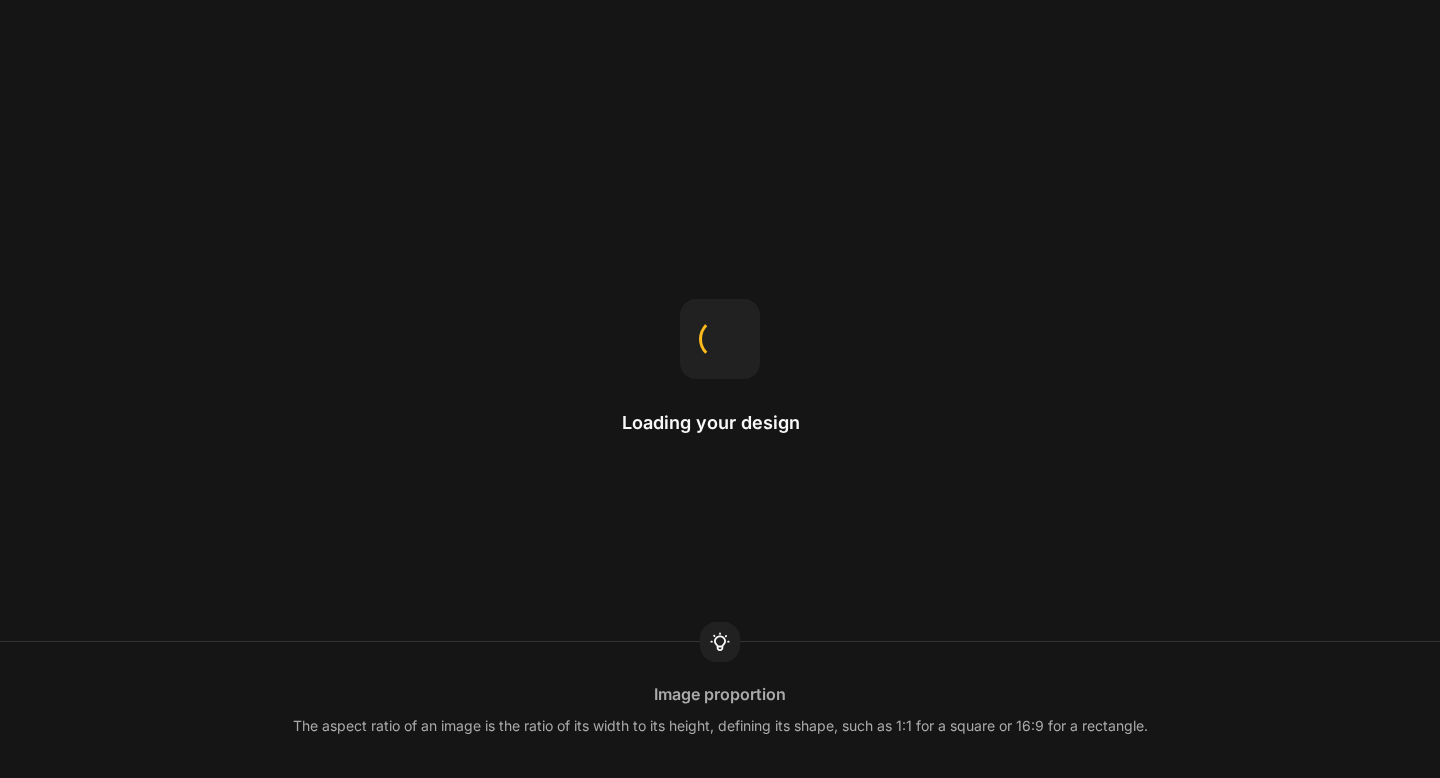 scroll, scrollTop: 0, scrollLeft: 0, axis: both 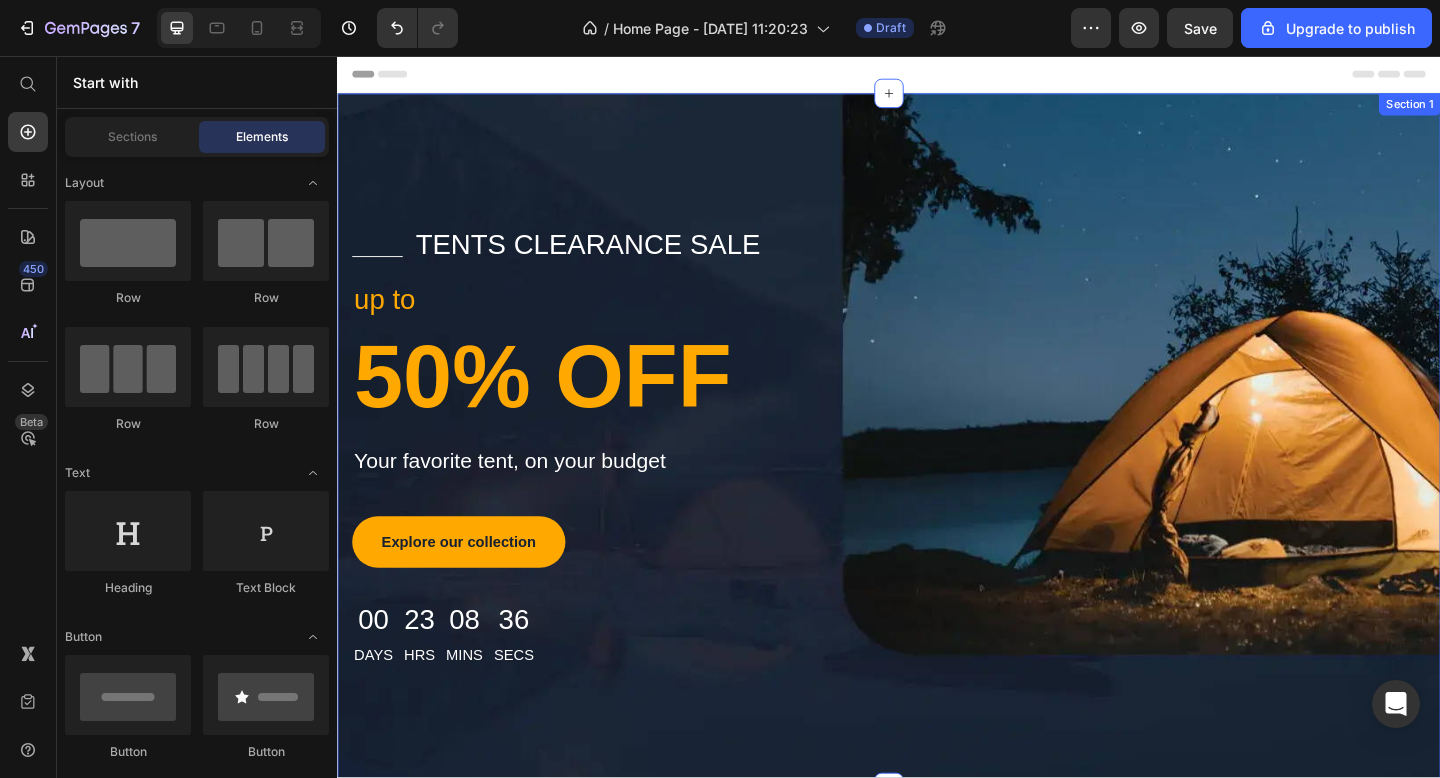 click on "Title Line tents clearance sale Text block Row up to Text block 50% OFF   Heading Your favorite tent, on your budget  Text block Explore our collection Button 00 Days 23 Hrs 08 Mins 36 Secs Countdown Timer Row Row Section 1" at bounding box center [937, 474] 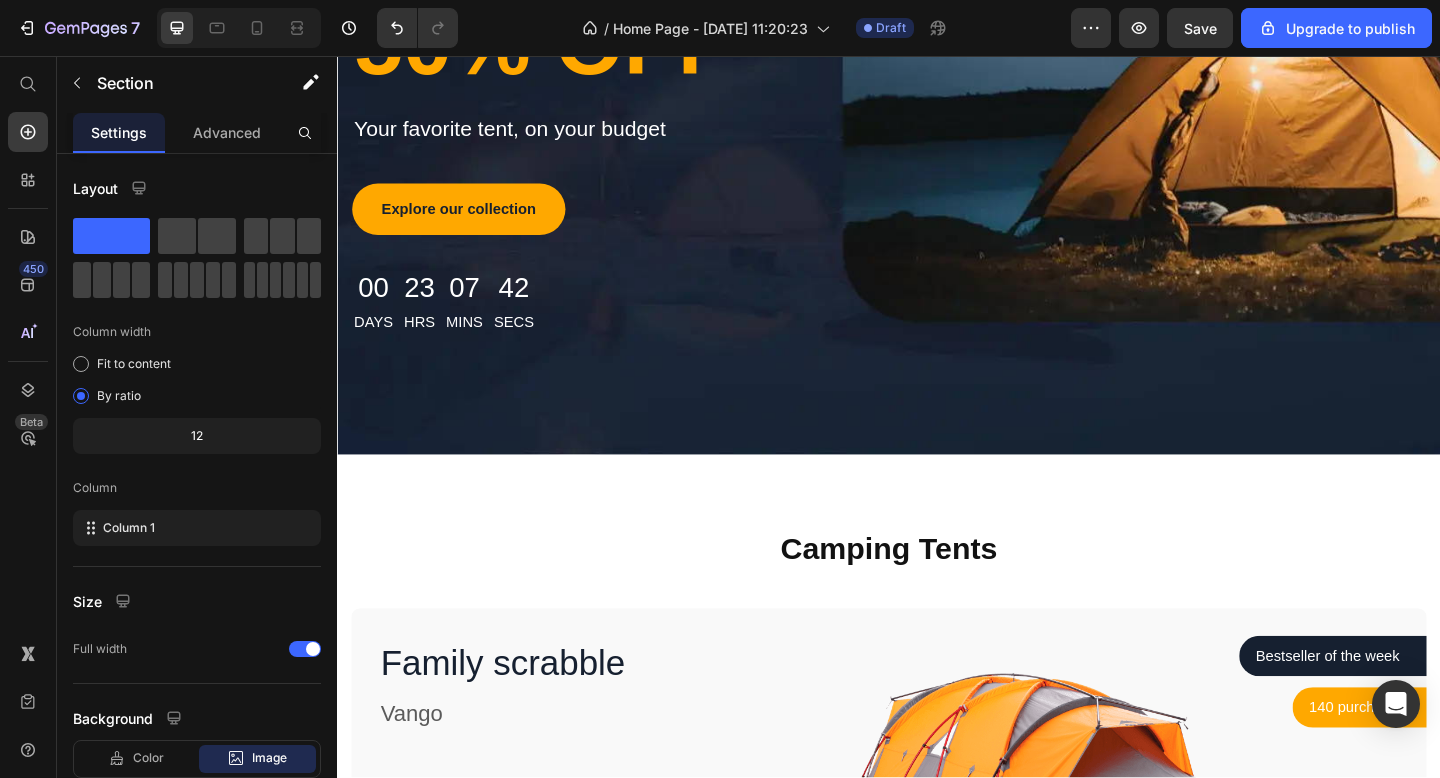 scroll, scrollTop: 0, scrollLeft: 0, axis: both 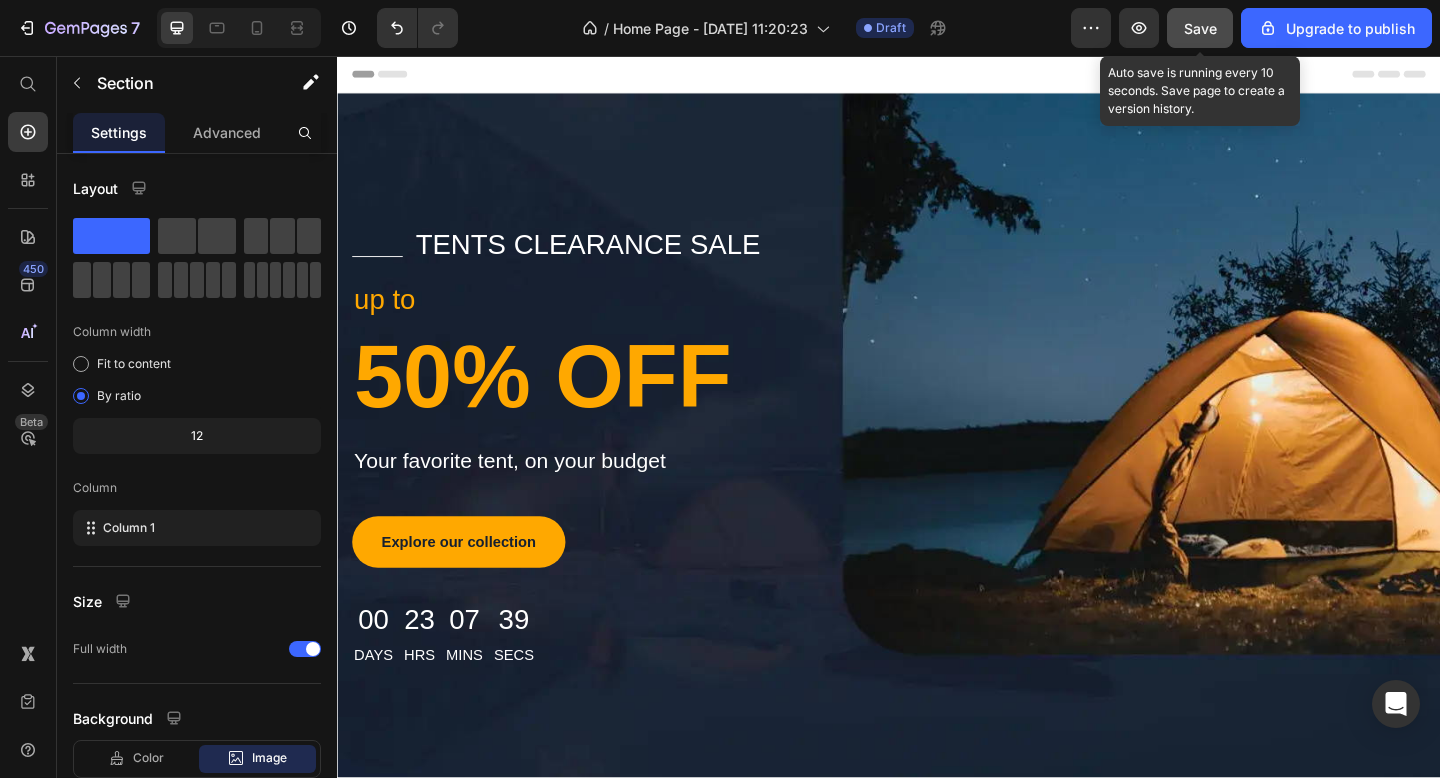 click on "Save" at bounding box center [1200, 28] 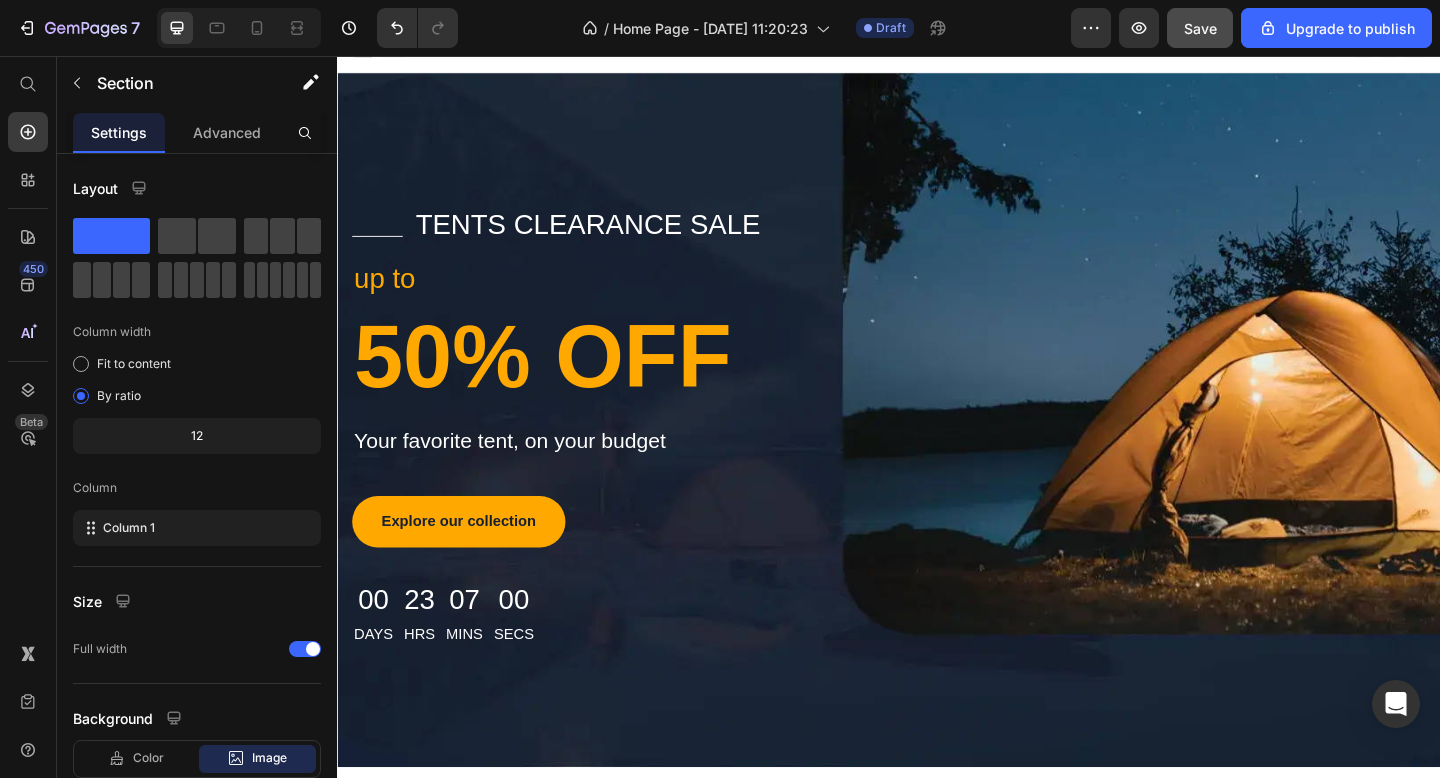 scroll, scrollTop: 0, scrollLeft: 0, axis: both 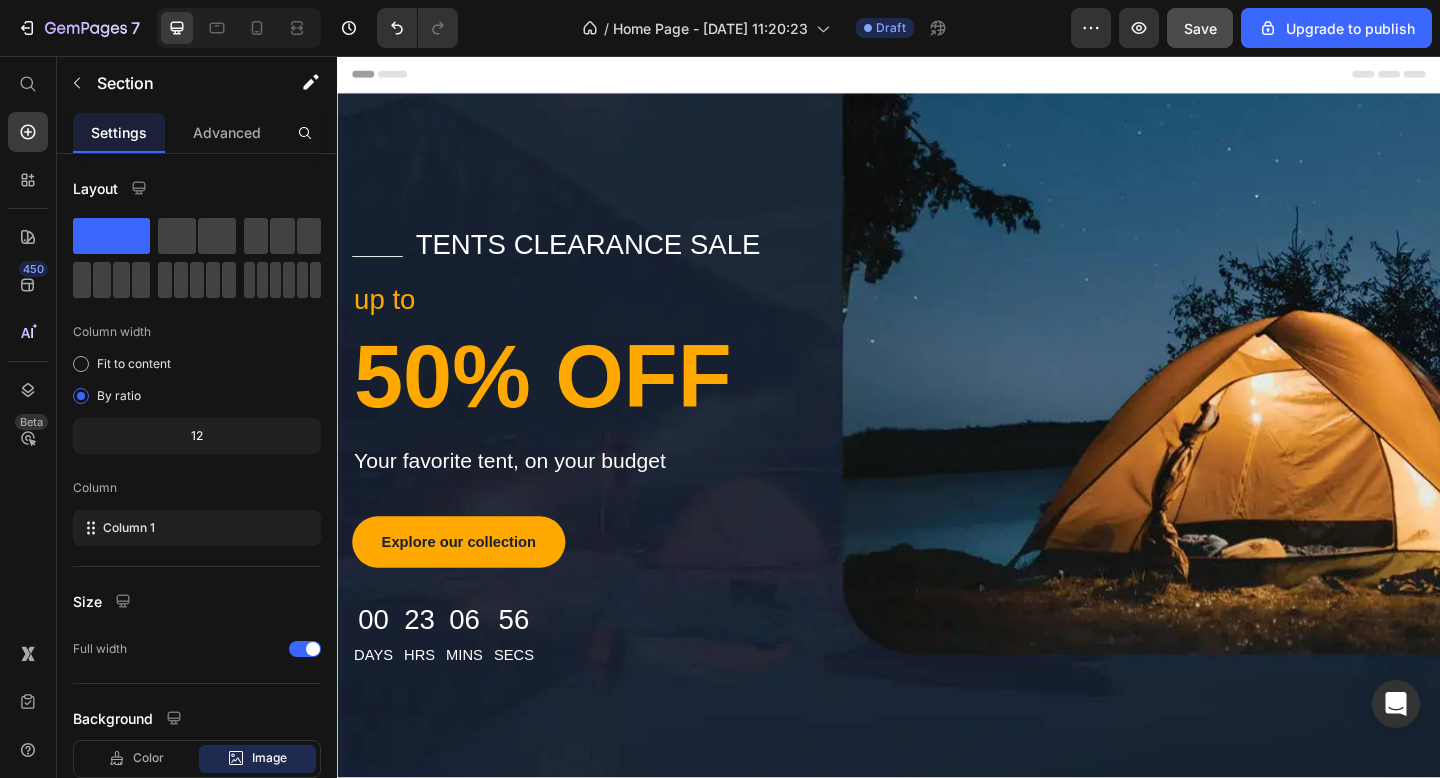 click on "Title Line tents clearance sale Text block Row up to Text block 50% OFF   Heading Your favorite tent, on your budget  Text block Explore our collection Button 00 Days 23 Hrs 06 Mins 56 Secs Countdown Timer Row Row Section 1" at bounding box center (937, 474) 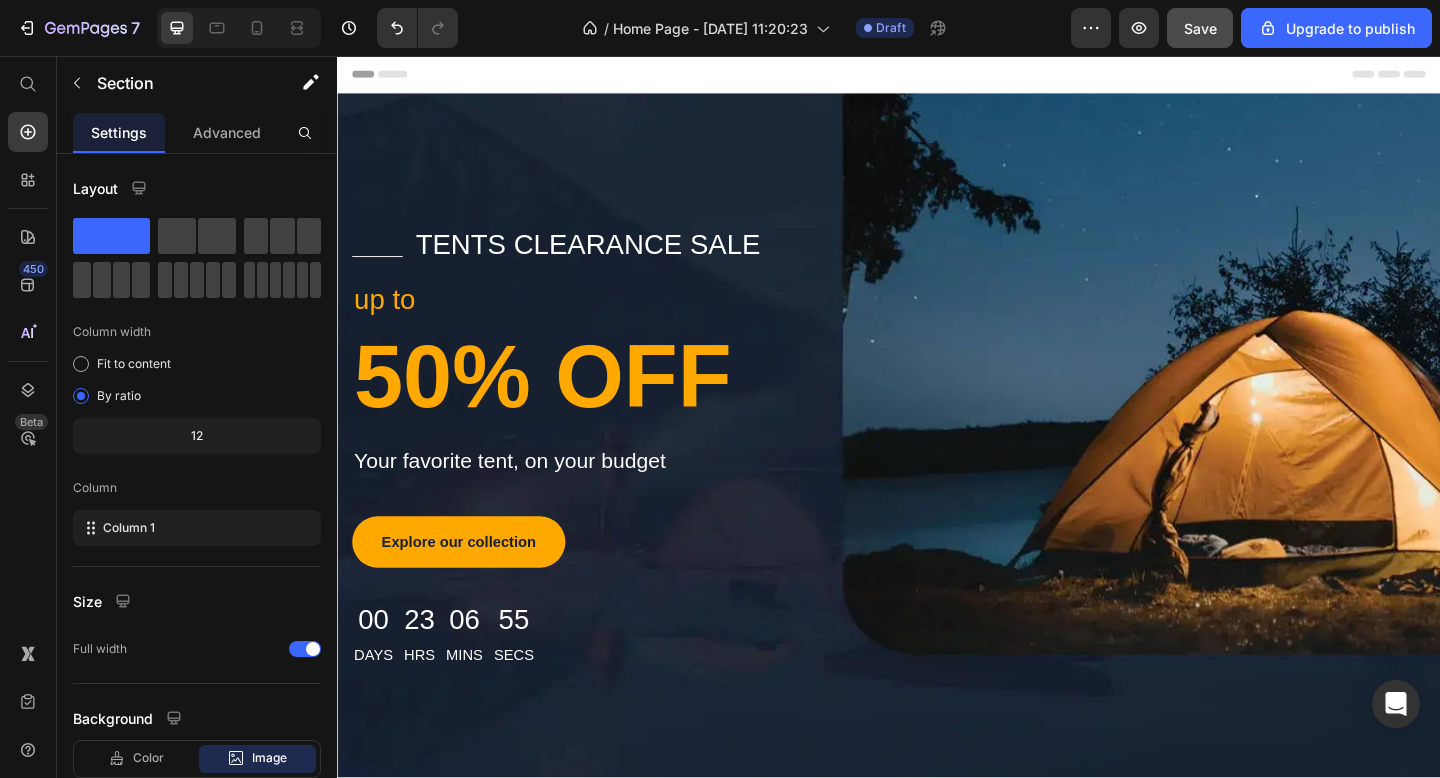 click on "Title Line tents clearance sale Text block Row up to Text block 50% OFF   Heading Your favorite tent, on your budget  Text block Explore our collection Button 00 Days 23 Hrs 06 Mins 55 Secs Countdown Timer Row Row Section 1" at bounding box center (937, 474) 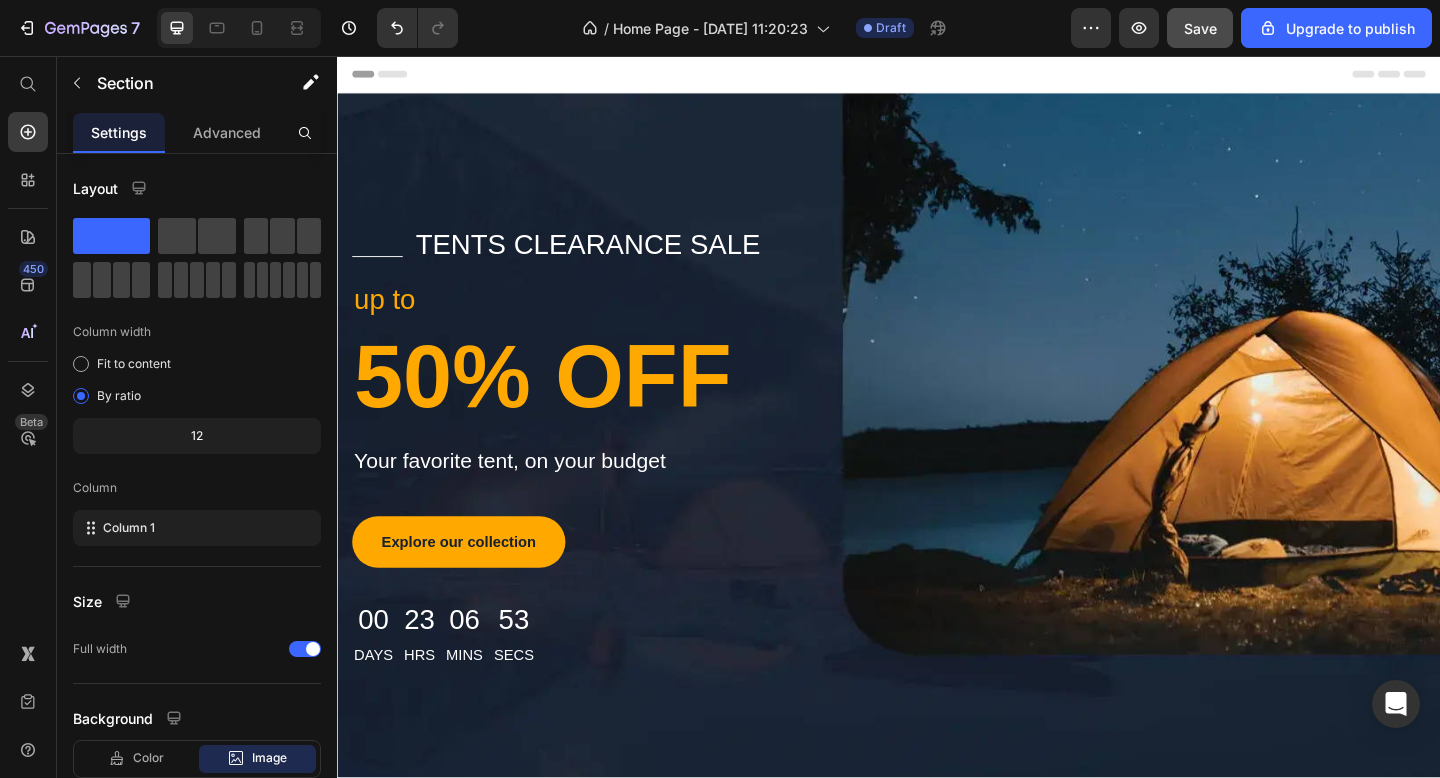 click on "Title Line tents clearance sale Text block Row up to Text block 50% OFF   Heading Your favorite tent, on your budget  Text block Explore our collection Button 00 Days 23 Hrs 06 Mins 53 Secs Countdown Timer Row Row Section 1" at bounding box center (937, 474) 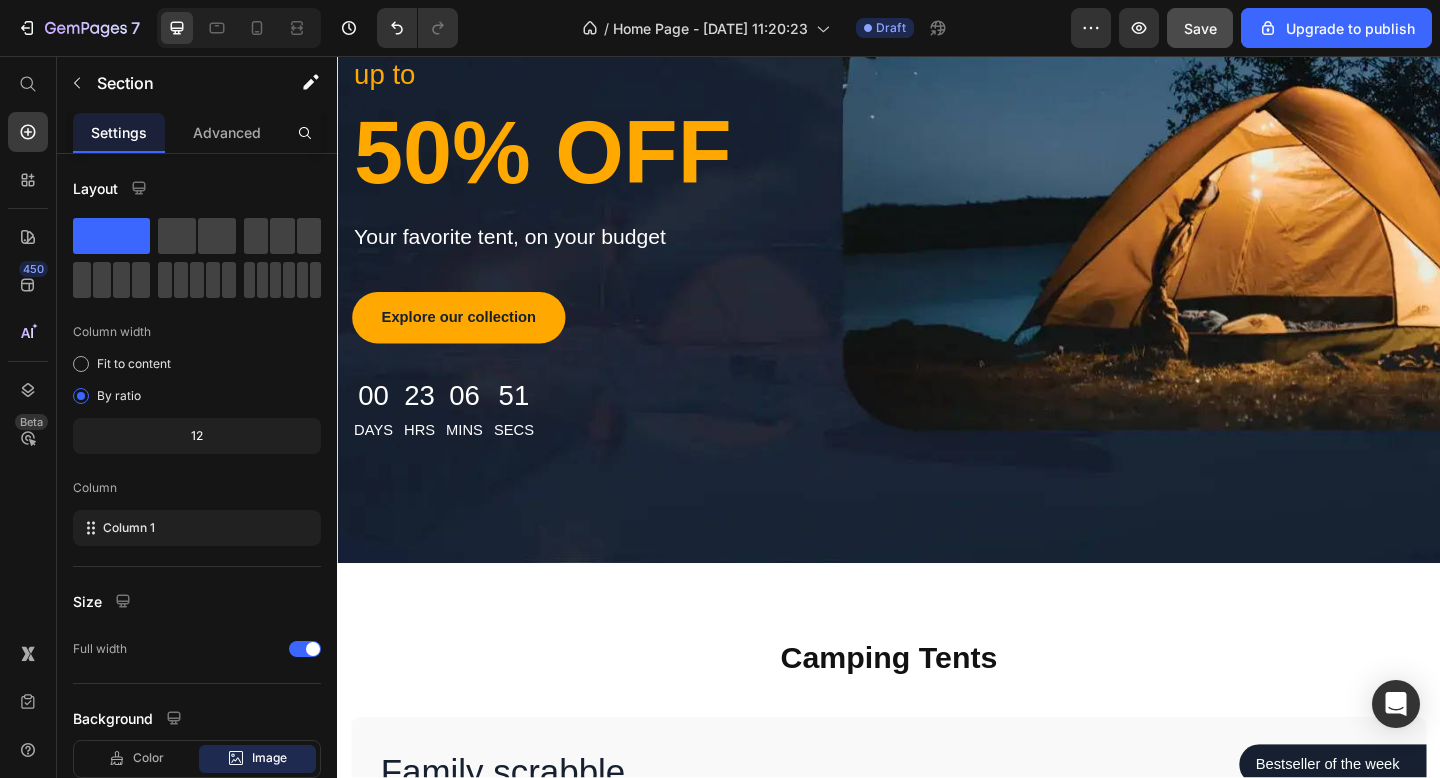 scroll, scrollTop: 305, scrollLeft: 0, axis: vertical 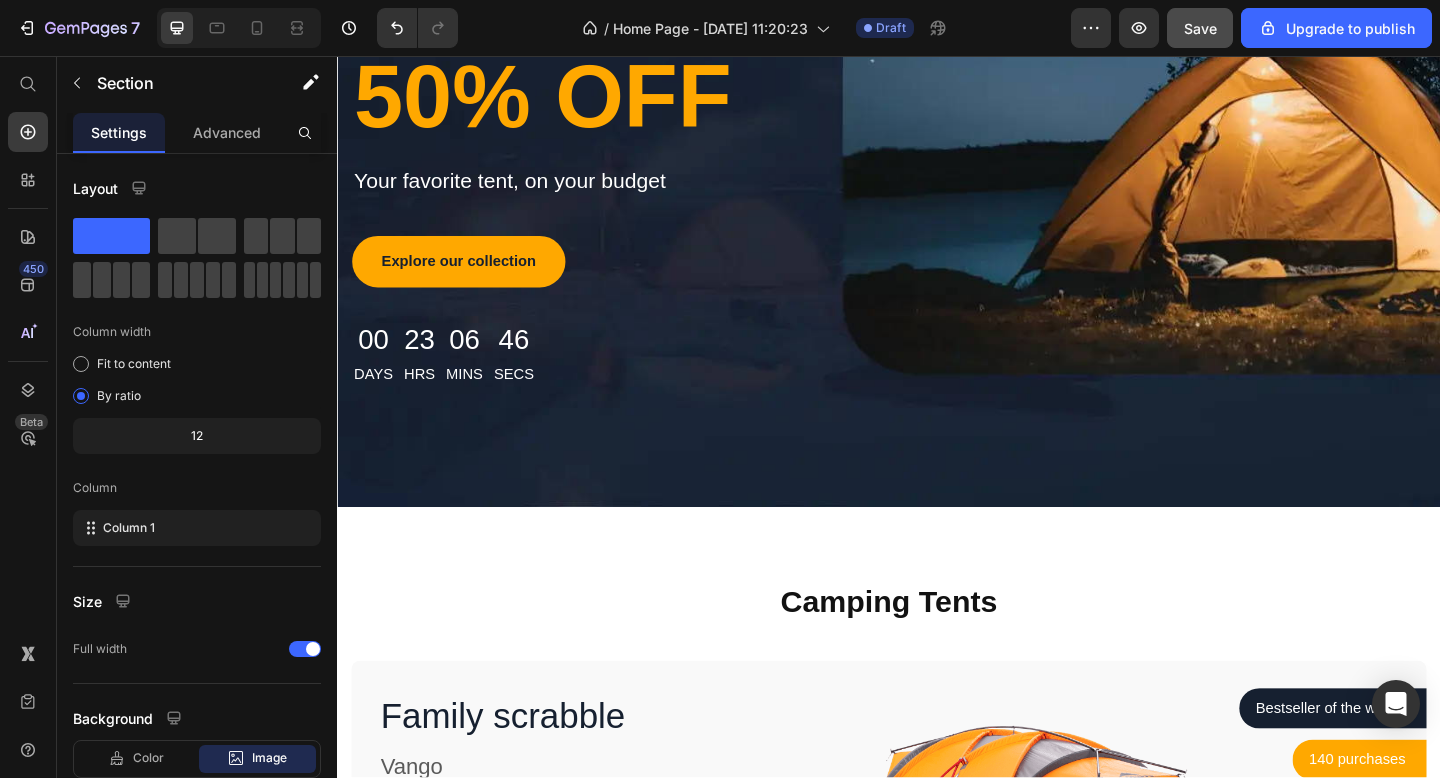 click on "Title Line tents clearance sale Text block Row up to Text block 50% OFF   Heading Your favorite tent, on your budget  Text block Explore our collection Button 00 Days 23 Hrs 06 Mins 46 Secs Countdown Timer Row Row Section 1" at bounding box center [937, 169] 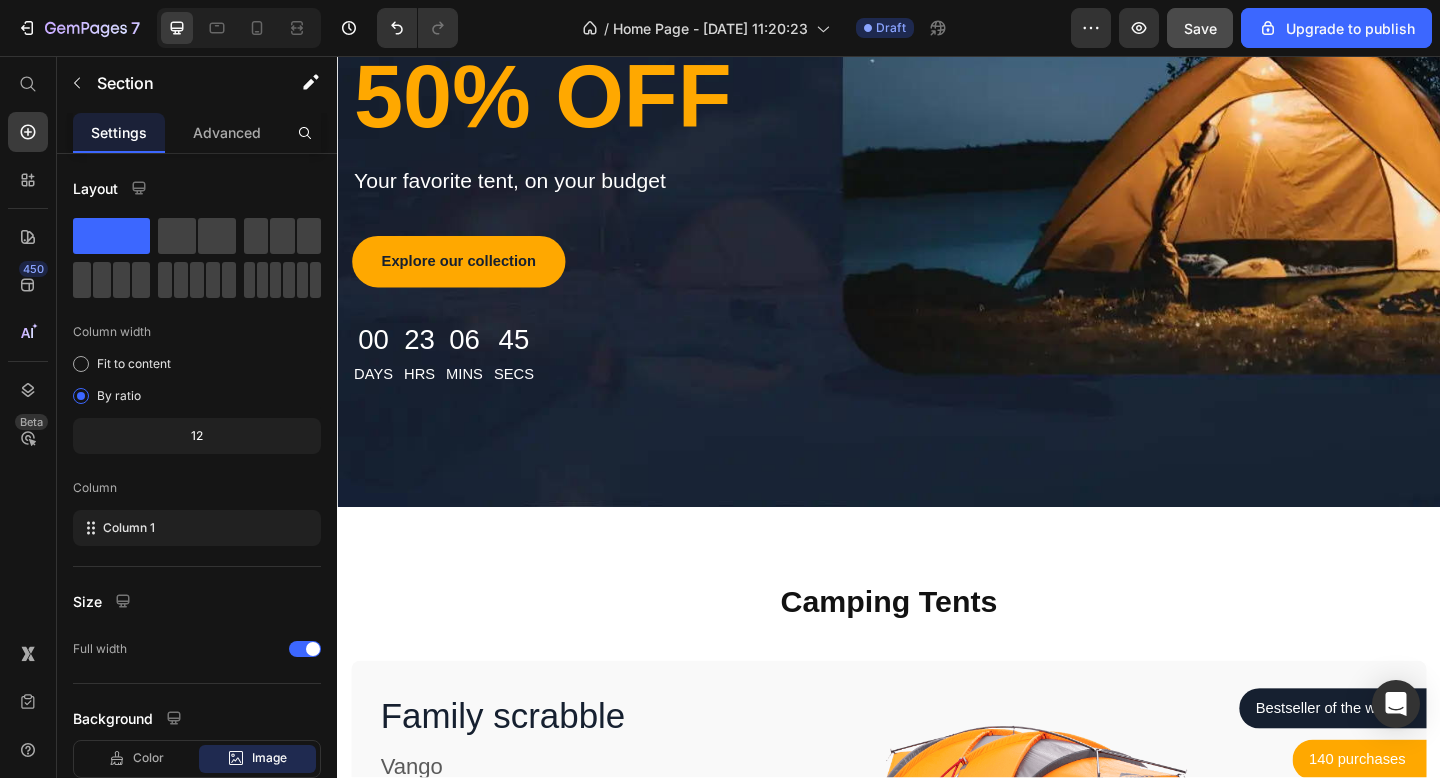 click on "Title Line tents clearance sale Text block Row up to Text block 50% OFF   Heading Your favorite tent, on your budget  Text block Explore our collection Button 00 Days 23 Hrs 06 Mins 45 Secs Countdown Timer Row Row Section 1" at bounding box center [937, 169] 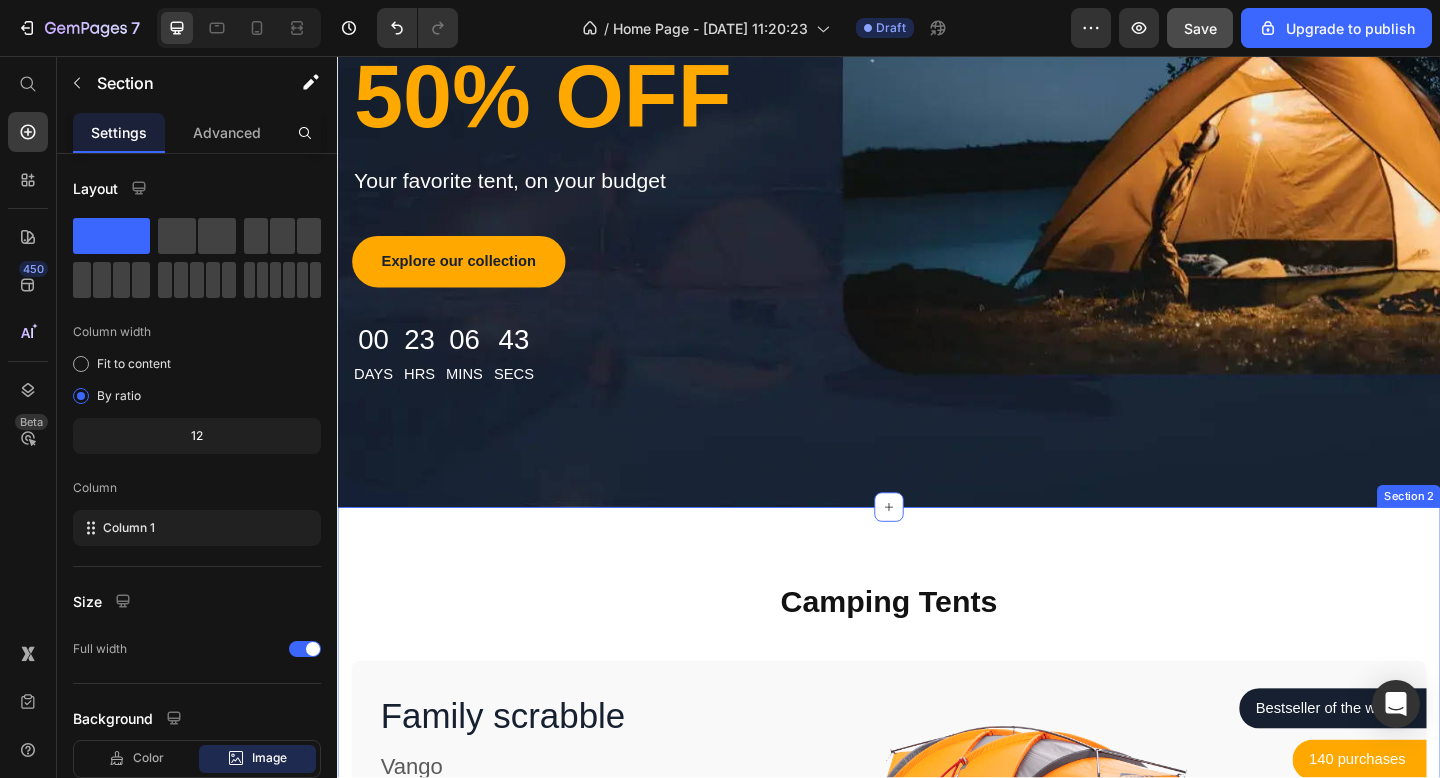 click on "Camping Tents Heading Row Family scrabble Product Title Vango Text block €29,95 Product Price €0,00 Product Price Row Image Easy setup with strategic color coding Text block Image Maximize space with vertical walls & rectangular floor plan Text block Image Seam-sealed waterproof polyester fly Text block Image Backpack carry bag included with pockets, stakes, and tools Text block Icon List Add to cart Product Cart Button Product Bestseller of the week Text block Row Row 140 purchases Text block Row Row Row Image Row Row Section 2" at bounding box center [937, 962] 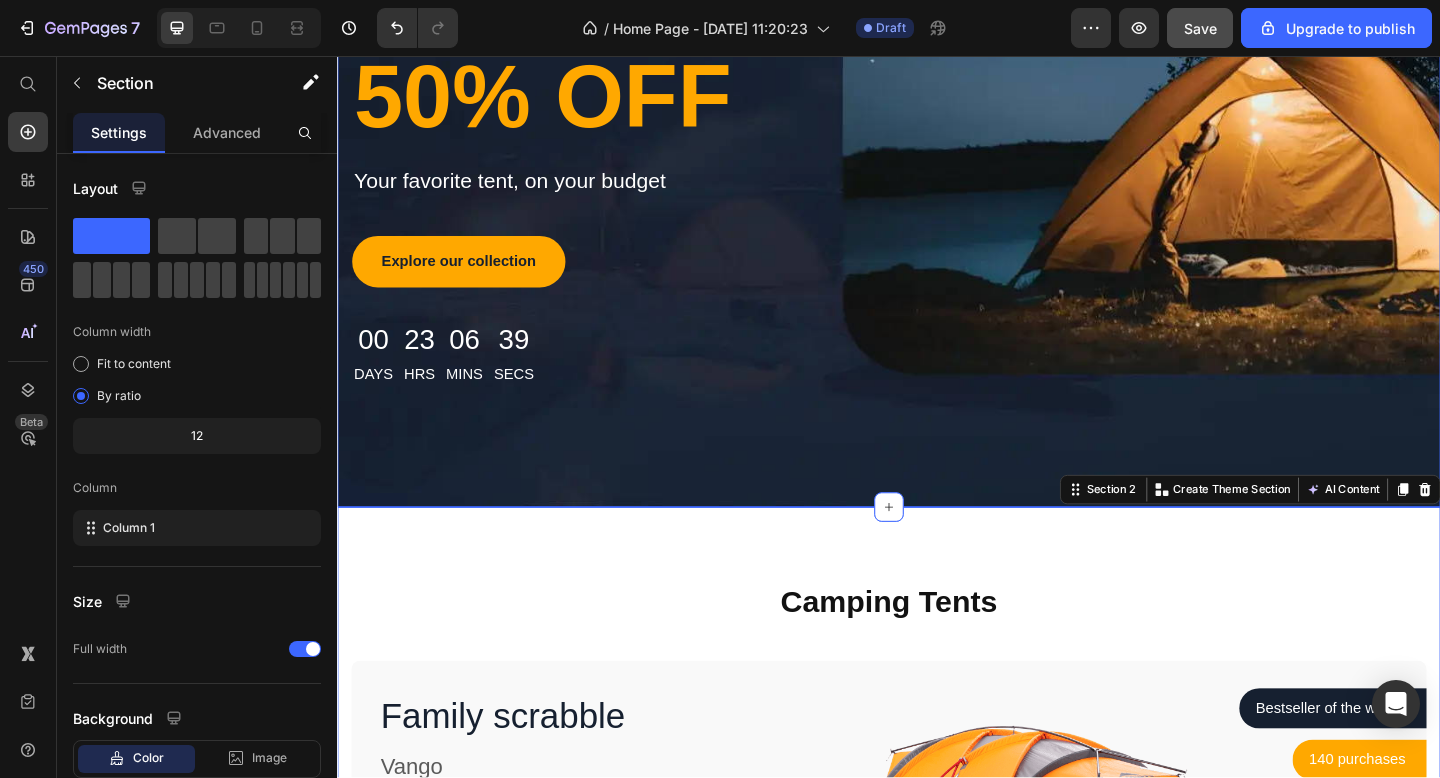 click on "Title Line tents clearance sale Text block Row up to Text block 50% OFF   Heading Your favorite tent, on your budget  Text block Explore our collection Button 00 Days 23 Hrs 06 Mins 39 Secs Countdown Timer Row Row Section 1" at bounding box center [937, 169] 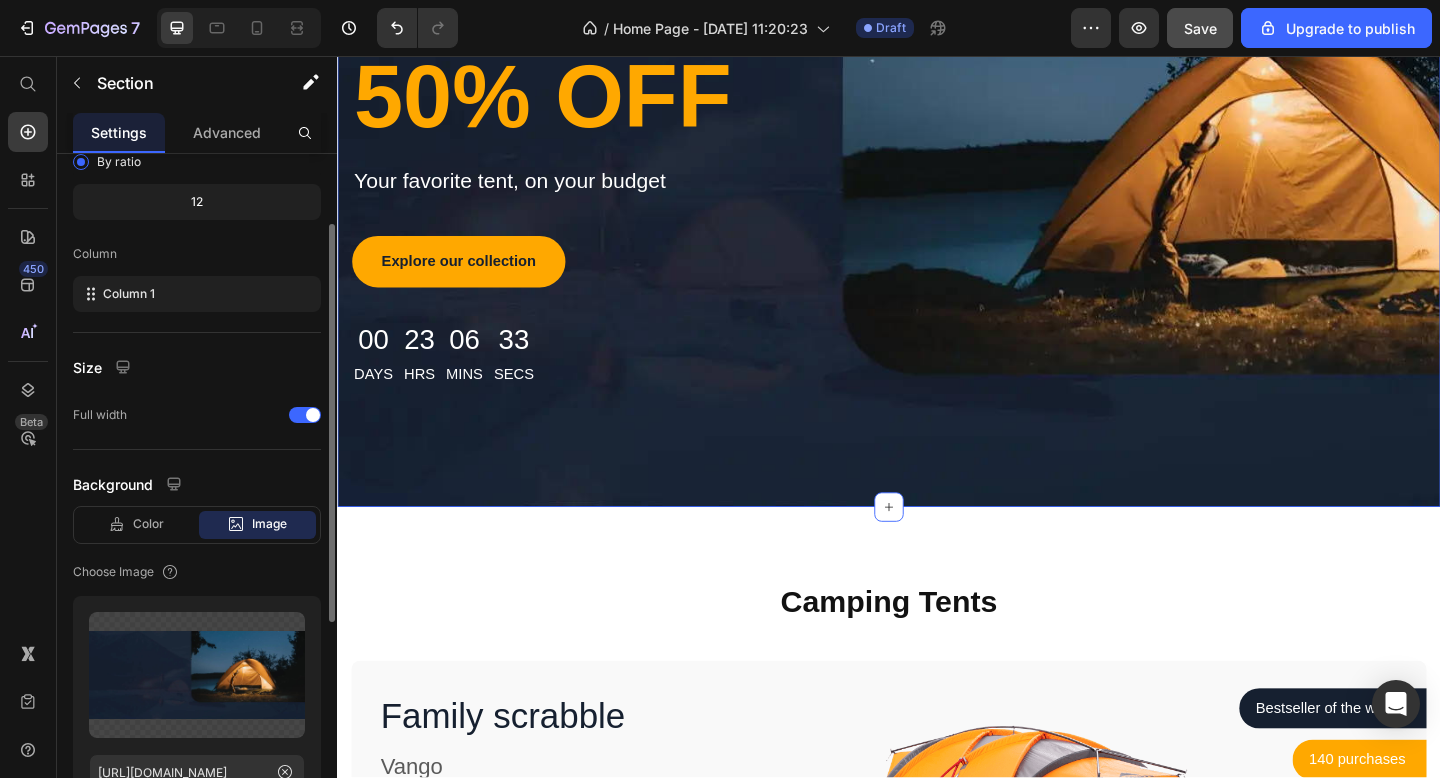 scroll, scrollTop: 252, scrollLeft: 0, axis: vertical 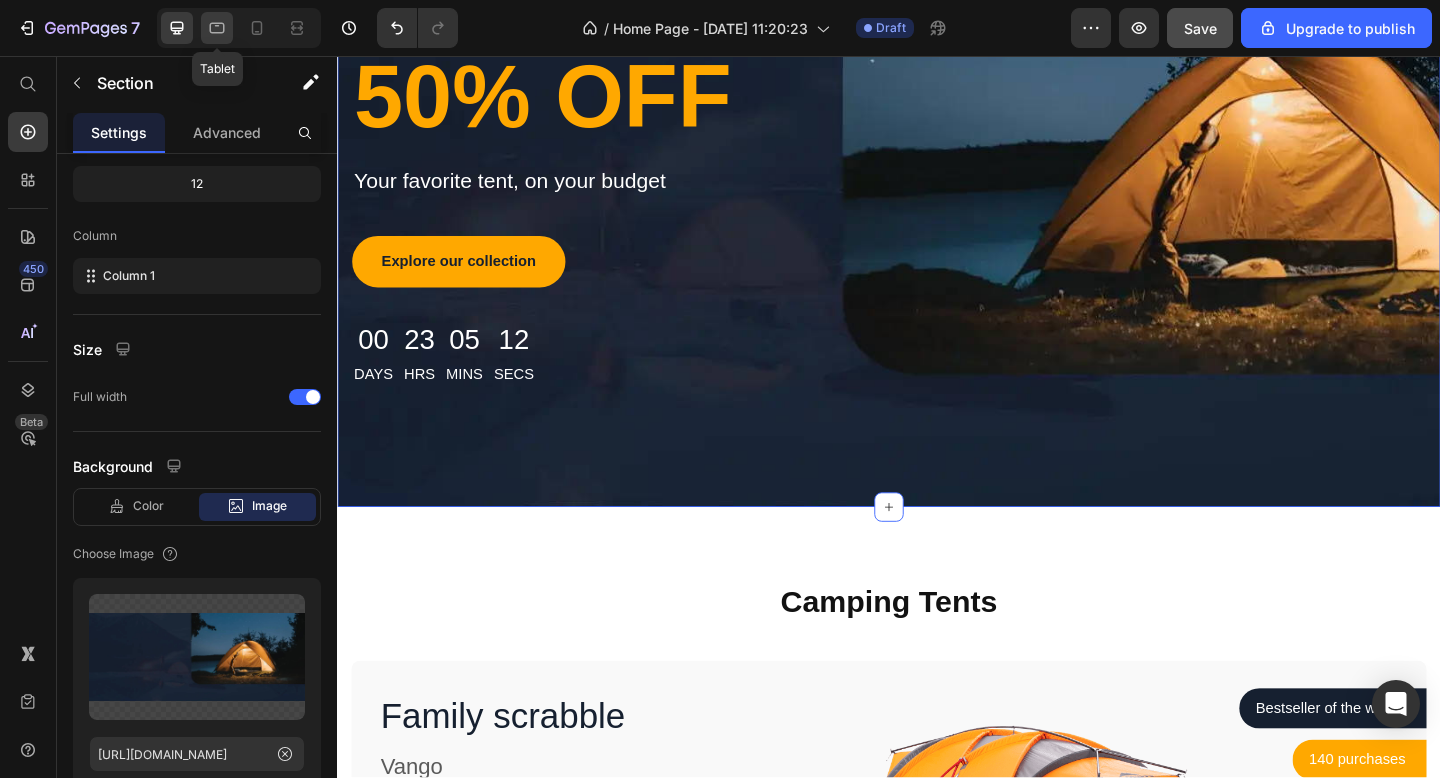 click 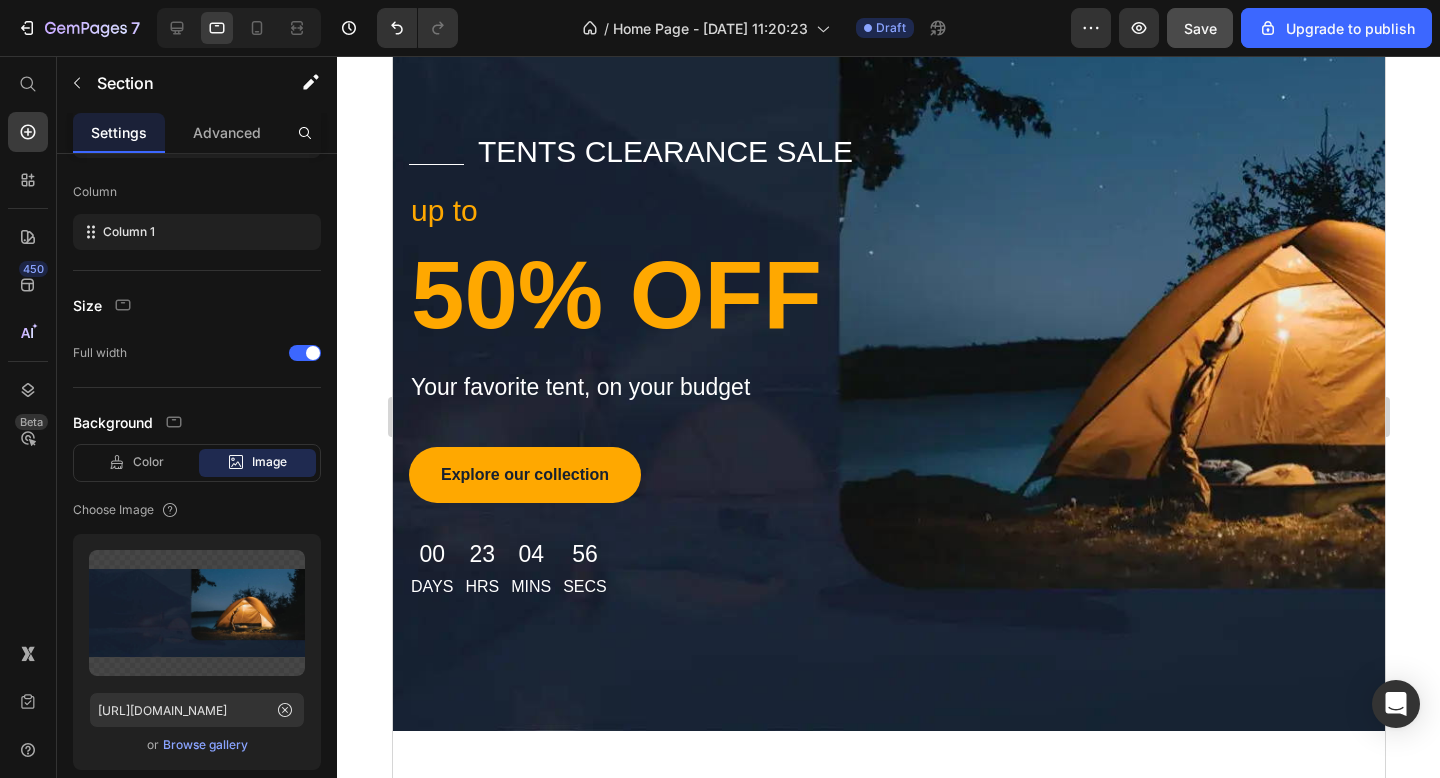 scroll, scrollTop: 0, scrollLeft: 0, axis: both 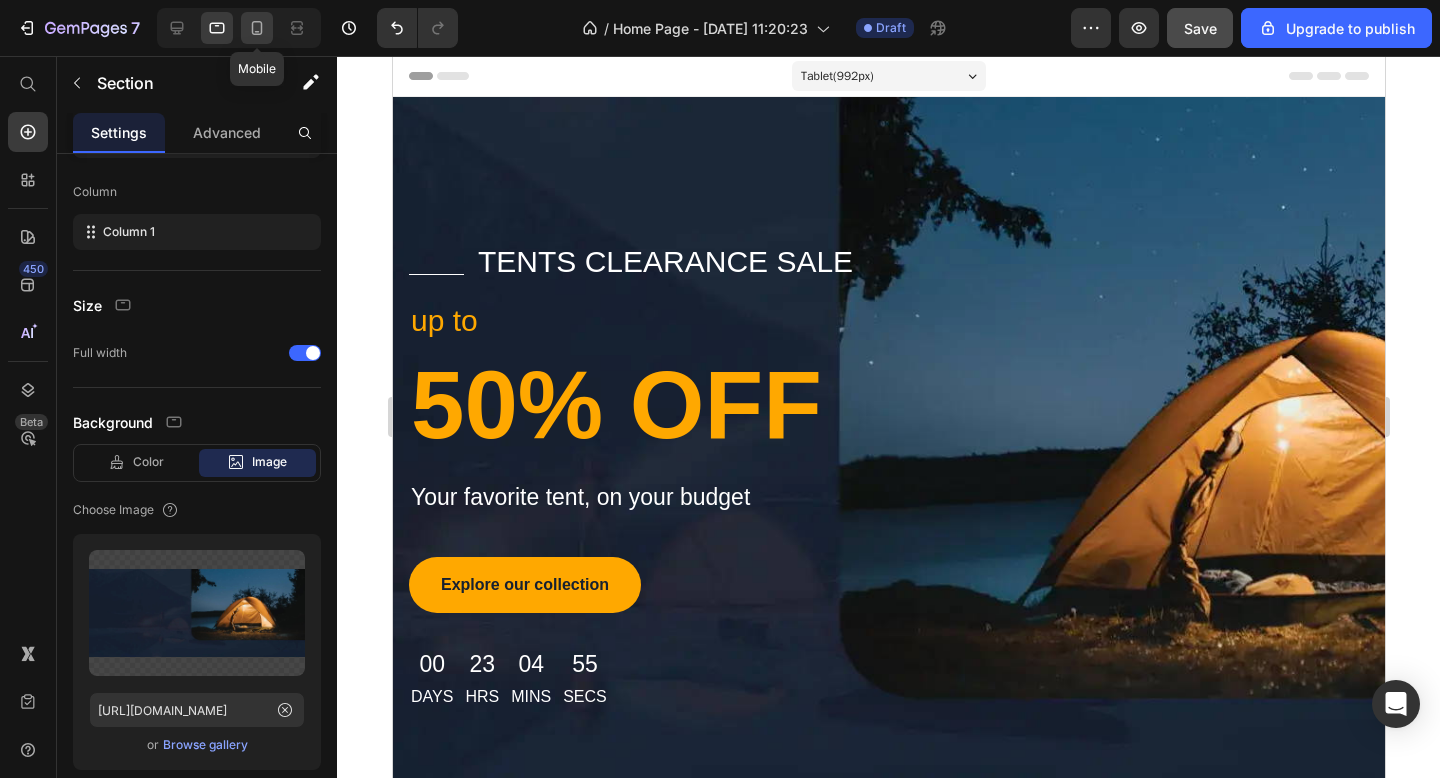 click 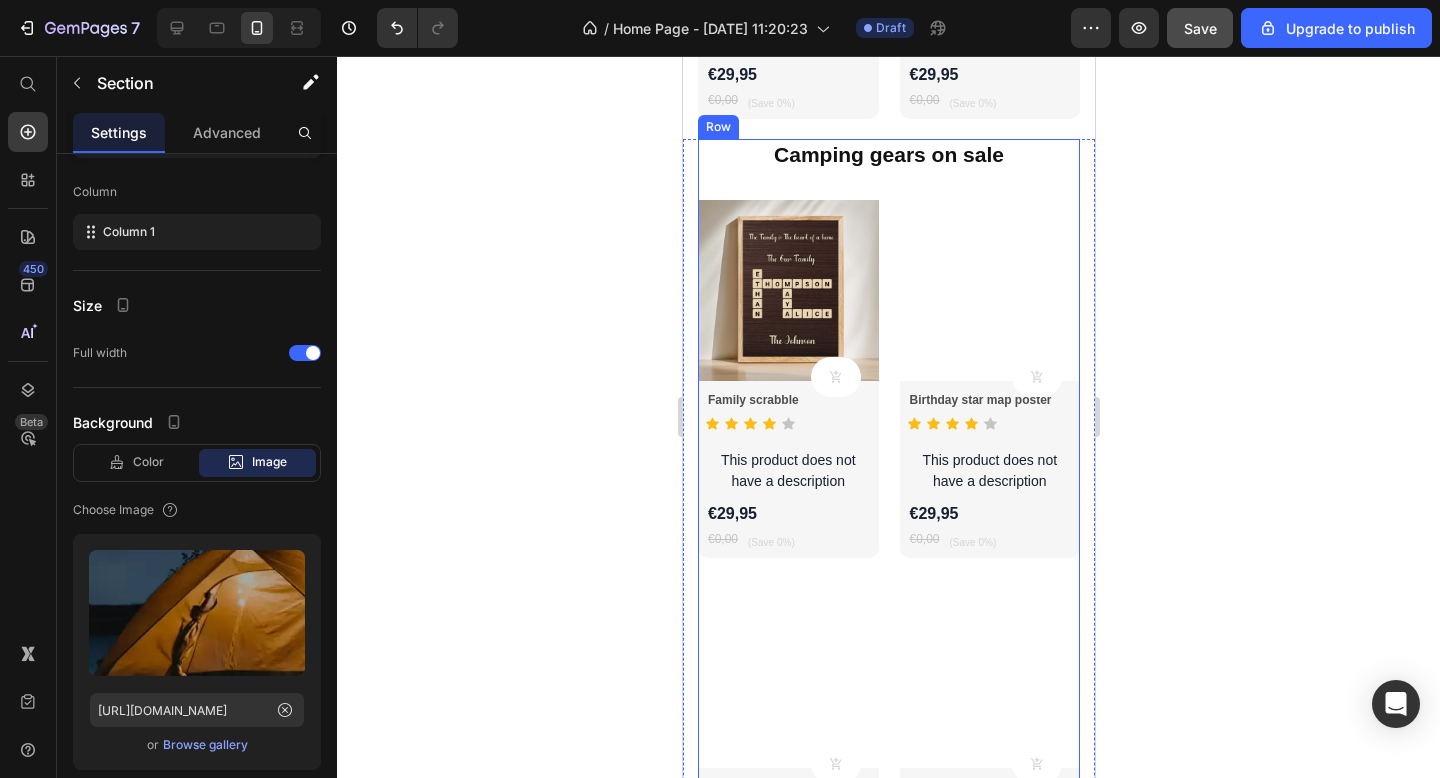 scroll, scrollTop: 2223, scrollLeft: 0, axis: vertical 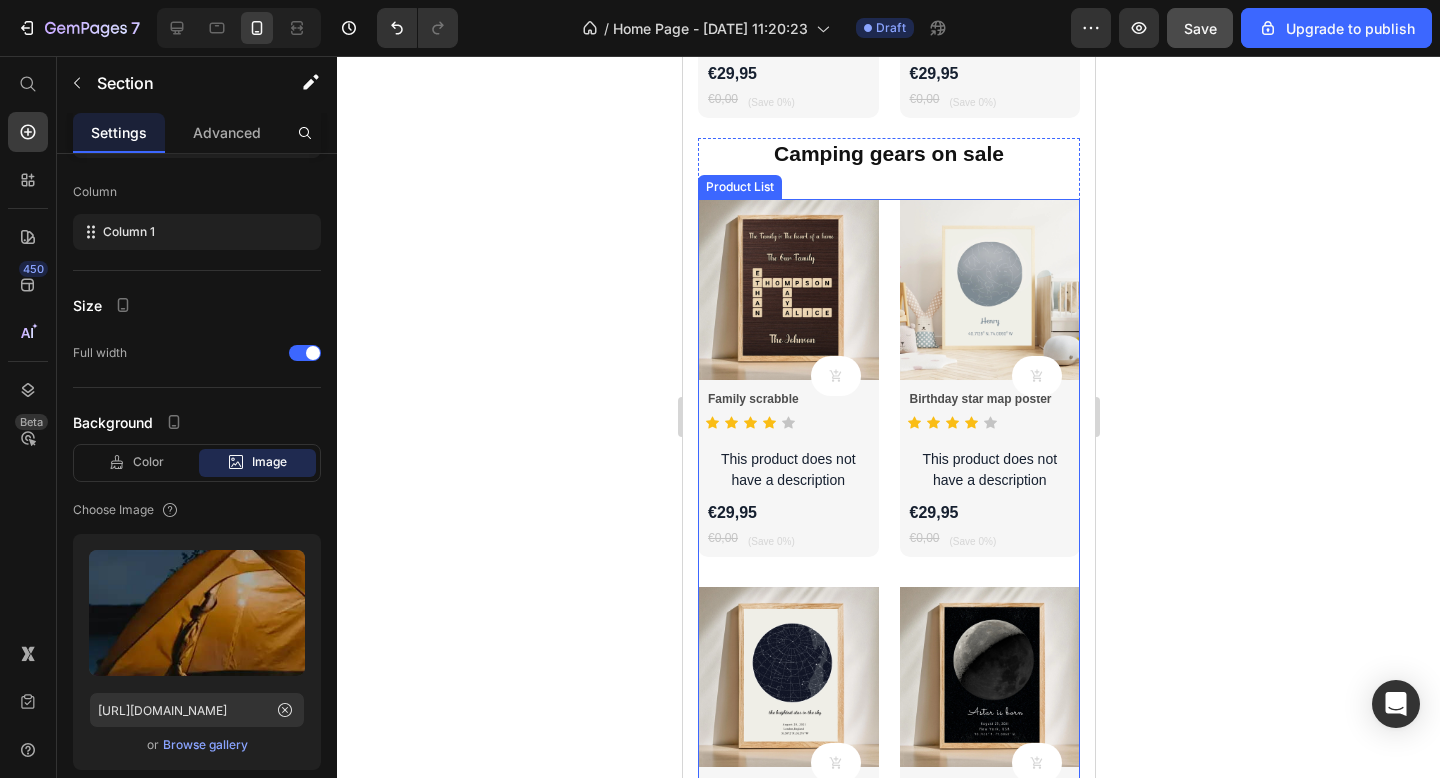 click on "Product Images Product Cart Button Family scrabble Product Title                Icon                Icon                Icon                Icon                Icon Icon List Hoz This product does not have a description Product Description €29,95 Product Price €0,00 Product Price (Save 0%) Product Badge Row Row Row Product Images Product Cart Button Birthday star map poster Product Title                Icon                Icon                Icon                Icon                Icon Icon List Hoz This product does not have a description Product Description €29,95 Product Price €0,00 Product Price (Save 0%) Product Badge Row Row Row Product Images Product Cart Button Star map poster Product Title                Icon                Icon                Icon                Icon                Icon Icon List Hoz This product does not have a description Product Description €29,95 Product Price €0,00 Product Price (Save 0%) Product Badge Row Row Row Product Images Product Cart Button Moon phase poster" at bounding box center (888, 571) 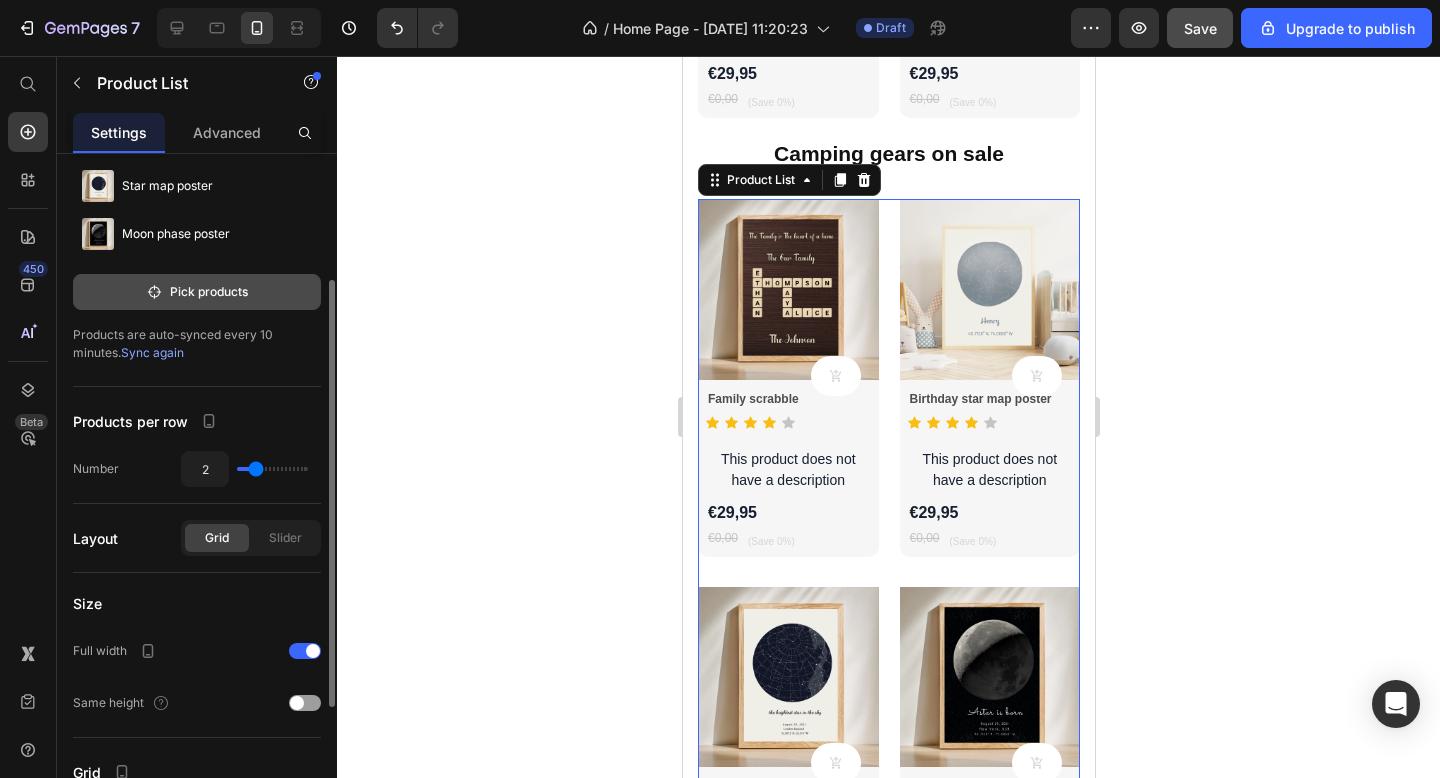 scroll, scrollTop: 202, scrollLeft: 0, axis: vertical 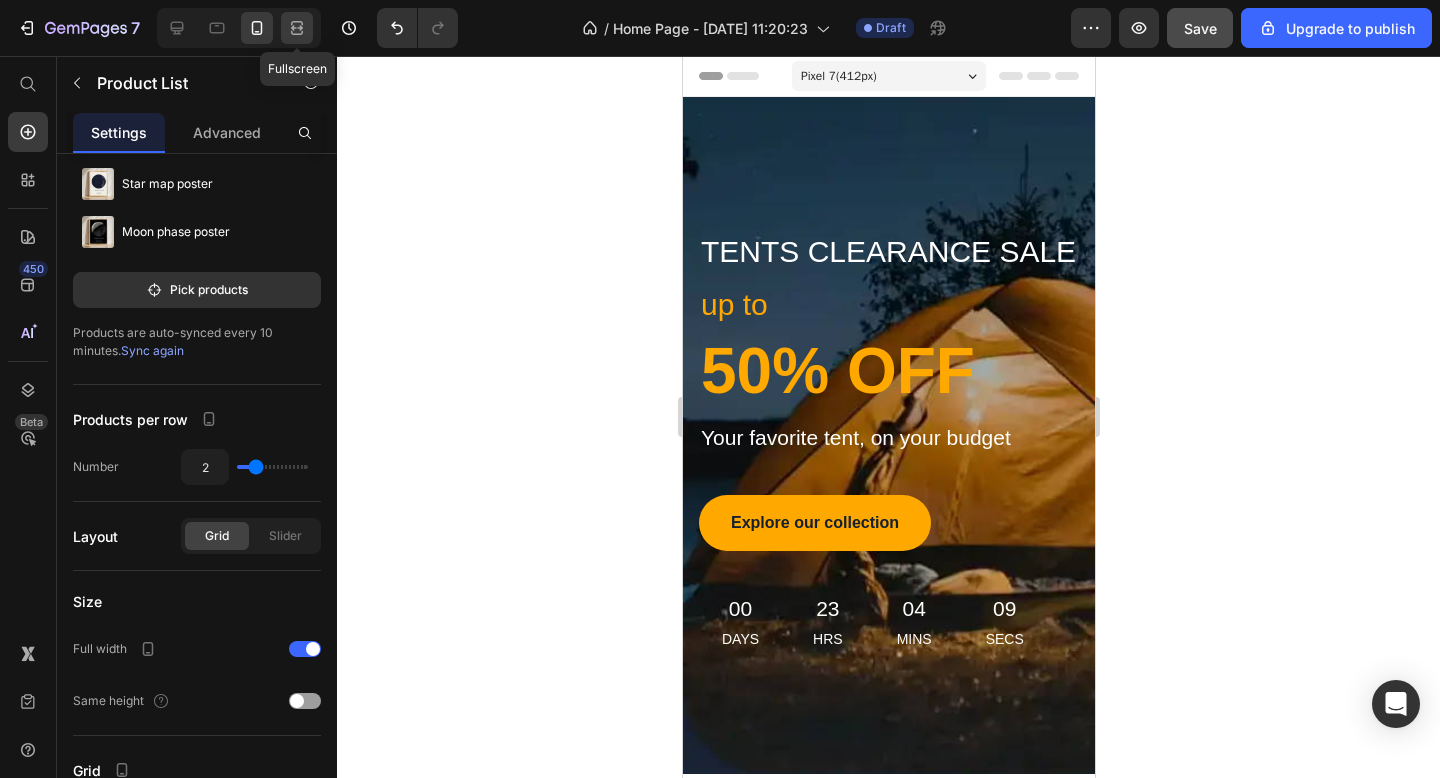 click 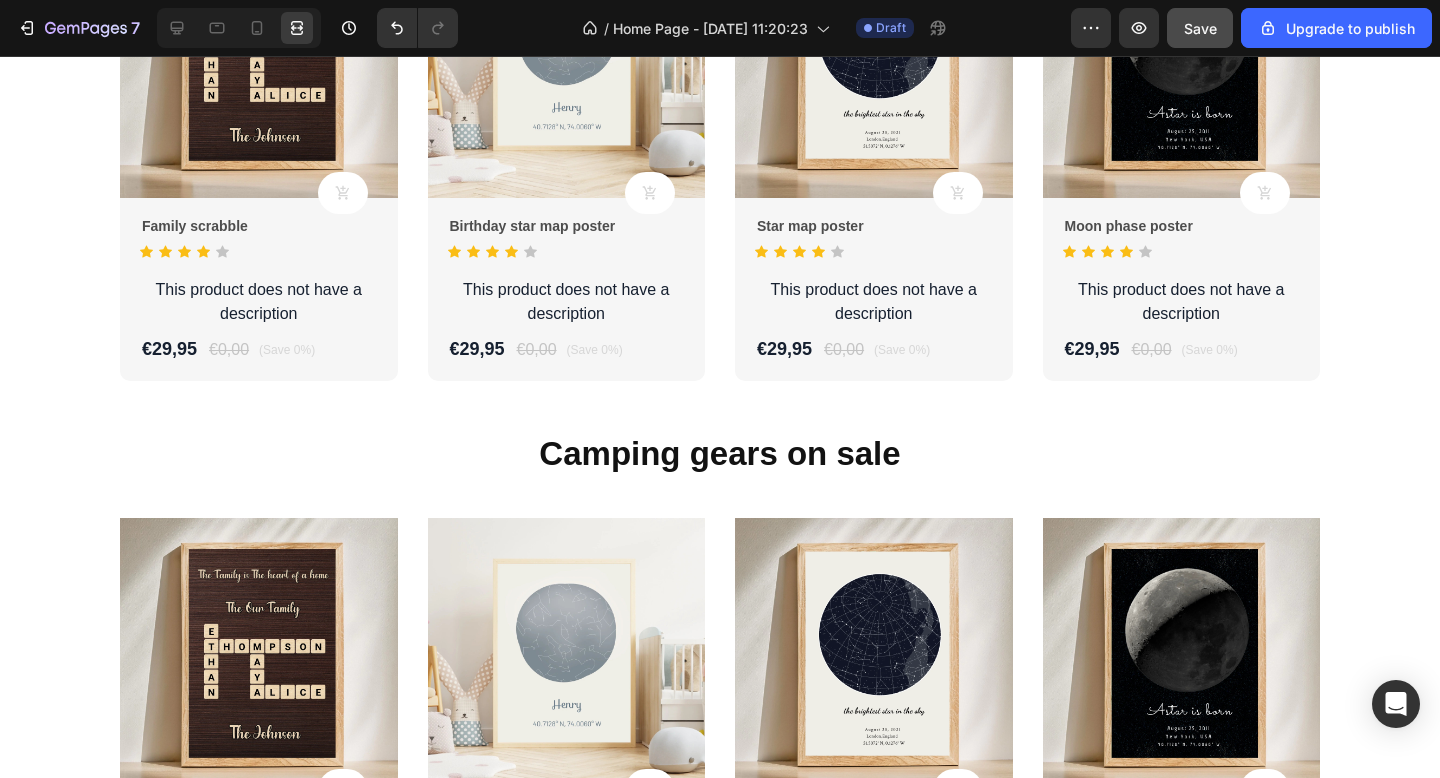 scroll, scrollTop: 2201, scrollLeft: 0, axis: vertical 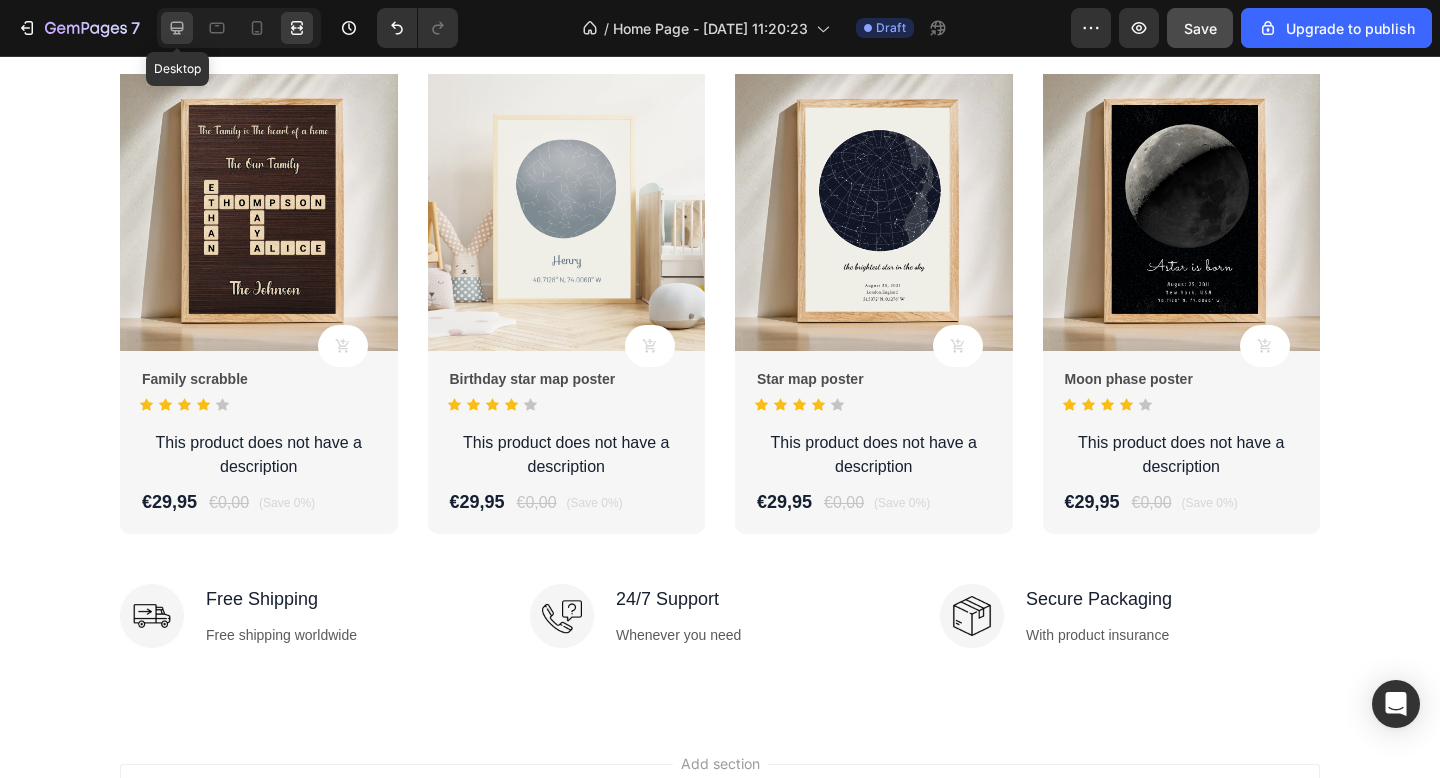 click 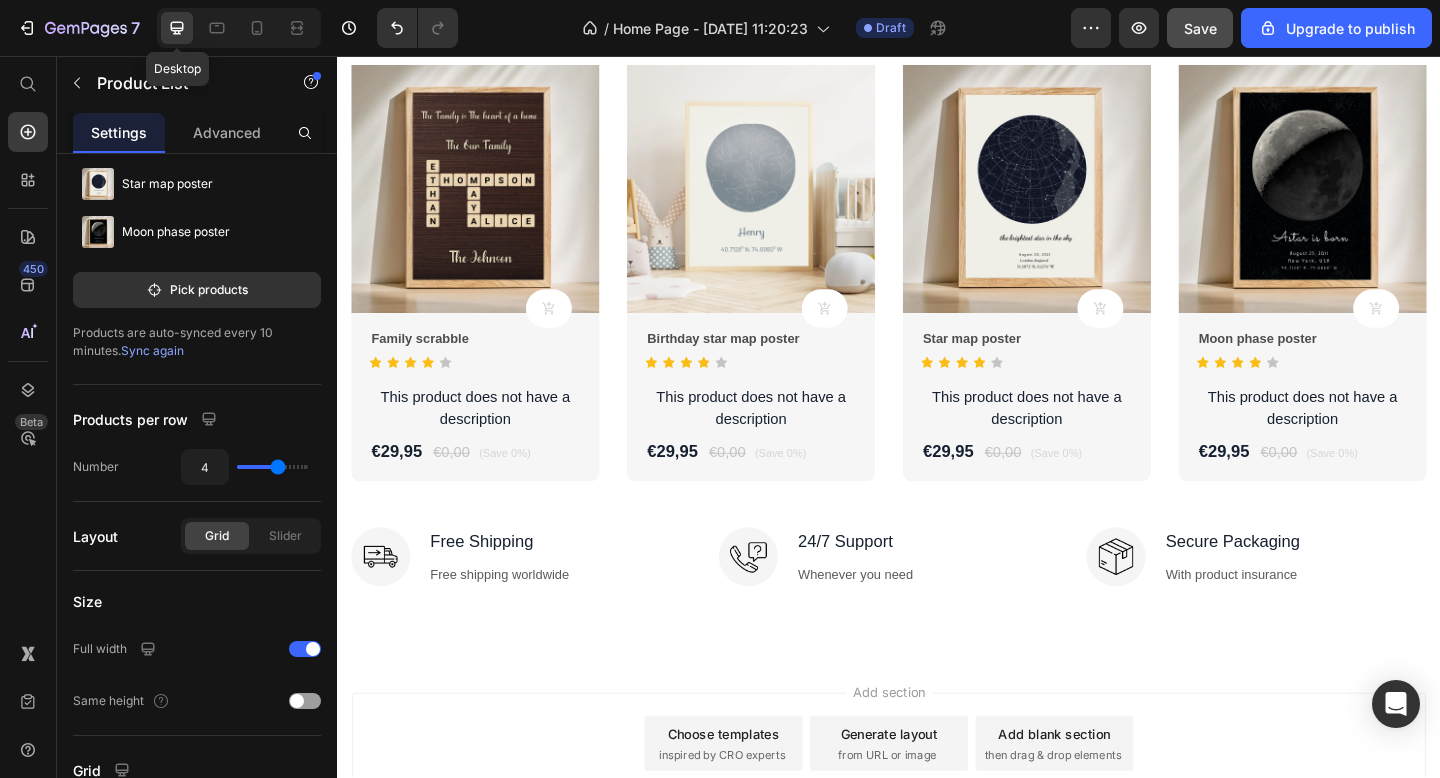 scroll, scrollTop: 2194, scrollLeft: 0, axis: vertical 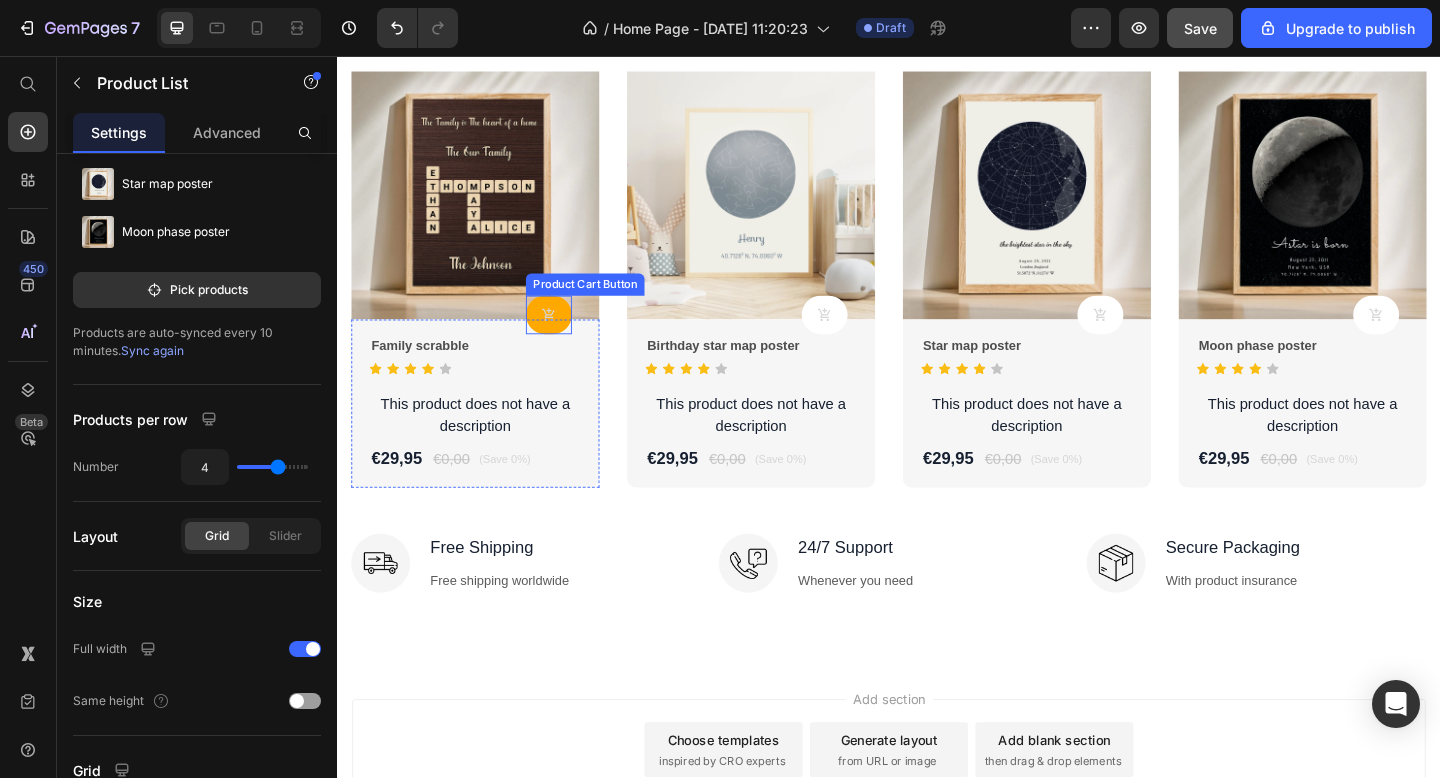 click 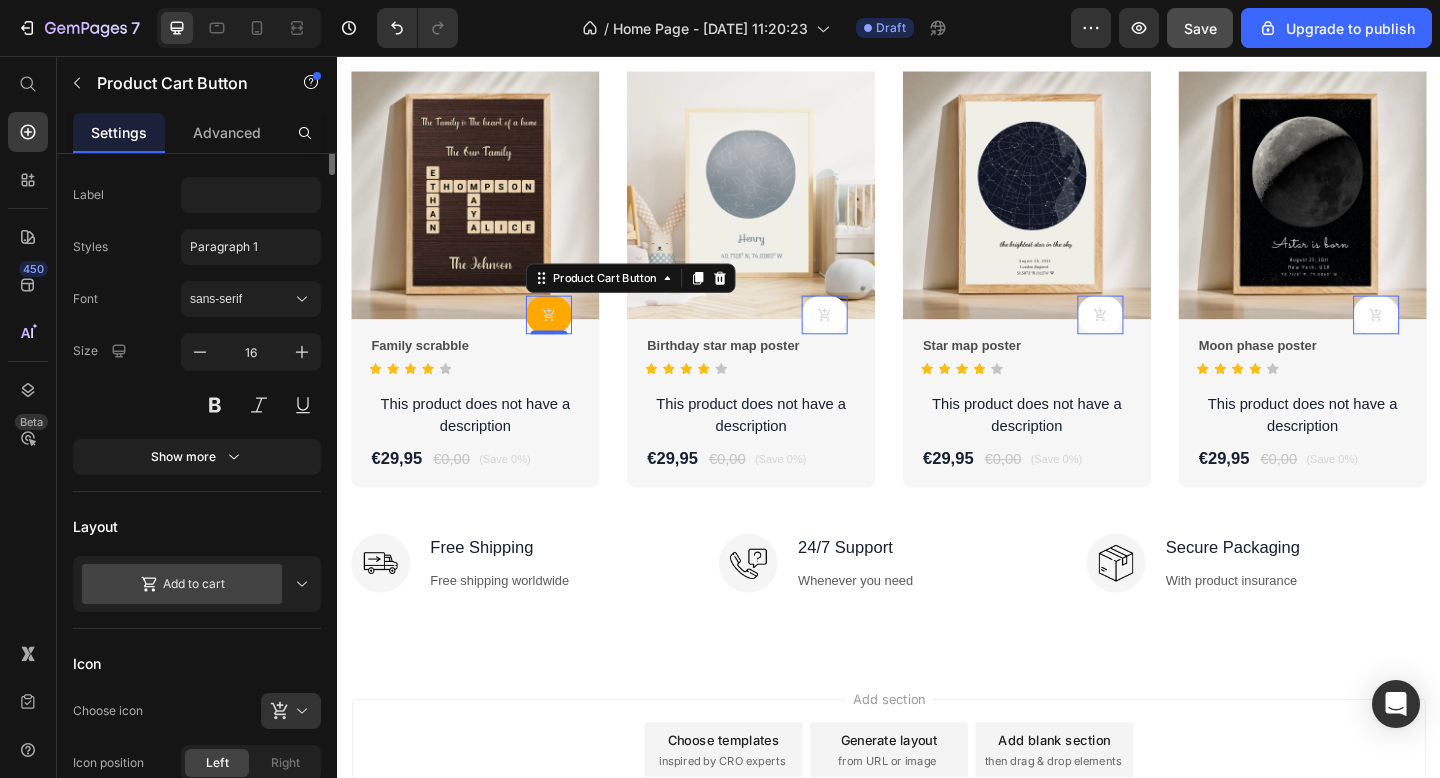 scroll, scrollTop: 0, scrollLeft: 0, axis: both 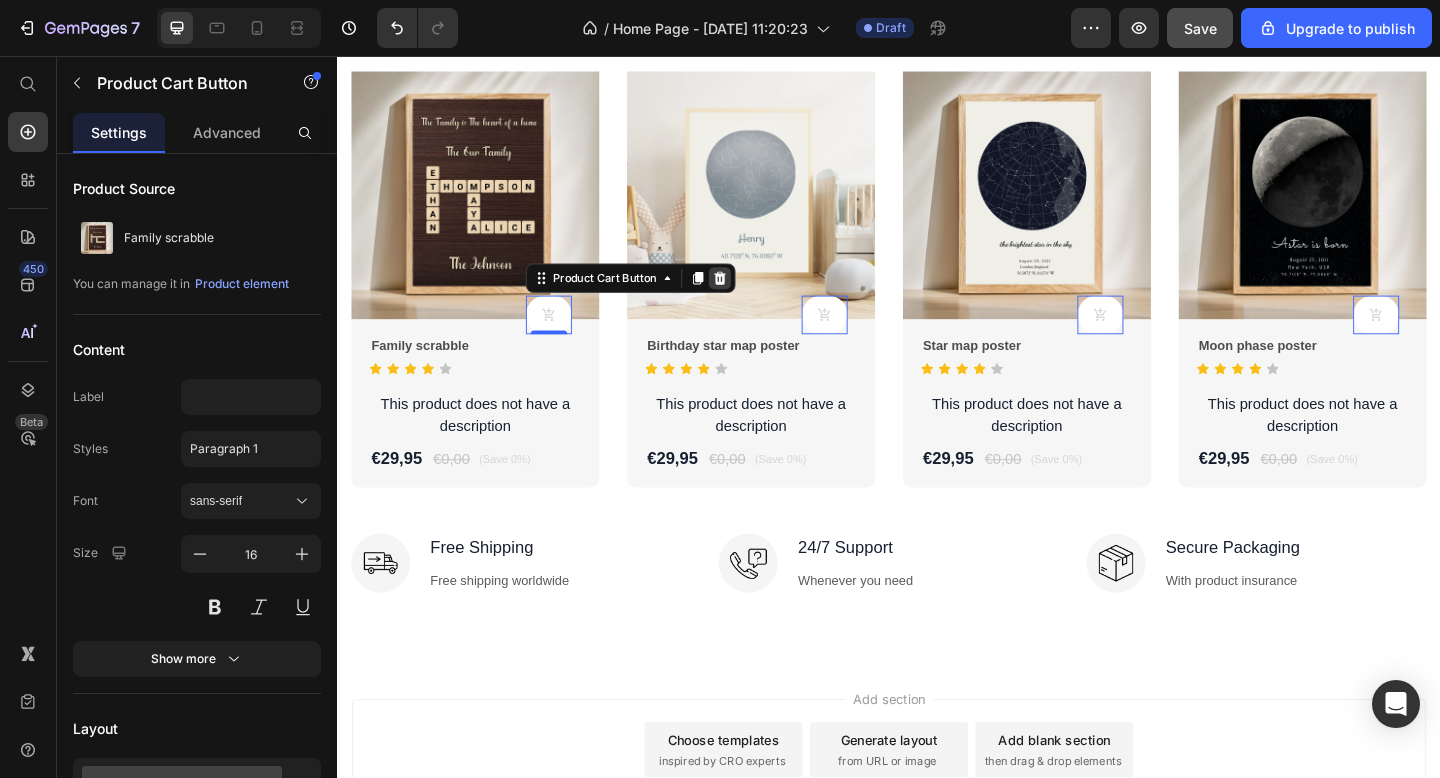 click 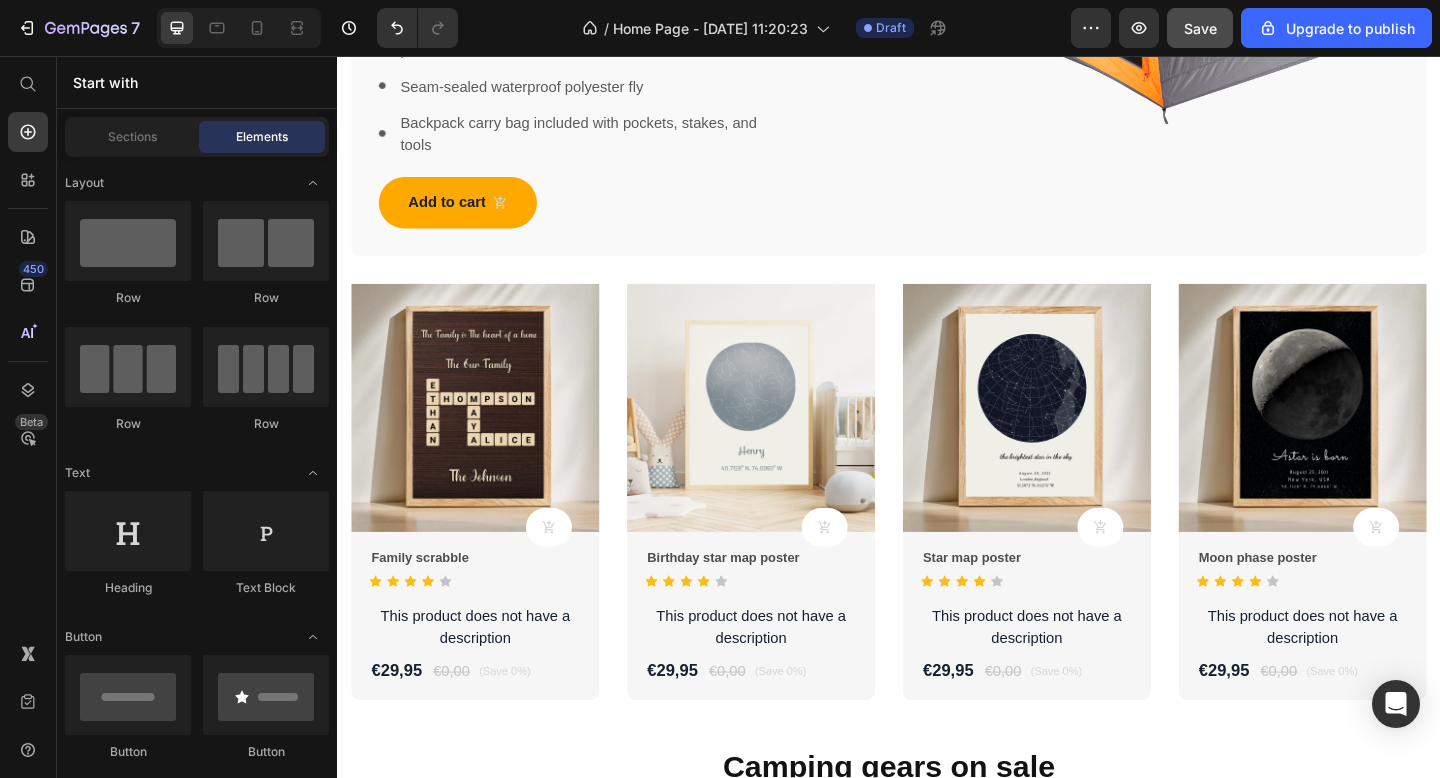 scroll, scrollTop: 1369, scrollLeft: 0, axis: vertical 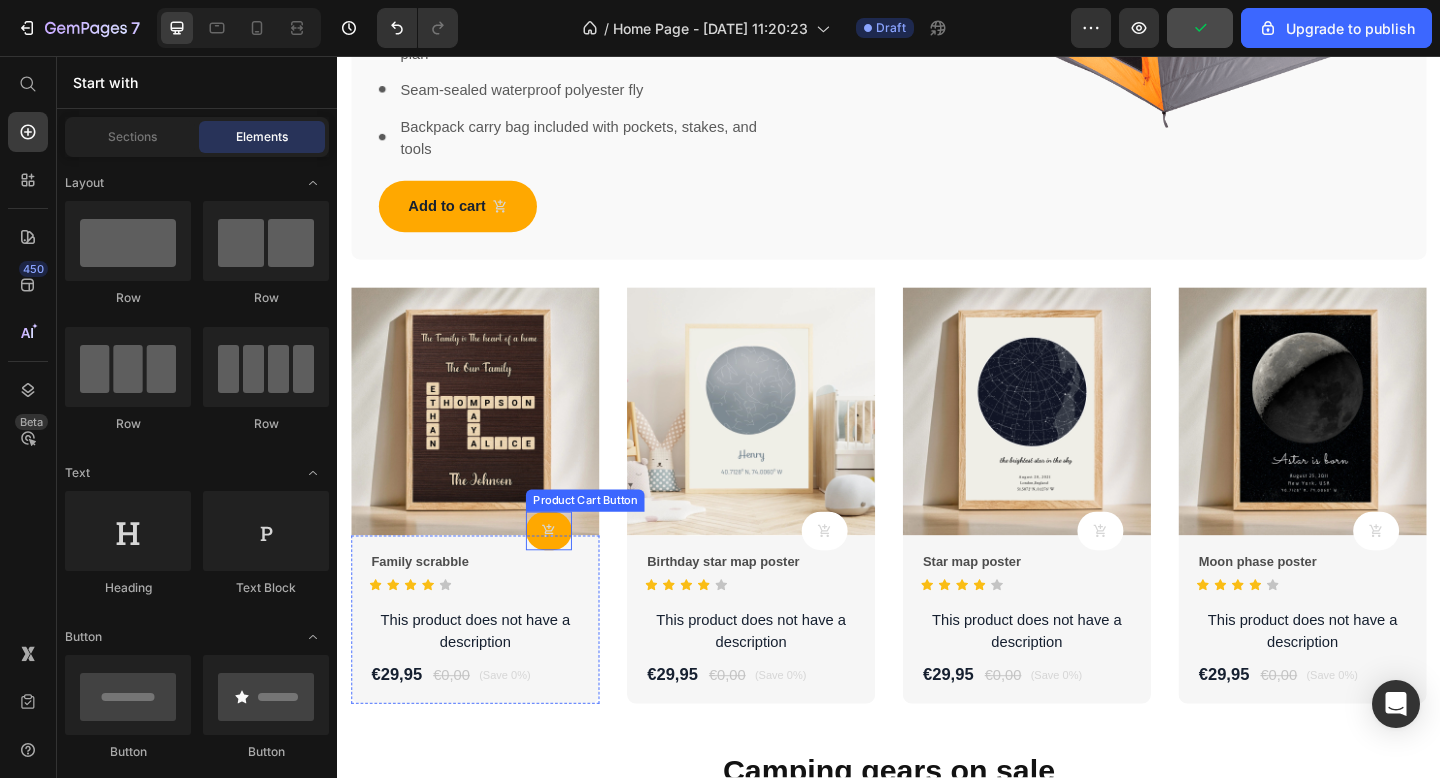 click 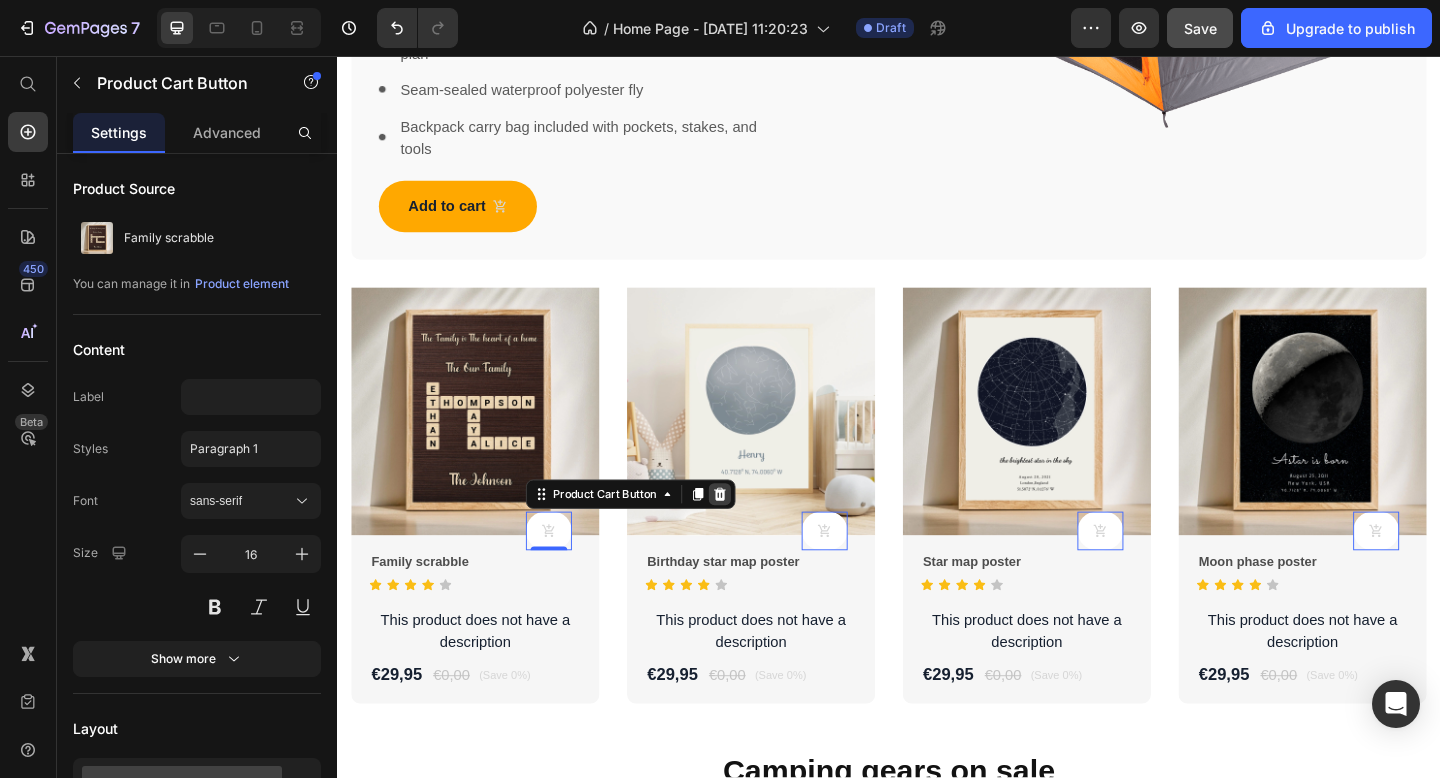 click 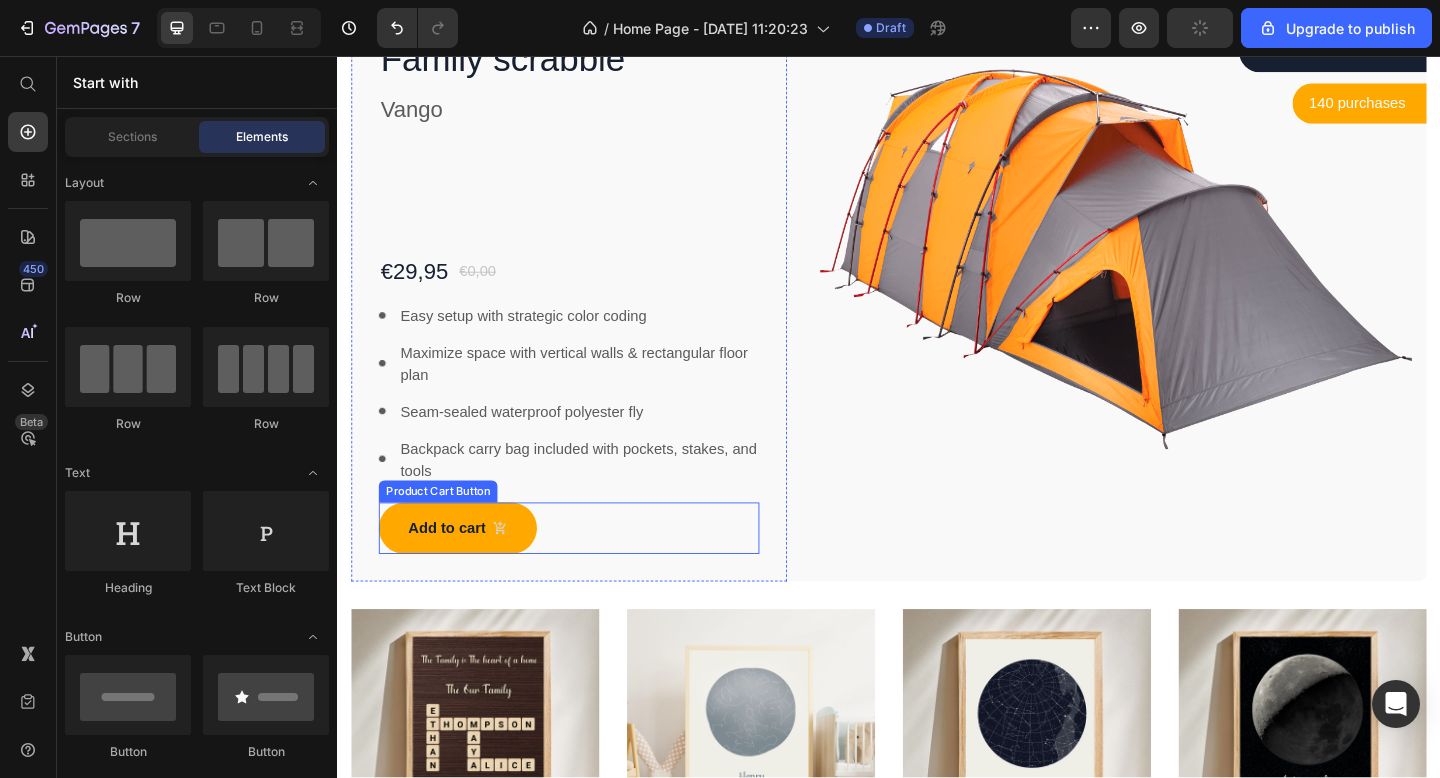 scroll, scrollTop: 1041, scrollLeft: 0, axis: vertical 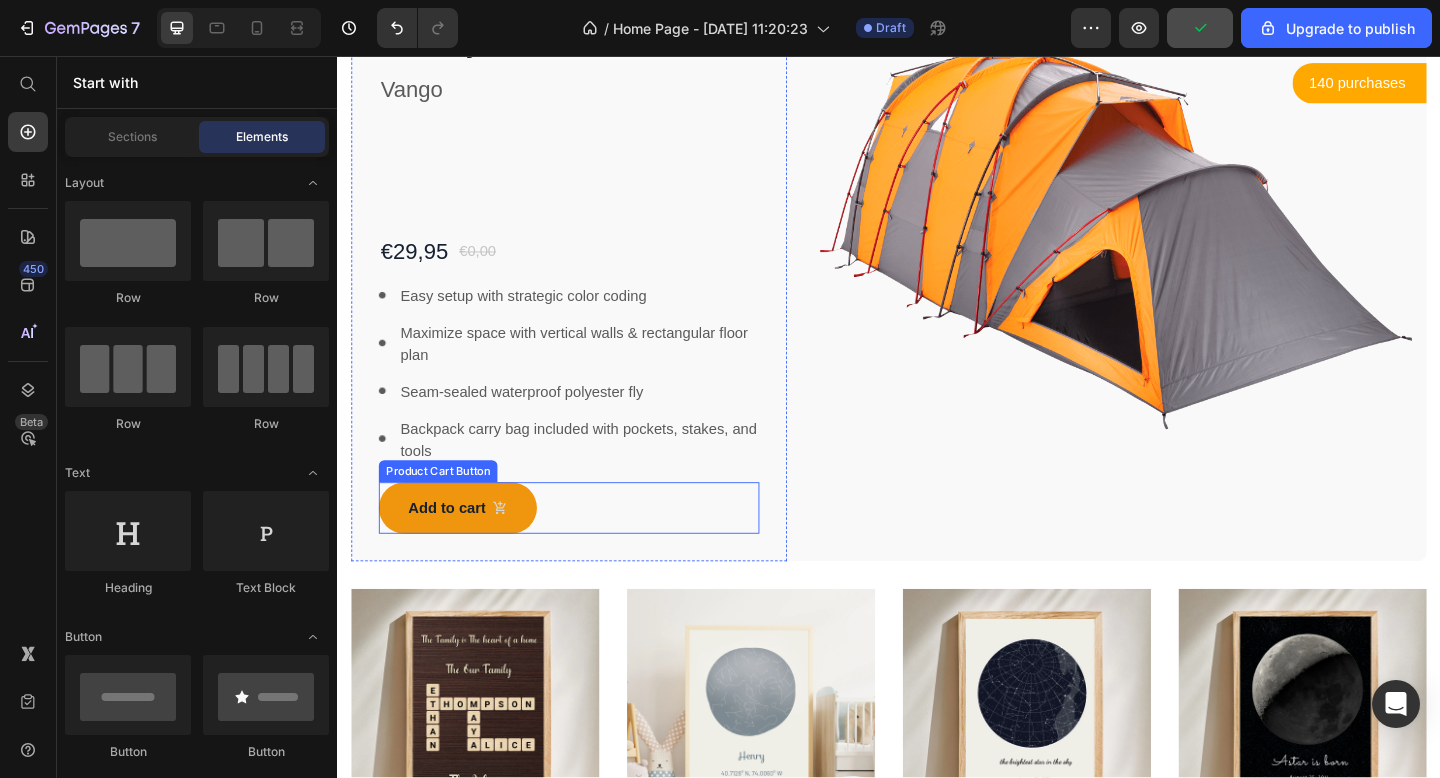 click on "Add to cart" at bounding box center [468, 548] 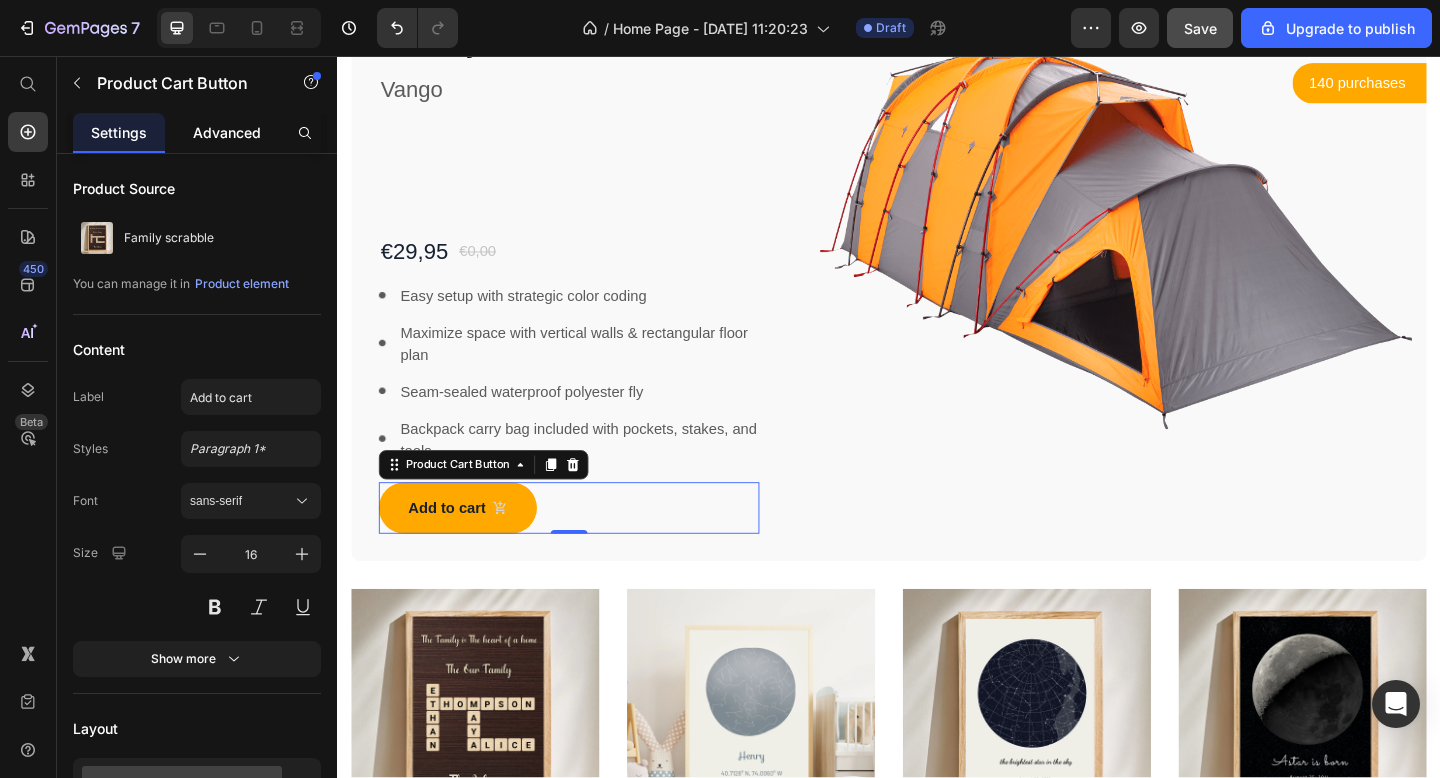 click on "Advanced" at bounding box center (227, 132) 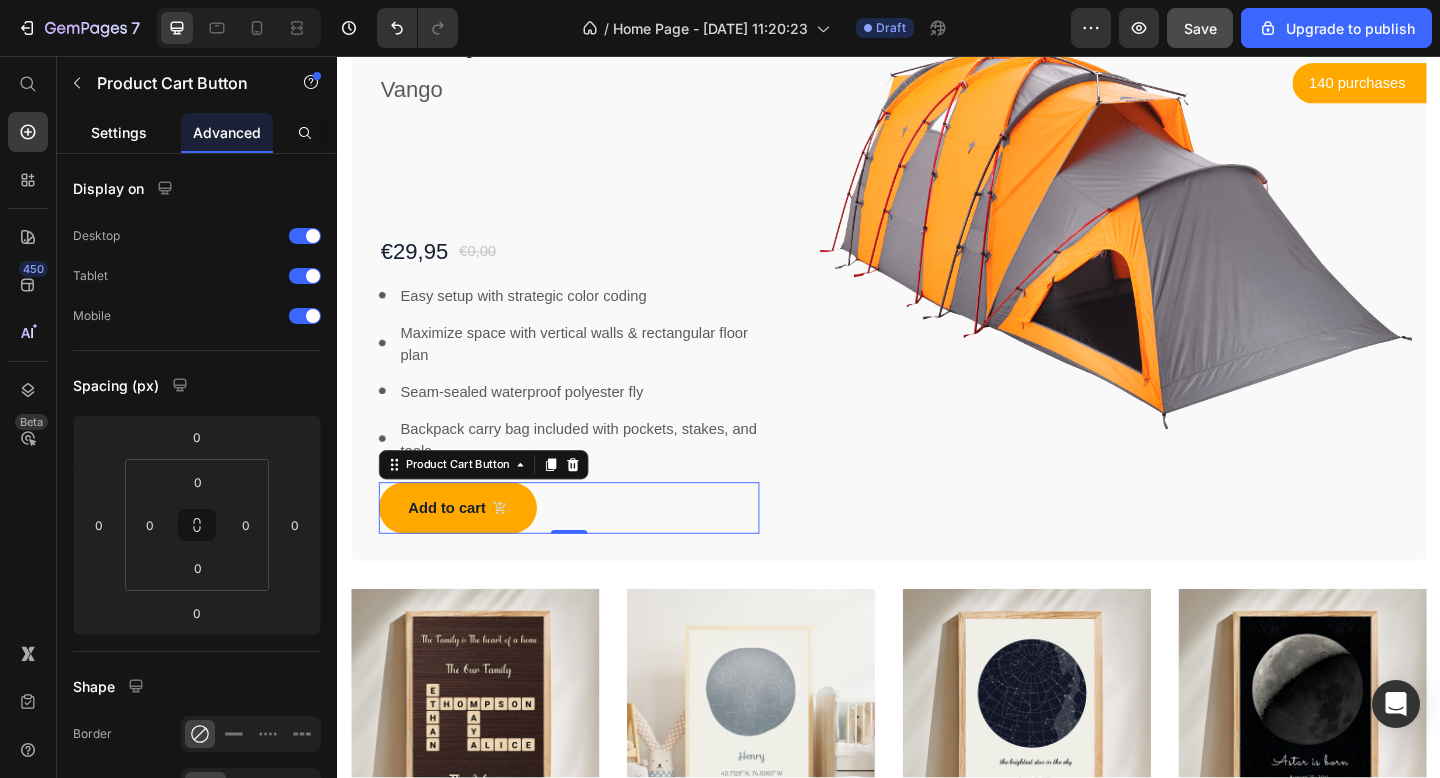 click on "Settings" at bounding box center (119, 132) 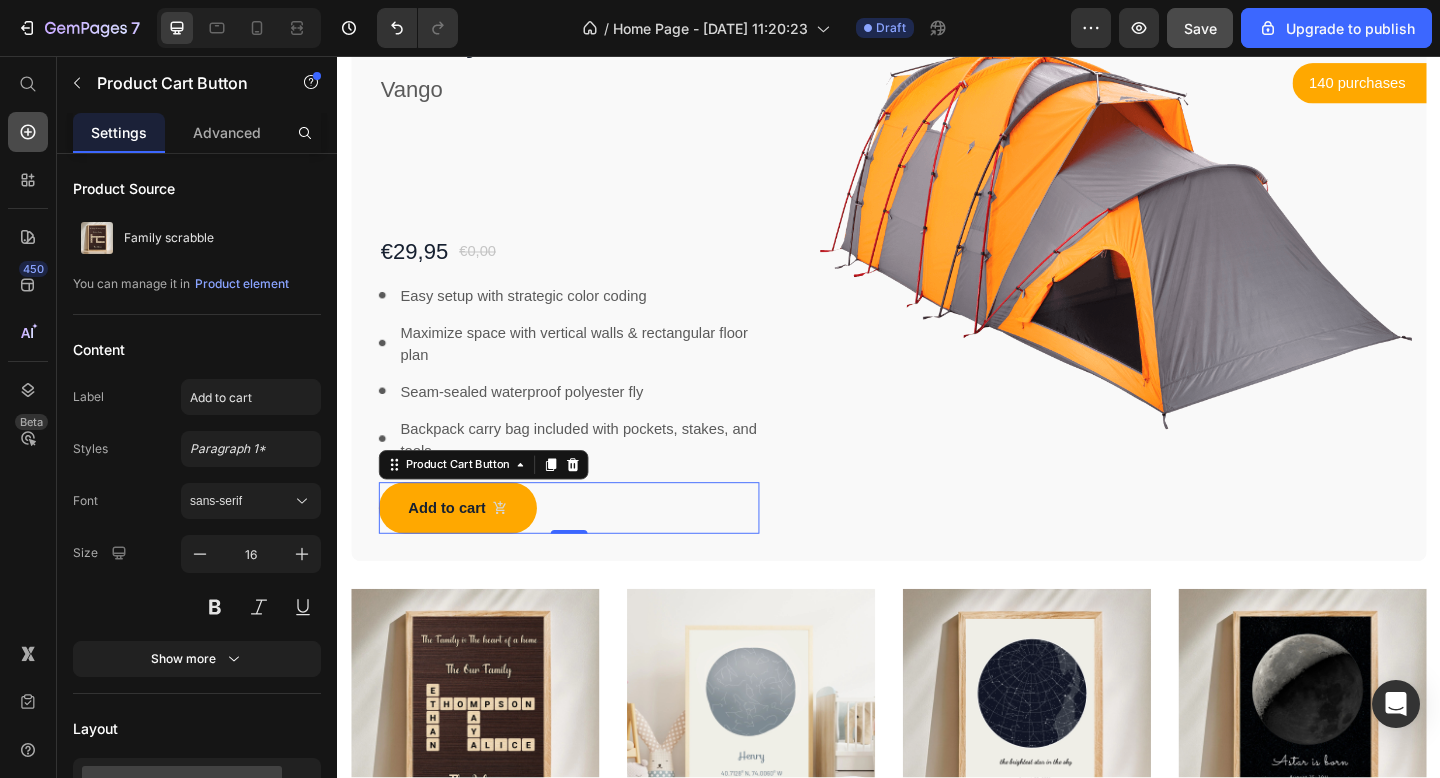 click 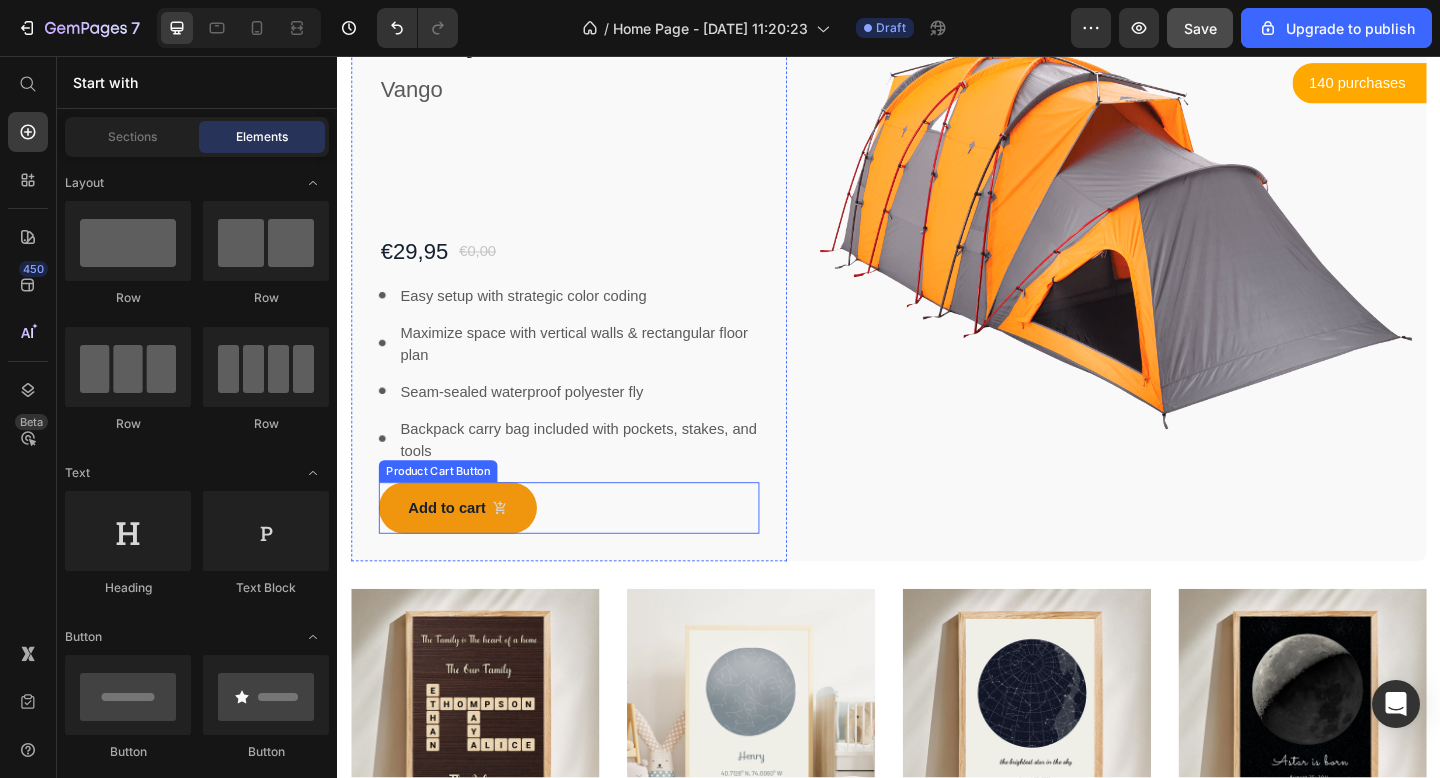 click on "Add to cart" at bounding box center [468, 548] 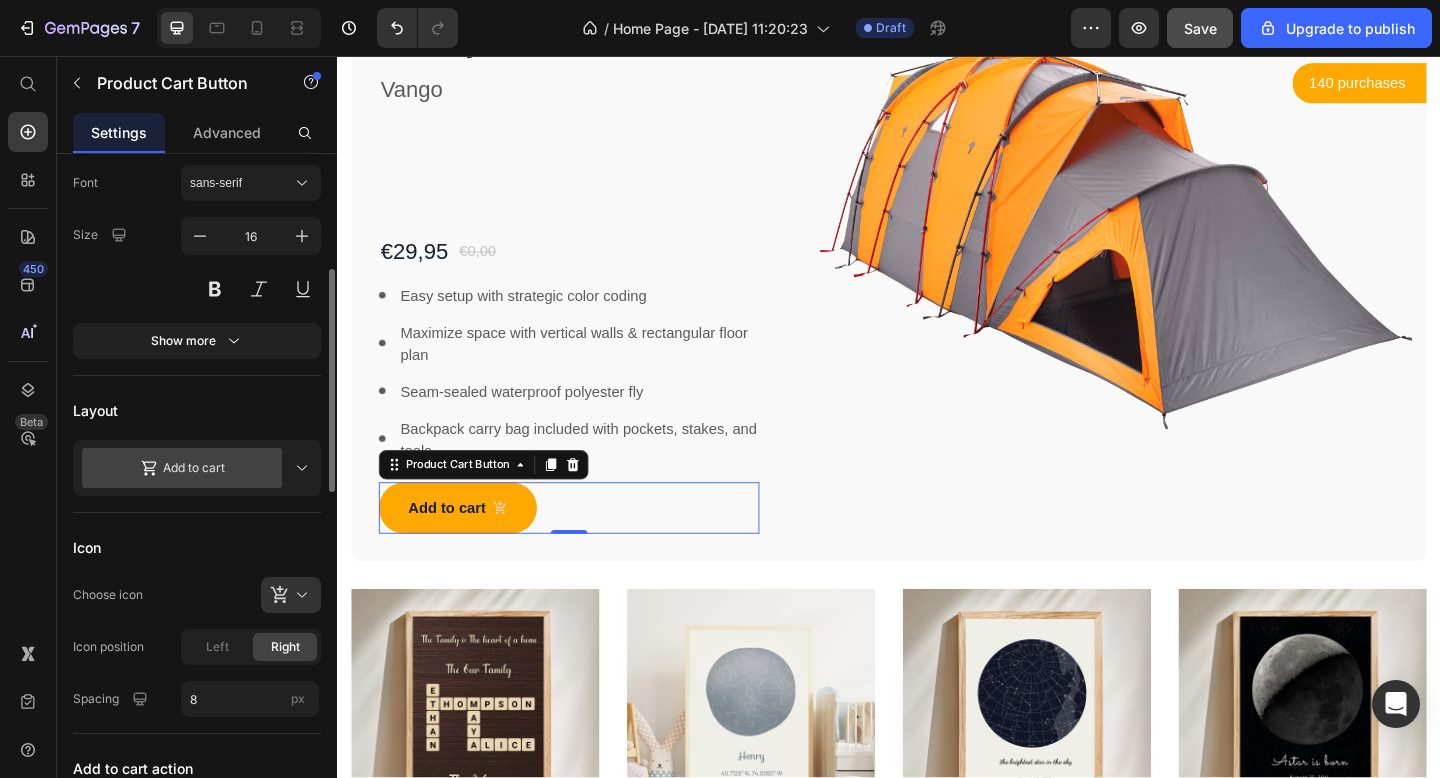 scroll, scrollTop: 326, scrollLeft: 0, axis: vertical 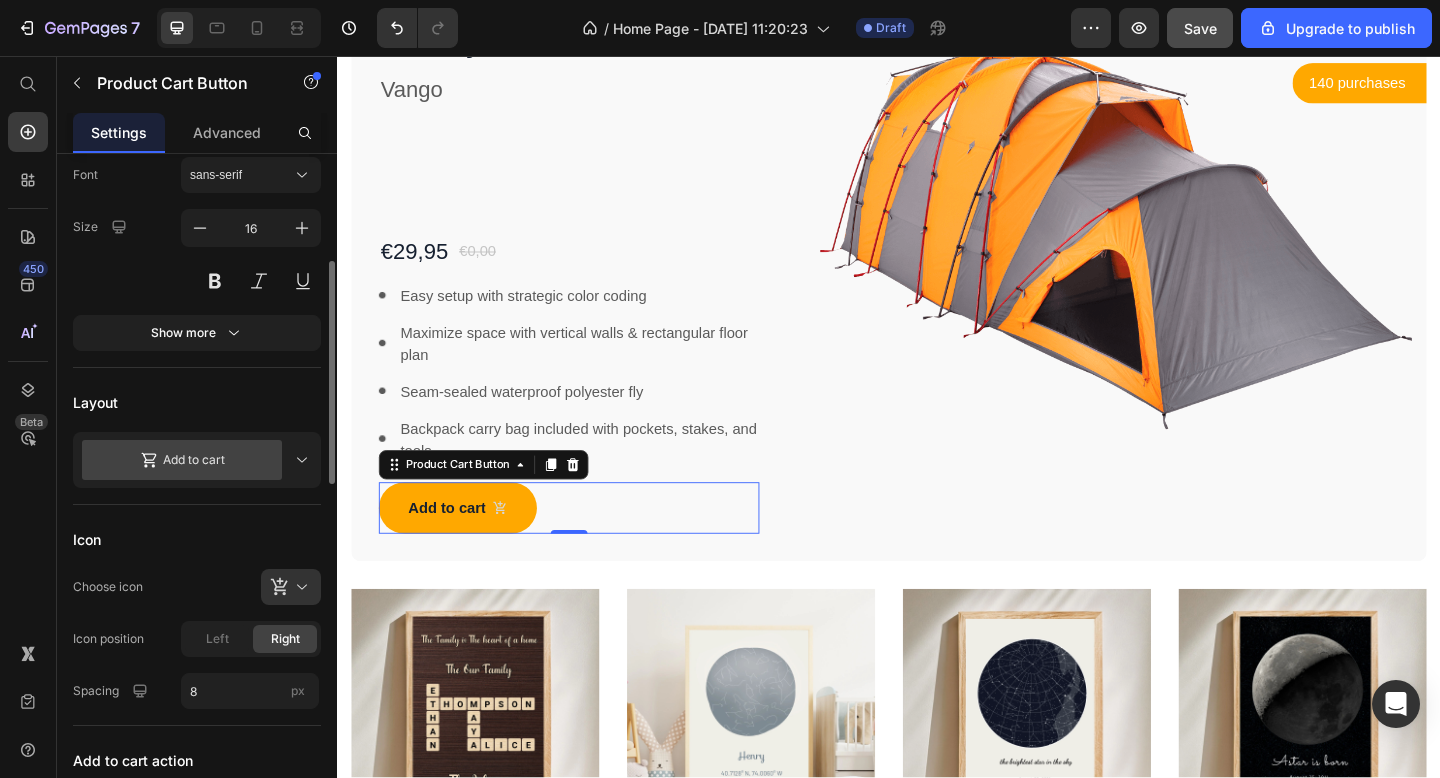 click 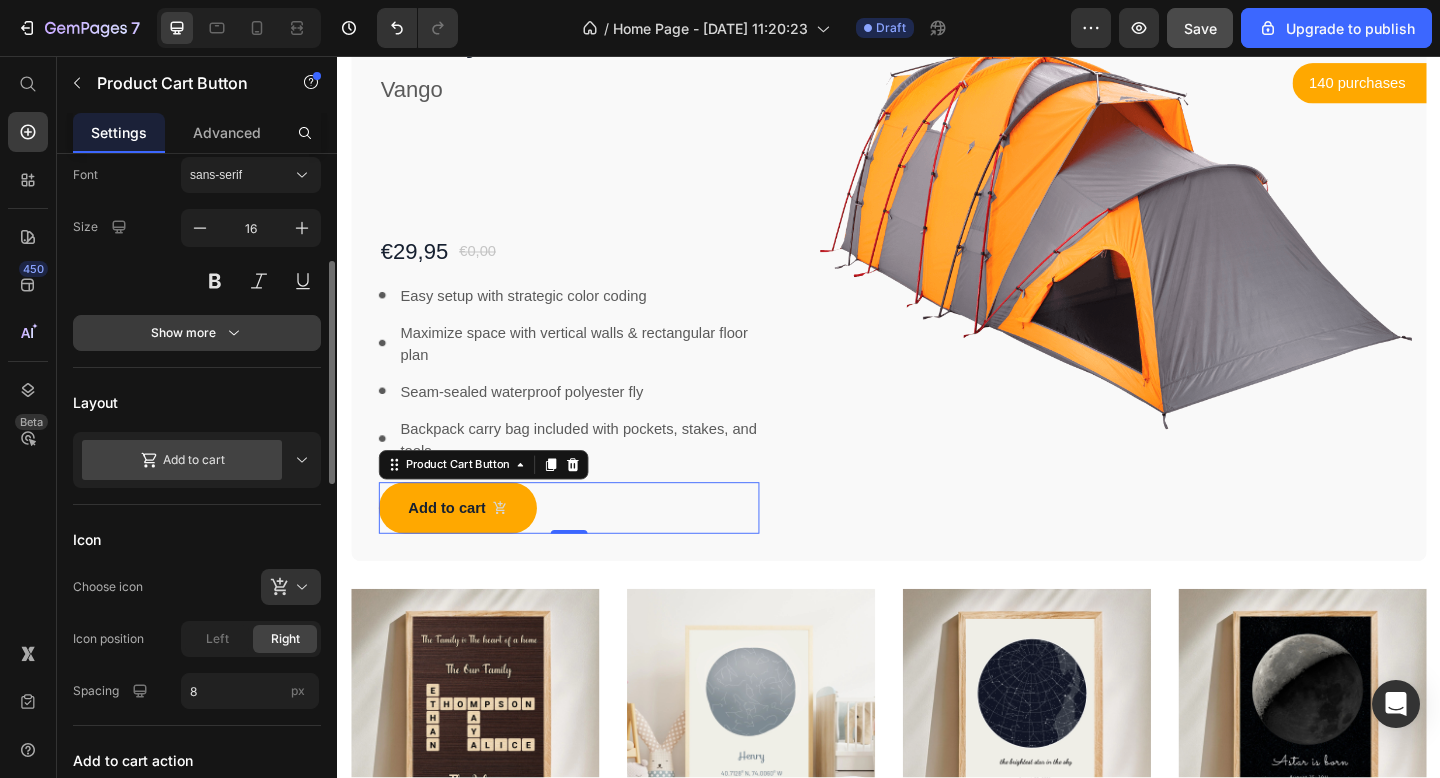 click on "Show more" at bounding box center [197, 333] 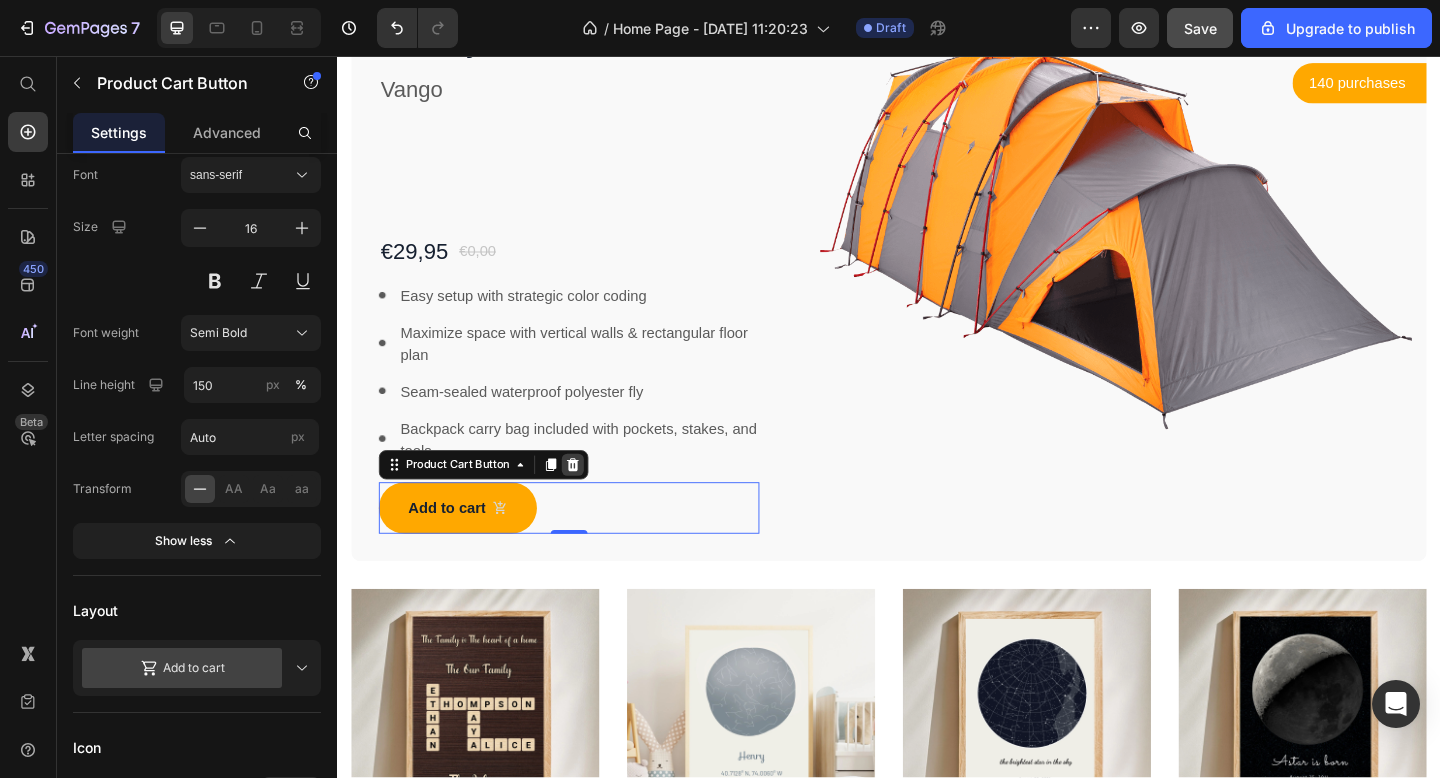 click 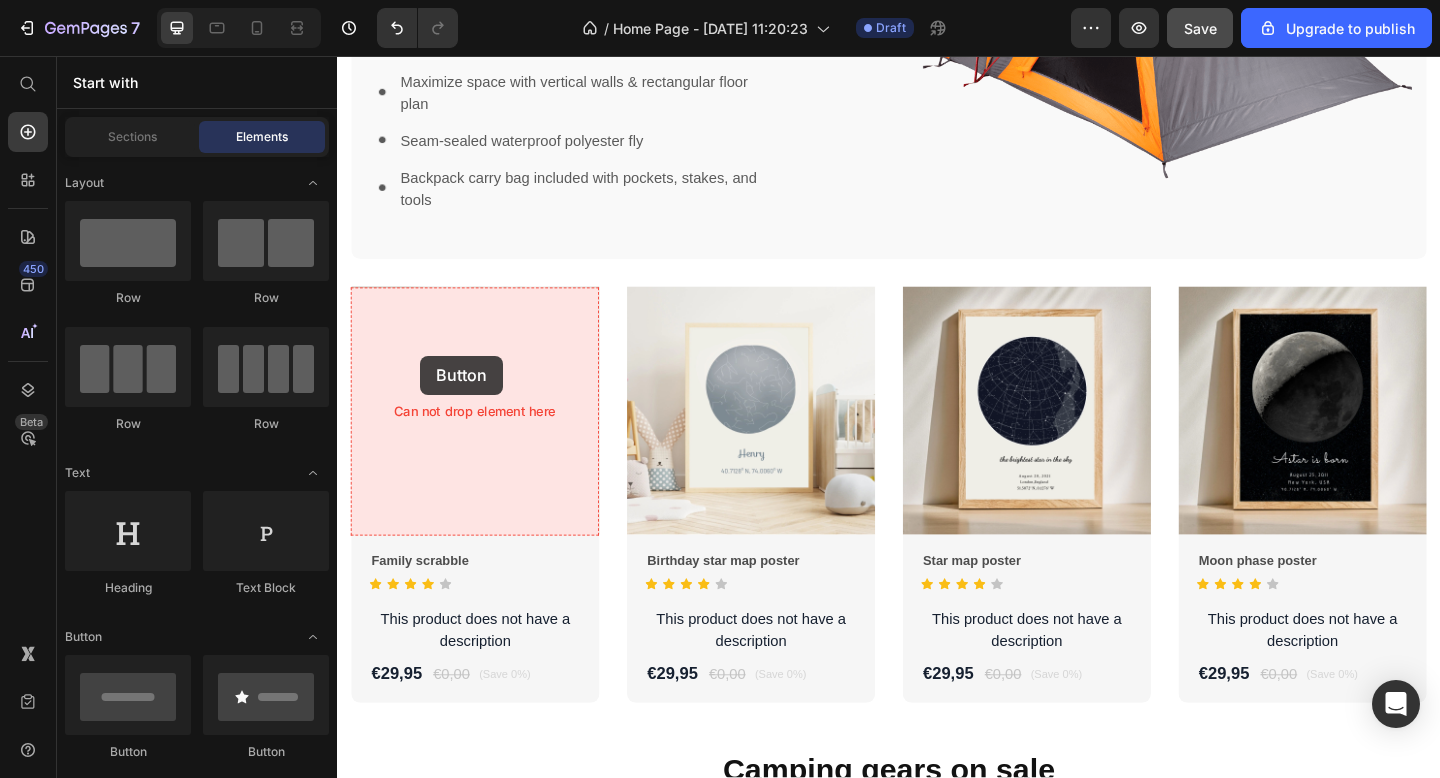 scroll, scrollTop: 1340, scrollLeft: 0, axis: vertical 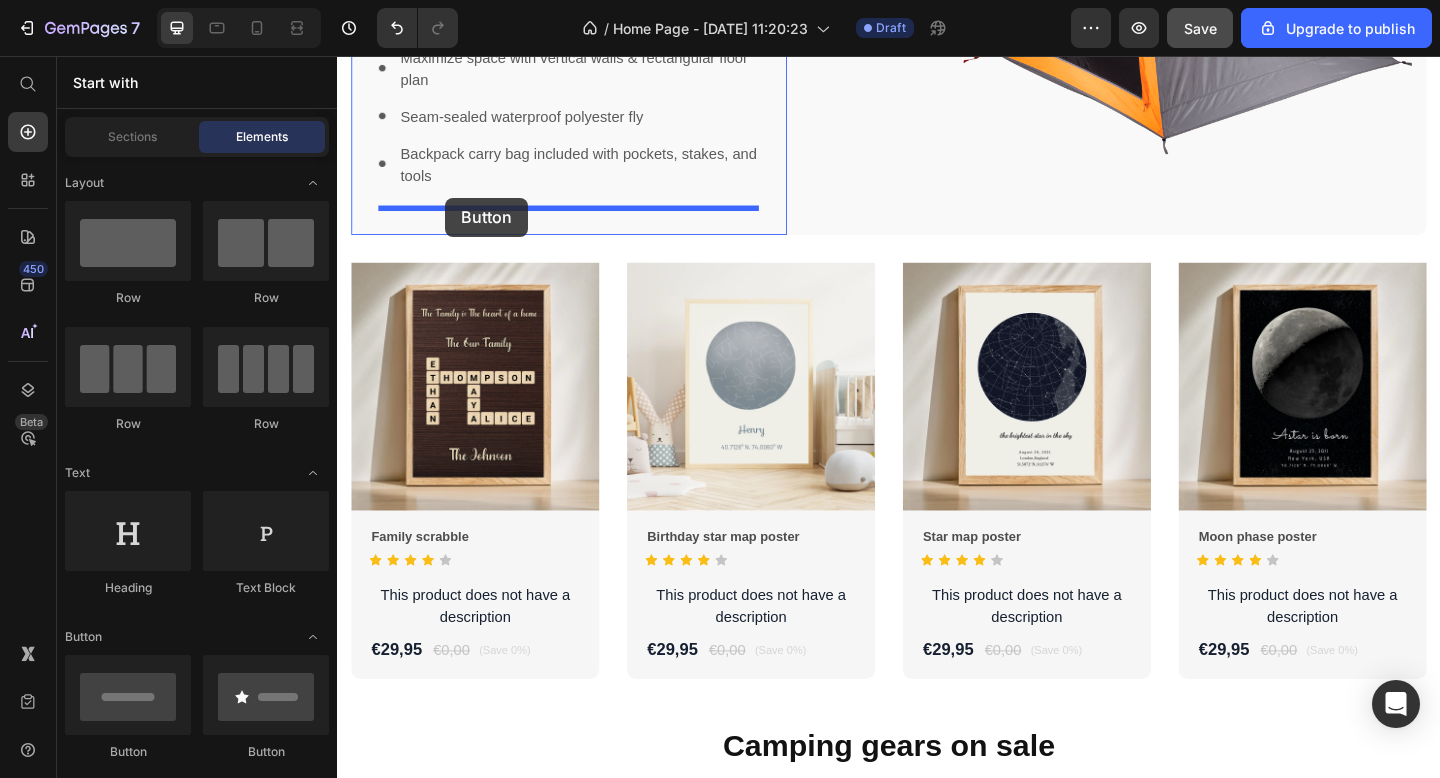 drag, startPoint x: 473, startPoint y: 749, endPoint x: 455, endPoint y: 210, distance: 539.3005 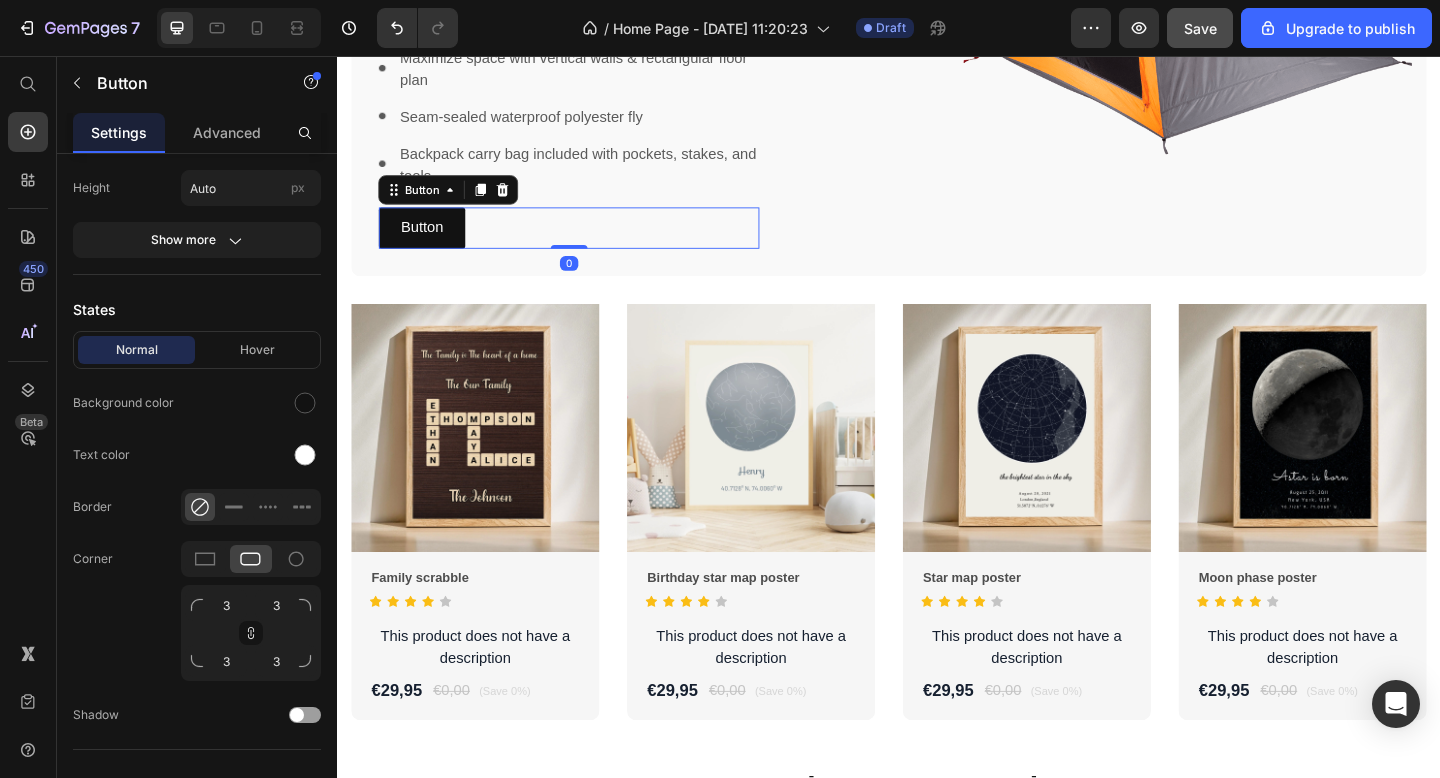 scroll, scrollTop: 0, scrollLeft: 0, axis: both 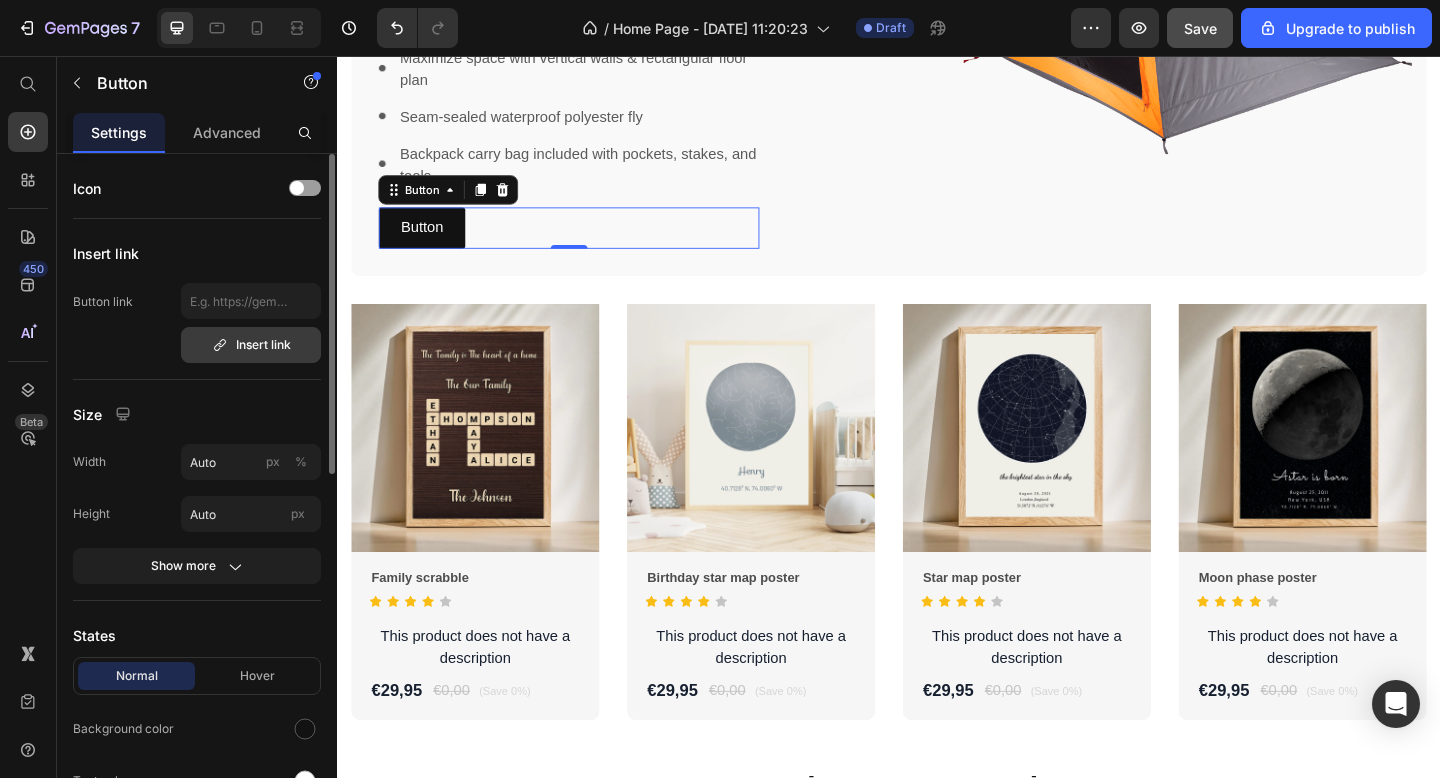 click on "Insert link" at bounding box center (251, 345) 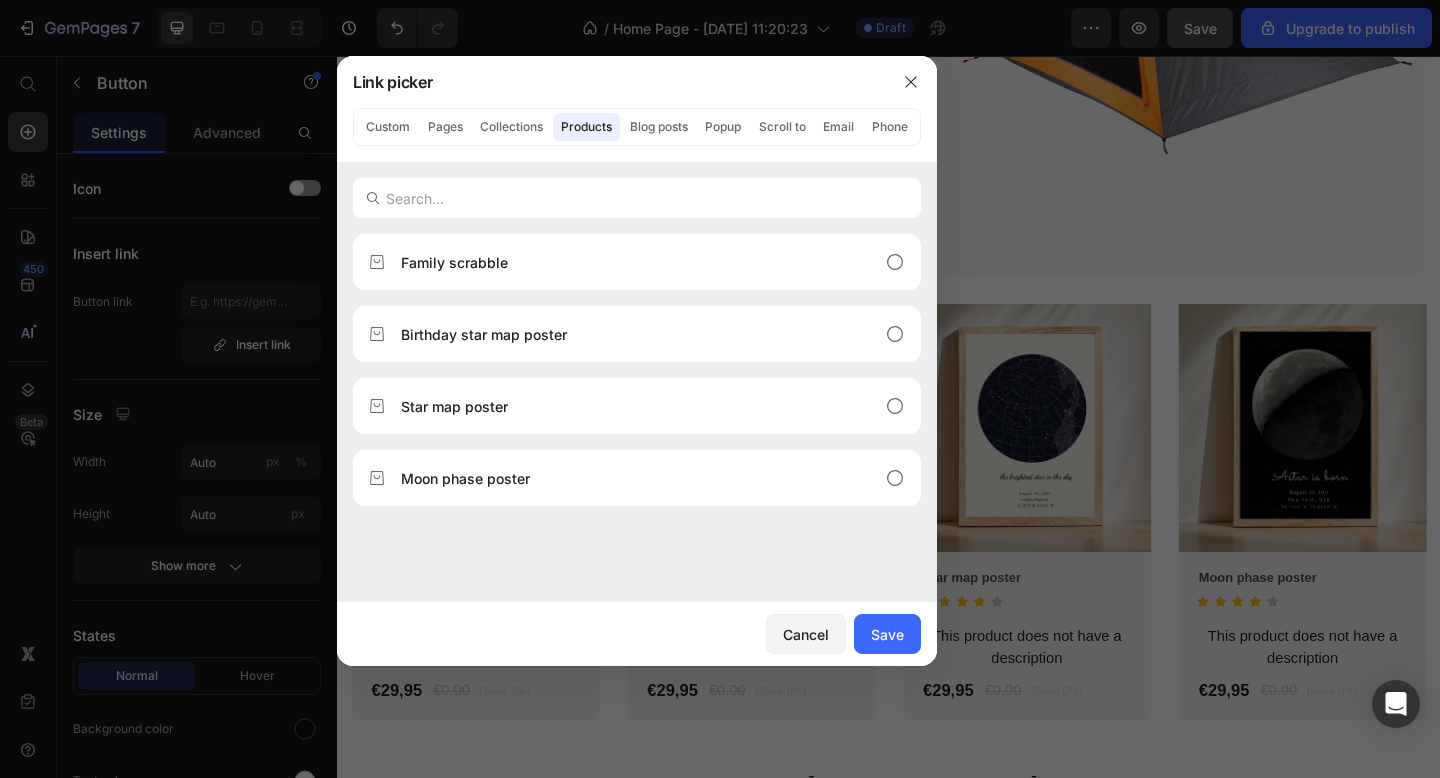 click at bounding box center (720, 389) 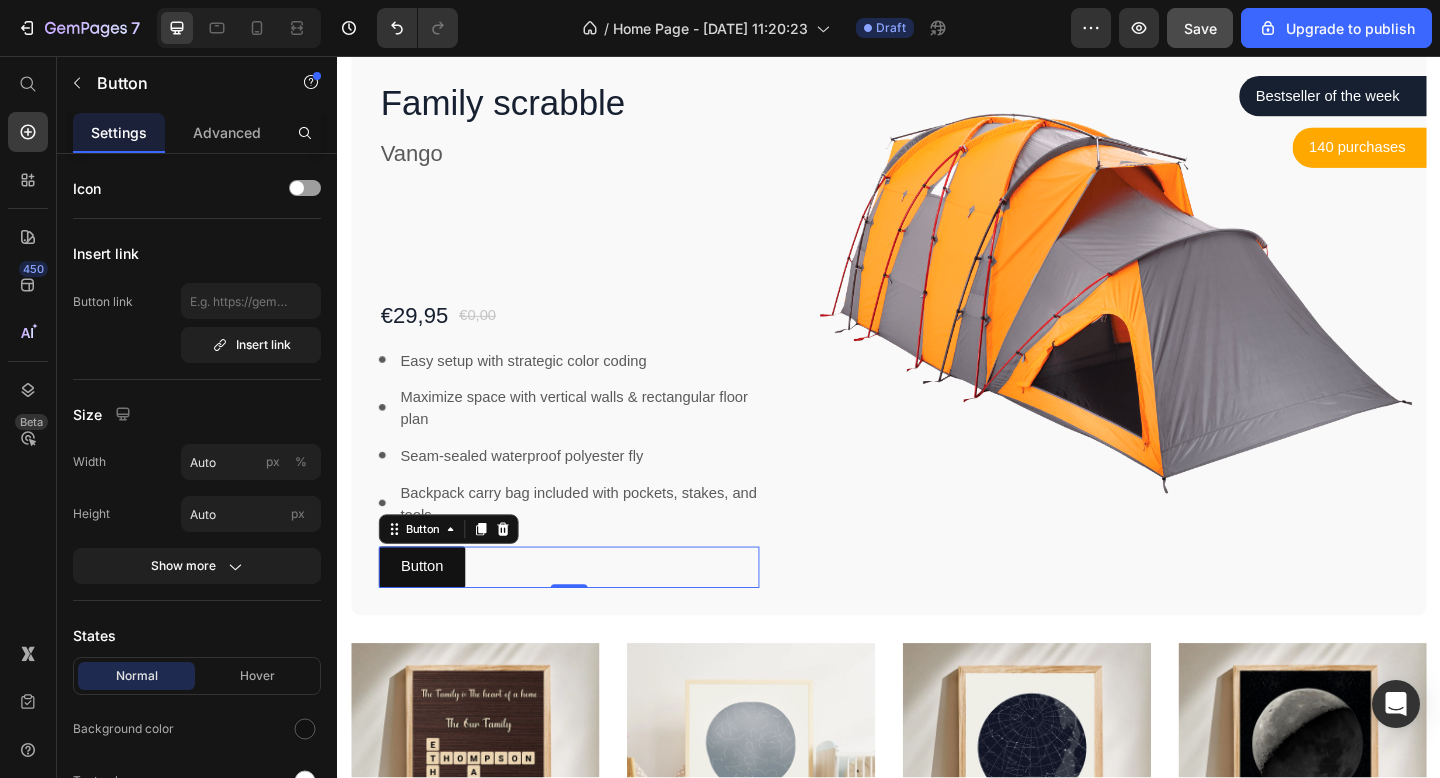 scroll, scrollTop: 970, scrollLeft: 0, axis: vertical 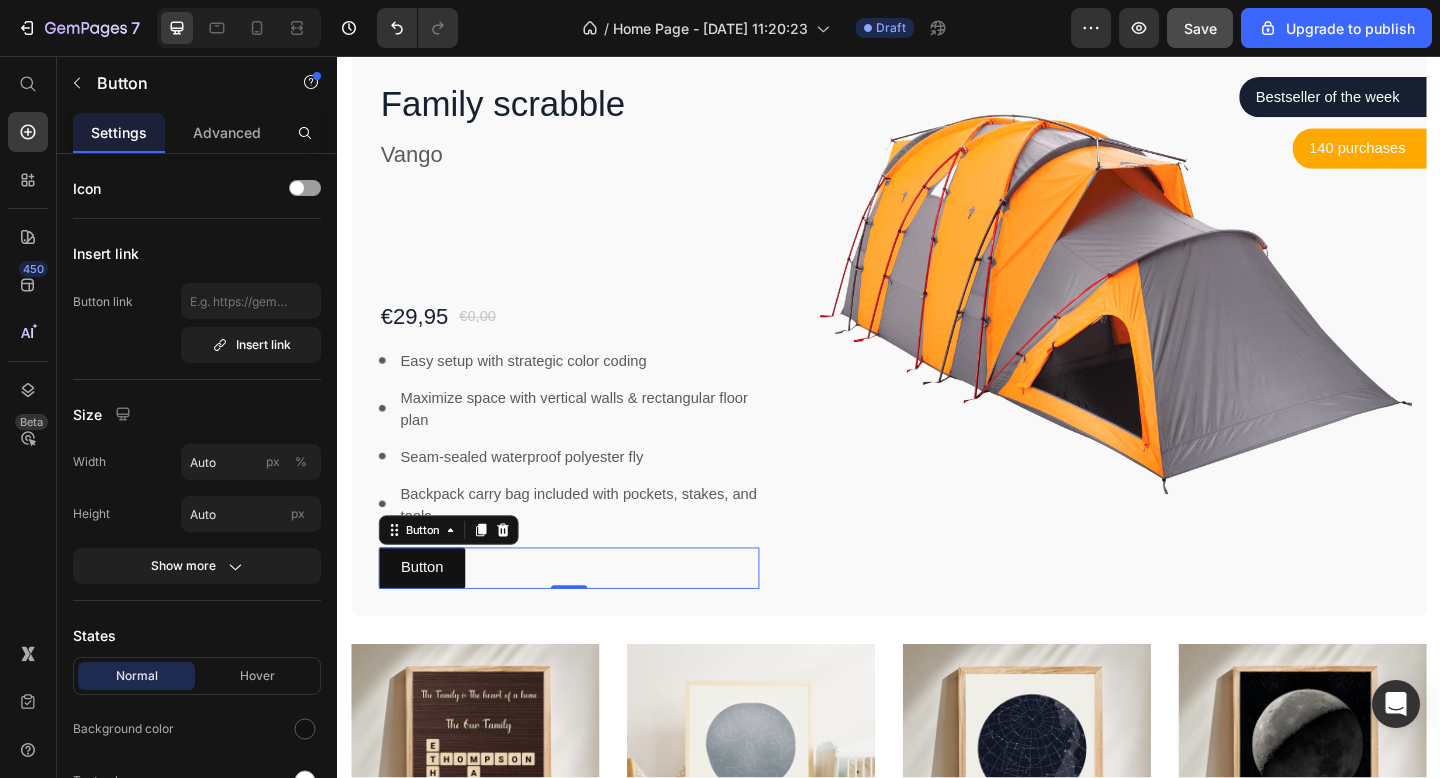 click at bounding box center [1190, 324] 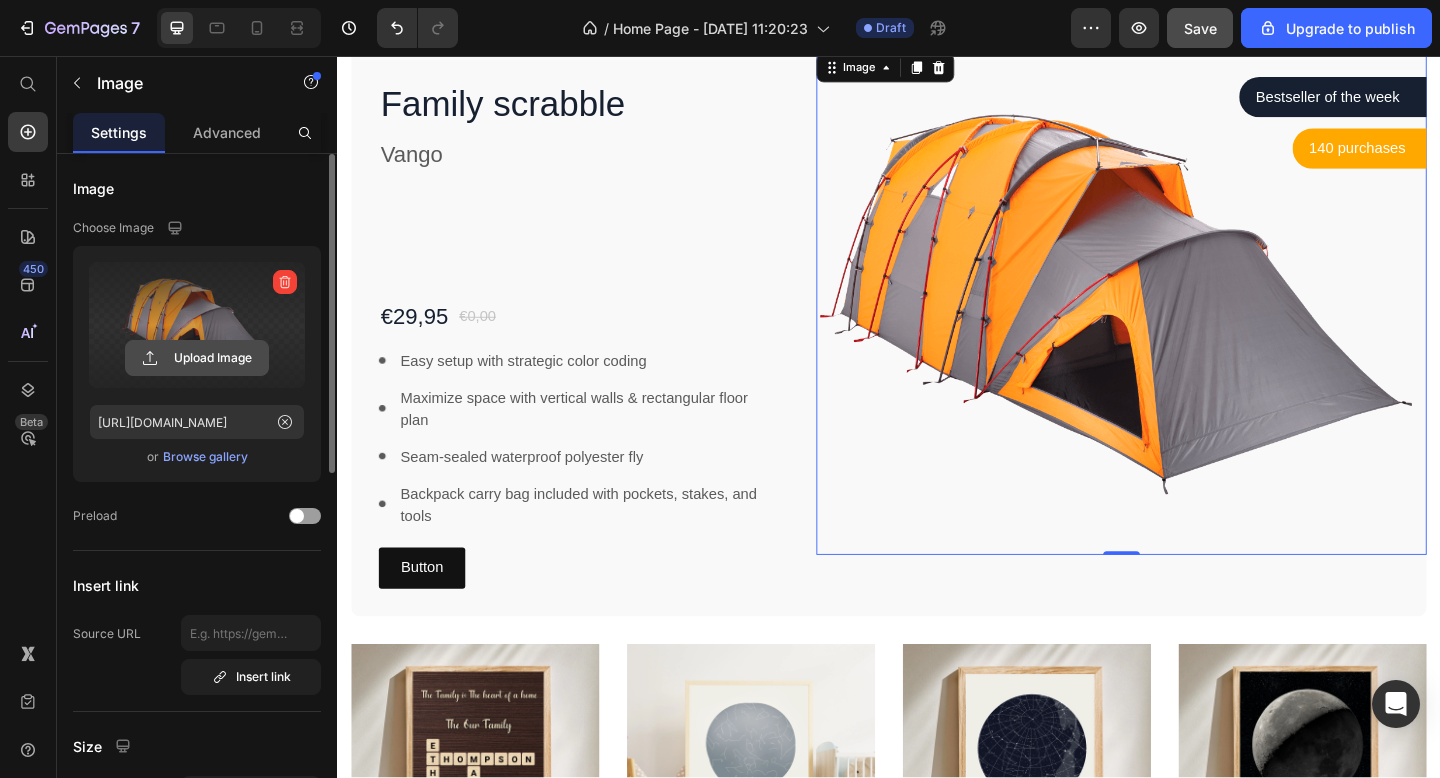 click 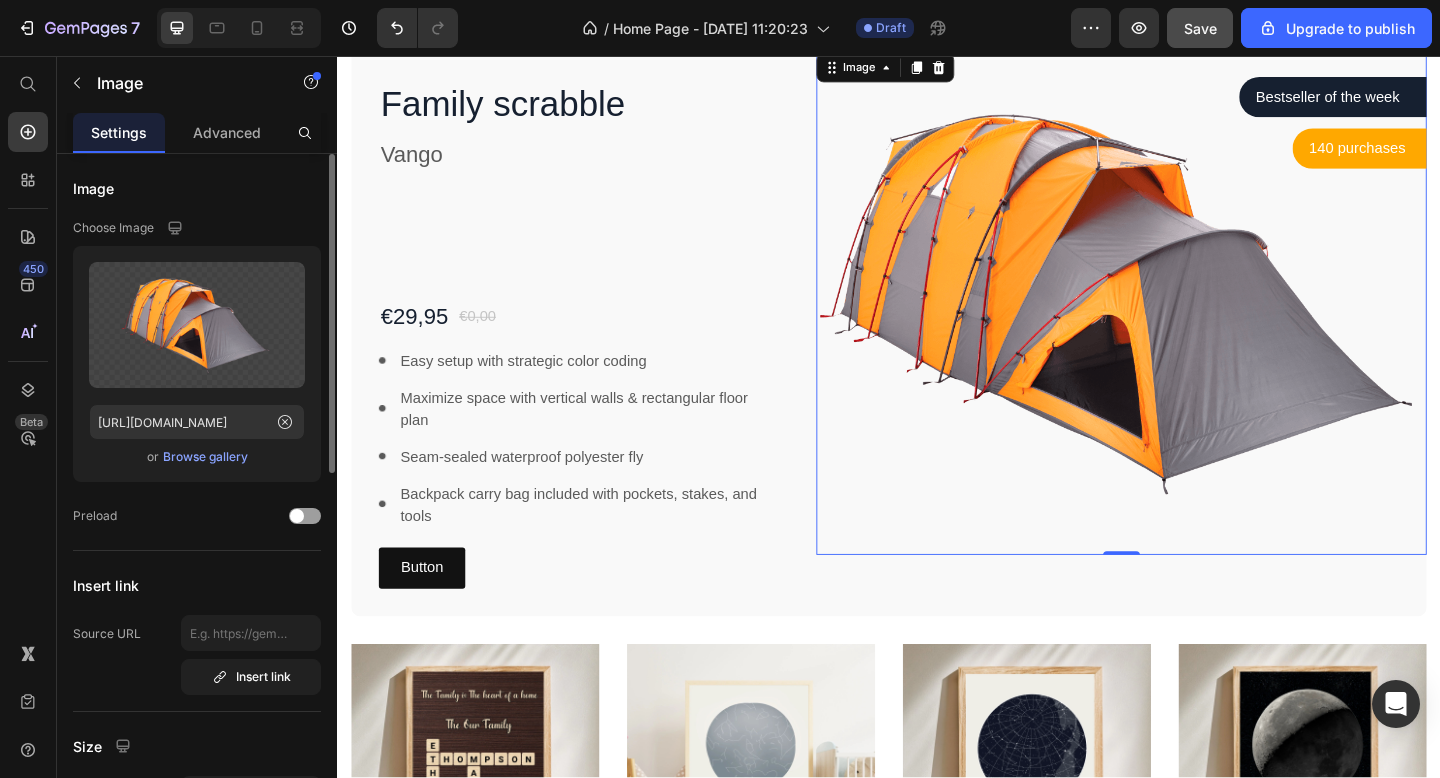 click on "Browse gallery" at bounding box center [205, 457] 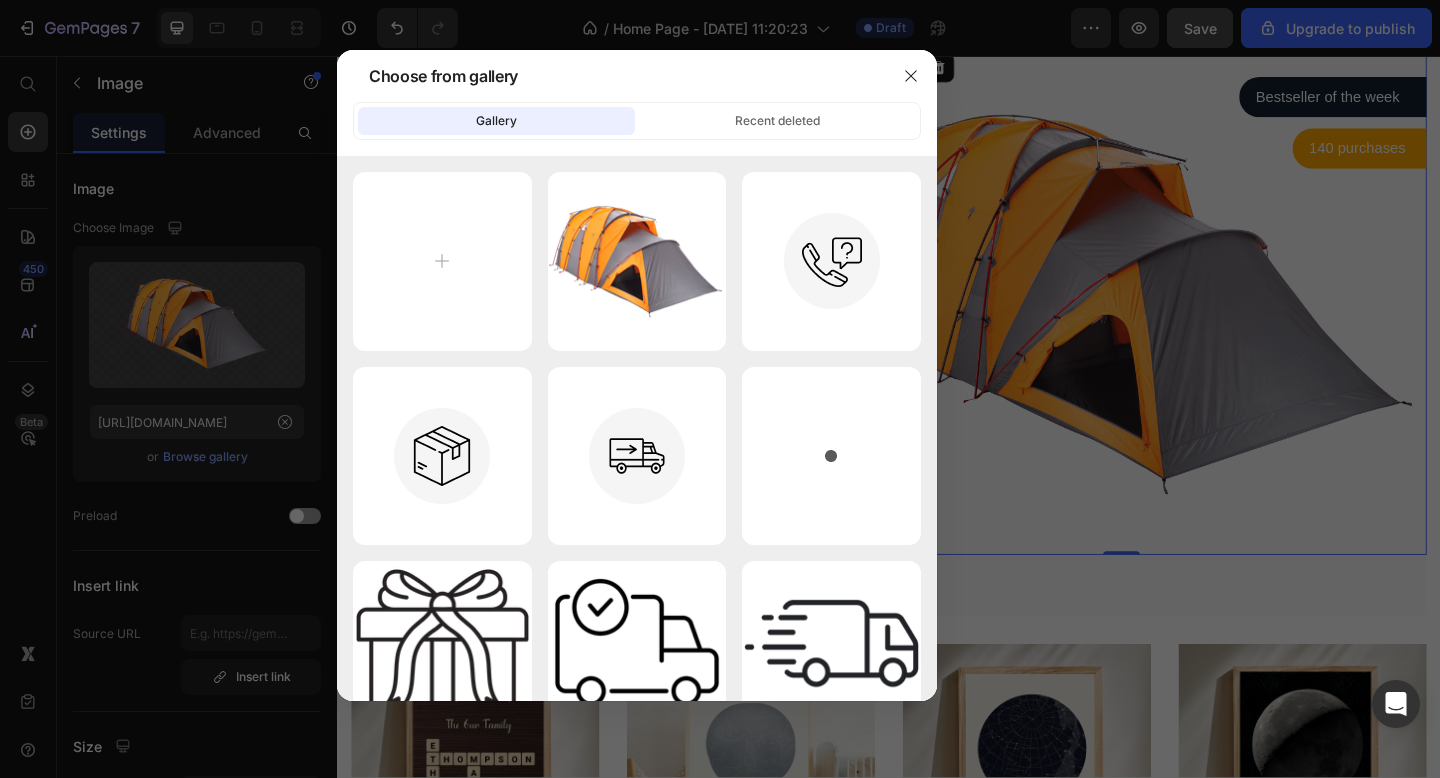 click at bounding box center (720, 389) 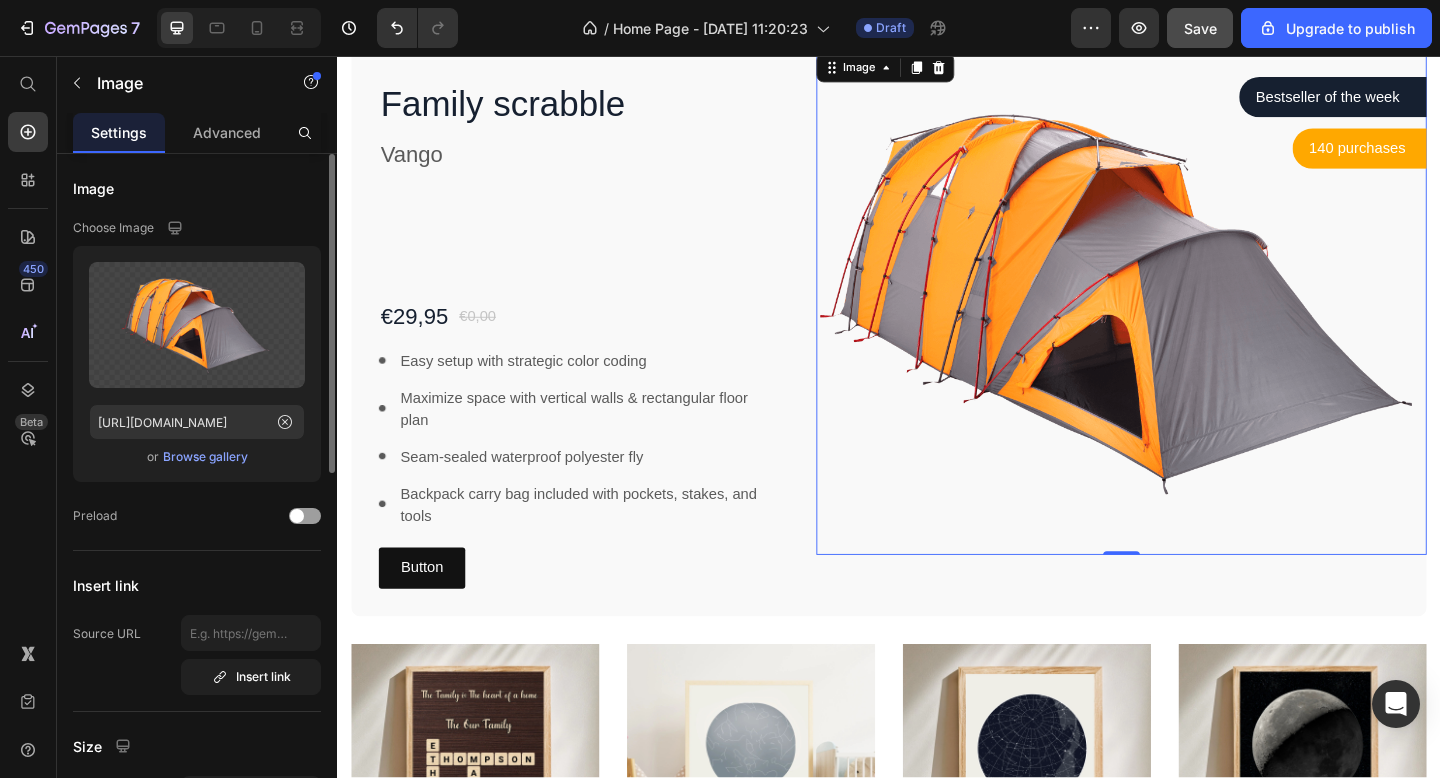click on "Image" at bounding box center (197, 188) 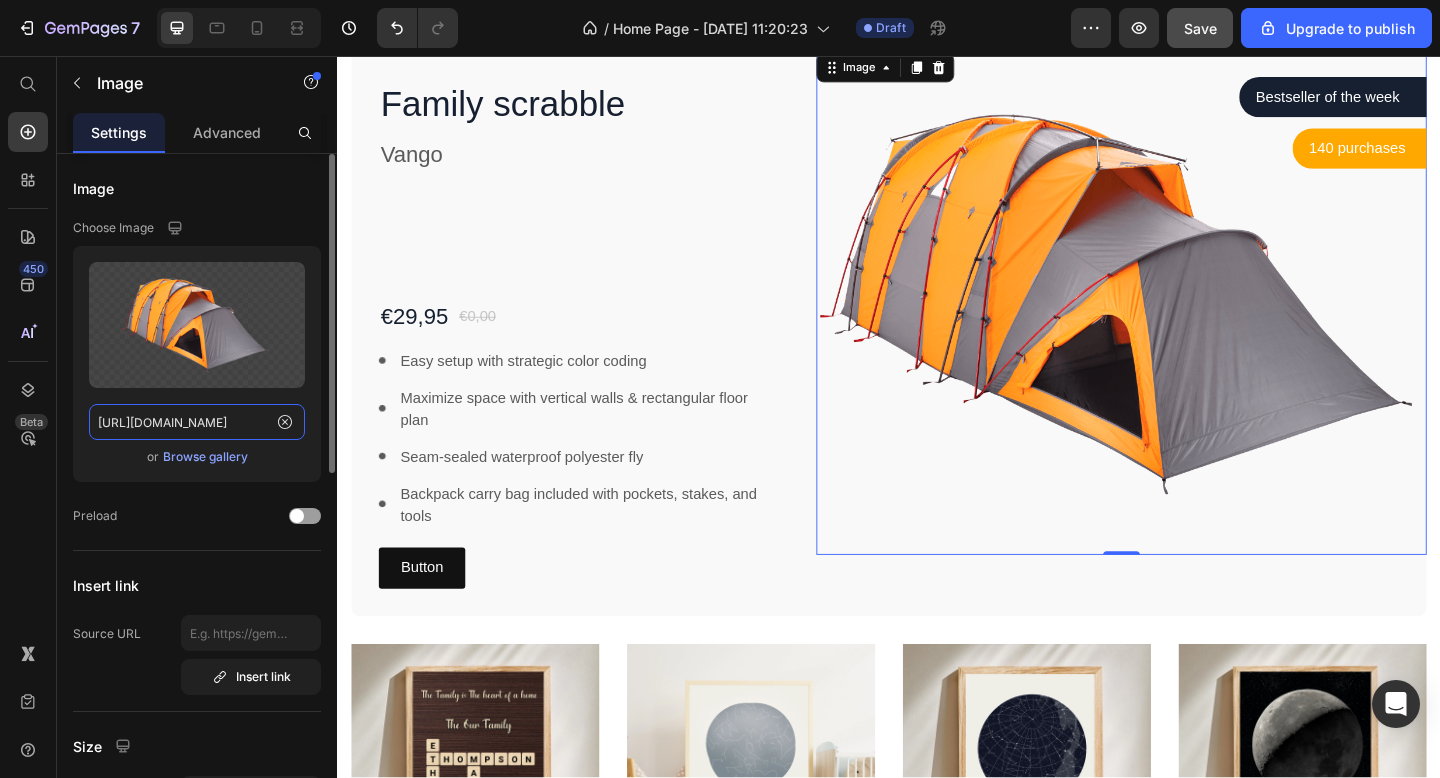 click on "https://cdn.shopify.com/s/files/1/0612/5554/9161/files/gempages_518264669681484875-0be62e74-98d6-433f-9bbf-b5f9893a03bd.png" 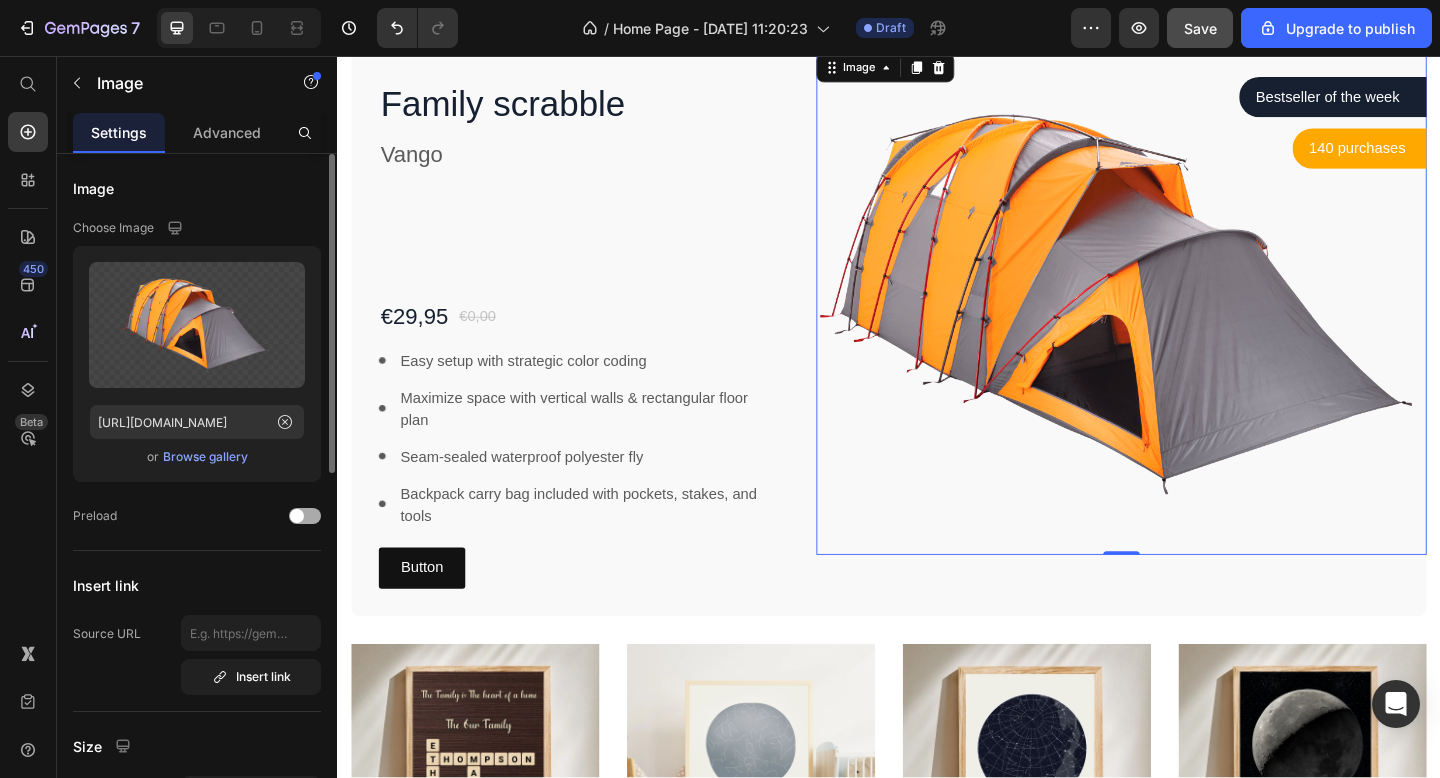 click on "Preload" 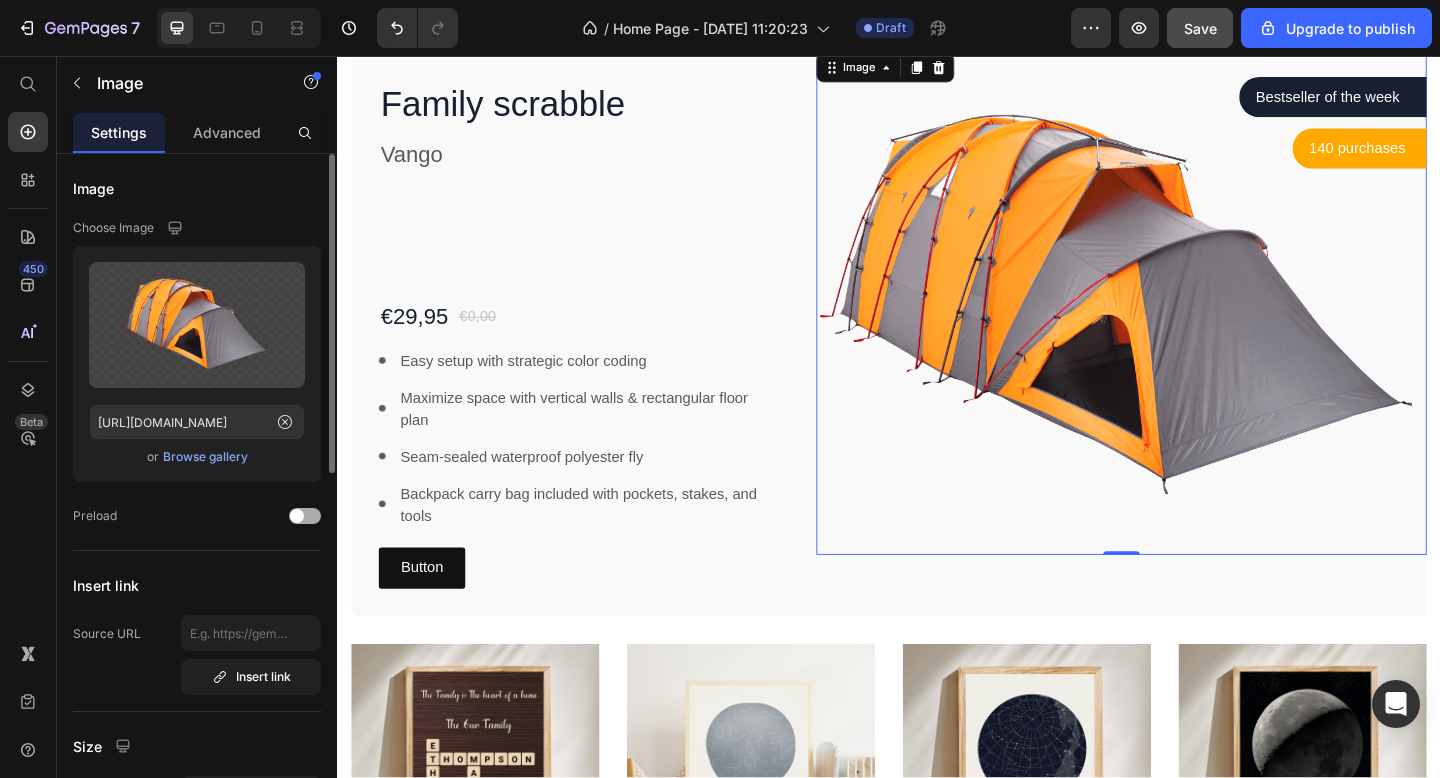 click on "Preload" 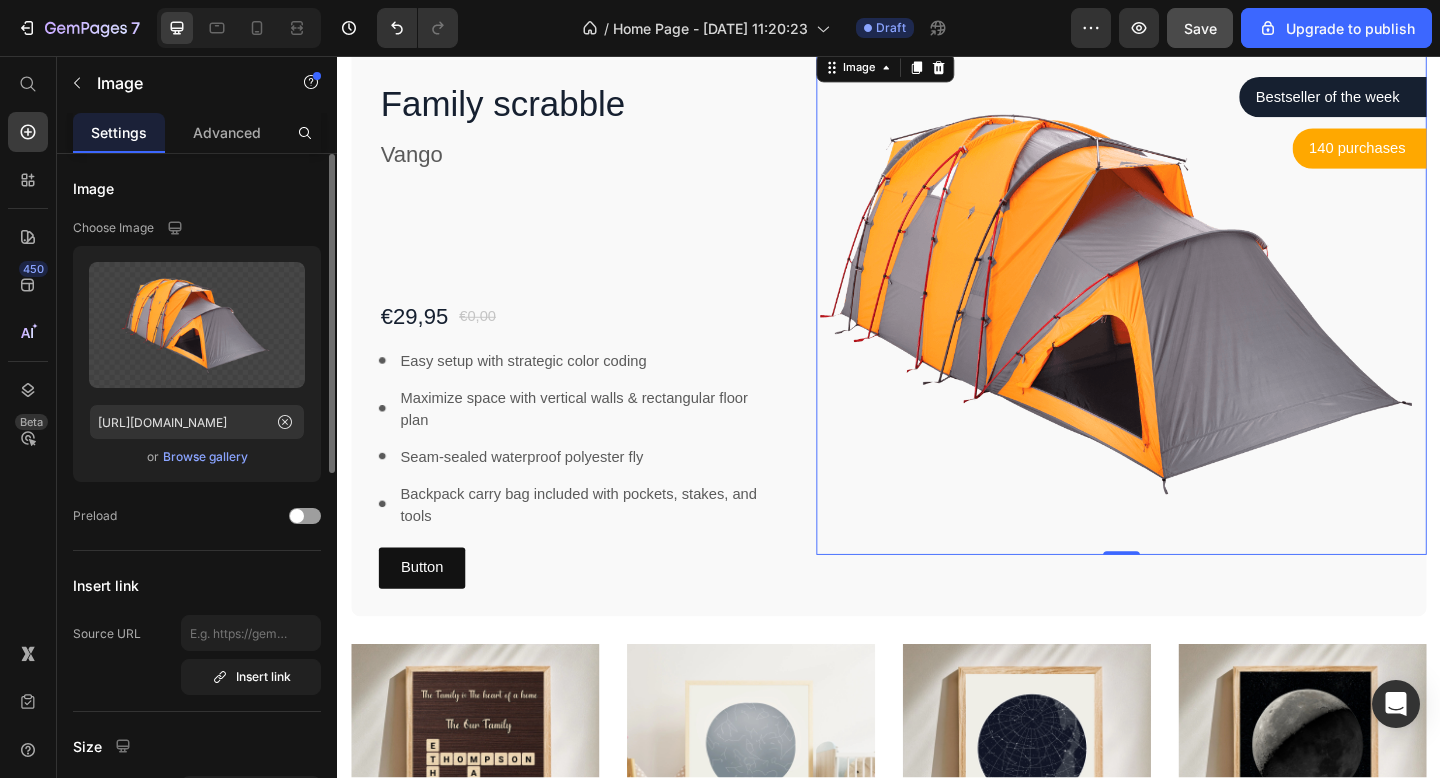 click on "Image Choose Image Upload Image https://cdn.shopify.com/s/files/1/0612/5554/9161/files/gempages_518264669681484875-0be62e74-98d6-433f-9bbf-b5f9893a03bd.png  or   Browse gallery  Preload" 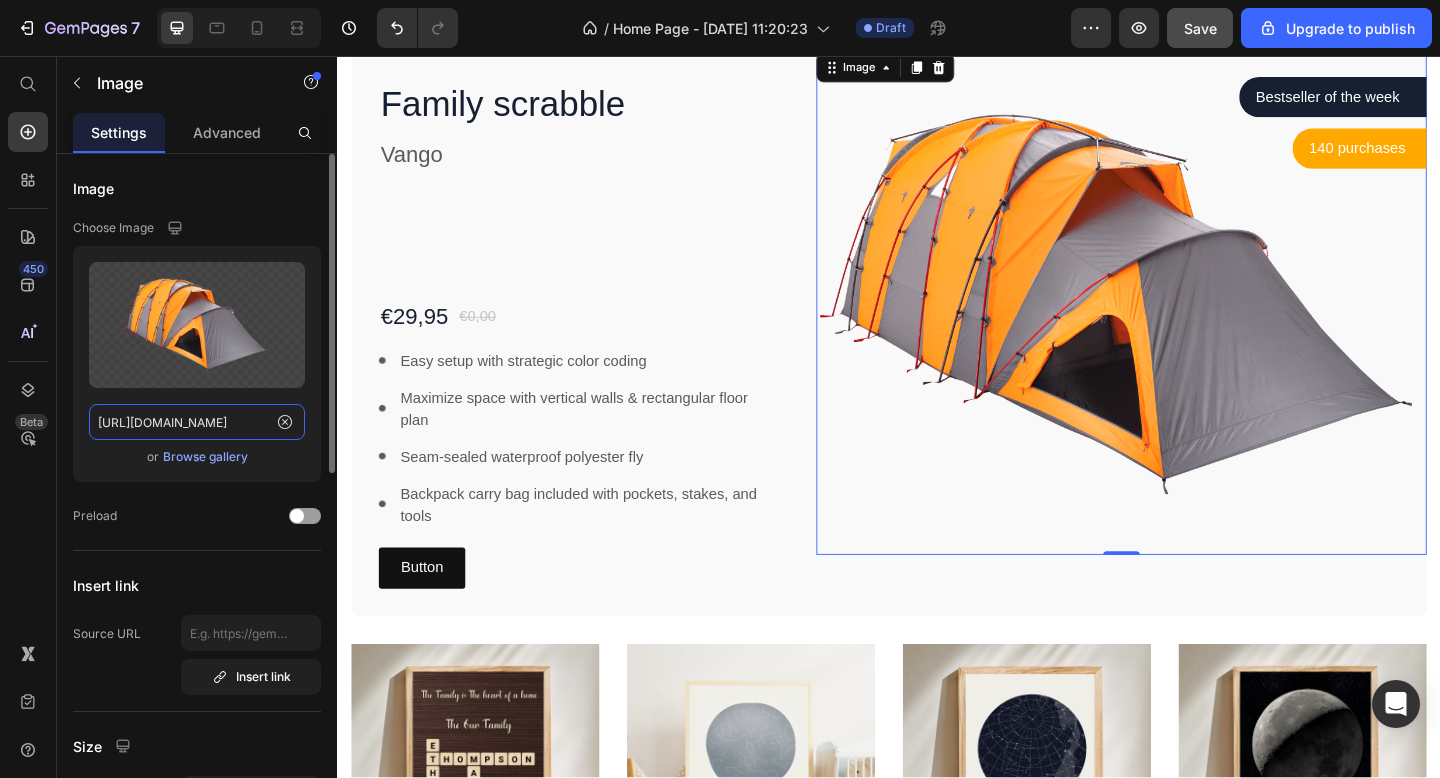 click on "https://cdn.shopify.com/s/files/1/0612/5554/9161/files/gempages_518264669681484875-0be62e74-98d6-433f-9bbf-b5f9893a03bd.png" 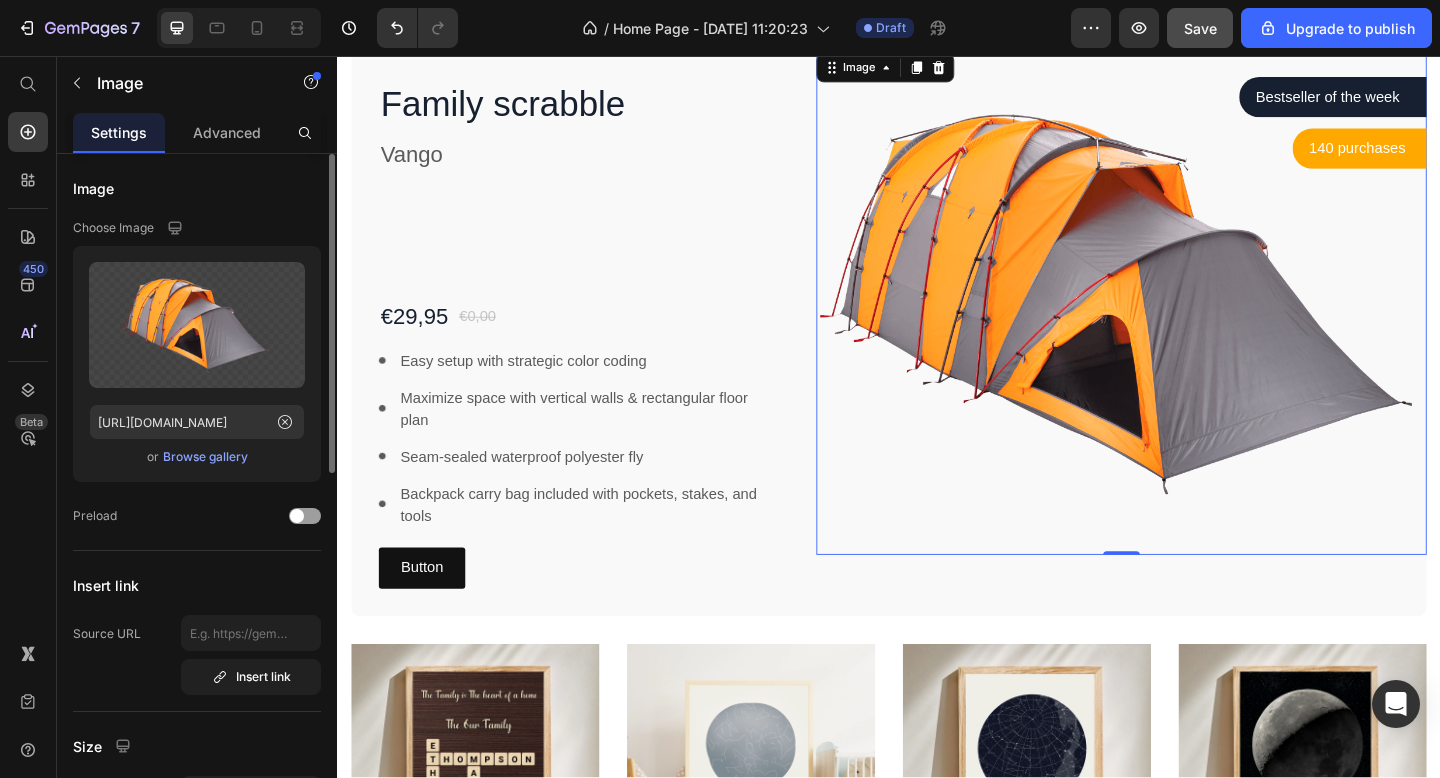 click on "Browse gallery" at bounding box center (205, 457) 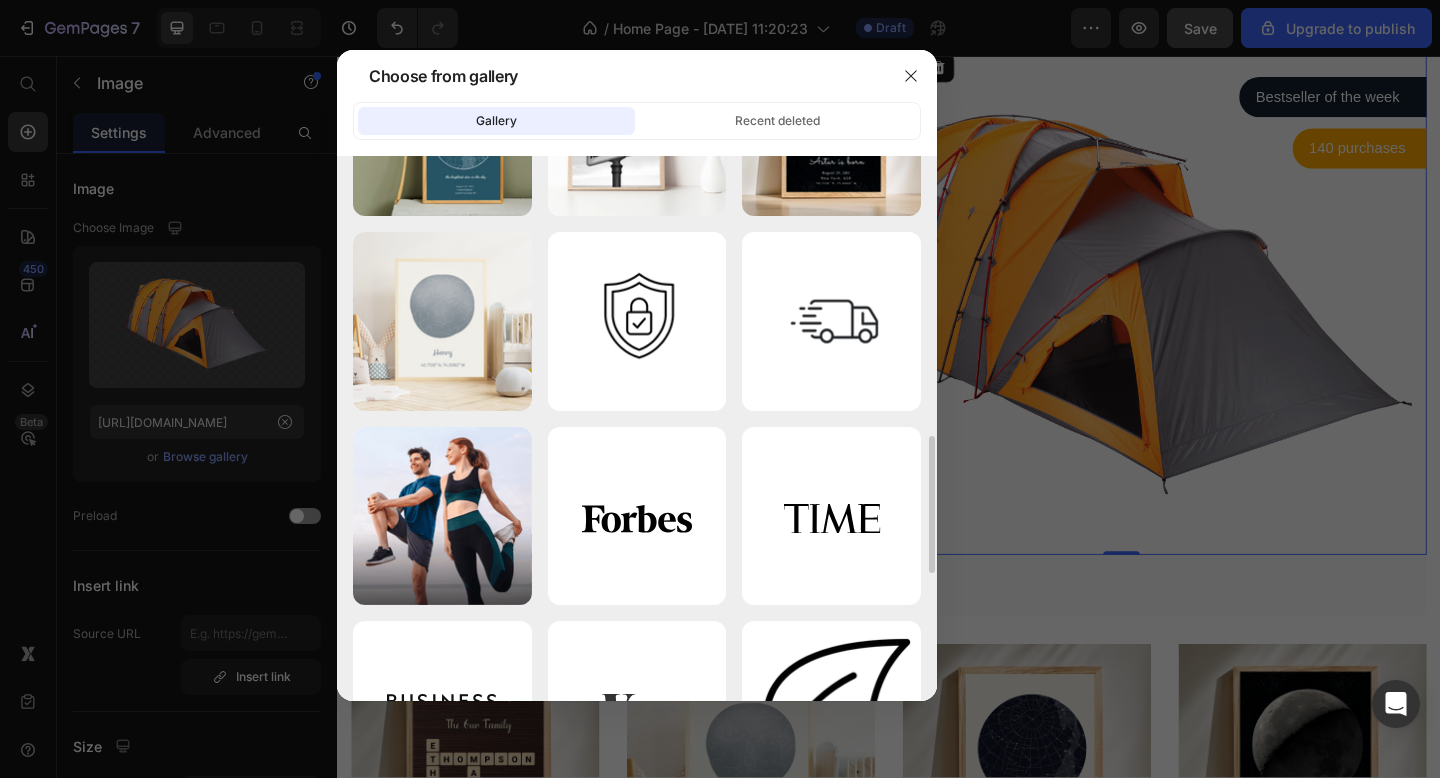 scroll, scrollTop: 1119, scrollLeft: 0, axis: vertical 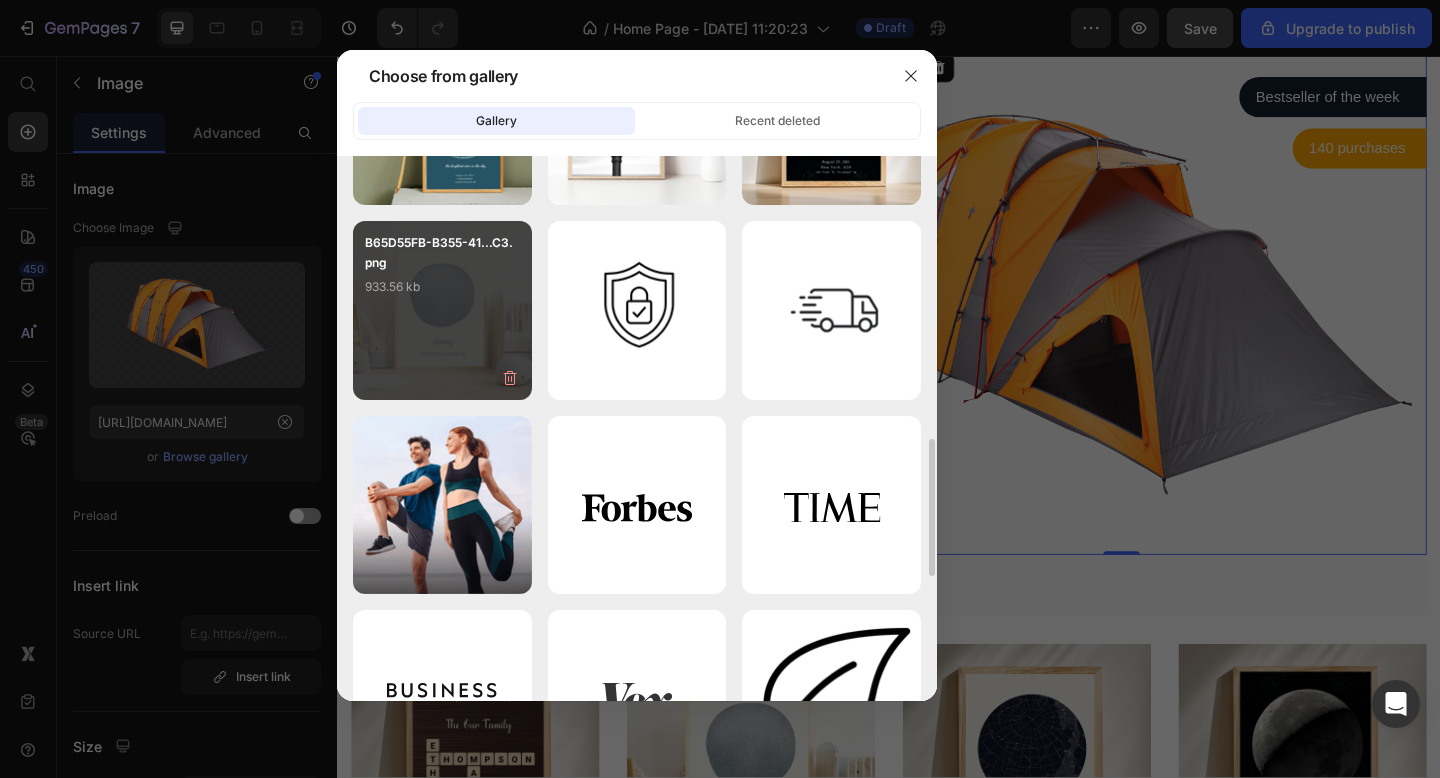 click on "B65D55FB-B355-41...C3.png 933.56 kb" at bounding box center (442, 310) 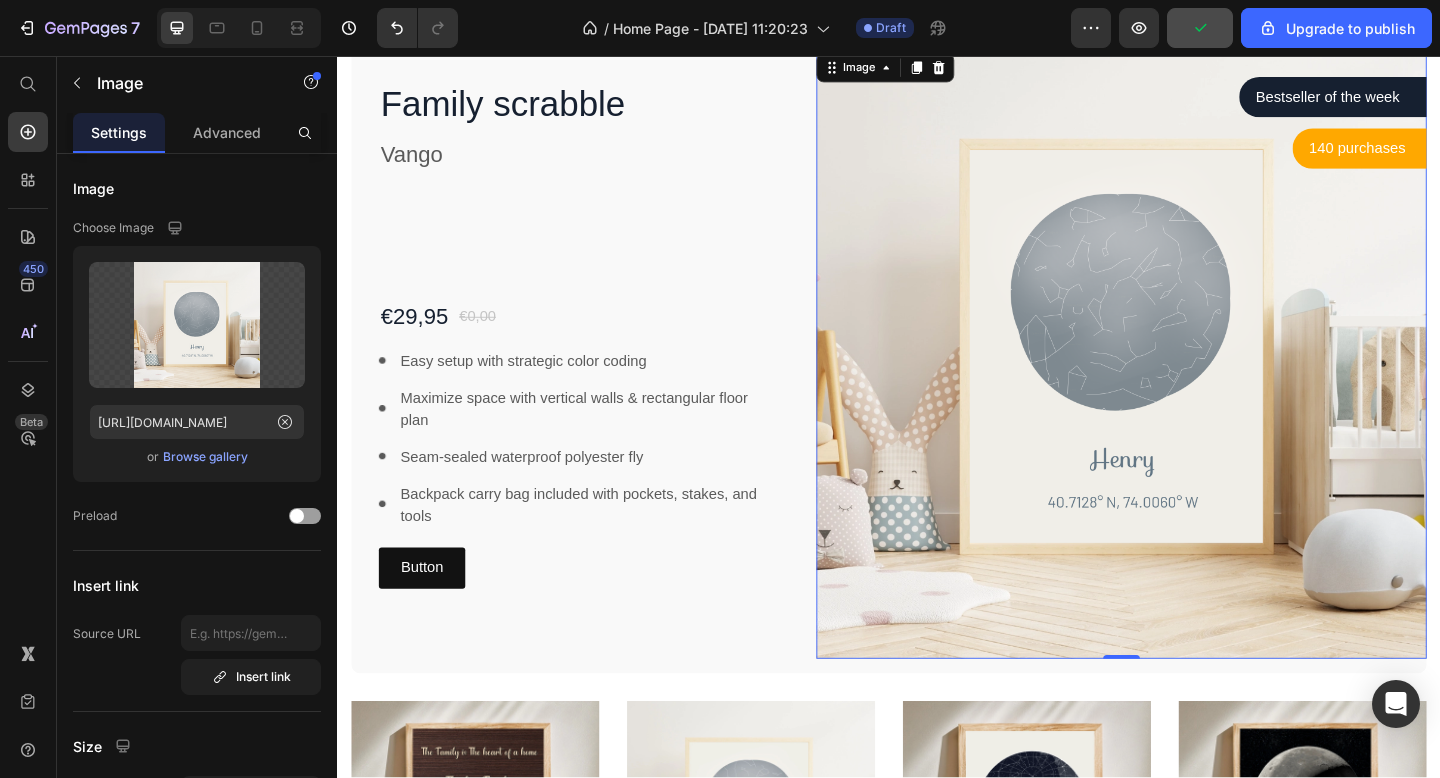 scroll, scrollTop: 807, scrollLeft: 0, axis: vertical 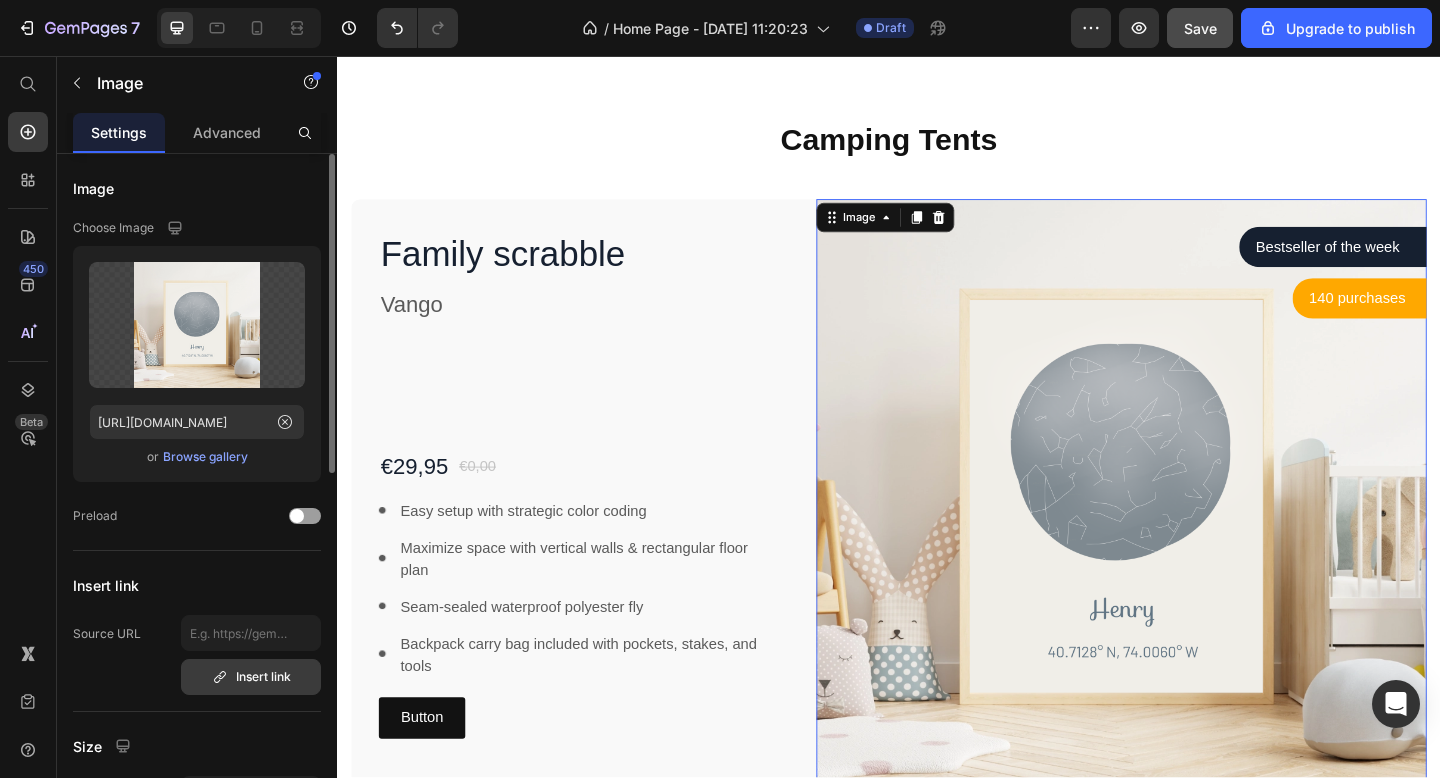 click on "Insert link" at bounding box center [251, 677] 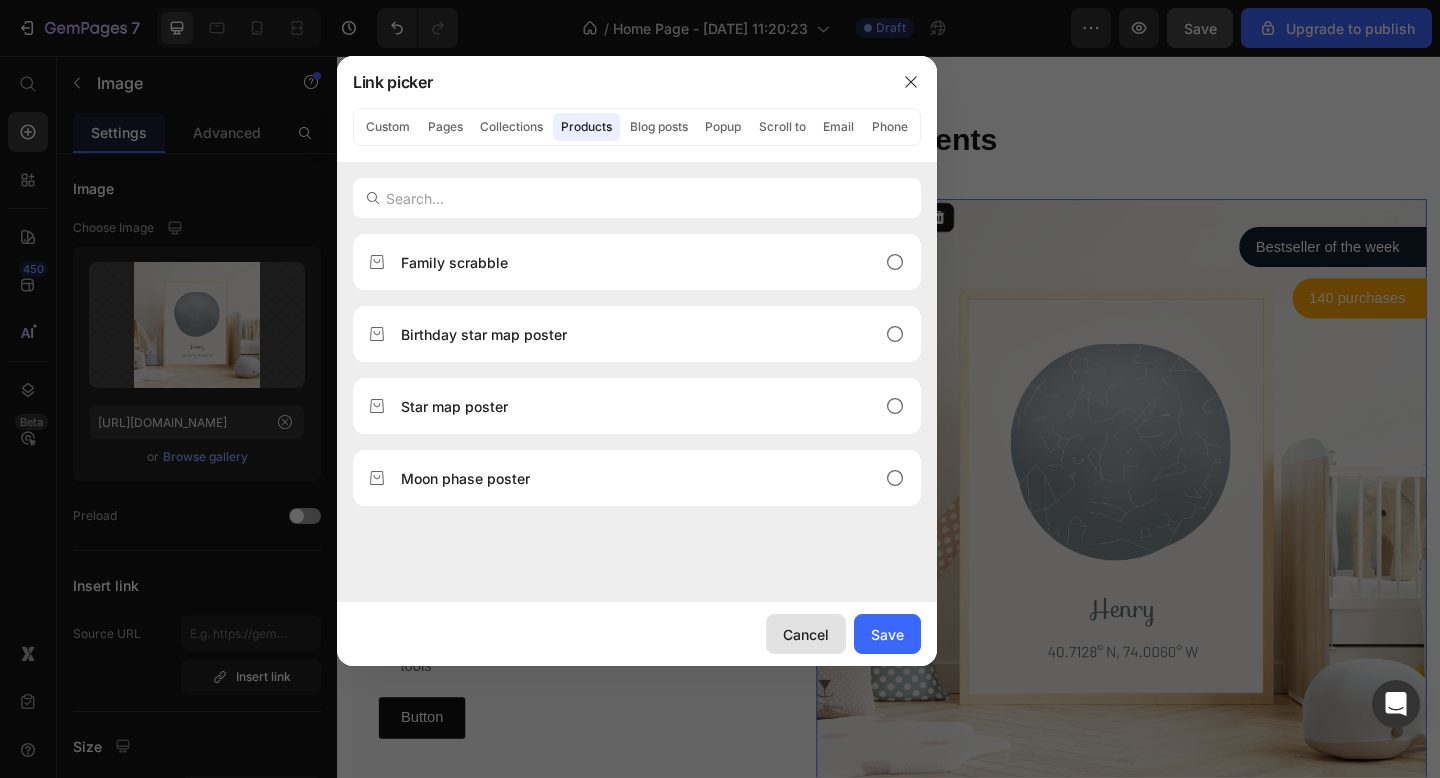 click on "Cancel" at bounding box center (806, 634) 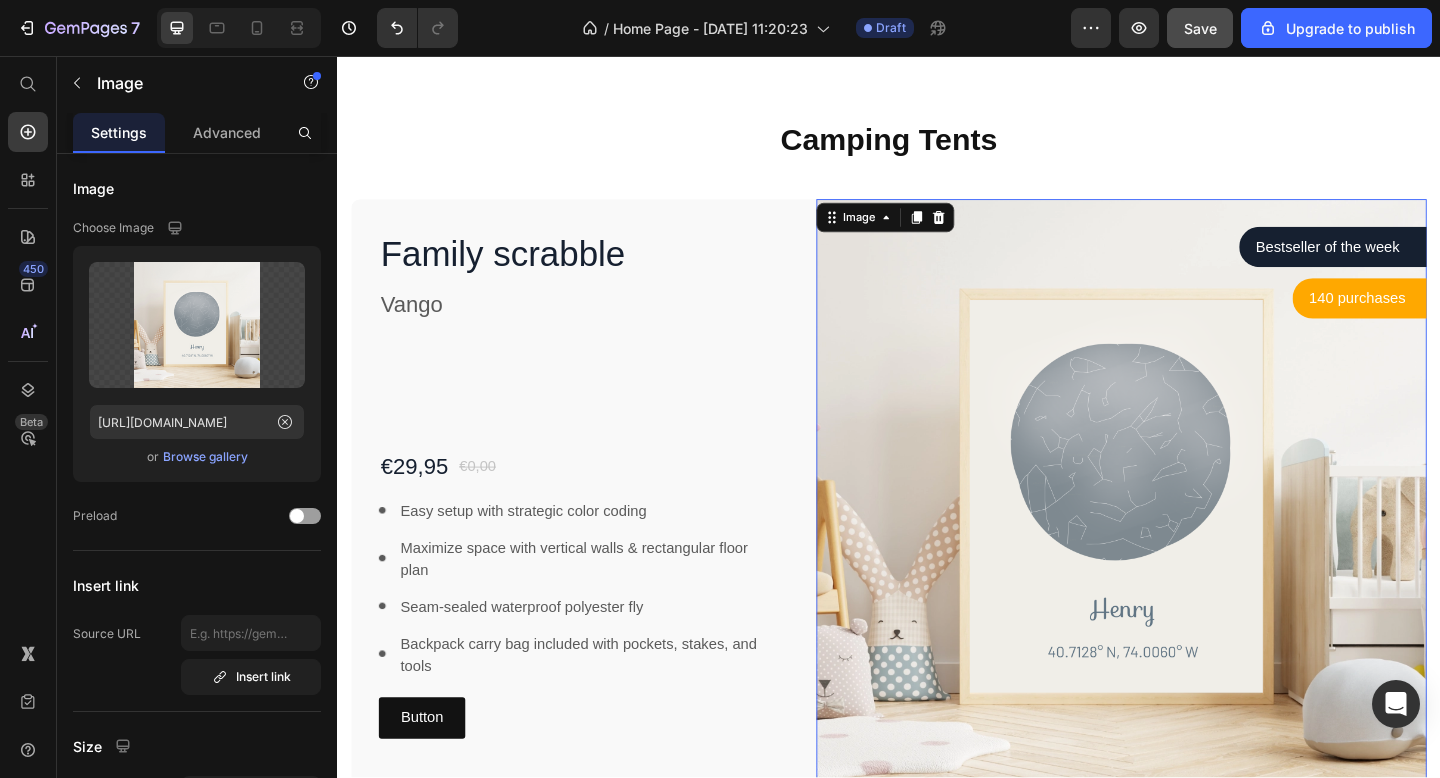 click at bounding box center (1190, 544) 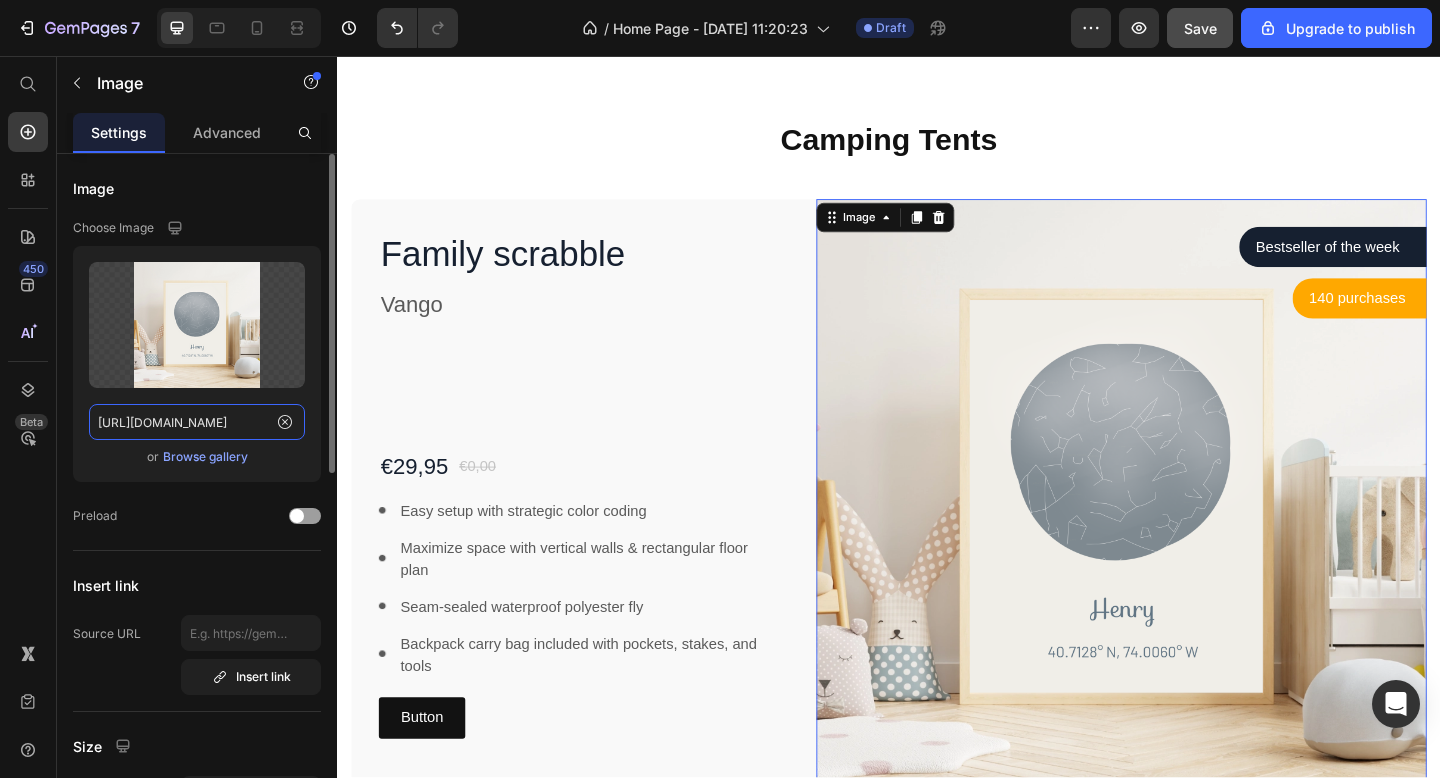 click on "https://cdn.shopify.com/s/files/1/0612/5554/9161/files/gempages_518264669681484875-b830a471-6b5d-450b-8357-da11af00fc3f.png" 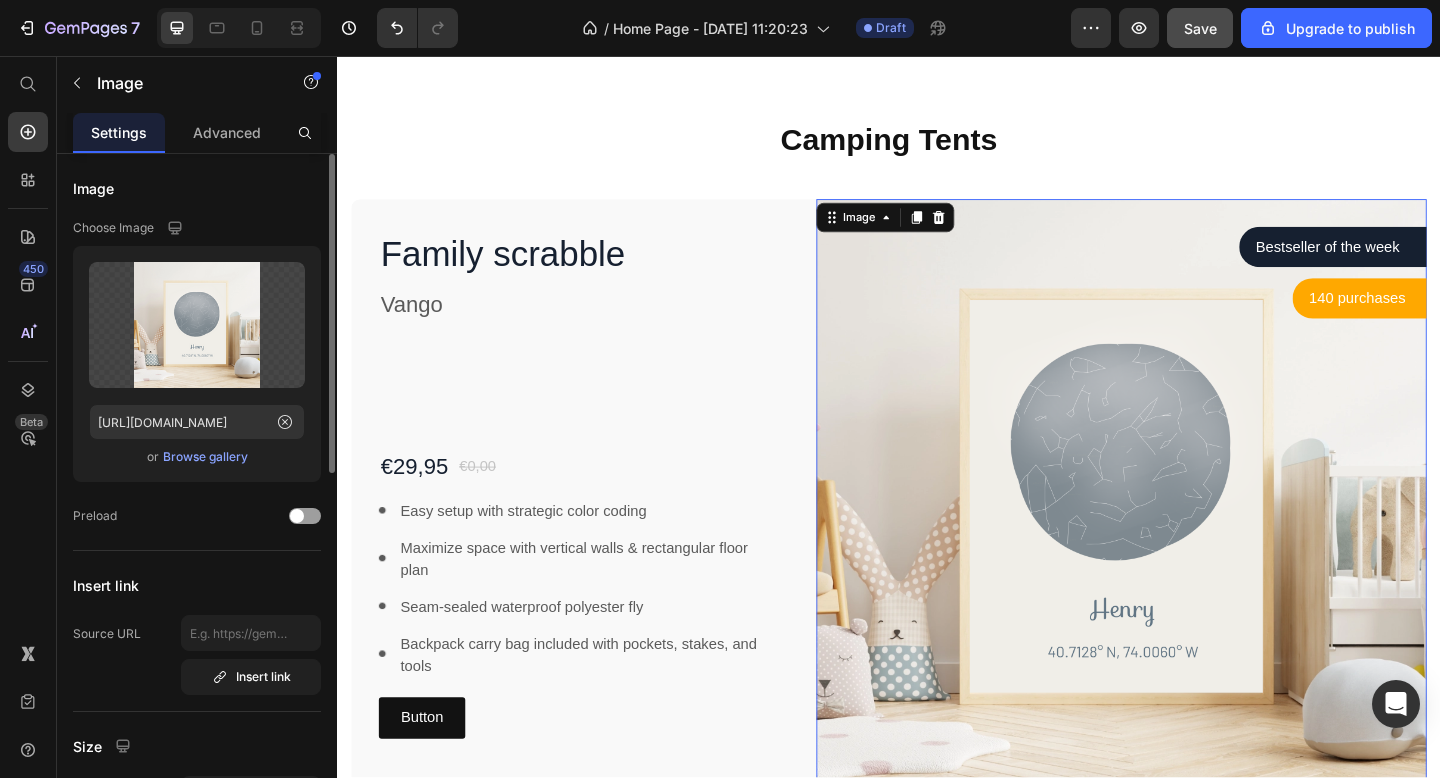 click on "Browse gallery" at bounding box center (205, 457) 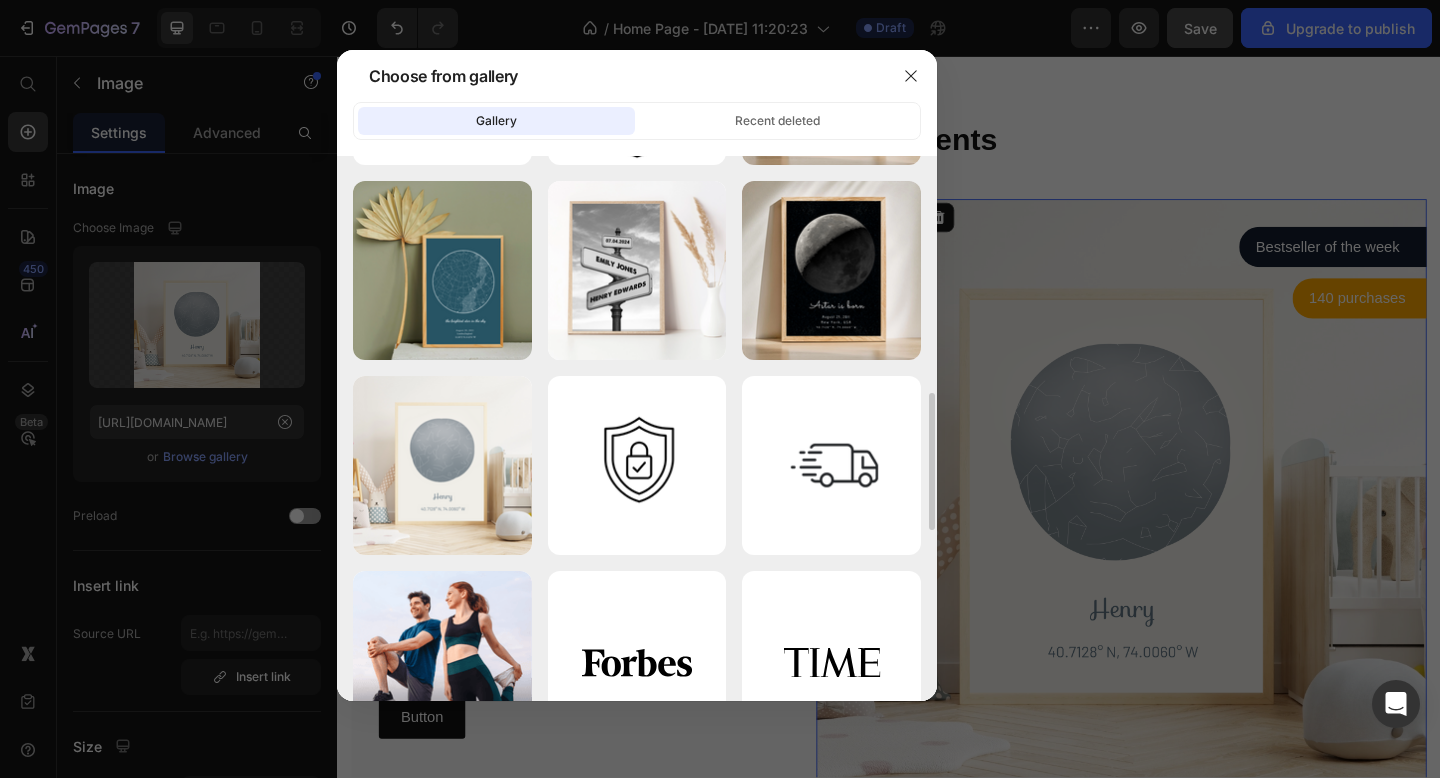 scroll, scrollTop: 959, scrollLeft: 0, axis: vertical 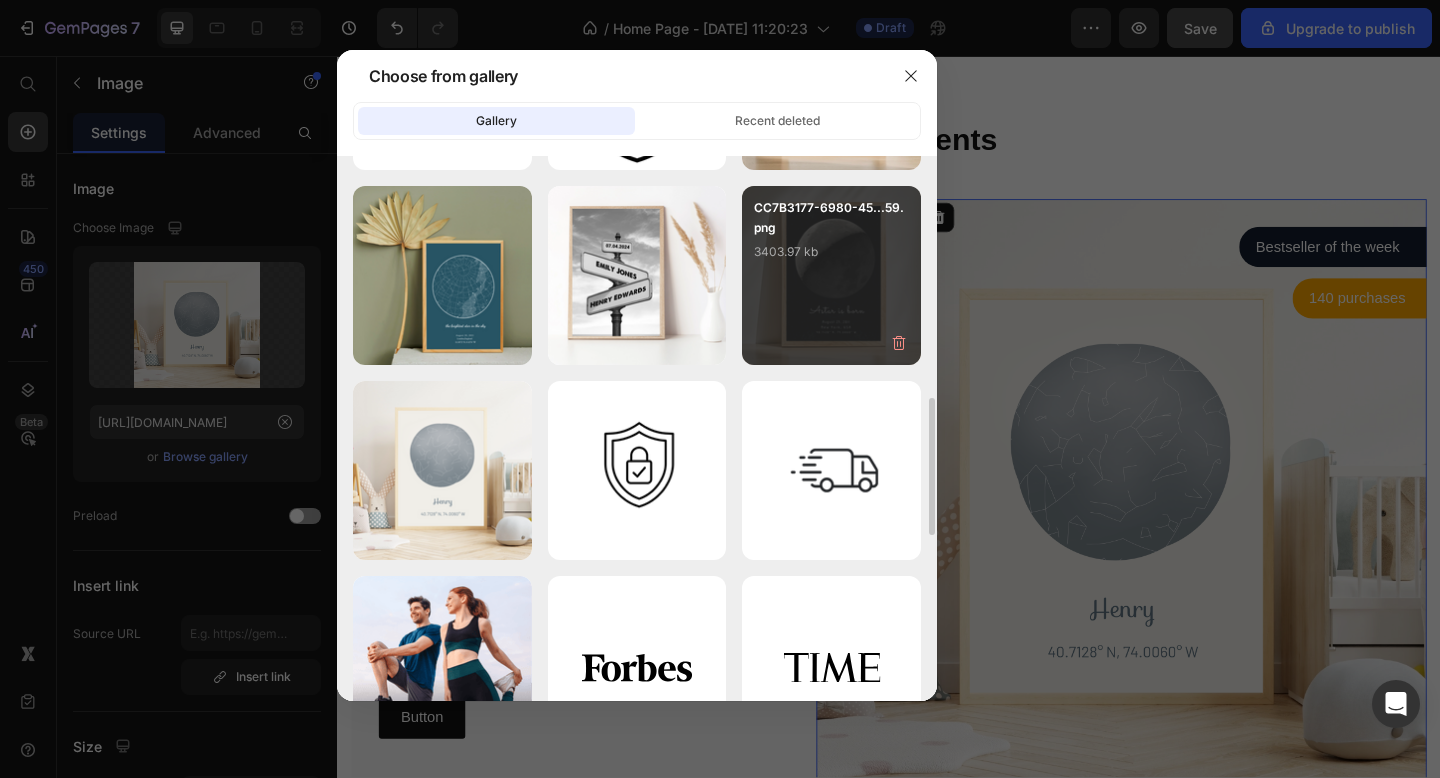 click on "CC7B3177-6980-45...59.png 3403.97 kb" at bounding box center (831, 275) 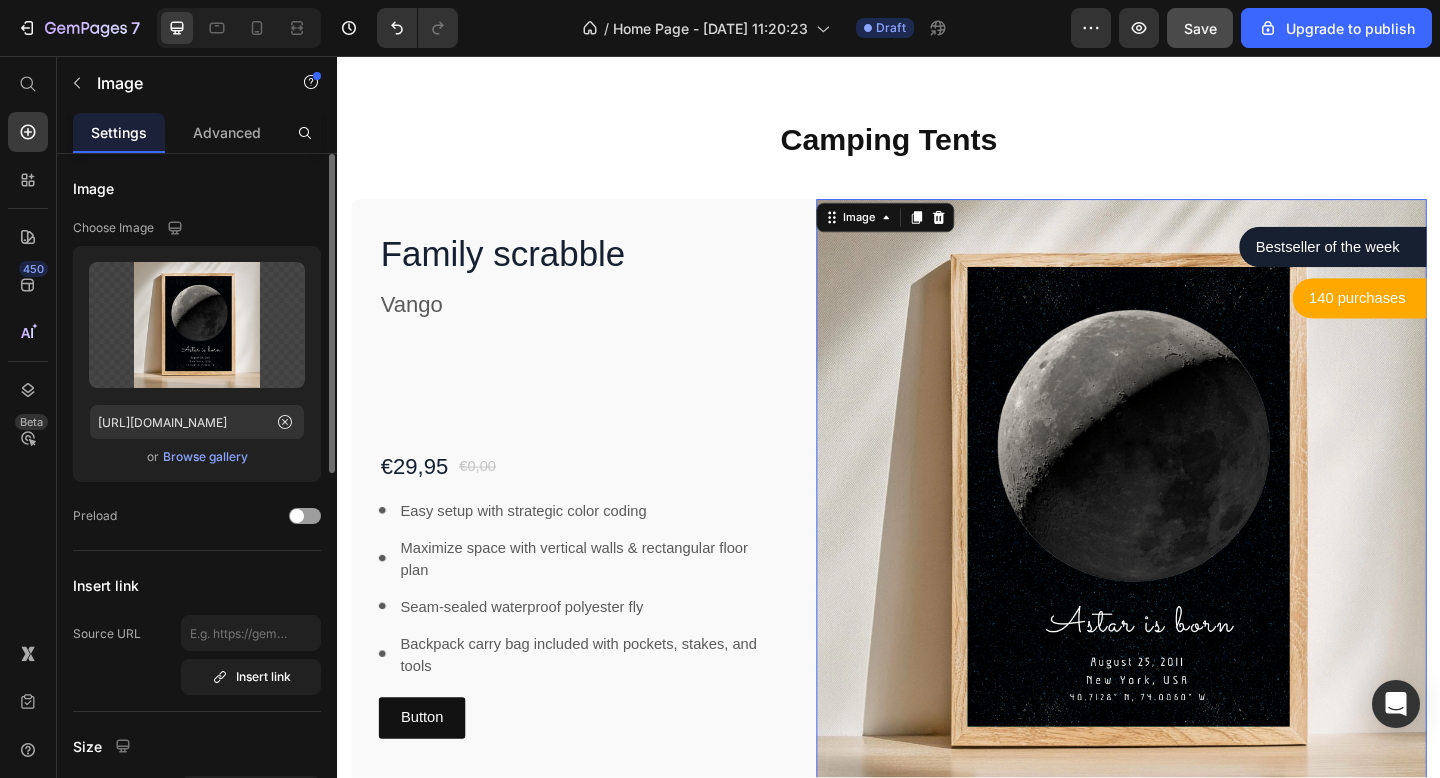 click on "Browse gallery" at bounding box center [205, 457] 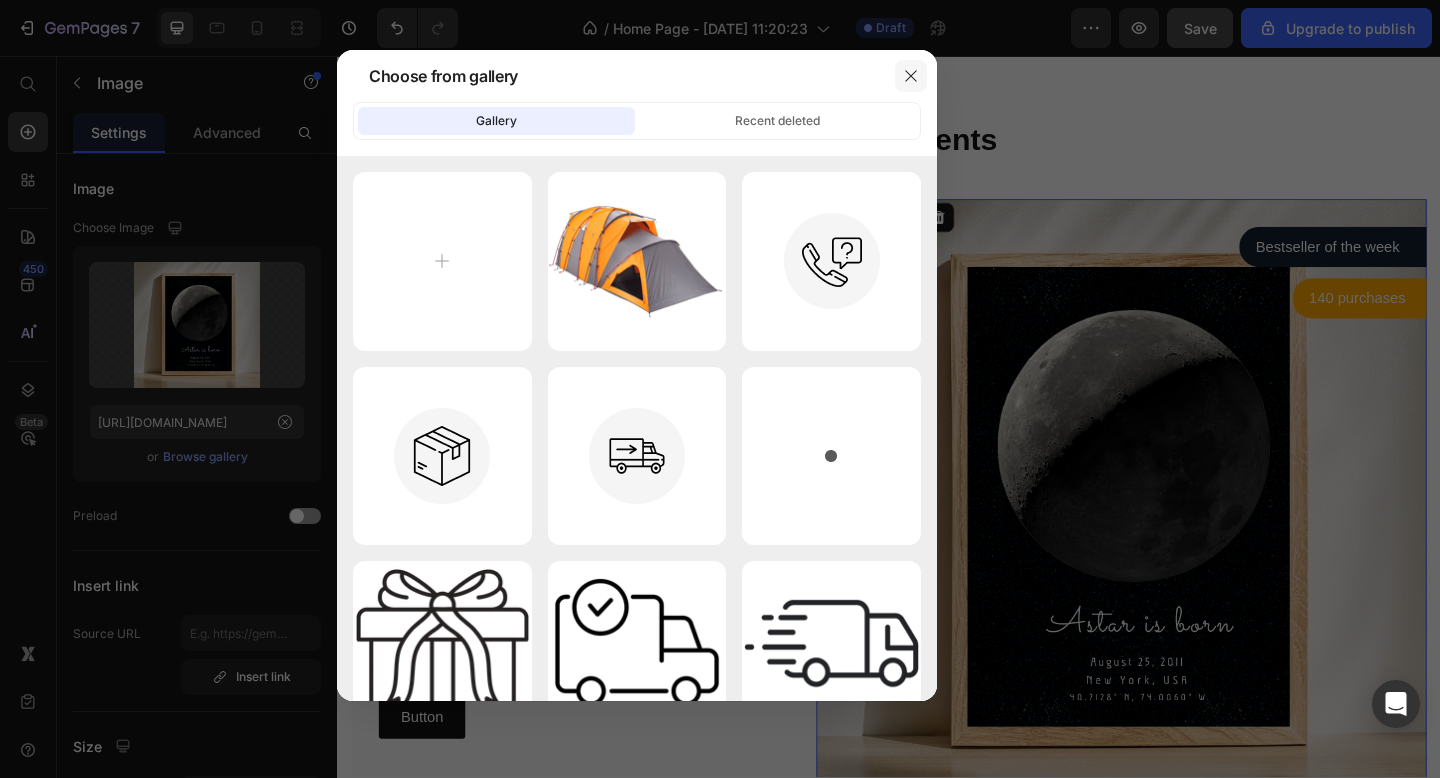 click 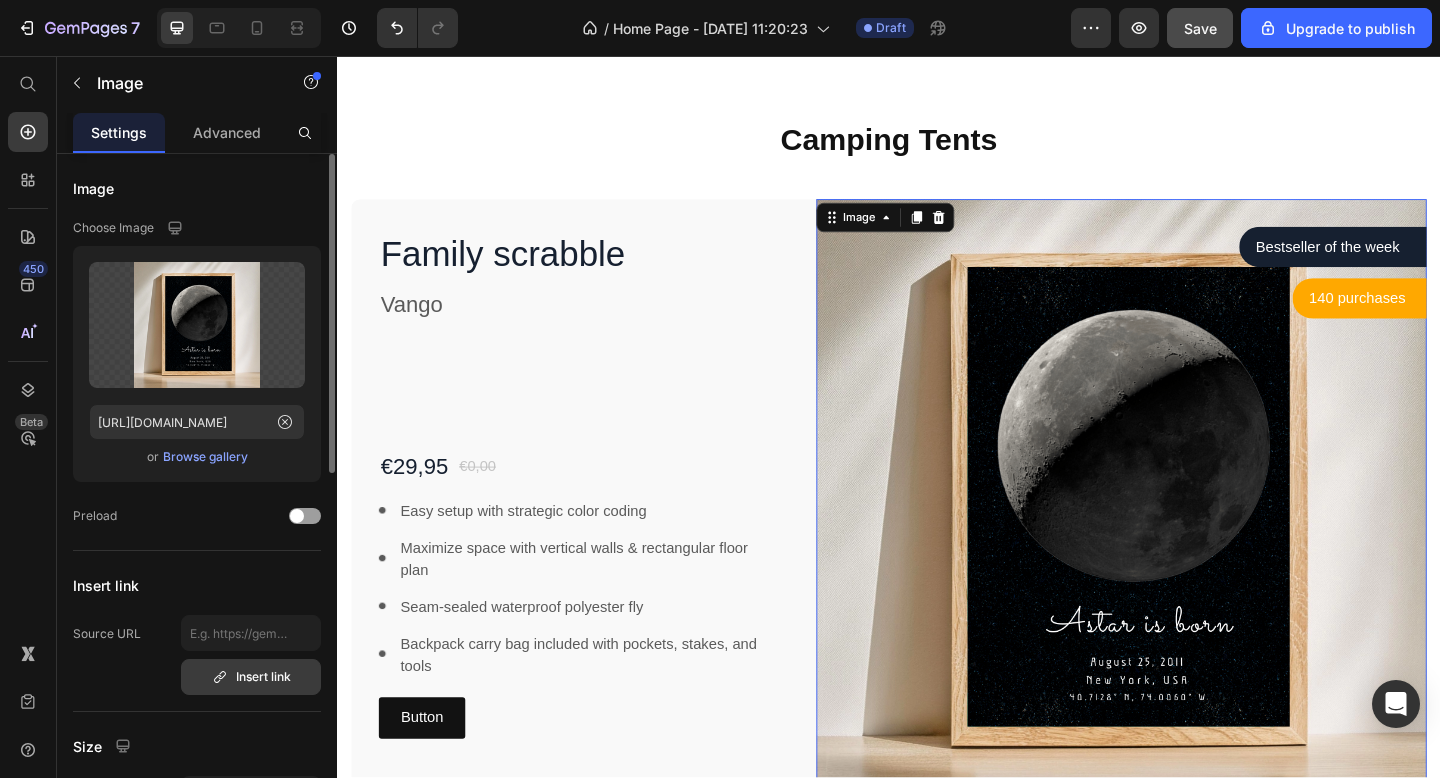 click on "Insert link" at bounding box center [251, 677] 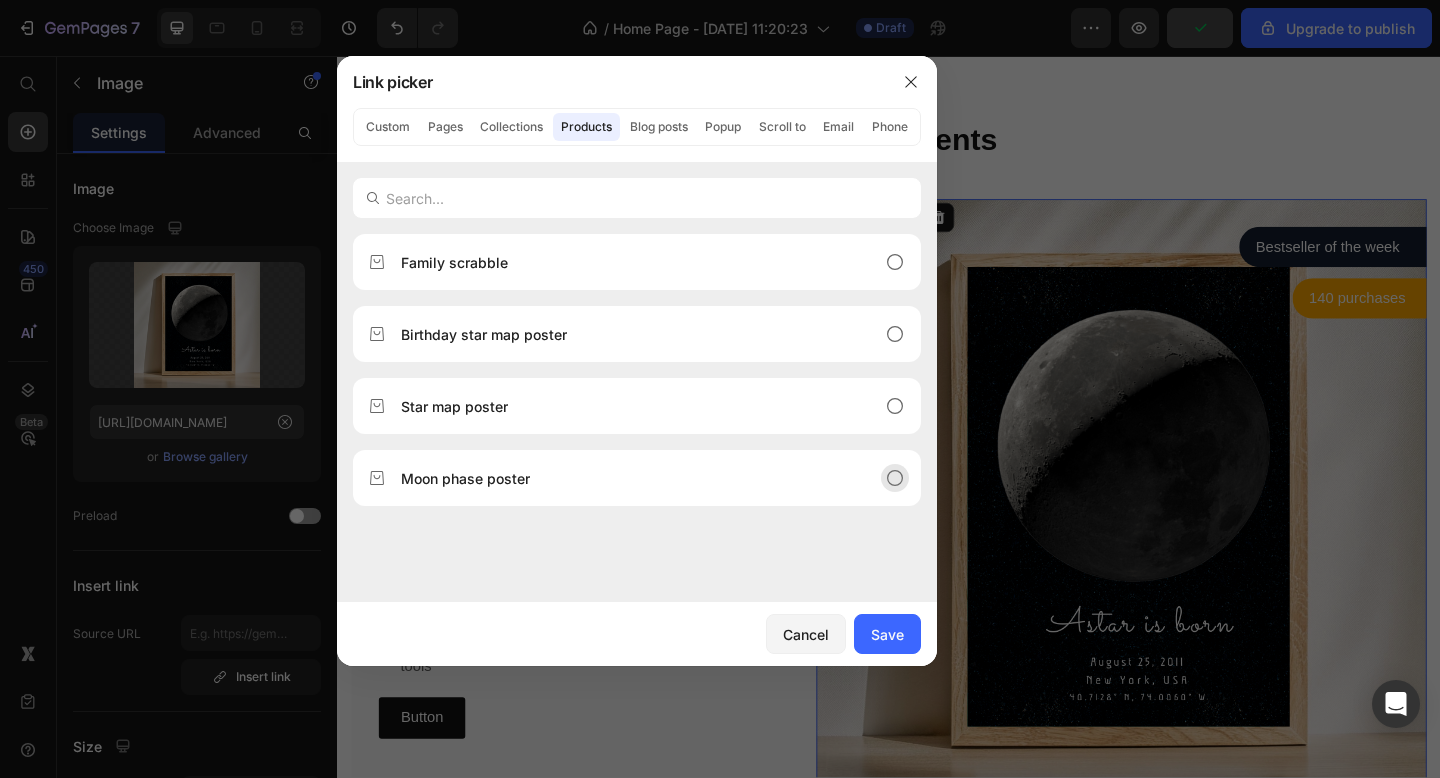 click on "Moon phase poster" at bounding box center (465, 478) 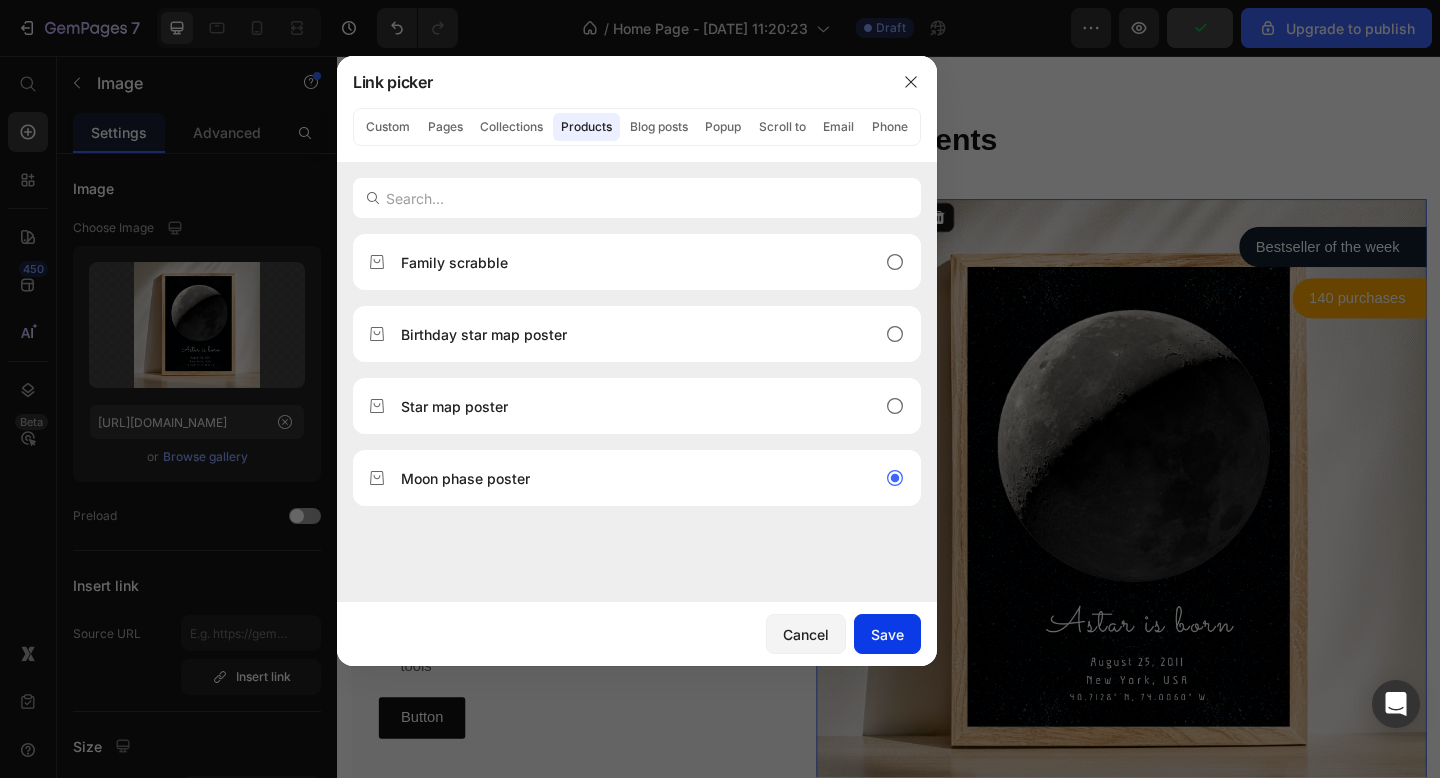 click on "Save" at bounding box center (887, 634) 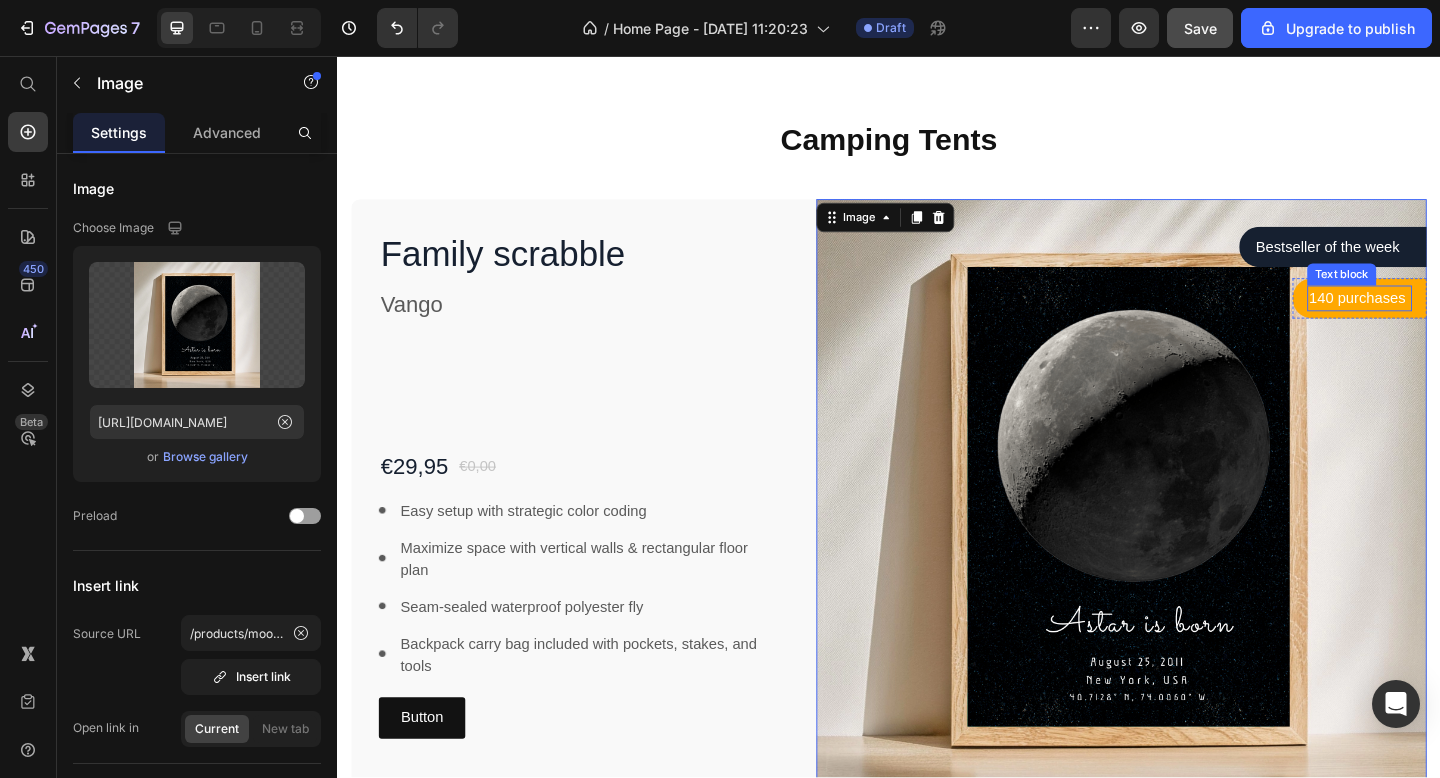 click on "140 purchases" at bounding box center [1449, 320] 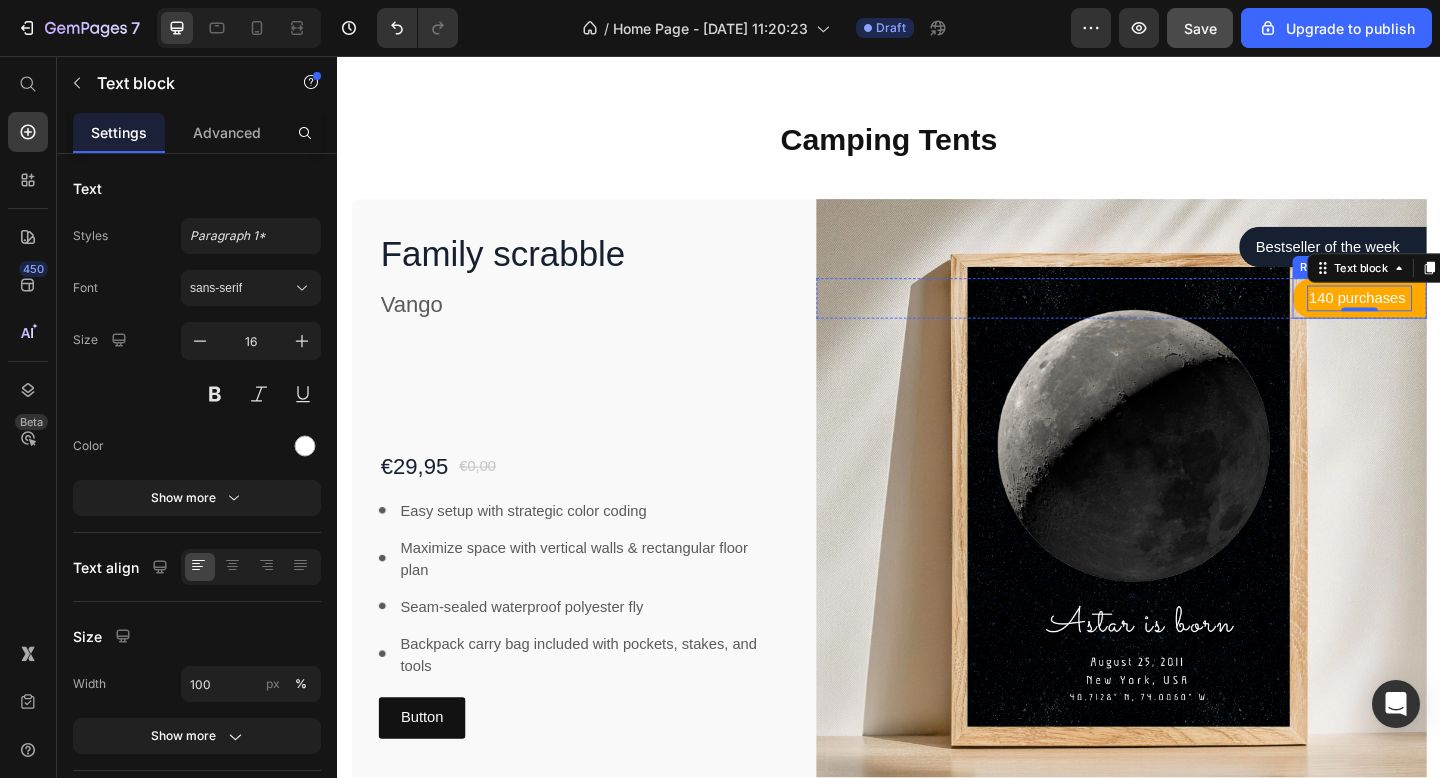 click on "140 purchases Text block   0 Row" at bounding box center [1449, 320] 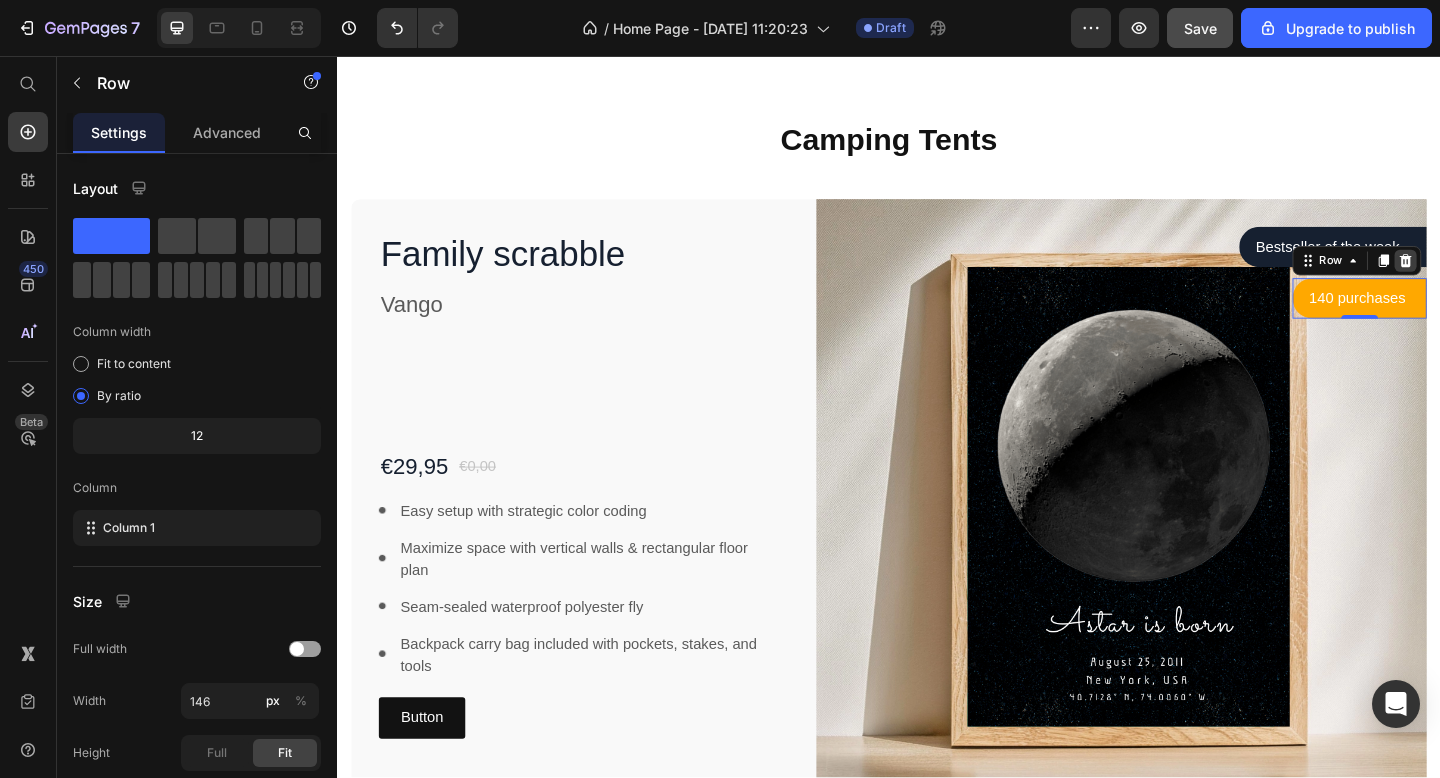 click 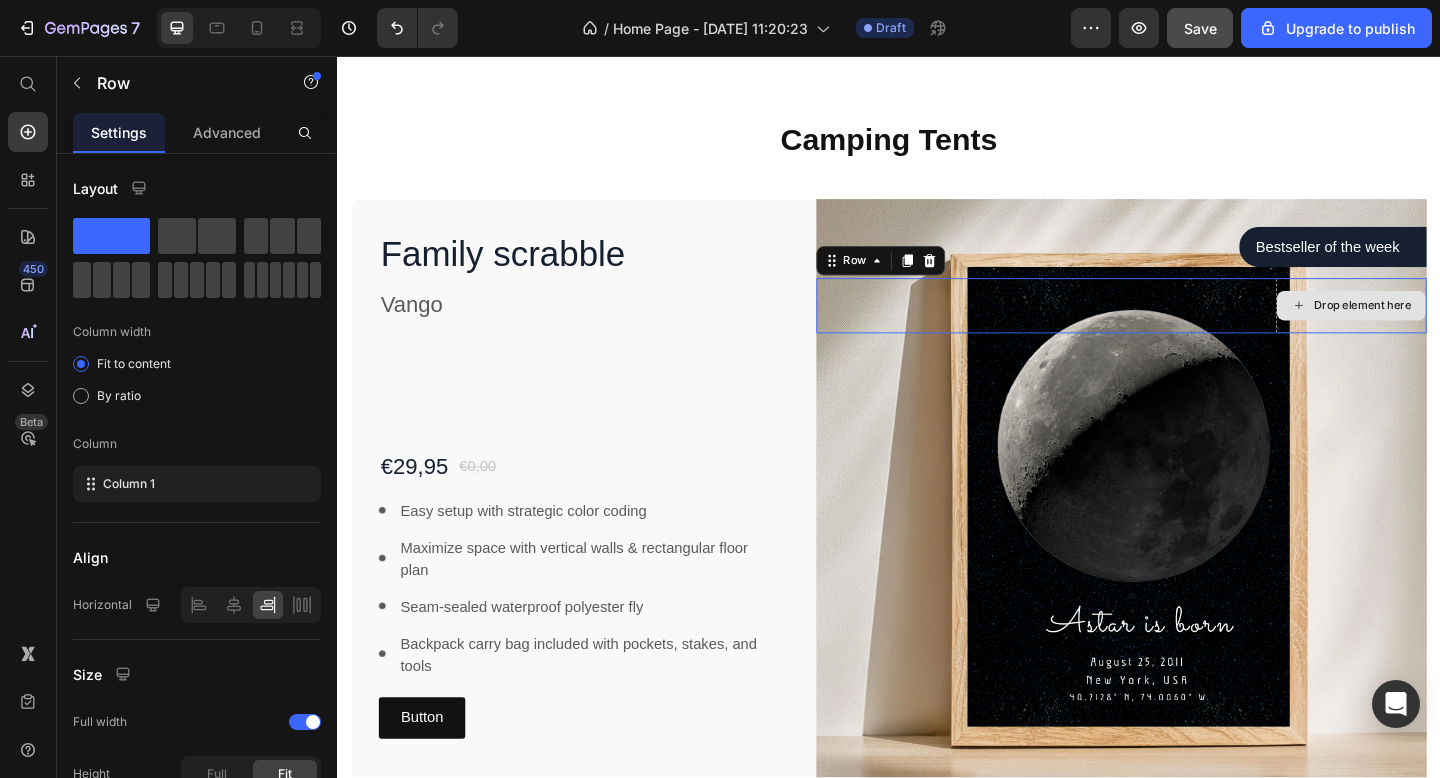 click on "Drop element here" at bounding box center [1440, 328] 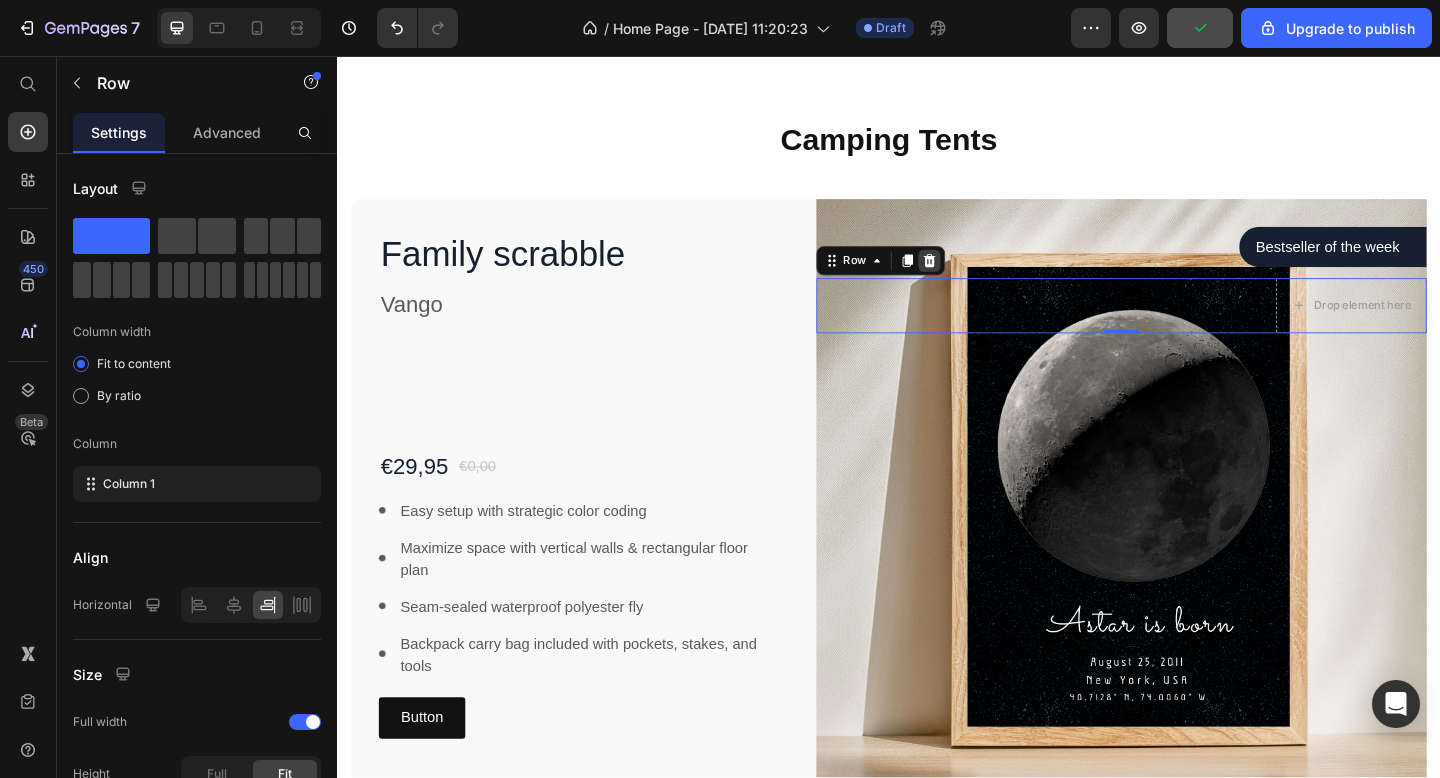 click 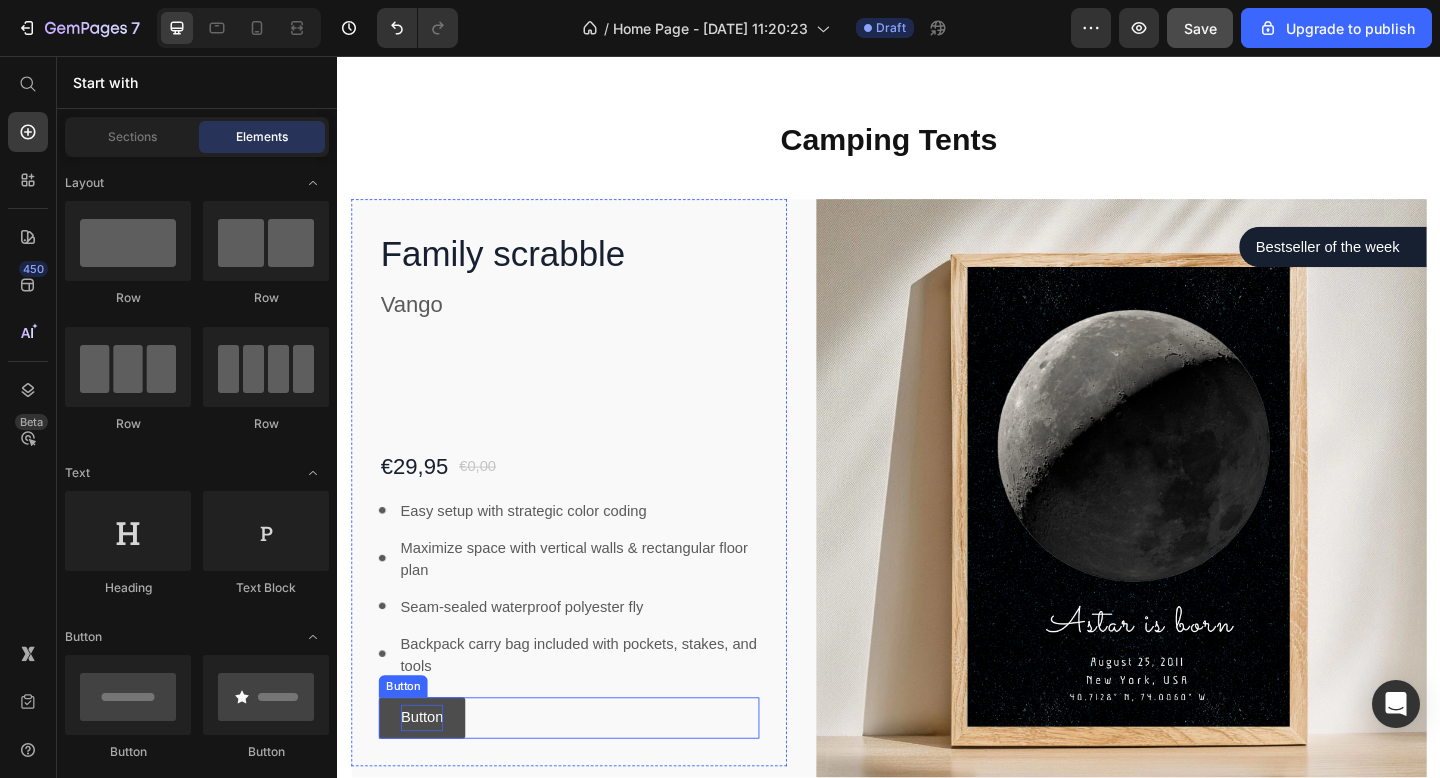 click on "Button" at bounding box center (429, 776) 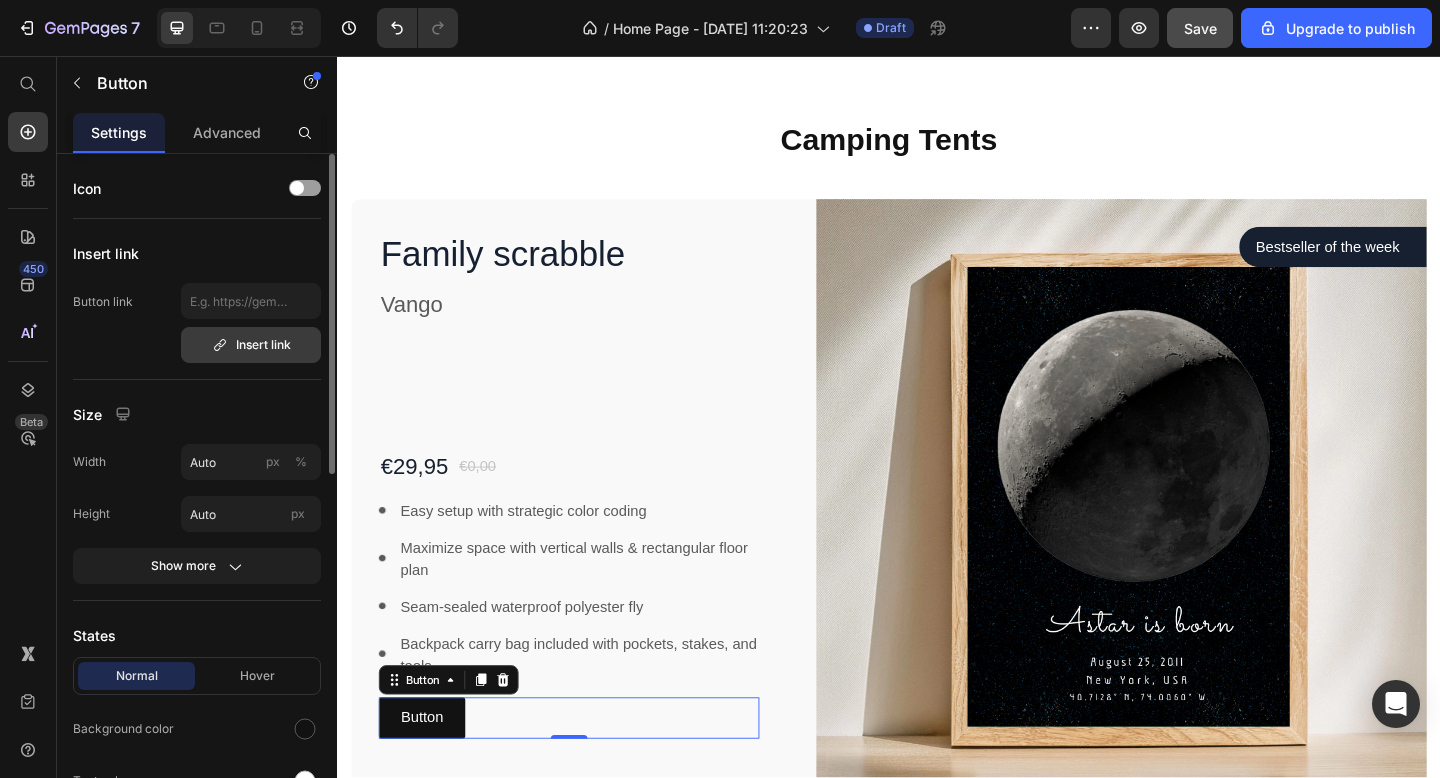 click on "Insert link" at bounding box center (251, 345) 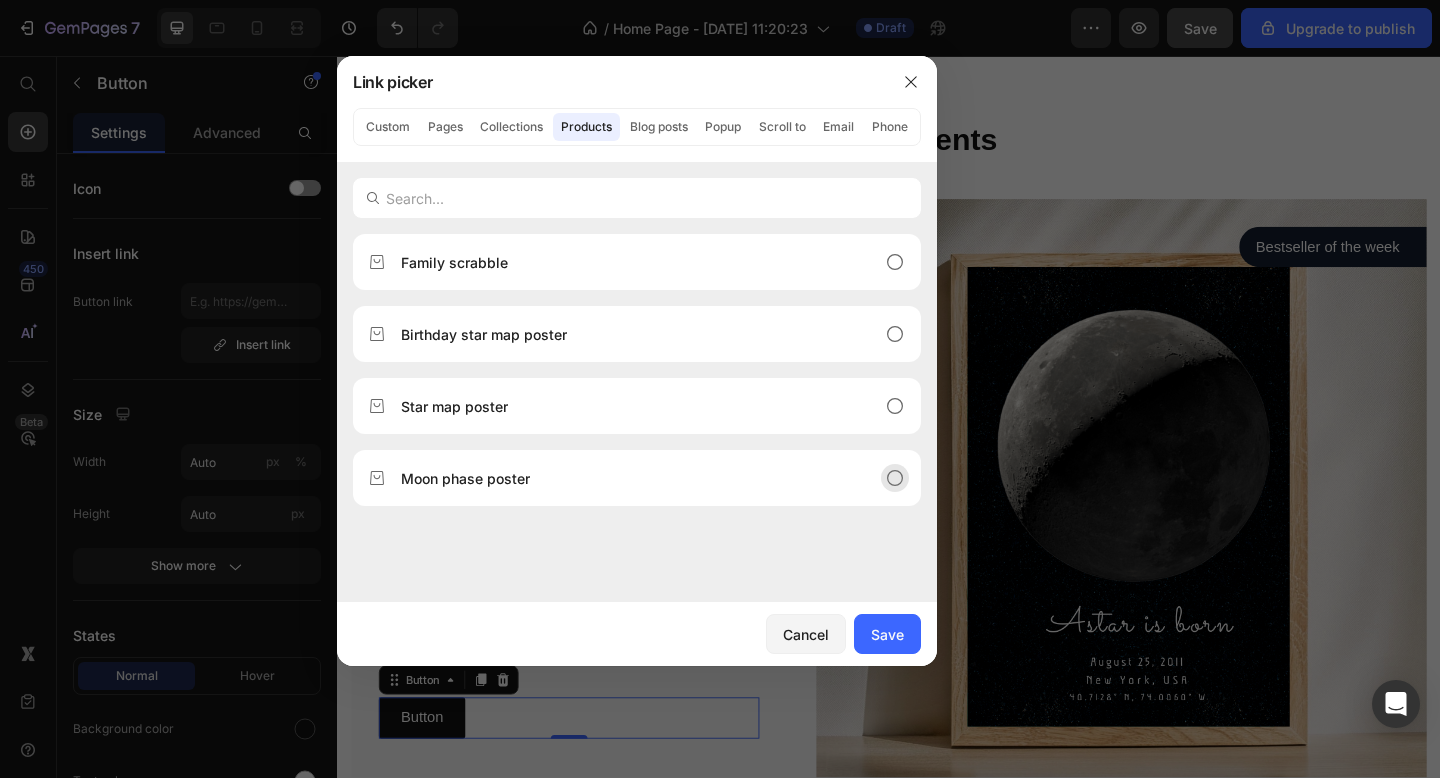 click on "Moon phase poster" at bounding box center [465, 478] 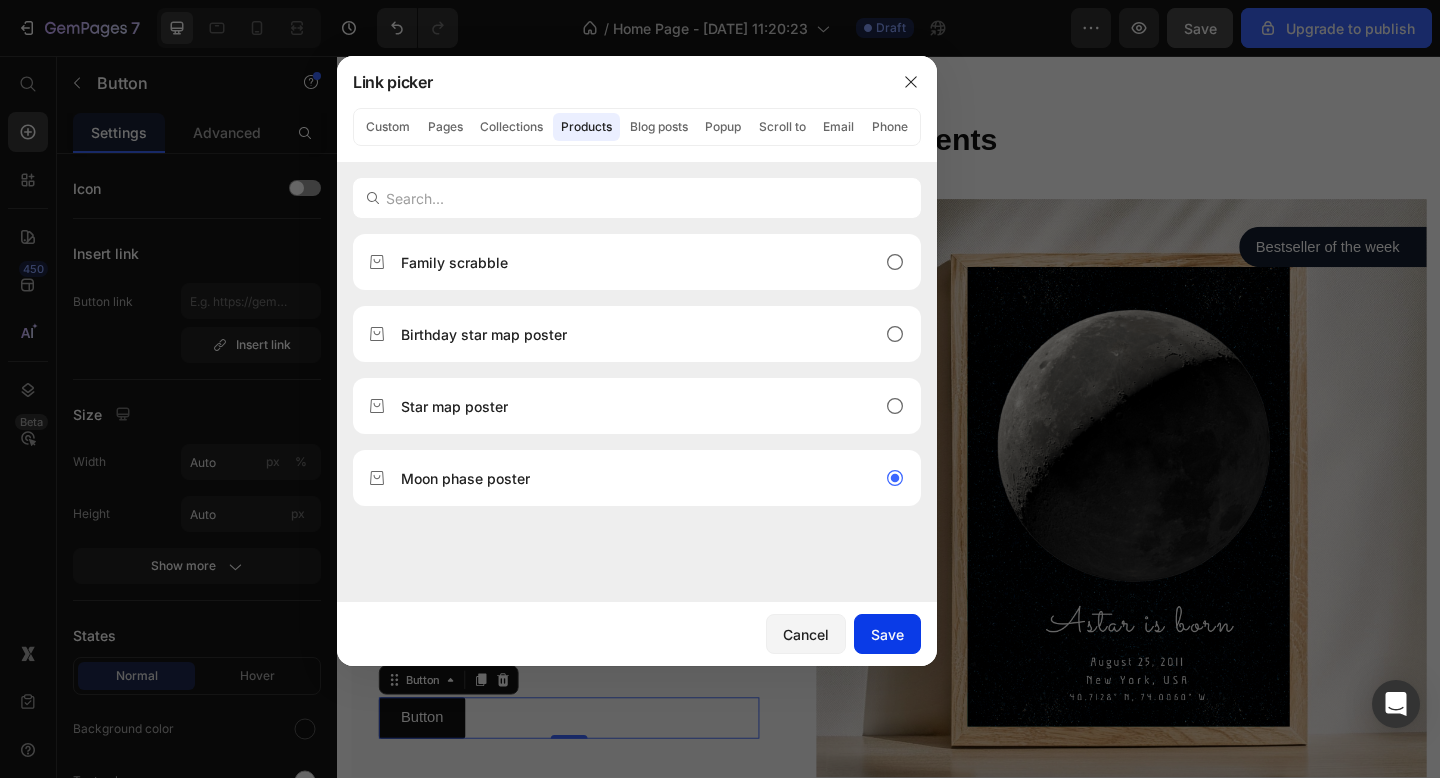click on "Save" at bounding box center [887, 634] 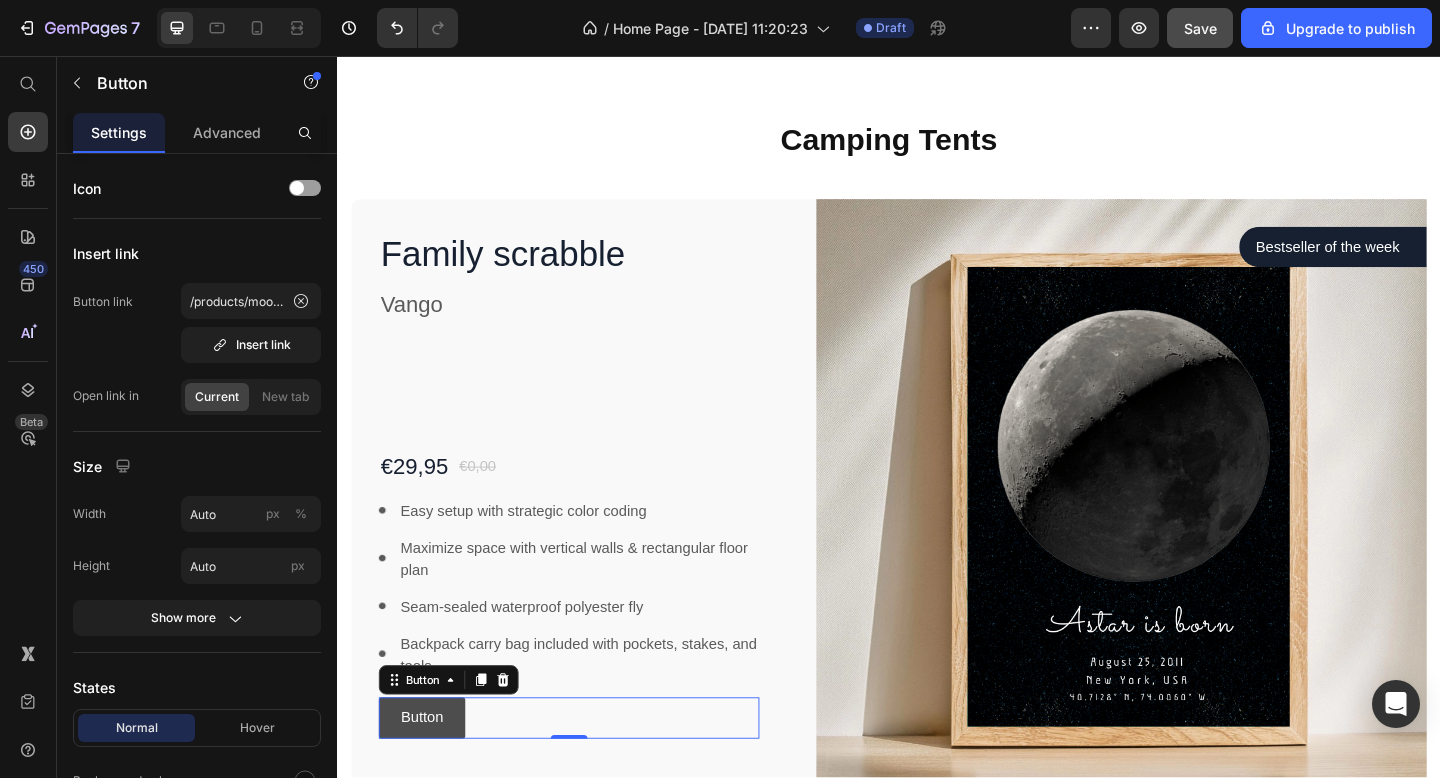 click on "Button" at bounding box center [429, 776] 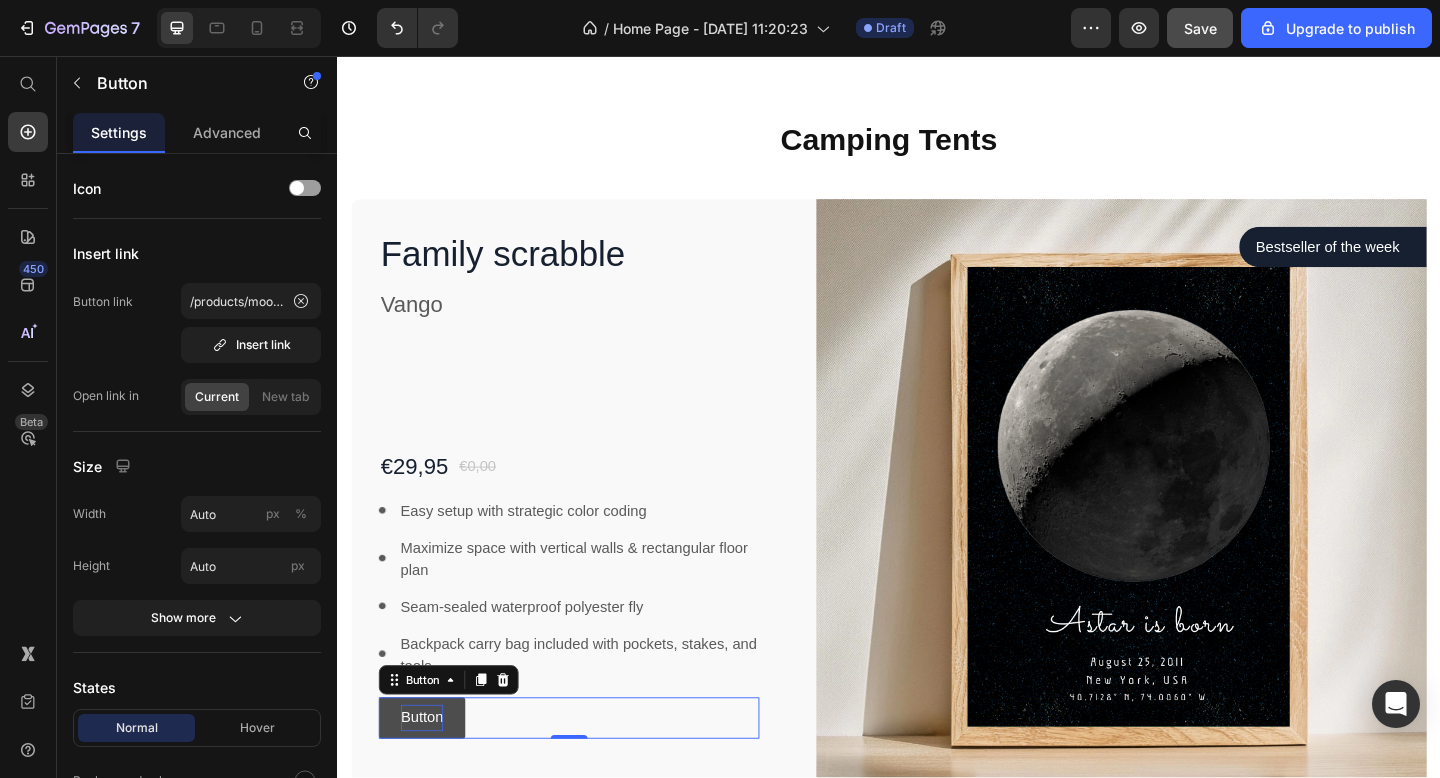 click on "Button" at bounding box center (429, 776) 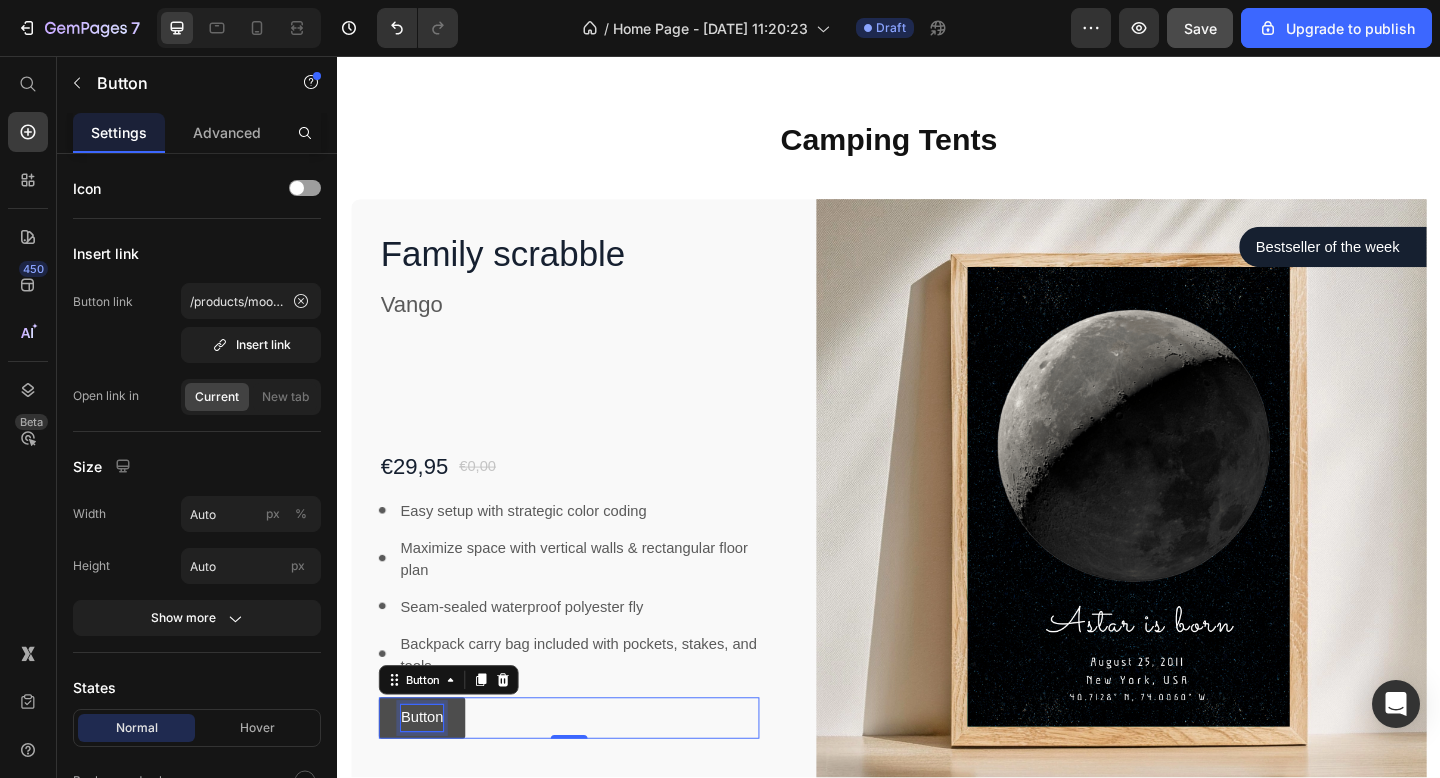click on "Button" at bounding box center [429, 776] 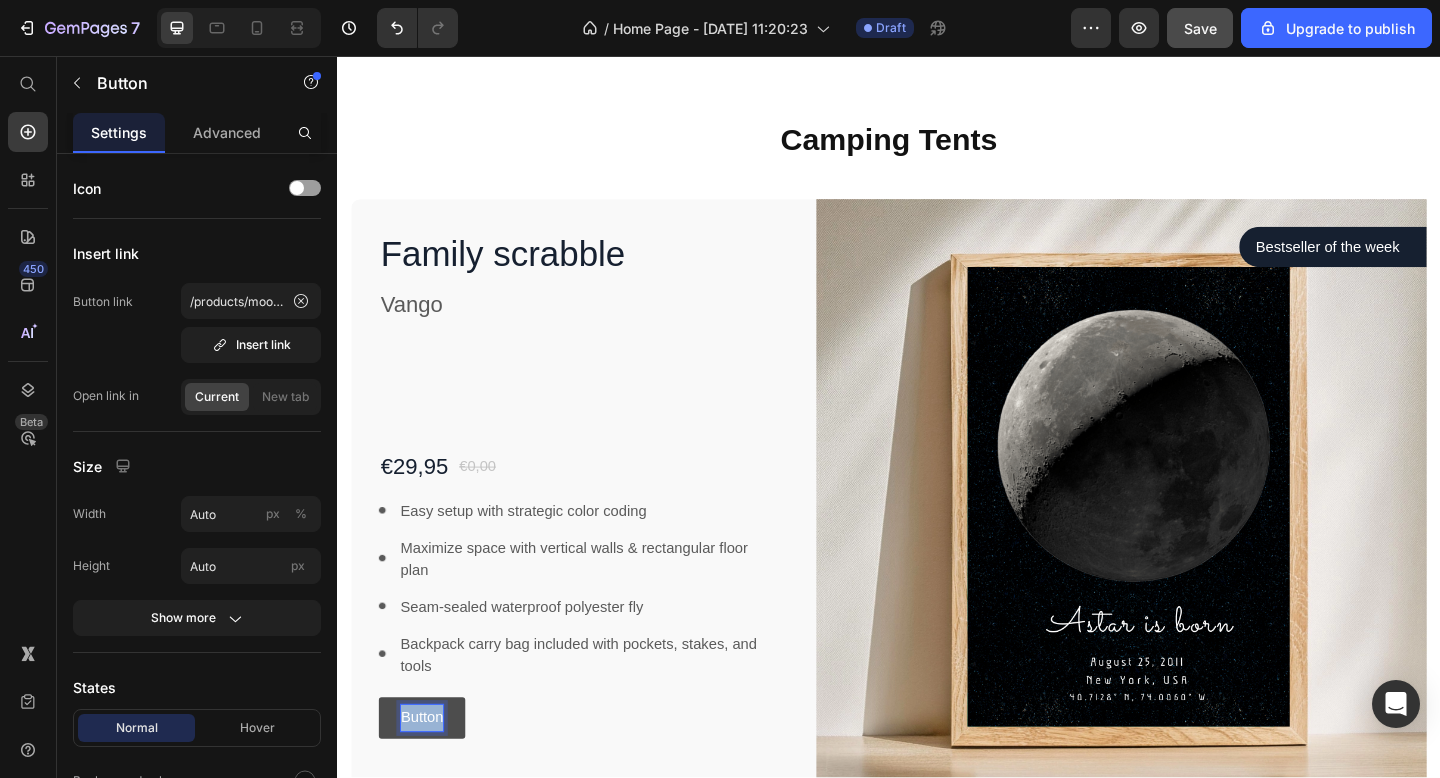 click on "Button" at bounding box center (429, 776) 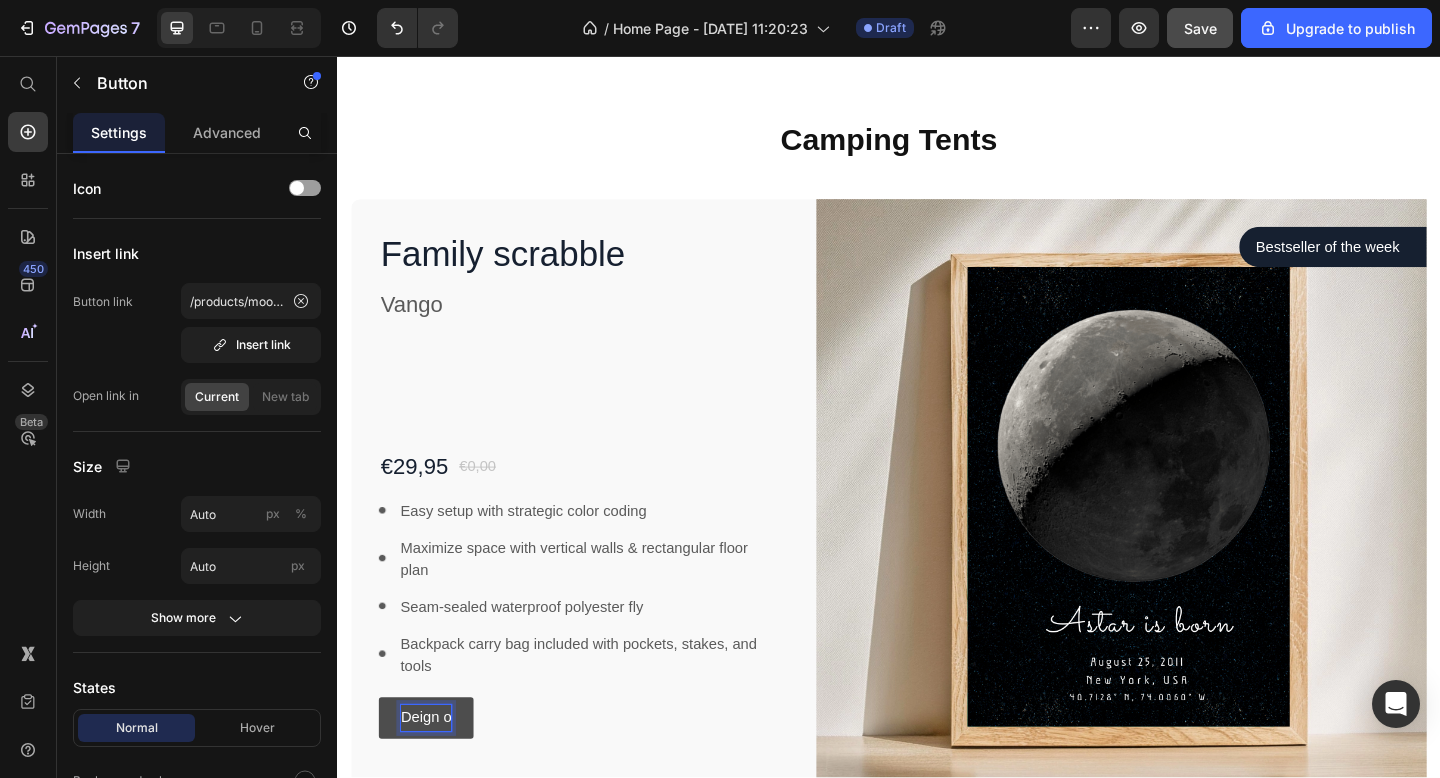 scroll, scrollTop: 61, scrollLeft: 0, axis: vertical 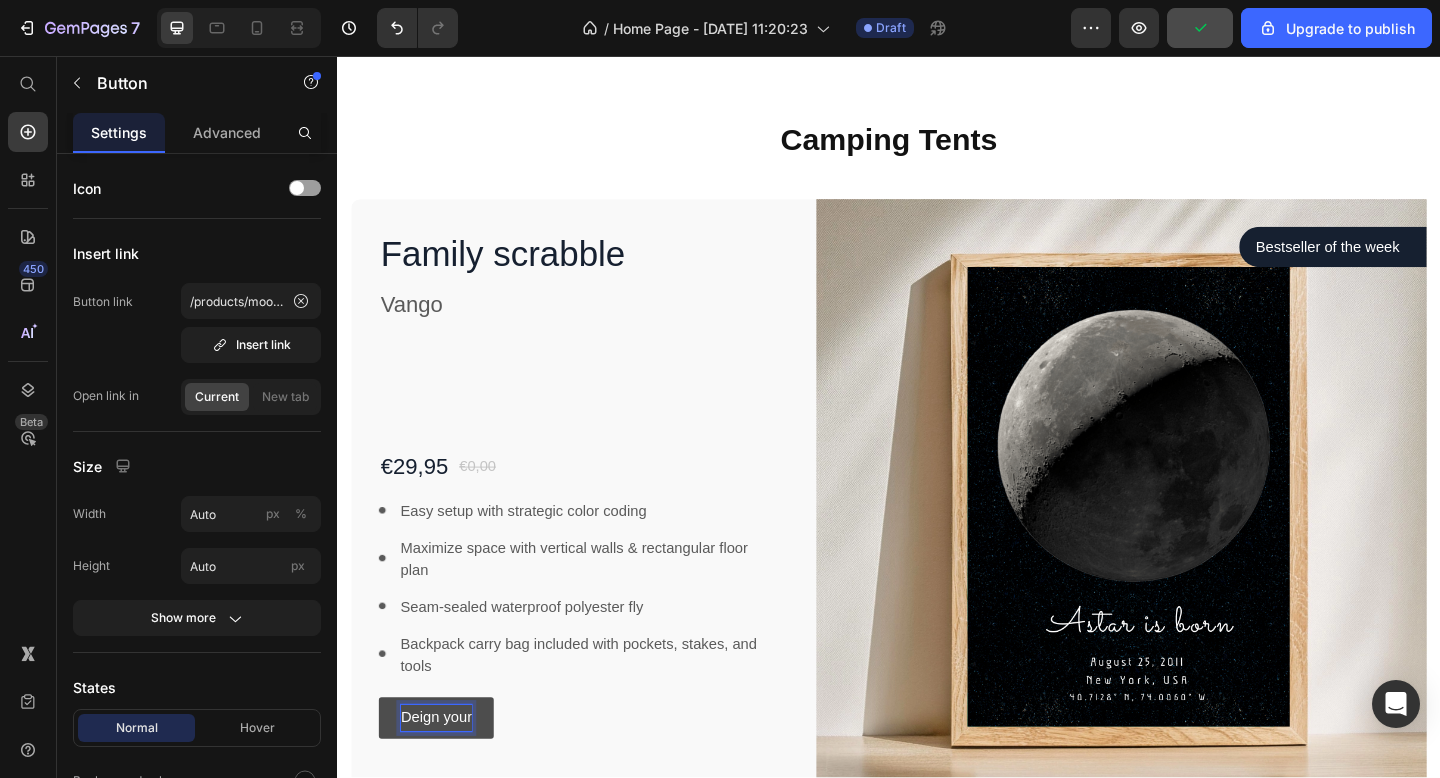 click on "Deign your" at bounding box center (444, 776) 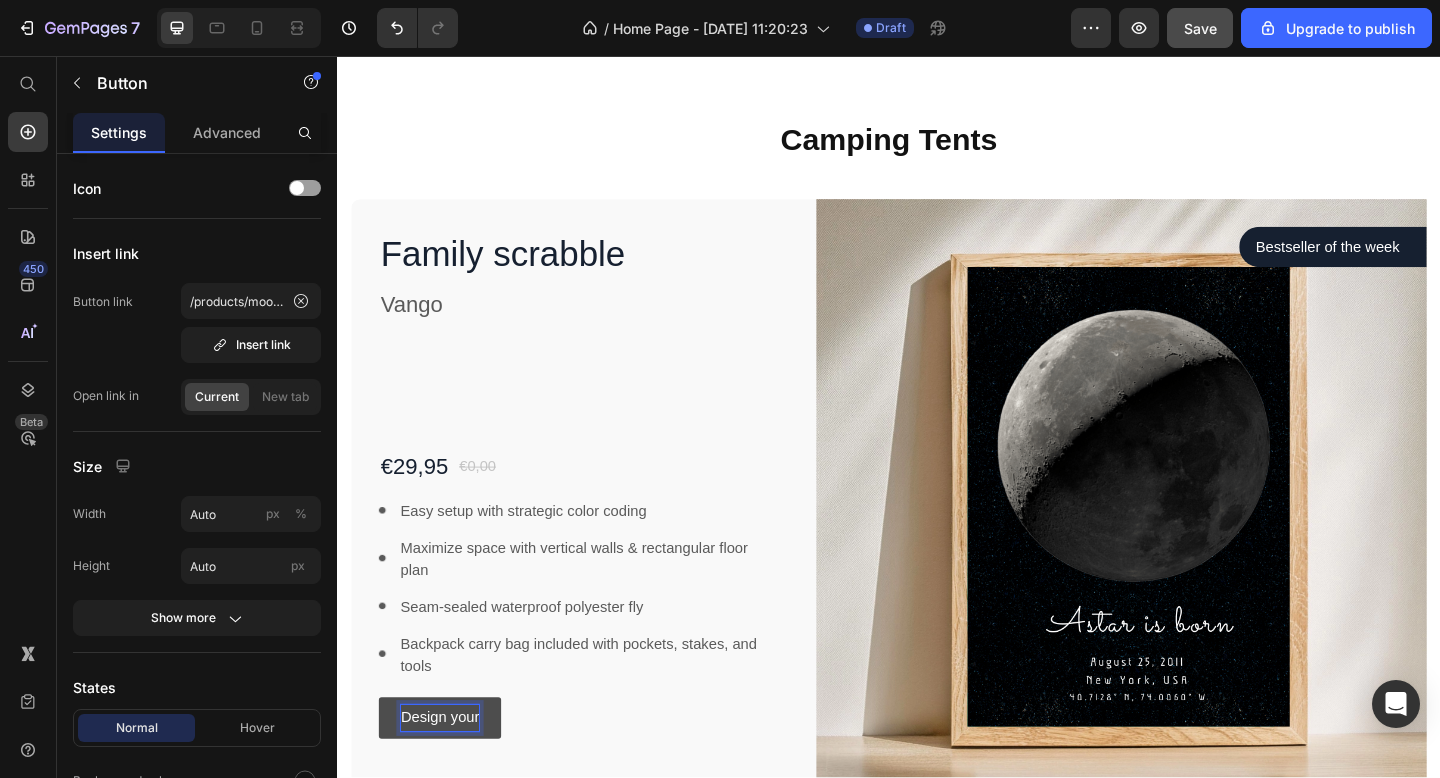 click on "Design your" at bounding box center [448, 776] 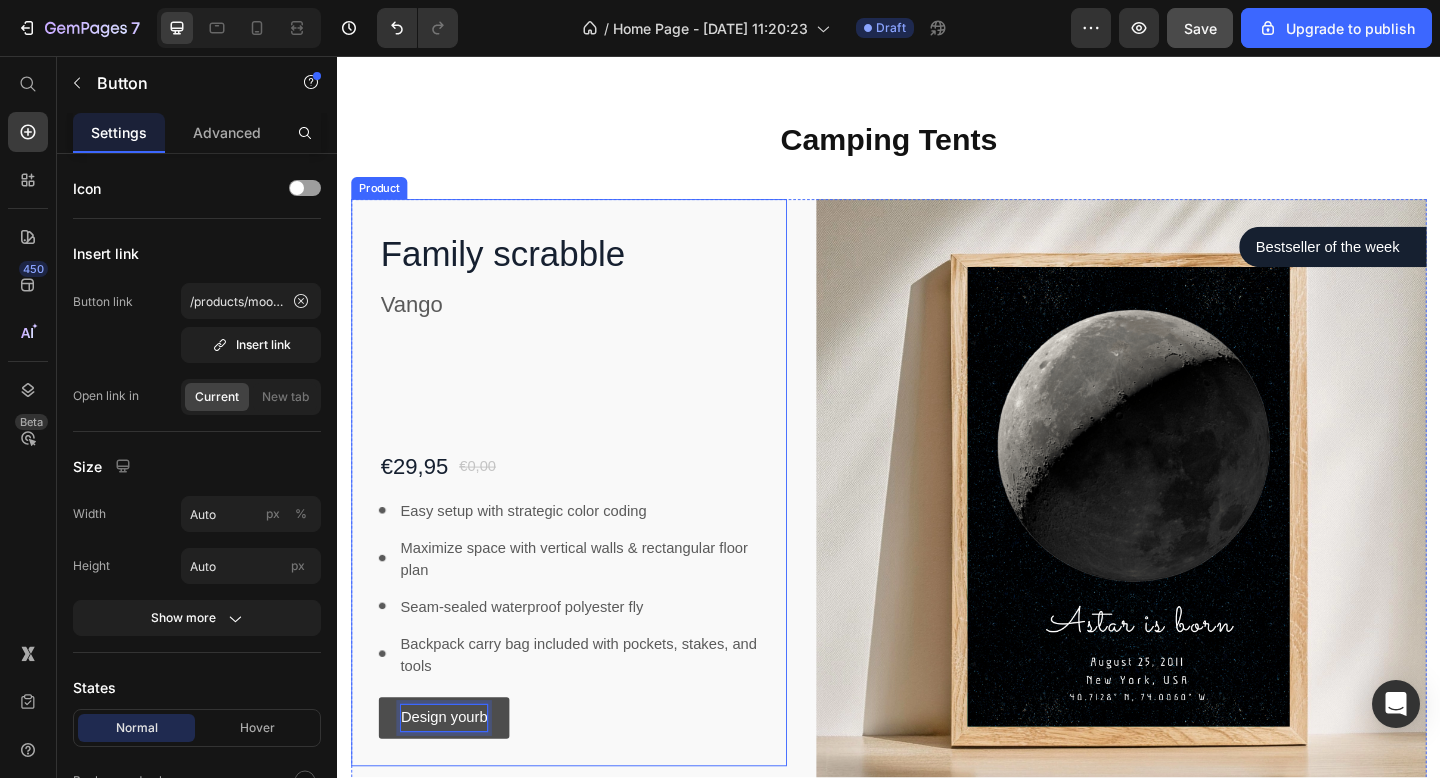 scroll, scrollTop: 89, scrollLeft: 0, axis: vertical 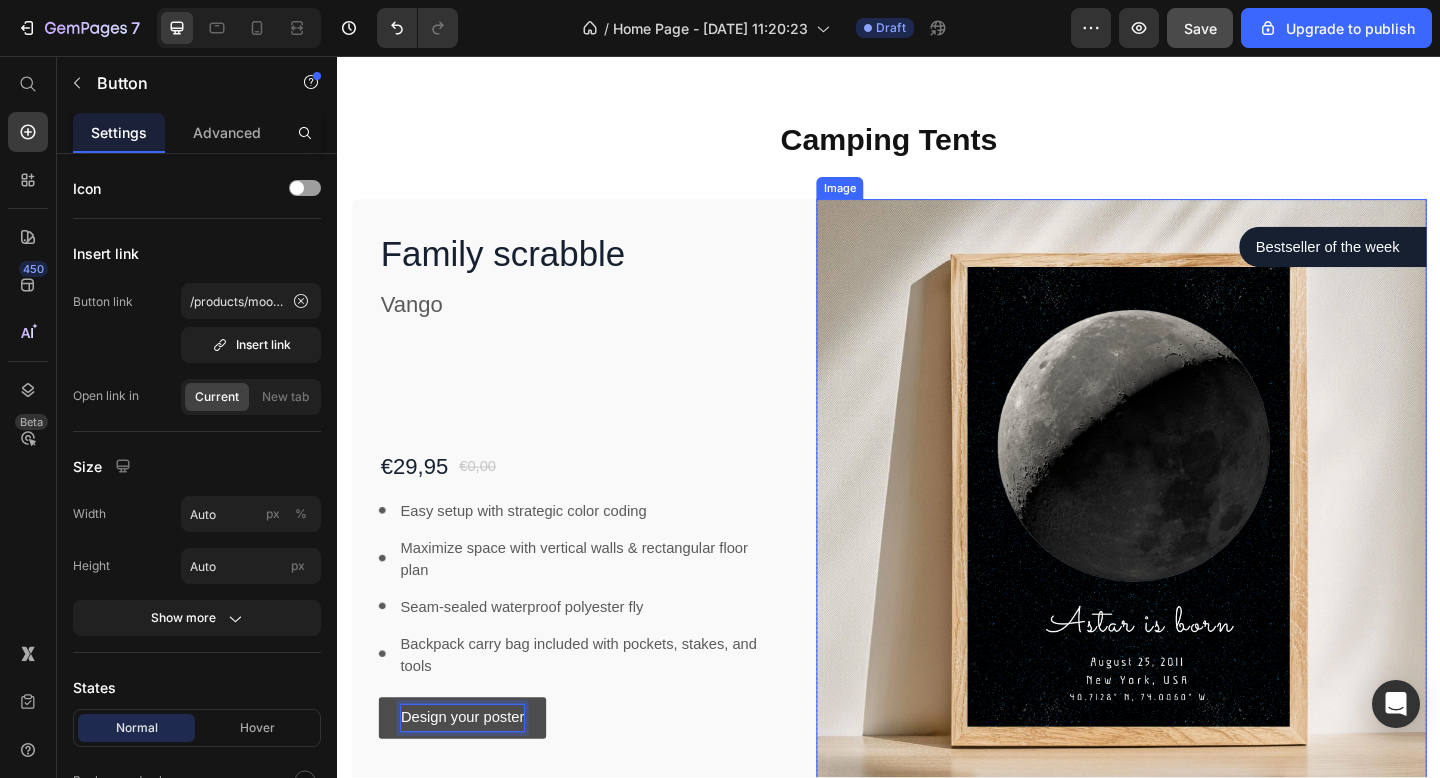 click at bounding box center (1190, 544) 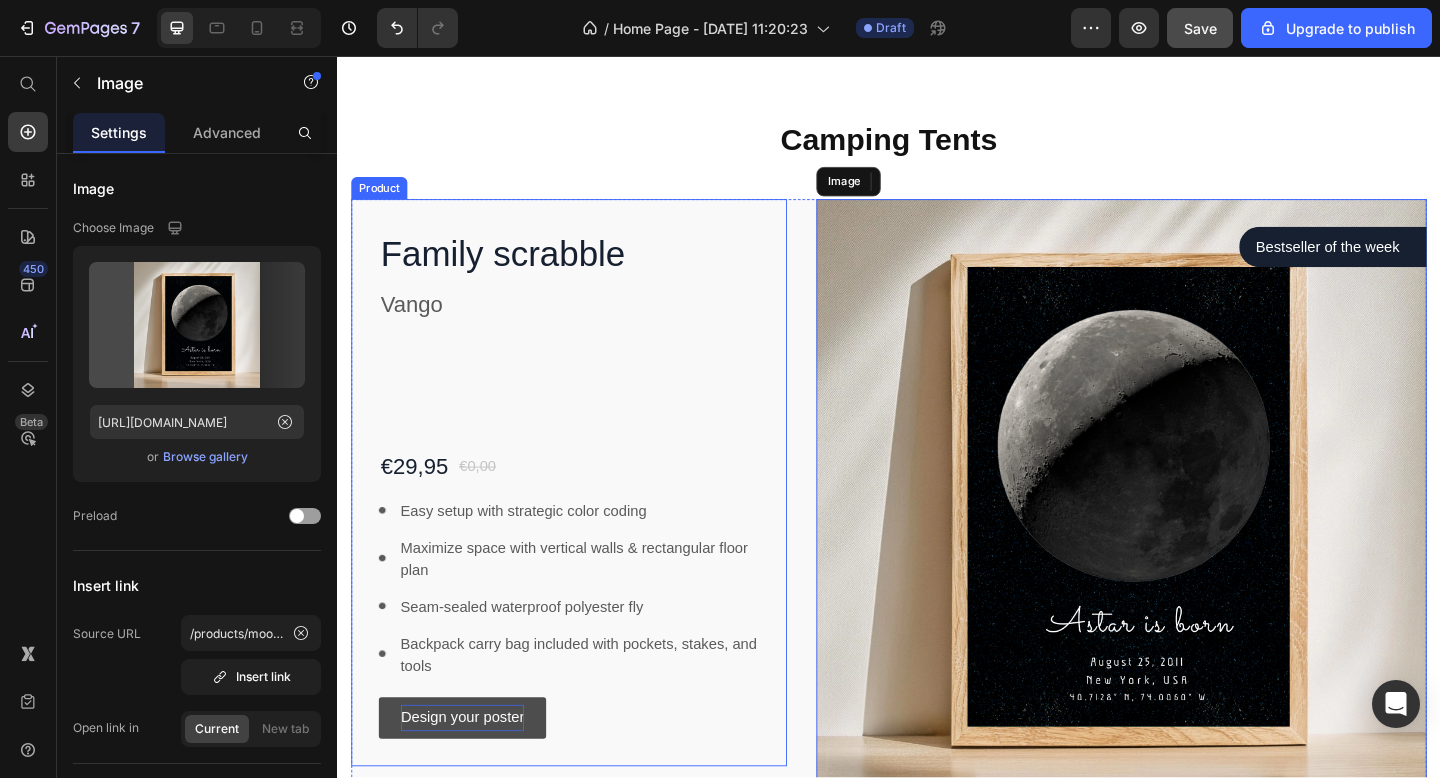 scroll, scrollTop: 0, scrollLeft: 0, axis: both 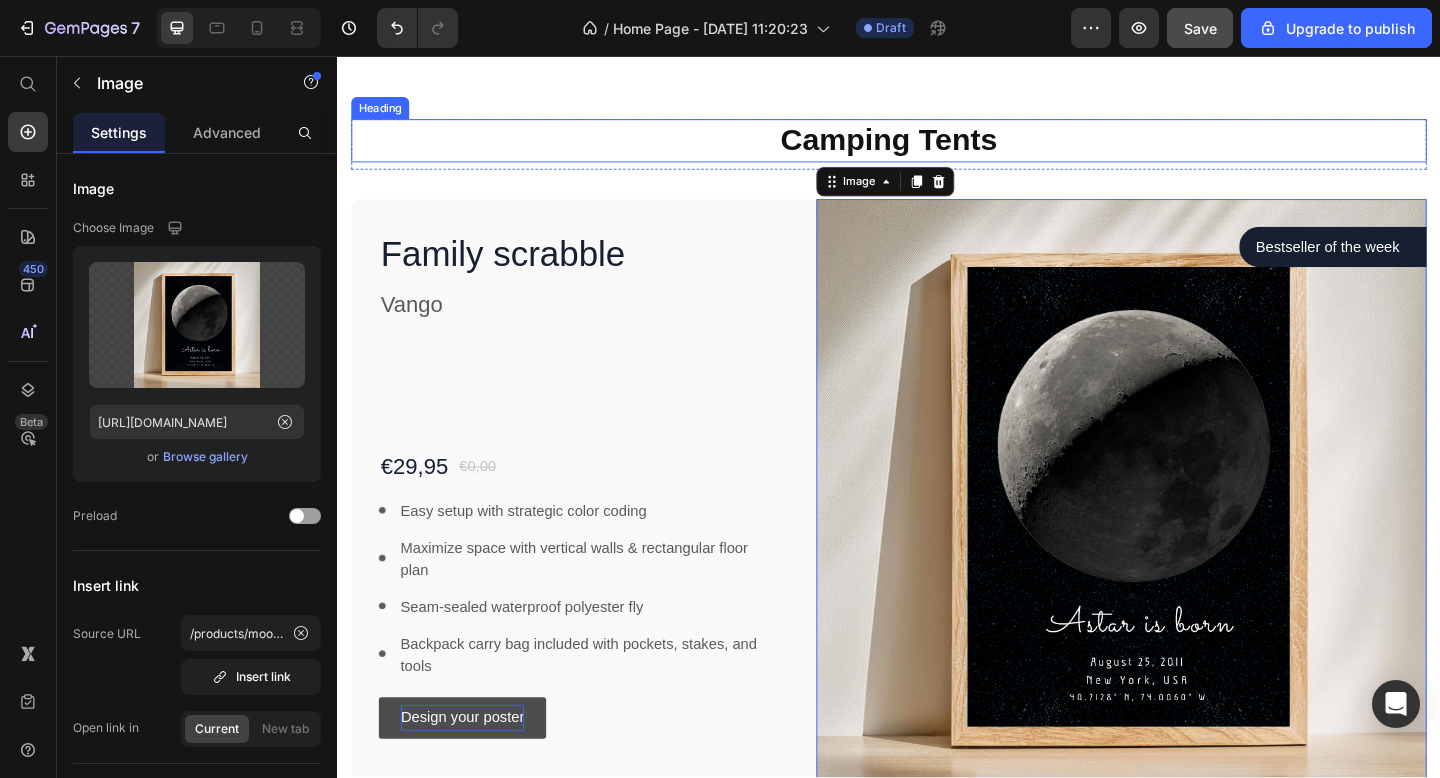 click on "Camping Tents" at bounding box center [937, 148] 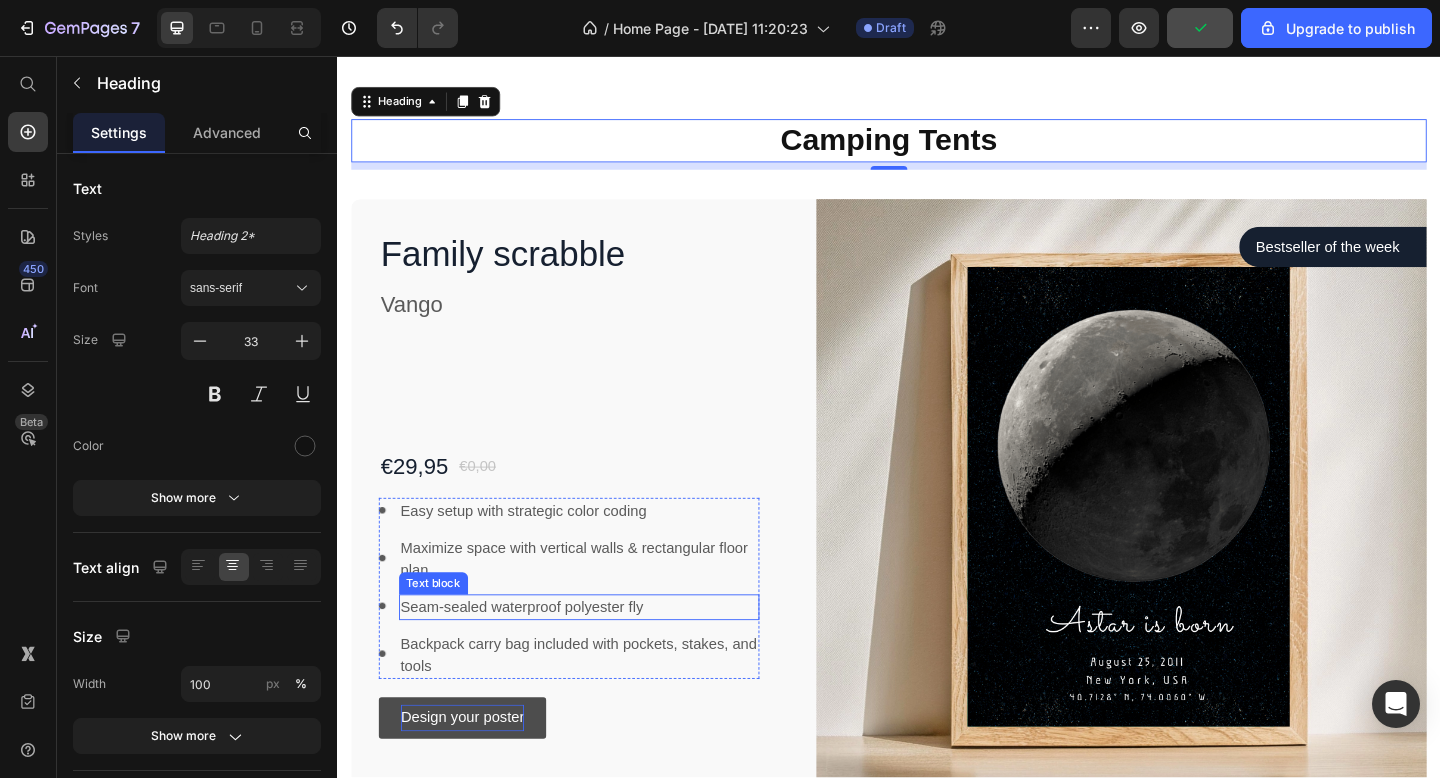 click on "Seam-sealed waterproof polyester fly" at bounding box center (600, 656) 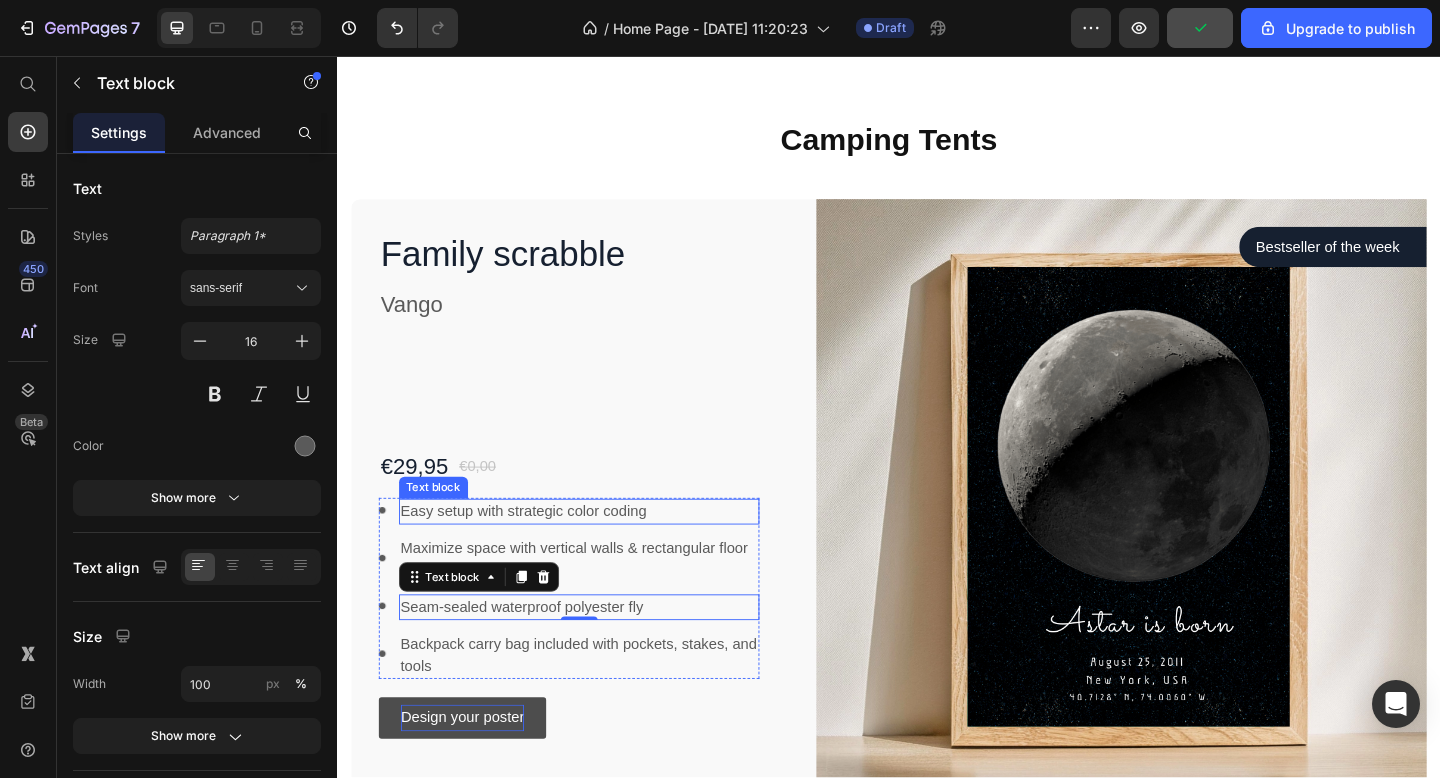 click on "Easy setup with strategic color coding" at bounding box center [600, 552] 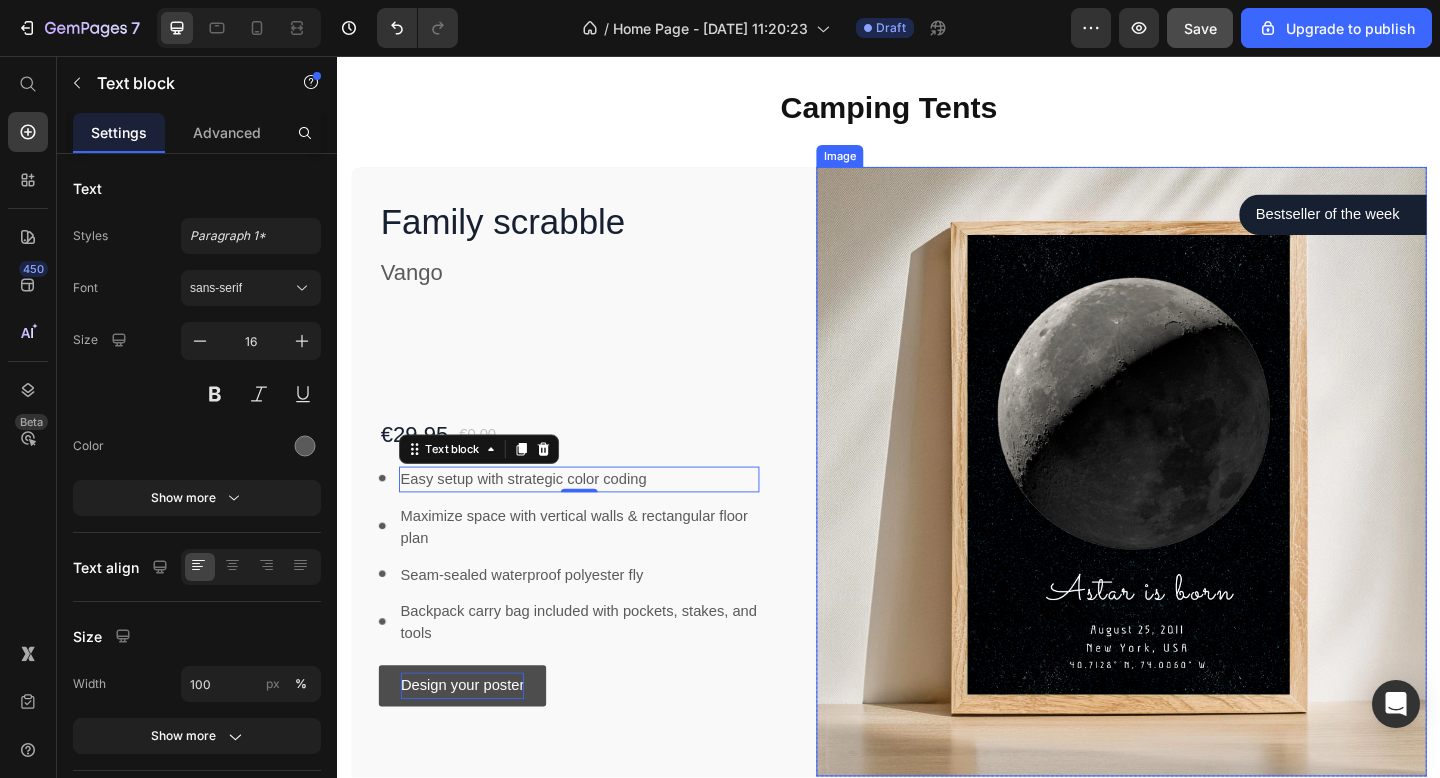 scroll, scrollTop: 800, scrollLeft: 0, axis: vertical 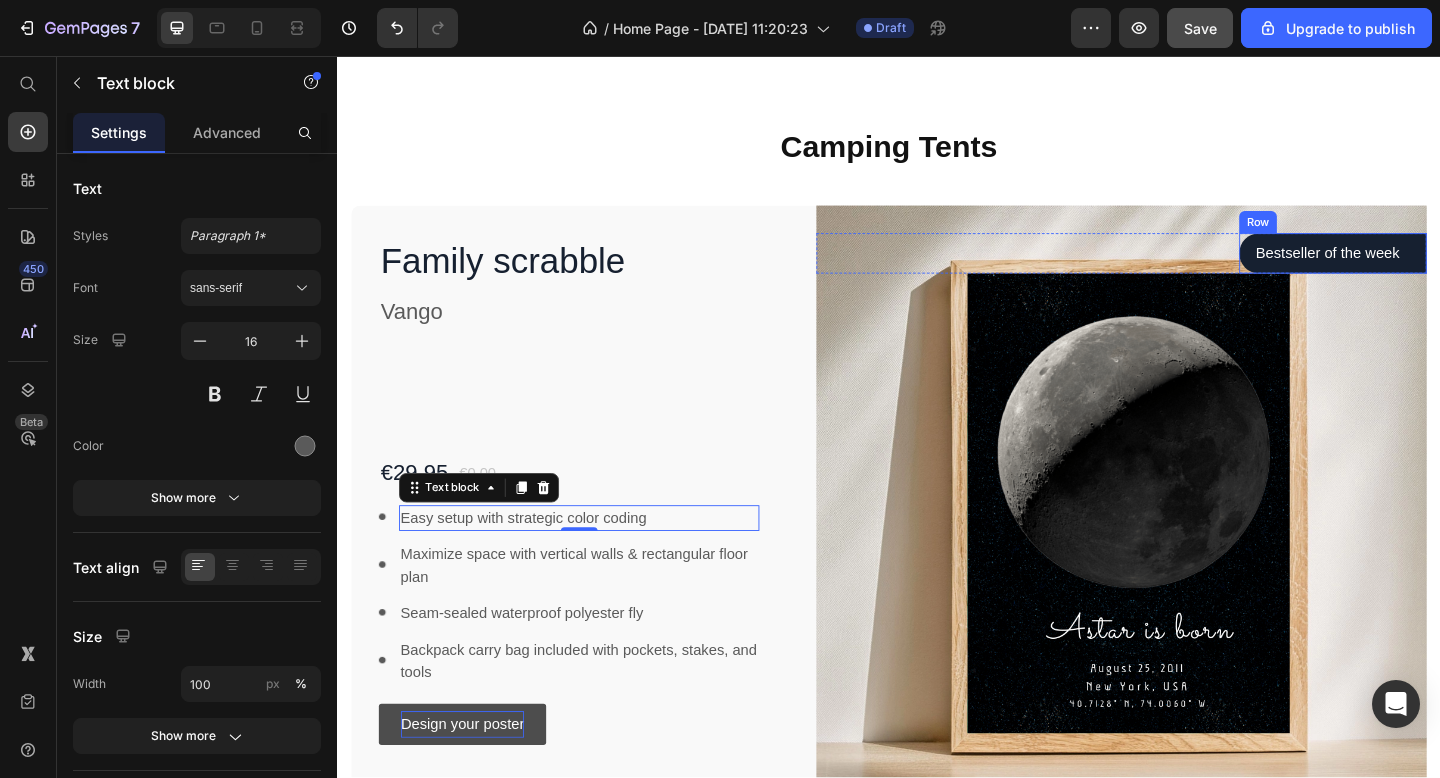 click on "Bestseller of the week Text block Row" at bounding box center [1420, 271] 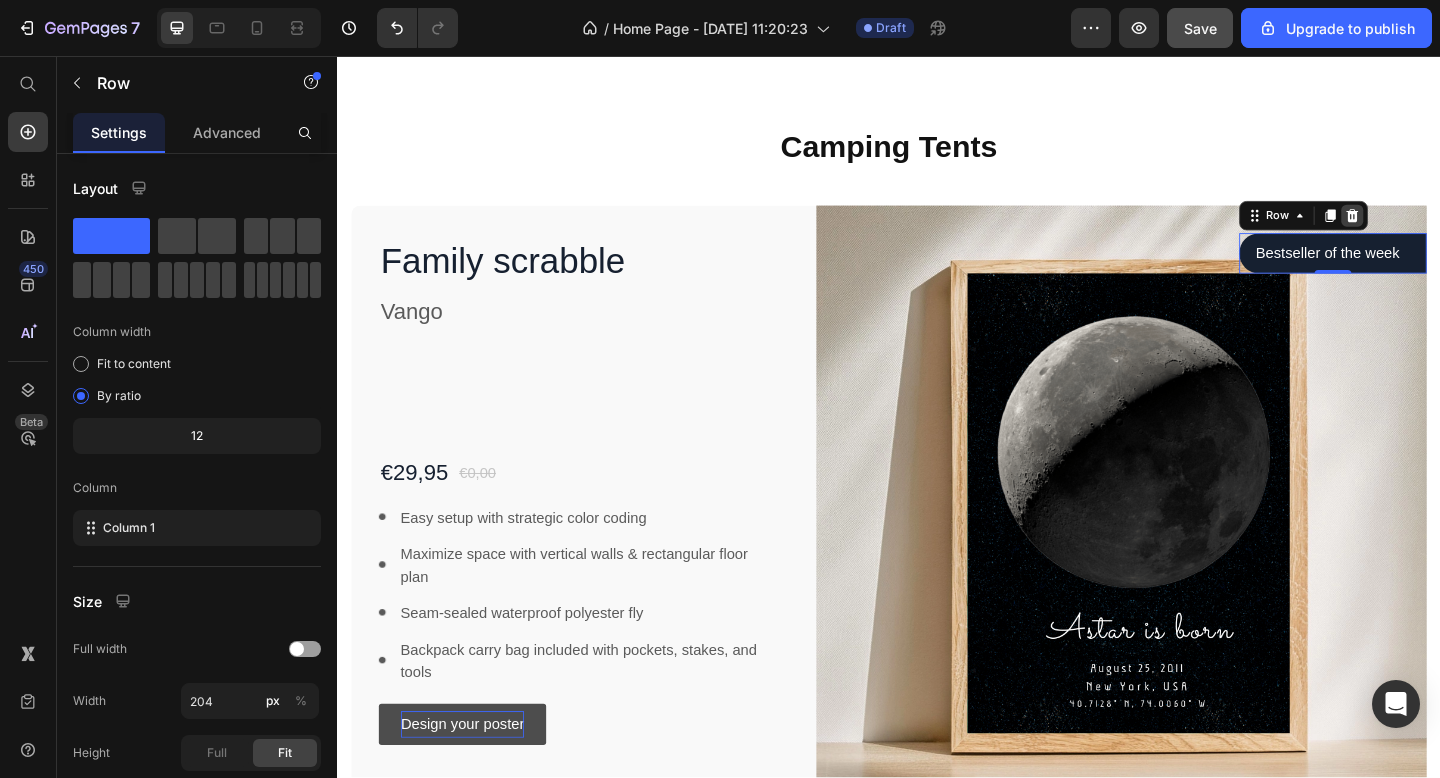 click 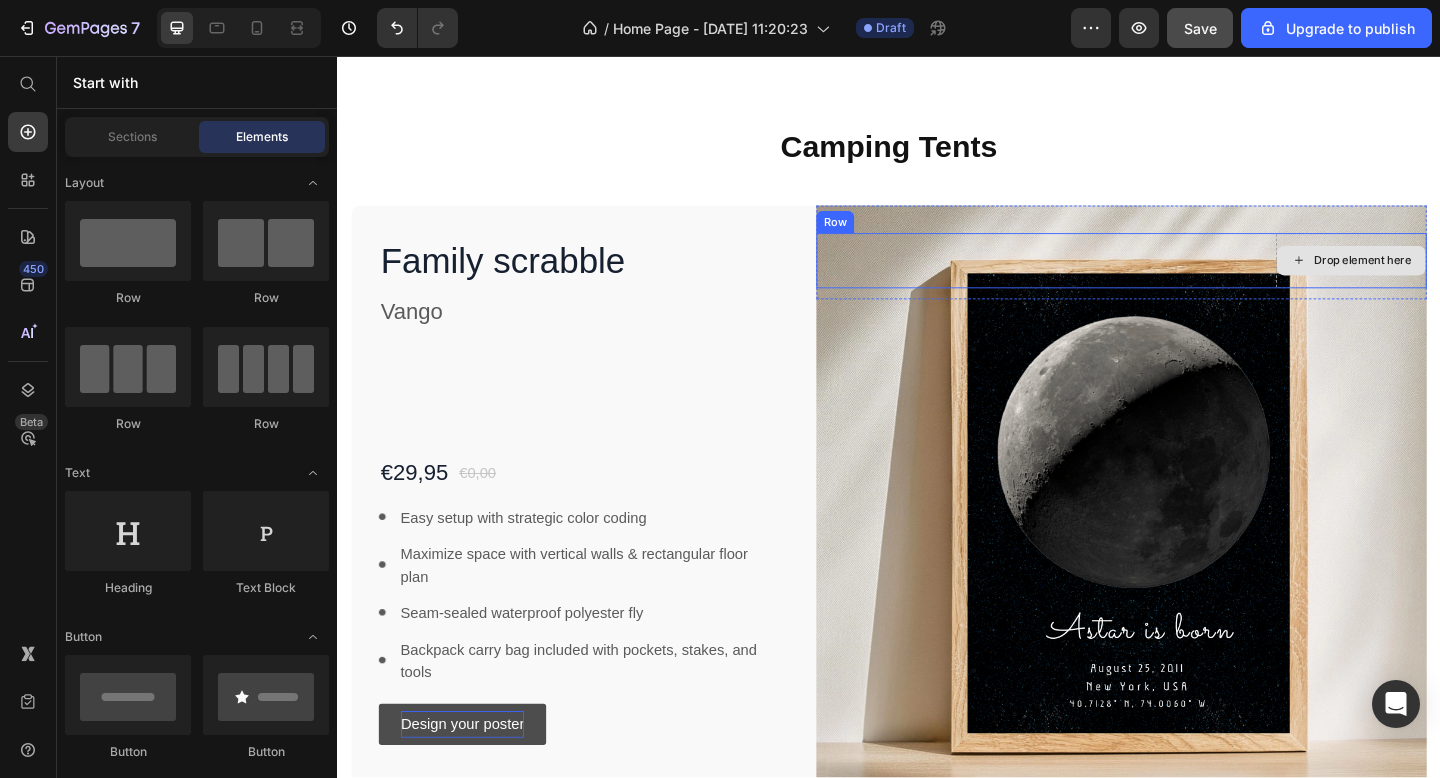 click on "Drop element here" at bounding box center [1440, 279] 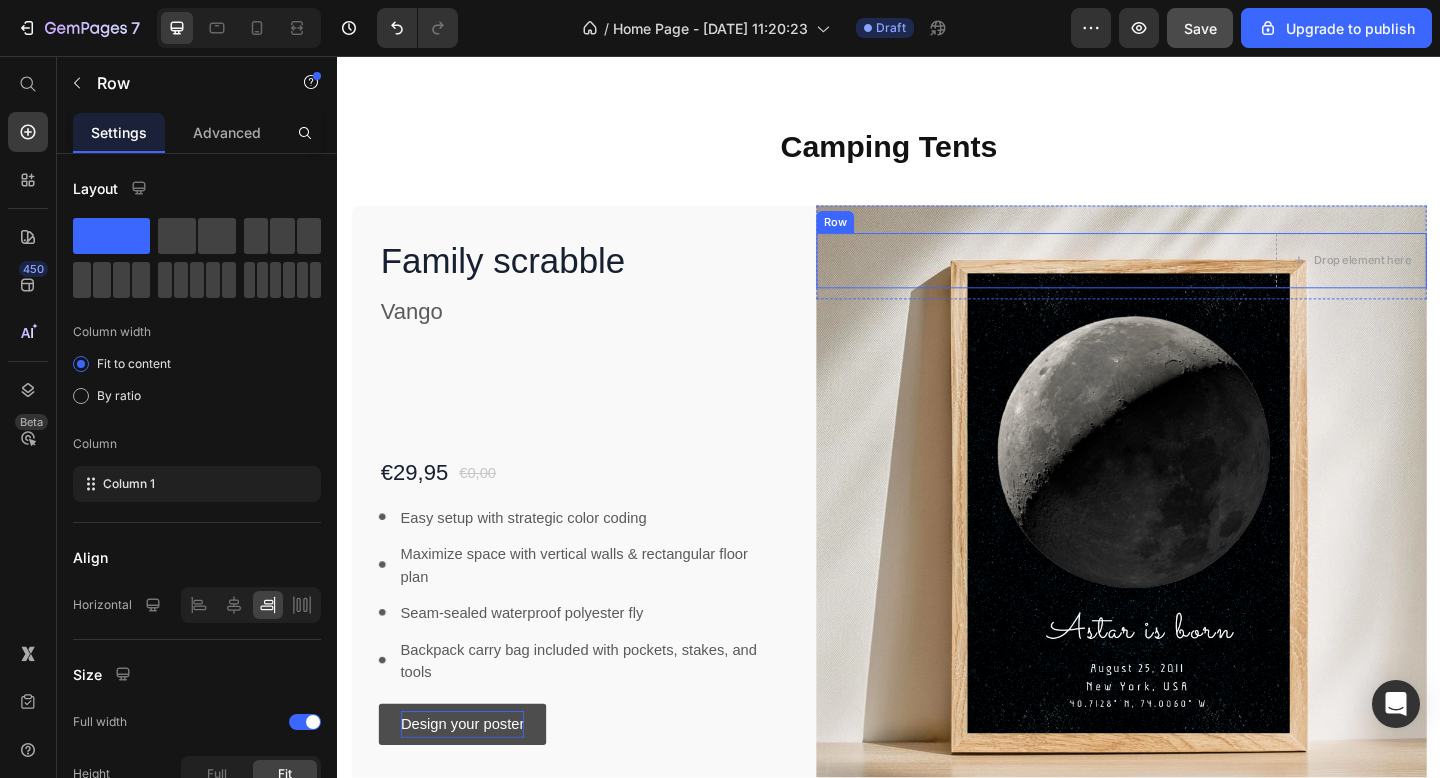 click on "Drop element here Row" at bounding box center (1190, 279) 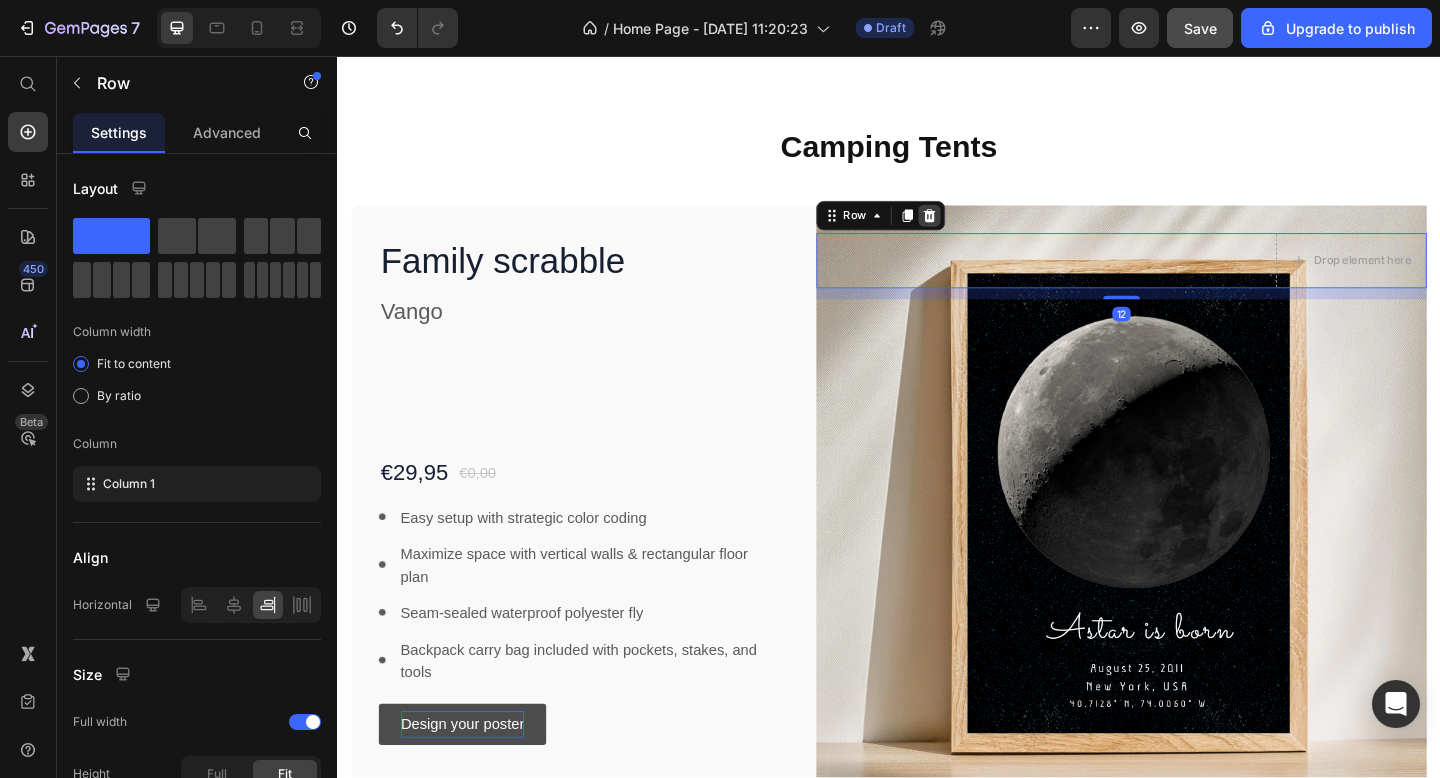 click 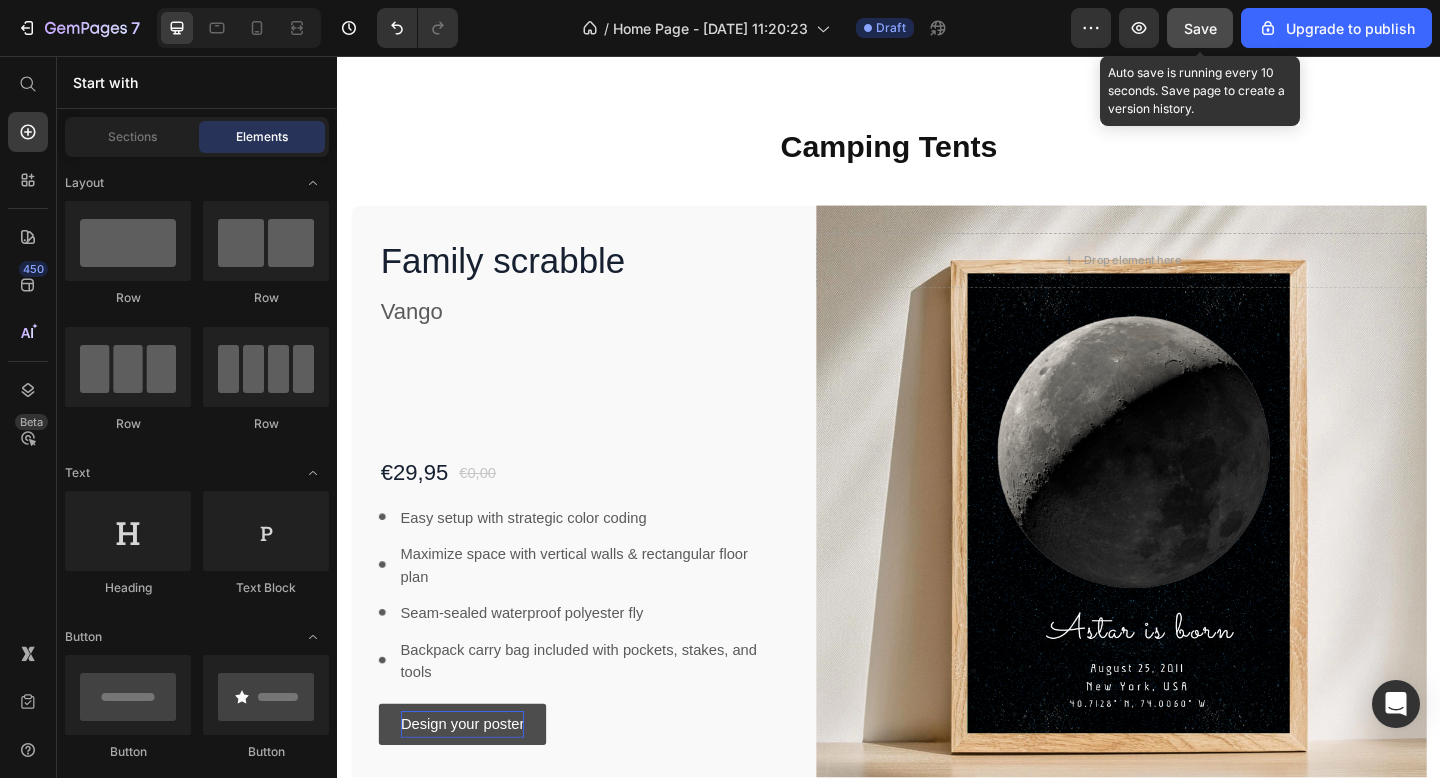 click on "Save" at bounding box center [1200, 28] 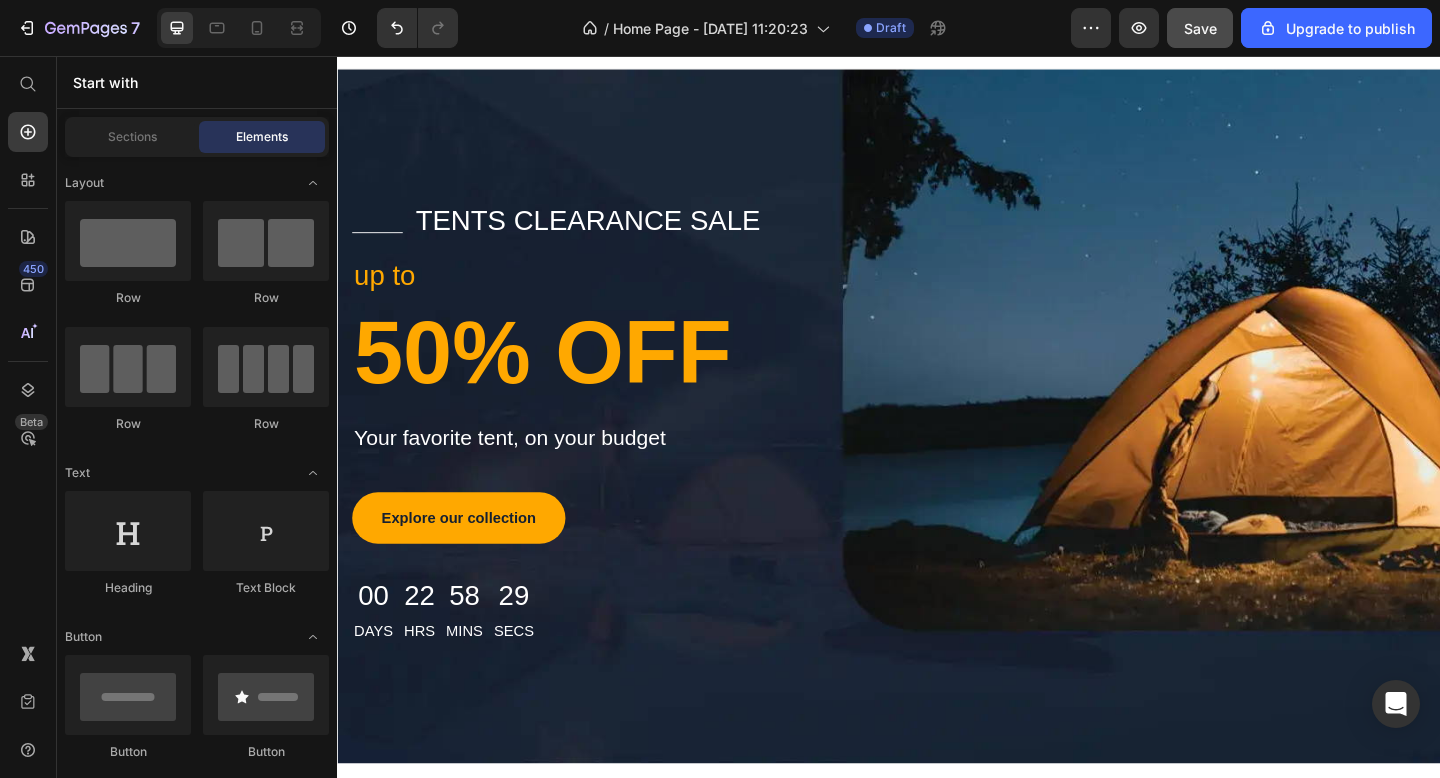 scroll, scrollTop: 0, scrollLeft: 0, axis: both 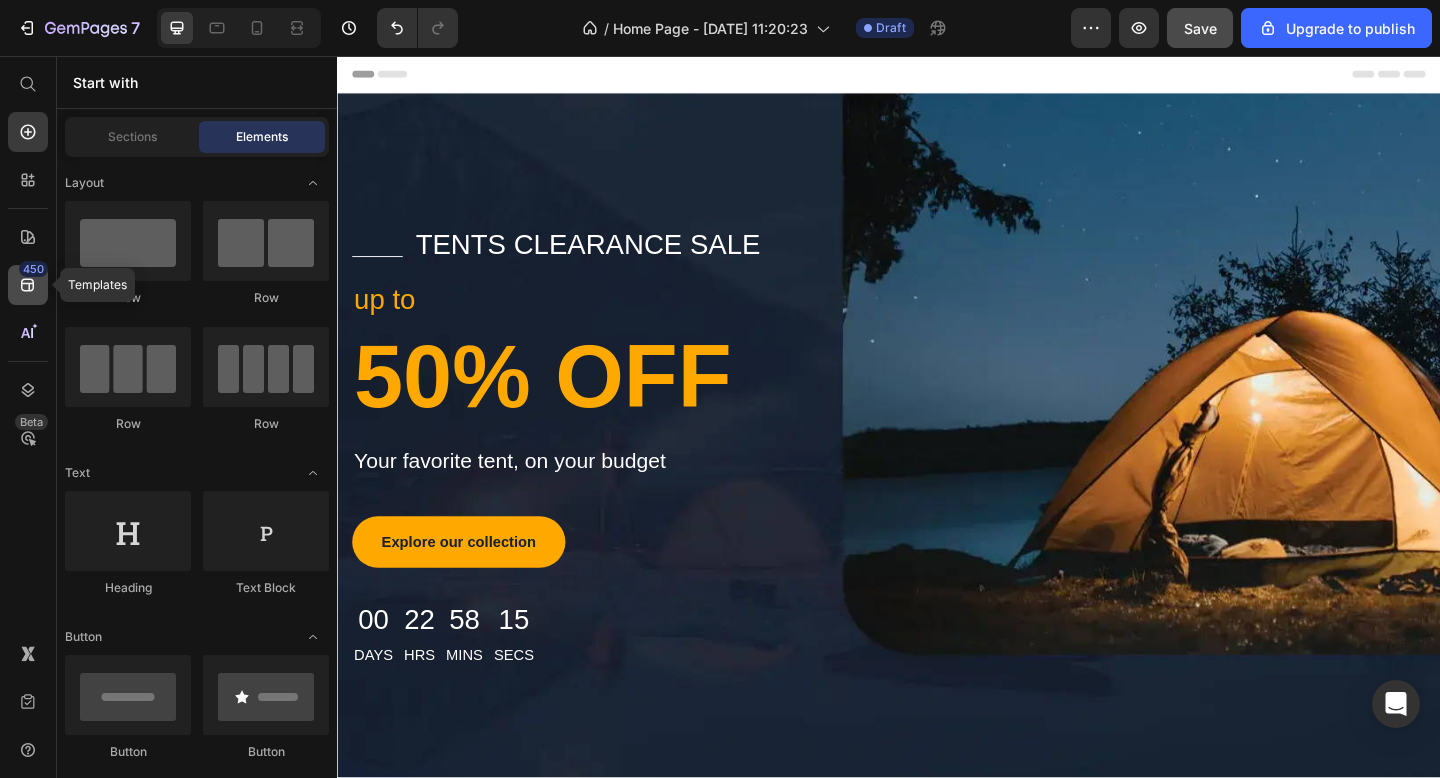 click on "450" 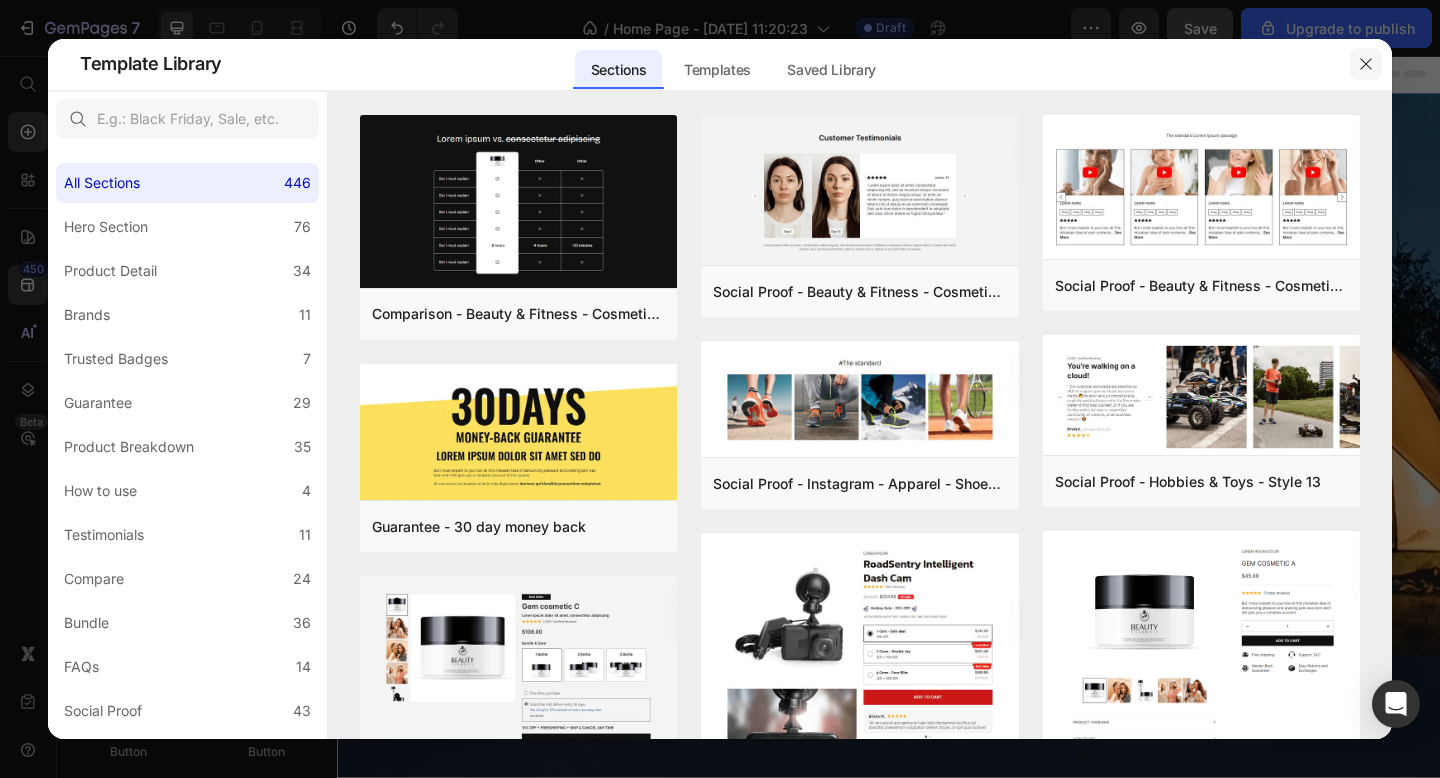 drag, startPoint x: 1369, startPoint y: 60, endPoint x: 1123, endPoint y: 2, distance: 252.74493 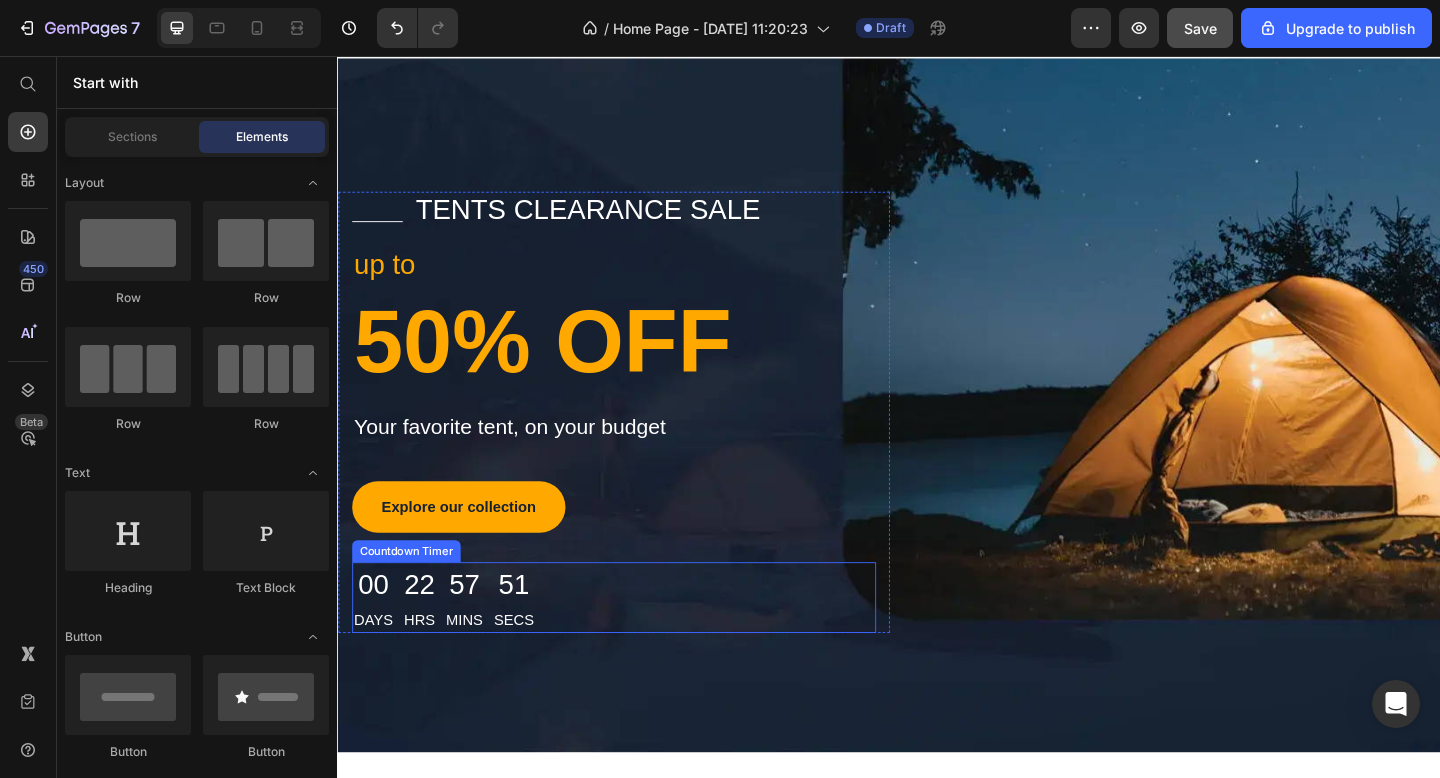 scroll, scrollTop: 0, scrollLeft: 0, axis: both 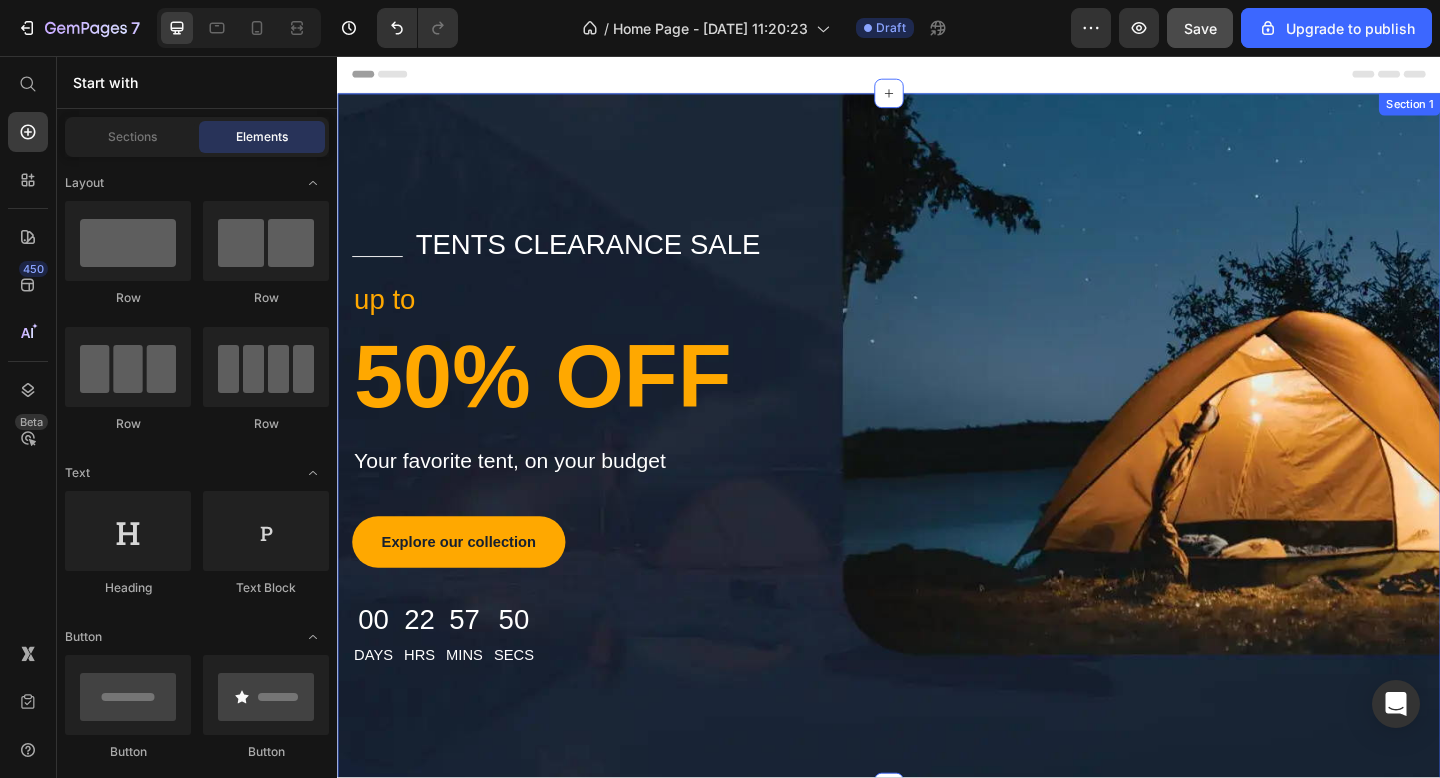 click on "Title Line tents clearance sale Text block Row up to Text block 50% OFF   Heading Your favorite tent, on your budget  Text block Explore our collection Button 00 Days 22 Hrs 57 Mins 50 Secs Countdown Timer Row Row Section 1" at bounding box center [937, 474] 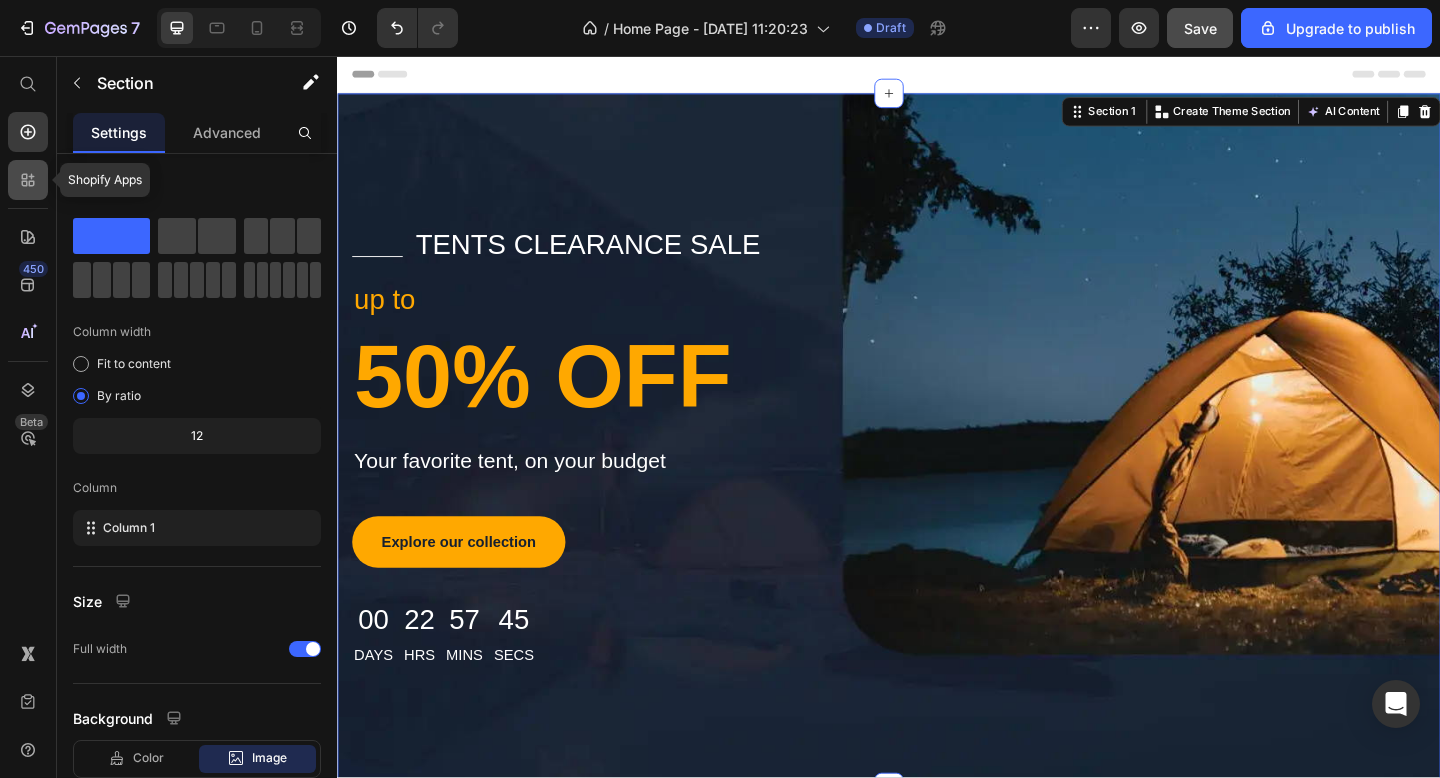 click 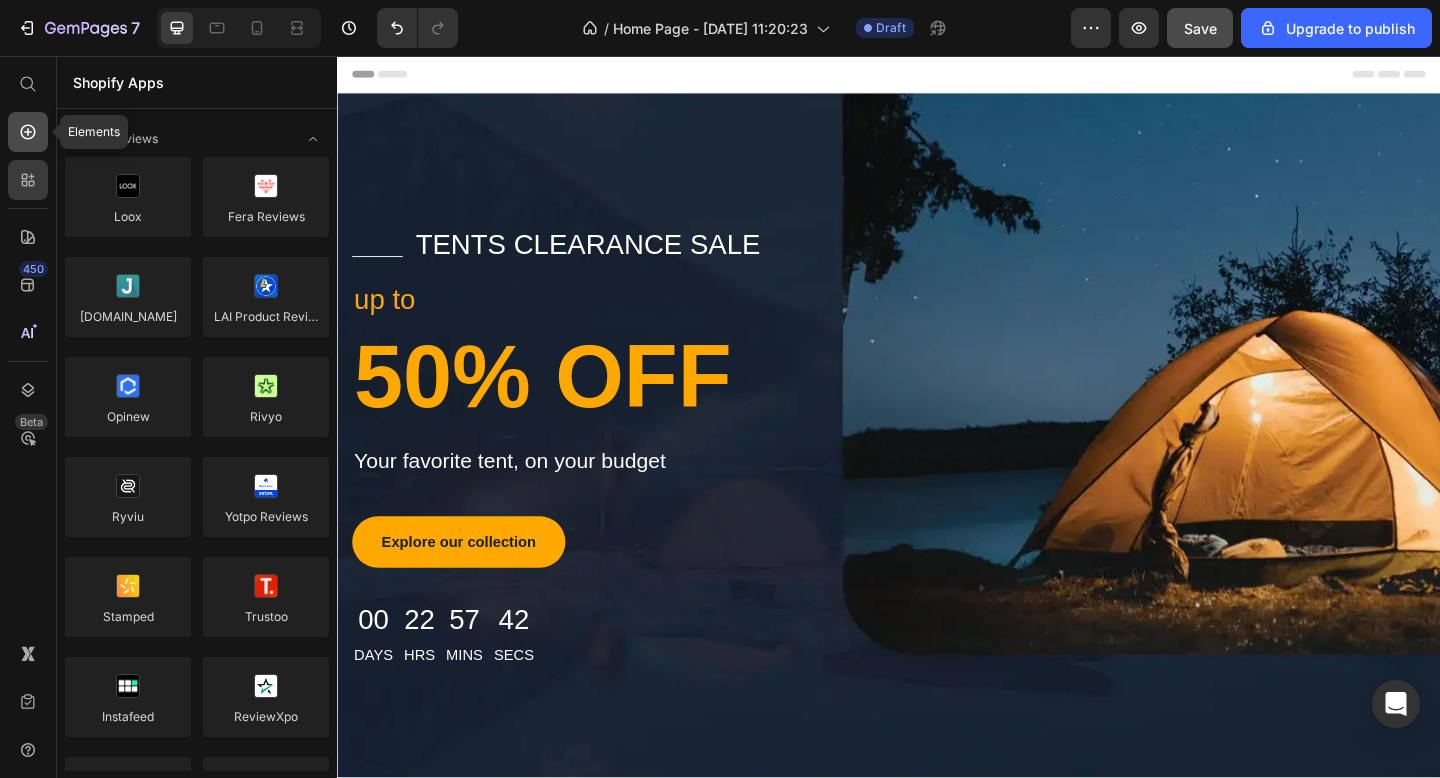 click 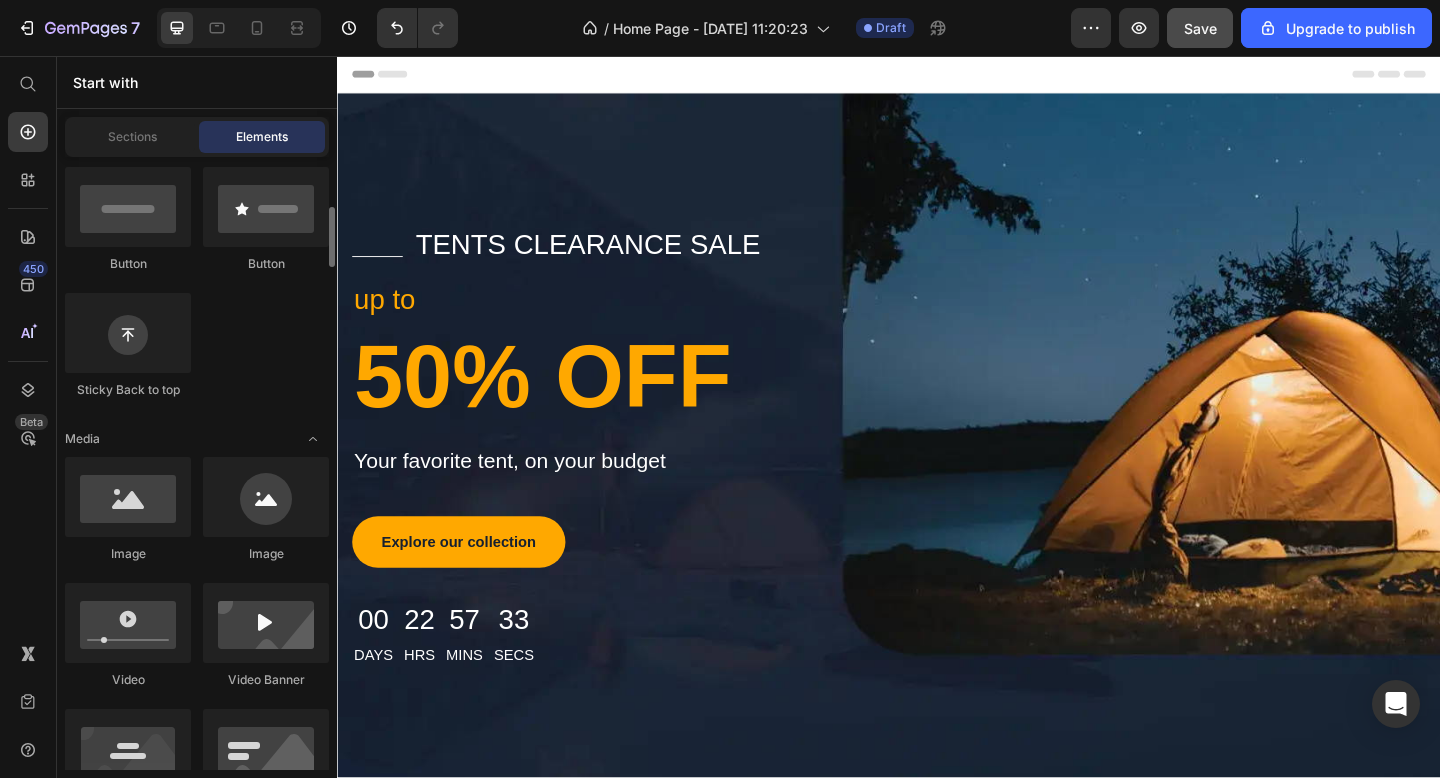 scroll, scrollTop: 490, scrollLeft: 0, axis: vertical 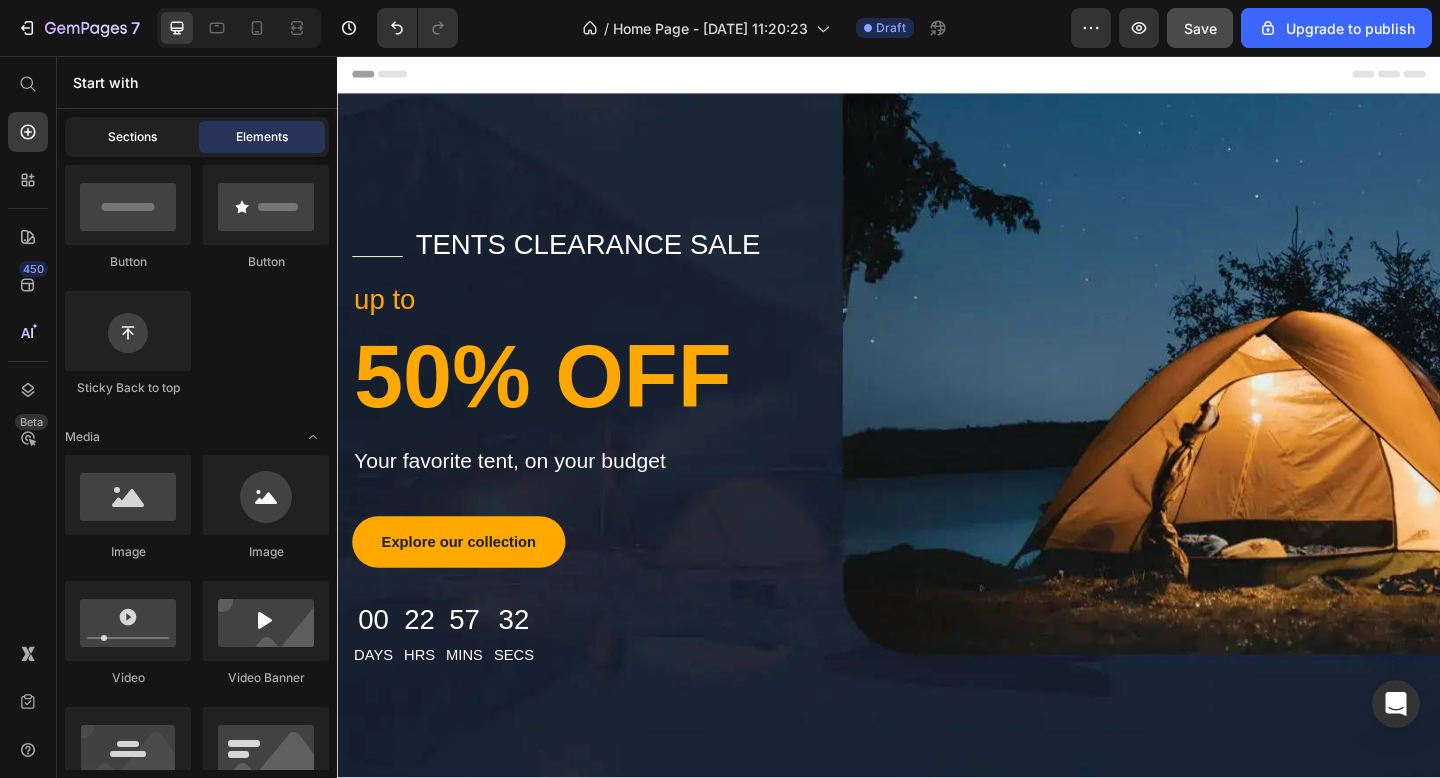 click on "Sections" 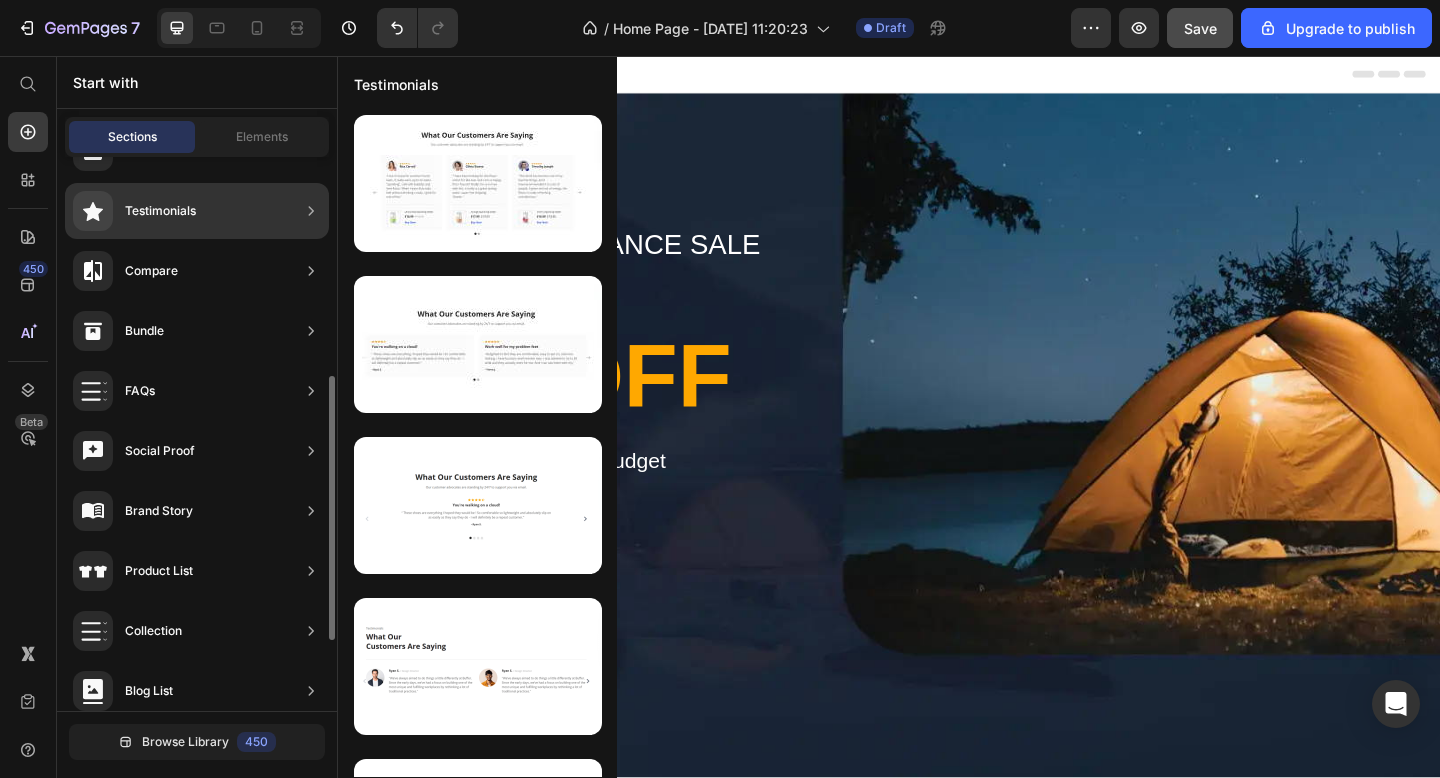 scroll, scrollTop: 428, scrollLeft: 0, axis: vertical 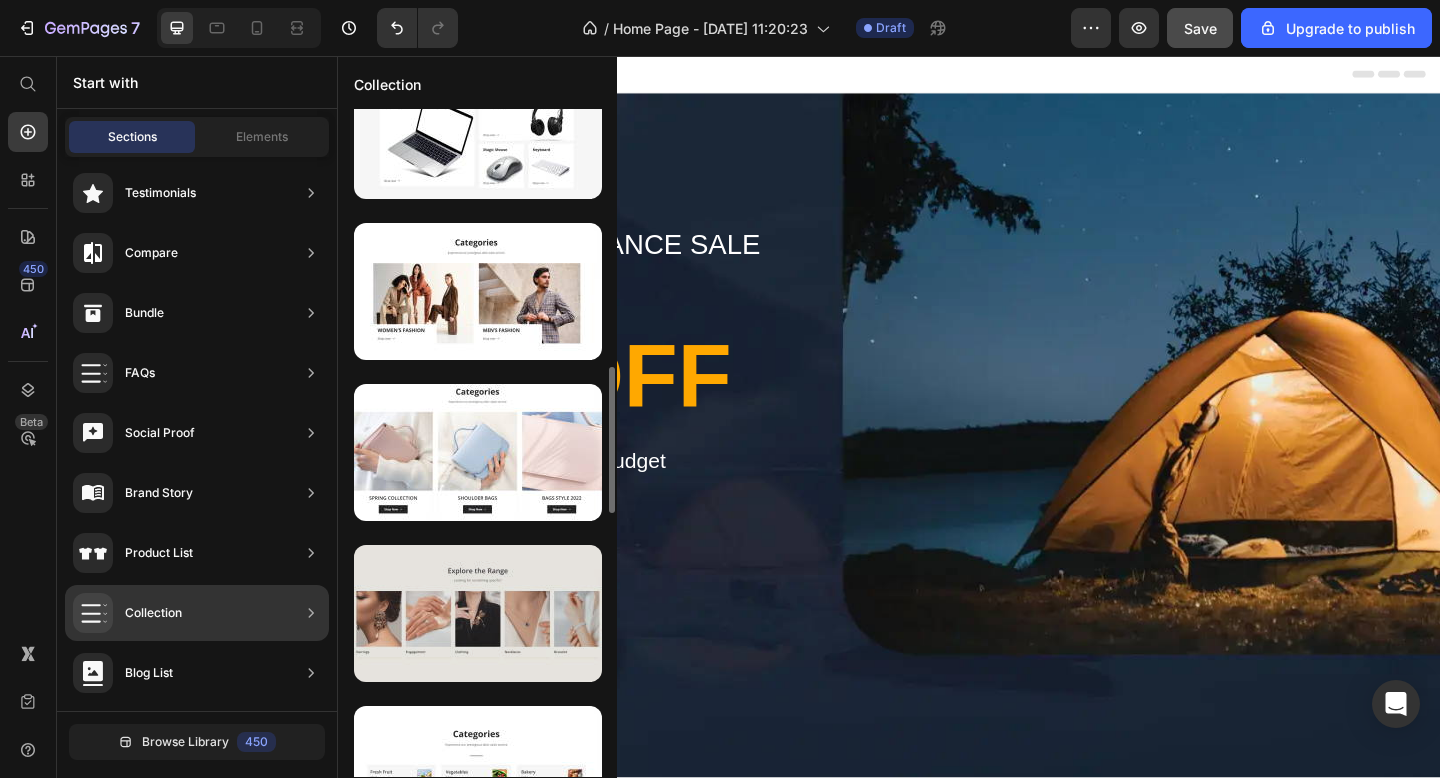 click at bounding box center (478, 613) 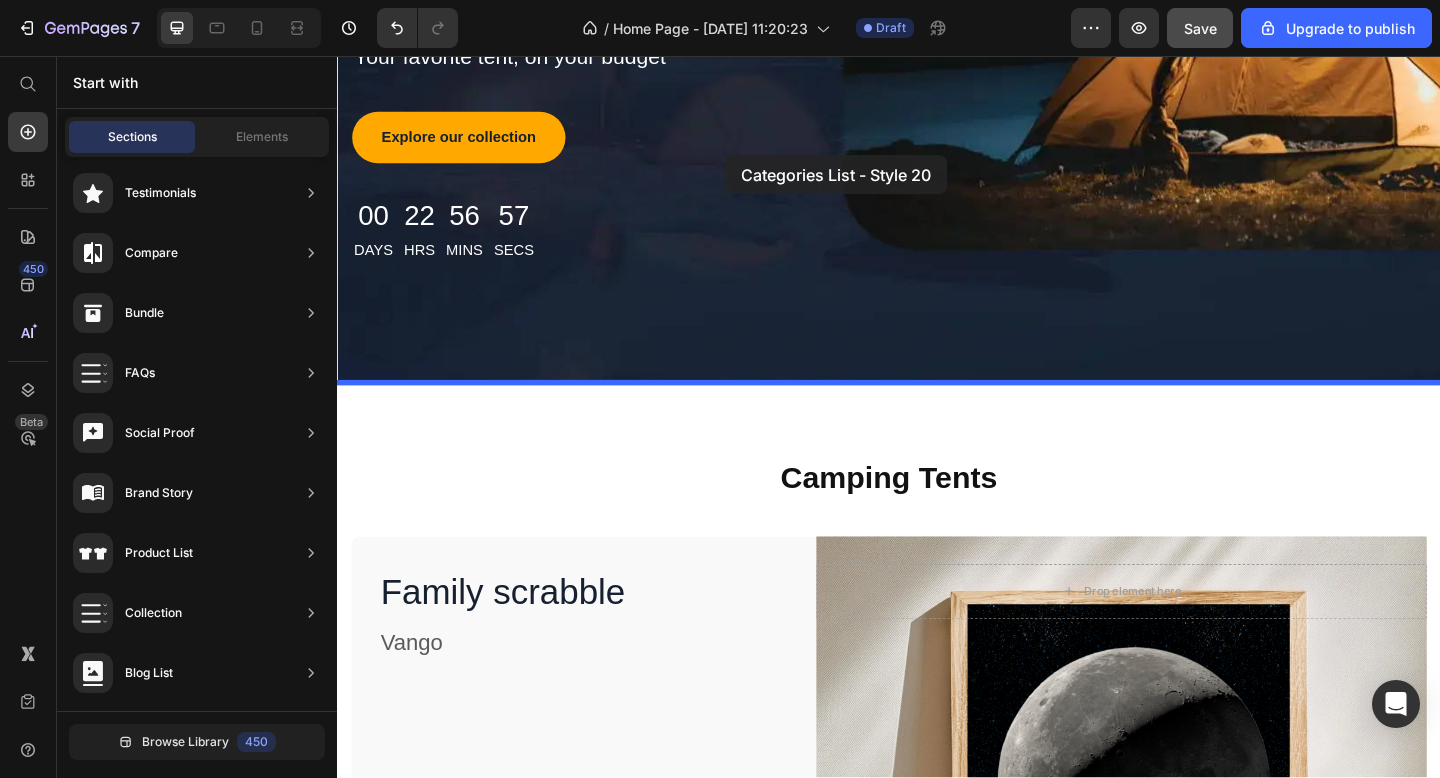 scroll, scrollTop: 320, scrollLeft: 0, axis: vertical 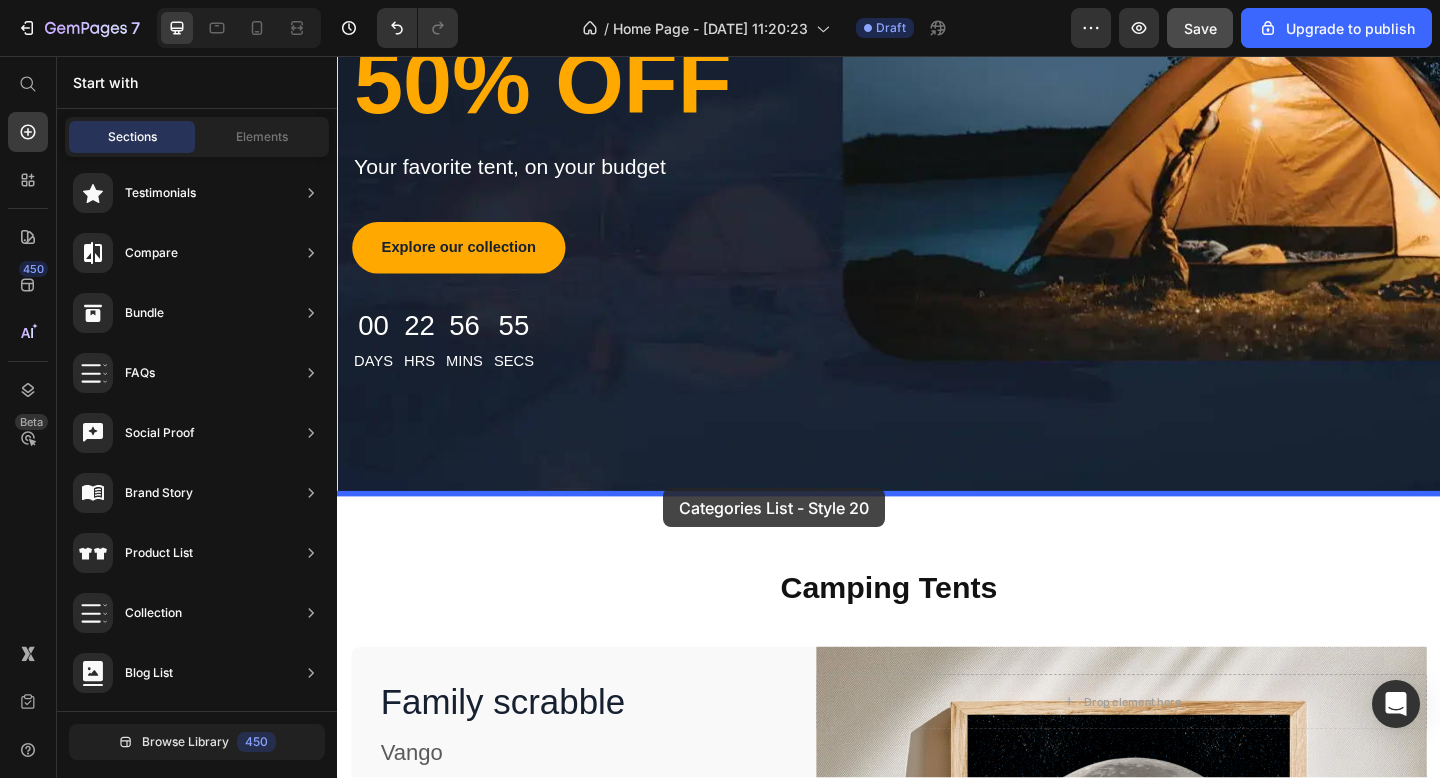 drag, startPoint x: 829, startPoint y: 694, endPoint x: 689, endPoint y: 526, distance: 218.687 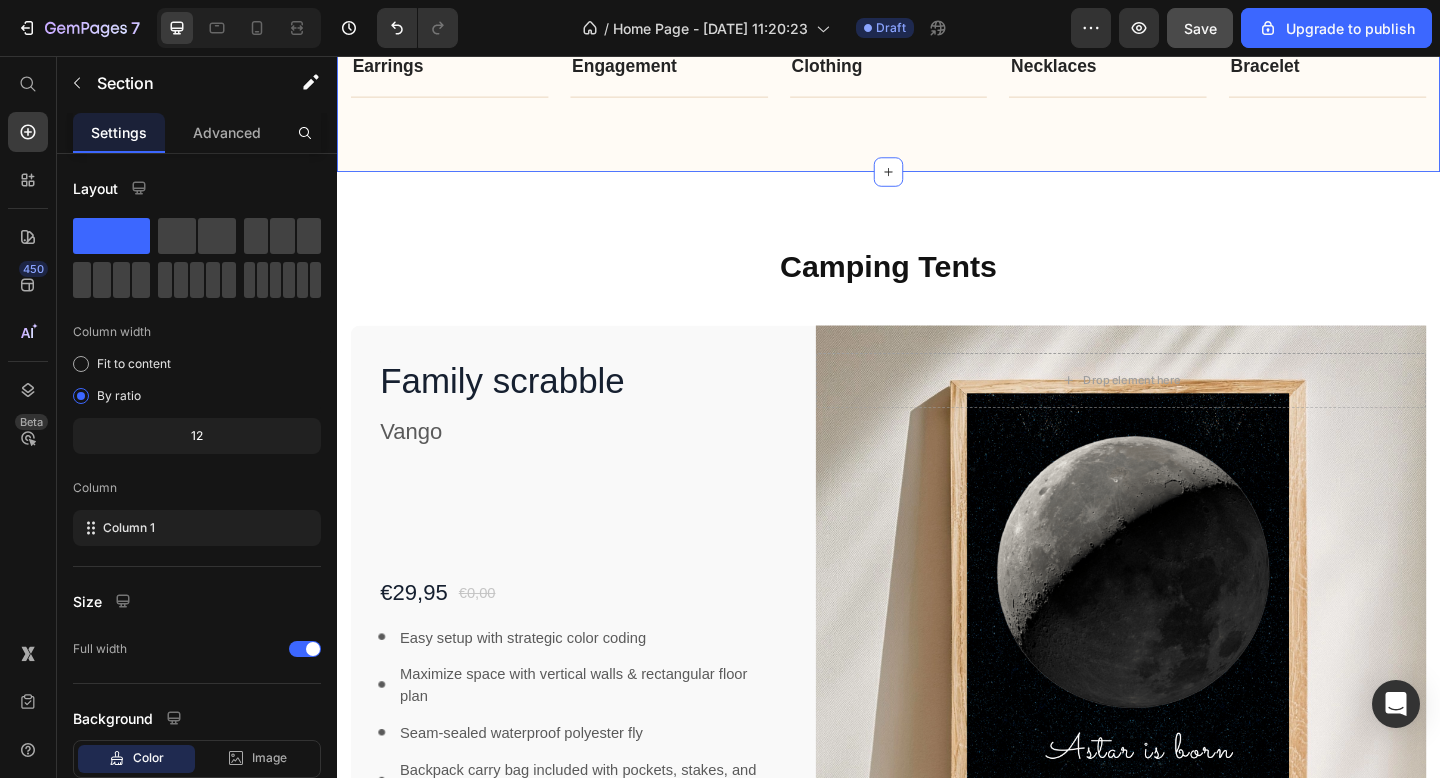 scroll, scrollTop: 941, scrollLeft: 0, axis: vertical 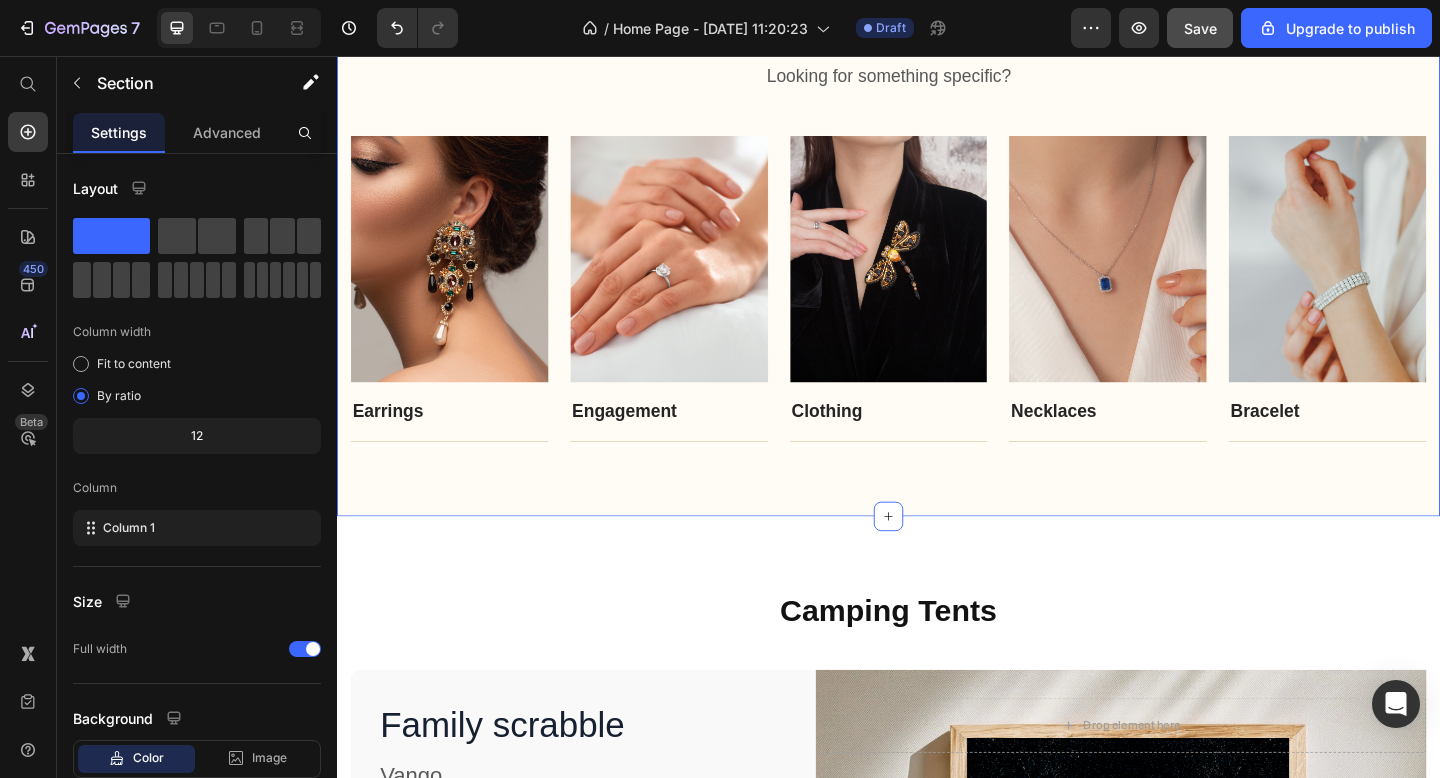 click on "Explore the Range Heading Looking for something specific? Text block Row Image Earrings Text block                Title Line Row Image Engagement Text block                Title Line Row Image Clothing Text block                Title Line Row Image Necklaces Text block                Title Line Row Image Bracelet Text block                Title Line Row Carousel Row Section 2   You can create reusable sections Create Theme Section AI Content Write with GemAI What would you like to describe here? Tone and Voice Persuasive Product Family scrabble Show more Generate" at bounding box center [937, 234] 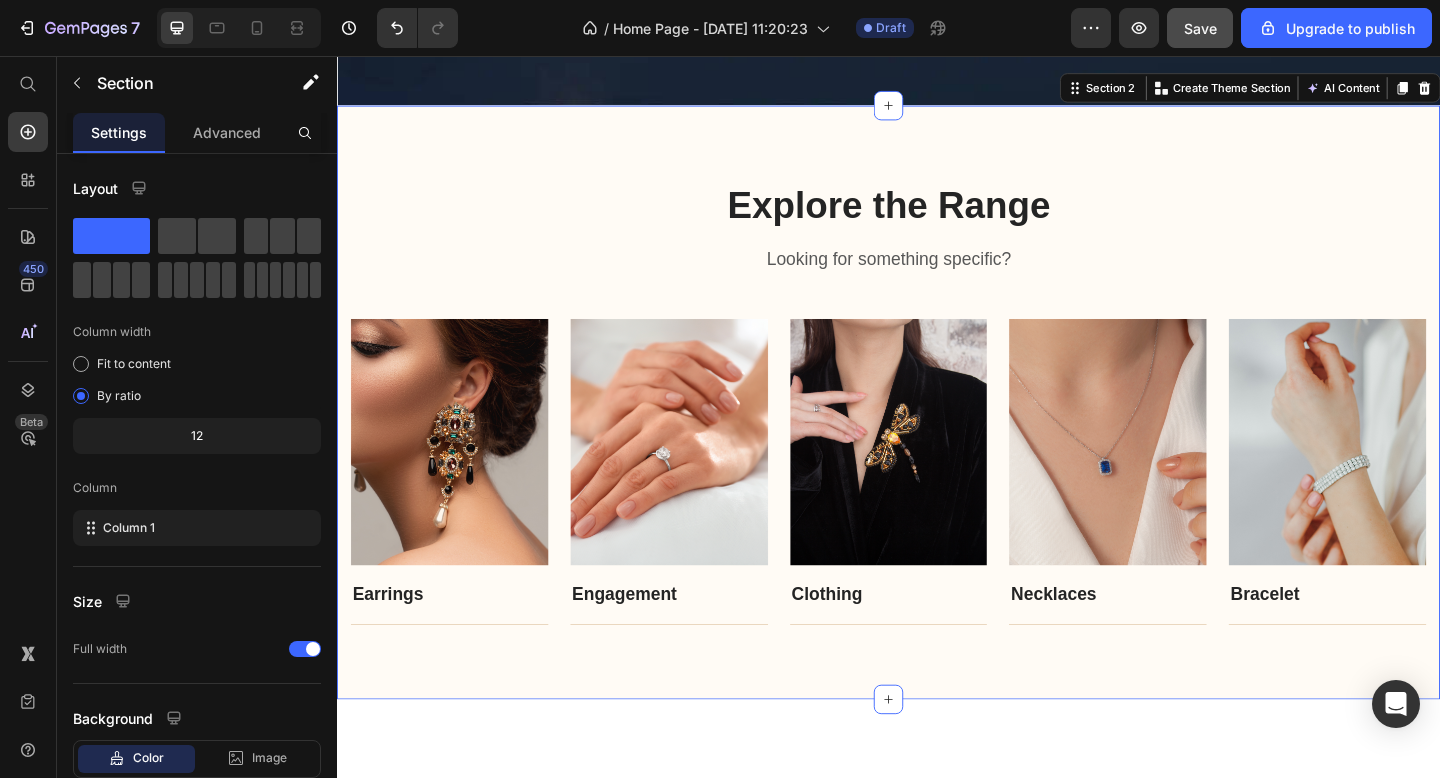 scroll, scrollTop: 736, scrollLeft: 0, axis: vertical 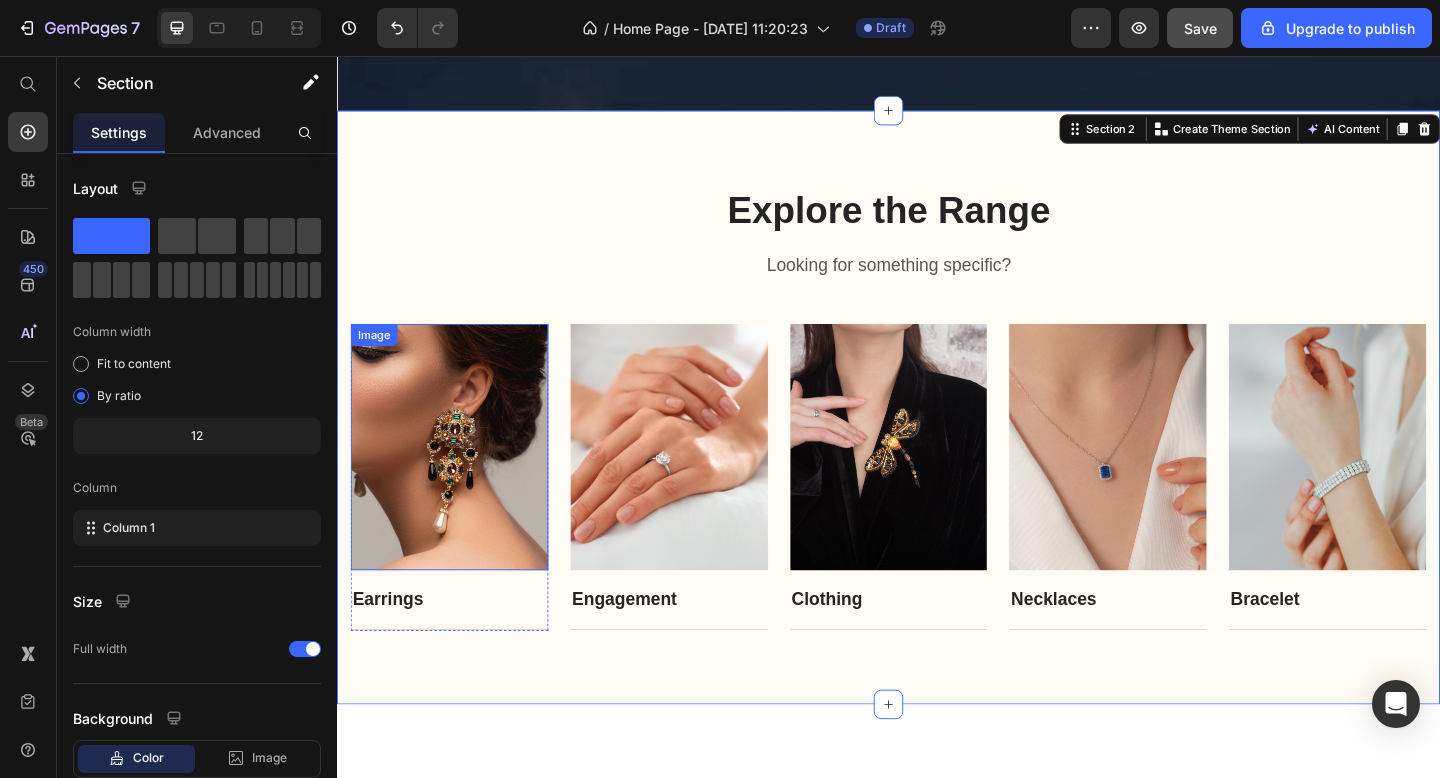 click at bounding box center (459, 481) 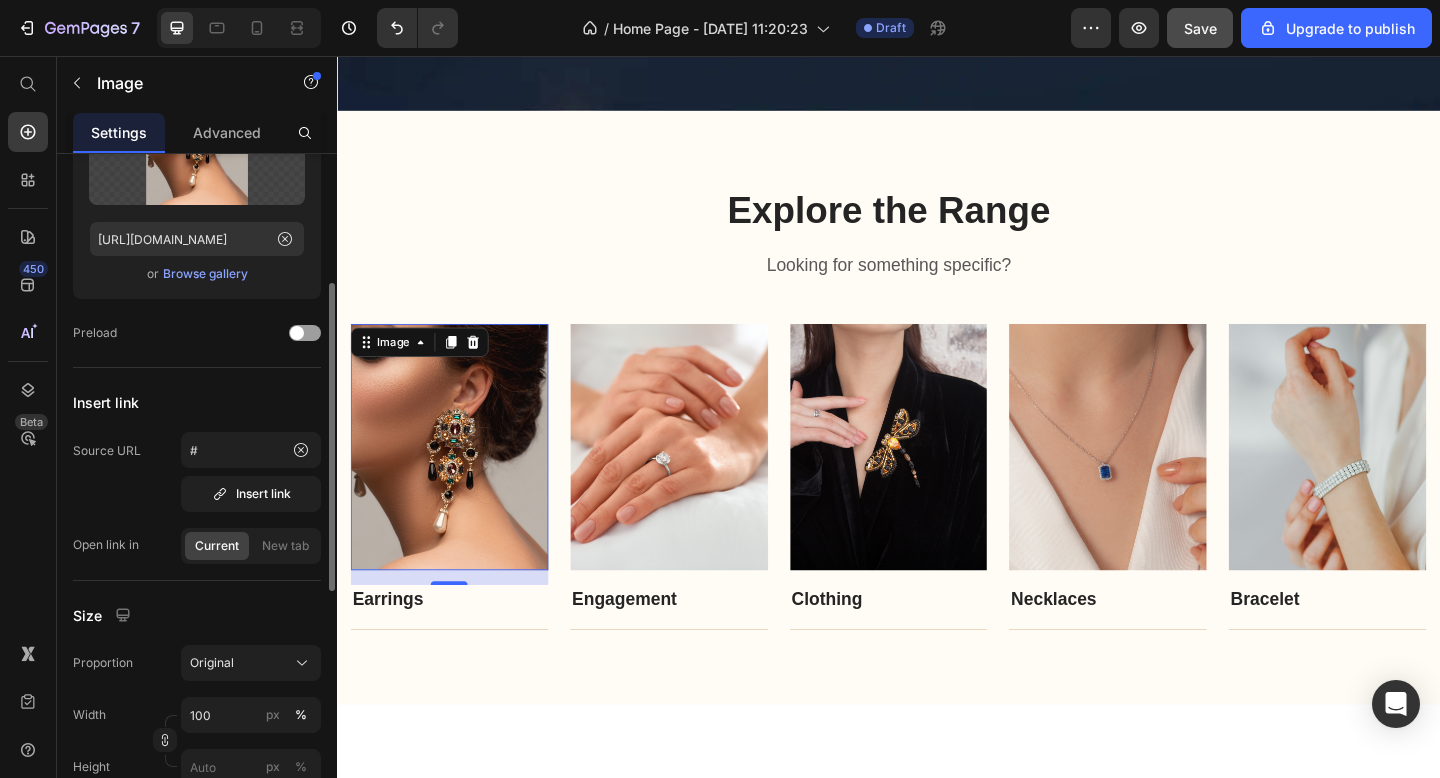 scroll, scrollTop: 215, scrollLeft: 0, axis: vertical 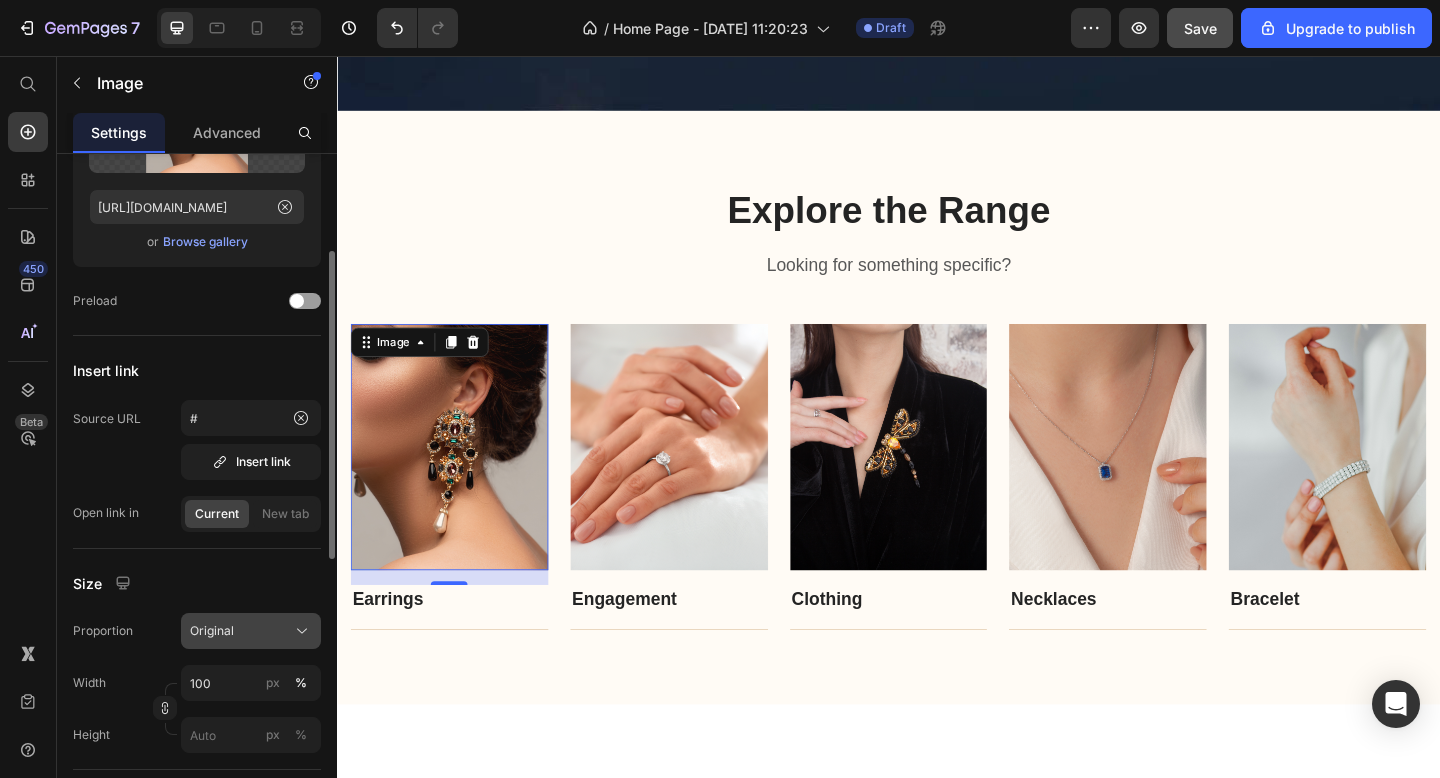 click on "Original" at bounding box center (251, 631) 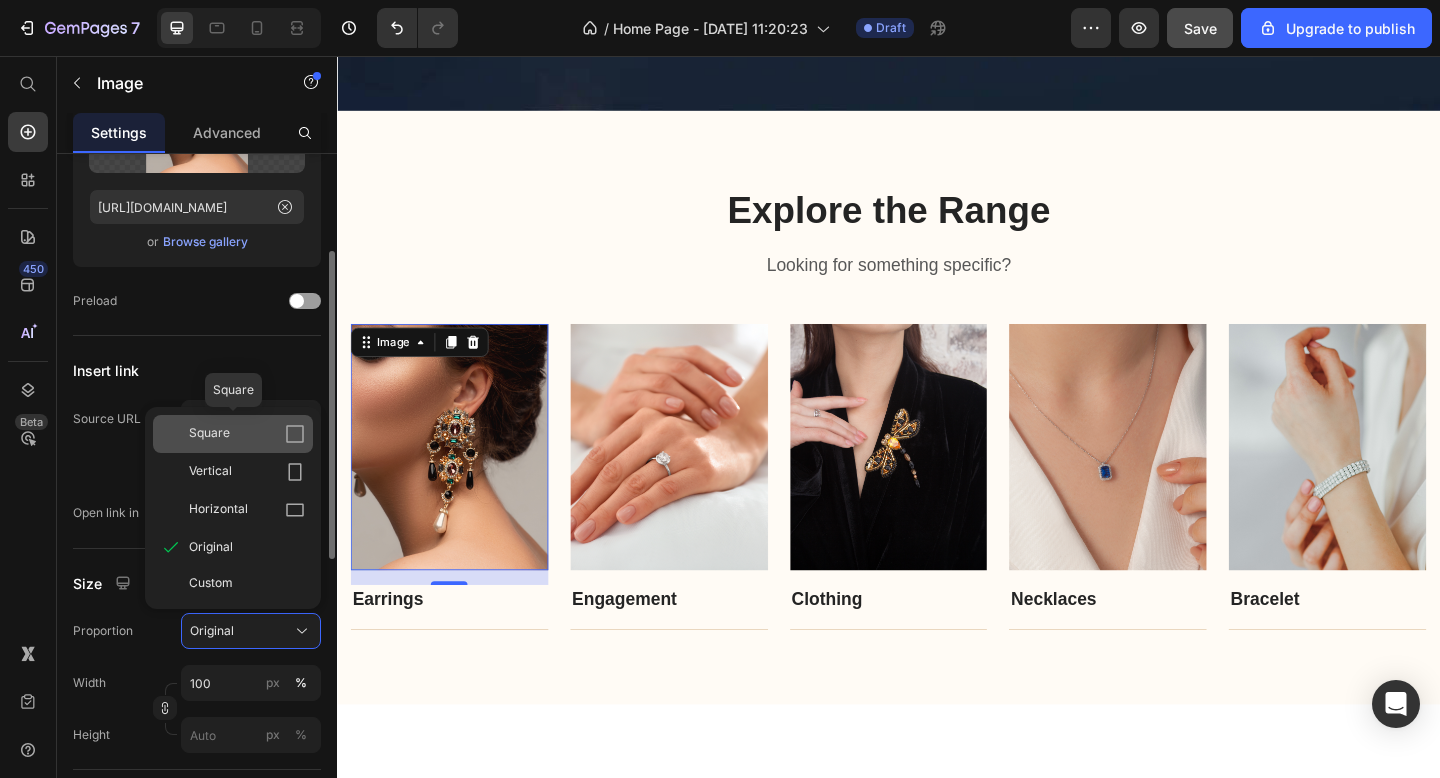 click on "Square" at bounding box center [209, 434] 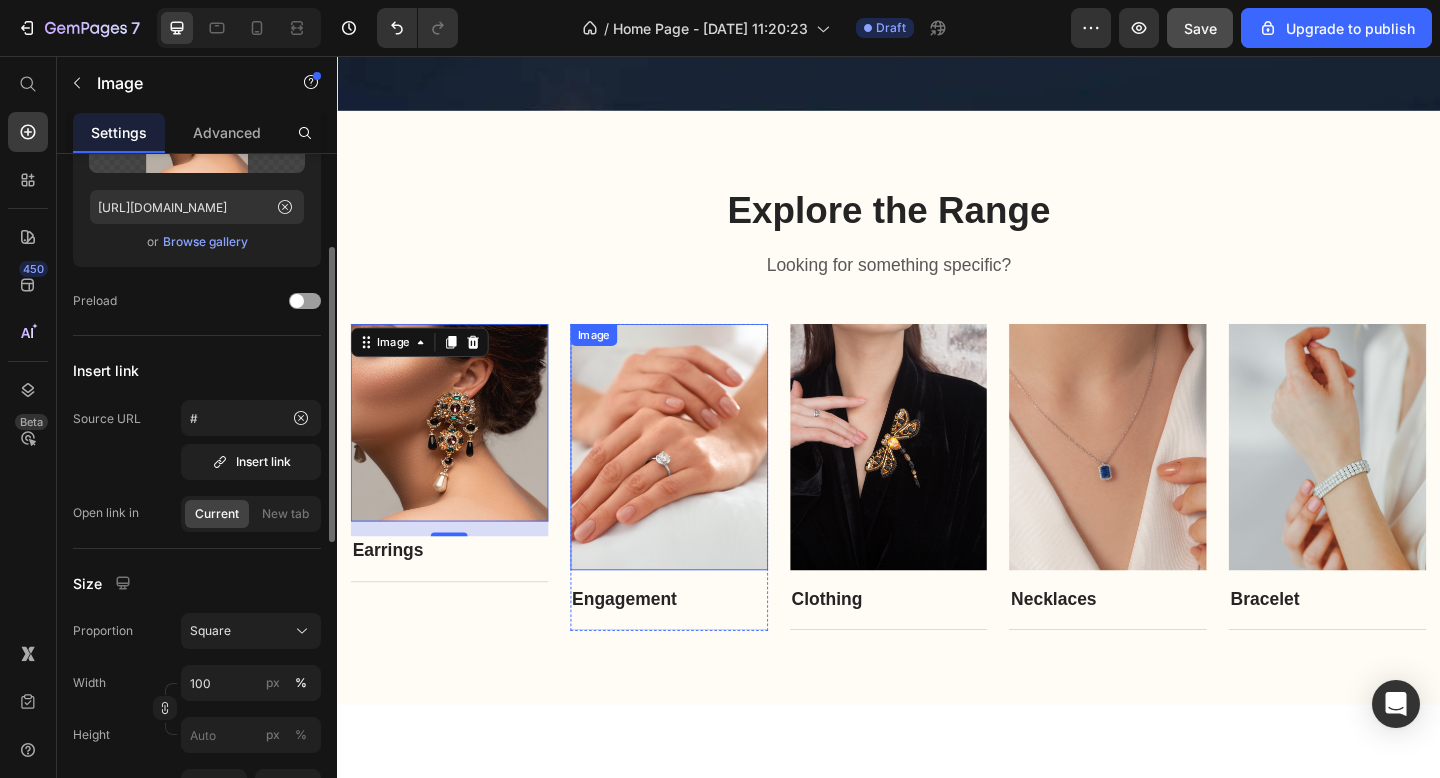 click at bounding box center (698, 481) 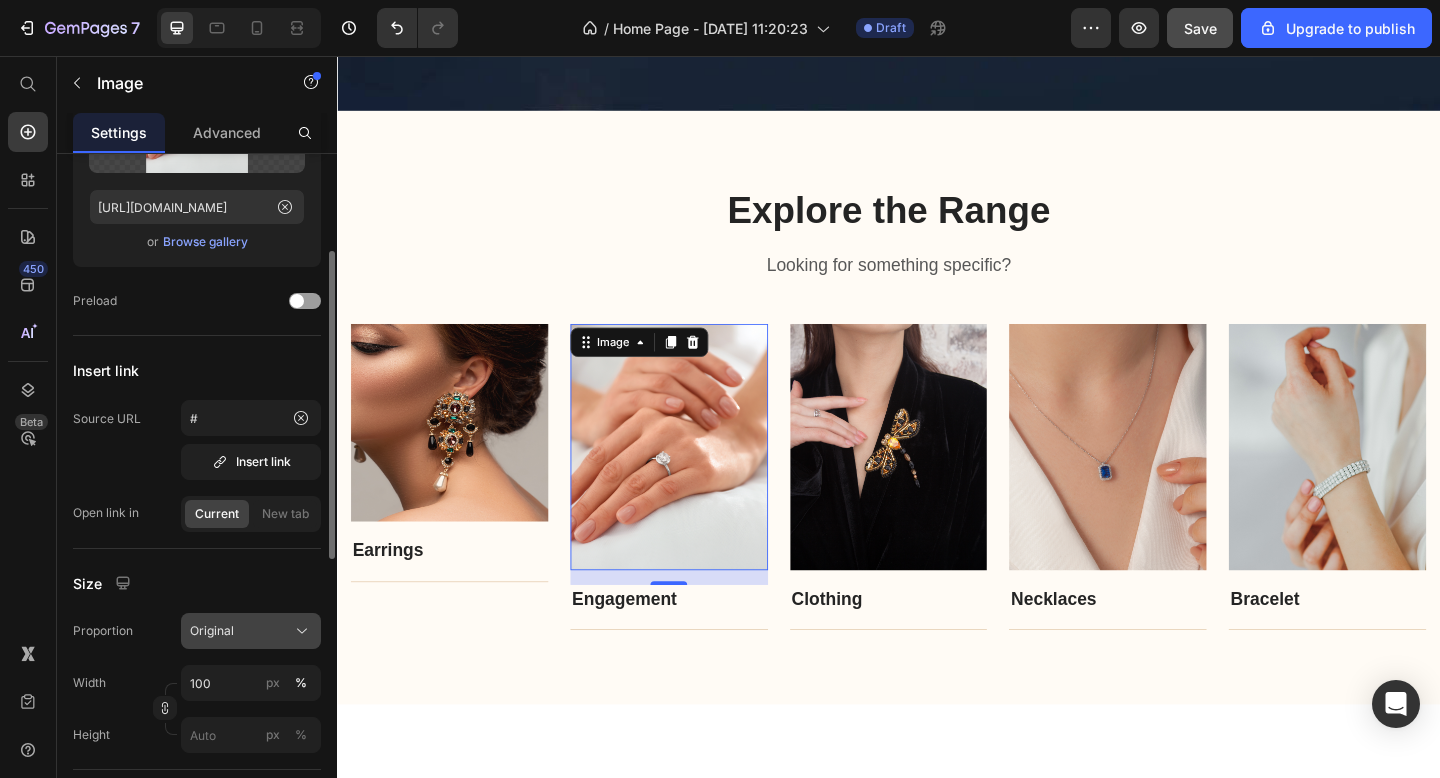 click on "Original" 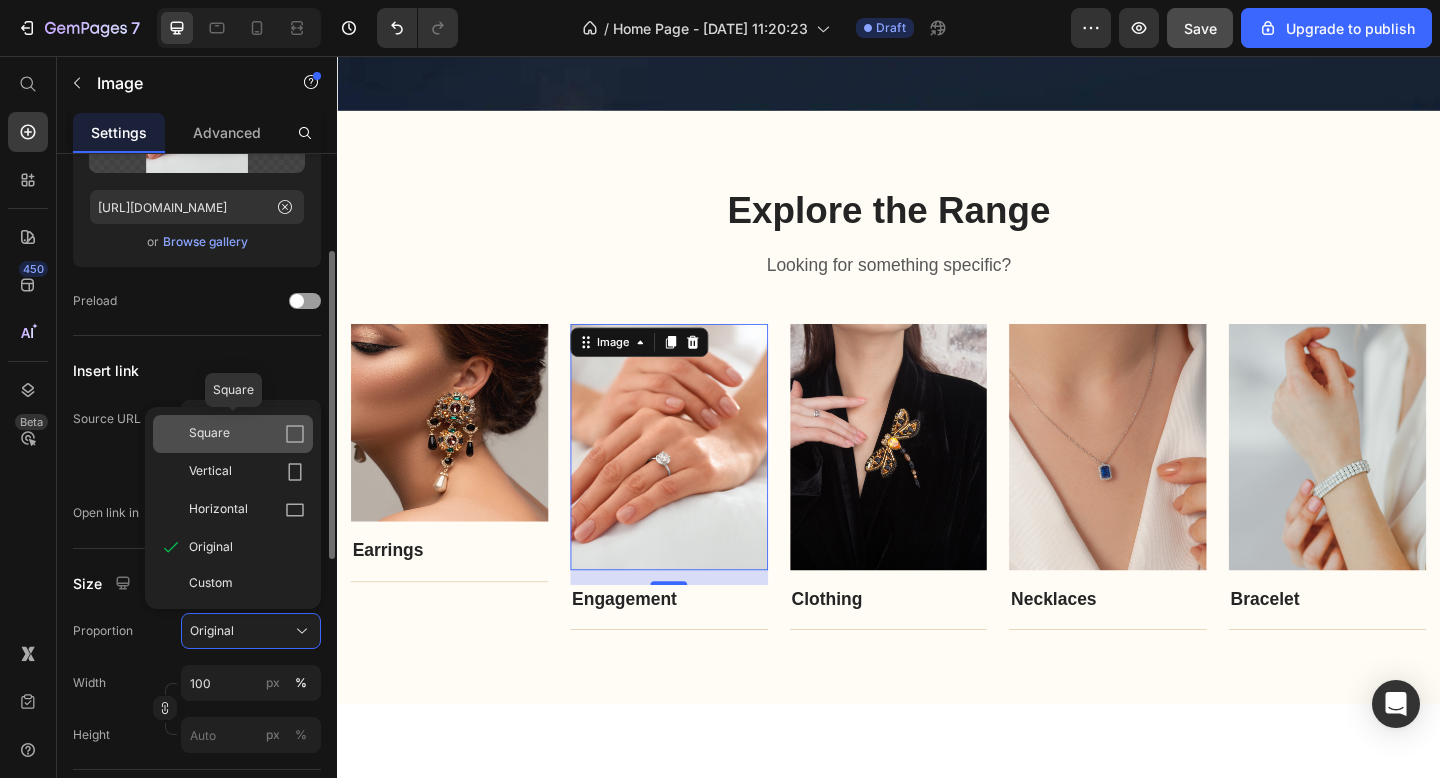 click on "Square" at bounding box center [209, 434] 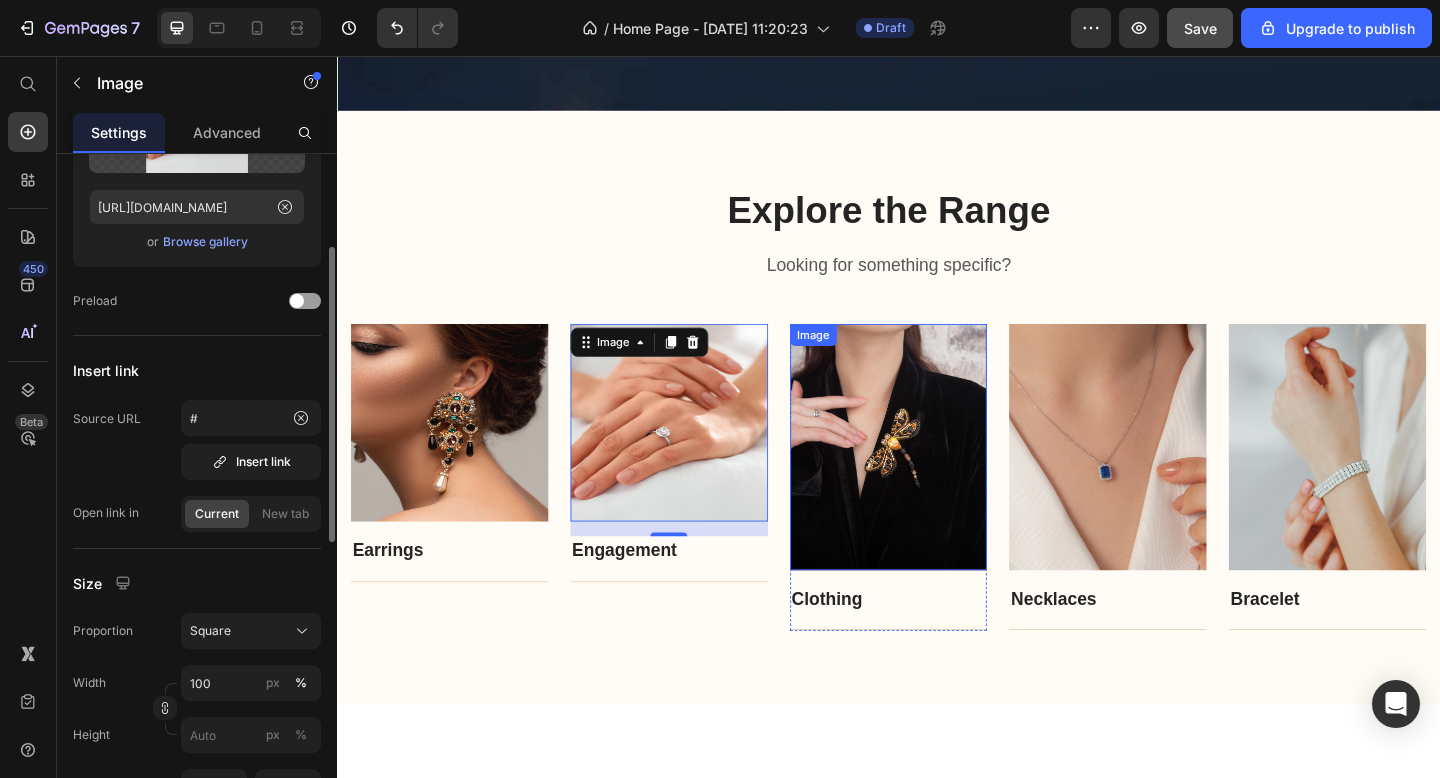 click at bounding box center [937, 481] 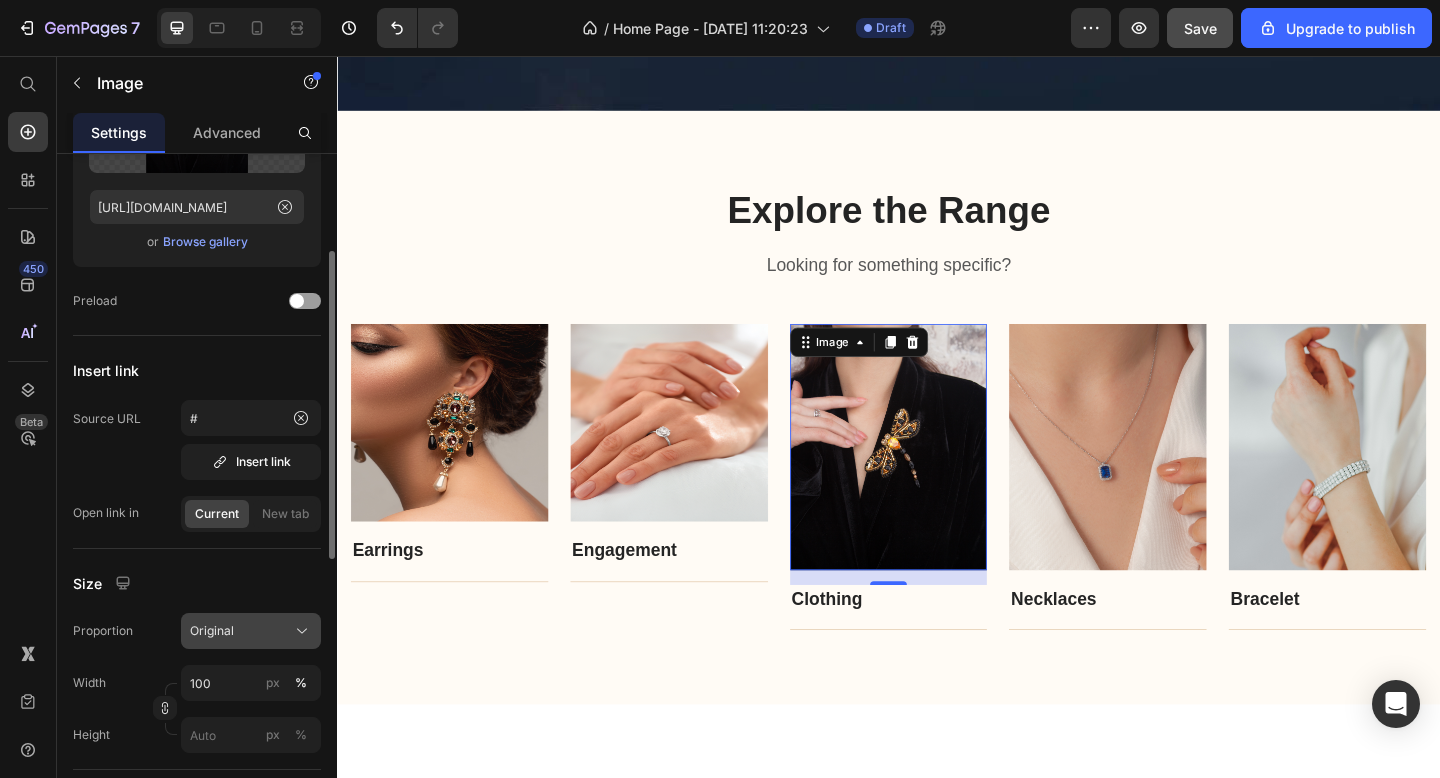 click on "Original" 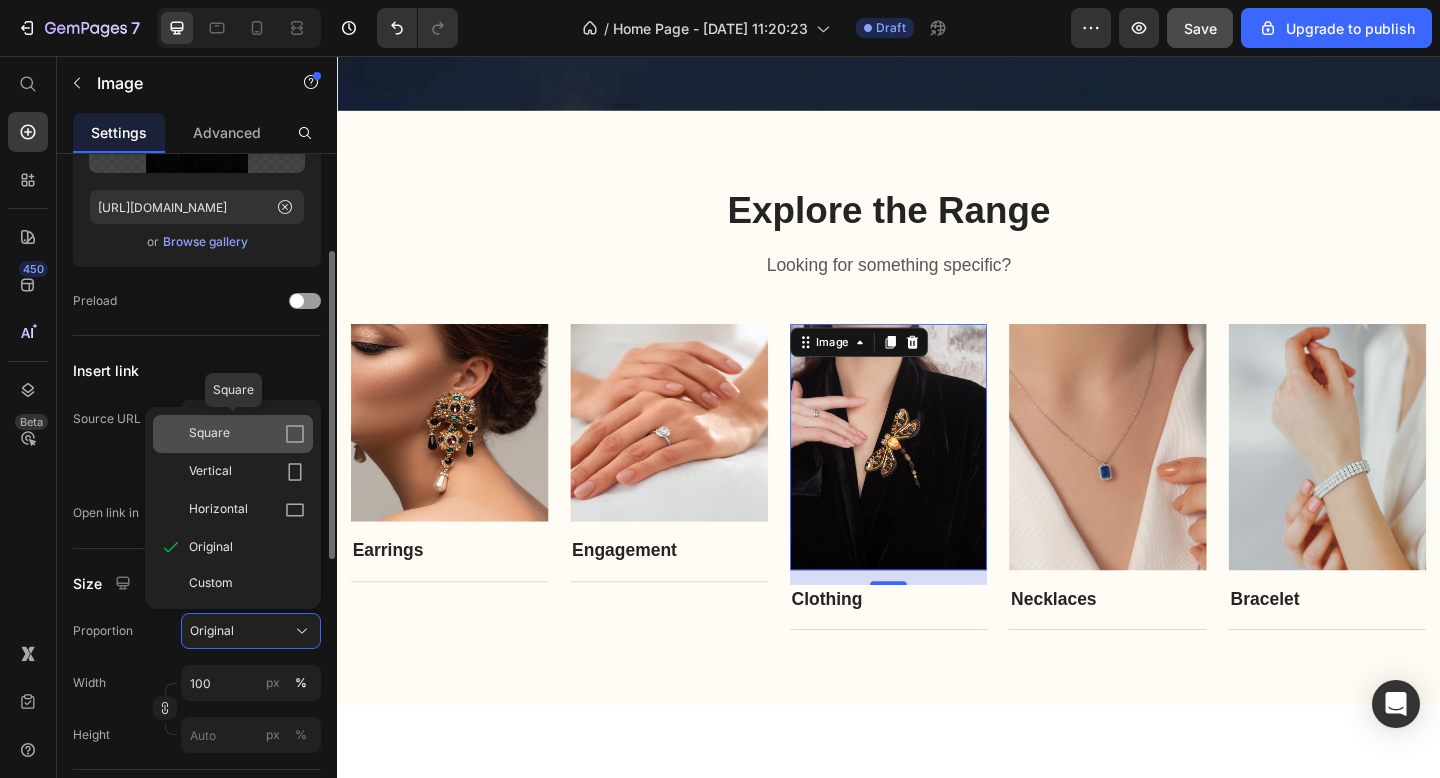 click on "Square" 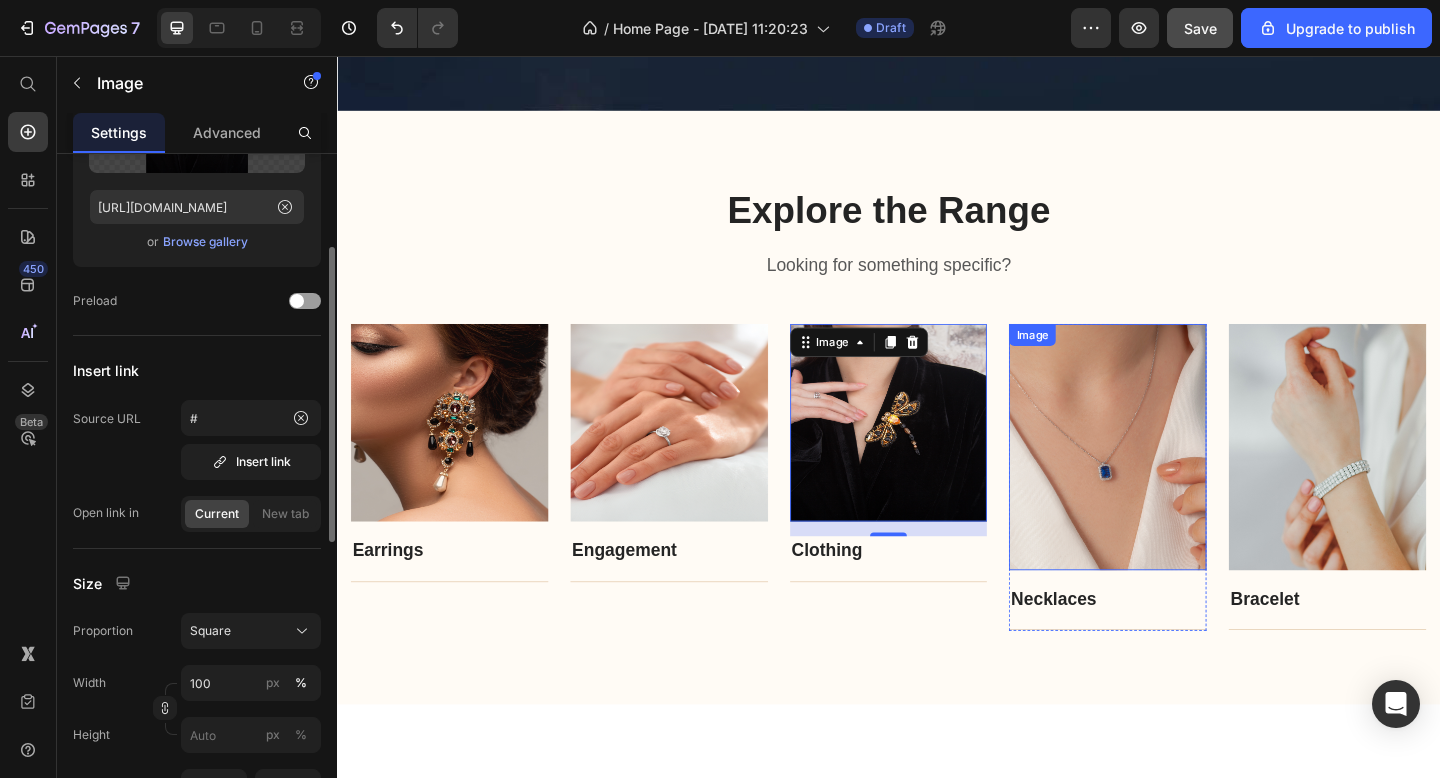 click at bounding box center (1175, 481) 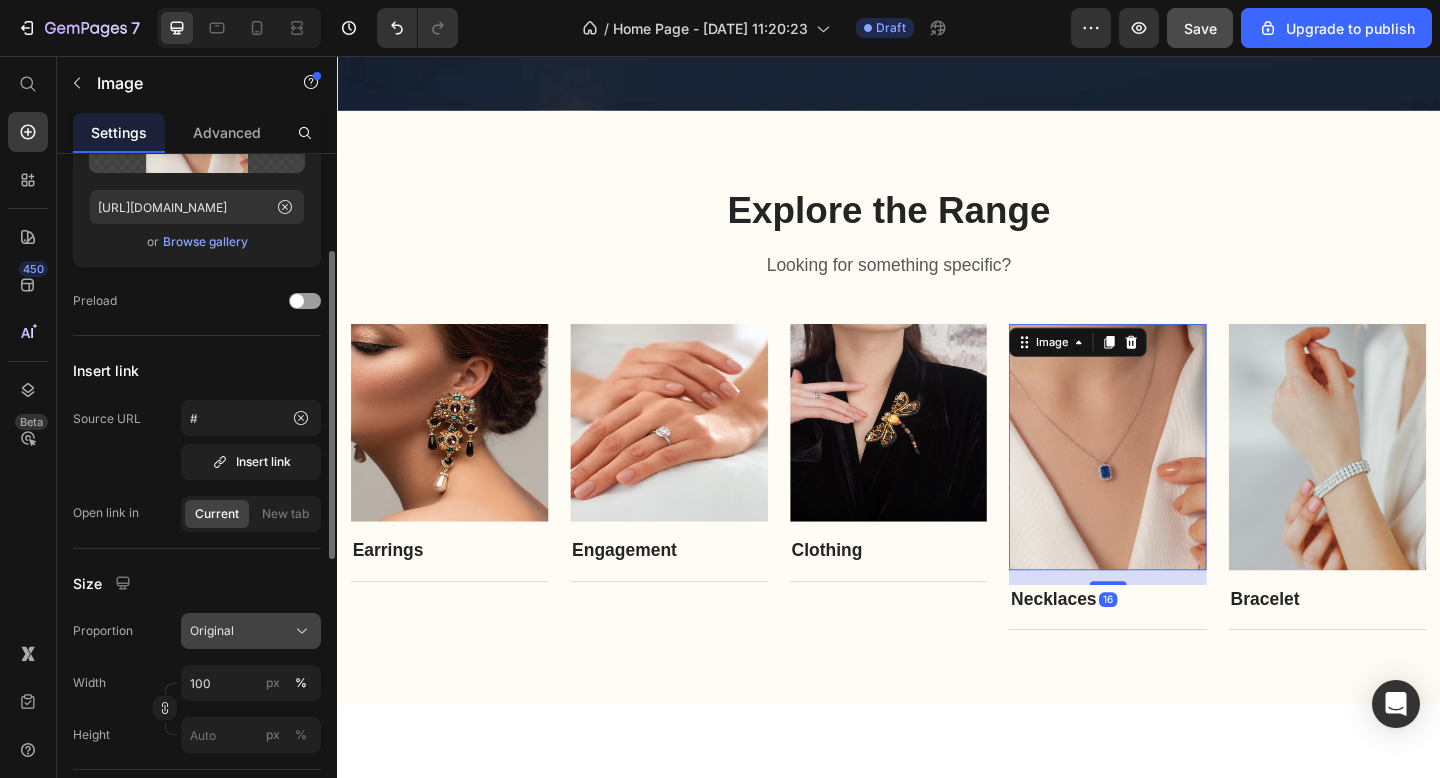 click on "Original" 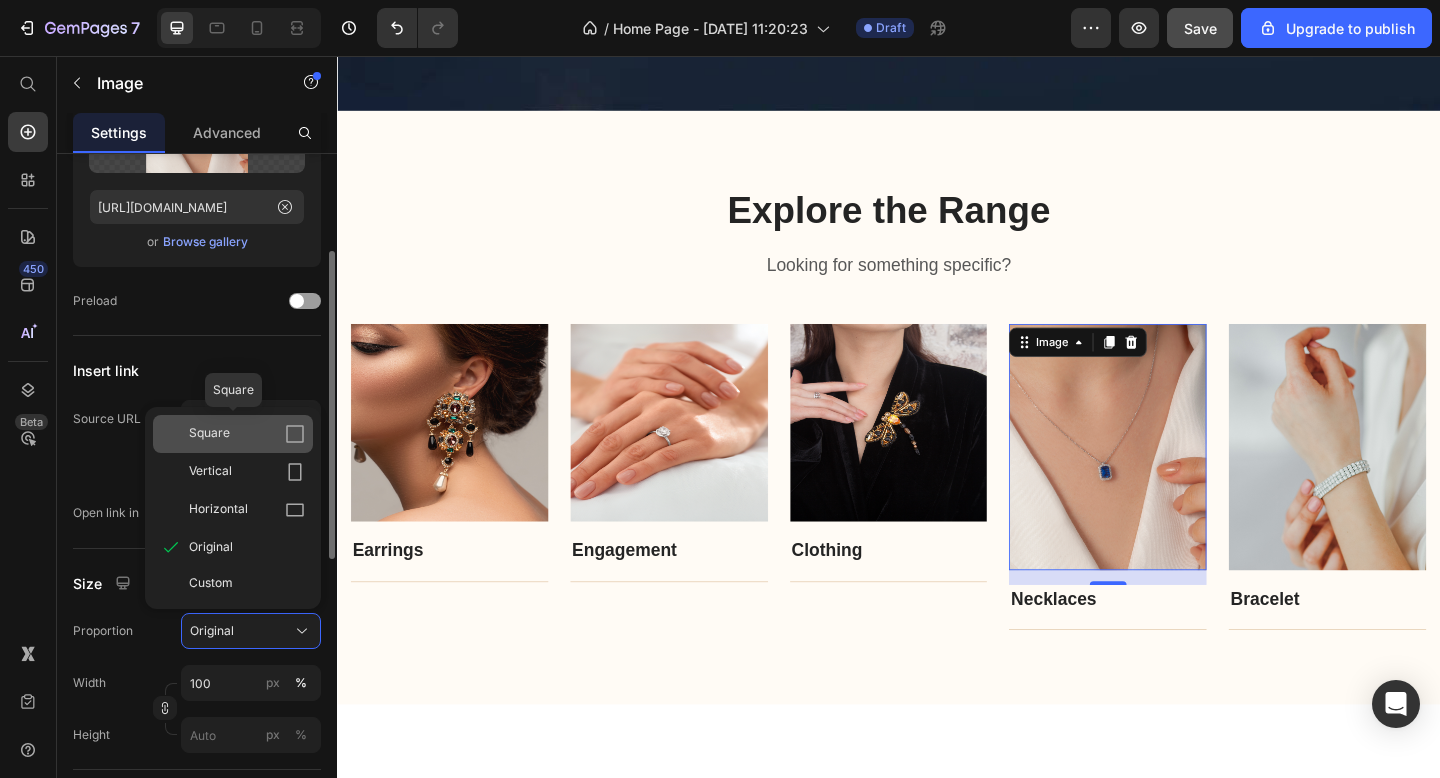 click on "Square" at bounding box center (209, 434) 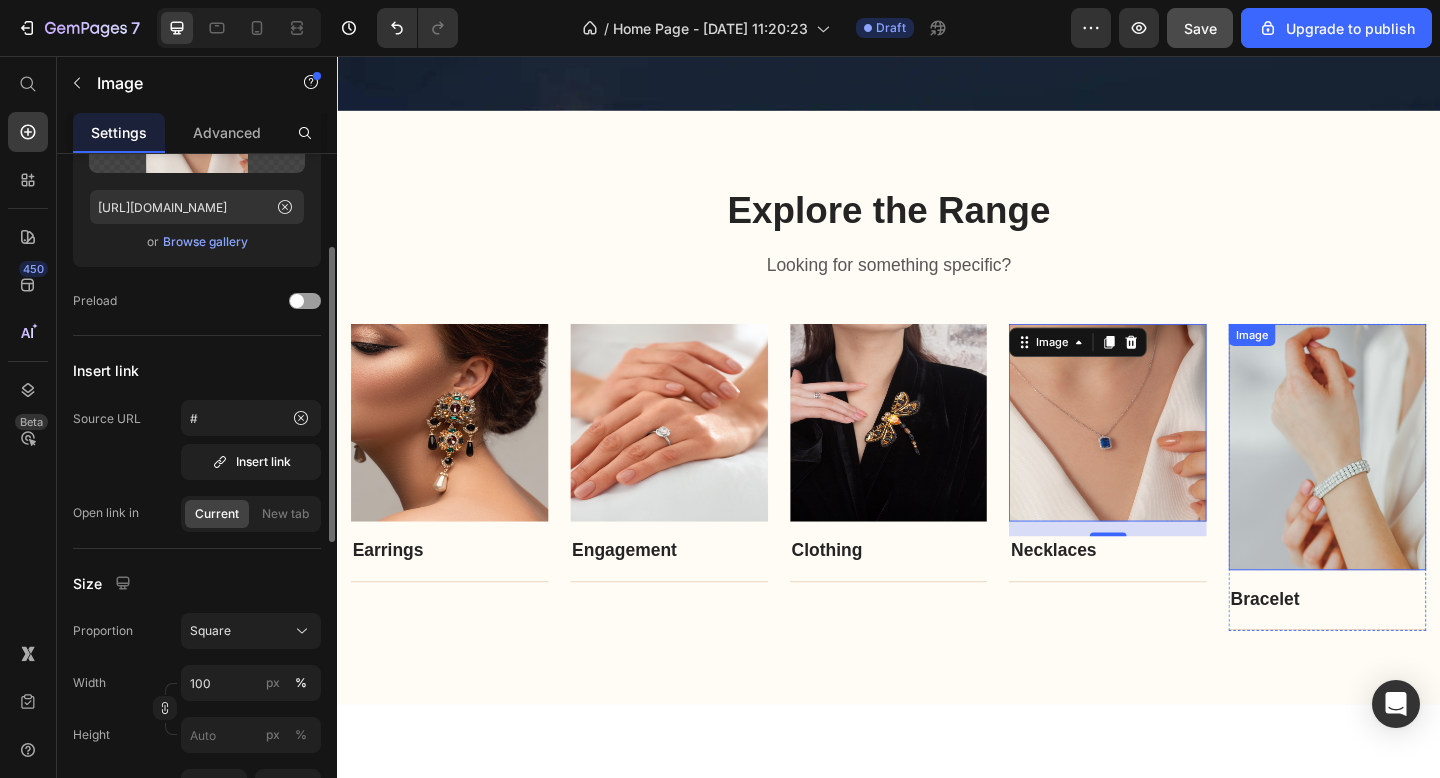 click at bounding box center (1414, 482) 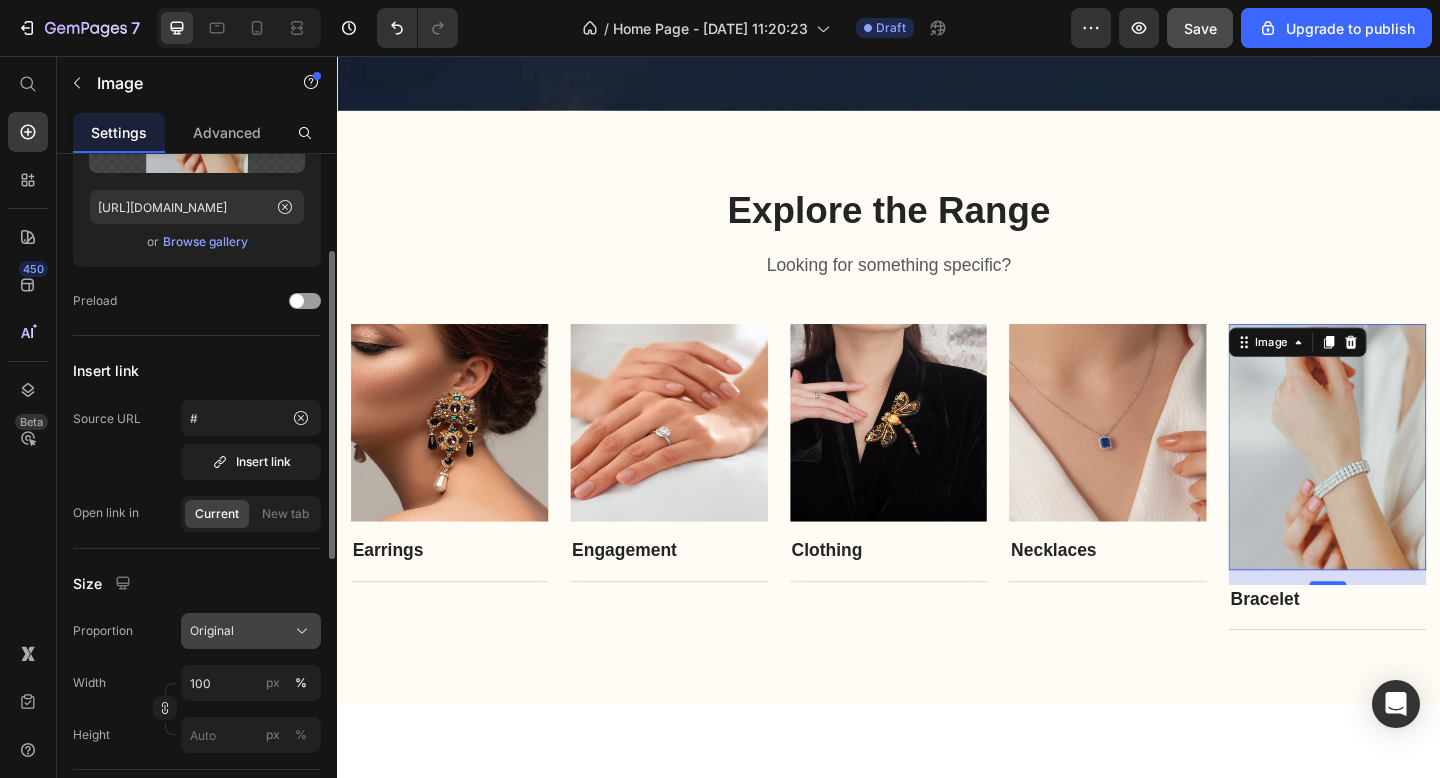 click 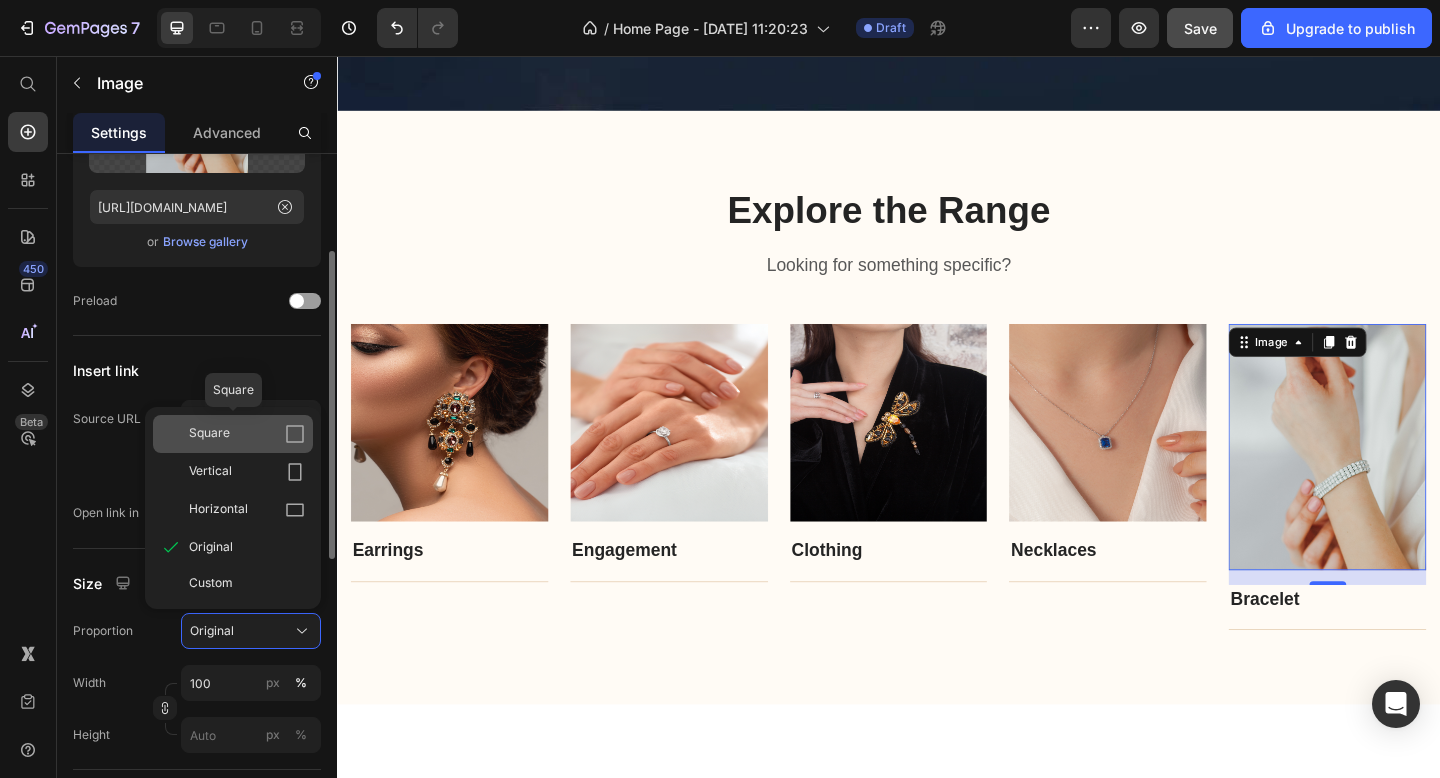 click on "Square" at bounding box center [209, 434] 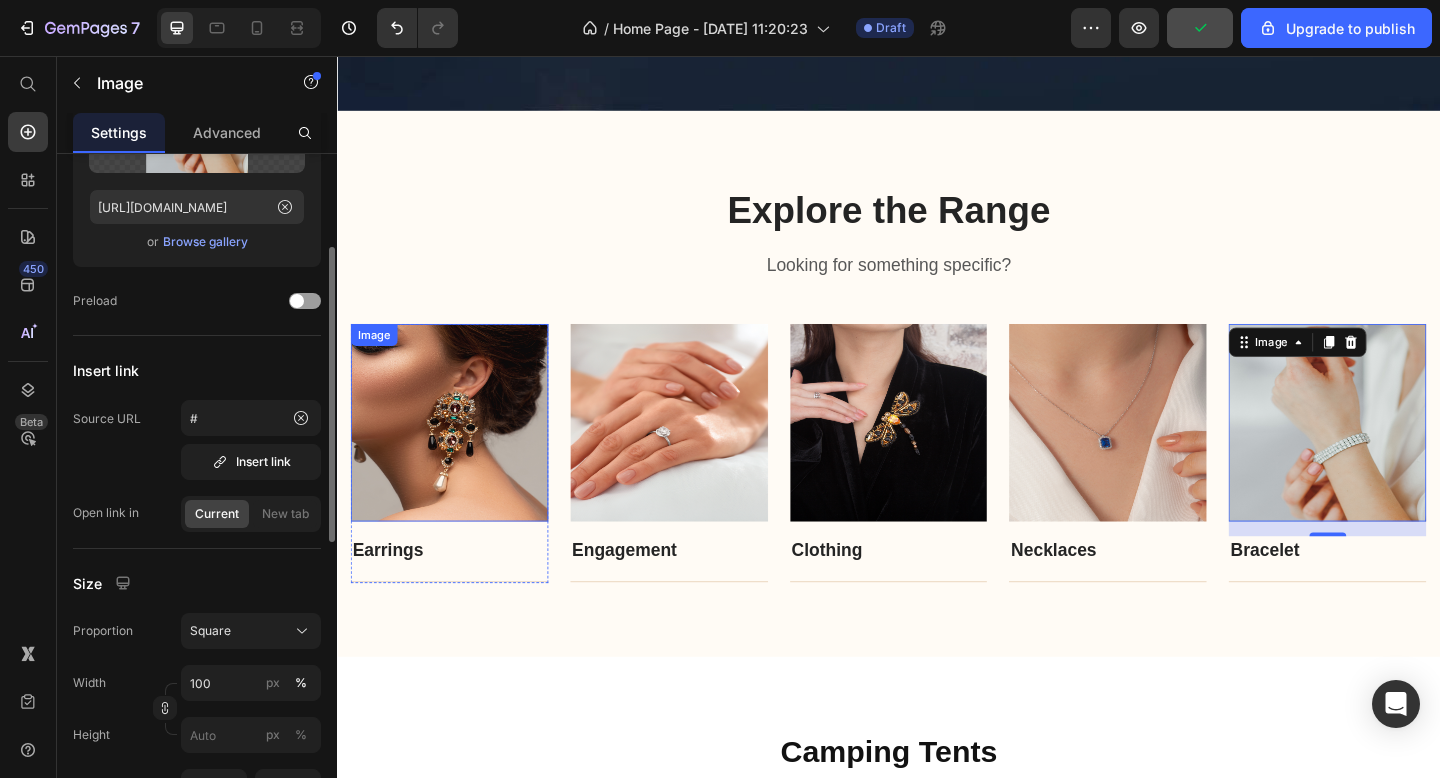 click at bounding box center (459, 455) 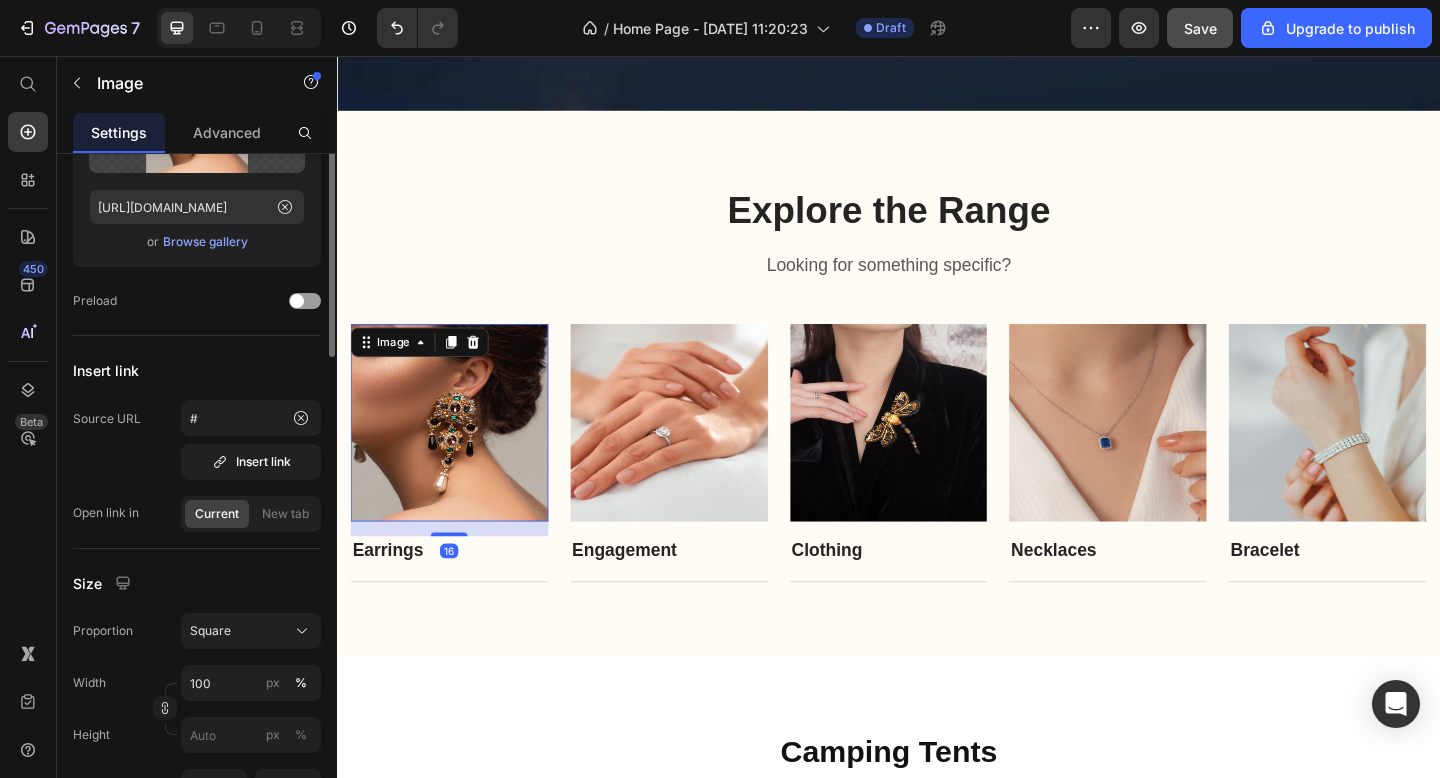 scroll, scrollTop: 0, scrollLeft: 0, axis: both 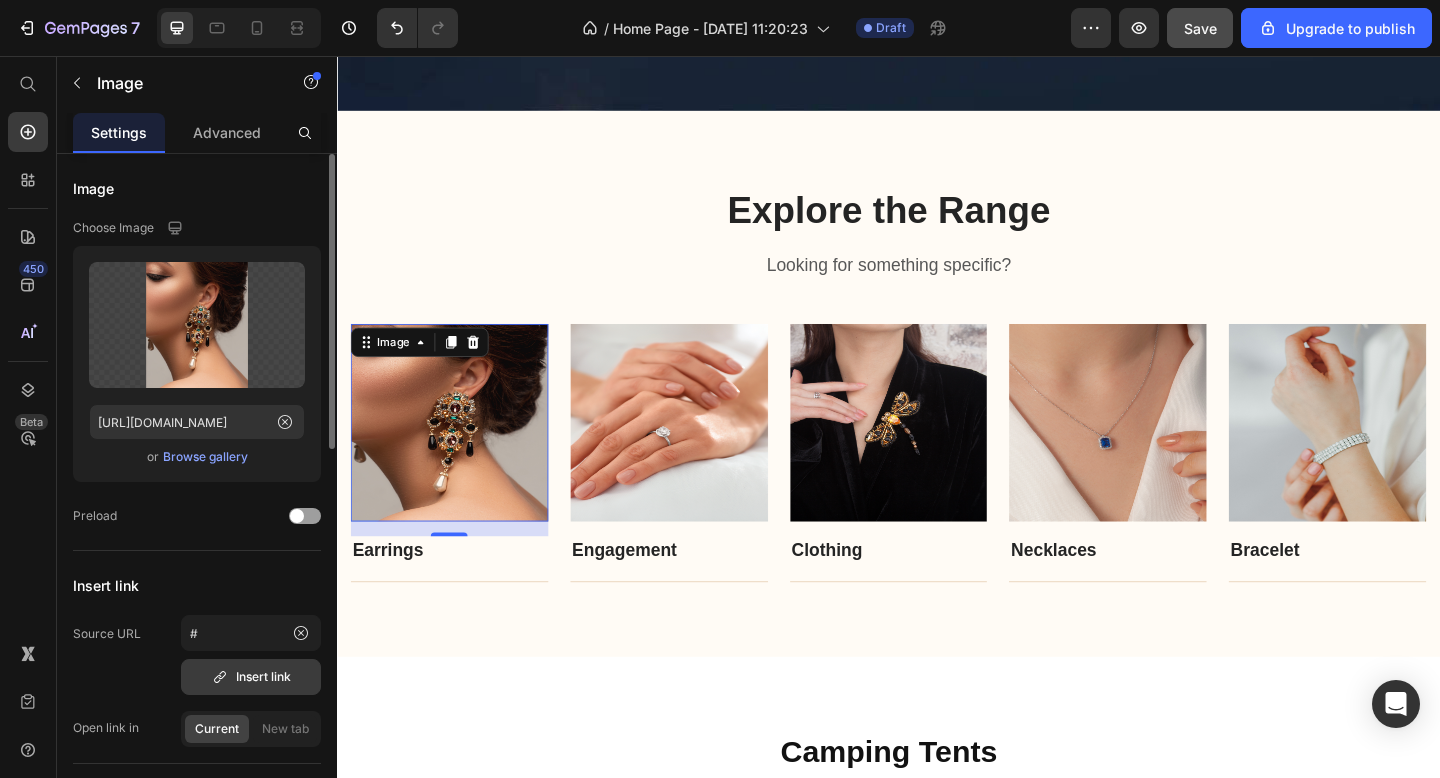 click on "Insert link" at bounding box center (251, 677) 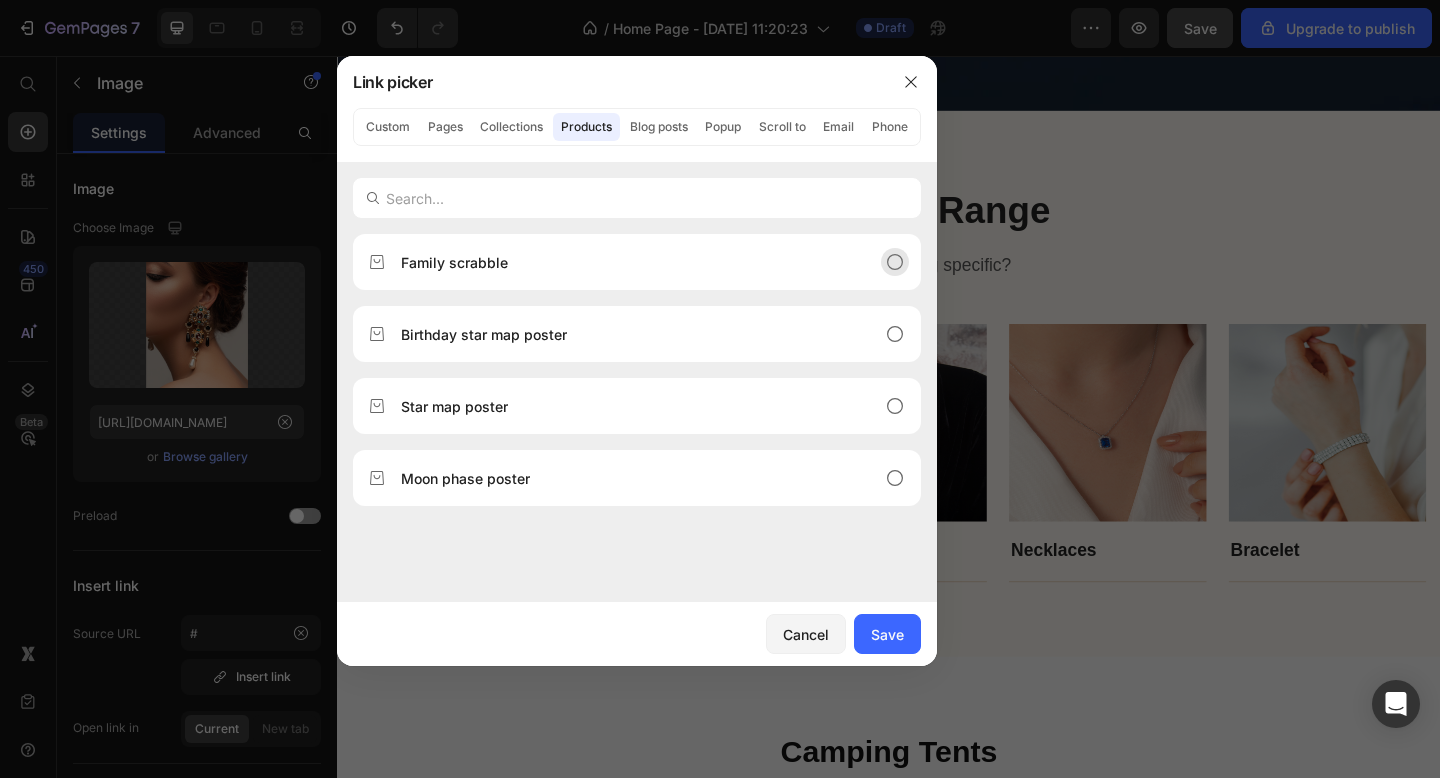 click on "Family scrabble" at bounding box center [454, 262] 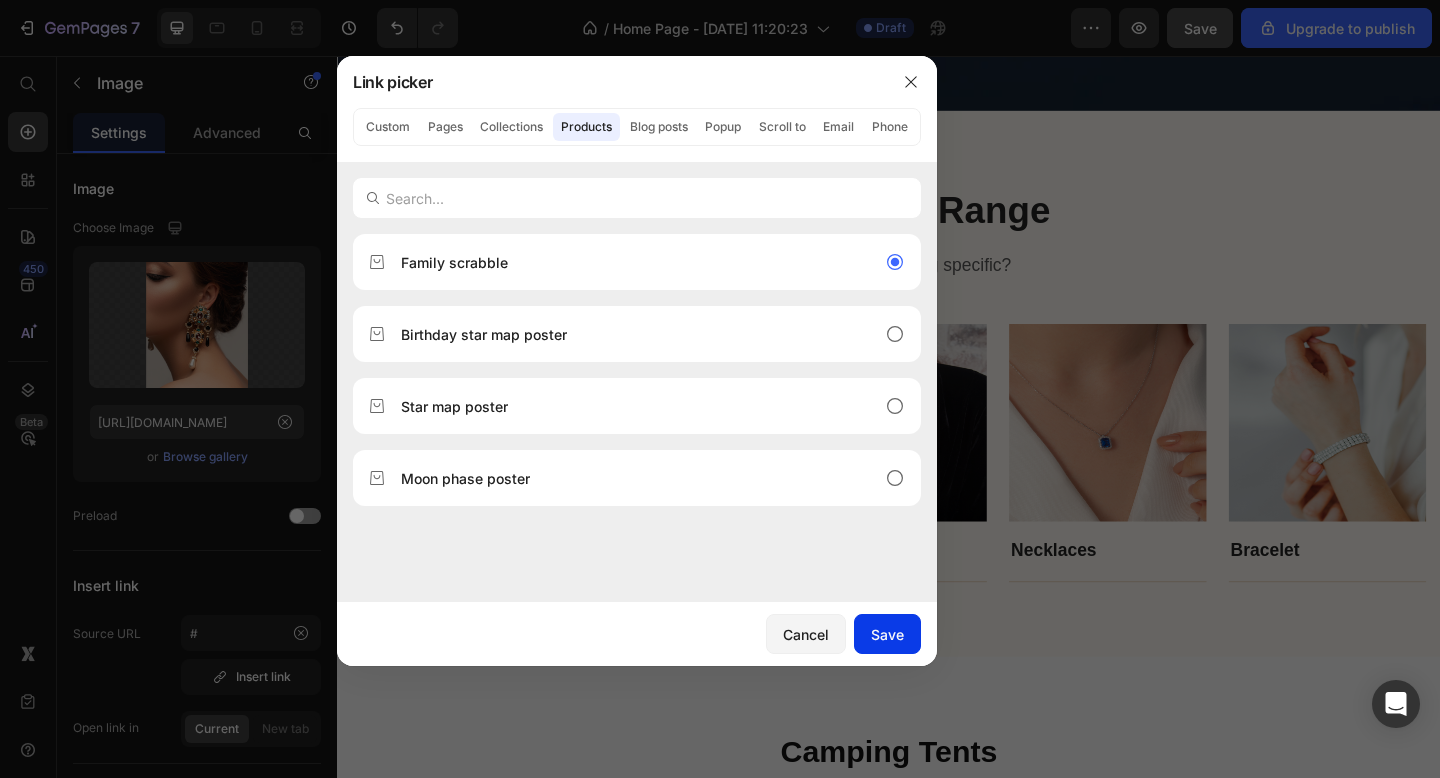 click on "Save" at bounding box center [887, 634] 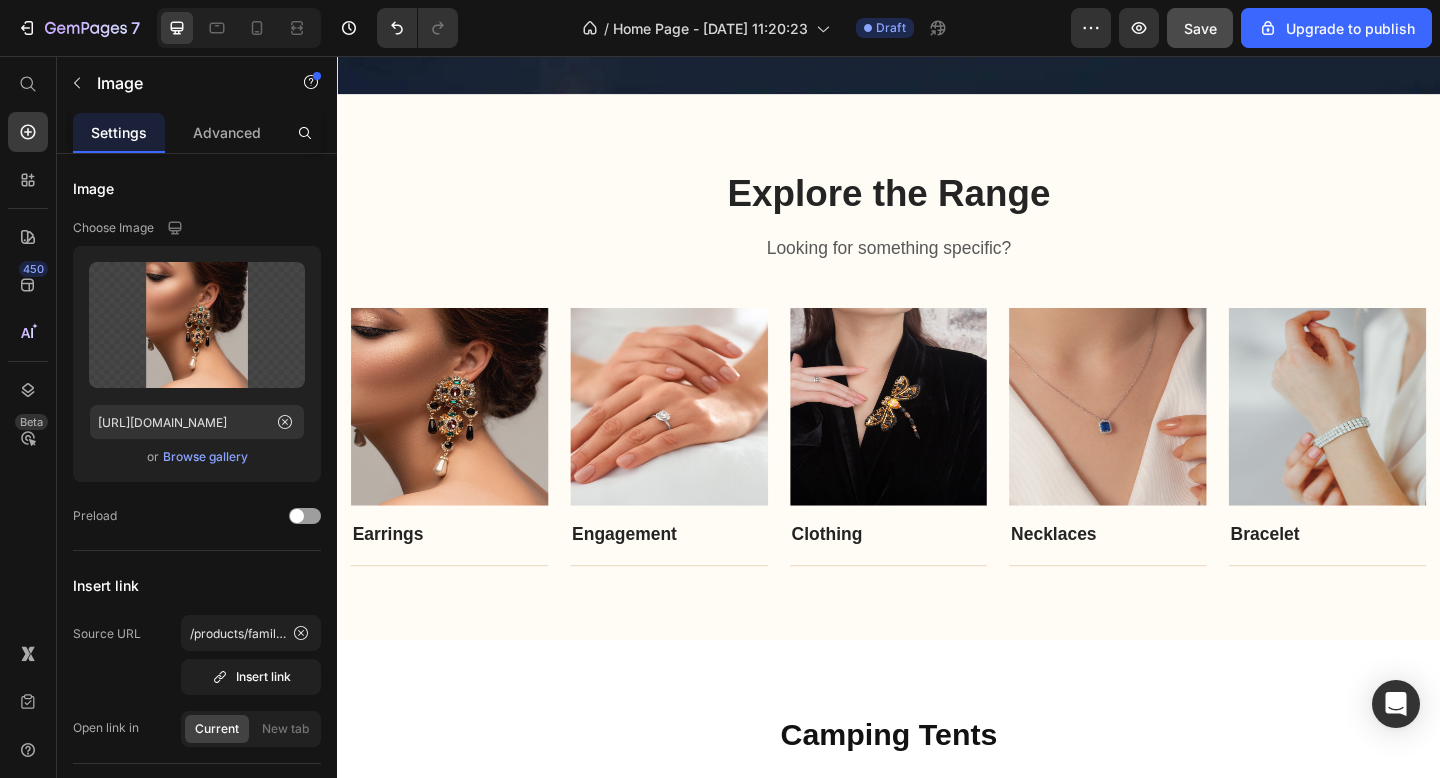 scroll, scrollTop: 738, scrollLeft: 0, axis: vertical 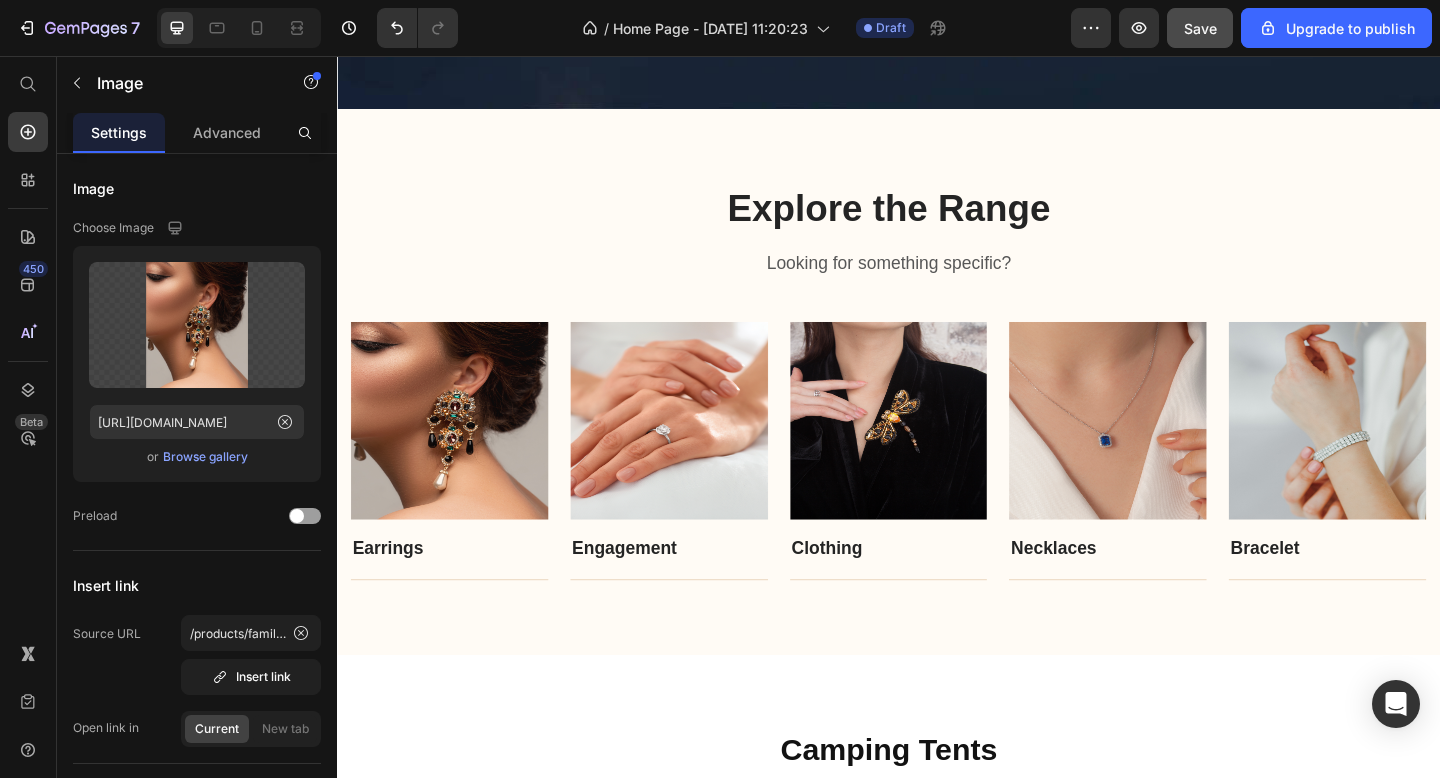 click at bounding box center [459, 453] 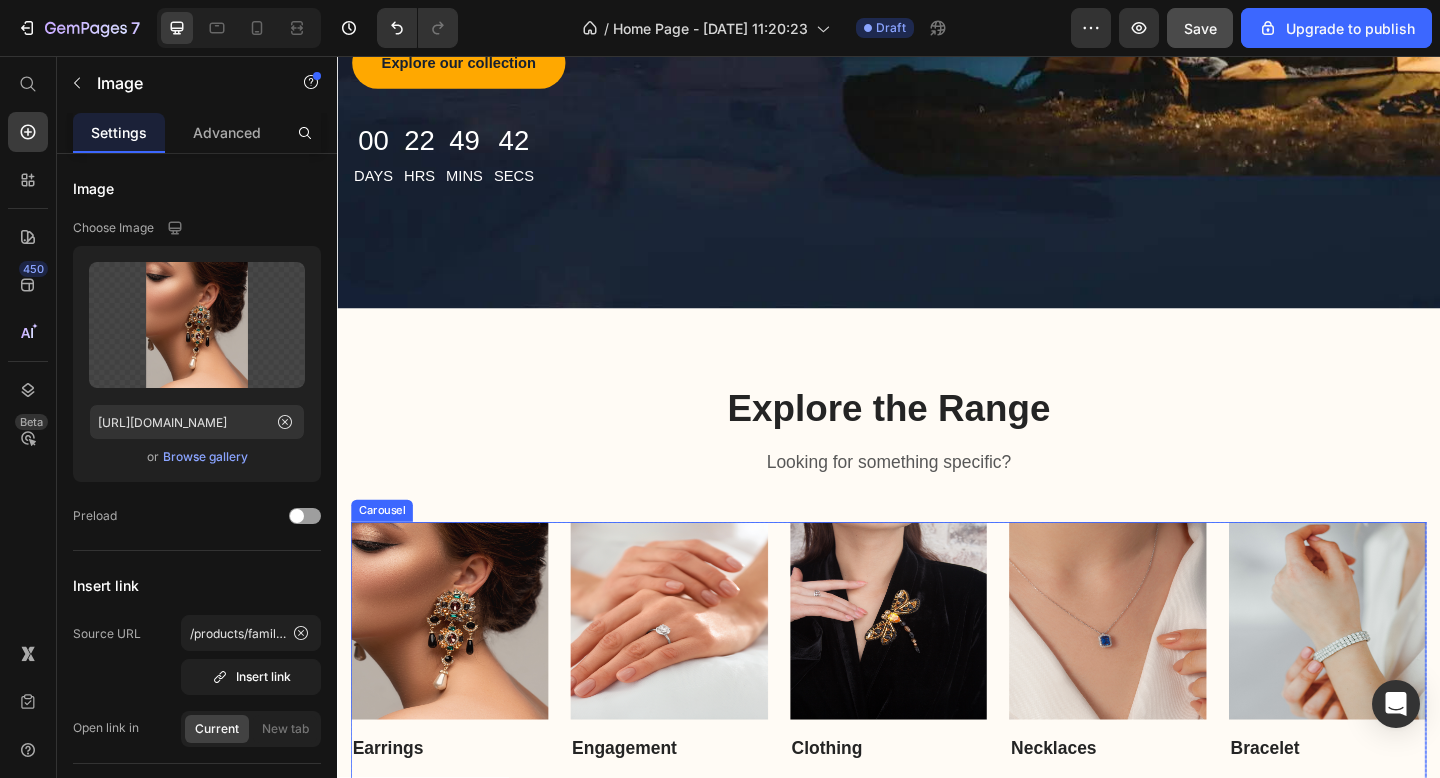scroll, scrollTop: 501, scrollLeft: 0, axis: vertical 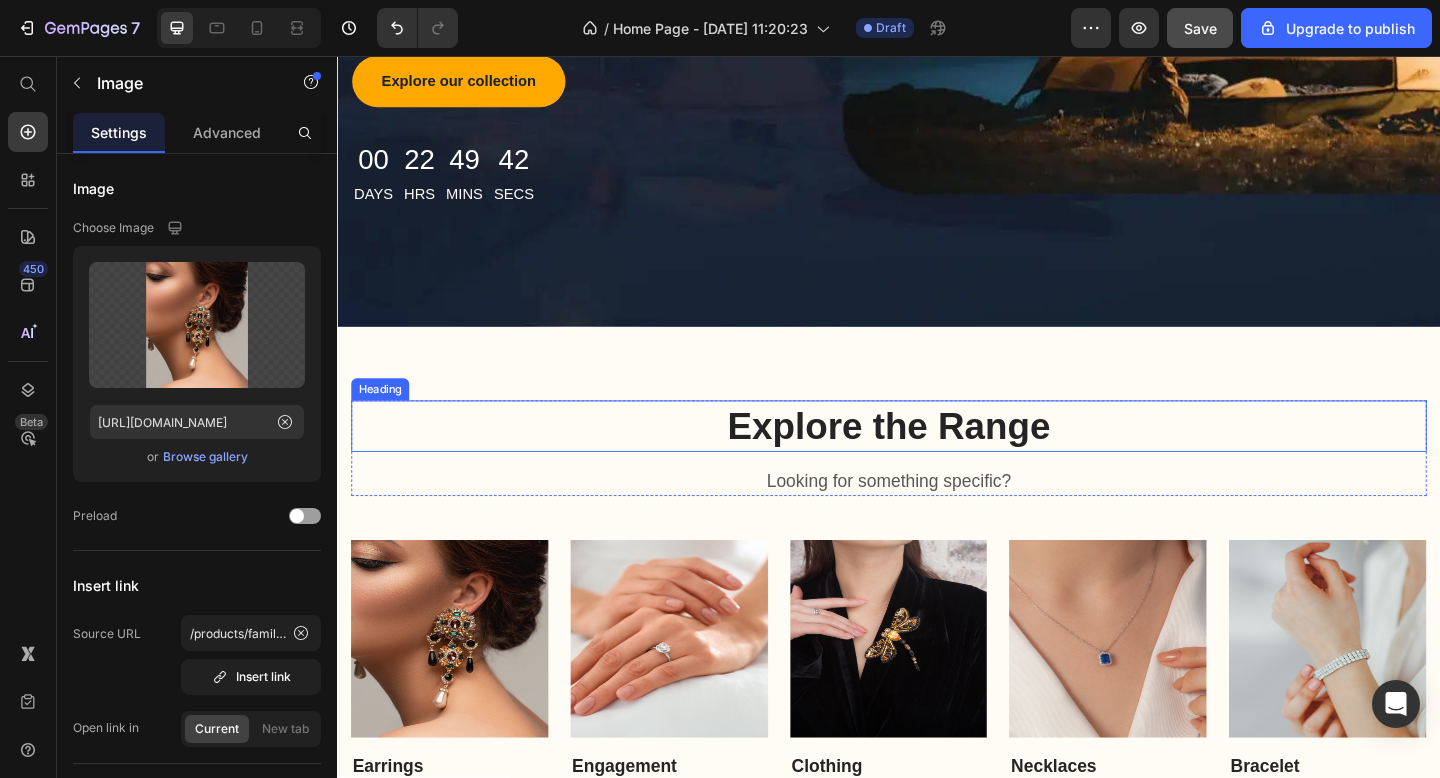 click on "Explore the Range Heading Looking for something specific? Text block Row Image Earrings Text block                Title Line Row Image Engagement Text block                Title Line Row Image Clothing Text block                Title Line Row Image Necklaces Text block                Title Line Row Image Bracelet Text block                Title Line Row Carousel Row Section 2" at bounding box center [937, 648] 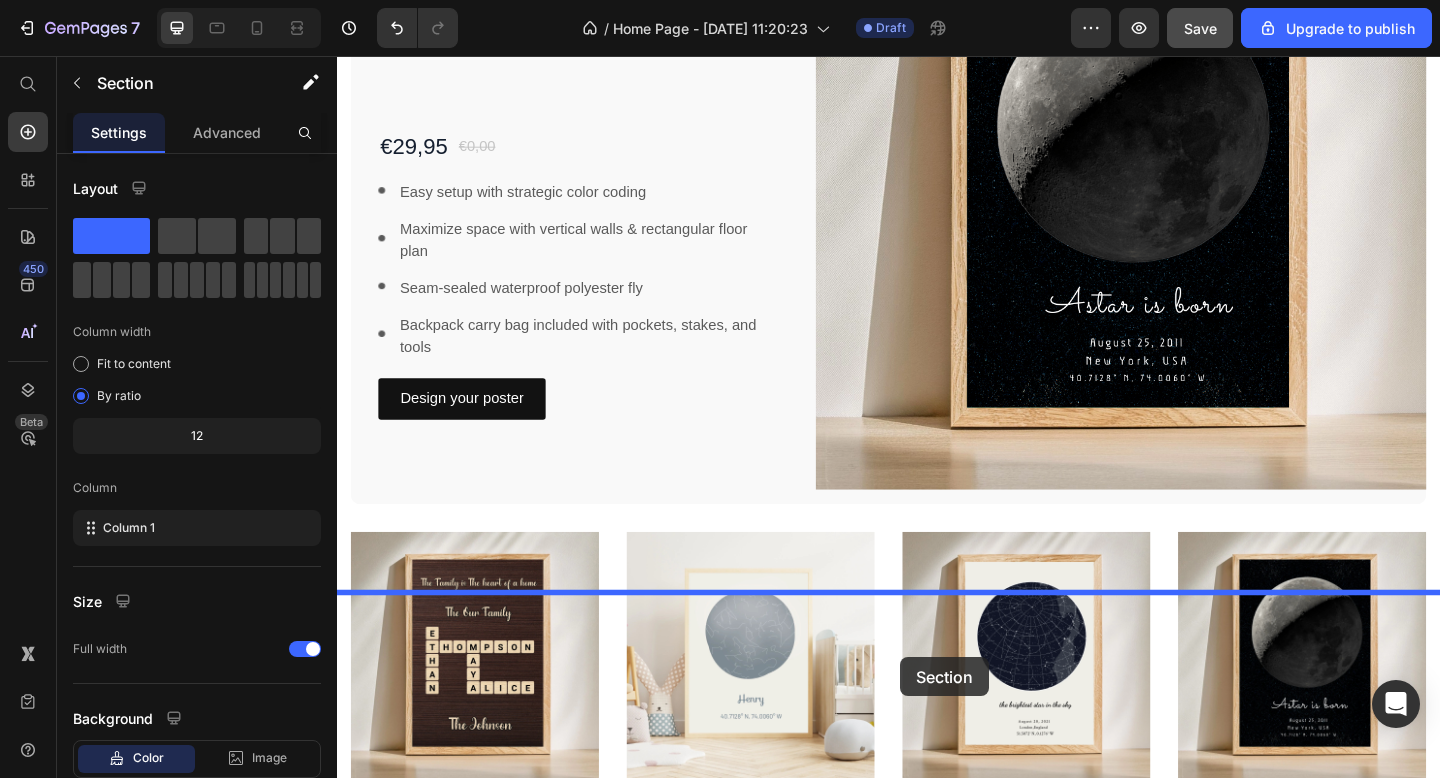 scroll, scrollTop: 1783, scrollLeft: 0, axis: vertical 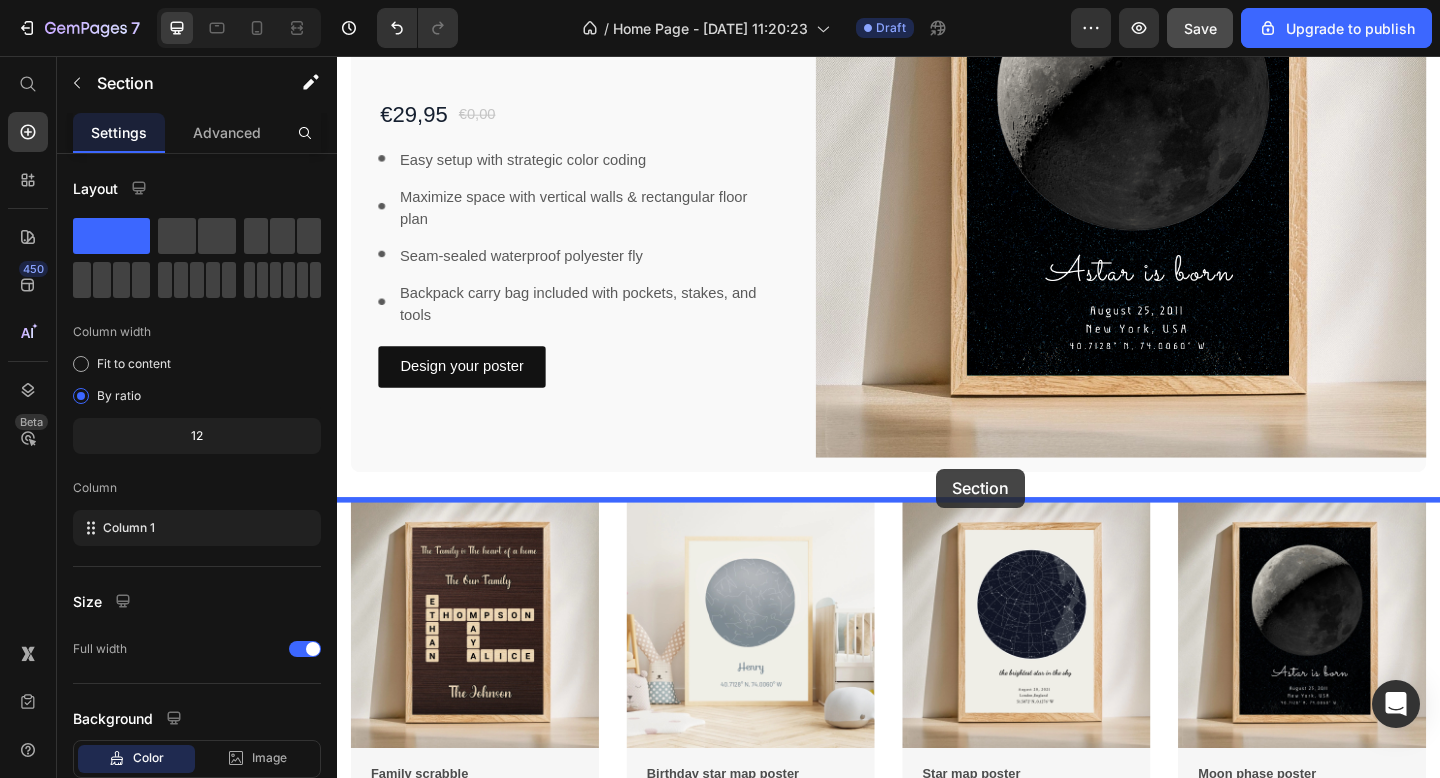 drag, startPoint x: 1140, startPoint y: 335, endPoint x: 990, endPoint y: 505, distance: 226.71568 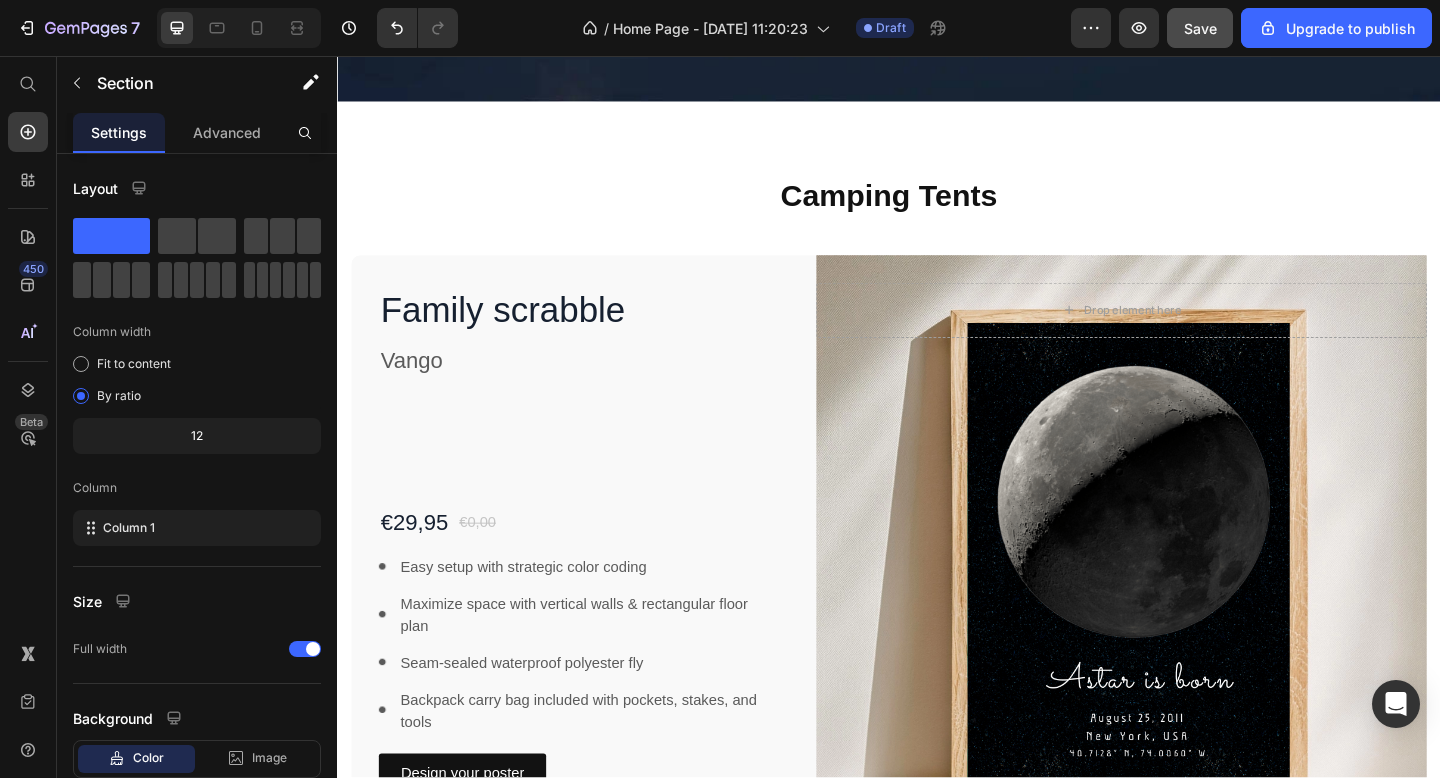 scroll, scrollTop: 709, scrollLeft: 0, axis: vertical 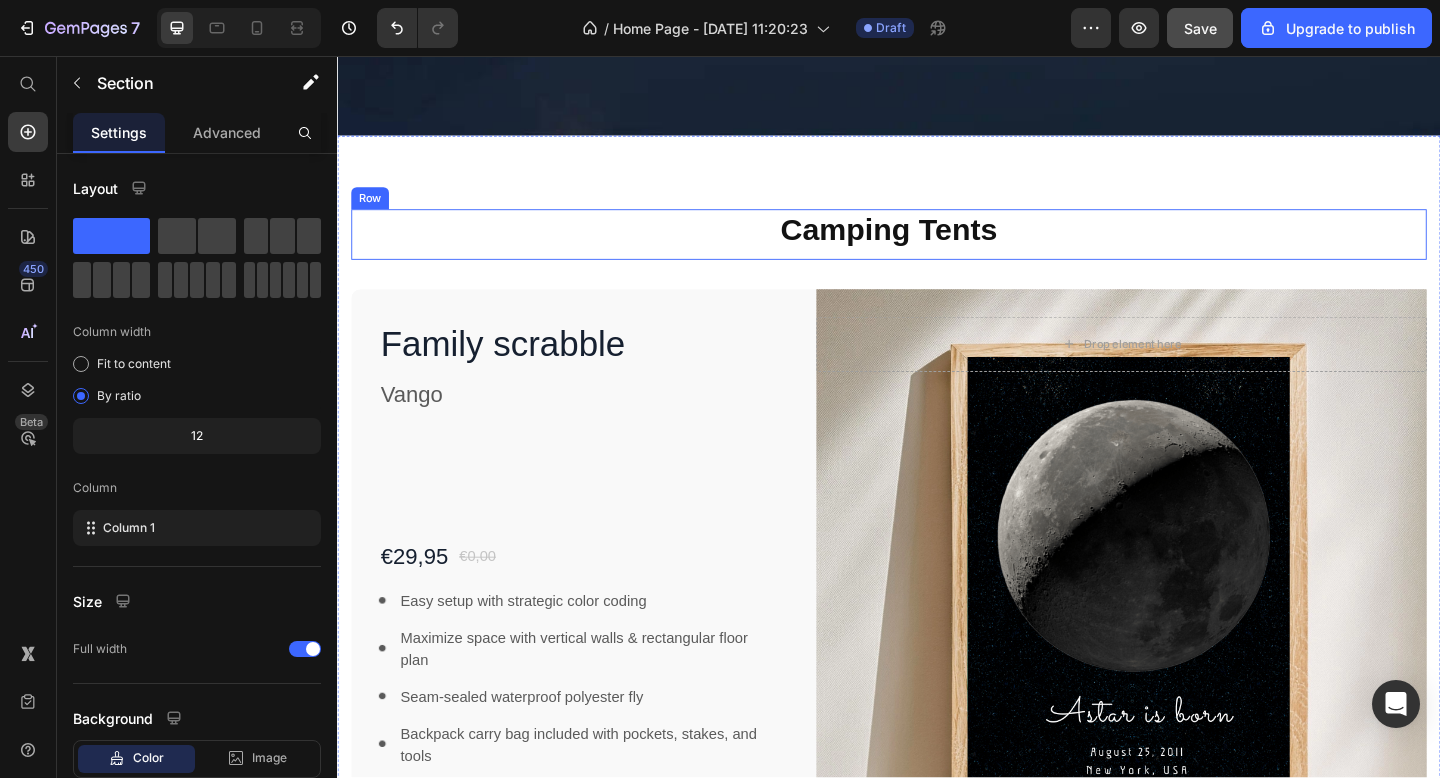 click on "Camping Tents Heading" at bounding box center (937, 250) 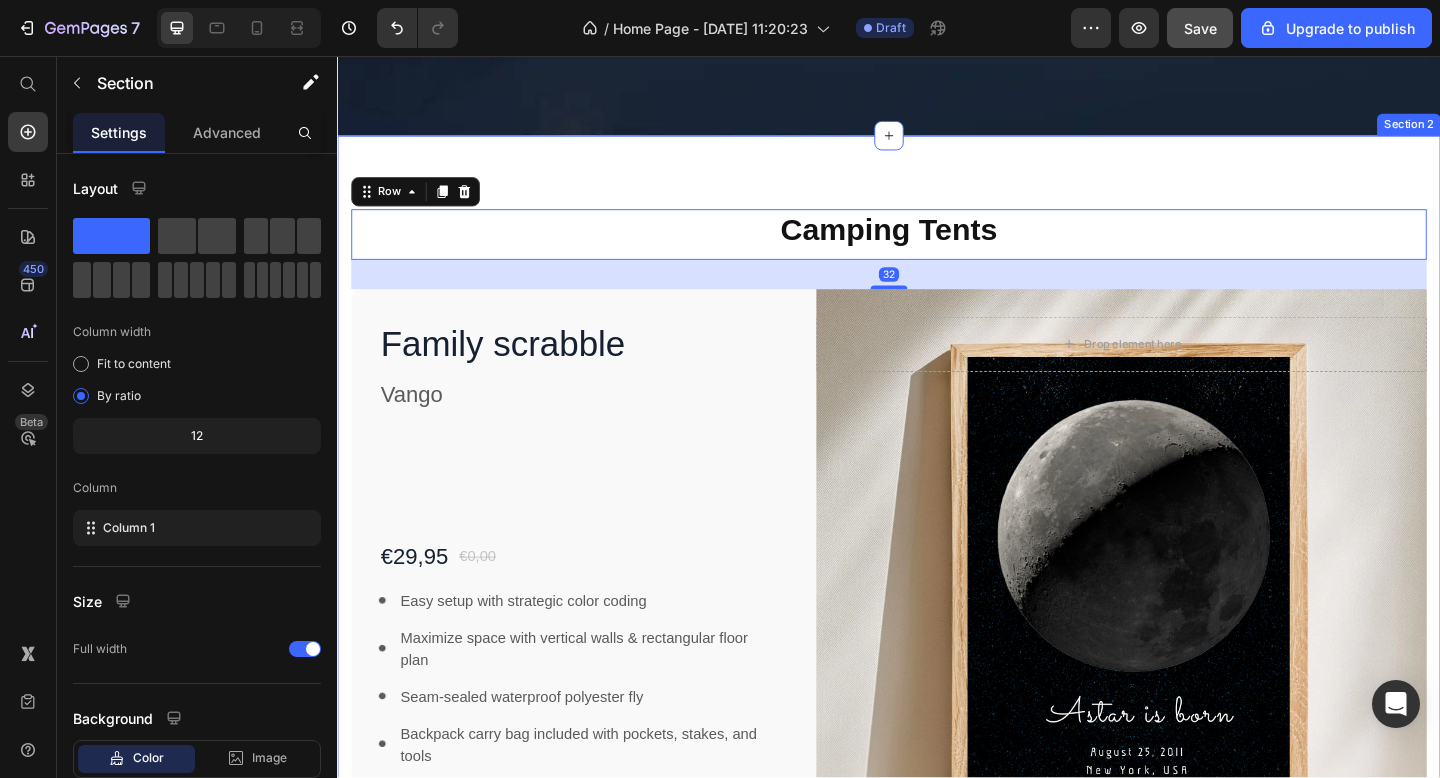 click on "Camping Tents Heading Row   32 Family scrabble Product Title Vango Text block €29,95 Product Price €0,00 Product Price Row Image Easy setup with strategic color coding Text block Image Maximize space with vertical walls & rectangular floor plan Text block Image Seam-sealed waterproof polyester fly Text block Image Backpack carry bag included with pockets, stakes, and tools Text block Icon List Design your poster   Button Product
Drop element here Row Image Row Row Section 2" at bounding box center (937, 581) 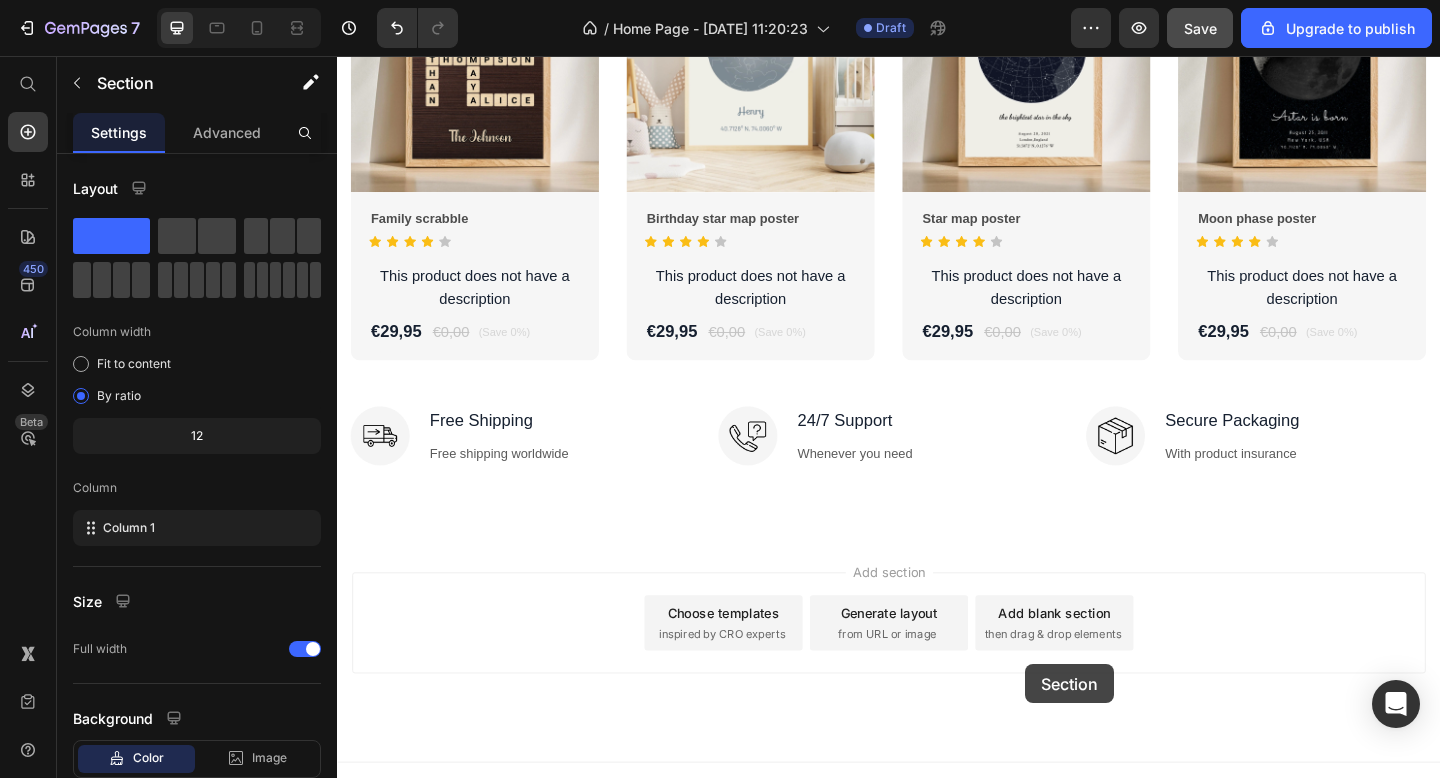 scroll, scrollTop: 3001, scrollLeft: 0, axis: vertical 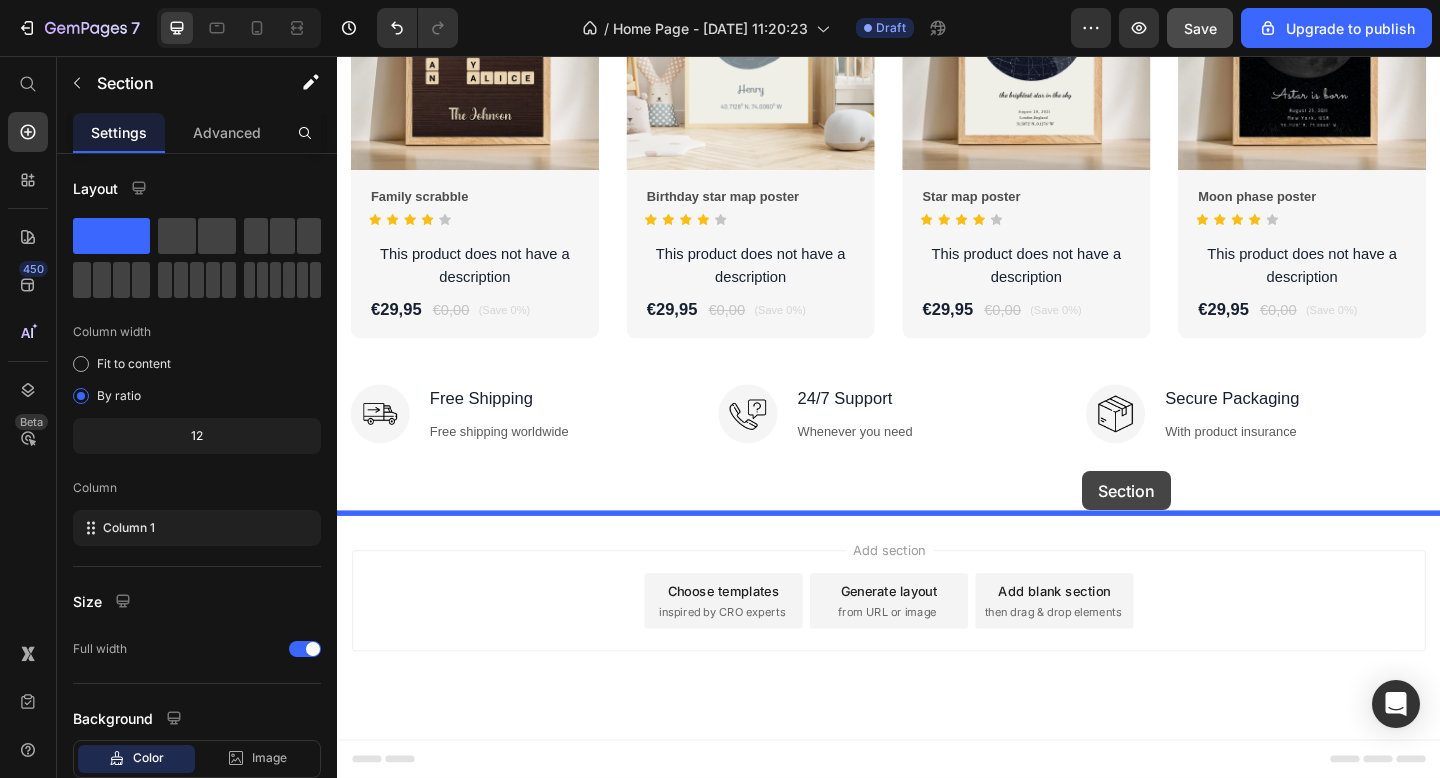 drag, startPoint x: 1136, startPoint y: 127, endPoint x: 1147, endPoint y: 508, distance: 381.15875 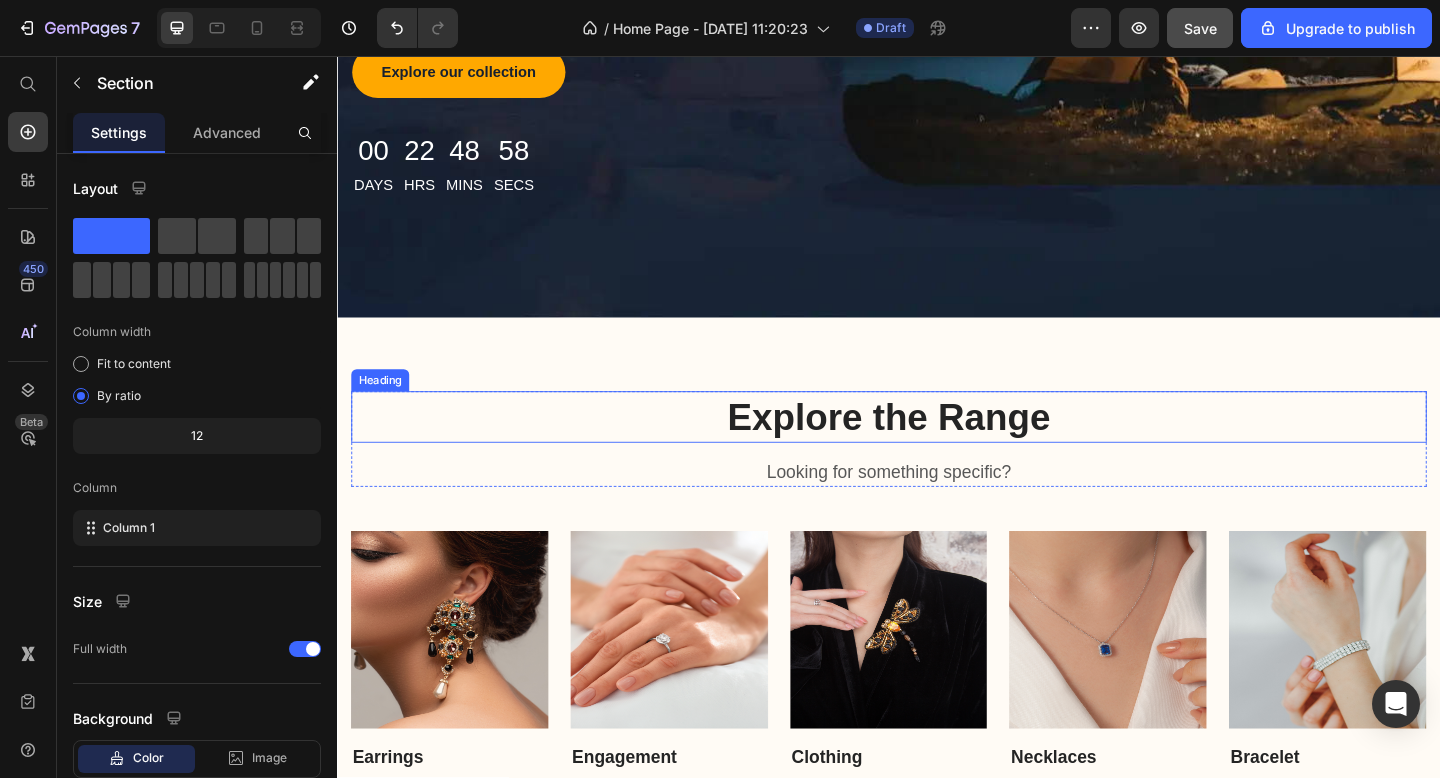 scroll, scrollTop: 665, scrollLeft: 0, axis: vertical 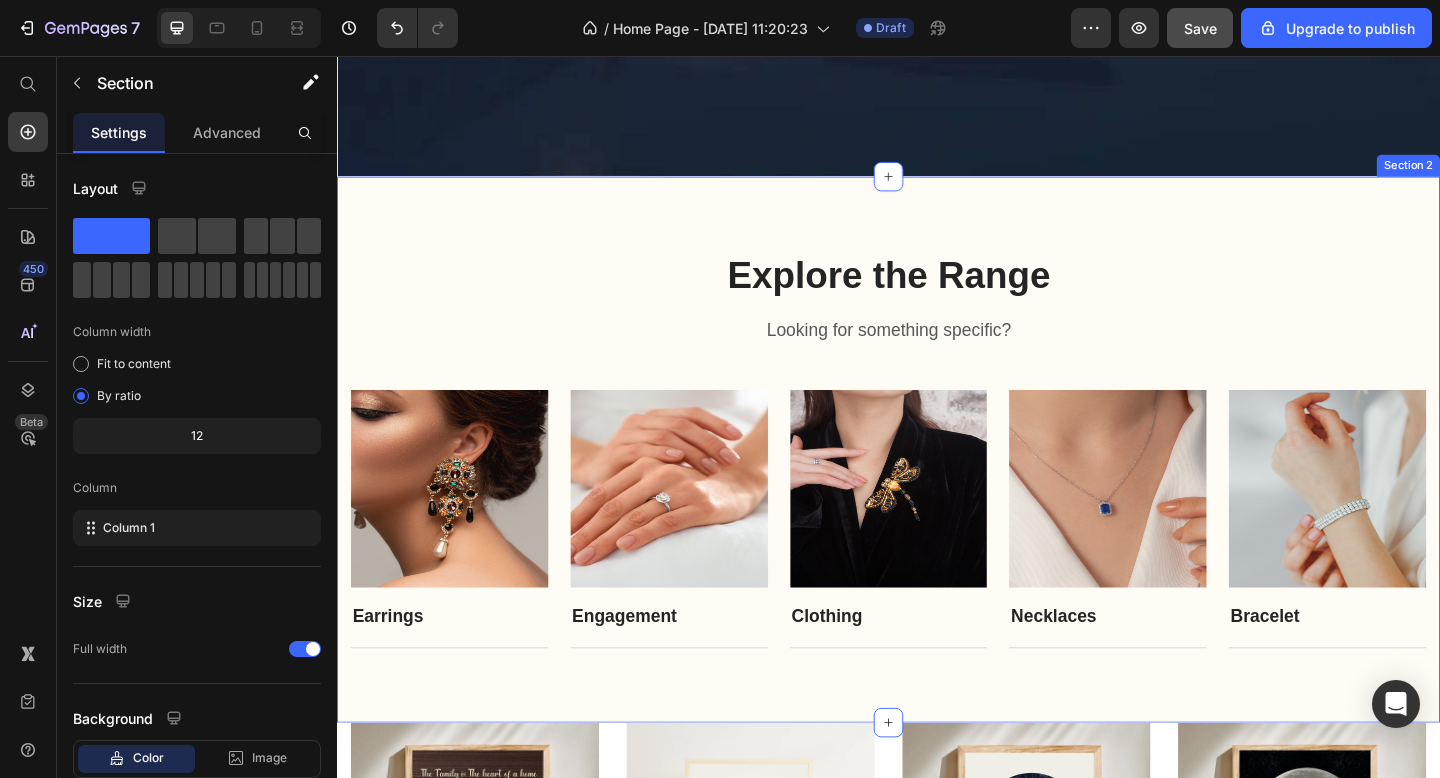 click on "Explore the Range Heading Looking for something specific? Text block Row Image Earrings Text block                Title Line Row Image Engagement Text block                Title Line Row Image Clothing Text block                Title Line Row Image Necklaces Text block                Title Line Row Image Bracelet Text block                Title Line Row Carousel Row Section 2" at bounding box center [937, 484] 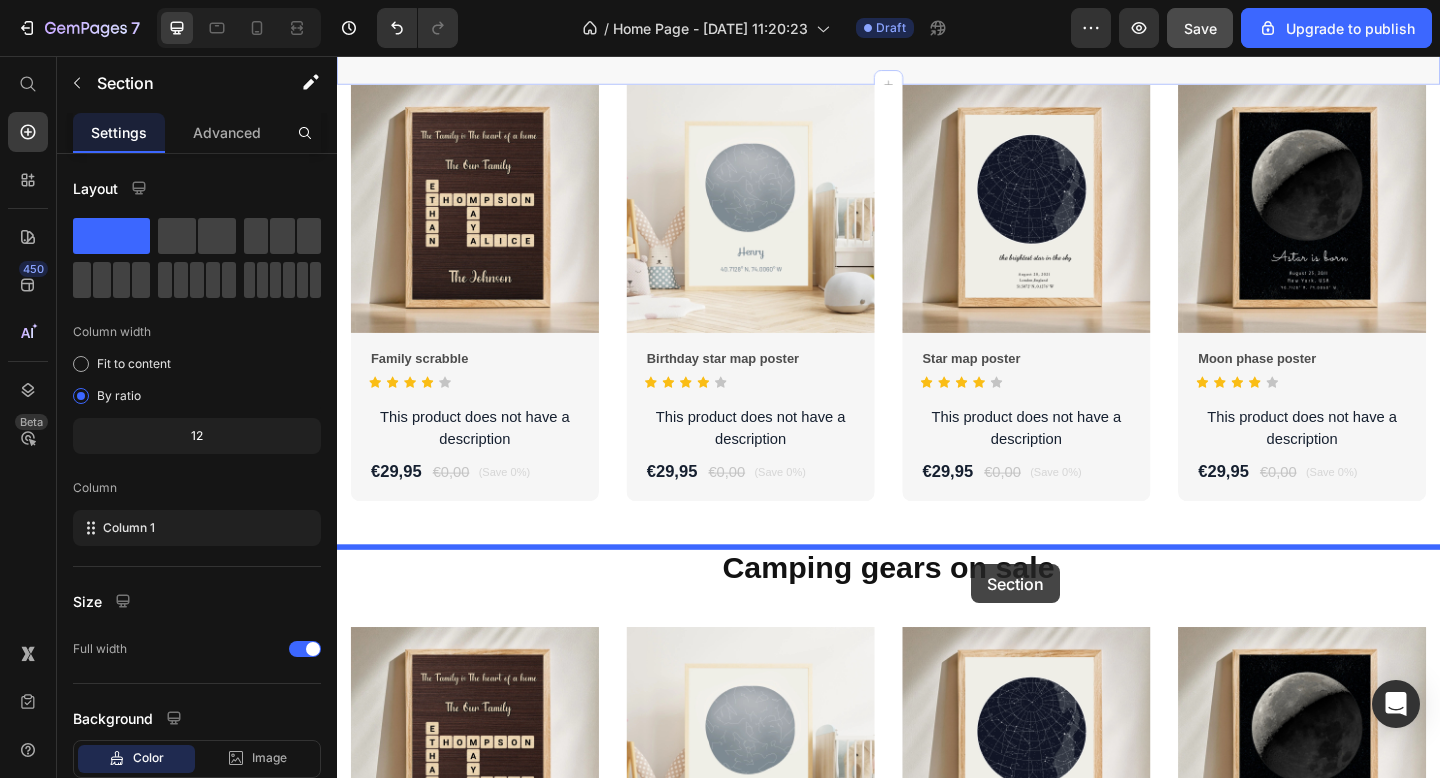 scroll, scrollTop: 1553, scrollLeft: 0, axis: vertical 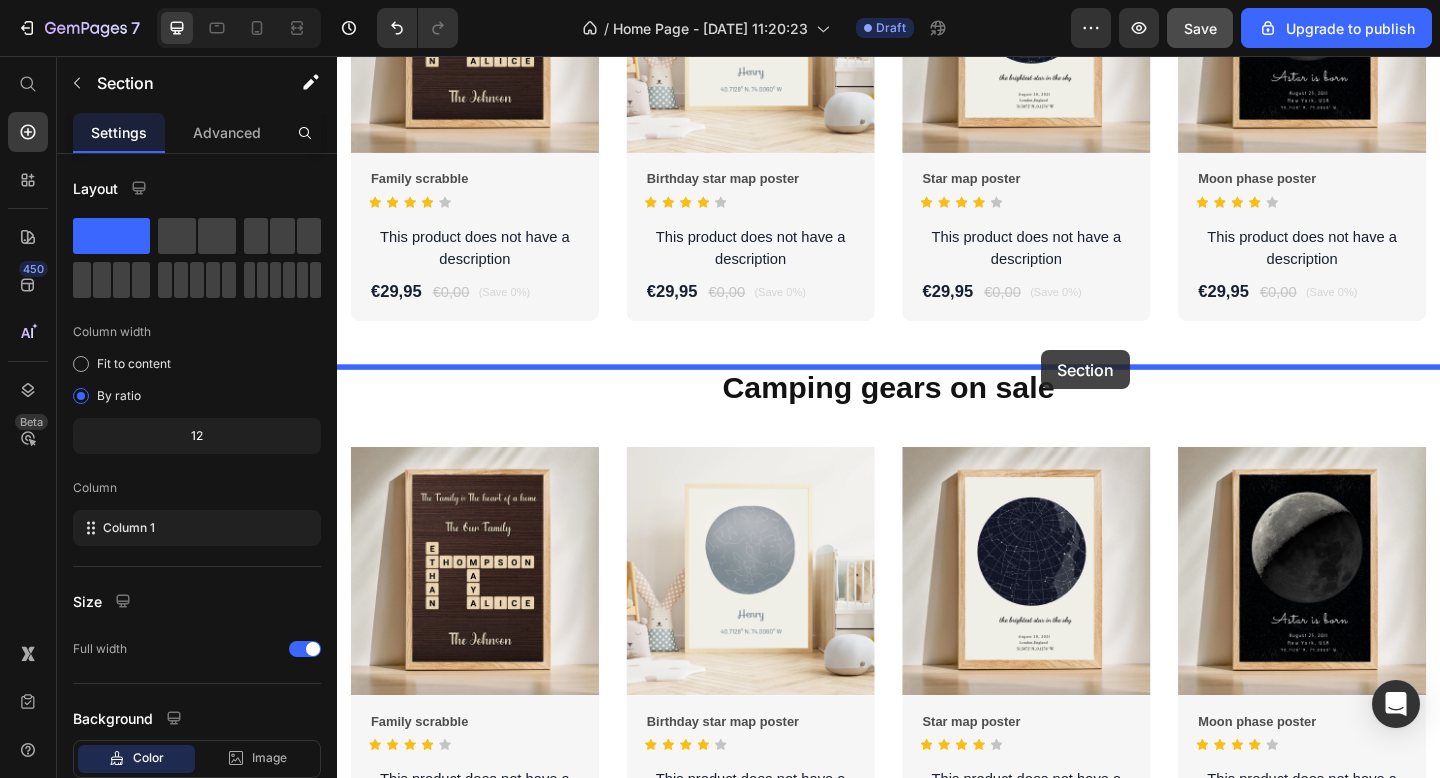 drag, startPoint x: 1138, startPoint y: 174, endPoint x: 1104, endPoint y: 381, distance: 209.77368 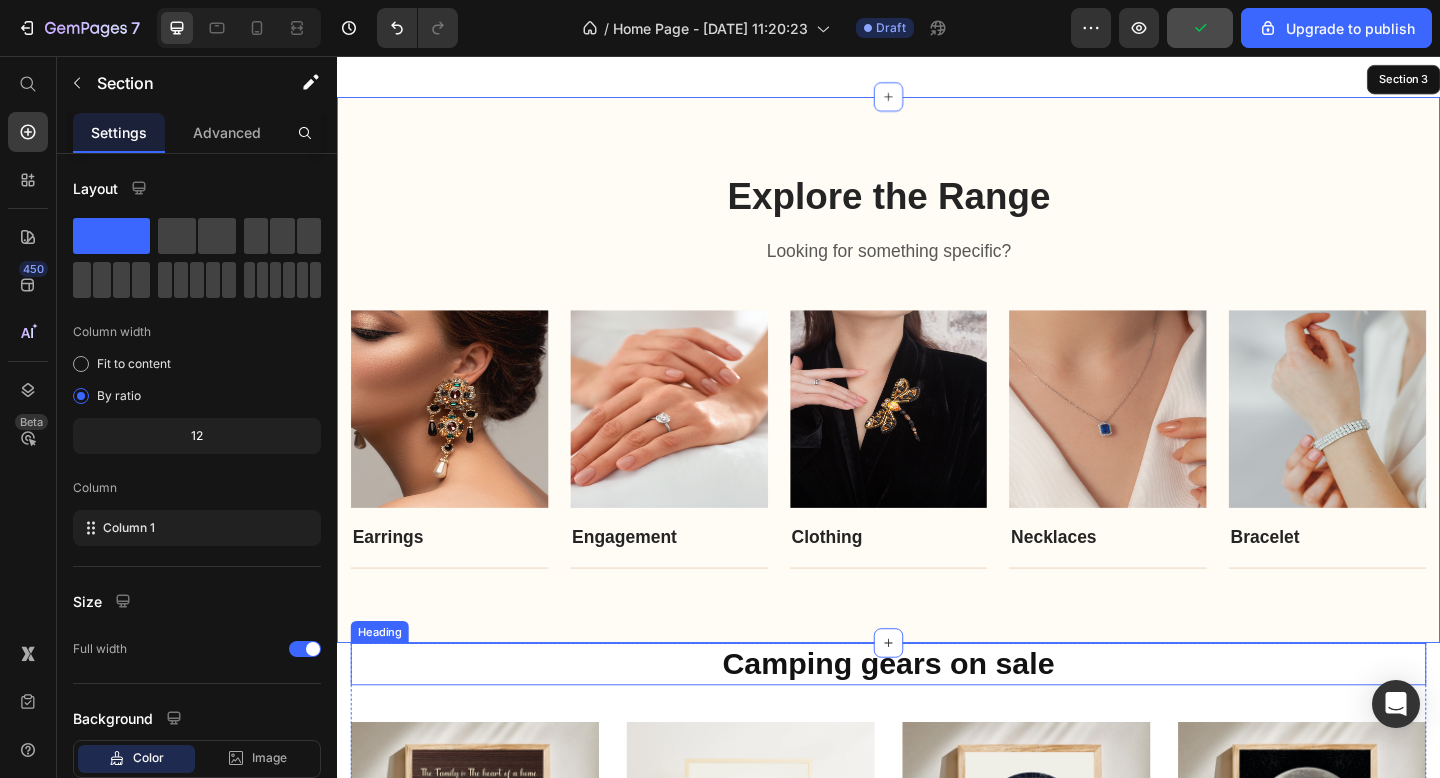 scroll, scrollTop: 1253, scrollLeft: 0, axis: vertical 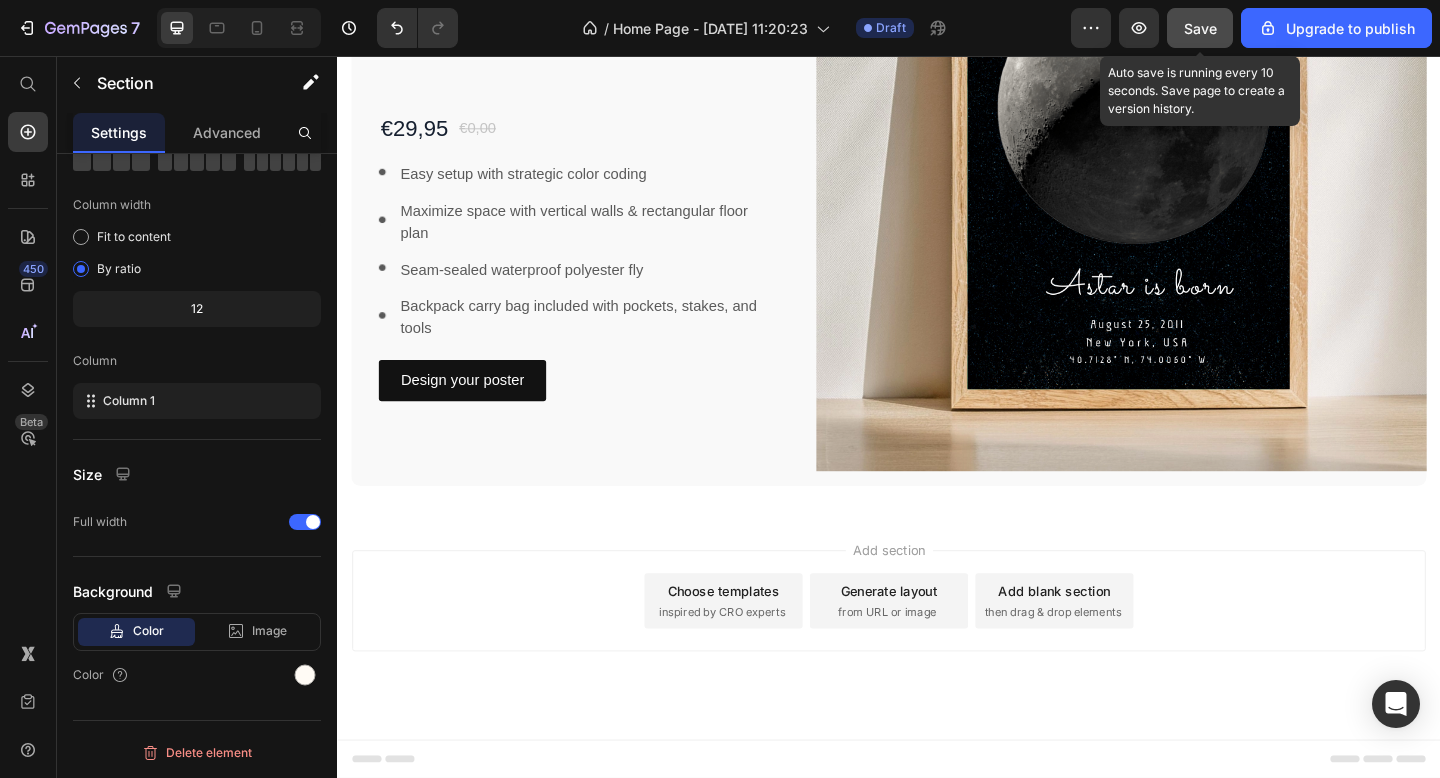 click on "Save" 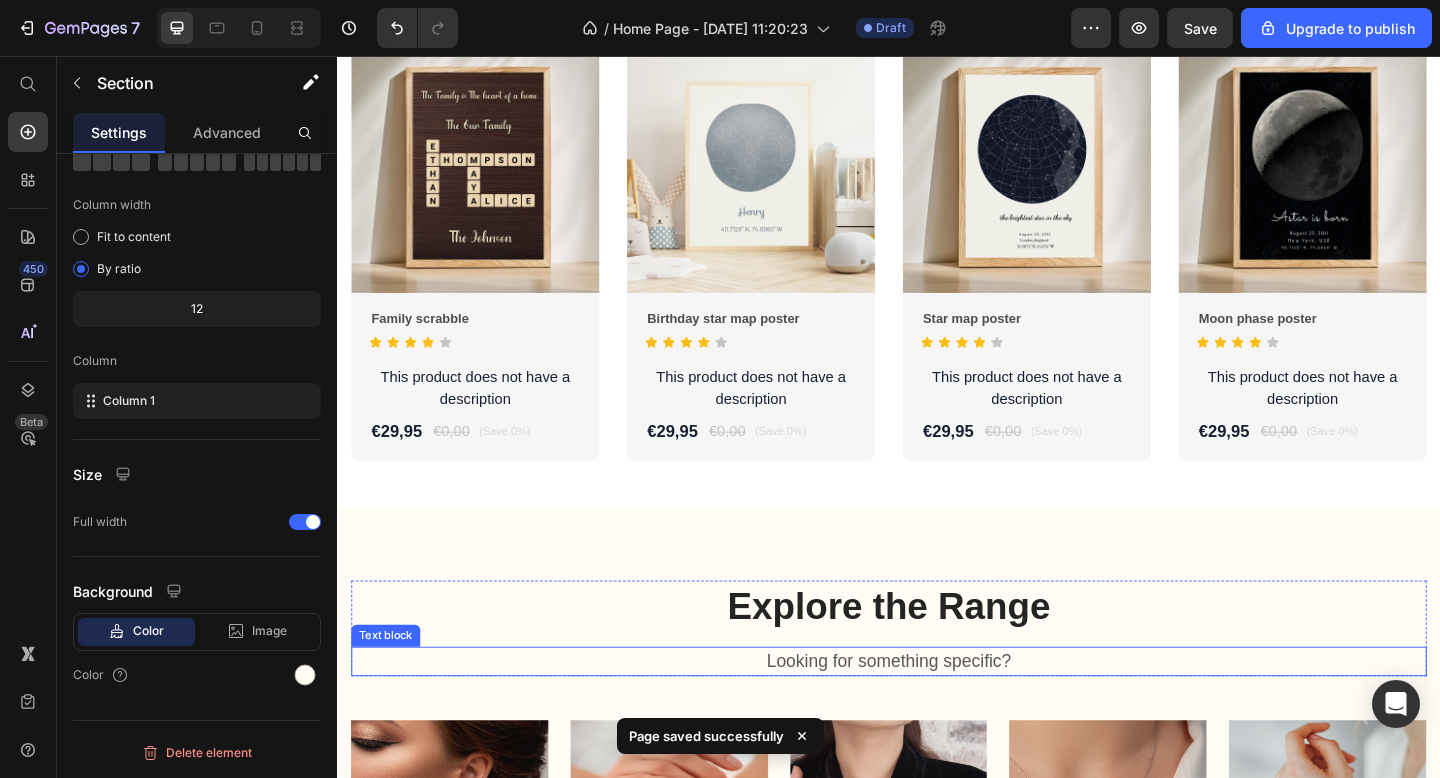 scroll, scrollTop: 0, scrollLeft: 0, axis: both 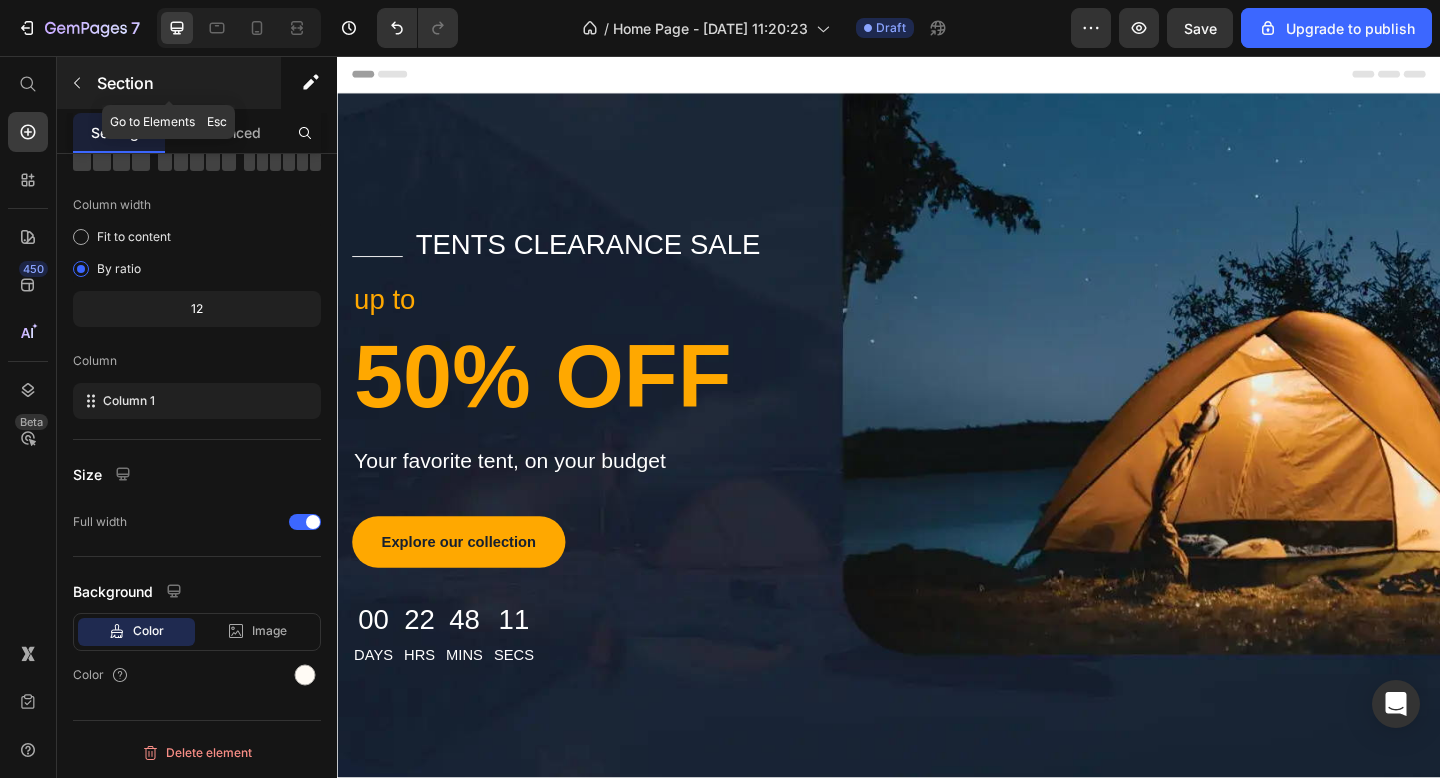 click 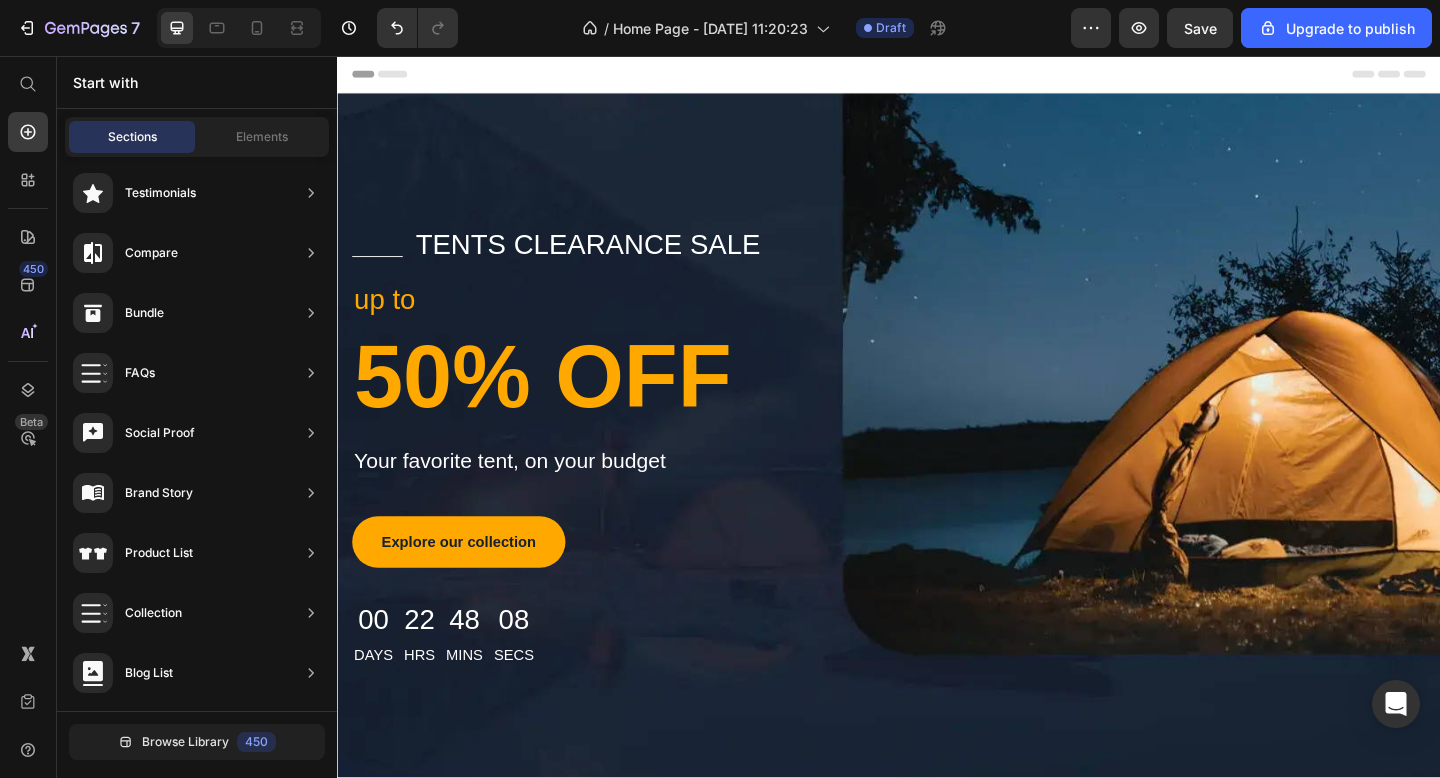 scroll, scrollTop: 0, scrollLeft: 0, axis: both 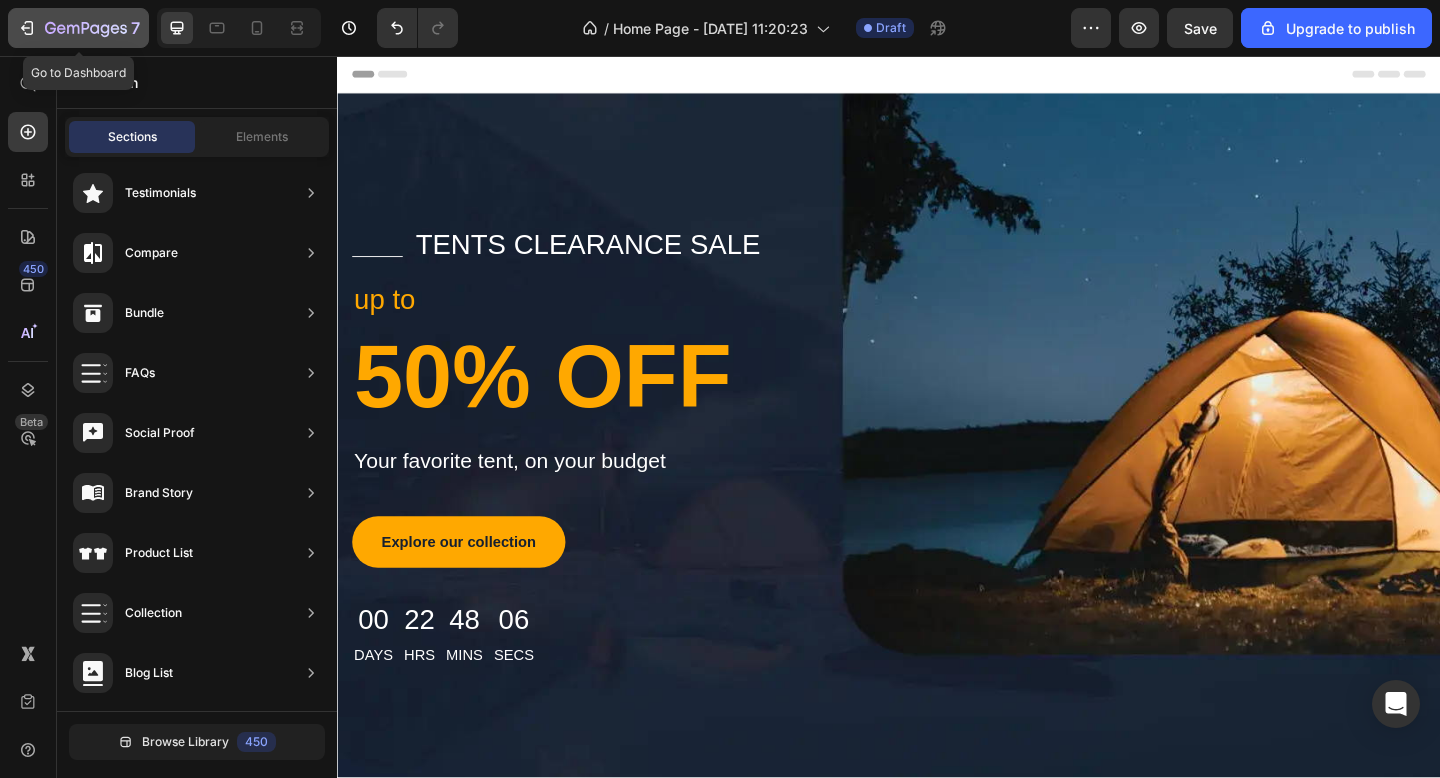 click 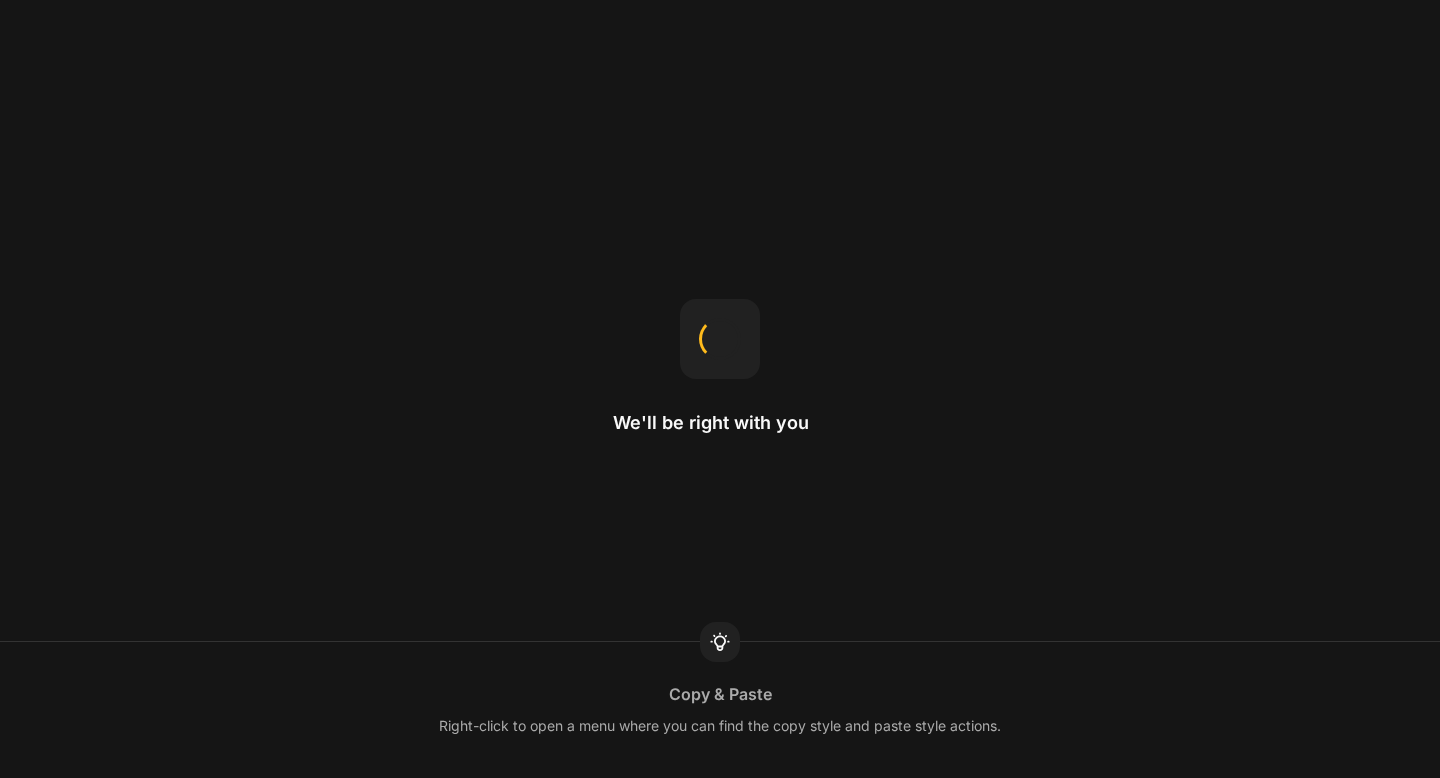 scroll, scrollTop: 0, scrollLeft: 0, axis: both 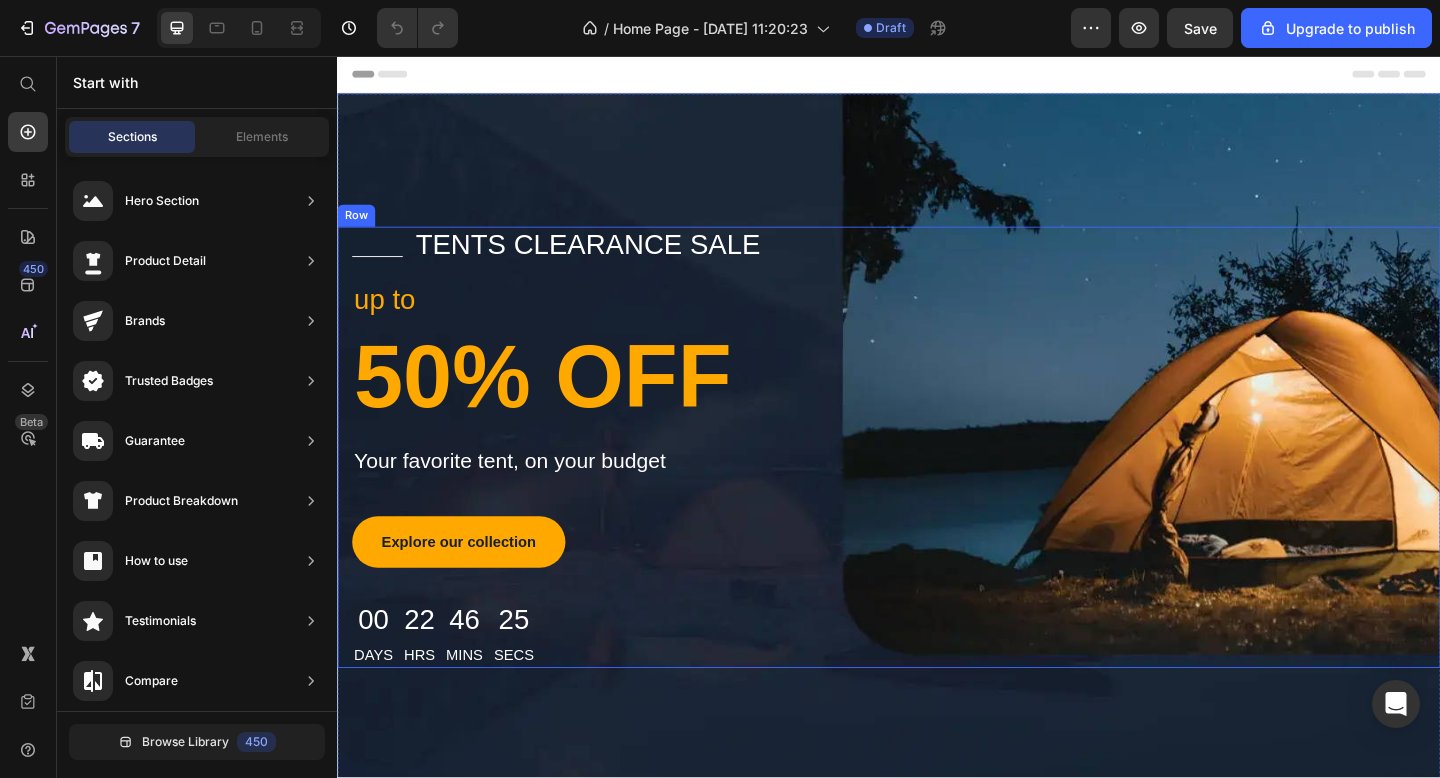 click on "Title Line tents clearance sale Text block Row up to Text block 50% OFF   Heading Your favorite tent, on your budget  Text block Explore our collection Button 00 Days 22 Hrs 46 Mins 25 Secs Countdown Timer Row" at bounding box center [937, 482] 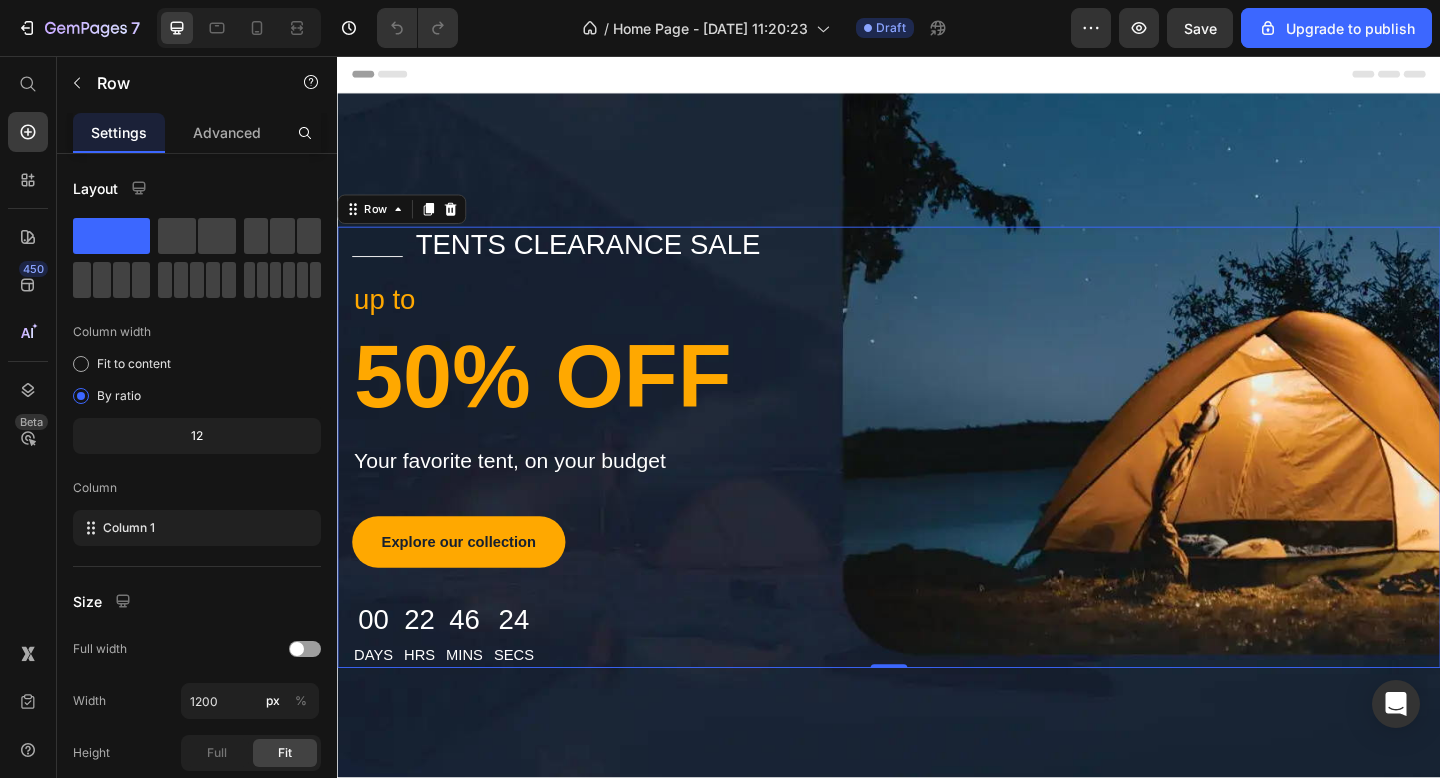 scroll, scrollTop: 0, scrollLeft: 0, axis: both 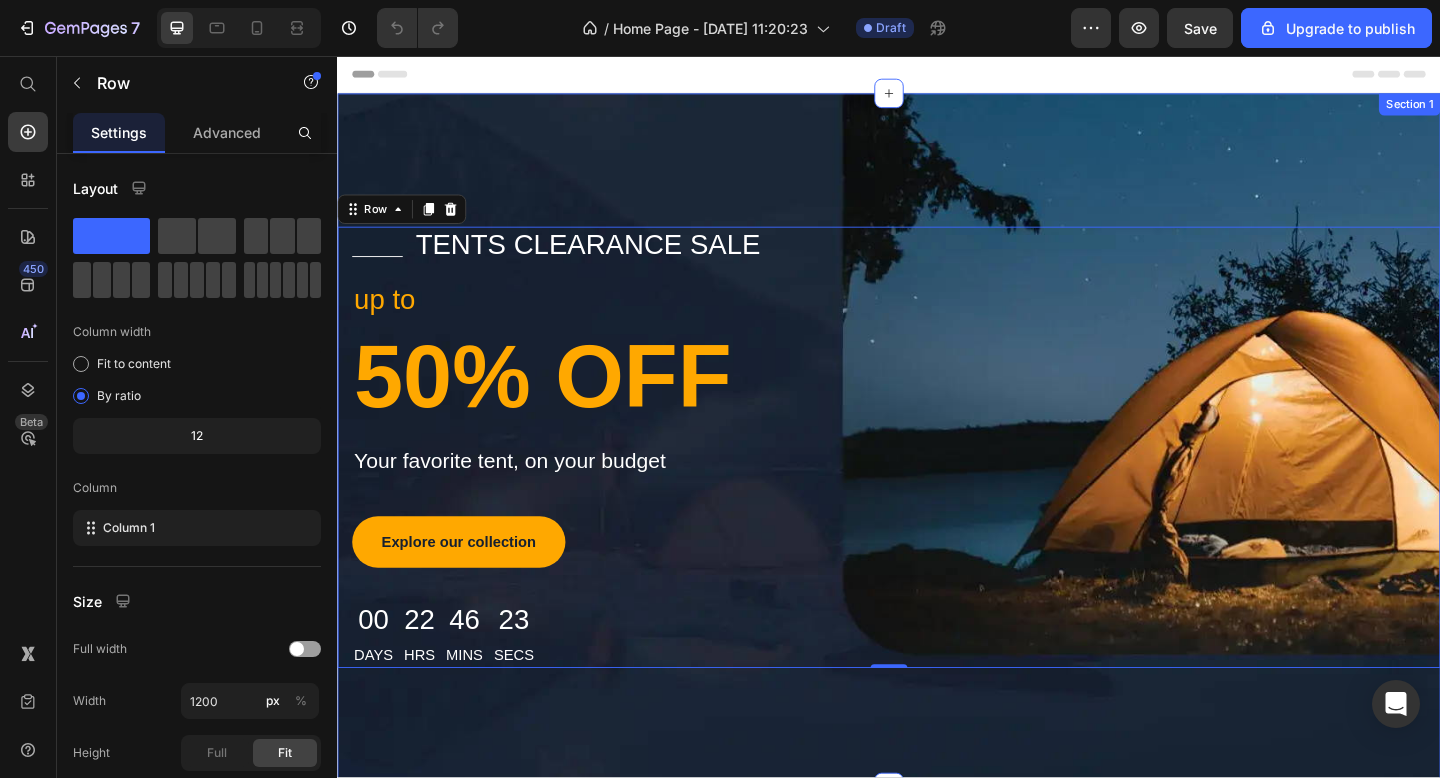 click on "Title Line tents clearance sale Text block Row up to Text block 50% OFF   Heading Your favorite tent, on your budget  Text block Explore our collection Button 00 Days 22 Hrs 46 Mins 23 Secs Countdown Timer Row Row   0 Section 1" at bounding box center (937, 474) 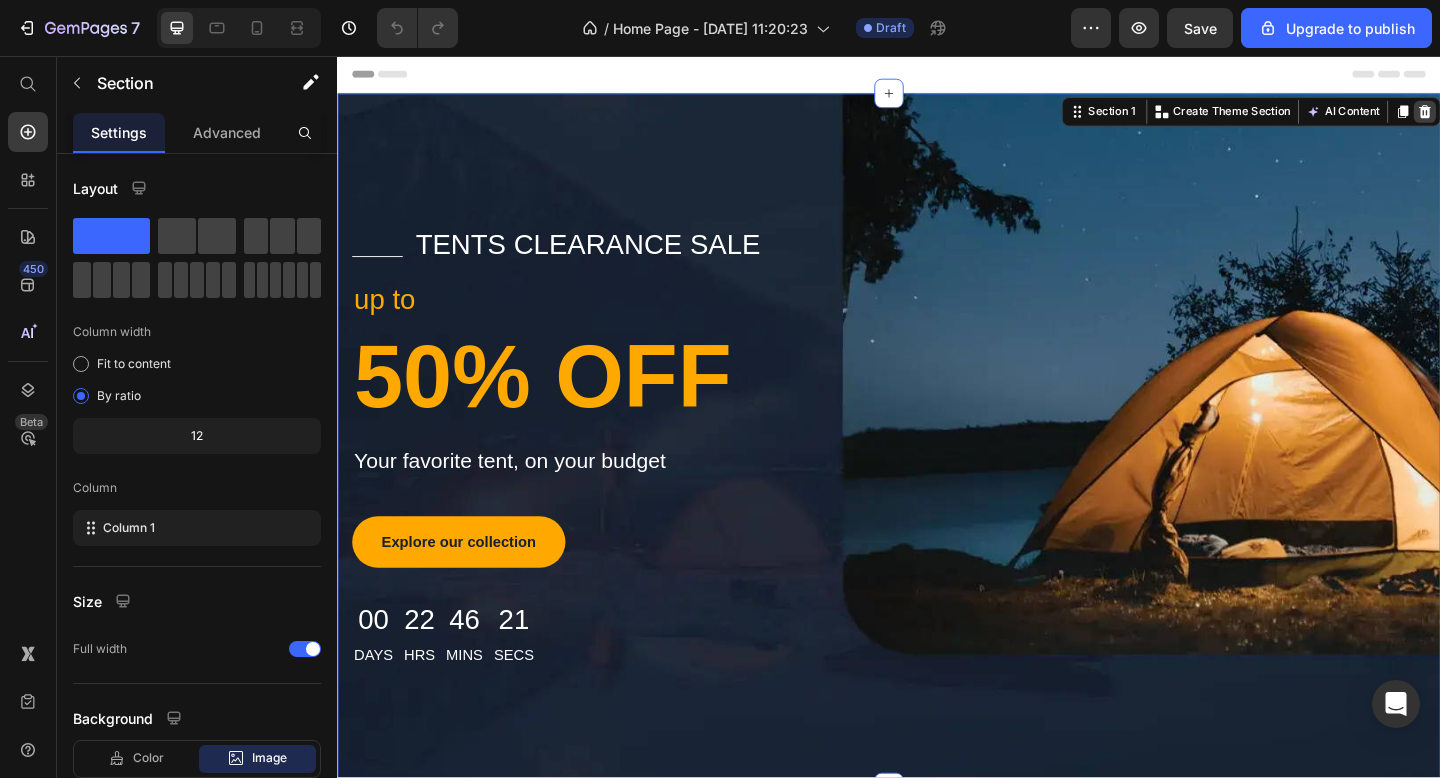 click 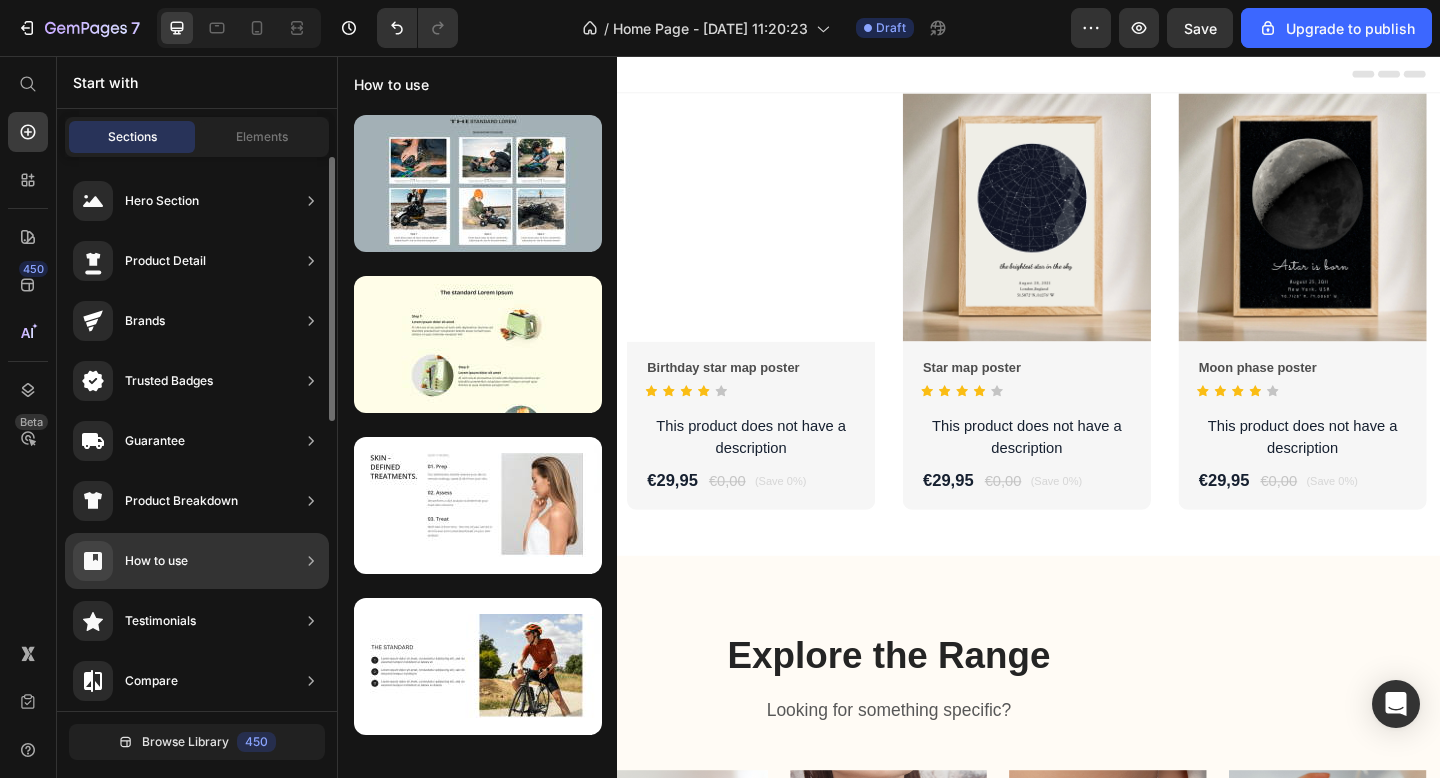 scroll, scrollTop: 0, scrollLeft: 0, axis: both 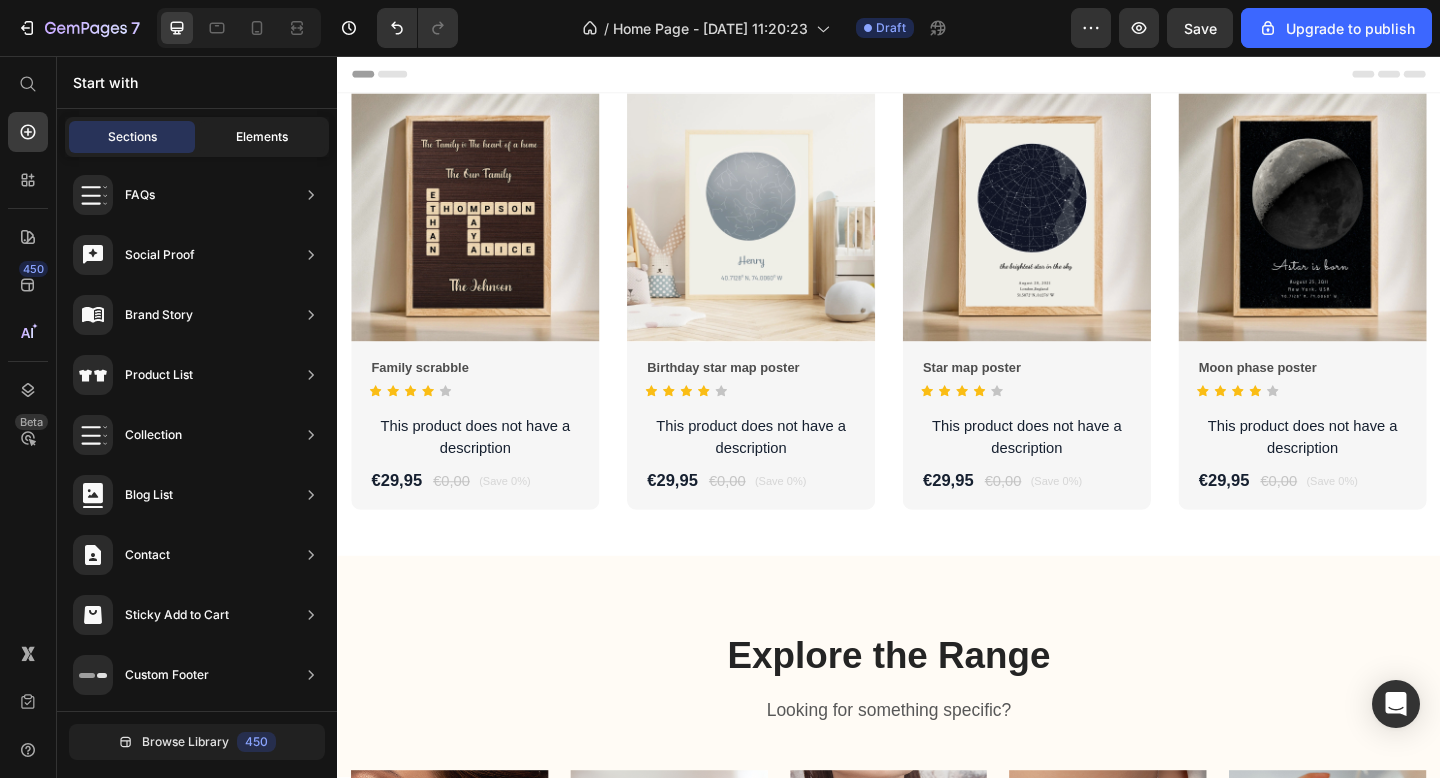click on "Elements" at bounding box center (262, 137) 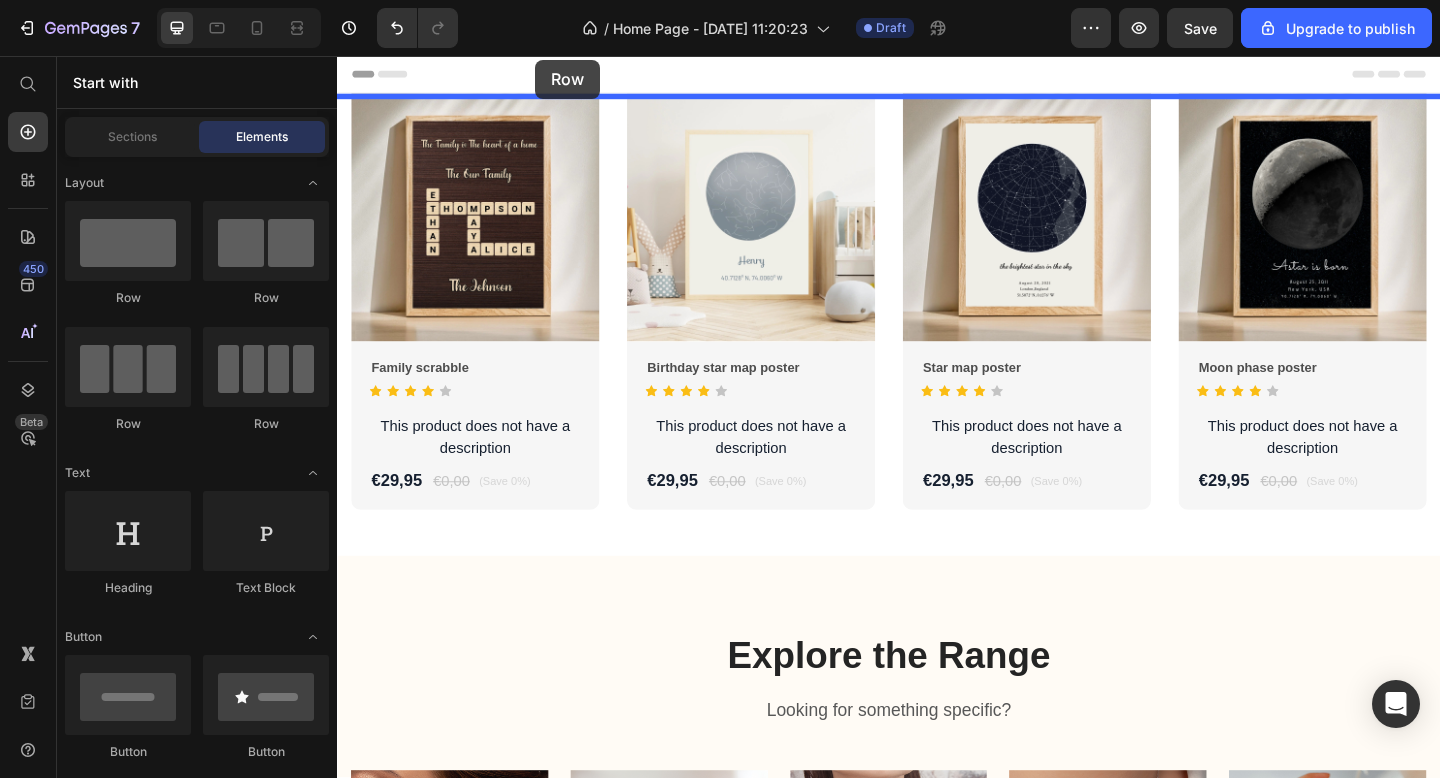 drag, startPoint x: 496, startPoint y: 314, endPoint x: 552, endPoint y: 60, distance: 260.09998 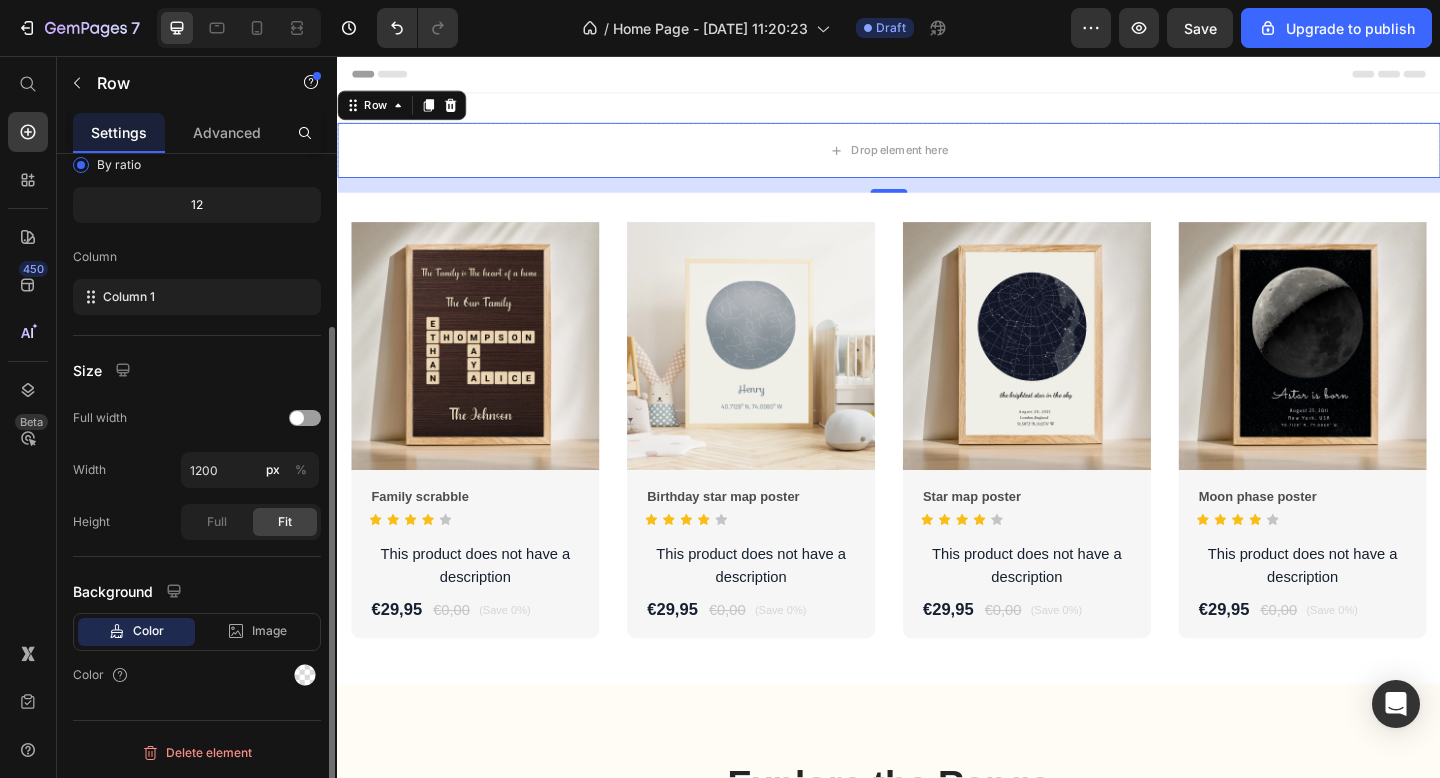 scroll, scrollTop: 0, scrollLeft: 0, axis: both 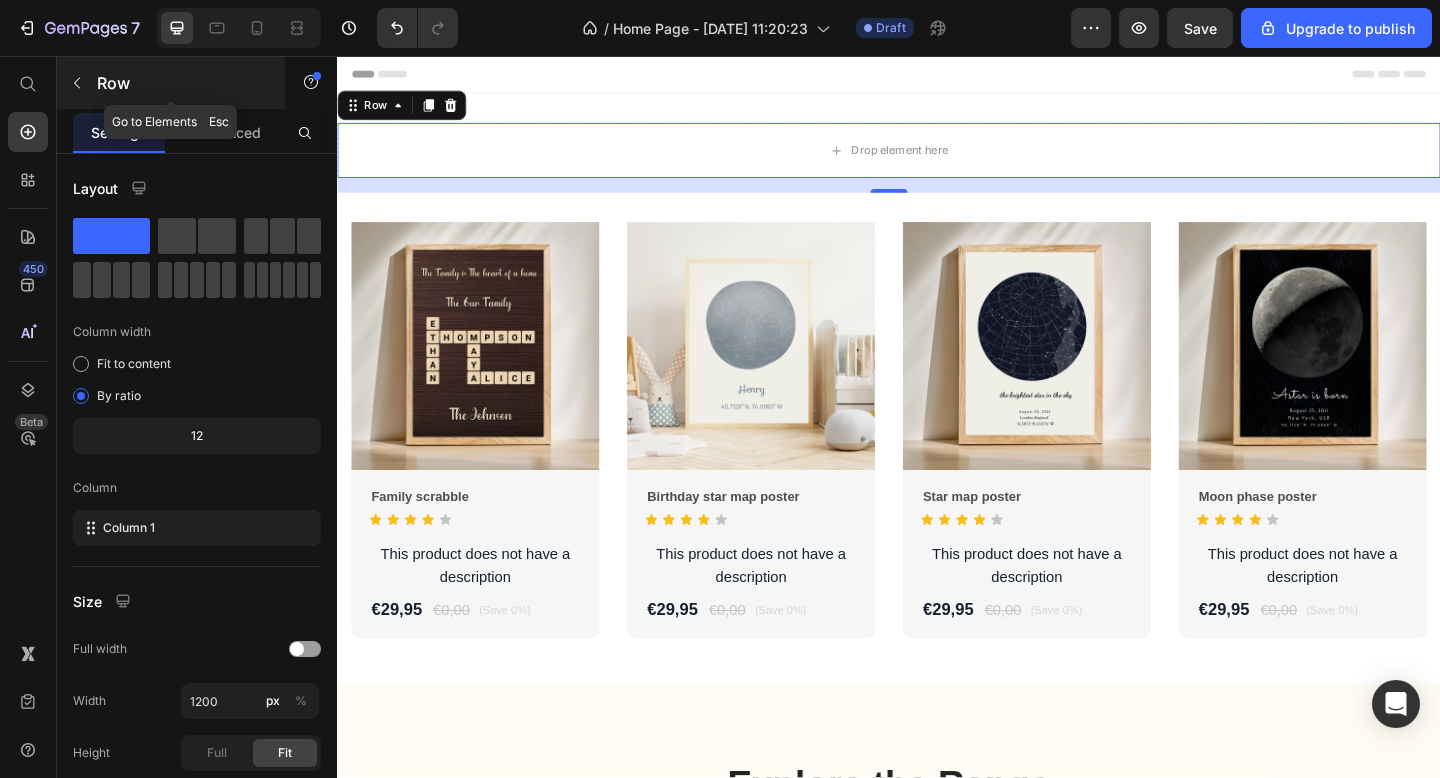 click 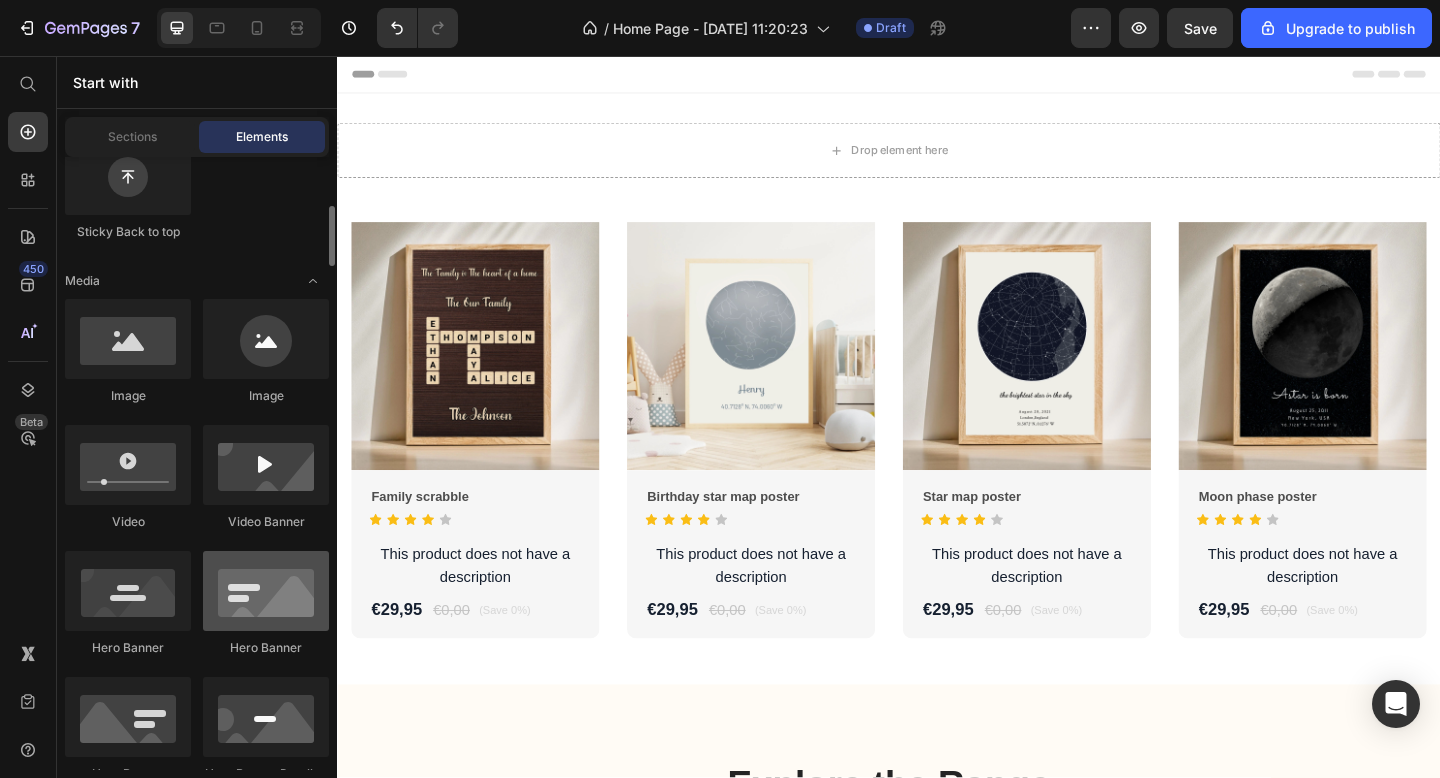 scroll, scrollTop: 650, scrollLeft: 0, axis: vertical 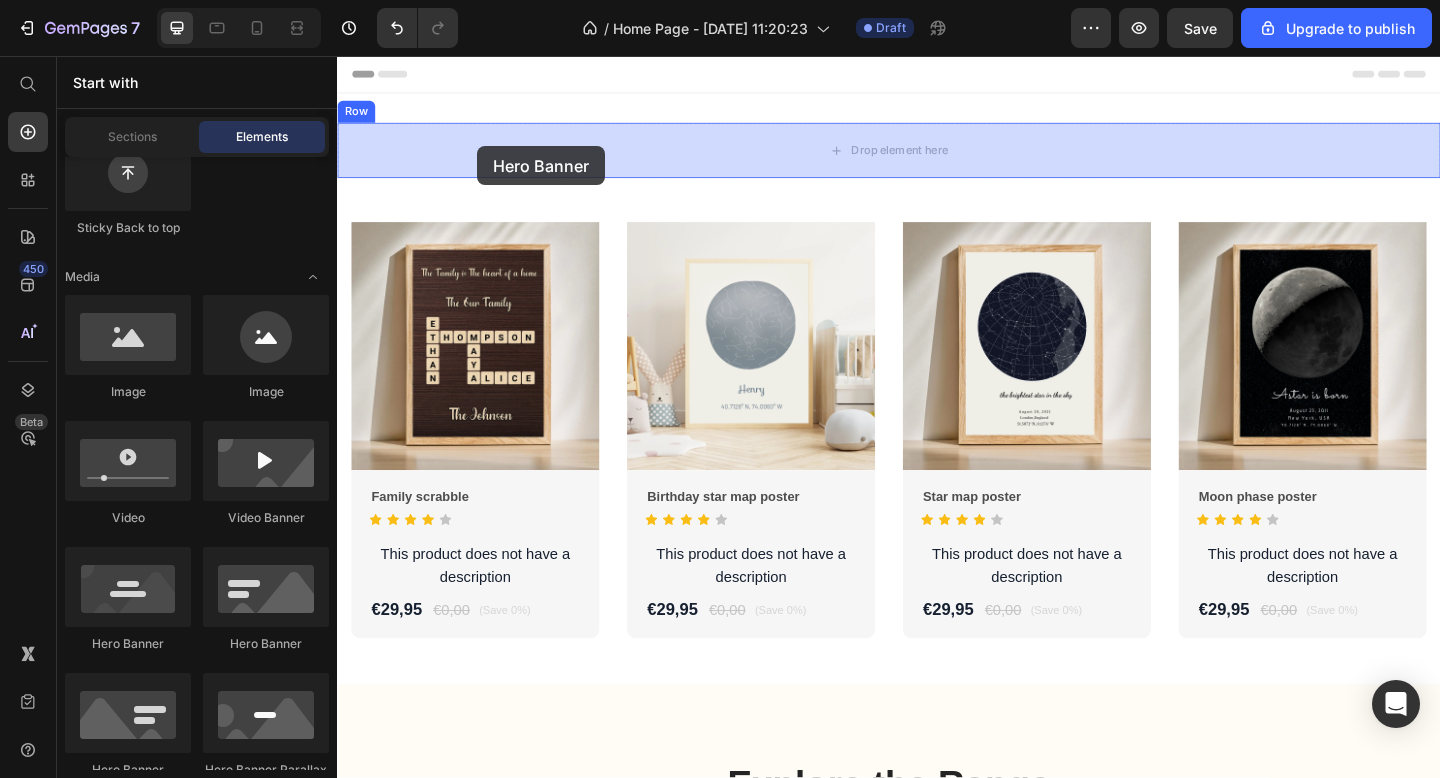 drag, startPoint x: 481, startPoint y: 658, endPoint x: 489, endPoint y: 157, distance: 501.06387 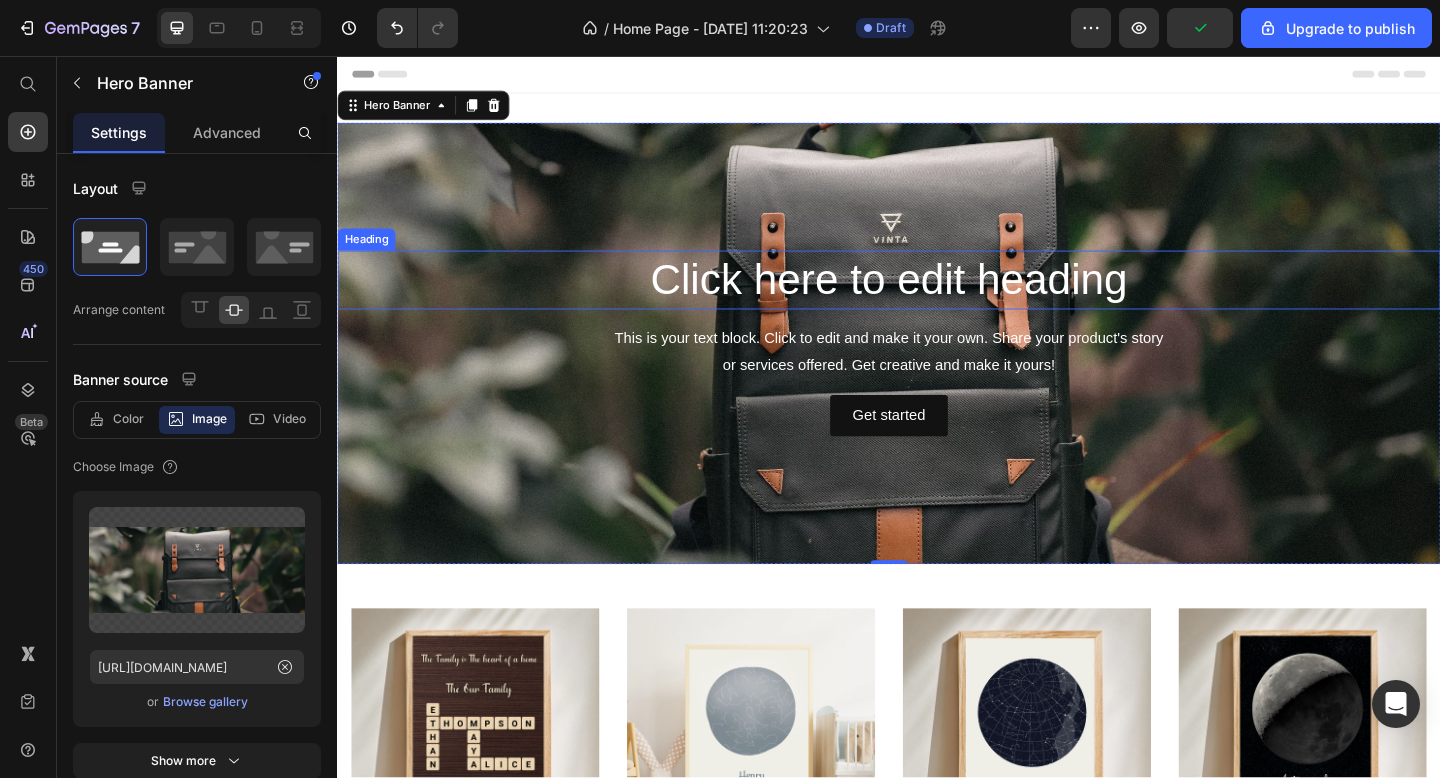 click on "Click here to edit heading" at bounding box center [937, 300] 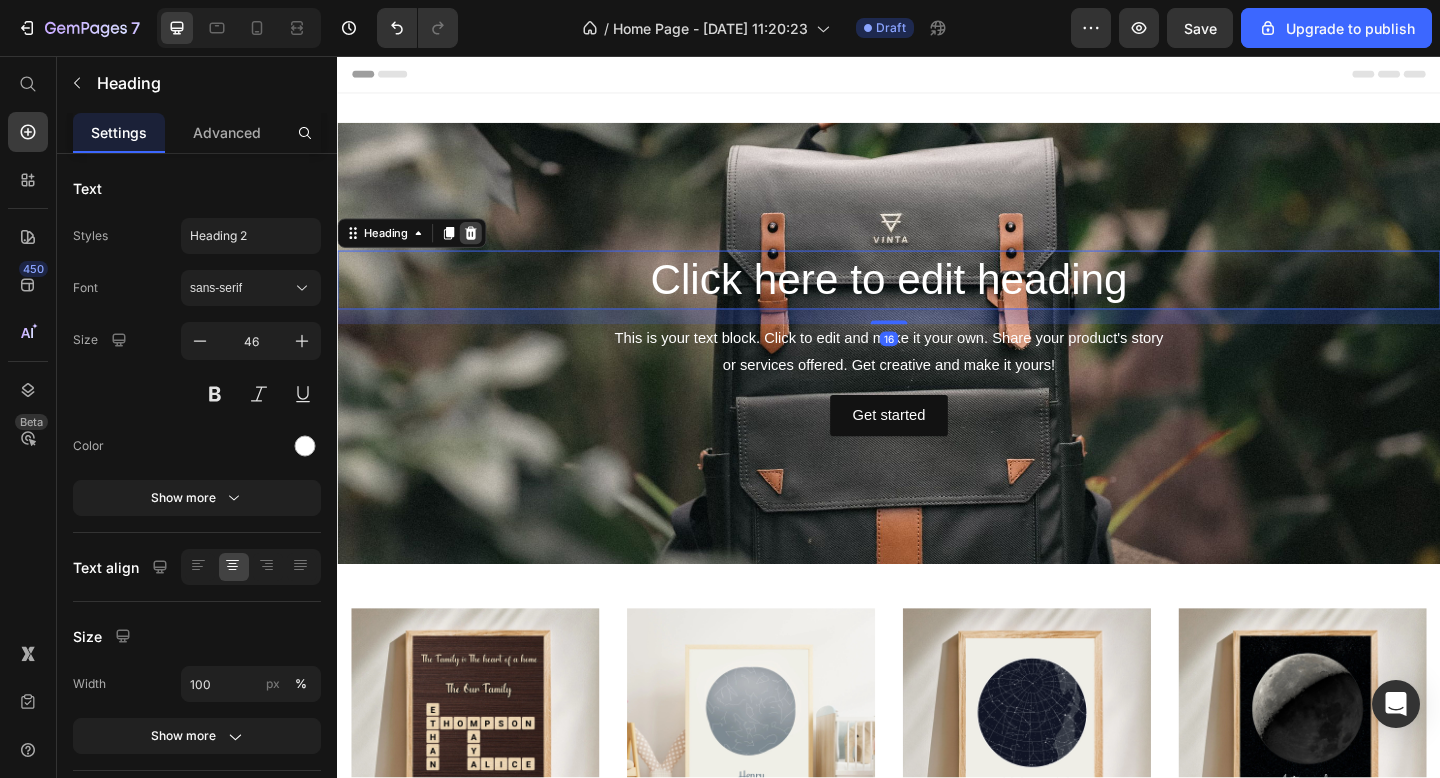 click 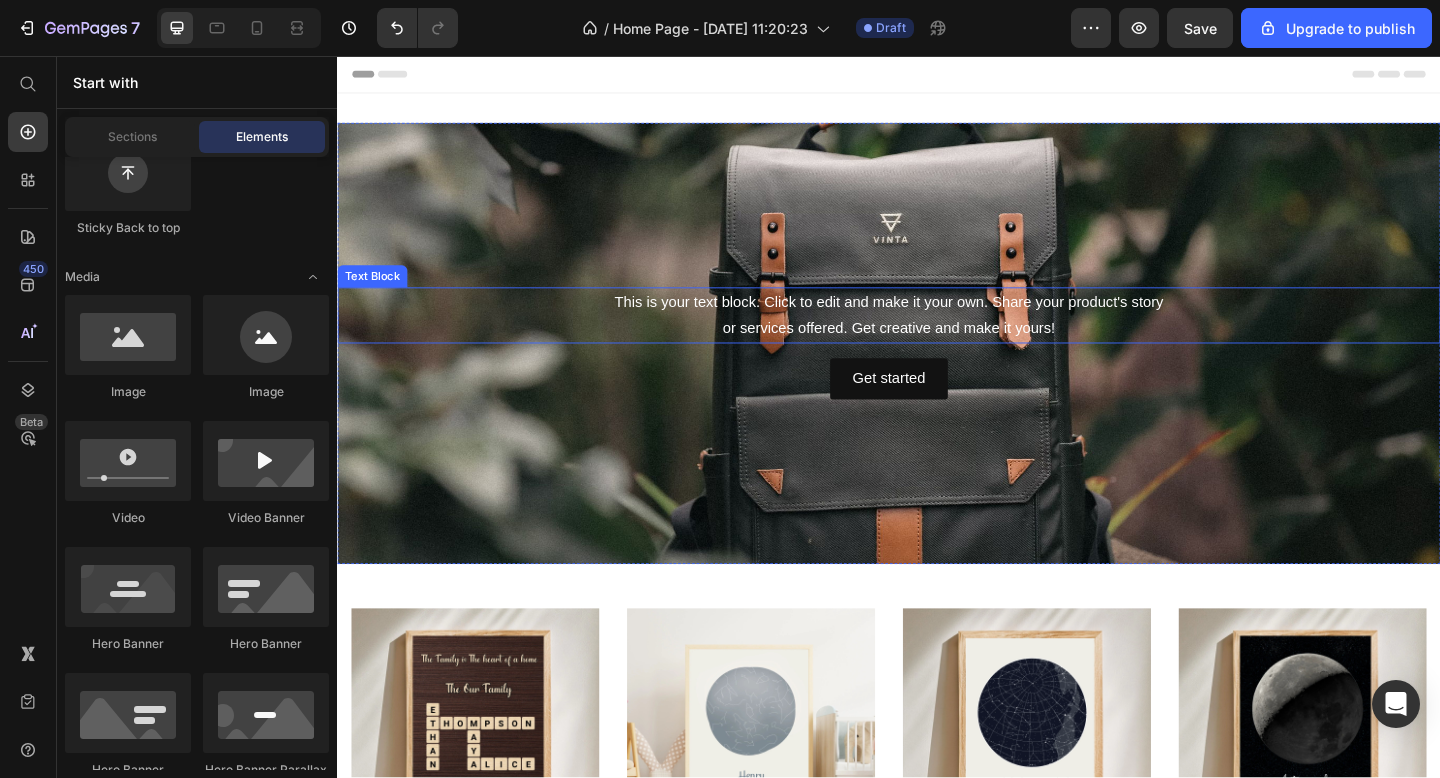 click on "This is your text block. Click to edit and make it your own. Share your product's story                   or services offered. Get creative and make it yours!" at bounding box center [937, 339] 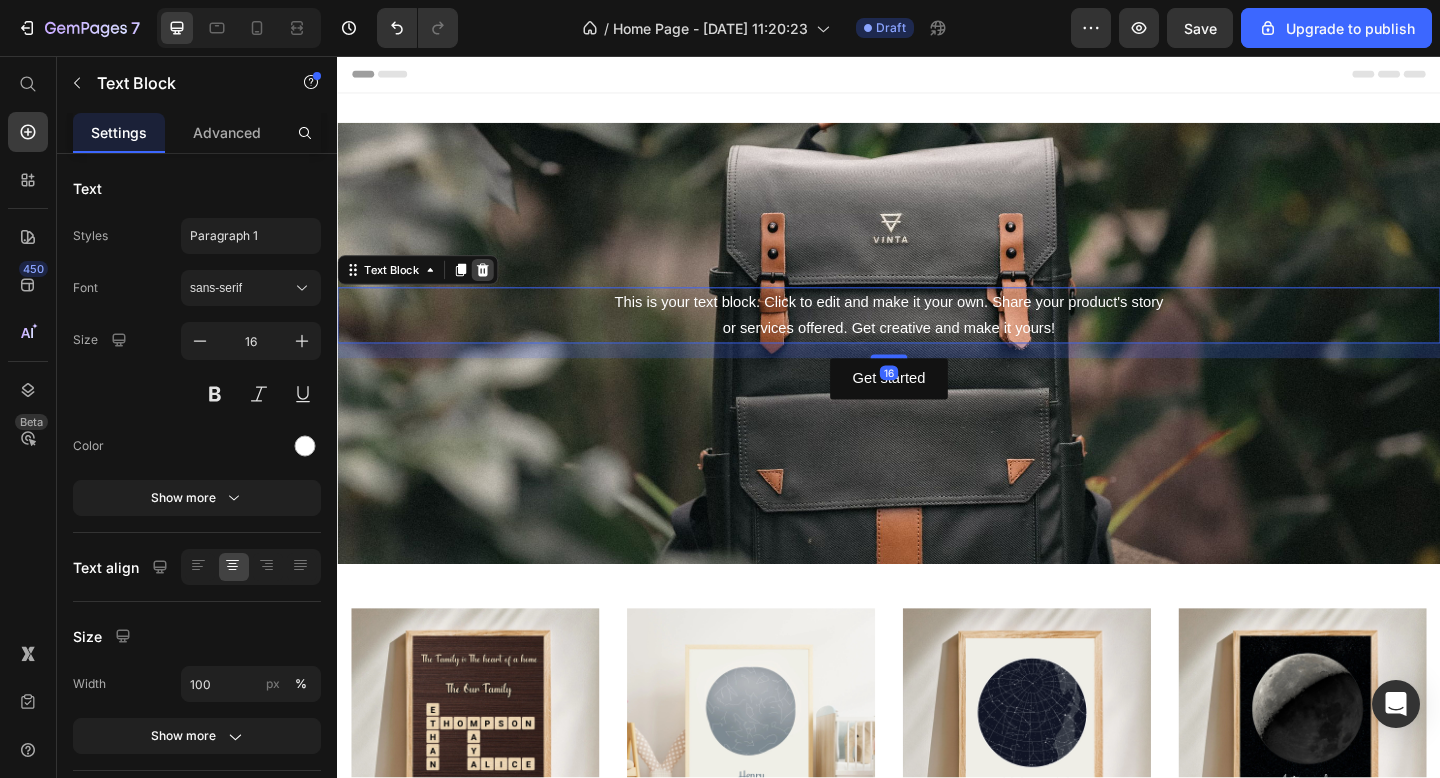 click 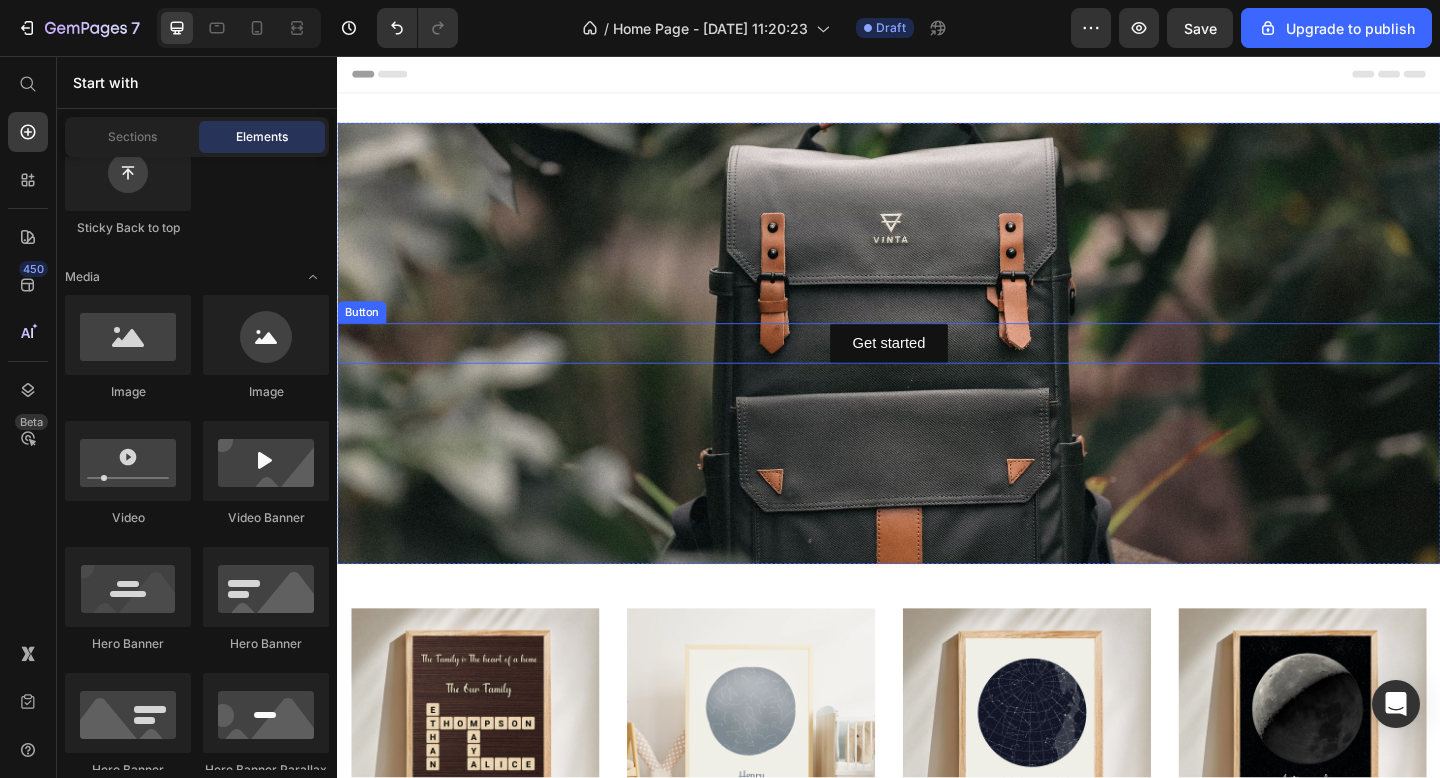 click on "Get started Button" at bounding box center [937, 369] 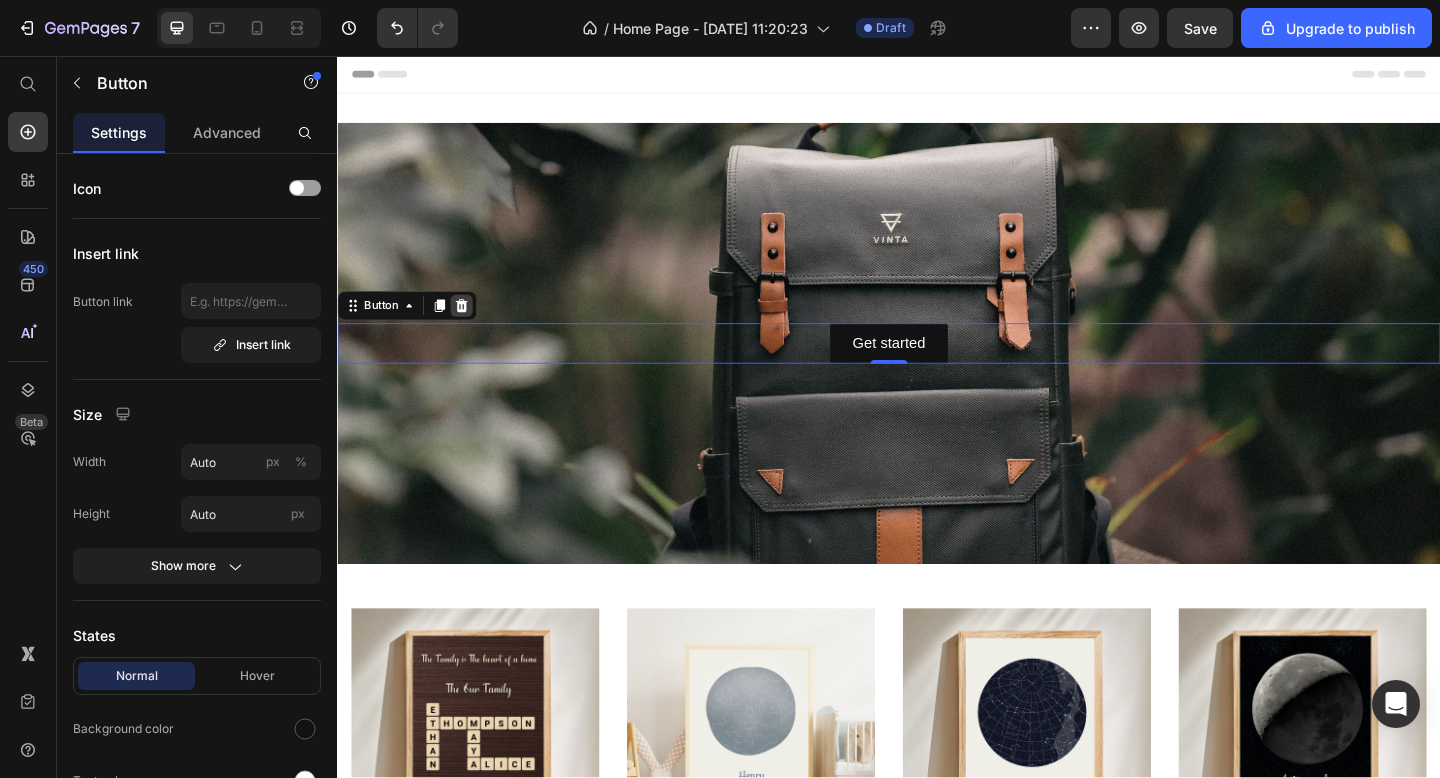 click at bounding box center (472, 328) 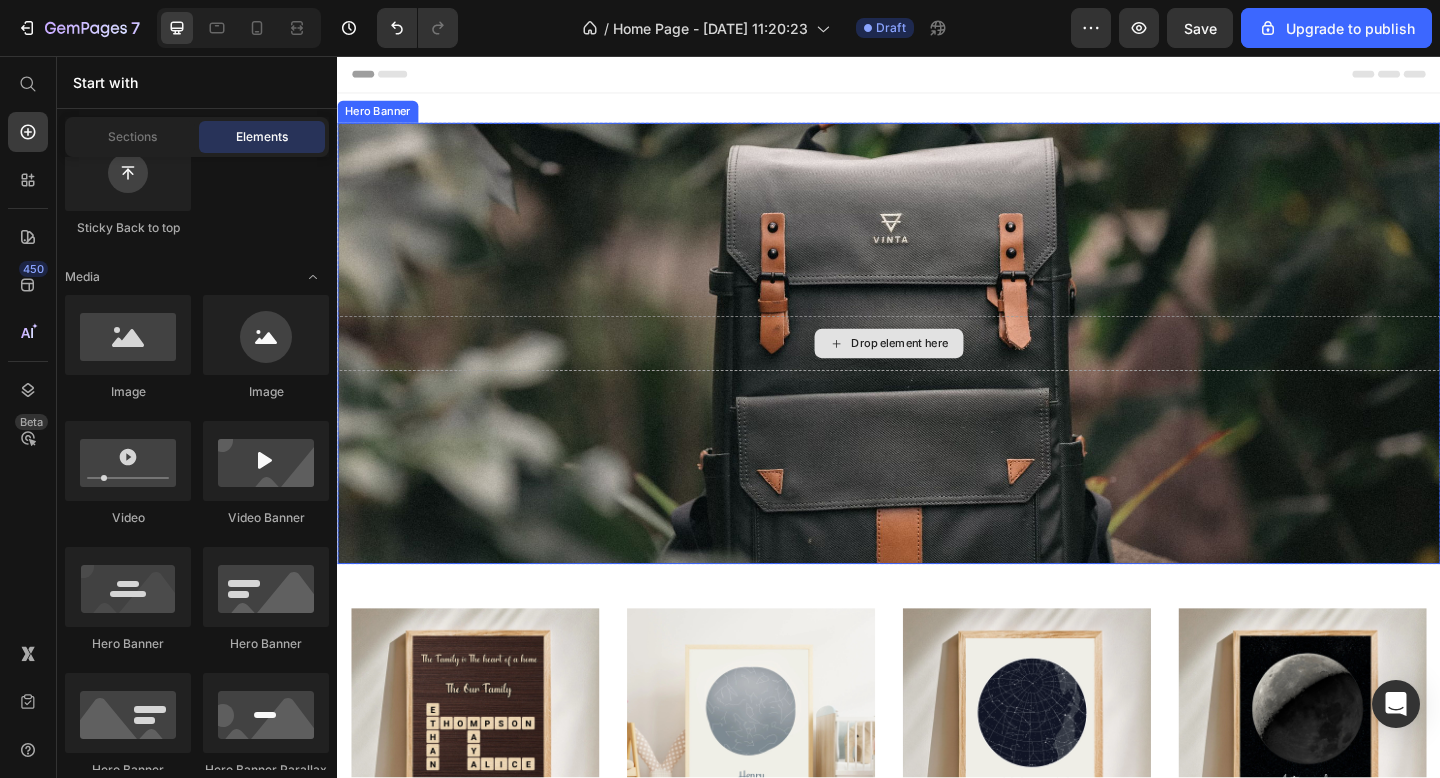 click on "Drop element here" at bounding box center (937, 369) 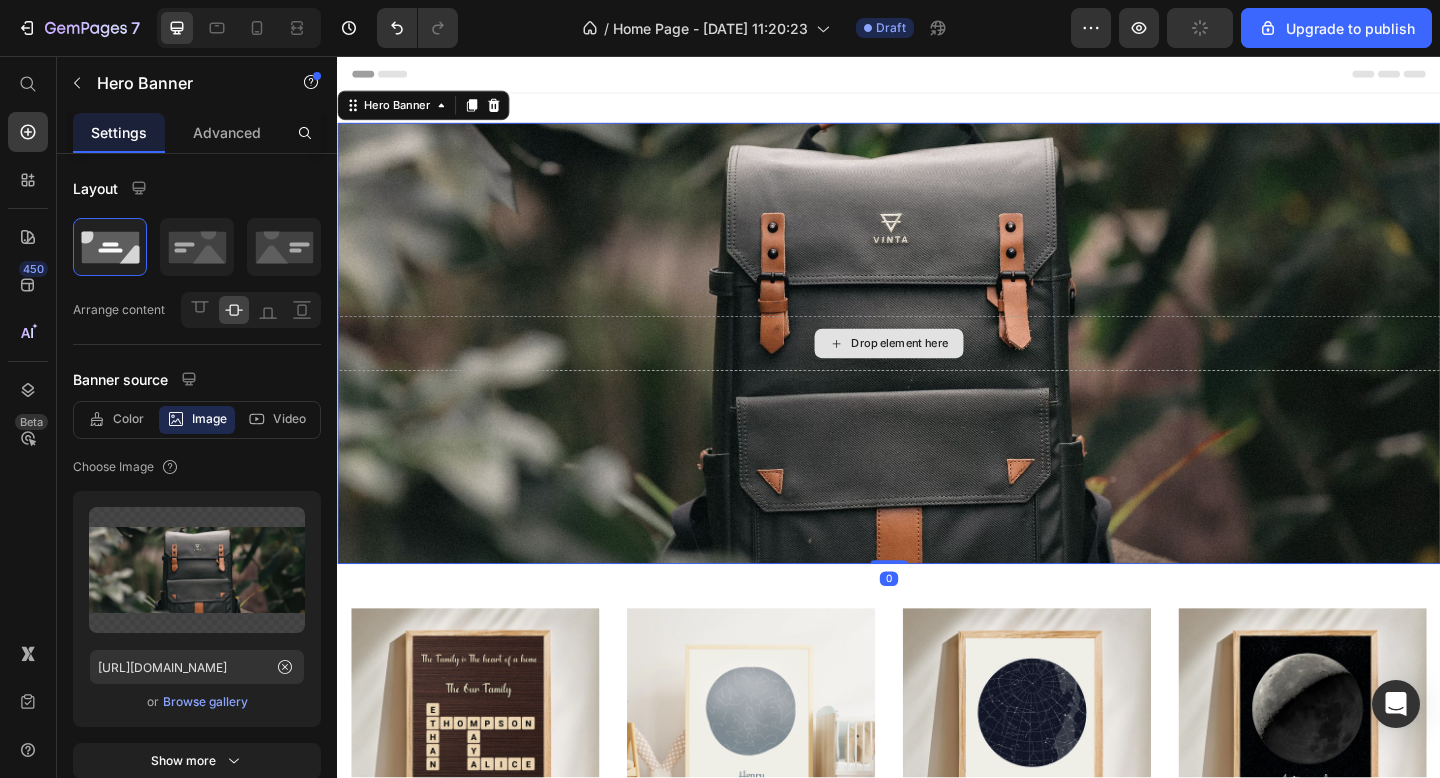 click on "Drop element here" at bounding box center [937, 369] 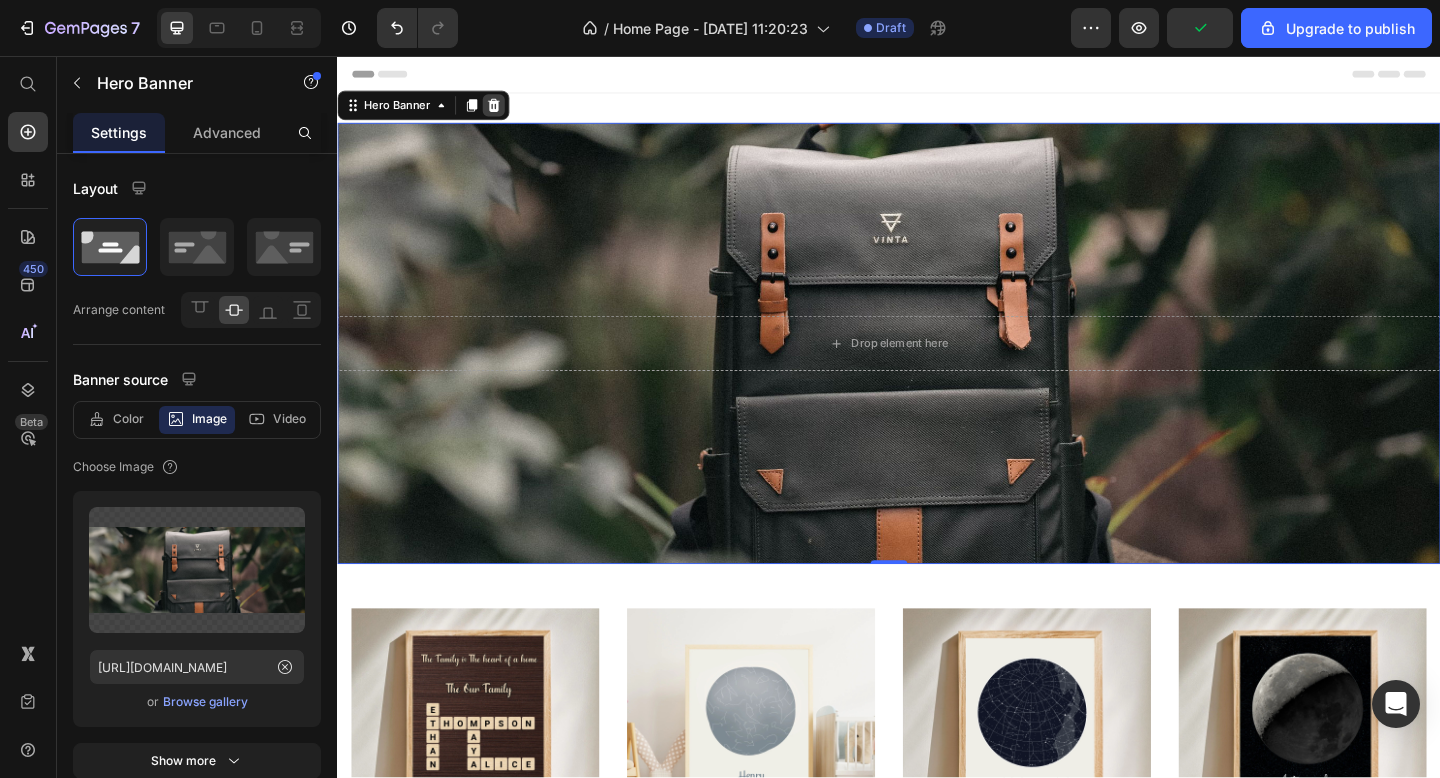 click 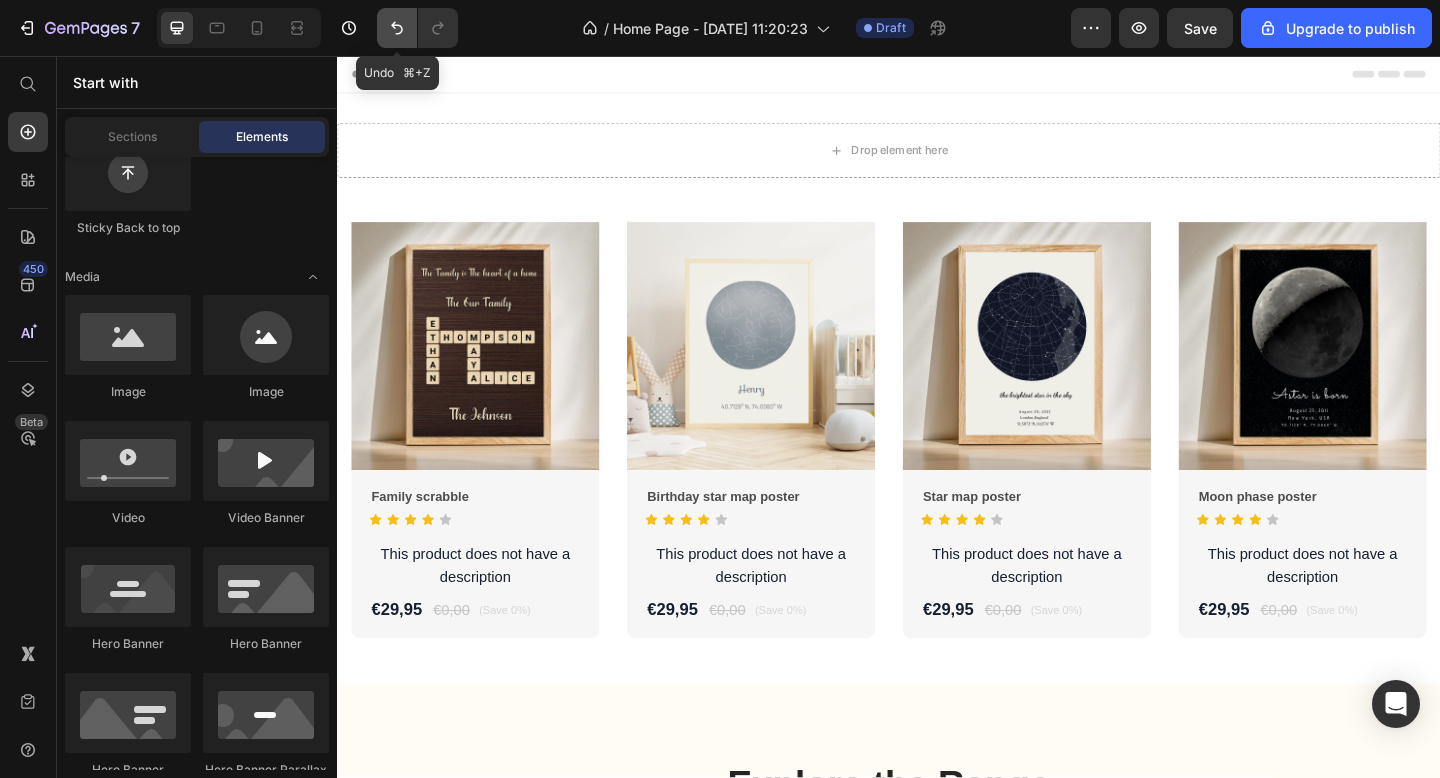 click 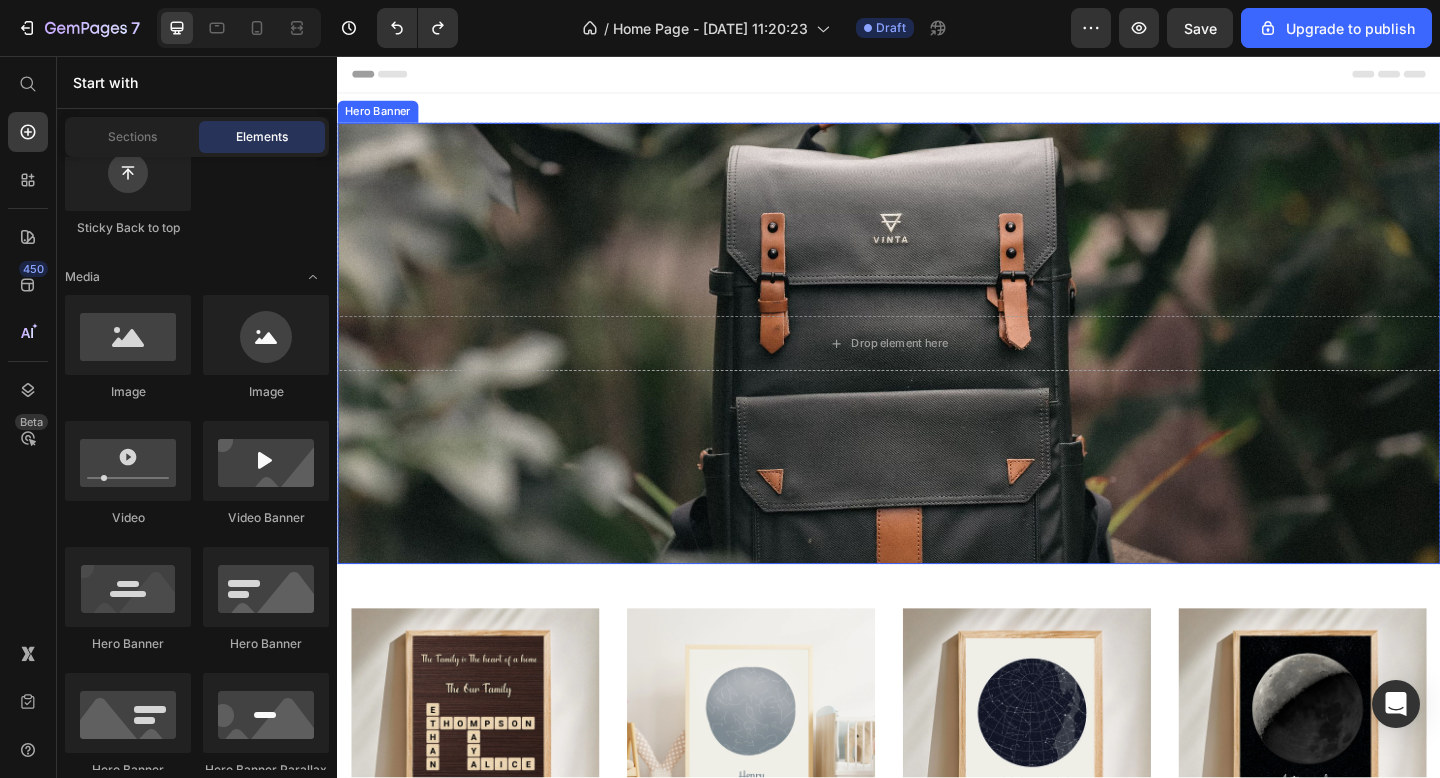 click at bounding box center (937, 369) 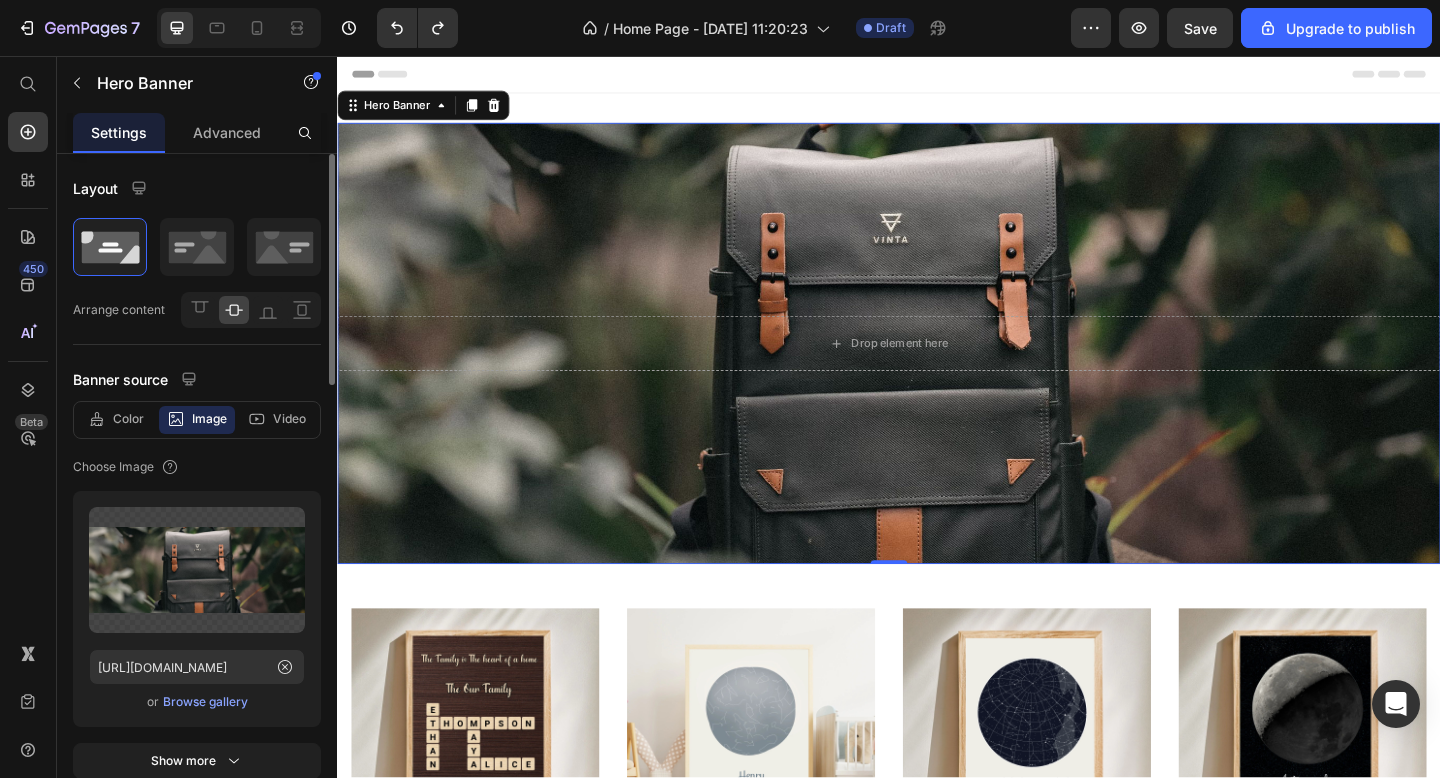 click on "Choose Image" 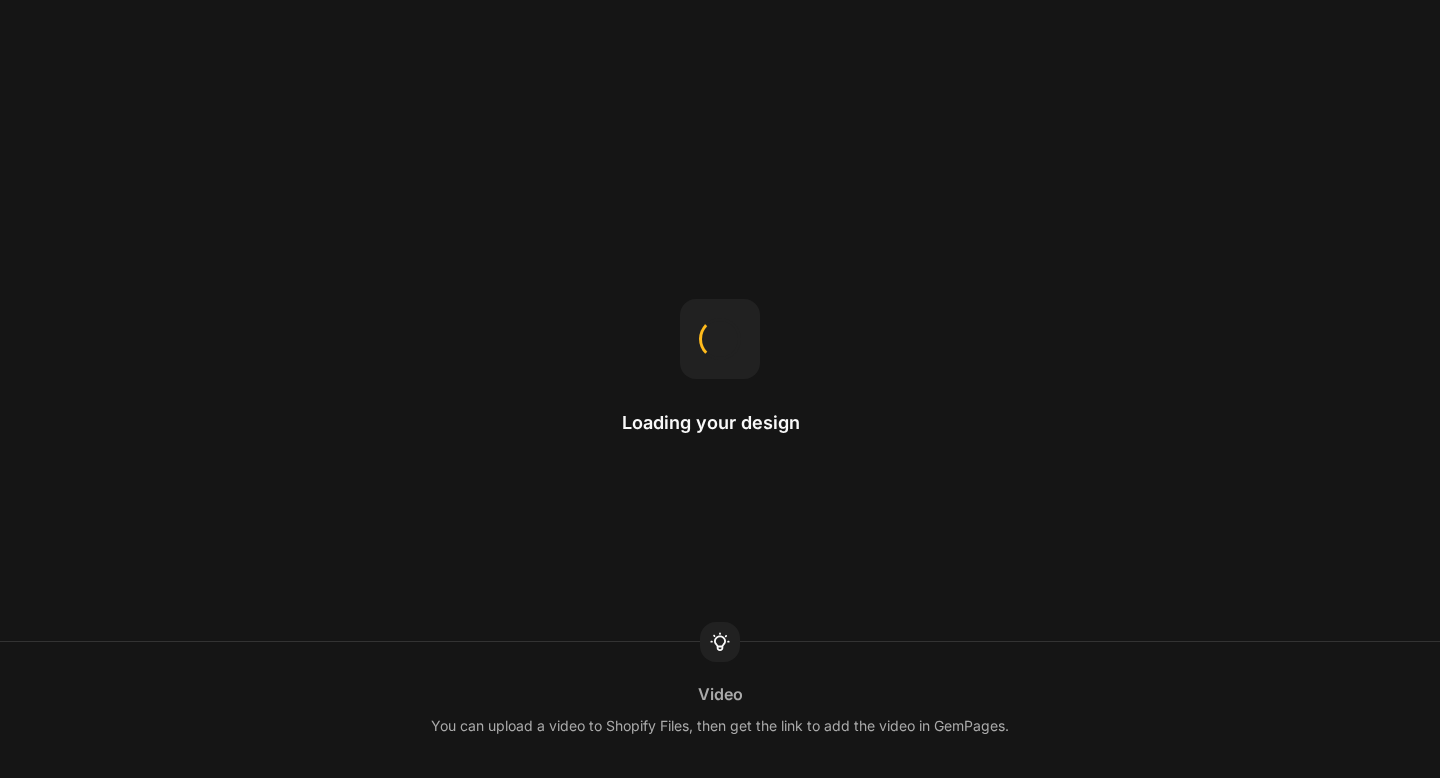 scroll, scrollTop: 0, scrollLeft: 0, axis: both 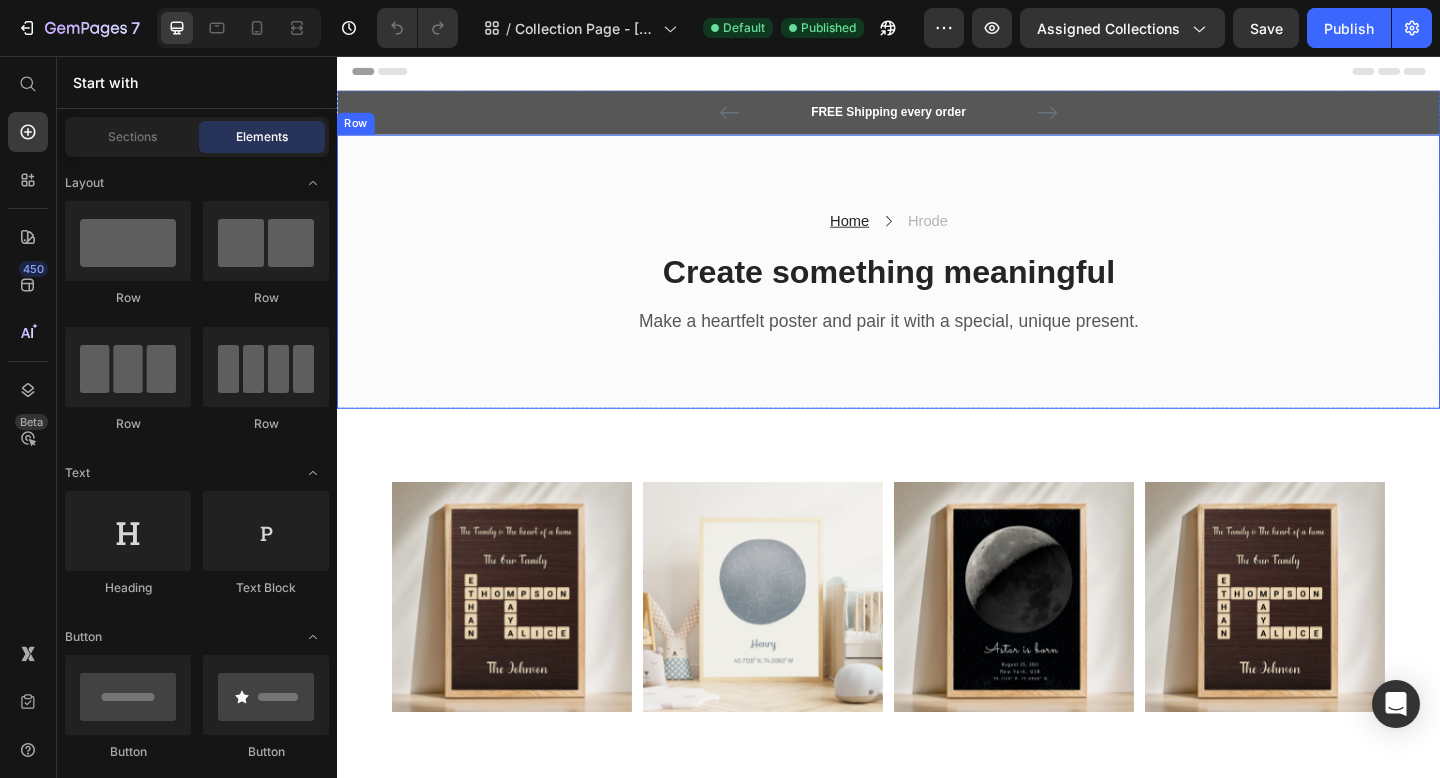 click on "Home Text block
Icon Hrode Text block Row Create something meaningful Heading Make a heartfelt poster and pair it with a special, unique present. Text block [GEOGRAPHIC_DATA]" at bounding box center [937, 291] 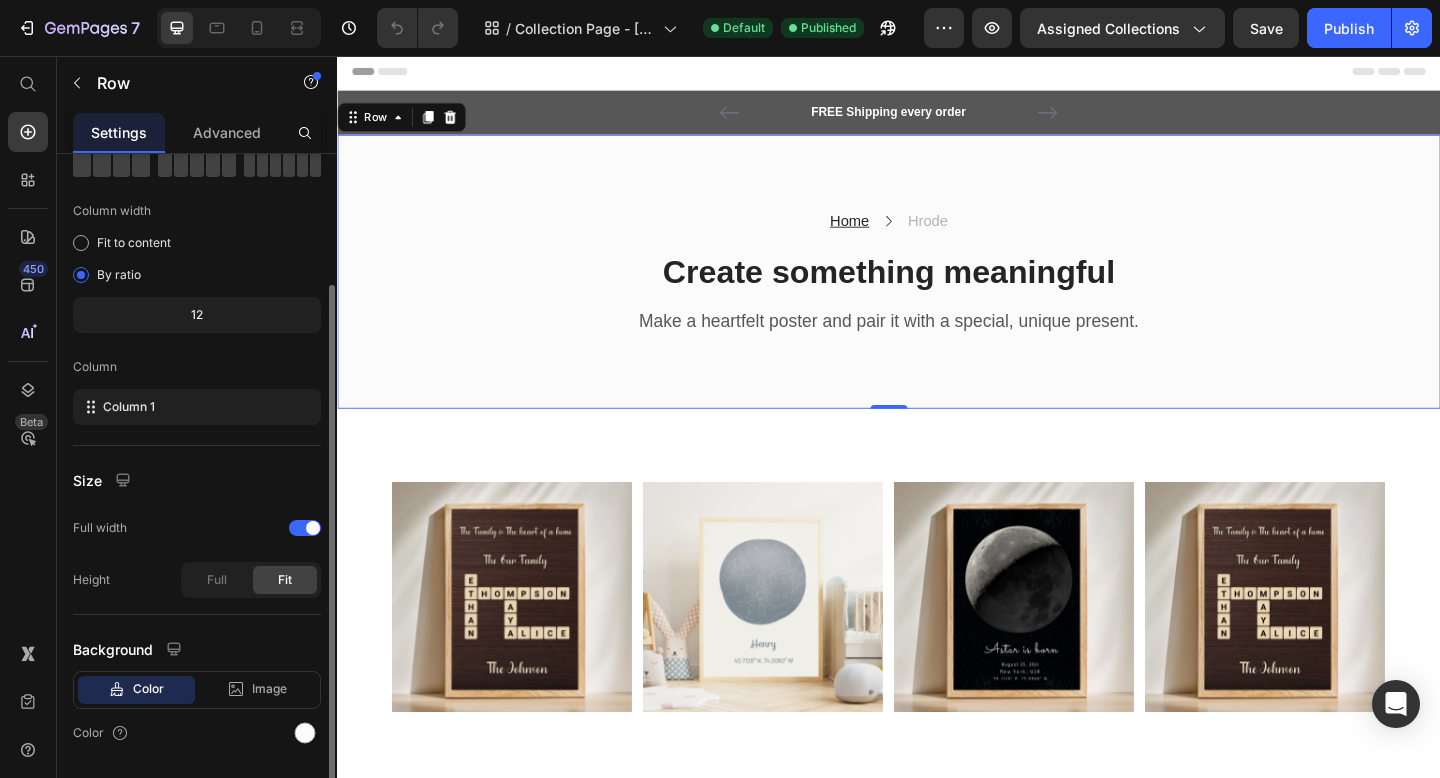 scroll, scrollTop: 179, scrollLeft: 0, axis: vertical 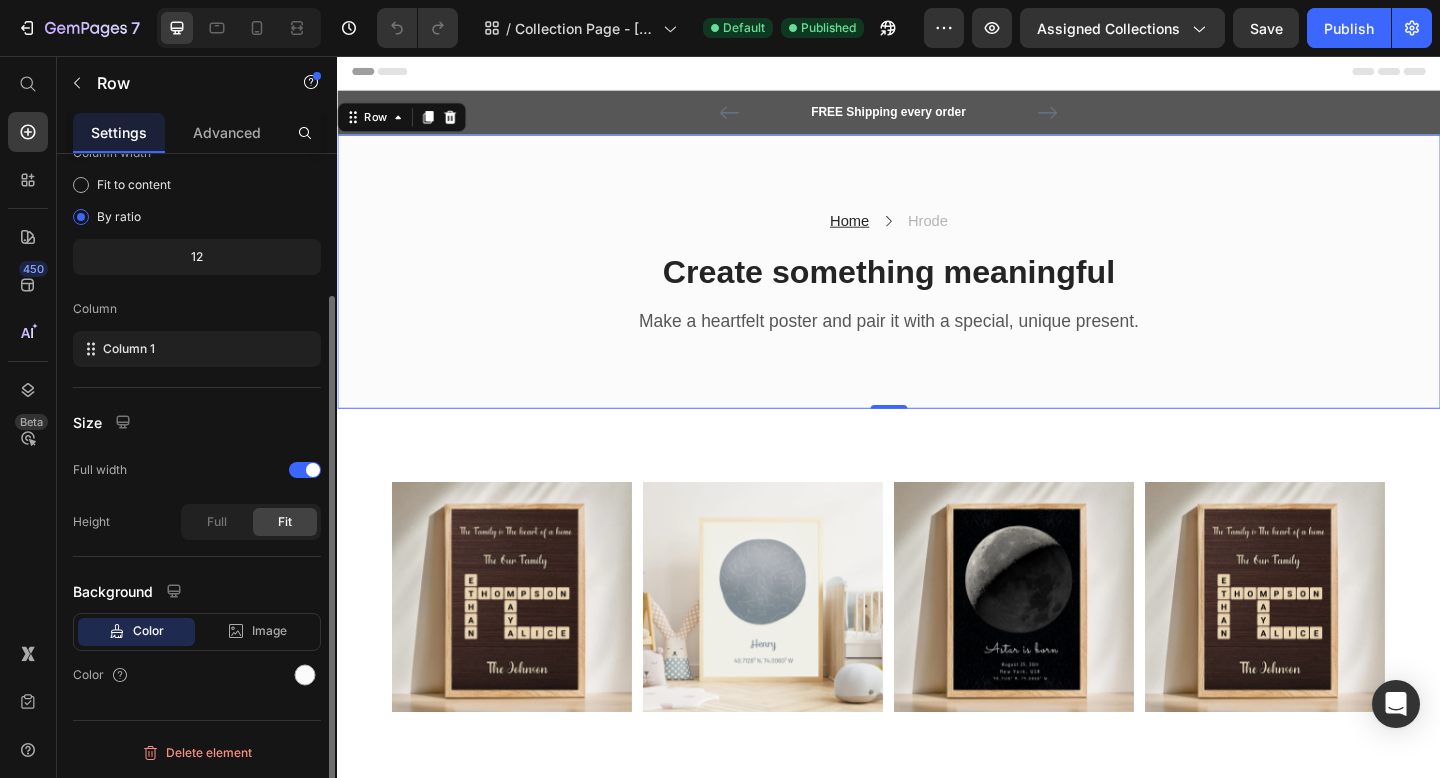 click on "Color" 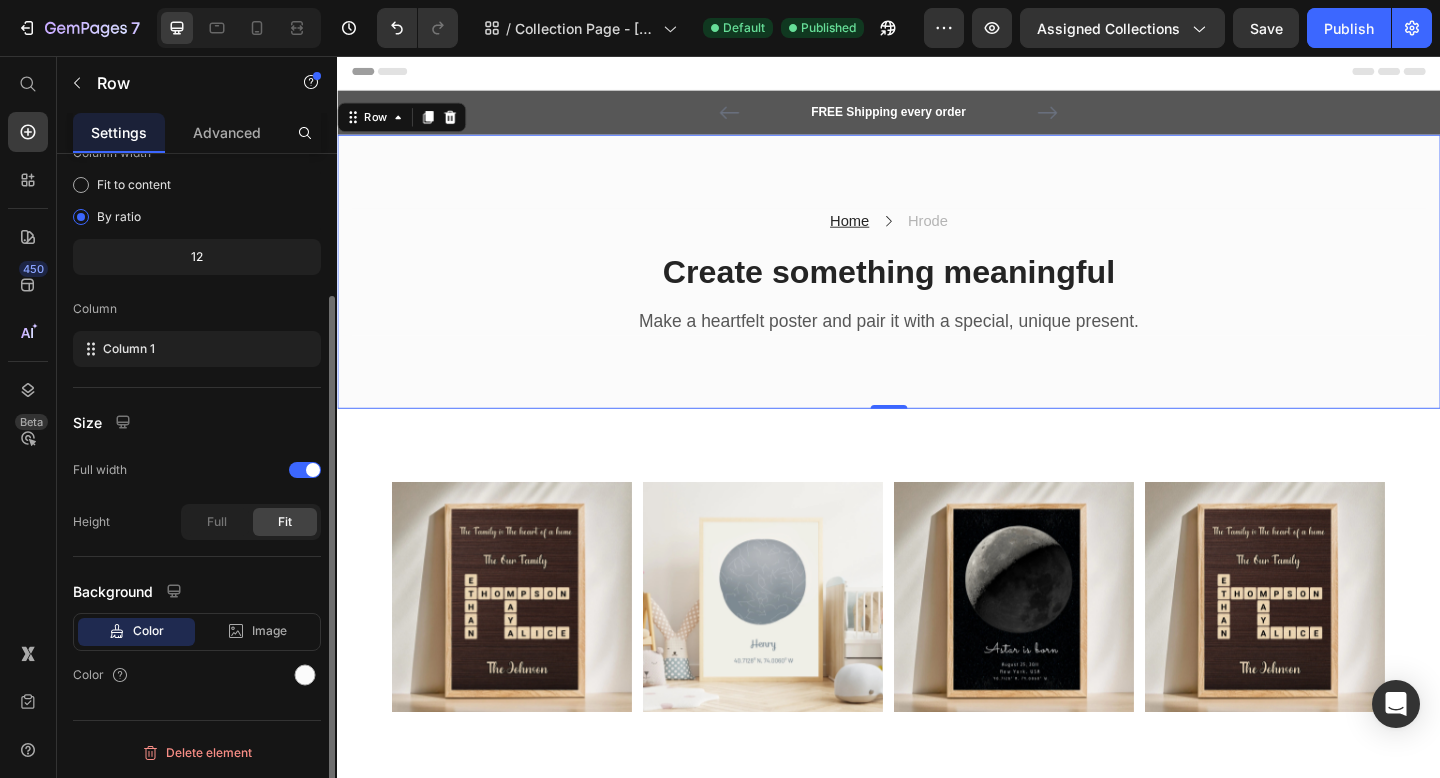click on "Color" at bounding box center [148, 631] 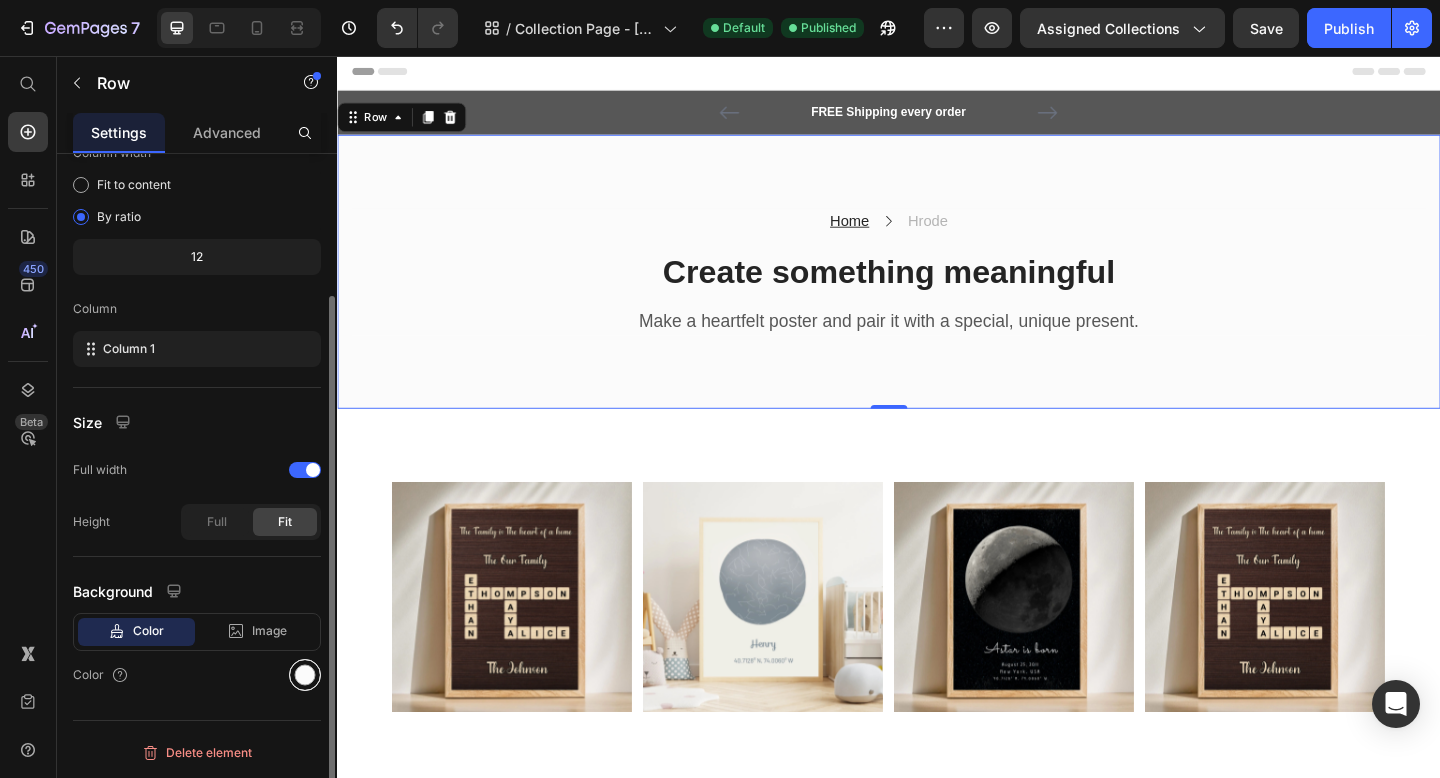 click at bounding box center [305, 675] 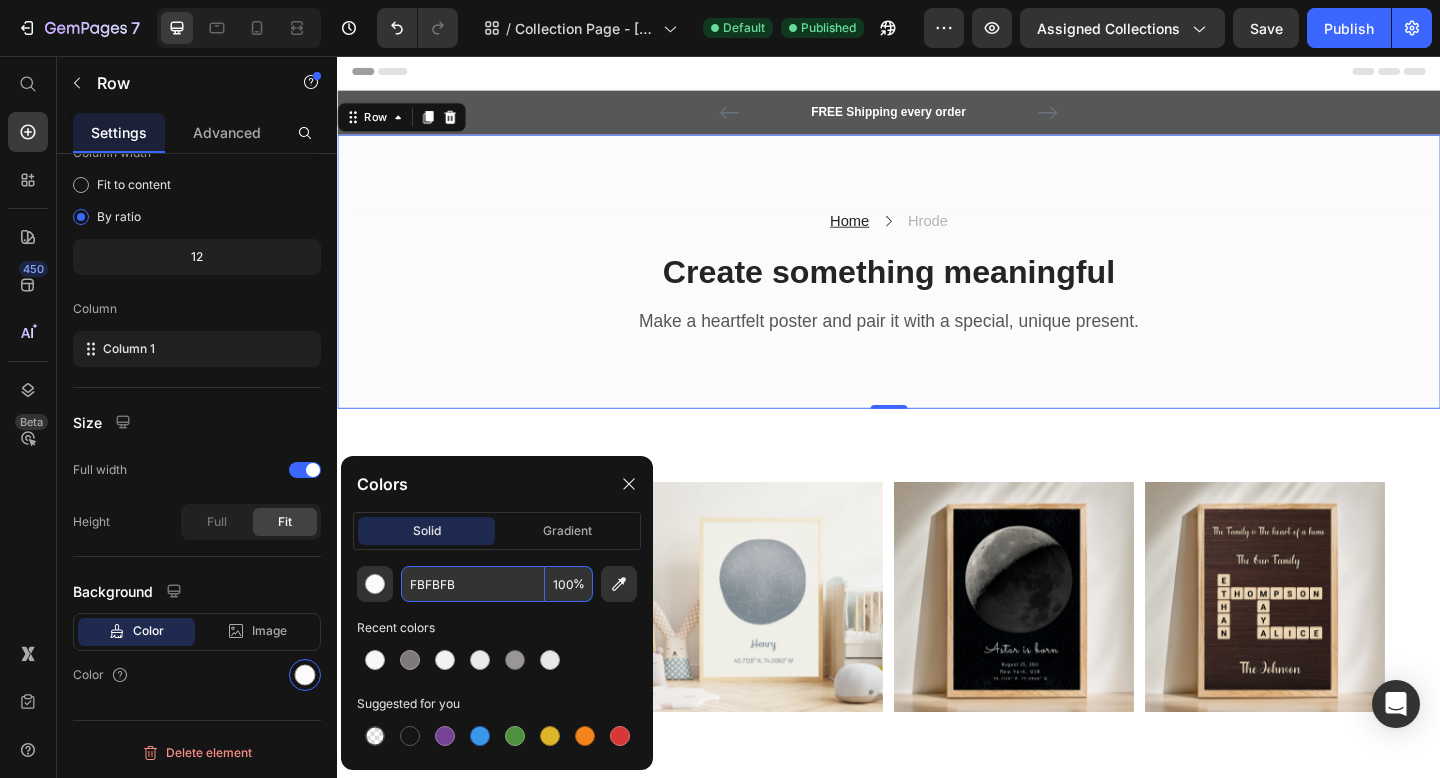click on "FBFBFB" at bounding box center (473, 584) 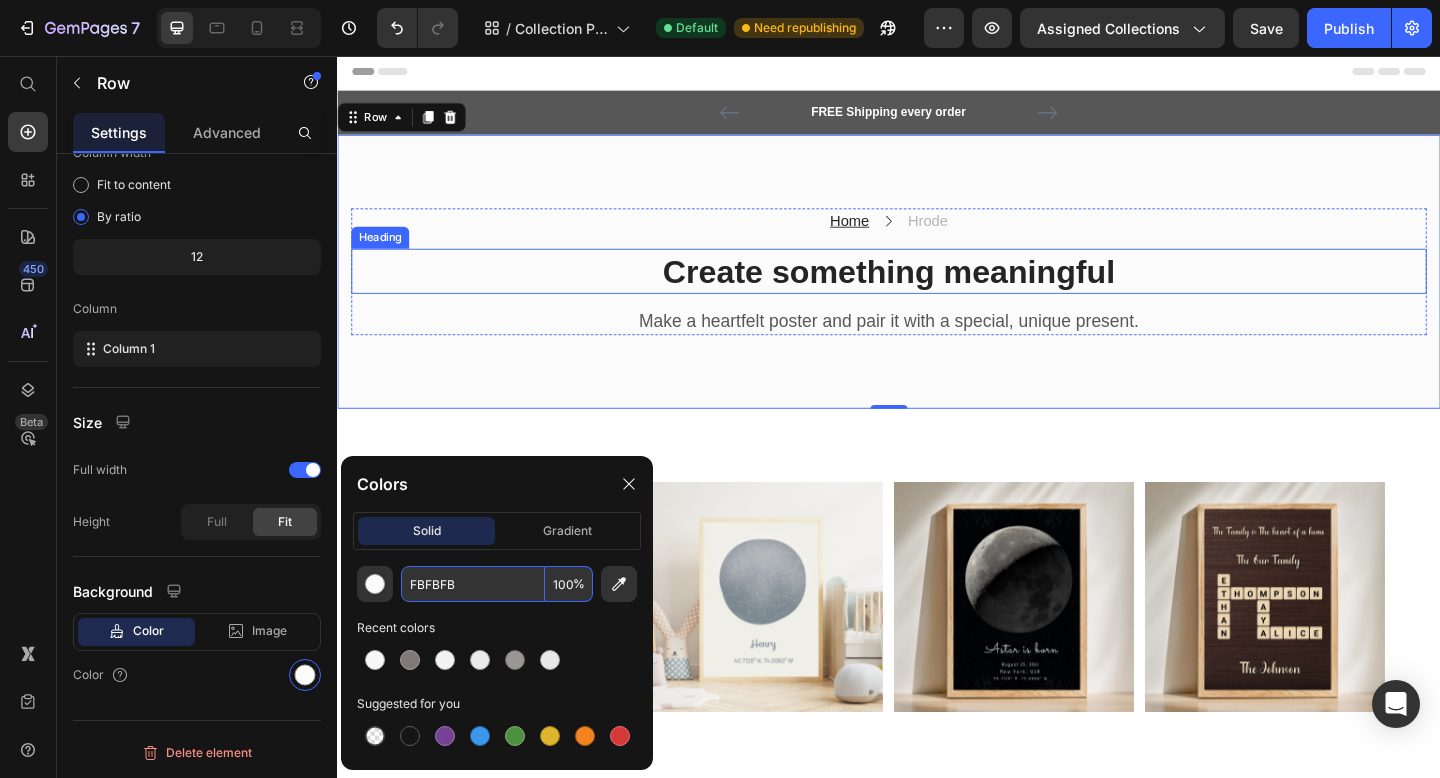 click on "Create something meaningful" at bounding box center (937, 291) 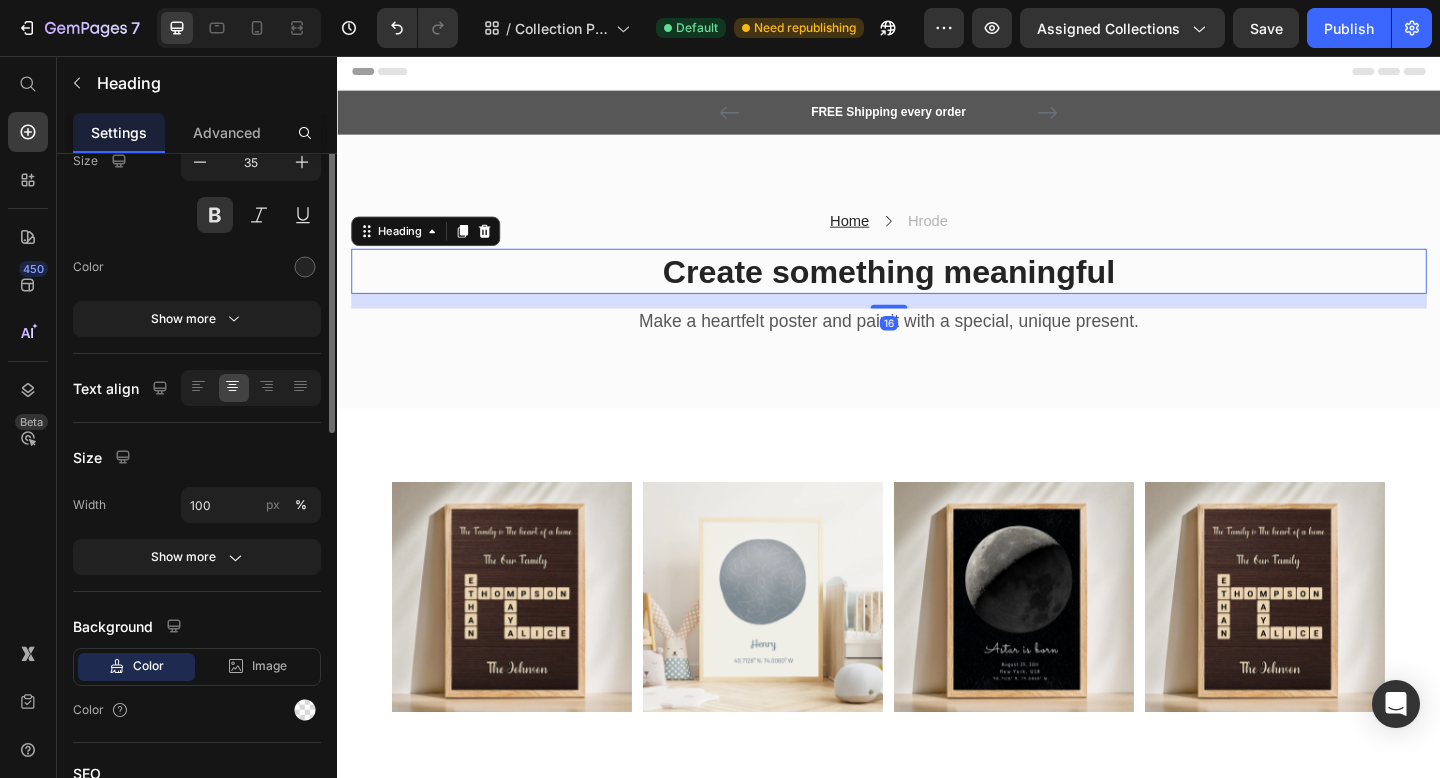 scroll, scrollTop: 0, scrollLeft: 0, axis: both 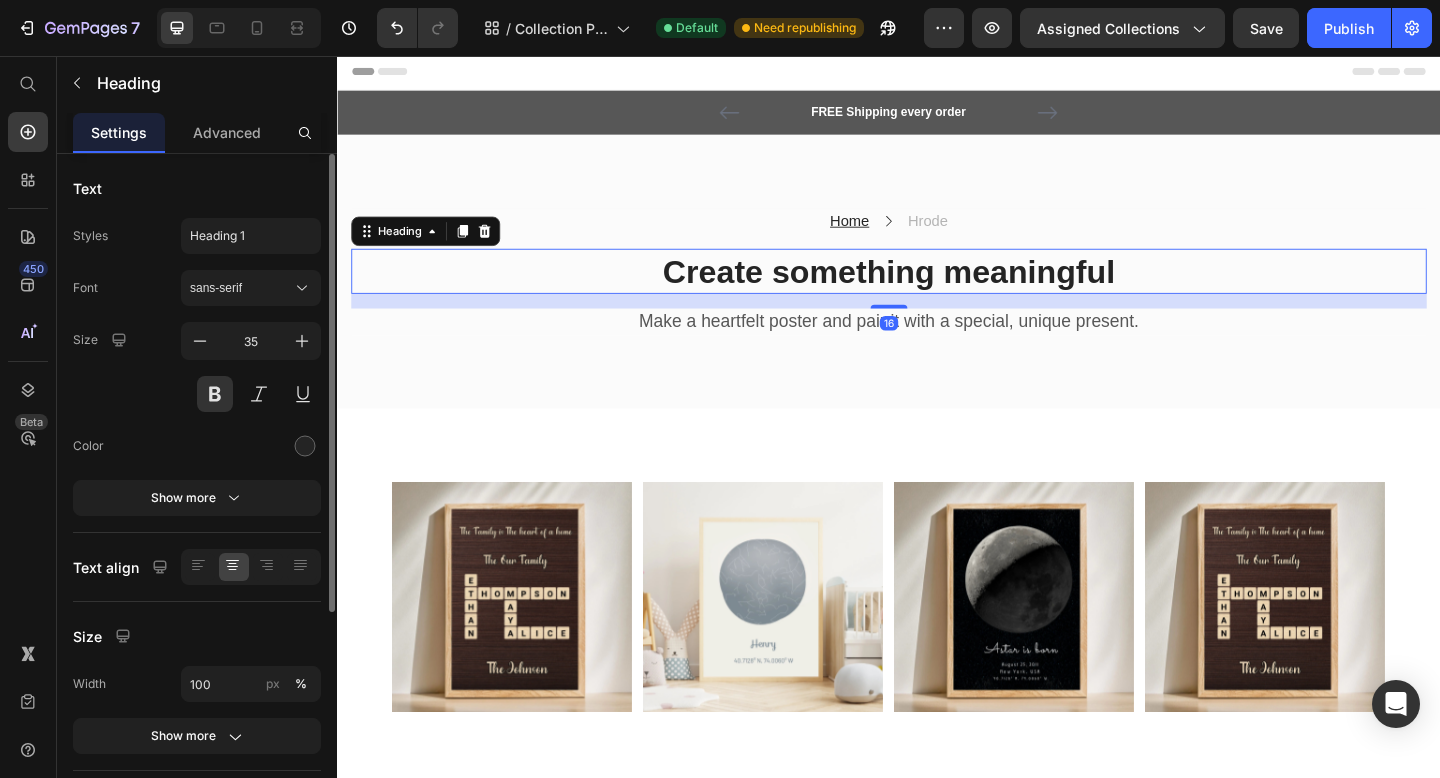 click on "Create something meaningful" at bounding box center [937, 291] 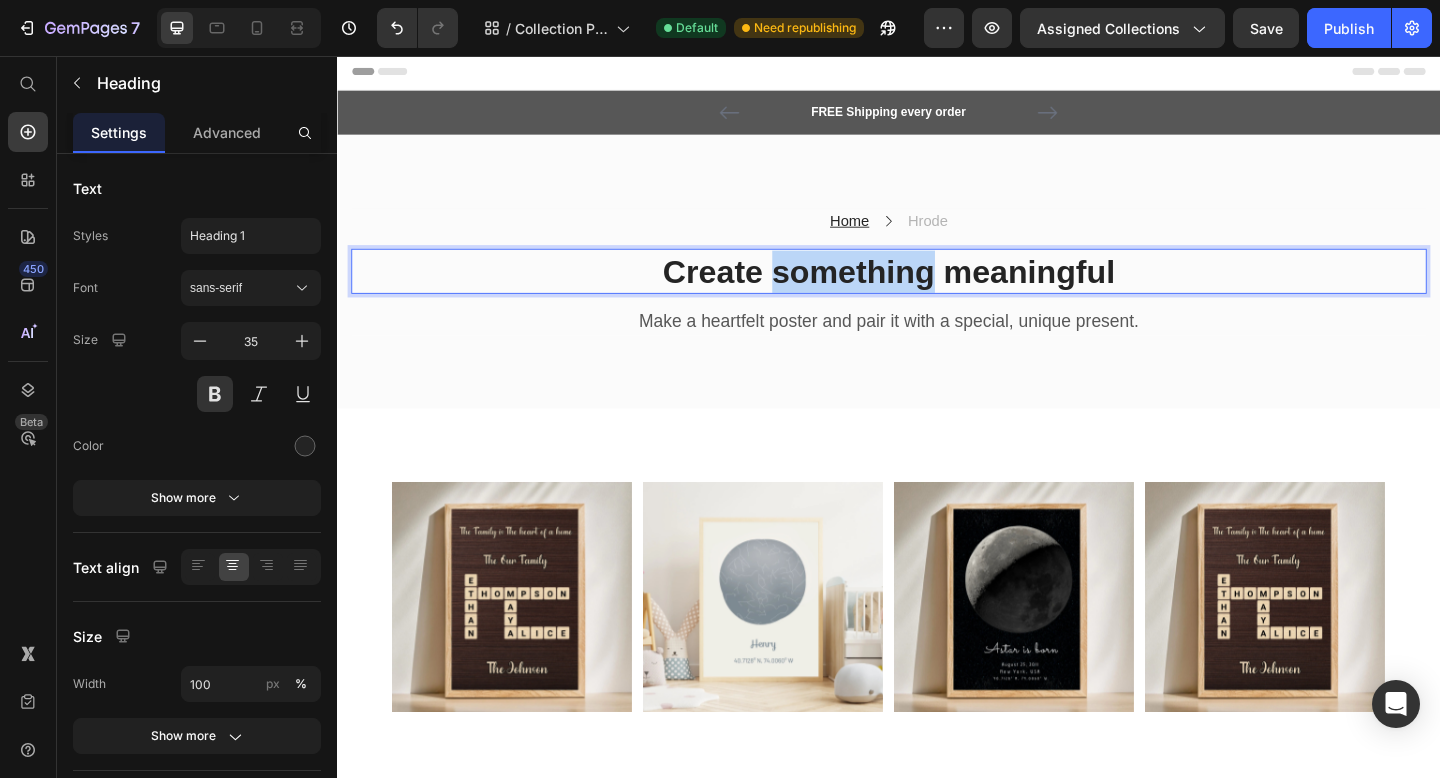 click on "Create something meaningful" at bounding box center [937, 291] 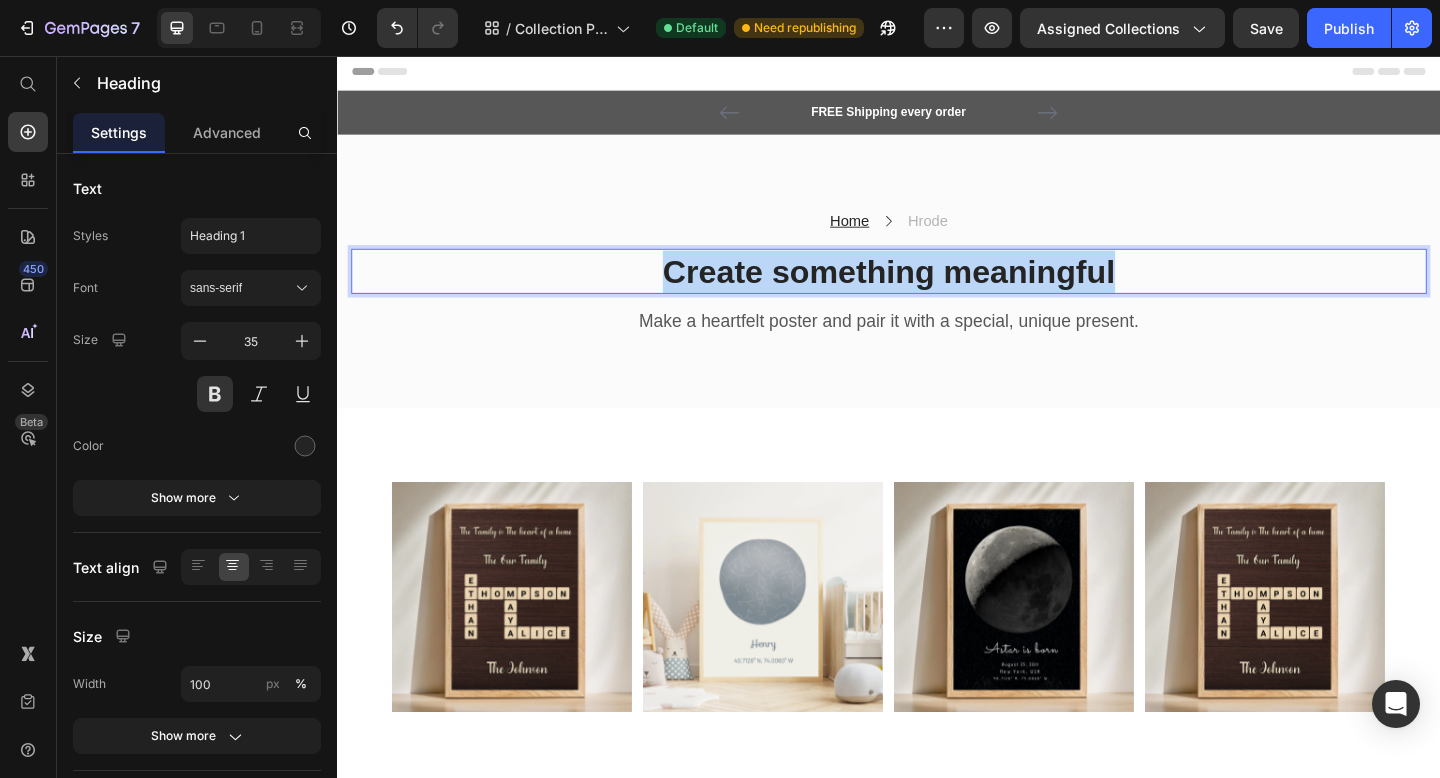 click on "Create something meaningful" at bounding box center [937, 291] 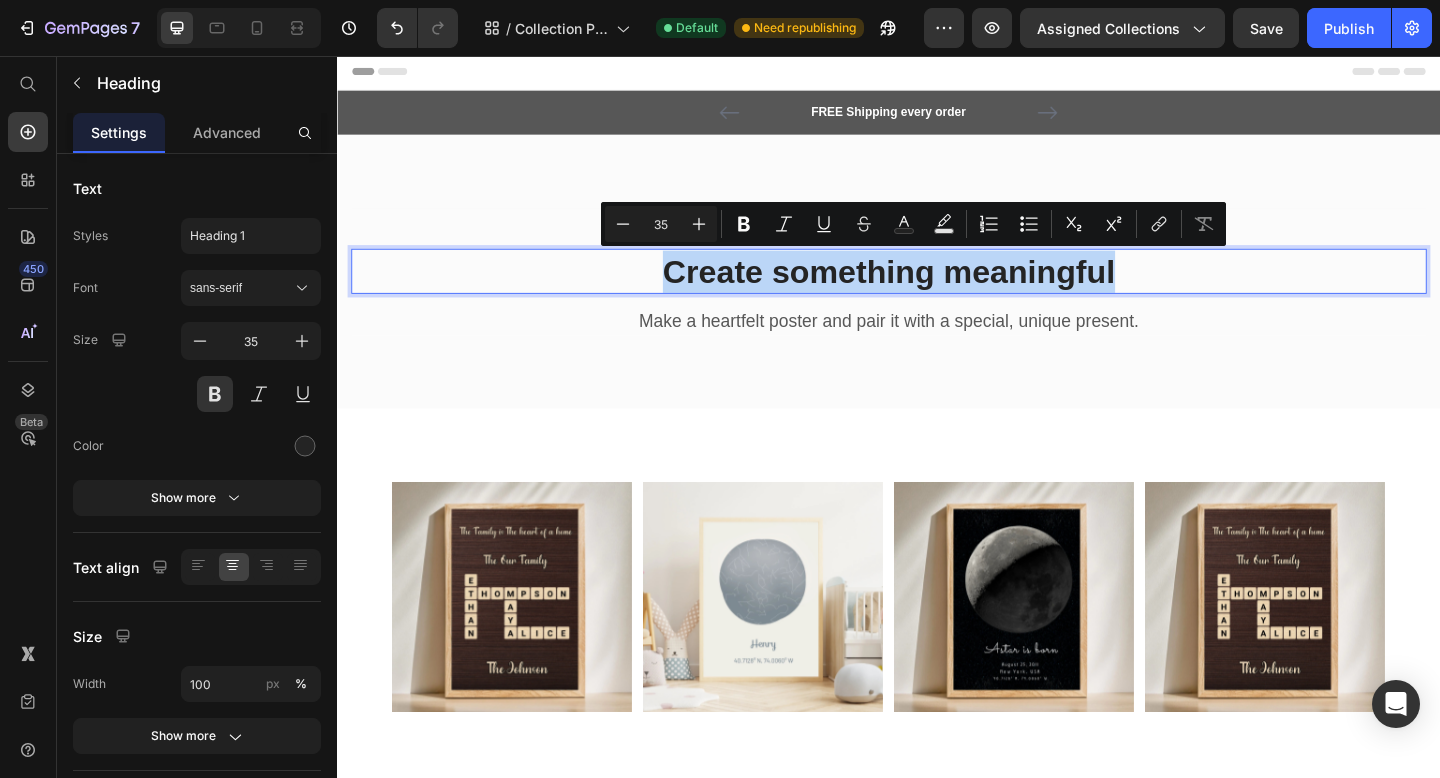 copy on "Create something meaningful" 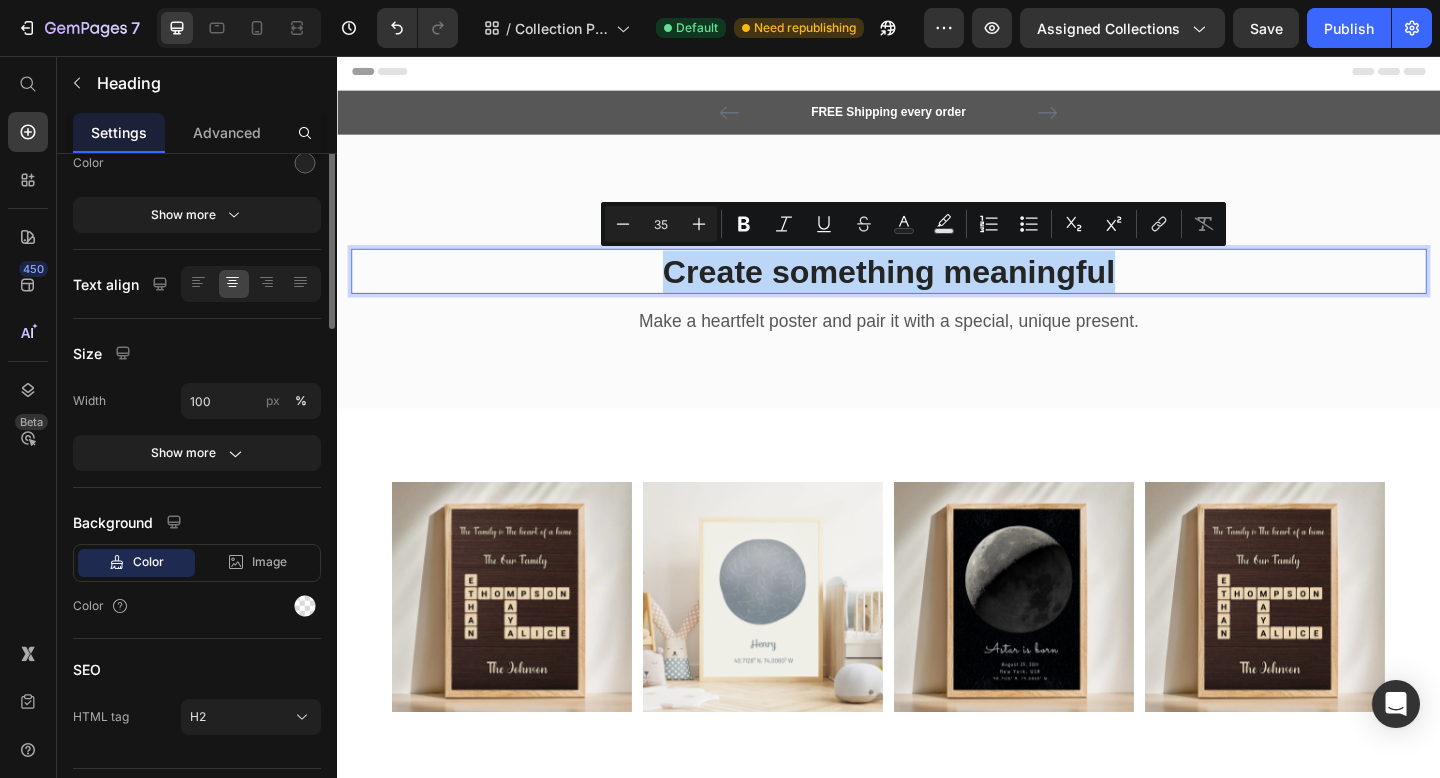 scroll, scrollTop: 0, scrollLeft: 0, axis: both 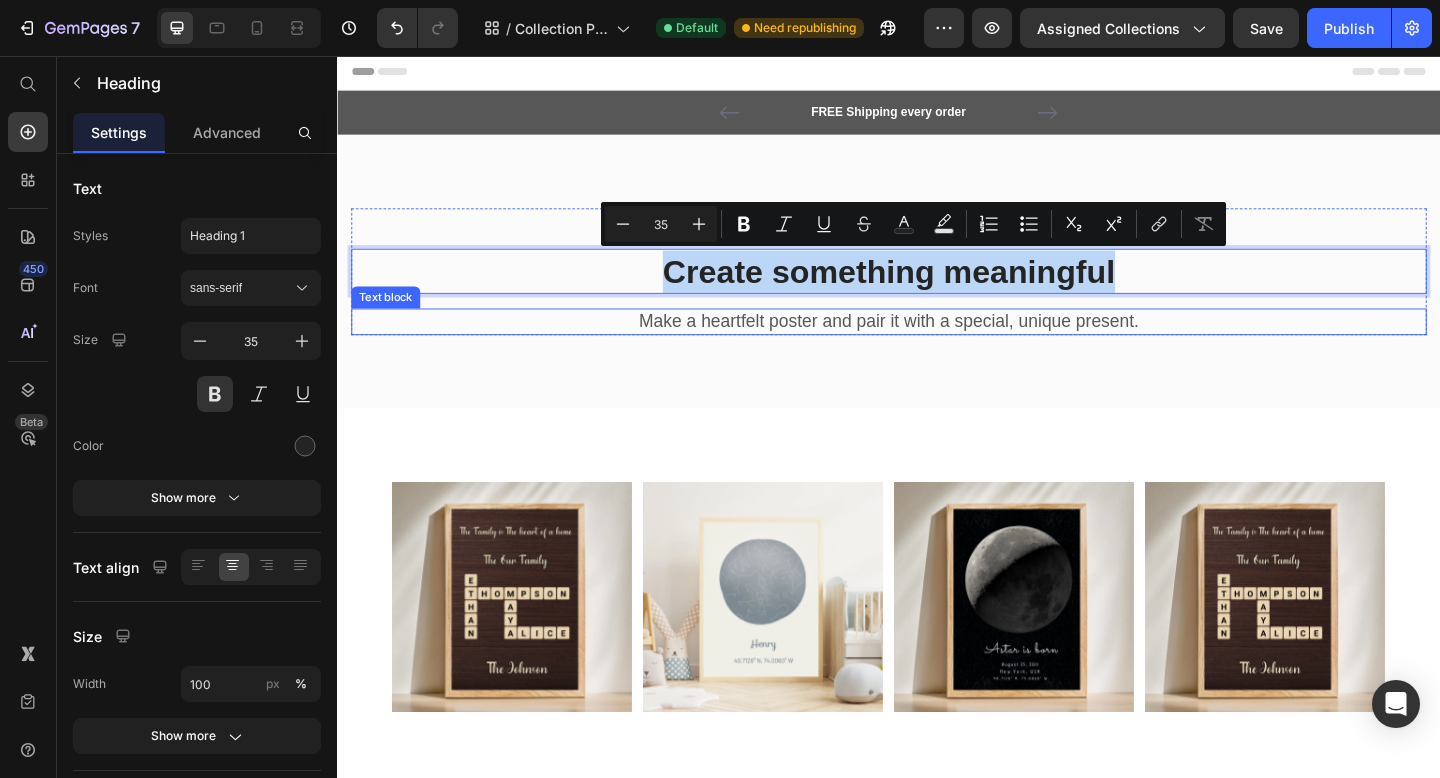 click on "Make a heartfelt poster and pair it with a special, unique present." at bounding box center [937, 345] 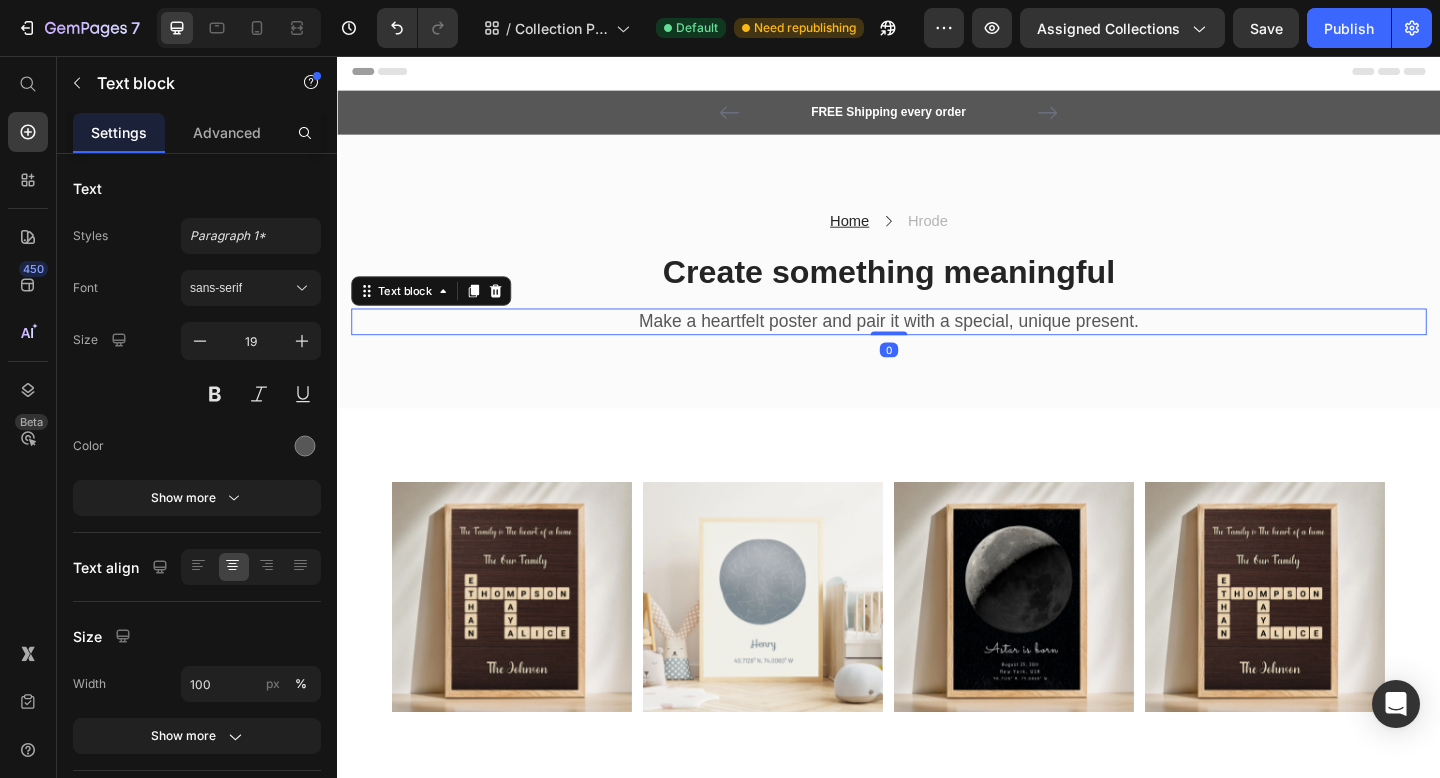 click on "Make a heartfelt poster and pair it with a special, unique present." at bounding box center [937, 345] 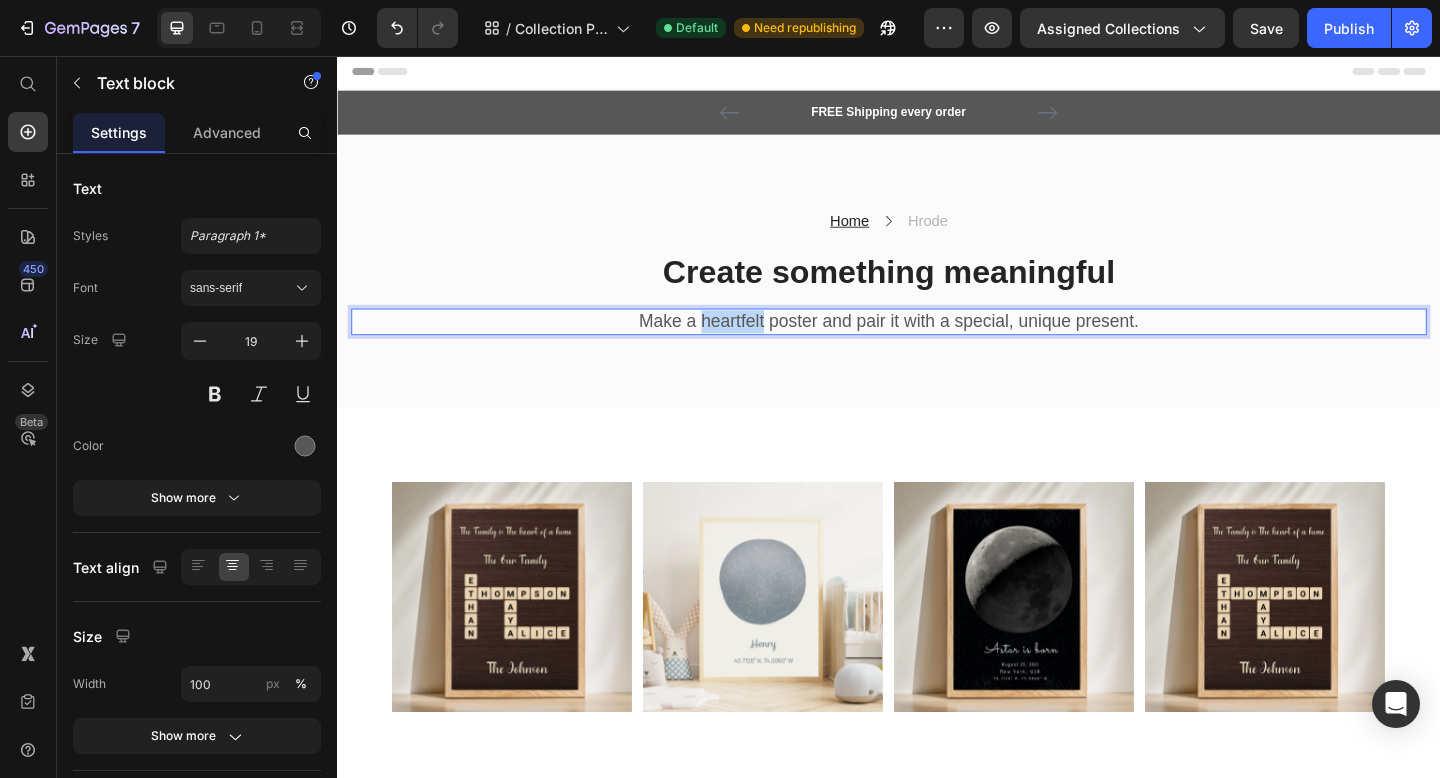 click on "Make a heartfelt poster and pair it with a special, unique present." at bounding box center (937, 345) 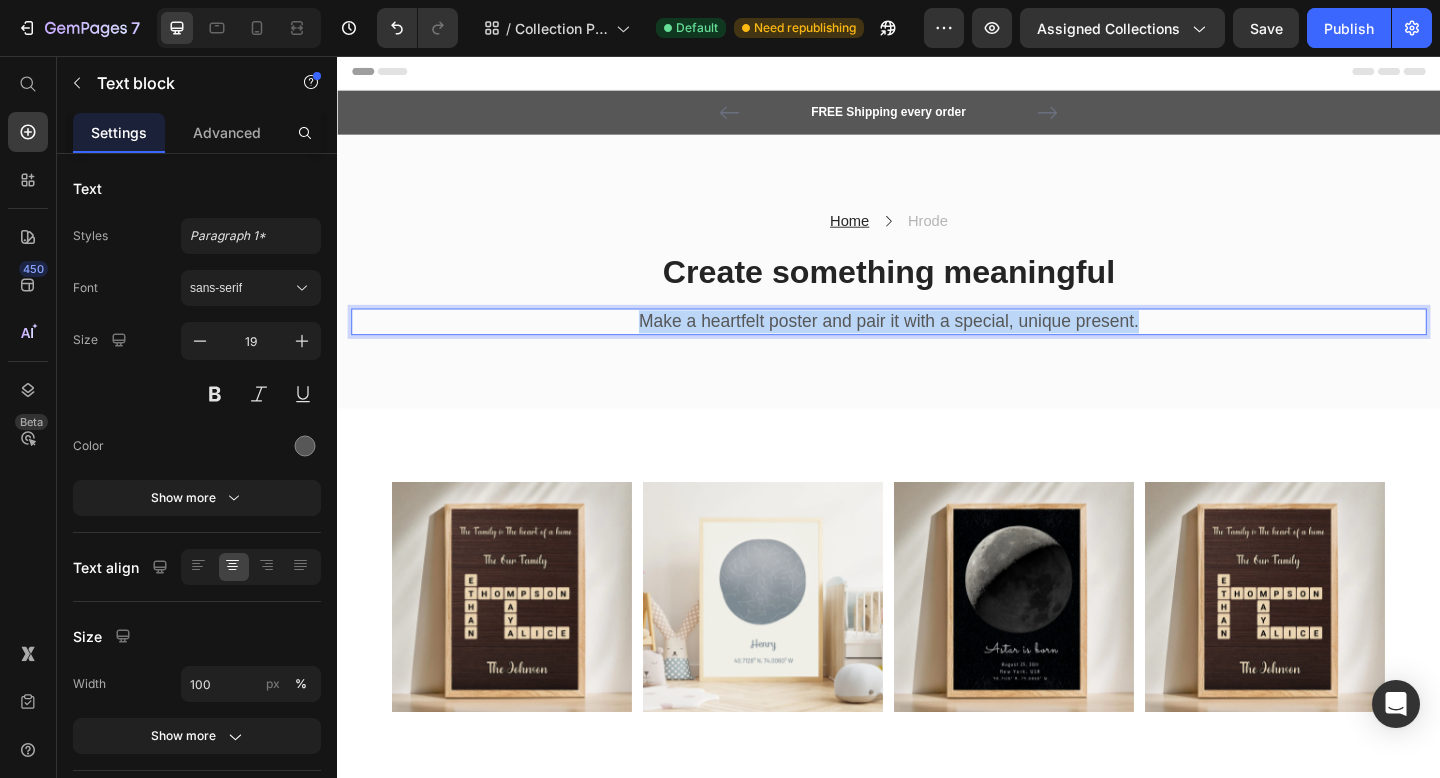 click on "Make a heartfelt poster and pair it with a special, unique present." at bounding box center (937, 345) 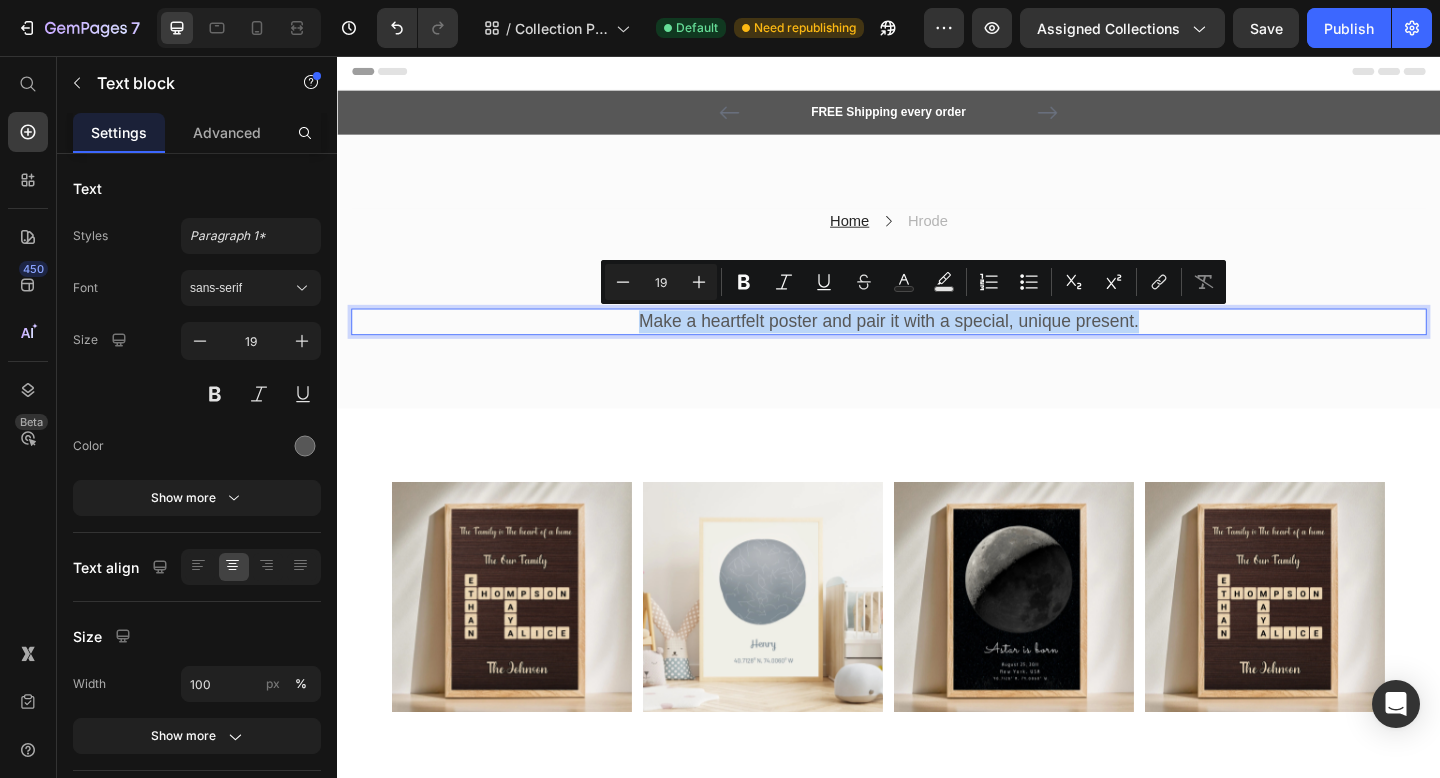 copy on "Make a heartfelt poster and pair it with a special, unique present." 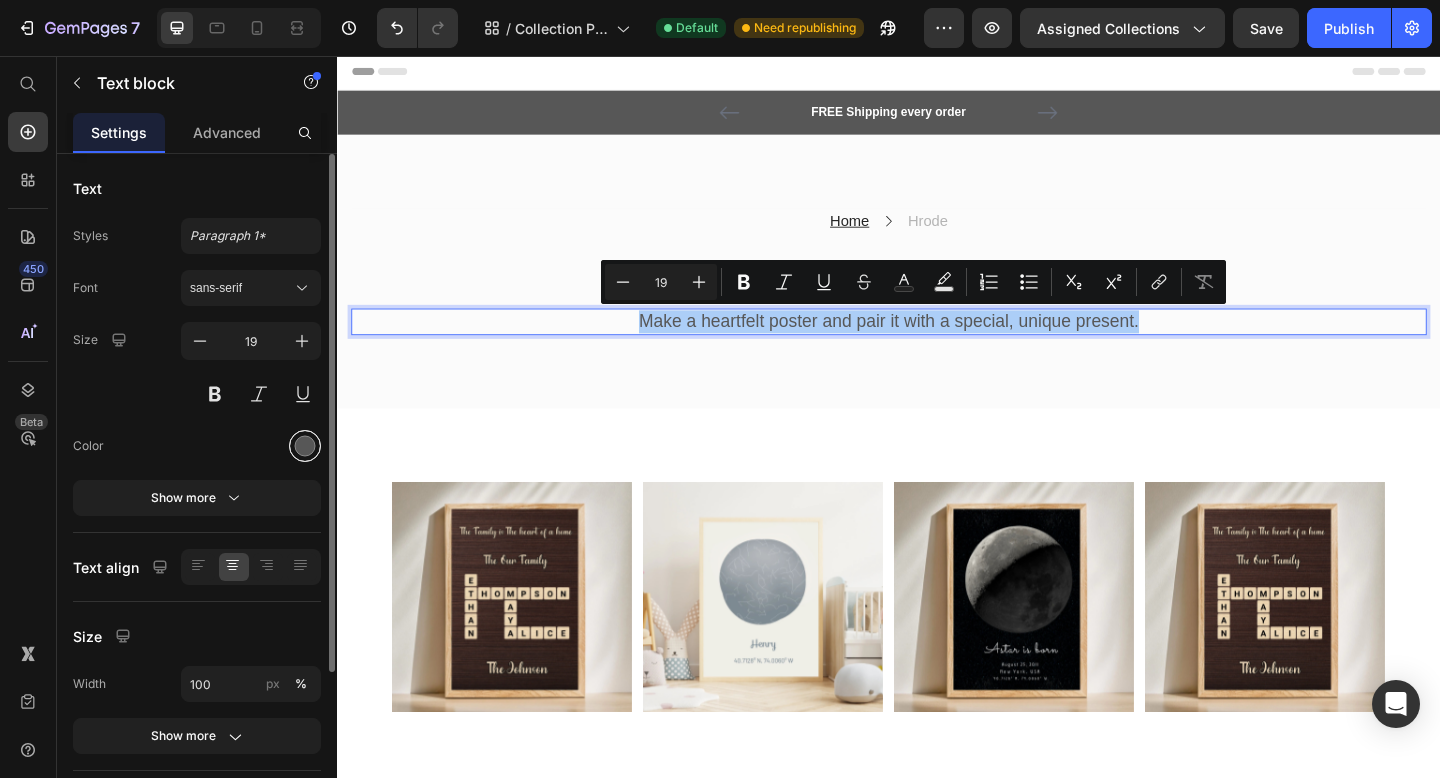 click at bounding box center [305, 446] 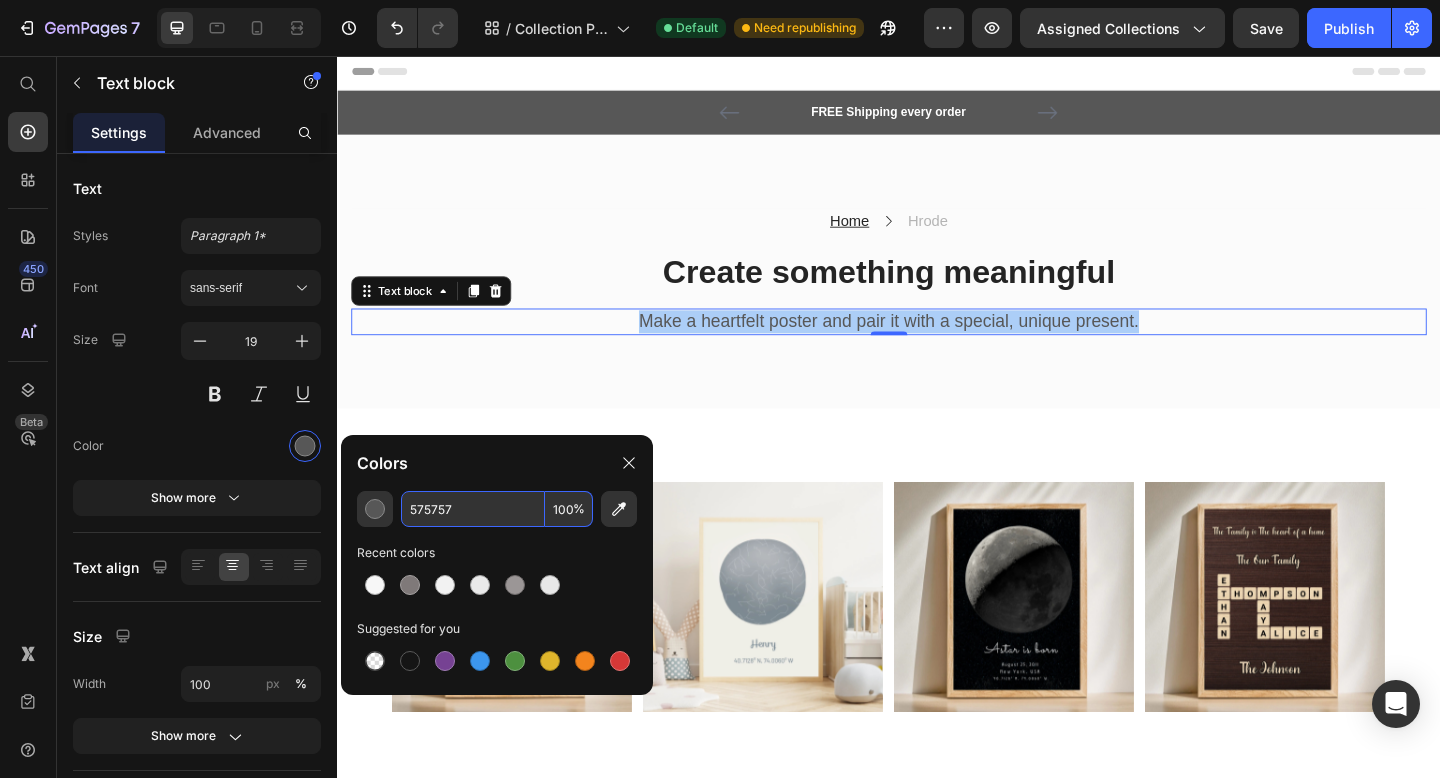 click on "575757" at bounding box center (473, 509) 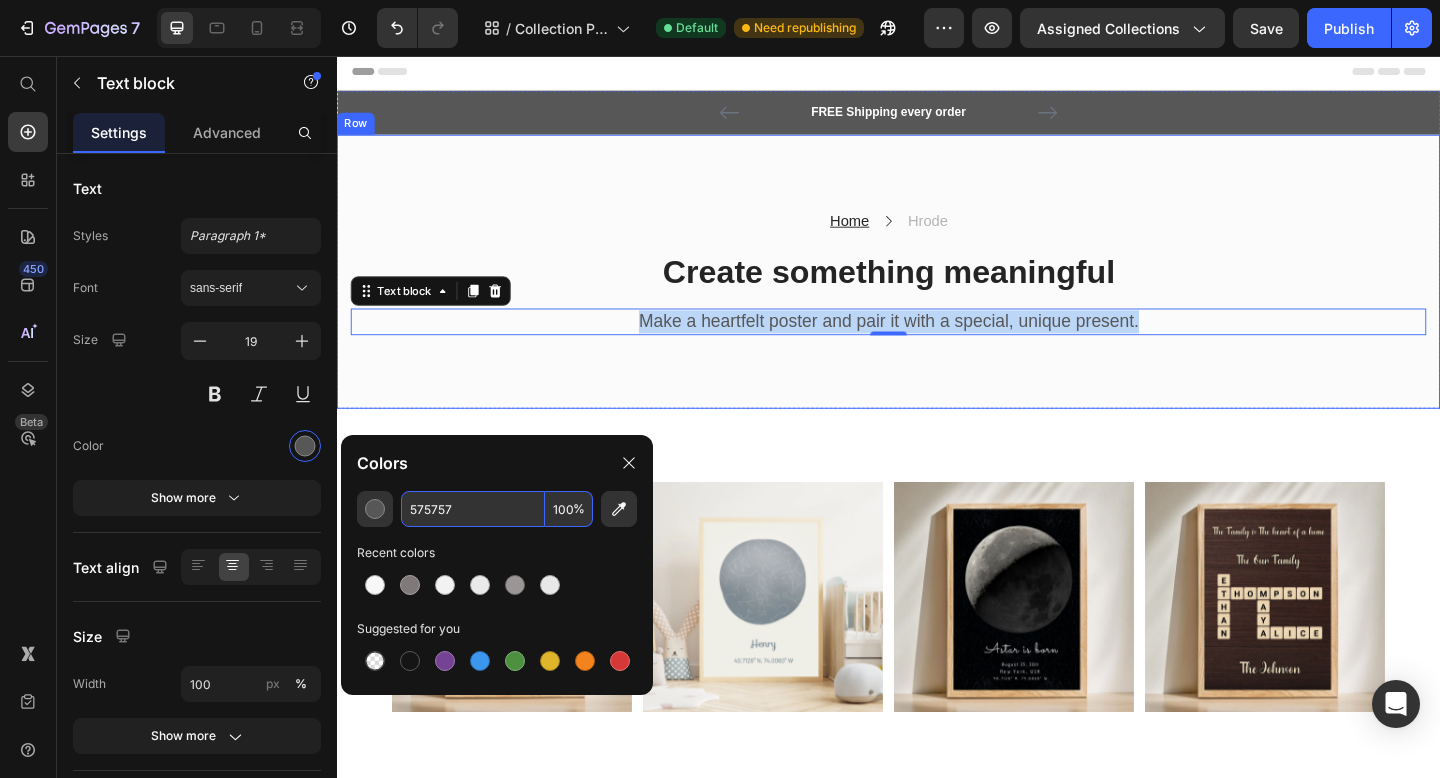 click on "Home Text block
Icon Hrode Text block Row Create something meaningful Heading Make a heartfelt poster and pair it with a special, unique present. Text block   0 Row Row Row" at bounding box center (937, 291) 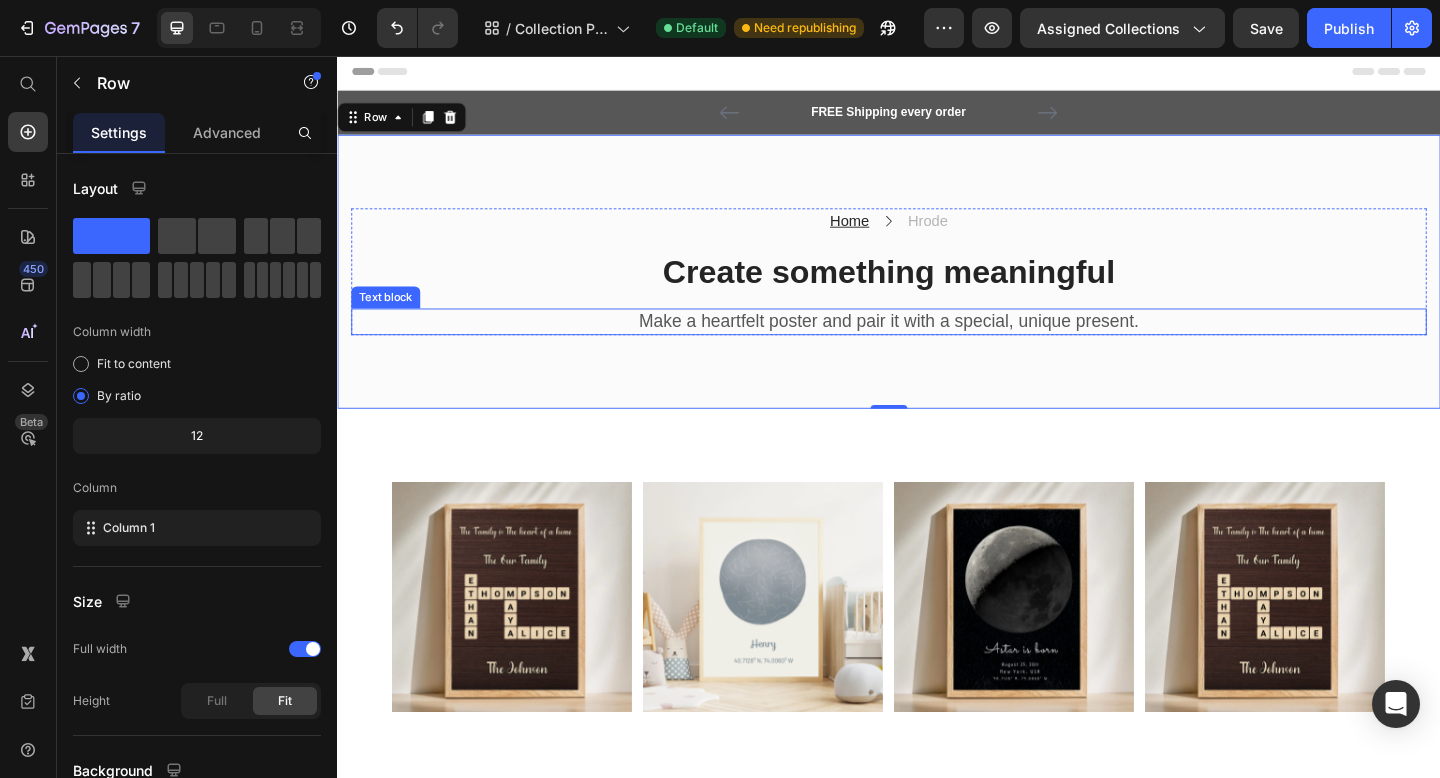 click on "Make a heartfelt poster and pair it with a special, unique present." at bounding box center (937, 345) 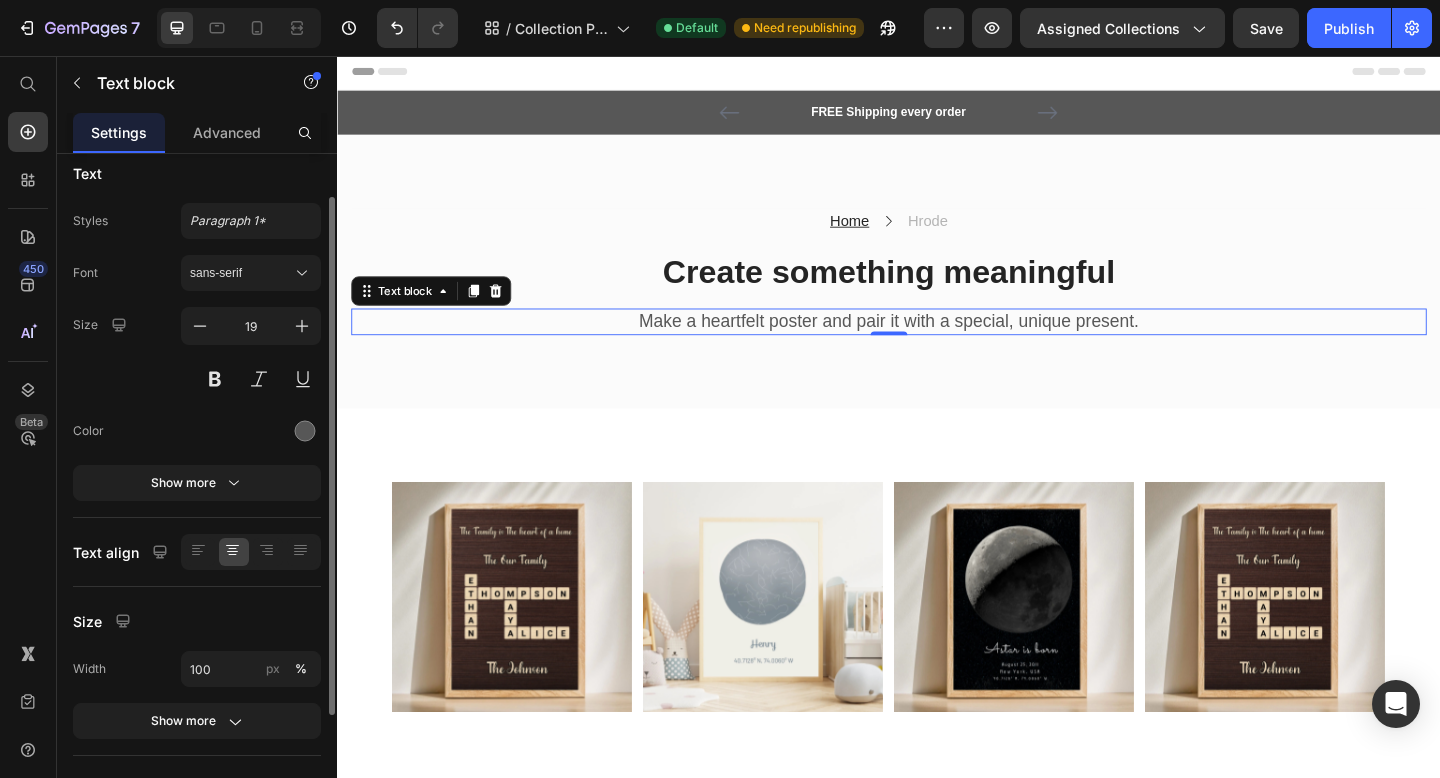 scroll, scrollTop: 13, scrollLeft: 0, axis: vertical 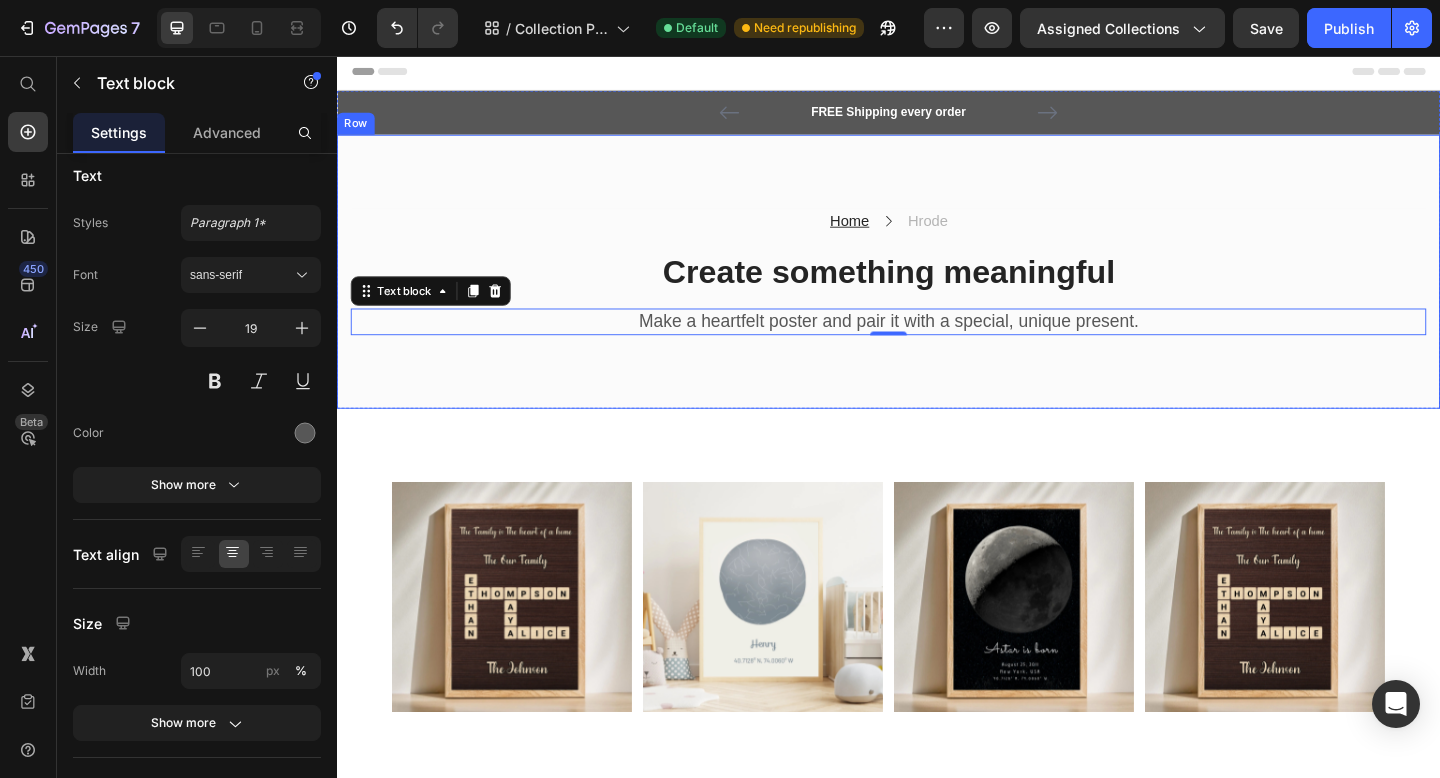 click on "Home Text block
Icon Hrode Text block Row Create something meaningful Heading Make a heartfelt poster and pair it with a special, unique present. Text block   0 Row Row Row" at bounding box center [937, 291] 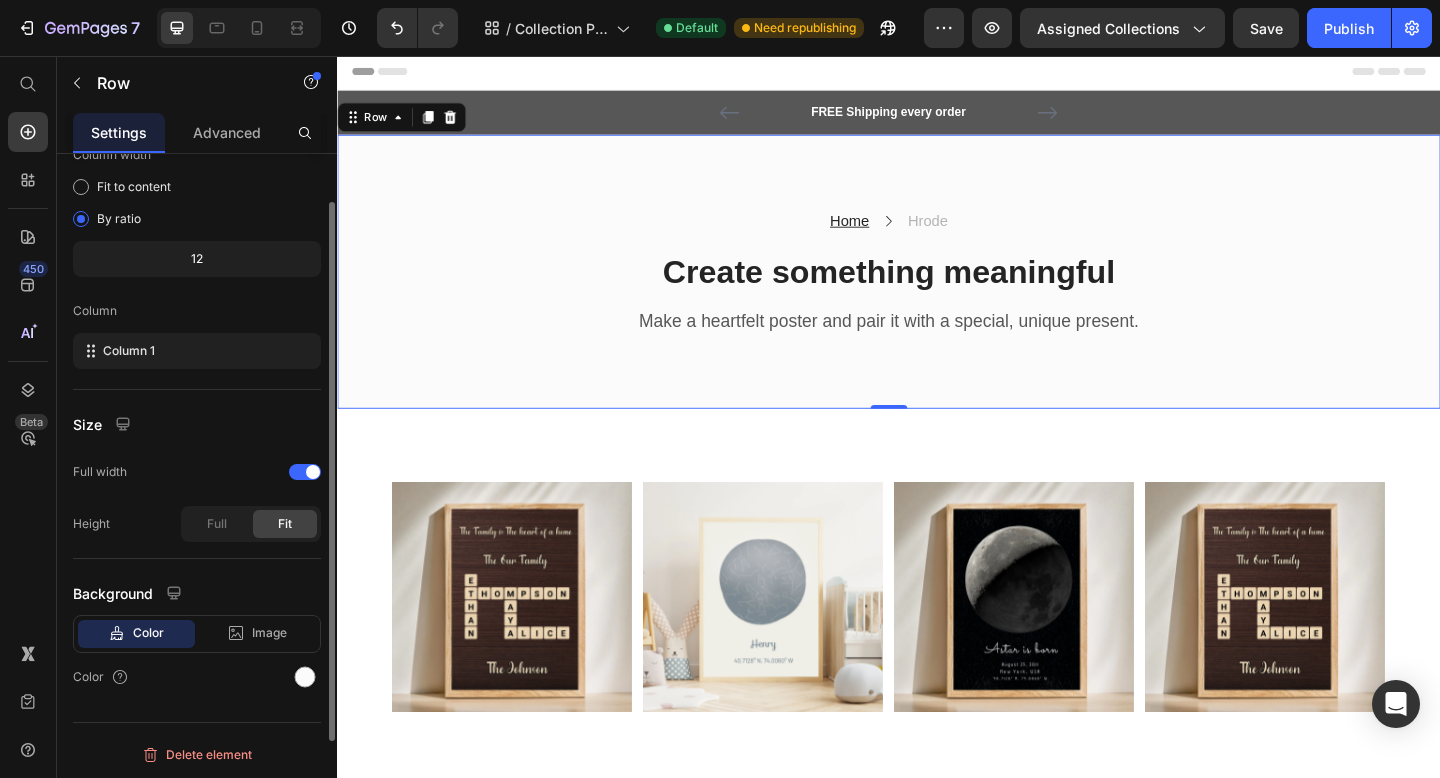 scroll, scrollTop: 179, scrollLeft: 0, axis: vertical 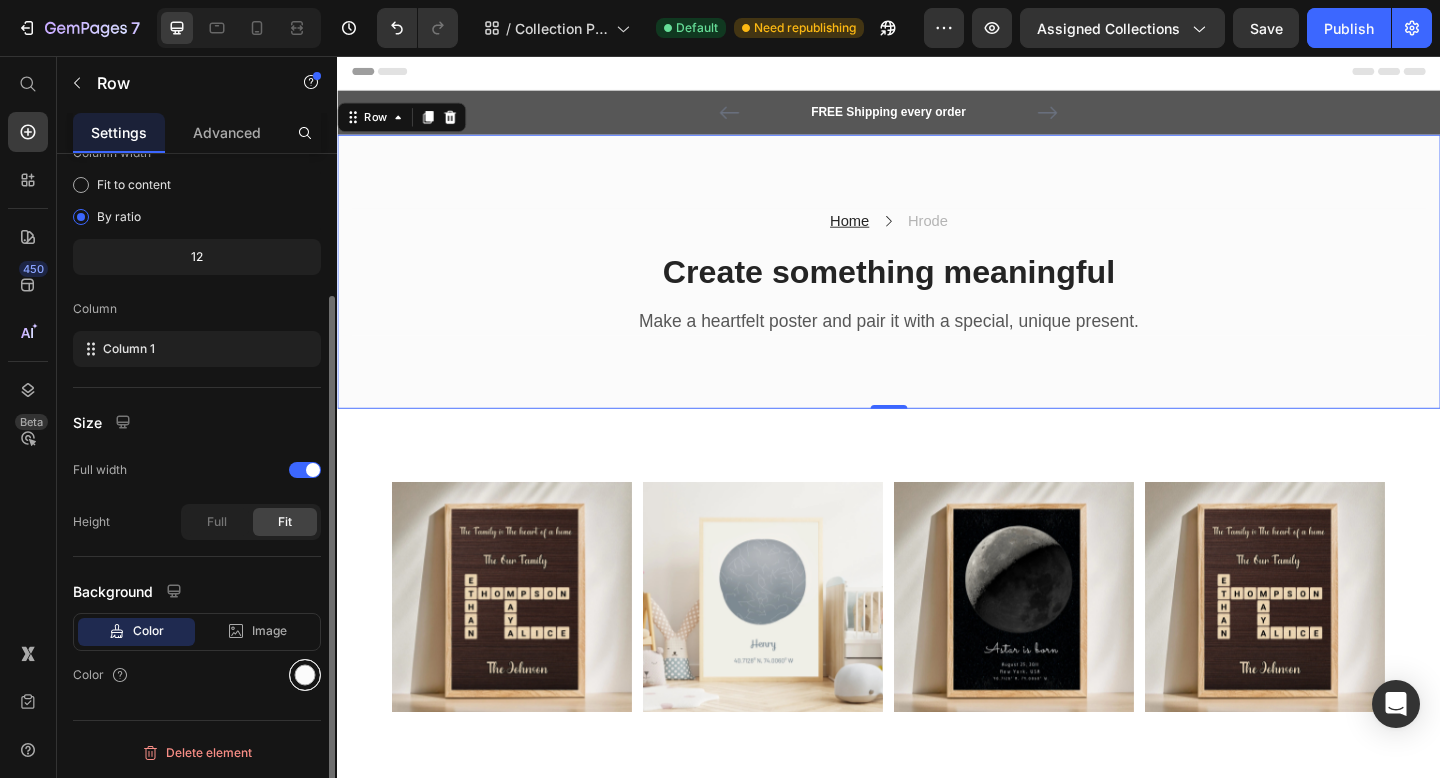 click at bounding box center (305, 675) 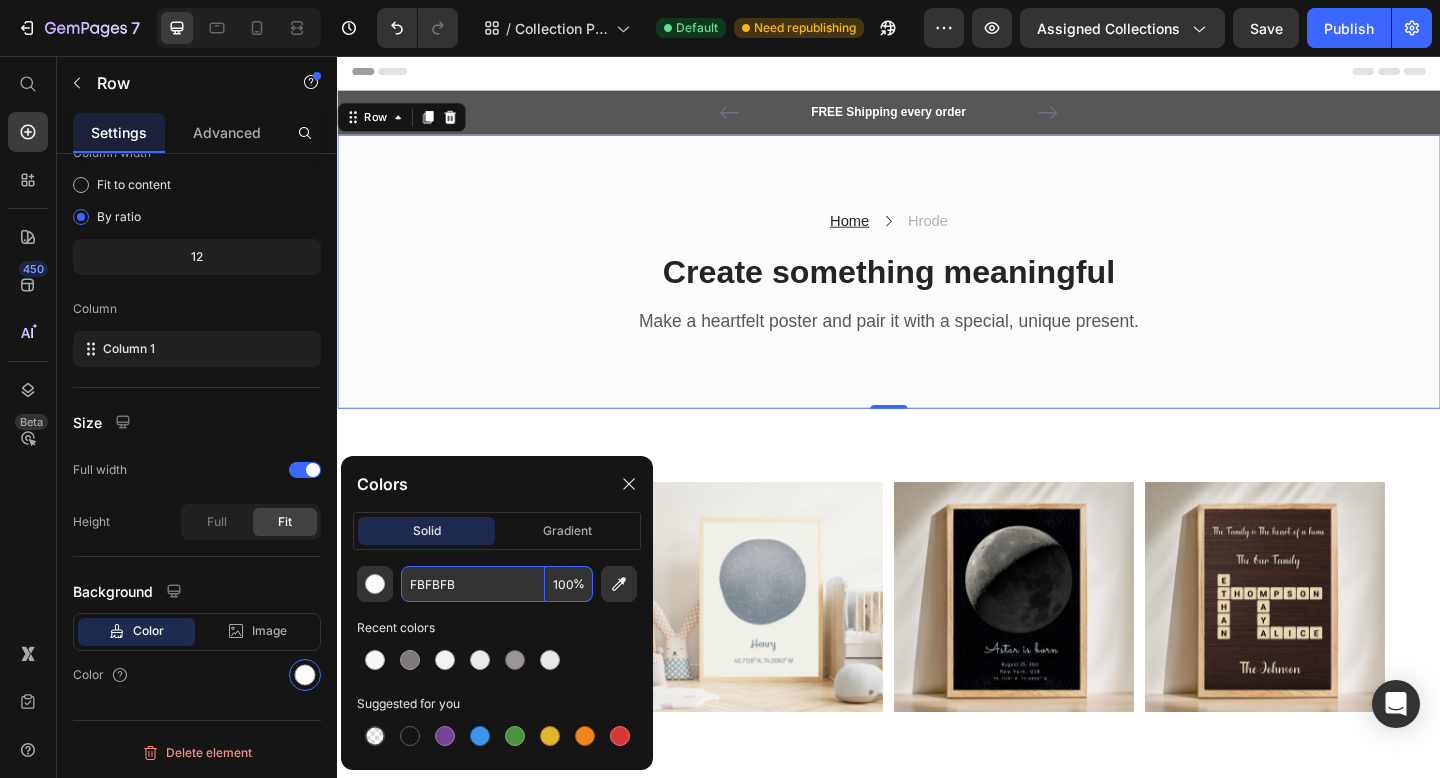 click on "FBFBFB" at bounding box center (473, 584) 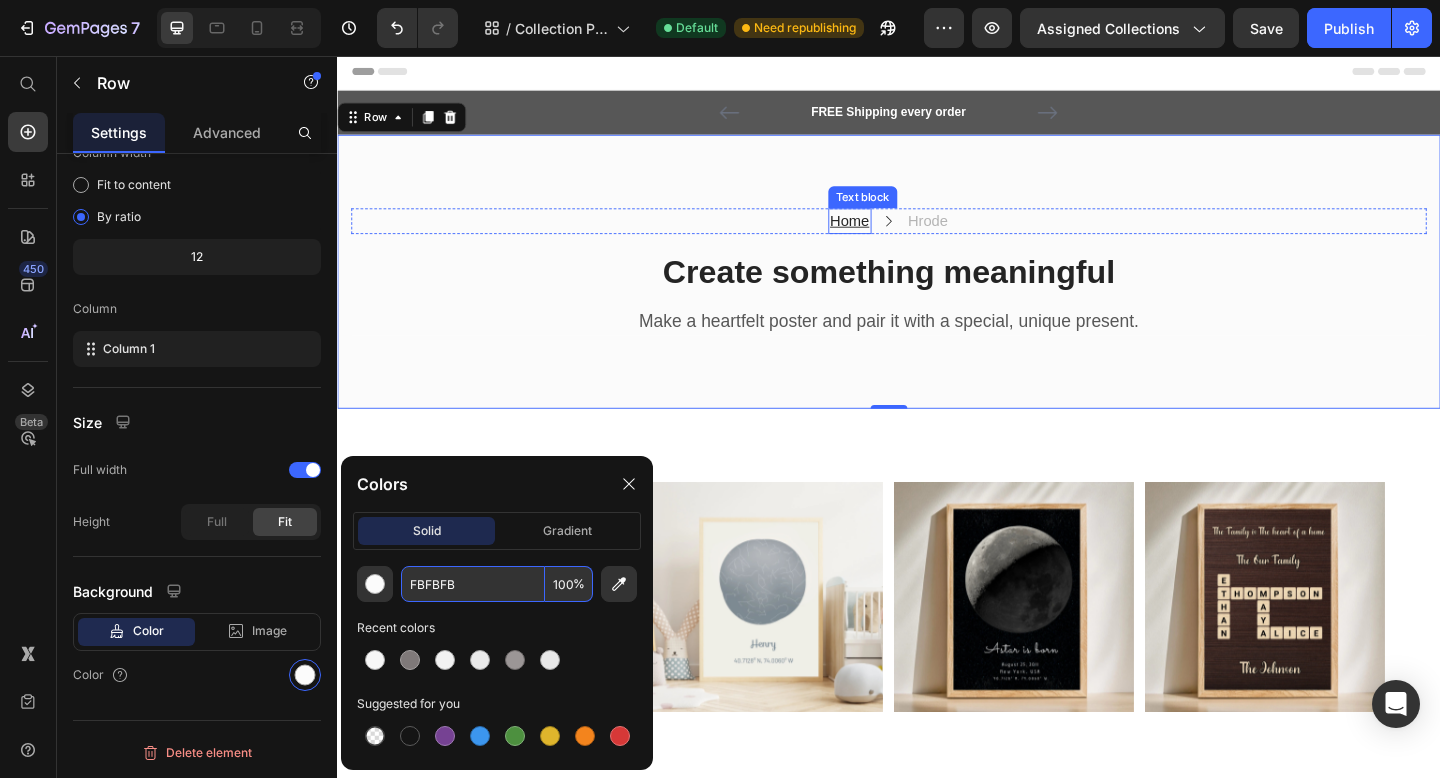 click on "Home" at bounding box center [894, 235] 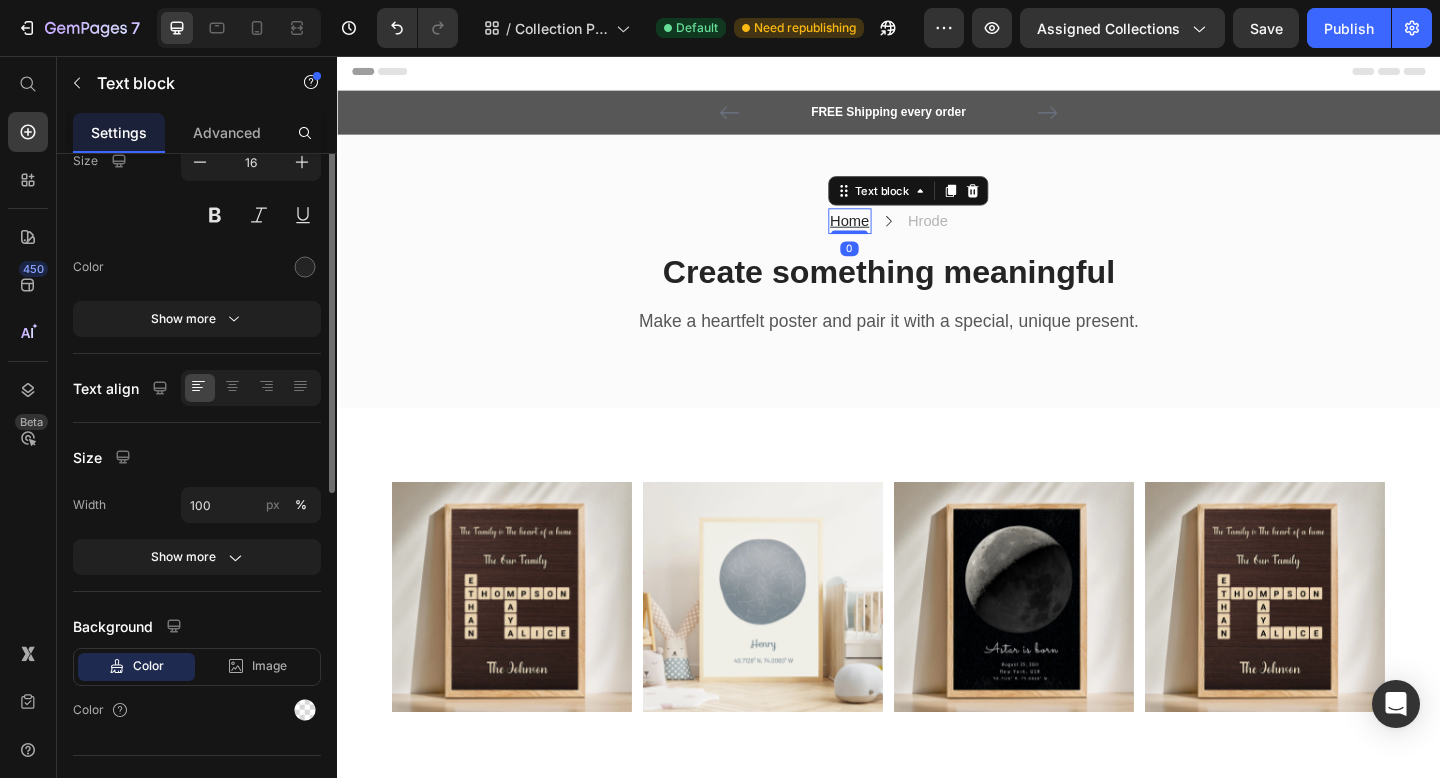 scroll, scrollTop: 0, scrollLeft: 0, axis: both 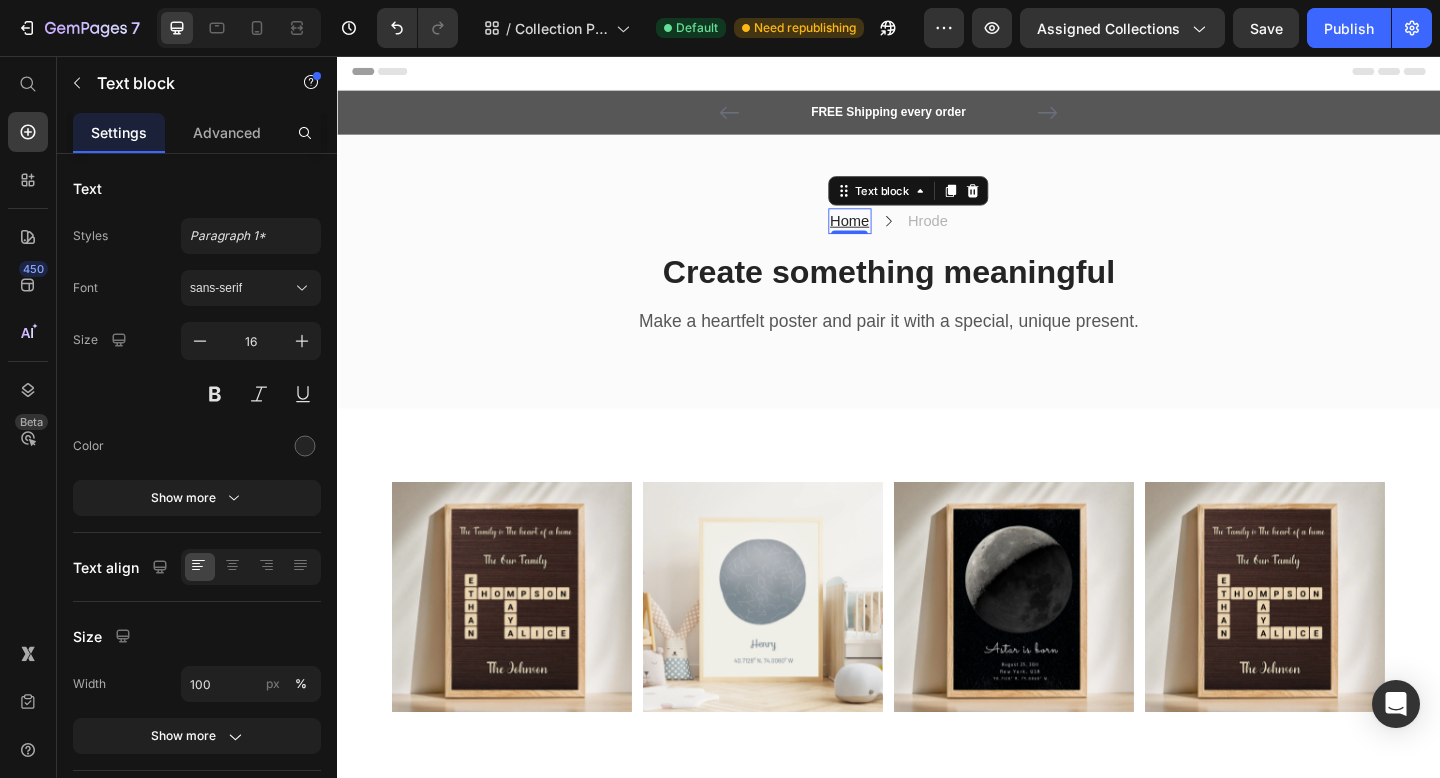 click on "Home" at bounding box center (894, 235) 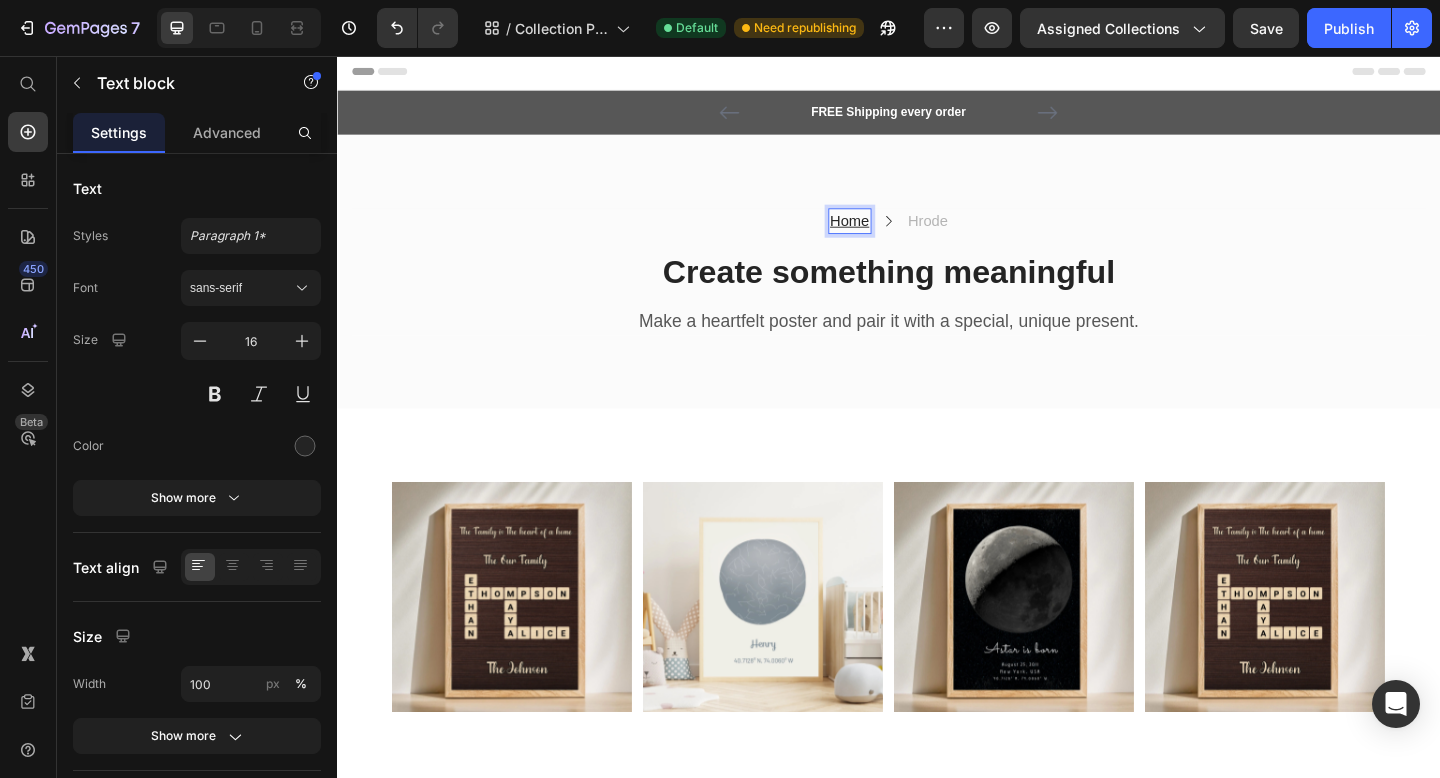 click on "Home" at bounding box center [894, 235] 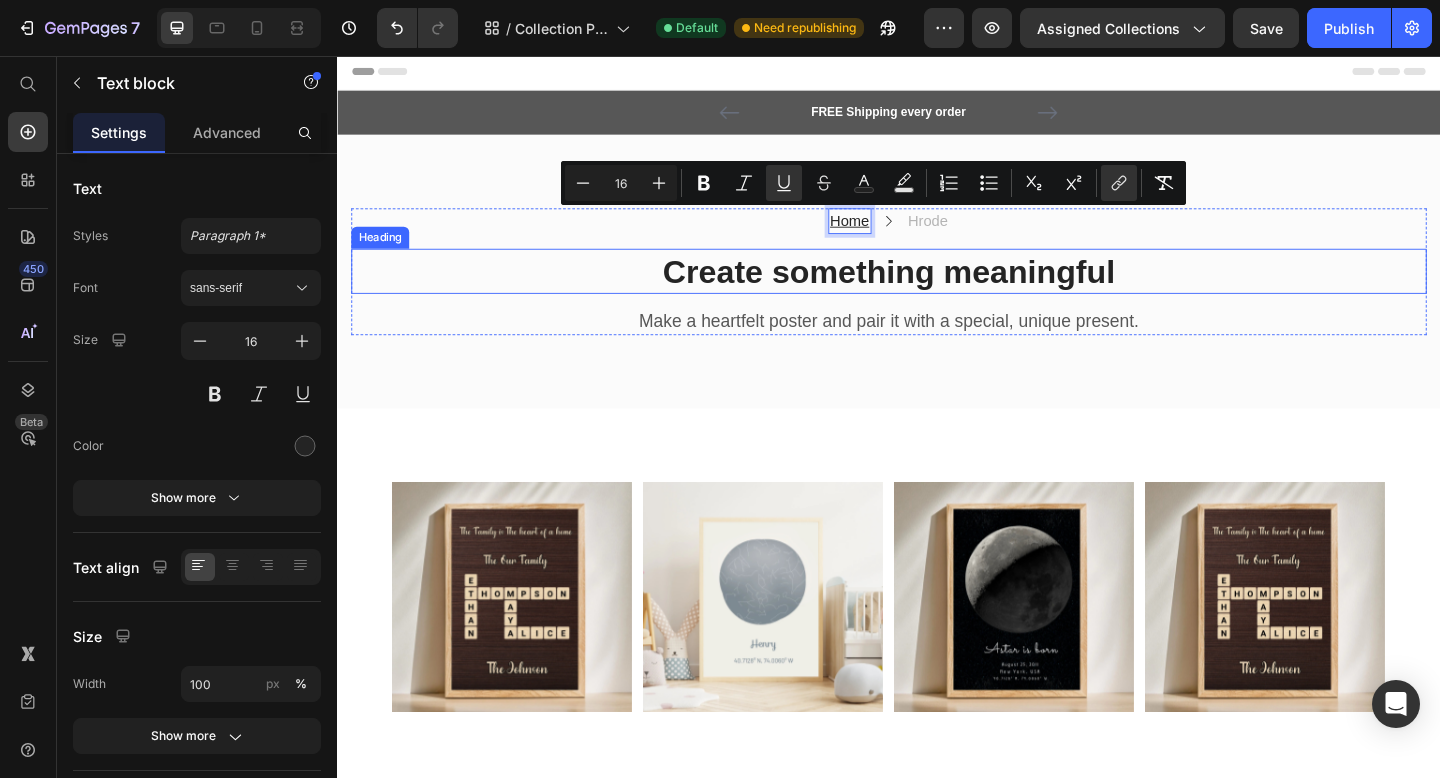 click on "Create something meaningful" at bounding box center (937, 291) 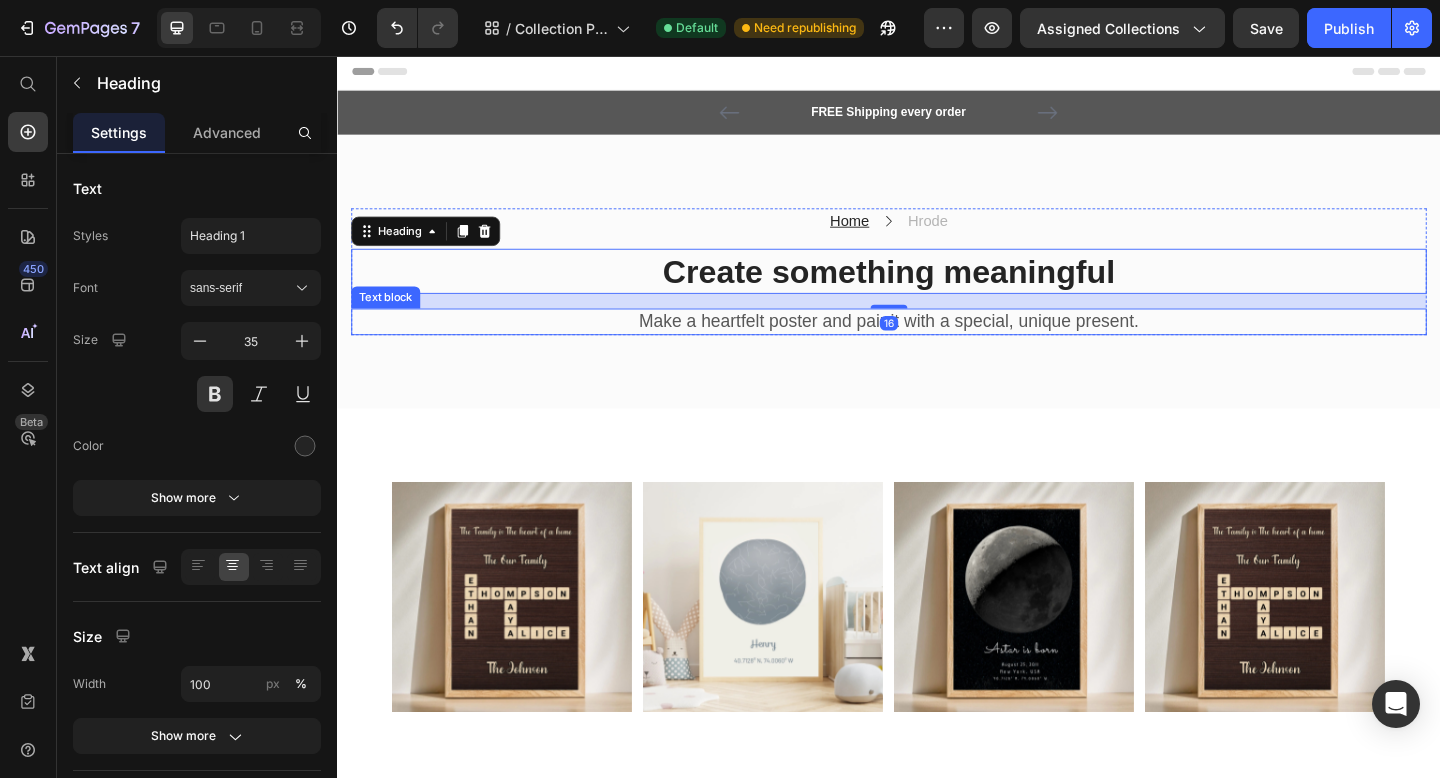 click on "Make a heartfelt poster and pair it with a special, unique present." at bounding box center (937, 345) 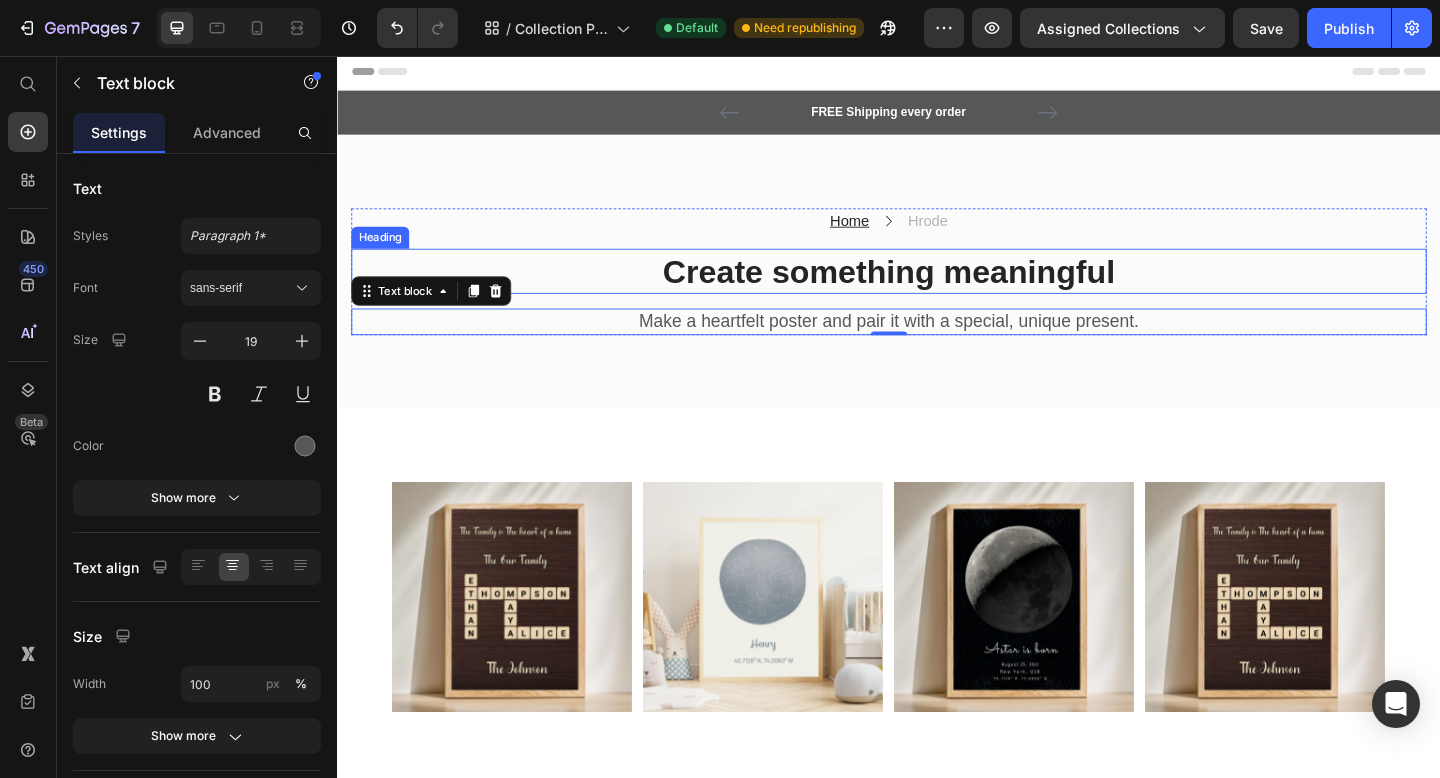 click on "Create something meaningful" at bounding box center [937, 291] 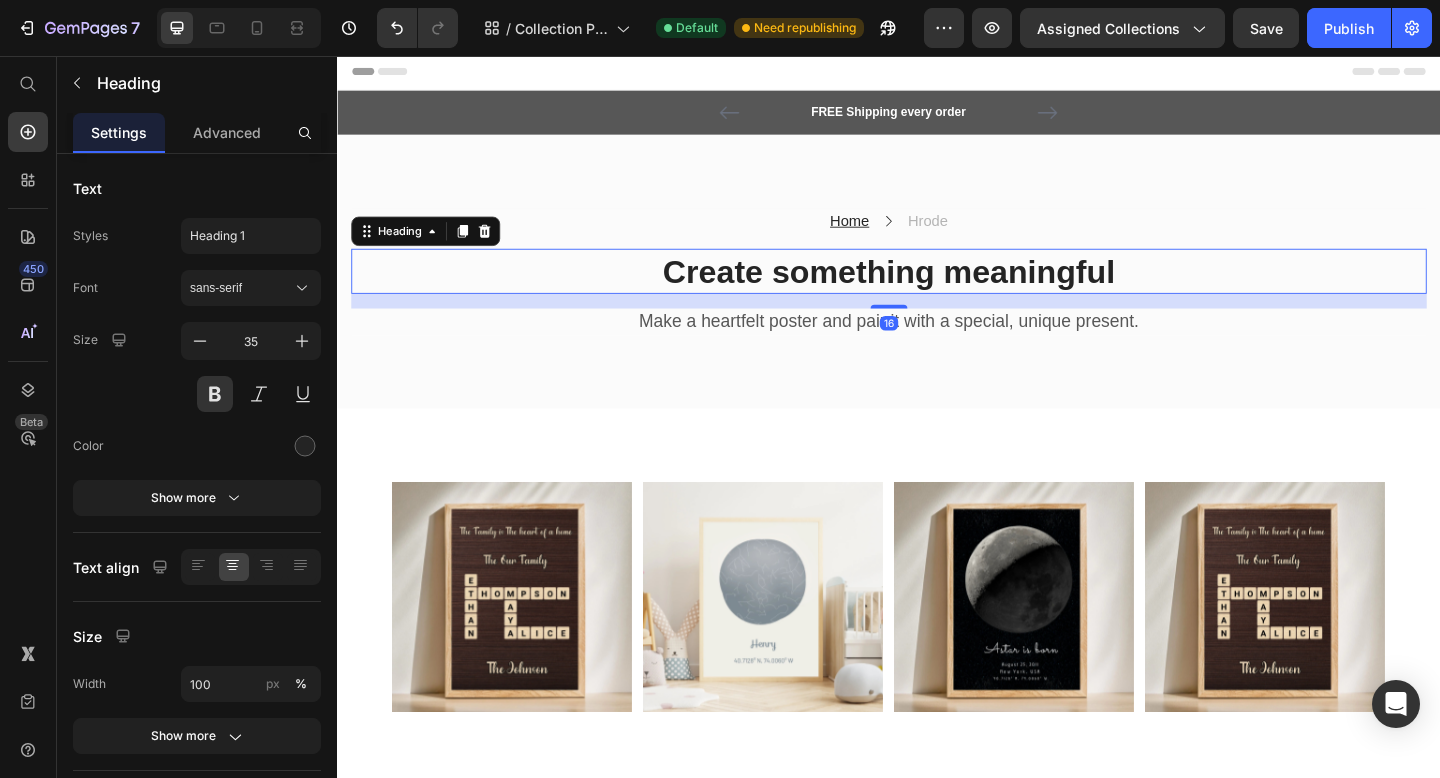 click on "Make a heartfelt poster and pair it with a special, unique present." at bounding box center (937, 345) 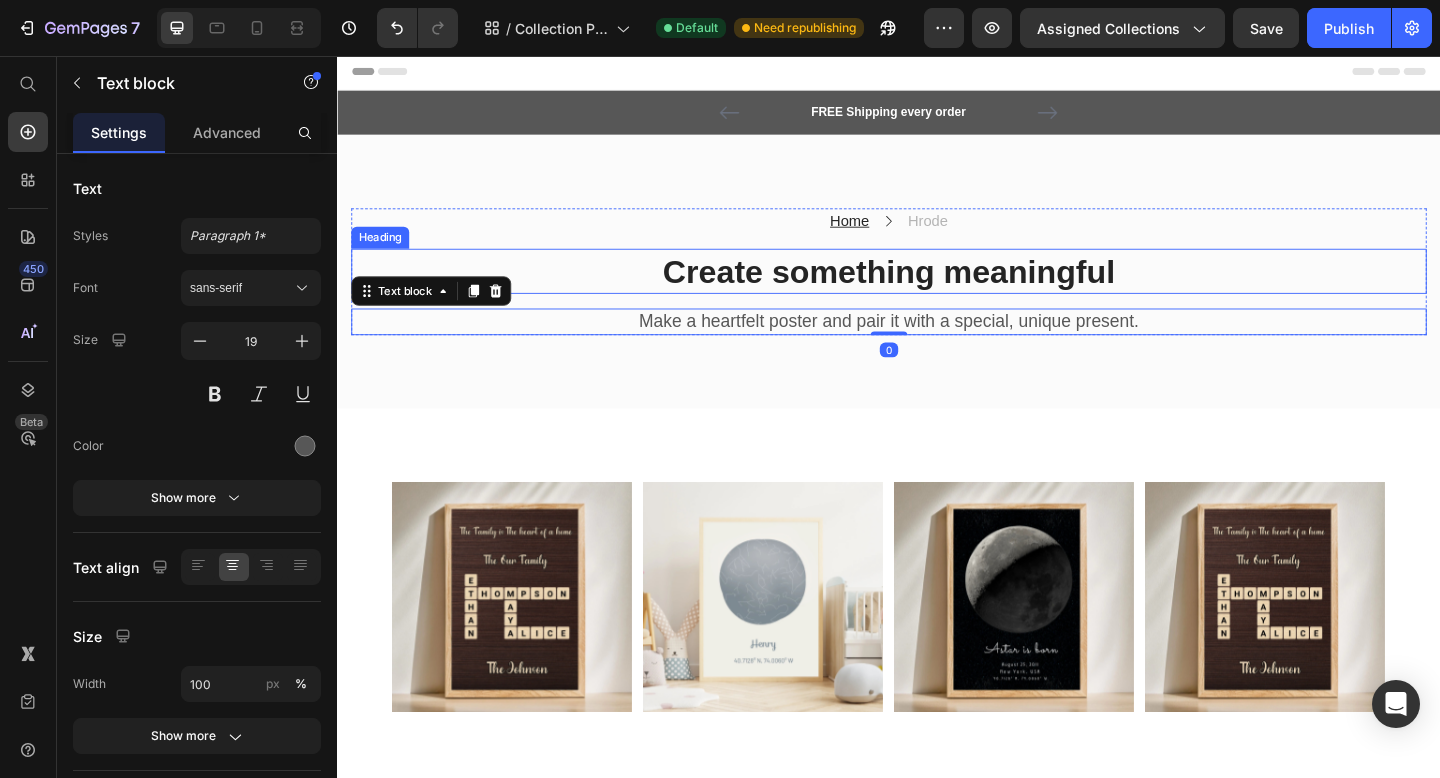 click on "Create something meaningful" at bounding box center (937, 291) 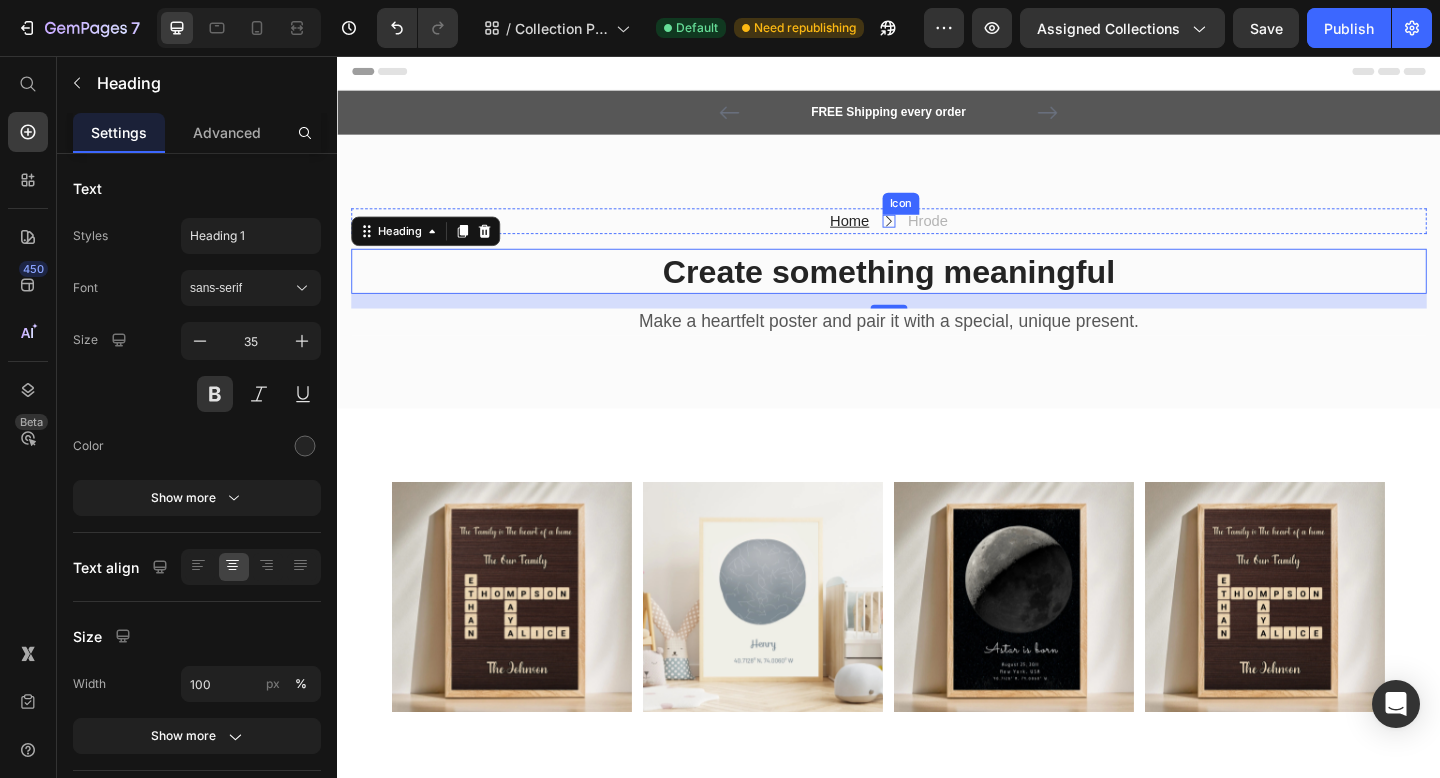 click 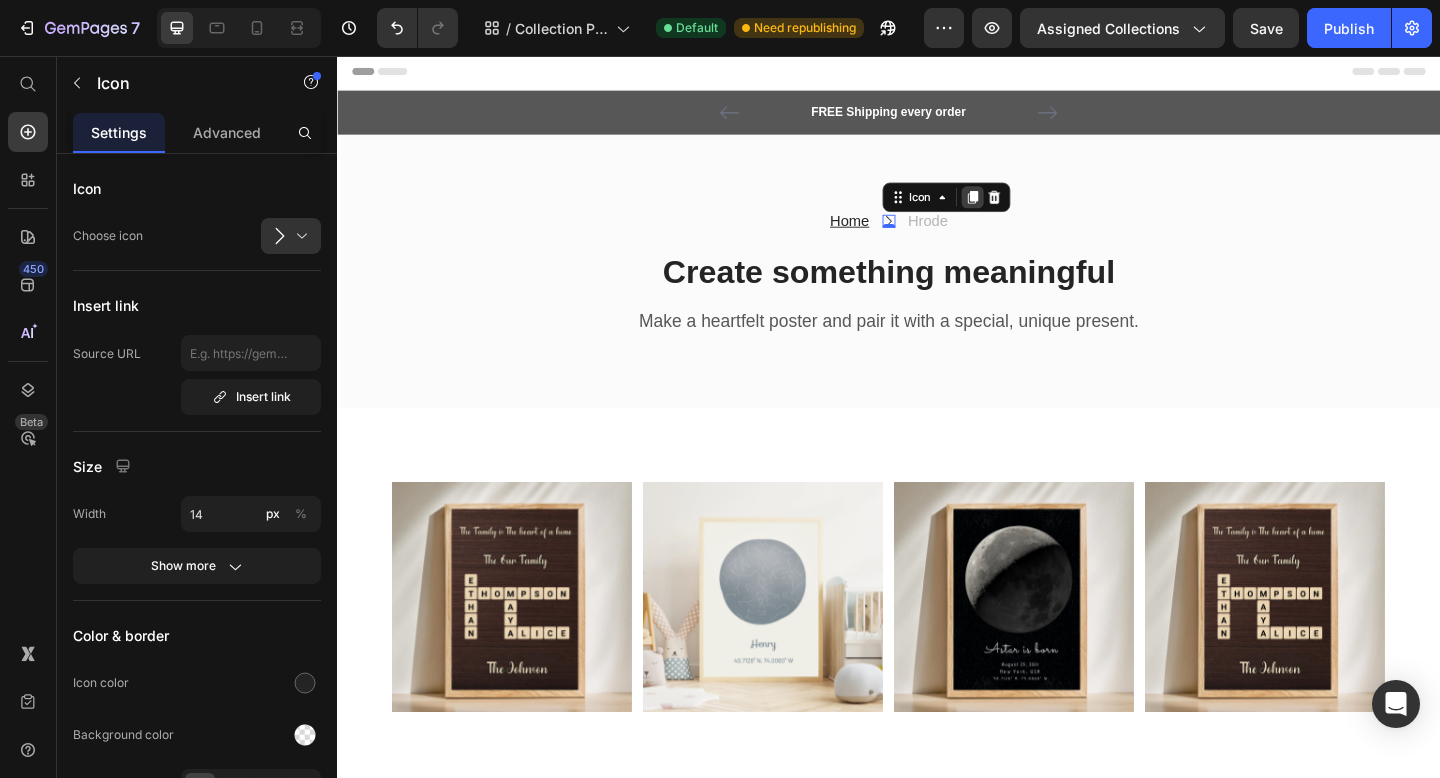 click 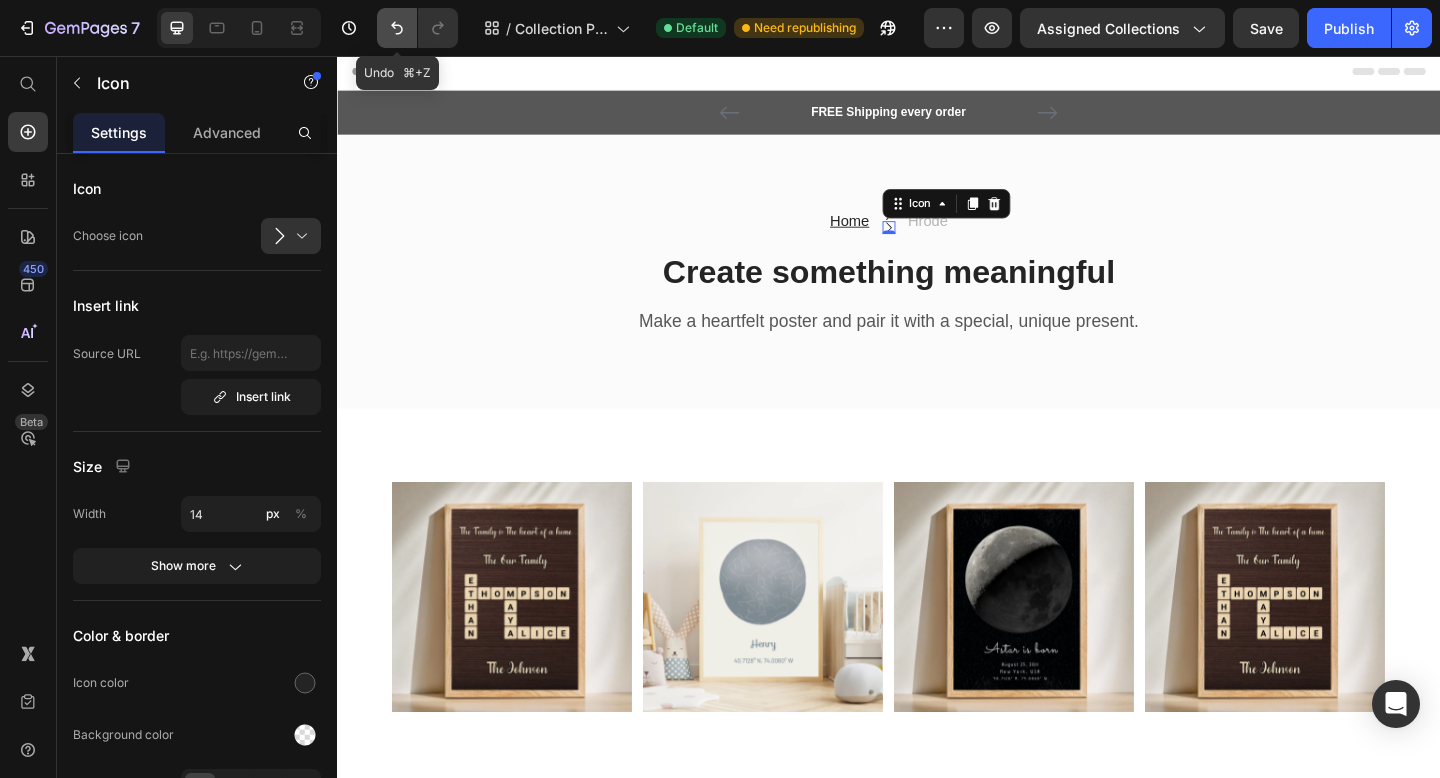 click 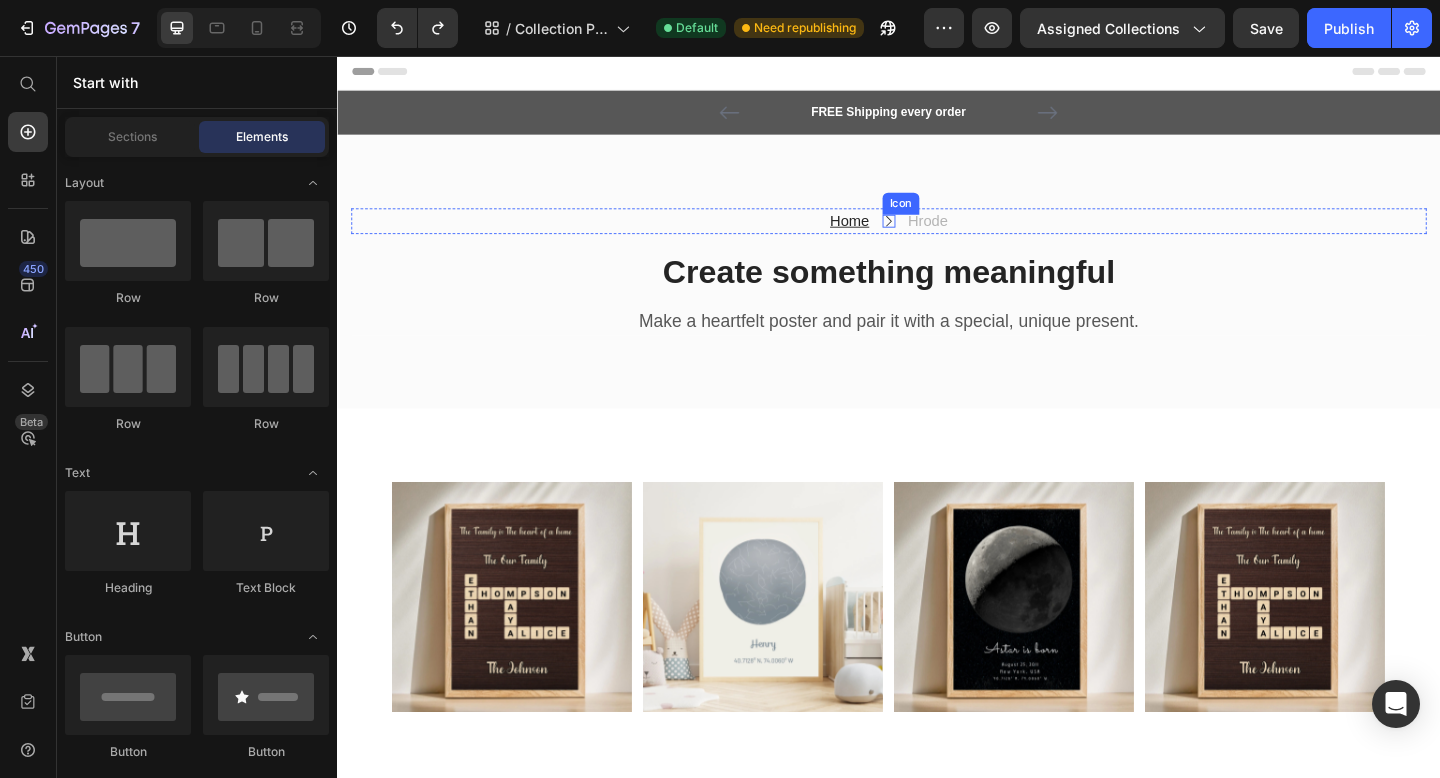 click 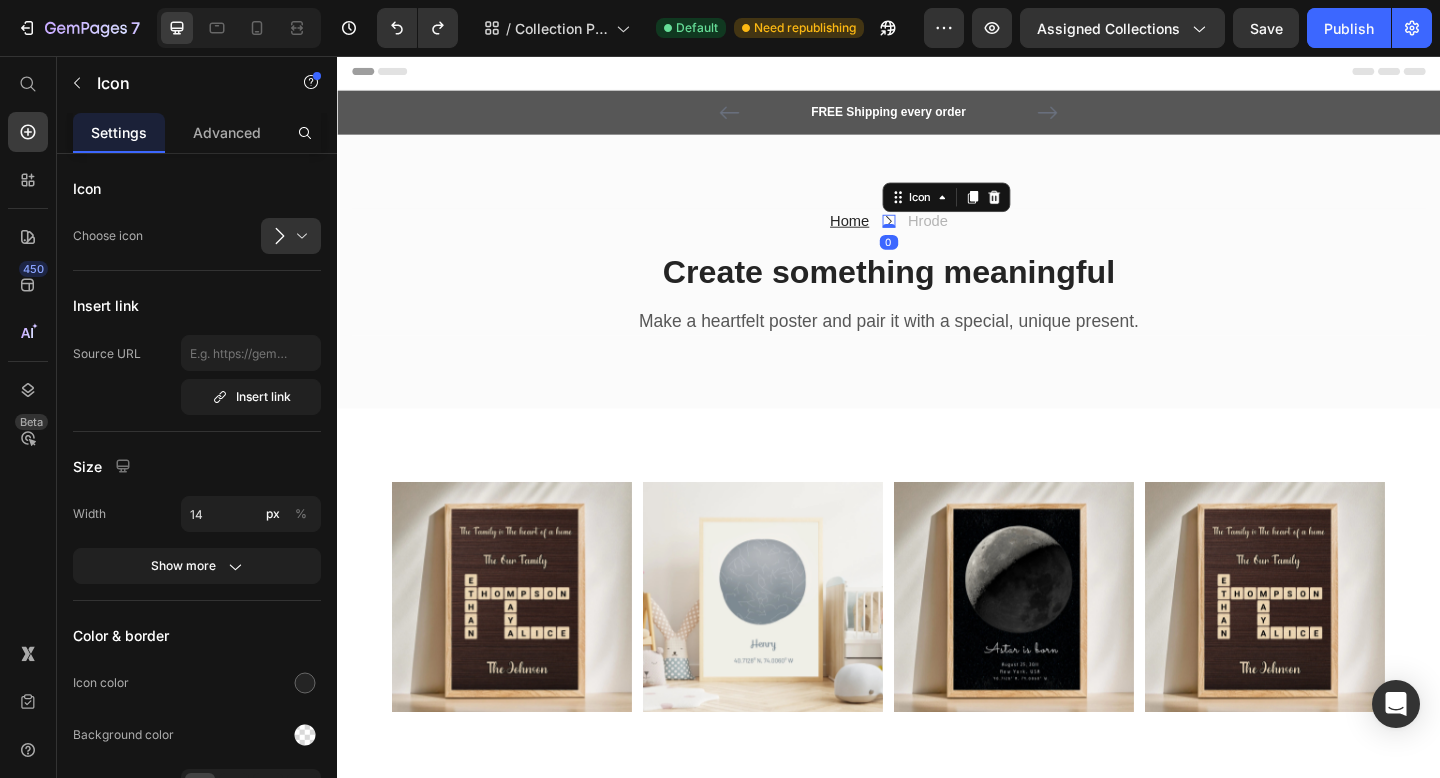 click 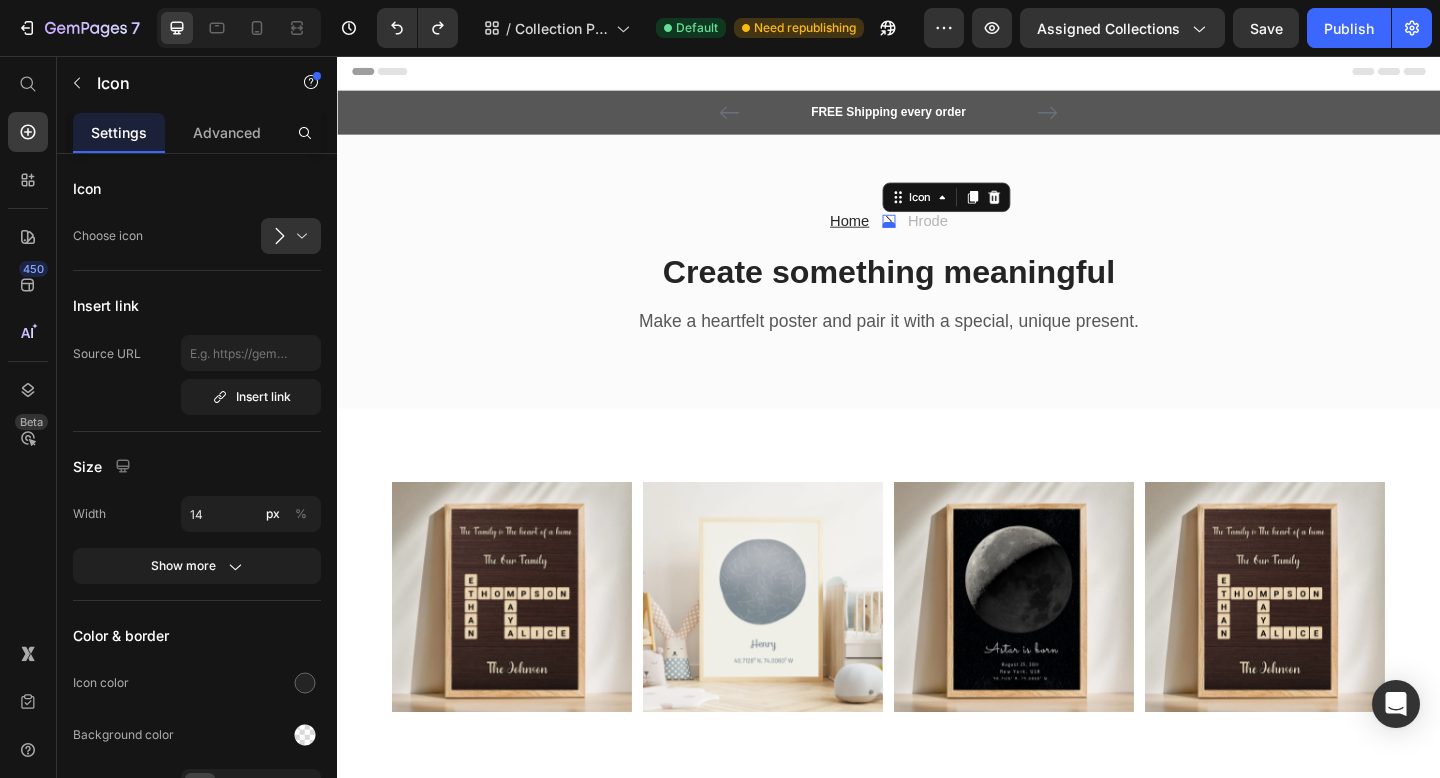click at bounding box center [937, 240] 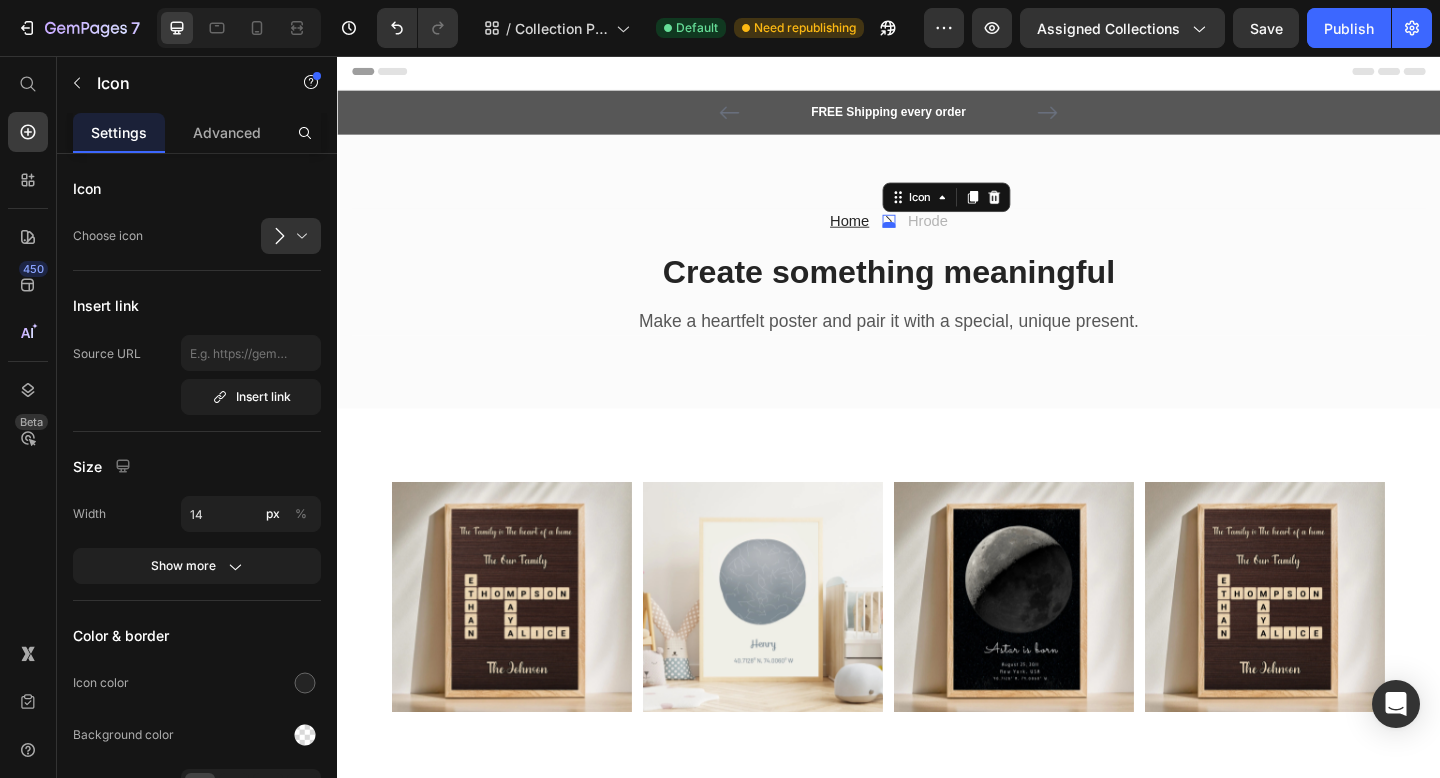 click at bounding box center [937, 240] 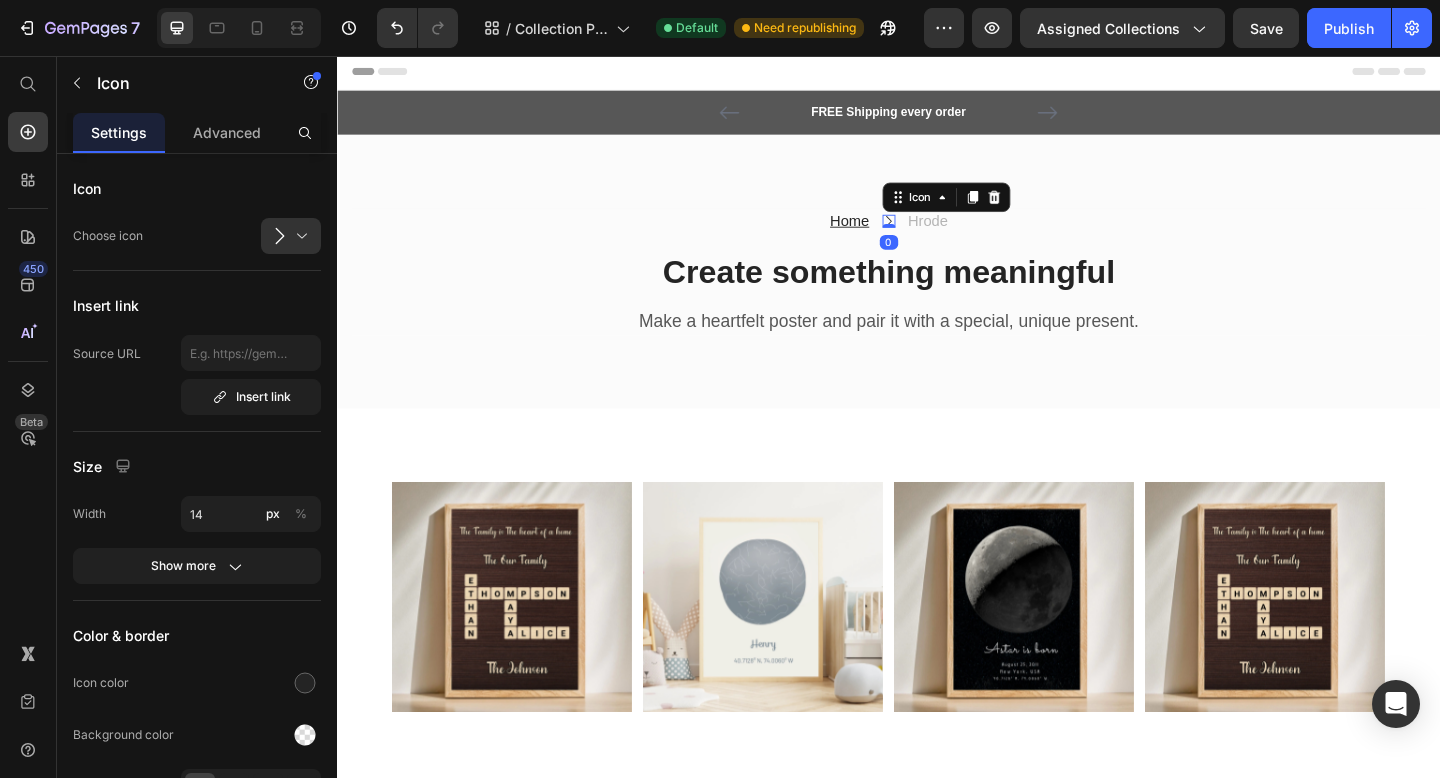 drag, startPoint x: 938, startPoint y: 238, endPoint x: 927, endPoint y: 237, distance: 11.045361 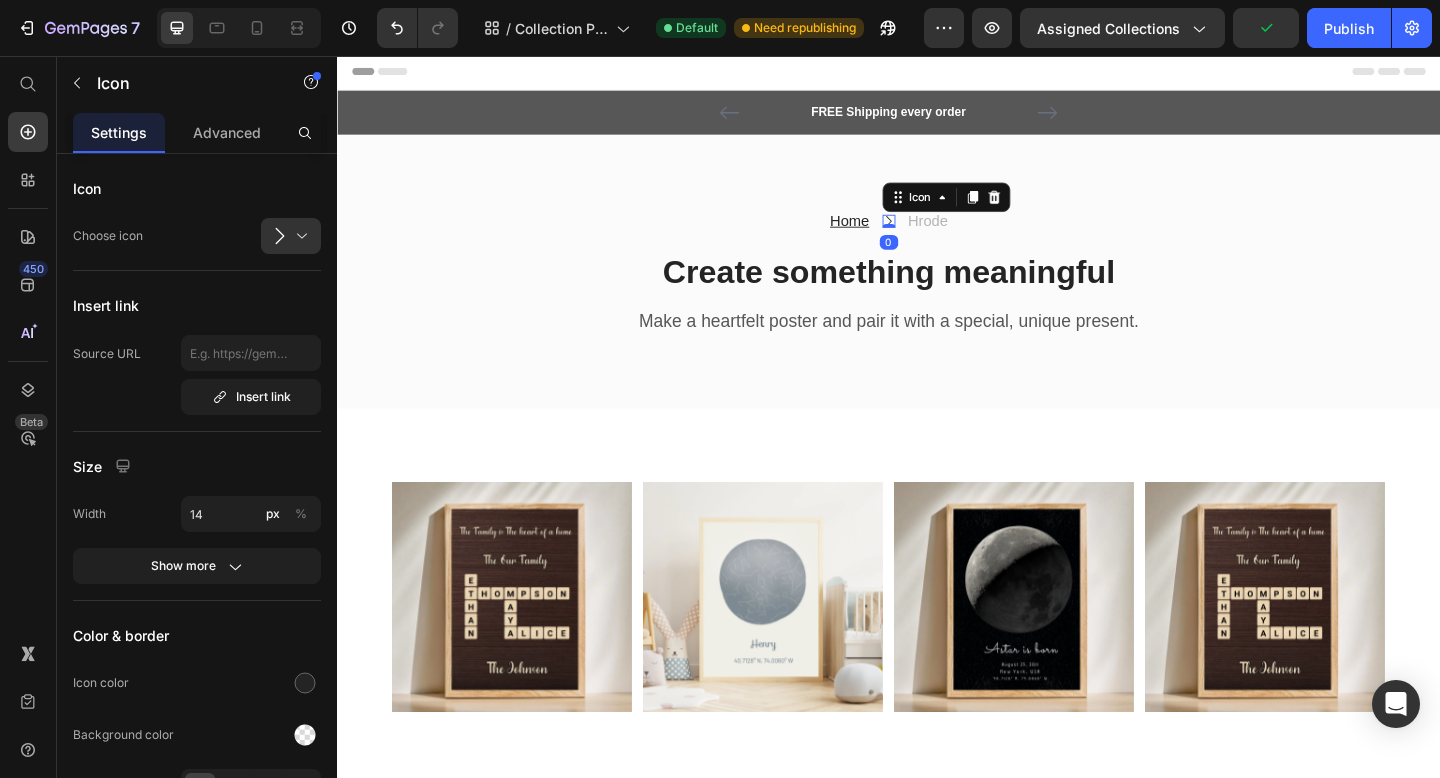 click 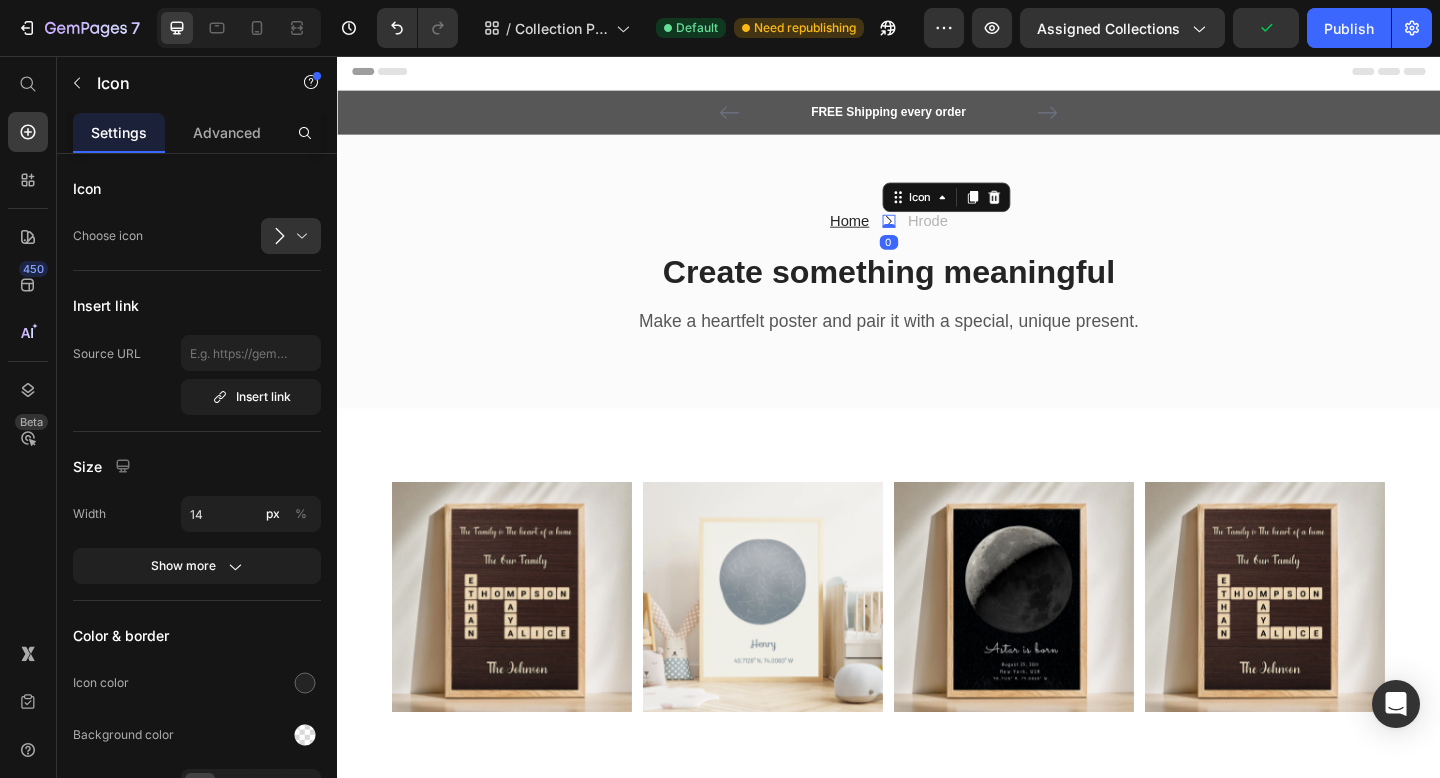 click 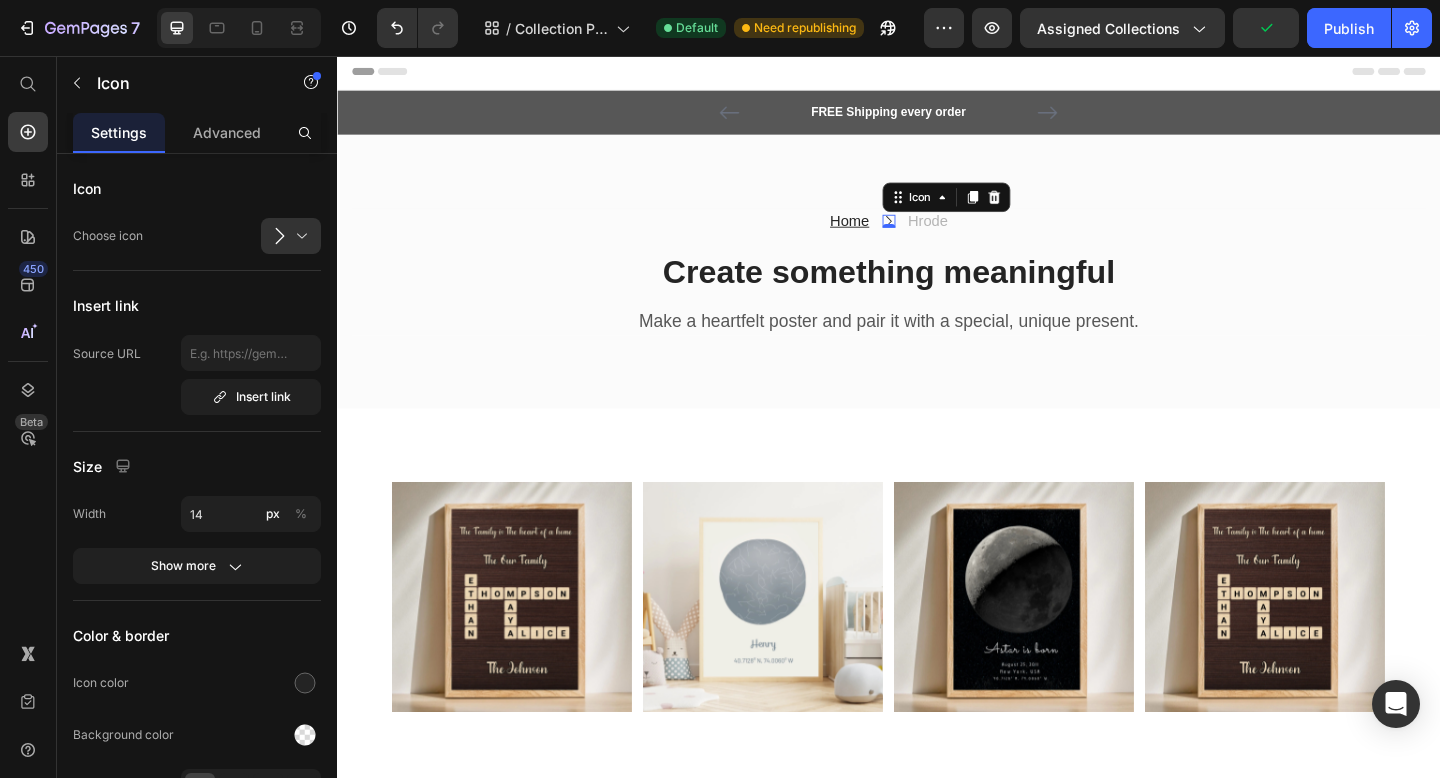 click 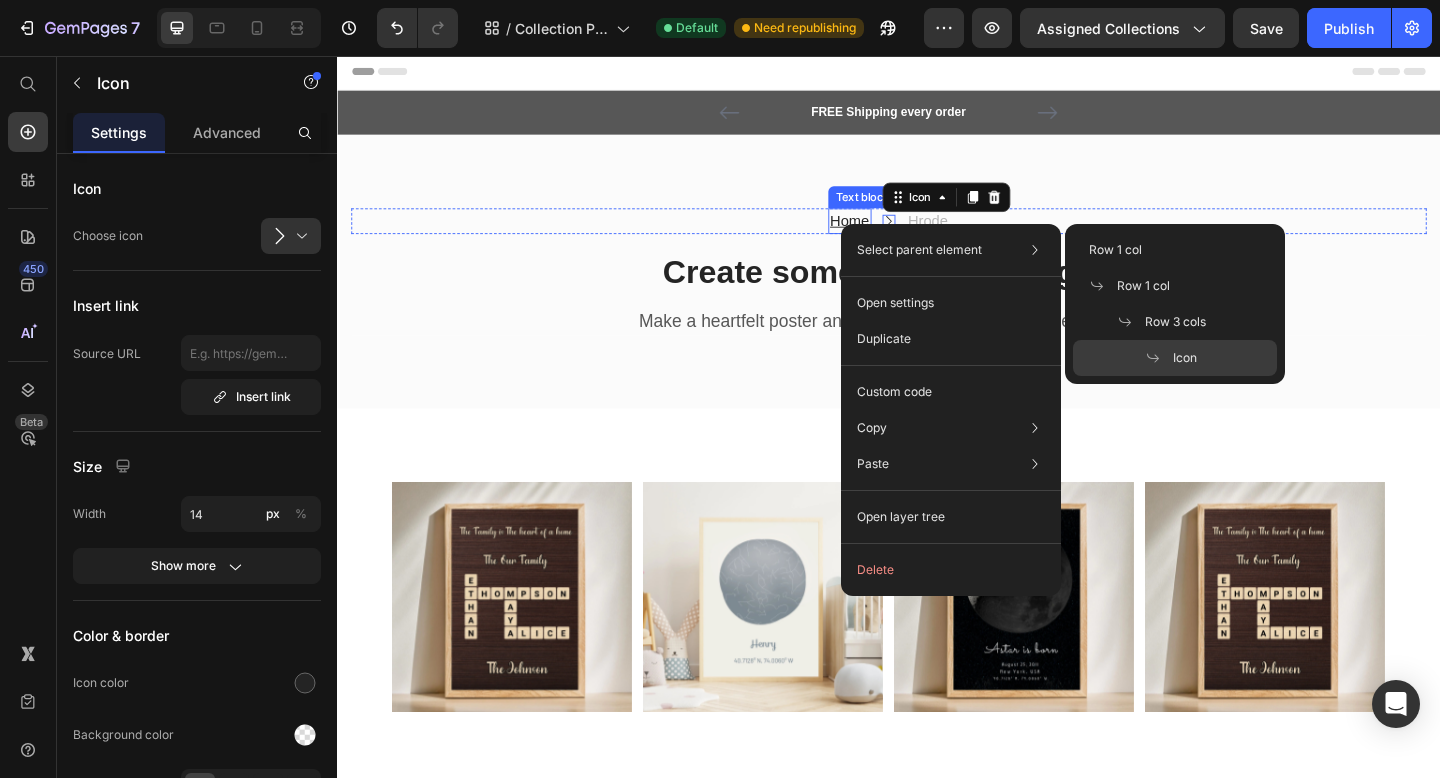 click on "Home" at bounding box center [894, 235] 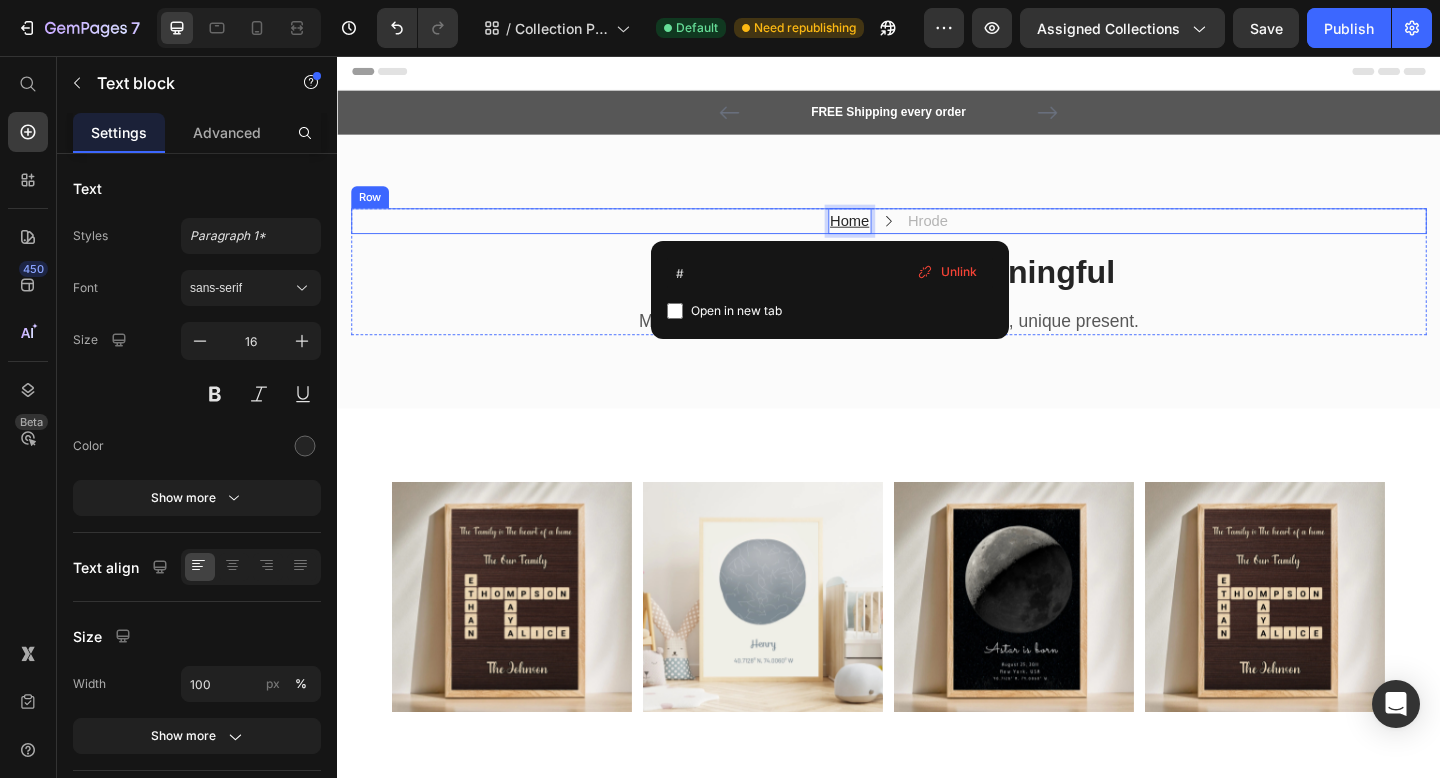 click on "Home Text block   0
Icon Hrode Text block Row" at bounding box center (937, 236) 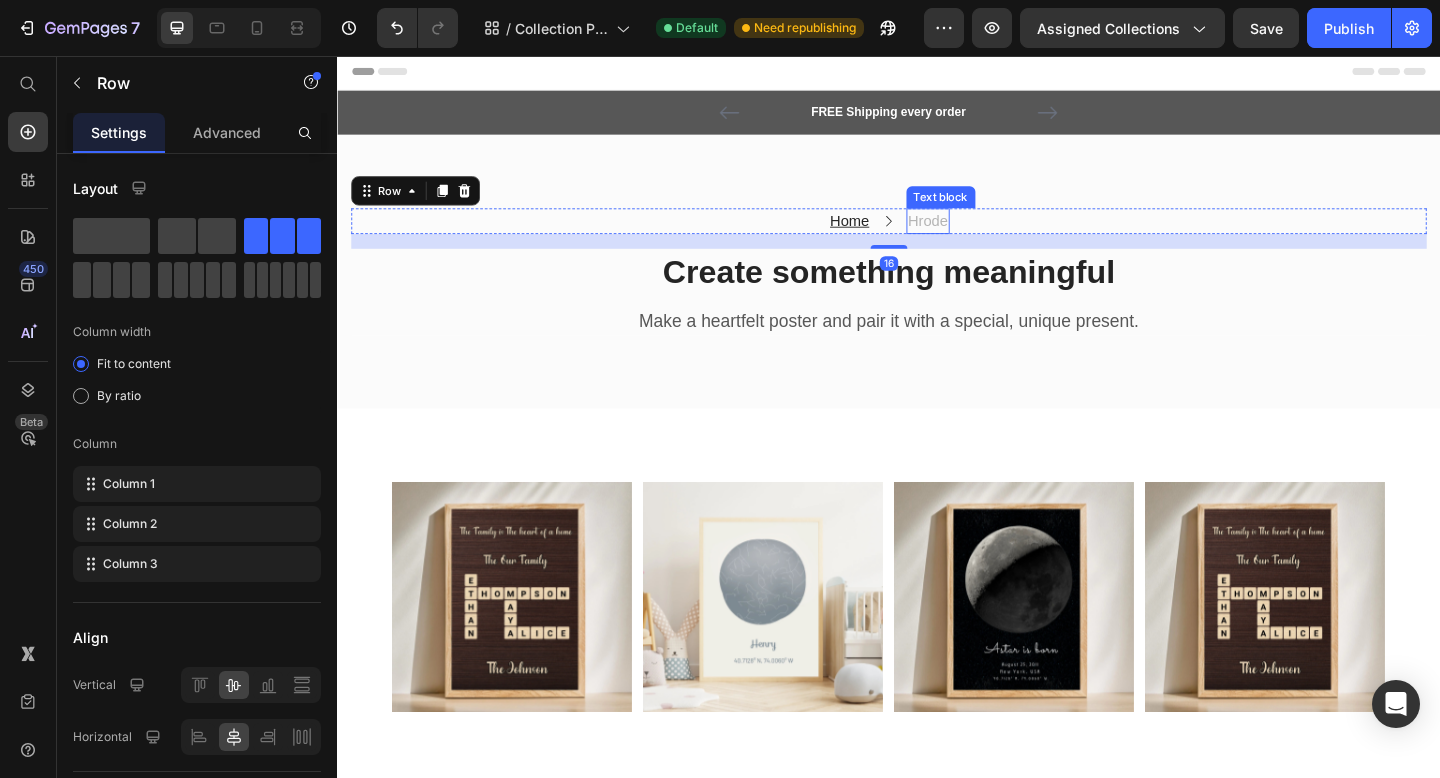 click on "Hrode" at bounding box center [980, 236] 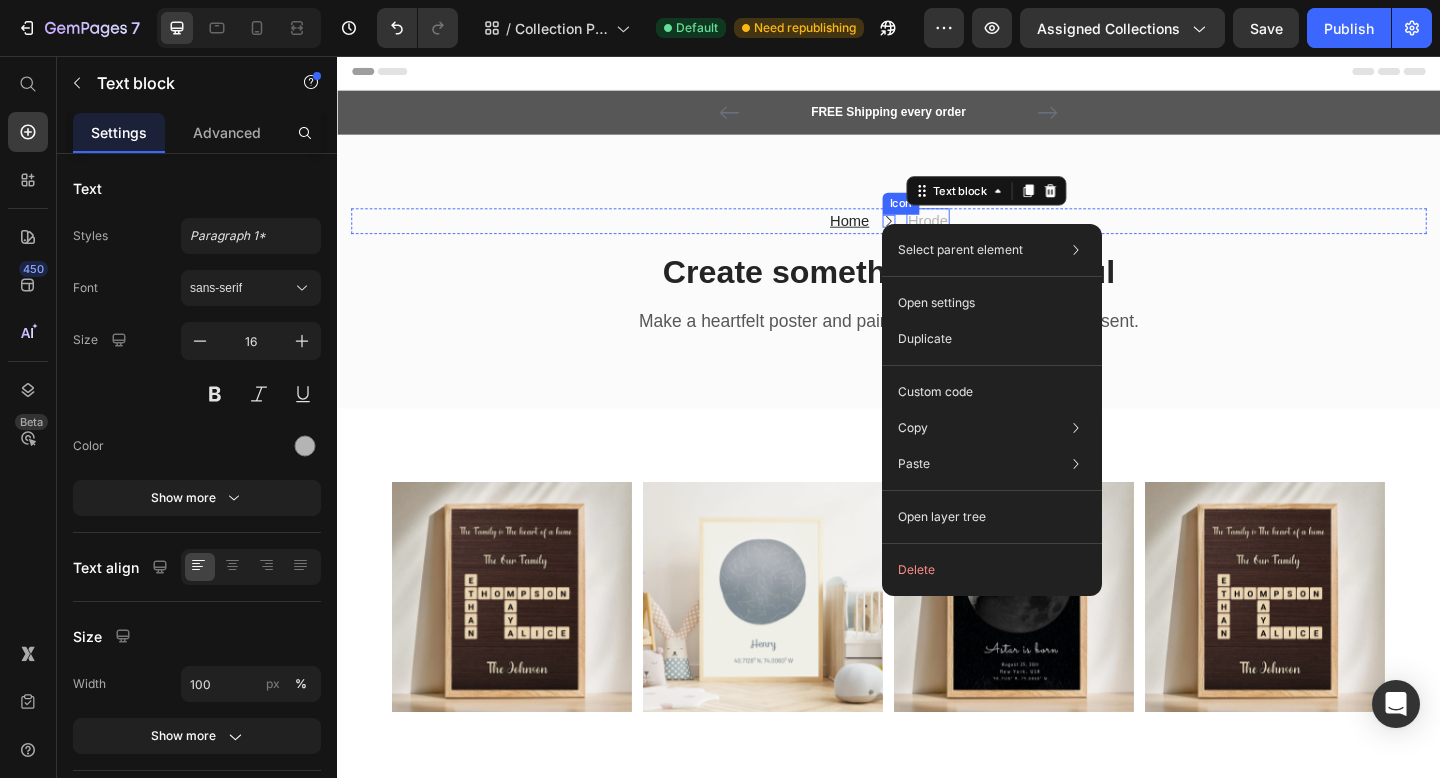 click 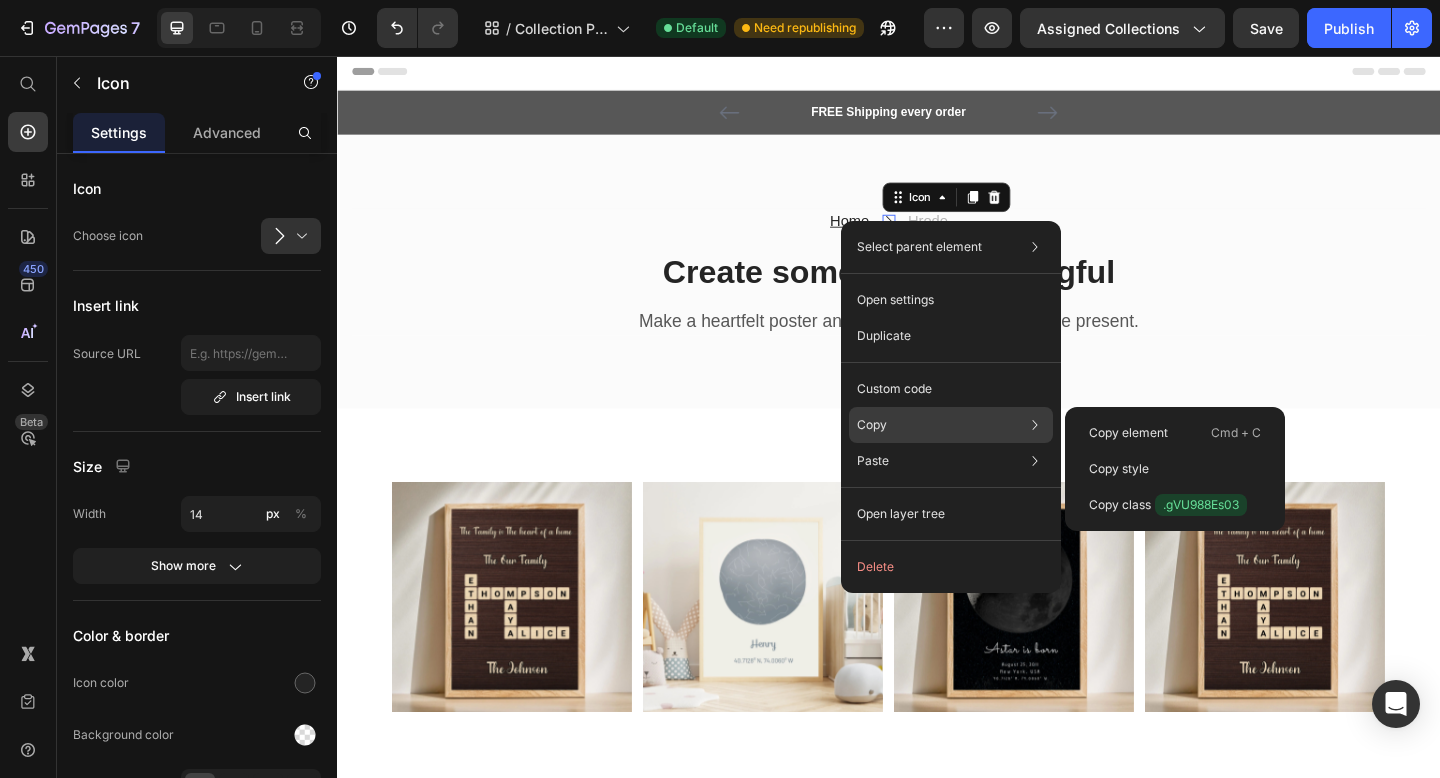 click on "Copy" at bounding box center (872, 425) 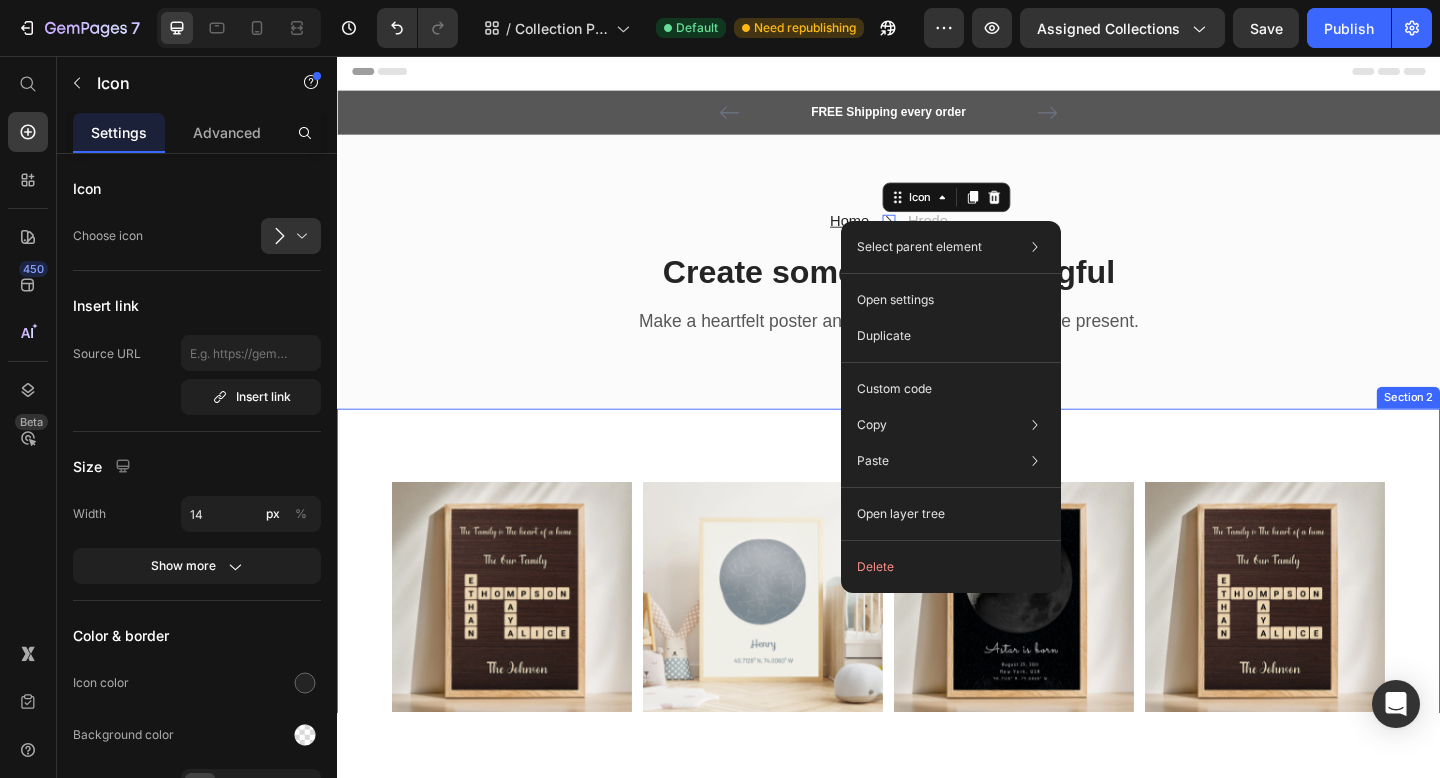click on "Home Text block
Icon   0 Hrode Text block Row Create something meaningful Heading Make a heartfelt poster and pair it with a special, unique present. Text block Row Row Row" at bounding box center (937, 291) 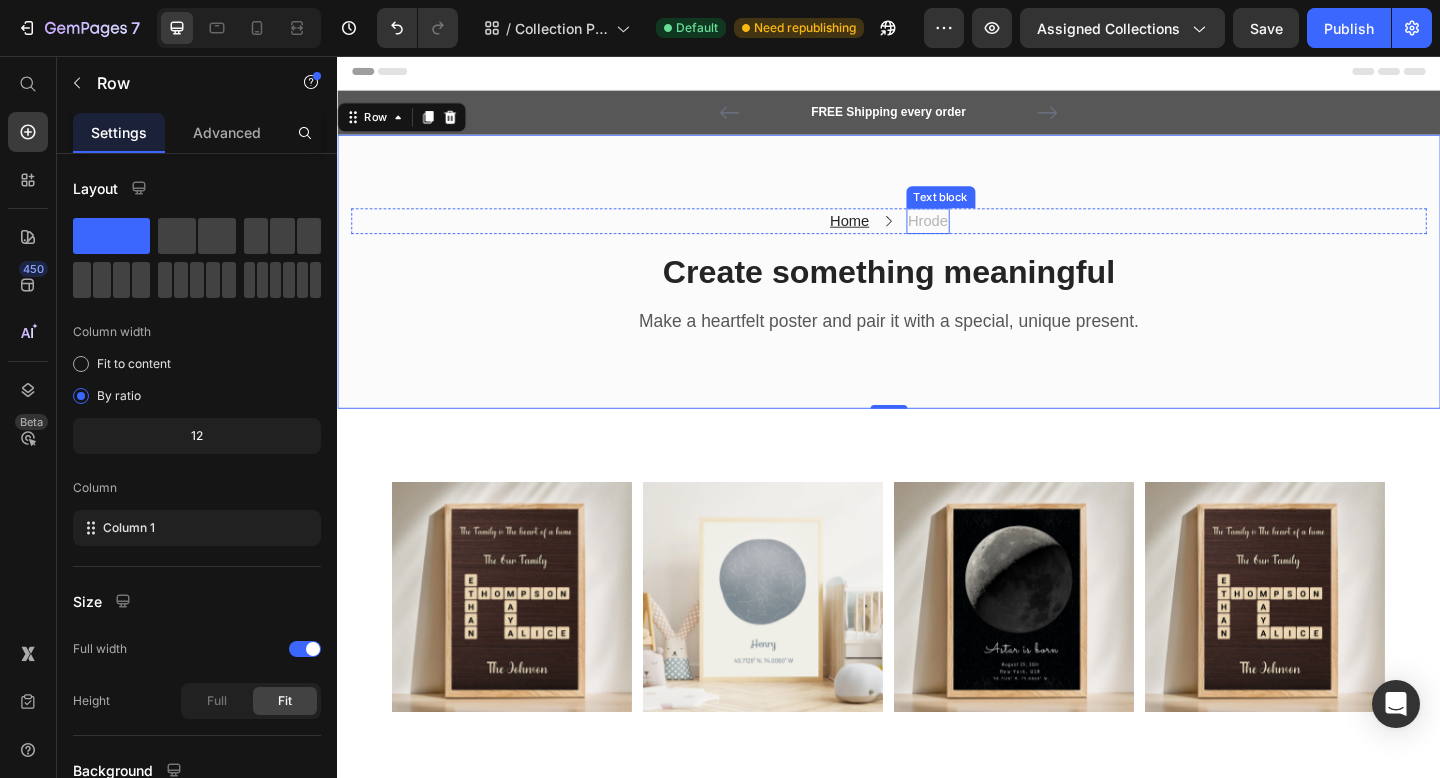 click on "Hrode" at bounding box center [980, 236] 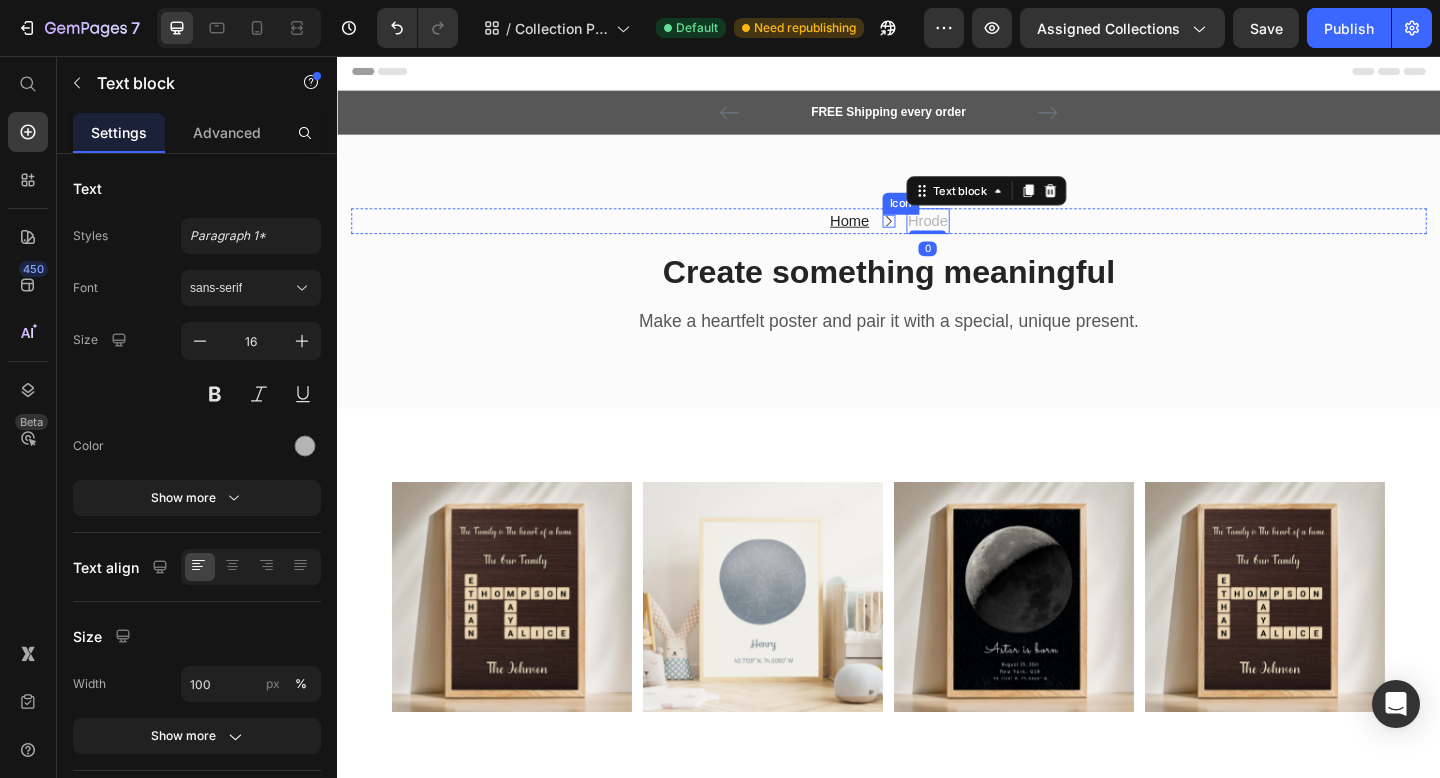 click 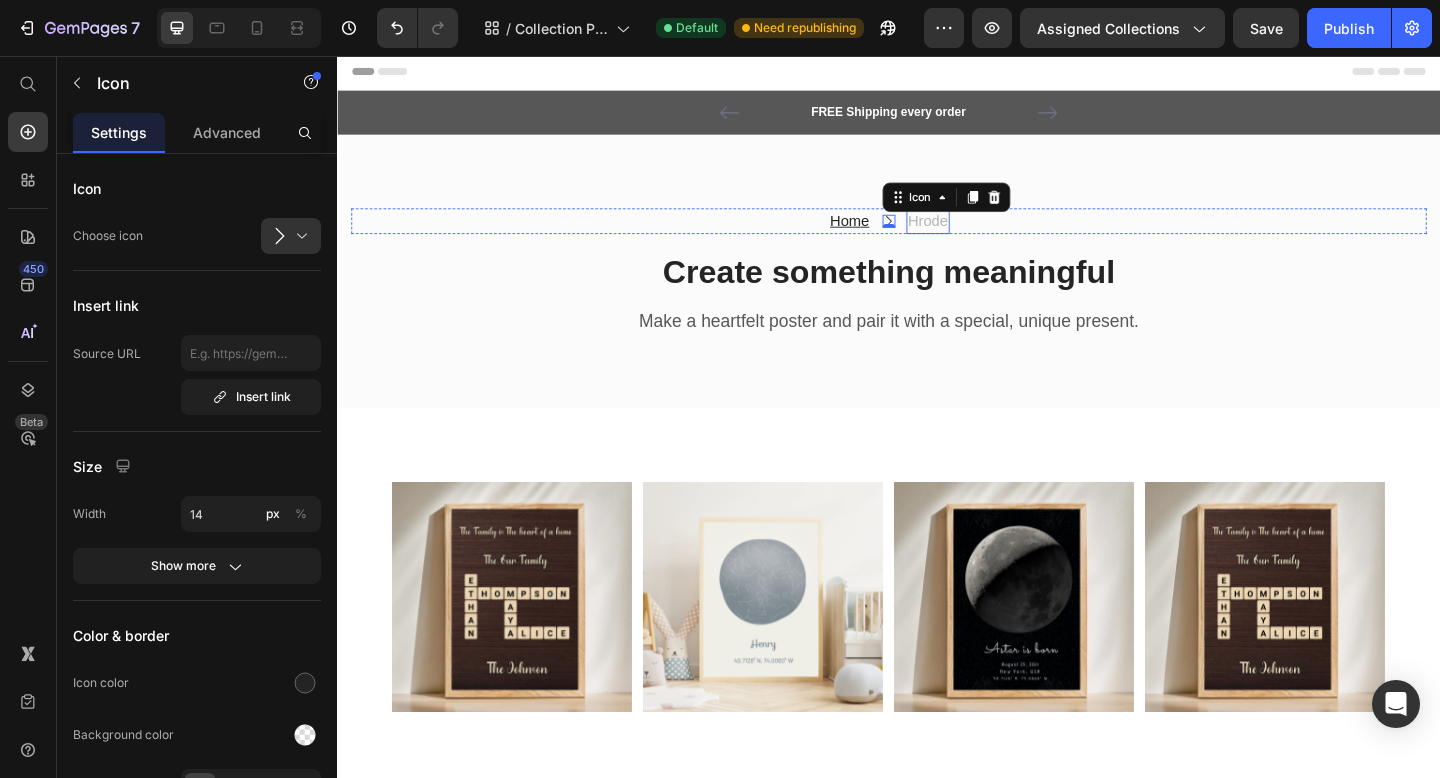 click on "Hrode" at bounding box center [980, 236] 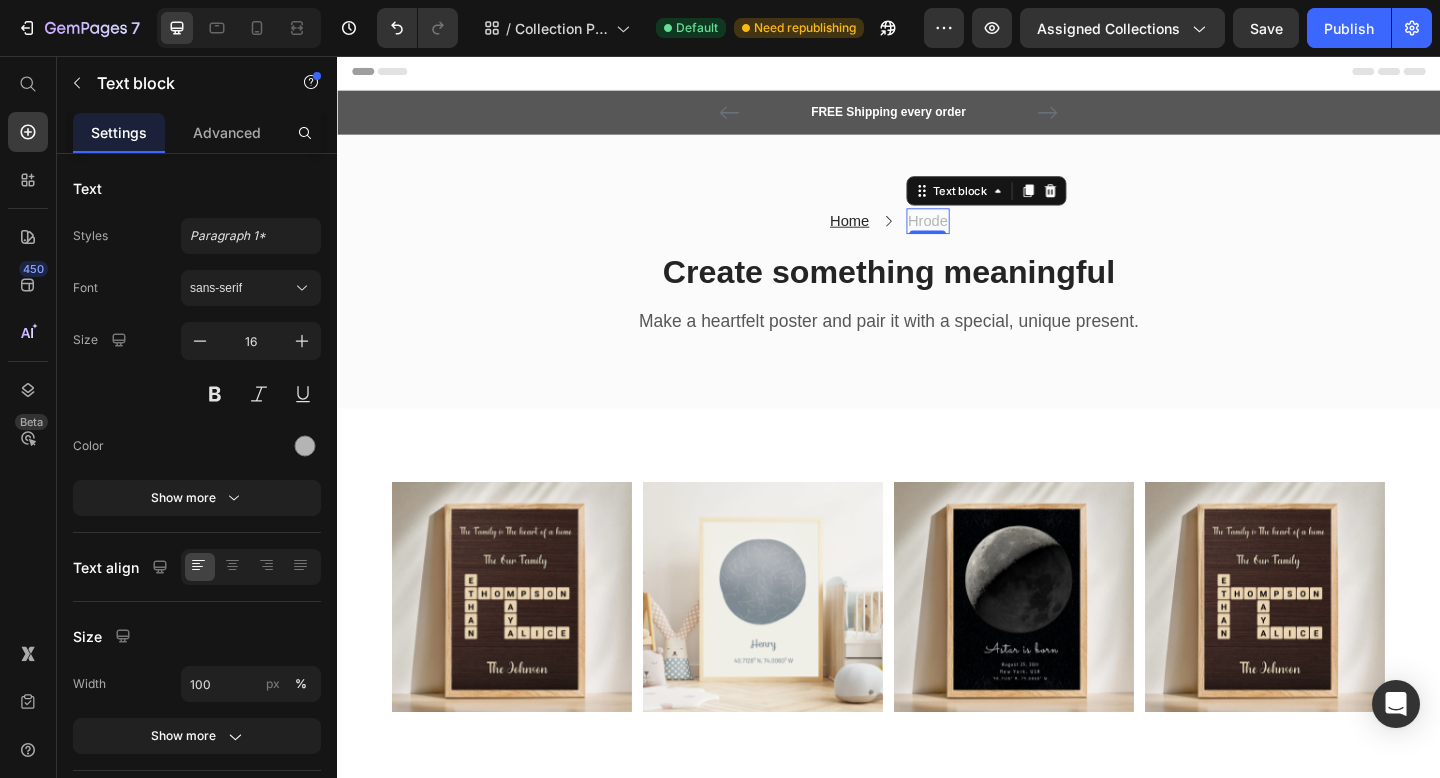 click on "Hrode" at bounding box center (980, 236) 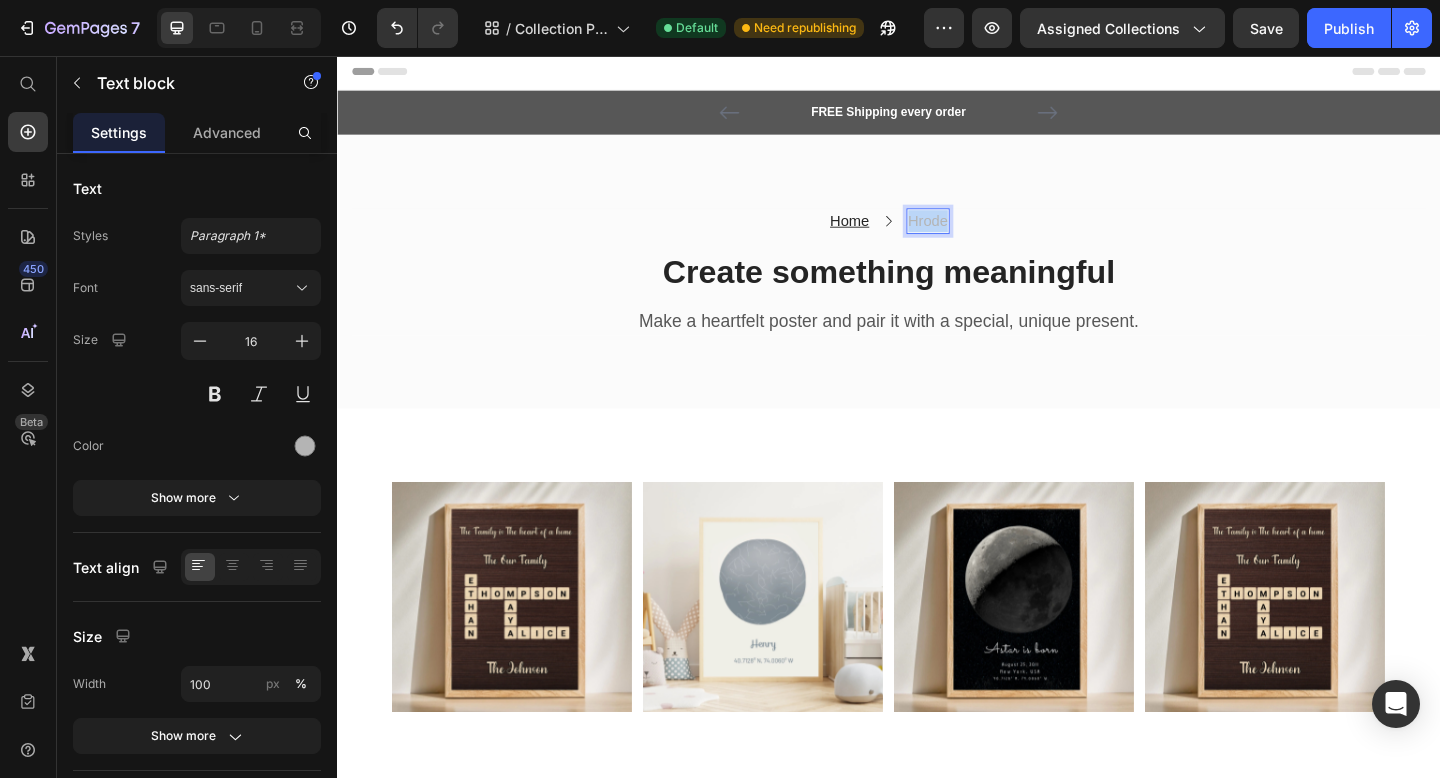 click on "Hrode" at bounding box center [980, 236] 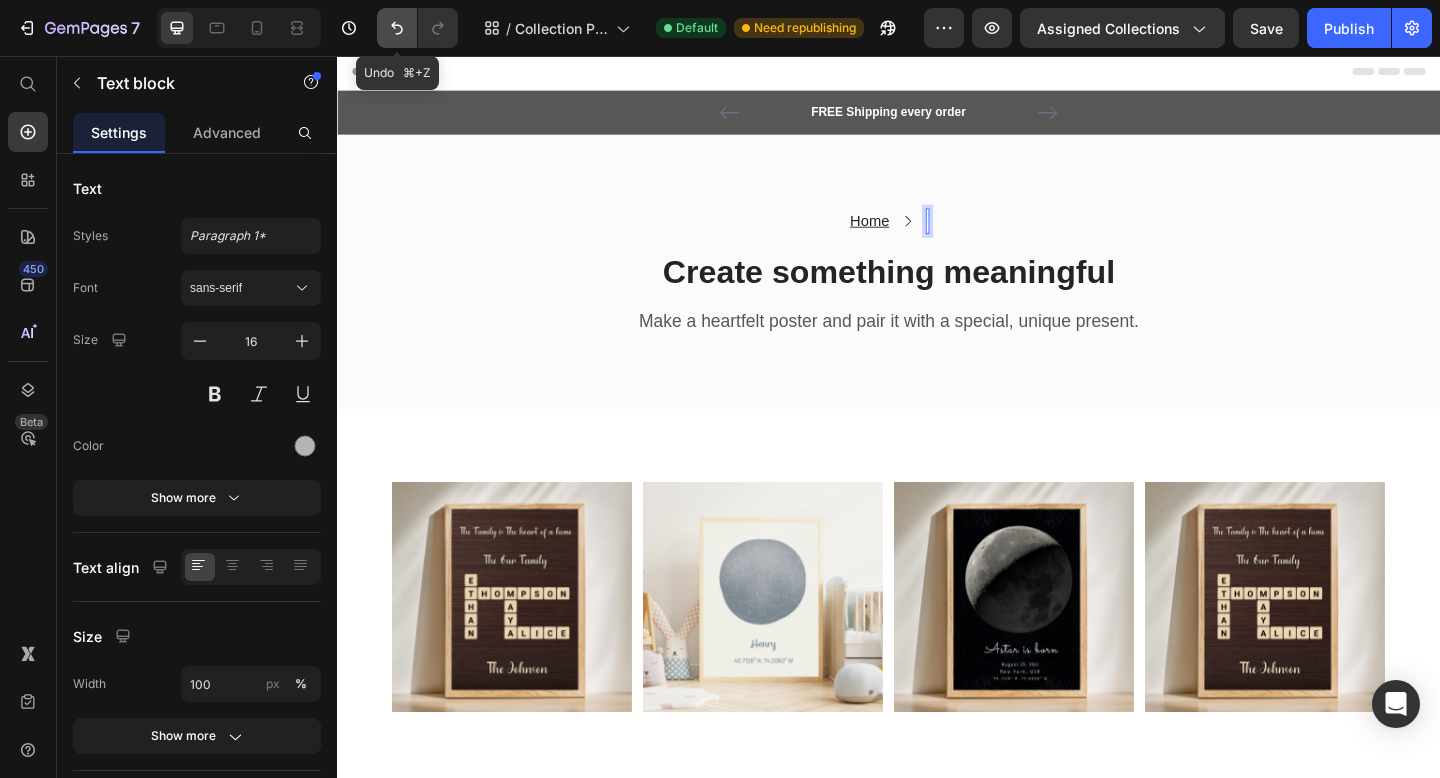 click 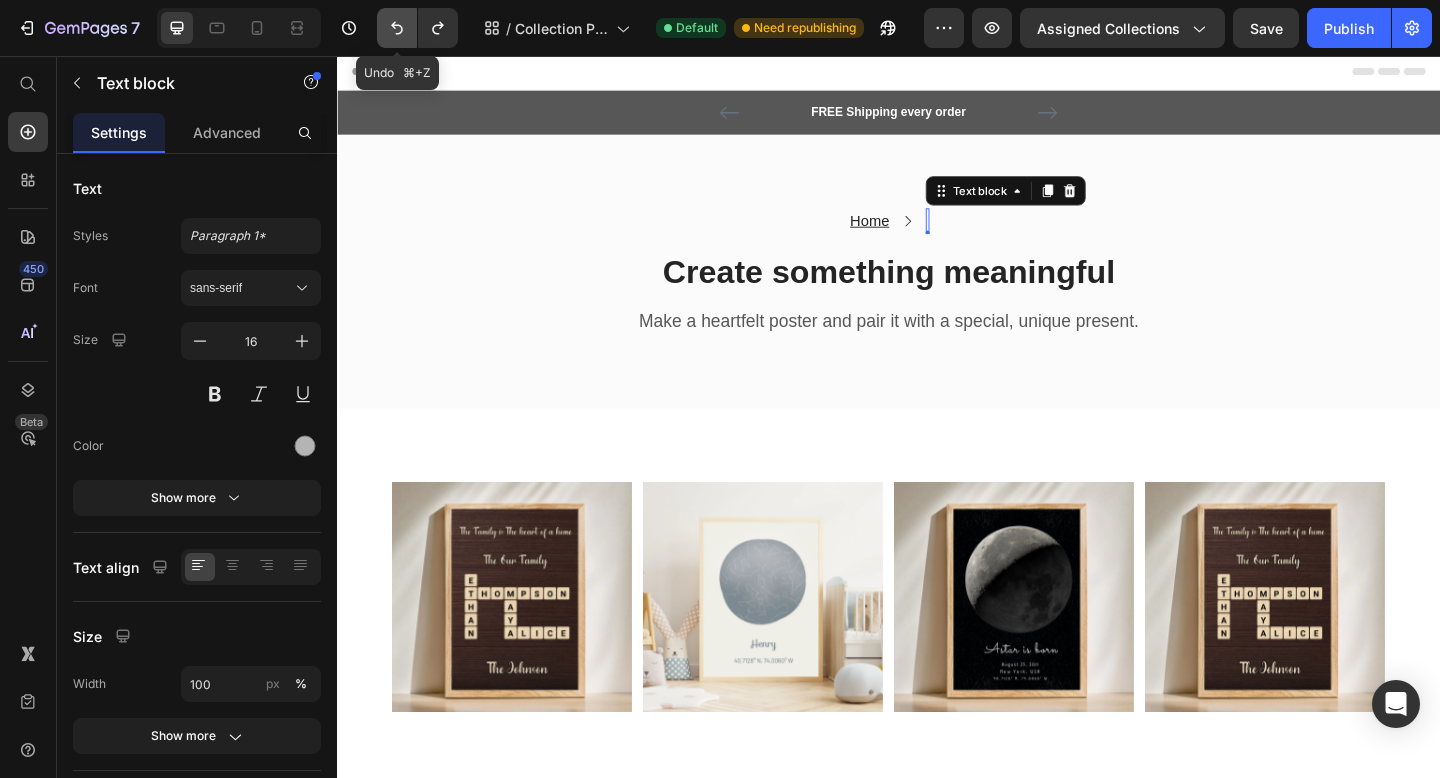 click 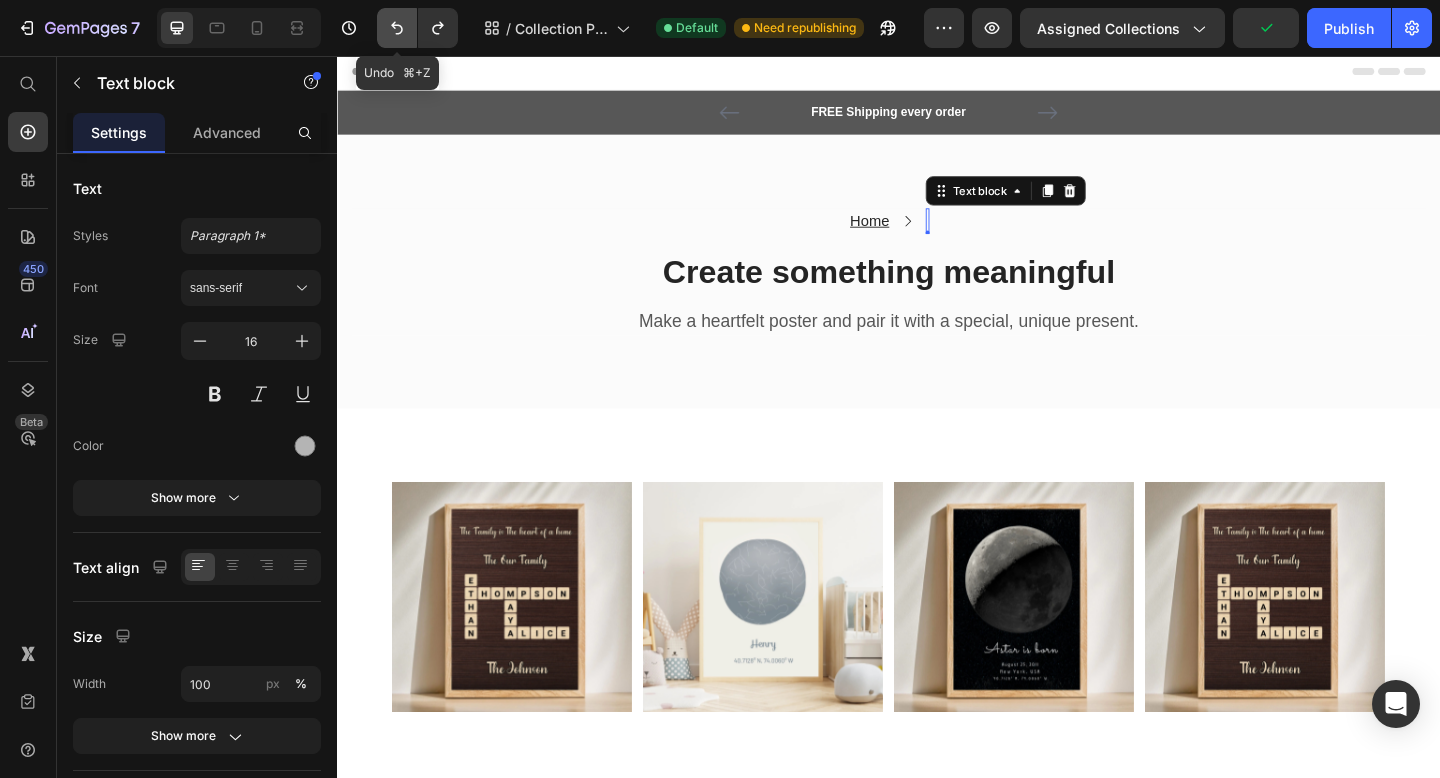 click 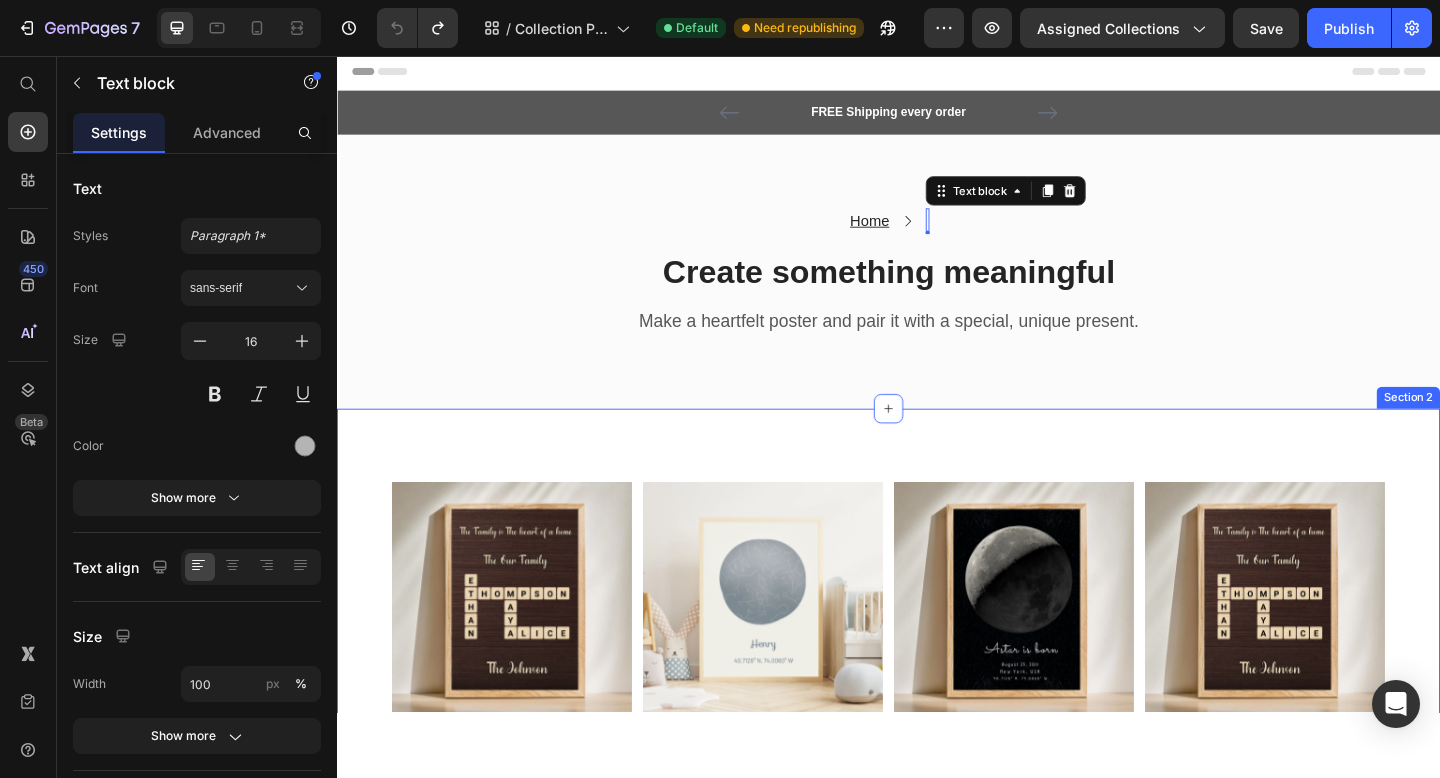 click on "Product Images Family scrabble Product Title Design your own Text Block                Icon                Icon                Icon                Icon
Icon Icon List Hoz 6 Text block Row €29,95 Product Price €0,00 Product Price Row Product Product Images Birthday star map poster Product Title Design your own Text Block                Icon                Icon                Icon                Icon
Icon Icon List Hoz 18 Text block Row €29,95 Product Price €0,00 Product Price Row Product Product Images Moon phase poster Product Title Design your own Text Block                Icon                Icon                Icon                Icon
Icon Icon List Hoz 3 reviews Text block Row €29,95 Product Price €0,00 Product Price Row Product Product Images Family scrabble Product Title Design your own Text Block                Icon                Icon                Icon                Icon
Icon Icon List Hoz 8 Text block Row €29,95 €0,00" at bounding box center [937, 707] 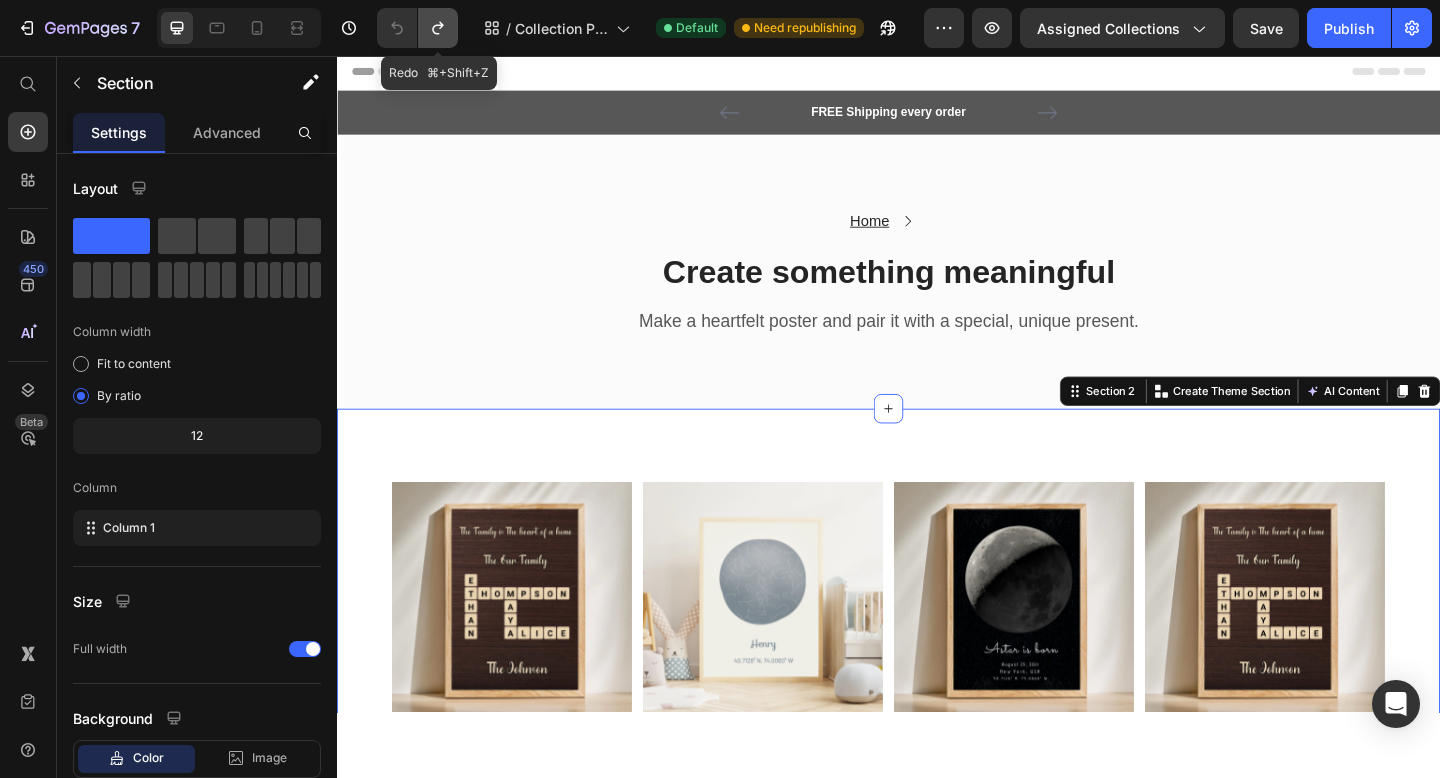 click 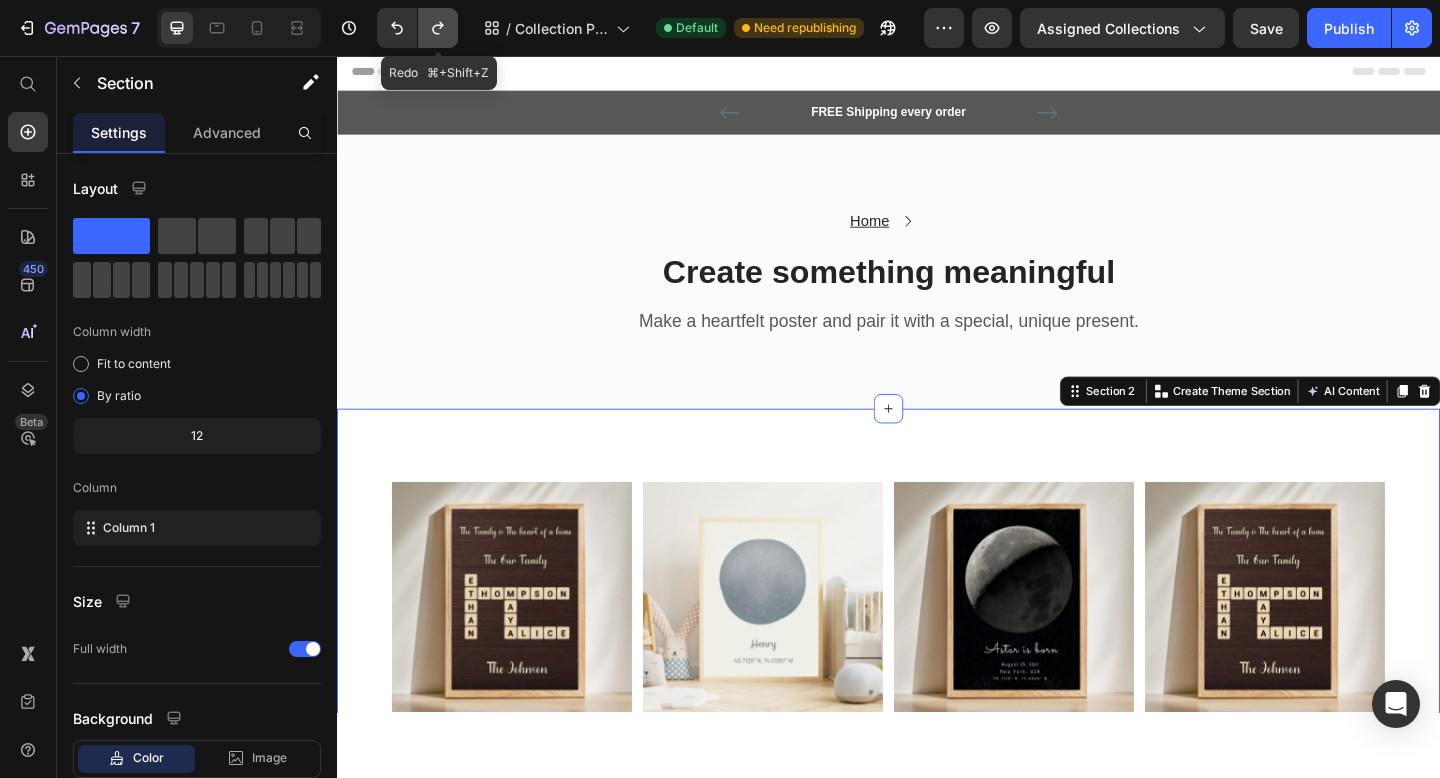 click 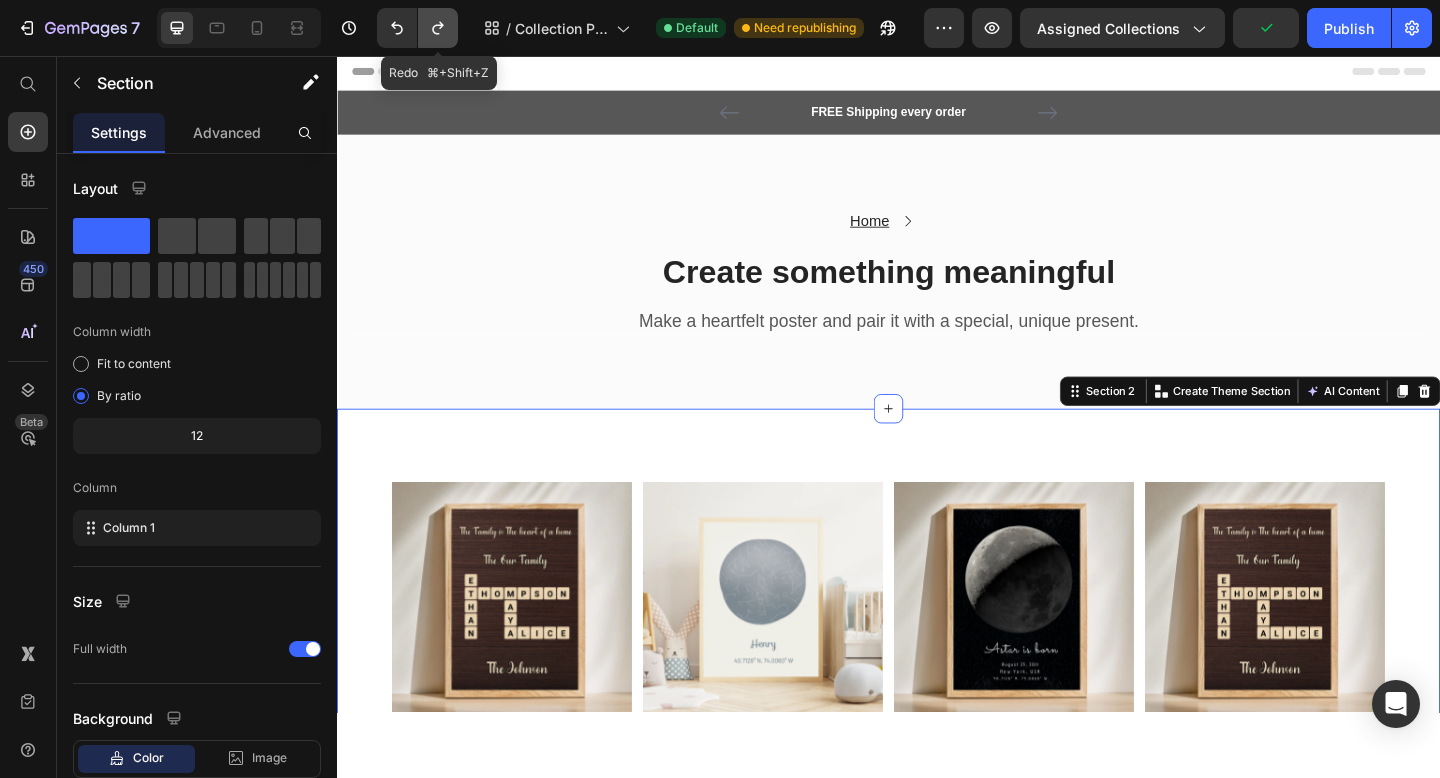 click 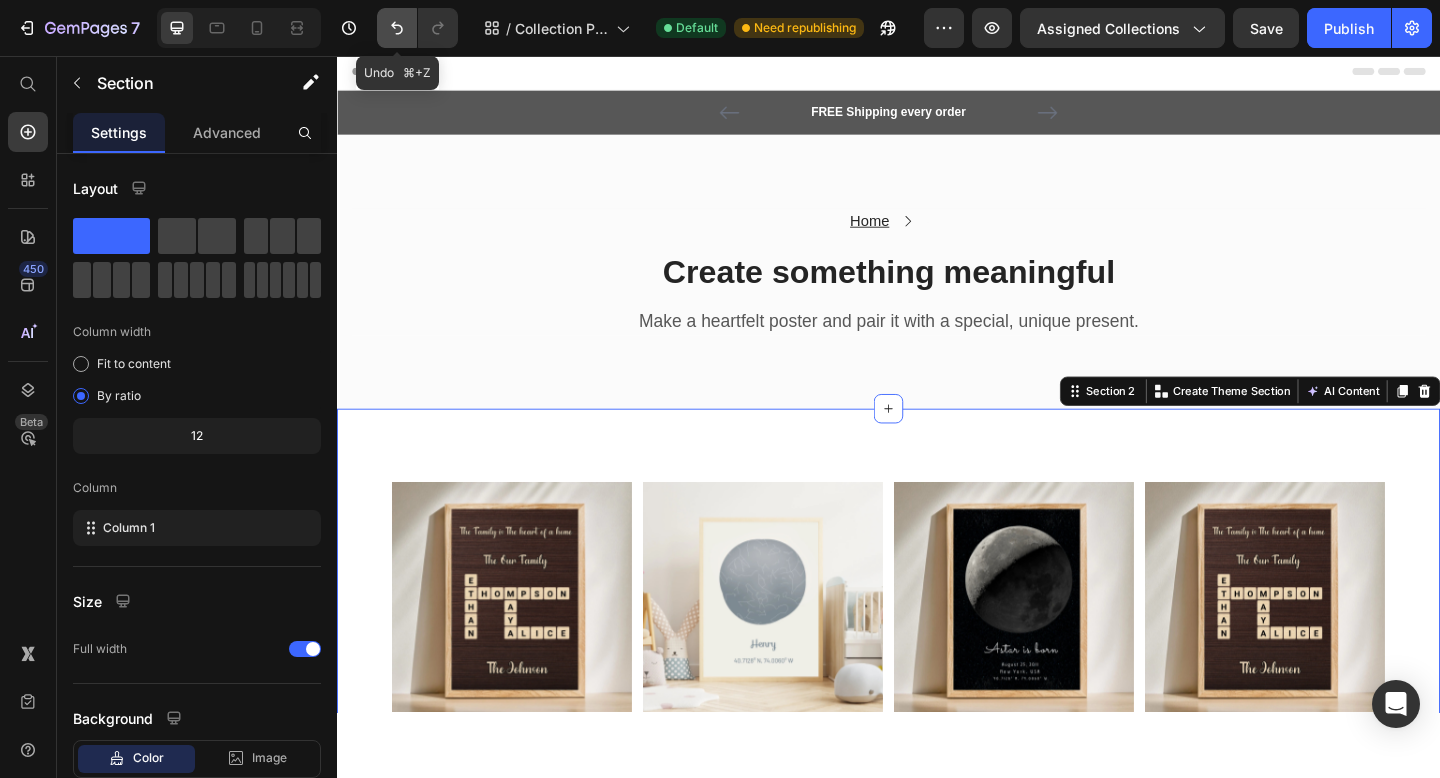 click 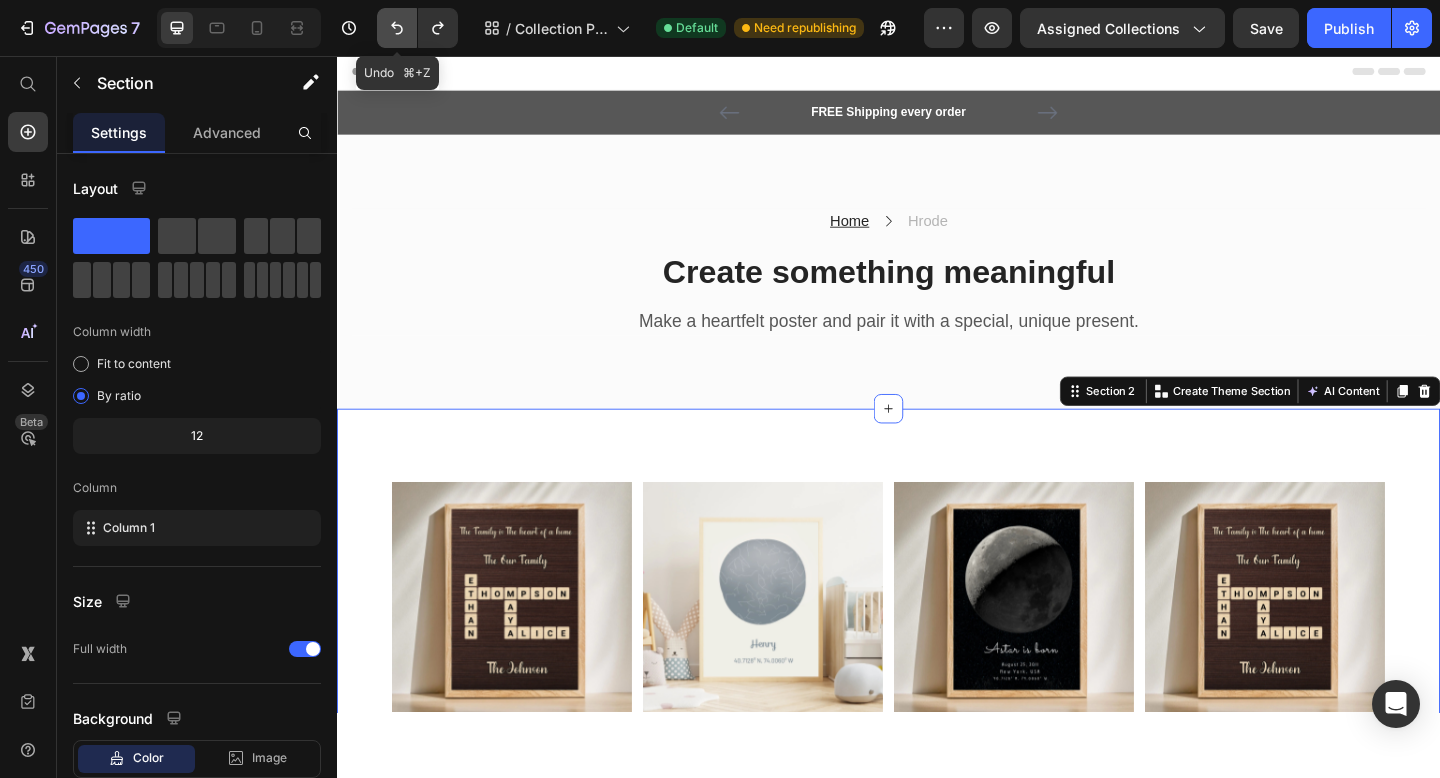 click 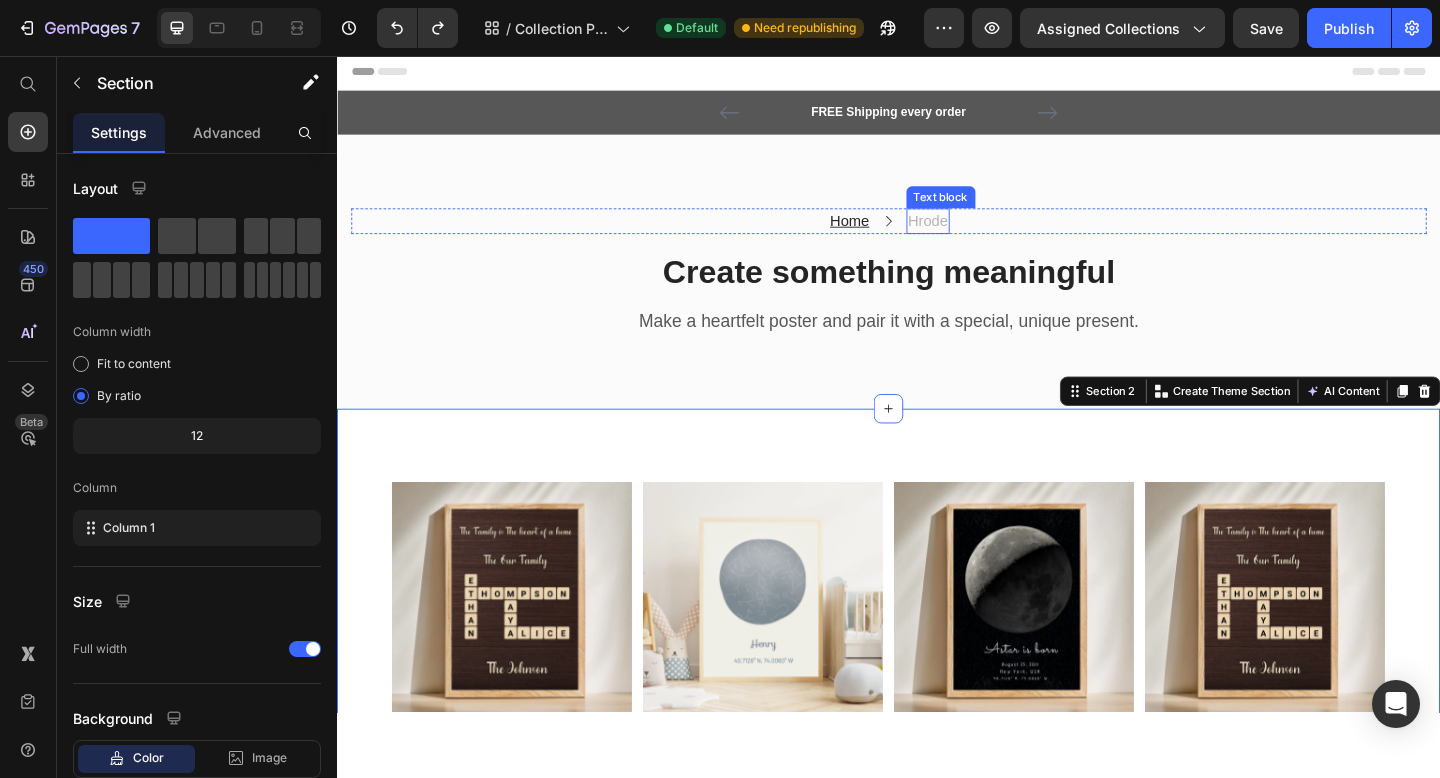 click on "Hrode" at bounding box center [980, 236] 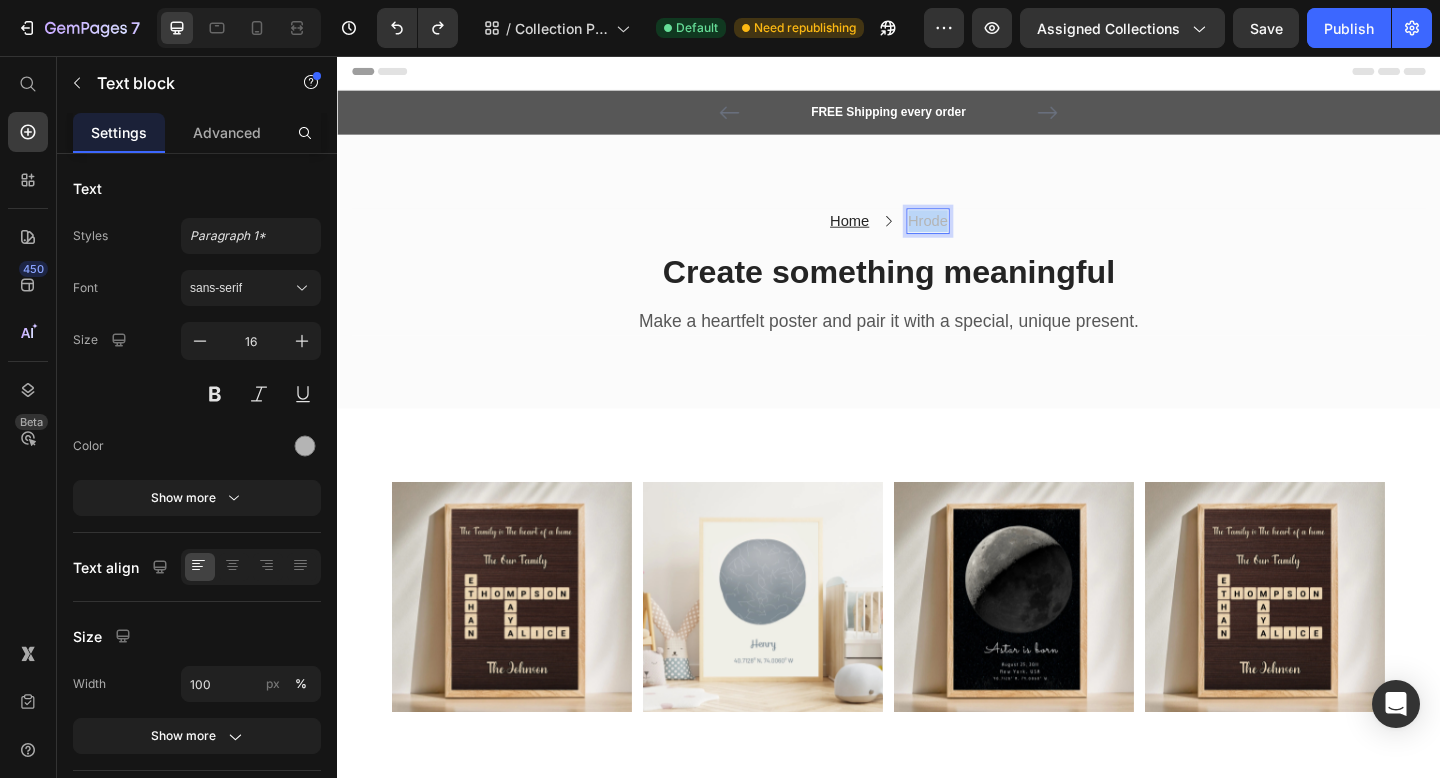 click on "Hrode" at bounding box center [980, 236] 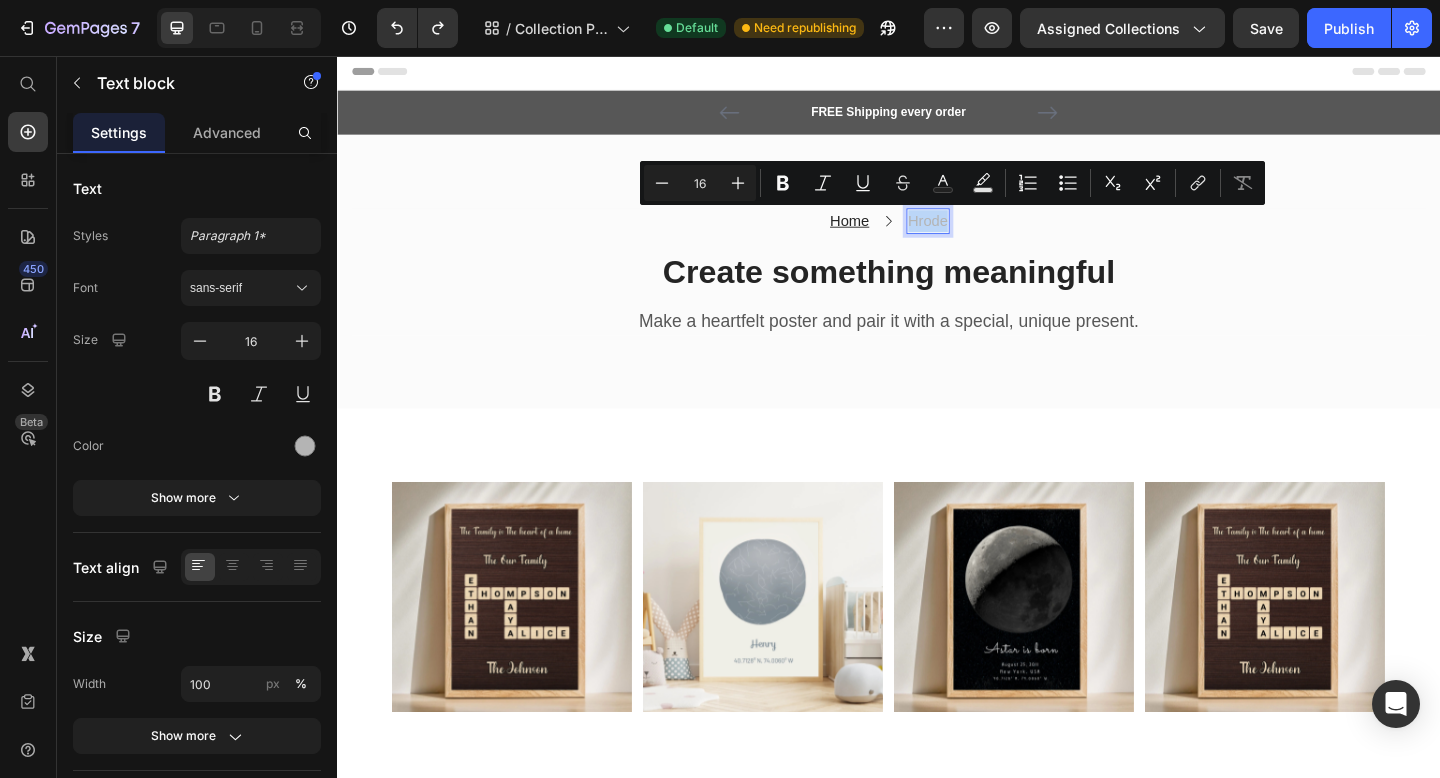 copy on "Hrode" 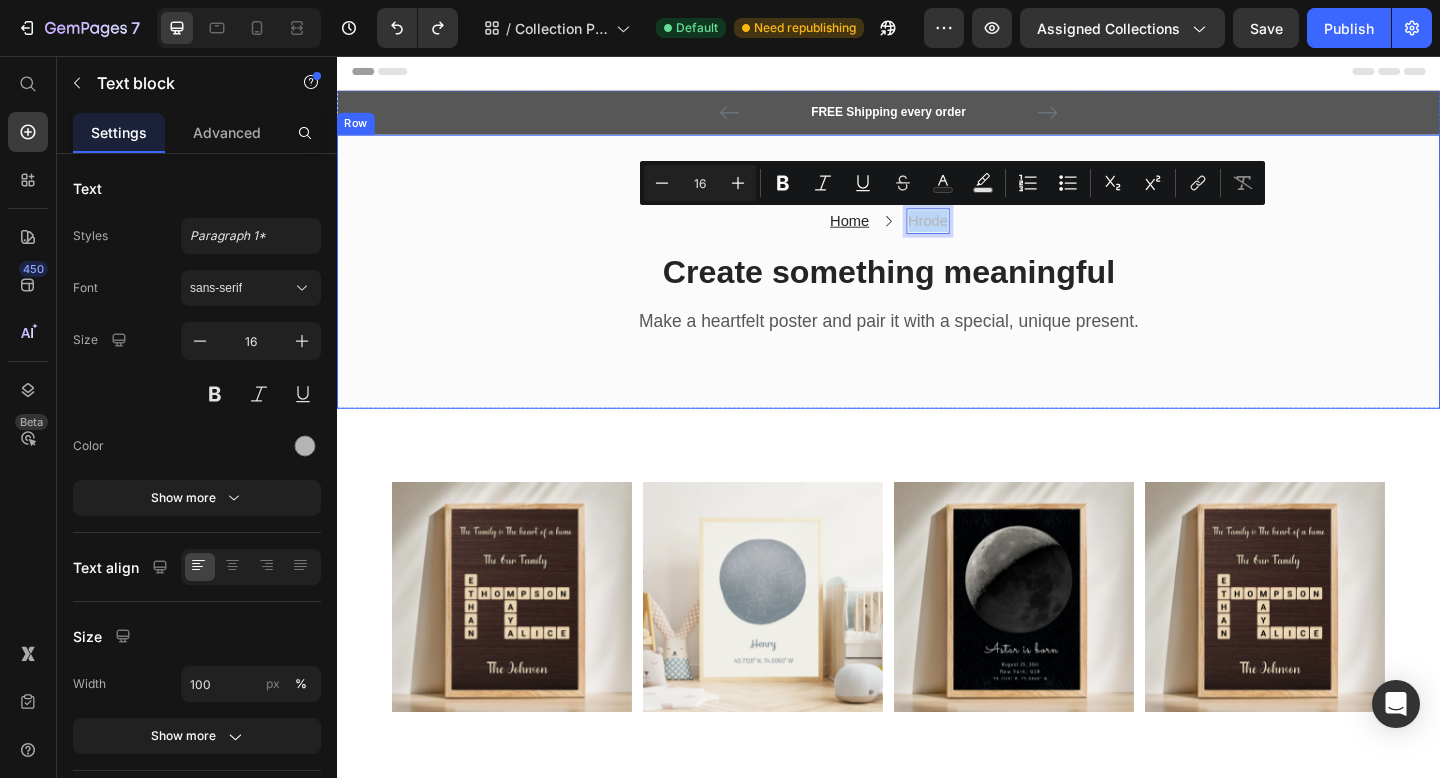 click on "Home Text block
Icon Hrode Text block   0 Row Create something meaningful Heading Make a heartfelt poster and pair it with a special, unique present. Text block Row Row Row" at bounding box center (937, 291) 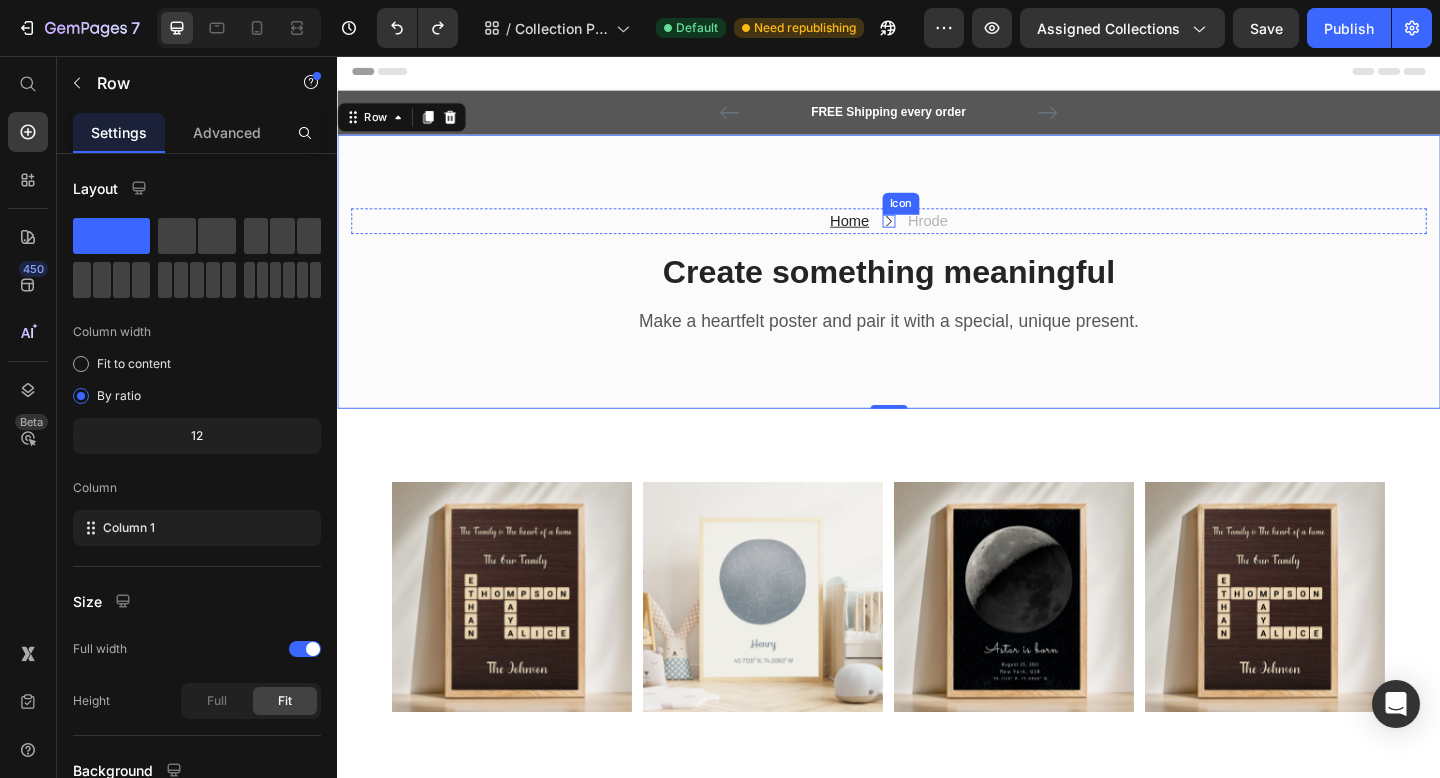 click 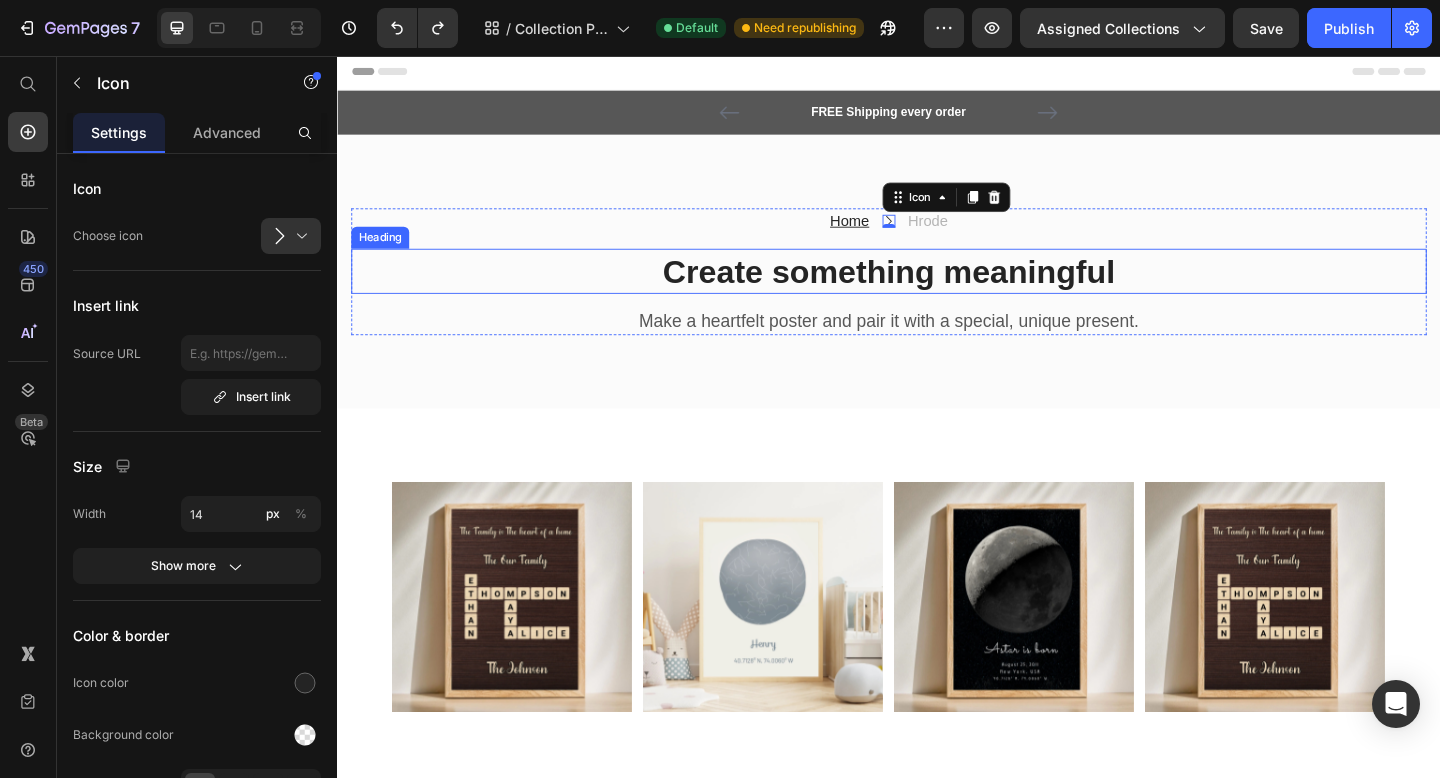 click on "Create something meaningful" at bounding box center [937, 291] 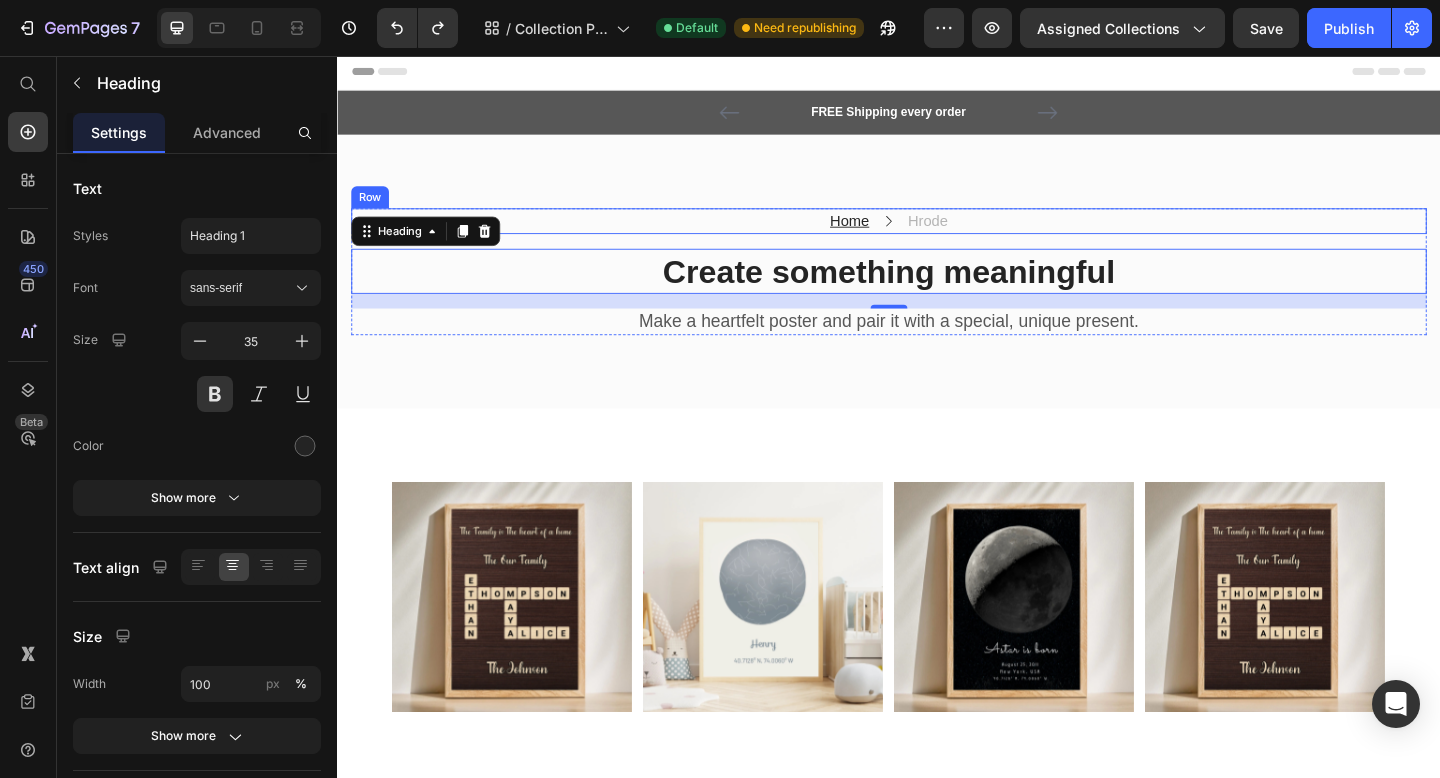 click on "Home Text block
Icon Hrode Text block Row" at bounding box center [937, 236] 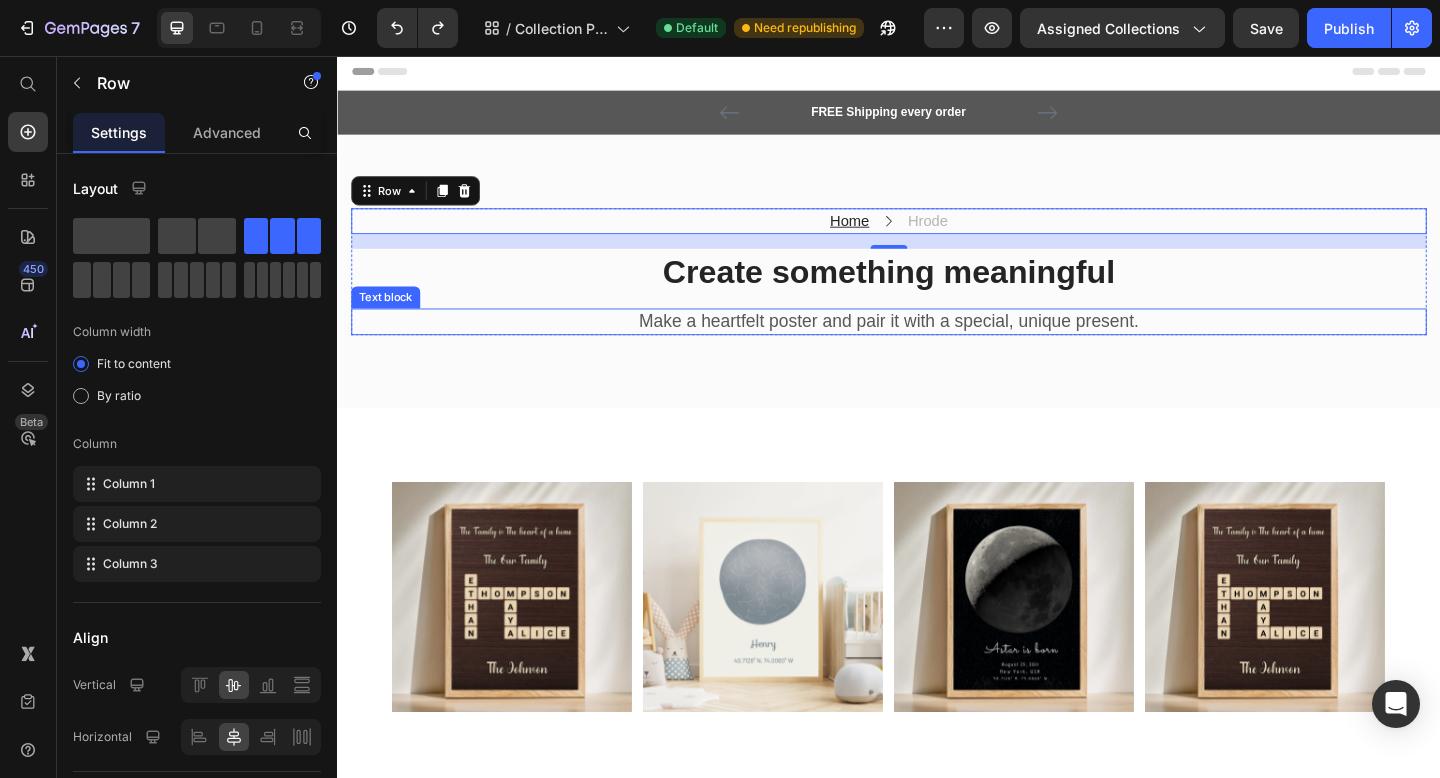 click on "Make a heartfelt poster and pair it with a special, unique present." at bounding box center [937, 345] 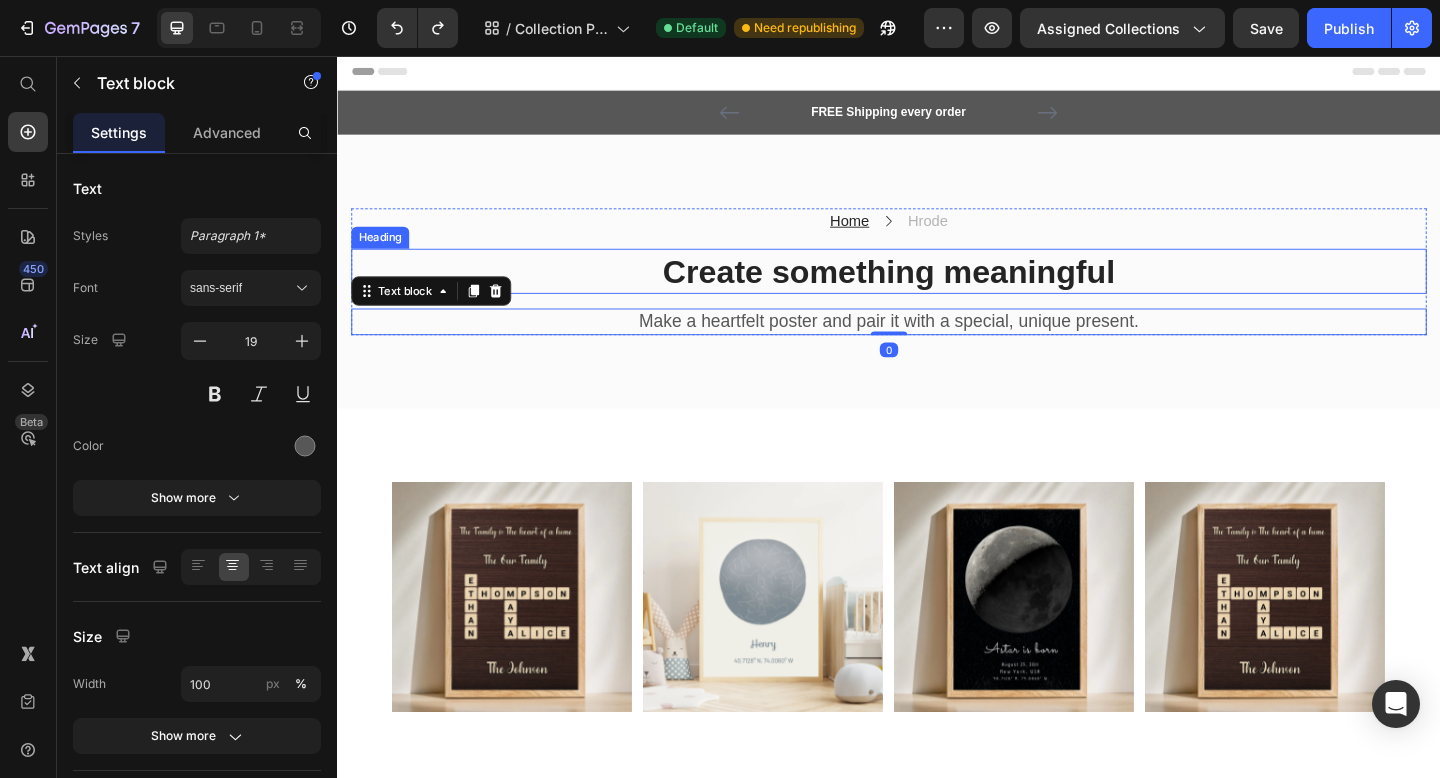 click on "Create something meaningful" at bounding box center [937, 291] 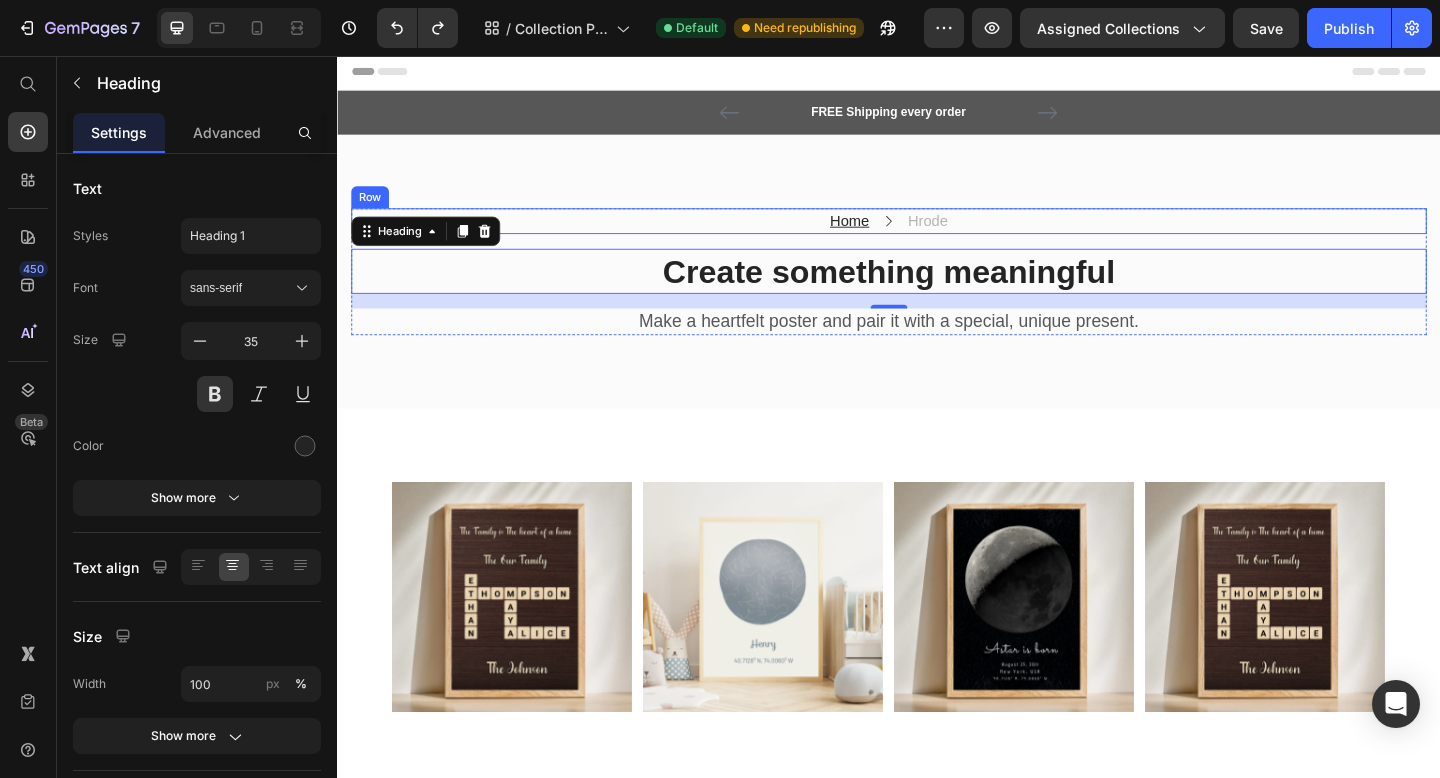 click on "Home Text block
Icon Hrode Text block Row" at bounding box center [937, 236] 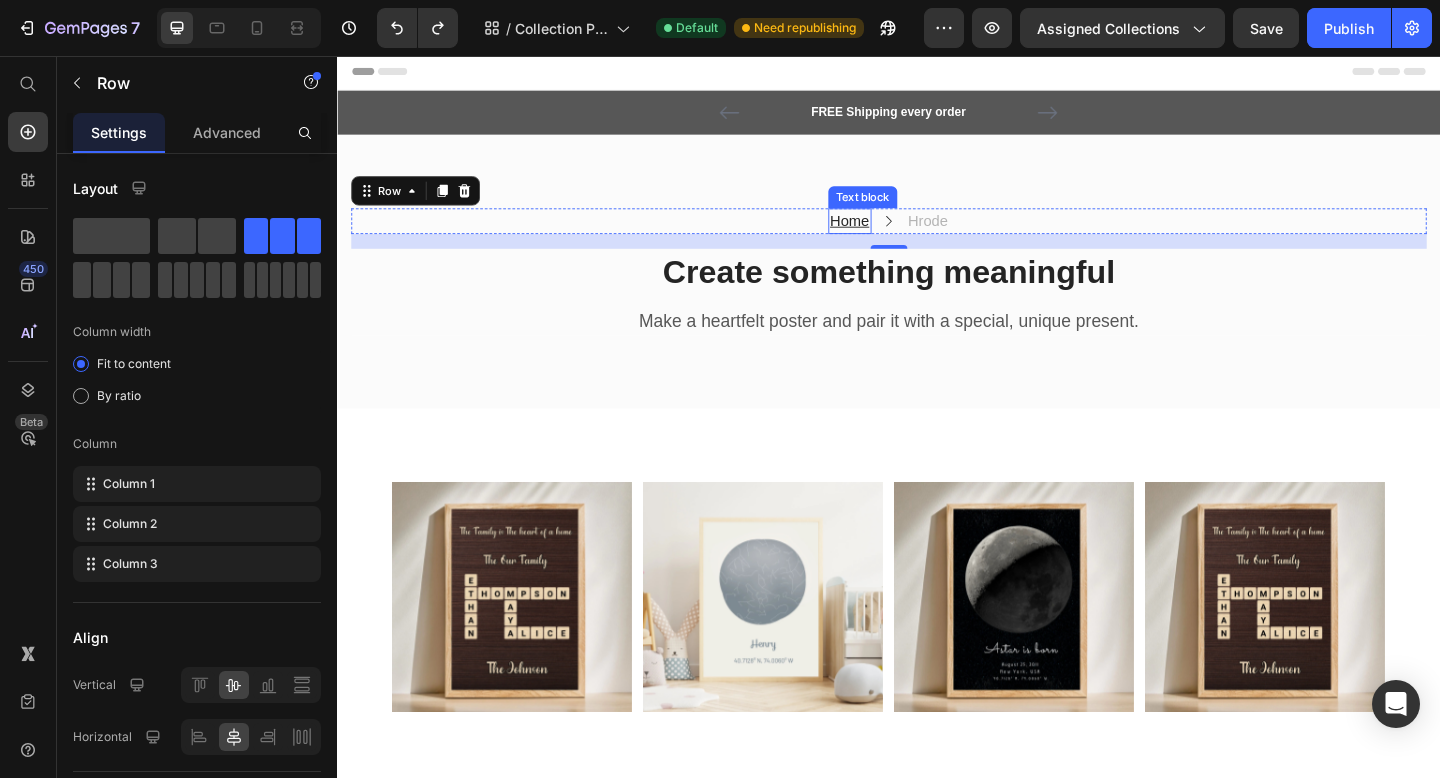 click on "Home" at bounding box center (894, 235) 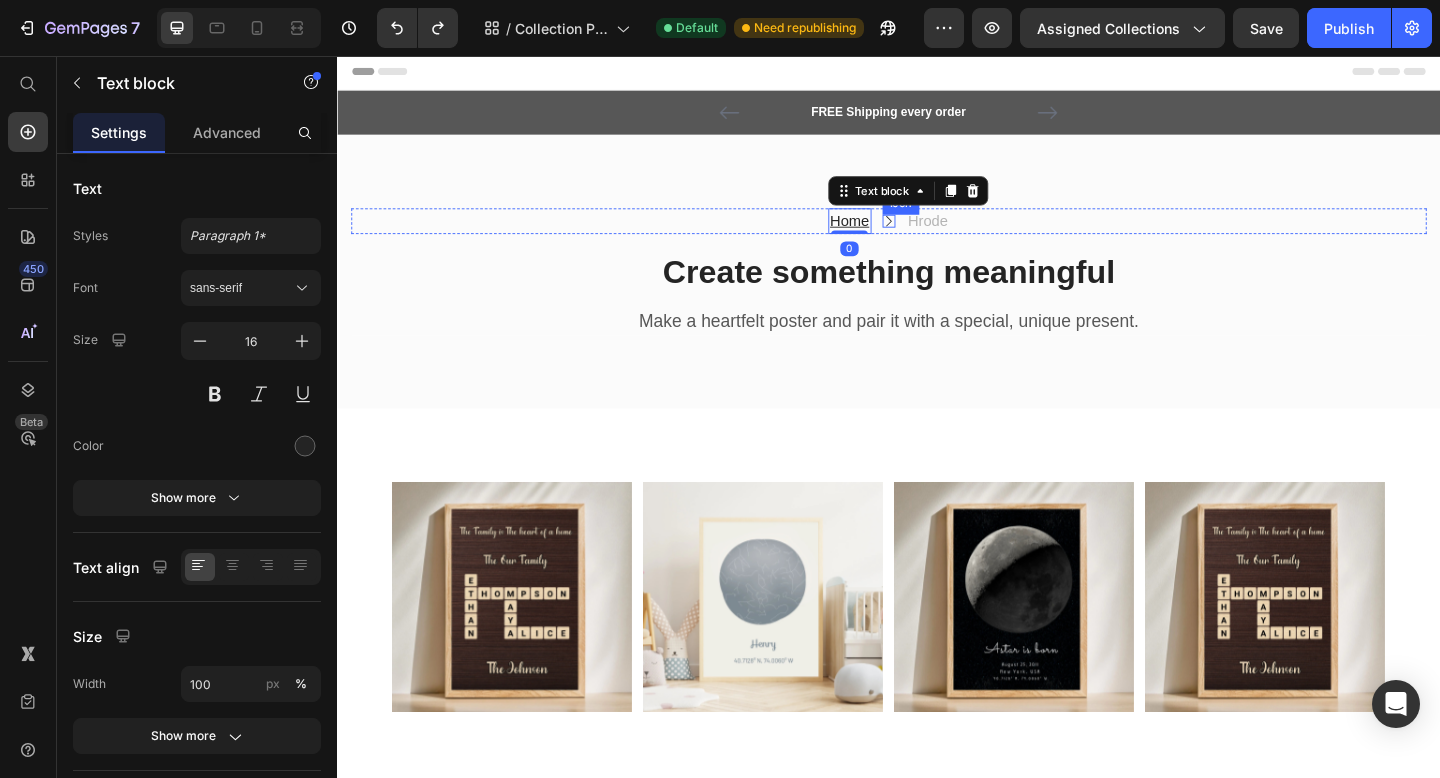 click 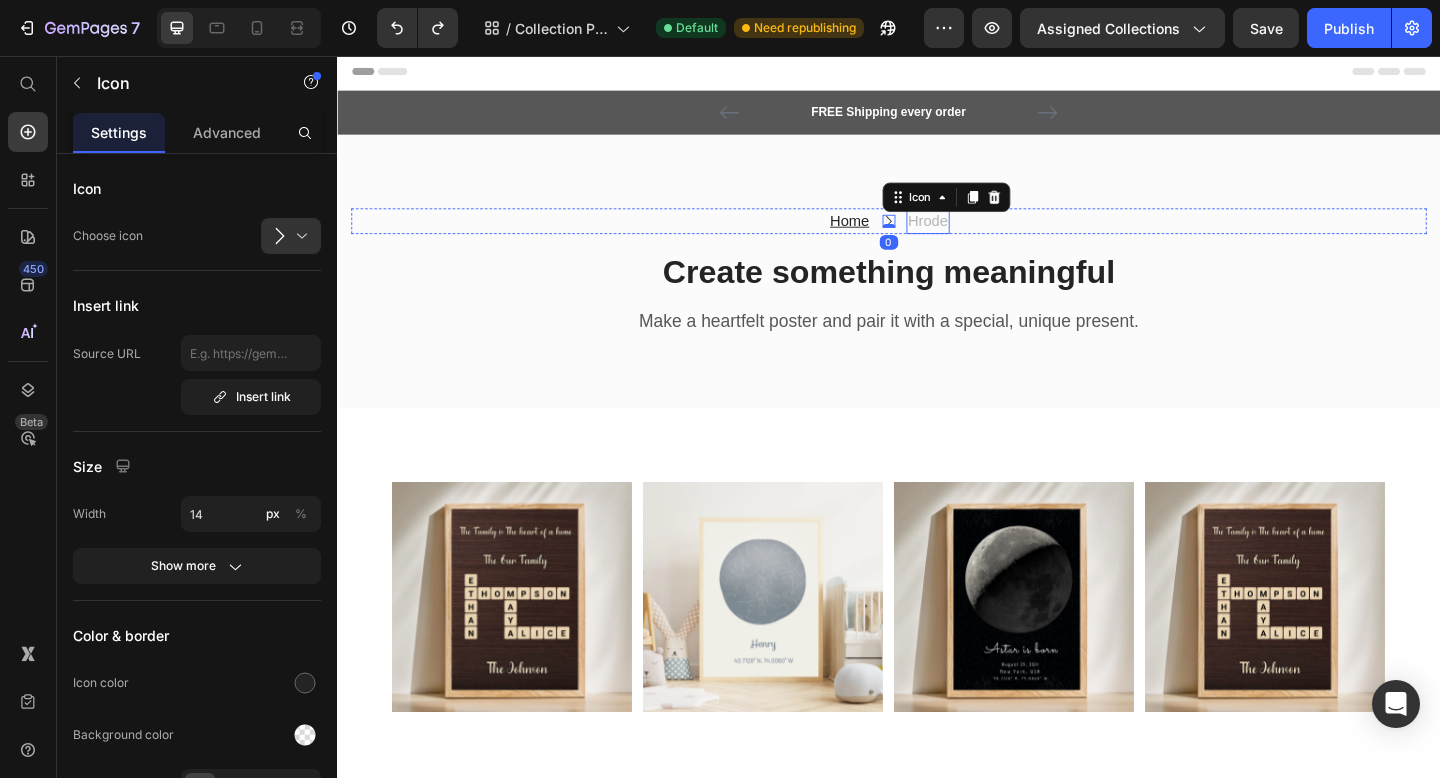 click on "Hrode" at bounding box center [980, 236] 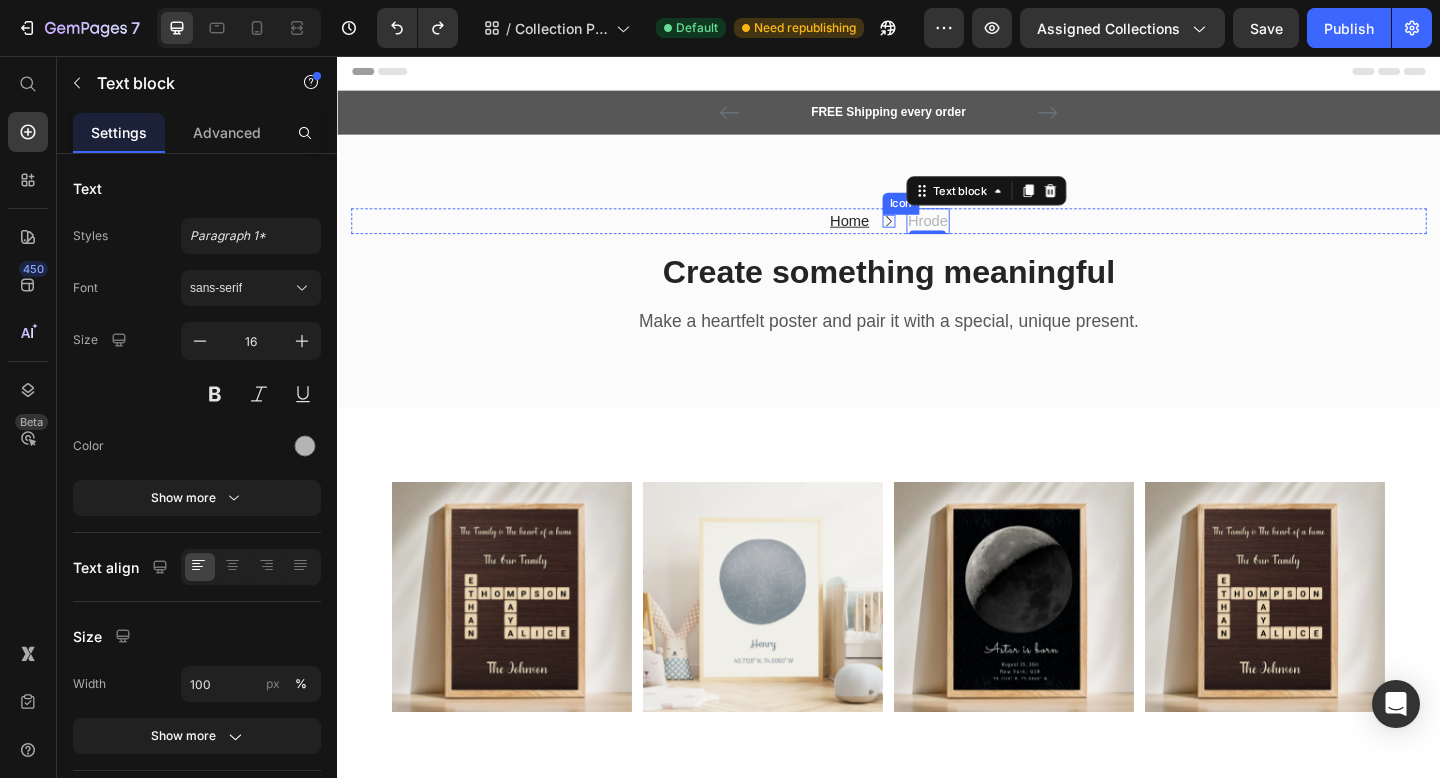 click 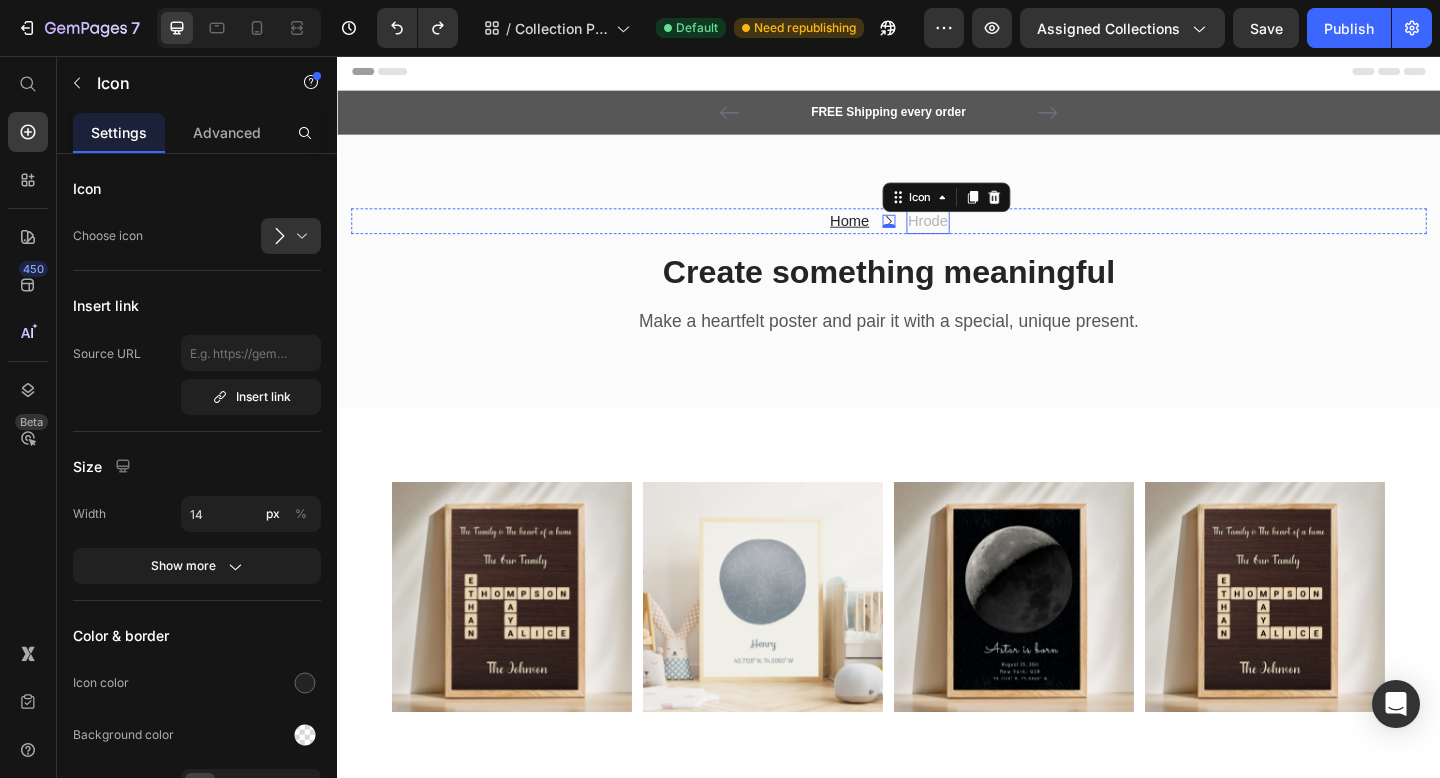 click on "Hrode" at bounding box center [980, 236] 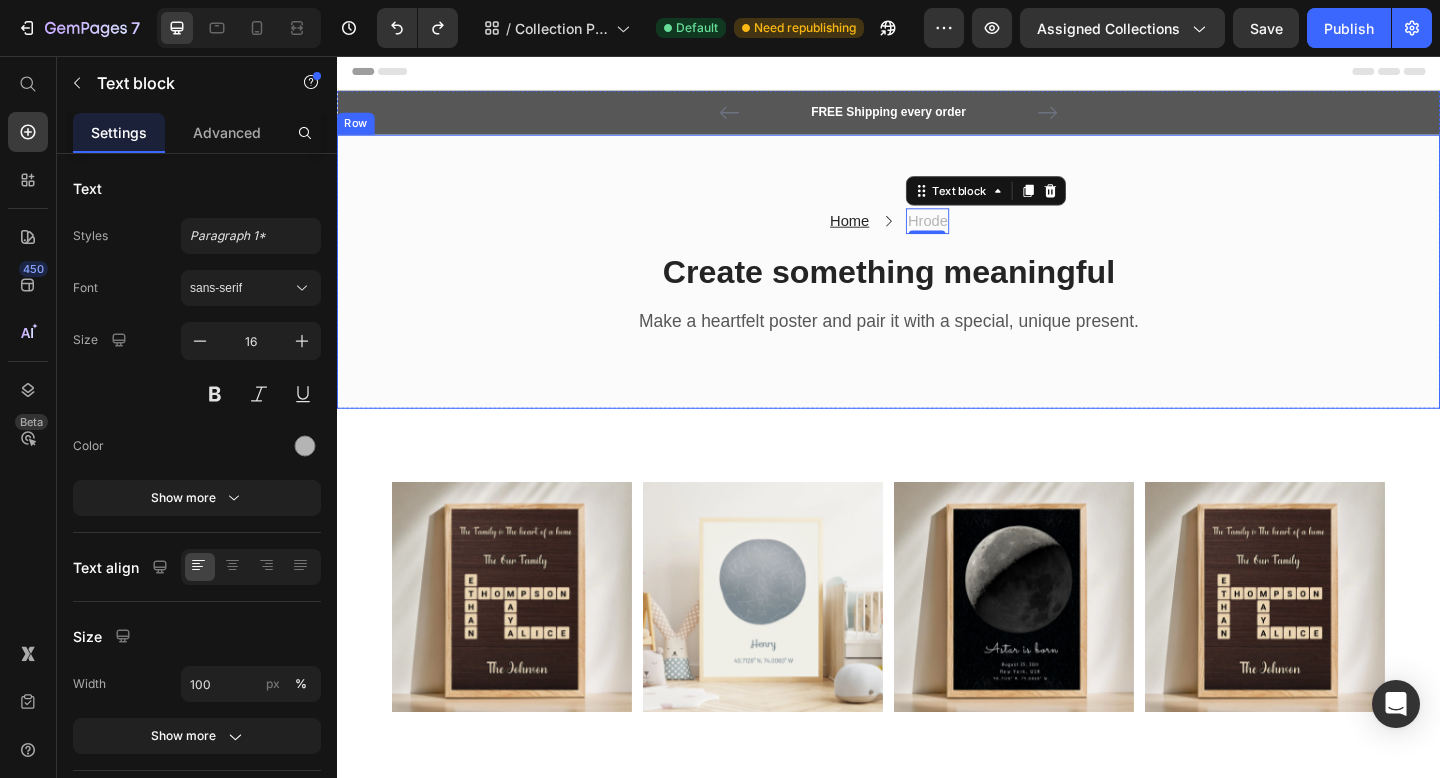 click on "Home Text block
Icon Hrode Text block   0 Row Create something meaningful Heading Make a heartfelt poster and pair it with a special, unique present. Text block Row Row Row" at bounding box center (937, 291) 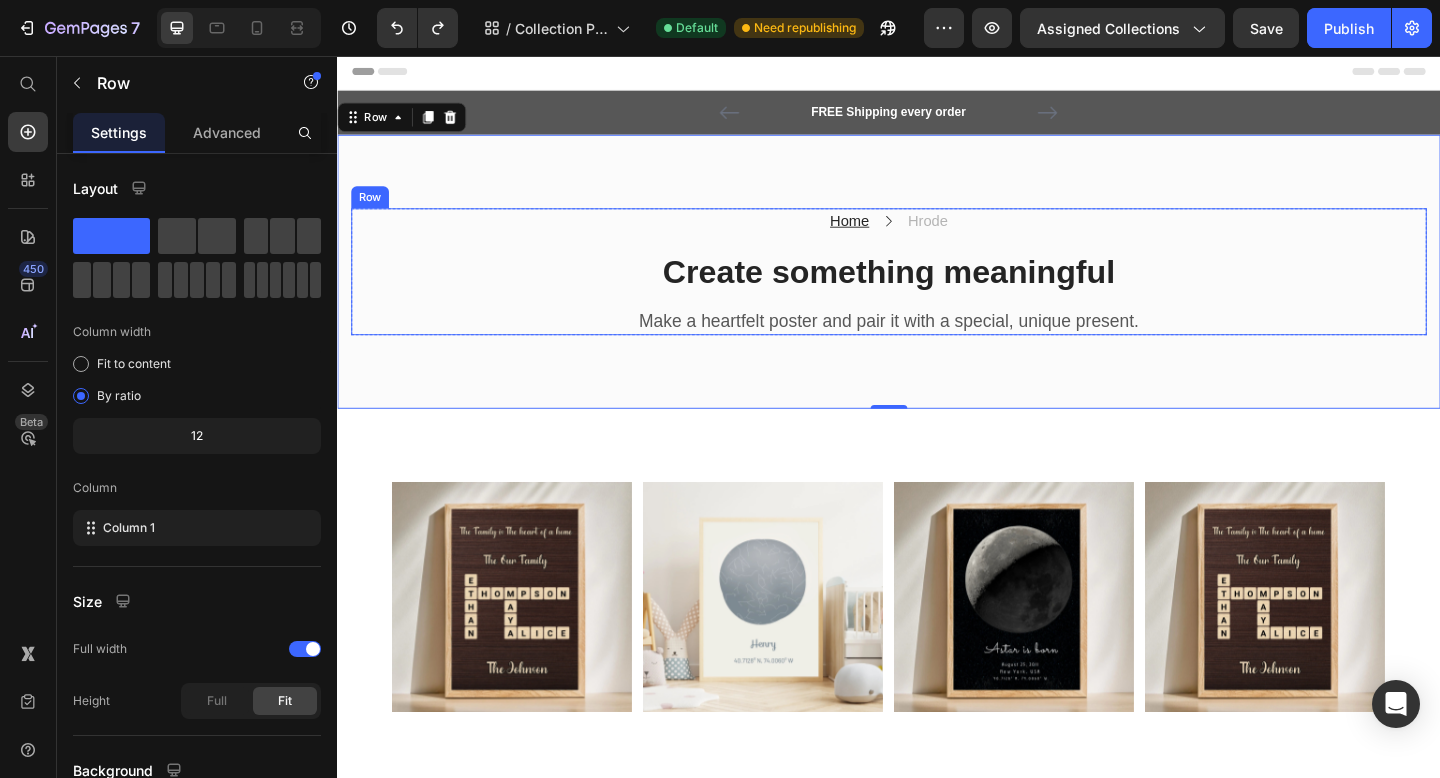 click on "Home Text block
Icon Hrode Text block Row Create something meaningful Heading Make a heartfelt poster and pair it with a special, unique present. Text block" at bounding box center [937, 291] 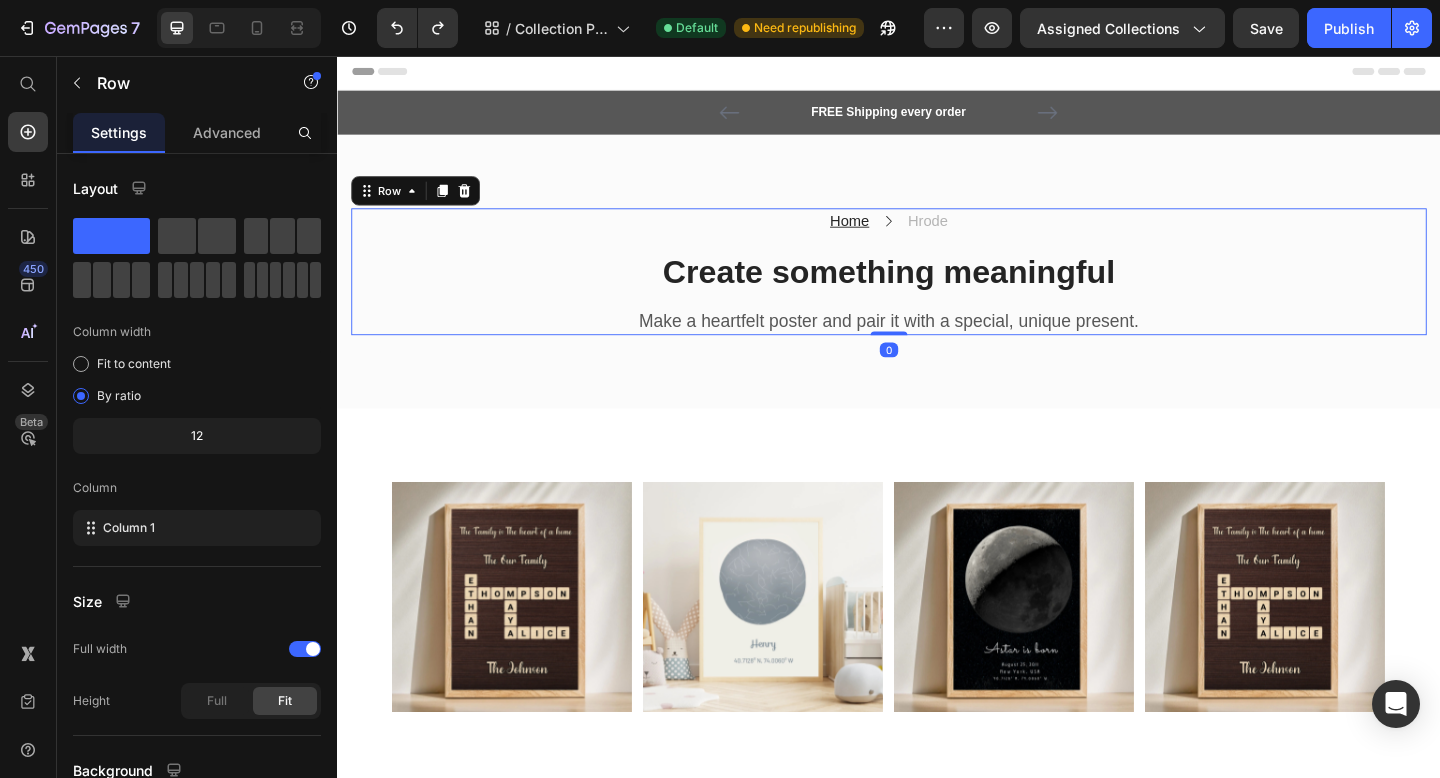 click on "Home Text block
Icon Hrode Text block Row Create something meaningful Heading Make a heartfelt poster and pair it with a special, unique present. Text block" at bounding box center (937, 291) 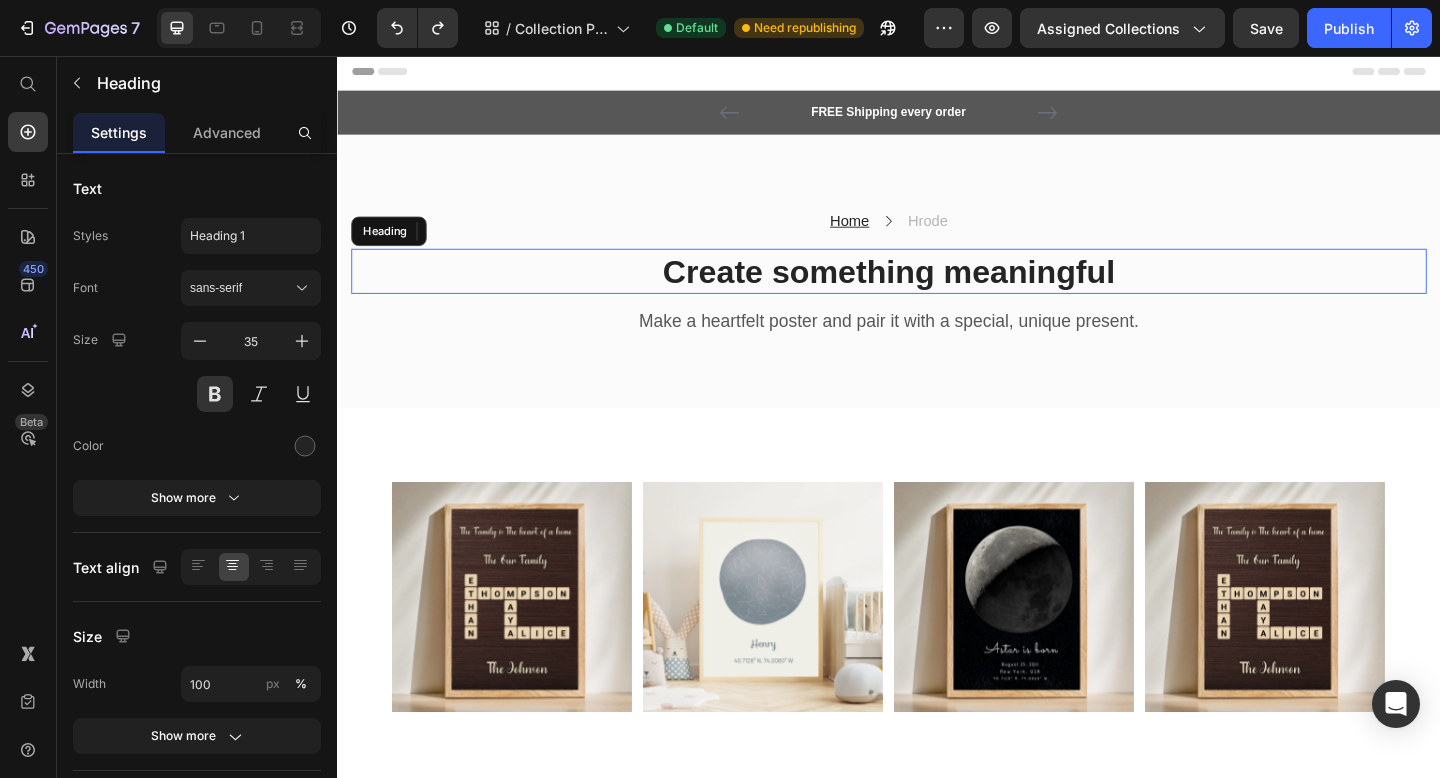 click on "Create something meaningful" at bounding box center [937, 291] 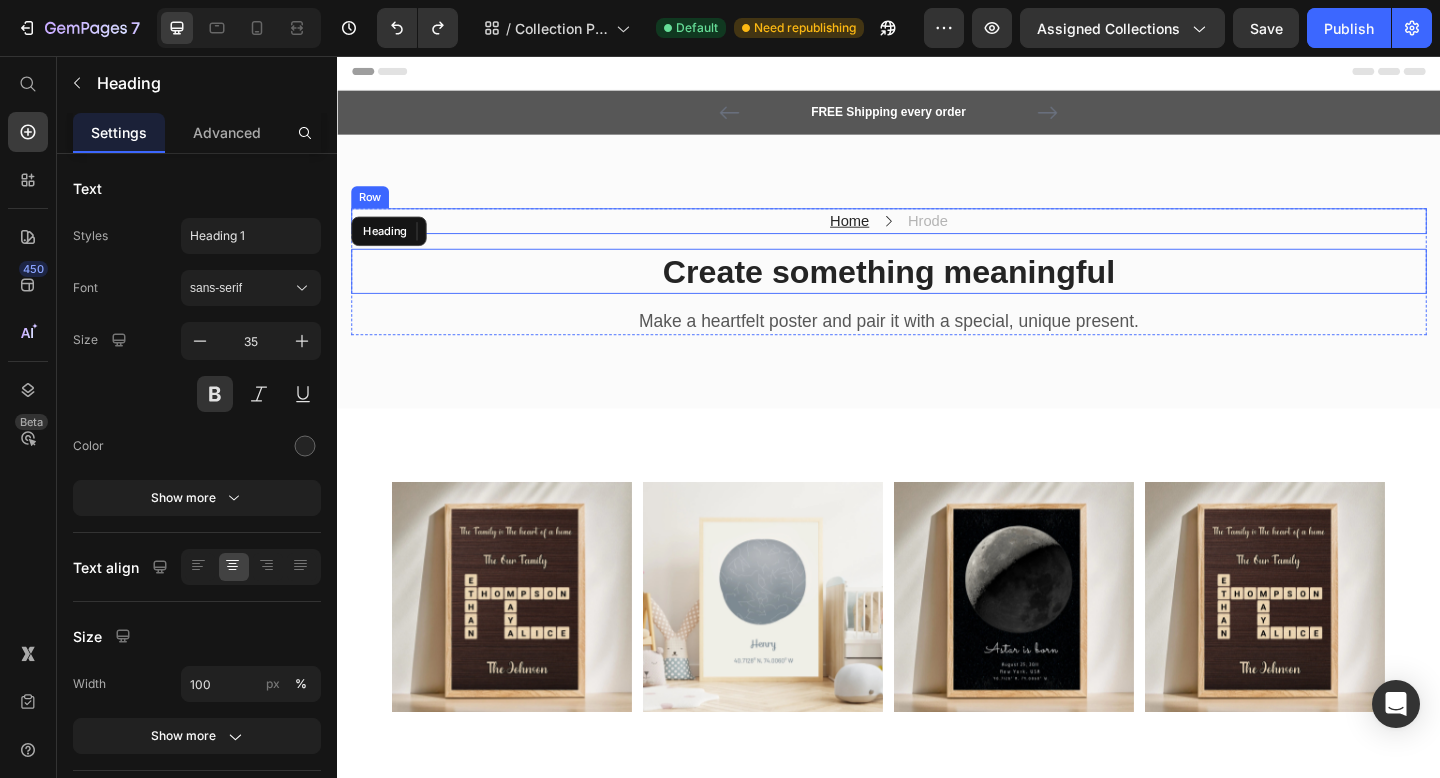 click on "Home Text block
Icon Hrode Text block Row" at bounding box center (937, 236) 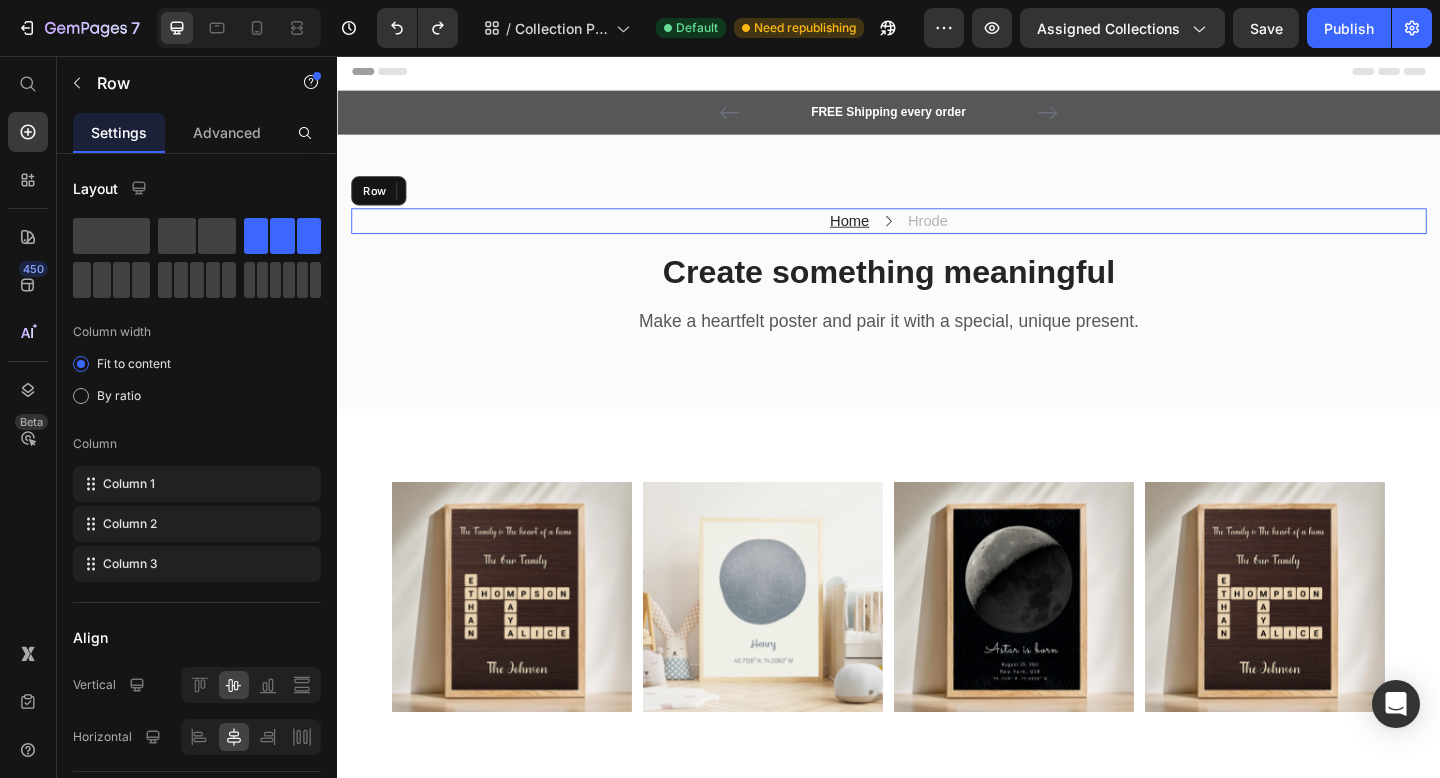 click on "Home Text block
Icon Hrode Text block Row" at bounding box center (937, 236) 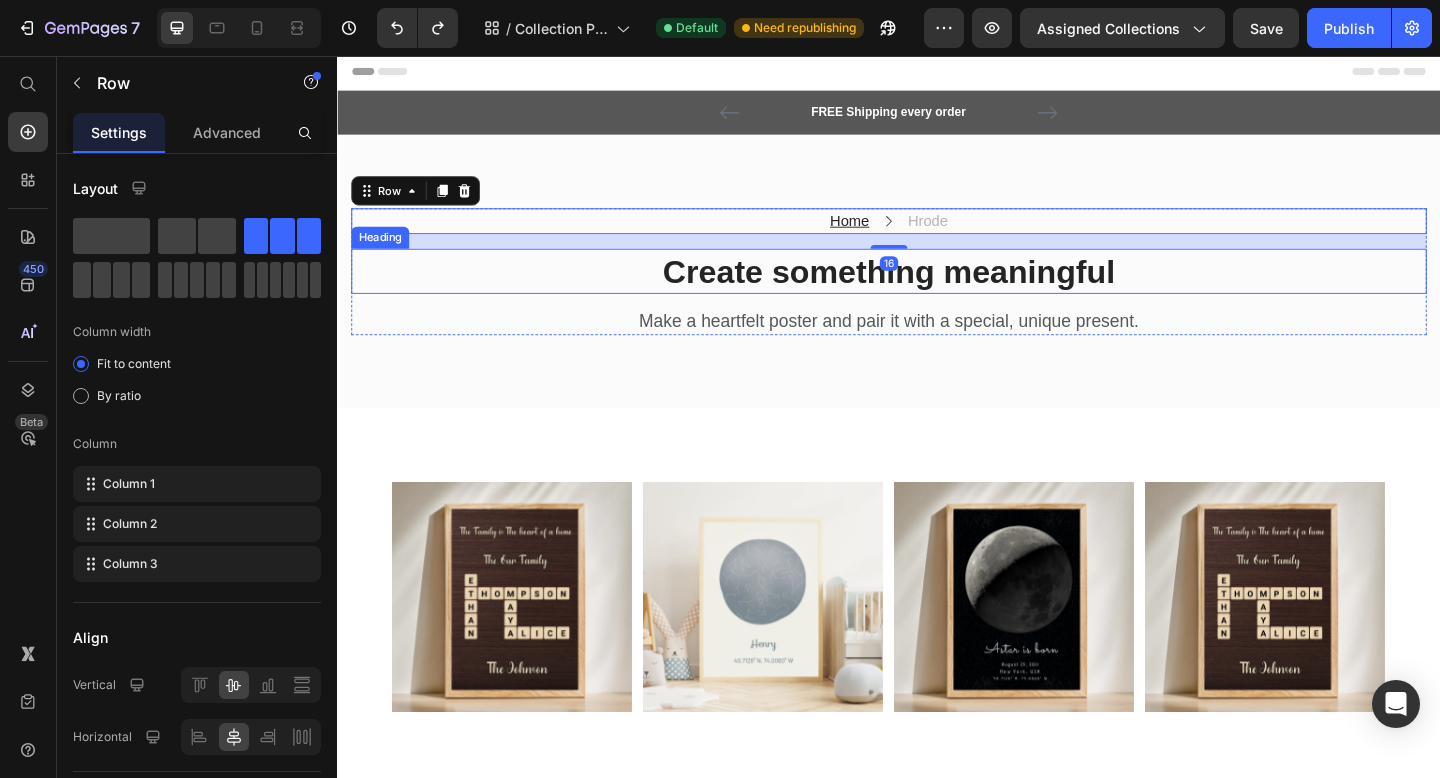click on "Create something meaningful" at bounding box center (937, 291) 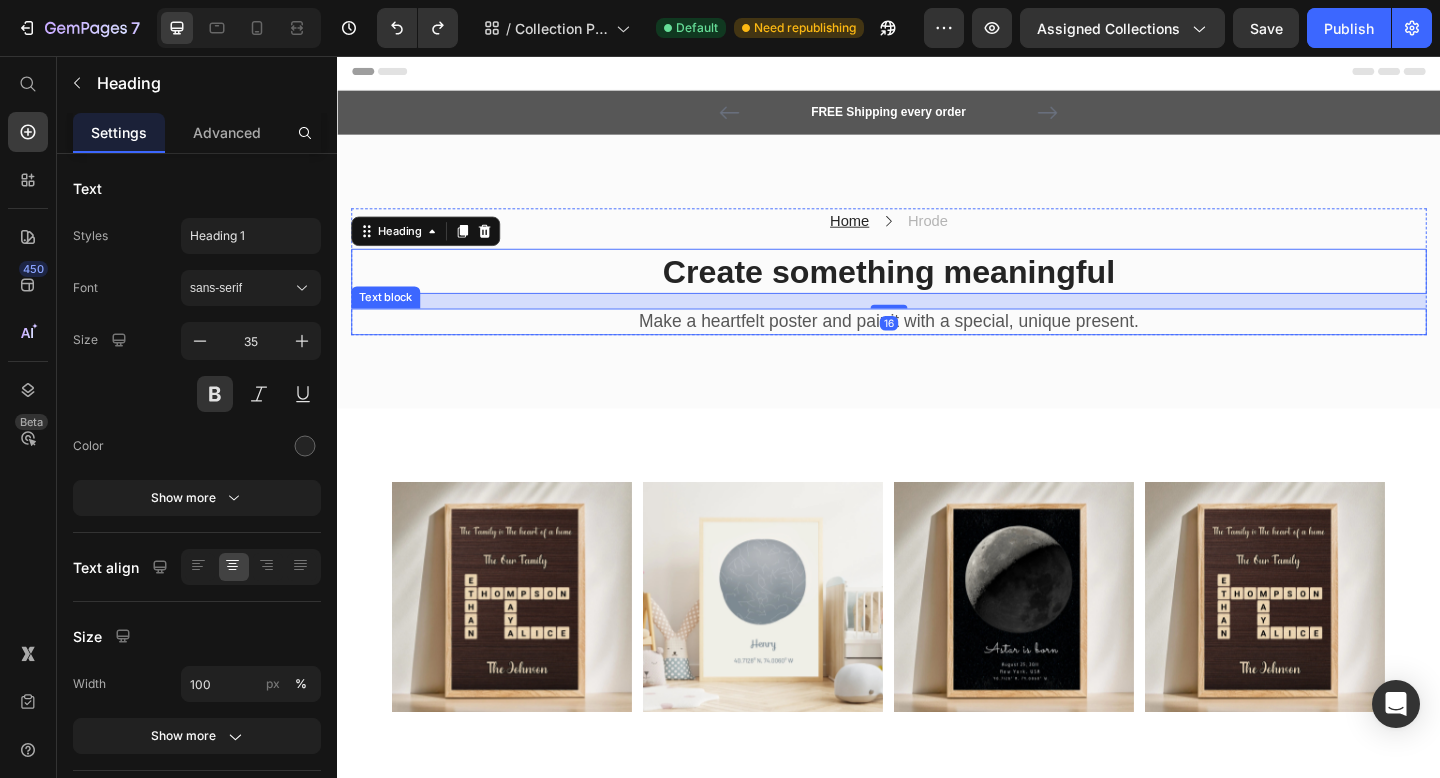 click on "Make a heartfelt poster and pair it with a special, unique present." at bounding box center (937, 345) 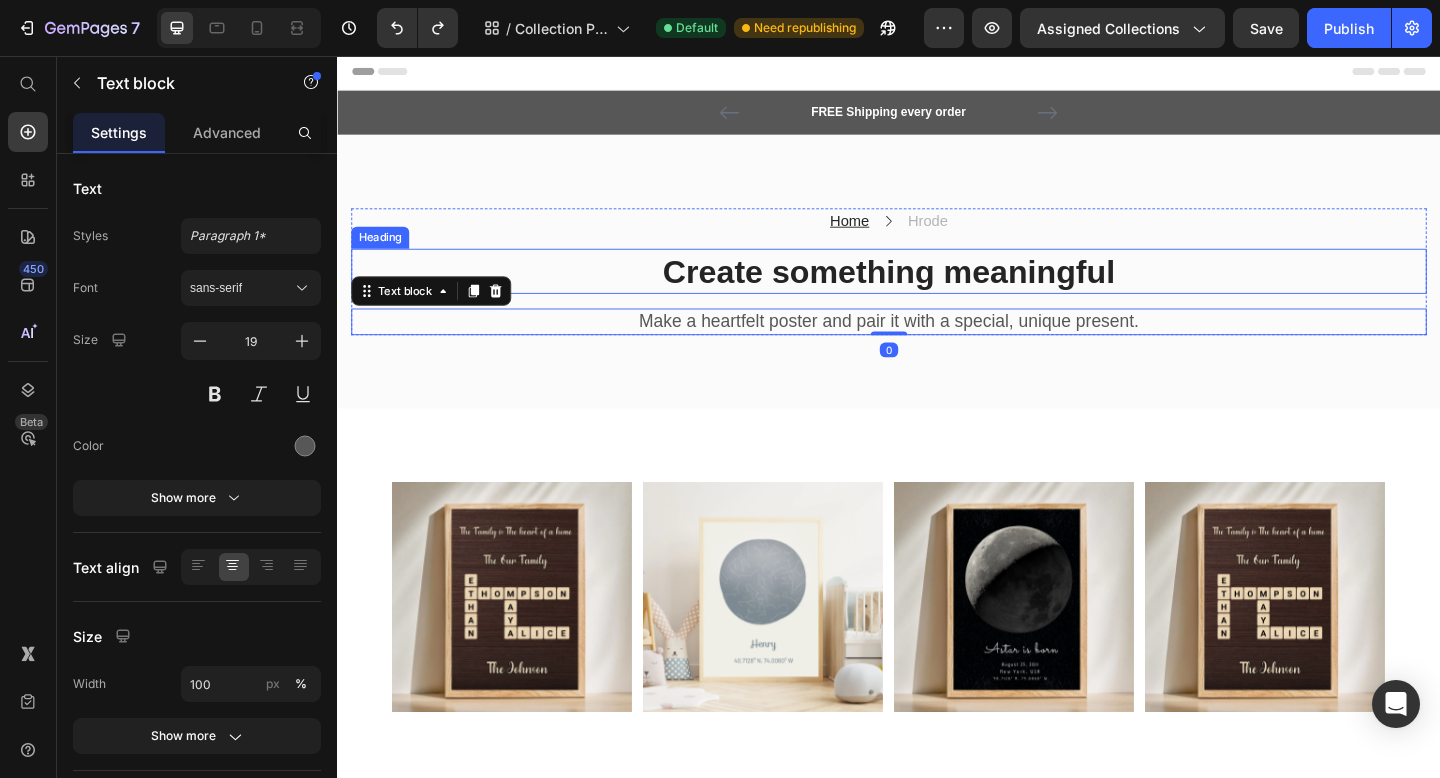 click on "Create something meaningful" at bounding box center (937, 291) 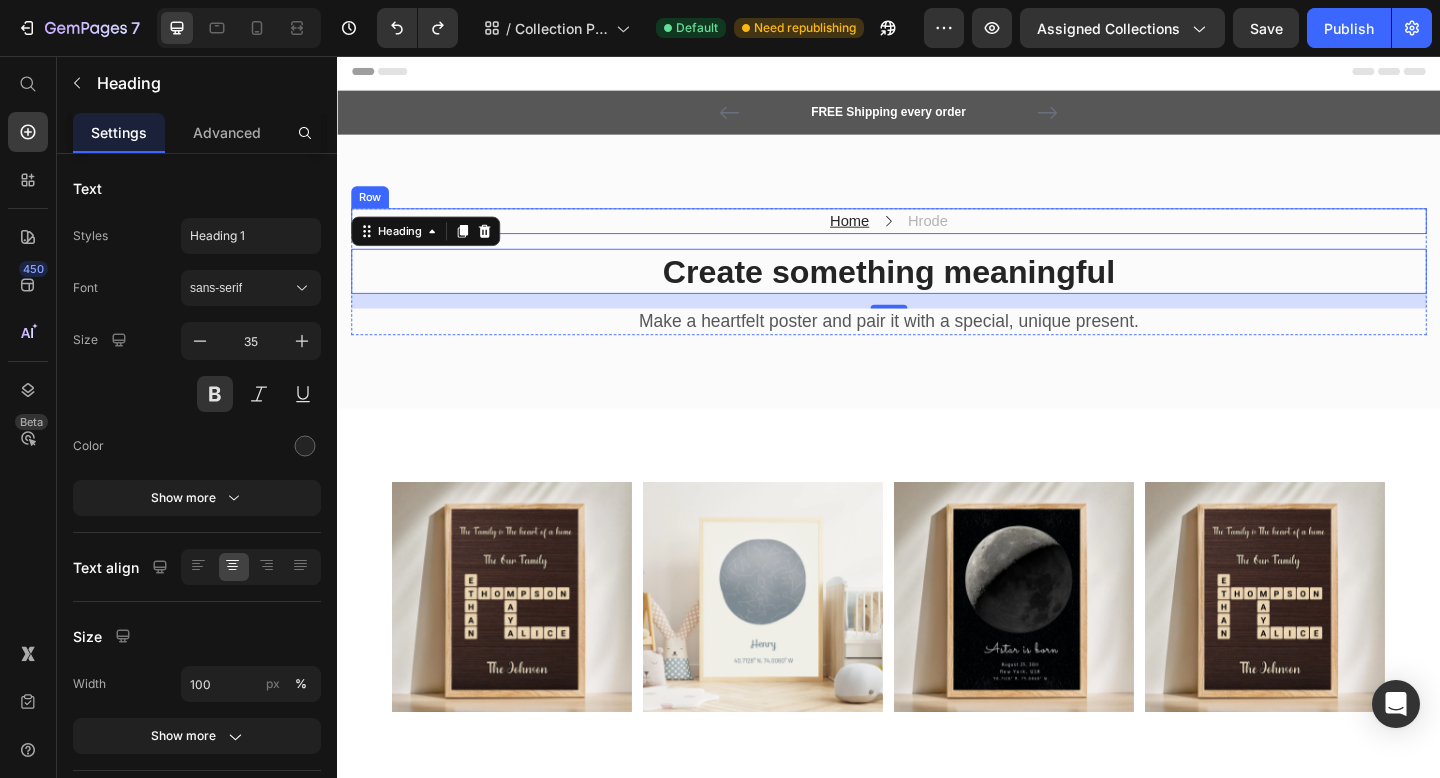 click on "Home Text block
Icon Hrode Text block Row" at bounding box center [937, 236] 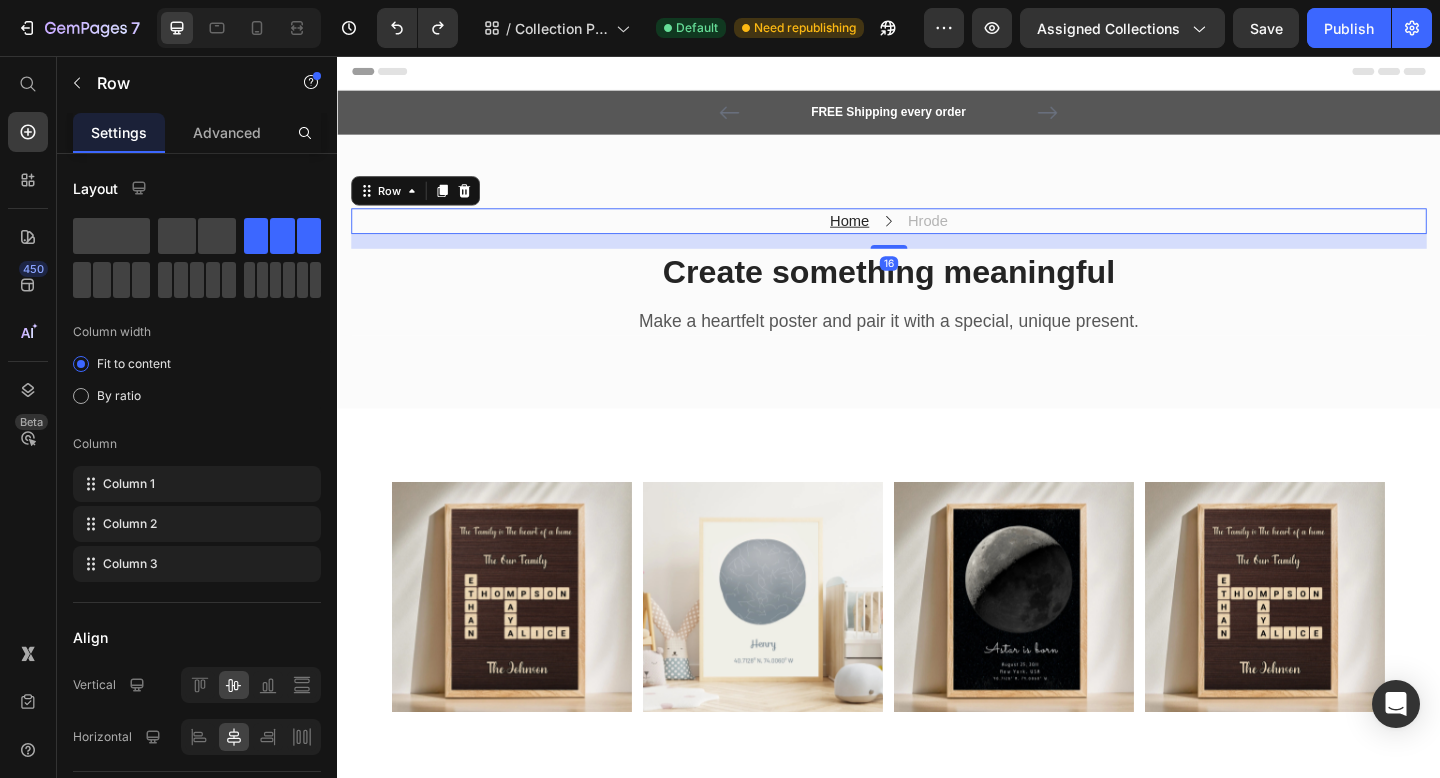 click on "Home Text block
Icon Hrode Text block Row   16" at bounding box center [937, 236] 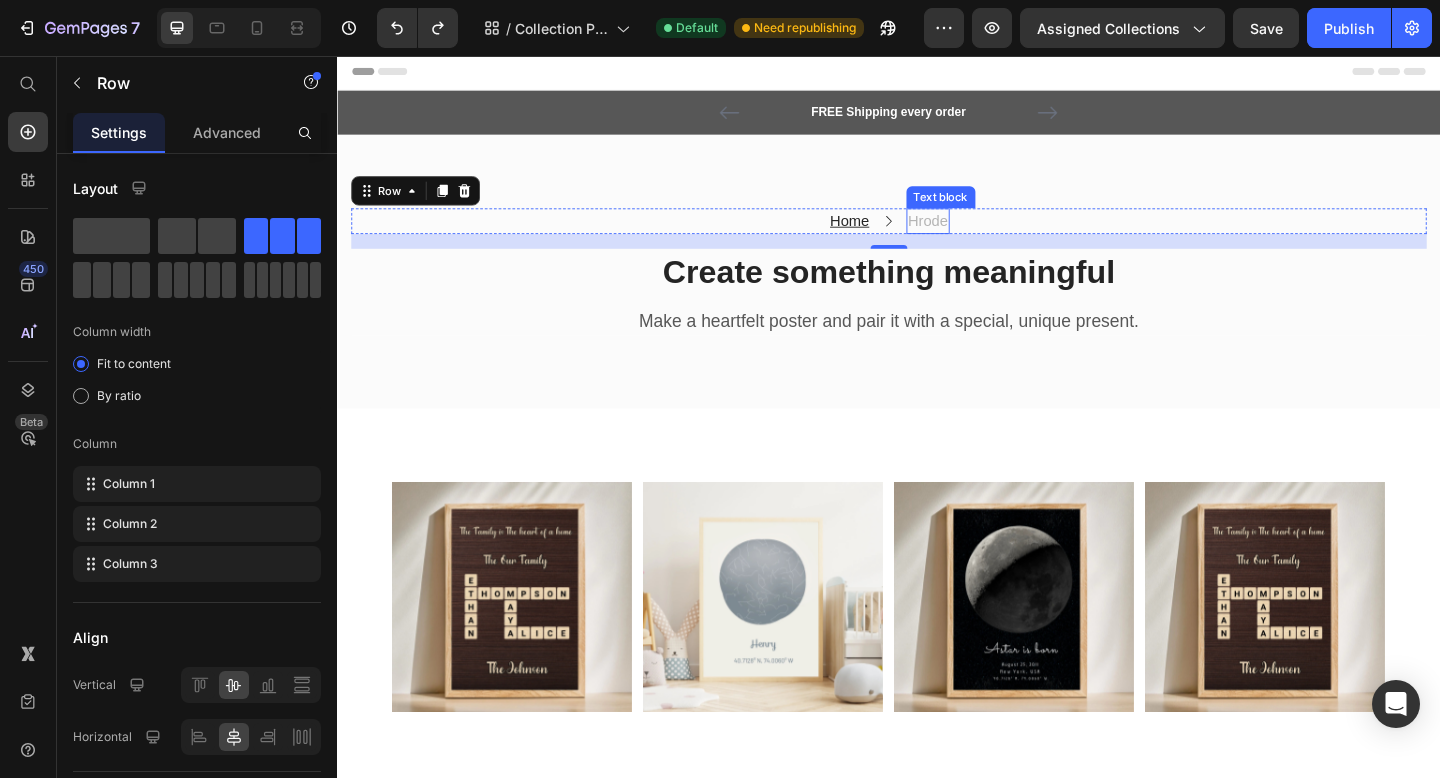 click on "Hrode" at bounding box center (980, 236) 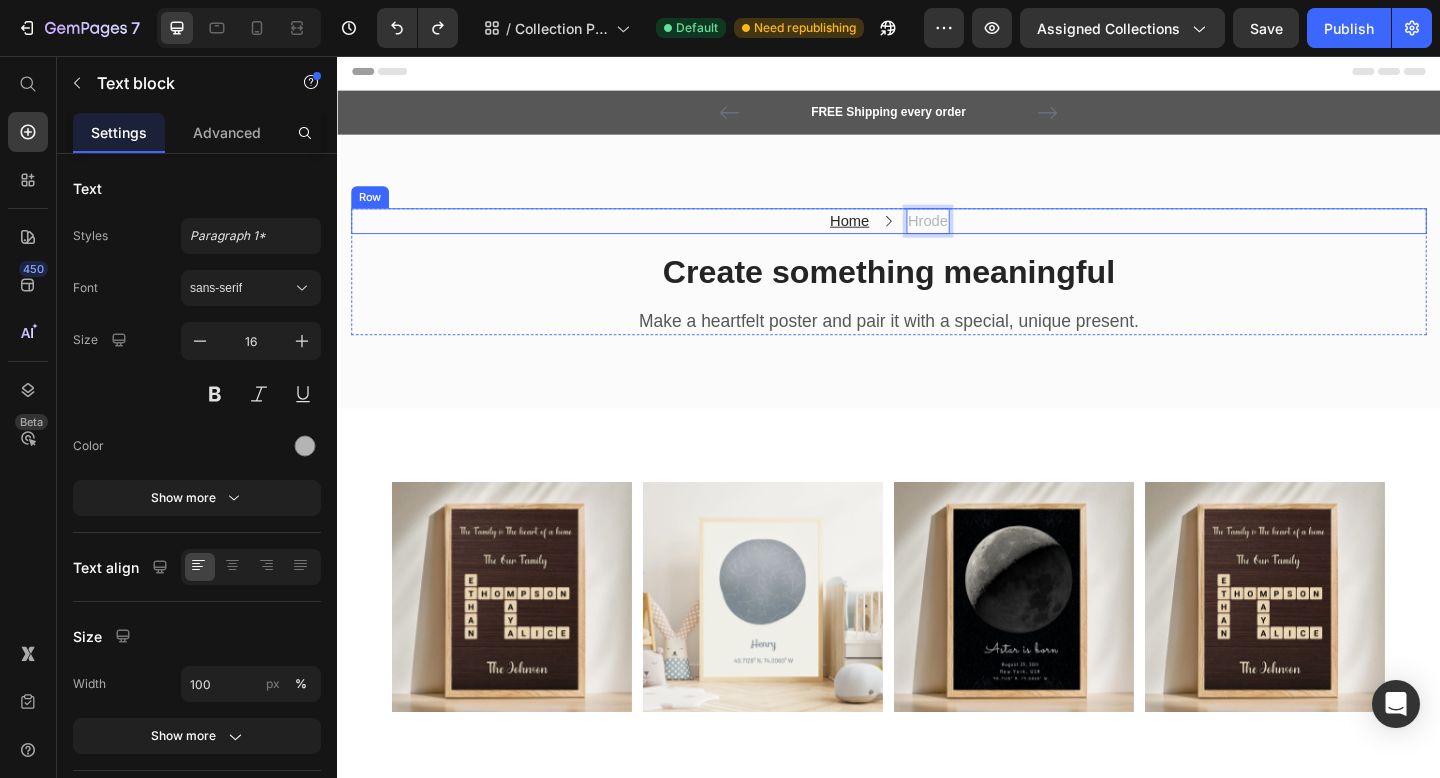 click on "Home Text block
Icon Hrode Text block   0 Row" at bounding box center (937, 236) 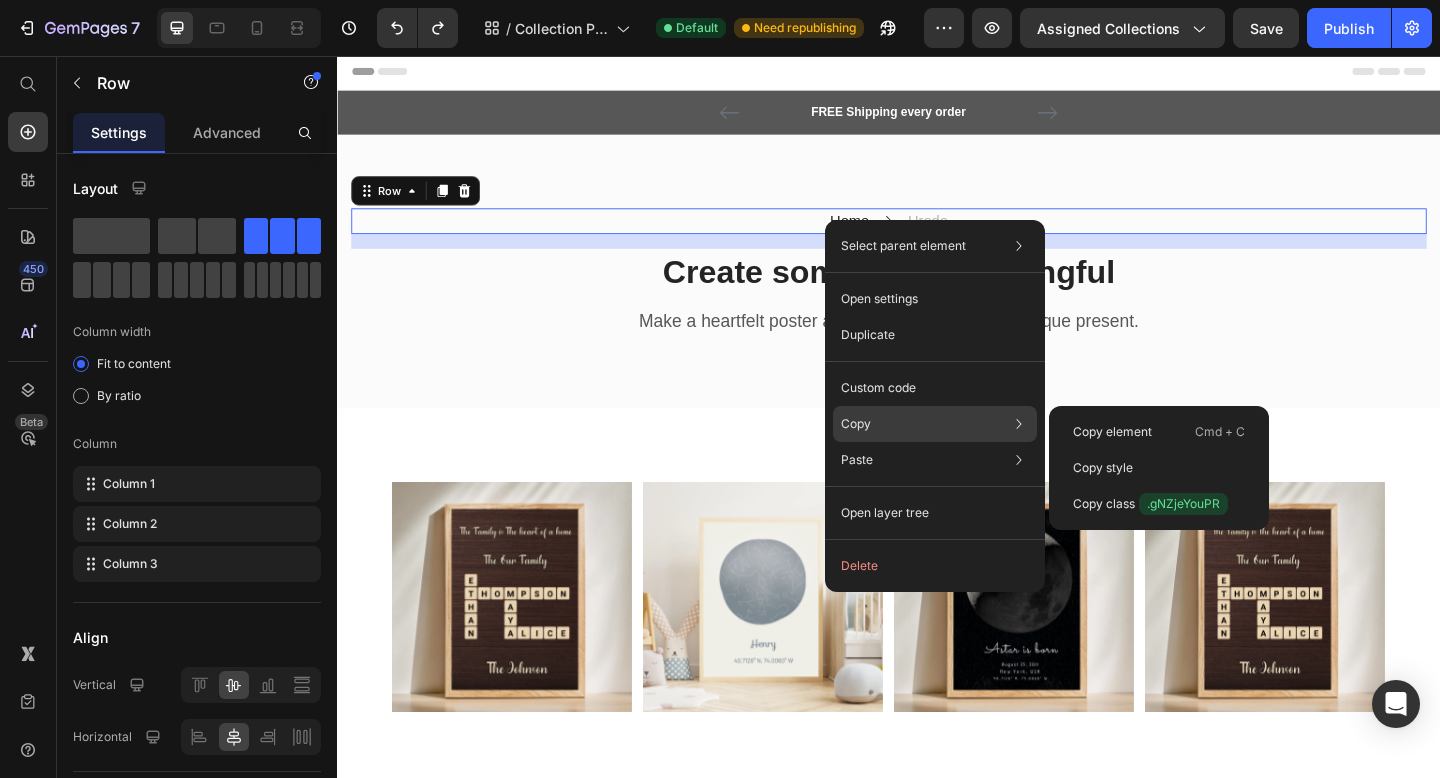 click on "Copy" at bounding box center (856, 424) 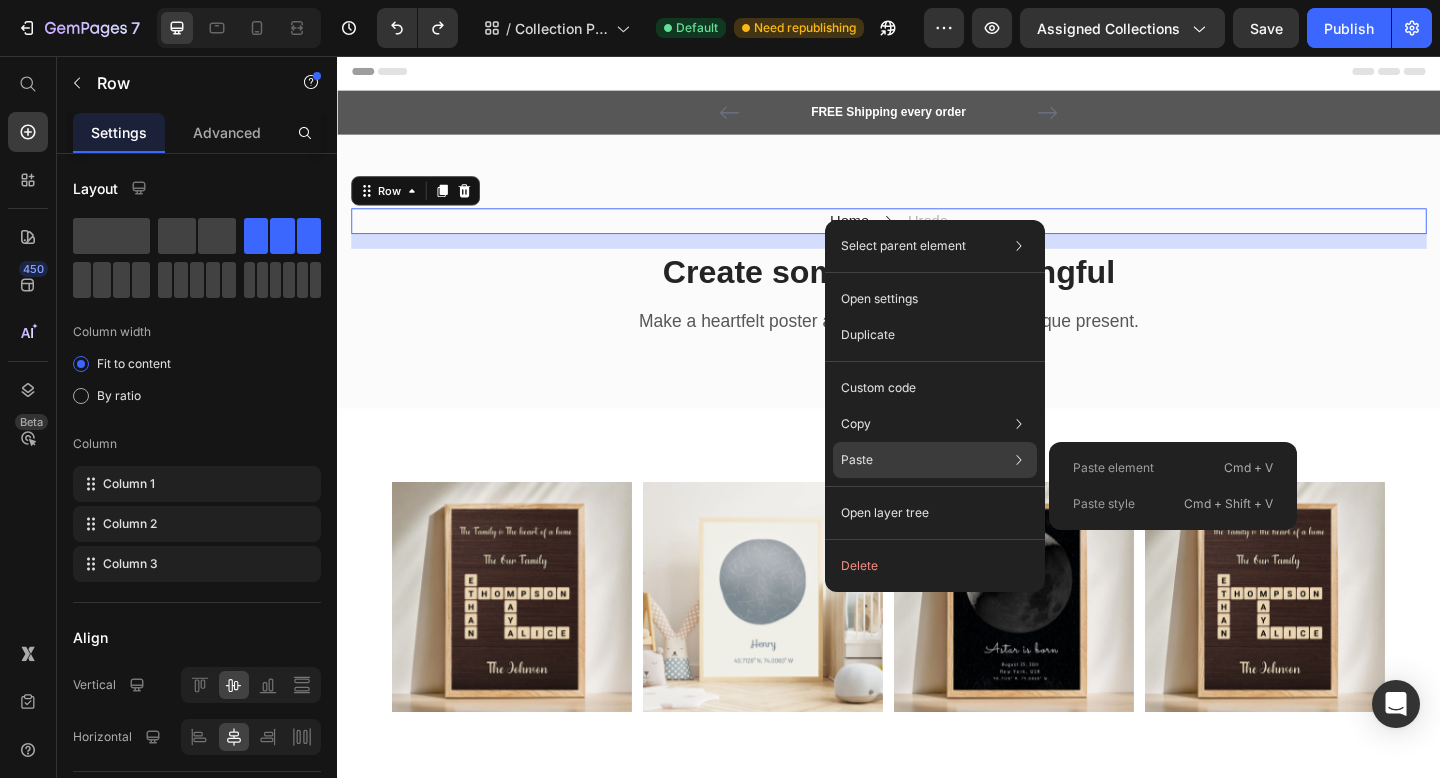 click on "Paste" at bounding box center [857, 460] 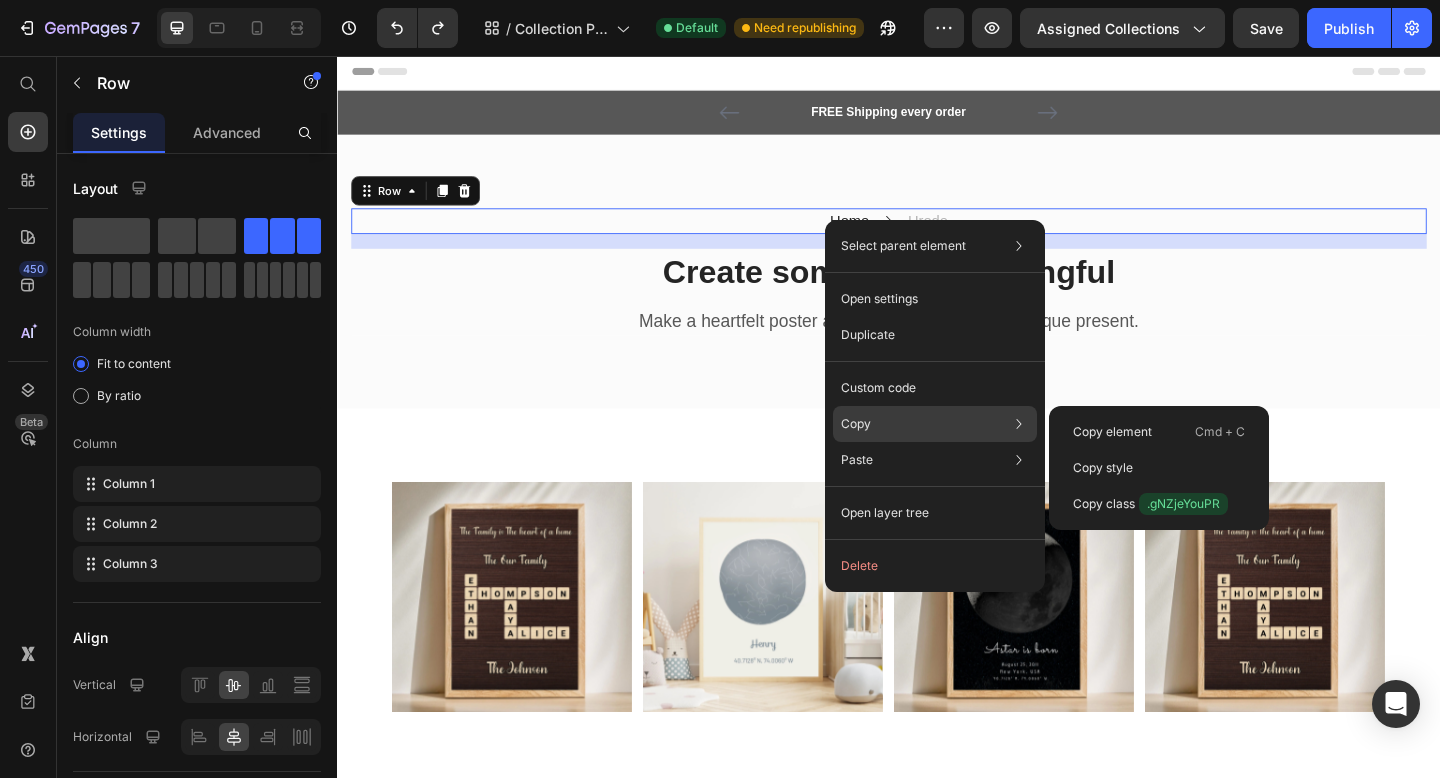 click on "Copy" at bounding box center [856, 424] 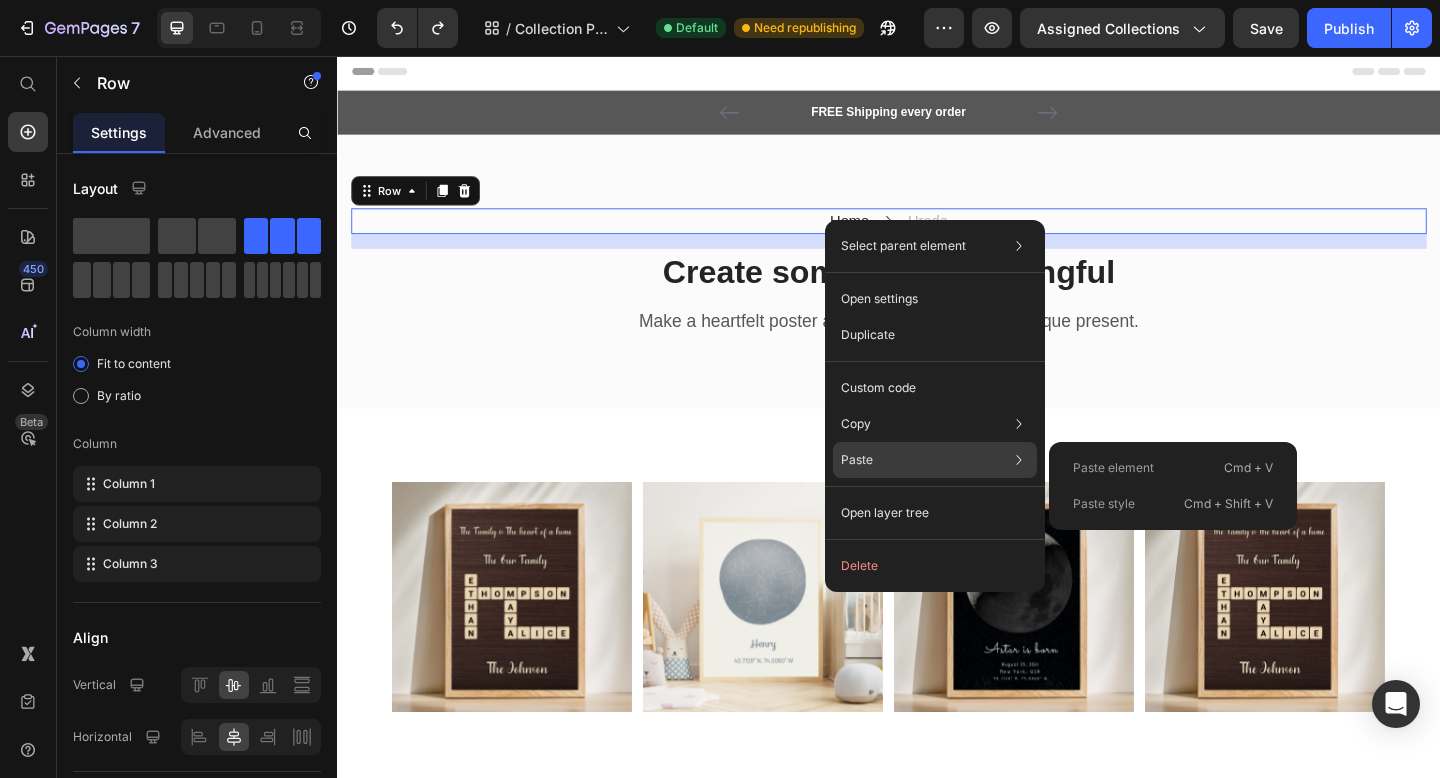 click on "Paste element" at bounding box center (1113, 468) 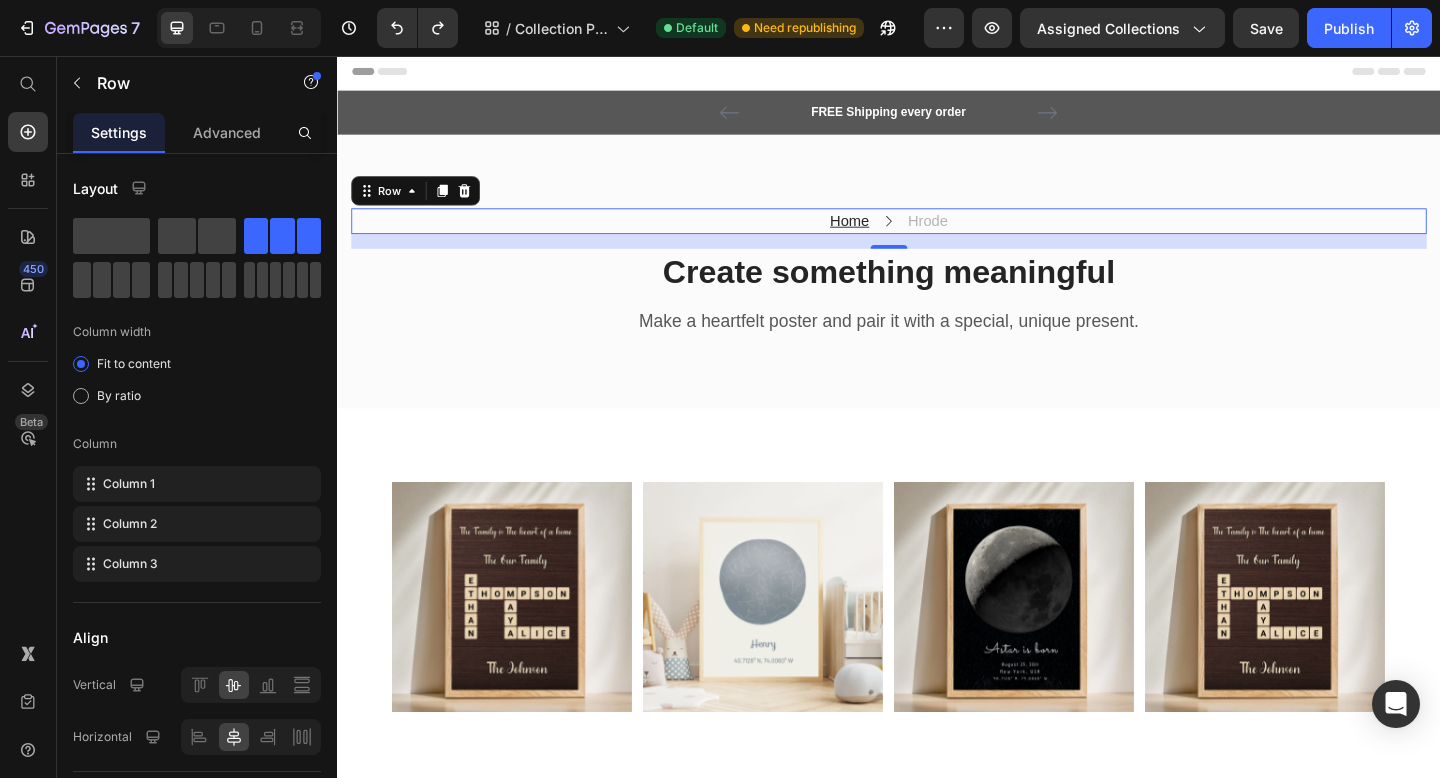 click on "Home Text block
Icon Hrode Text block Row   16" at bounding box center [937, 236] 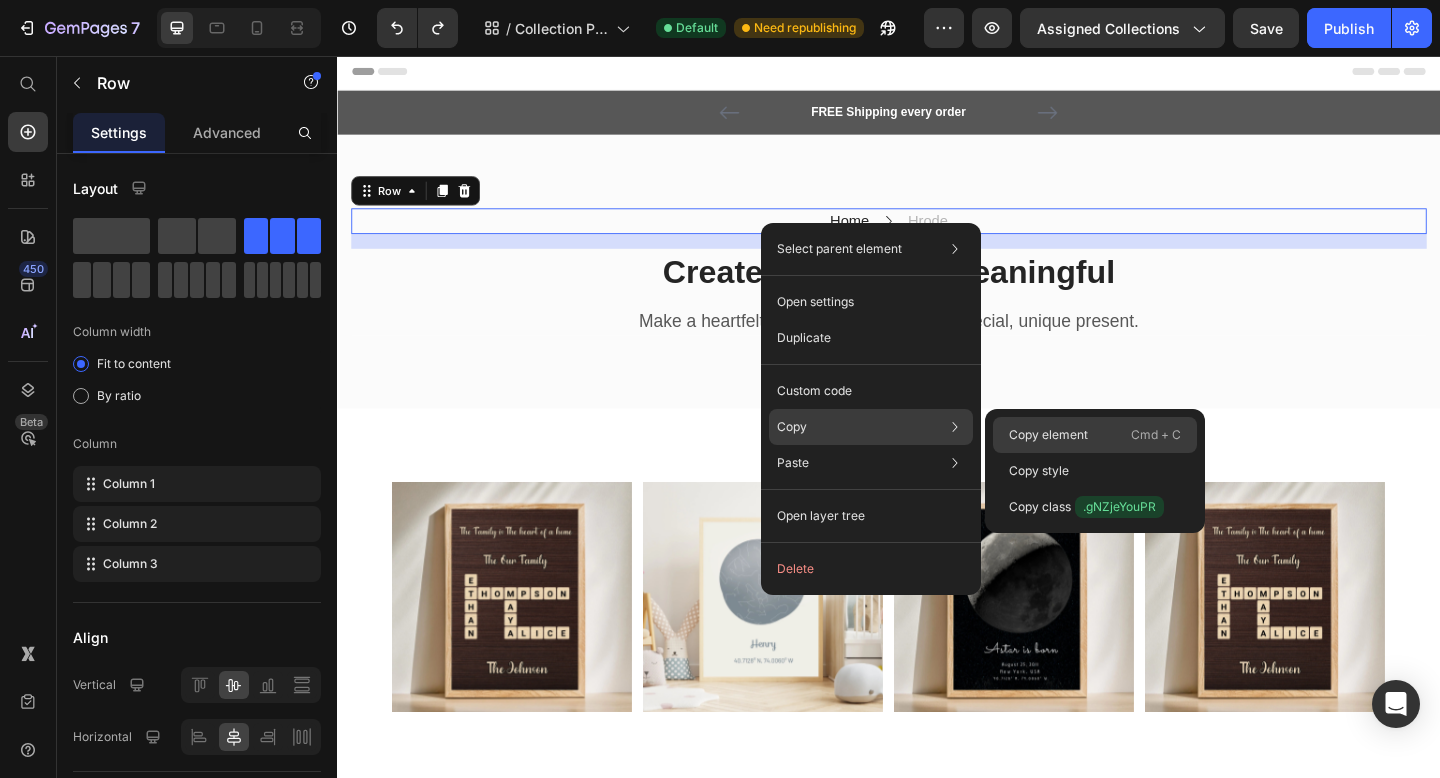 click on "Copy element" at bounding box center (1048, 435) 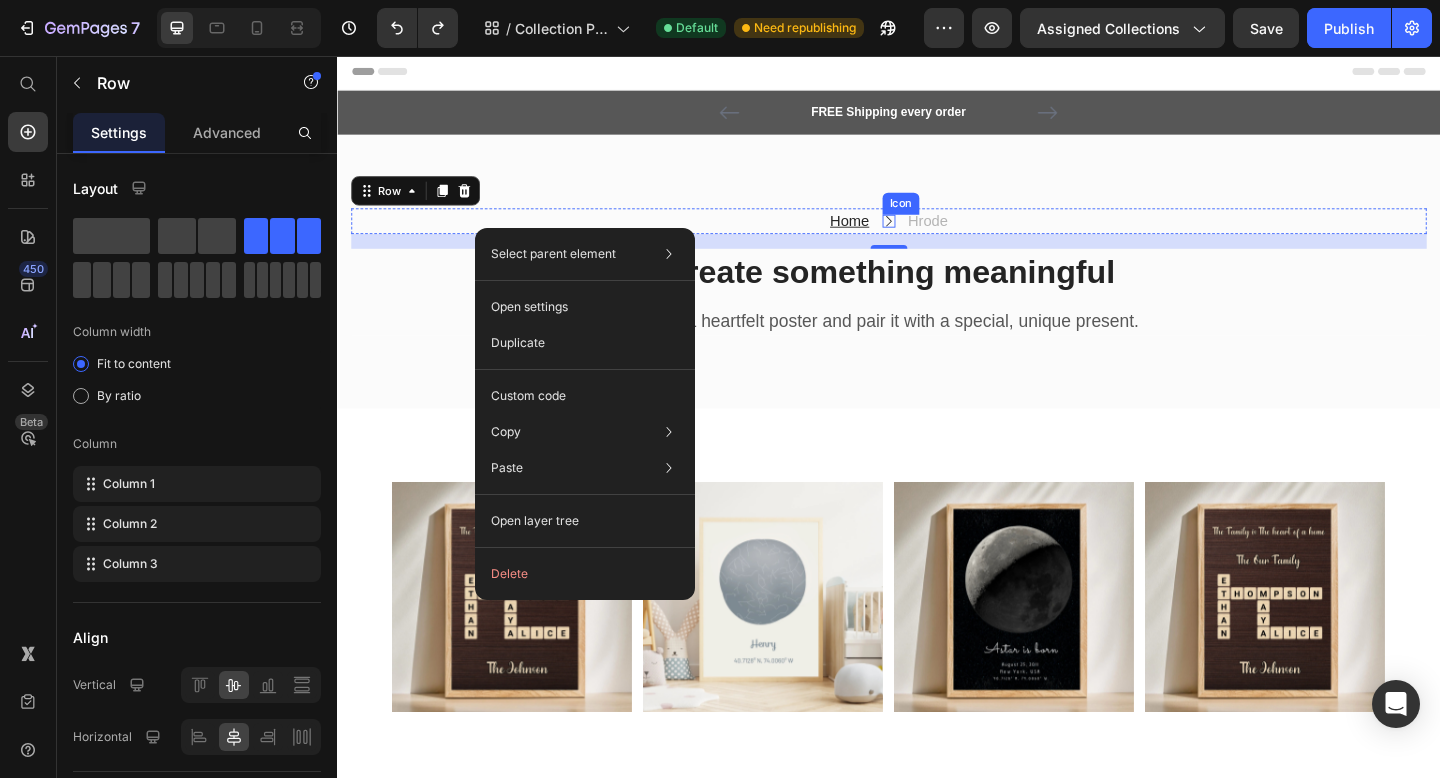 click 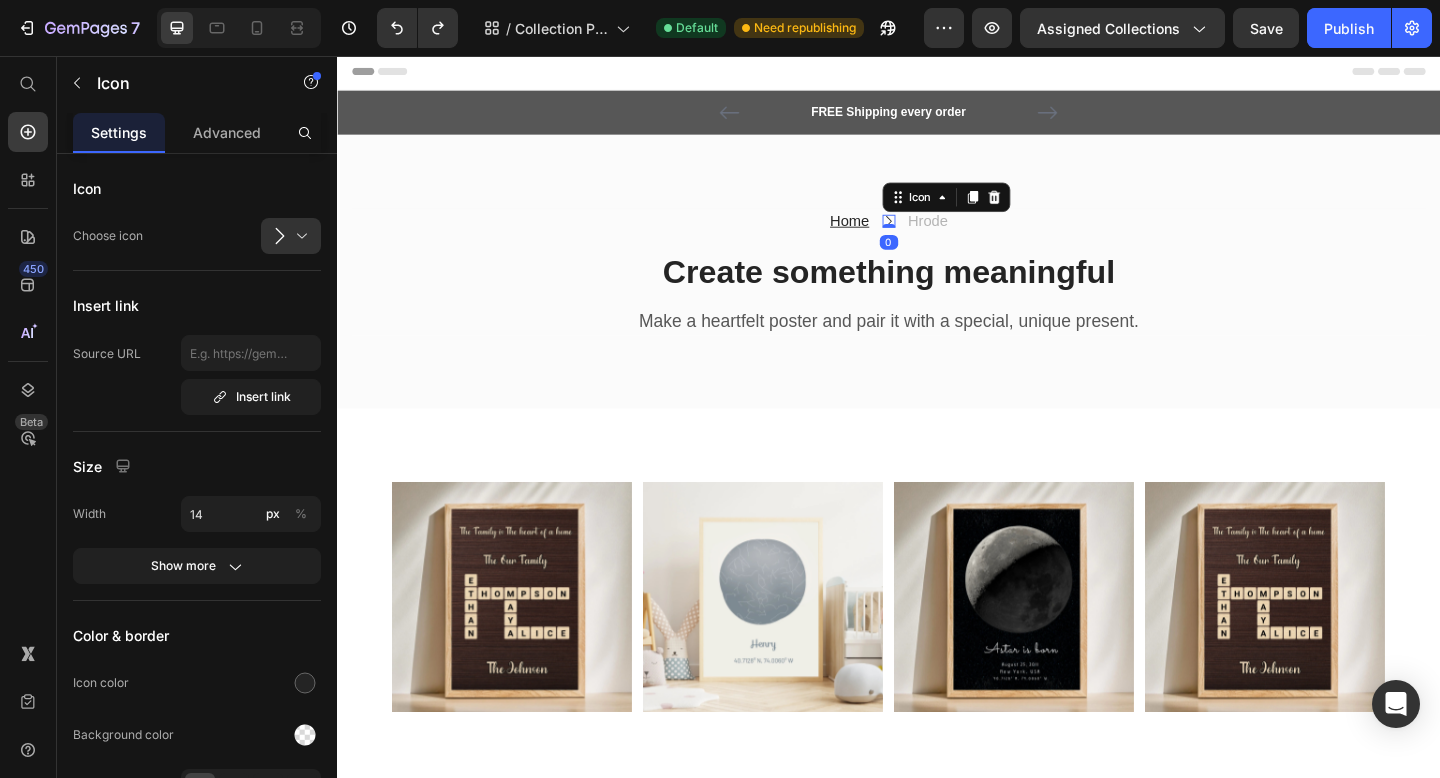 click at bounding box center (937, 241) 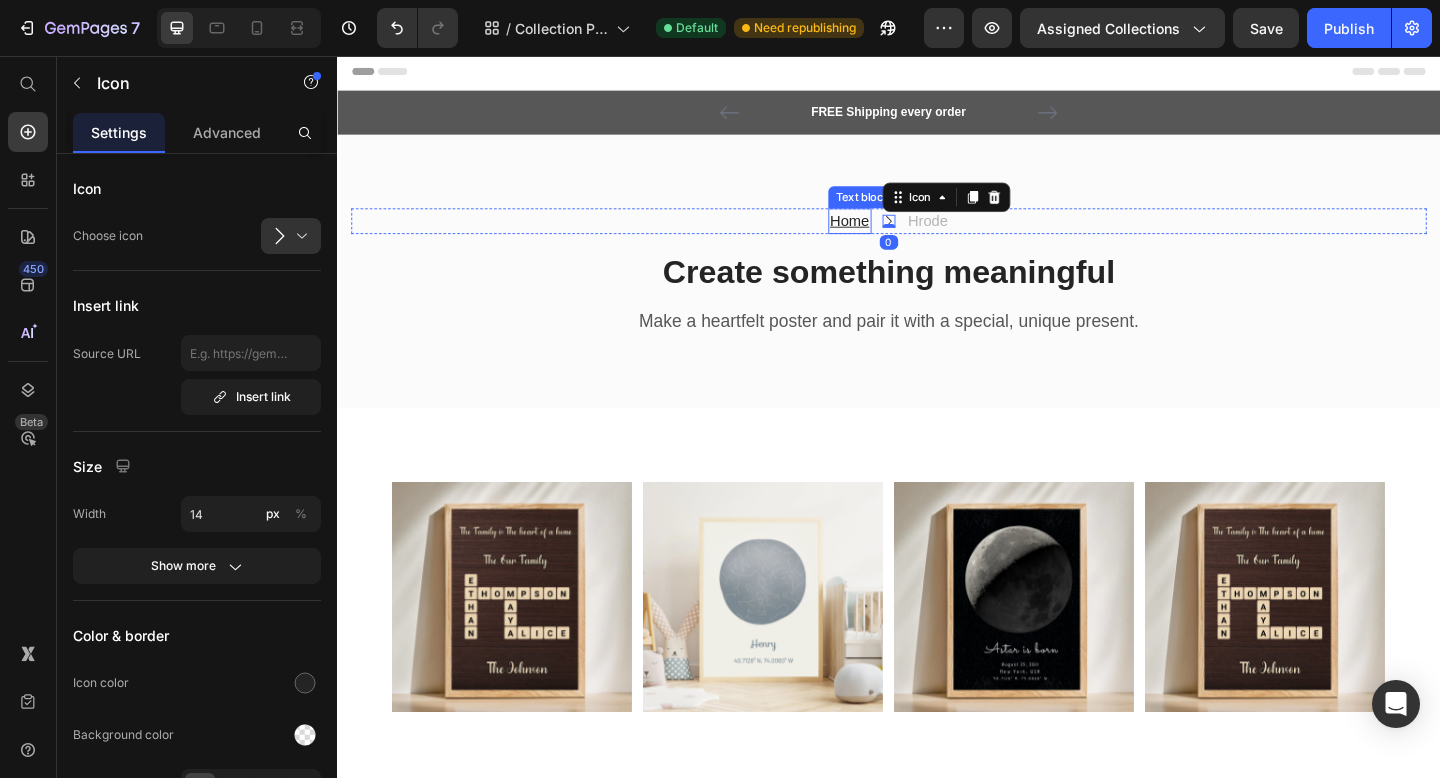 click on "Home" at bounding box center [894, 235] 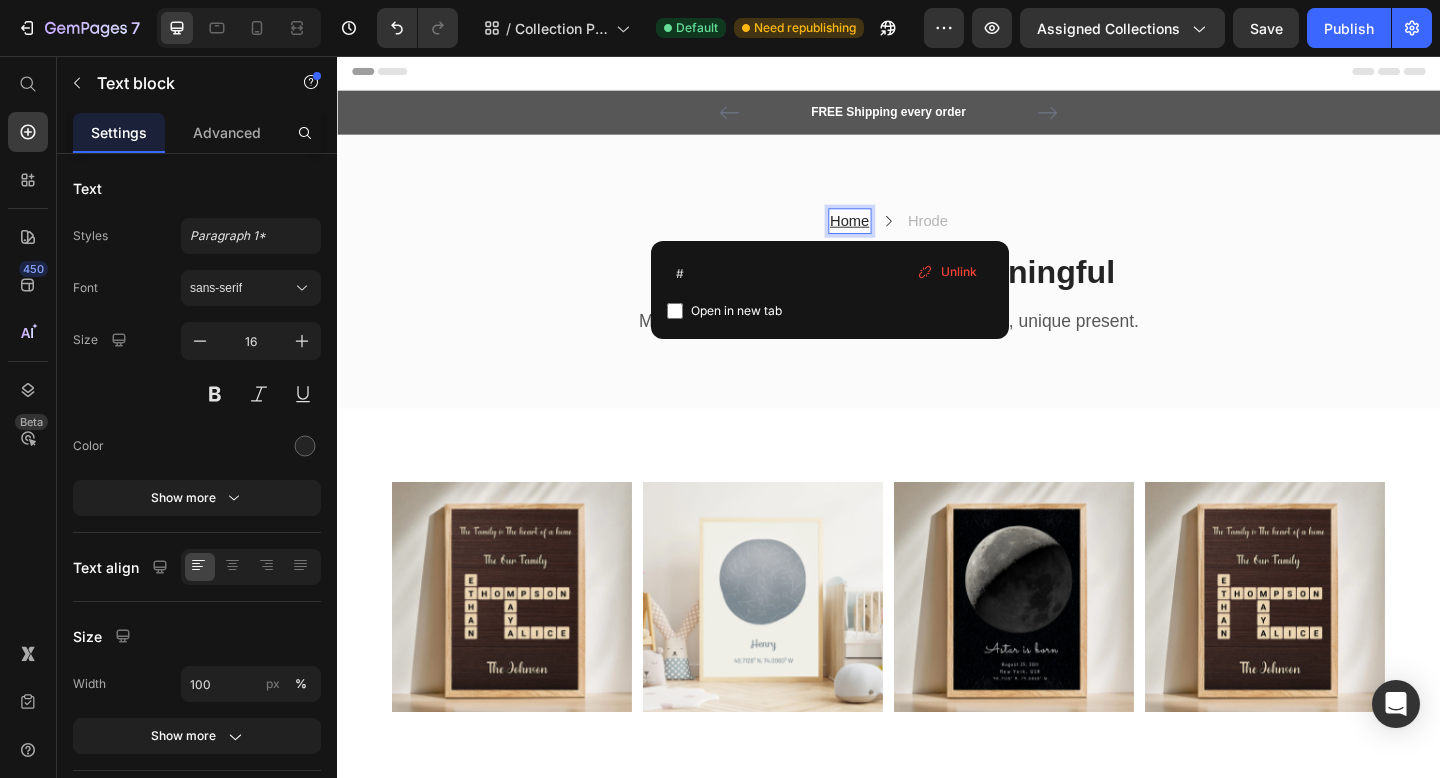 click on "Home" at bounding box center (894, 235) 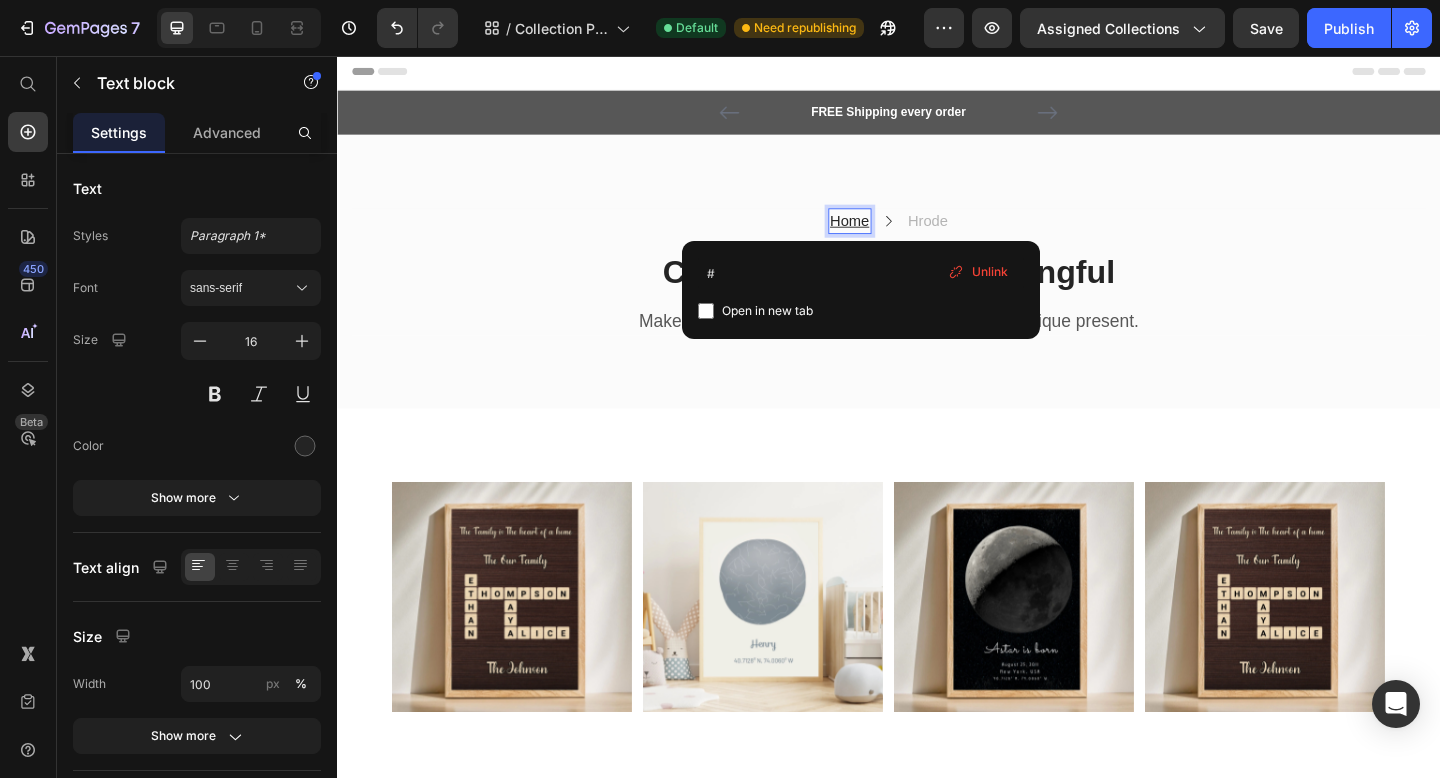 click on "Home" at bounding box center (894, 235) 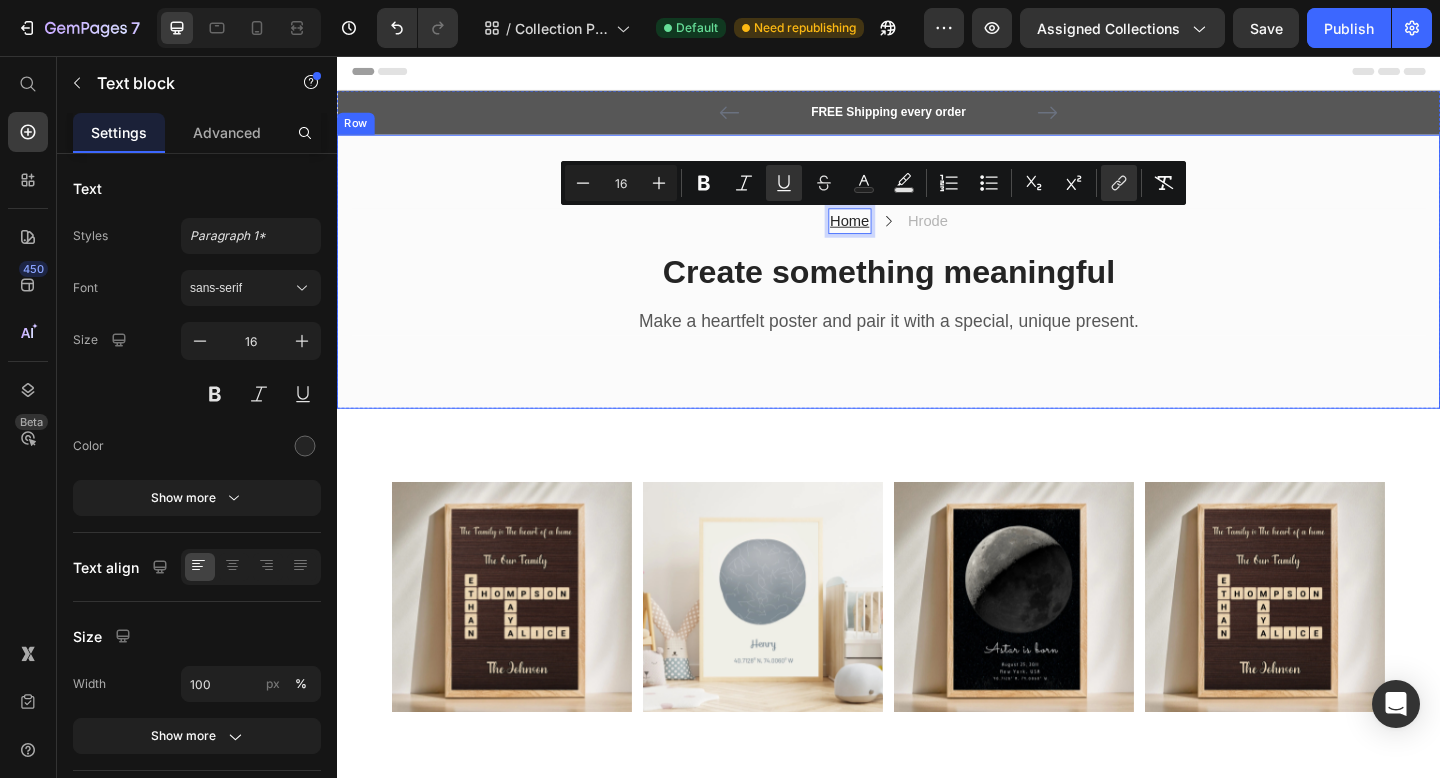click on "Home Text block   0
Icon Hrode Text block Row Create something meaningful Heading Make a heartfelt poster and pair it with a special, unique present. Text block Row Row Row" at bounding box center [937, 291] 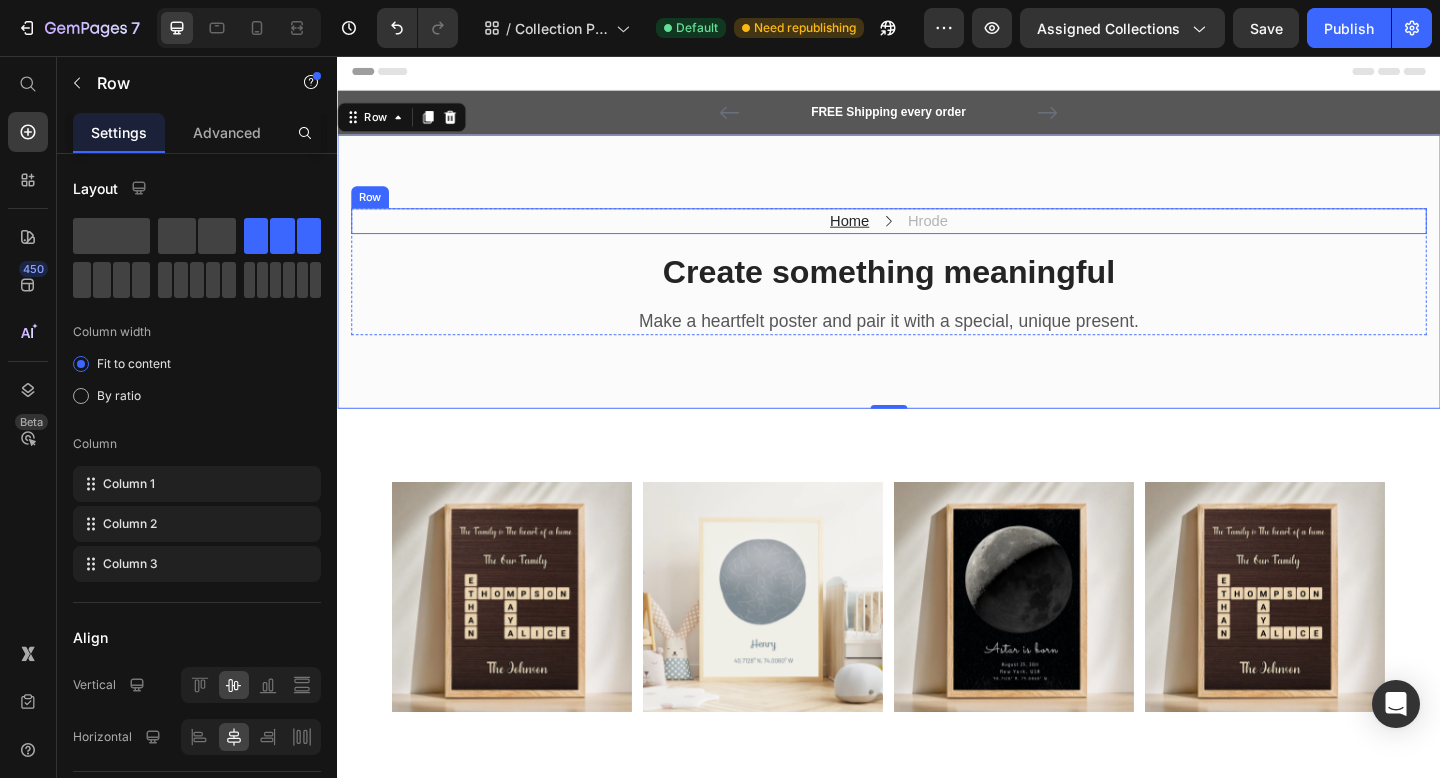 click on "Home Text block
Icon Hrode Text block Row" at bounding box center (937, 236) 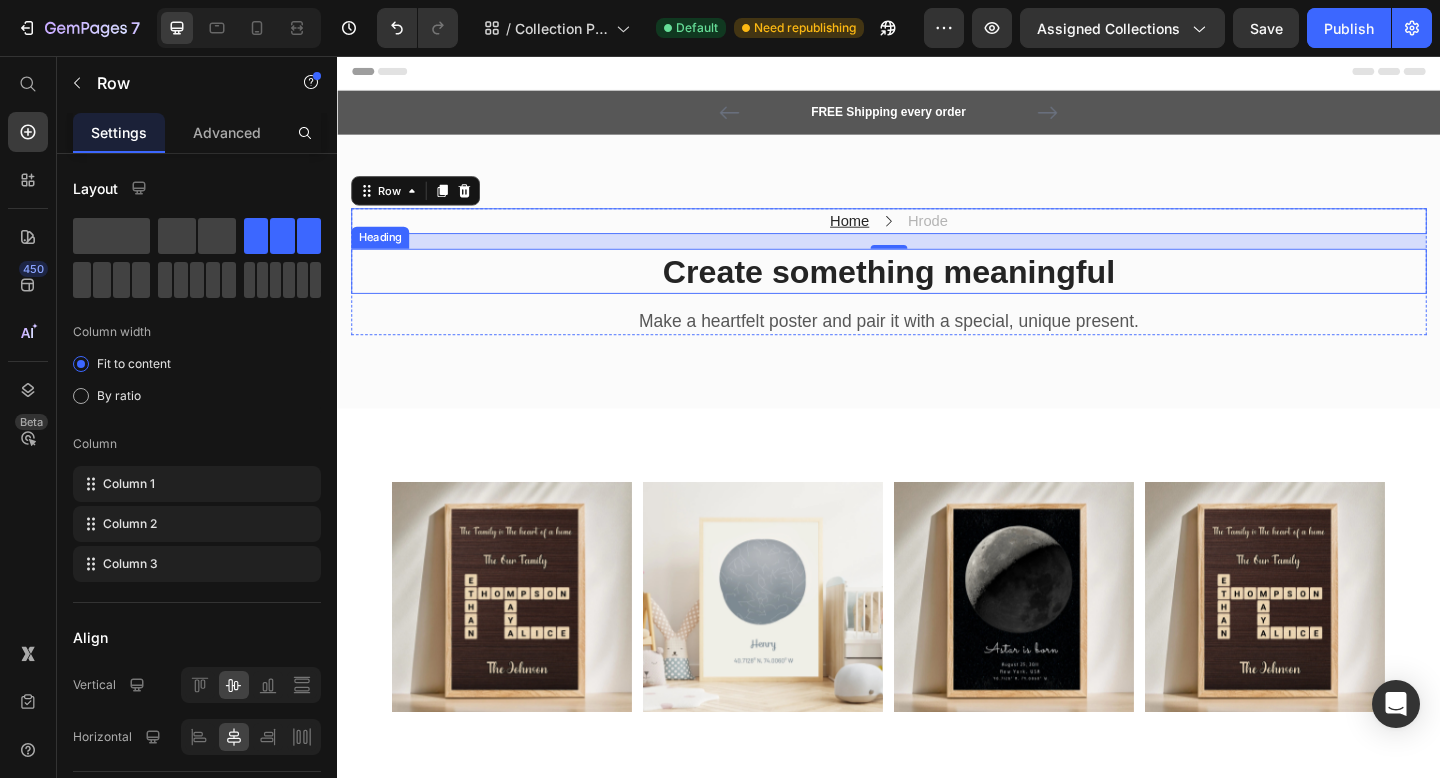 click on "Create something meaningful" at bounding box center (937, 291) 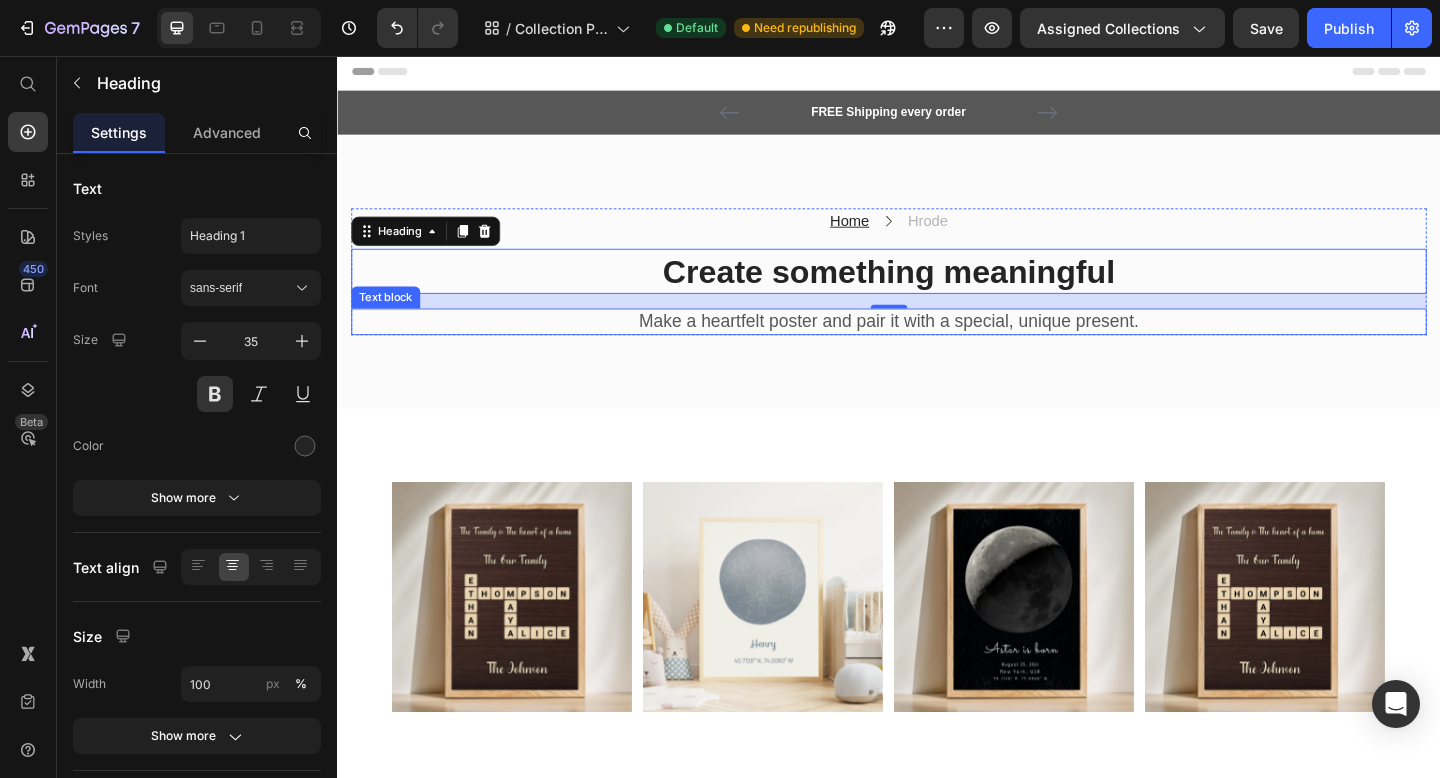 click on "Make a heartfelt poster and pair it with a special, unique present." at bounding box center [937, 345] 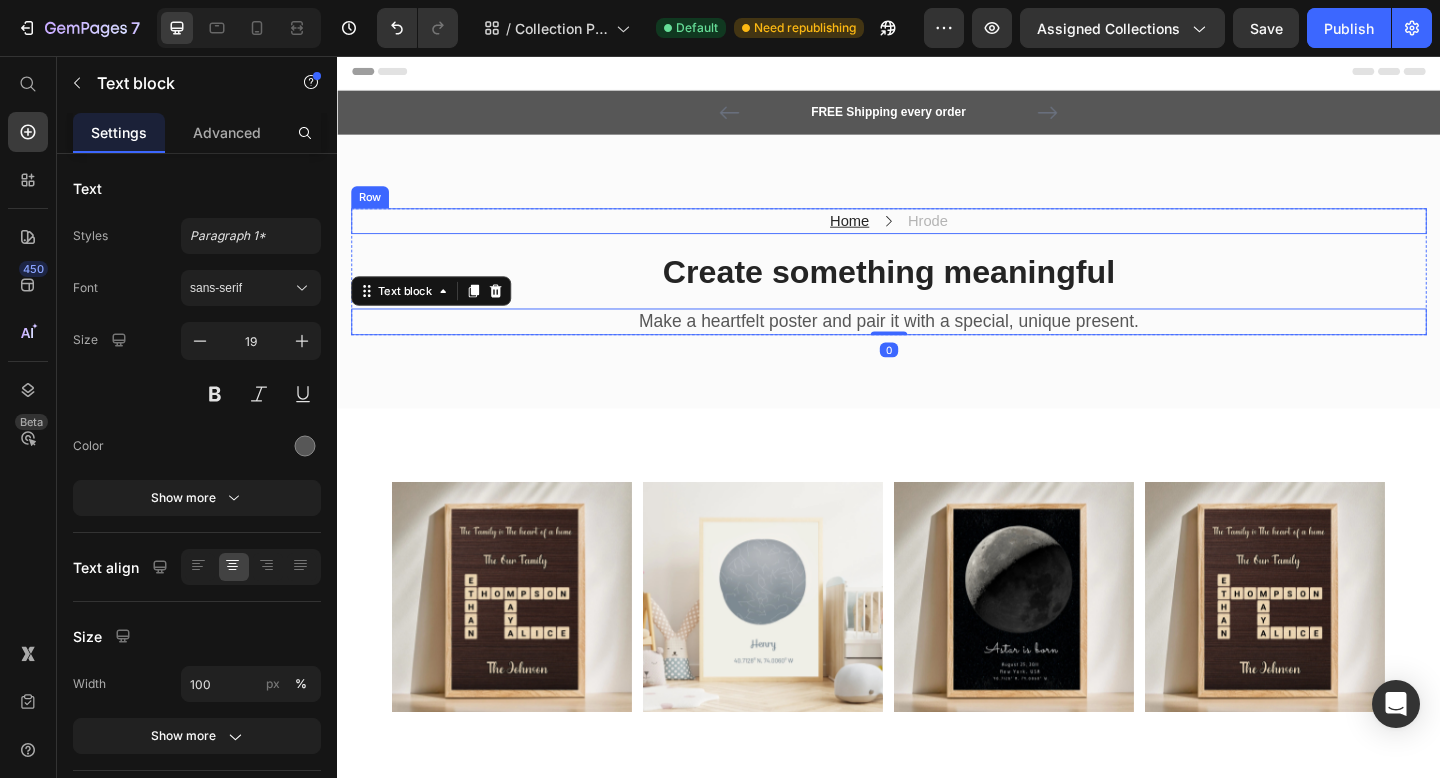 click on "Home Text block
Icon Hrode Text block Row" at bounding box center [937, 236] 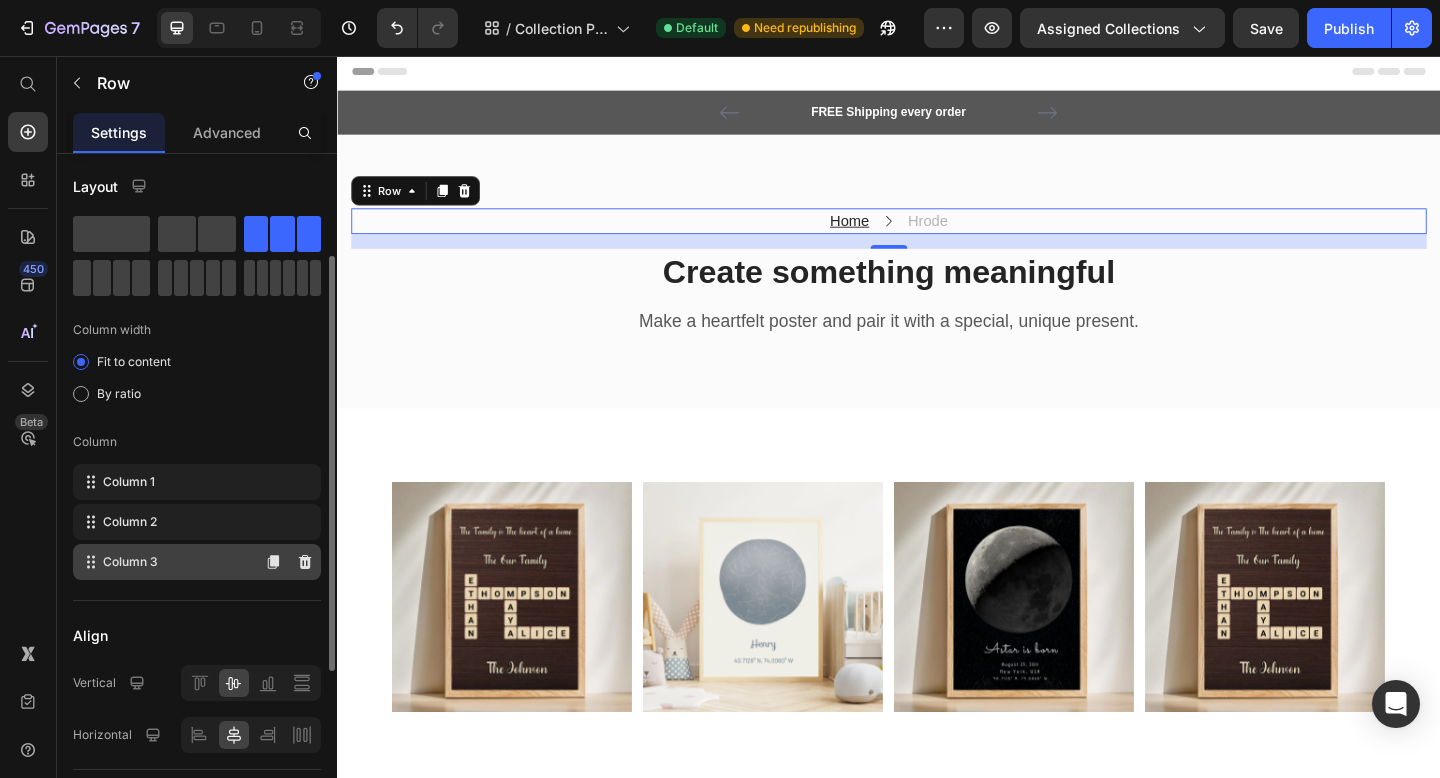 scroll, scrollTop: 0, scrollLeft: 0, axis: both 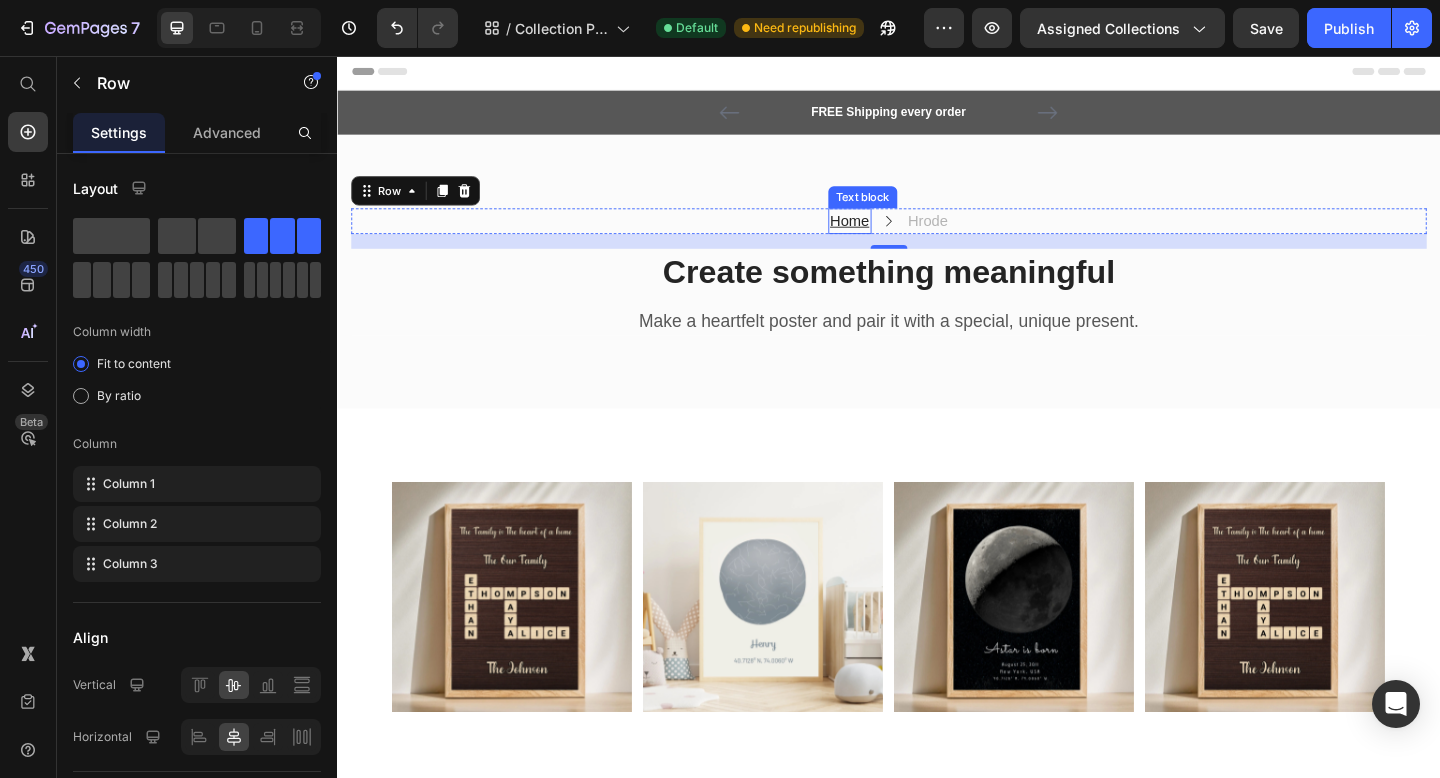click on "Home" at bounding box center (894, 235) 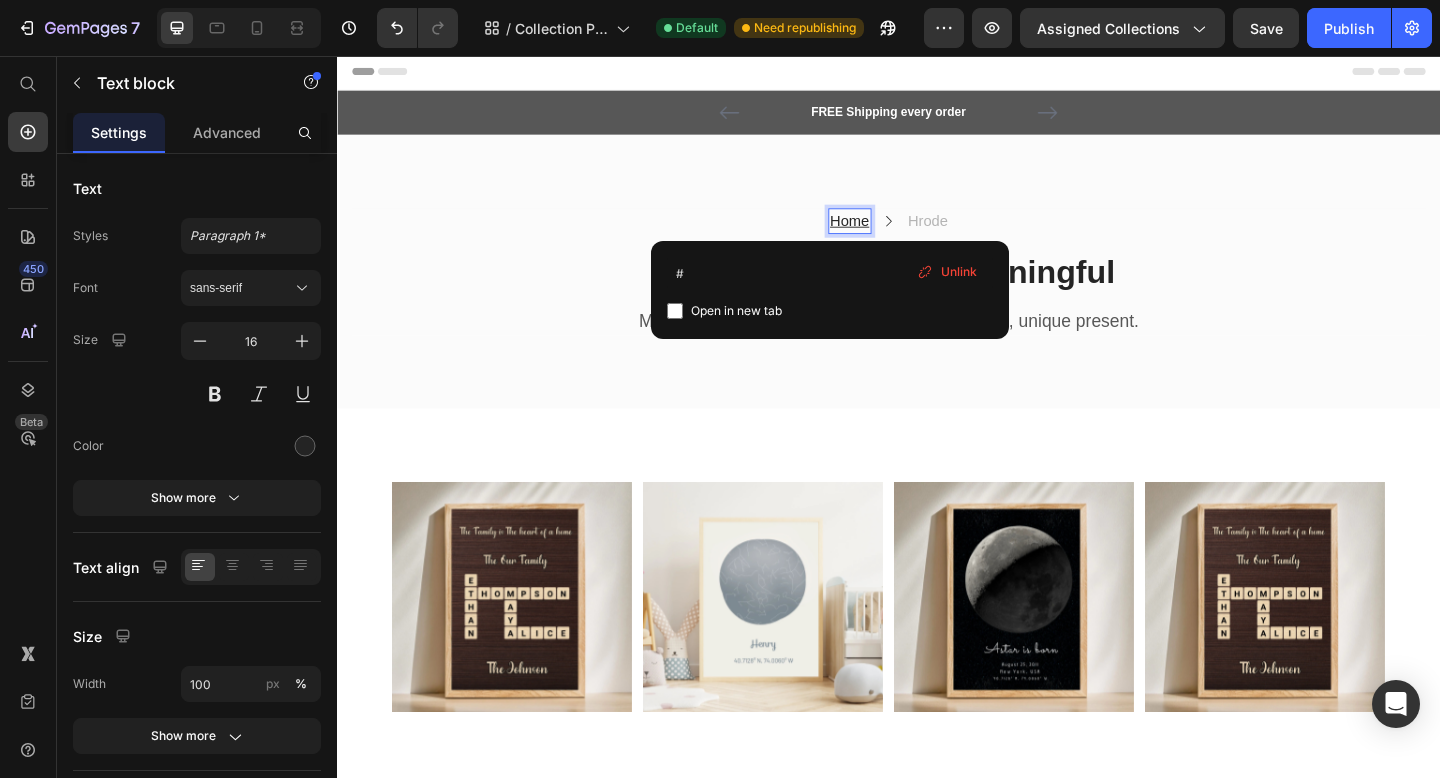 click on "Home" at bounding box center [894, 235] 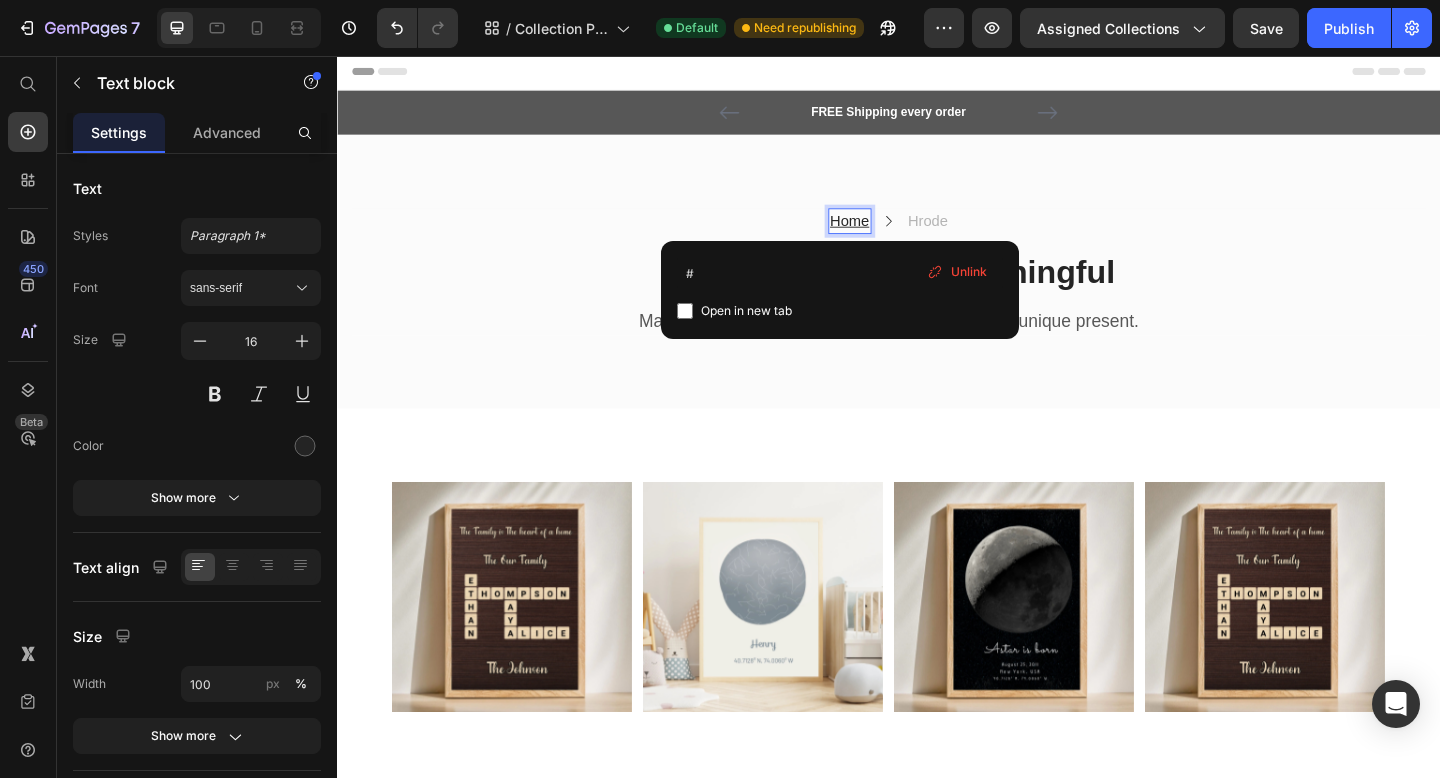 click on "Home" at bounding box center [894, 235] 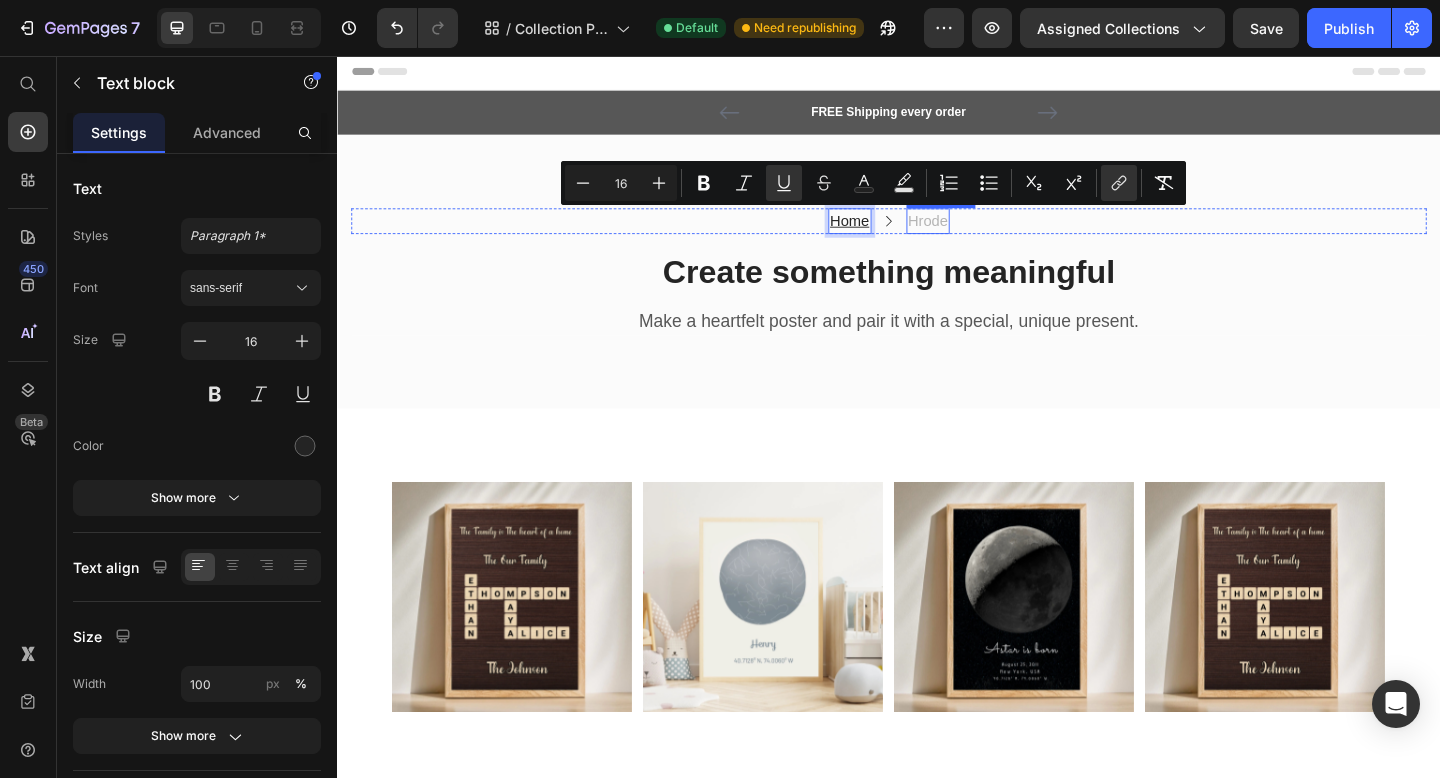 click on "Hrode" at bounding box center [980, 236] 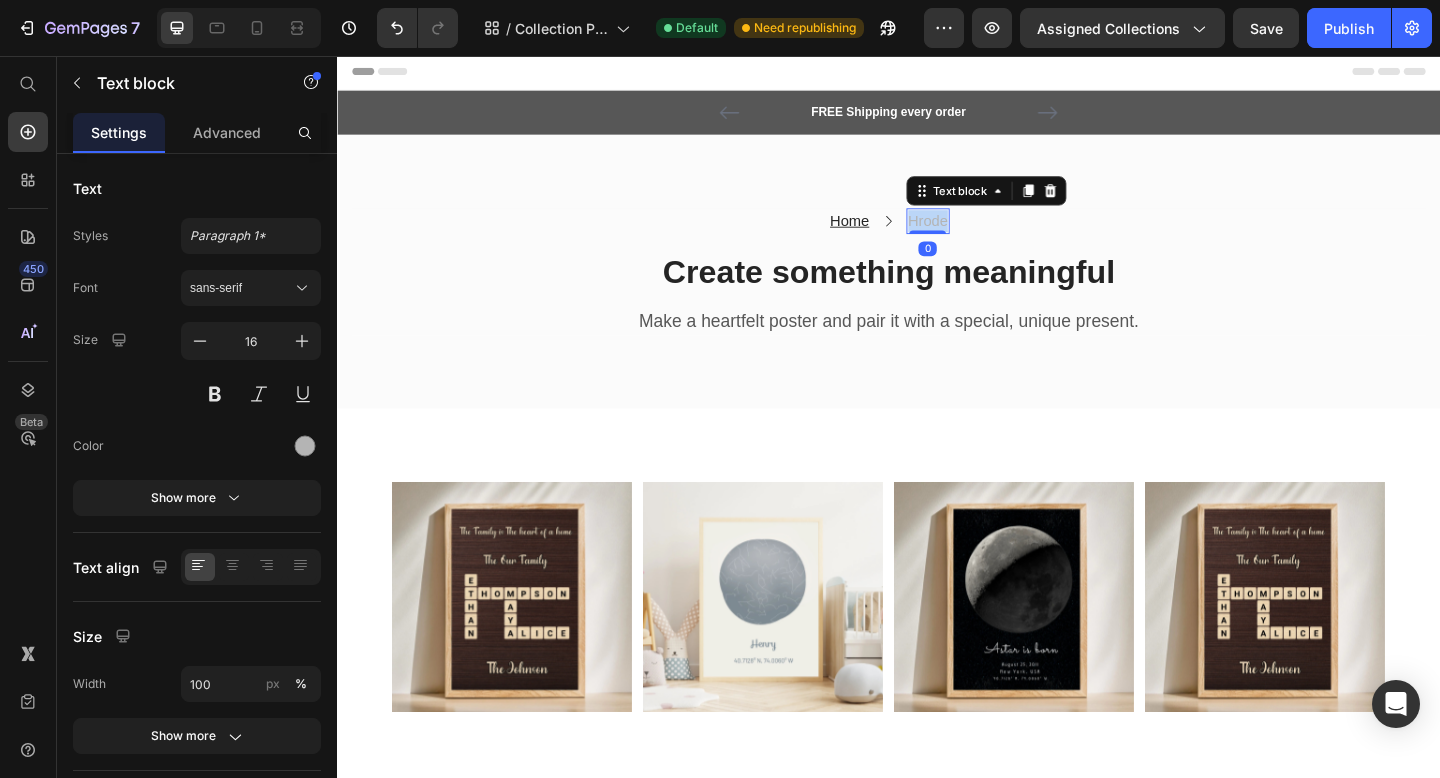 click on "Hrode" at bounding box center (980, 236) 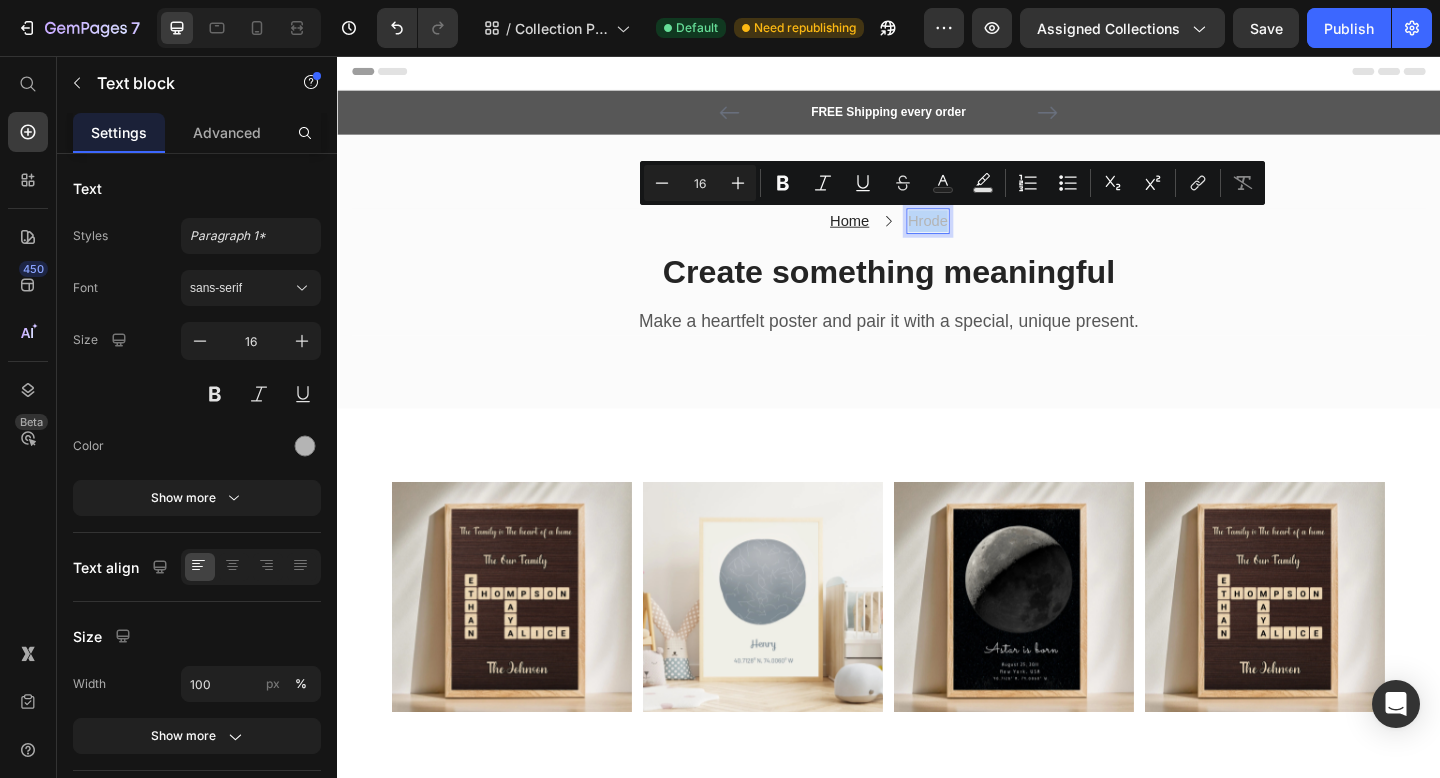 copy on "Hrode" 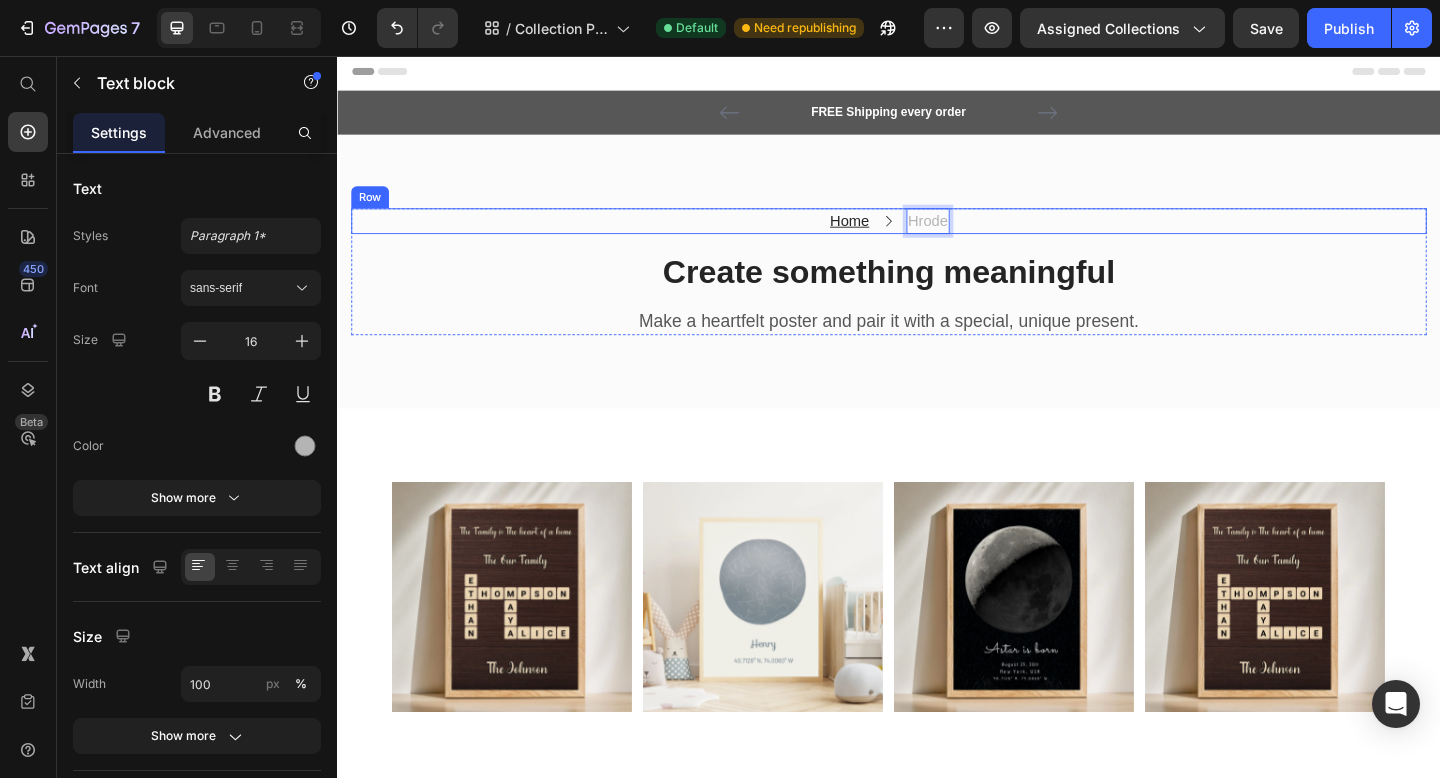 click on "Home Text block
Icon Hrode Text block   0 Row" at bounding box center [937, 236] 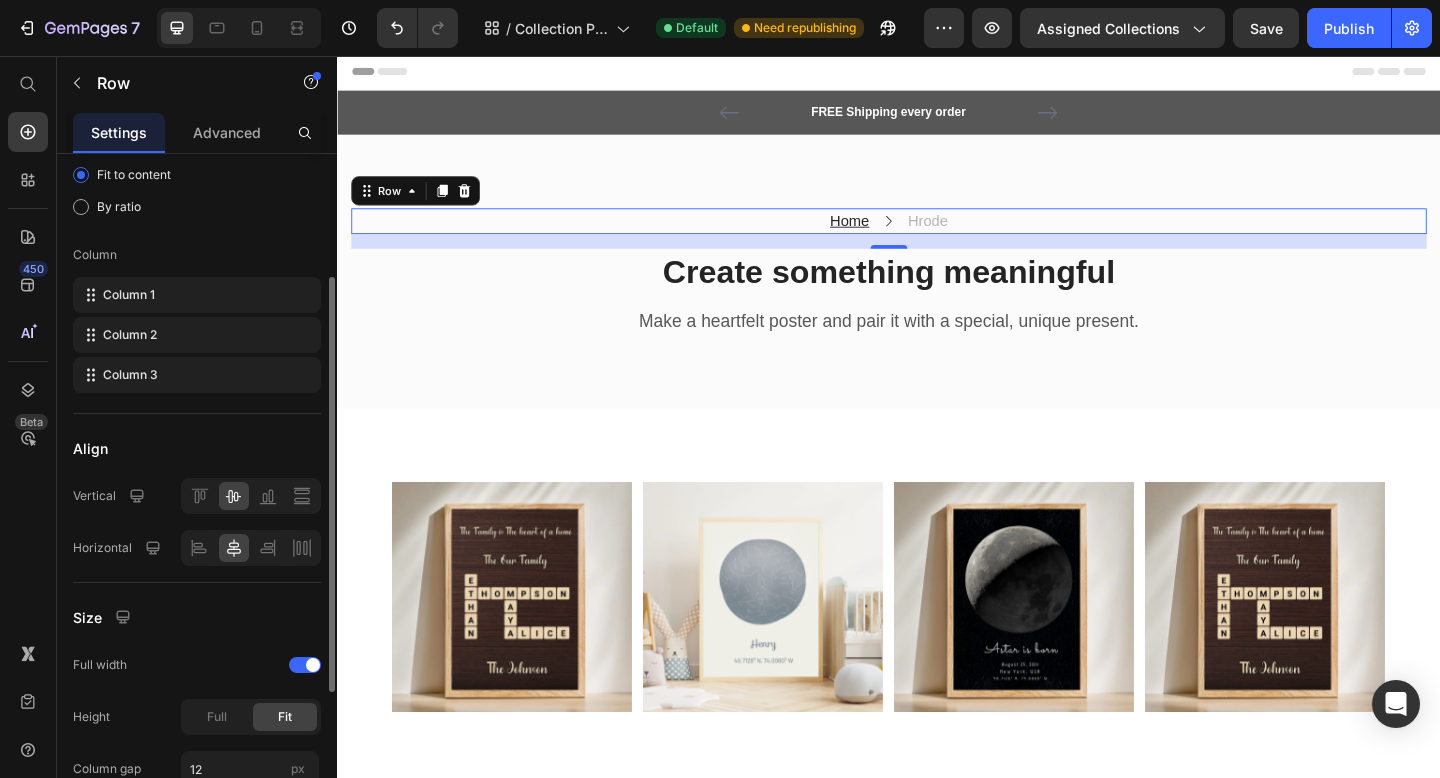 scroll, scrollTop: 172, scrollLeft: 0, axis: vertical 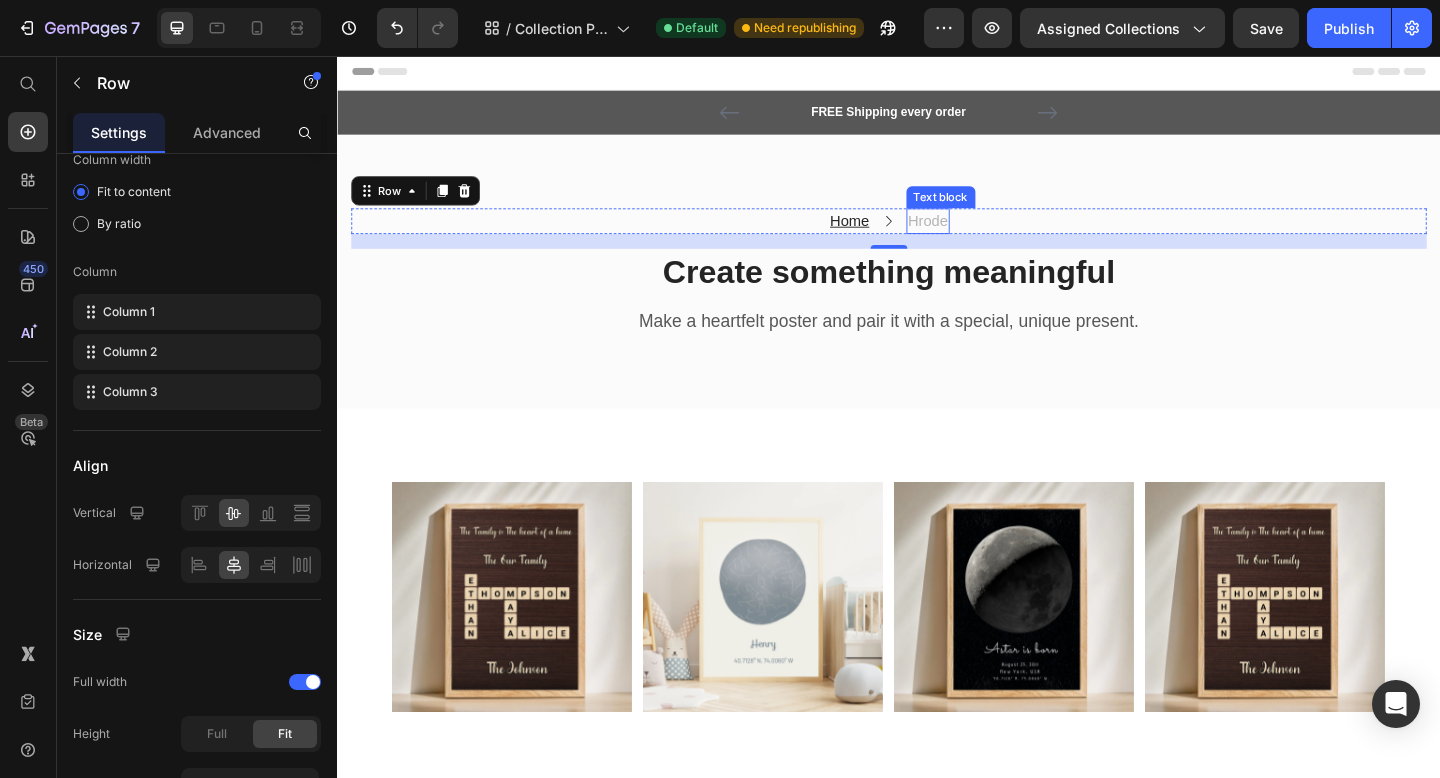 click on "Hrode" at bounding box center (980, 236) 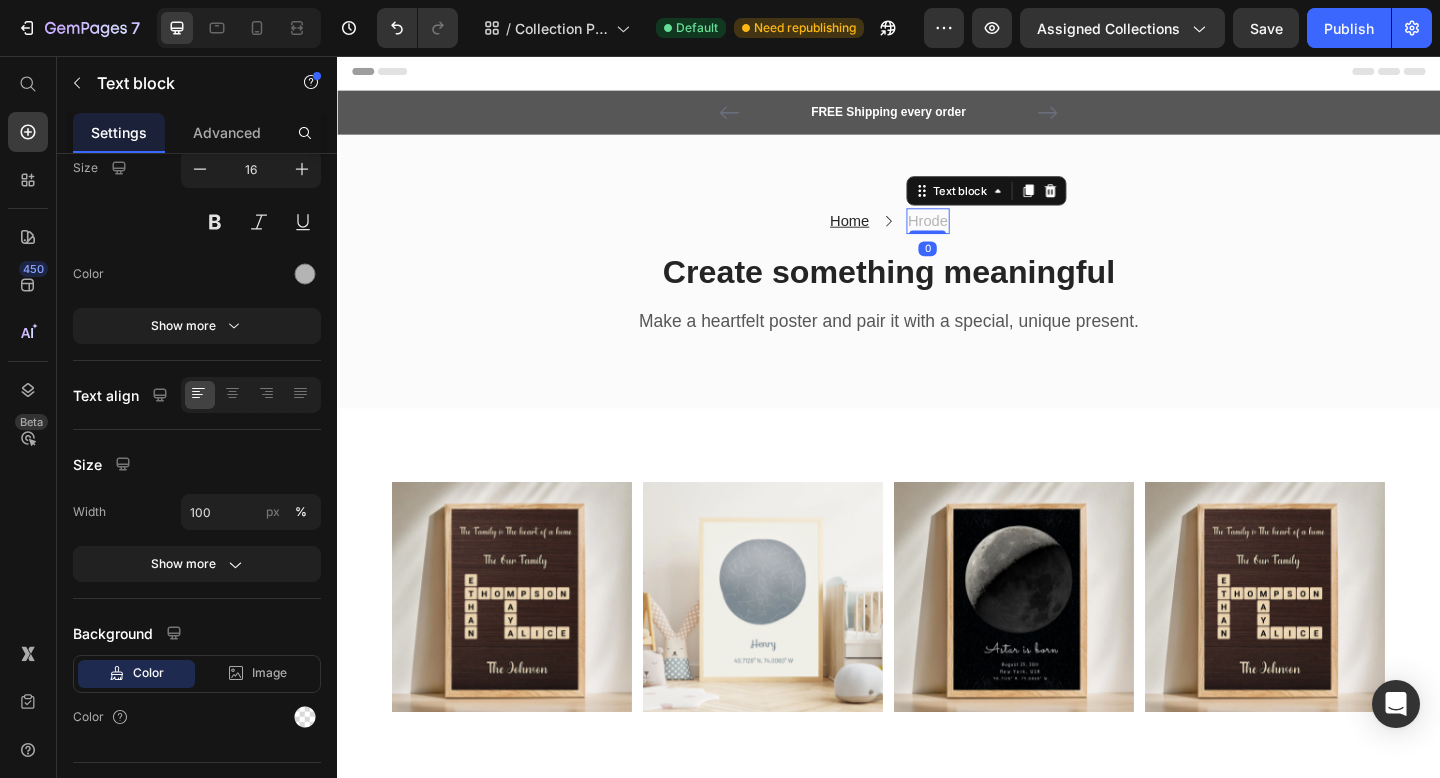 scroll, scrollTop: 0, scrollLeft: 0, axis: both 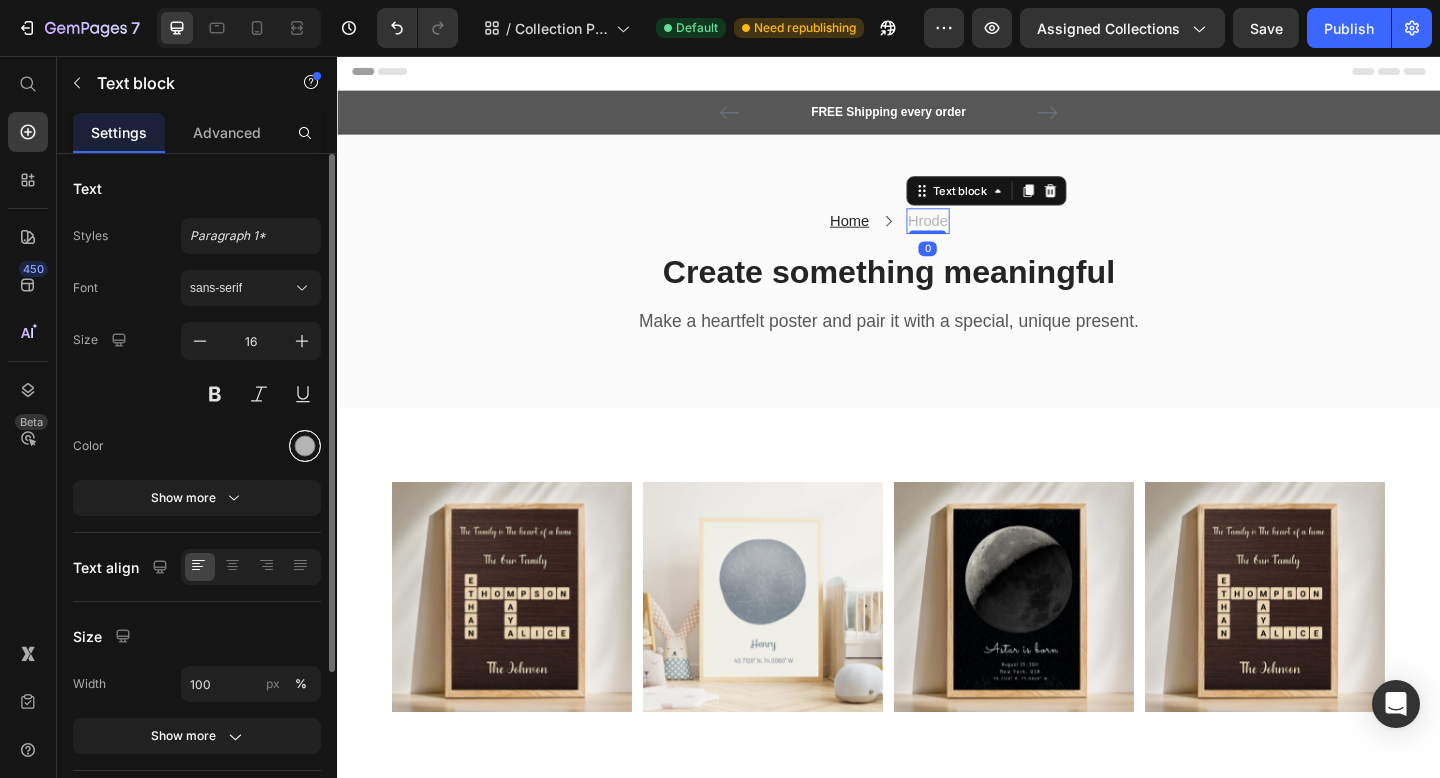 click at bounding box center [305, 446] 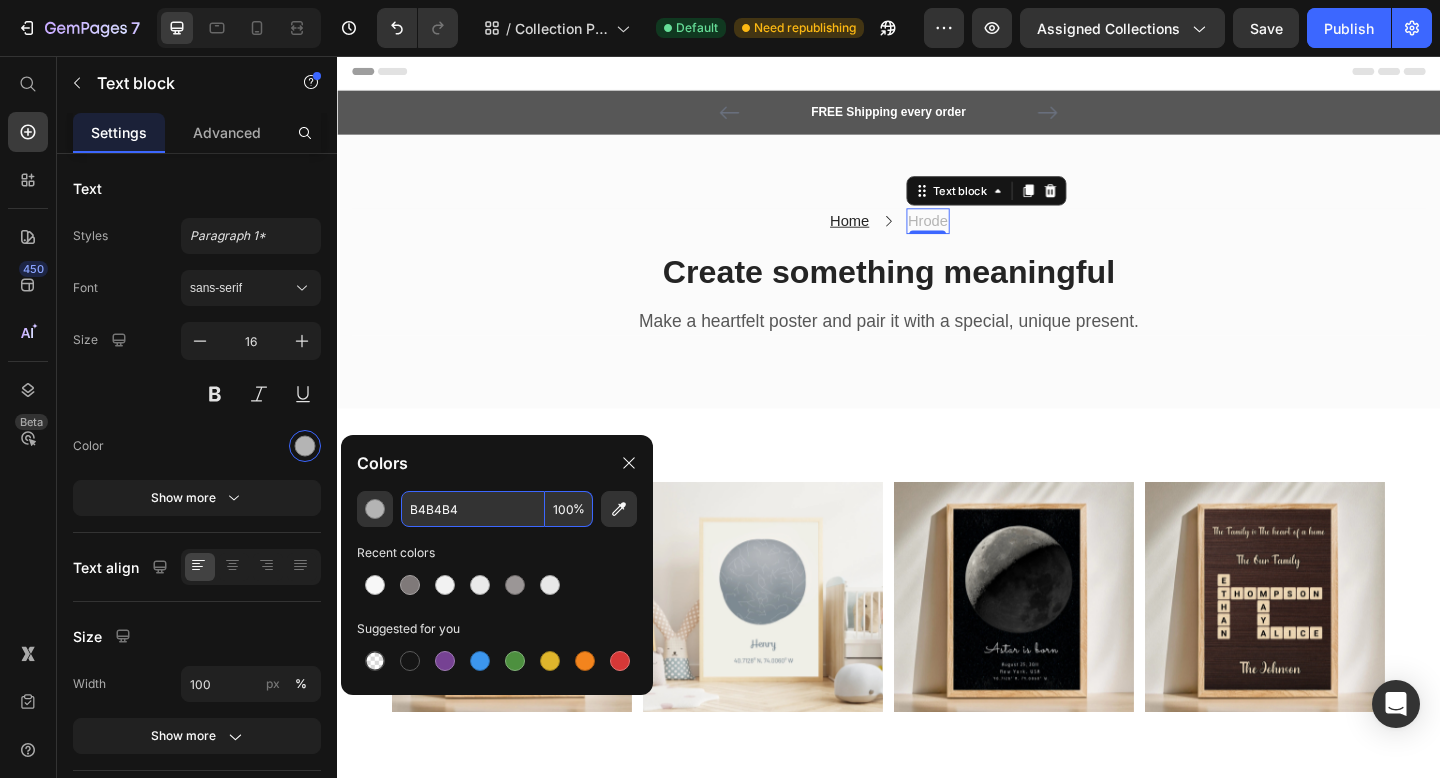 click on "B4B4B4" at bounding box center (473, 509) 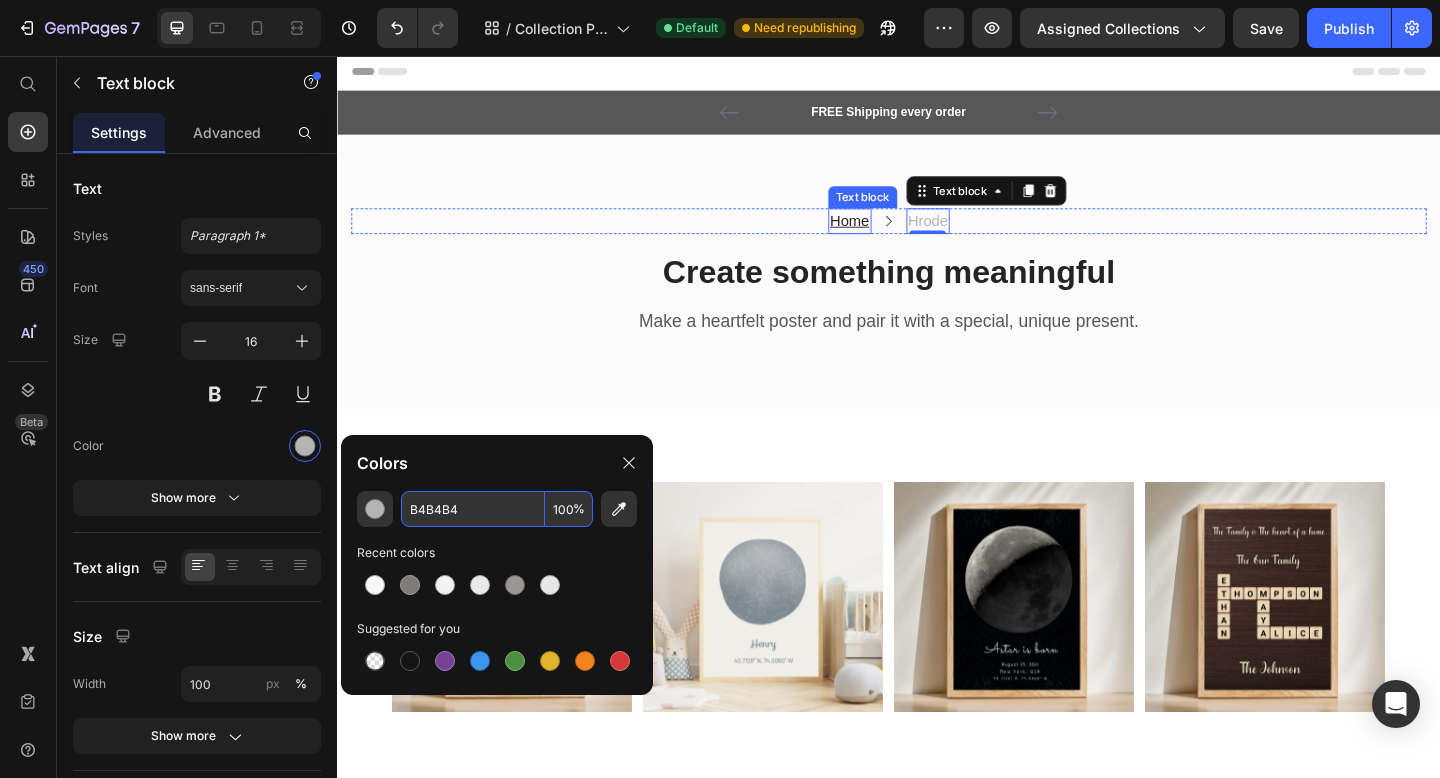 click on "Home" at bounding box center [894, 235] 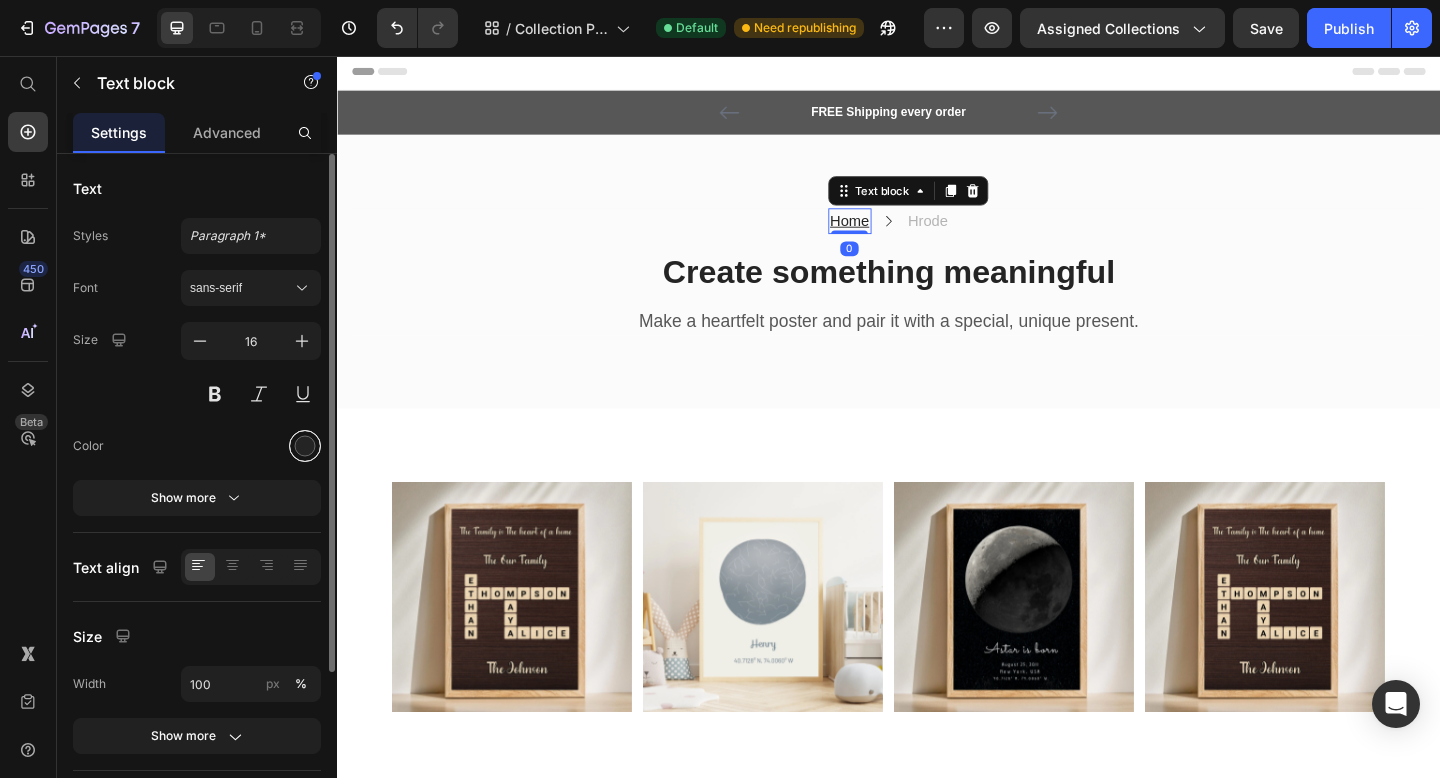 click at bounding box center (305, 446) 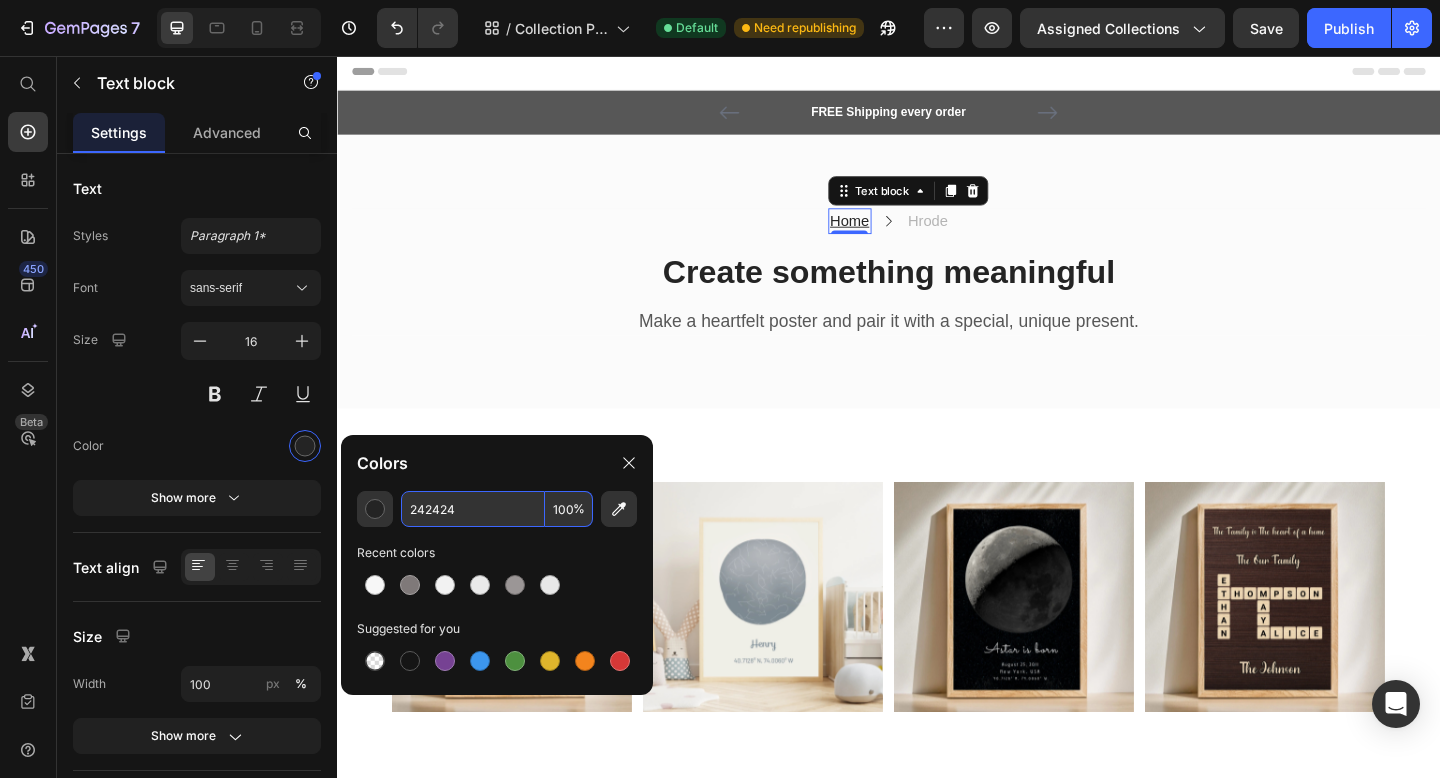click on "242424" at bounding box center [473, 509] 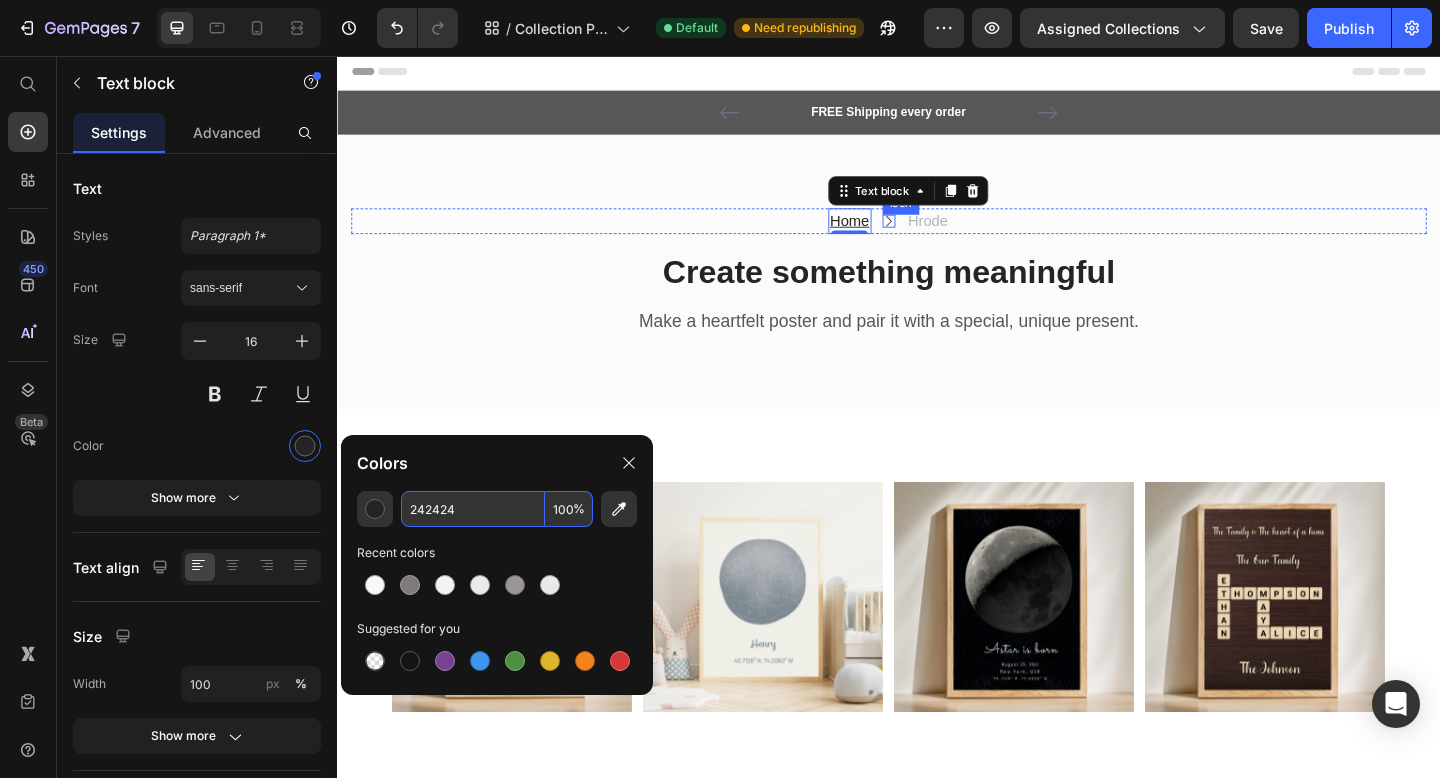 click 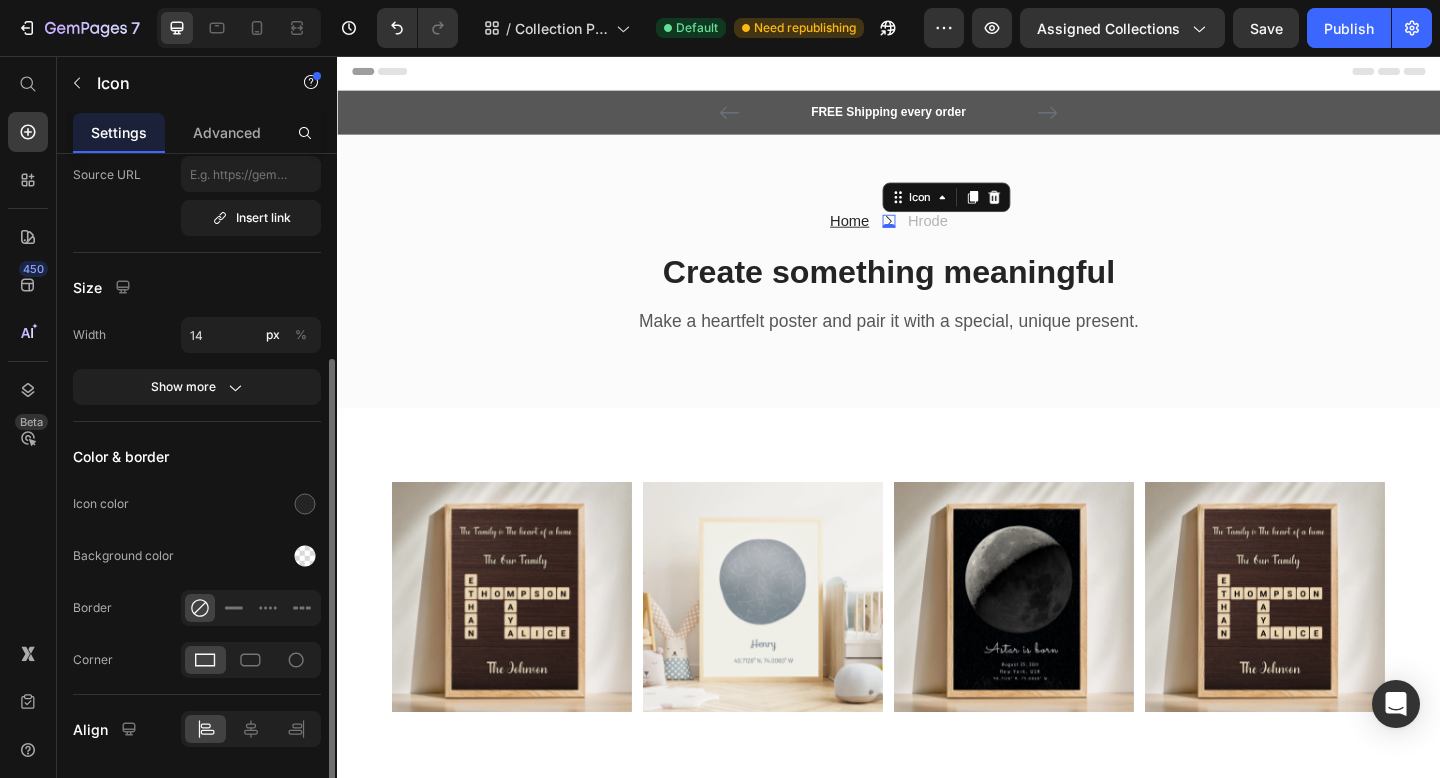 scroll, scrollTop: 239, scrollLeft: 0, axis: vertical 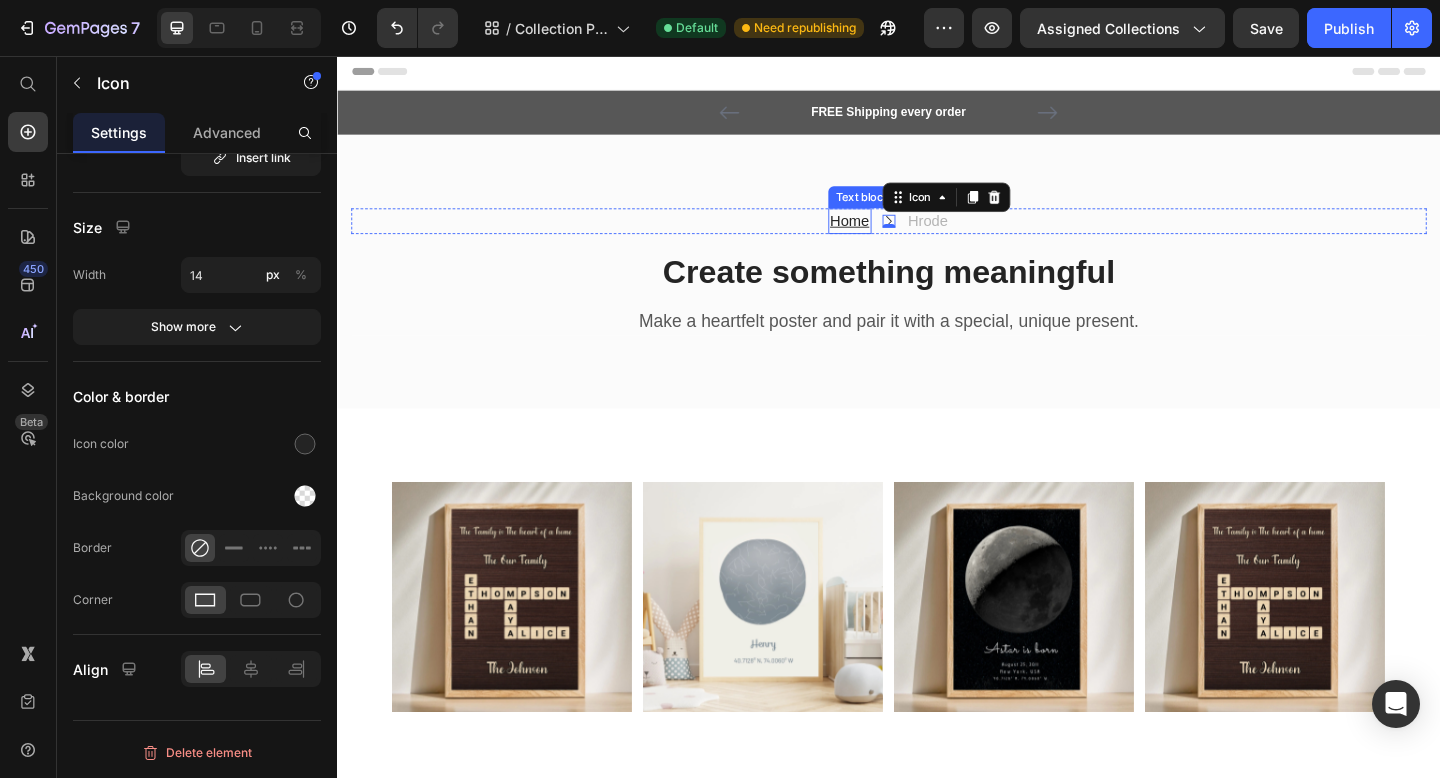 click on "Home" at bounding box center (894, 235) 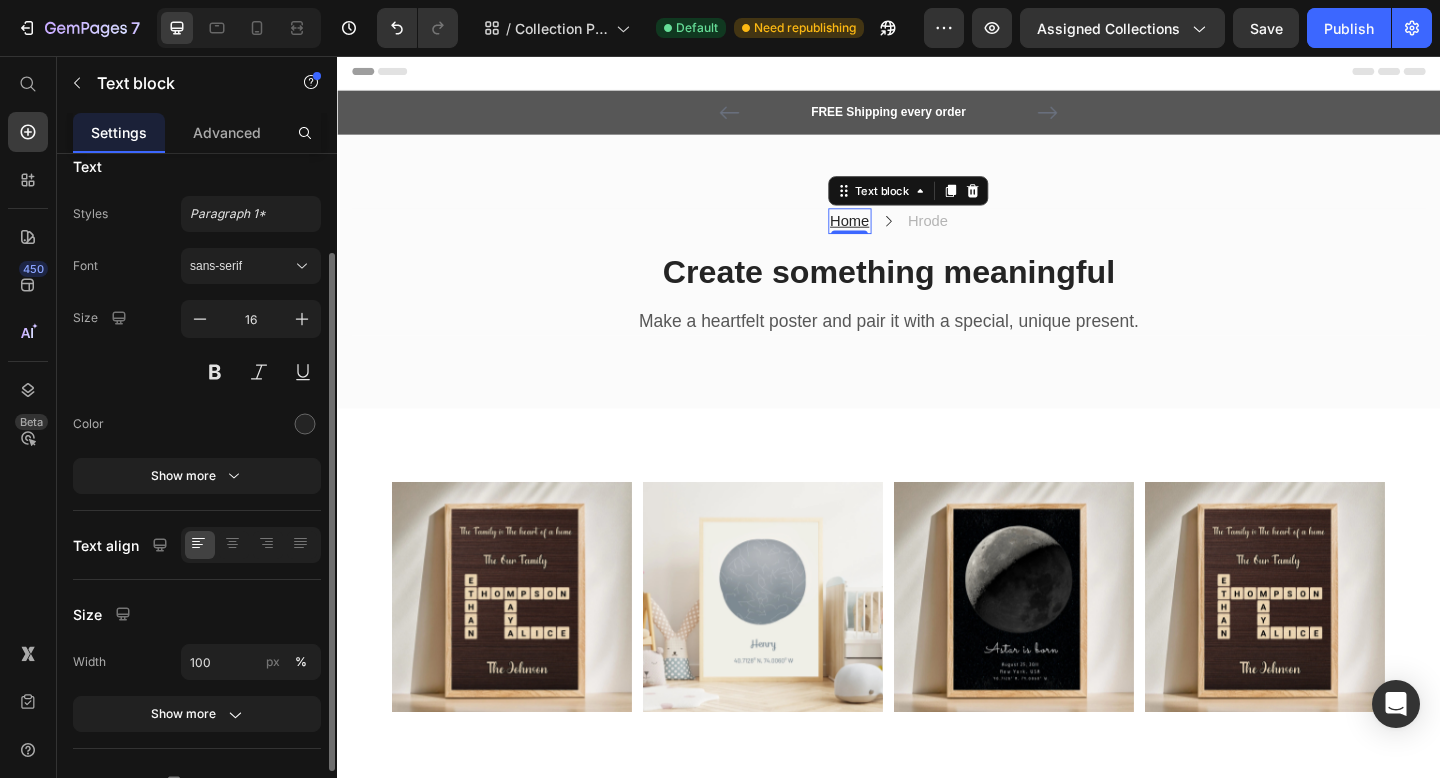 scroll, scrollTop: 0, scrollLeft: 0, axis: both 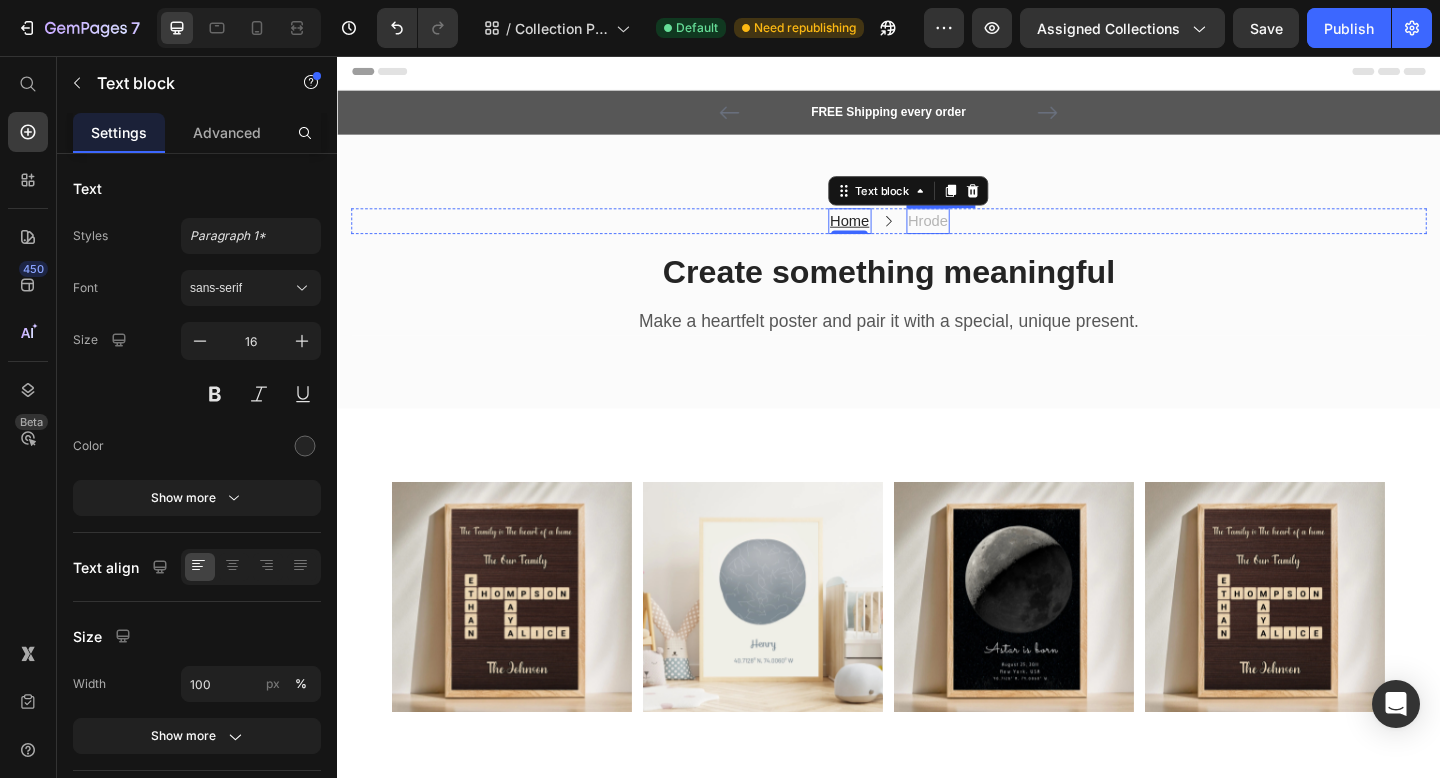 click on "Hrode" at bounding box center [980, 236] 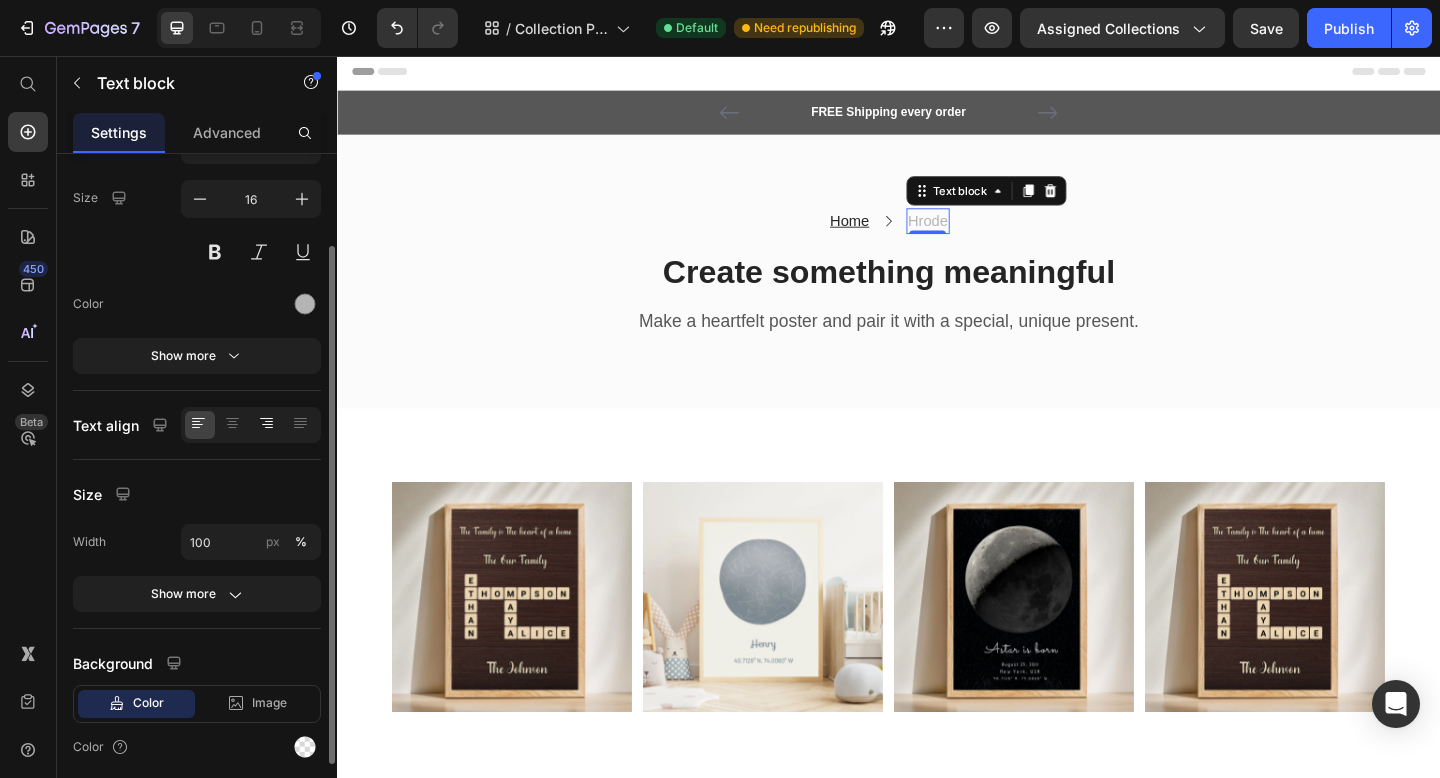 scroll, scrollTop: 0, scrollLeft: 0, axis: both 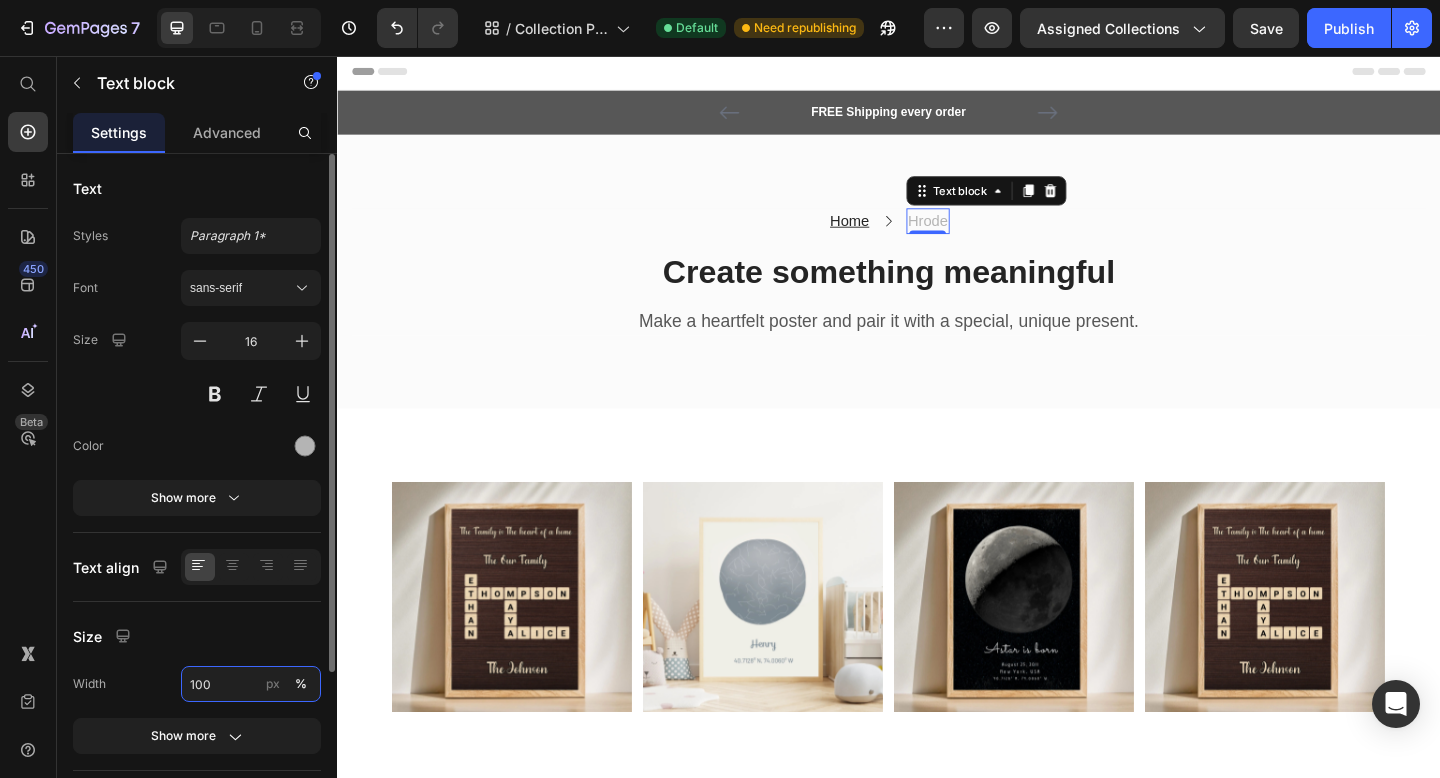 click on "100" at bounding box center [251, 684] 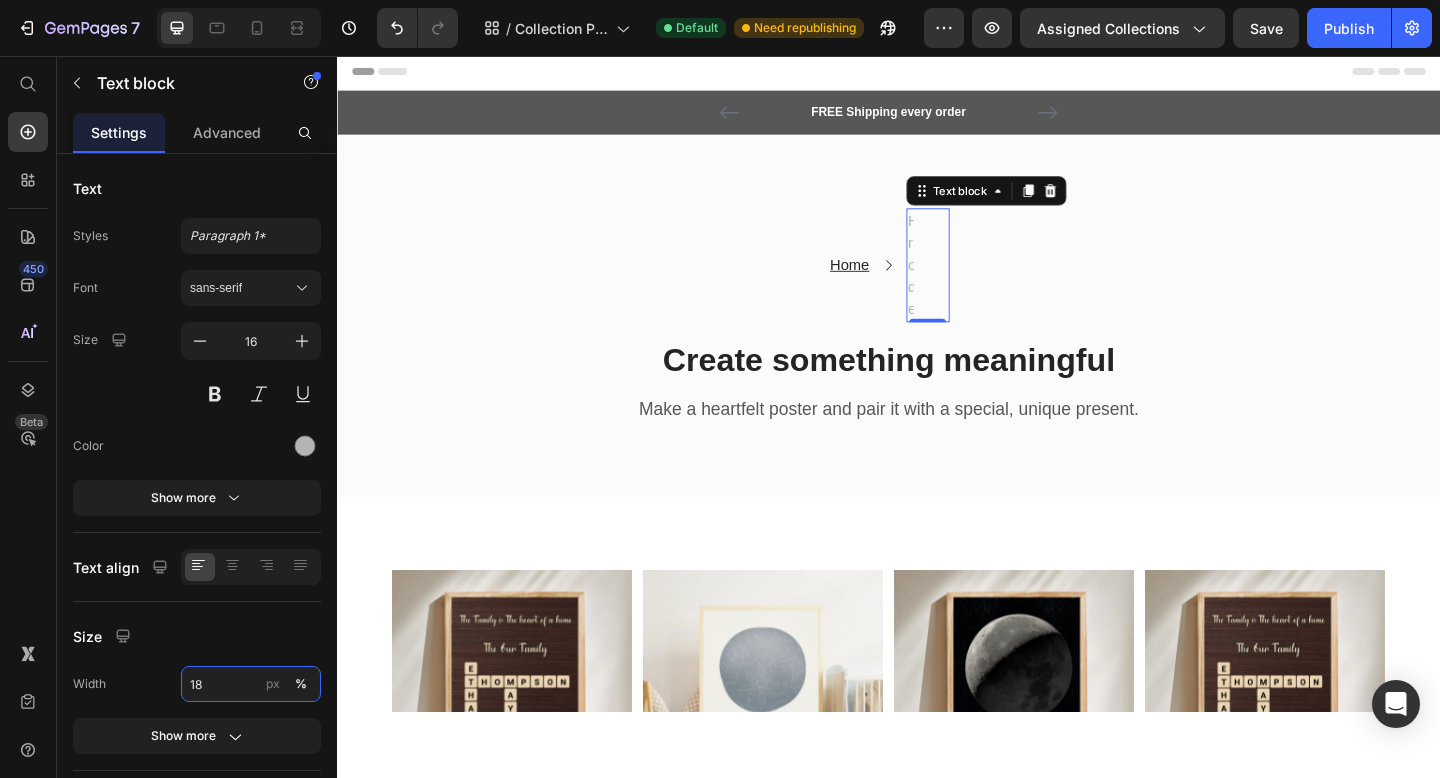 type on "180" 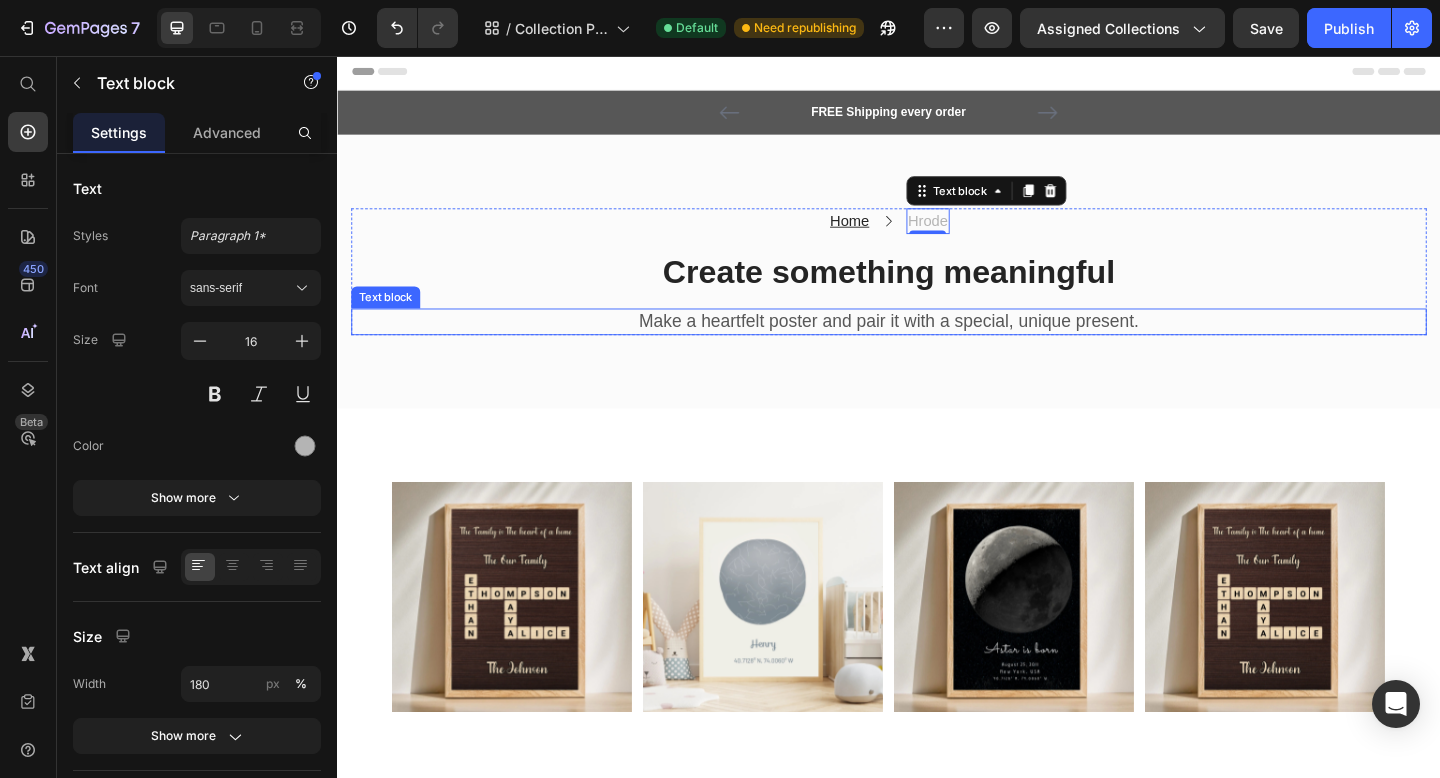 click on "Make a heartfelt poster and pair it with a special, unique present." at bounding box center [937, 345] 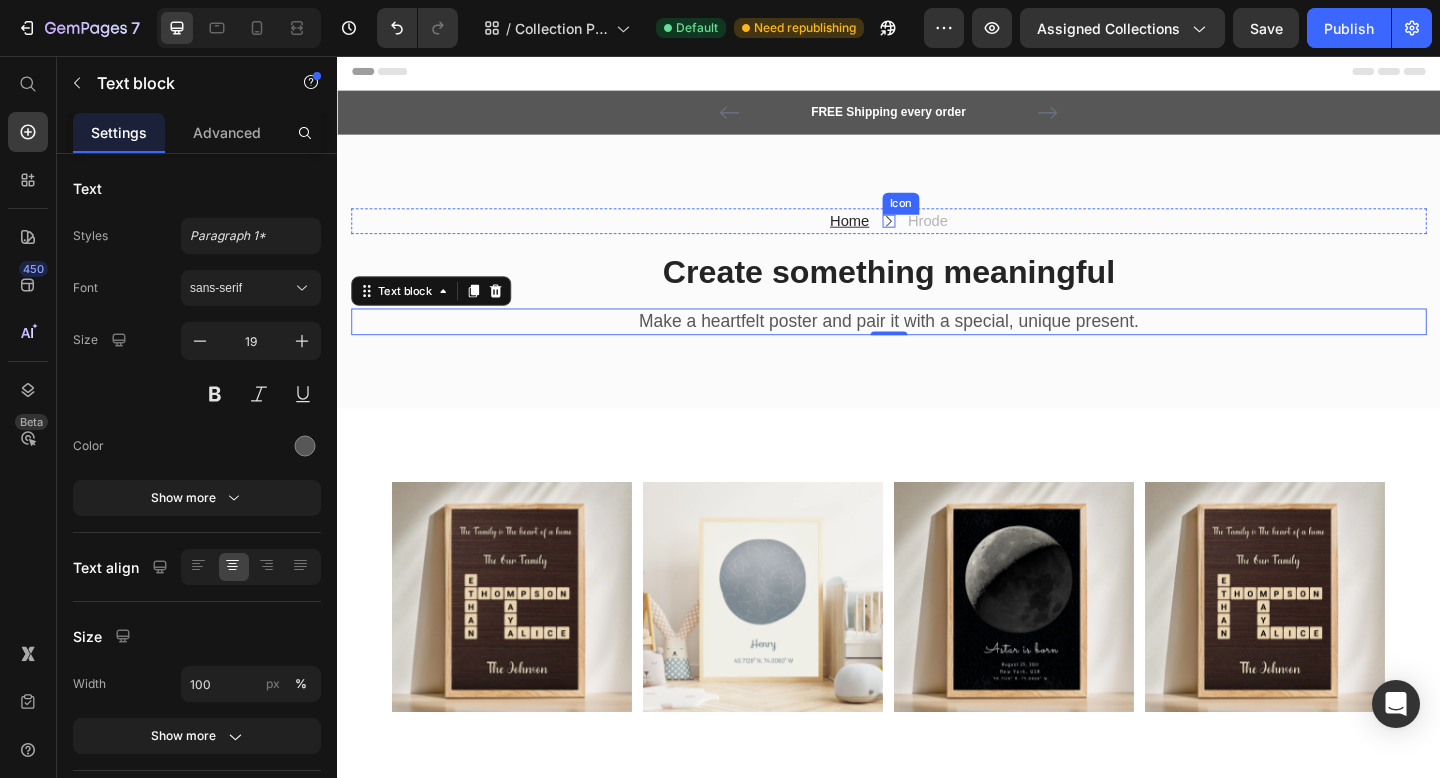 click 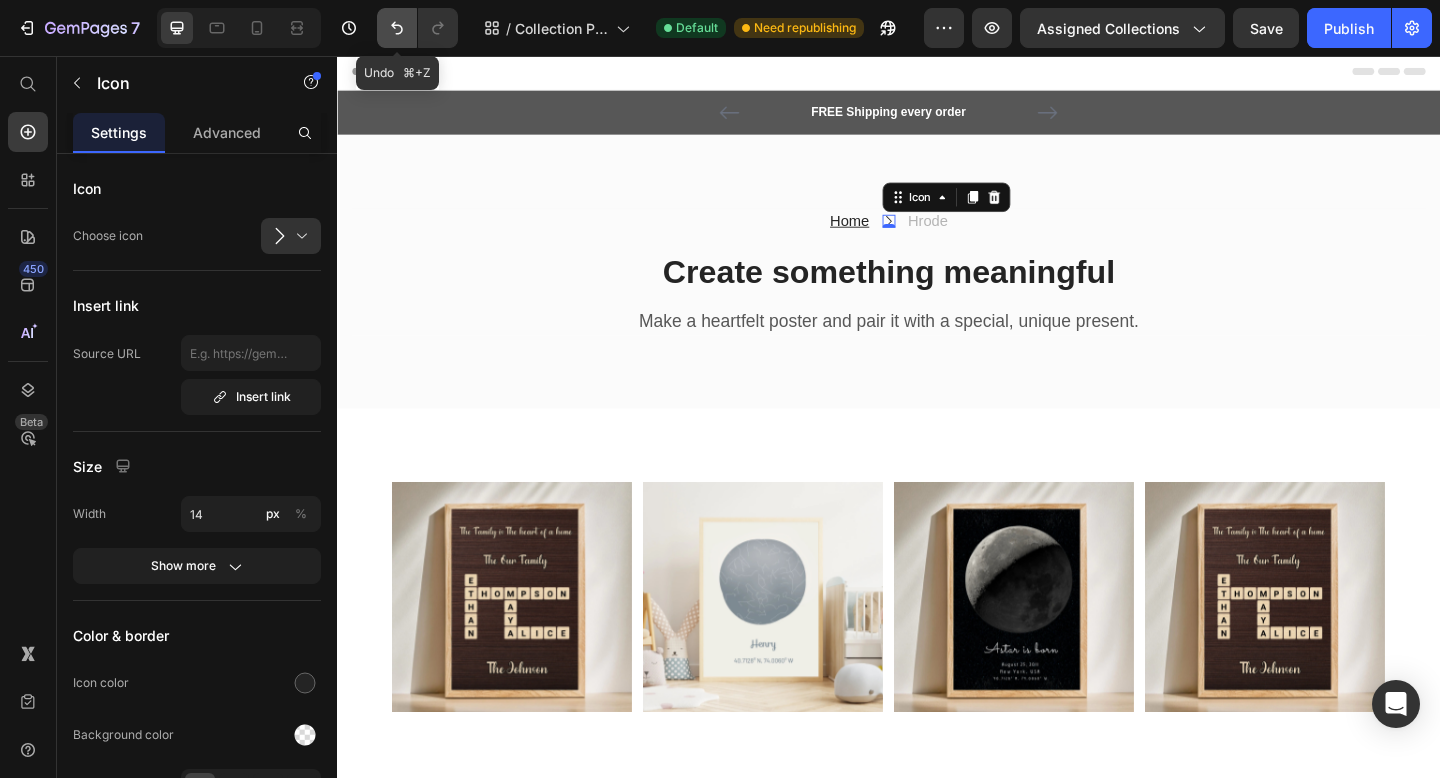 click 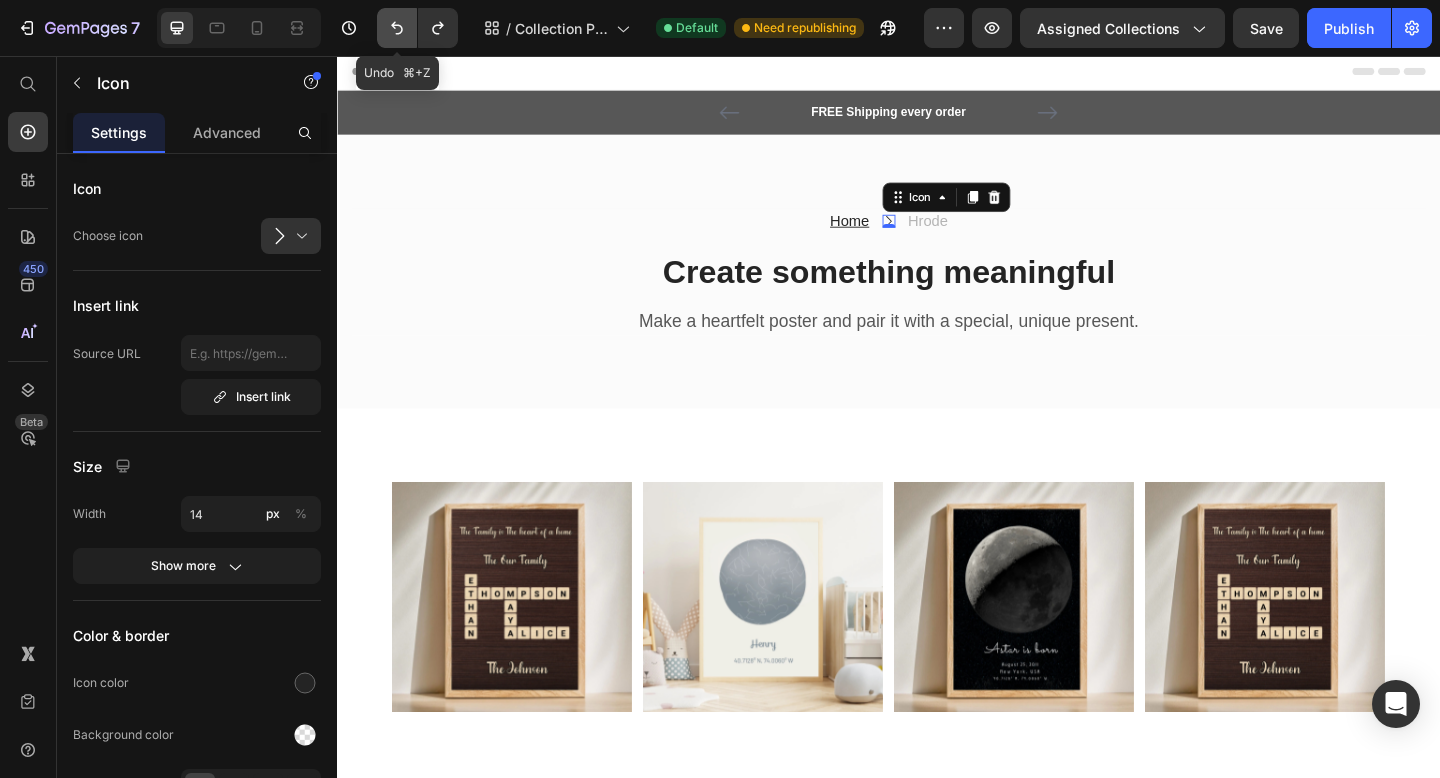click 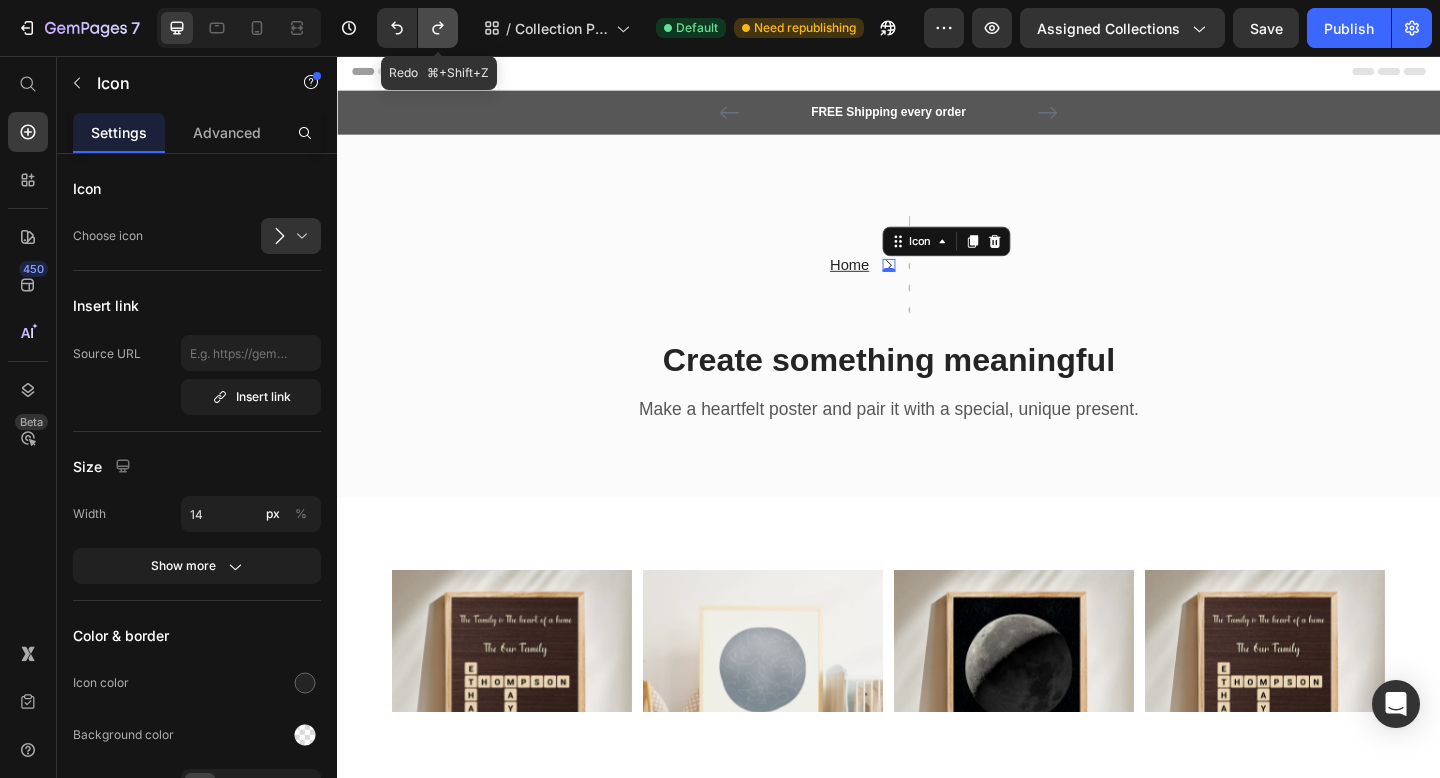 click 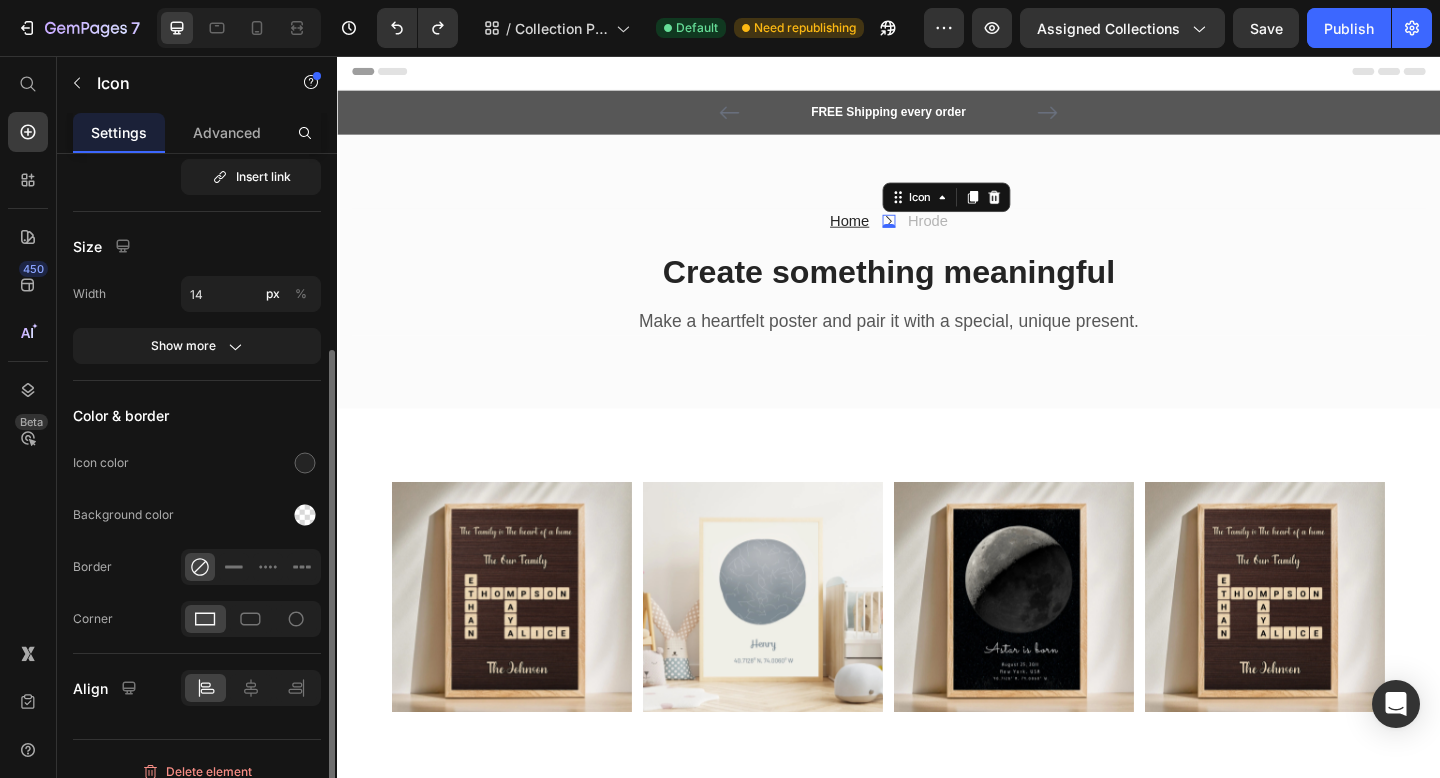 scroll, scrollTop: 239, scrollLeft: 0, axis: vertical 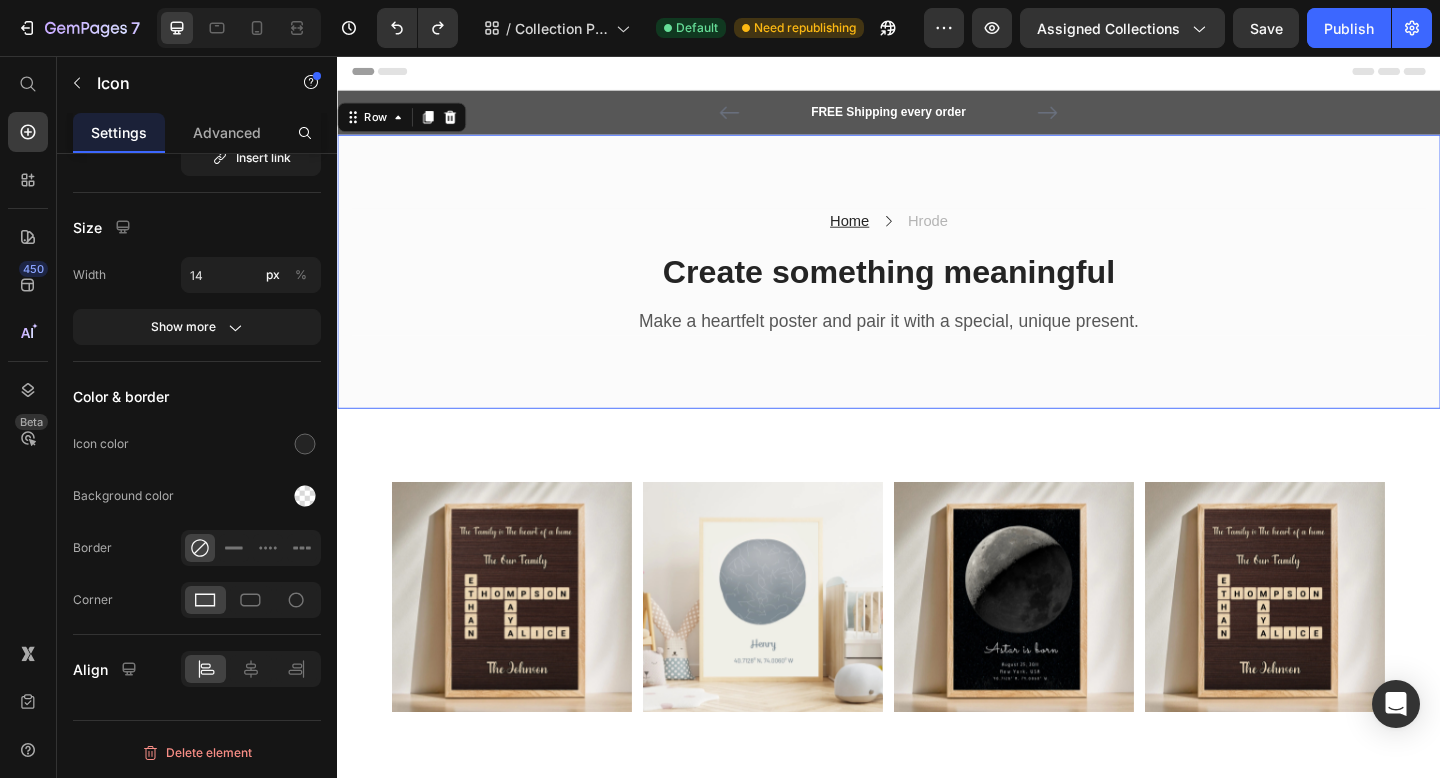 click on "Home Text block
Icon Hrode Text block Row Create something meaningful Heading Make a heartfelt poster and pair it with a special, unique present. Text block Row Row Row   0" at bounding box center [937, 291] 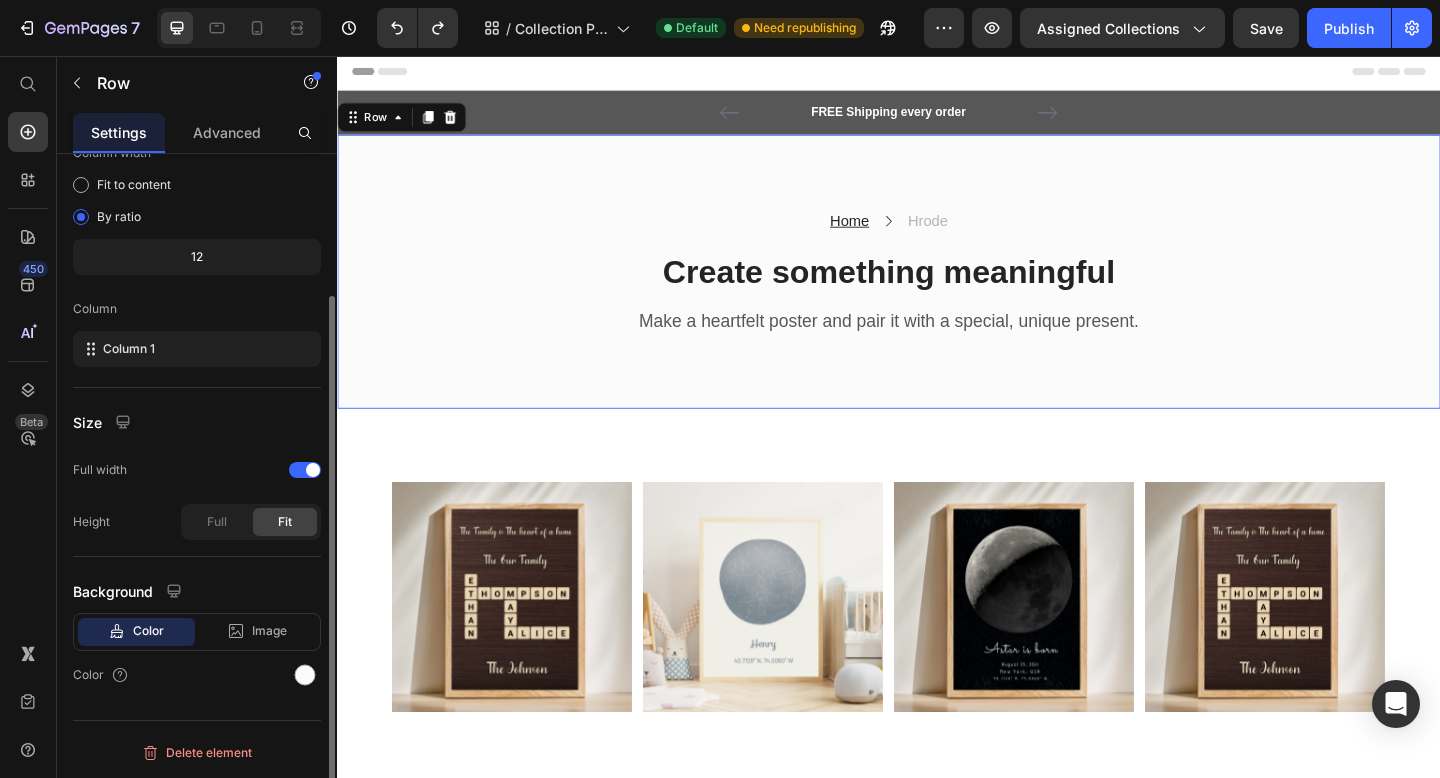 scroll, scrollTop: 0, scrollLeft: 0, axis: both 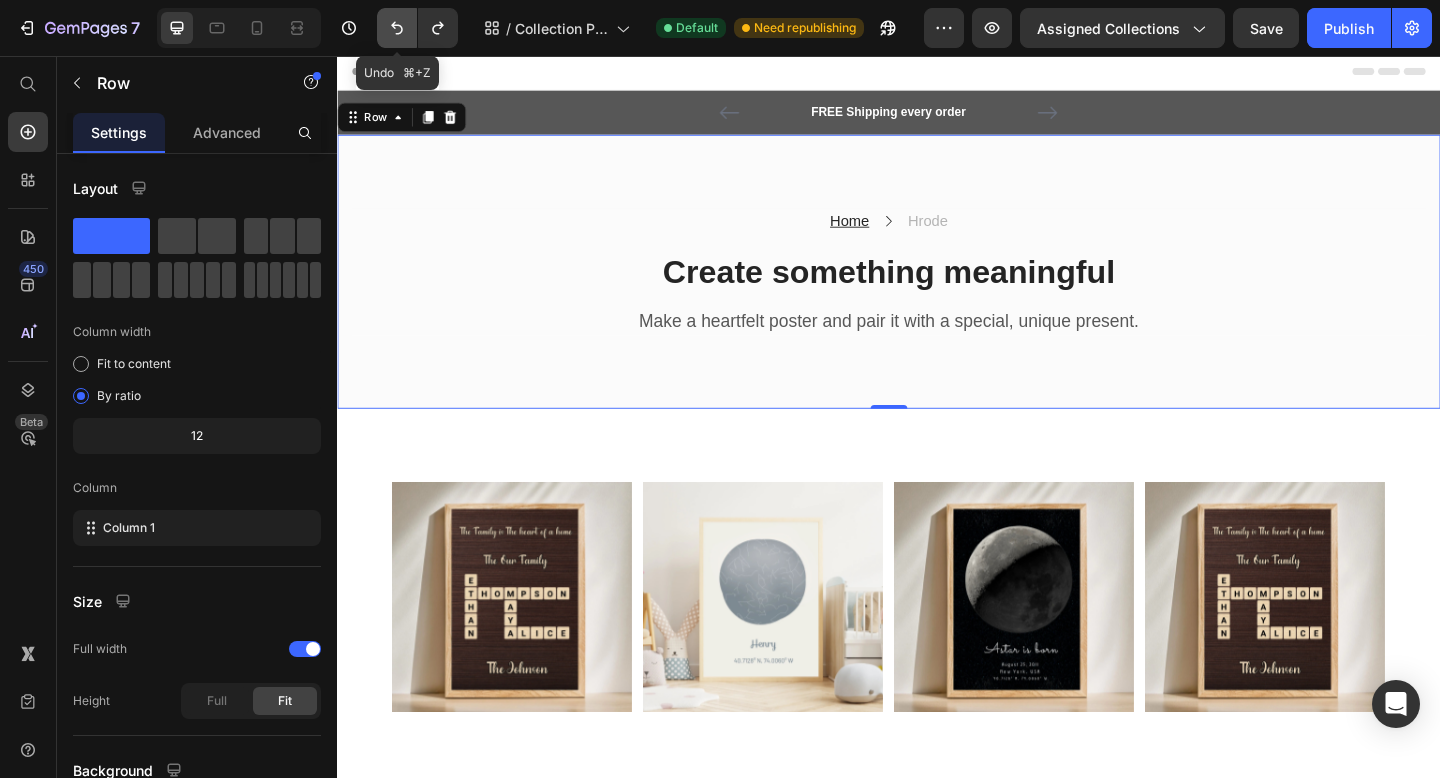click 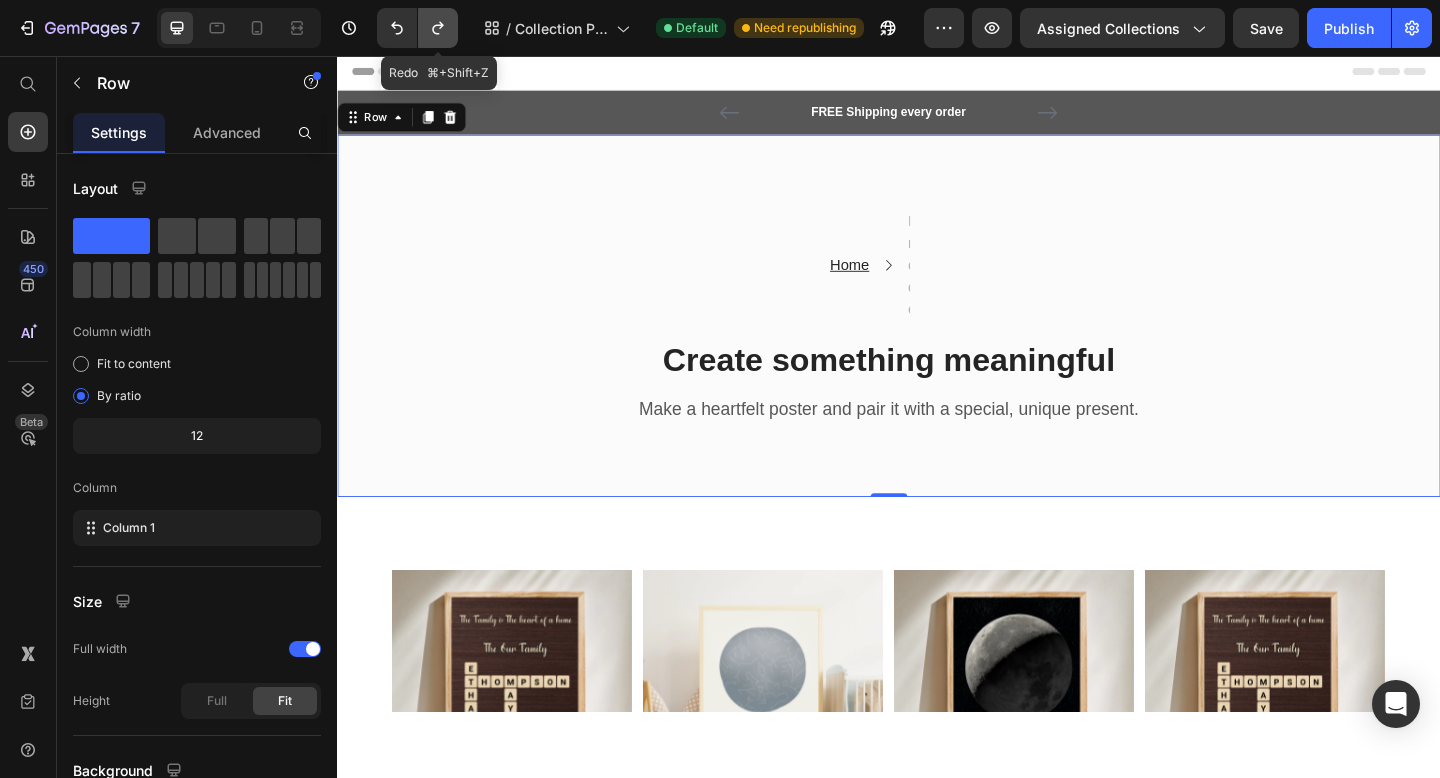 click 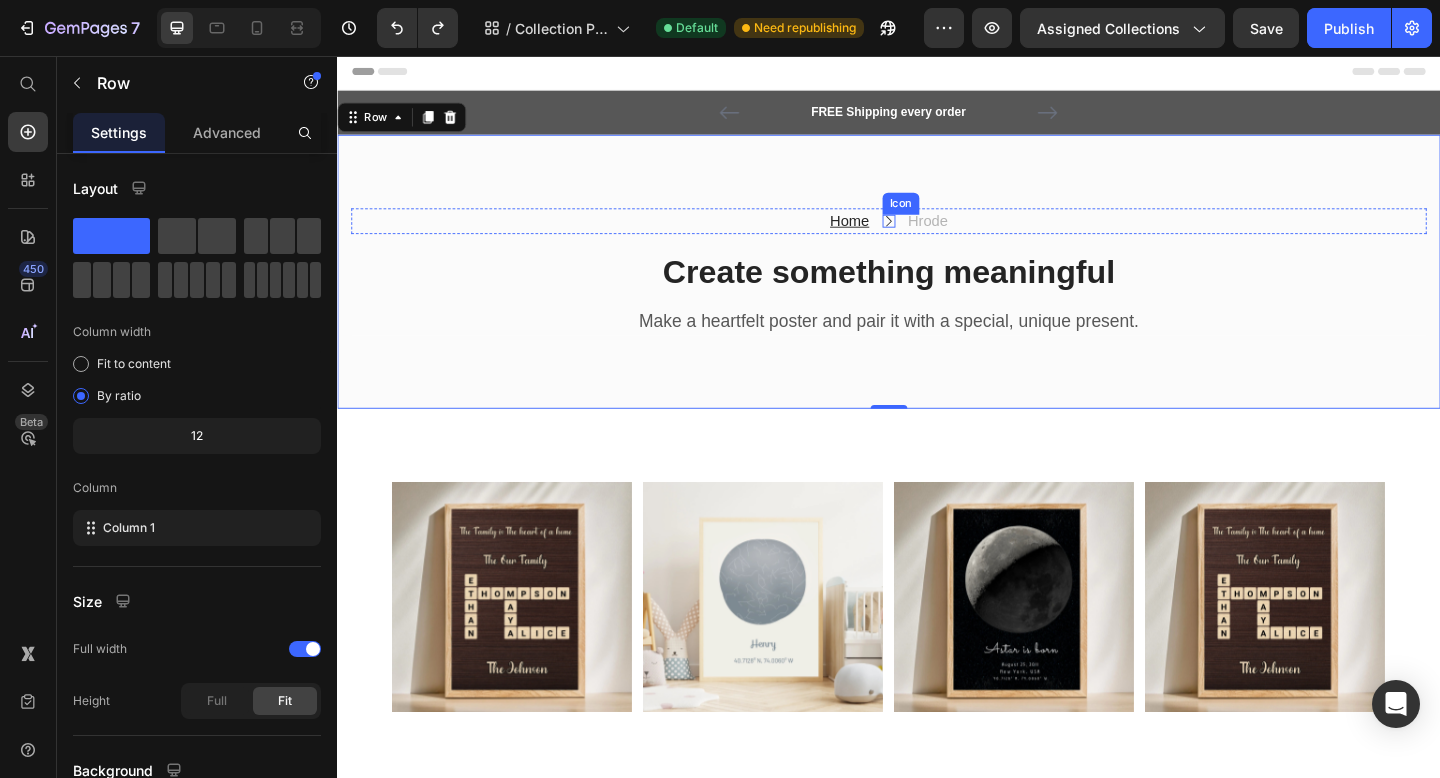 click 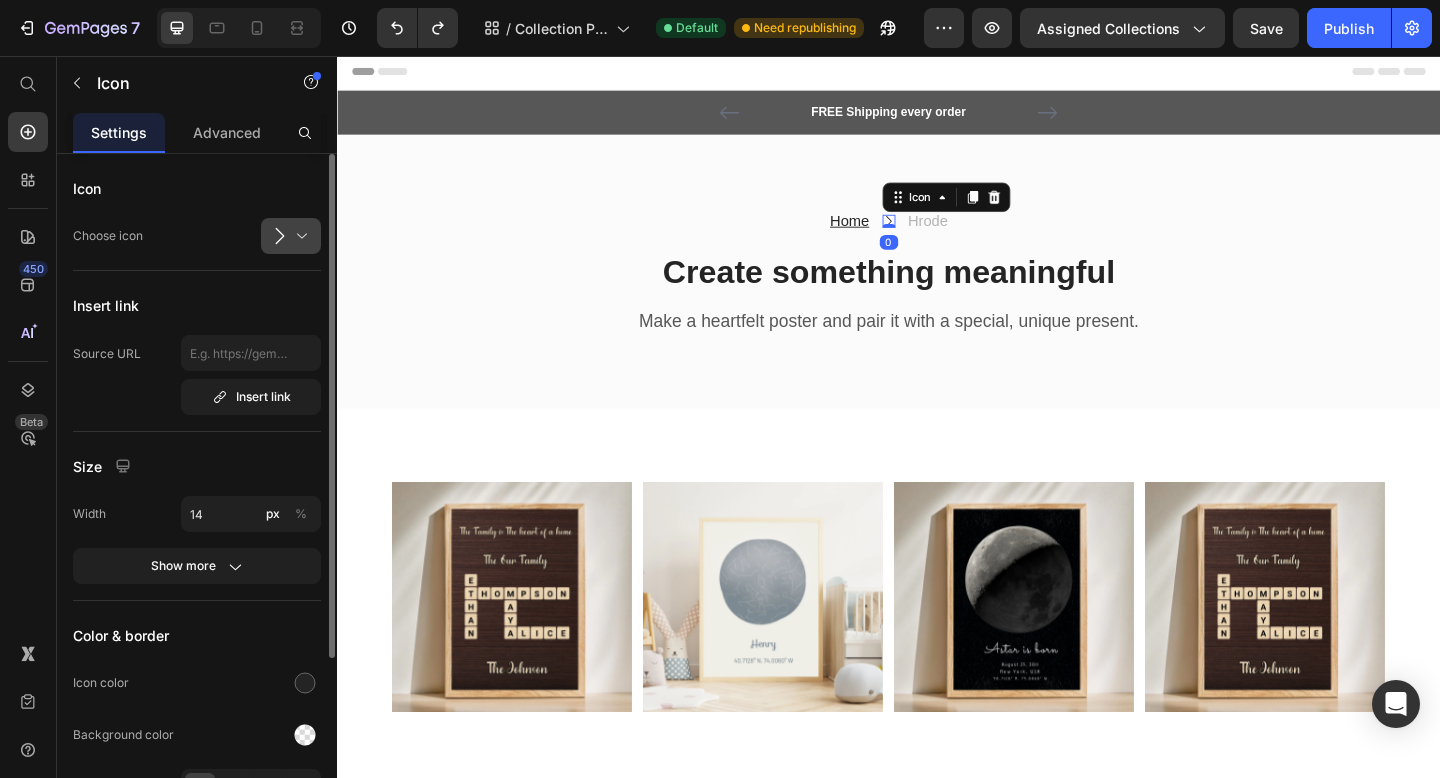 click at bounding box center [299, 236] 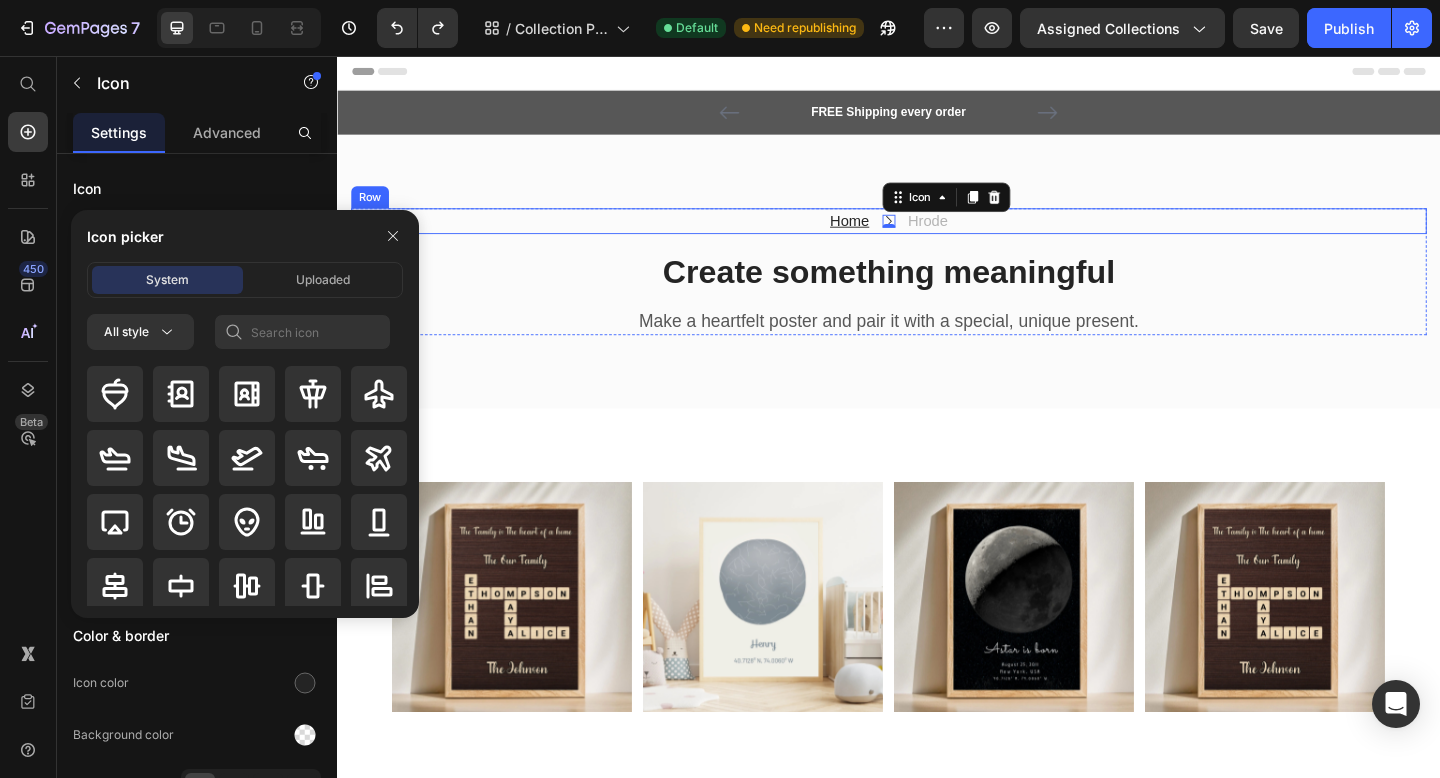 click on "Home Text block
Icon   0 Hrode Text block Row" at bounding box center (937, 236) 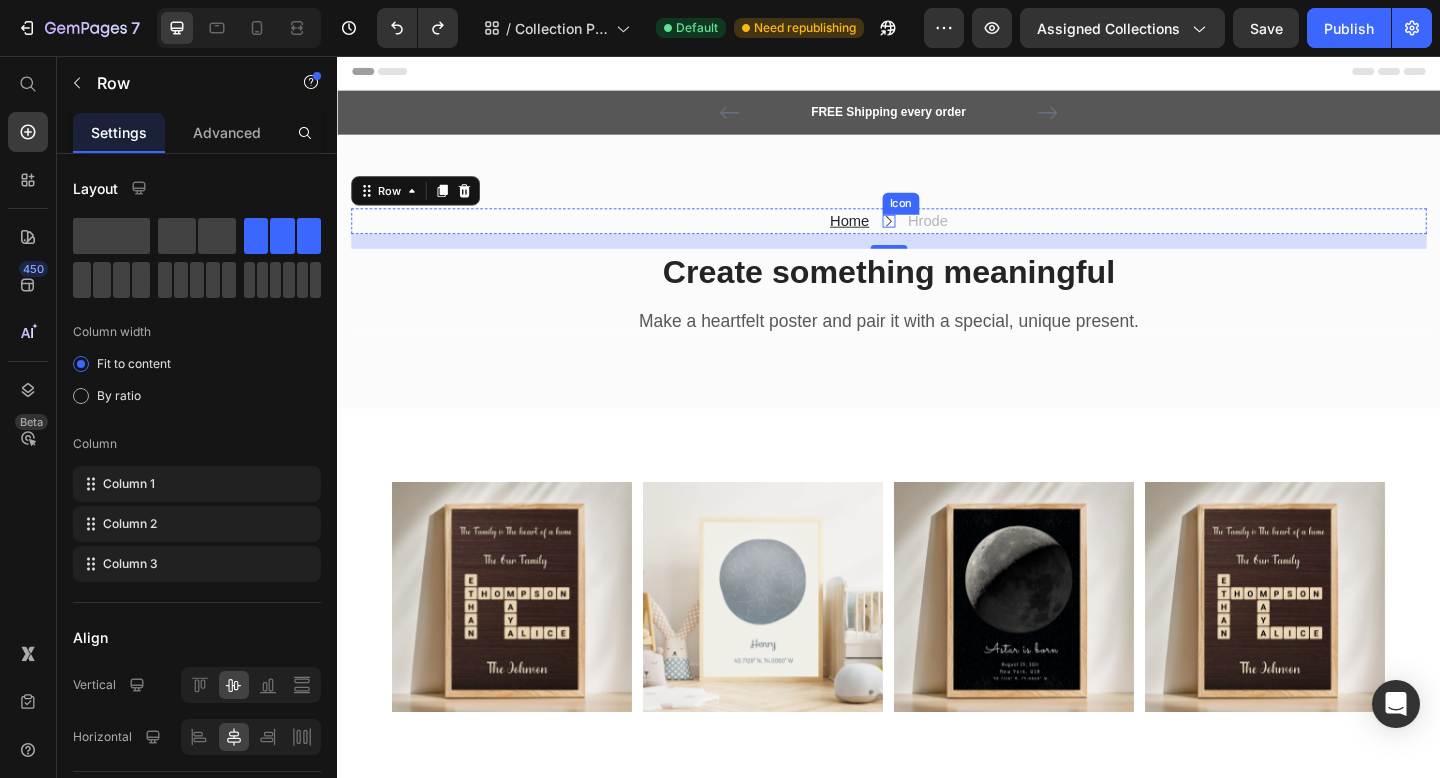 click 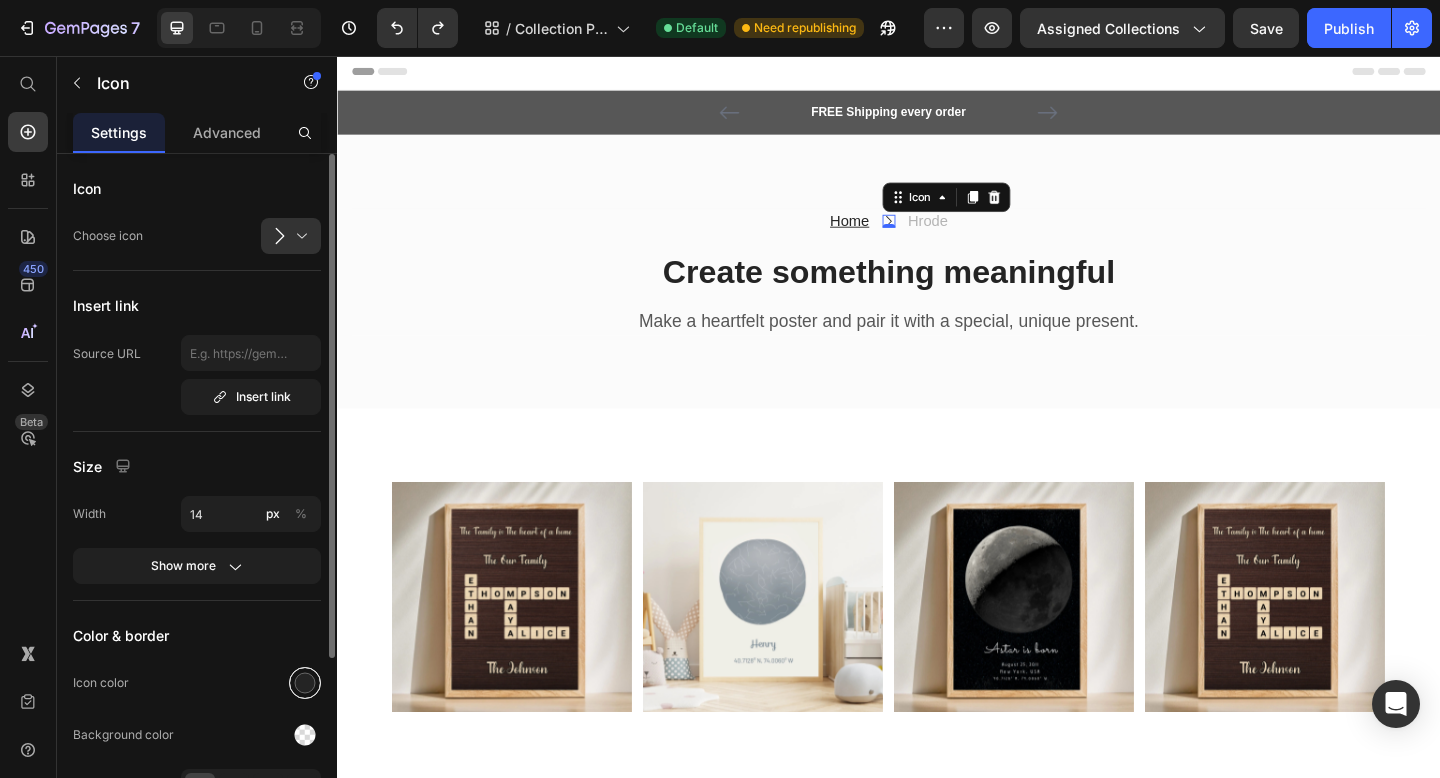 click at bounding box center (305, 683) 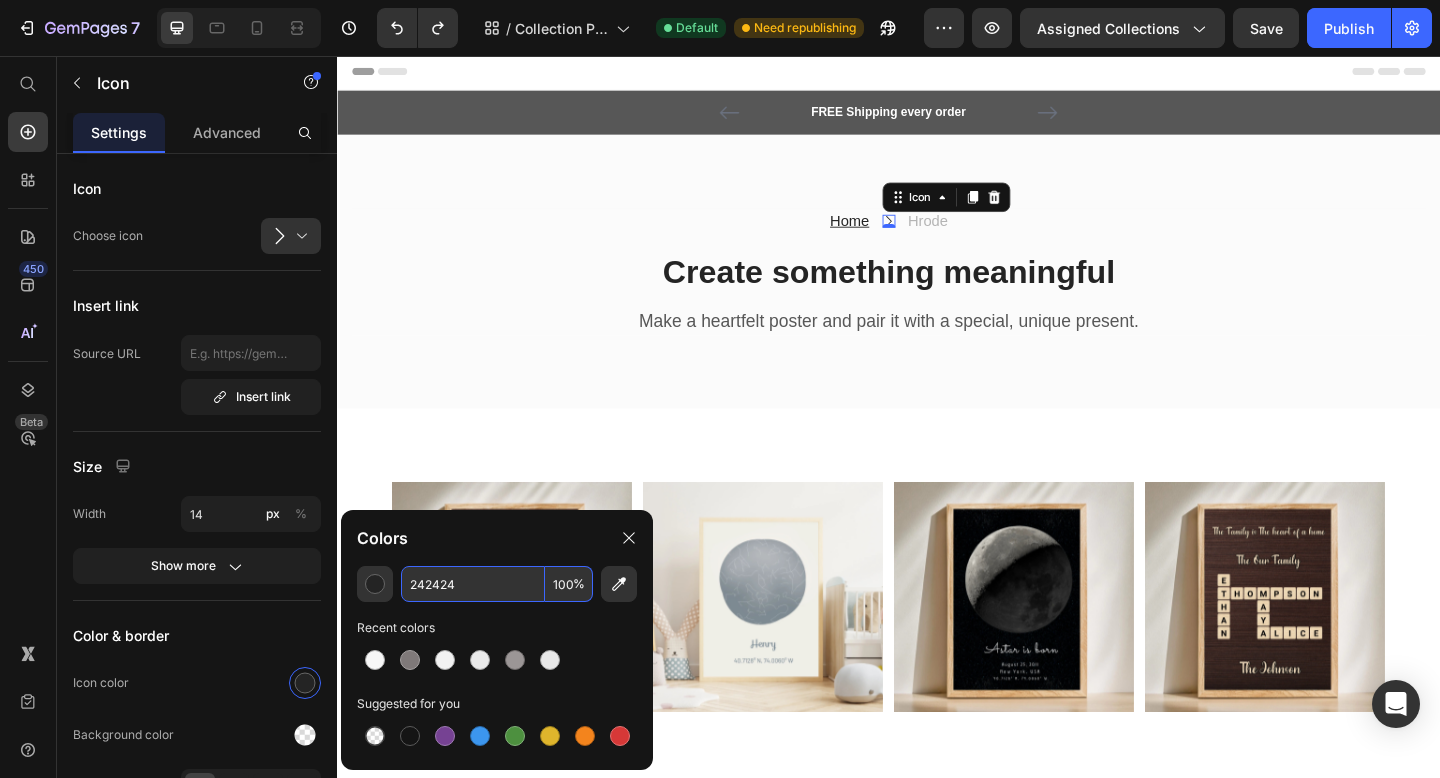 click on "242424" at bounding box center [473, 584] 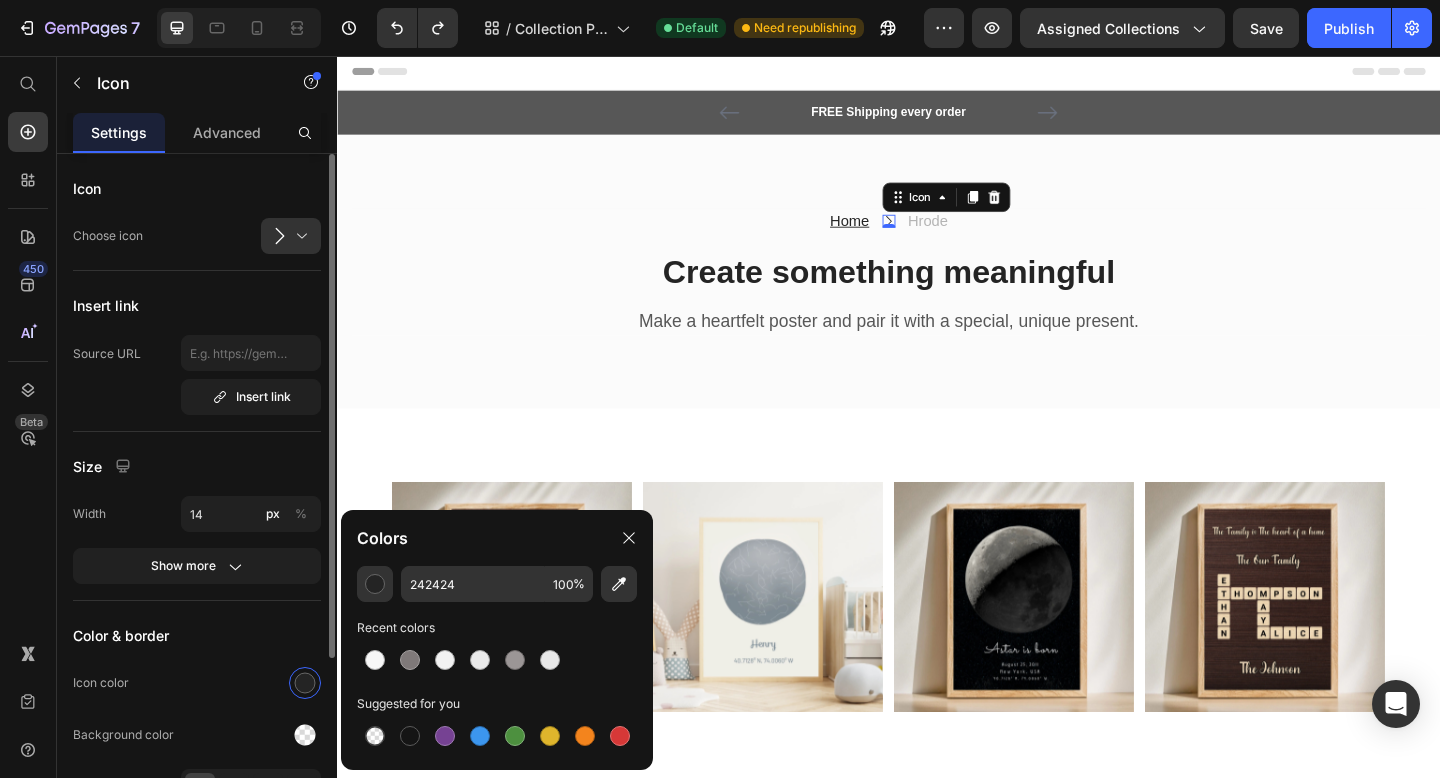 click on "Icon Choose icon
Insert link Source URL  Insert link  Size Width 14 px % Show more Color & border Icon color Background color Border Corner Align" at bounding box center (197, 564) 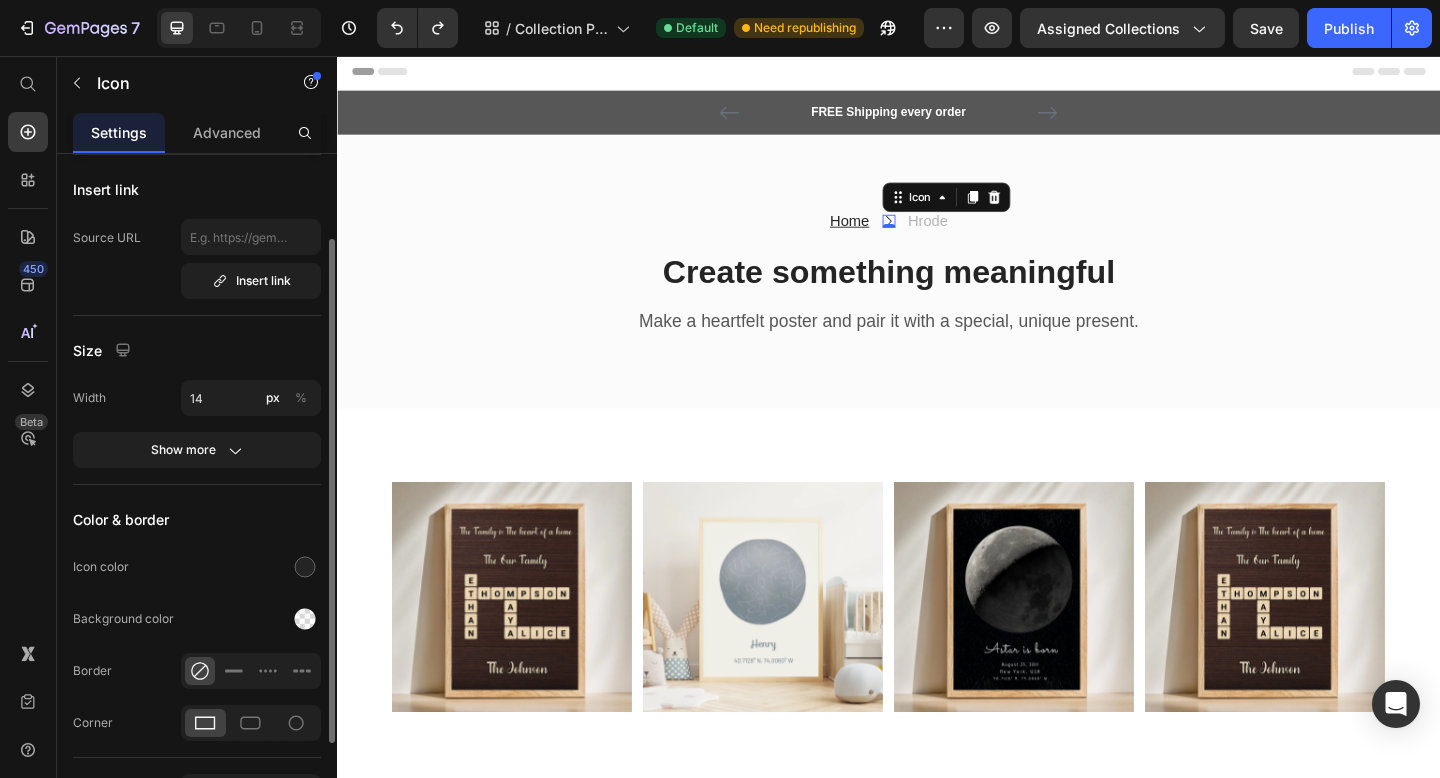 scroll, scrollTop: 0, scrollLeft: 0, axis: both 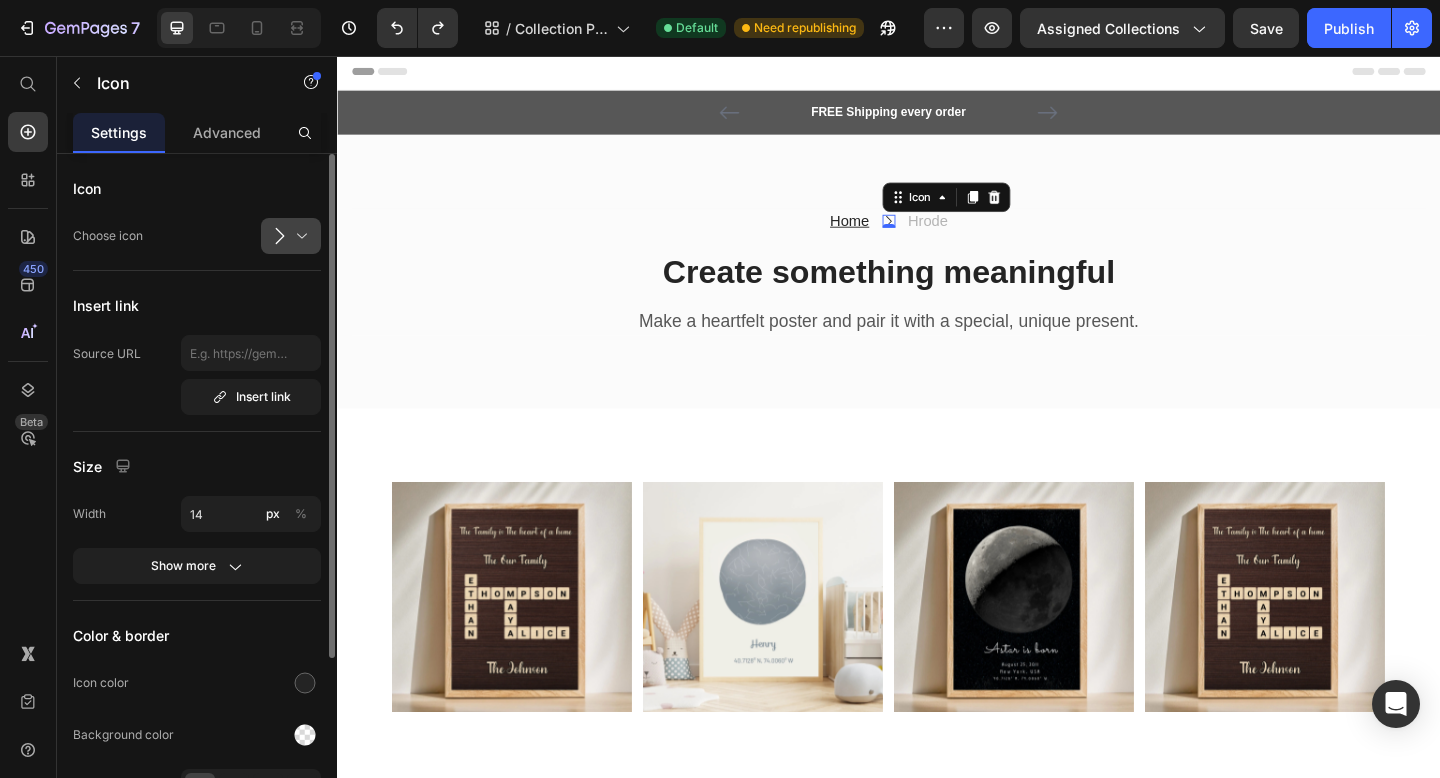 click at bounding box center [299, 236] 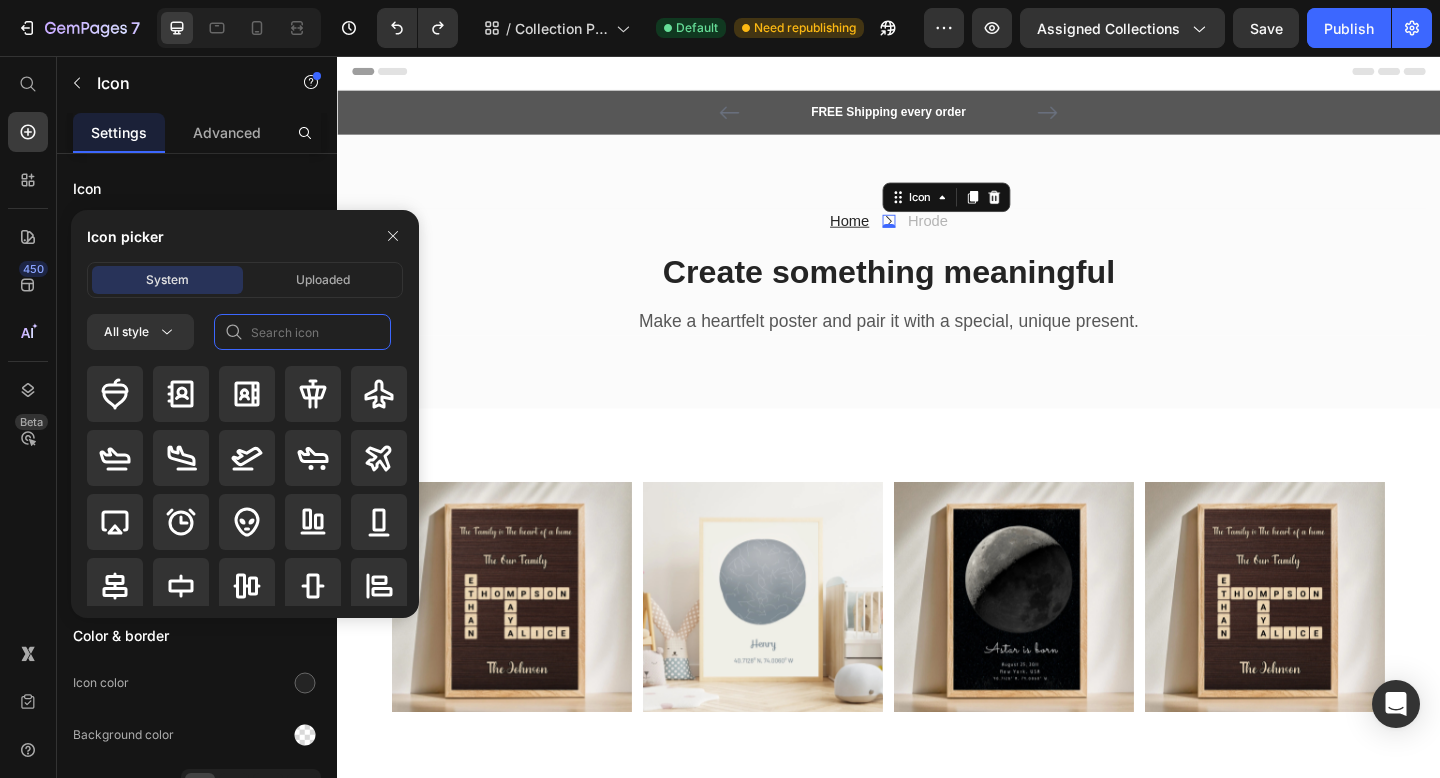 click 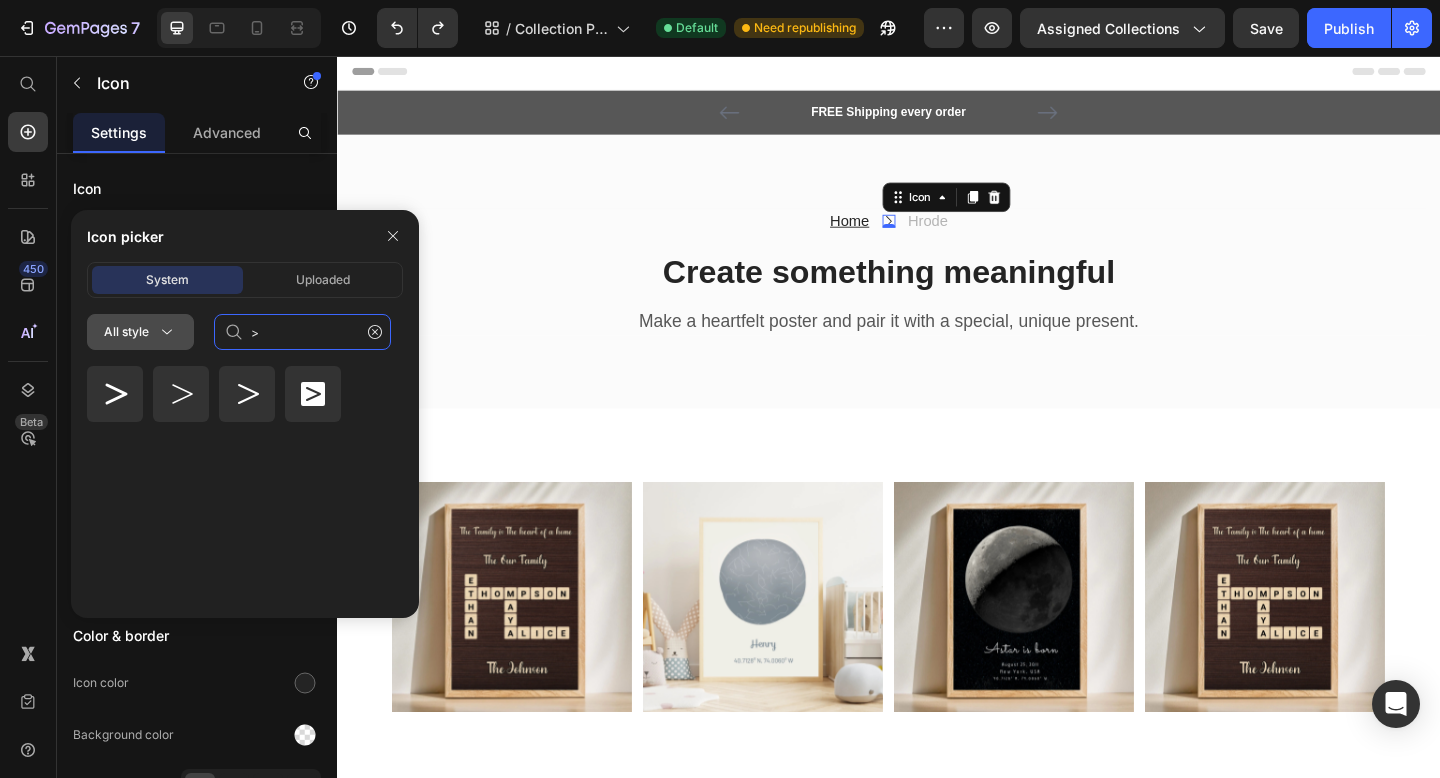 click 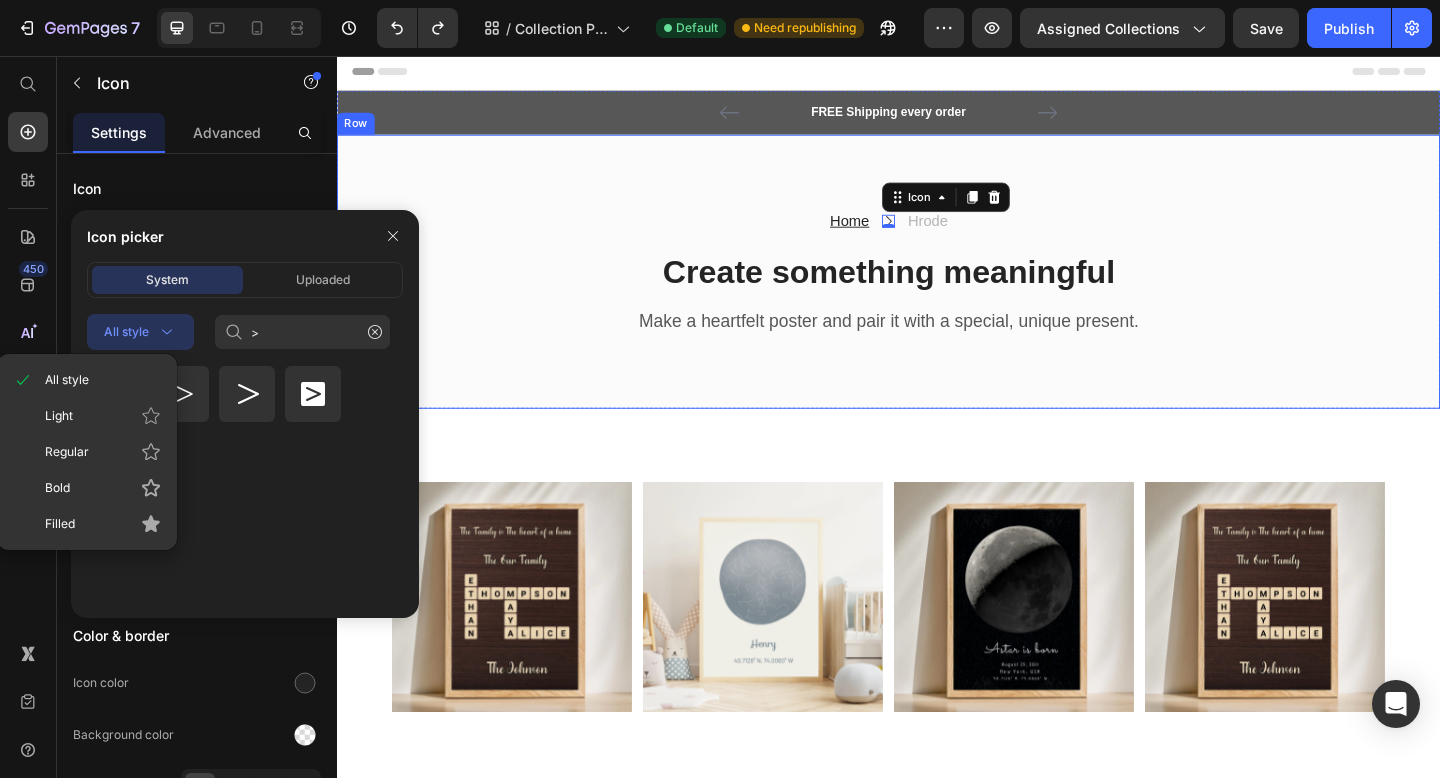 click on "Home Text block
Icon   0 Hrode Text block Row Create something meaningful Heading Make a heartfelt poster and pair it with a special, unique present. Text block Row Row Row" at bounding box center [937, 291] 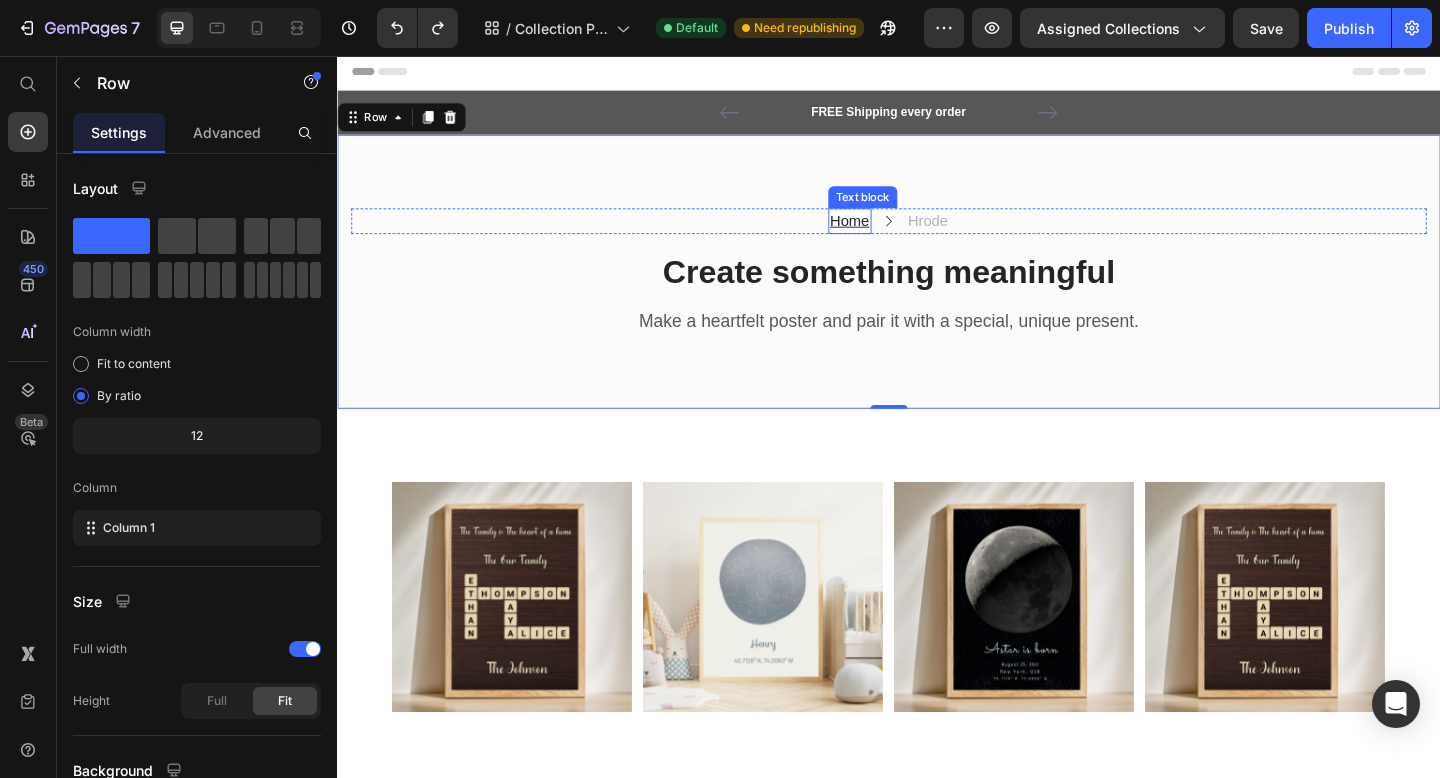 click on "Home" at bounding box center [894, 235] 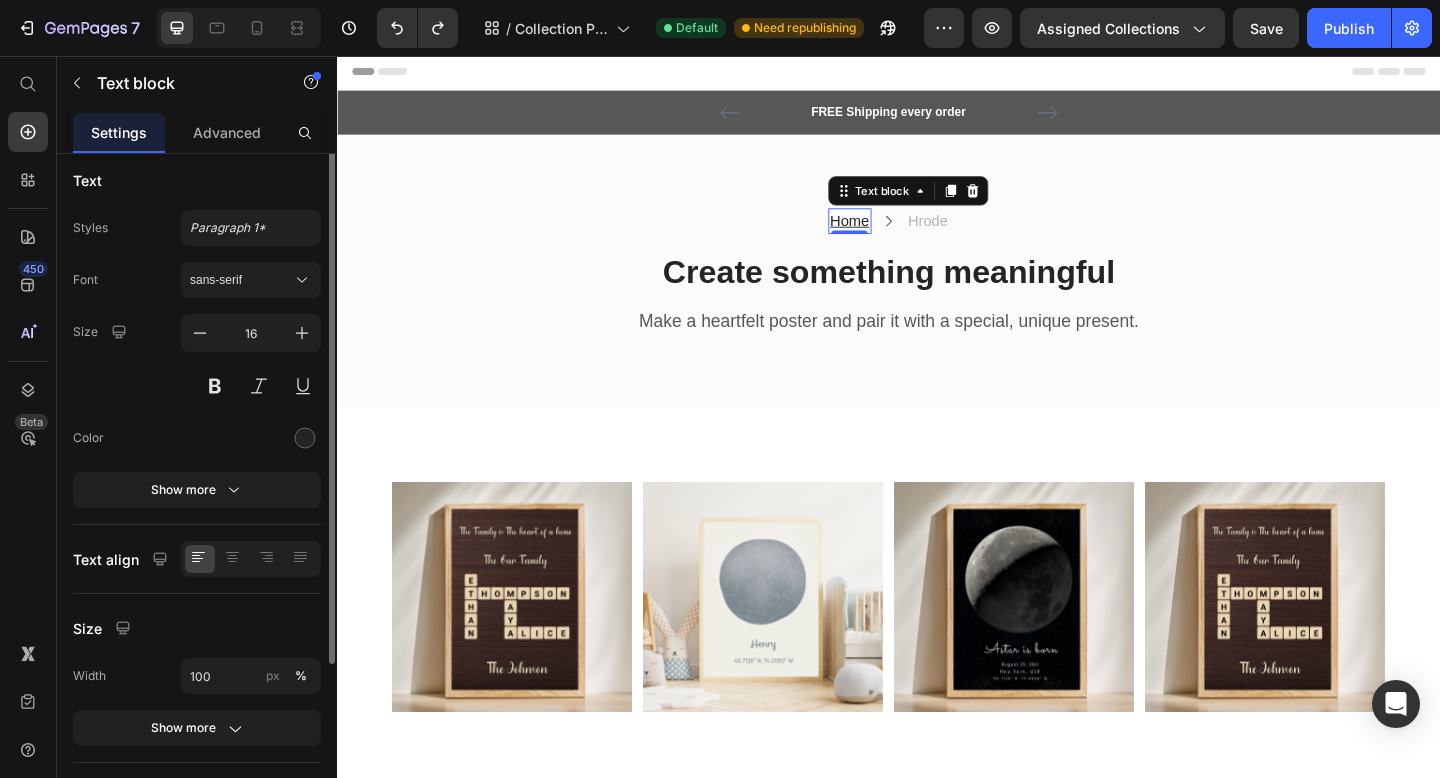 scroll, scrollTop: 0, scrollLeft: 0, axis: both 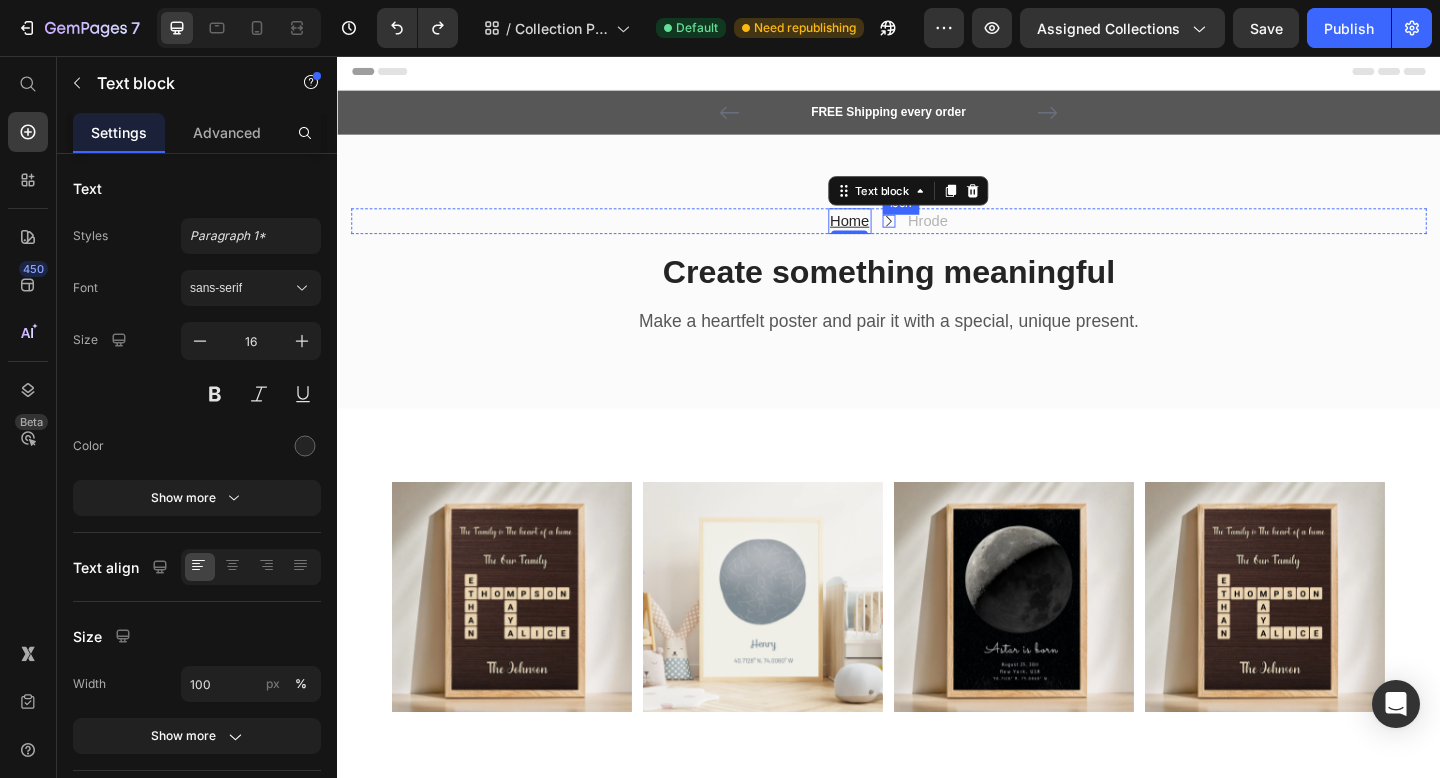click 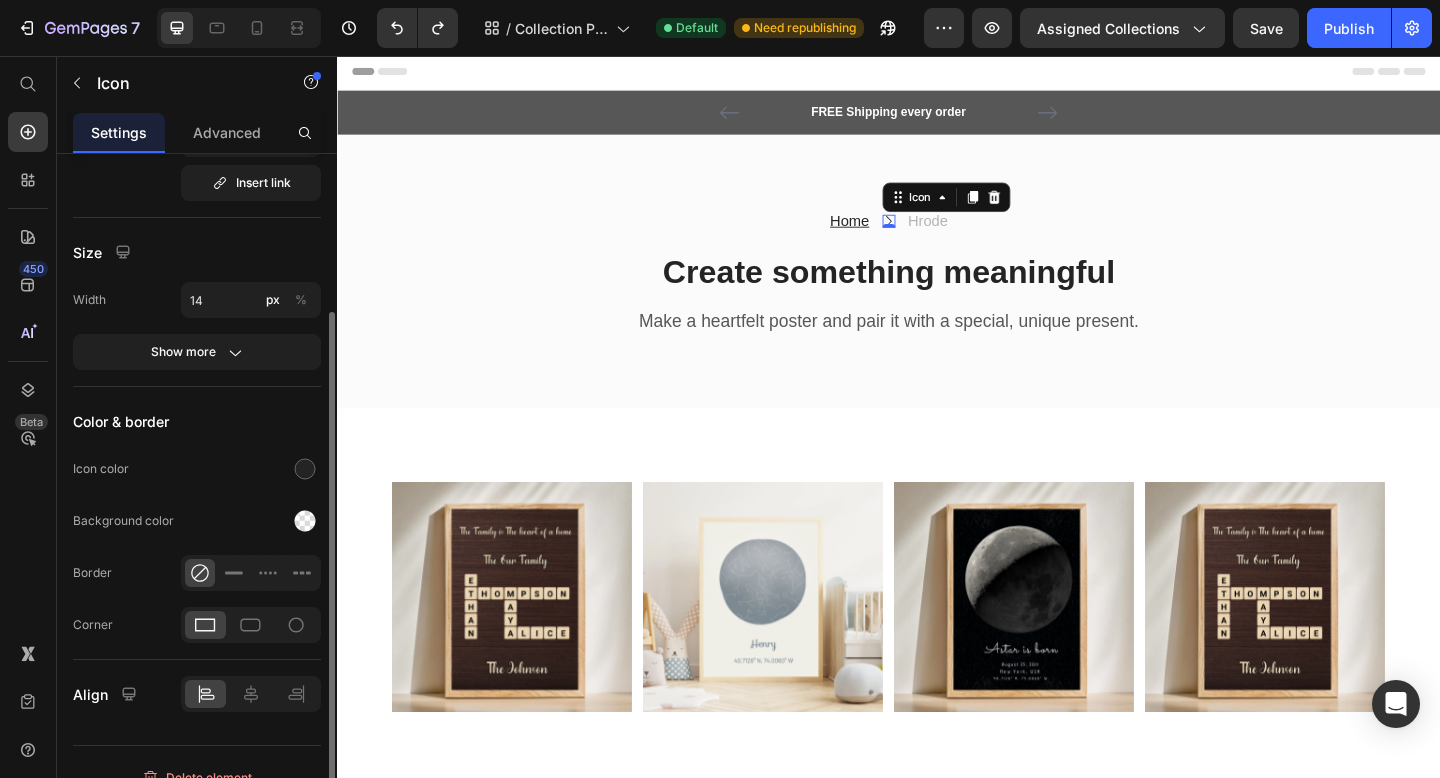 scroll, scrollTop: 239, scrollLeft: 0, axis: vertical 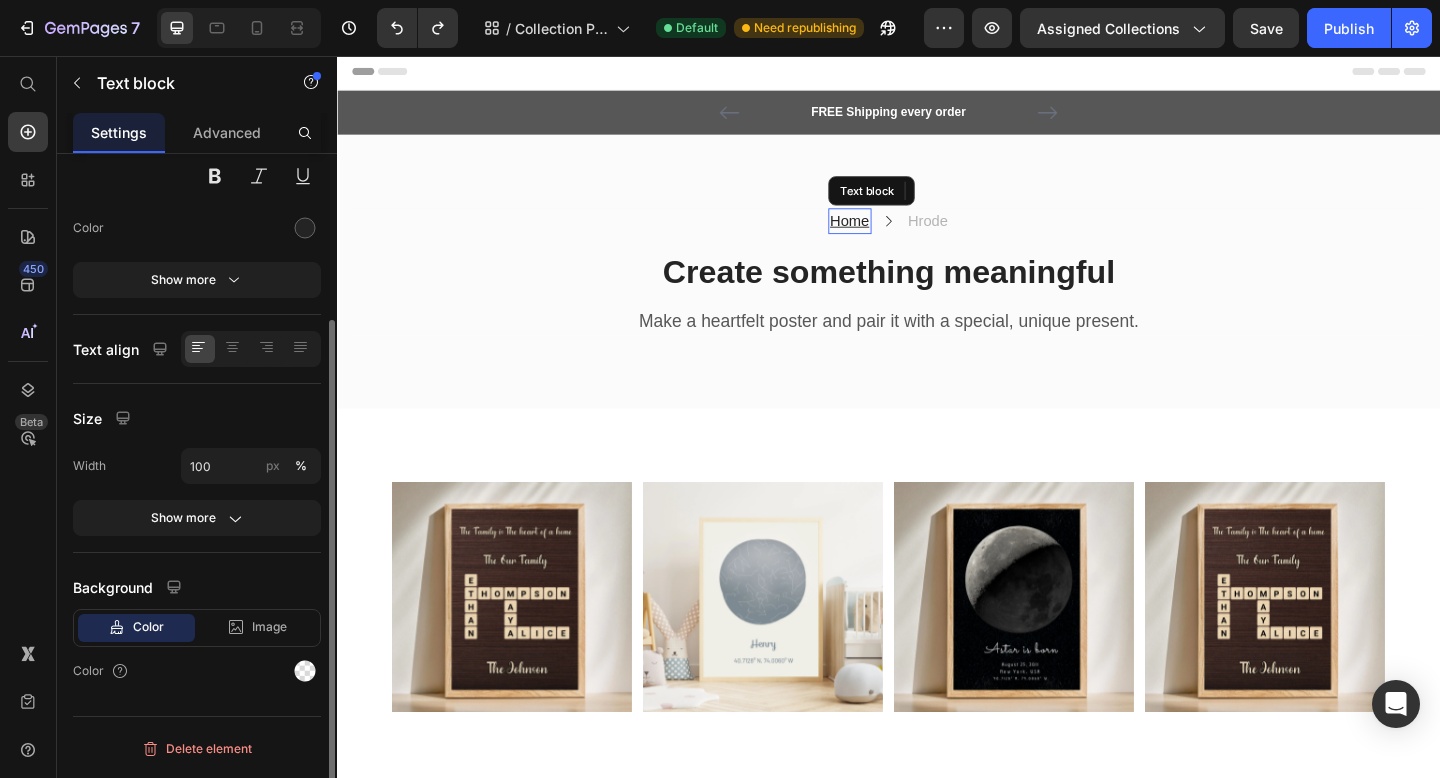 click on "Home" at bounding box center [894, 235] 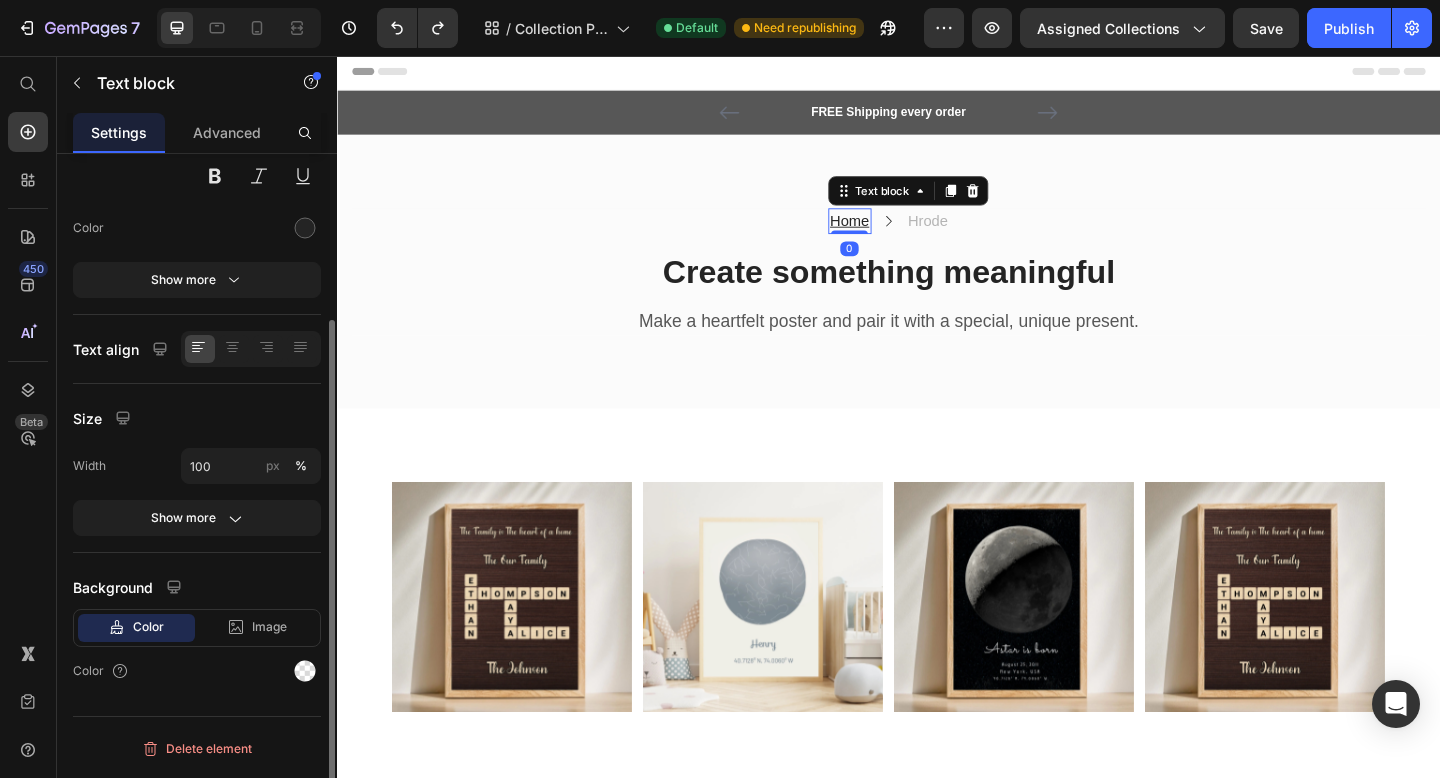 scroll, scrollTop: 0, scrollLeft: 0, axis: both 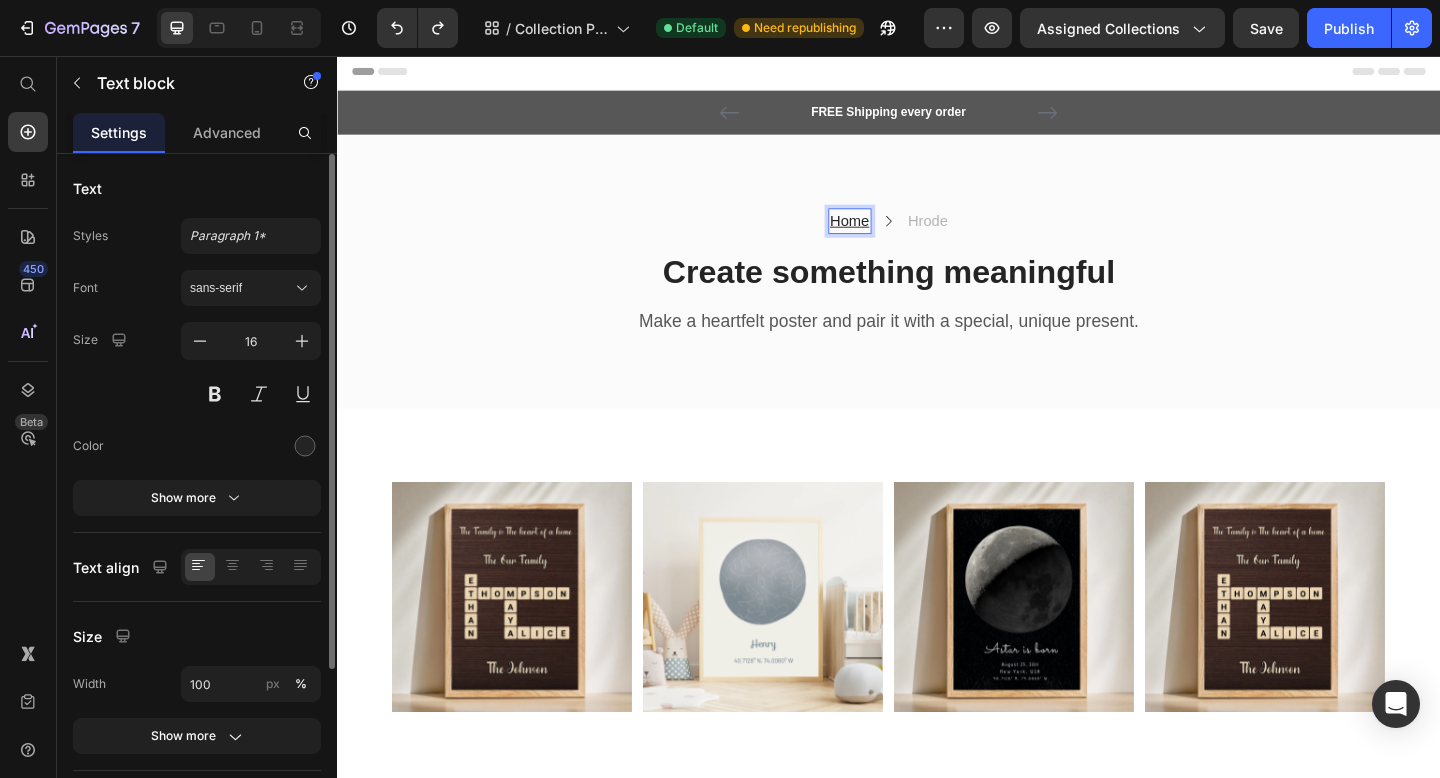 click on "Home" at bounding box center [894, 235] 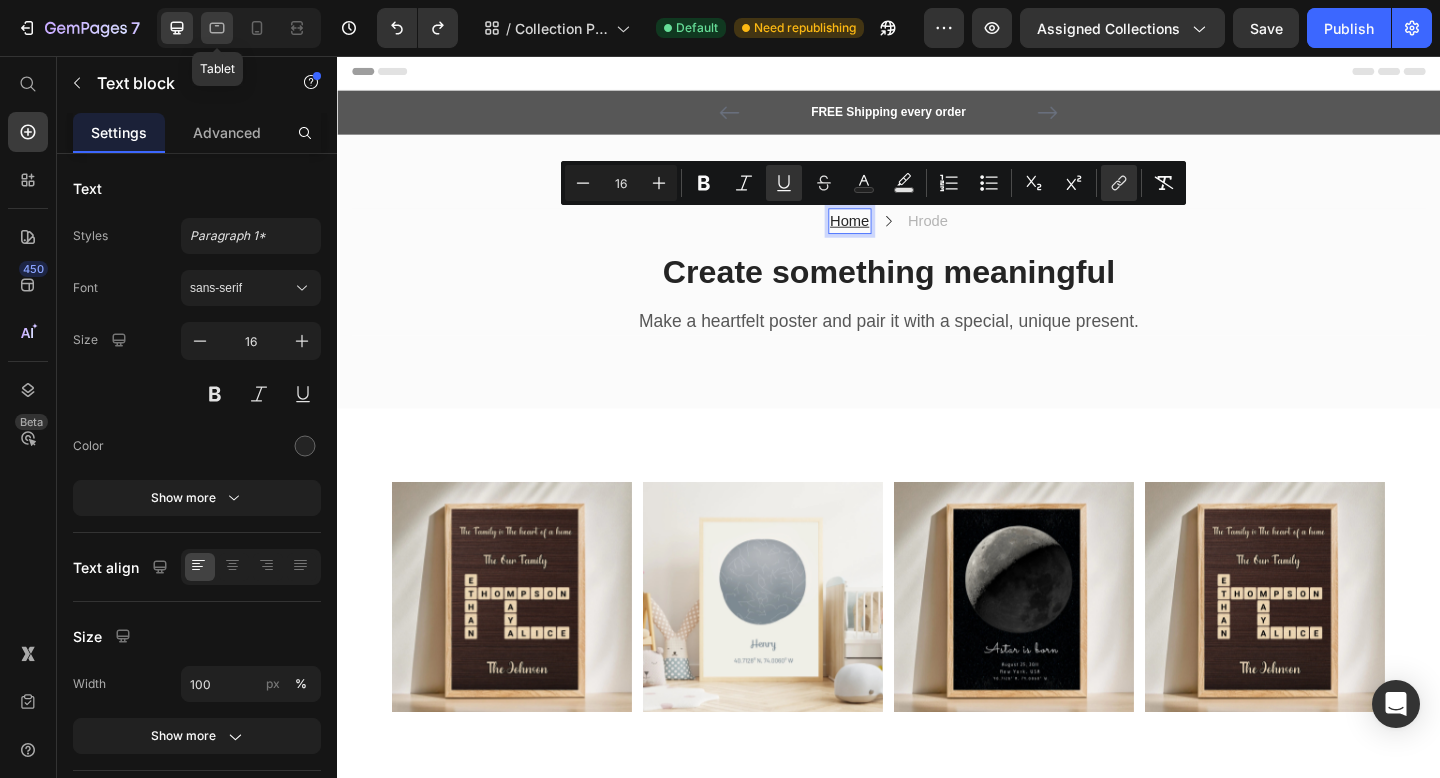 click 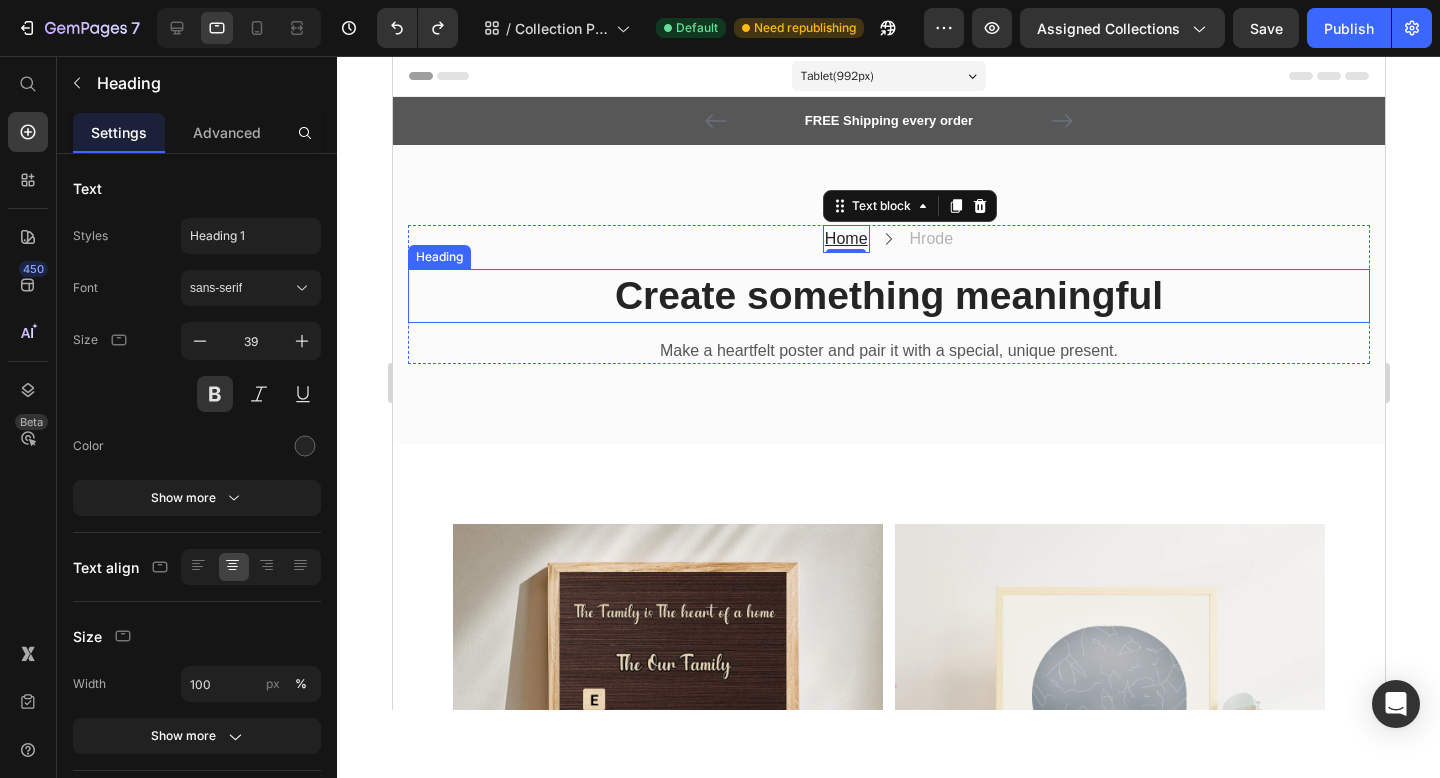 click on "Create something meaningful" at bounding box center (888, 296) 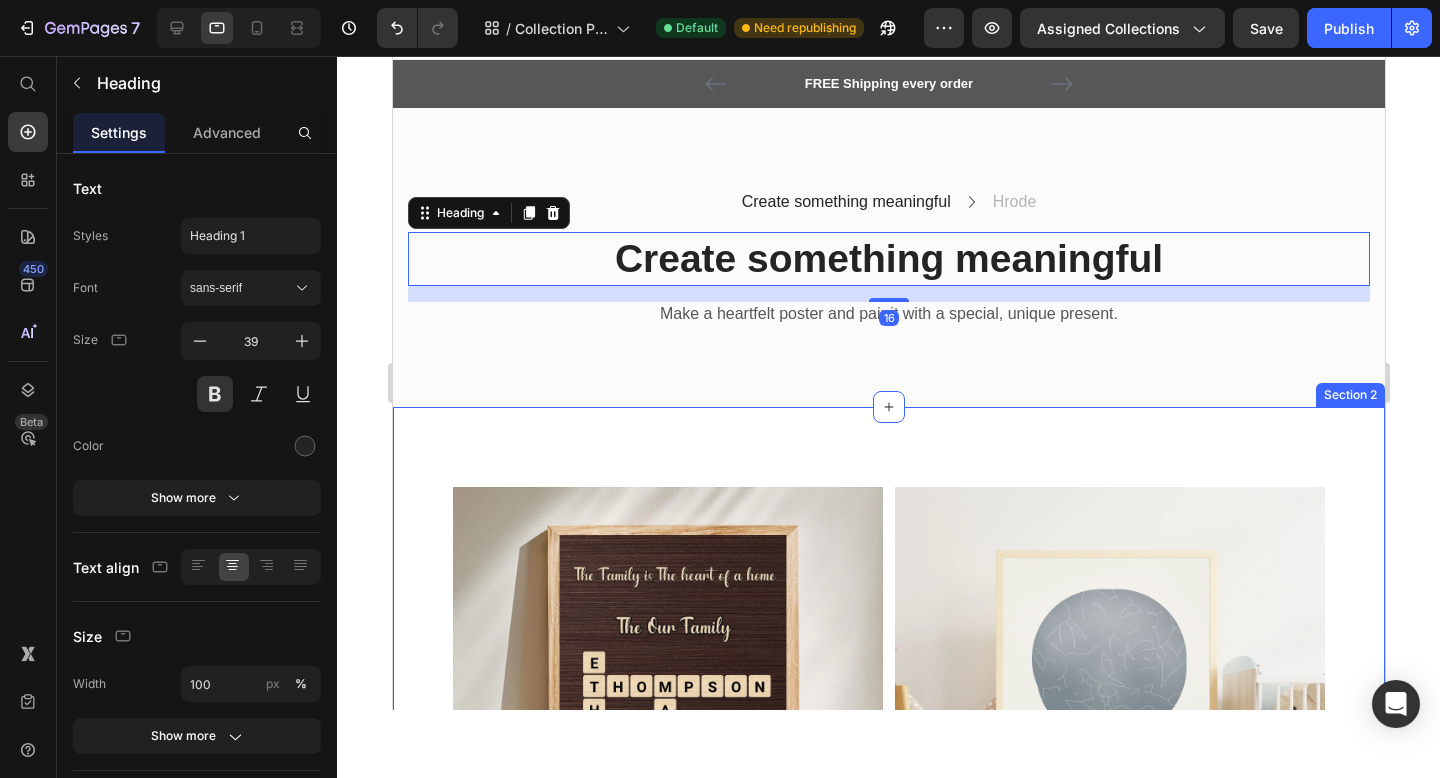 scroll, scrollTop: 142, scrollLeft: 0, axis: vertical 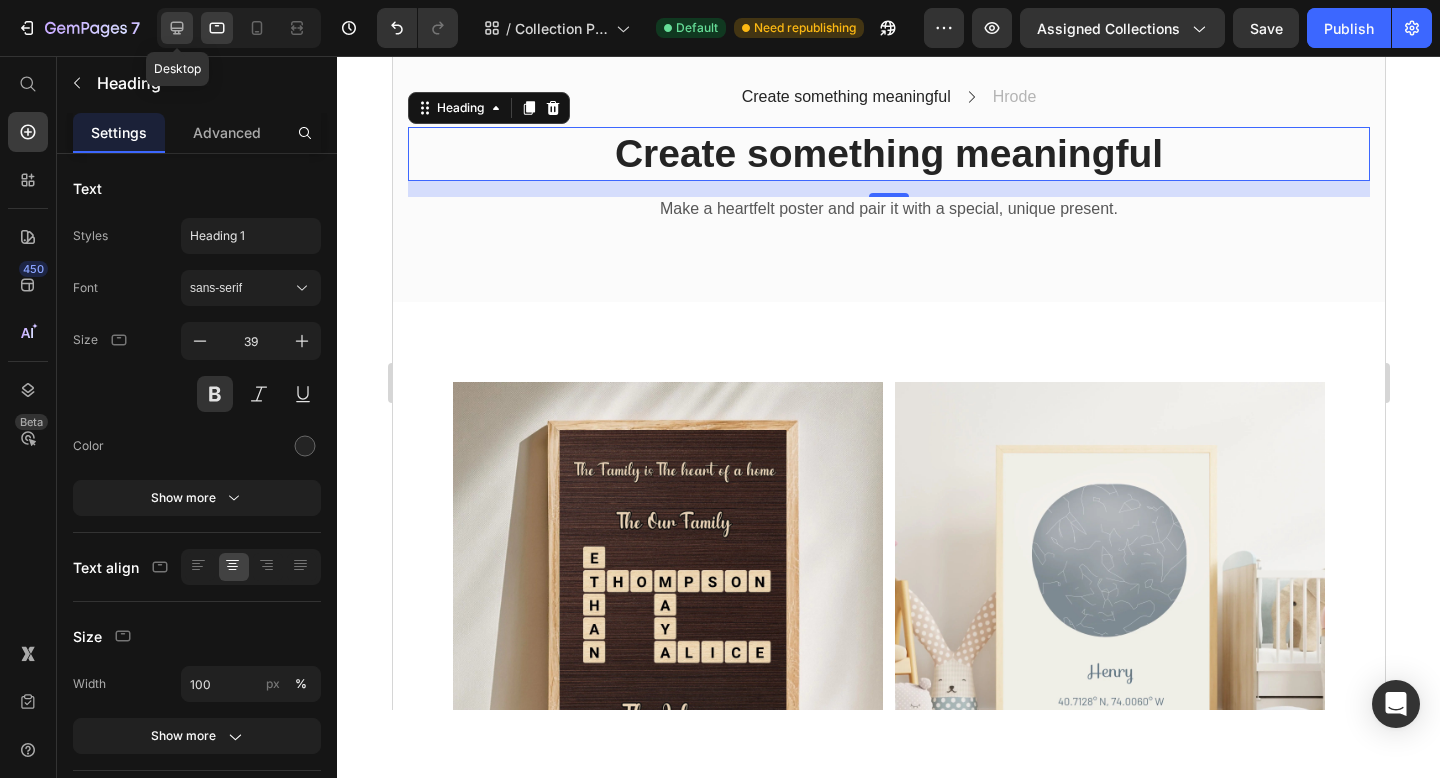 click 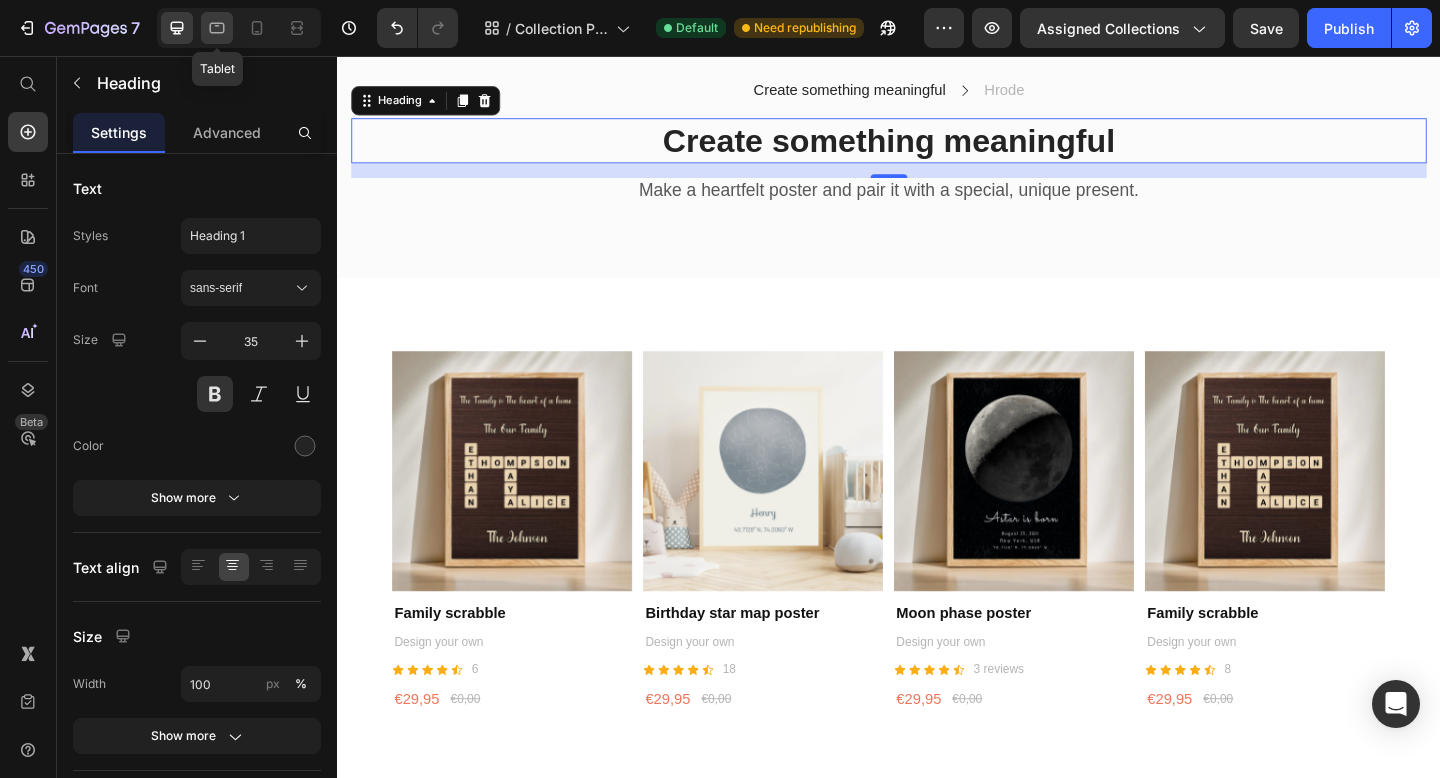 click 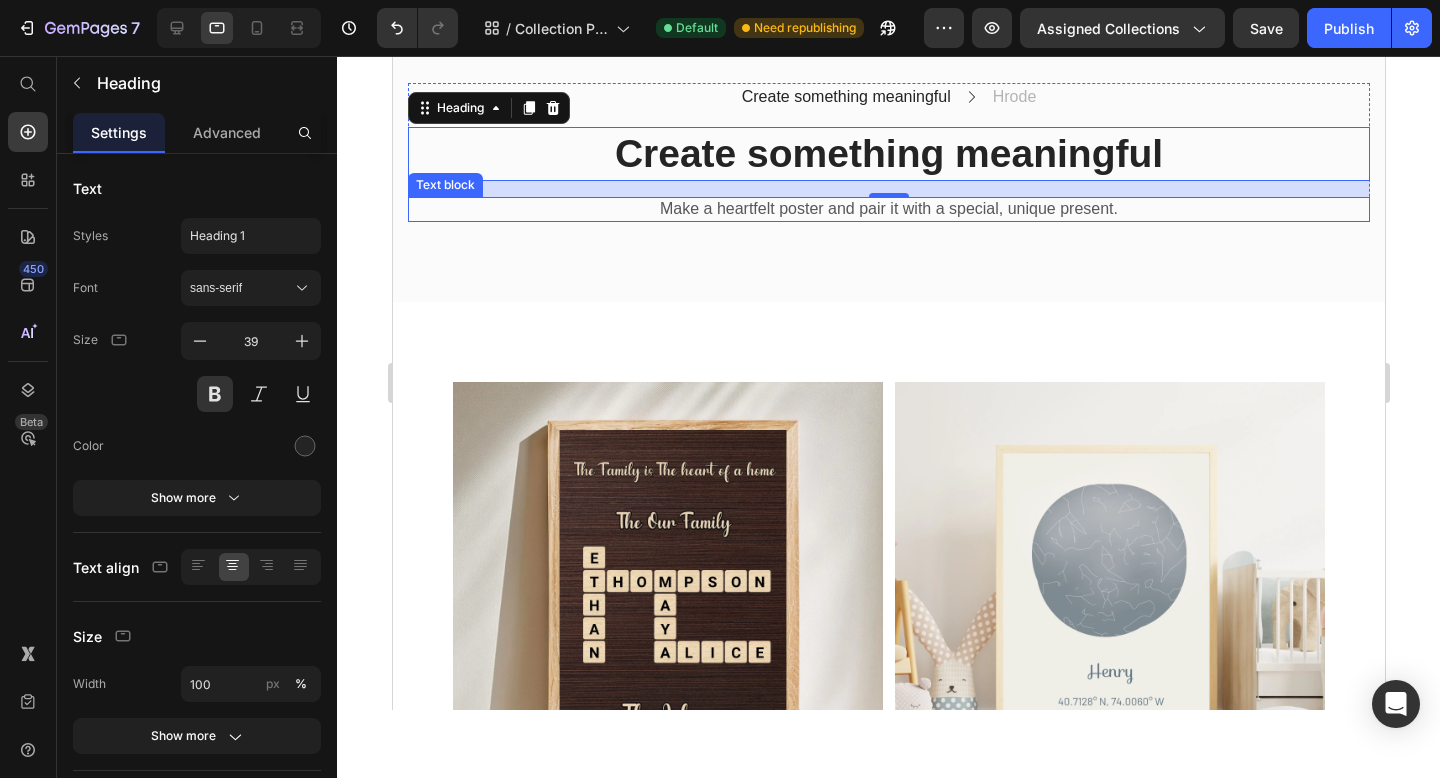 click on "Make a heartfelt poster and pair it with a special, unique present." at bounding box center (888, 209) 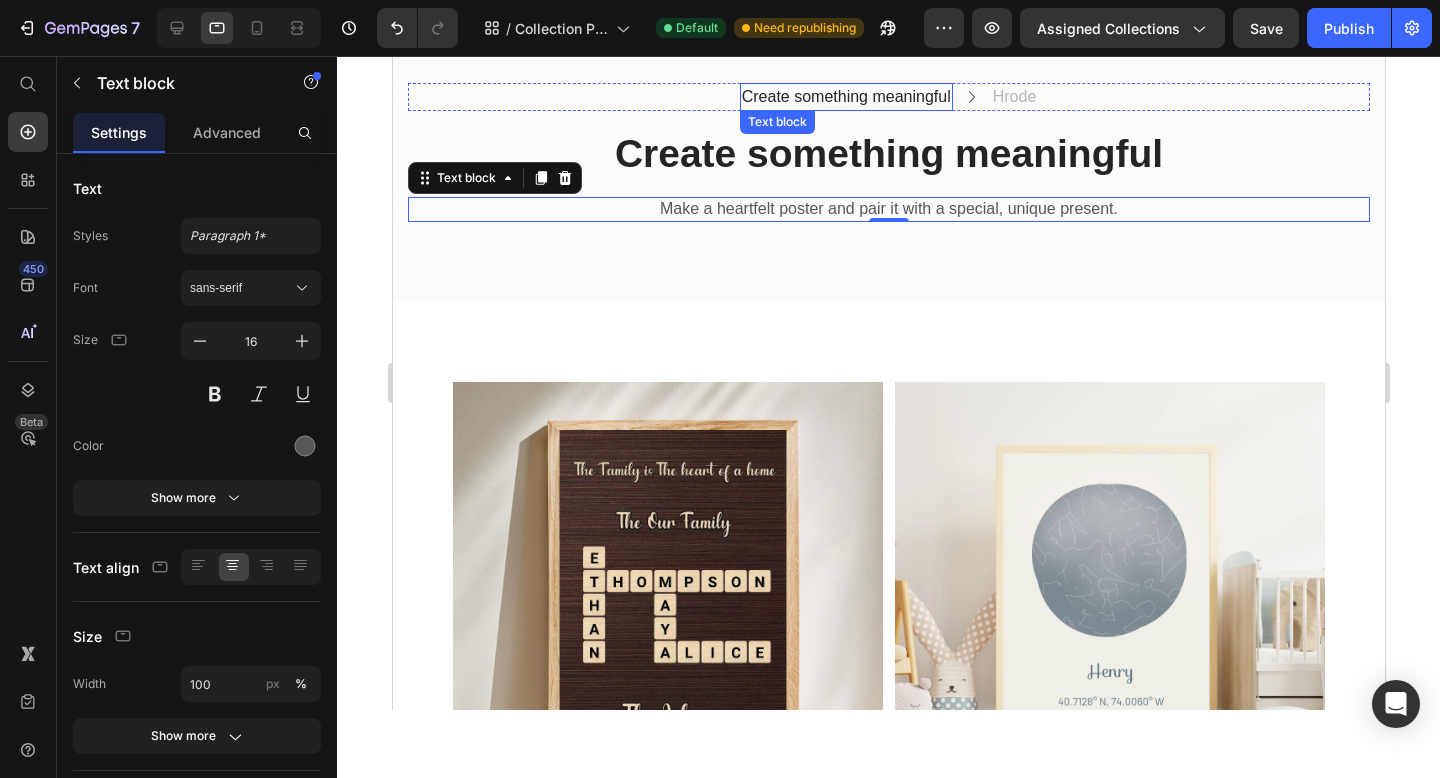click on "Create something meaningful" at bounding box center (845, 97) 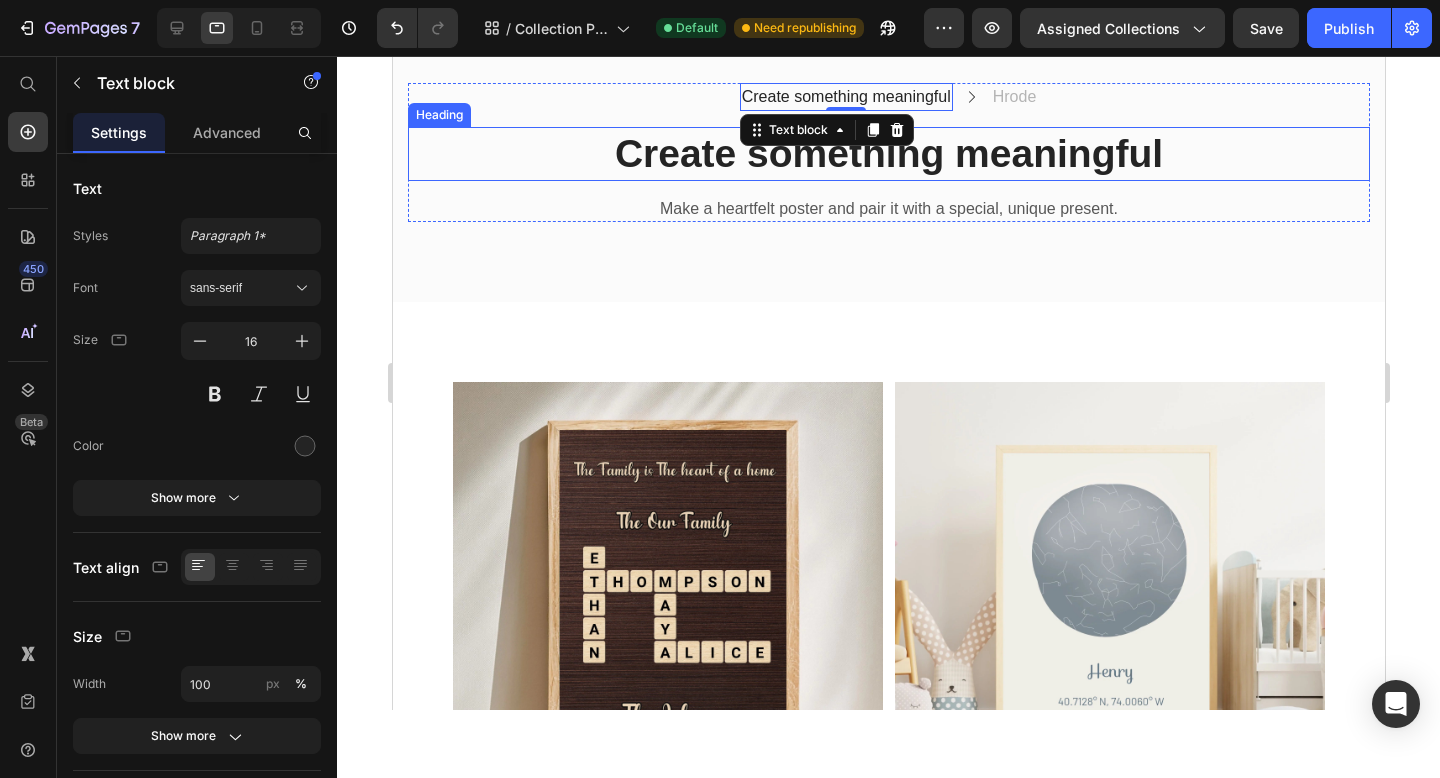 click on "Create something meaningful" at bounding box center [888, 154] 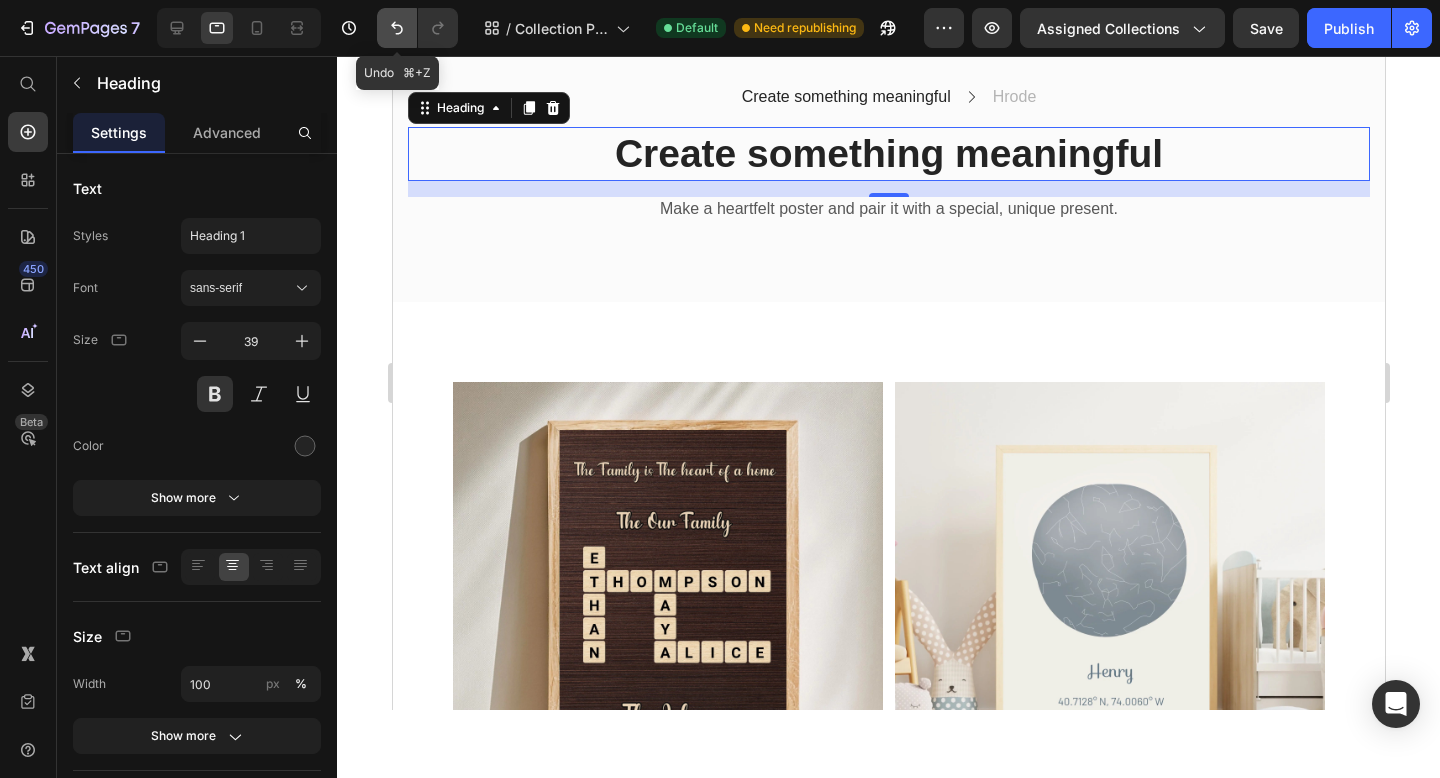 click 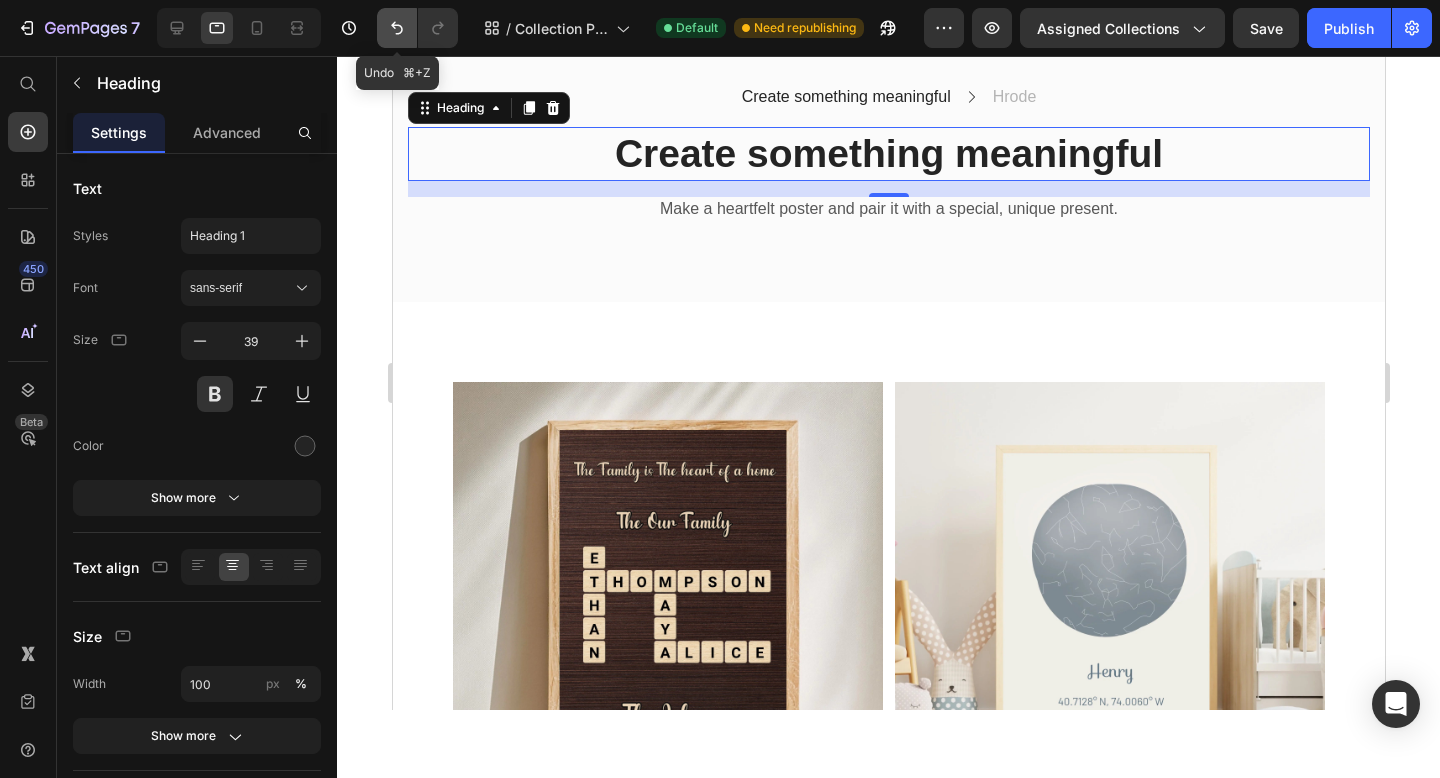 click 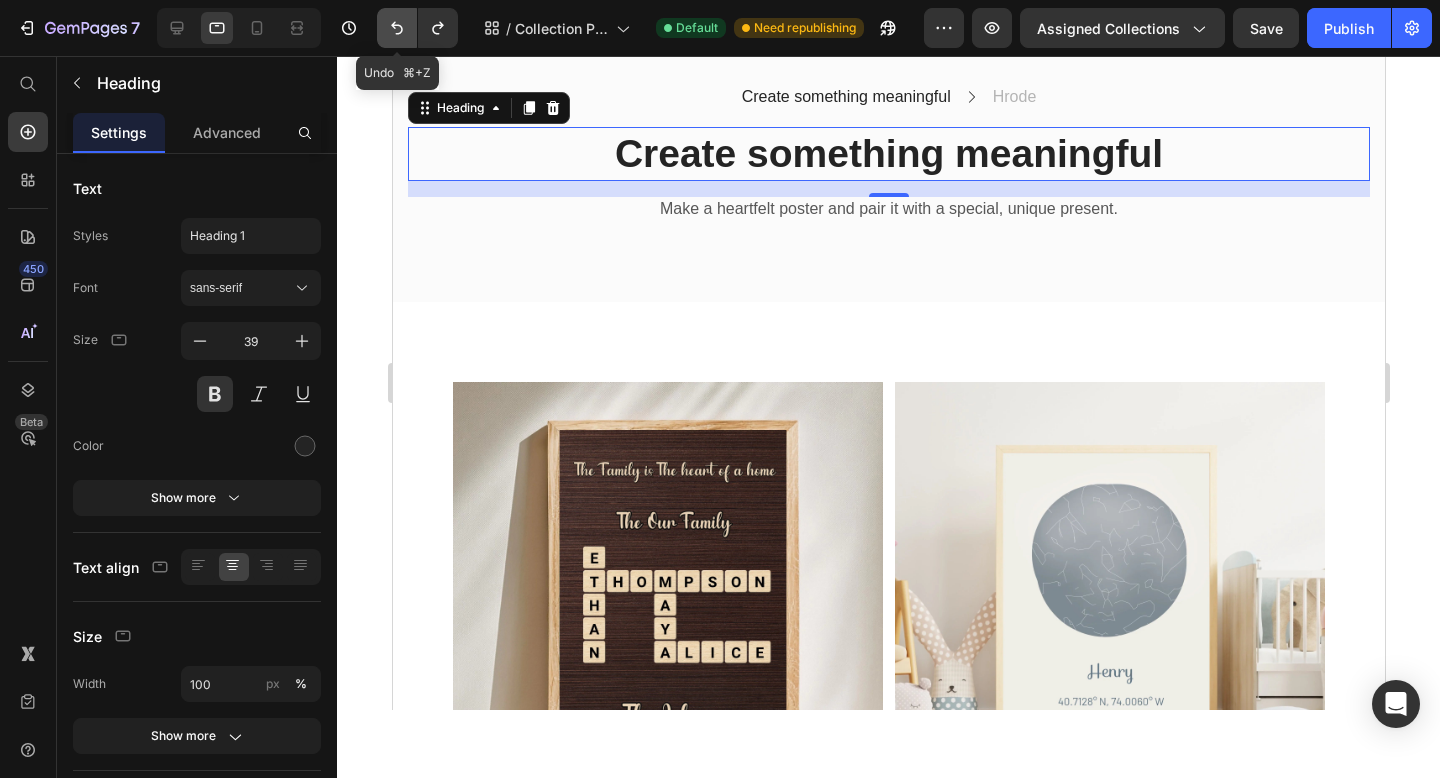 click 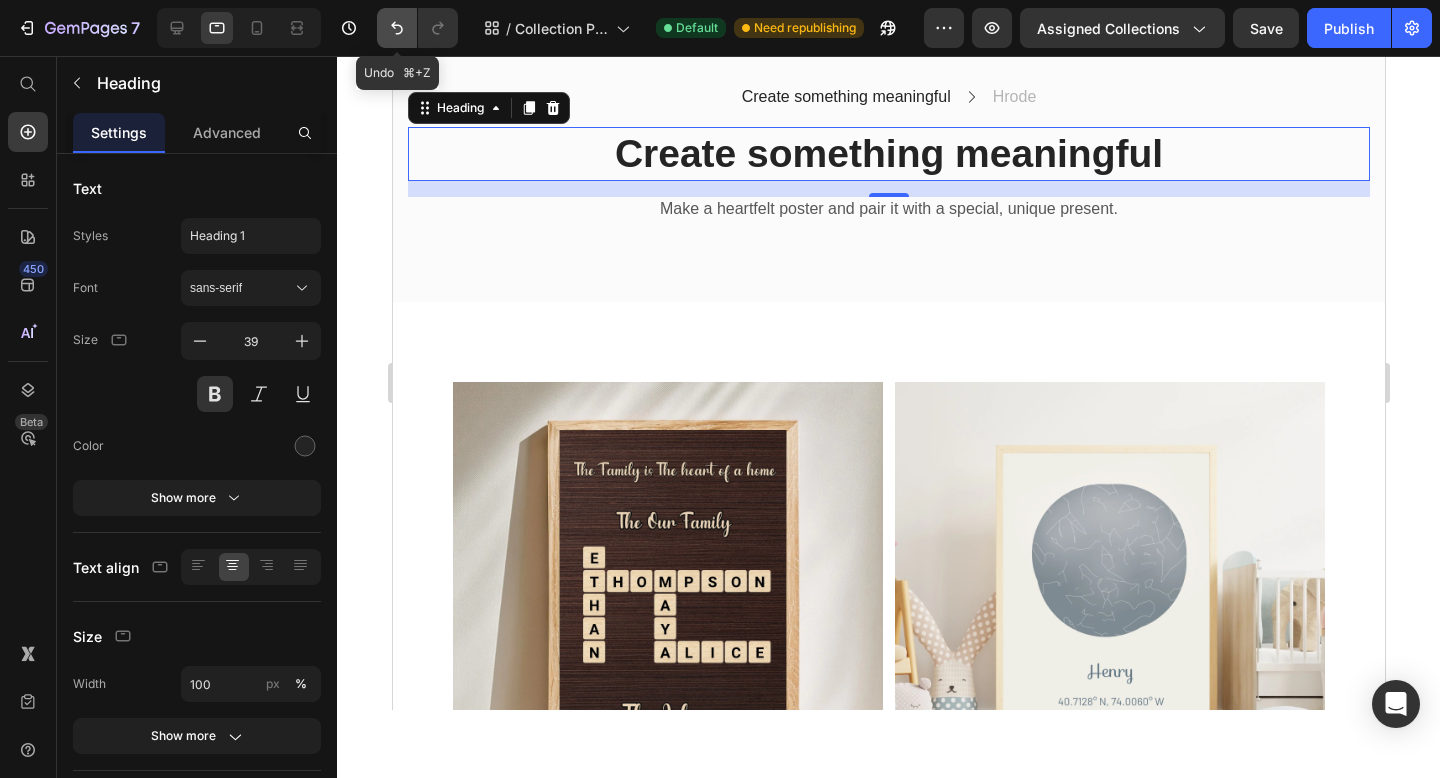 click 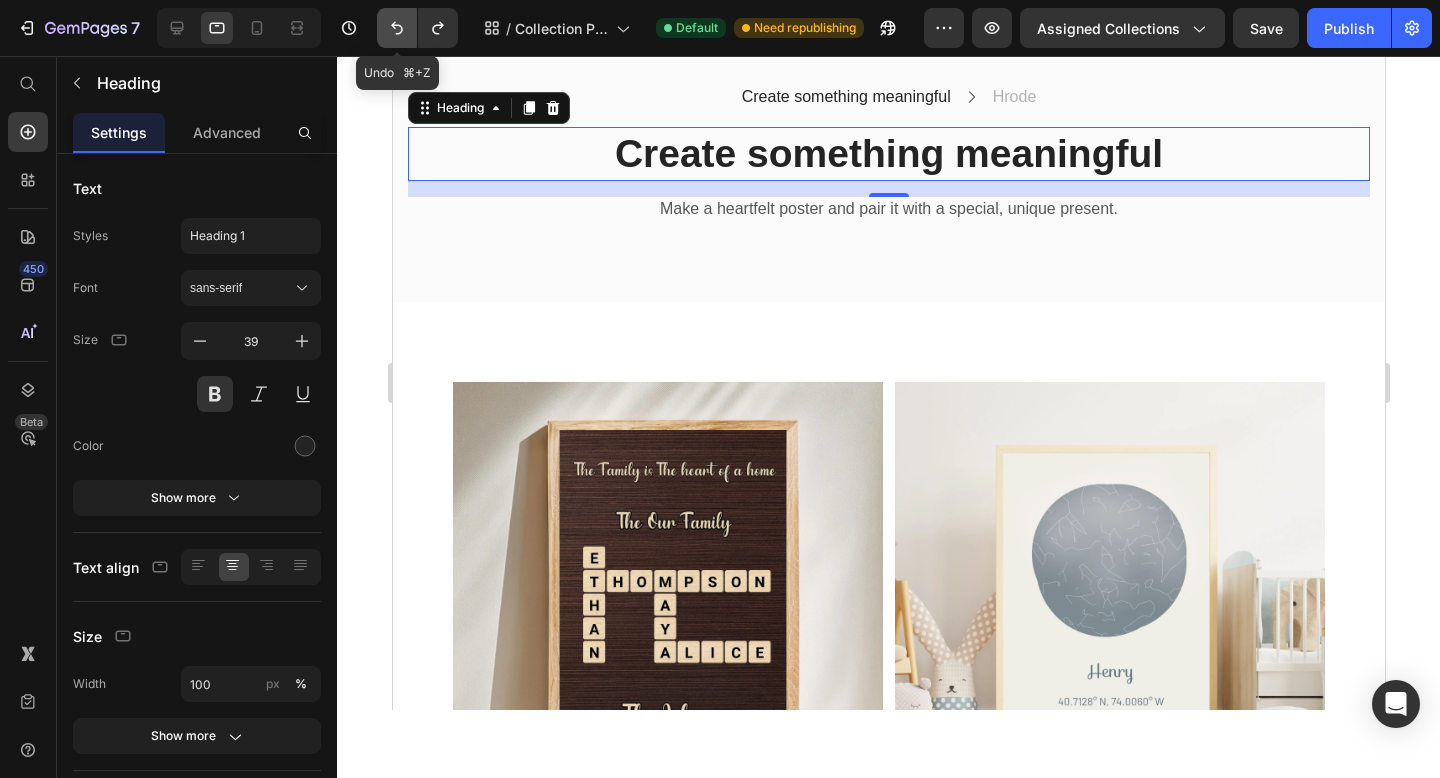 click 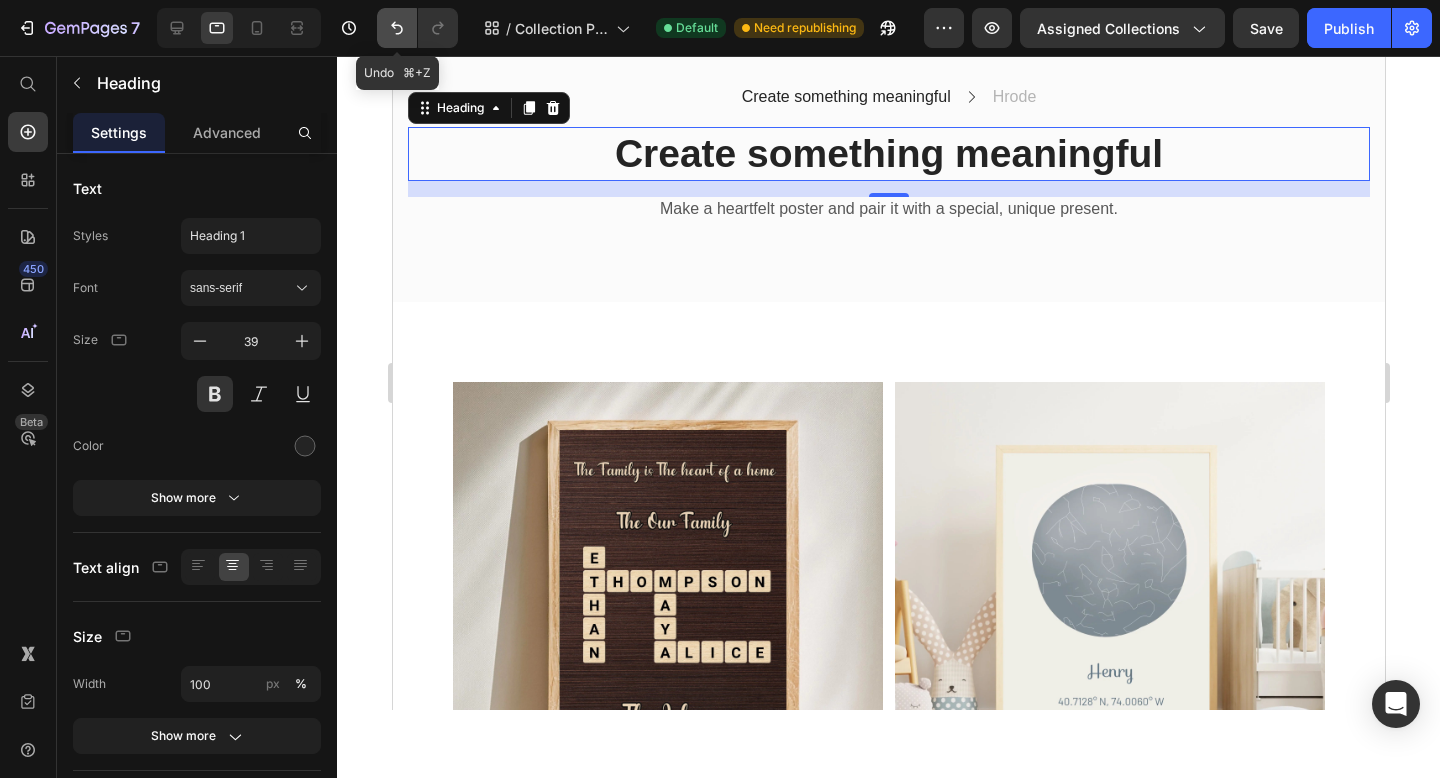 click 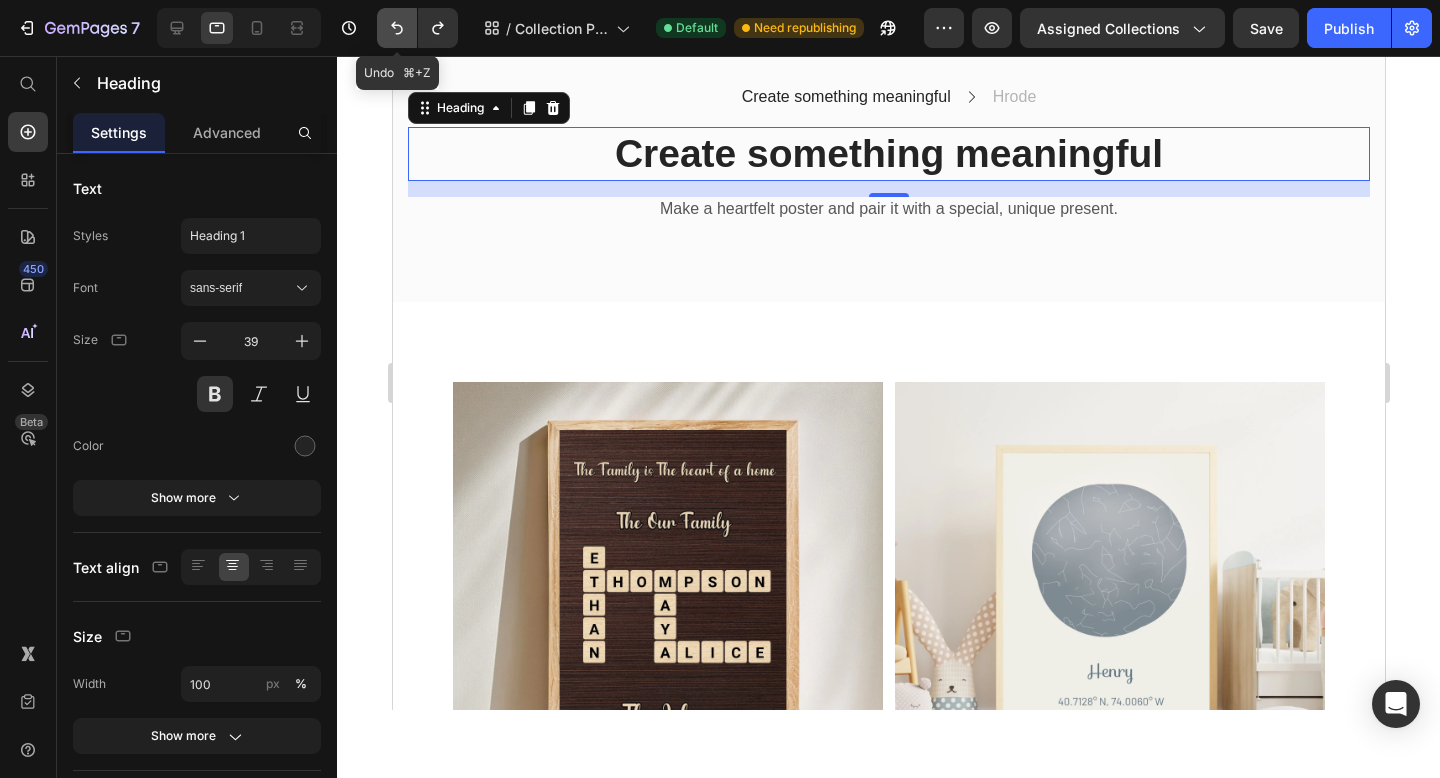 click 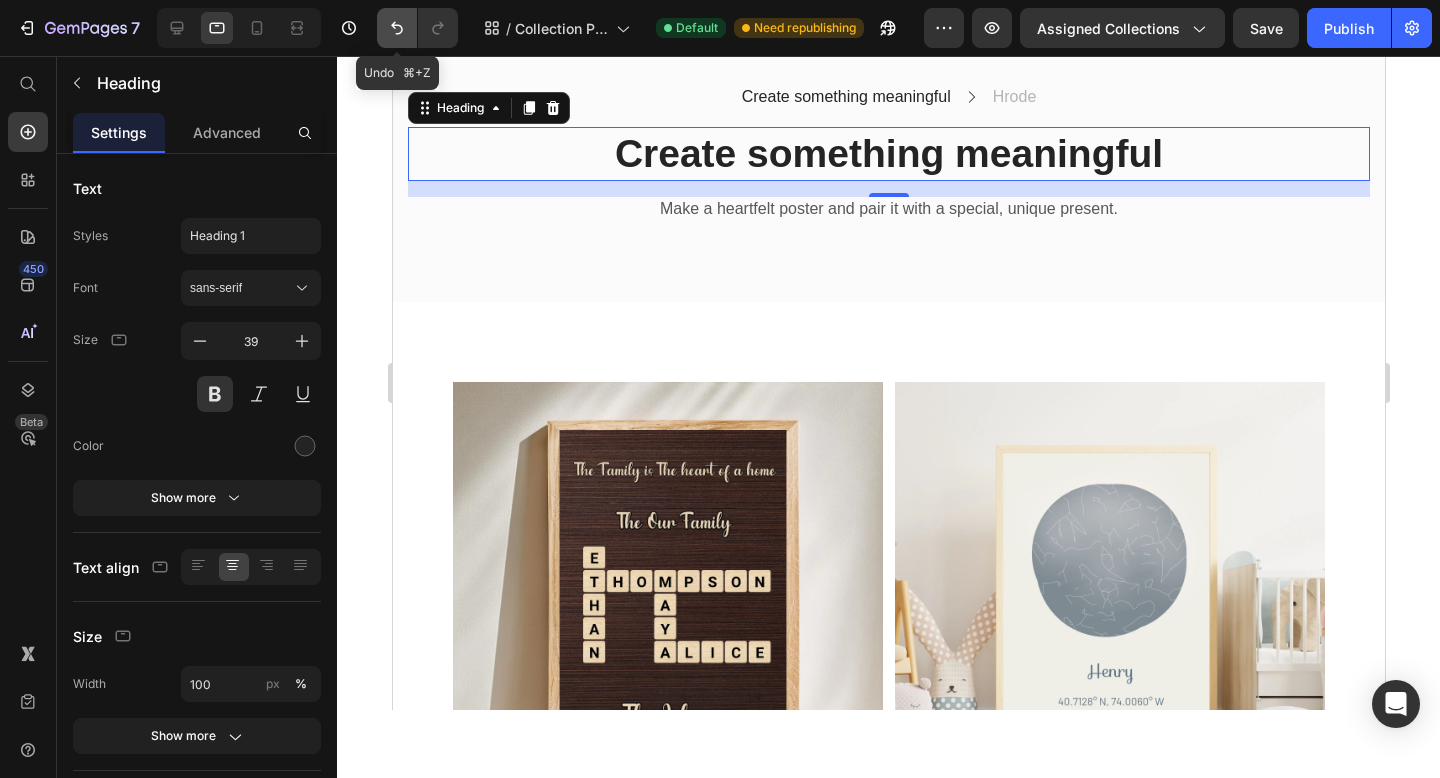 click 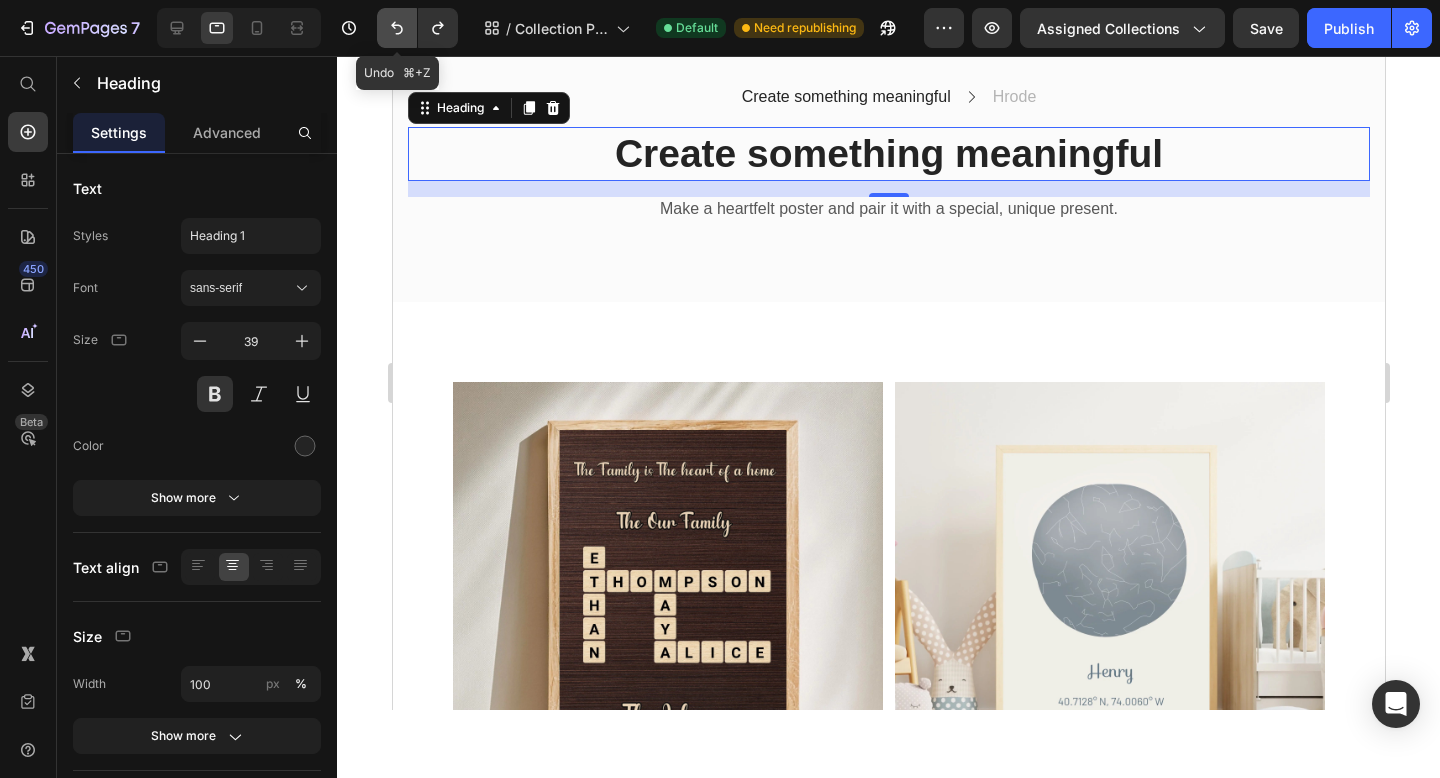 click 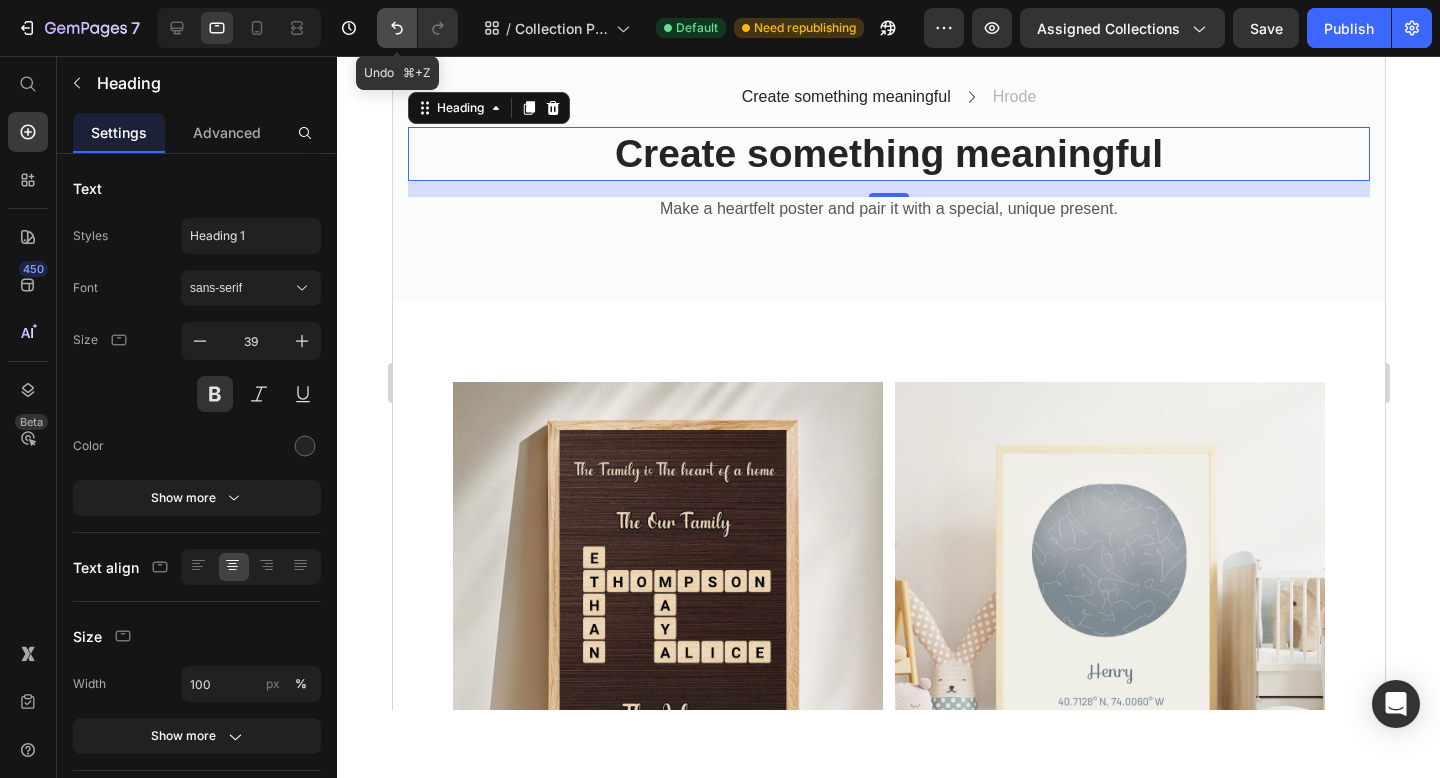 click 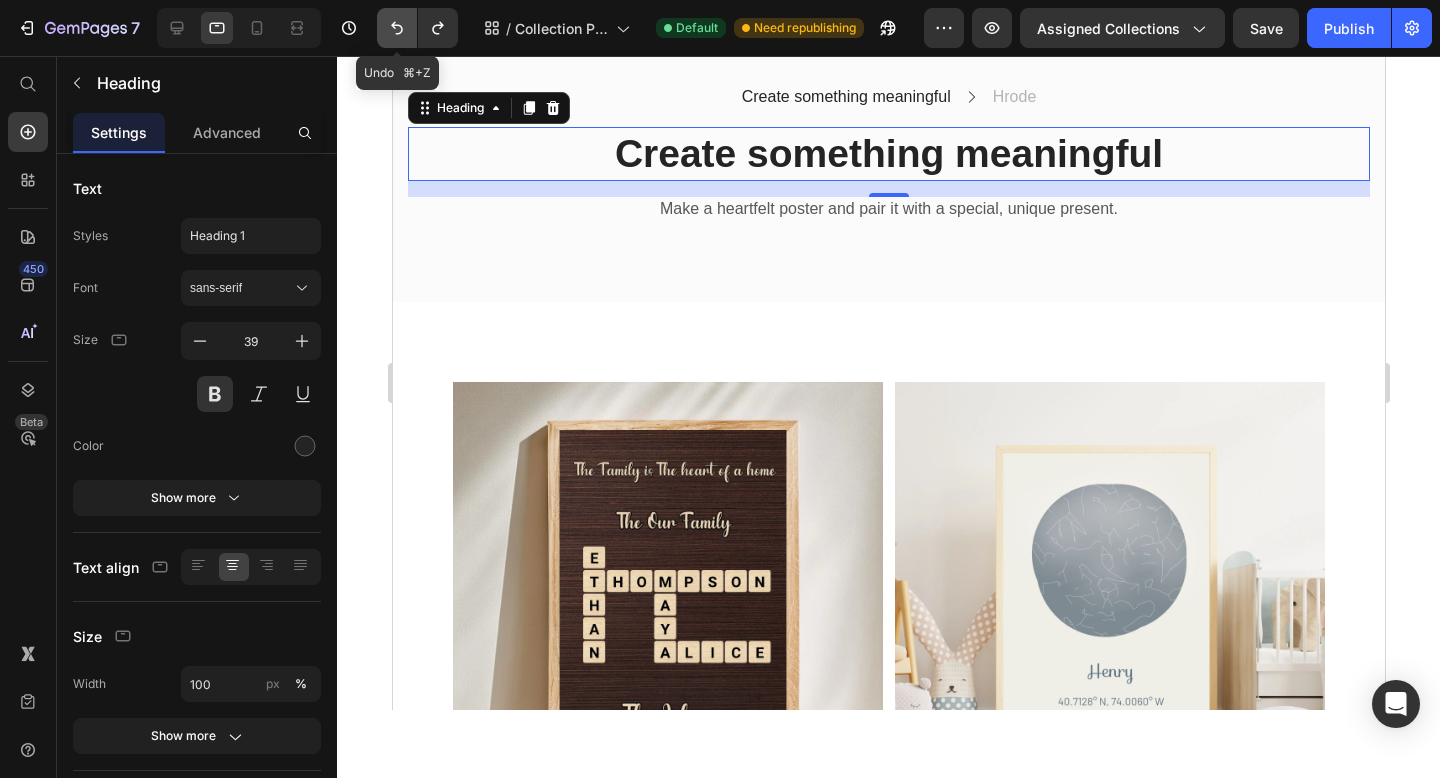 click 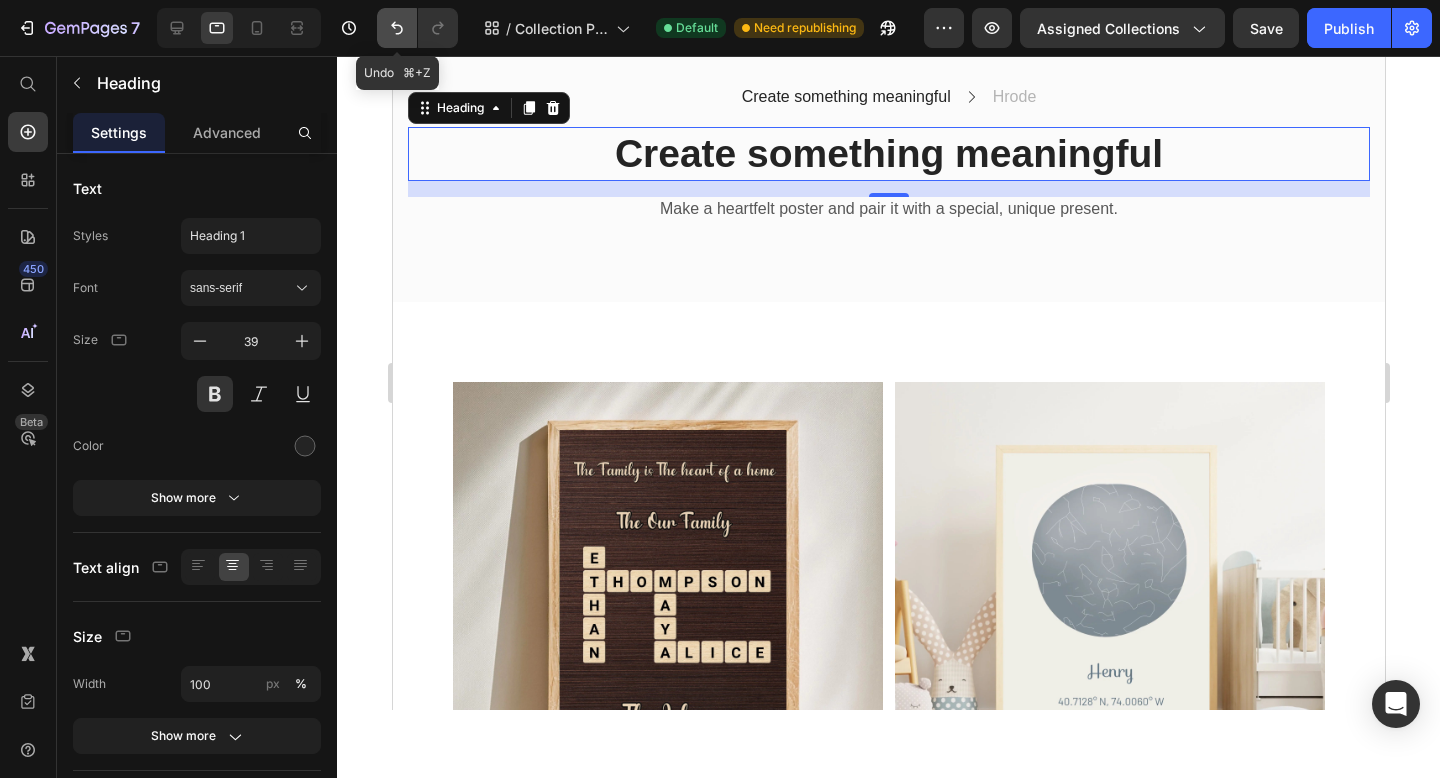 click 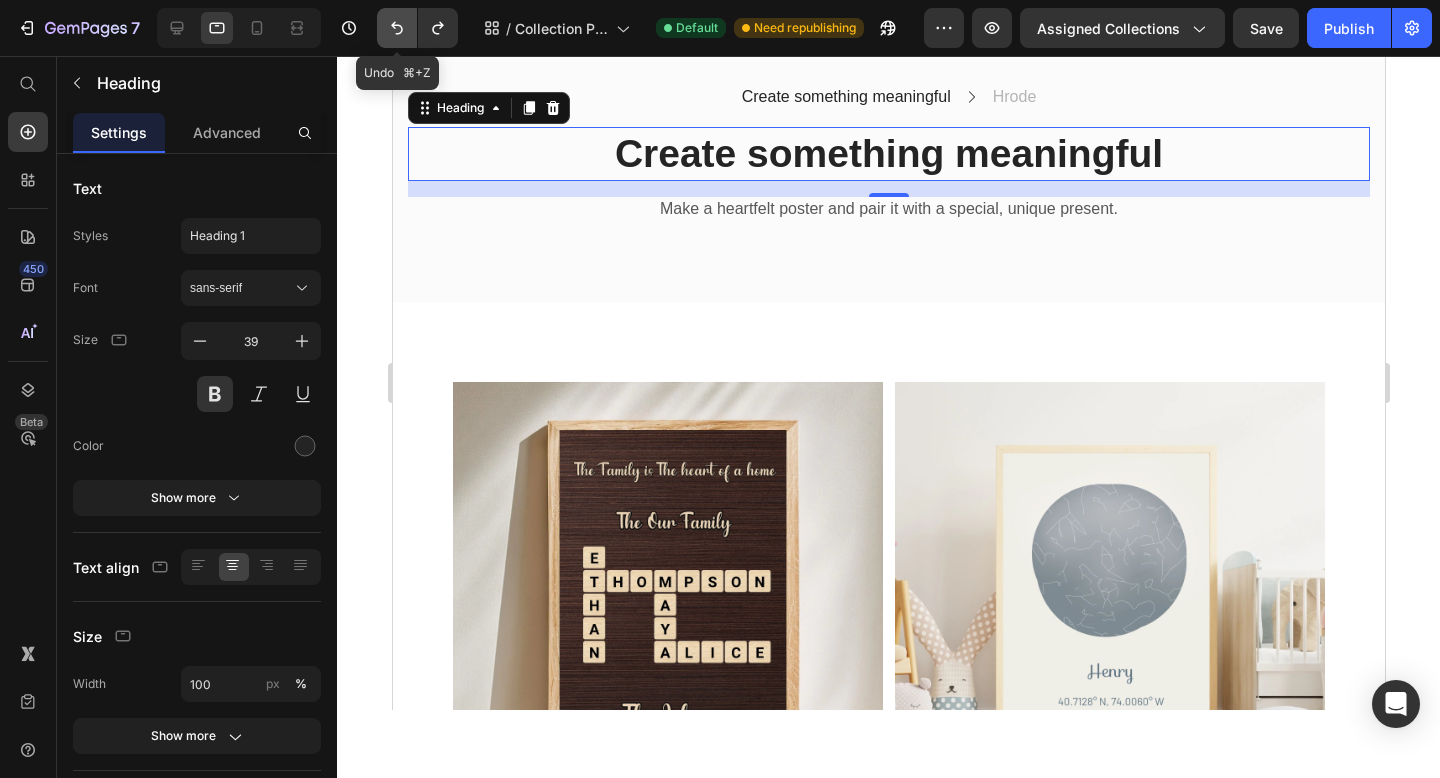 click 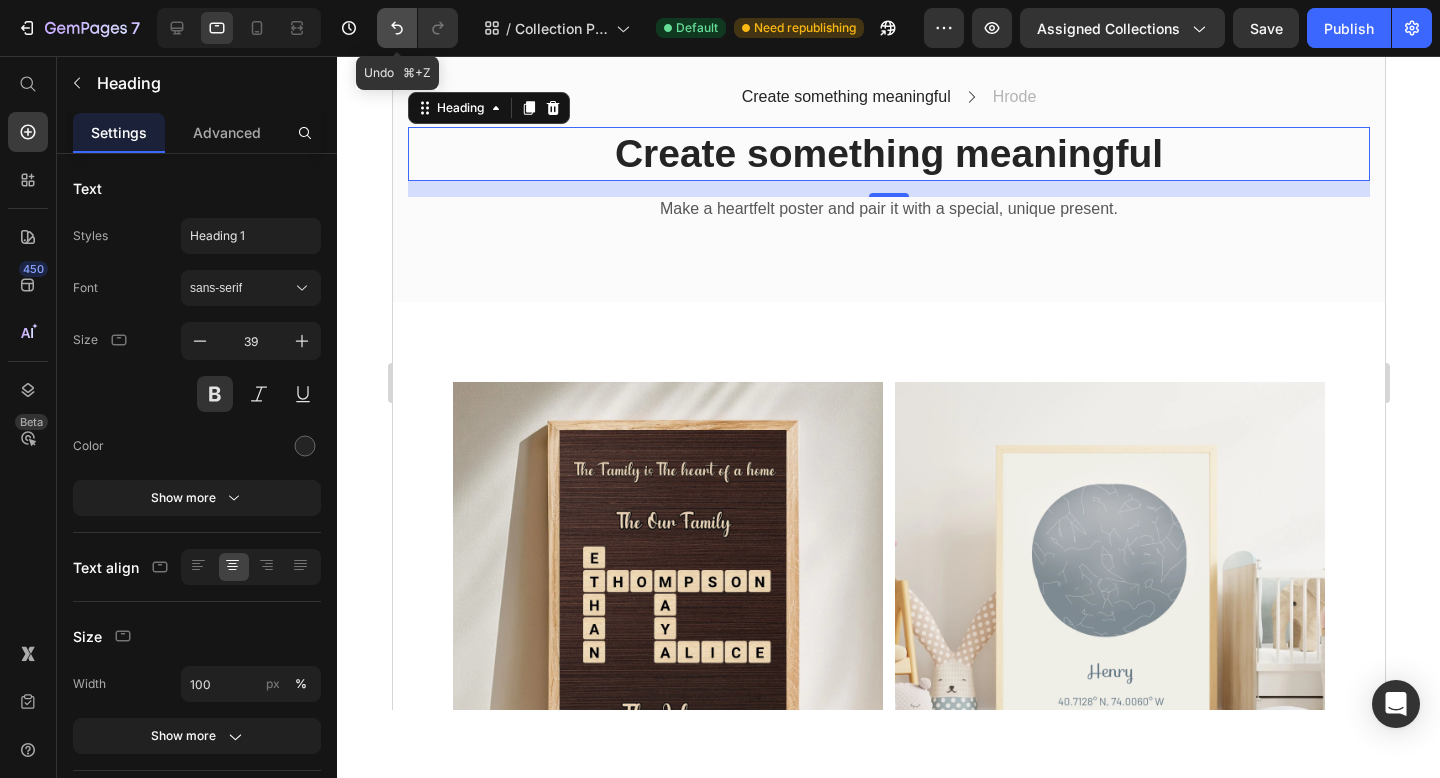 click 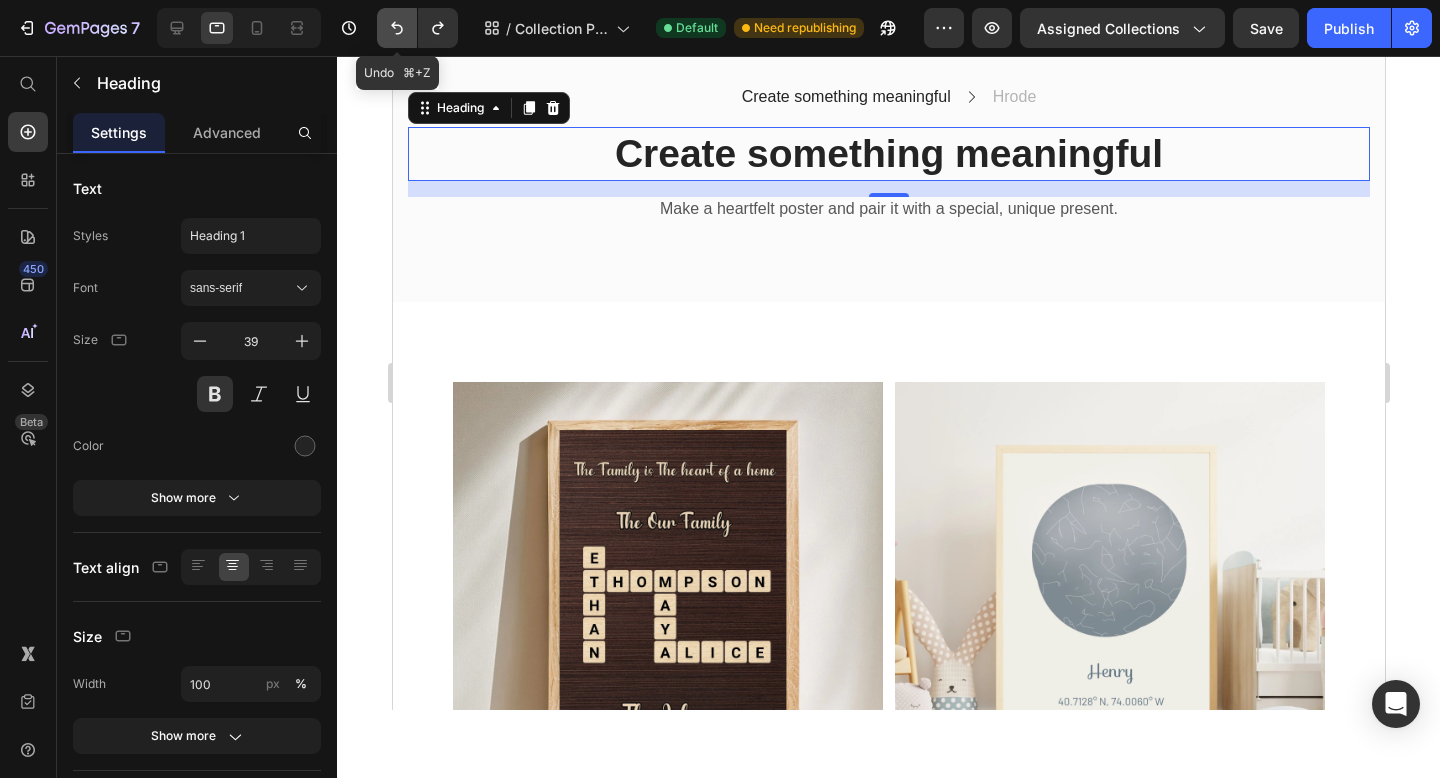 click 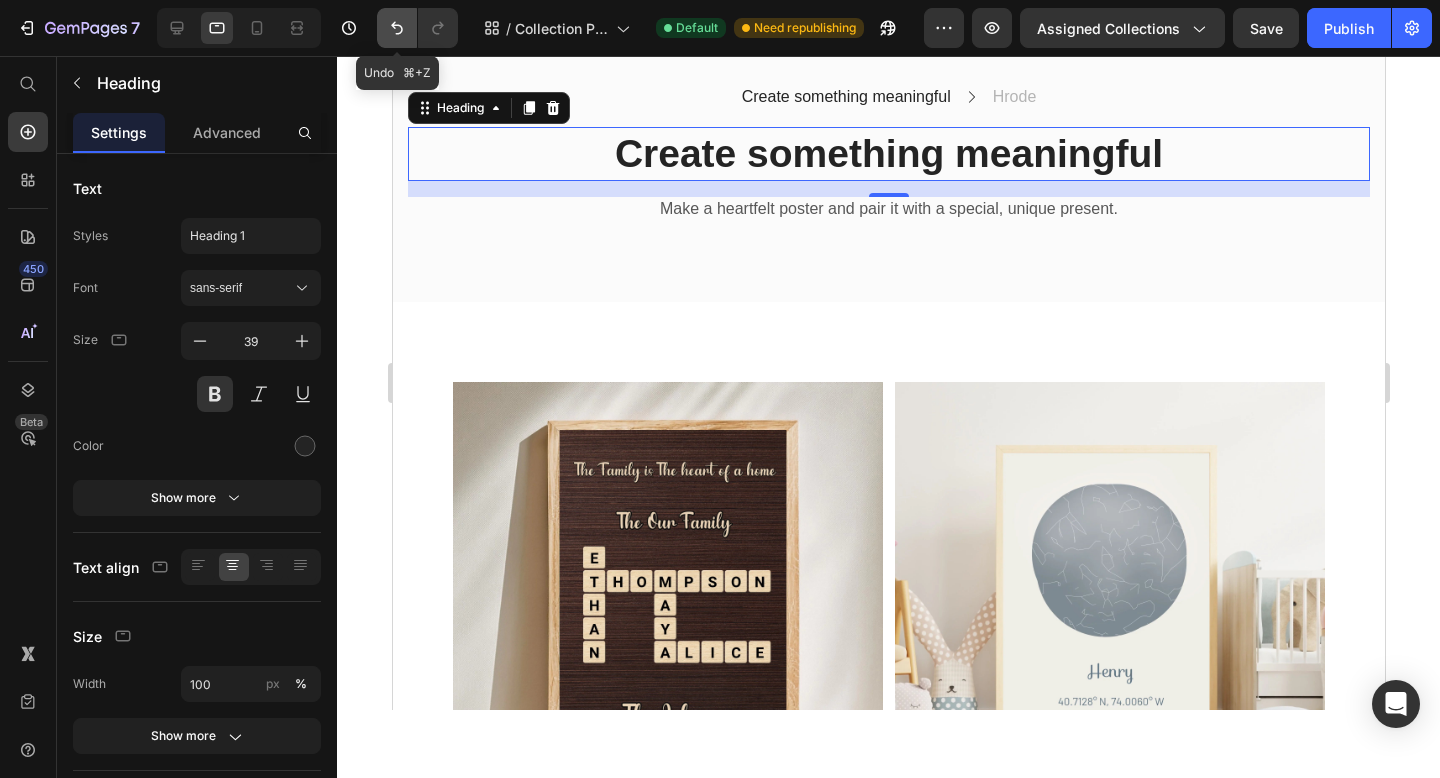 click 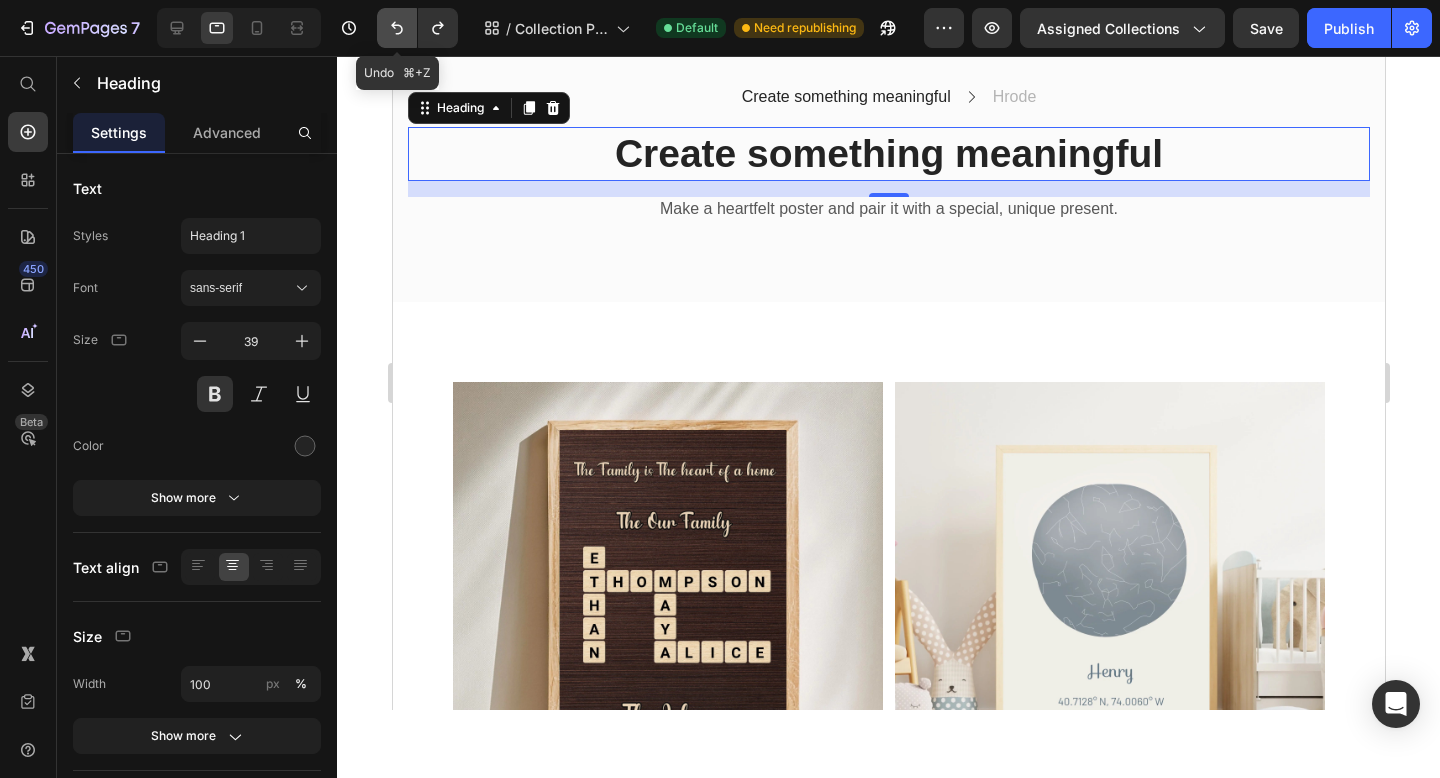 click 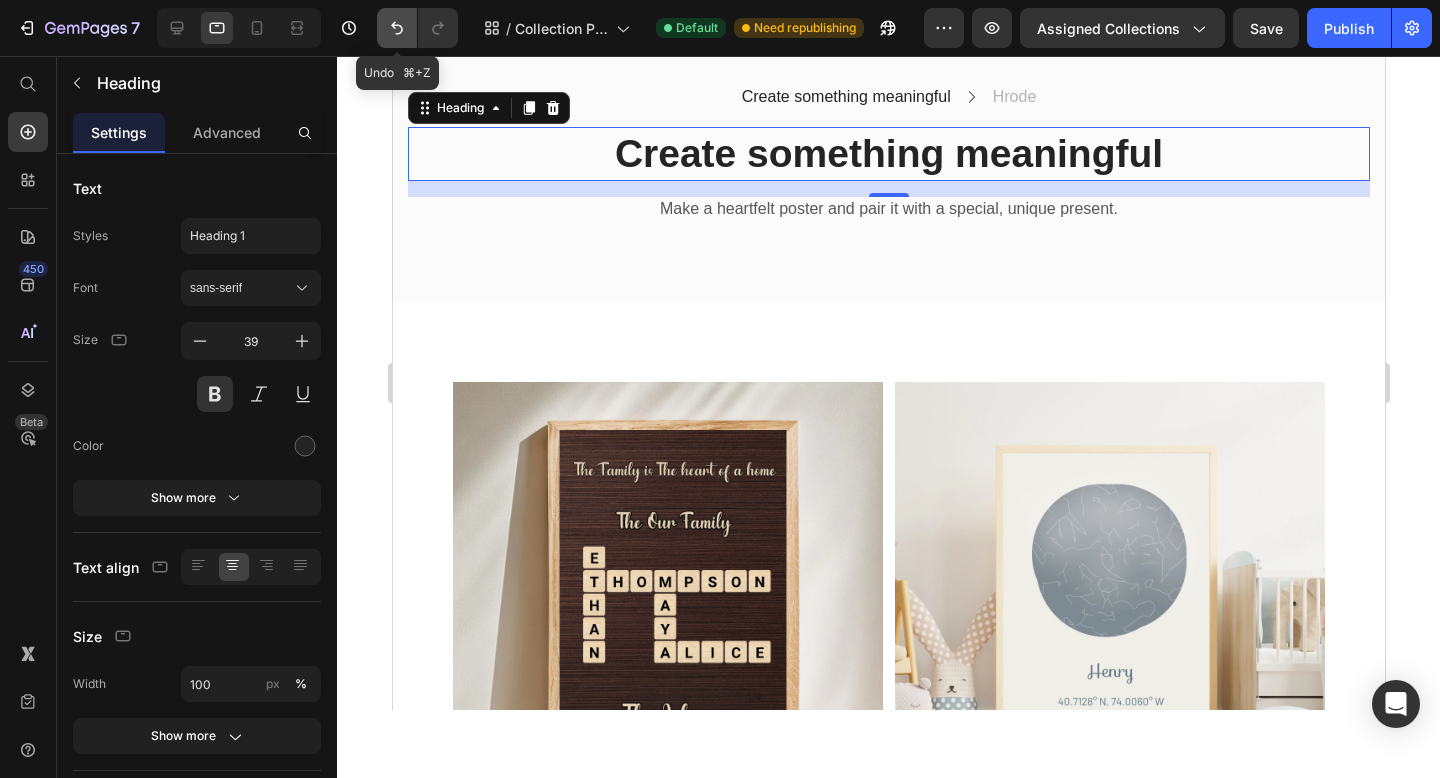 click 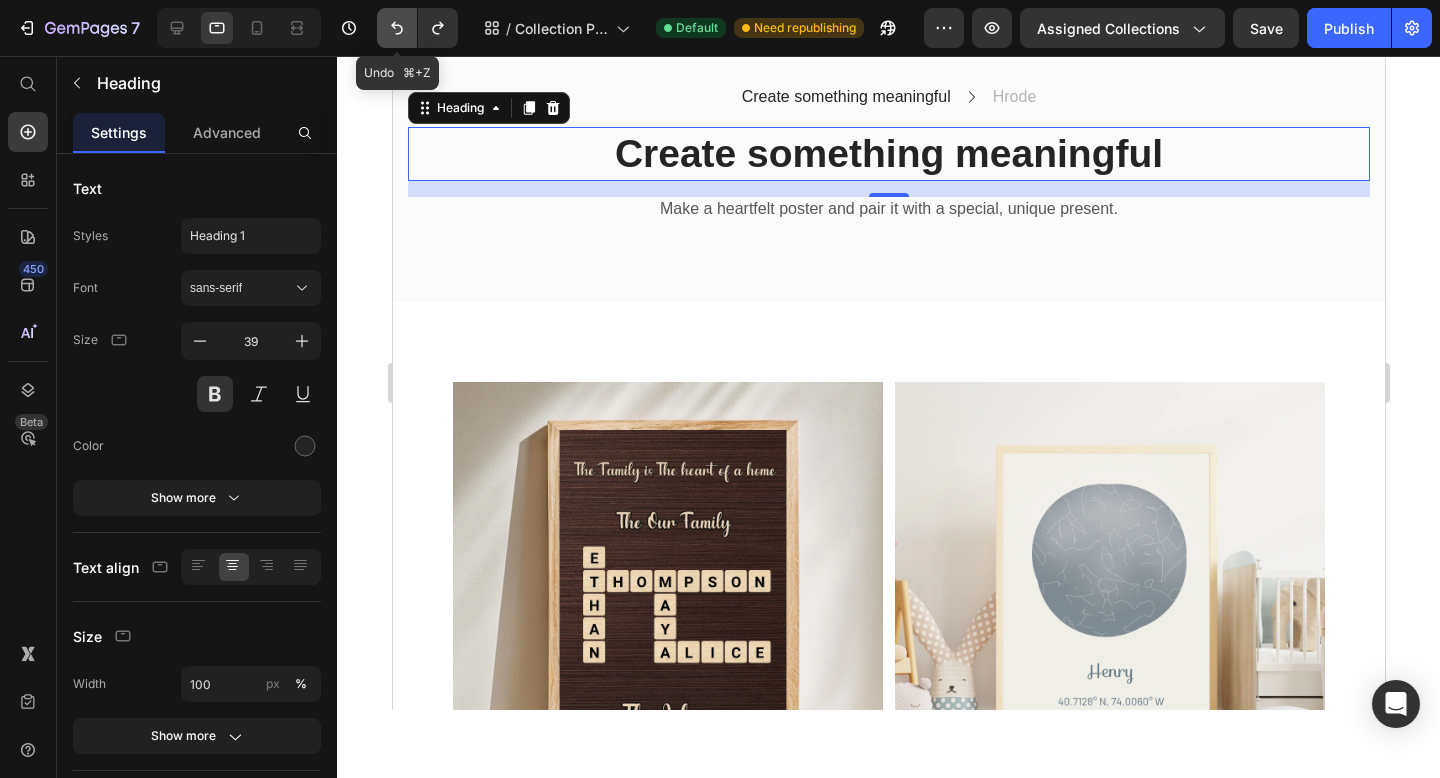 click 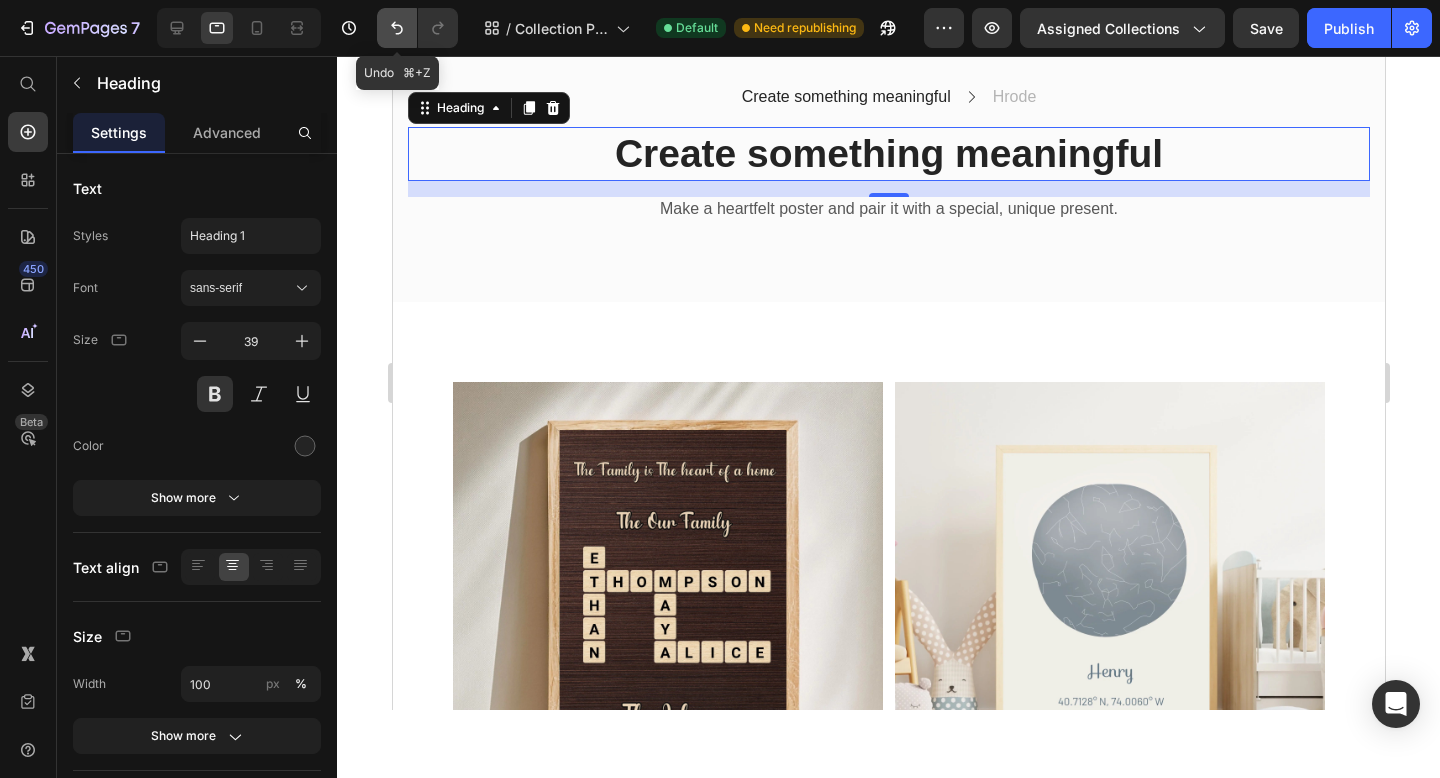 click 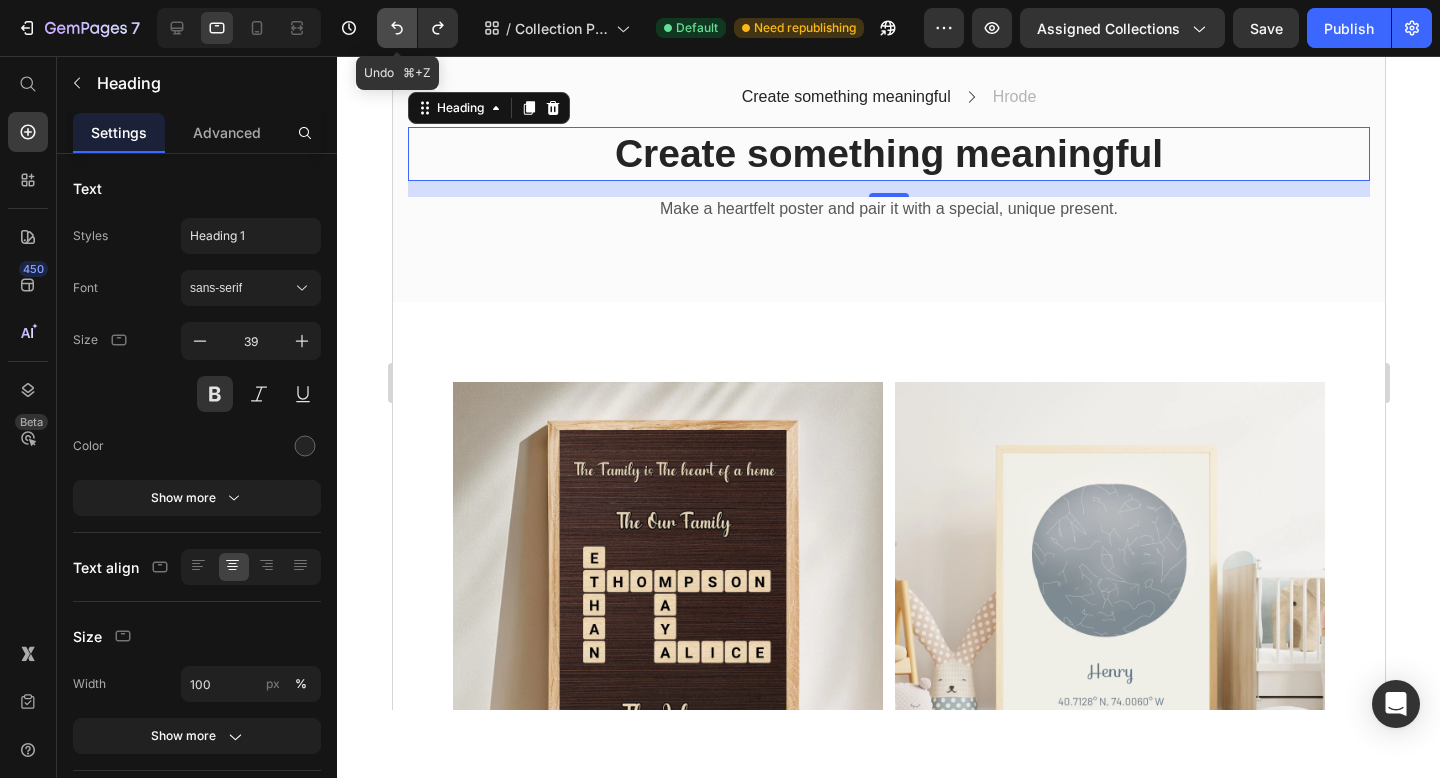 click 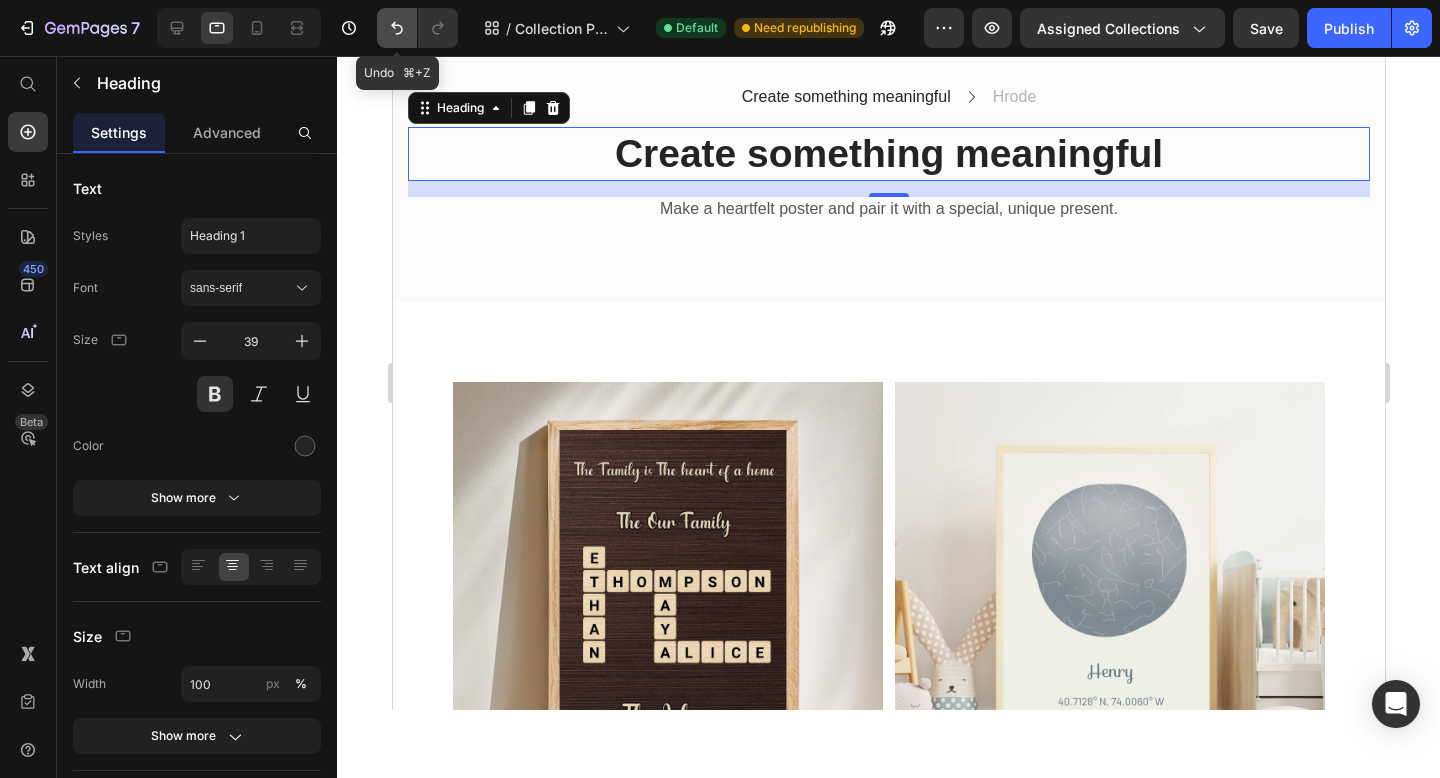 click 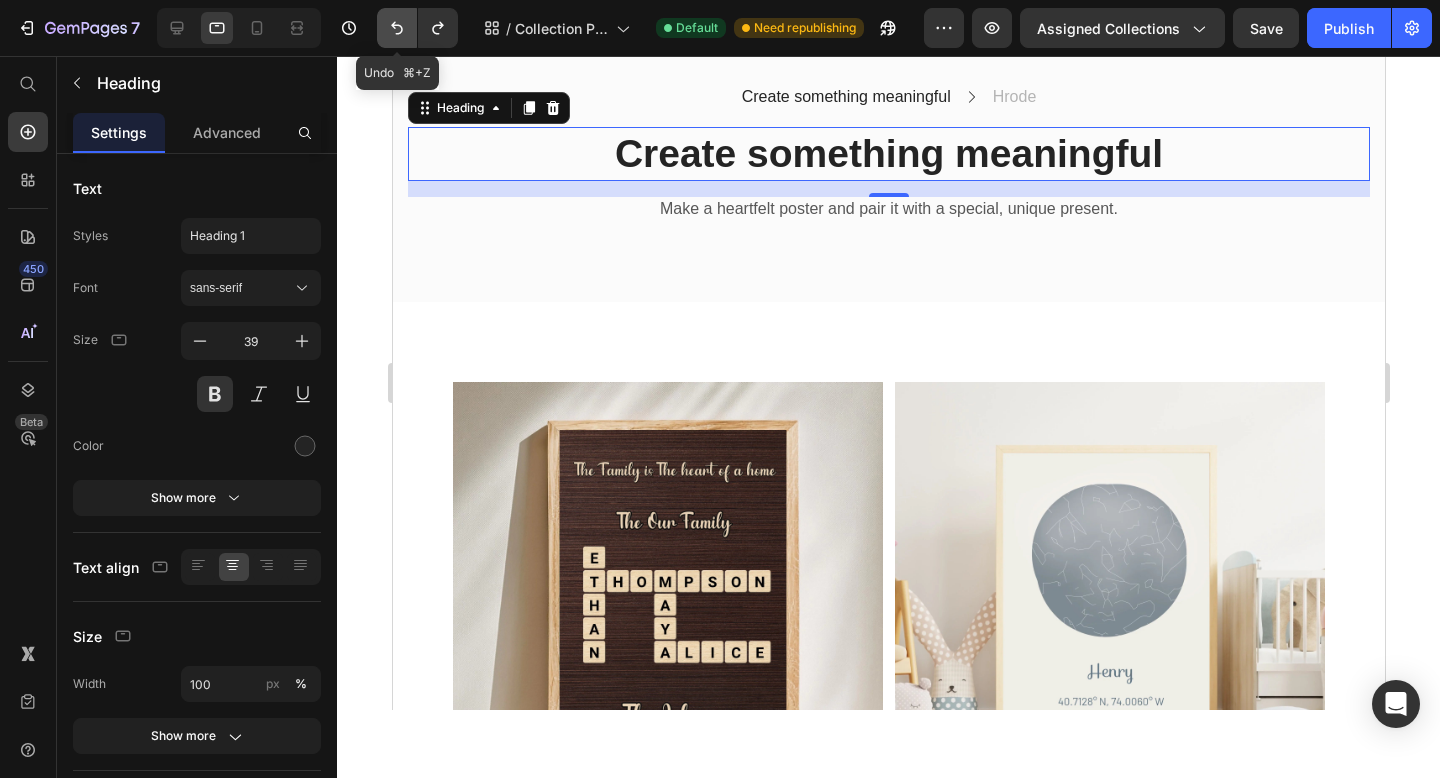 click 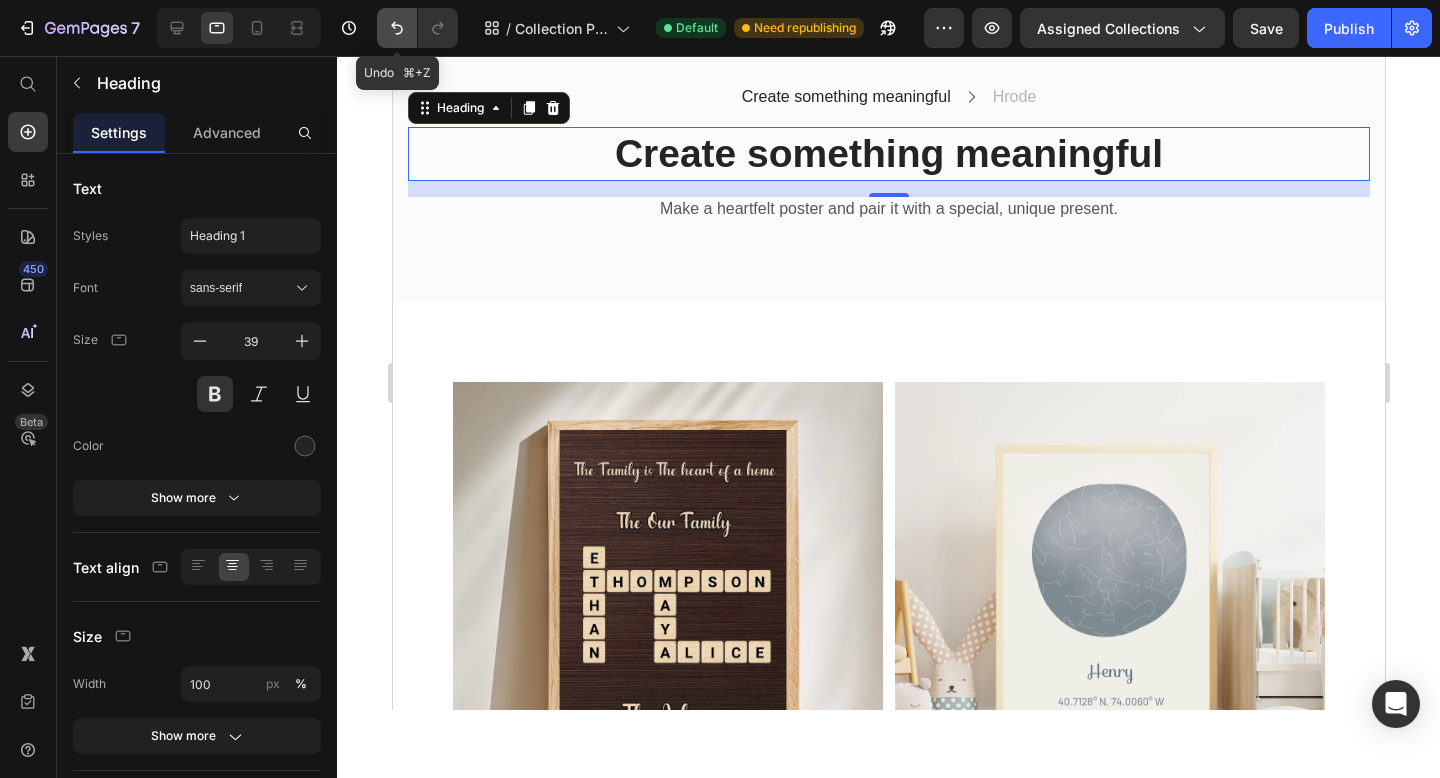 click 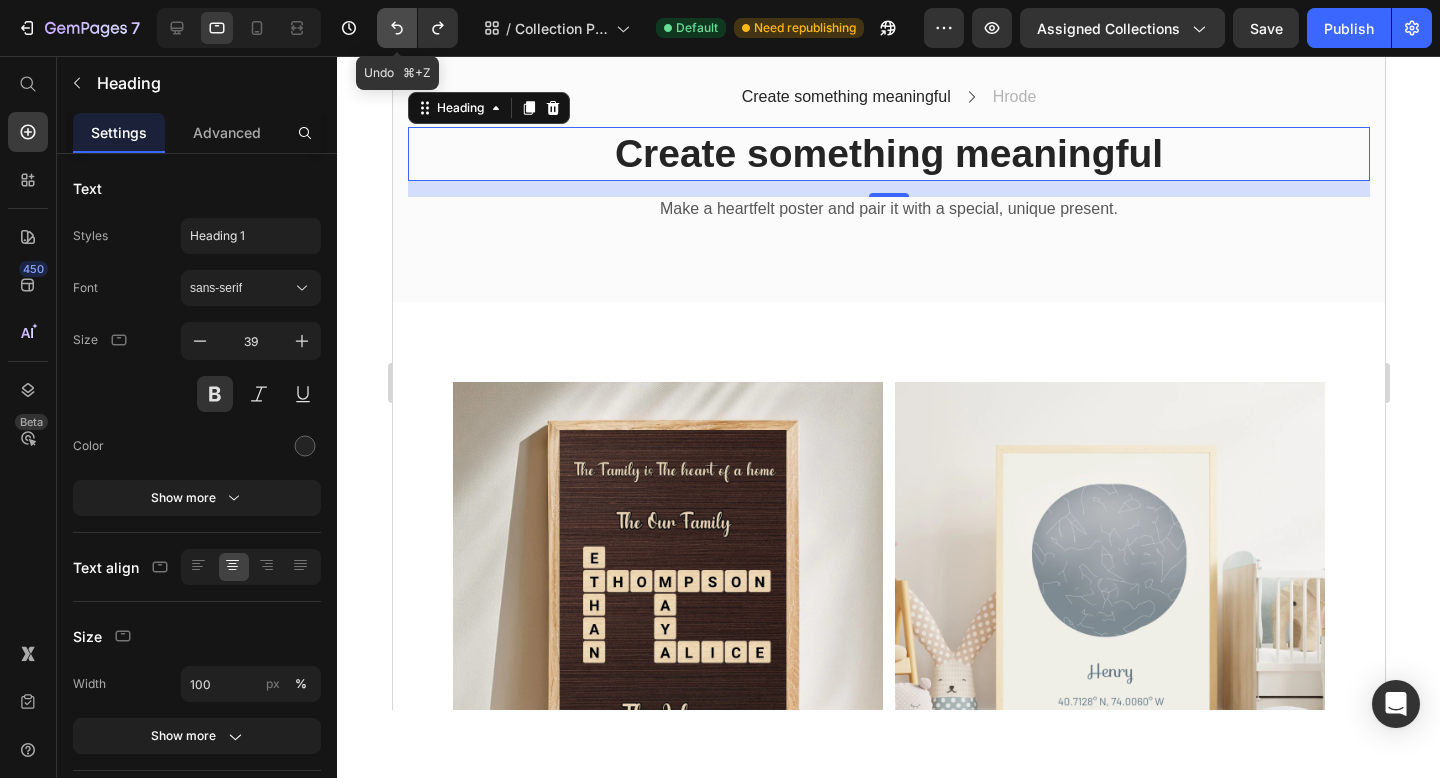click 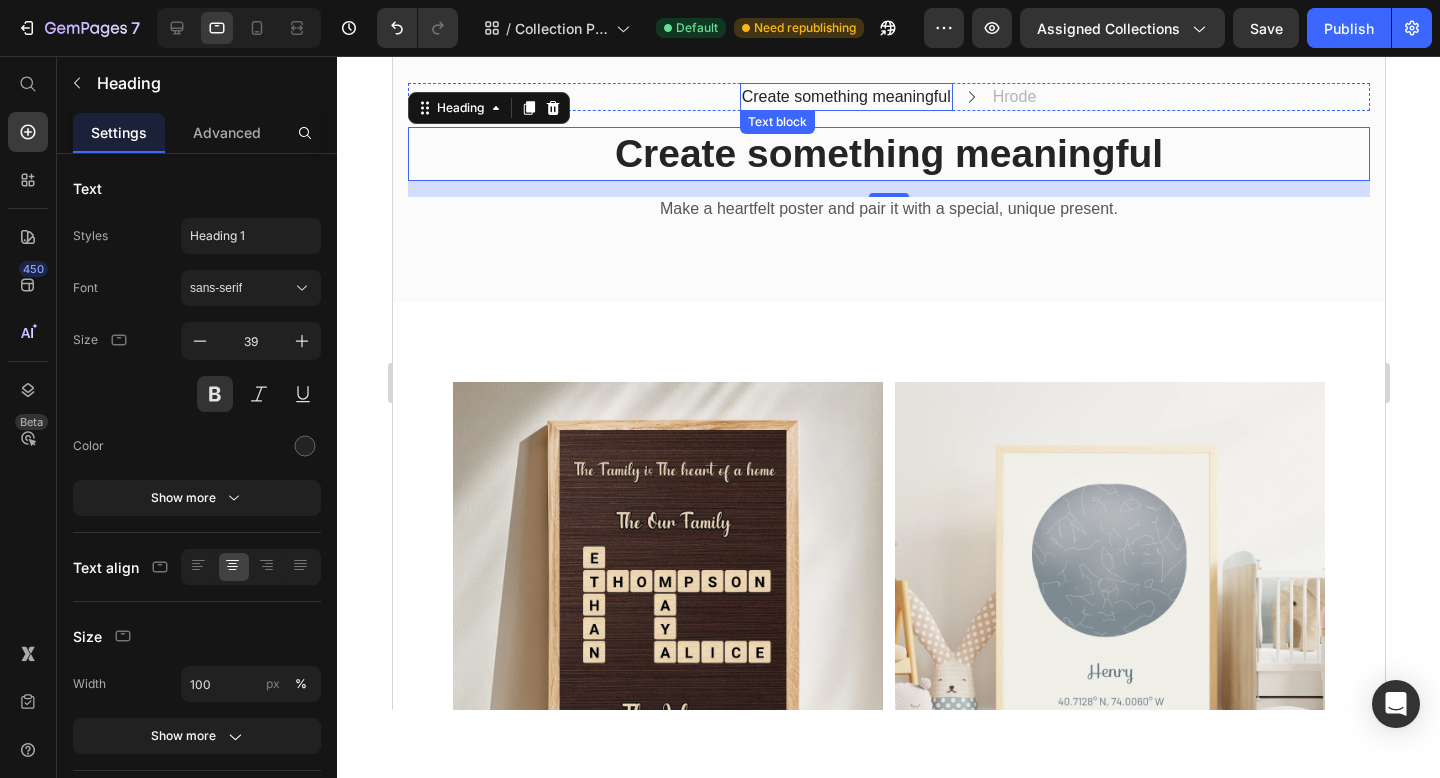 click on "Create something meaningful" at bounding box center [845, 97] 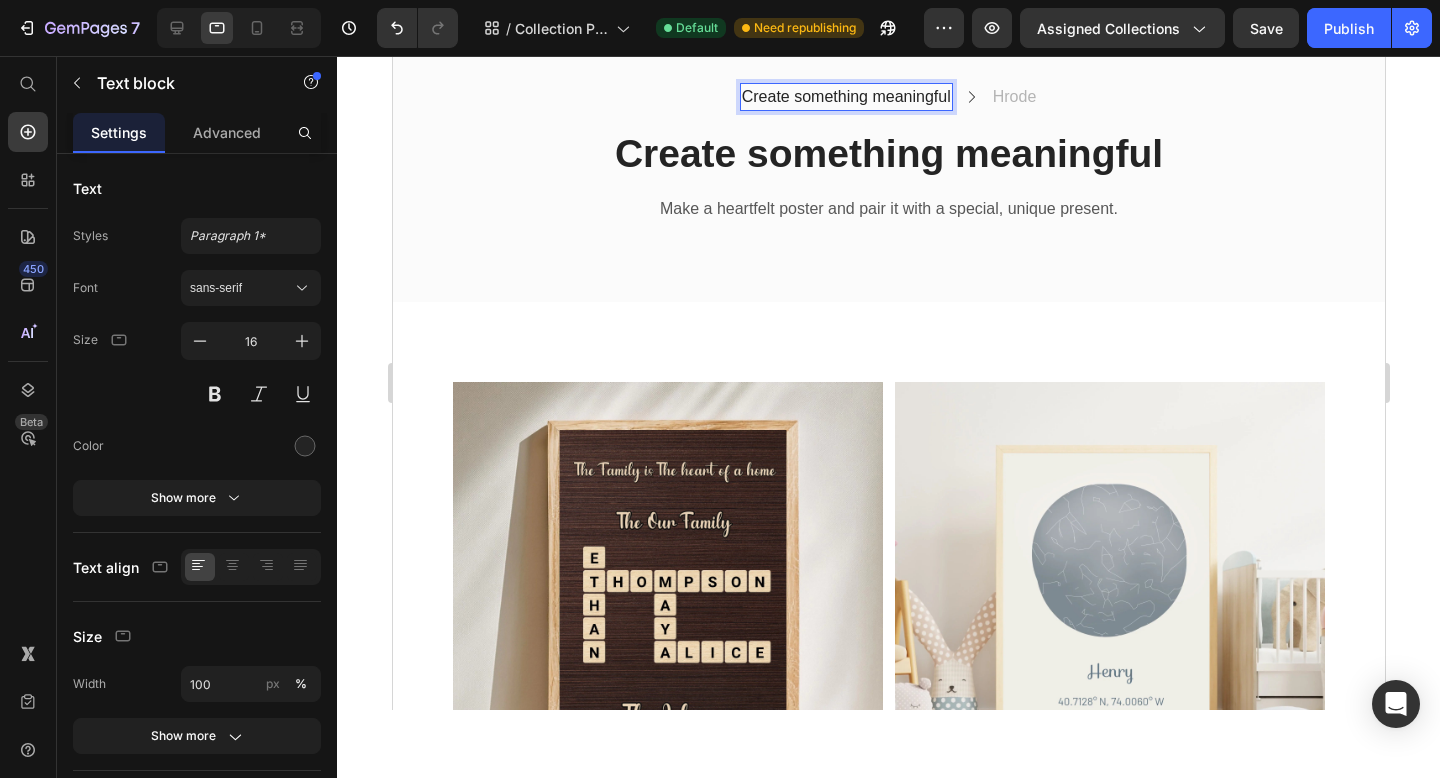 click on "Create something meaningful" at bounding box center (845, 97) 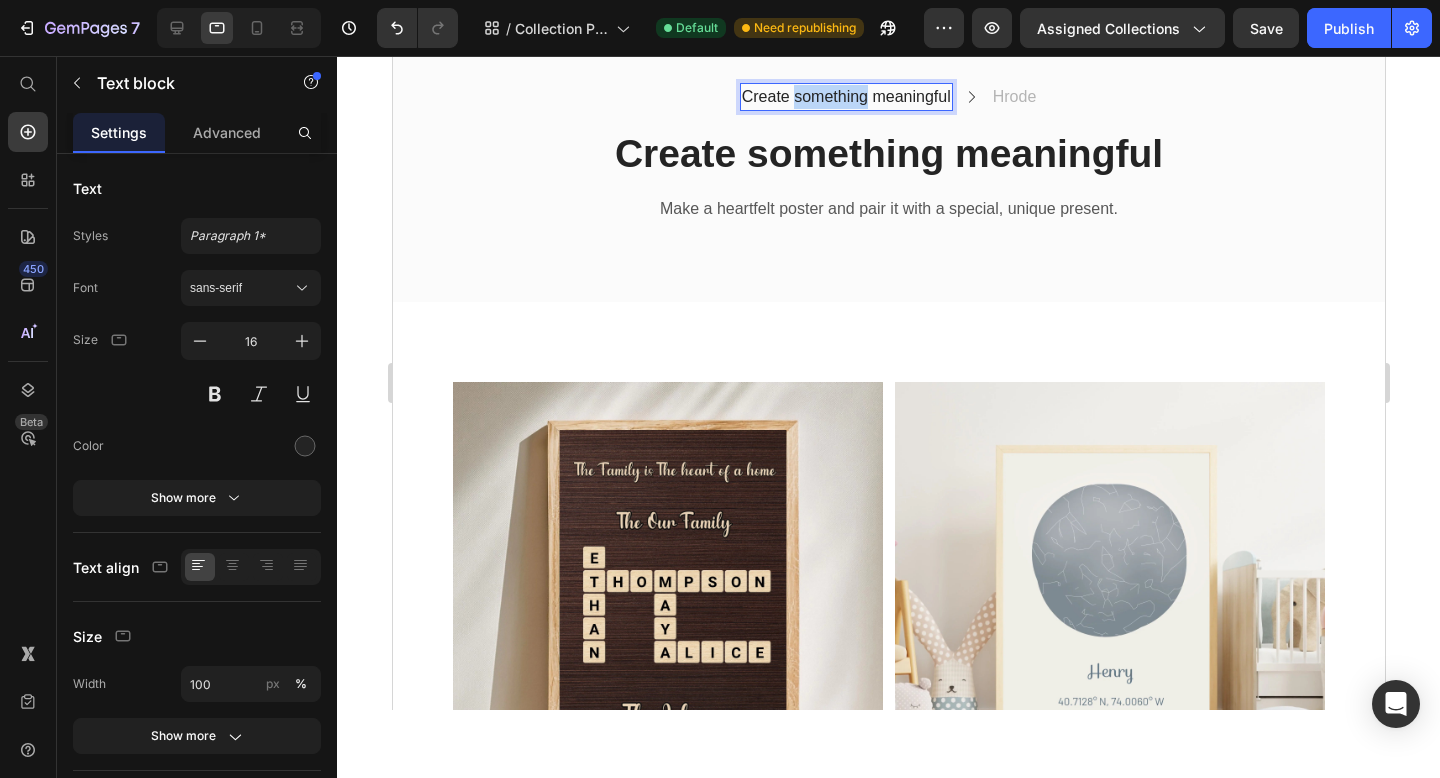 click on "Create something meaningful" at bounding box center [845, 97] 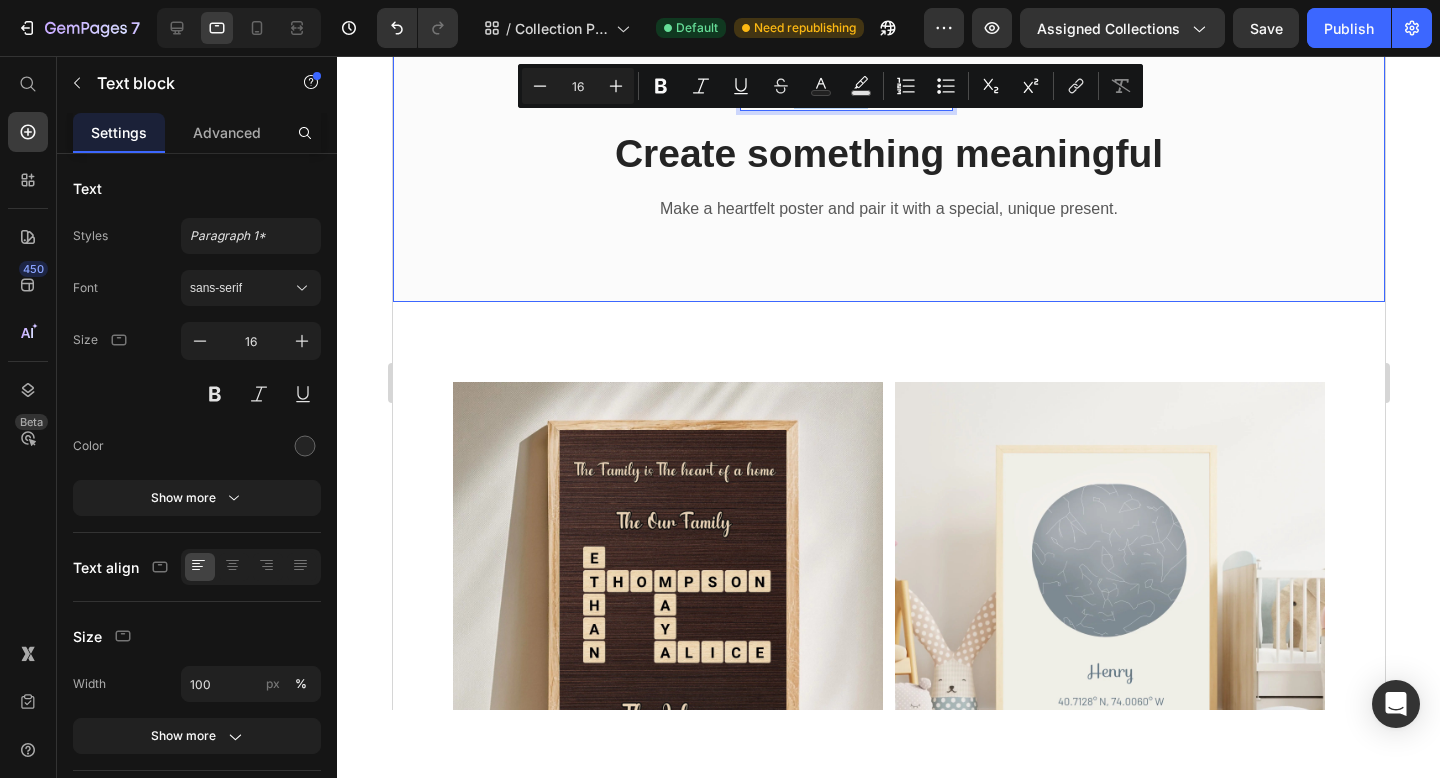 click on "Create something meaningful Text block   0
Icon Hrode Text block Row Create something meaningful Heading Make a heartfelt poster and pair it with a special, unique present. Text block Row Row Row" at bounding box center (888, 153) 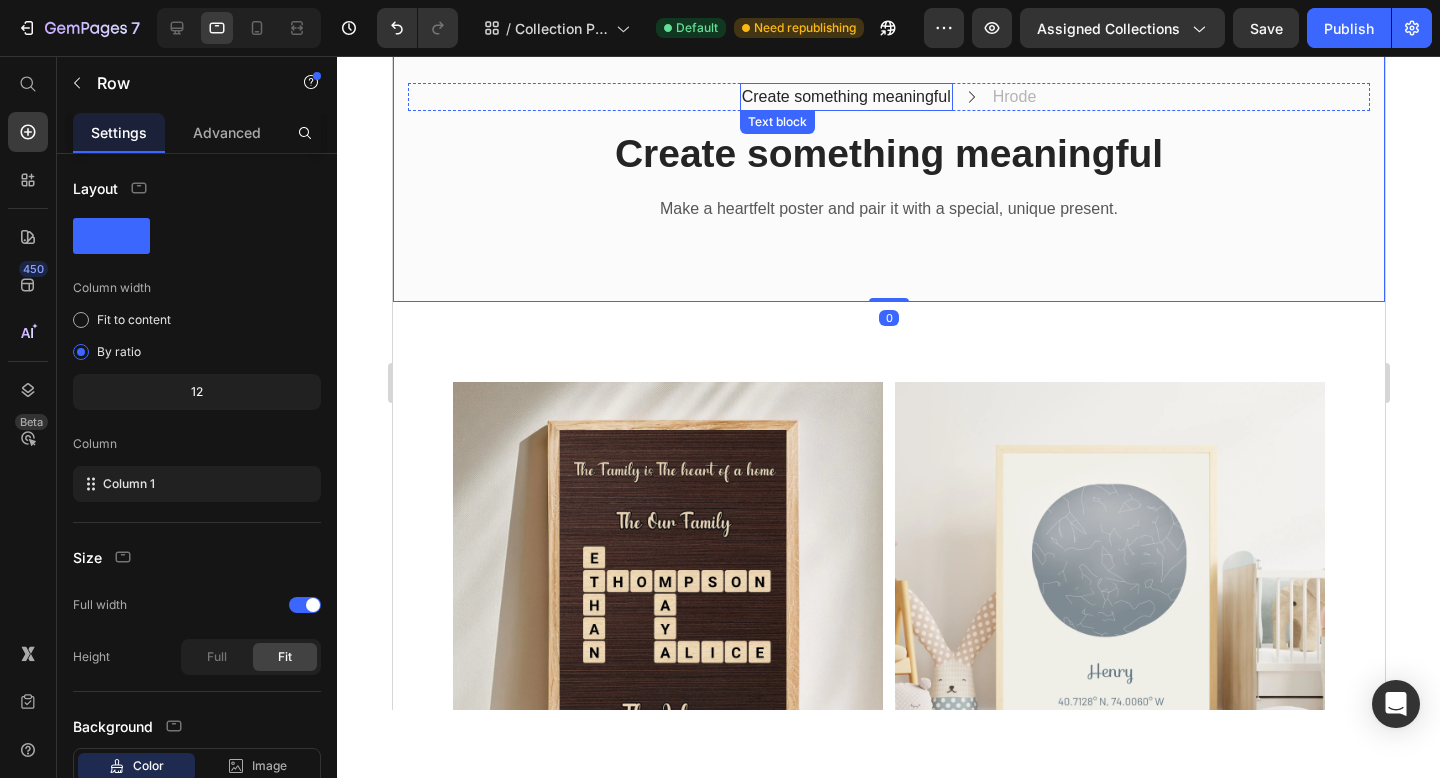 click on "Create something meaningful" at bounding box center (845, 97) 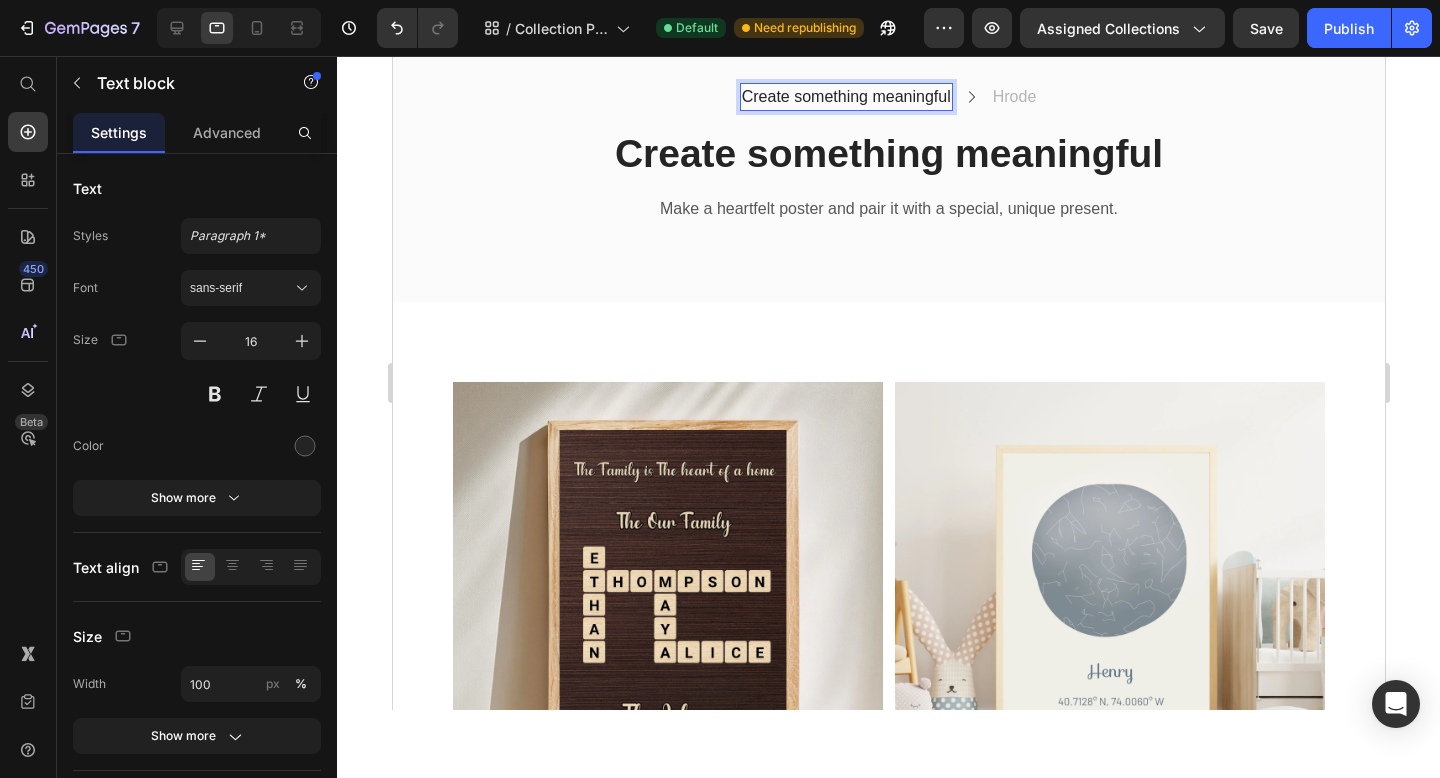 click on "Create something meaningful" at bounding box center (845, 97) 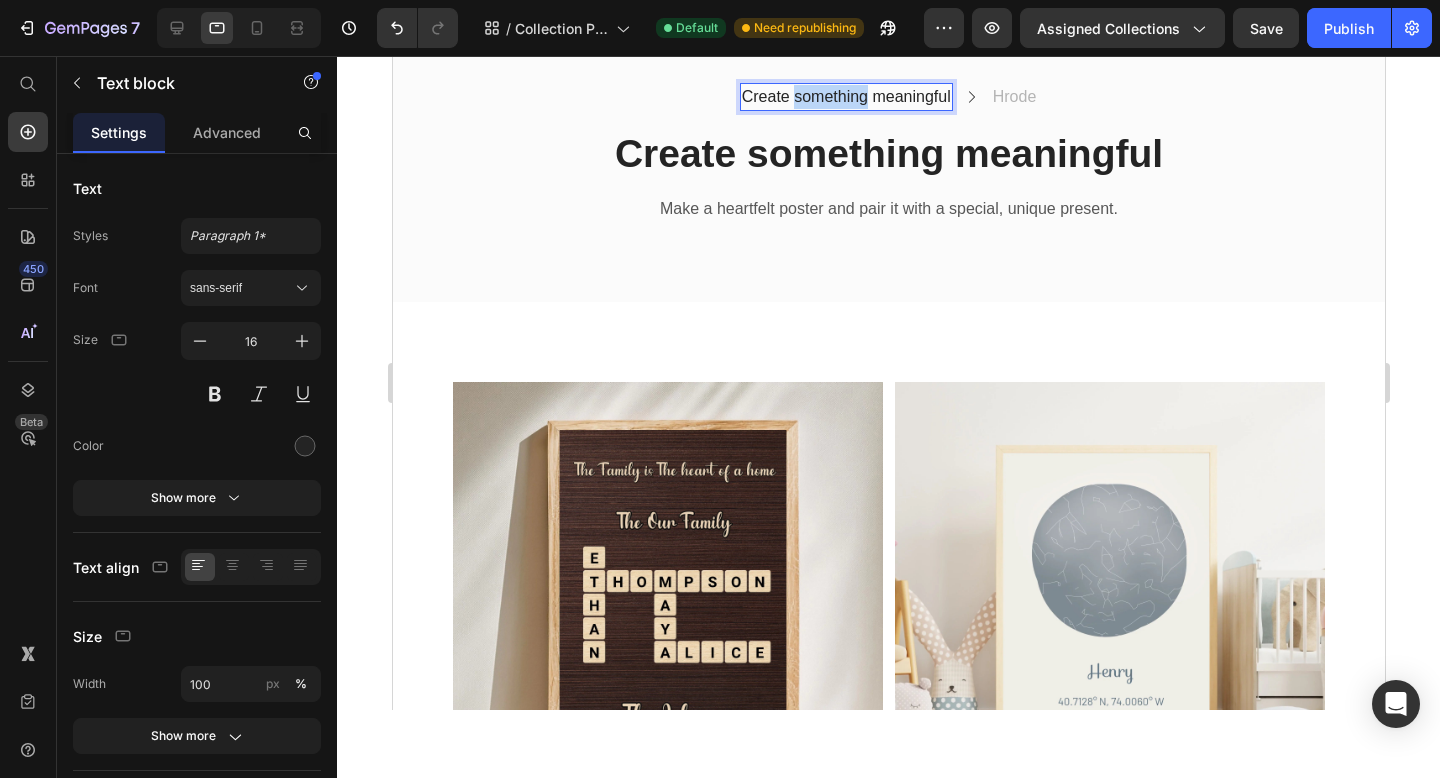 click on "Create something meaningful" at bounding box center (845, 97) 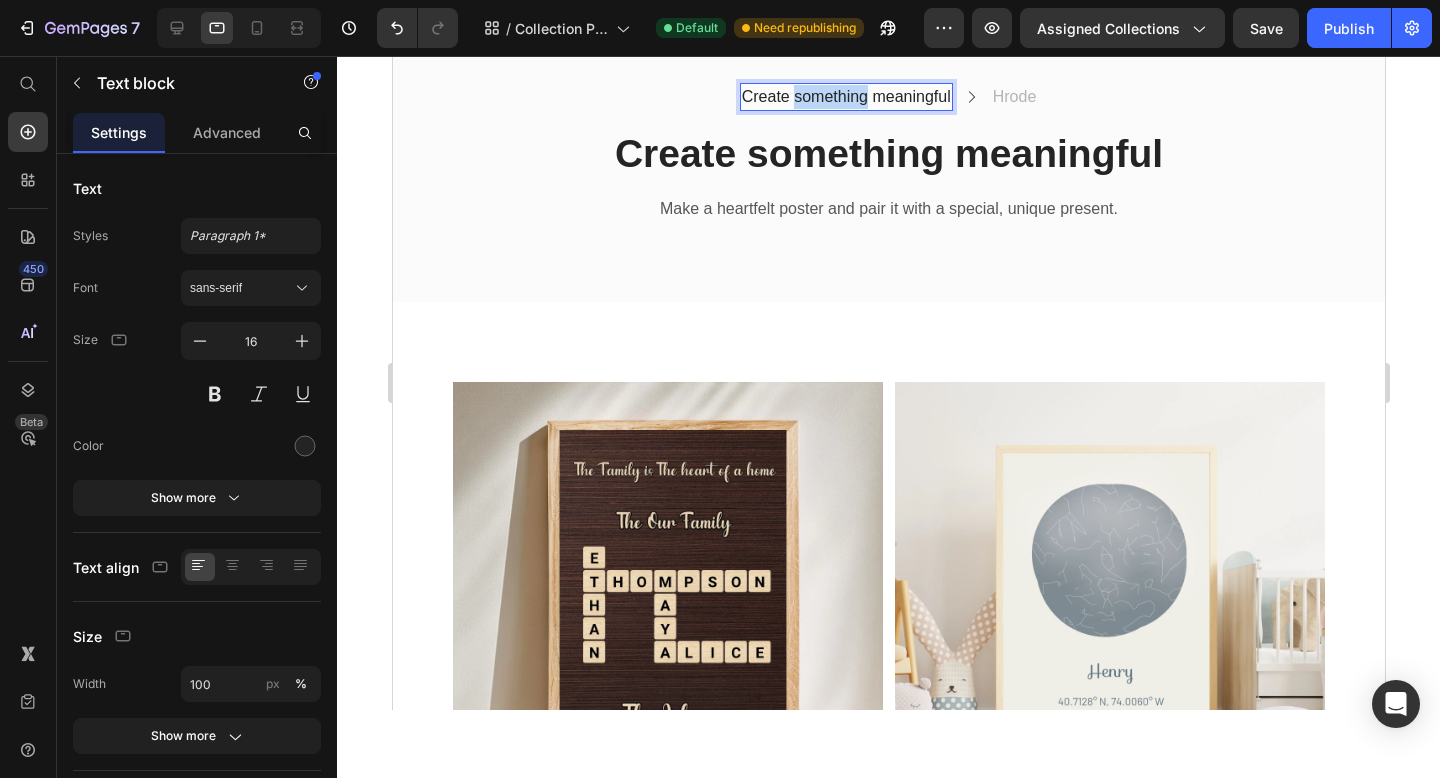 click on "Create something meaningful" at bounding box center (845, 97) 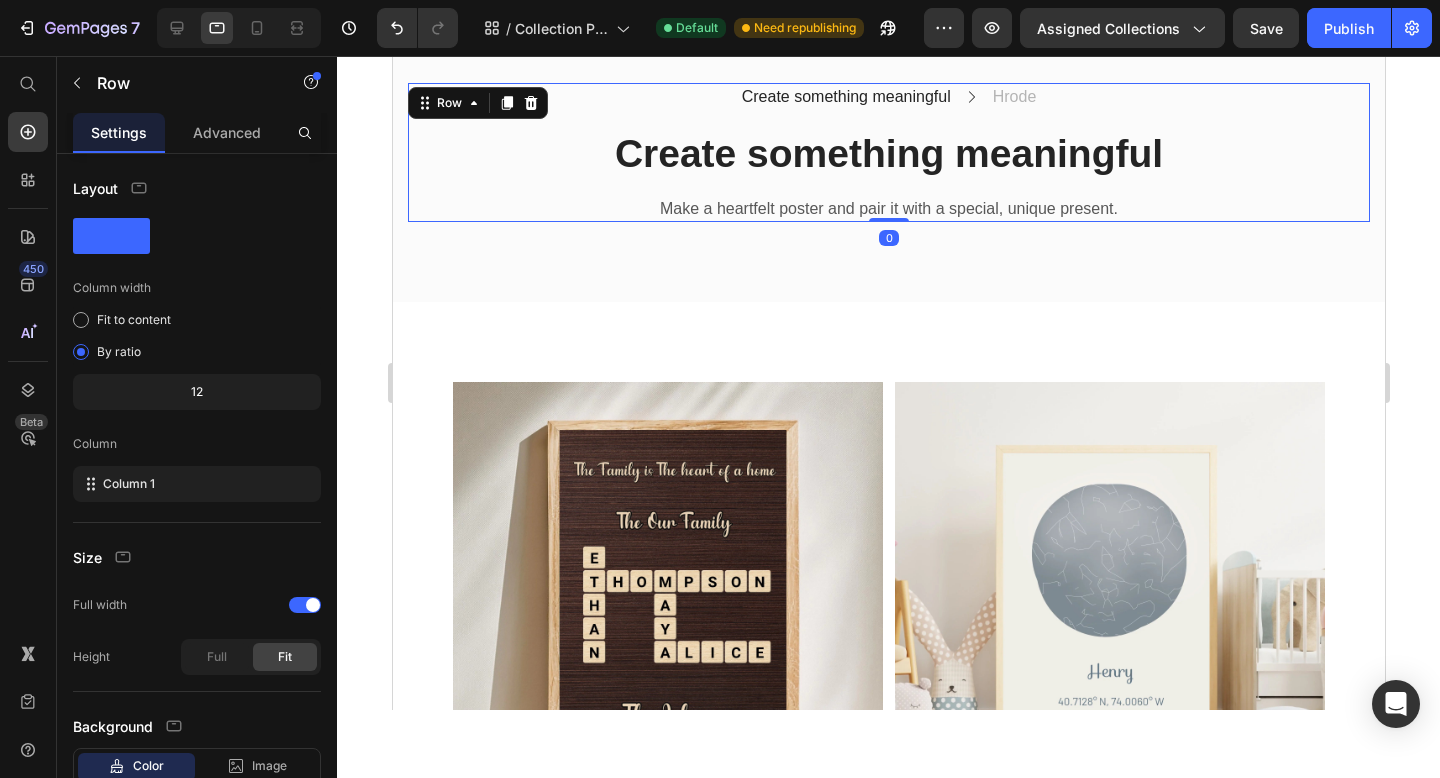 click on "Create something meaningful Text block
Icon Hrode Text block Row Create something meaningful Heading Make a heartfelt poster and pair it with a special, unique present. Text block" at bounding box center [888, 153] 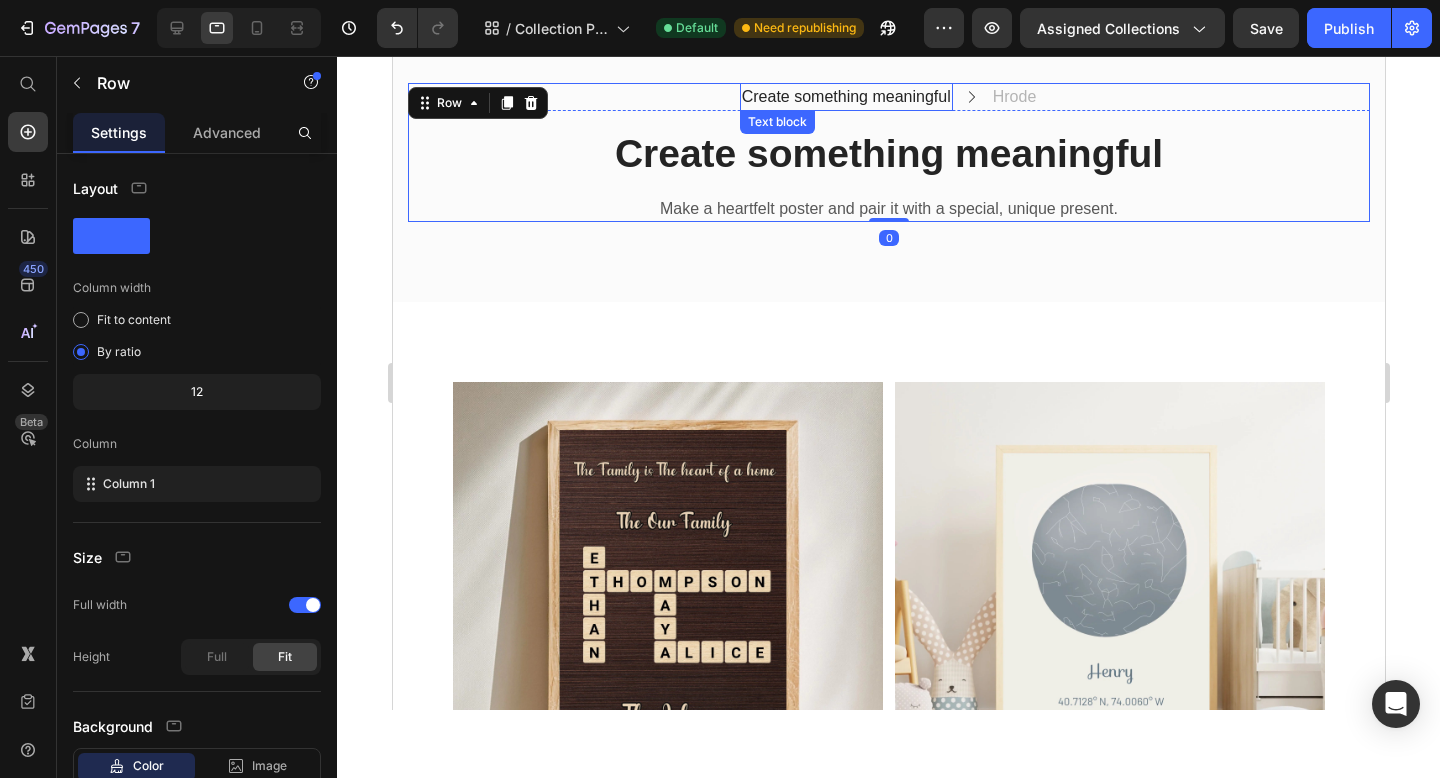 click on "Create something meaningful" at bounding box center [845, 97] 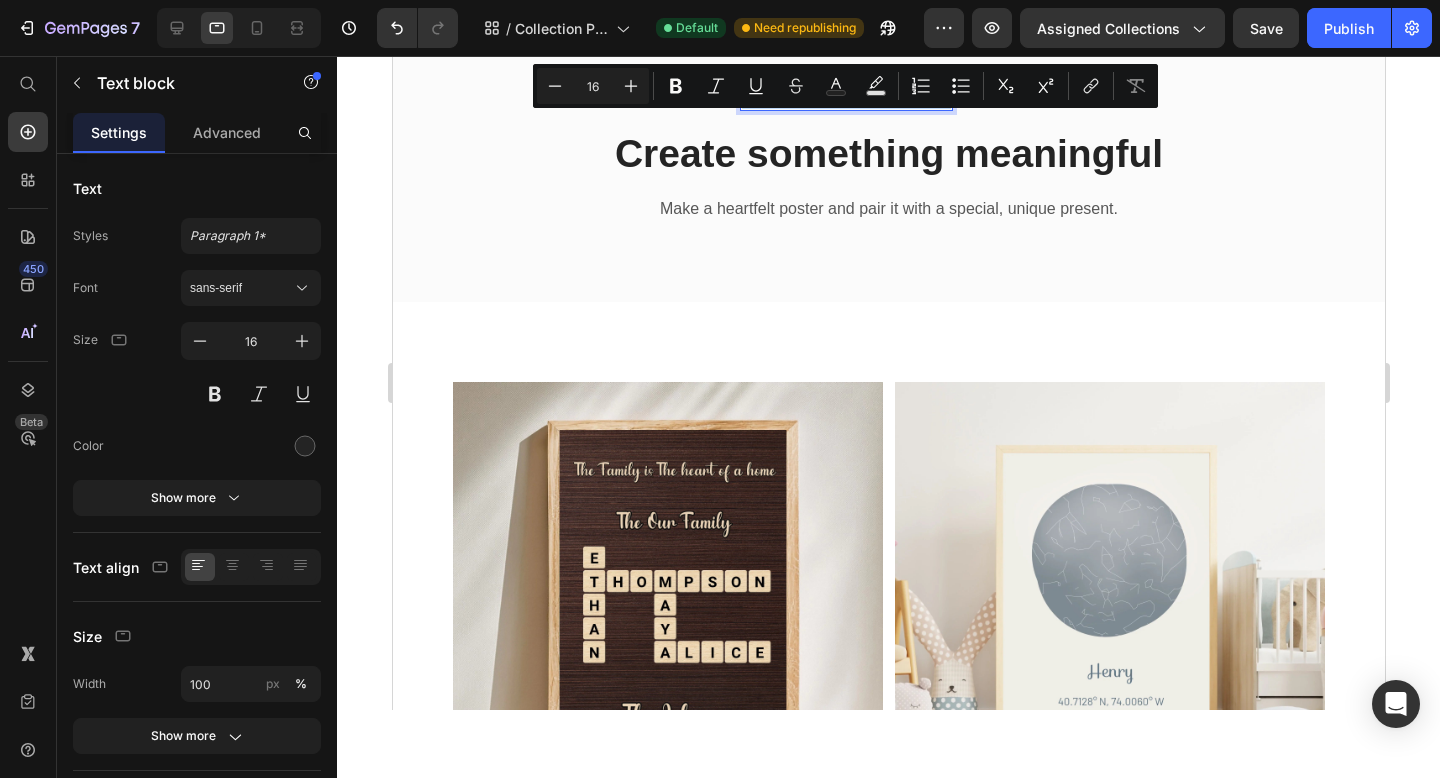 drag, startPoint x: 950, startPoint y: 98, endPoint x: 740, endPoint y: 88, distance: 210.23796 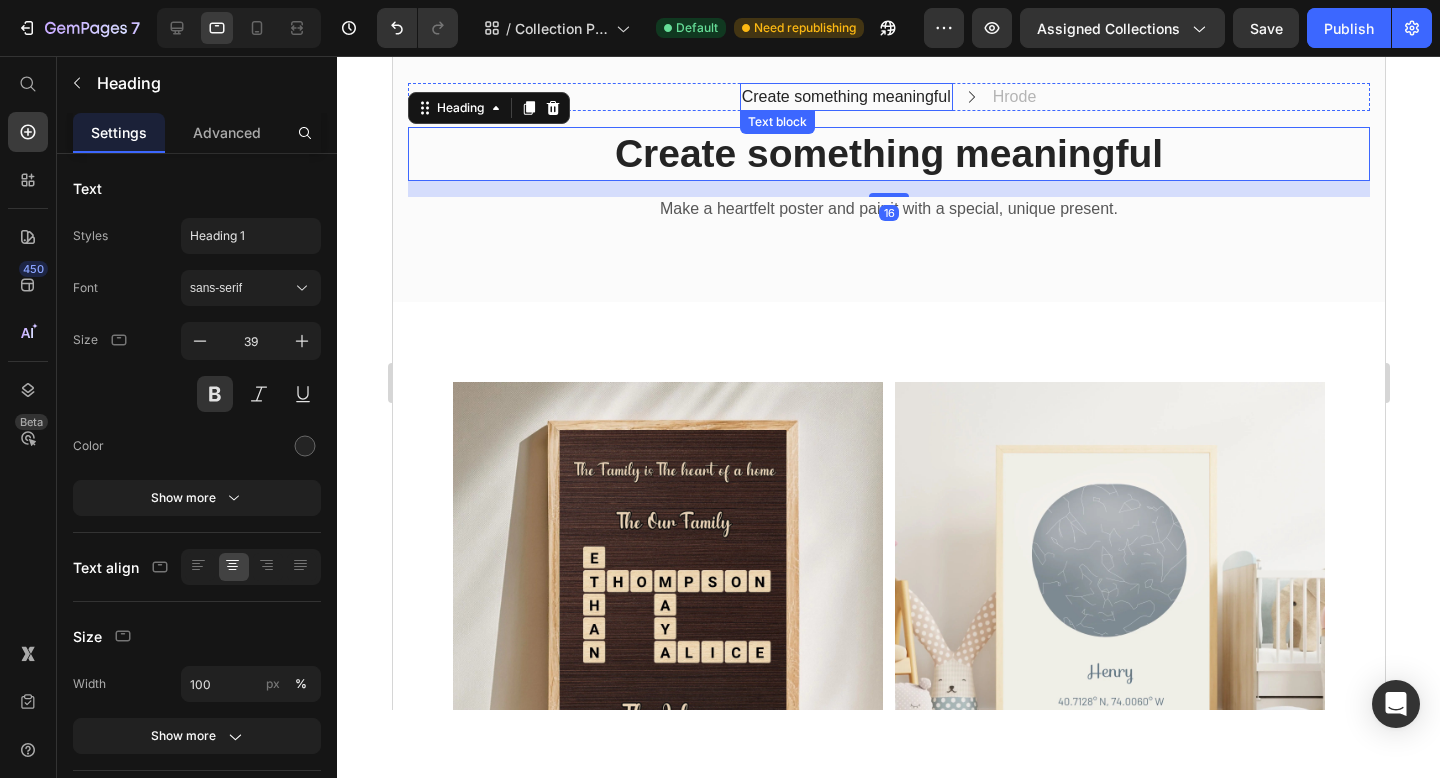 click on "Create something meaningful" at bounding box center (845, 97) 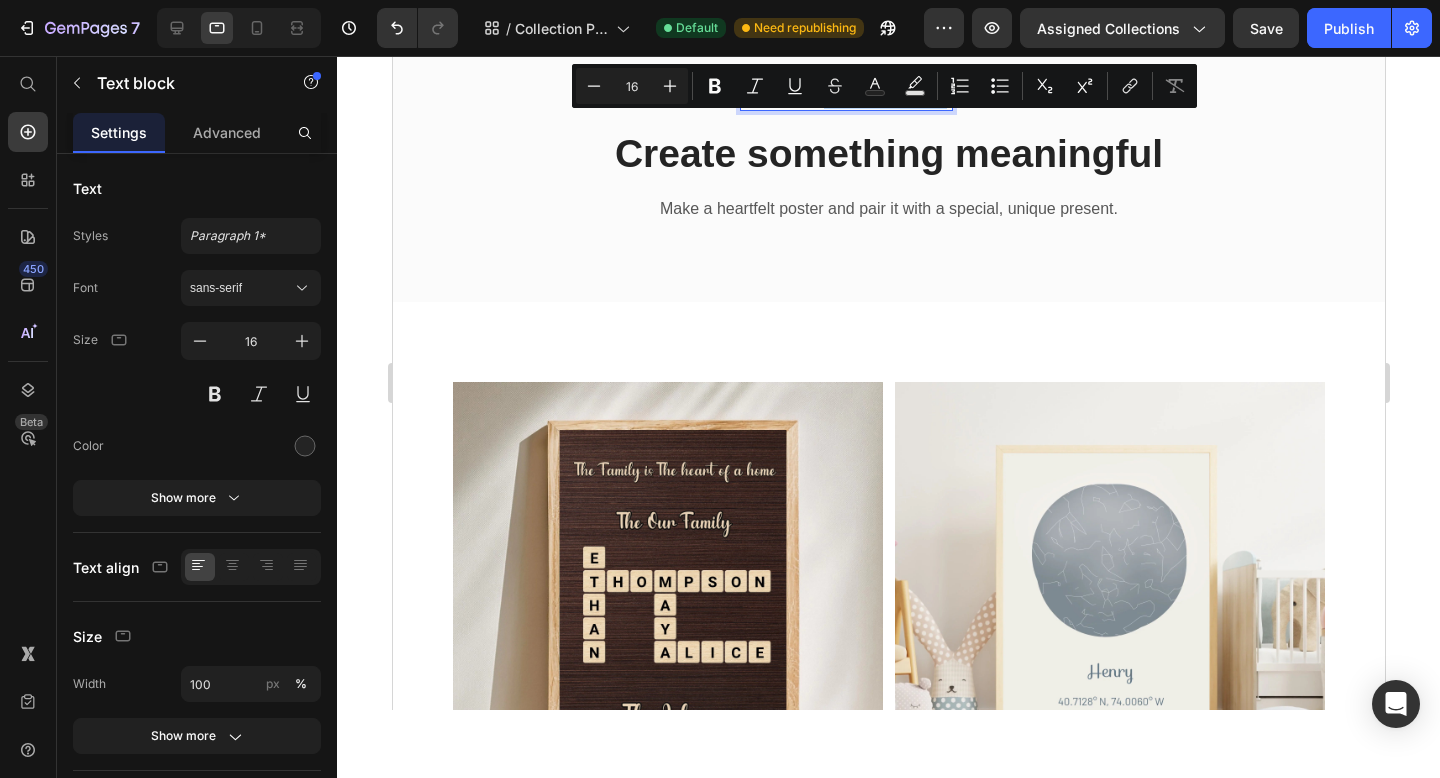 drag, startPoint x: 945, startPoint y: 97, endPoint x: 826, endPoint y: 84, distance: 119.70798 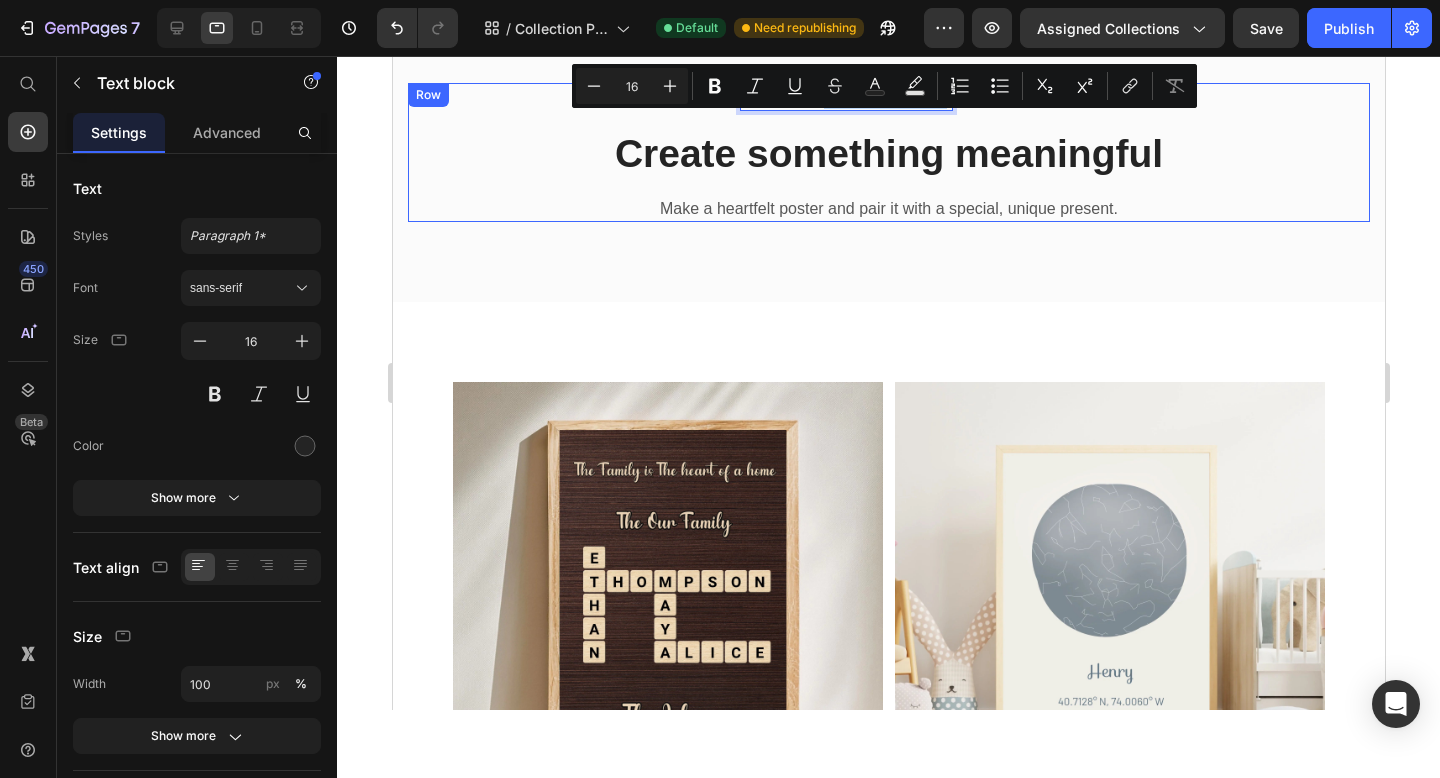 click on "Create something meaningful" at bounding box center [888, 154] 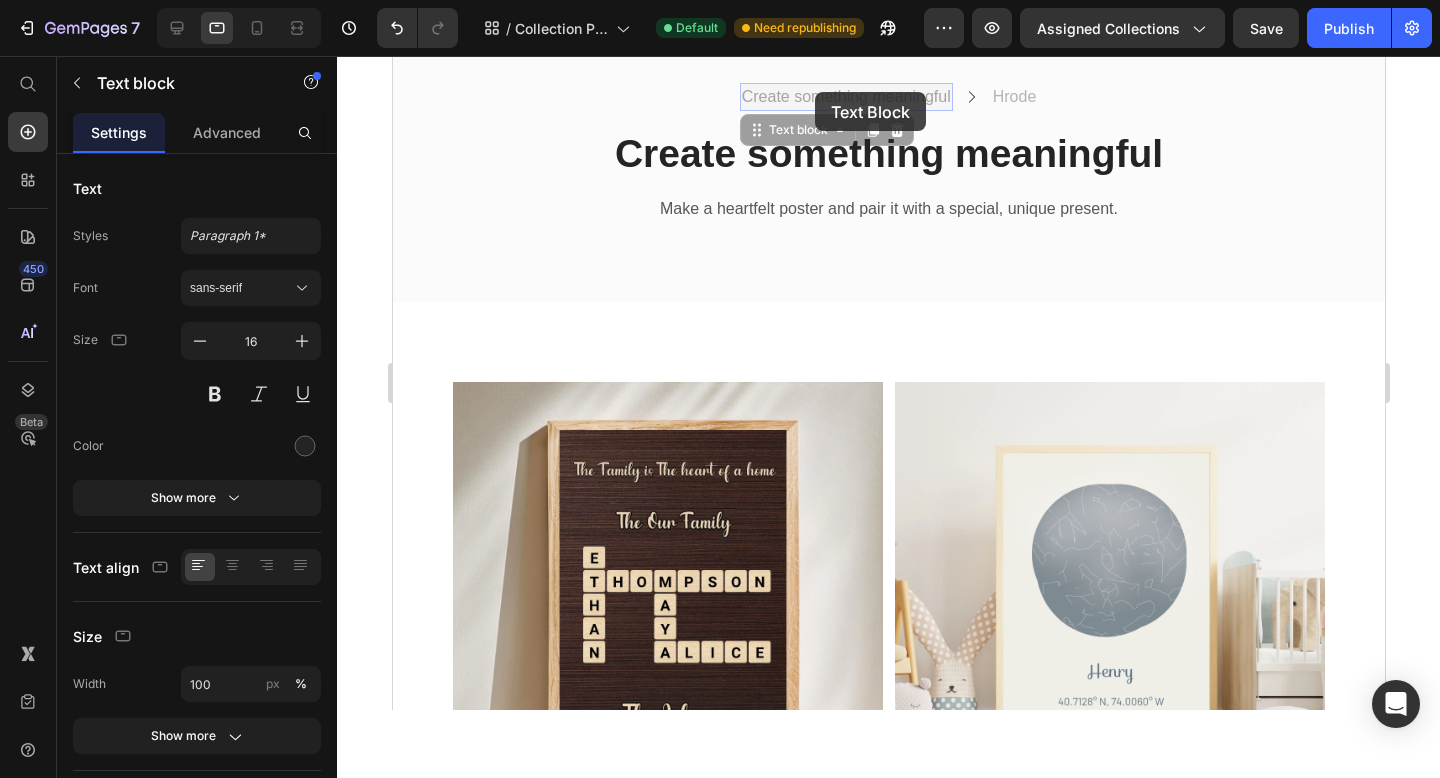 drag, startPoint x: 944, startPoint y: 94, endPoint x: 1025, endPoint y: 117, distance: 84.20214 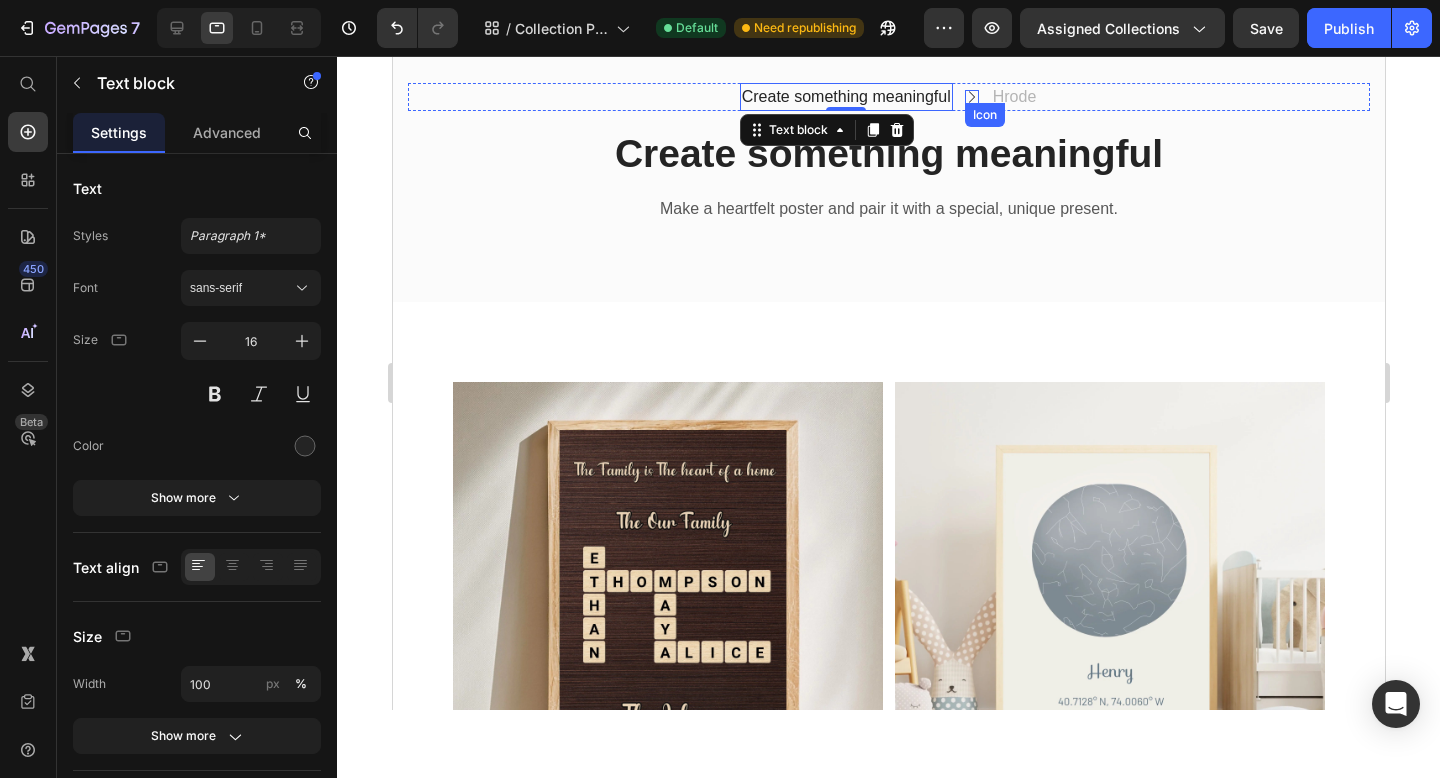 click 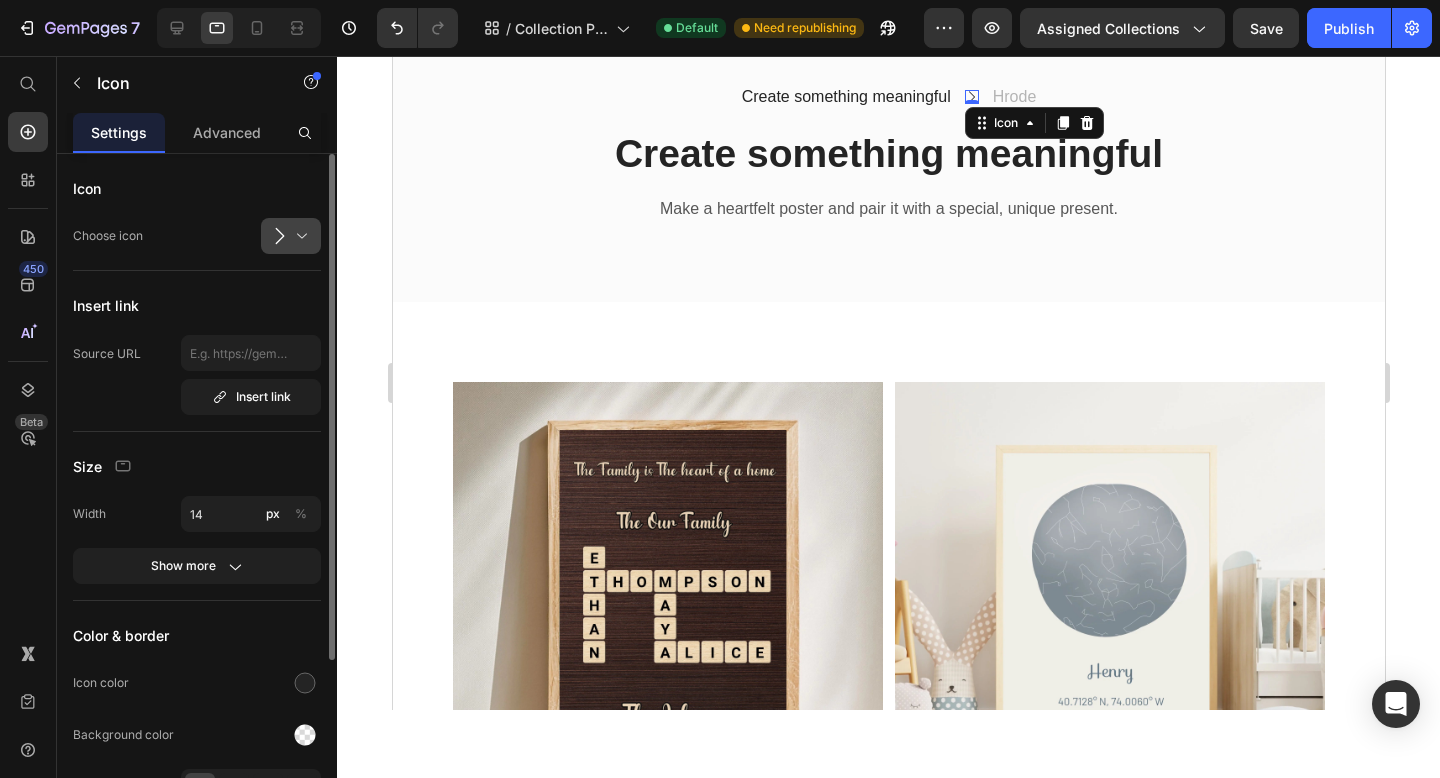 click at bounding box center (299, 236) 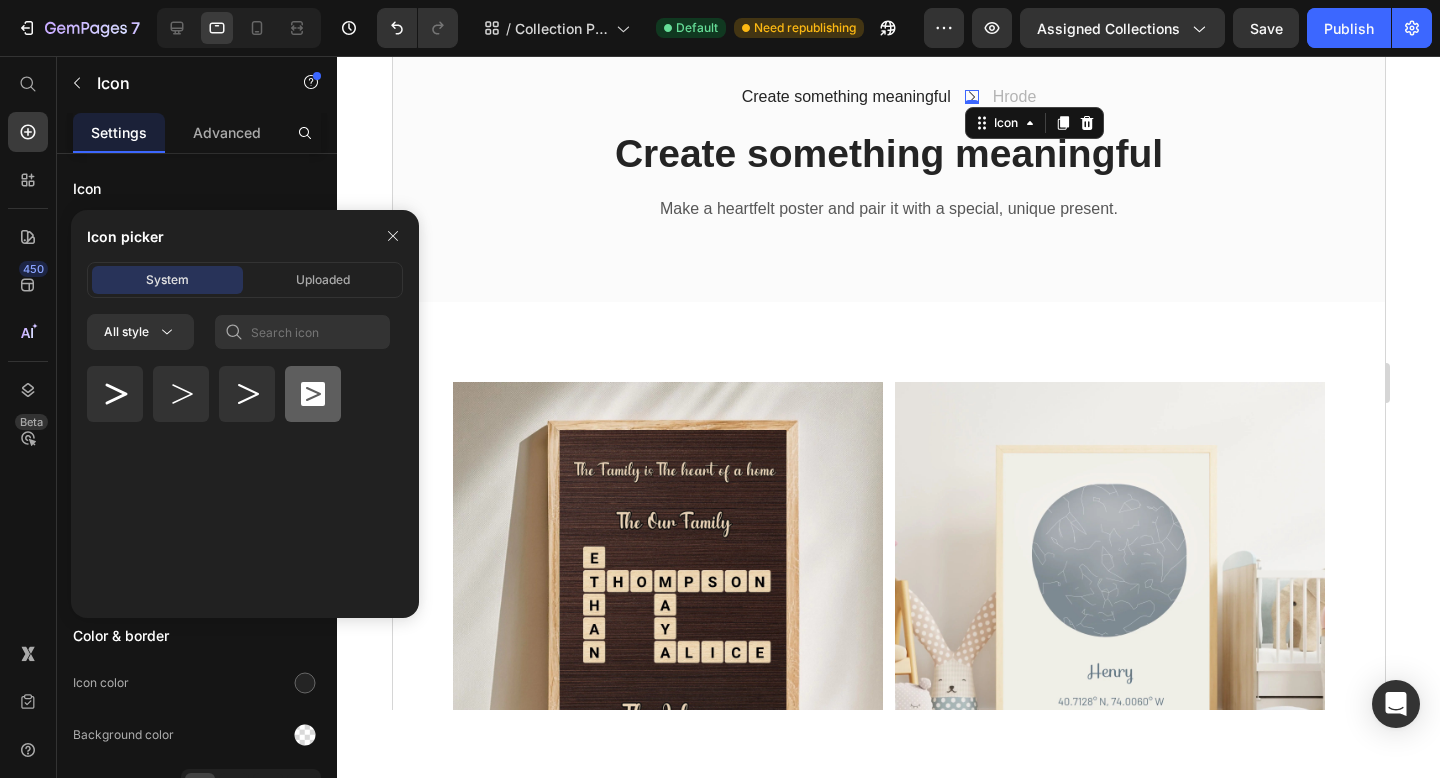 click 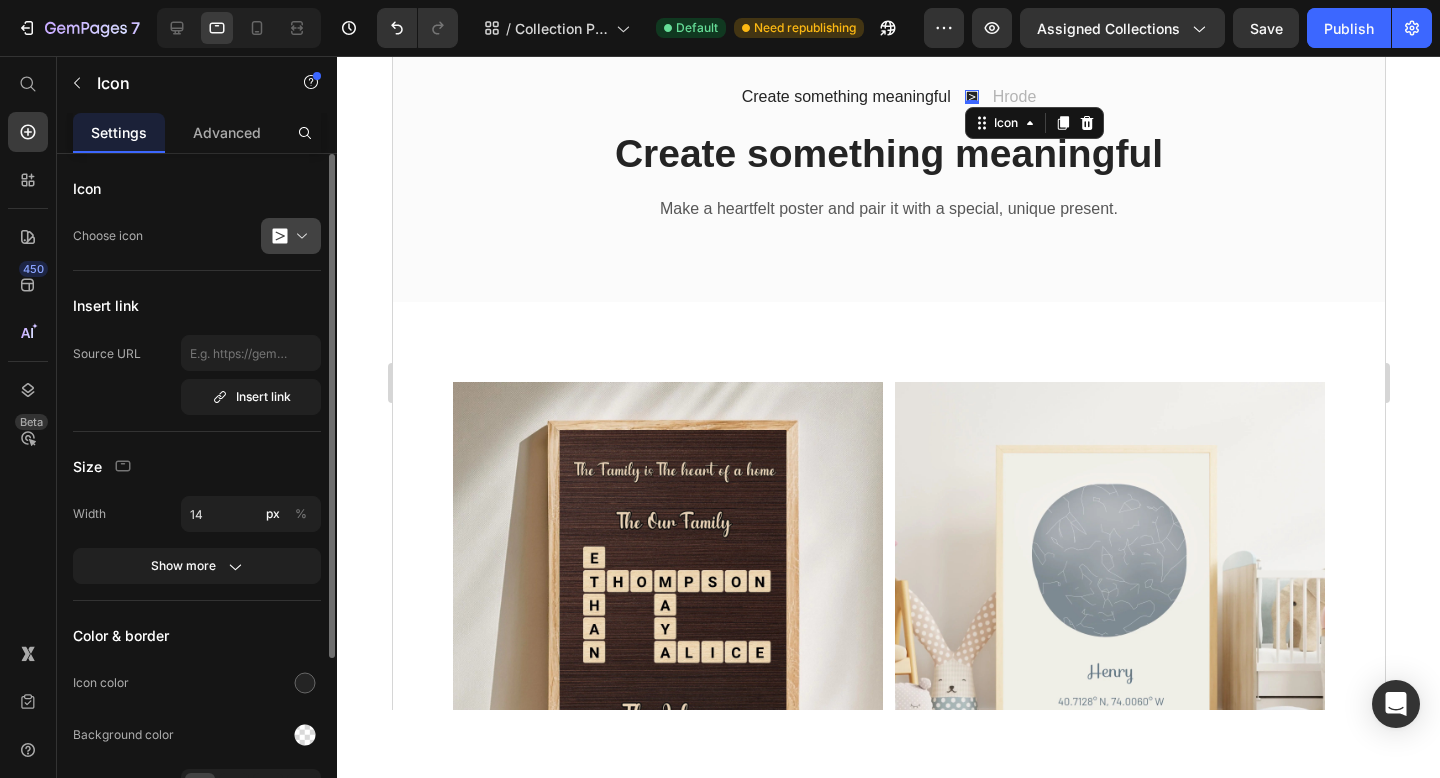 click at bounding box center [299, 236] 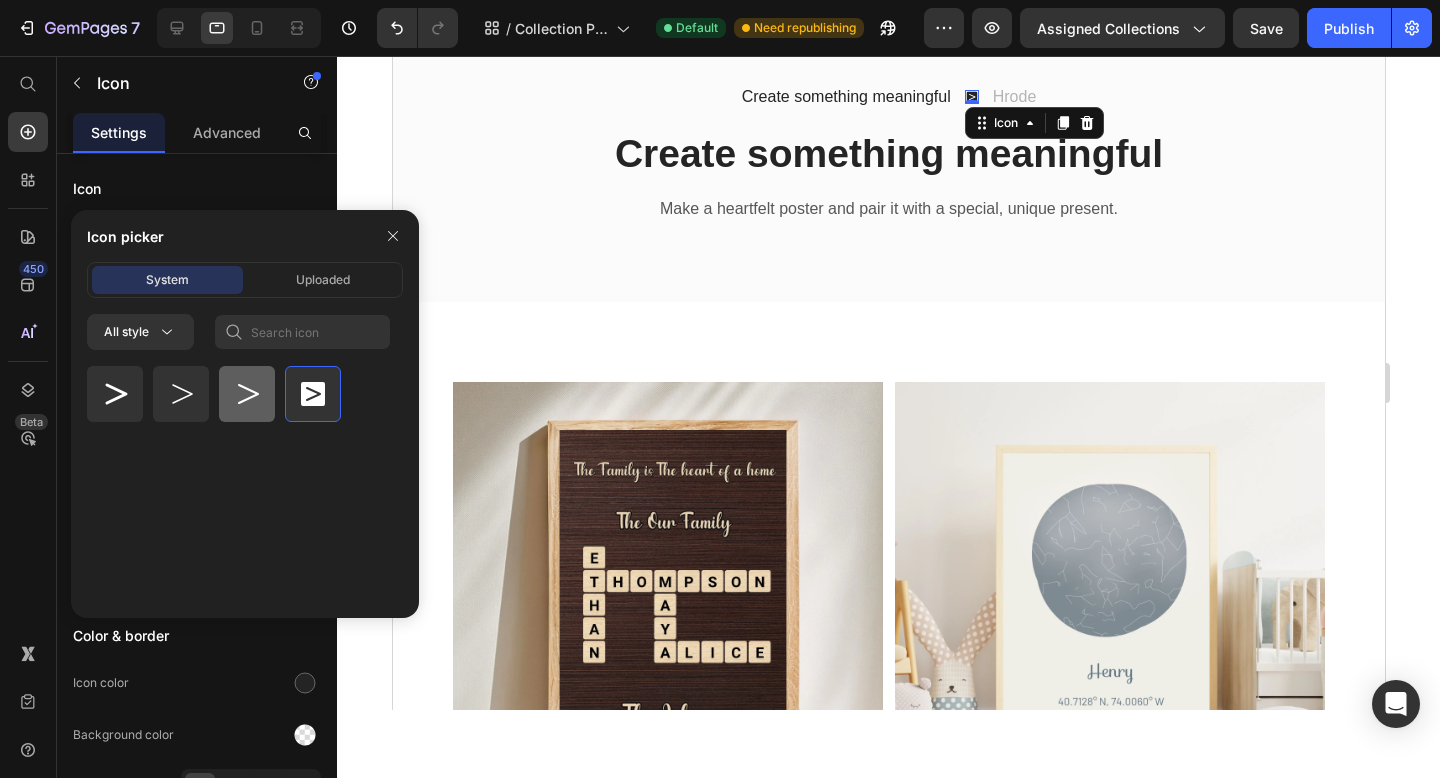 click 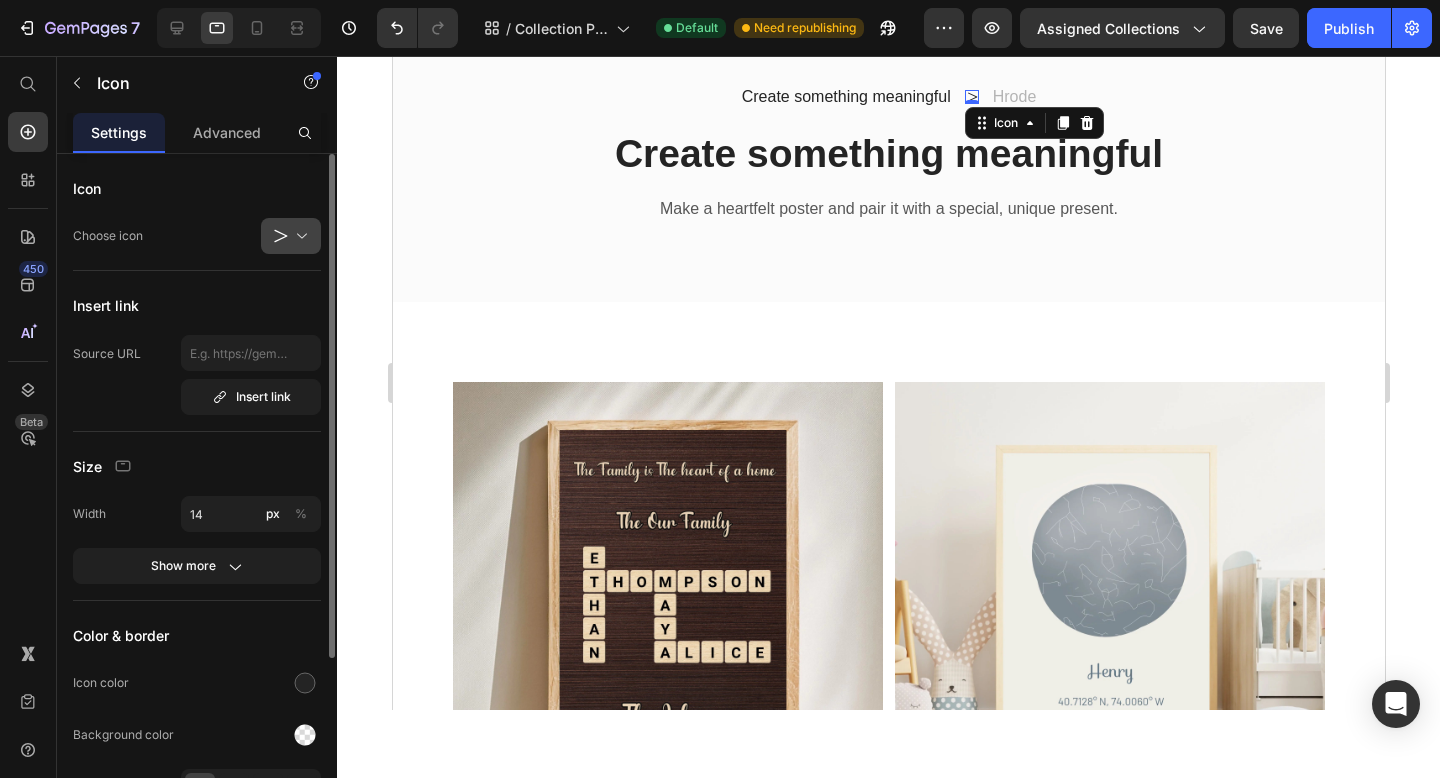 click at bounding box center (299, 236) 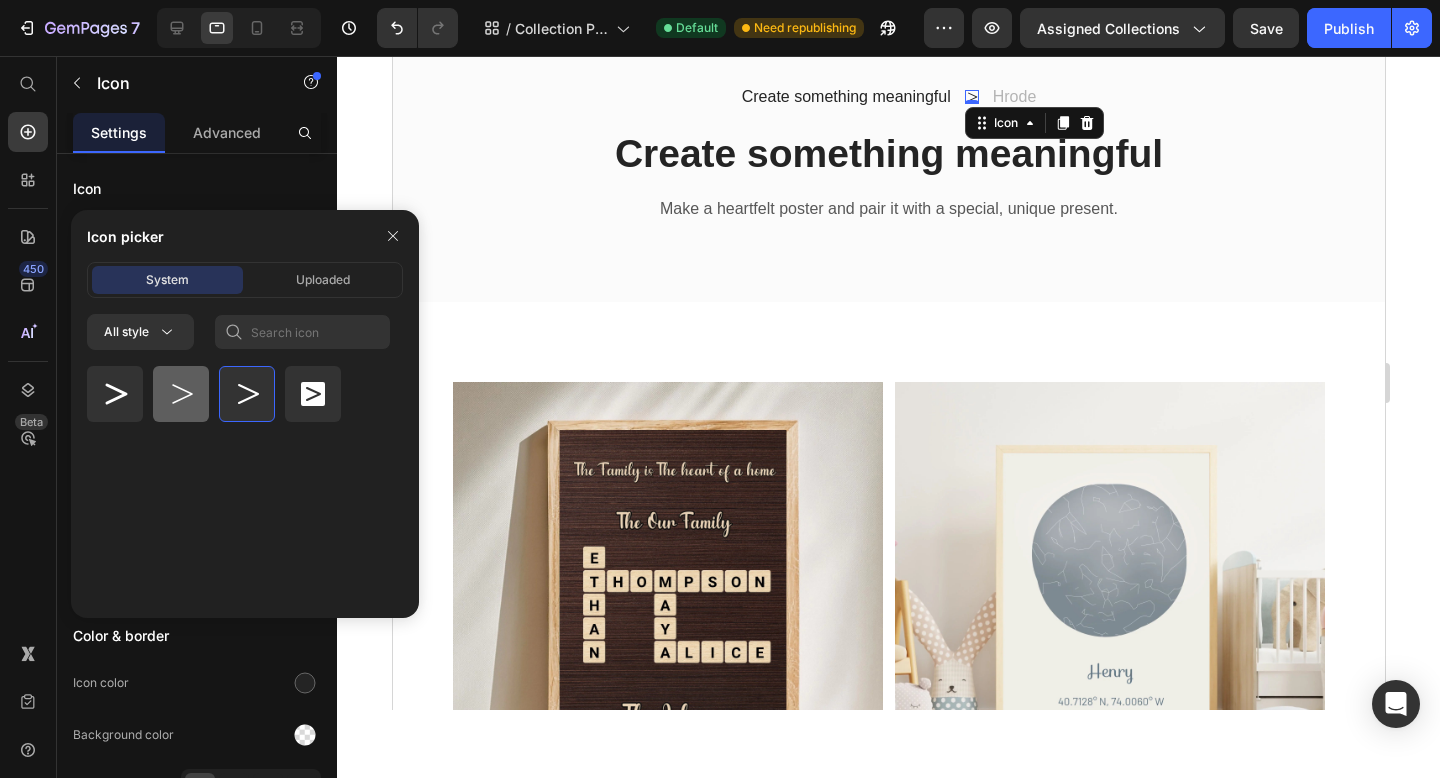 click 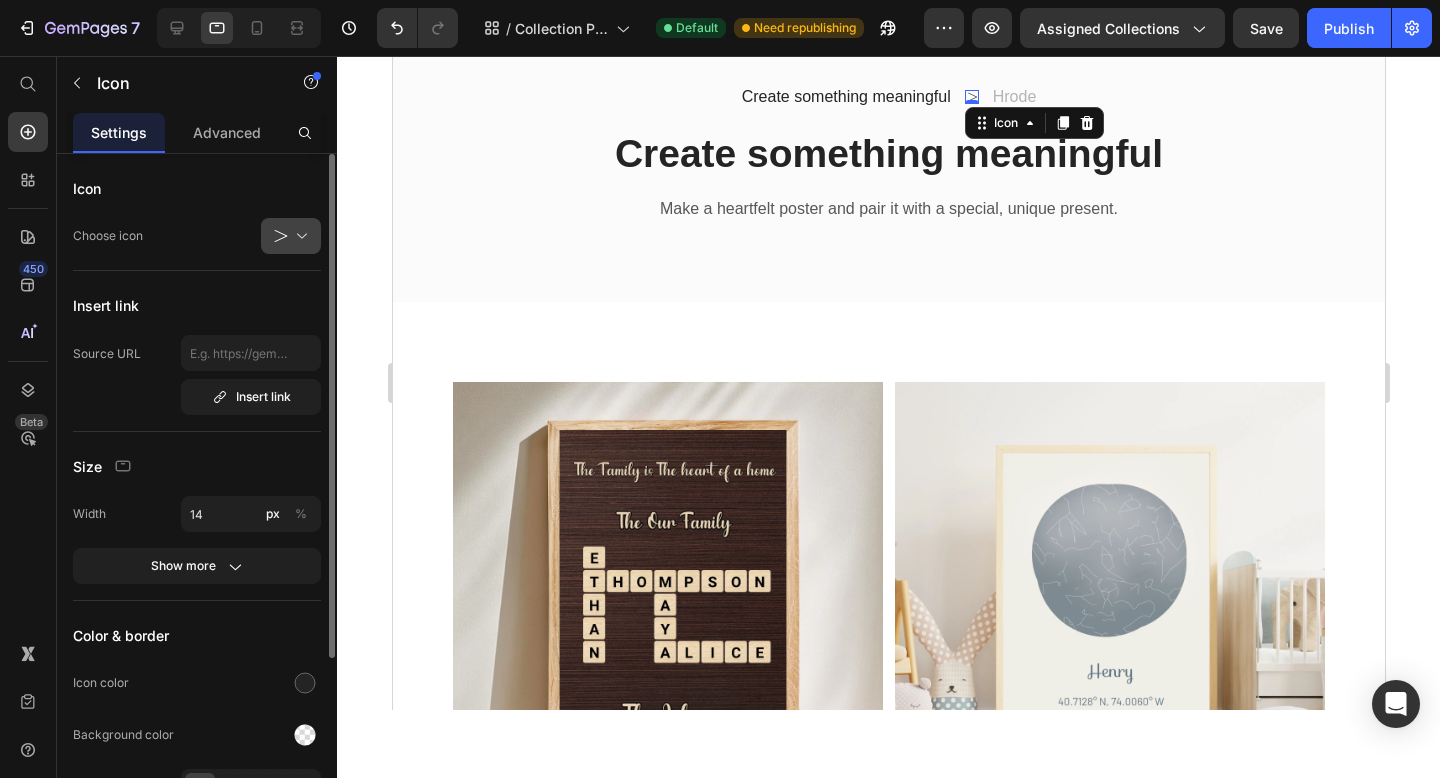 click at bounding box center (299, 236) 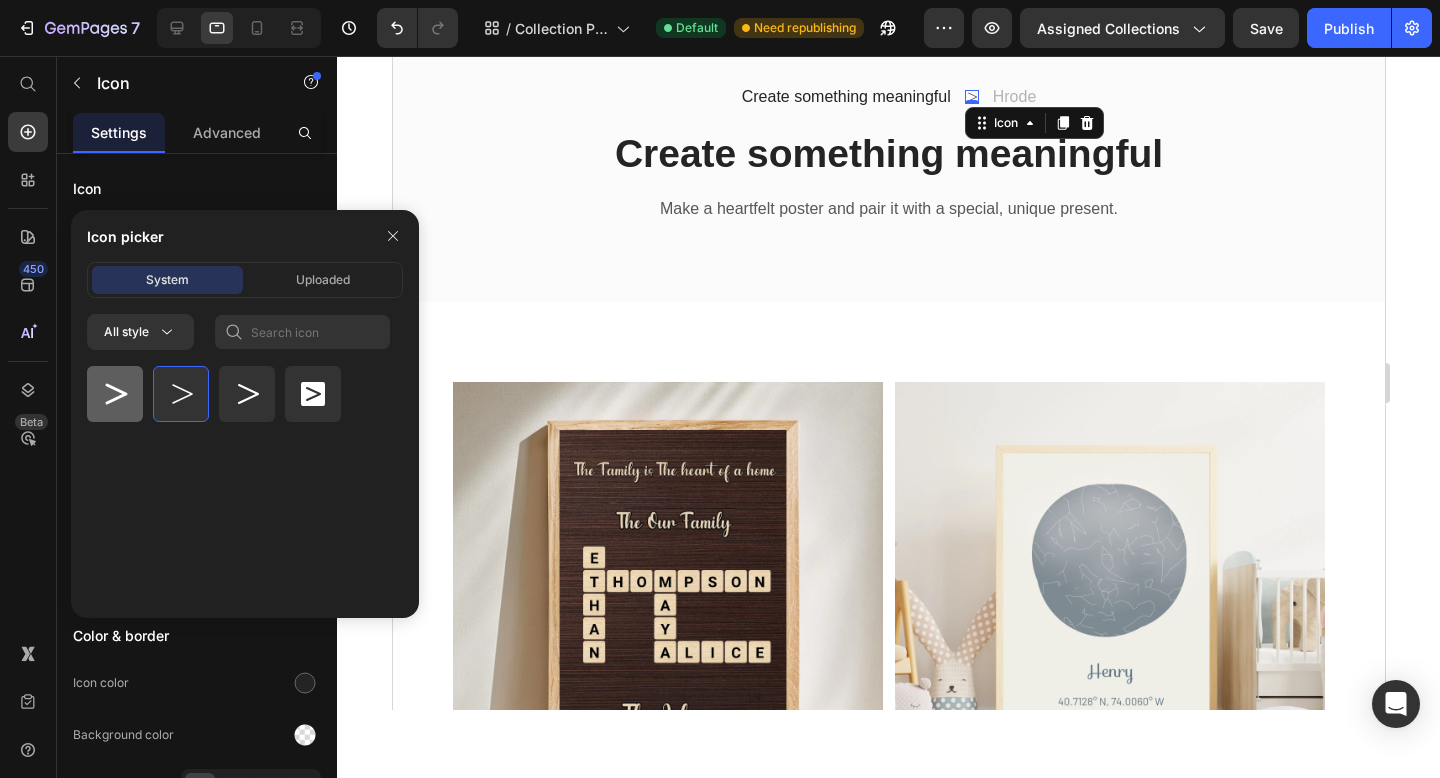 click 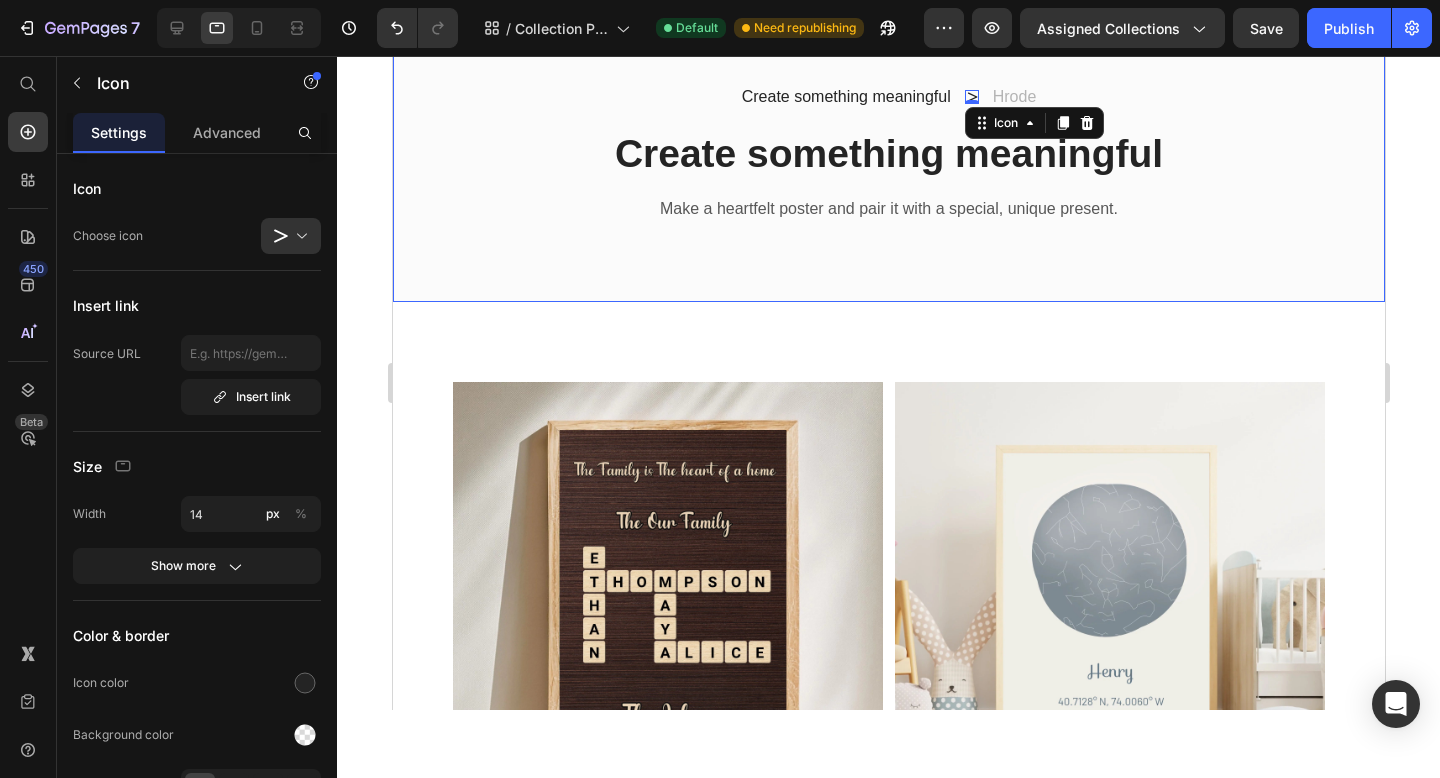 click on "Create something meaningful Text block
Icon   0 Hrode Text block Row Create something meaningful Heading Make a heartfelt poster and pair it with a special, unique present. Text block Row Row Row" at bounding box center [888, 153] 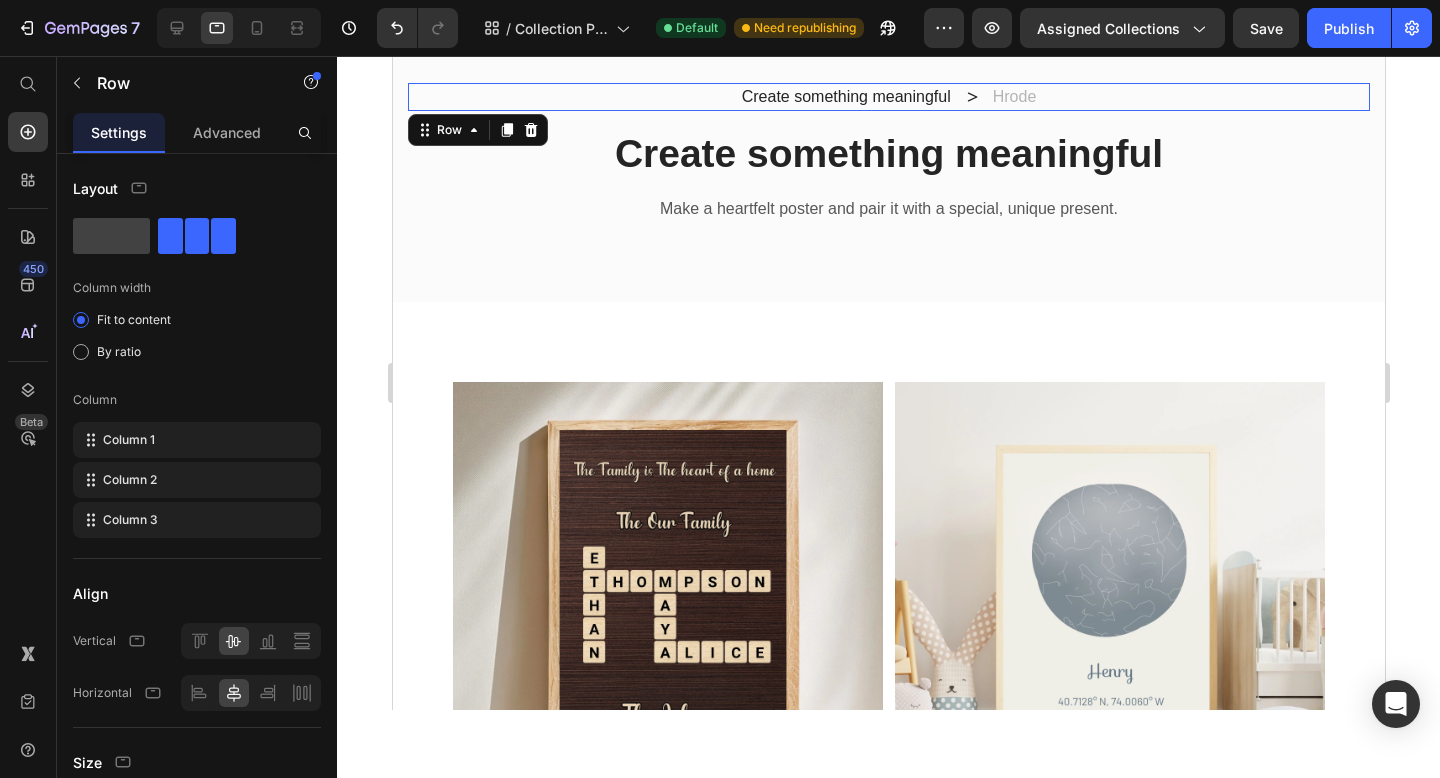 click on "Icon" at bounding box center [971, 97] 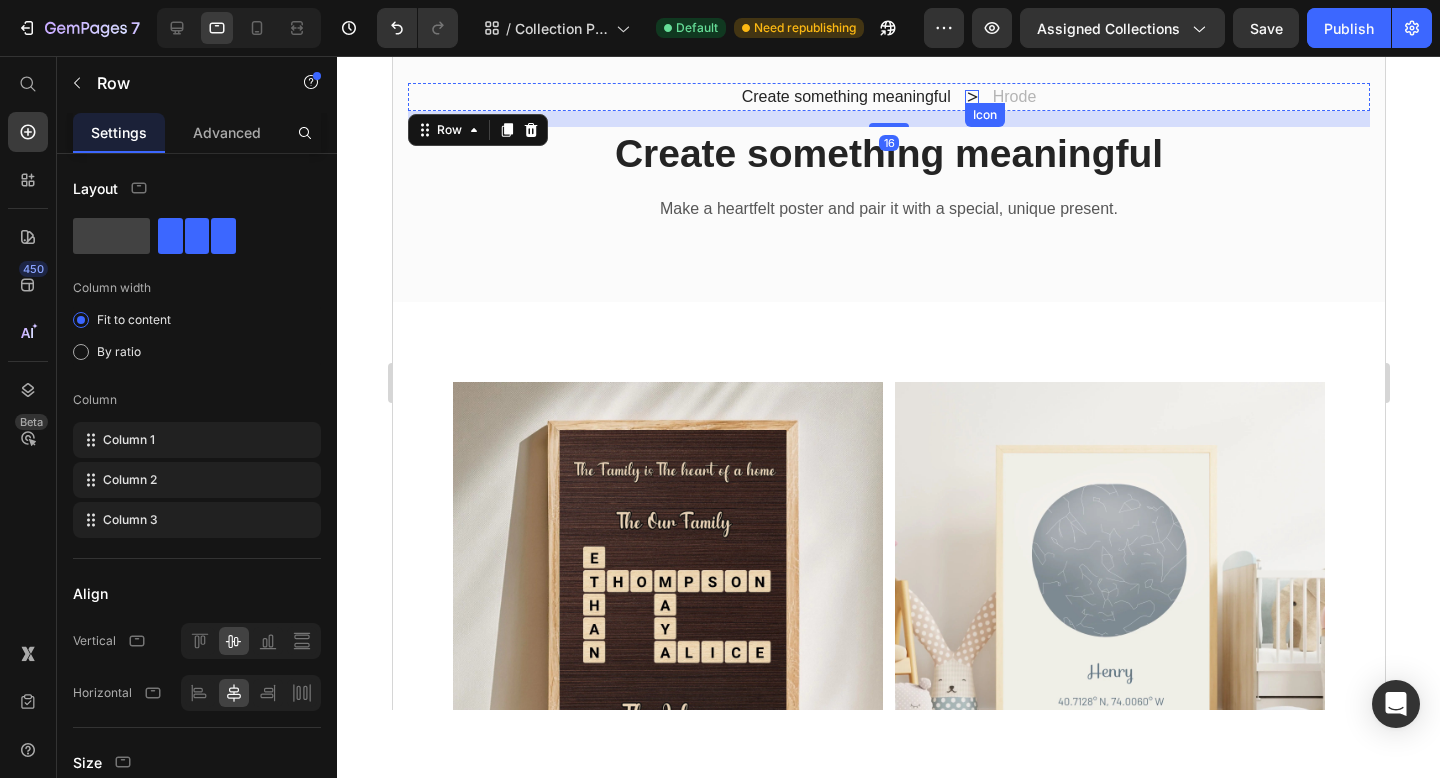 click 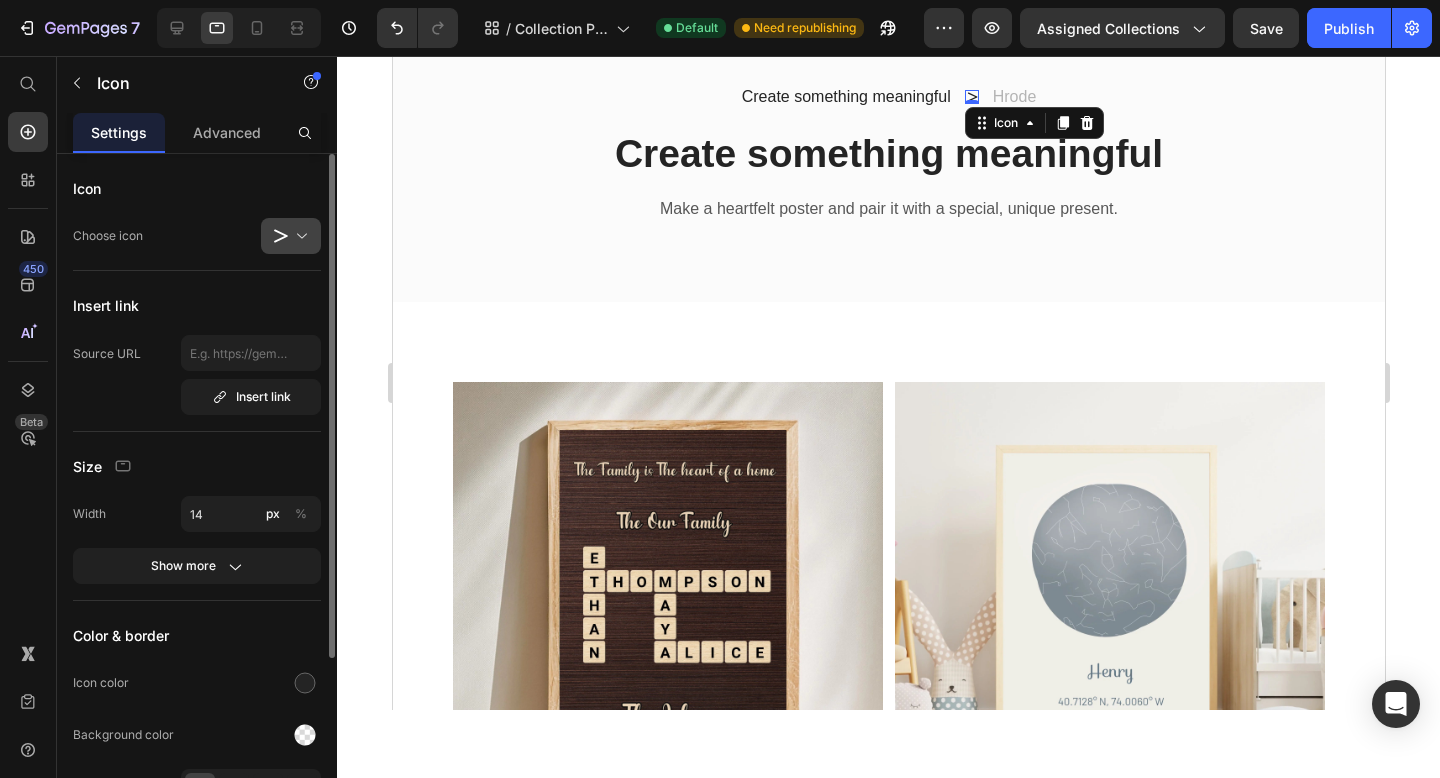 click at bounding box center (299, 236) 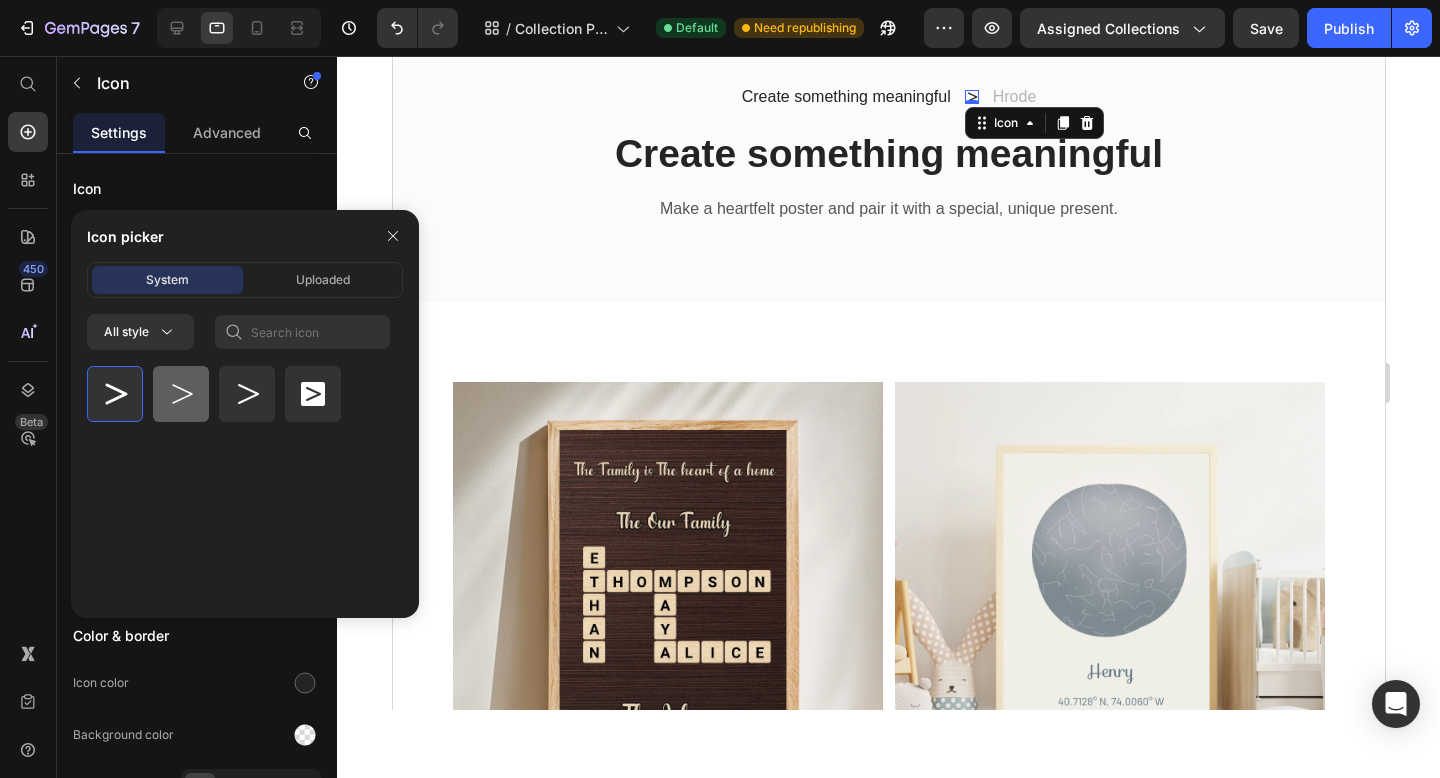 click 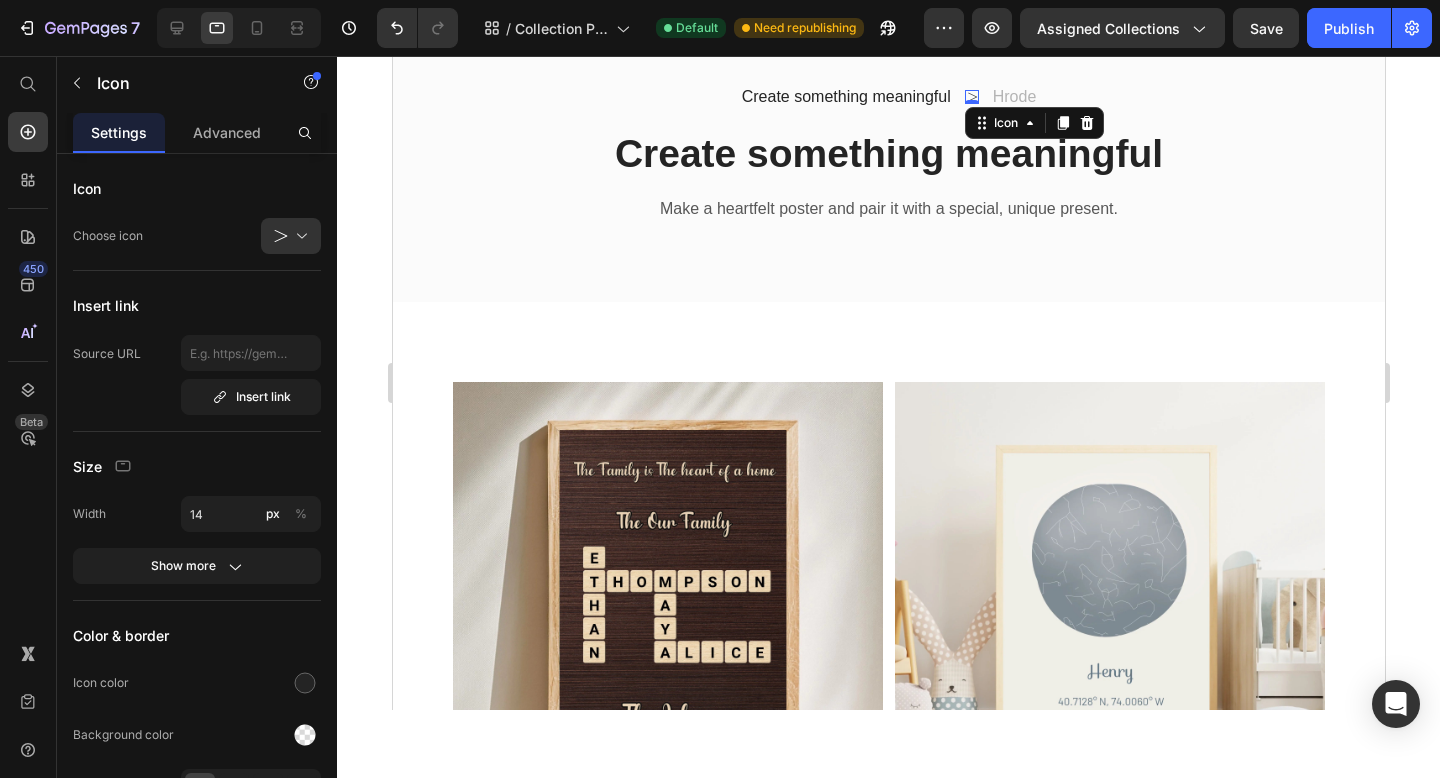 click 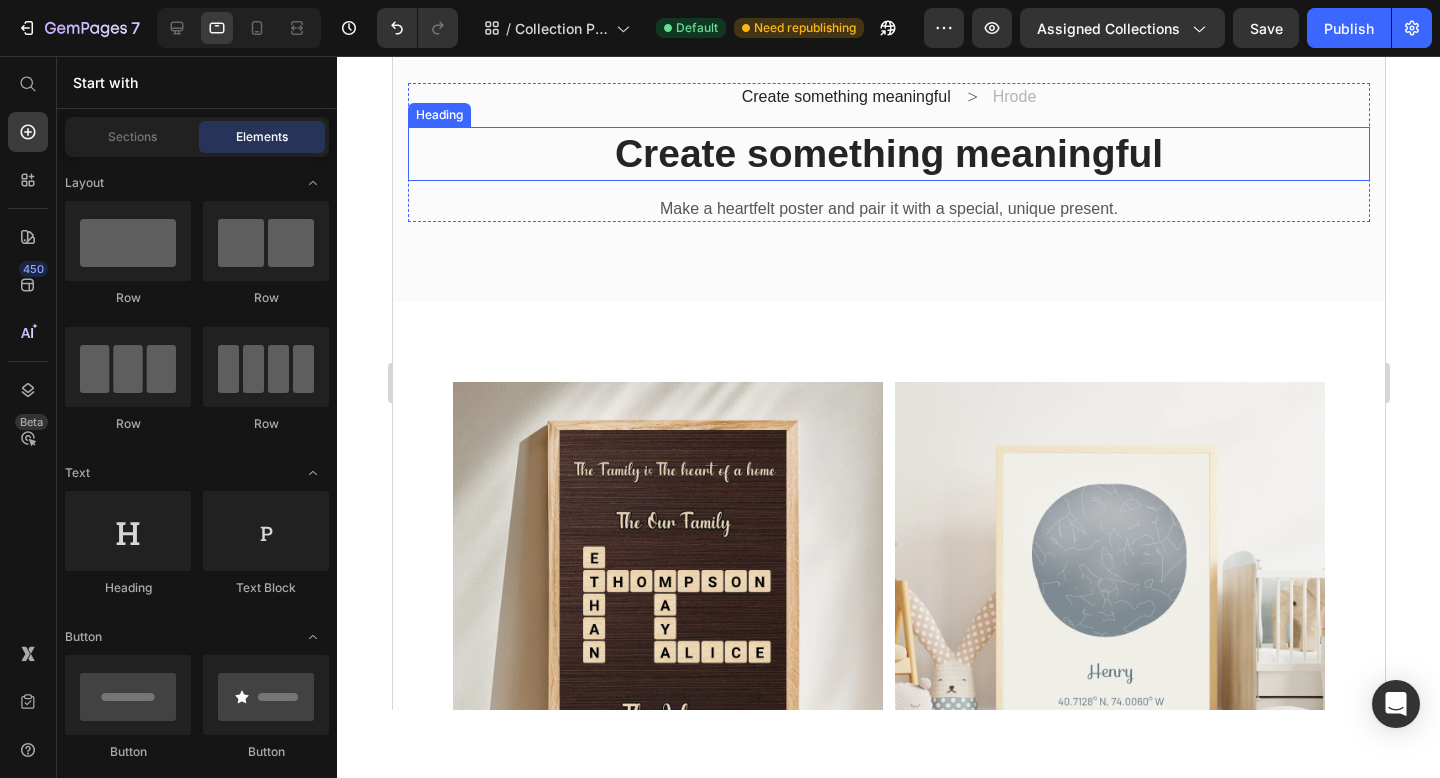click on "Create something meaningful" at bounding box center (845, 97) 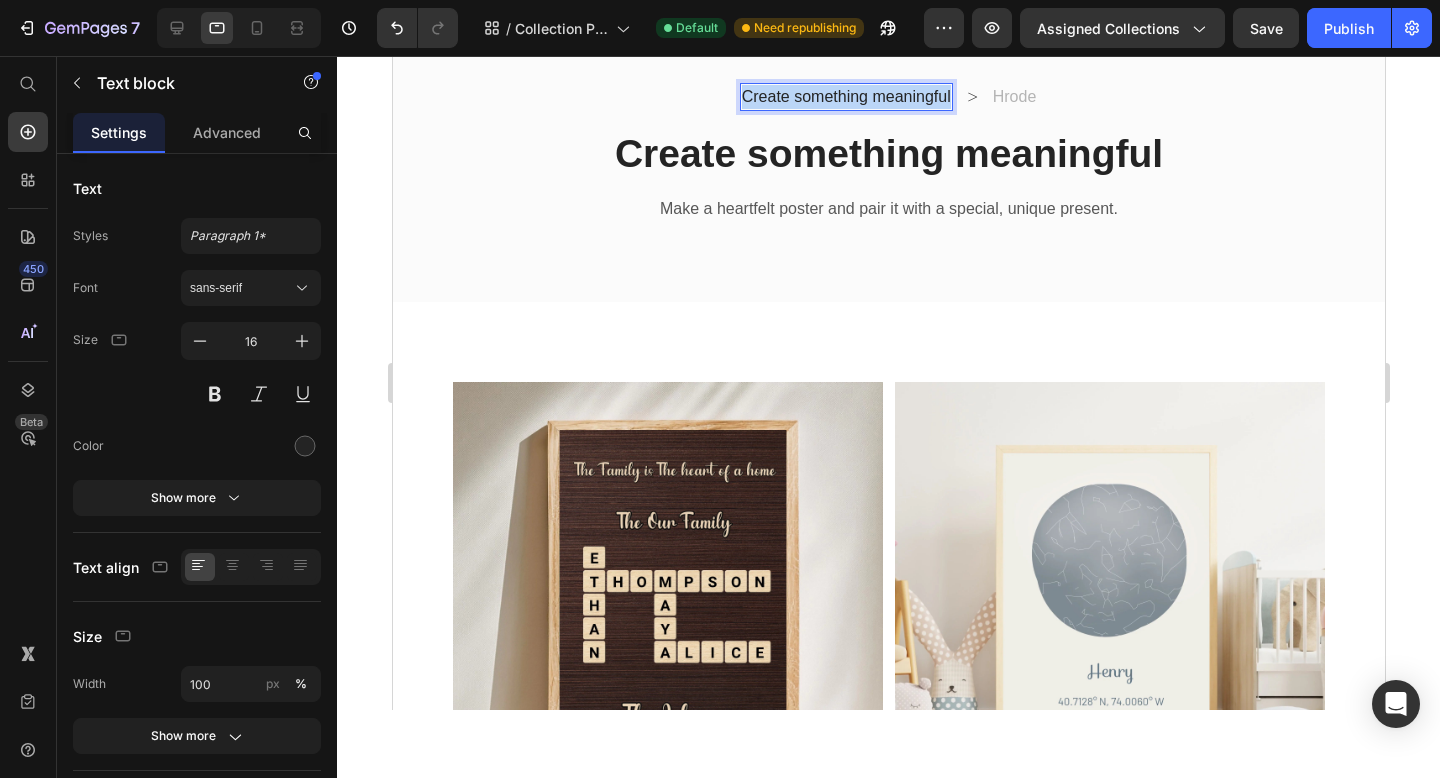 click on "Create something meaningful" at bounding box center [845, 97] 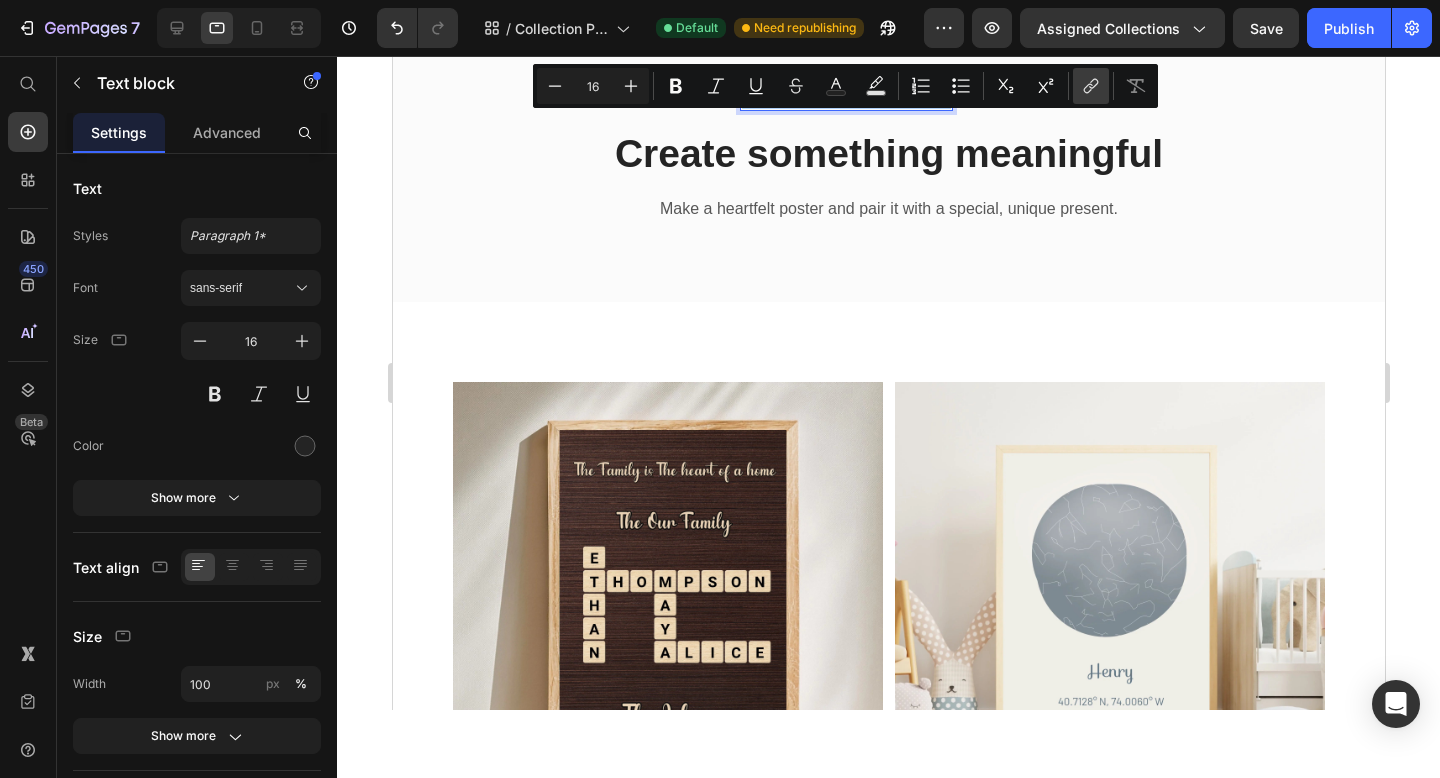 click 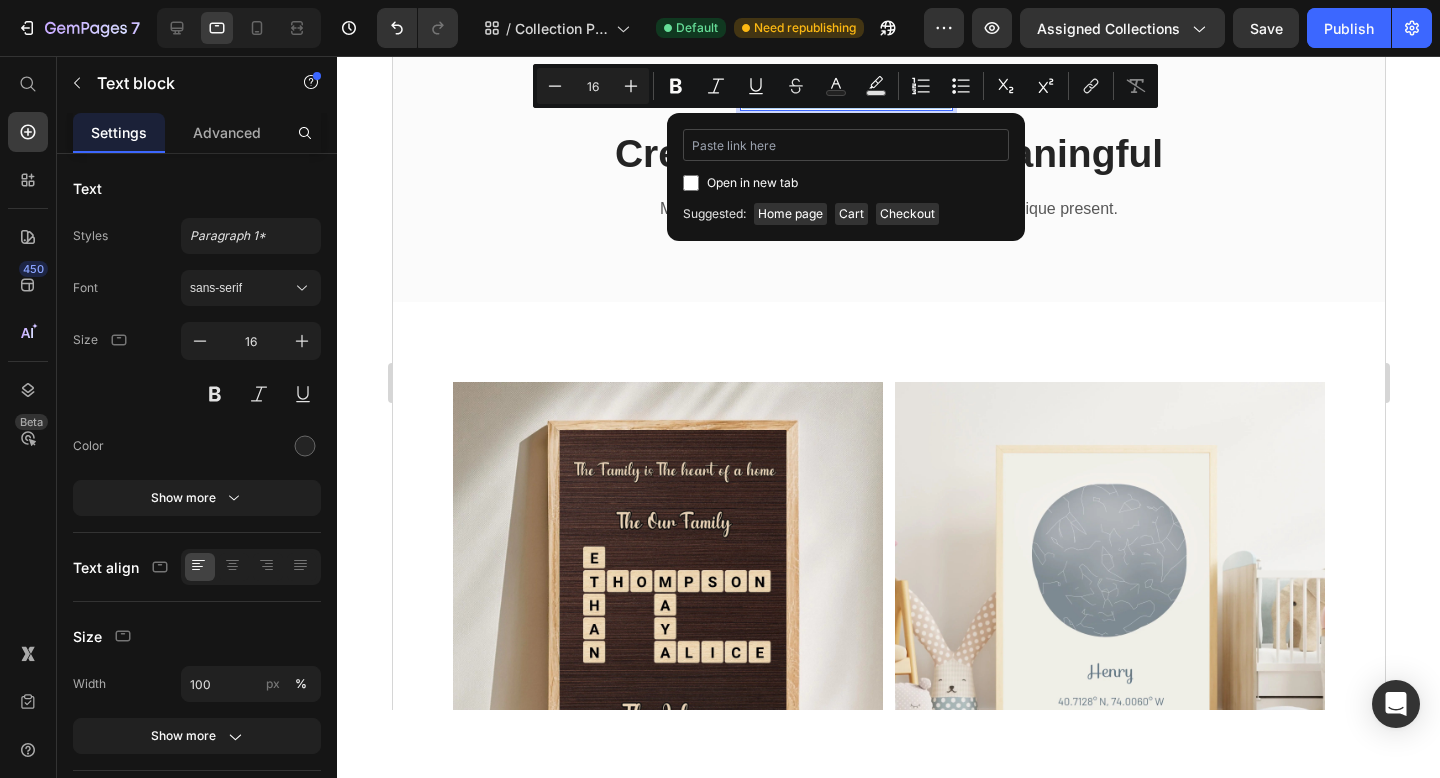 click at bounding box center [846, 145] 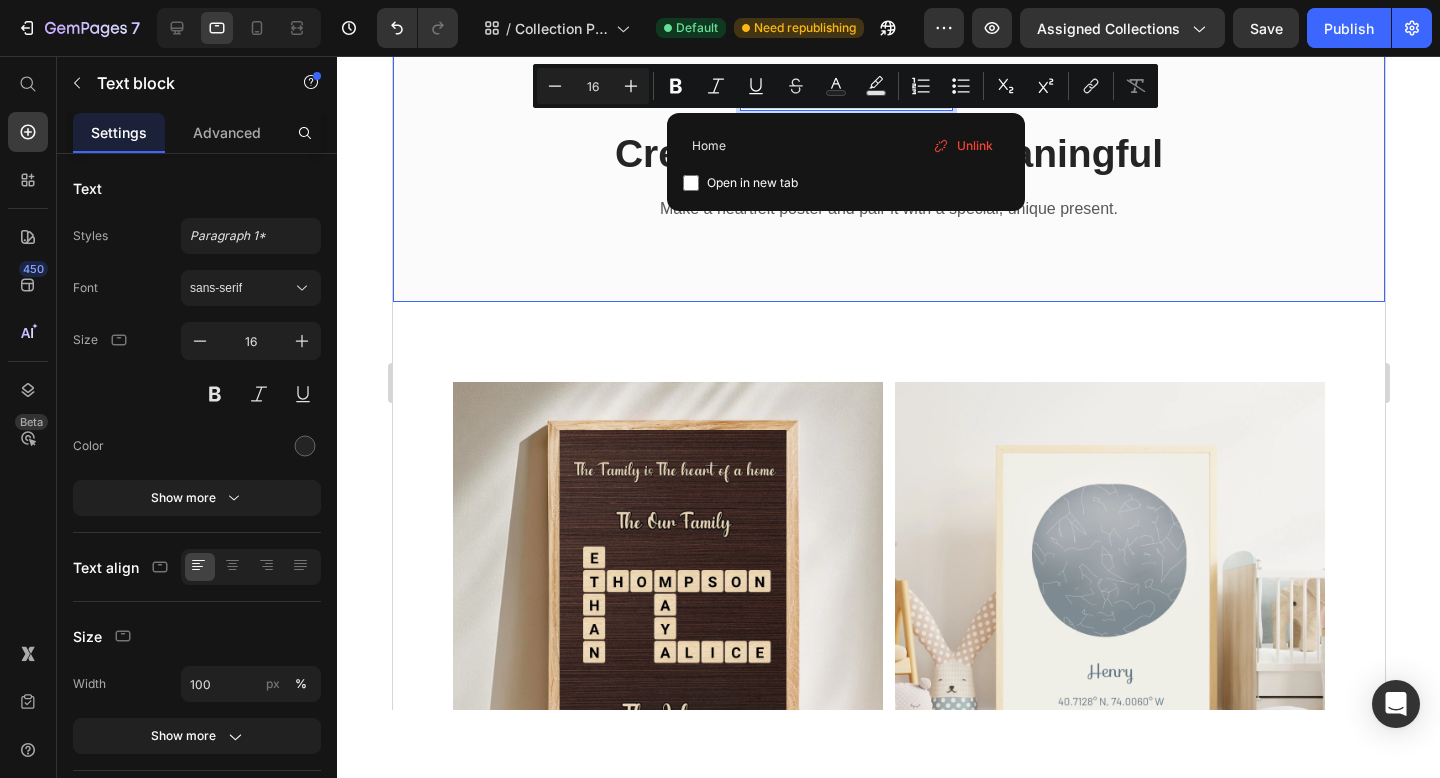 click on "Create something meaningful Text block   0
Icon Hrode Text block Row Create something meaningful Heading Make a heartfelt poster and pair it with a special, unique present. Text block Row Row Row" at bounding box center (888, 153) 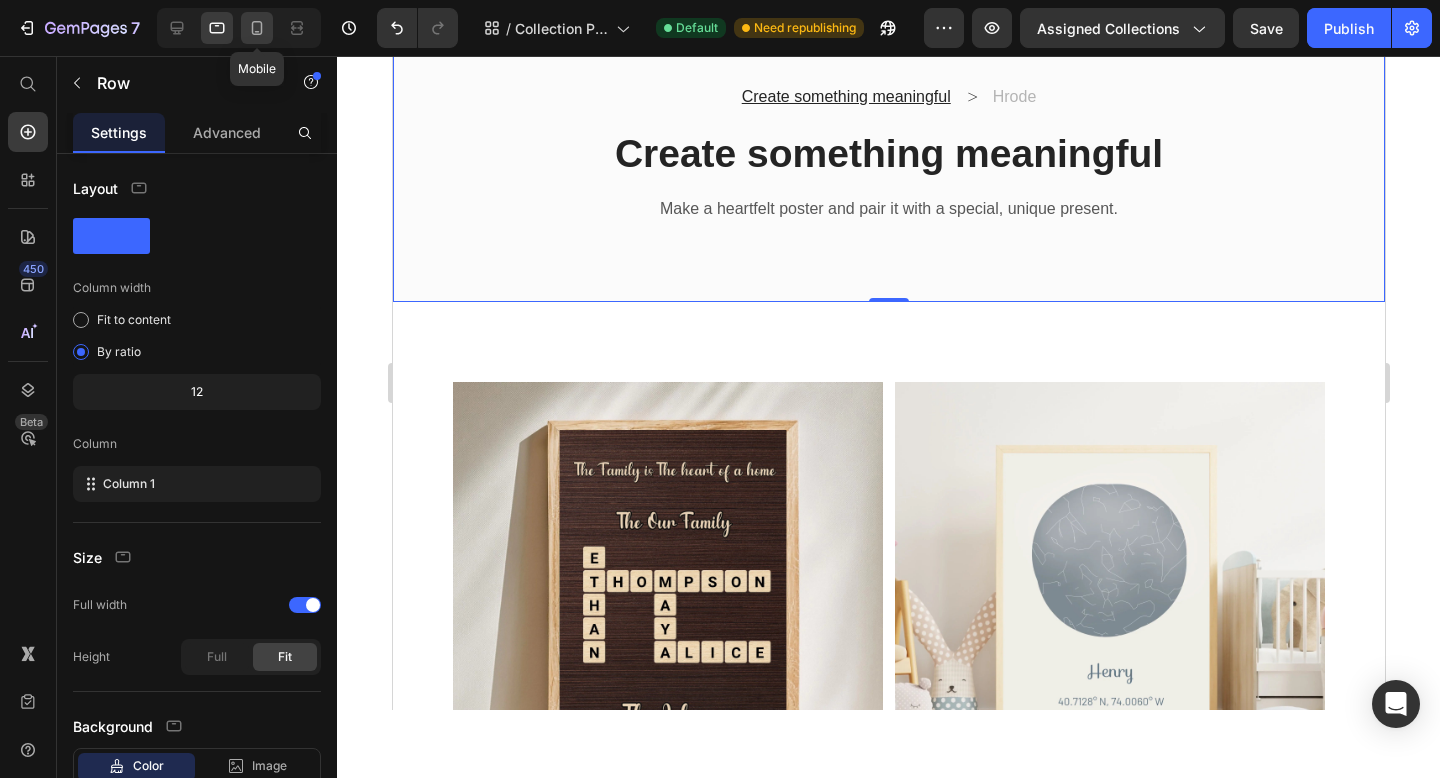 click 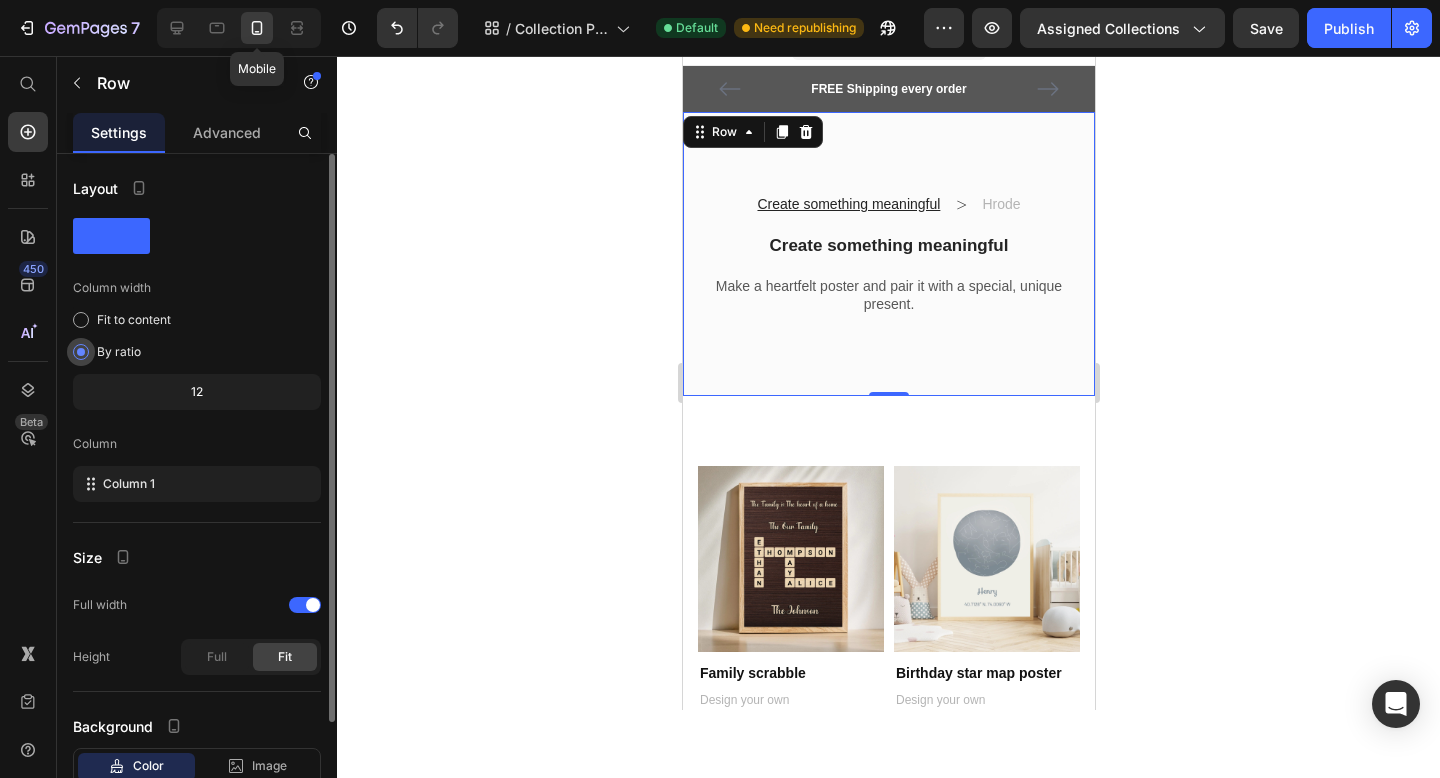 scroll, scrollTop: 17, scrollLeft: 0, axis: vertical 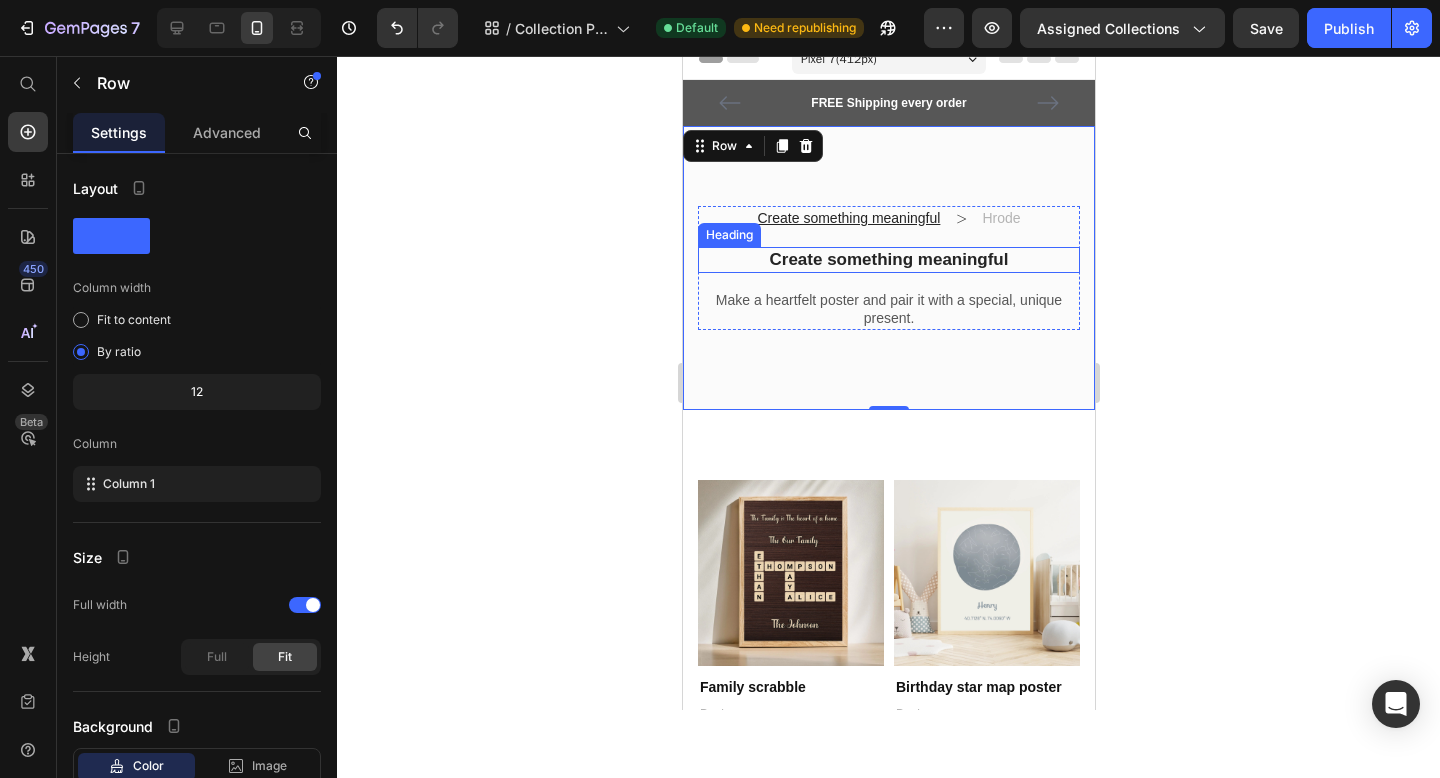 click on "Create something meaningful" at bounding box center [888, 260] 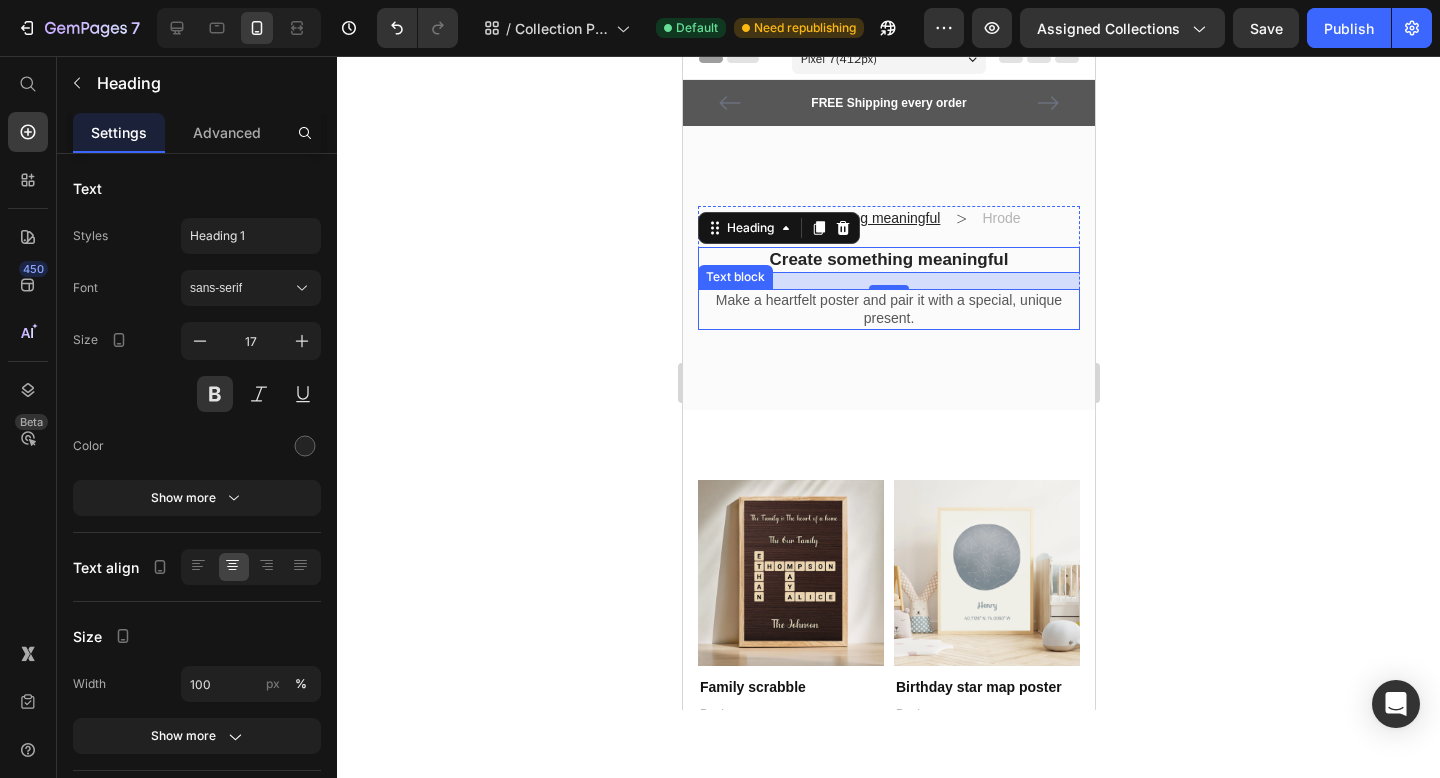 click on "Make a heartfelt poster and pair it with a special, unique present." at bounding box center [888, 309] 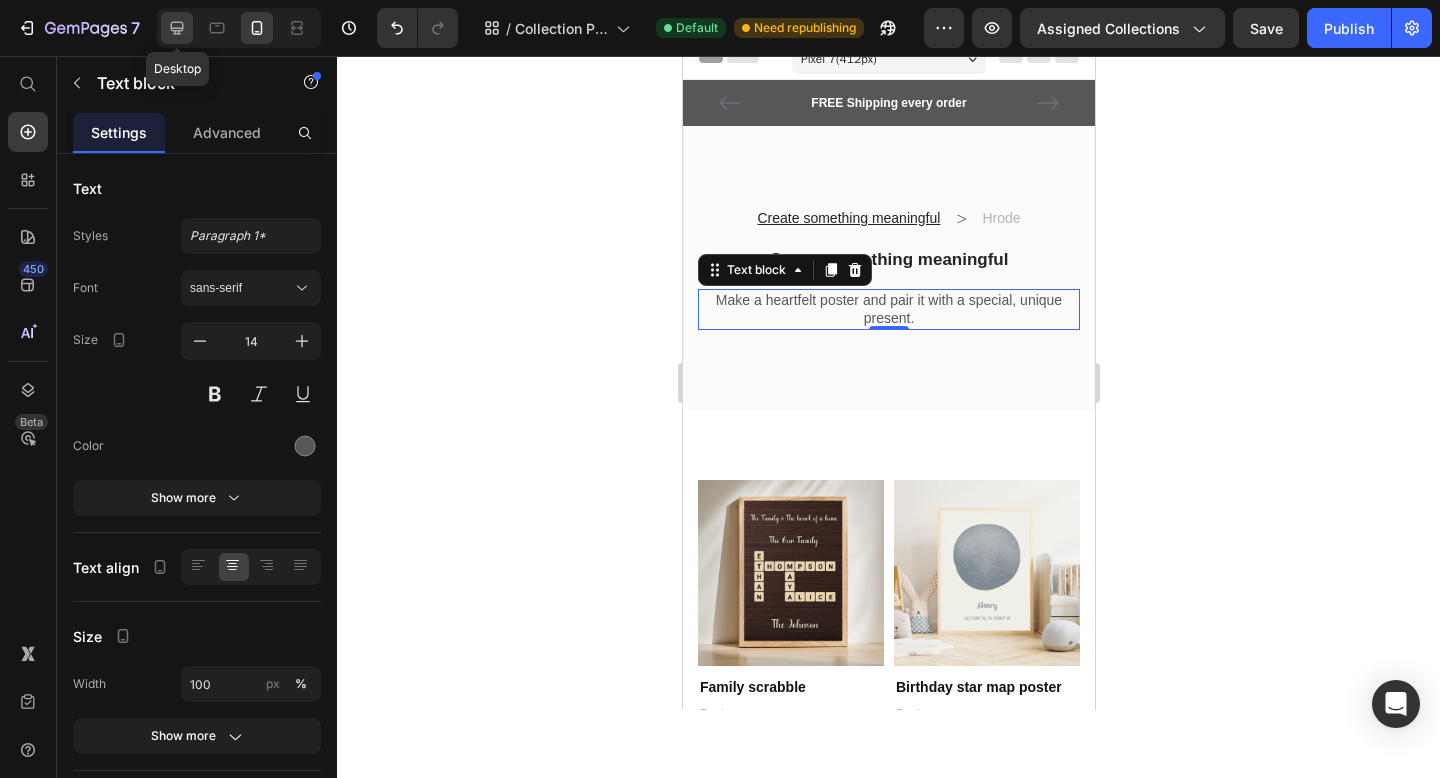 click 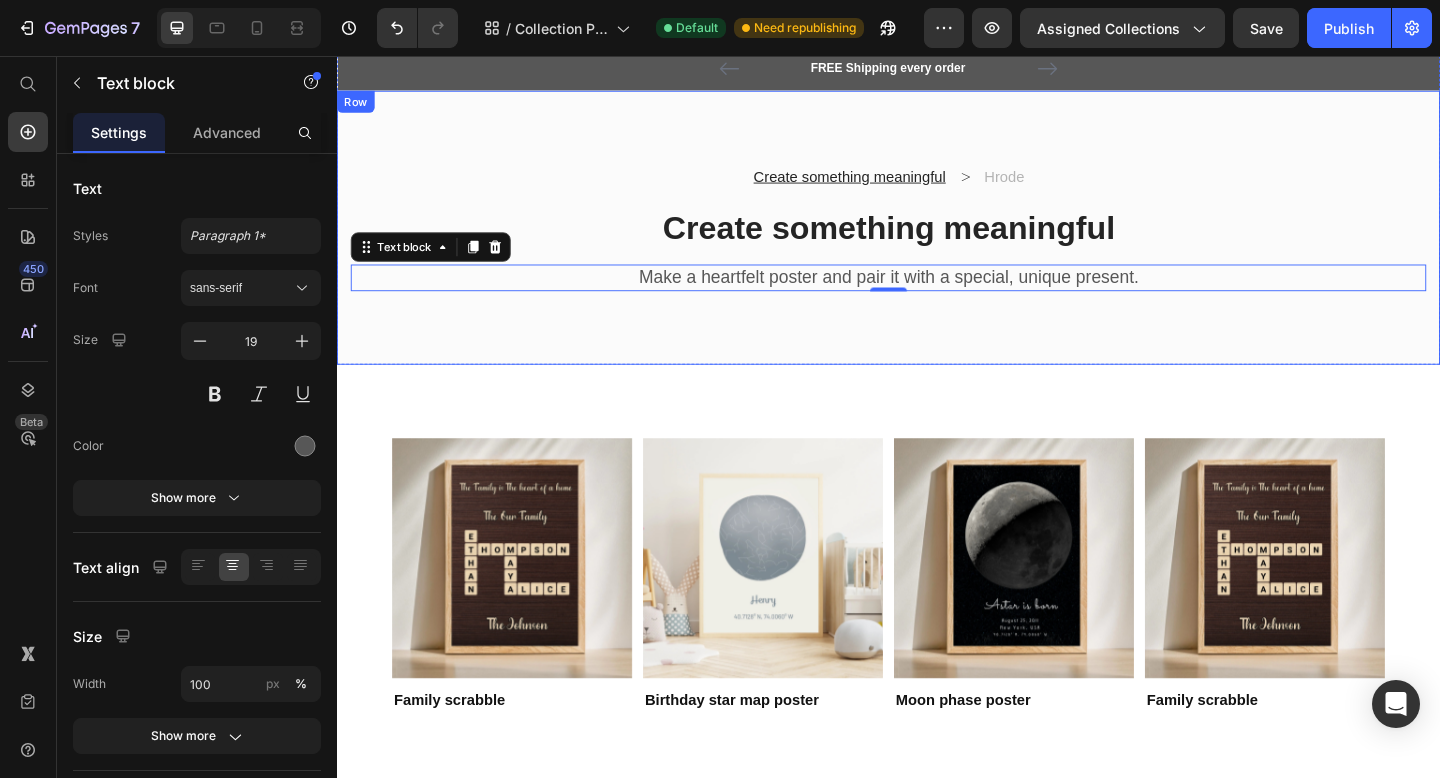 scroll, scrollTop: 0, scrollLeft: 0, axis: both 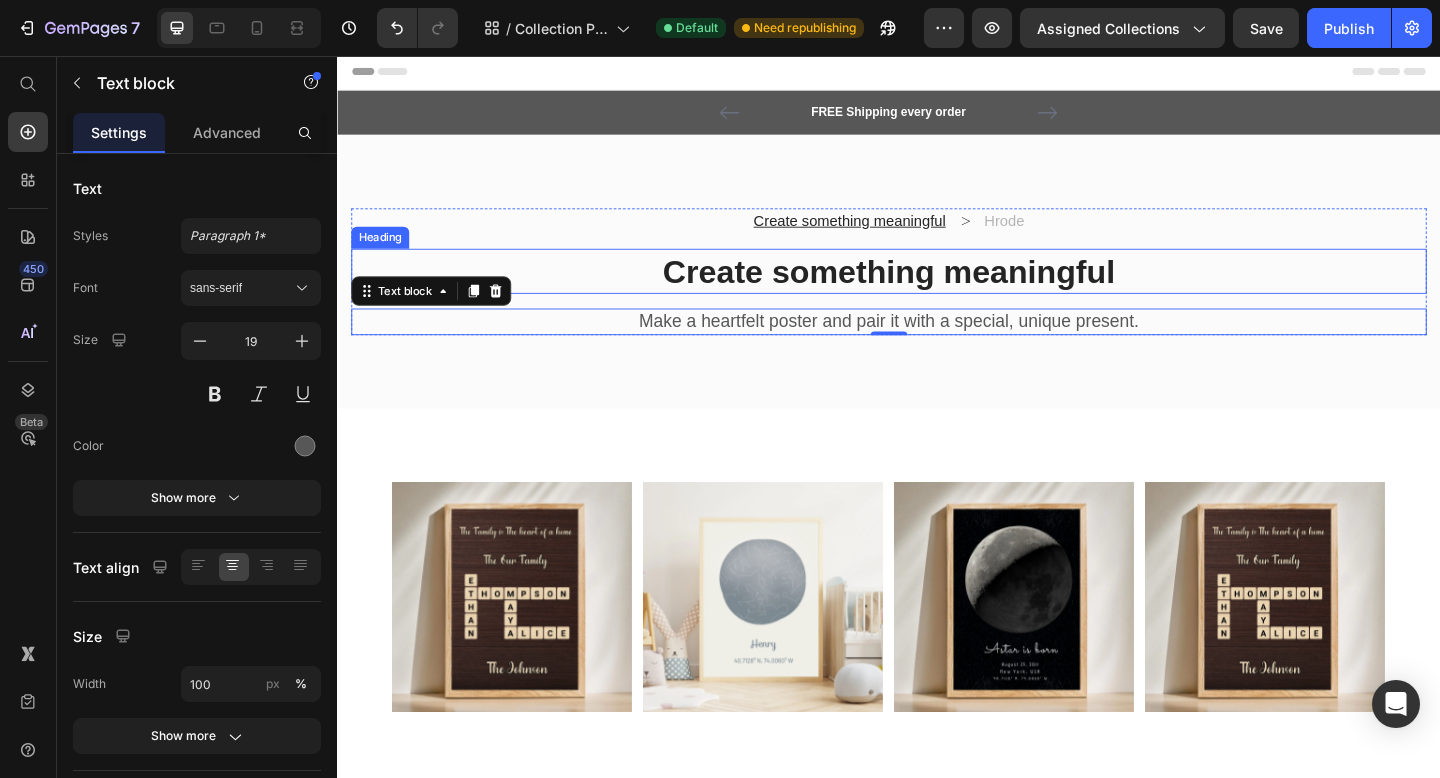 click on "Create something meaningful" at bounding box center [937, 291] 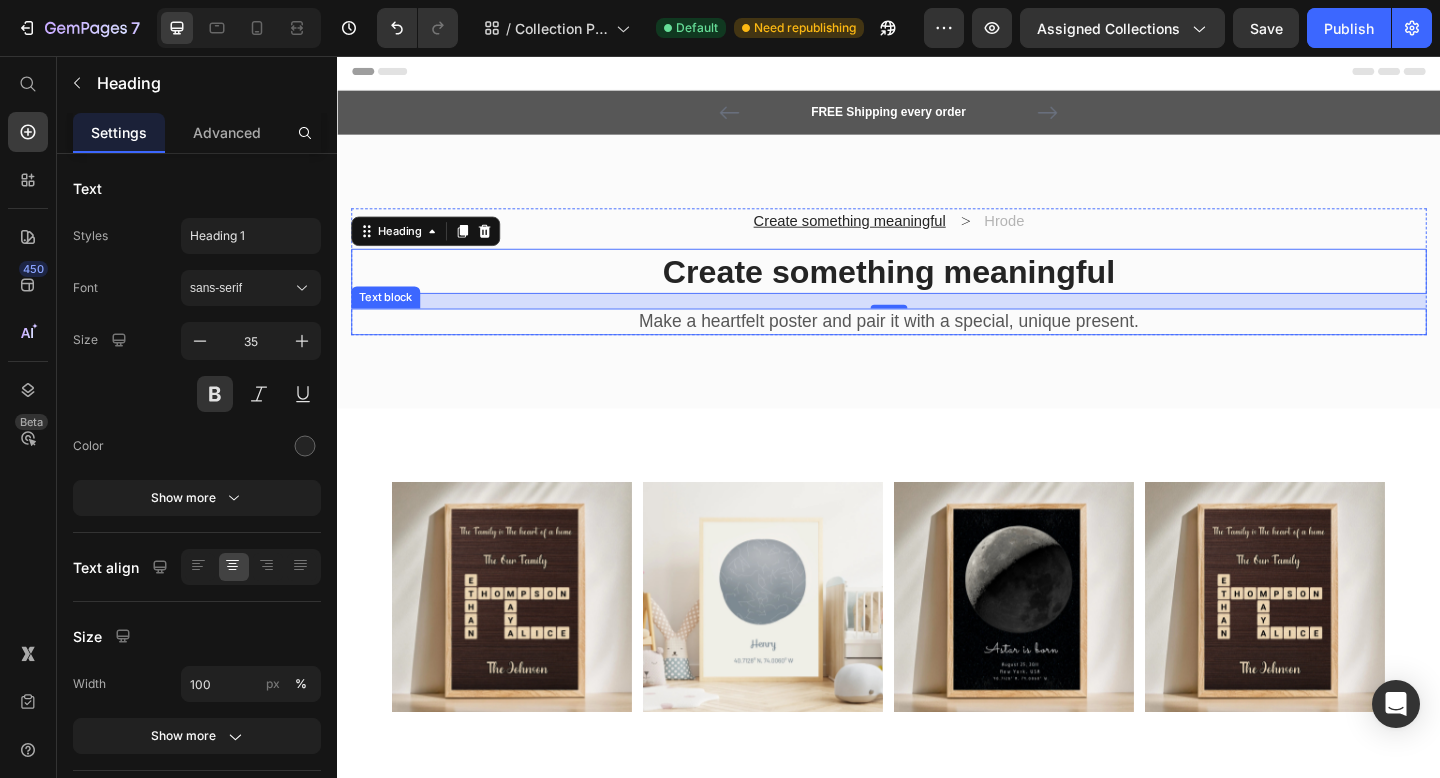 click on "Make a heartfelt poster and pair it with a special, unique present." at bounding box center [937, 345] 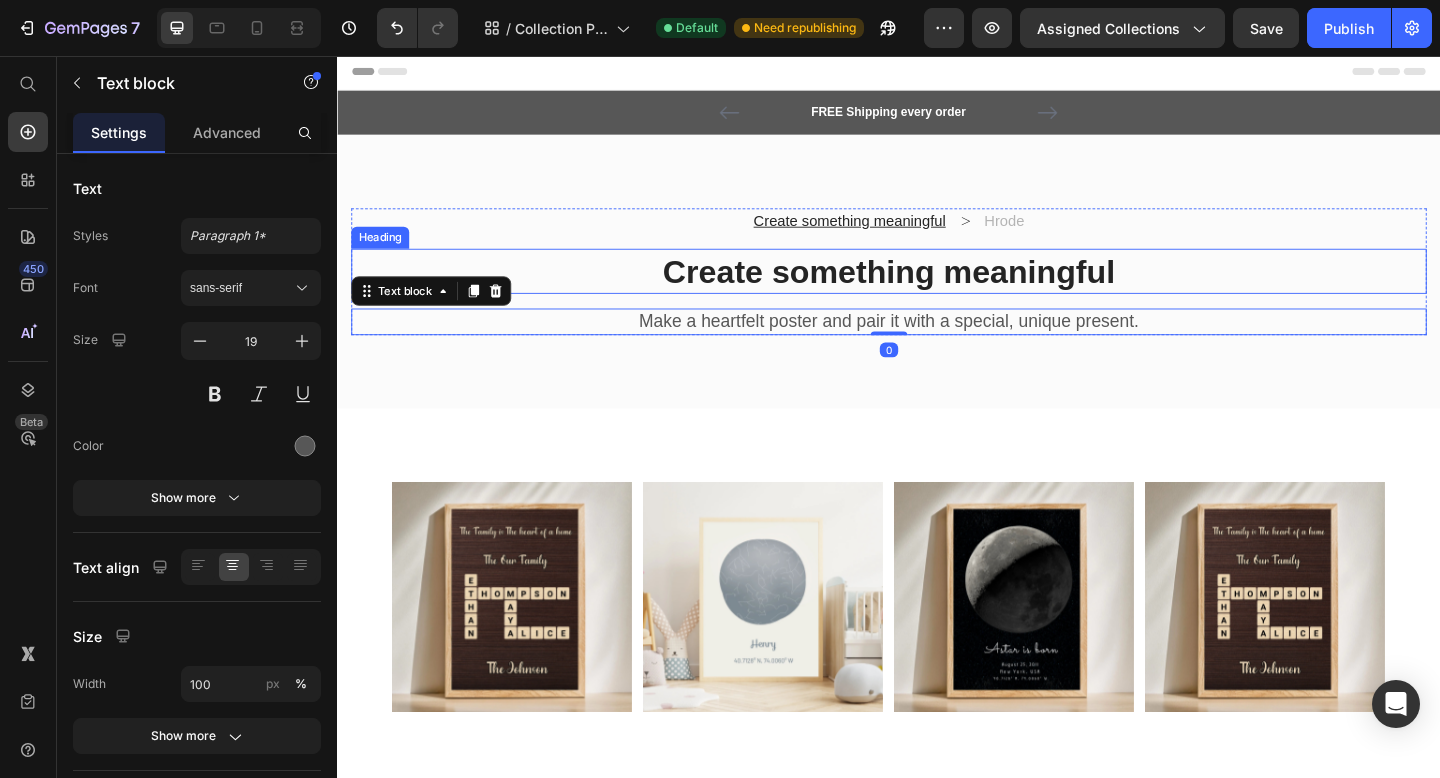 click on "Create something meaningful" at bounding box center [937, 291] 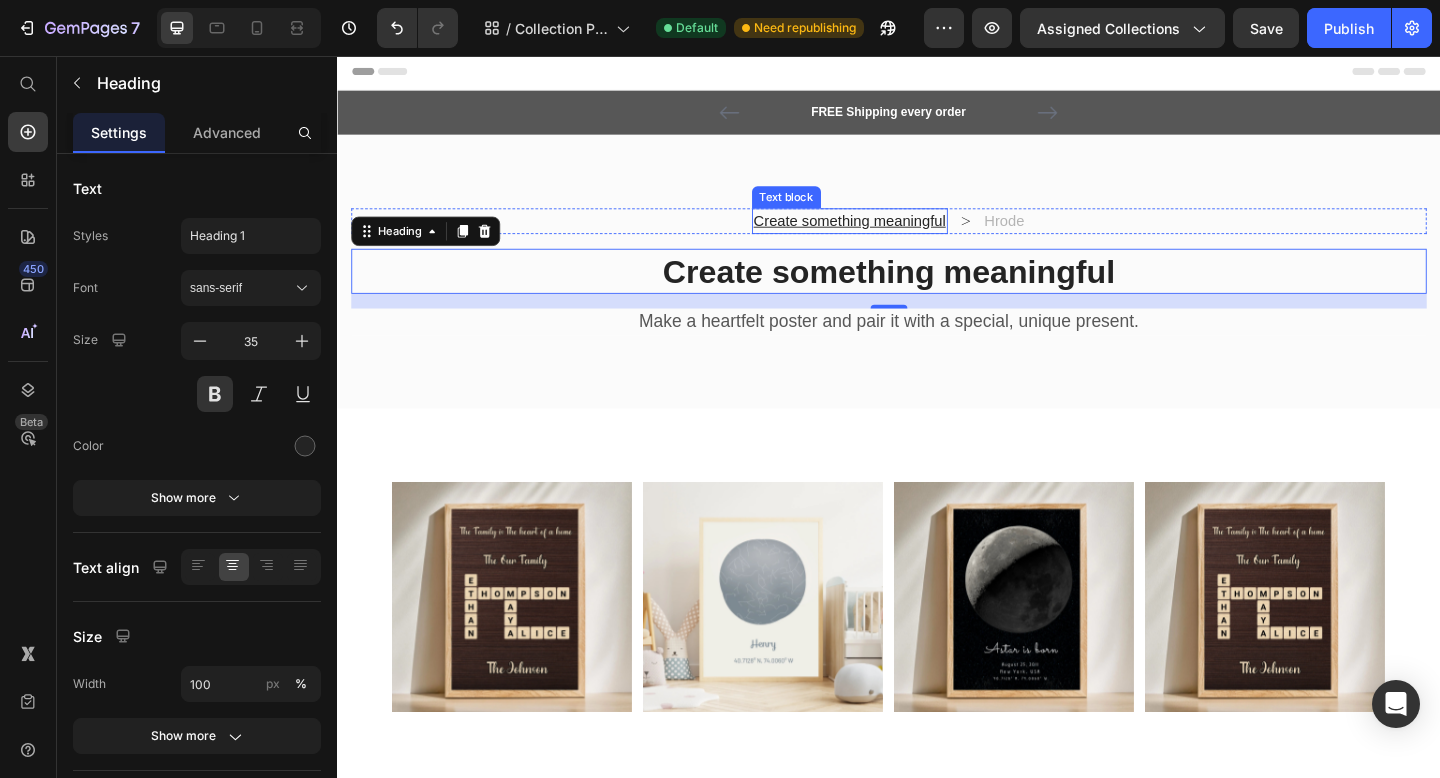 click on "Create something meaningful" at bounding box center (894, 235) 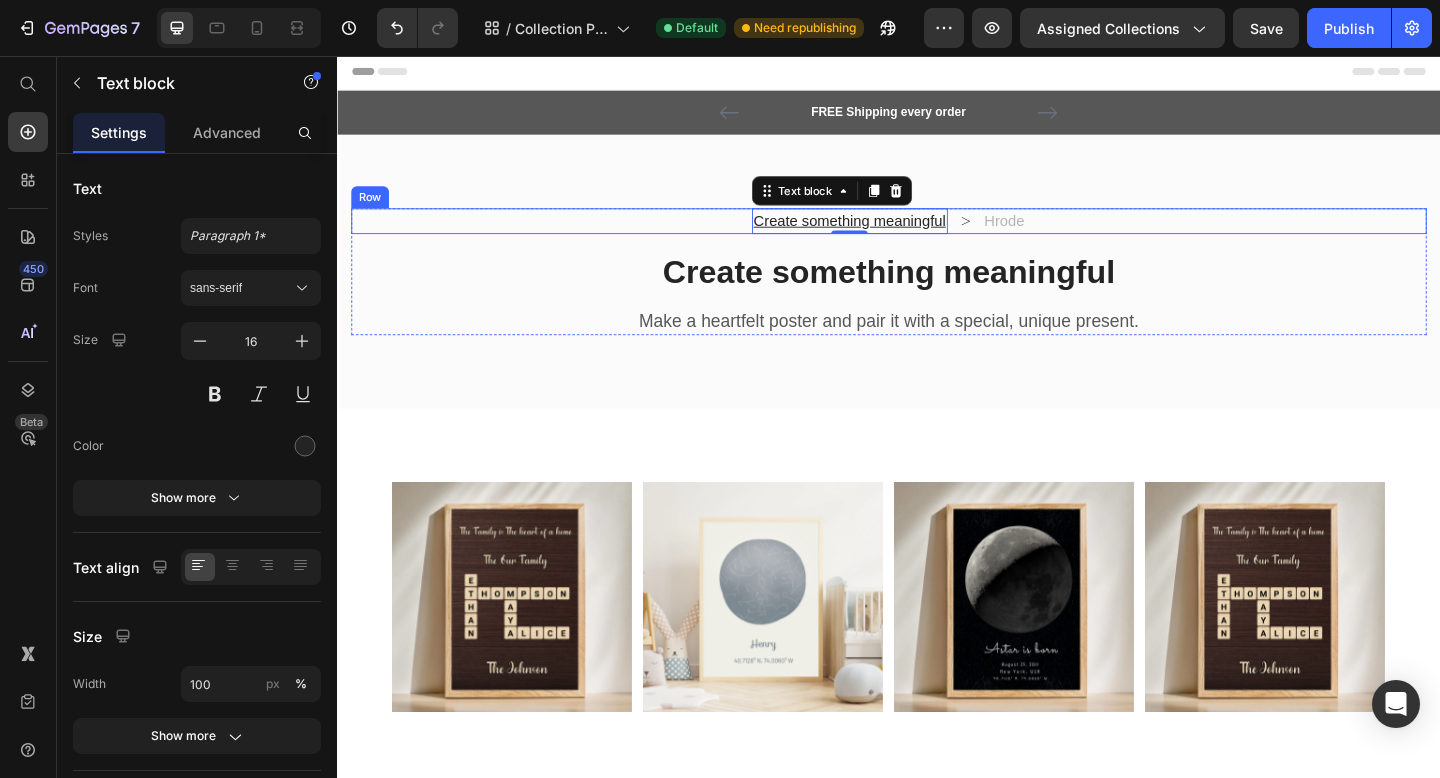 click 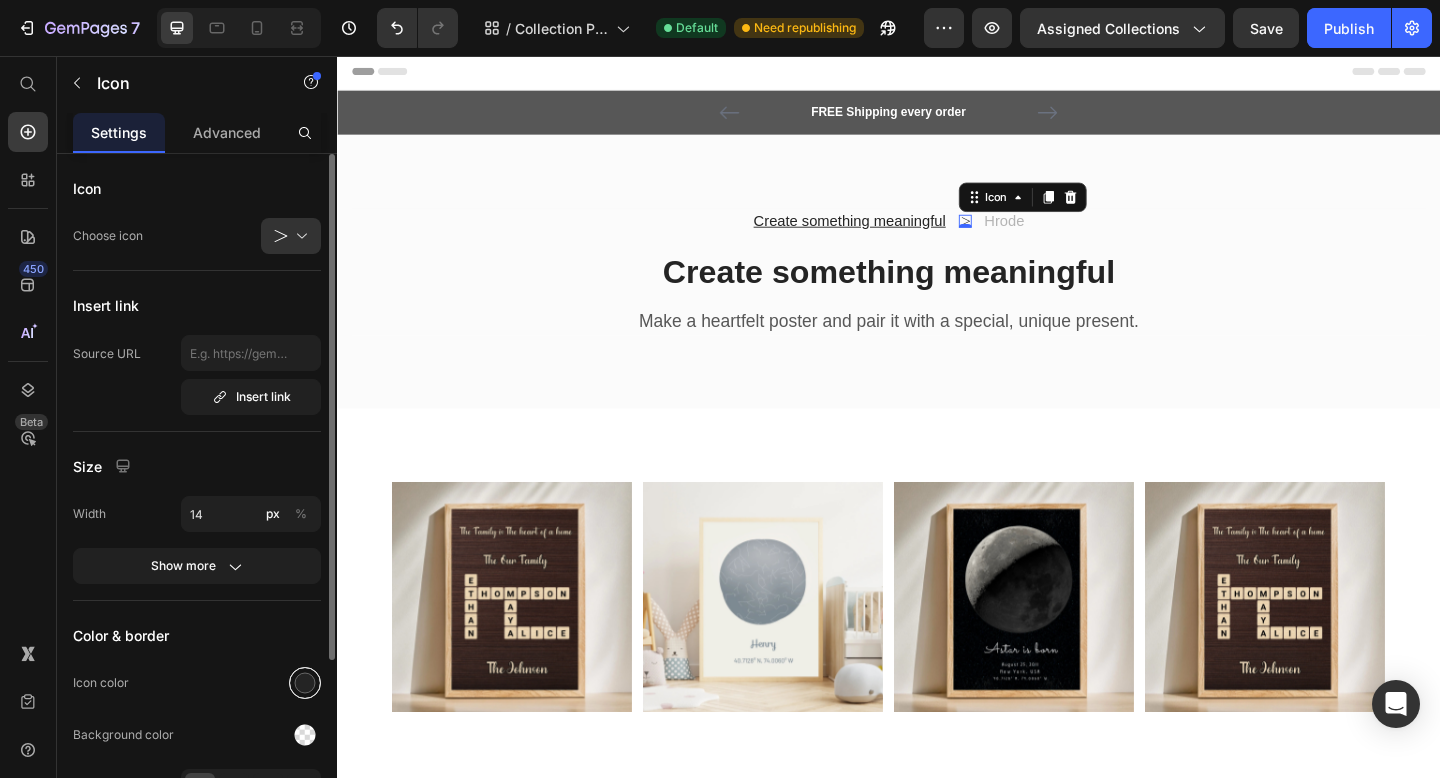 click at bounding box center (305, 683) 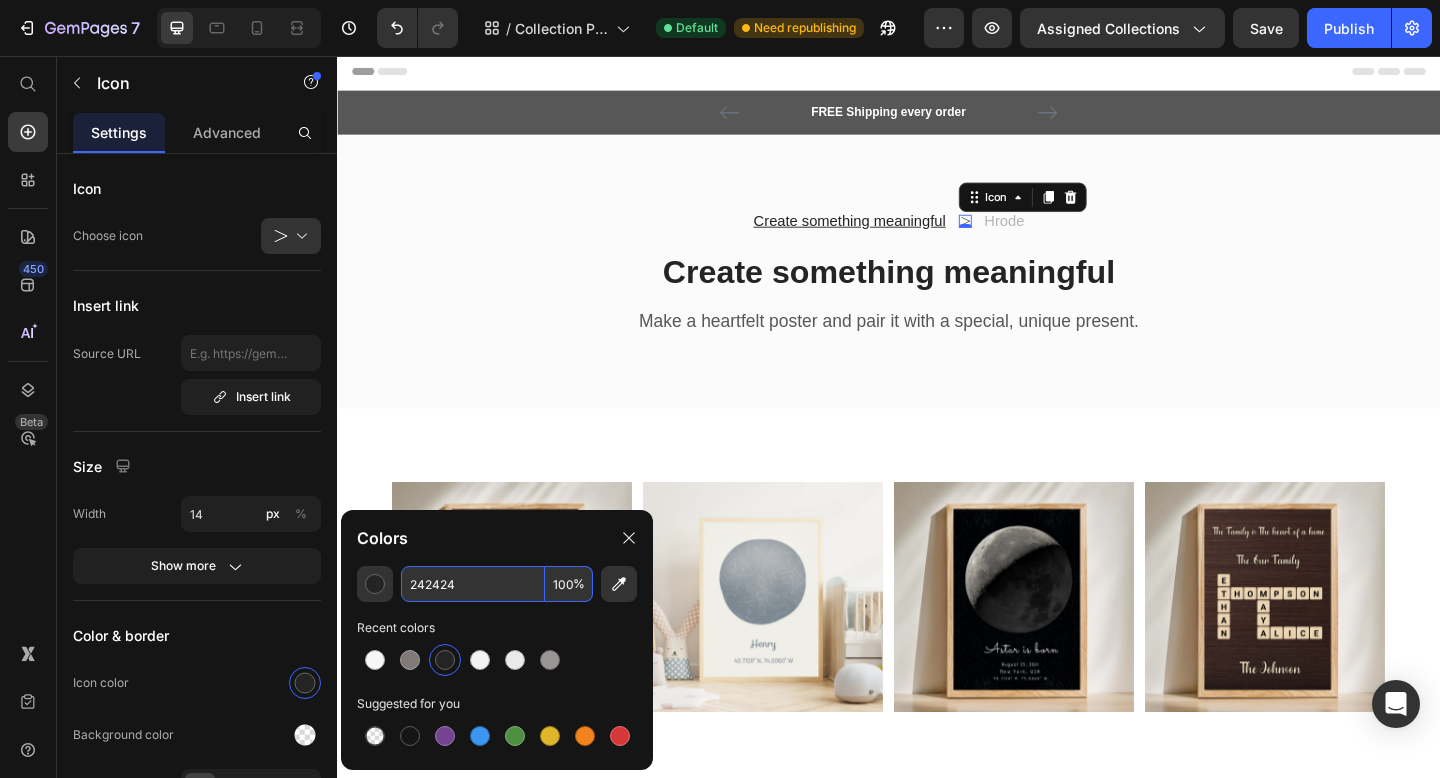 click on "242424" at bounding box center [473, 584] 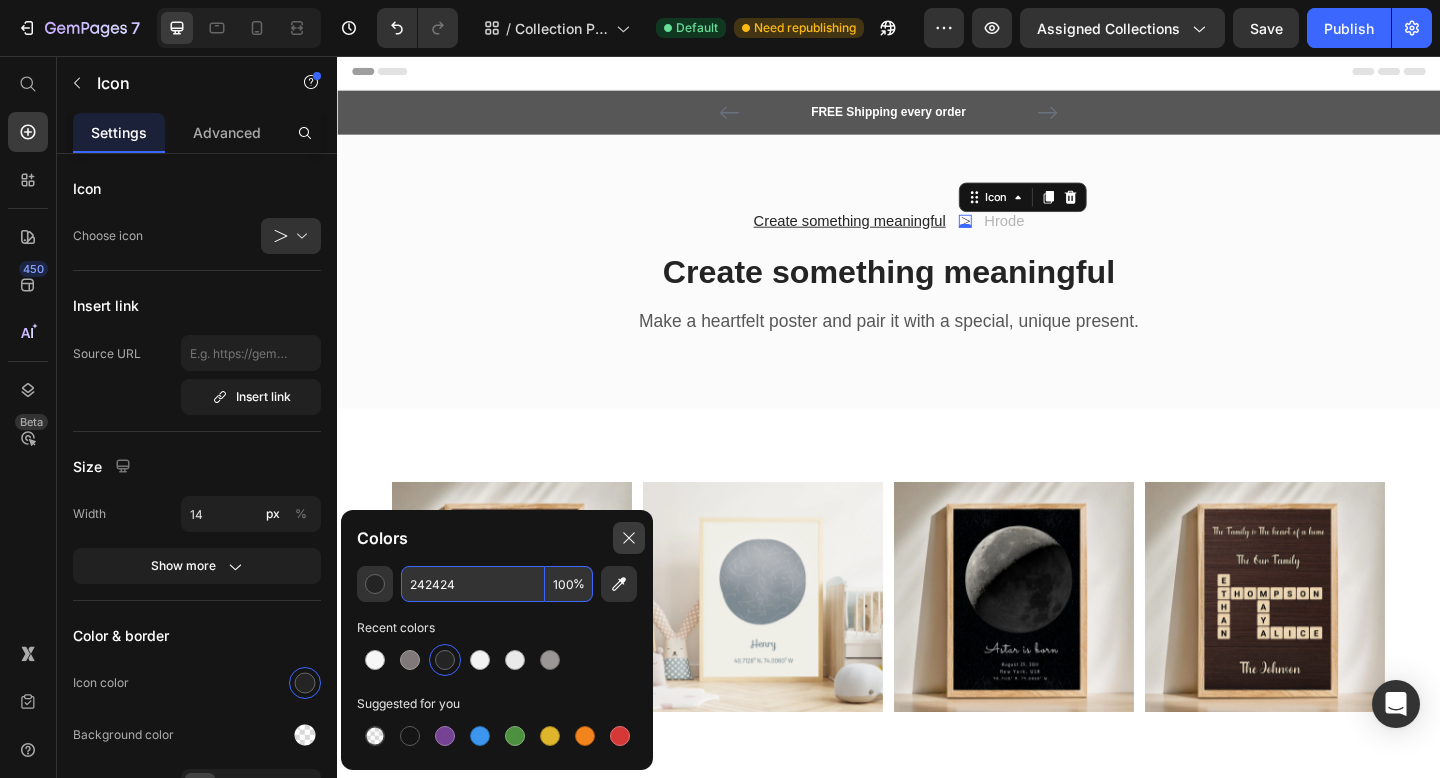 click 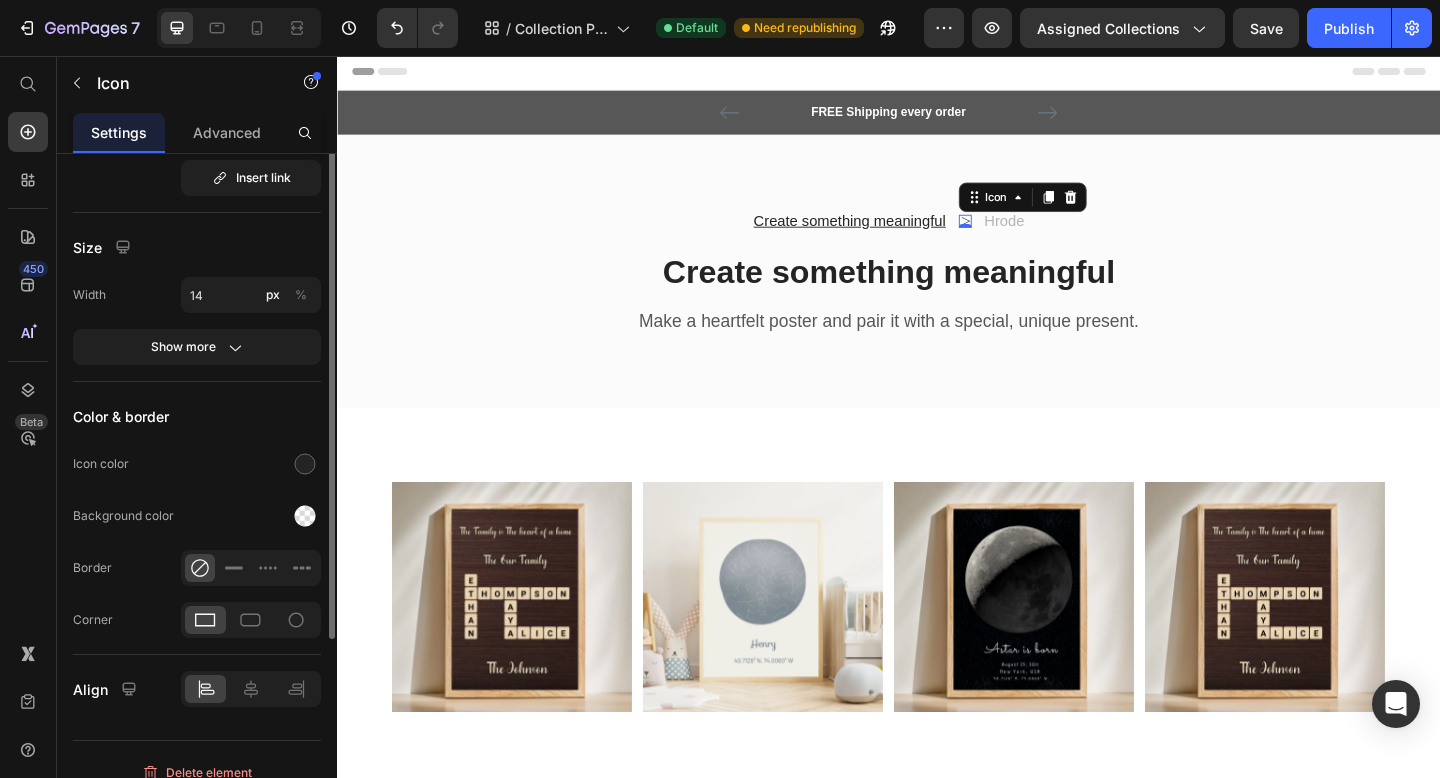 scroll, scrollTop: 239, scrollLeft: 0, axis: vertical 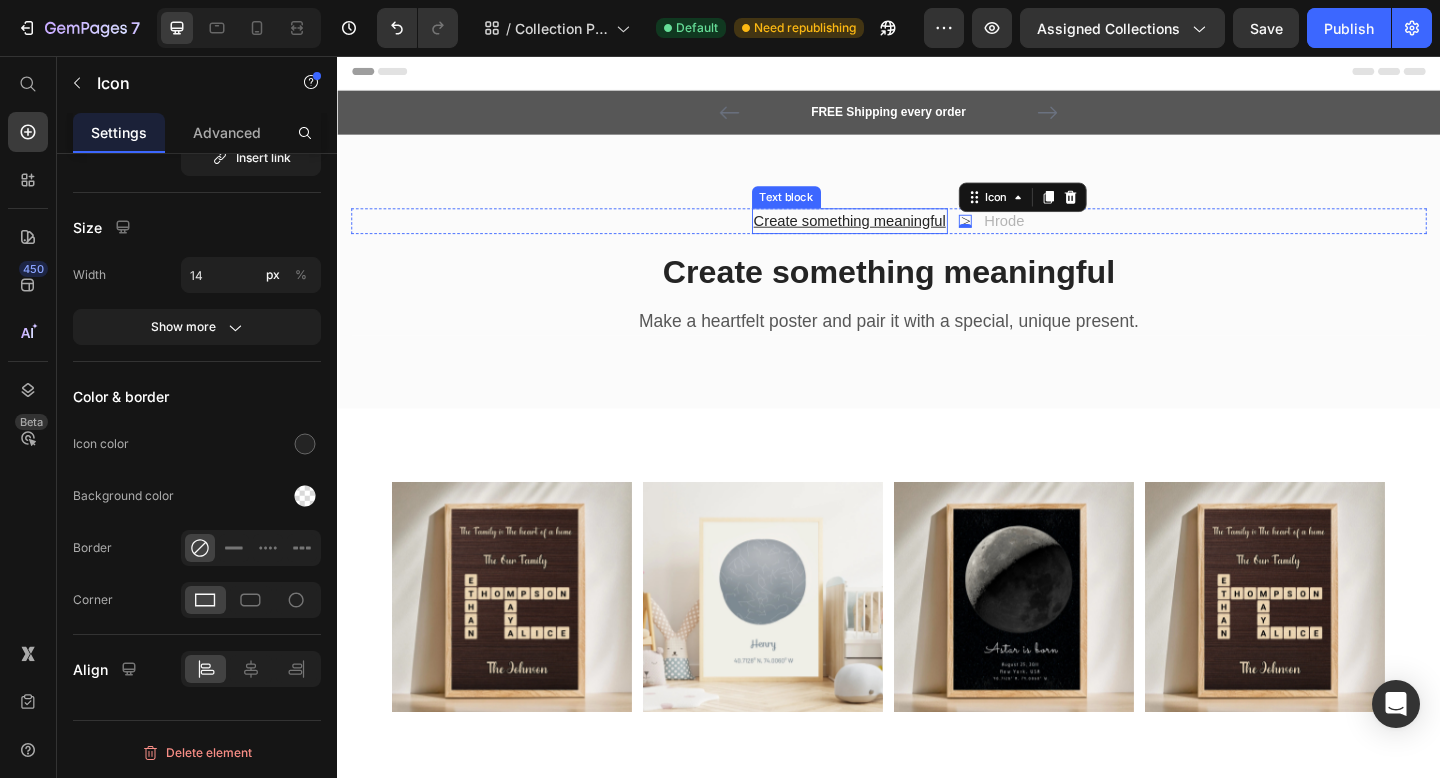 click on "Create something meaningful" at bounding box center [894, 235] 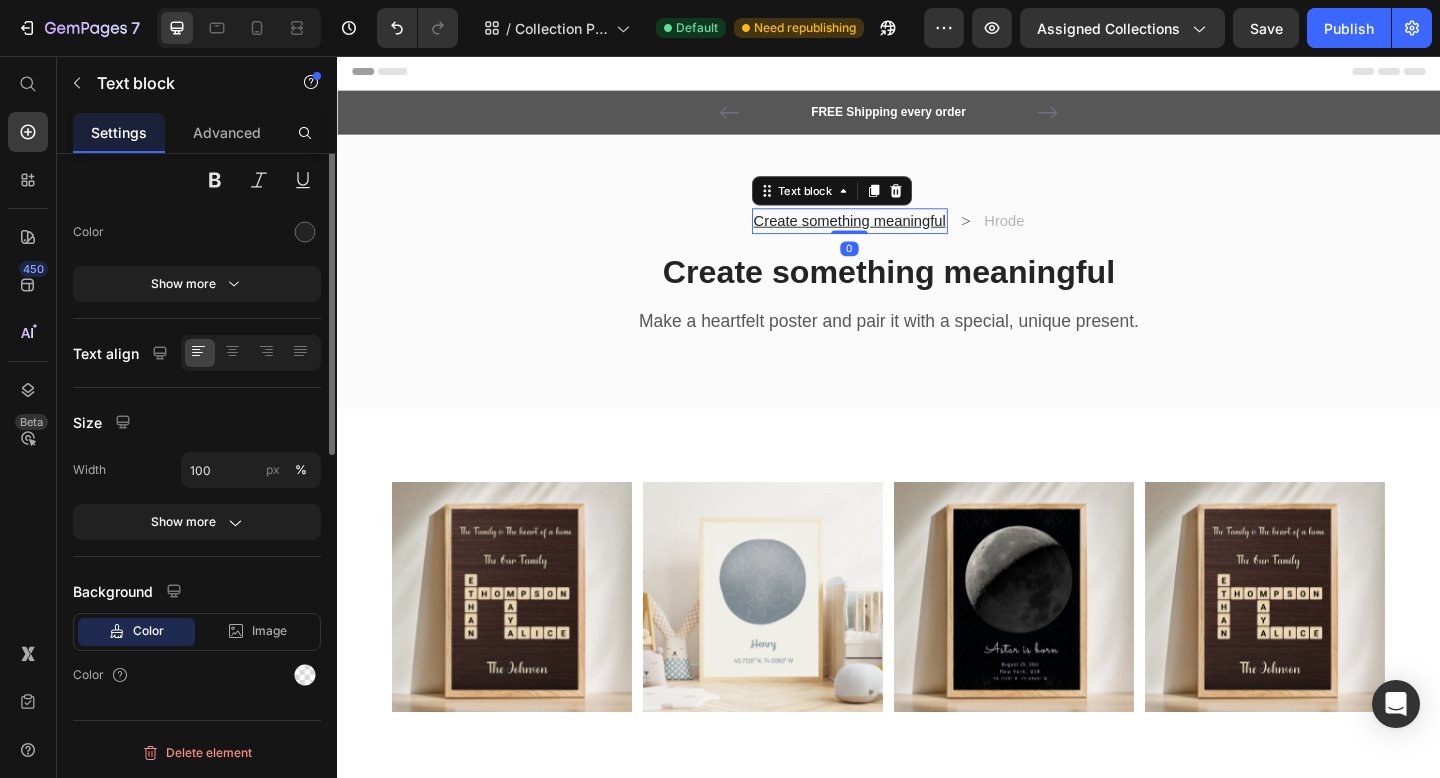 scroll, scrollTop: 0, scrollLeft: 0, axis: both 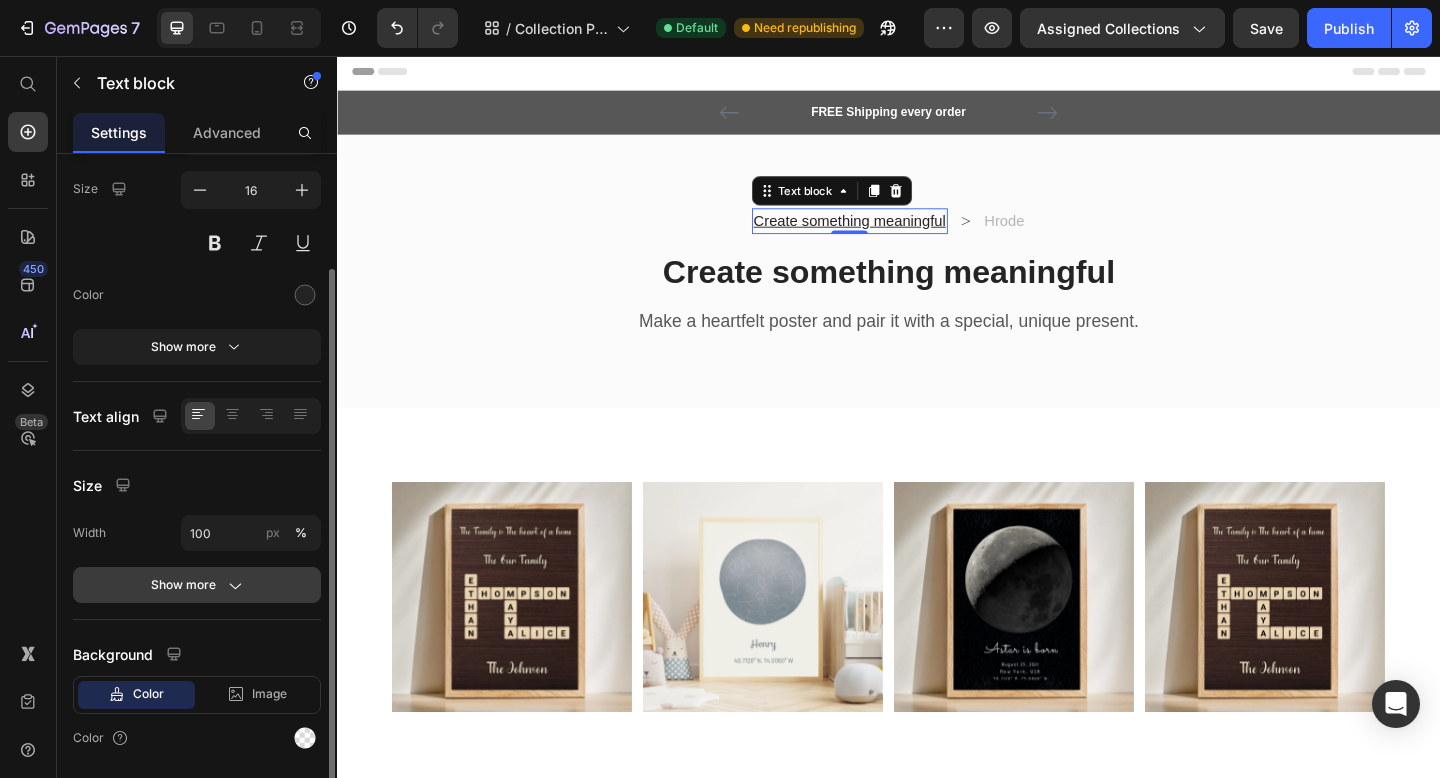 click 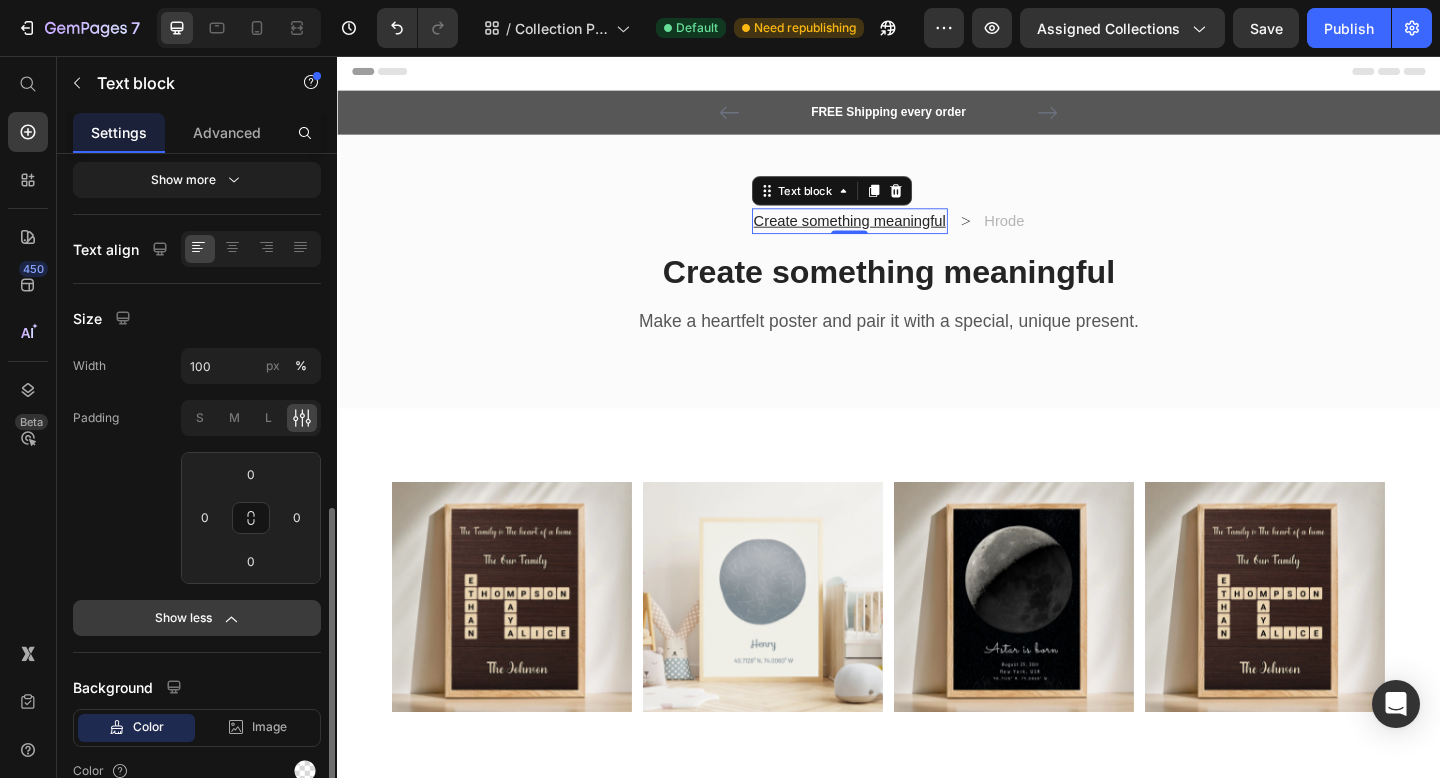 scroll, scrollTop: 414, scrollLeft: 0, axis: vertical 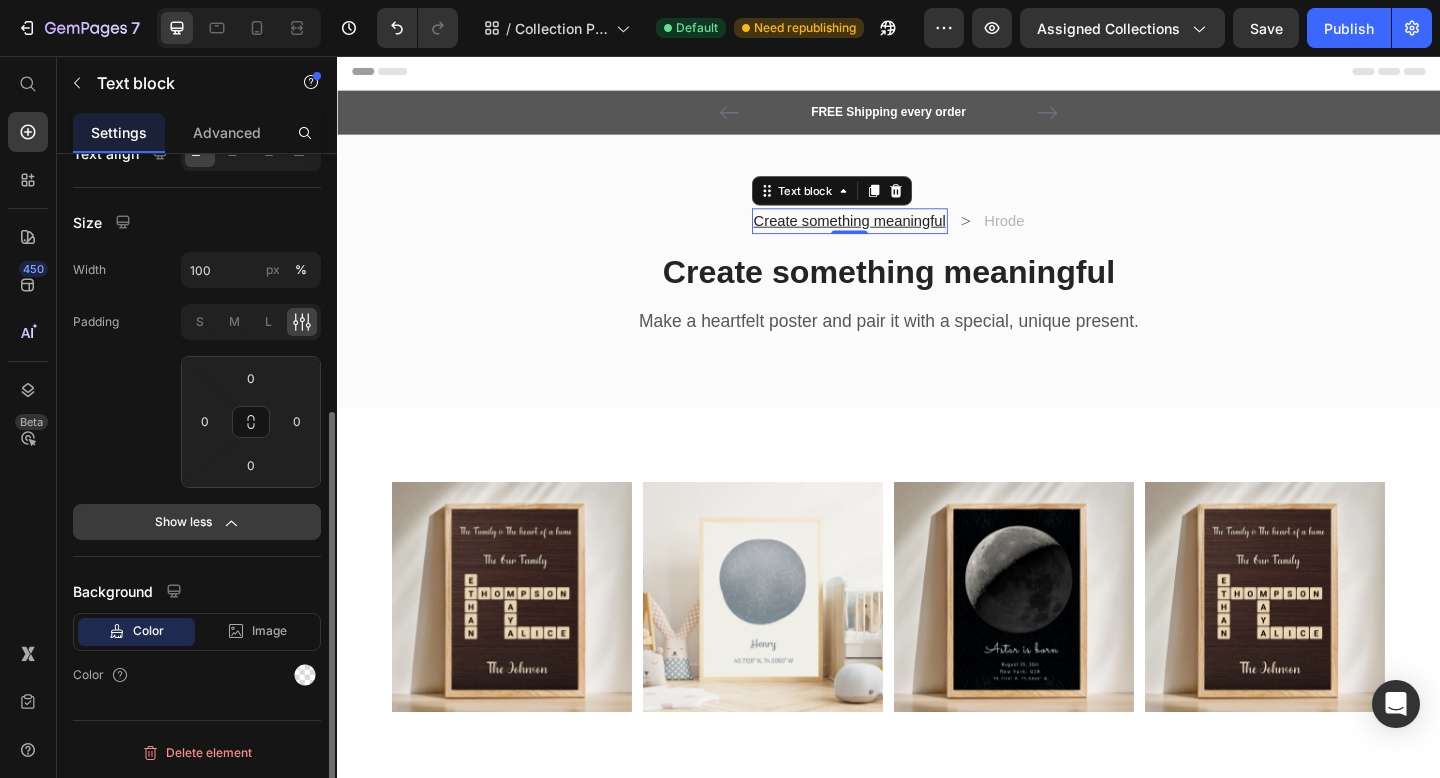 click 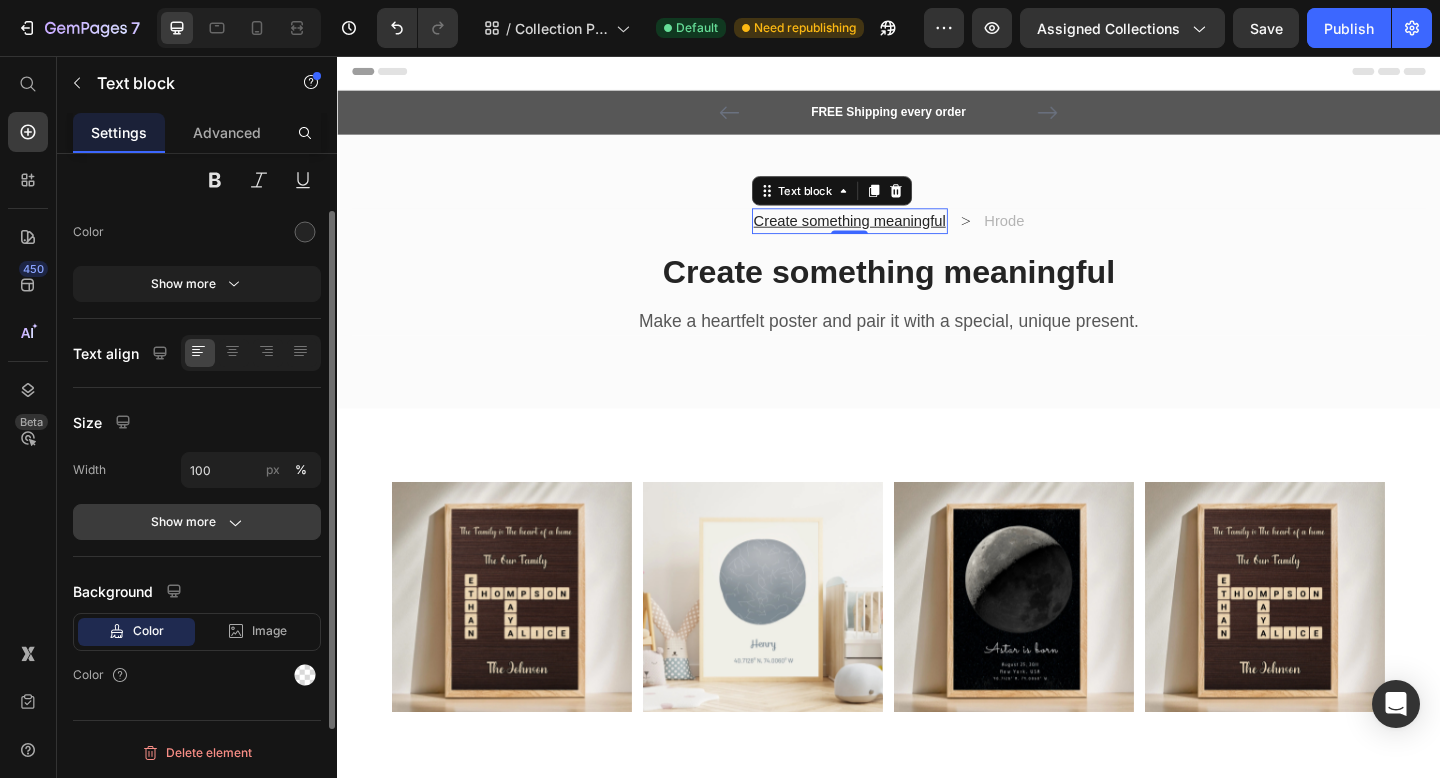 scroll, scrollTop: 0, scrollLeft: 0, axis: both 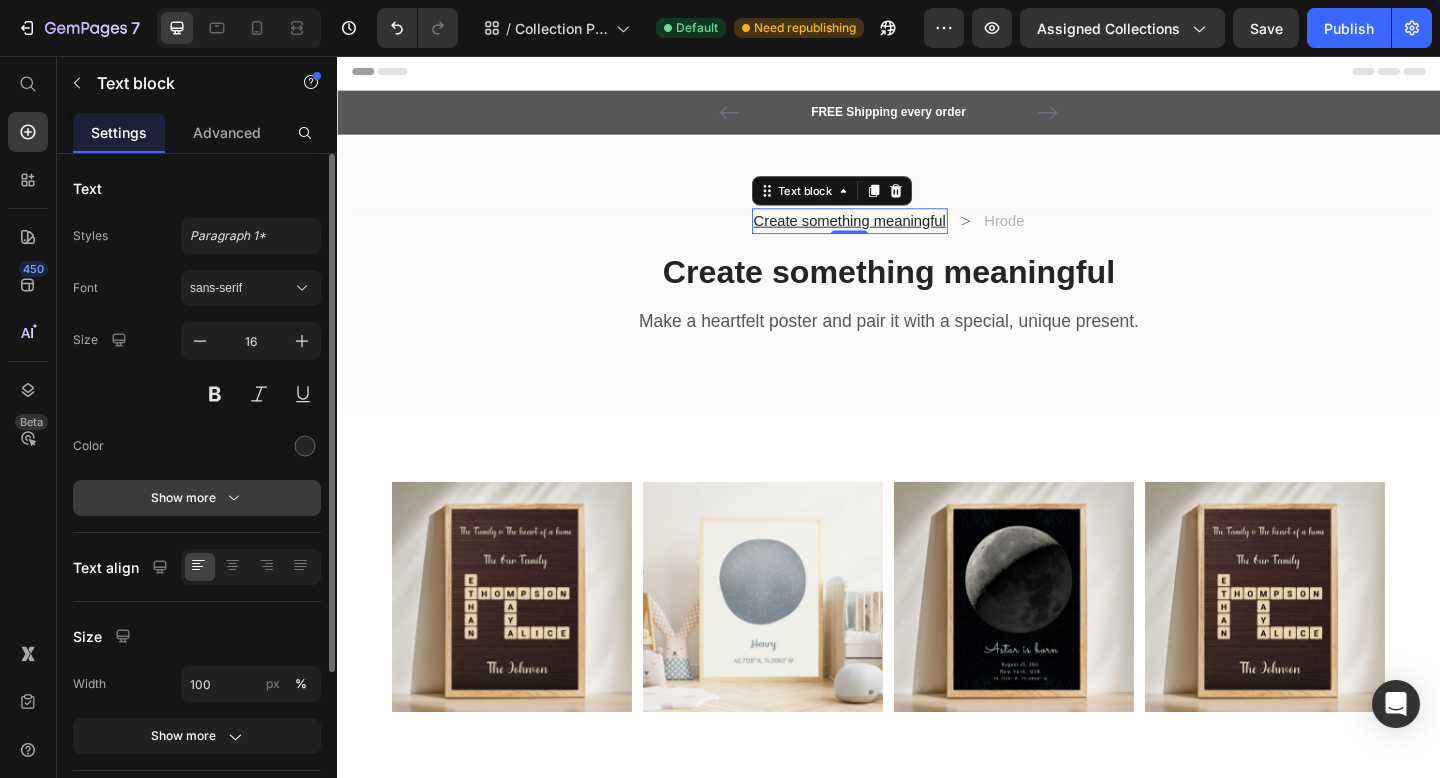 click 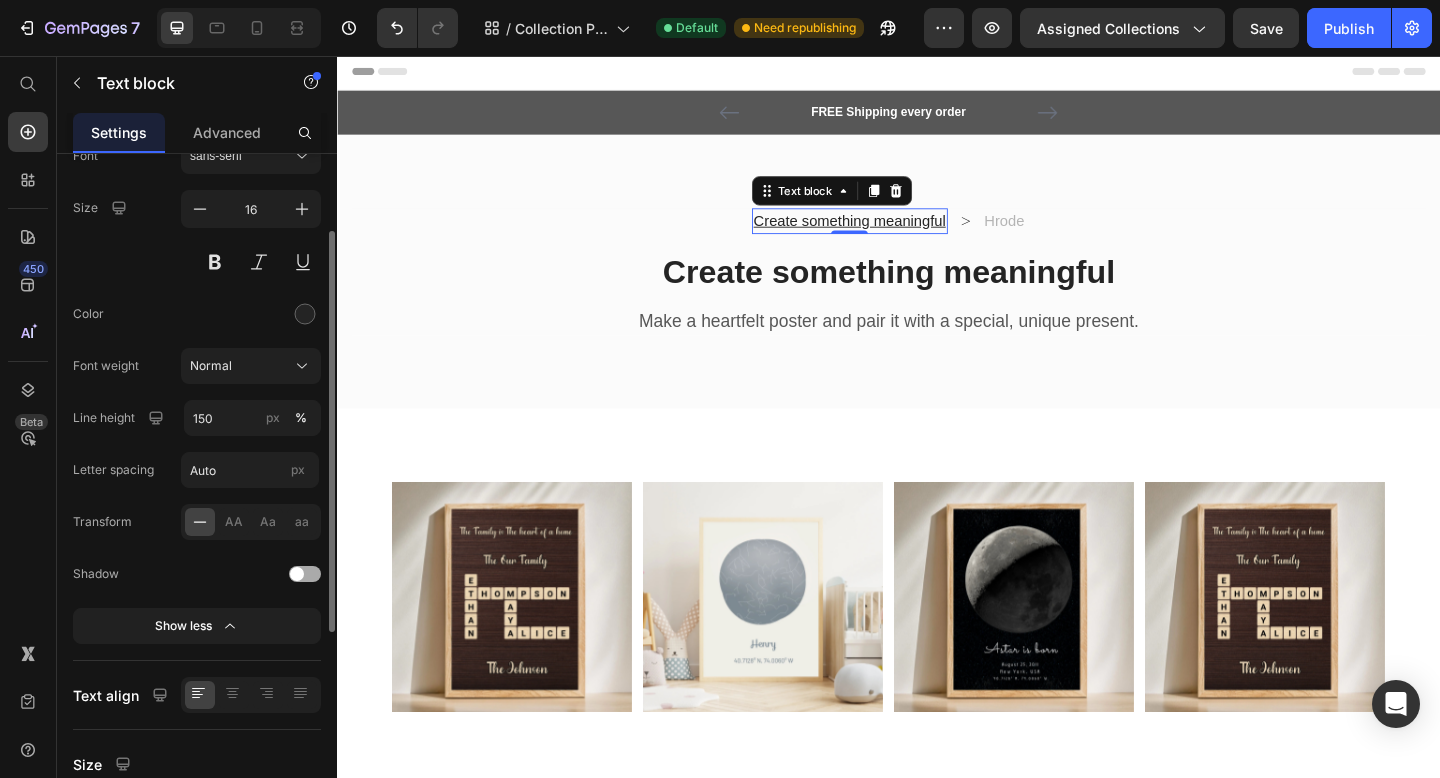 scroll, scrollTop: 130, scrollLeft: 0, axis: vertical 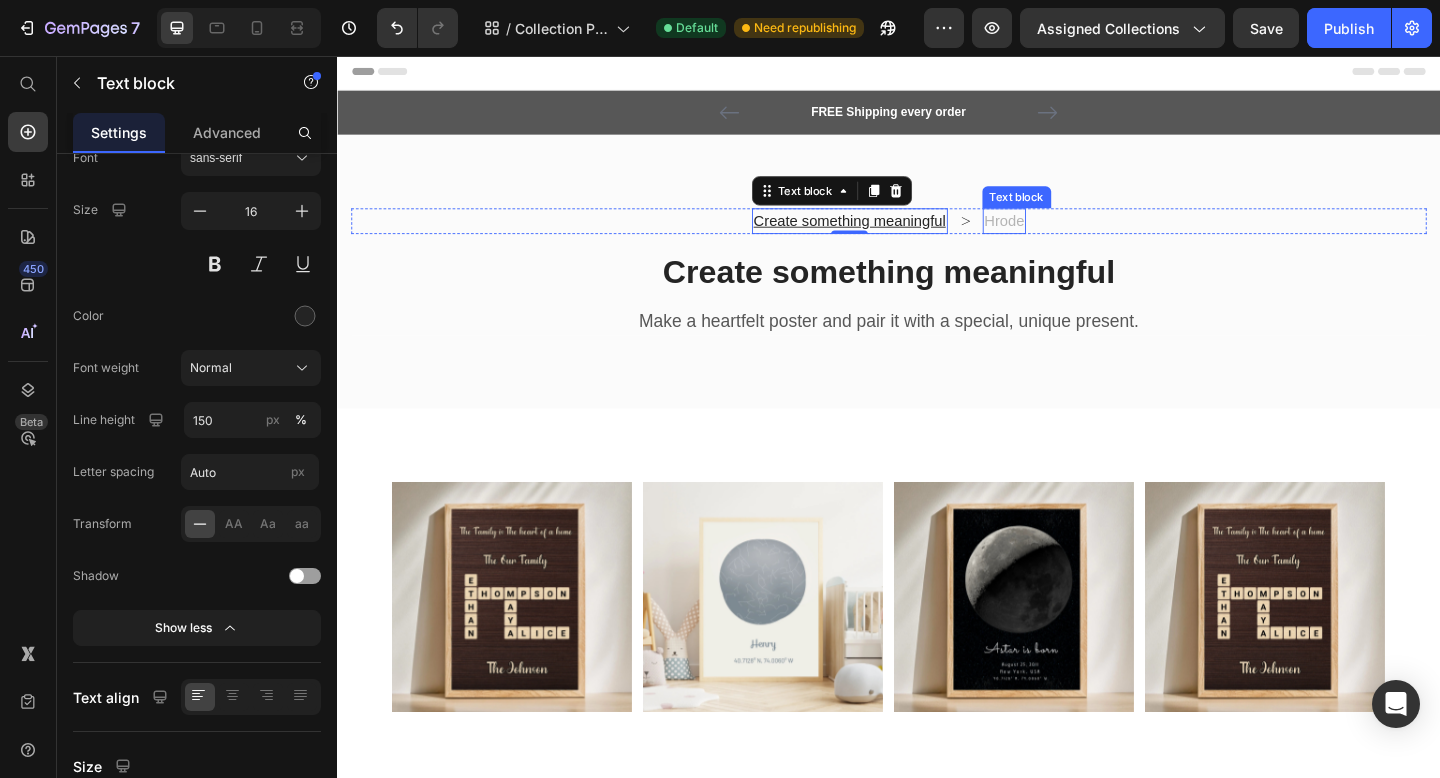click on "Hrode" at bounding box center (1063, 236) 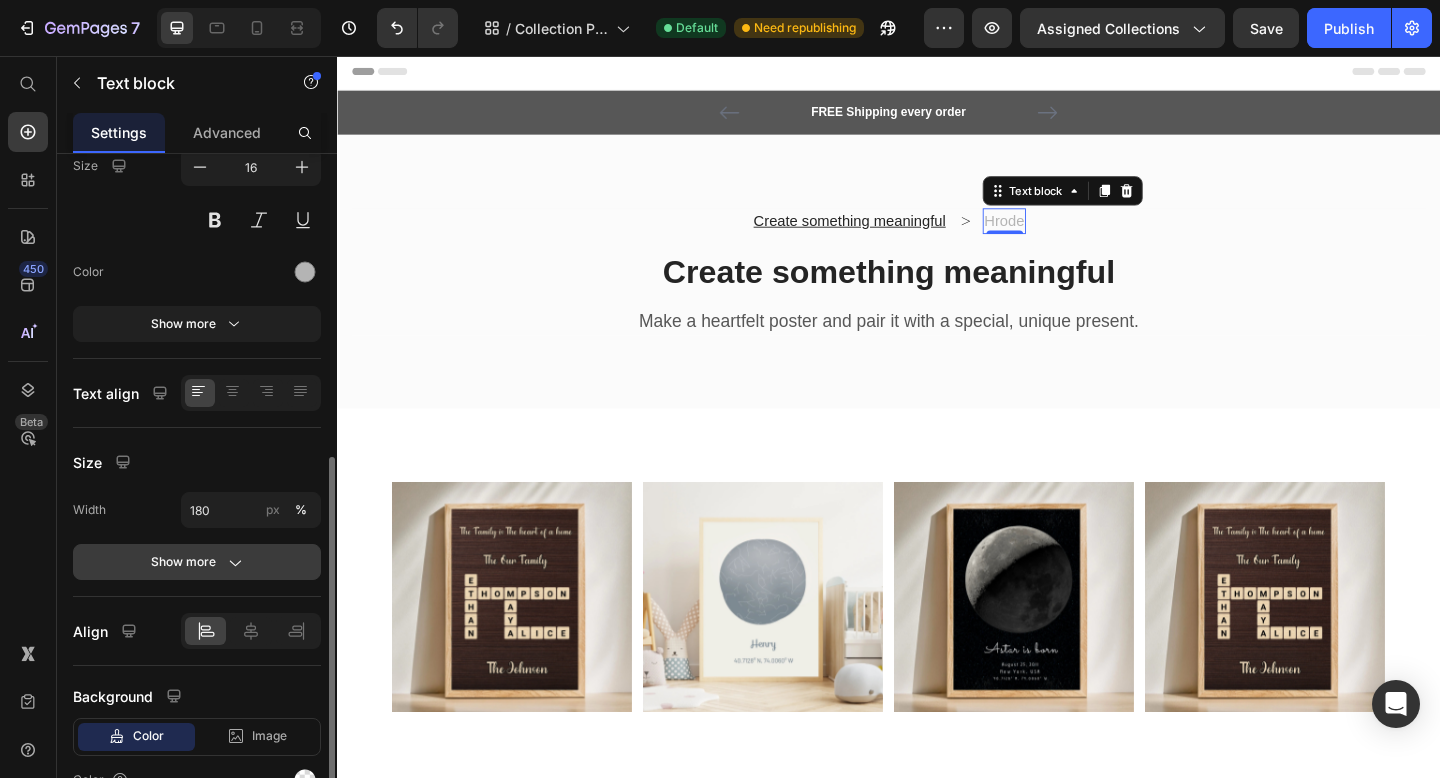 scroll, scrollTop: 279, scrollLeft: 0, axis: vertical 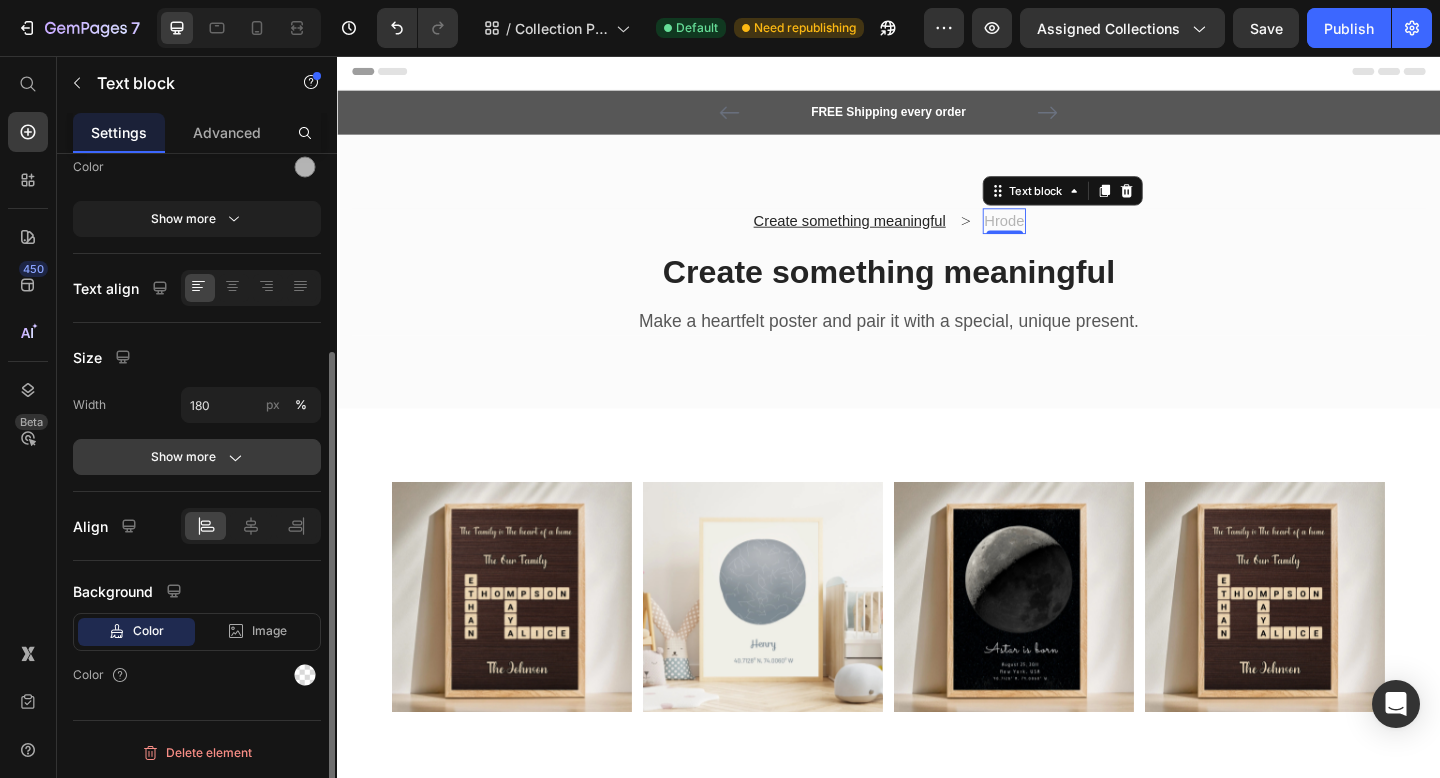 click 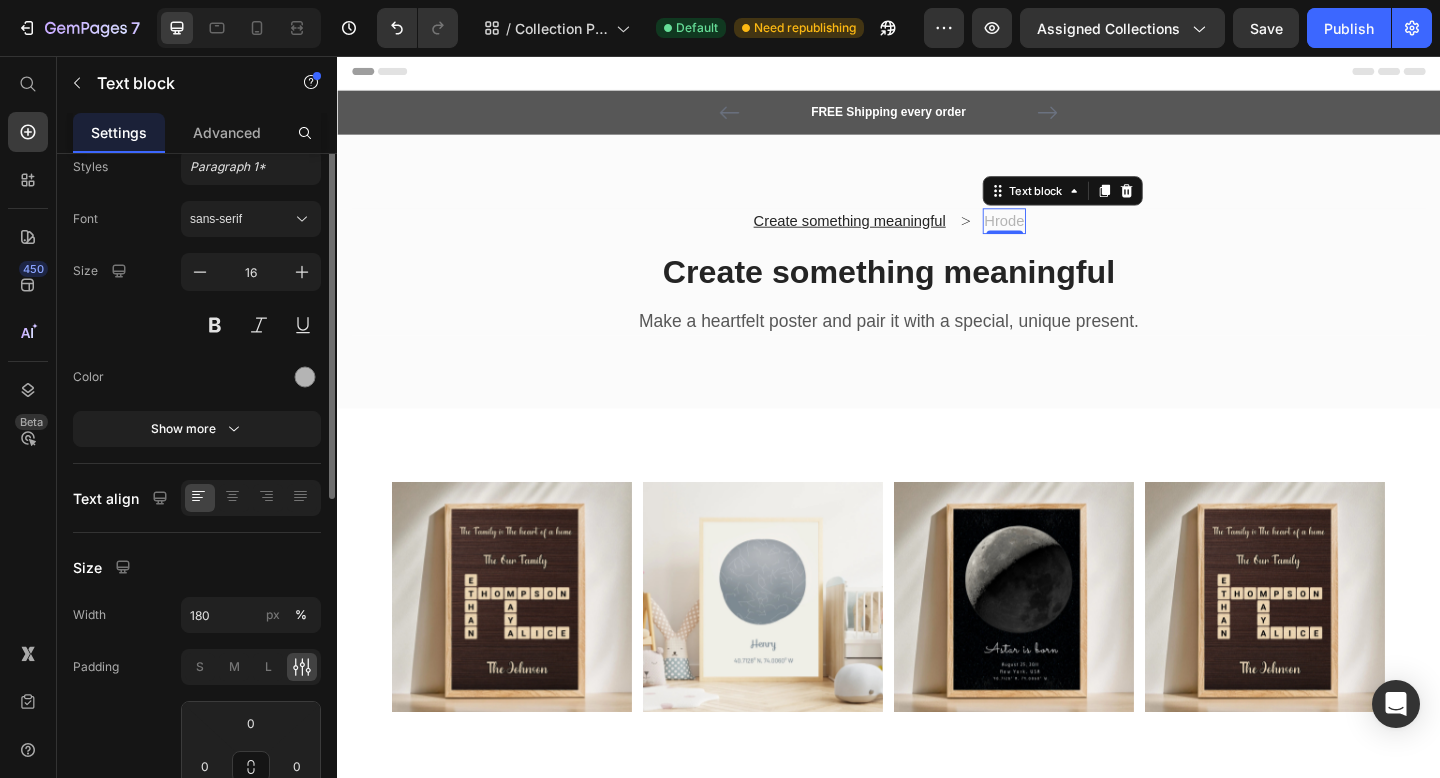 scroll, scrollTop: 0, scrollLeft: 0, axis: both 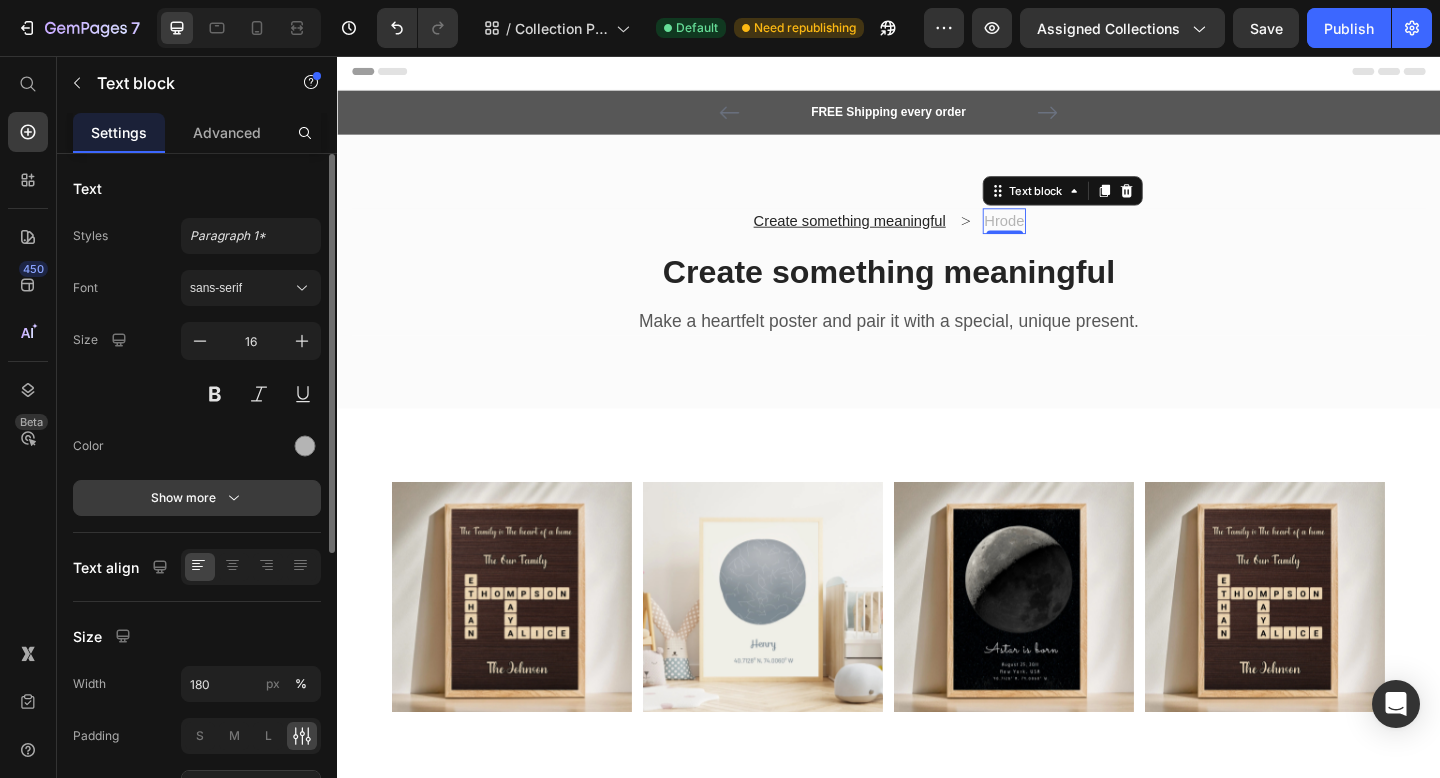 click 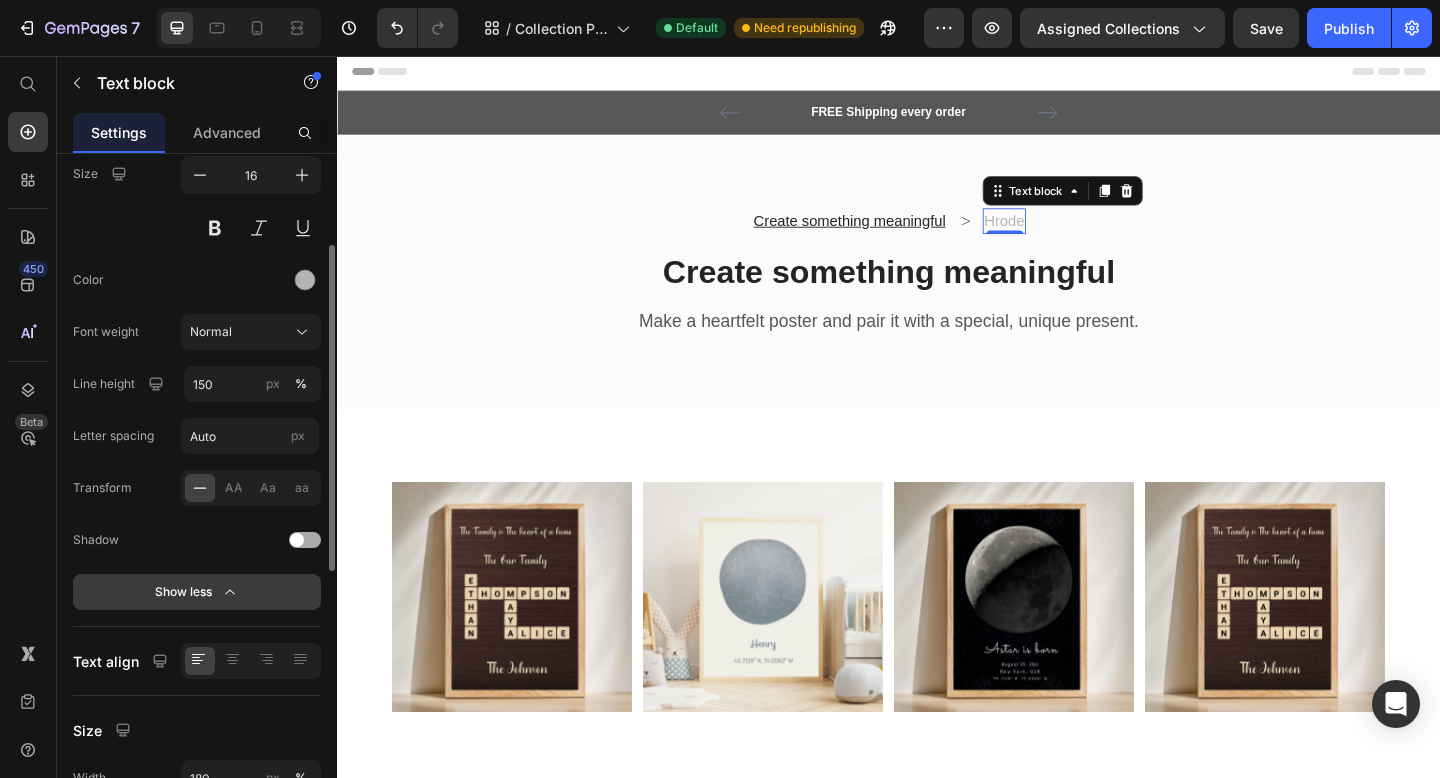 scroll, scrollTop: 183, scrollLeft: 0, axis: vertical 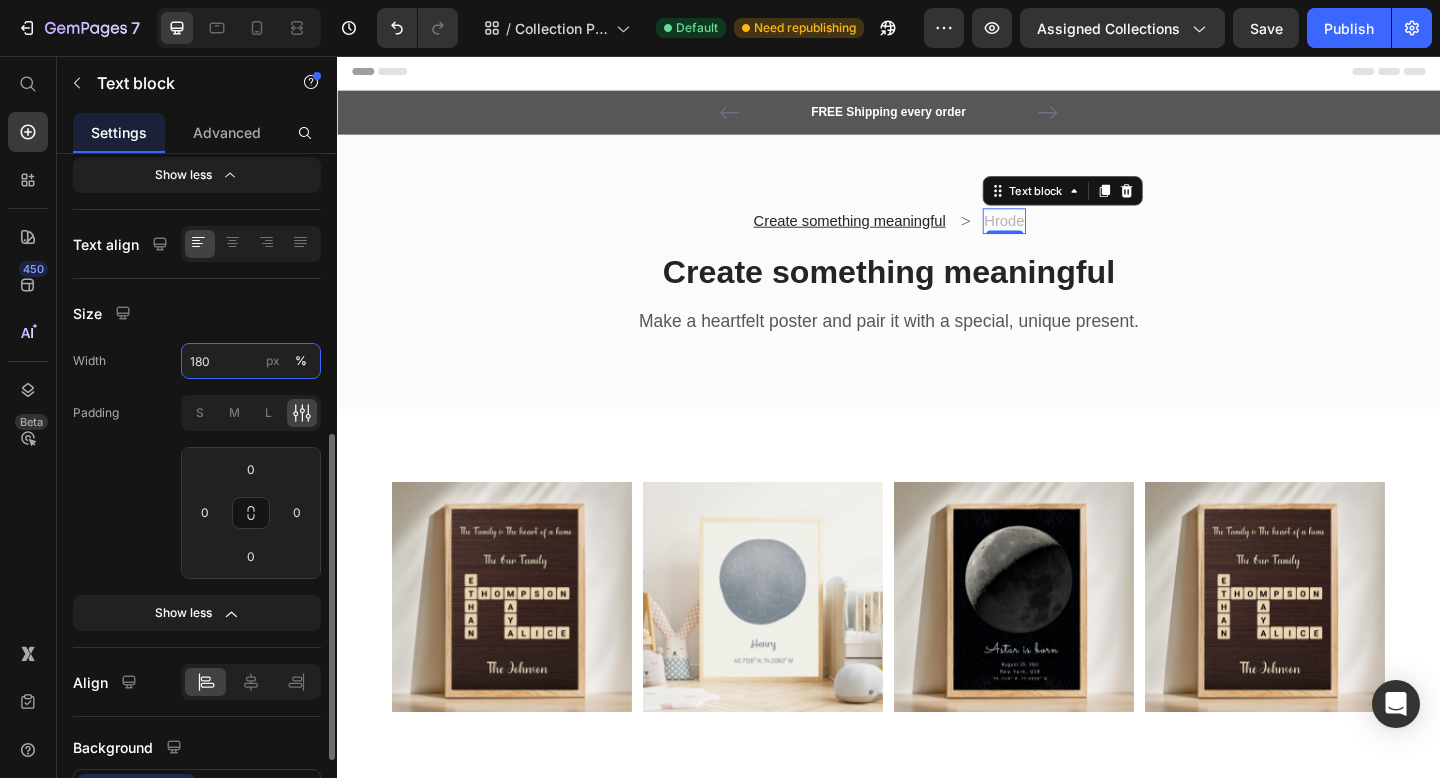 click on "180" at bounding box center (251, 361) 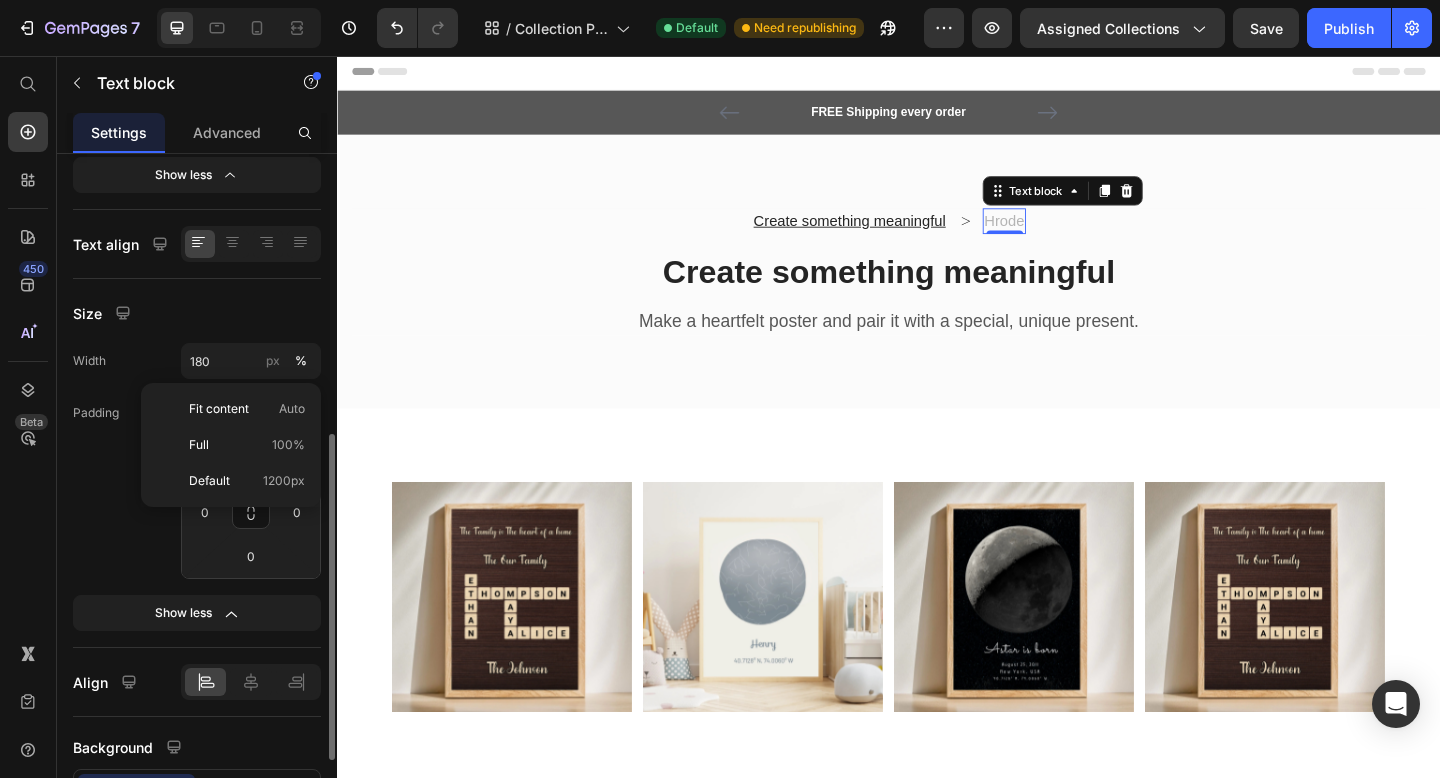click on "Size Width 180 px % Padding S M L 0 0 0 0 Show less" 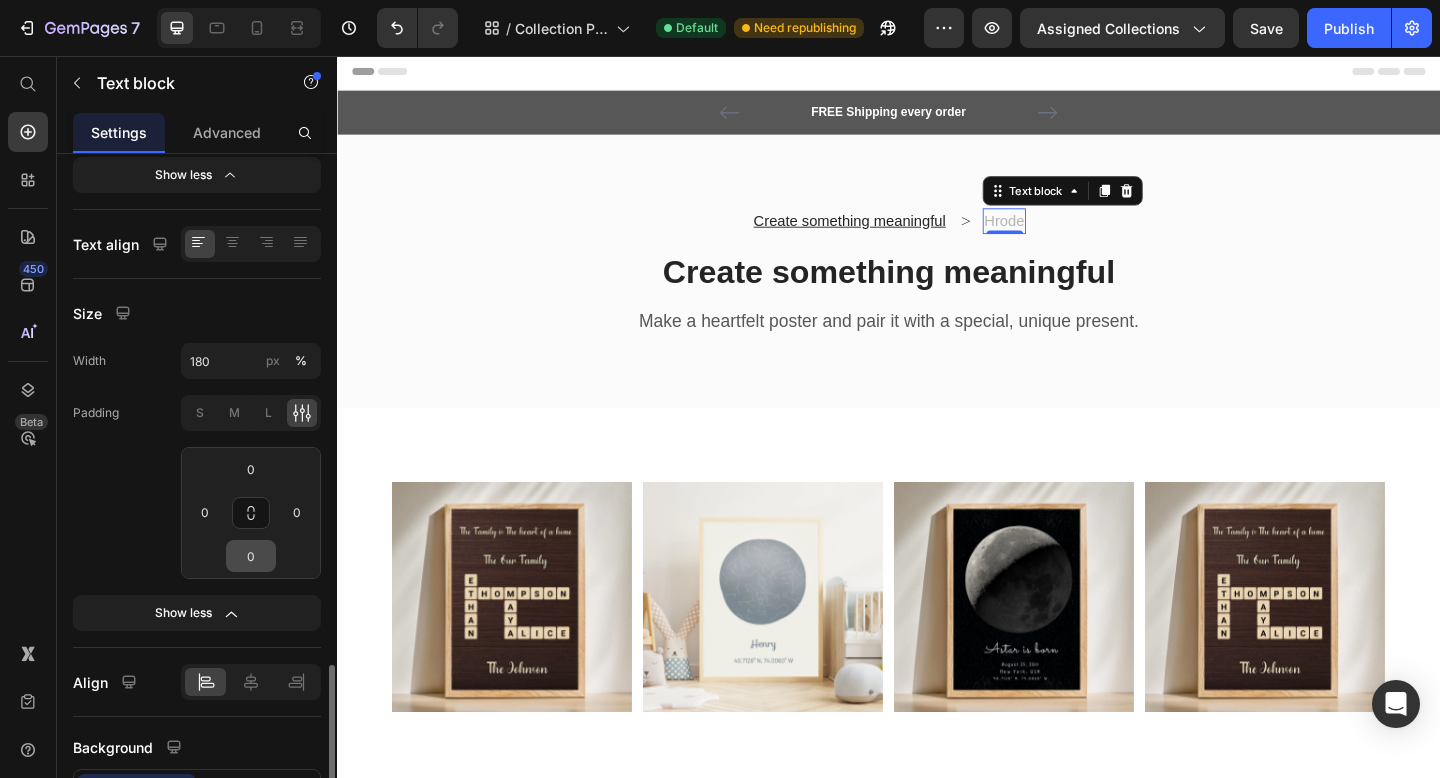 scroll, scrollTop: 739, scrollLeft: 0, axis: vertical 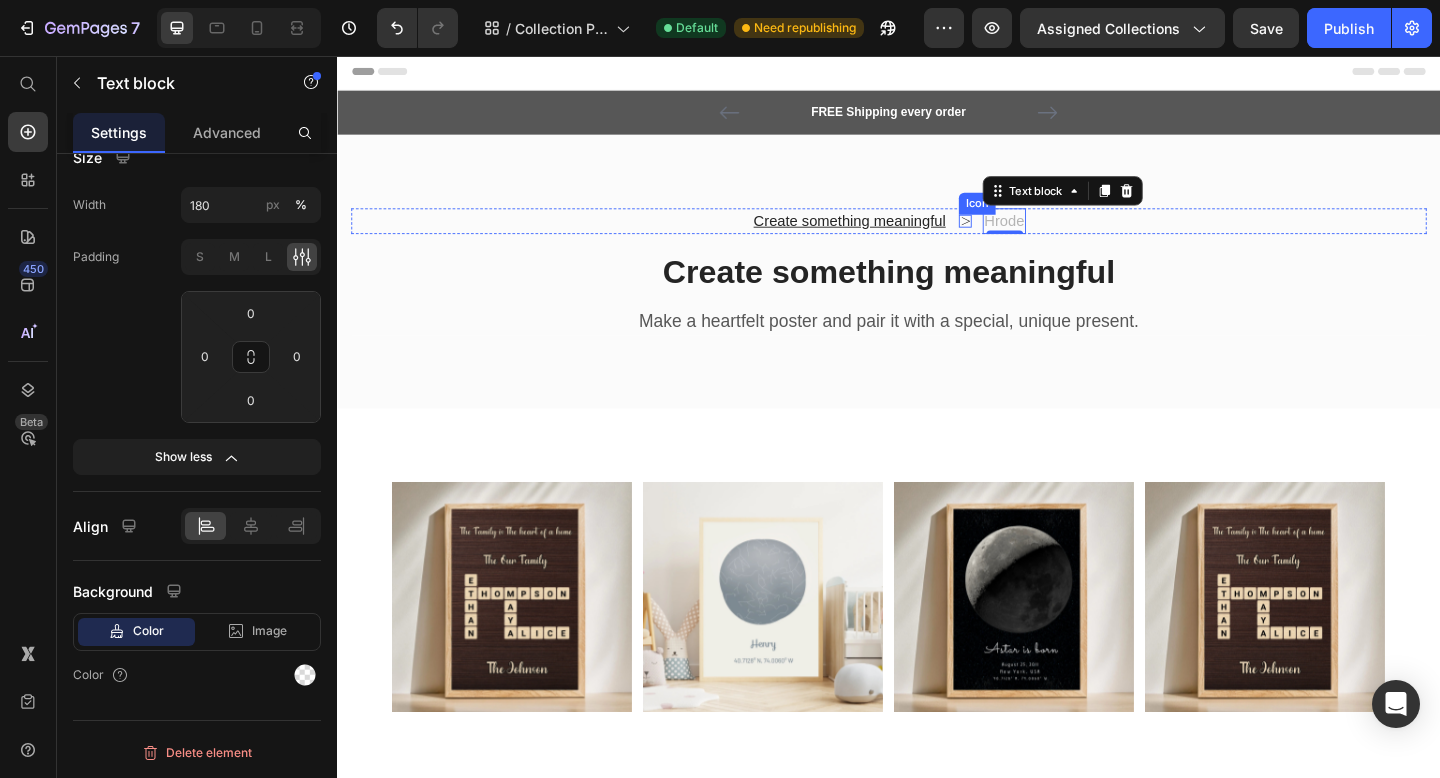 click 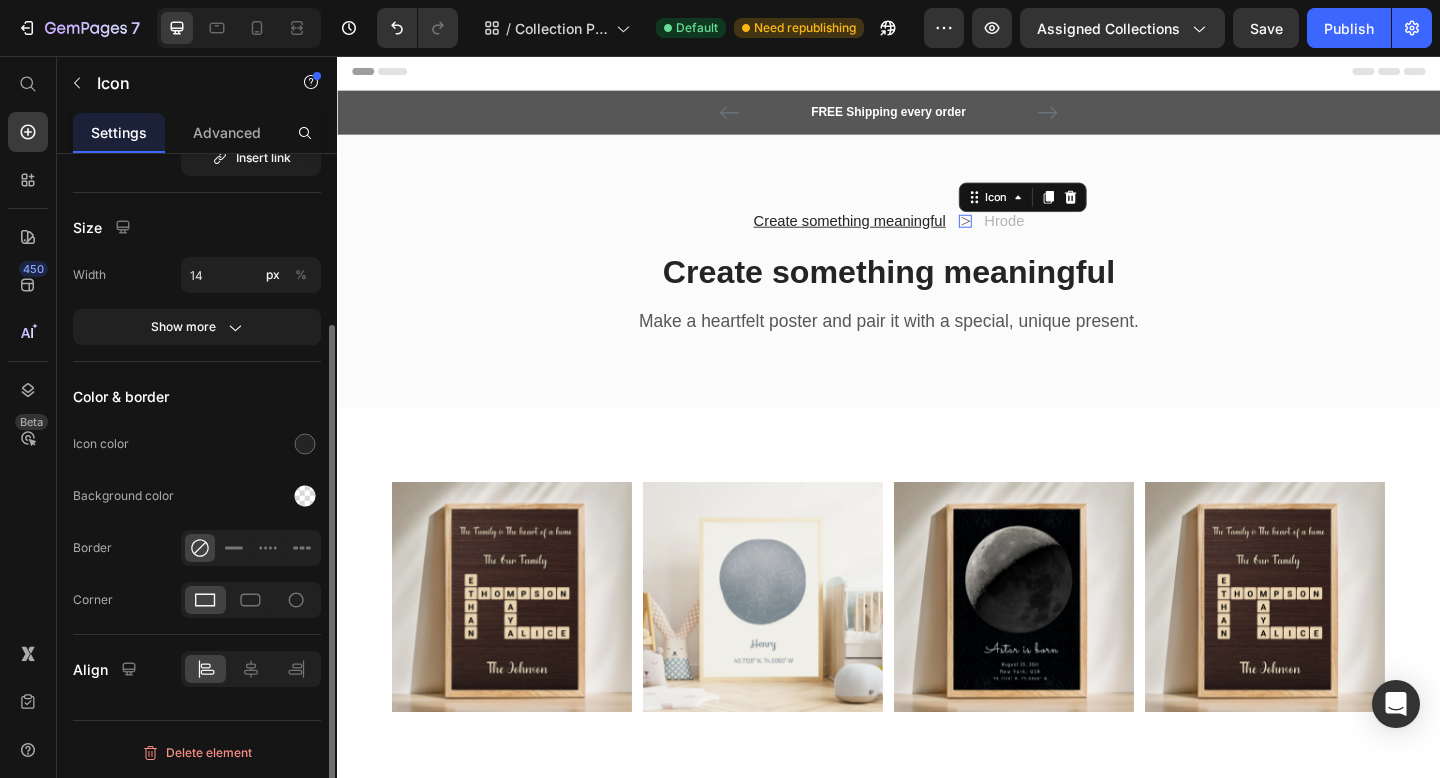 scroll, scrollTop: 0, scrollLeft: 0, axis: both 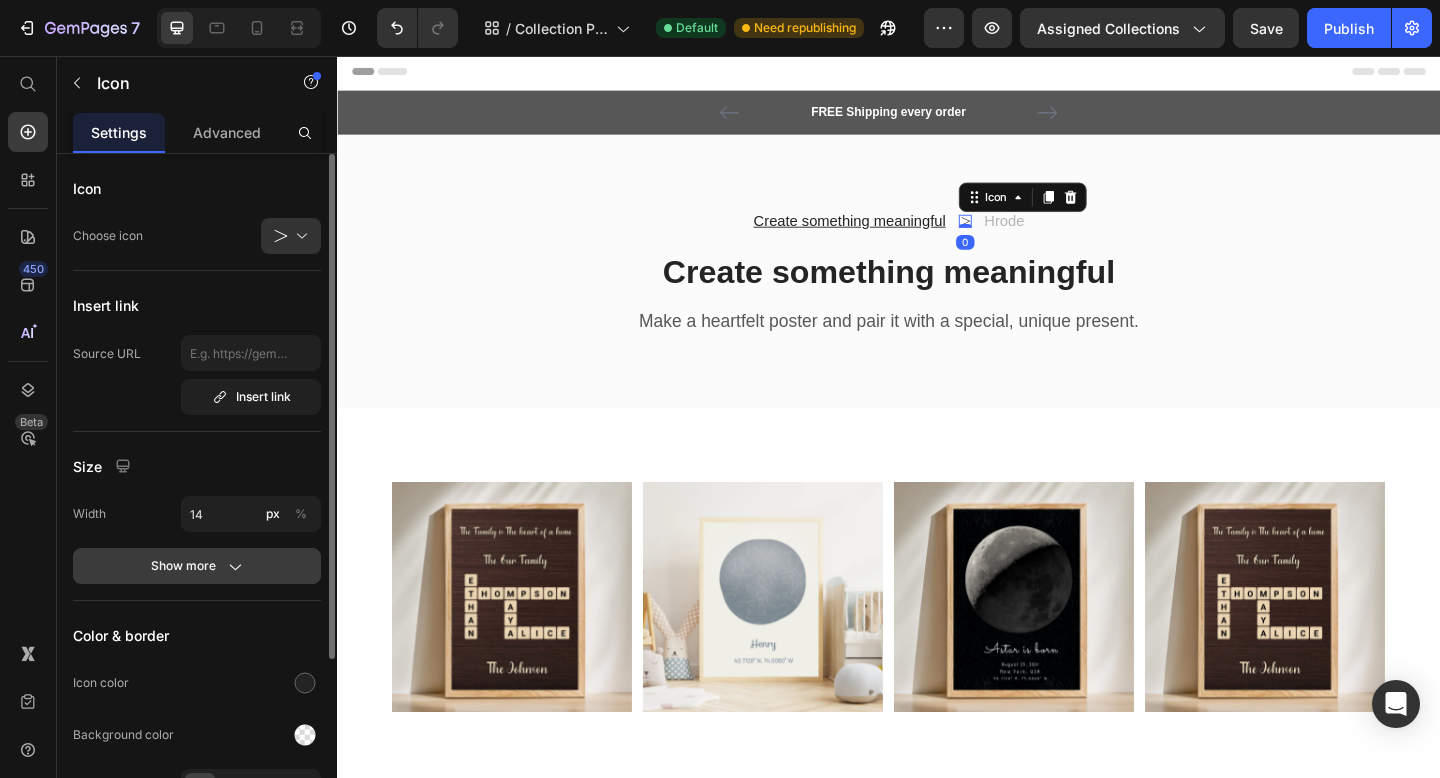 click 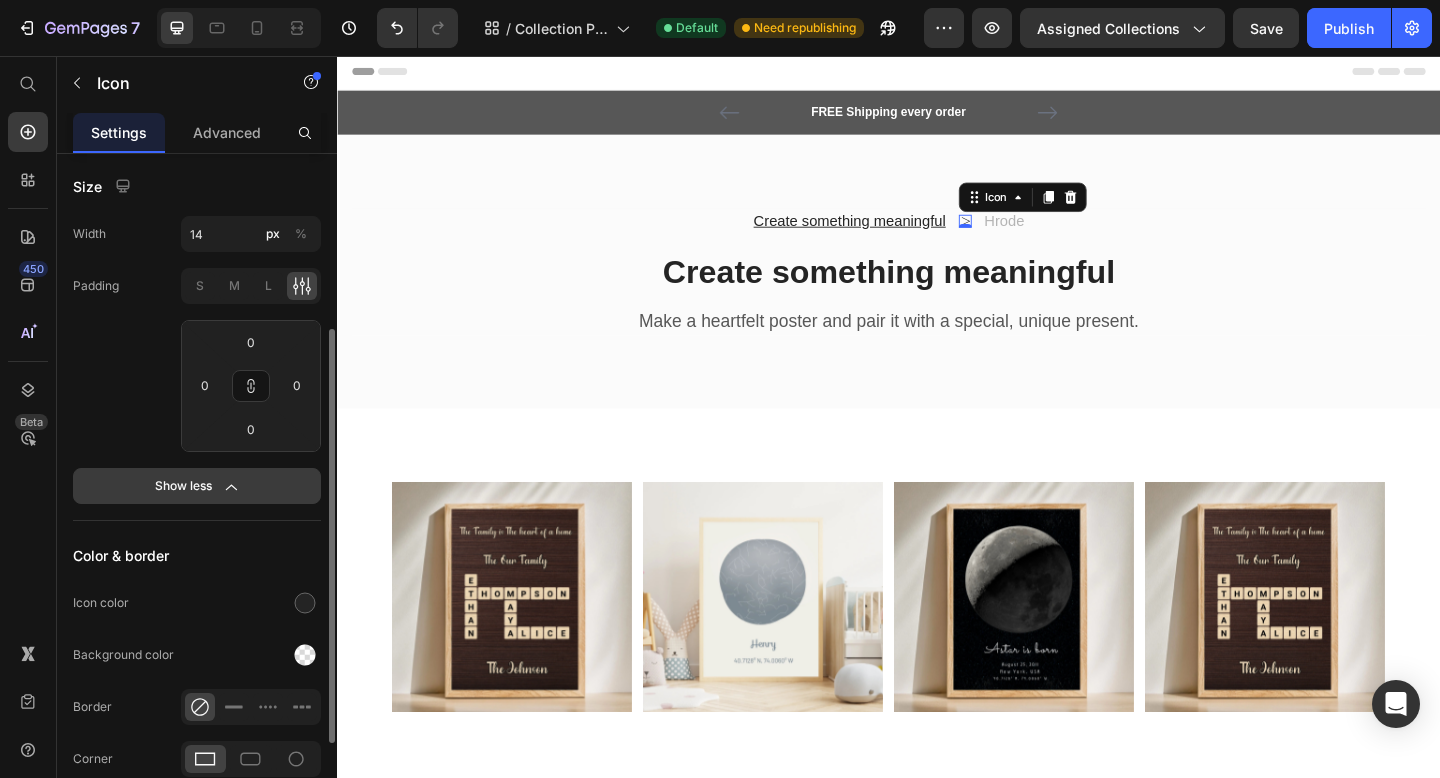 scroll, scrollTop: 284, scrollLeft: 0, axis: vertical 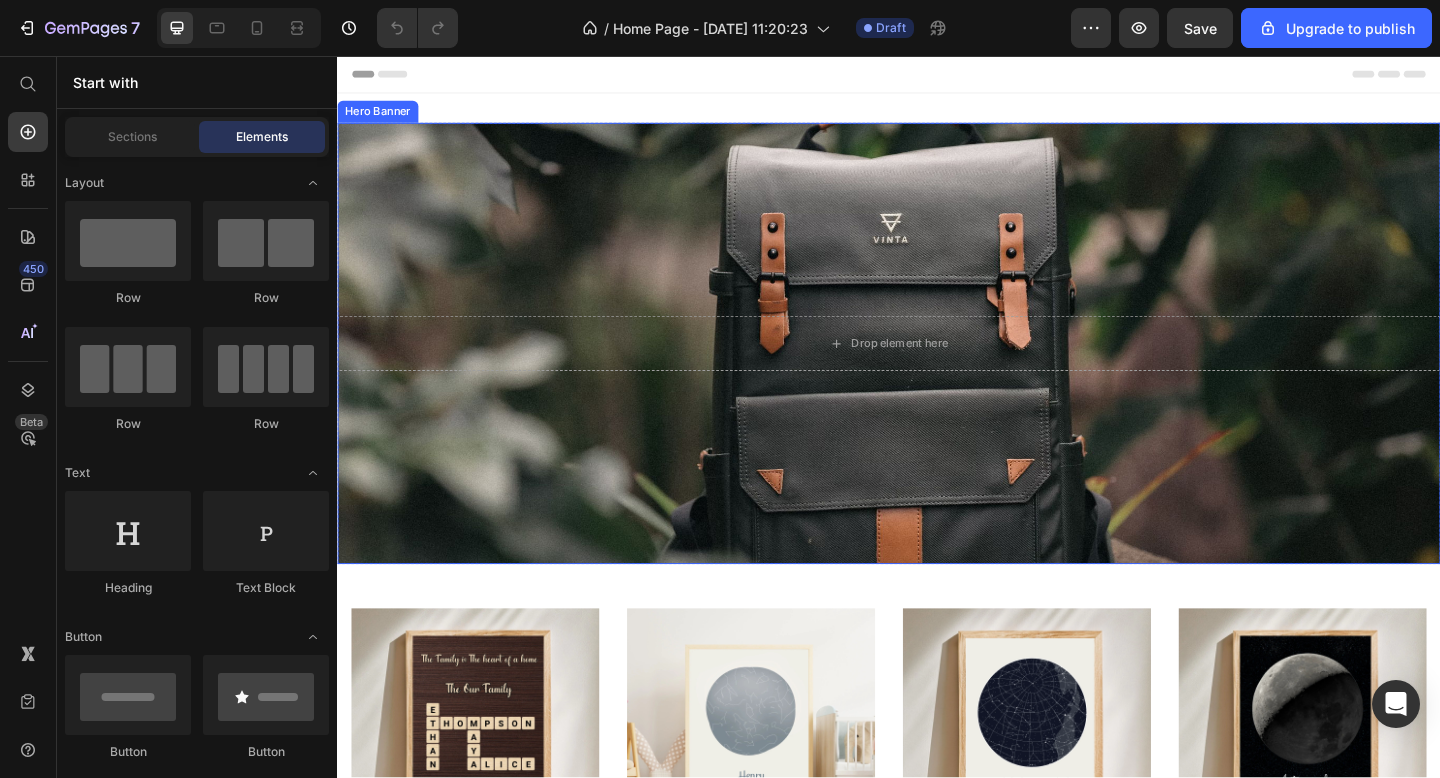 click at bounding box center (937, 369) 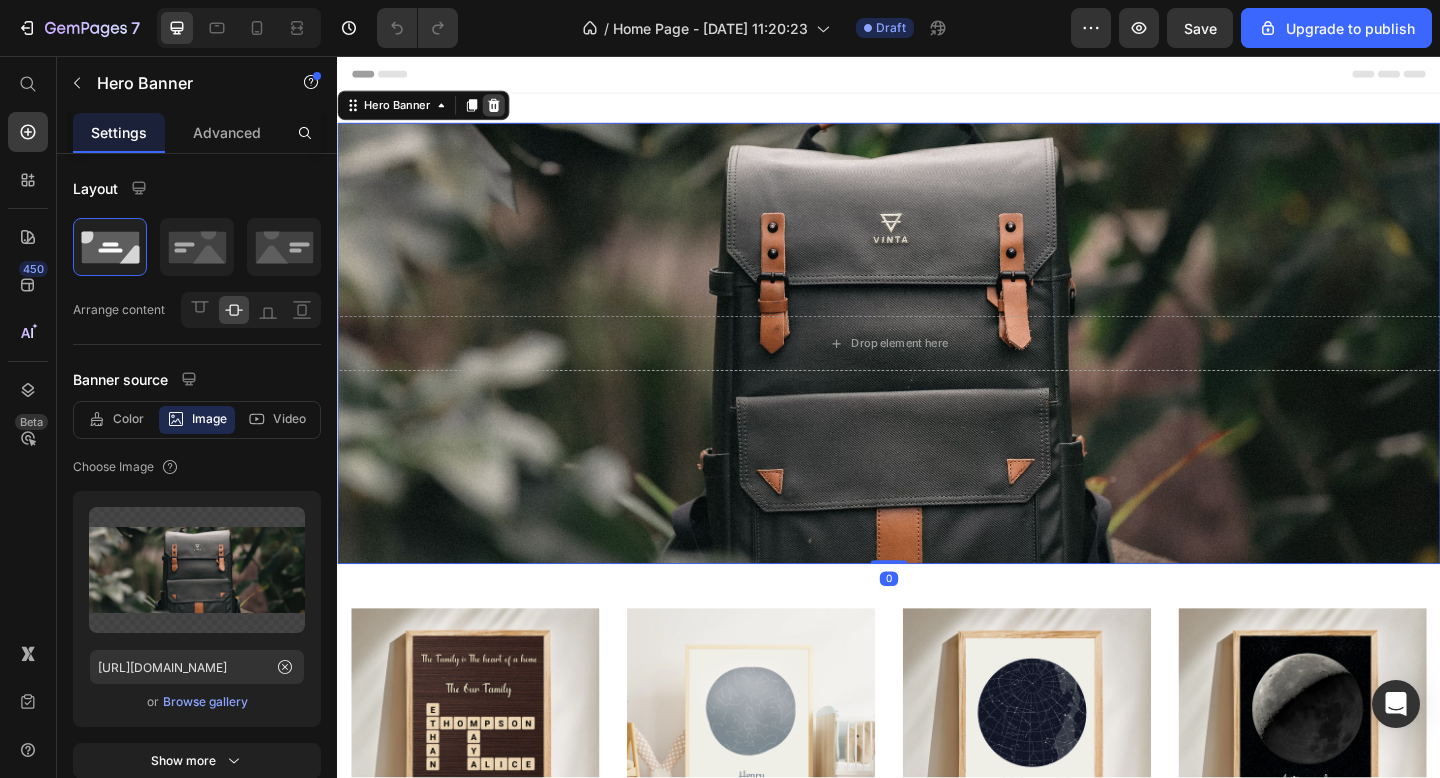 click 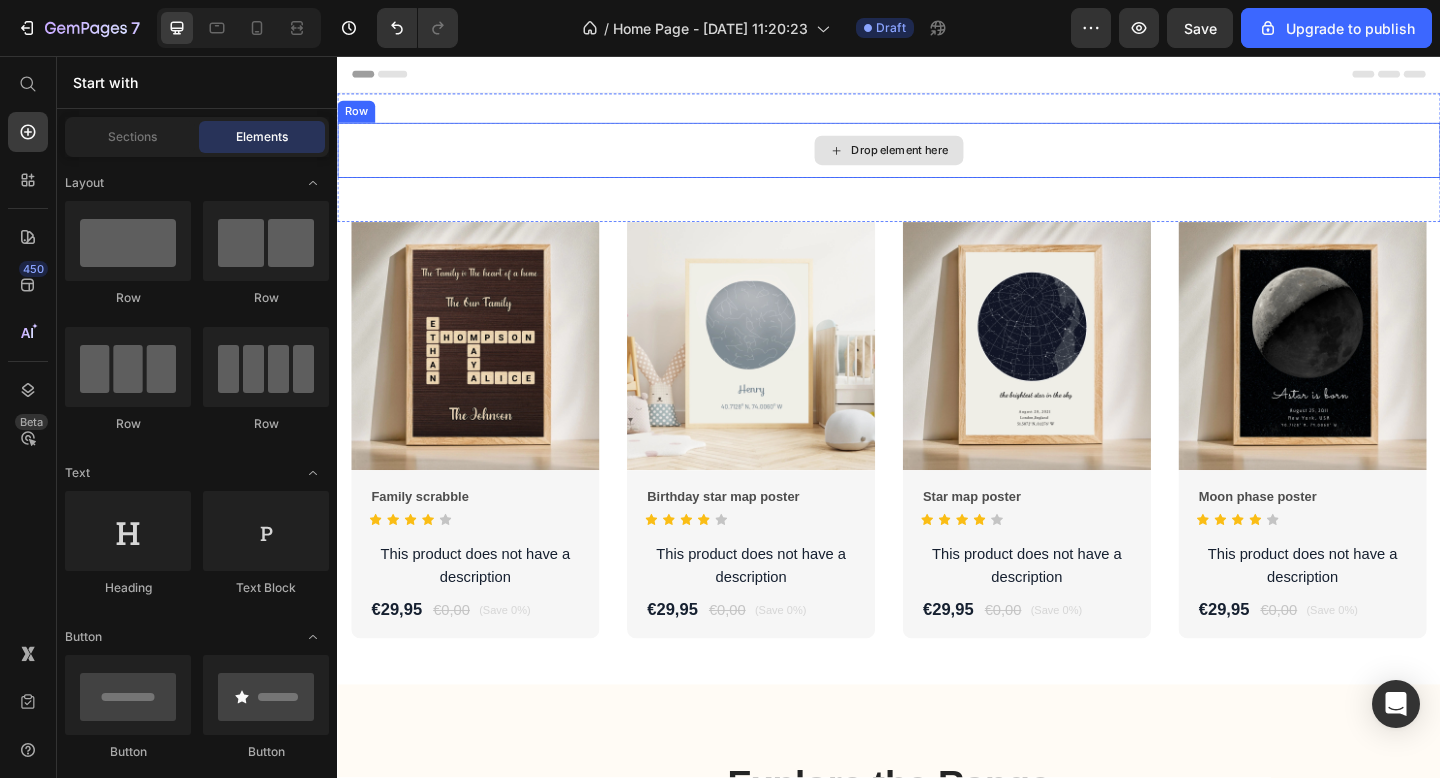 click on "Drop element here" at bounding box center [937, 159] 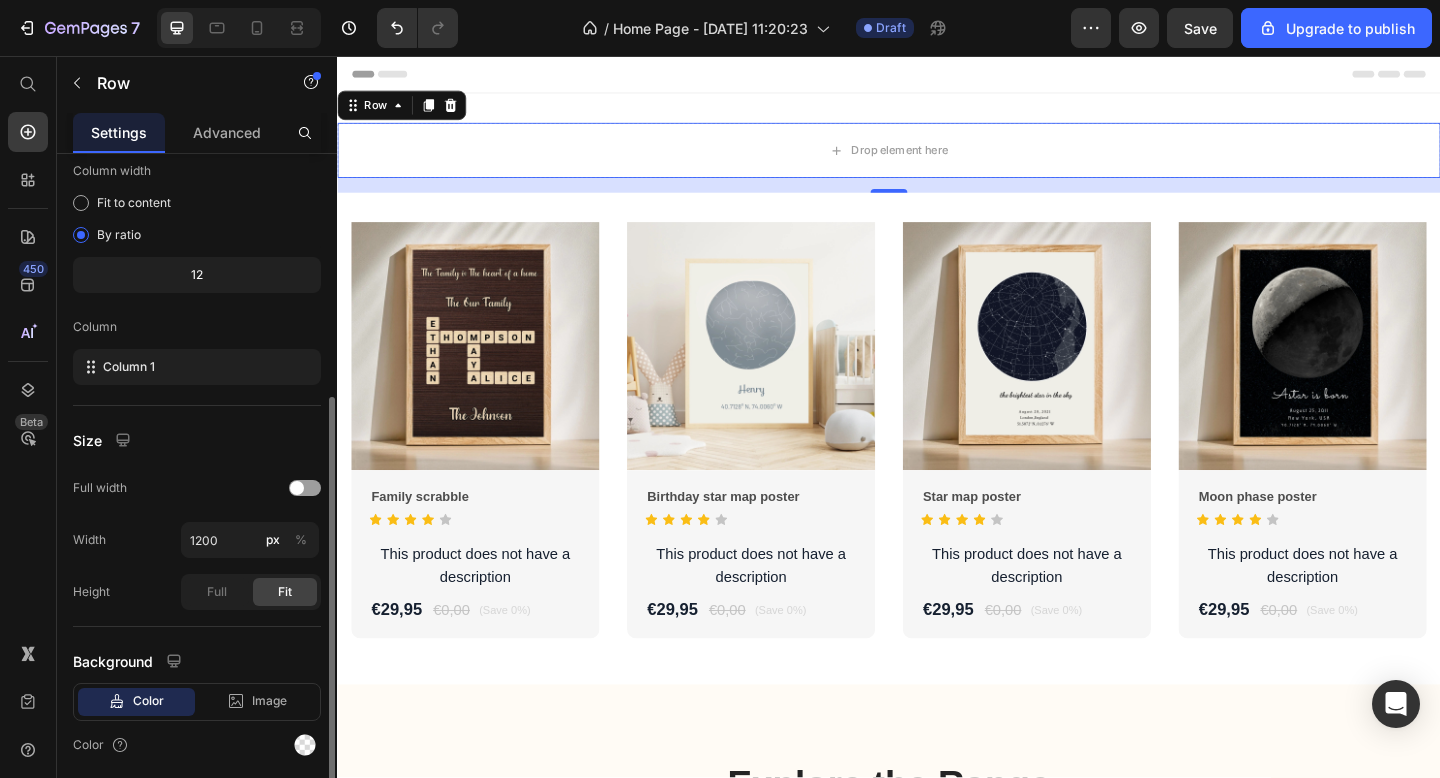 scroll, scrollTop: 231, scrollLeft: 0, axis: vertical 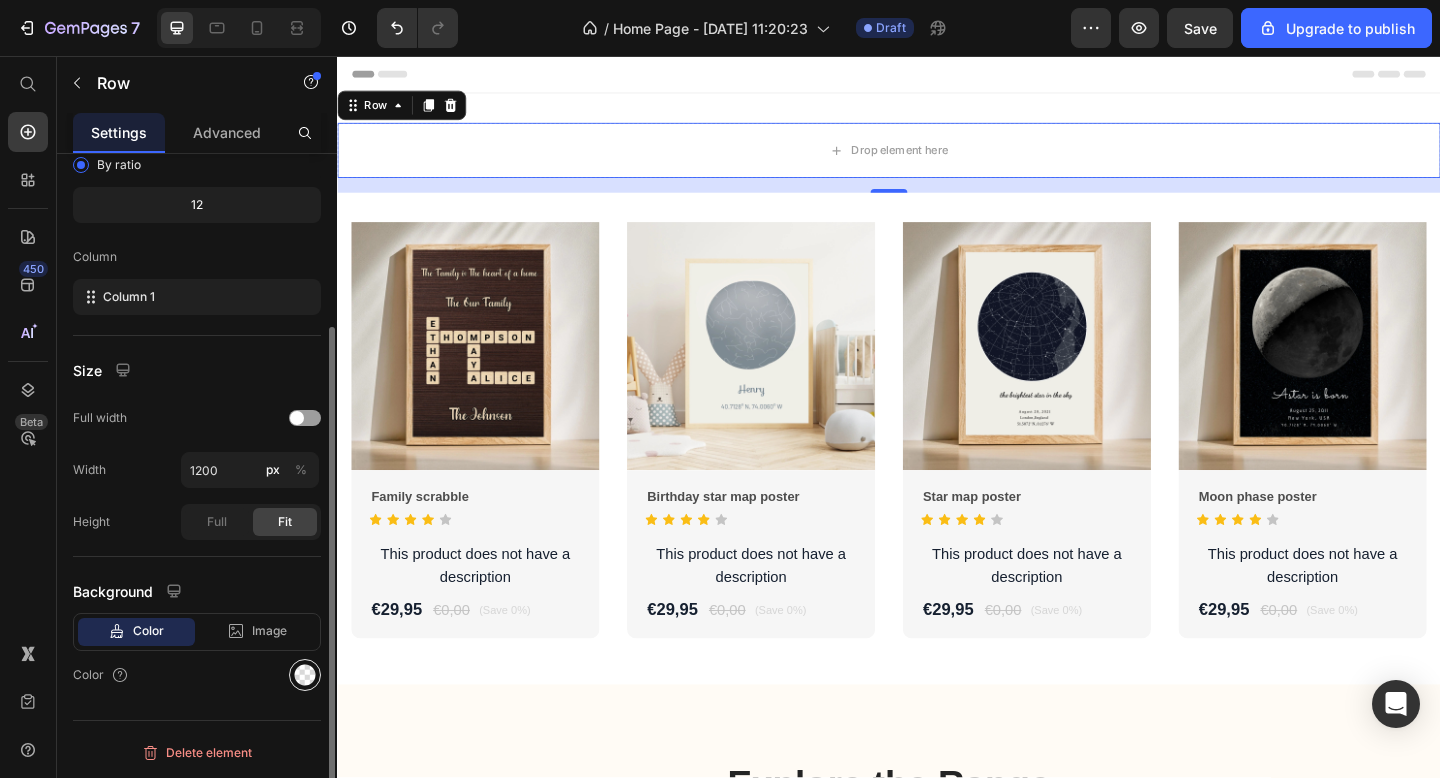 click at bounding box center (305, 675) 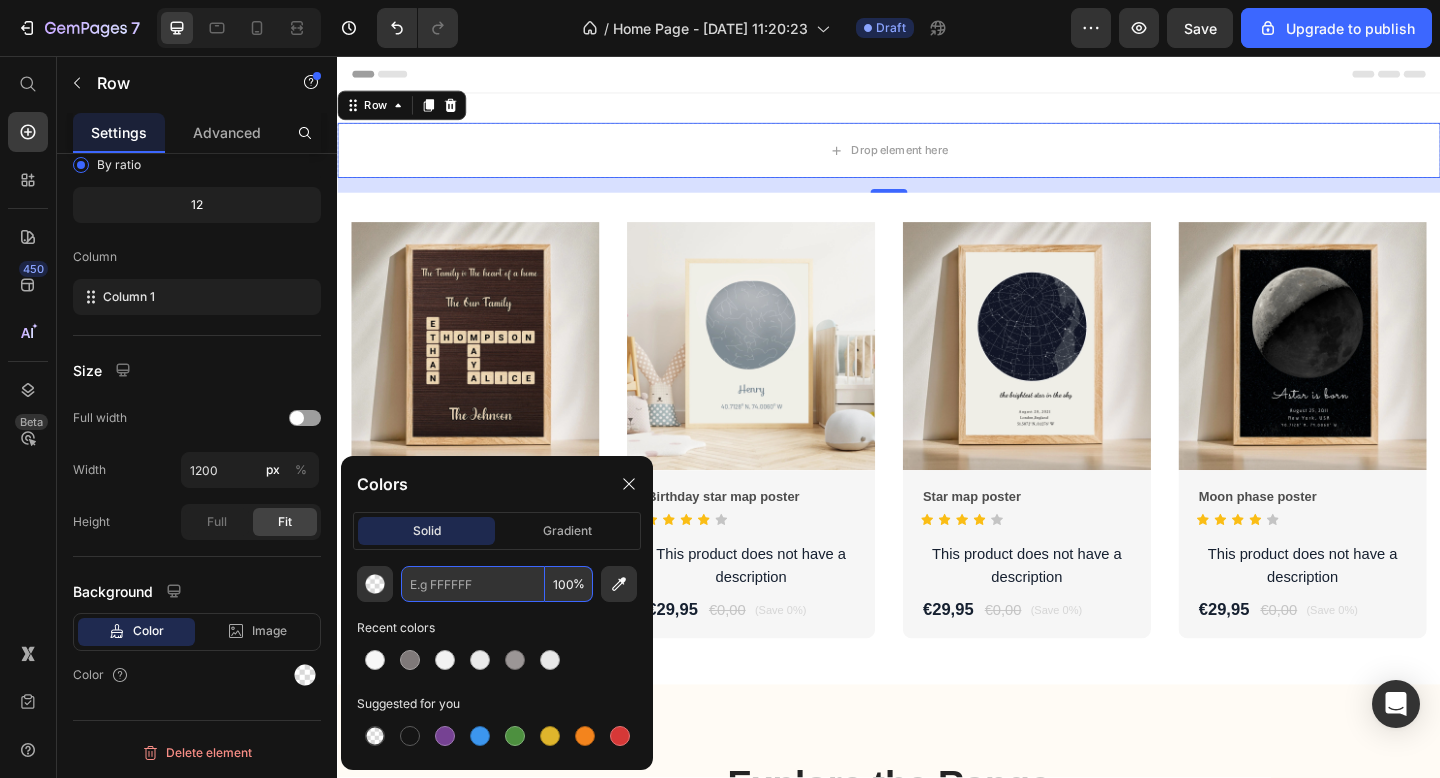 click at bounding box center [473, 584] 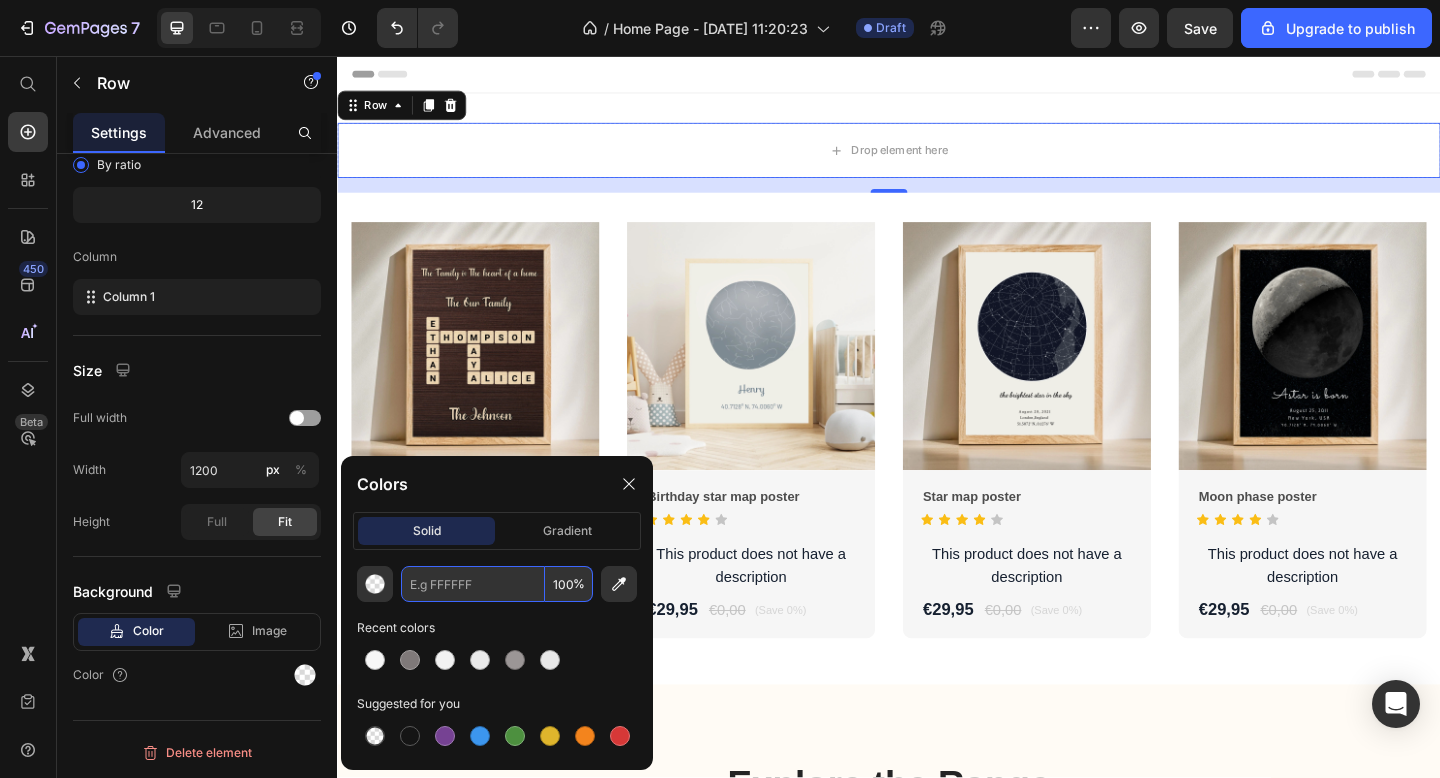 paste on "FBFBFB" 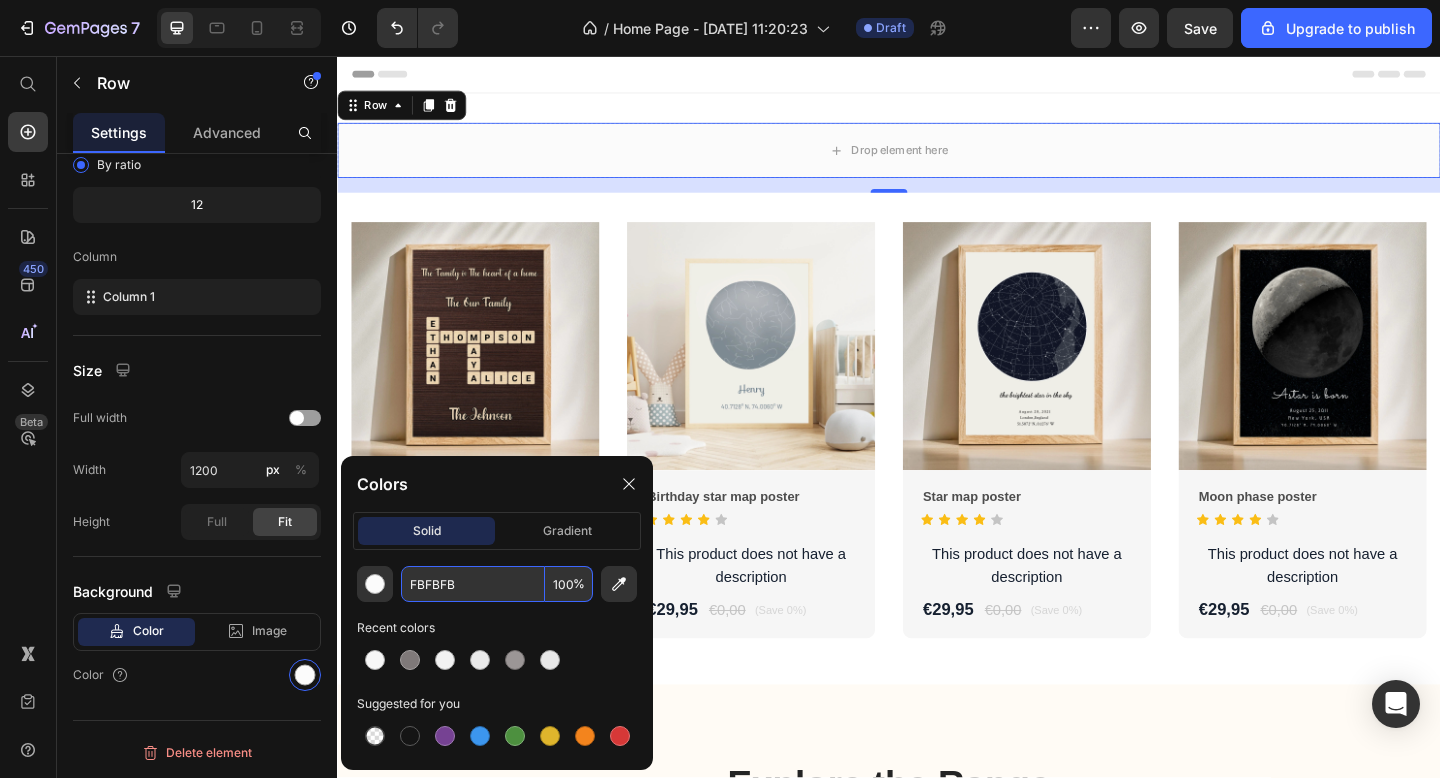 click at bounding box center (497, 660) 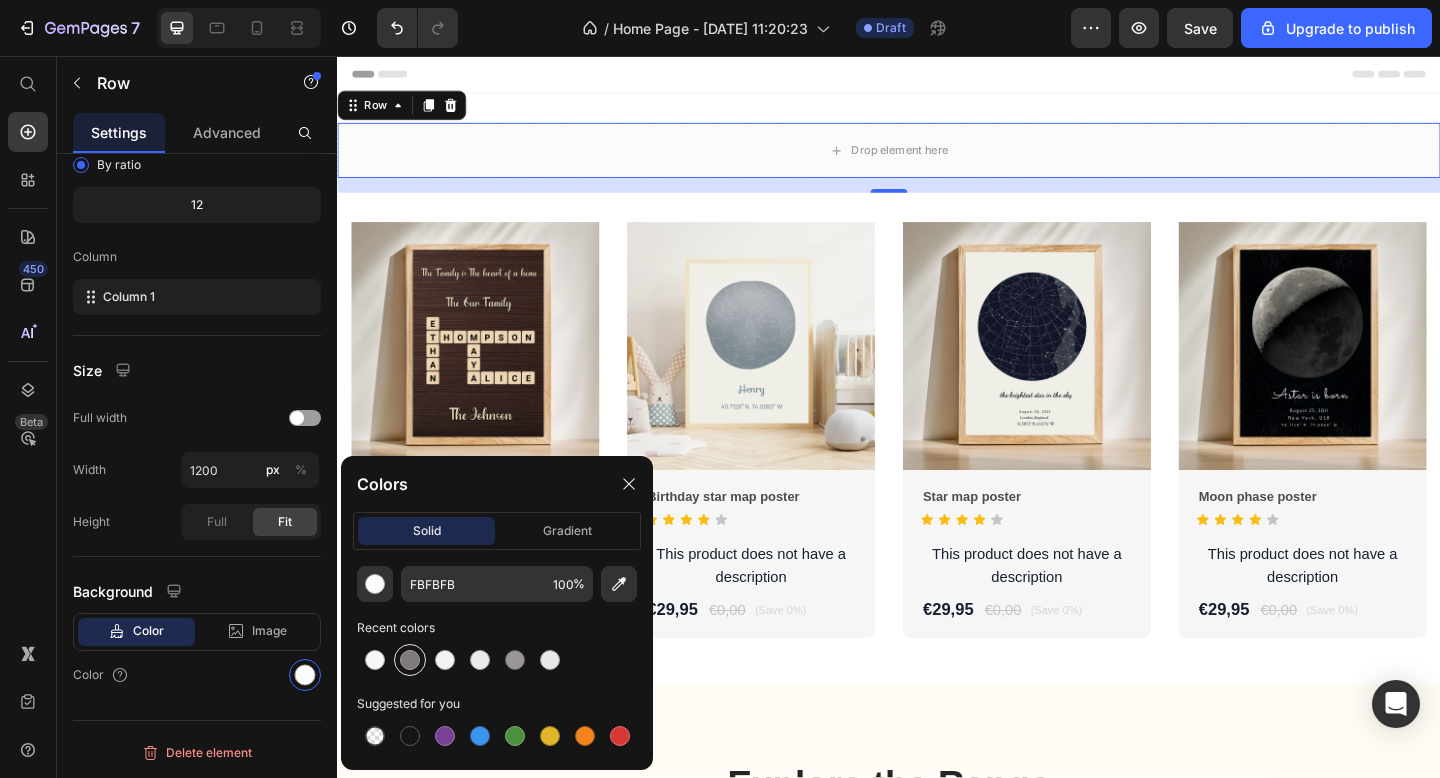 click at bounding box center [410, 660] 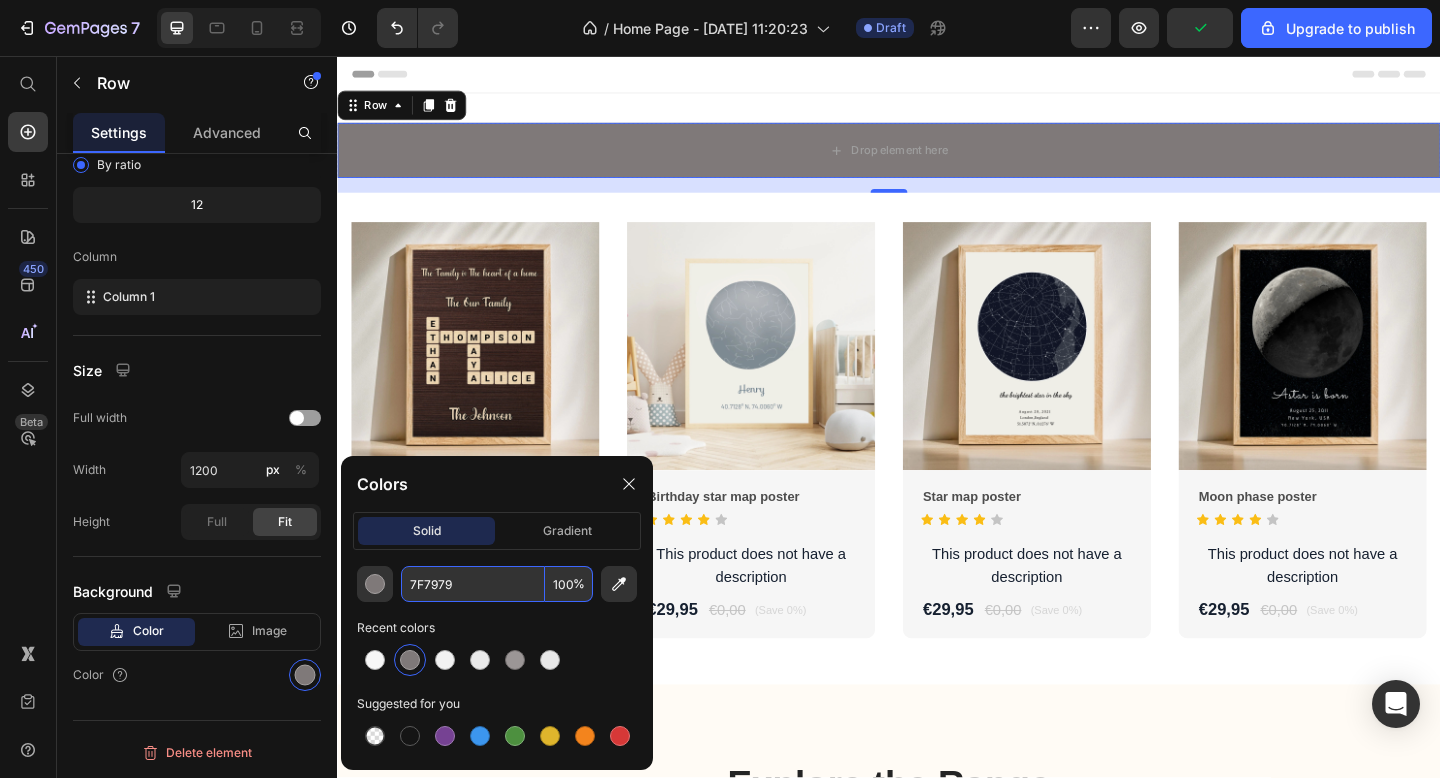 click on "7F7979" at bounding box center [473, 584] 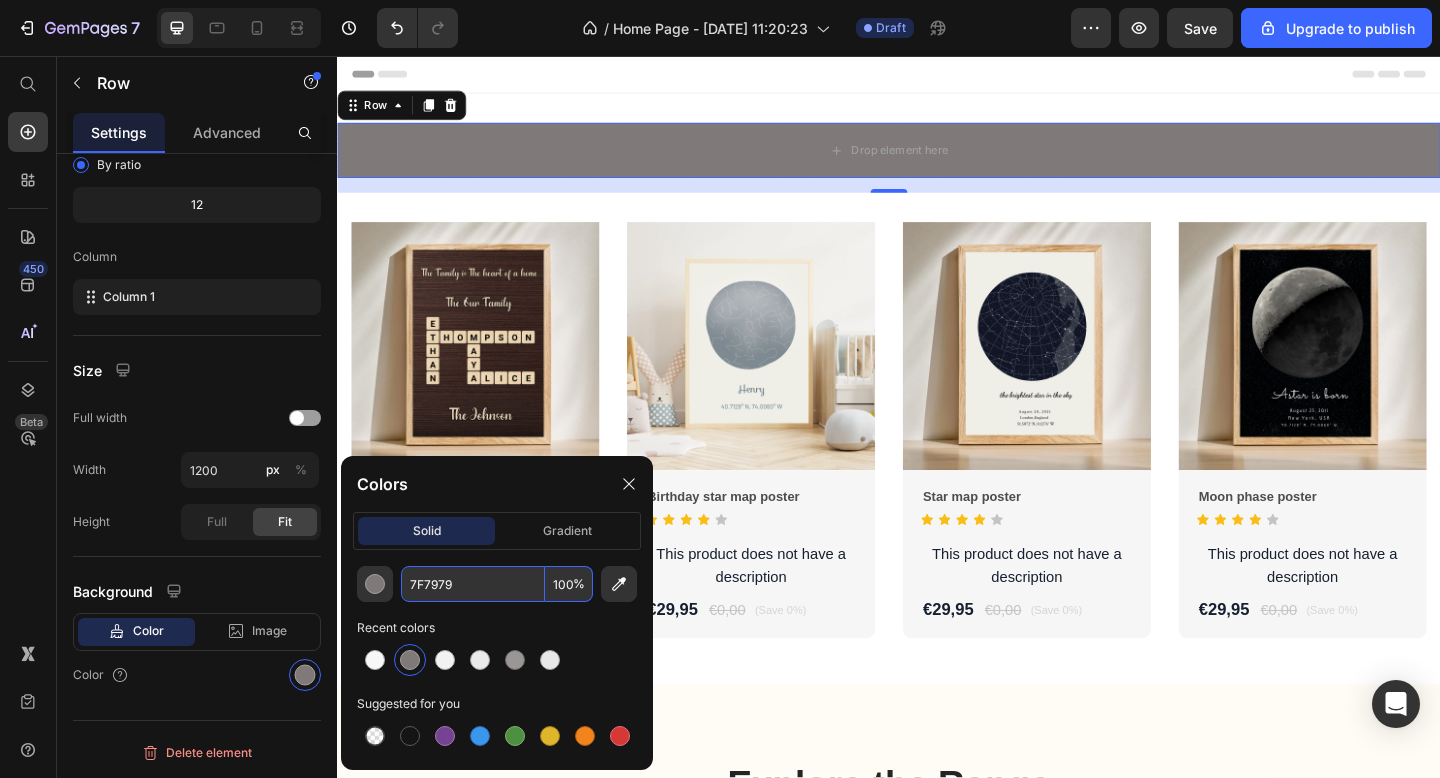 paste on "FBFBFB" 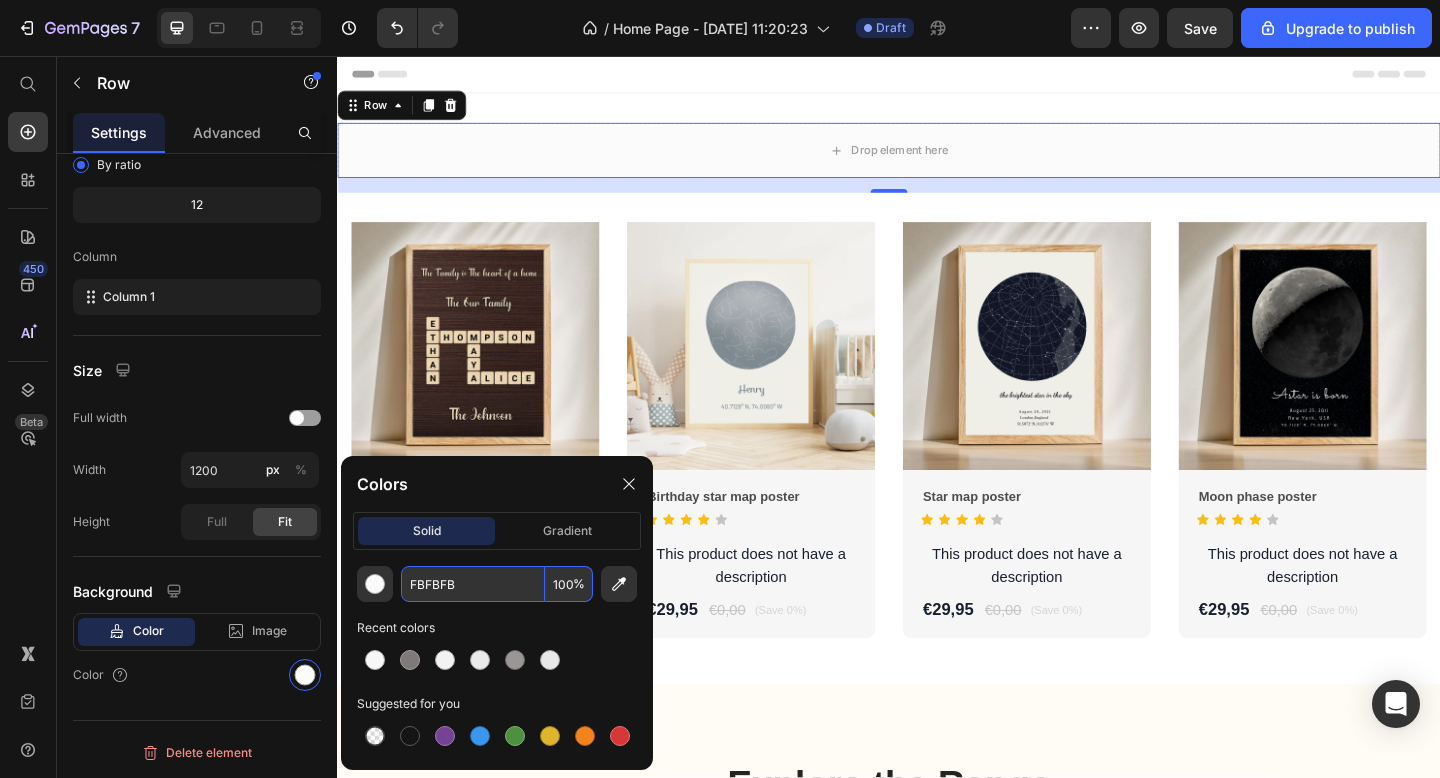 type on "FBFBFB" 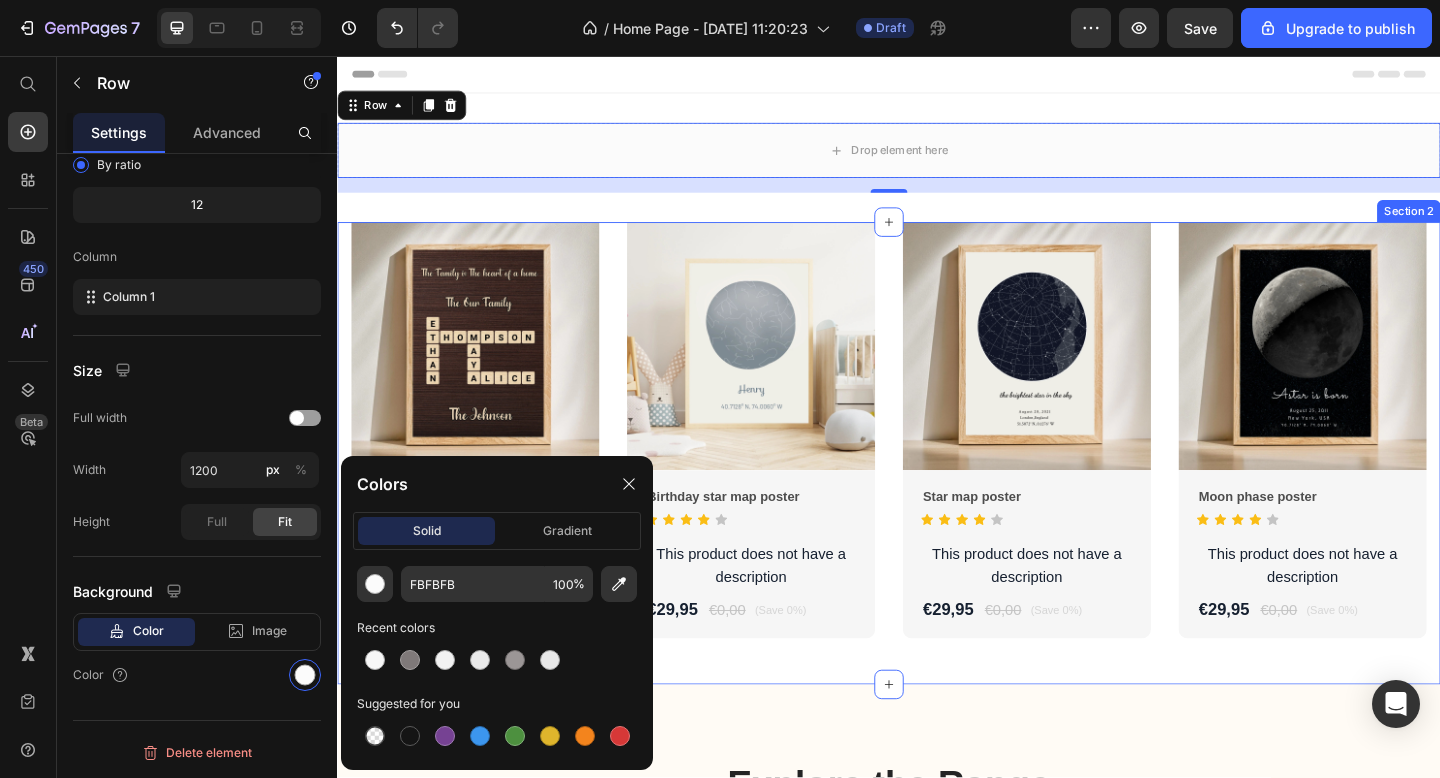 click on "Product Images Family scrabble Product Title                Icon                Icon                Icon                Icon                Icon Icon List Hoz This product does not have a description Product Description €29,95 Product Price €0,00 Product Price (Save 0%) Product Badge Row Row Row Product Images Birthday star map poster Product Title                Icon                Icon                Icon                Icon                Icon Icon List Hoz This product does not have a description Product Description €29,95 Product Price €0,00 Product Price (Save 0%) Product Badge Row Row Row Product Images Star map poster Product Title                Icon                Icon                Icon                Icon                Icon Icon List Hoz This product does not have a description Product Description €29,95 Product Price €0,00 Product Price (Save 0%) Product Badge Row Row Row Product Images Moon phase poster Product Title                Icon                Icon                Icon Icon" at bounding box center [937, 488] 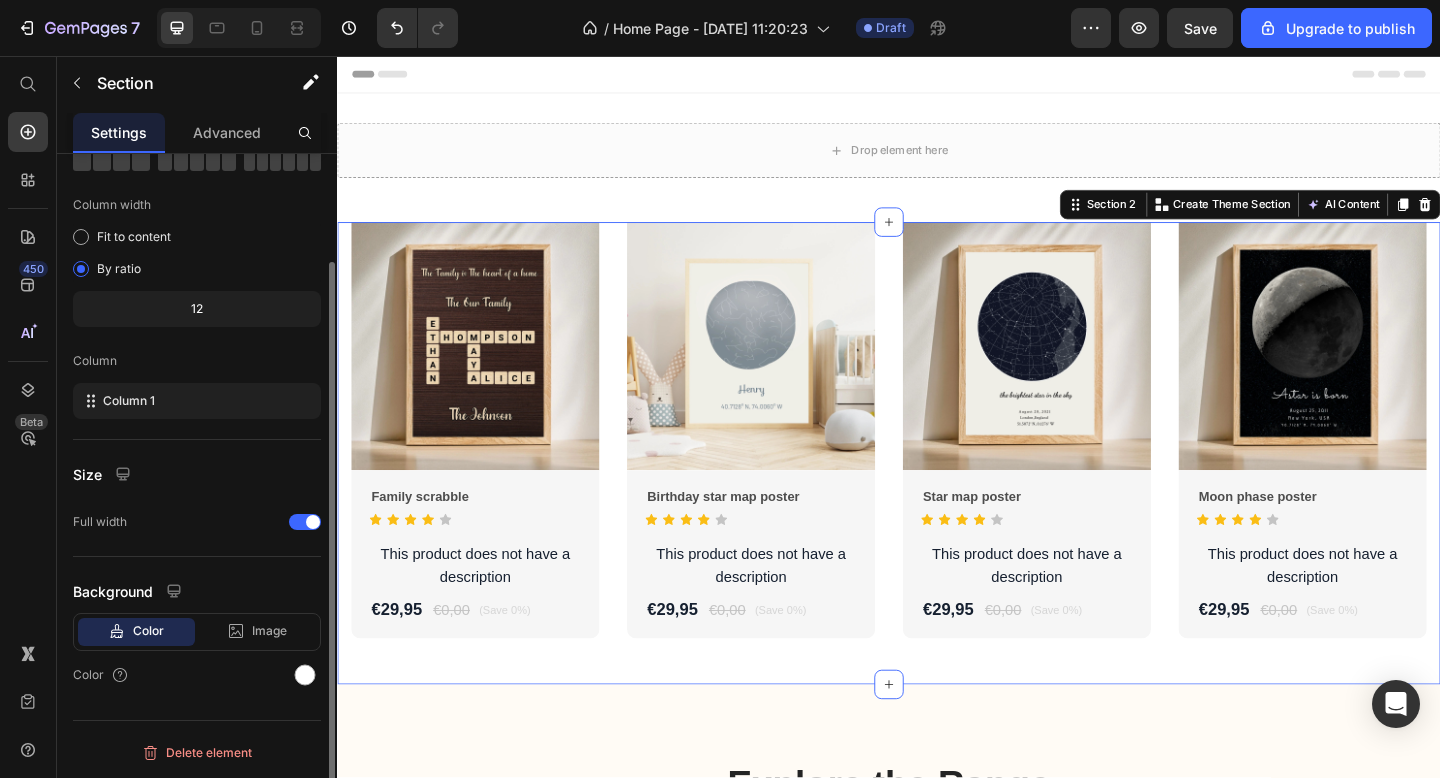scroll, scrollTop: 0, scrollLeft: 0, axis: both 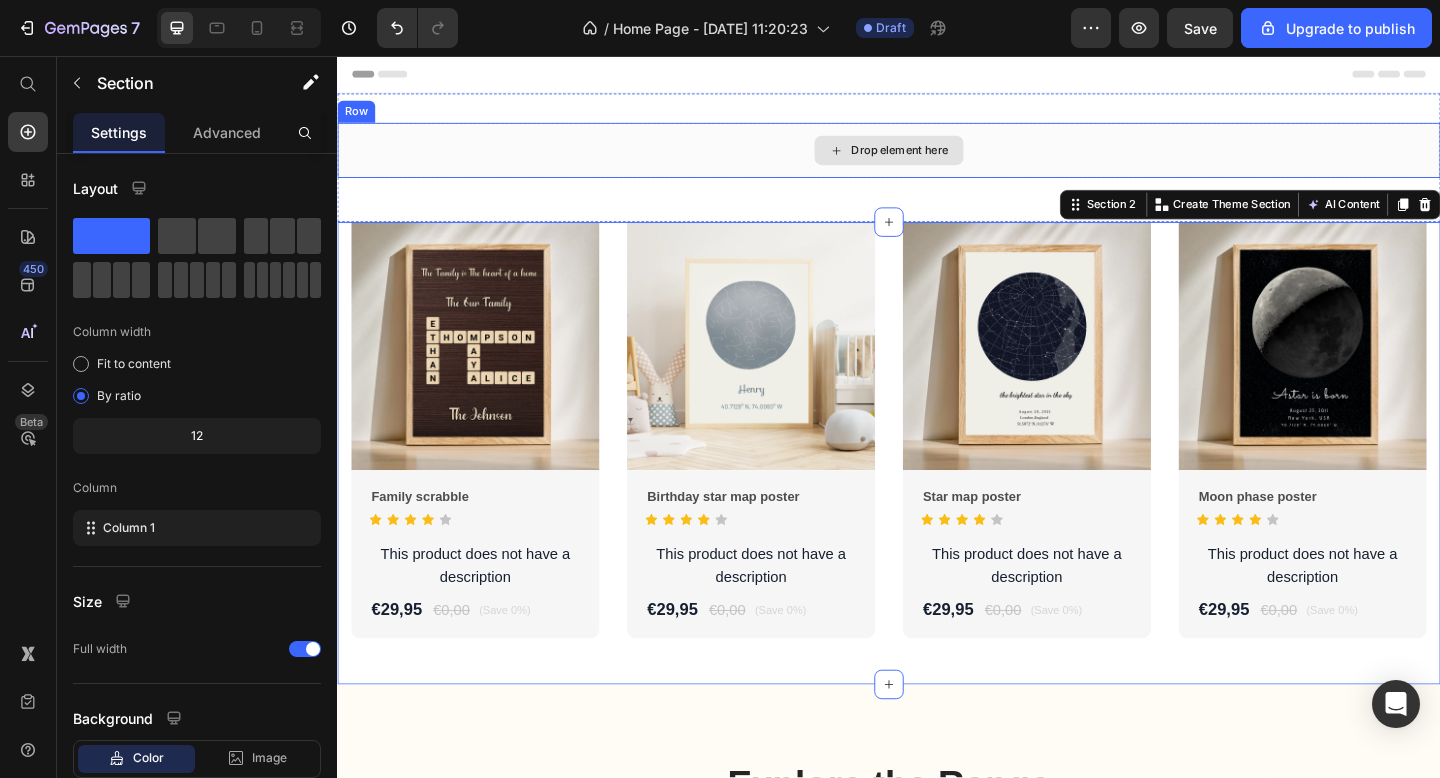 click on "Drop element here" at bounding box center (937, 159) 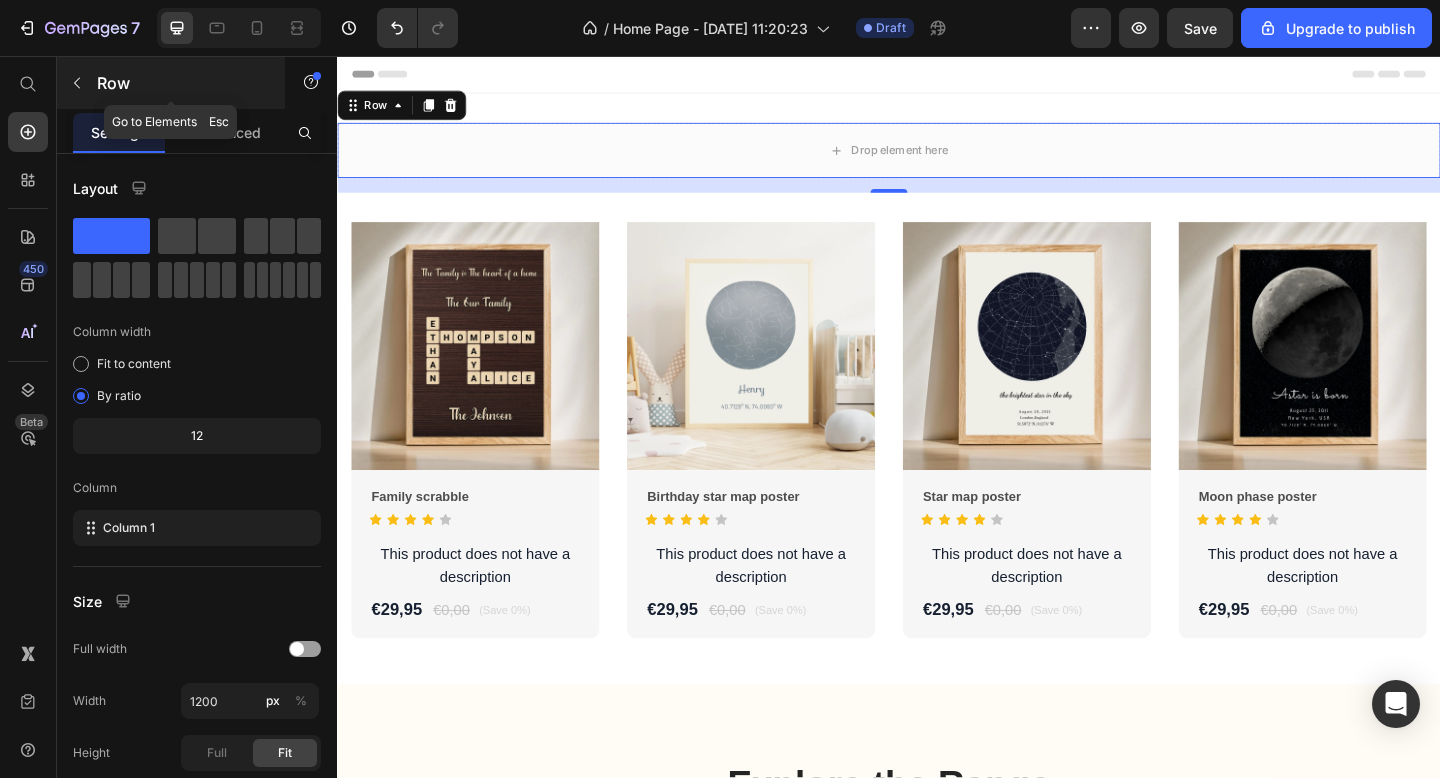 click 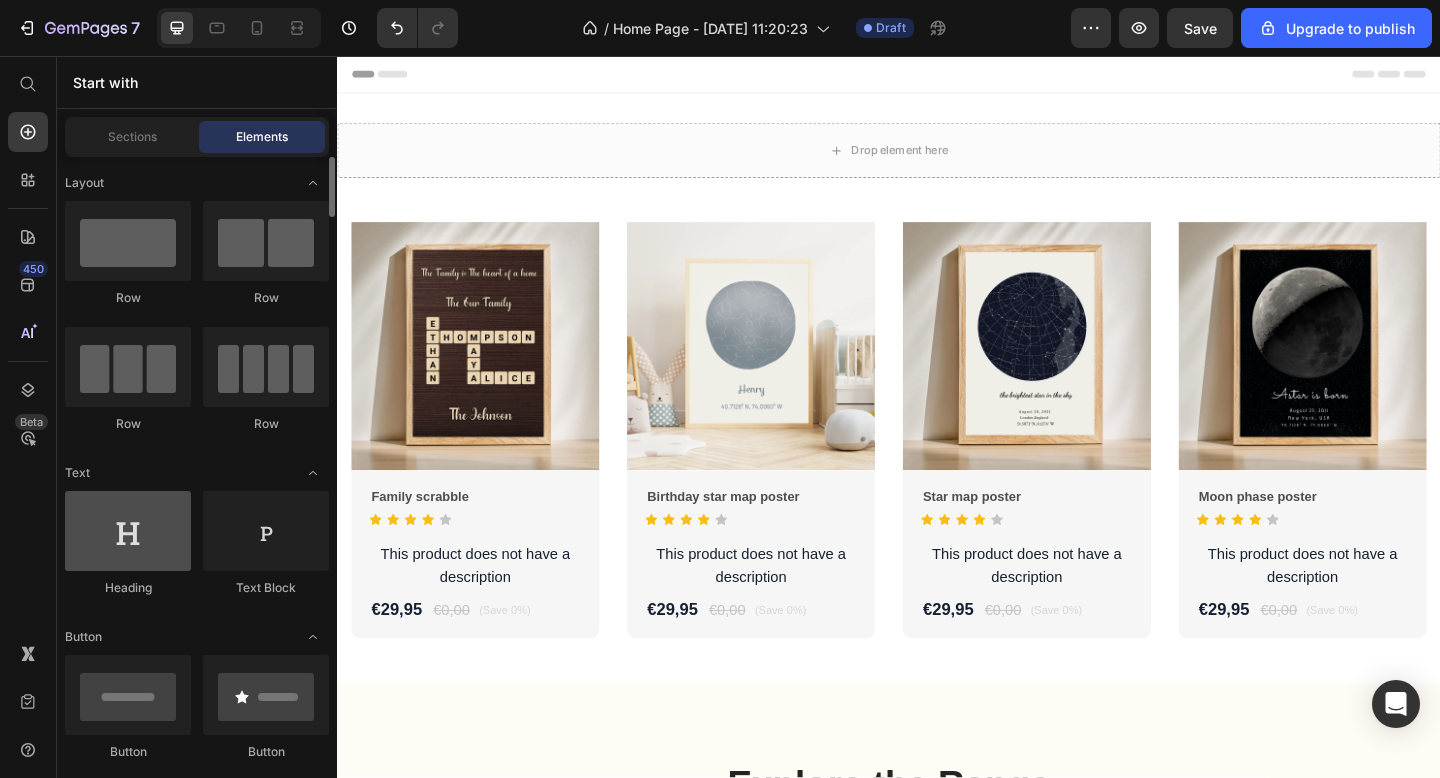 click at bounding box center (128, 531) 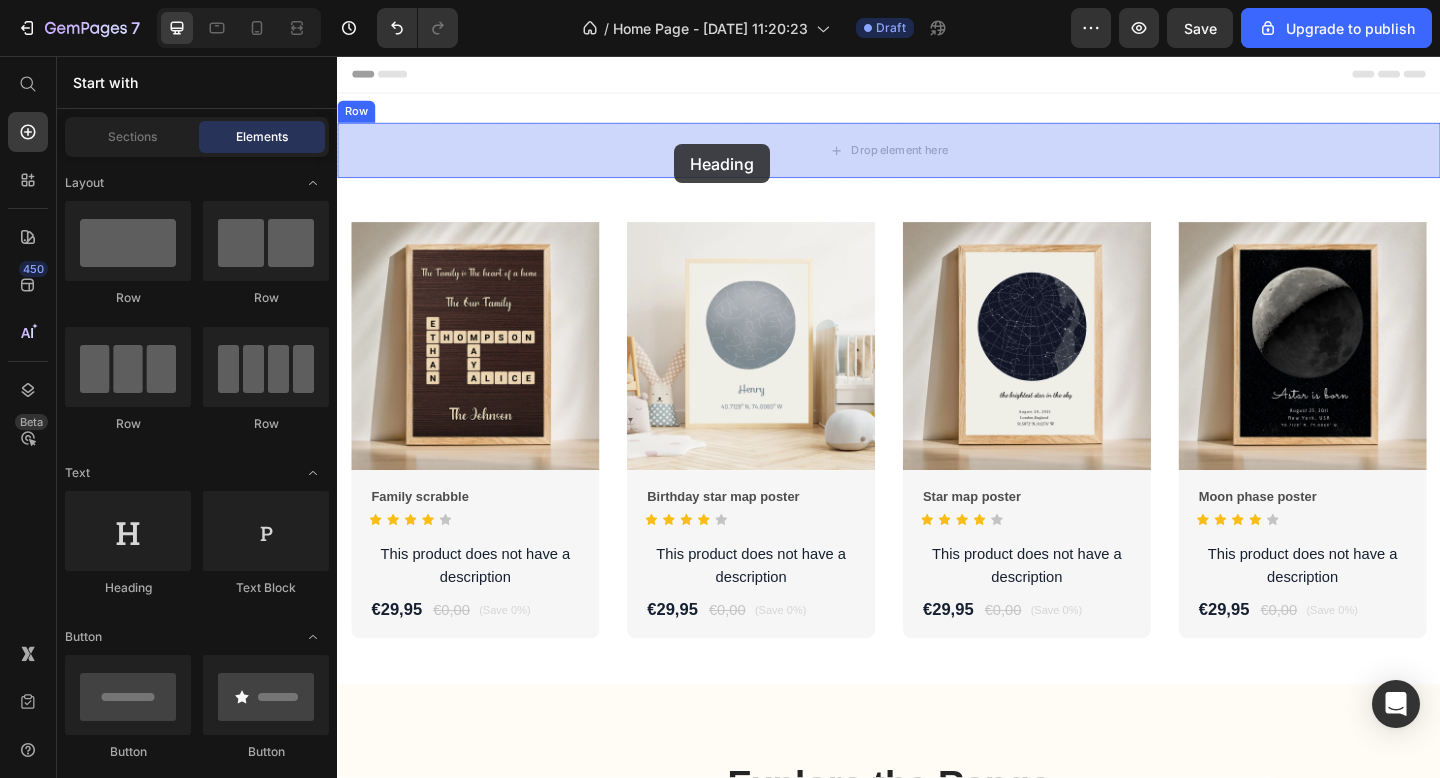 drag, startPoint x: 465, startPoint y: 604, endPoint x: 704, endPoint y: 151, distance: 512.1816 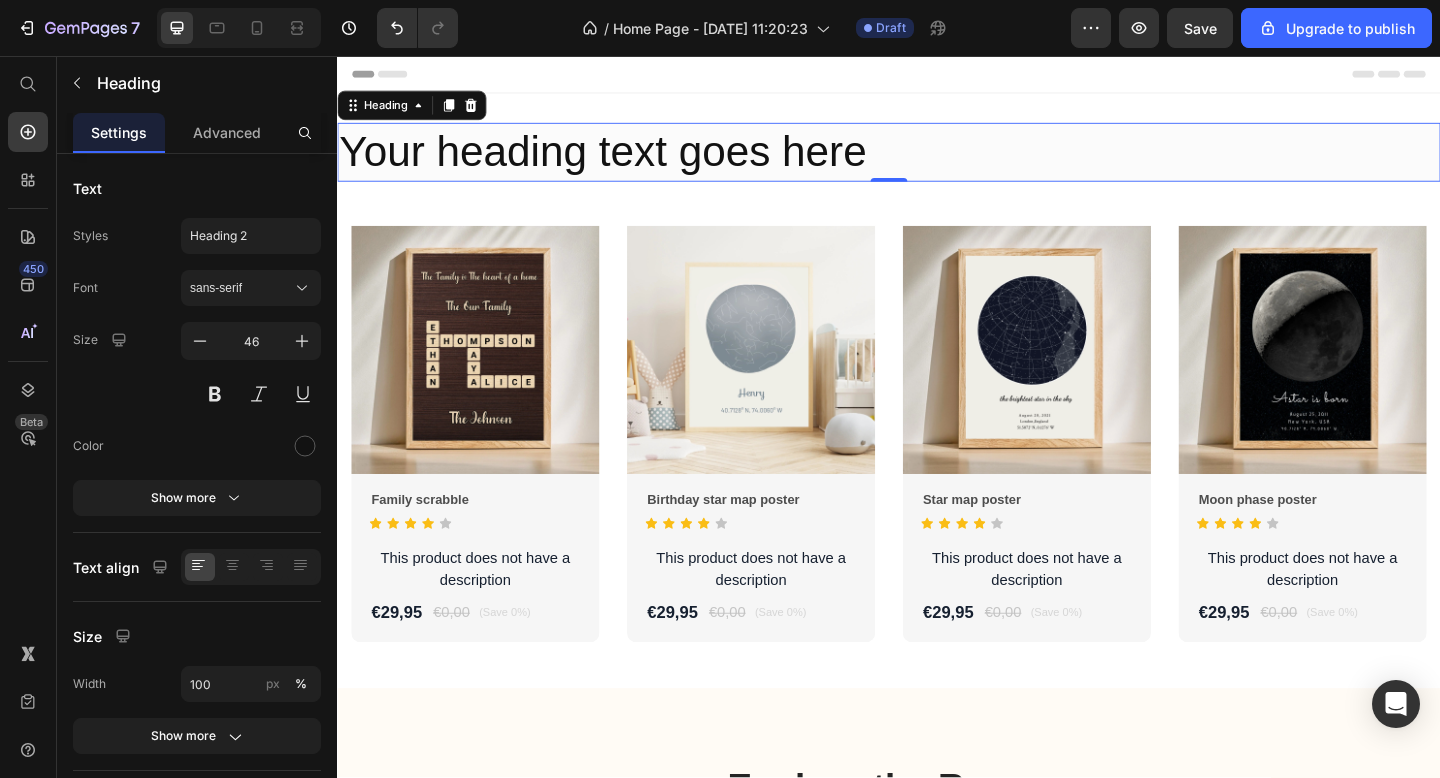 click on "Your heading text goes here" at bounding box center (937, 161) 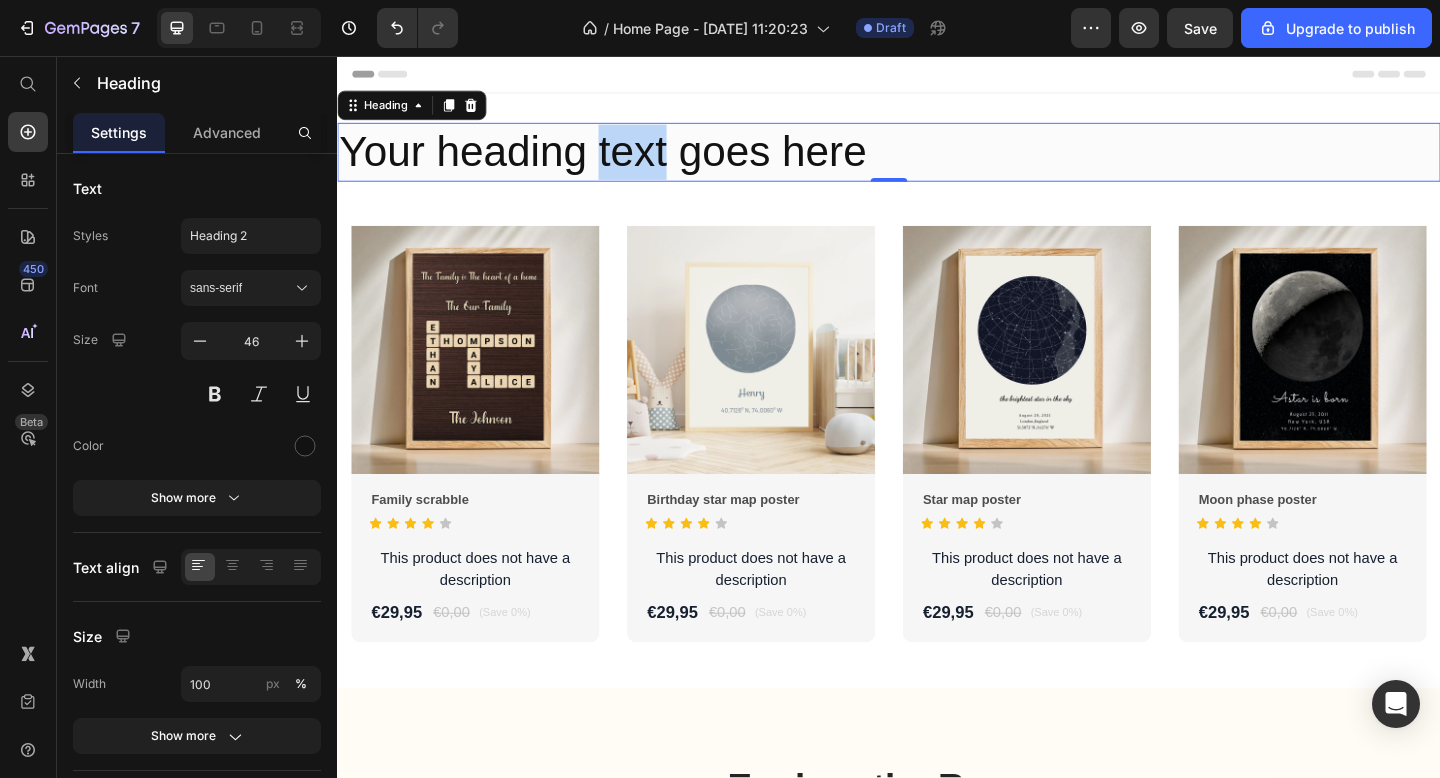 click on "Your heading text goes here" at bounding box center [937, 161] 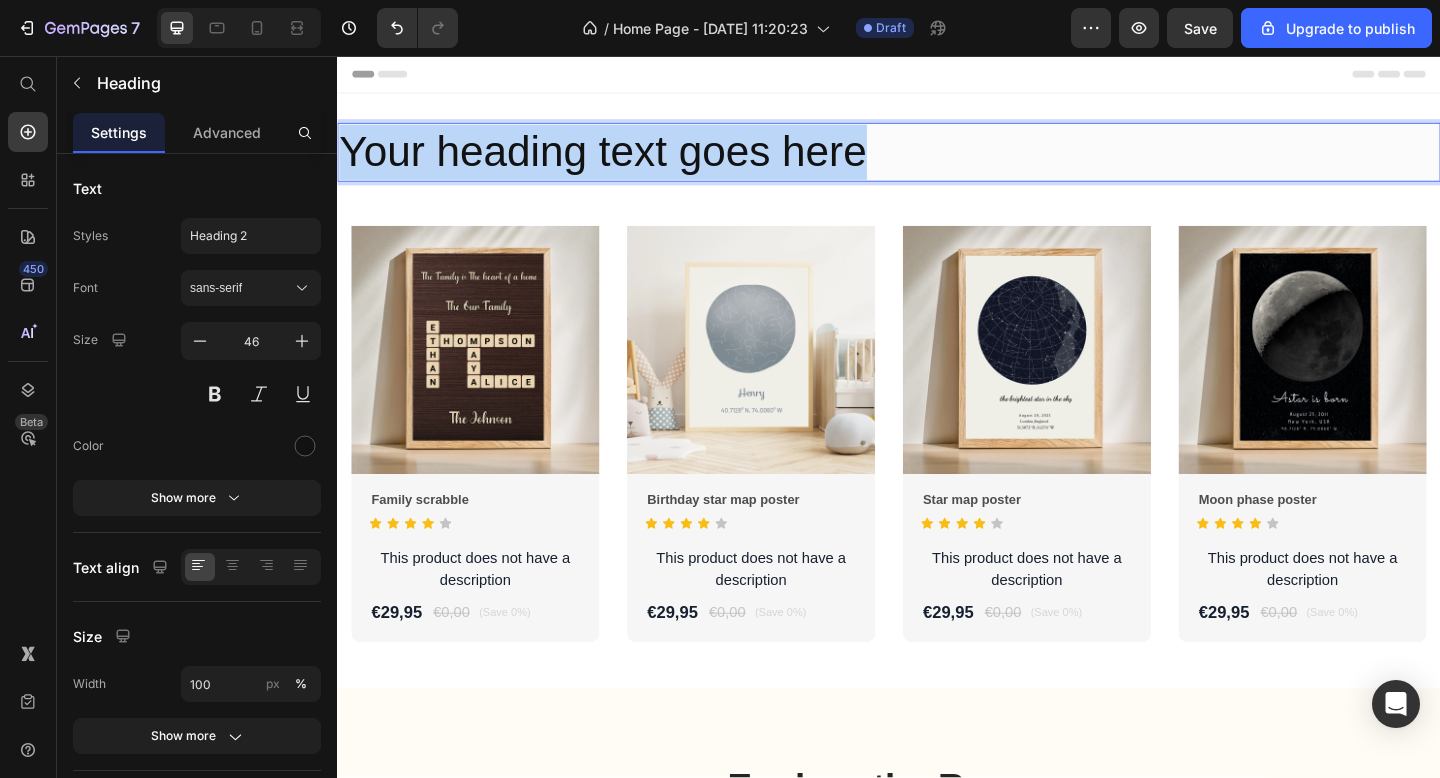 click on "Your heading text goes here" at bounding box center [937, 161] 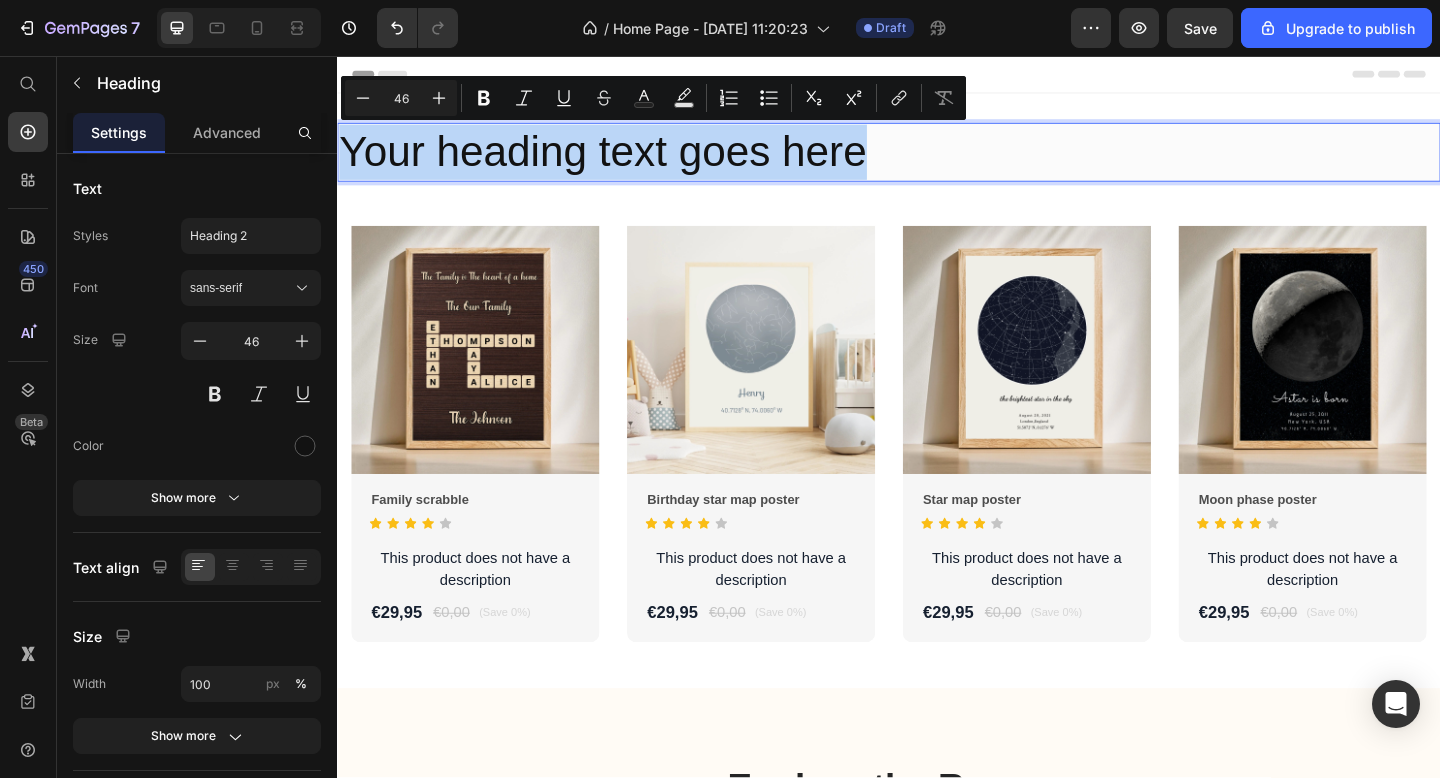 click on "Your heading text goes here" at bounding box center (937, 161) 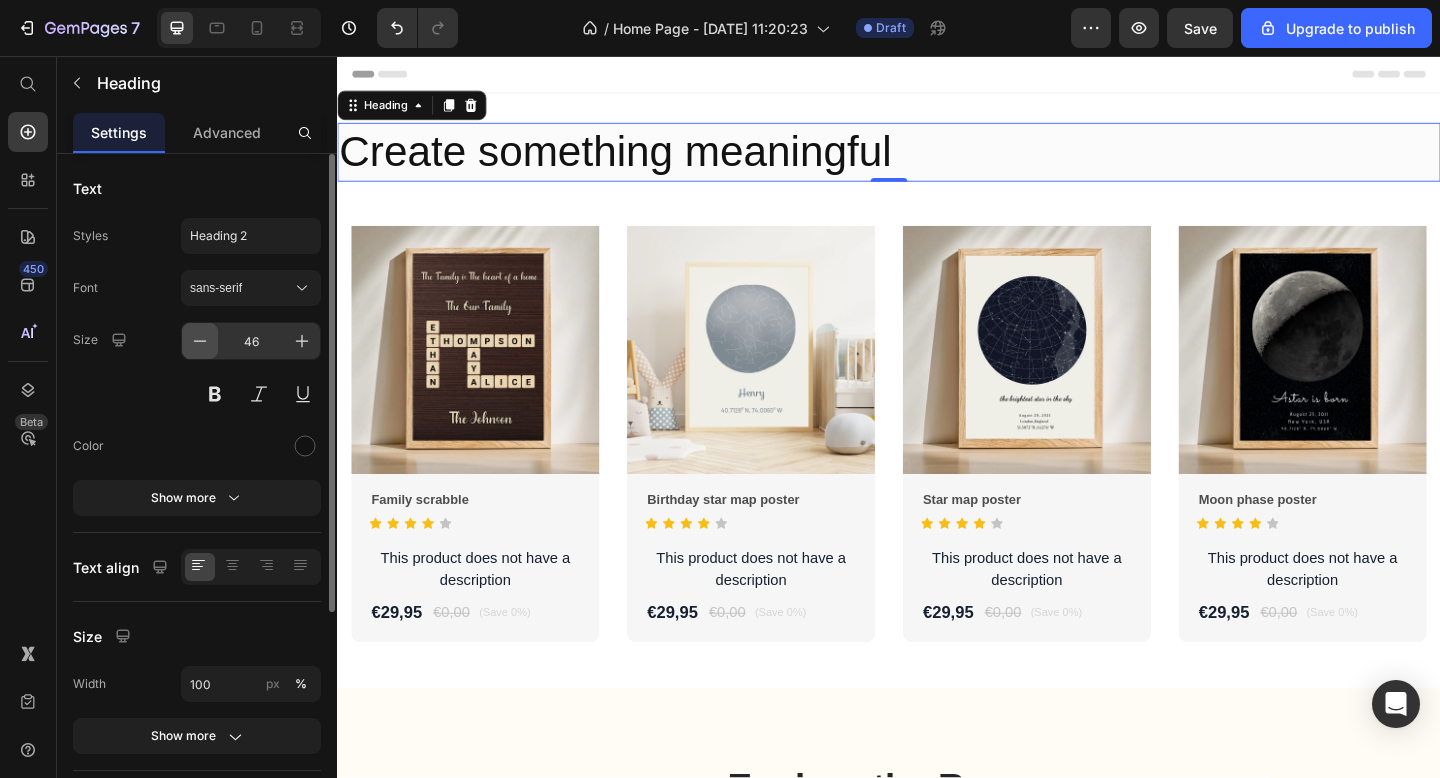 click 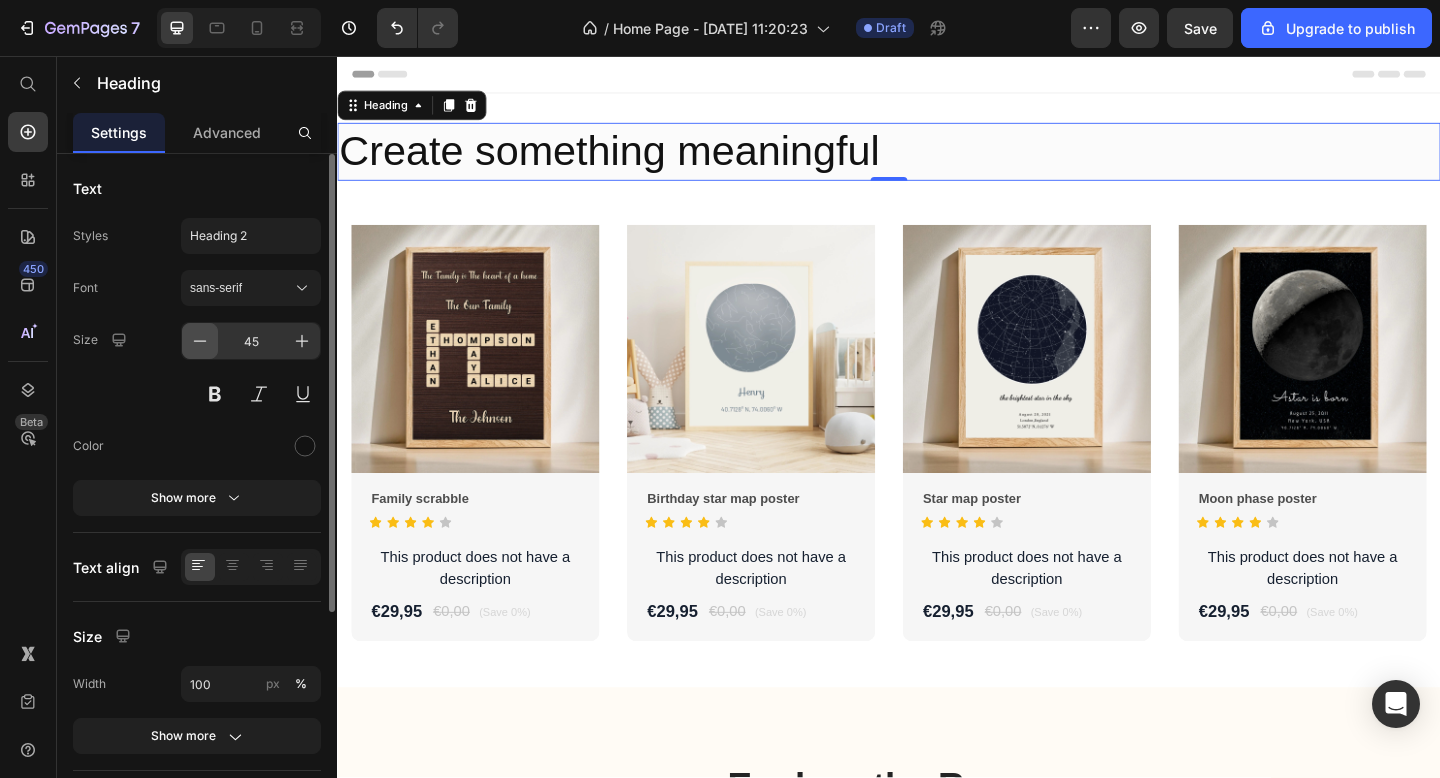 click 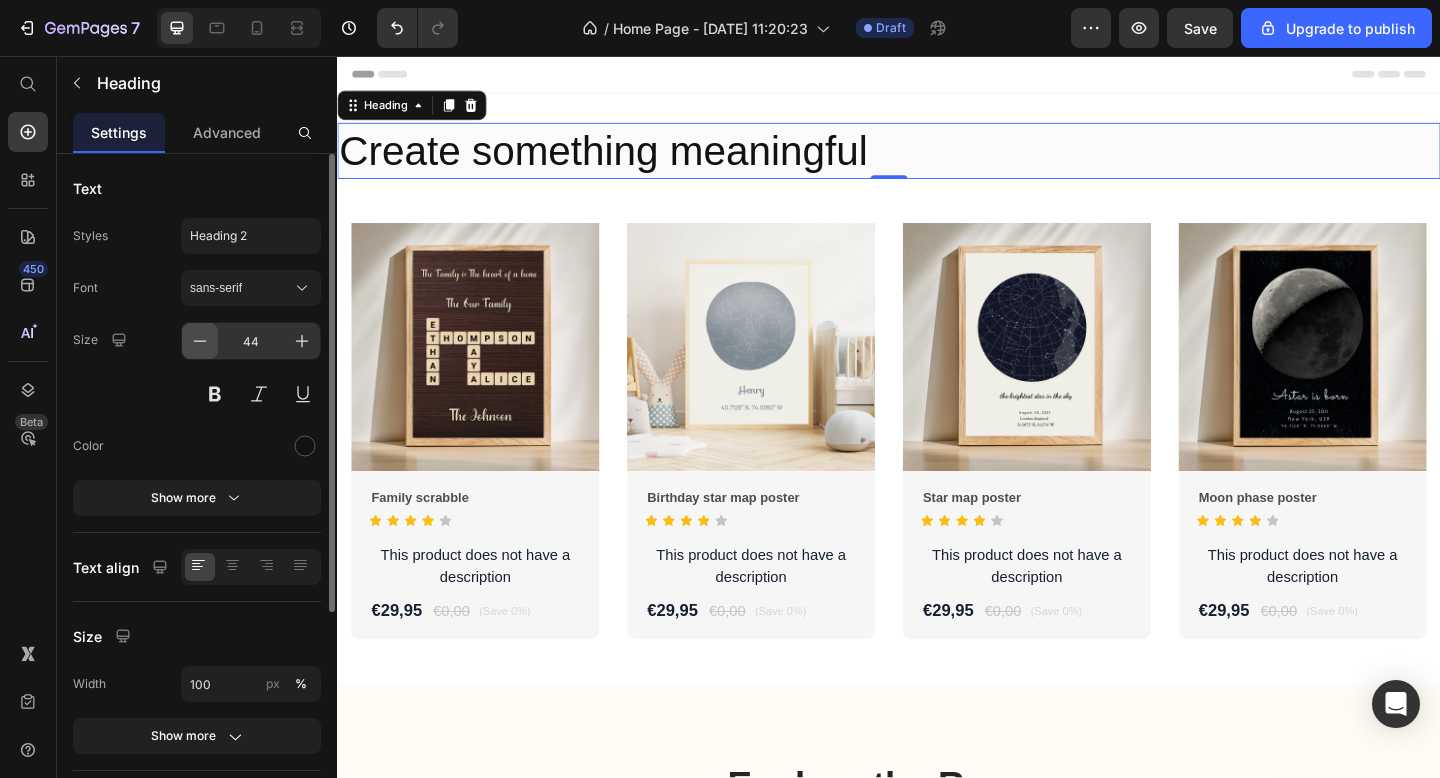 click 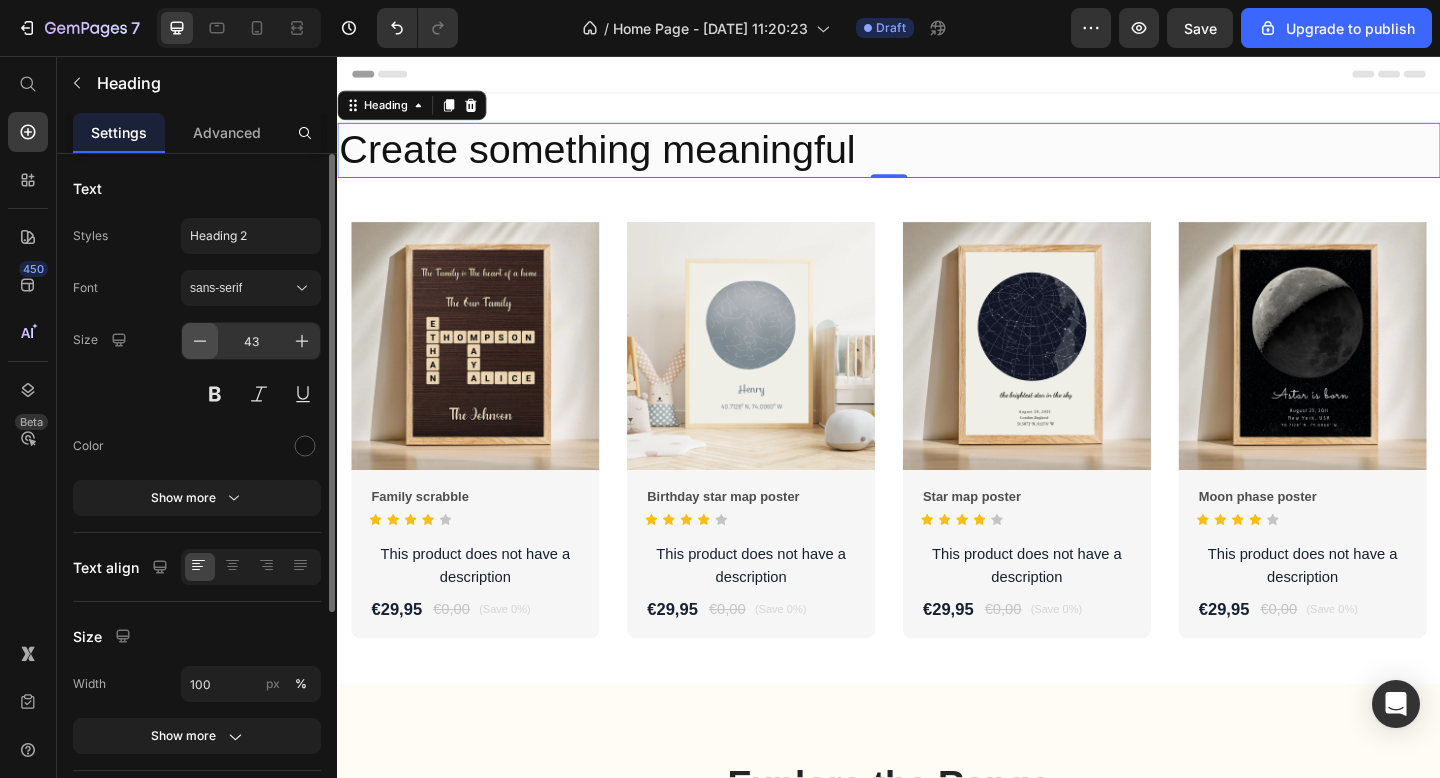 click 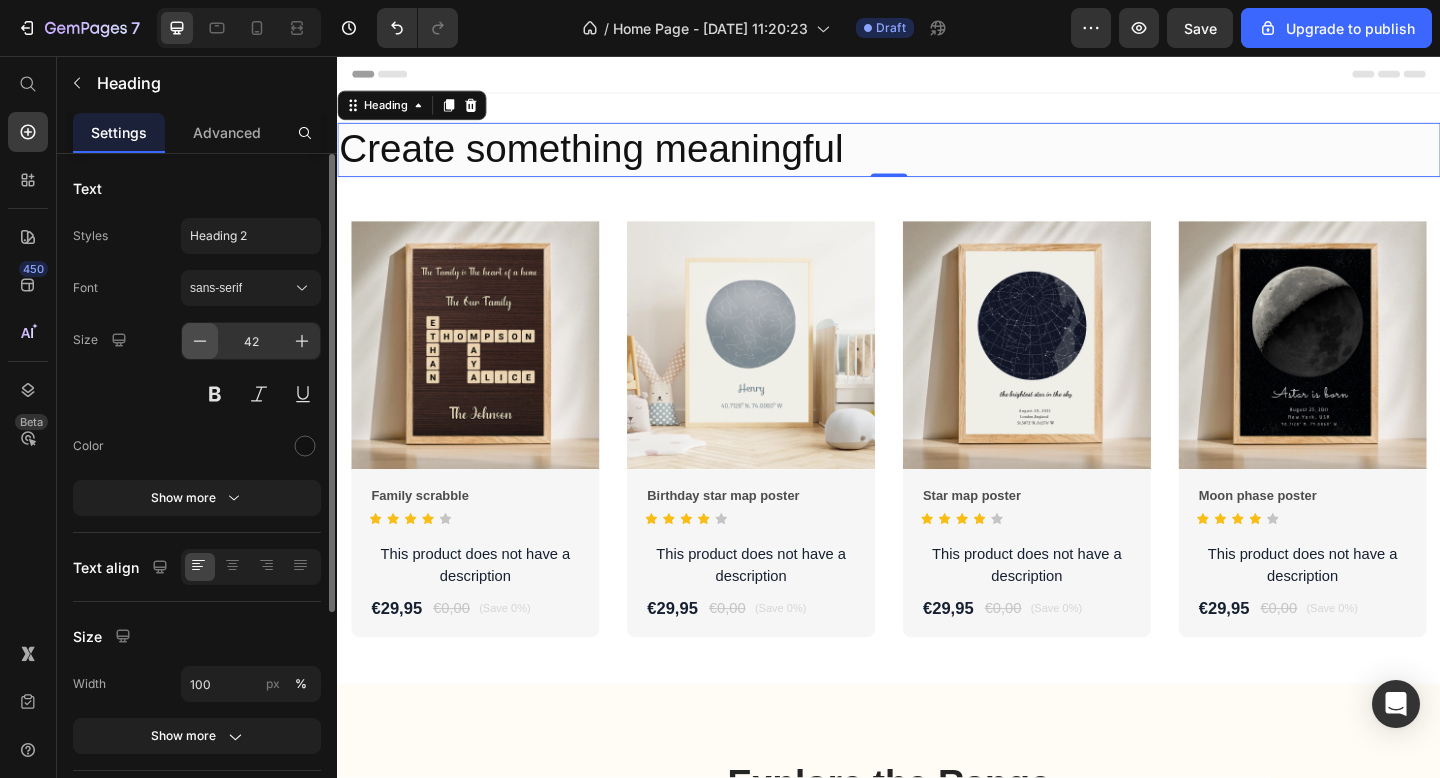 click 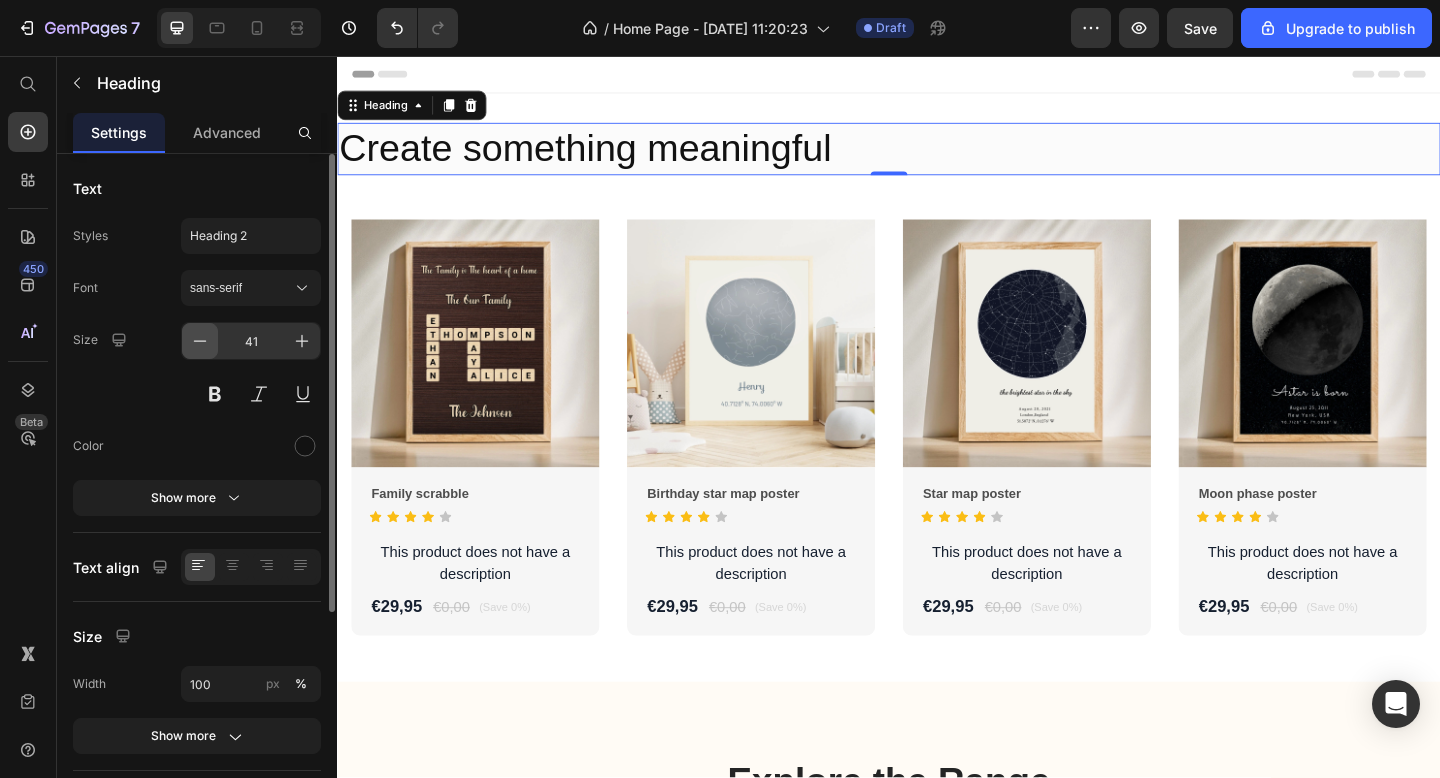 click 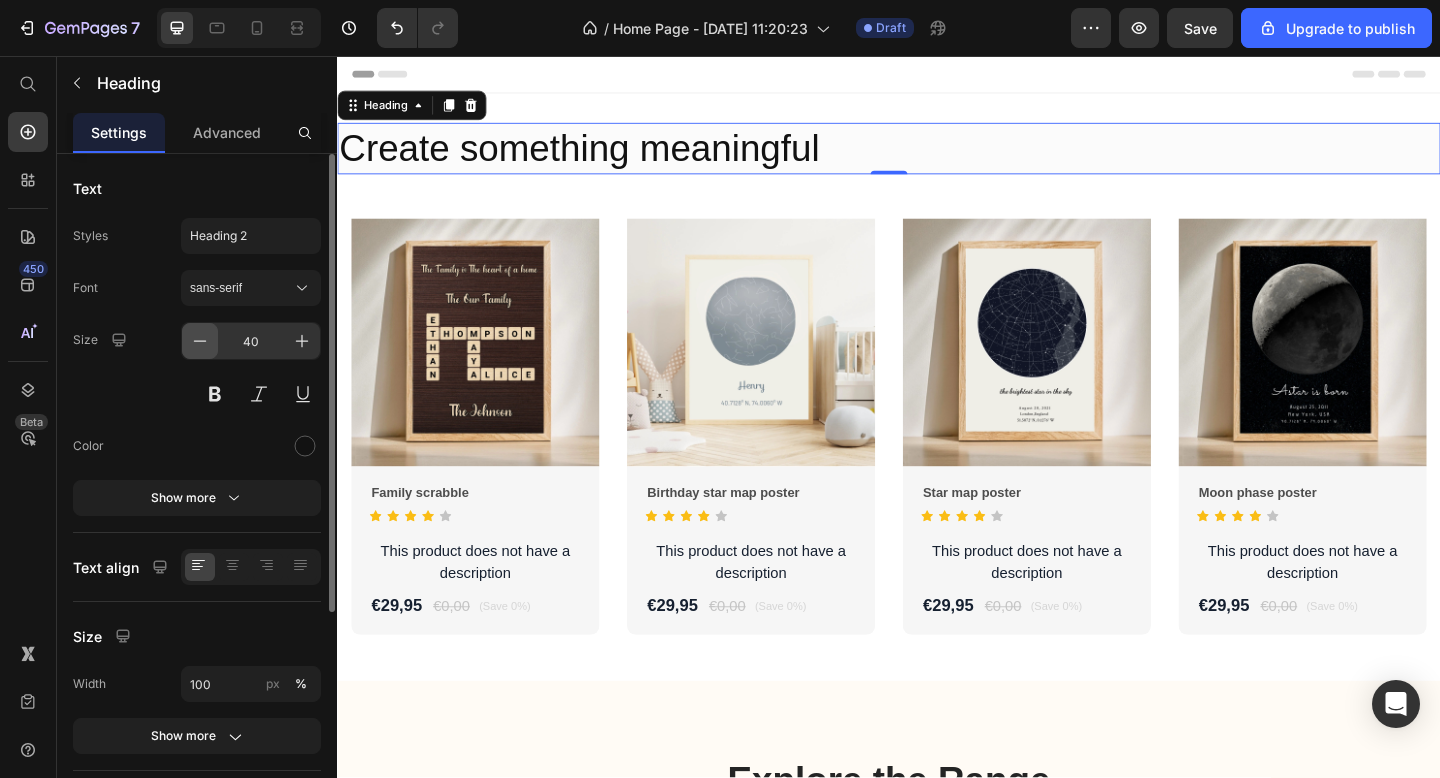 click 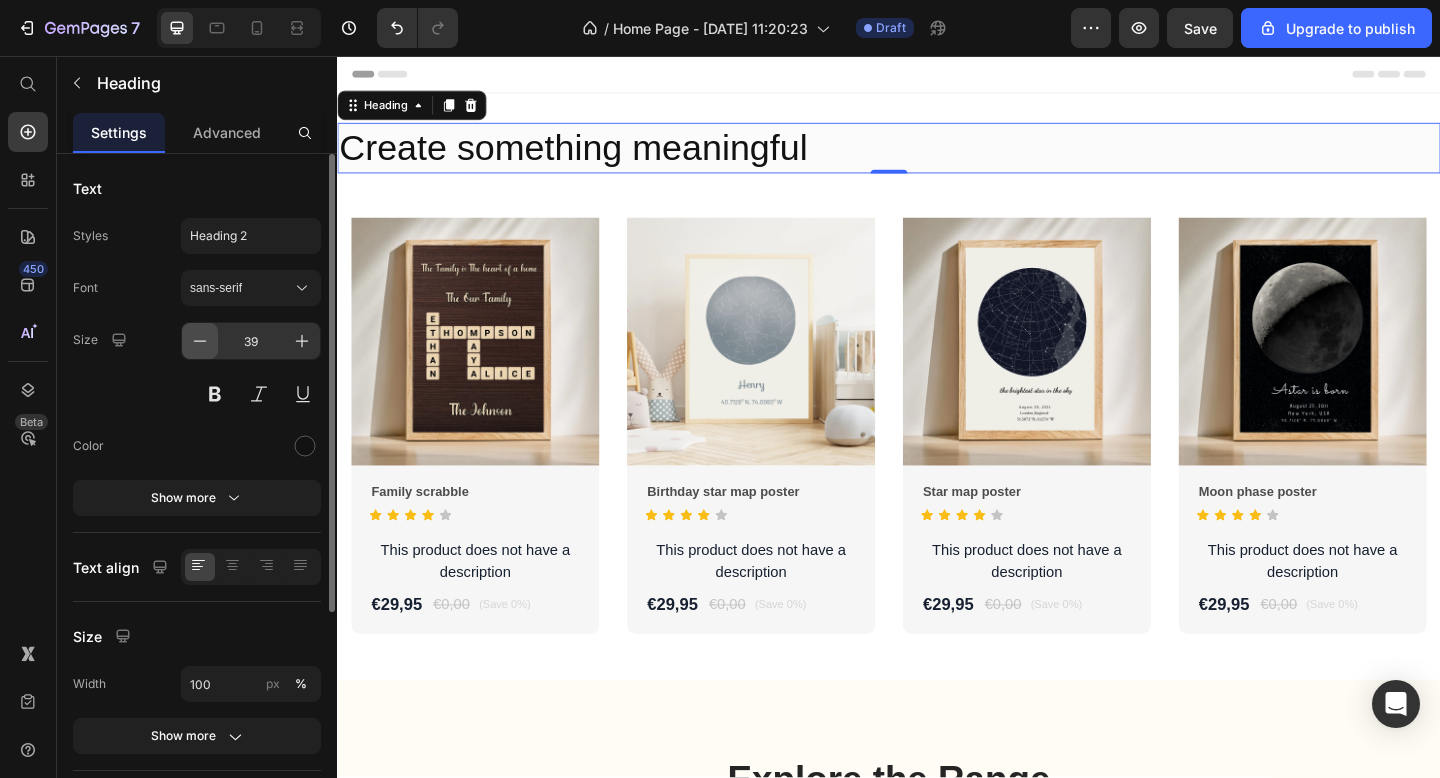 click 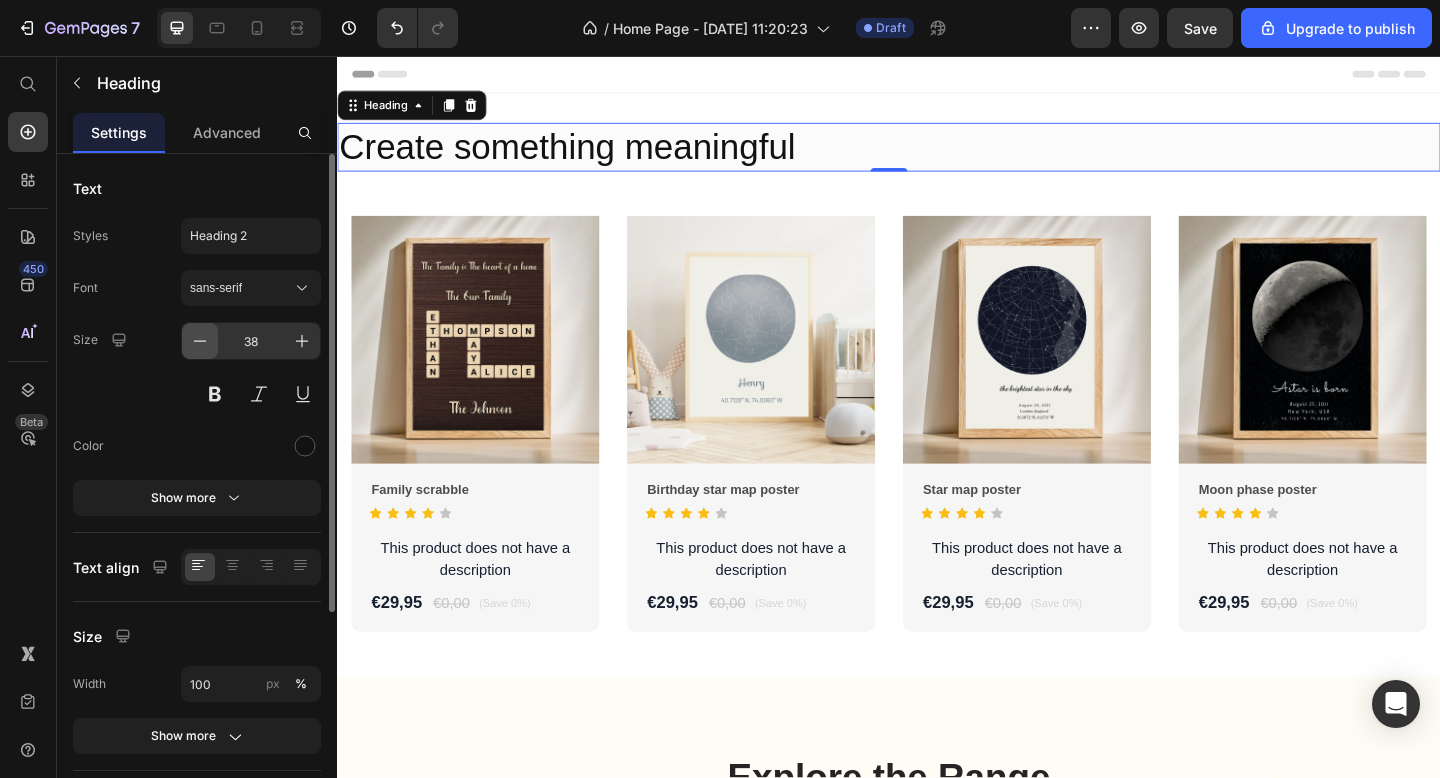 click 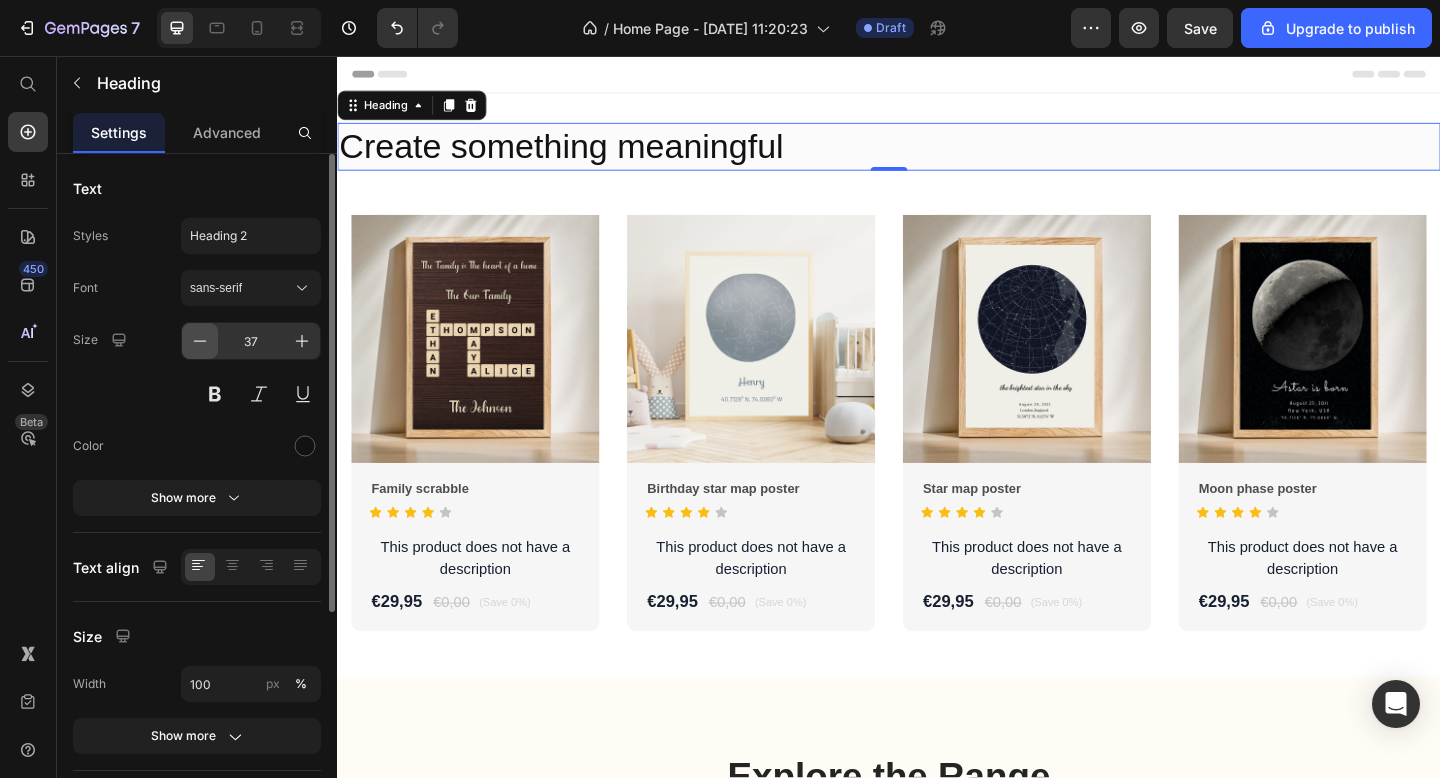 click 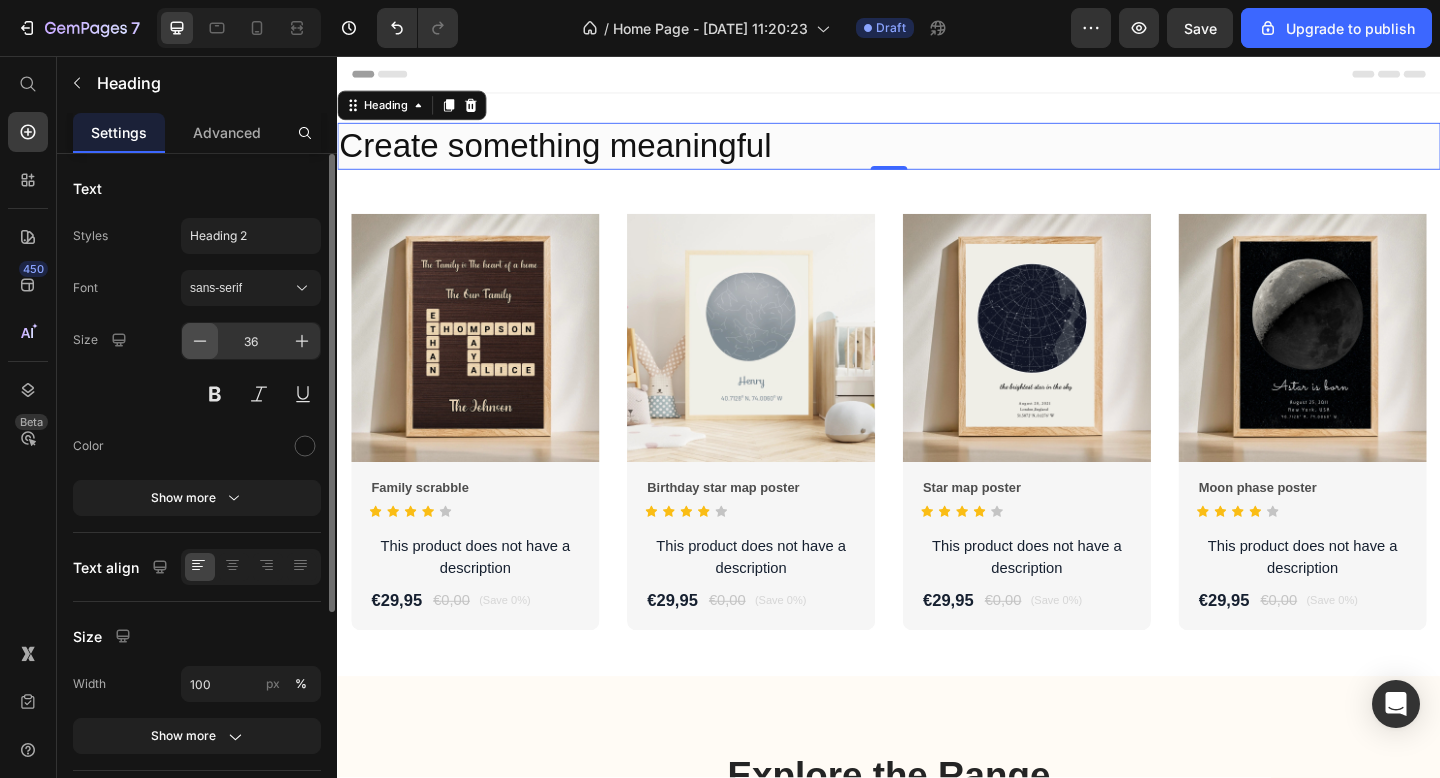 click 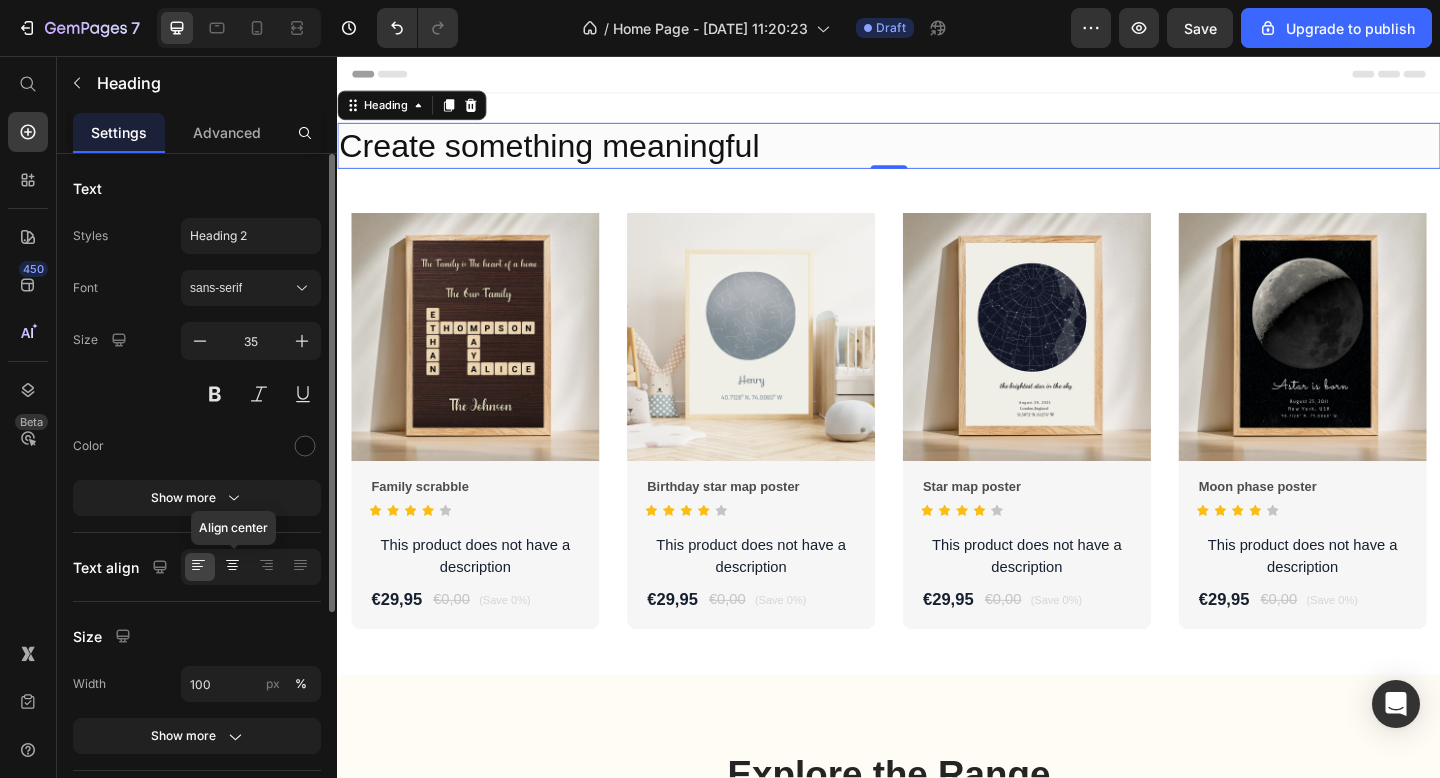 click 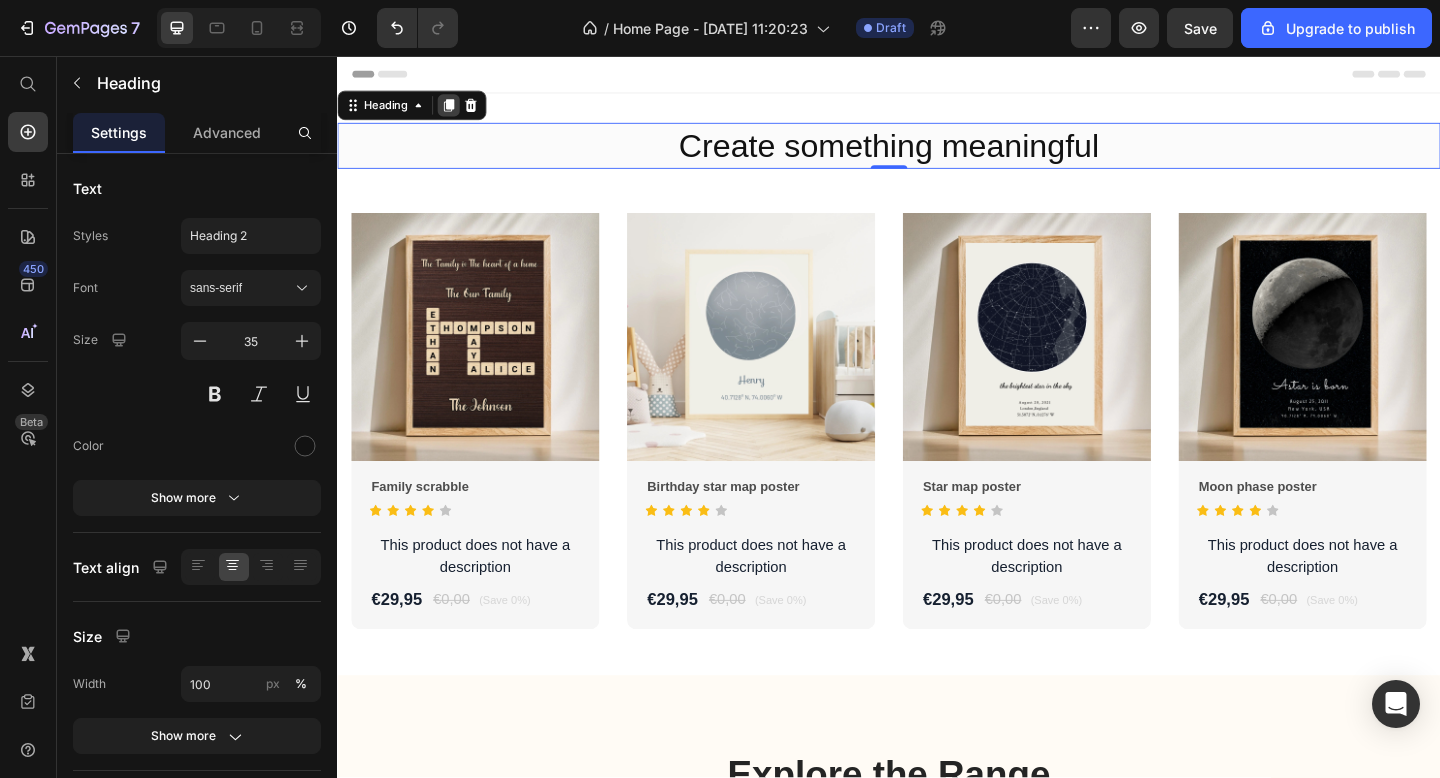 click 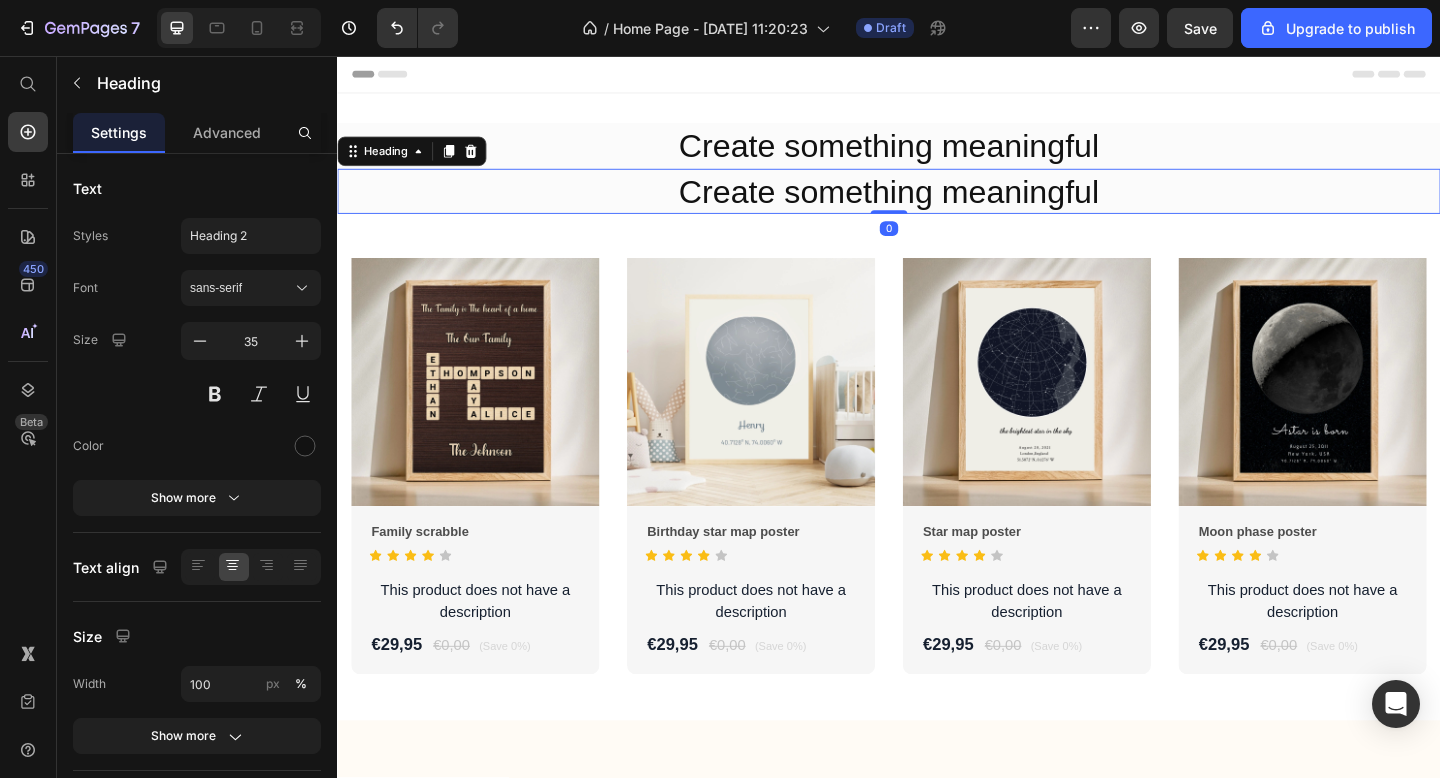 click on "Create something meaningful" at bounding box center (937, 204) 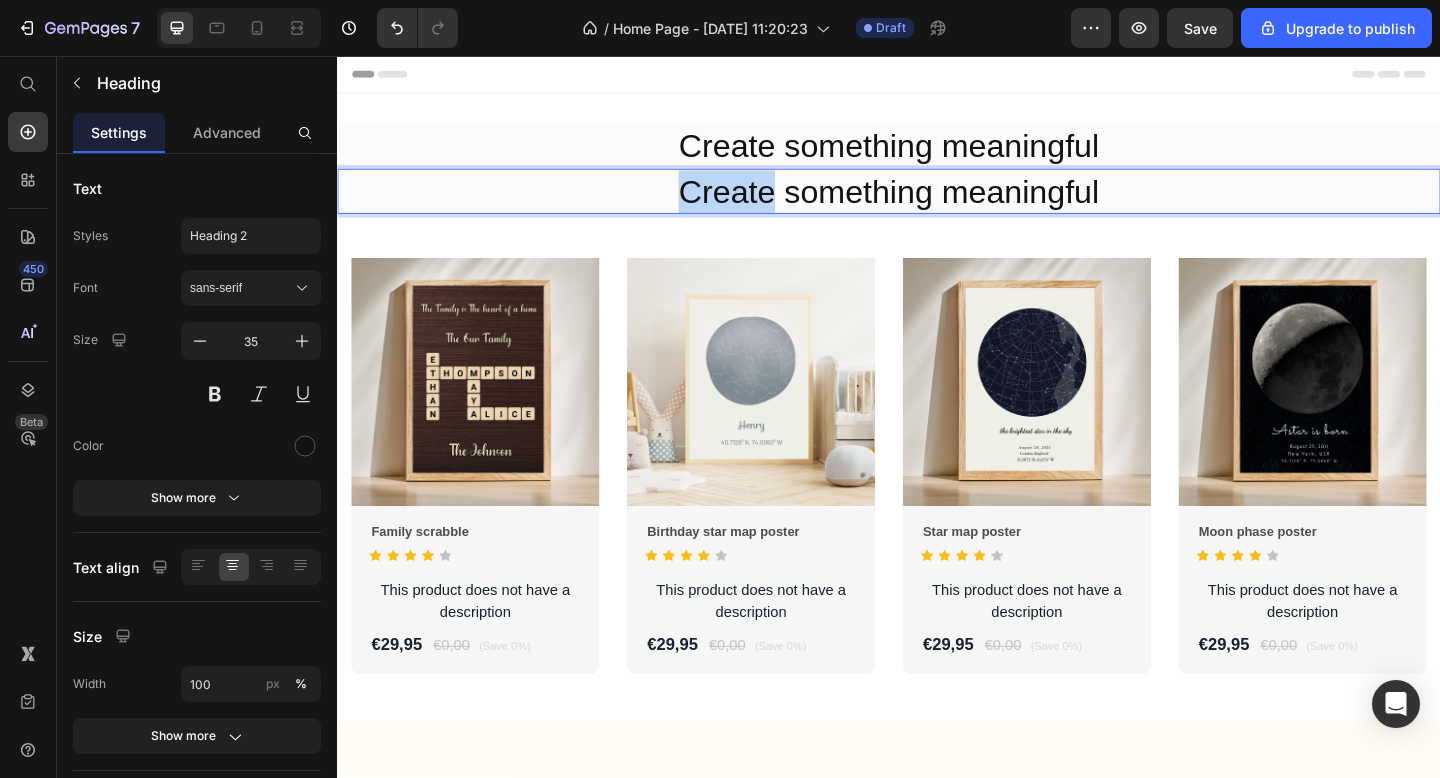click on "Create something meaningful" at bounding box center (937, 204) 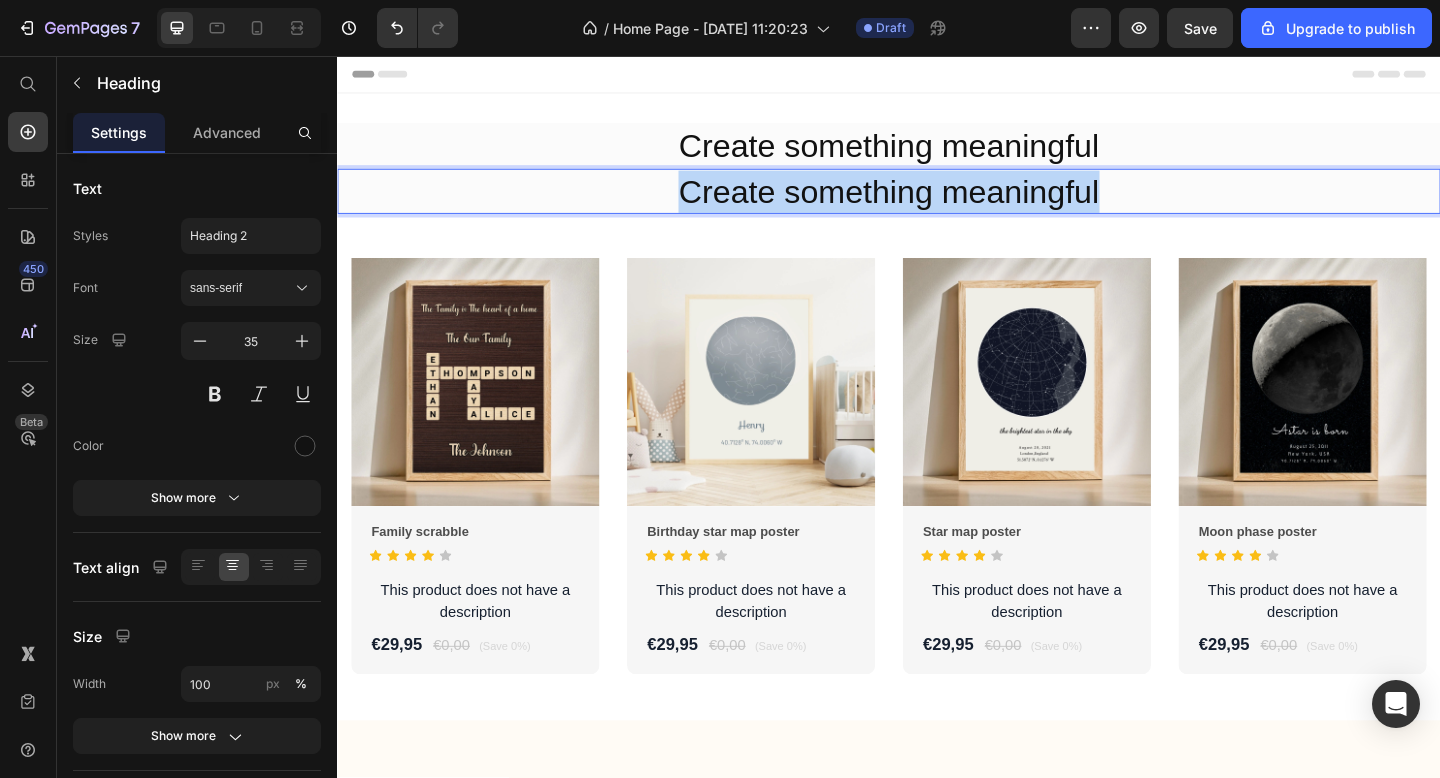 click on "Create something meaningful" at bounding box center [937, 204] 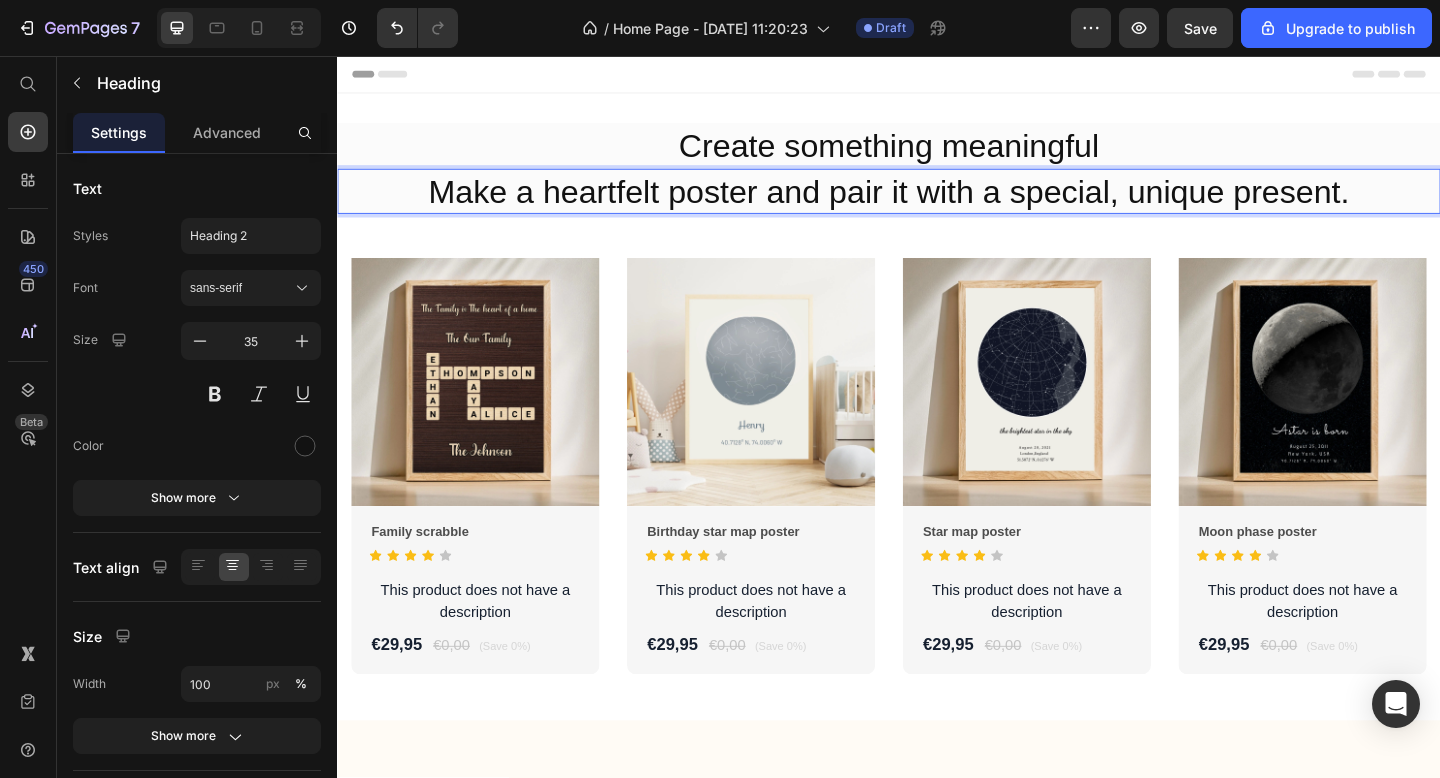 click on "Make a heartfelt poster and pair it with a special, unique present." at bounding box center [937, 204] 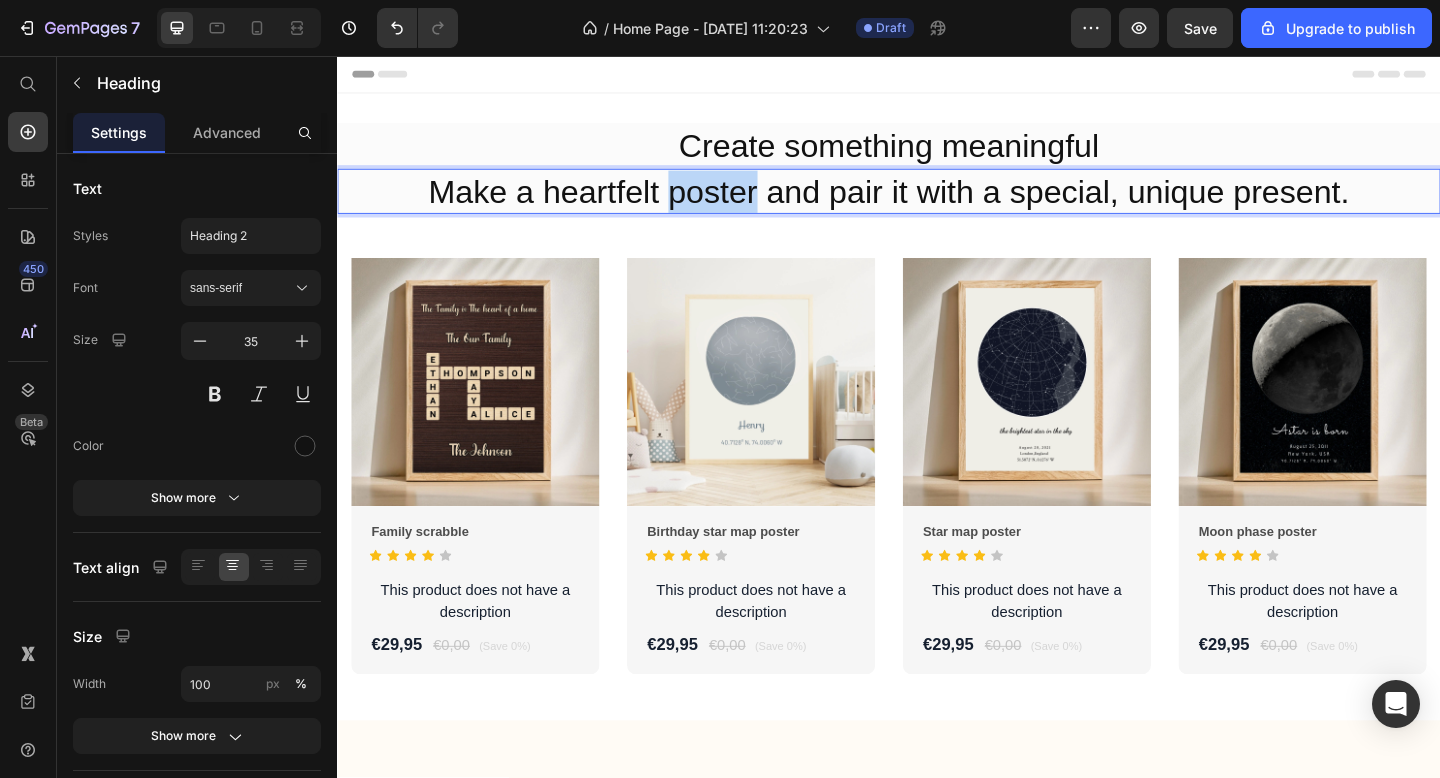 click on "Make a heartfelt poster and pair it with a special, unique present." at bounding box center [937, 204] 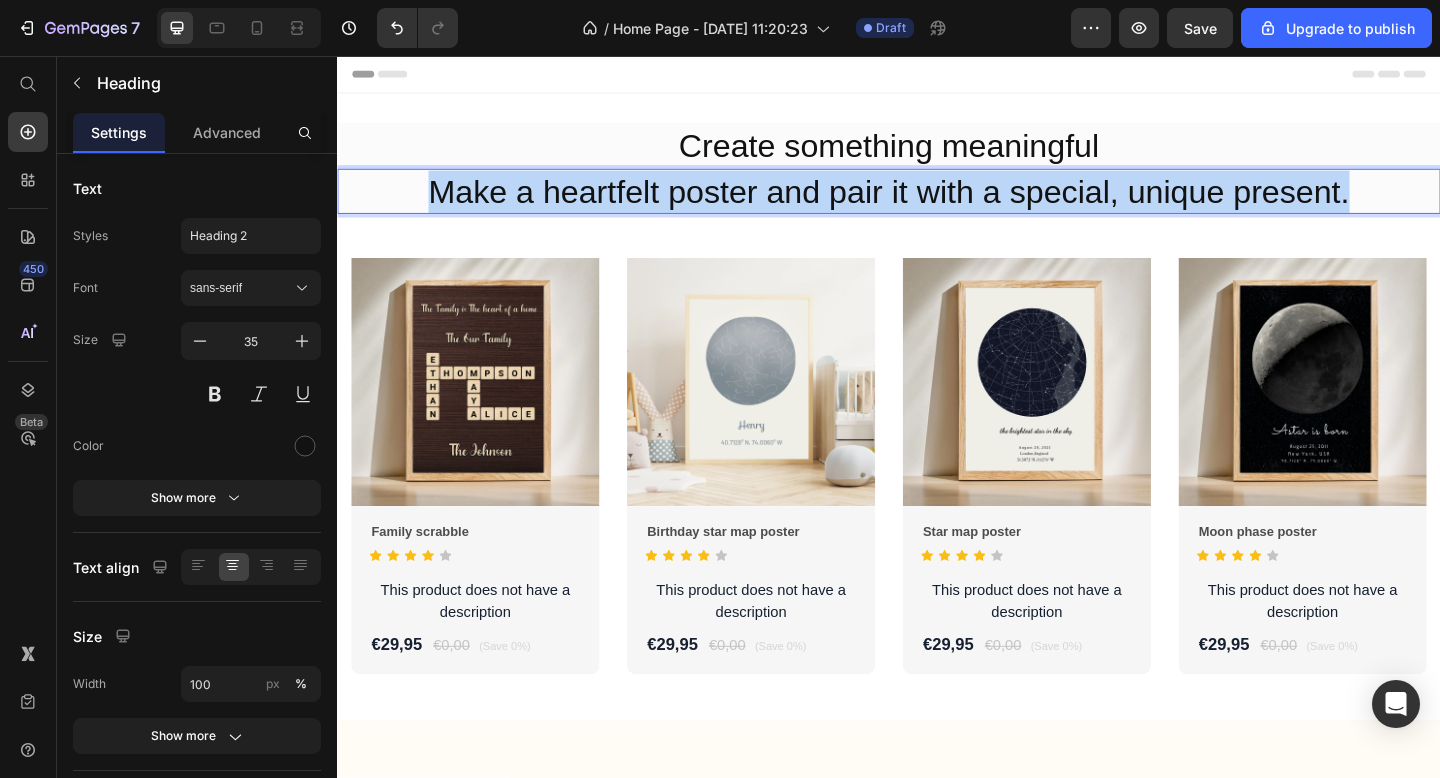 click on "Make a heartfelt poster and pair it with a special, unique present." at bounding box center [937, 204] 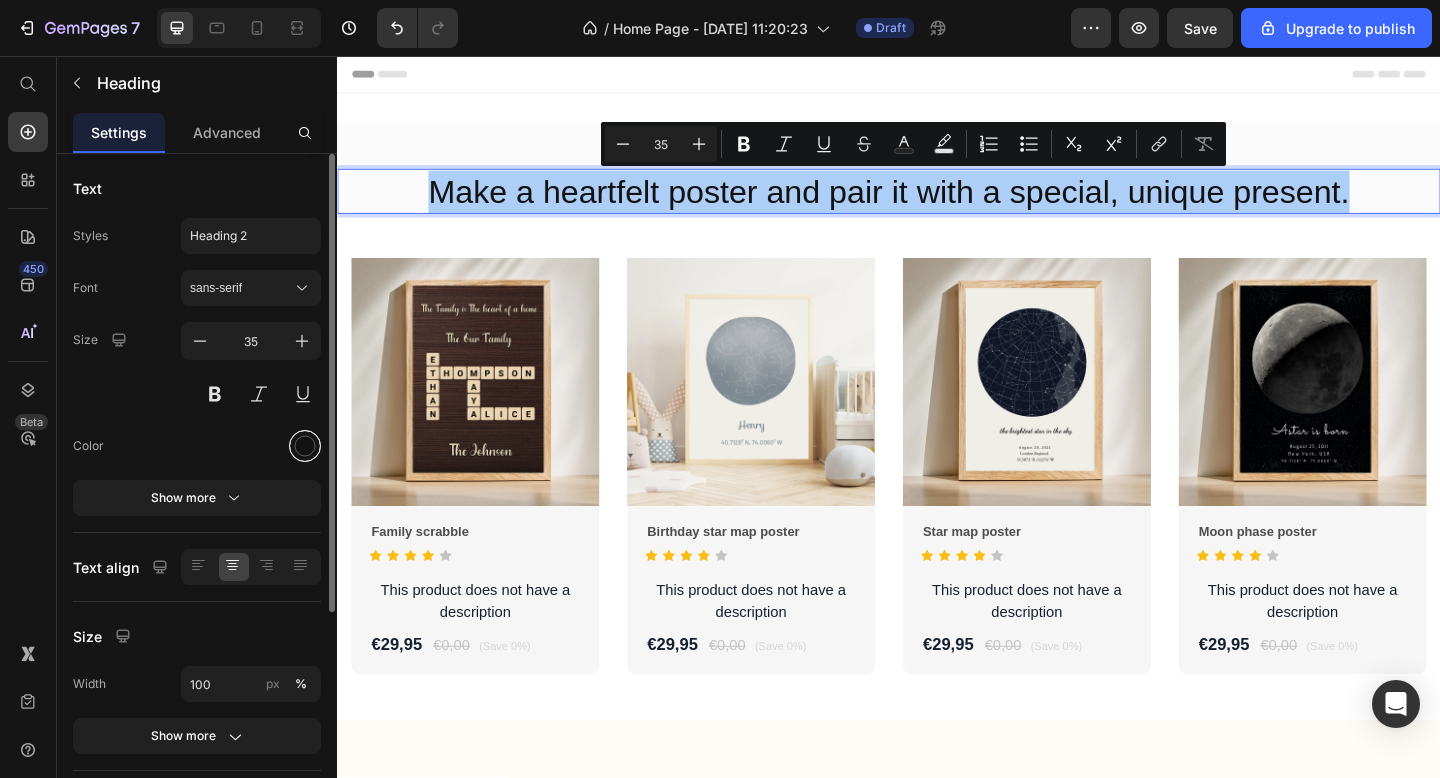 click at bounding box center [305, 446] 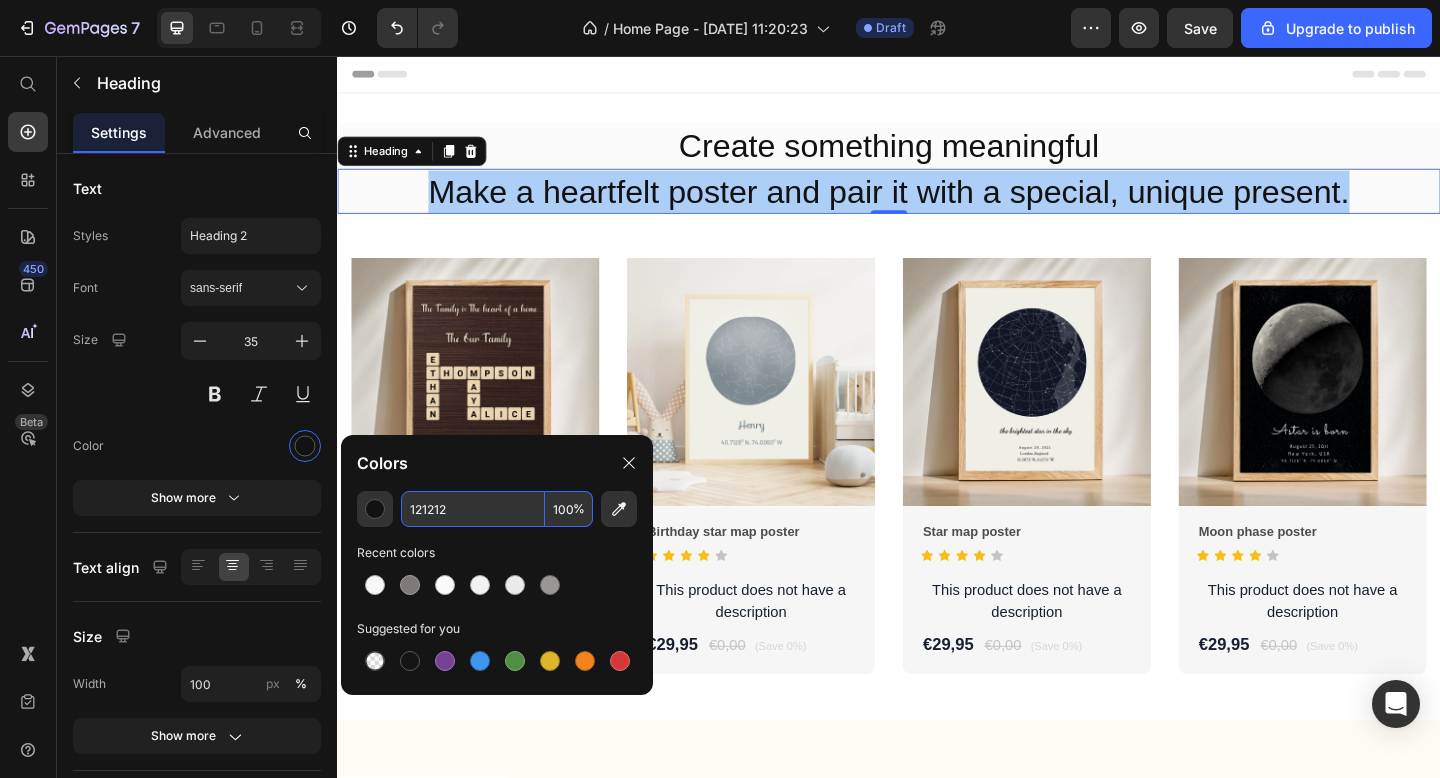 click on "121212" at bounding box center (473, 509) 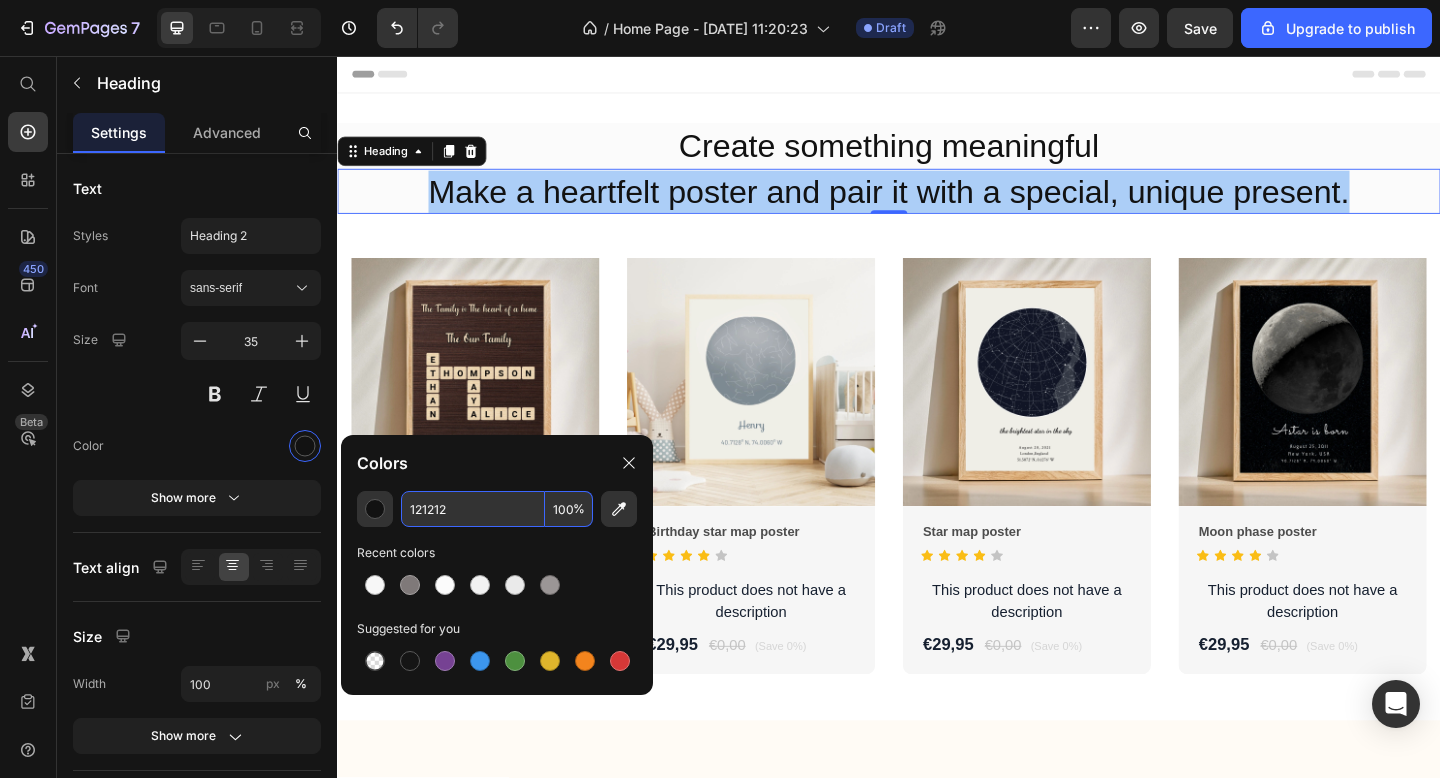 paste on "575757" 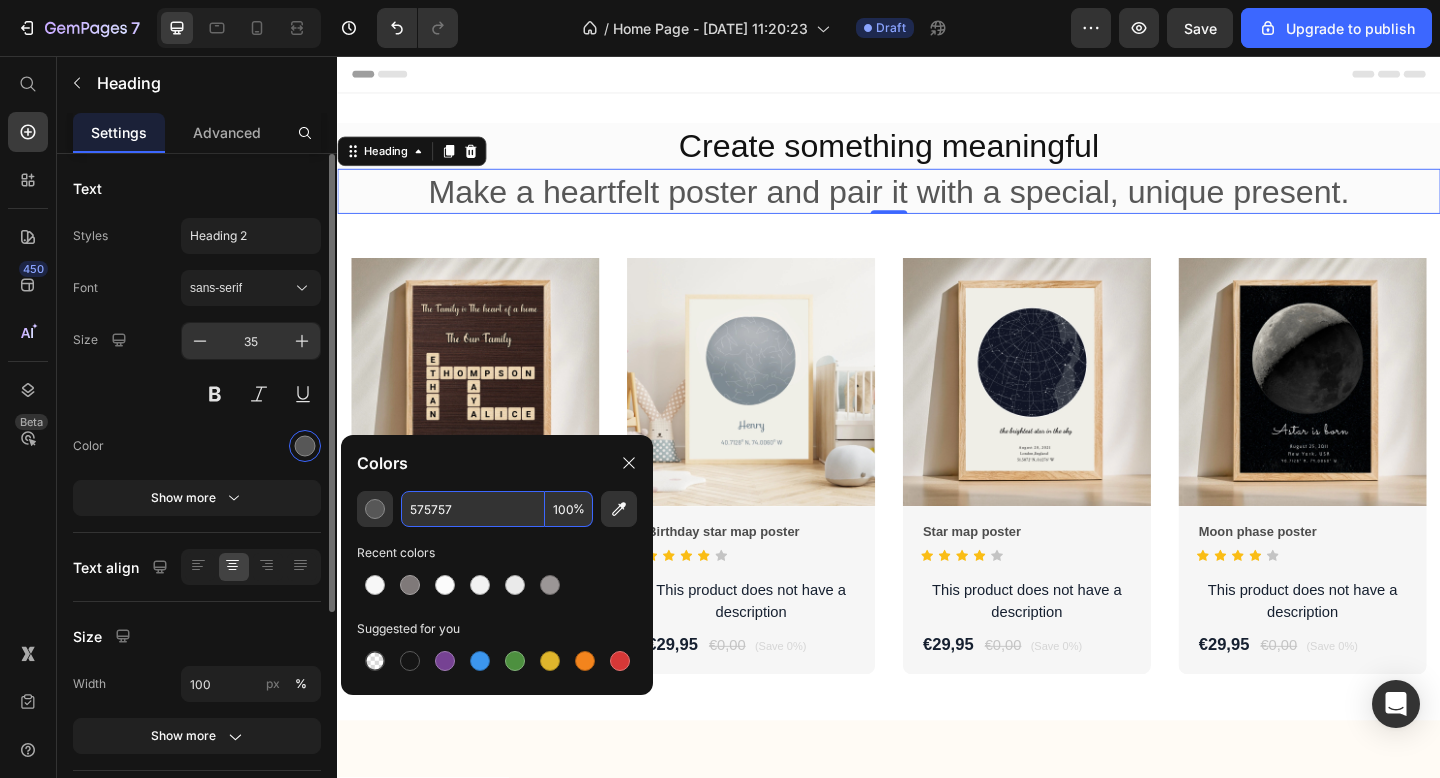 type on "575757" 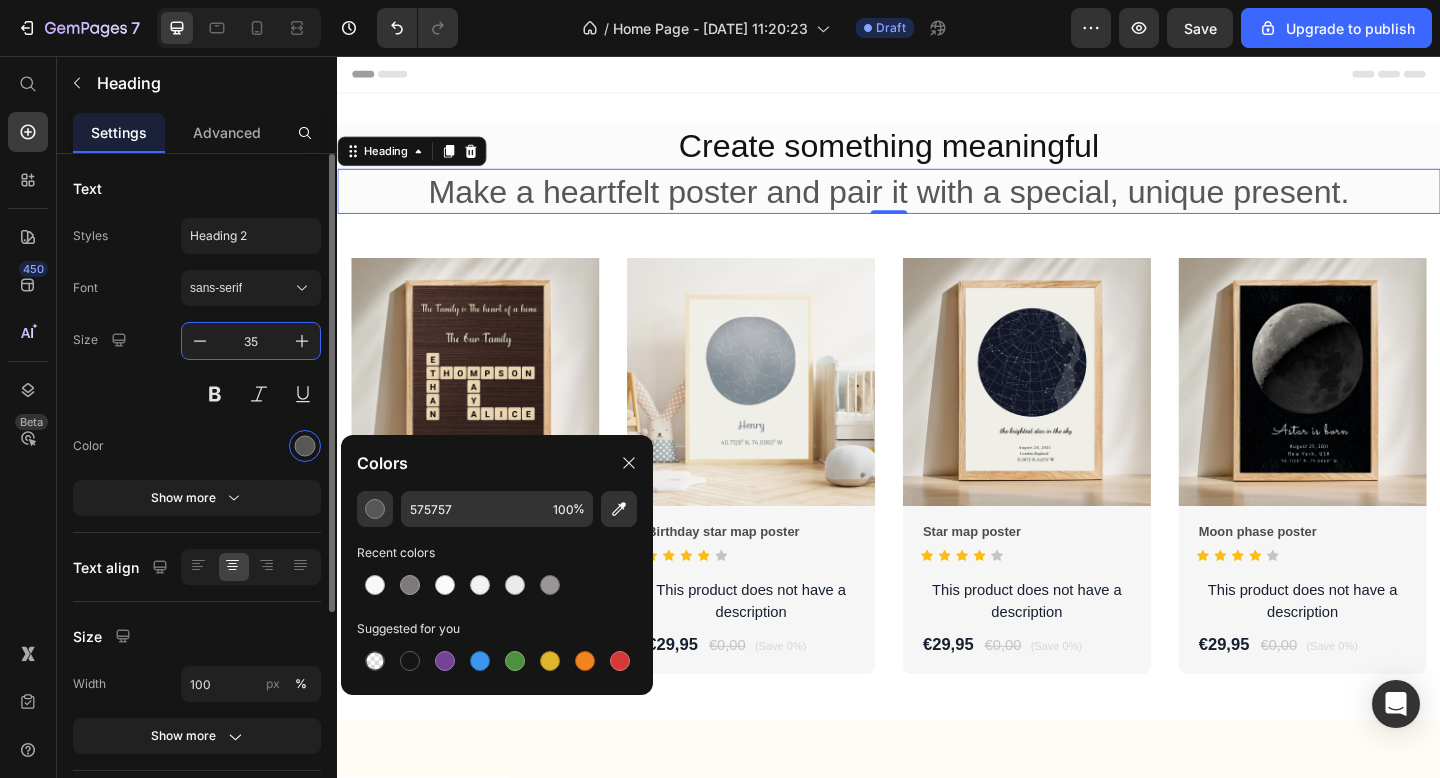 drag, startPoint x: 264, startPoint y: 342, endPoint x: 247, endPoint y: 341, distance: 17.029387 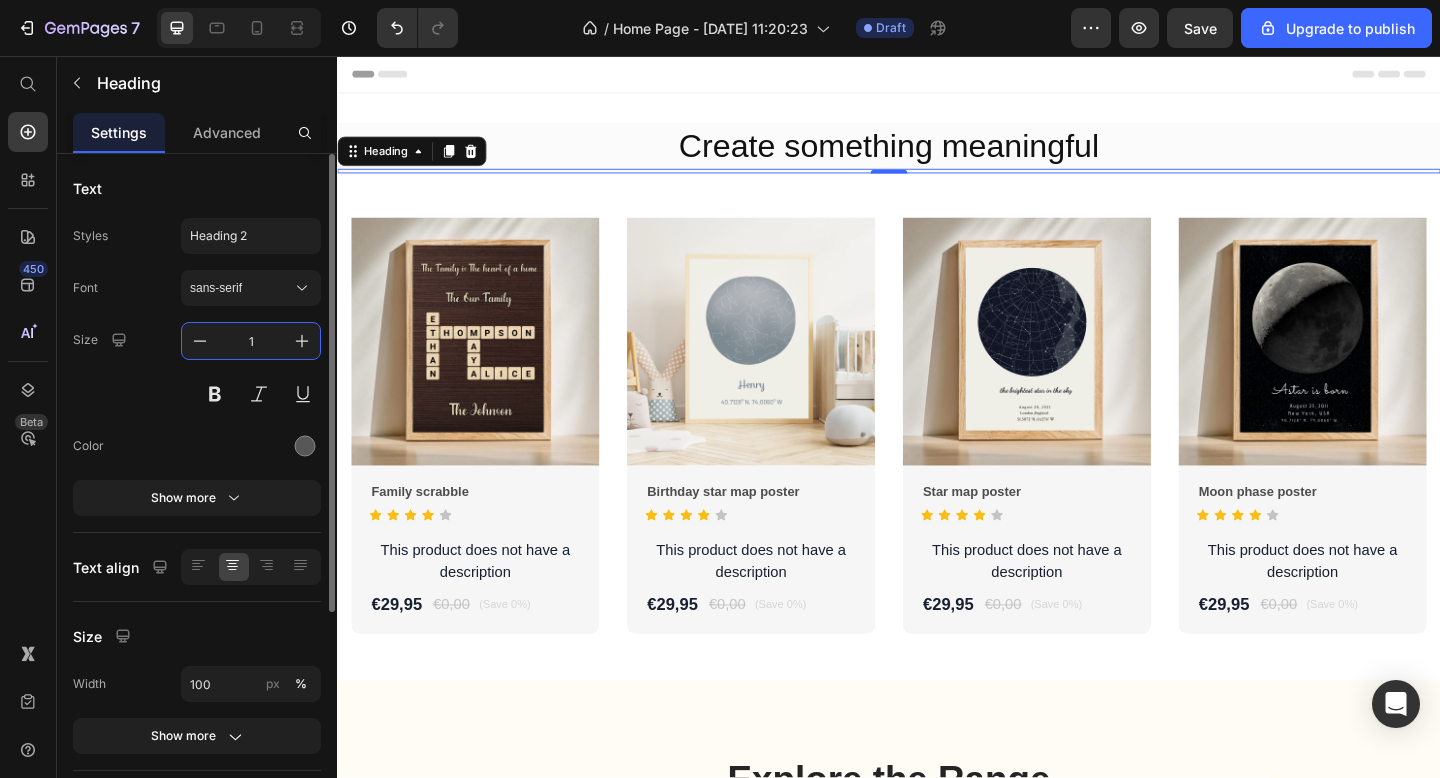 type on "19" 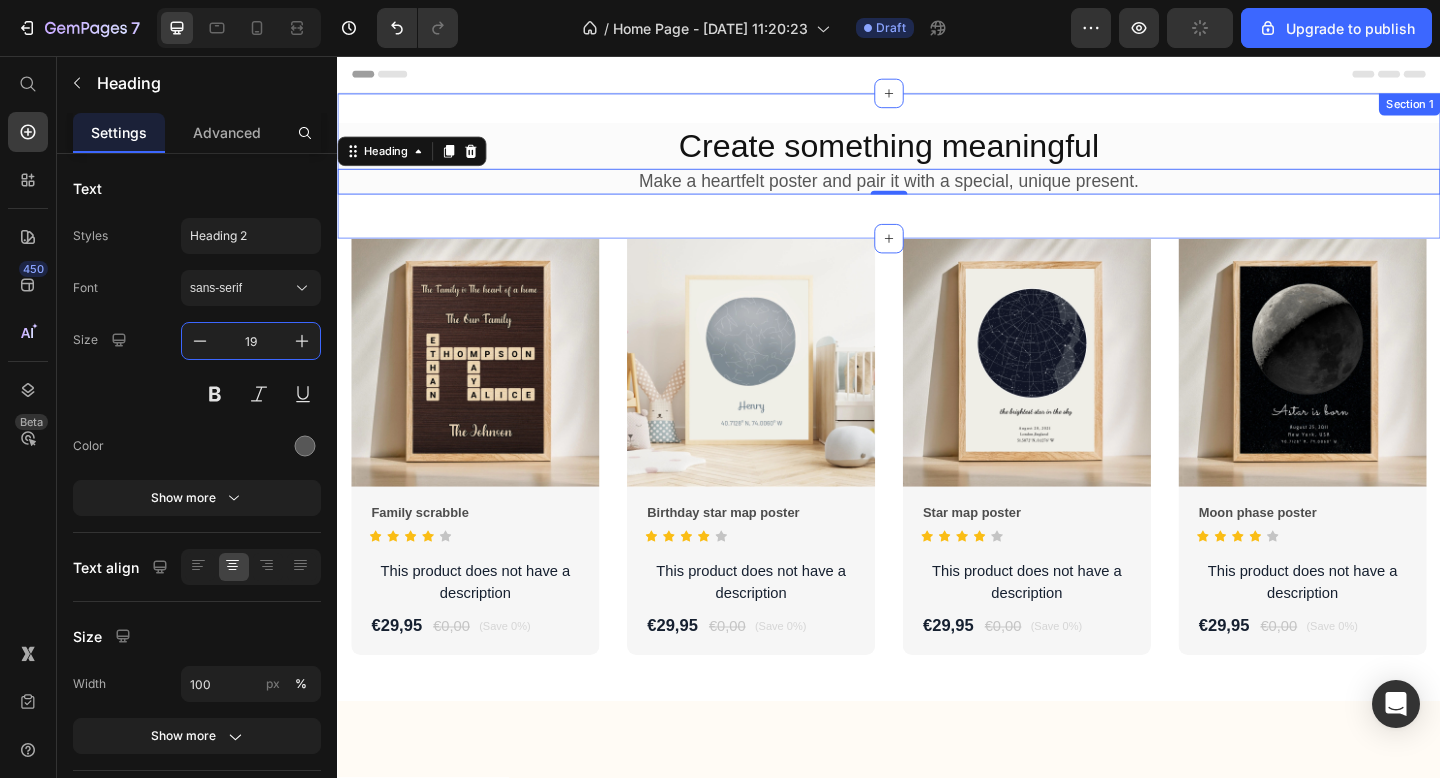 click on "Create something meaningful Heading Make a heartfelt poster and pair it with a special, unique present. Heading   0 Row" at bounding box center (937, 176) 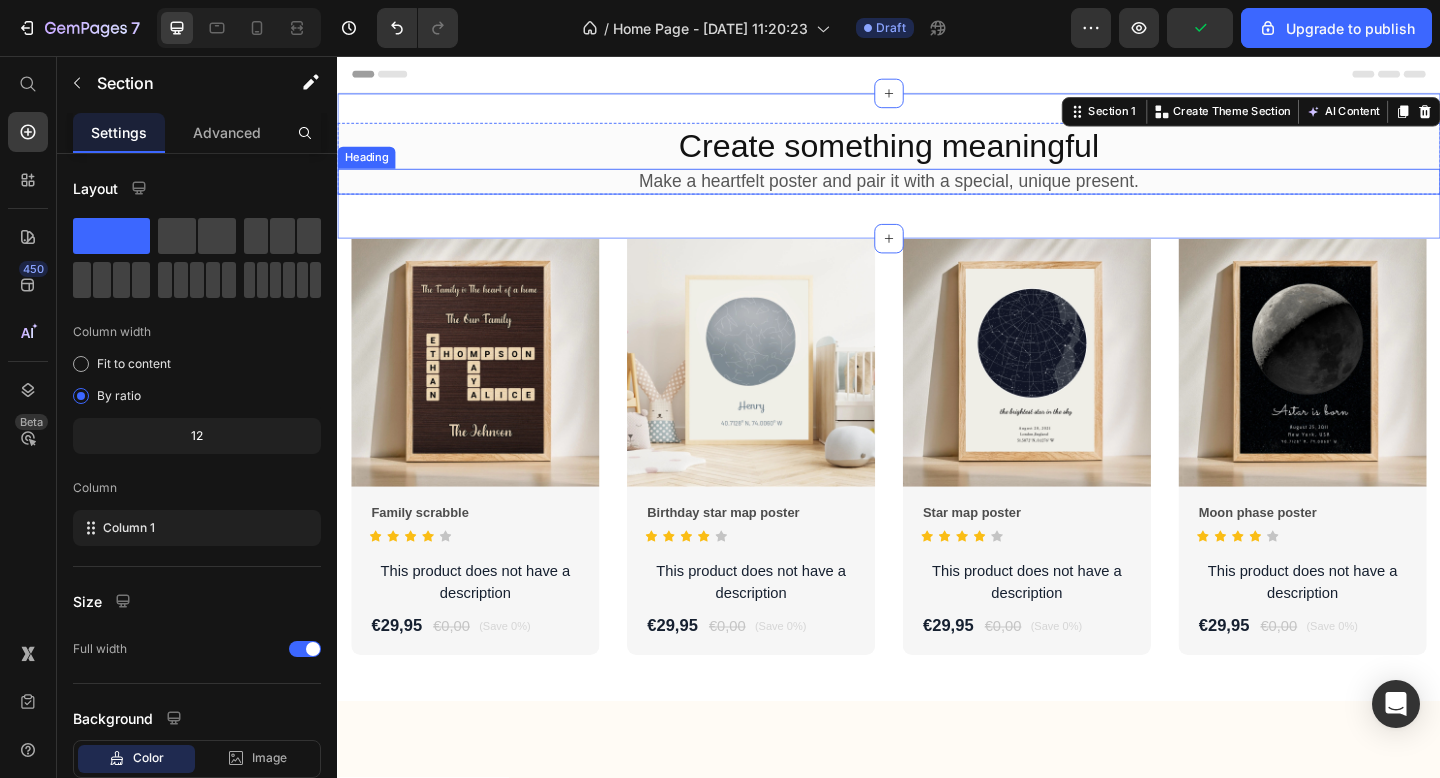 click on "Make a heartfelt poster and pair it with a special, unique present." at bounding box center (937, 193) 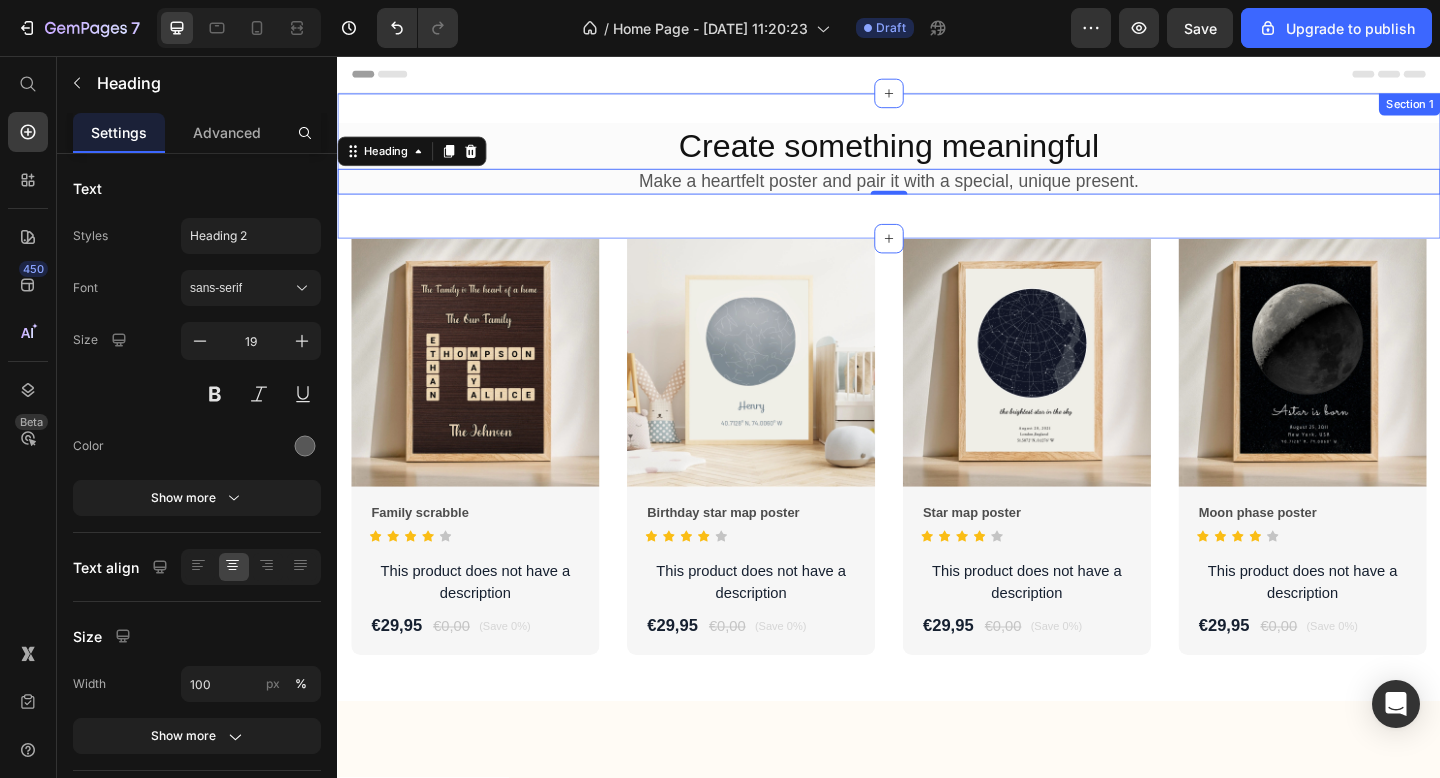 click on "Create something meaningful Heading Make a heartfelt poster and pair it with a special, unique present. Heading   0 Row Section 1" at bounding box center [937, 176] 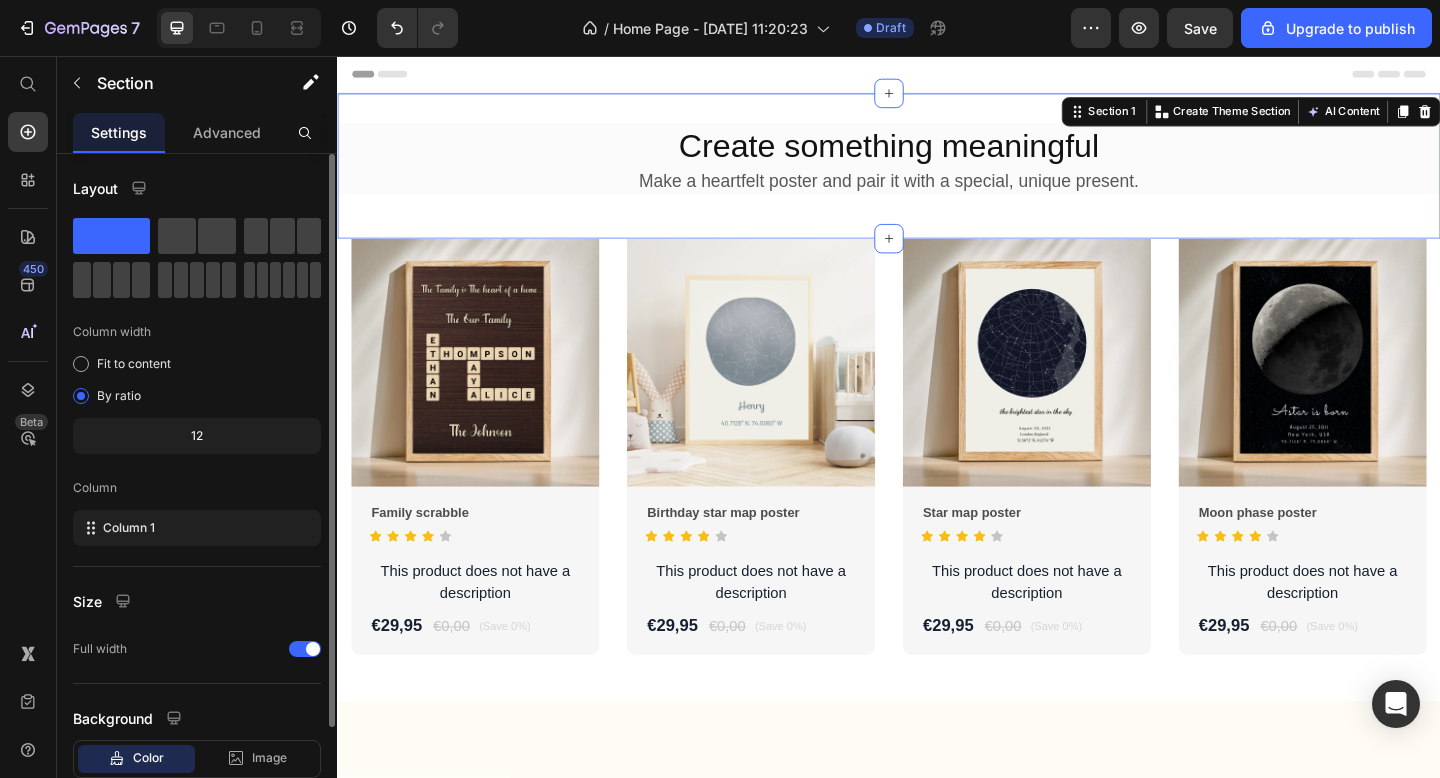 scroll, scrollTop: 127, scrollLeft: 0, axis: vertical 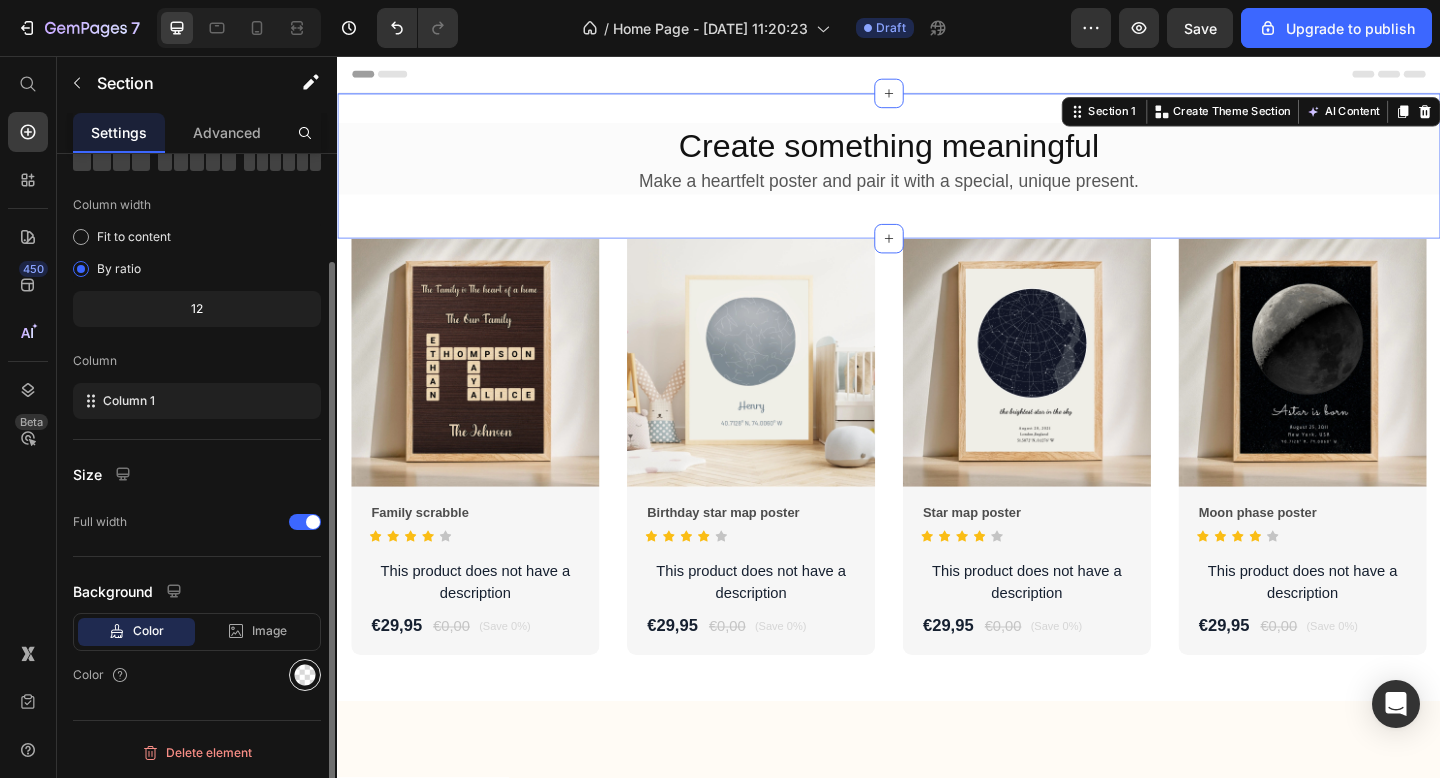 click at bounding box center (305, 675) 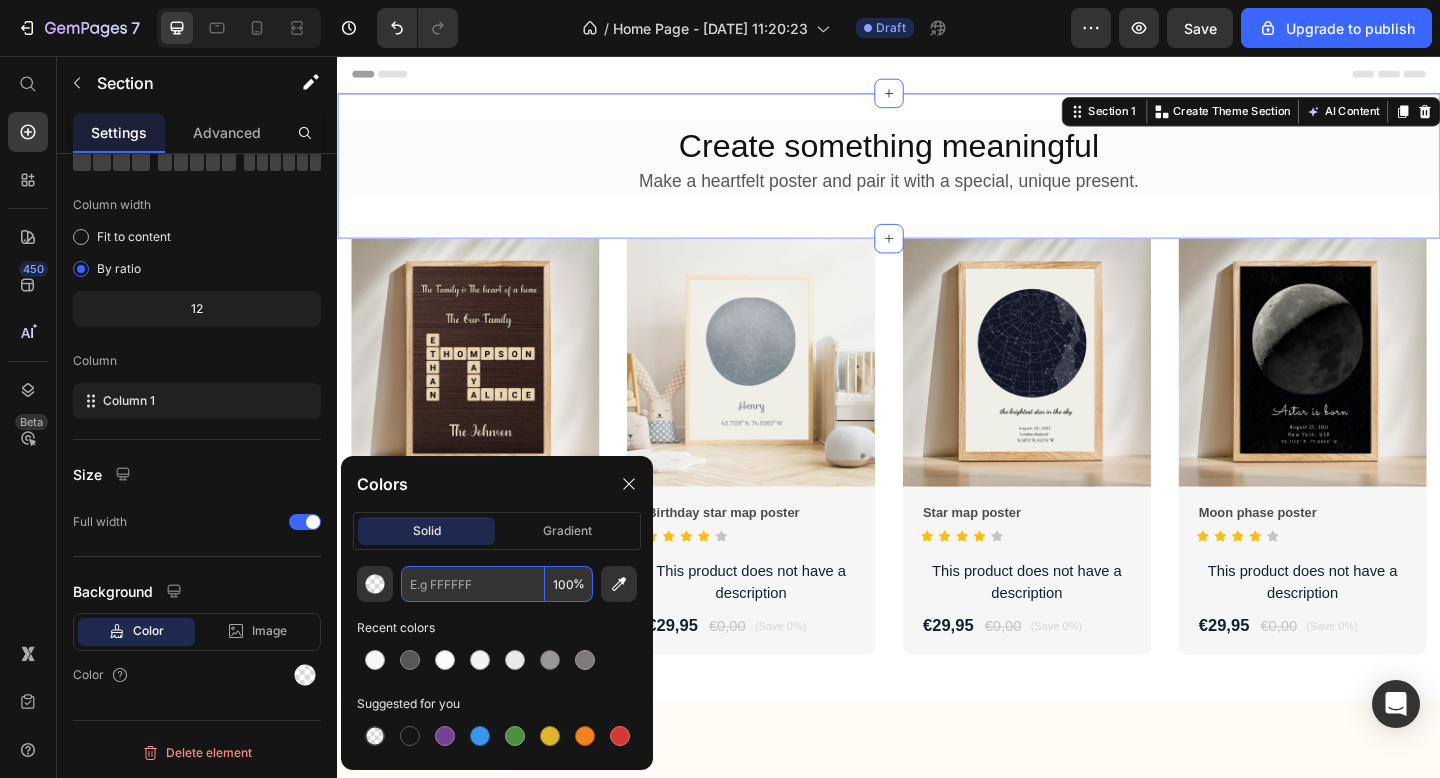 click at bounding box center (473, 584) 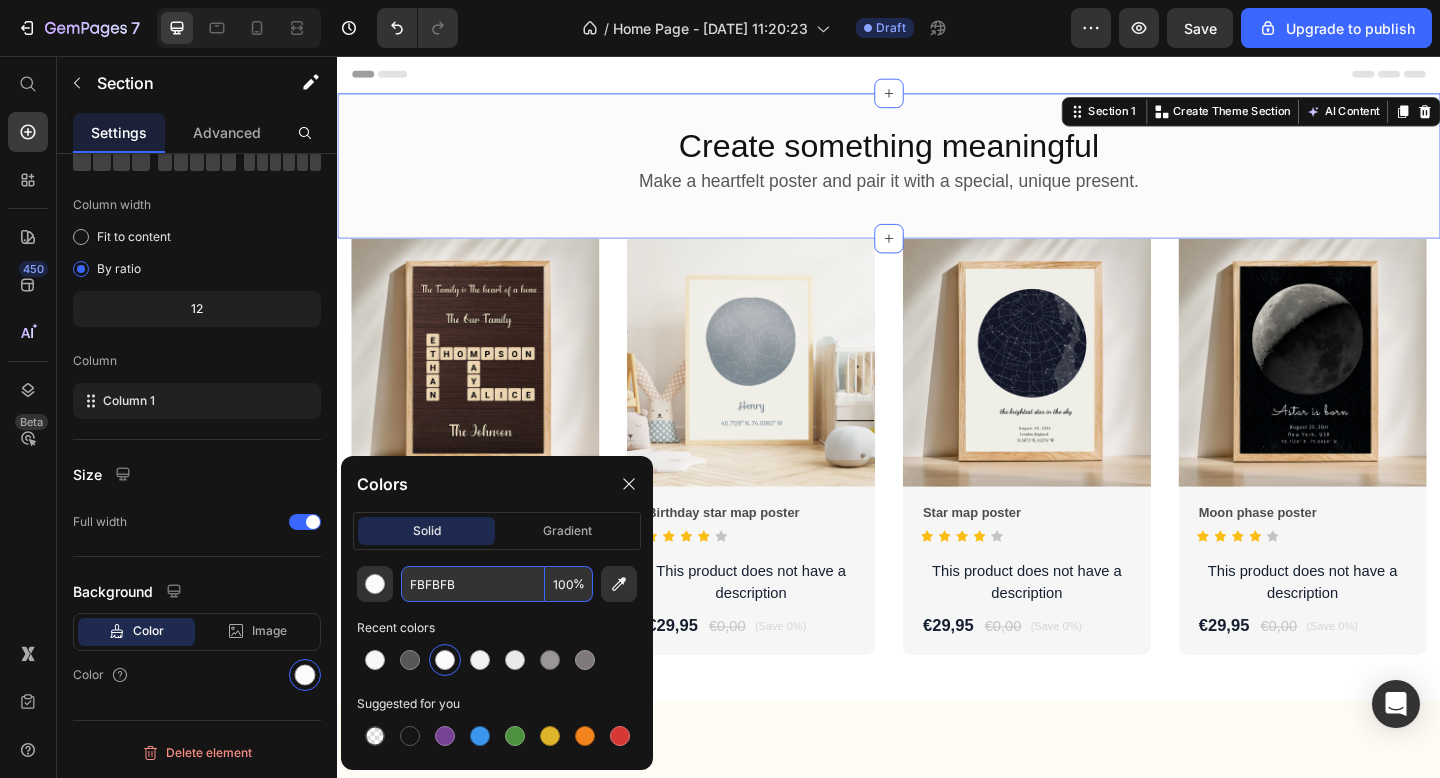 type on "FBFBFB" 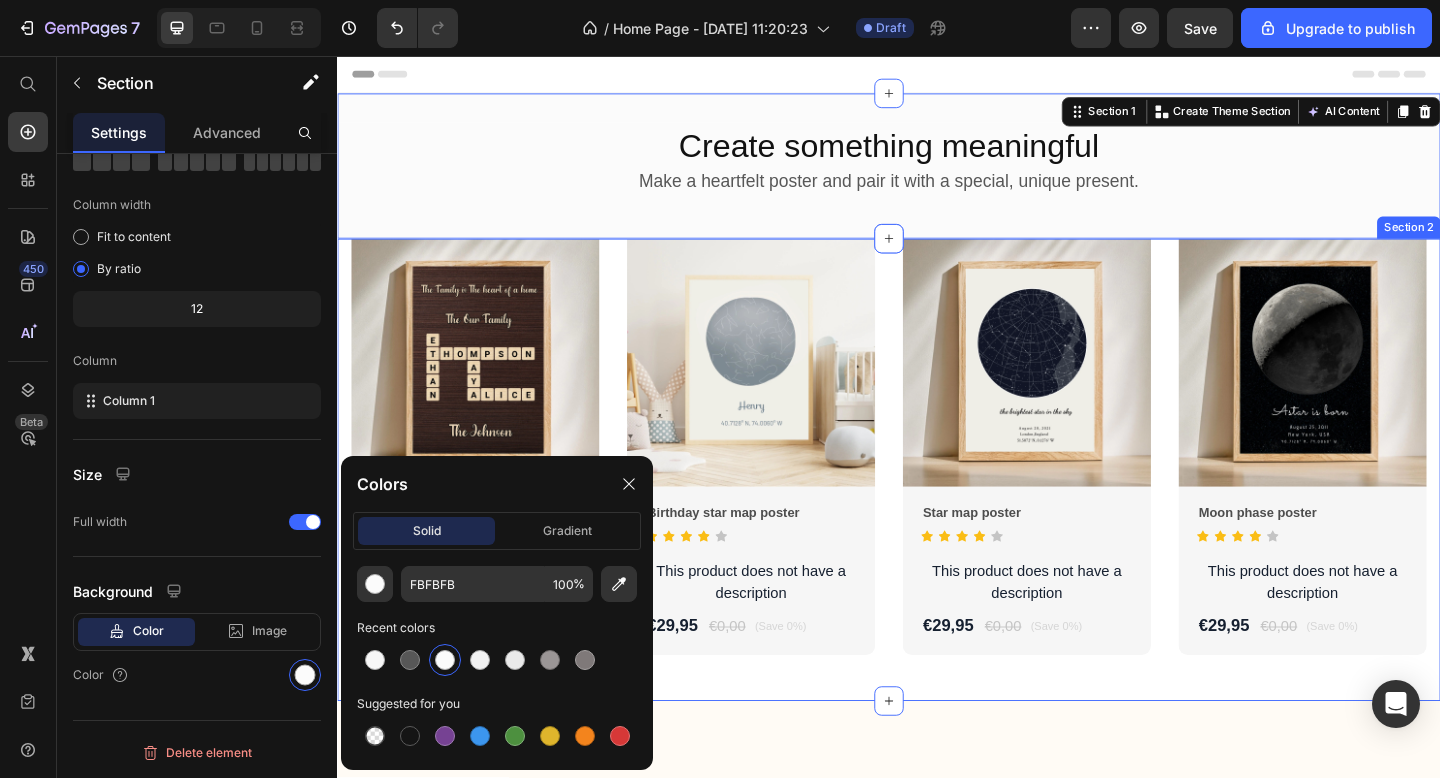 click on "Product Images Family scrabble Product Title                Icon                Icon                Icon                Icon                Icon Icon List Hoz This product does not have a description Product Description €29,95 Product Price €0,00 Product Price (Save 0%) Product Badge Row Row Row Product Images Birthday star map poster Product Title                Icon                Icon                Icon                Icon                Icon Icon List Hoz This product does not have a description Product Description €29,95 Product Price €0,00 Product Price (Save 0%) Product Badge Row Row Row Product Images Star map poster Product Title                Icon                Icon                Icon                Icon                Icon Icon List Hoz This product does not have a description Product Description €29,95 Product Price €0,00 Product Price (Save 0%) Product Badge Row Row Row Product Images Moon phase poster Product Title                Icon                Icon                Icon Icon" at bounding box center [937, 506] 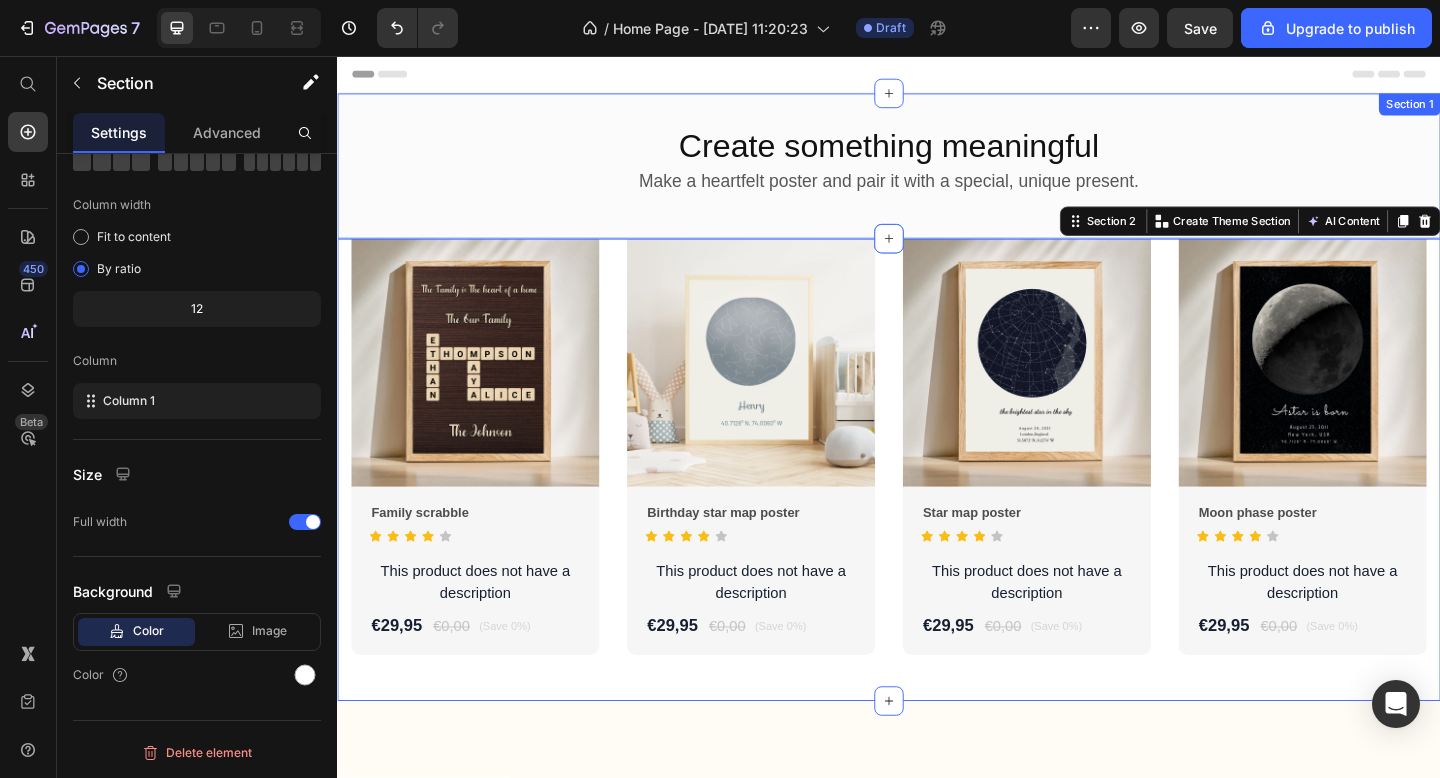 click on "Create something meaningful Heading Make a heartfelt poster and pair it with a special, unique present. Heading Row Section 1" at bounding box center (937, 176) 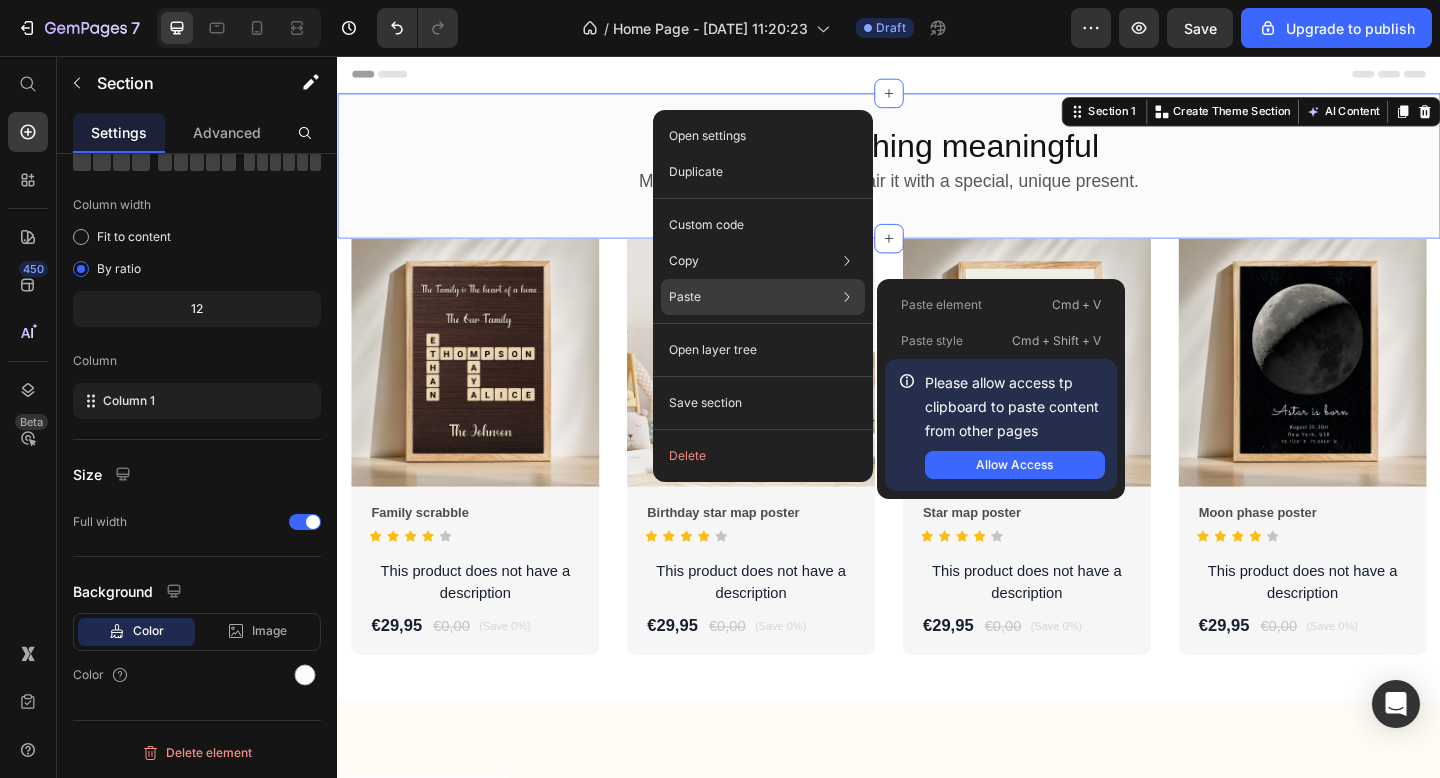 click on "Paste" at bounding box center (685, 297) 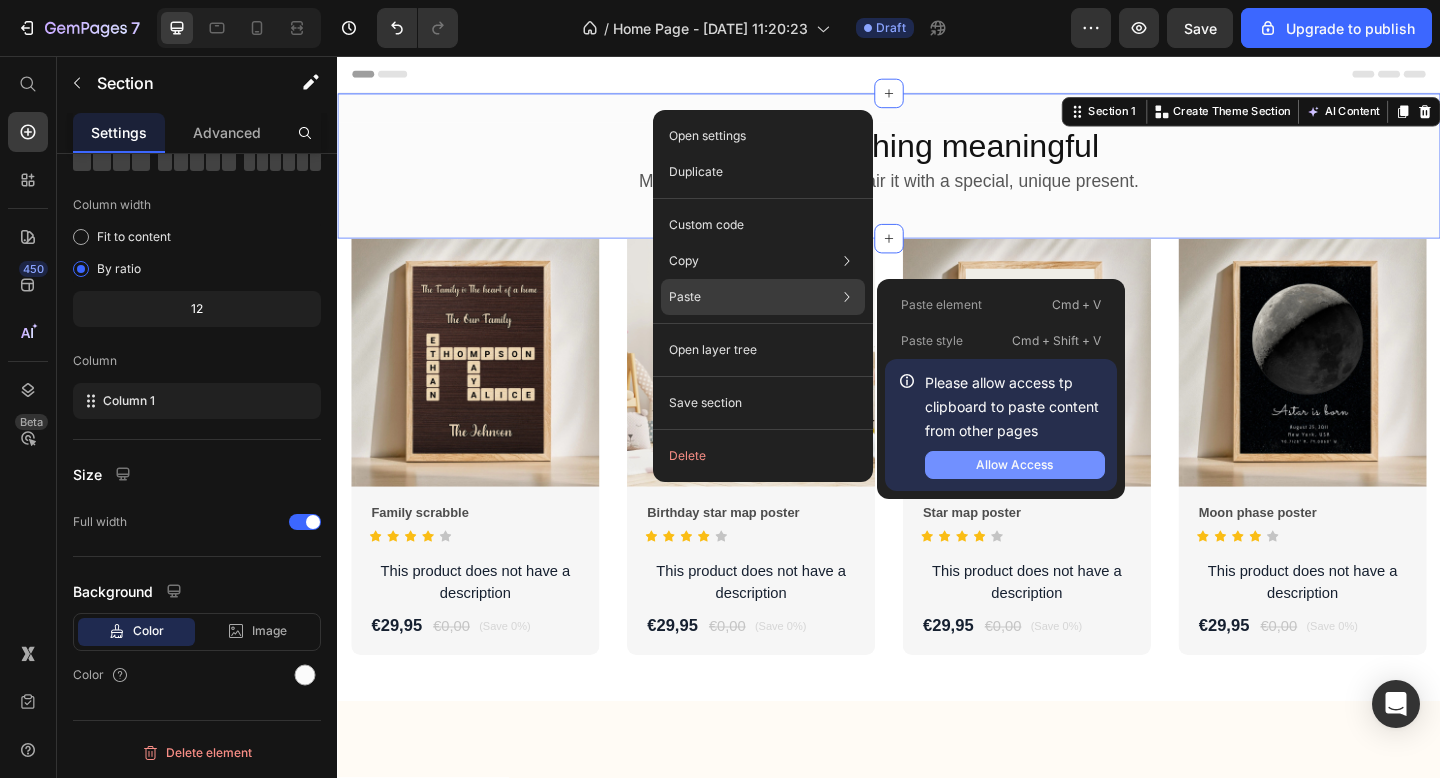 click on "Allow Access" at bounding box center [1015, 465] 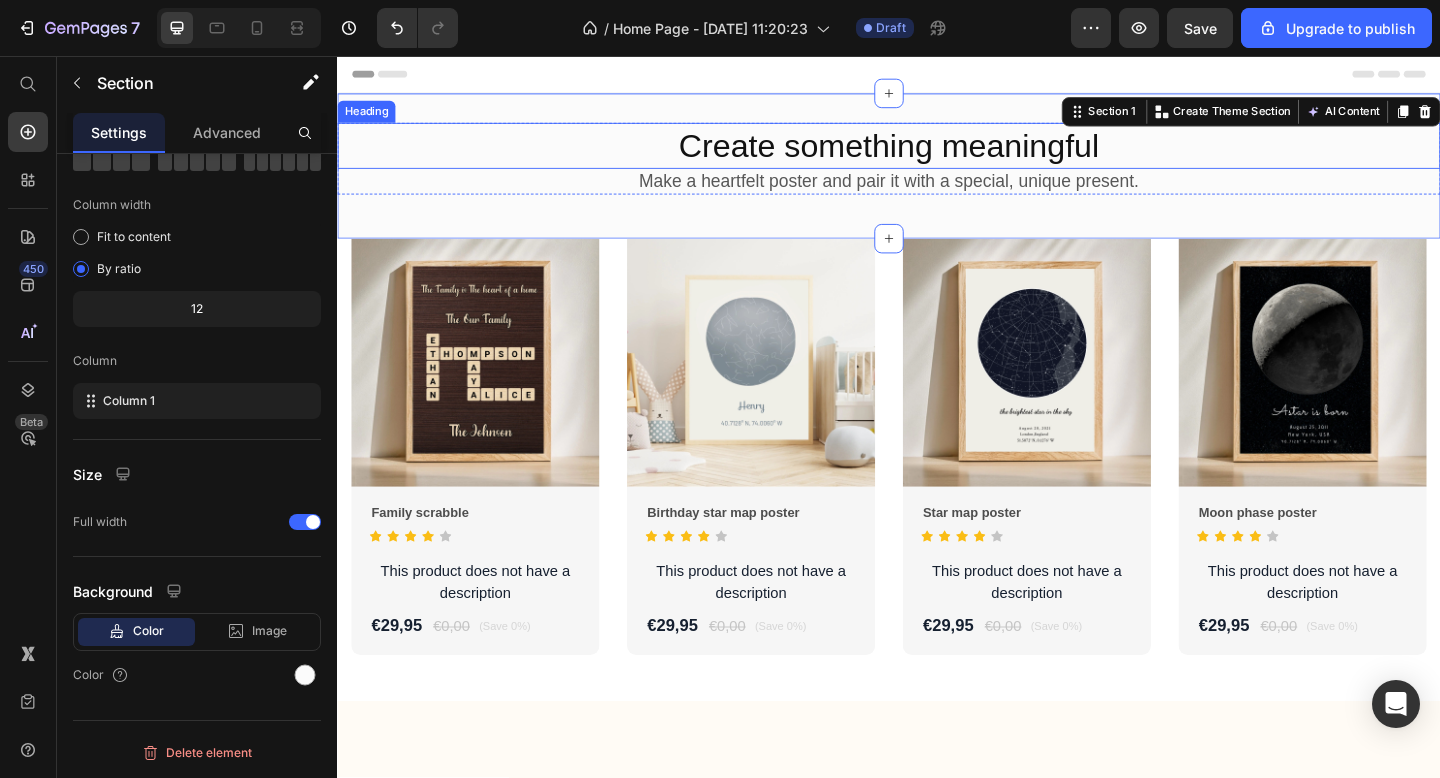 click on "Create something meaningful" at bounding box center [937, 154] 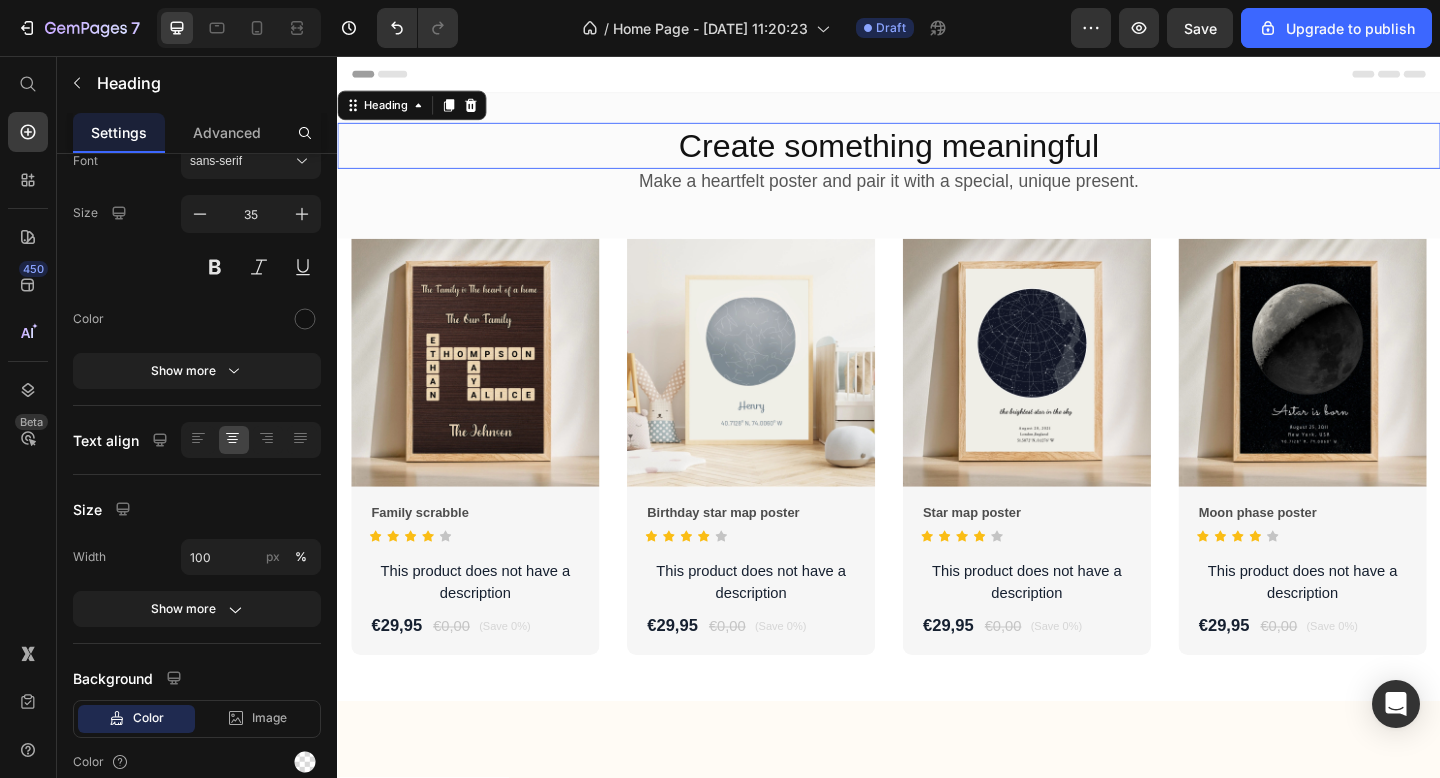 scroll, scrollTop: 0, scrollLeft: 0, axis: both 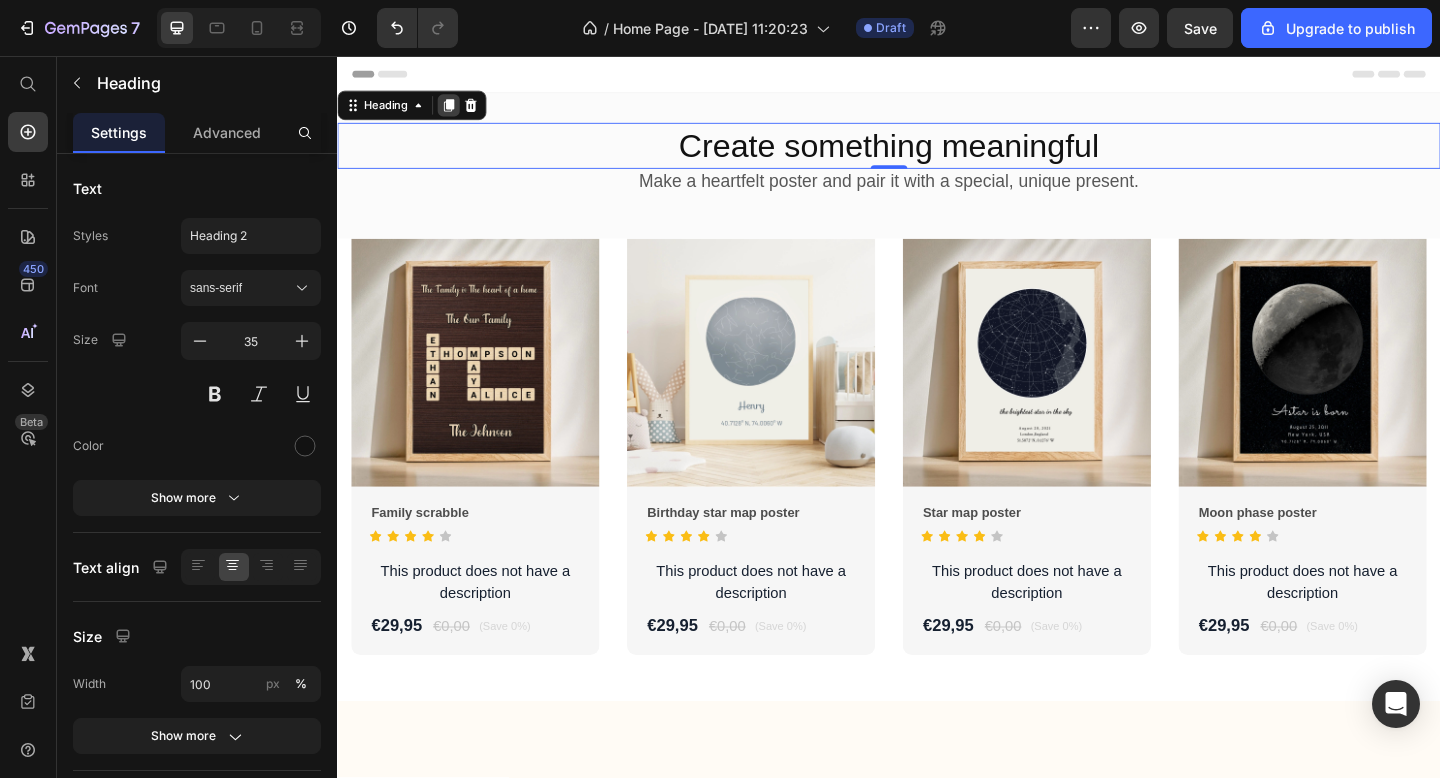 click 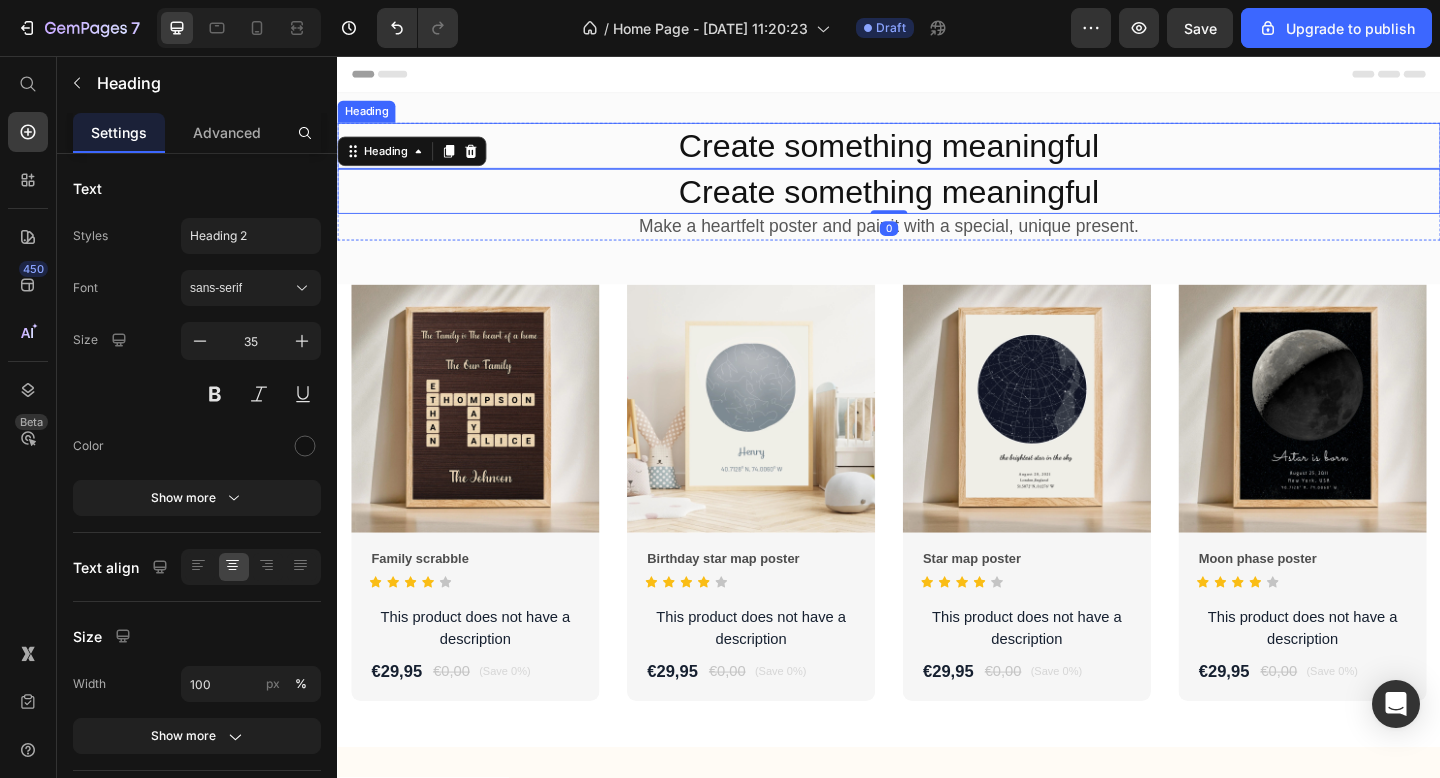 click on "Create something meaningful" at bounding box center (937, 154) 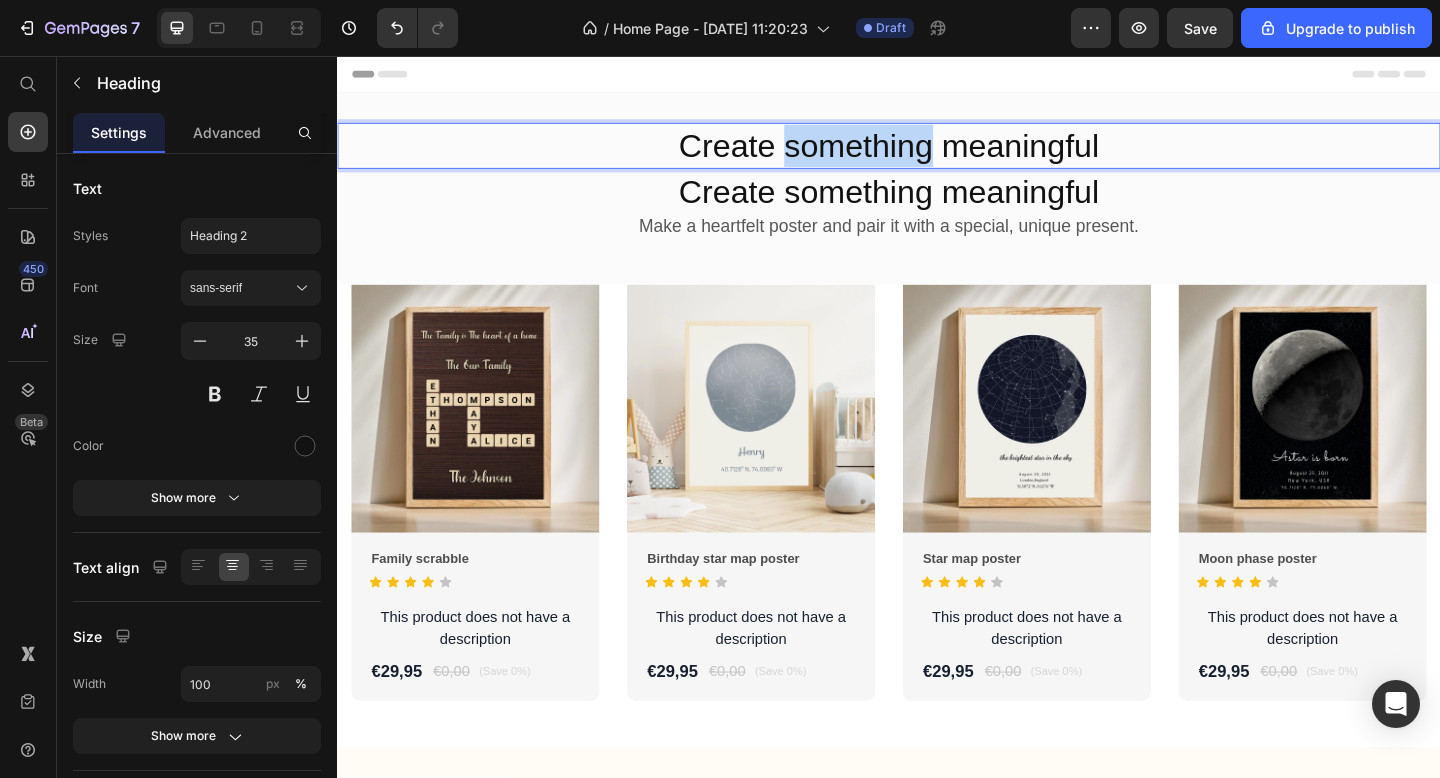 click on "Create something meaningful" at bounding box center (937, 154) 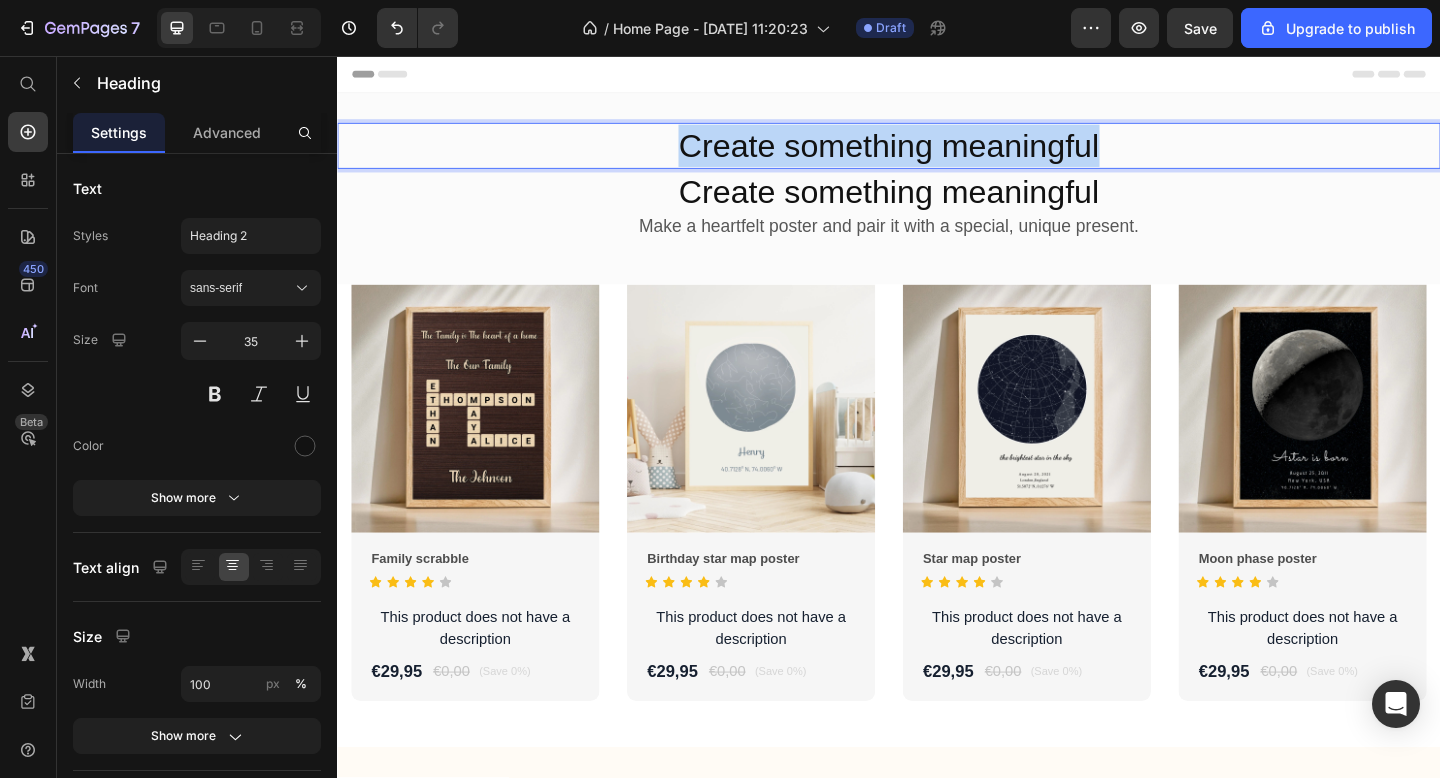 click on "Create something meaningful" at bounding box center (937, 154) 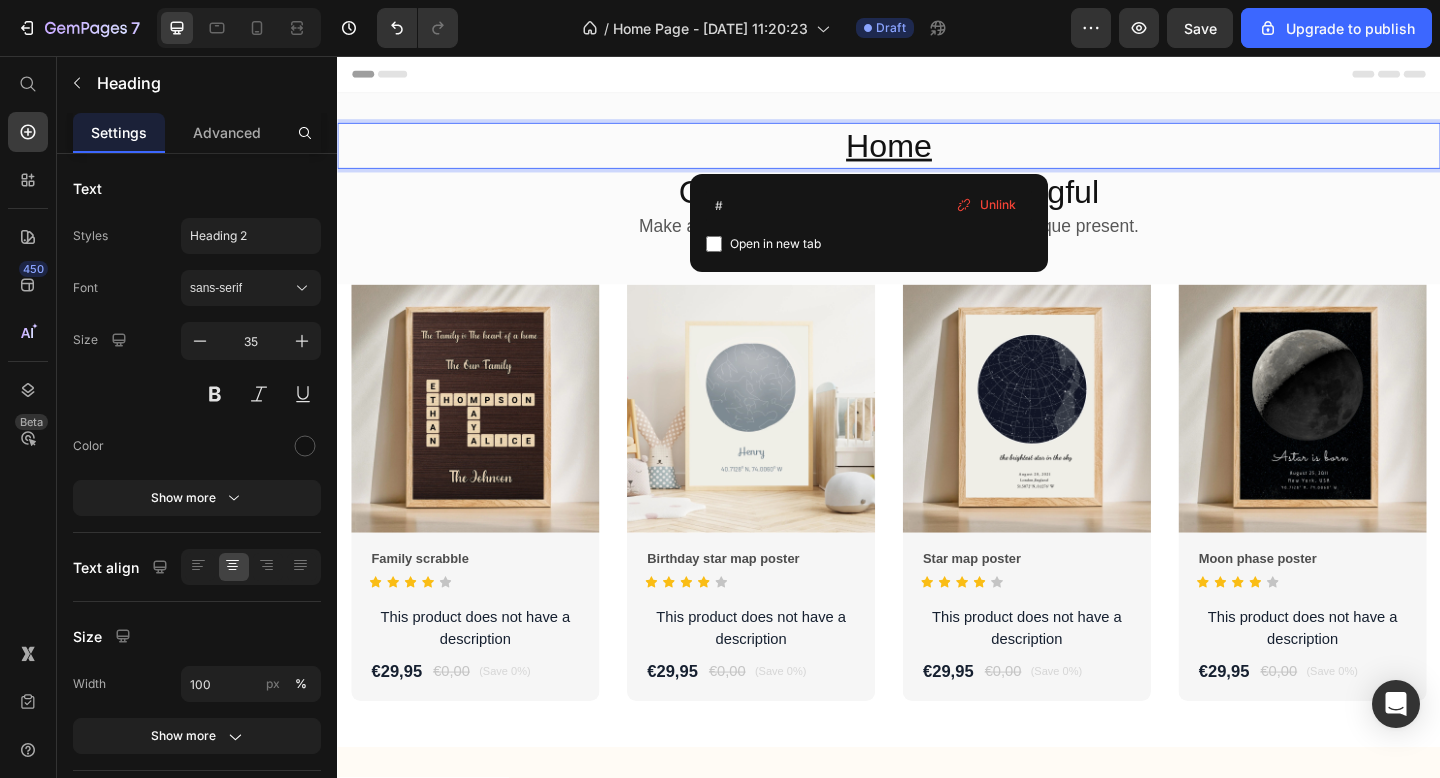 click on "Home" at bounding box center (936, 153) 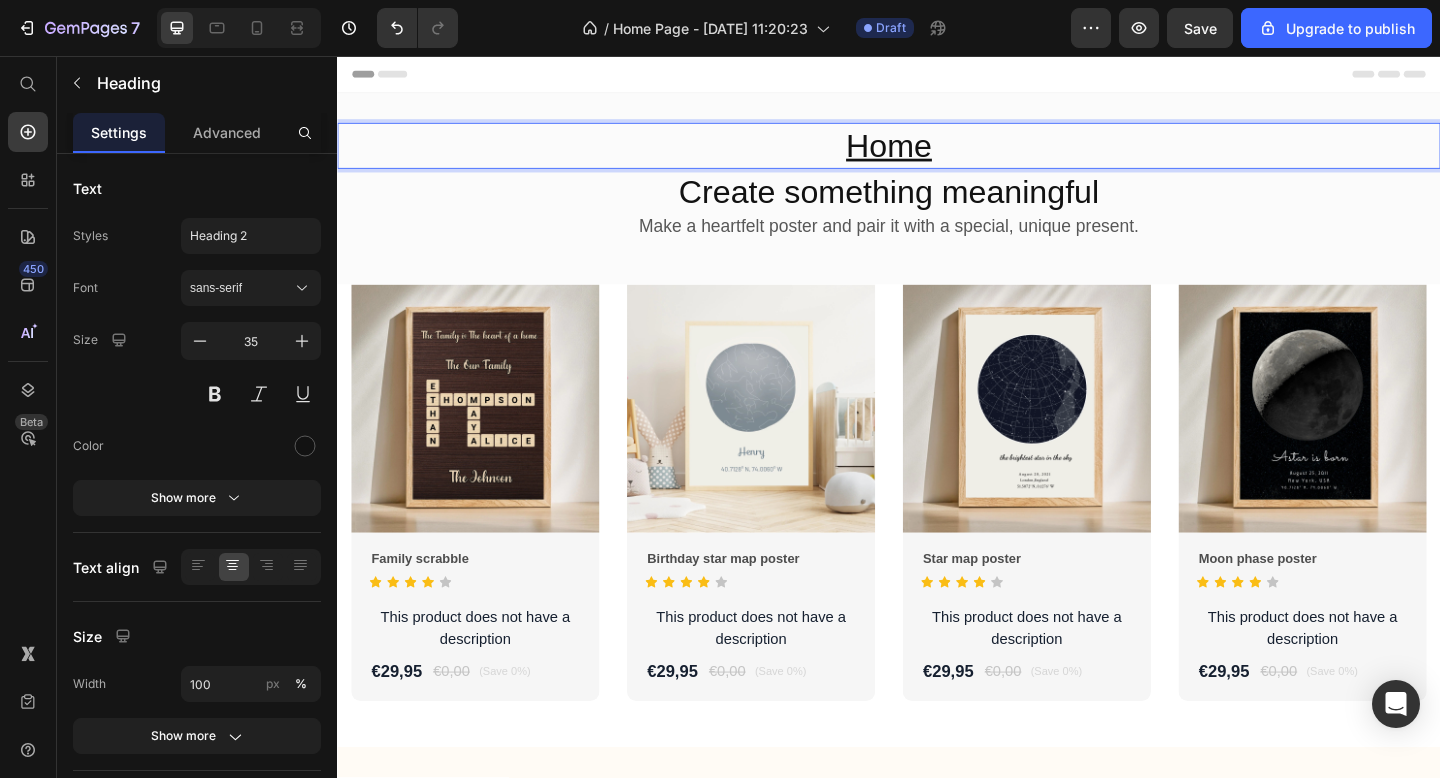 click on "Home" at bounding box center [936, 153] 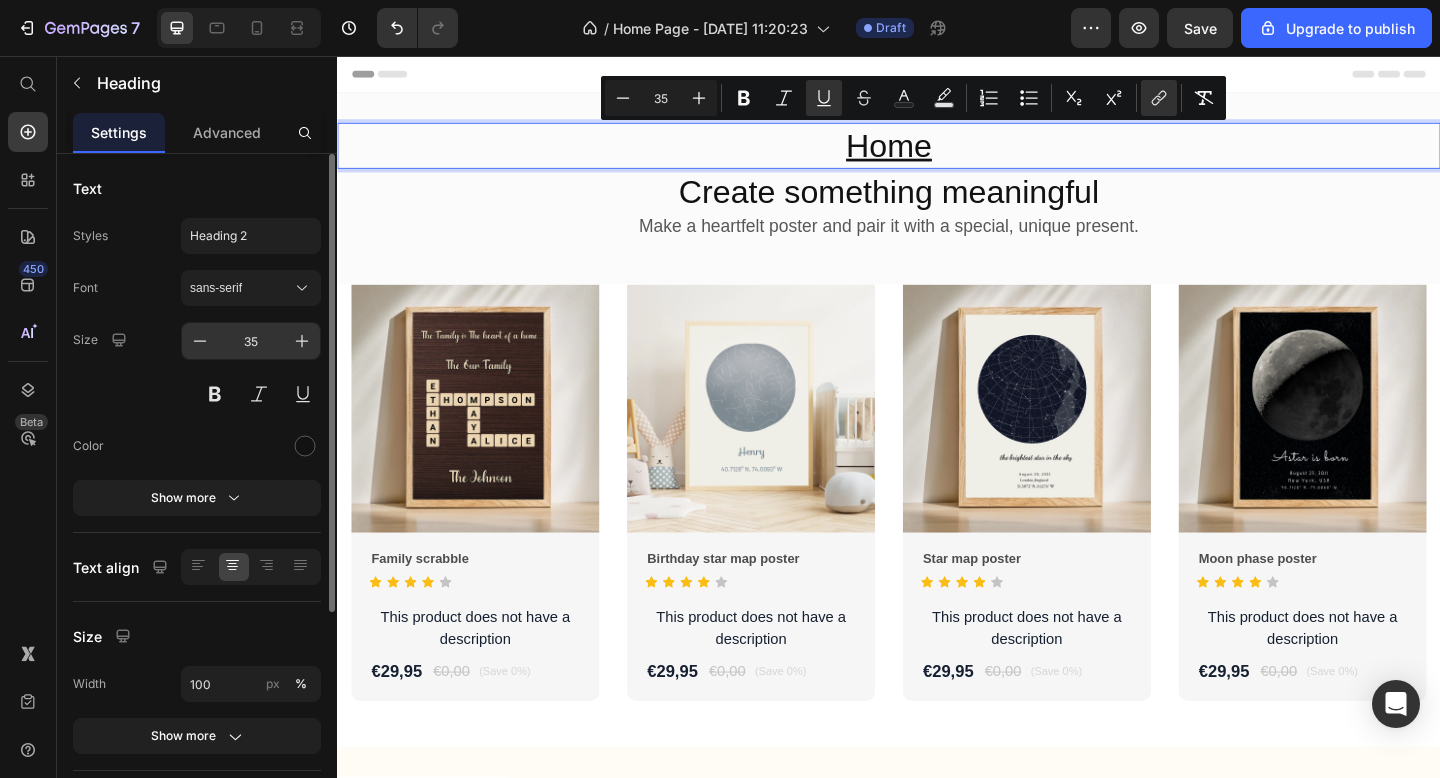 click on "35" at bounding box center [251, 341] 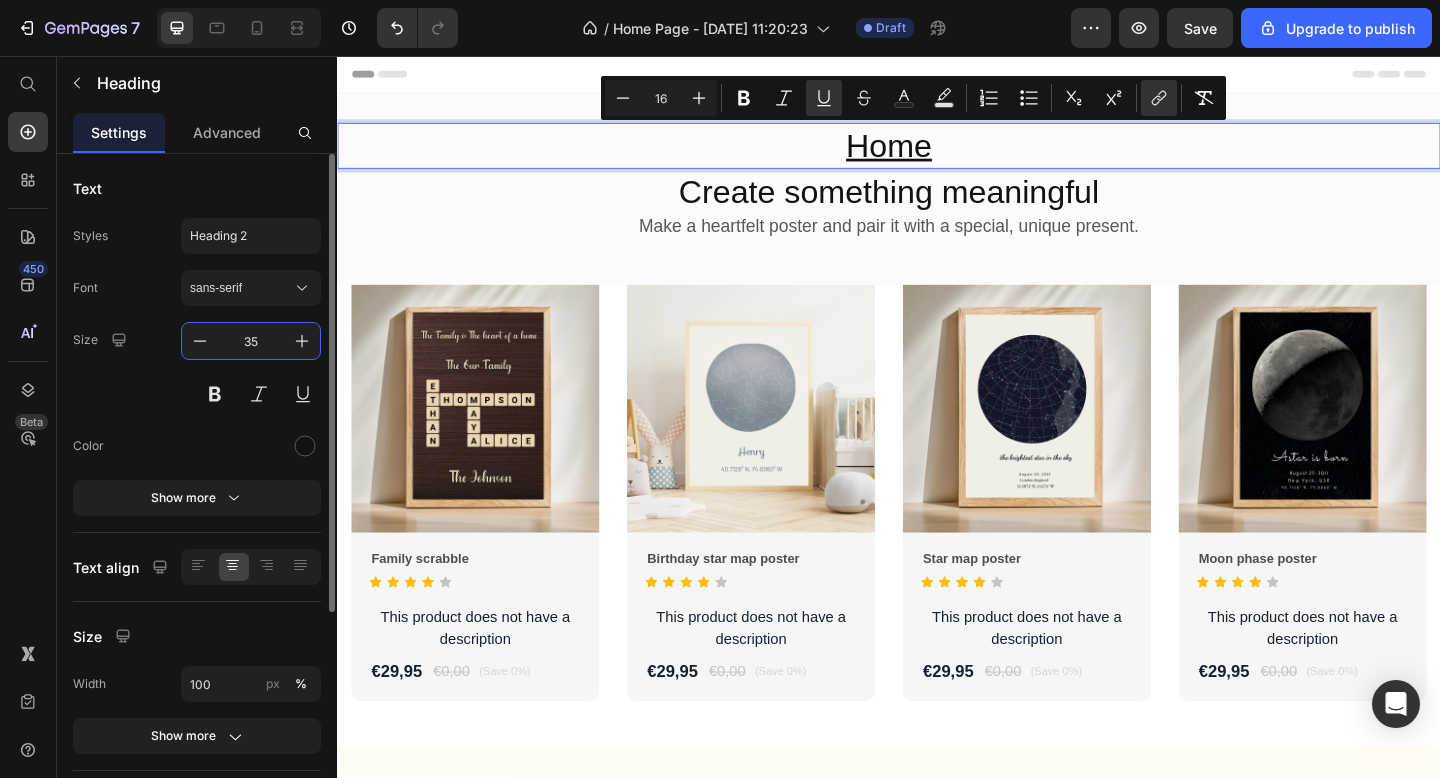 click on "35" at bounding box center (251, 341) 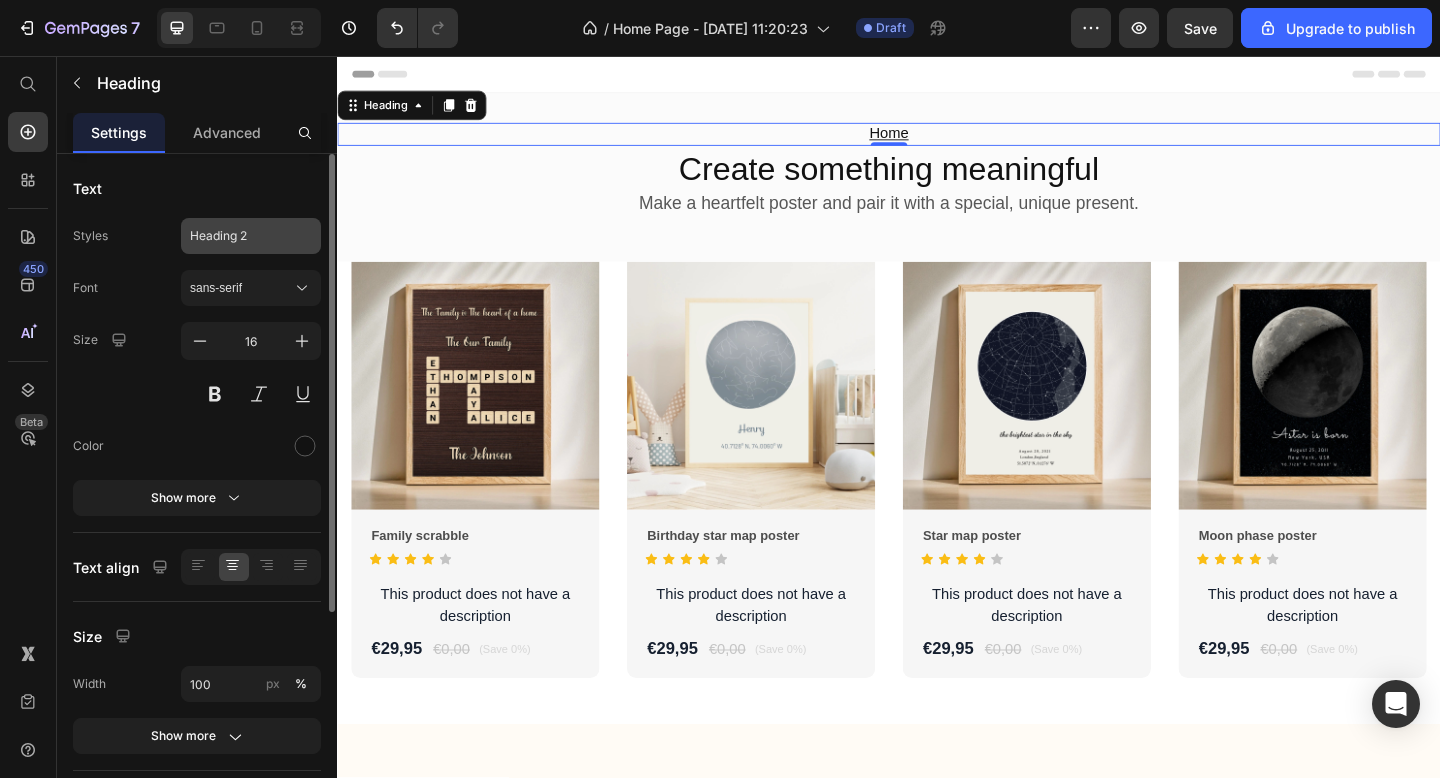 click on "Heading 2" at bounding box center [239, 236] 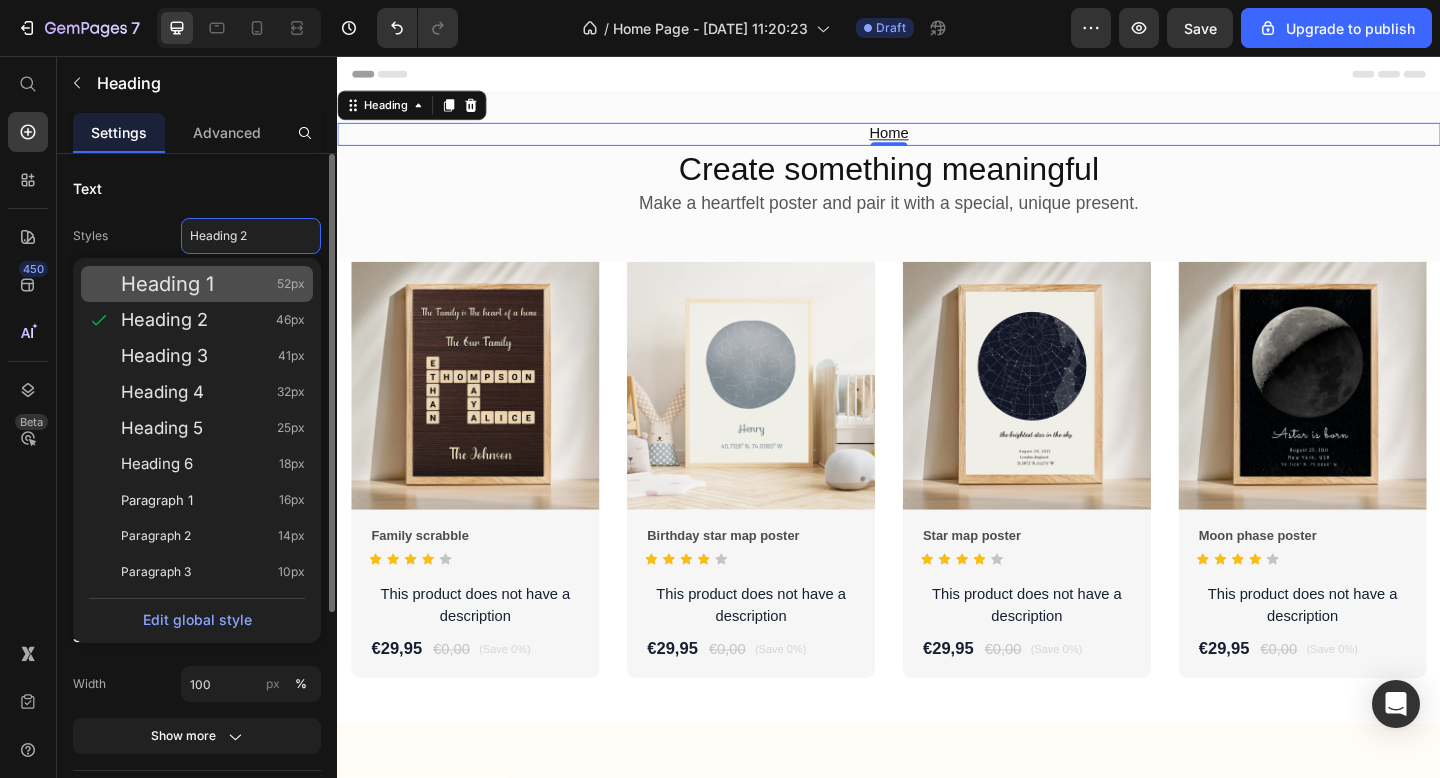 click on "Heading 1 52px" at bounding box center [213, 284] 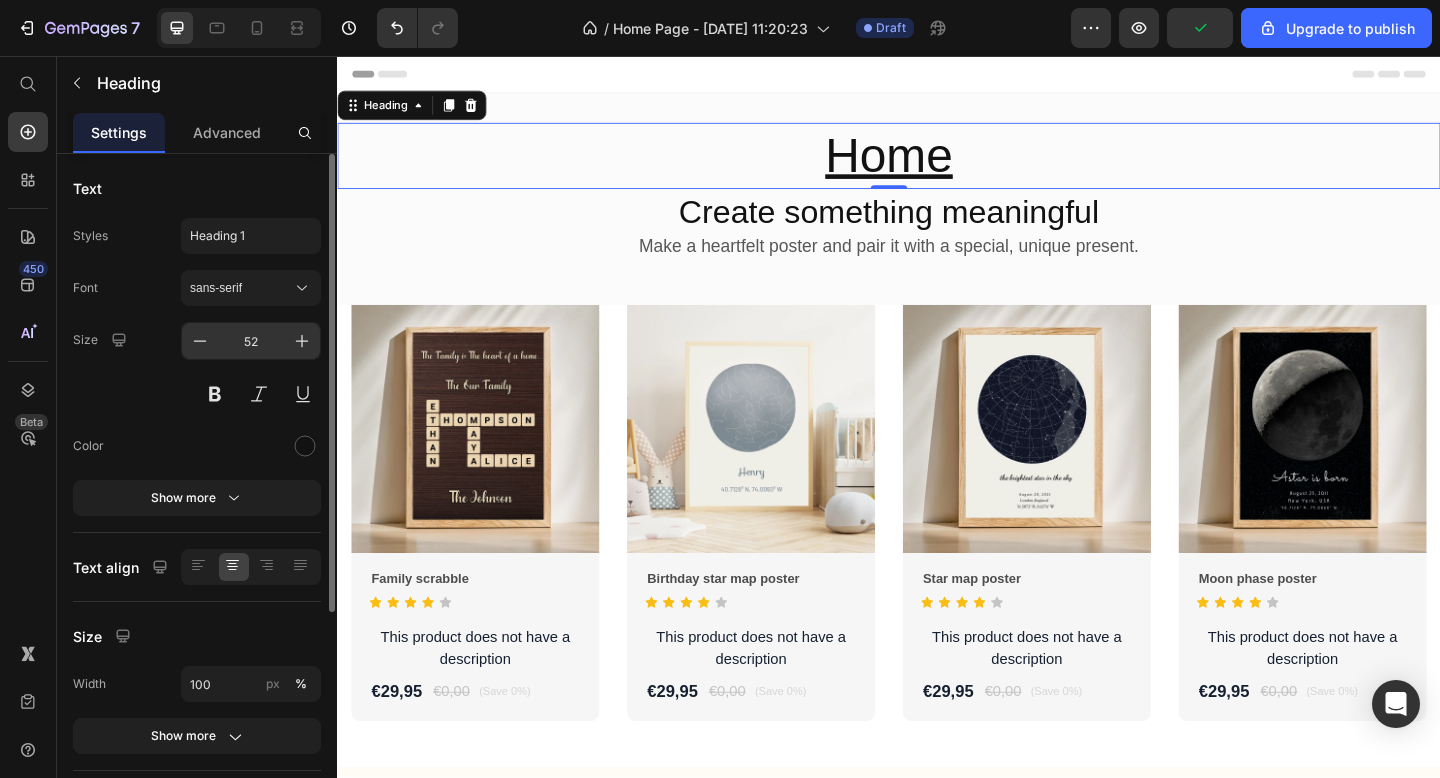 click on "52" at bounding box center [251, 341] 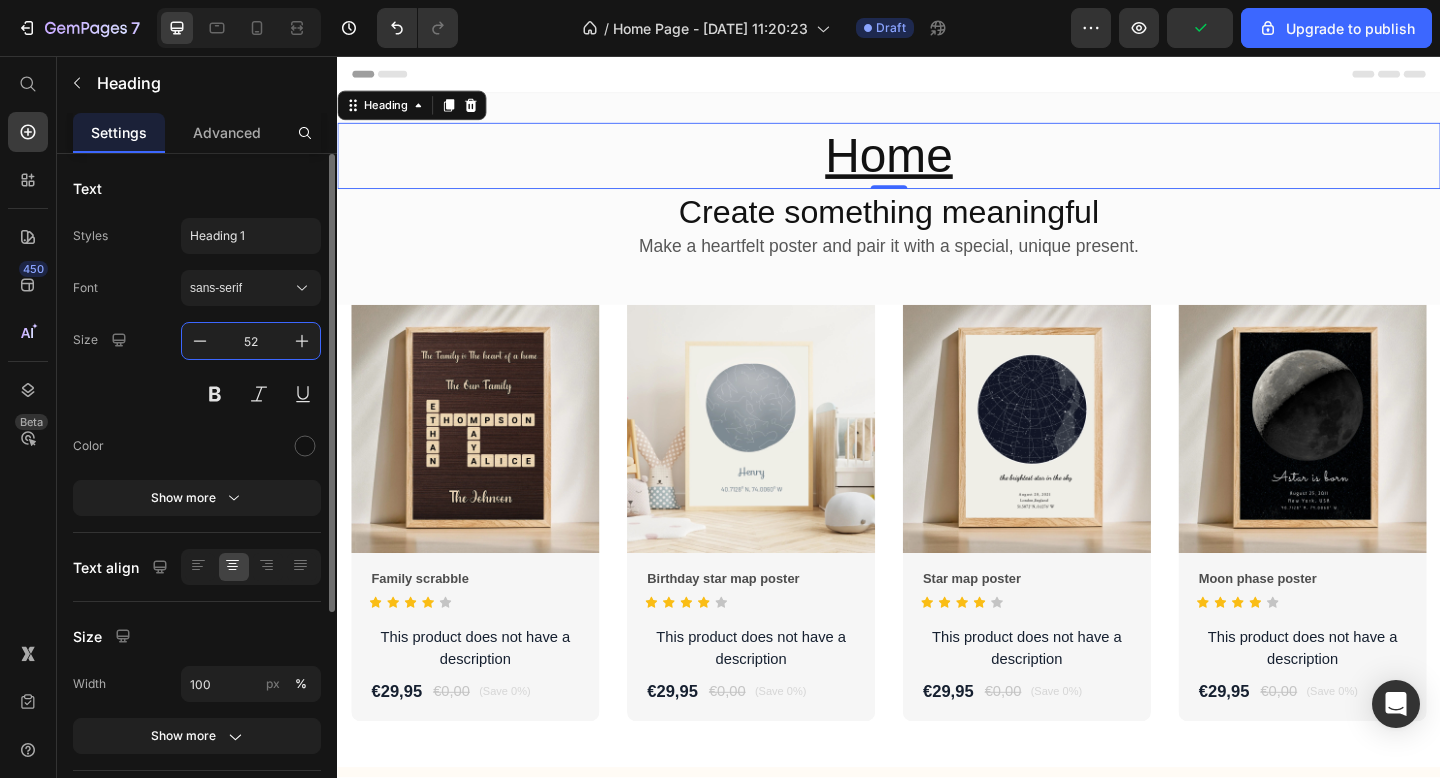 click on "52" at bounding box center [251, 341] 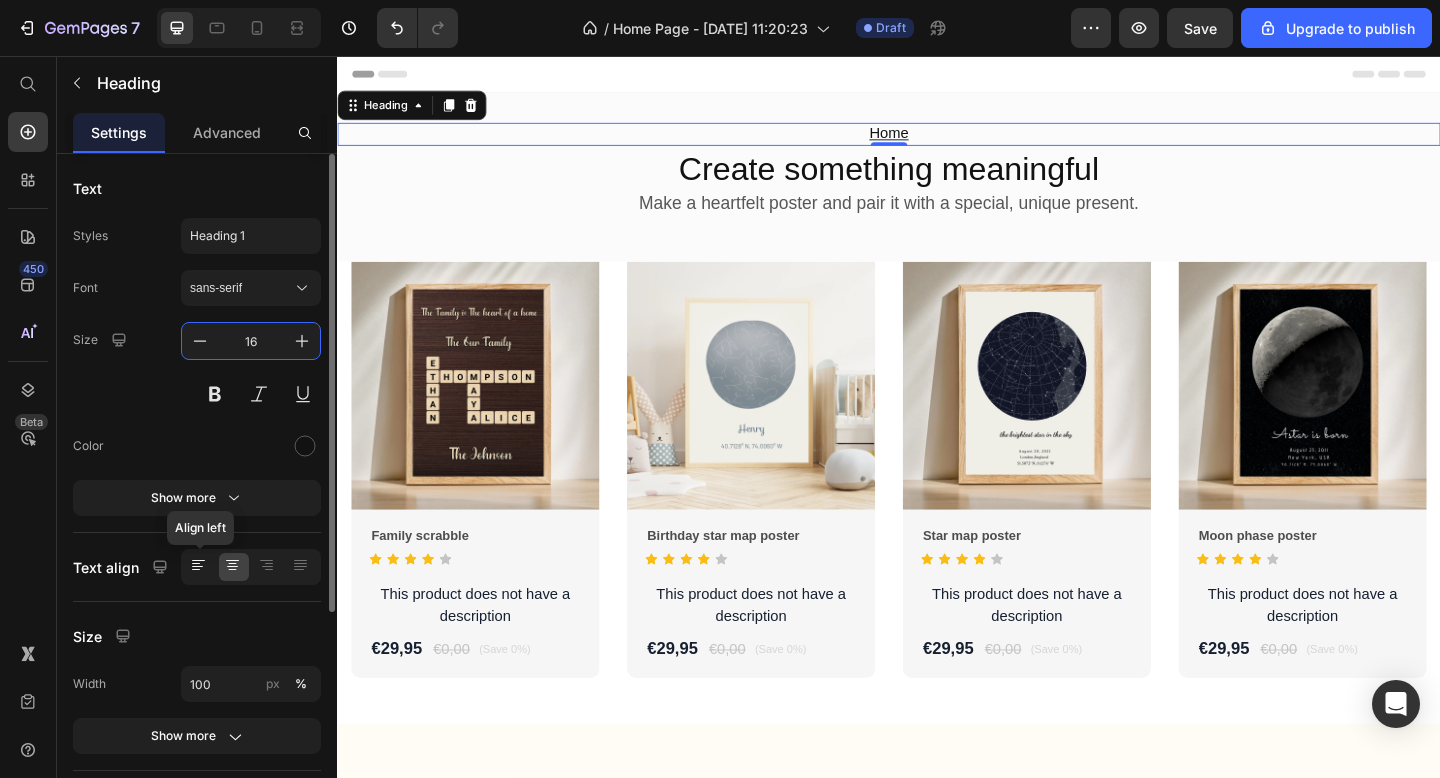 type on "16" 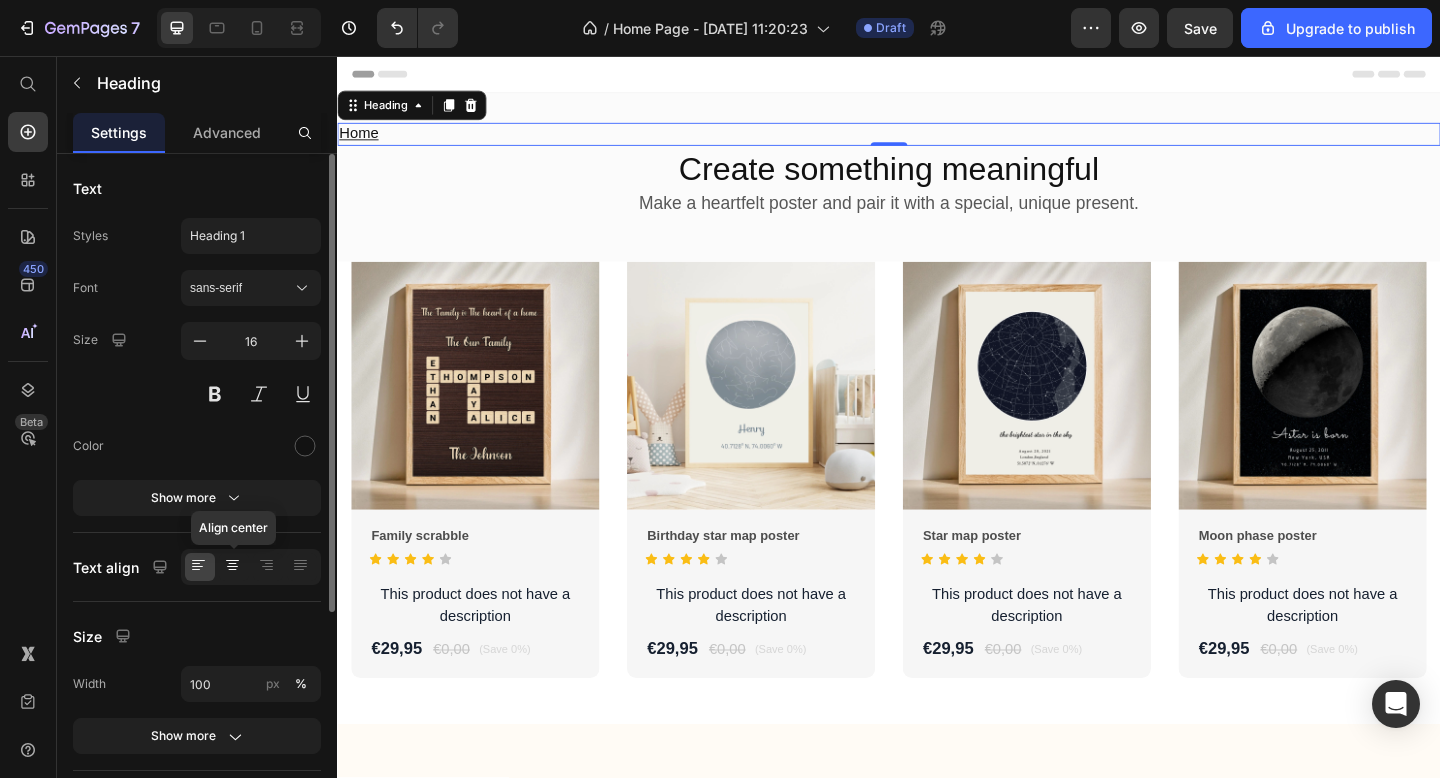 click 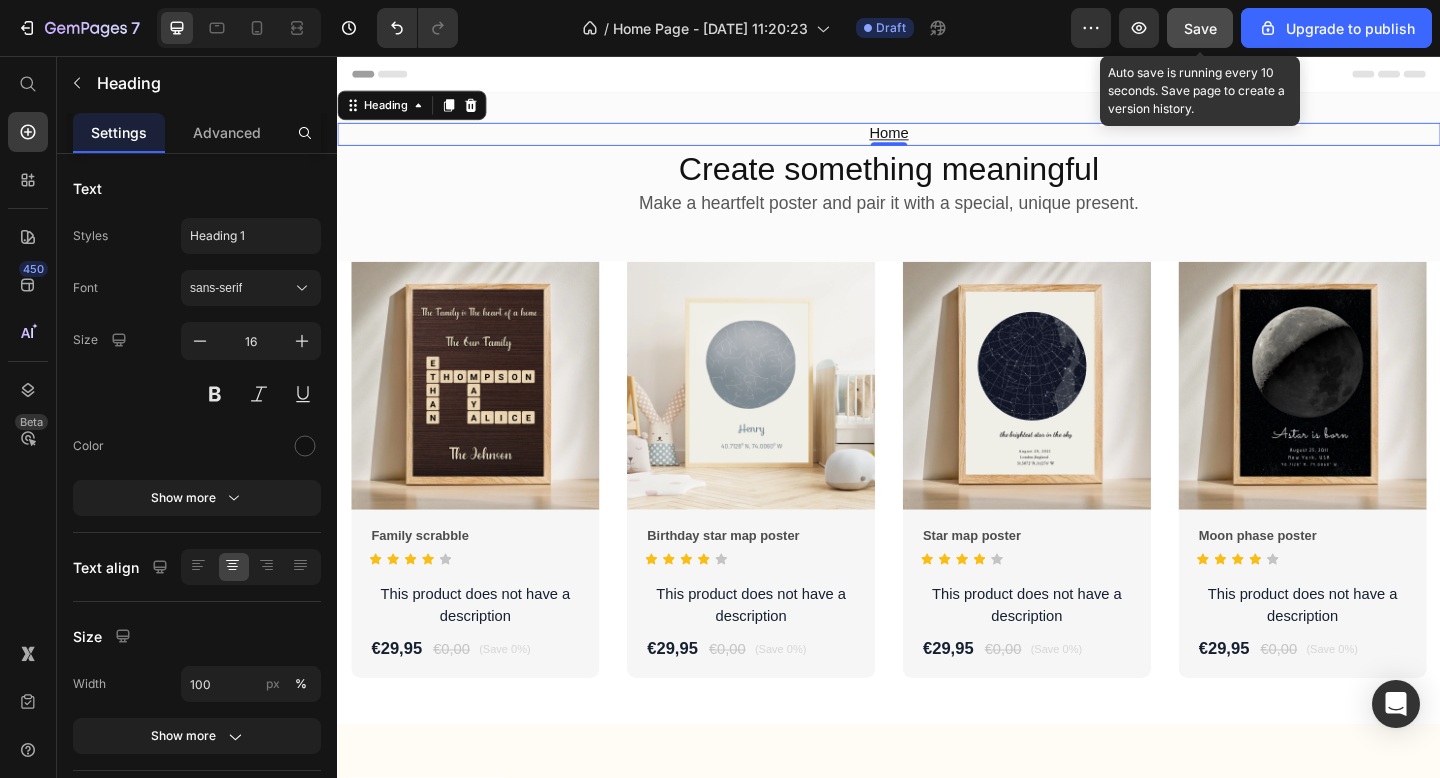click on "Save" at bounding box center (1200, 28) 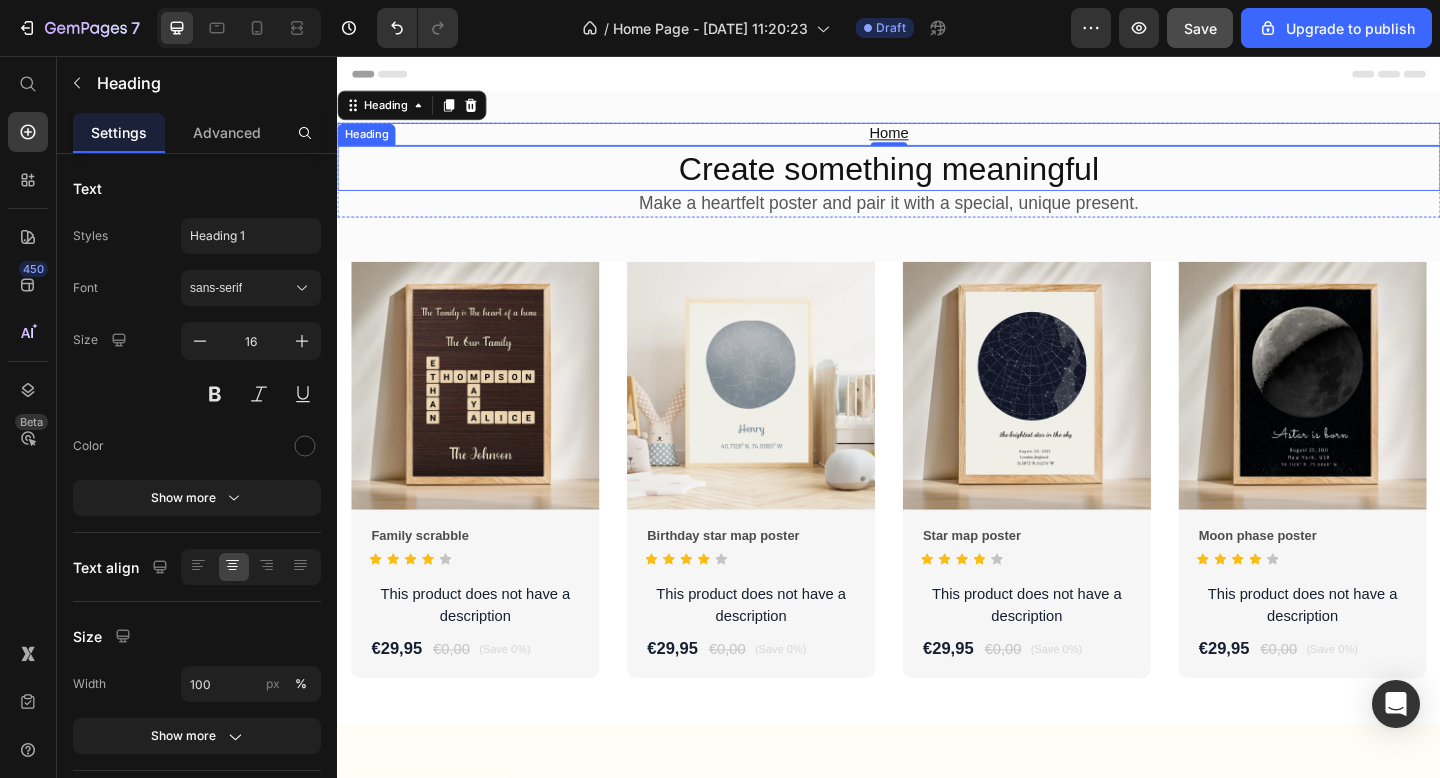 click on "Create something meaningful" at bounding box center [937, 179] 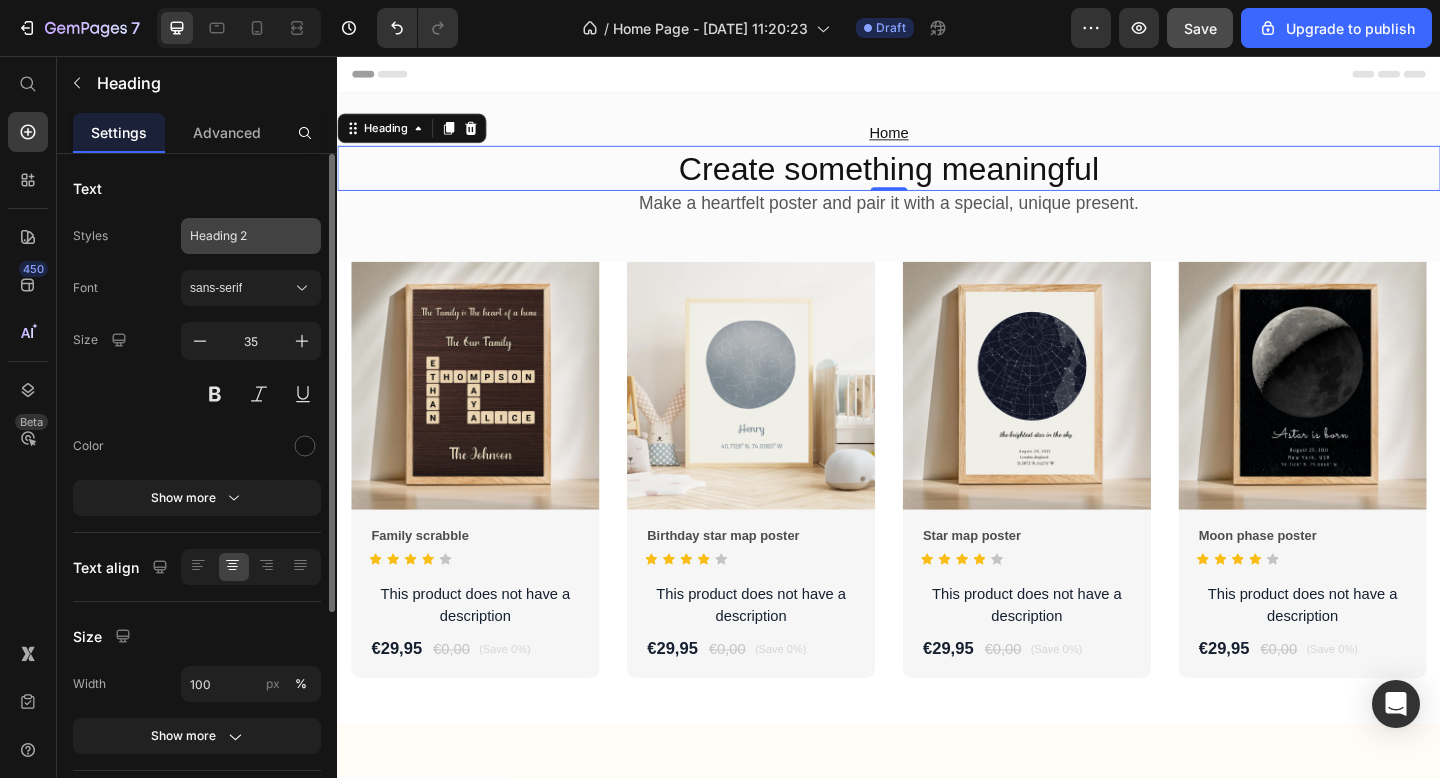 click on "Heading 2" at bounding box center [251, 236] 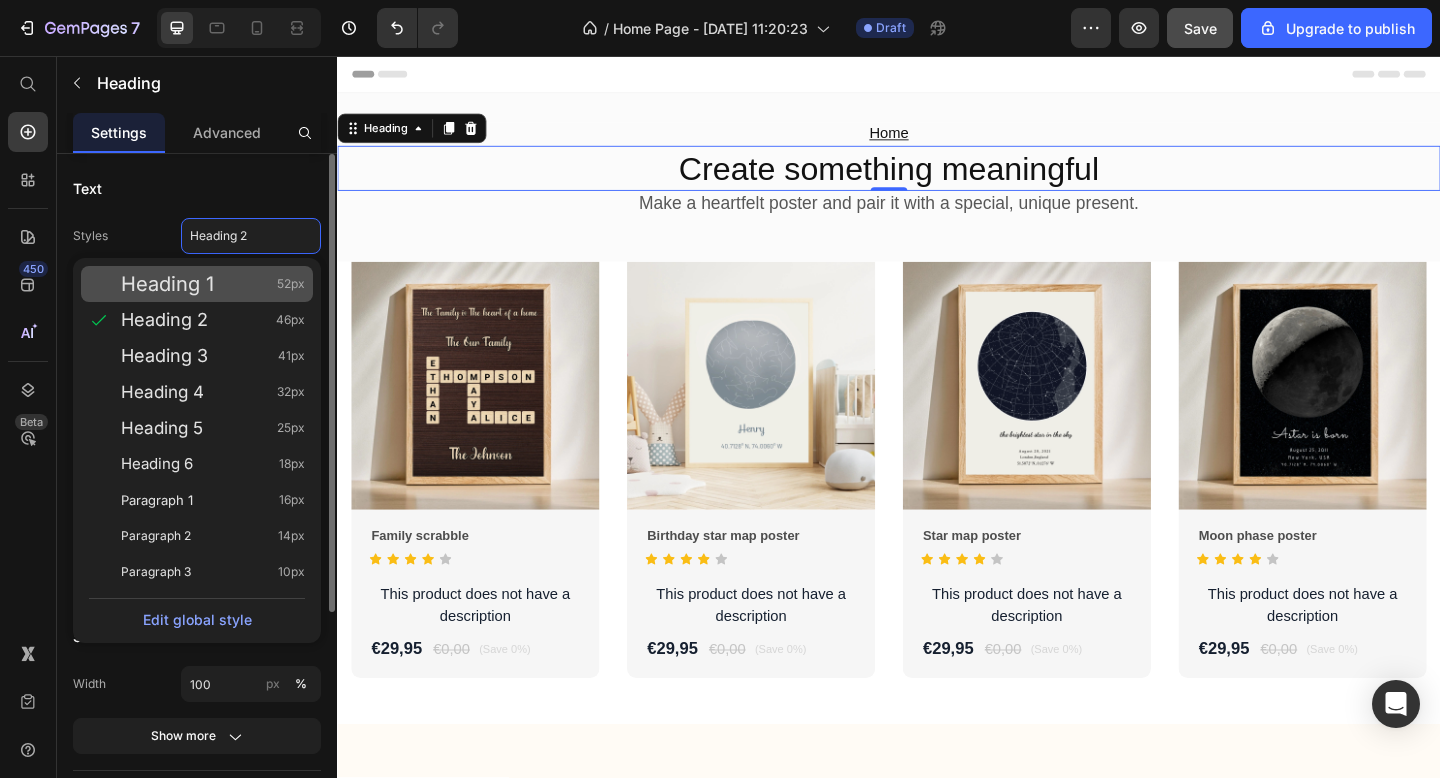 click on "Heading 1 52px" 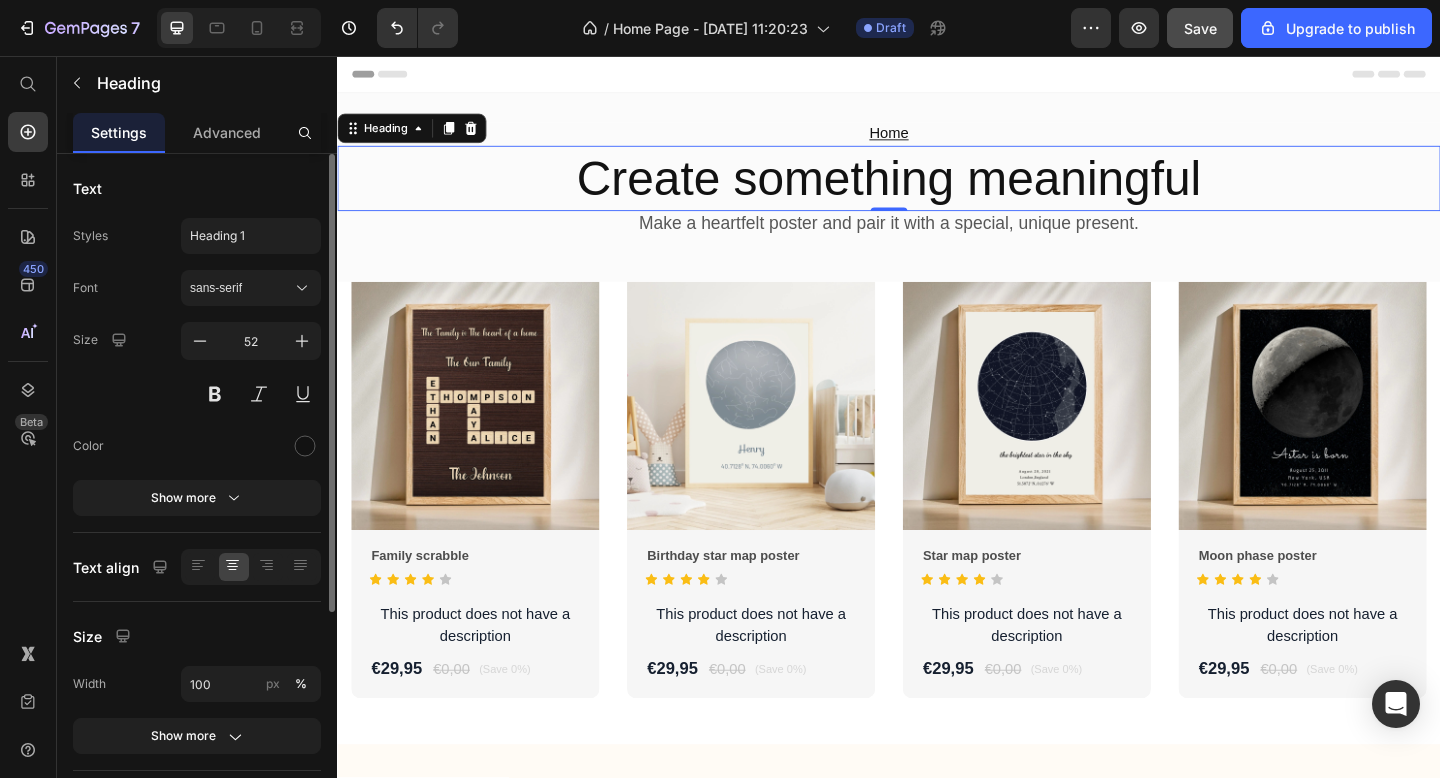 click on "Create something meaningful" at bounding box center (937, 190) 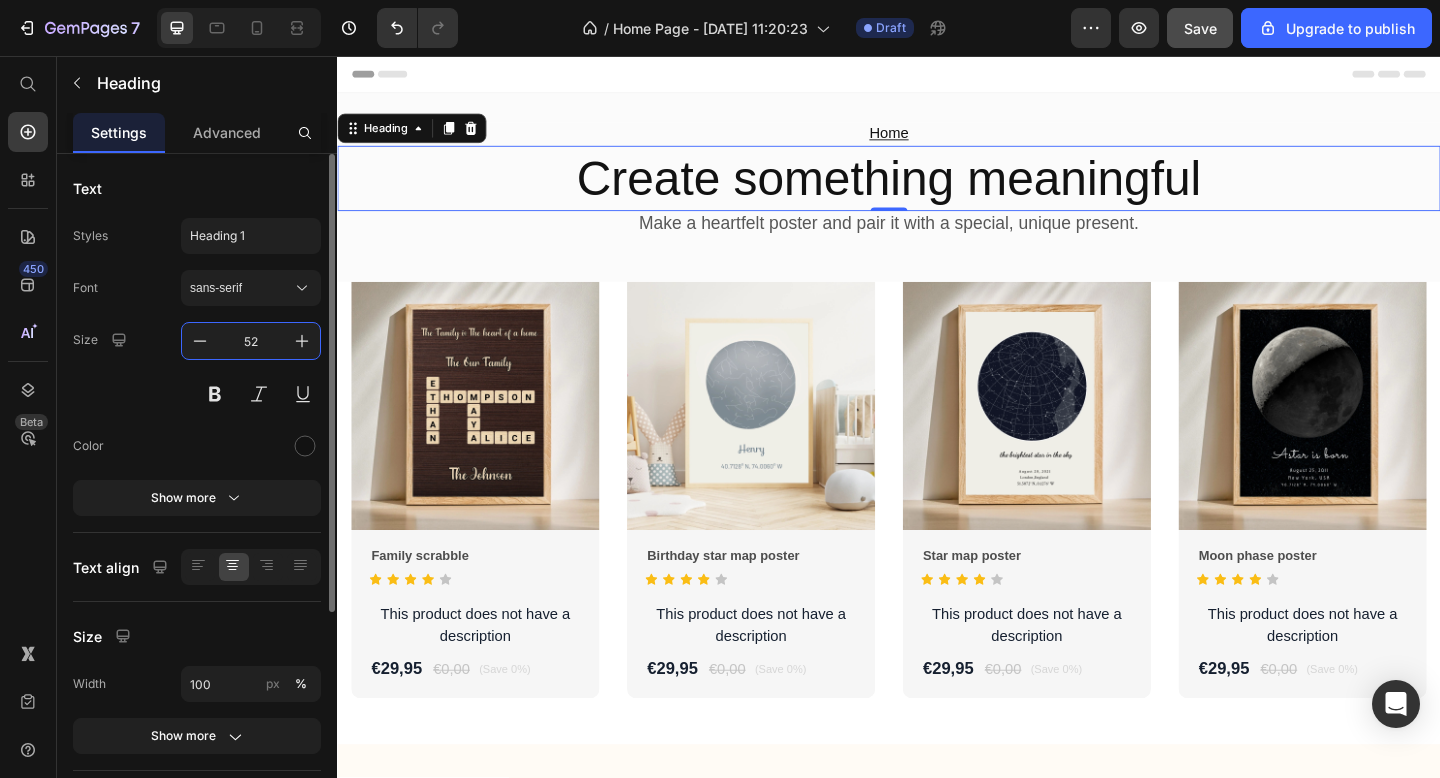 type on "2" 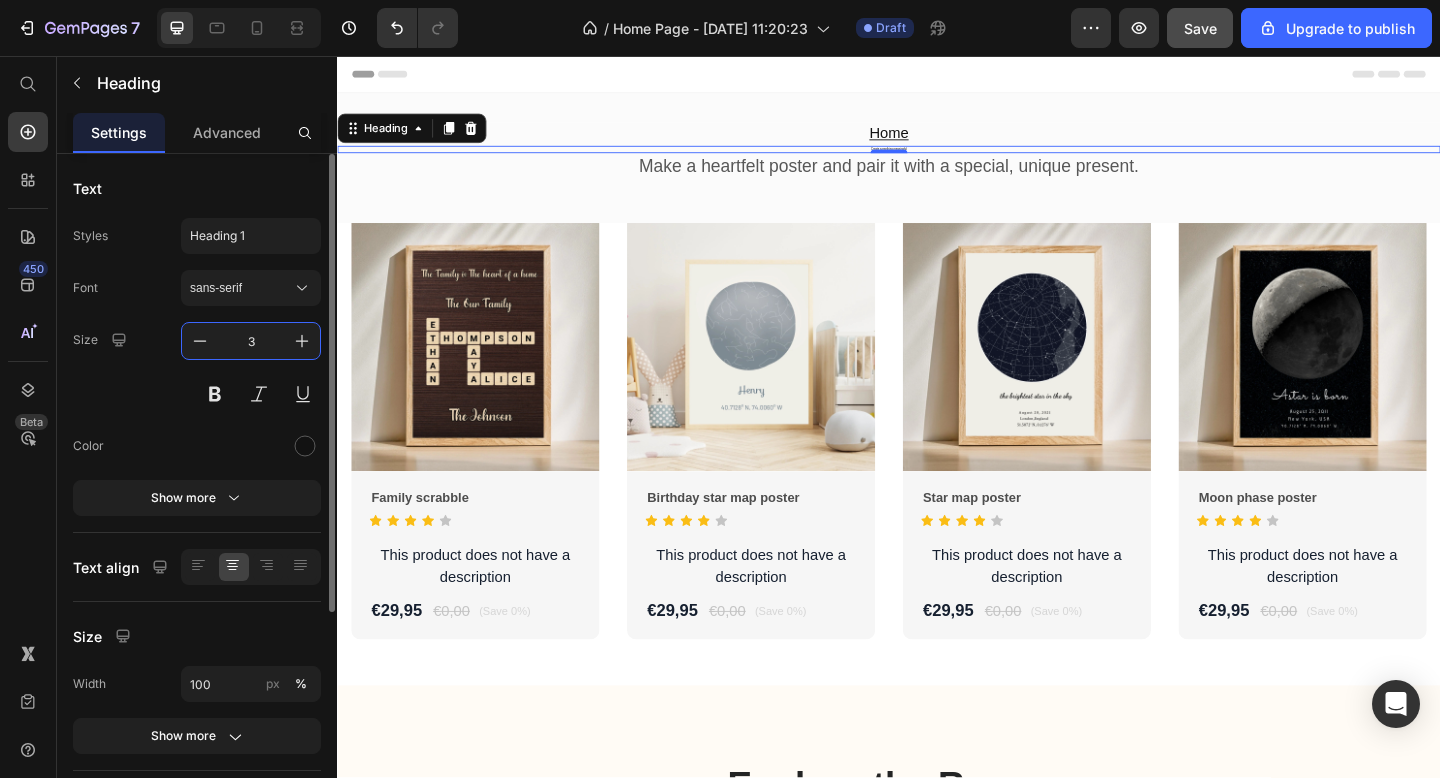 type on "35" 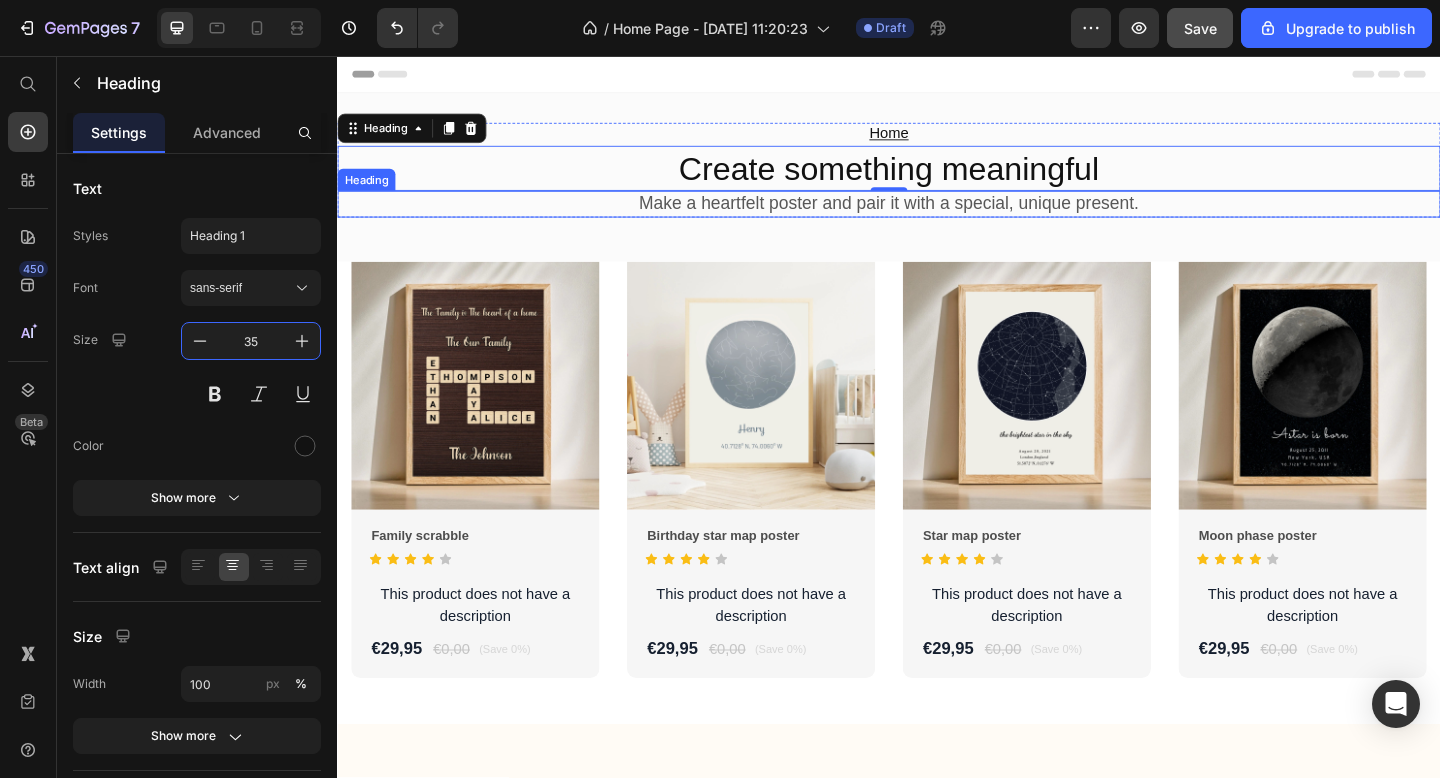 click on "Make a heartfelt poster and pair it with a special, unique present." at bounding box center [937, 217] 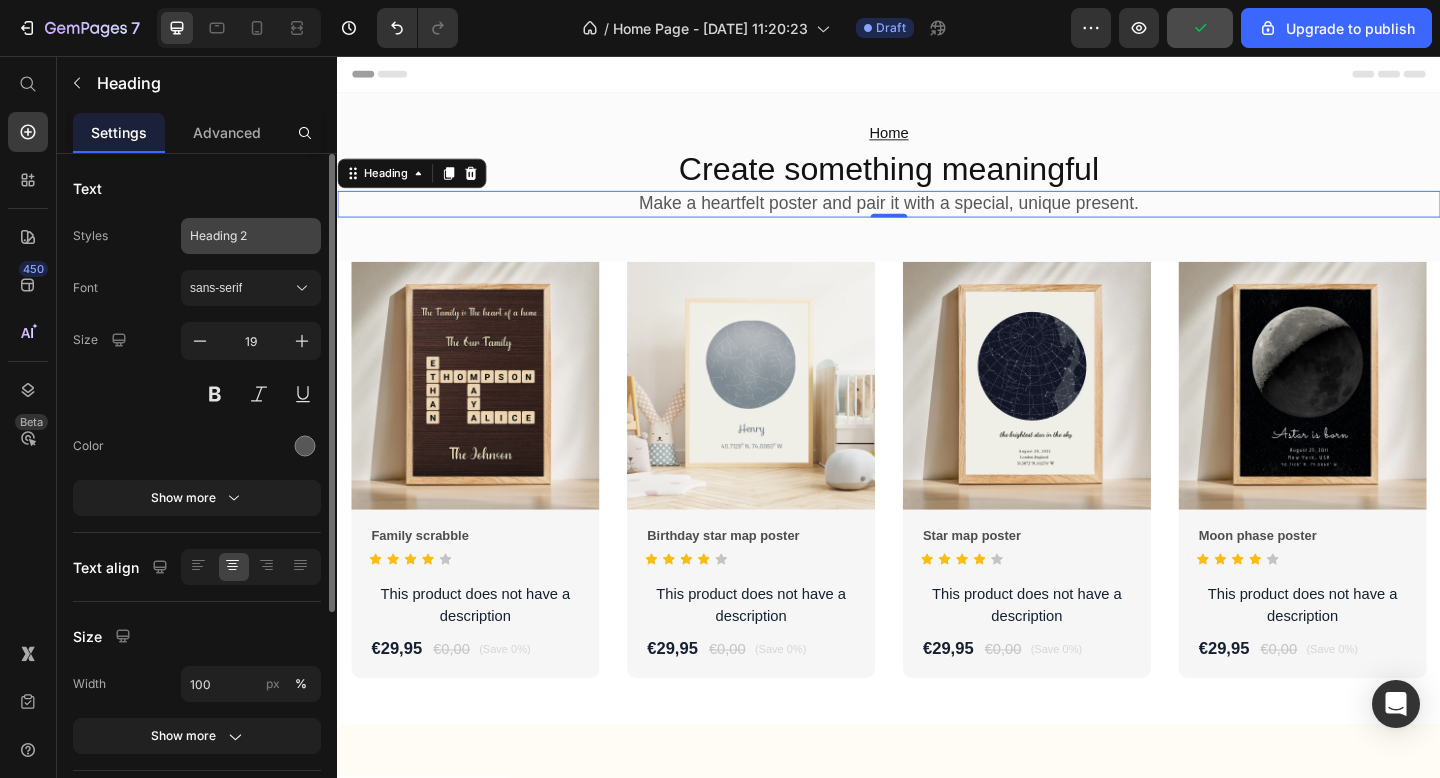 click on "Heading 2" at bounding box center (239, 236) 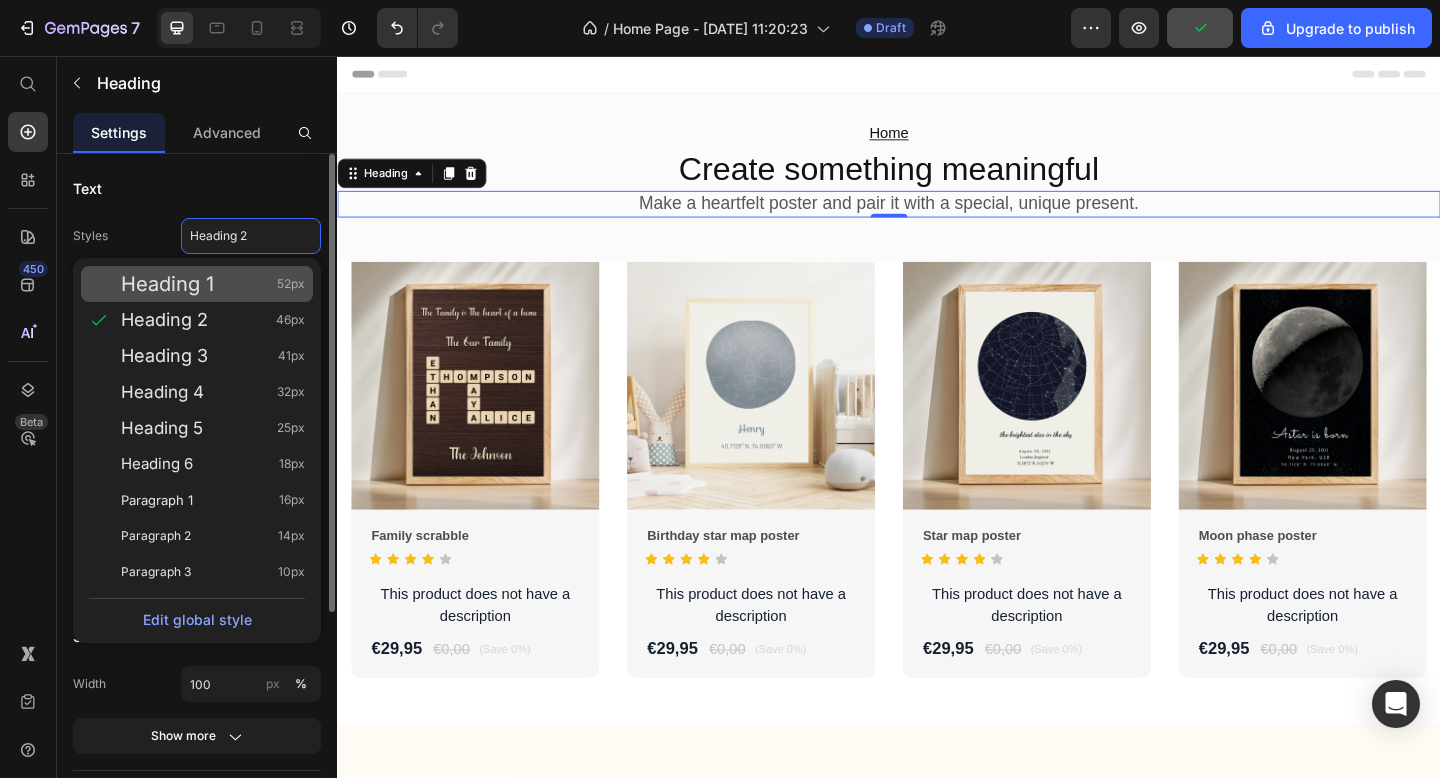 click on "Heading 1 52px" at bounding box center (213, 284) 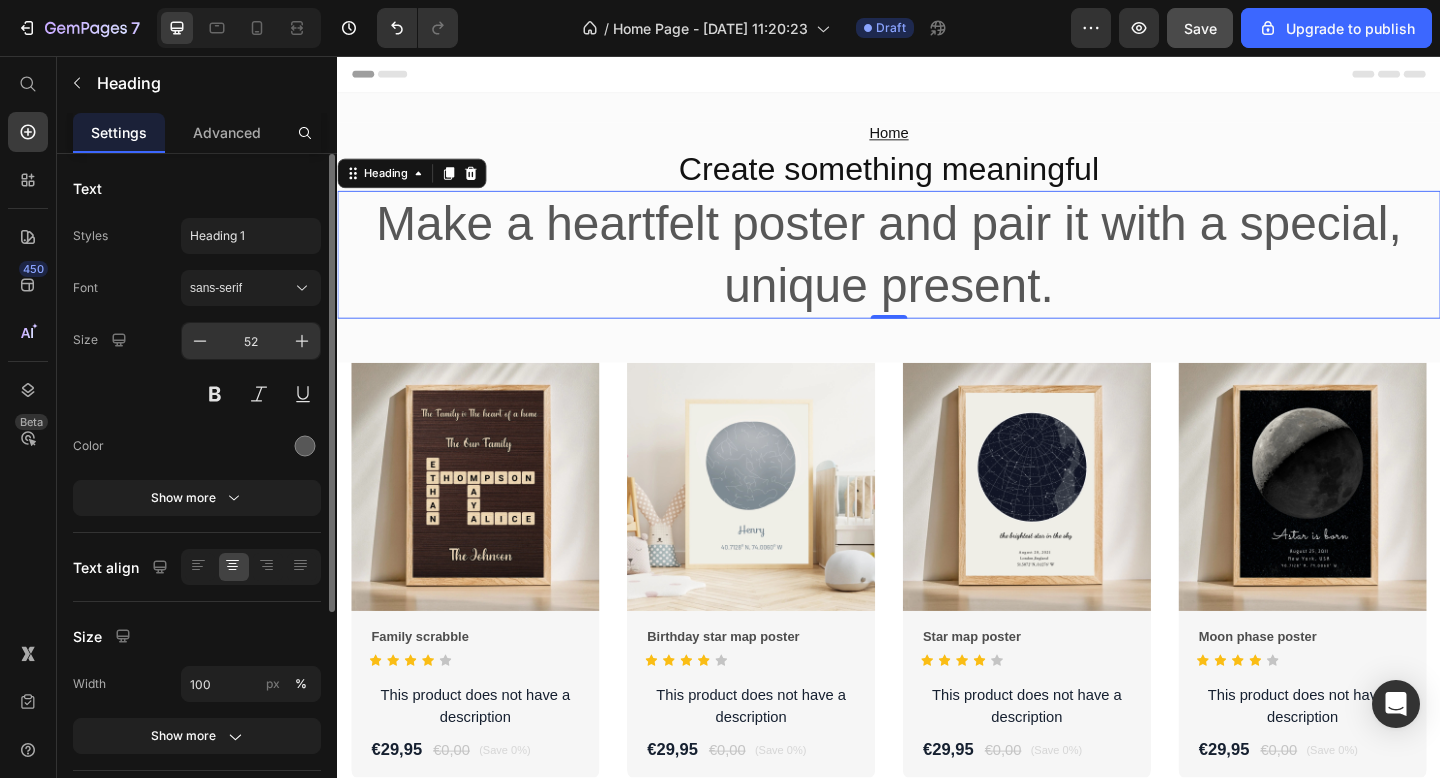 click on "52" at bounding box center (251, 341) 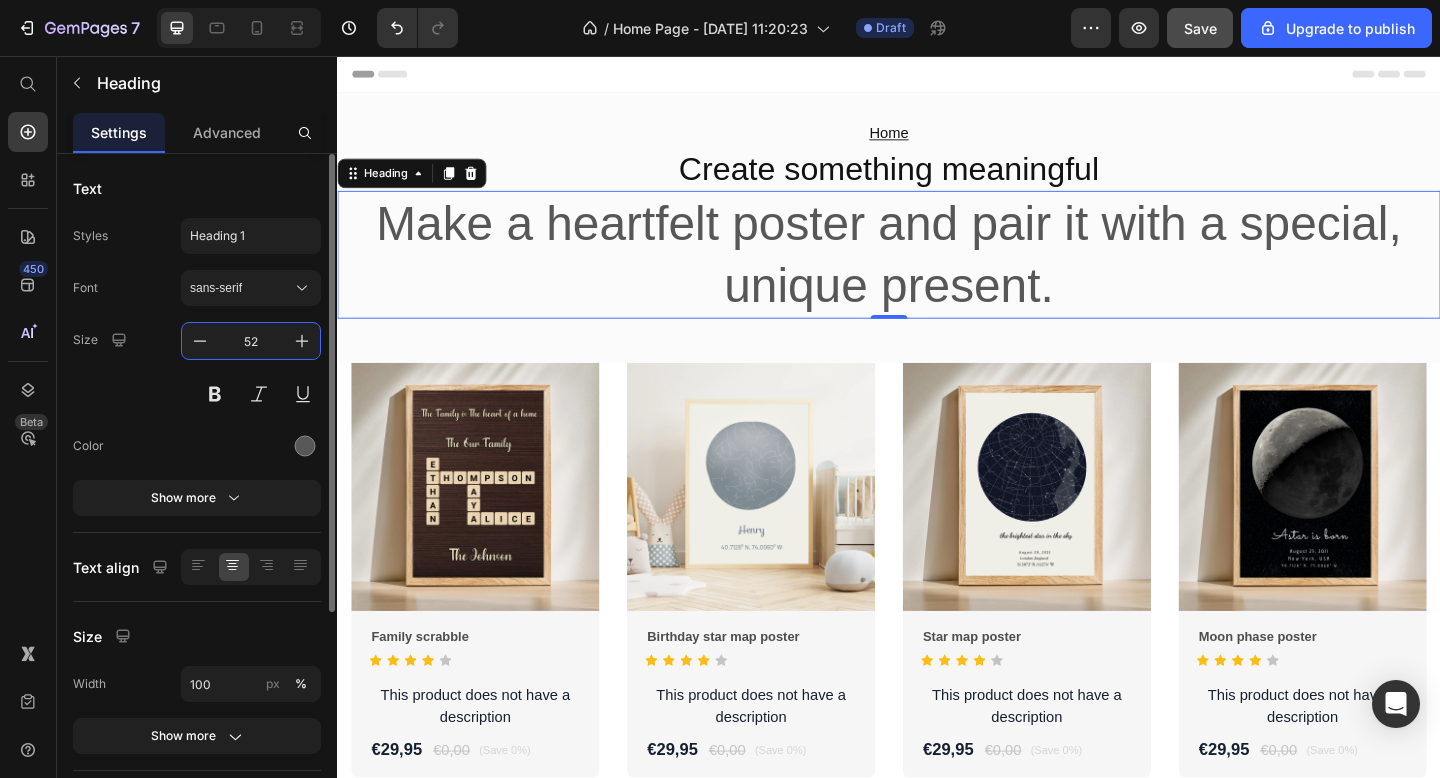click on "52" at bounding box center [251, 341] 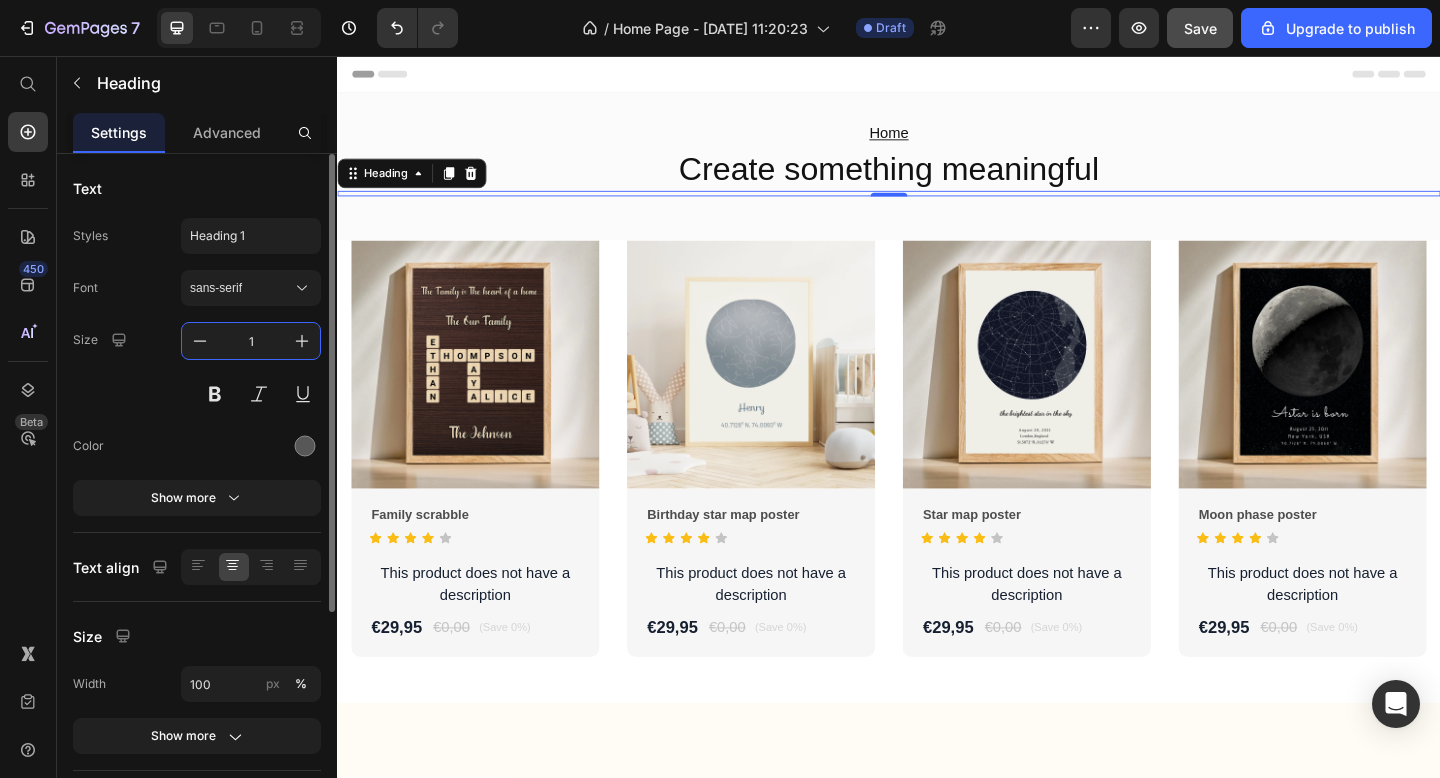 type on "19" 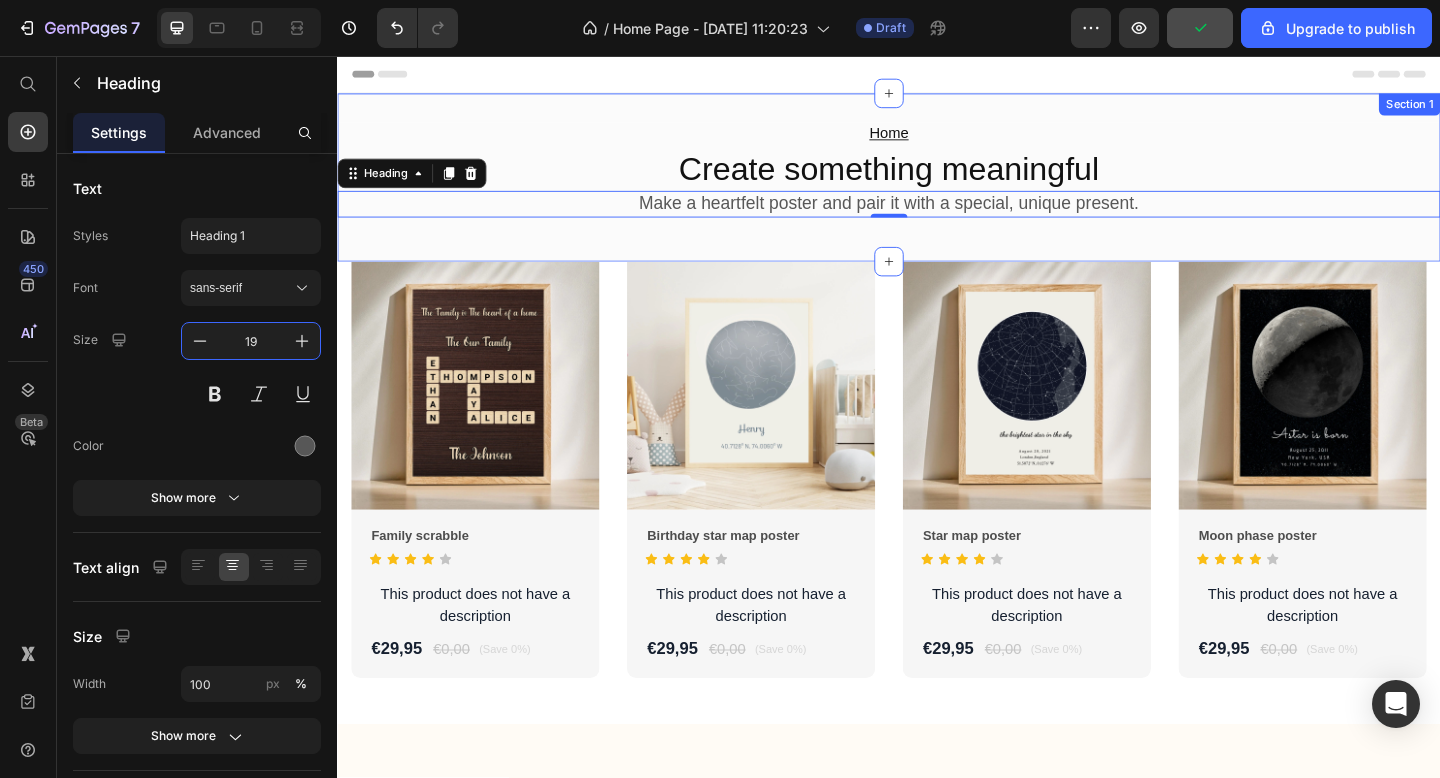 click on "⁠⁠⁠⁠⁠⁠⁠ Home Heading Create something meaningful Heading Make a heartfelt poster and pair it with a special, unique present. Heading   0 Row Section 1" at bounding box center (937, 188) 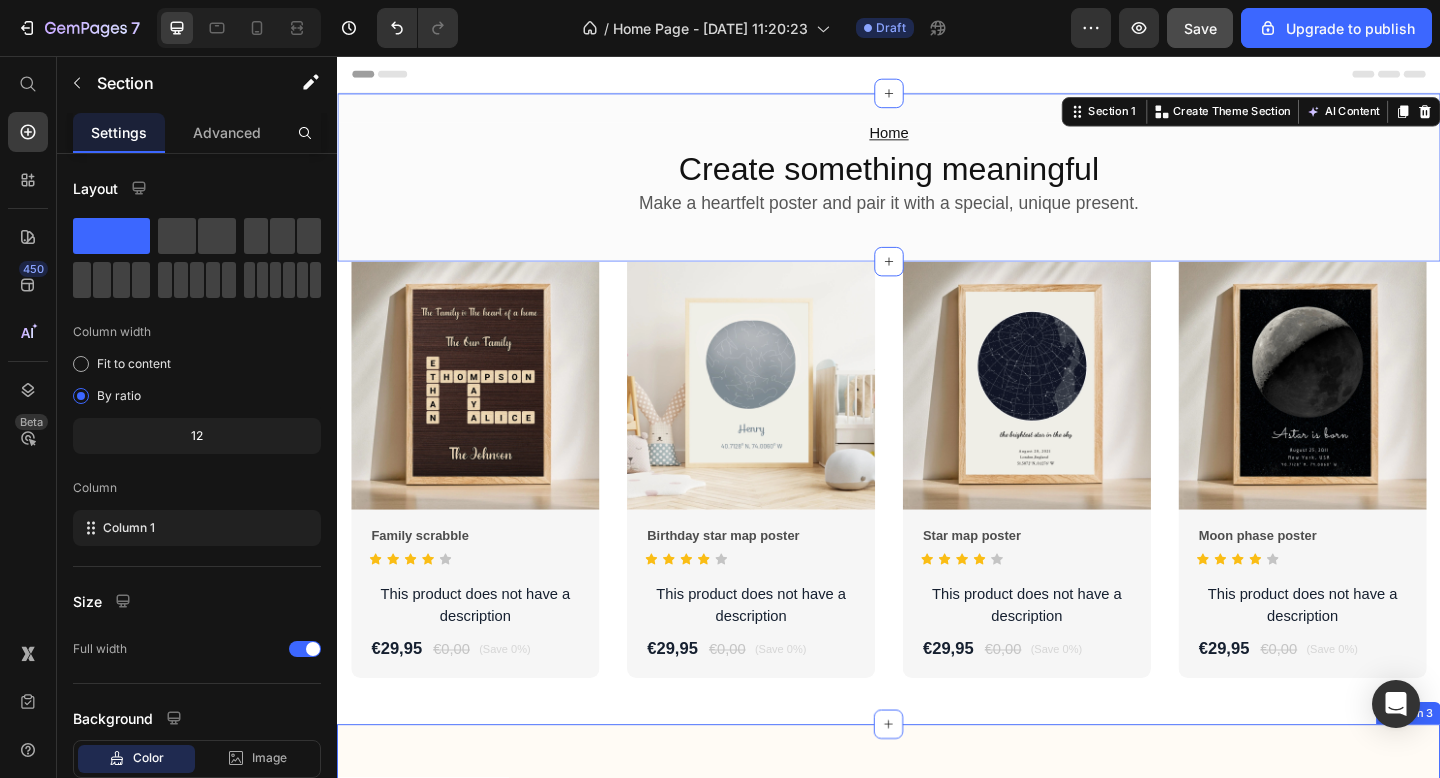 click on "Explore the Range Heading Looking for something specific? Text block Row Image Earrings Text block                Title Line Row Image Engagement Text block                Title Line Row Image Clothing Text block                Title Line Row Image Necklaces Text block                Title Line Row Image Bracelet Text block                Title Line Row Carousel Row Section 3" at bounding box center (937, 1080) 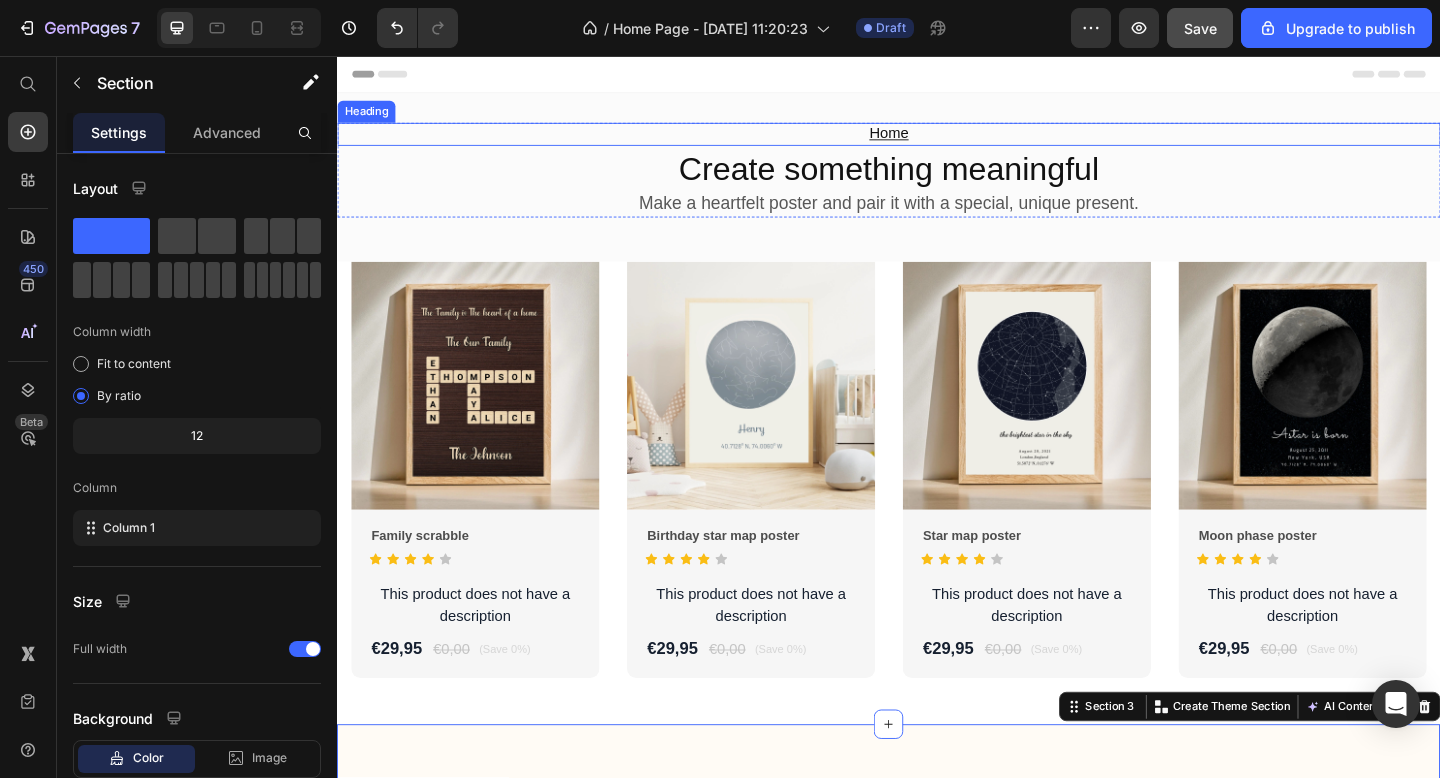 click on "⁠⁠⁠⁠⁠⁠⁠ Home" at bounding box center [937, 141] 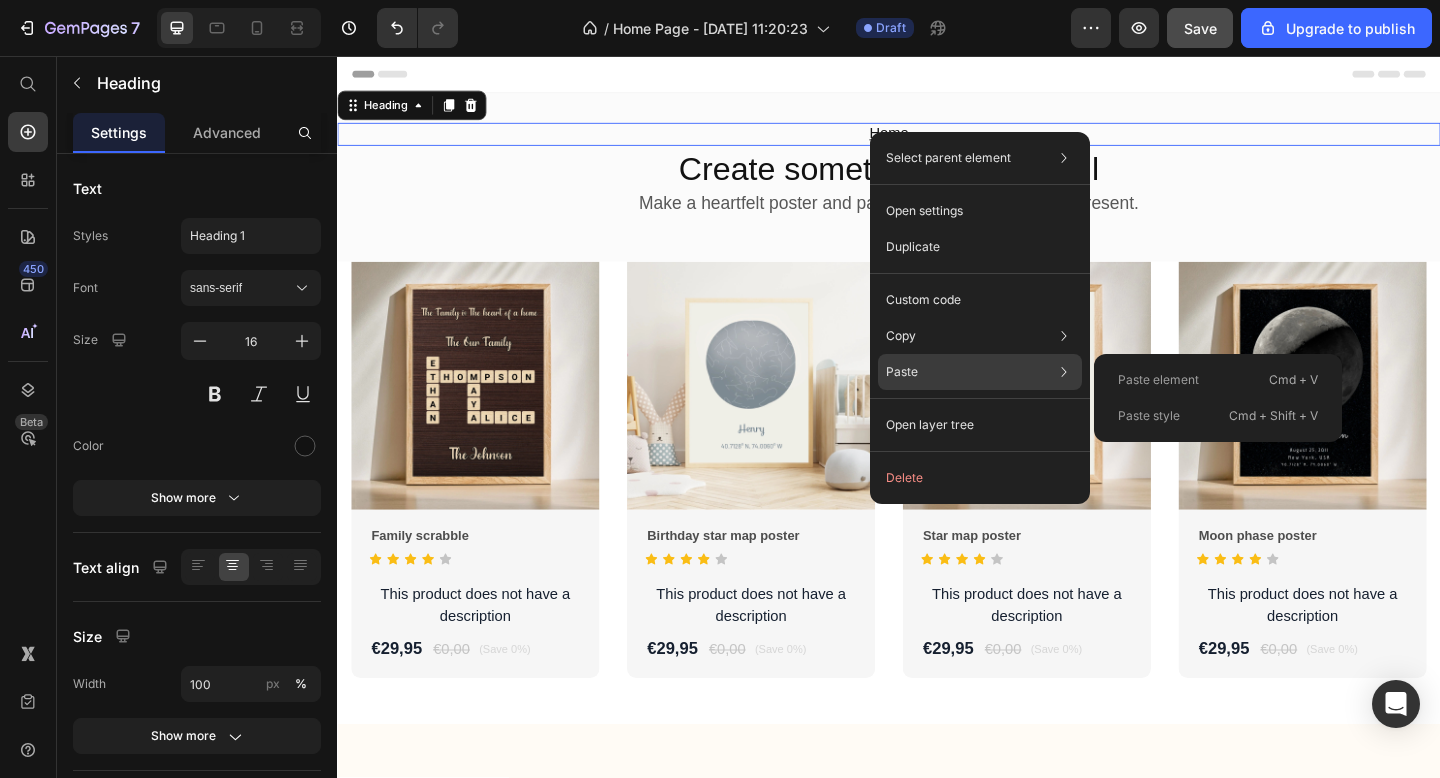 click on "Paste" at bounding box center (902, 372) 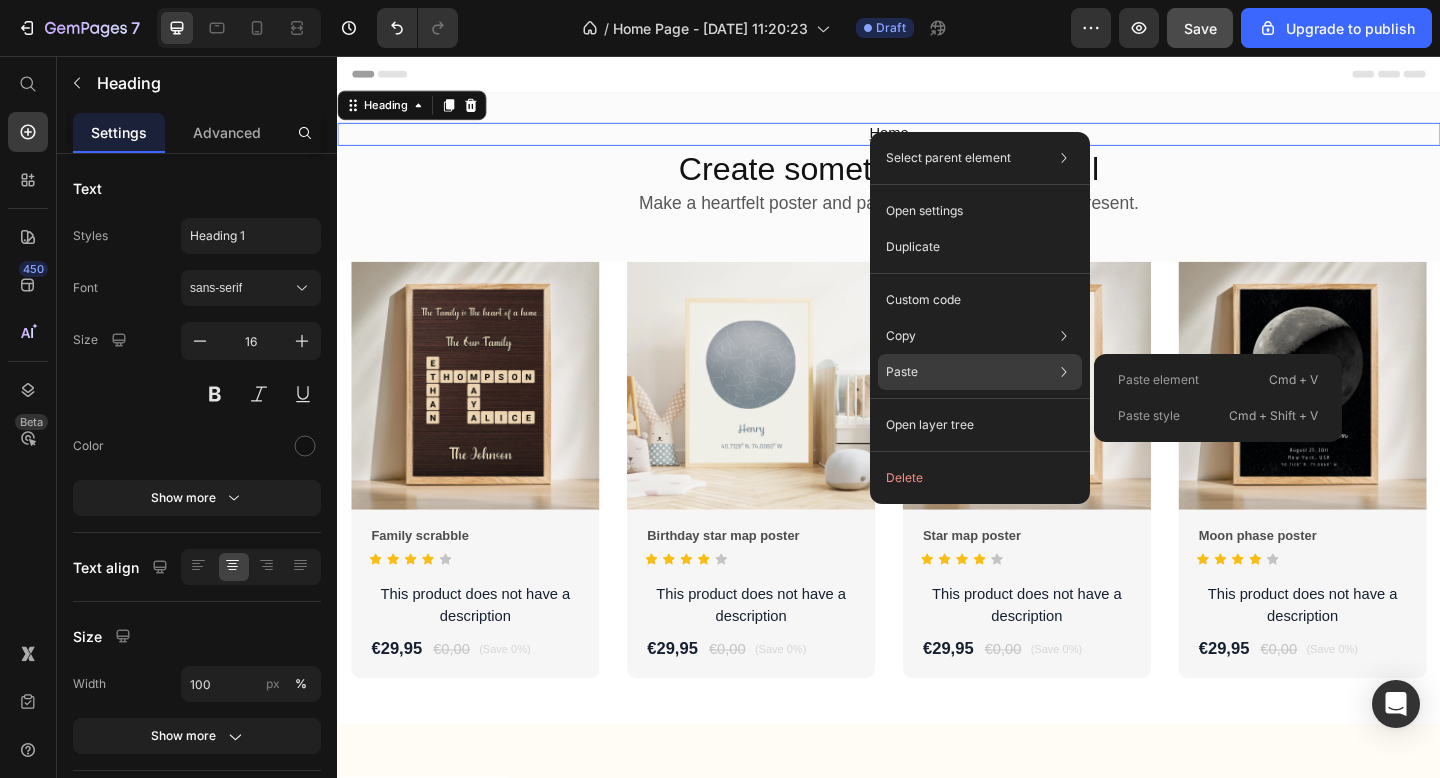 click on "Paste element" at bounding box center (1158, 380) 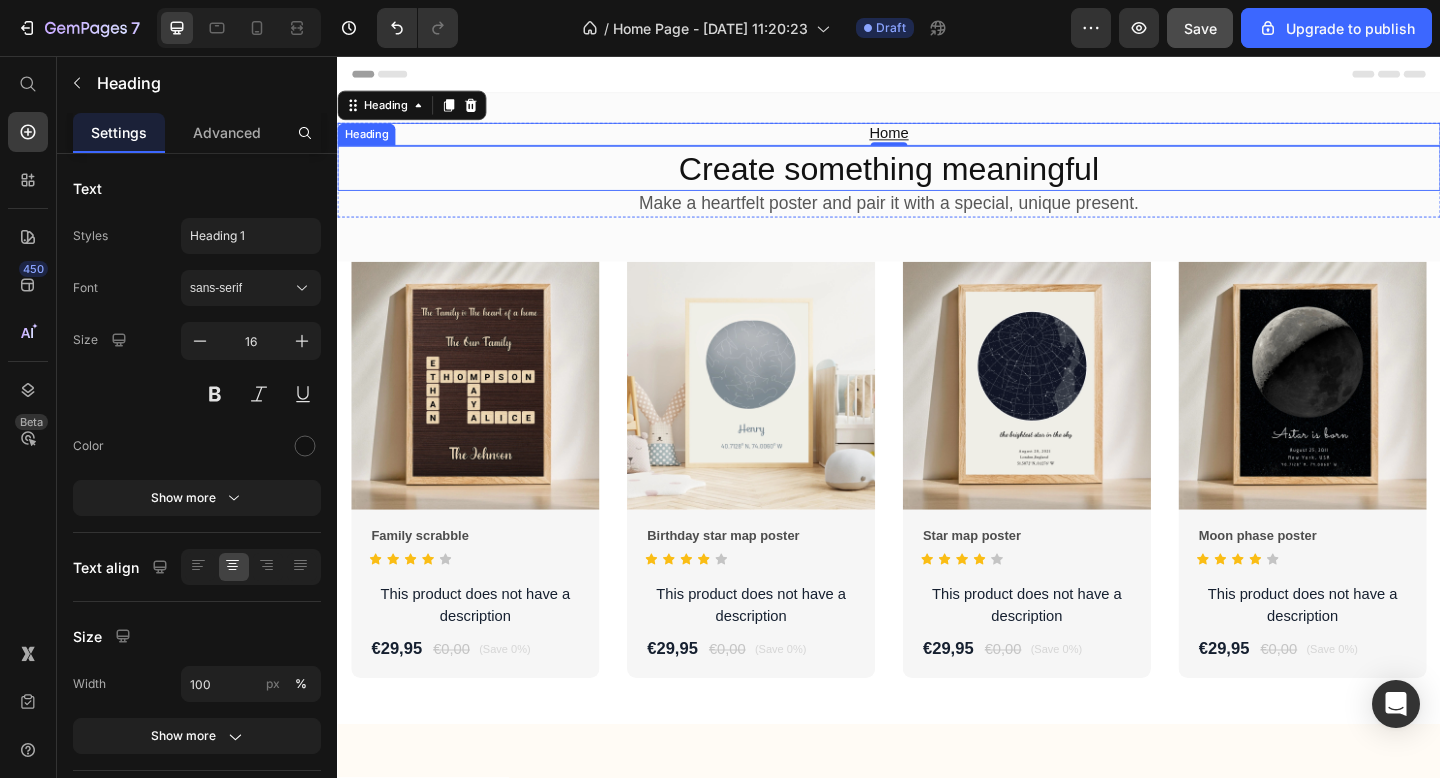 click on "Create something meaningful" at bounding box center (937, 179) 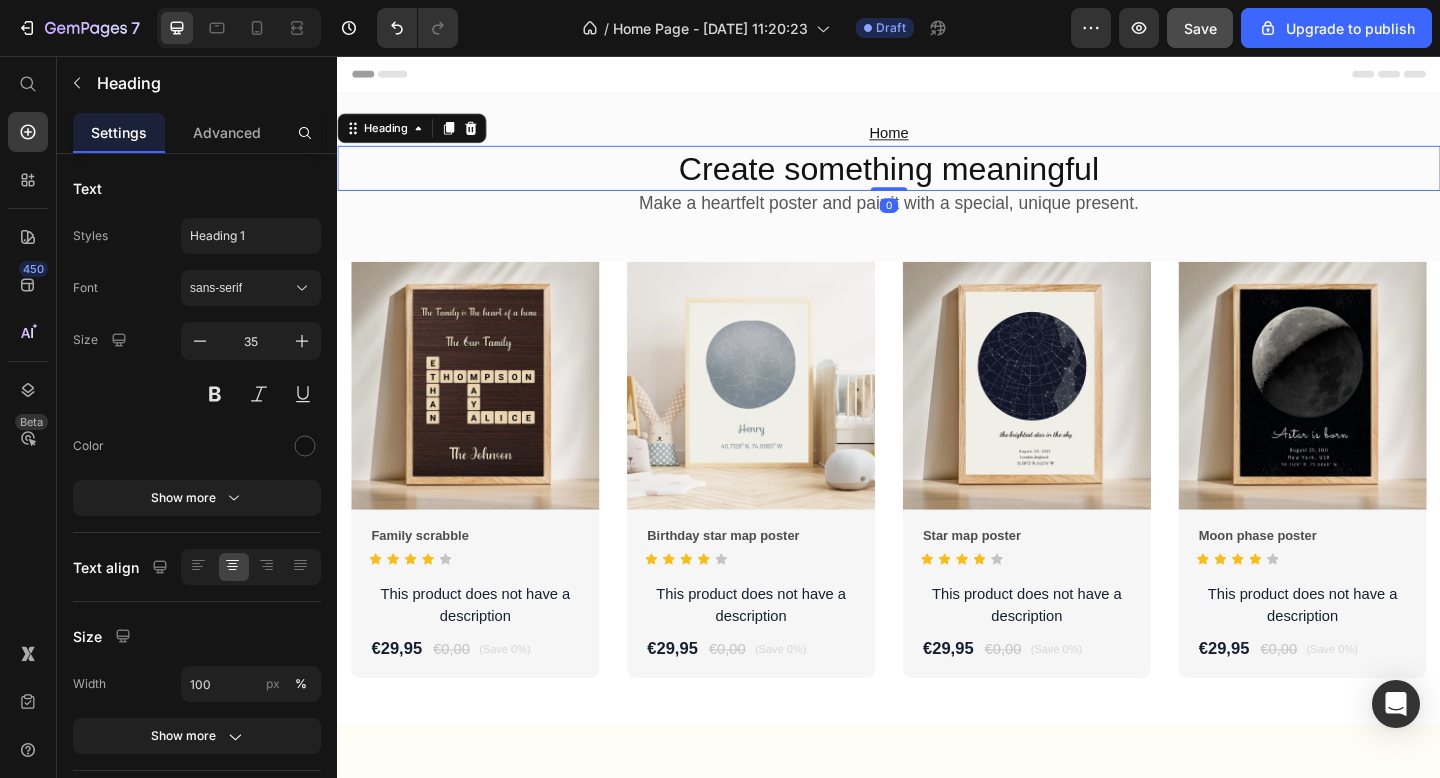 click on "Create something meaningful" at bounding box center [937, 179] 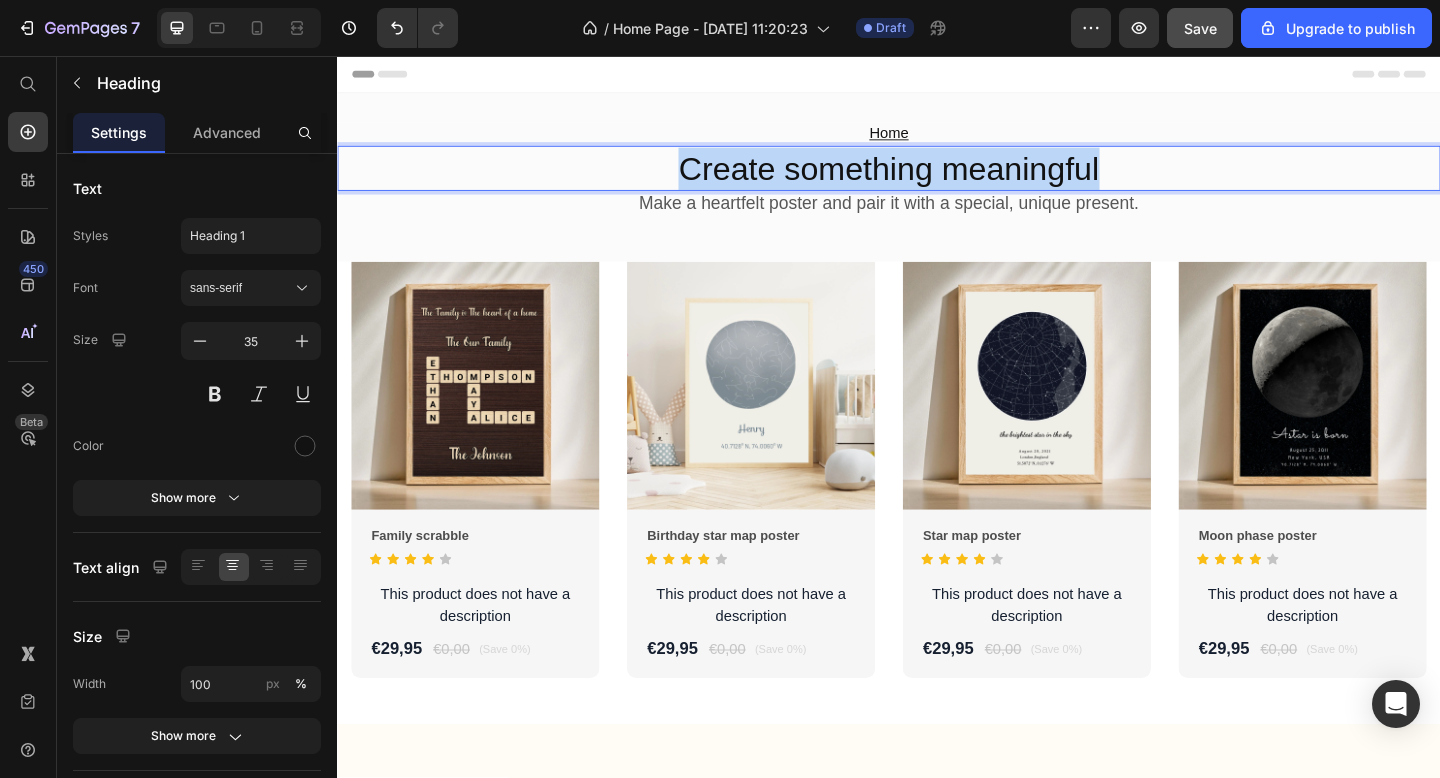 click on "Create something meaningful" at bounding box center [937, 179] 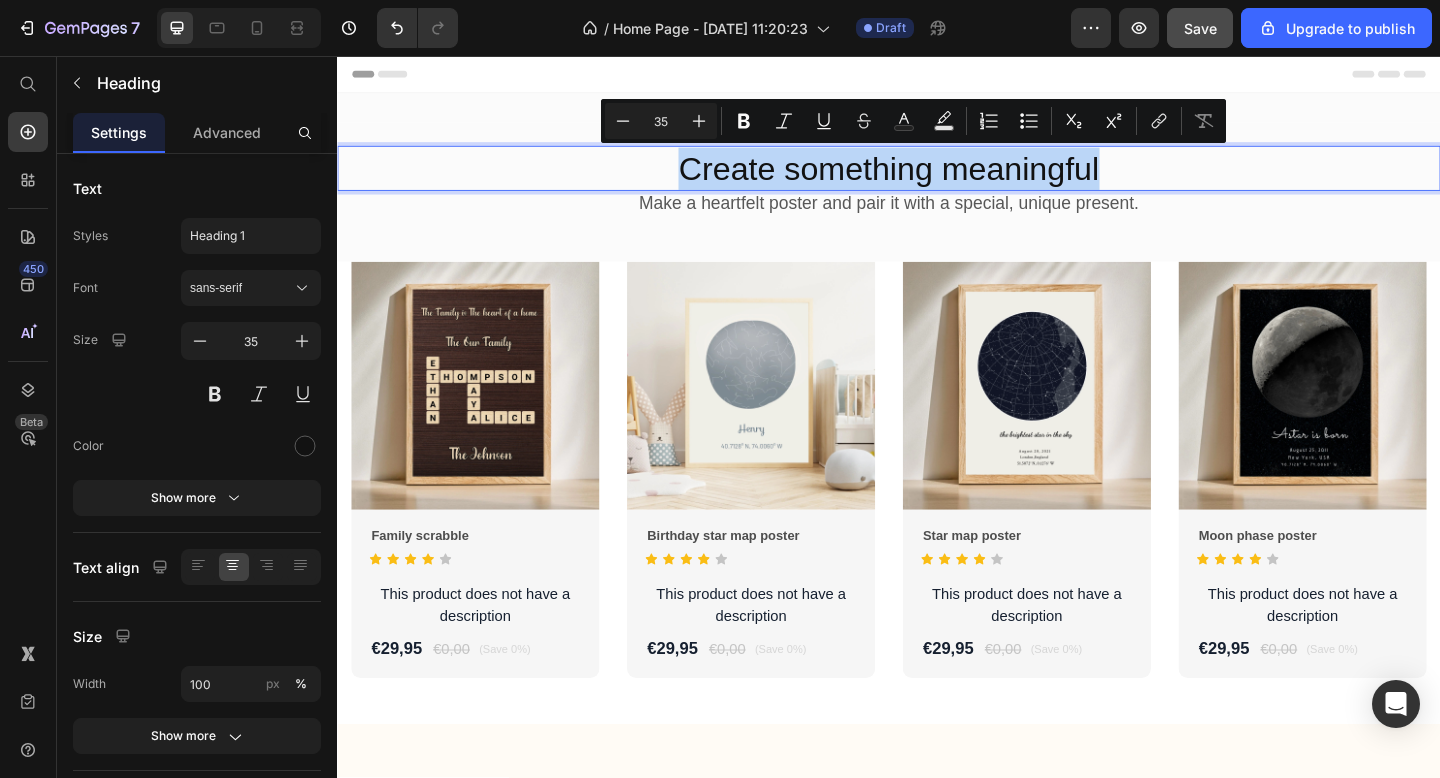 click on "Create something meaningful" at bounding box center [937, 179] 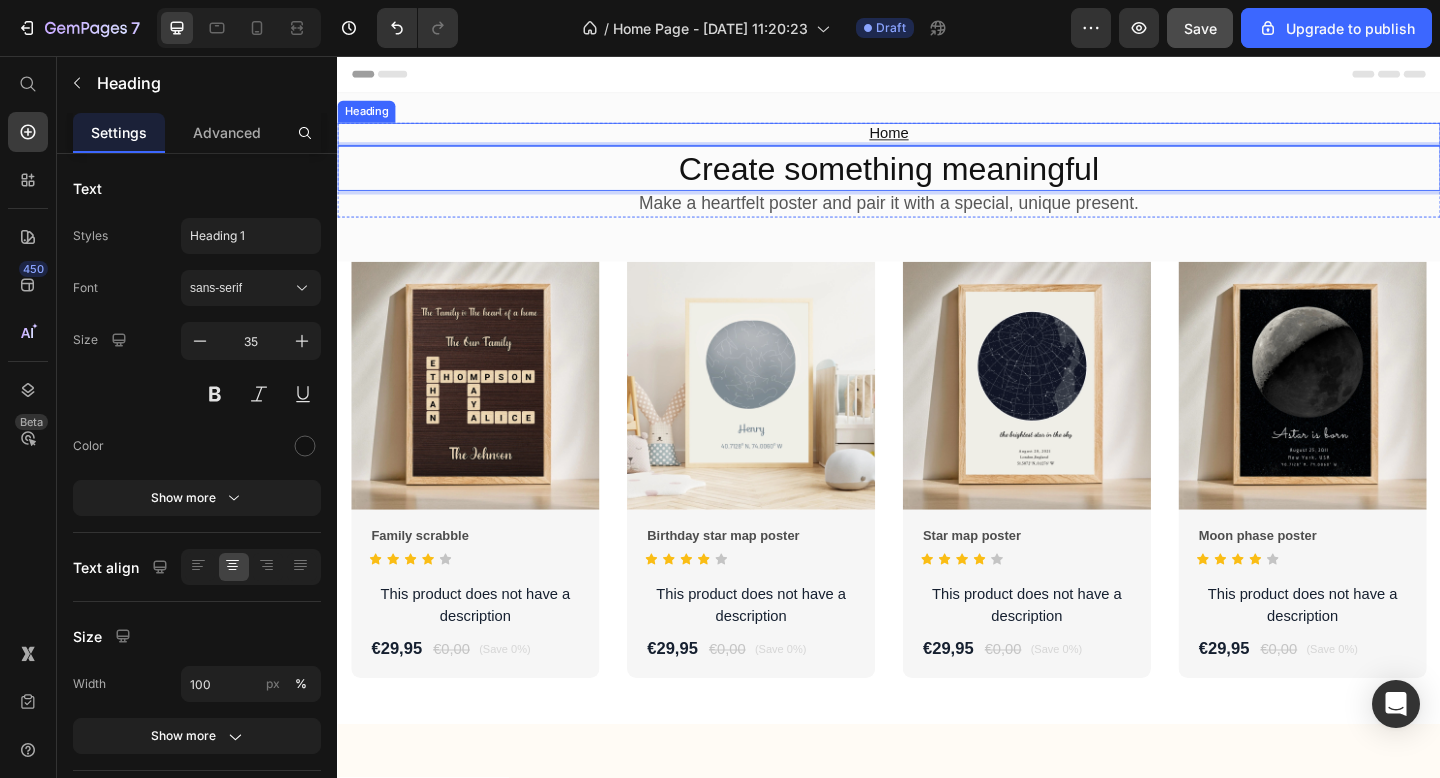 click on "⁠⁠⁠⁠⁠⁠⁠ Home" at bounding box center [937, 141] 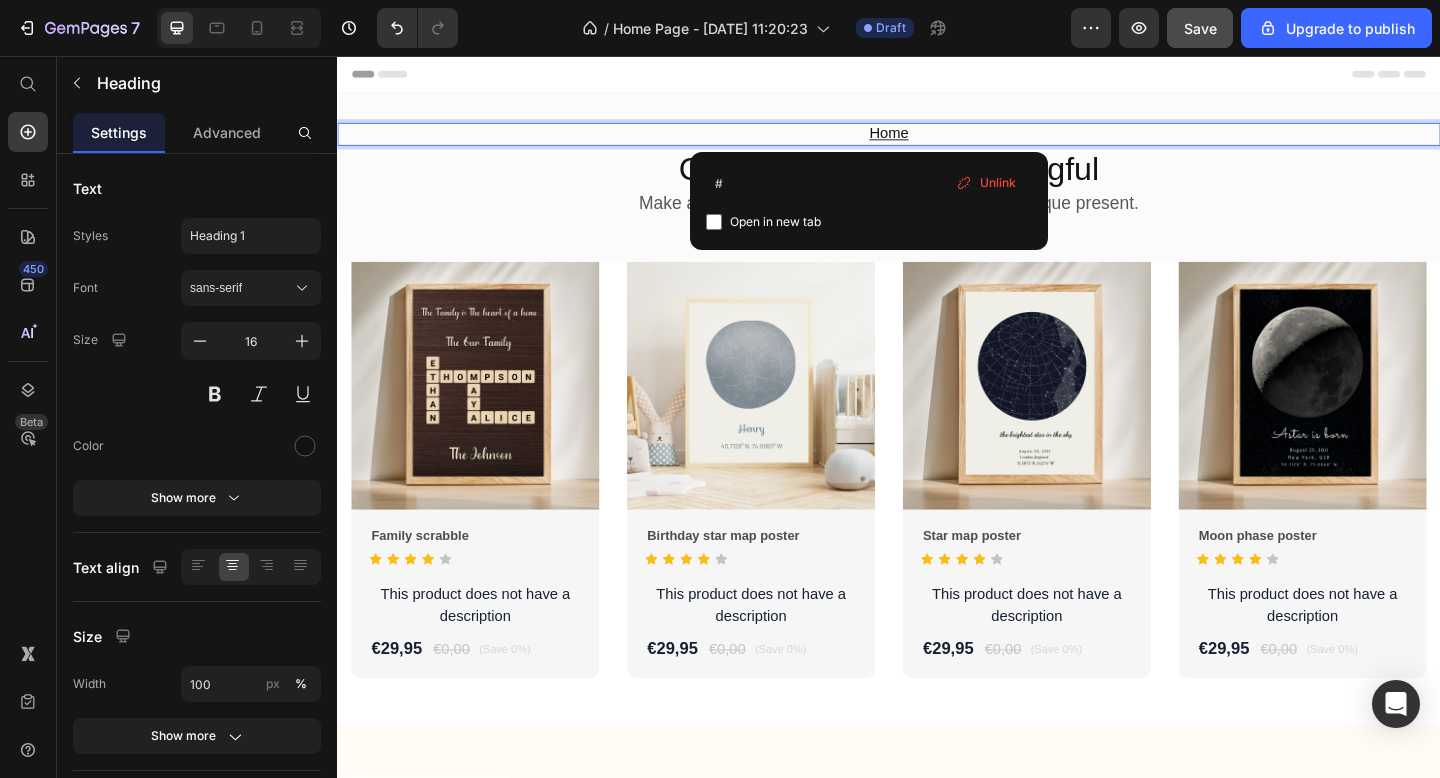 click on "Home" at bounding box center [937, 141] 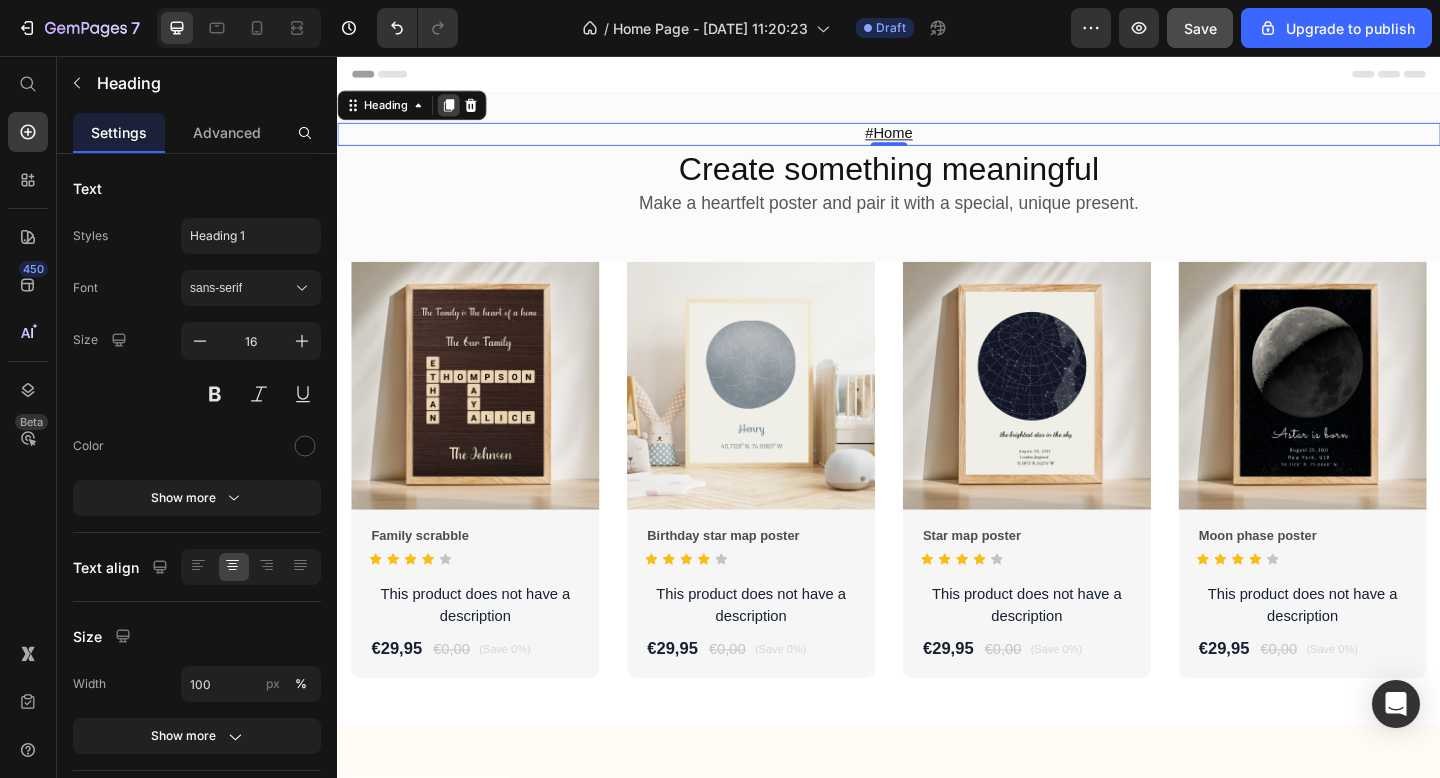 click 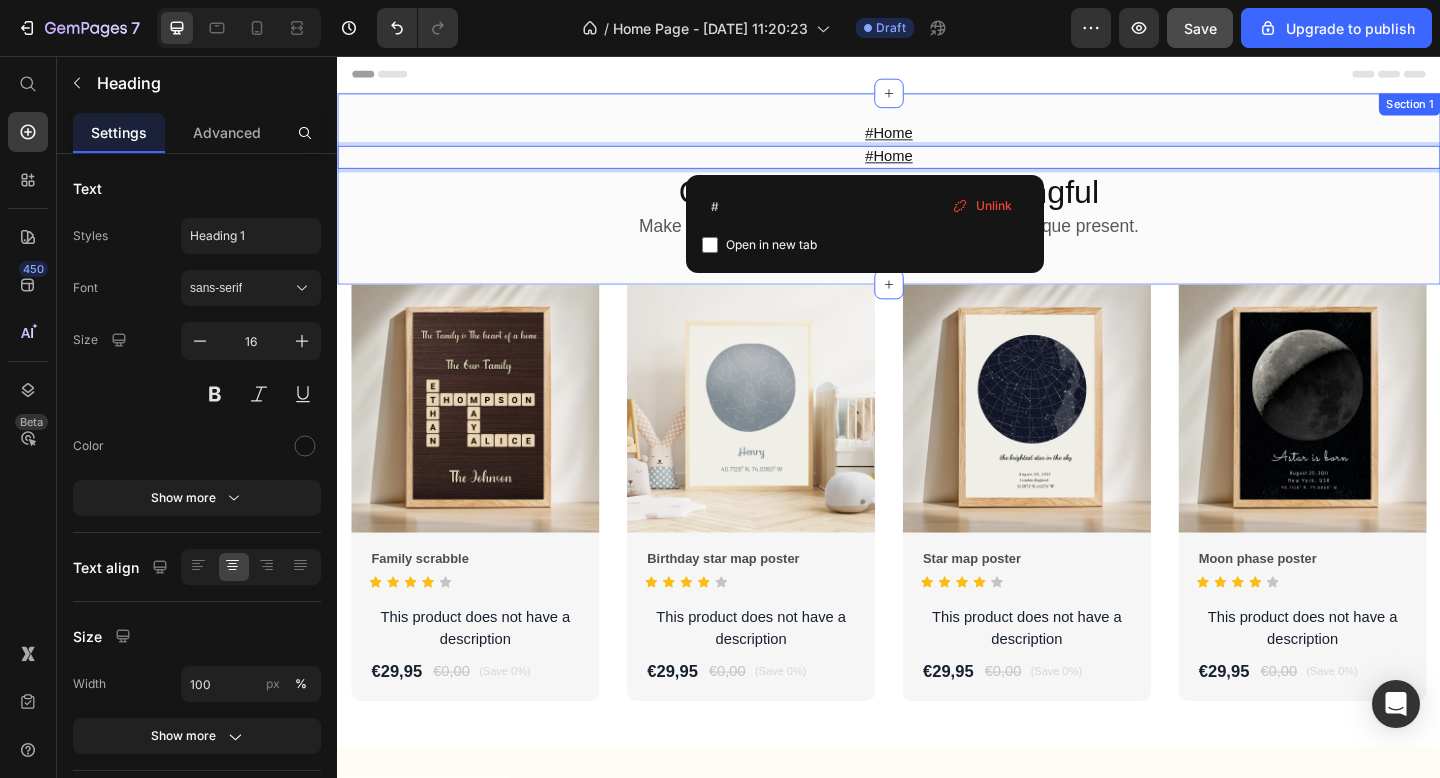 click on "⁠⁠⁠⁠⁠⁠⁠ #Home Heading #Home Heading   0 Create something meaningful Heading Make a heartfelt poster and pair it with a special, unique present. Heading Row Section 1" at bounding box center (937, 201) 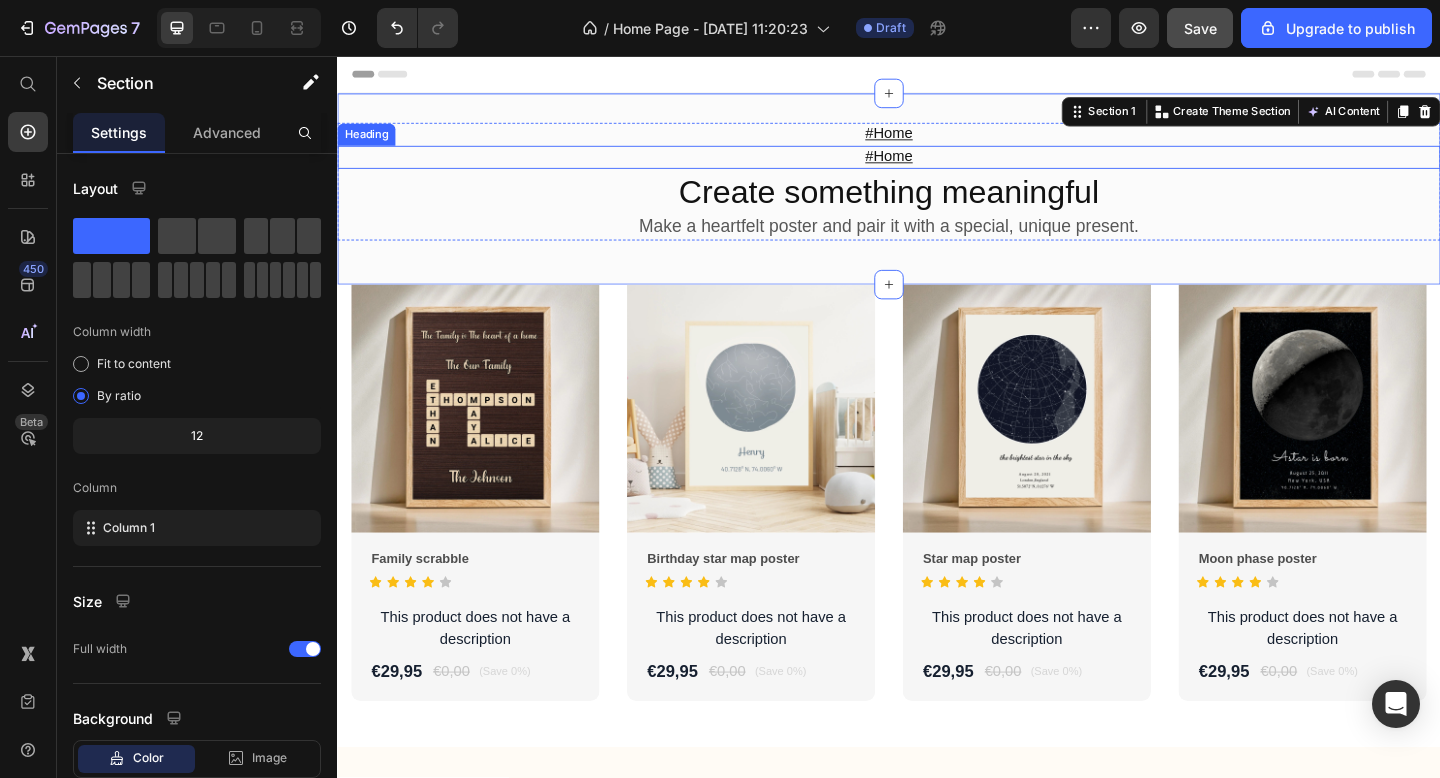 click on "#Home" at bounding box center (937, 165) 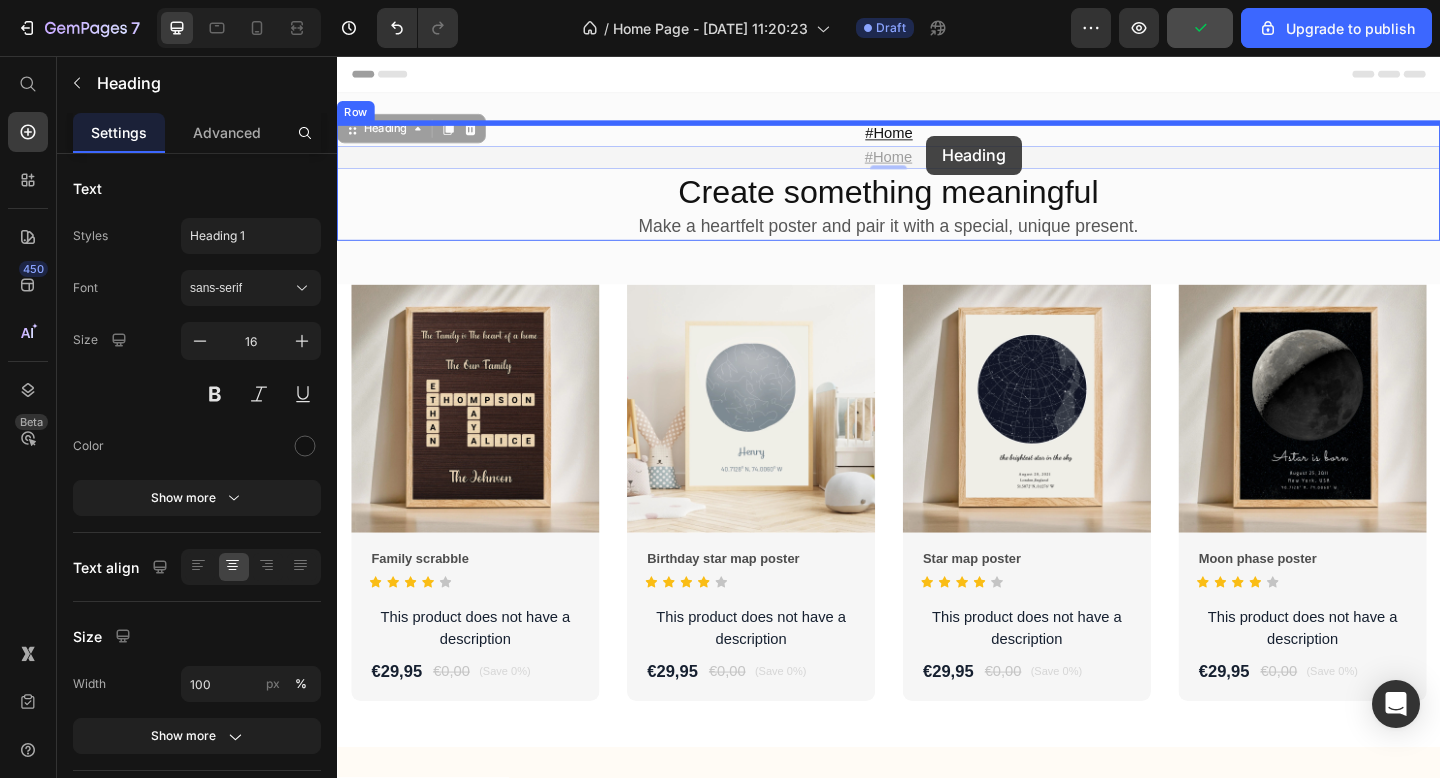 drag, startPoint x: 357, startPoint y: 143, endPoint x: 978, endPoint y: 143, distance: 621 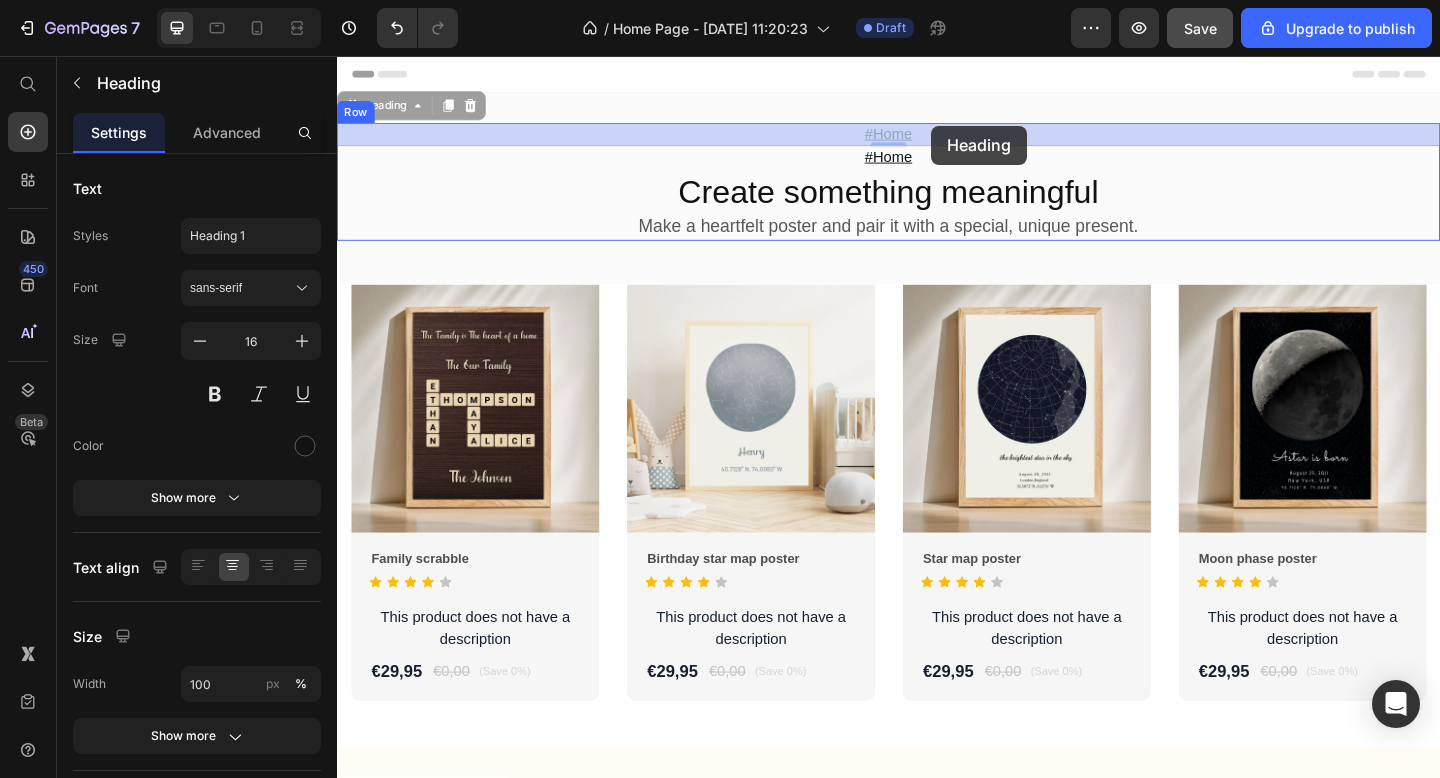 drag, startPoint x: 353, startPoint y: 118, endPoint x: 983, endPoint y: 131, distance: 630.1341 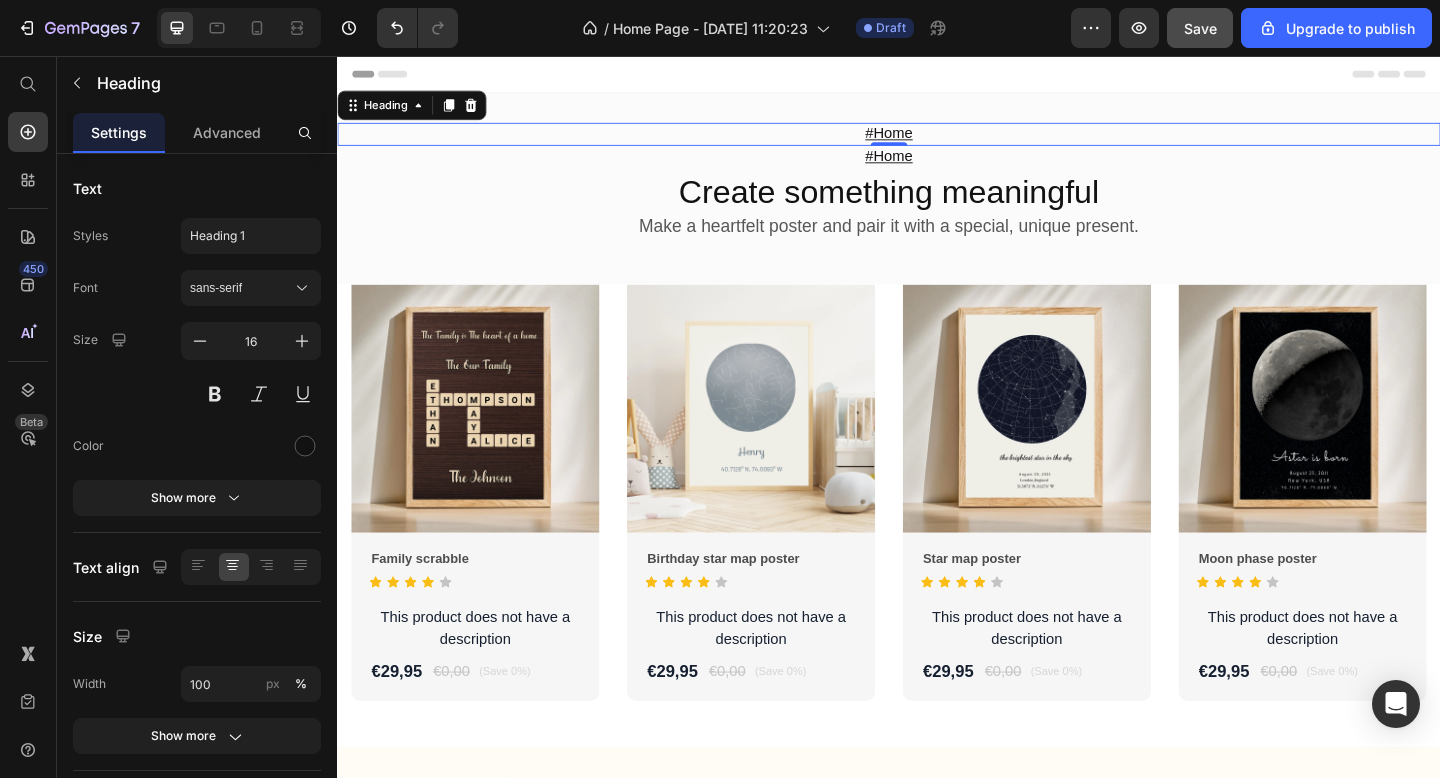 click on "0" at bounding box center (937, 170) 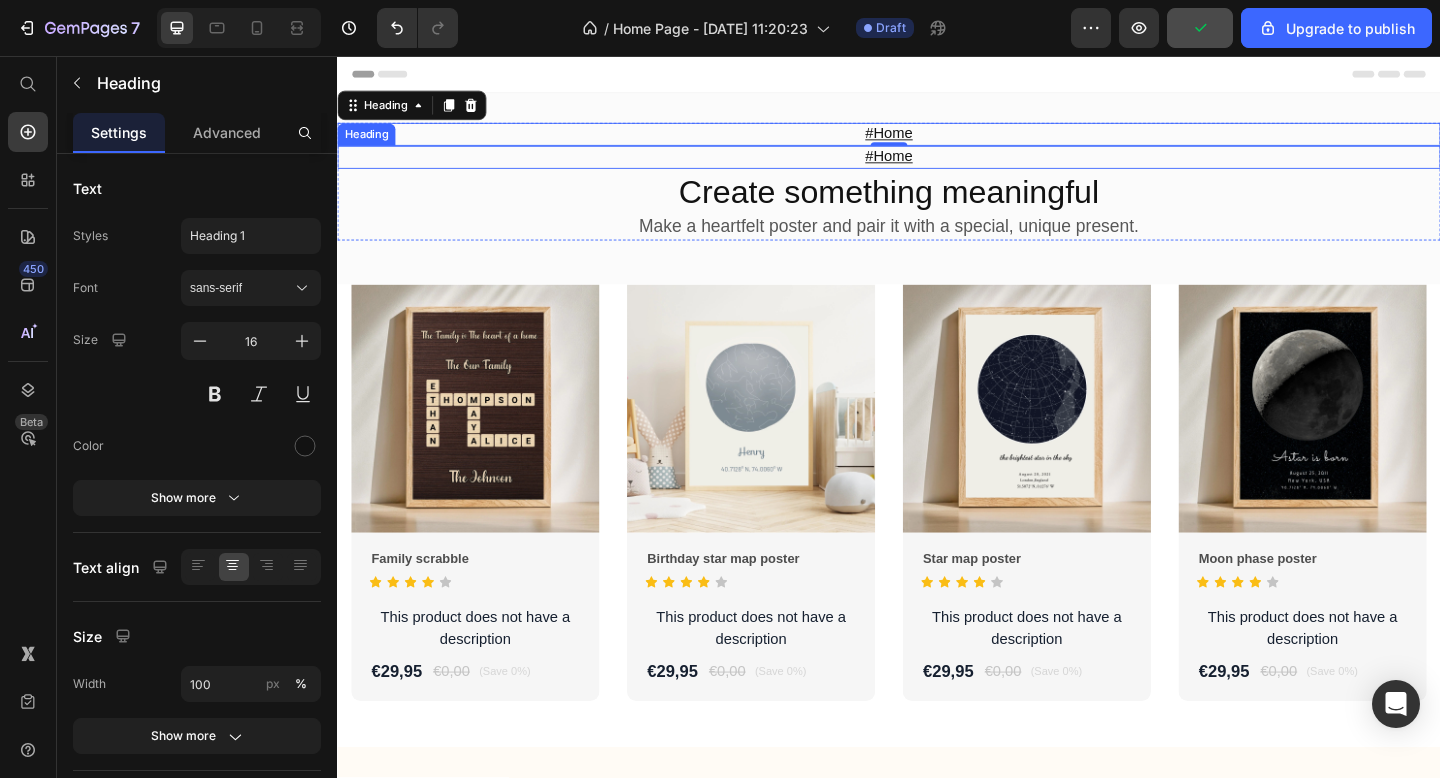 click on "⁠⁠⁠⁠⁠⁠⁠ #Home" at bounding box center (937, 166) 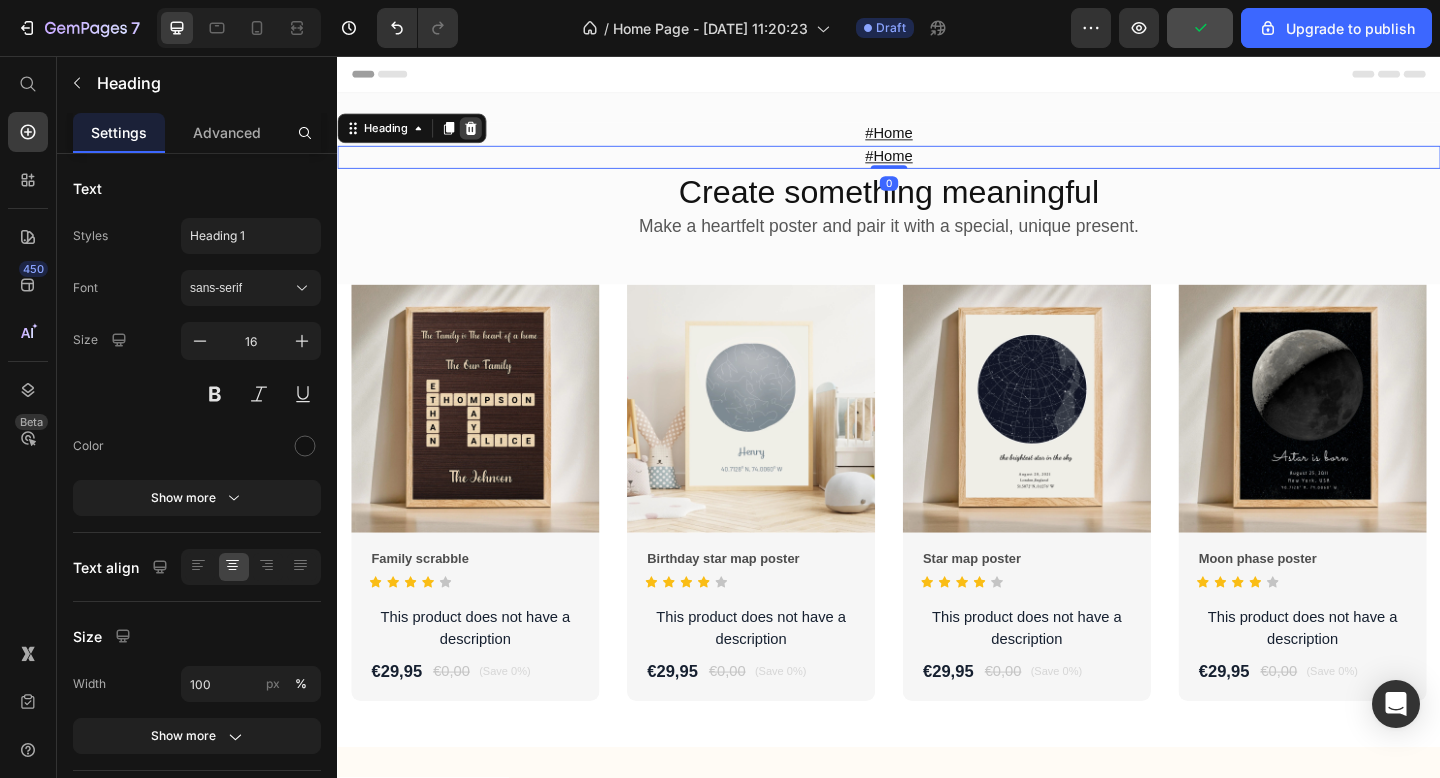click 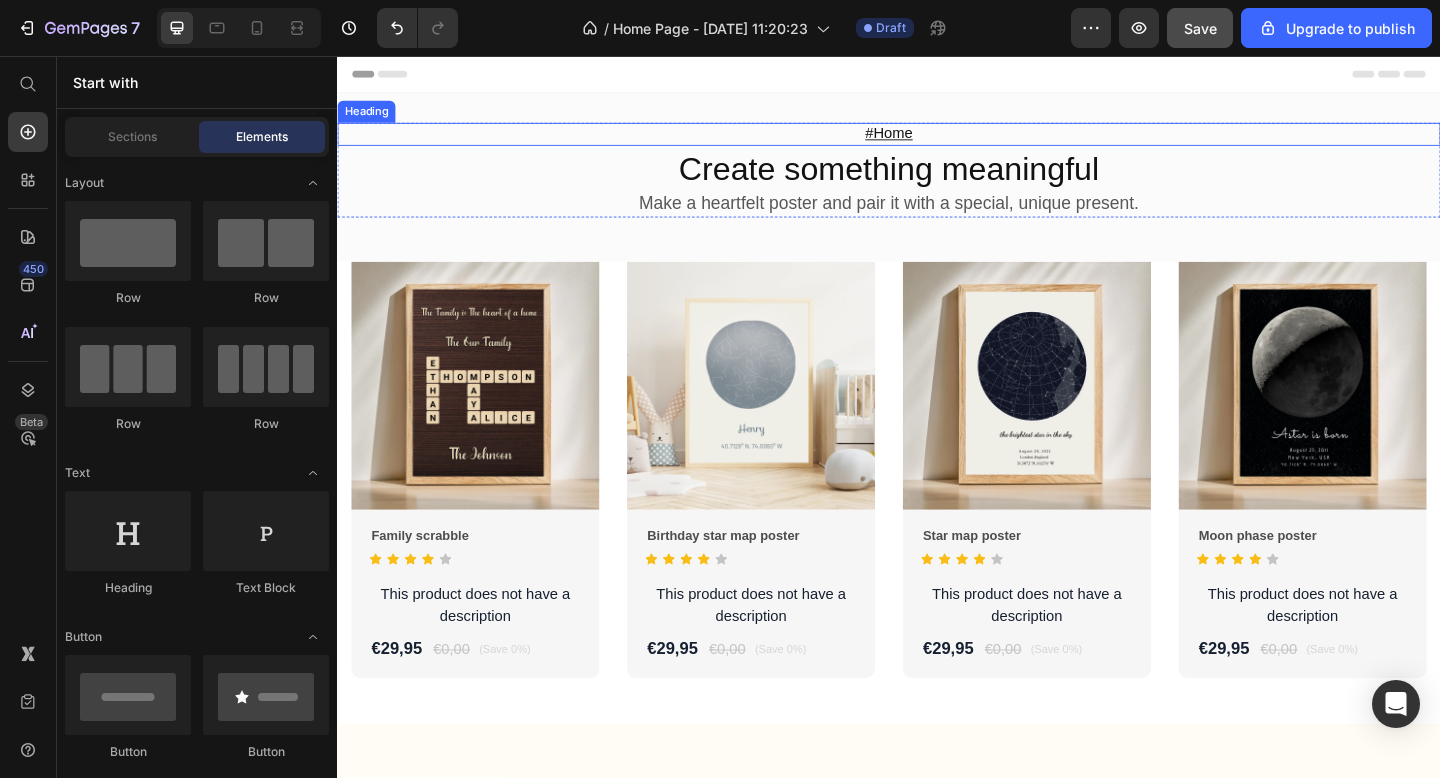 click on "⁠⁠⁠⁠⁠⁠⁠ #Home" at bounding box center [937, 141] 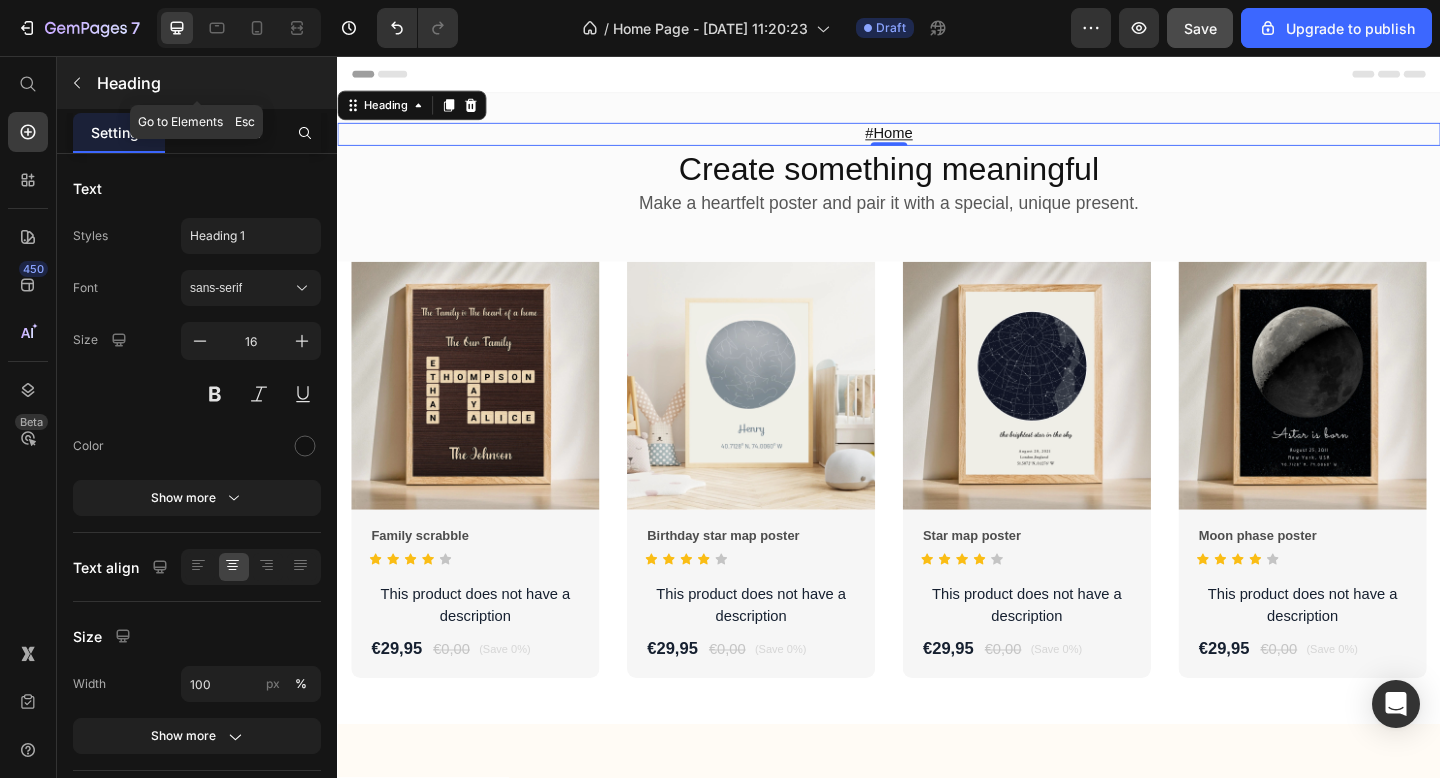 click 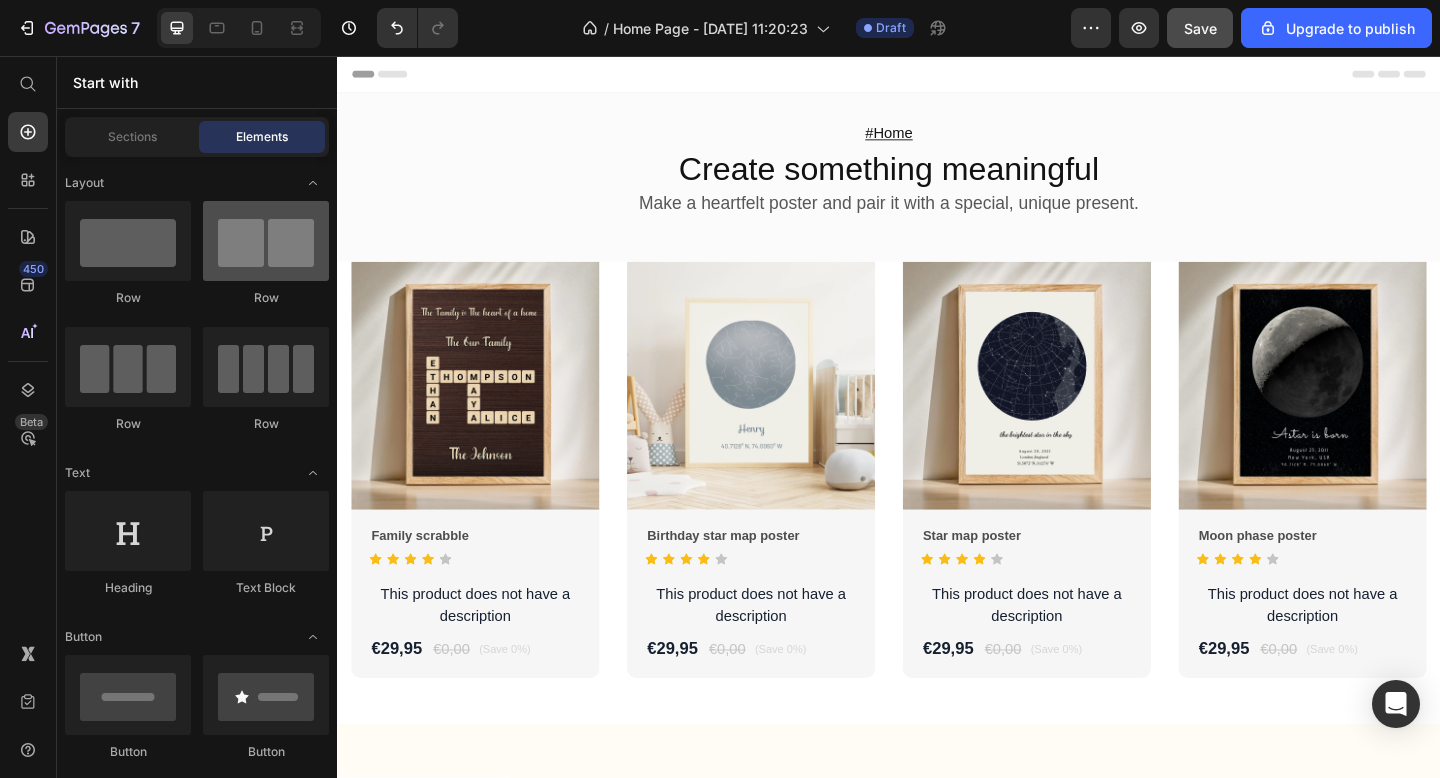 click at bounding box center (266, 241) 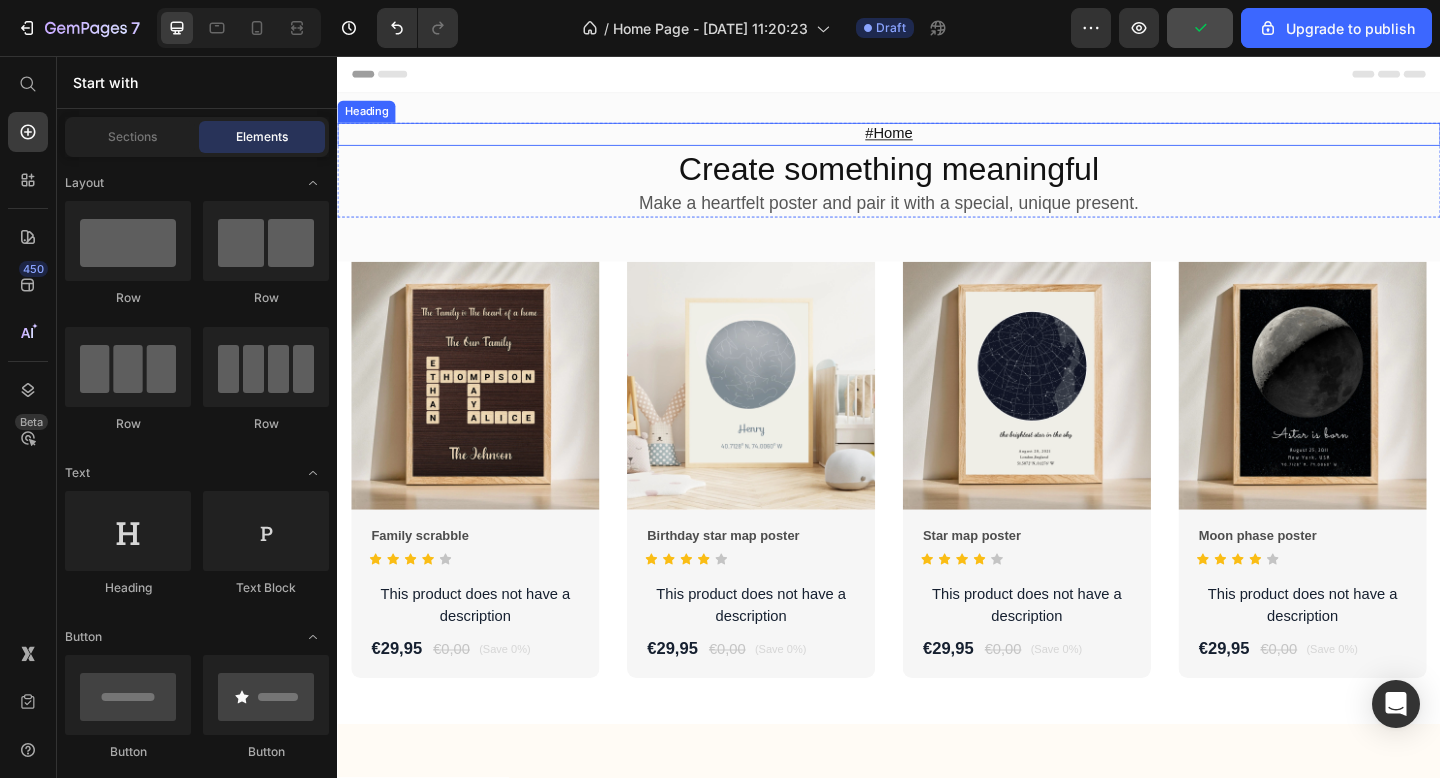 click on "⁠⁠⁠⁠⁠⁠⁠ #Home" at bounding box center (937, 141) 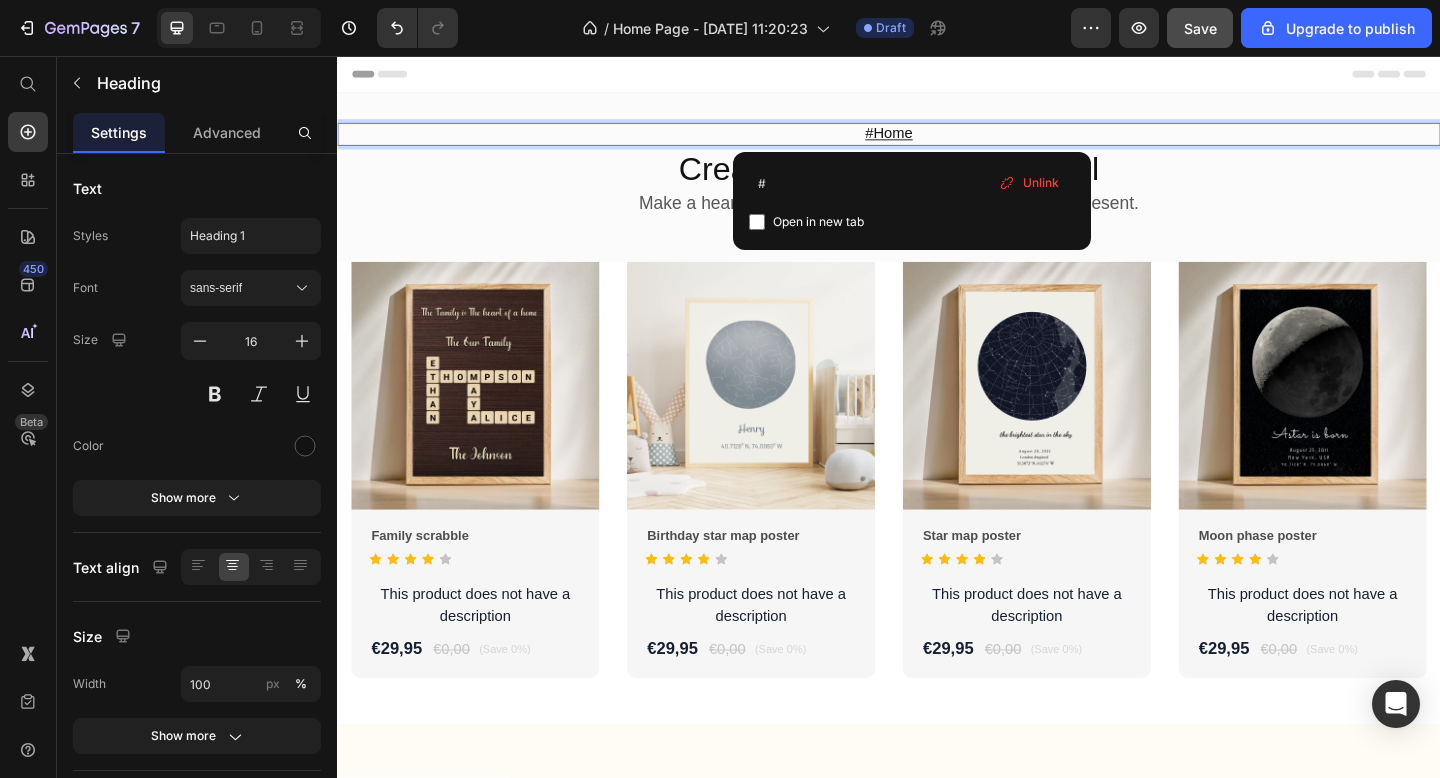 click on "#Home" at bounding box center (937, 141) 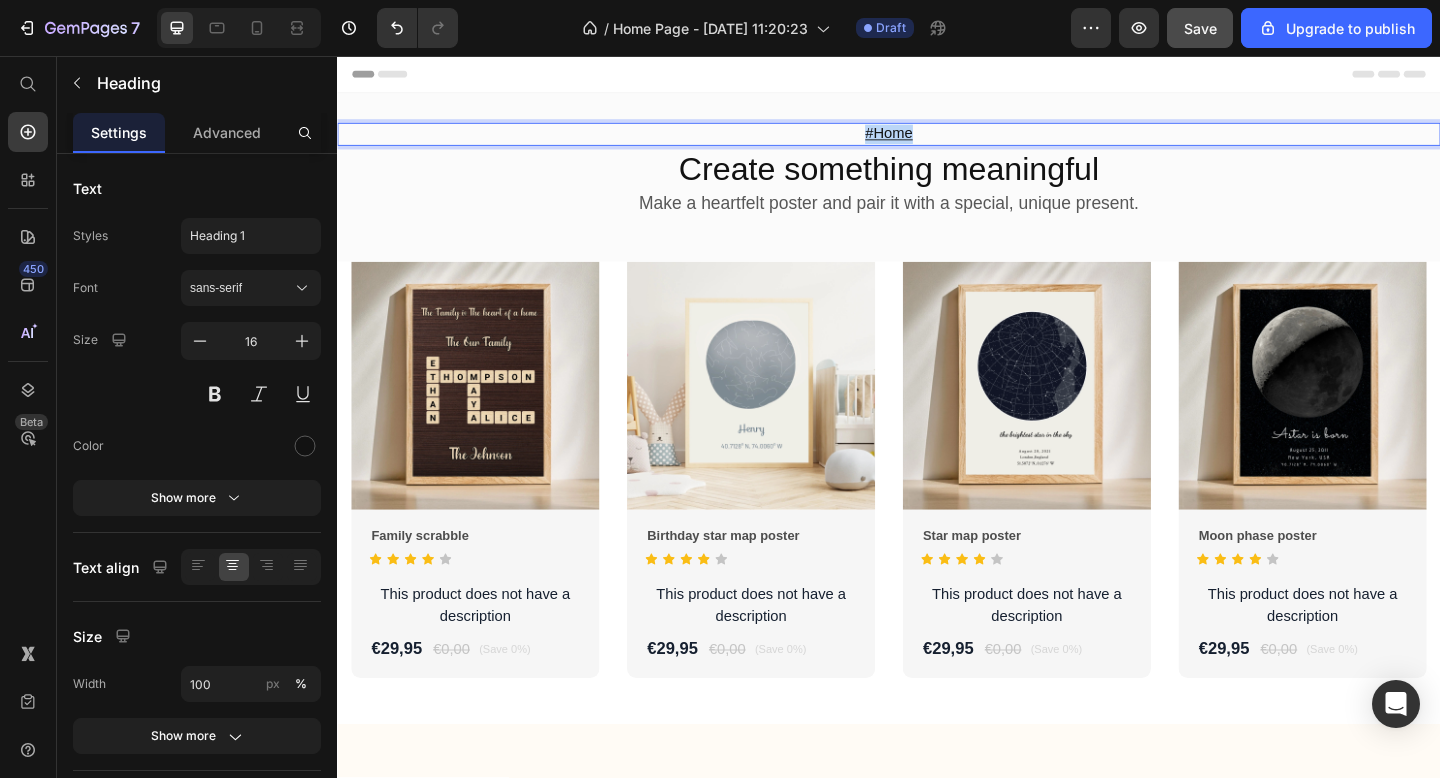 click on "#Home" at bounding box center [937, 141] 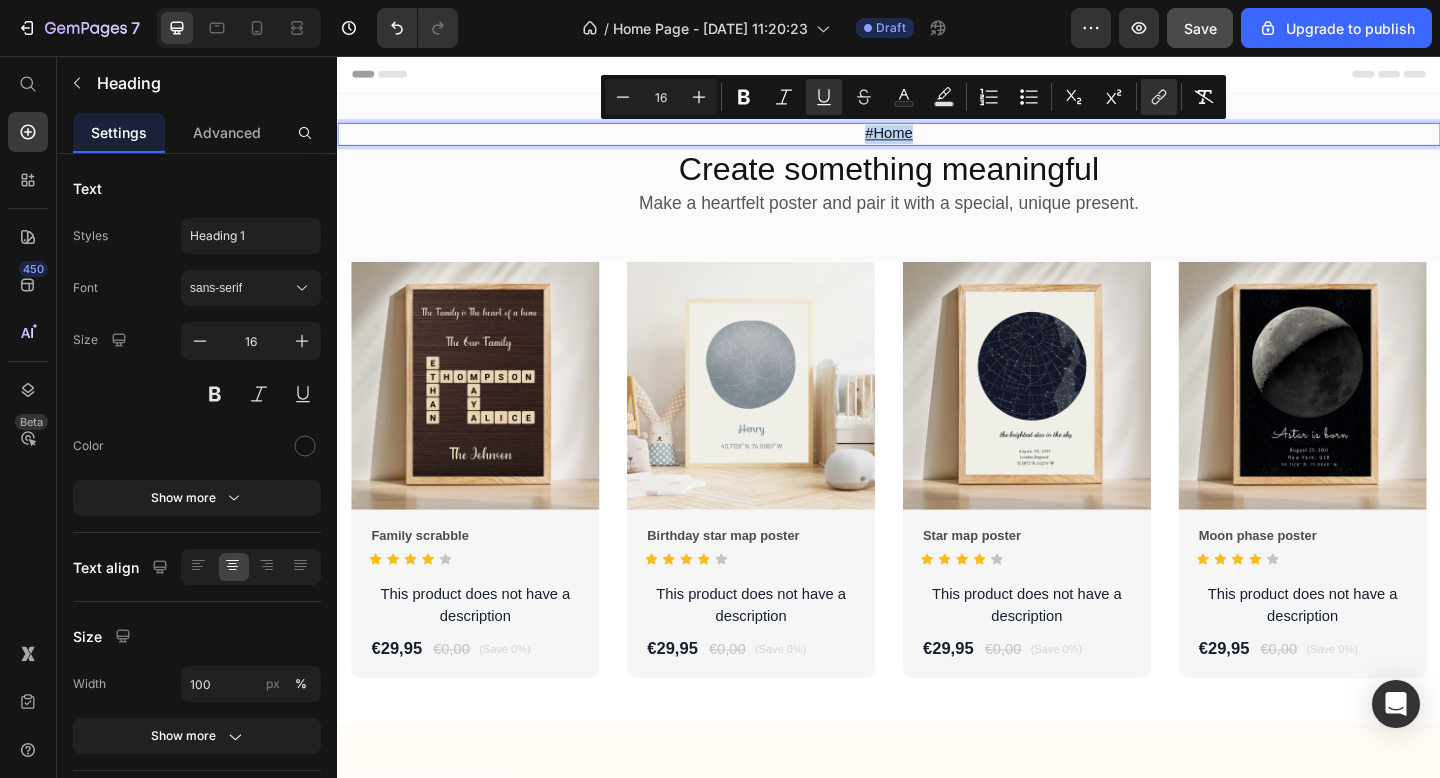 click on "#Home" at bounding box center [937, 141] 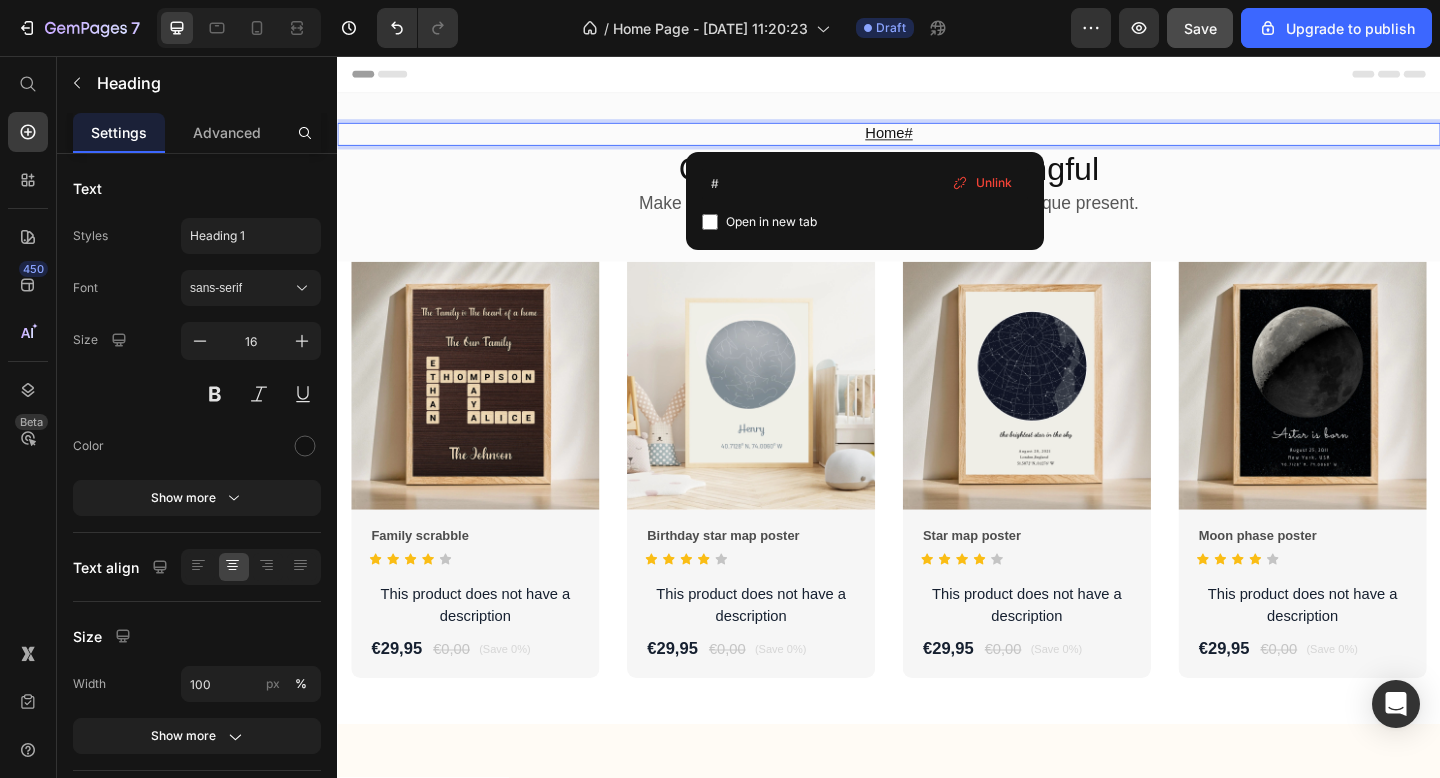 click on "Home#" at bounding box center [937, 141] 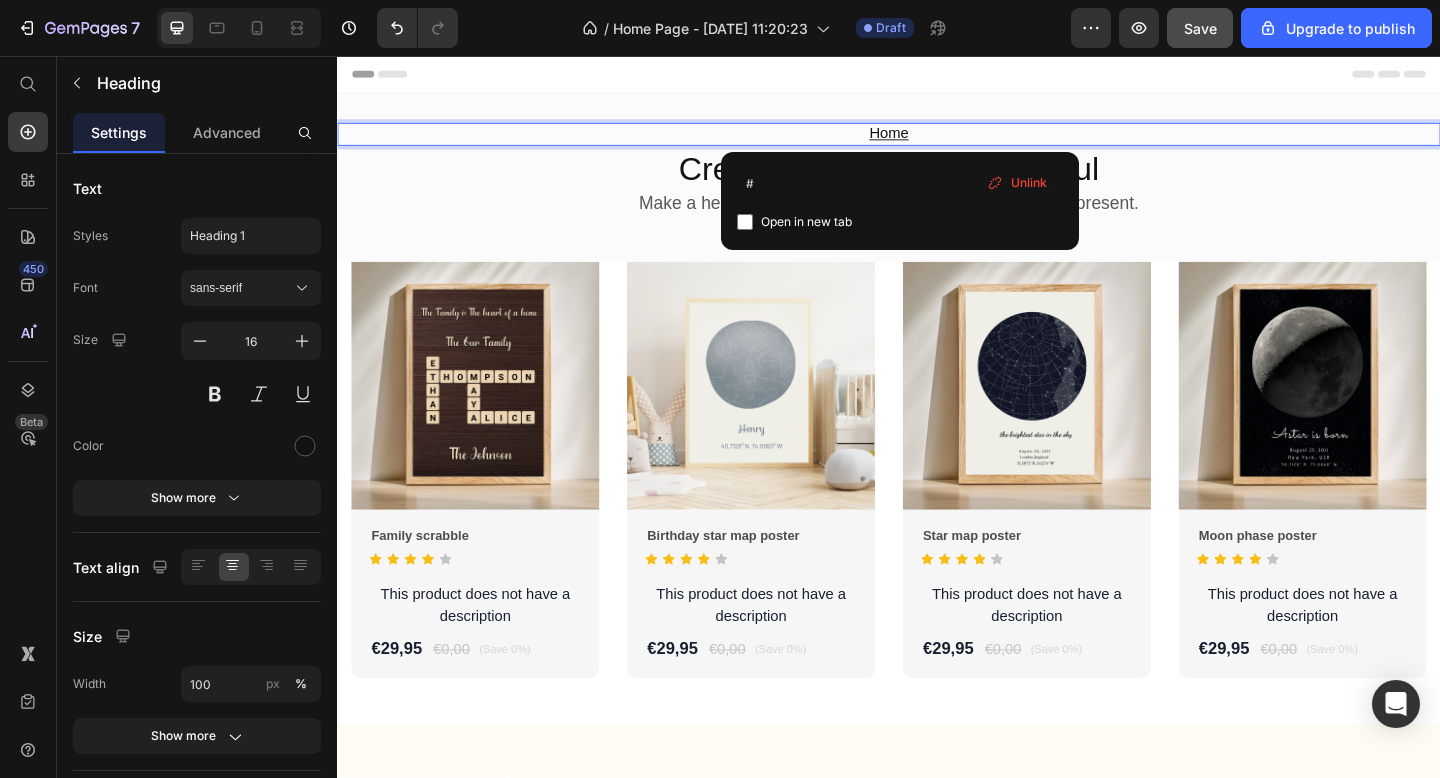 click on "Home" at bounding box center [937, 140] 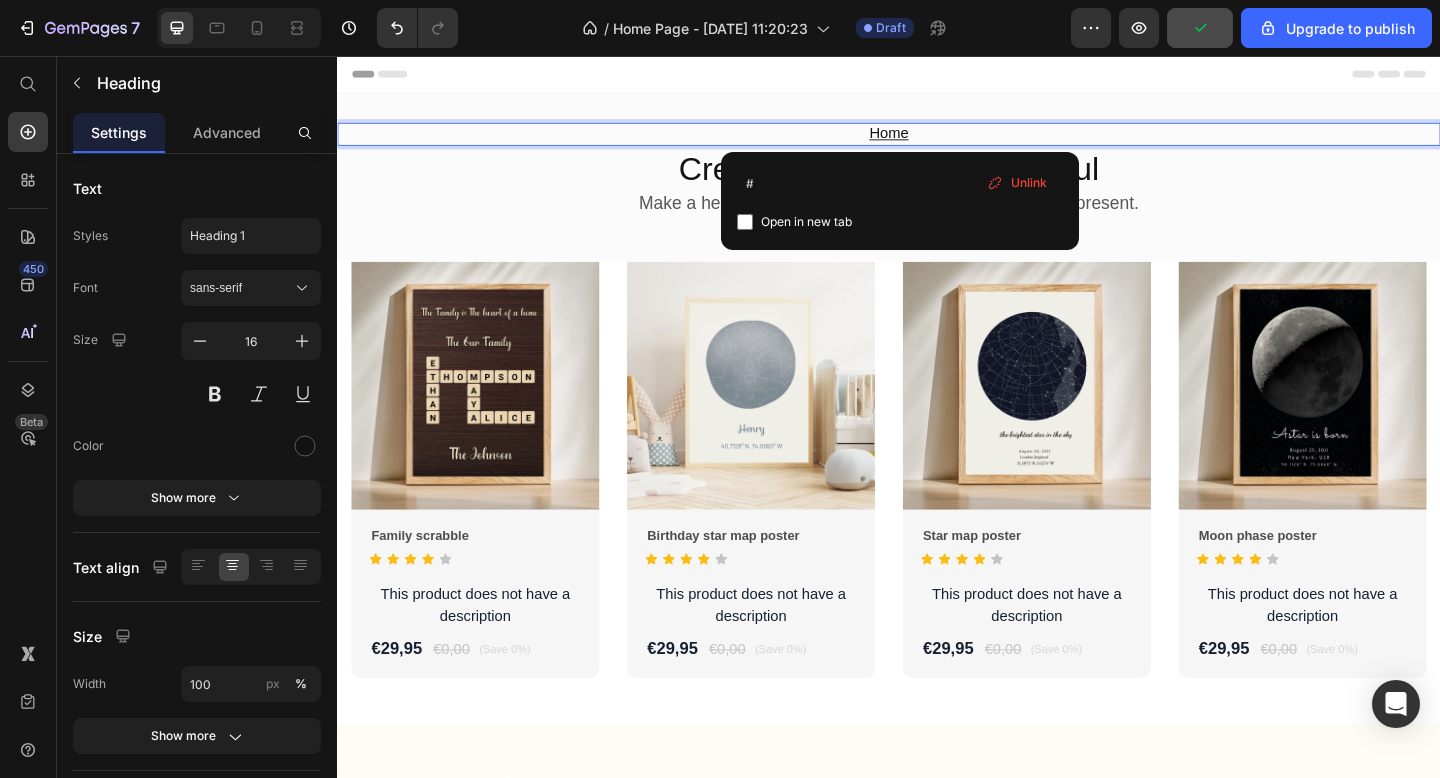 click on "Home" at bounding box center (937, 141) 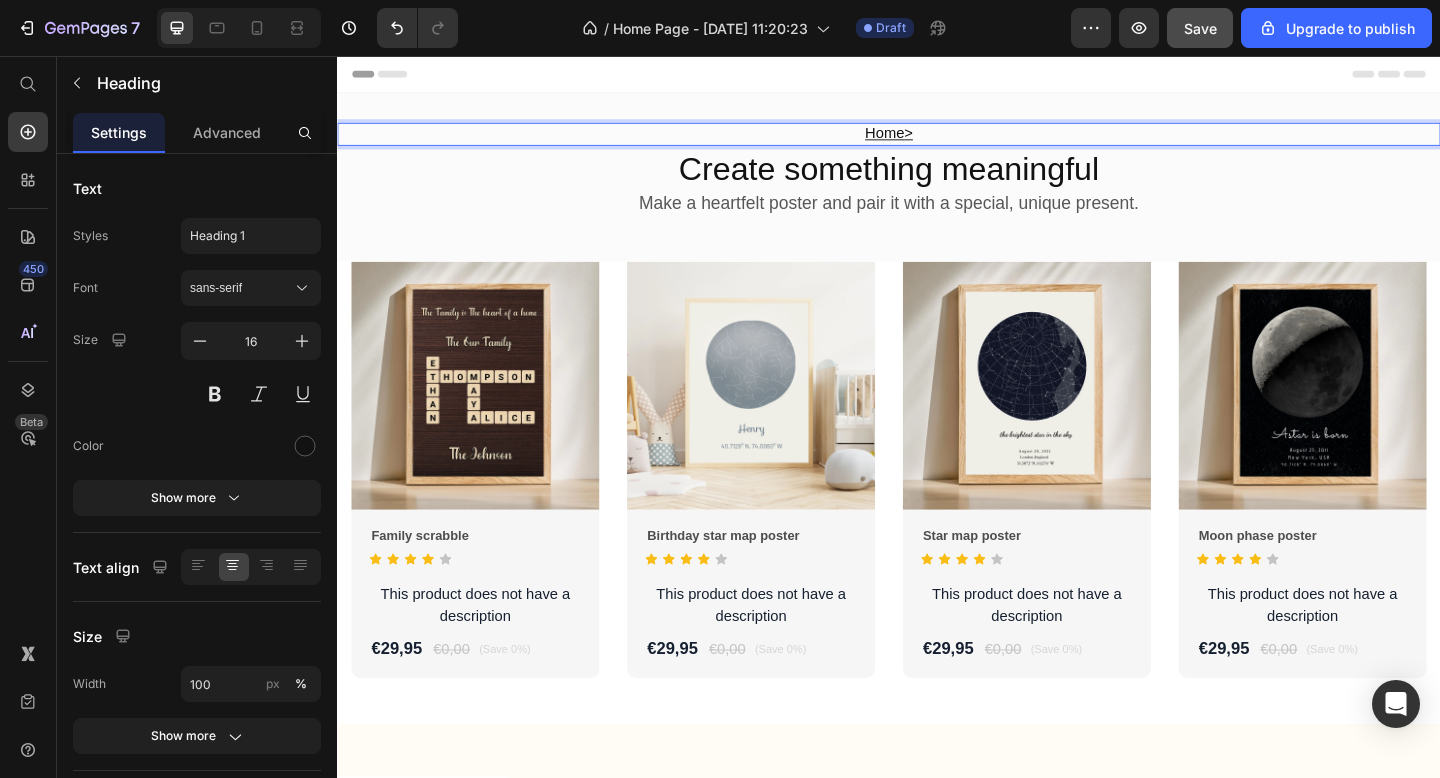 click on "Home  >" at bounding box center [937, 141] 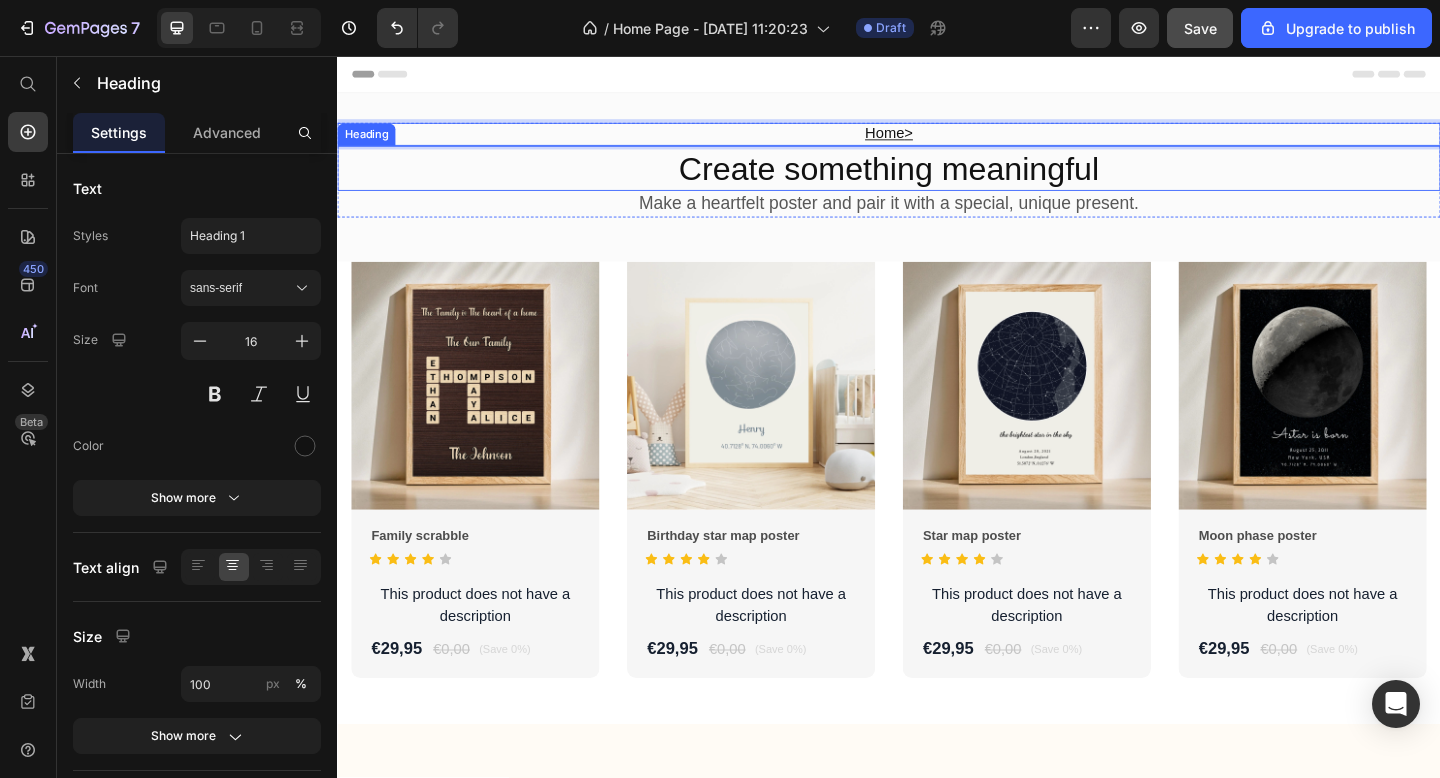 click on "Create something meaningful" at bounding box center [937, 179] 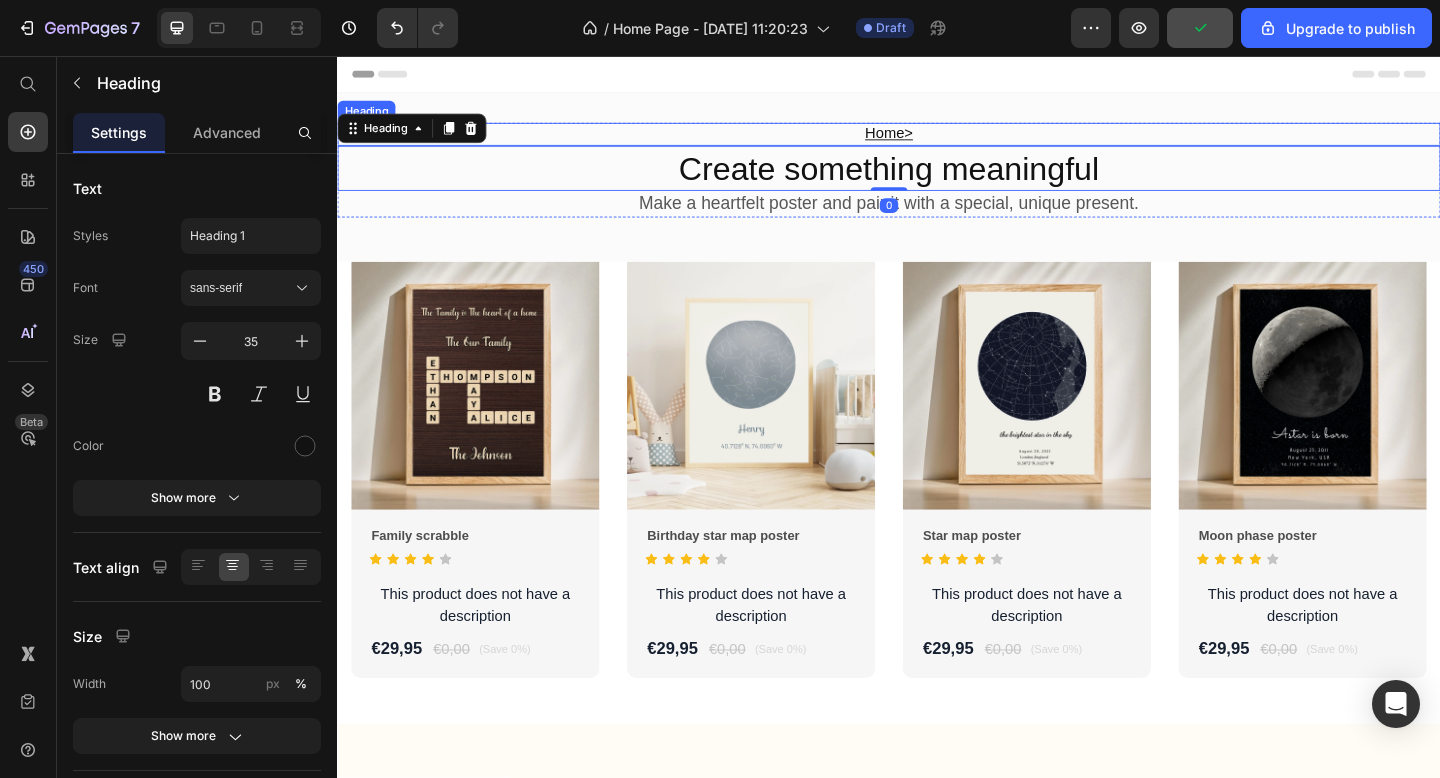 click on "⁠⁠⁠⁠⁠⁠⁠ Home  >" at bounding box center [937, 141] 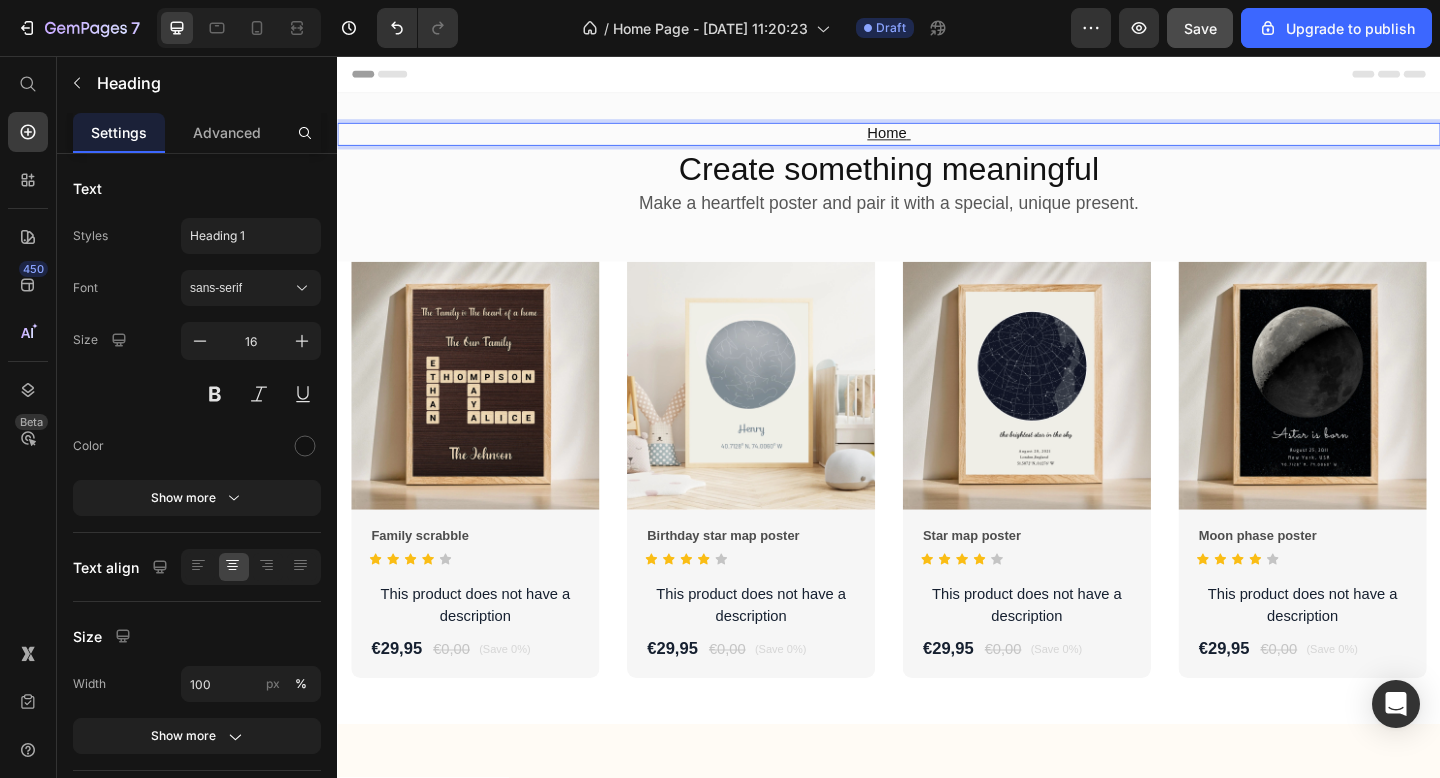 click on "Home" at bounding box center (934, 140) 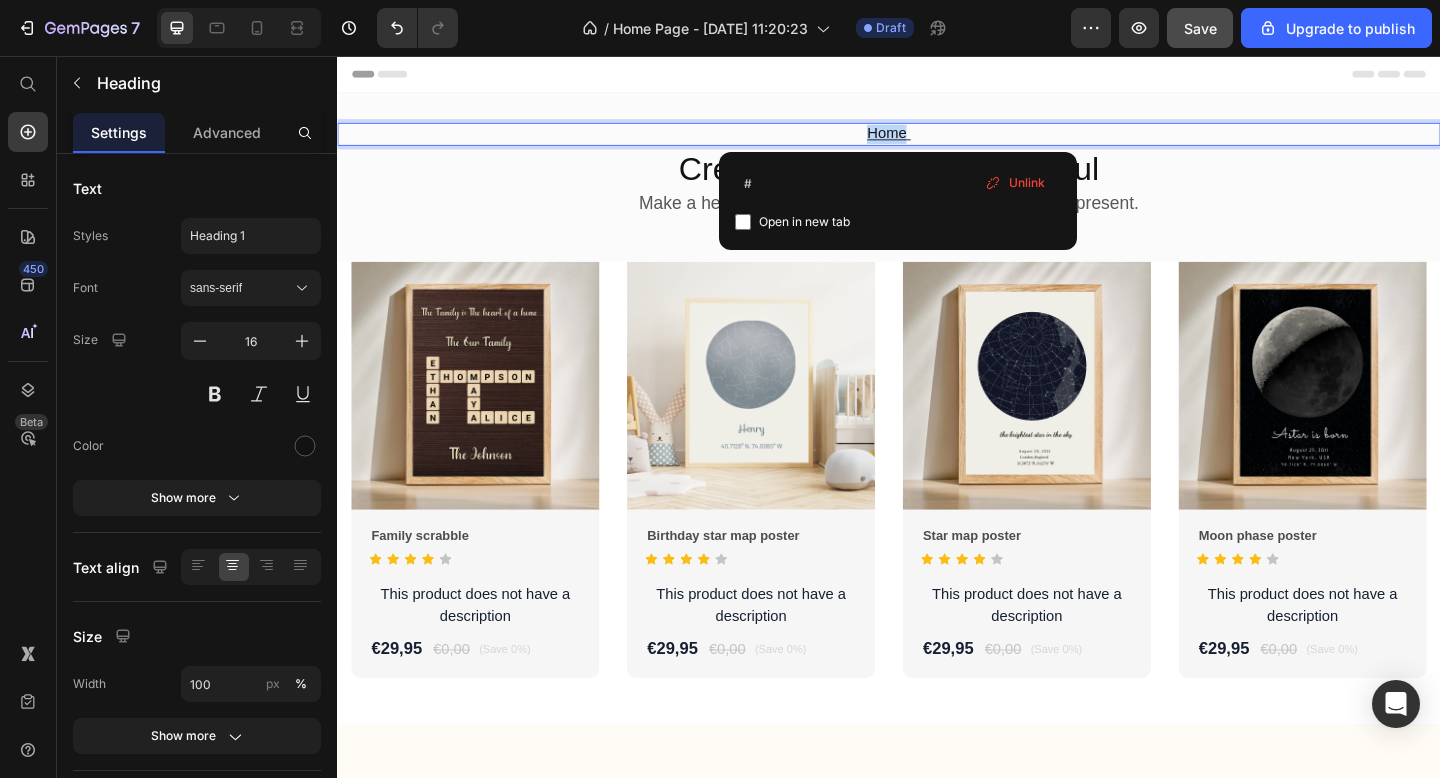 click on "Home" at bounding box center [934, 140] 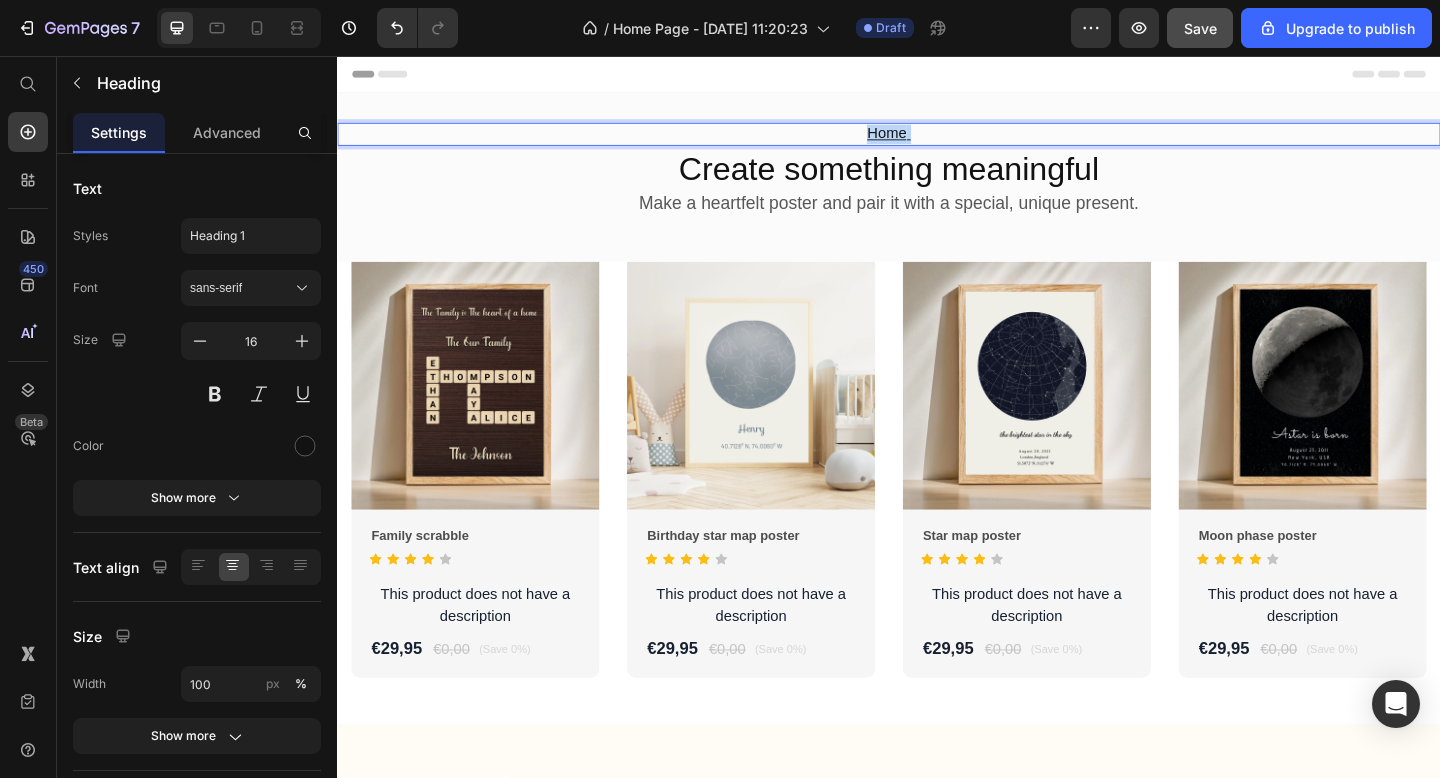 click on "Home" at bounding box center [934, 140] 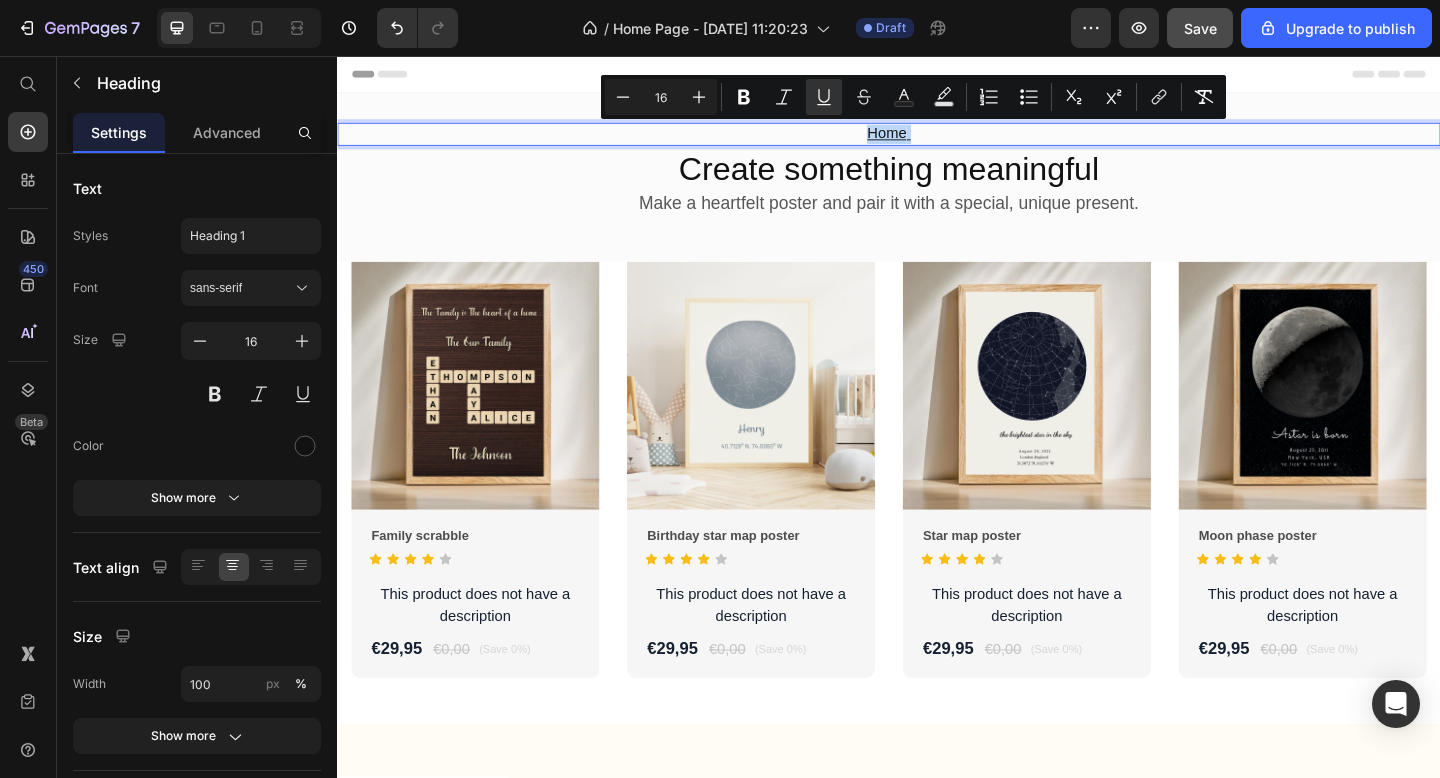 copy on "Home" 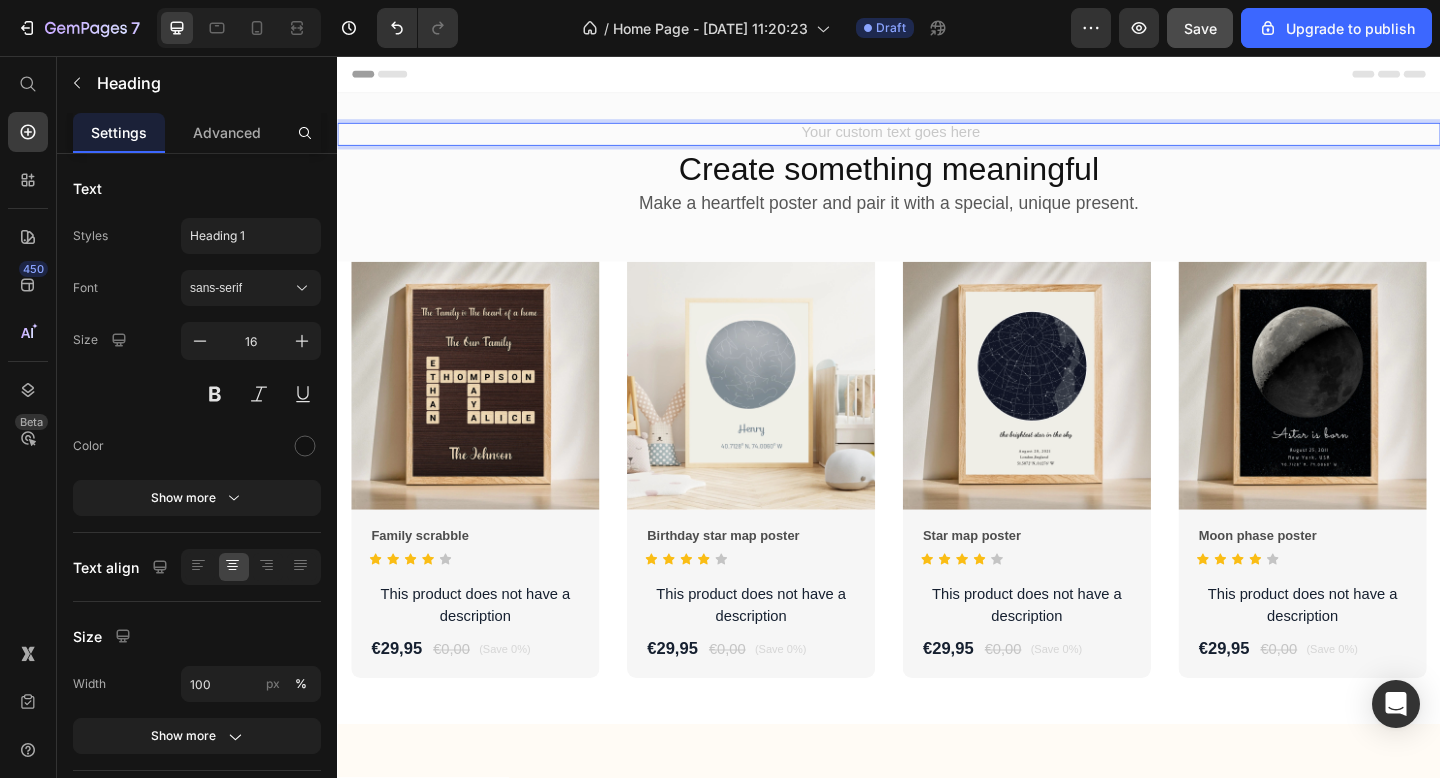 click at bounding box center [937, 141] 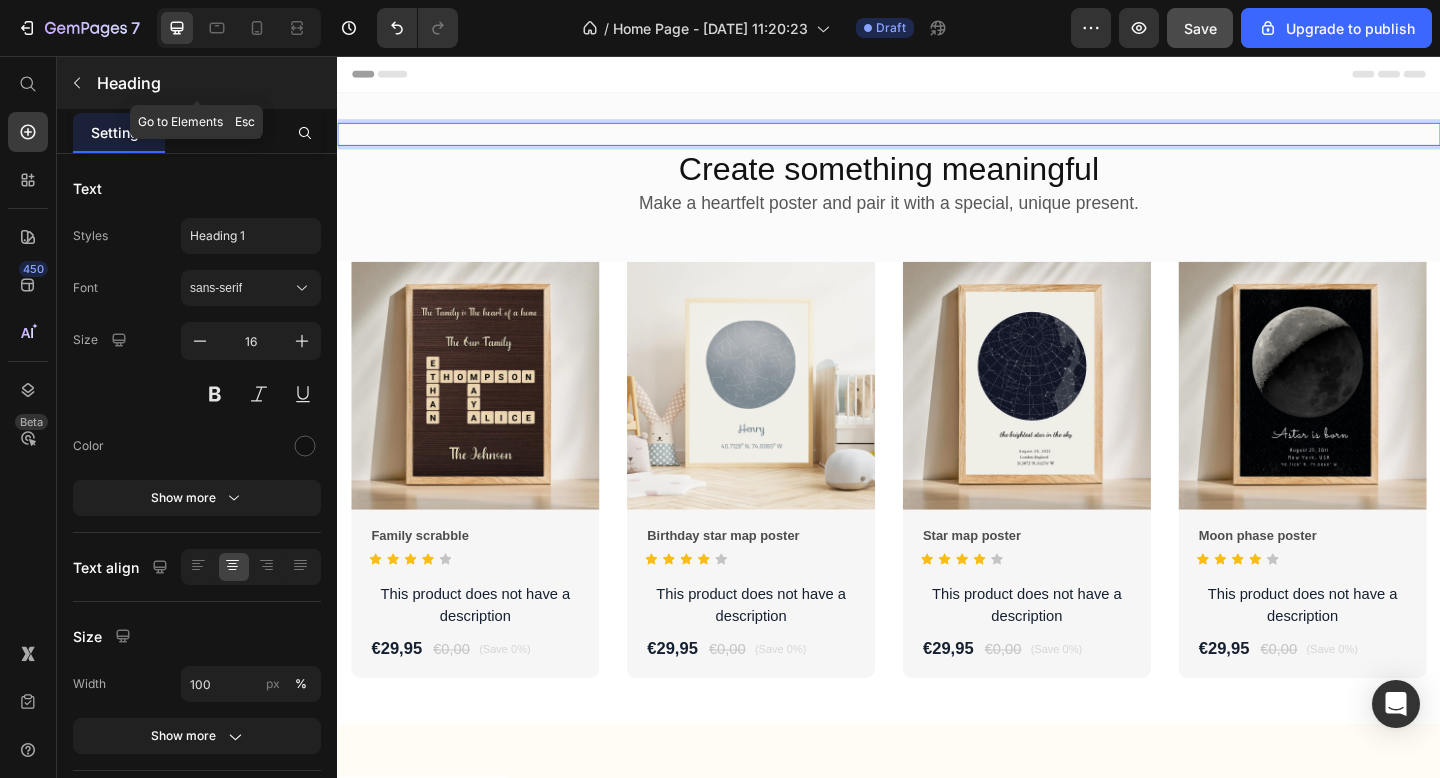 click 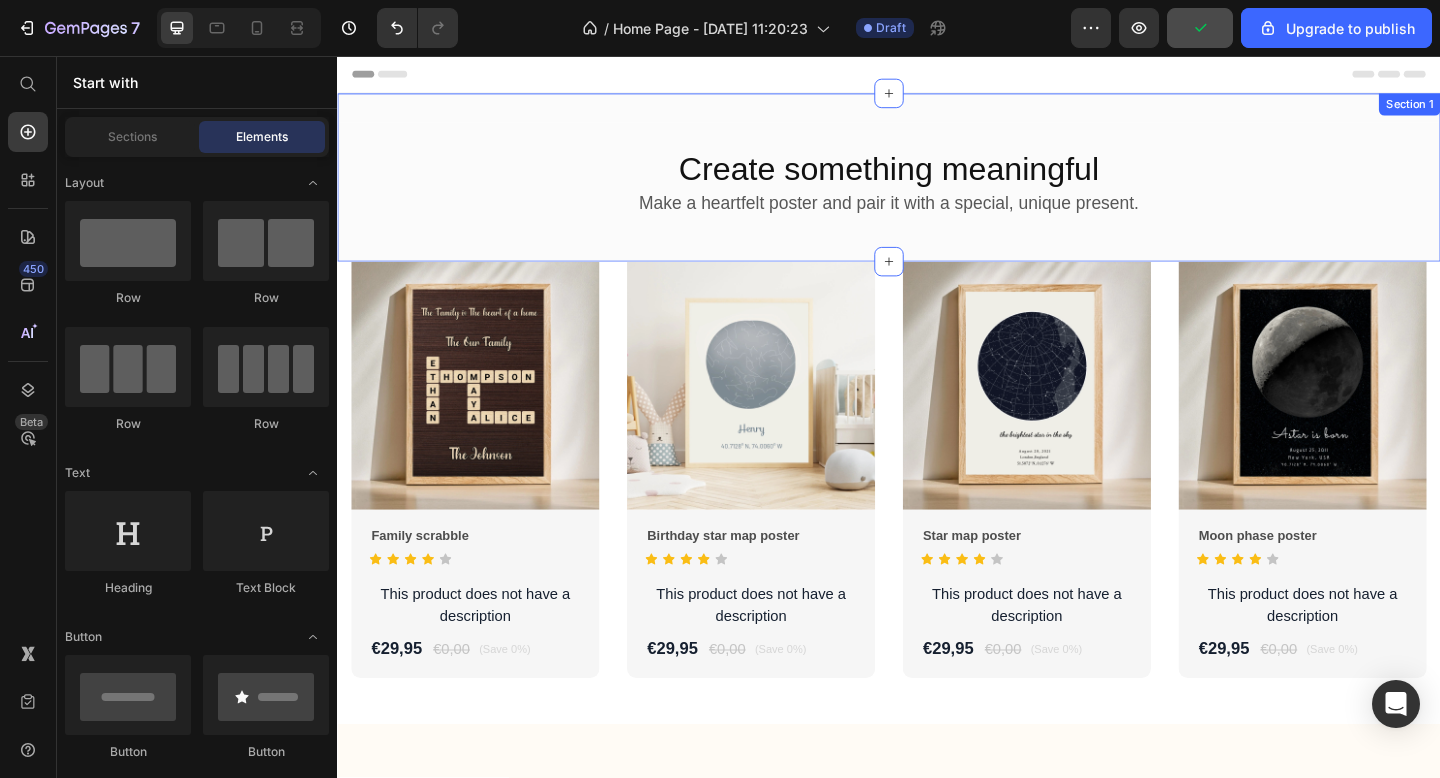 click on "Heading Create something meaningful Heading Make a heartfelt poster and pair it with a special, unique present. Heading Row Section 1" at bounding box center [937, 188] 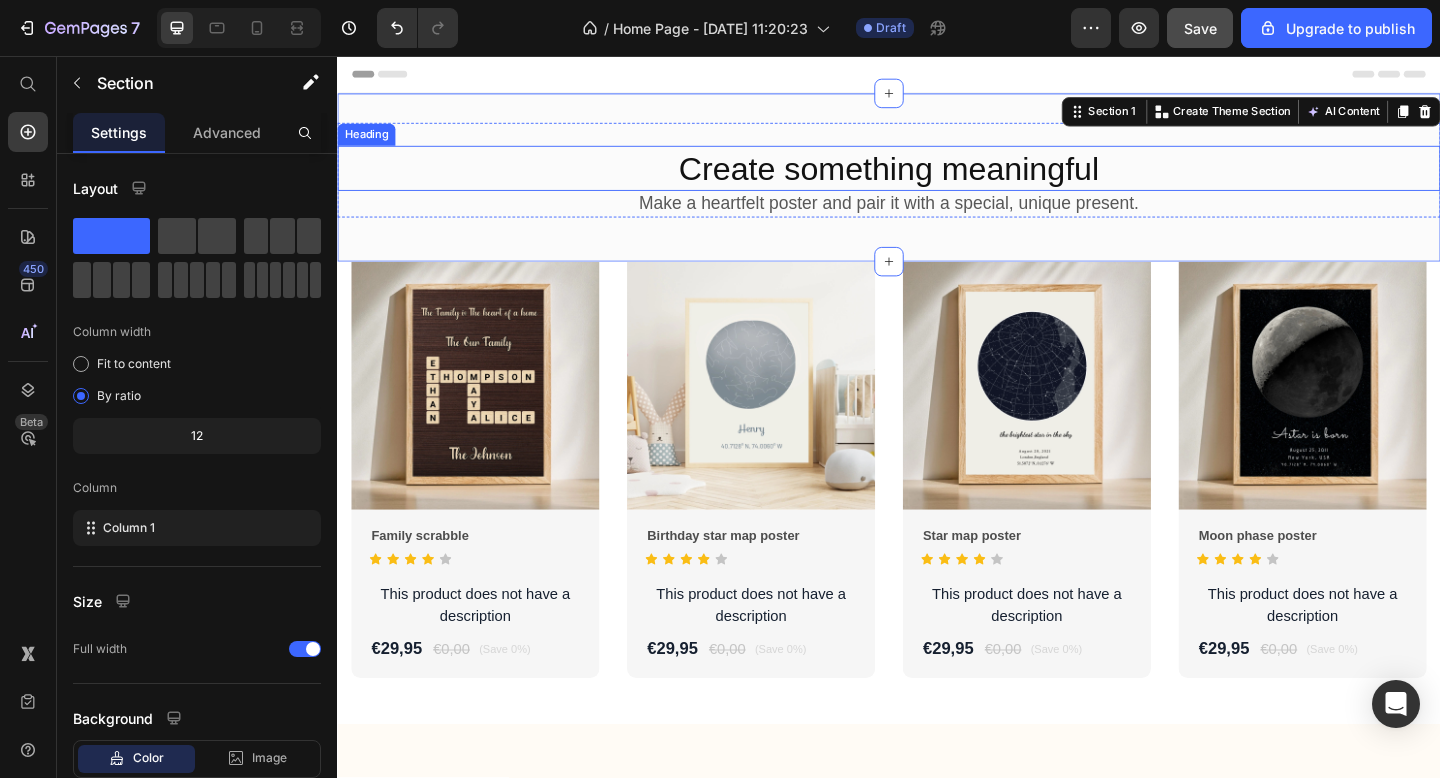 click on "Create something meaningful" at bounding box center (937, 179) 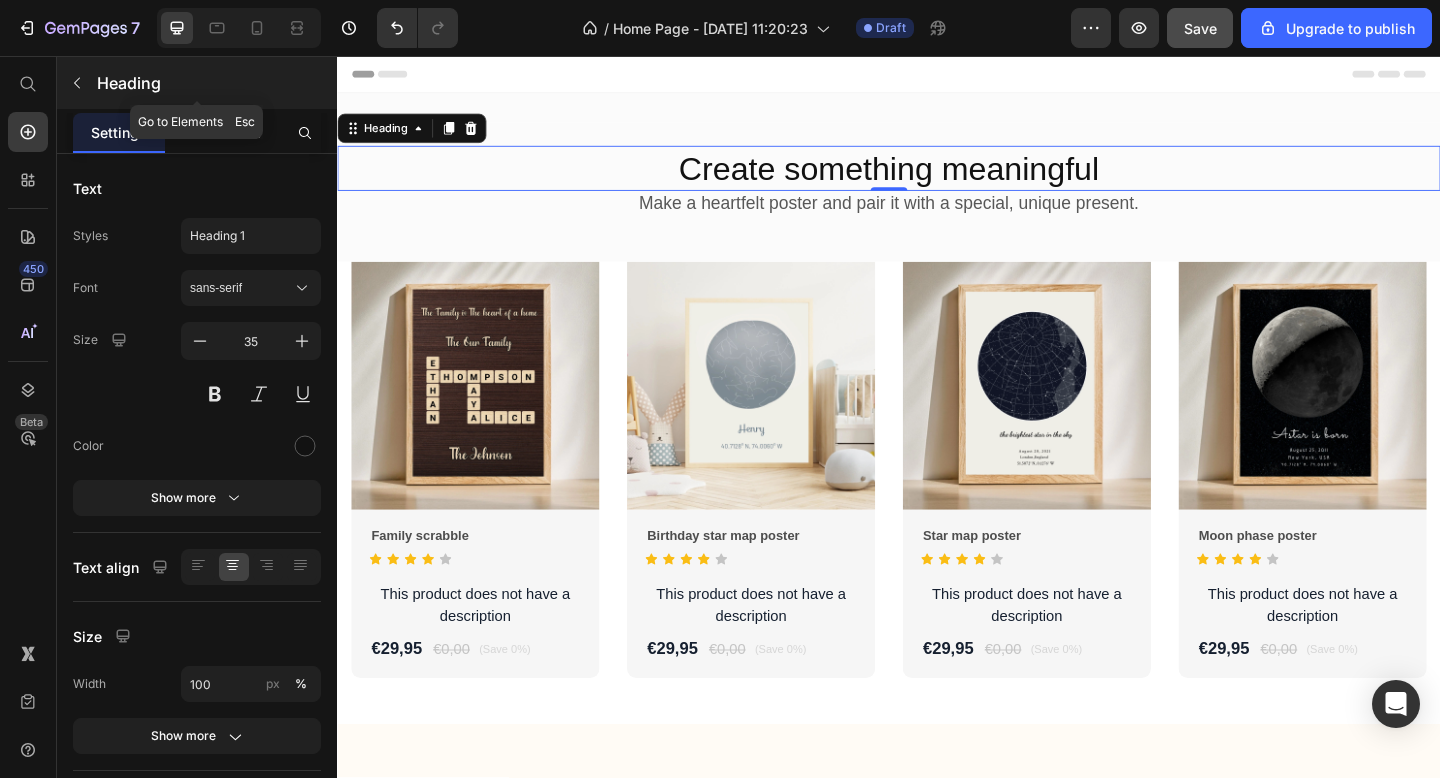 click at bounding box center [77, 83] 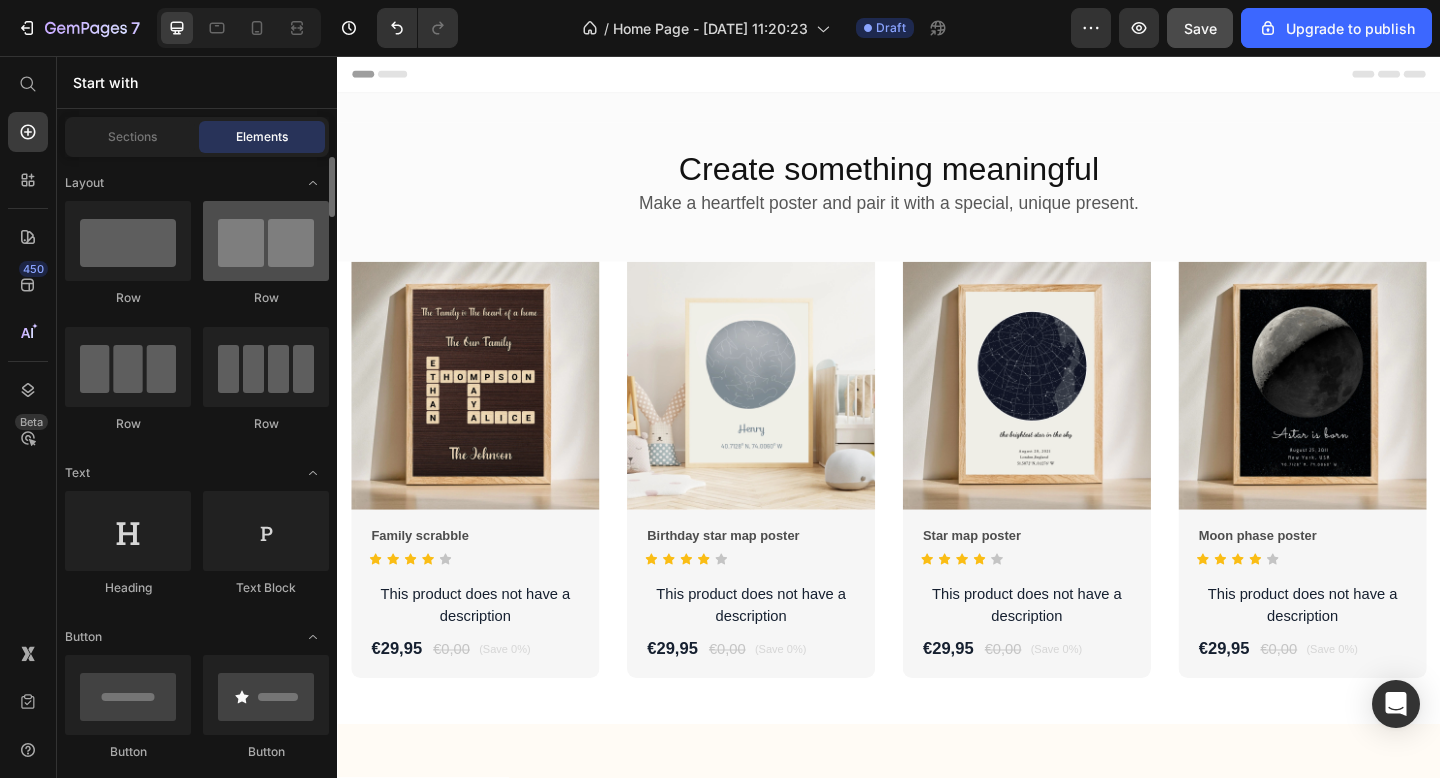 click at bounding box center (266, 241) 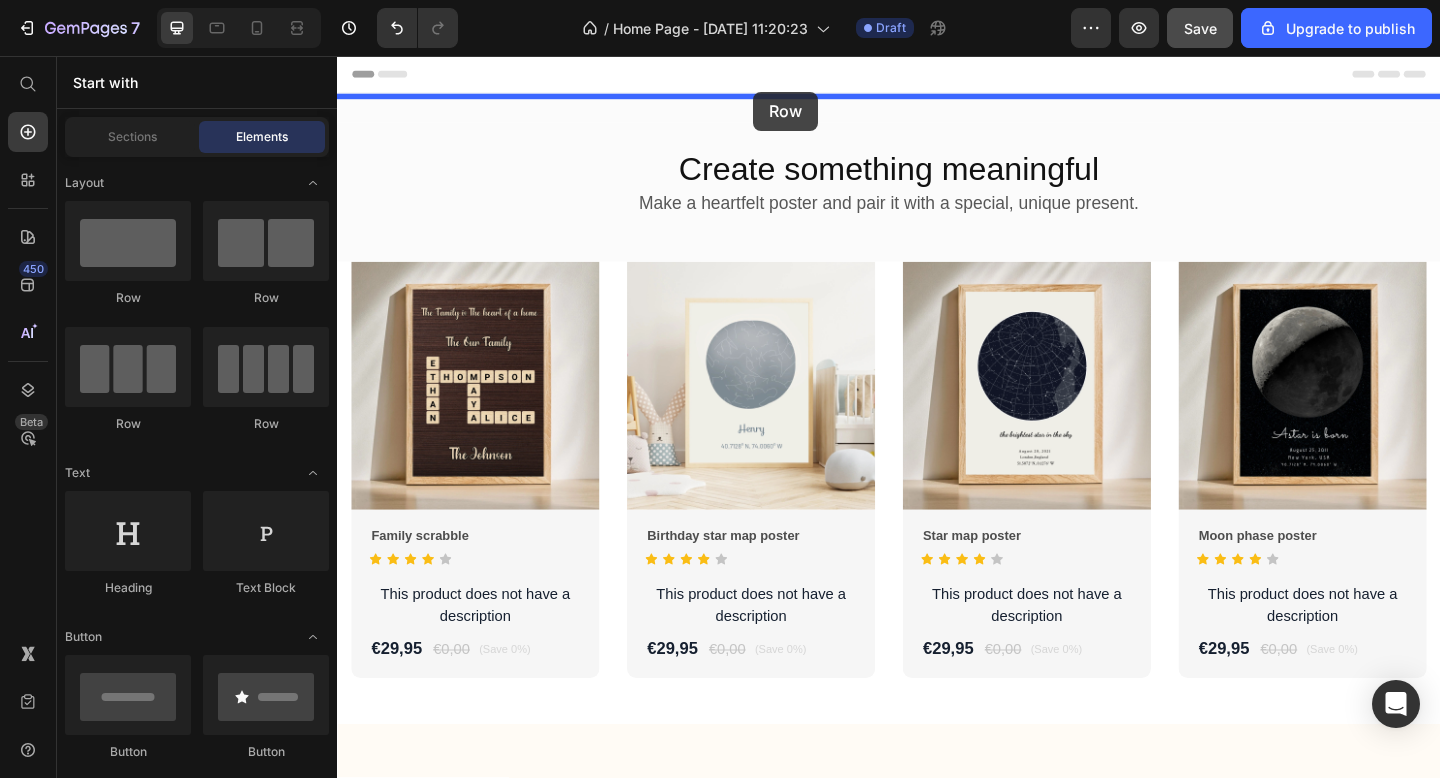 drag, startPoint x: 477, startPoint y: 433, endPoint x: 790, endPoint y: 95, distance: 460.66583 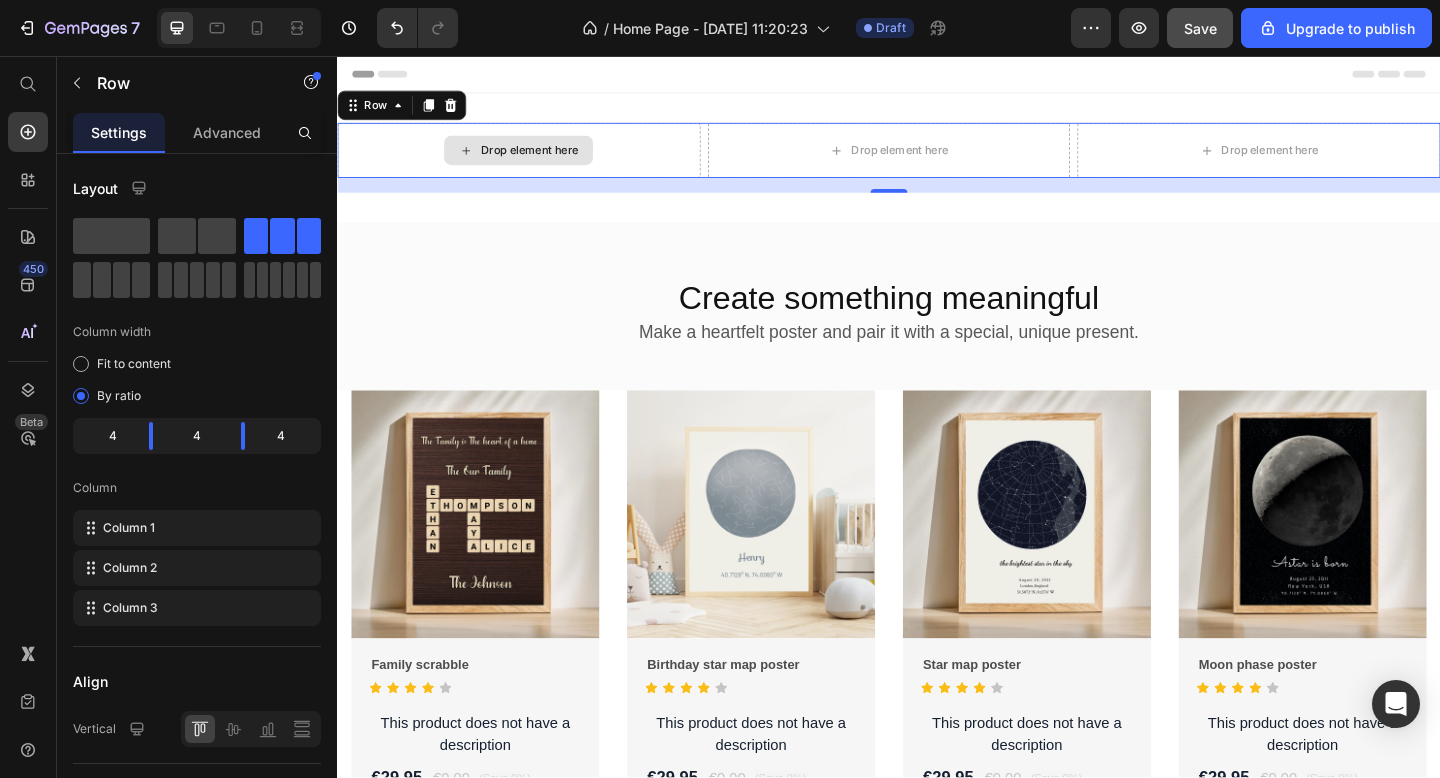 click on "Drop element here" at bounding box center (534, 159) 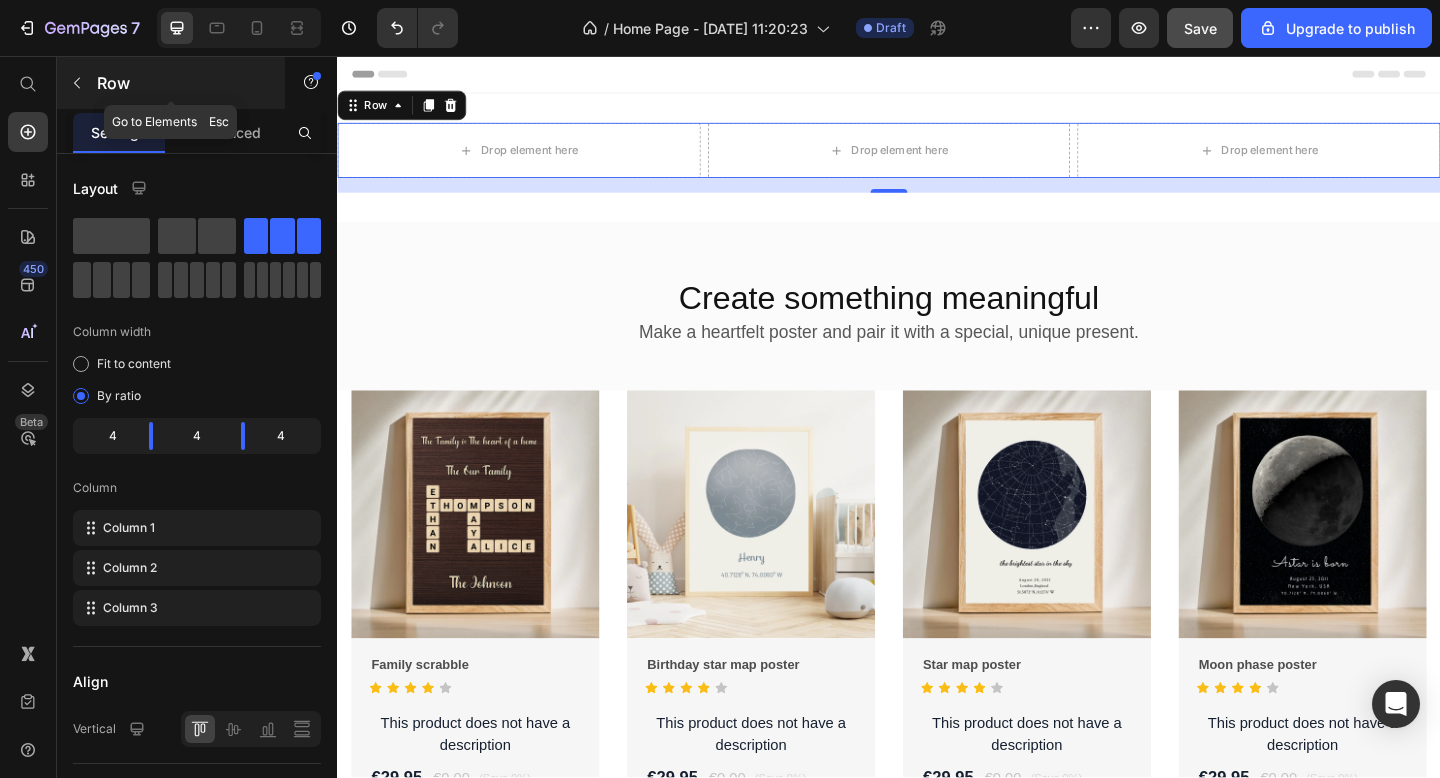 click 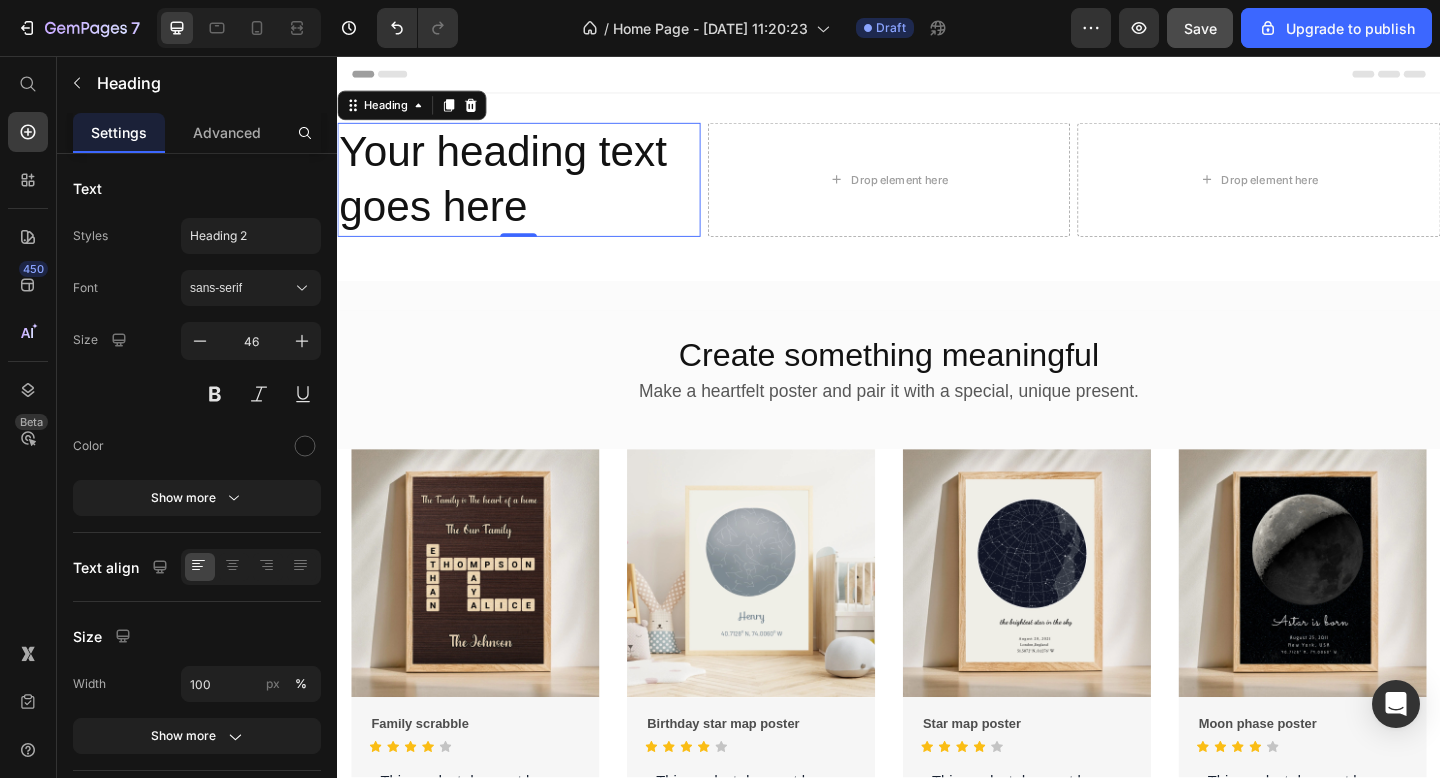 click on "Your heading text goes here" at bounding box center [534, 191] 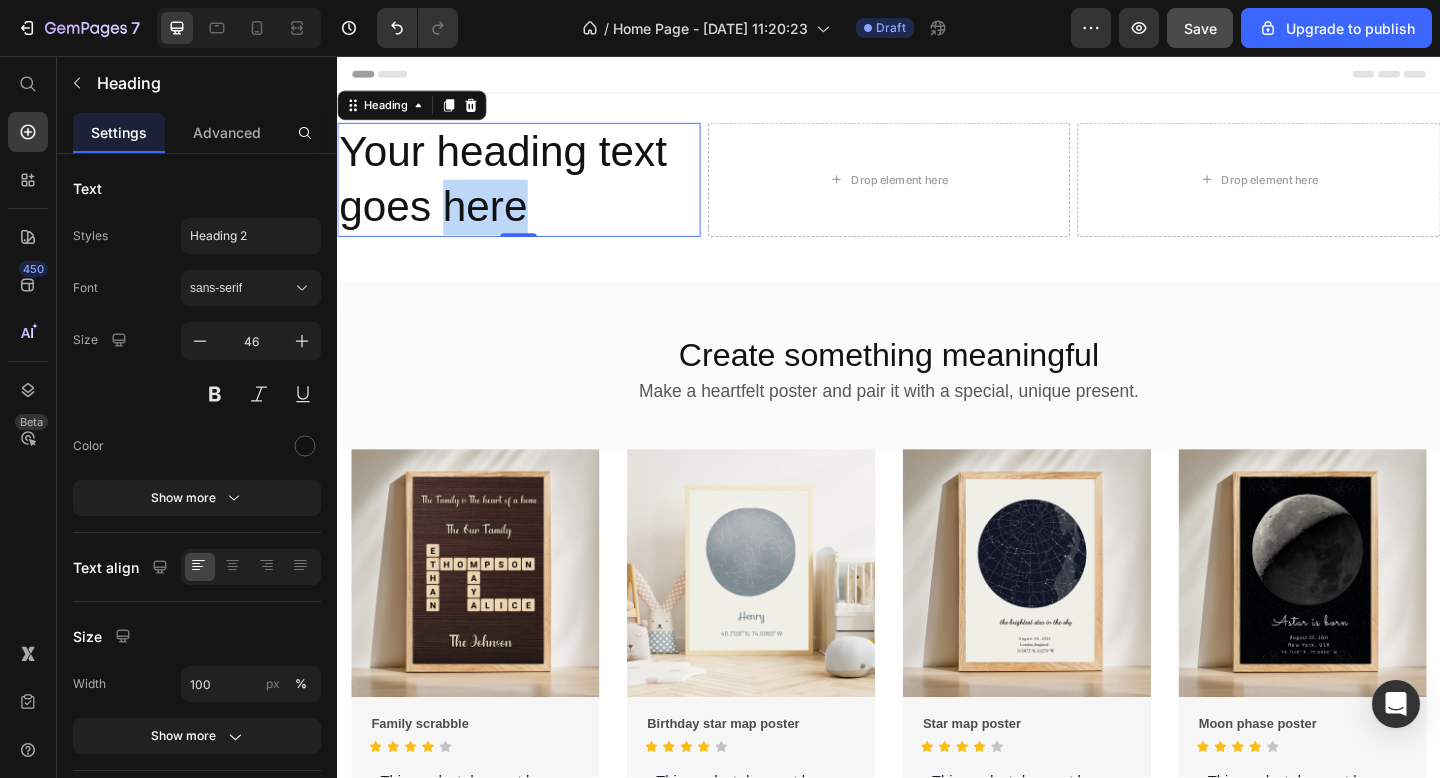 click on "Your heading text goes here" at bounding box center (534, 191) 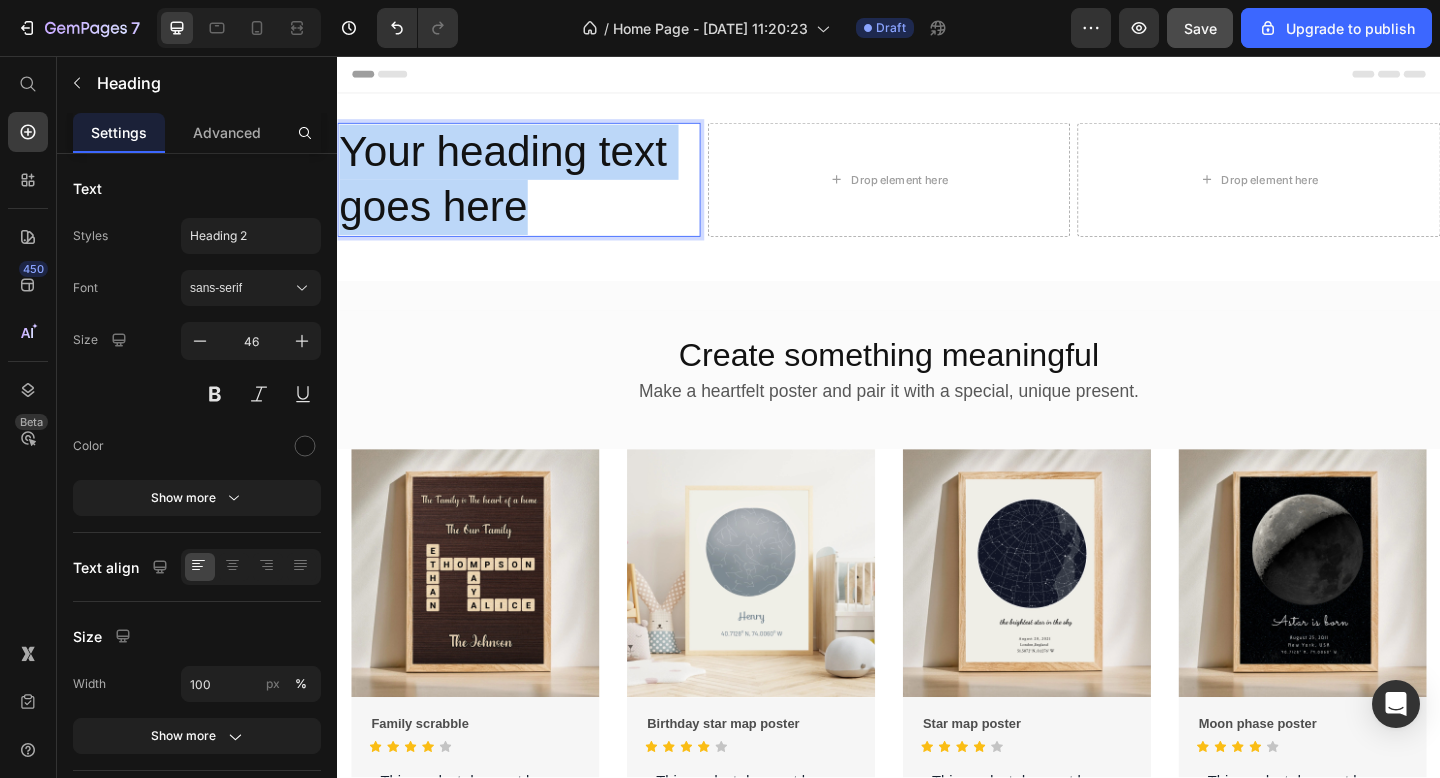 click on "Your heading text goes here" at bounding box center [534, 191] 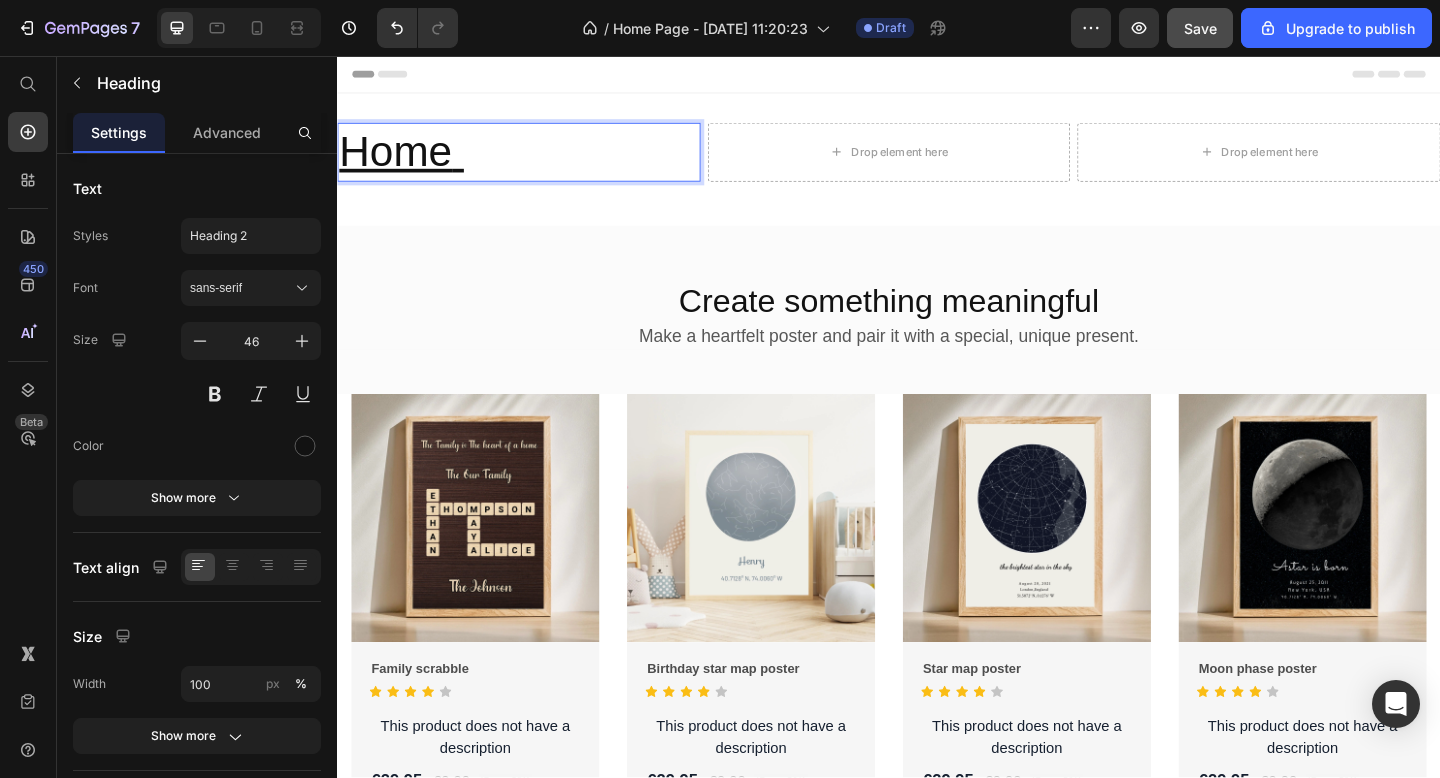 click on "Home" at bounding box center (400, 160) 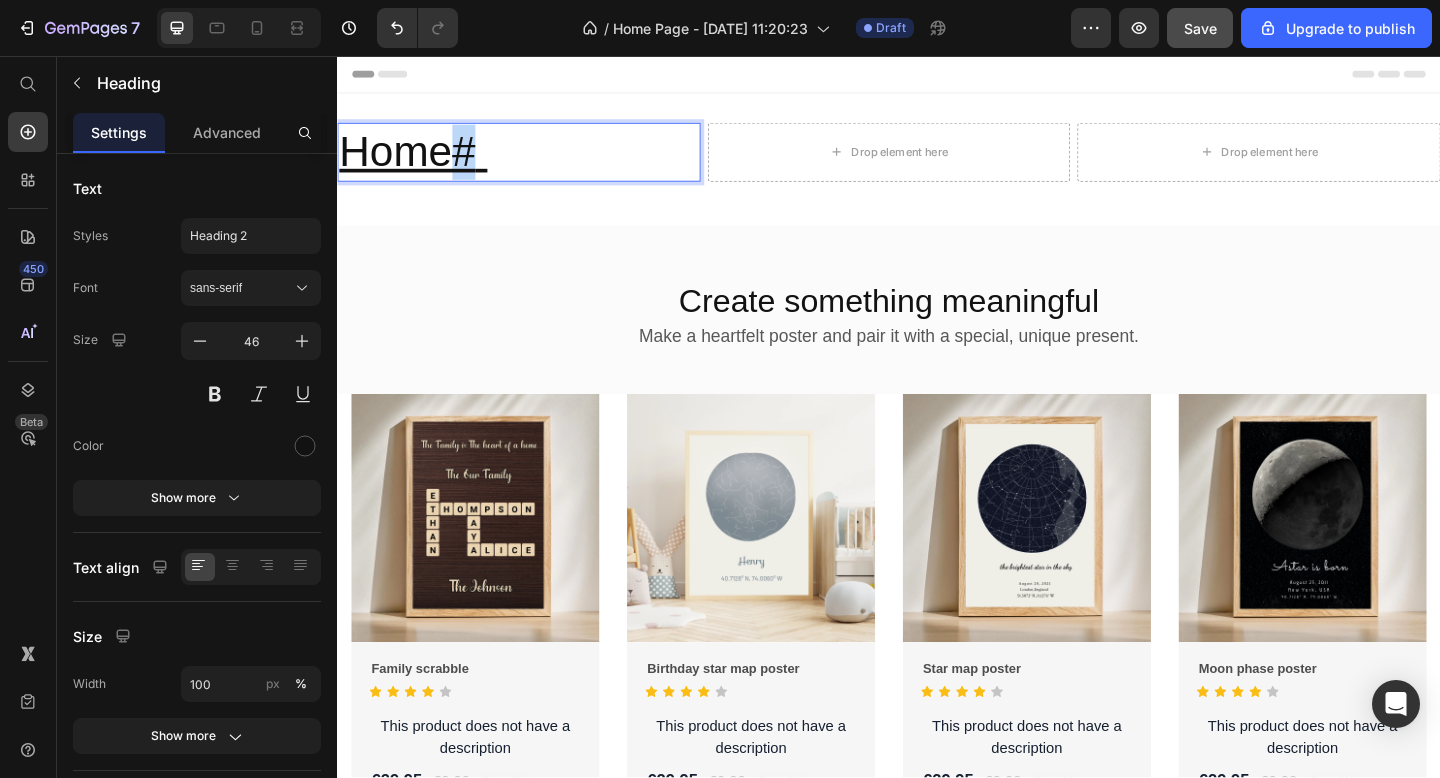 click on "Home#" at bounding box center [413, 160] 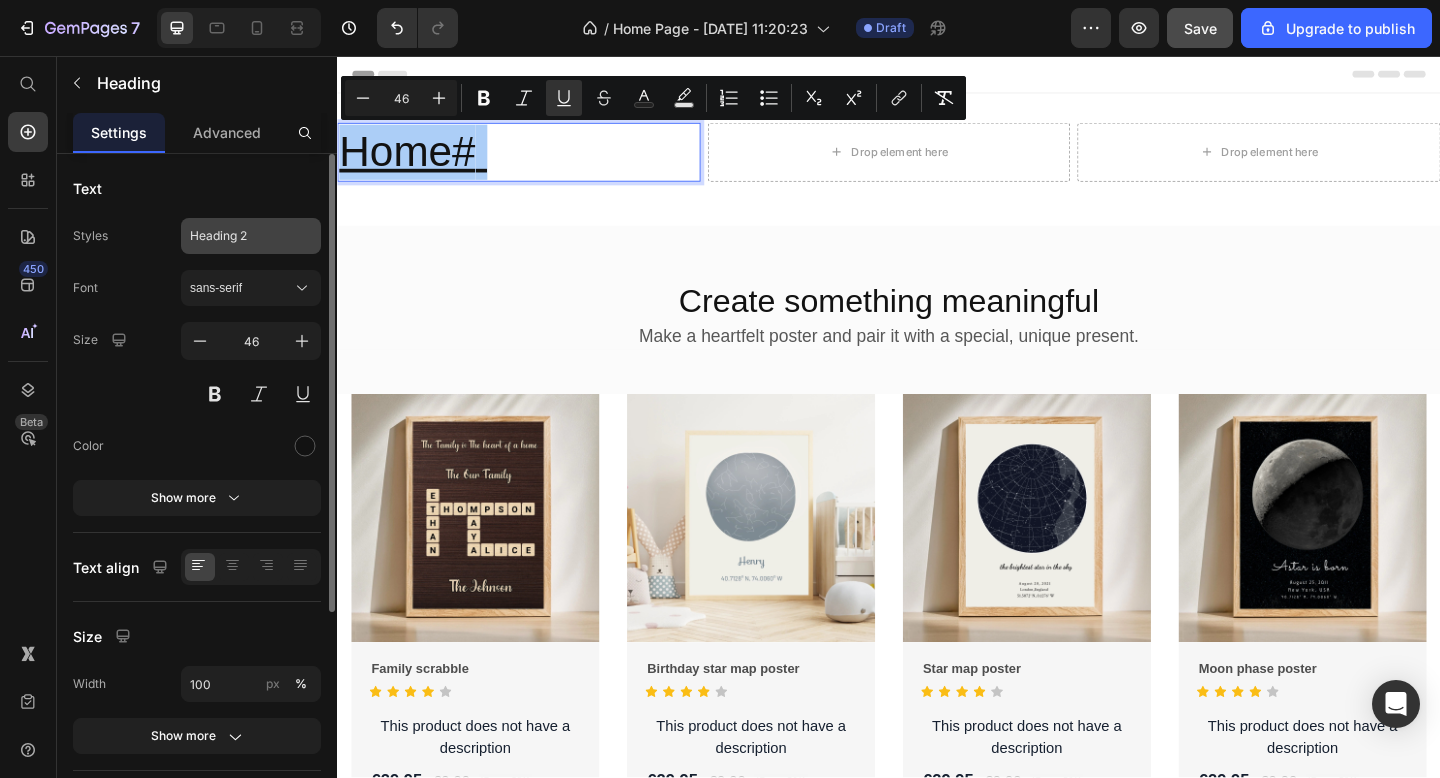 click on "Heading 2" at bounding box center [251, 236] 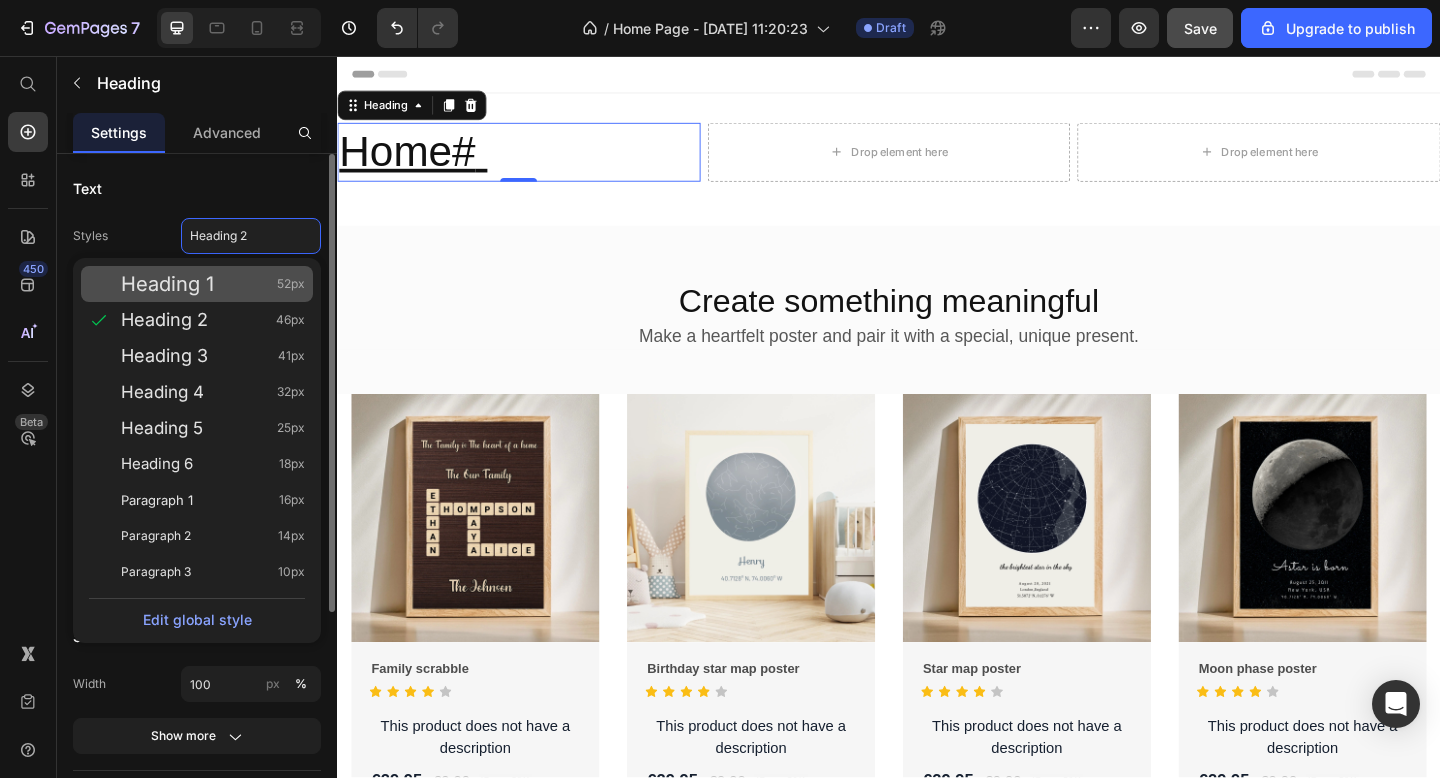 click on "Heading 1 52px" at bounding box center [213, 284] 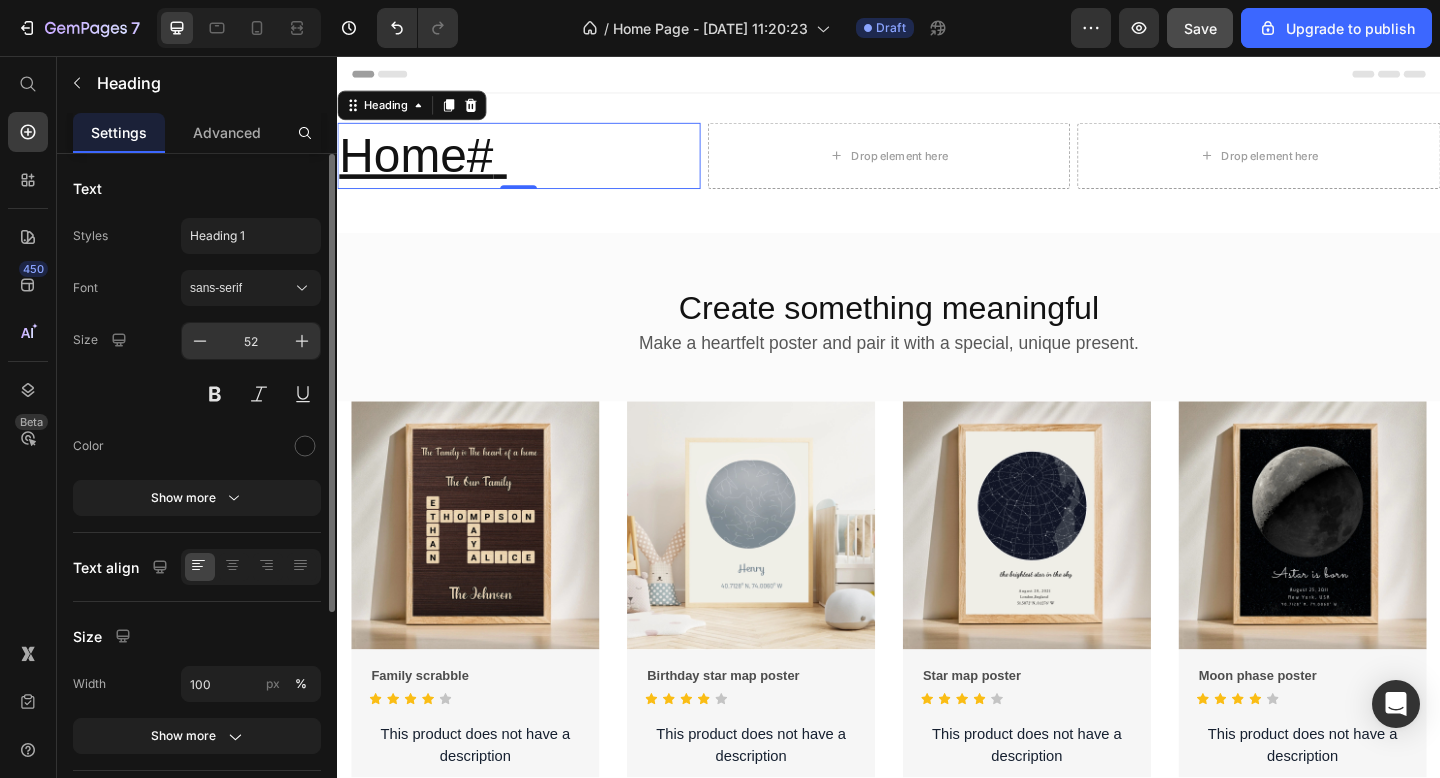 click on "52" at bounding box center (251, 341) 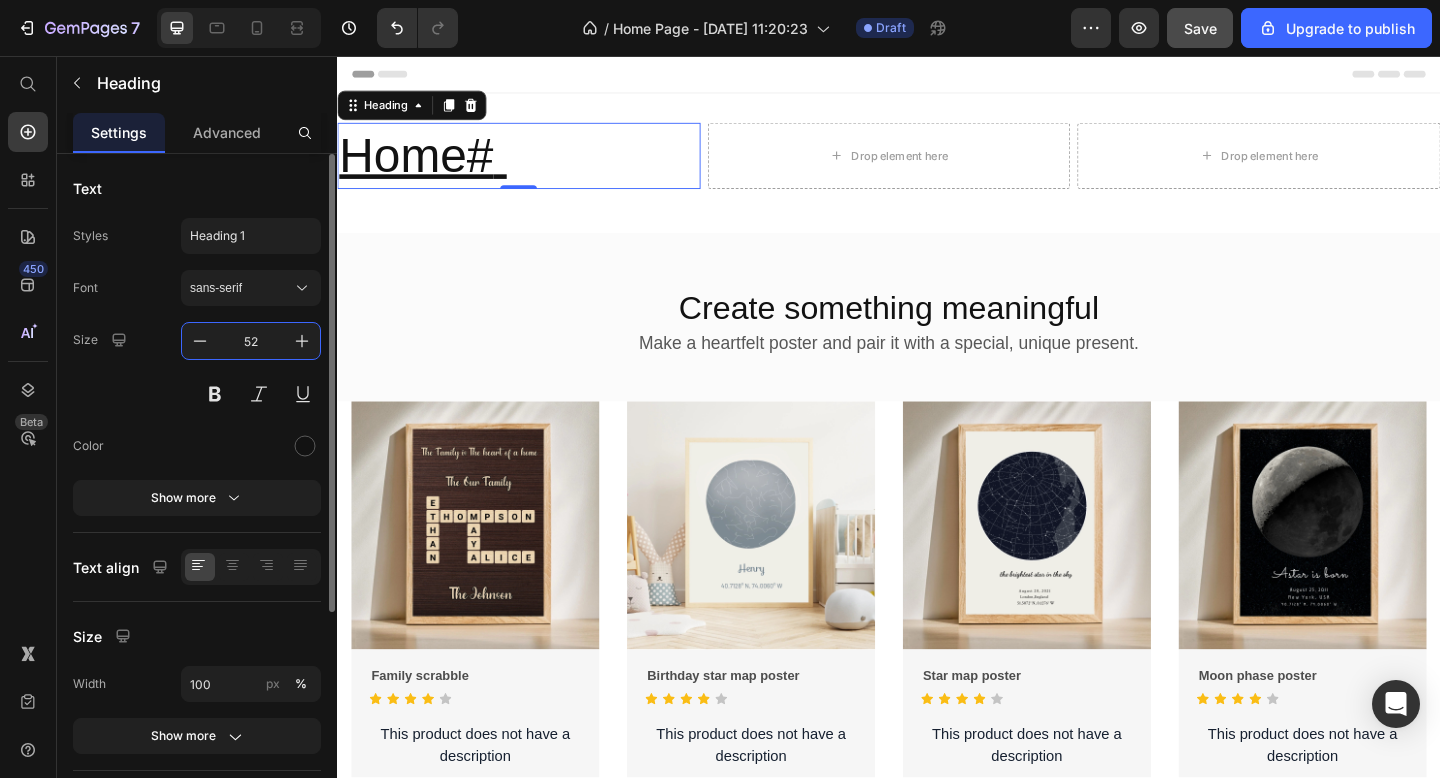 click on "52" at bounding box center [251, 341] 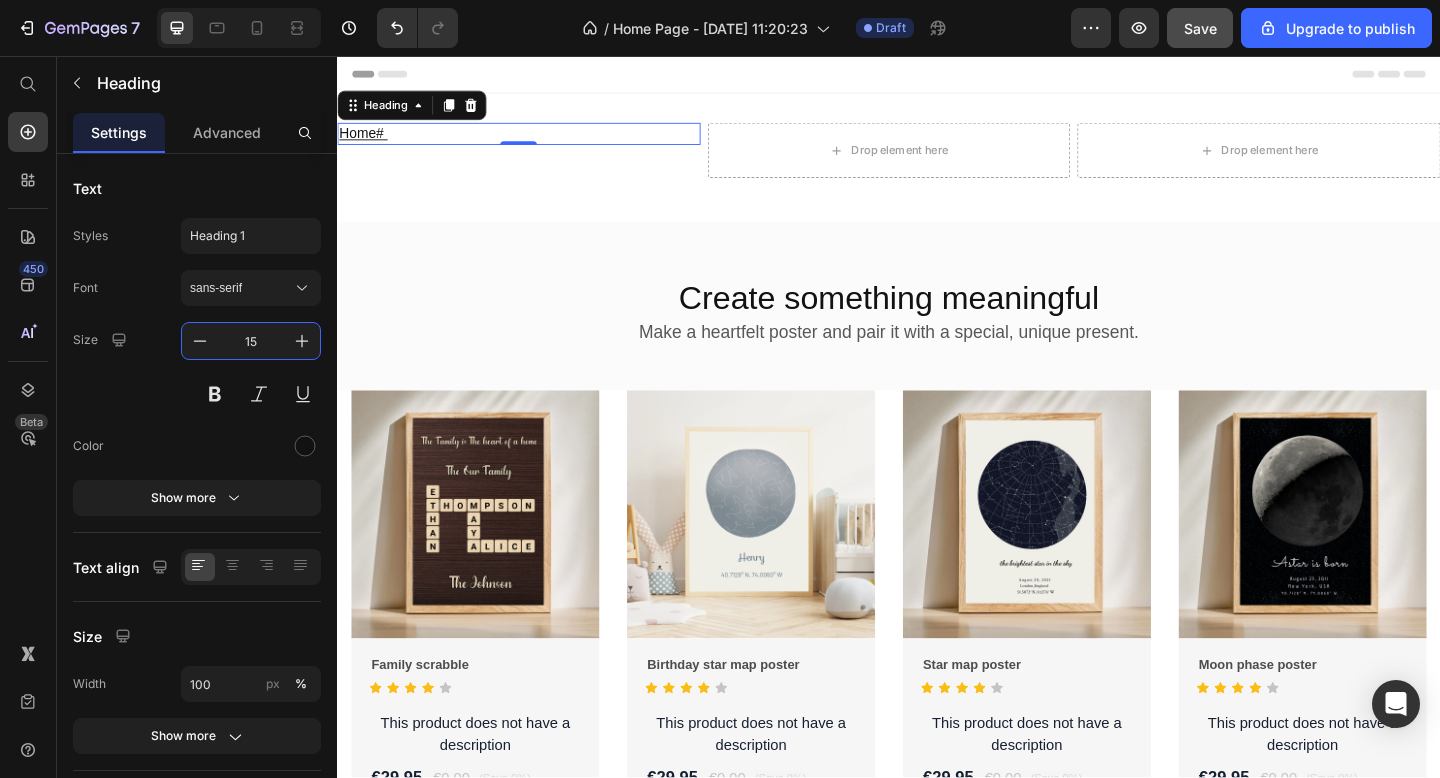 type on "15" 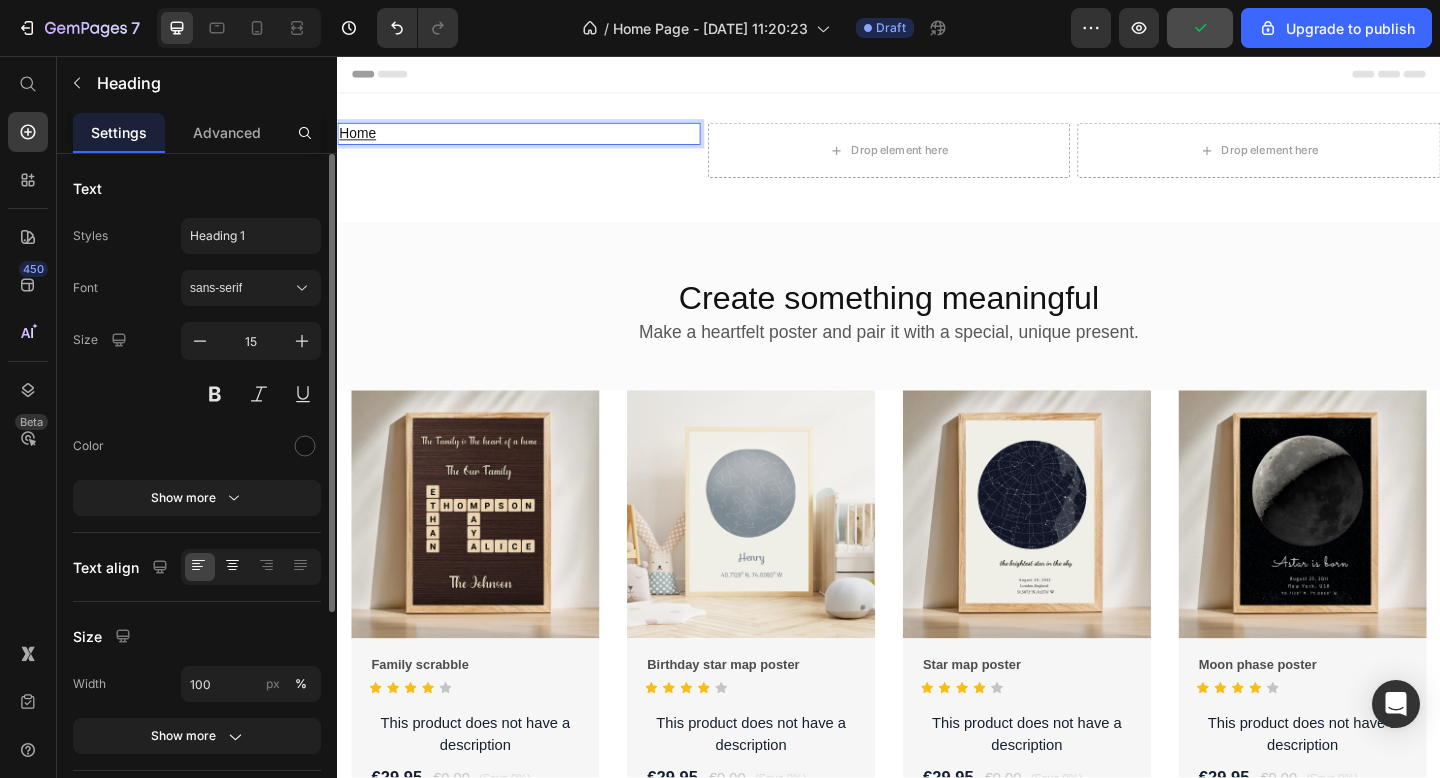 click 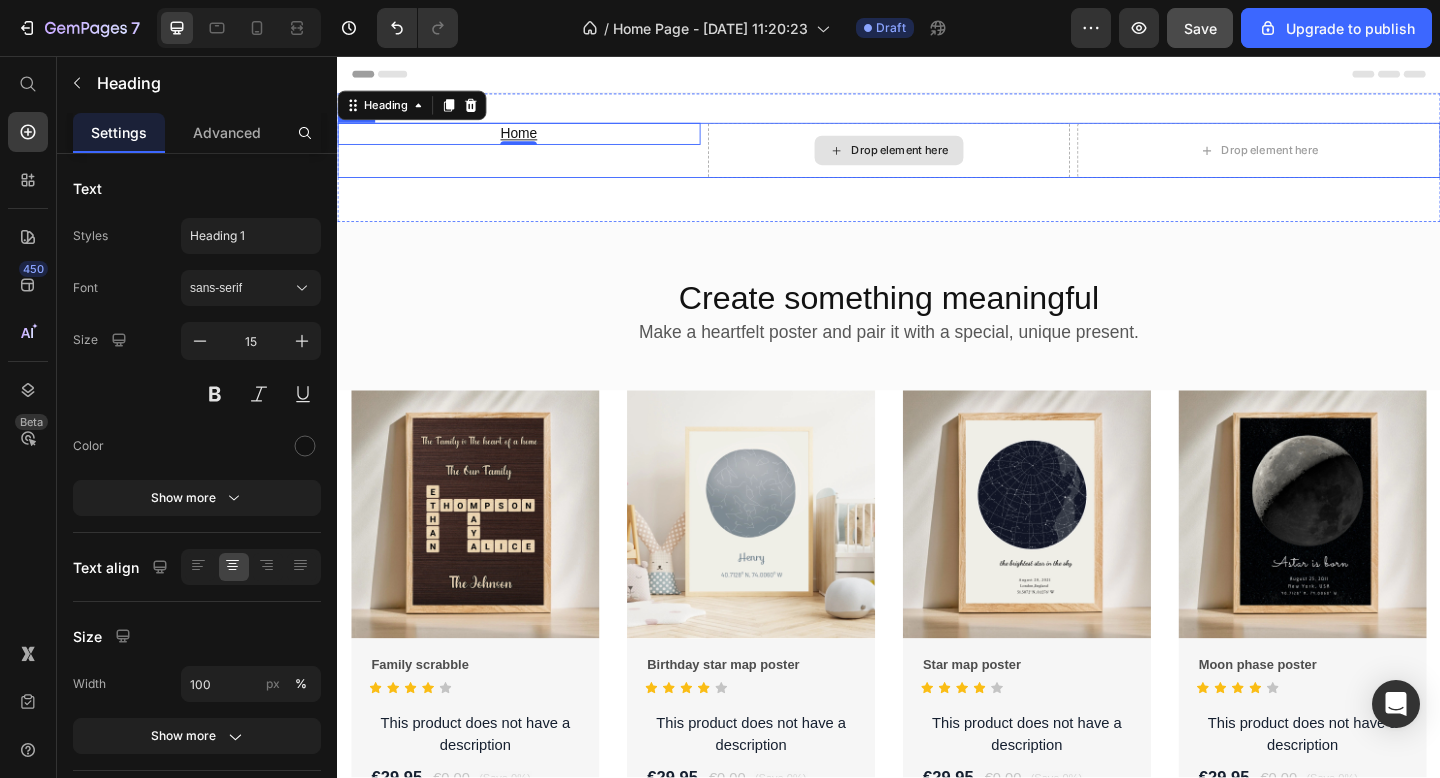 click on "Drop element here" at bounding box center (937, 159) 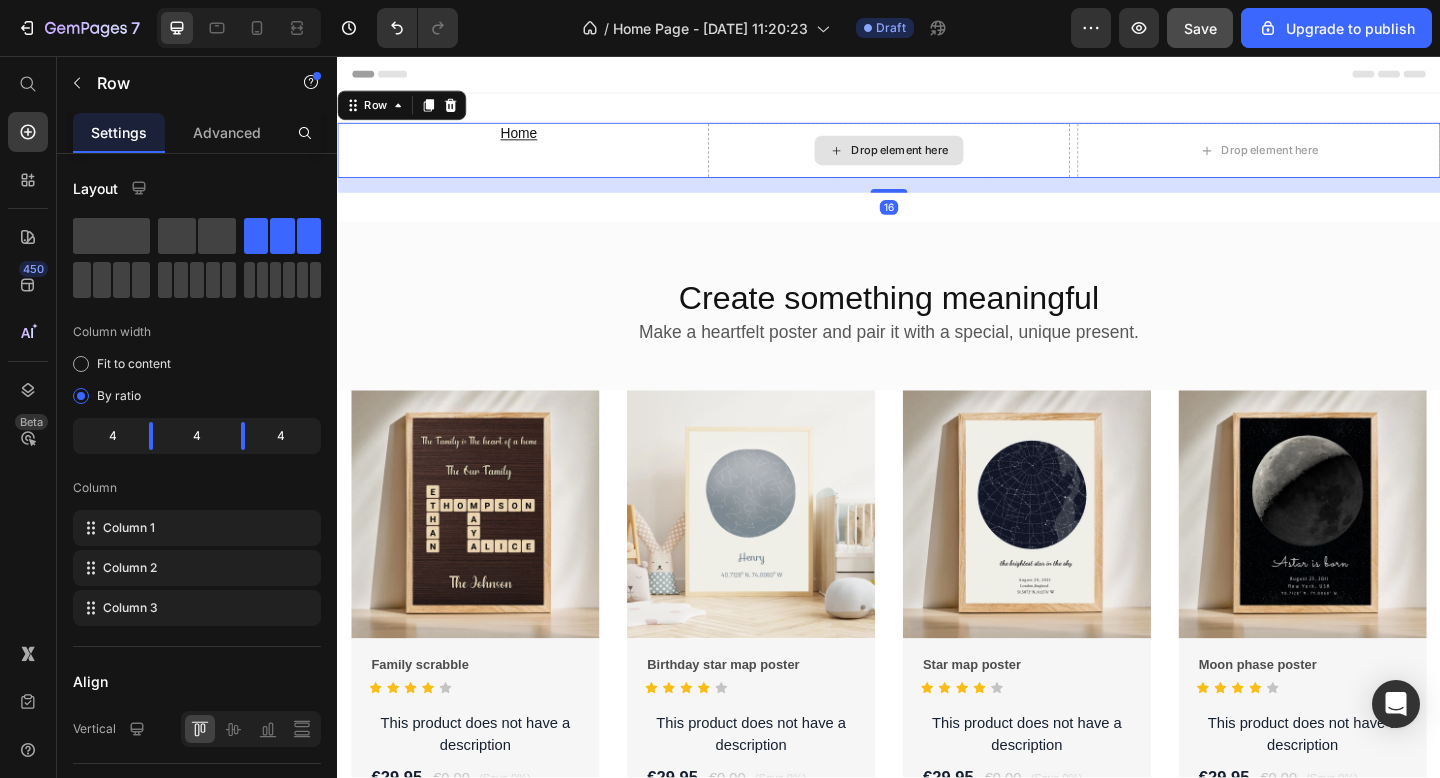click on "Drop element here" at bounding box center [937, 159] 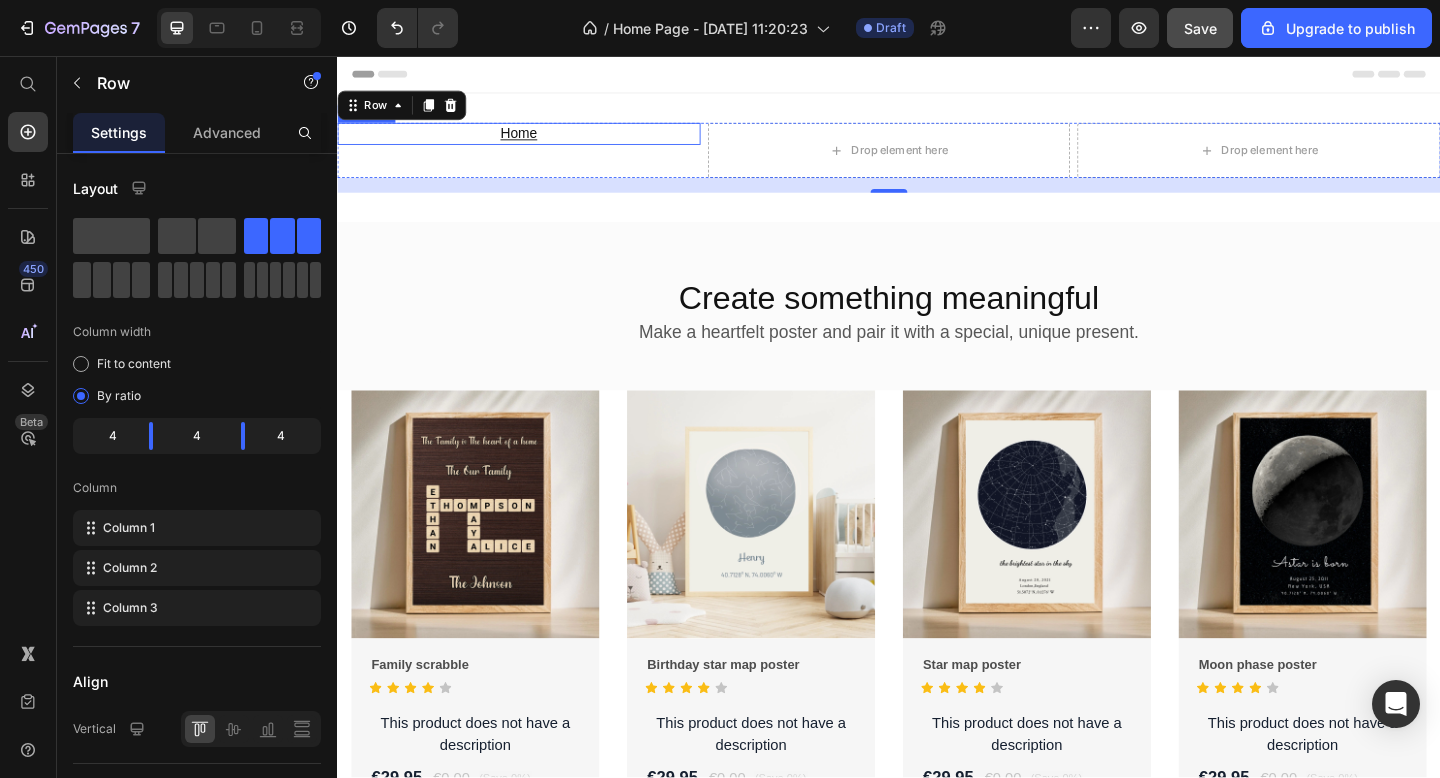 click on "⁠⁠⁠⁠⁠⁠⁠ Home" at bounding box center (534, 141) 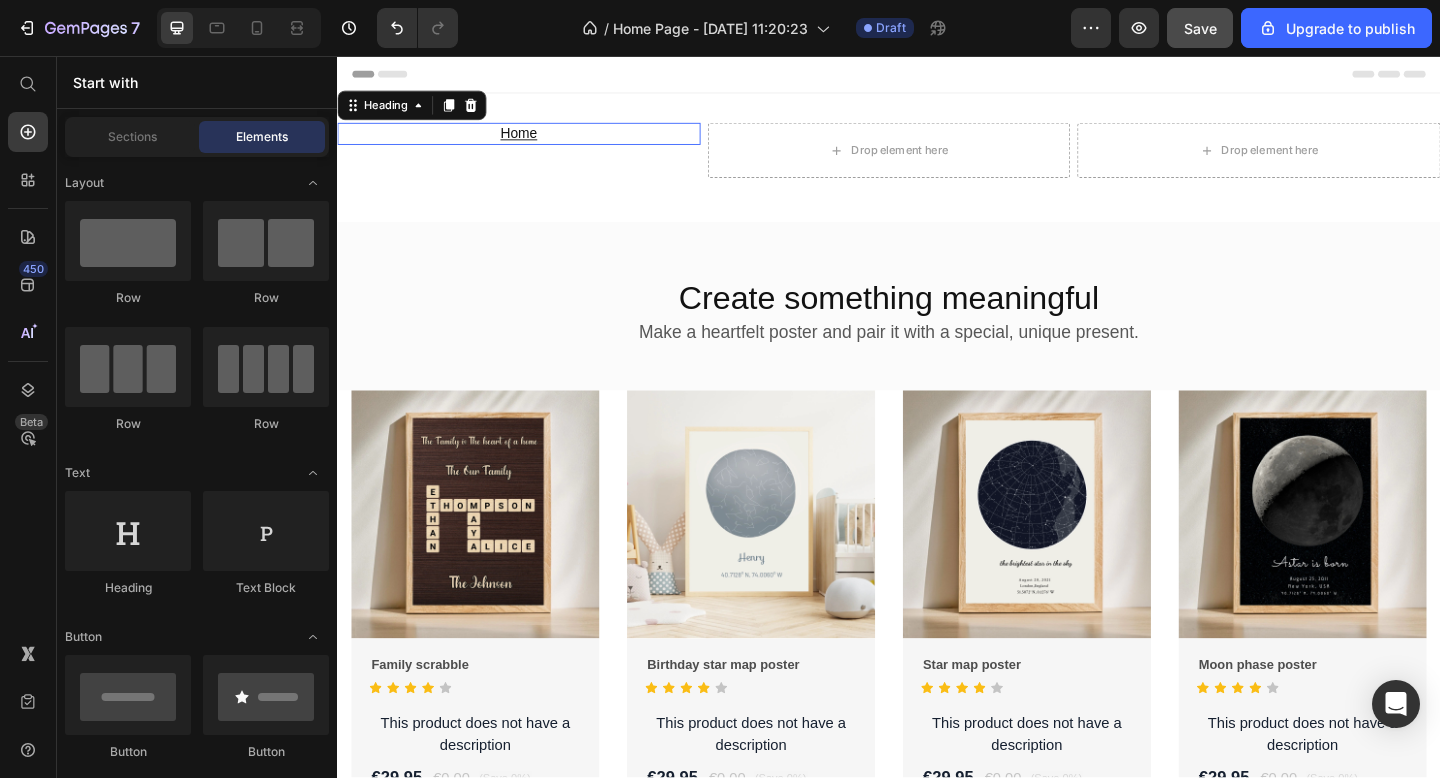 click on "Drop element here" at bounding box center [937, 159] 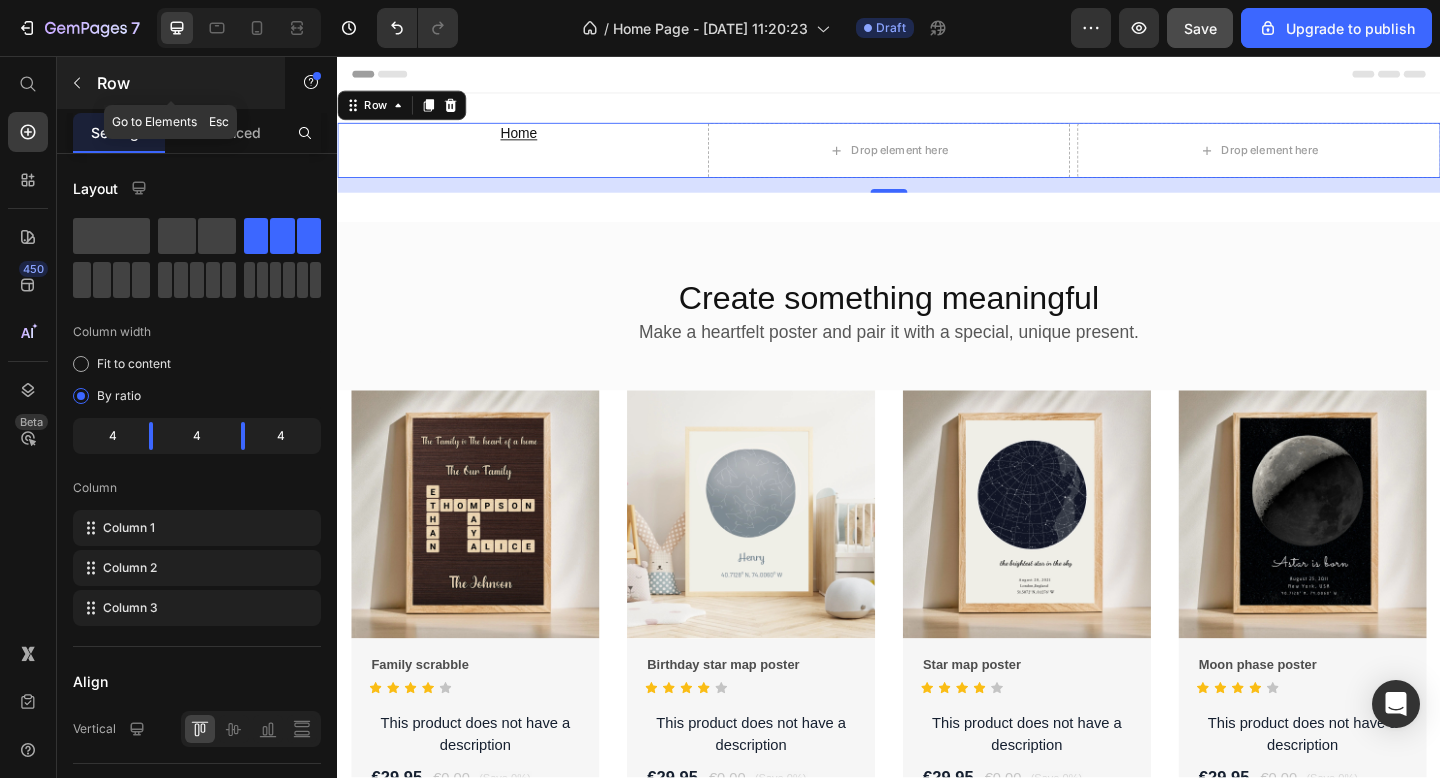 click 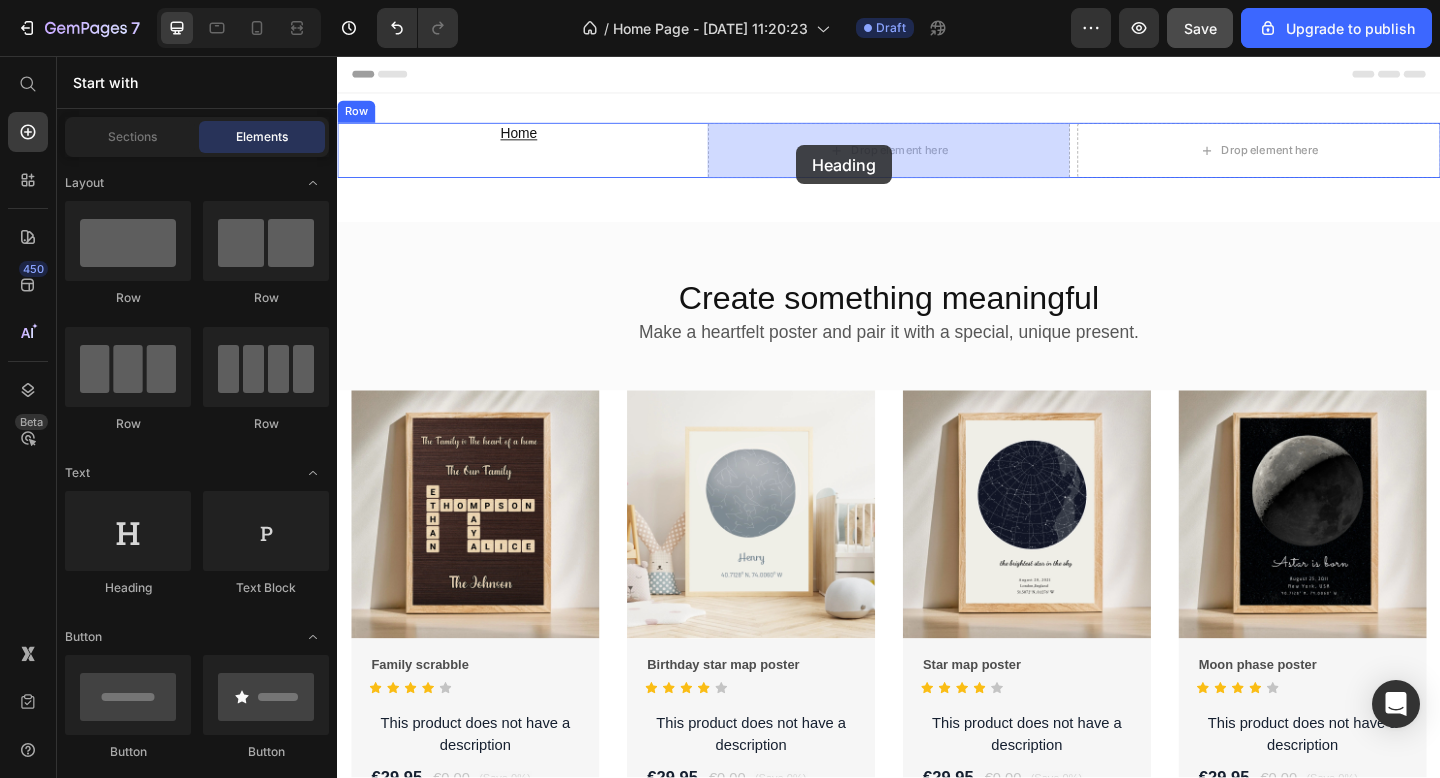 drag, startPoint x: 471, startPoint y: 596, endPoint x: 835, endPoint y: 153, distance: 573.3629 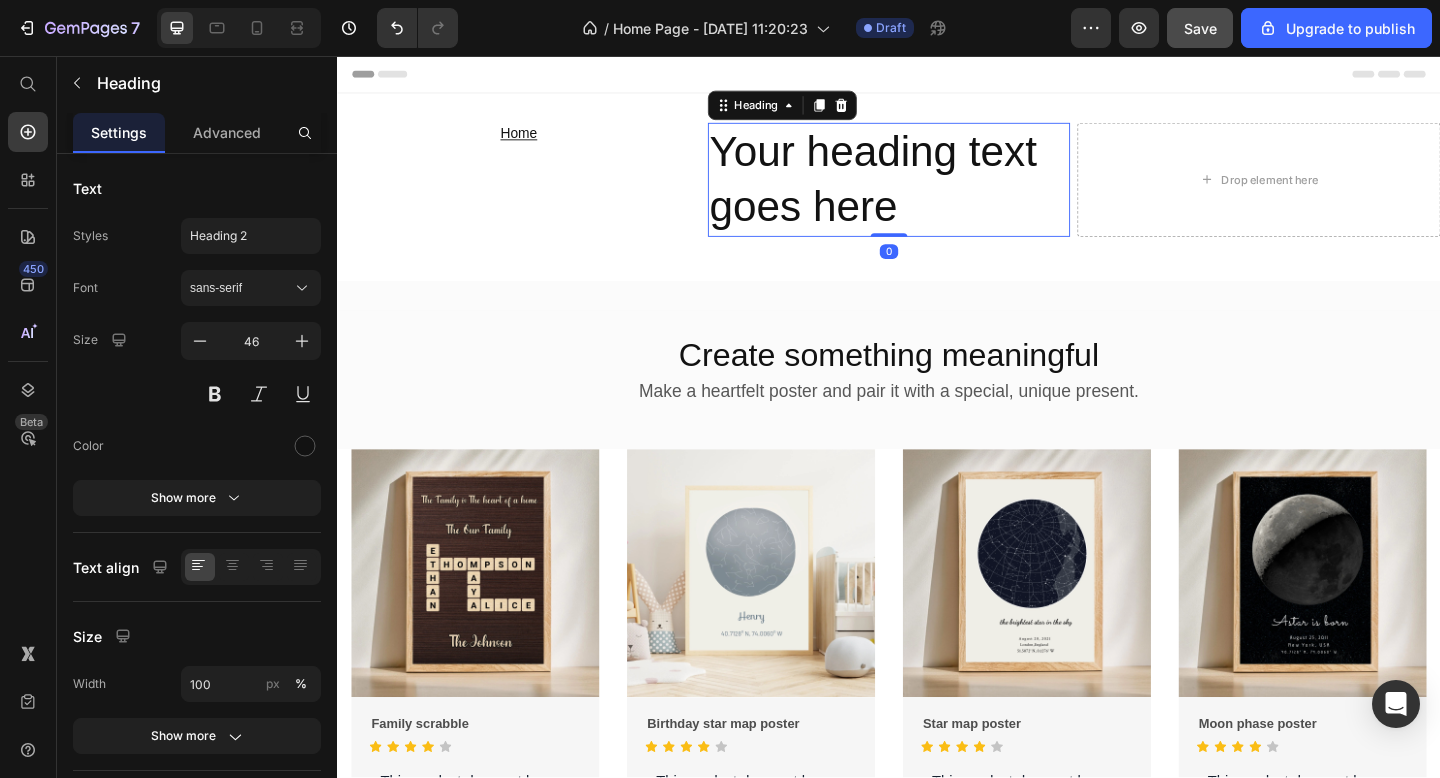 click on "Your heading text goes here" at bounding box center (937, 191) 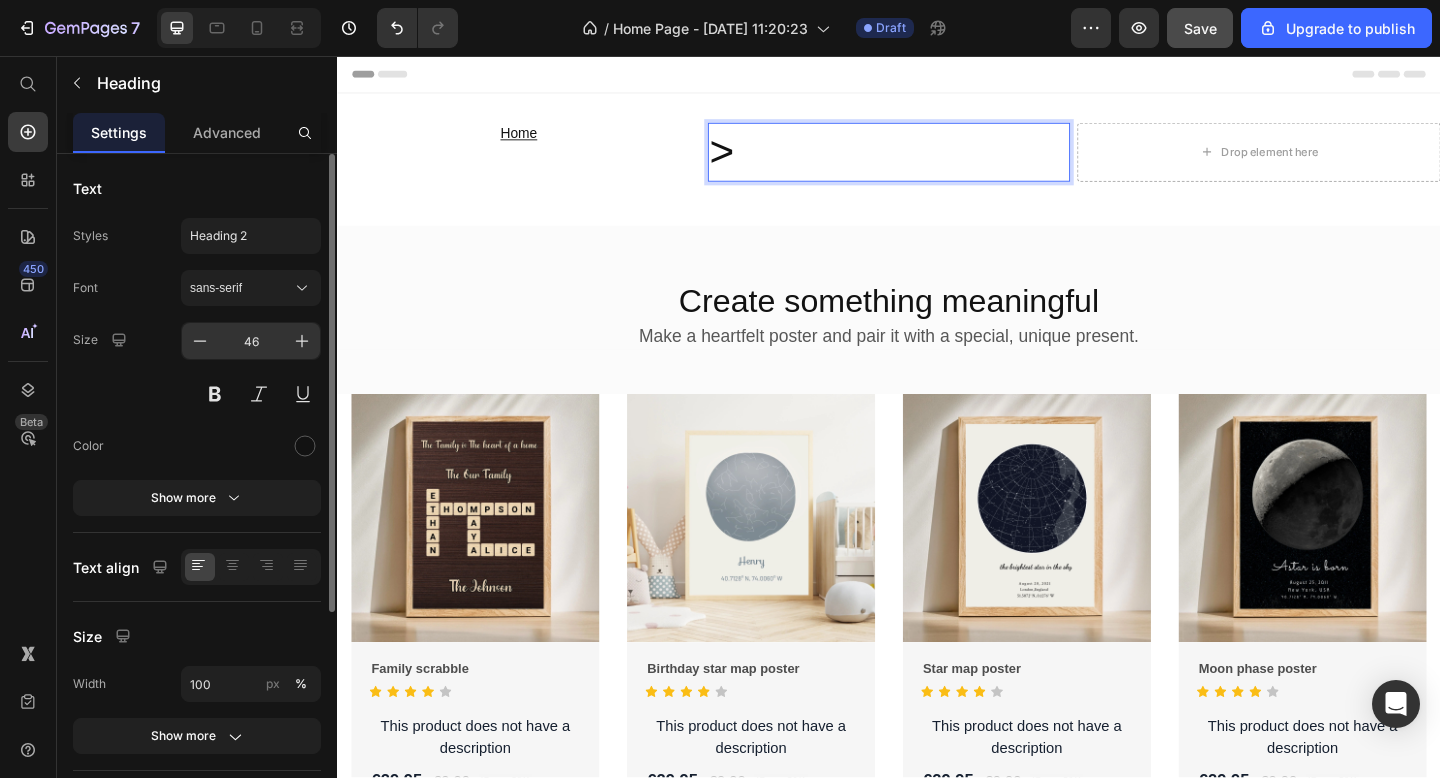 click on "46" at bounding box center (251, 341) 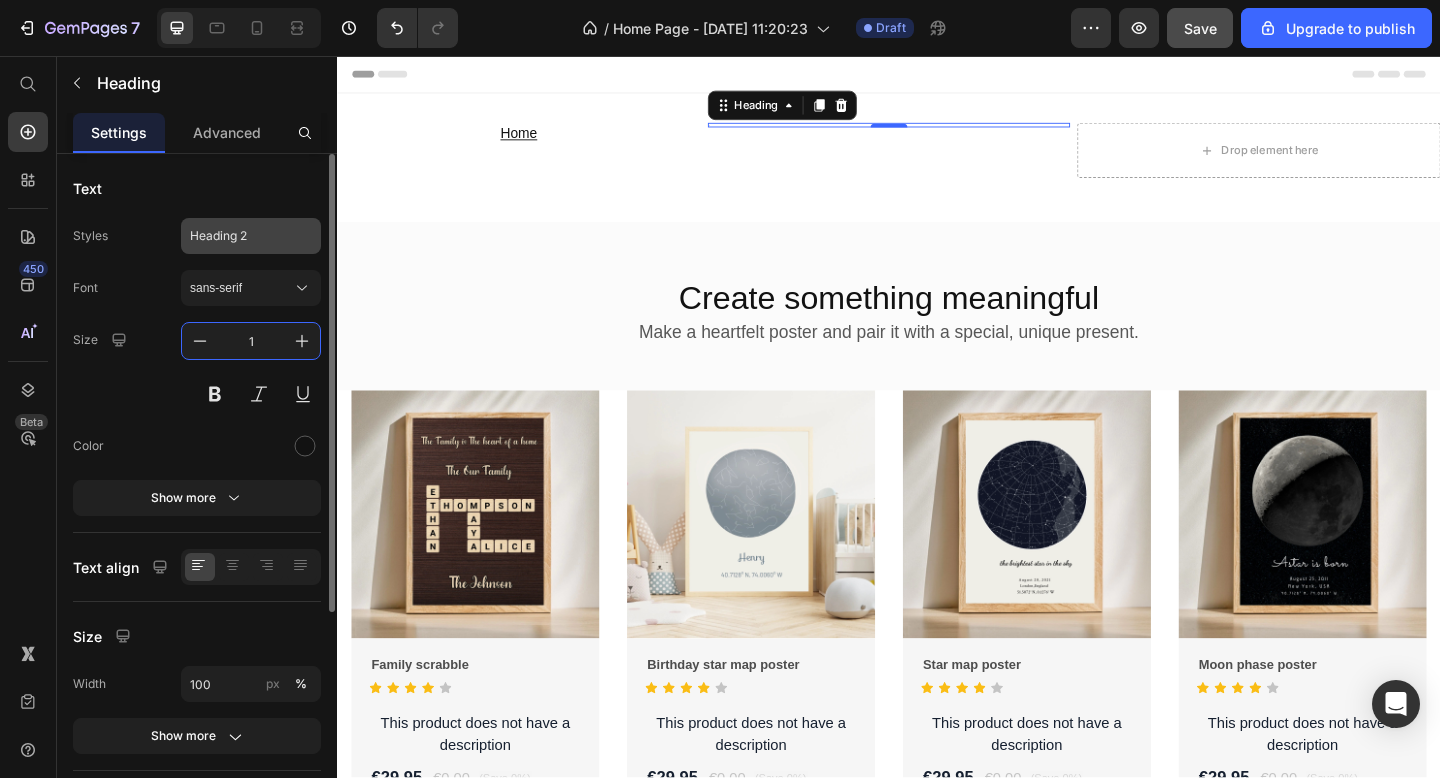 click on "Heading 2" 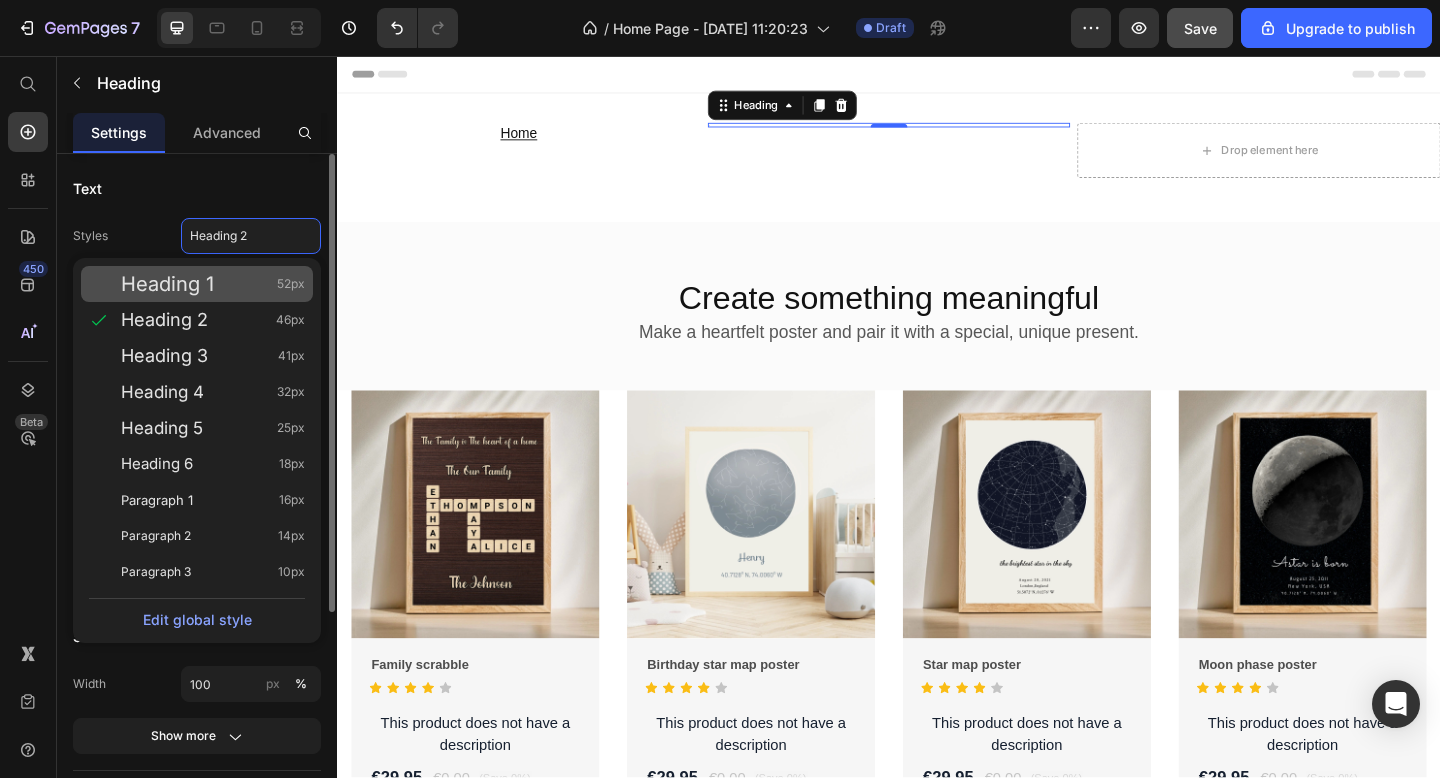 click on "Heading 1 52px" at bounding box center (213, 284) 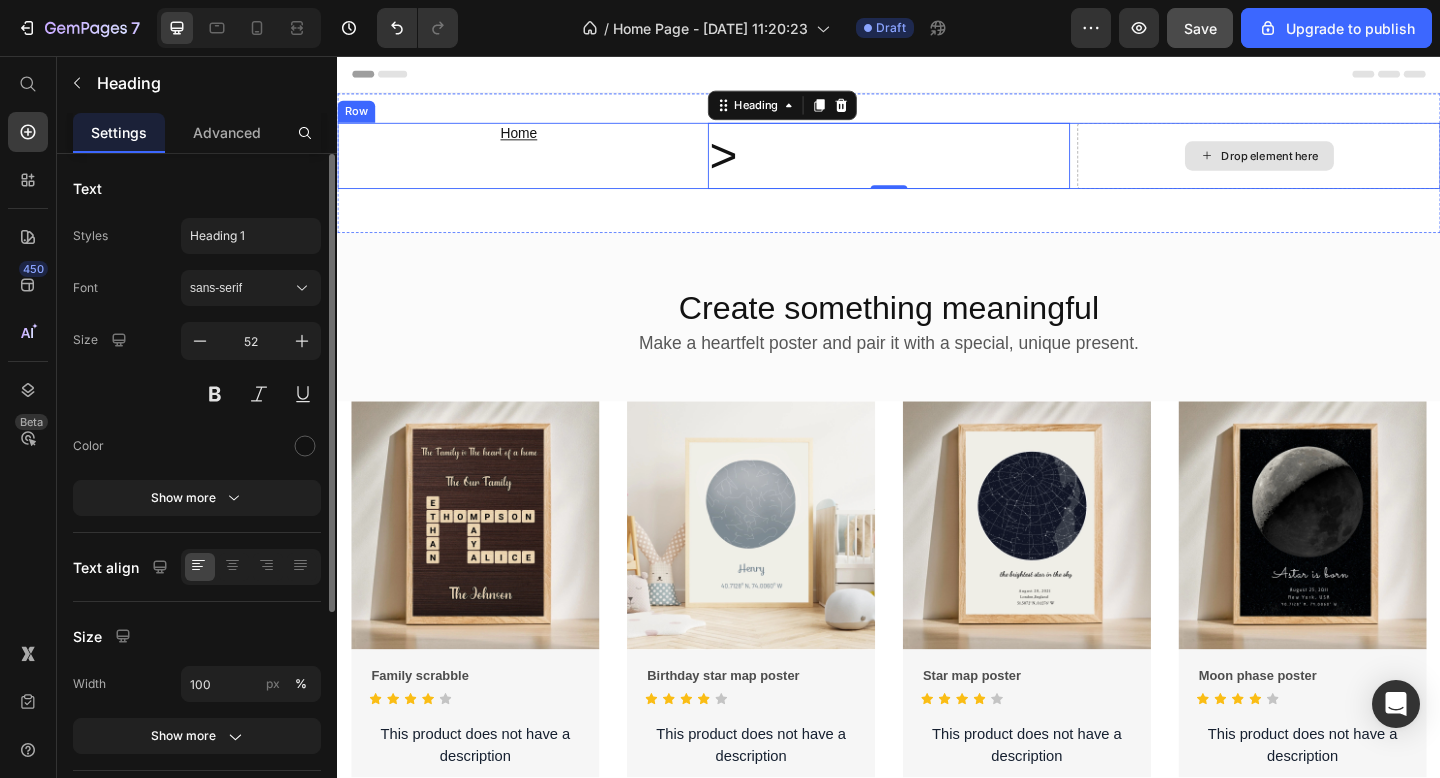click on "Drop element here" at bounding box center [1339, 165] 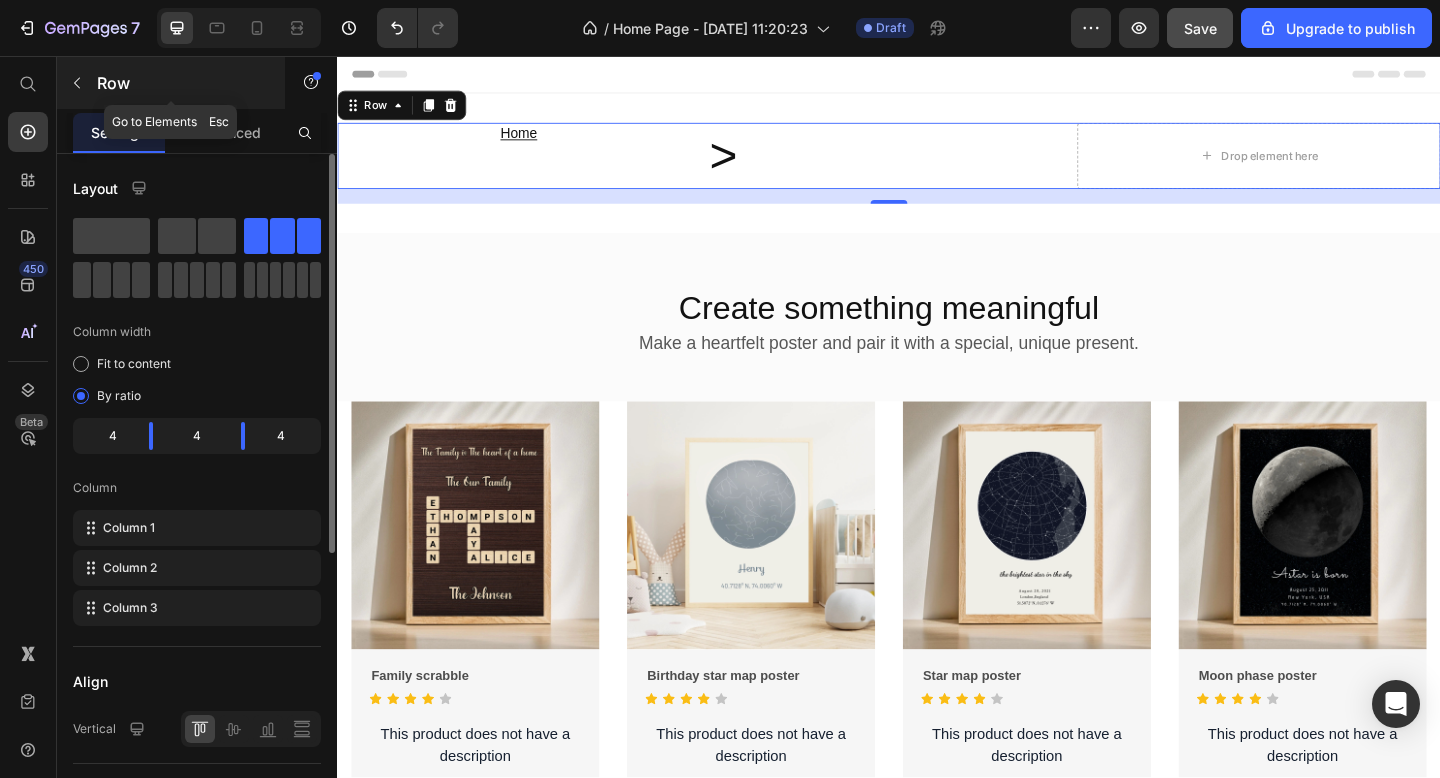 click 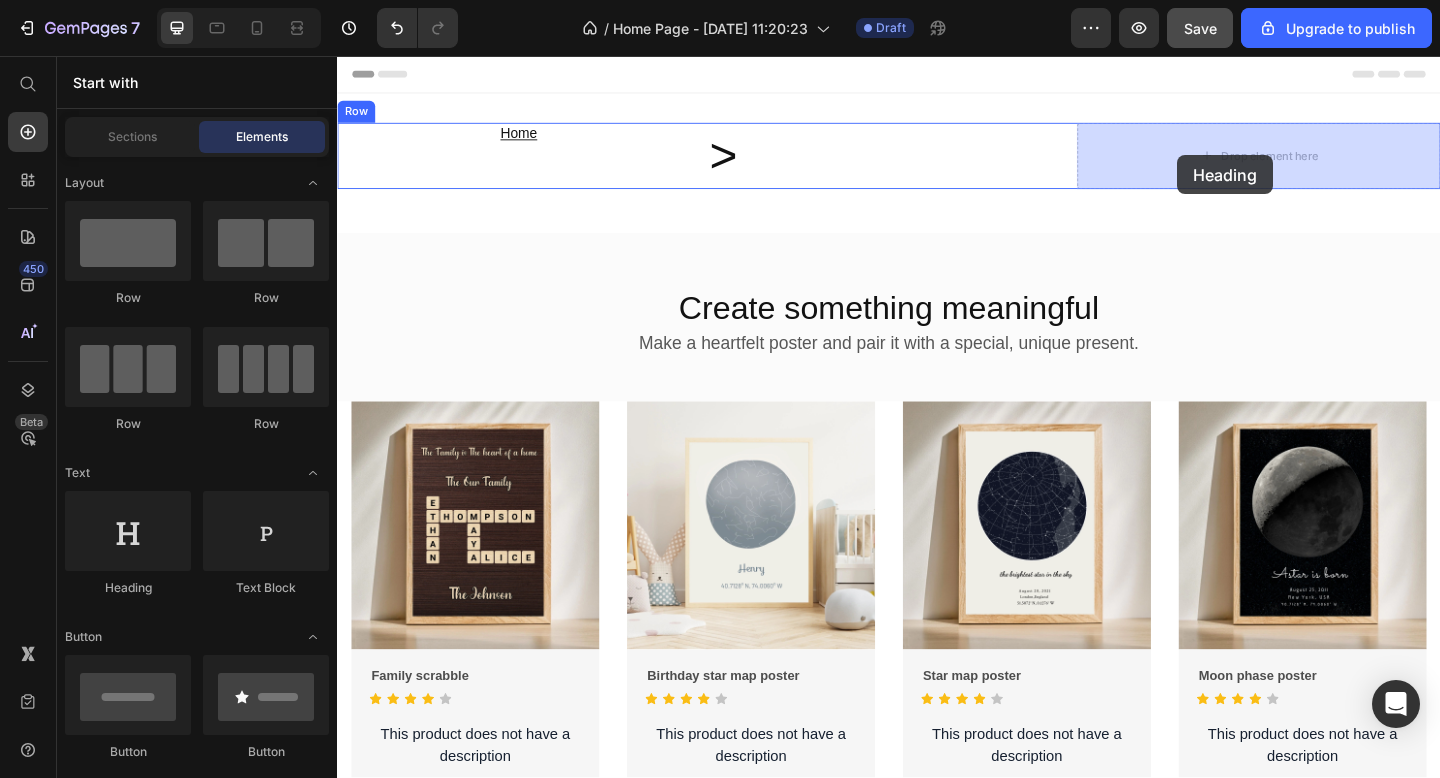 drag, startPoint x: 475, startPoint y: 608, endPoint x: 1251, endPoint y: 164, distance: 894.0425 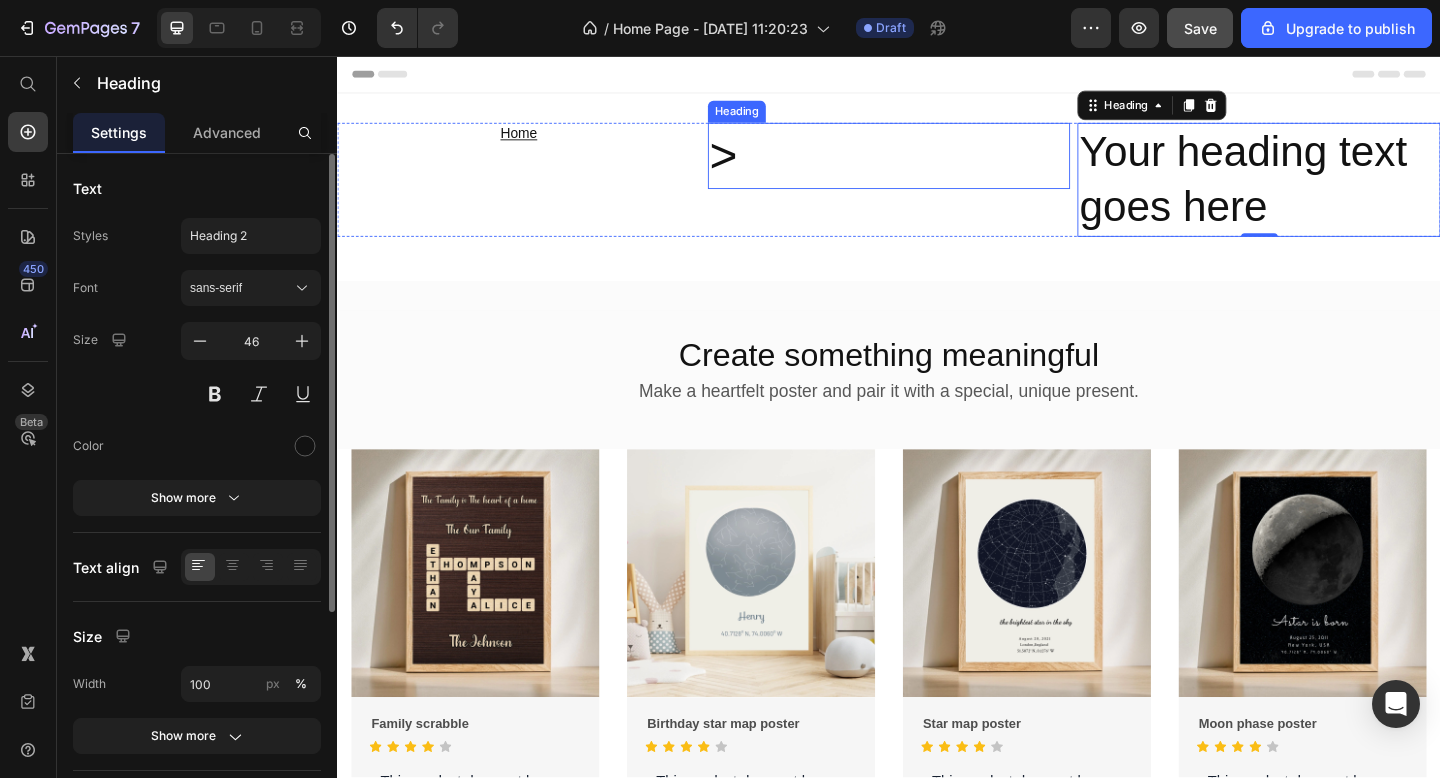 click on ">" at bounding box center [937, 165] 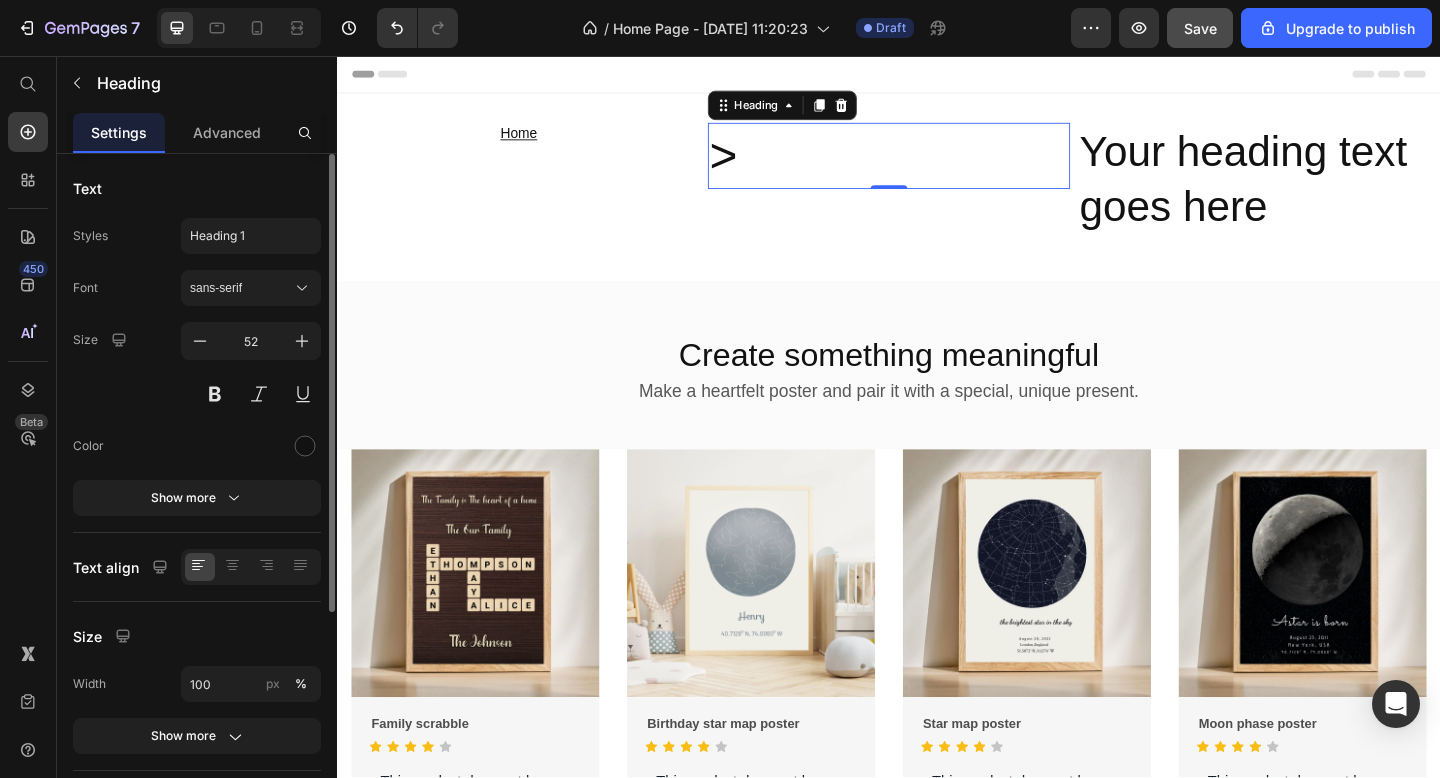 click on ">" at bounding box center [937, 165] 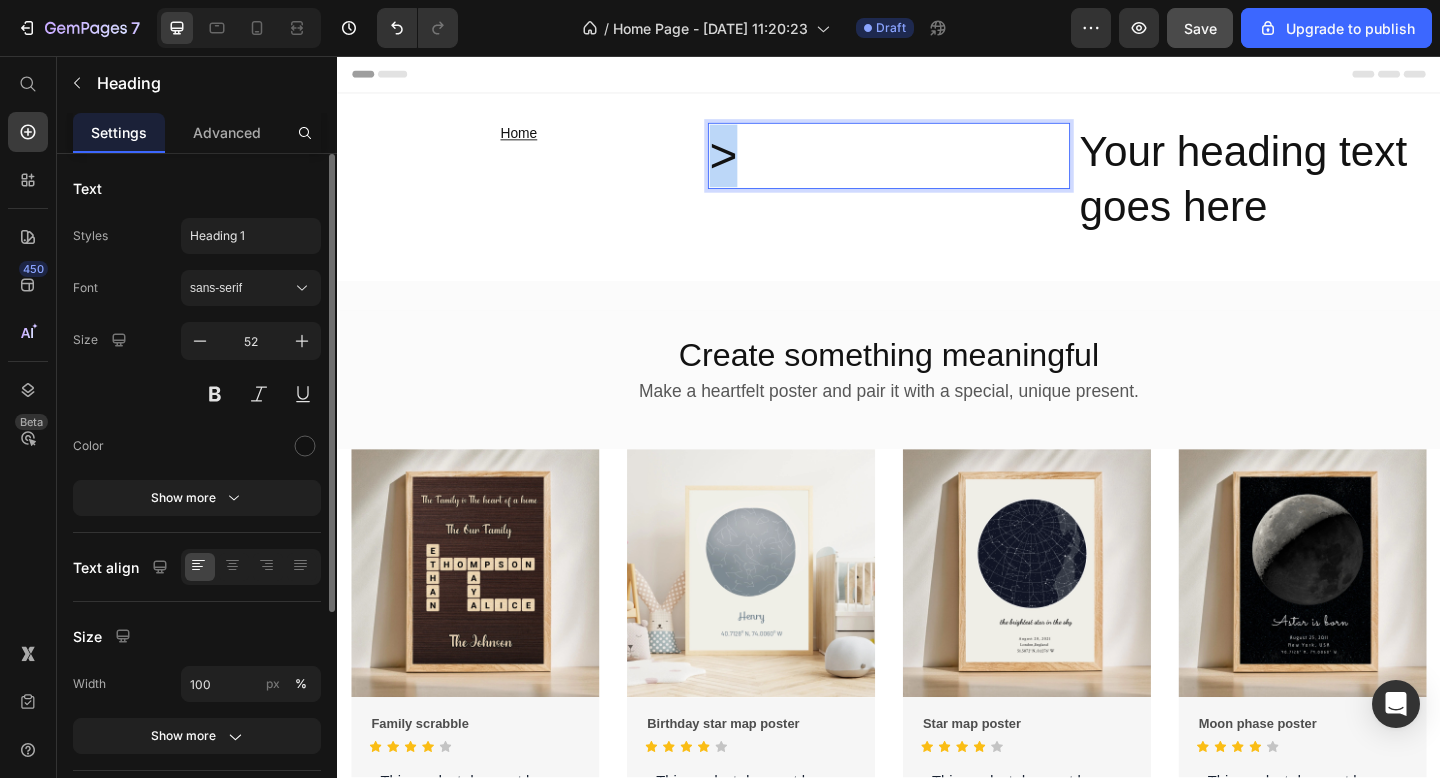 click on ">" at bounding box center [937, 165] 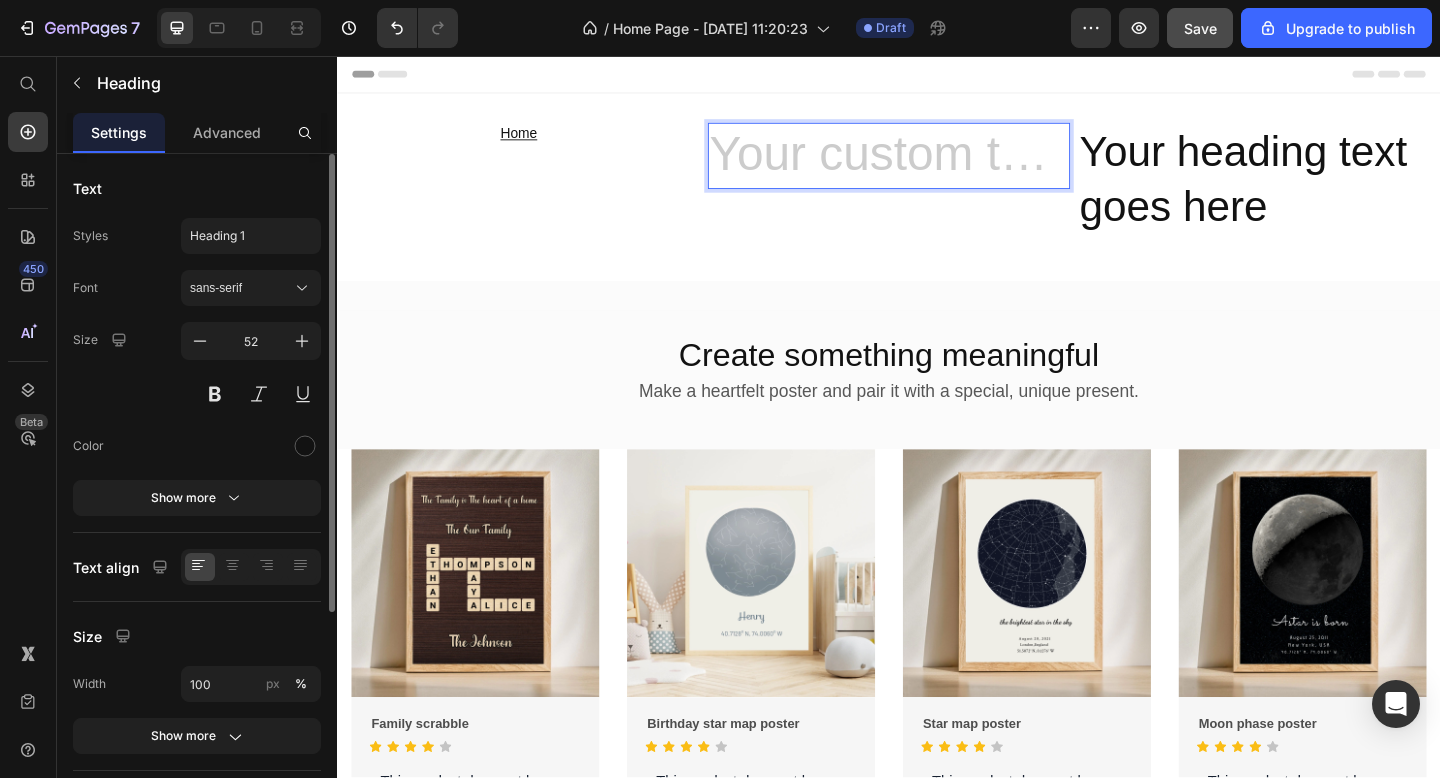 click at bounding box center (937, 165) 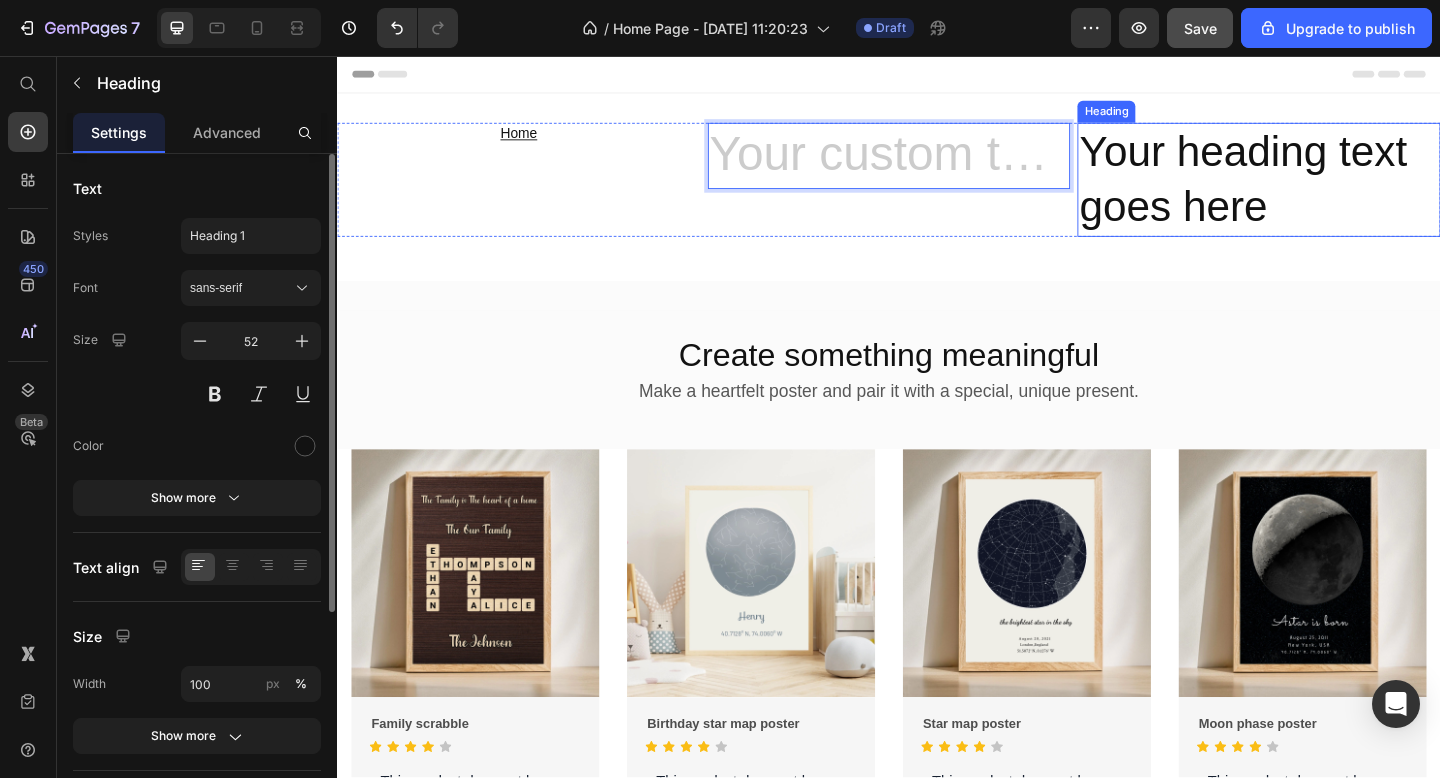 click on "Your heading text goes here" at bounding box center [1339, 191] 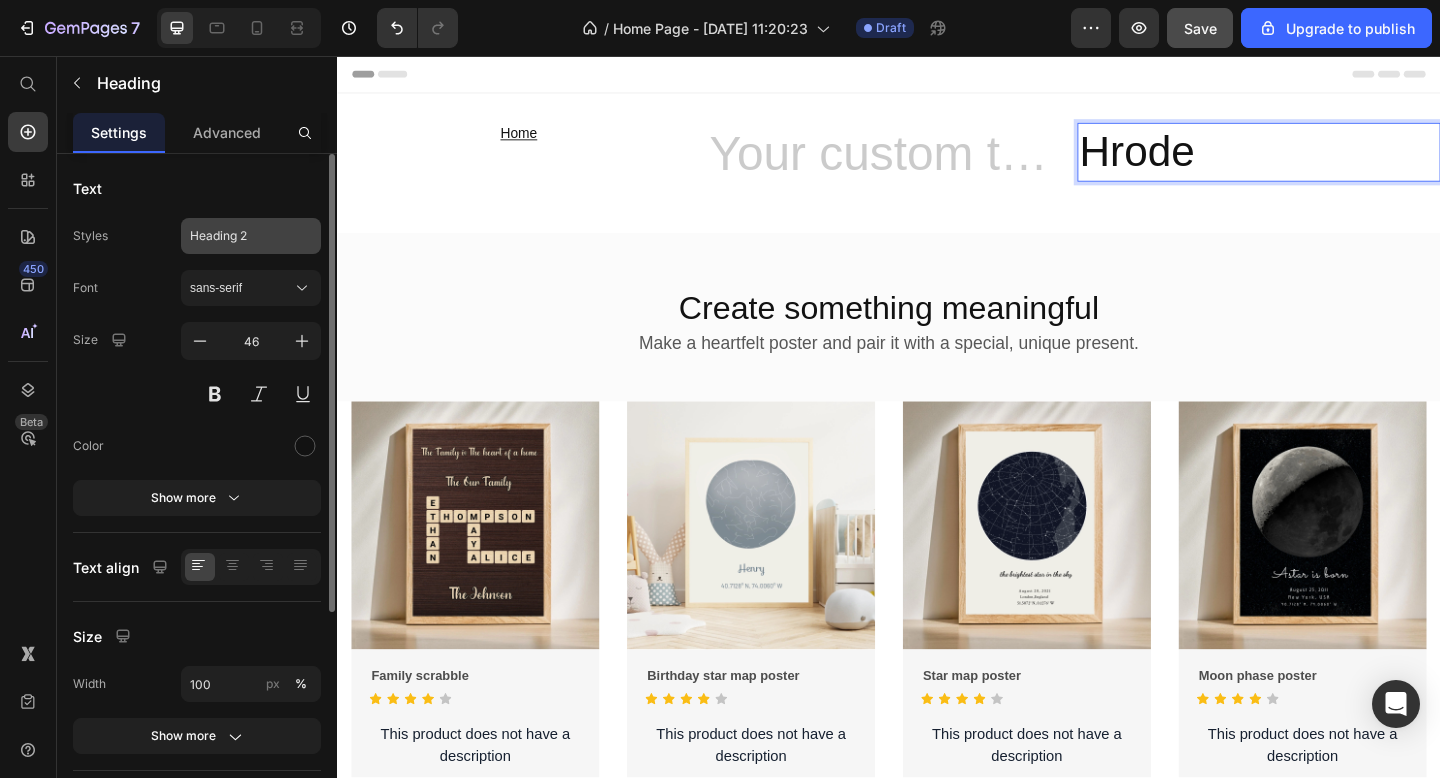 click on "Heading 2" at bounding box center (239, 236) 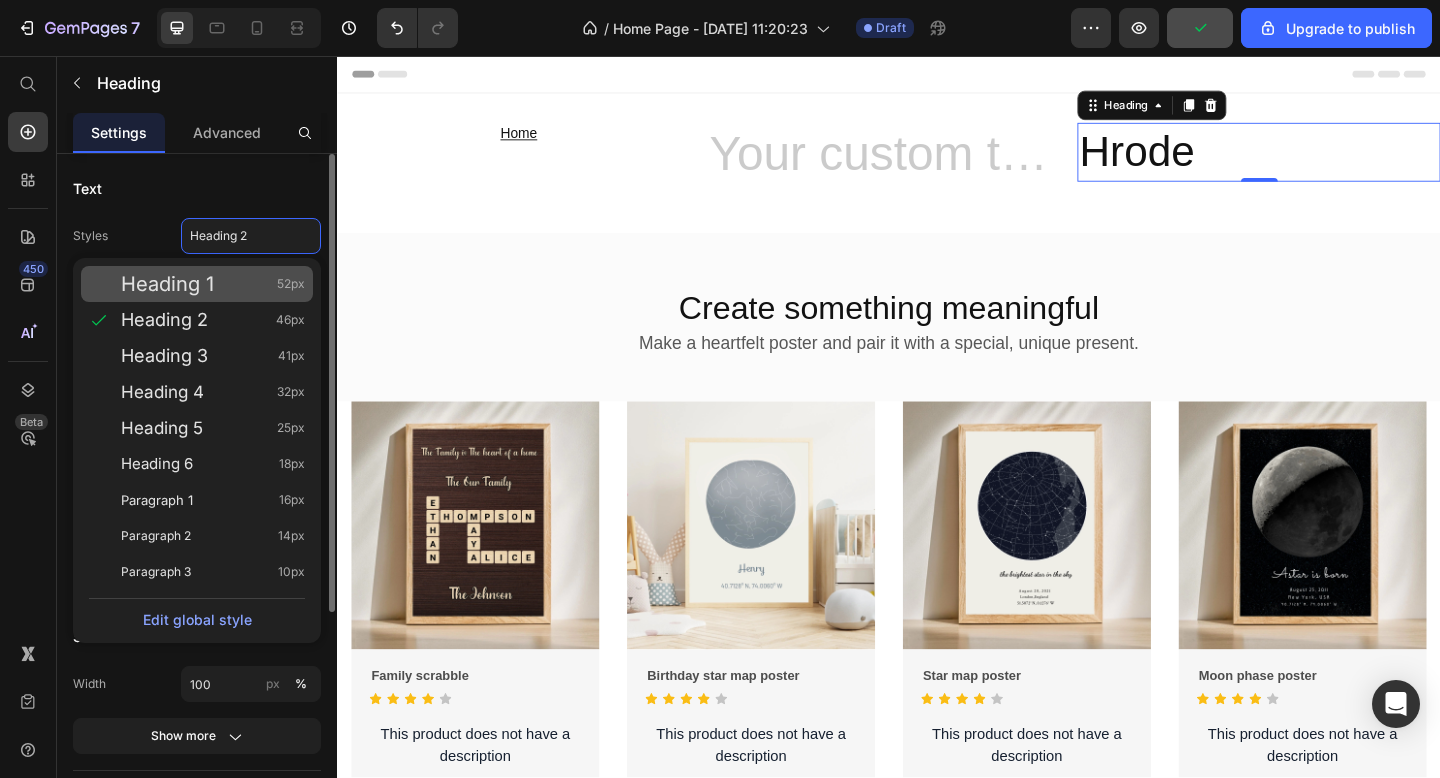 click on "Heading 1 52px" at bounding box center (213, 284) 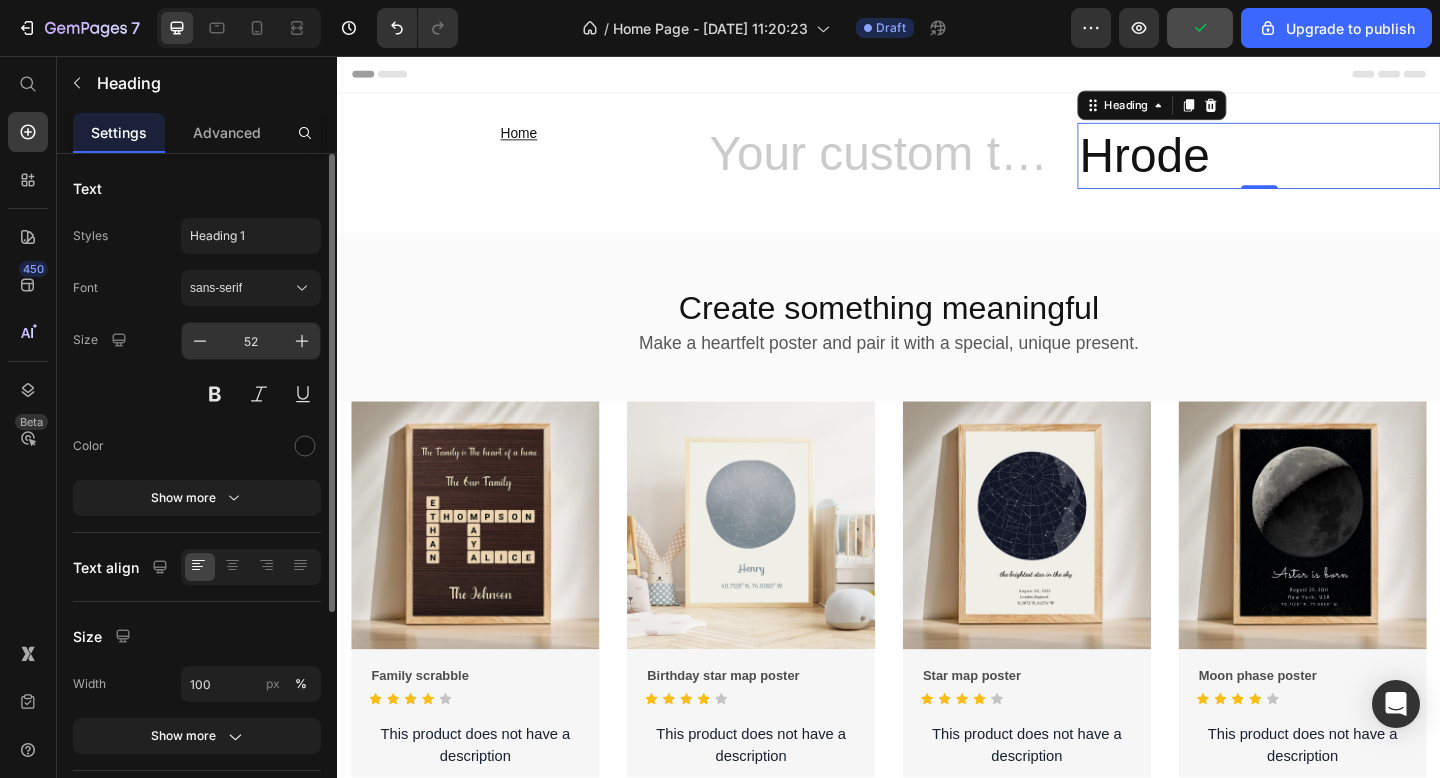 click on "52" at bounding box center [251, 341] 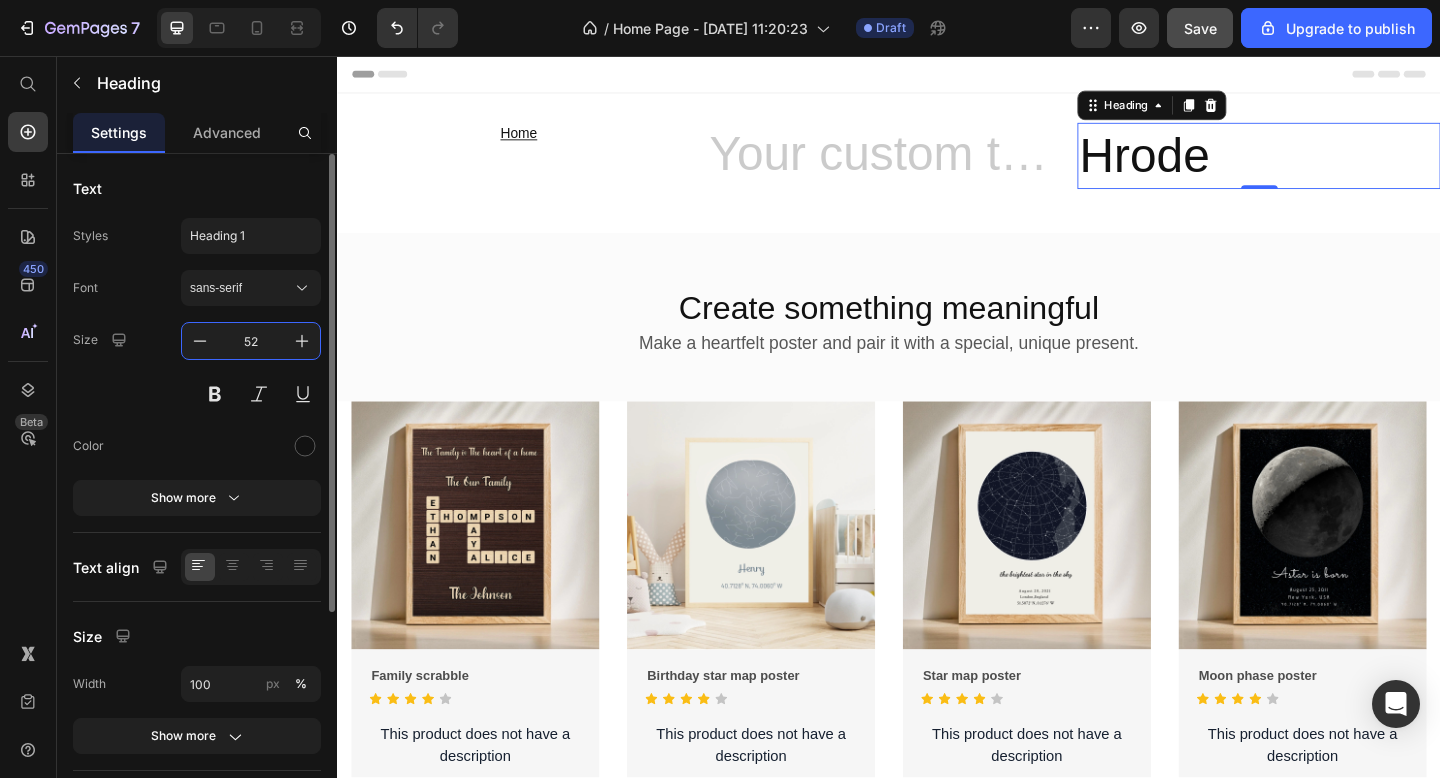 click on "52" at bounding box center (251, 341) 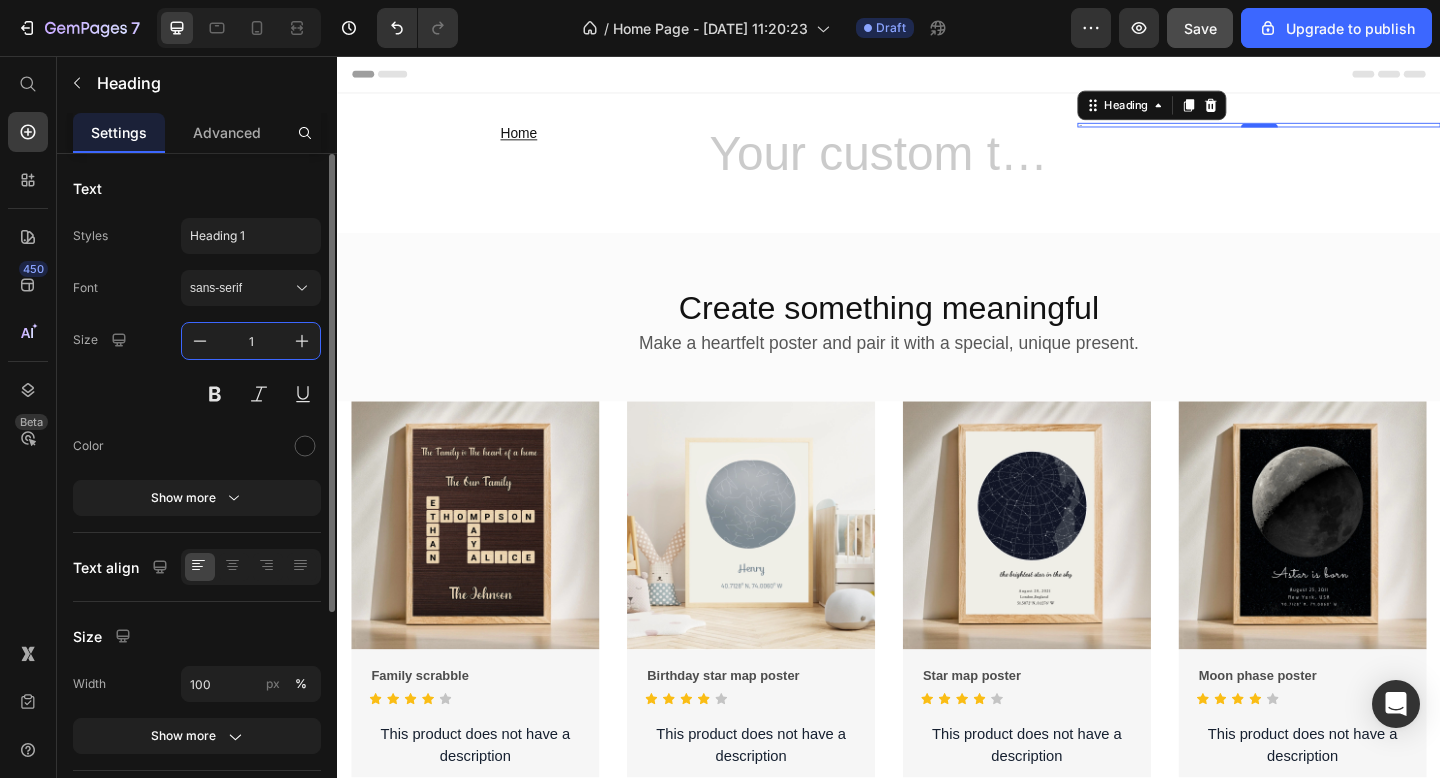 type on "16" 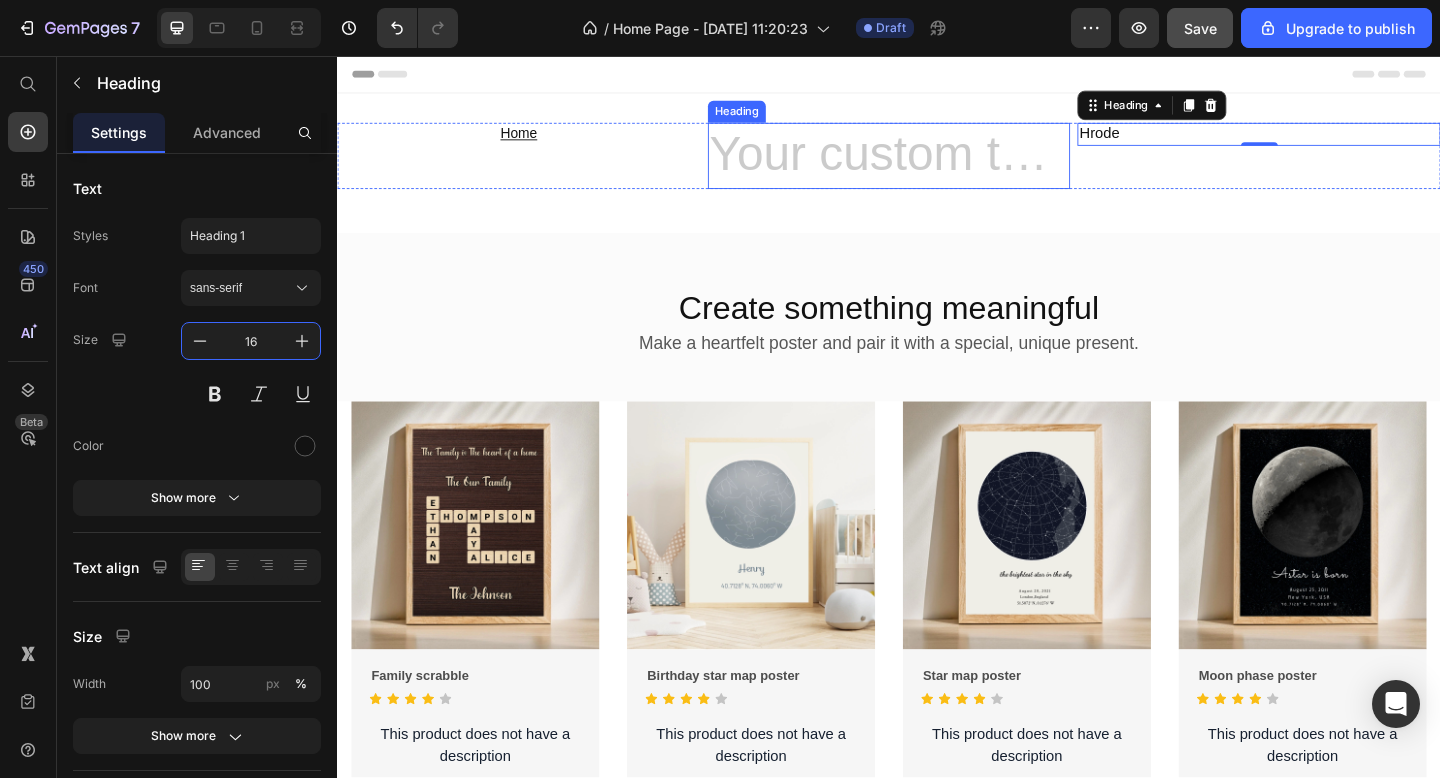 click at bounding box center (937, 165) 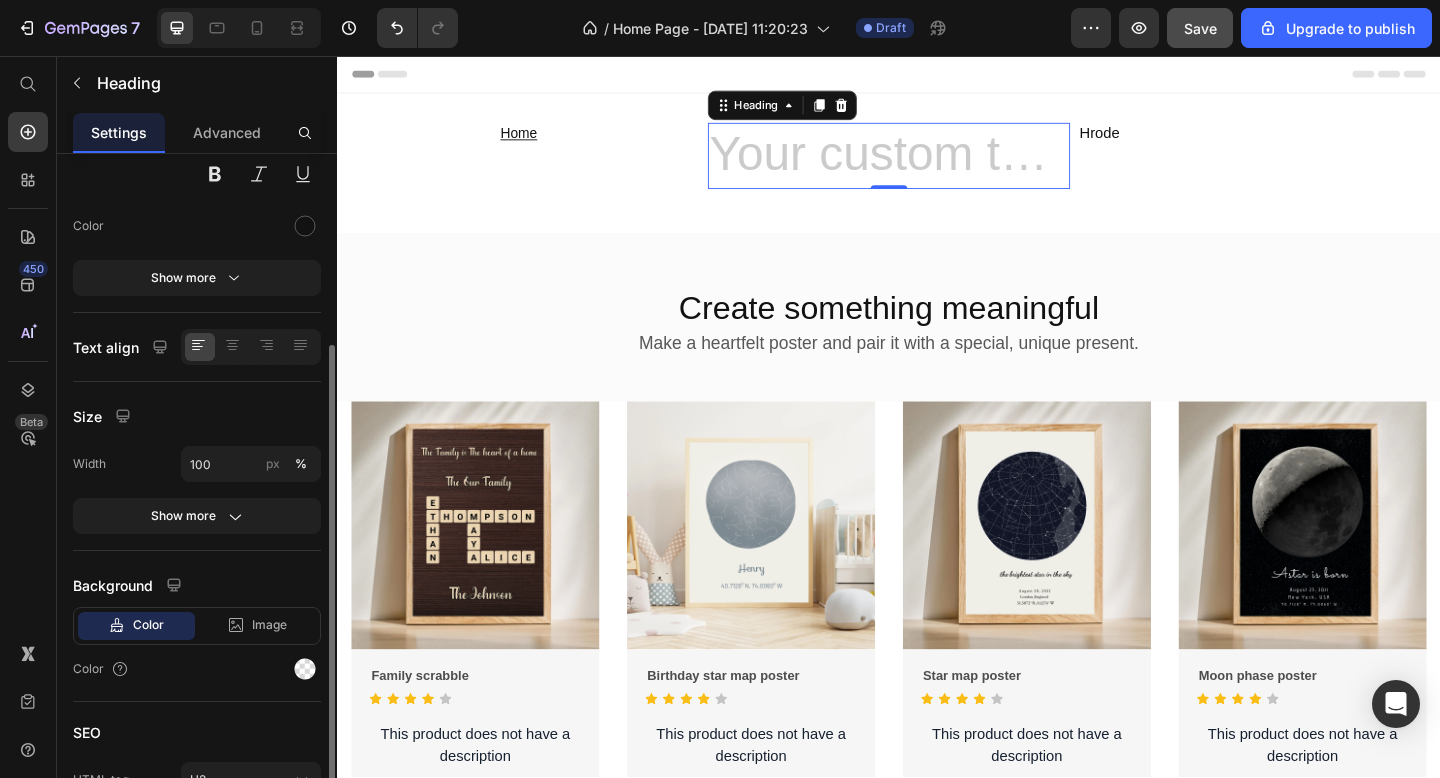 scroll, scrollTop: 331, scrollLeft: 0, axis: vertical 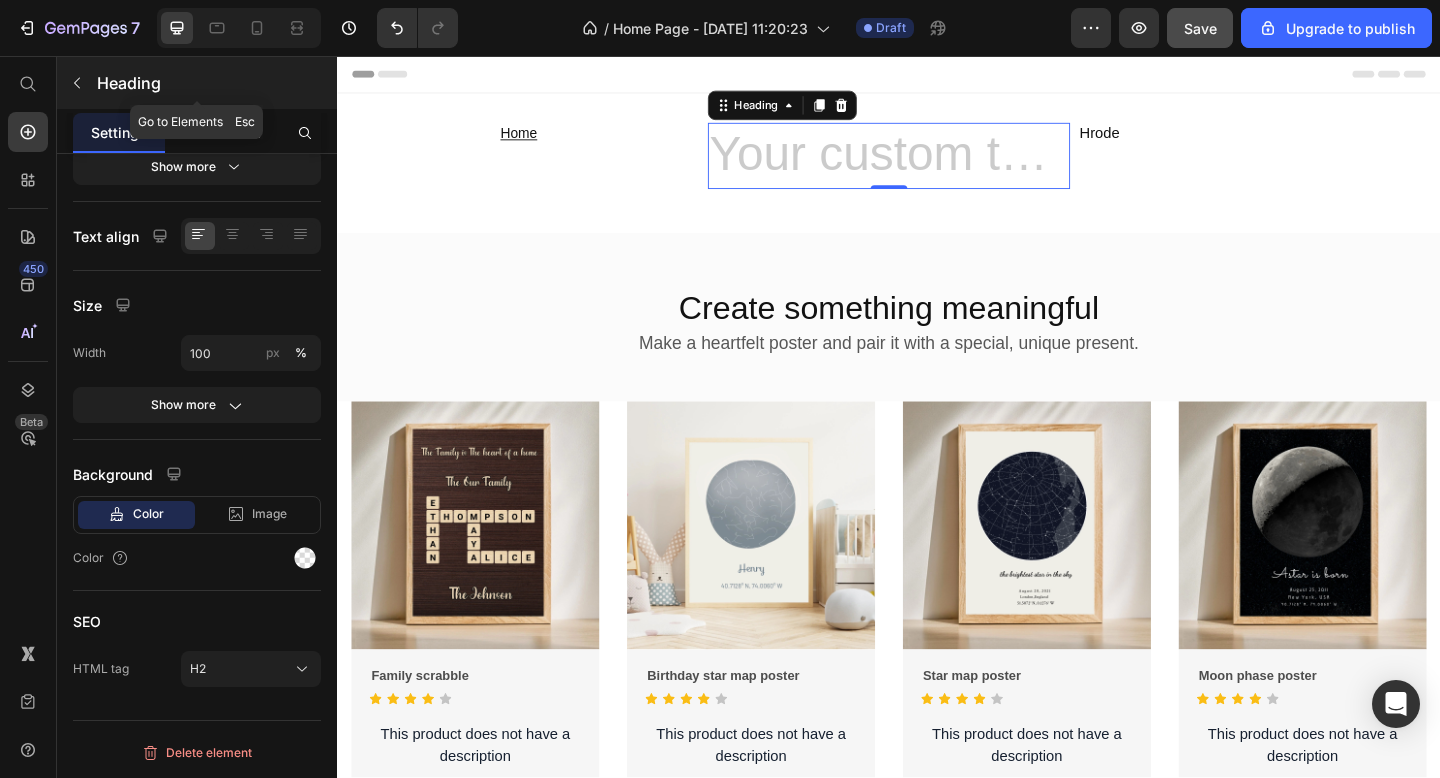 click 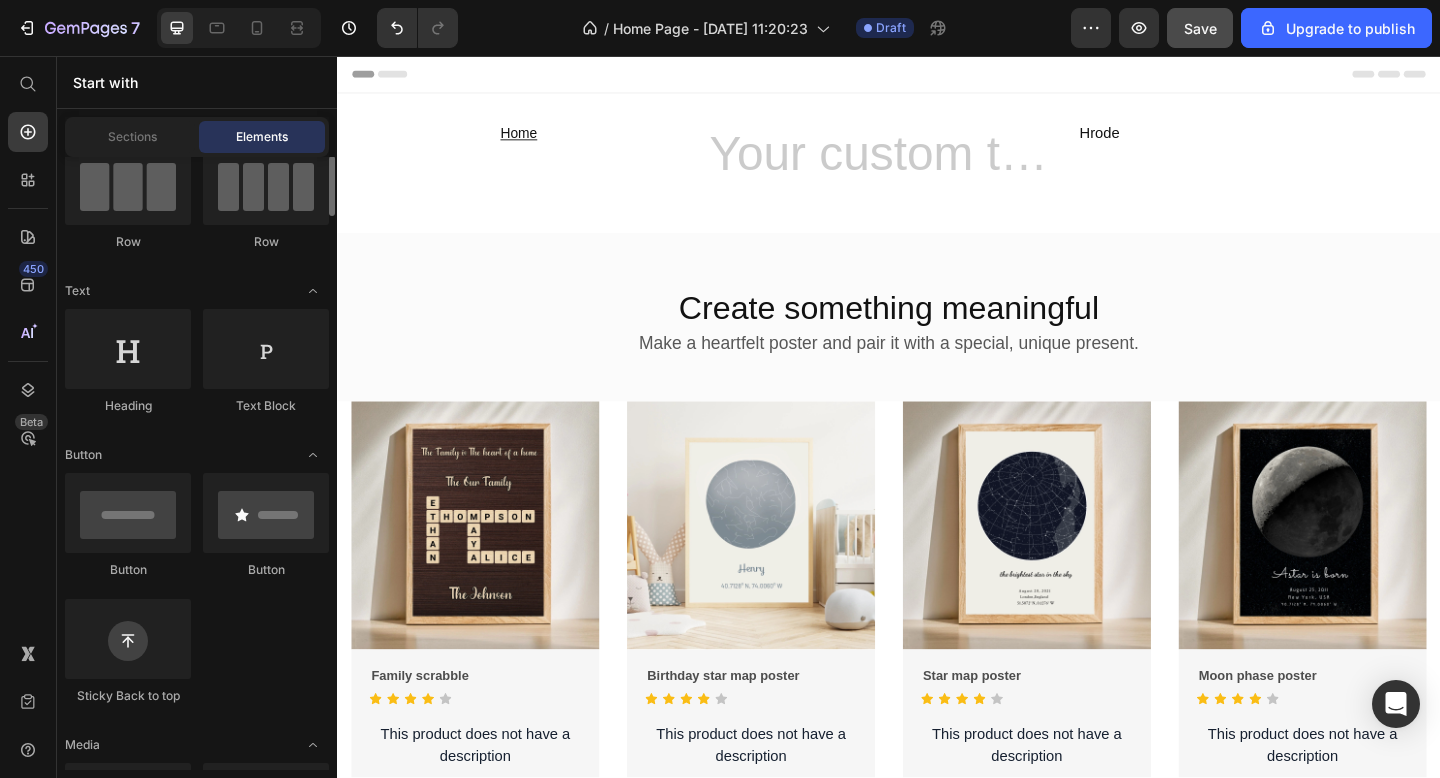scroll, scrollTop: 183, scrollLeft: 0, axis: vertical 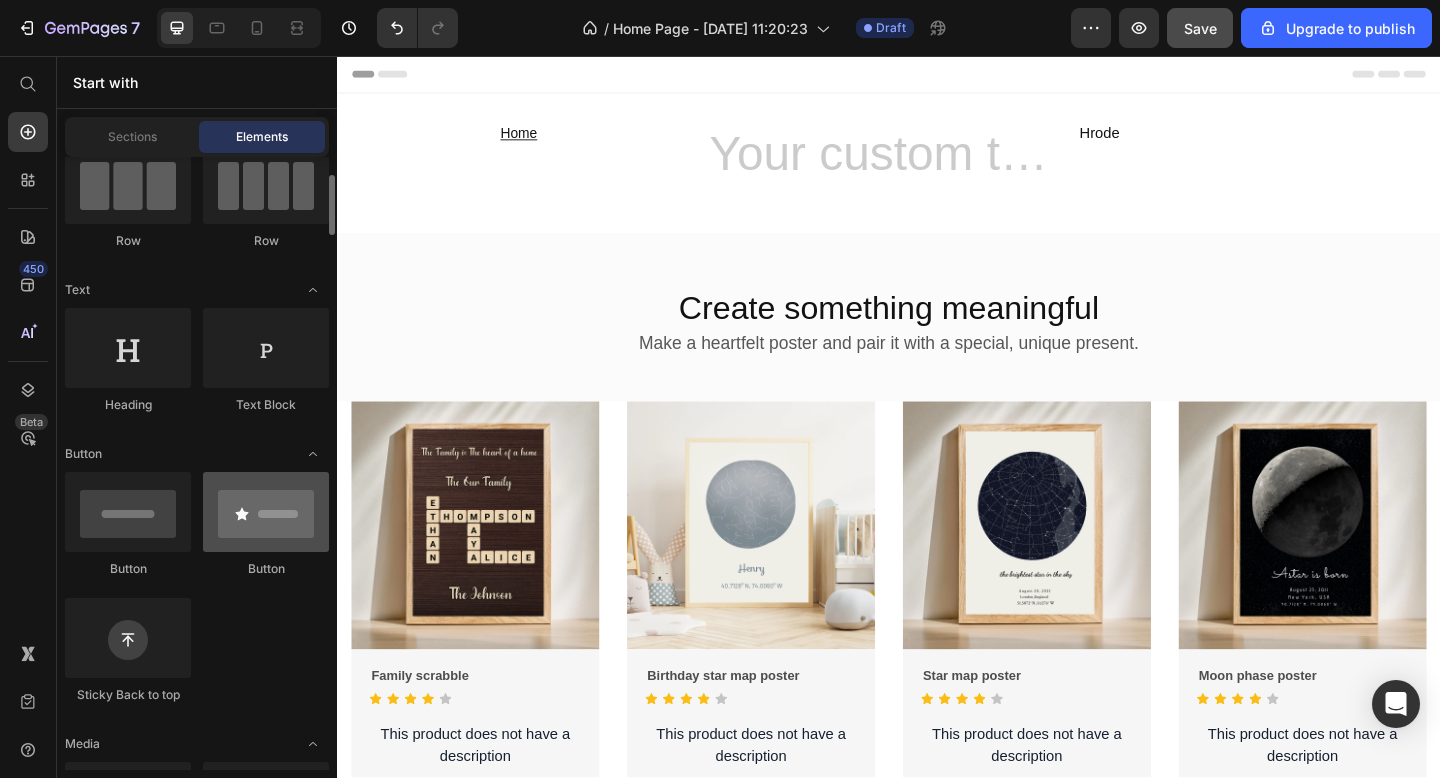 click at bounding box center [266, 512] 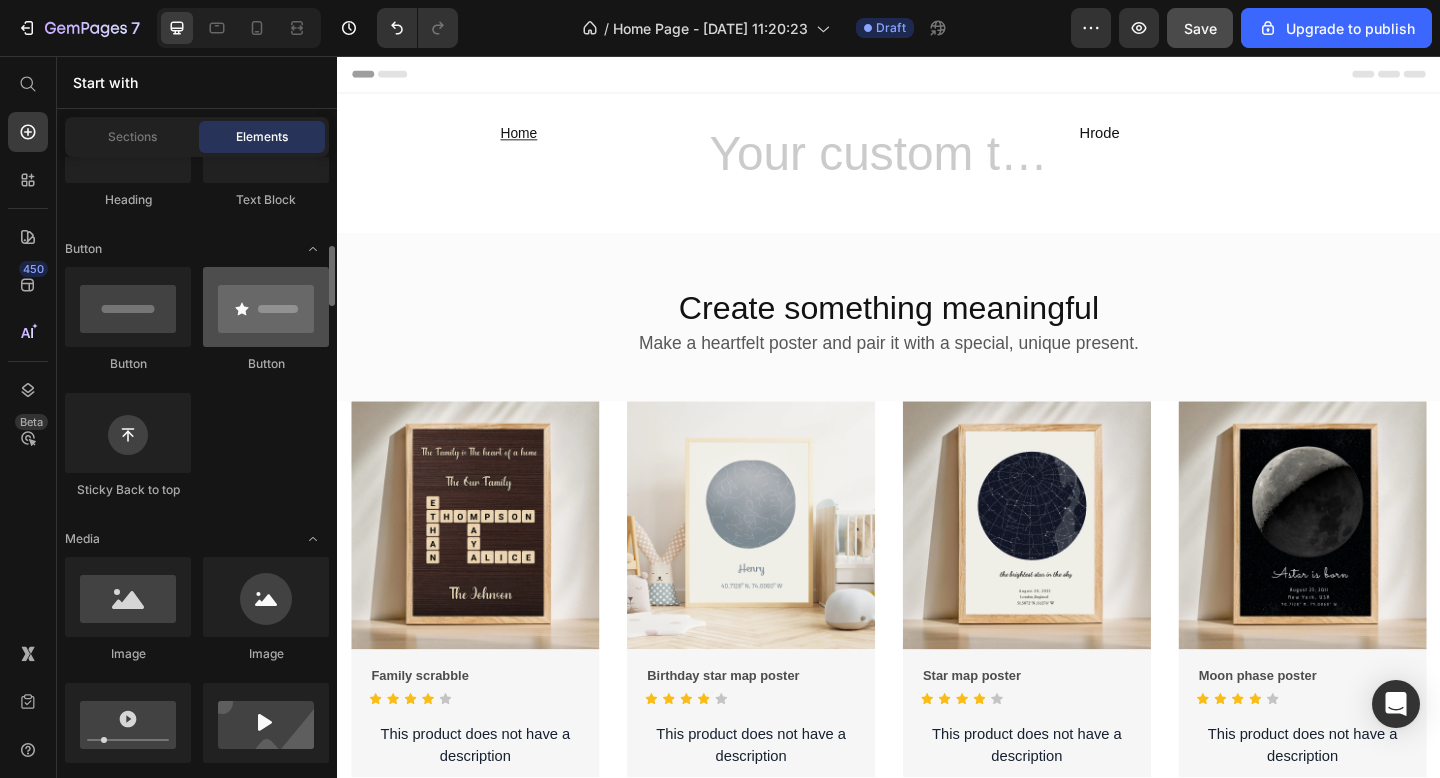 scroll, scrollTop: 446, scrollLeft: 0, axis: vertical 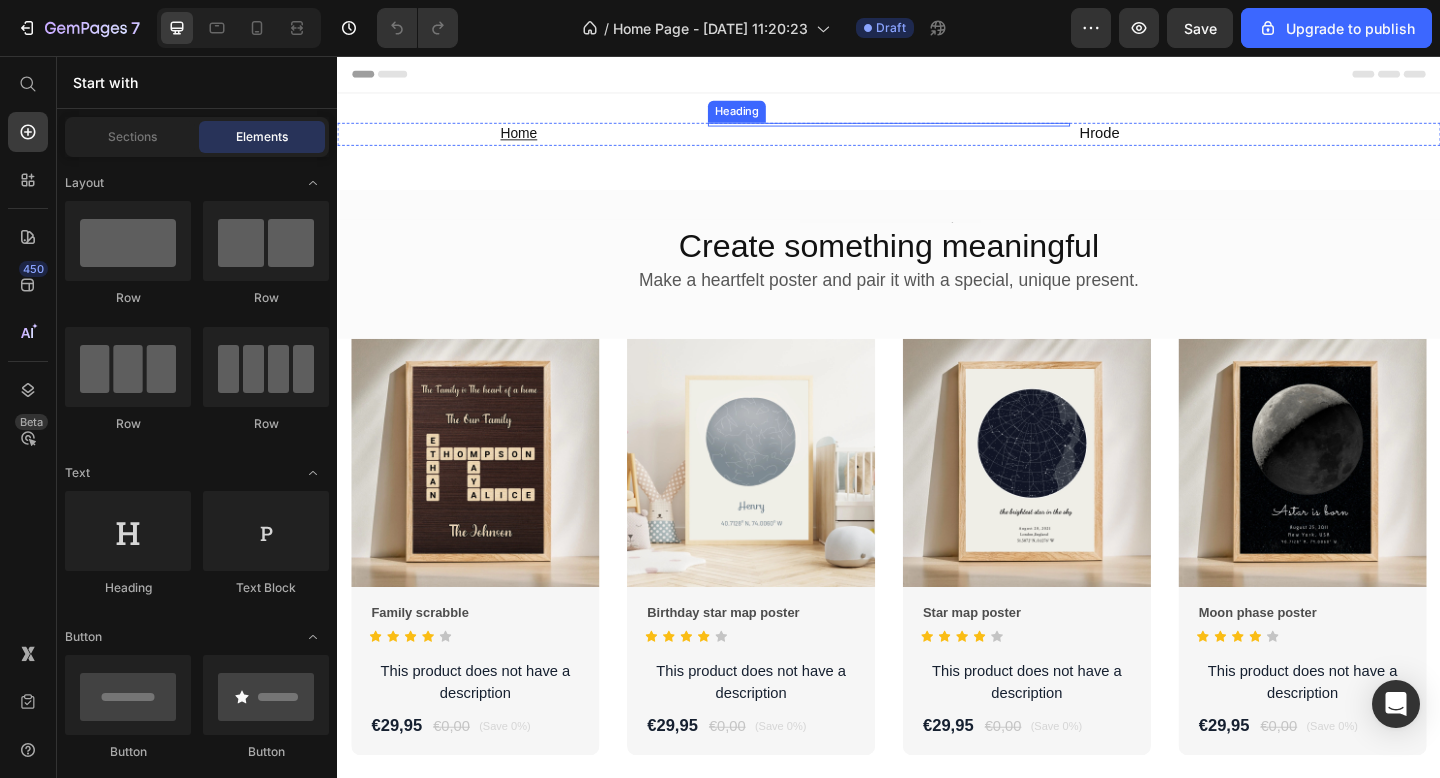 click on "Heading" at bounding box center [937, 141] 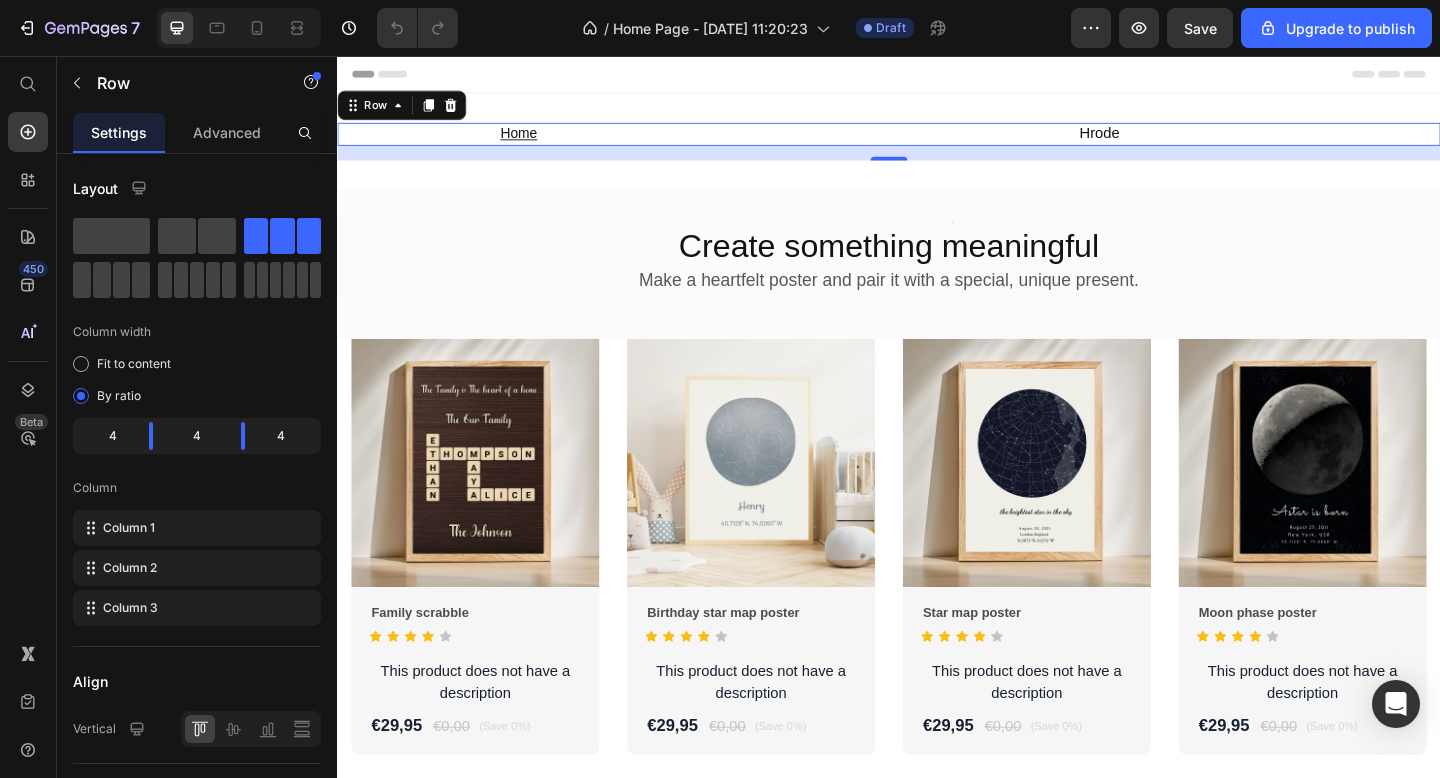 click on "Heading" at bounding box center (937, 141) 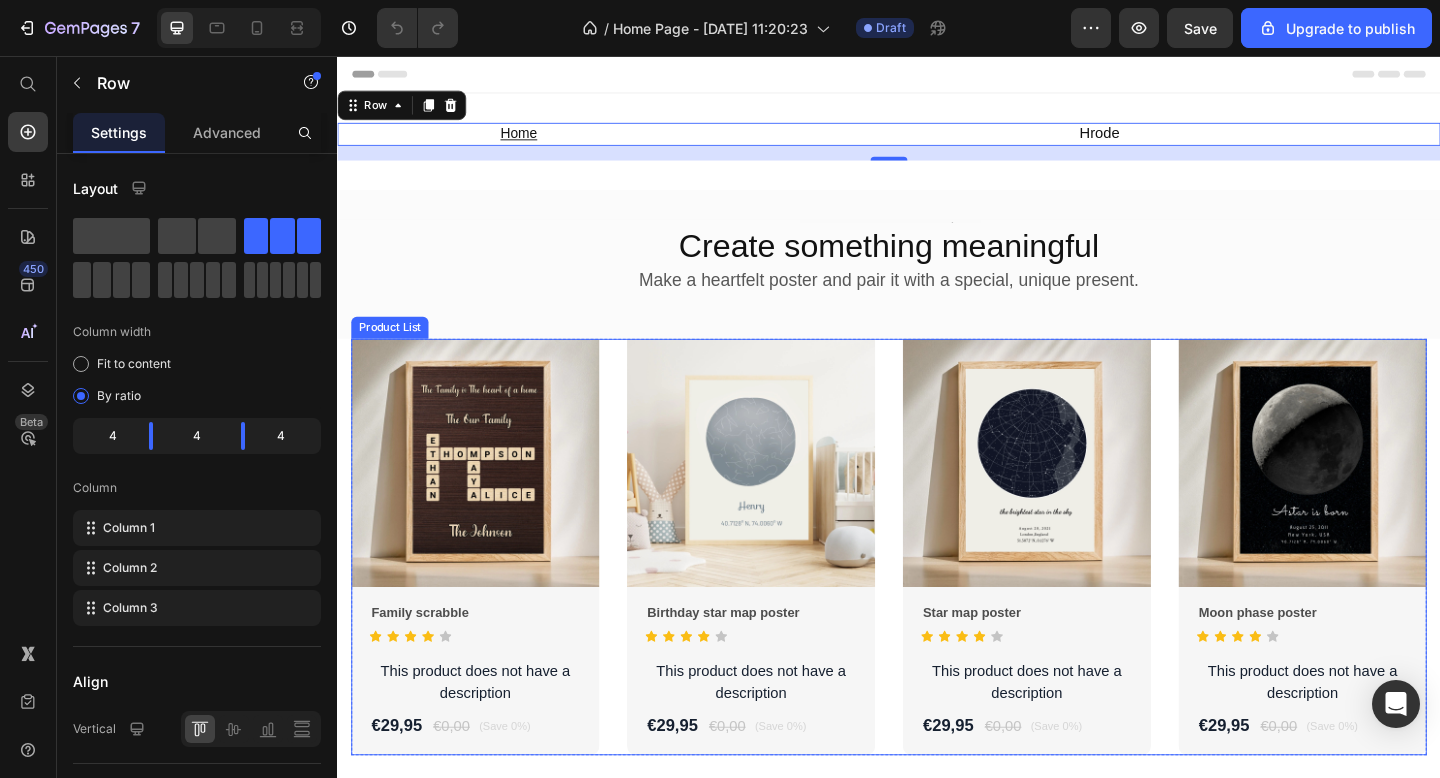 click on "Product Images Family scrabble Product Title                Icon                Icon                Icon                Icon                Icon Icon List Hoz This product does not have a description Product Description €29,95 Product Price €0,00 Product Price (Save 0%) Product Badge Row Row Row Product Images Birthday star map poster Product Title                Icon                Icon                Icon                Icon                Icon Icon List Hoz This product does not have a description Product Description €29,95 Product Price €0,00 Product Price (Save 0%) Product Badge Row Row Row Product Images Star map poster Product Title                Icon                Icon                Icon                Icon                Icon Icon List Hoz This product does not have a description Product Description €29,95 Product Price €0,00 Product Price (Save 0%) Product Badge Row Row Row Product Images Moon phase poster Product Title                Icon                Icon                Icon Icon" at bounding box center [937, 590] 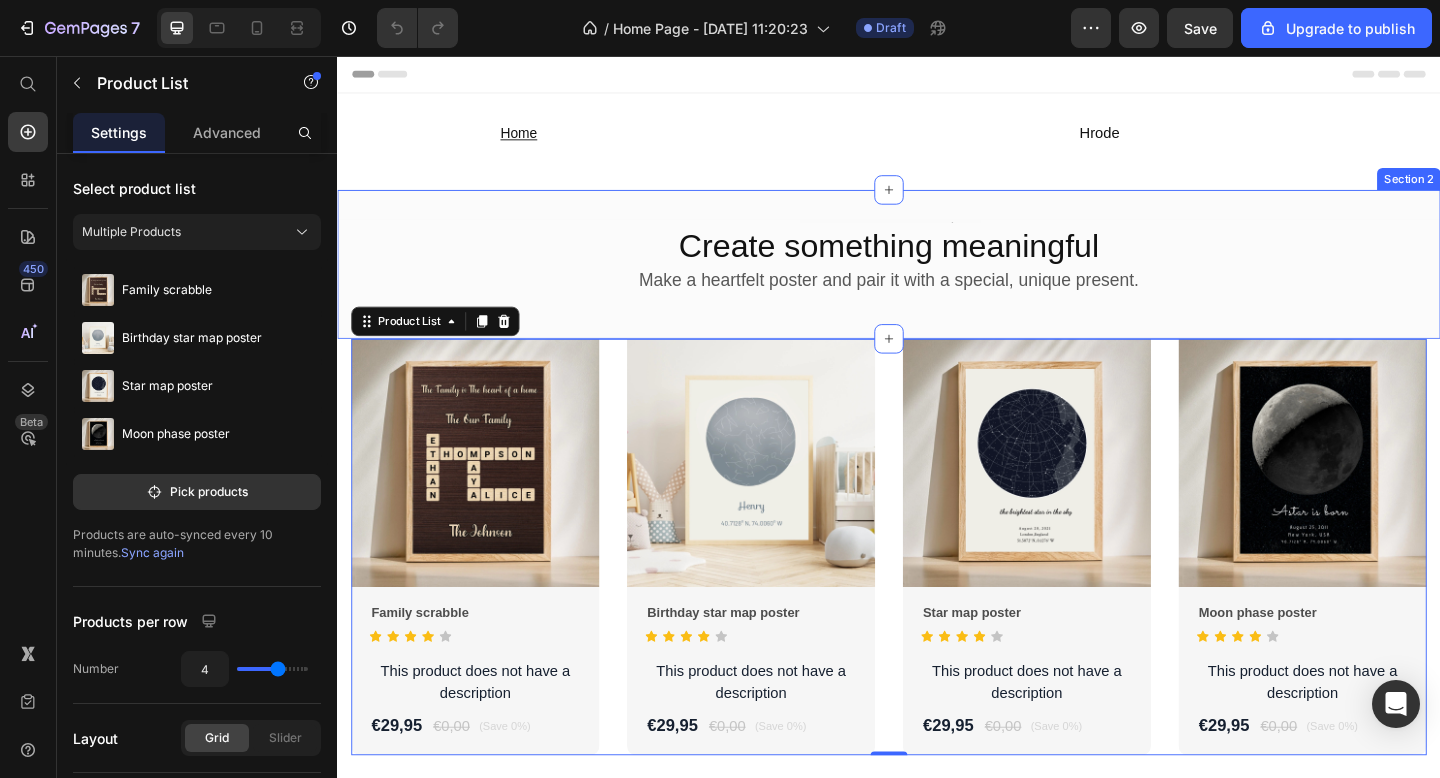 click on "Heading Create something meaningful Heading Make a heartfelt poster and pair it with a special, unique present. Heading Row Section 2" at bounding box center [937, 283] 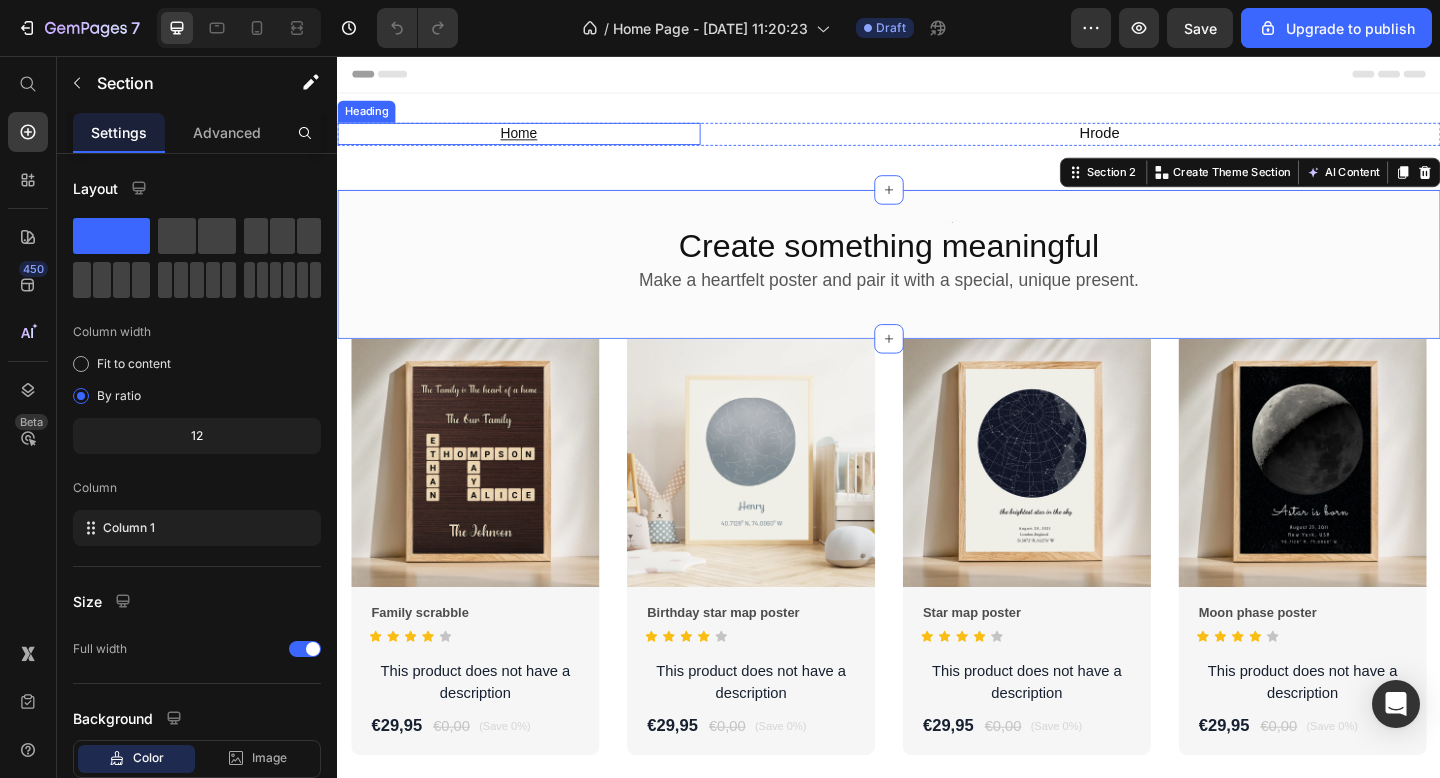 click on "Home" at bounding box center (534, 141) 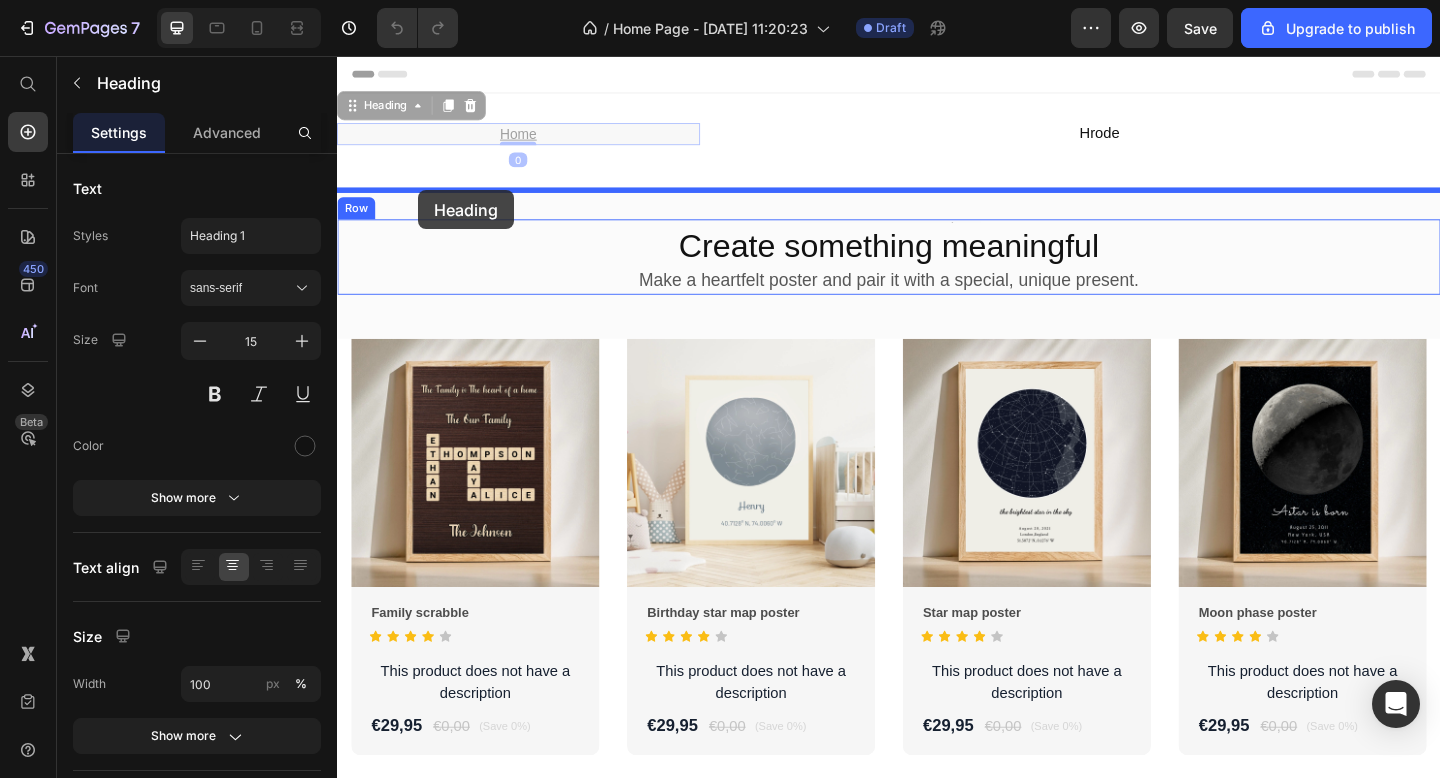 drag, startPoint x: 356, startPoint y: 114, endPoint x: 425, endPoint y: 202, distance: 111.82576 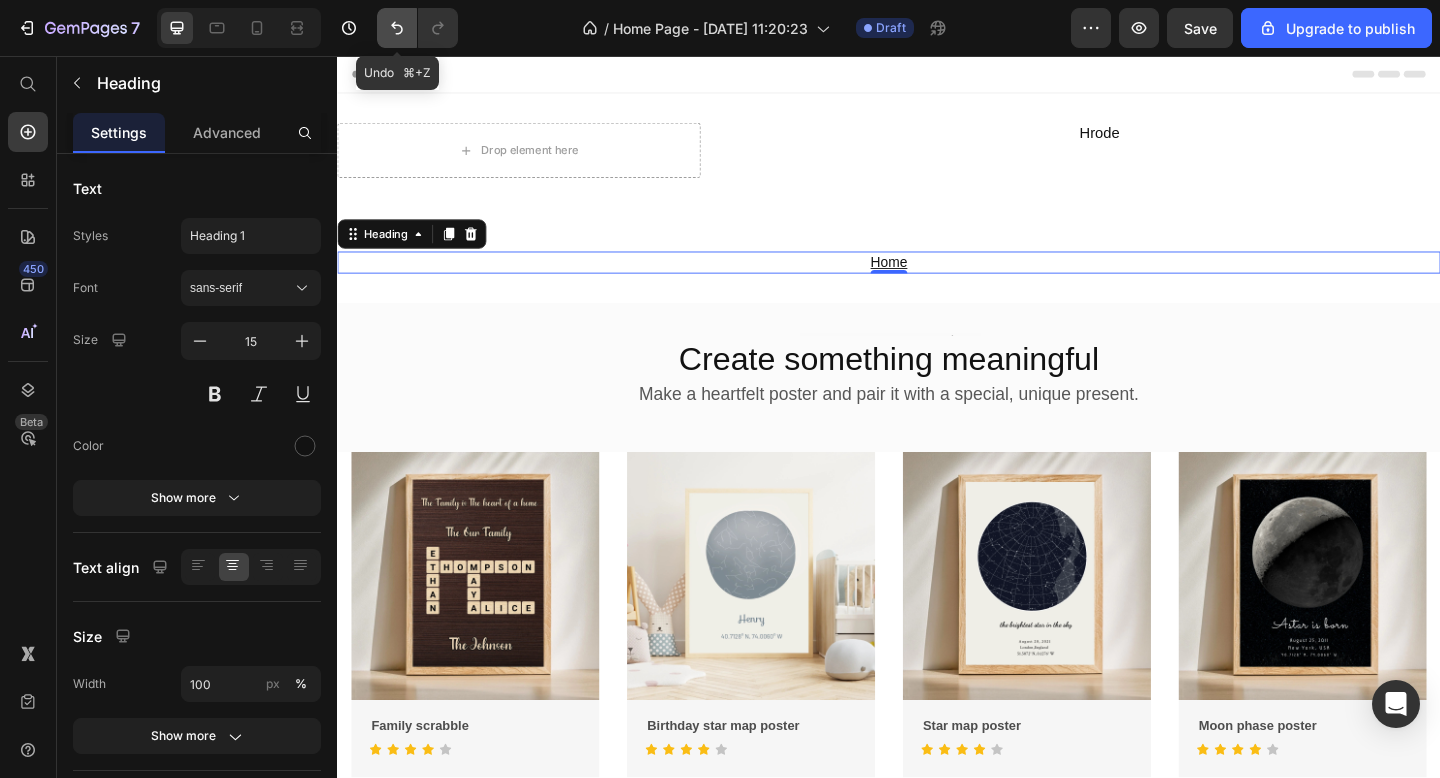 click 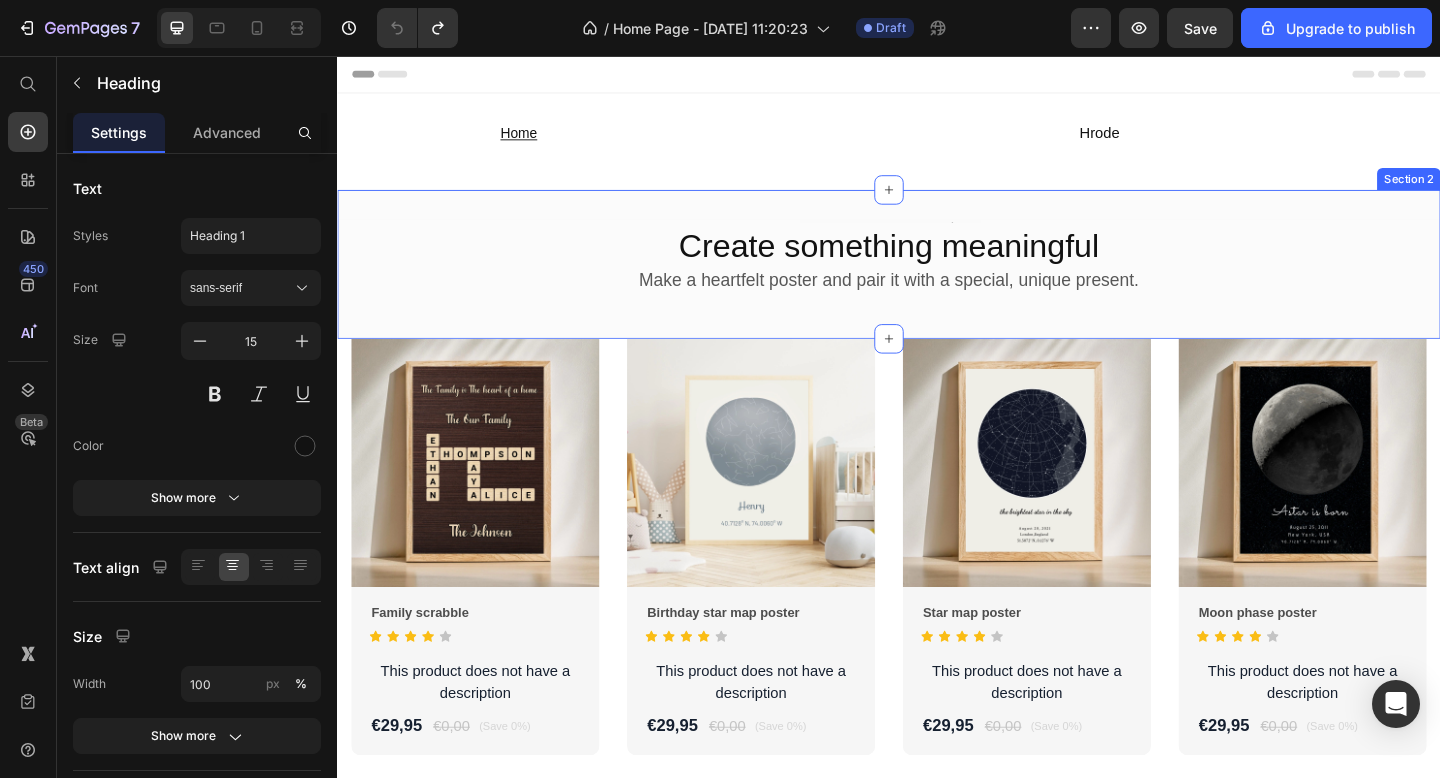 click on "Heading Create something meaningful Heading Make a heartfelt poster and pair it with a special, unique present. Heading Row Section 2" at bounding box center [937, 283] 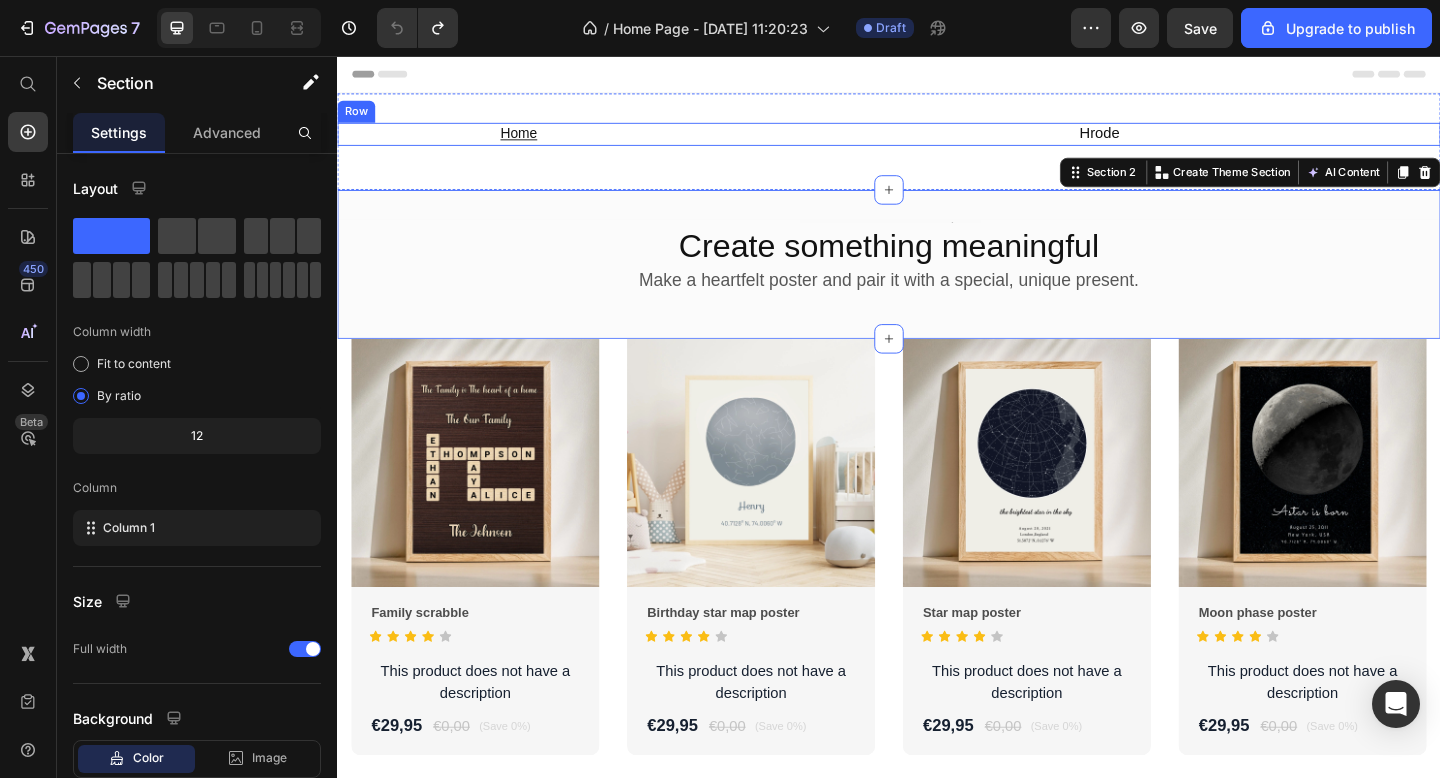 click on "Heading" at bounding box center (937, 141) 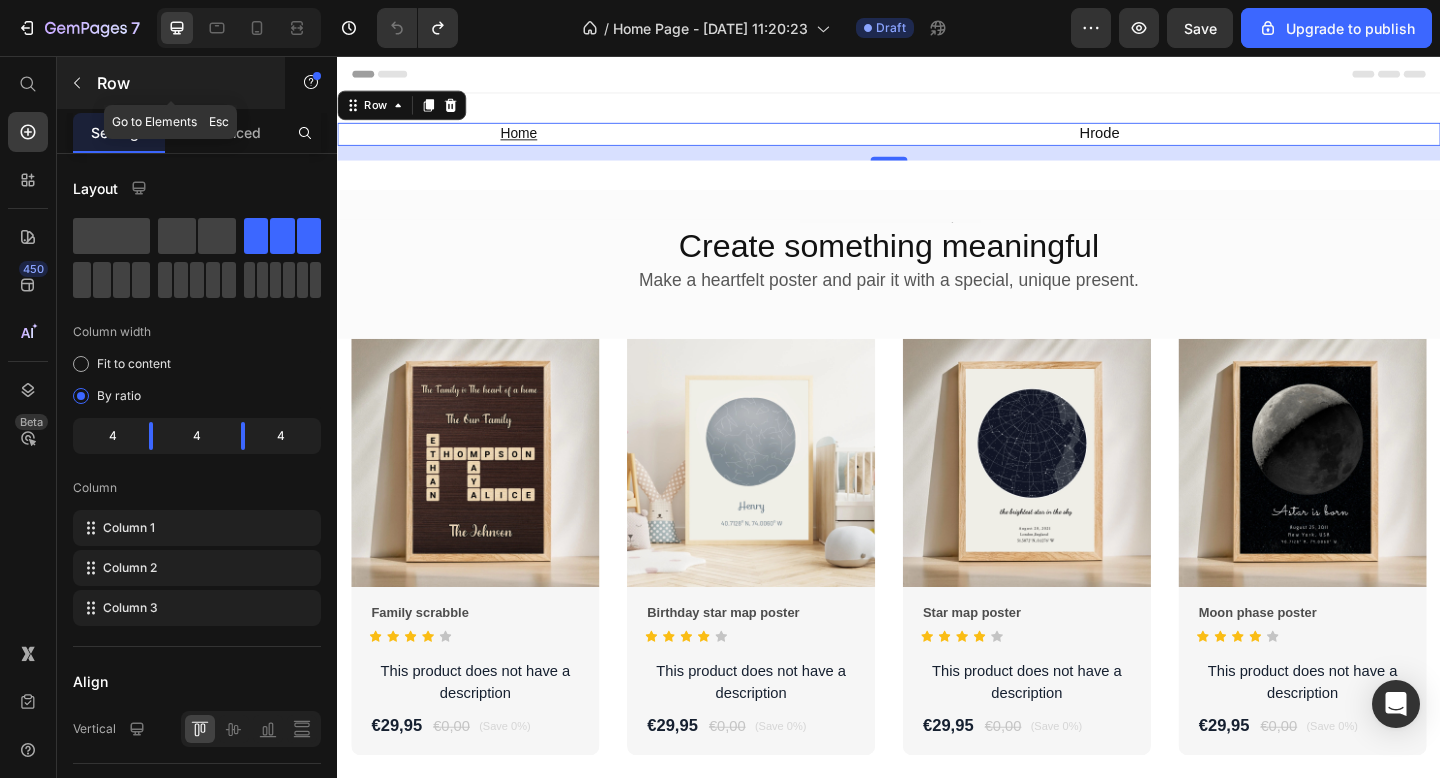 click 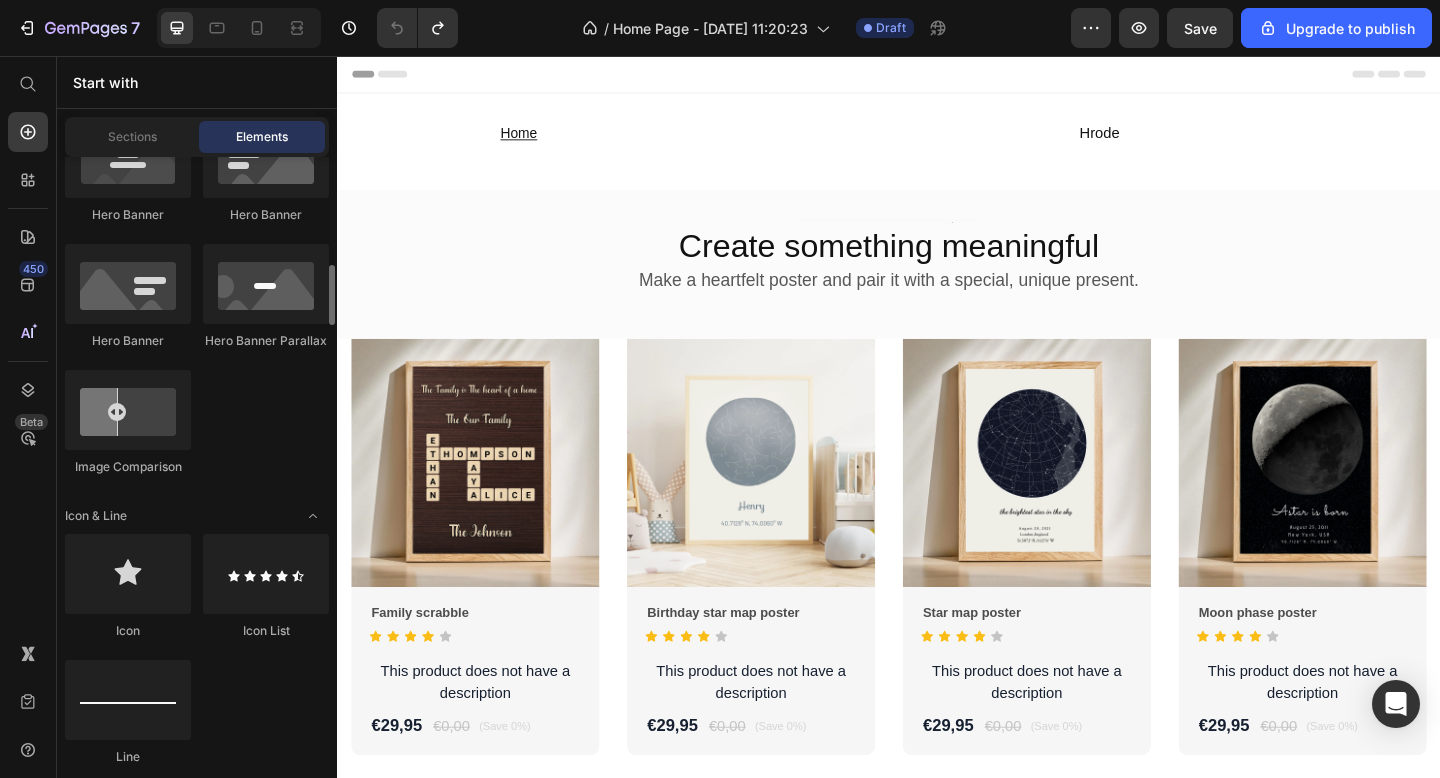 scroll, scrollTop: 1080, scrollLeft: 0, axis: vertical 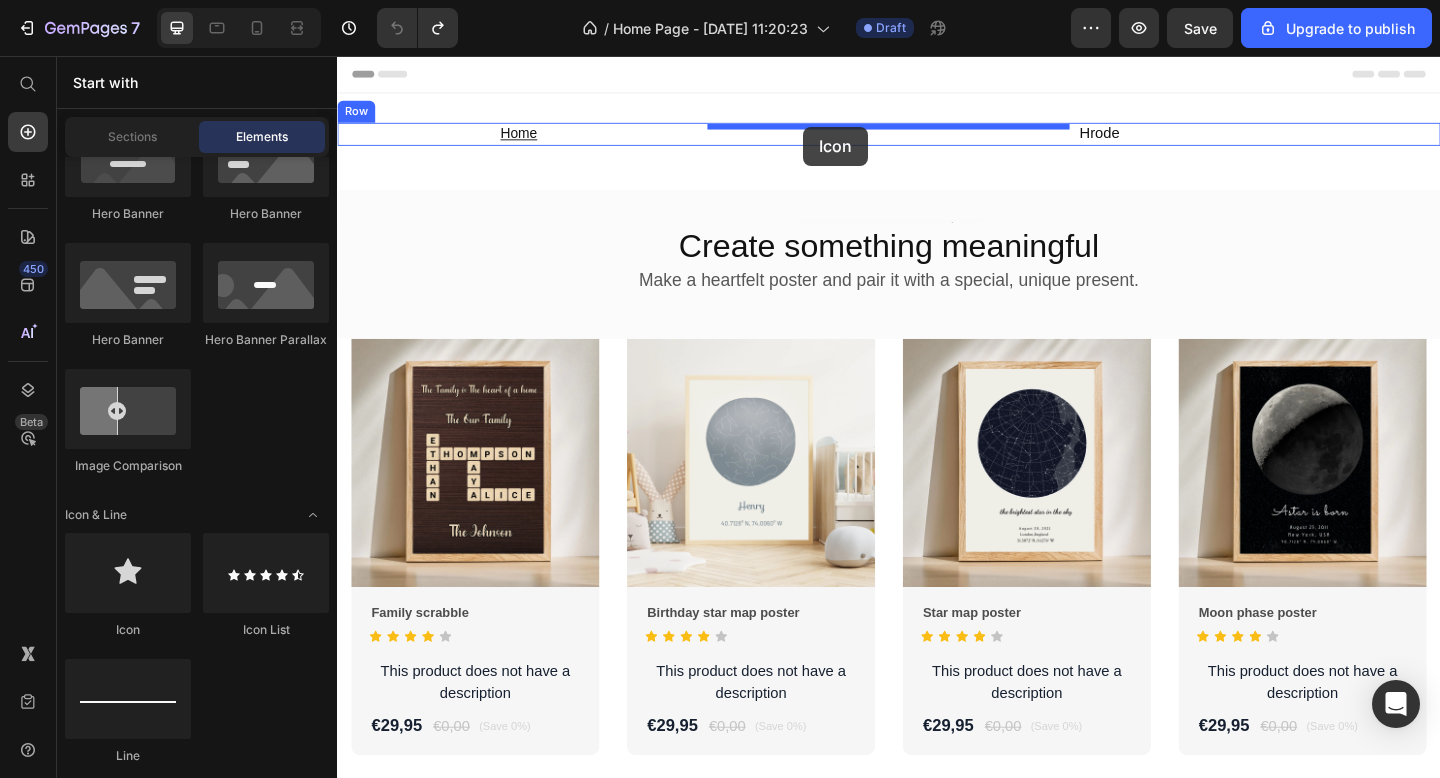drag, startPoint x: 451, startPoint y: 647, endPoint x: 846, endPoint y: 134, distance: 647.4519 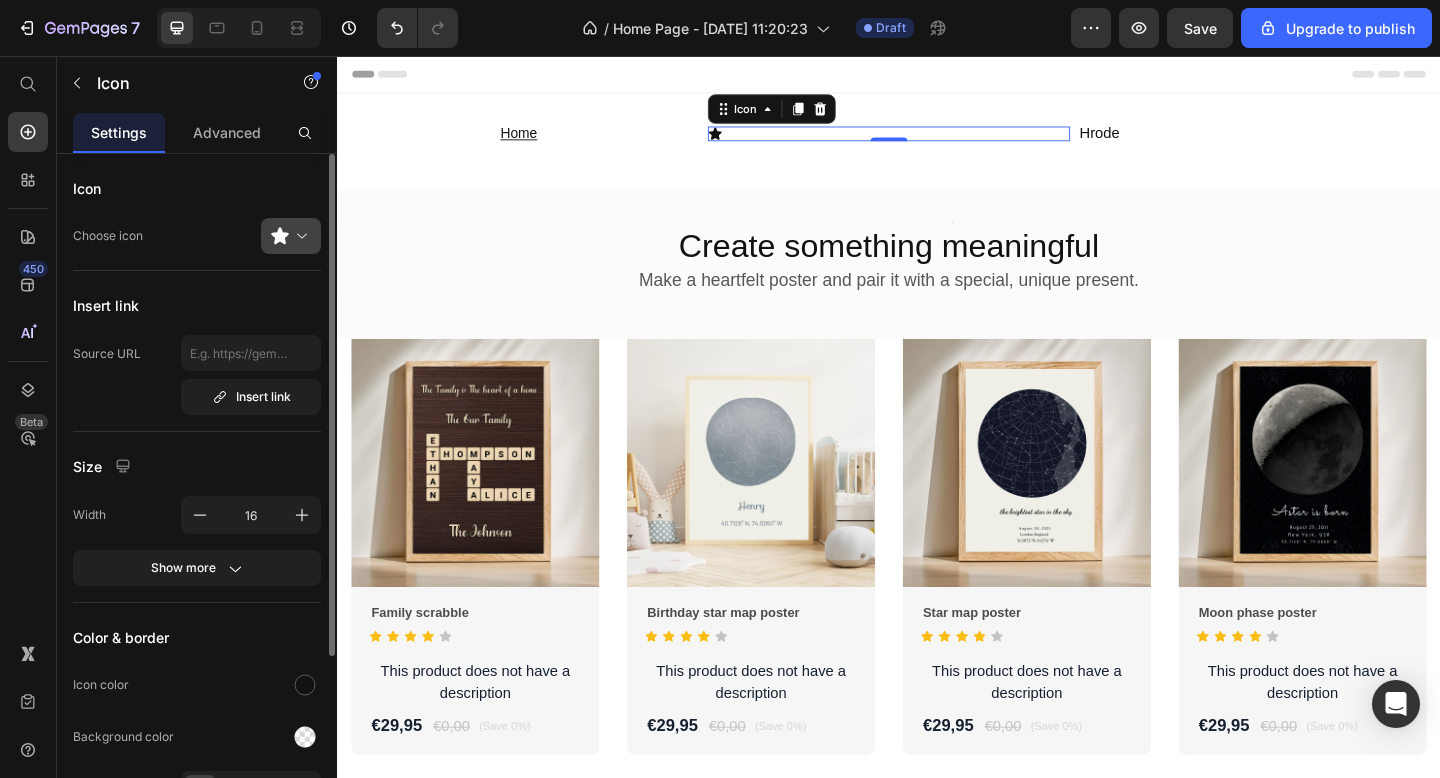 click at bounding box center (299, 236) 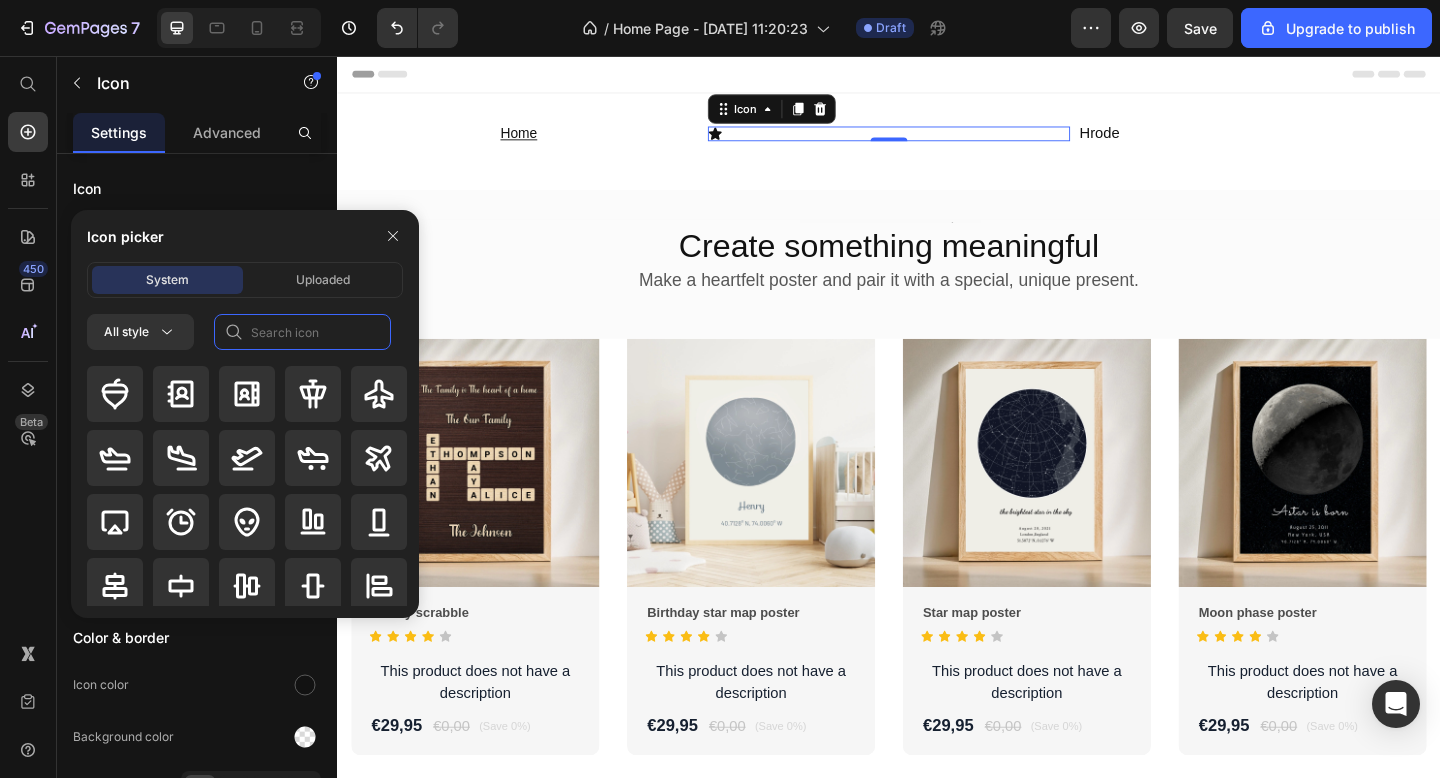 click 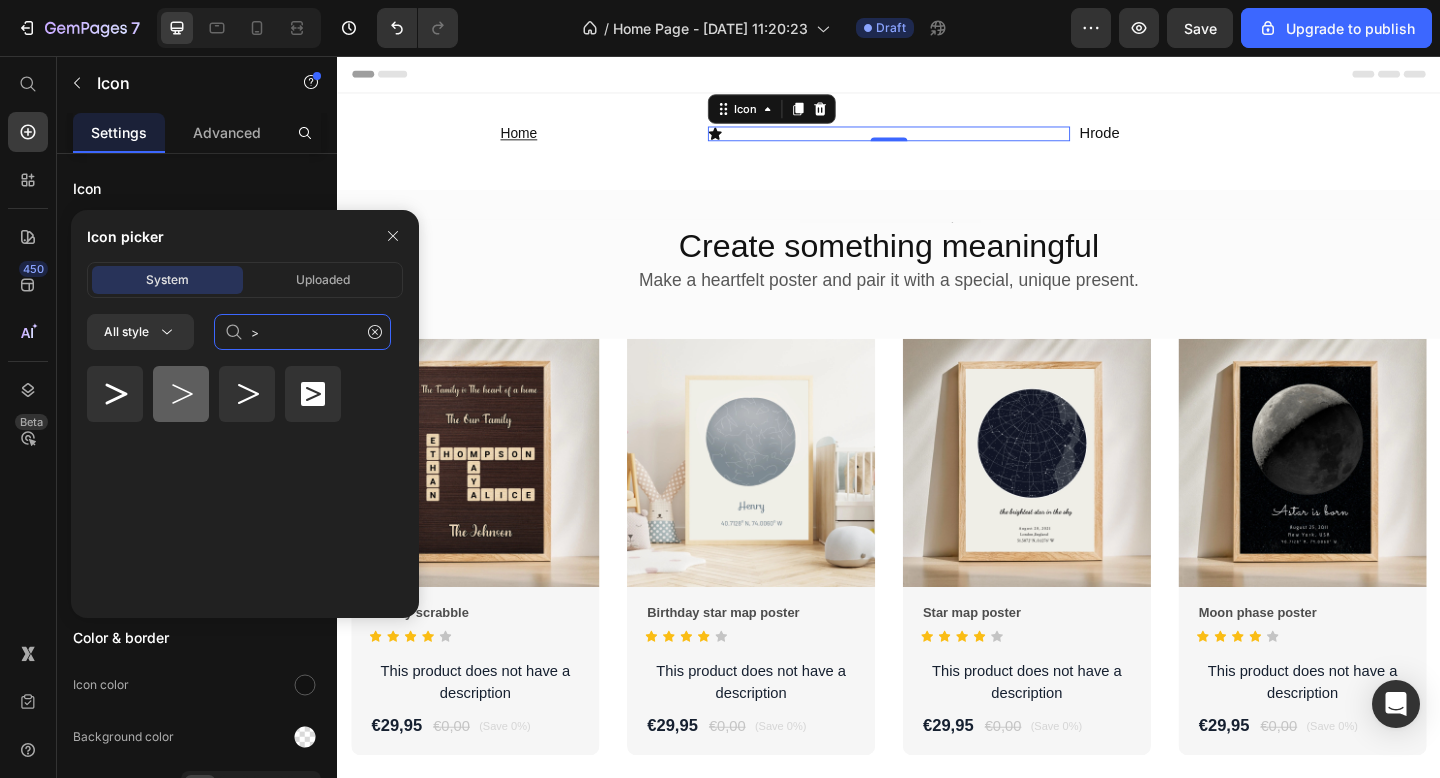 type on ">" 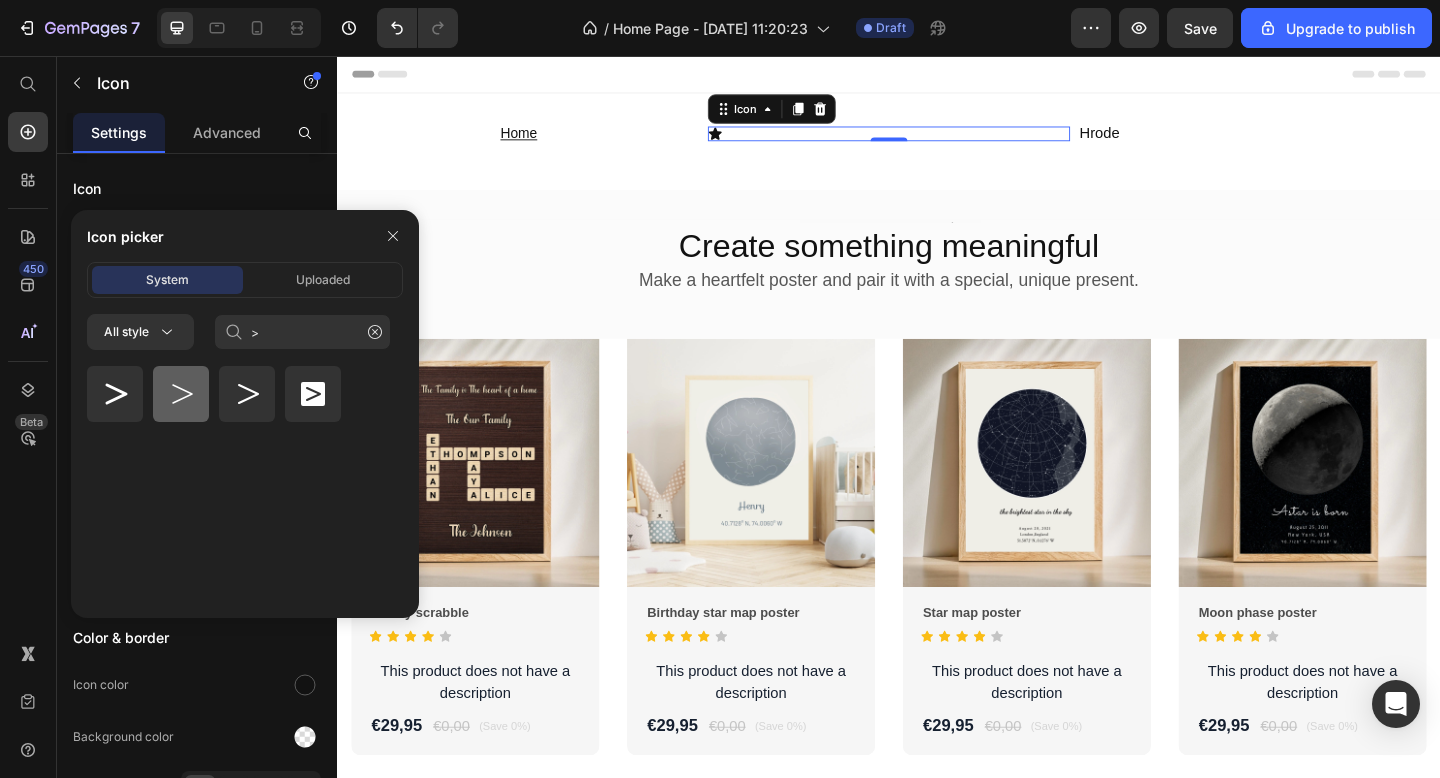 click 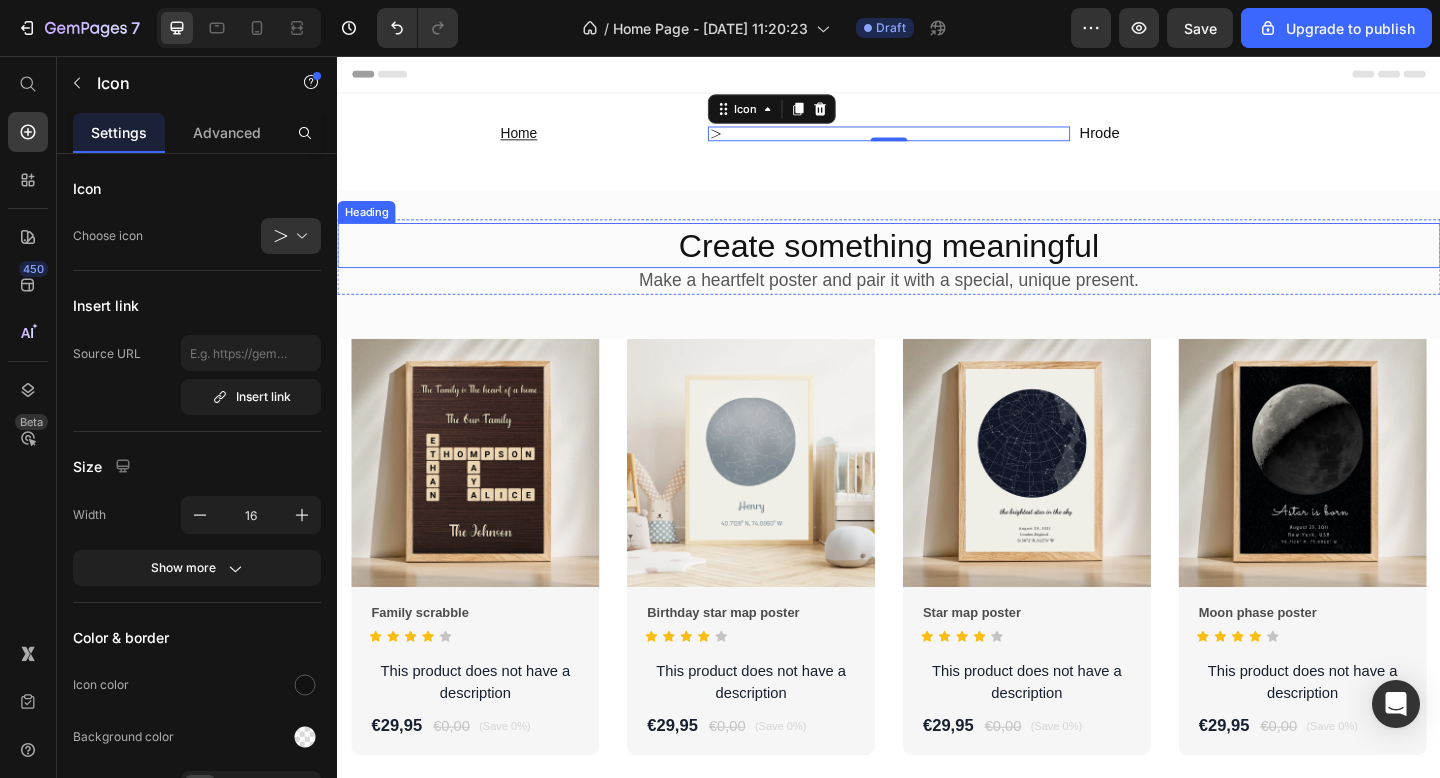 click on "Create something meaningful" at bounding box center (937, 263) 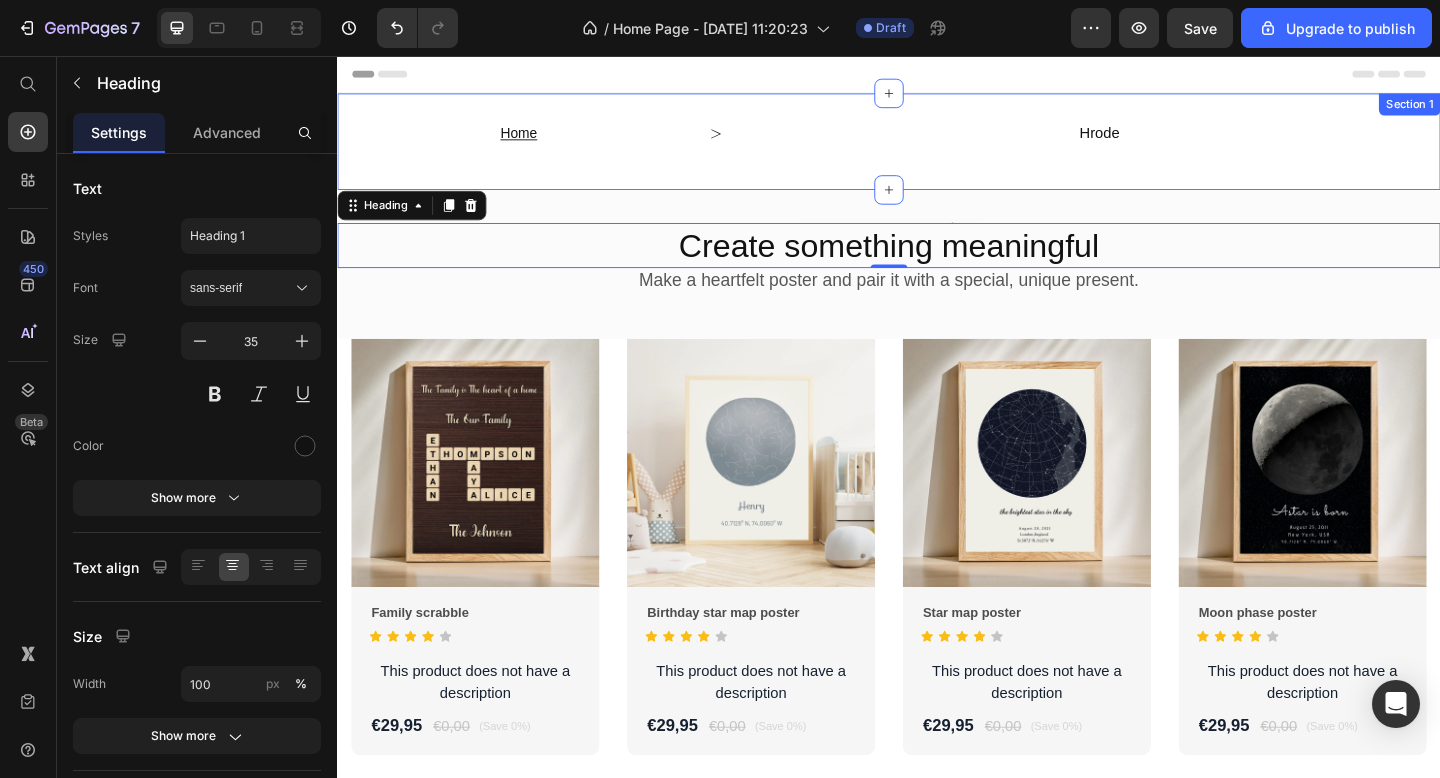 click on "Home Heading Heading
Icon Hrode Heading Row" at bounding box center (937, 149) 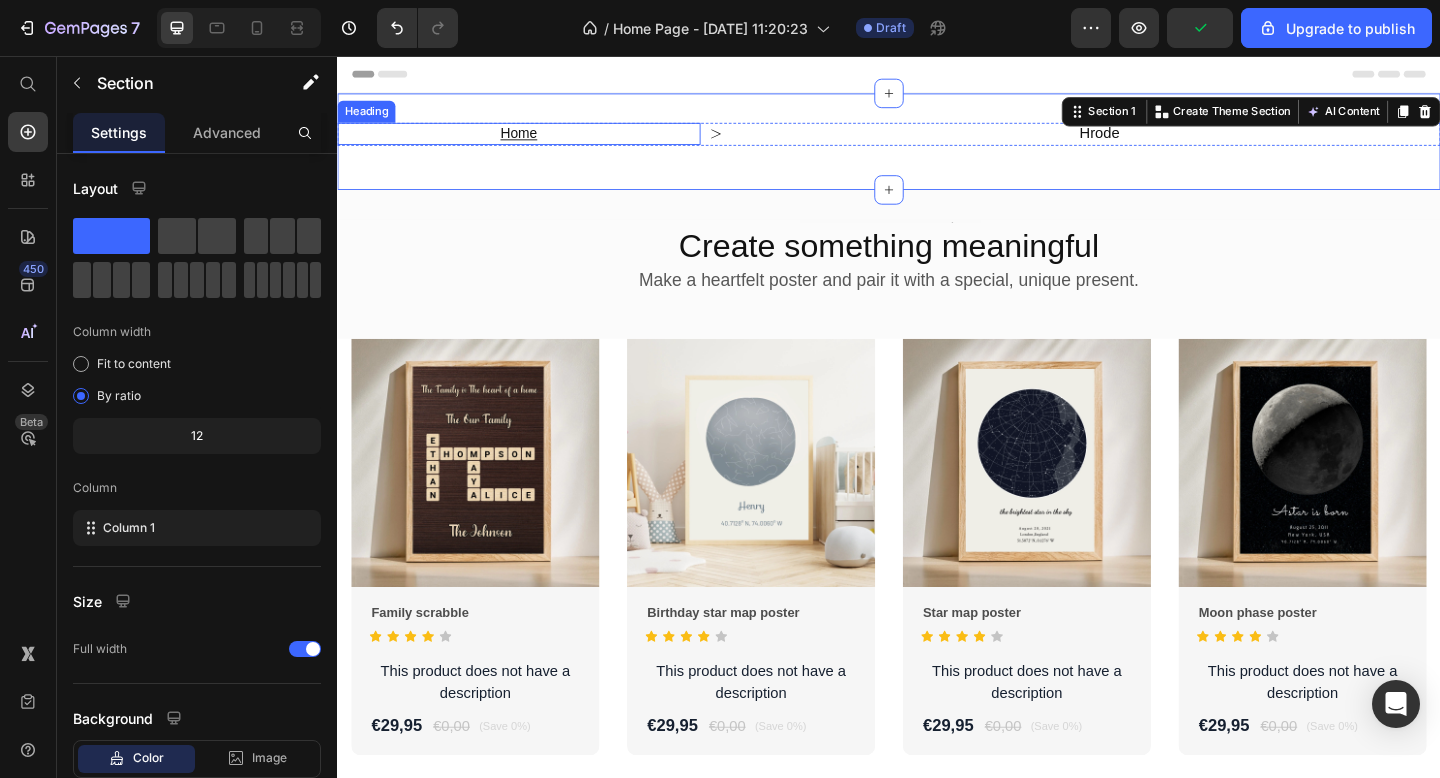 click on "Home" at bounding box center [534, 140] 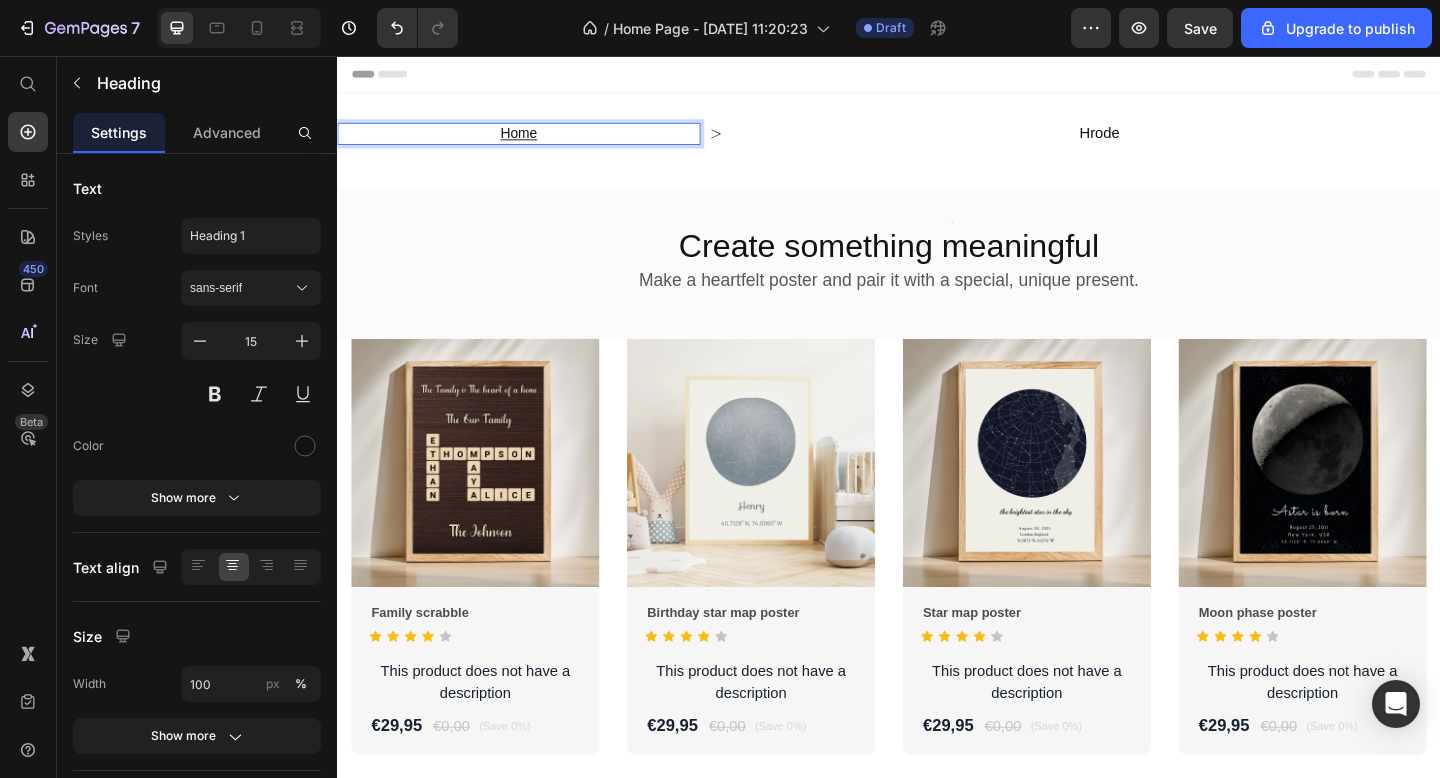 click on "Home" at bounding box center (534, 140) 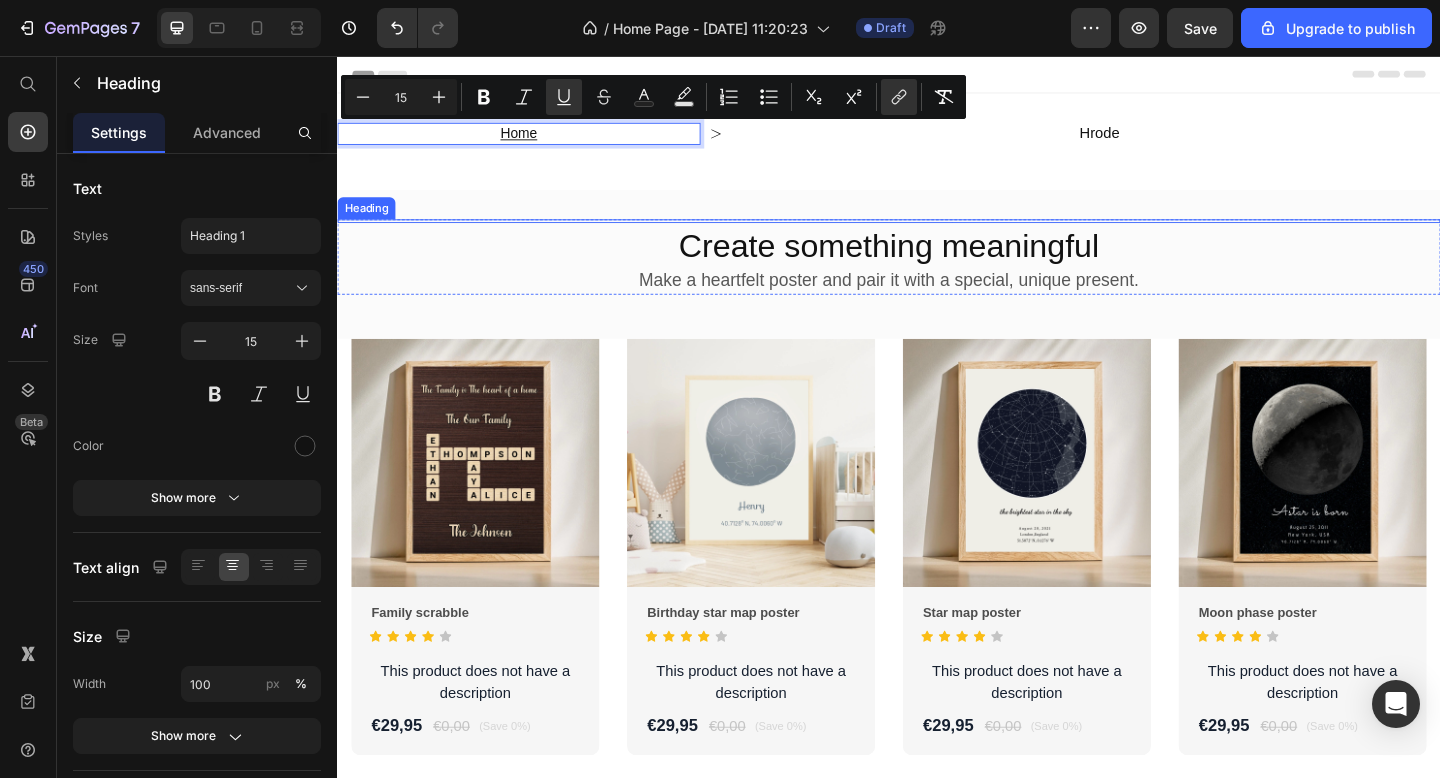 click at bounding box center (937, 236) 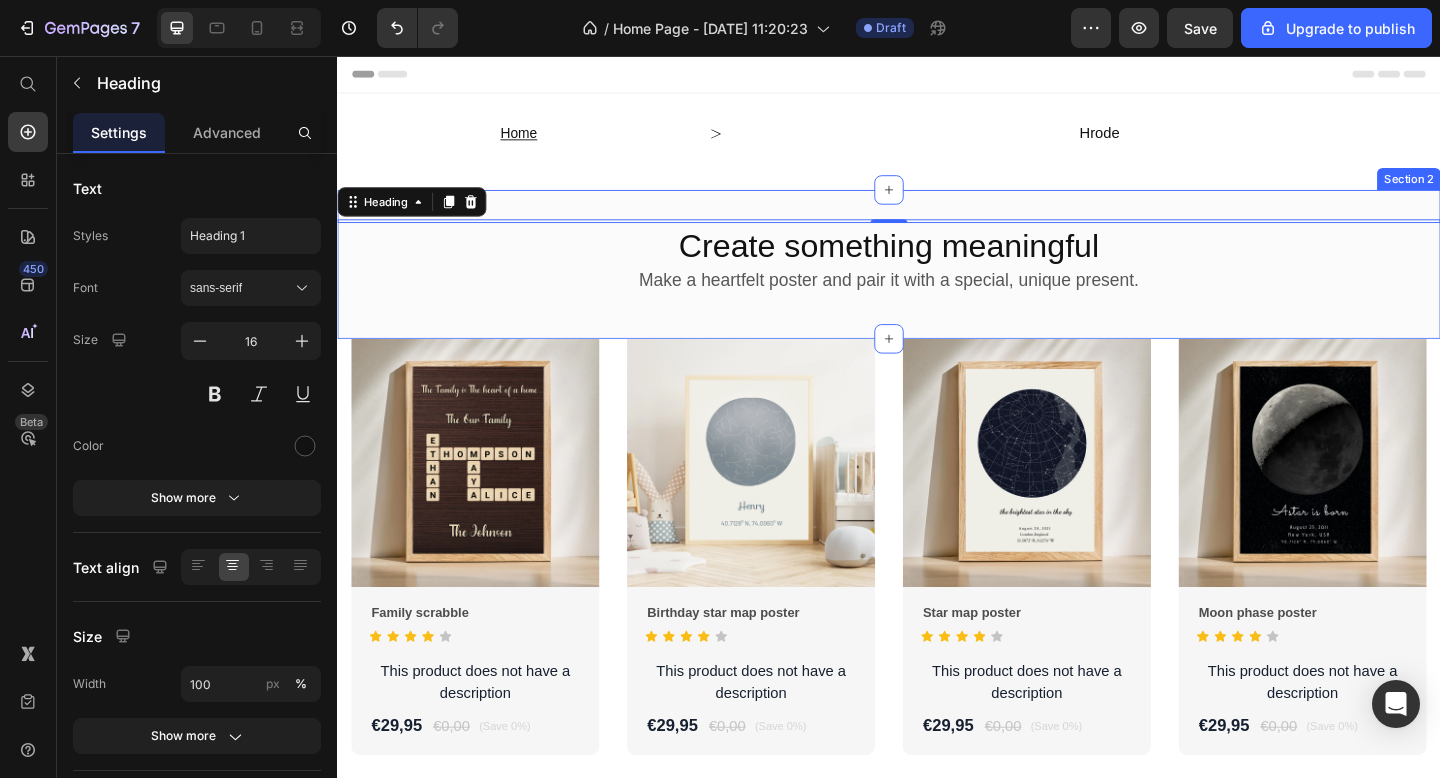click on "Heading   0 Create something meaningful Heading Make a heartfelt poster and pair it with a special, unique present. Heading Row Section 2" at bounding box center (937, 283) 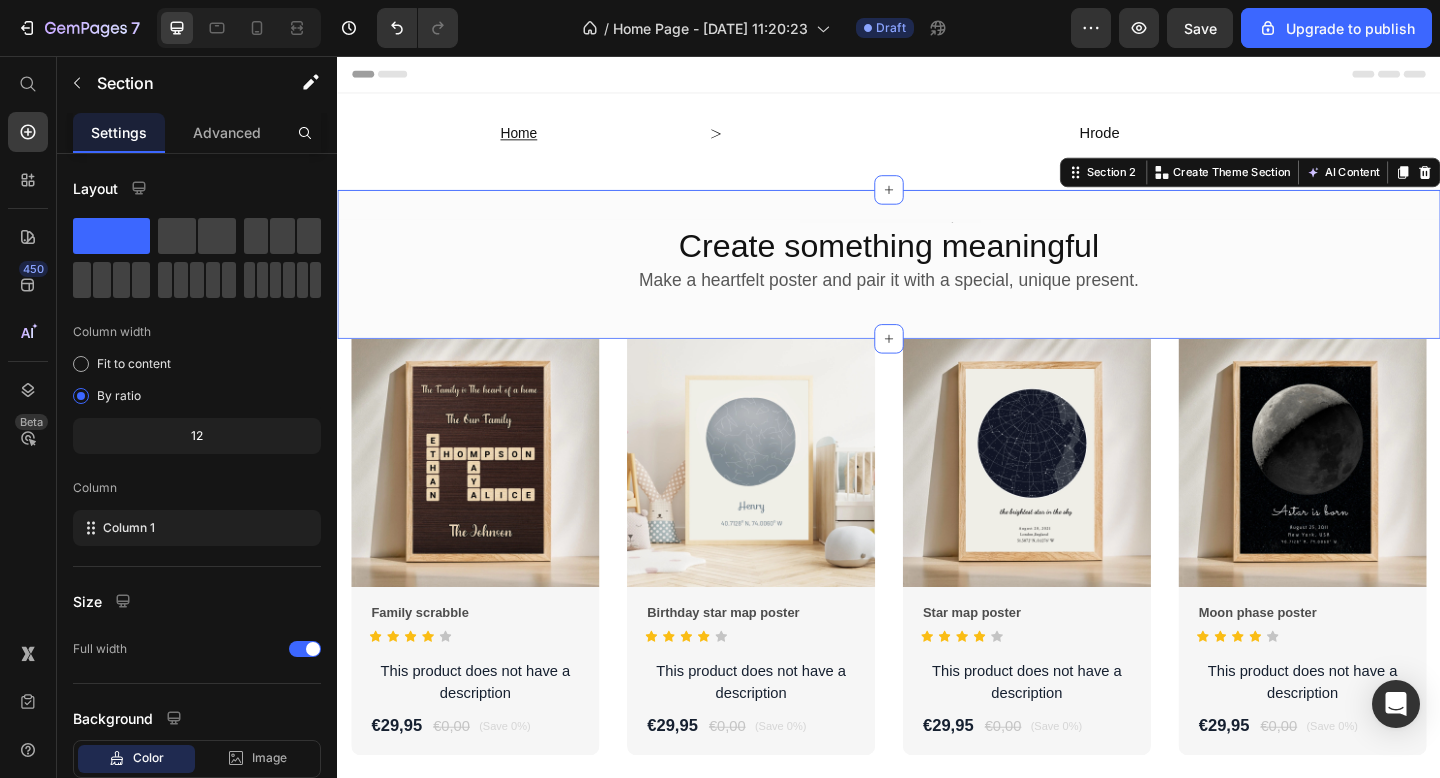 click on "Heading Create something meaningful Heading Make a heartfelt poster and pair it with a special, unique present. Heading Row Section 2   You can create reusable sections Create Theme Section AI Content Write with GemAI What would you like to describe here? Tone and Voice Persuasive Product Family scrabble Show more Generate" at bounding box center [937, 283] 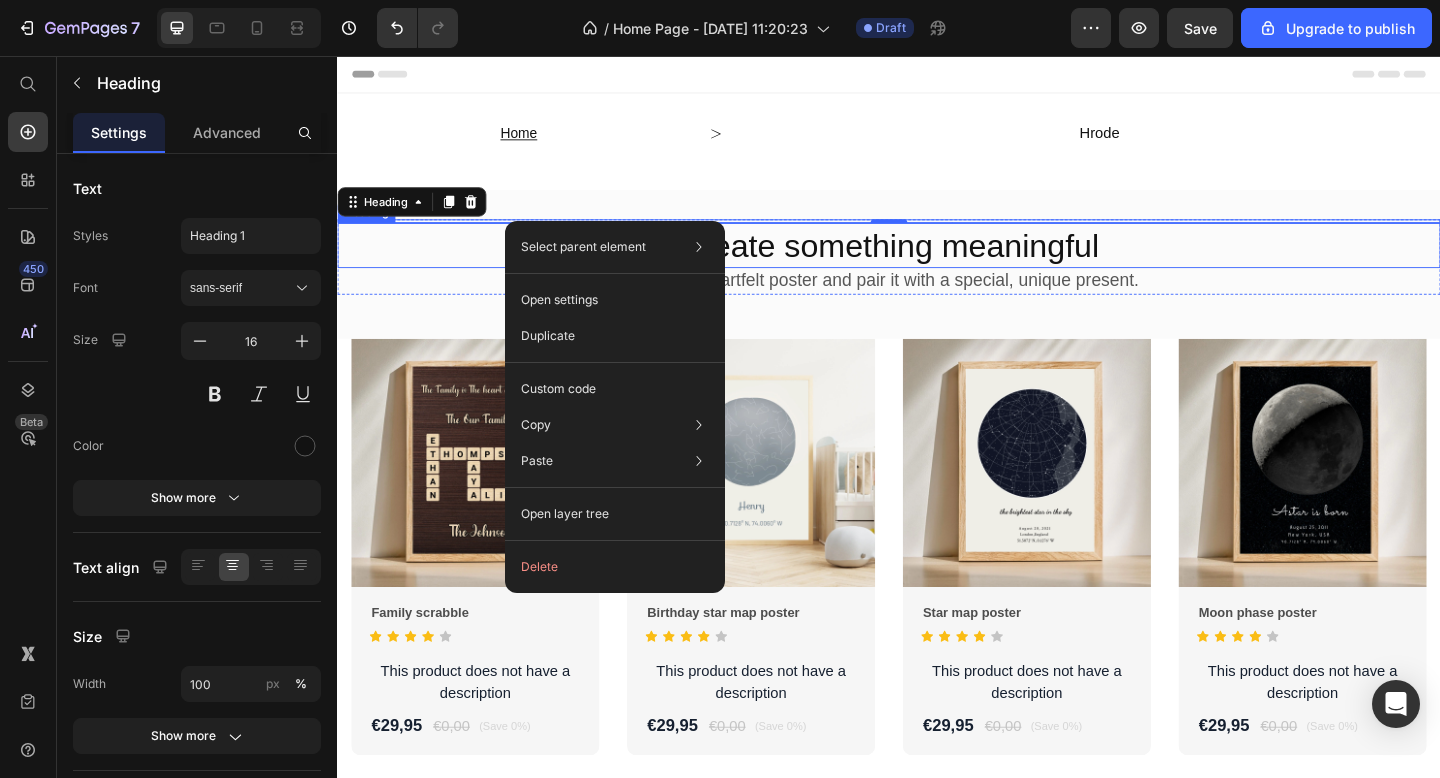 click on "Create something meaningful" at bounding box center [937, 263] 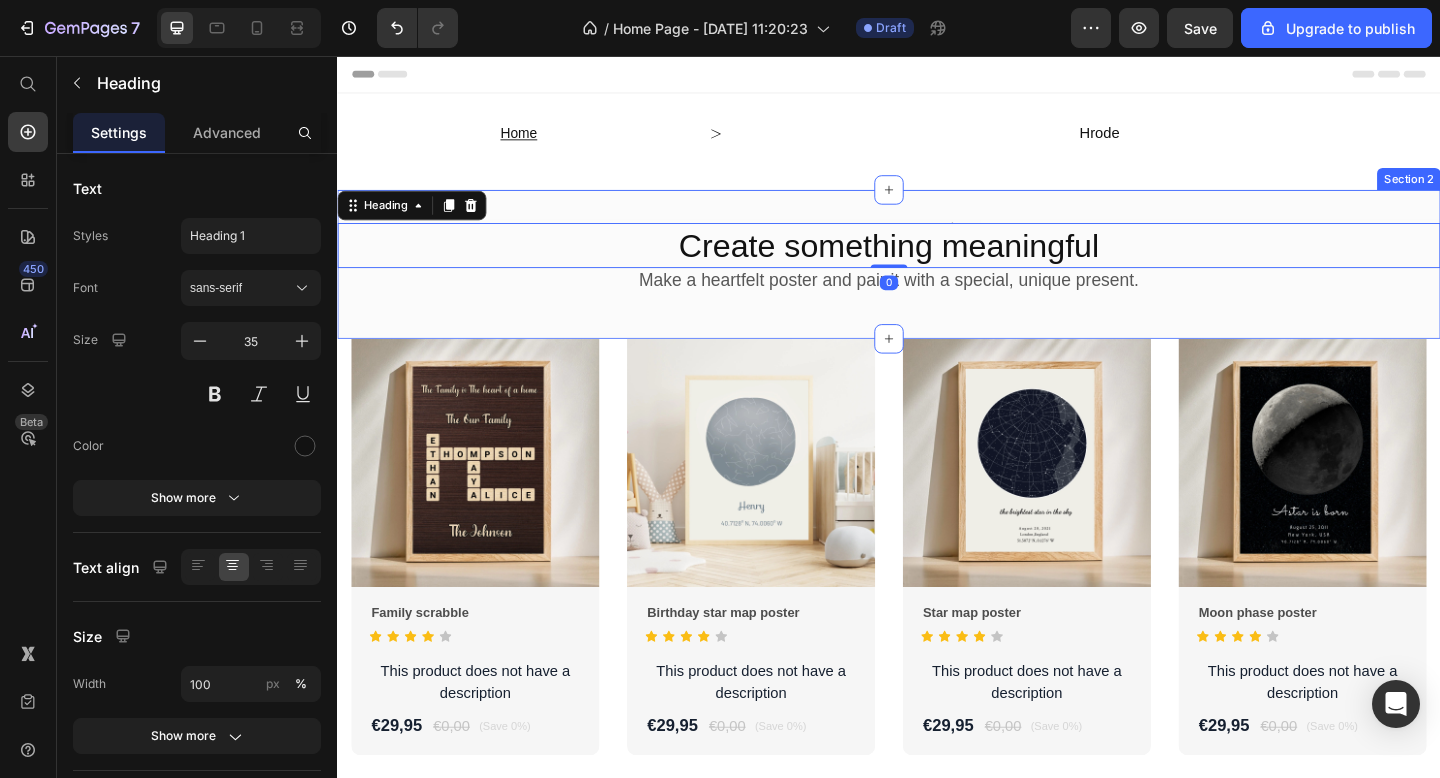 click on "Heading Create something meaningful Heading   0 Make a heartfelt poster and pair it with a special, unique present. Heading Row Section 2" at bounding box center (937, 283) 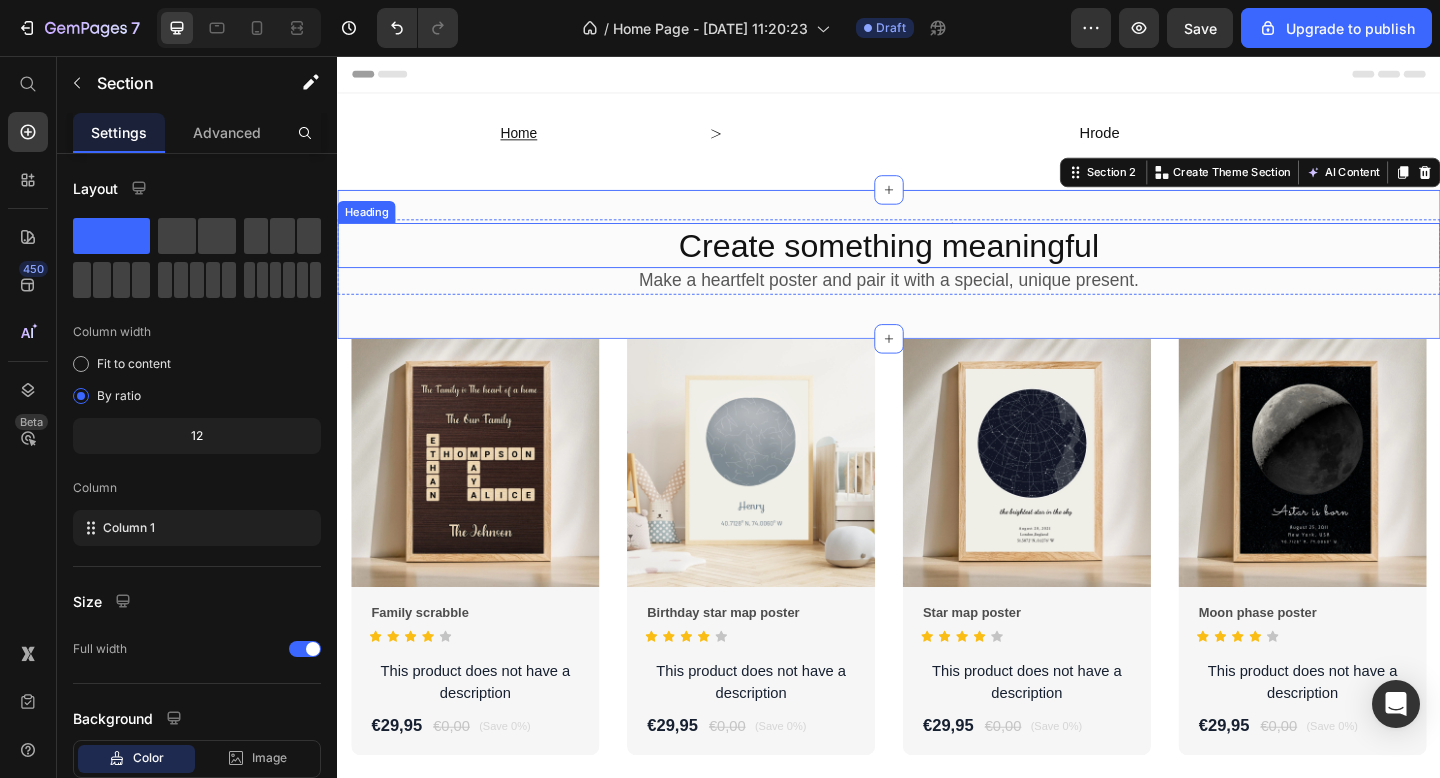 click on "Create something meaningful" at bounding box center (937, 263) 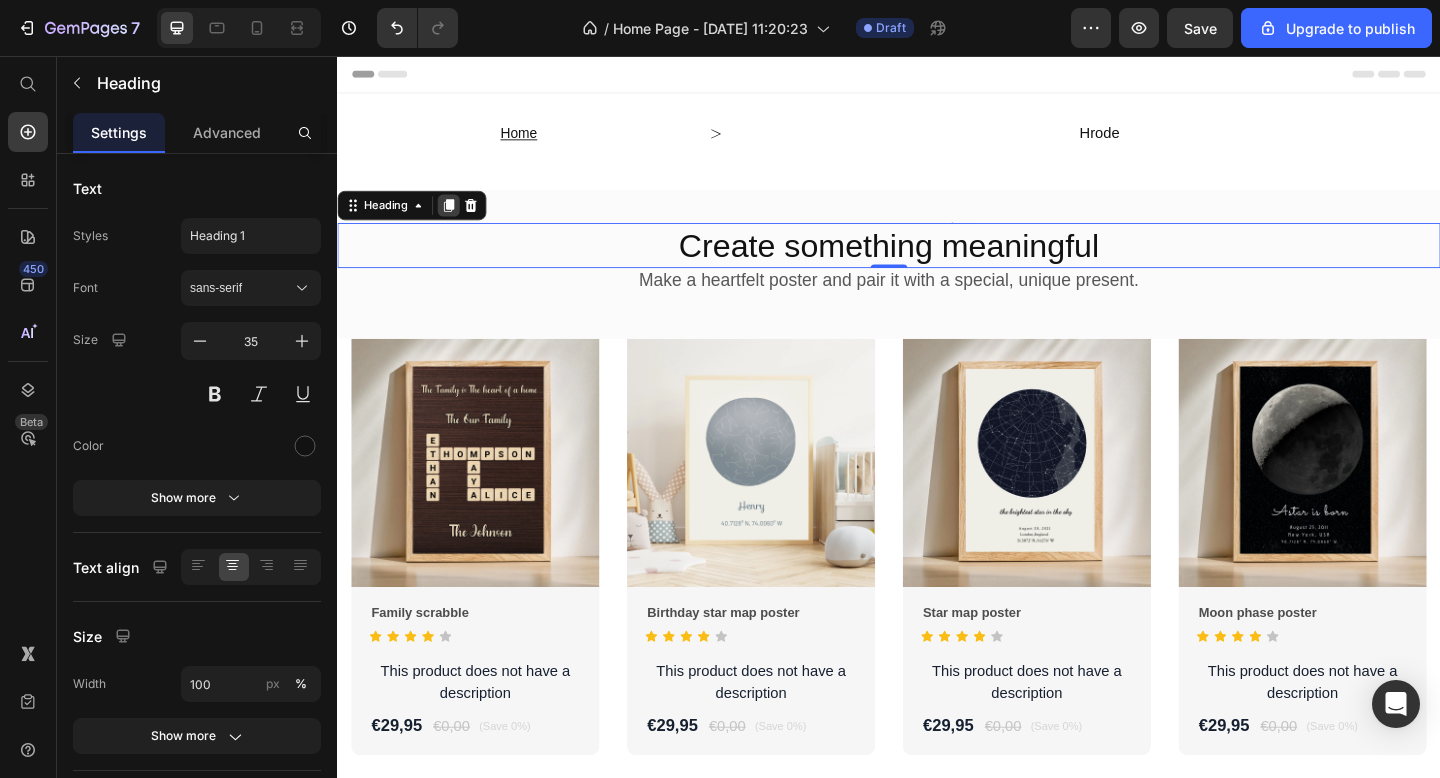 click 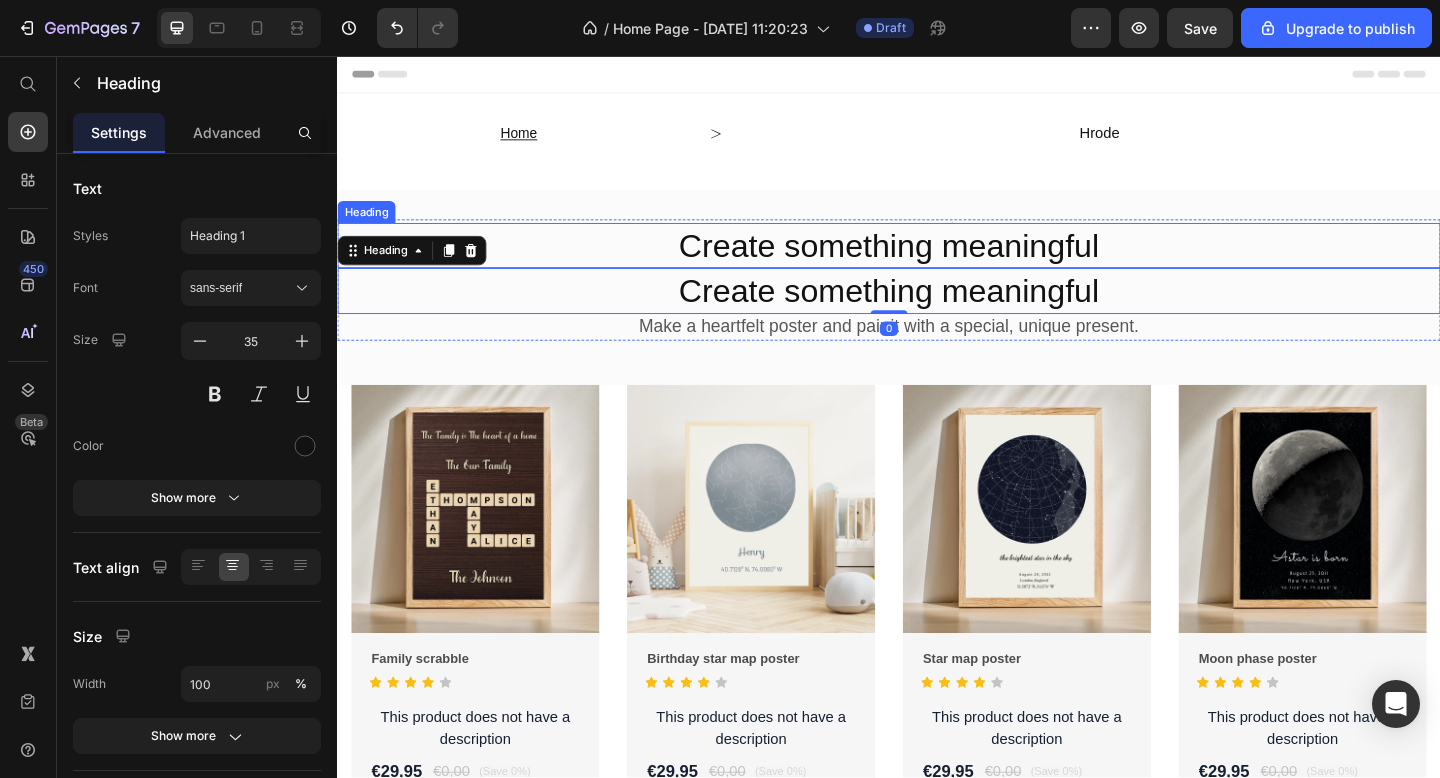 click on "Create something meaningful" at bounding box center [937, 263] 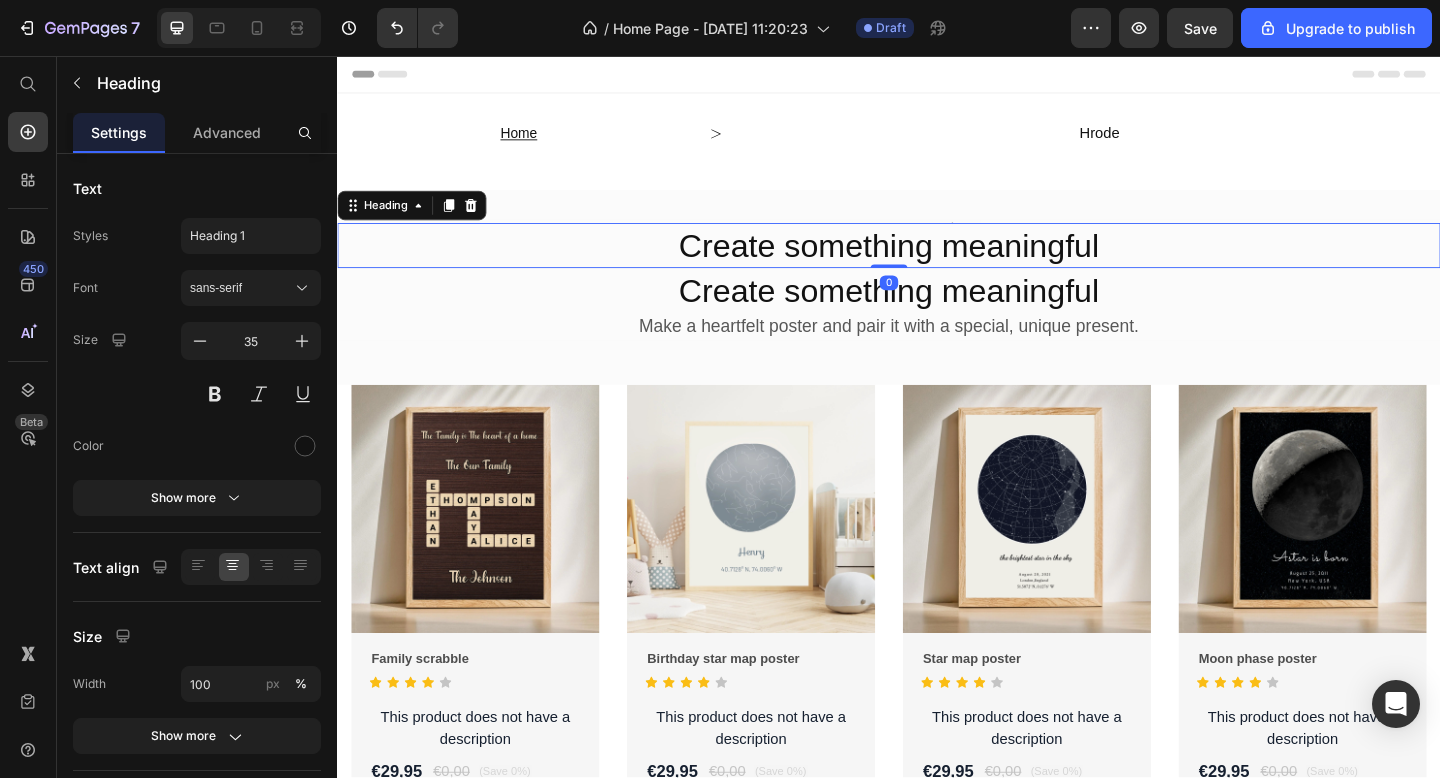 click on "Create something meaningful" at bounding box center [937, 263] 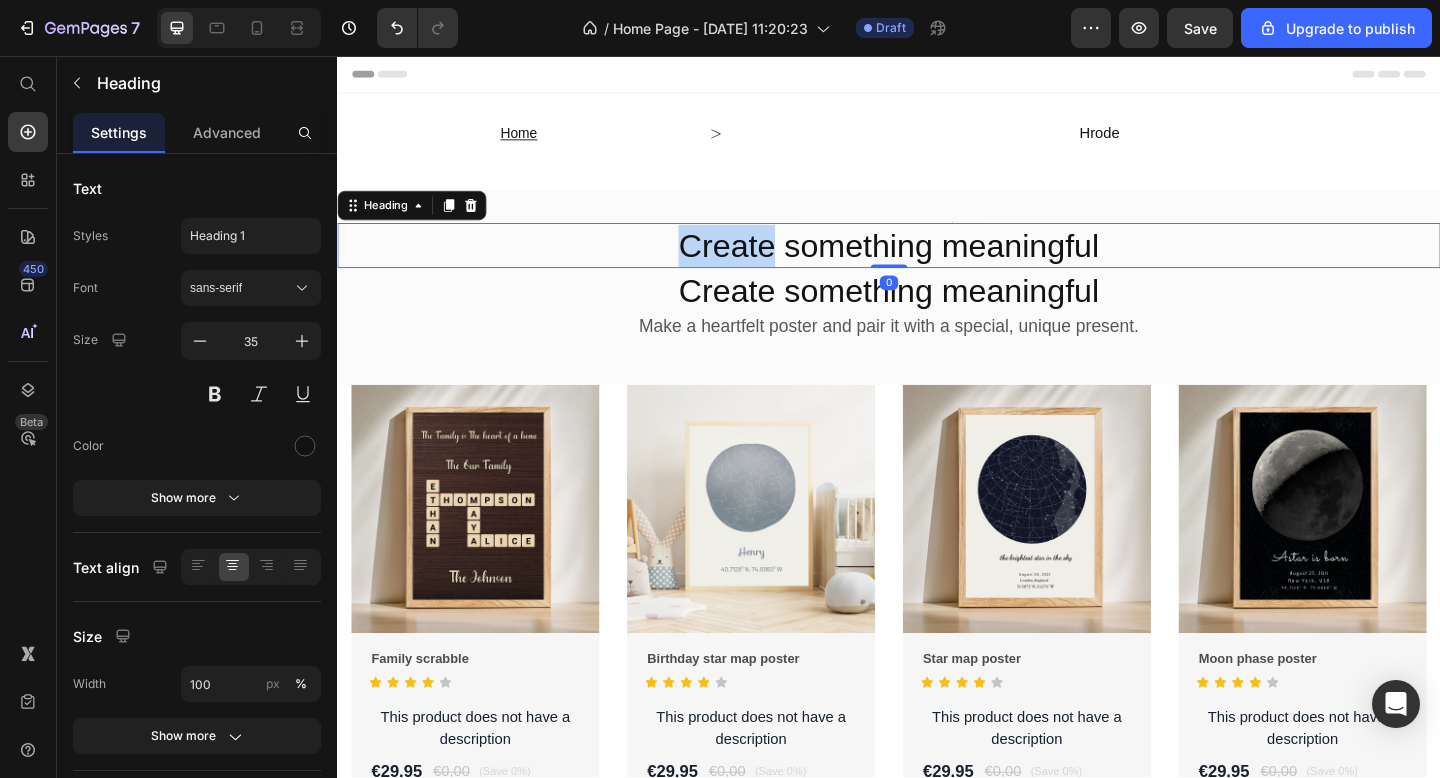click on "Create something meaningful" at bounding box center (937, 263) 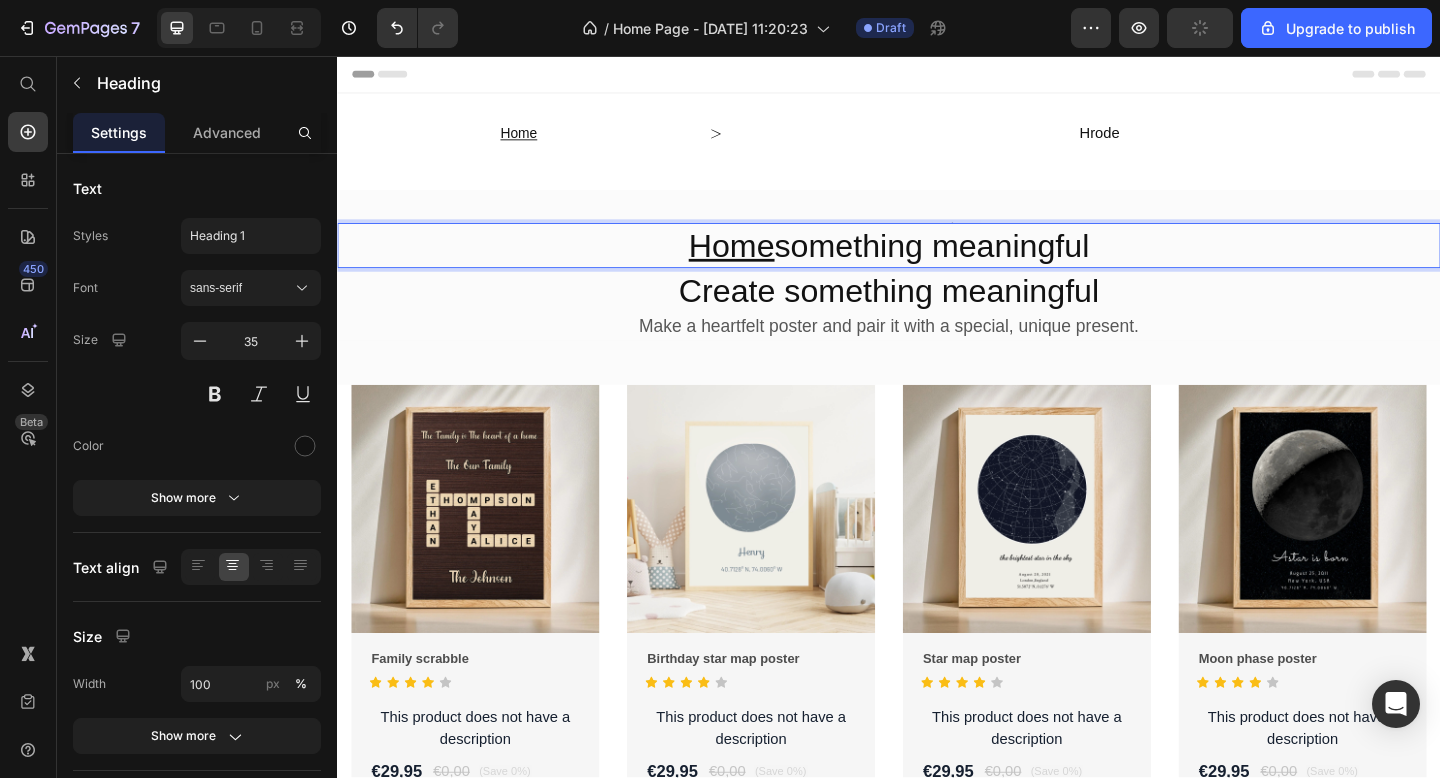 click on "Home ⁠⁠⁠⁠⁠⁠⁠  something meaningful" at bounding box center [937, 263] 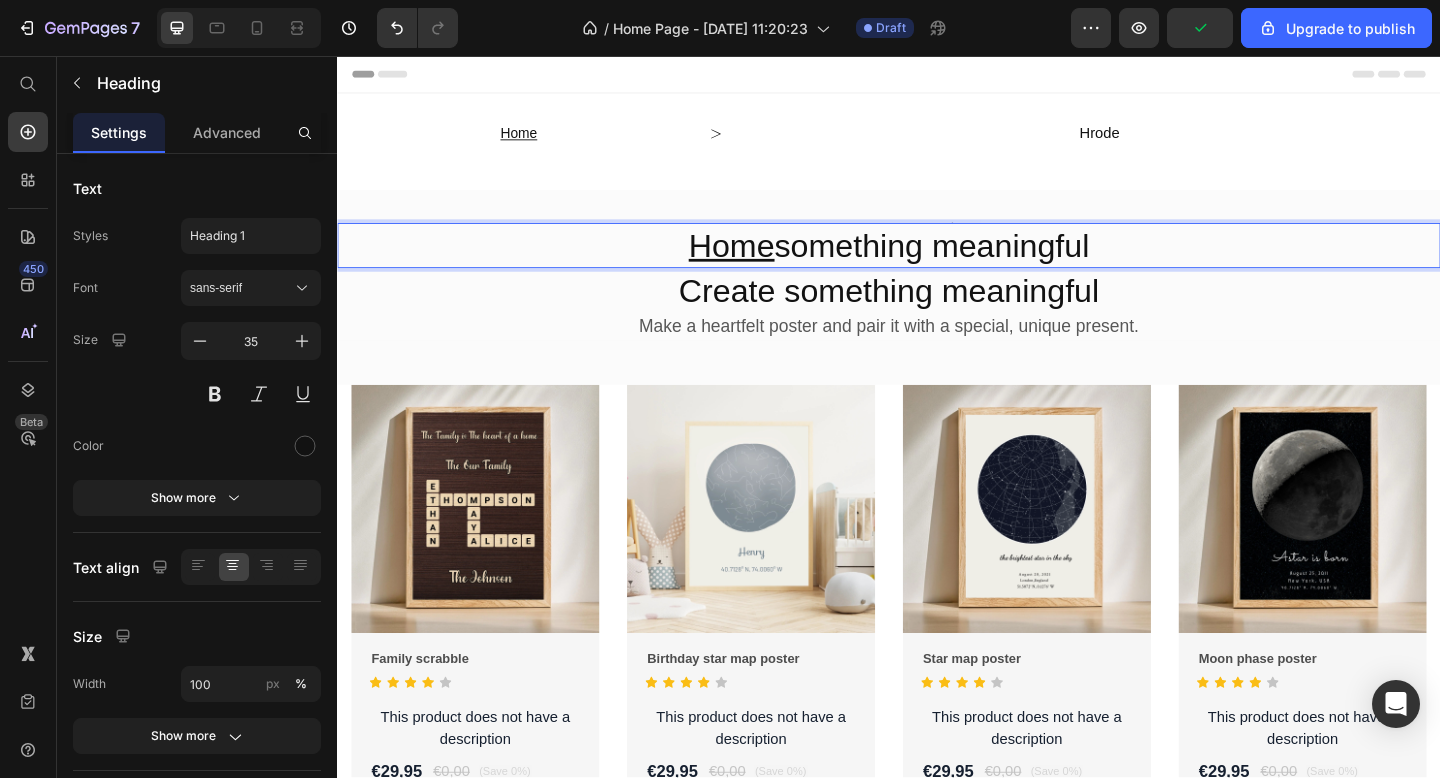 click on "Home  something meaningful" at bounding box center (937, 263) 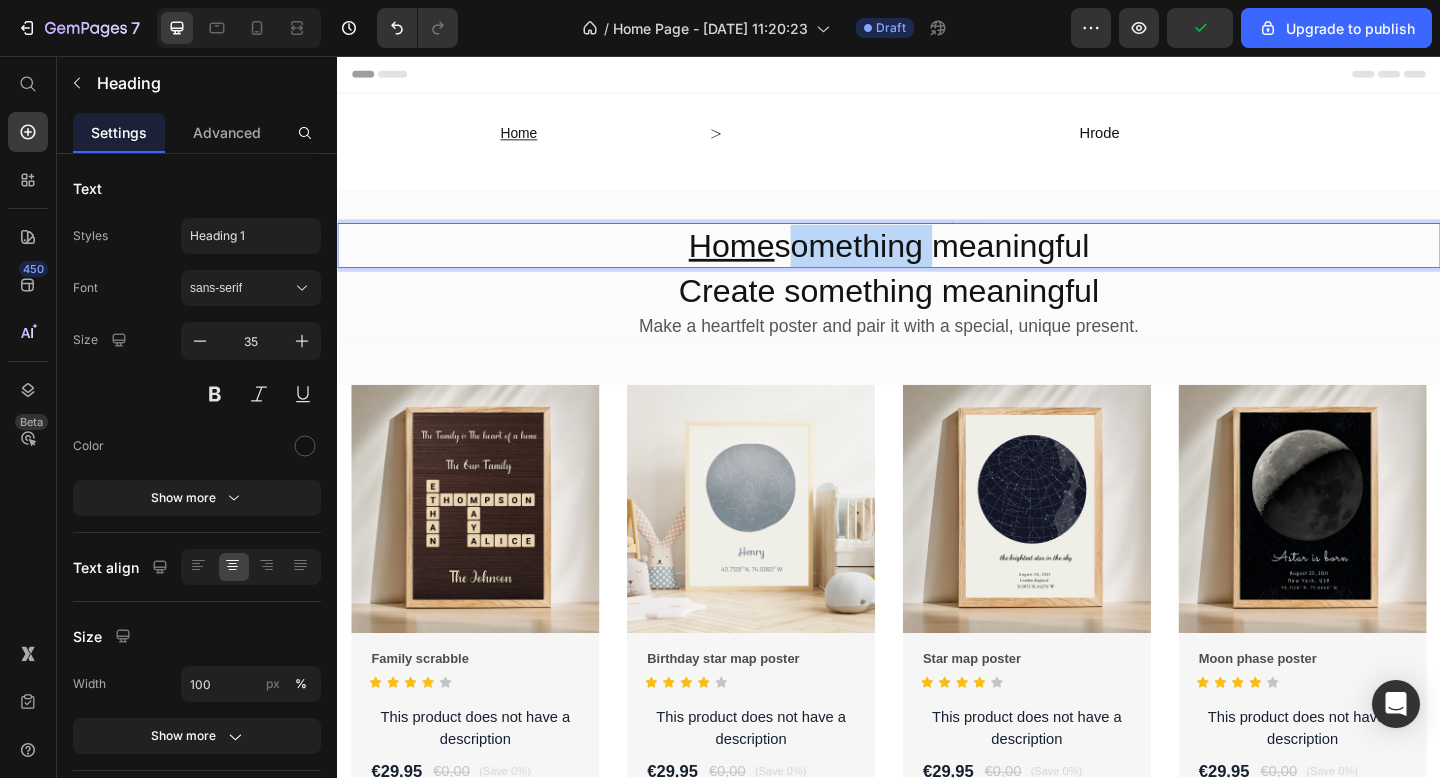 click on "Home  something meaningful" at bounding box center (937, 263) 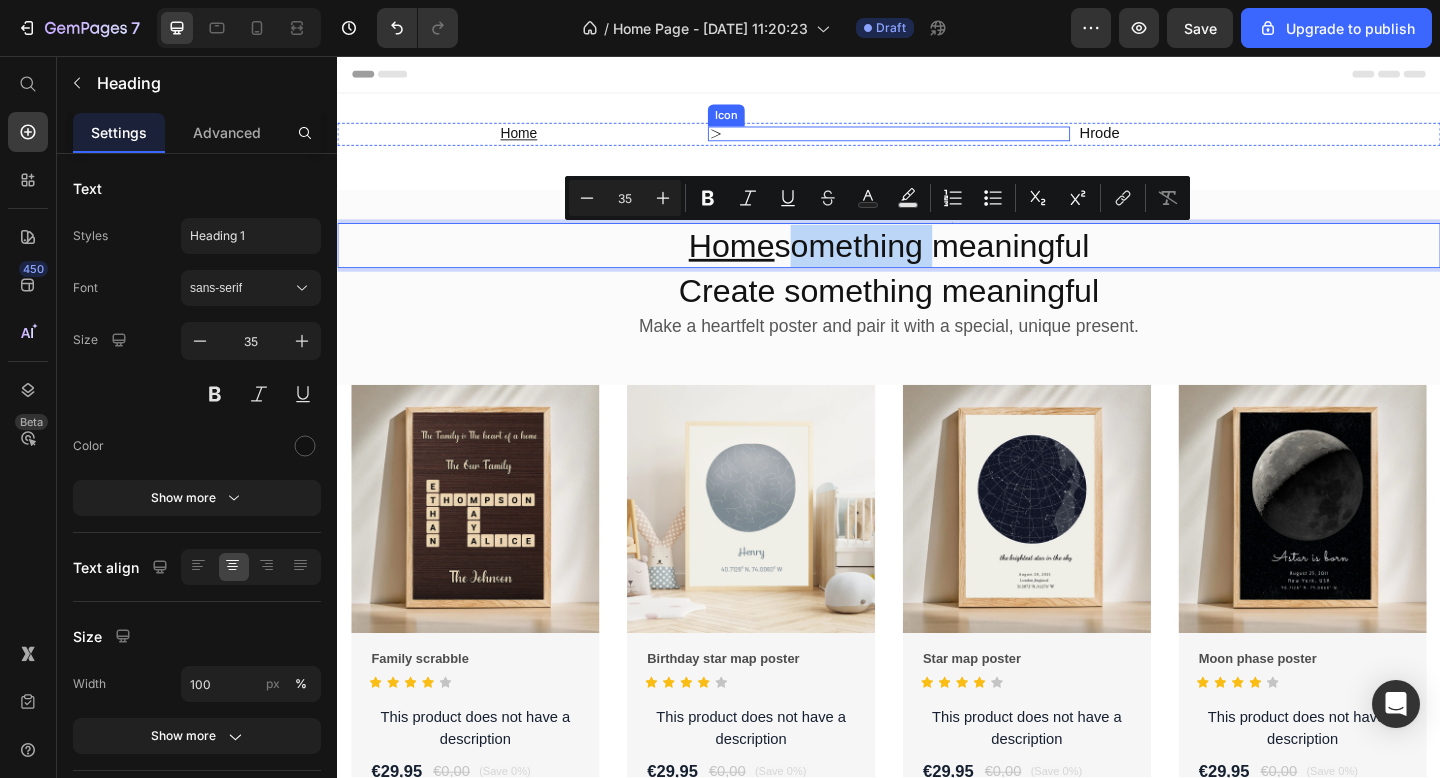 click on "Icon" at bounding box center [937, 141] 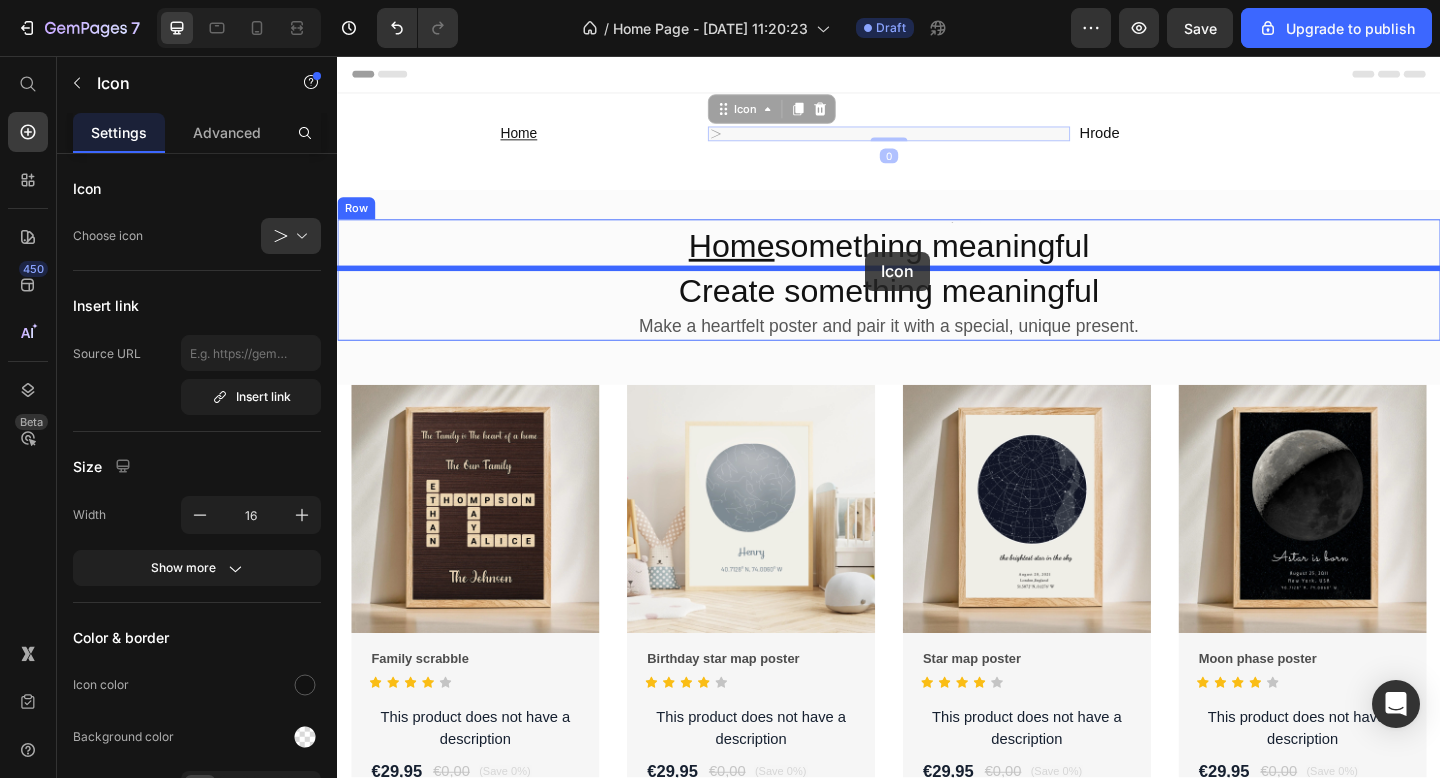 drag, startPoint x: 757, startPoint y: 137, endPoint x: 911, endPoint y: 269, distance: 202.82997 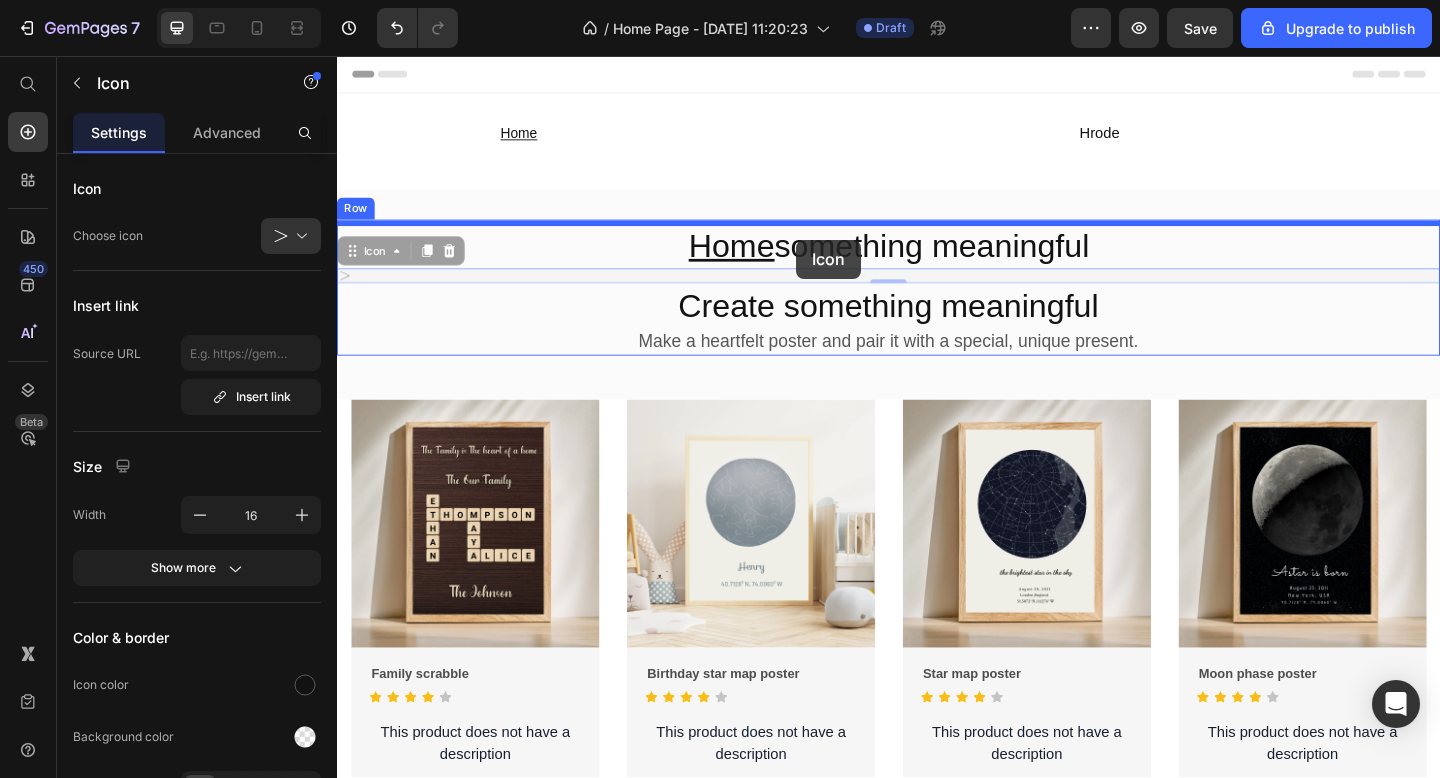 drag, startPoint x: 355, startPoint y: 274, endPoint x: 838, endPoint y: 256, distance: 483.3353 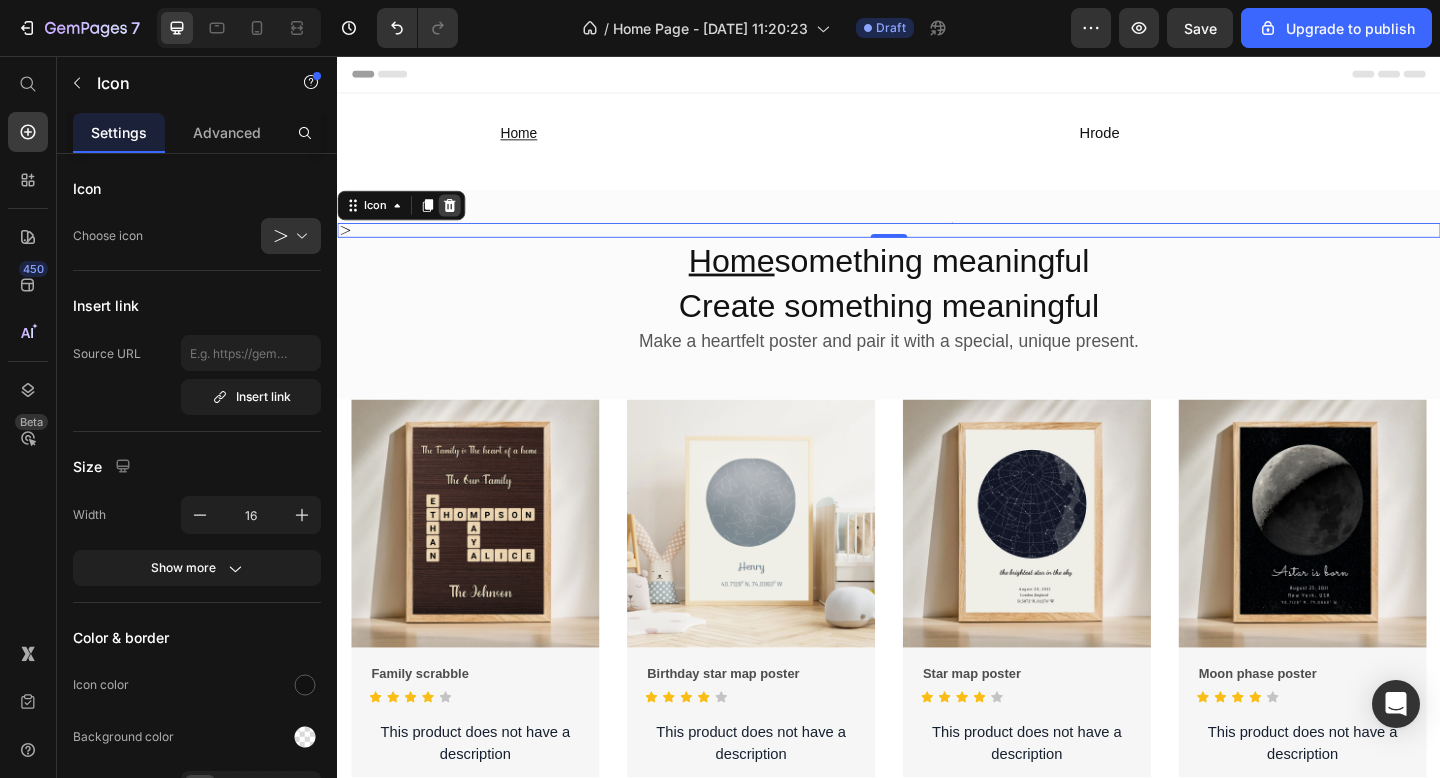 click 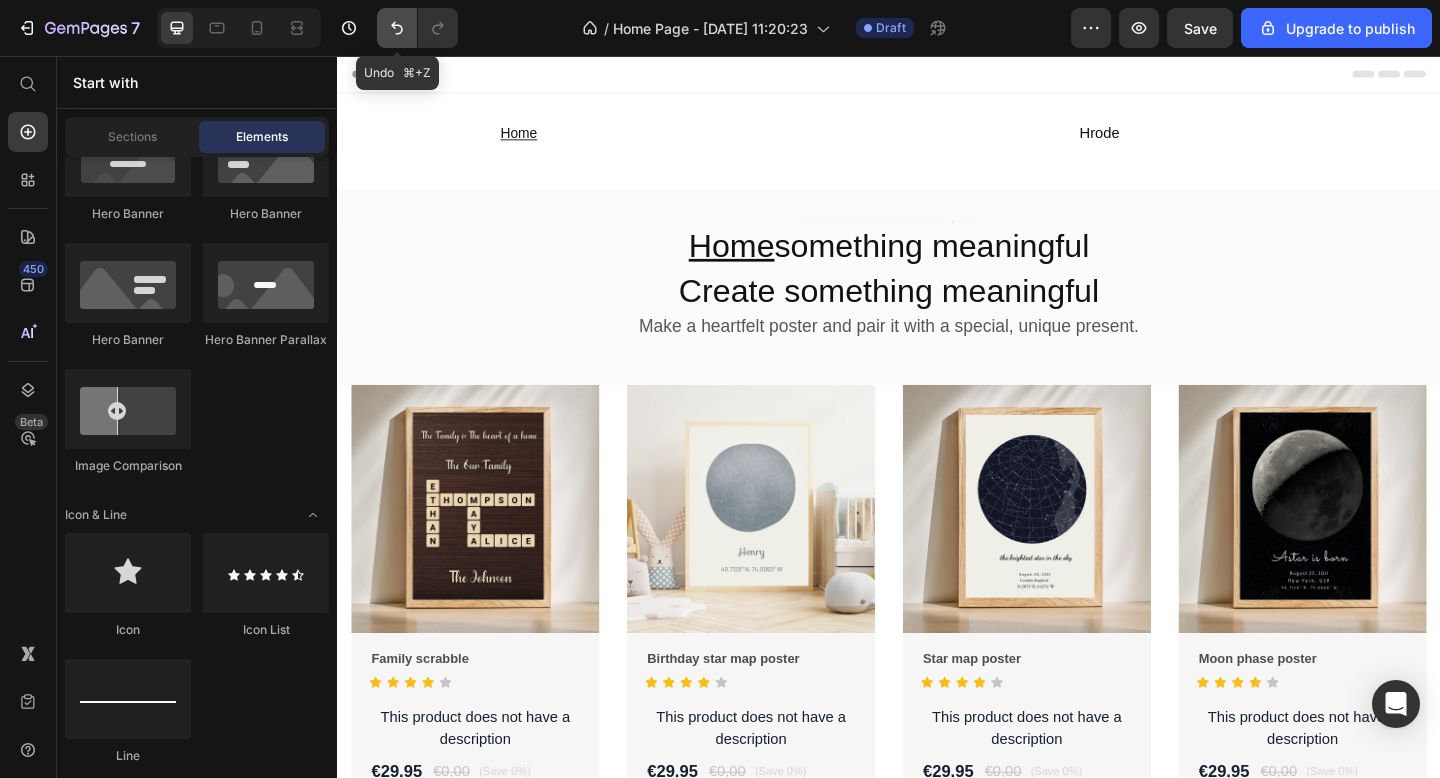 click 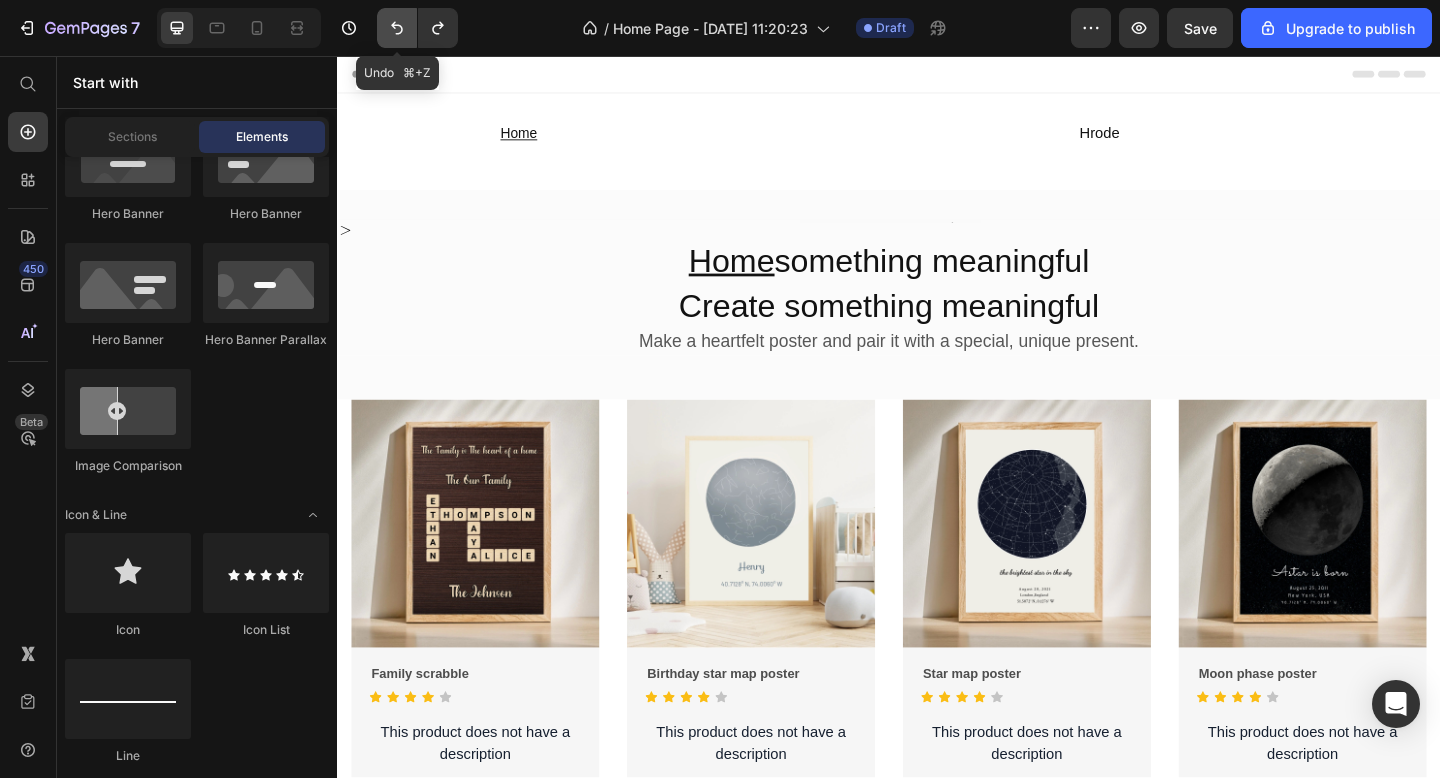 click 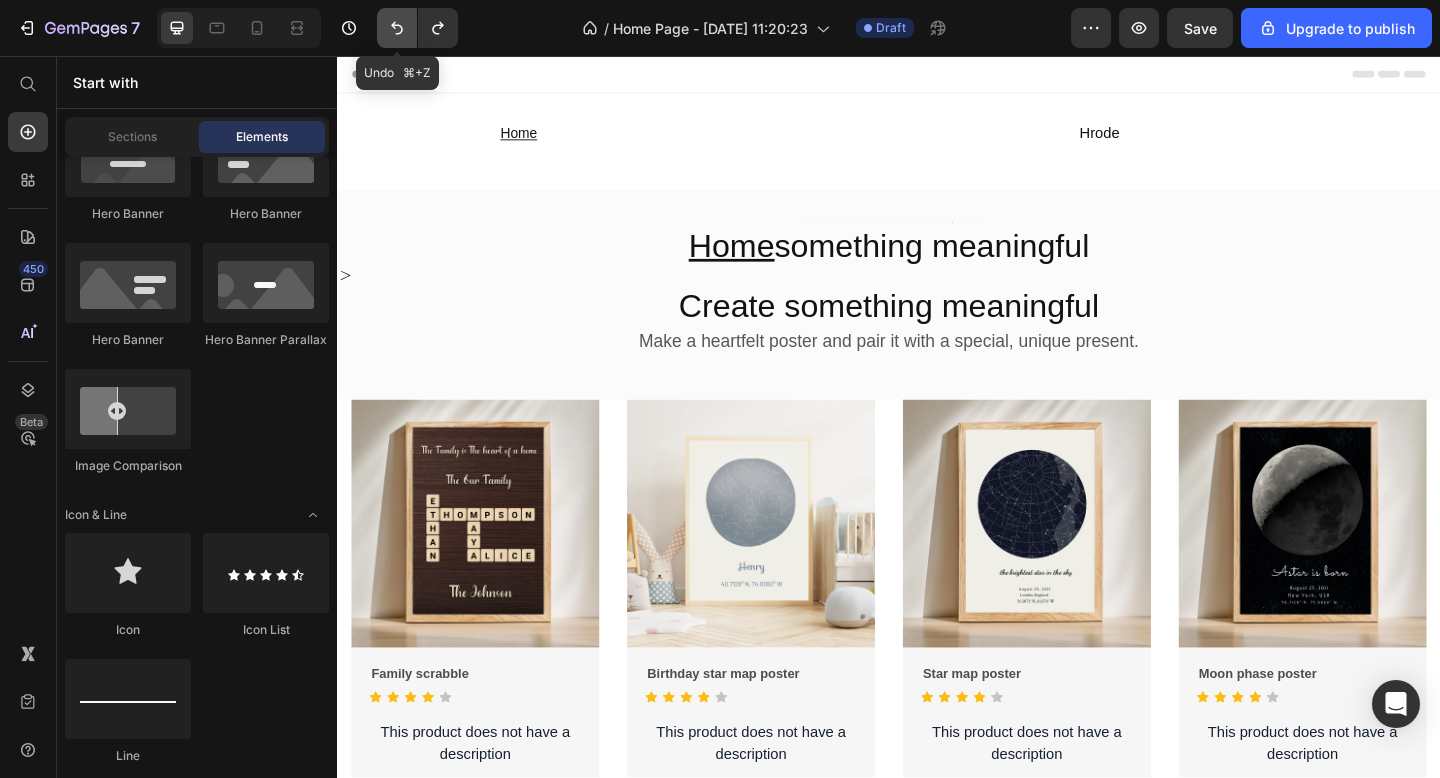 click 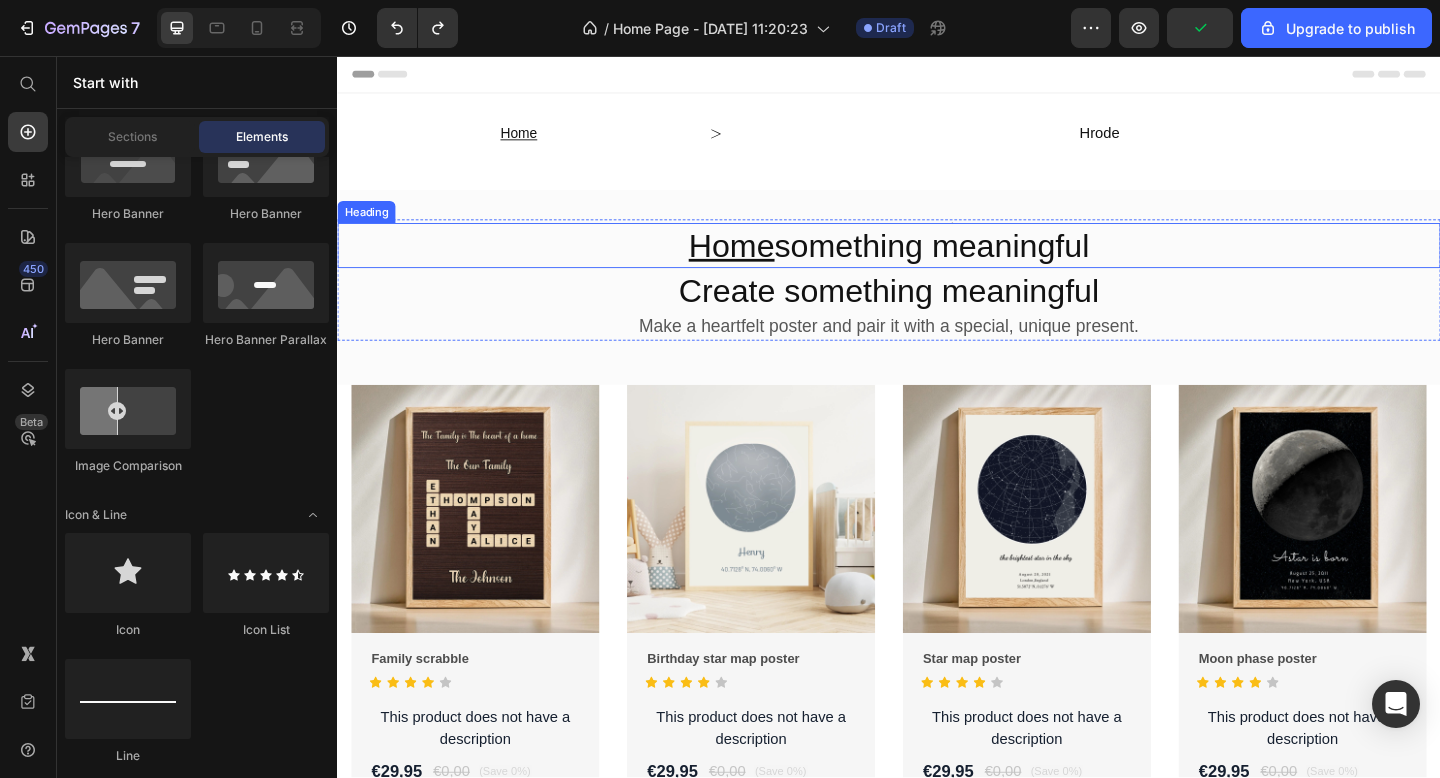 click on "⁠⁠⁠⁠⁠⁠⁠ Home  something meaningful" at bounding box center (937, 263) 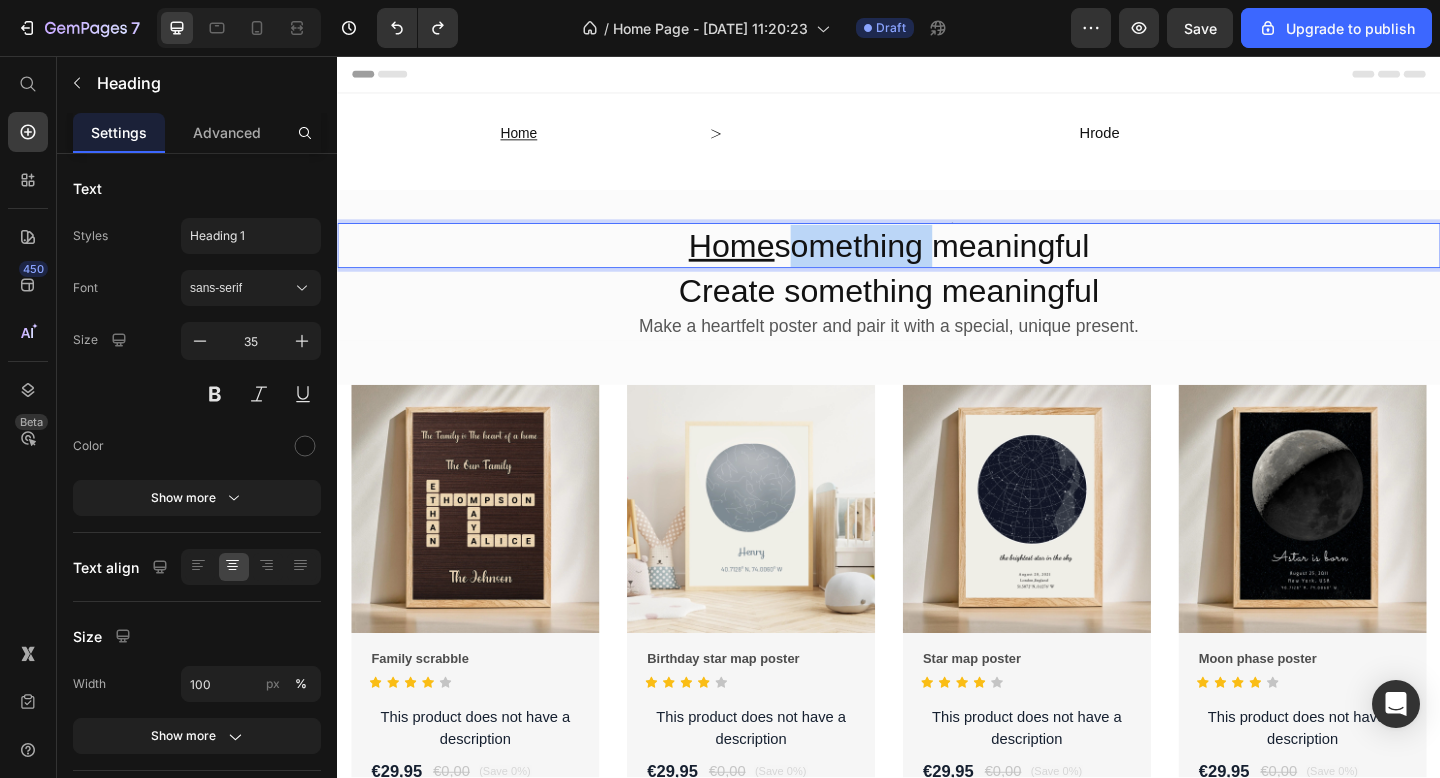 click on "Home  something meaningful" at bounding box center [937, 263] 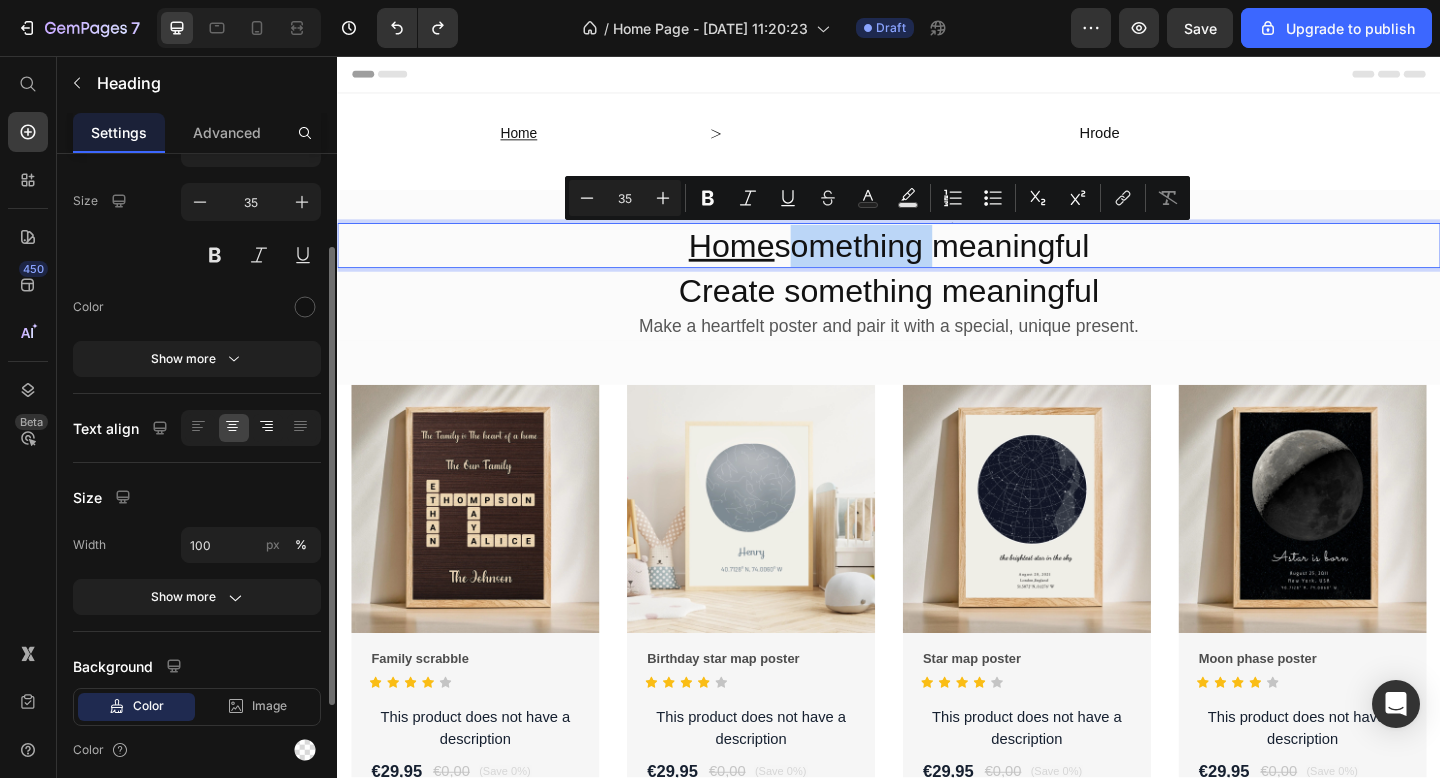 scroll, scrollTop: 135, scrollLeft: 0, axis: vertical 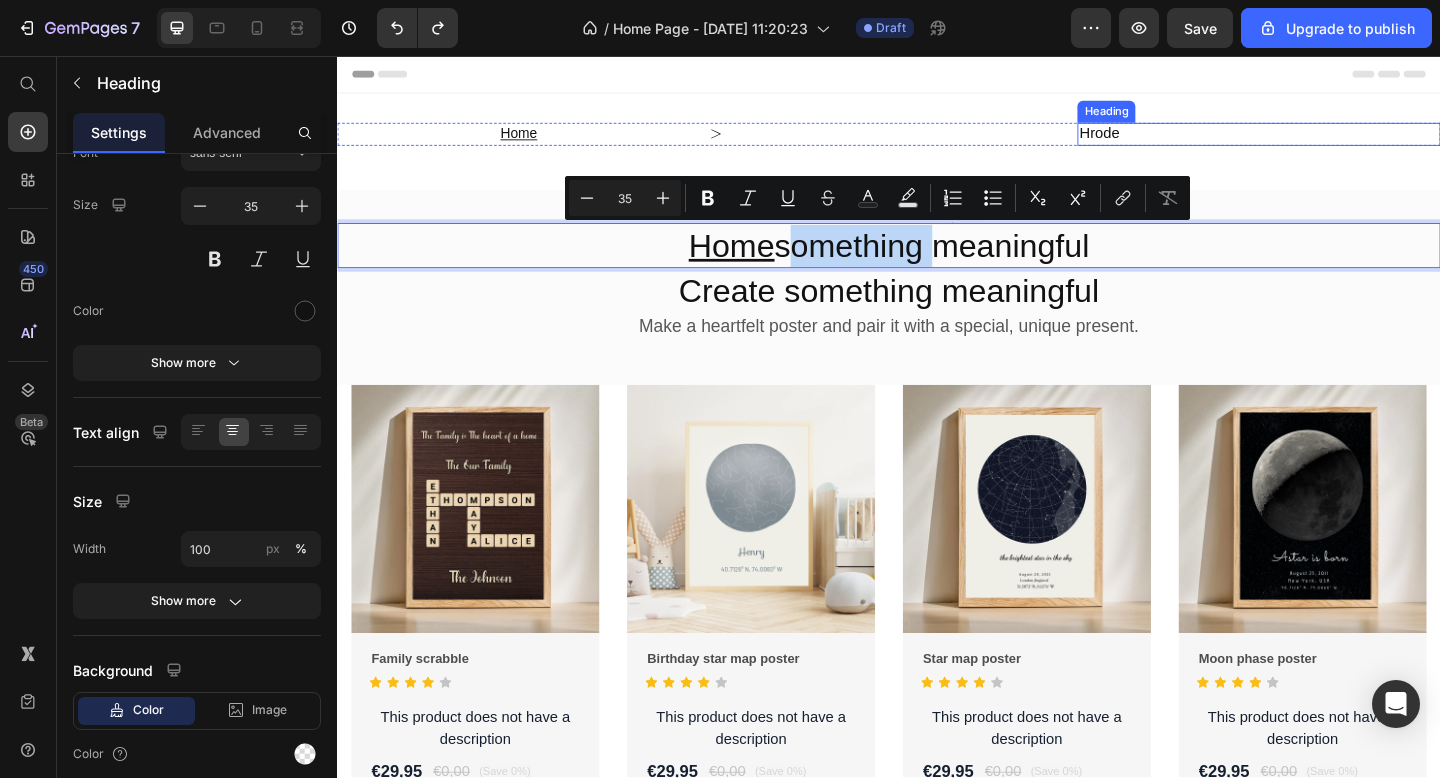 click on "Hrode" at bounding box center (1339, 141) 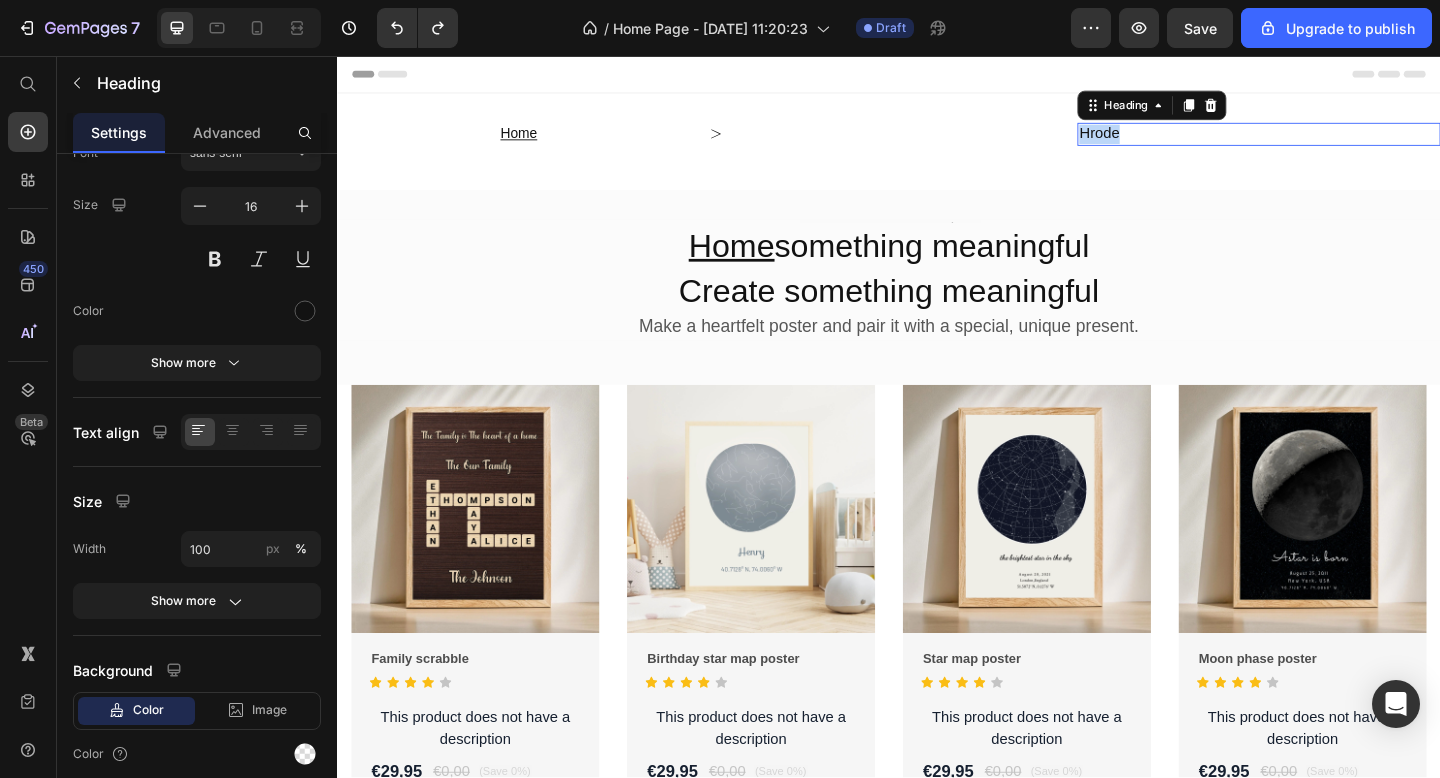 click on "Hrode" at bounding box center (1339, 141) 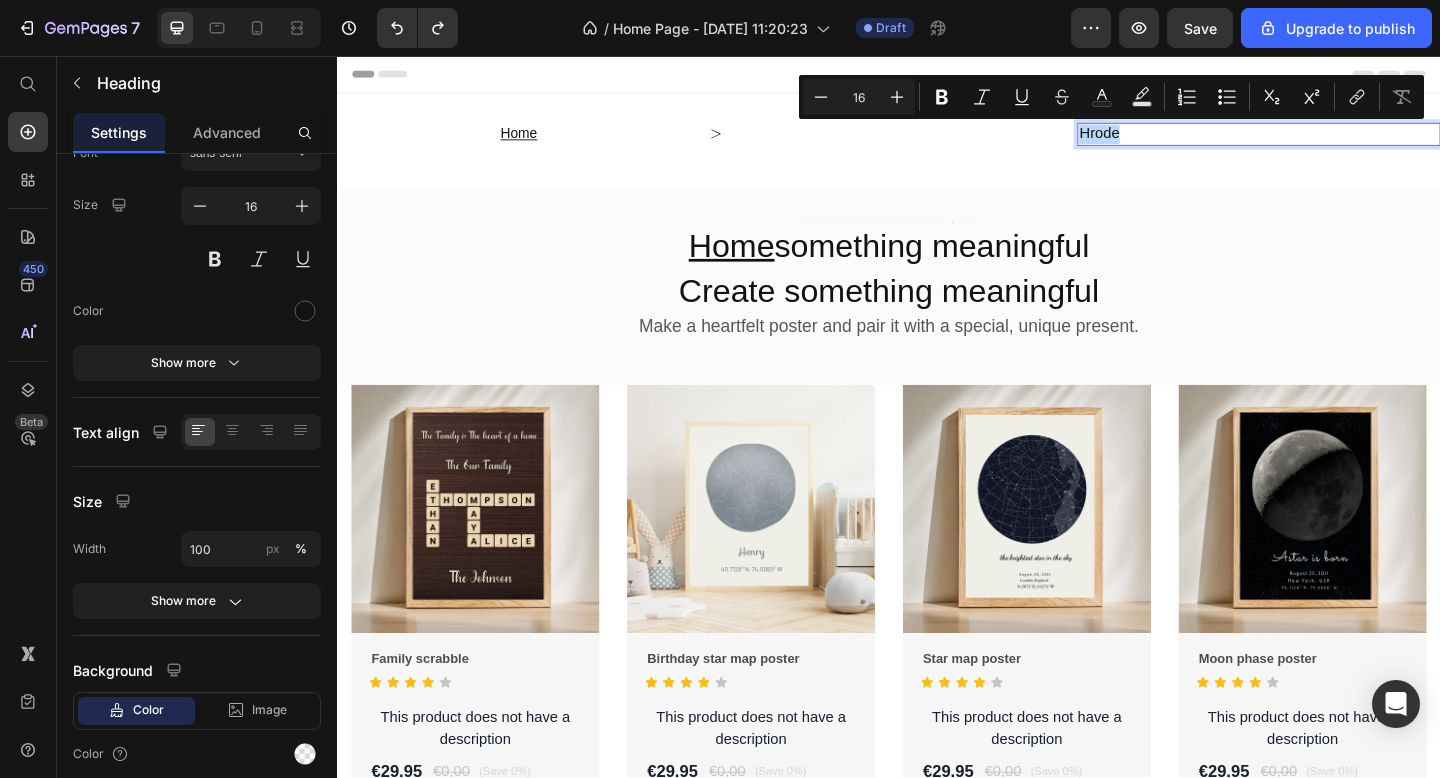 copy on "Hrode" 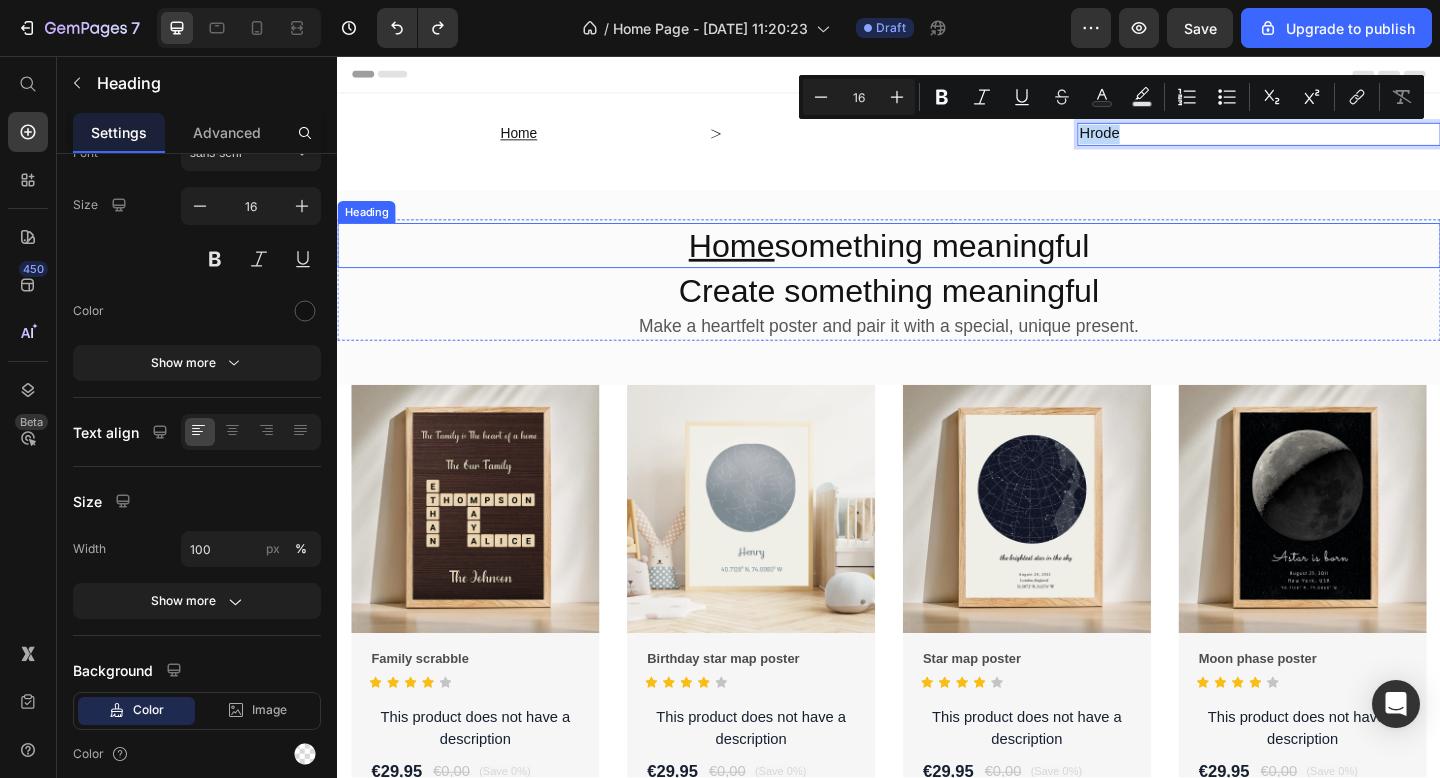 click on "⁠⁠⁠⁠⁠⁠⁠ Home  something meaningful" at bounding box center [937, 263] 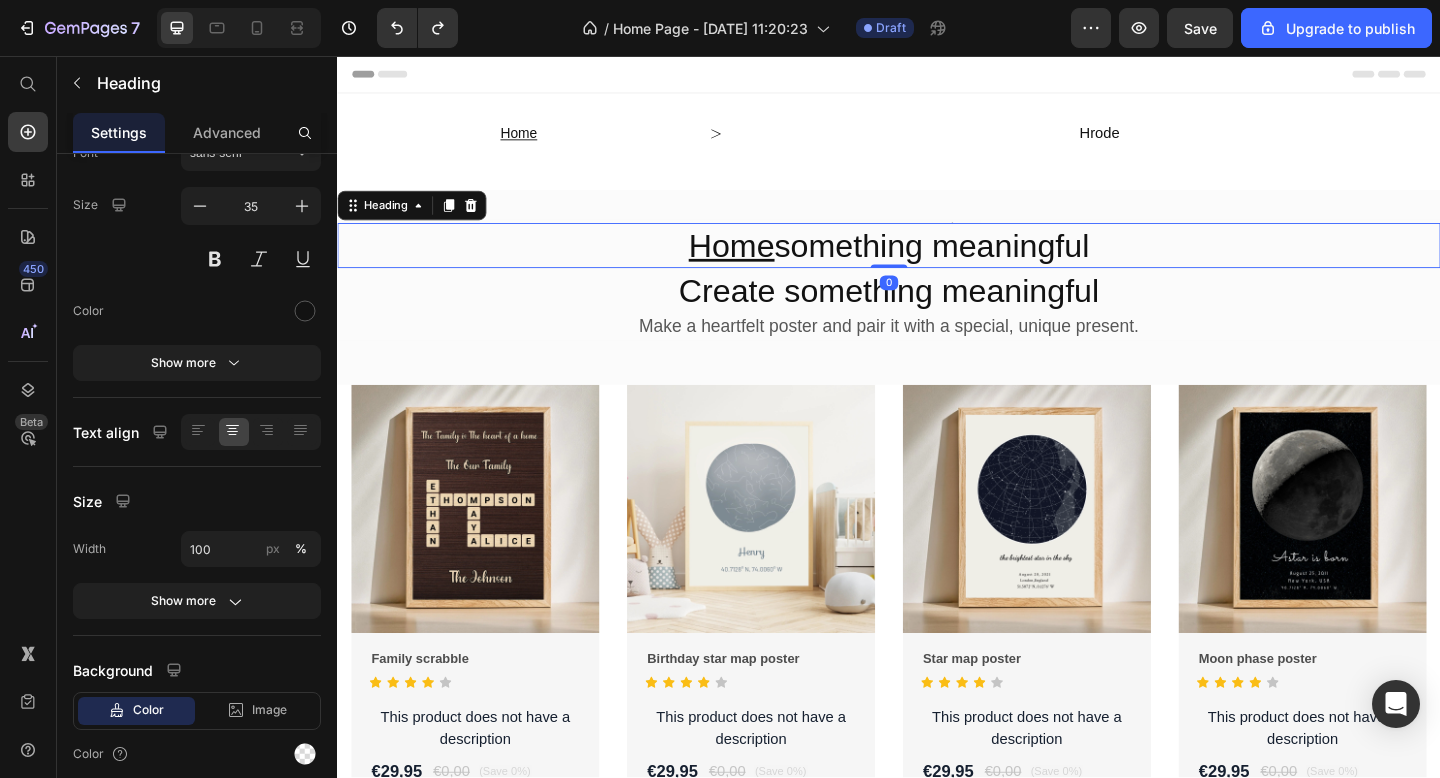 click on "Home  something meaningful" at bounding box center [937, 263] 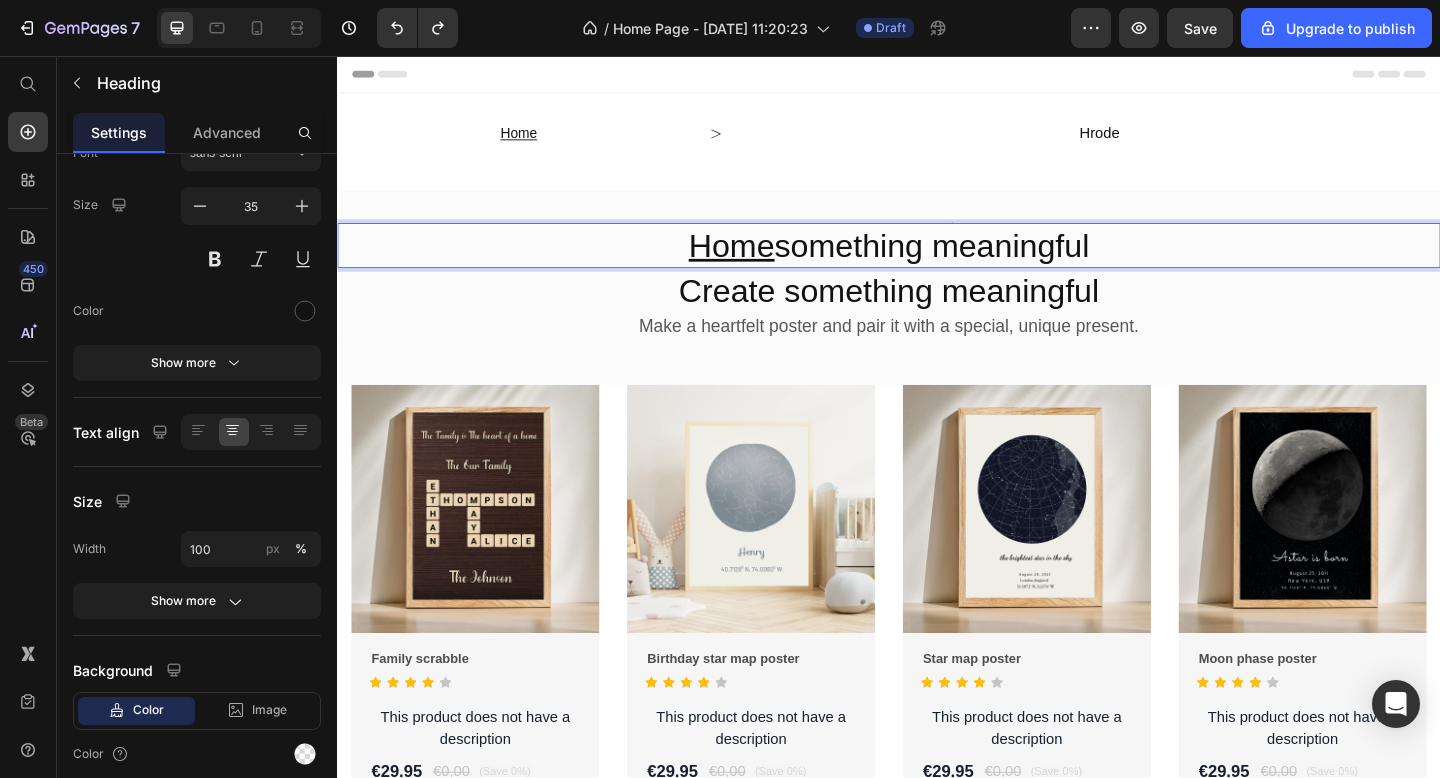 click on "Home  something meaningful" at bounding box center [937, 263] 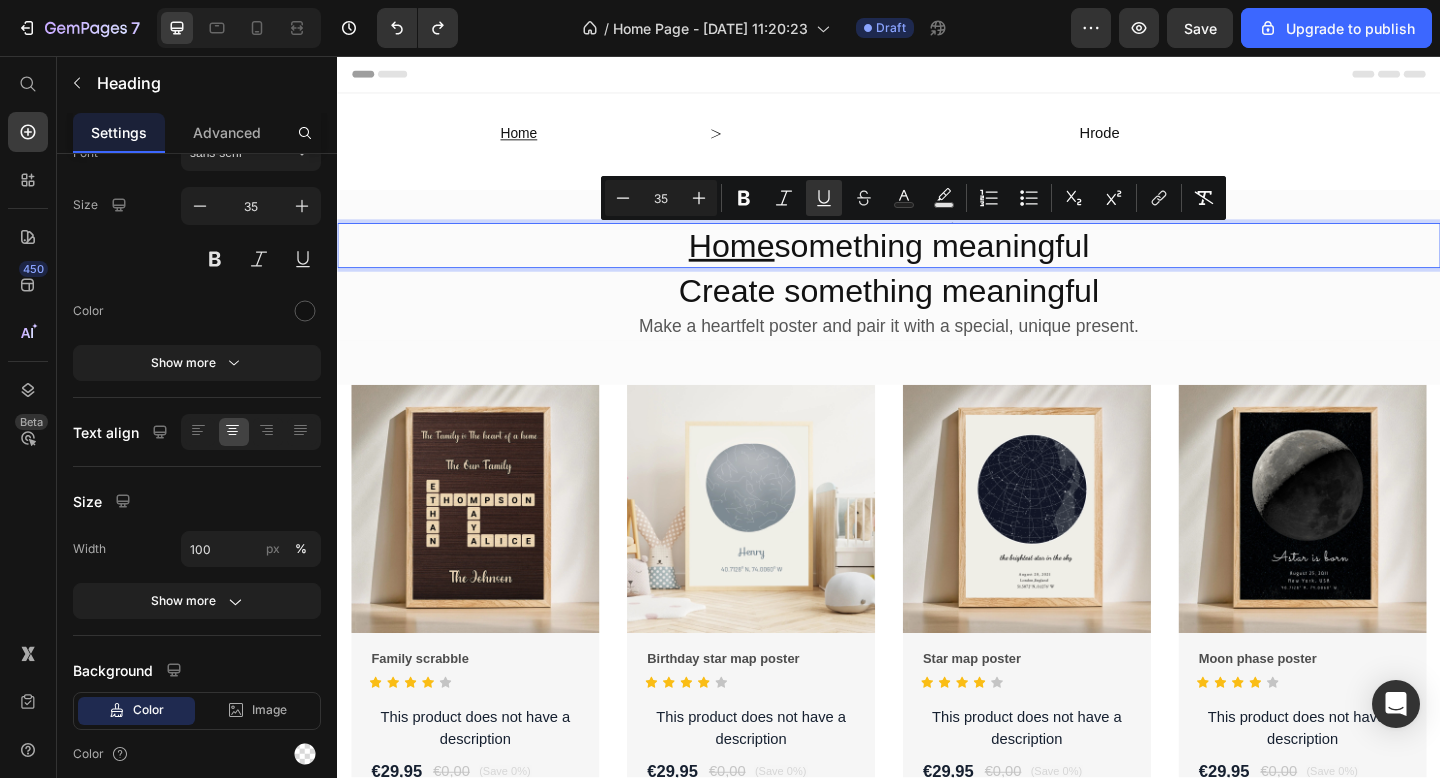 click on "Home  something meaningful" at bounding box center (937, 263) 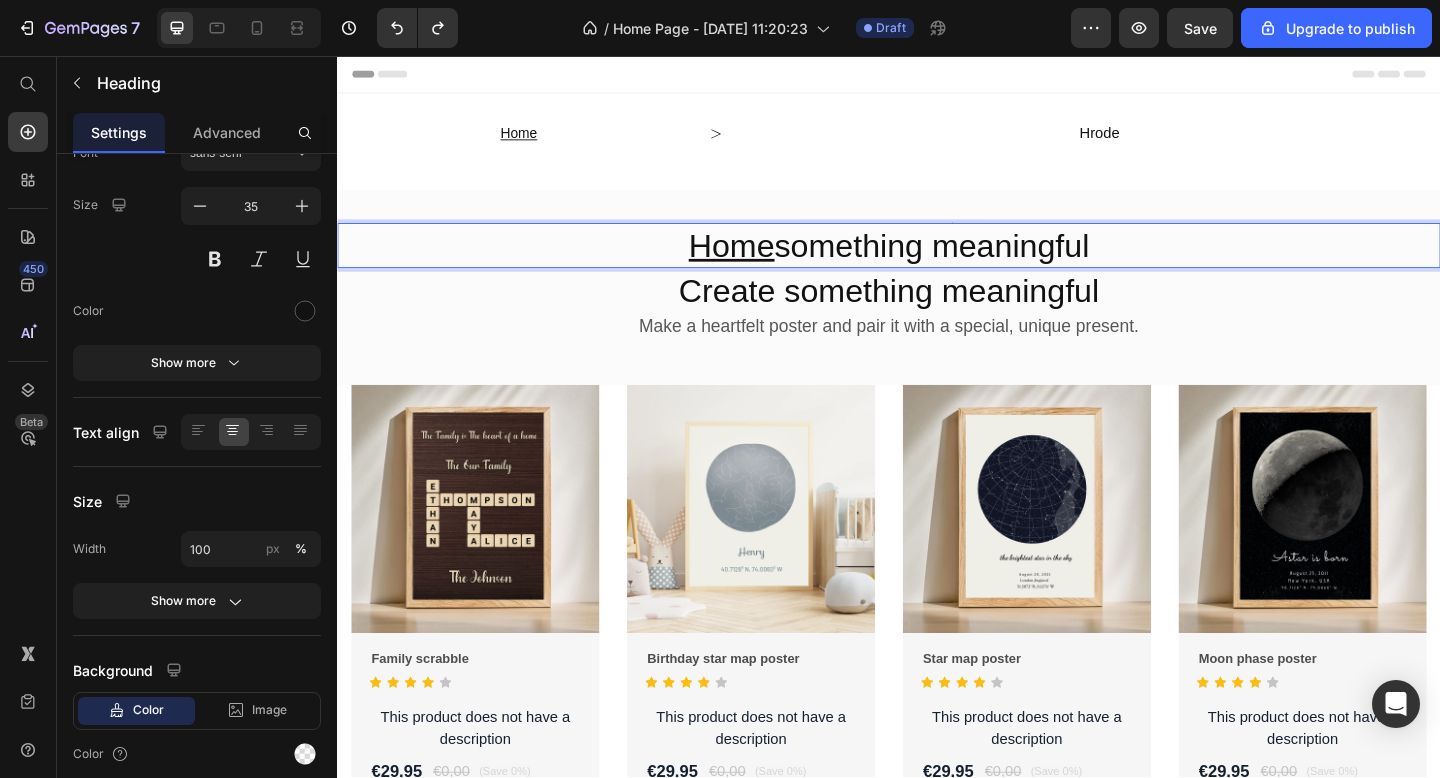 click on "Home  something meaningful" at bounding box center [937, 263] 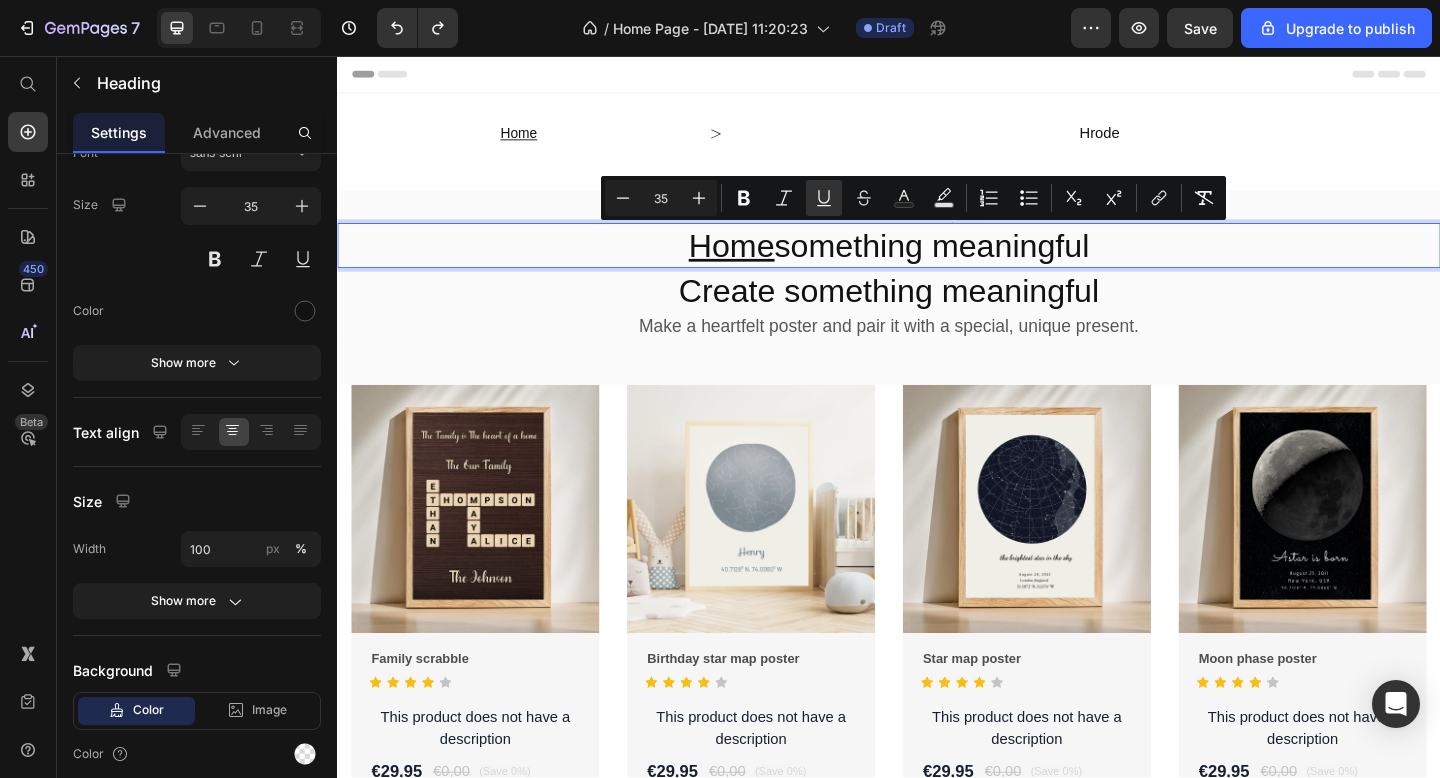 click on "Home  something meaningful" at bounding box center [937, 263] 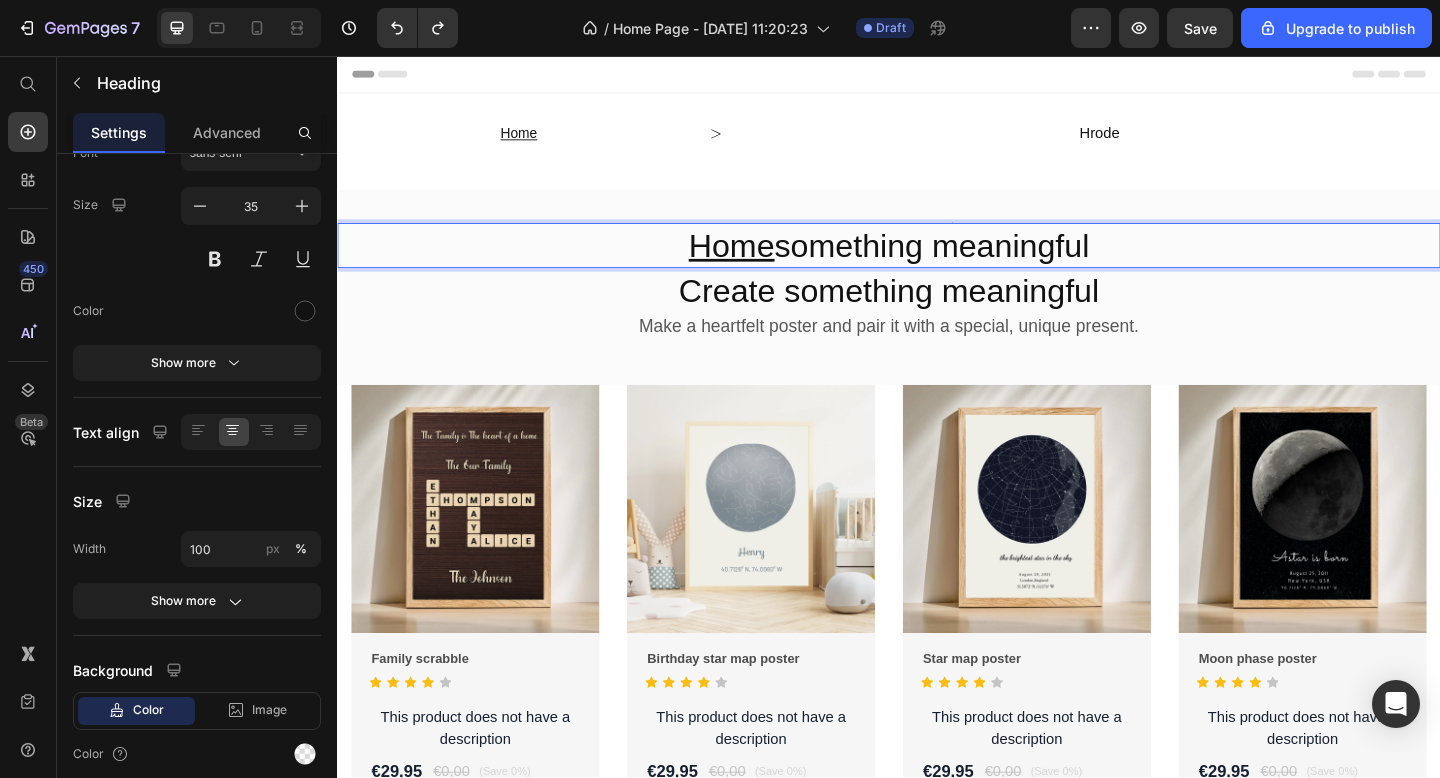 click on "Home  something meaningful" at bounding box center (937, 263) 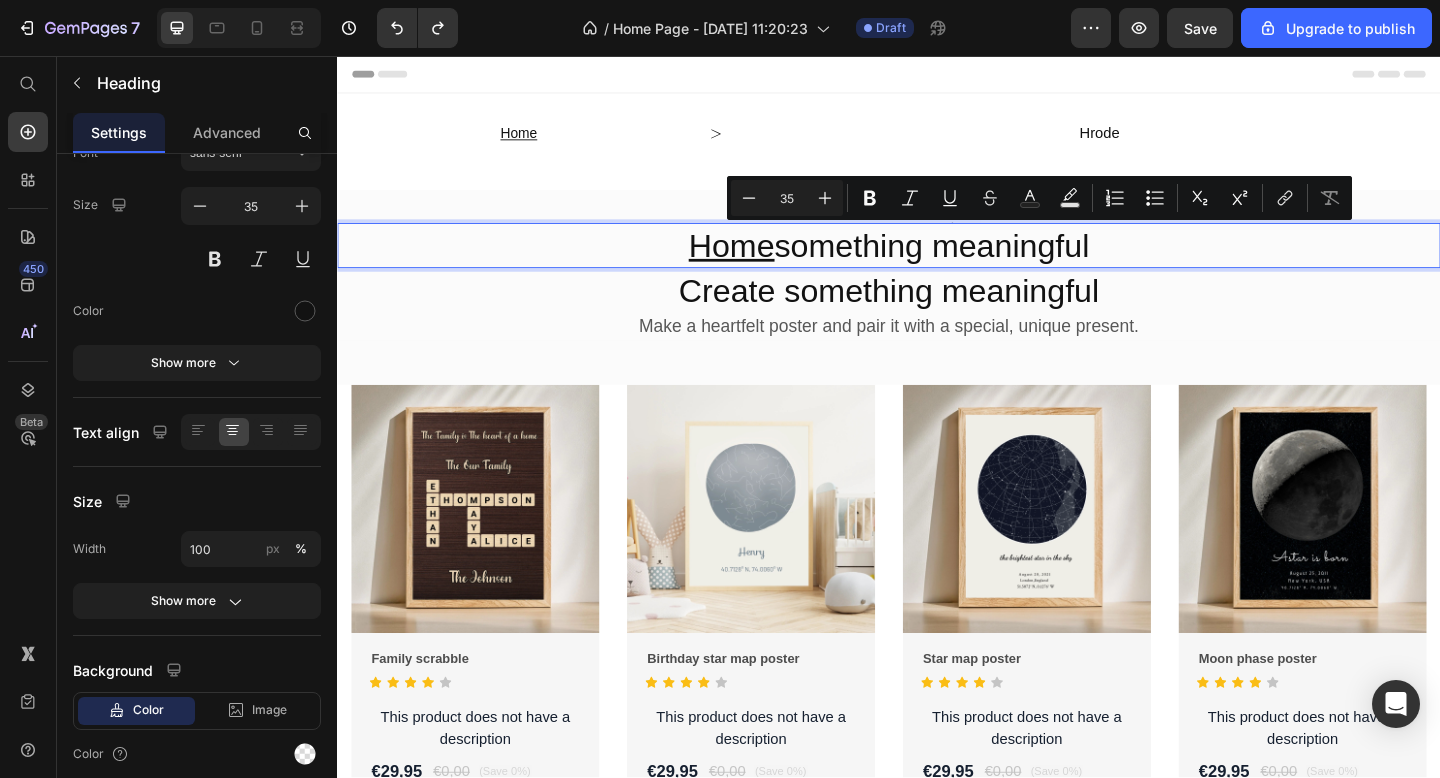 drag, startPoint x: 1165, startPoint y: 269, endPoint x: 992, endPoint y: 267, distance: 173.01157 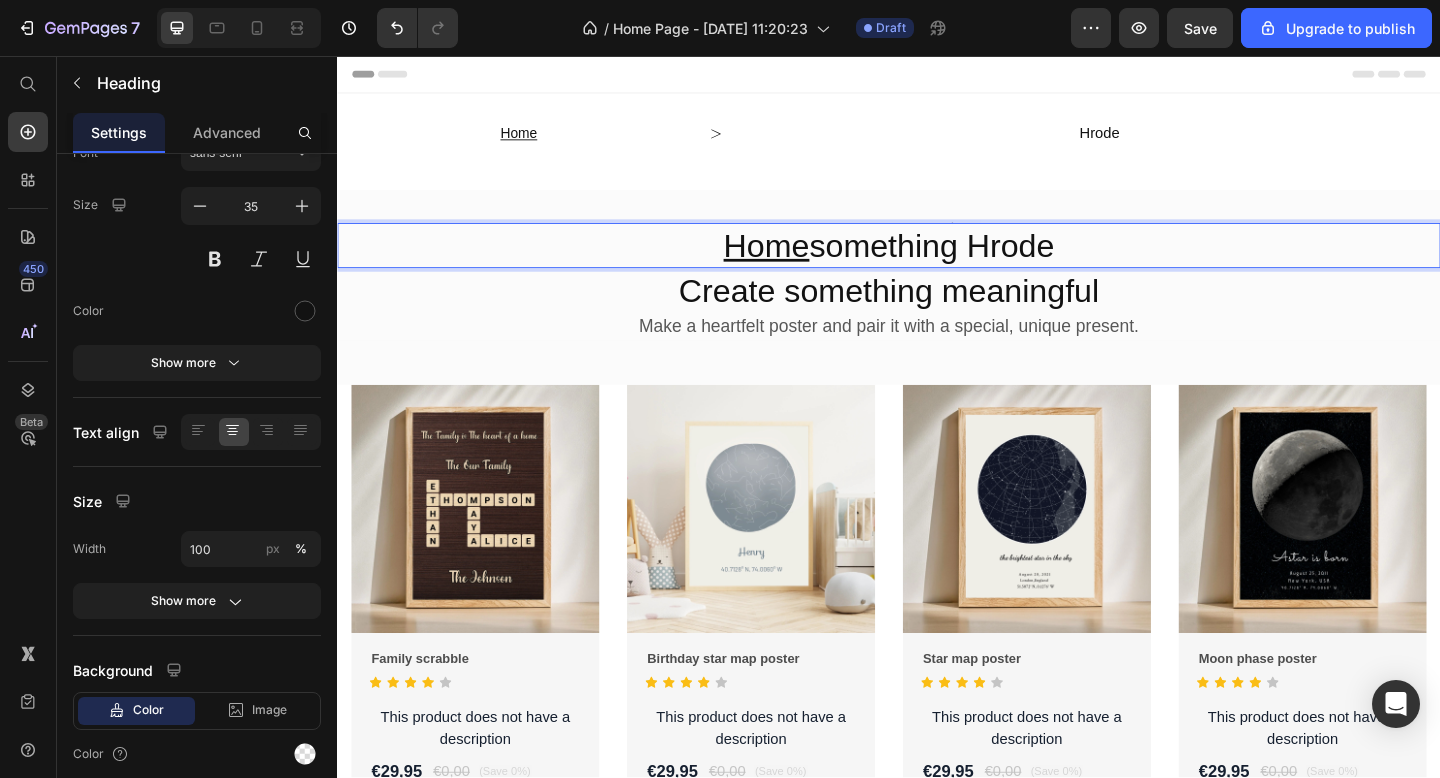 click on "Home  something Hrode" at bounding box center (937, 263) 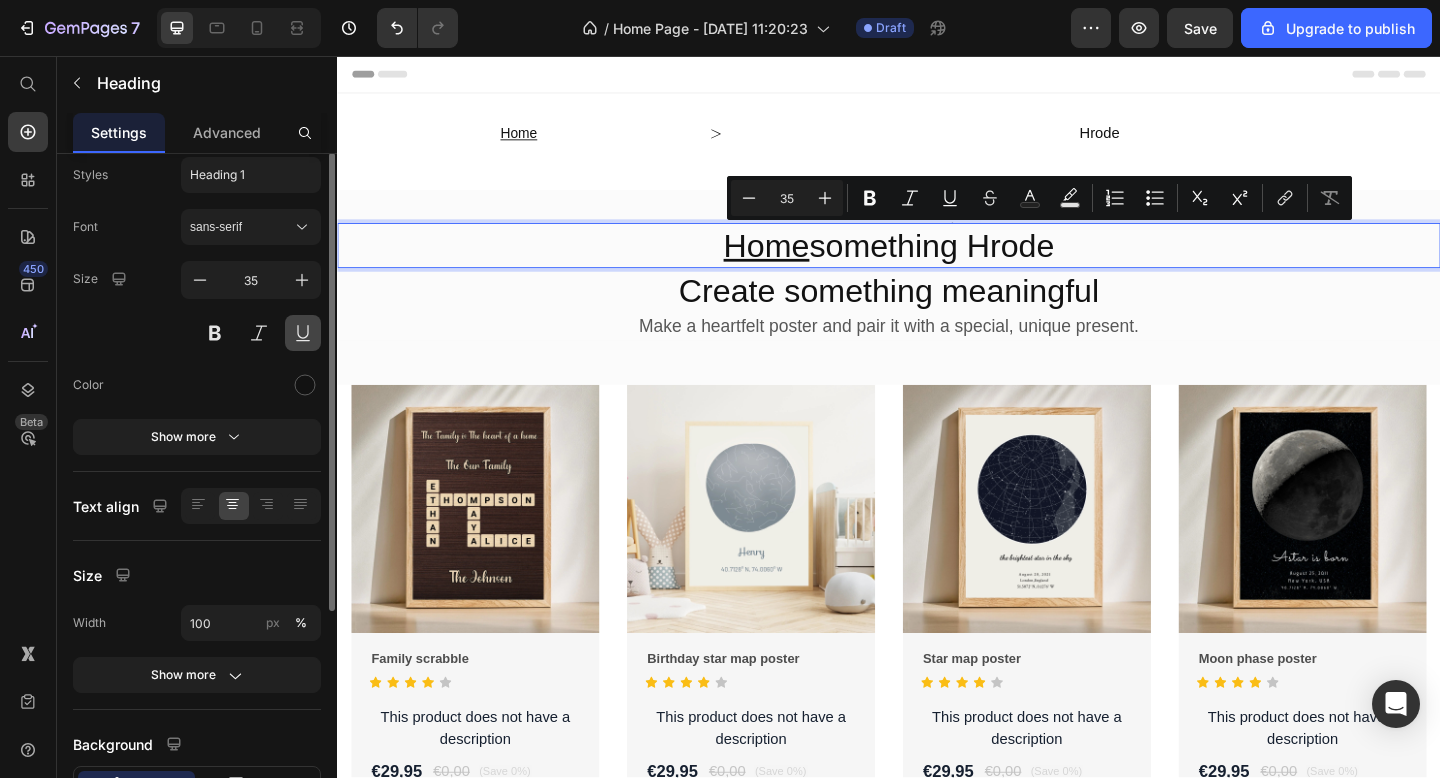 scroll, scrollTop: 36, scrollLeft: 0, axis: vertical 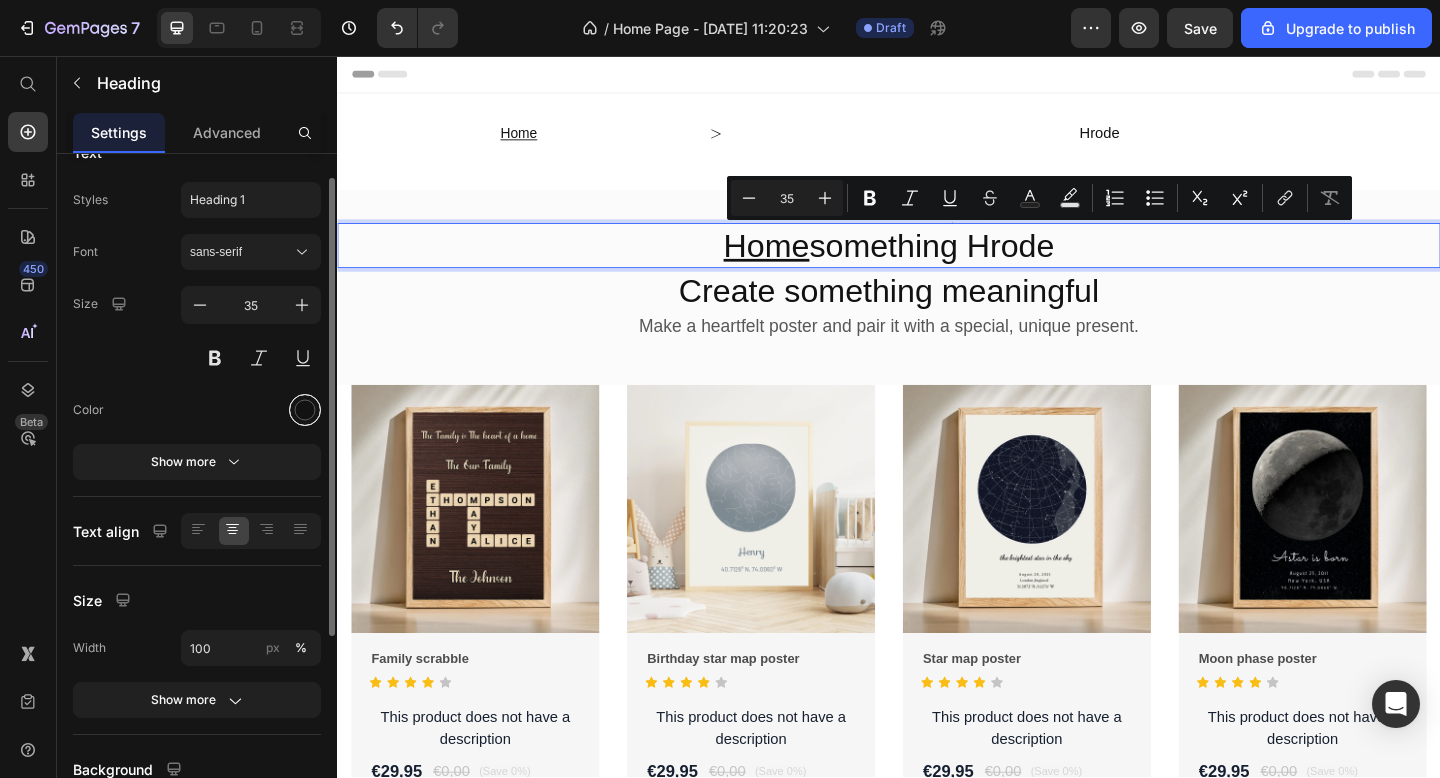 click at bounding box center [305, 410] 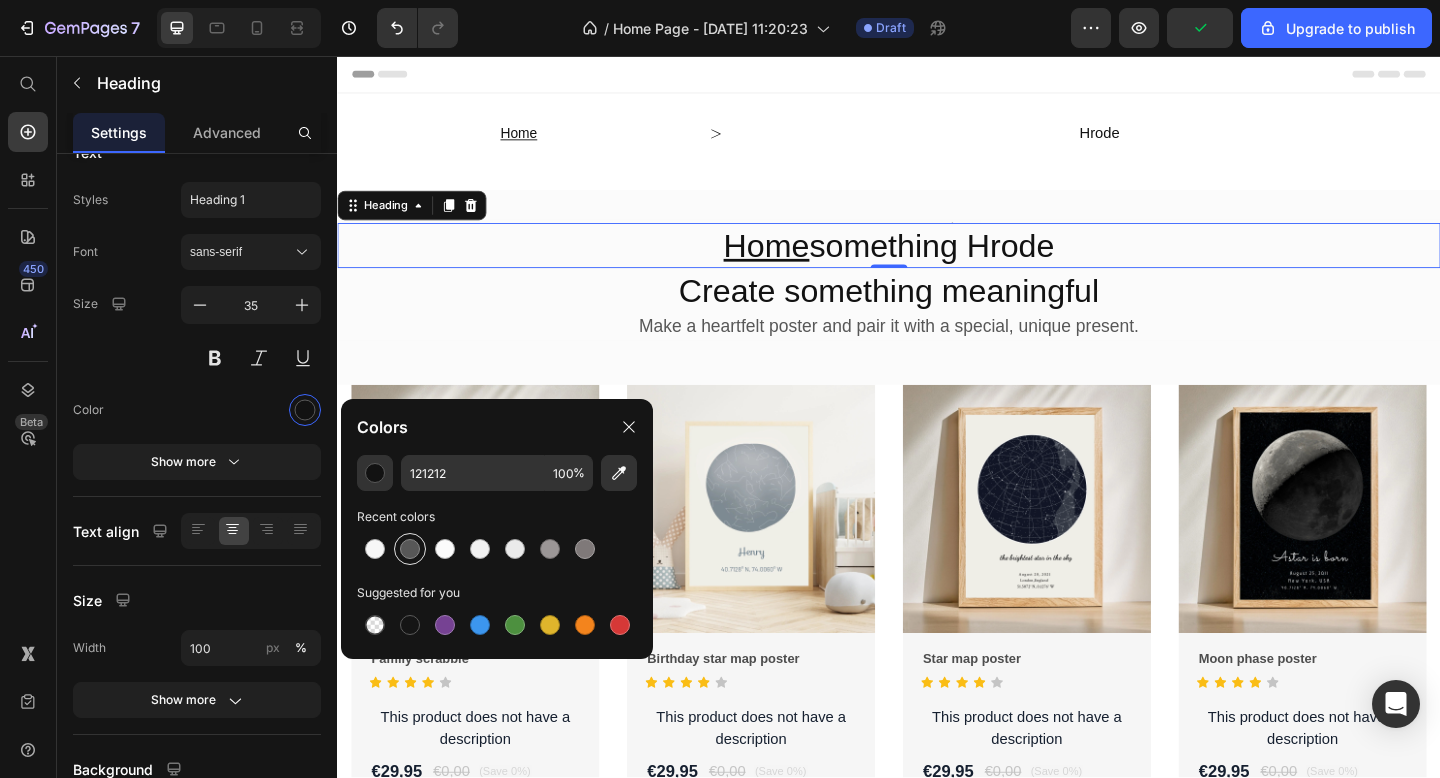 click at bounding box center [410, 549] 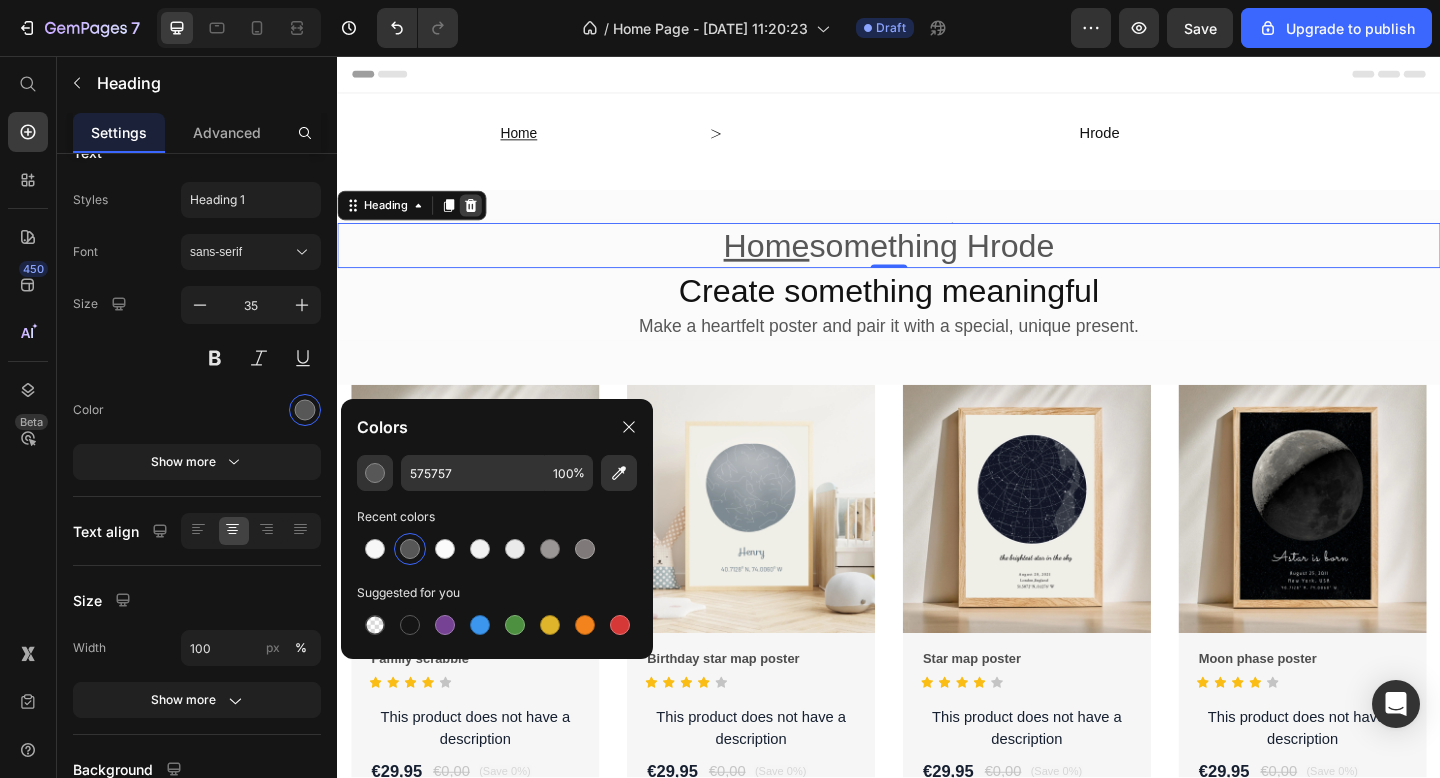 click 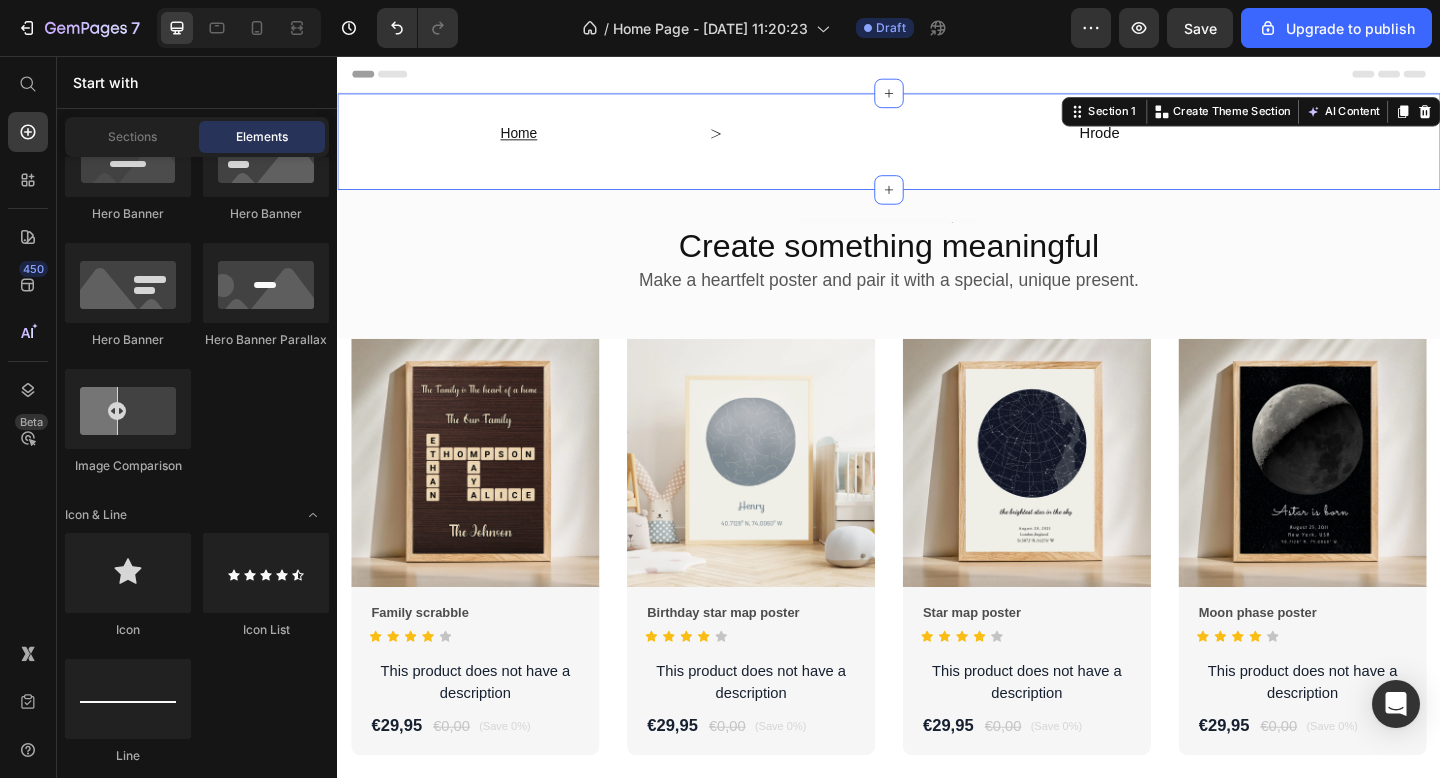 click on "⁠⁠⁠⁠⁠⁠⁠ Home Heading Heading
Icon Hrode Heading Row" at bounding box center (937, 149) 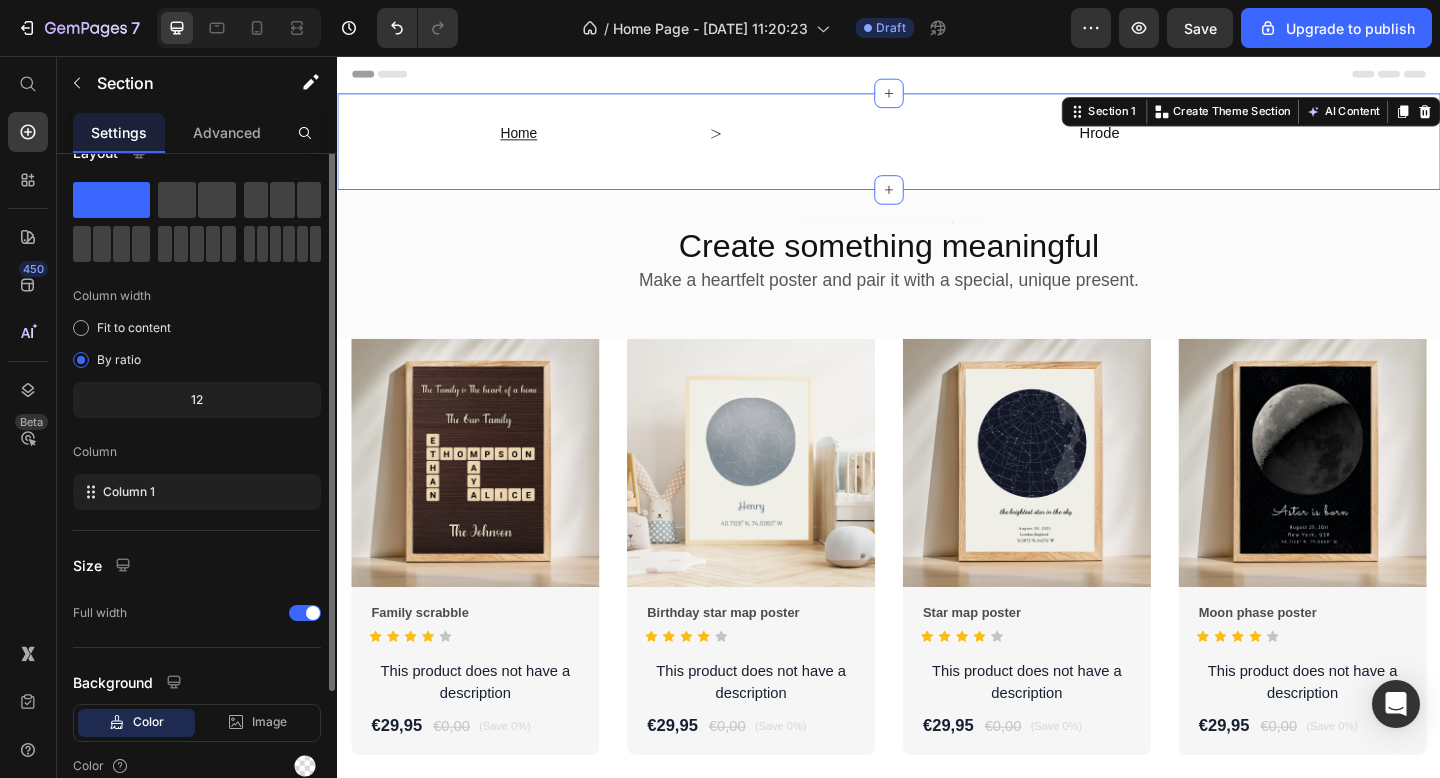 scroll, scrollTop: 0, scrollLeft: 0, axis: both 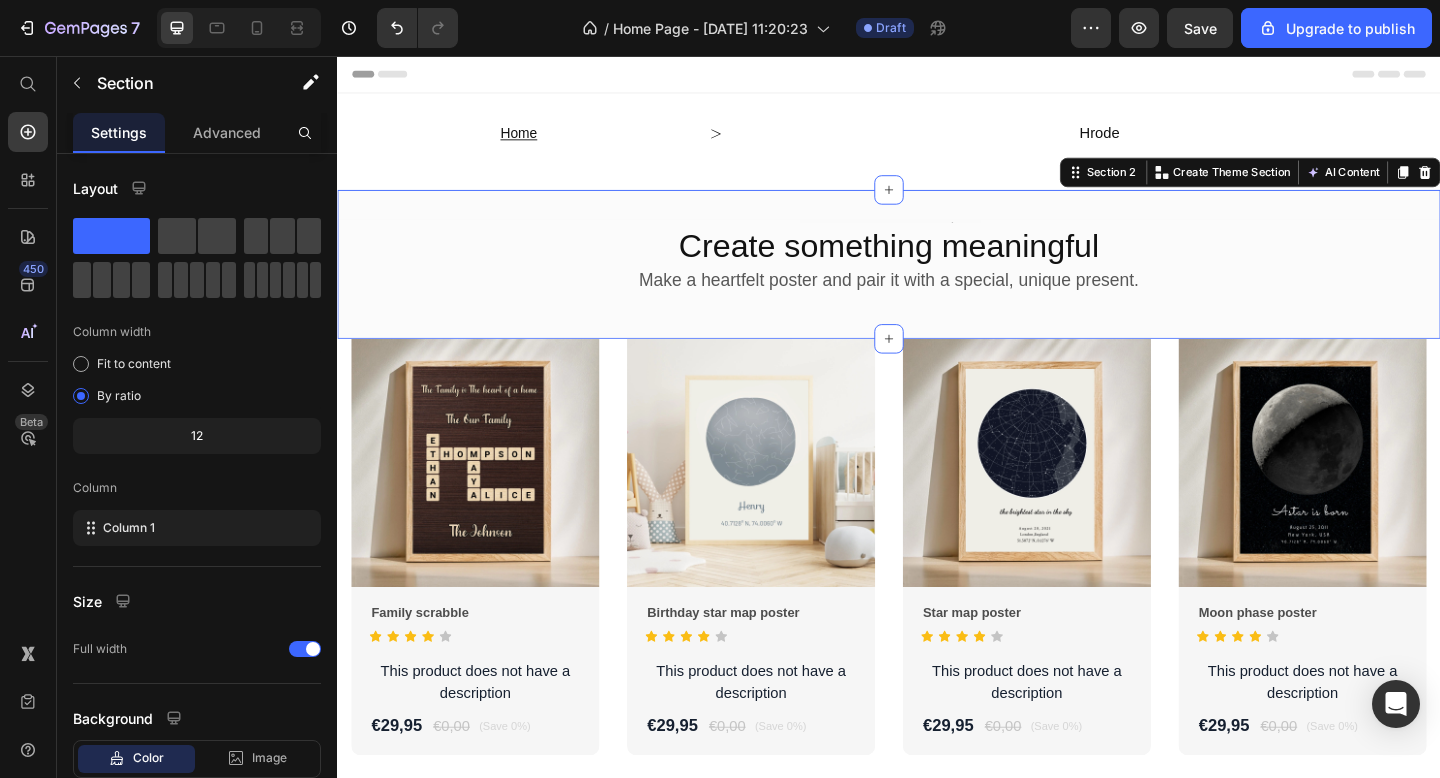 click on "Heading Create something meaningful Heading Make a heartfelt poster and pair it with a special, unique present. Heading Row Section 2   You can create reusable sections Create Theme Section AI Content Write with GemAI What would you like to describe here? Tone and Voice Persuasive Product Show more Generate" at bounding box center [937, 283] 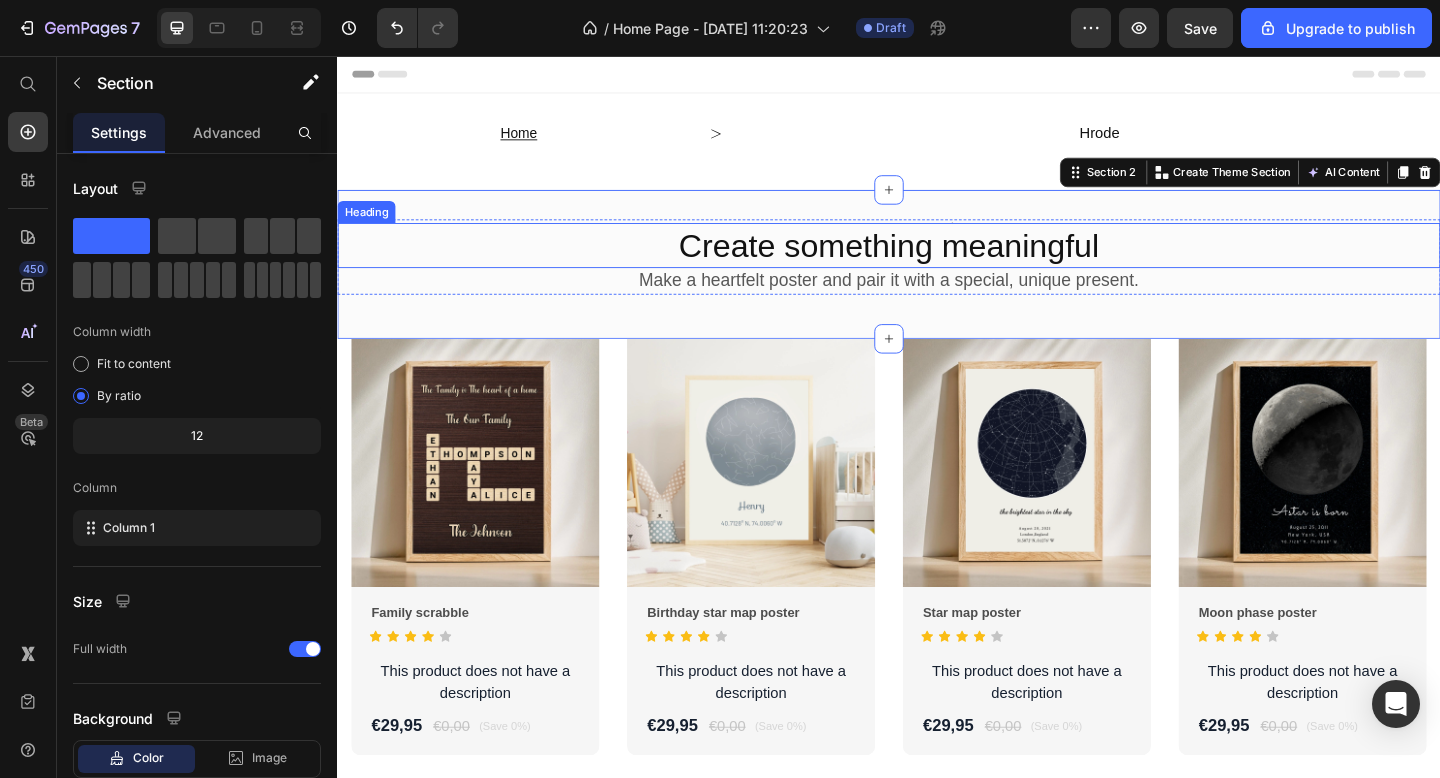 click on "Create something meaningful" at bounding box center [937, 263] 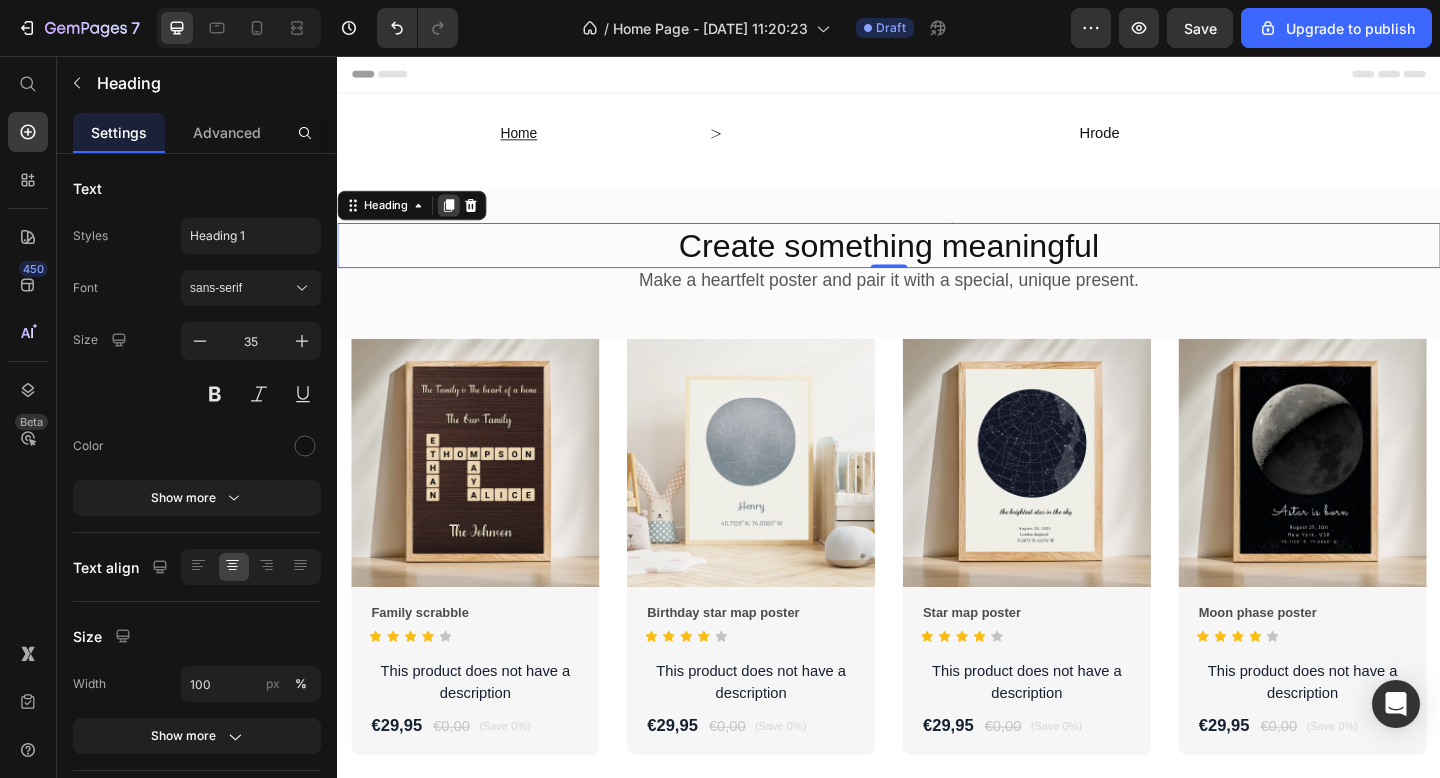 click 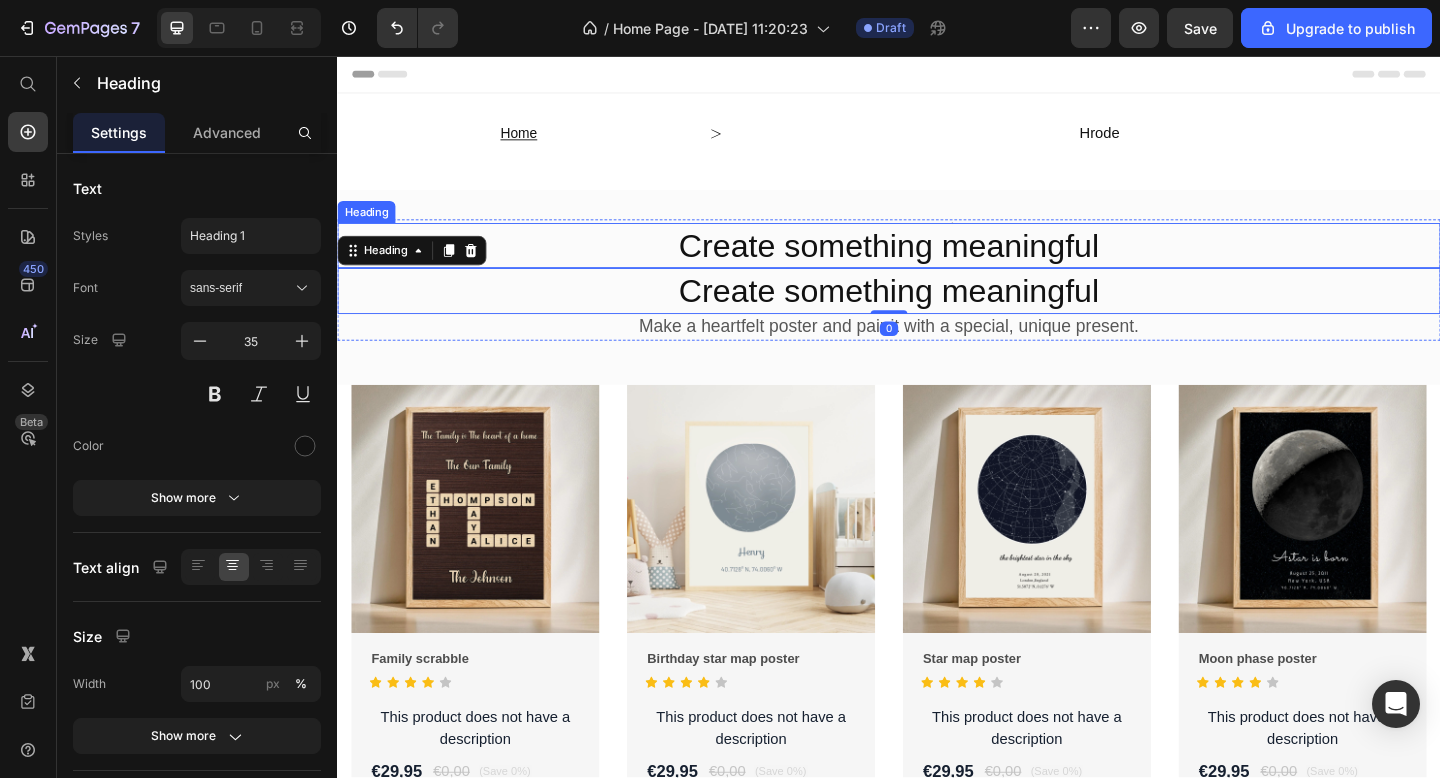 click on "Create something meaningful" at bounding box center (937, 263) 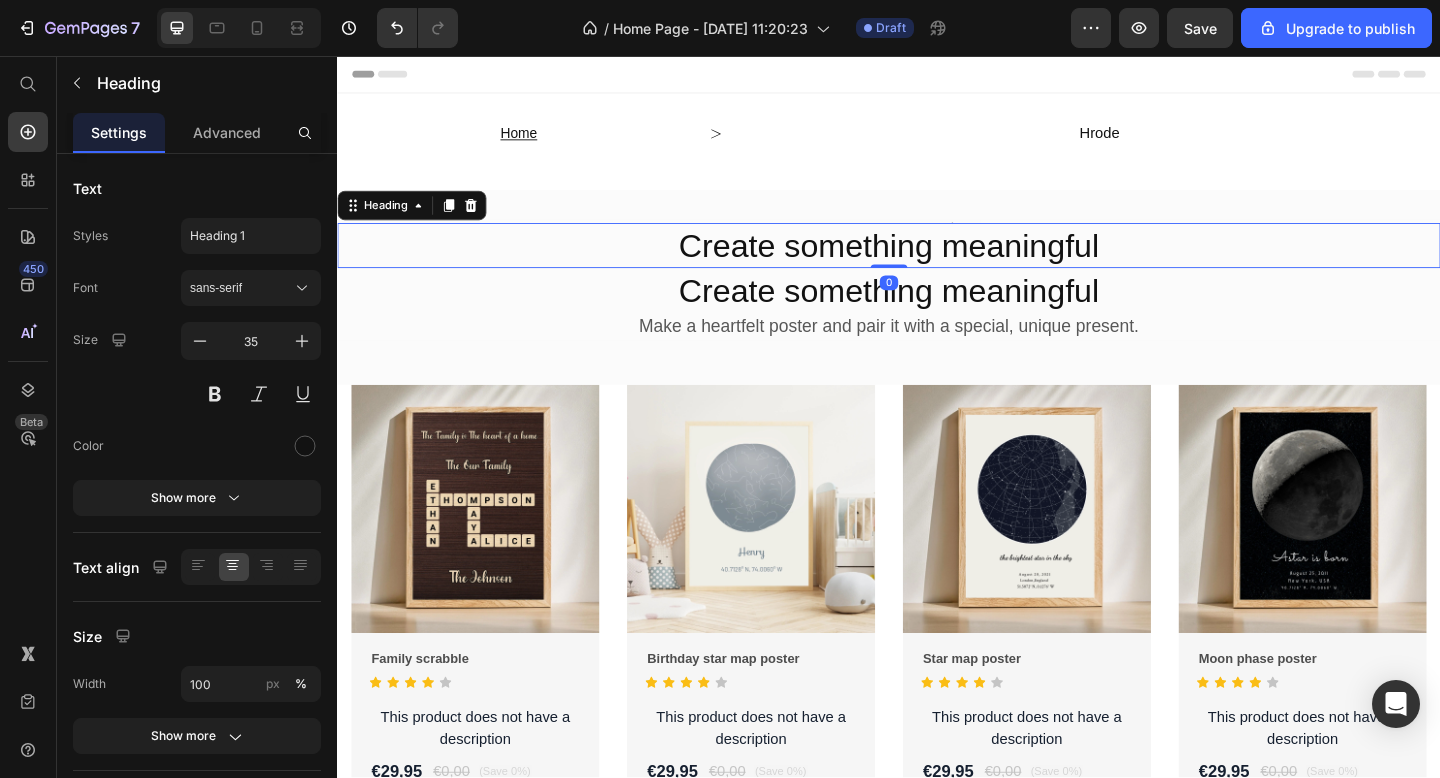 click on "Create something meaningful" at bounding box center (937, 263) 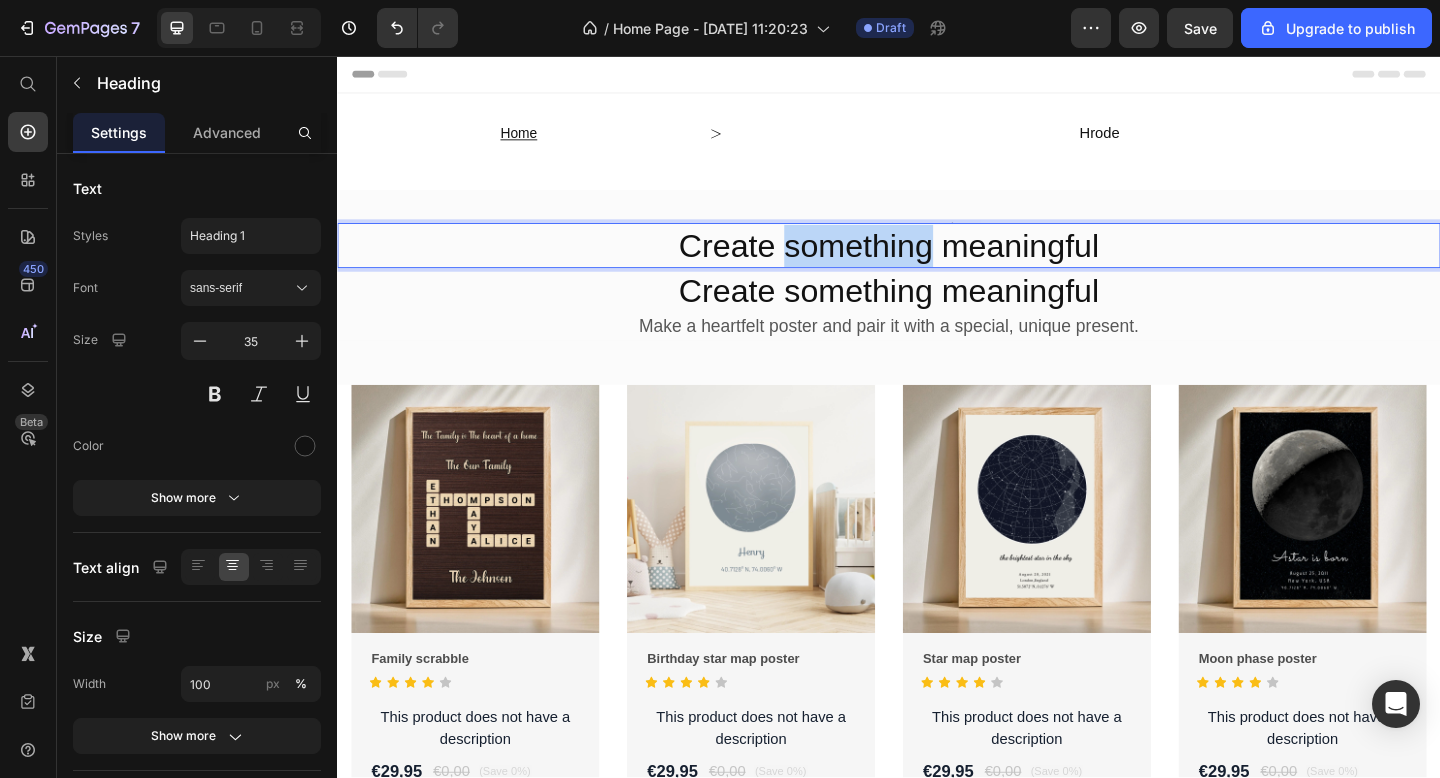 click on "Create something meaningful" at bounding box center (937, 263) 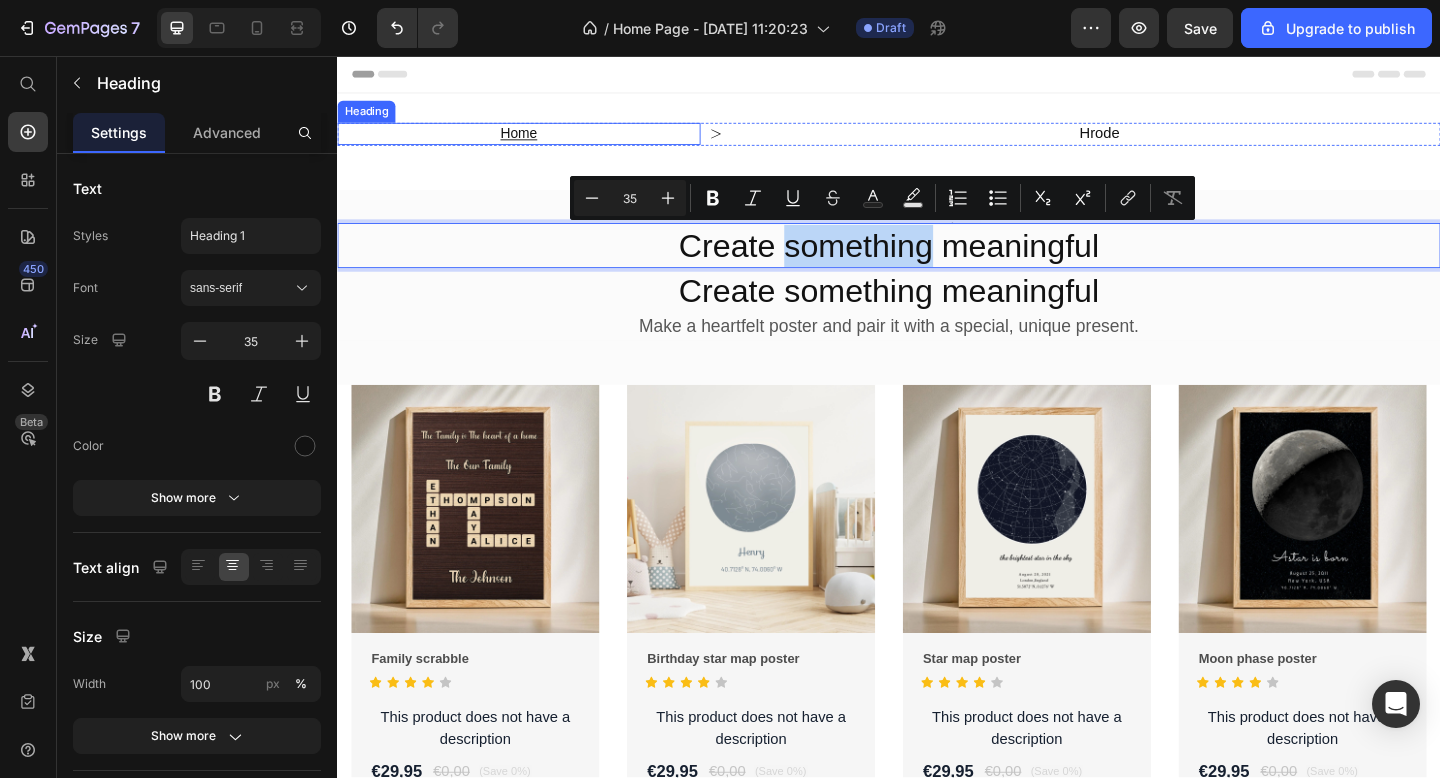 click on "Home" at bounding box center (534, 140) 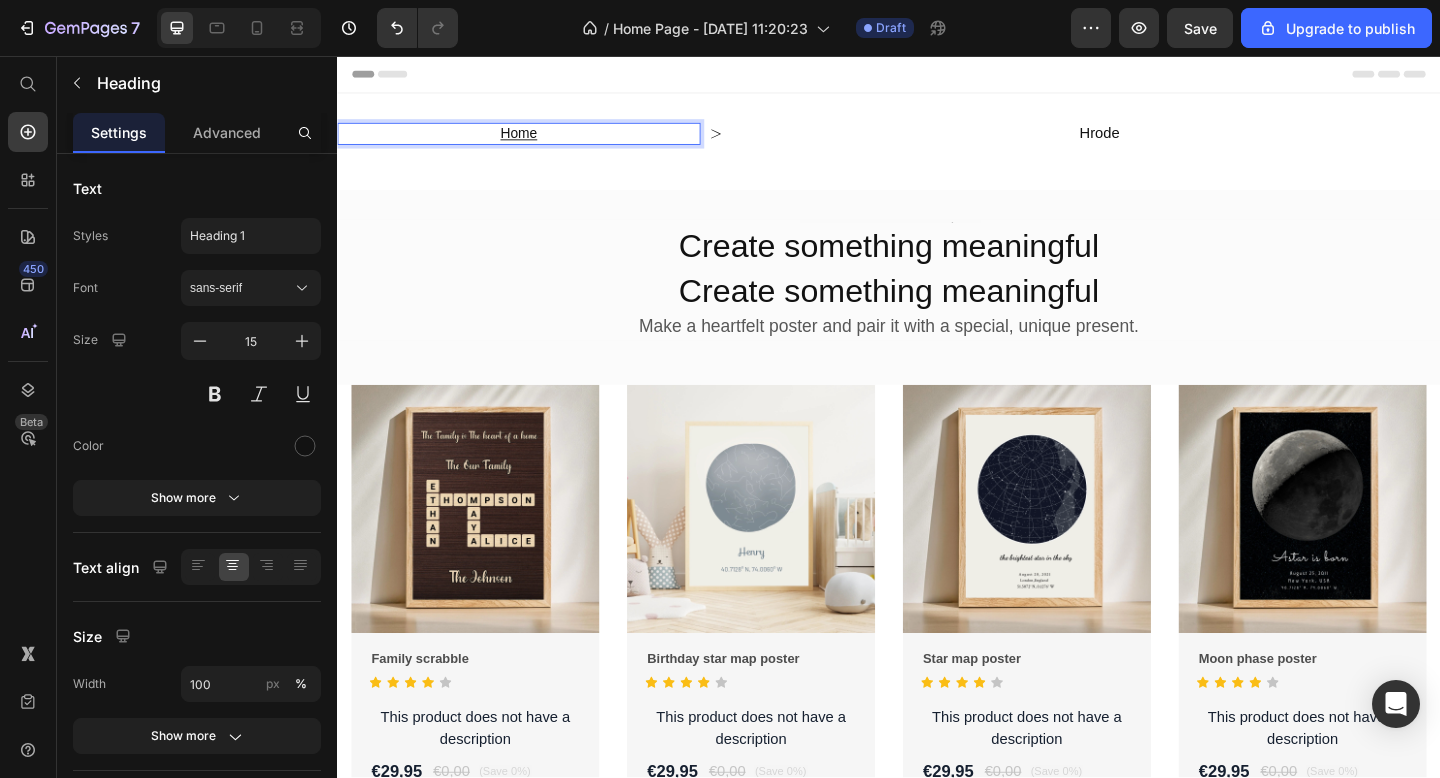 click on "Home" at bounding box center (534, 140) 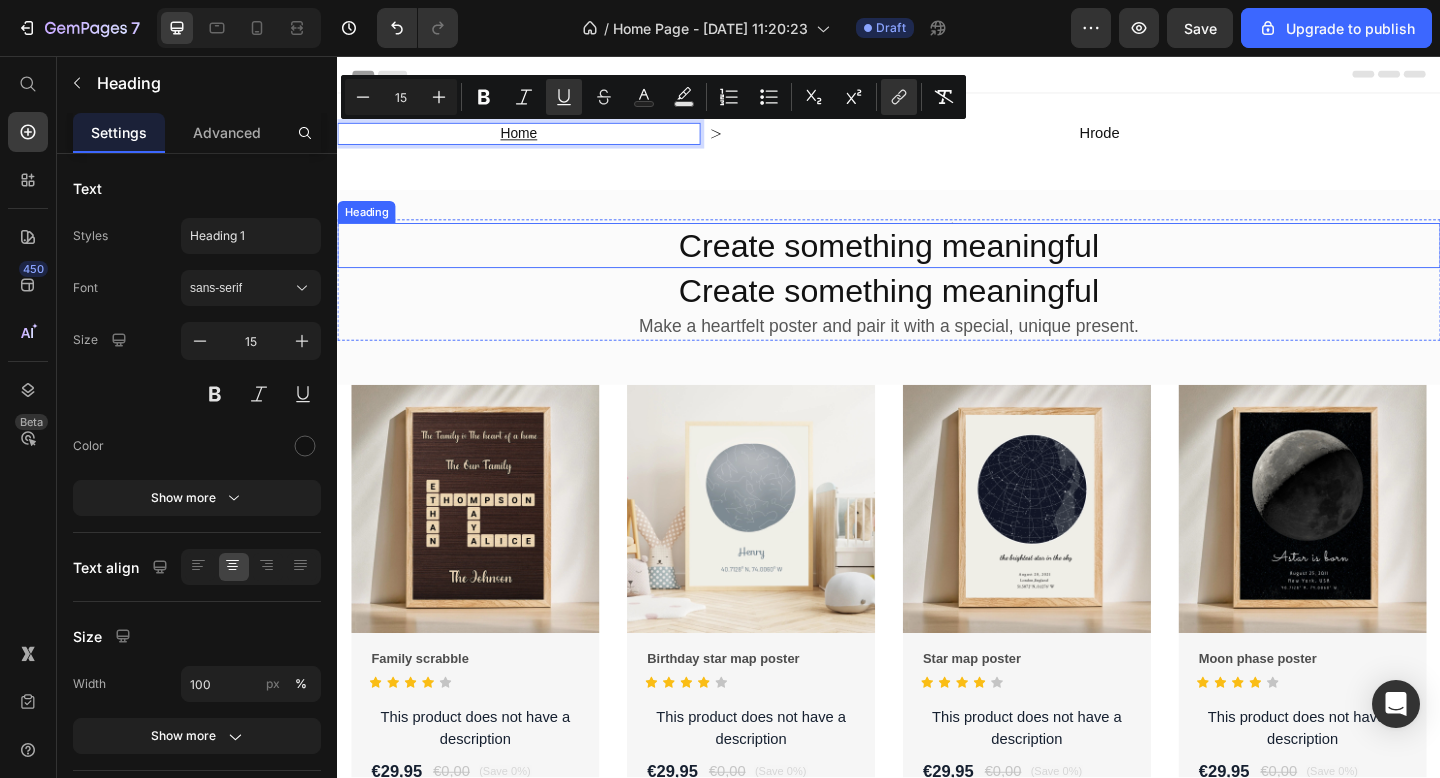 click on "Create something meaningful" at bounding box center [937, 263] 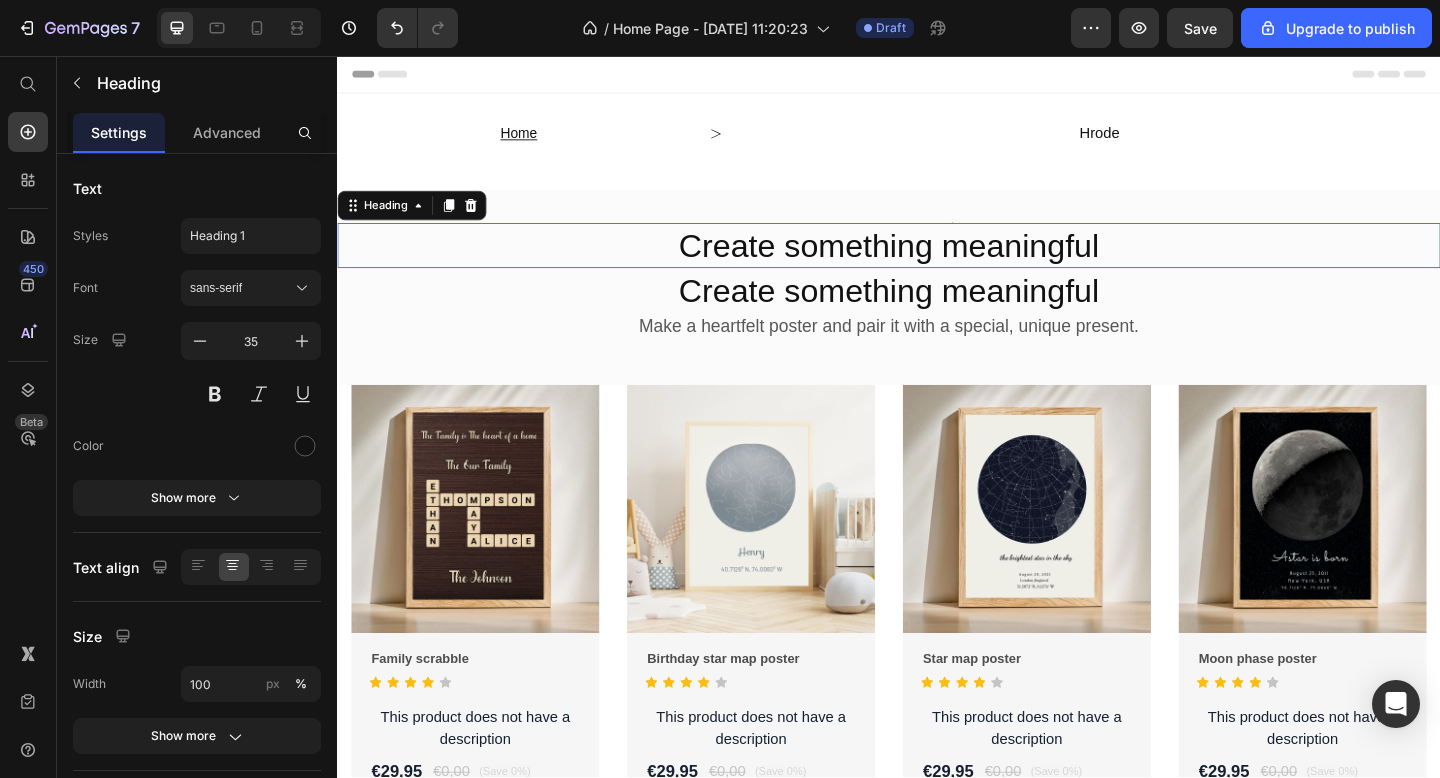 click on "Create something meaningful" at bounding box center (937, 263) 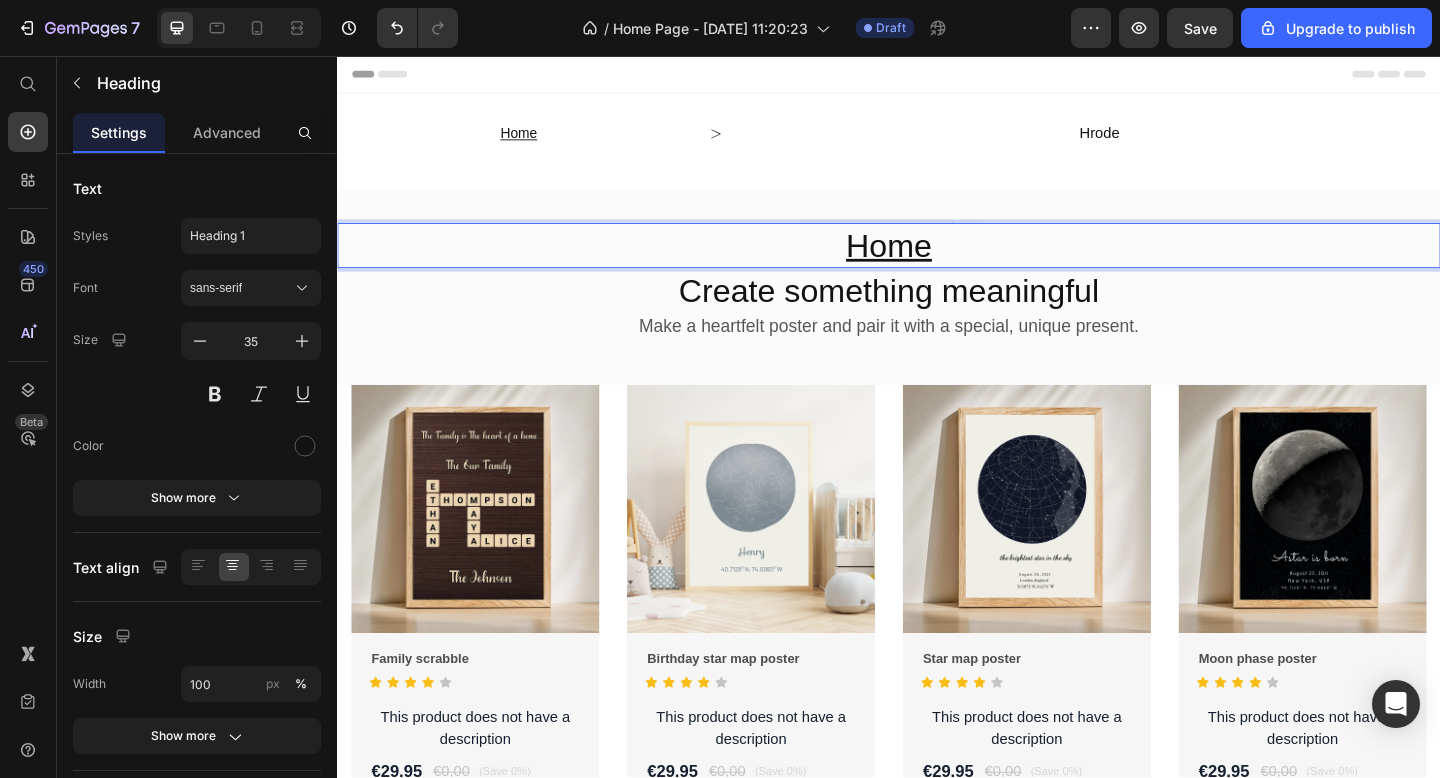 click on "Home ⁠⁠⁠⁠⁠⁠⁠" at bounding box center (937, 263) 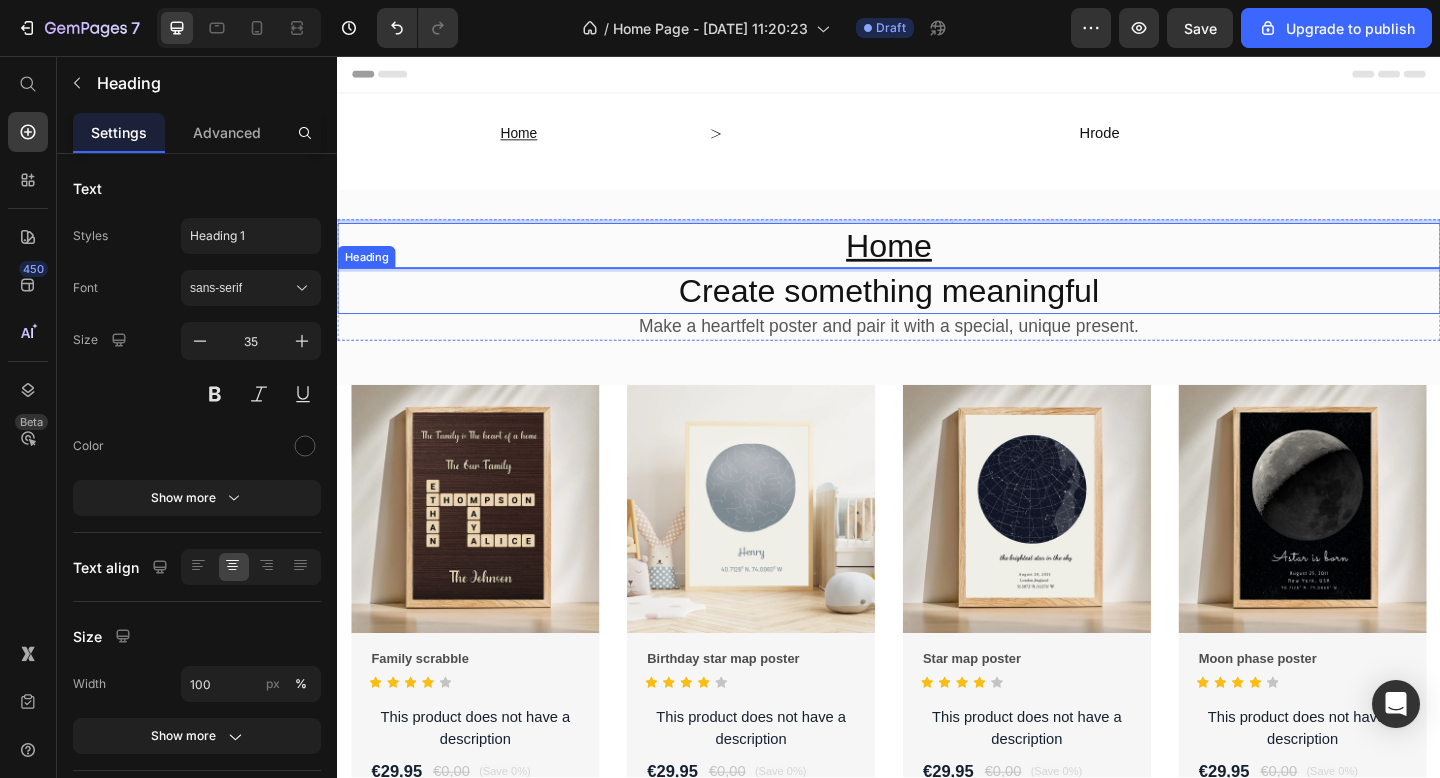 click on "Create something meaningful" at bounding box center [937, 312] 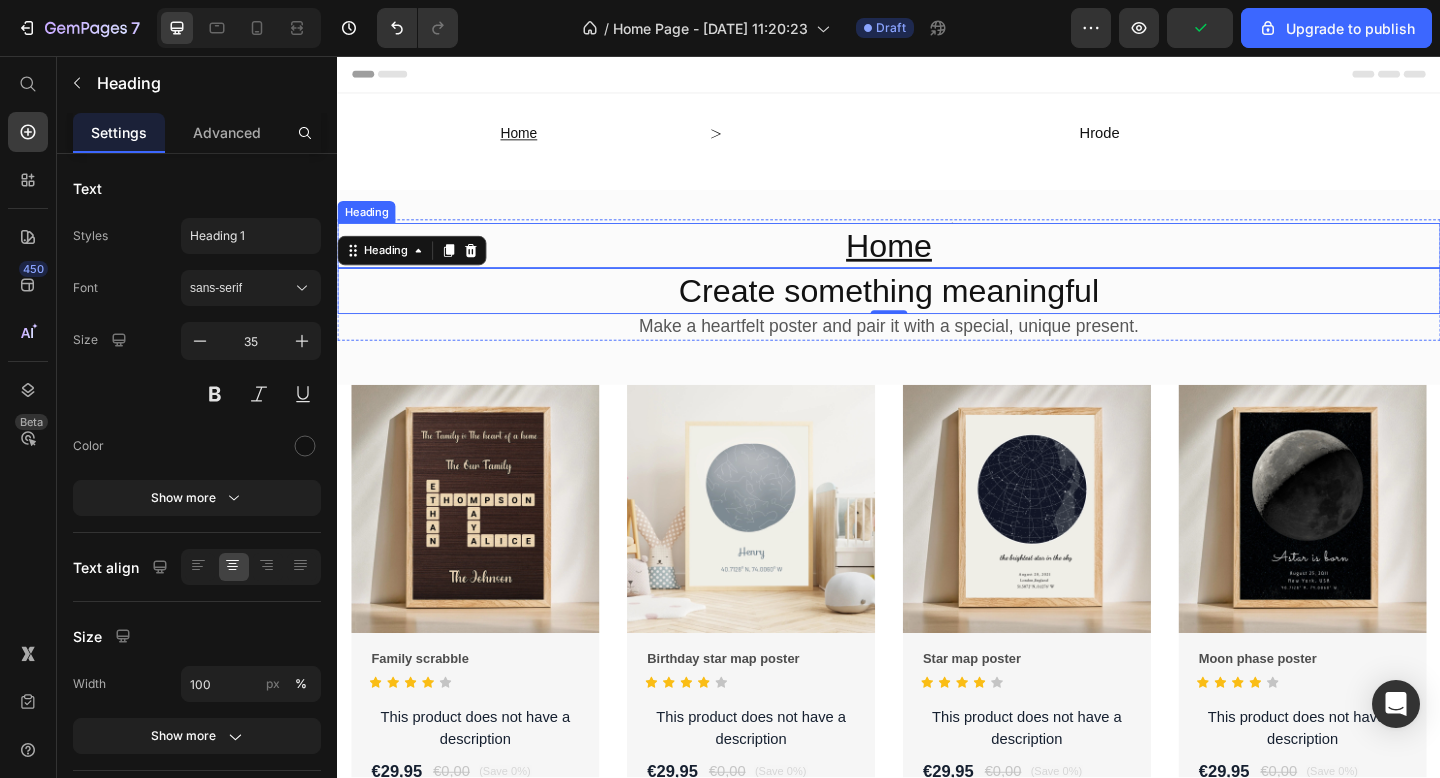 click on "⁠⁠⁠⁠⁠⁠⁠ Home" at bounding box center (937, 263) 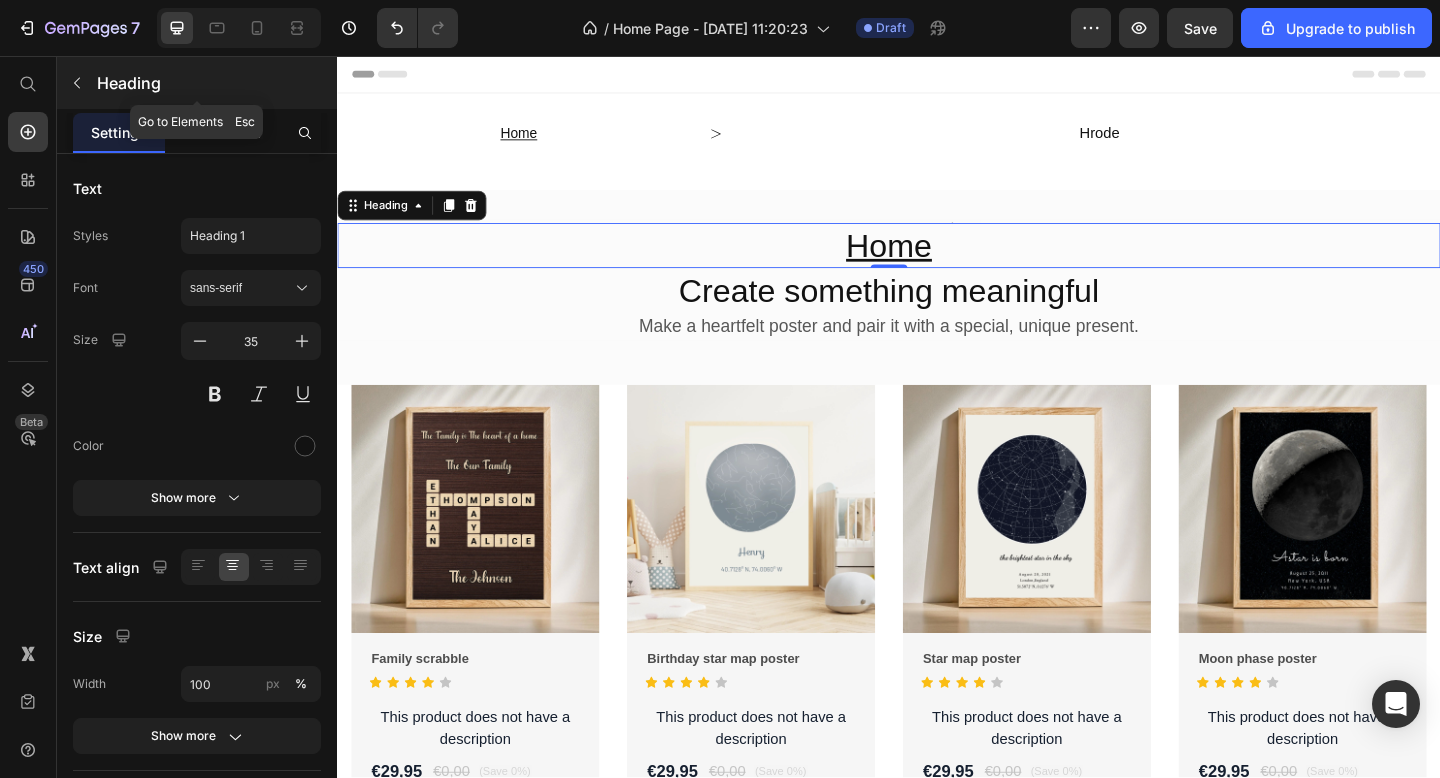 click at bounding box center [77, 83] 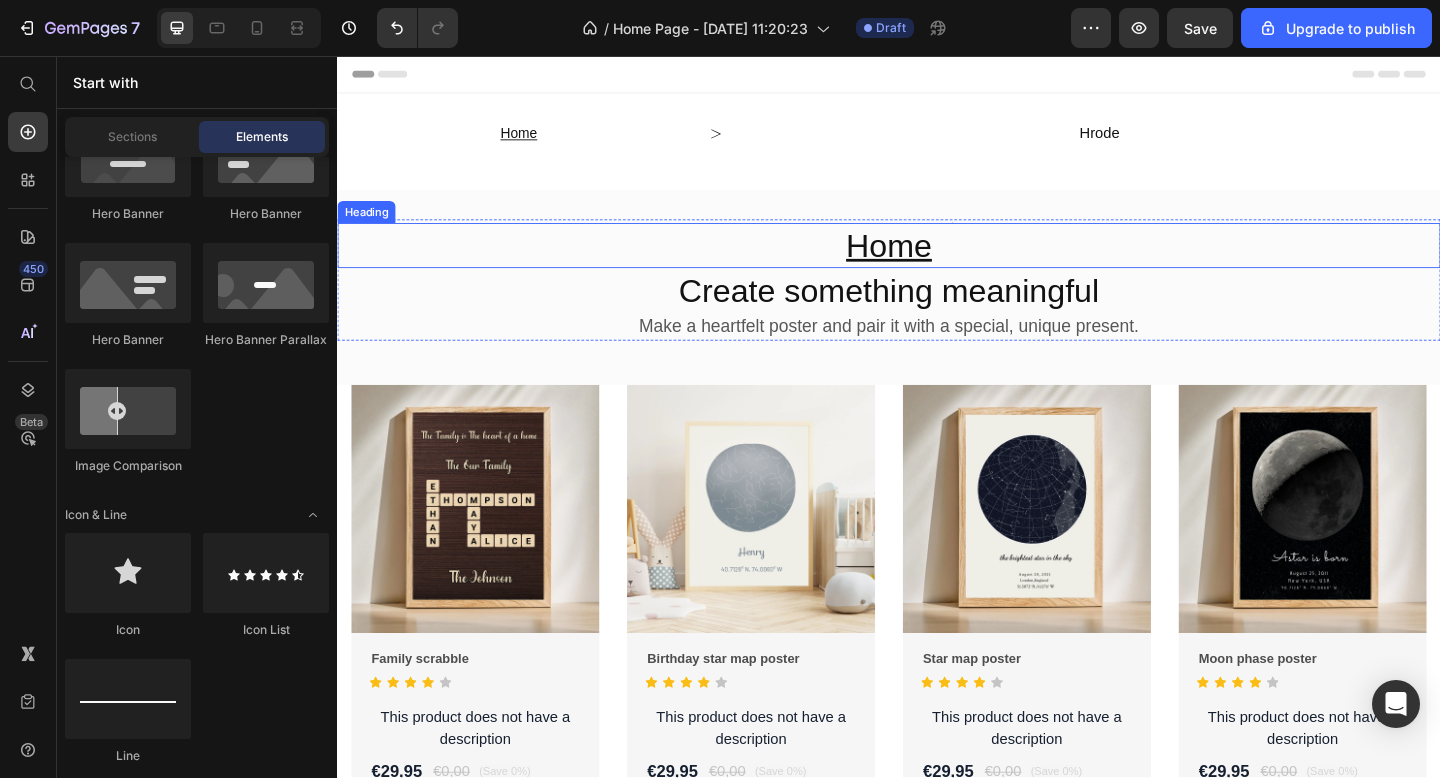 click on "⁠⁠⁠⁠⁠⁠⁠ Home" at bounding box center [937, 263] 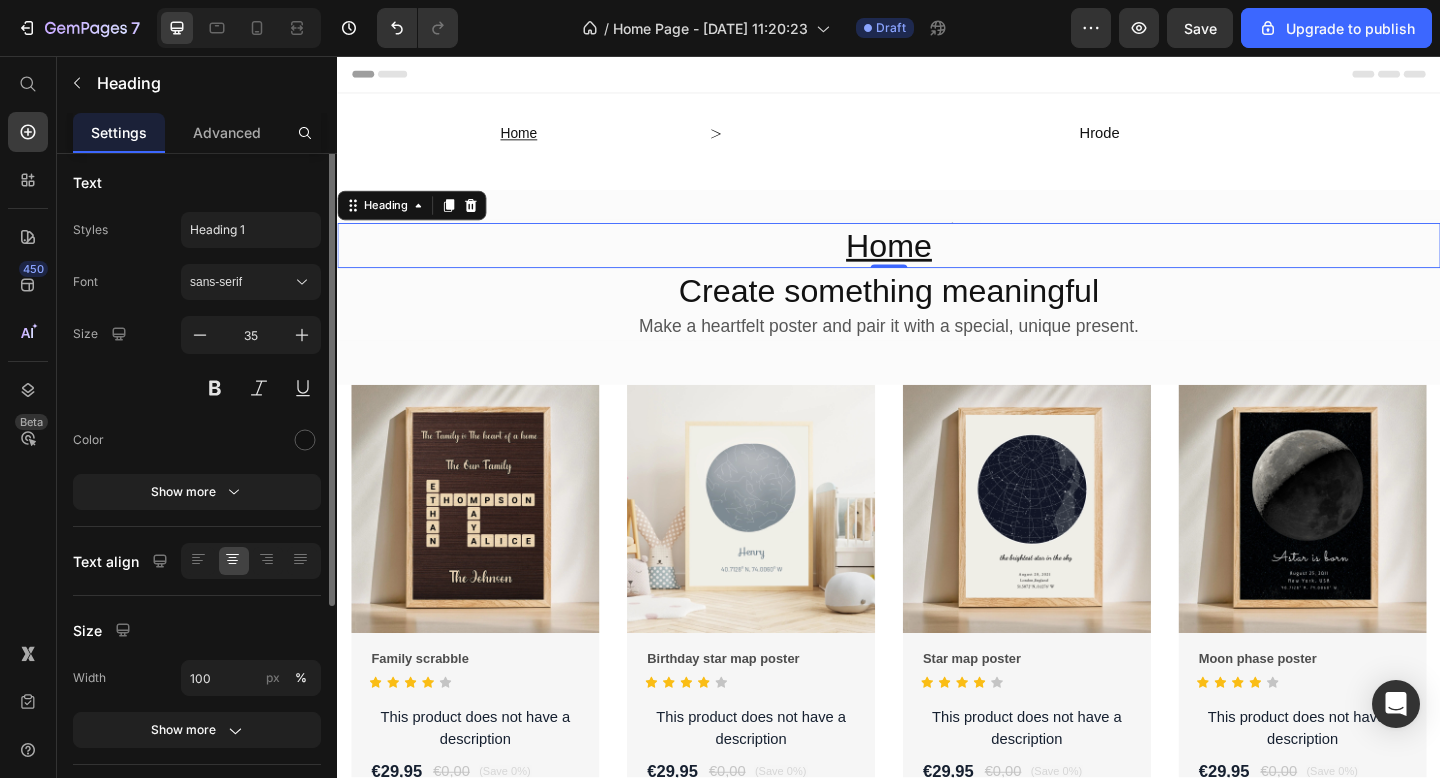 scroll, scrollTop: 0, scrollLeft: 0, axis: both 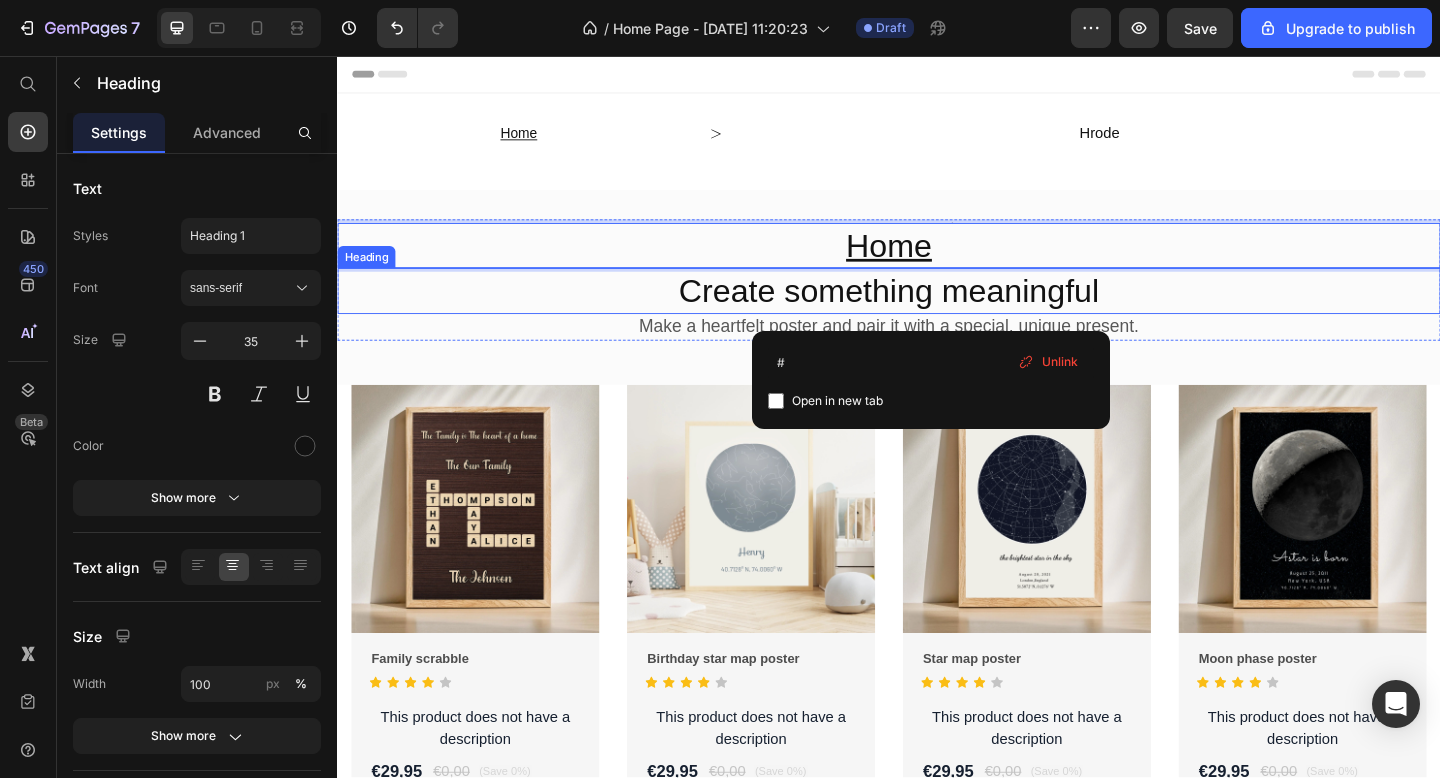 click on "Create something meaningful" at bounding box center (937, 312) 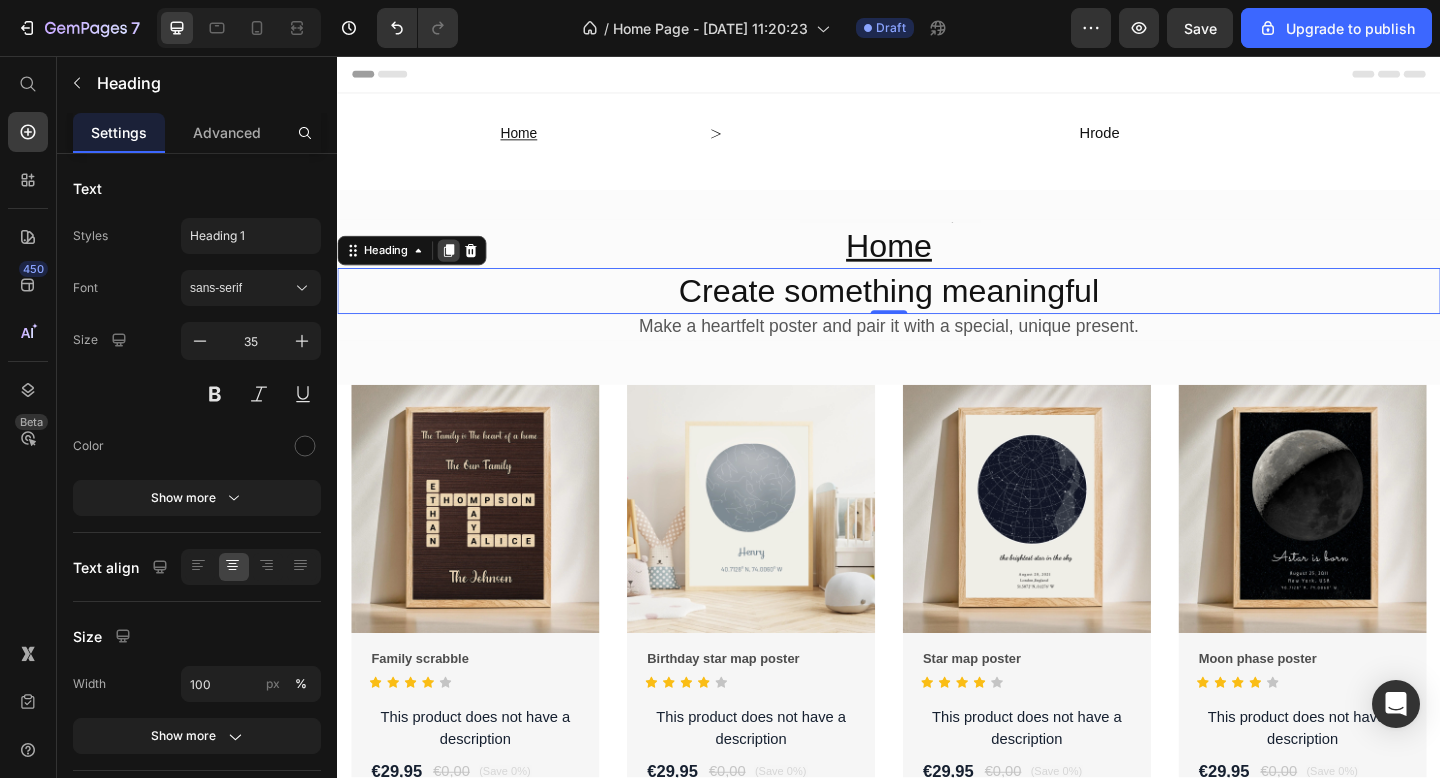 click 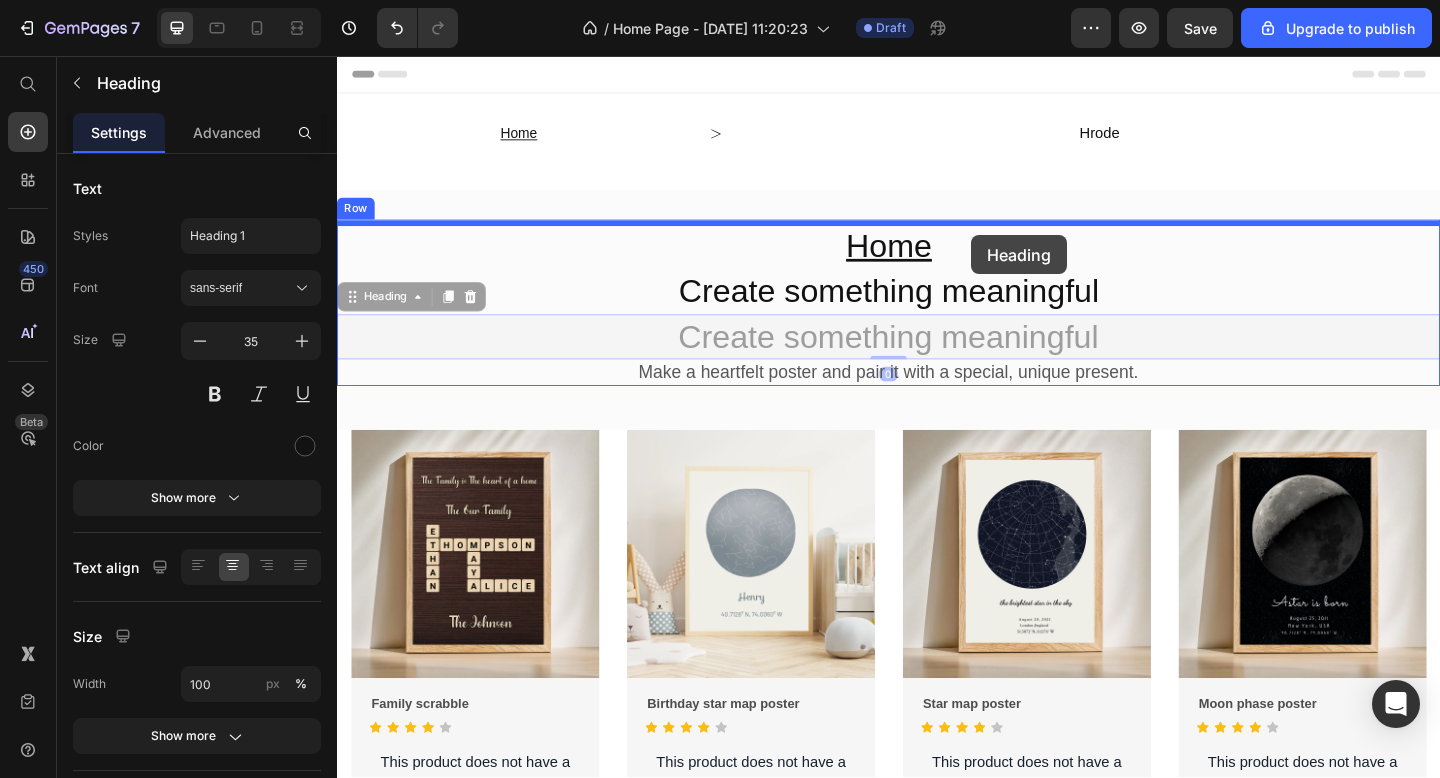 drag, startPoint x: 358, startPoint y: 324, endPoint x: 1027, endPoint y: 251, distance: 672.971 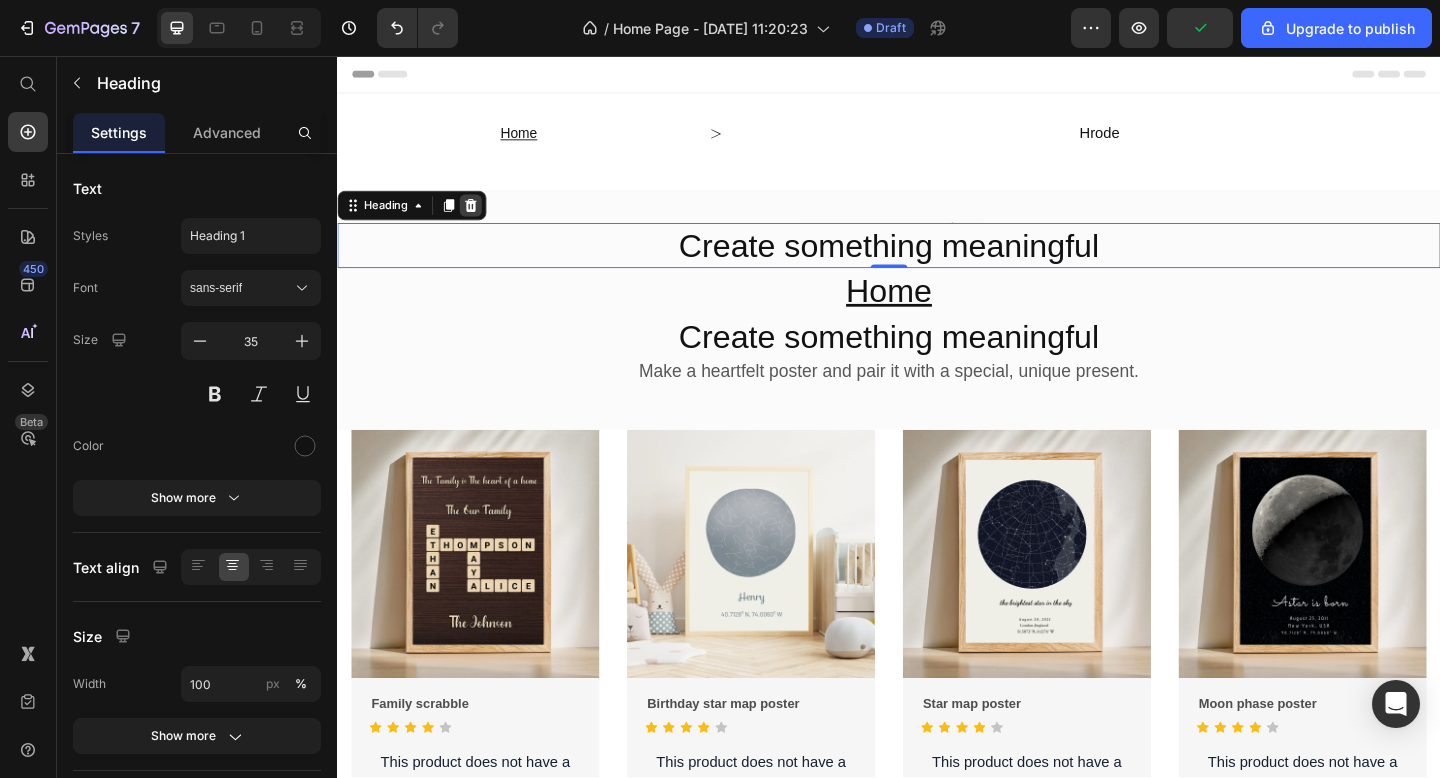 click 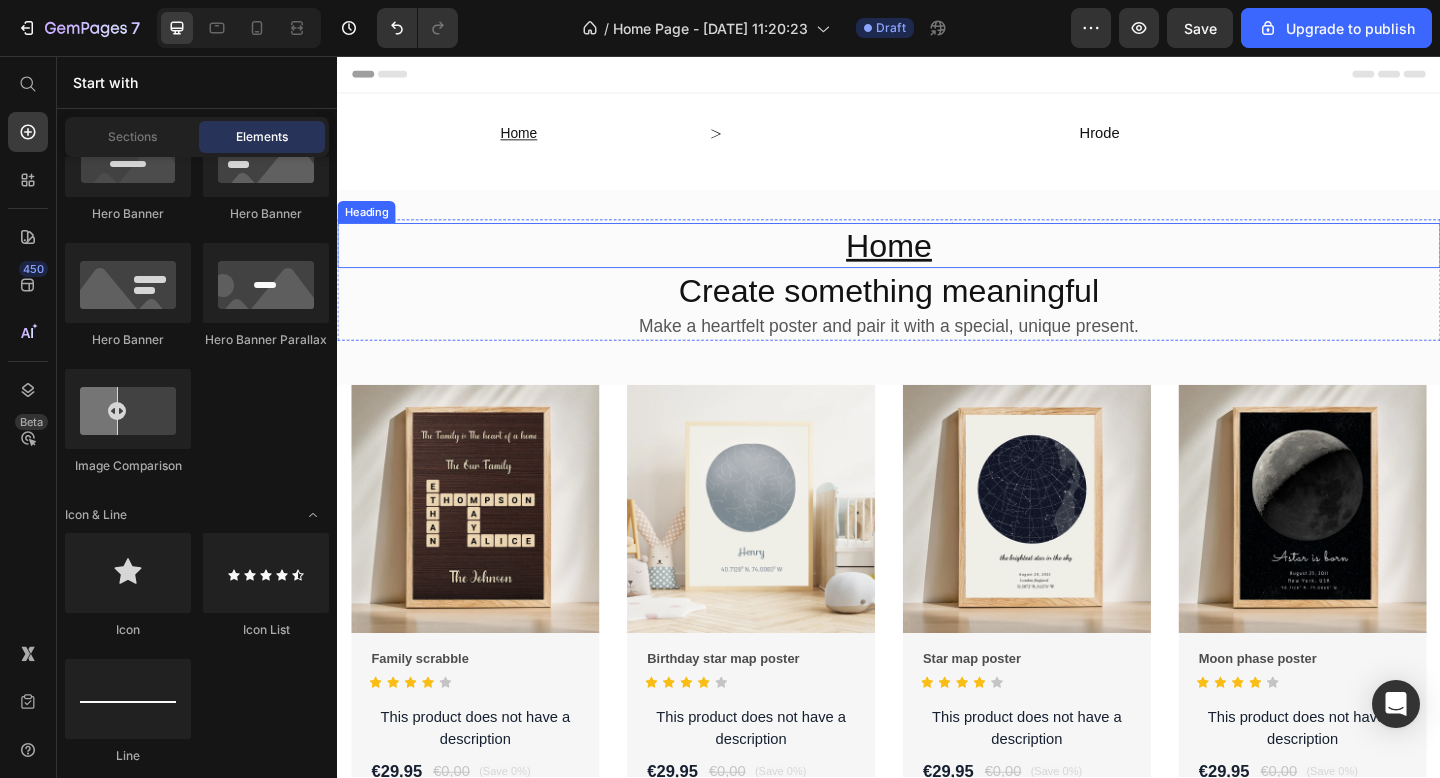 click on "⁠⁠⁠⁠⁠⁠⁠ Home" at bounding box center [937, 263] 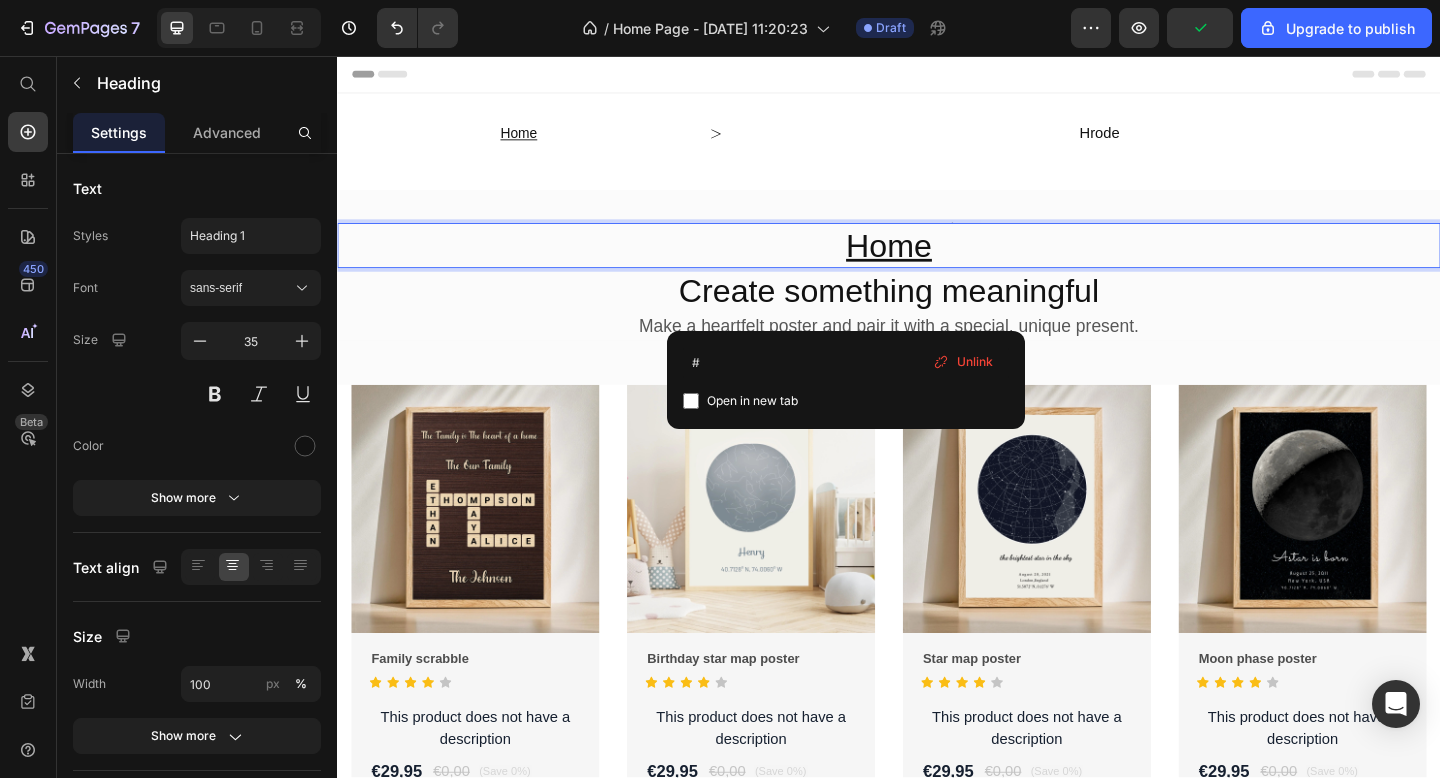 click on "Home" at bounding box center [937, 263] 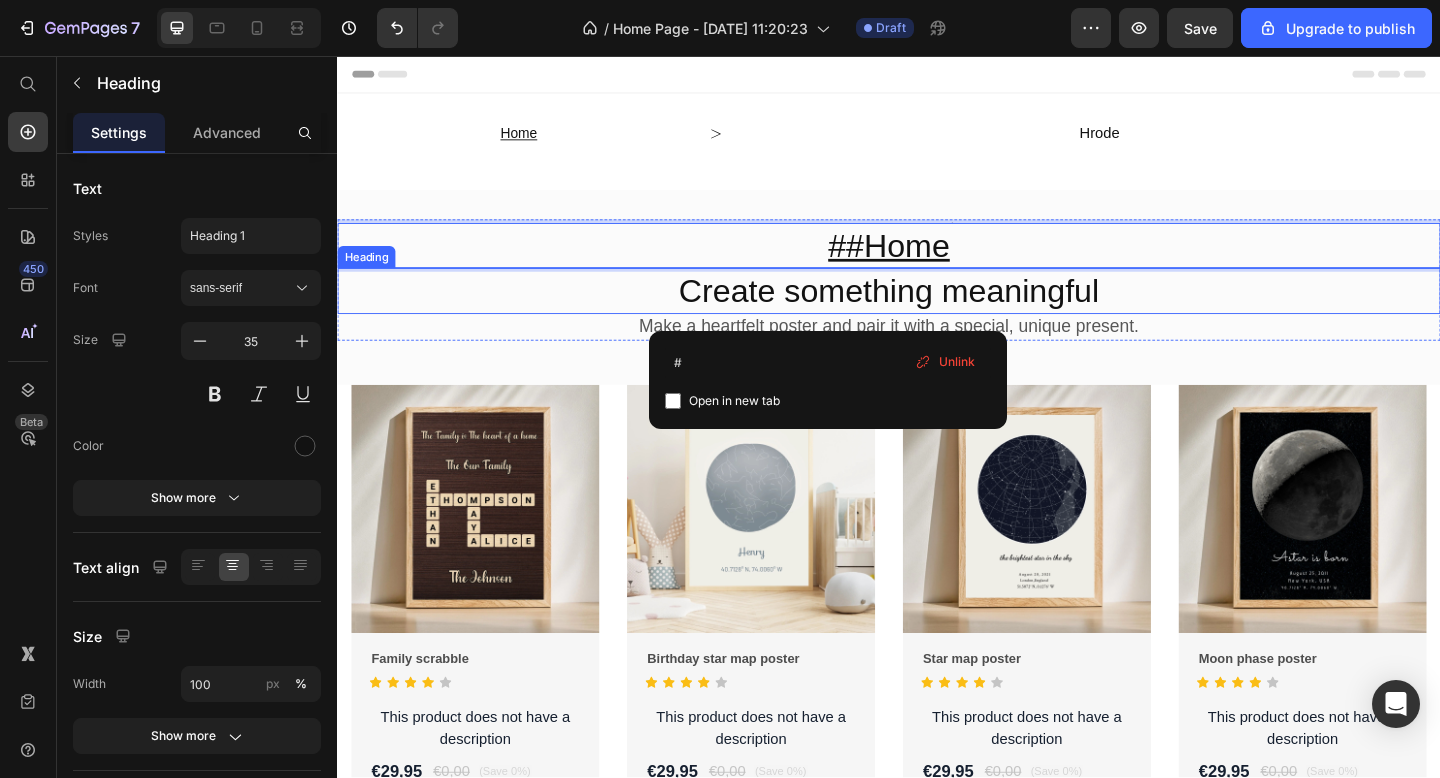 click on "Create something meaningful" at bounding box center [937, 312] 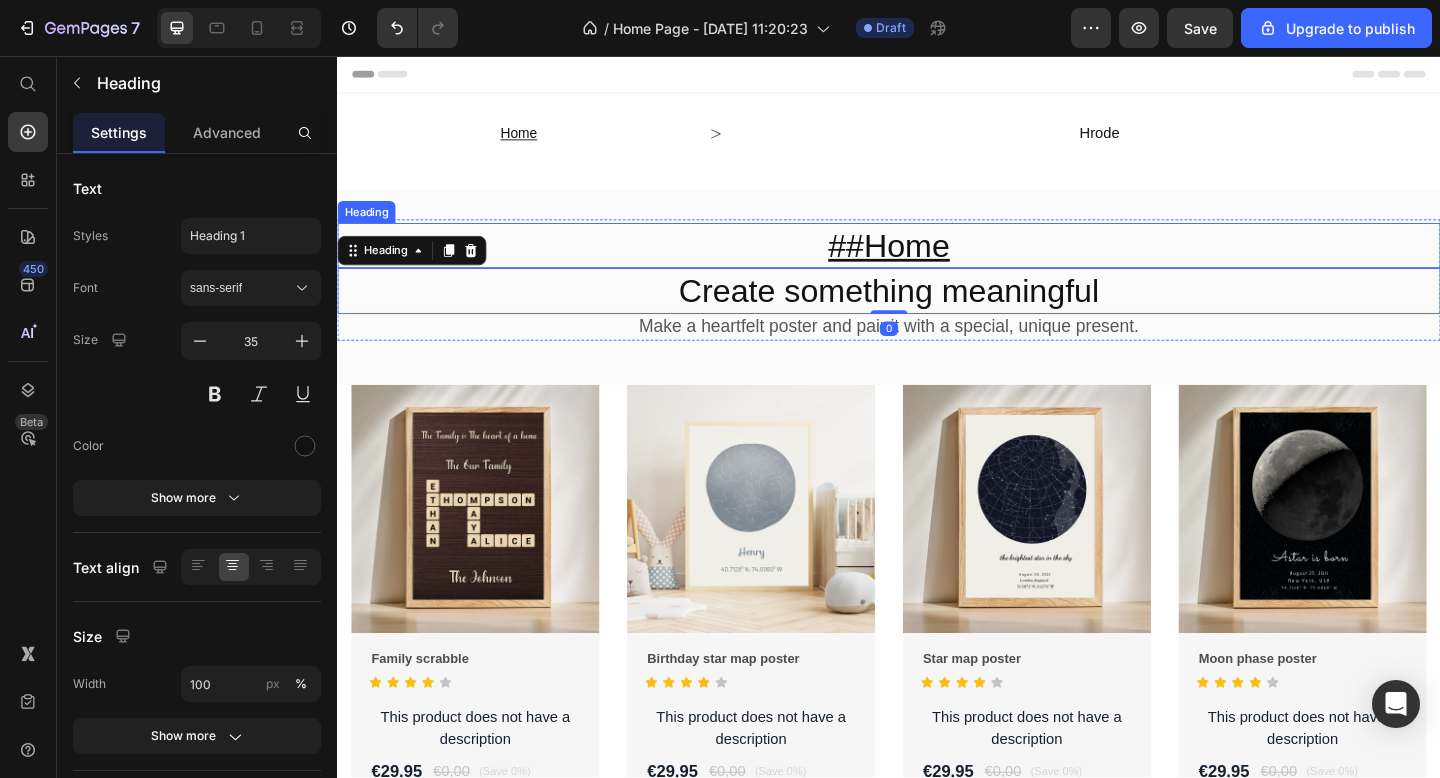 click on "⁠⁠⁠⁠⁠⁠⁠ ##Home" at bounding box center [937, 263] 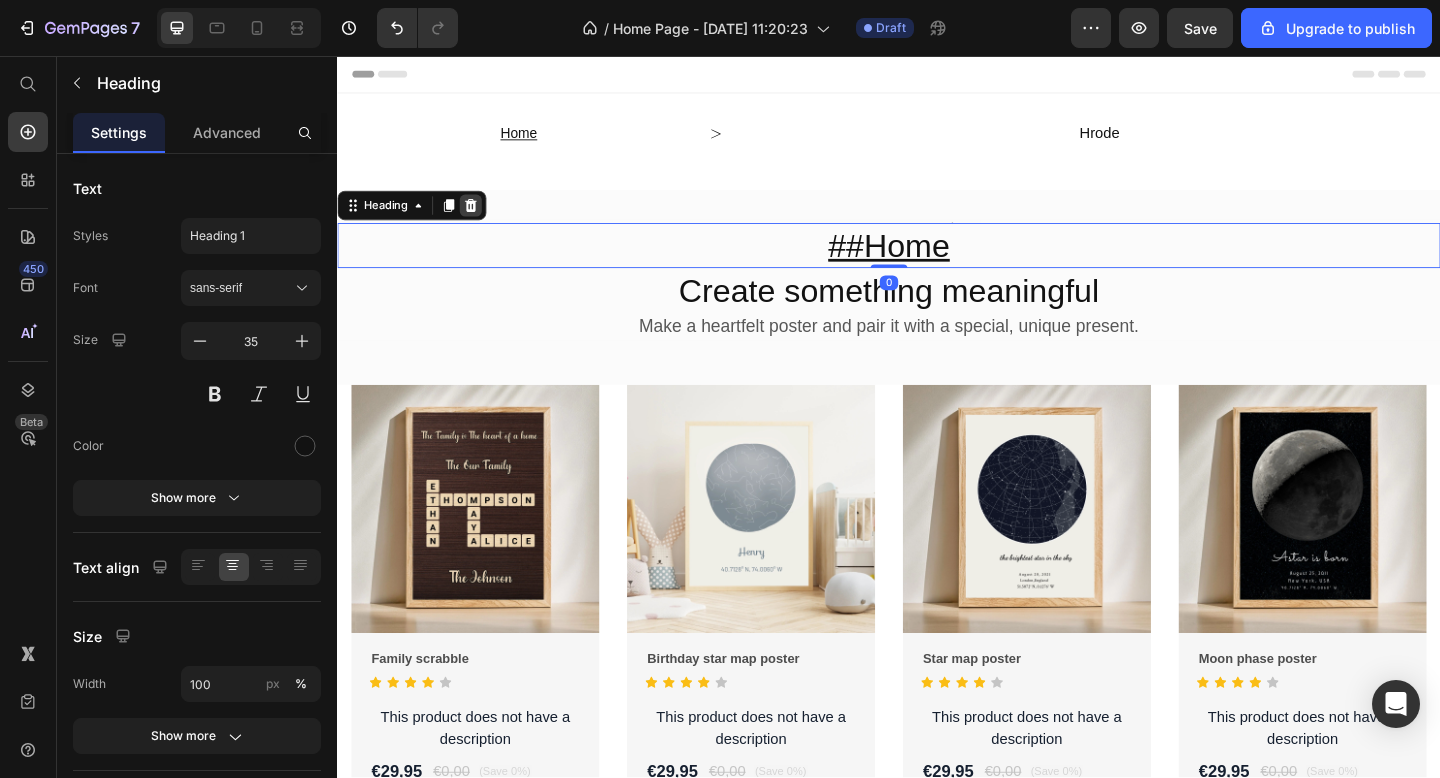 click 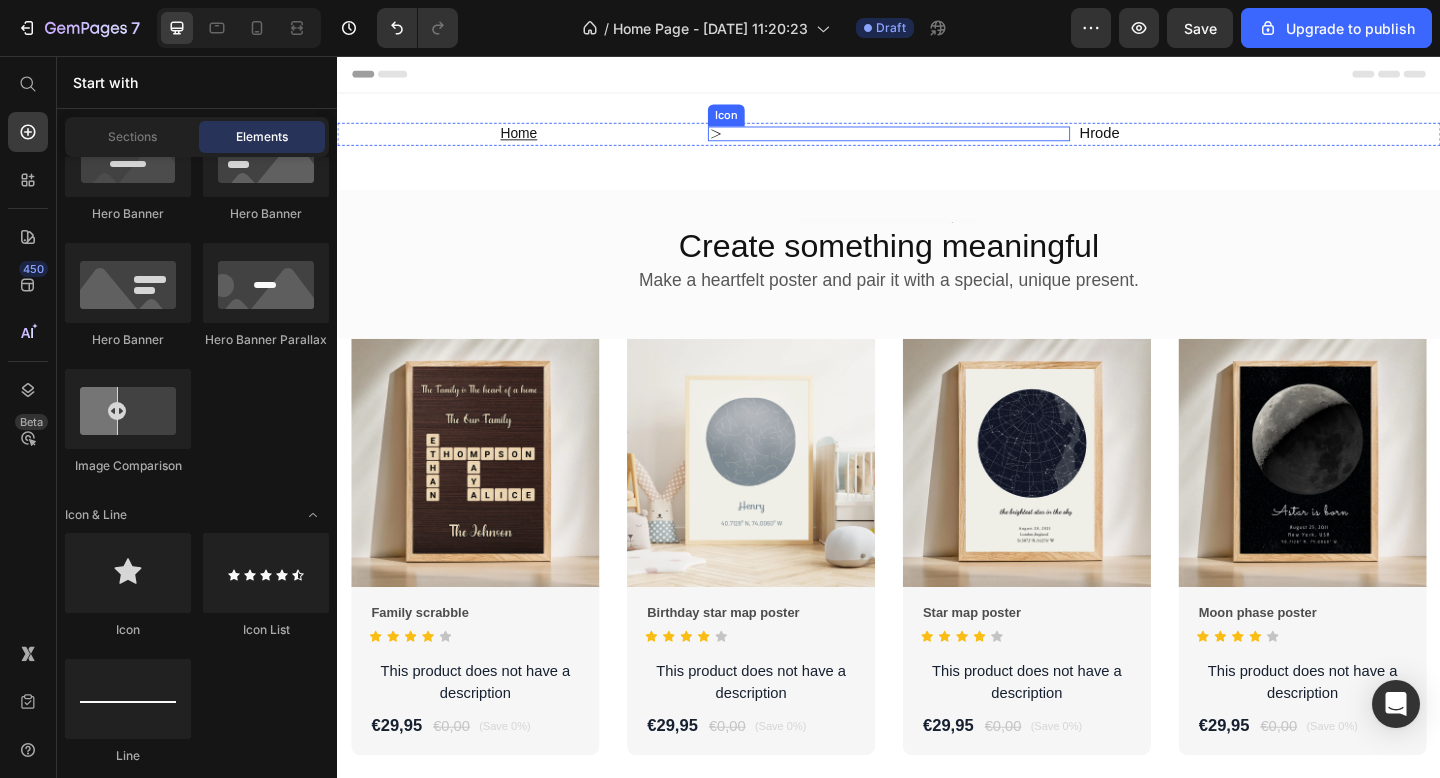 click 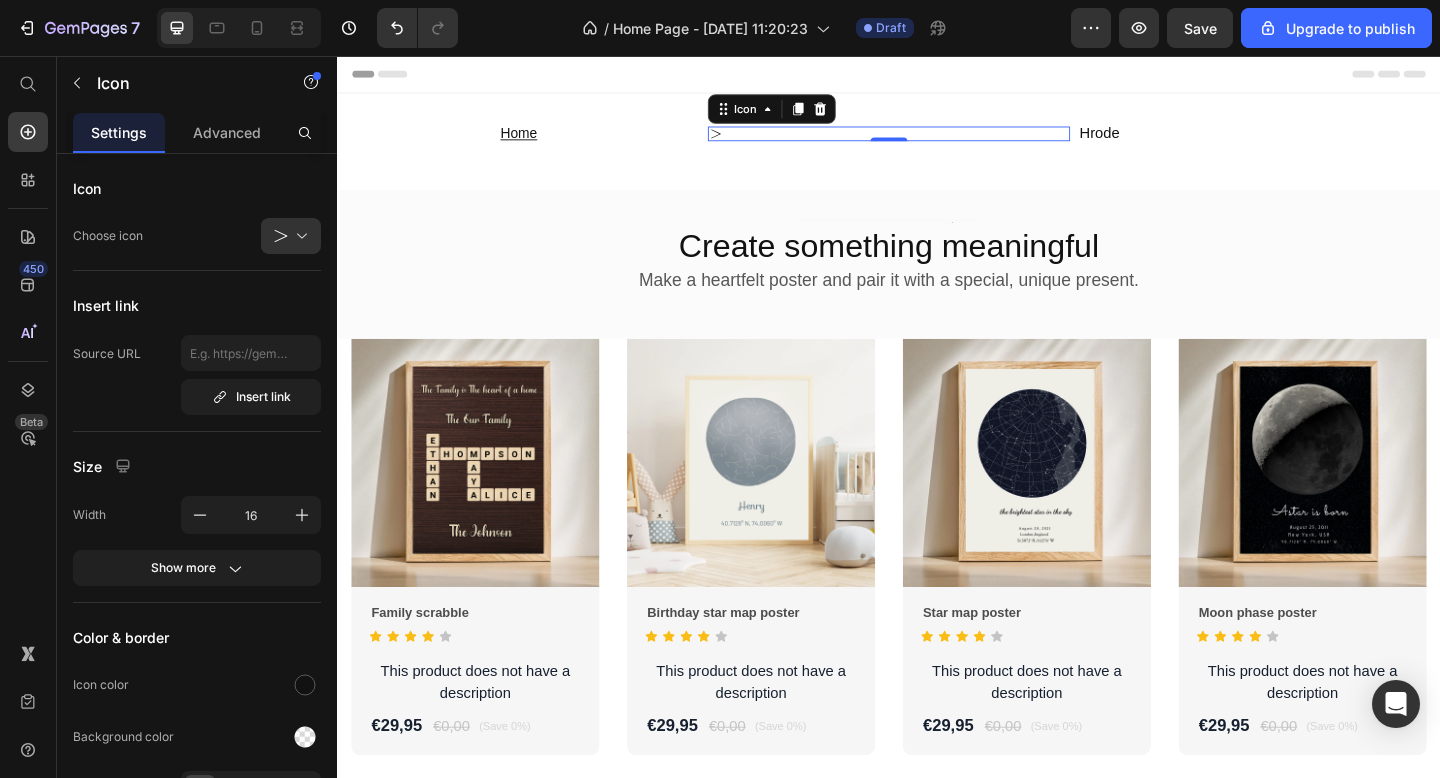 click on "Icon   0" at bounding box center [937, 141] 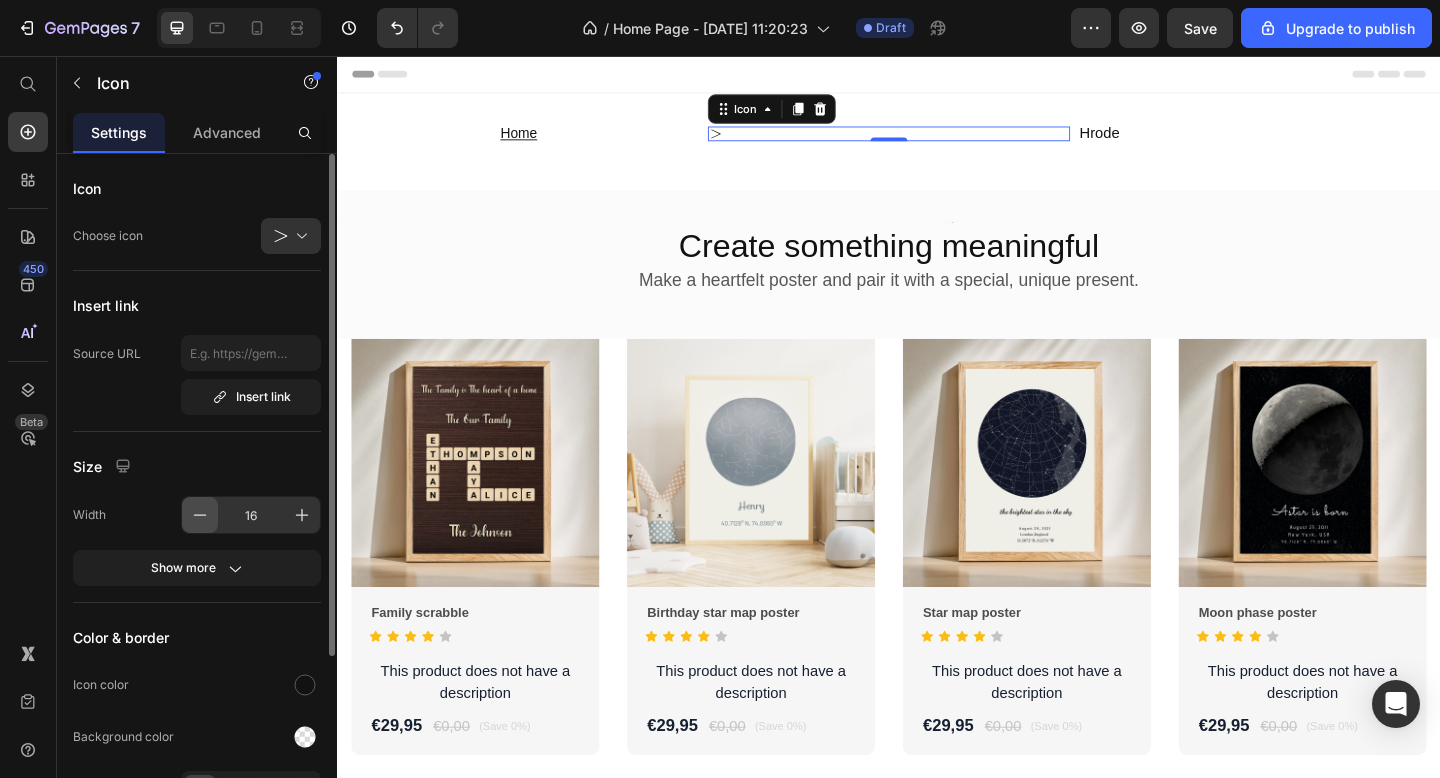 click at bounding box center [200, 515] 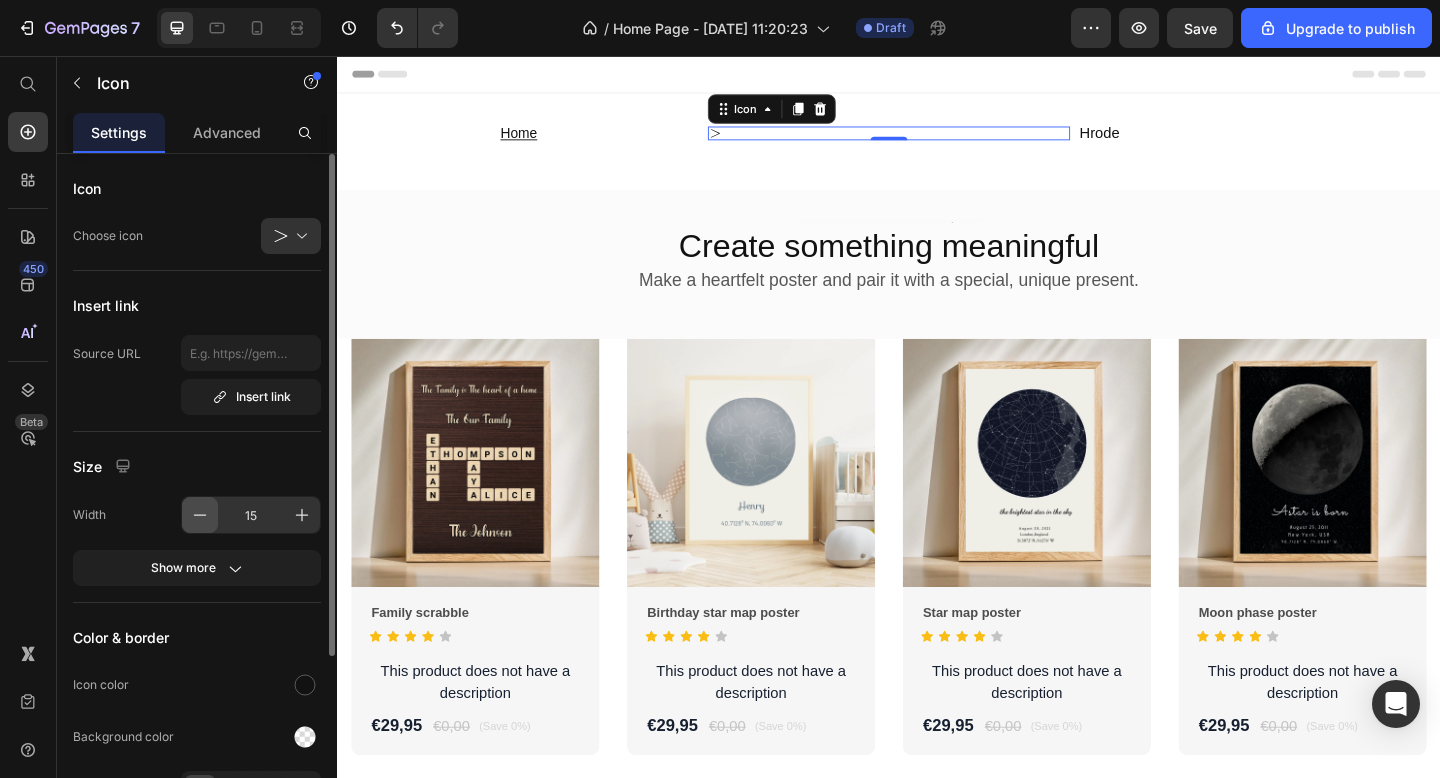 click 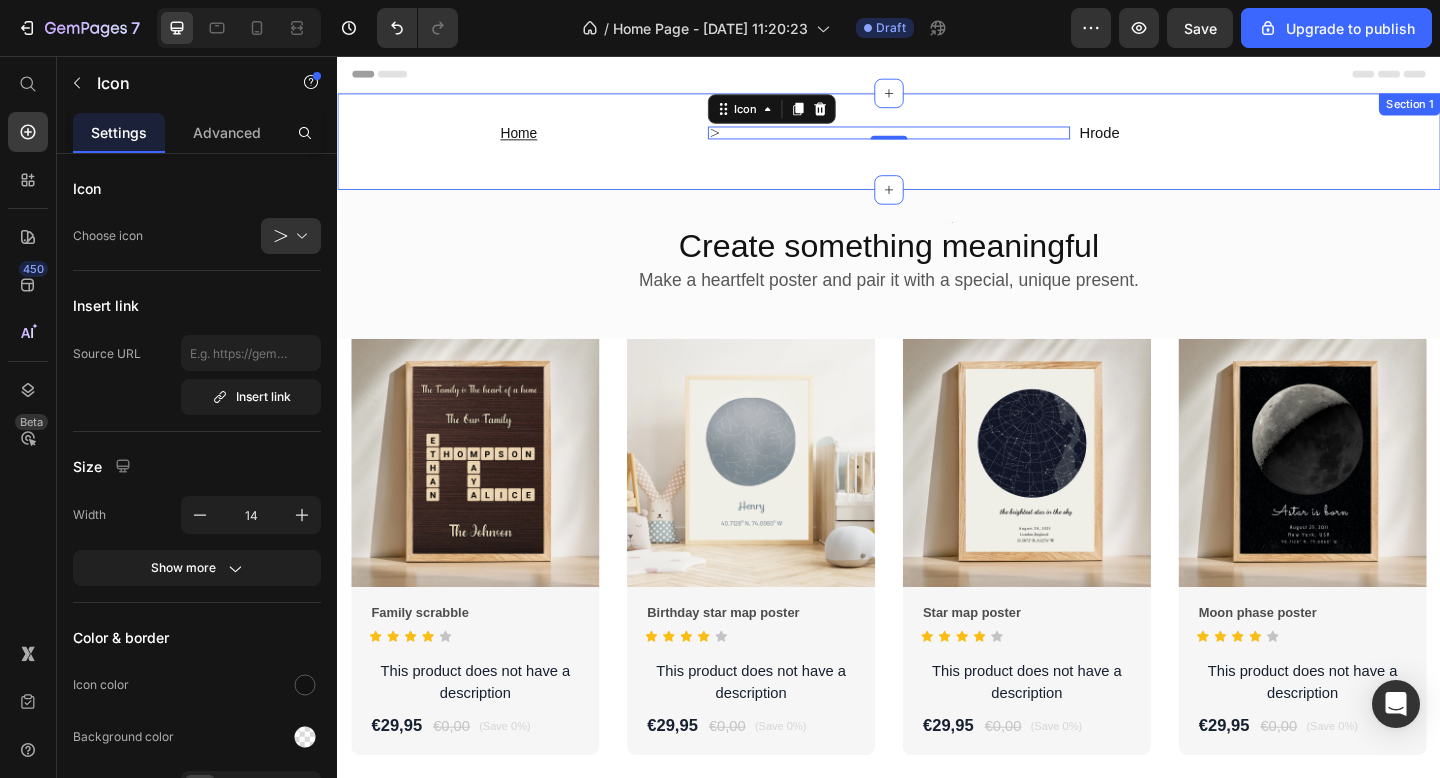 click on "⁠⁠⁠⁠⁠⁠⁠ Home Heading Heading
Icon   0 Hrode Heading Row" at bounding box center [937, 149] 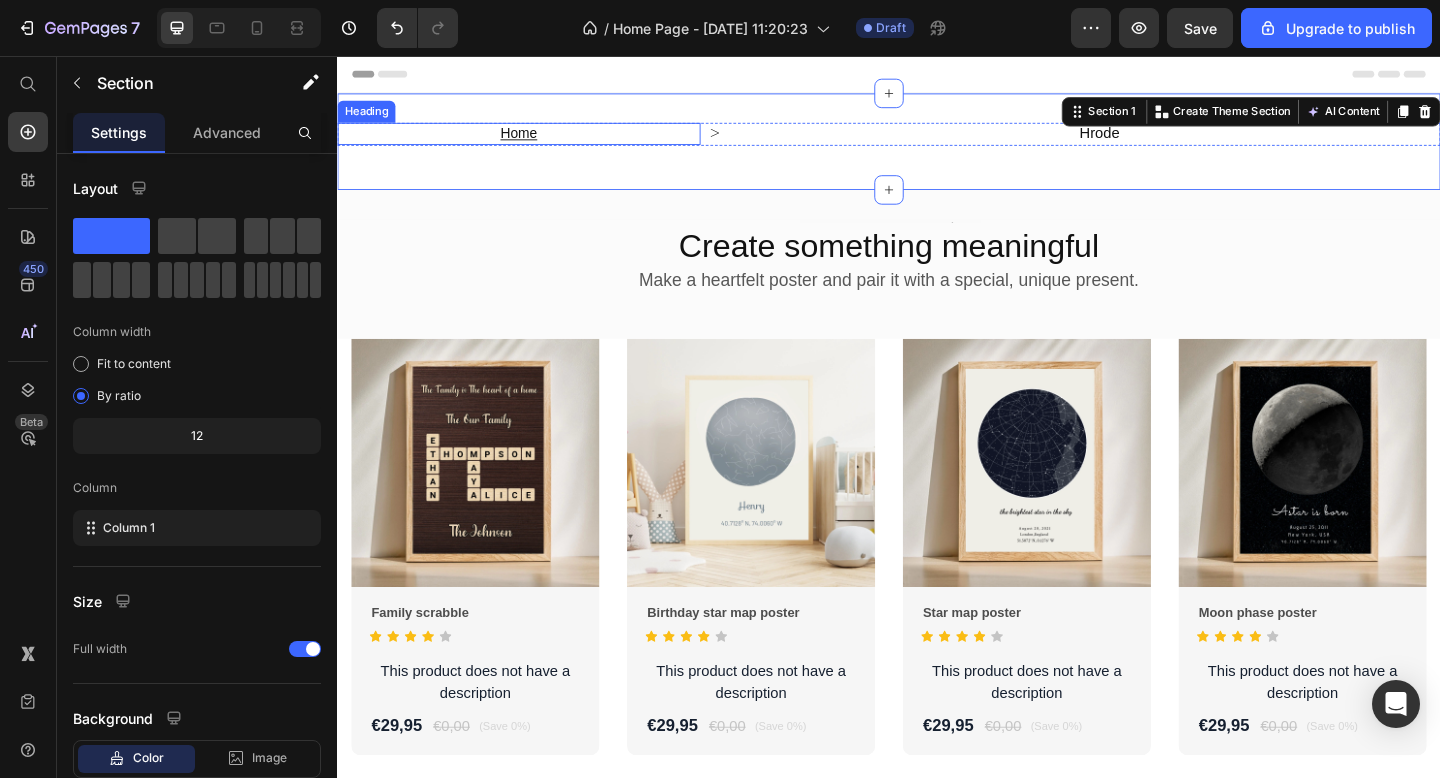 click on "⁠⁠⁠⁠⁠⁠⁠ Home" at bounding box center [534, 141] 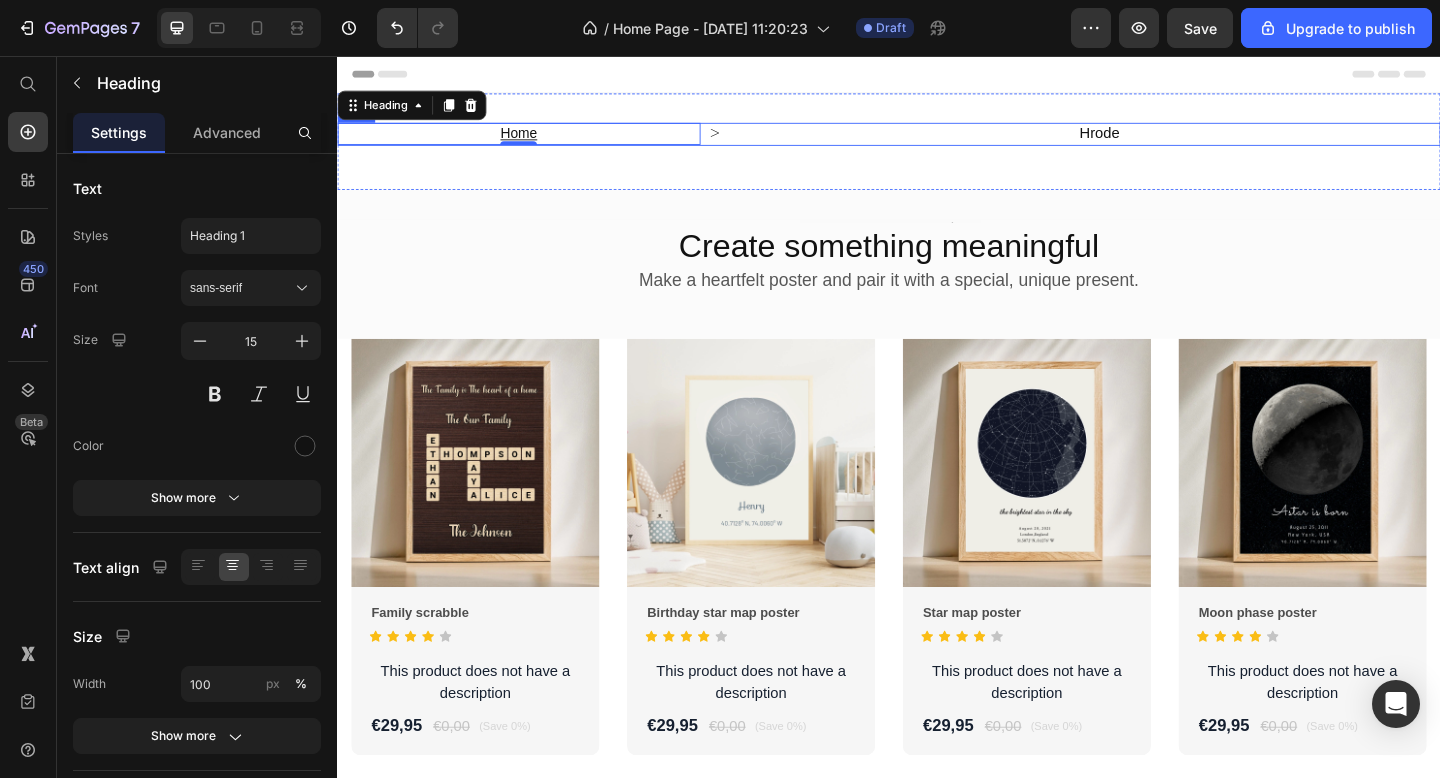 click on "Heading
Icon" at bounding box center (937, 141) 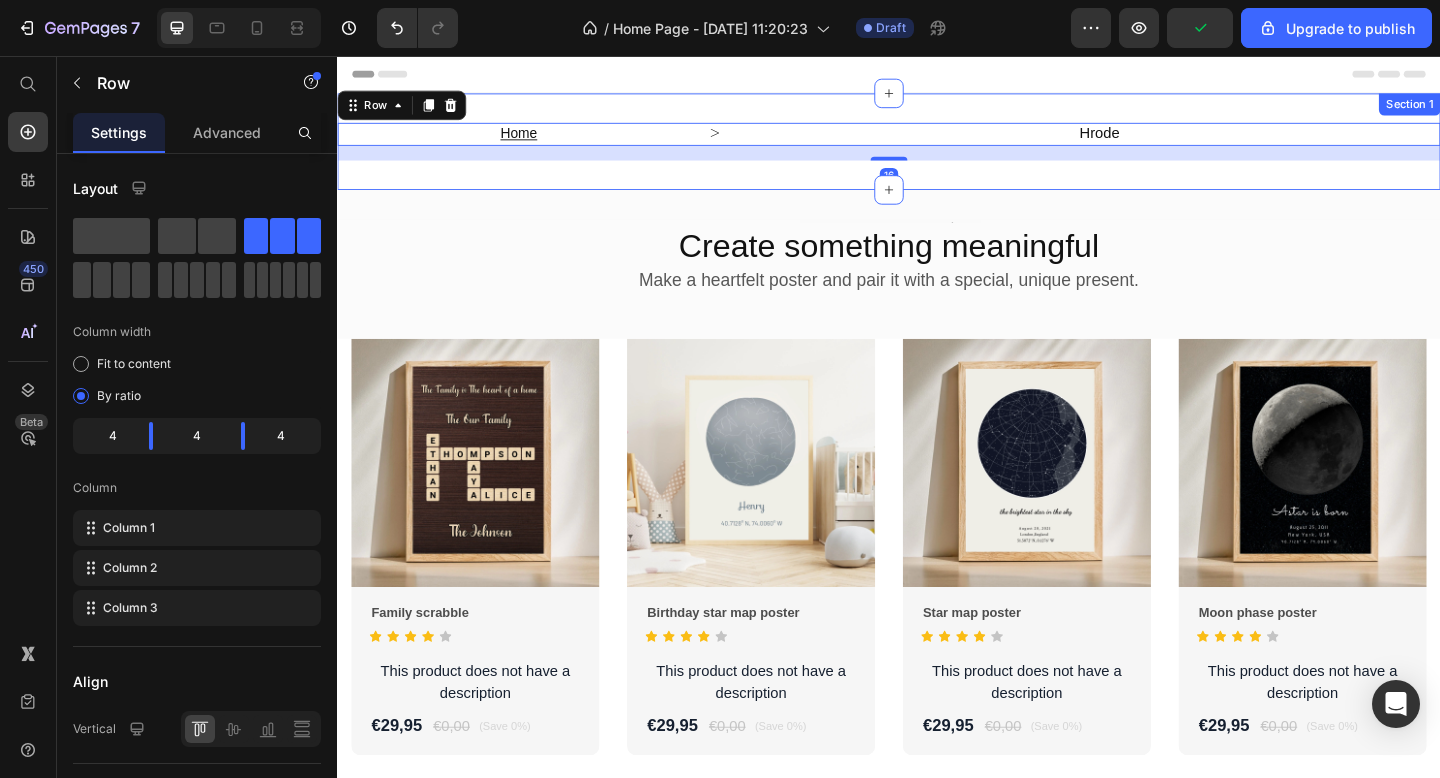 click on "⁠⁠⁠⁠⁠⁠⁠ Home Heading Heading
Icon Hrode Heading Row   16 Section 1" at bounding box center (937, 149) 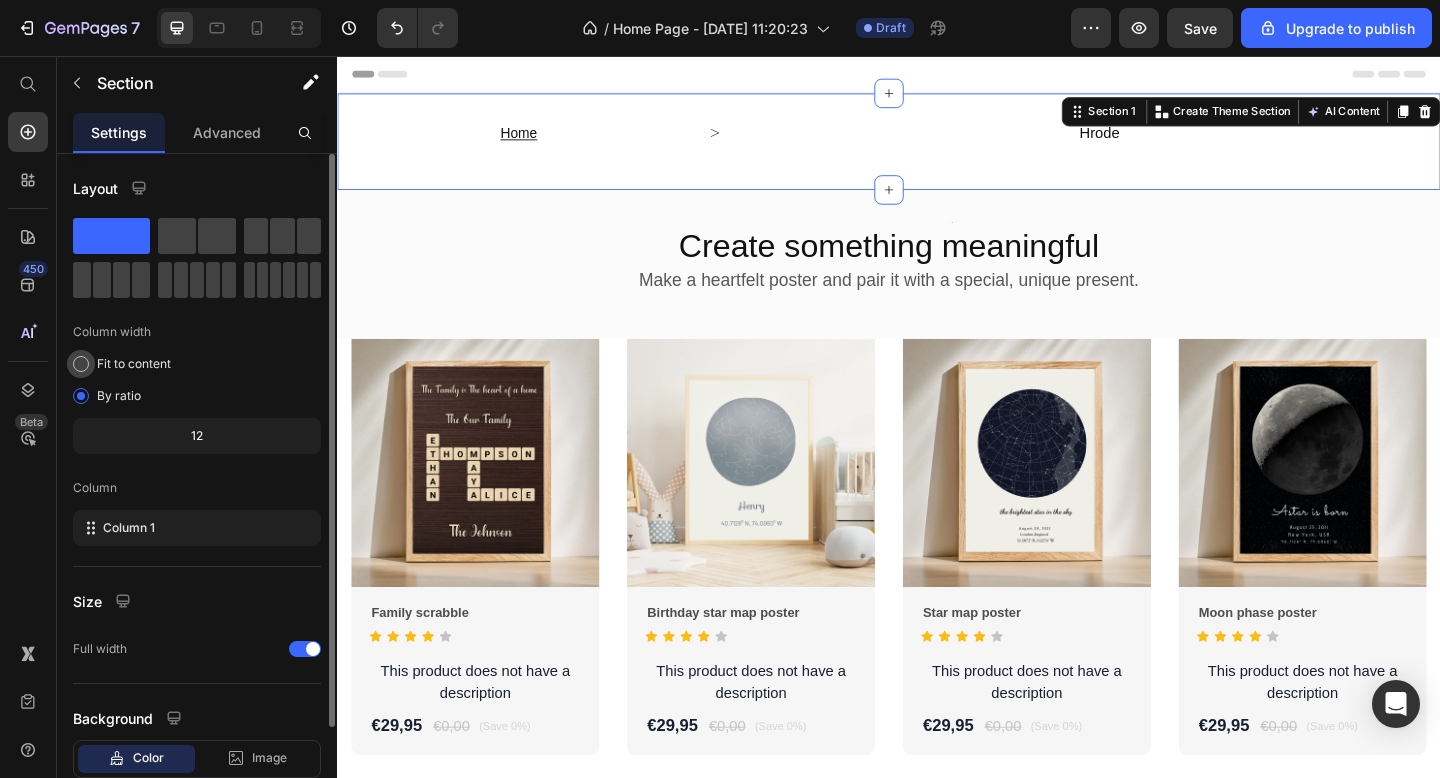 click at bounding box center [81, 364] 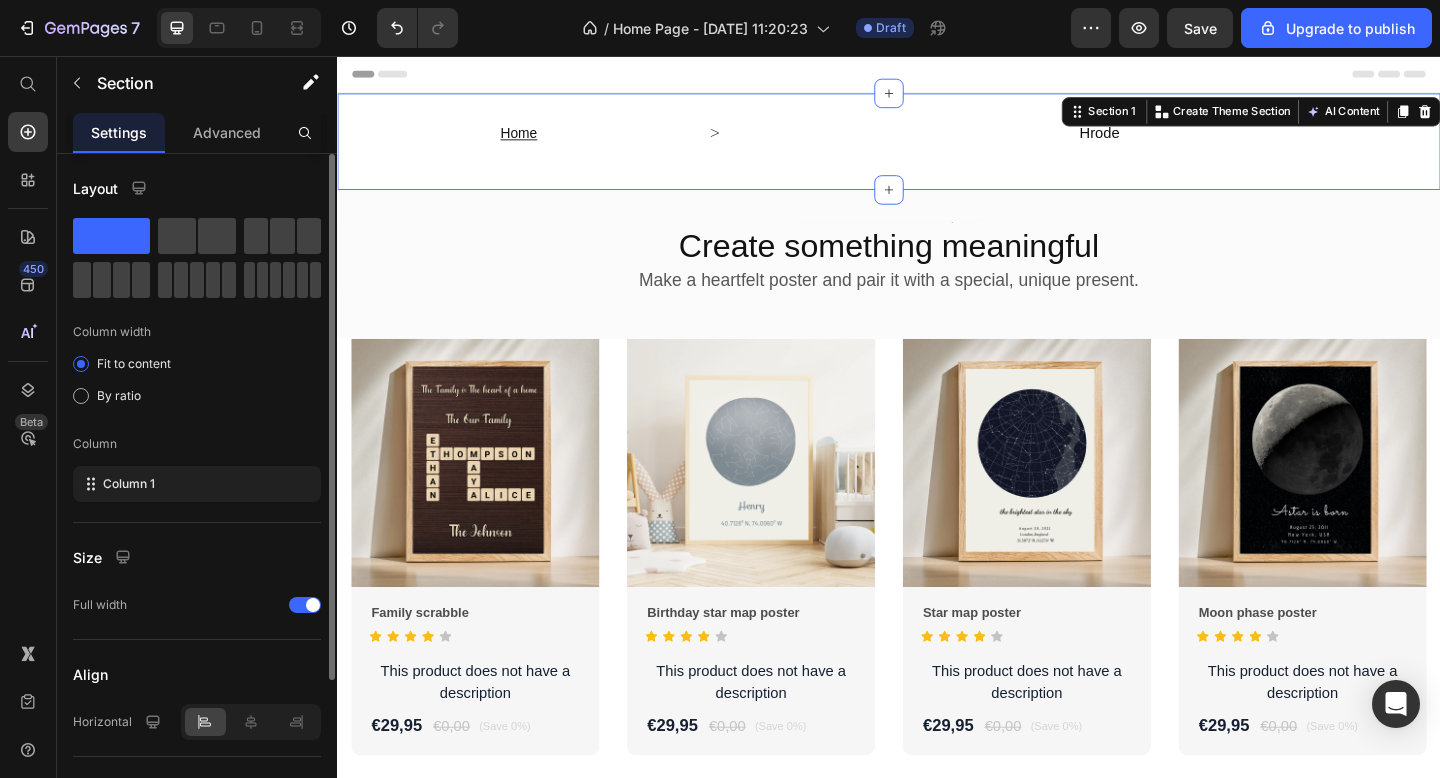 click 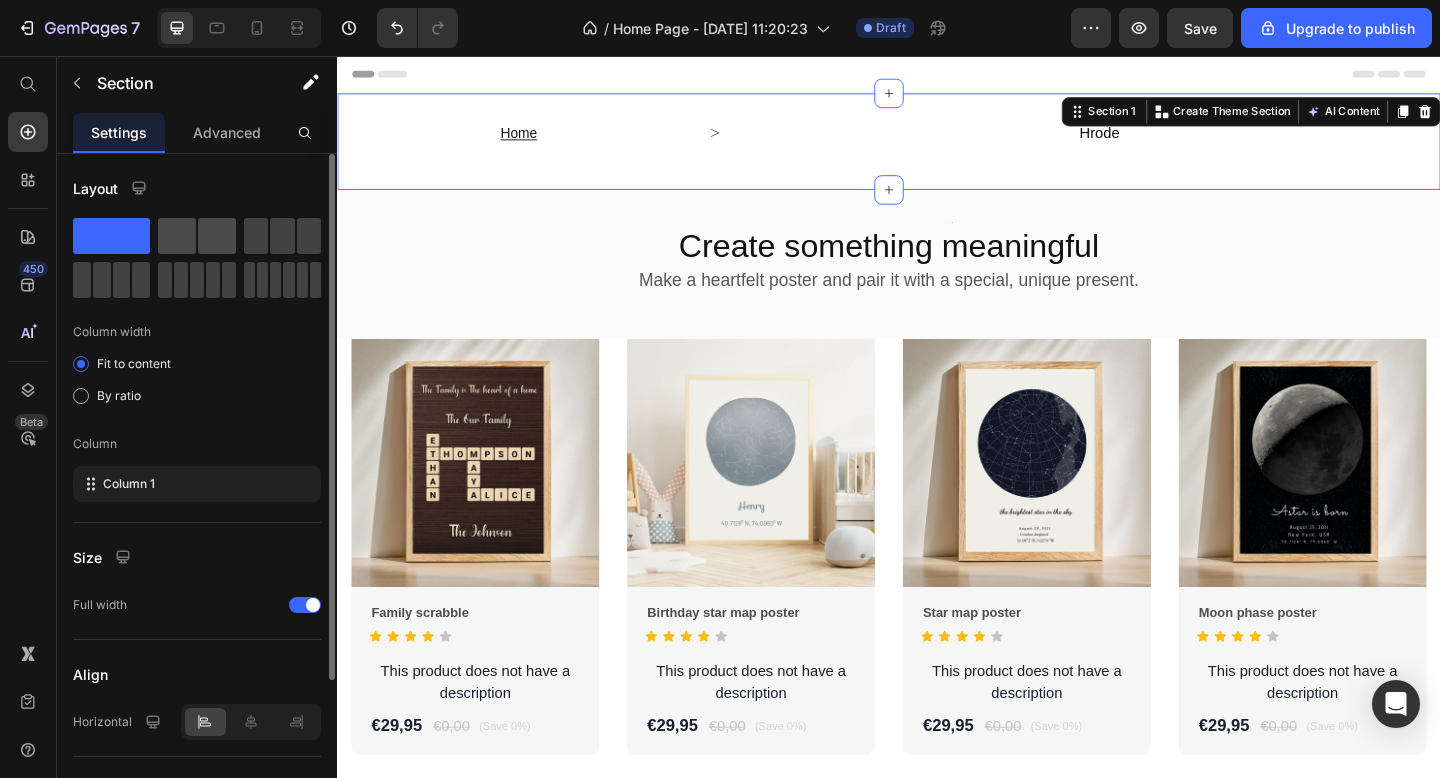 click 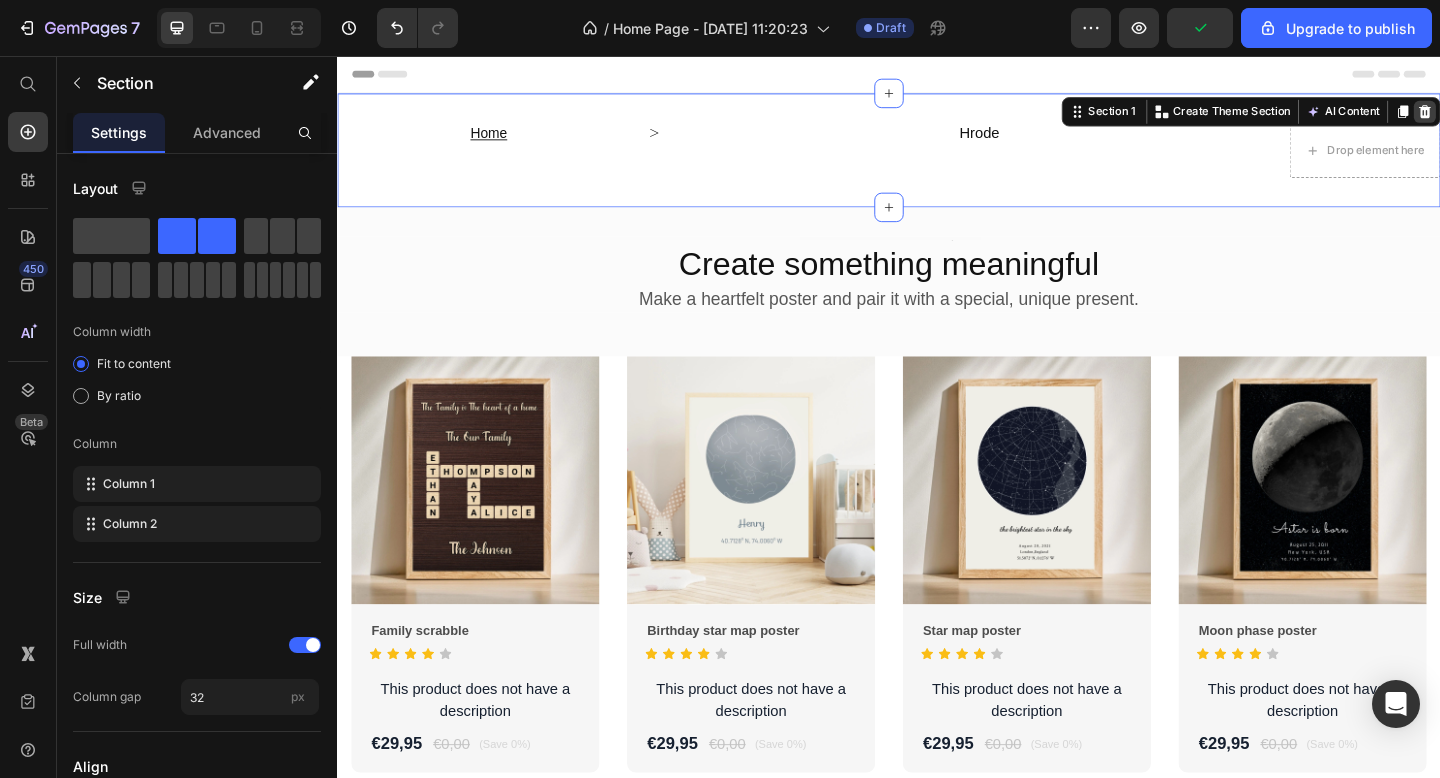 click 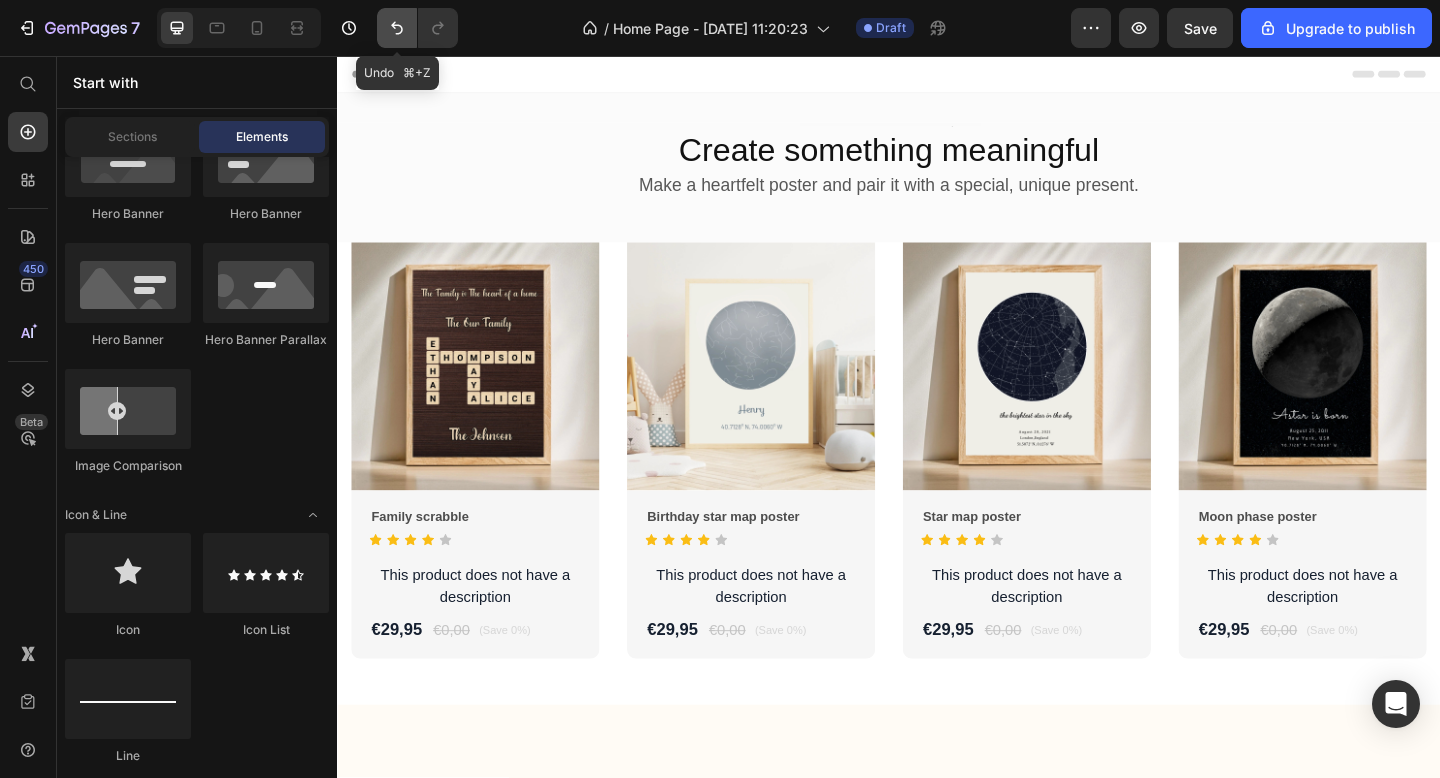 click 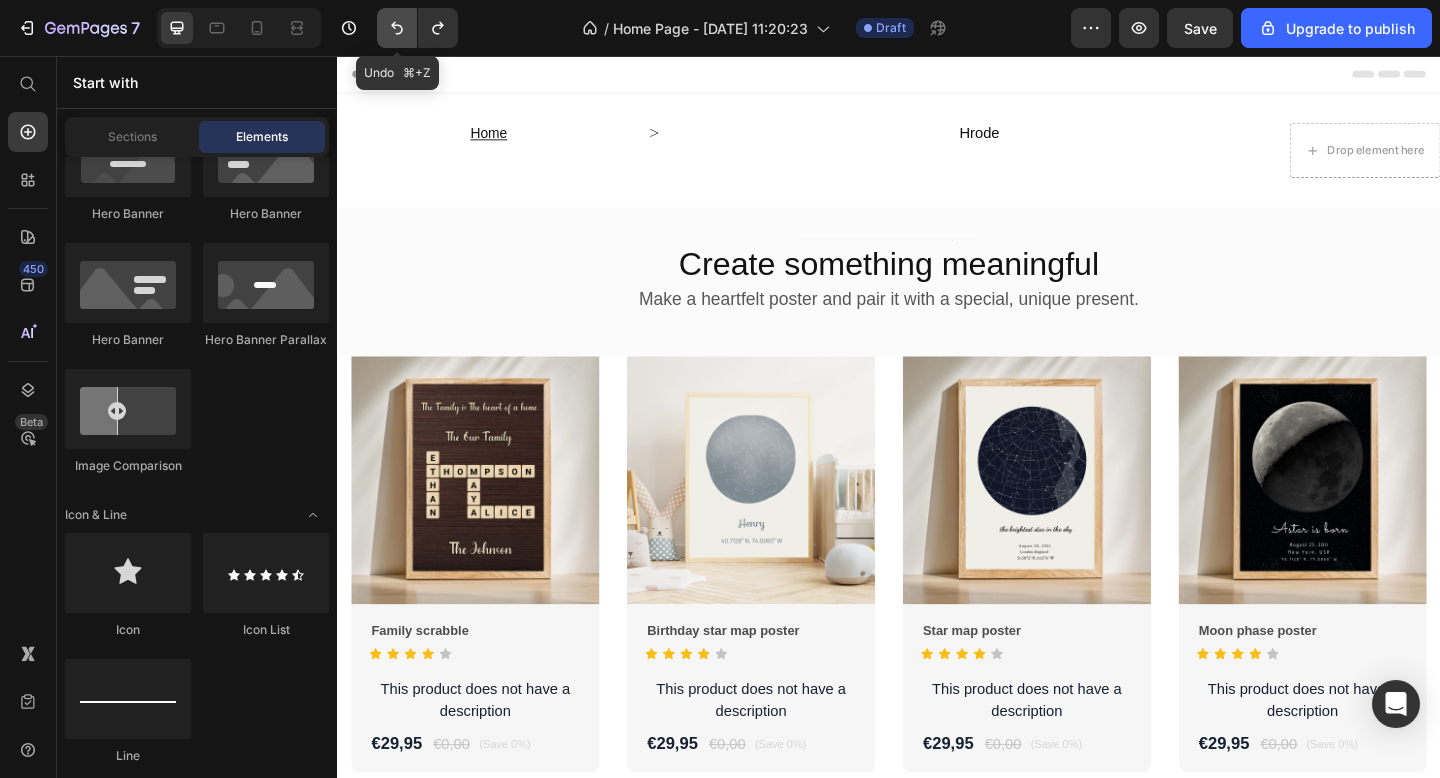 click 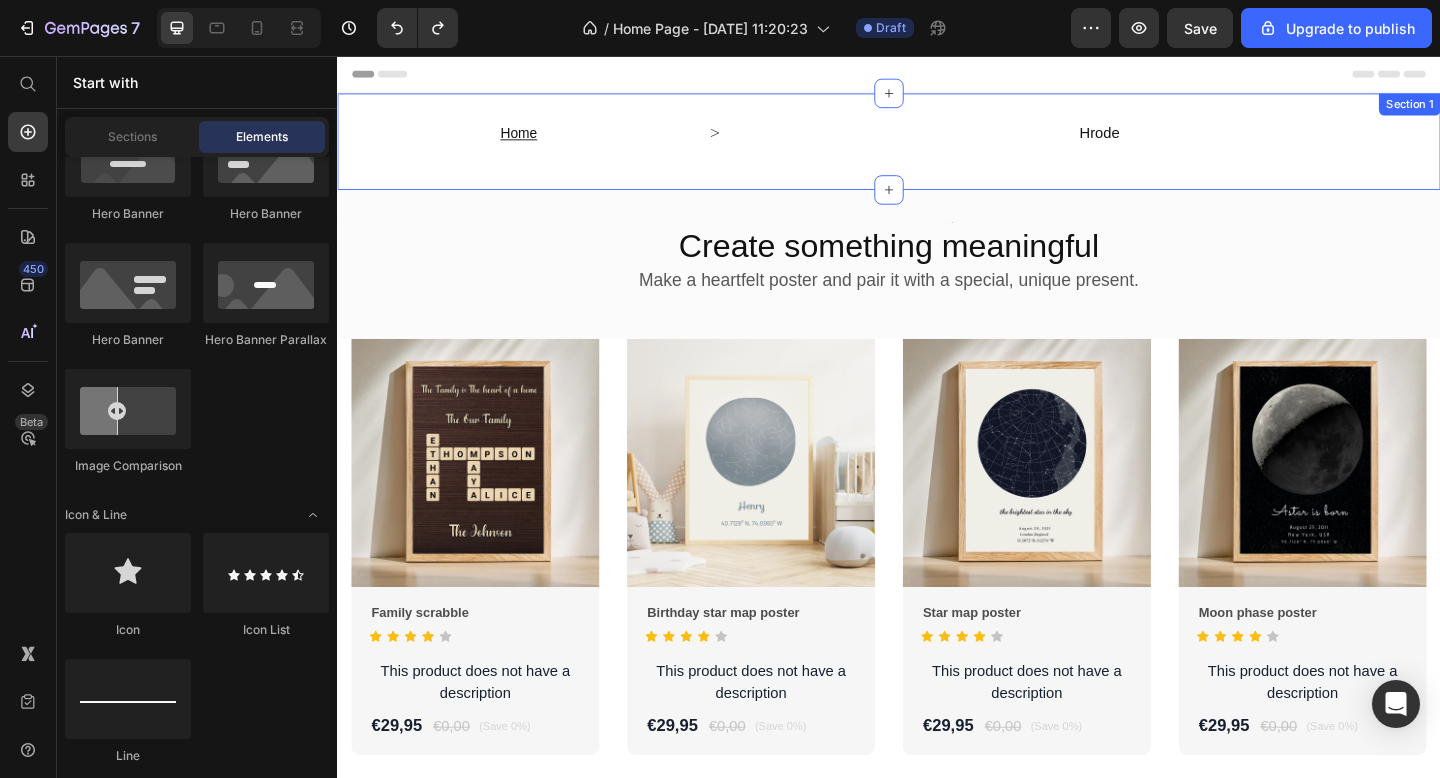 click on "Home Heading Heading
Icon Hrode Heading Row" at bounding box center [937, 149] 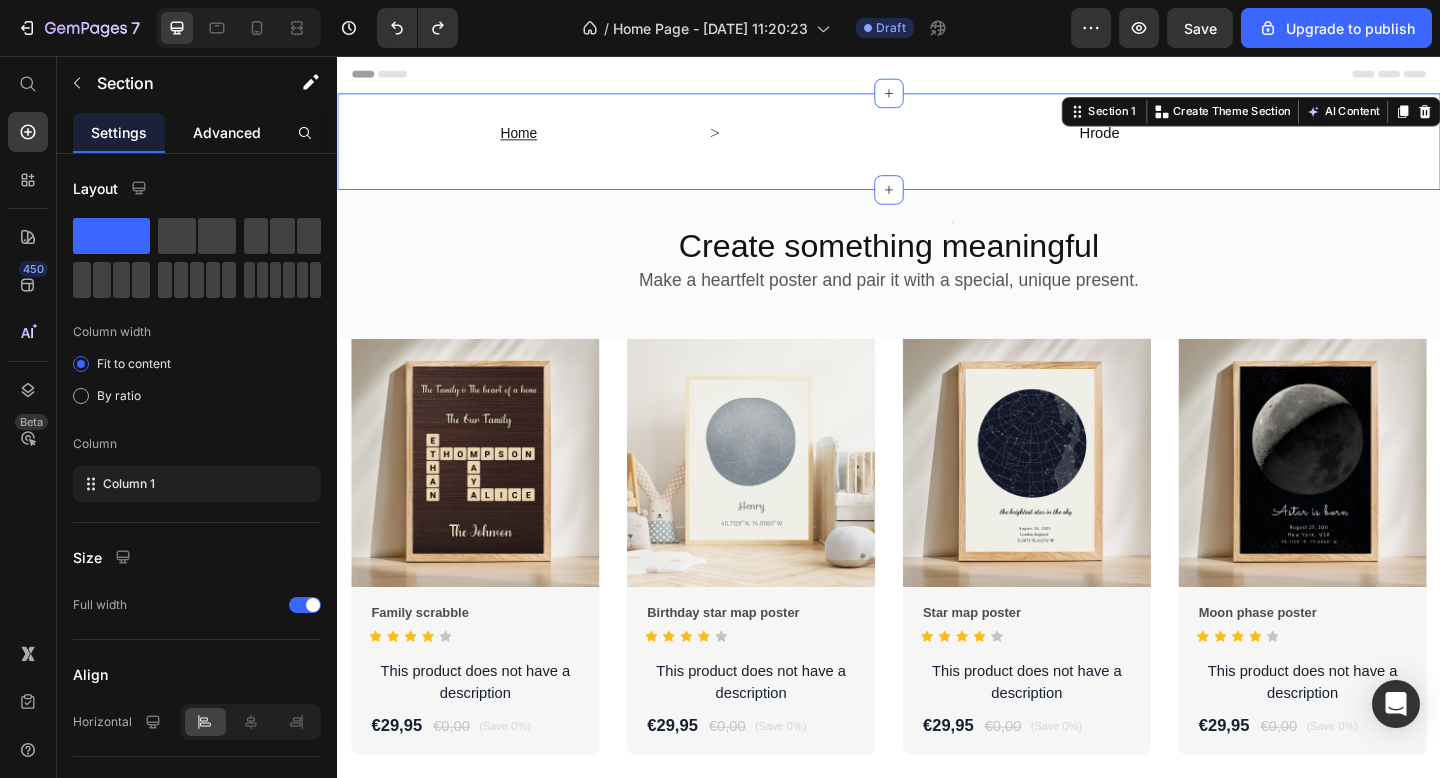 click on "Advanced" at bounding box center [227, 132] 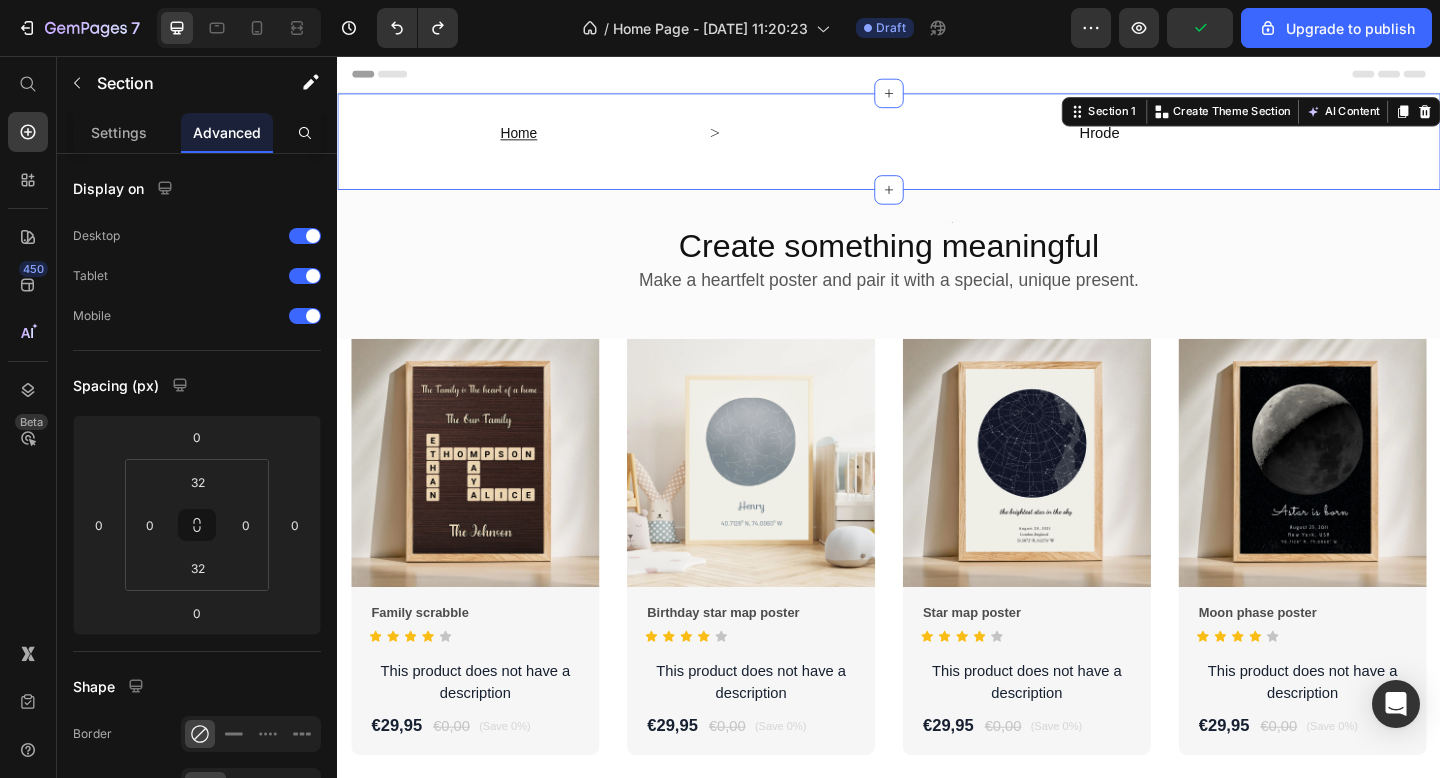 click on "Home Heading Heading
Icon Hrode Heading Row Section 1   You can create reusable sections Create Theme Section AI Content Write with GemAI What would you like to describe here? Tone and Voice Persuasive Product Family scrabble Show more Generate" at bounding box center [937, 149] 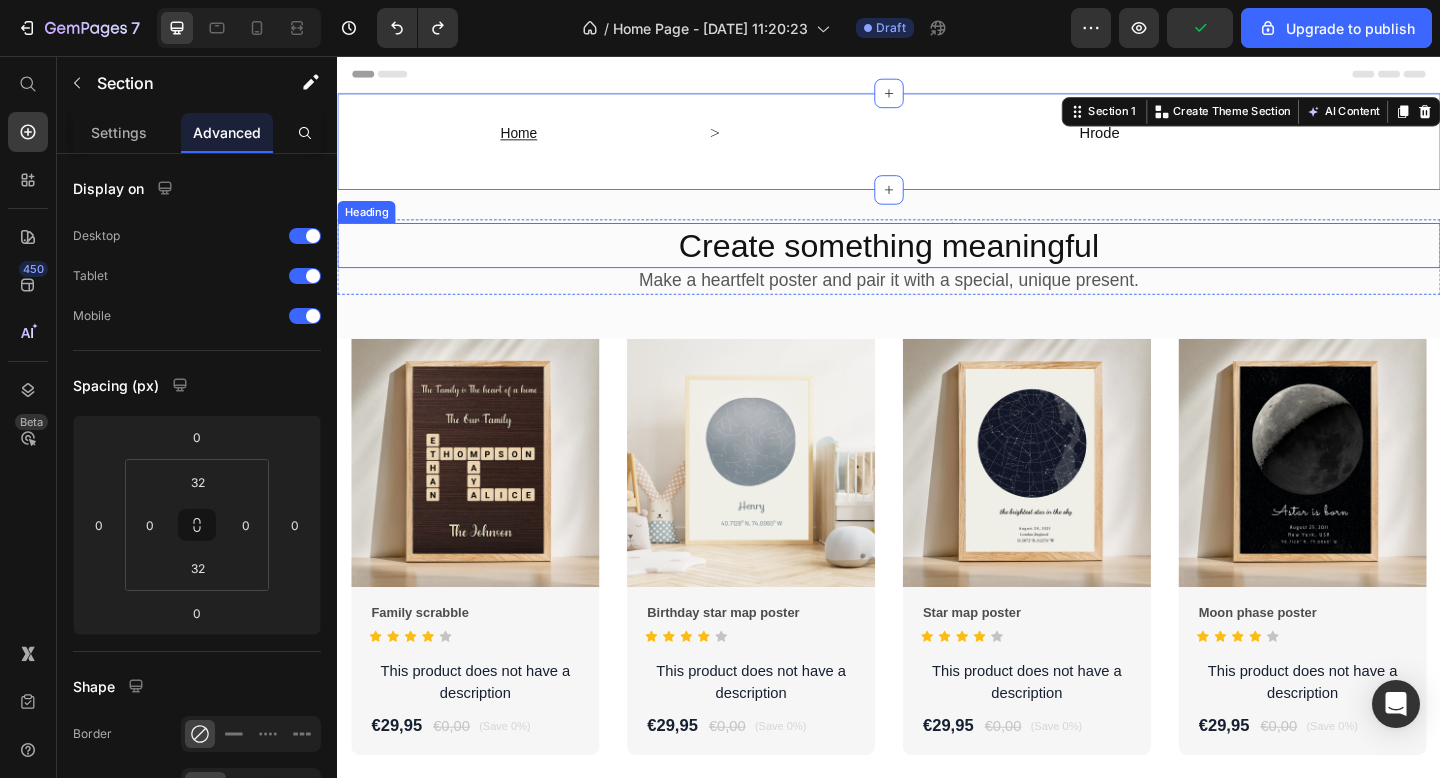 click on "Create something meaningful" at bounding box center [937, 263] 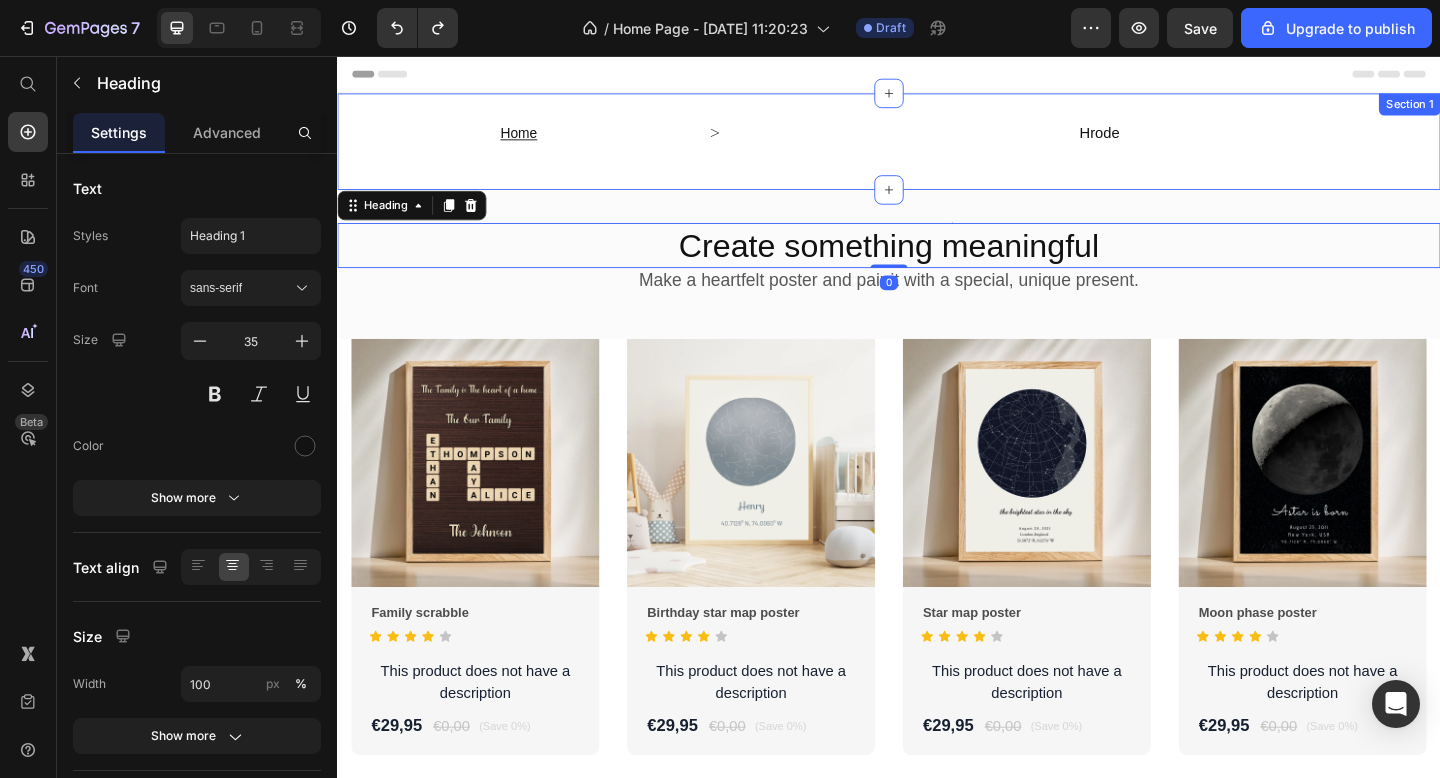 click on "Home Heading Heading
Icon Hrode Heading Row" at bounding box center (937, 149) 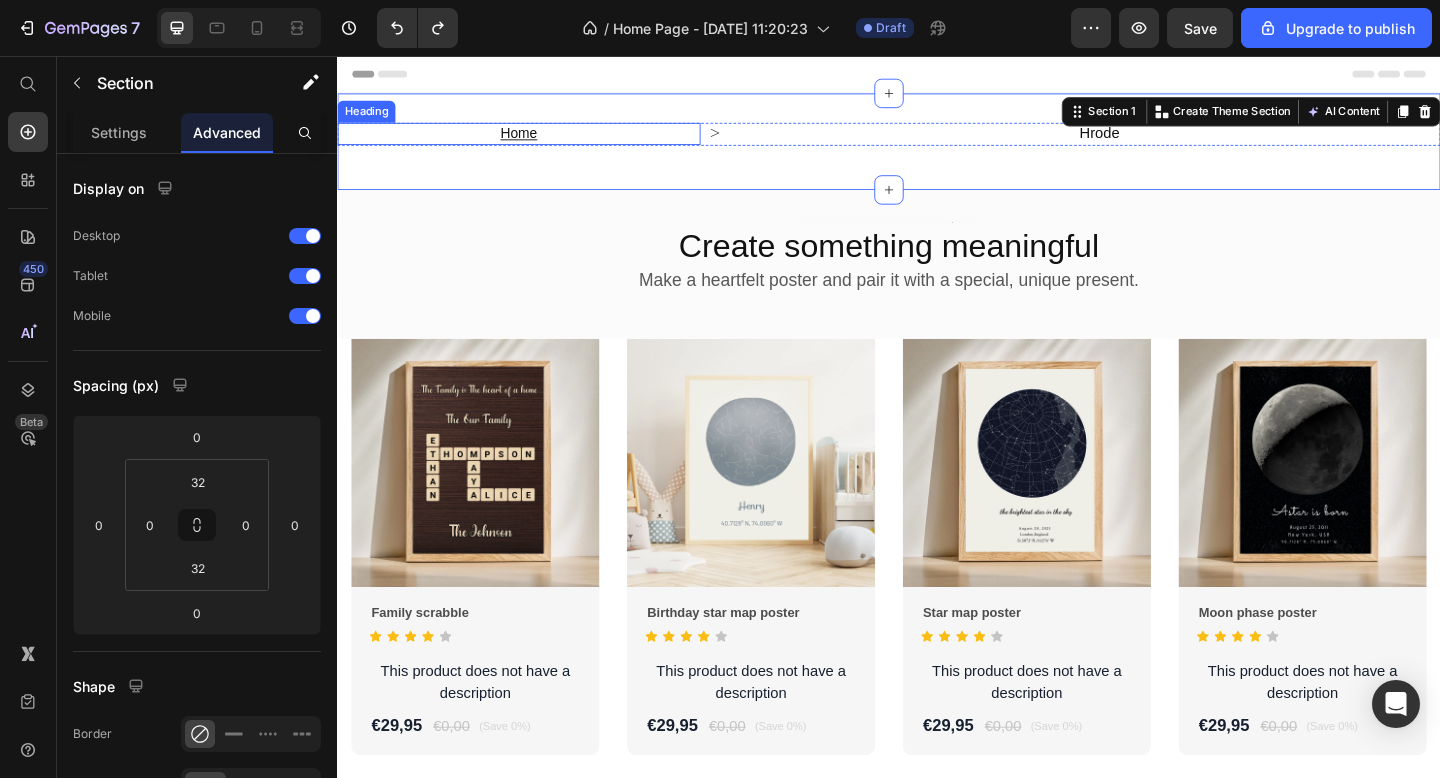 click on "Home" at bounding box center (534, 140) 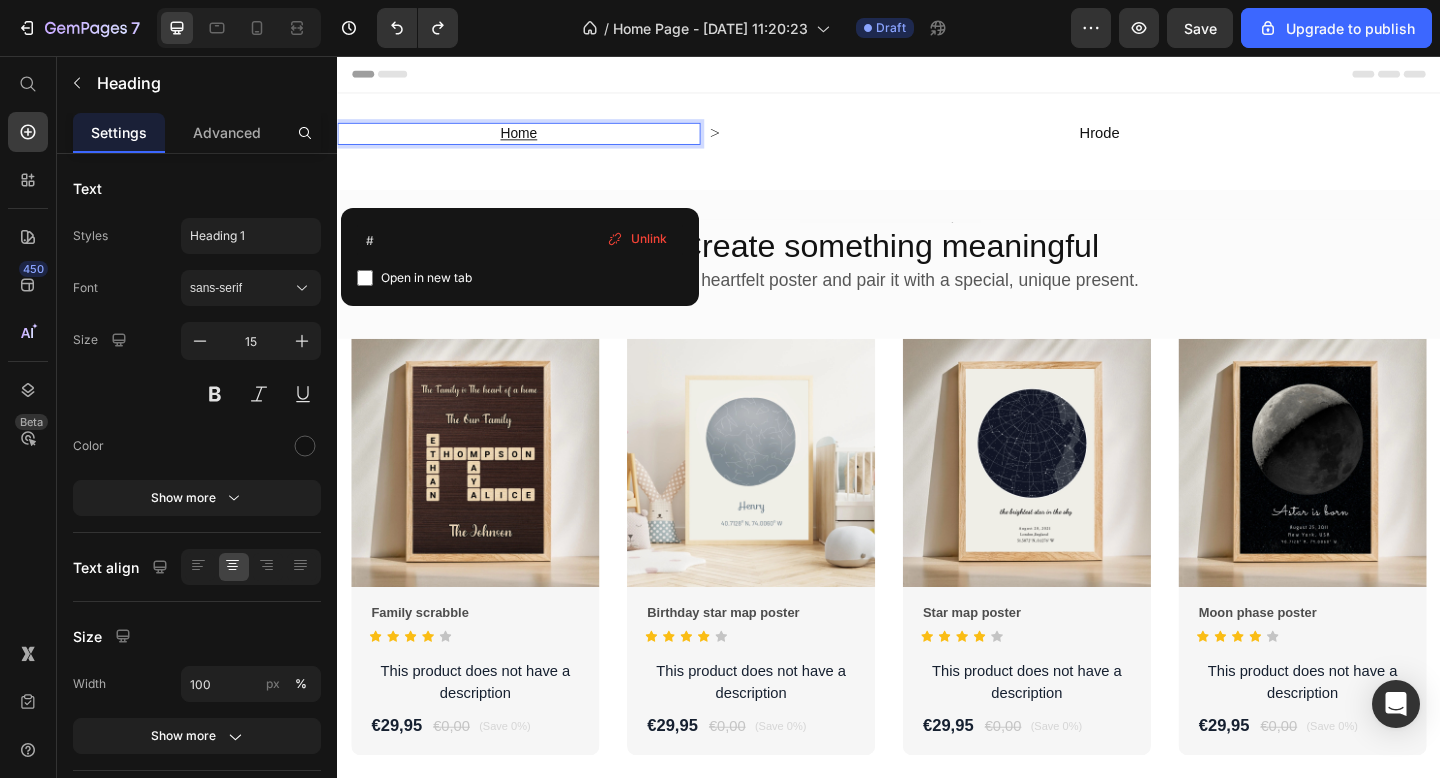click on "Home" at bounding box center [534, 140] 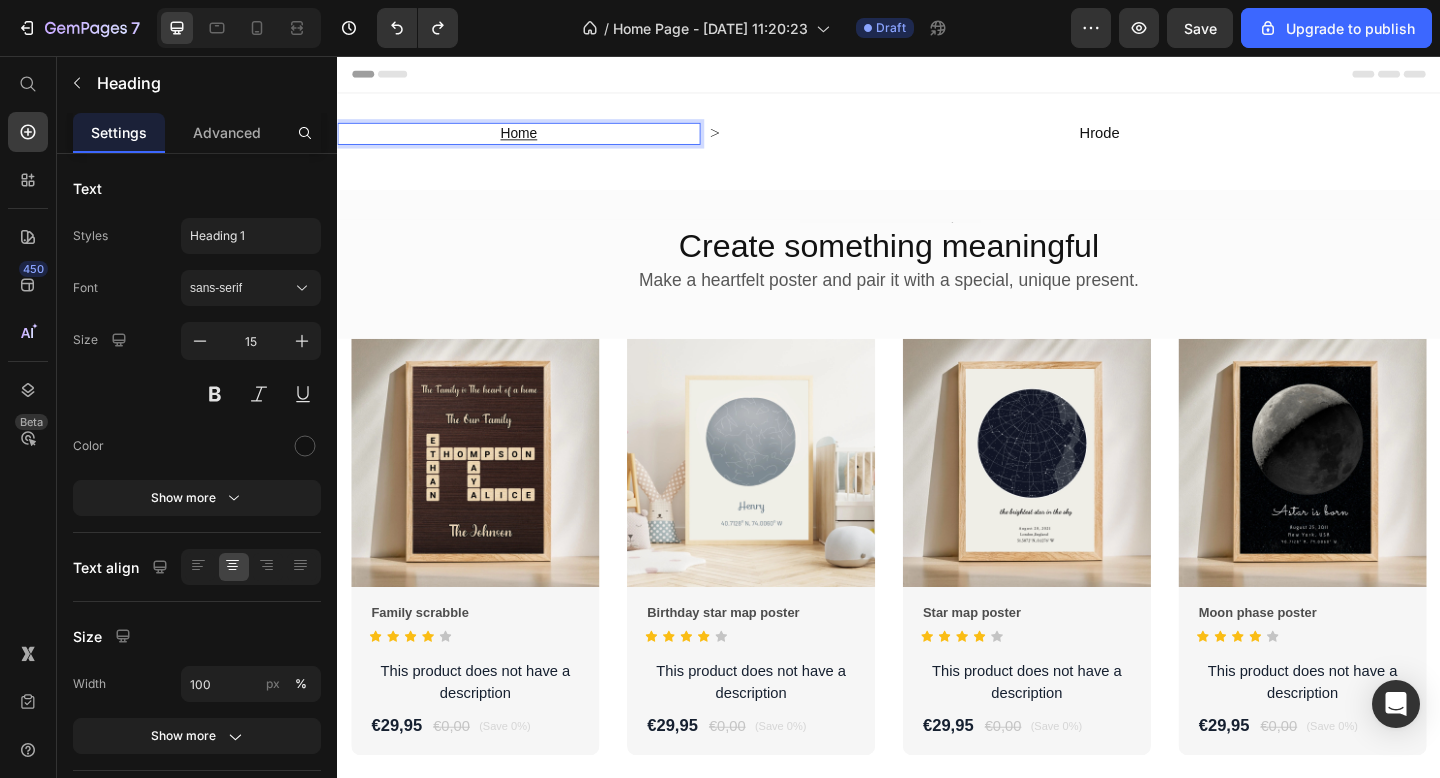click on "Home" at bounding box center (534, 140) 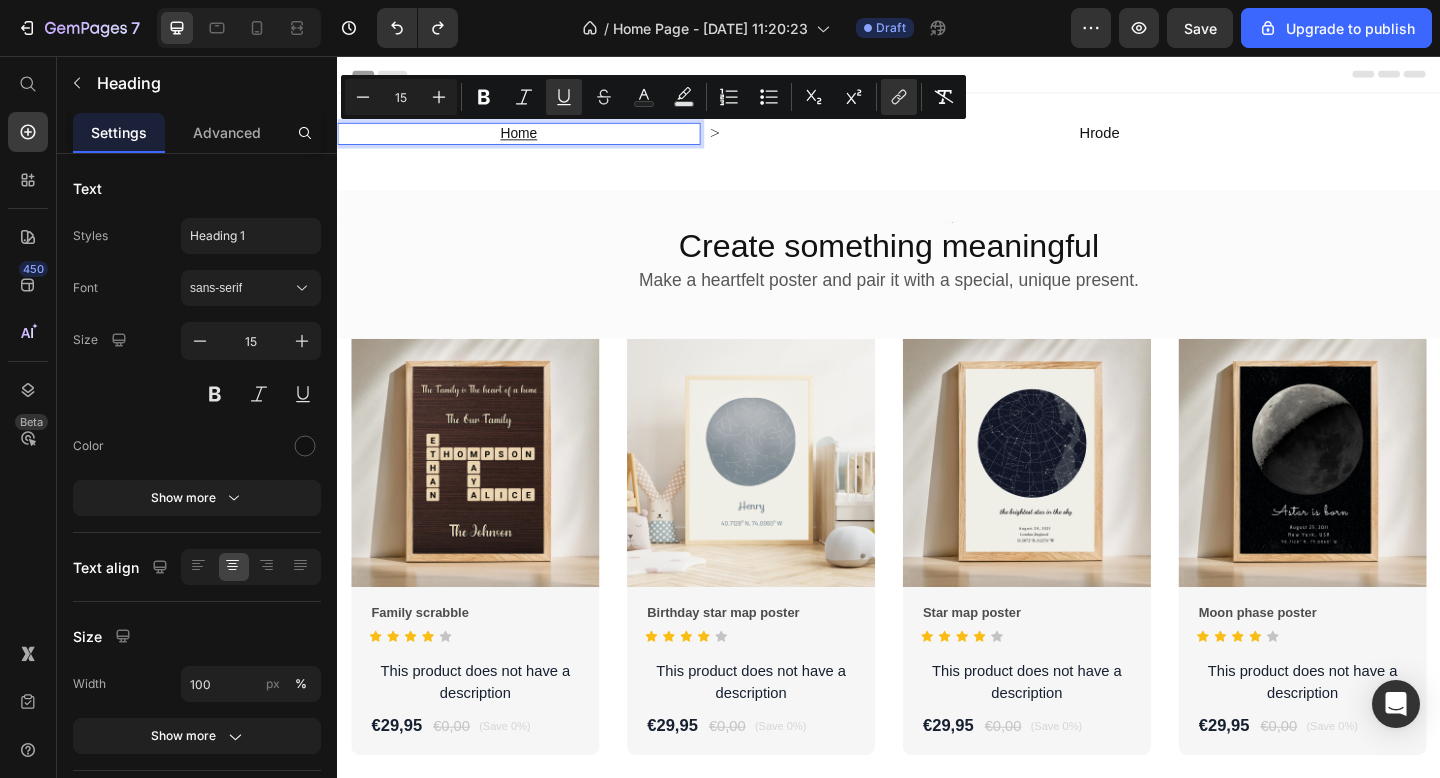 click on "Home" at bounding box center [534, 140] 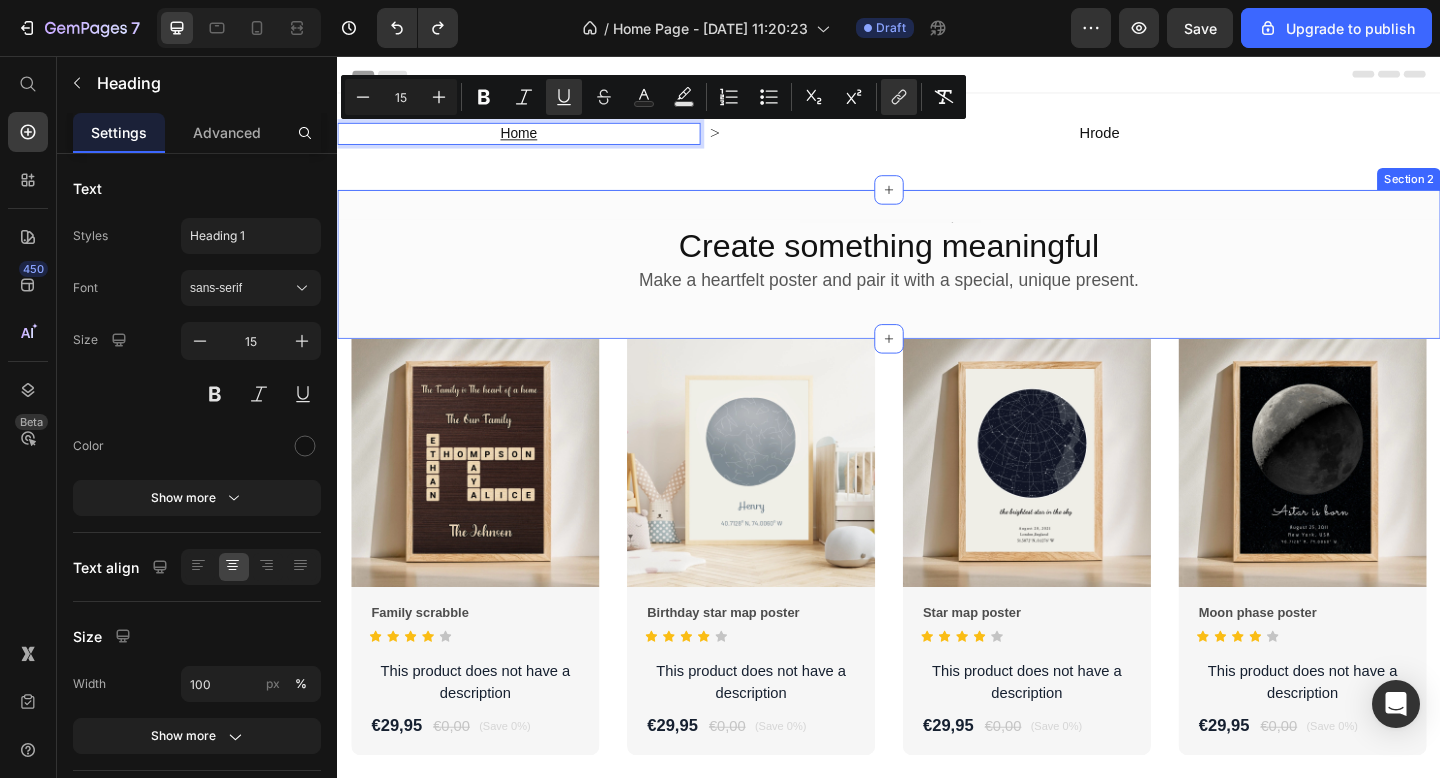 click on "Heading Create something meaningful Heading Make a heartfelt poster and pair it with a special, unique present. Heading Row Section 2" at bounding box center [937, 283] 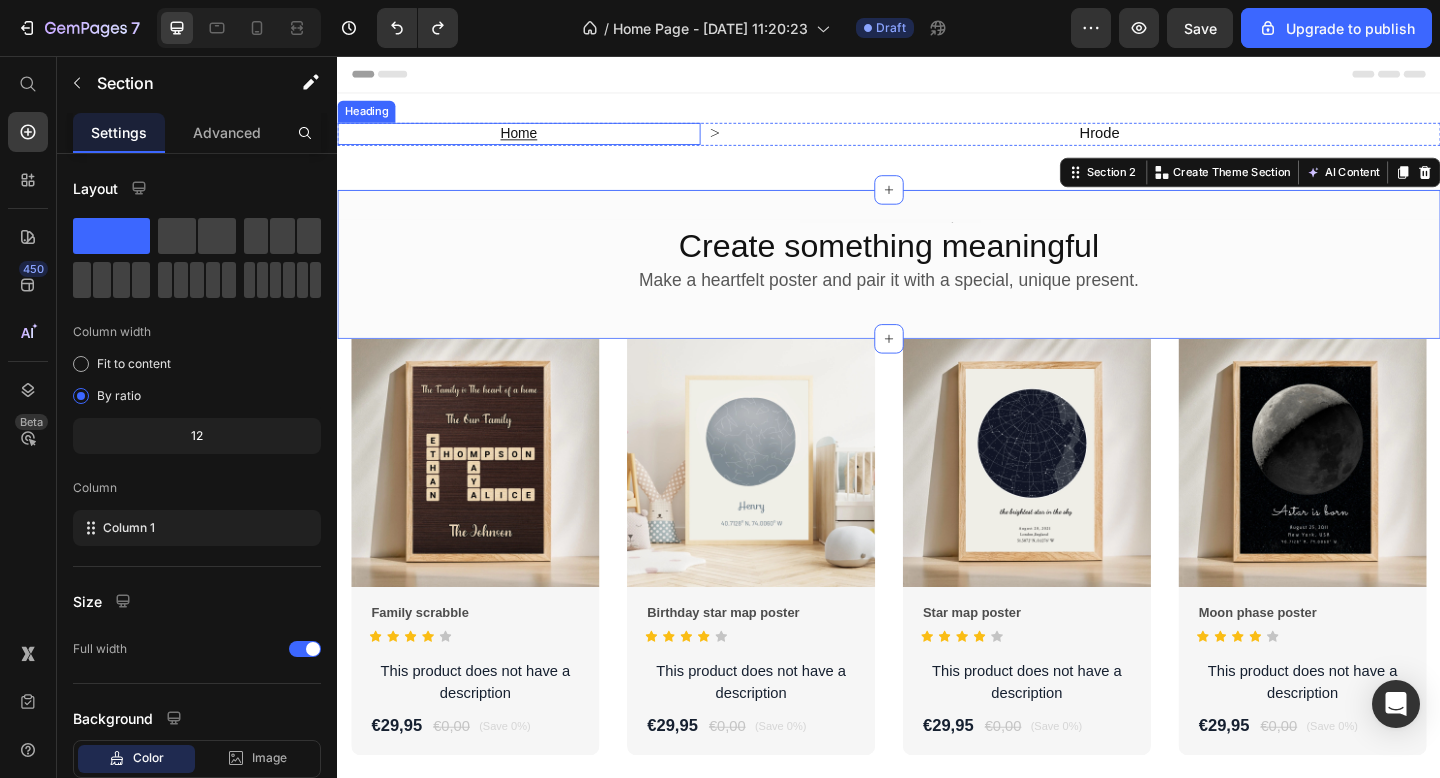 click on "⁠⁠⁠⁠⁠⁠⁠ Home" at bounding box center [534, 141] 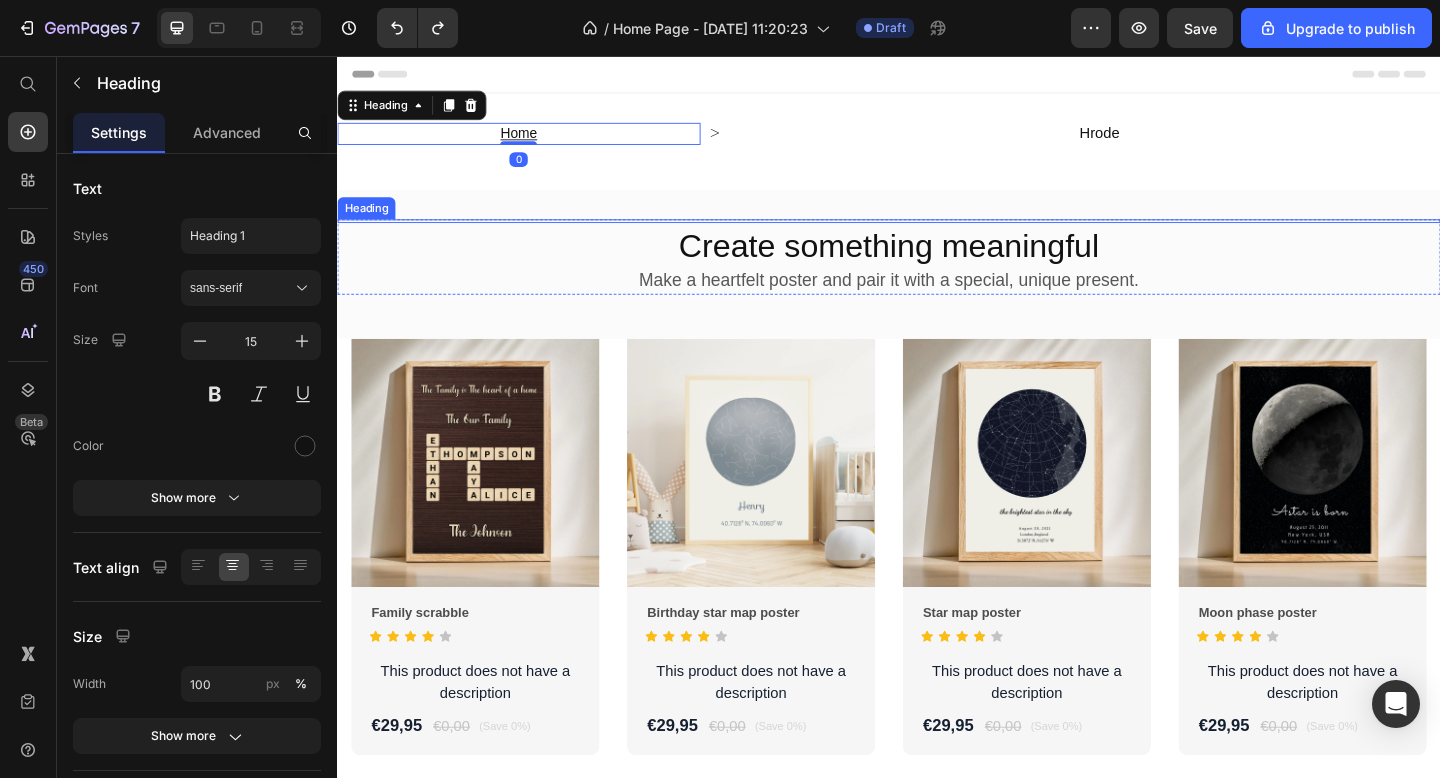 click at bounding box center (937, 236) 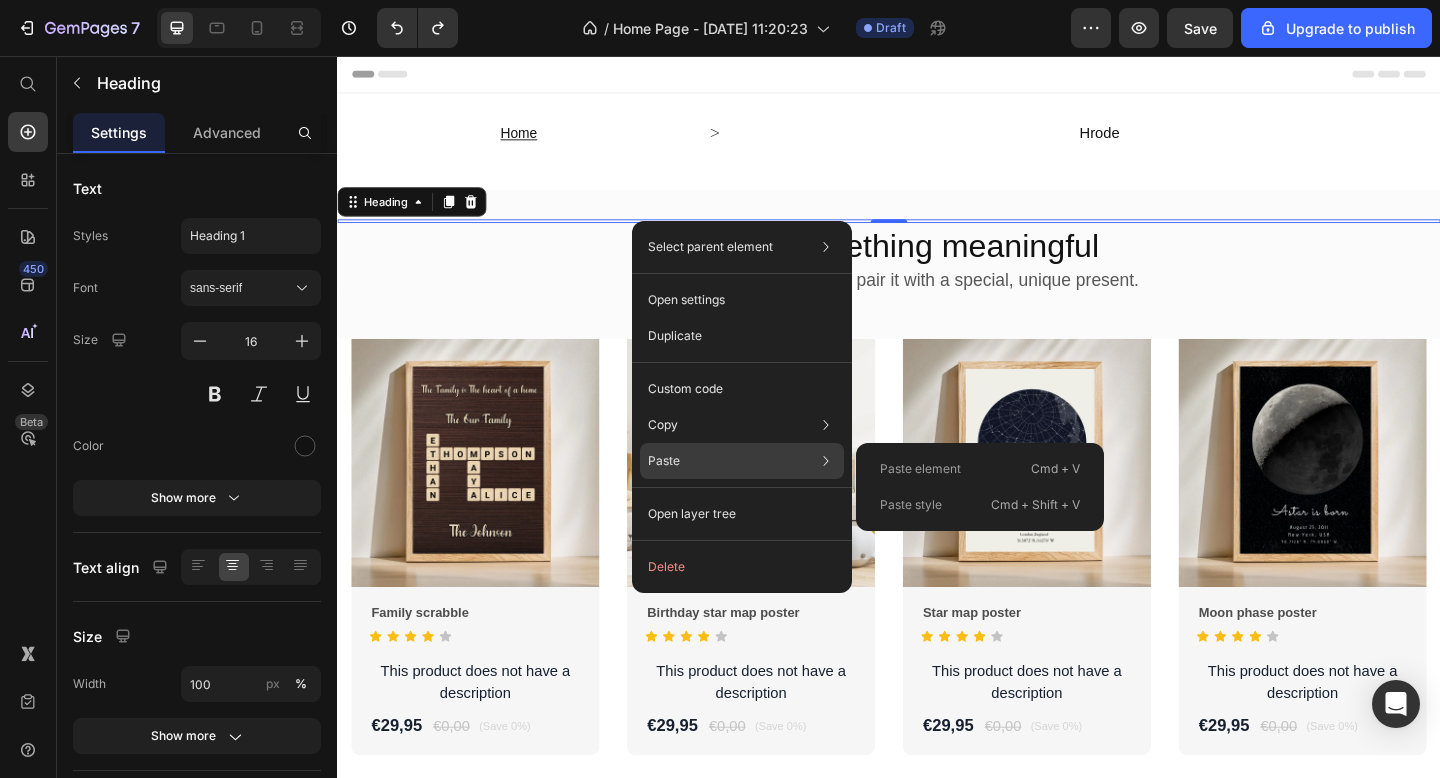 click on "Paste" at bounding box center (664, 461) 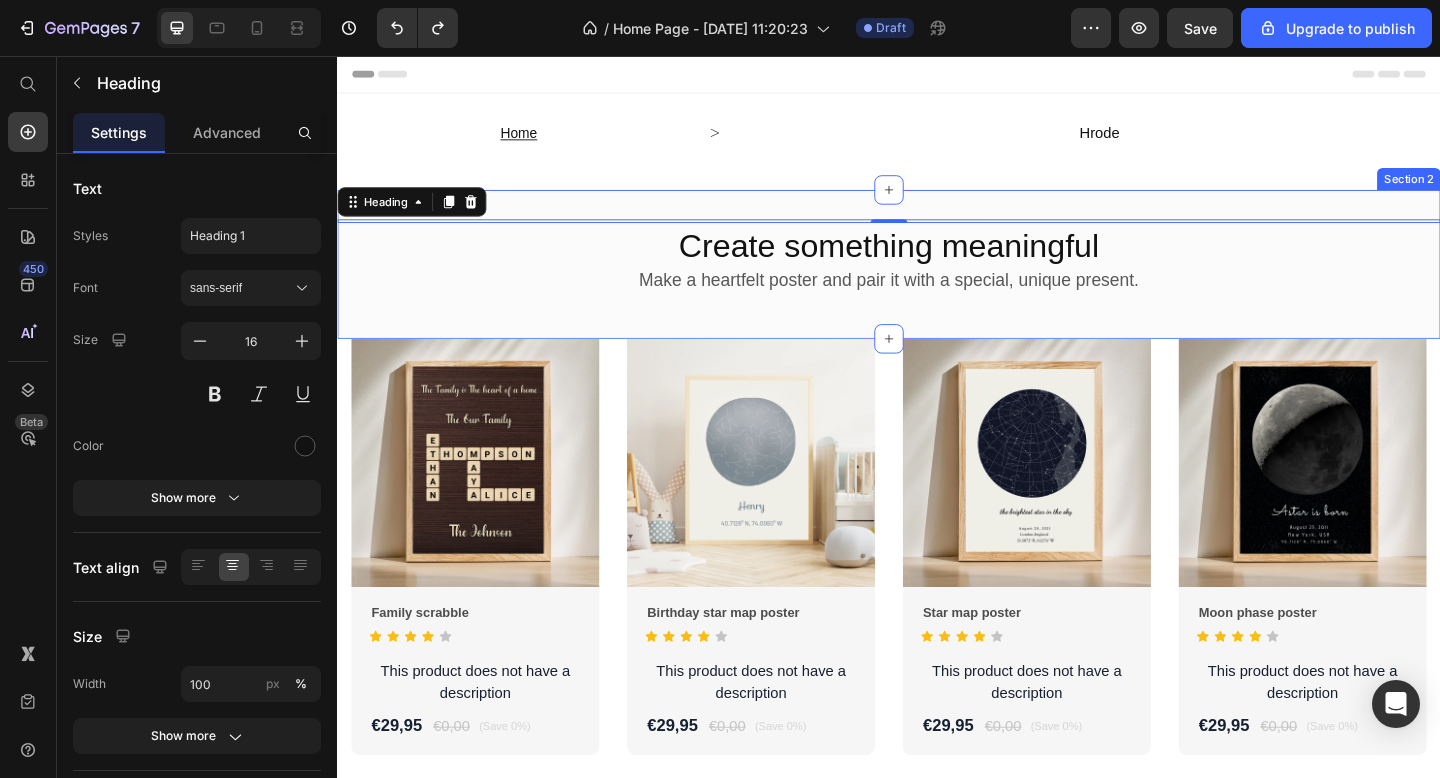 click on "Heading   0 Create something meaningful Heading Make a heartfelt poster and pair it with a special, unique present. Heading Row Section 2" at bounding box center [937, 283] 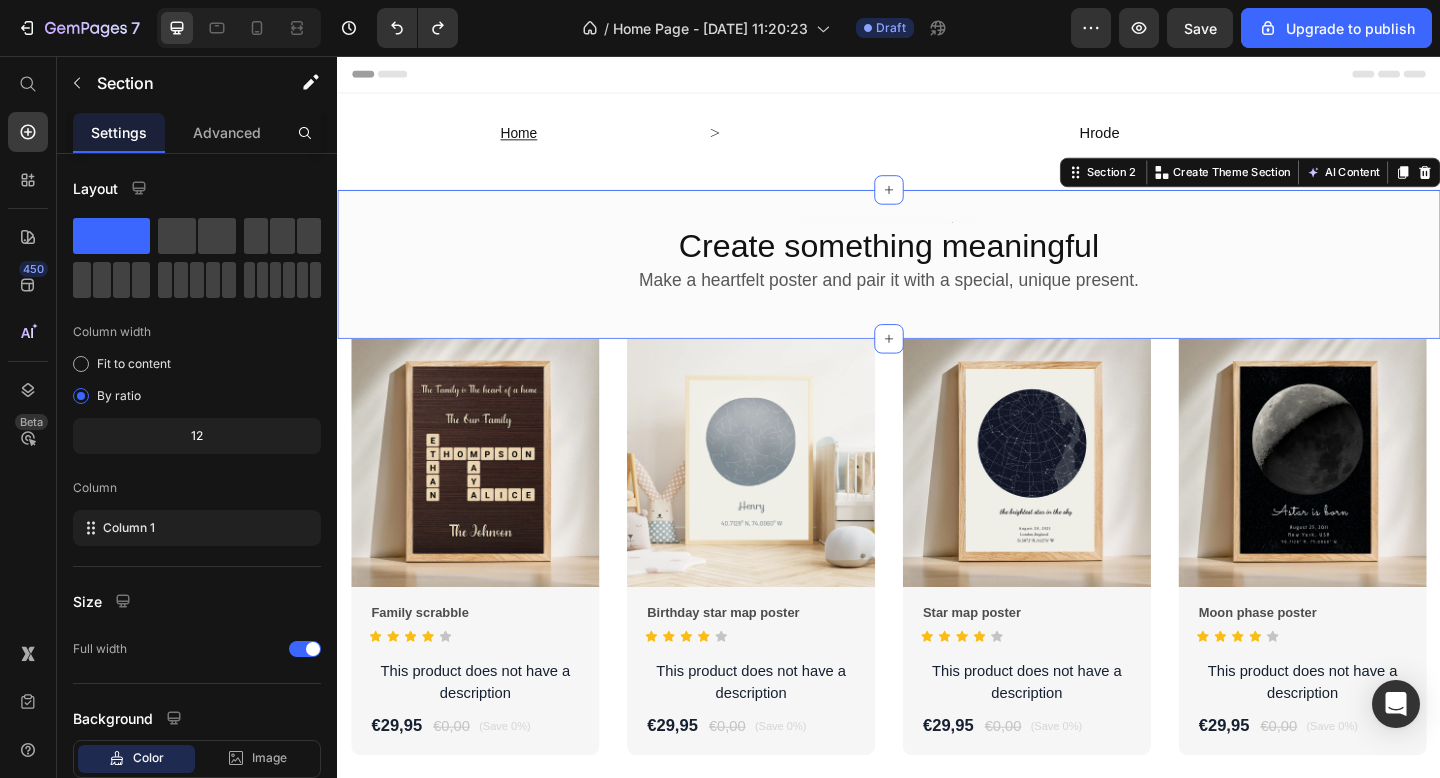 click on "Heading Create something meaningful Heading Make a heartfelt poster and pair it with a special, unique present. Heading Row Section 2   You can create reusable sections Create Theme Section AI Content Write with GemAI What would you like to describe here? Tone and Voice Persuasive Product Family scrabble Show more Generate" at bounding box center [937, 283] 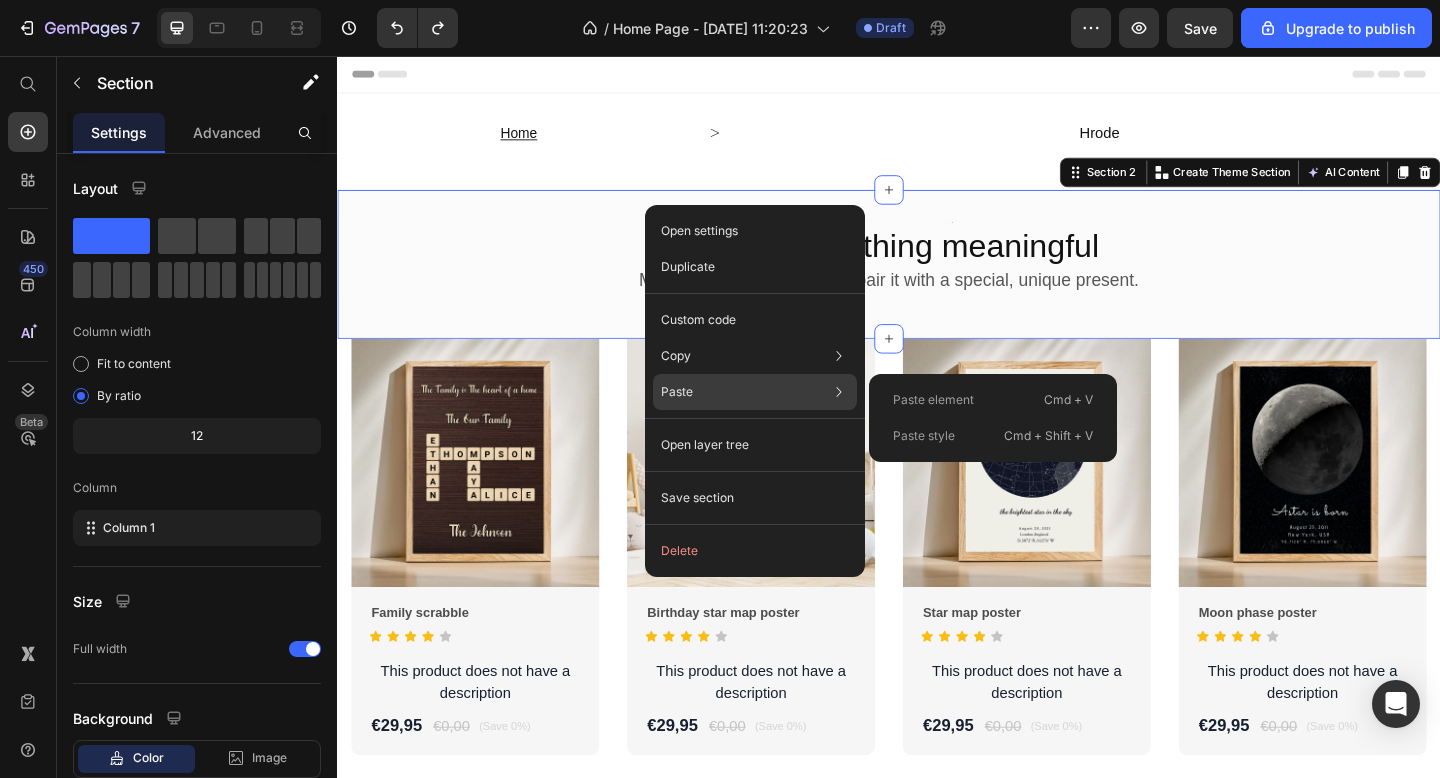 click on "Paste Paste element  Cmd + V Paste style  Cmd + Shift + V" 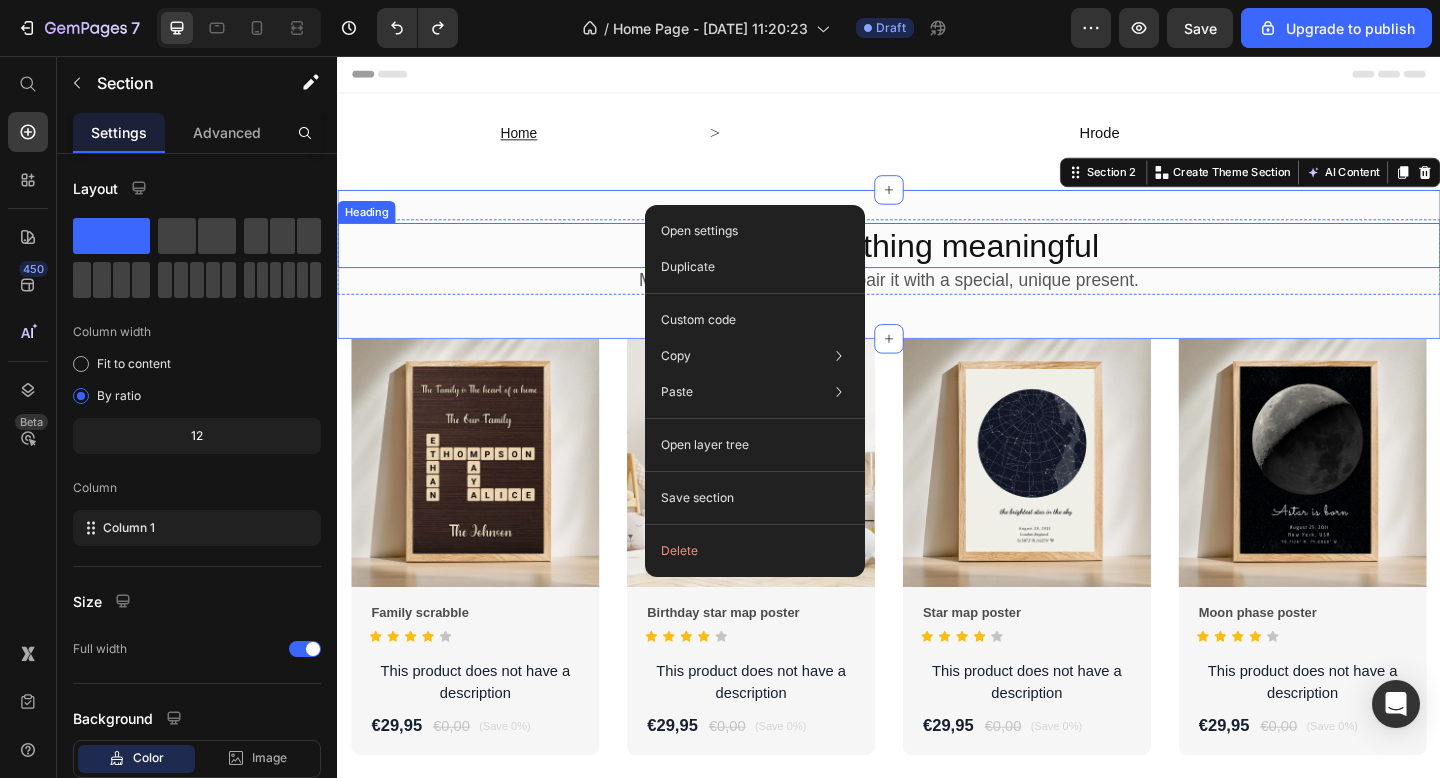 click on "Create something meaningful" at bounding box center (937, 263) 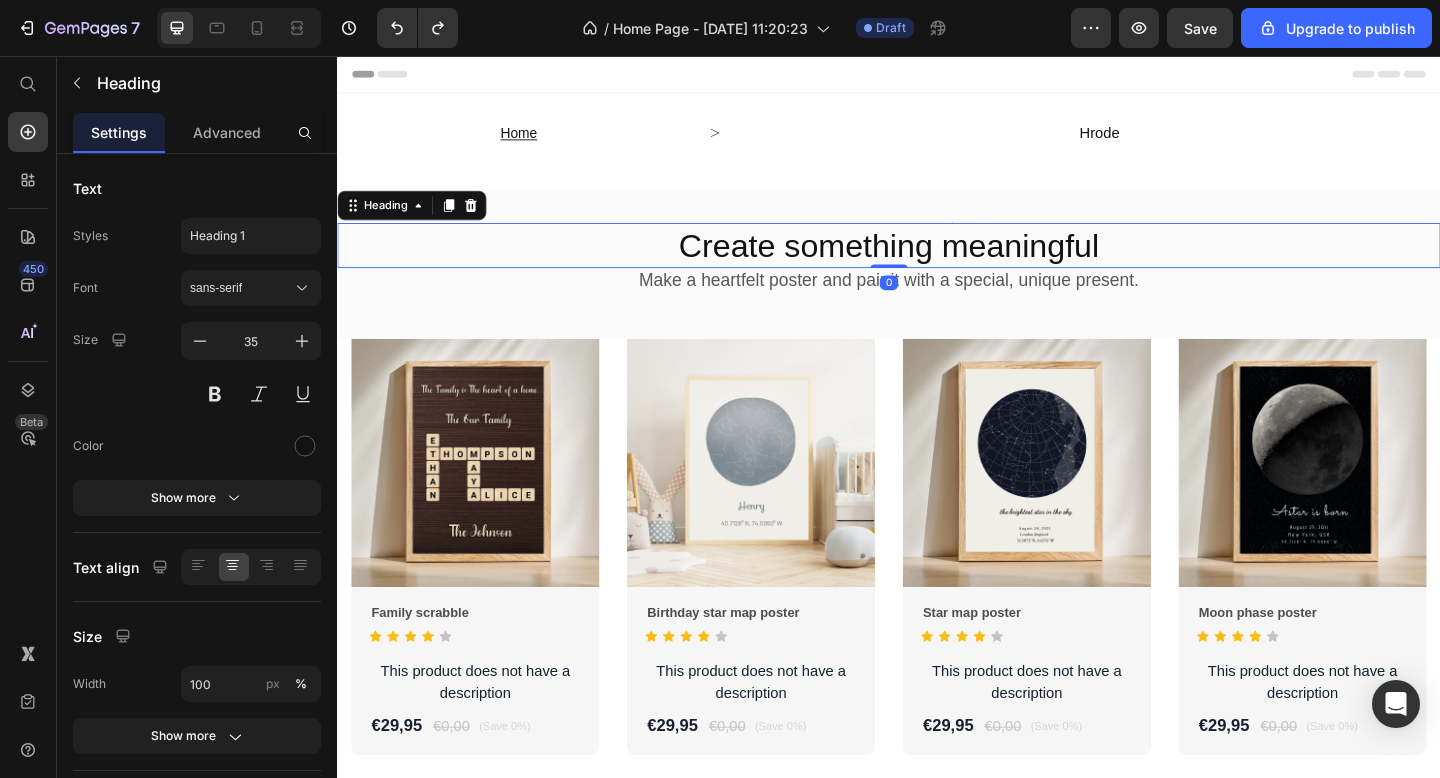 click on "Create something meaningful" at bounding box center [937, 263] 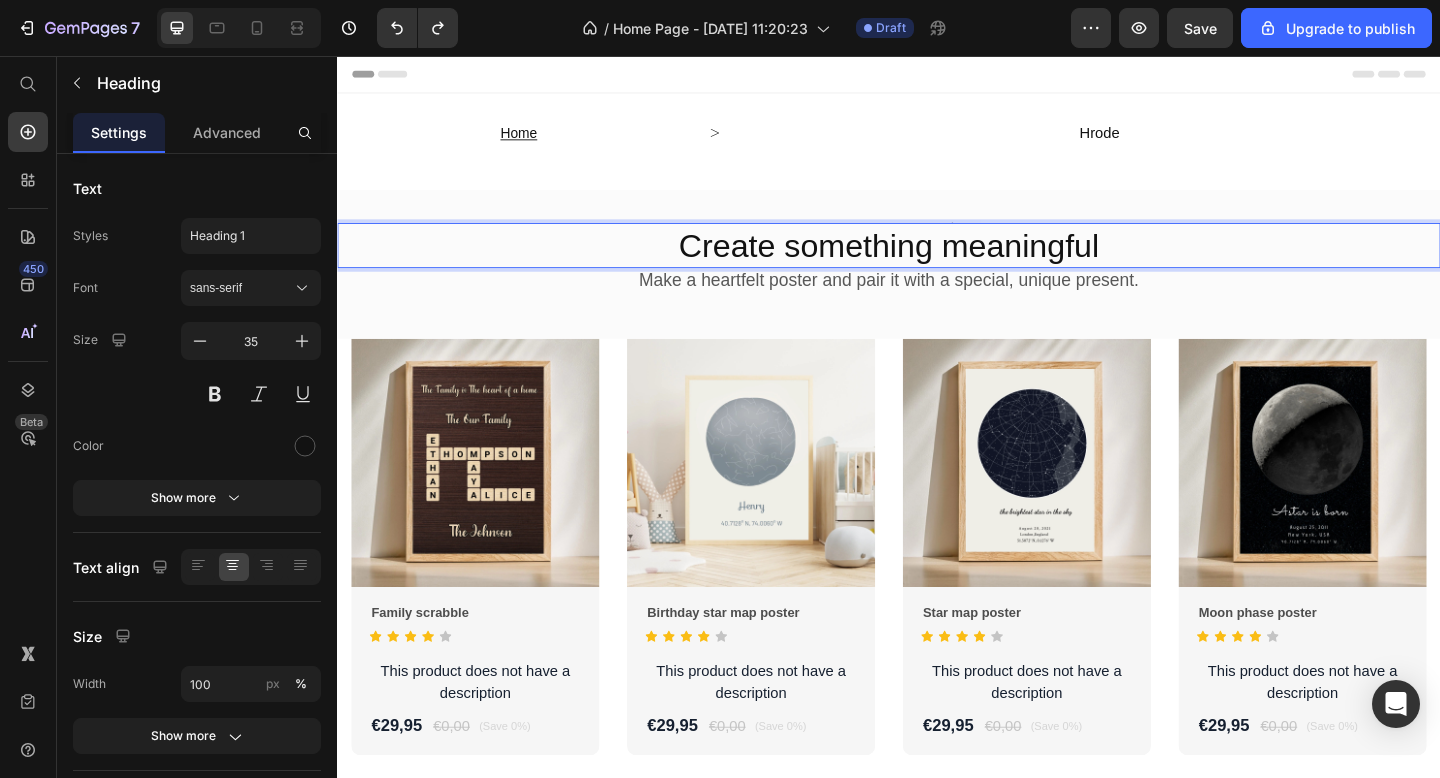 click on "Create something meaningful" at bounding box center (937, 263) 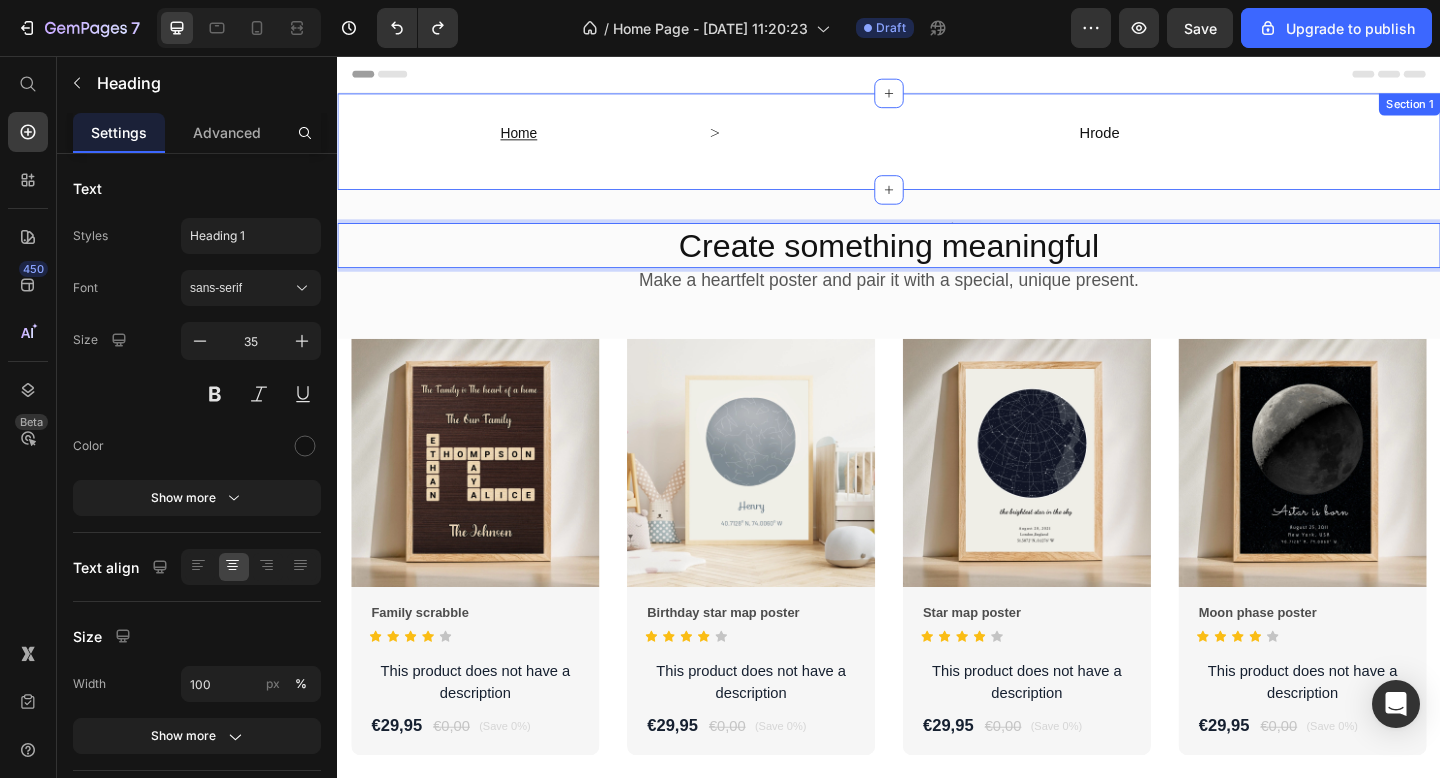 click on "⁠⁠⁠⁠⁠⁠⁠ Home Heading Heading
Icon Hrode Heading Row Section 1" at bounding box center [937, 149] 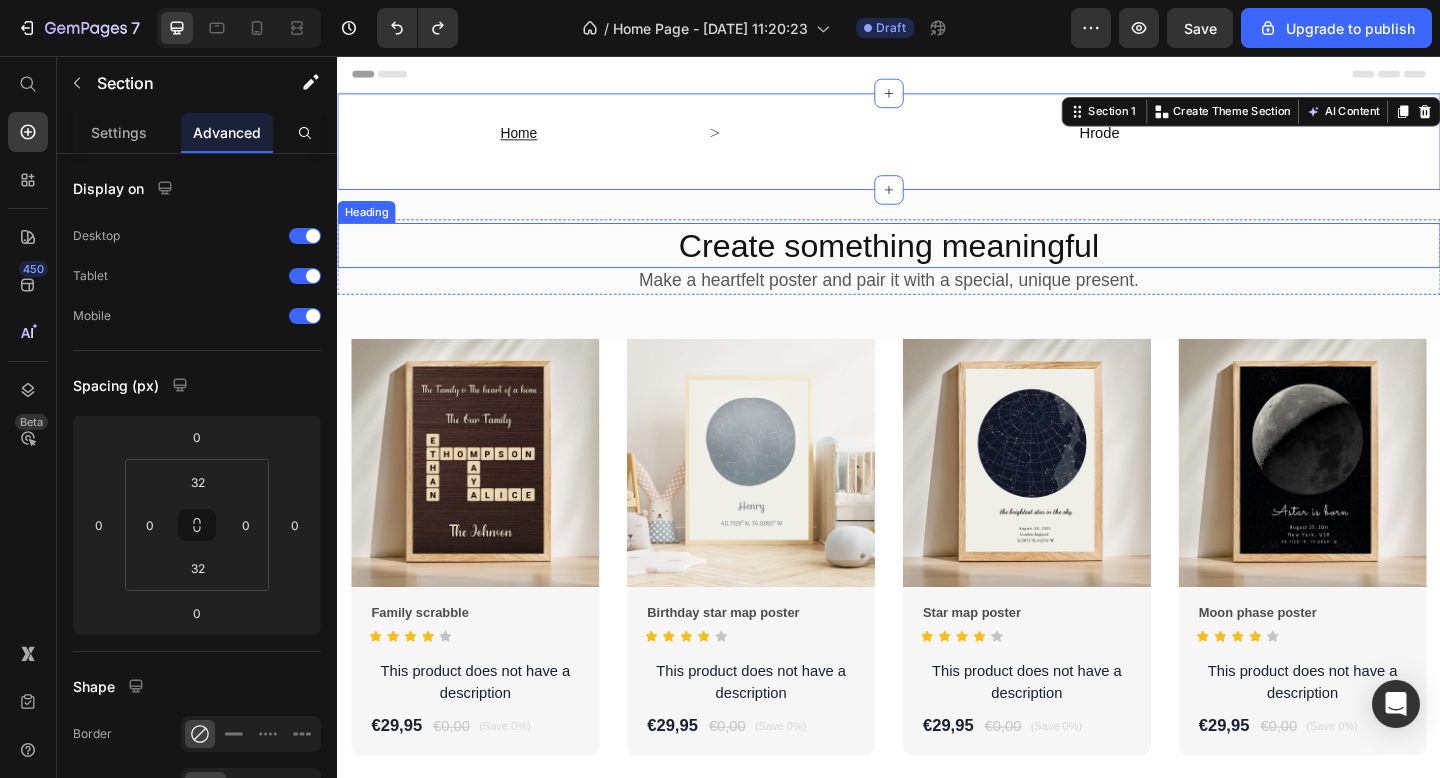 click on "Create something meaningful" at bounding box center (937, 263) 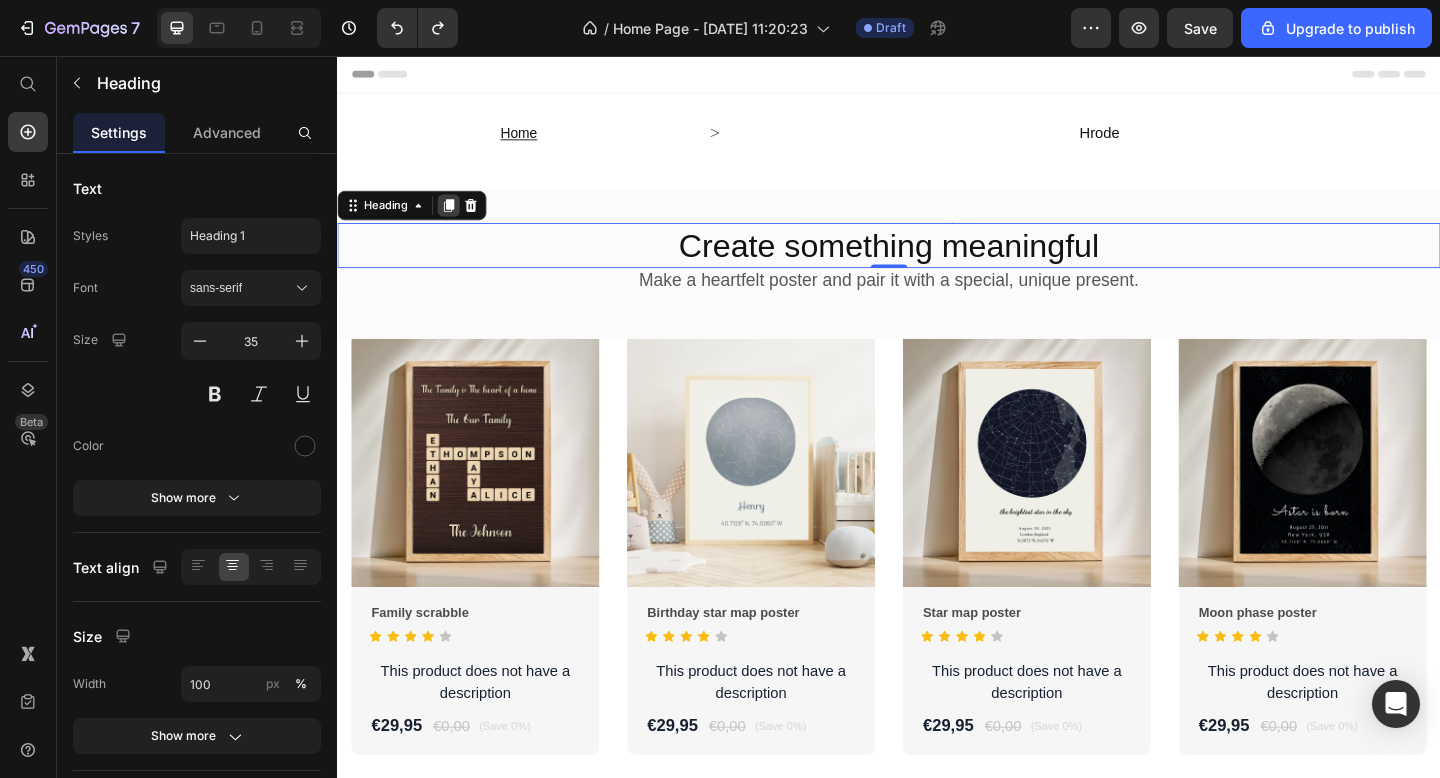 click 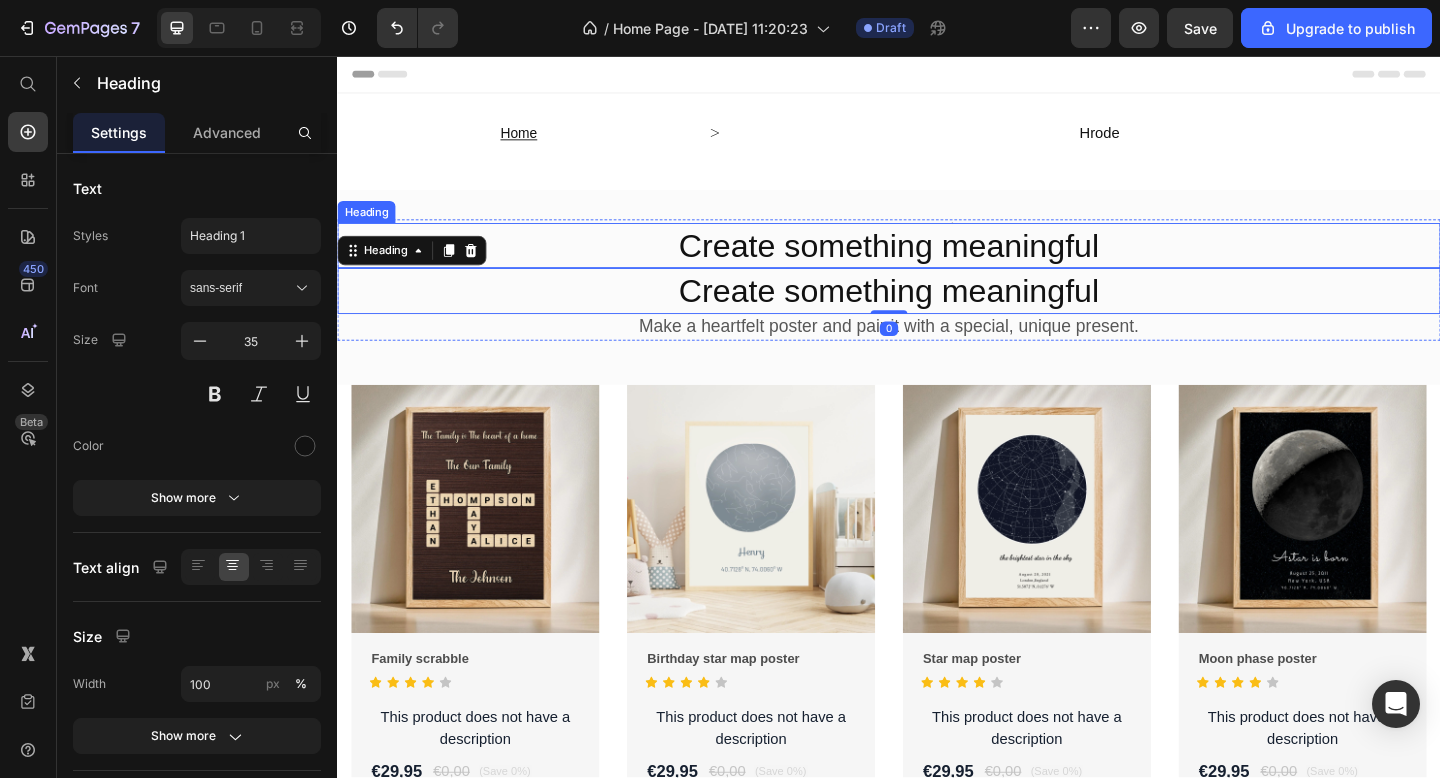 click on "Create something meaningful" at bounding box center (937, 263) 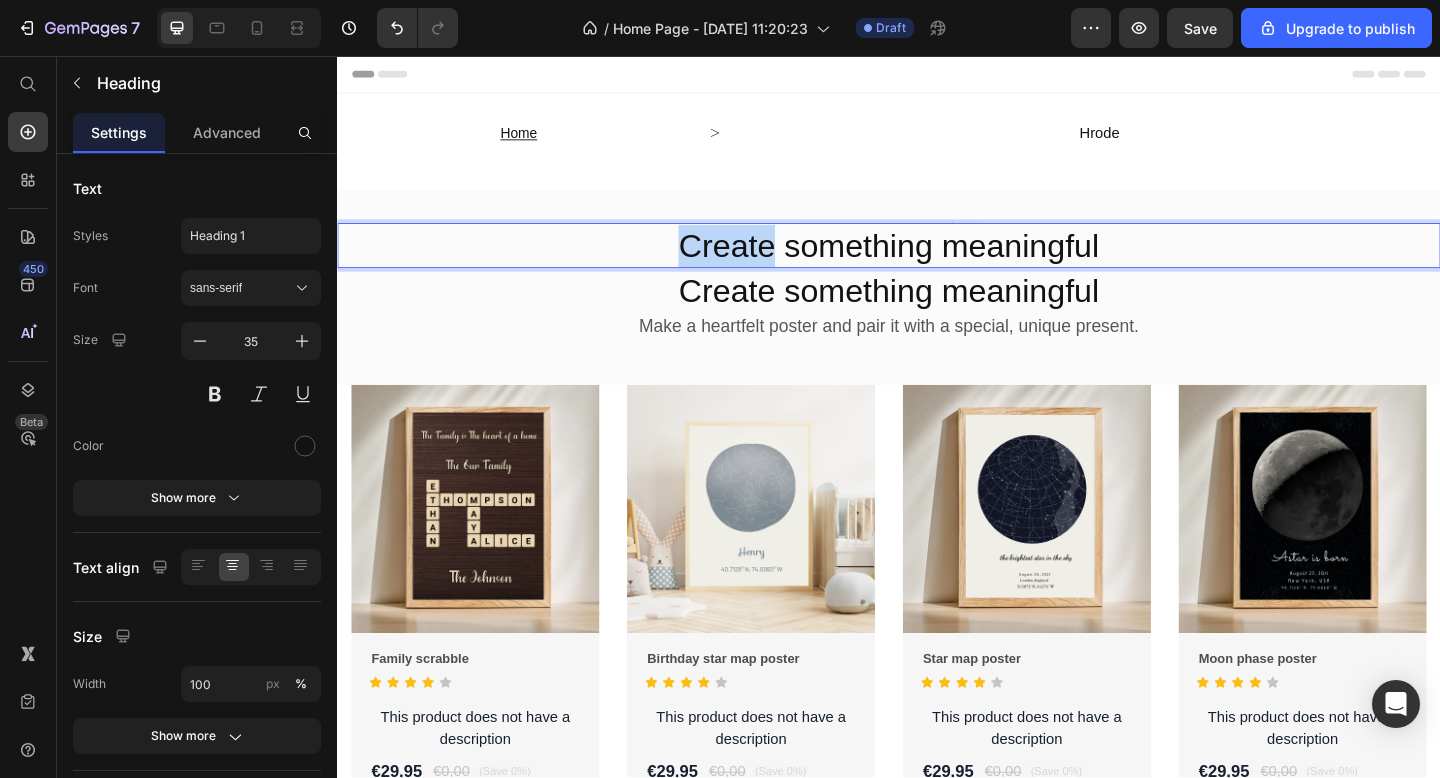 click on "Create something meaningful" at bounding box center (937, 263) 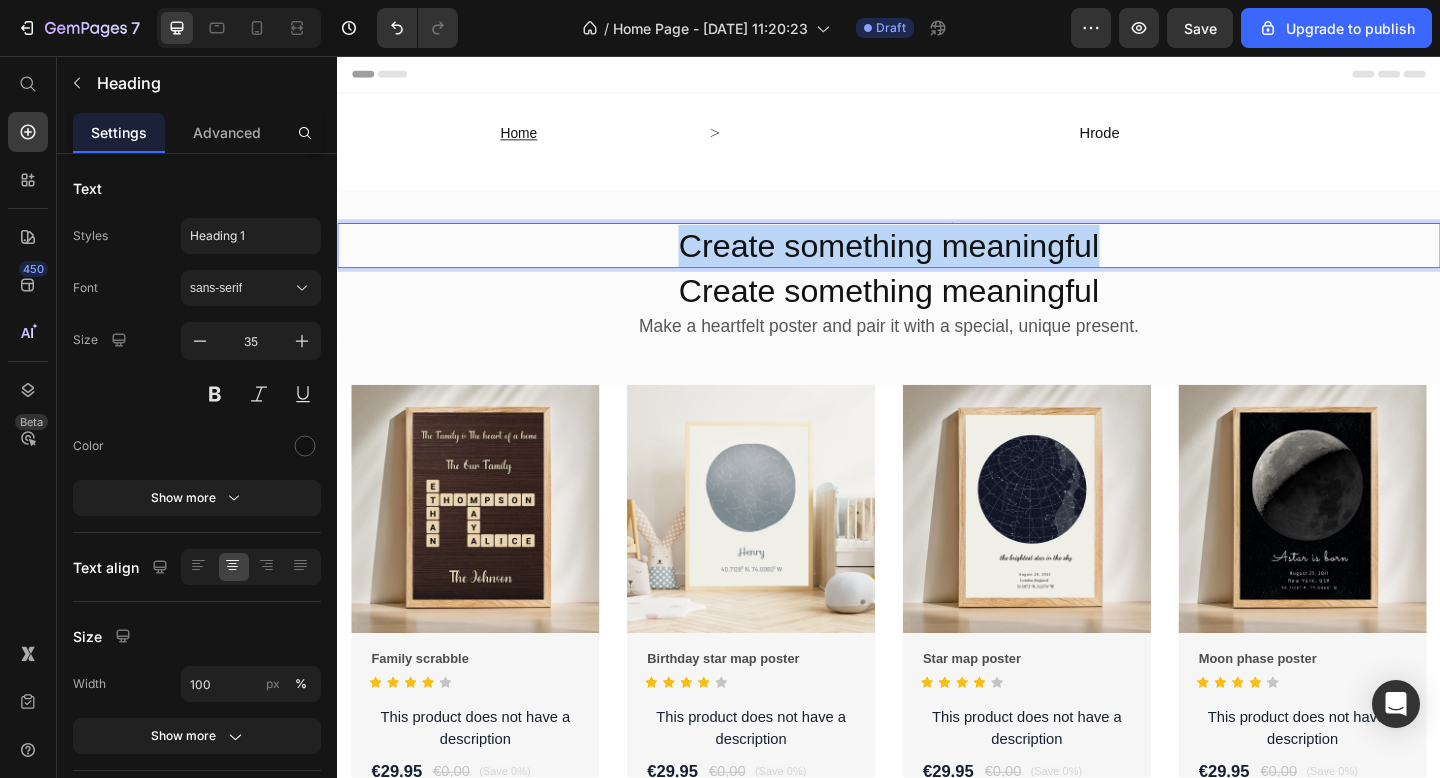 click on "Create something meaningful" at bounding box center [937, 263] 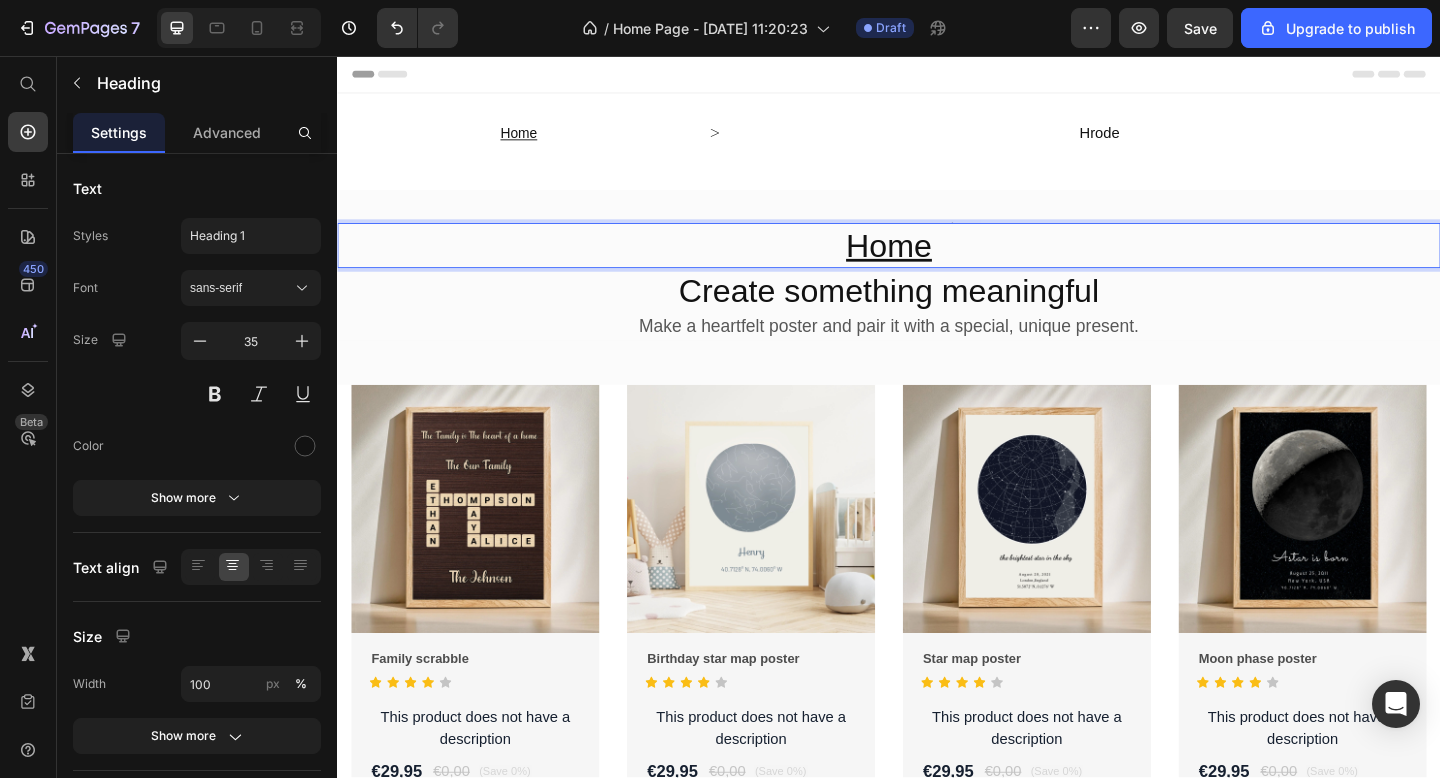 click on "Home ⁠⁠⁠⁠⁠⁠⁠" at bounding box center (937, 263) 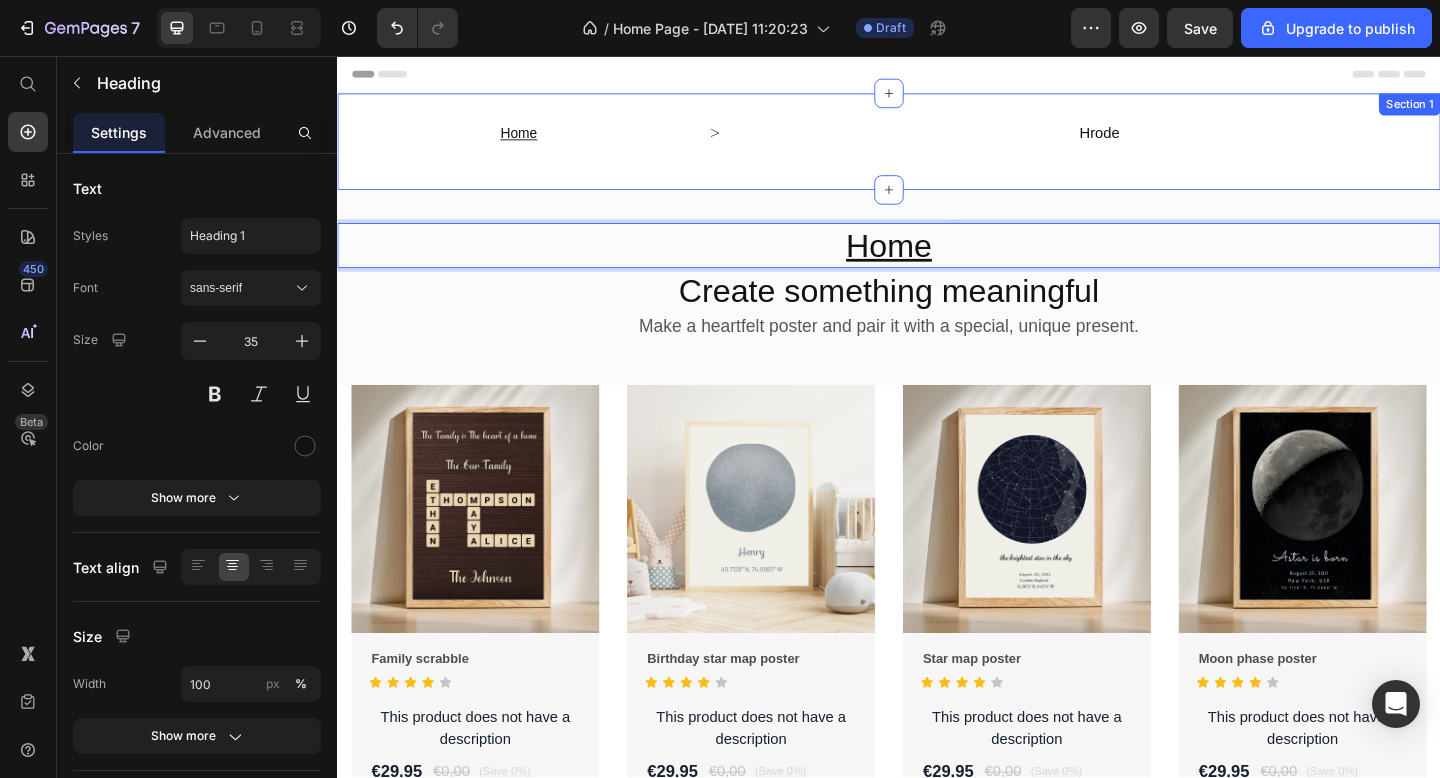 click on "⁠⁠⁠⁠⁠⁠⁠ Home Heading Heading
Icon Hrode Heading Row Section 1" at bounding box center (937, 149) 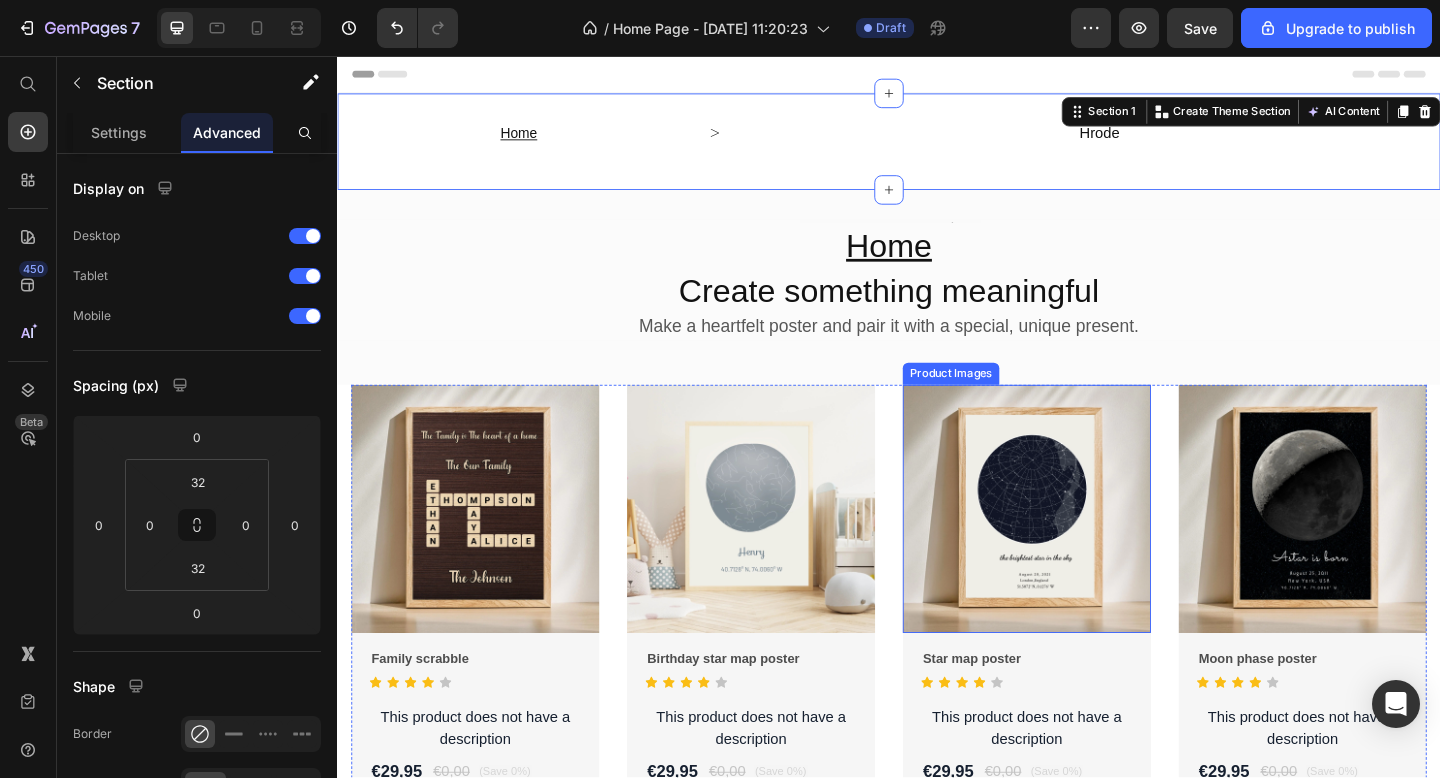 click at bounding box center (1087, 549) 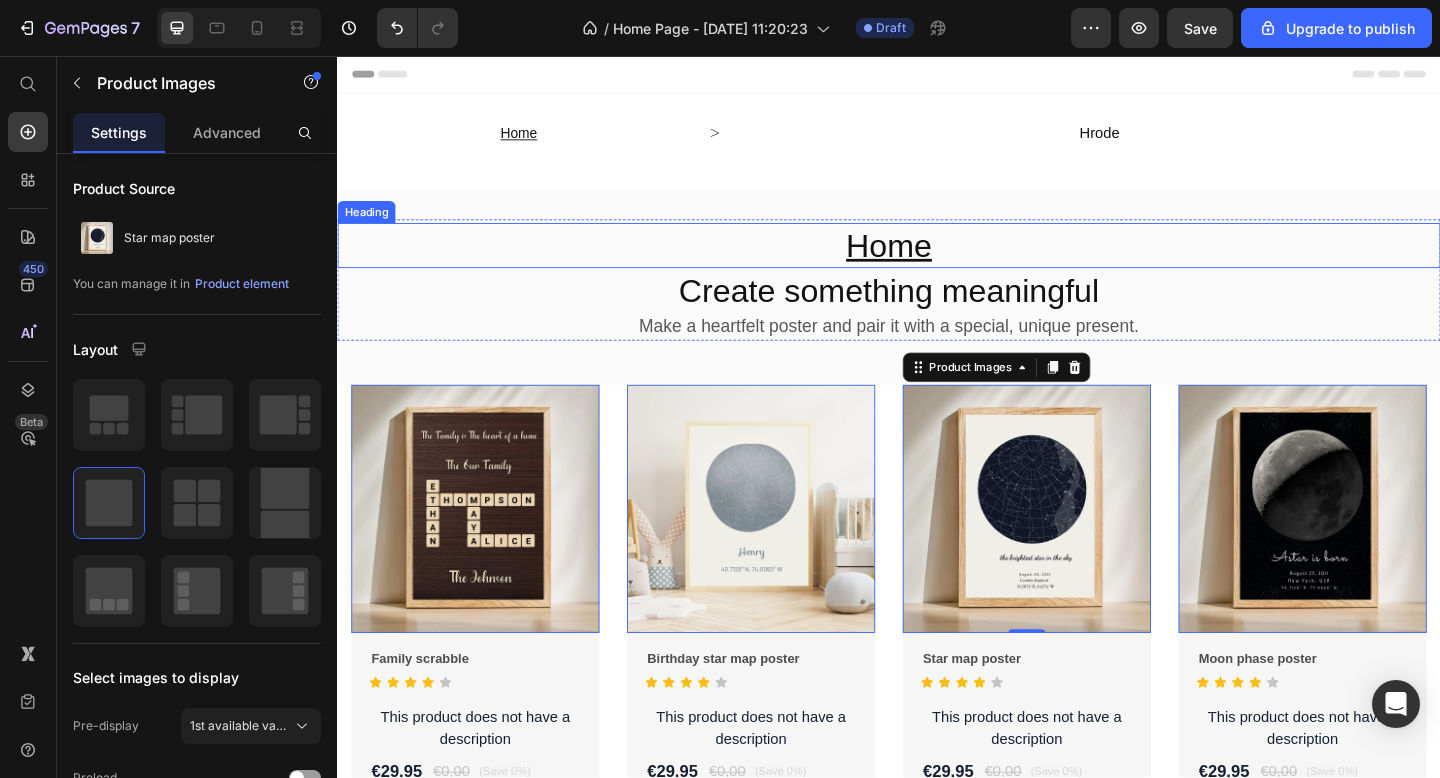 click on "Home" at bounding box center [936, 262] 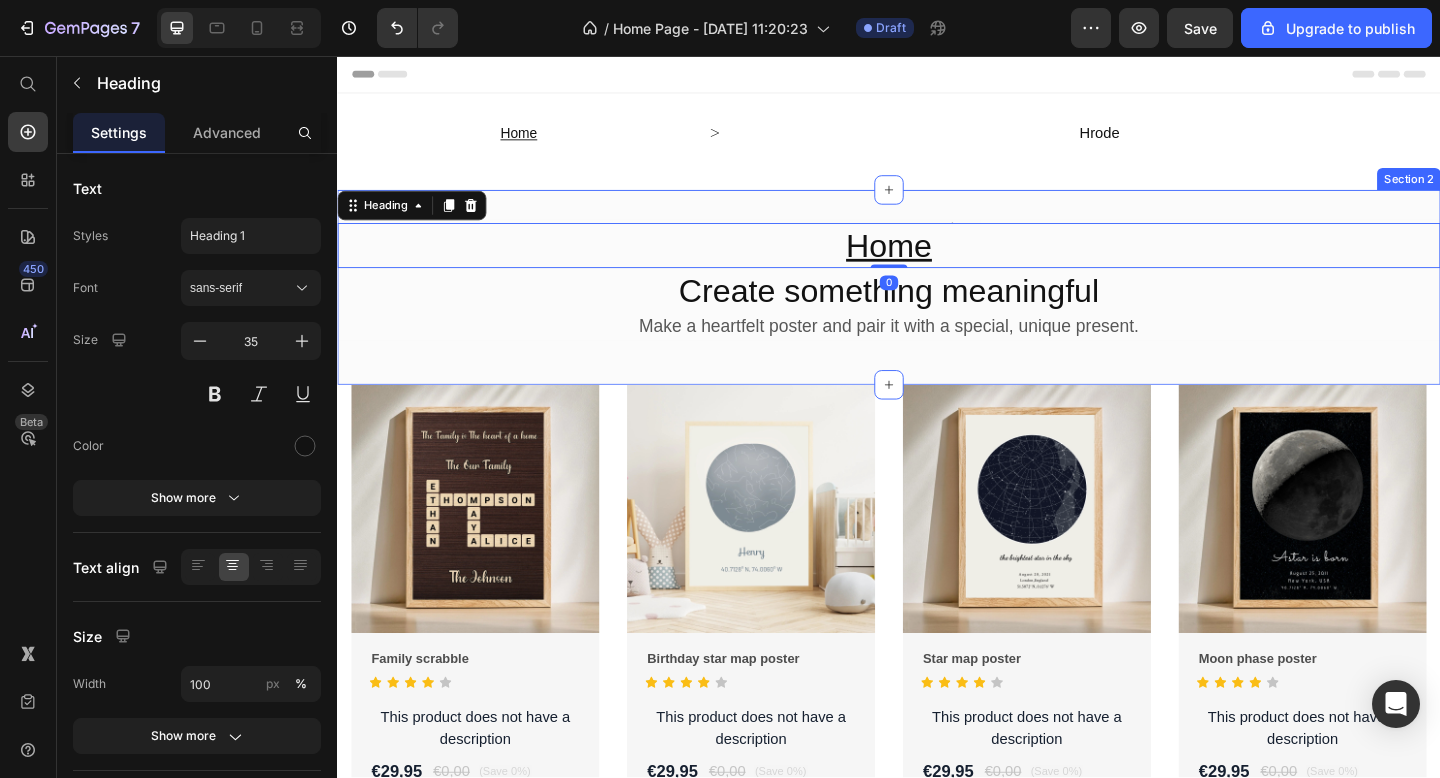 click on "Make a heartfelt poster and pair it with a special, unique present." at bounding box center (937, 351) 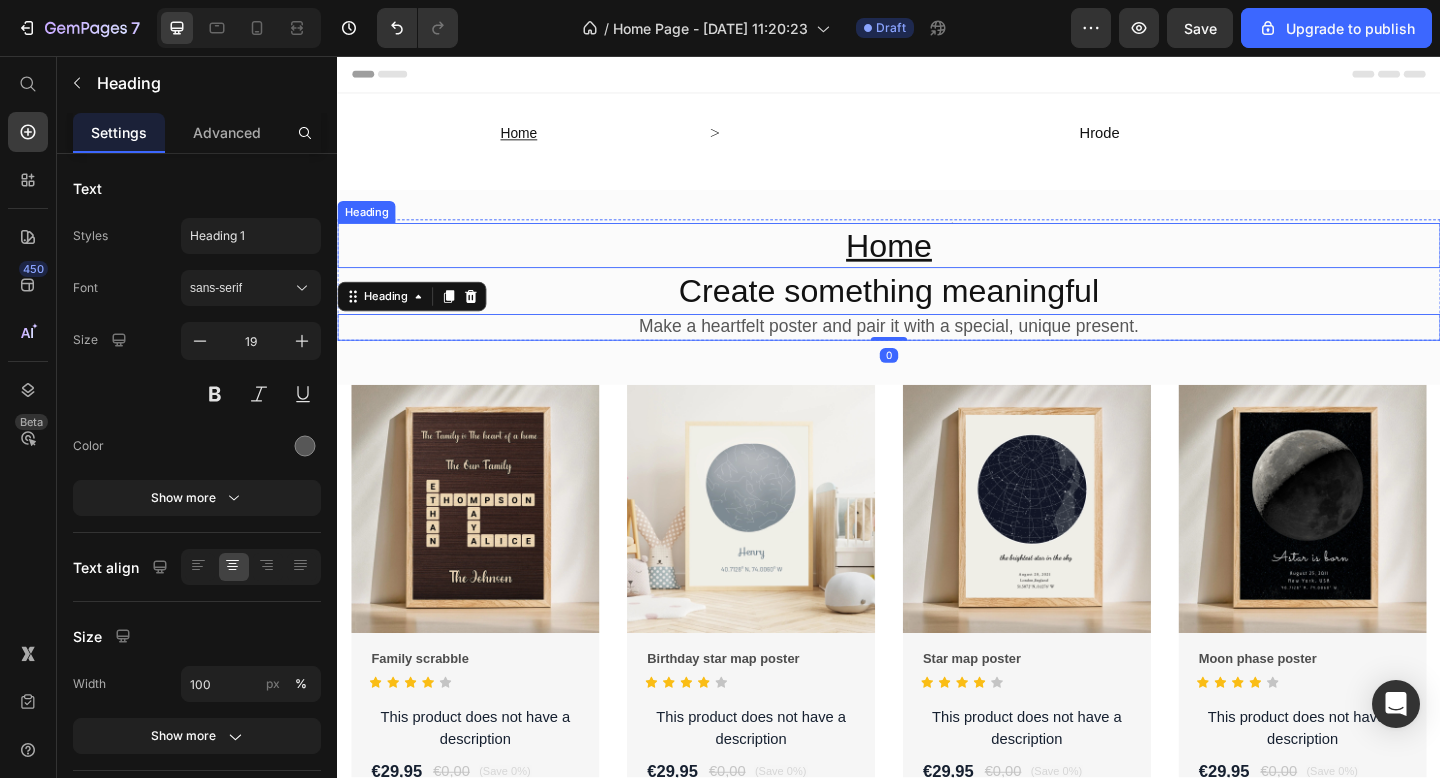 click on "⁠⁠⁠⁠⁠⁠⁠ Home" at bounding box center (937, 263) 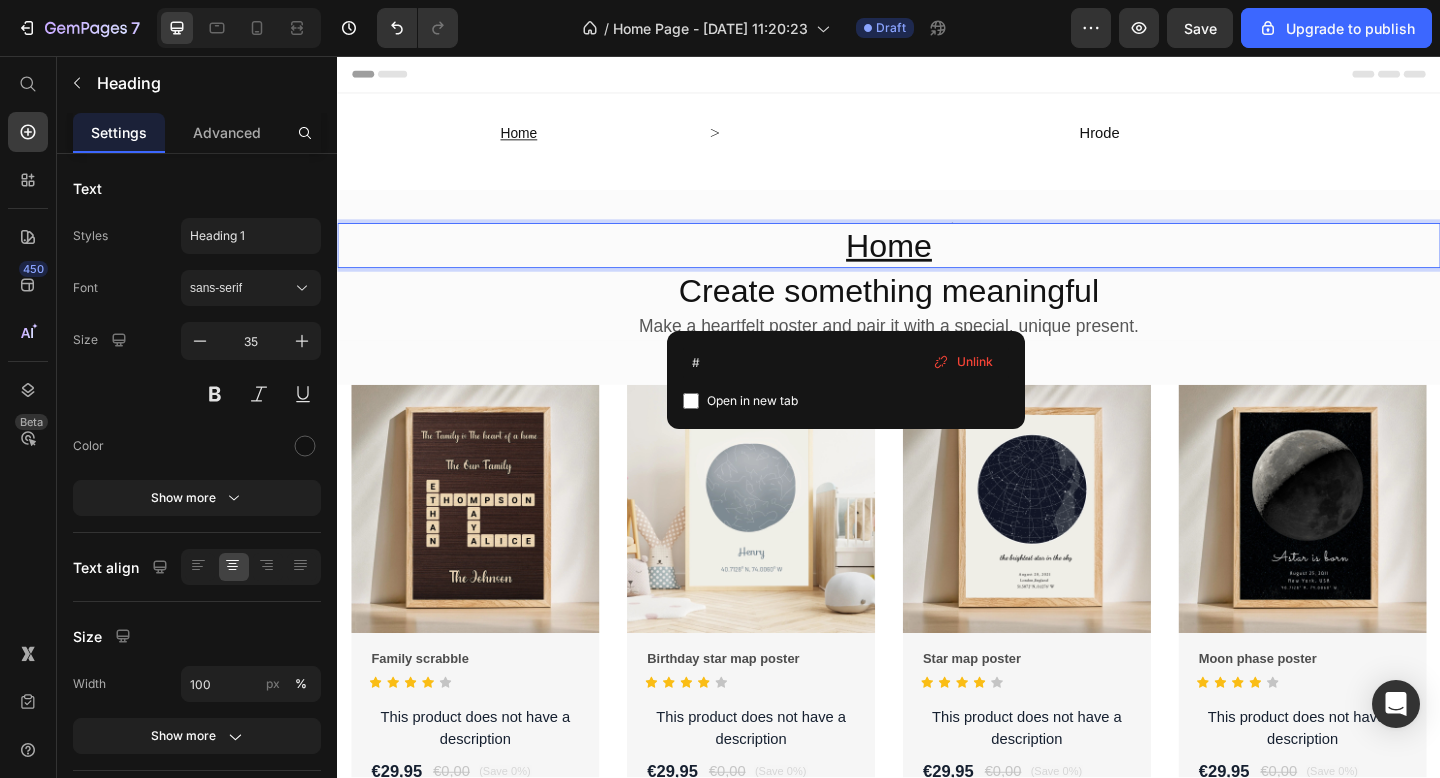 click on "Home" at bounding box center [937, 263] 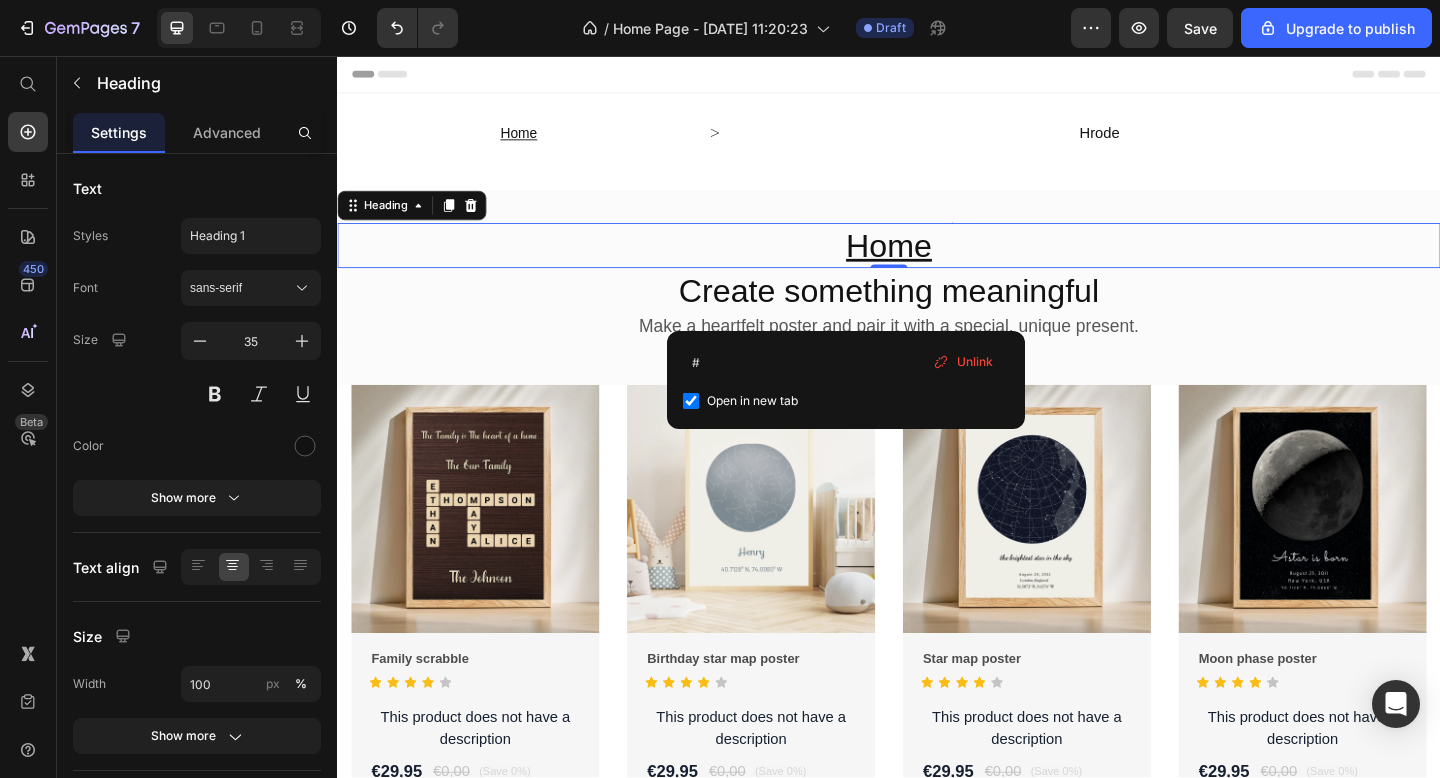 click at bounding box center [691, 401] 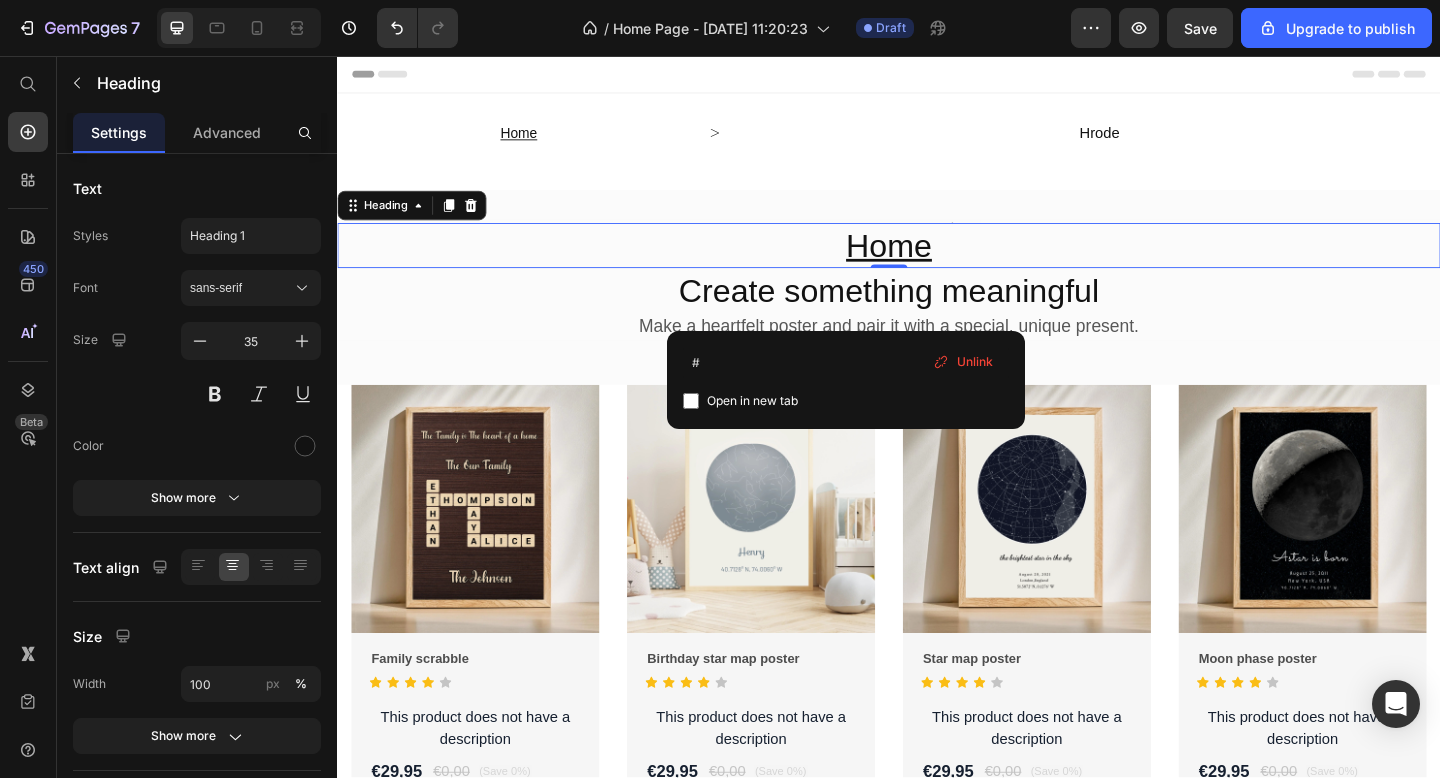 checkbox on "false" 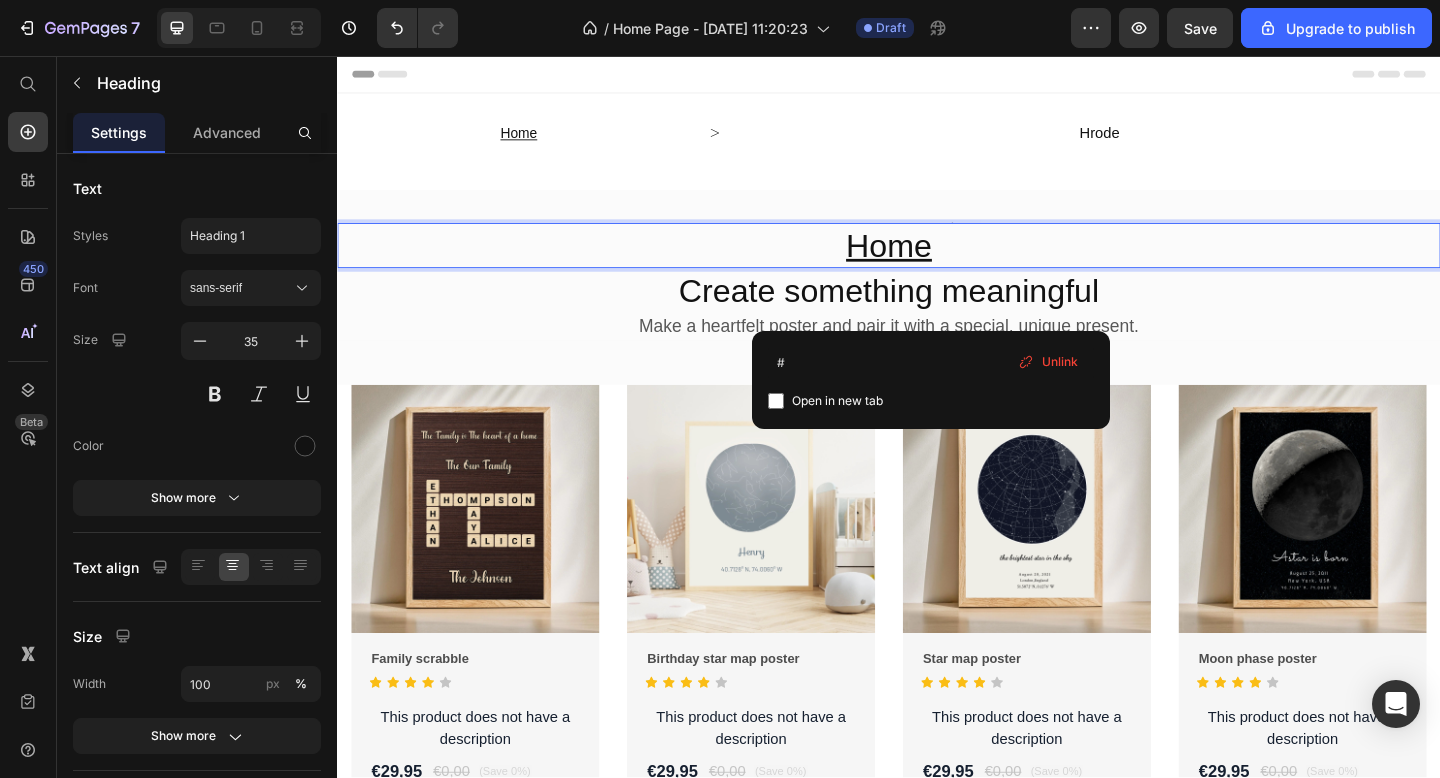 click on "⁠⁠⁠⁠⁠⁠⁠ Home" at bounding box center [937, 263] 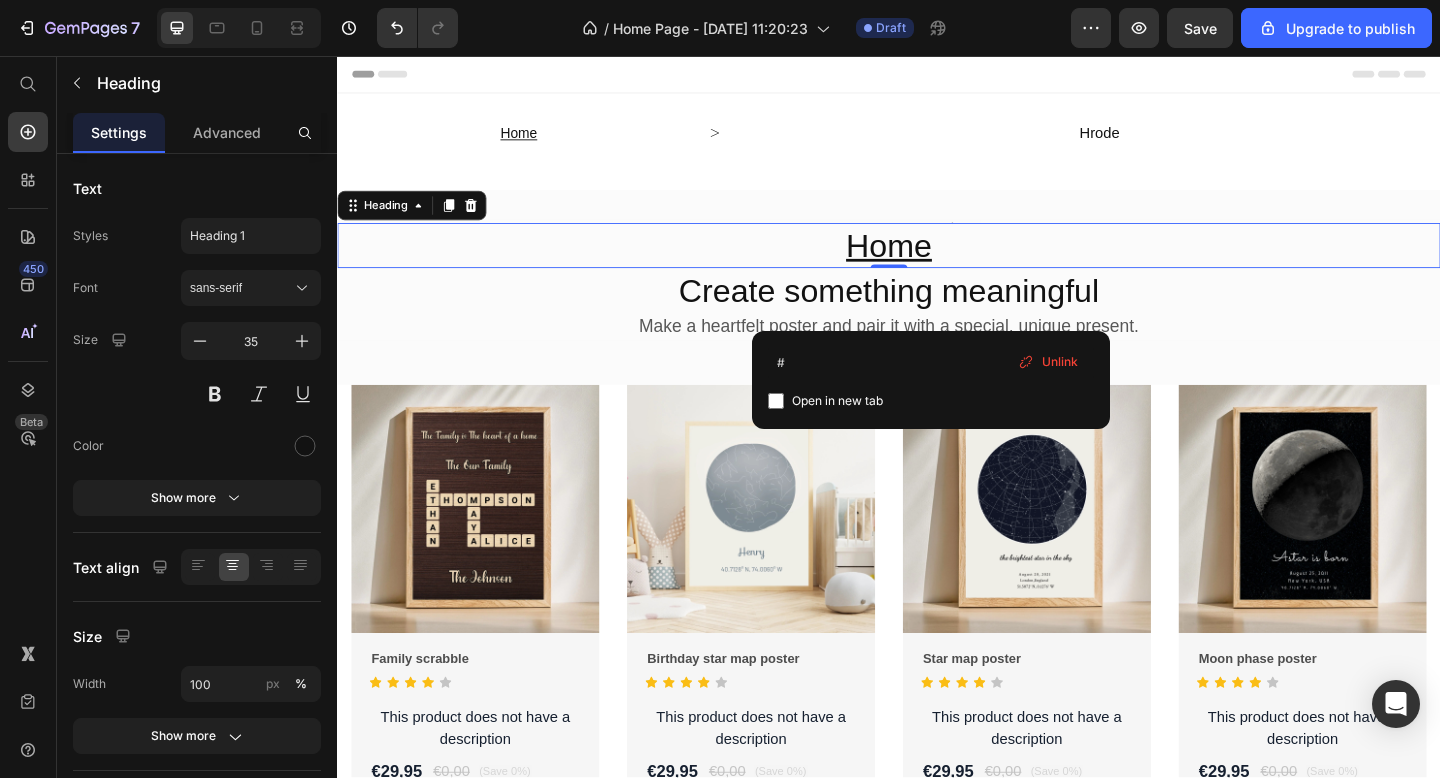 click at bounding box center [776, 401] 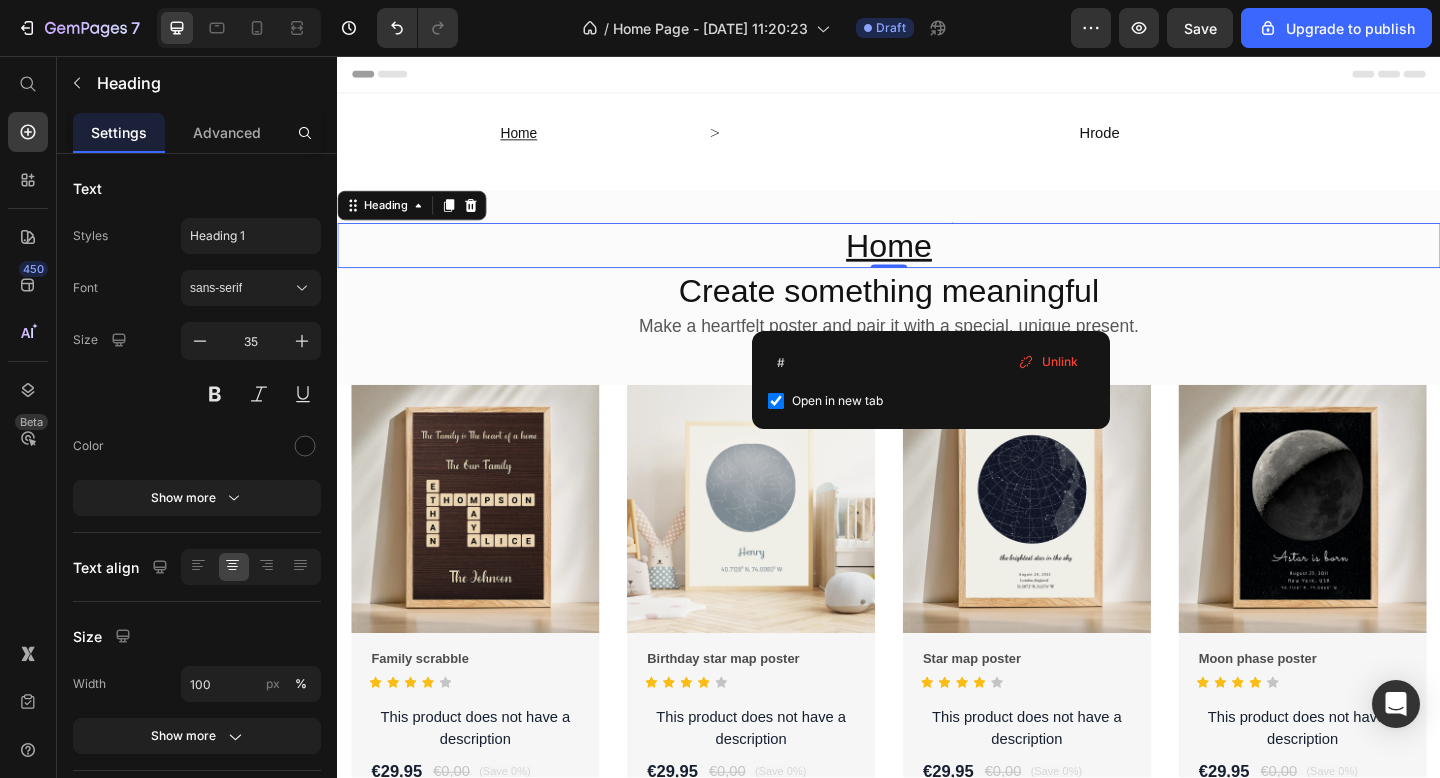 click on "Open in new tab" at bounding box center [837, 401] 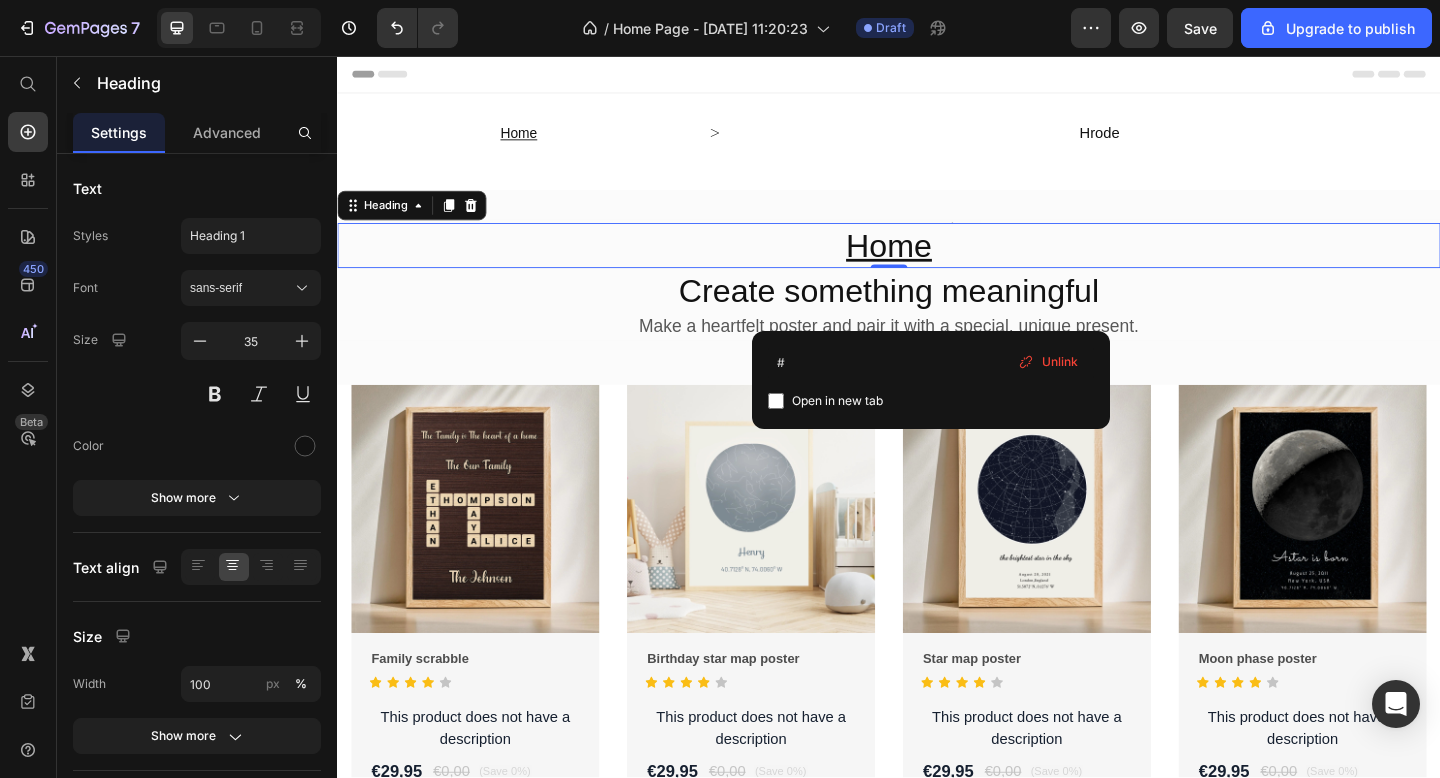 checkbox on "false" 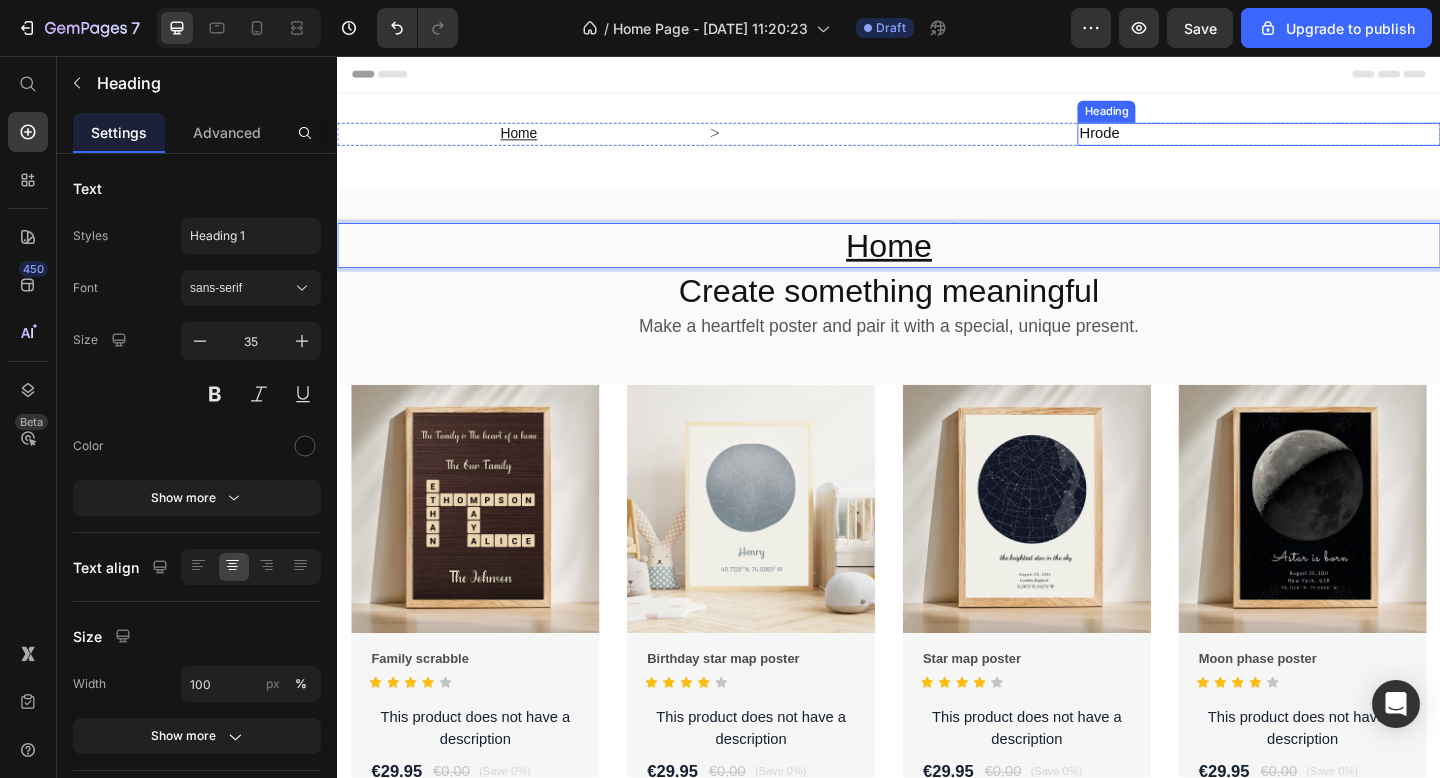 click on "Hrode" at bounding box center (1339, 141) 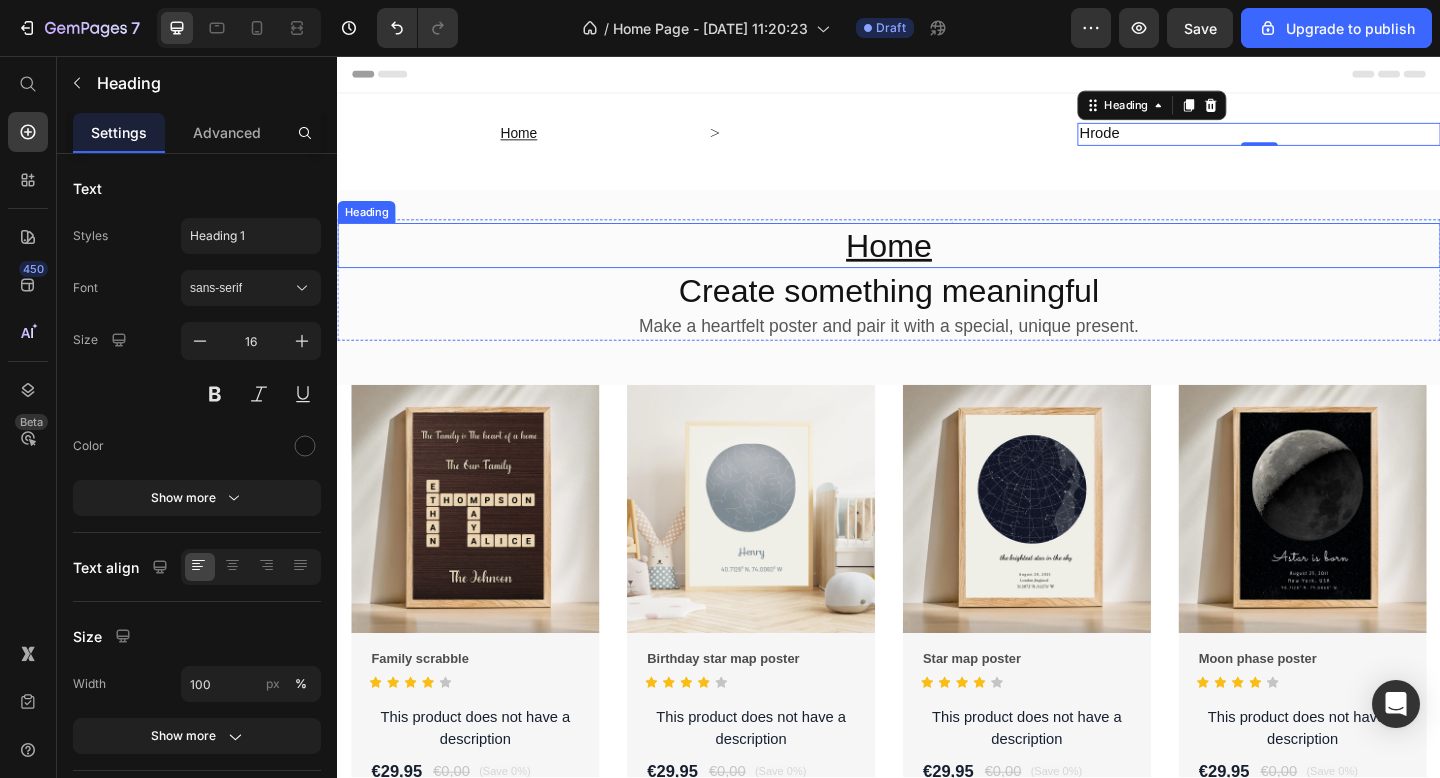click on "Home" at bounding box center (936, 262) 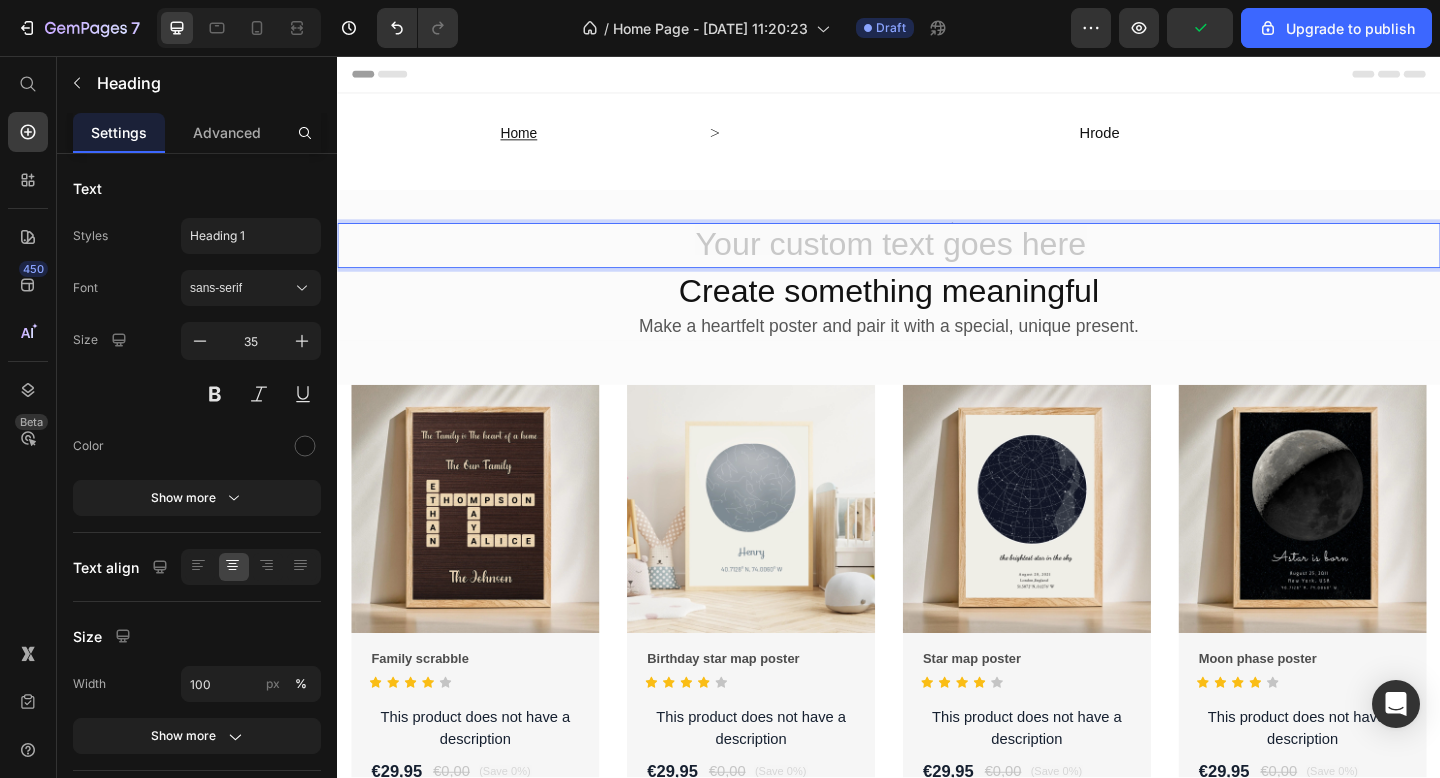 click at bounding box center (937, 263) 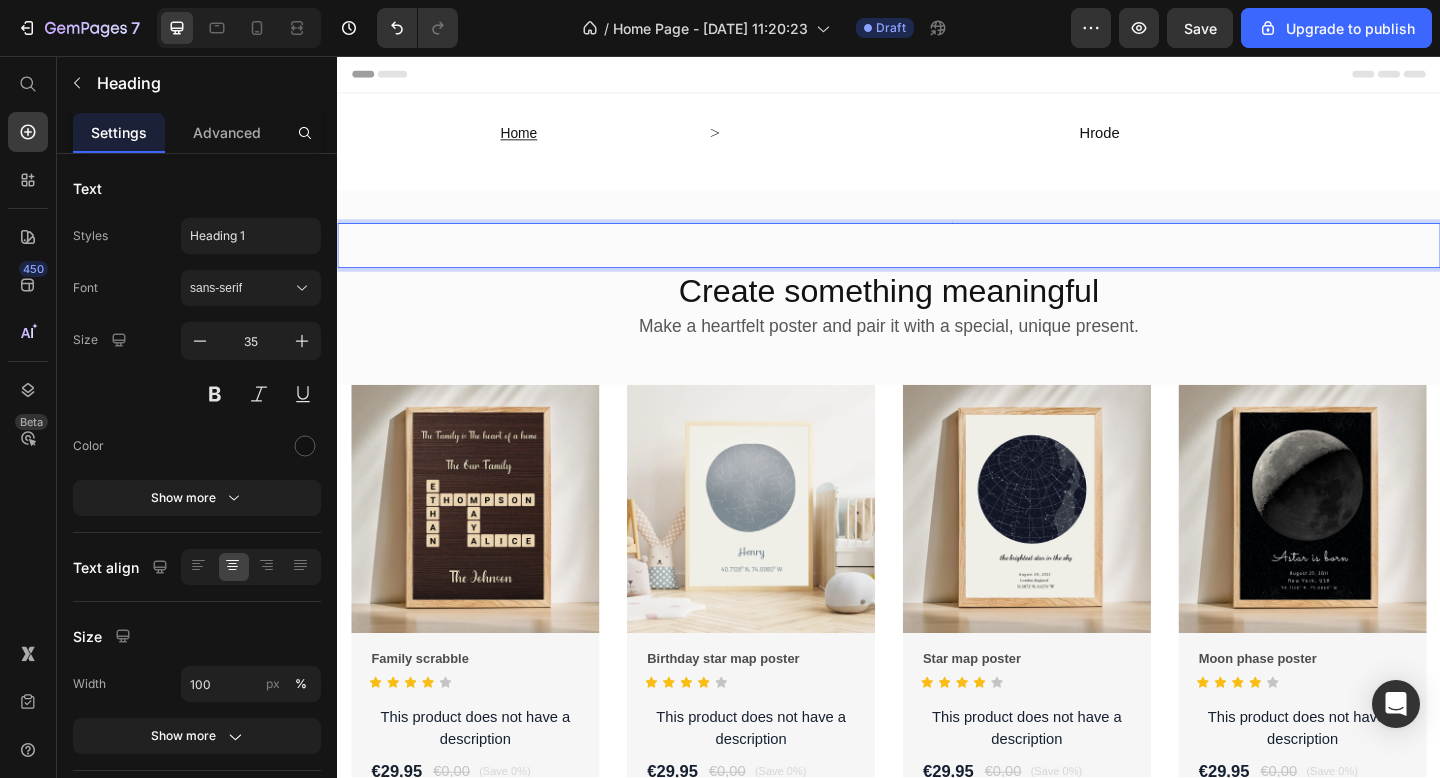 click at bounding box center (937, 263) 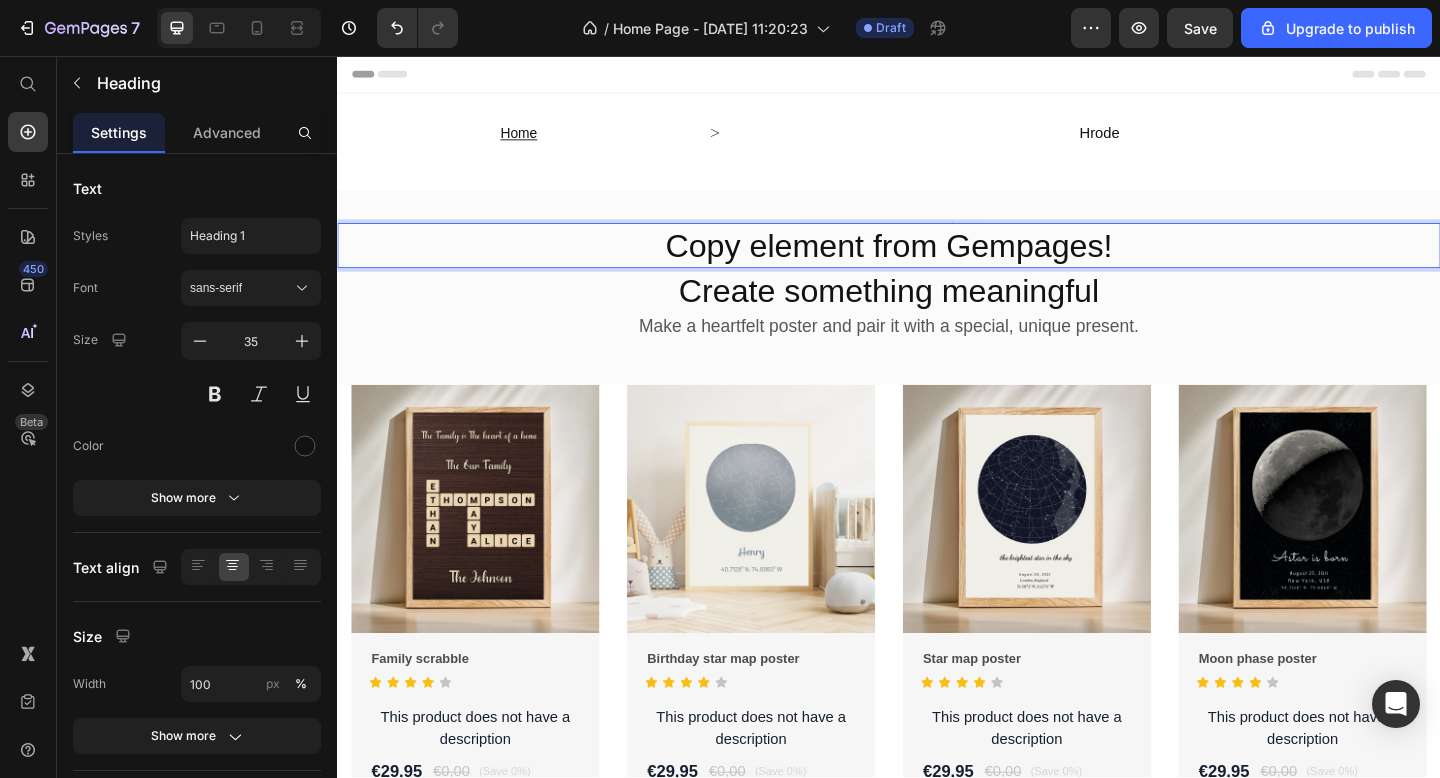 click on "Copy element from Gempages!" at bounding box center [937, 263] 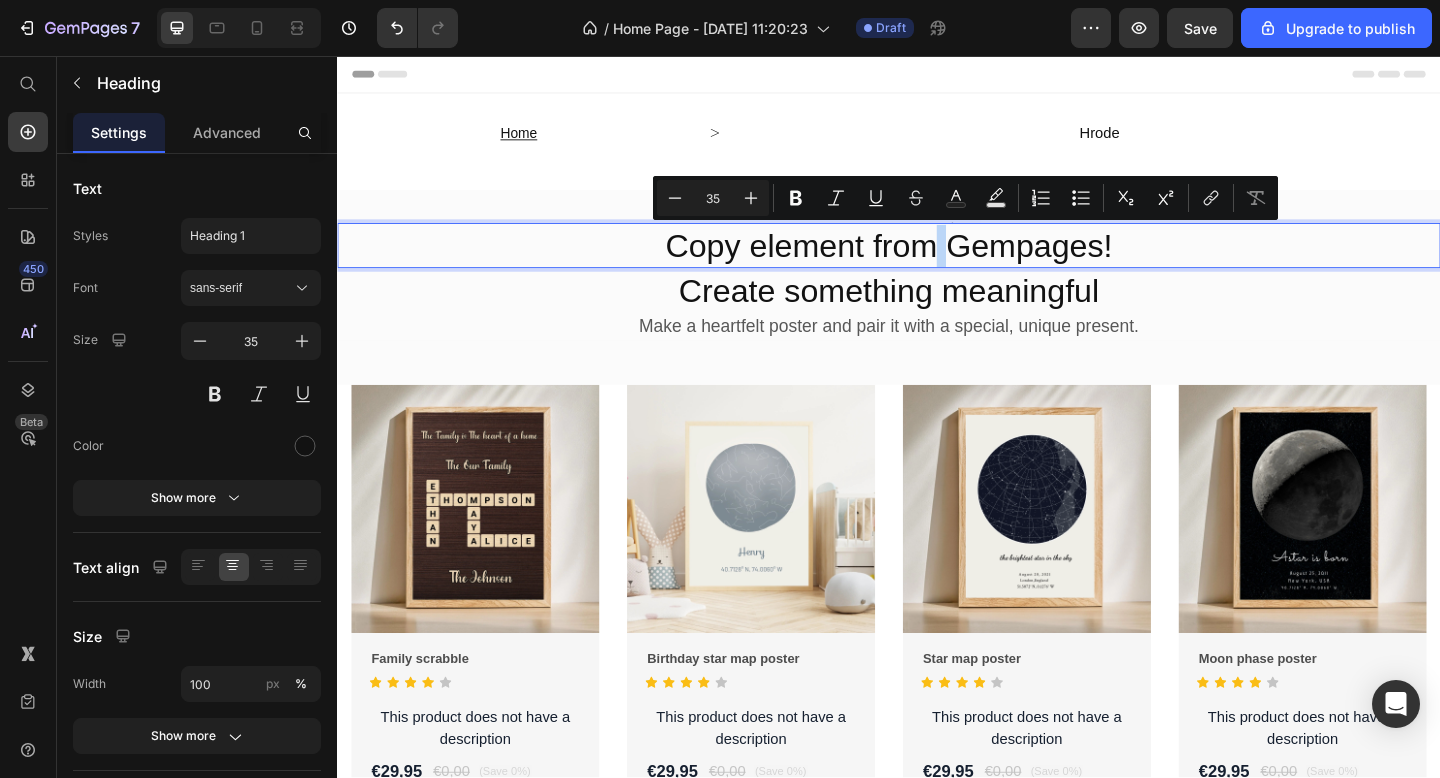 click on "Copy element from Gempages!" at bounding box center (937, 263) 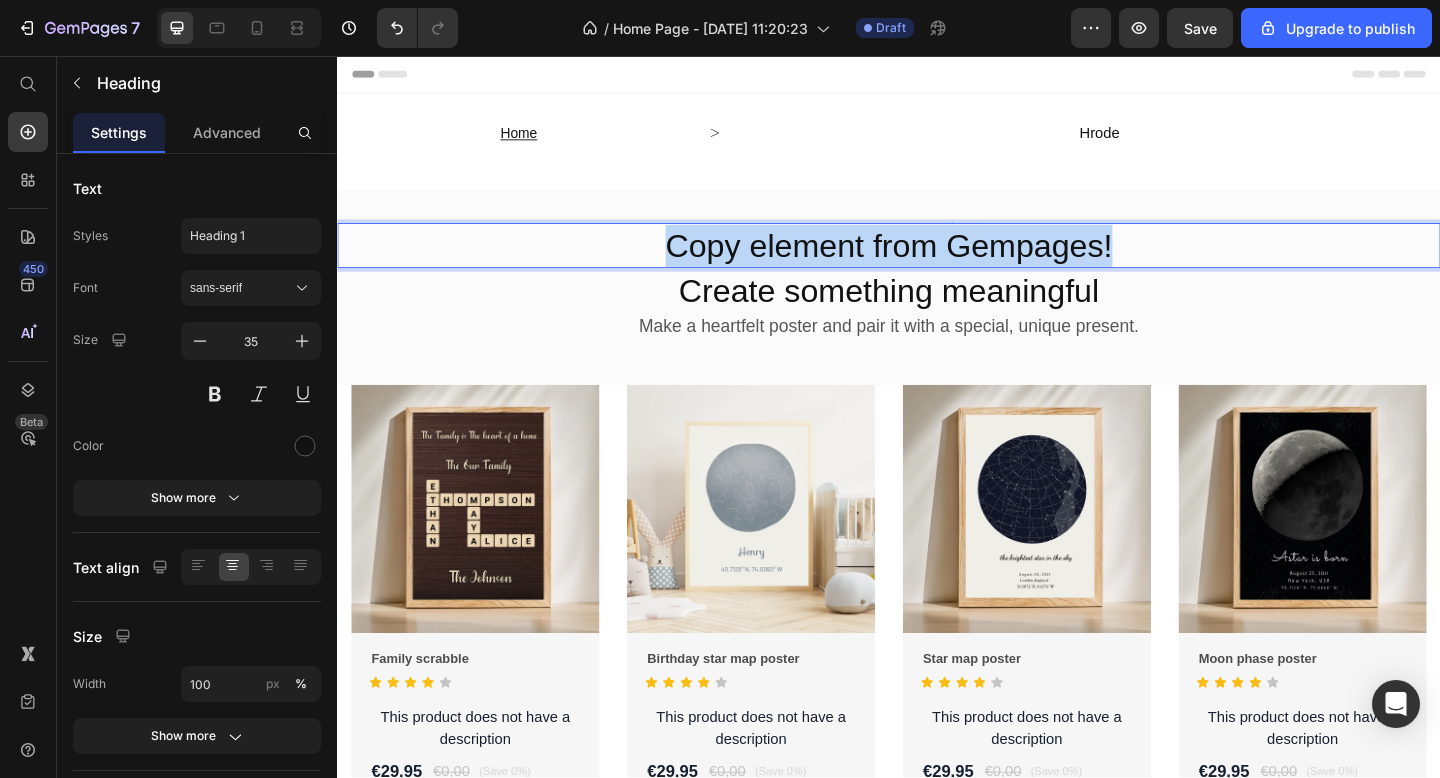 click on "Copy element from Gempages!" at bounding box center (937, 263) 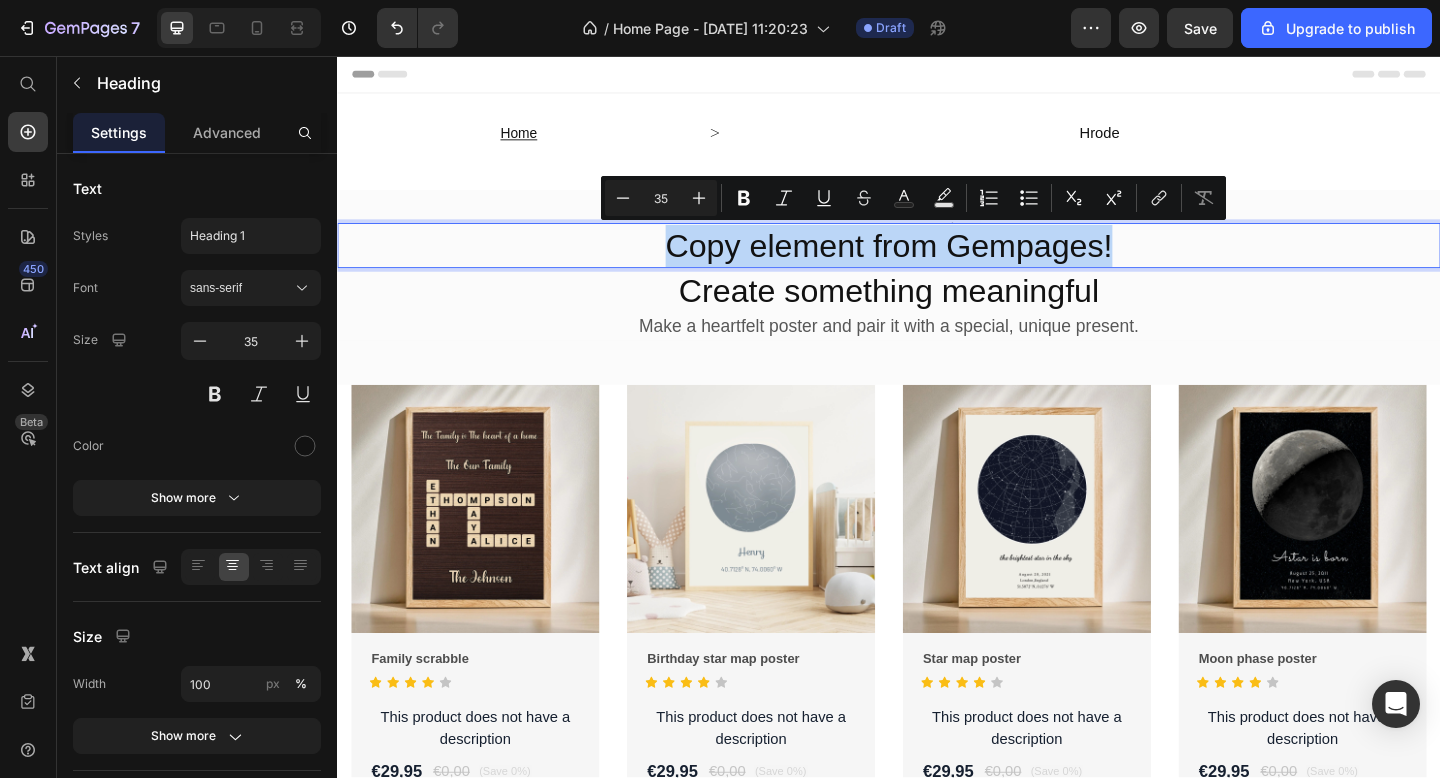click on "Copy element from Gempages!" at bounding box center (937, 263) 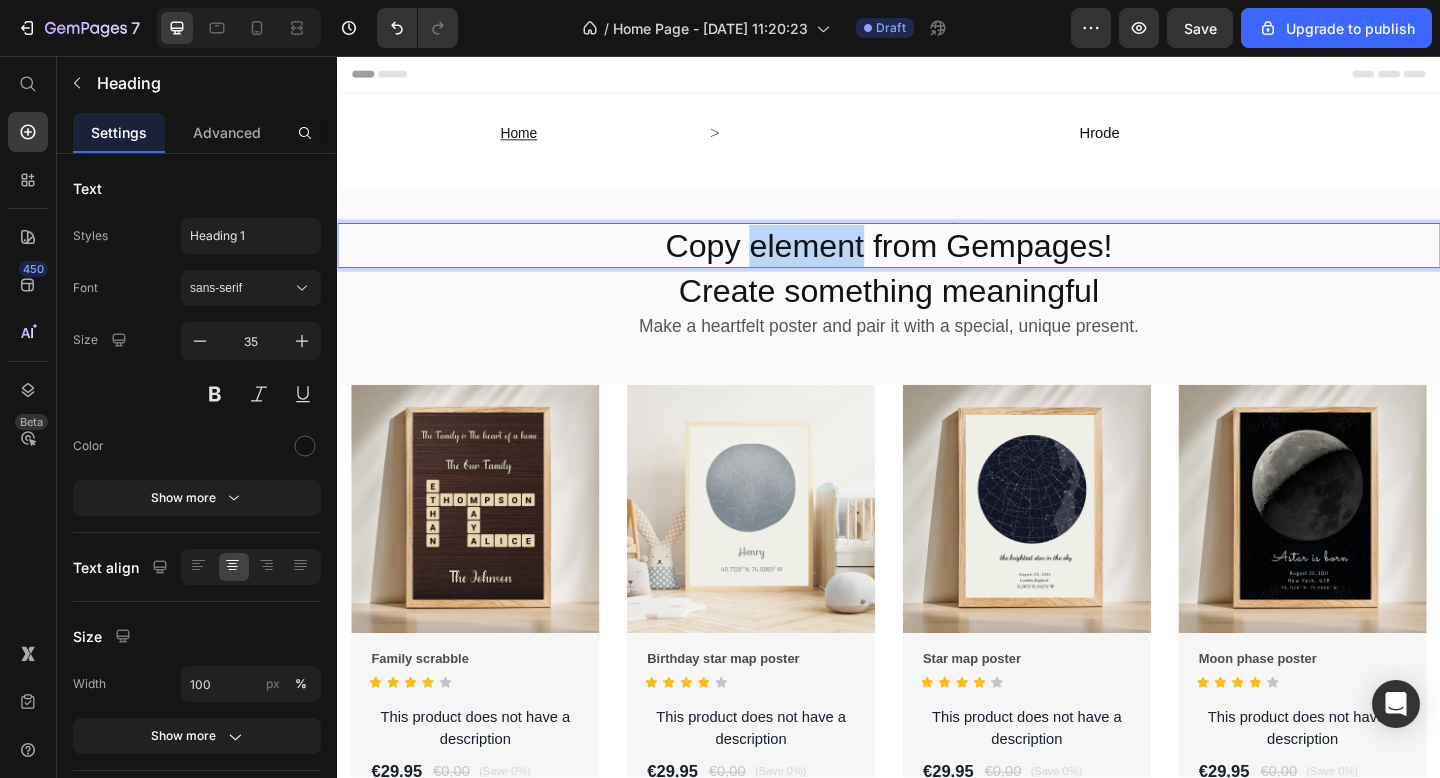 click on "Copy element from Gempages!" at bounding box center [937, 263] 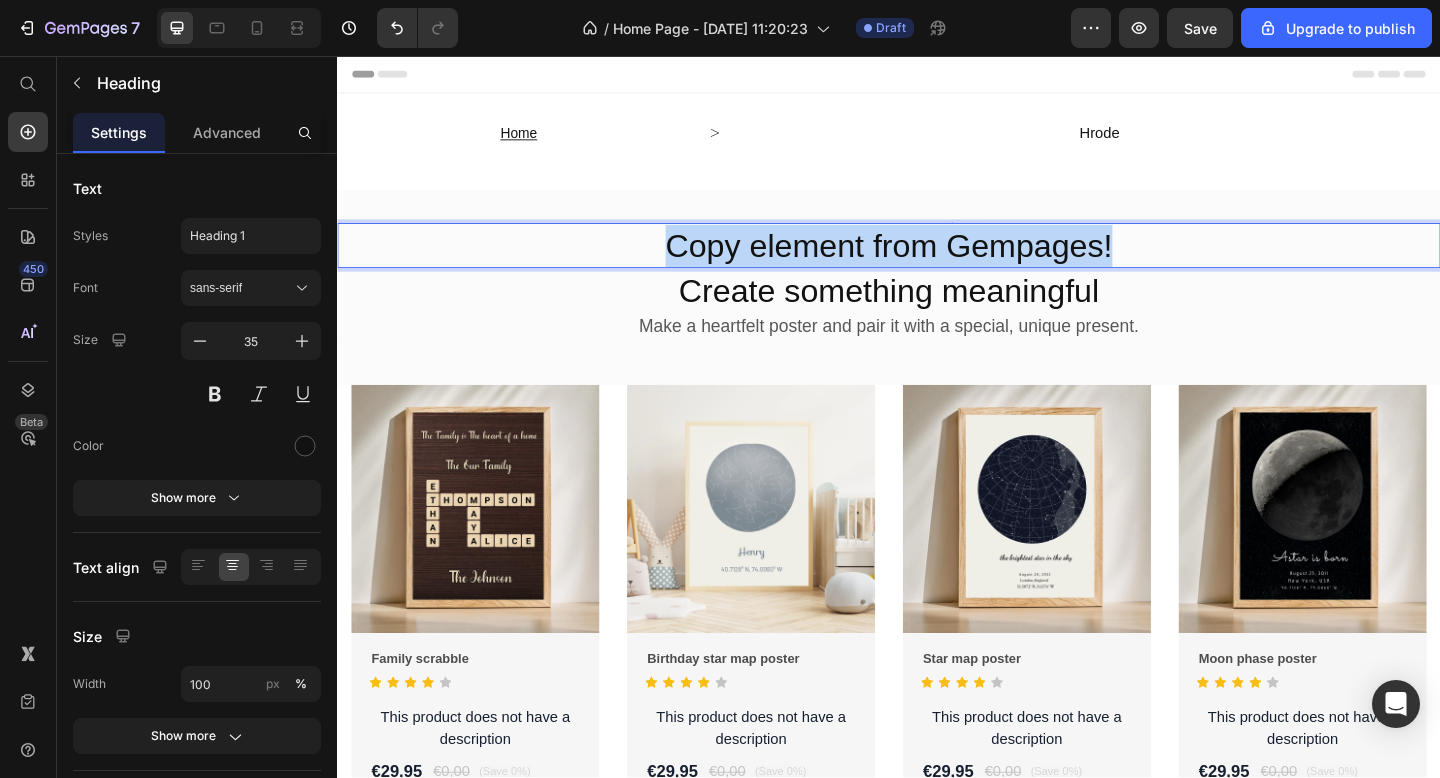 click on "Copy element from Gempages!" at bounding box center [937, 263] 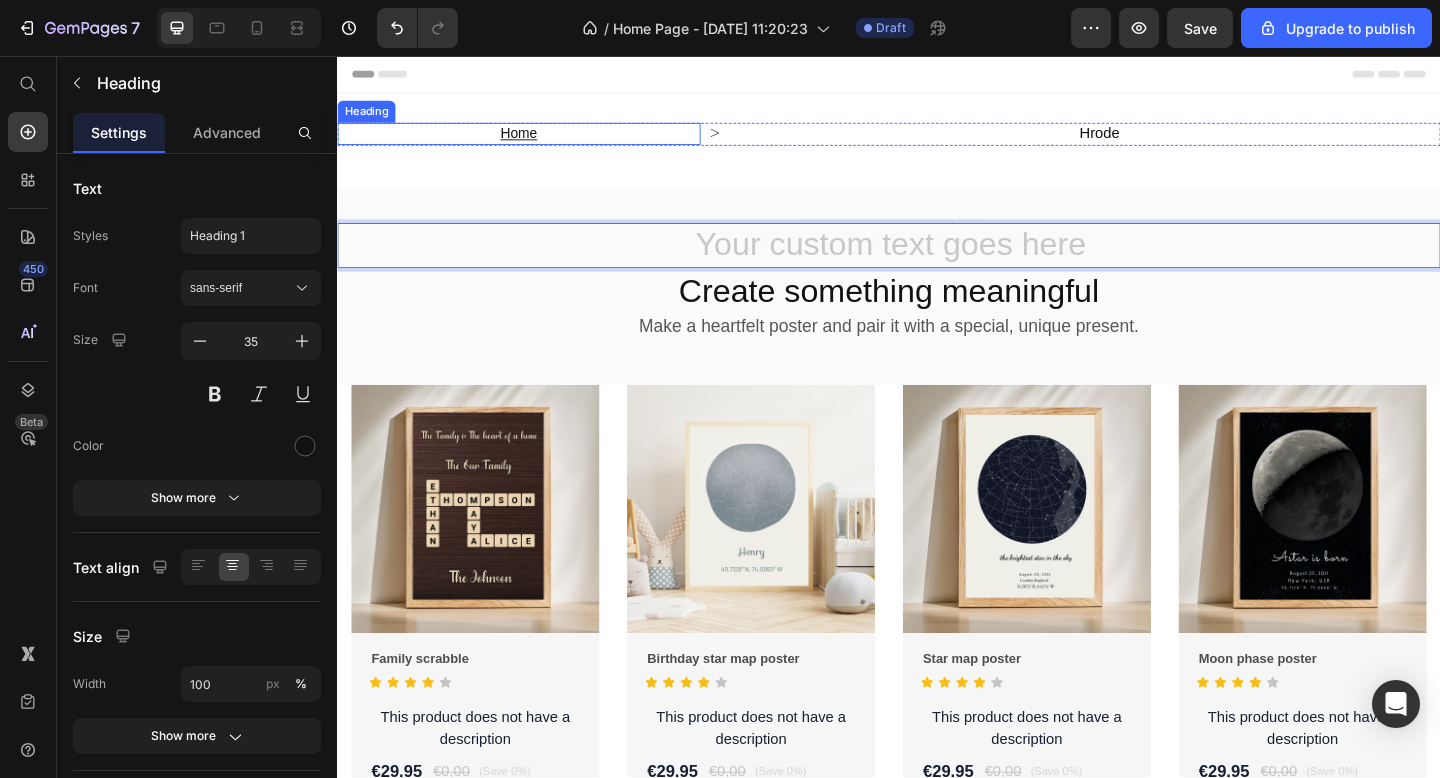 click on "Home" at bounding box center (534, 140) 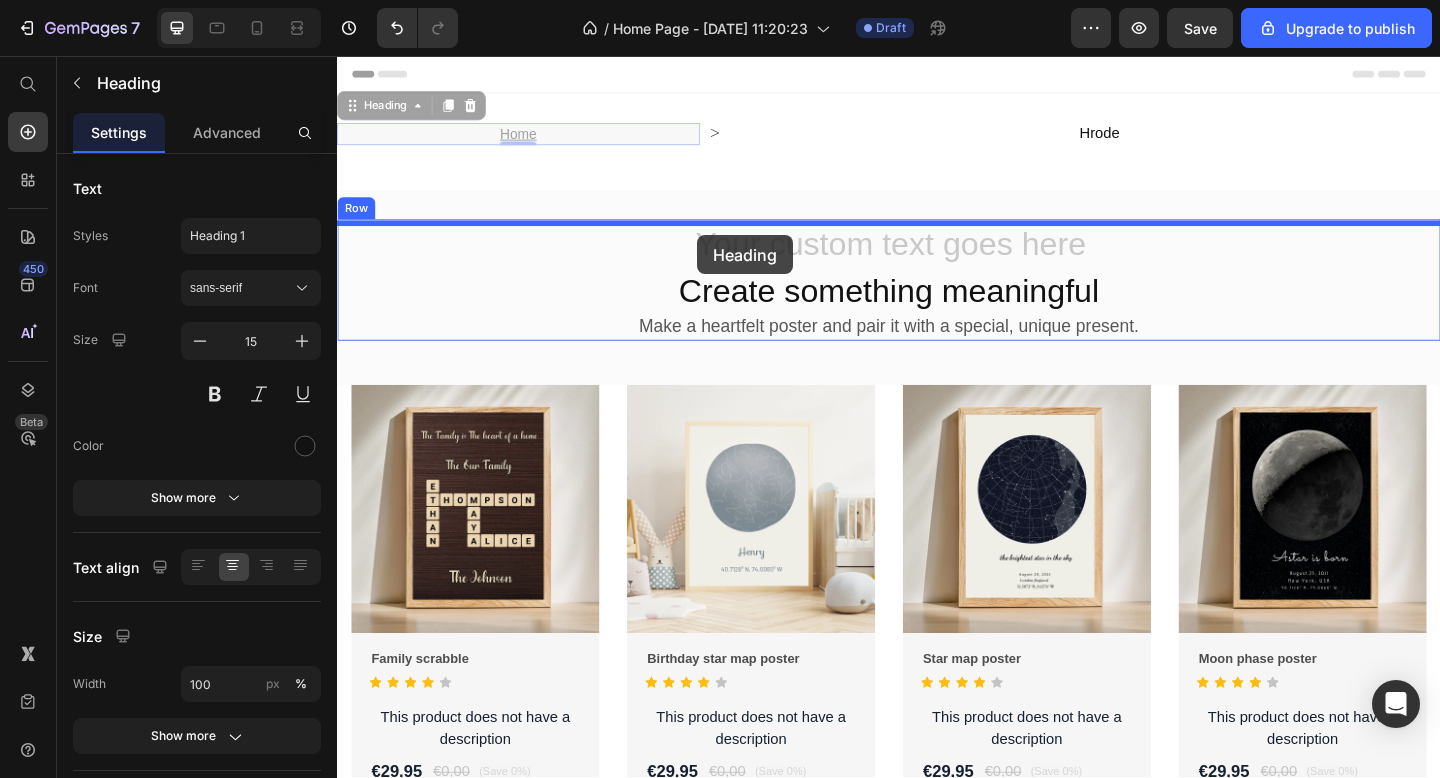 drag, startPoint x: 357, startPoint y: 113, endPoint x: 729, endPoint y: 251, distance: 396.77197 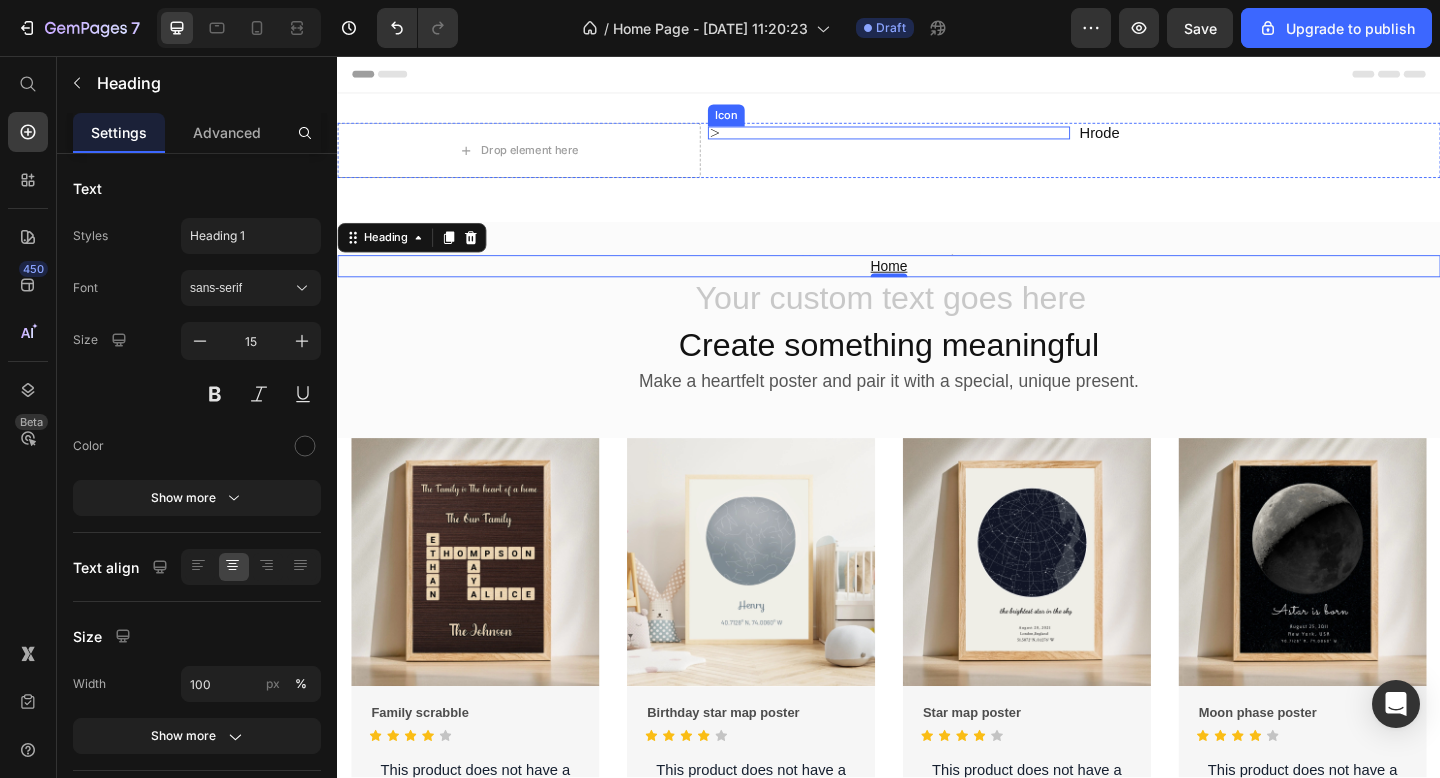 click on "Icon" at bounding box center [937, 140] 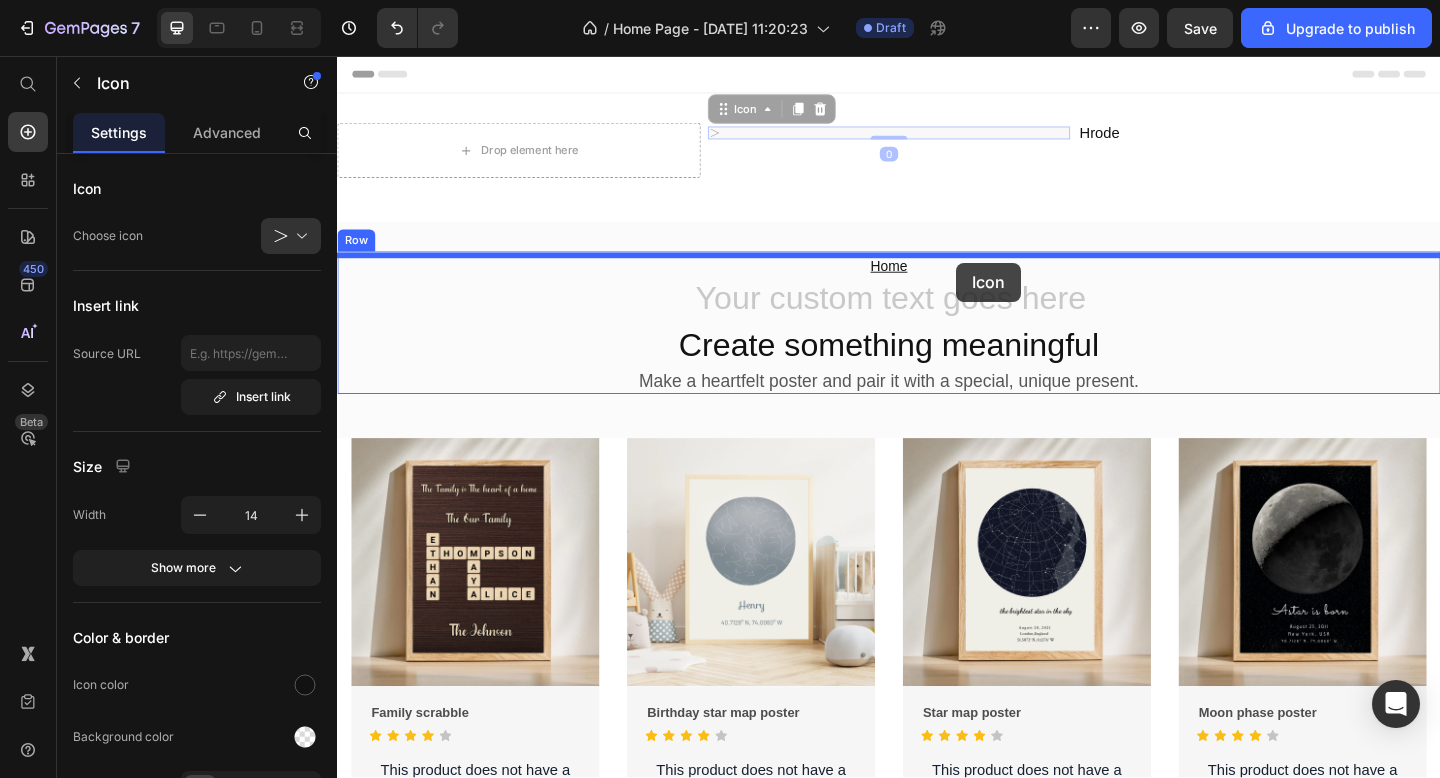 drag, startPoint x: 756, startPoint y: 119, endPoint x: 1009, endPoint y: 280, distance: 299.8833 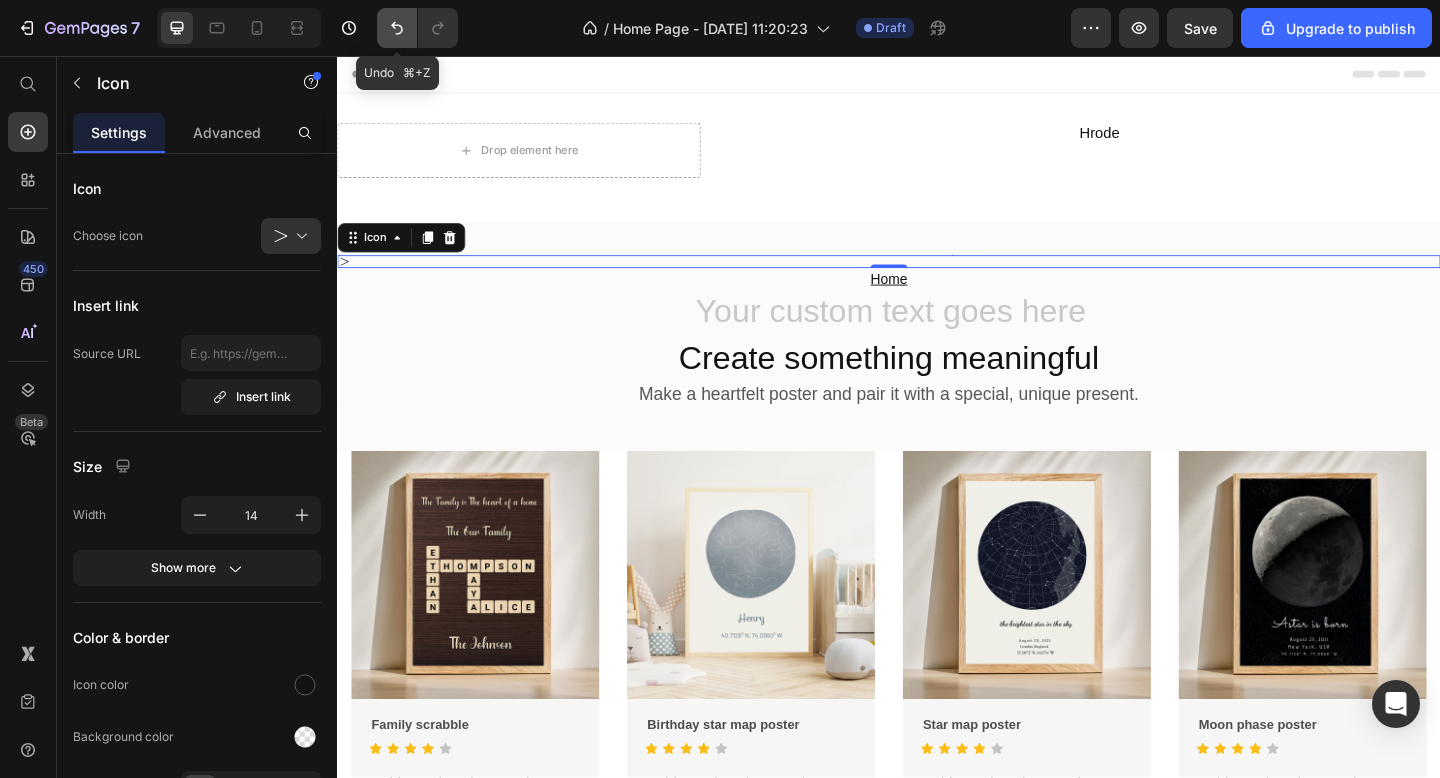 click 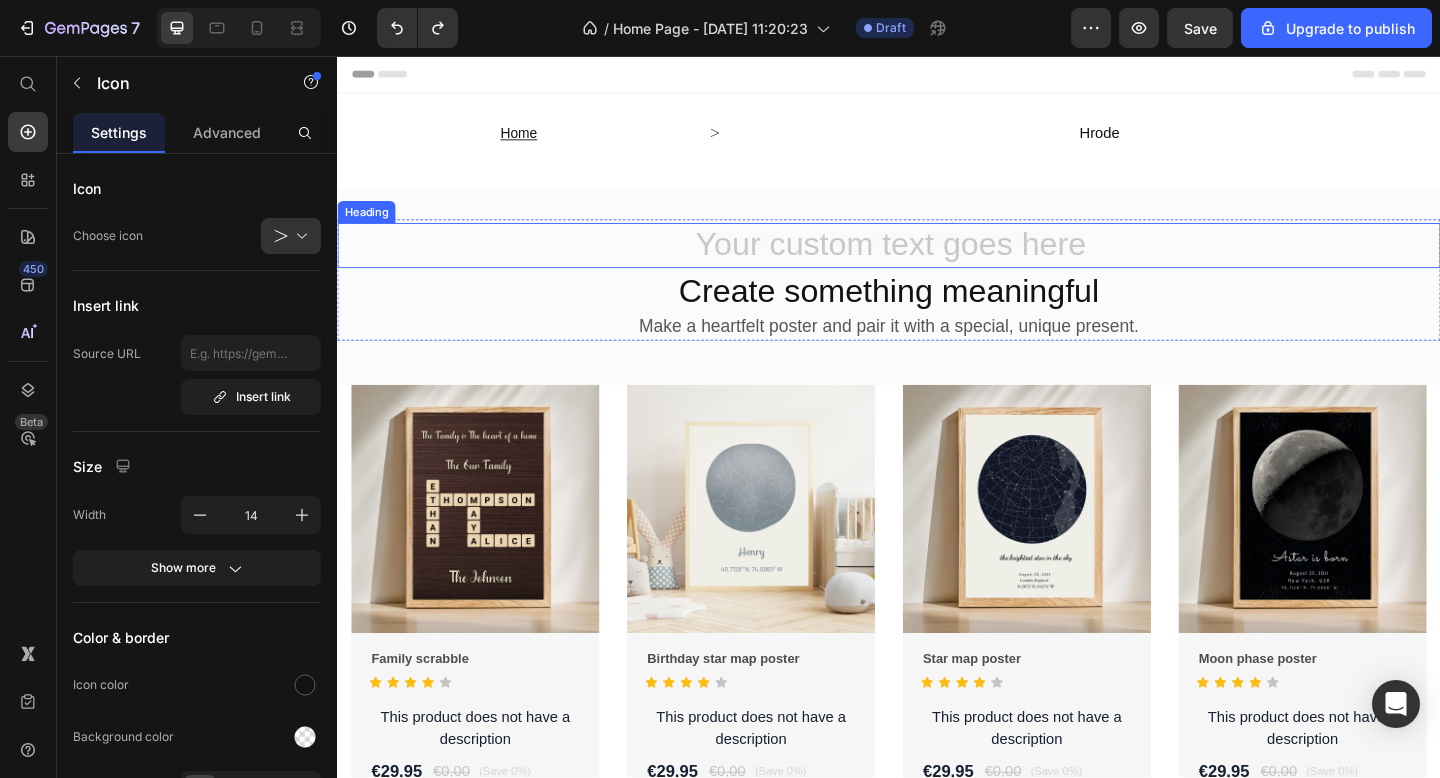 click at bounding box center (937, 263) 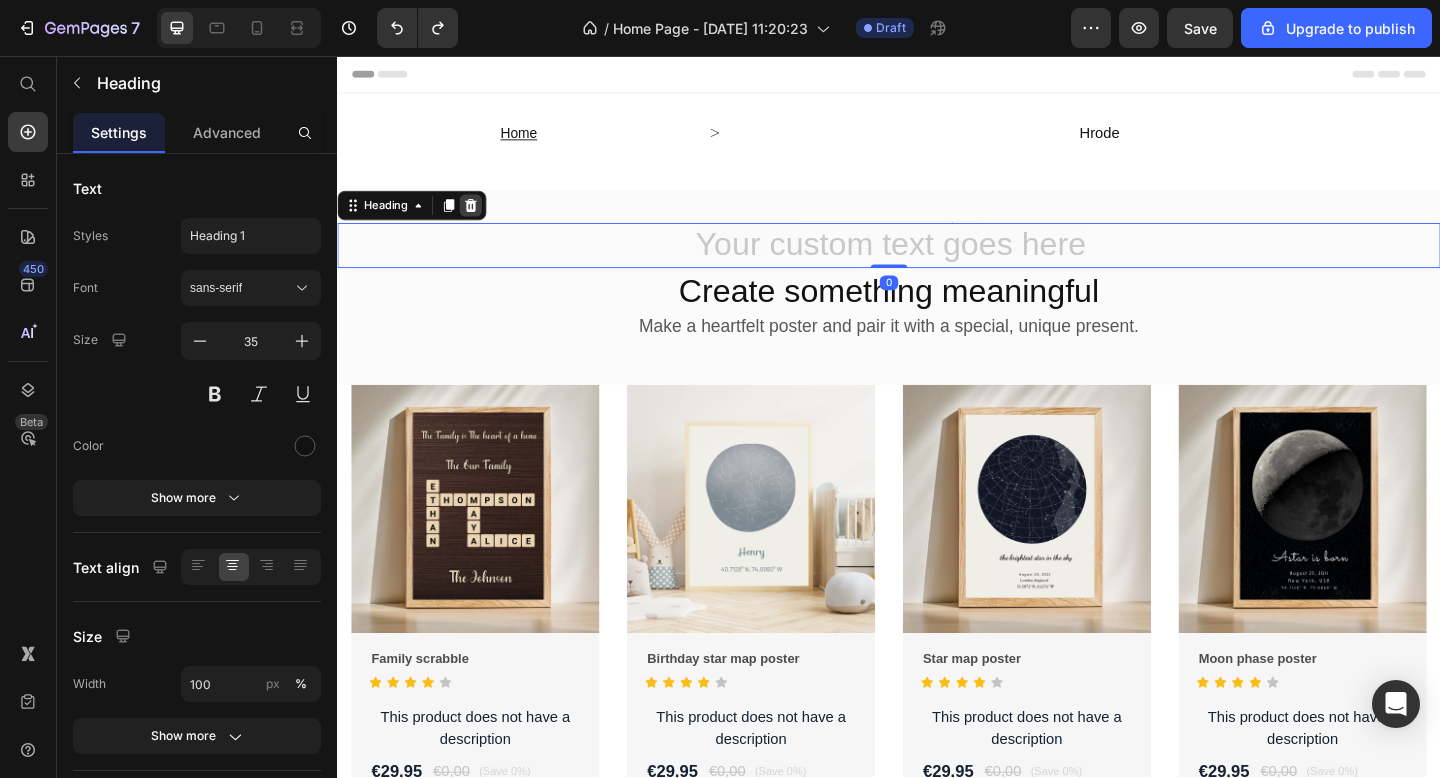 click 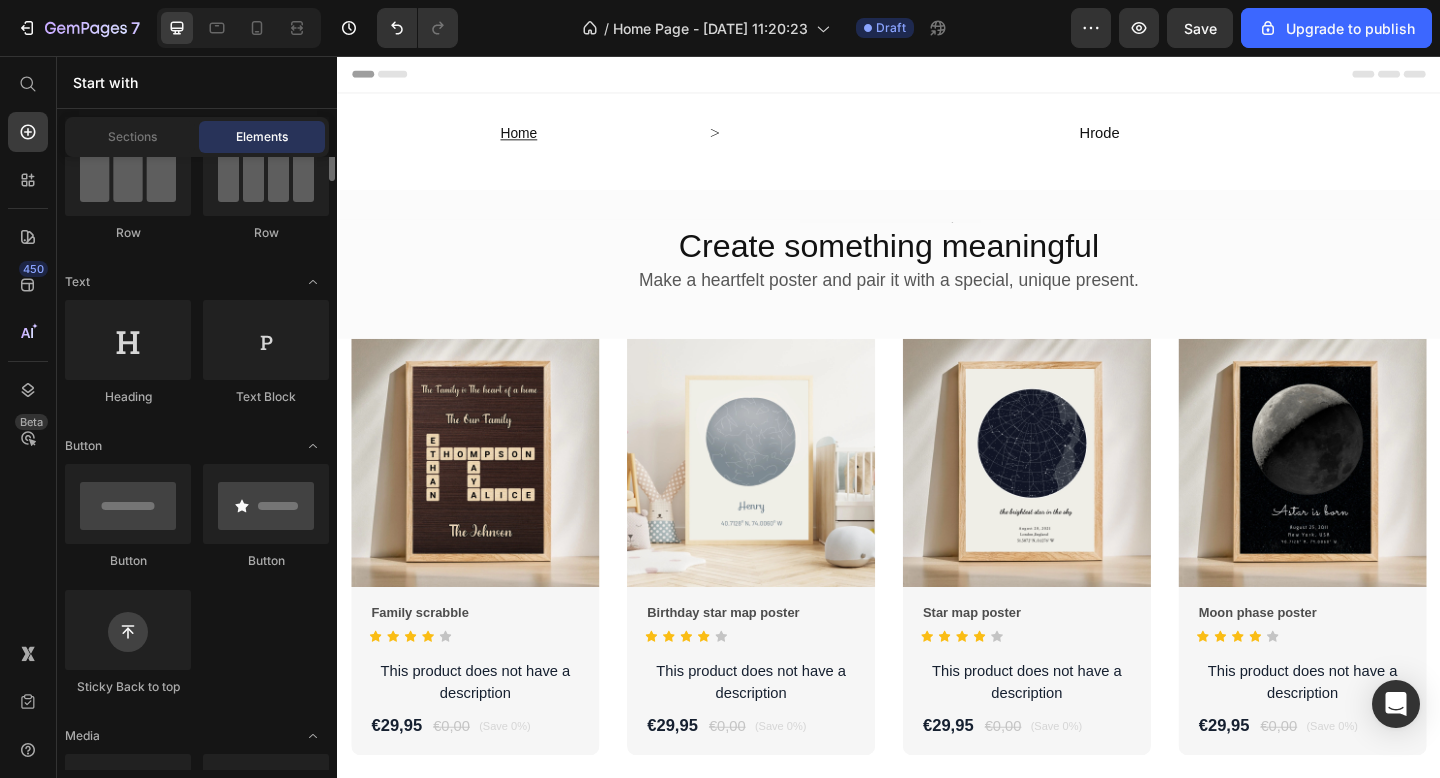 scroll, scrollTop: 0, scrollLeft: 0, axis: both 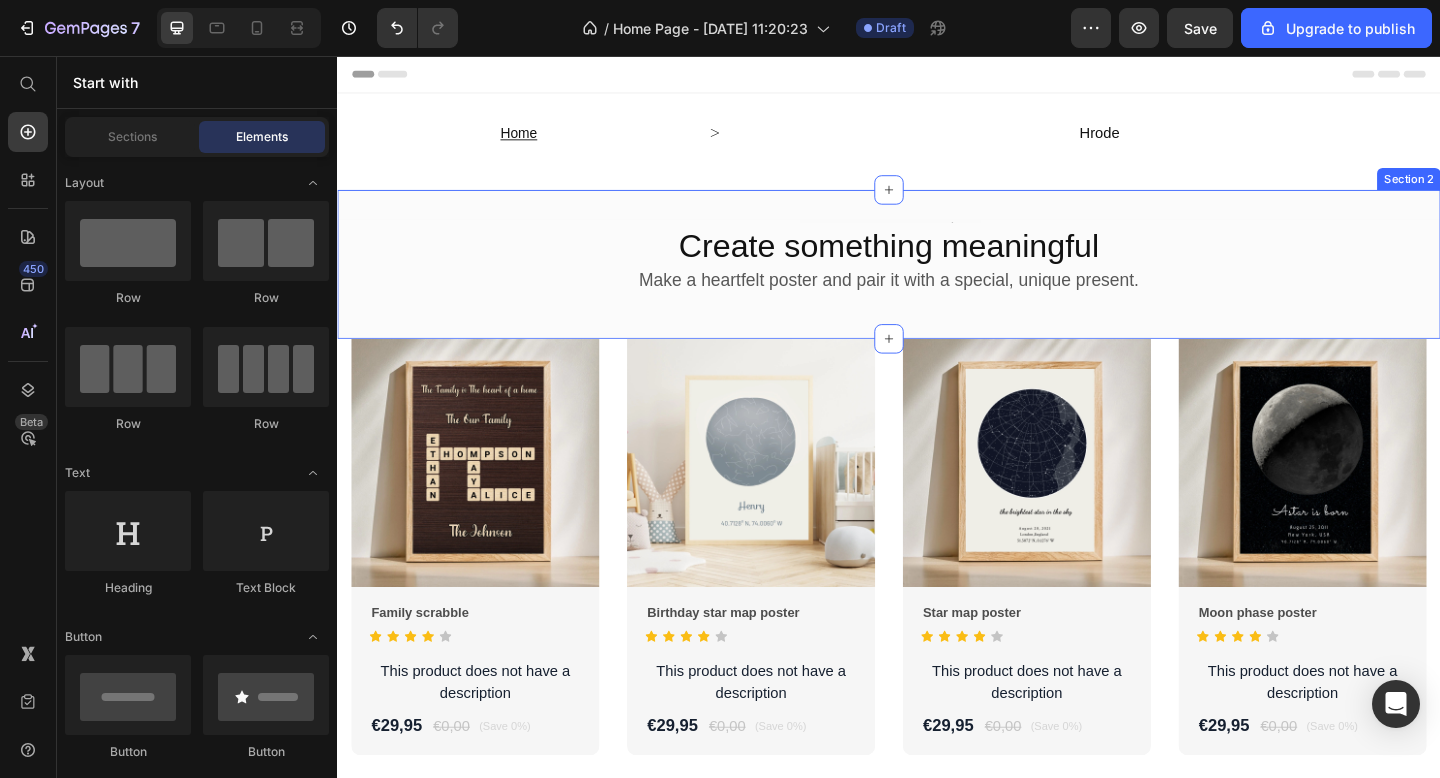 click on "Heading Create something meaningful Heading Make a heartfelt poster and pair it with a special, unique present. Heading Row Section 2" at bounding box center [937, 283] 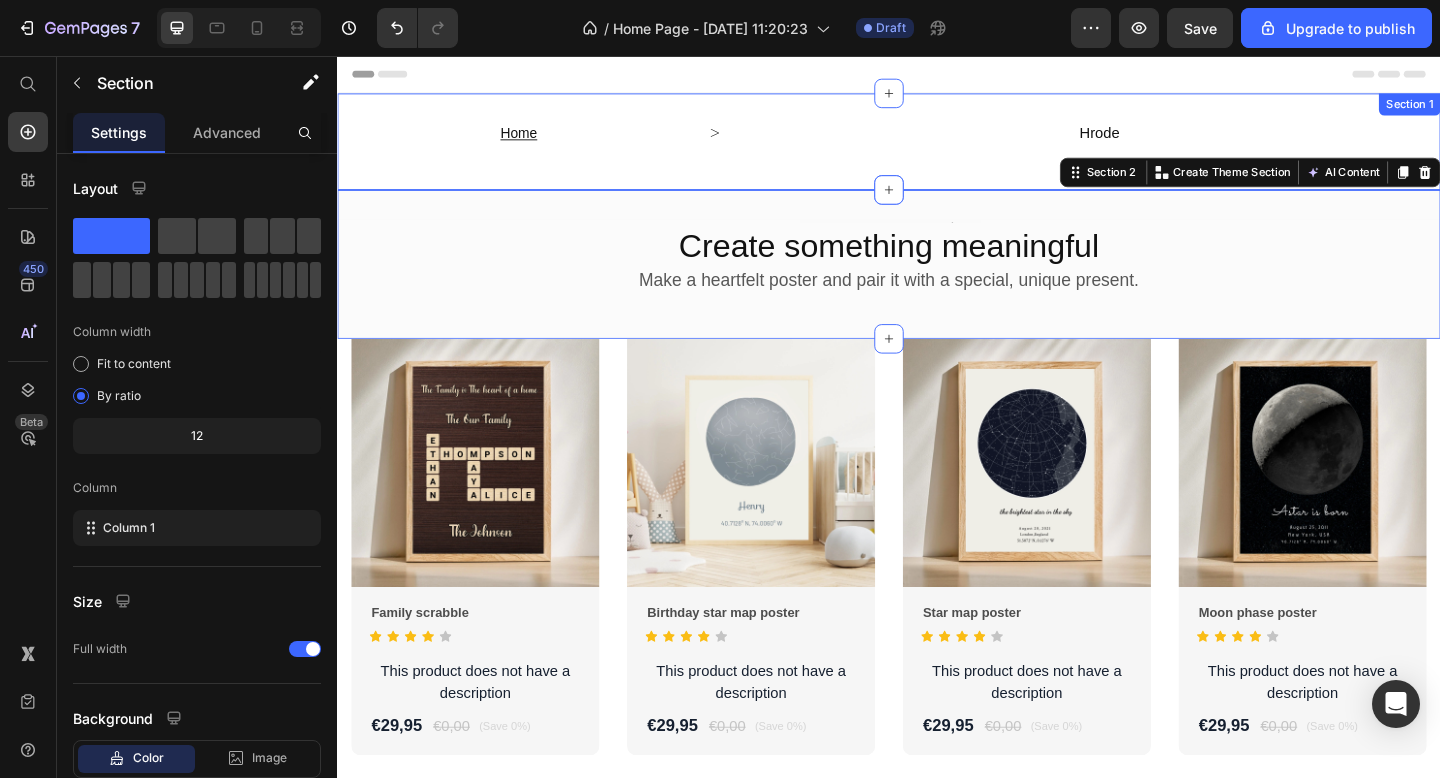 click on "Home Heading Heading
Icon Hrode Heading Row" at bounding box center [937, 149] 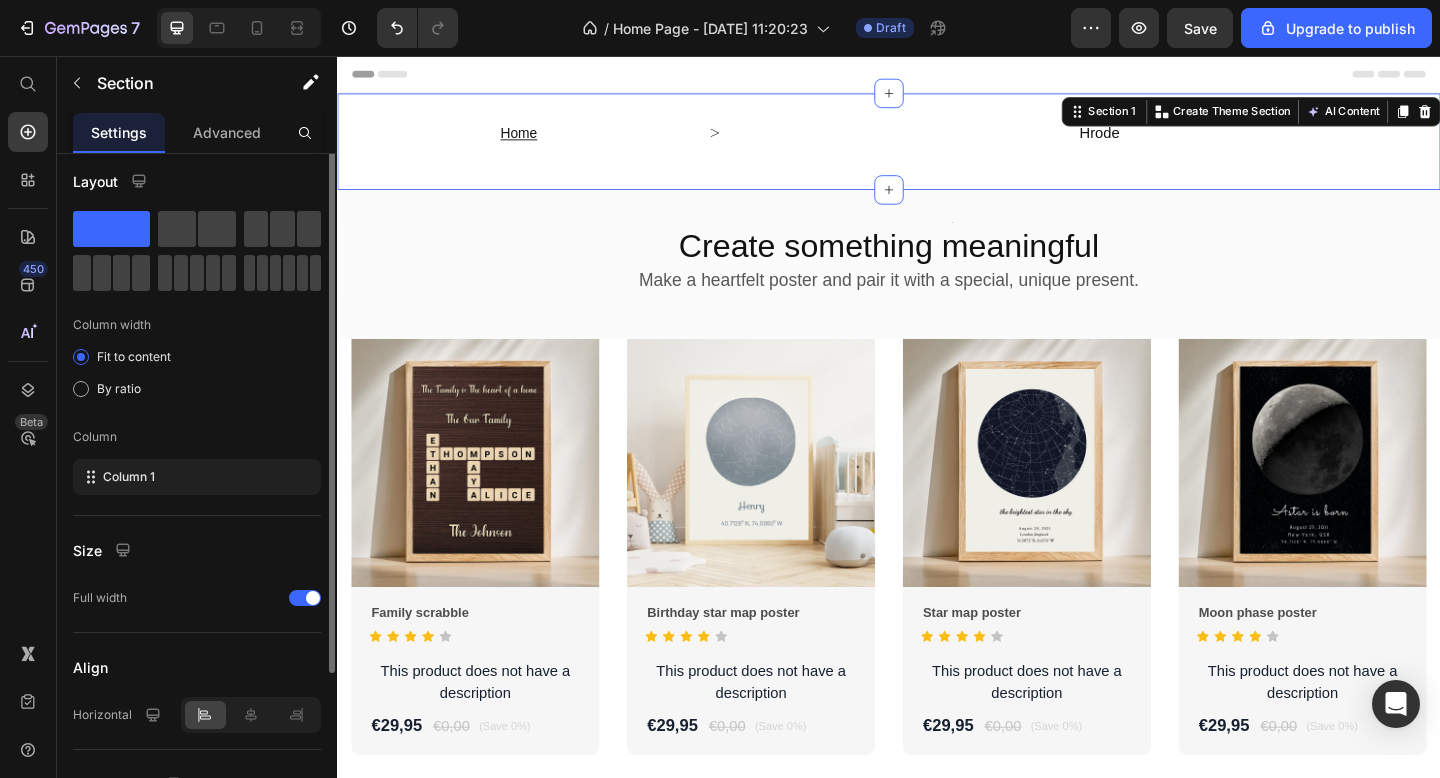 scroll, scrollTop: 0, scrollLeft: 0, axis: both 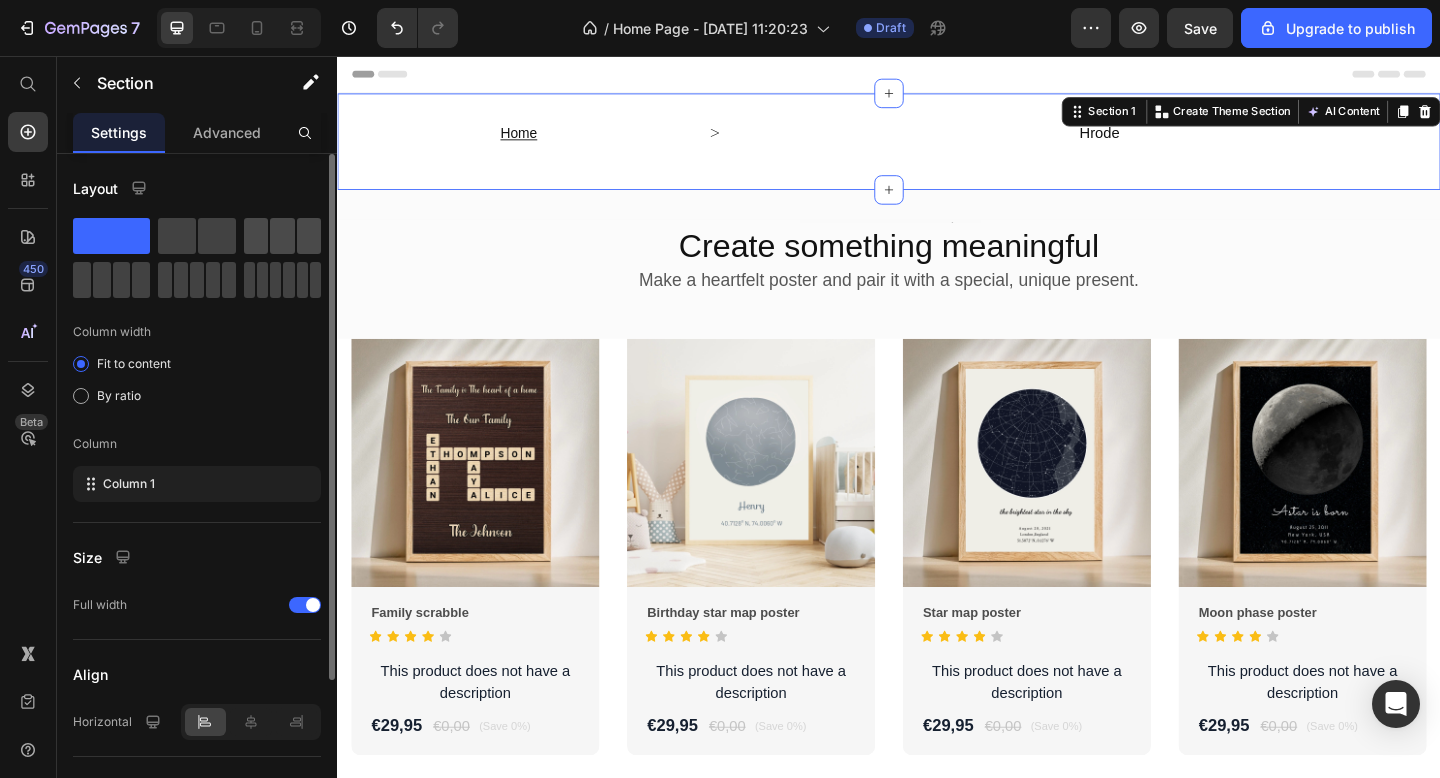 click 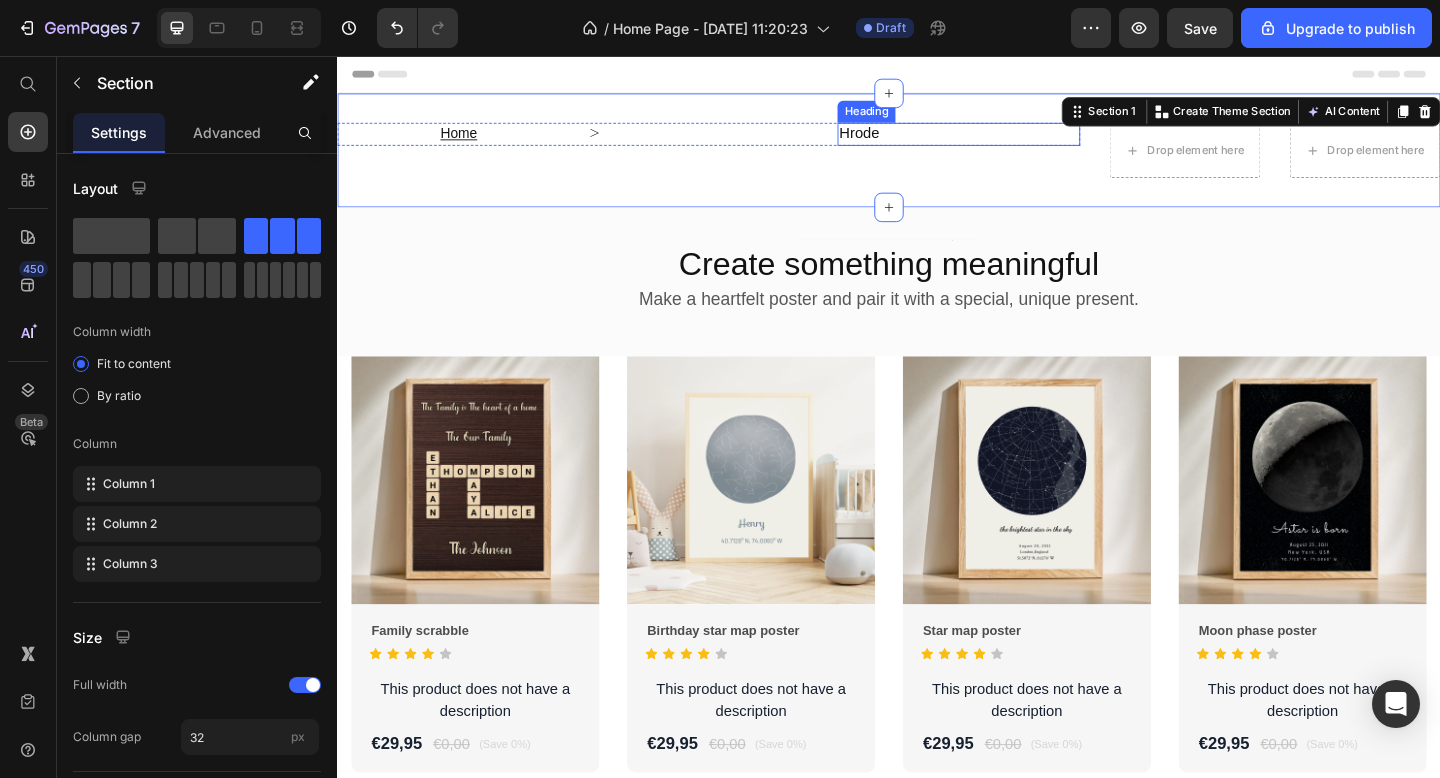click on "Hrode" at bounding box center (1013, 141) 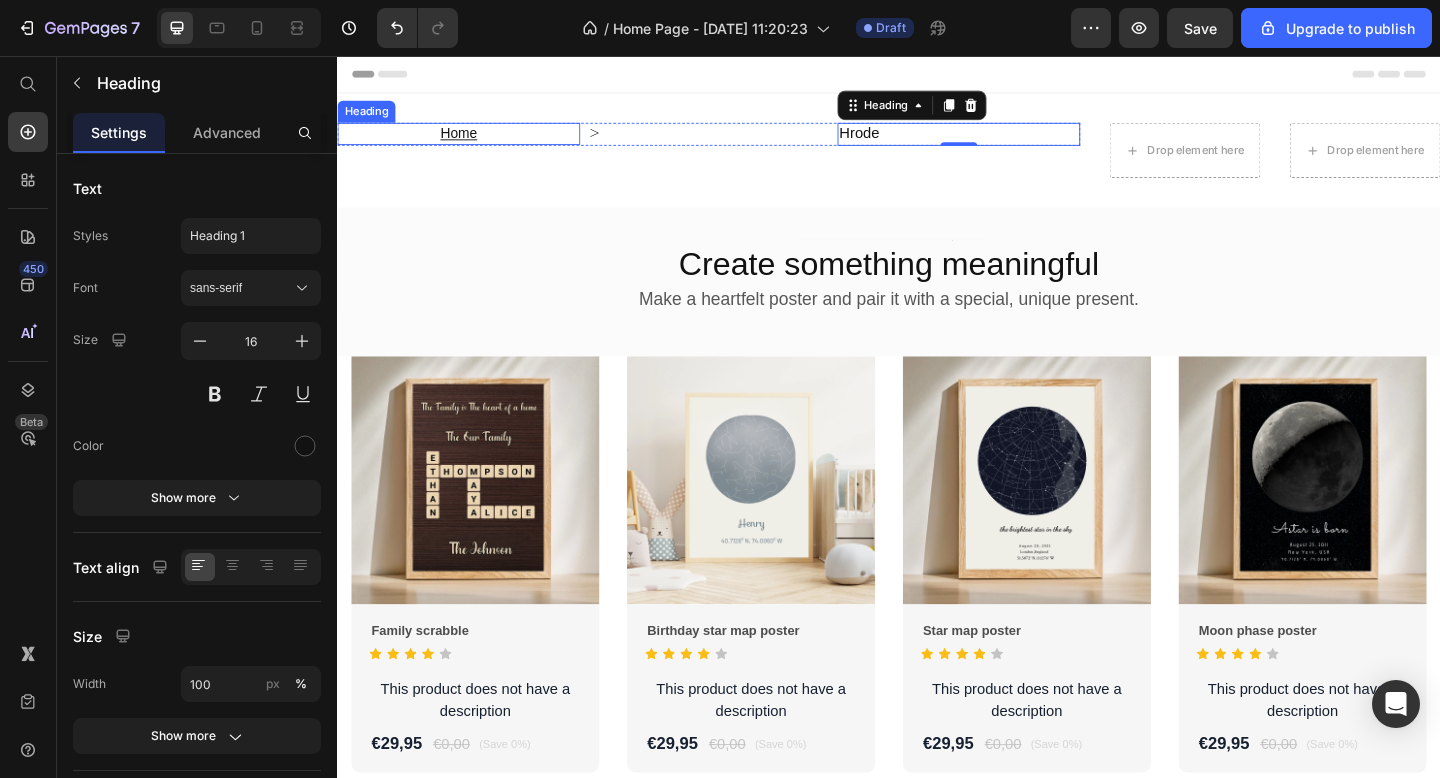 click on "Home" at bounding box center (469, 140) 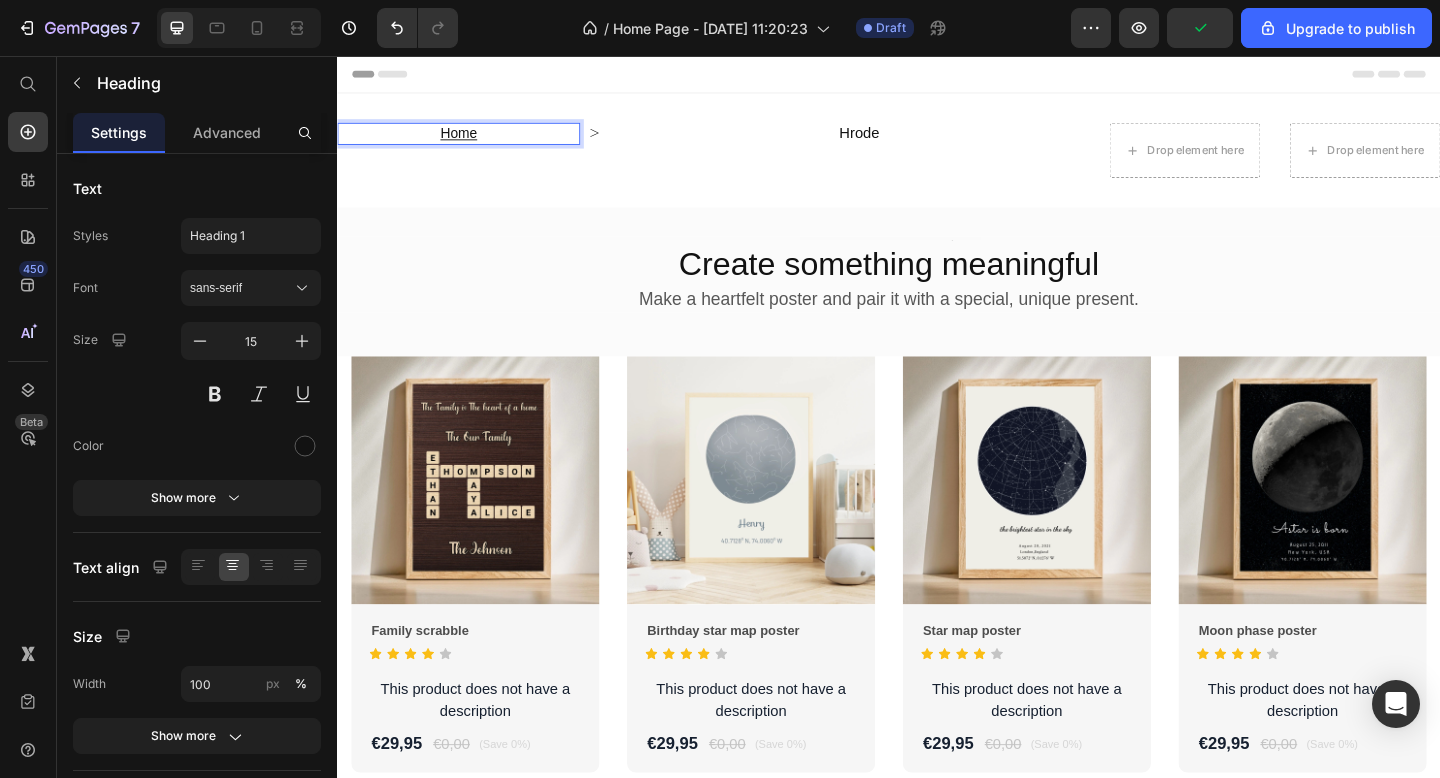 click on "Home" at bounding box center [469, 140] 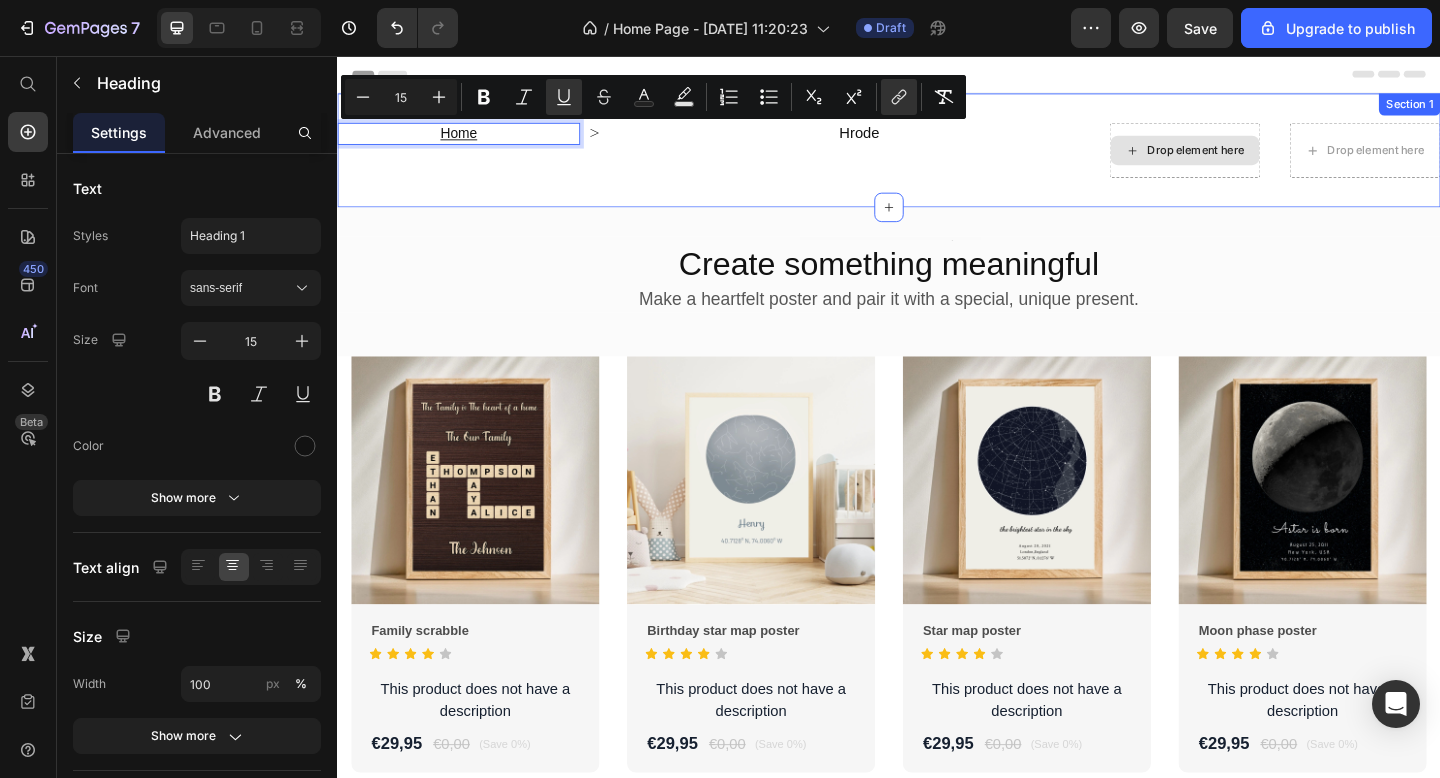 click on "Drop element here" at bounding box center [1259, 159] 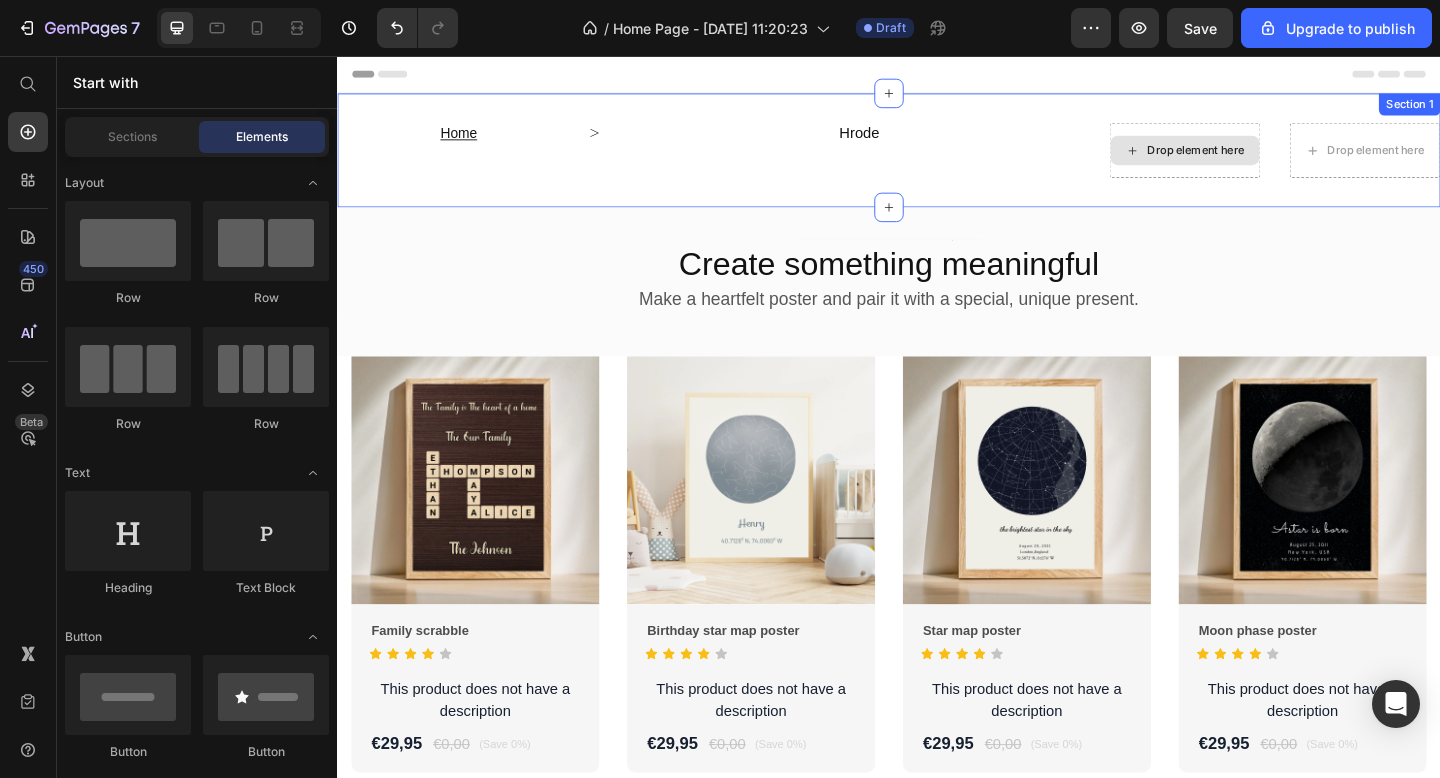 click 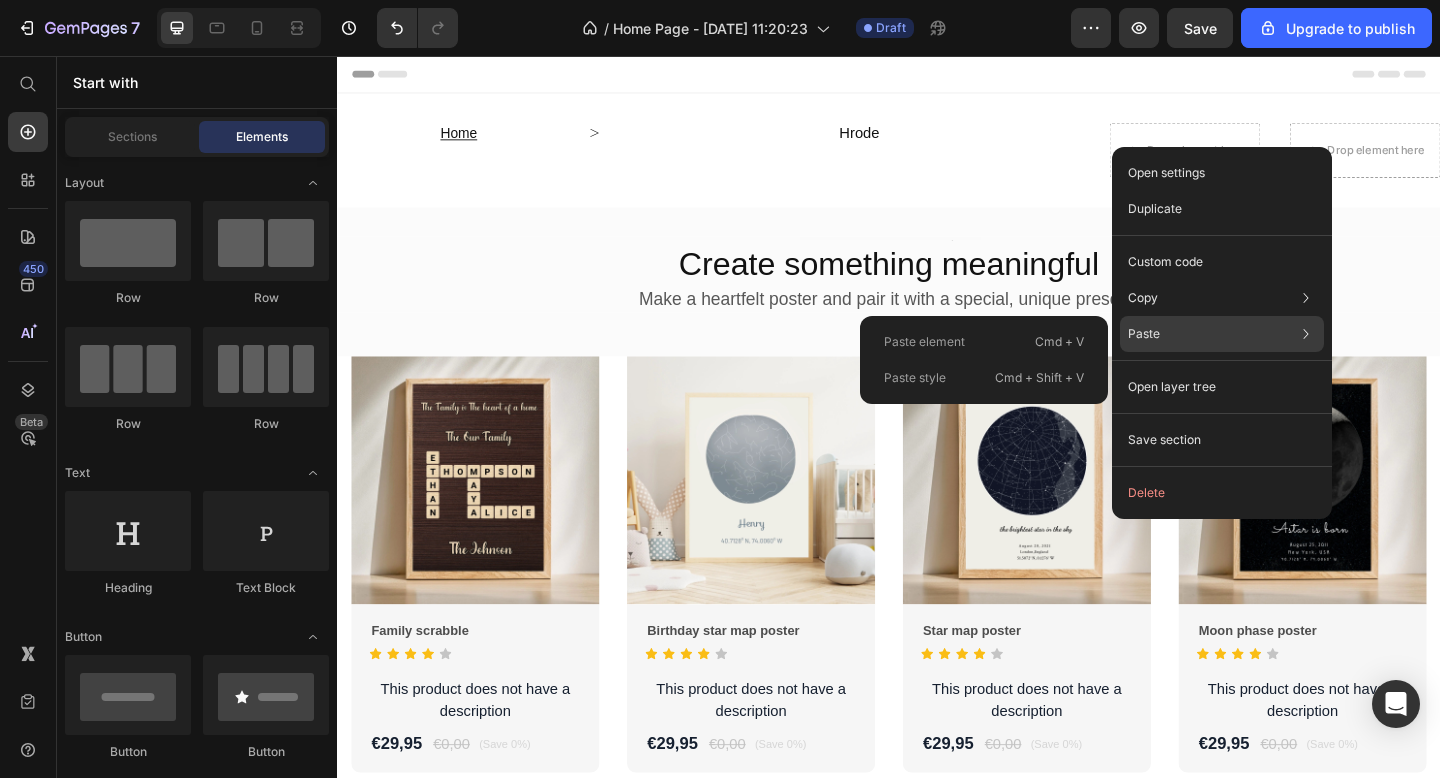 click on "Paste" at bounding box center [1144, 334] 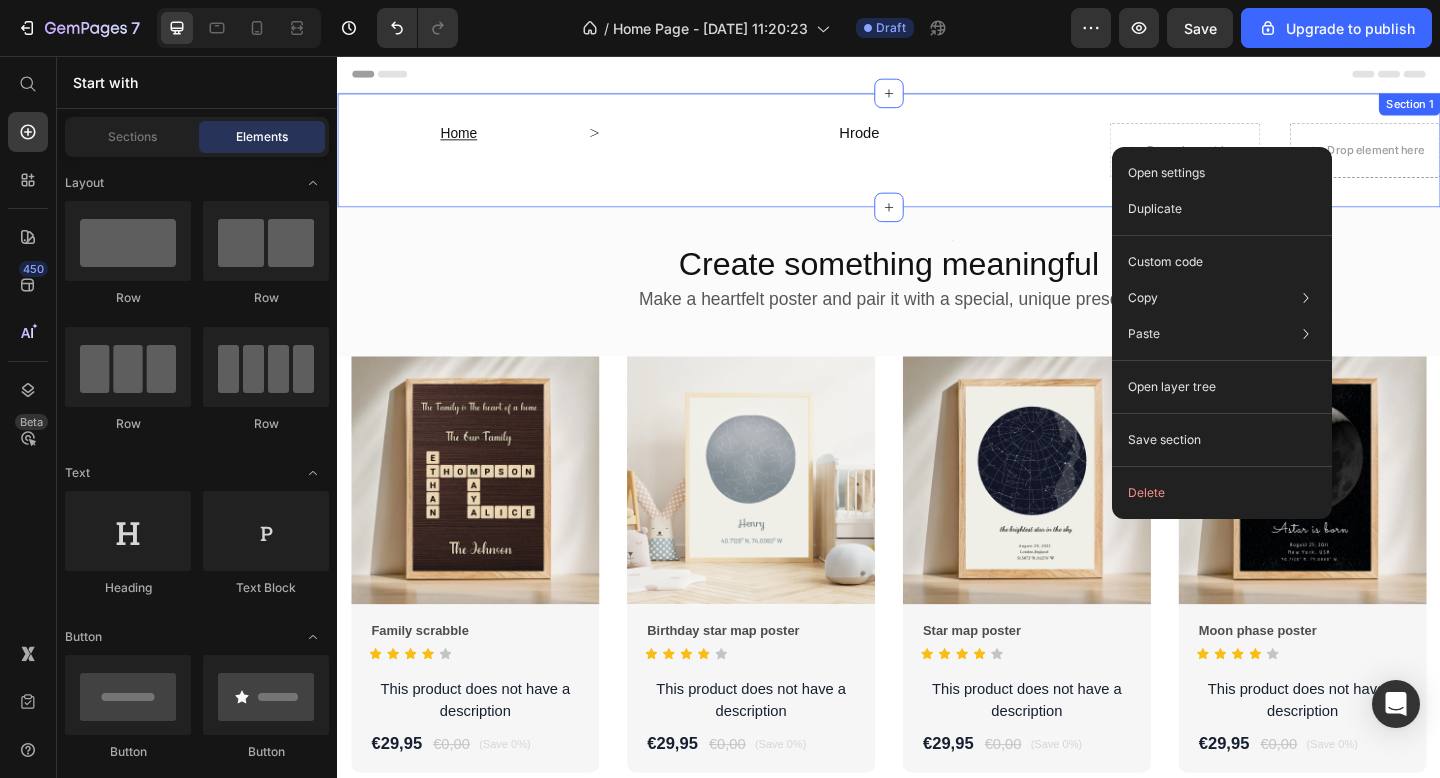 click on "⁠⁠⁠⁠⁠⁠⁠ Home Heading Heading
Icon Hrode Heading Row
Drop element here
Drop element here Section 1" at bounding box center (937, 159) 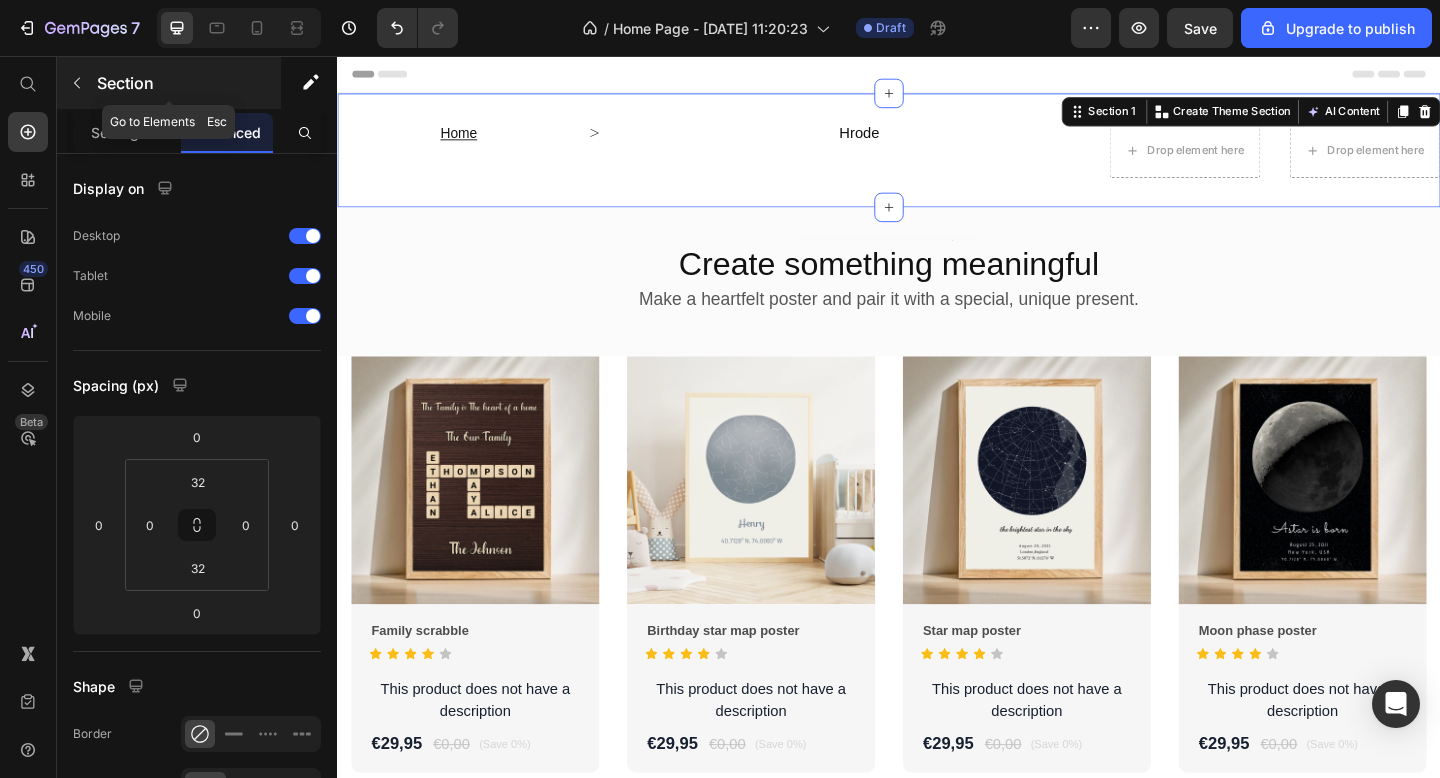 click 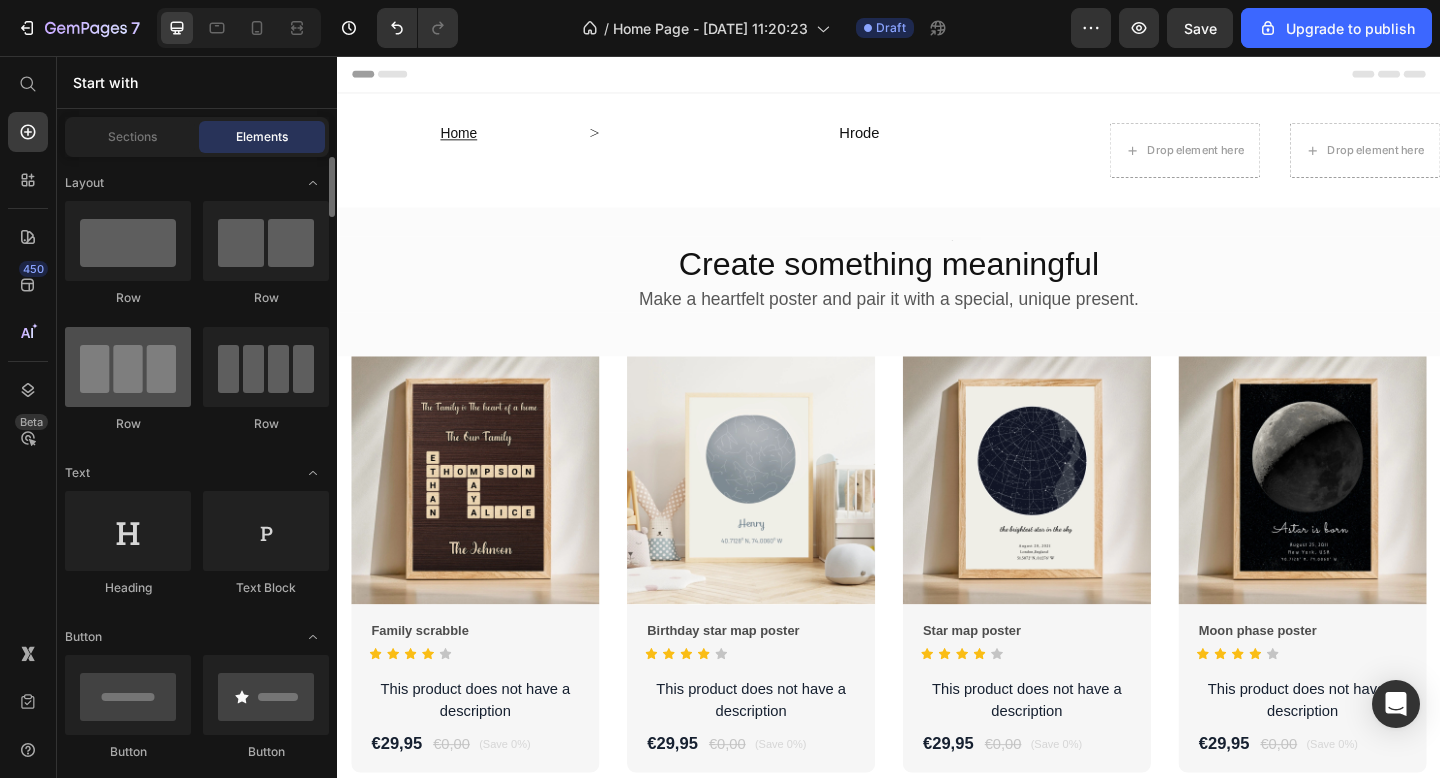 click at bounding box center [128, 367] 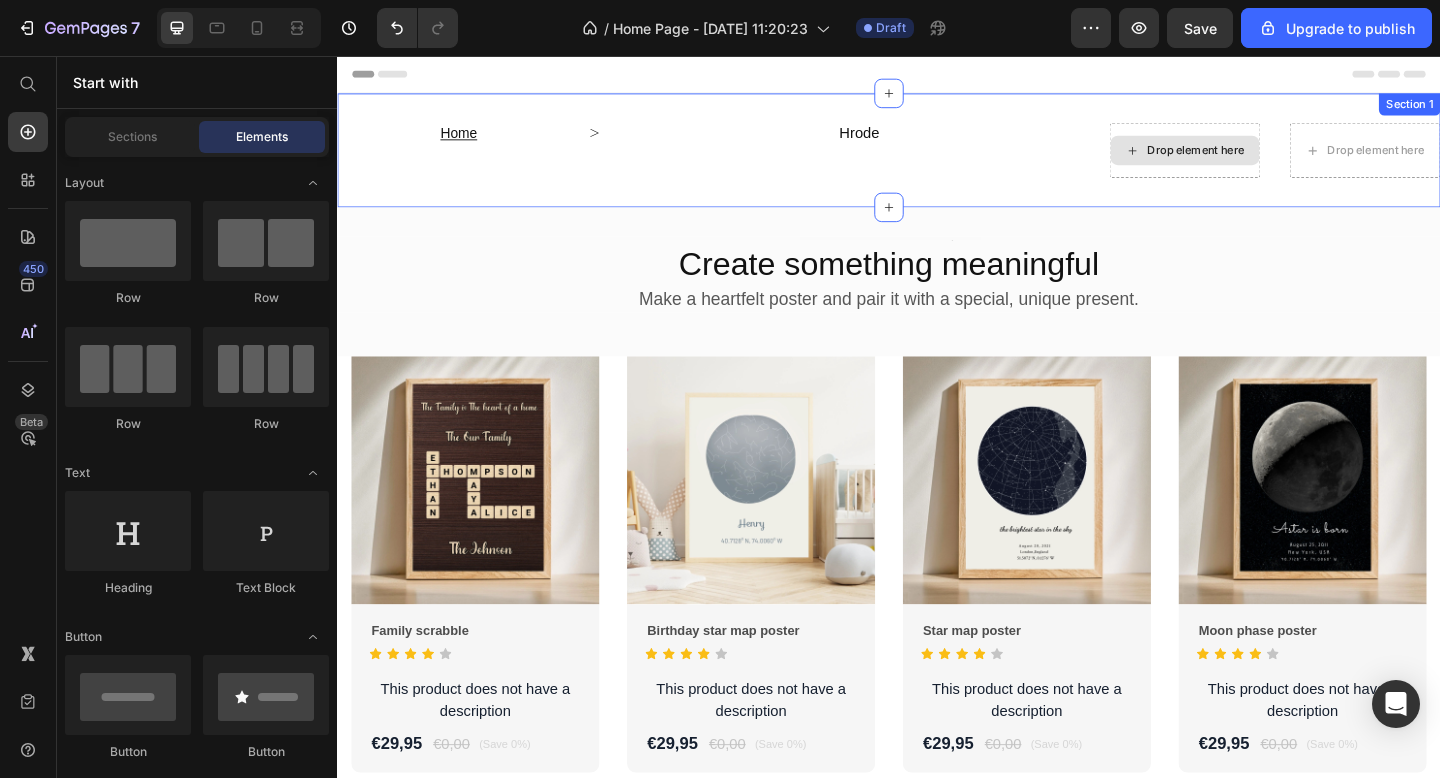 click on "Drop element here" at bounding box center [1259, 159] 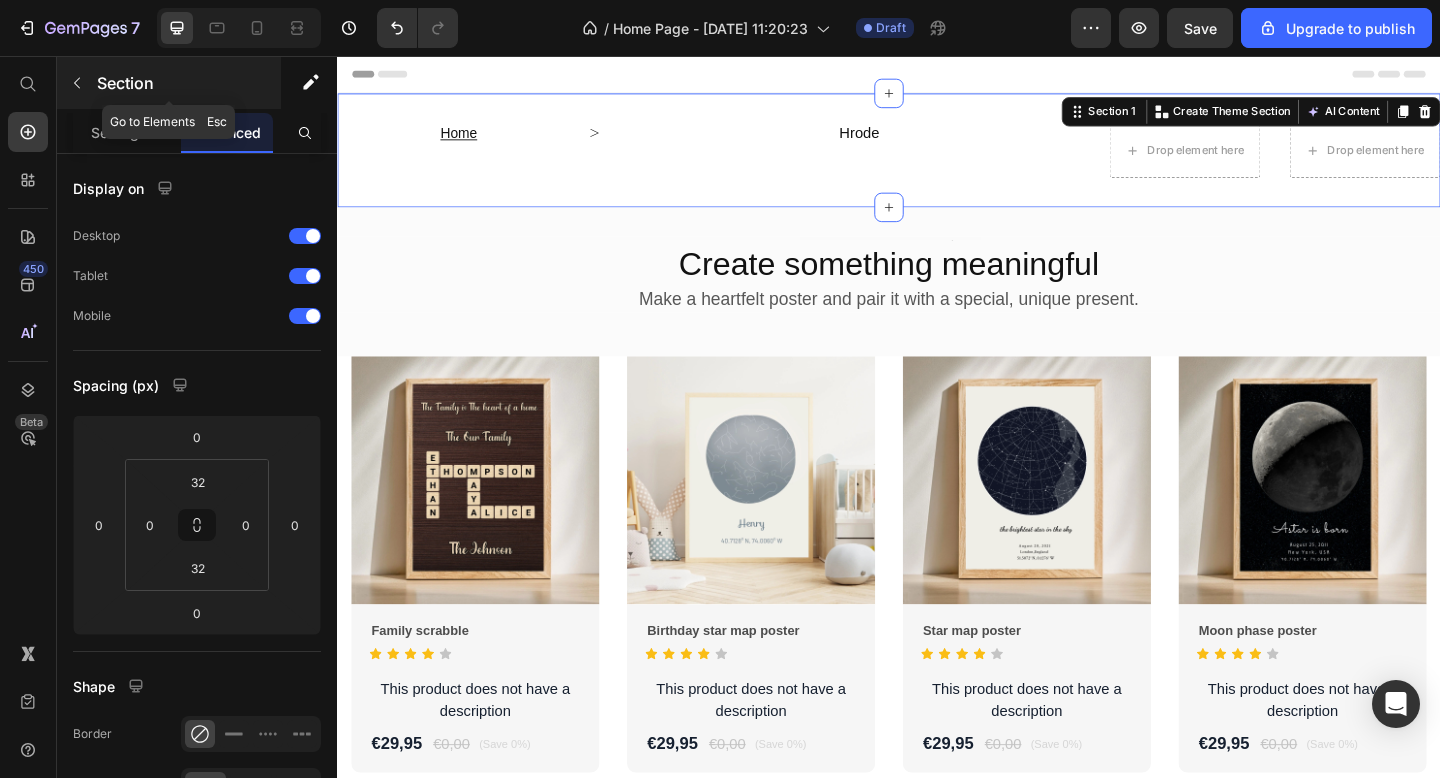 click 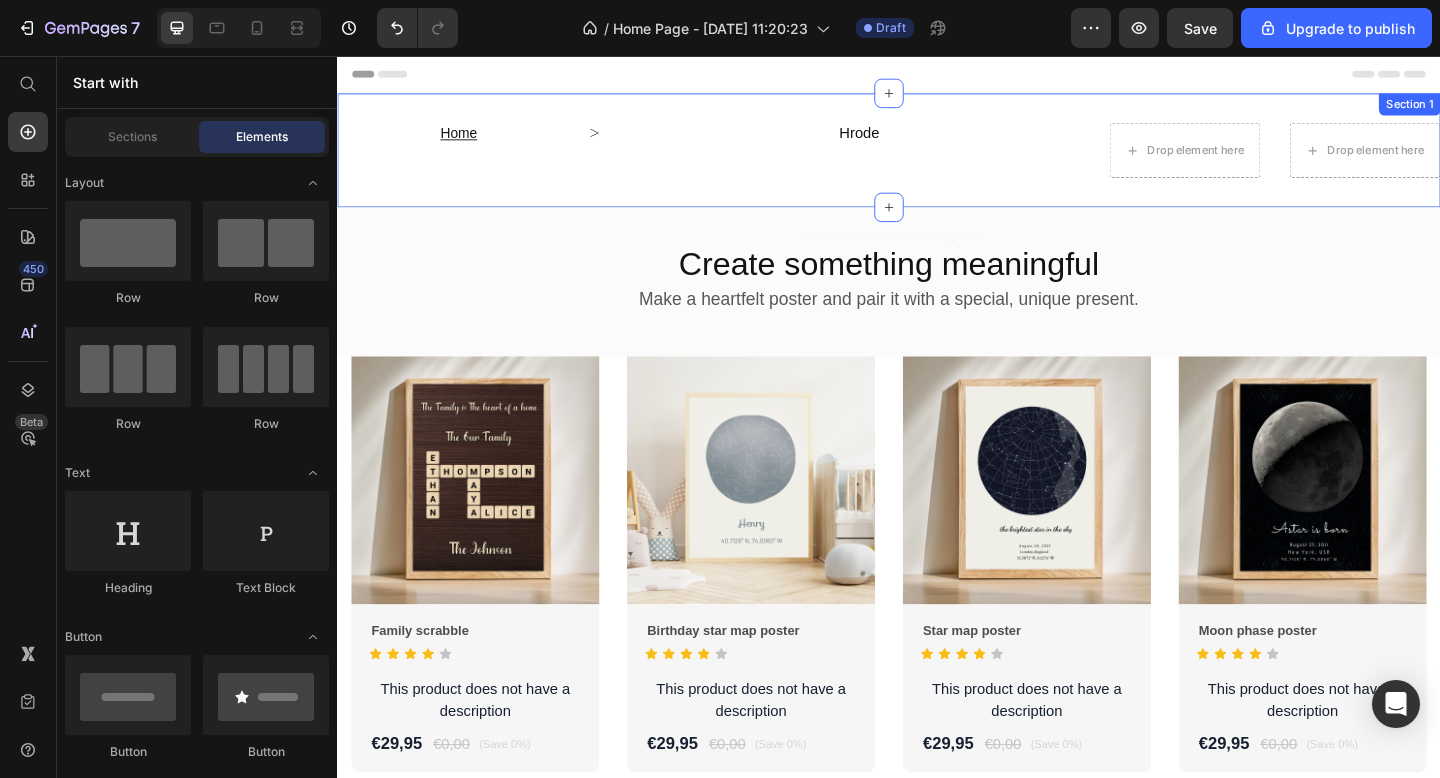 click on "⁠⁠⁠⁠⁠⁠⁠ Home Heading Heading
Icon Hrode Heading Row
Drop element here
Drop element here Section 1" at bounding box center [937, 159] 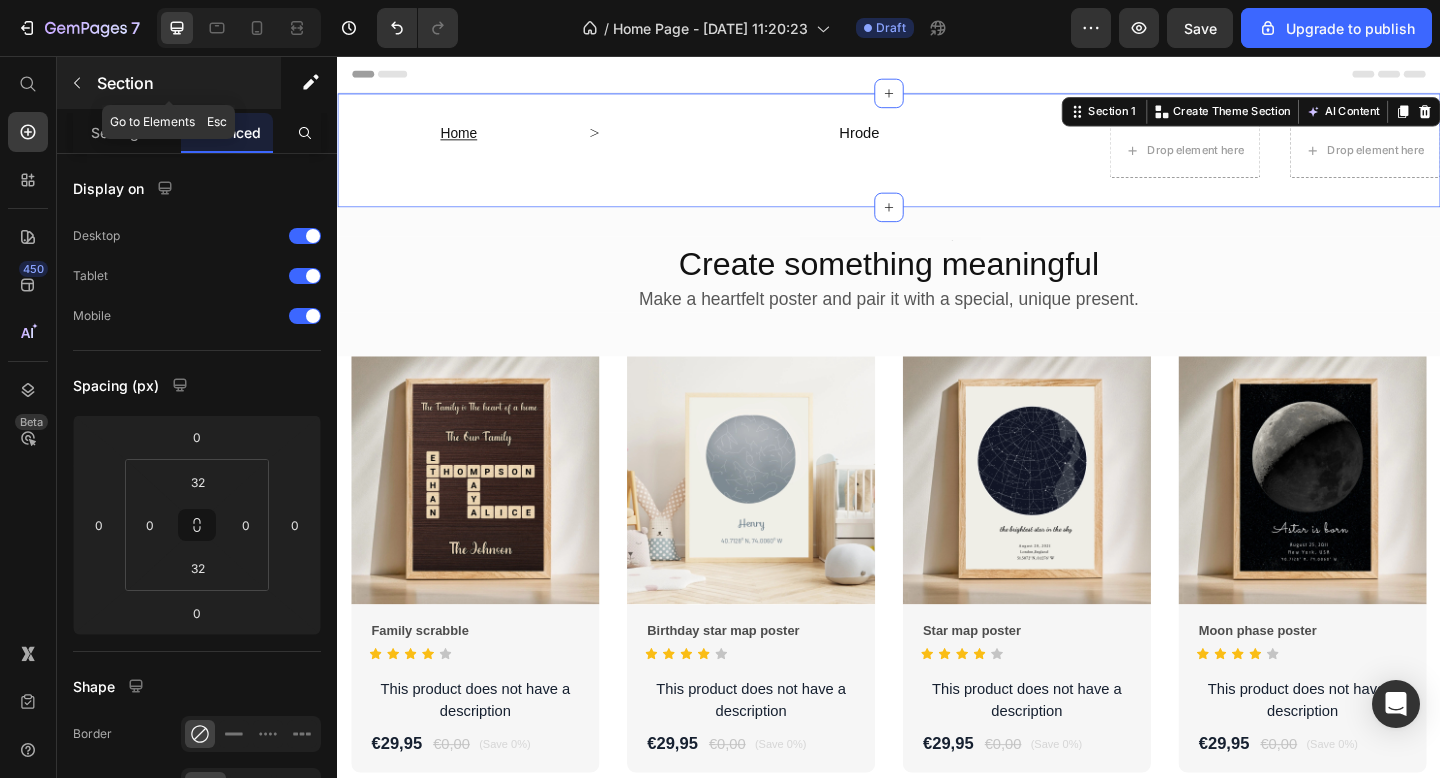 click 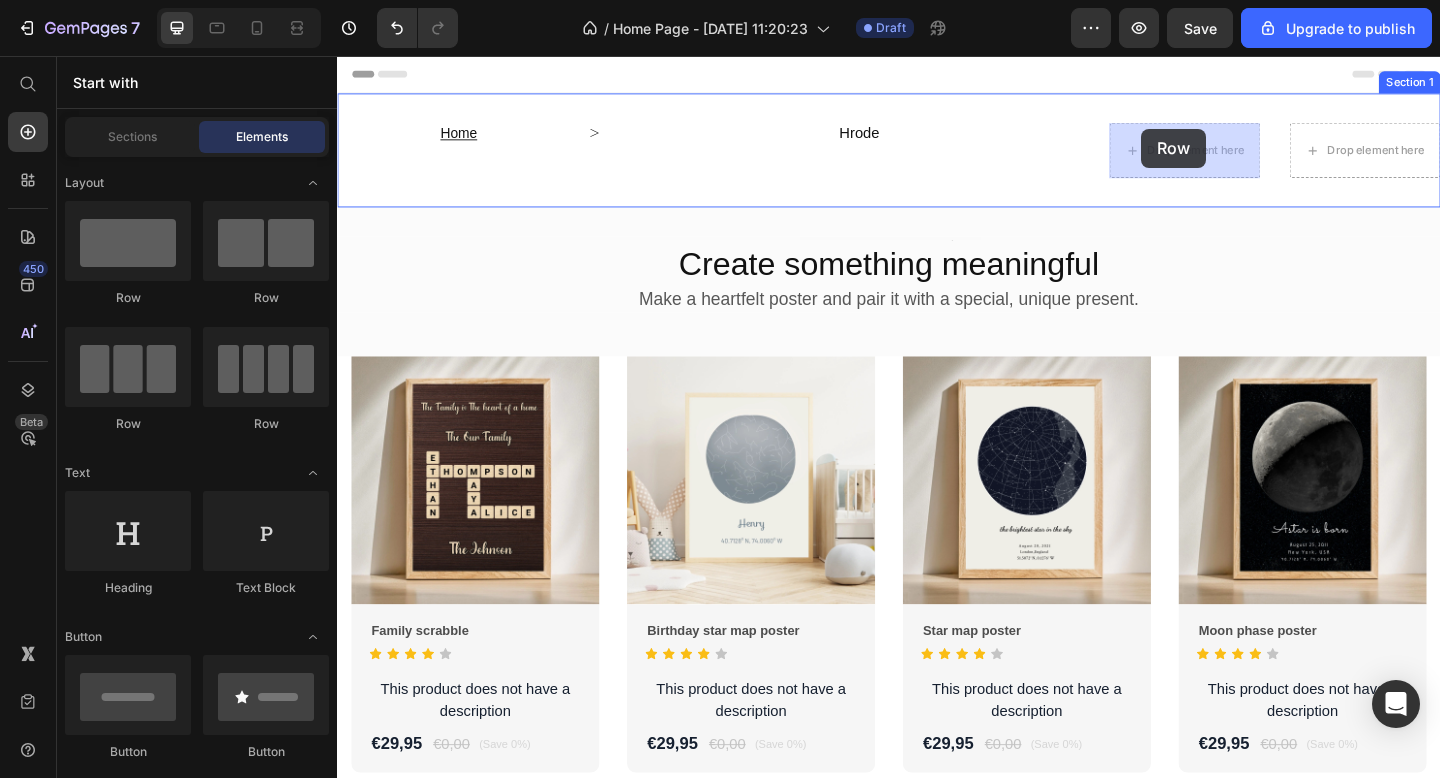 drag, startPoint x: 462, startPoint y: 444, endPoint x: 1212, endPoint y: 135, distance: 811.1603 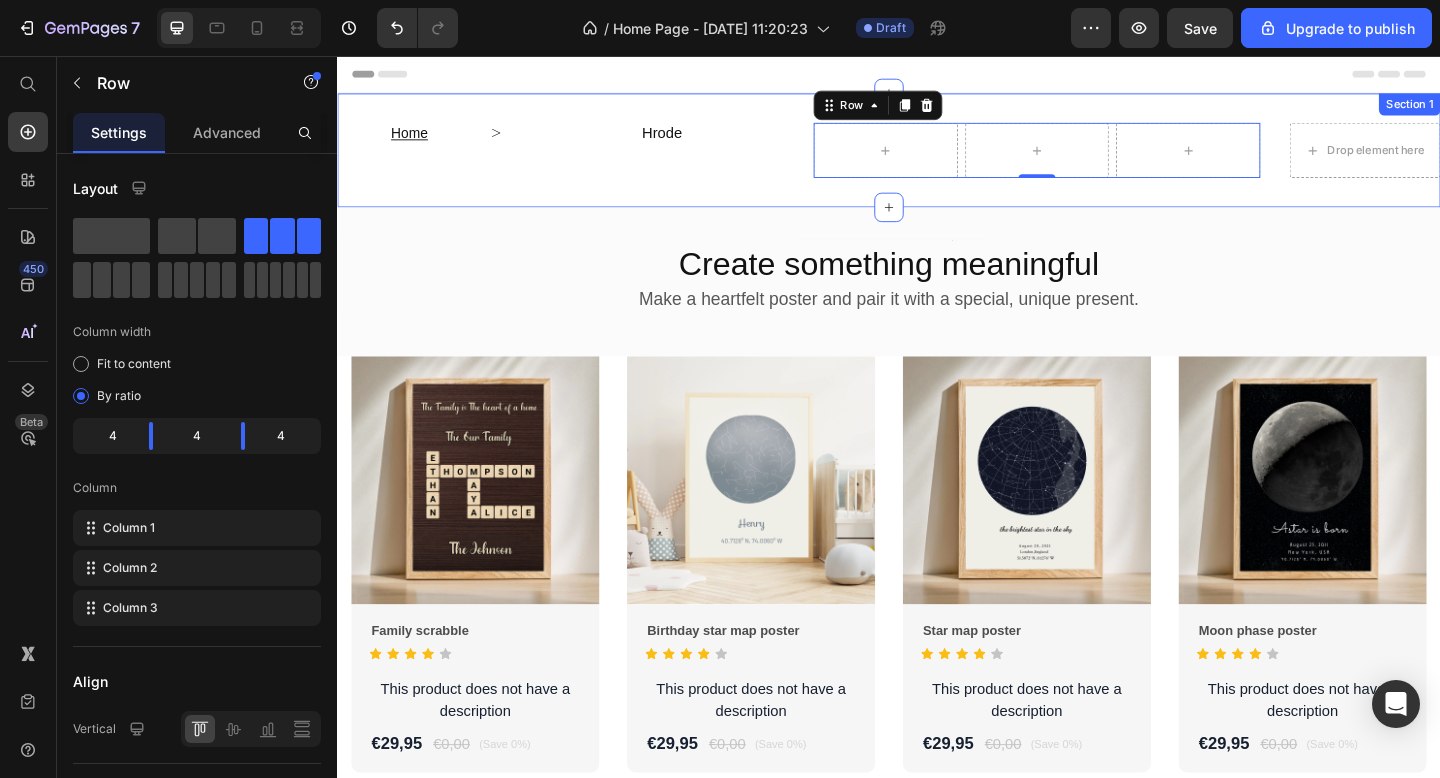 click on "⁠⁠⁠⁠⁠⁠⁠ Home Heading Heading
Icon Hrode Heading Row
Row   0
Drop element here Section 1" at bounding box center [937, 159] 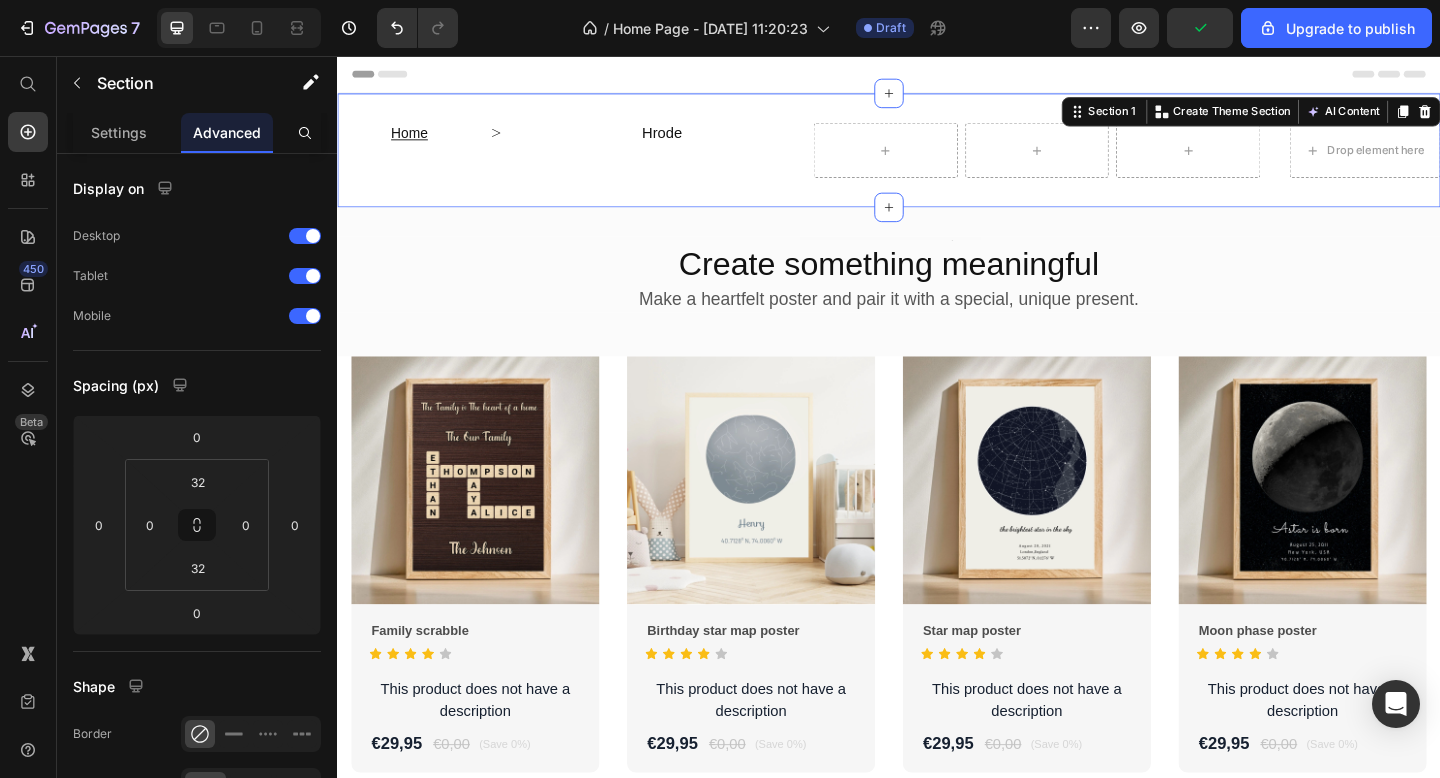 click on "⁠⁠⁠⁠⁠⁠⁠ Home Heading Heading
Icon Hrode Heading Row
Row
Drop element here Section 1   You can create reusable sections Create Theme Section AI Content Write with GemAI What would you like to describe here? Tone and Voice Persuasive Product Family scrabble Show more Generate" at bounding box center [937, 159] 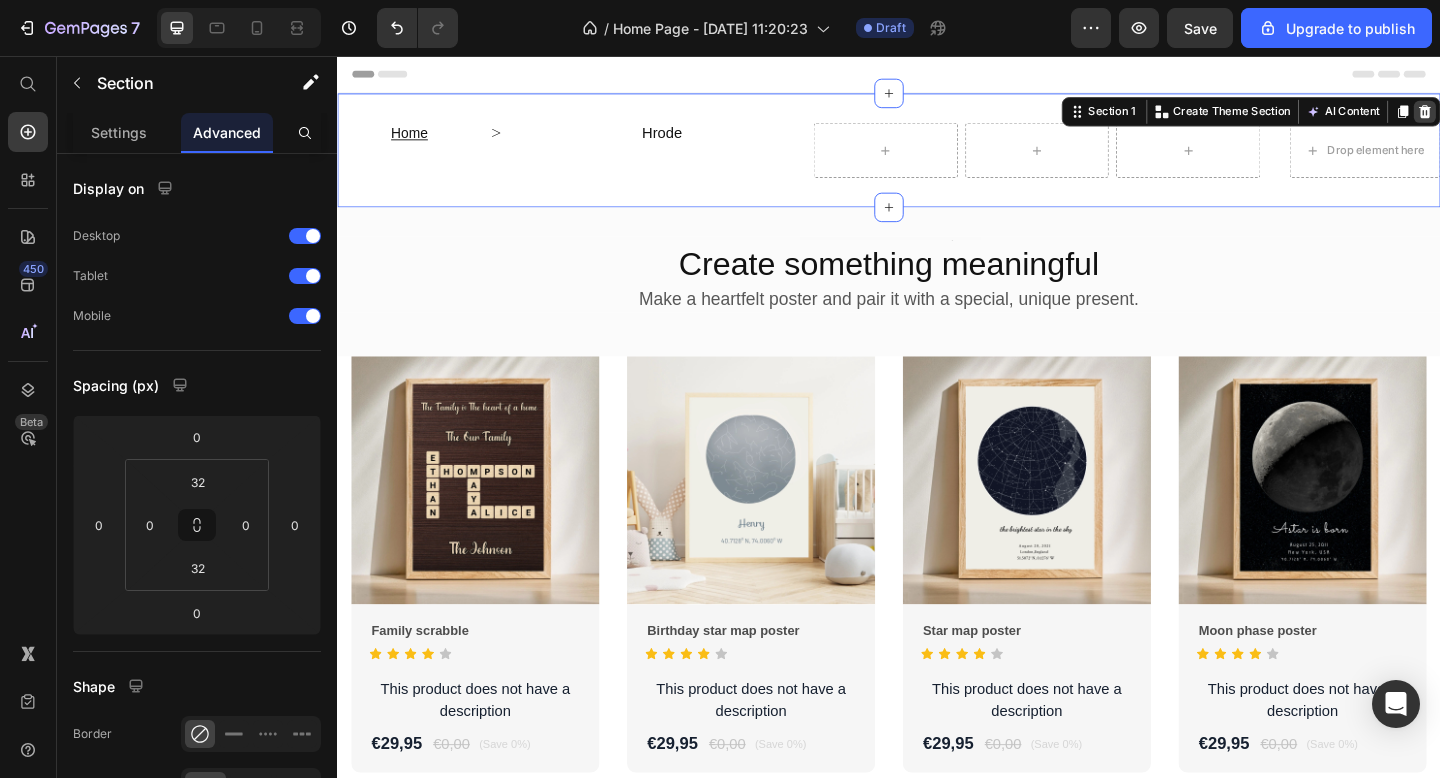 click 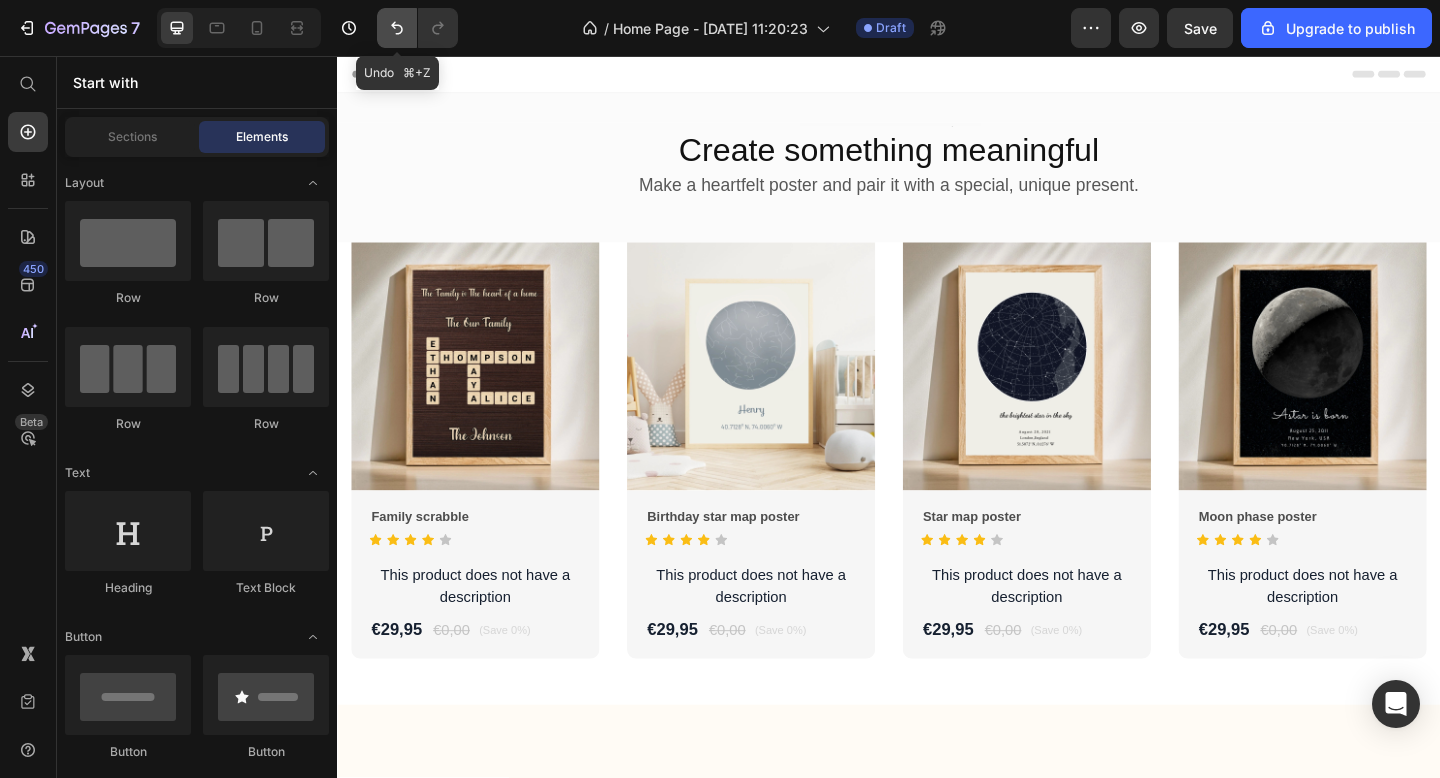 click 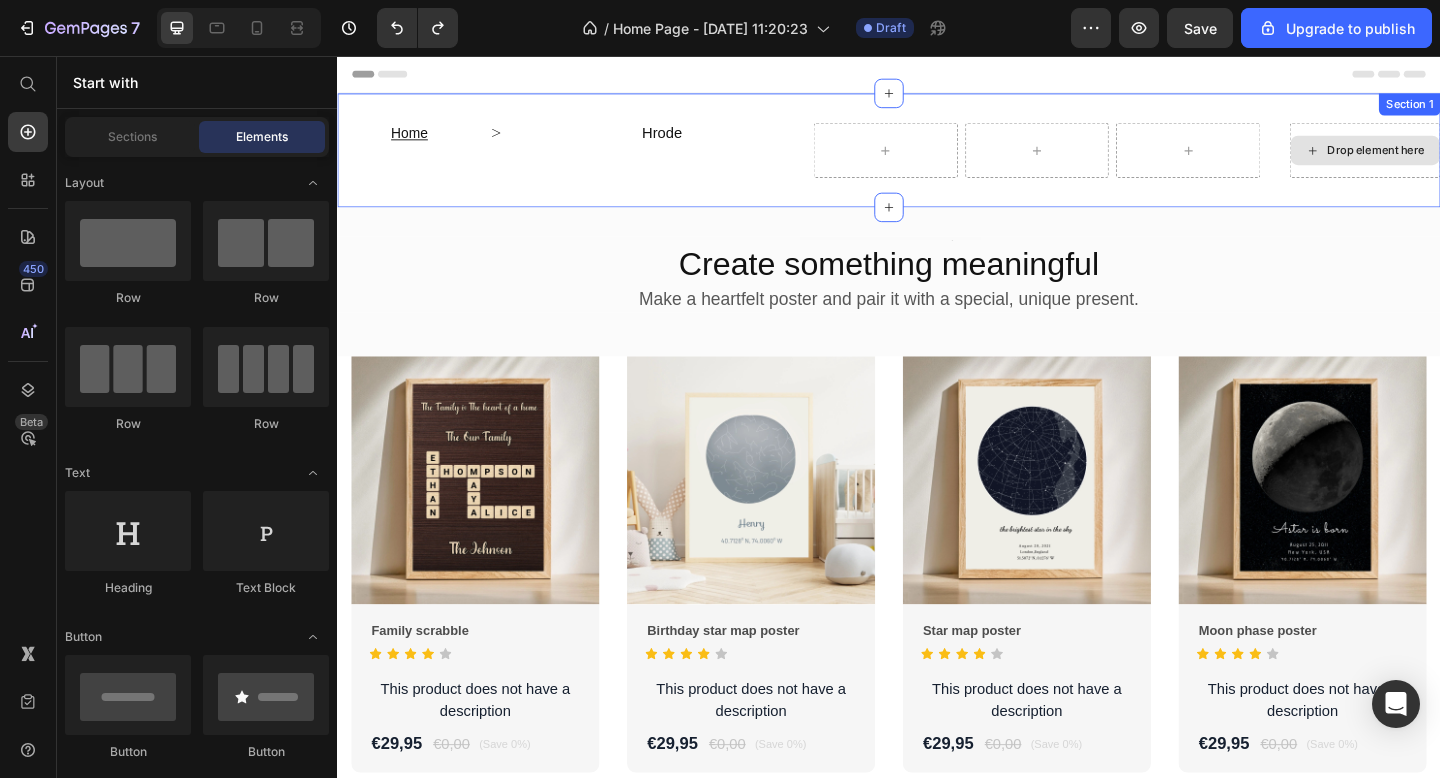 click on "Drop element here" at bounding box center (1455, 159) 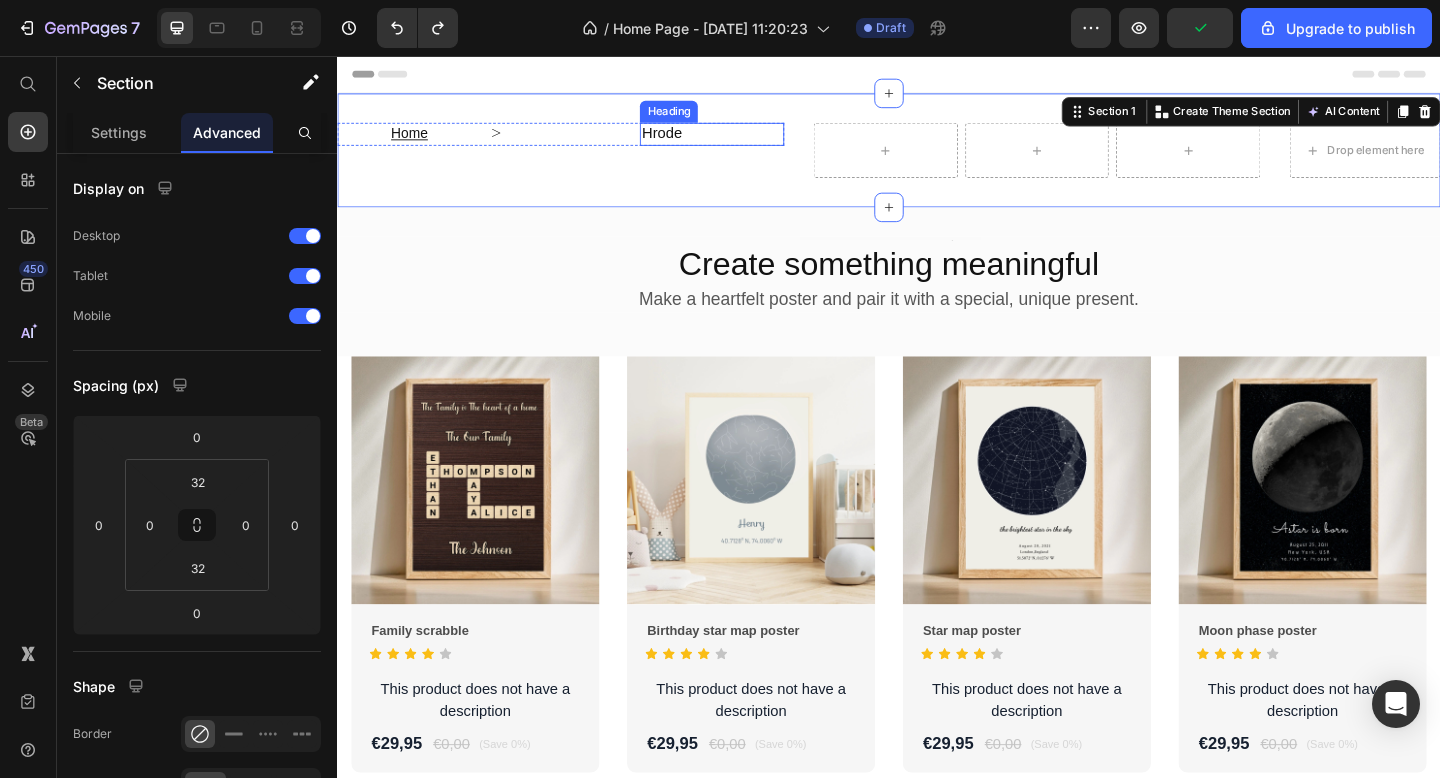click on "Hrode" at bounding box center (744, 141) 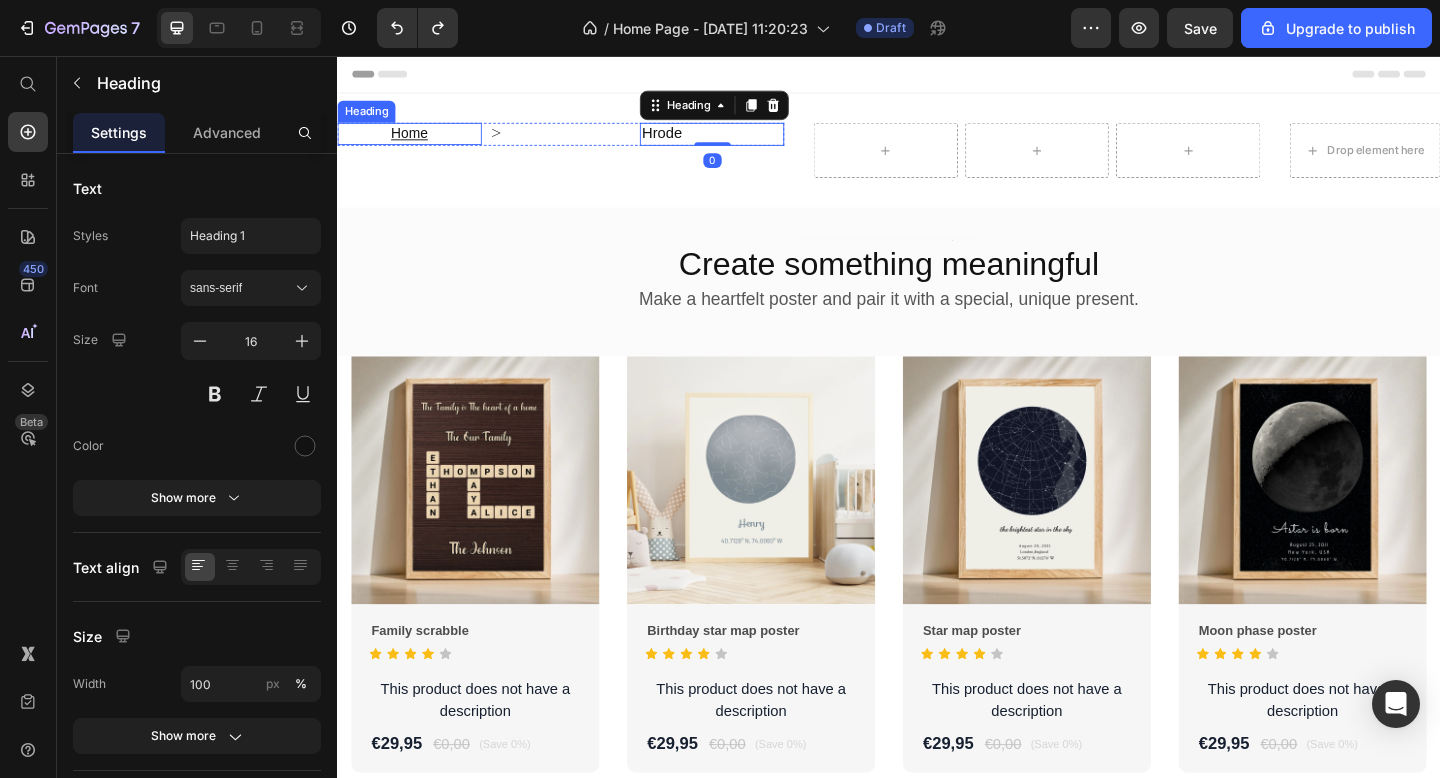click on "Home" at bounding box center (415, 140) 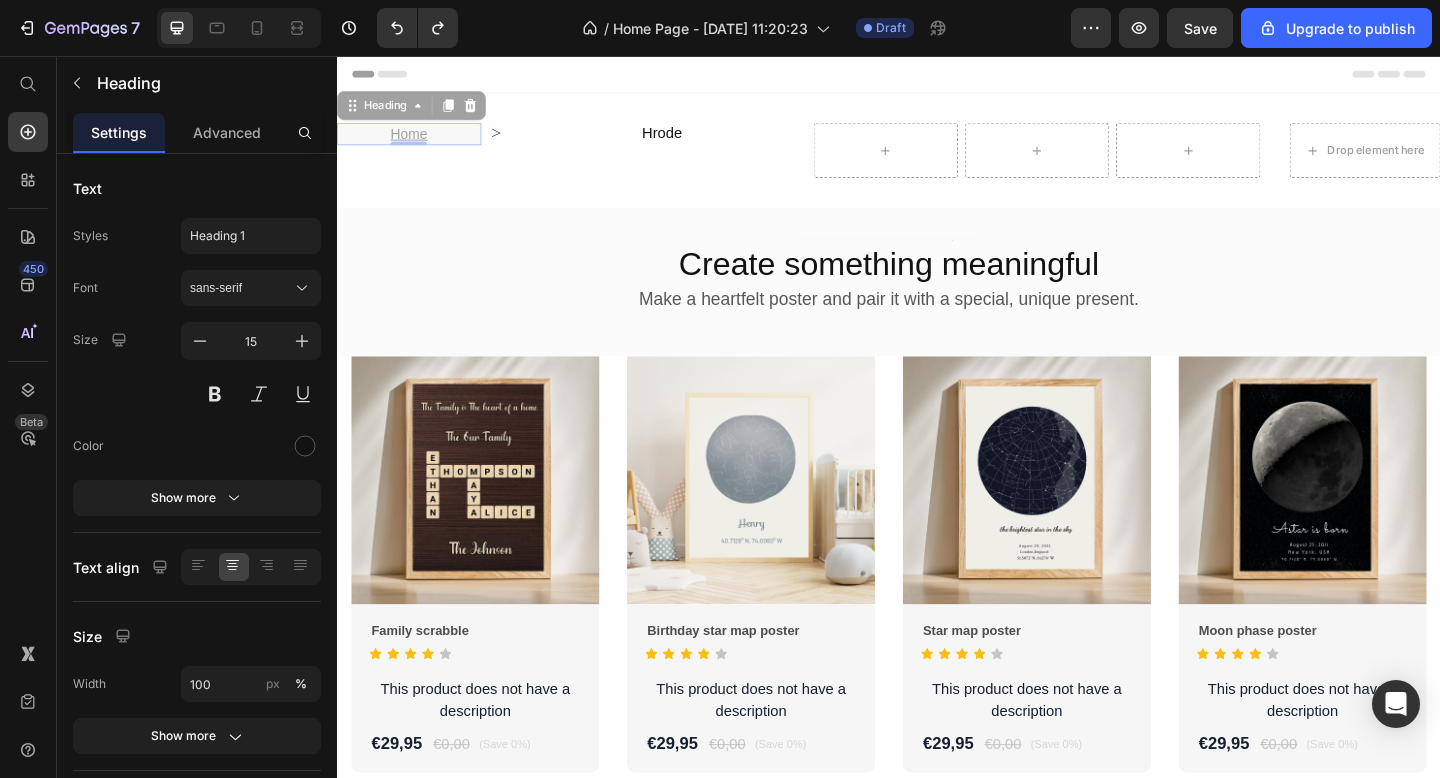 drag, startPoint x: 359, startPoint y: 115, endPoint x: 901, endPoint y: 159, distance: 543.783 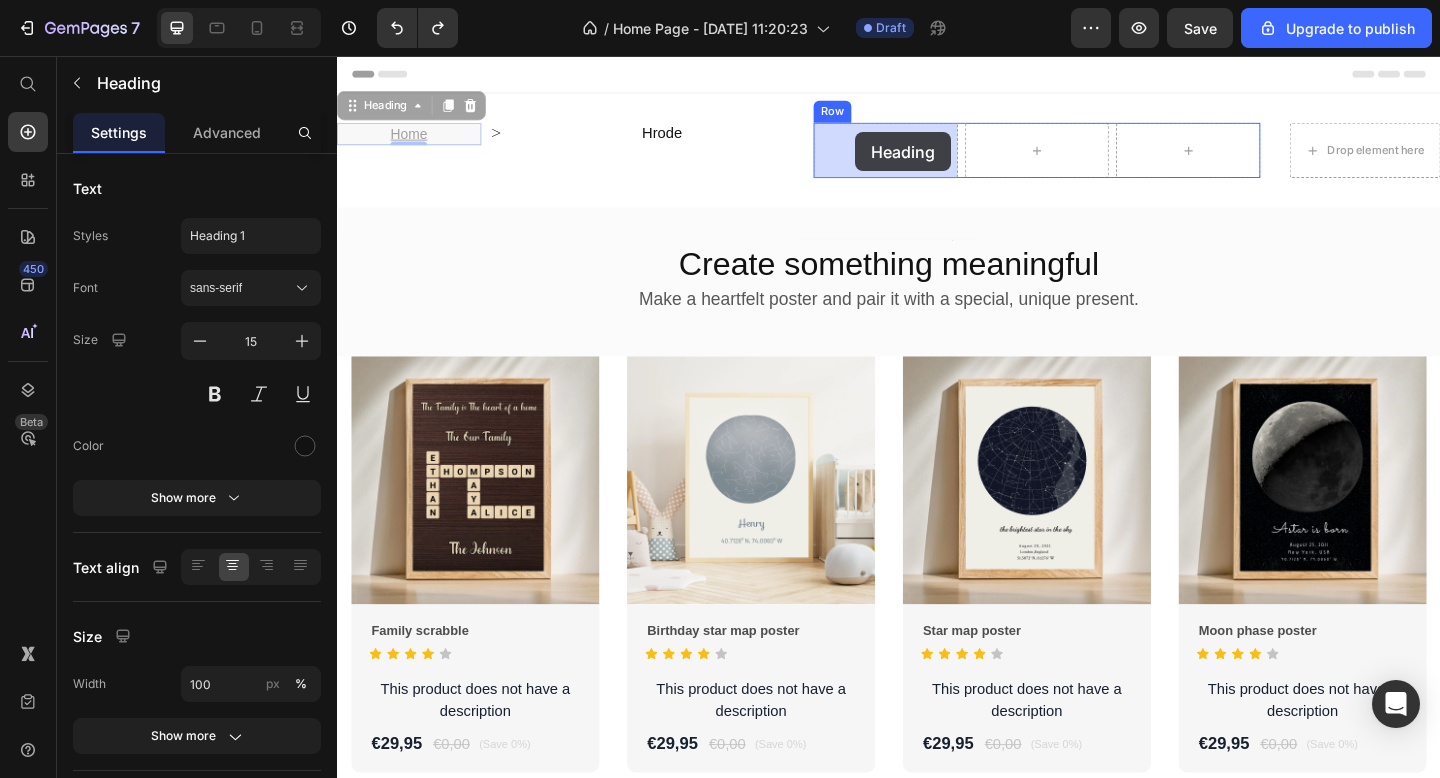 drag, startPoint x: 353, startPoint y: 116, endPoint x: 901, endPoint y: 139, distance: 548.4824 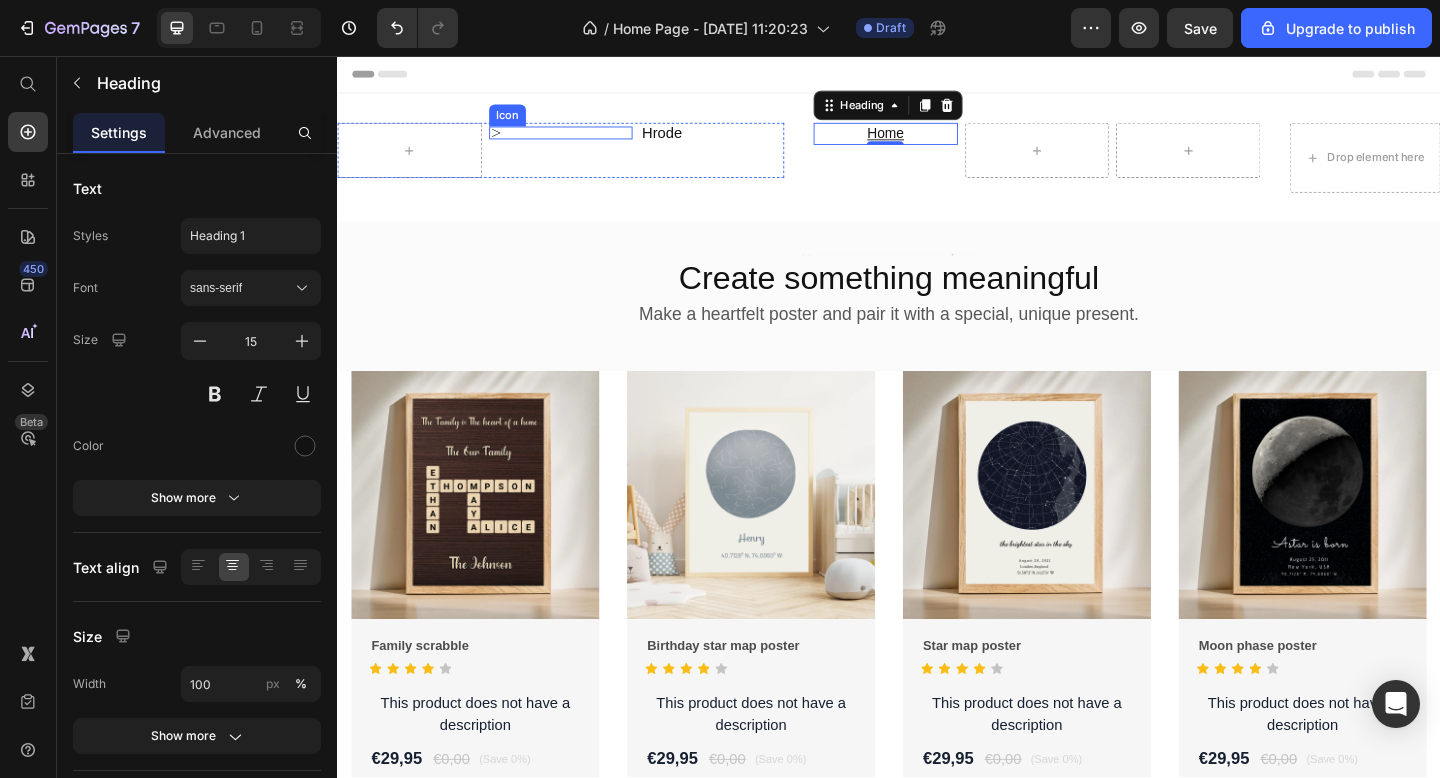 click on "Icon" at bounding box center [580, 140] 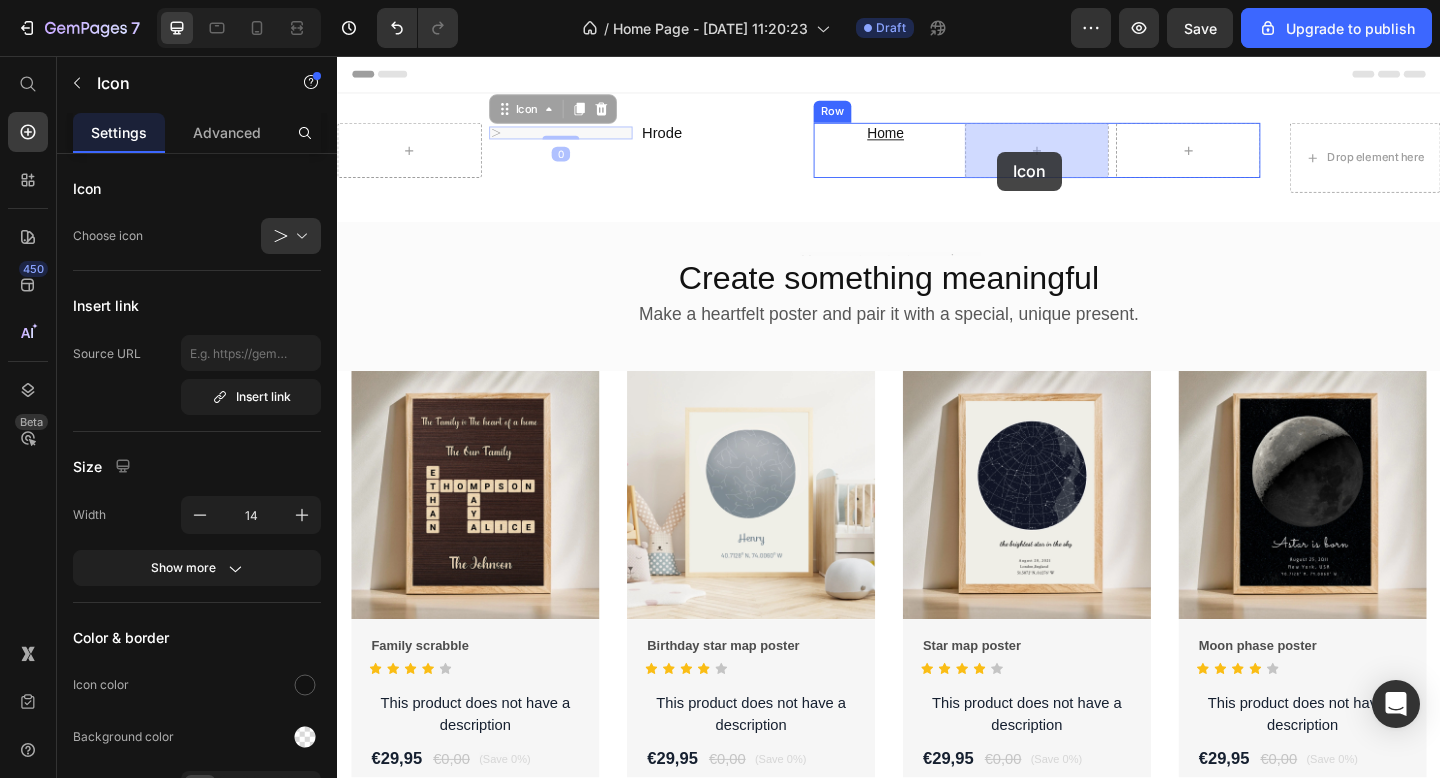 drag, startPoint x: 515, startPoint y: 118, endPoint x: 1055, endPoint y: 160, distance: 541.63086 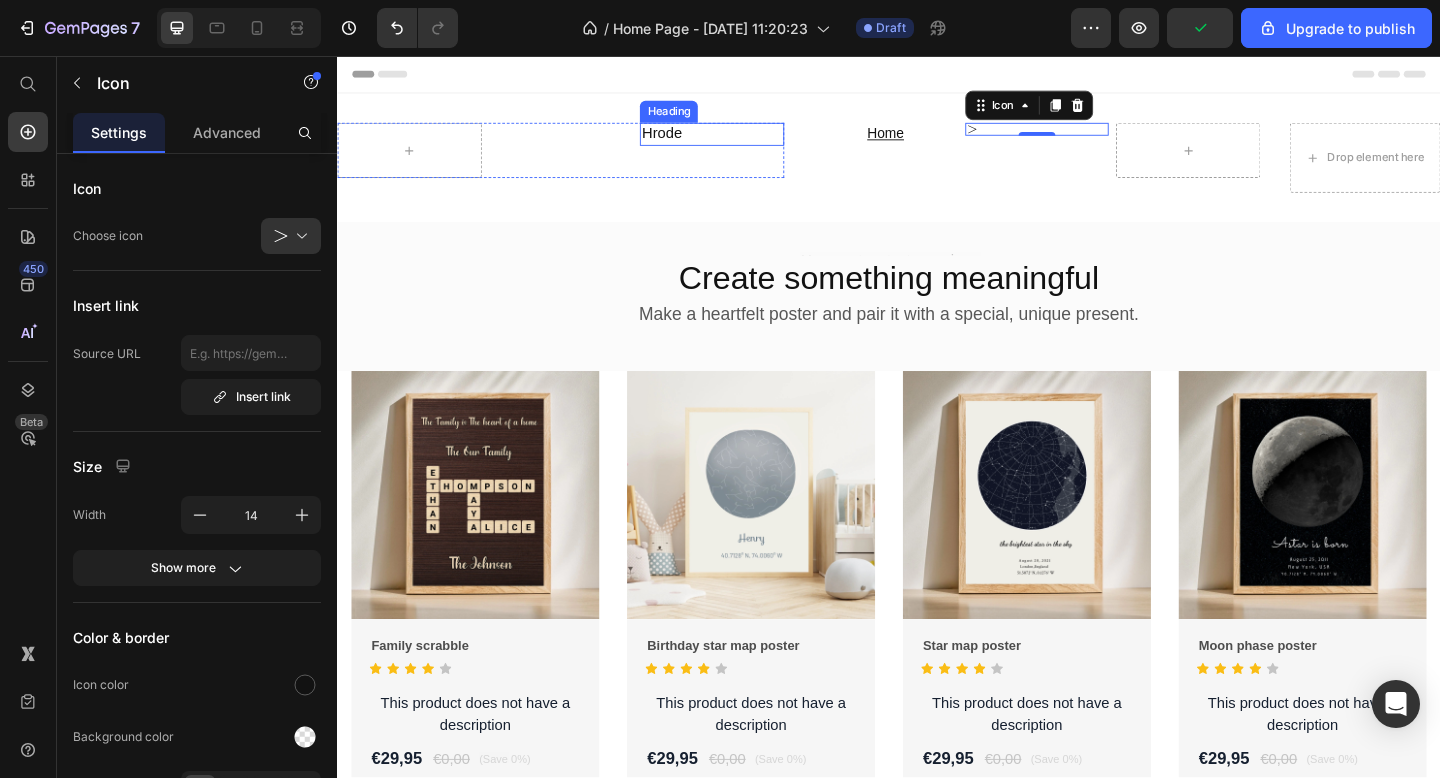 click on "Hrode" at bounding box center (744, 141) 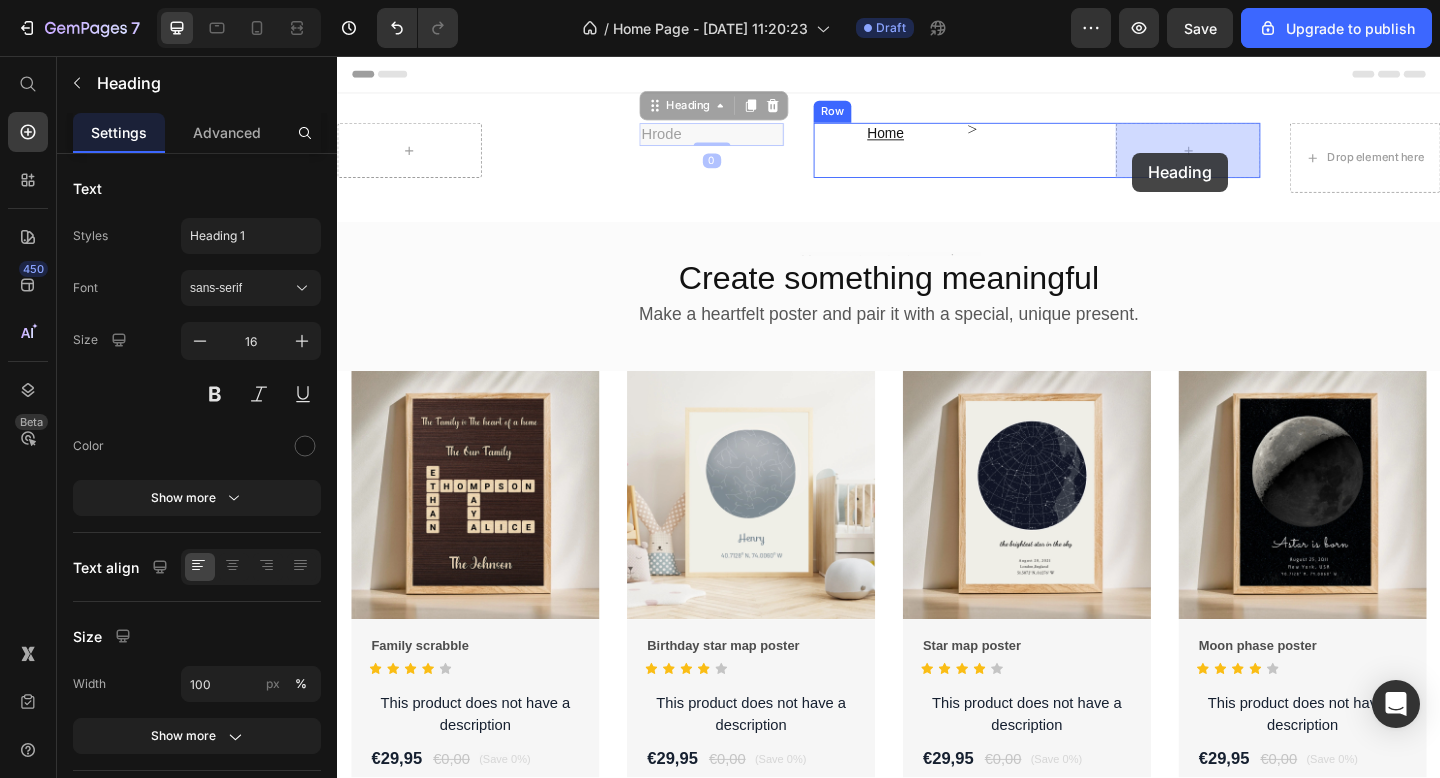 drag, startPoint x: 688, startPoint y: 117, endPoint x: 1202, endPoint y: 161, distance: 515.8798 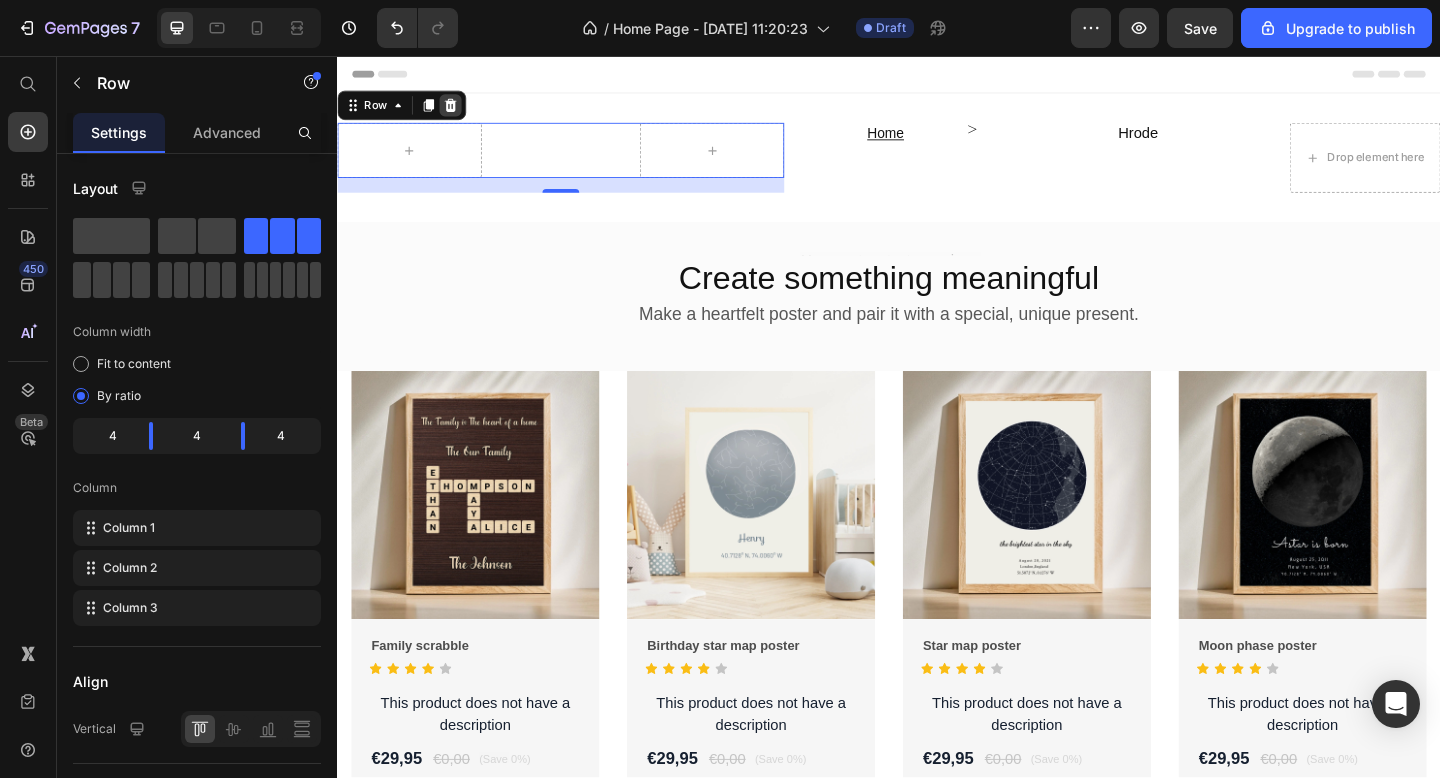click 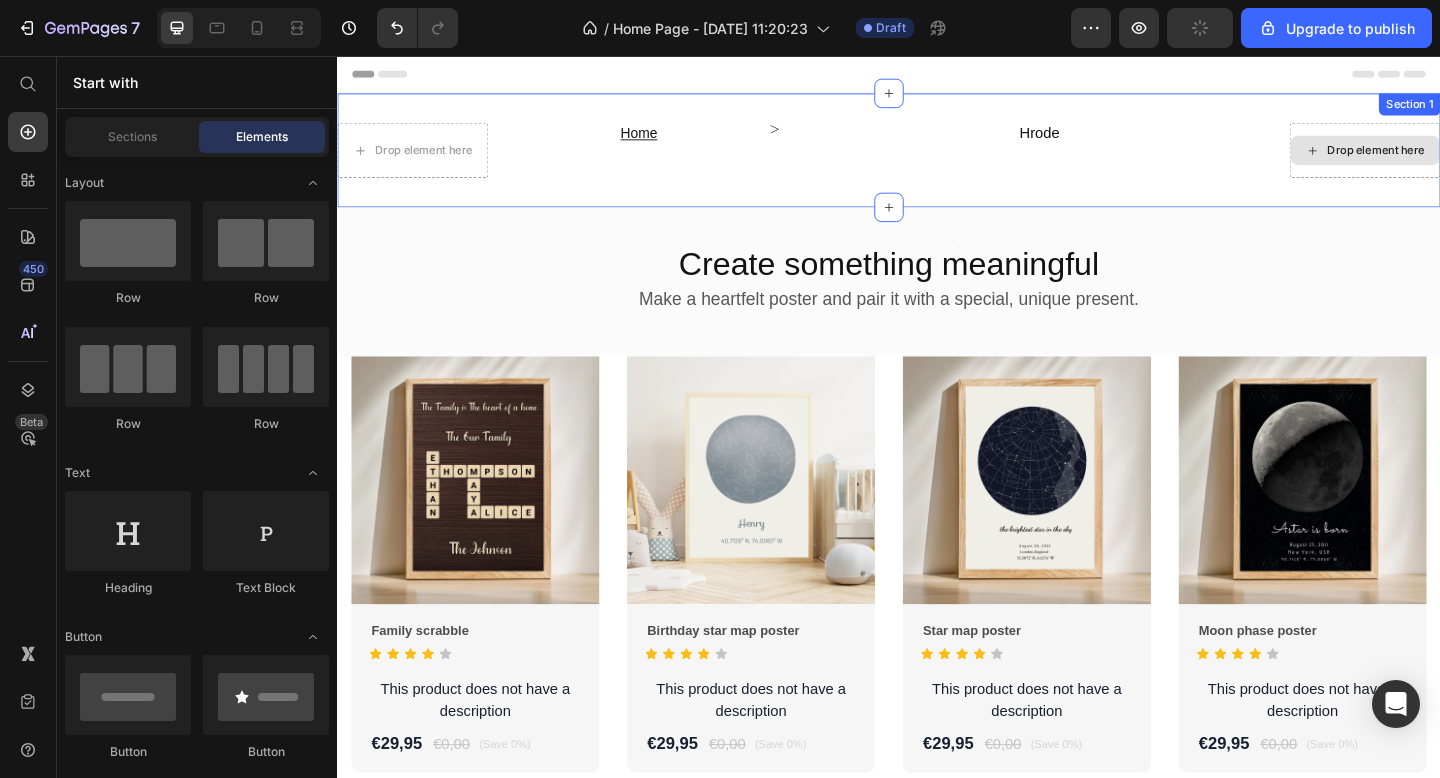 click on "Drop element here Home Heading
Icon Hrode Heading Row
Drop element here Section 1" at bounding box center [937, 159] 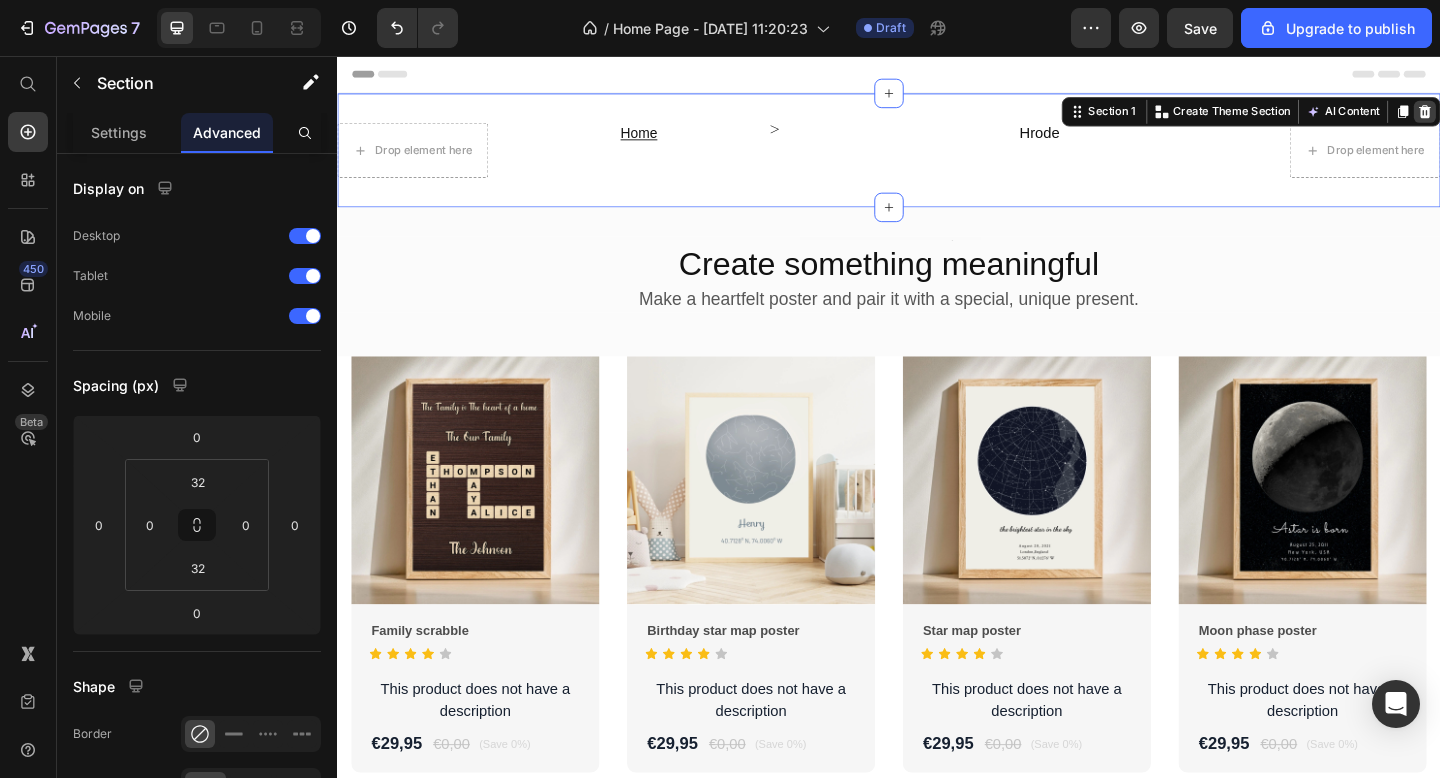 click 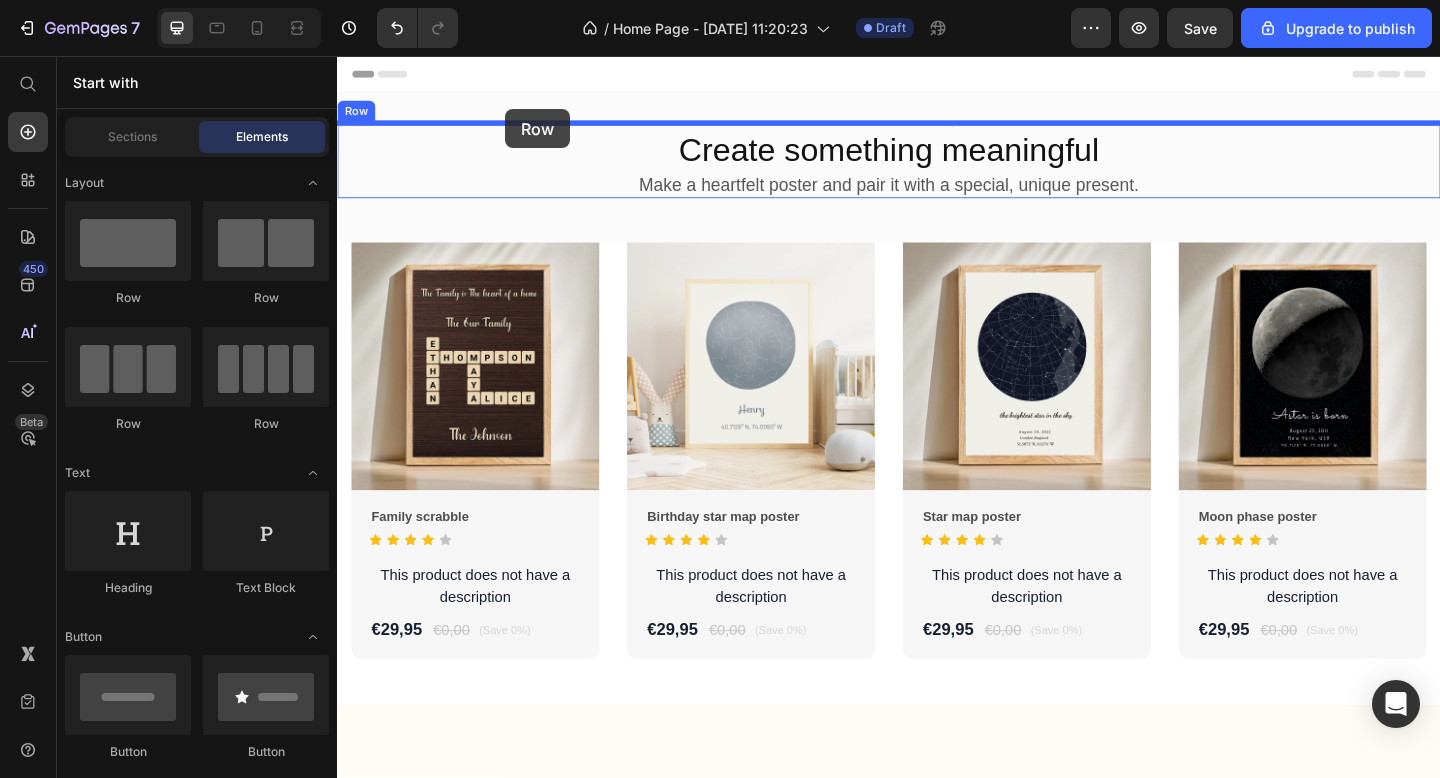 drag, startPoint x: 454, startPoint y: 470, endPoint x: 520, endPoint y: 115, distance: 361.0831 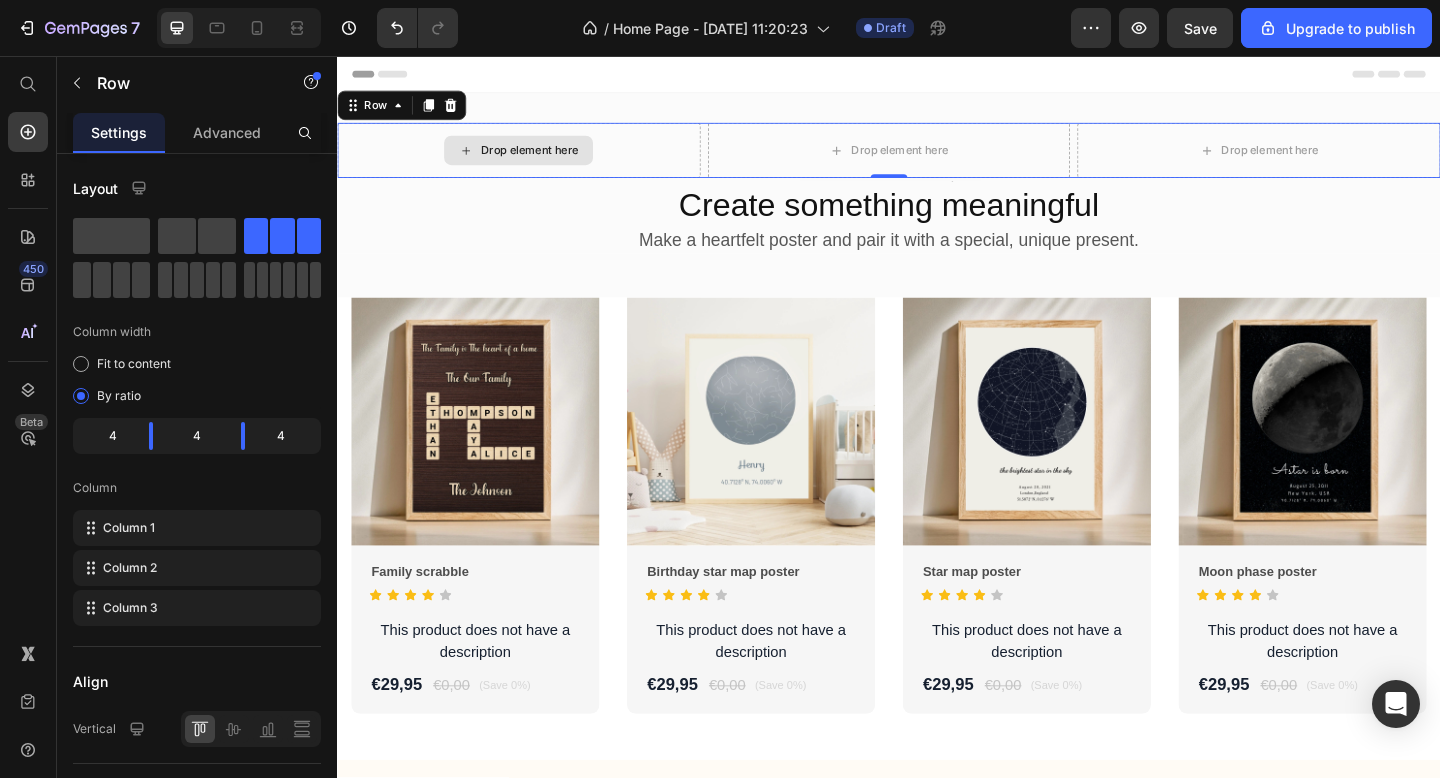 click on "Drop element here" at bounding box center (534, 159) 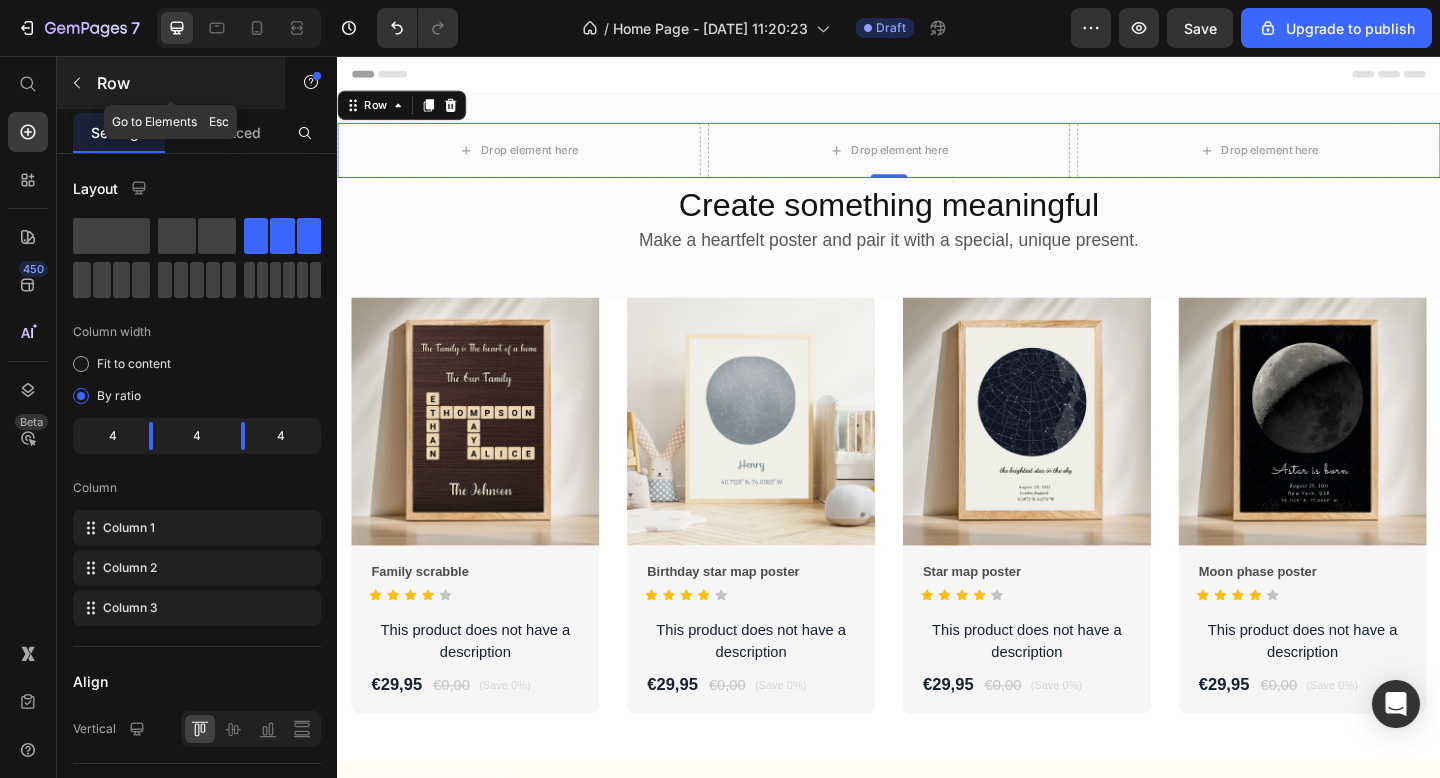 click 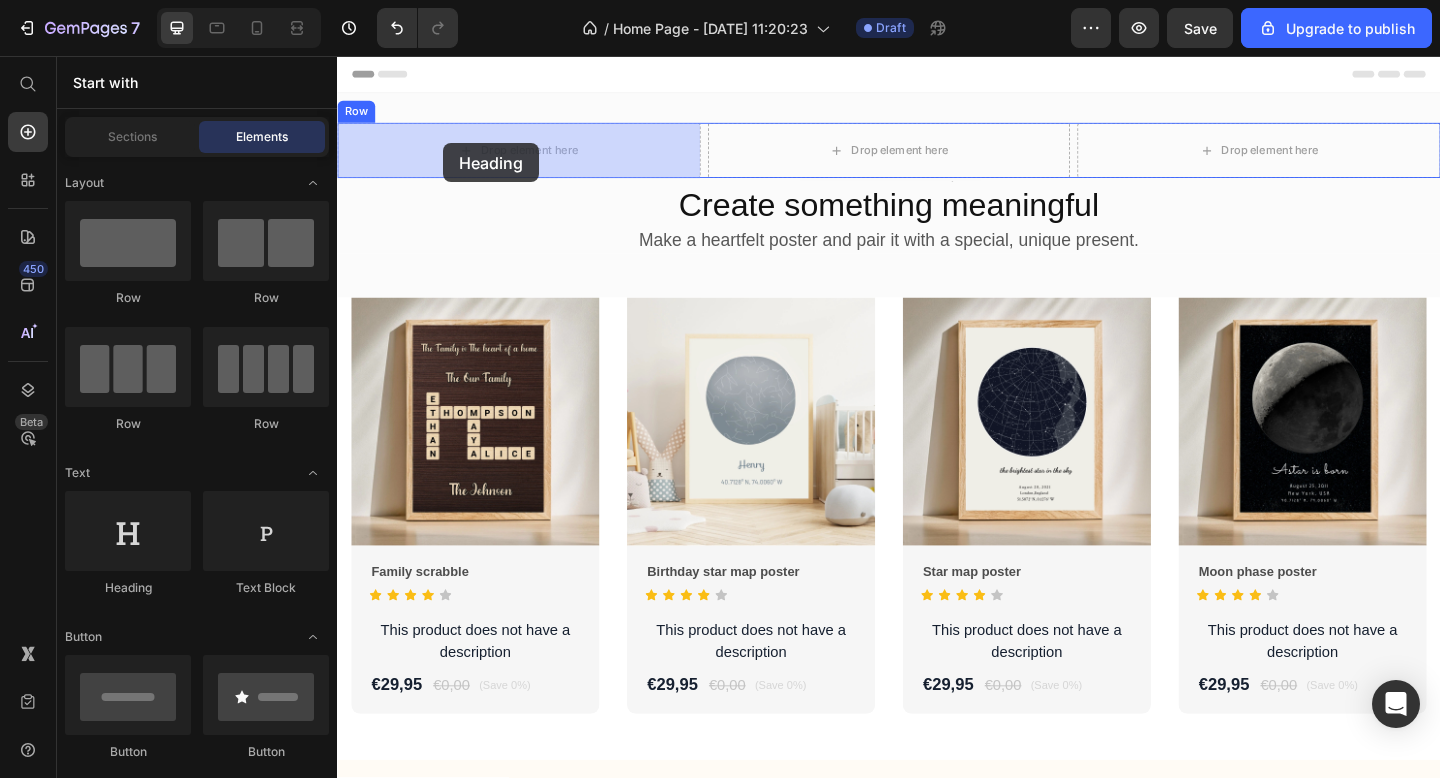 drag, startPoint x: 617, startPoint y: 447, endPoint x: 452, endPoint y: 151, distance: 338.882 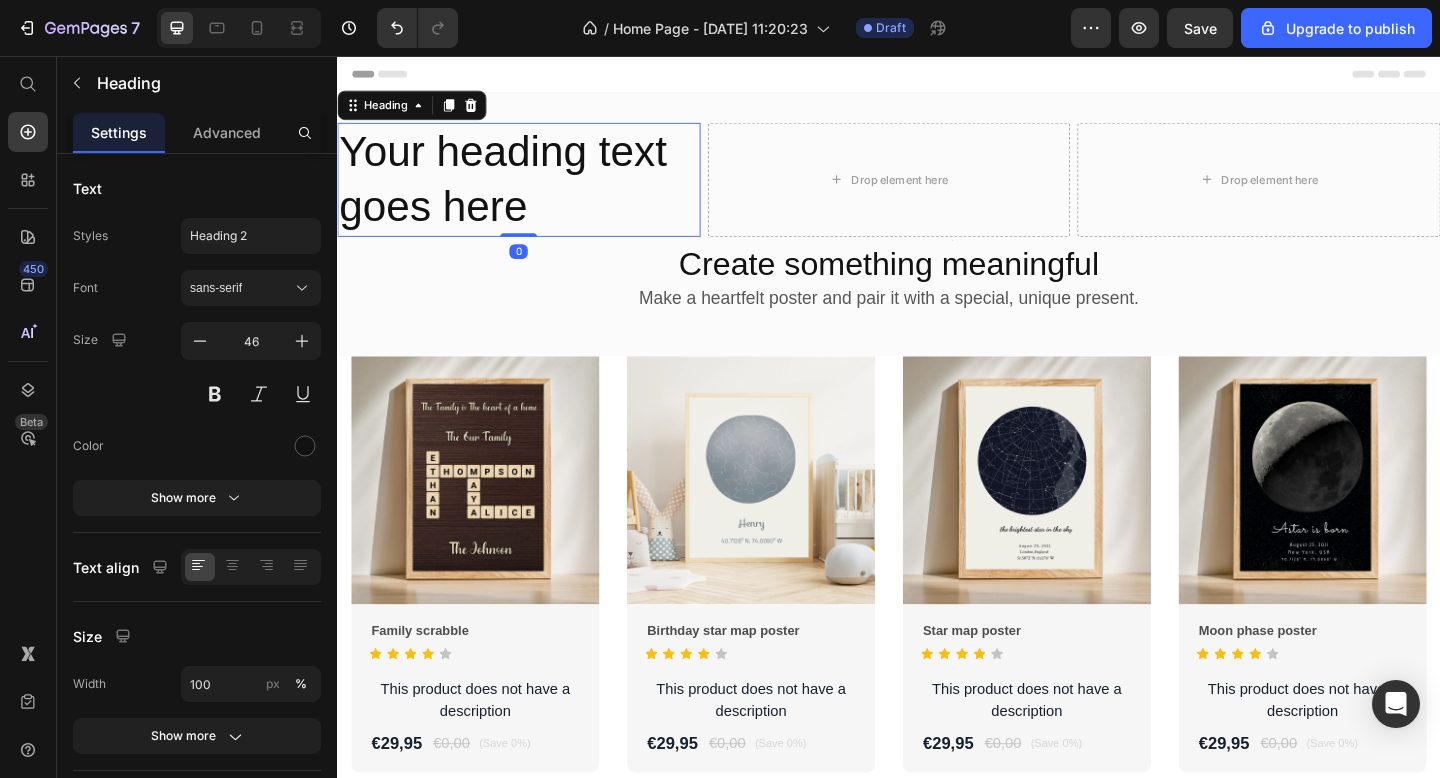 click on "Your heading text goes here" at bounding box center [534, 191] 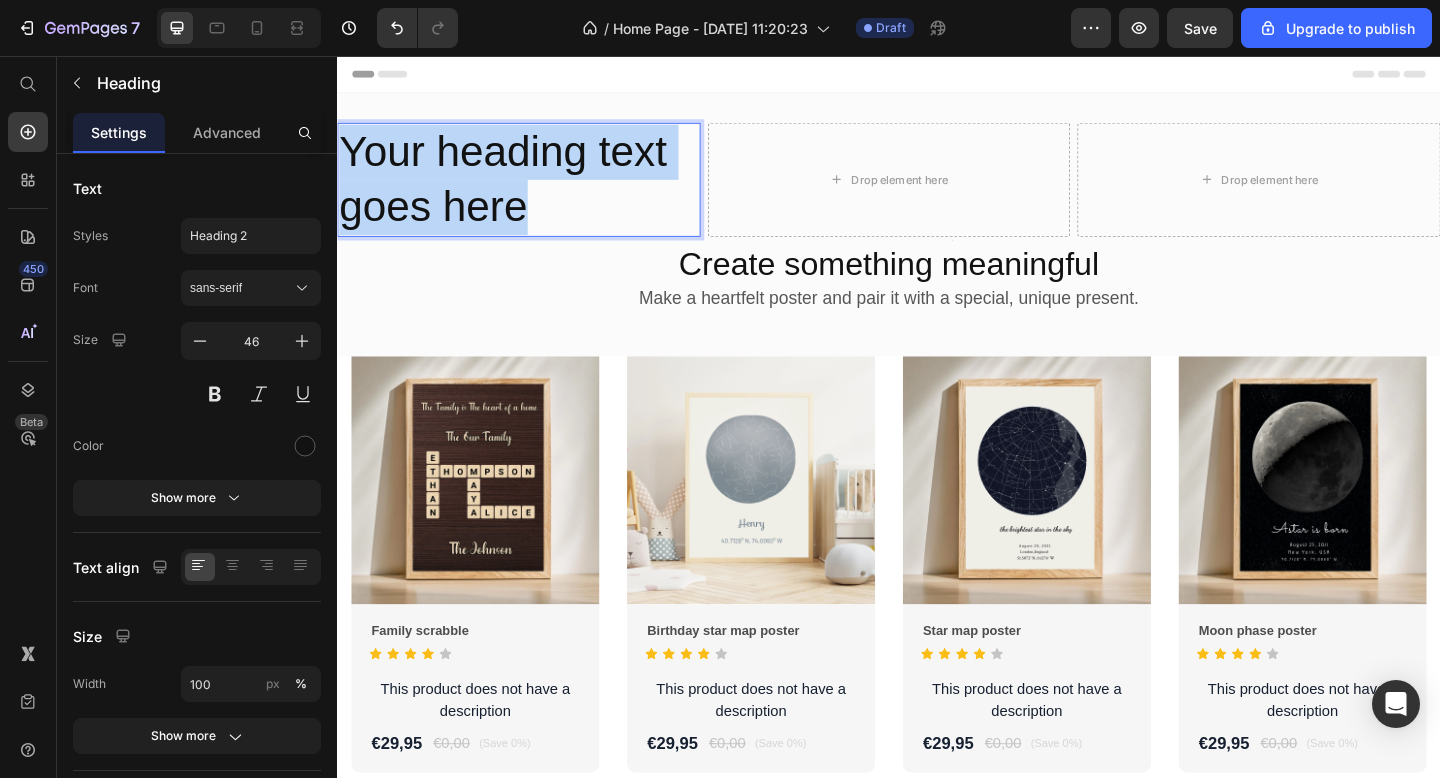 click on "Your heading text goes here" at bounding box center [534, 191] 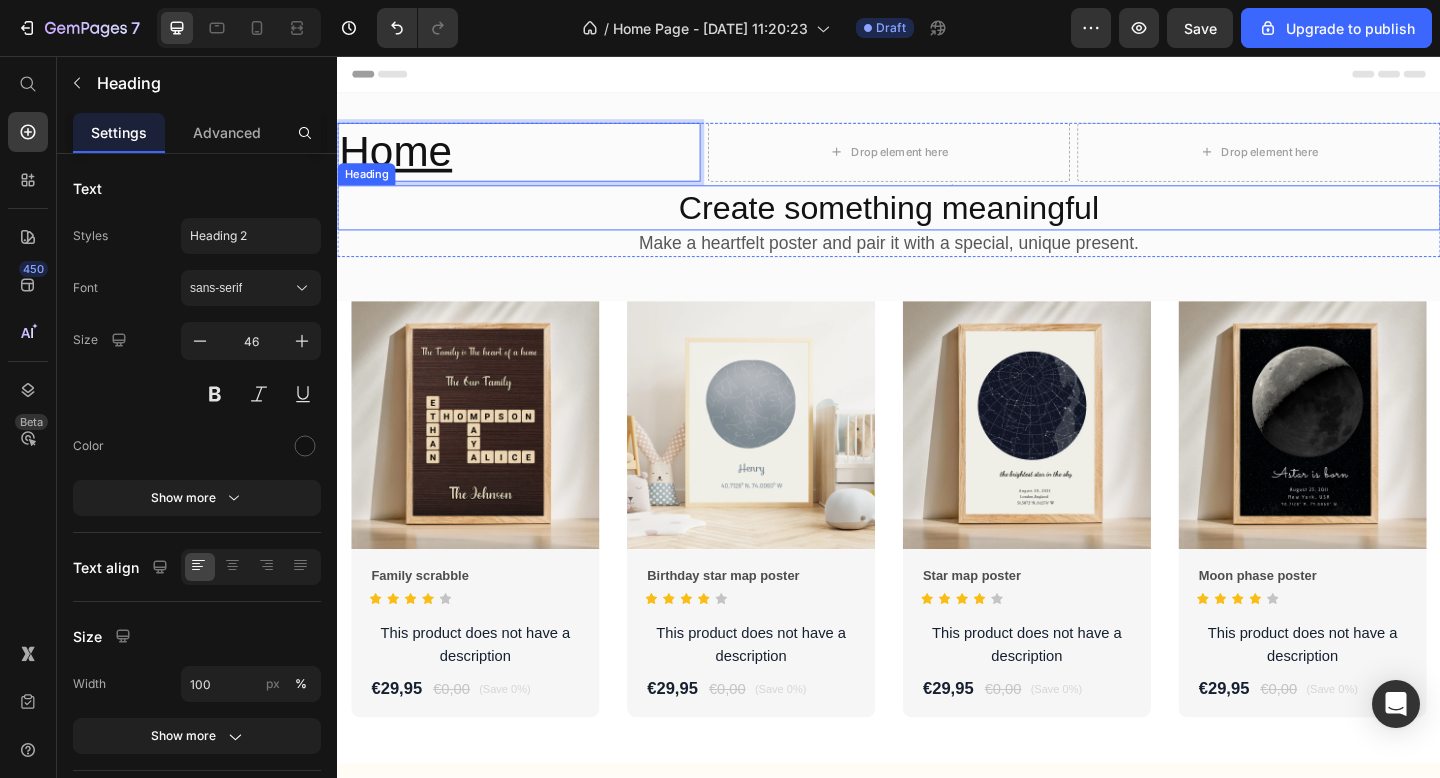 click on "Heading" at bounding box center [368, 185] 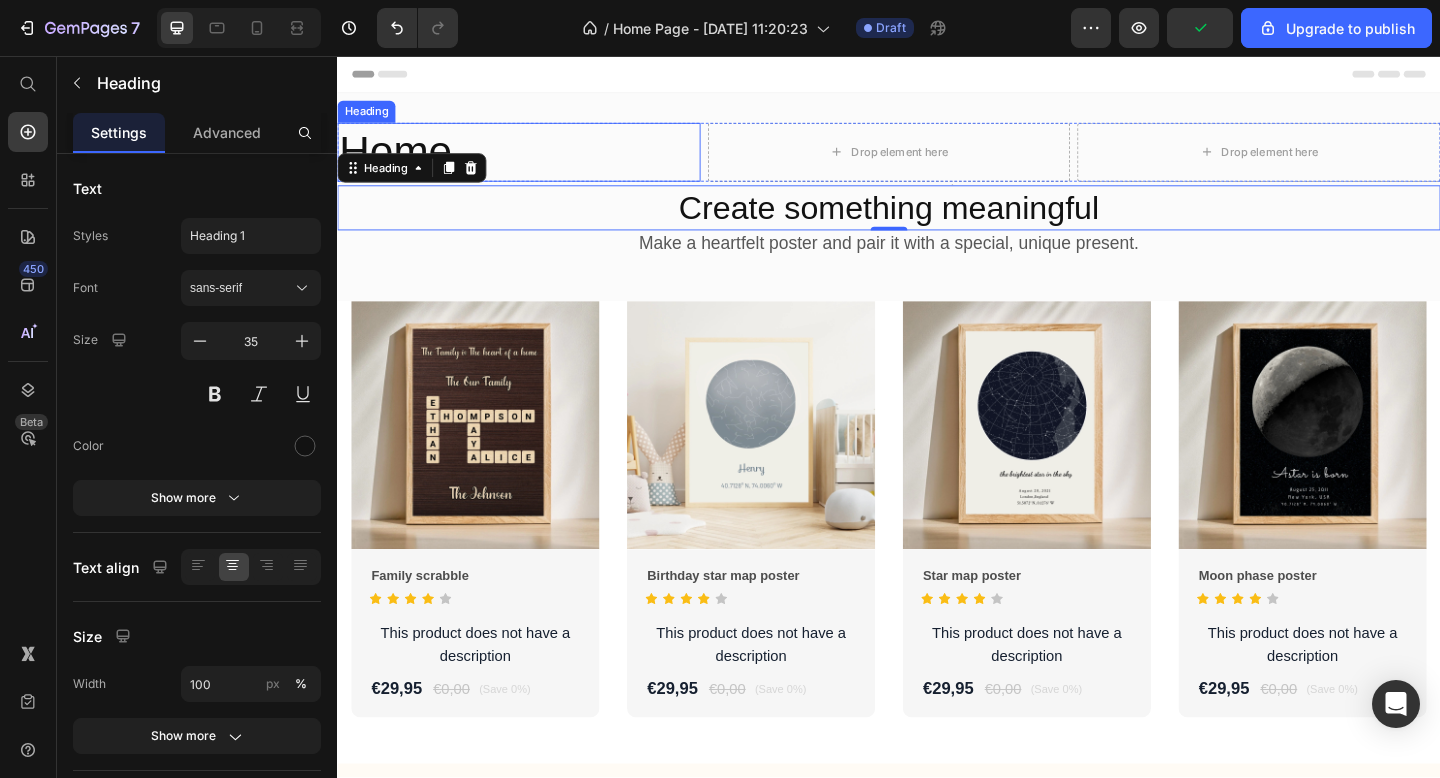 click on "⁠⁠⁠⁠⁠⁠⁠ Home" at bounding box center (534, 161) 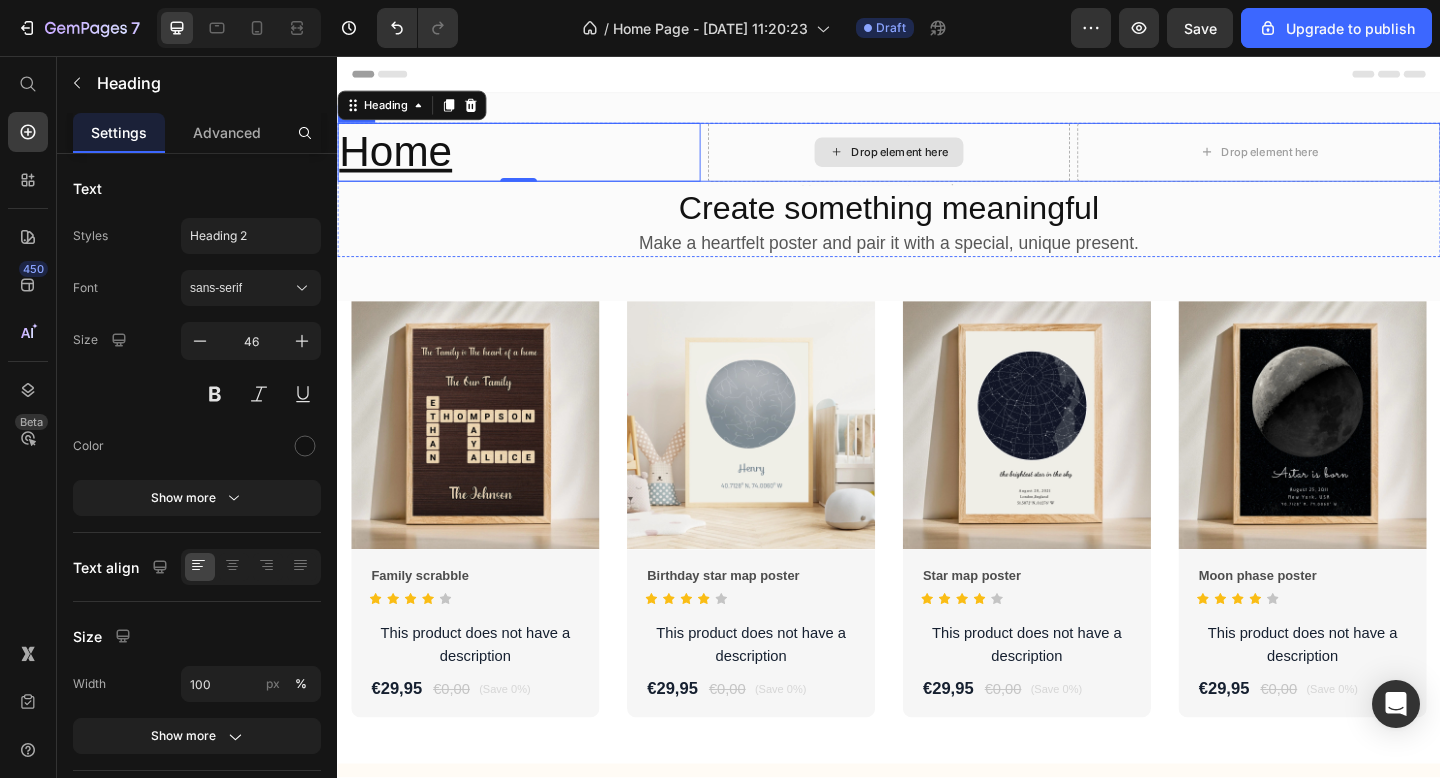 click on "Drop element here" at bounding box center [937, 161] 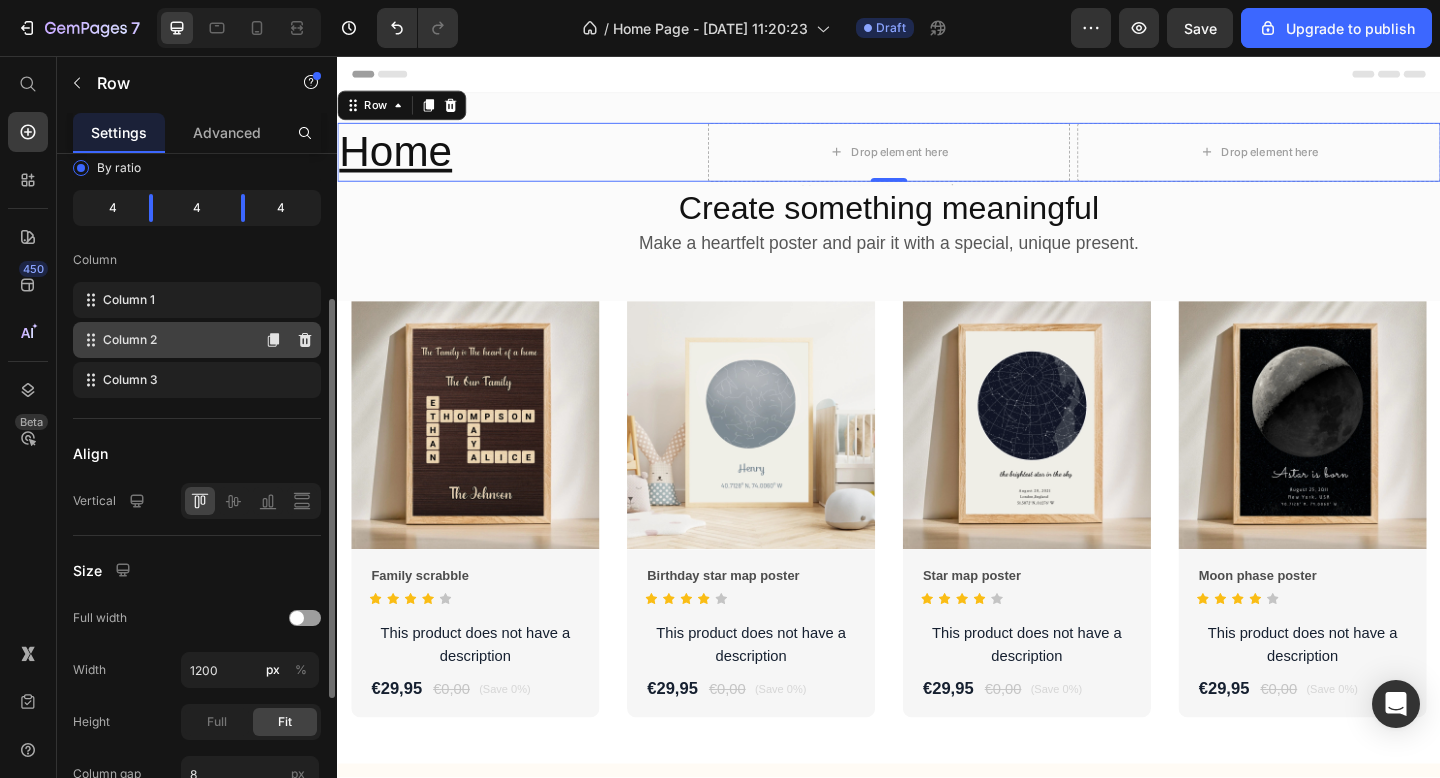 scroll, scrollTop: 235, scrollLeft: 0, axis: vertical 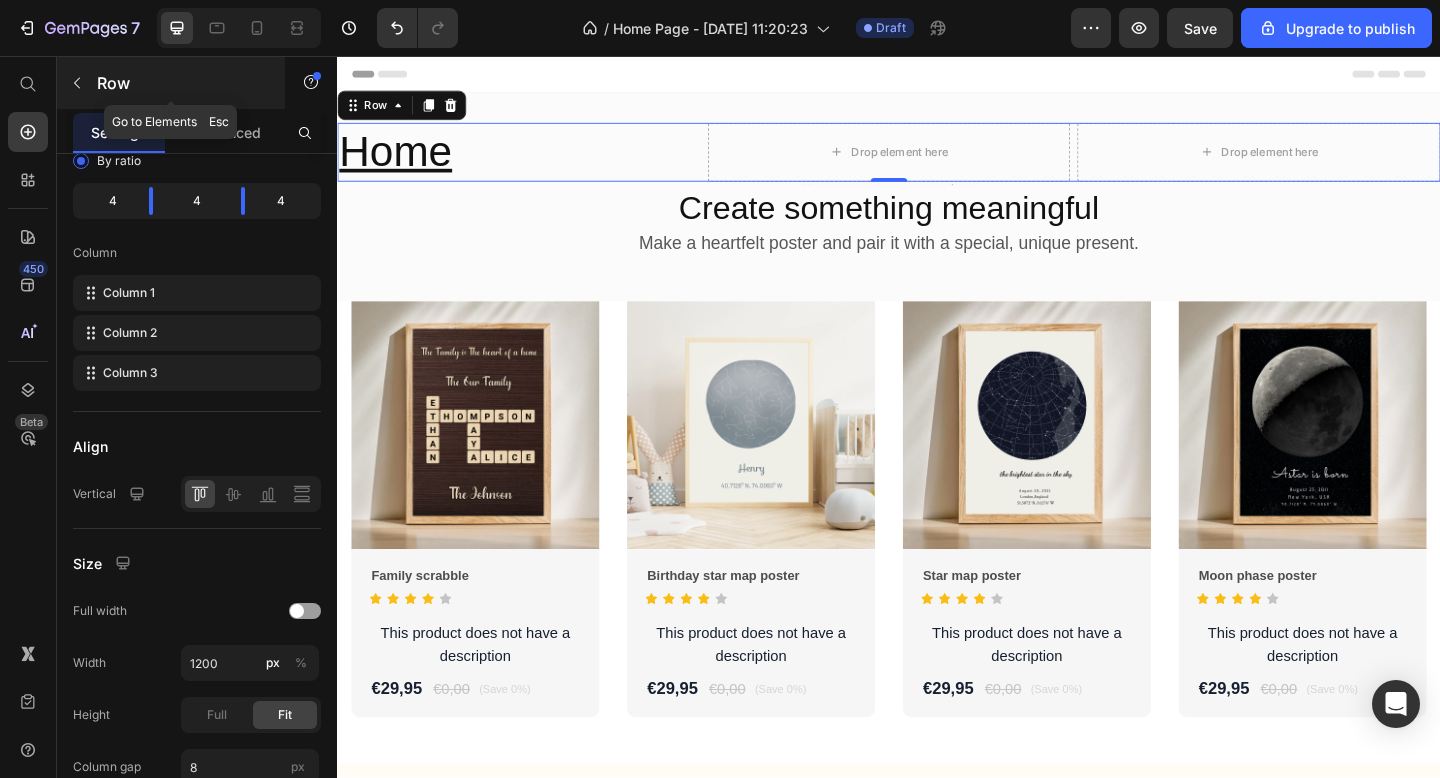 click at bounding box center (77, 83) 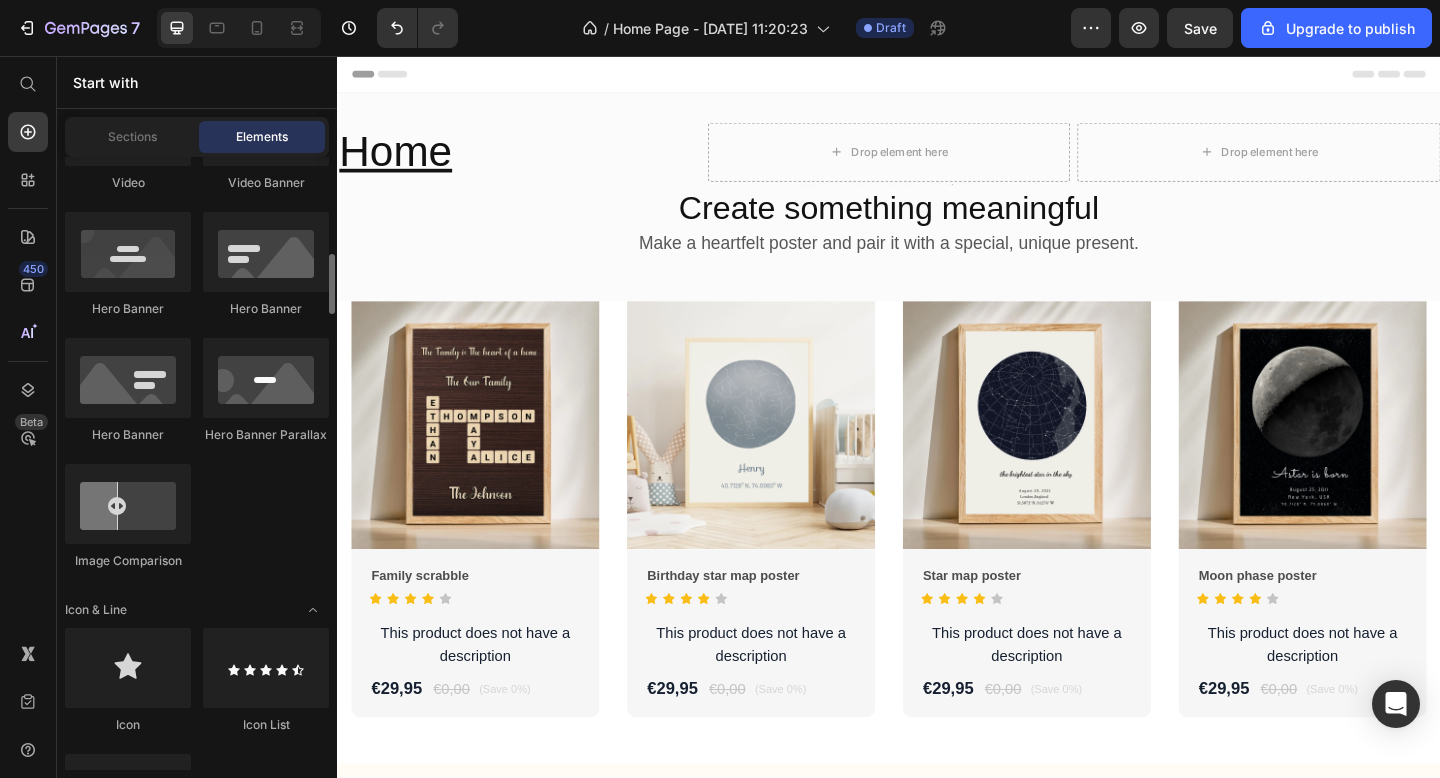 scroll, scrollTop: 1001, scrollLeft: 0, axis: vertical 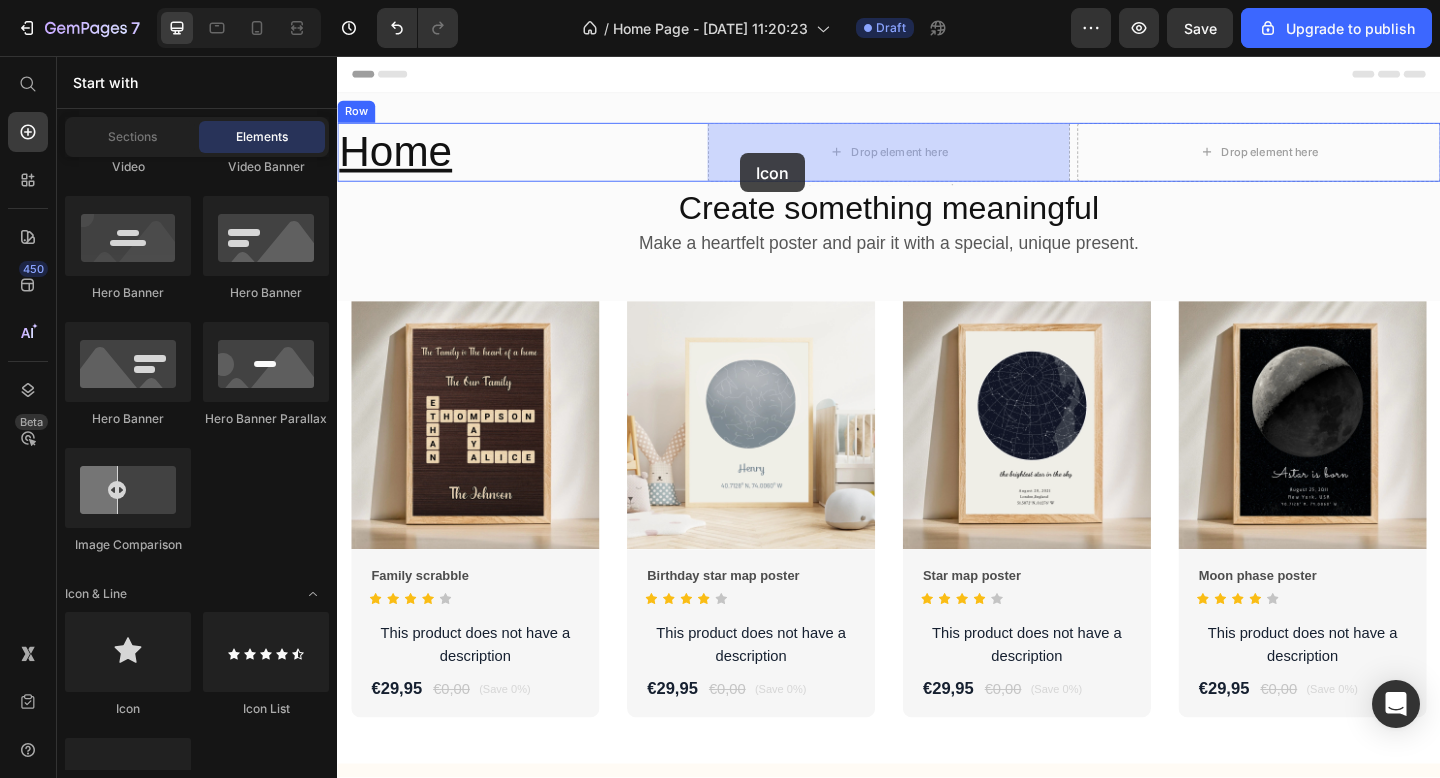drag, startPoint x: 494, startPoint y: 680, endPoint x: 775, endPoint y: 162, distance: 589.3089 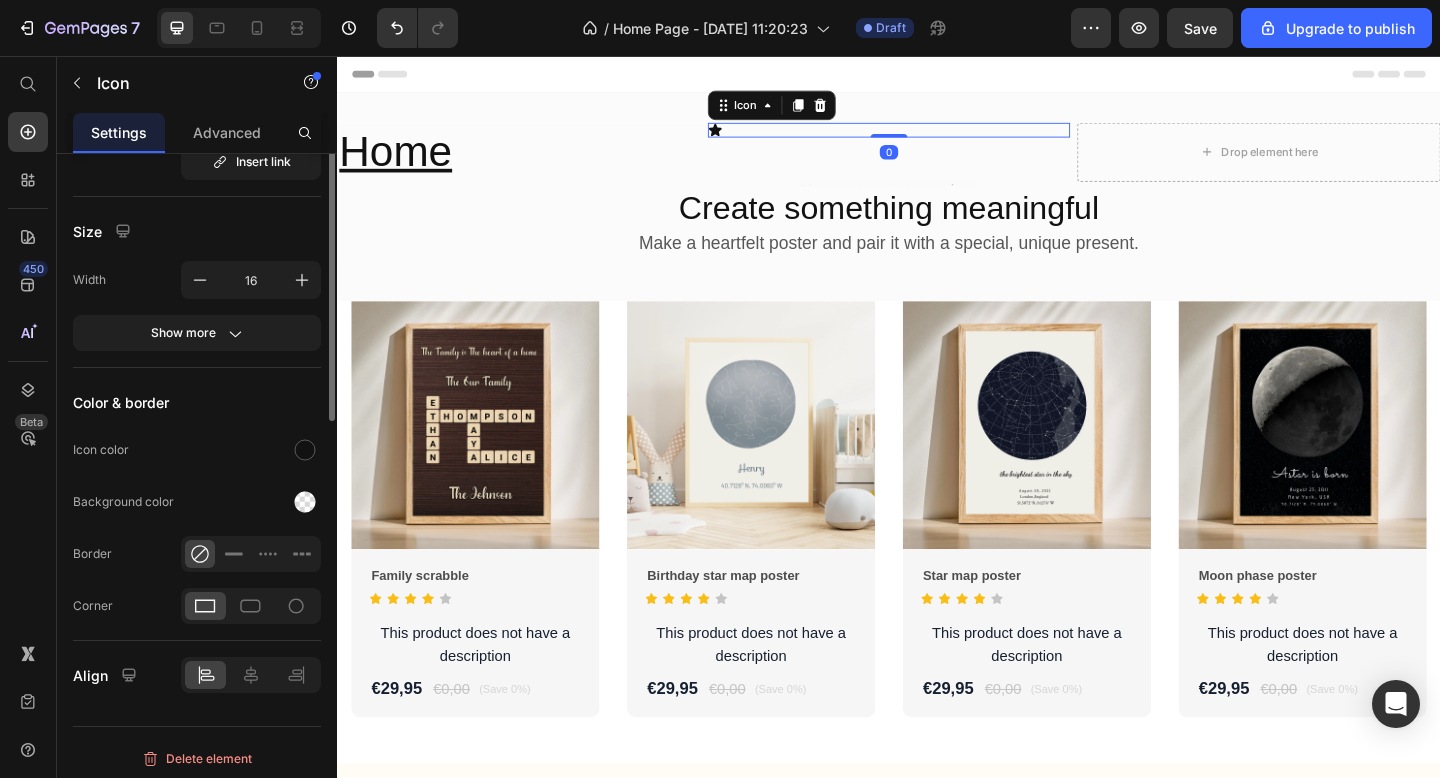 scroll, scrollTop: 0, scrollLeft: 0, axis: both 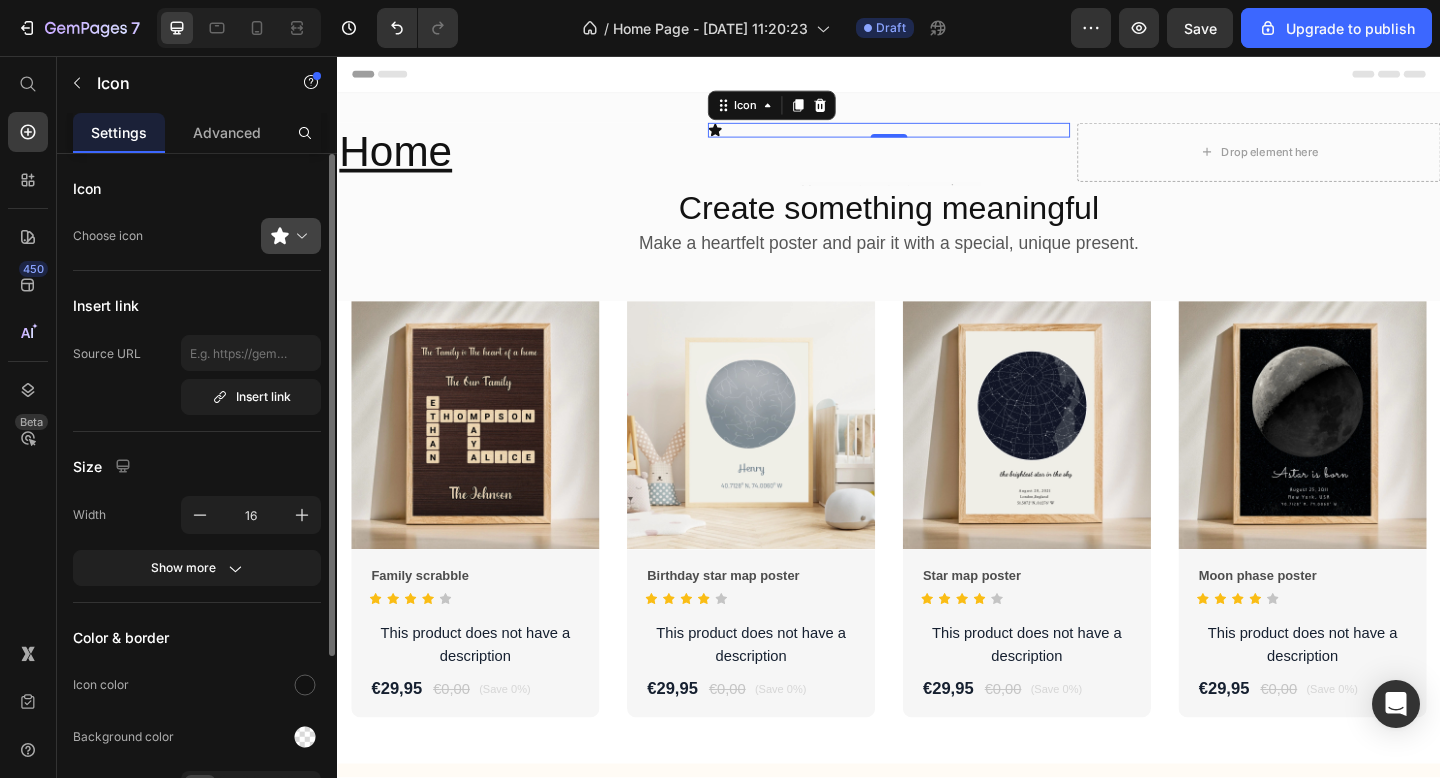 click at bounding box center (299, 236) 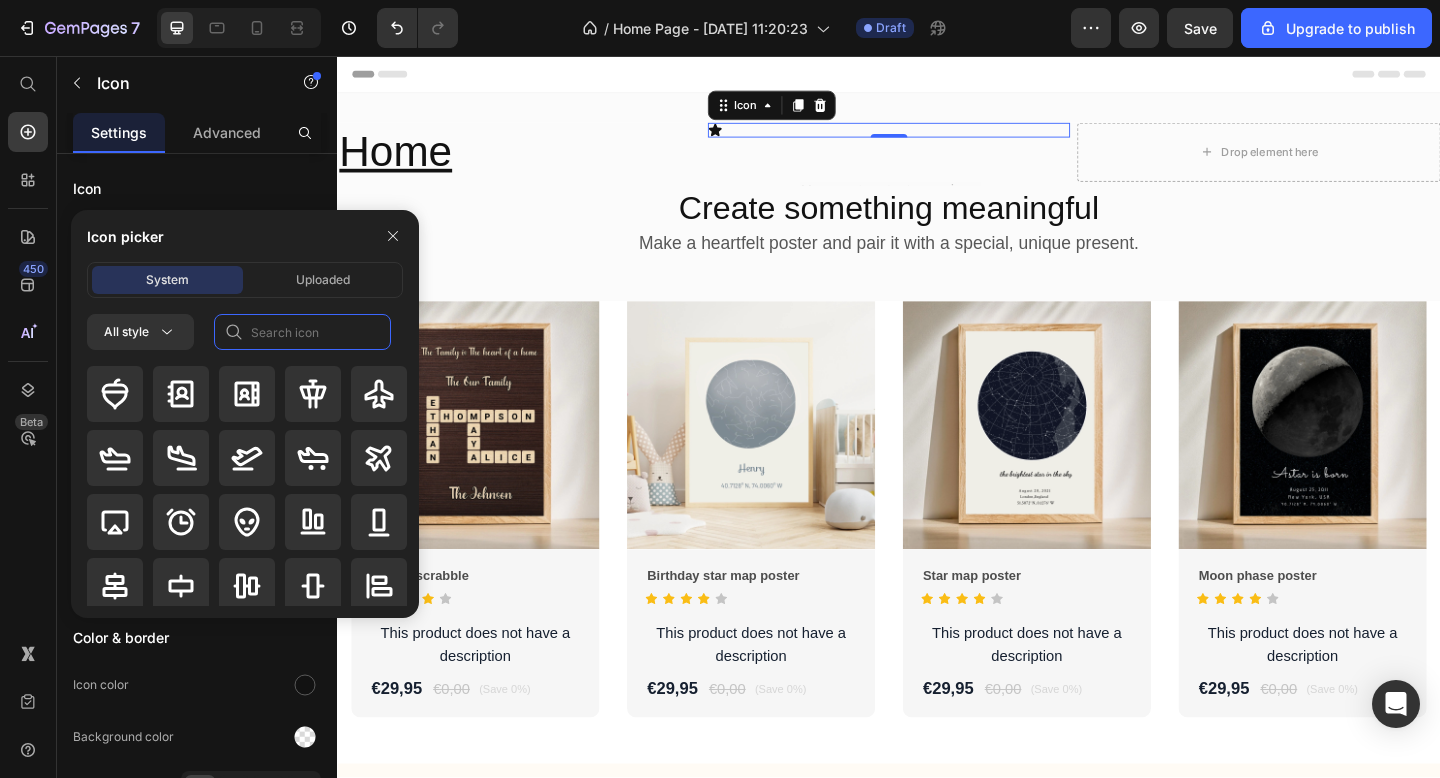 click 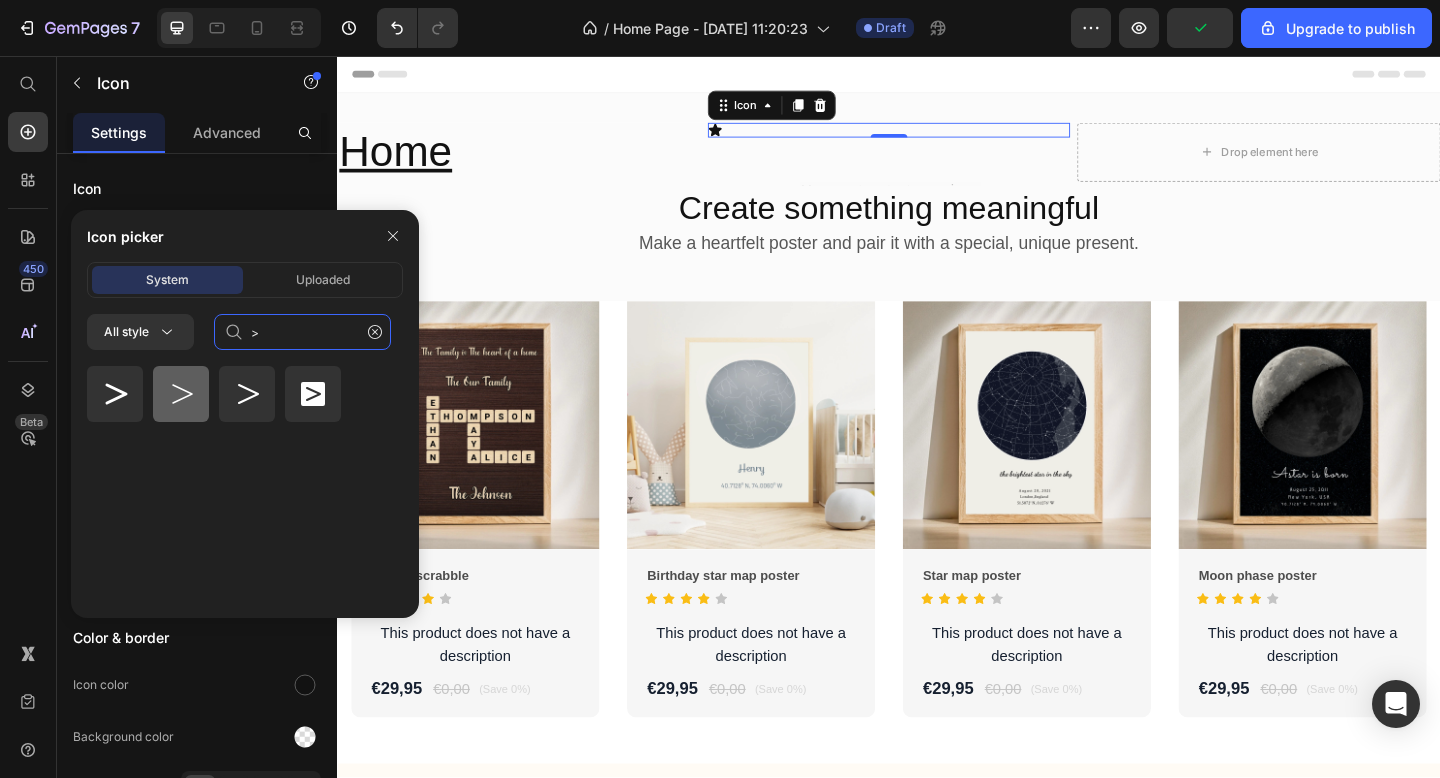 type on ">" 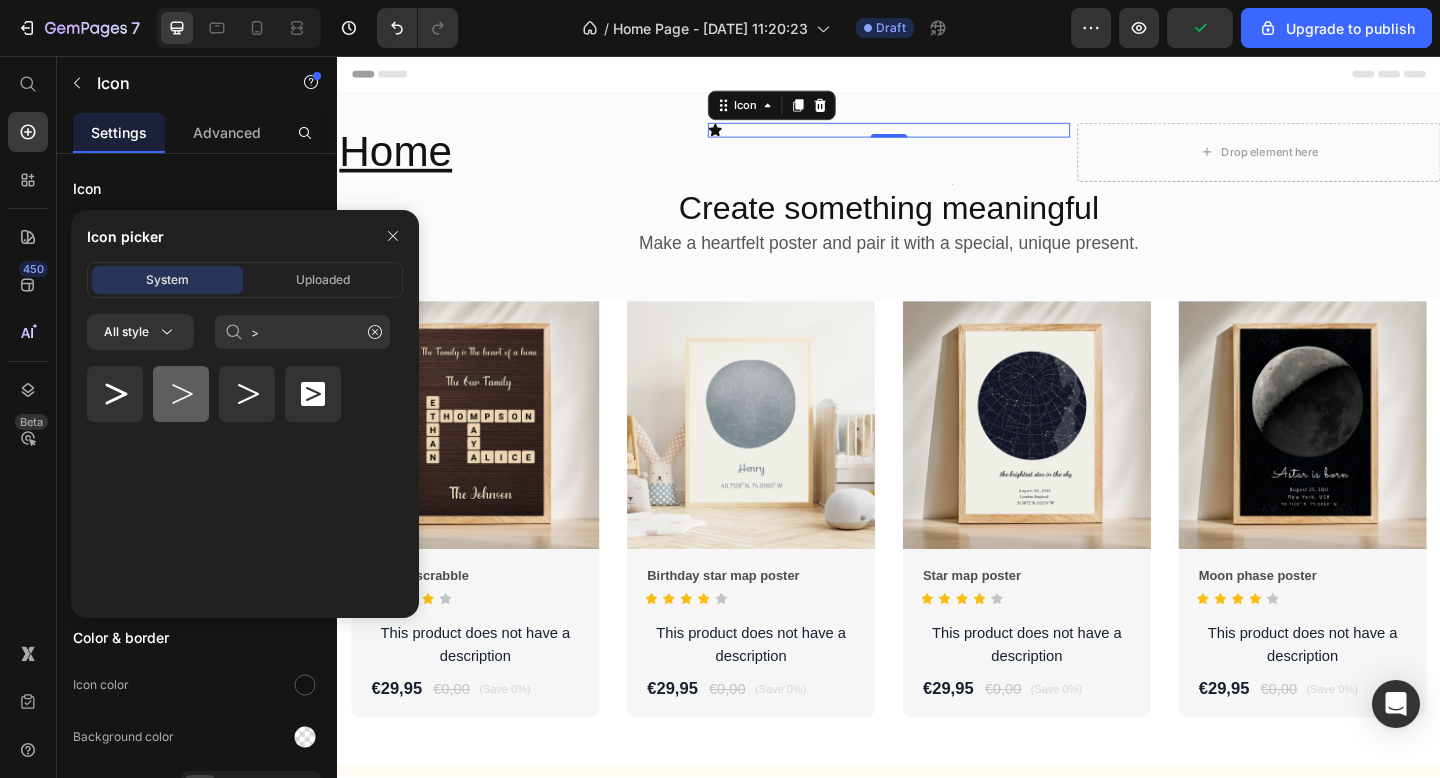 click 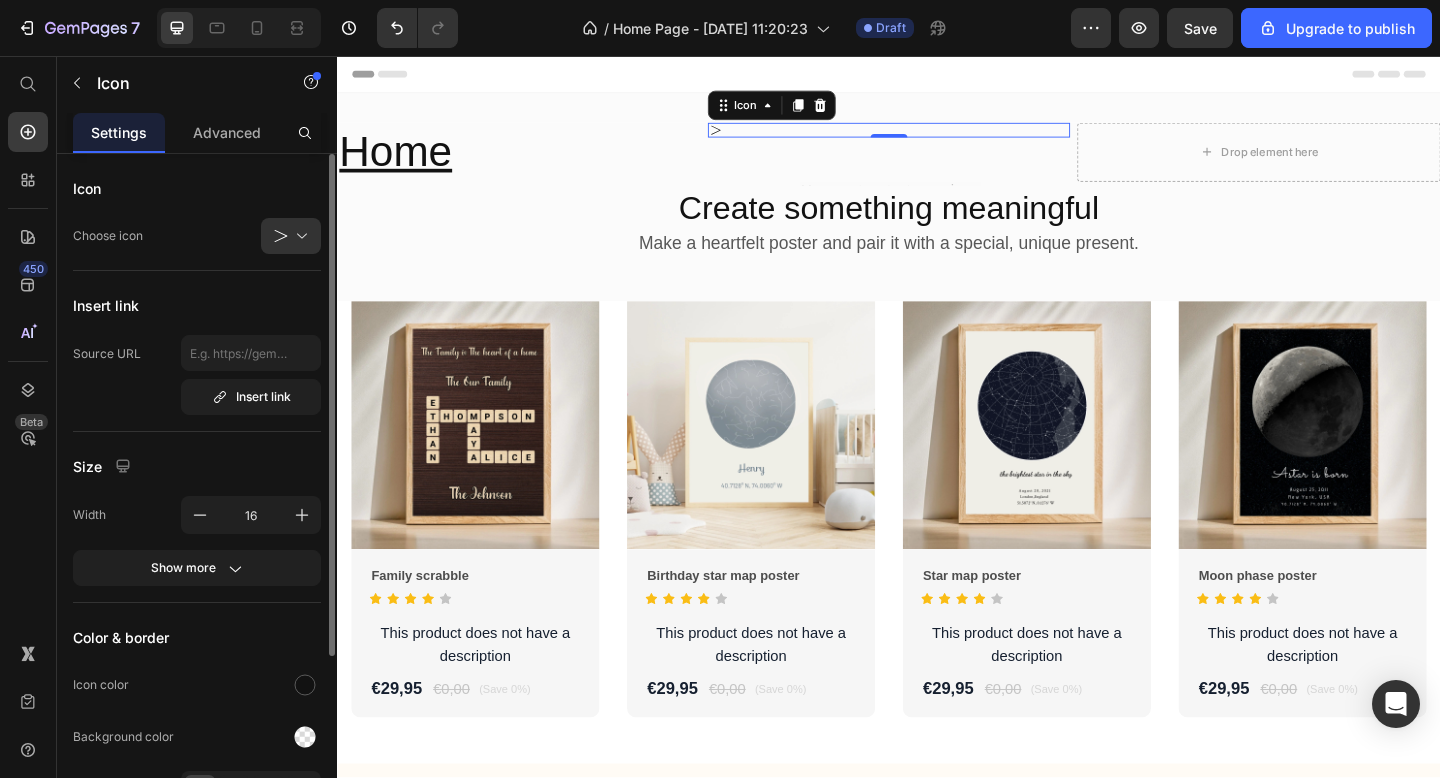 click on "Size" at bounding box center (197, 466) 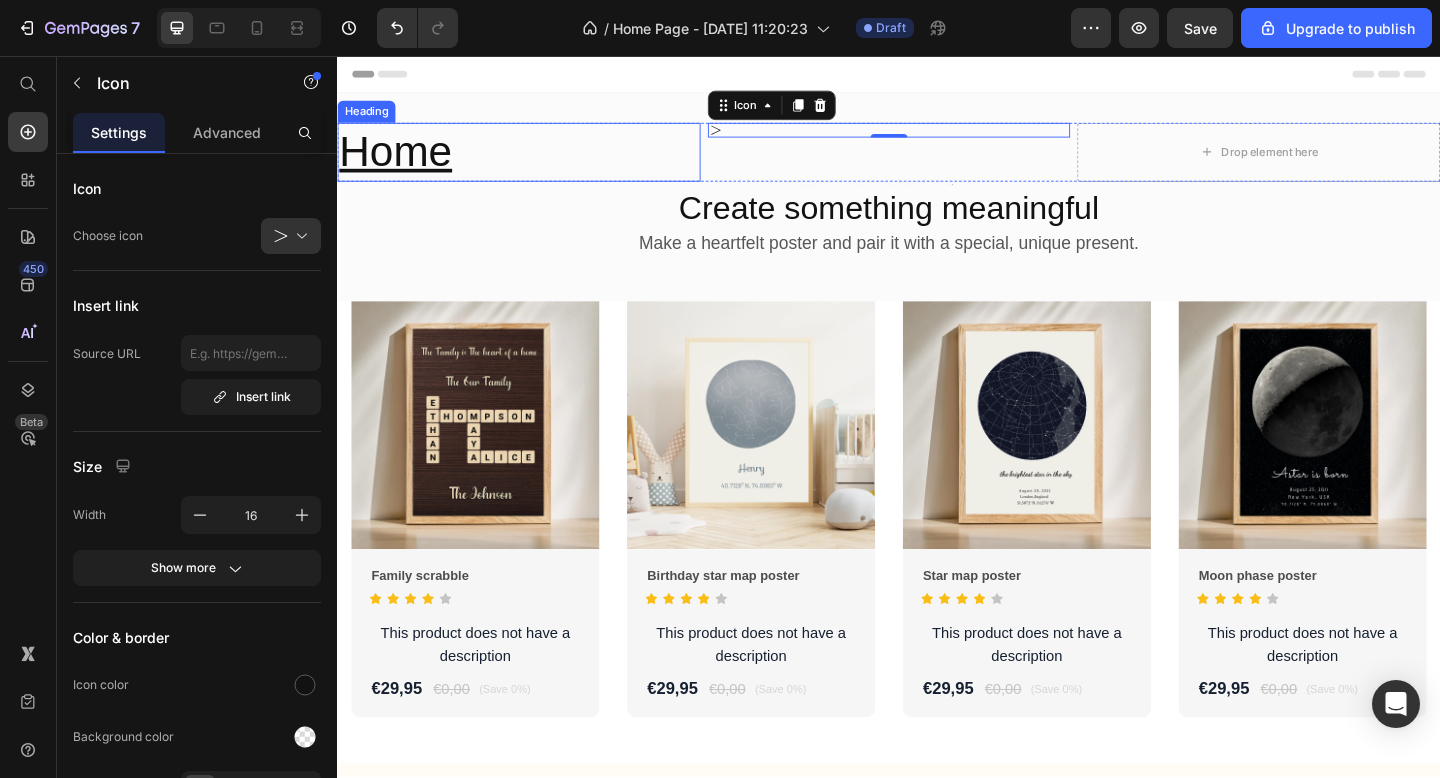 click on "⁠⁠⁠⁠⁠⁠⁠ Home" at bounding box center (534, 161) 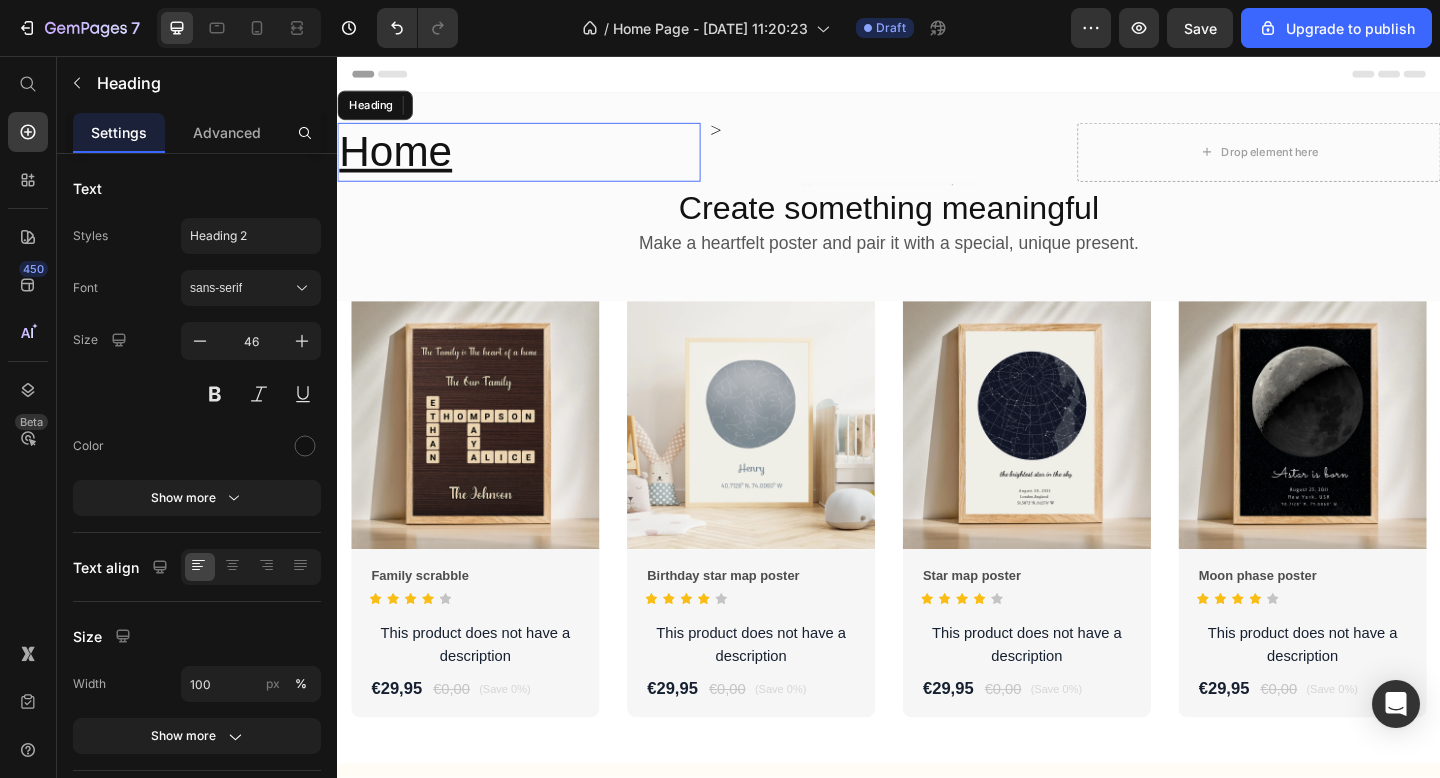 click on "Home ⁠⁠⁠⁠⁠⁠⁠" at bounding box center (534, 161) 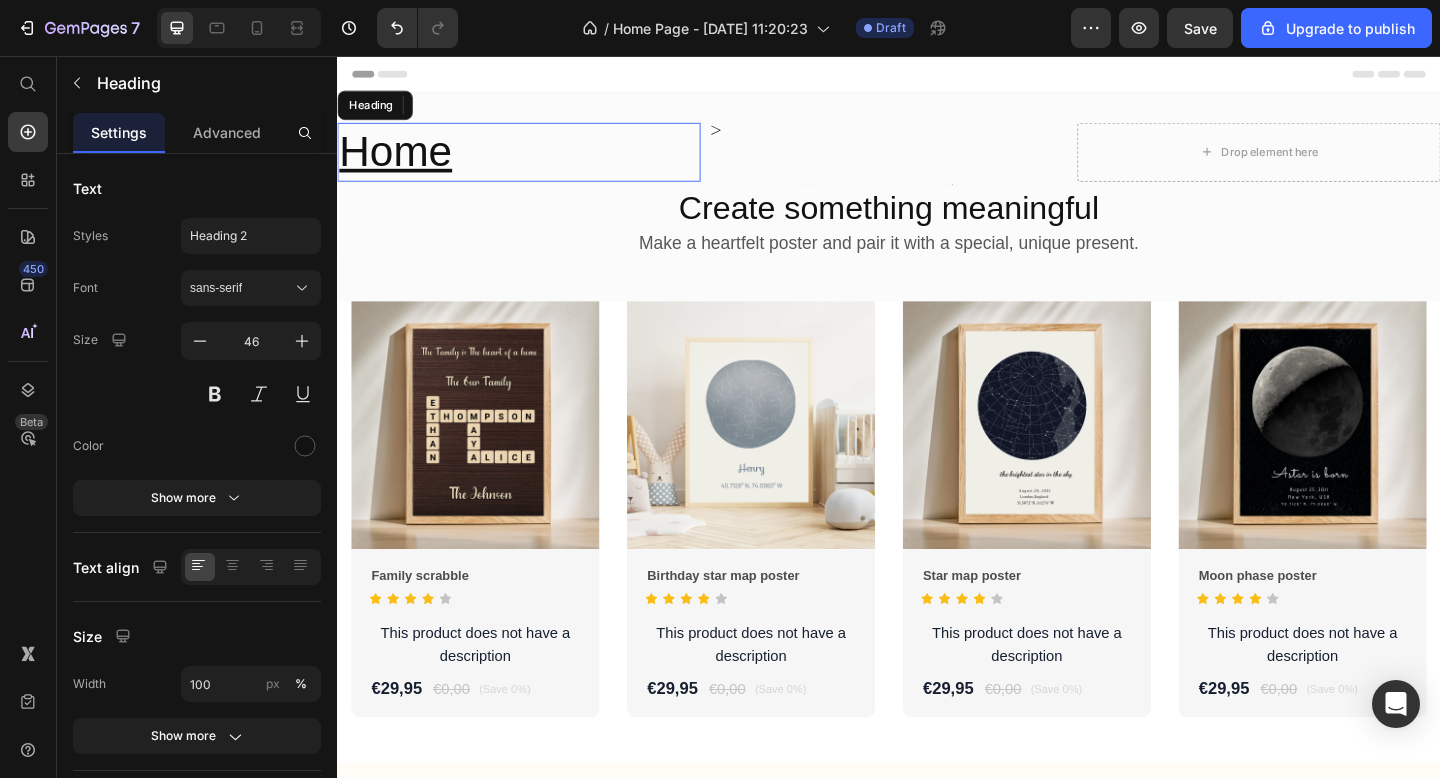click on "Home" at bounding box center (400, 160) 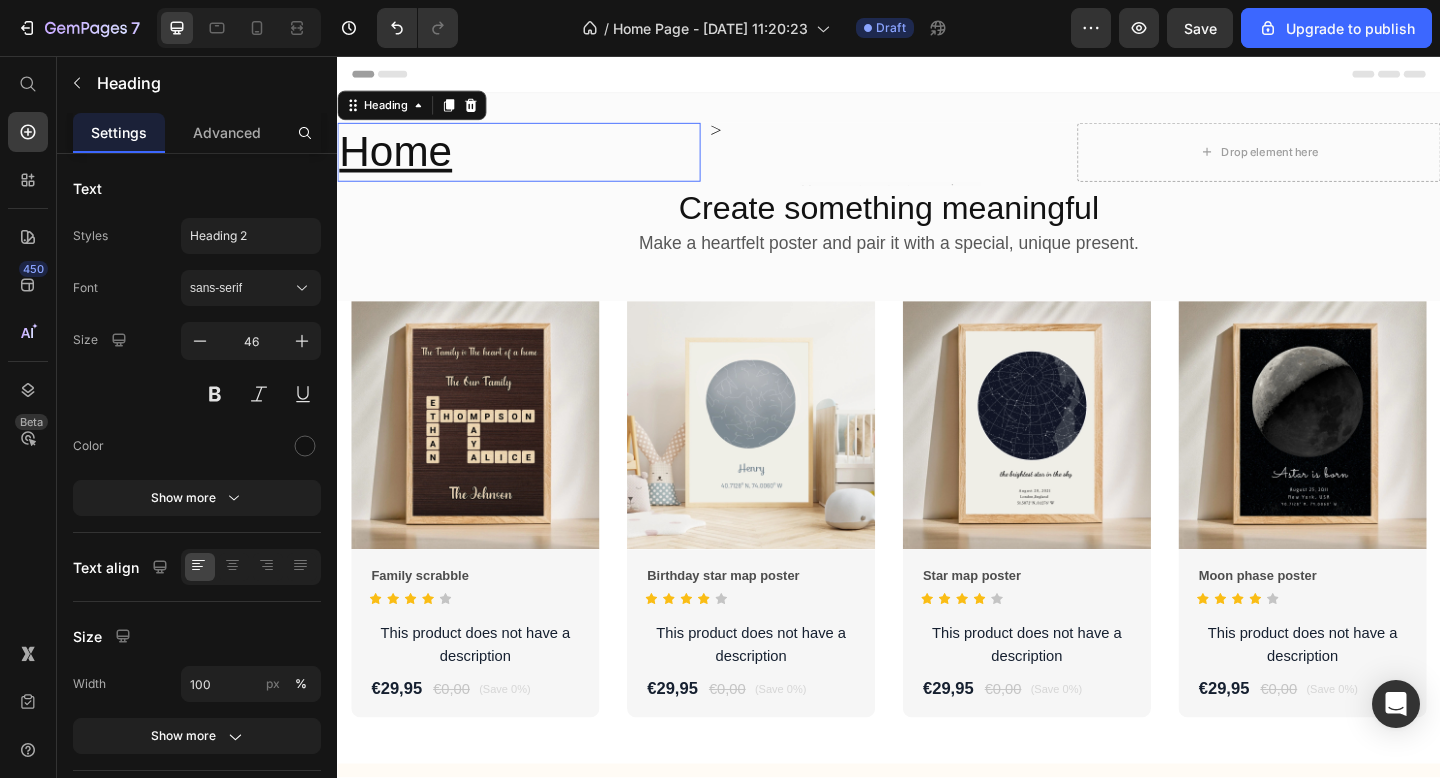 click on "Home" at bounding box center [400, 160] 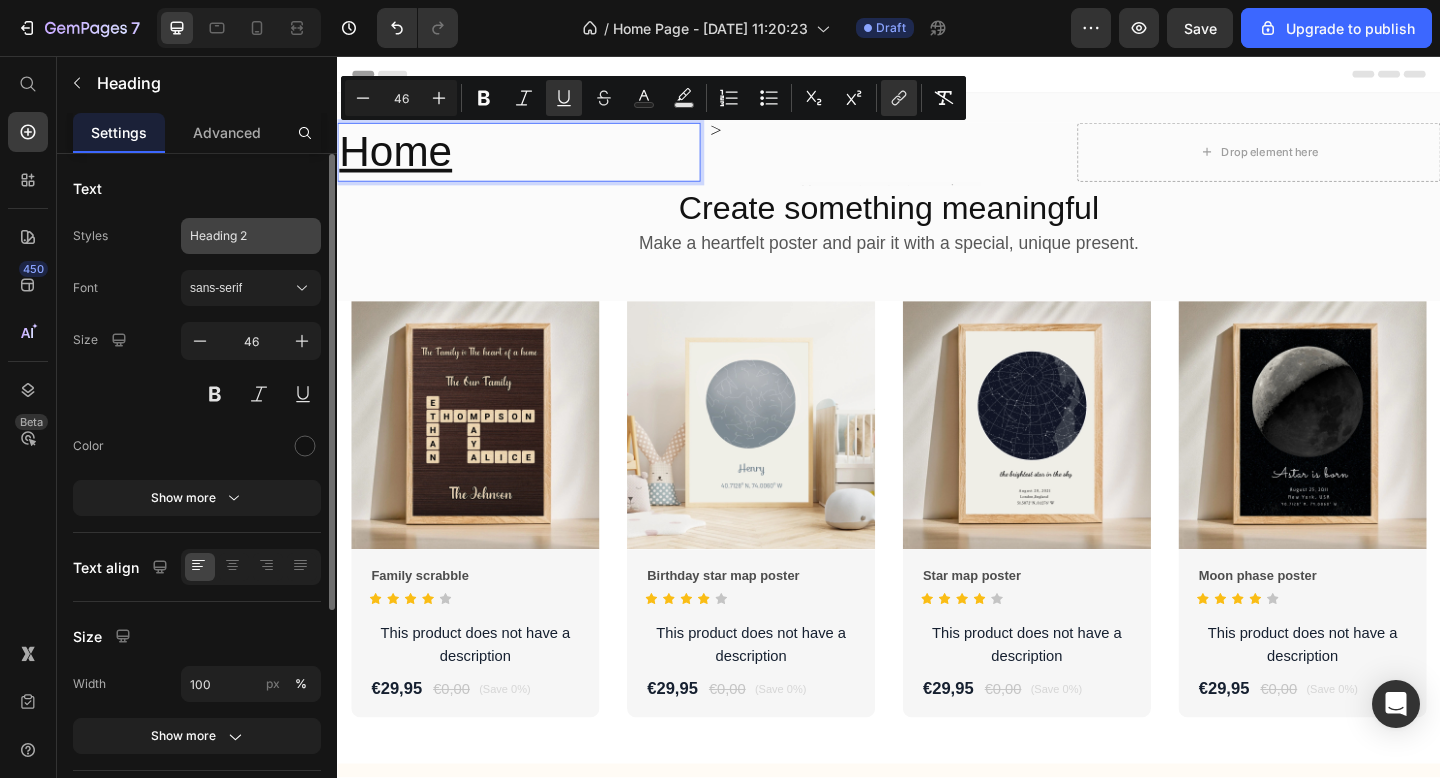 click on "Heading 2" at bounding box center (251, 236) 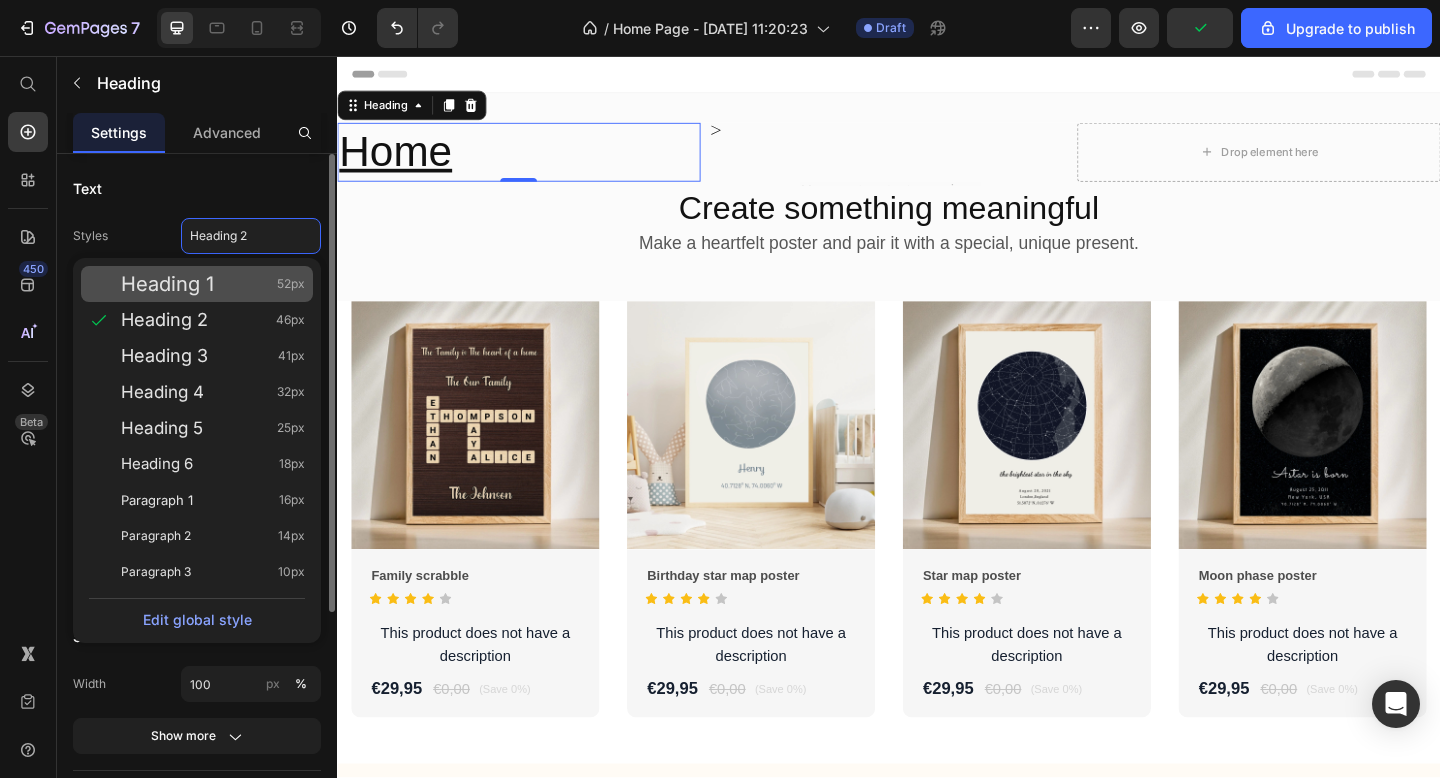 click on "Heading 1 52px" at bounding box center (213, 284) 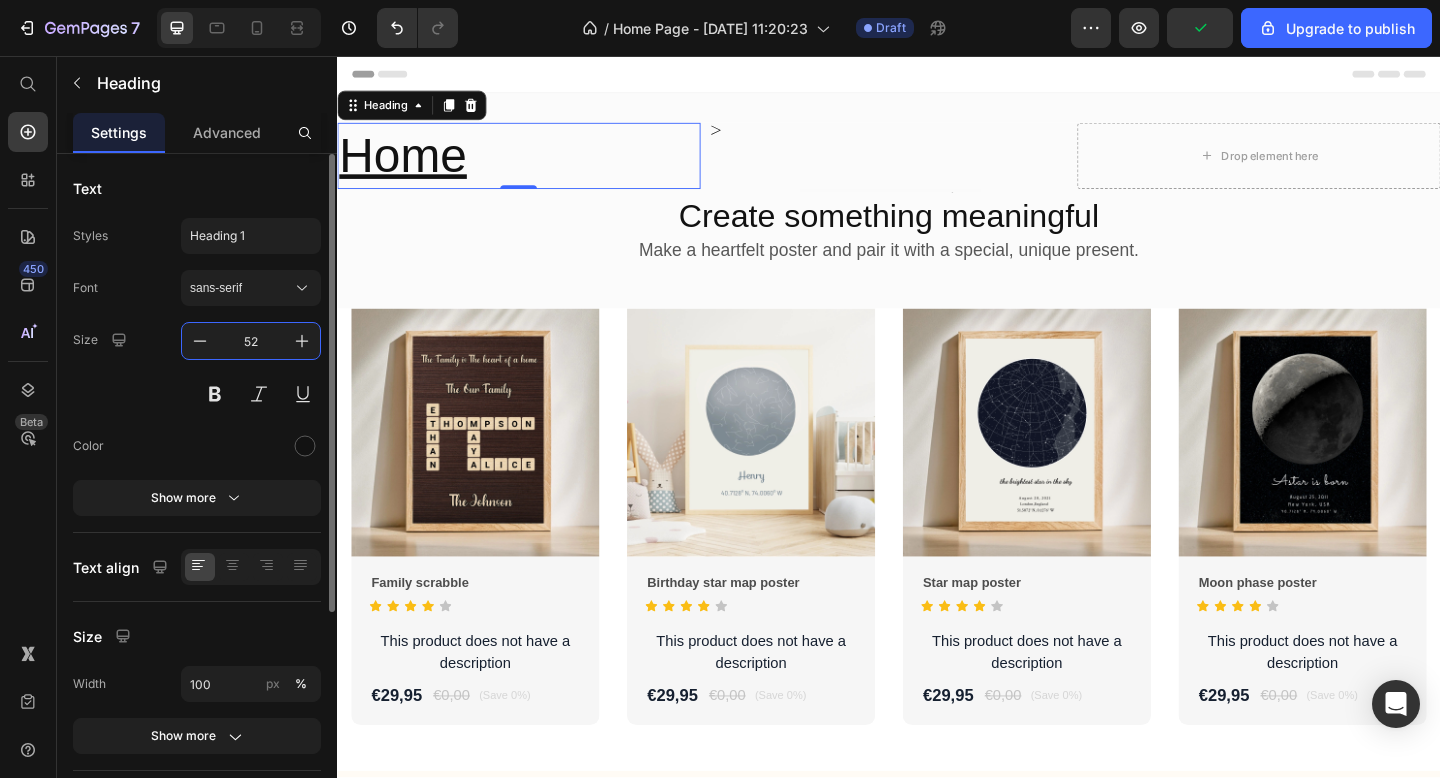 click on "52" at bounding box center (251, 341) 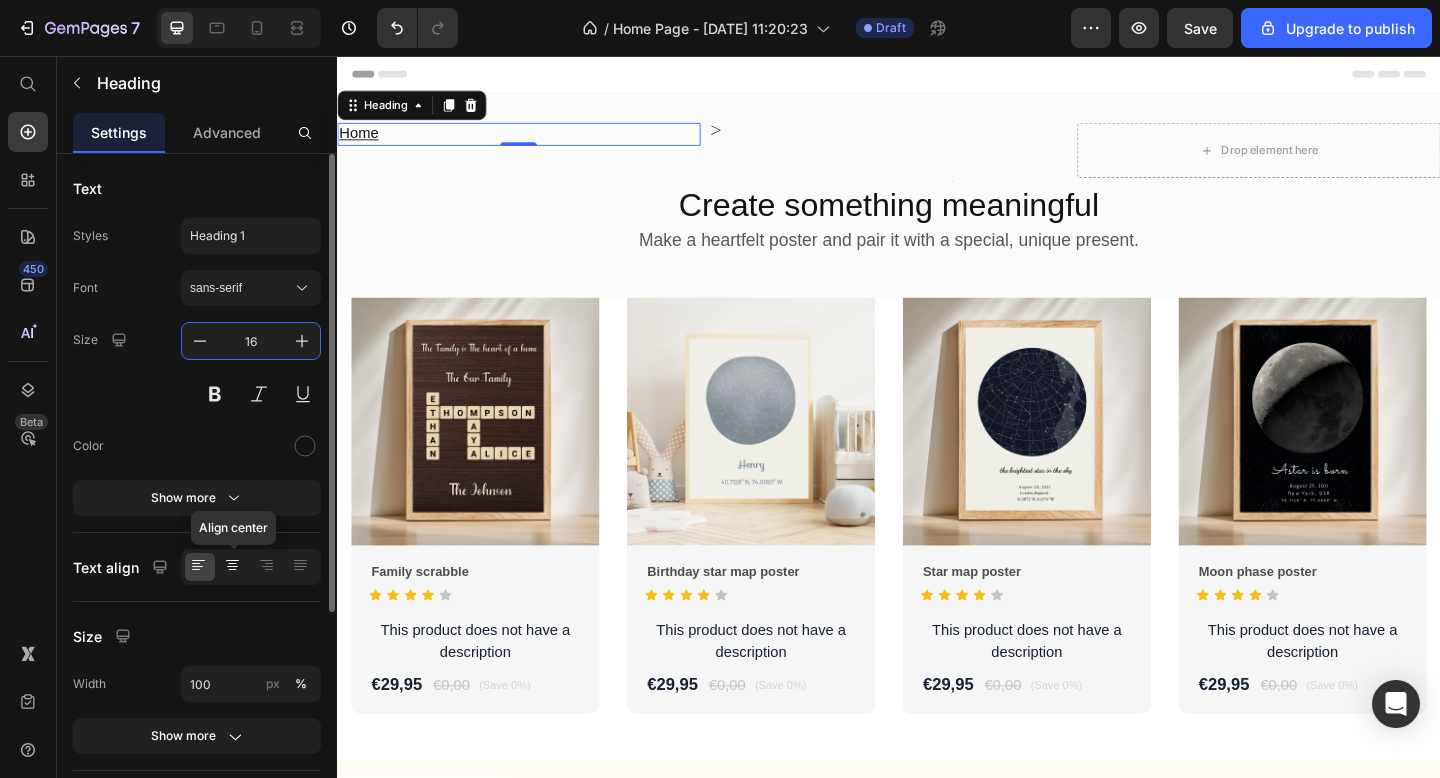 type on "16" 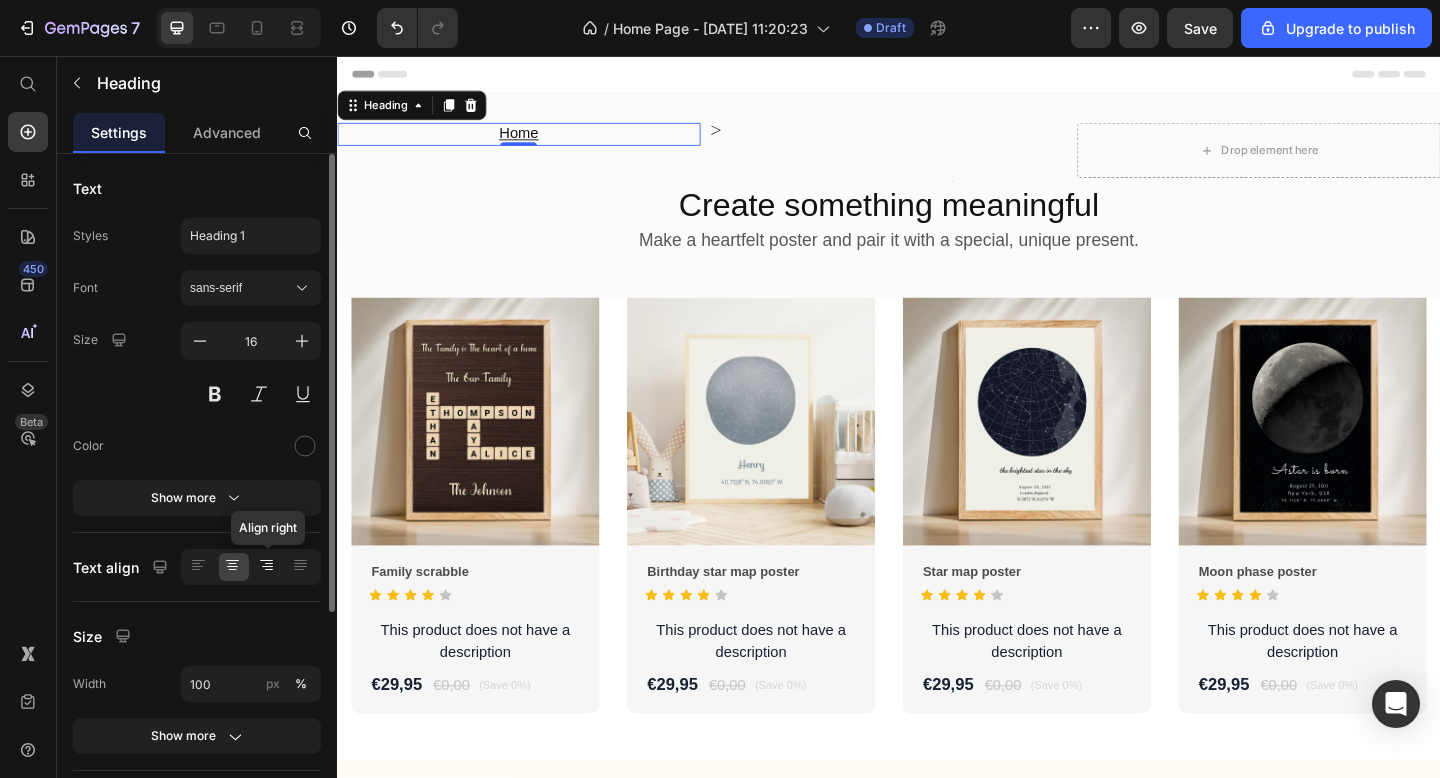 click 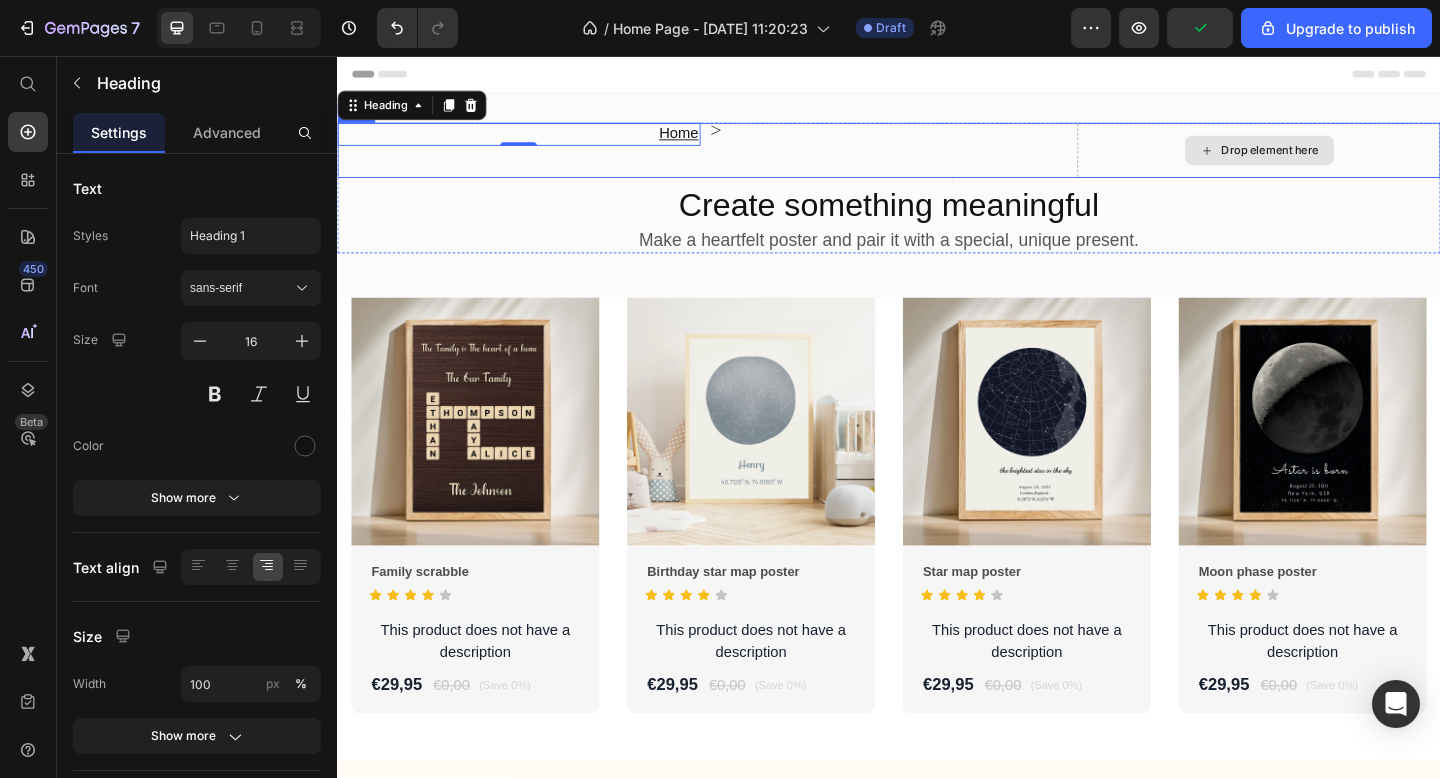 click on "Drop element here" at bounding box center (1339, 159) 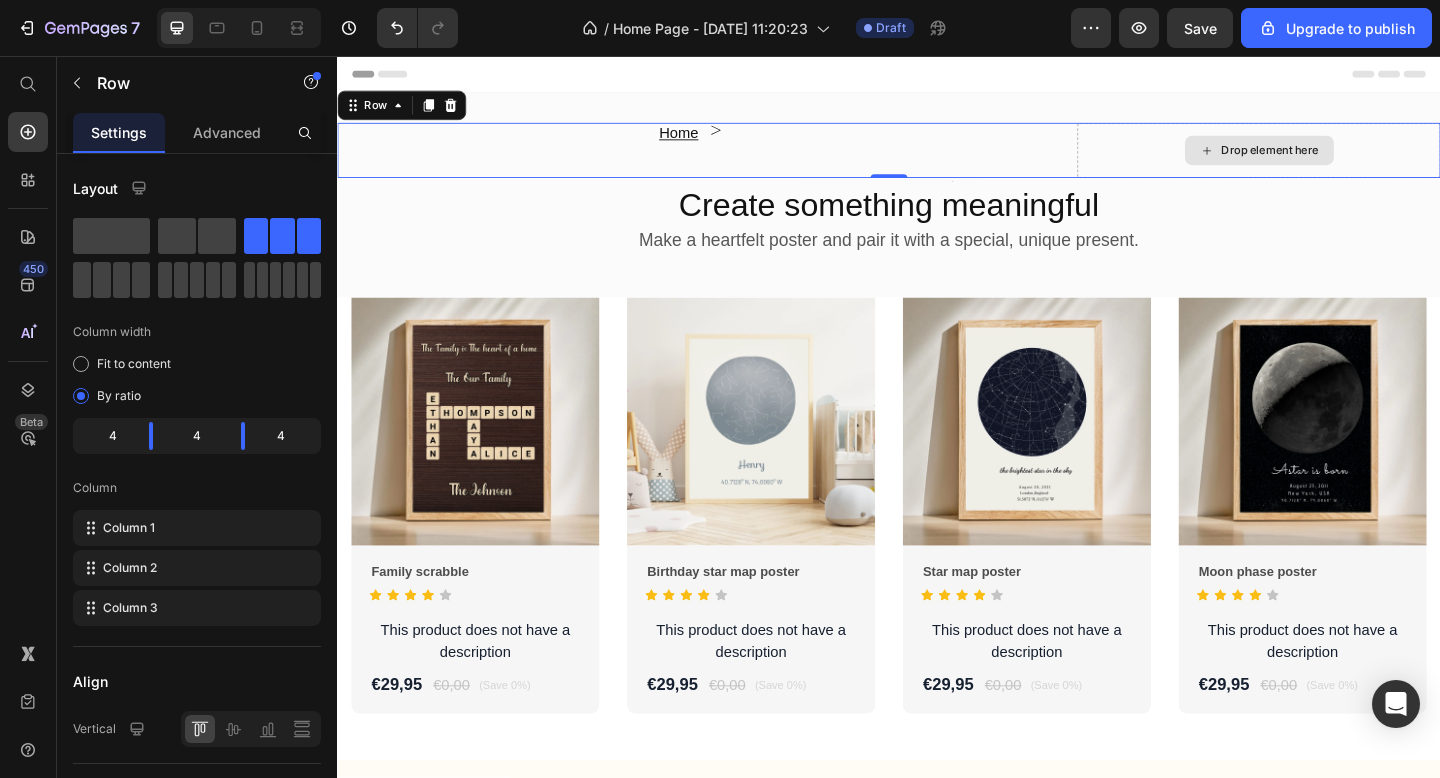 click on "Drop element here" at bounding box center [1339, 159] 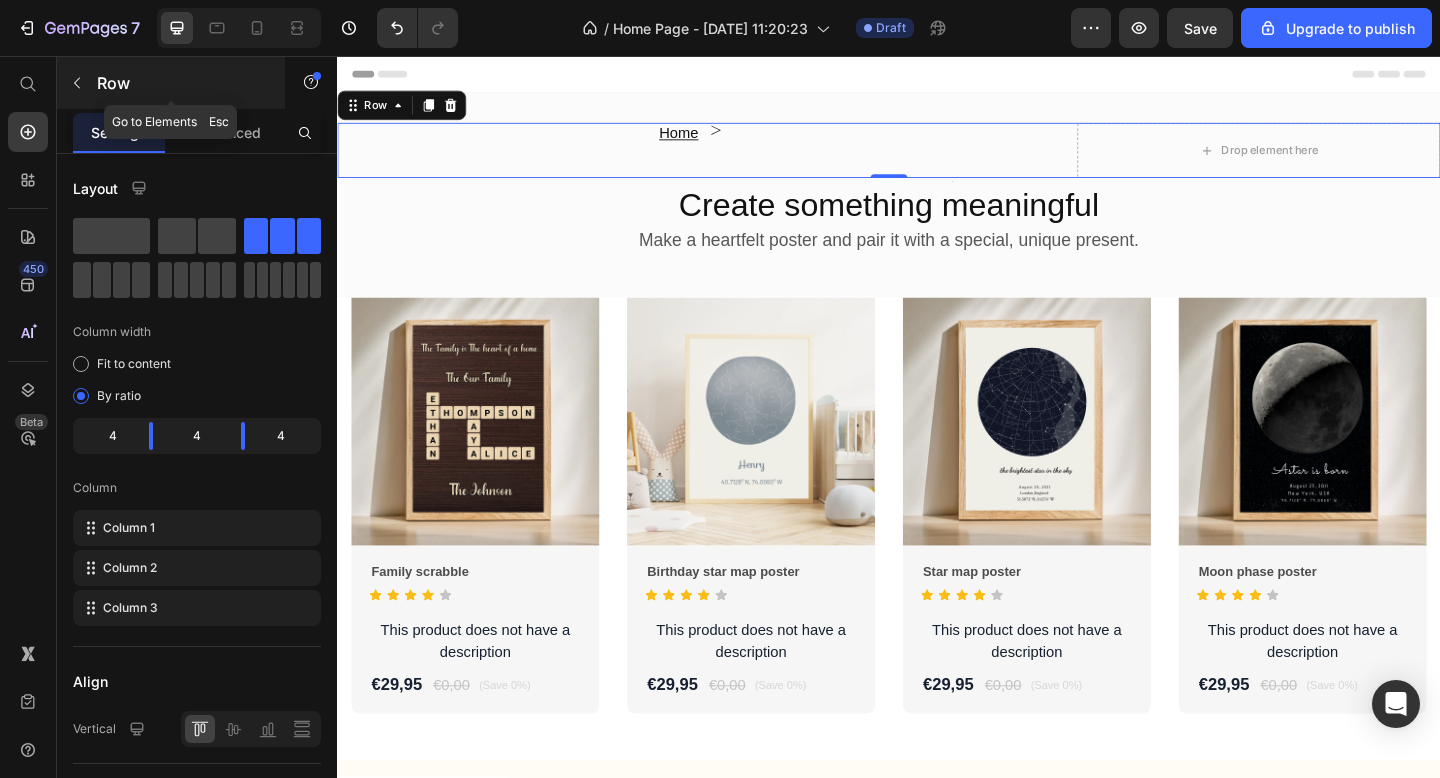 click at bounding box center (77, 83) 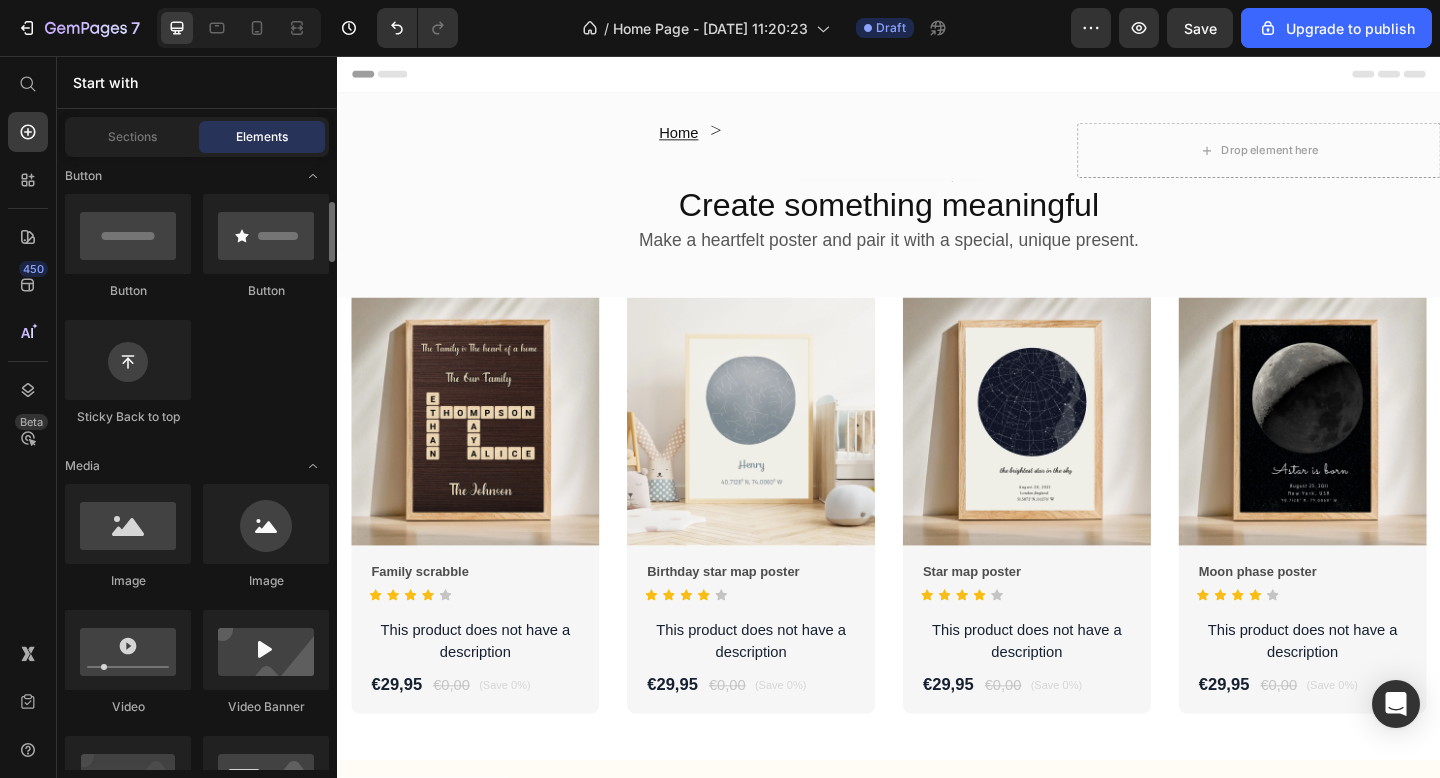 scroll, scrollTop: 0, scrollLeft: 0, axis: both 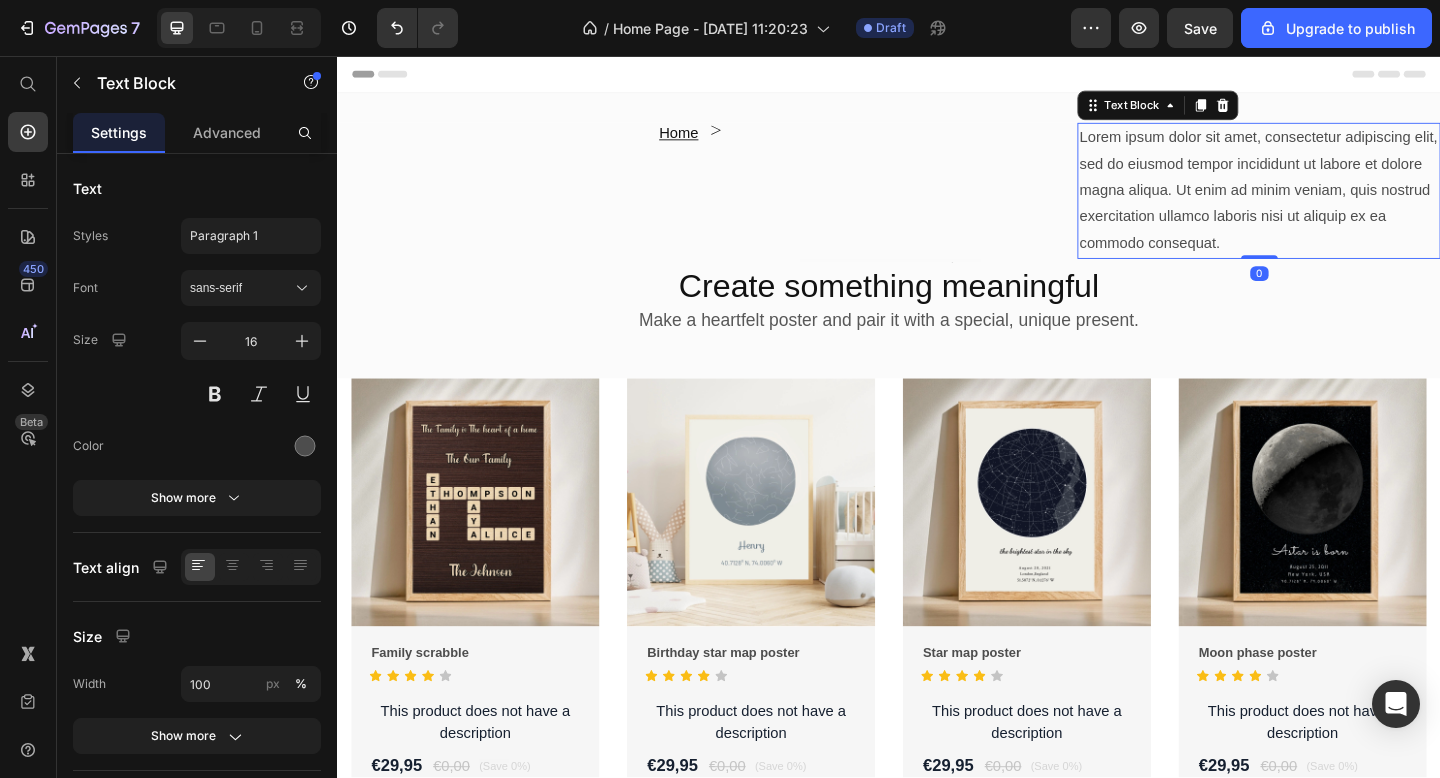 click on "Lorem ipsum dolor sit amet, consectetur adipiscing elit, sed do eiusmod tempor incididunt ut labore et dolore magna aliqua. Ut enim ad minim veniam, quis nostrud exercitation ullamco laboris nisi ut aliquip ex ea commodo consequat." at bounding box center (1339, 203) 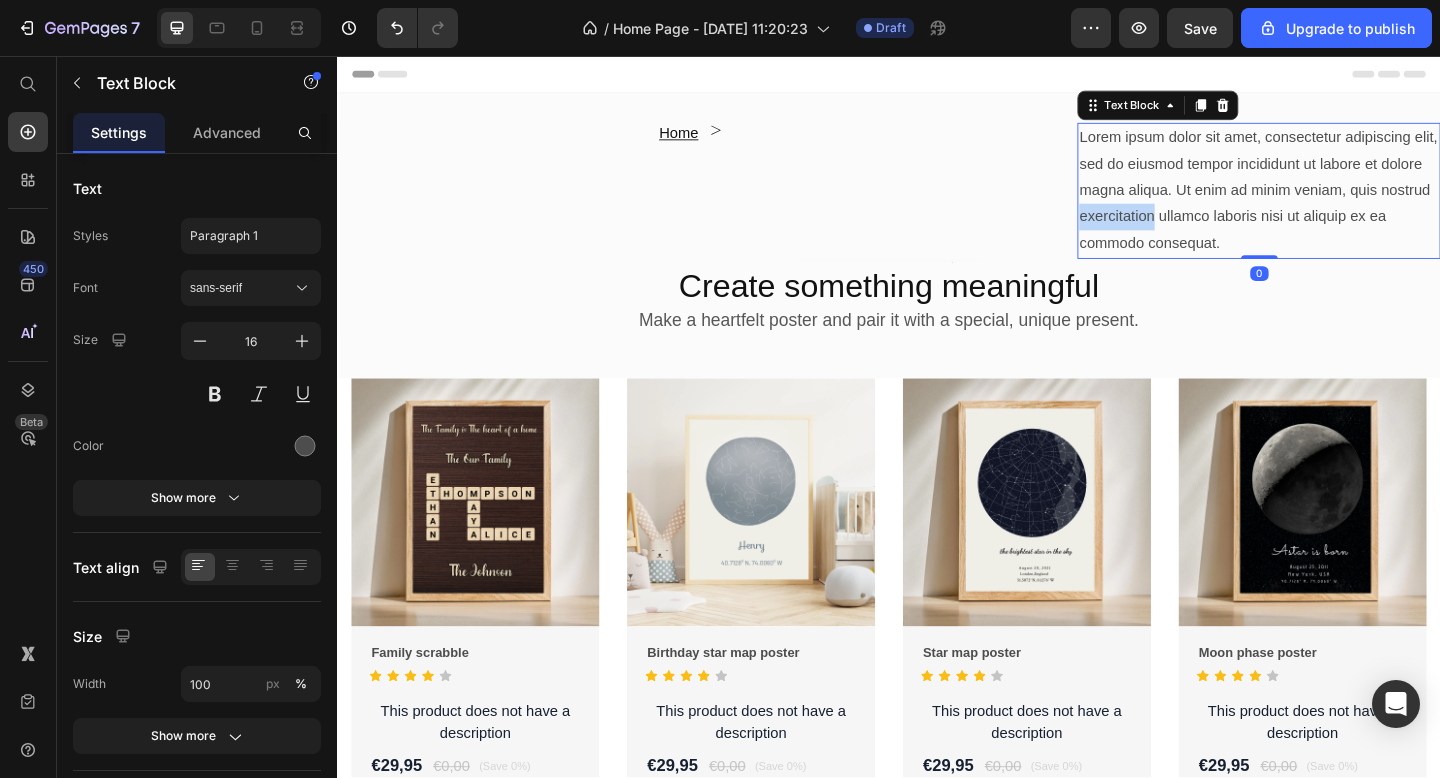 click on "Lorem ipsum dolor sit amet, consectetur adipiscing elit, sed do eiusmod tempor incididunt ut labore et dolore magna aliqua. Ut enim ad minim veniam, quis nostrud exercitation ullamco laboris nisi ut aliquip ex ea commodo consequat." at bounding box center (1339, 203) 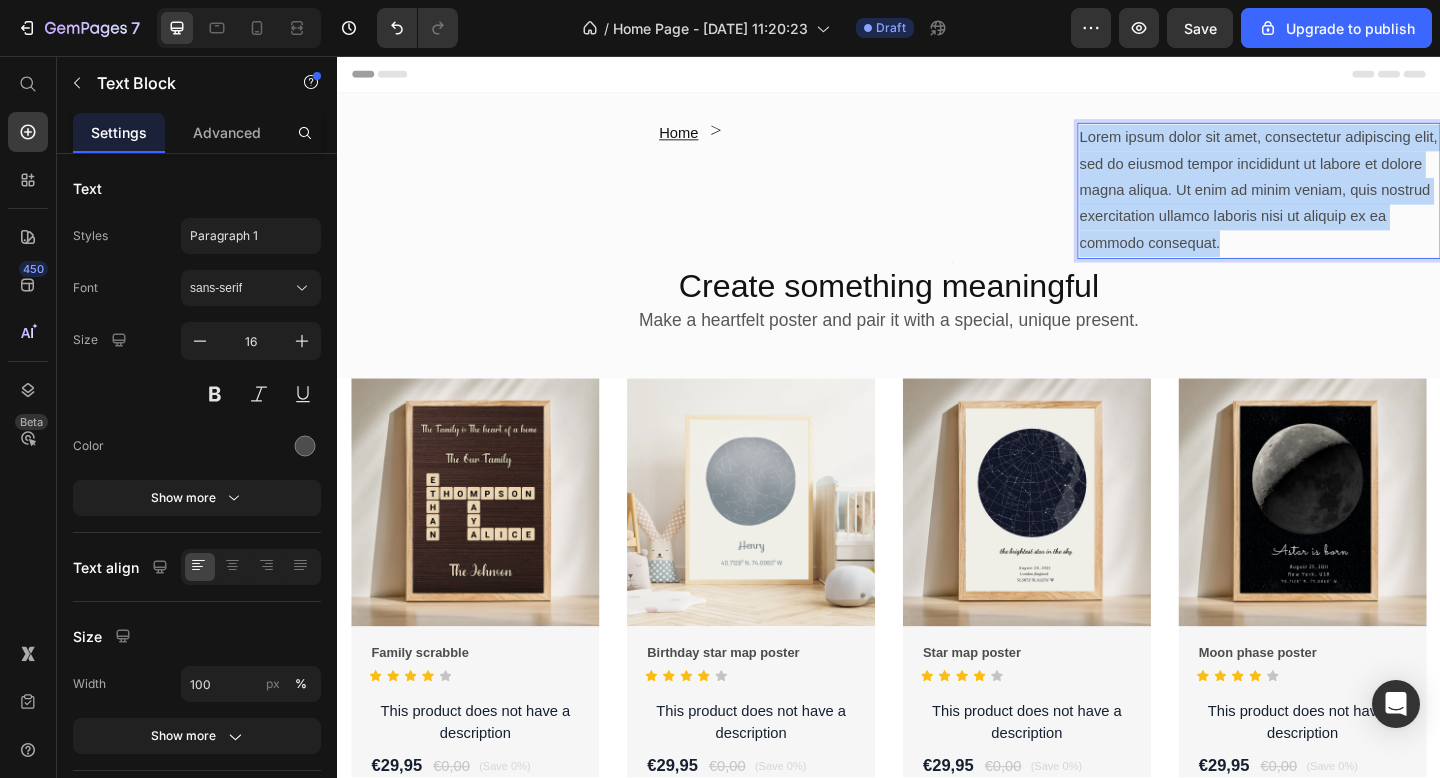 click on "Lorem ipsum dolor sit amet, consectetur adipiscing elit, sed do eiusmod tempor incididunt ut labore et dolore magna aliqua. Ut enim ad minim veniam, quis nostrud exercitation ullamco laboris nisi ut aliquip ex ea commodo consequat." at bounding box center (1339, 203) 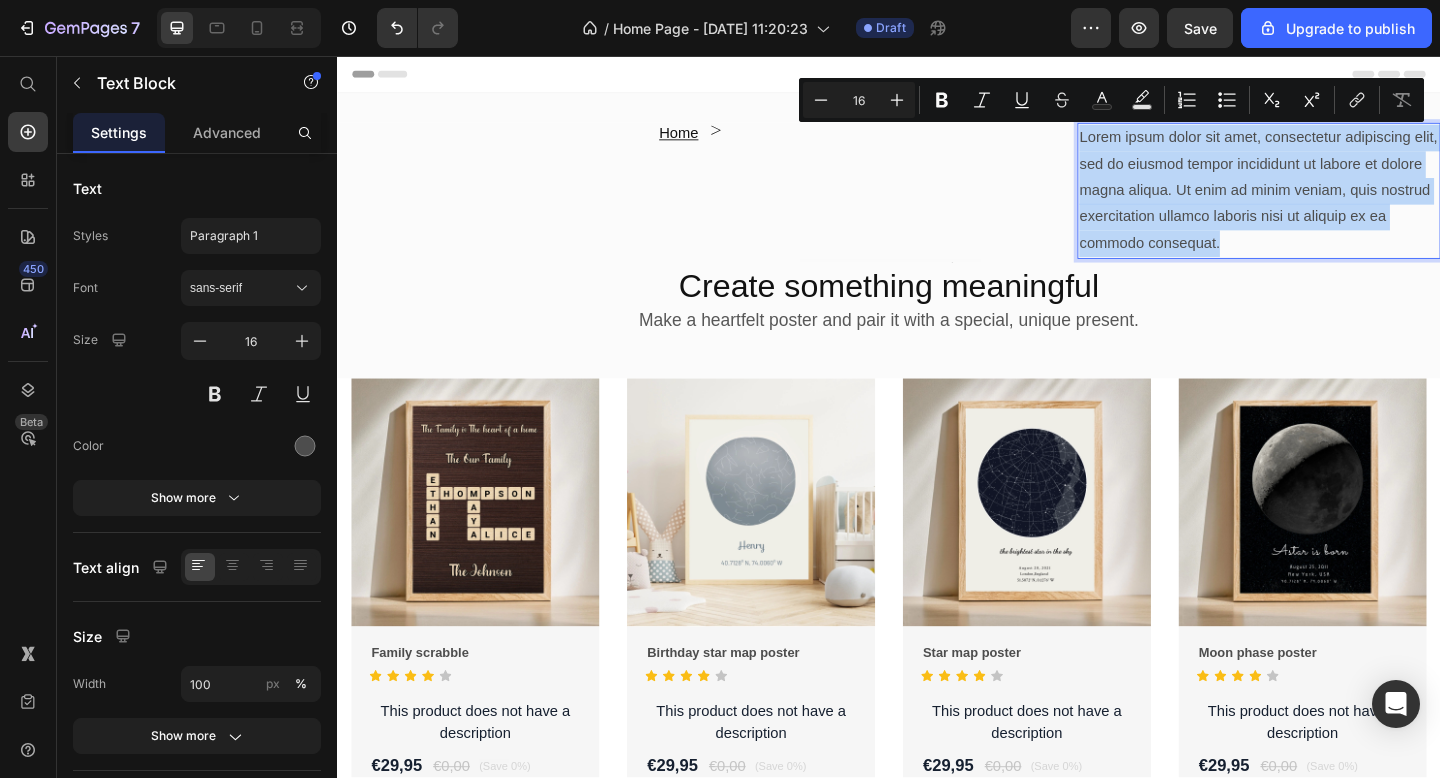 click on "Lorem ipsum dolor sit amet, consectetur adipiscing elit, sed do eiusmod tempor incididunt ut labore et dolore magna aliqua. Ut enim ad minim veniam, quis nostrud exercitation ullamco laboris nisi ut aliquip ex ea commodo consequat." at bounding box center [1339, 203] 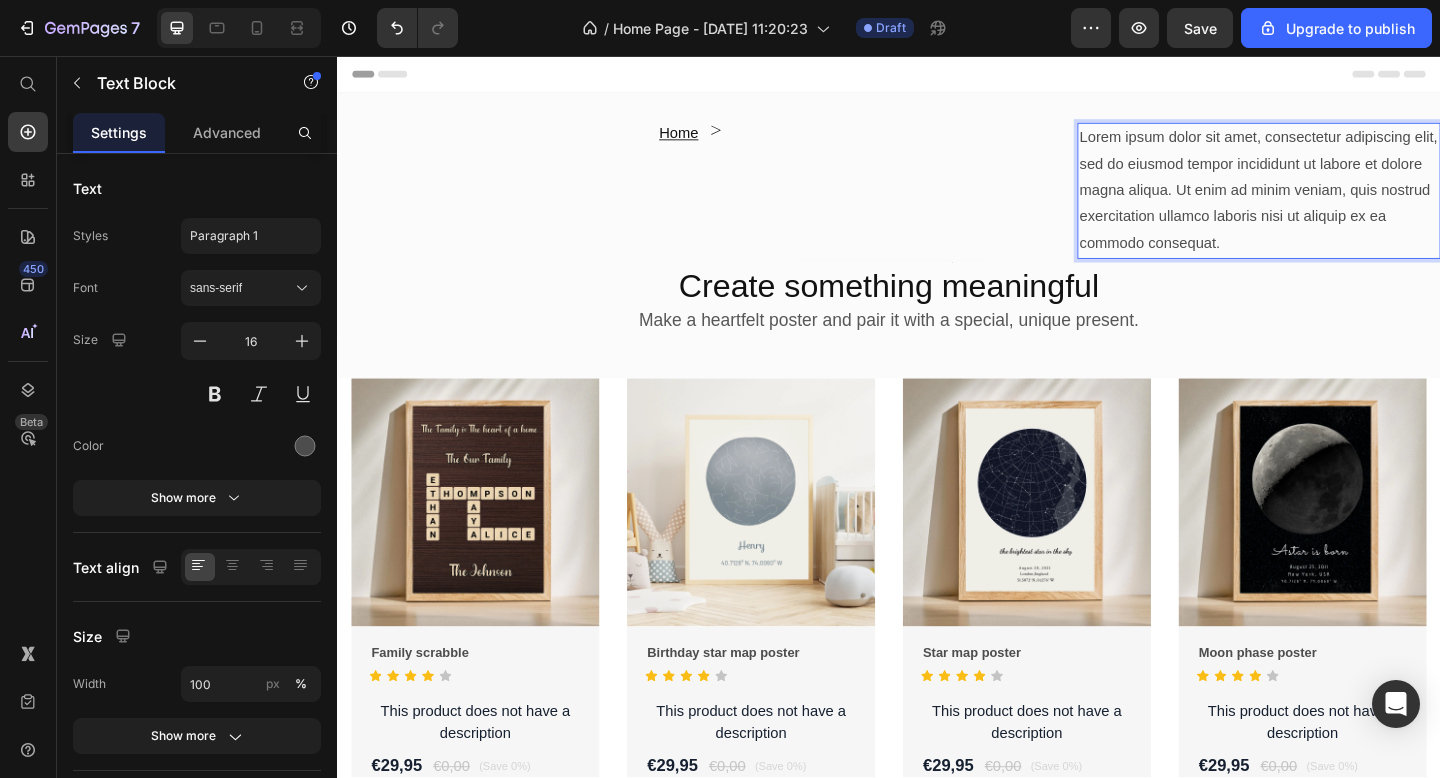 click on "Lorem ipsum dolor sit amet, consectetur adipiscing elit, sed do eiusmod tempor incididunt ut labore et dolore magna aliqua. Ut enim ad minim veniam, quis nostrud exercitation ullamco laboris nisi ut aliquip ex ea commodo consequat." at bounding box center [1339, 203] 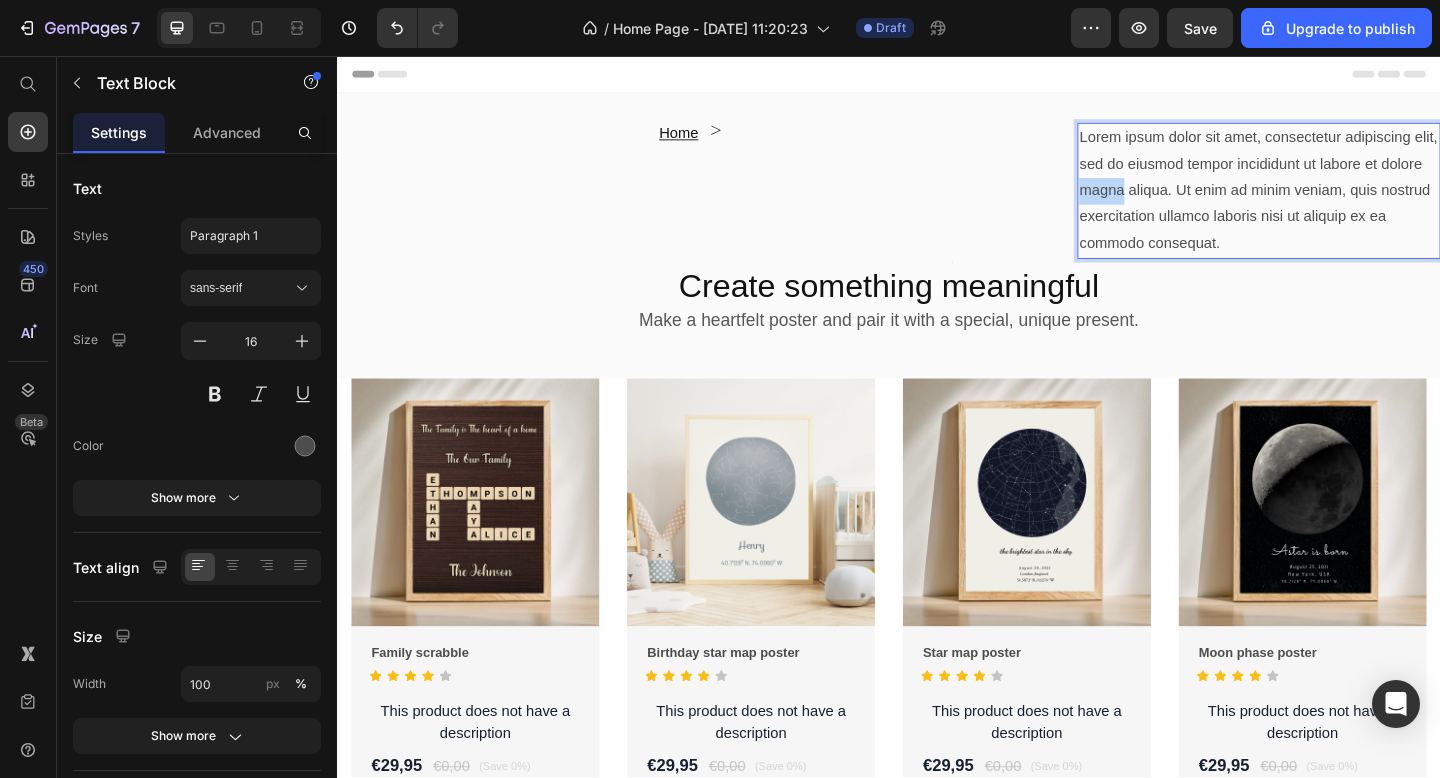 click on "Lorem ipsum dolor sit amet, consectetur adipiscing elit, sed do eiusmod tempor incididunt ut labore et dolore magna aliqua. Ut enim ad minim veniam, quis nostrud exercitation ullamco laboris nisi ut aliquip ex ea commodo consequat." at bounding box center (1339, 203) 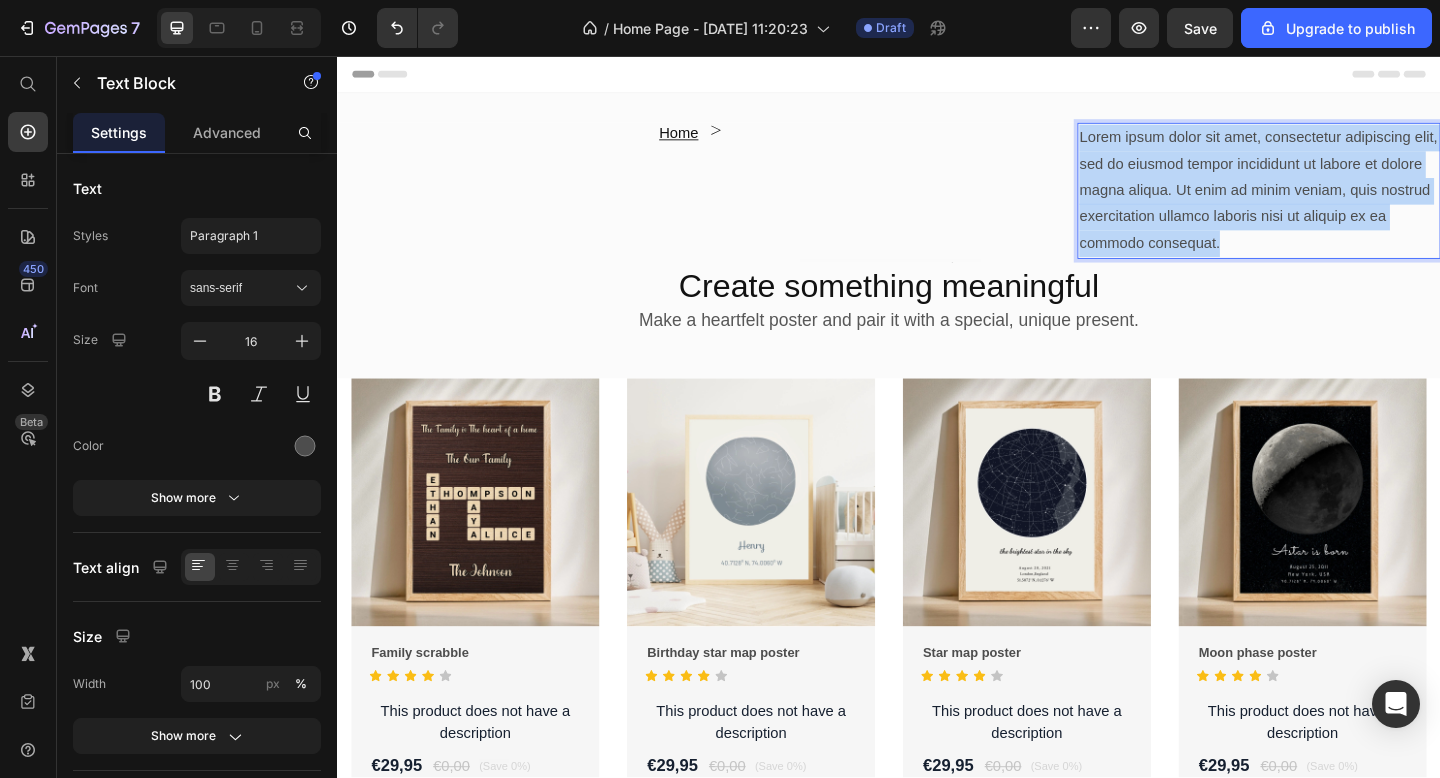 click on "Lorem ipsum dolor sit amet, consectetur adipiscing elit, sed do eiusmod tempor incididunt ut labore et dolore magna aliqua. Ut enim ad minim veniam, quis nostrud exercitation ullamco laboris nisi ut aliquip ex ea commodo consequat." at bounding box center (1339, 203) 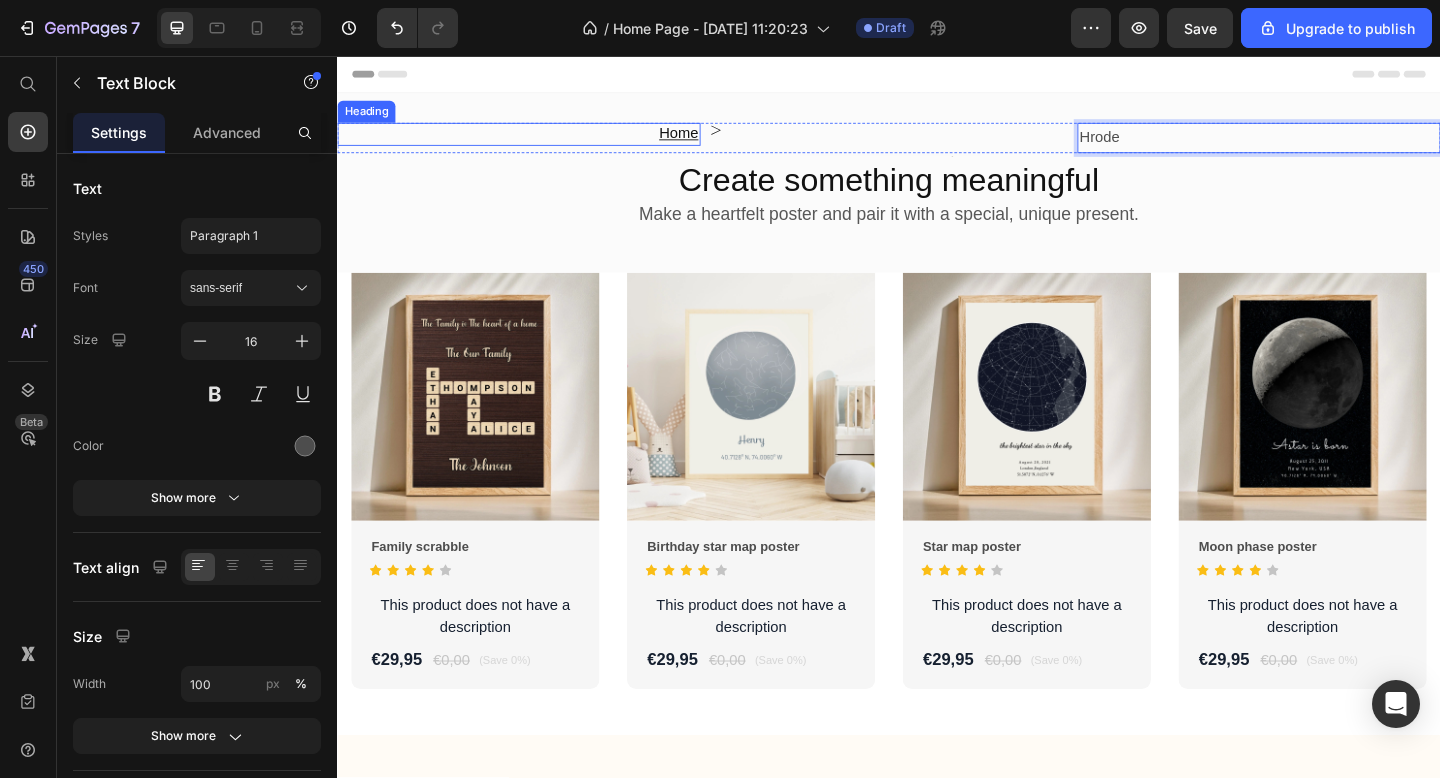 click on "Home" at bounding box center (708, 140) 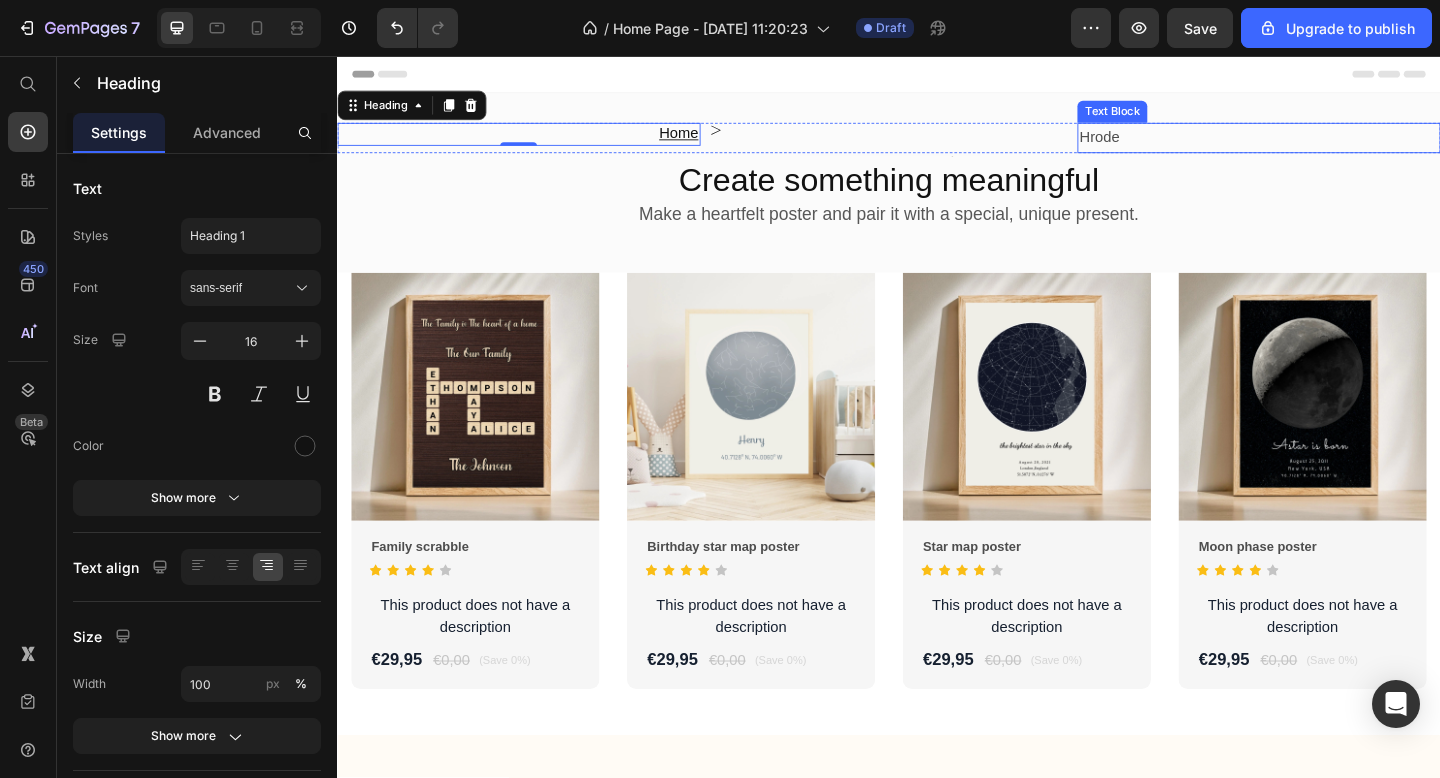 click on "Hrode" at bounding box center [1339, 145] 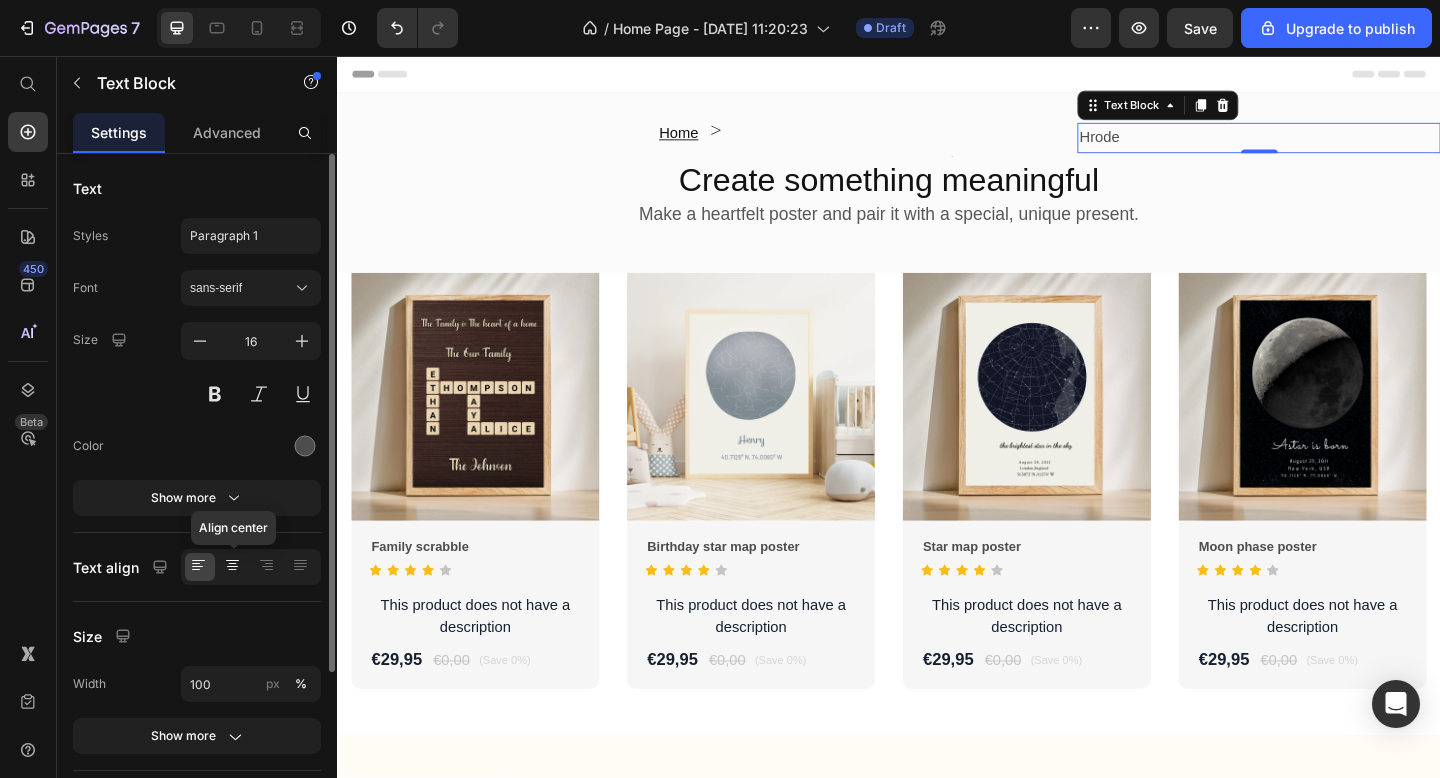 click 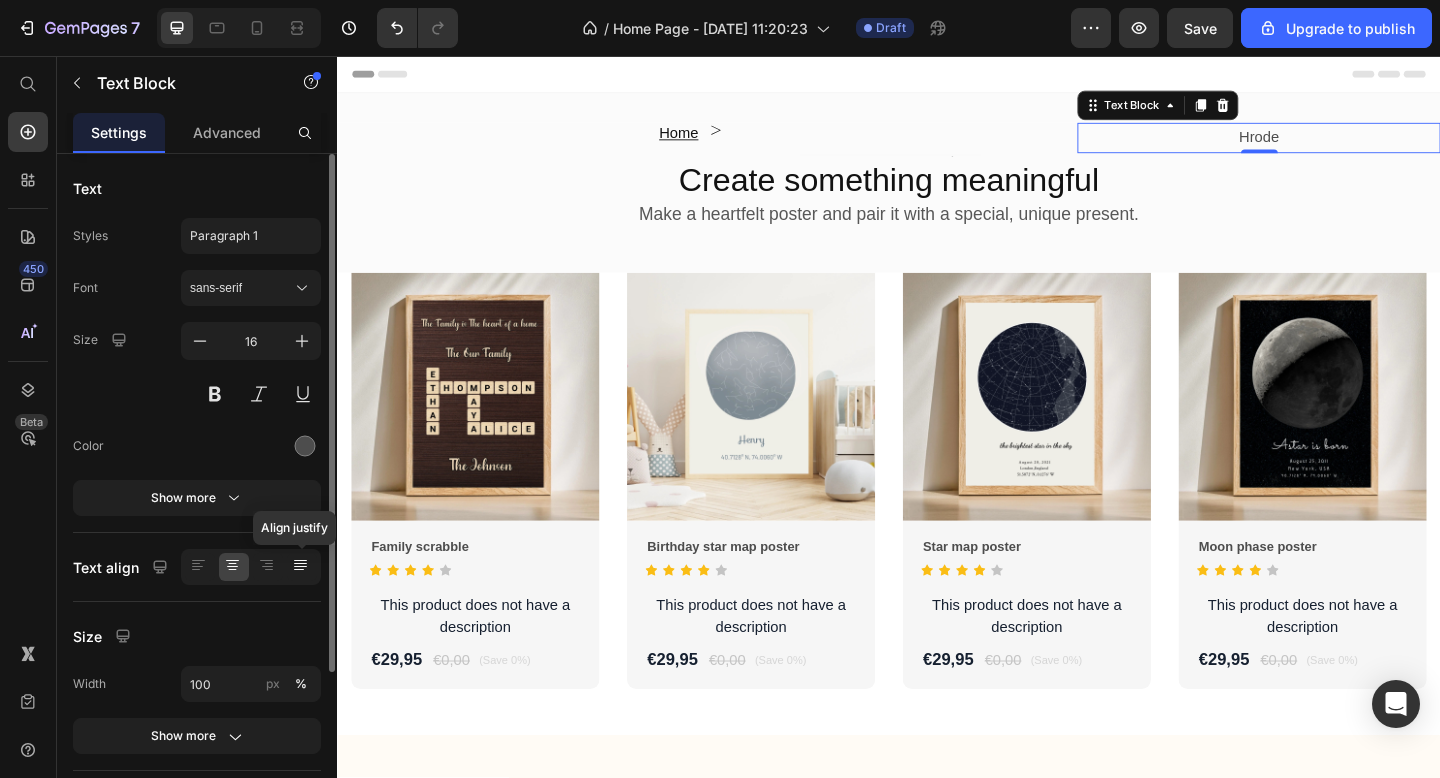 click 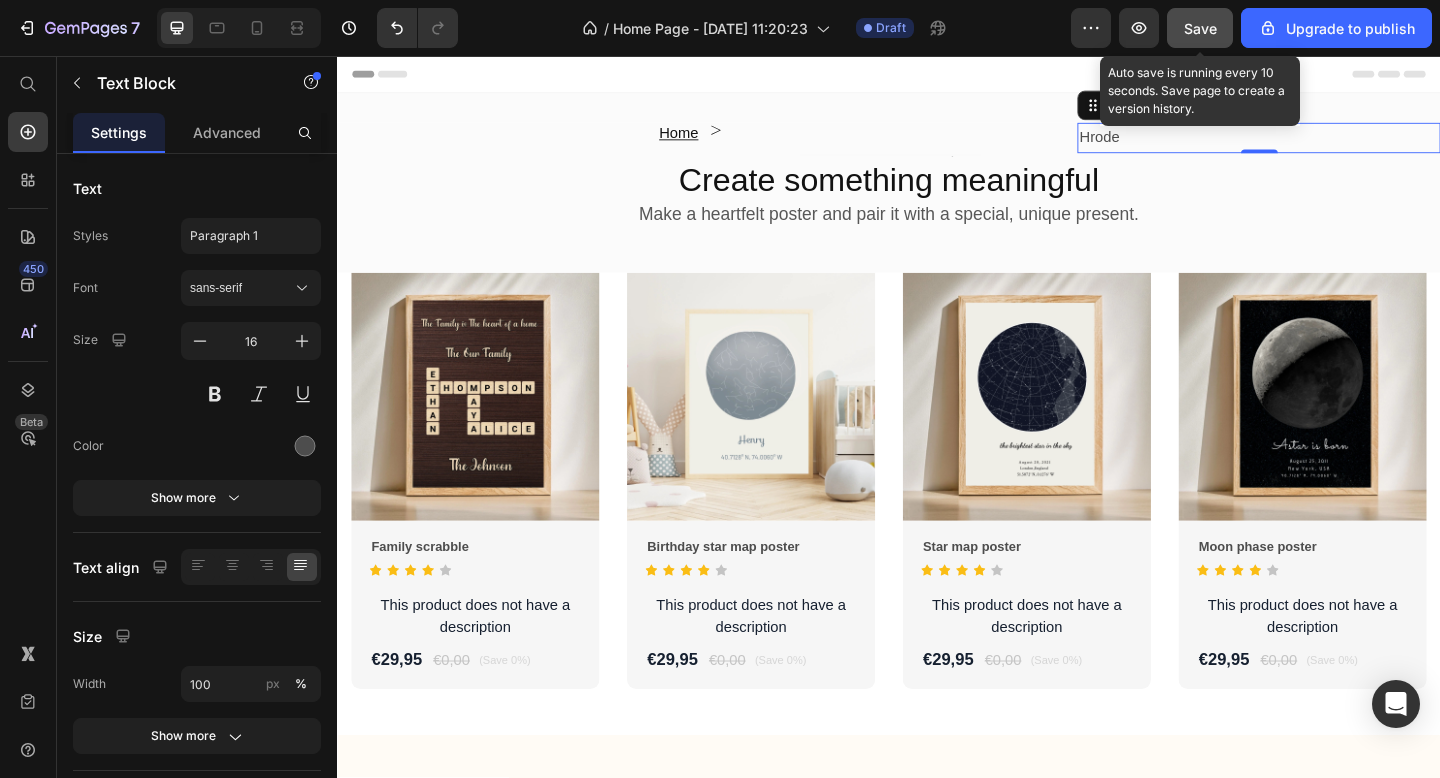 click on "Save" 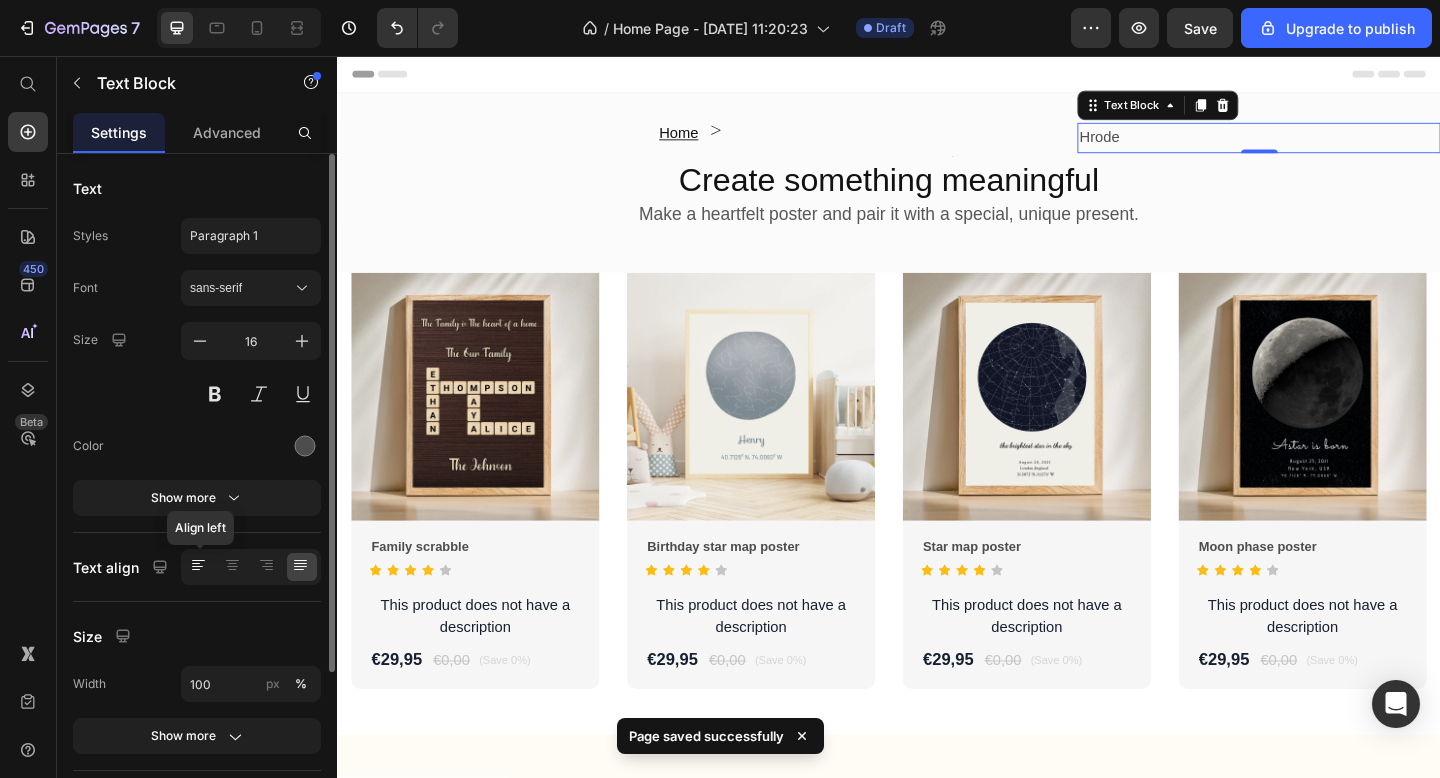 click 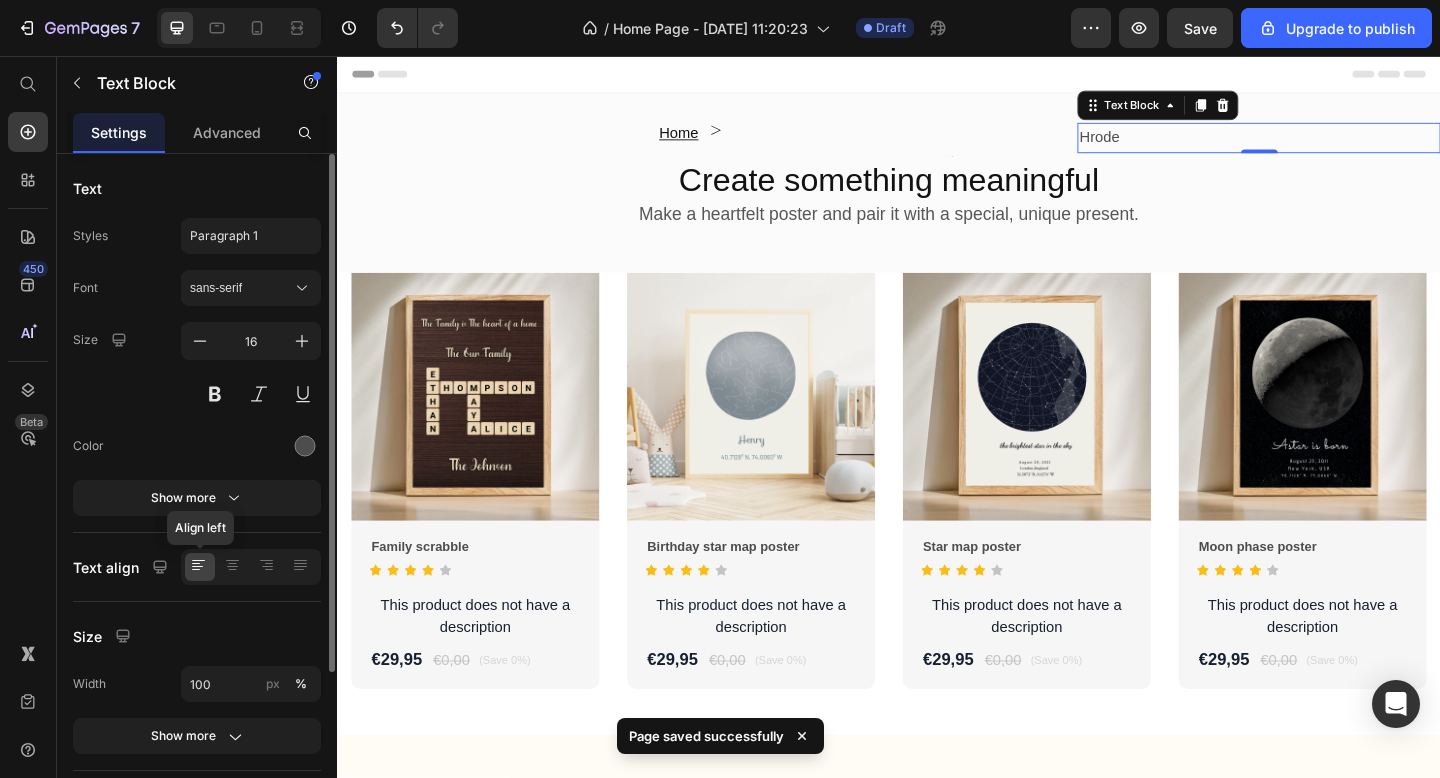 click 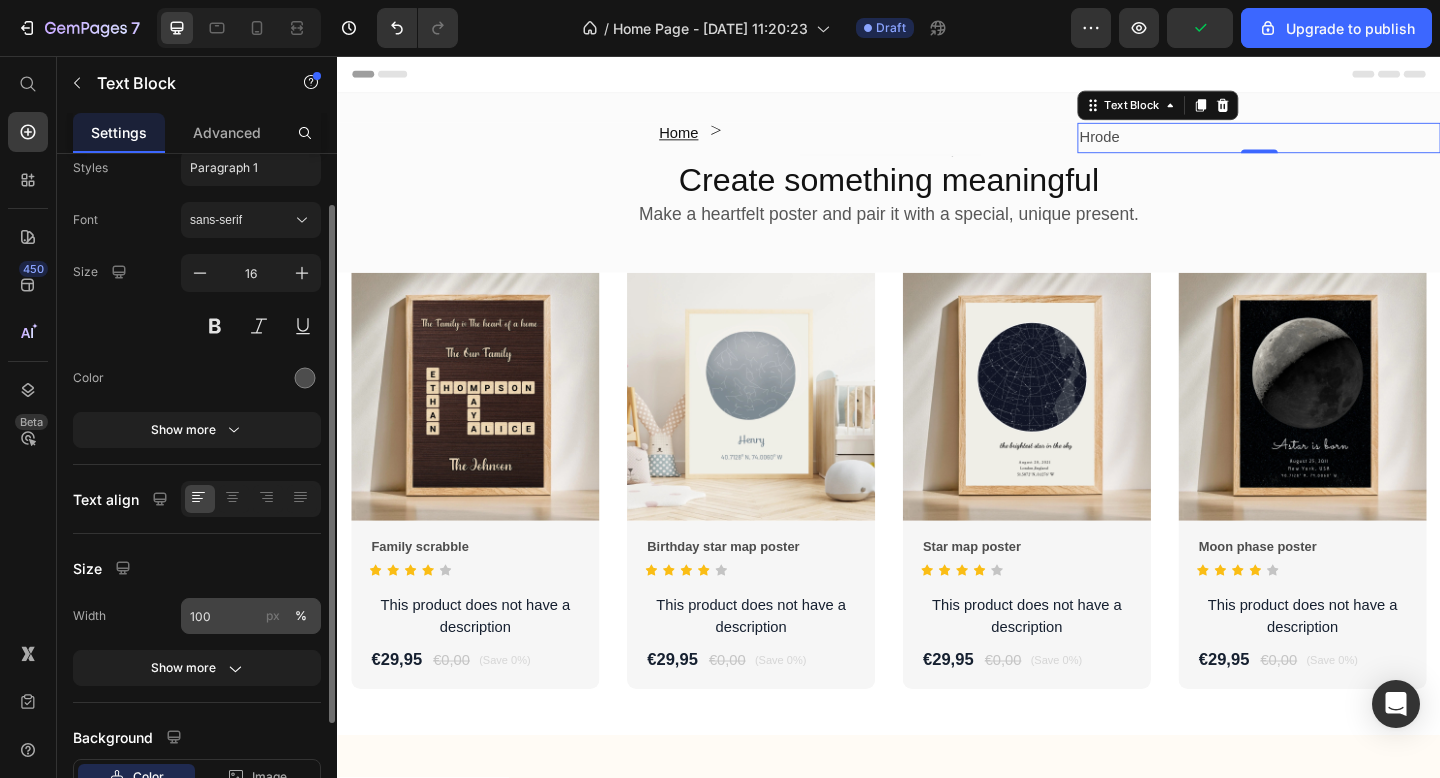 scroll, scrollTop: 0, scrollLeft: 0, axis: both 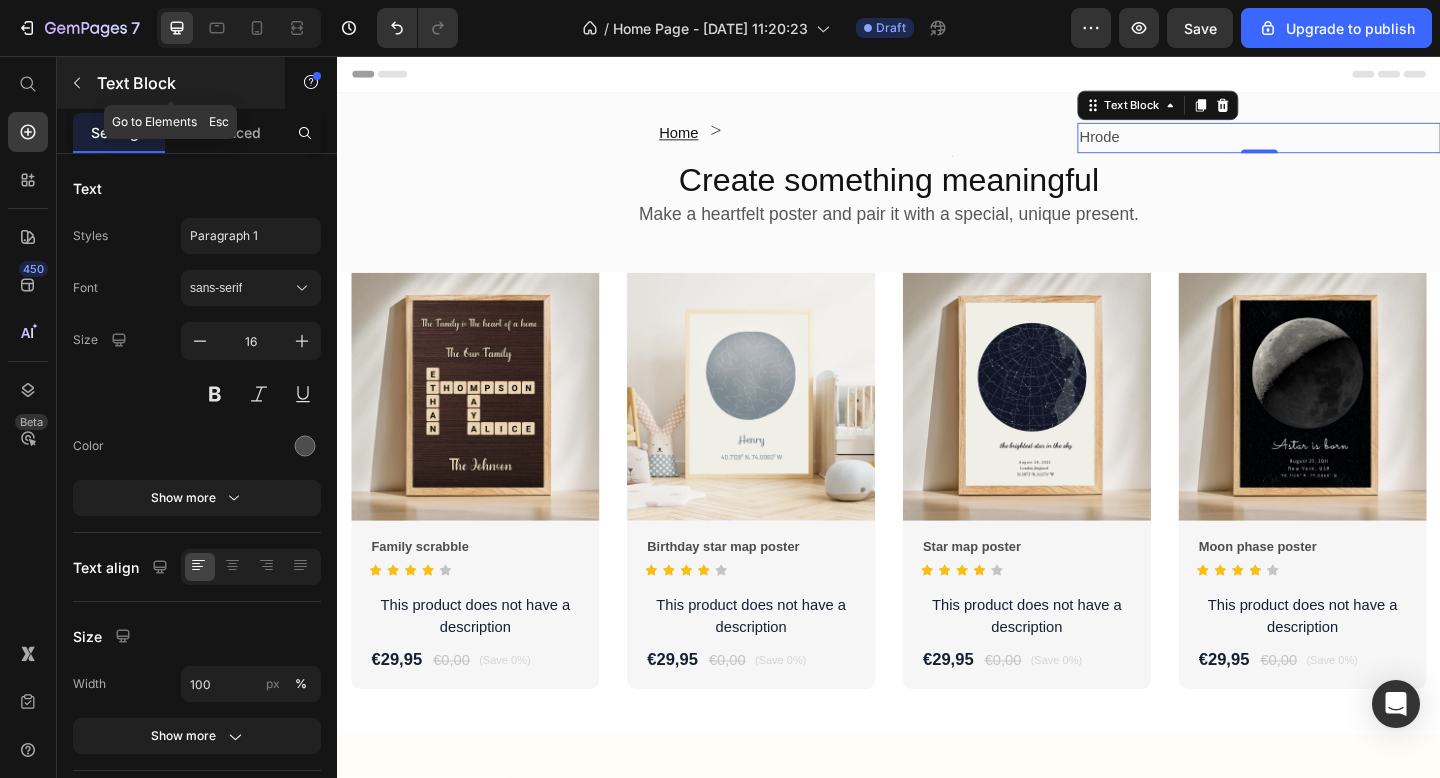 click at bounding box center [77, 83] 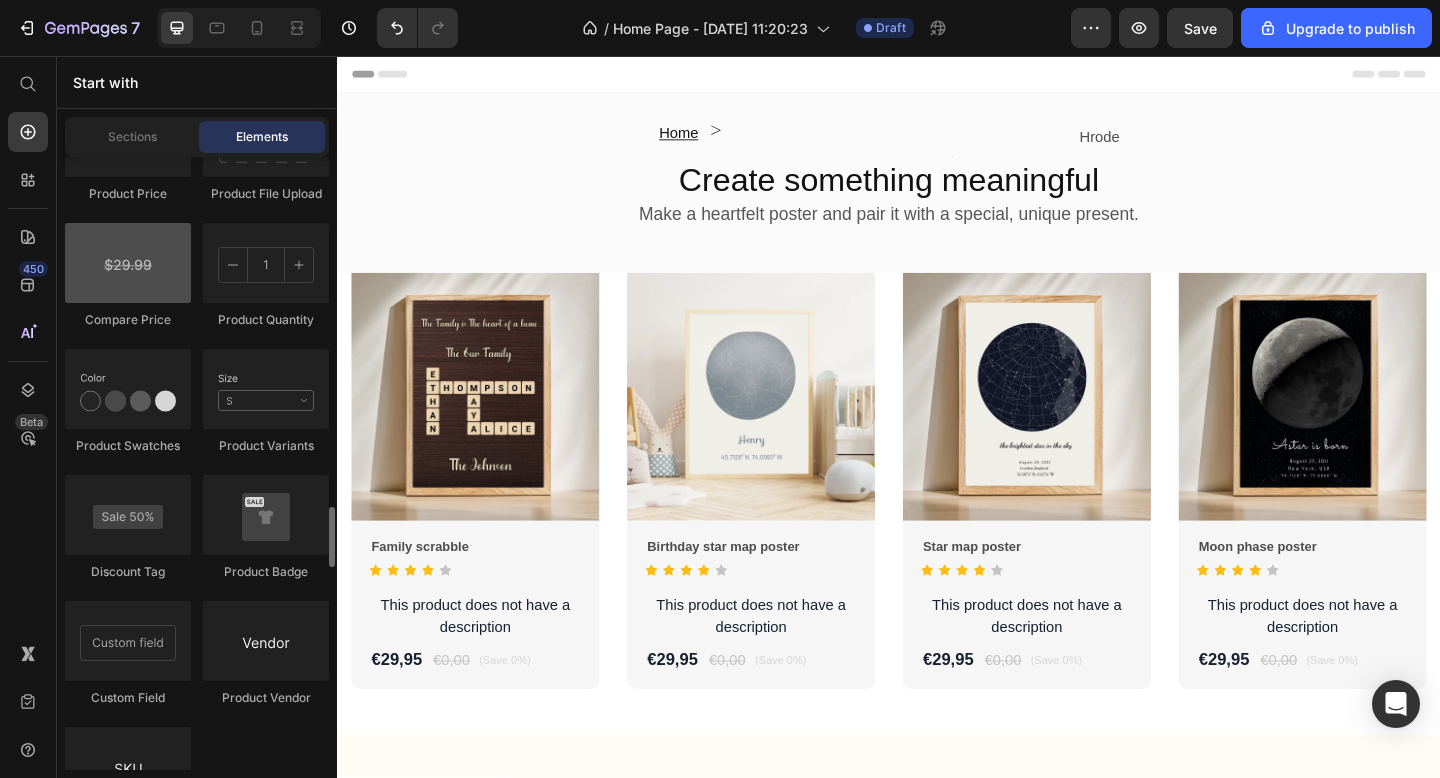 scroll, scrollTop: 3491, scrollLeft: 0, axis: vertical 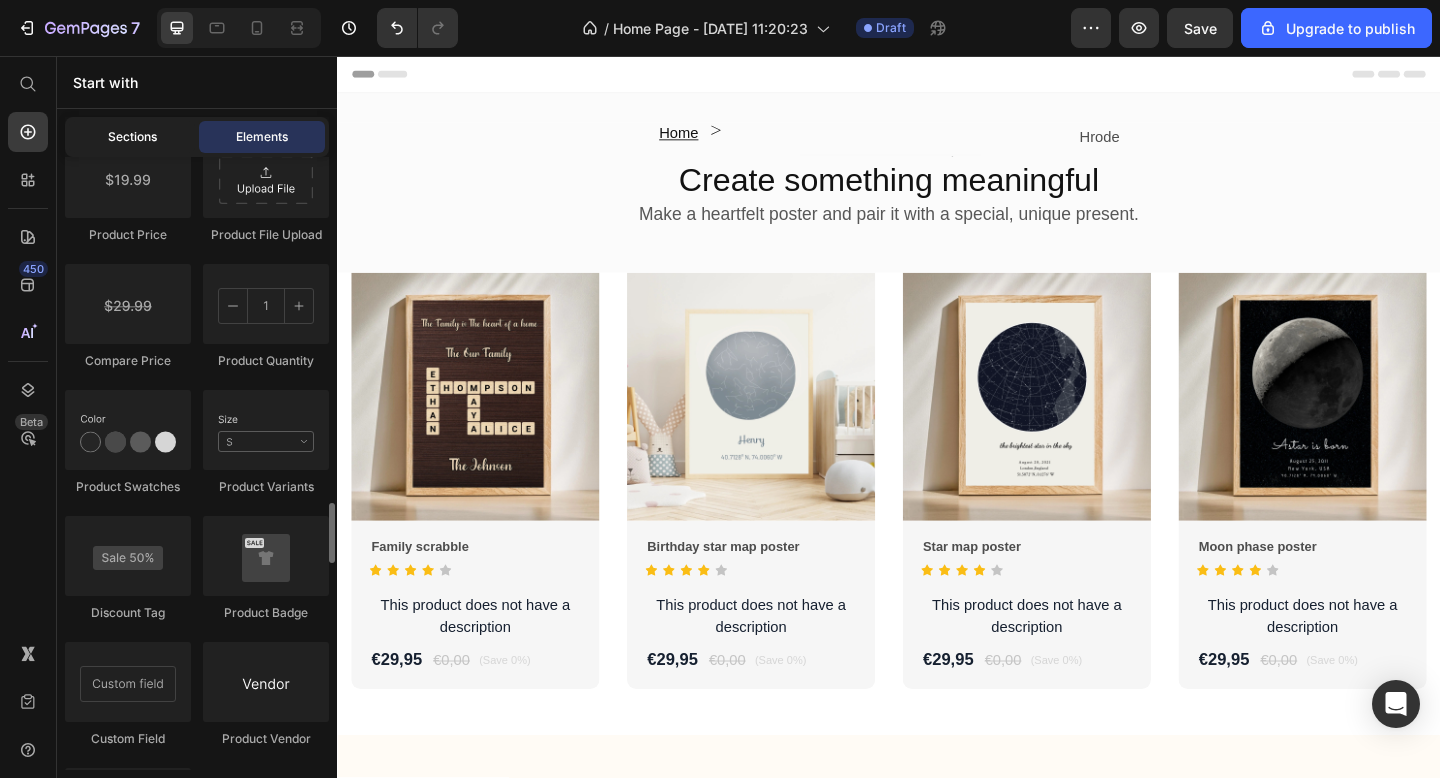 click on "Sections" 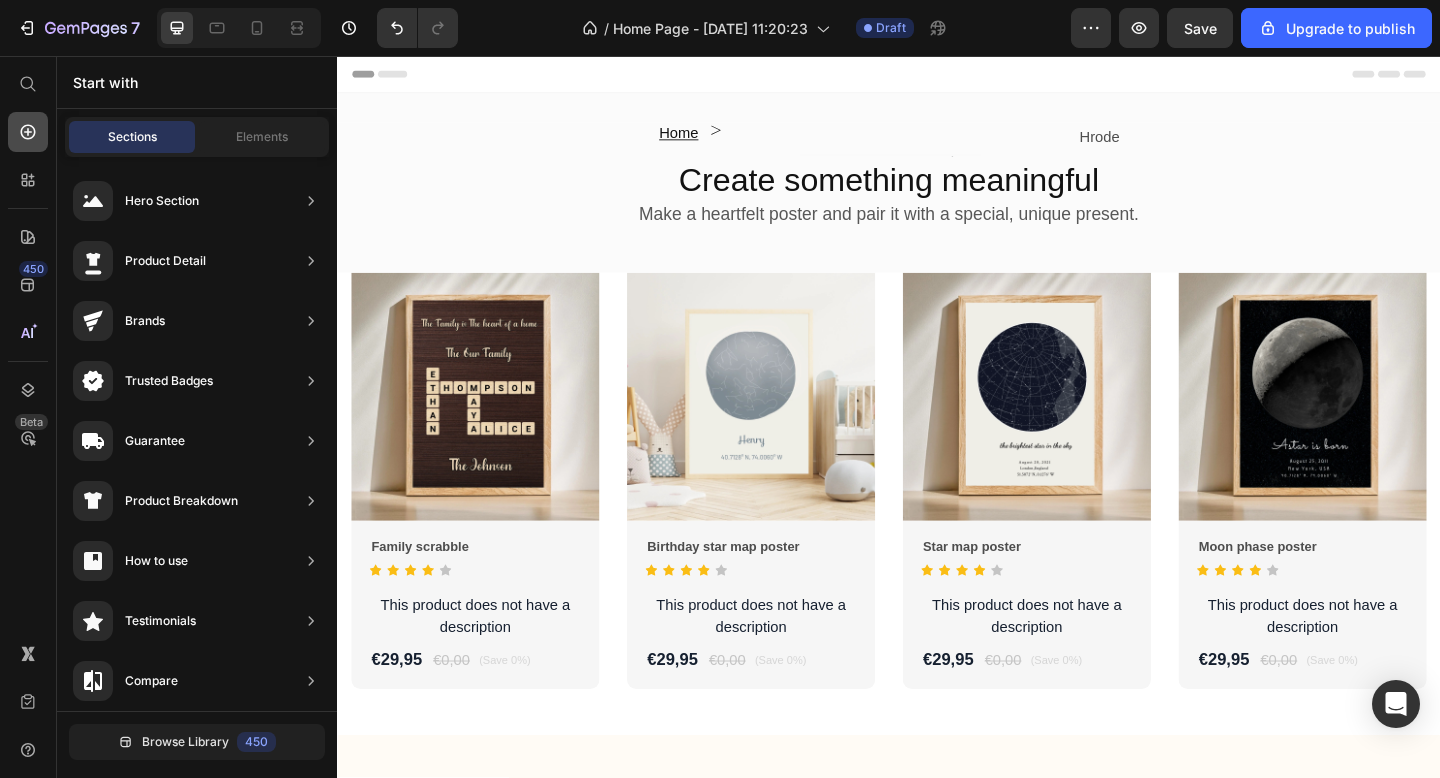 click 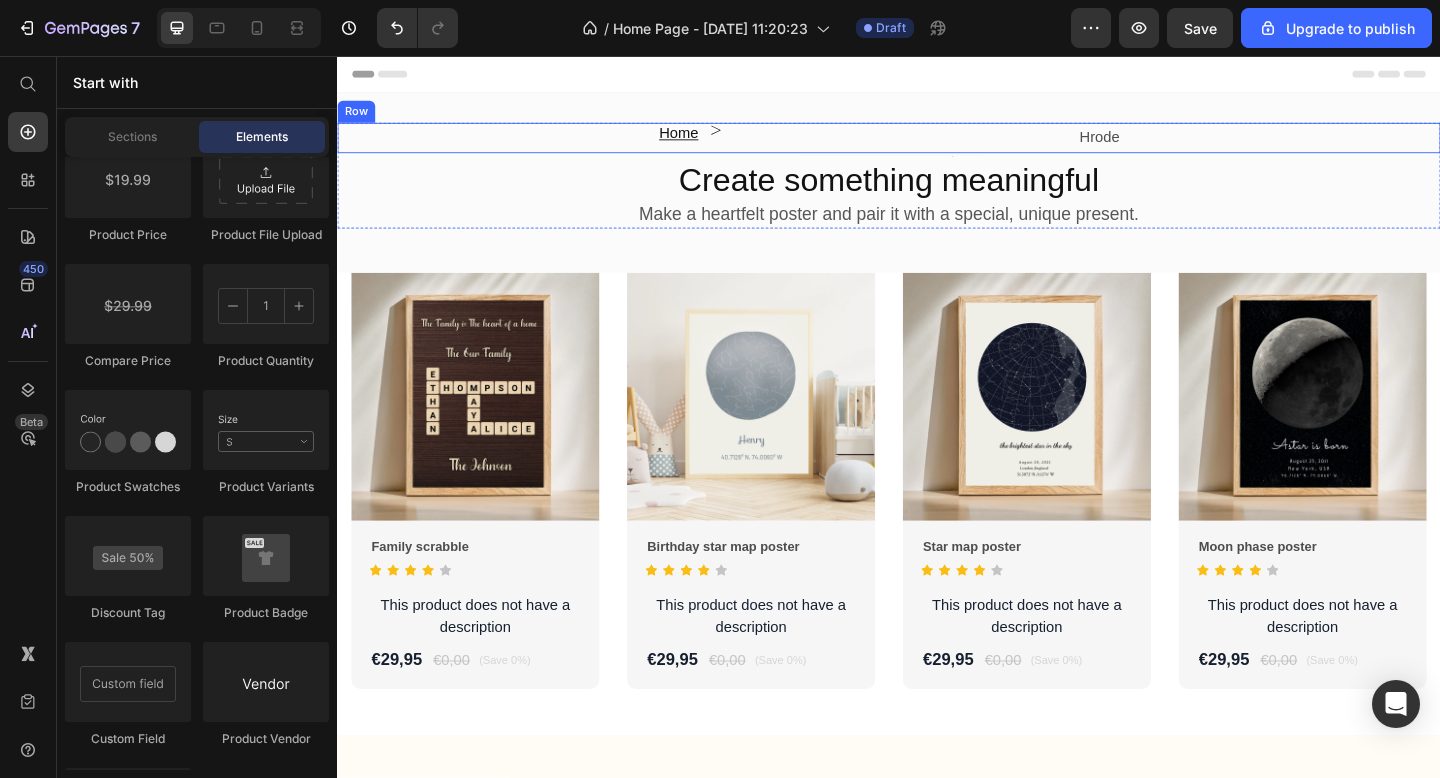 click on "⁠⁠⁠⁠⁠⁠⁠ Home Heading" at bounding box center [534, 145] 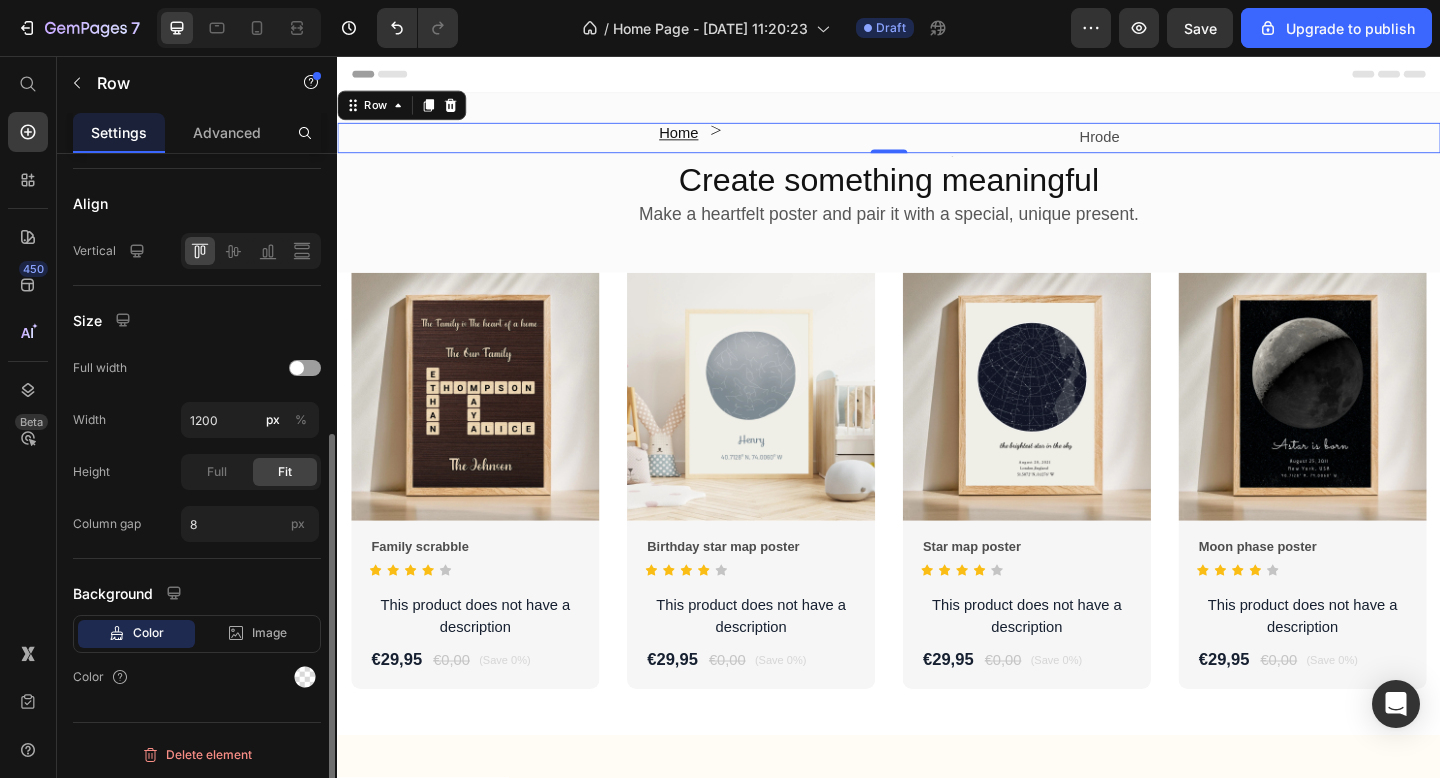 scroll, scrollTop: 480, scrollLeft: 0, axis: vertical 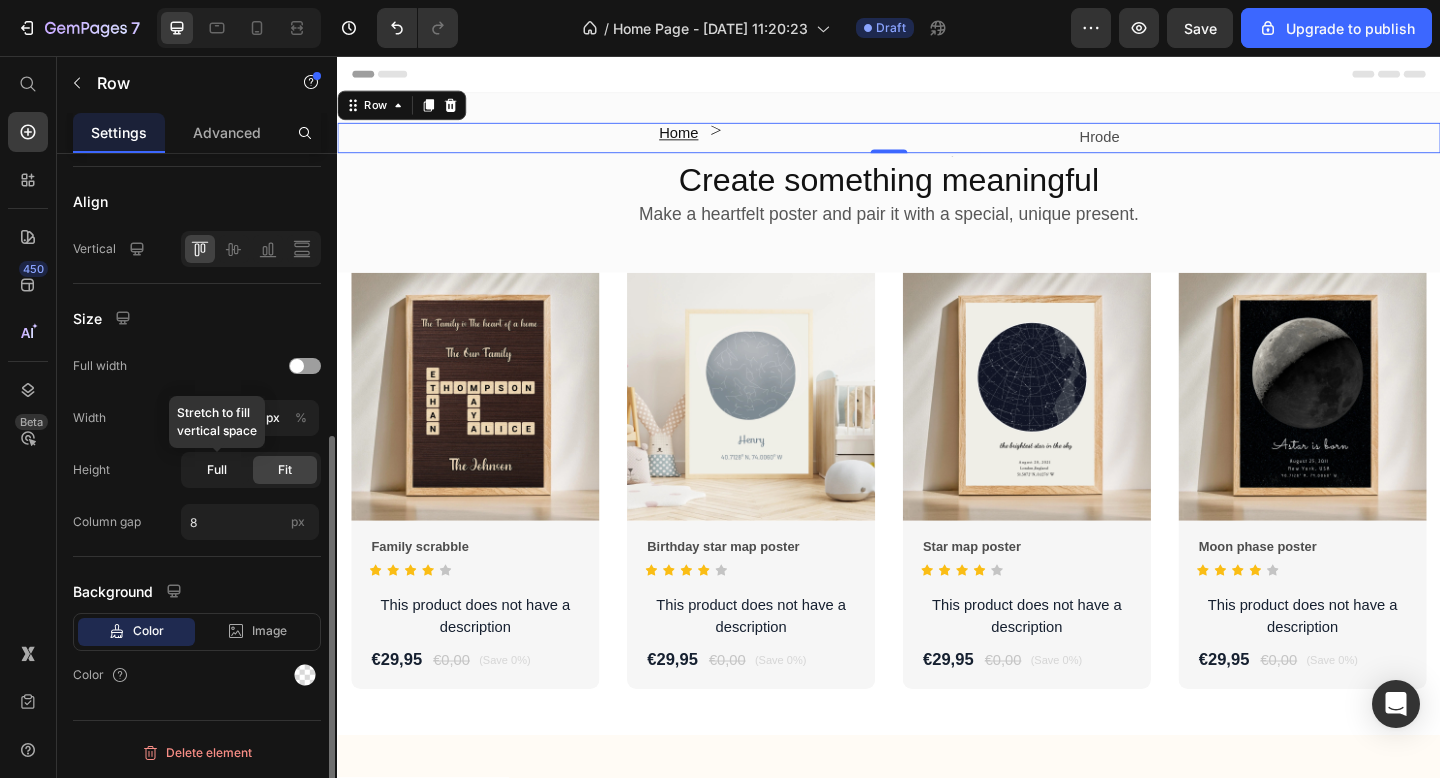 click on "Full" 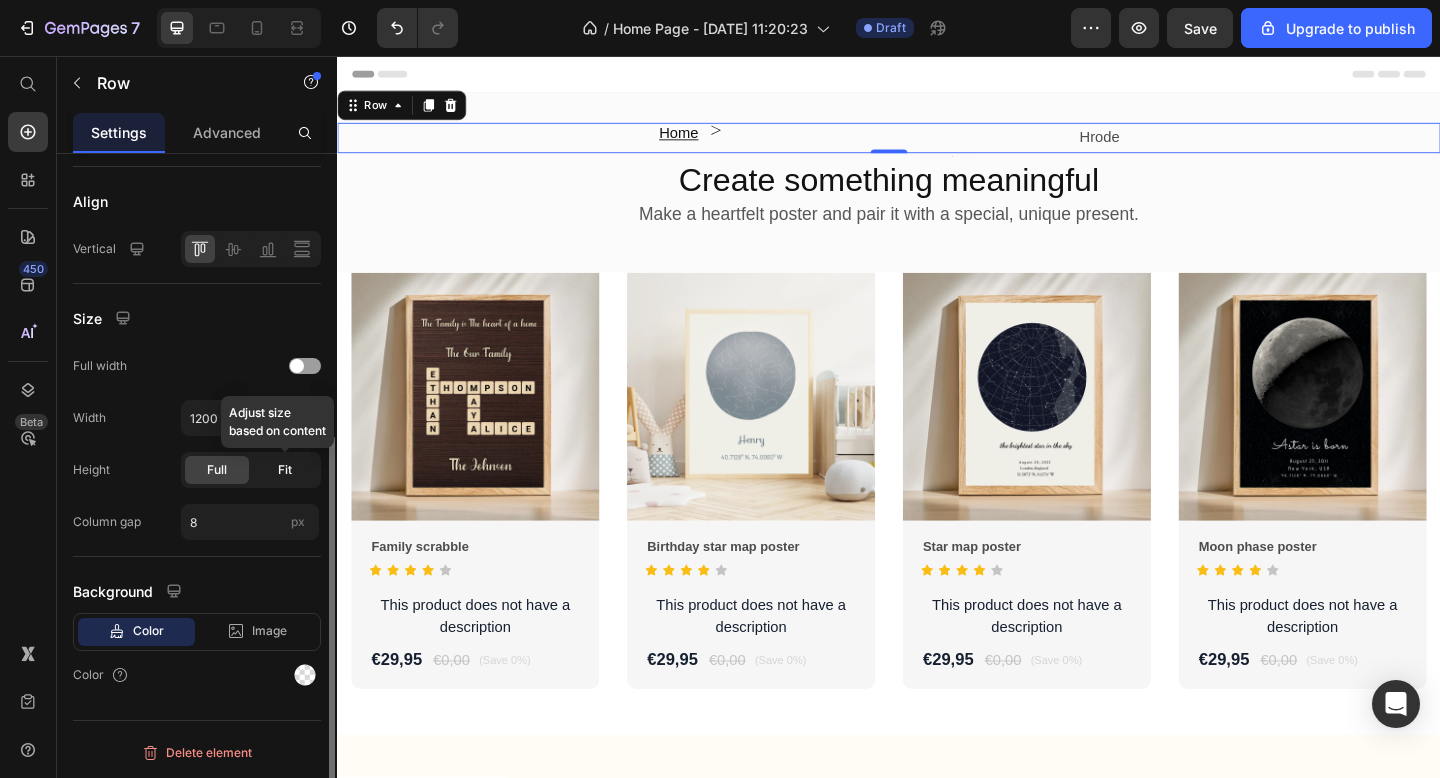 click on "Fit" 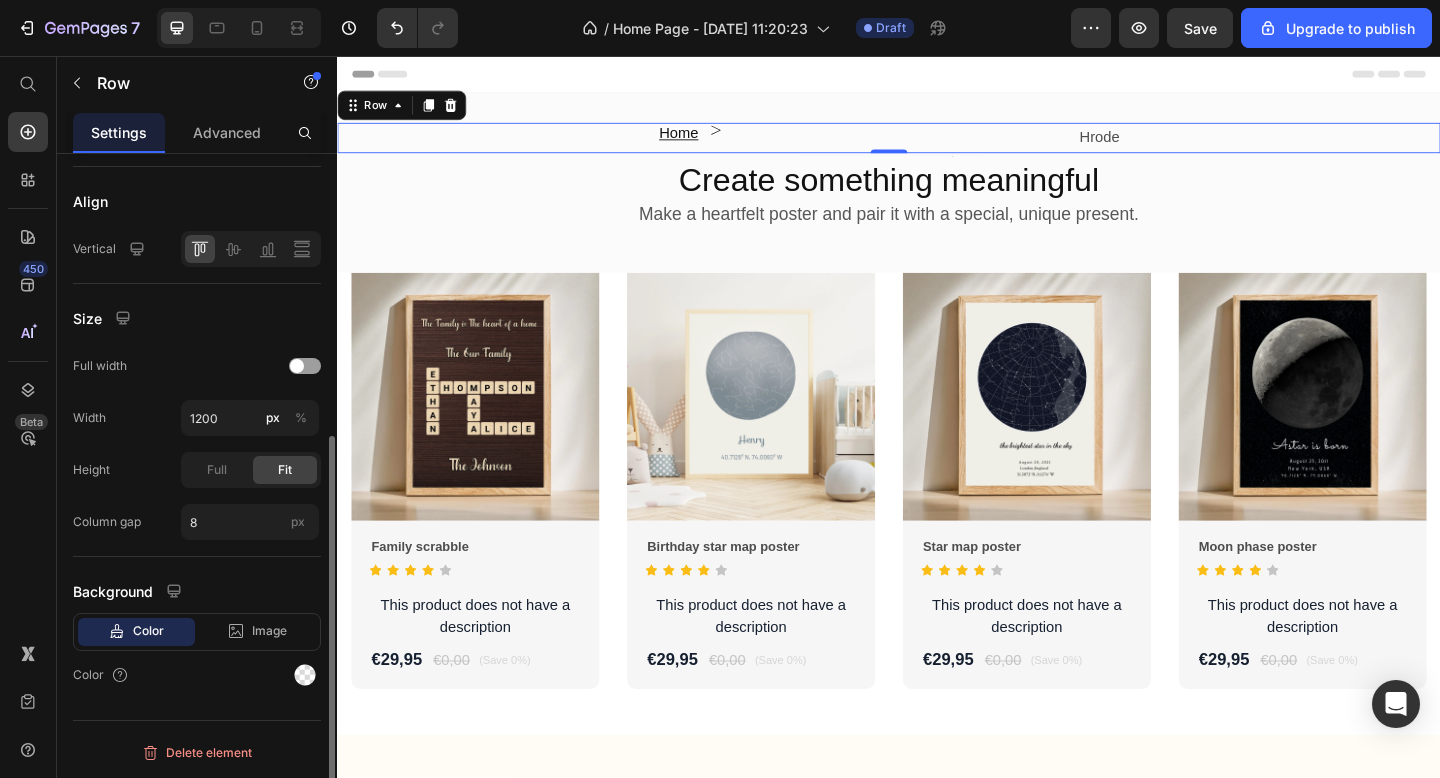 click on "Height" at bounding box center [91, 470] 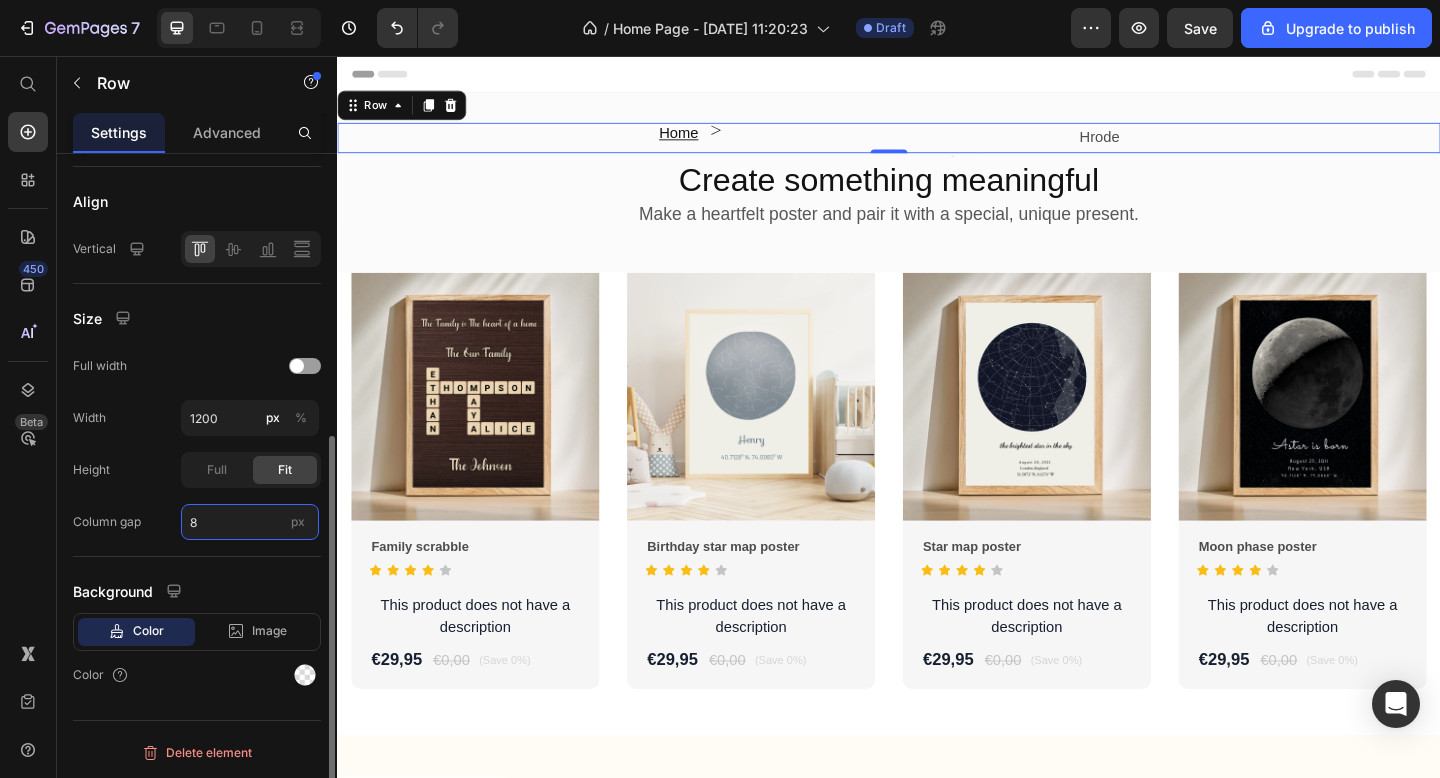 click on "8" at bounding box center (250, 522) 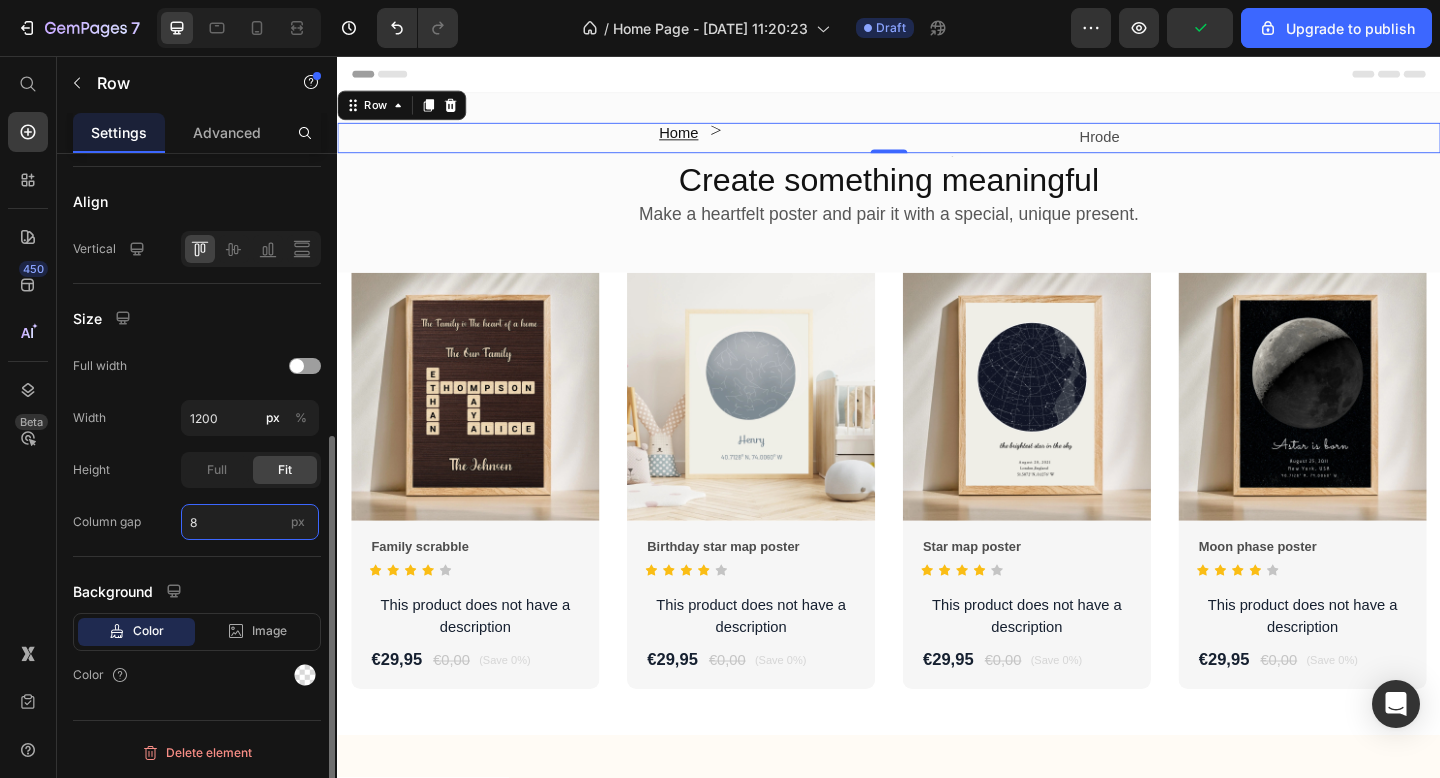 type on "3" 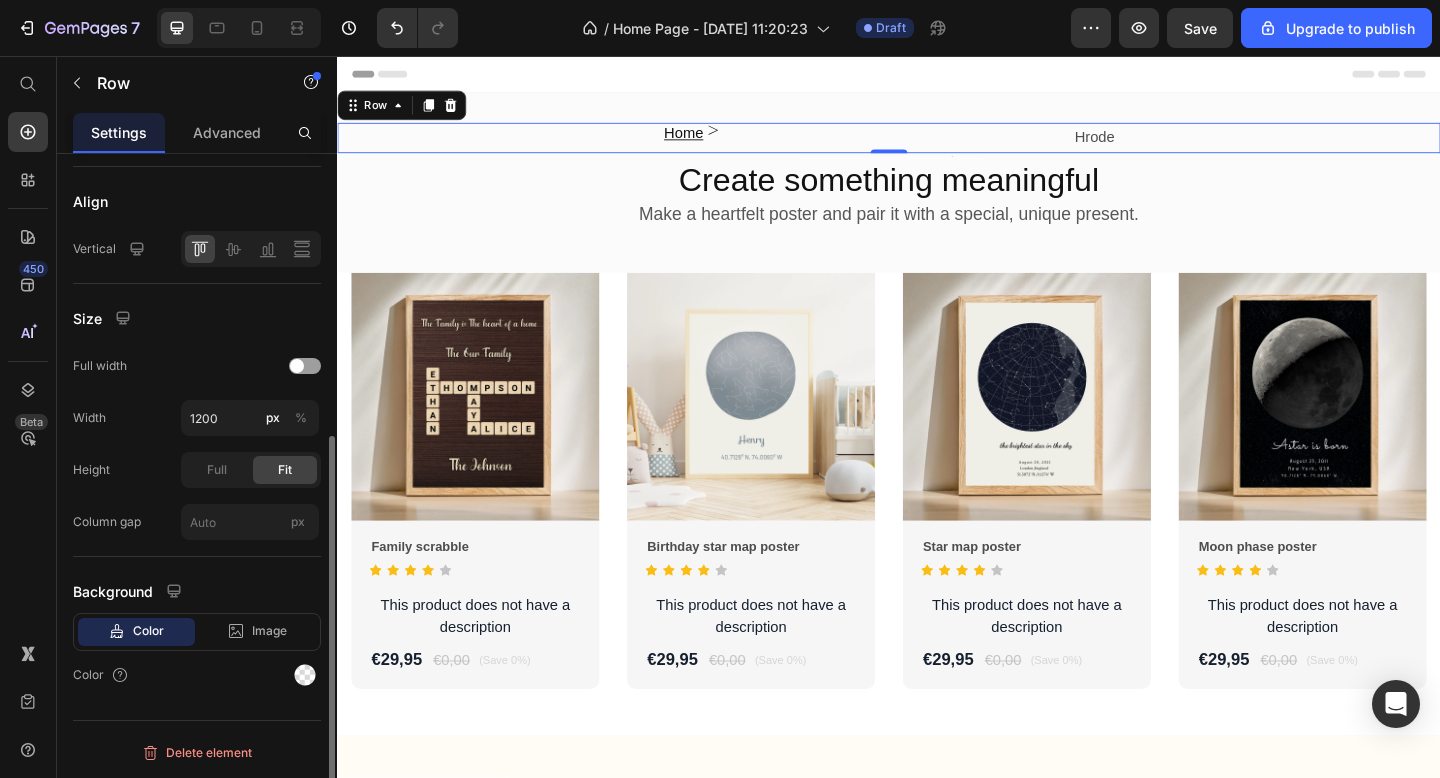 type on "8" 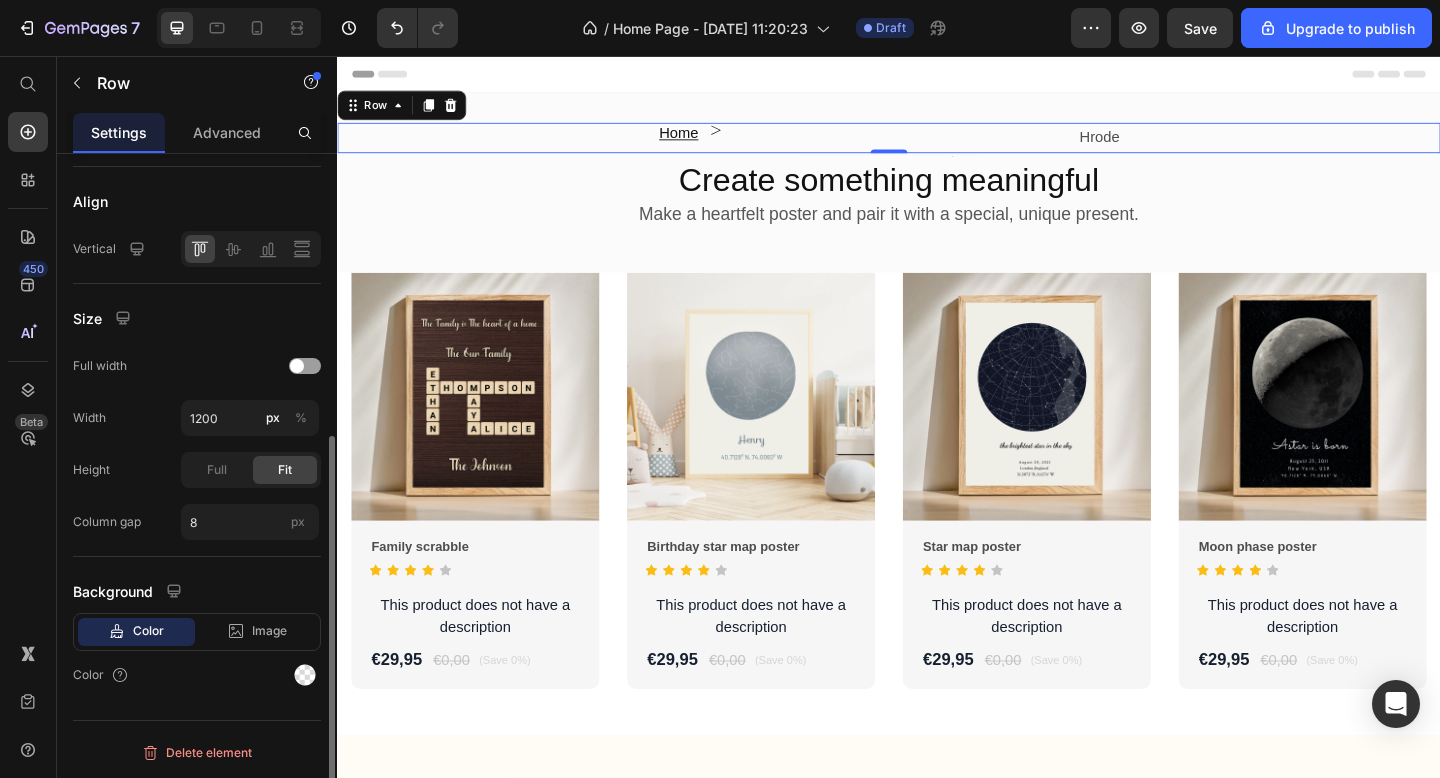 click on "Column gap 8 px" 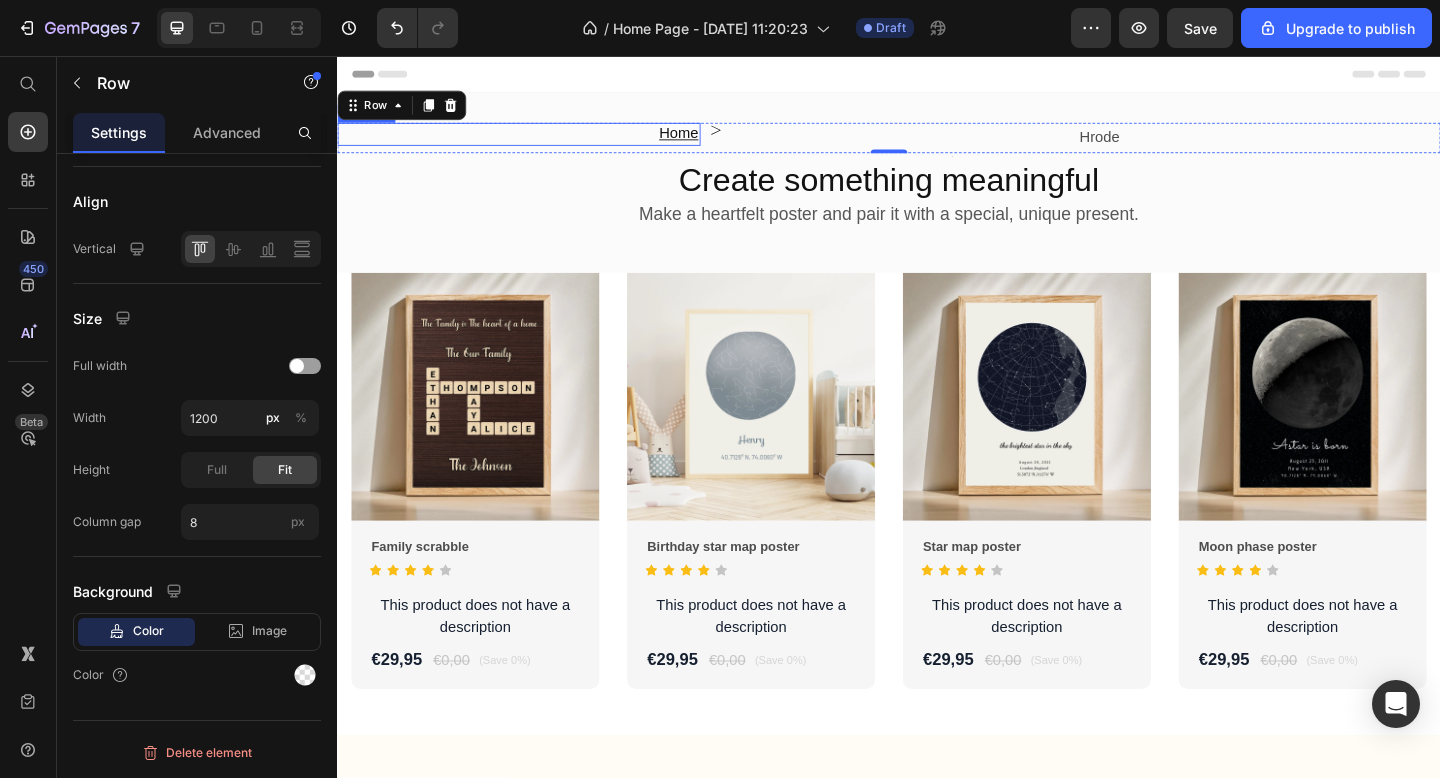 click on "⁠⁠⁠⁠⁠⁠⁠ Home" at bounding box center [534, 141] 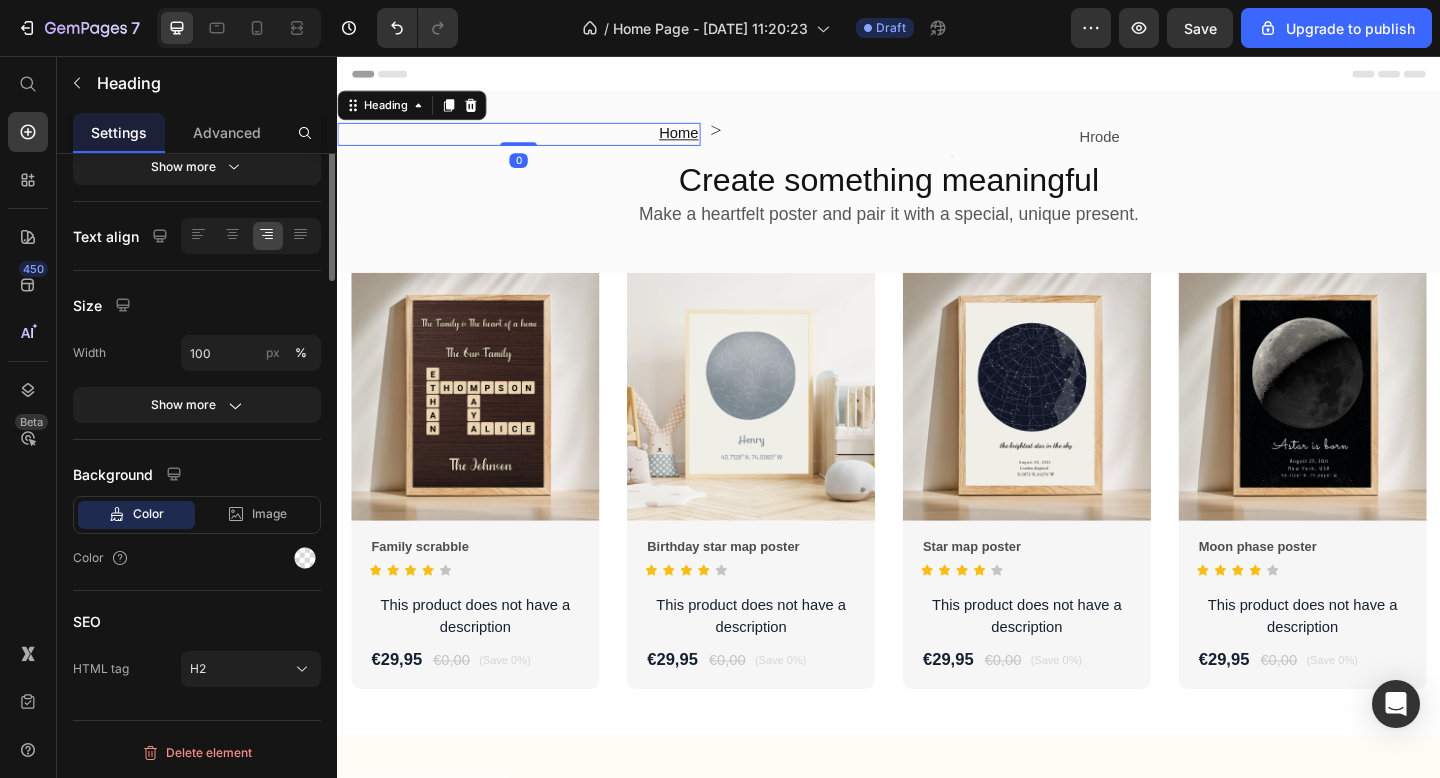 scroll, scrollTop: 0, scrollLeft: 0, axis: both 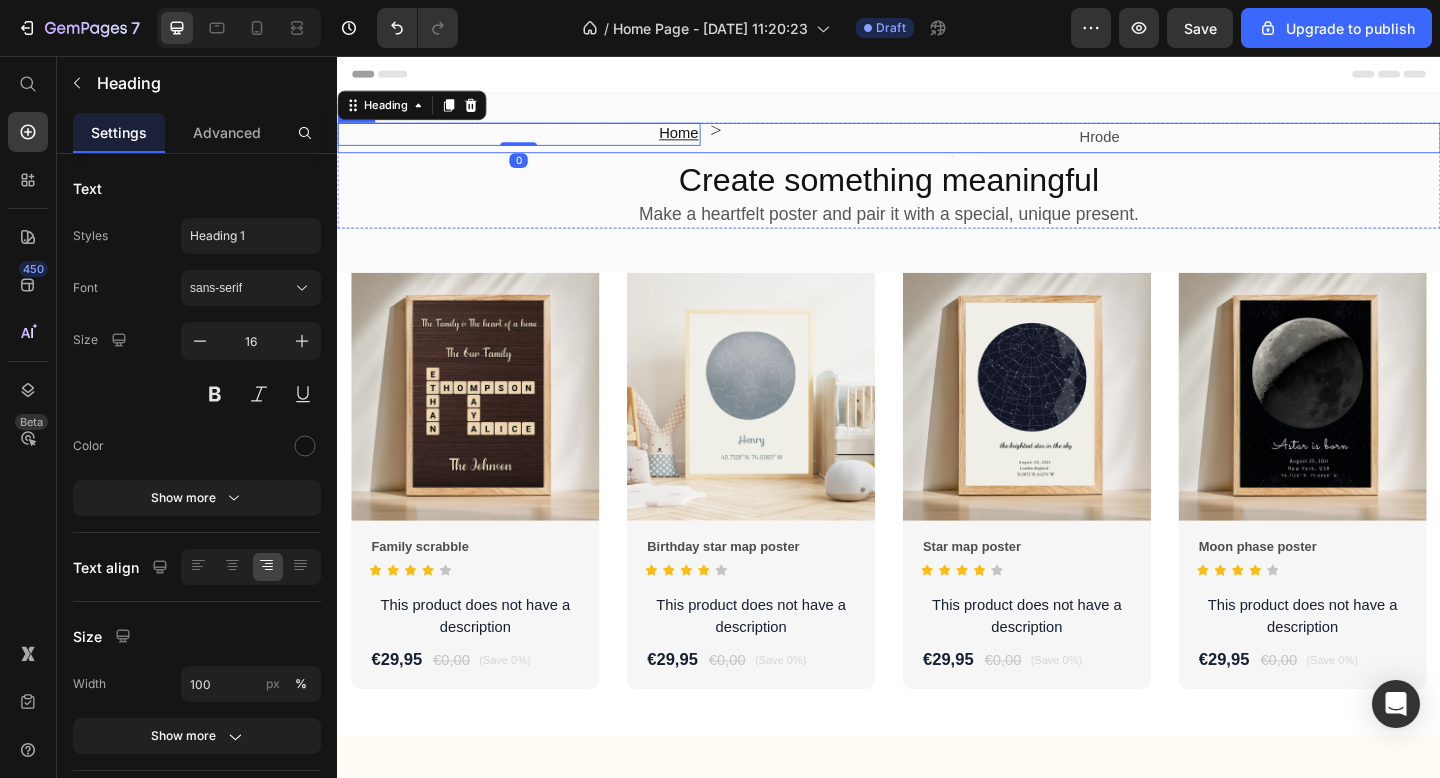 click on "Icon" at bounding box center (937, 145) 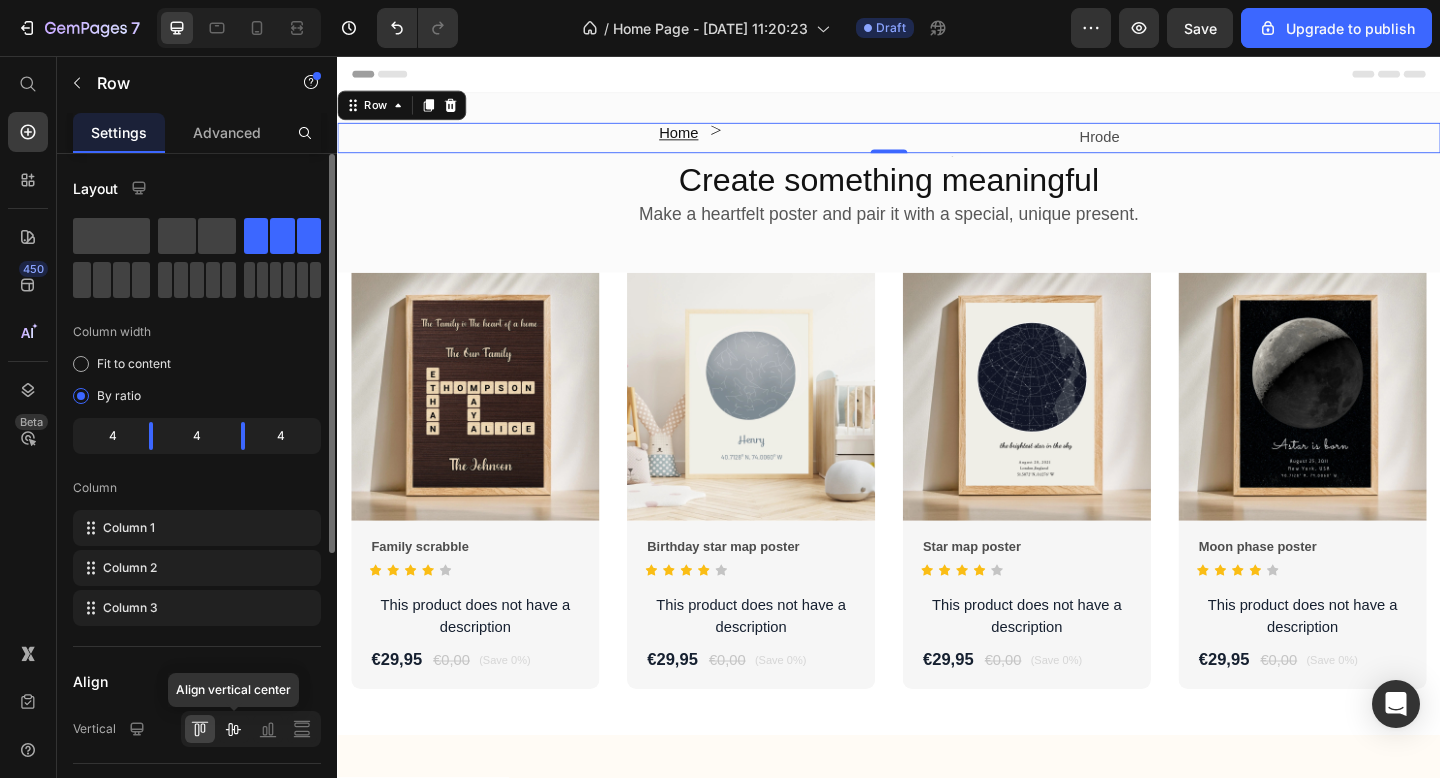 click 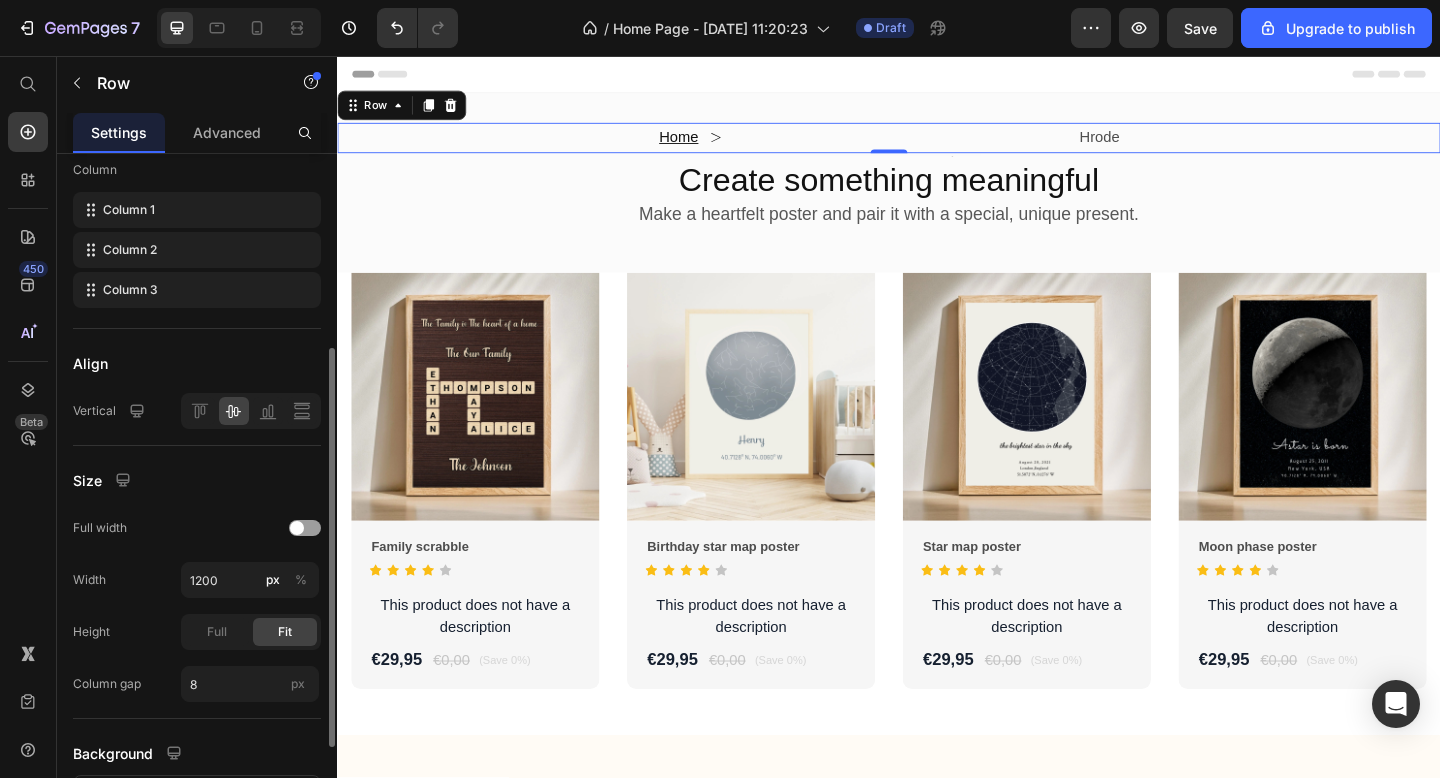 scroll, scrollTop: 317, scrollLeft: 0, axis: vertical 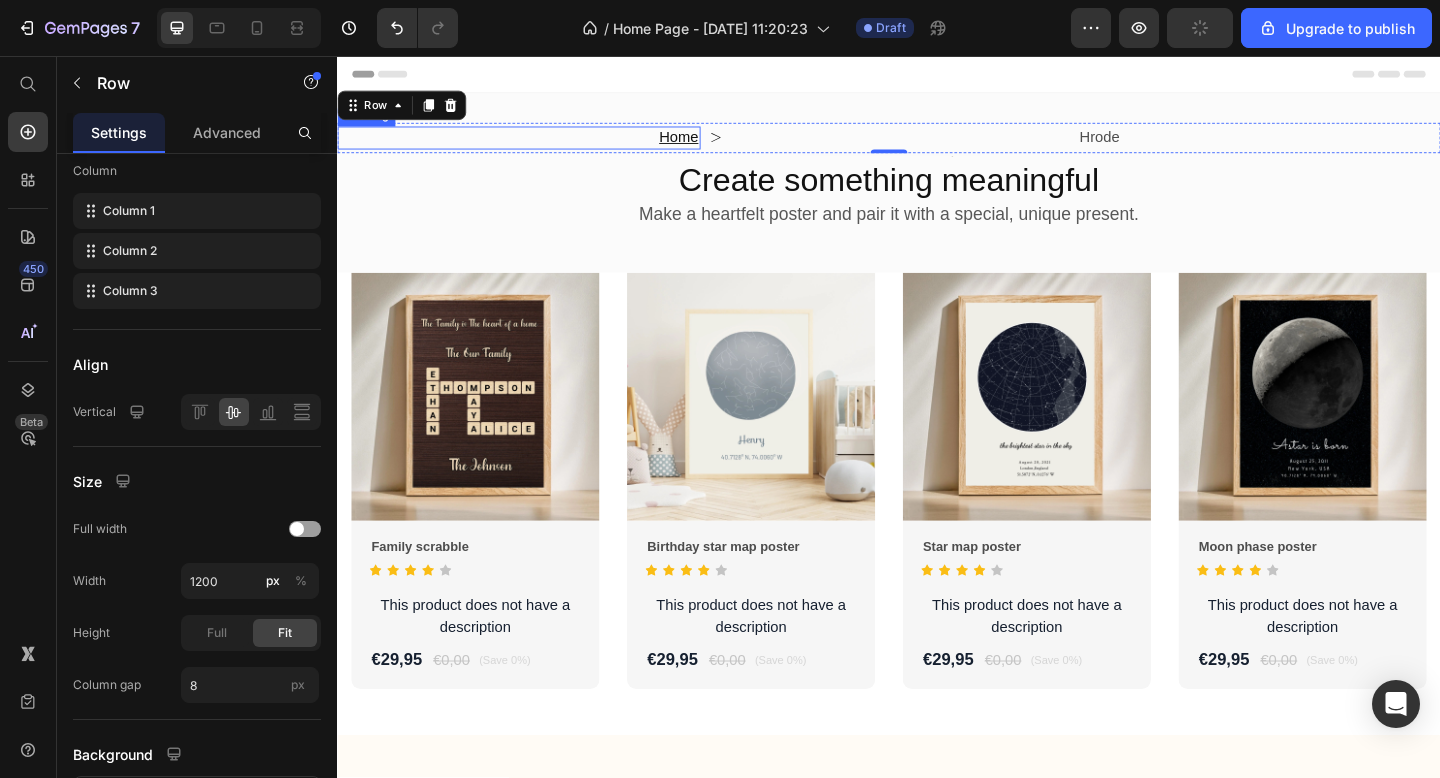 click on "⁠⁠⁠⁠⁠⁠⁠ Home" at bounding box center [534, 145] 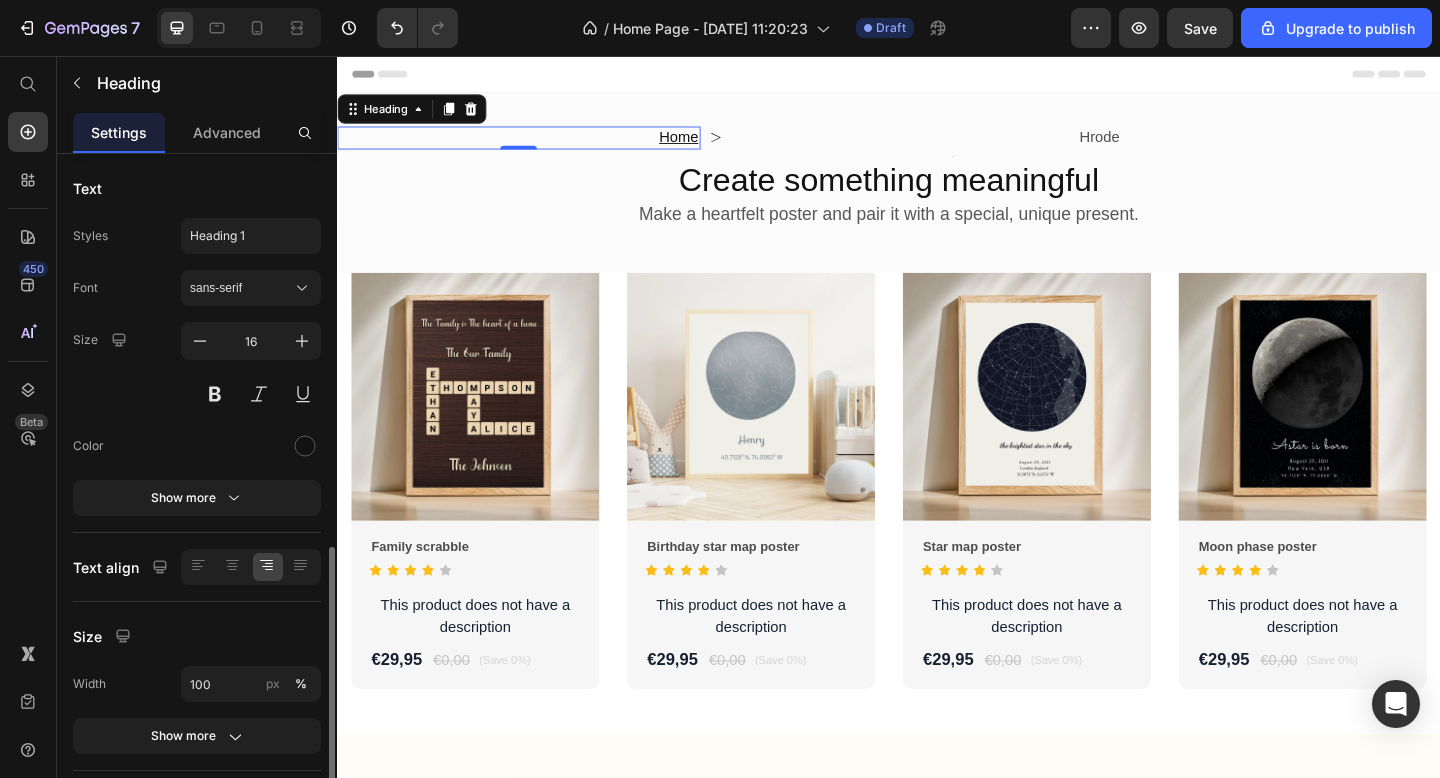 scroll, scrollTop: 237, scrollLeft: 0, axis: vertical 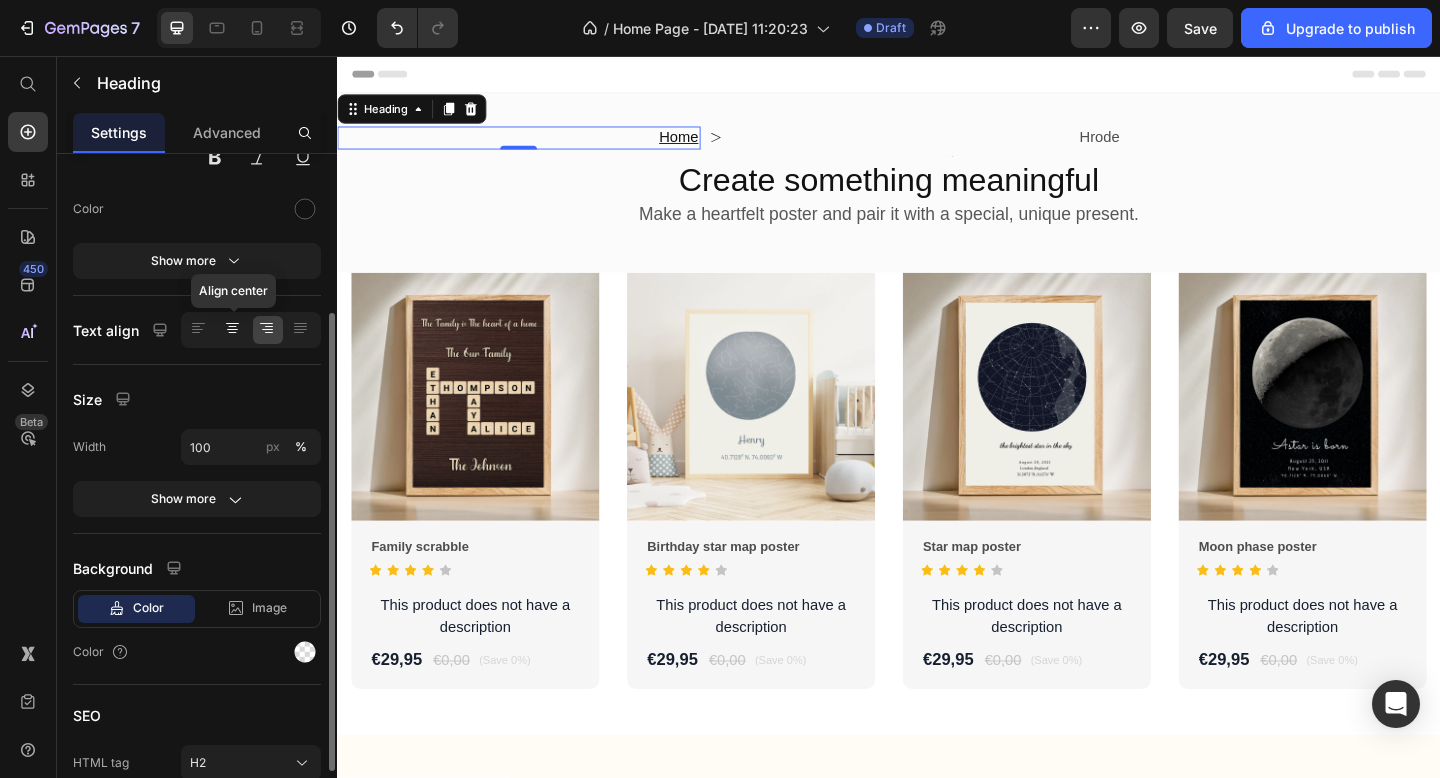 click 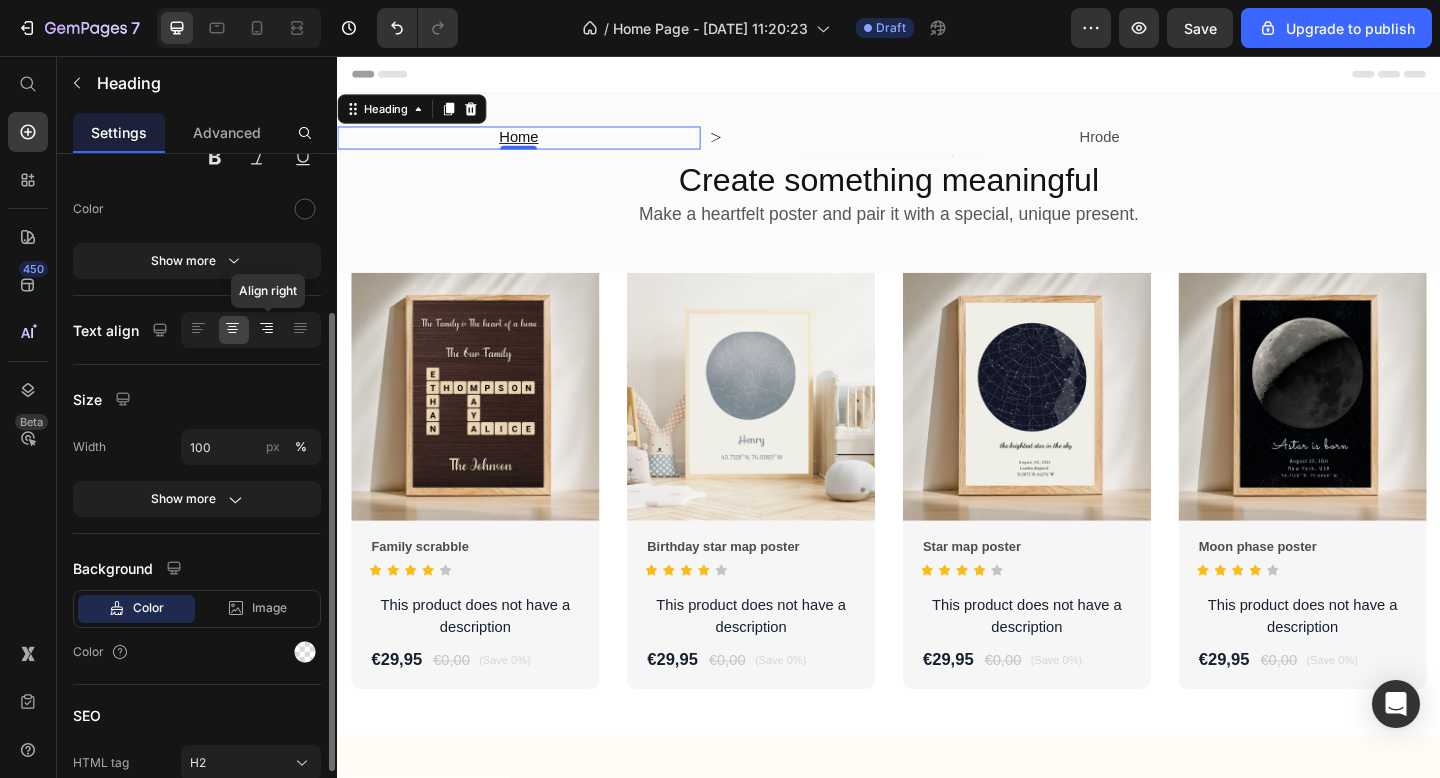 click 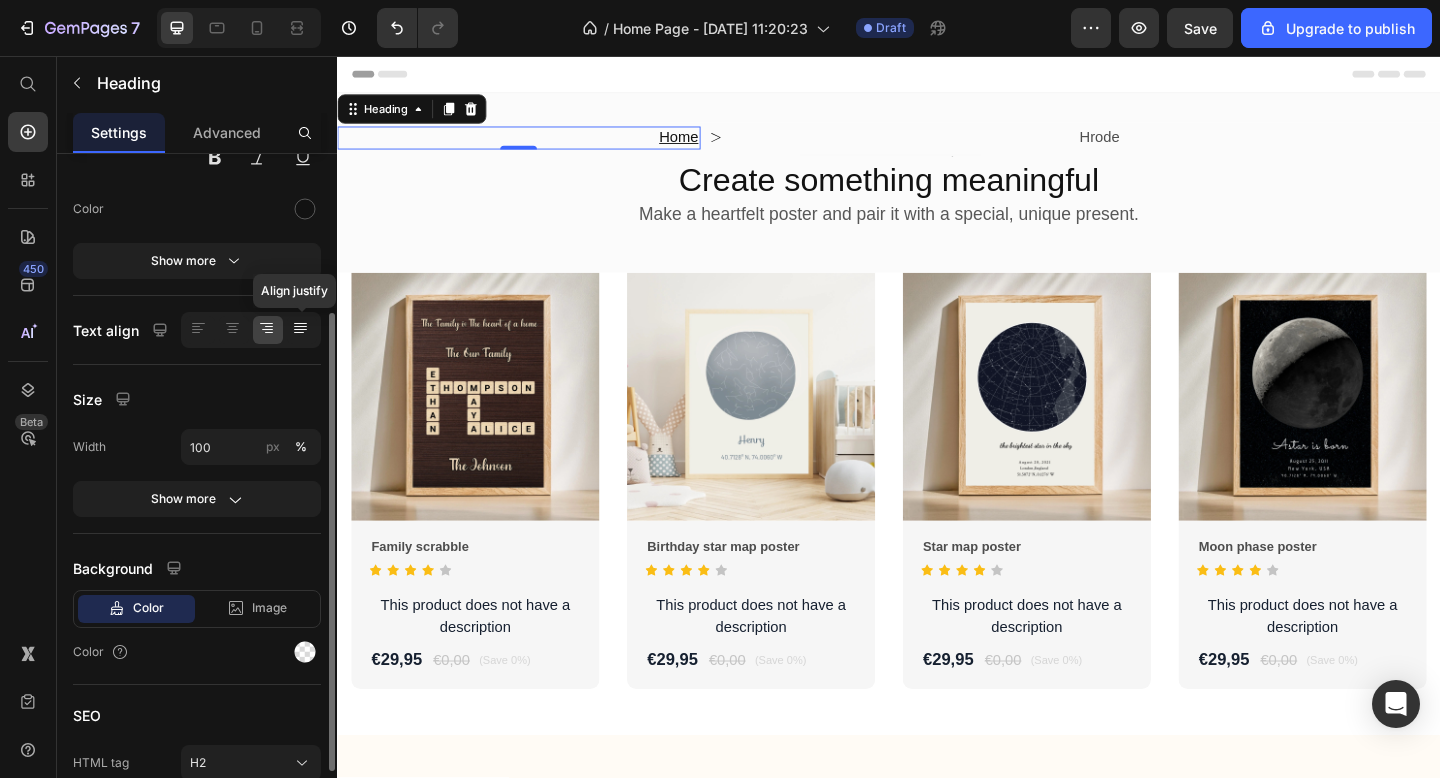 click 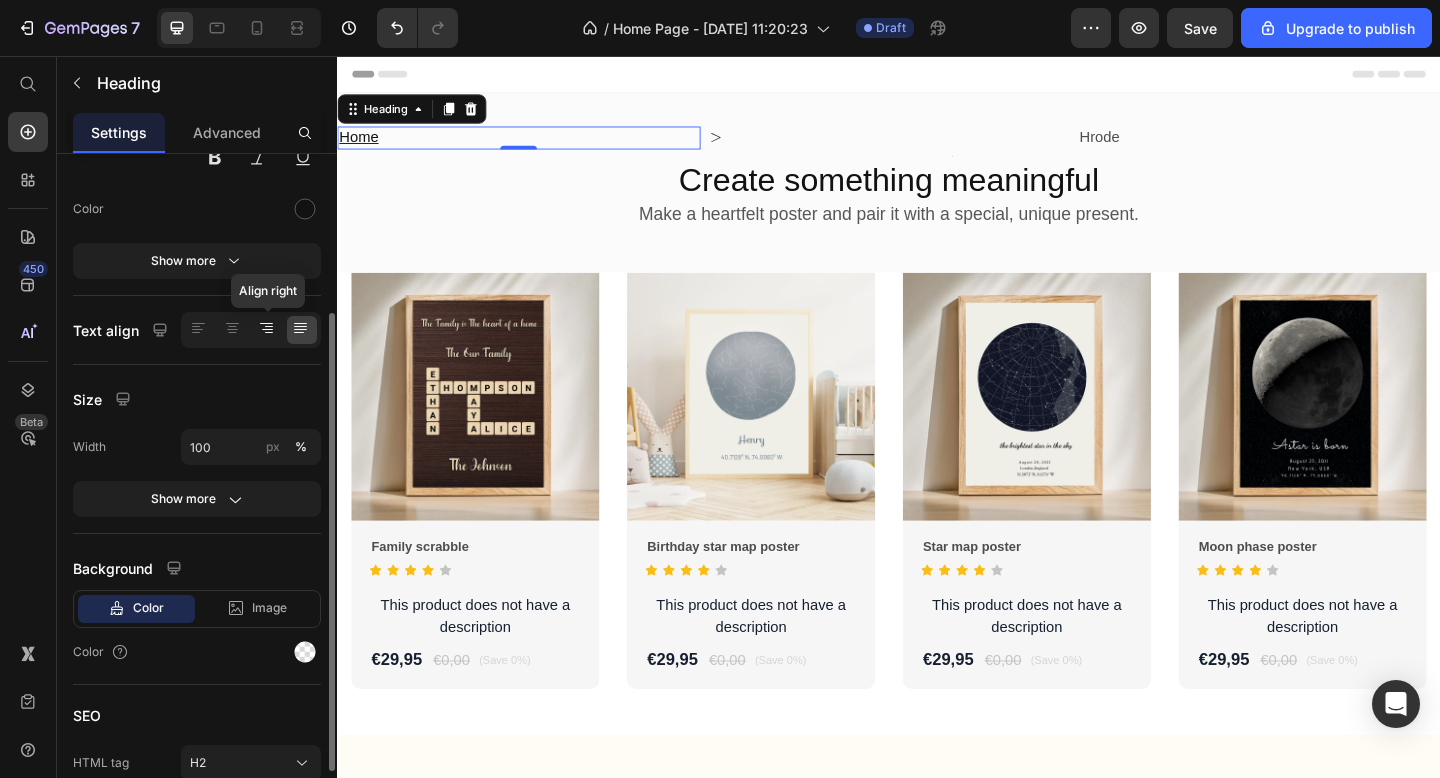 click 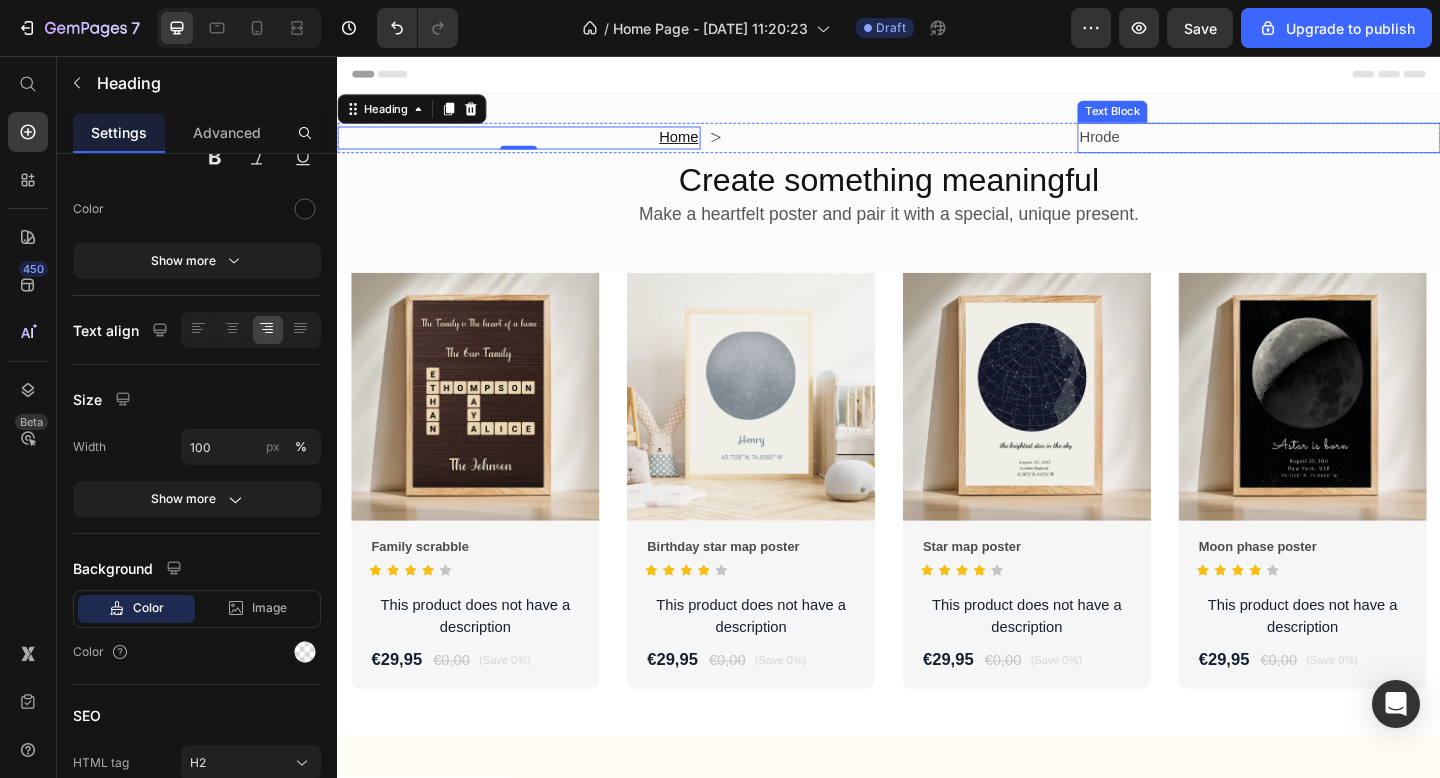 click on "Hrode" at bounding box center (1339, 145) 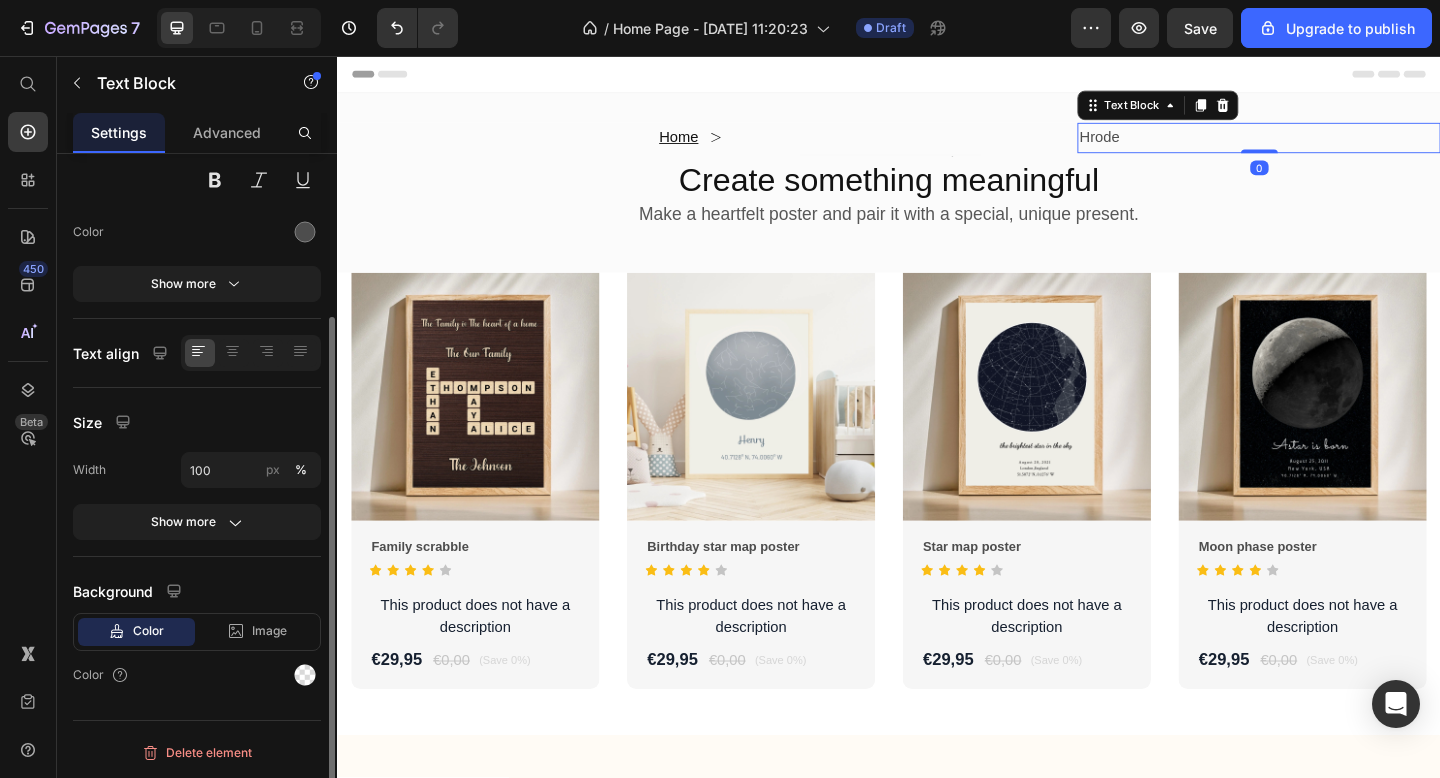 scroll, scrollTop: 0, scrollLeft: 0, axis: both 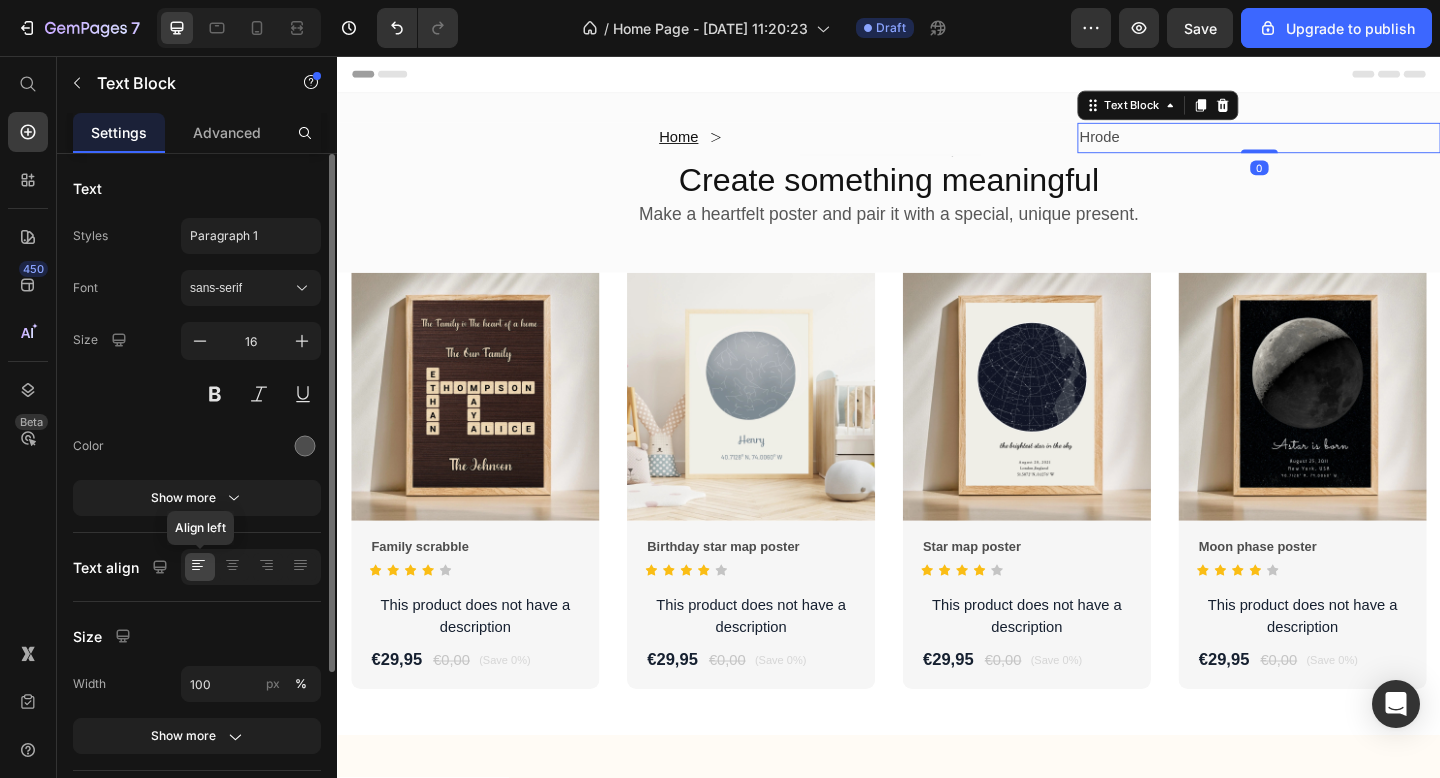 click 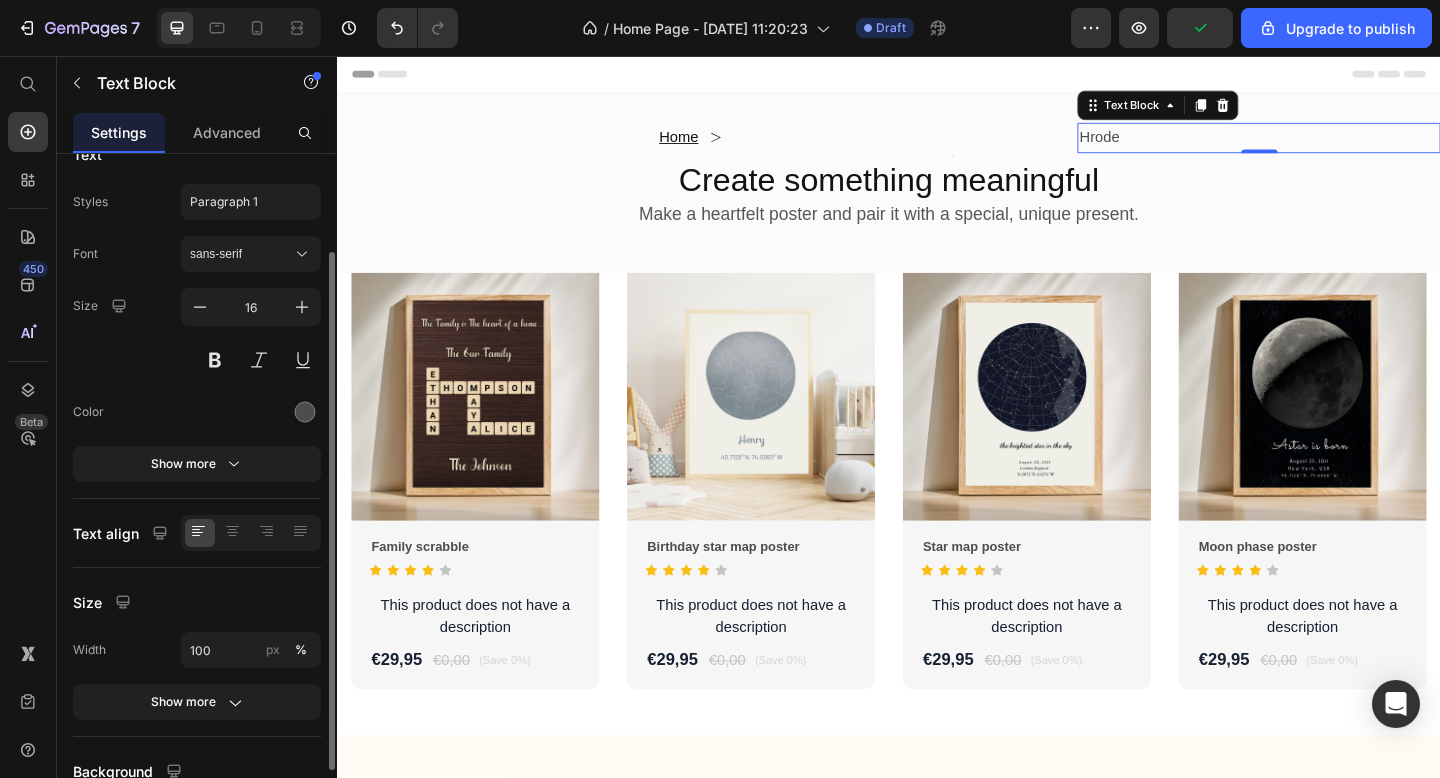 scroll, scrollTop: 0, scrollLeft: 0, axis: both 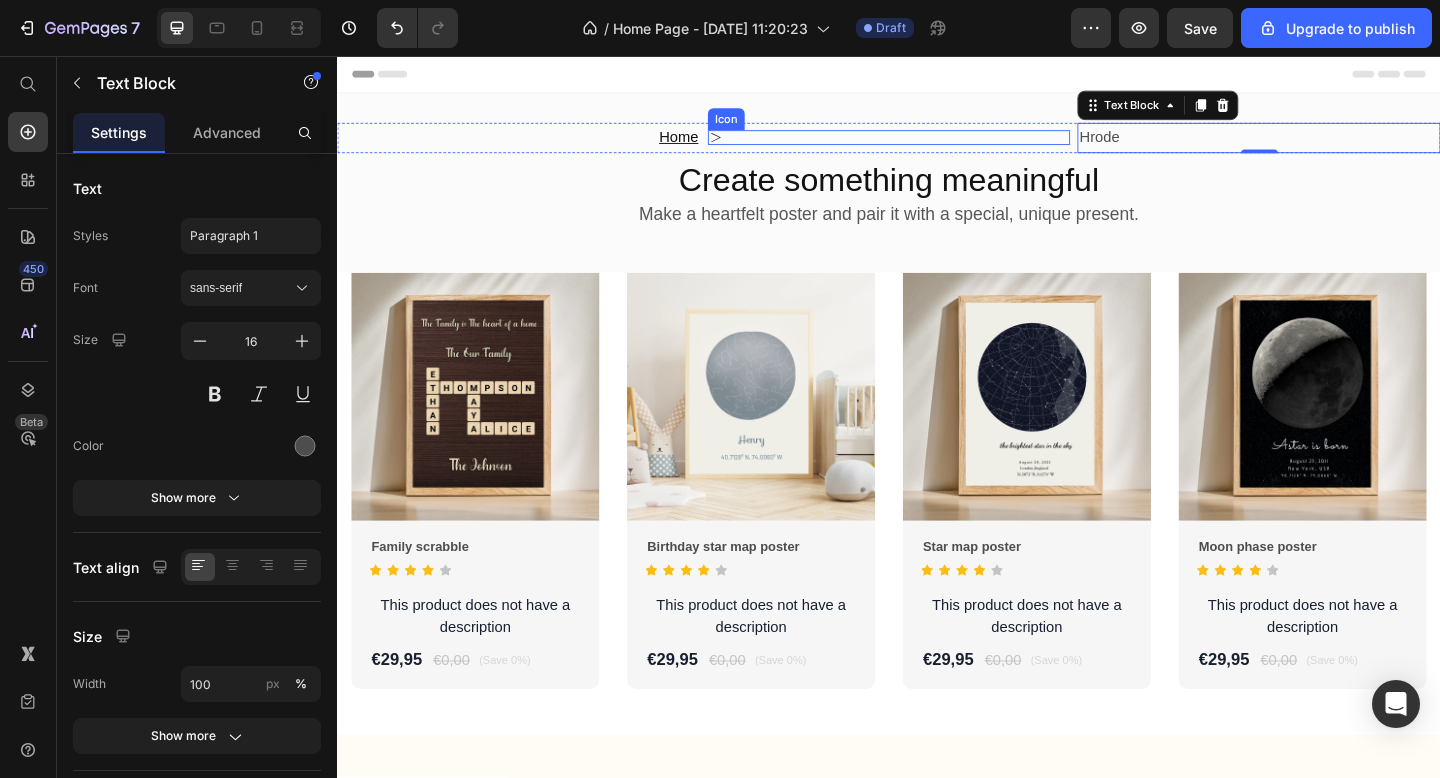 click 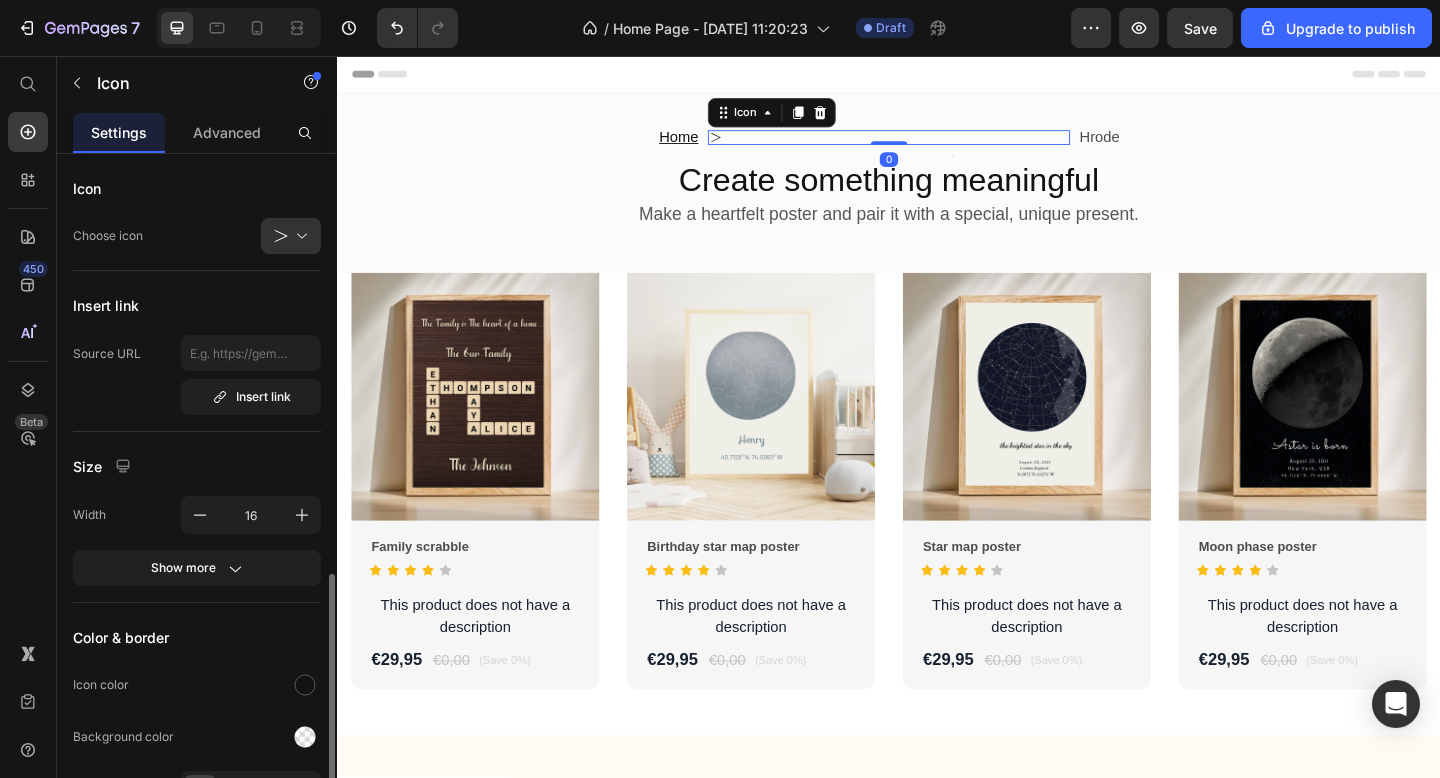 scroll, scrollTop: 241, scrollLeft: 0, axis: vertical 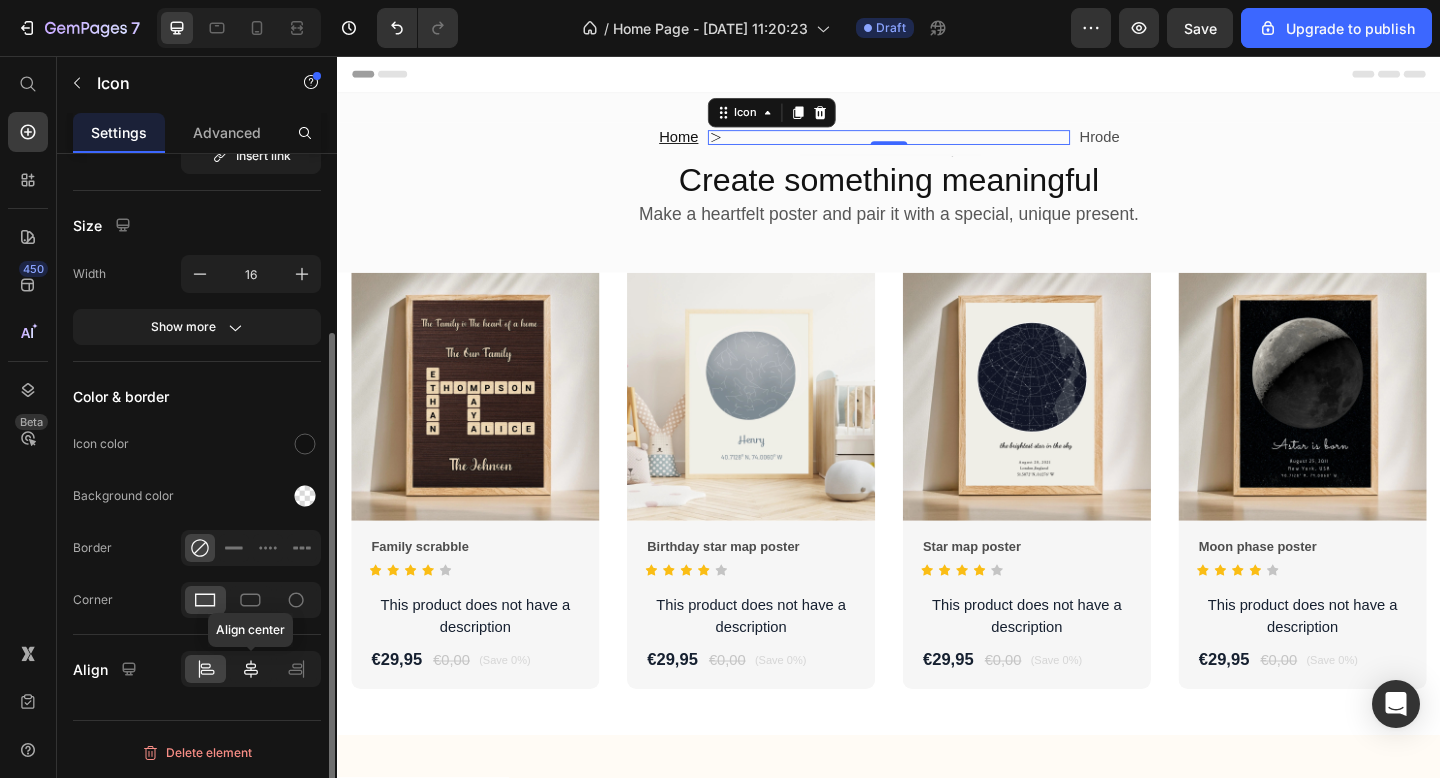 click 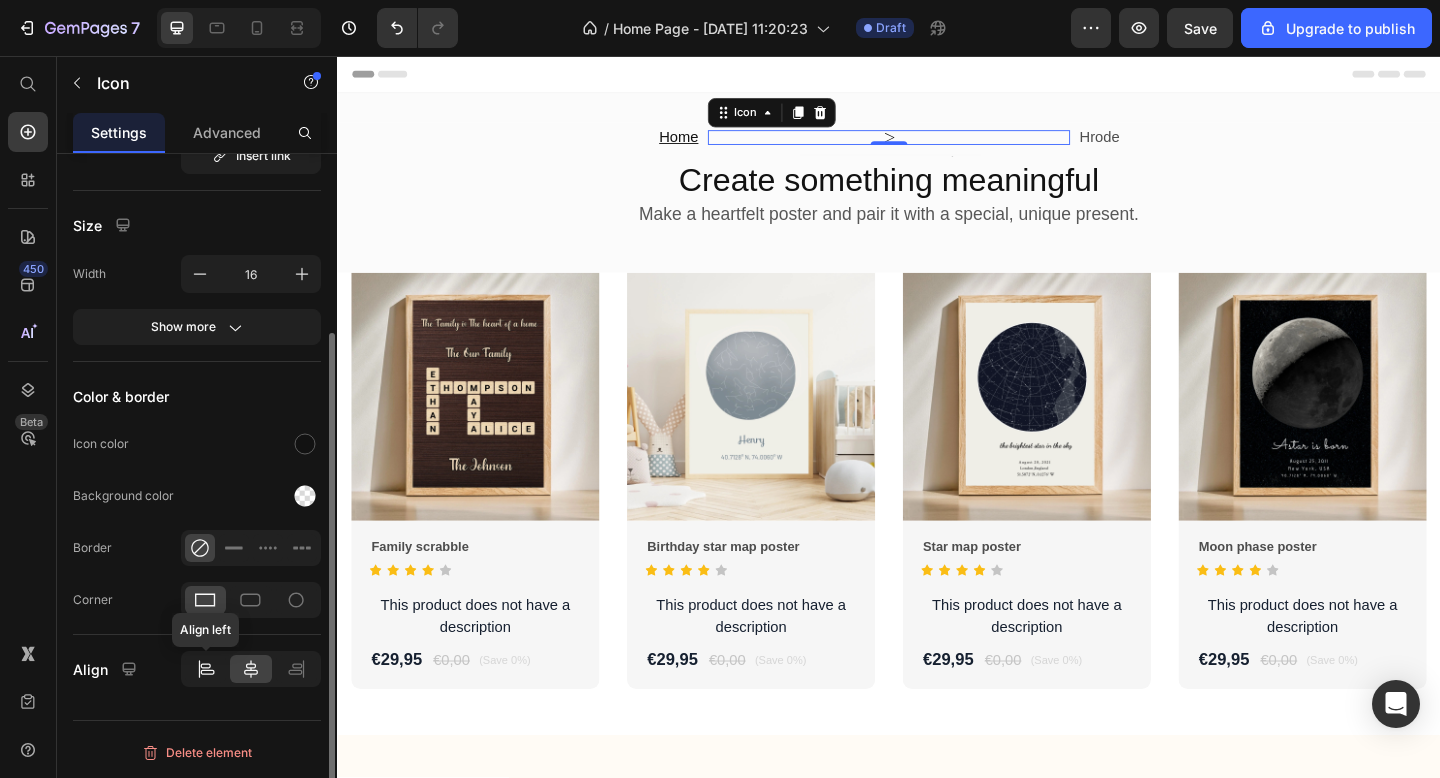 click 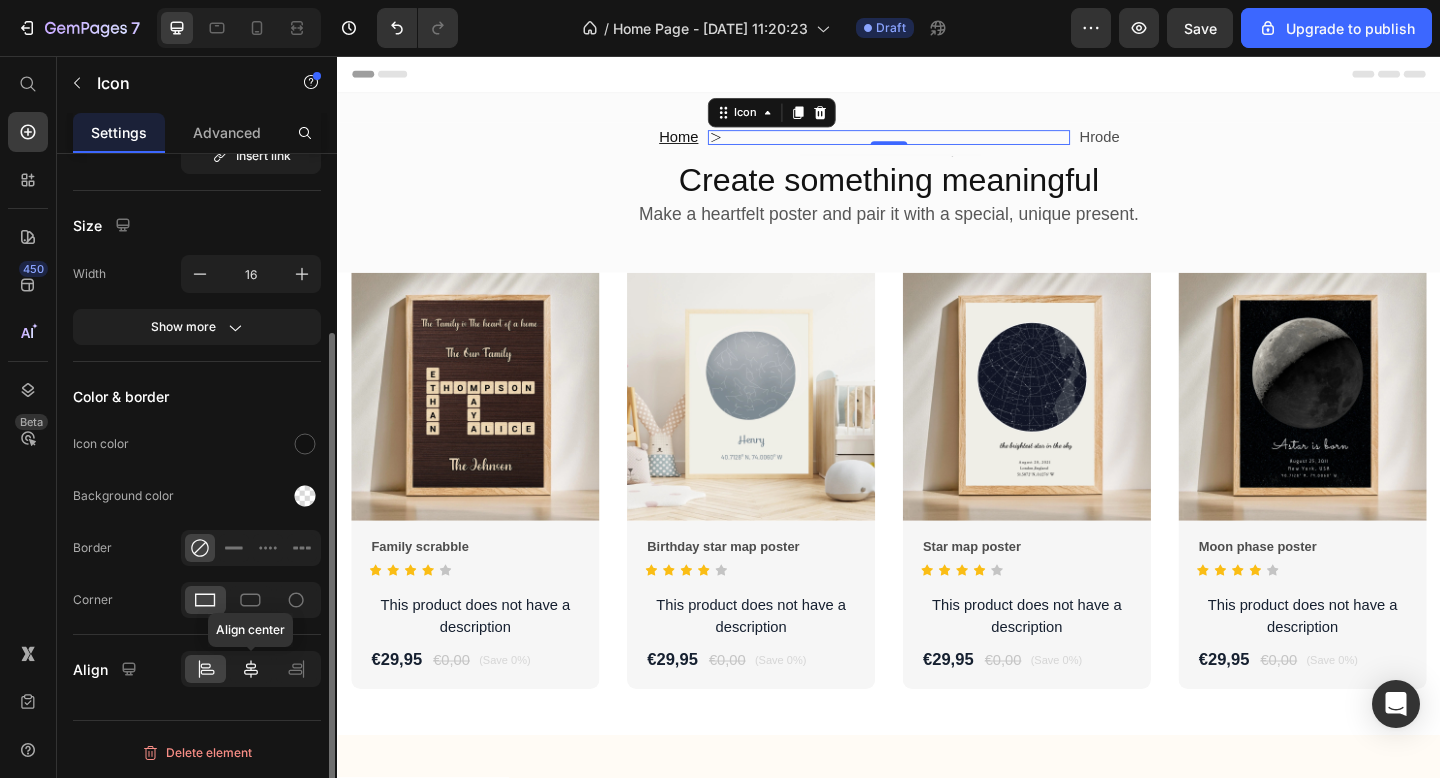 click 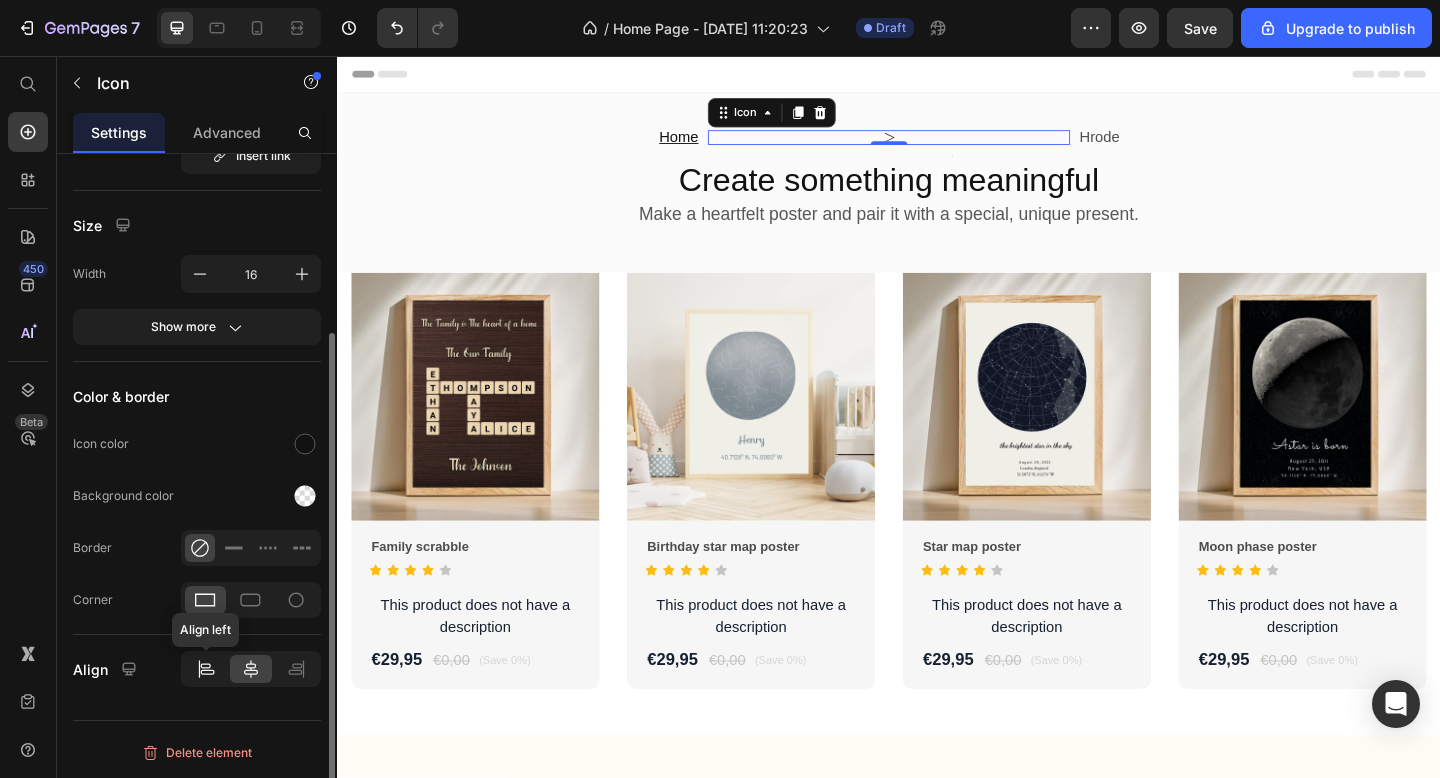 click 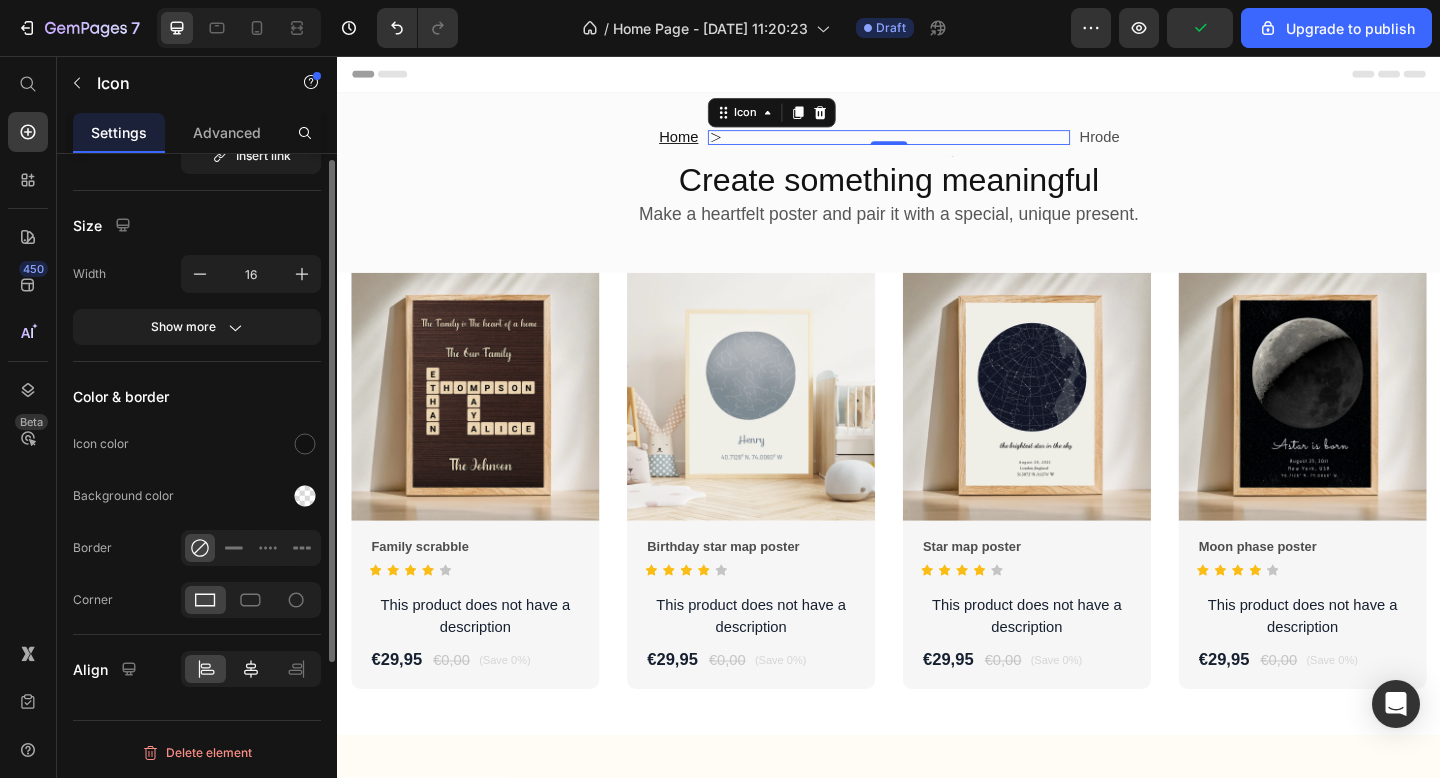 scroll, scrollTop: 142, scrollLeft: 0, axis: vertical 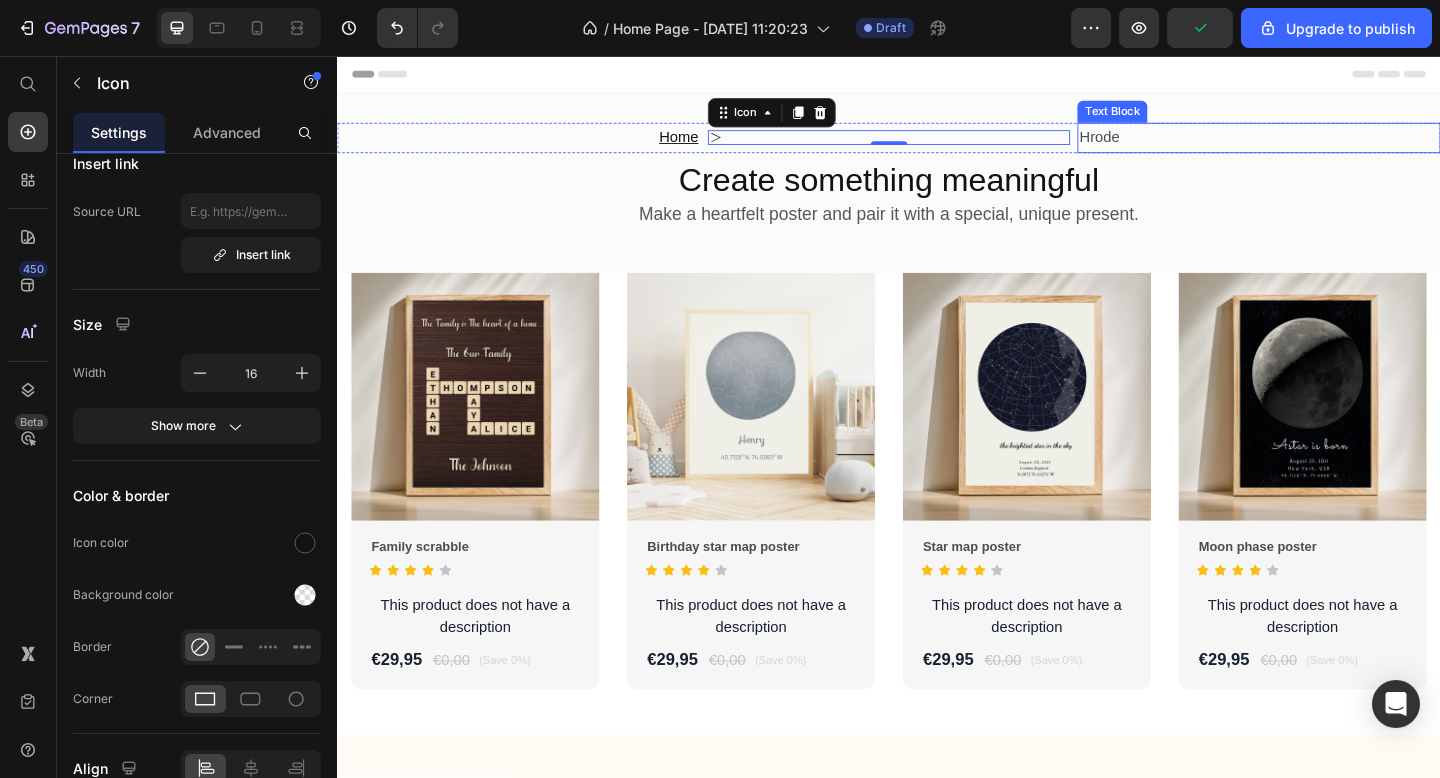 click on "Hrode" at bounding box center [1339, 145] 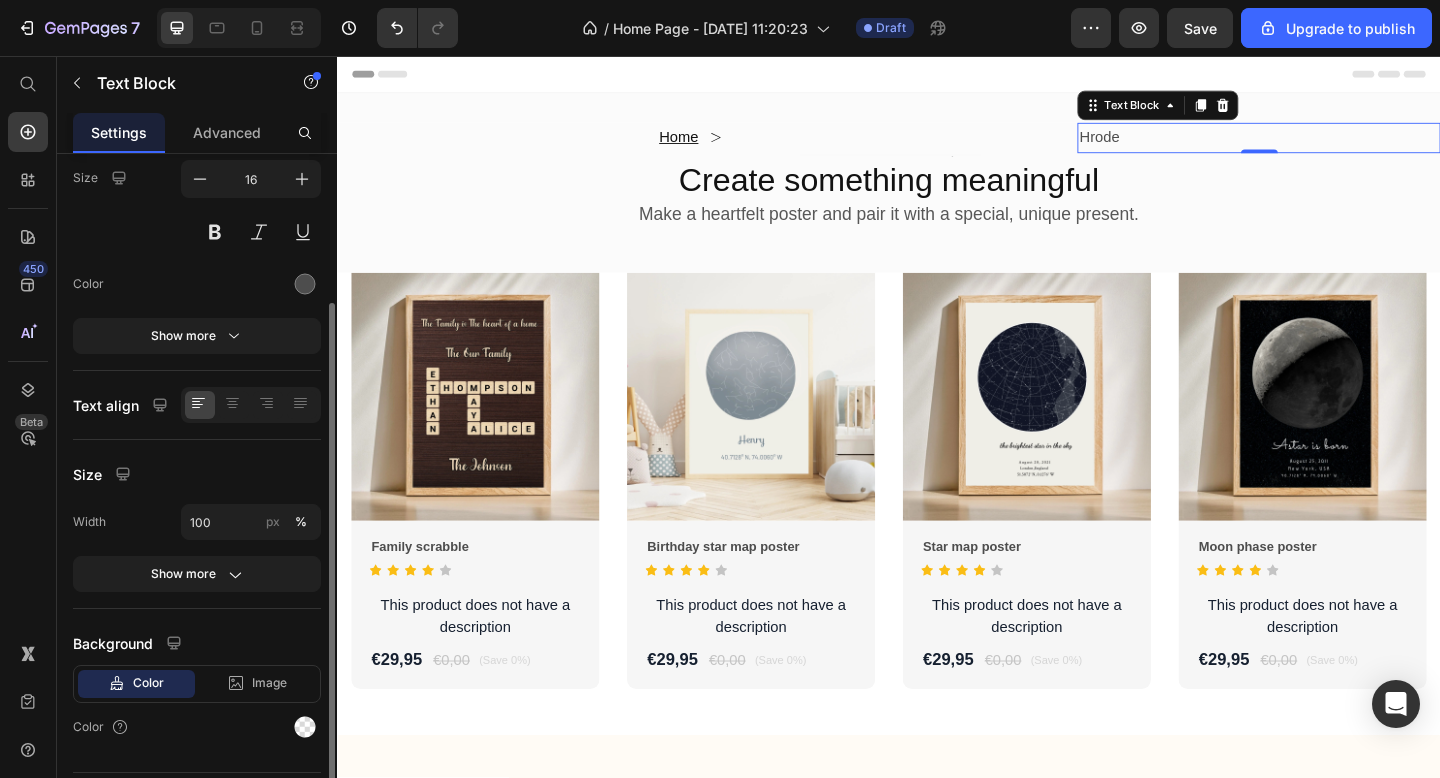scroll, scrollTop: 0, scrollLeft: 0, axis: both 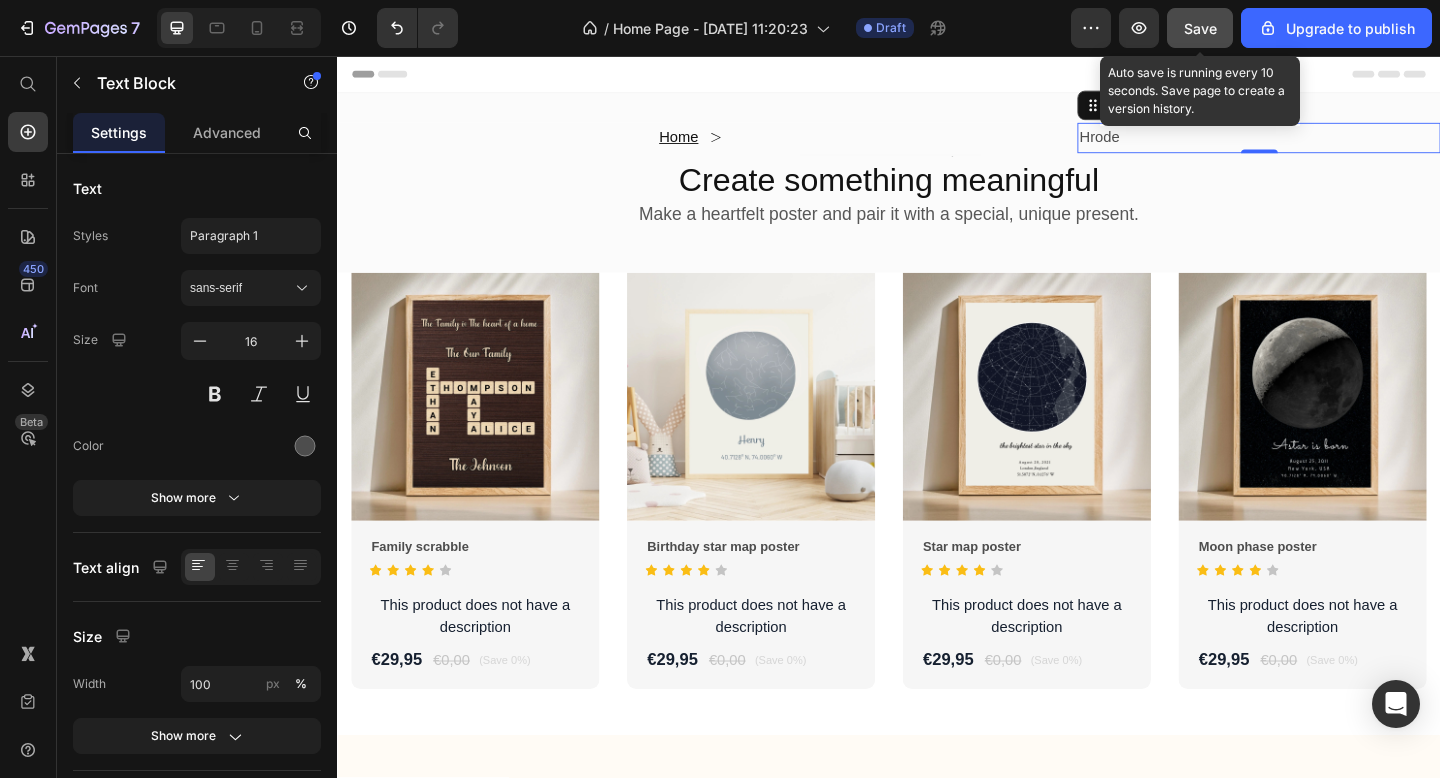 click on "Save" 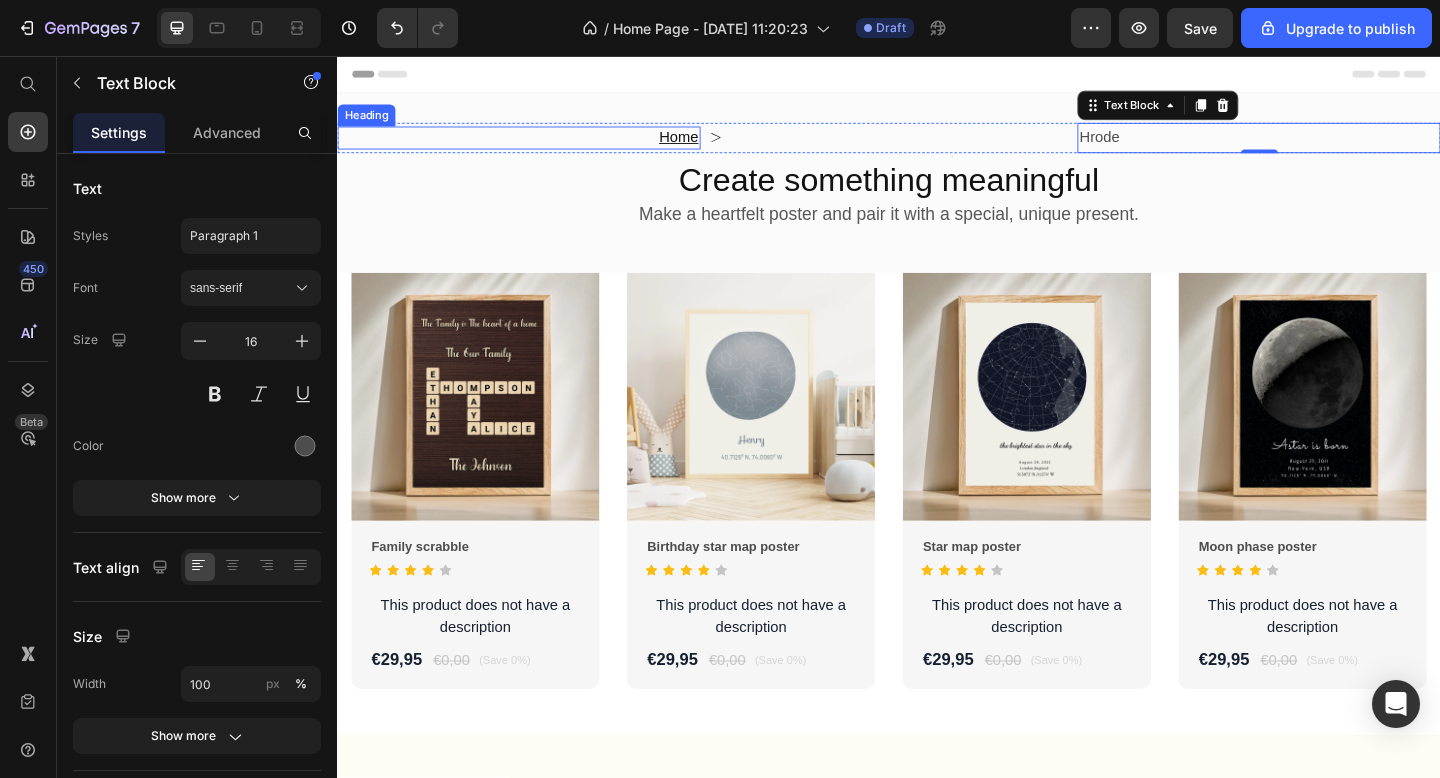 click on "⁠⁠⁠⁠⁠⁠⁠ Home" at bounding box center (534, 145) 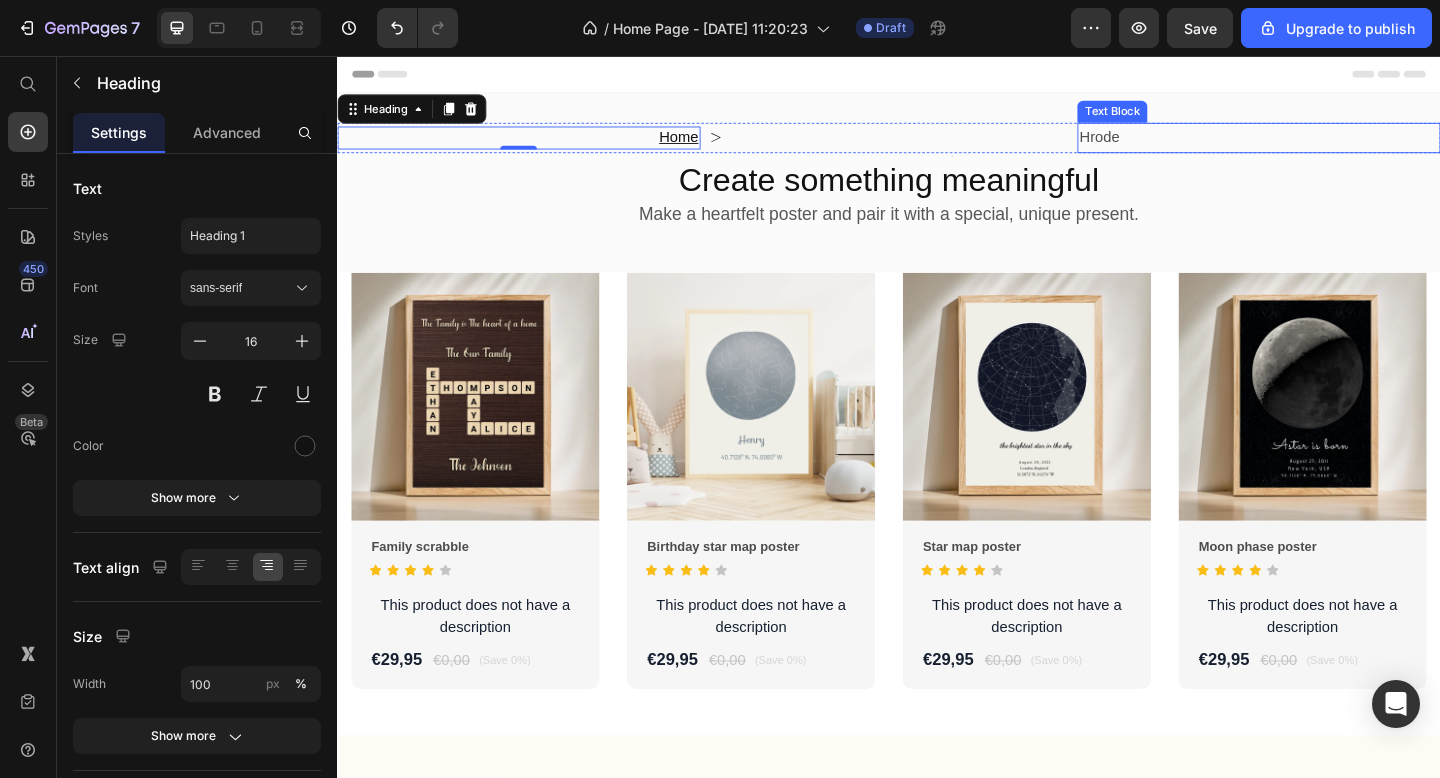 click on "Hrode" at bounding box center [1339, 145] 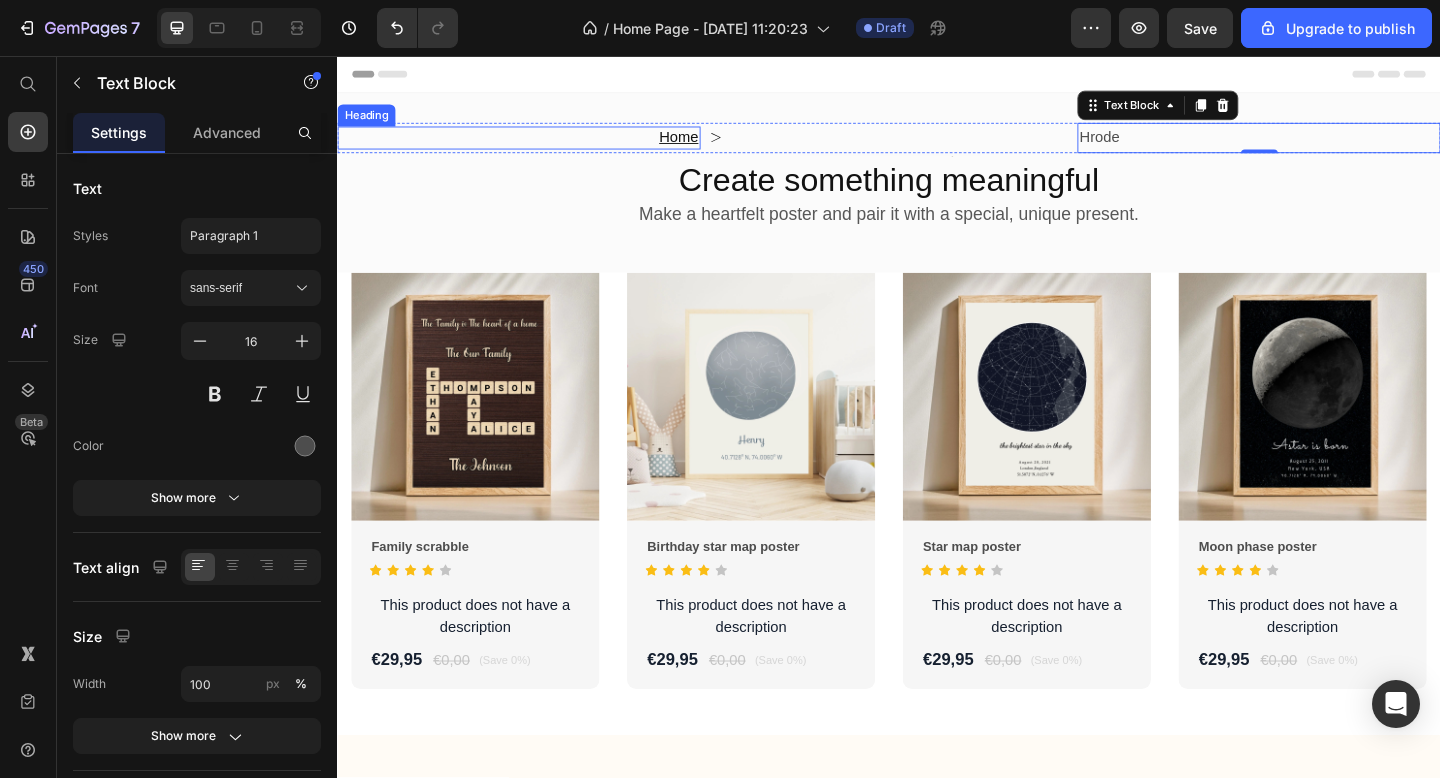 click on "⁠⁠⁠⁠⁠⁠⁠ Home" at bounding box center (534, 145) 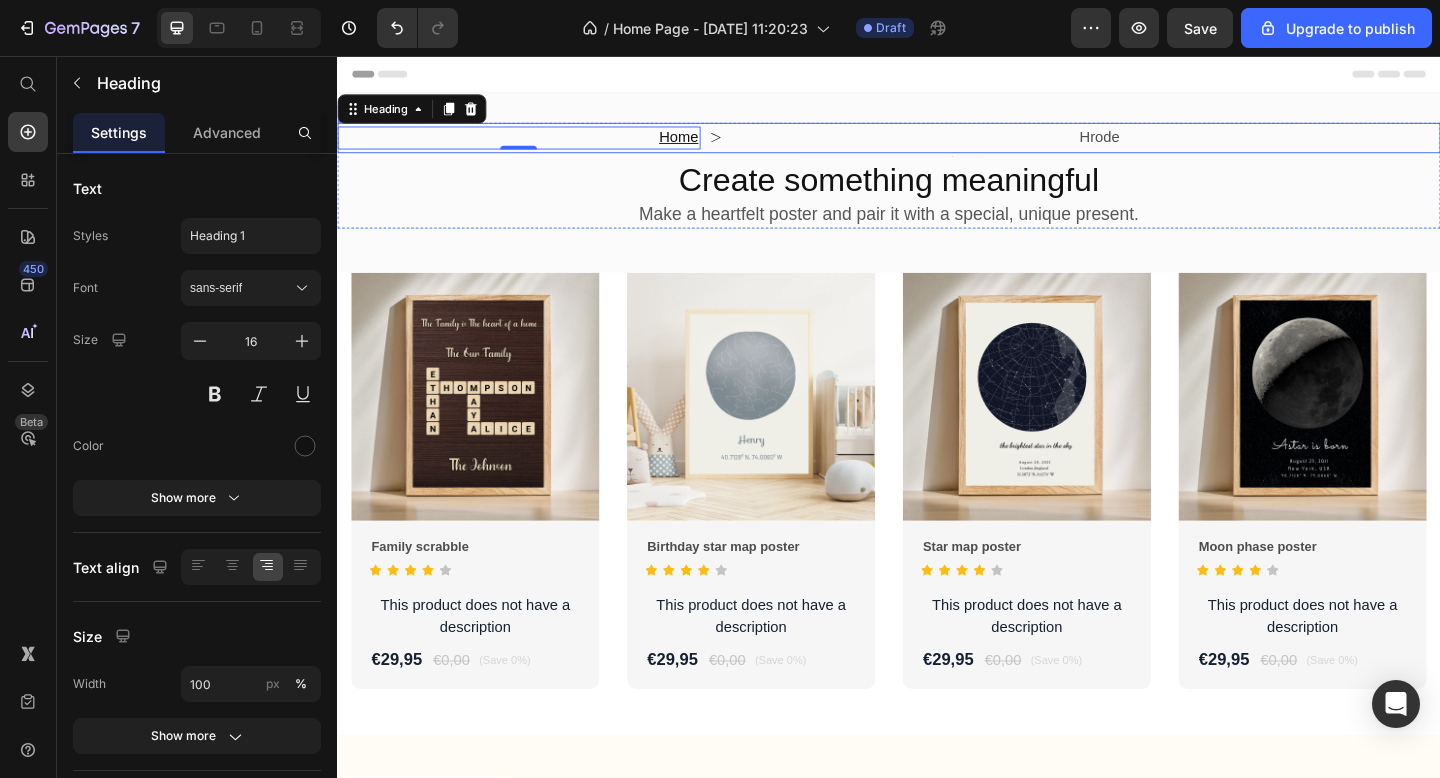 click on "Icon" at bounding box center [937, 145] 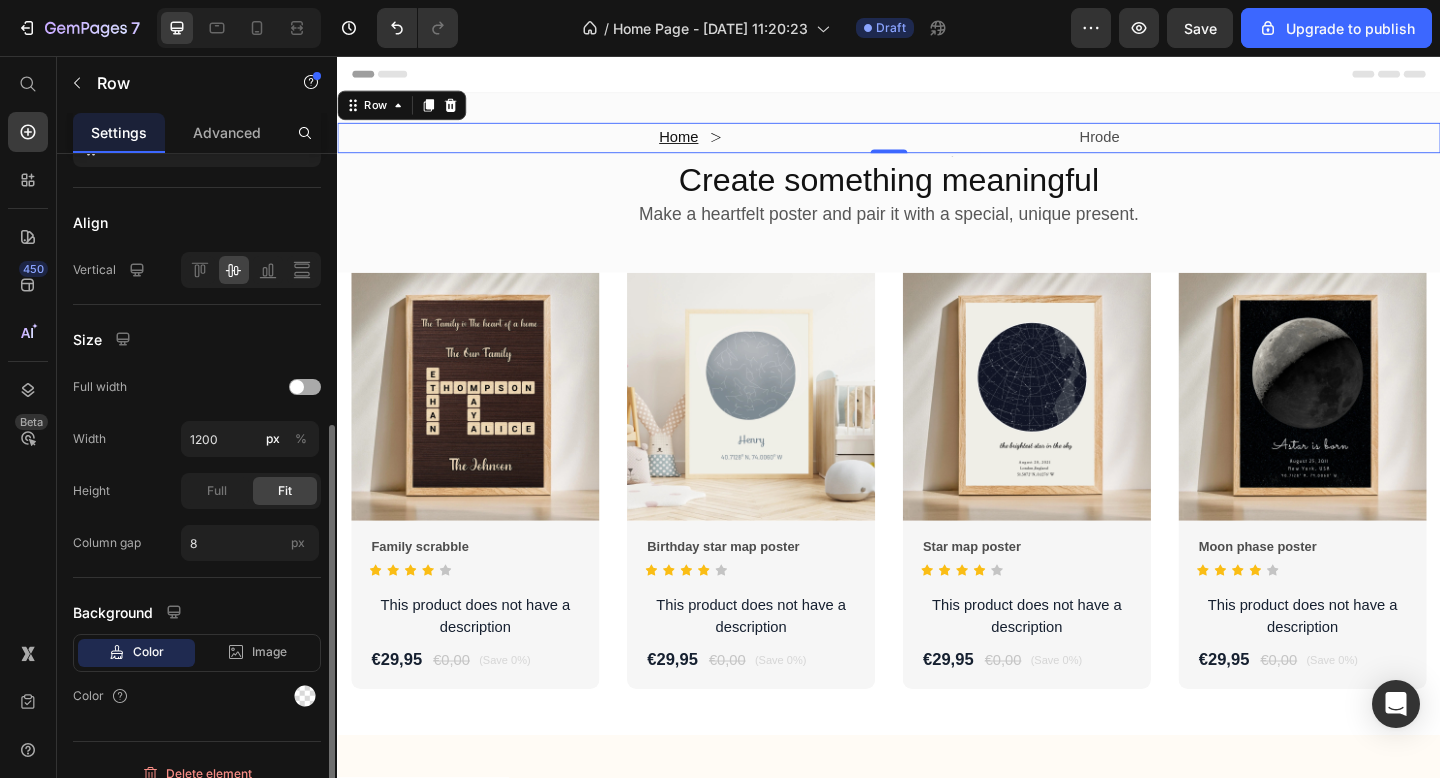 scroll, scrollTop: 480, scrollLeft: 0, axis: vertical 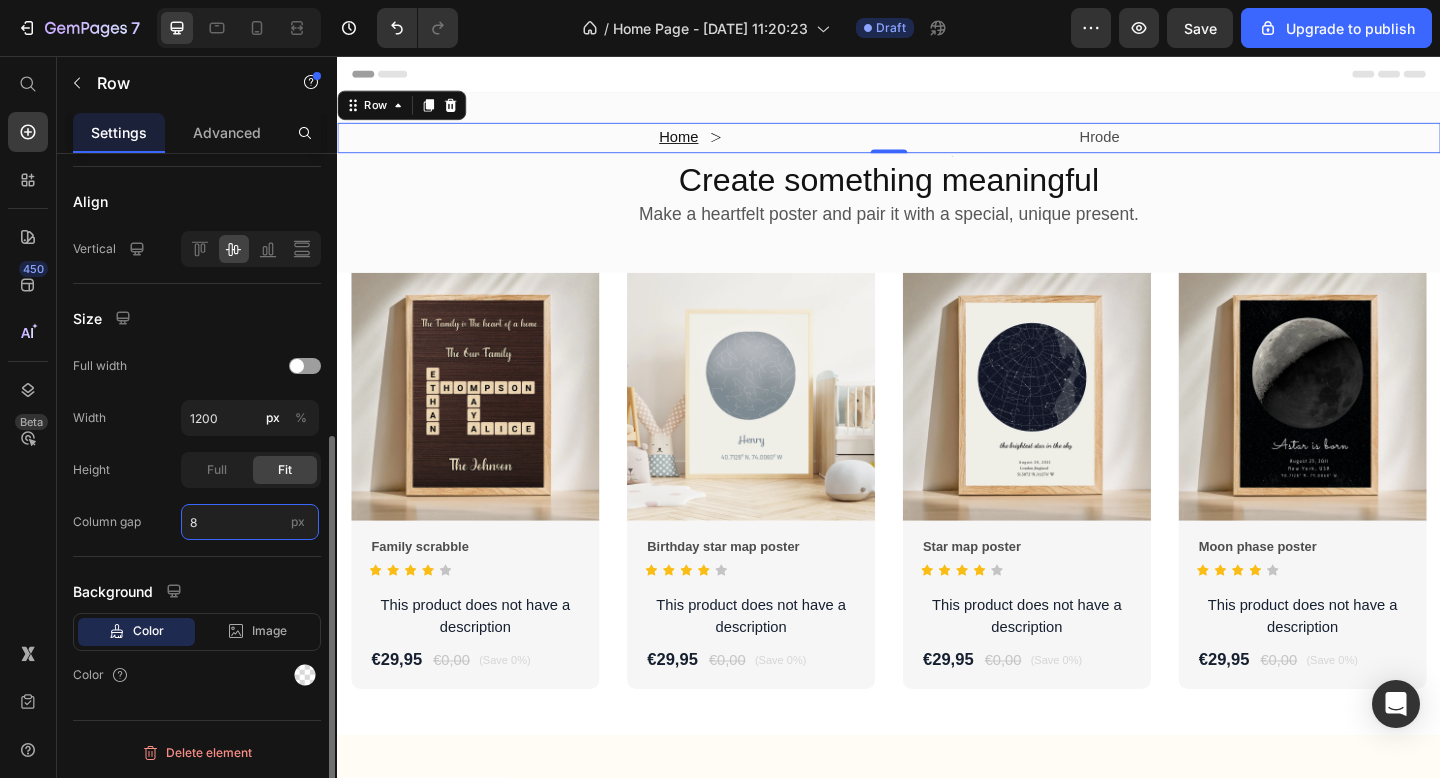 click on "8" at bounding box center (250, 522) 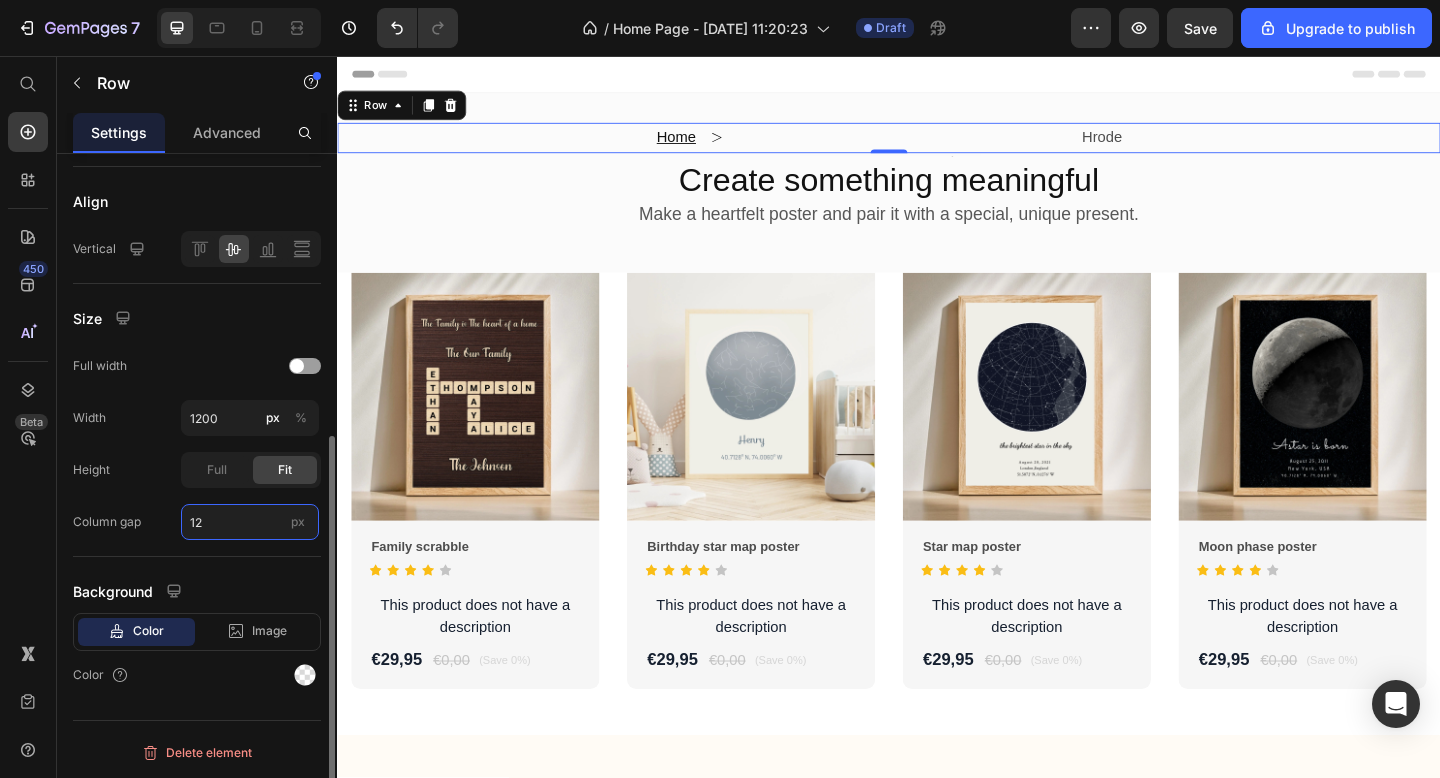 type on "12" 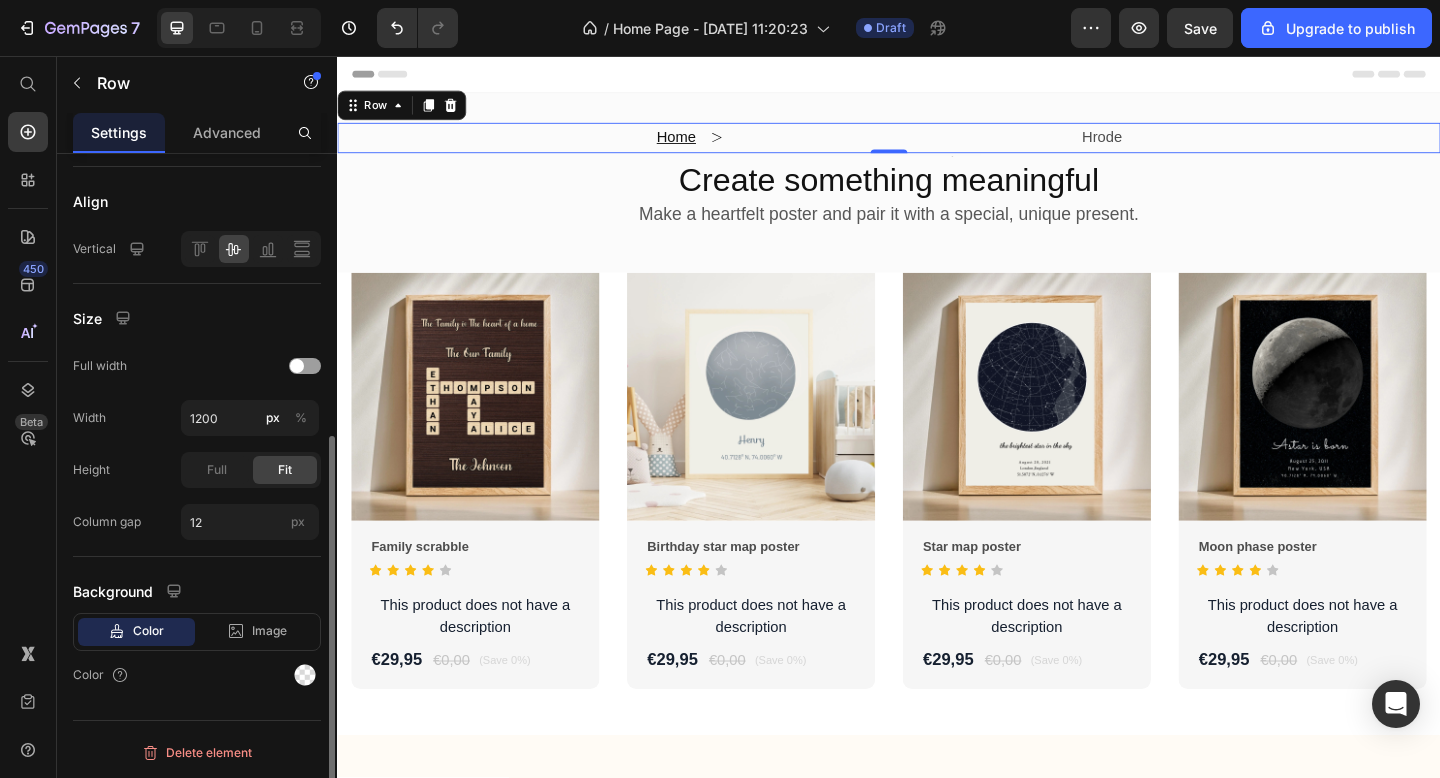click on "Background" at bounding box center (197, 591) 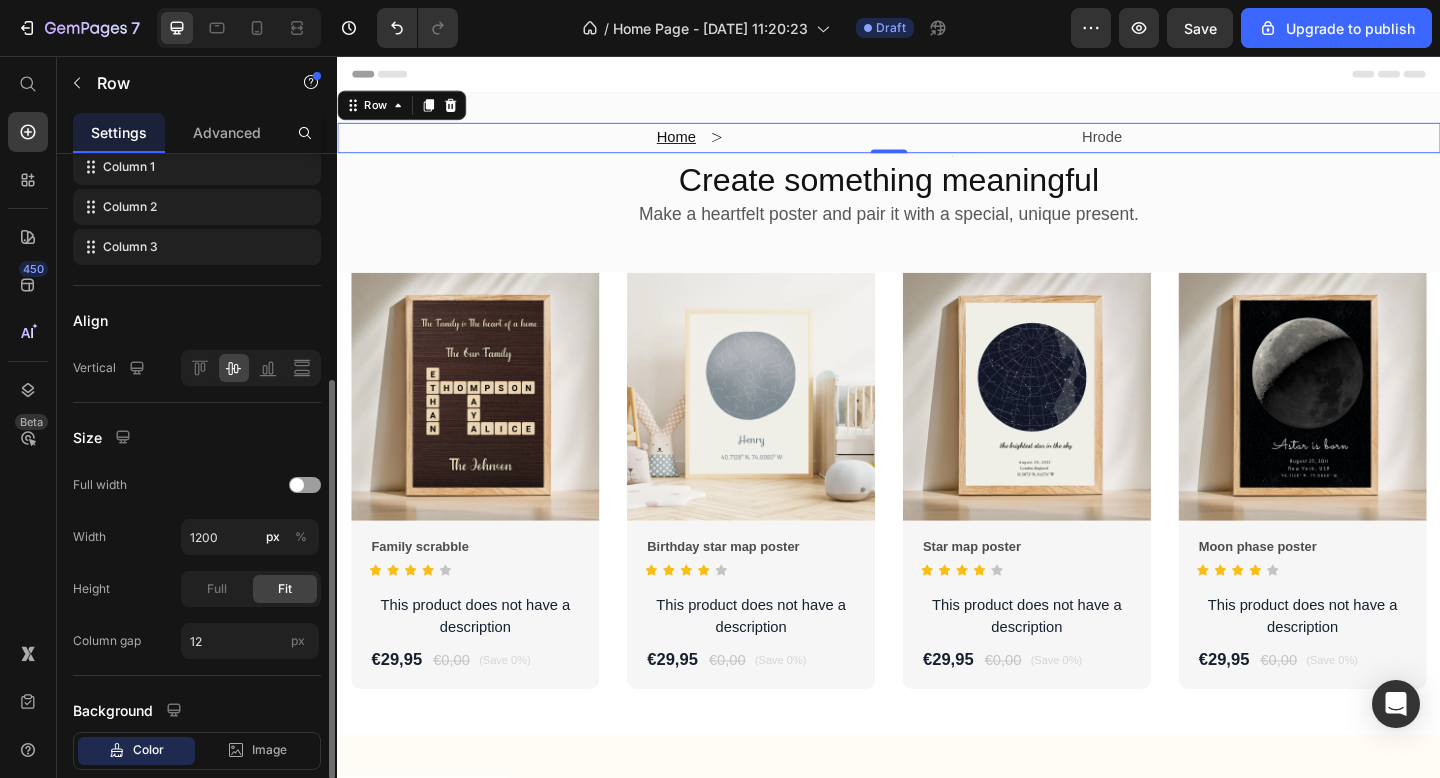 scroll, scrollTop: 354, scrollLeft: 0, axis: vertical 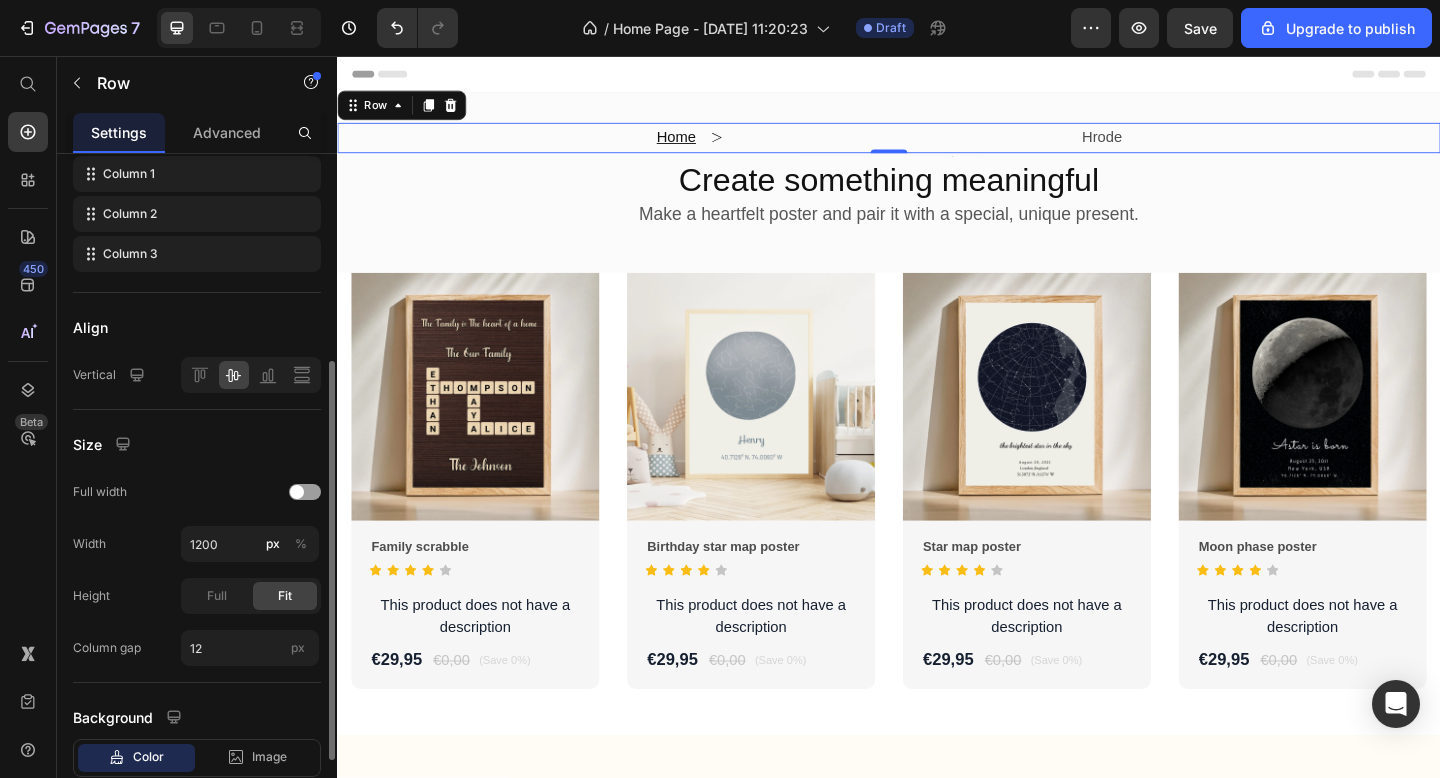 click on "Vertical" at bounding box center (94, 375) 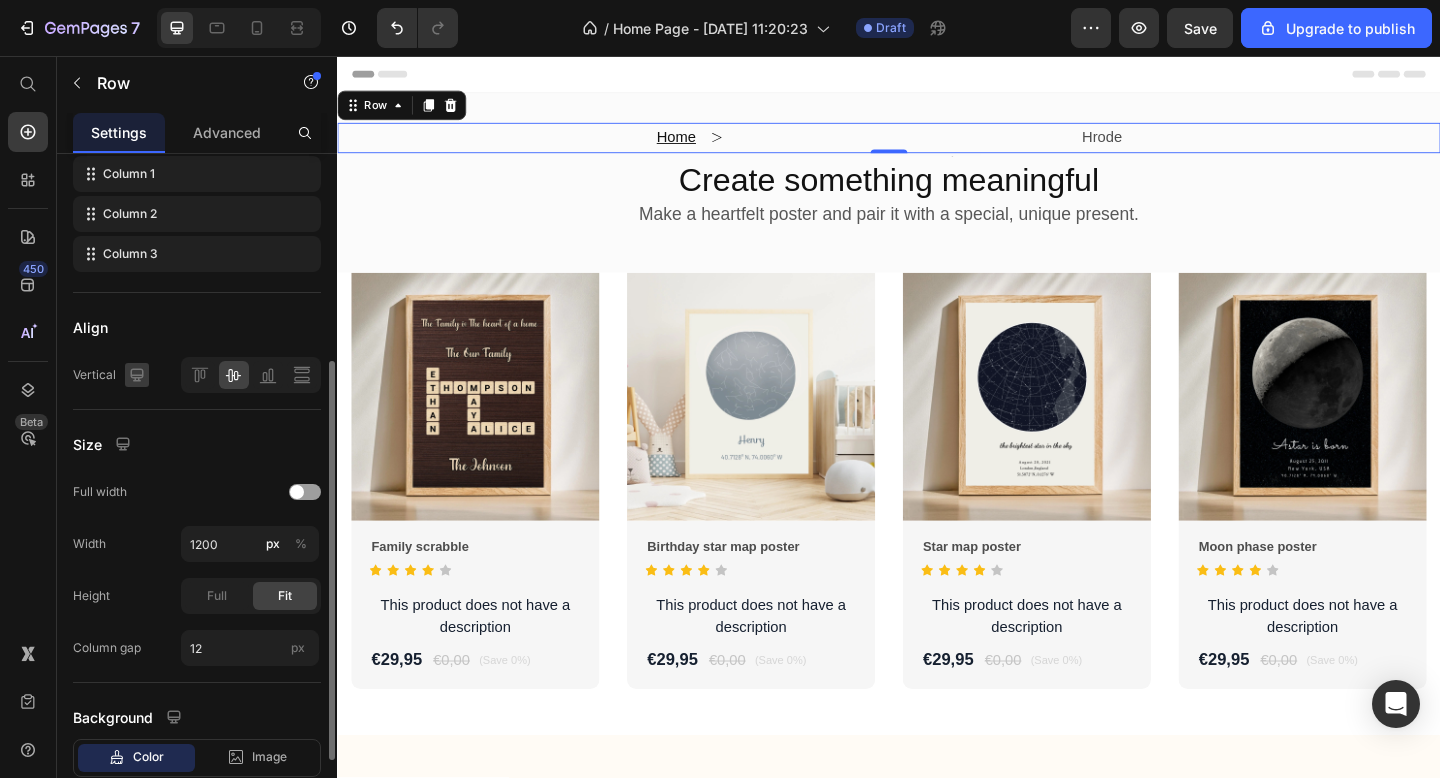 click 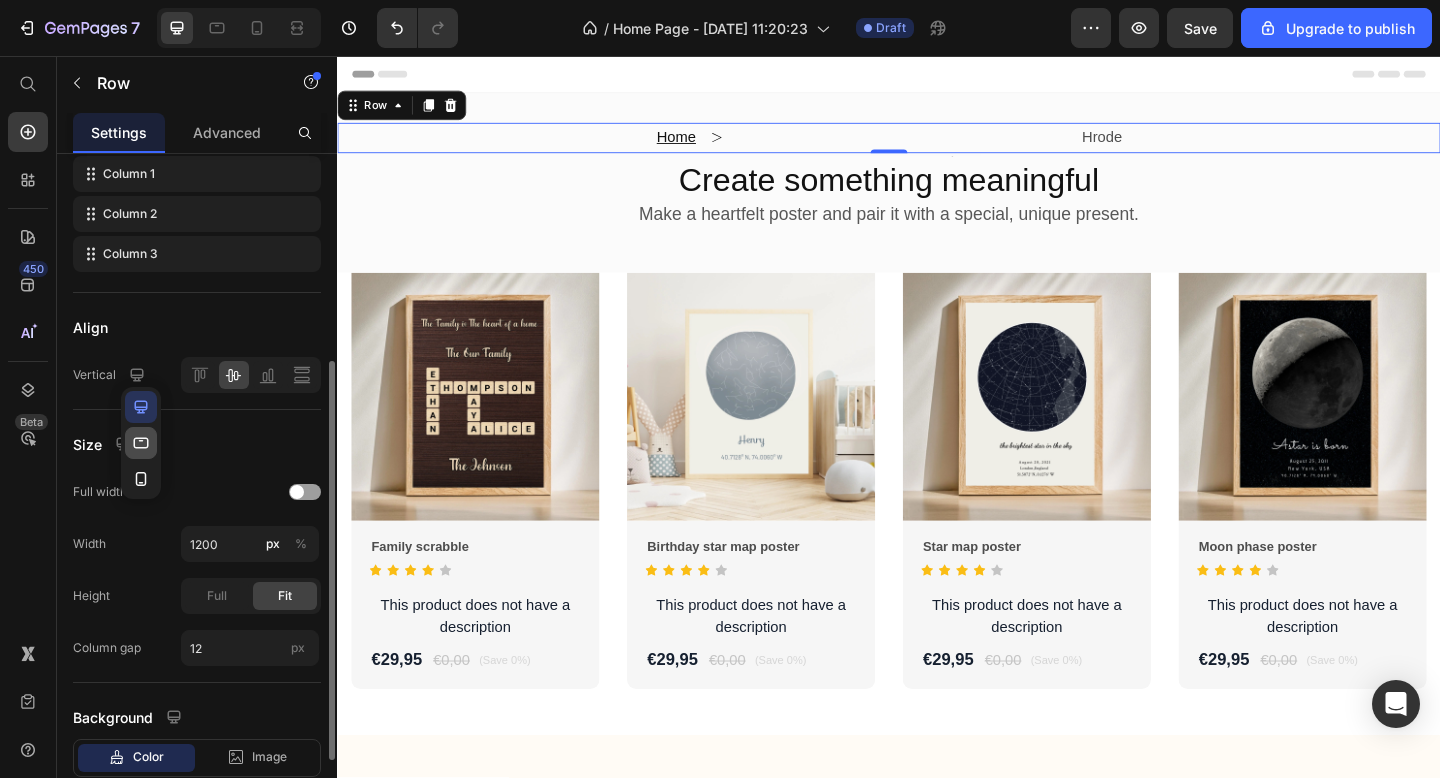 click 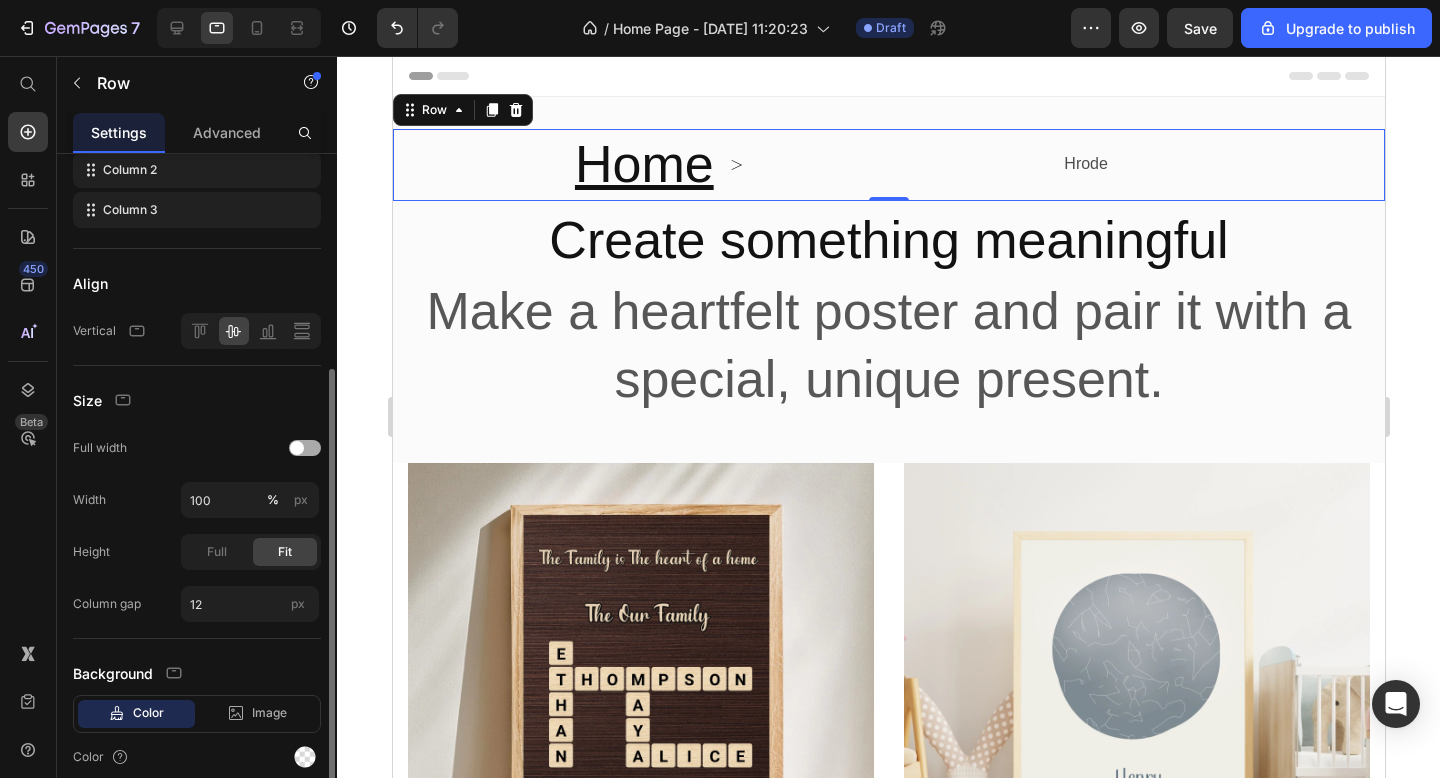 click on "Full width" 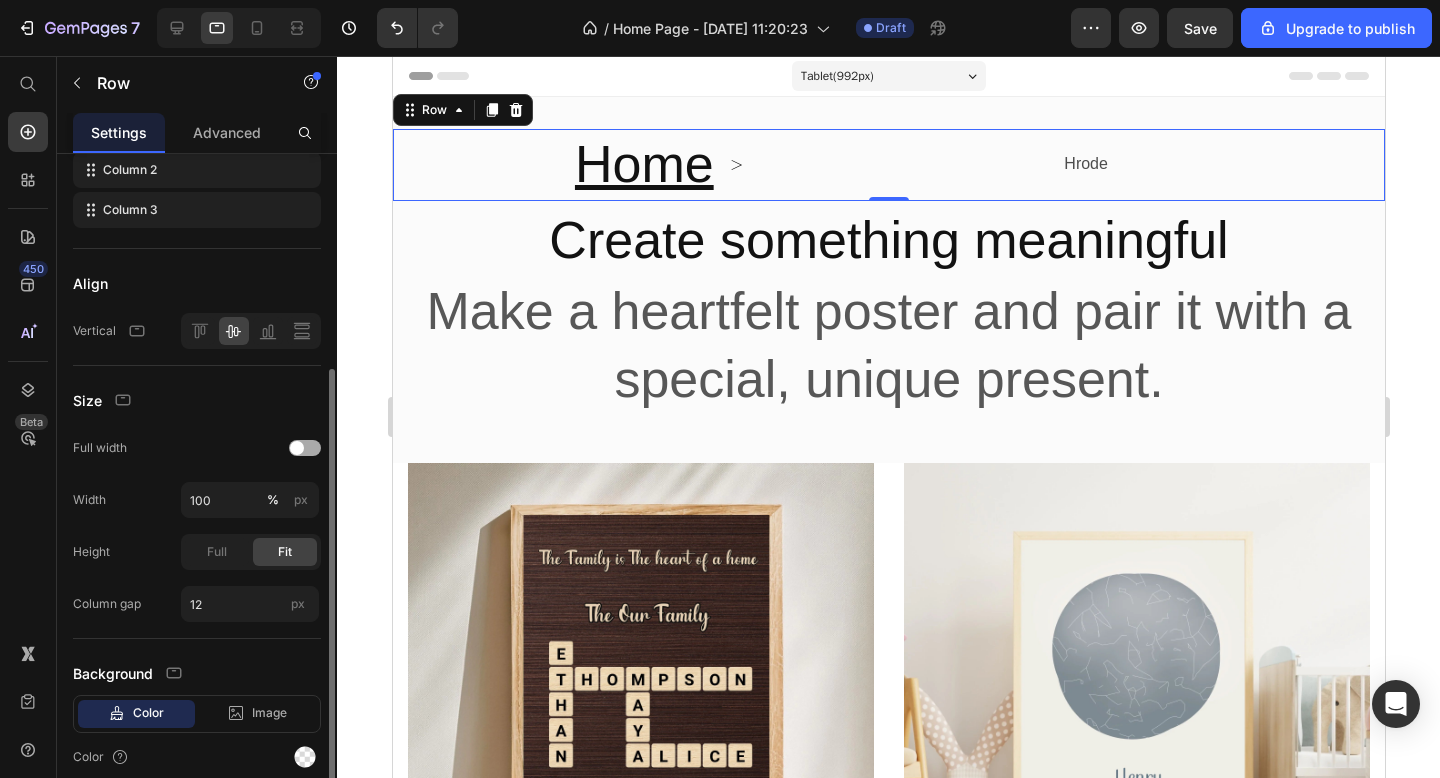 scroll, scrollTop: 3, scrollLeft: 0, axis: vertical 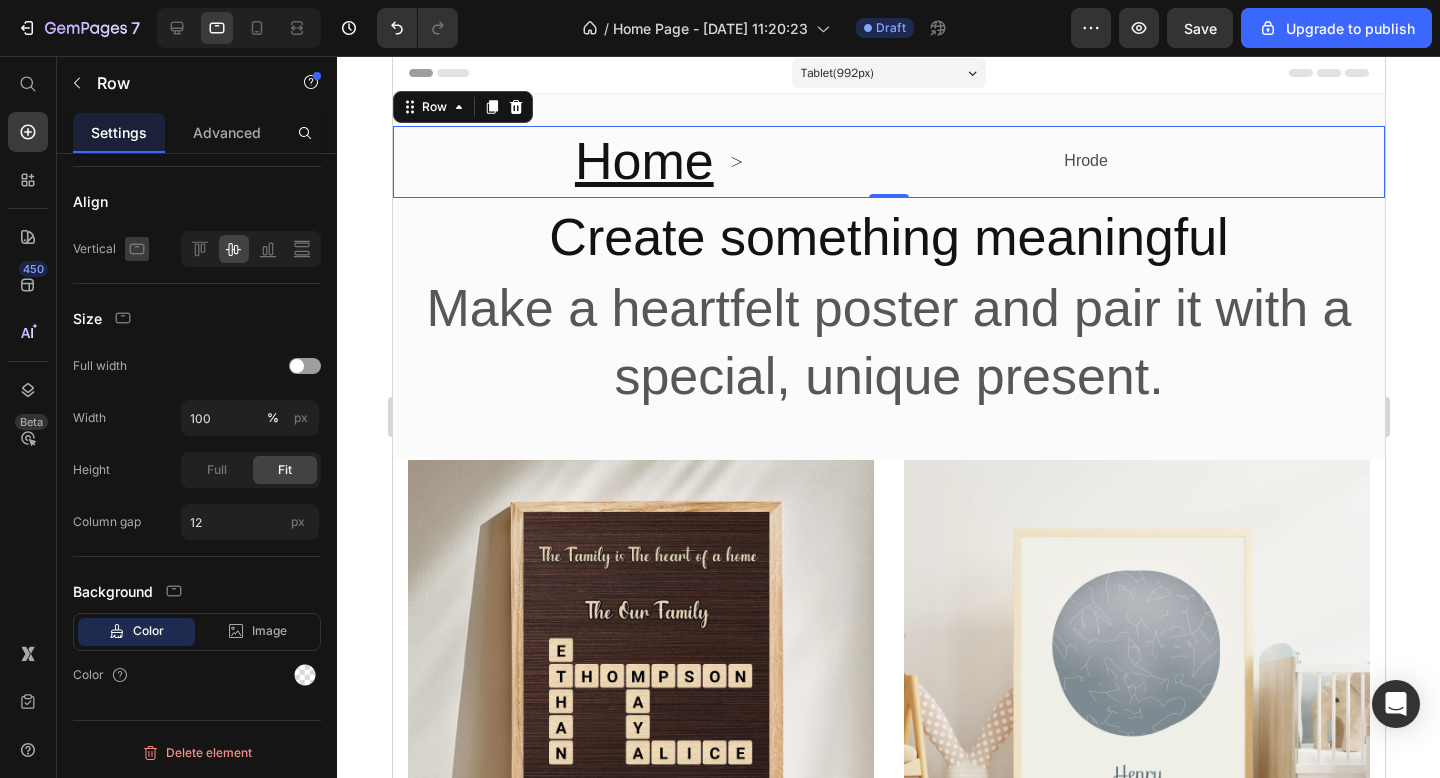 click 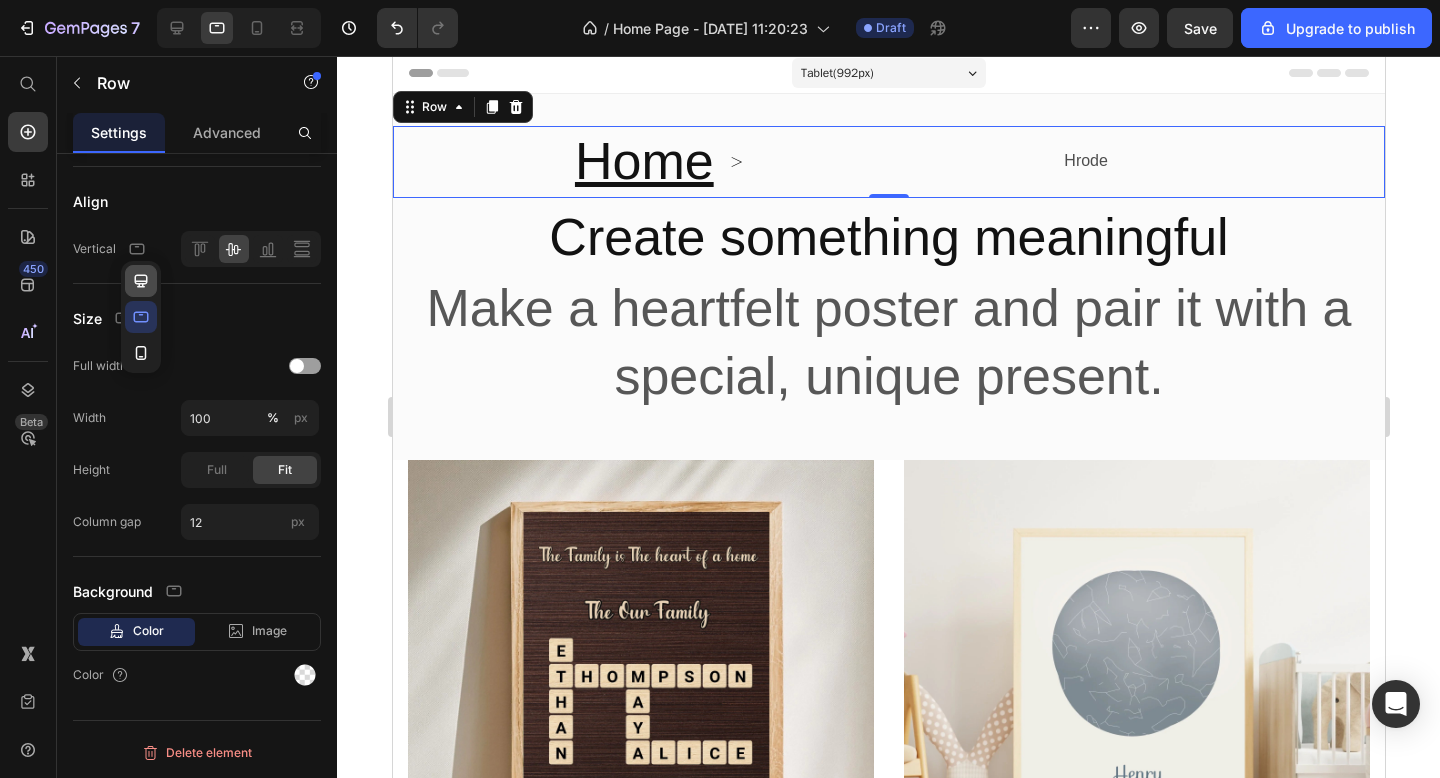 click 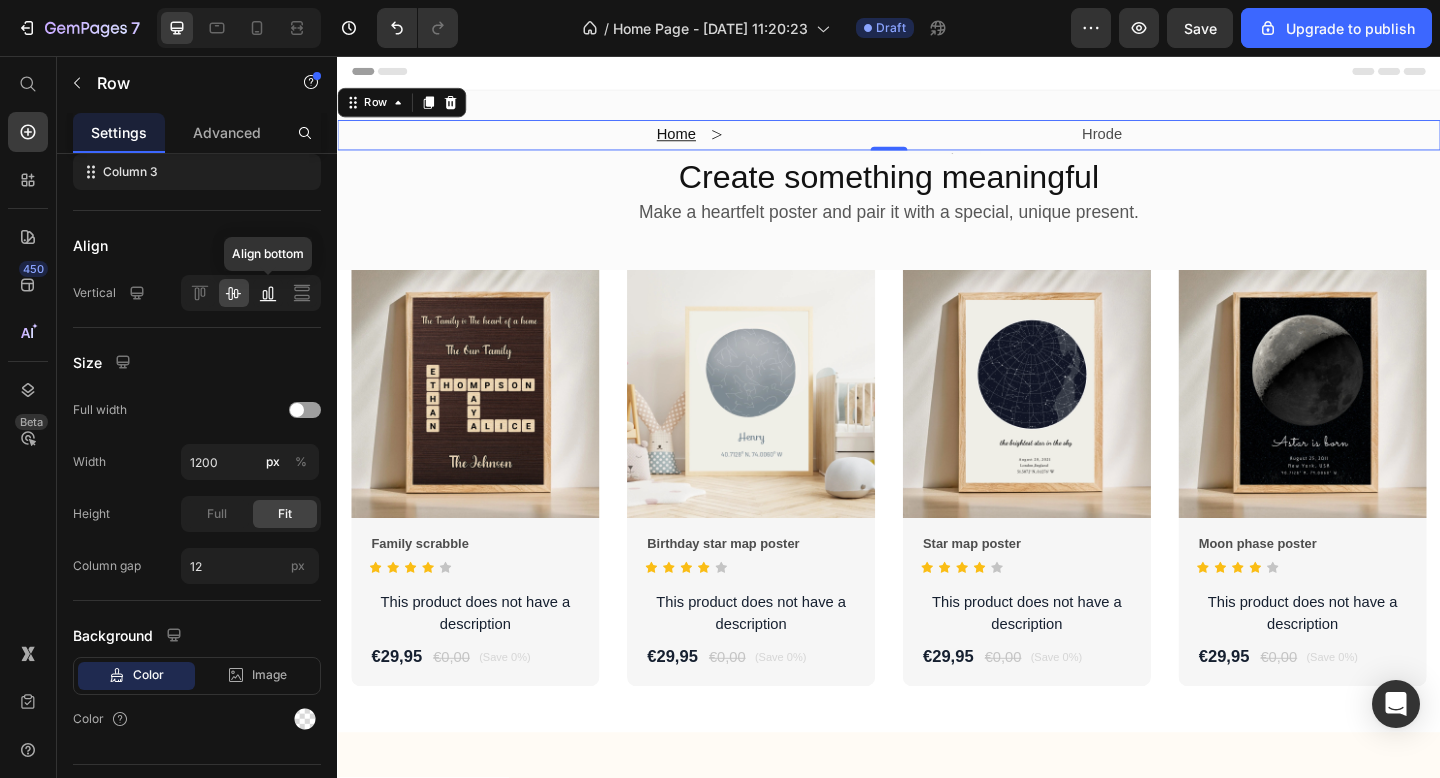 click 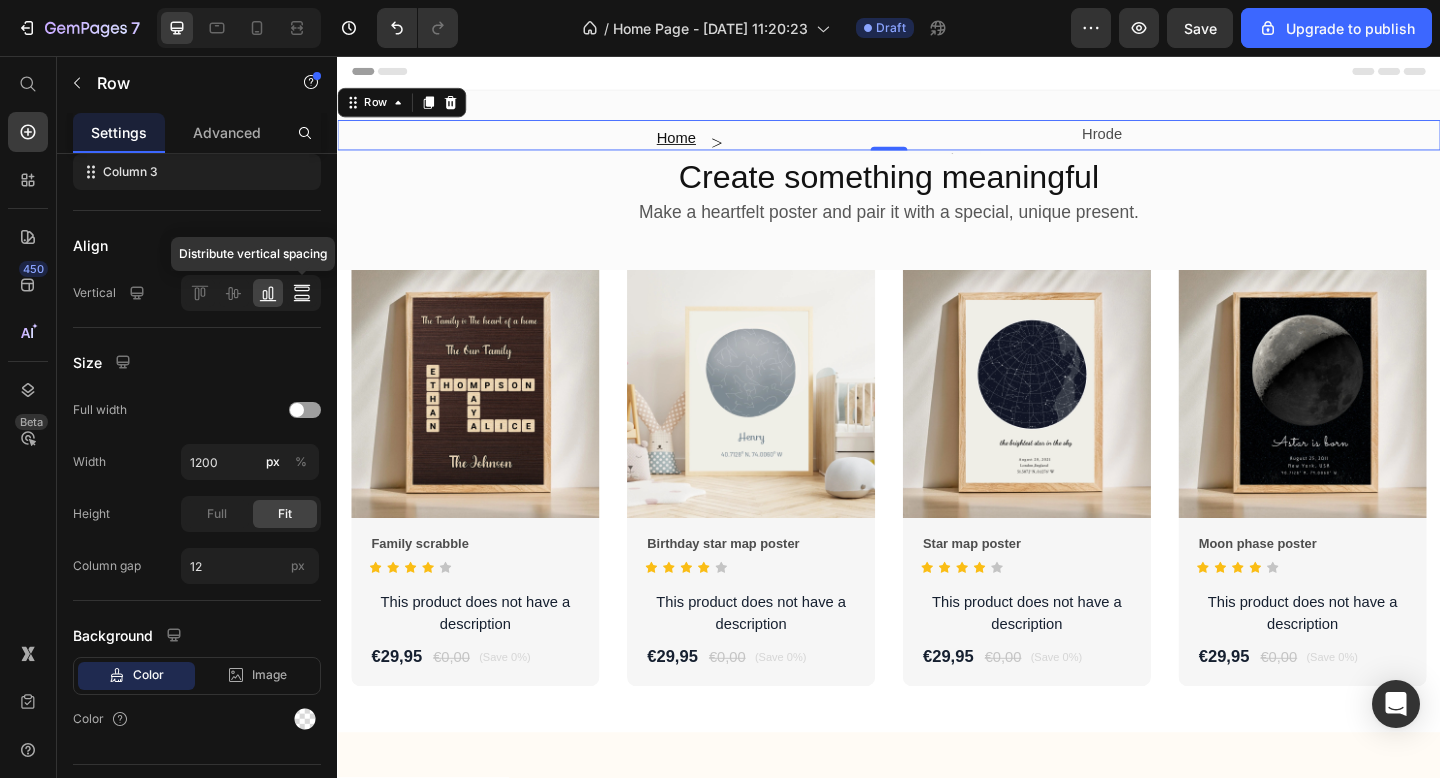click 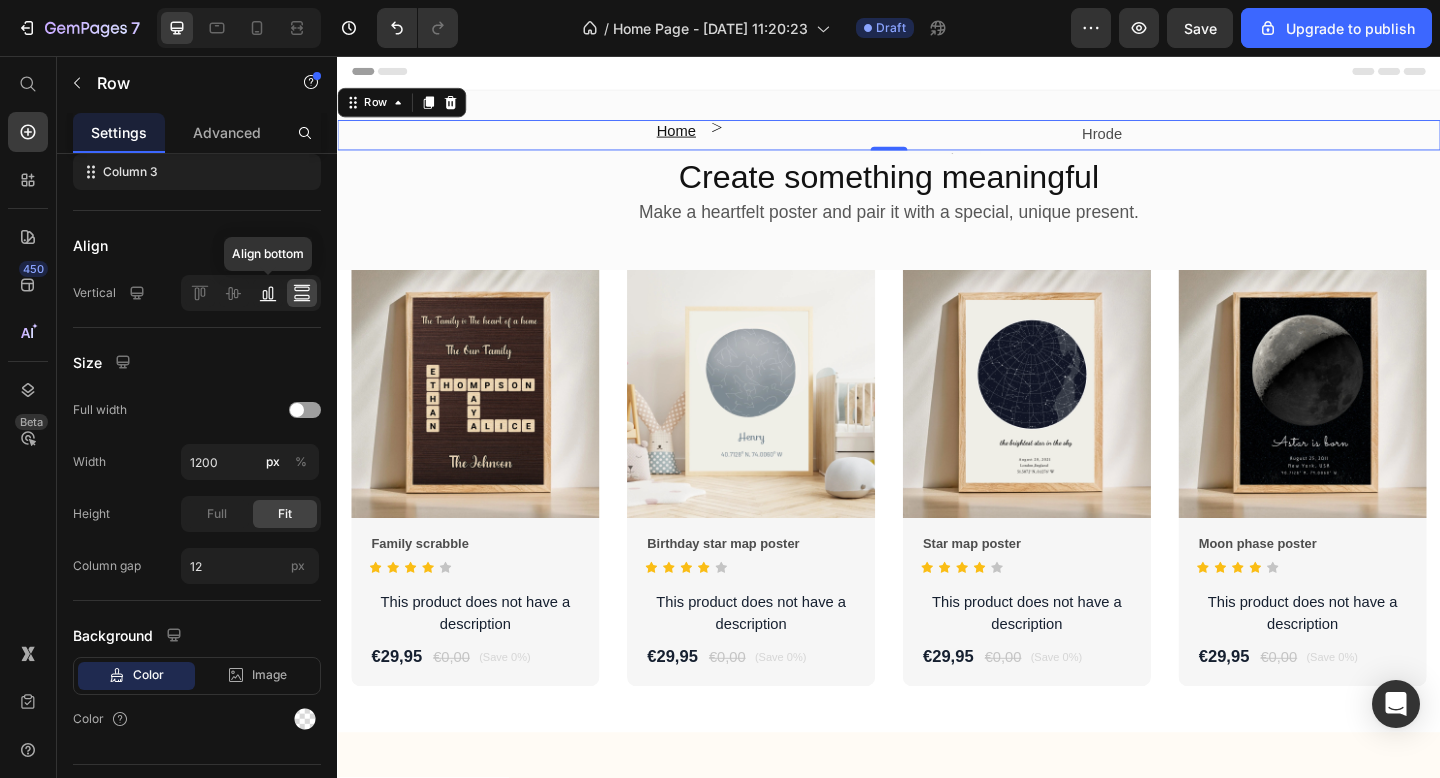 click 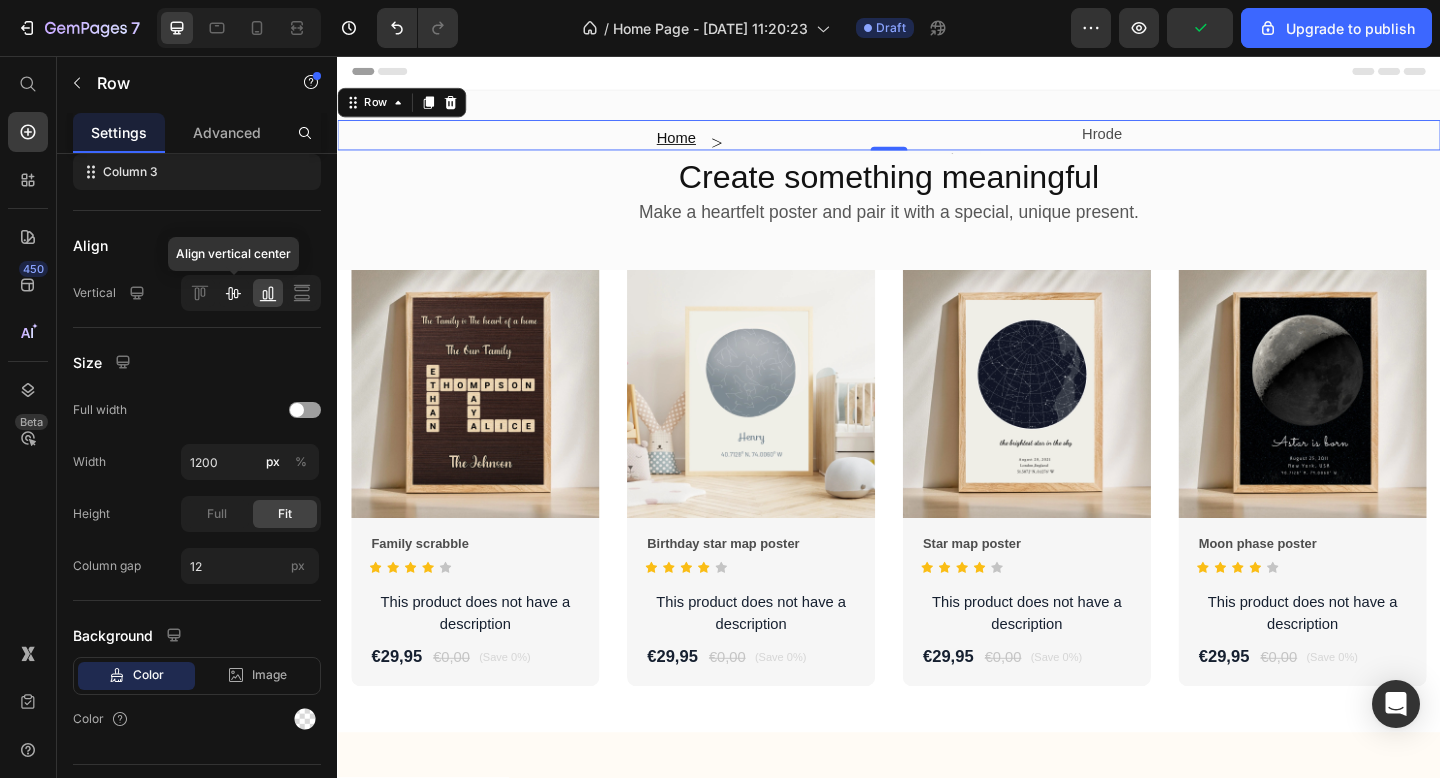 click 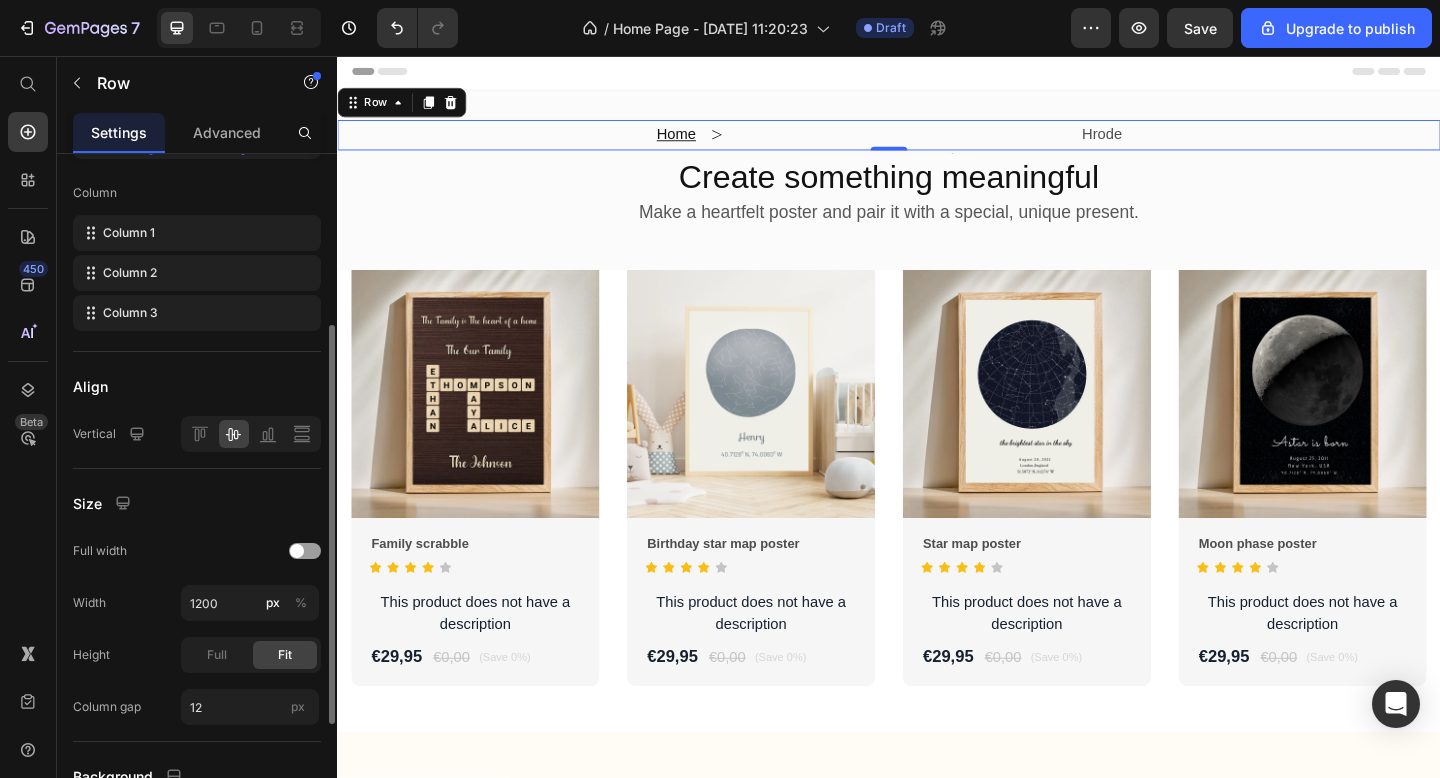scroll, scrollTop: 294, scrollLeft: 0, axis: vertical 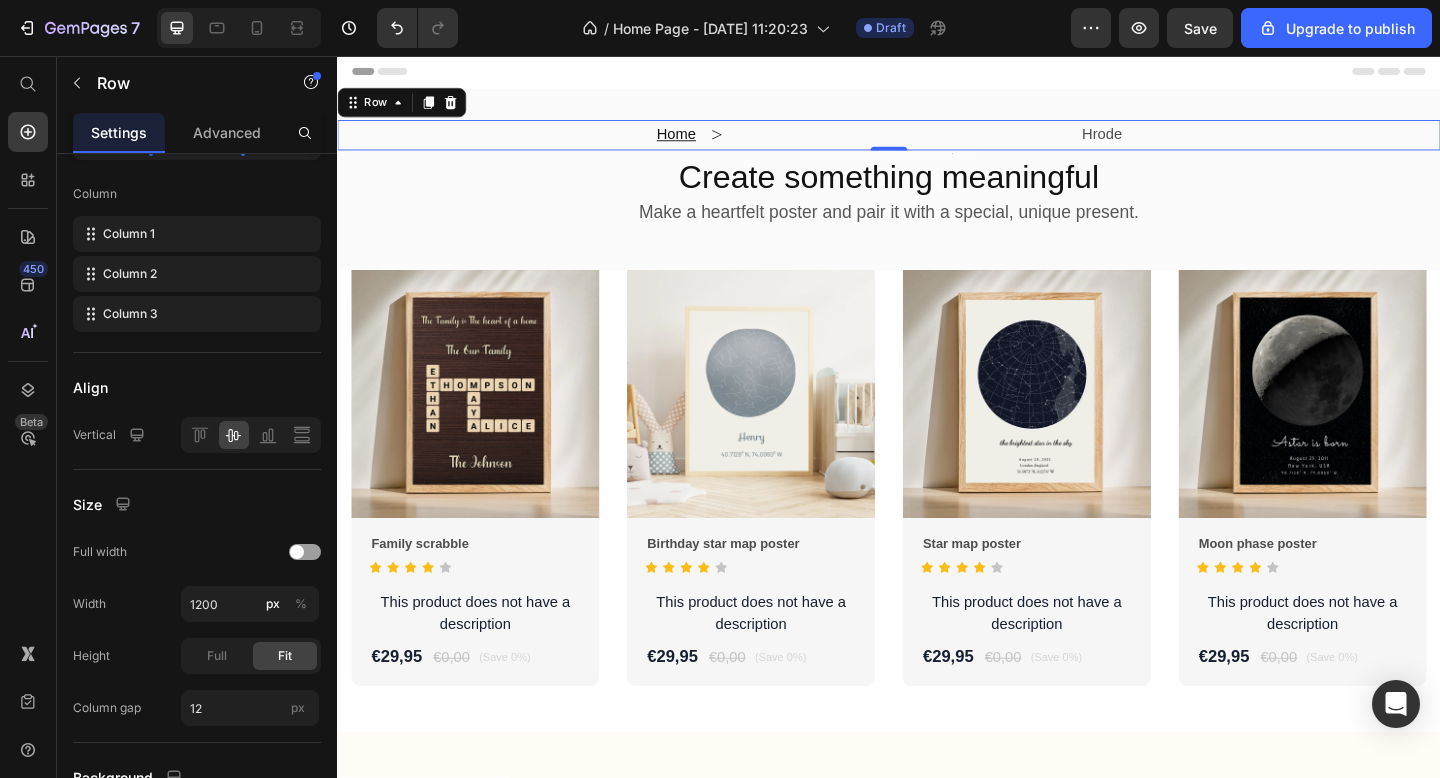 click on "Column 1" 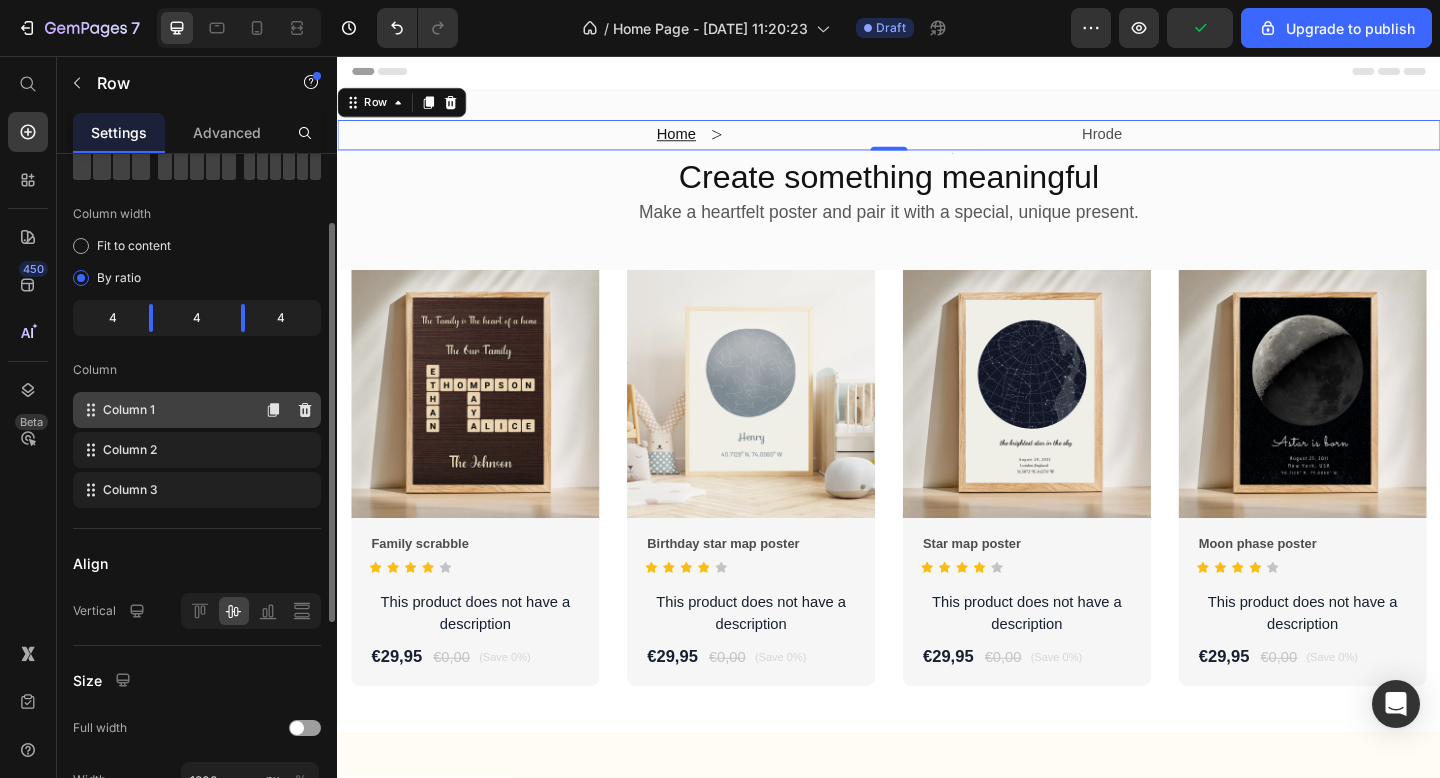 scroll, scrollTop: 117, scrollLeft: 0, axis: vertical 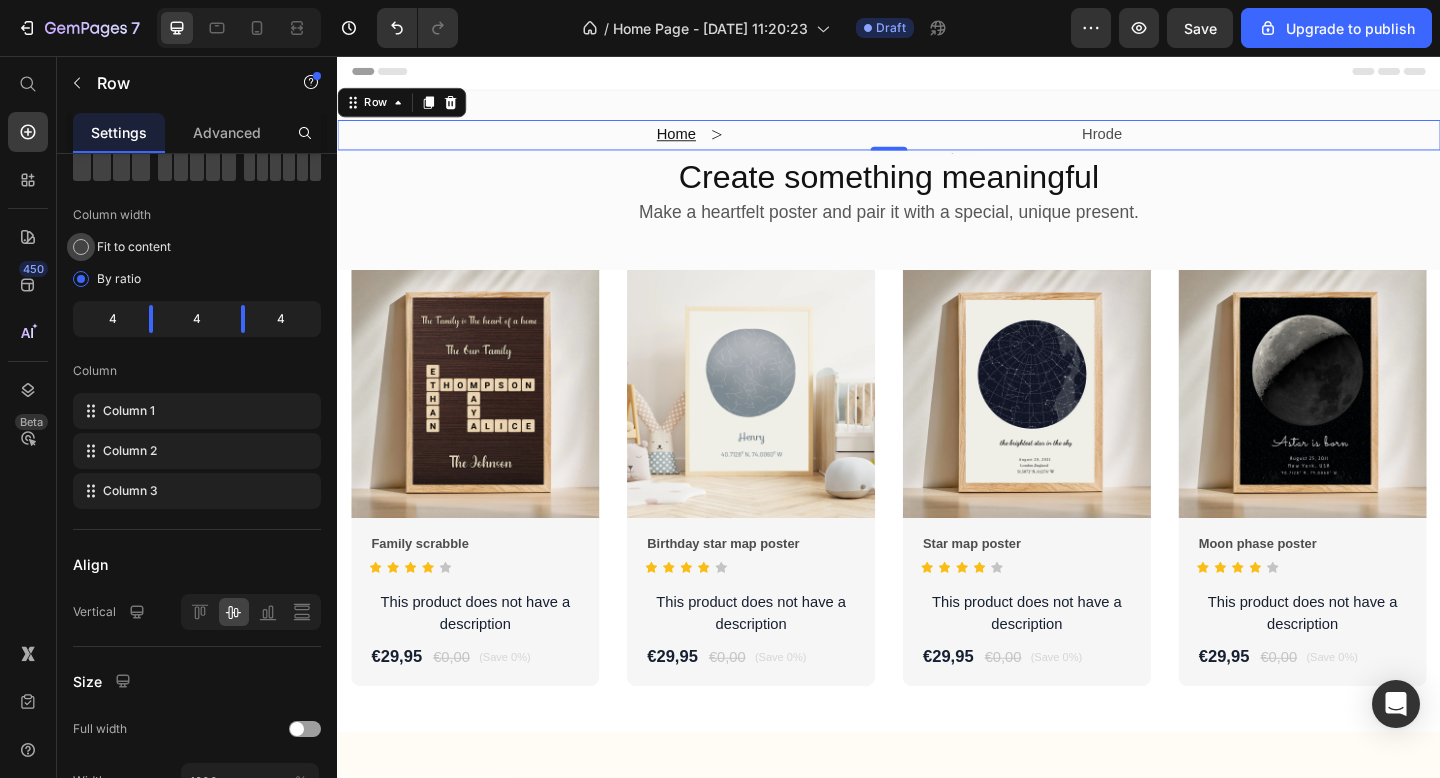 click at bounding box center (81, 247) 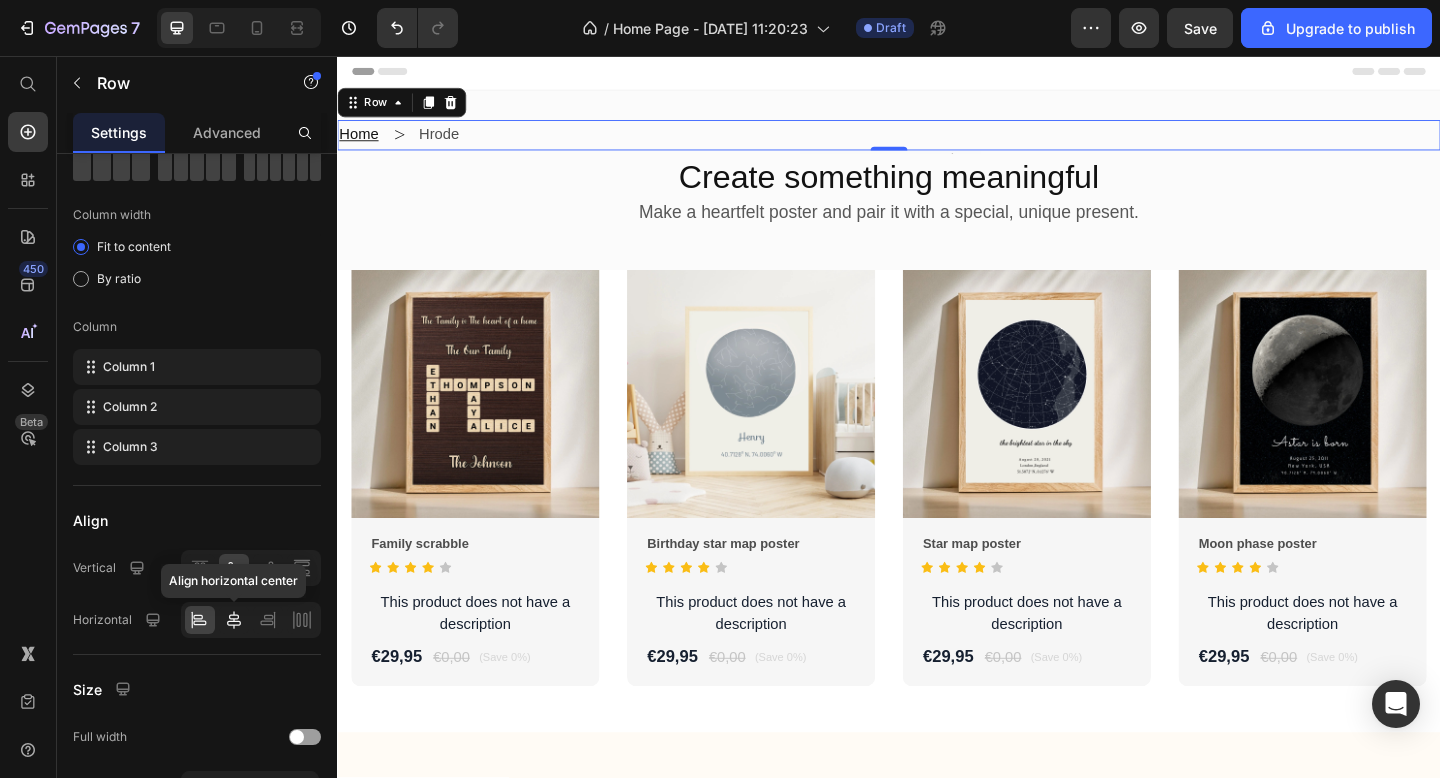 click 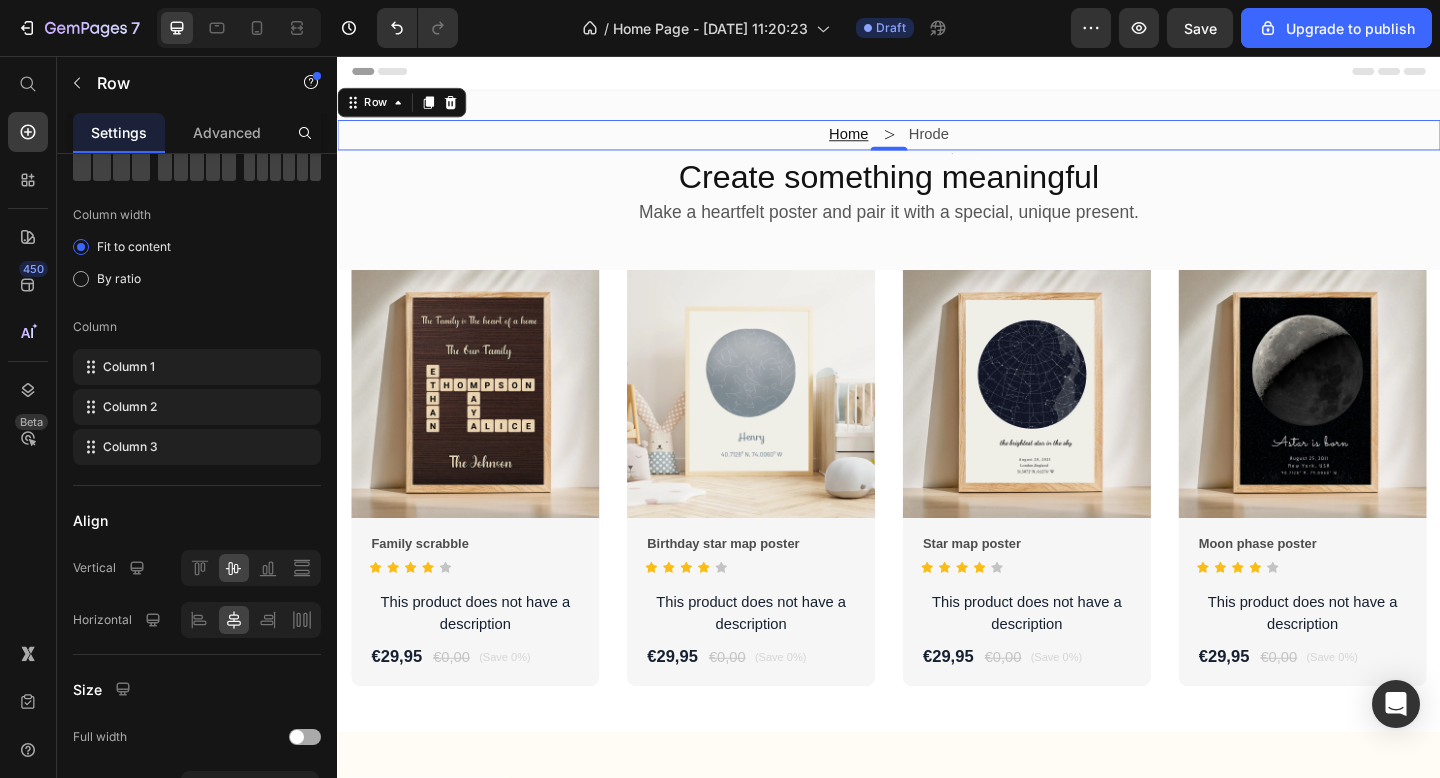 click at bounding box center (305, 737) 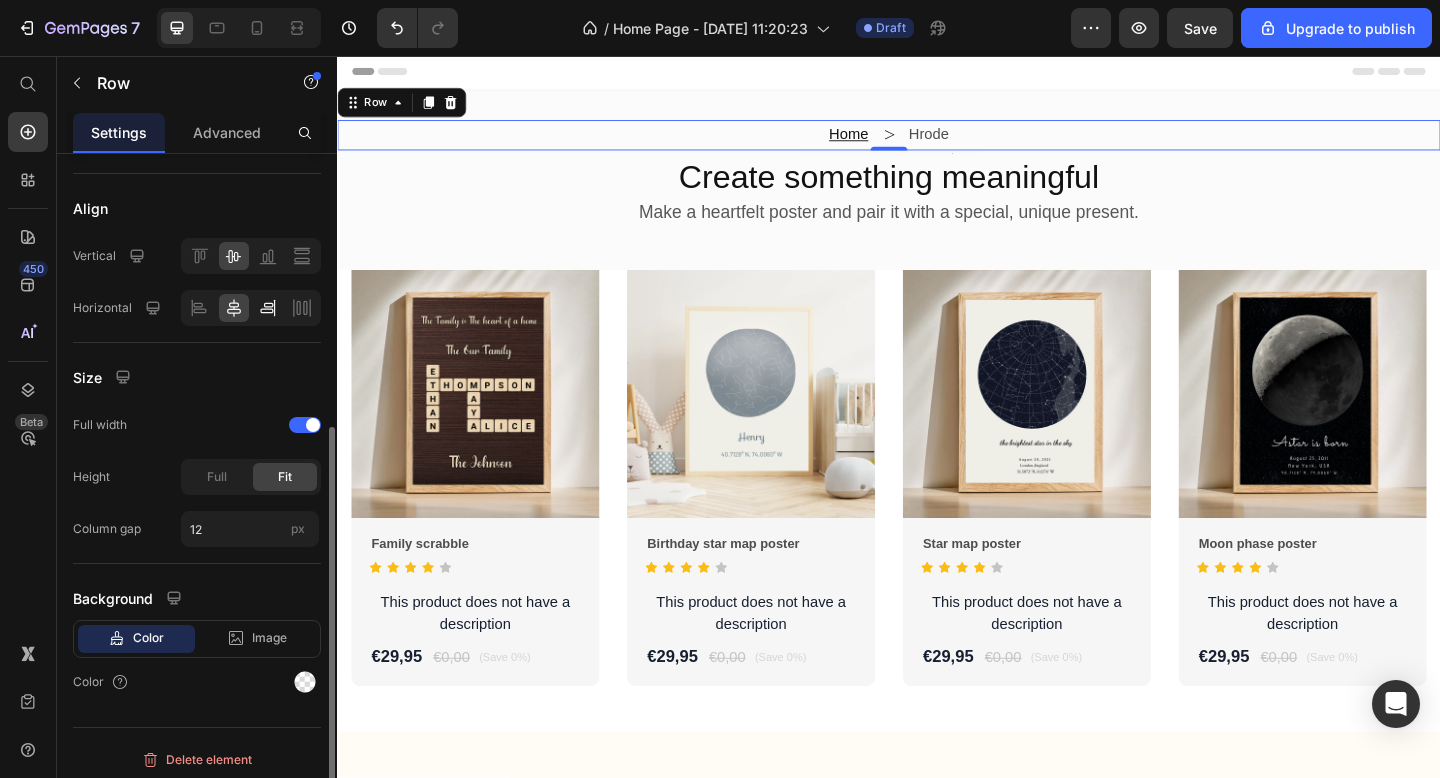 scroll, scrollTop: 436, scrollLeft: 0, axis: vertical 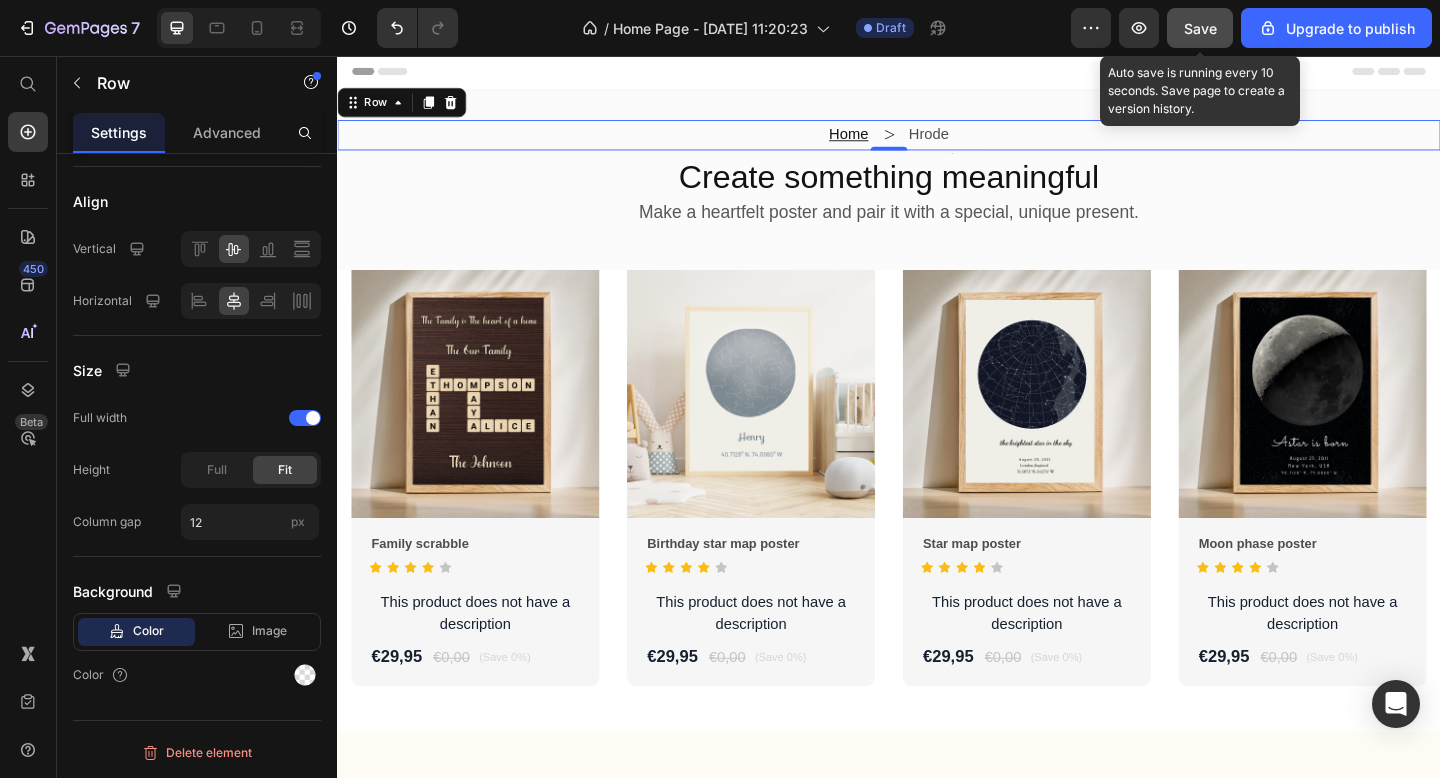 click on "Save" at bounding box center (1200, 28) 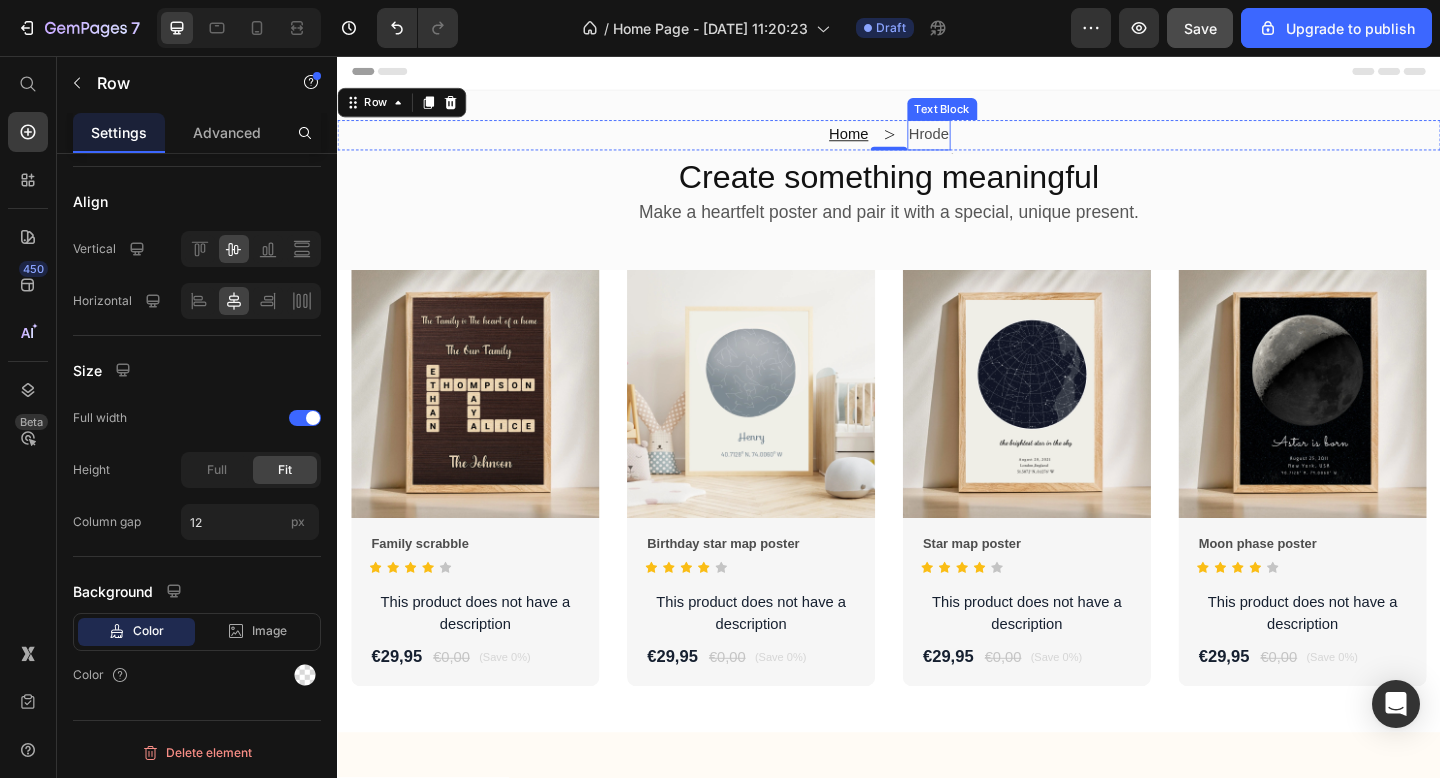click on "Hrode" at bounding box center (981, 142) 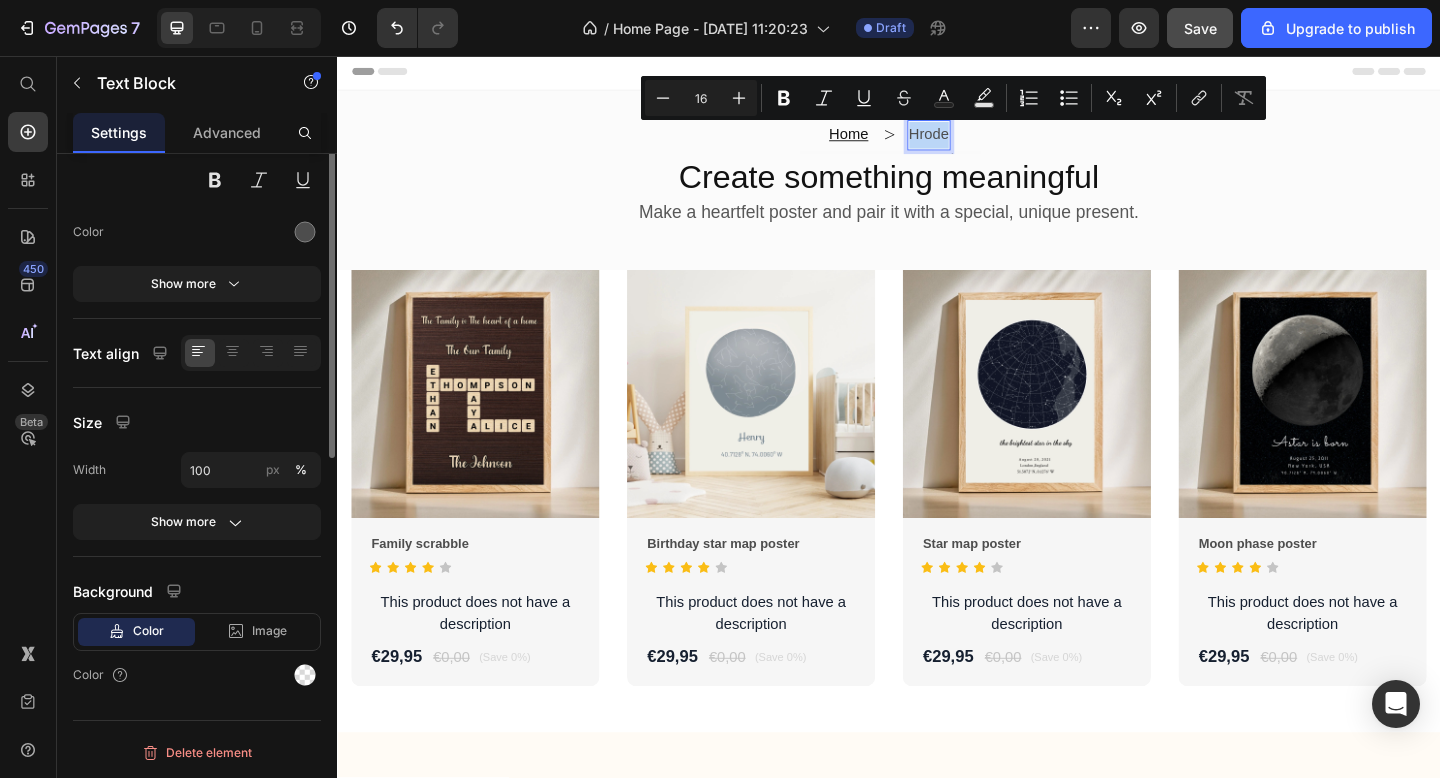 scroll, scrollTop: 0, scrollLeft: 0, axis: both 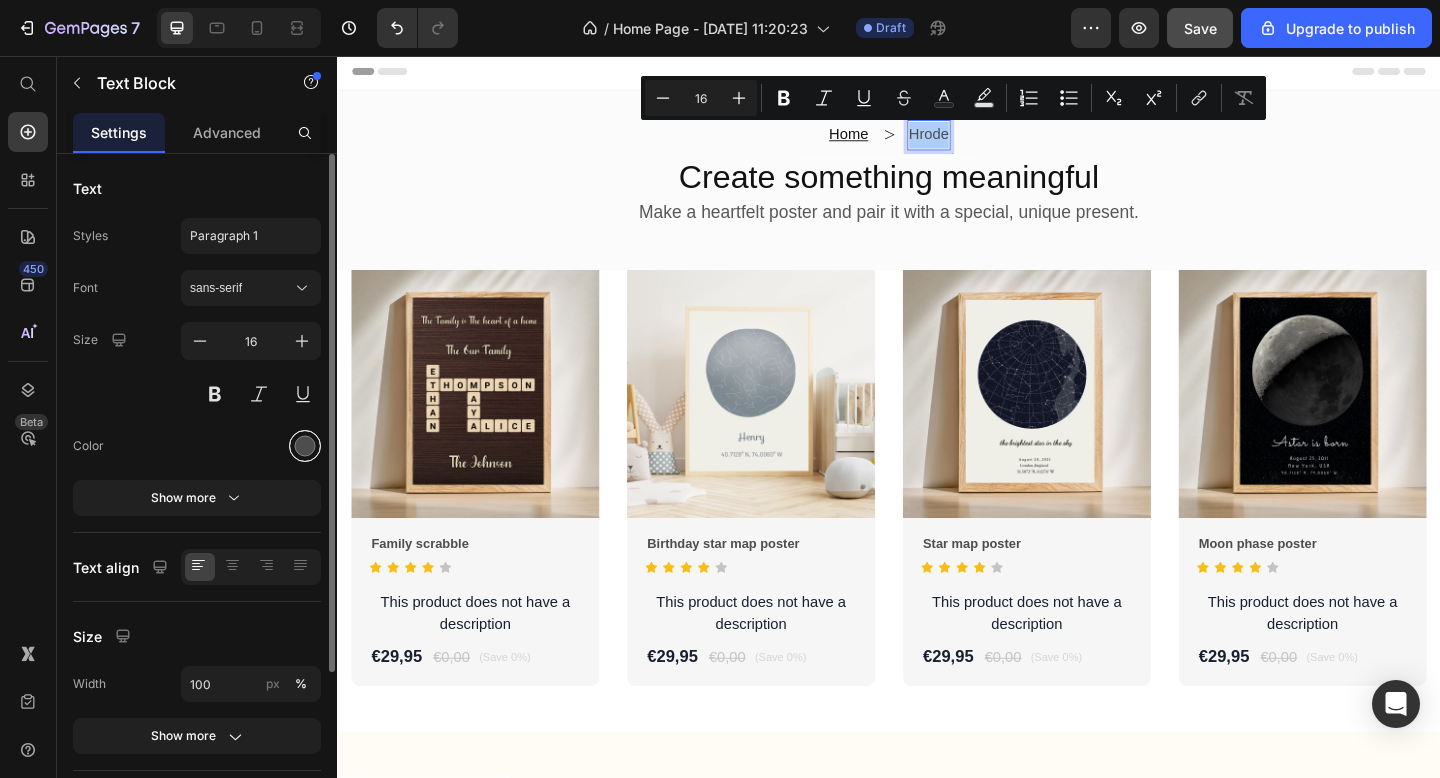 click at bounding box center (305, 446) 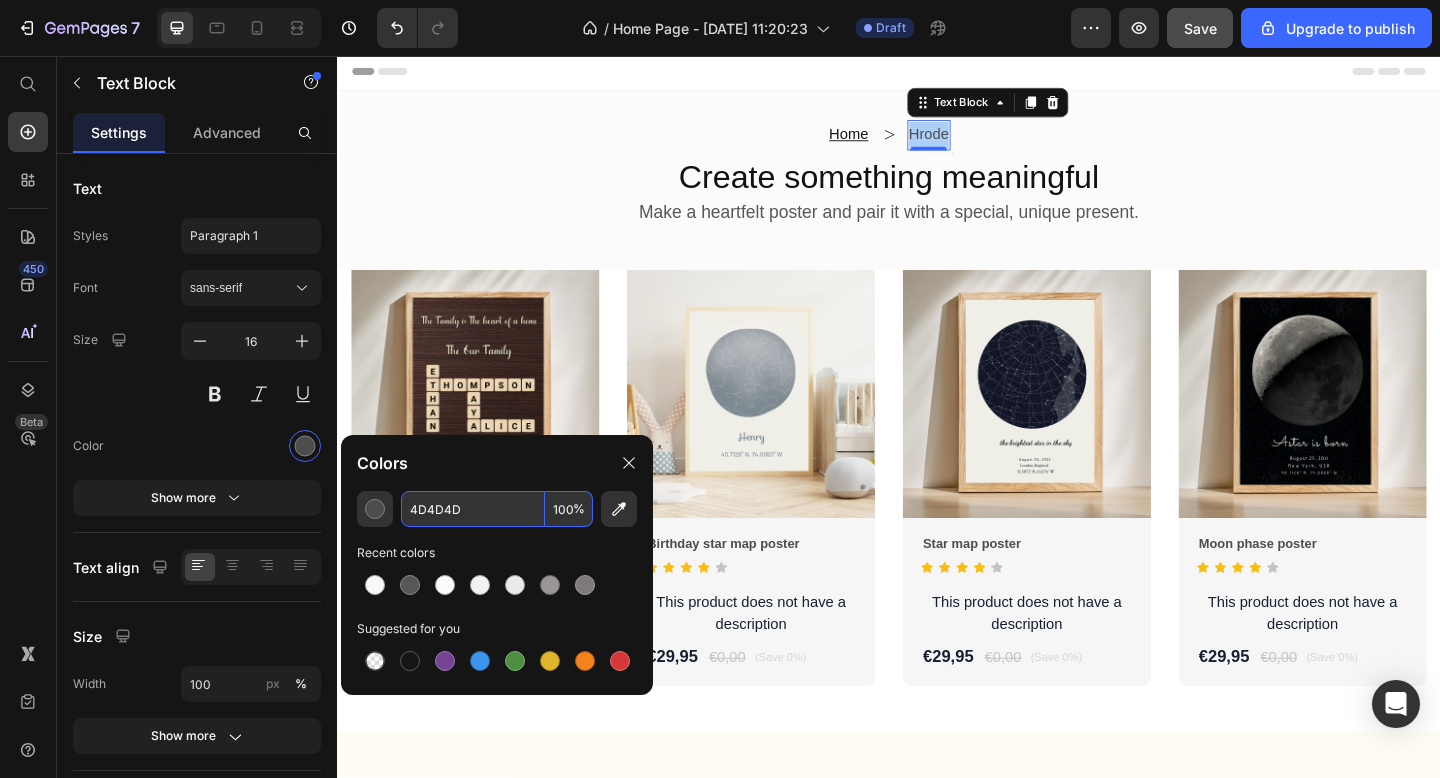 click on "4D4D4D" at bounding box center (473, 509) 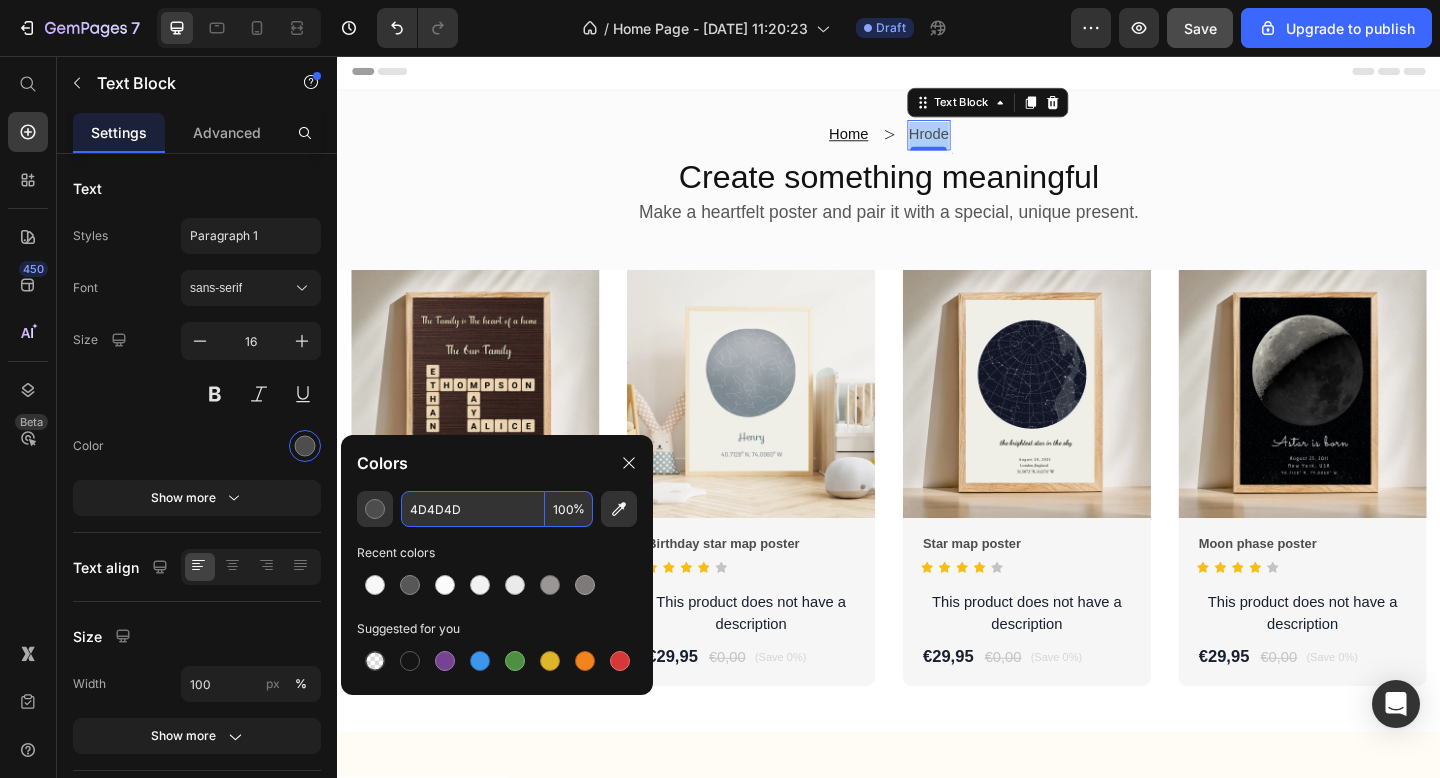 paste on "B4B4B4" 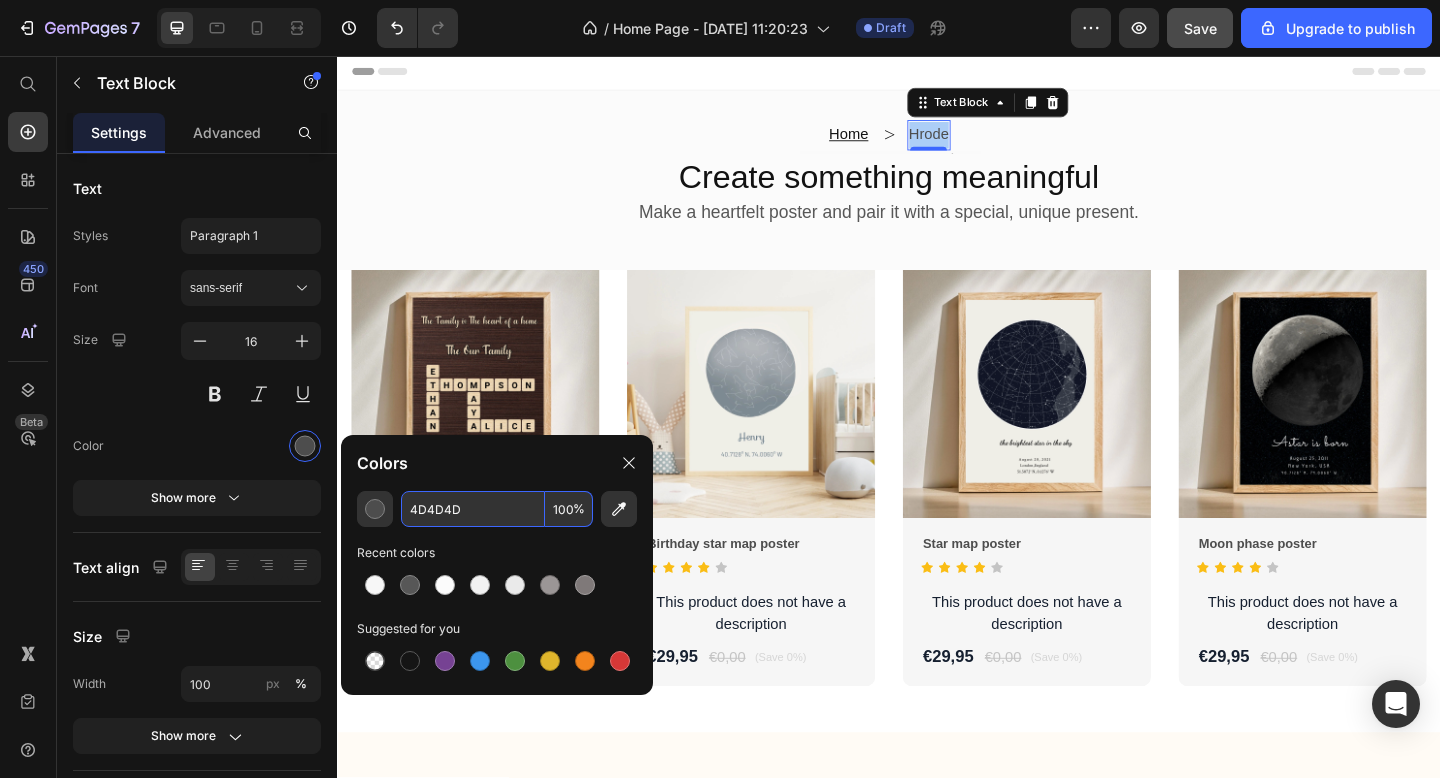 type on "B4B4B4" 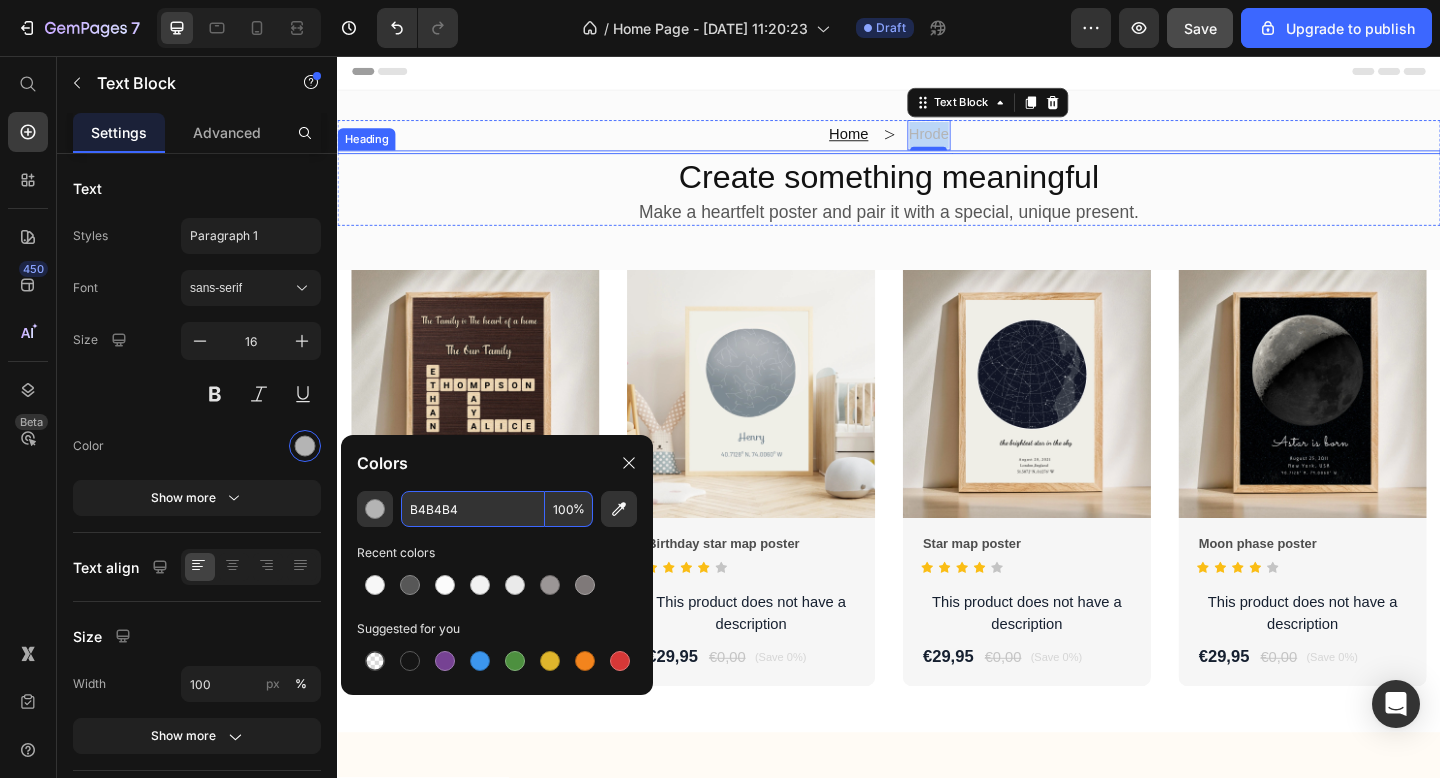 click at bounding box center (937, 161) 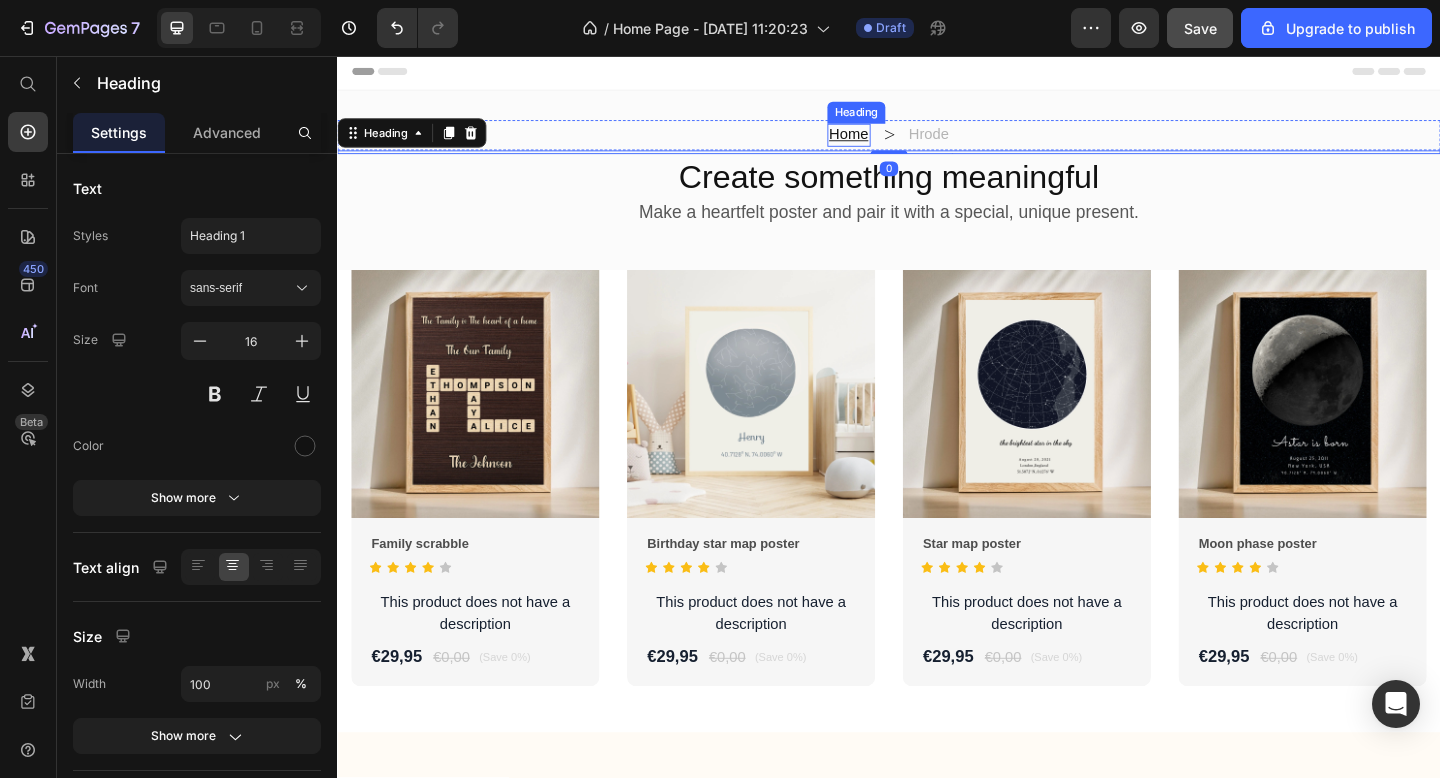 click on "Home" at bounding box center [893, 141] 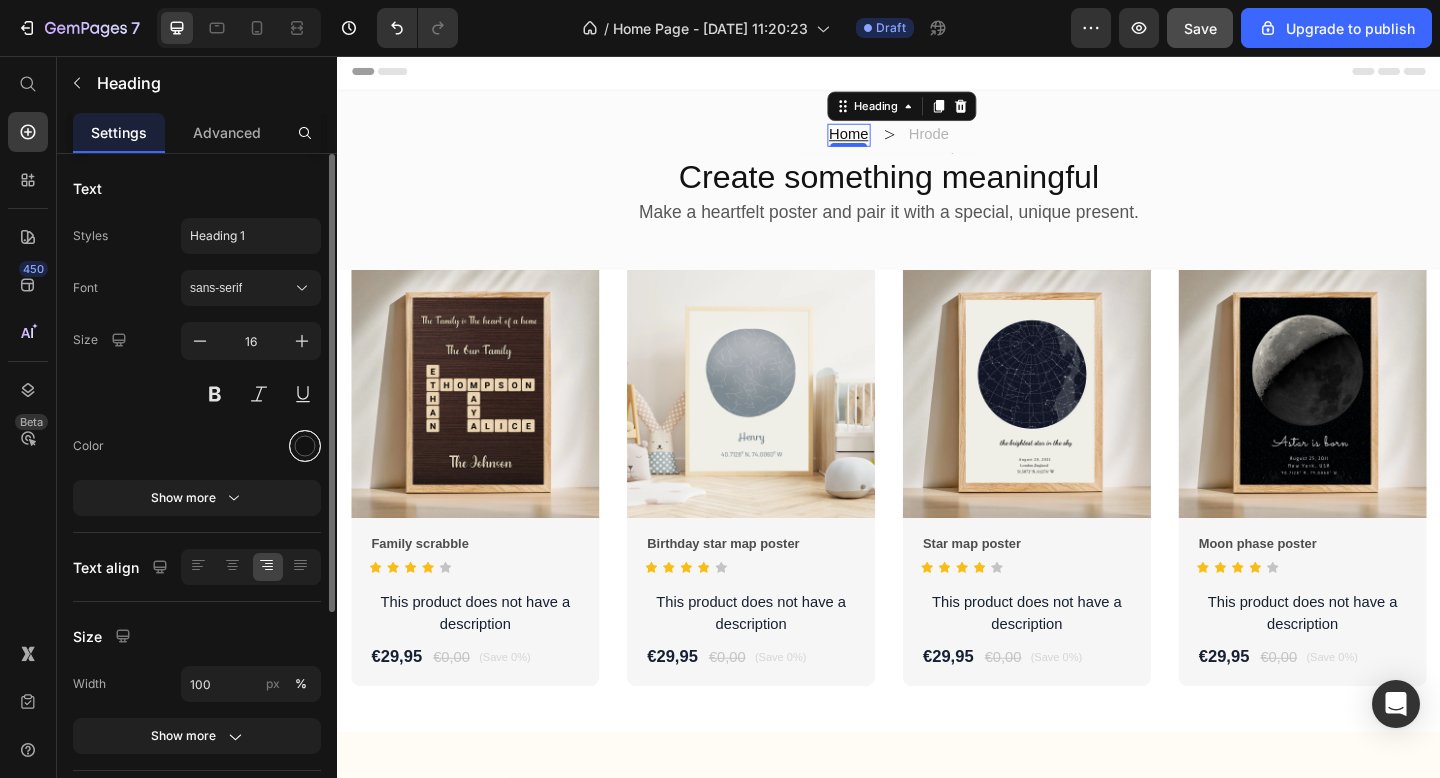 click at bounding box center (305, 446) 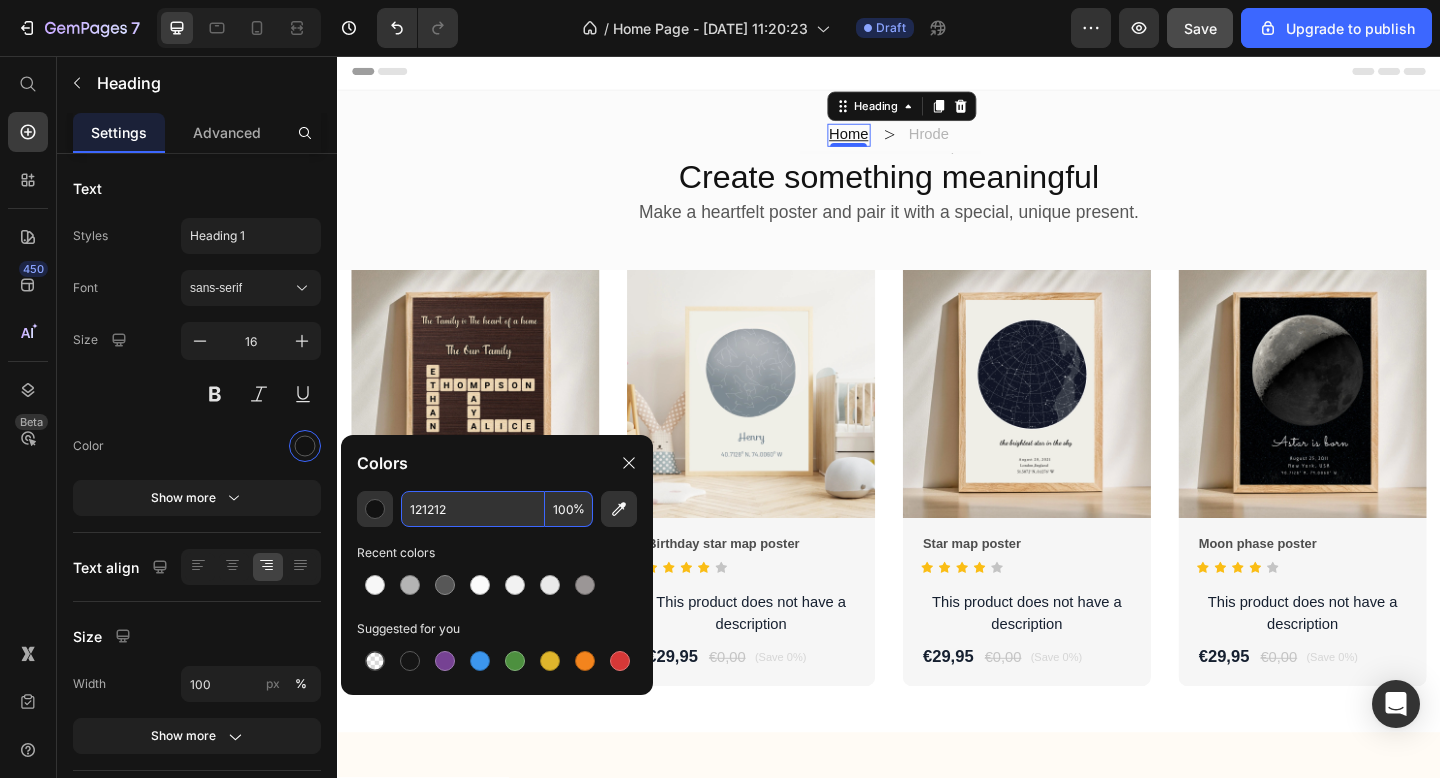 click on "121212" at bounding box center [473, 509] 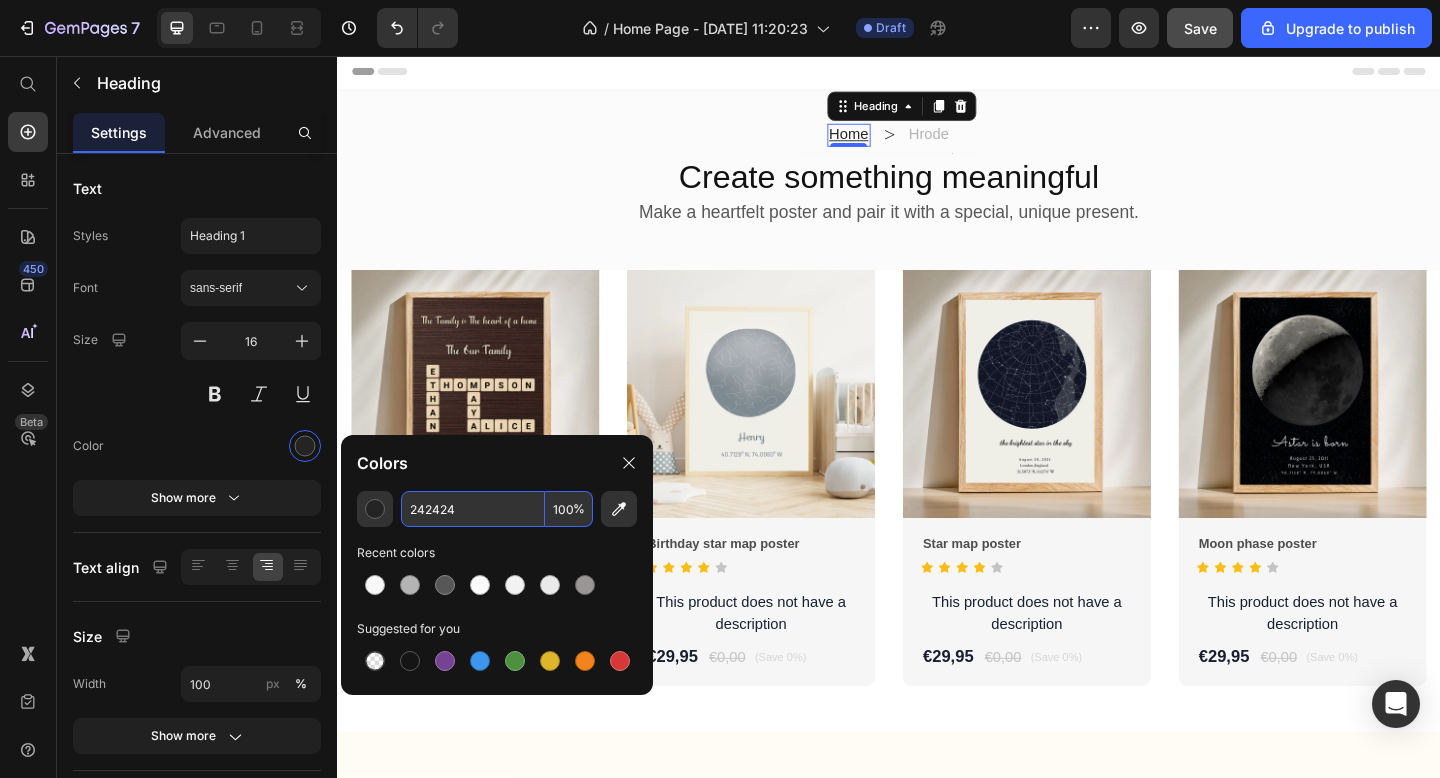 type on "242424" 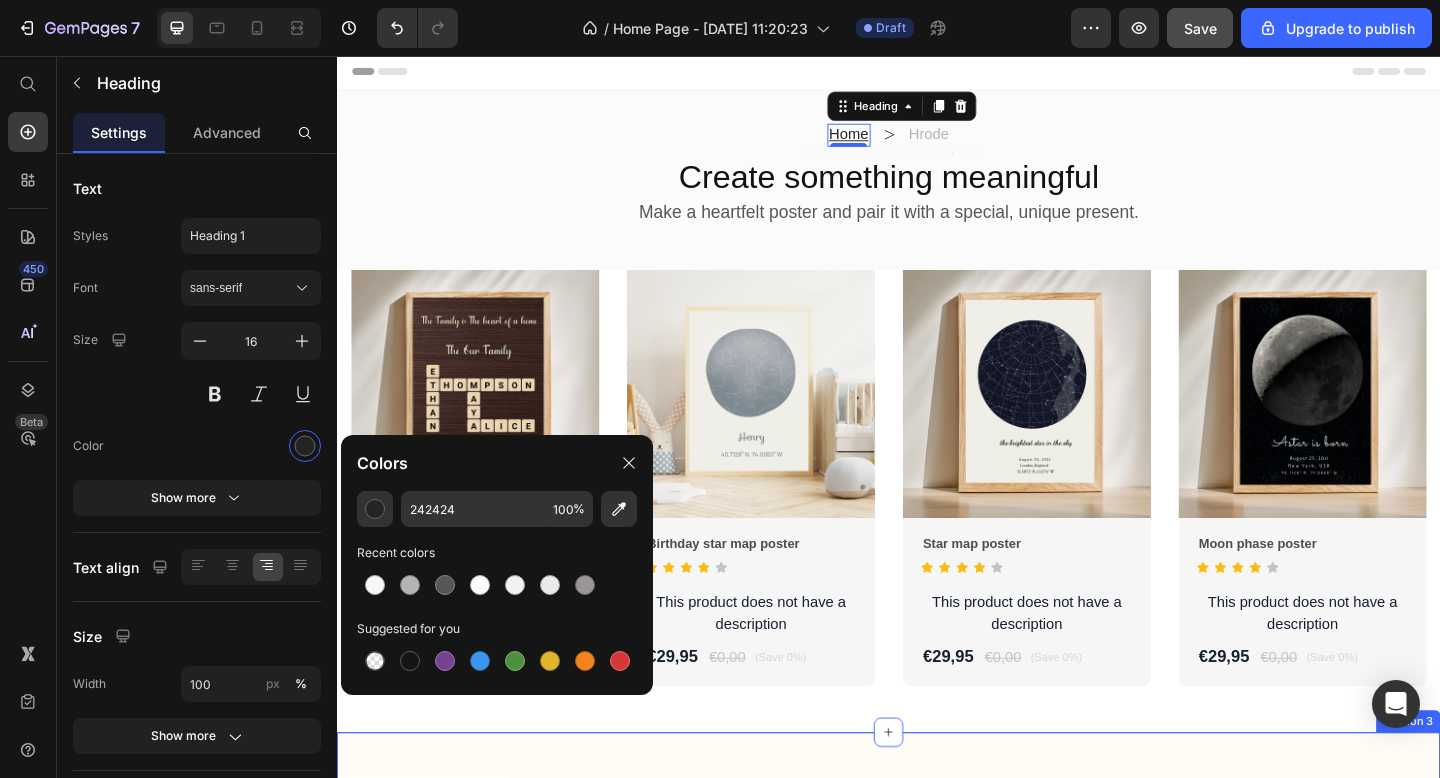 click on "Explore the Range Heading Looking for something specific? Text block Row Image Earrings Text block                Title Line Row Image Engagement Text block                Title Line Row Image Clothing Text block                Title Line Row Image Necklaces Text block                Title Line Row Image Bracelet Text block                Title Line Row Carousel Row Section 3" at bounding box center [937, 1089] 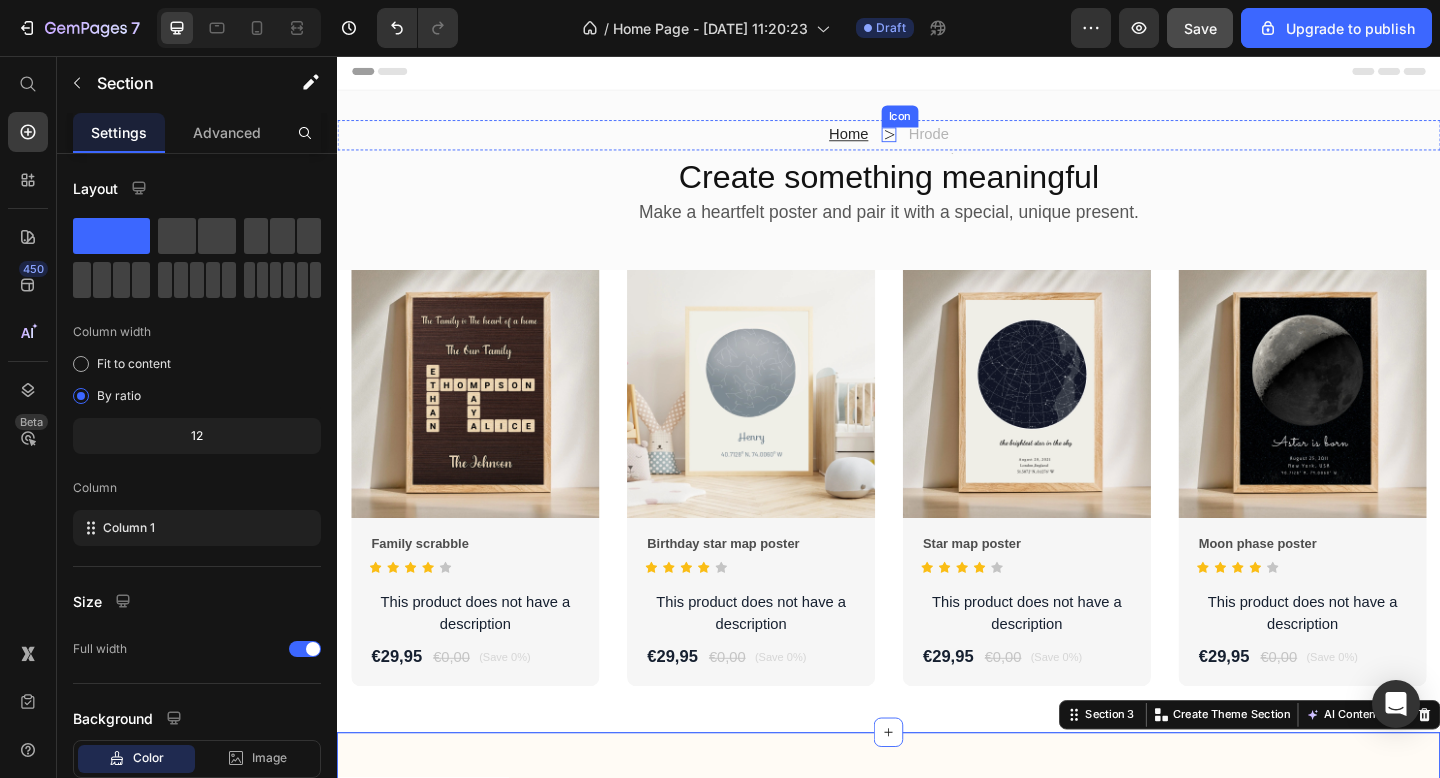 click 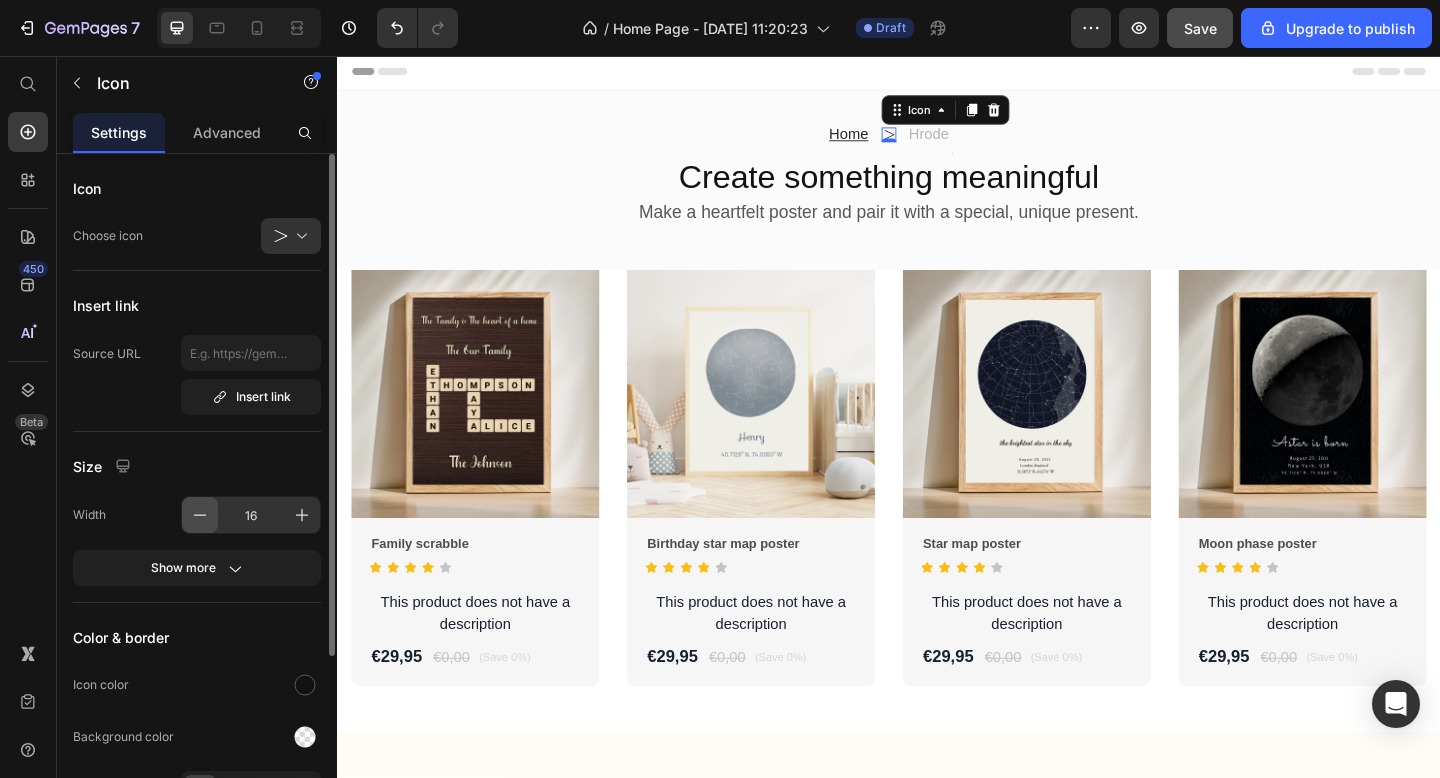 click 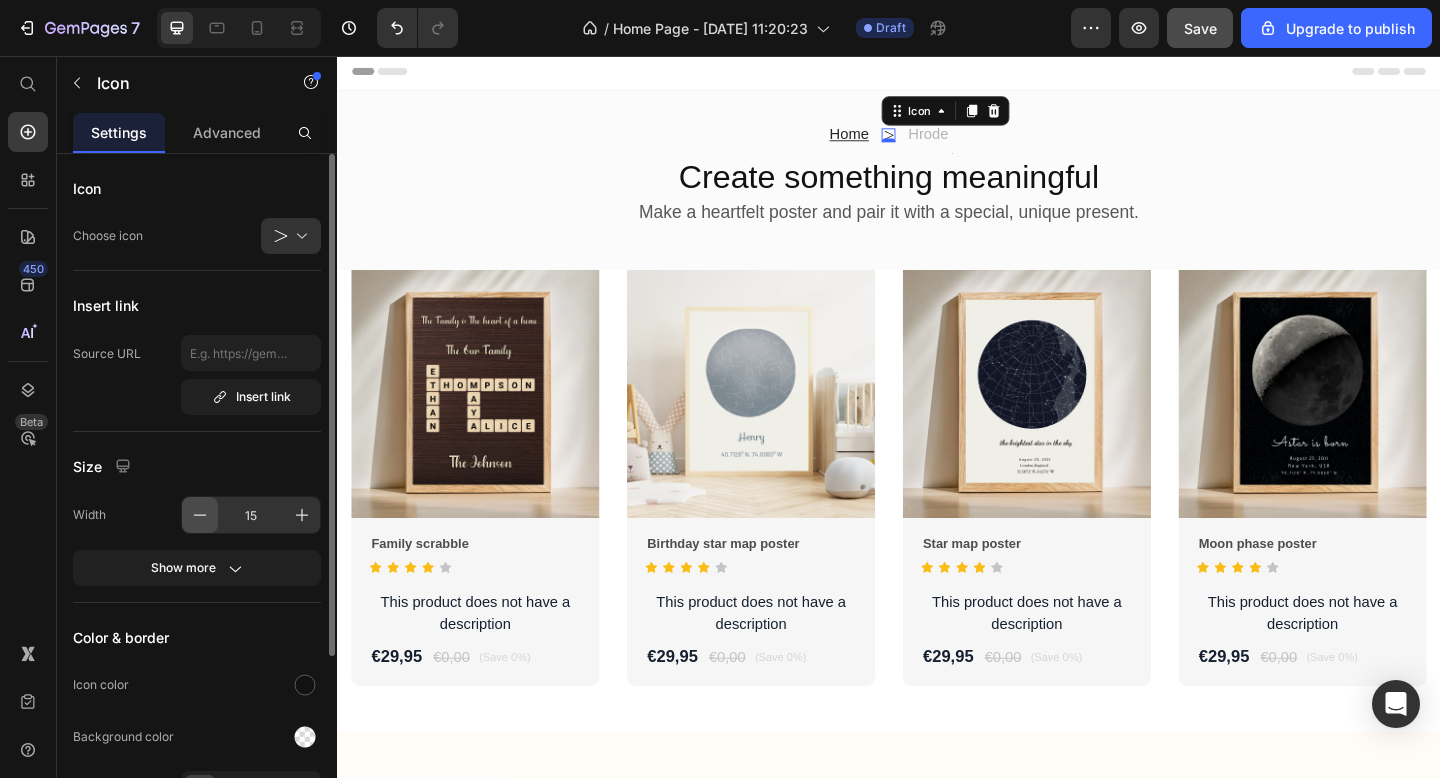 click 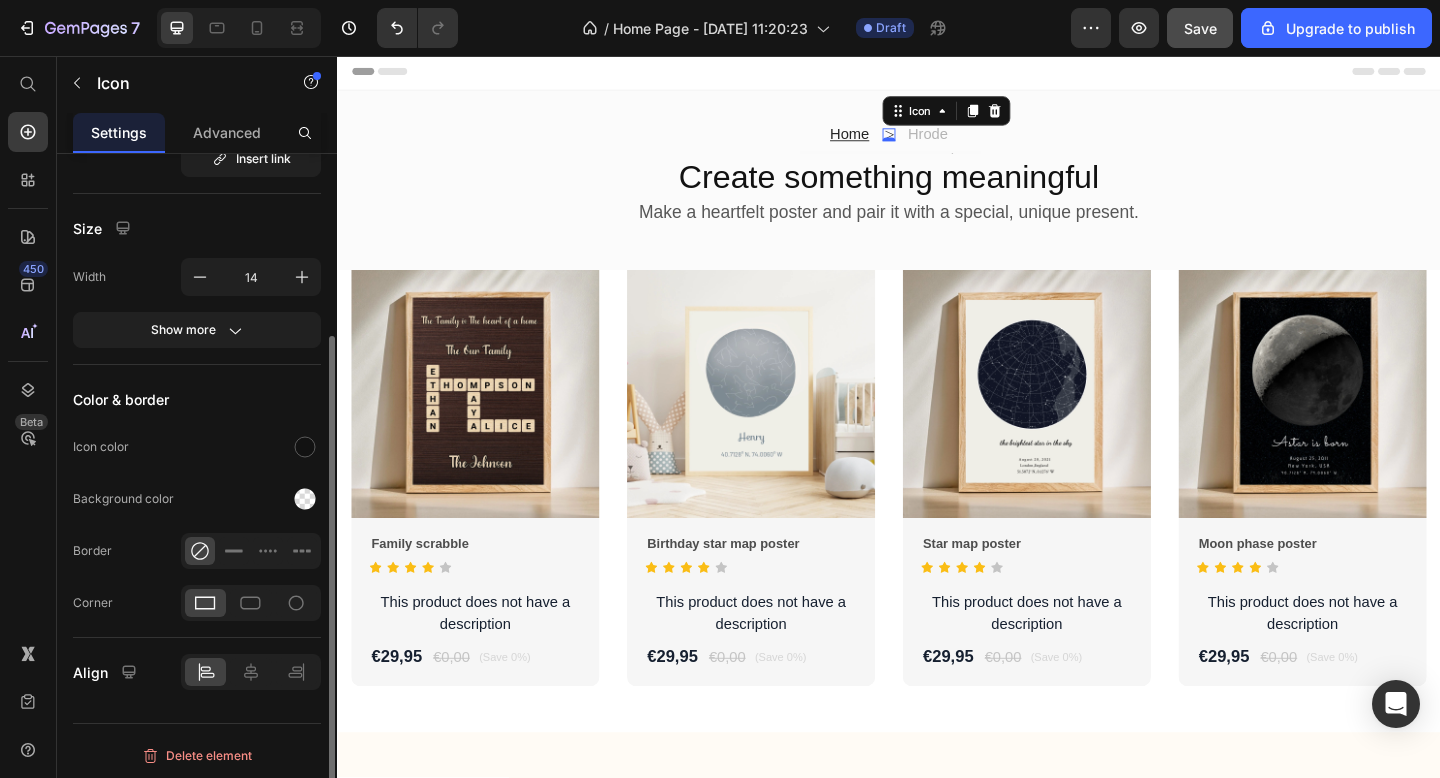 scroll, scrollTop: 241, scrollLeft: 0, axis: vertical 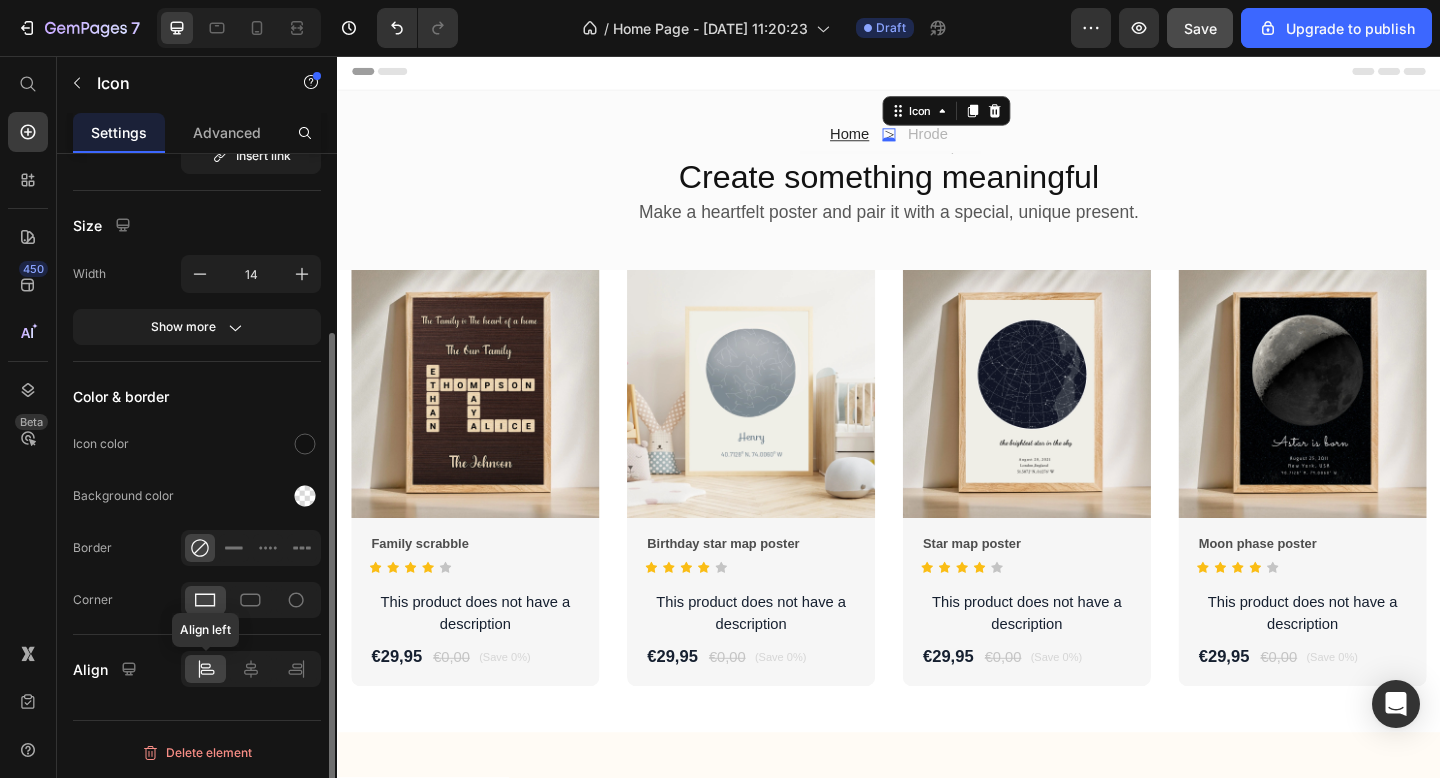 click 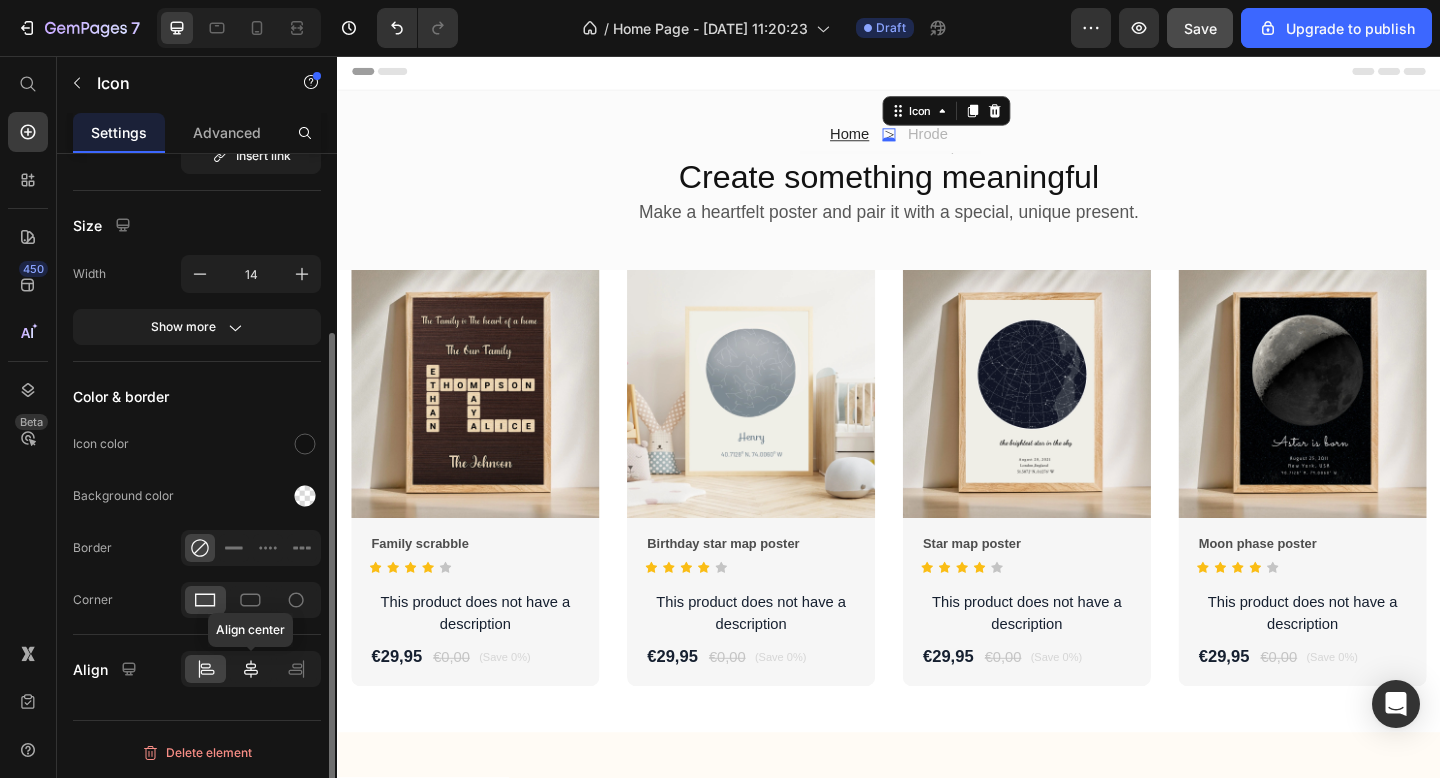 click 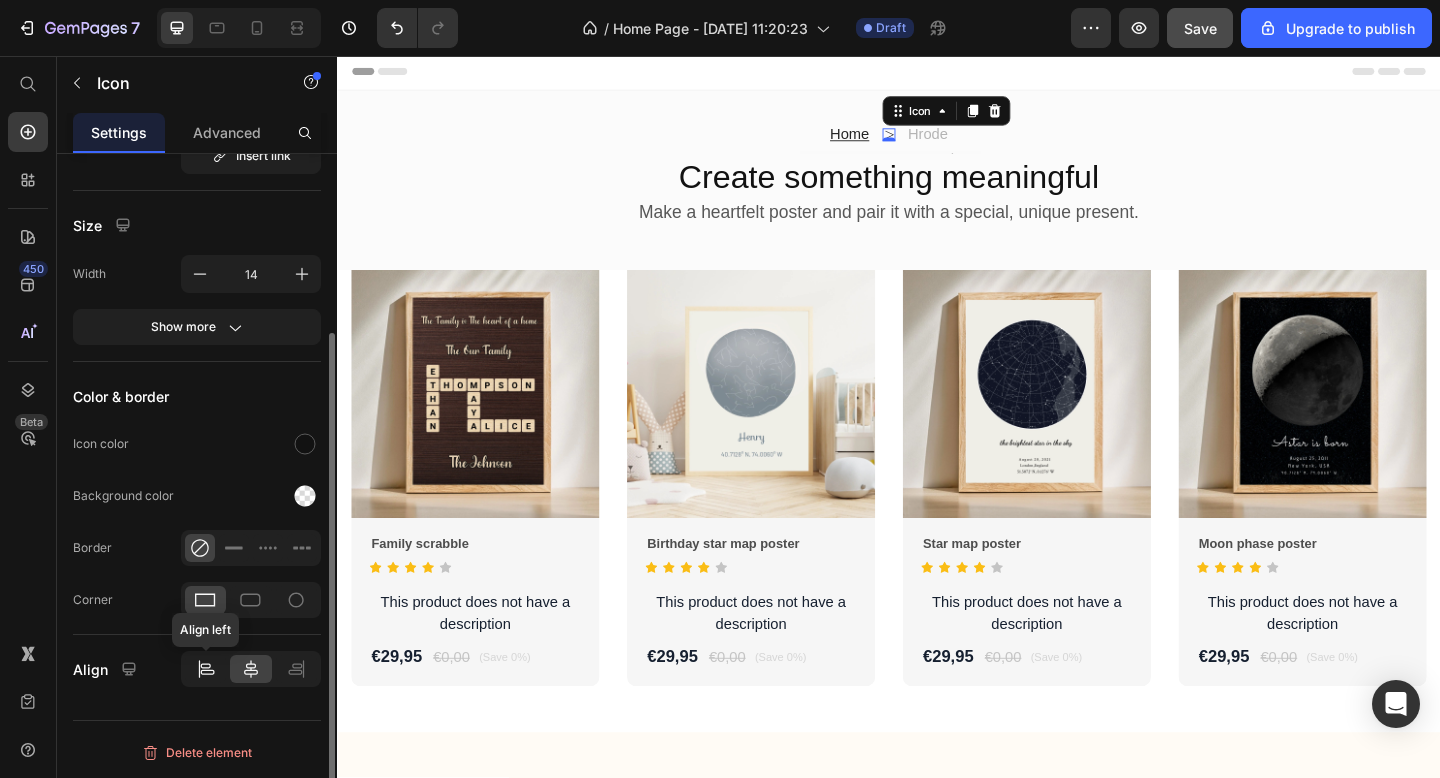 click 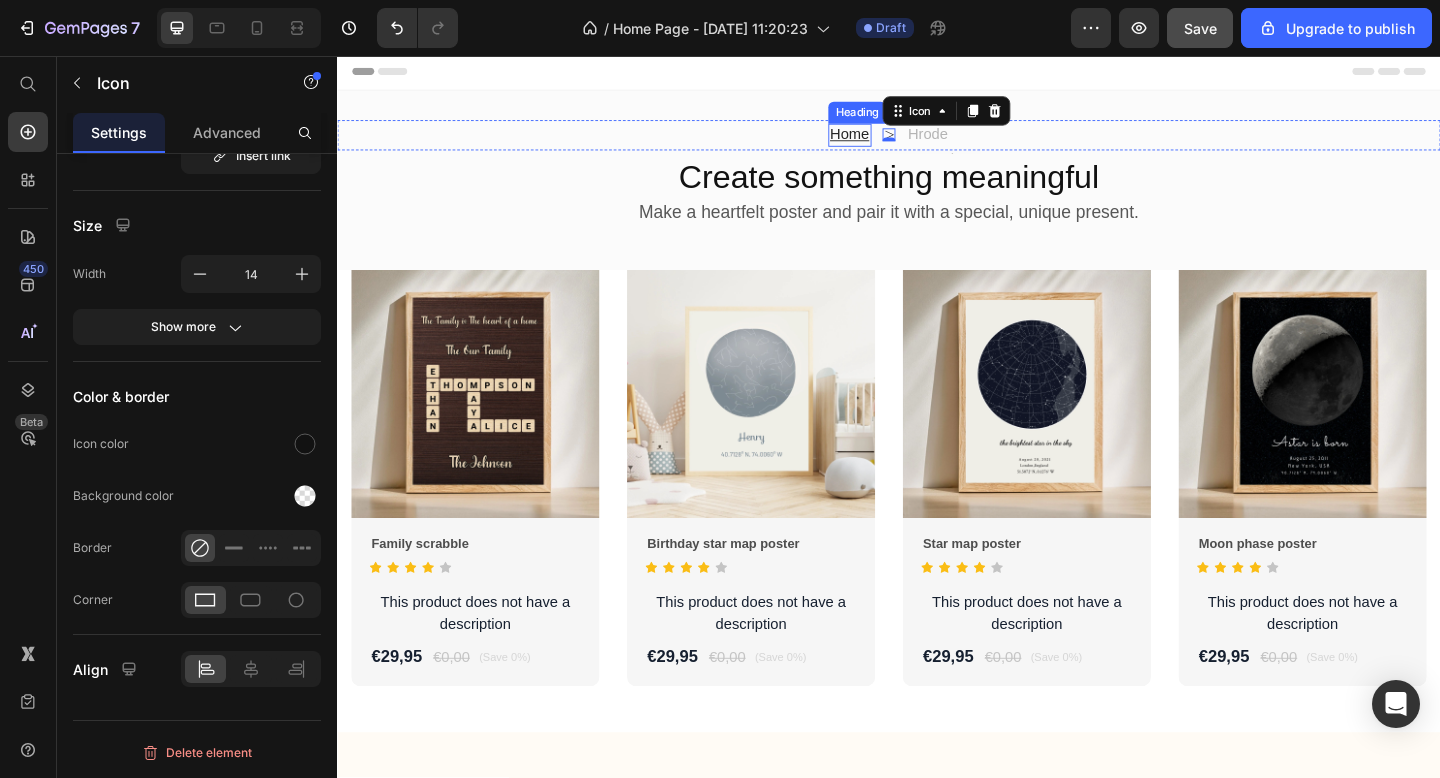 click on "Home" at bounding box center [894, 141] 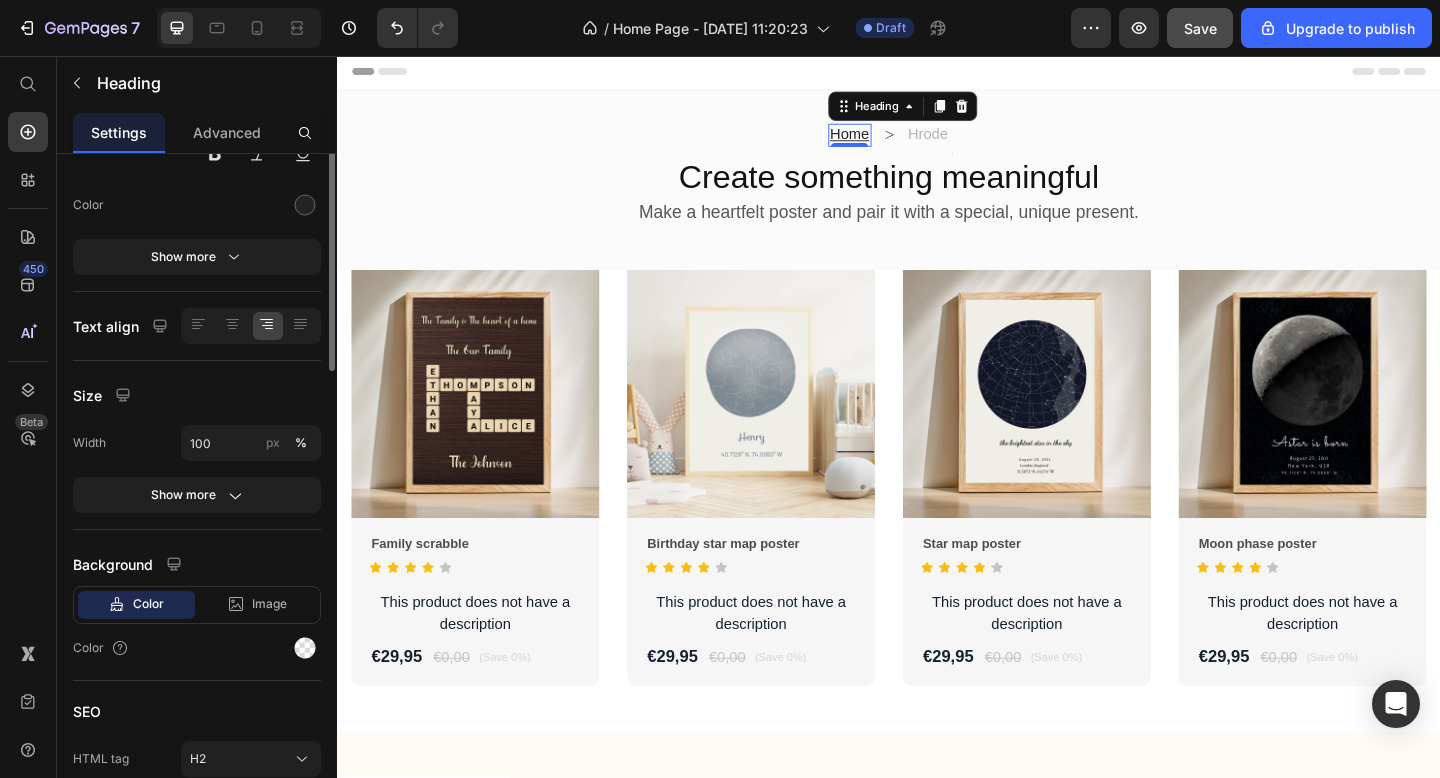 scroll, scrollTop: 0, scrollLeft: 0, axis: both 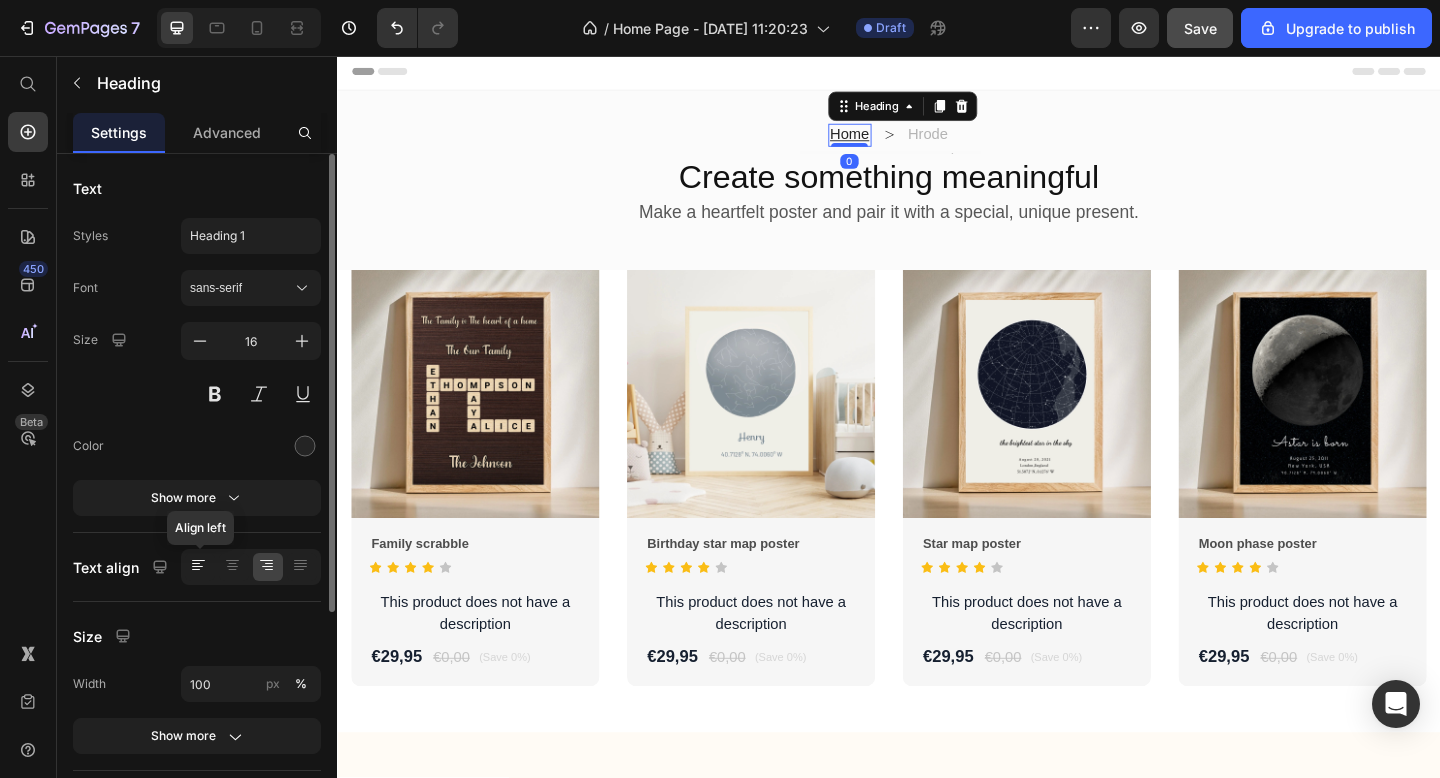 click 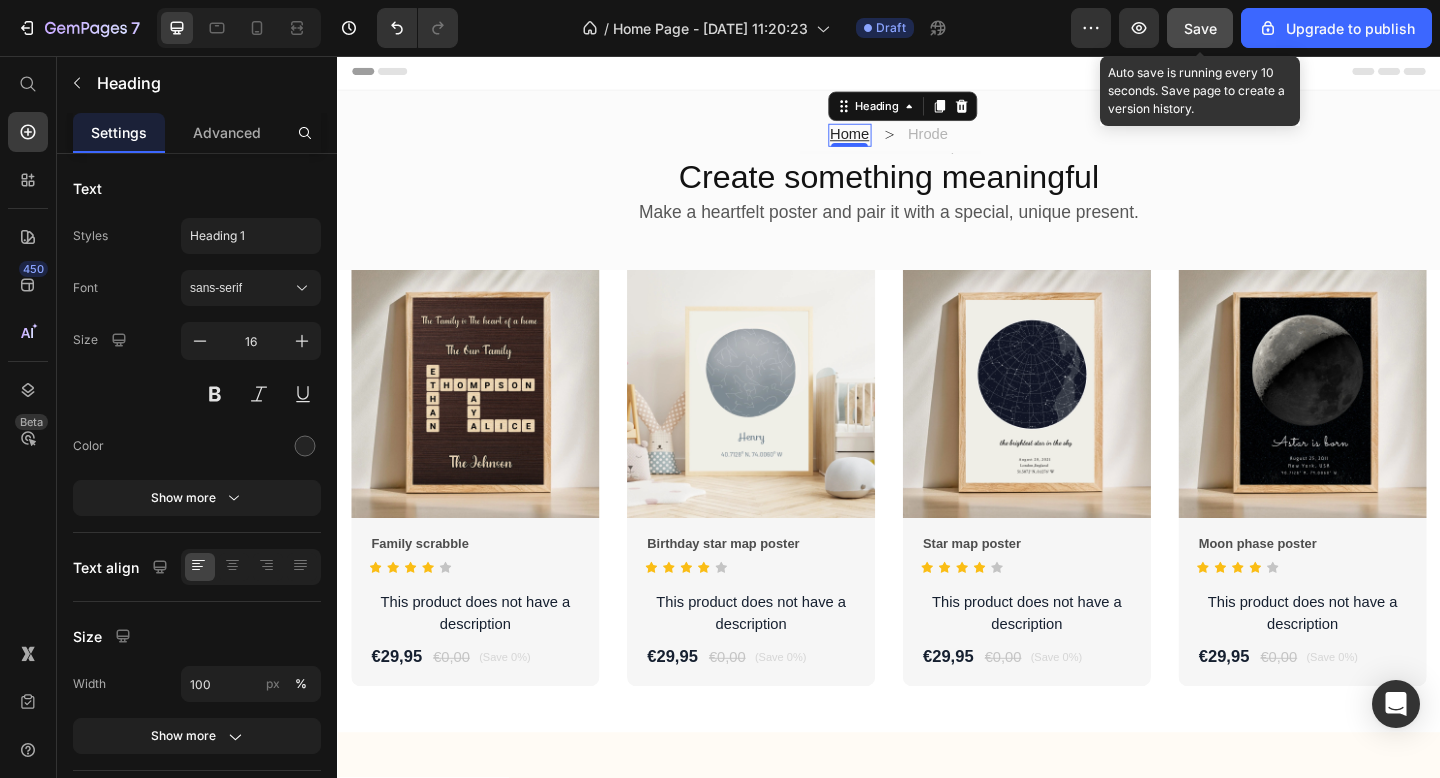 click on "Save" at bounding box center [1200, 28] 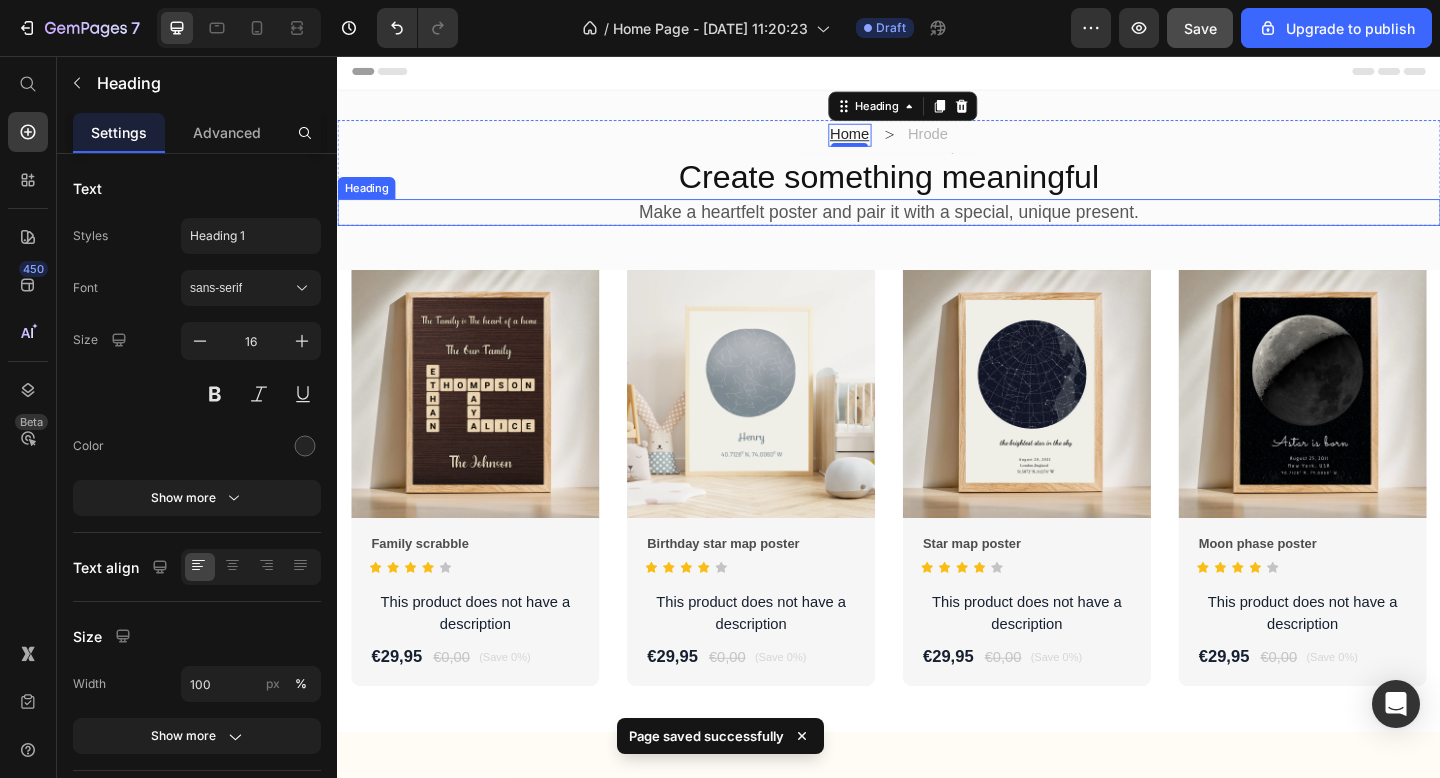 click on "Make a heartfelt poster and pair it with a special, unique present." at bounding box center (937, 226) 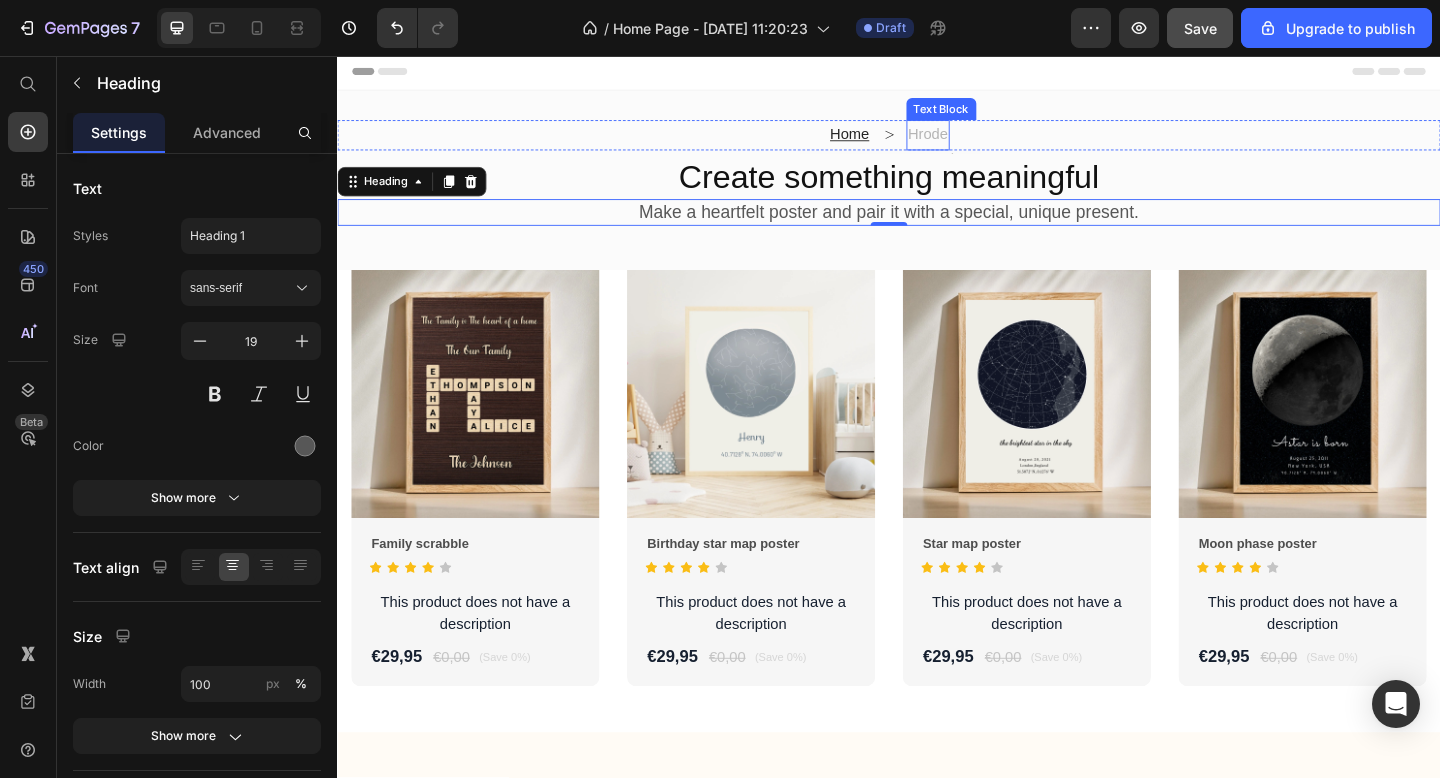 click on "Hrode" at bounding box center (980, 142) 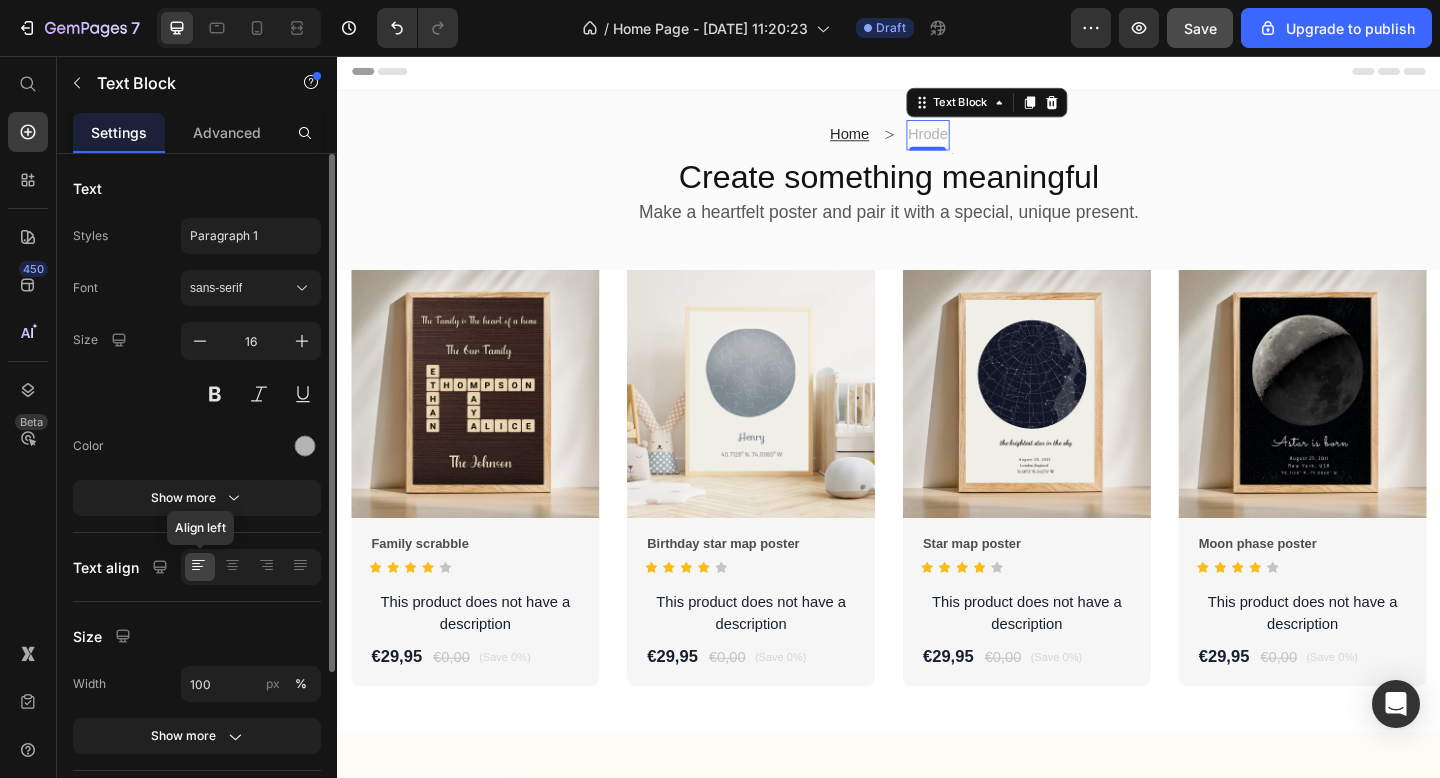 click 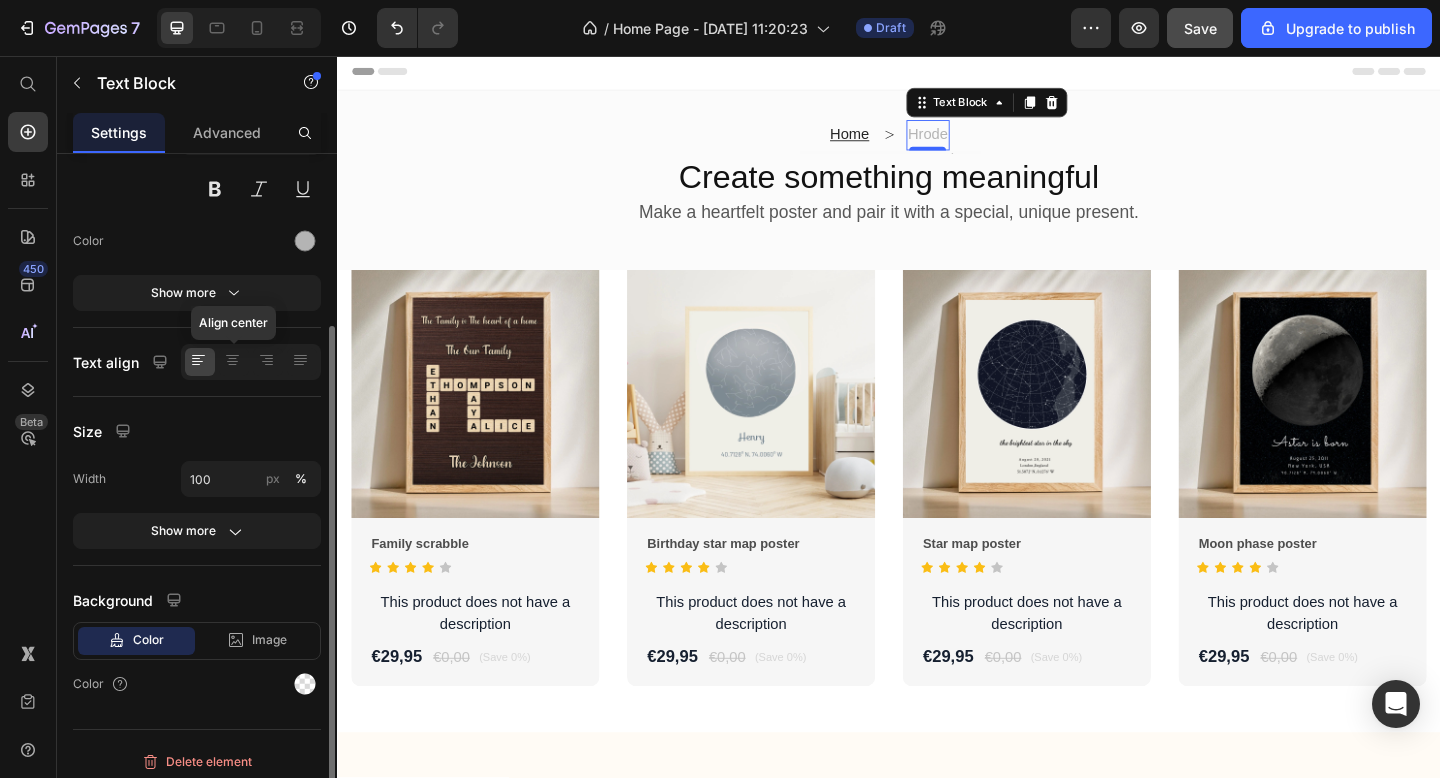 scroll, scrollTop: 214, scrollLeft: 0, axis: vertical 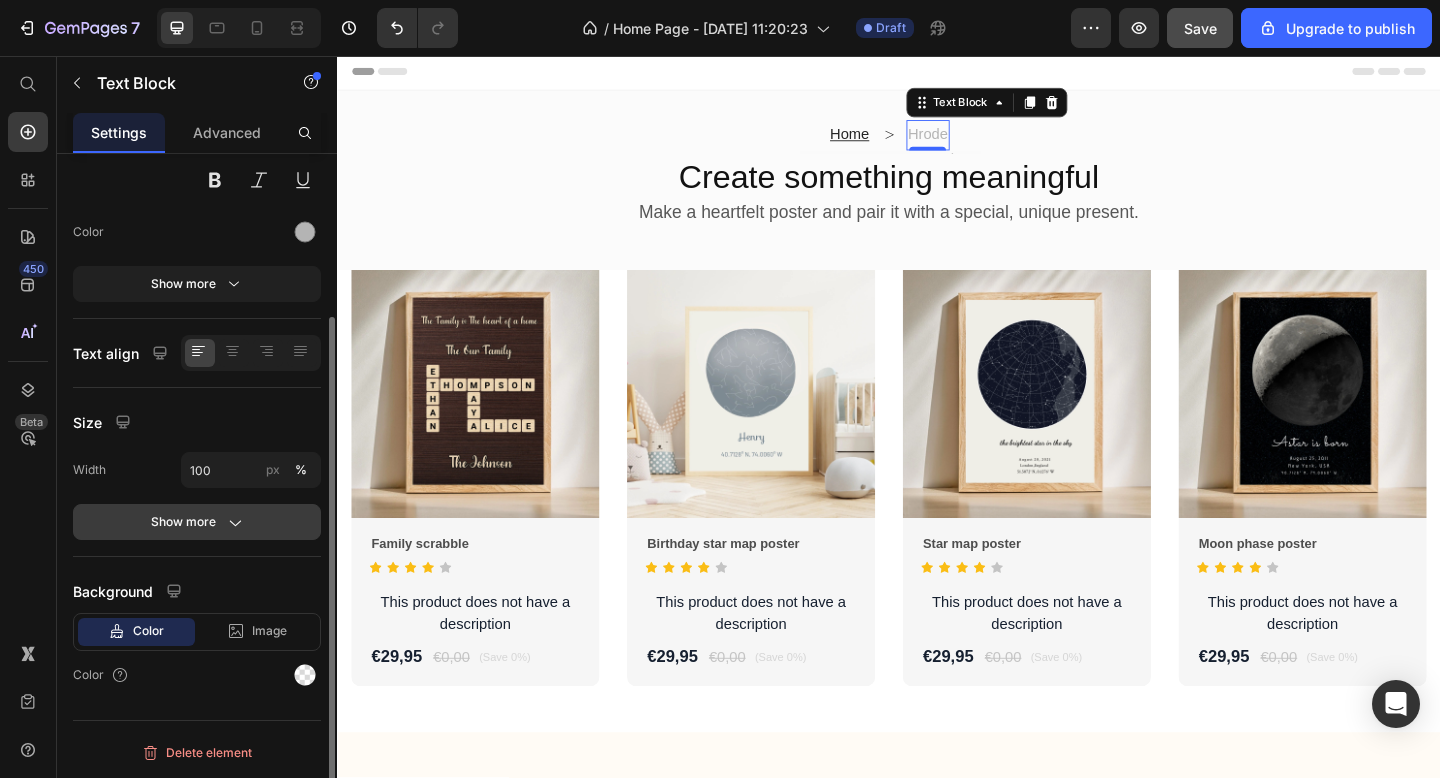click 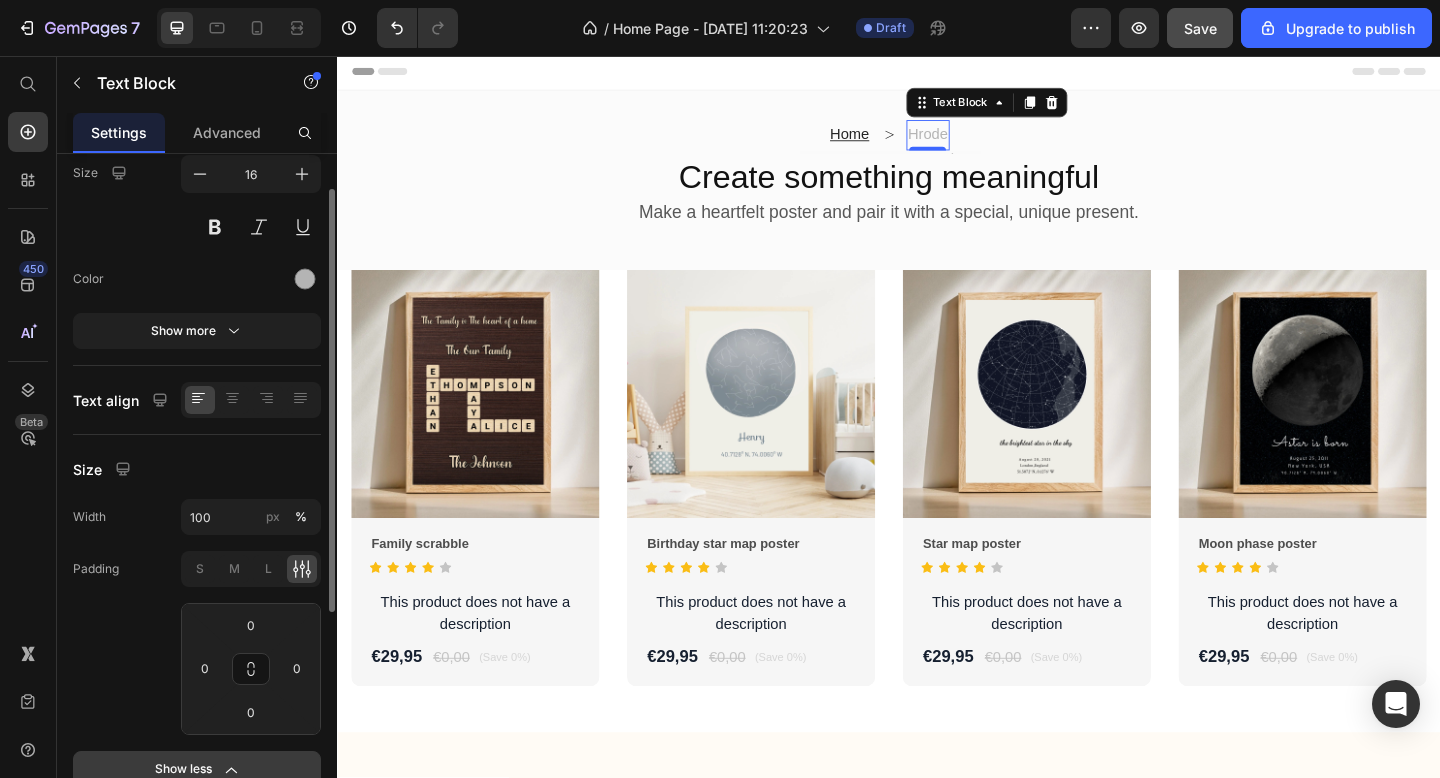 scroll, scrollTop: 86, scrollLeft: 0, axis: vertical 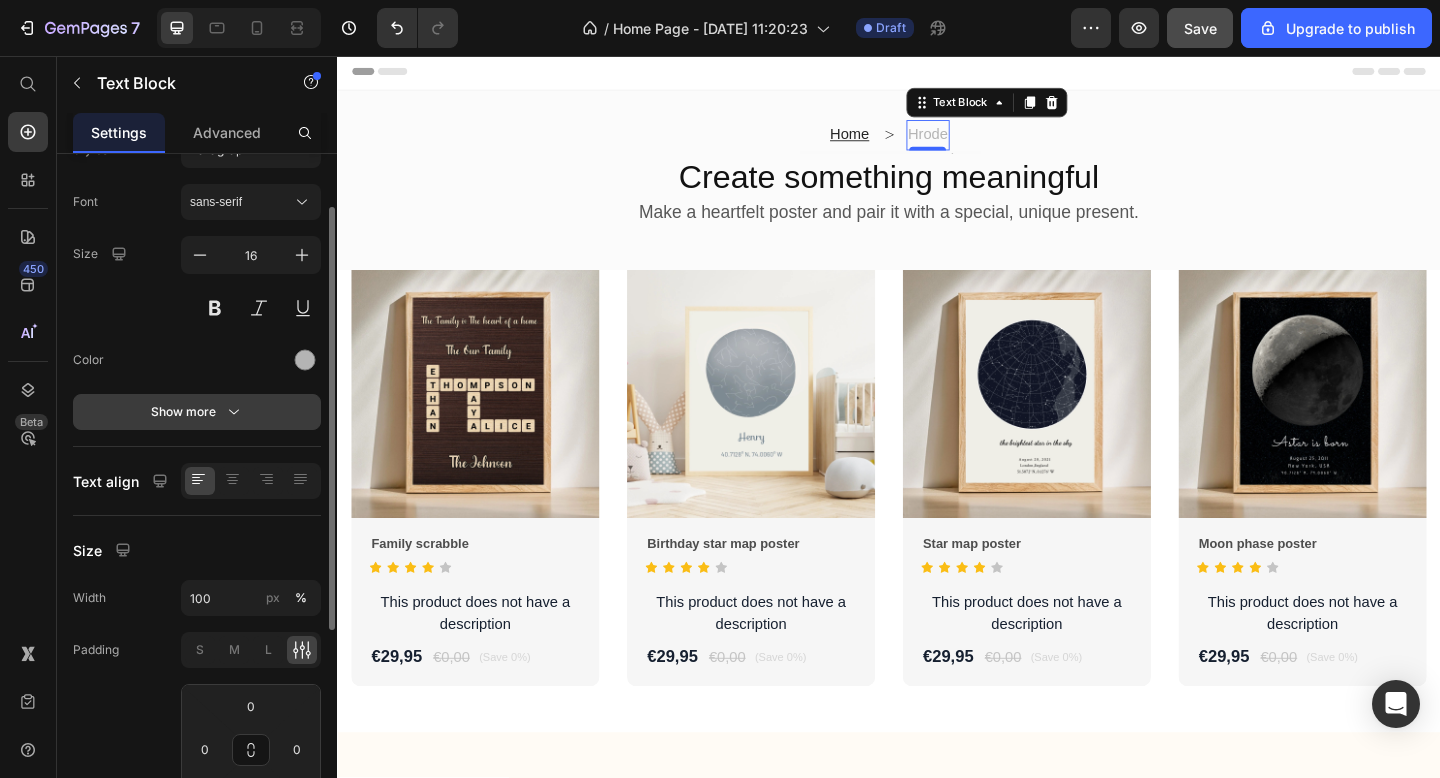 click on "Show more" at bounding box center (197, 412) 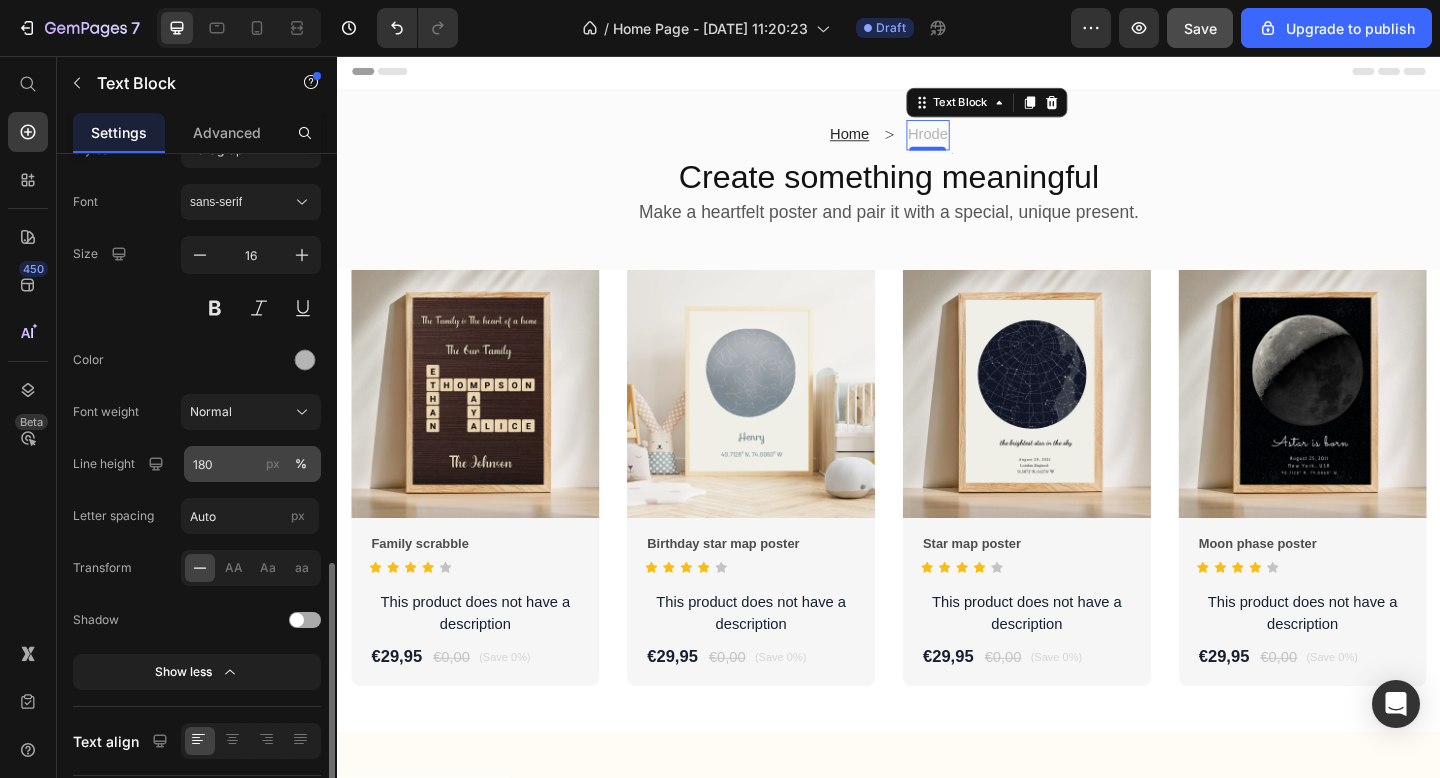 scroll, scrollTop: 348, scrollLeft: 0, axis: vertical 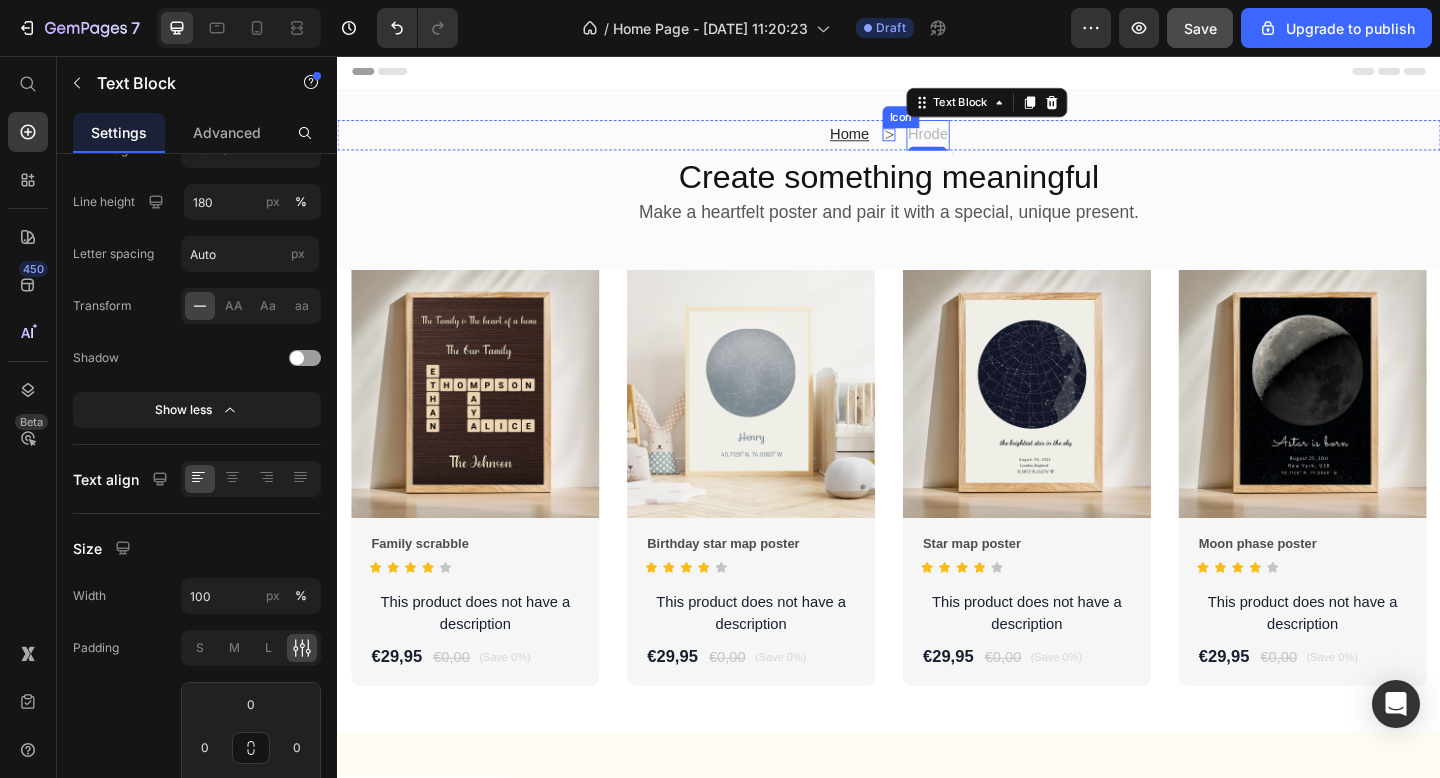 click 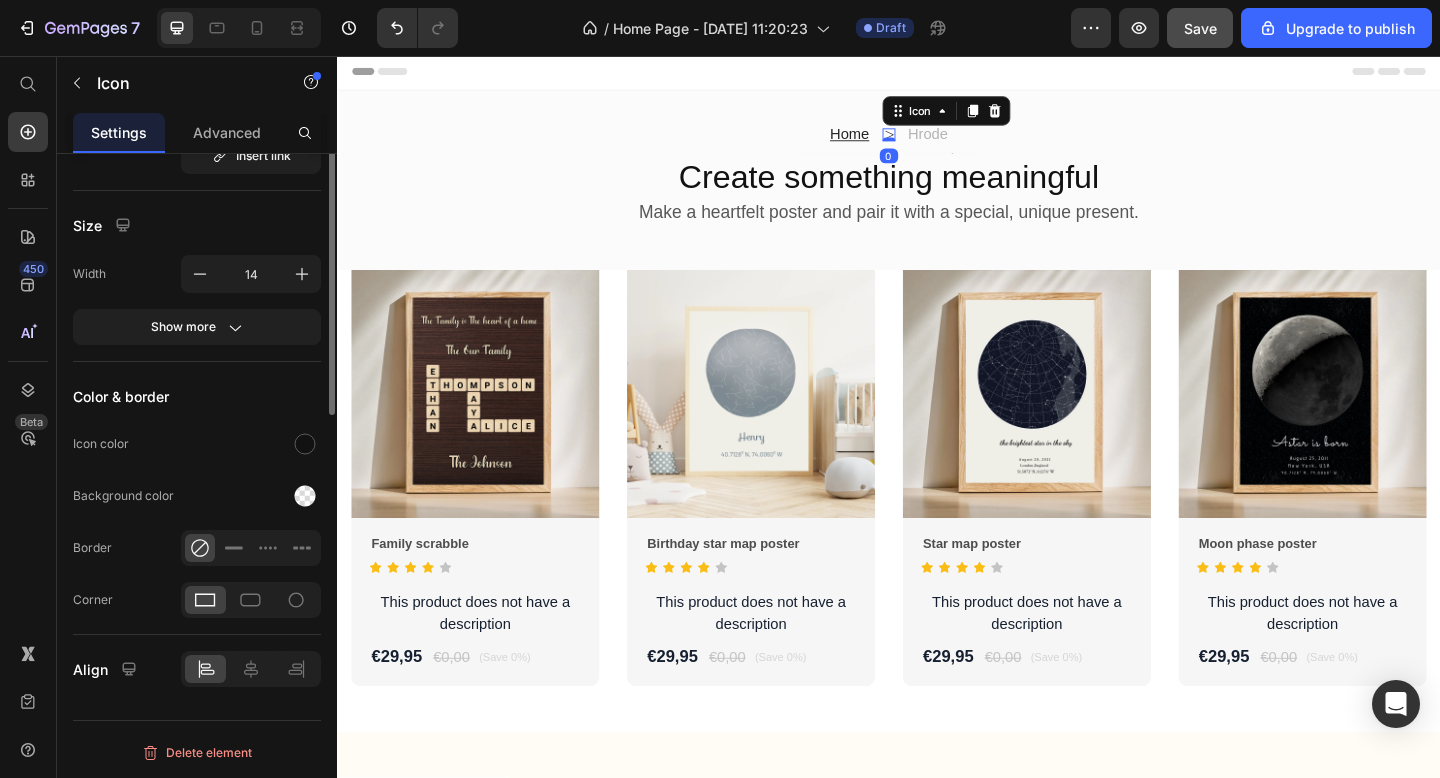 scroll, scrollTop: 0, scrollLeft: 0, axis: both 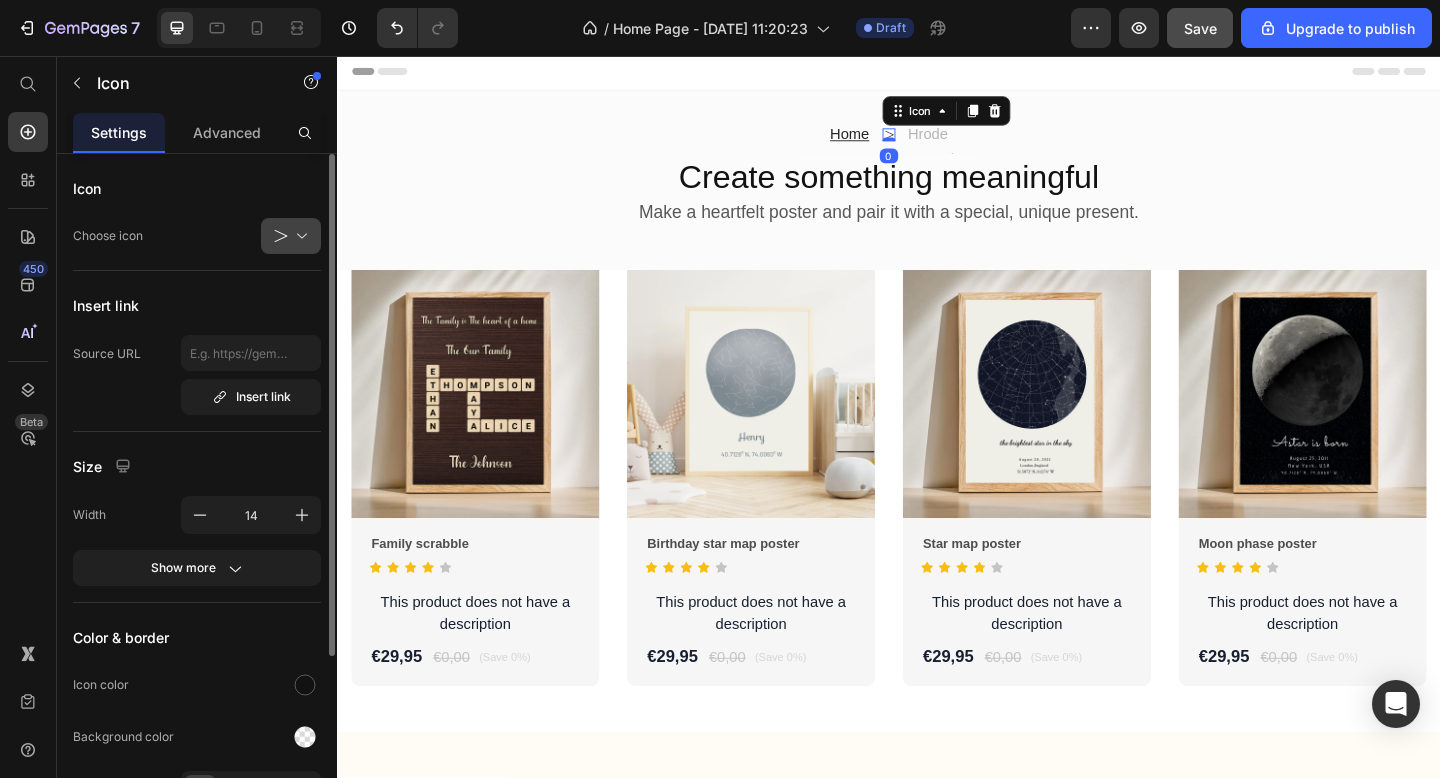 click at bounding box center [299, 236] 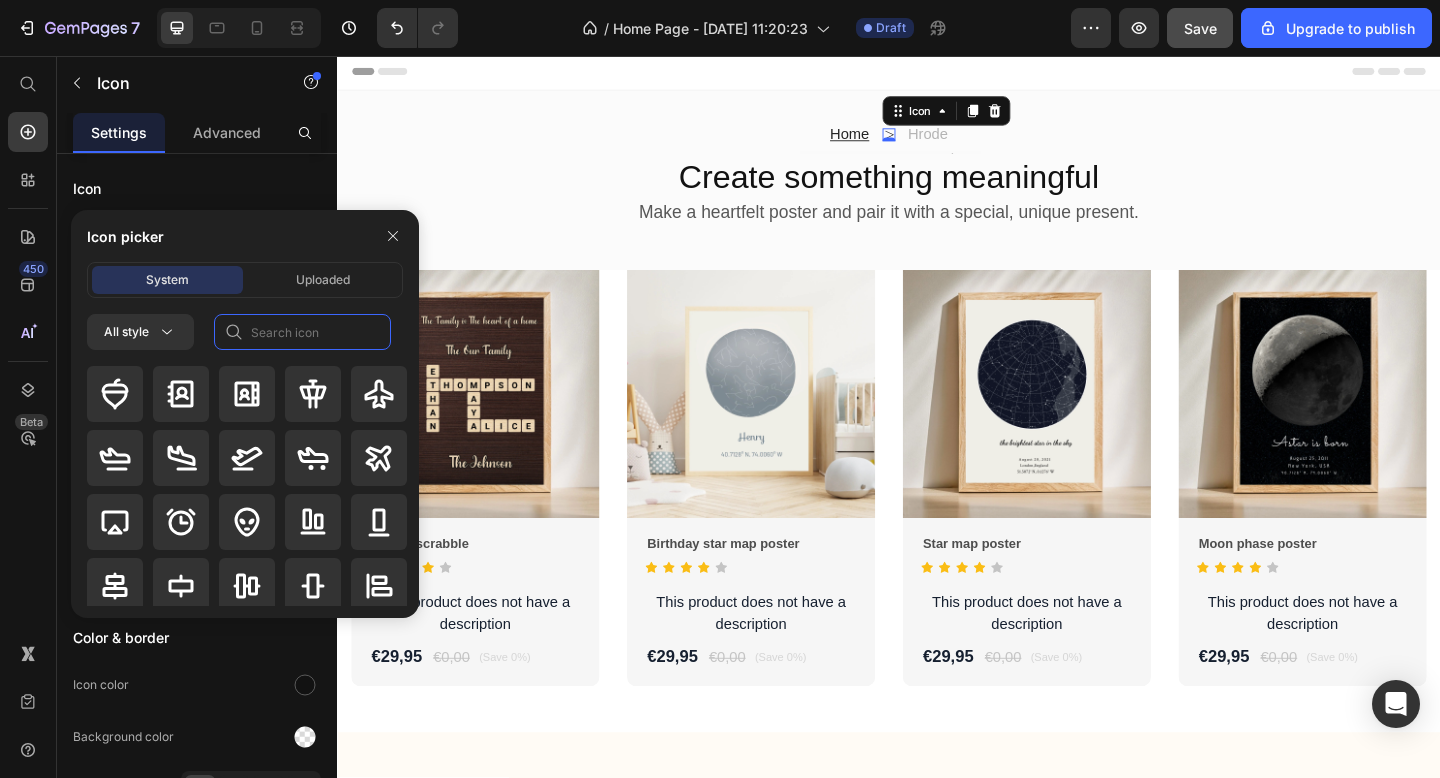 click 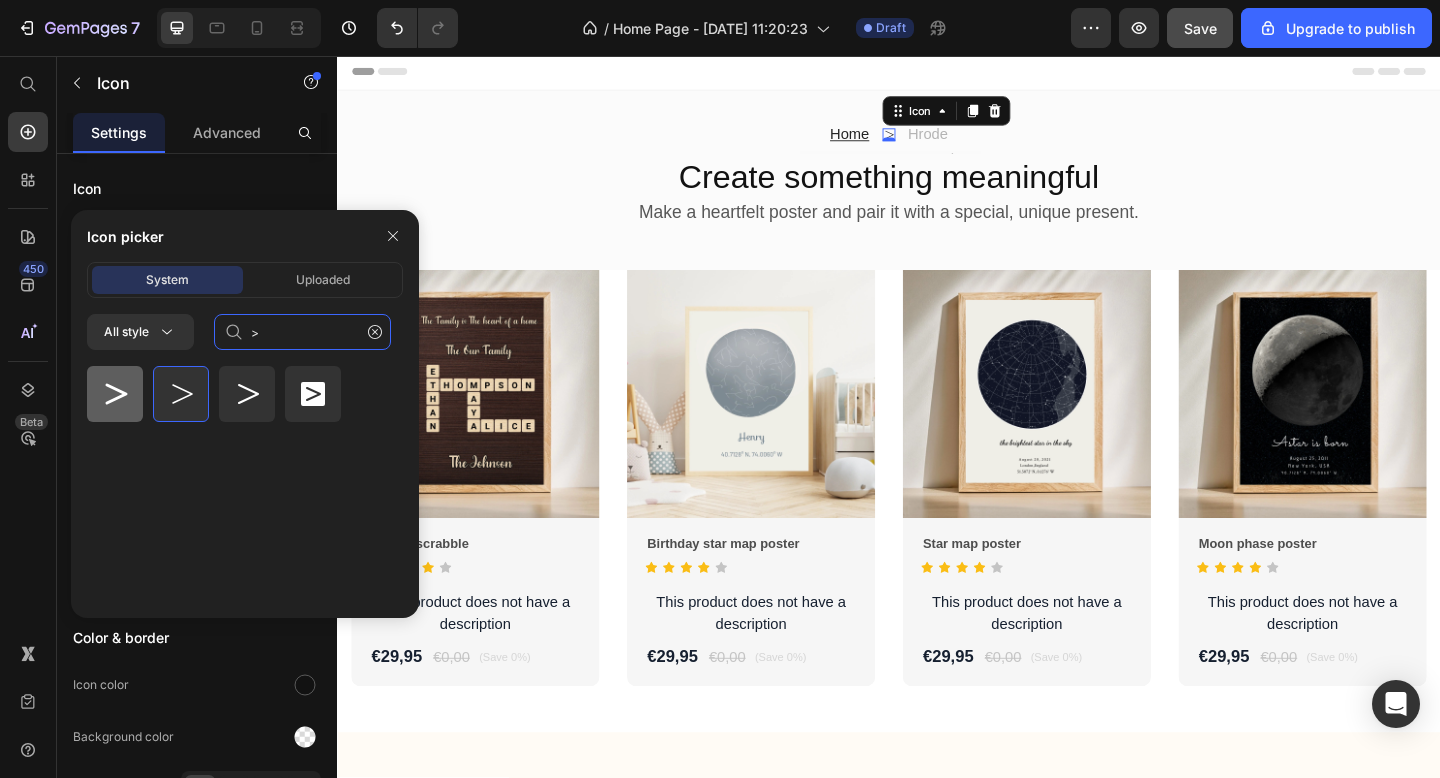 type on ">" 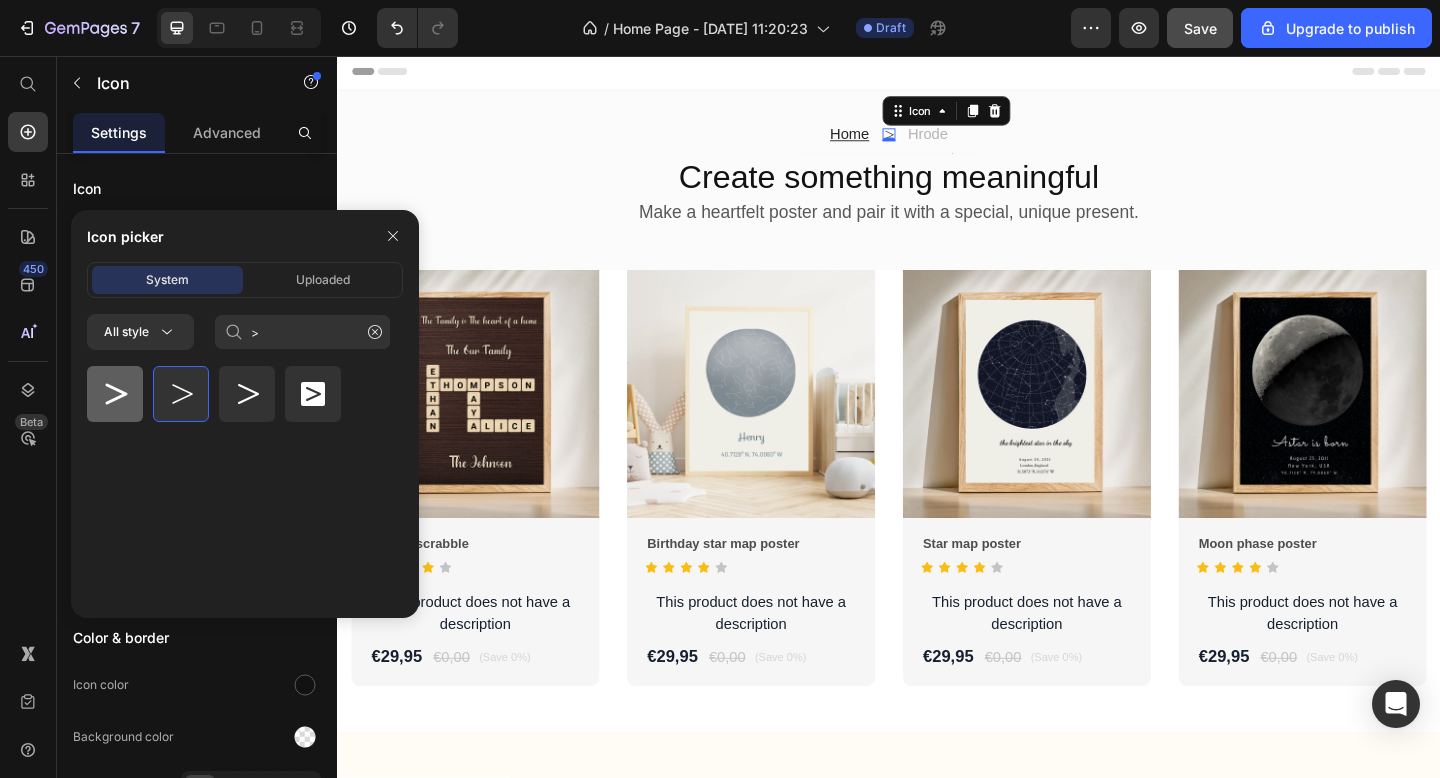 click 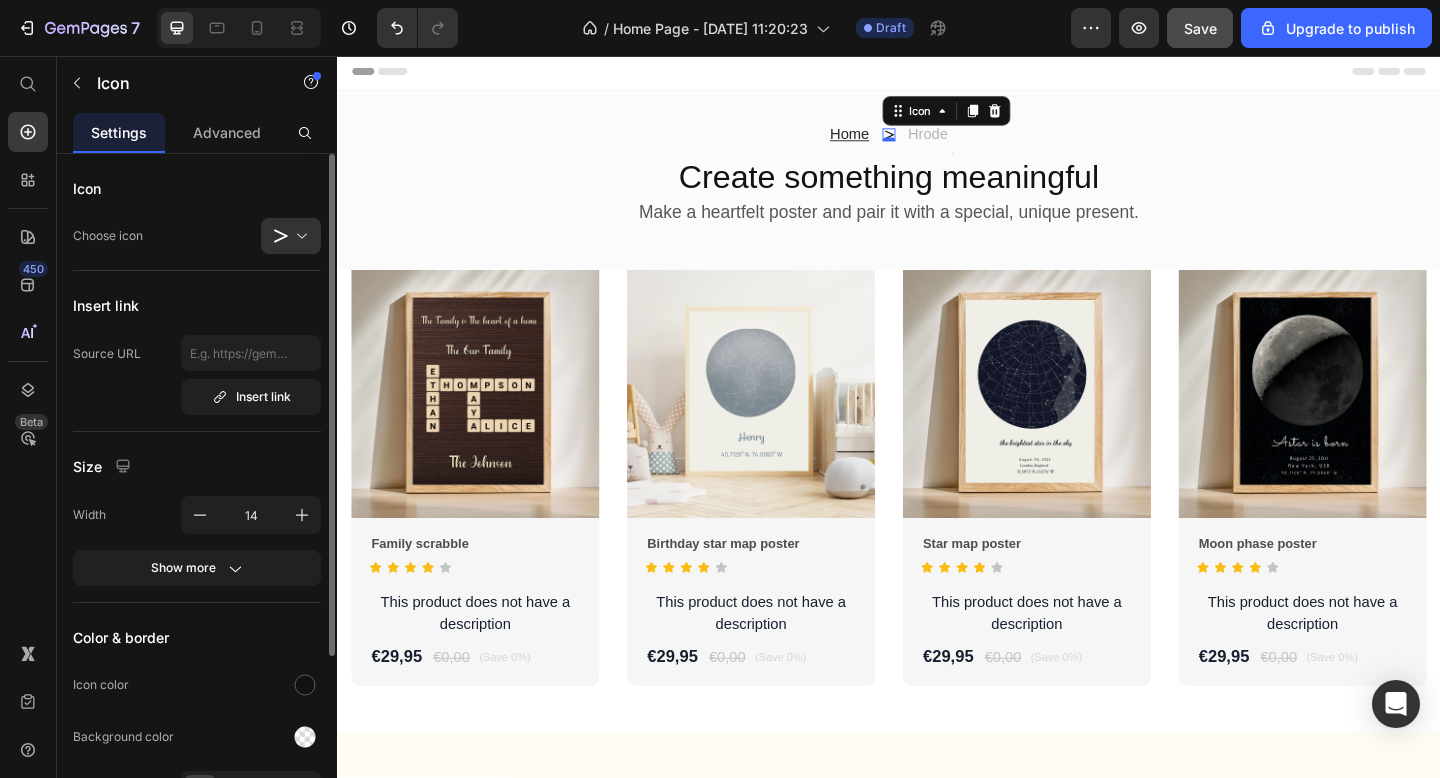 click on "Icon Choose icon" 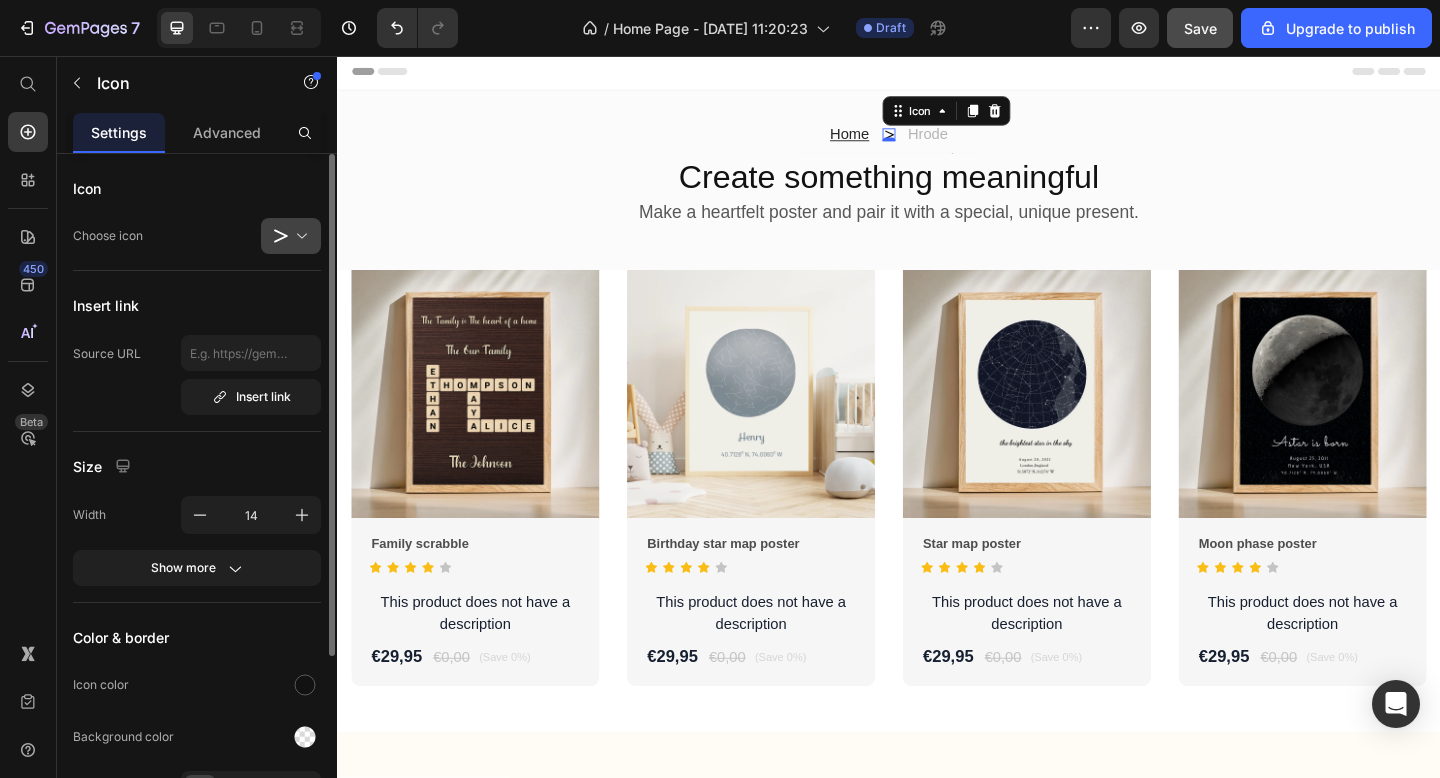 click at bounding box center [299, 236] 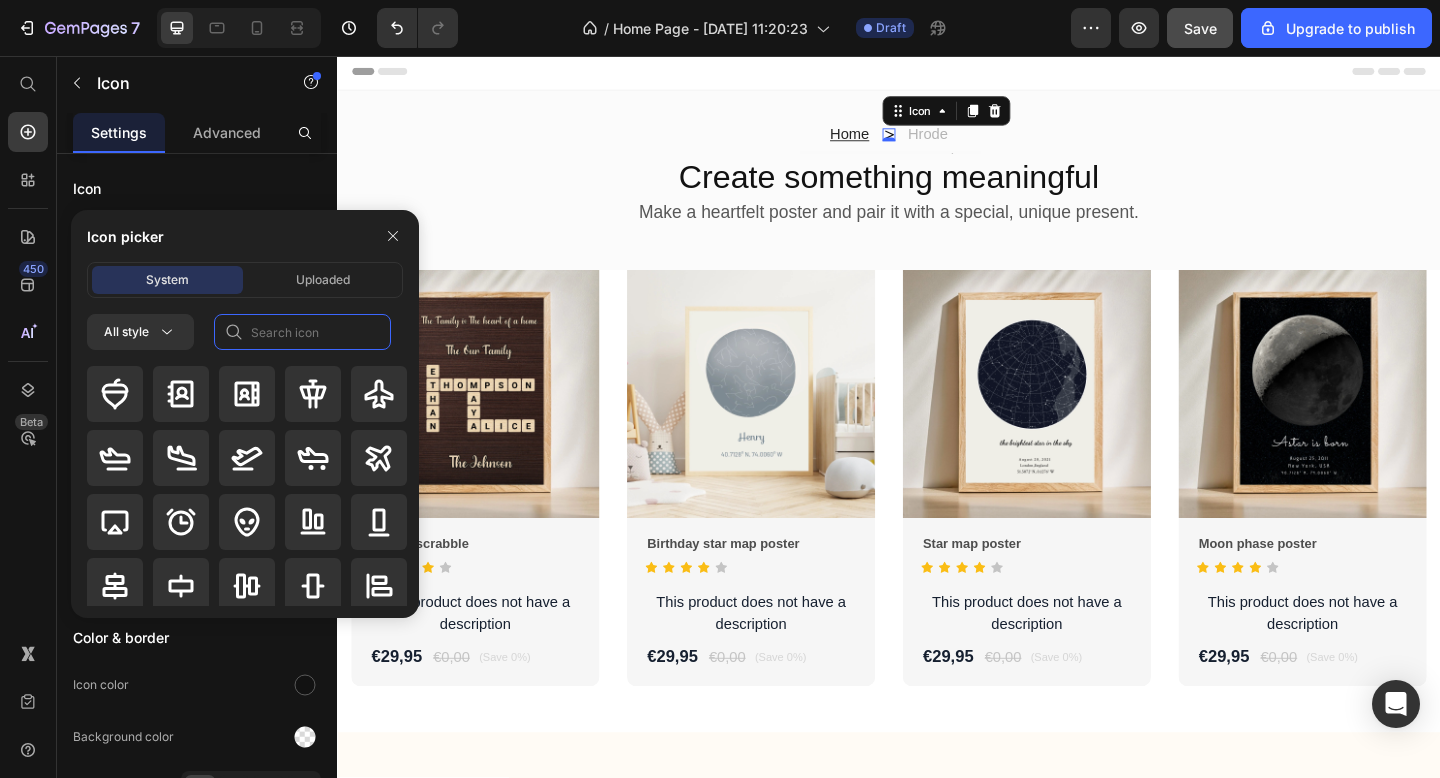 click 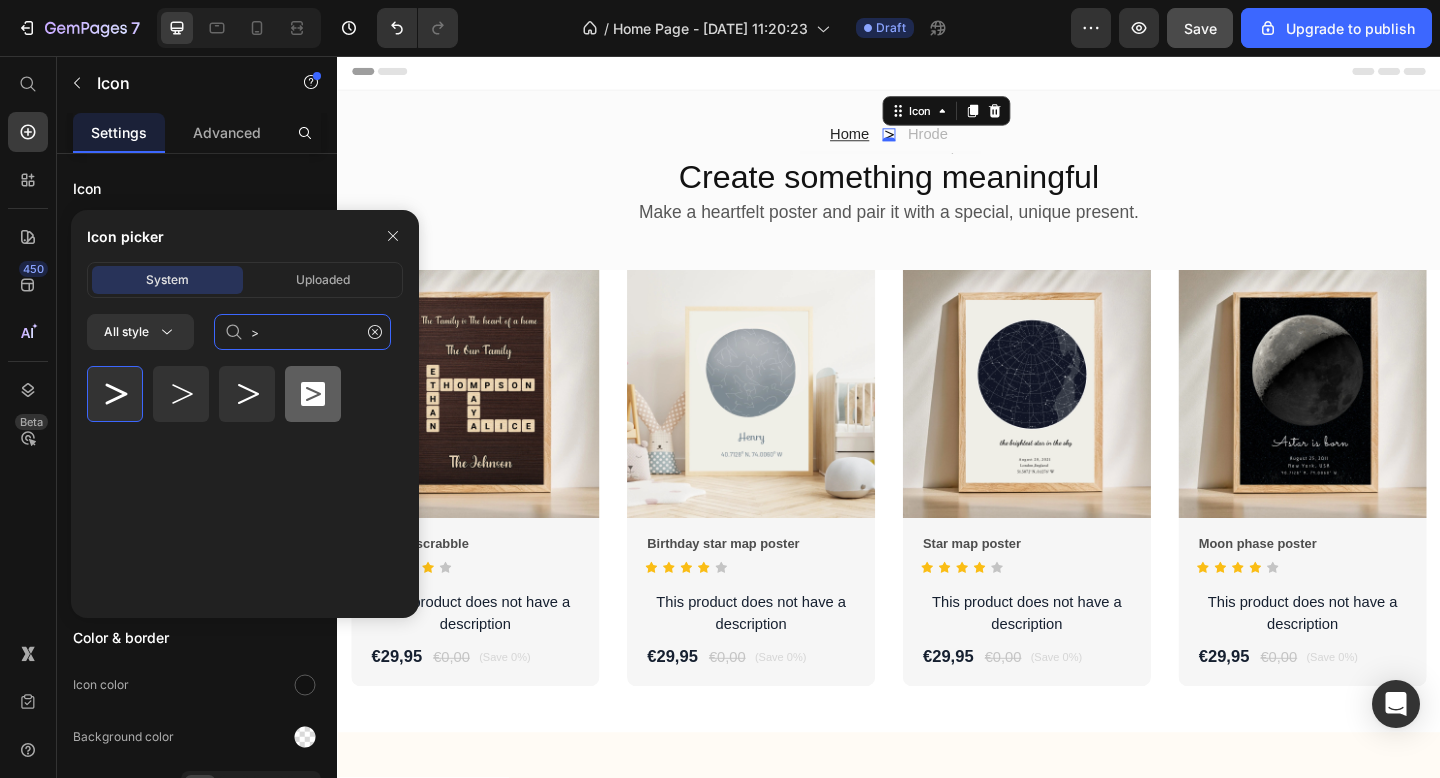 type on ">" 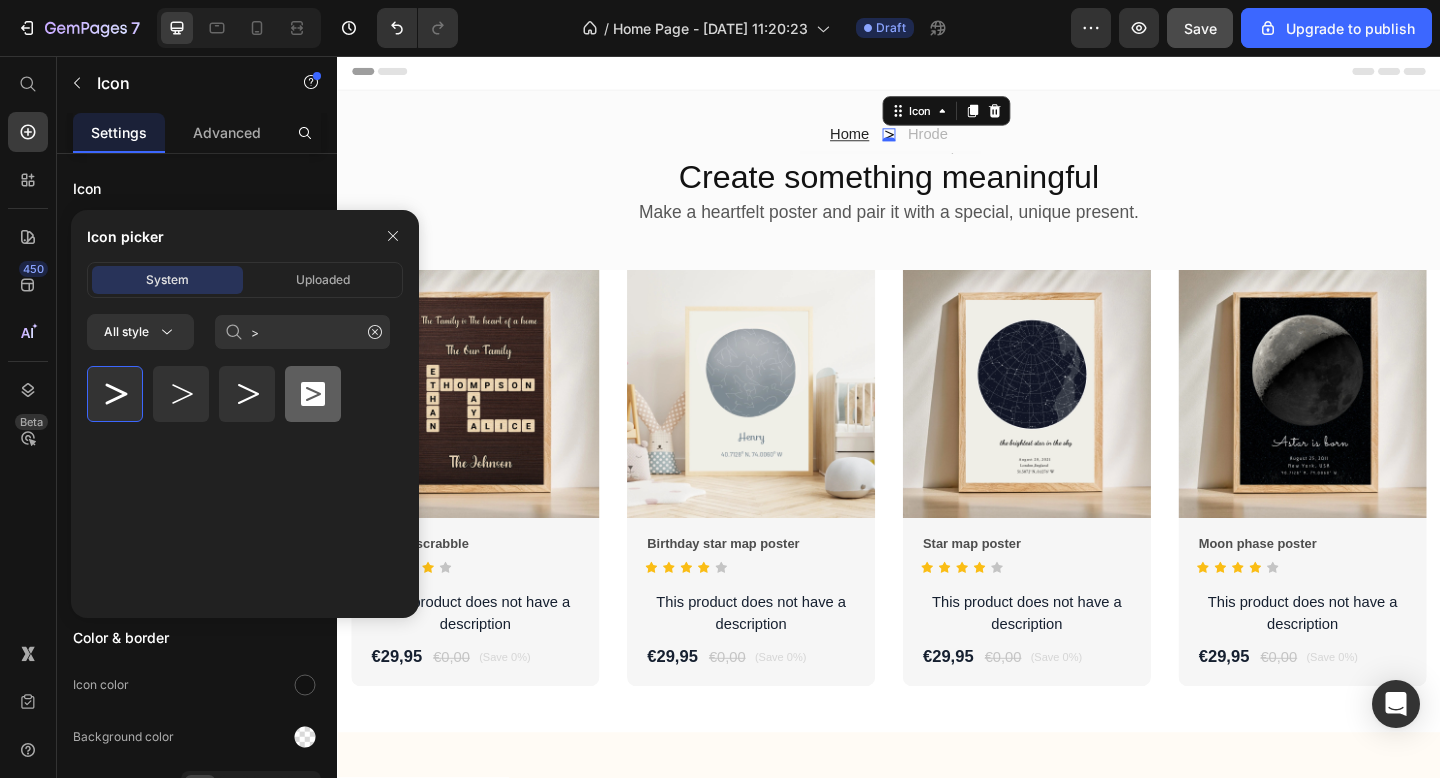 click 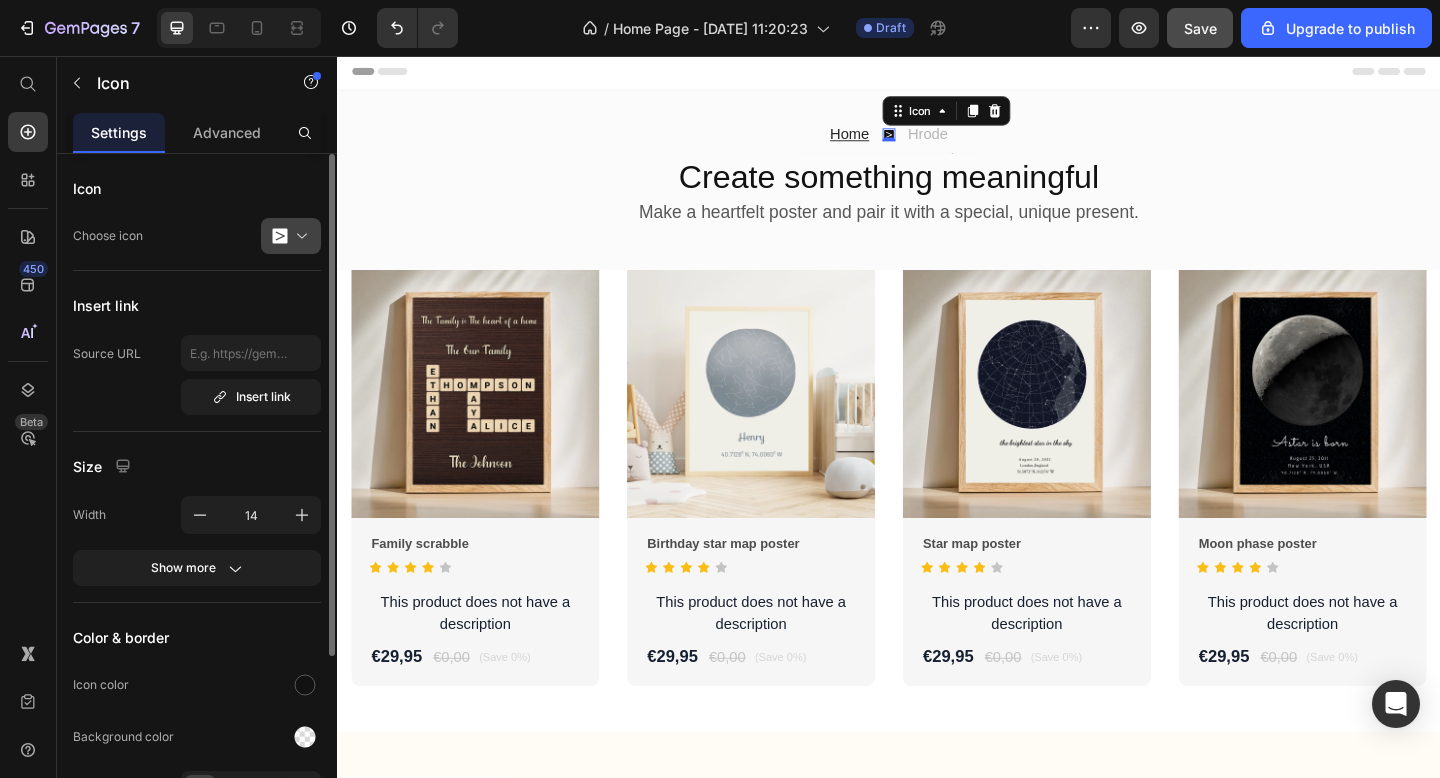 click at bounding box center [299, 236] 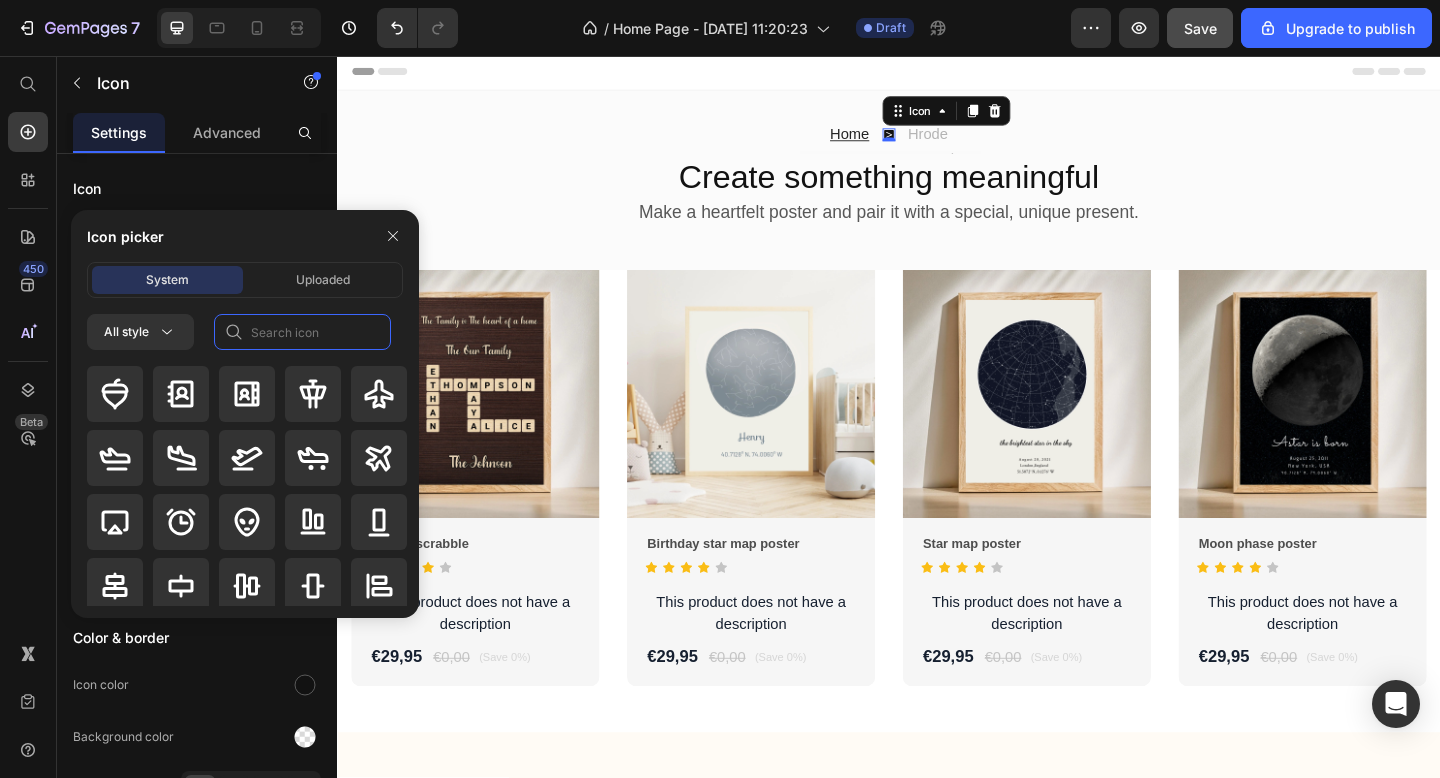 click 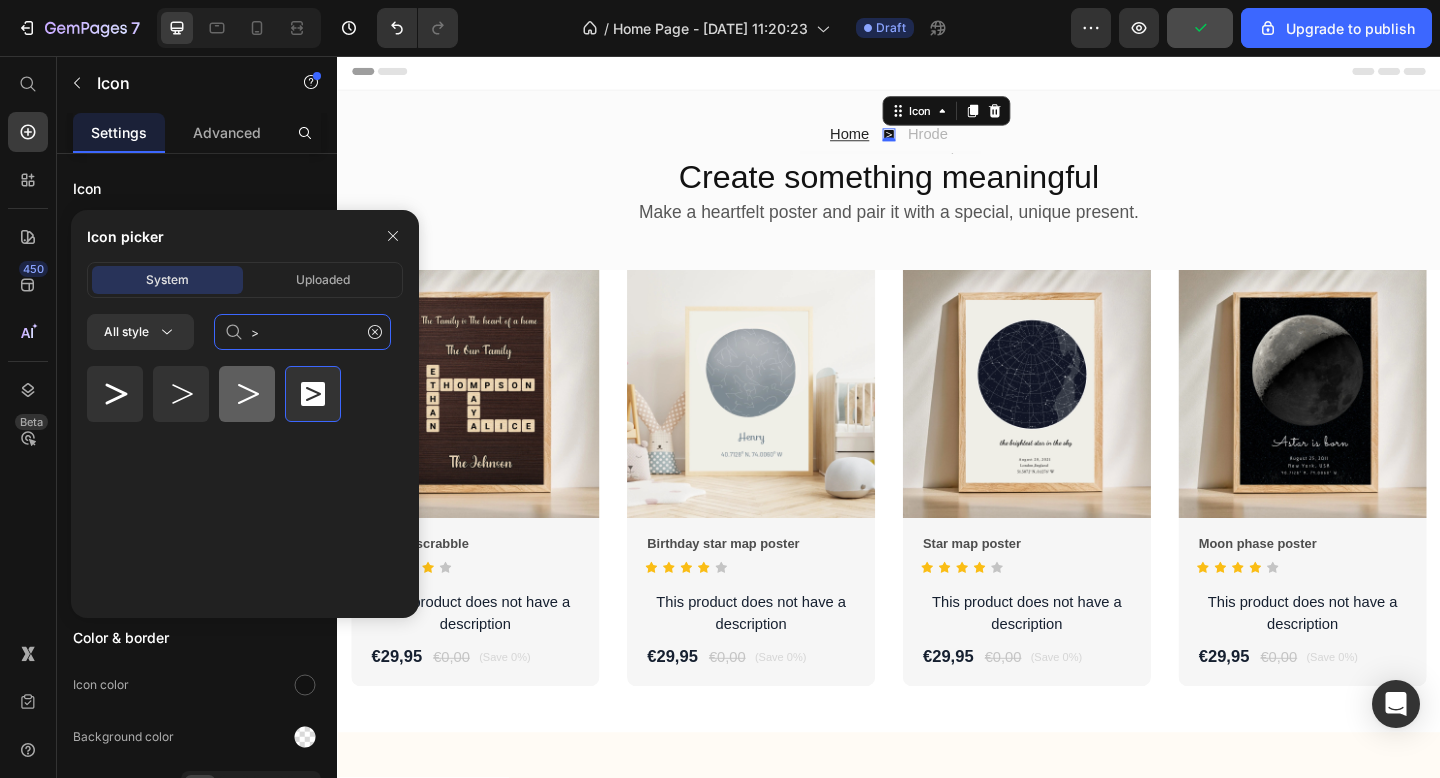 type on ">" 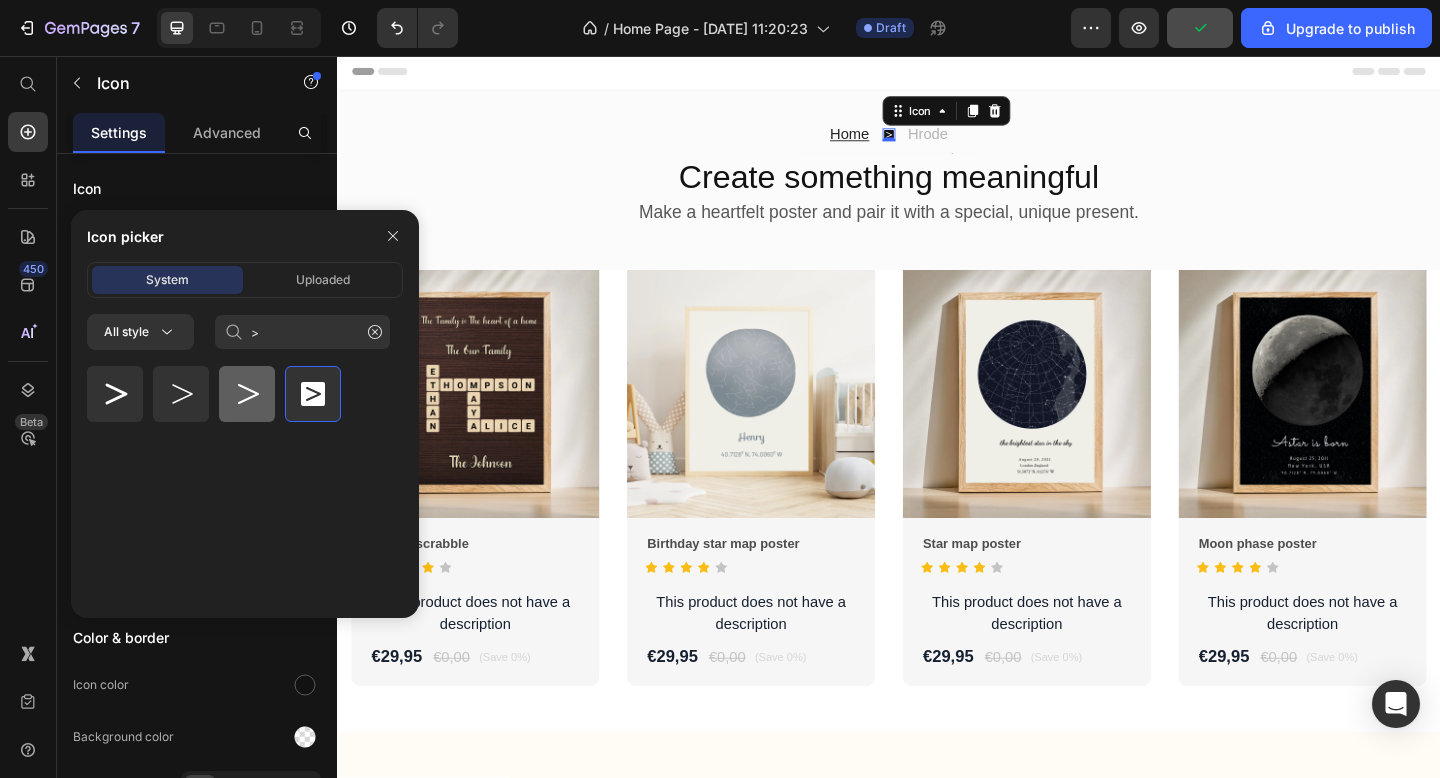 click 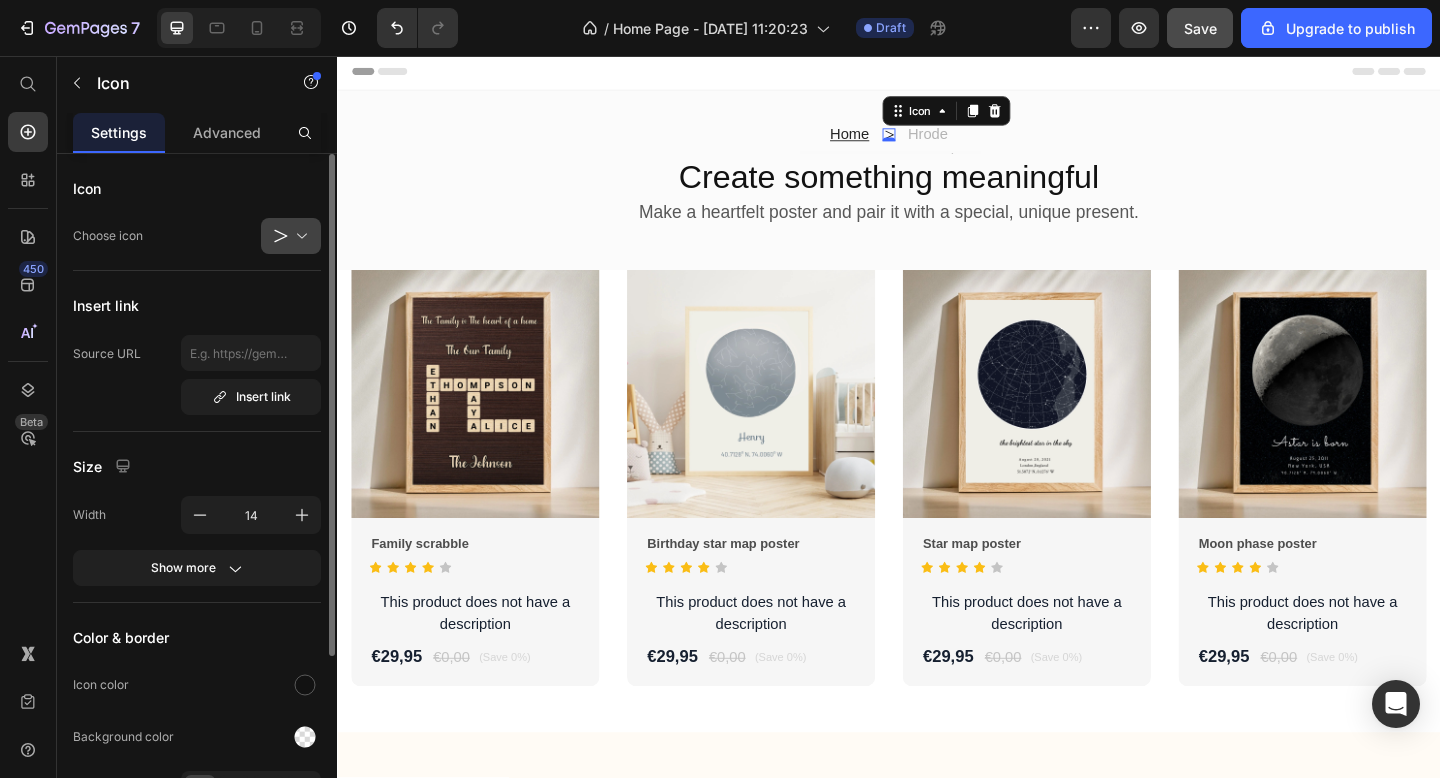 click at bounding box center [299, 236] 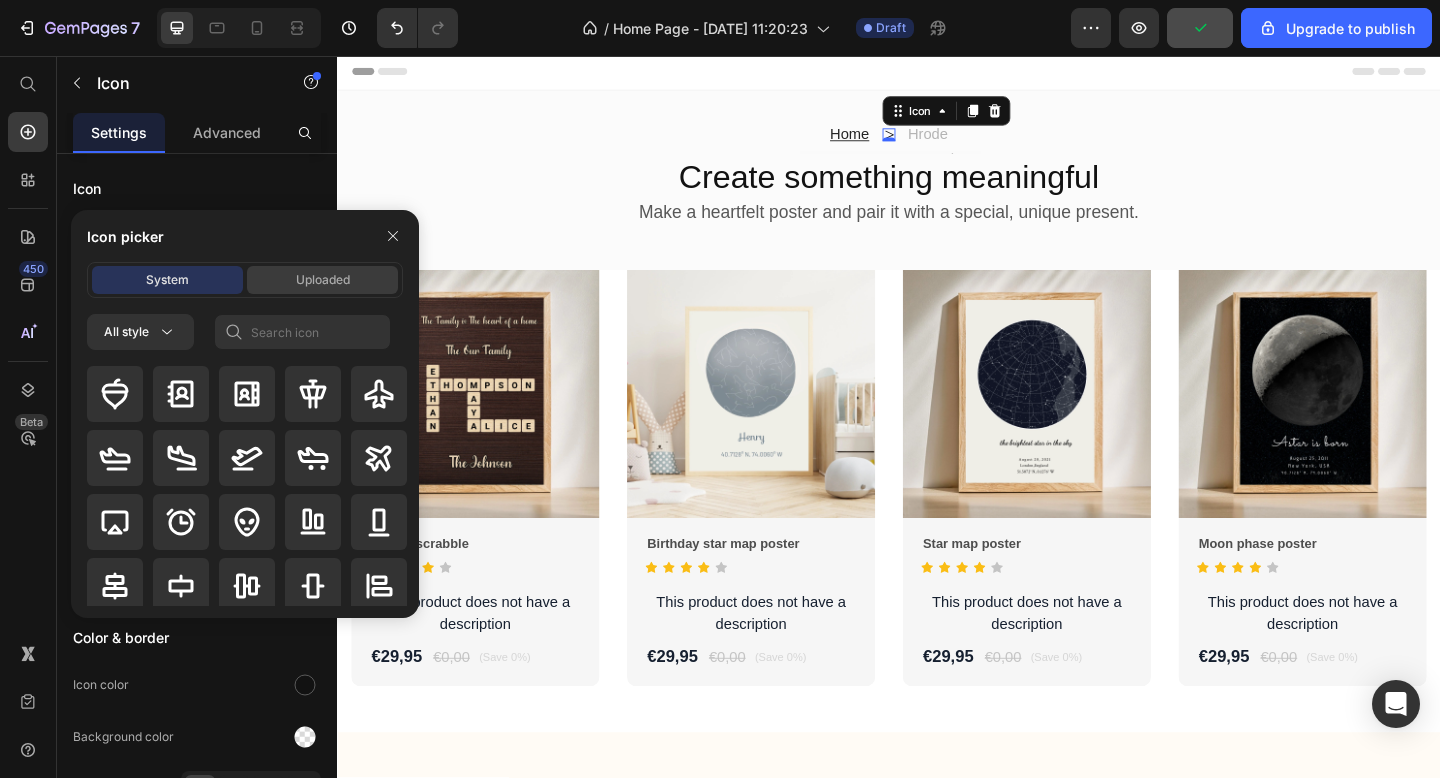 click on "Uploaded" at bounding box center (323, 280) 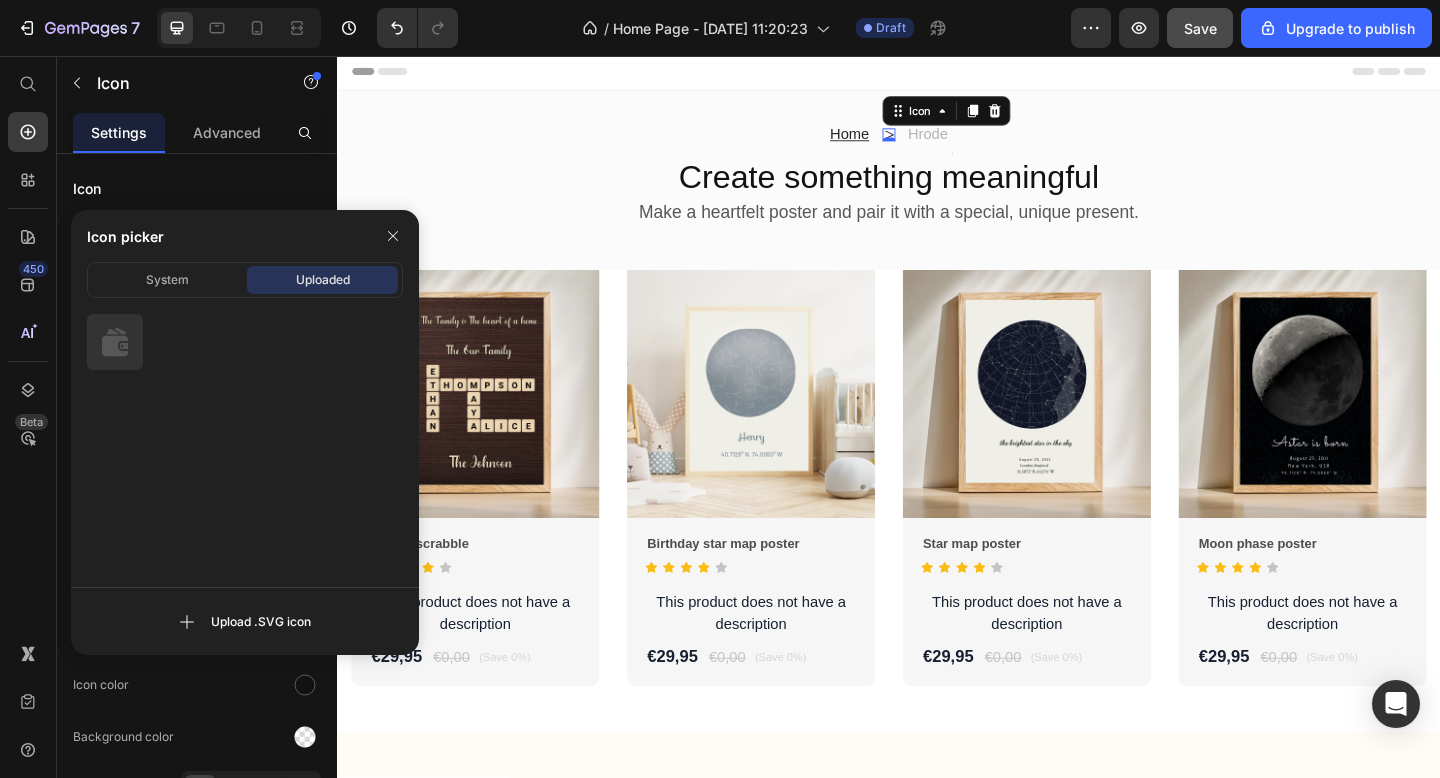 type 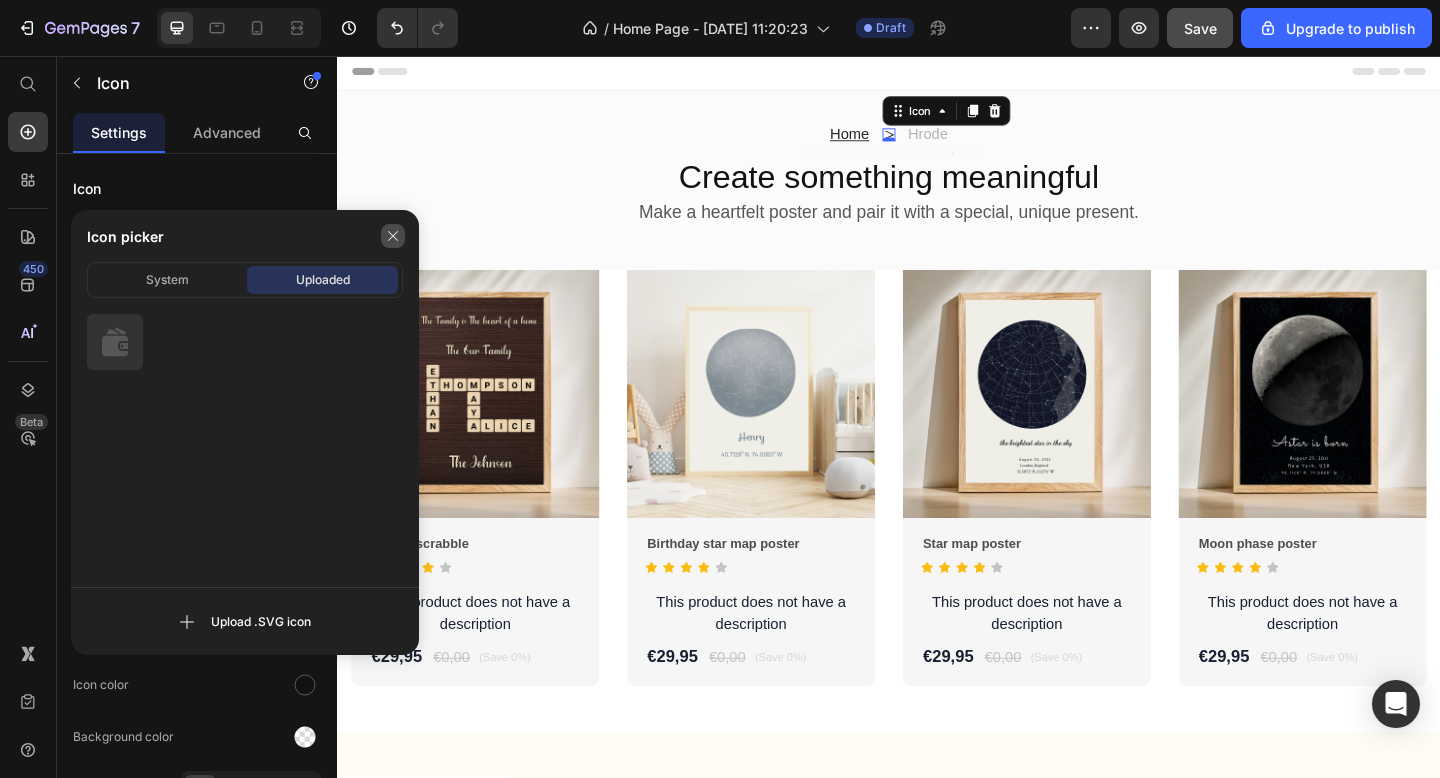 click 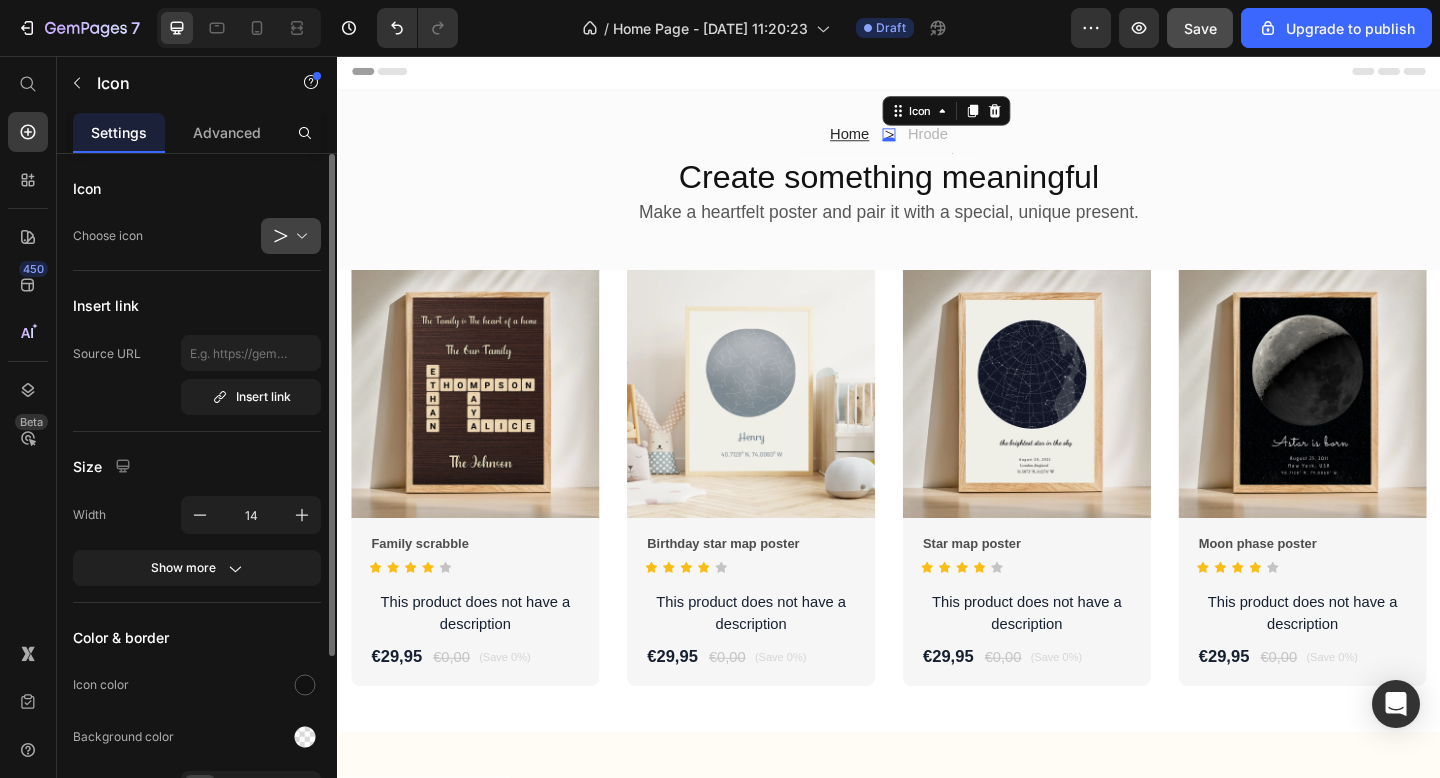 click at bounding box center (299, 236) 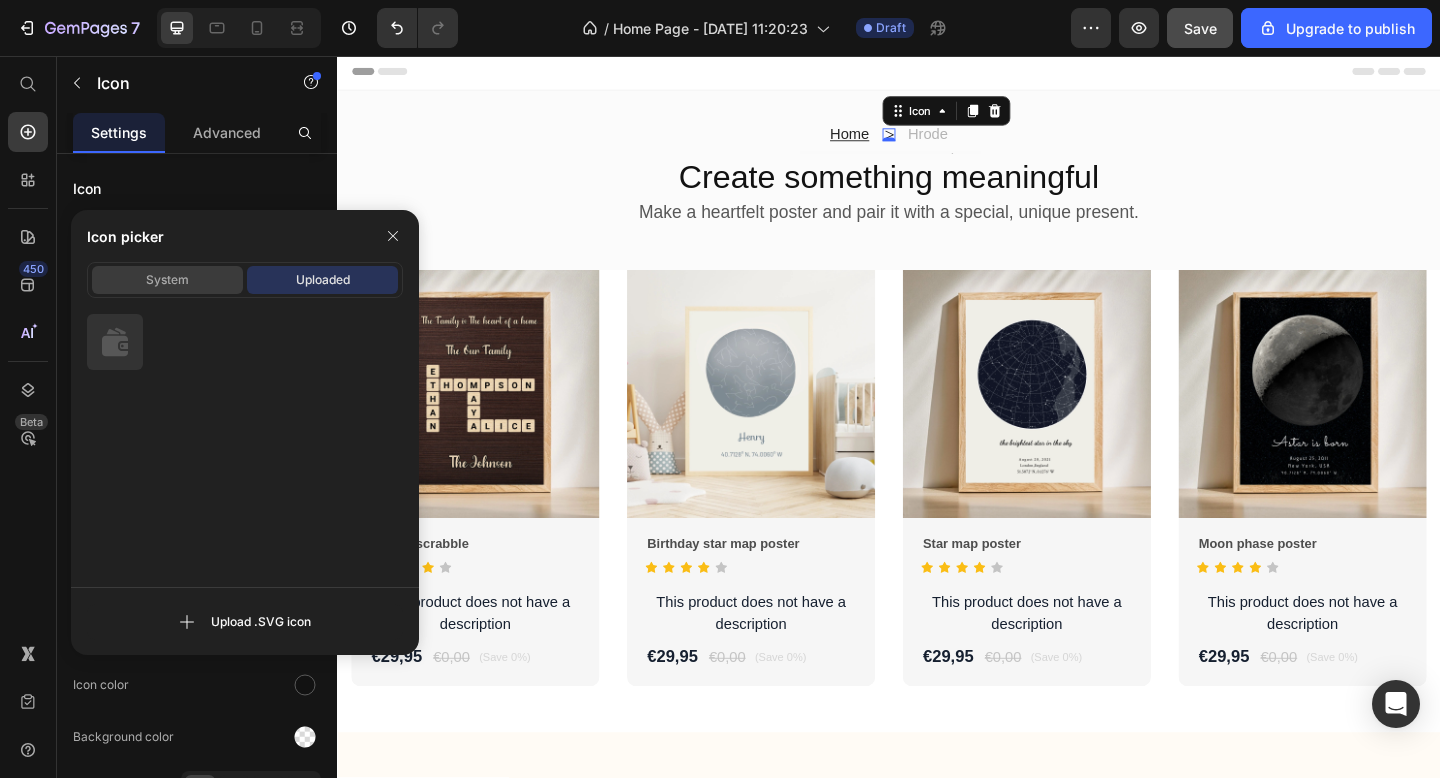 click on "System" at bounding box center (167, 280) 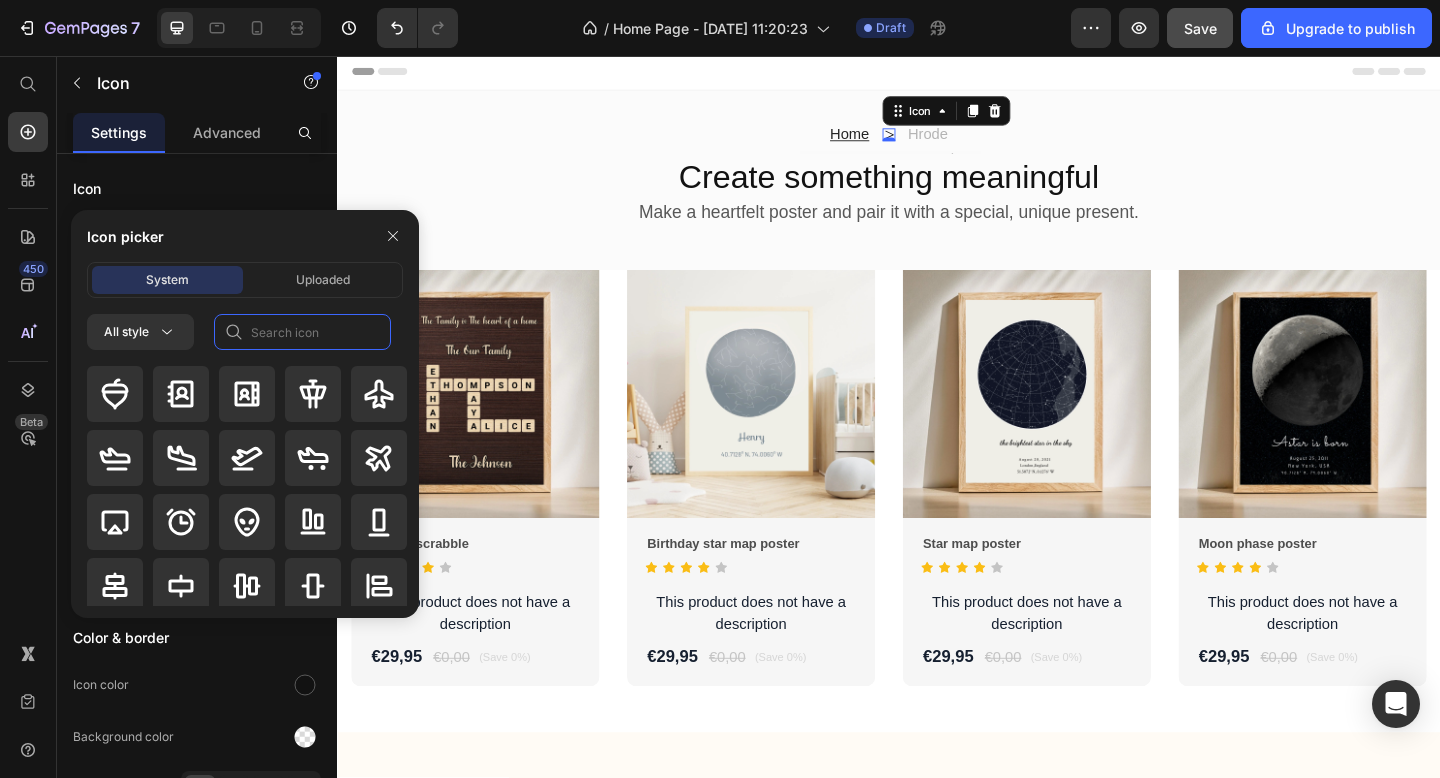 click 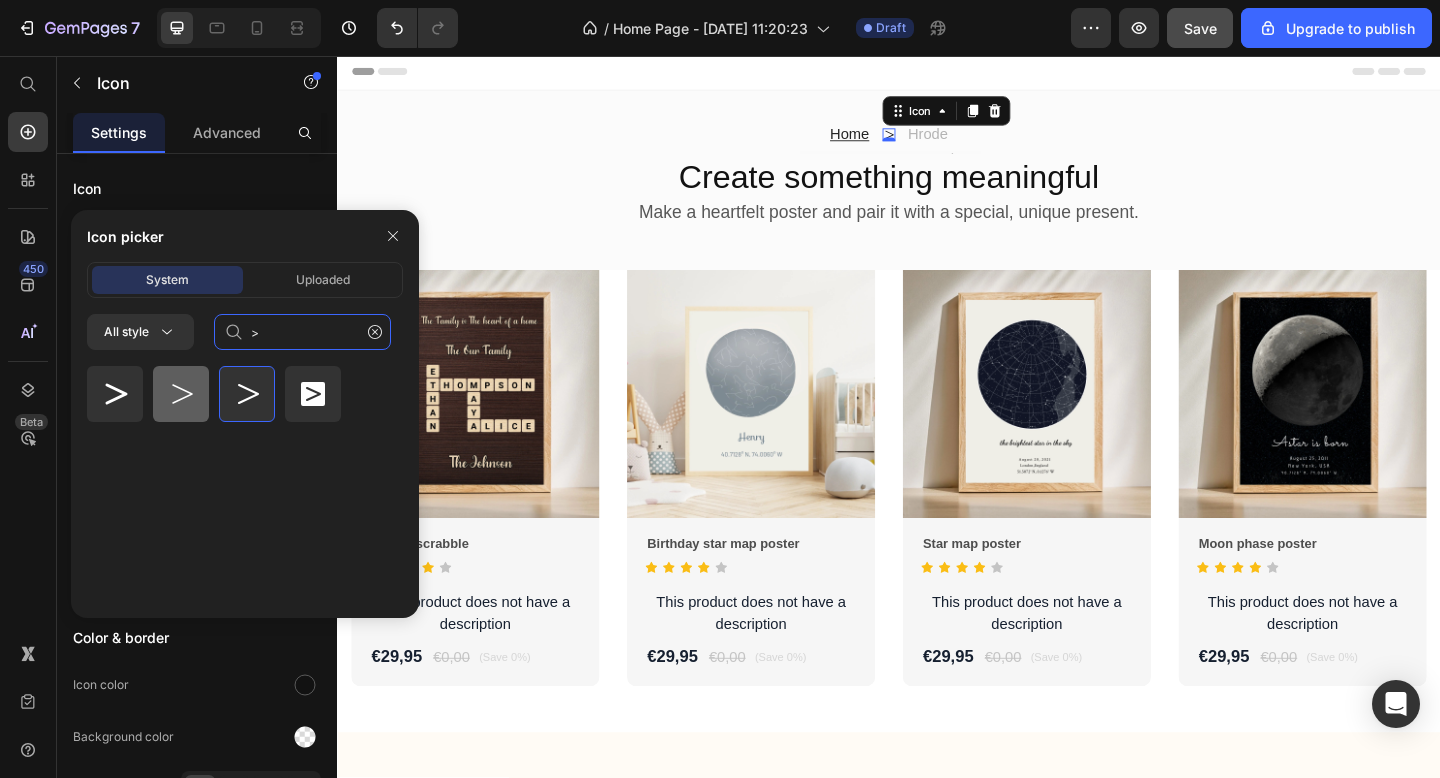 type on ">" 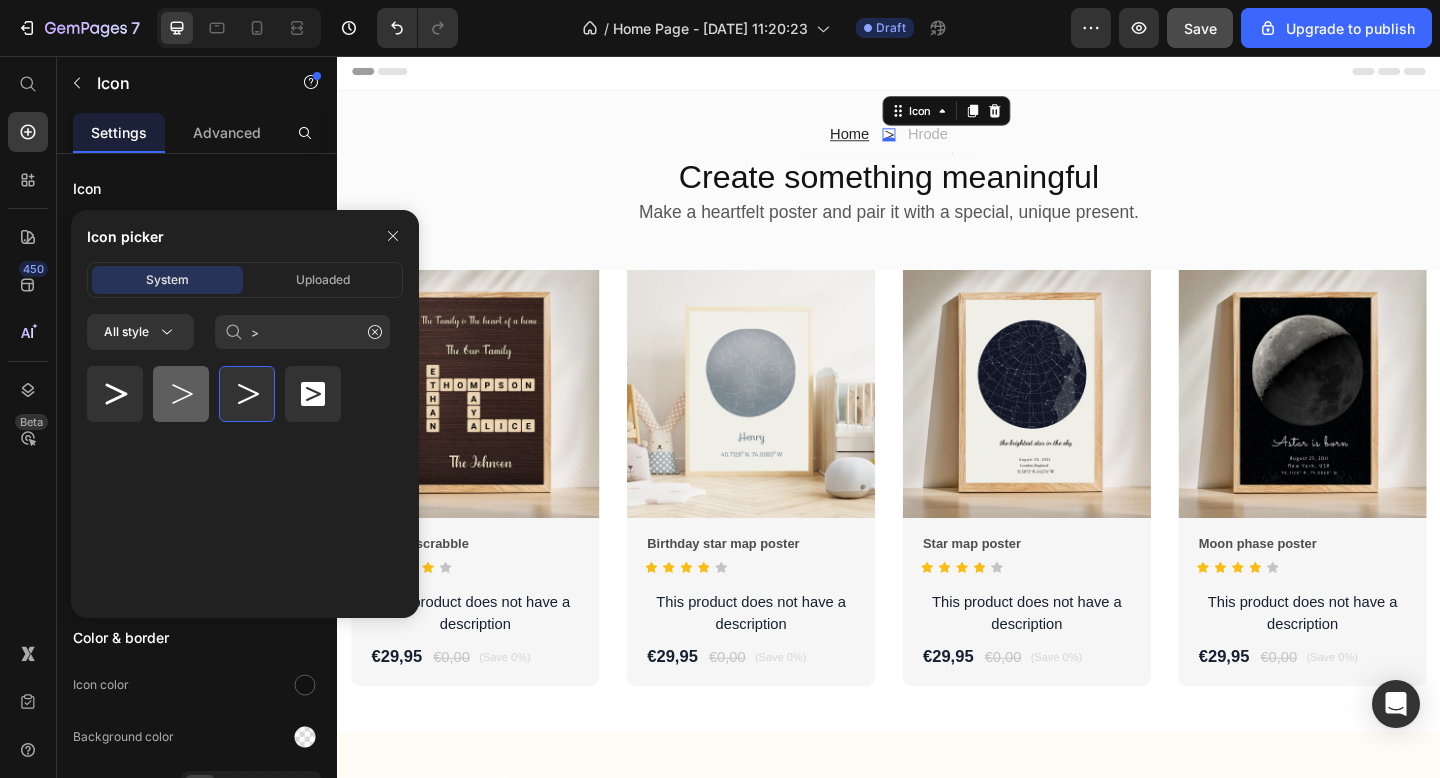 click 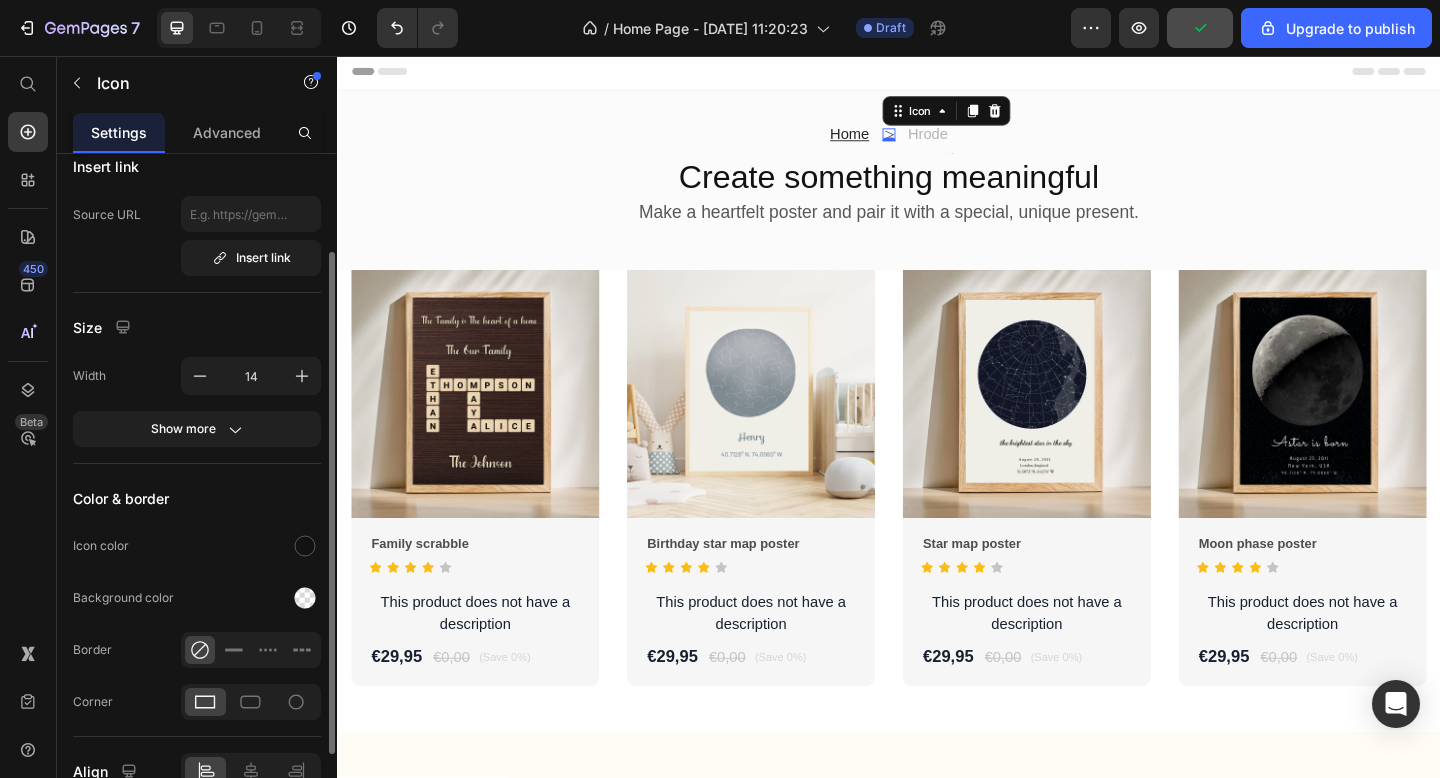 scroll, scrollTop: 136, scrollLeft: 0, axis: vertical 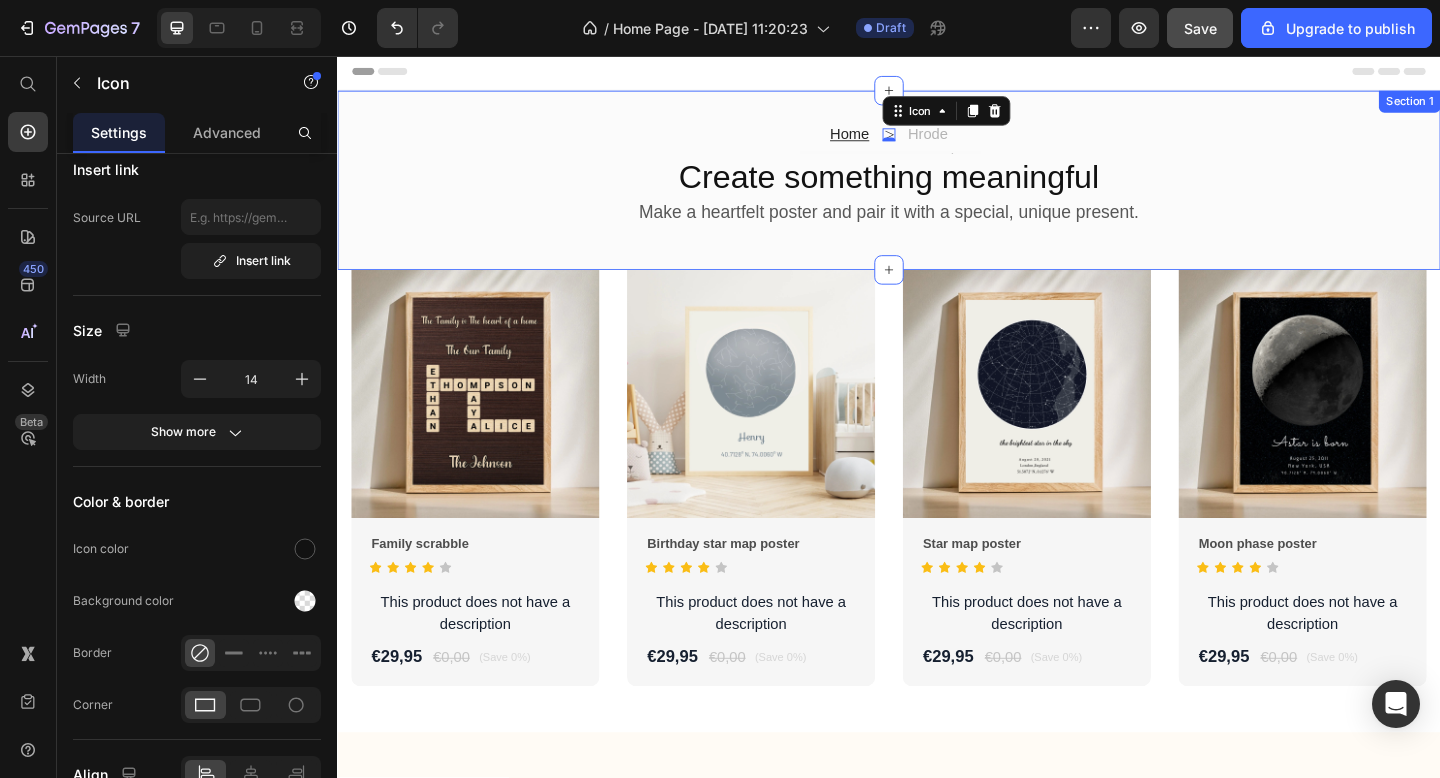 click on "⁠⁠⁠⁠⁠⁠⁠ Home Heading
Icon   0 Hrode Text Block Row Heading Create something meaningful Heading Make a heartfelt poster and pair it with a special, unique present. Heading Row Section 1" at bounding box center [937, 191] 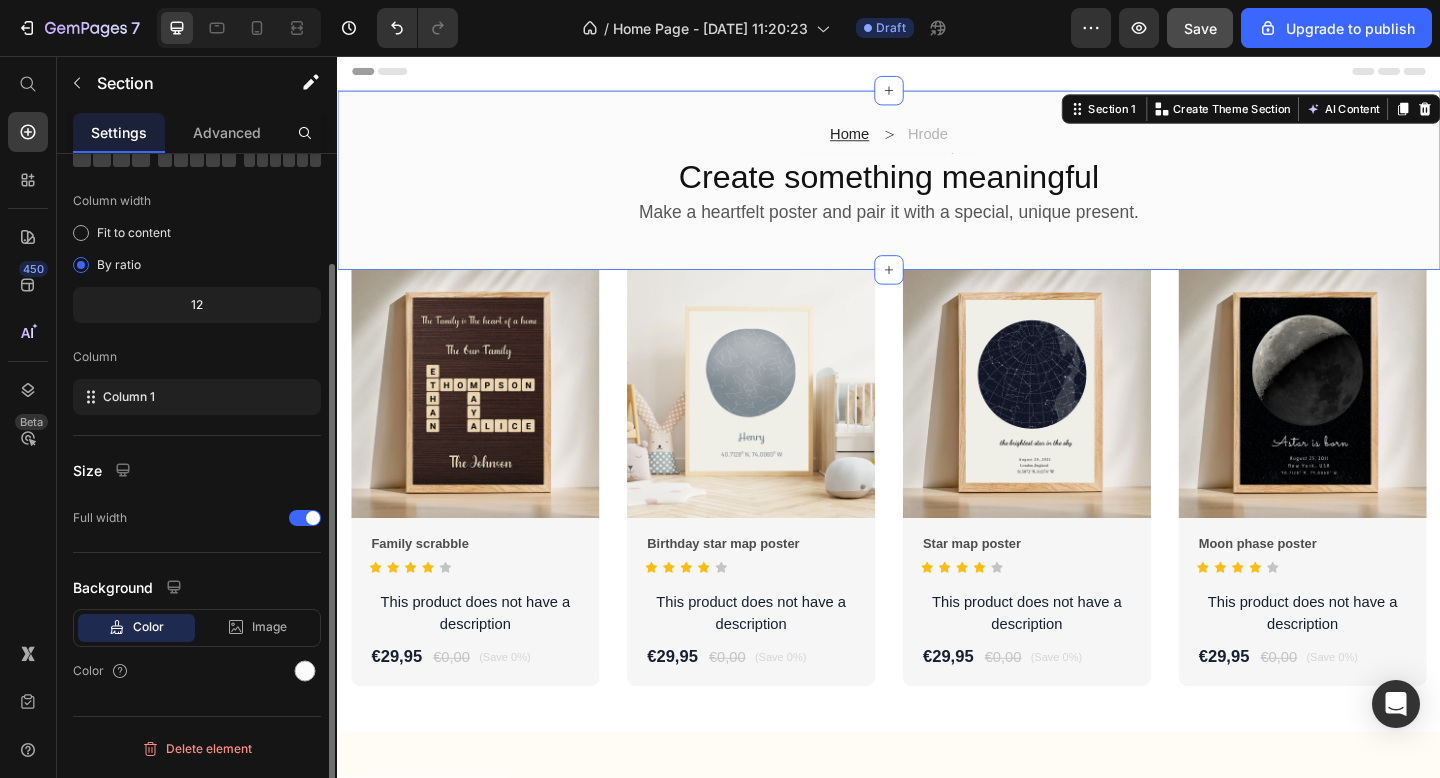 scroll, scrollTop: 0, scrollLeft: 0, axis: both 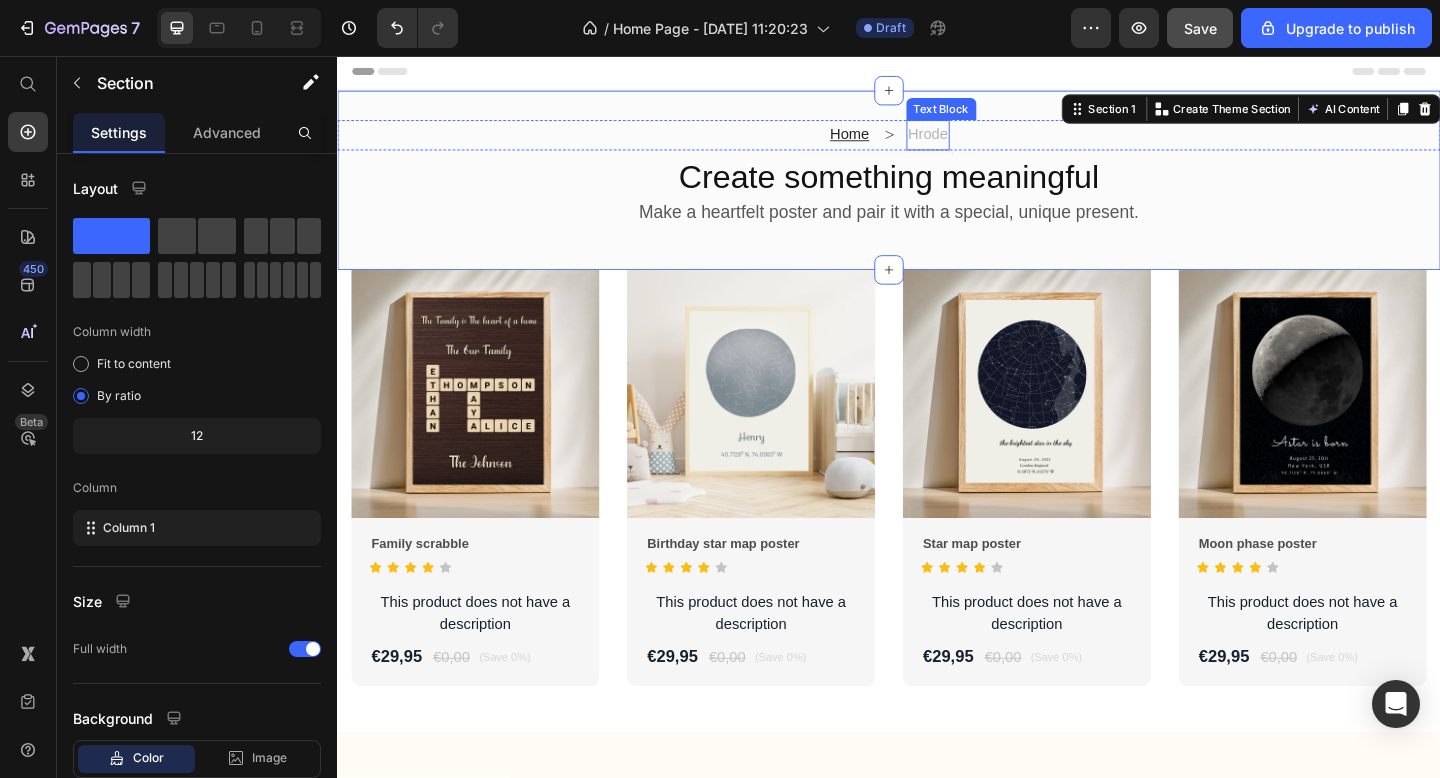 click on "Hrode" at bounding box center (980, 142) 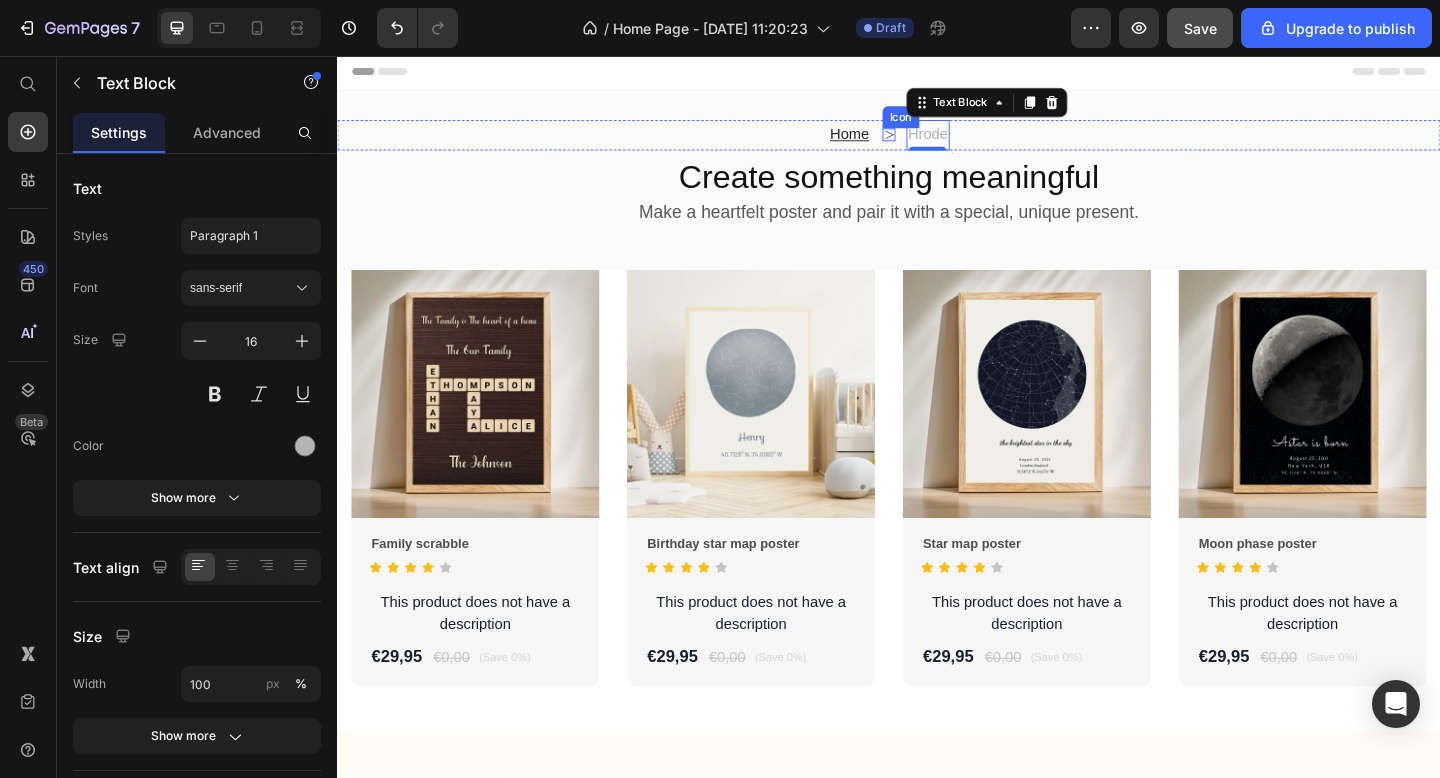 click 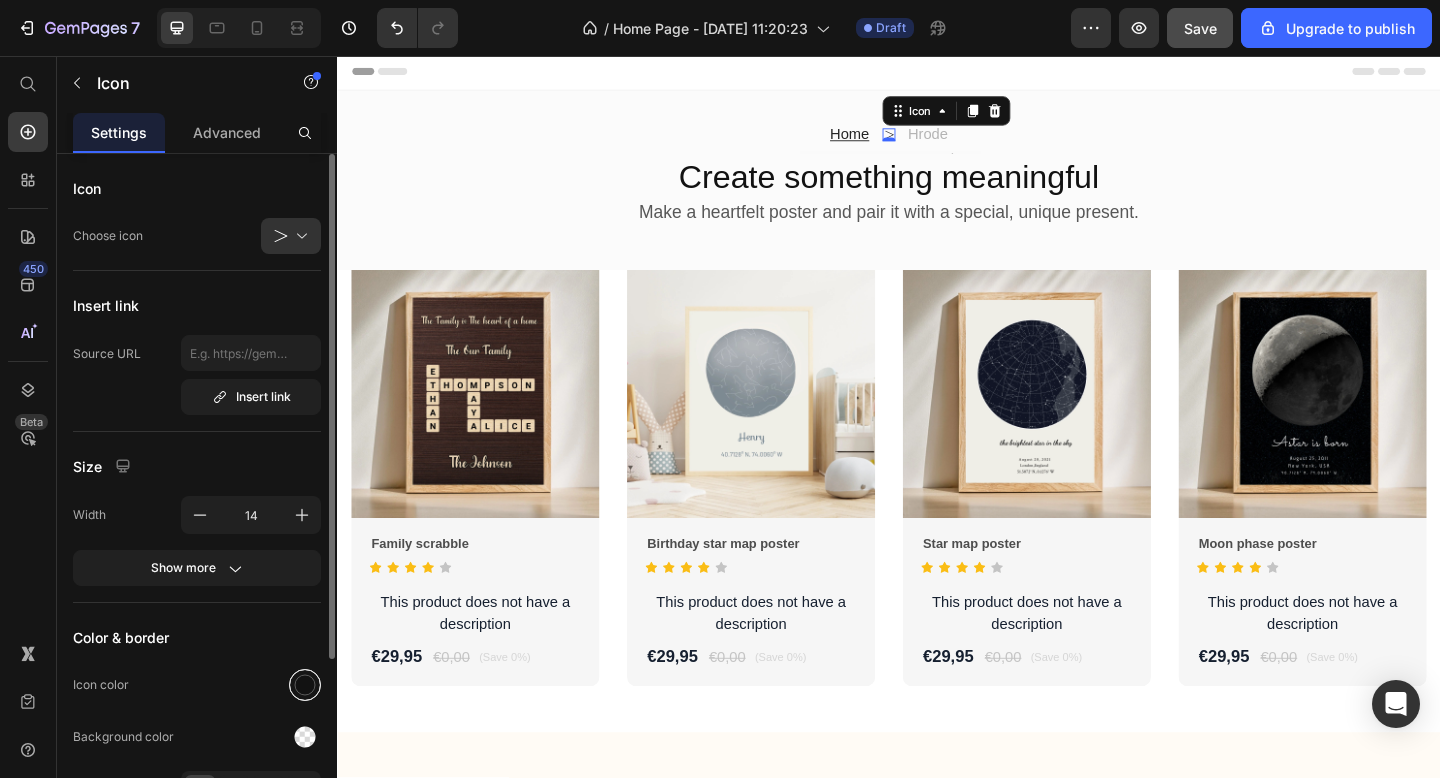 click at bounding box center [305, 685] 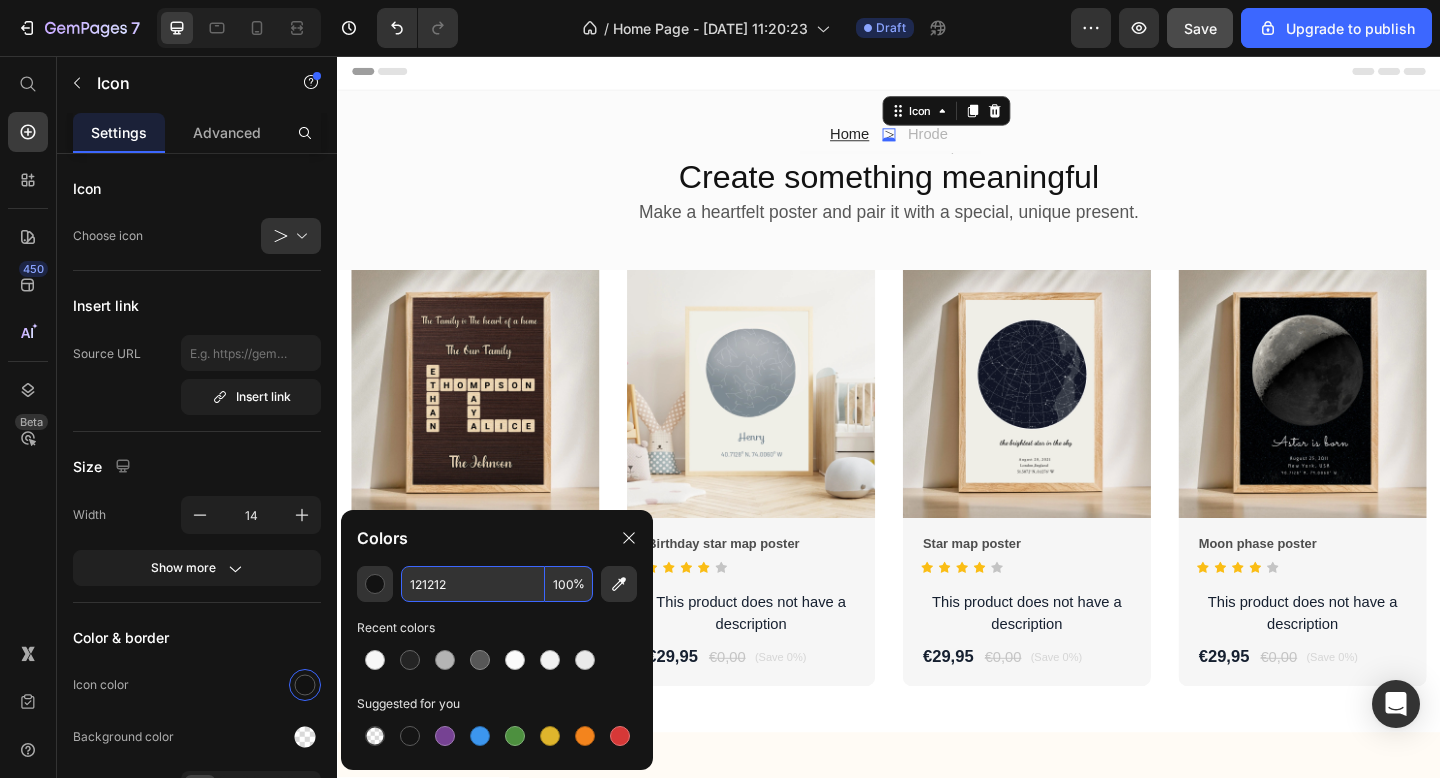 click on "121212" at bounding box center (473, 584) 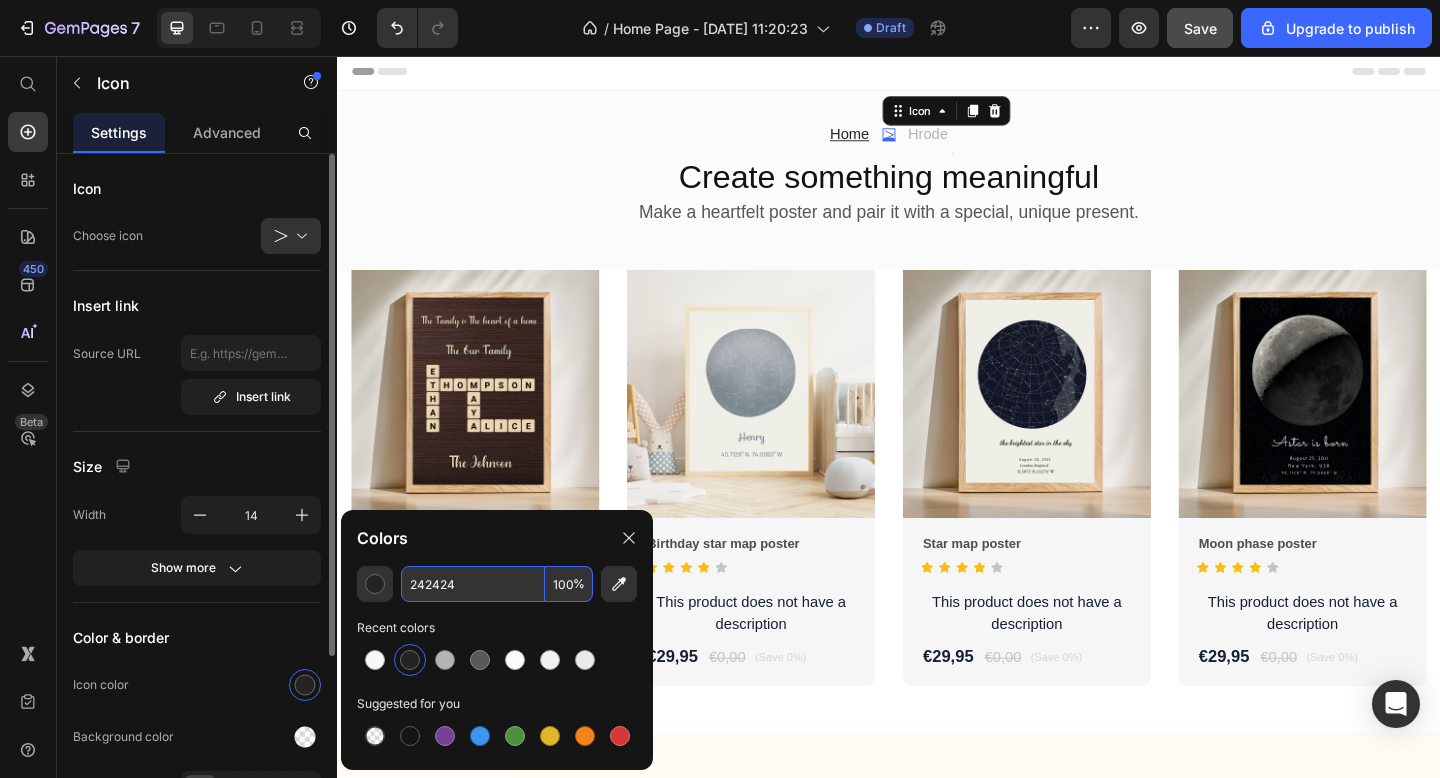 type on "242424" 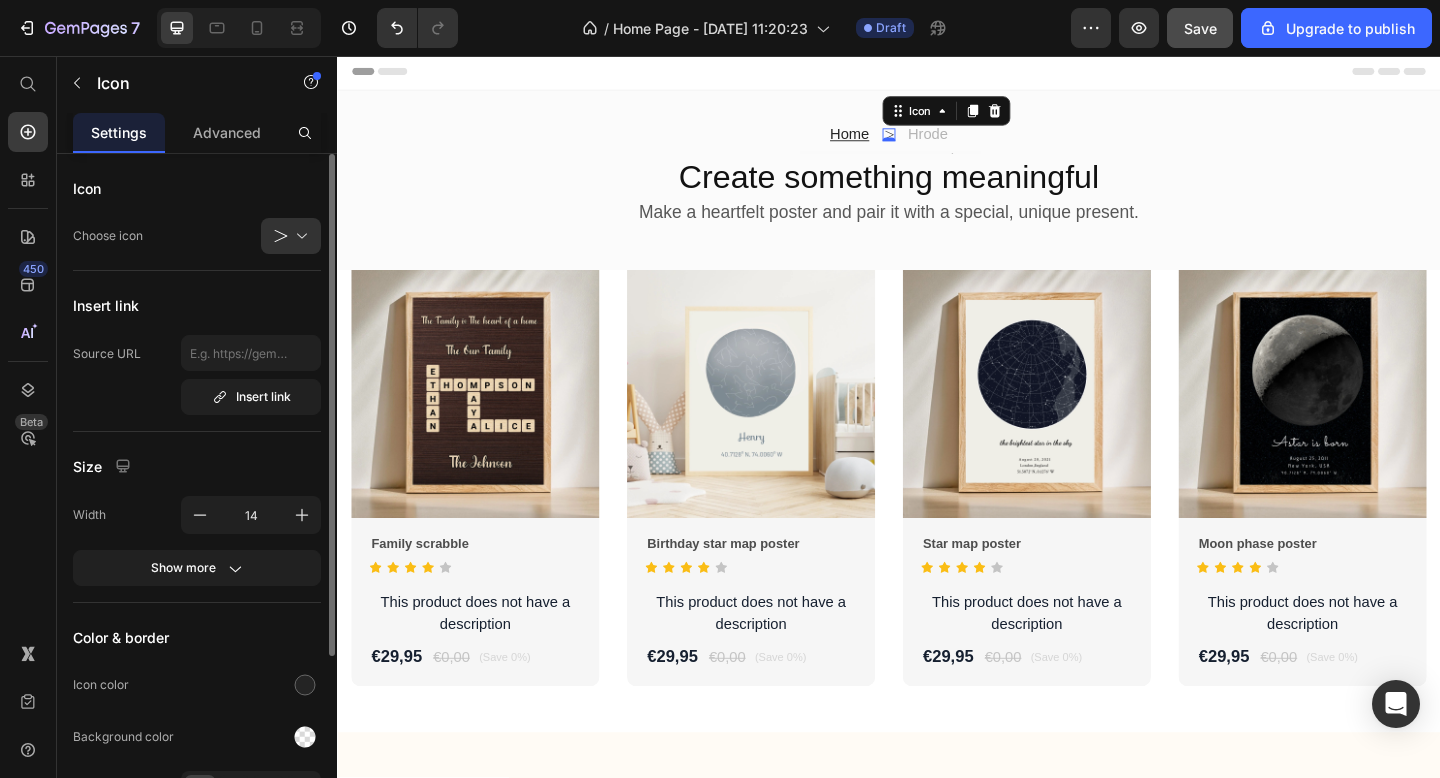 click on "Size" at bounding box center [197, 466] 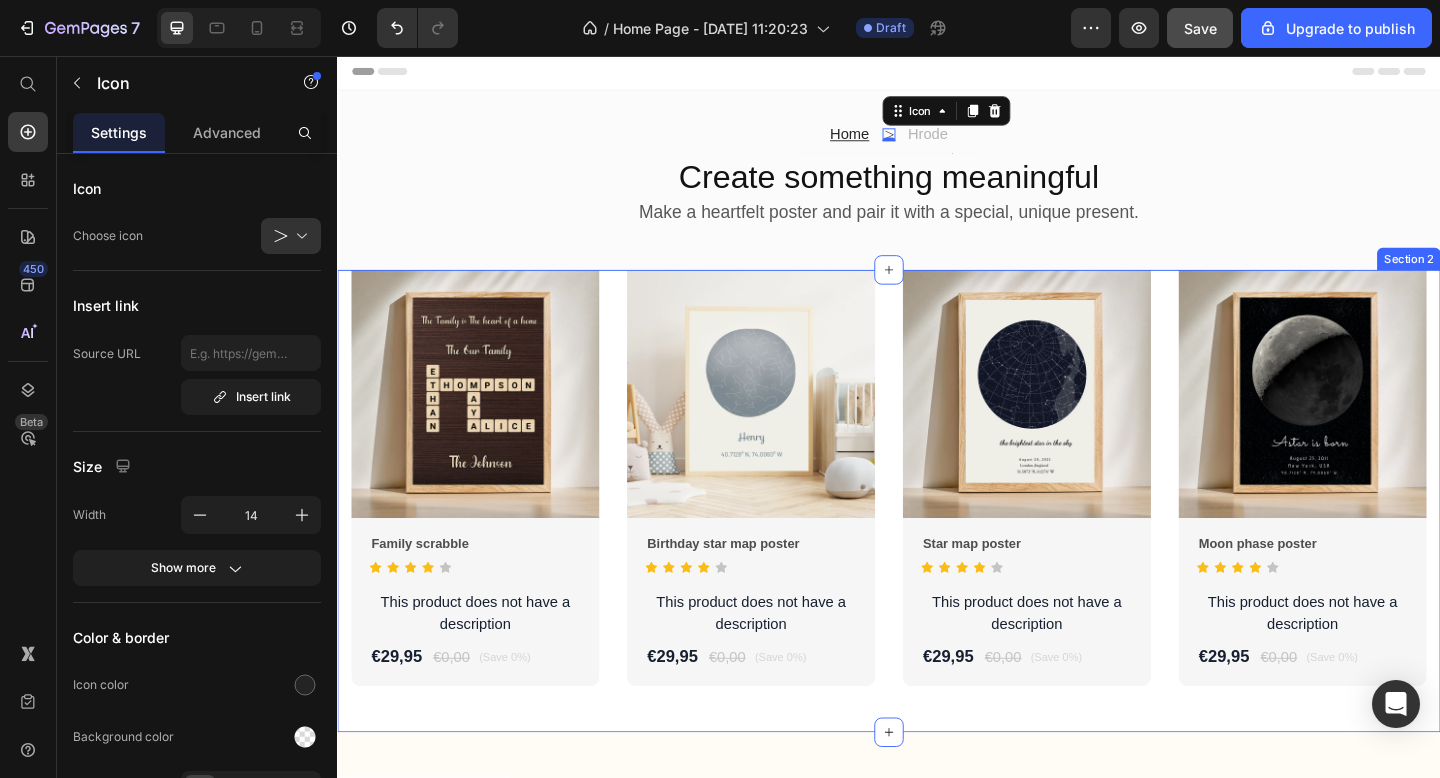 click on "Product Images Family scrabble Product Title                Icon                Icon                Icon                Icon                Icon Icon List Hoz This product does not have a description Product Description €29,95 Product Price €0,00 Product Price (Save 0%) Product Badge Row Row Row Product Images Birthday star map poster Product Title                Icon                Icon                Icon                Icon                Icon Icon List Hoz This product does not have a description Product Description €29,95 Product Price €0,00 Product Price (Save 0%) Product Badge Row Row Row Product Images Star map poster Product Title                Icon                Icon                Icon                Icon                Icon Icon List Hoz This product does not have a description Product Description €29,95 Product Price €0,00 Product Price (Save 0%) Product Badge Row Row Row Product Images Moon phase poster Product Title                Icon                Icon                Icon Icon" at bounding box center [937, 540] 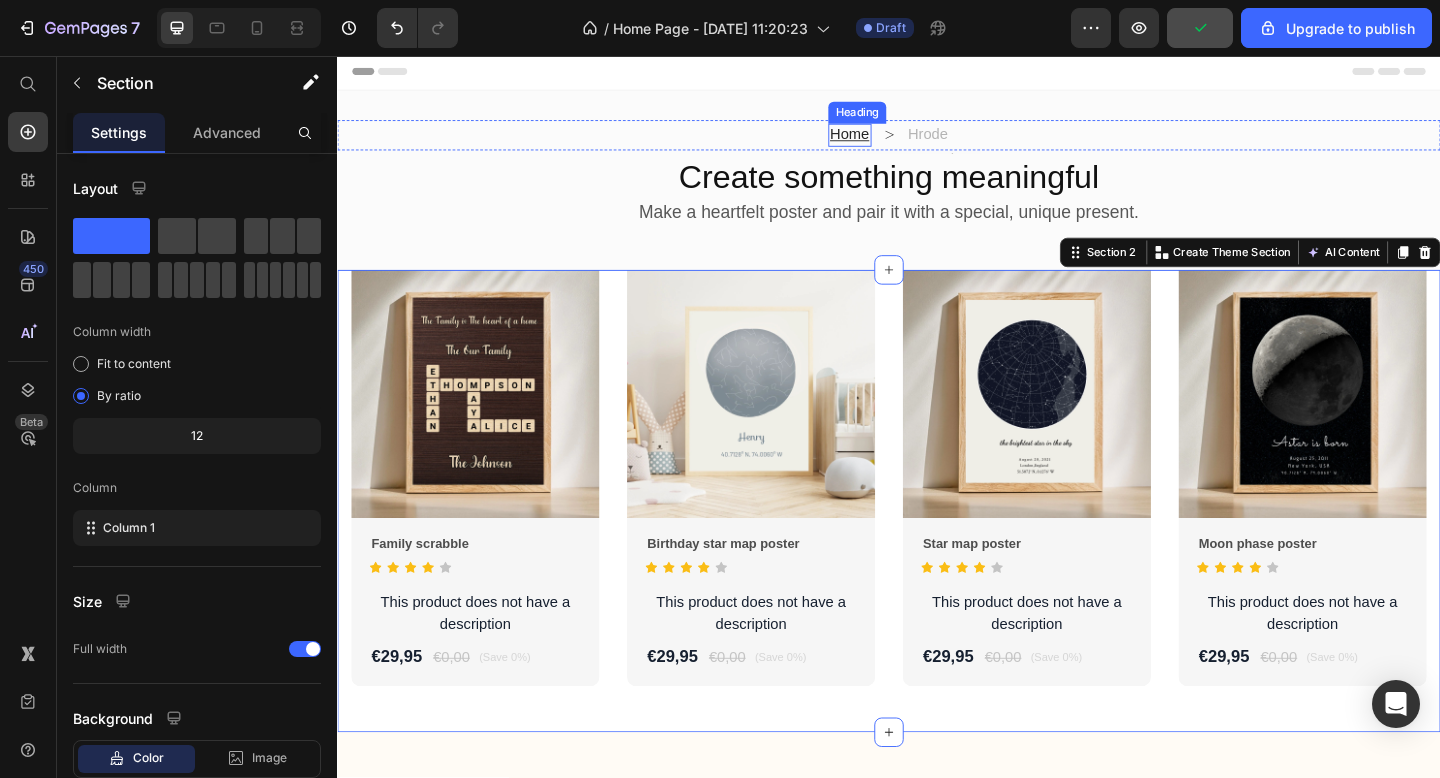click on "Home" at bounding box center [894, 141] 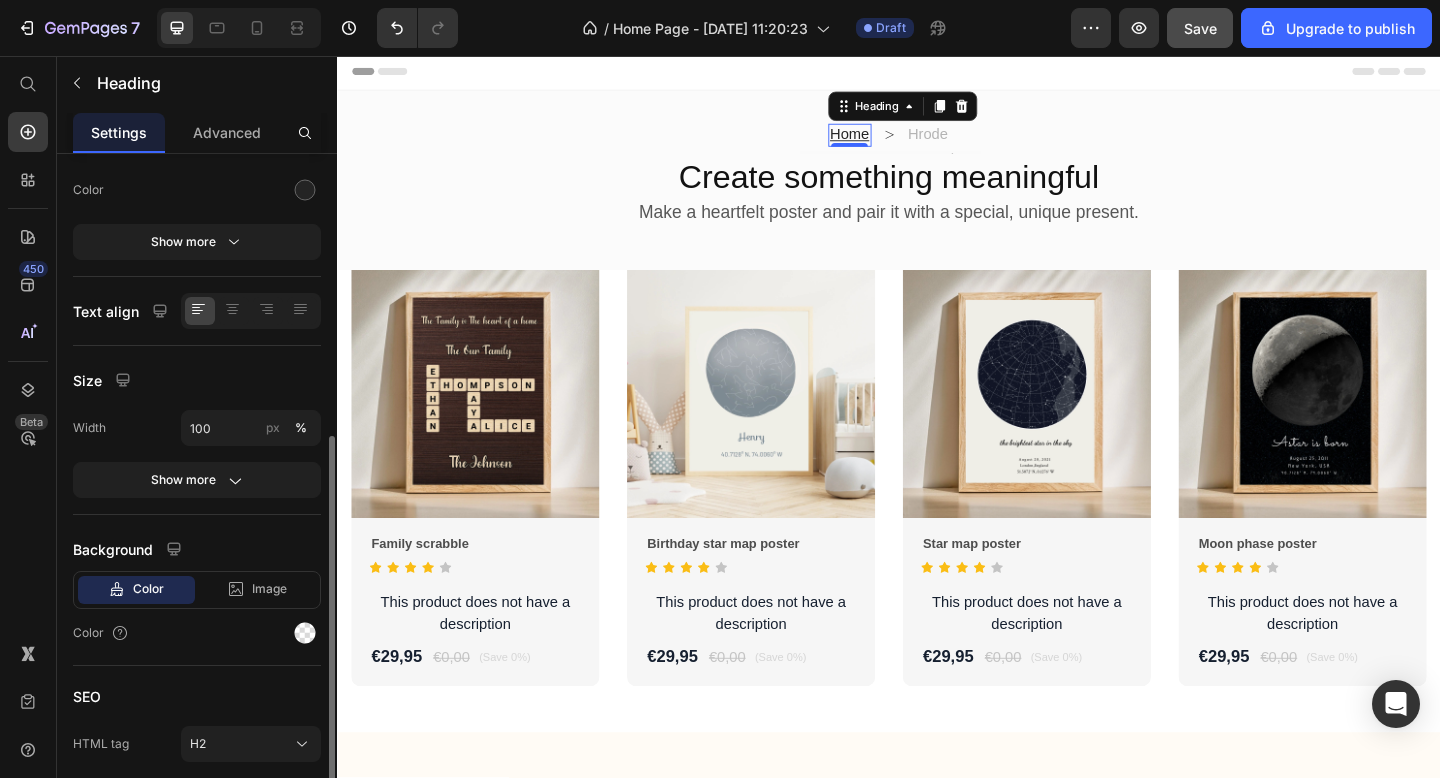 scroll, scrollTop: 331, scrollLeft: 0, axis: vertical 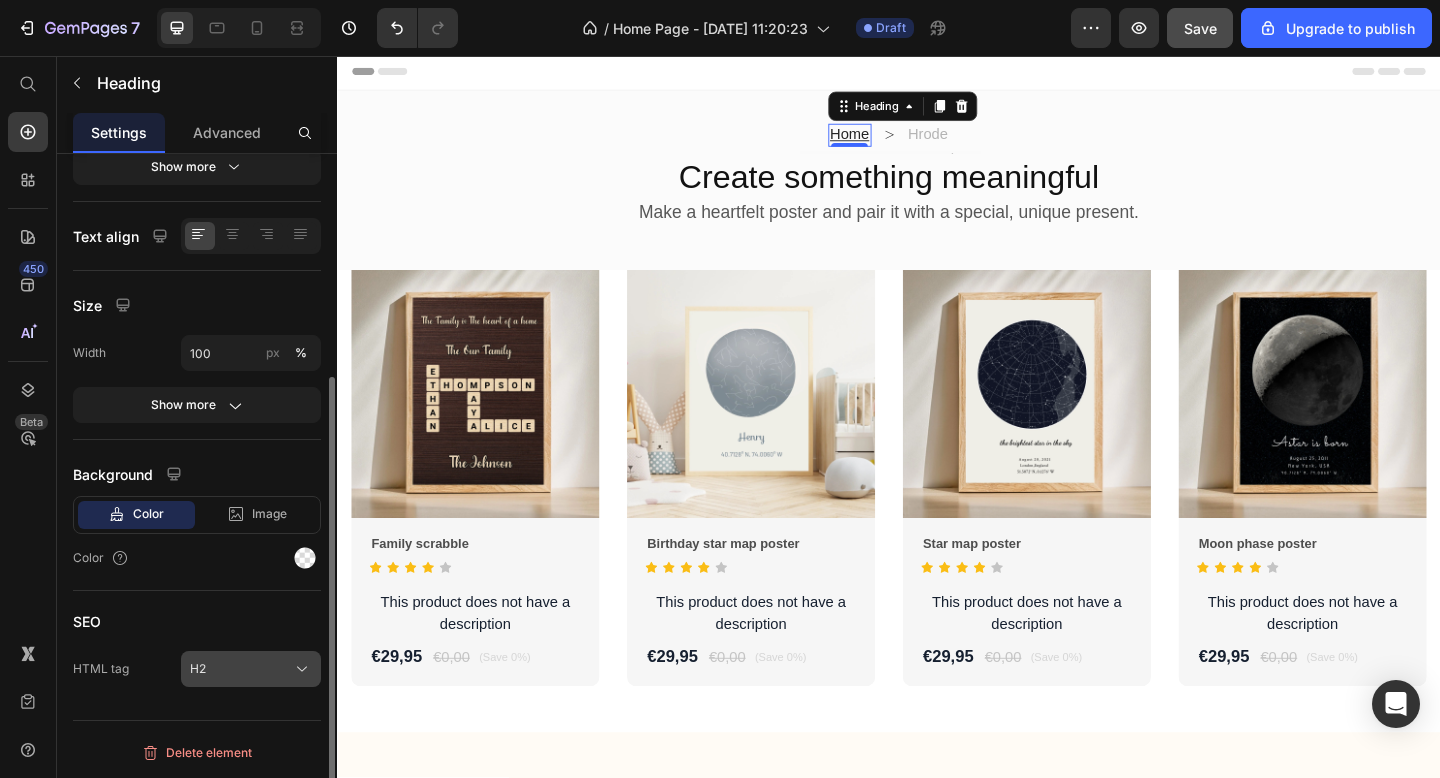 click on "H2" 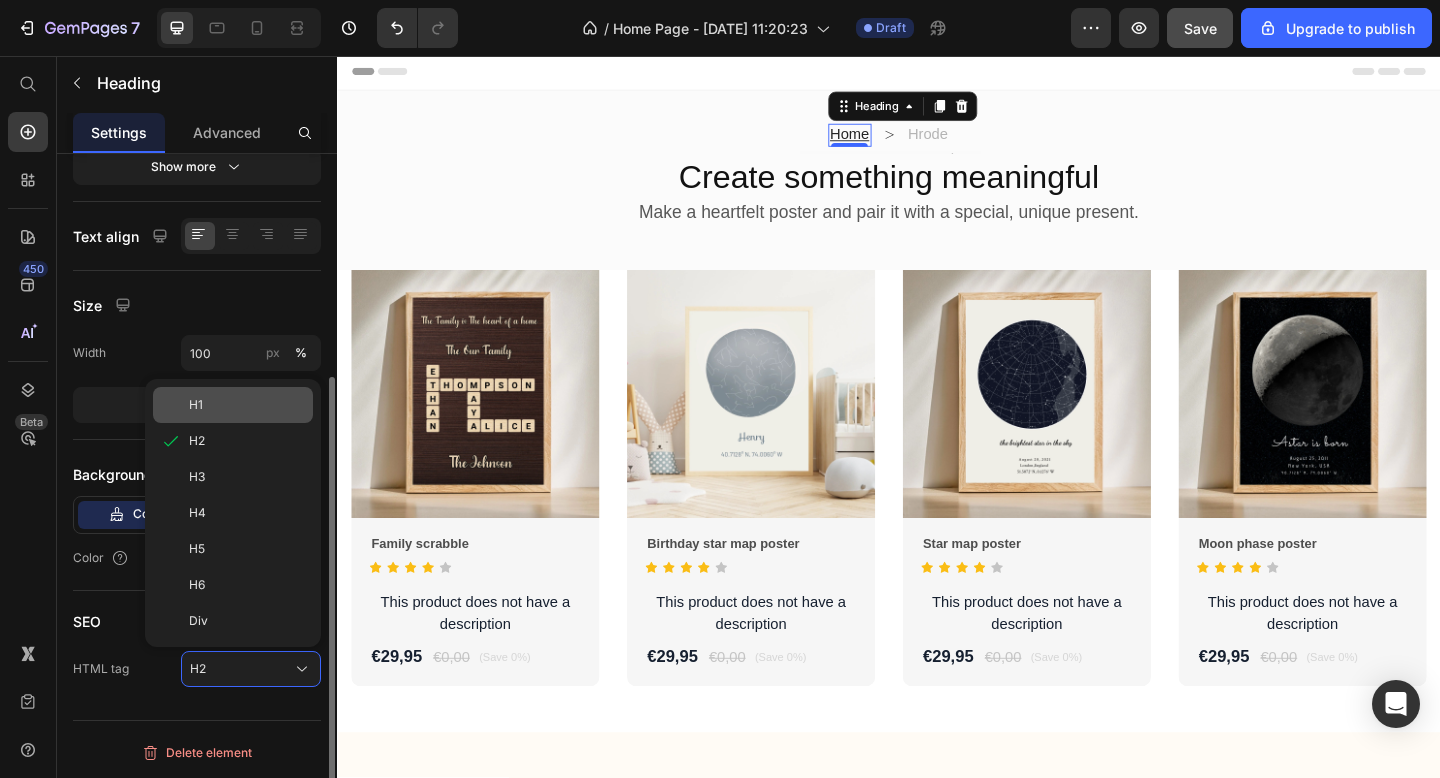 click on "H1" 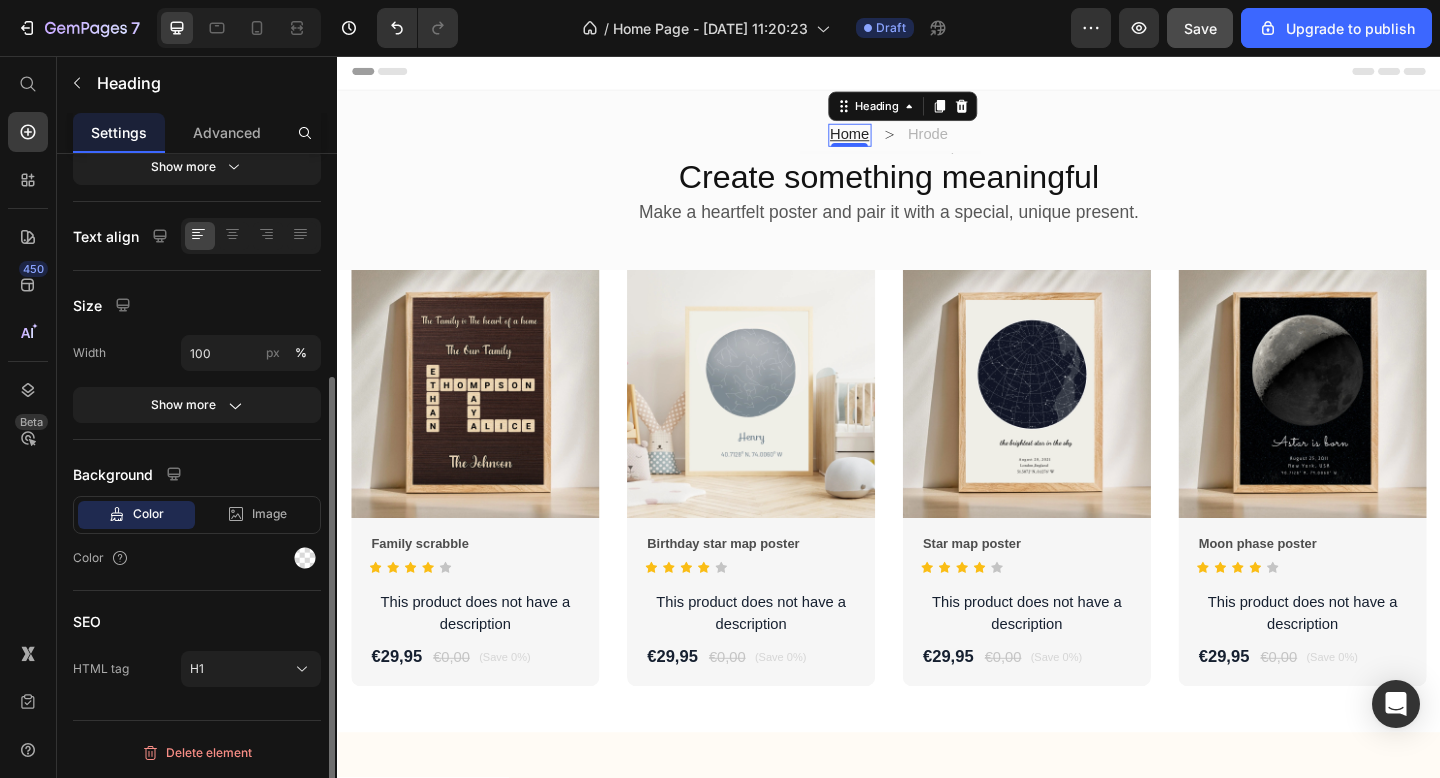 click on "Background" at bounding box center (197, 474) 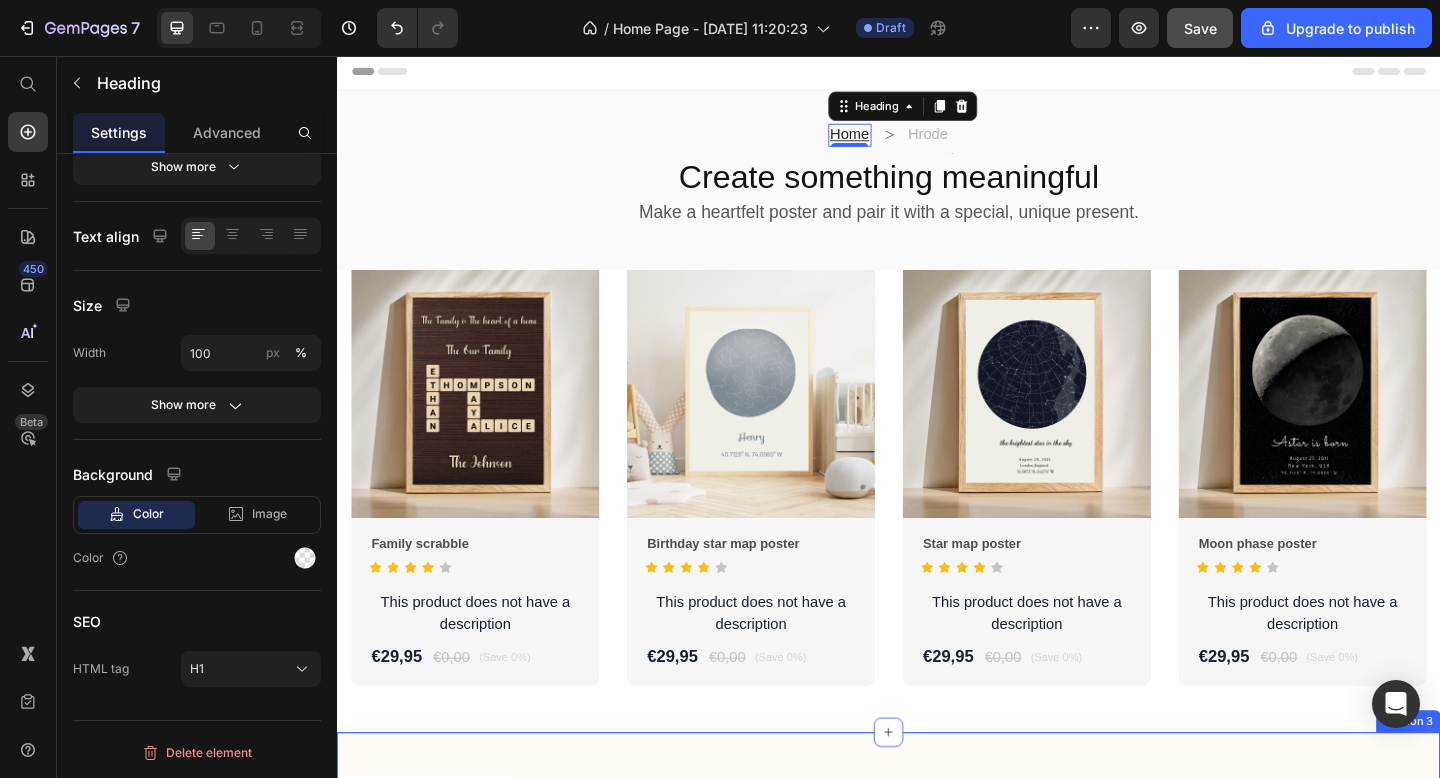 click on "Product Images Family scrabble Product Title                Icon                Icon                Icon                Icon                Icon Icon List Hoz This product does not have a description Product Description €29,95 Product Price €0,00 Product Price (Save 0%) Product Badge Row Row Row Product Images Birthday star map poster Product Title                Icon                Icon                Icon                Icon                Icon Icon List Hoz This product does not have a description Product Description €29,95 Product Price €0,00 Product Price (Save 0%) Product Badge Row Row Row Product Images Star map poster Product Title                Icon                Icon                Icon                Icon                Icon Icon List Hoz This product does not have a description Product Description €29,95 Product Price €0,00 Product Price (Save 0%) Product Badge Row Row Row Product Images Moon phase poster Product Title                Icon                Icon                Icon Icon" at bounding box center [937, 540] 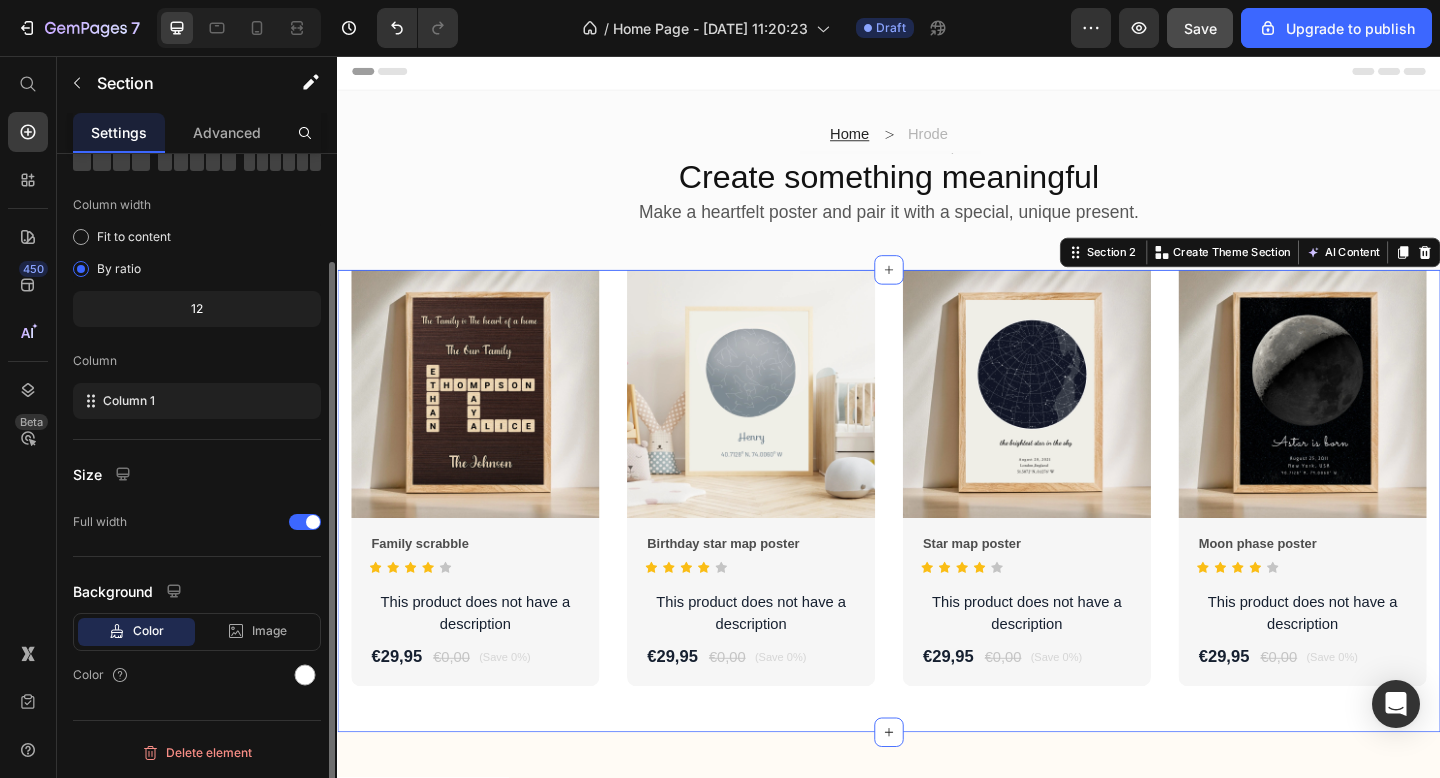 scroll, scrollTop: 0, scrollLeft: 0, axis: both 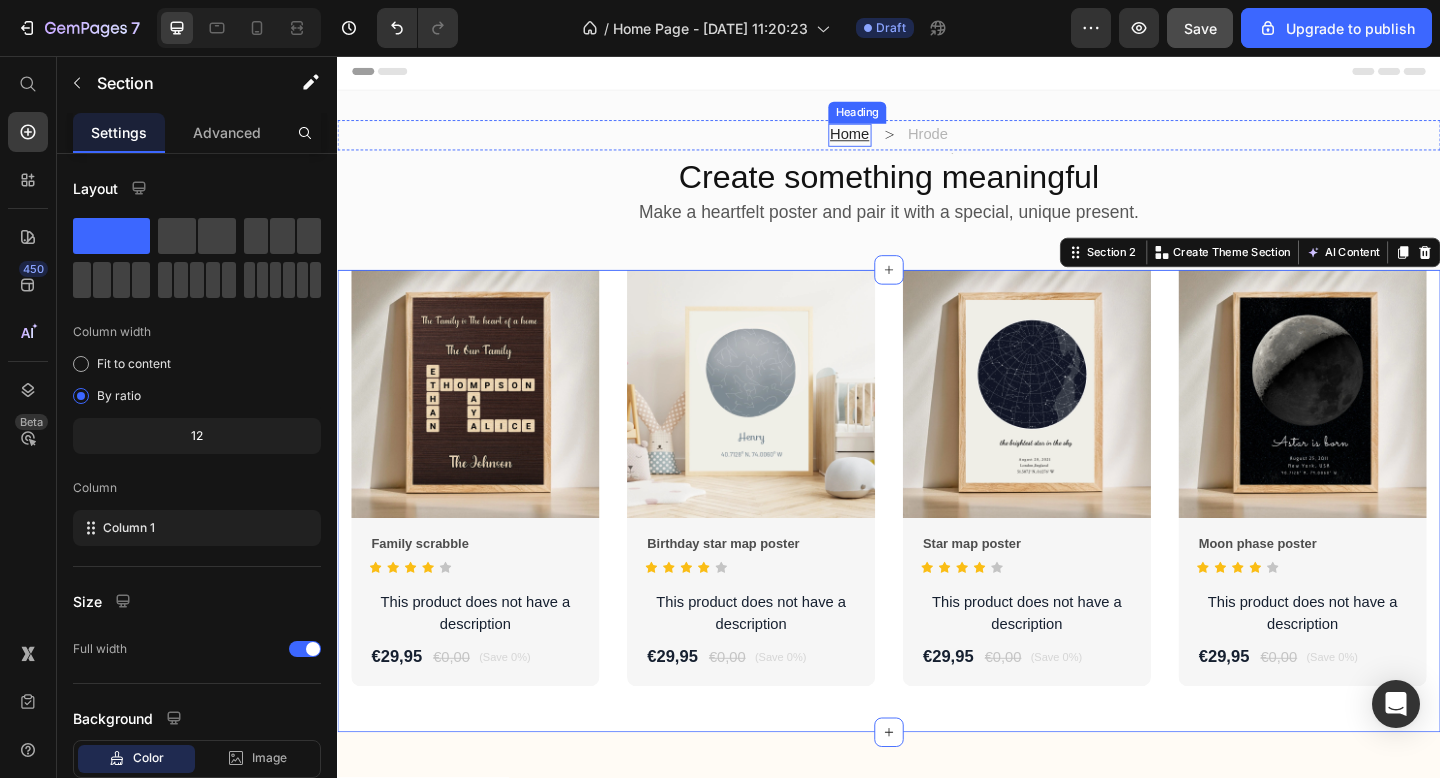 click on "Home" at bounding box center [894, 141] 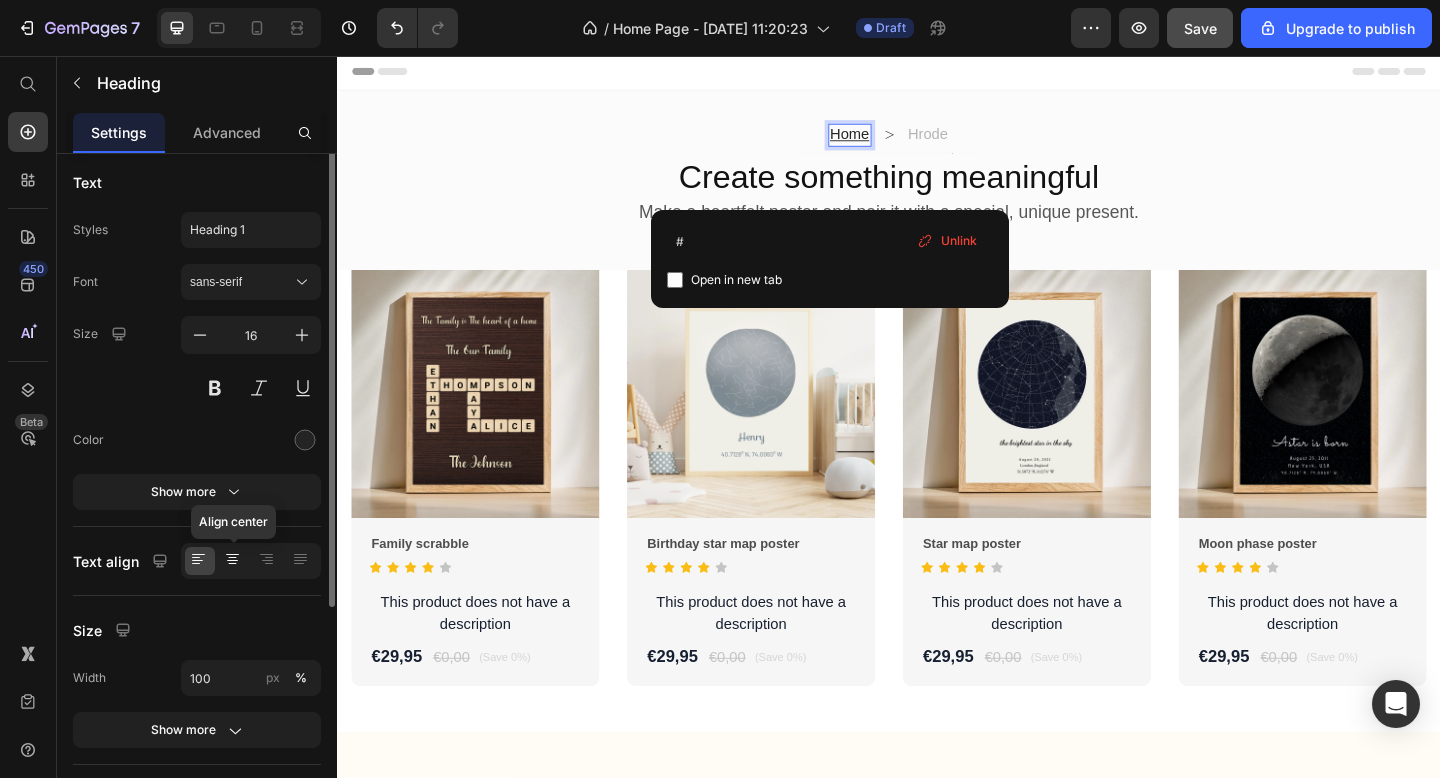 scroll, scrollTop: 0, scrollLeft: 0, axis: both 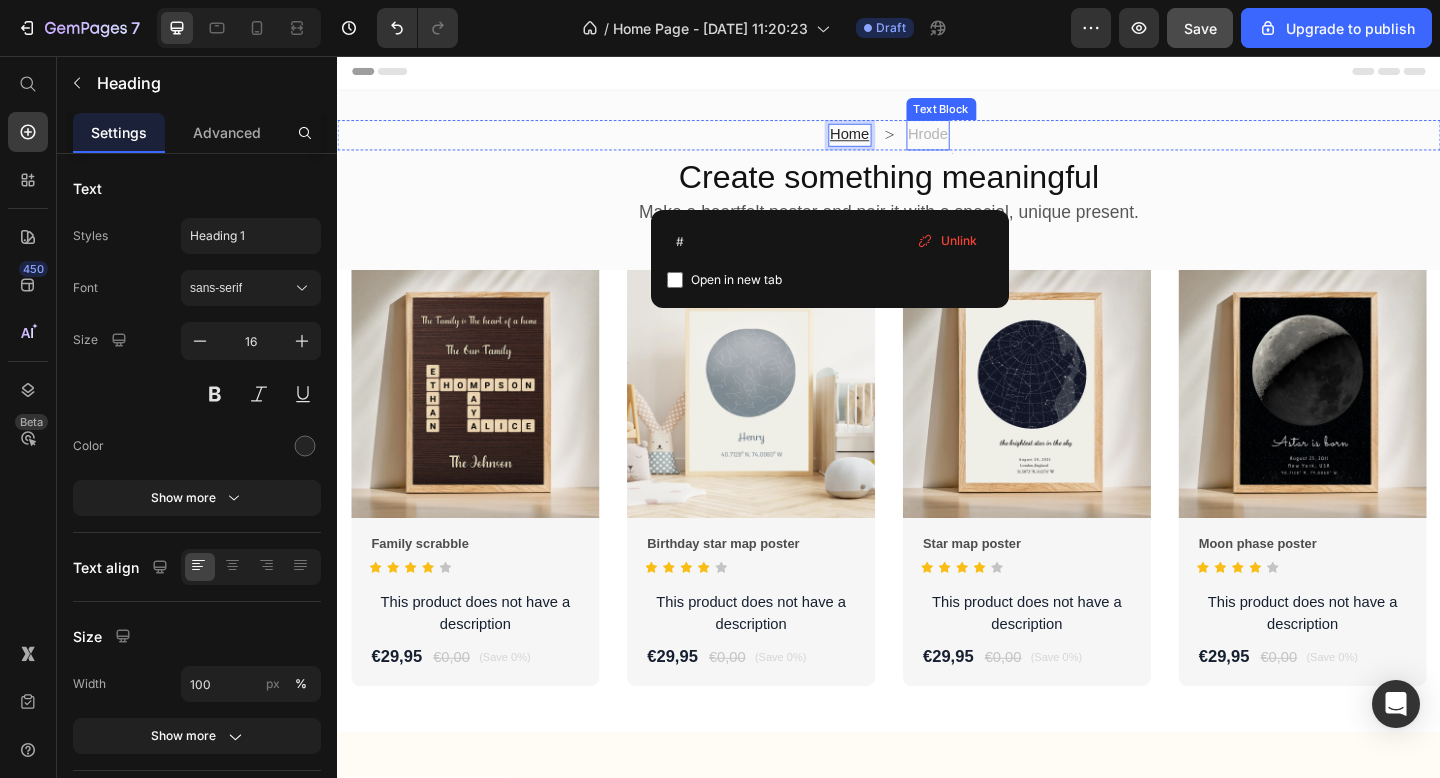 click on "Hrode" at bounding box center (980, 142) 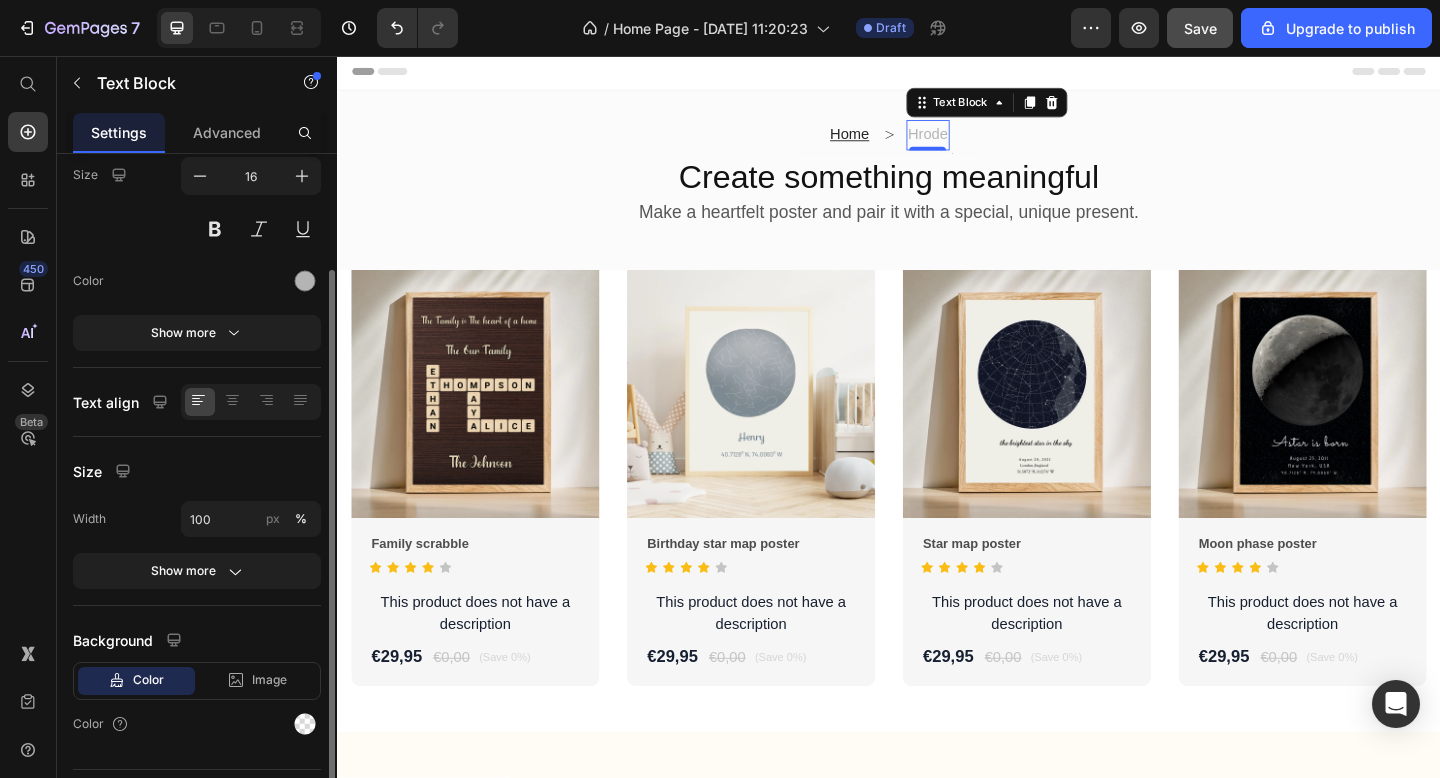 scroll, scrollTop: 214, scrollLeft: 0, axis: vertical 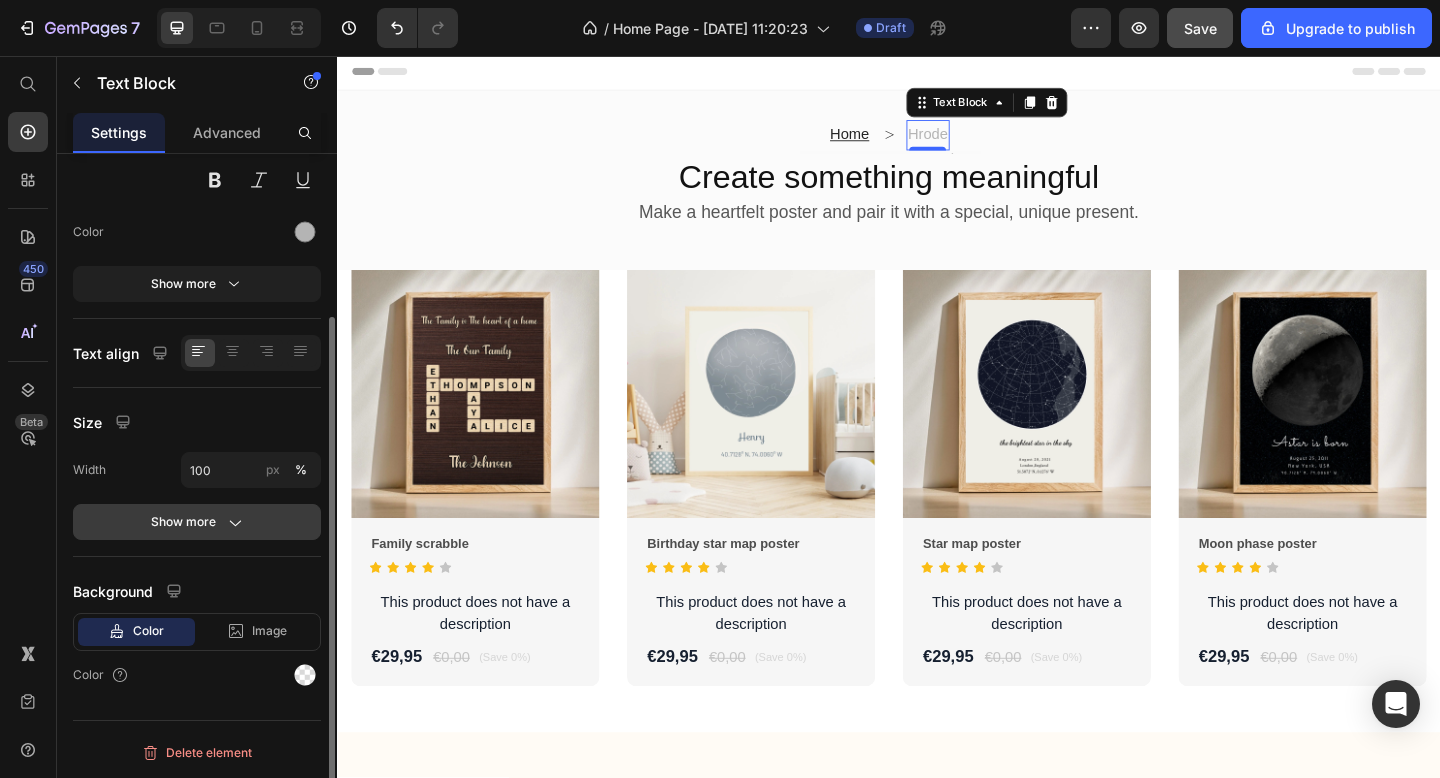 click 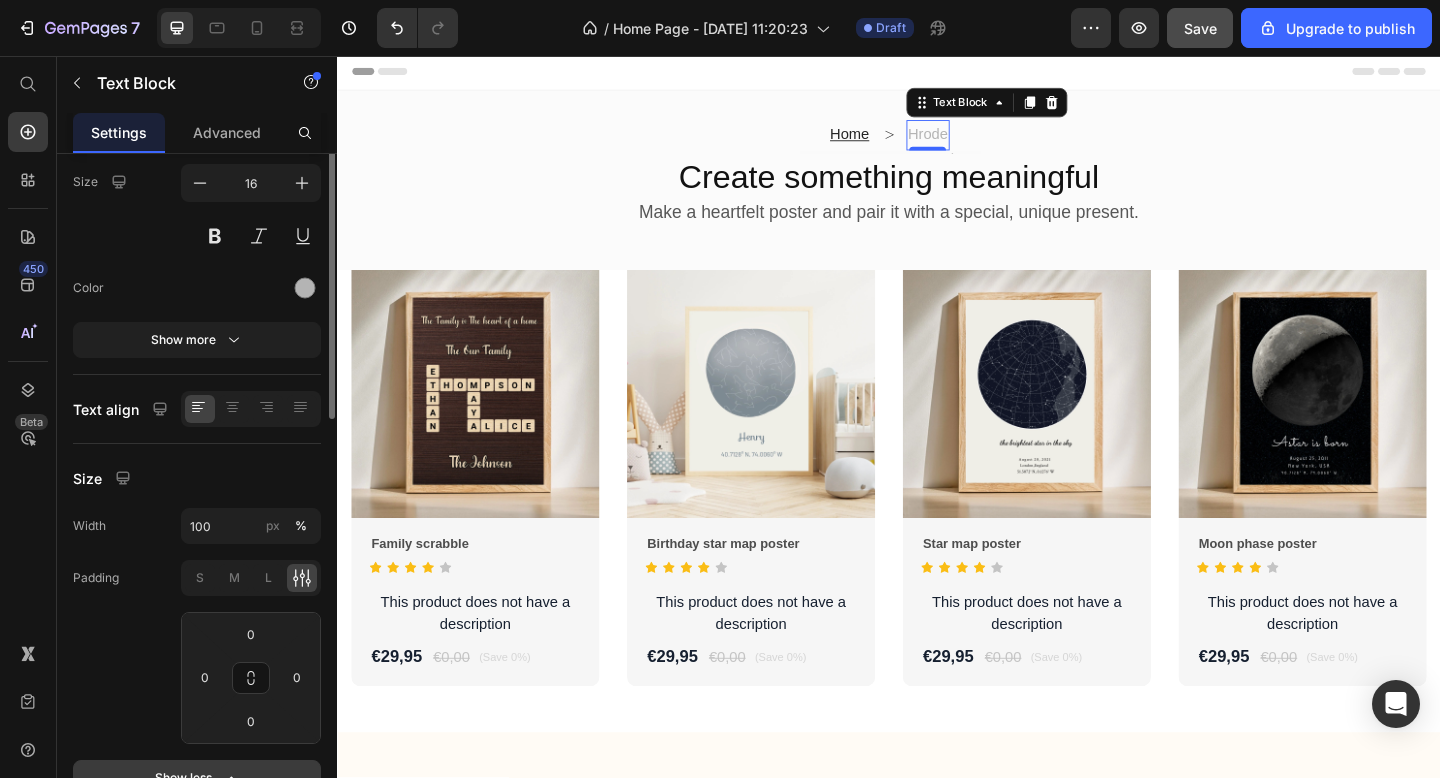 scroll, scrollTop: 0, scrollLeft: 0, axis: both 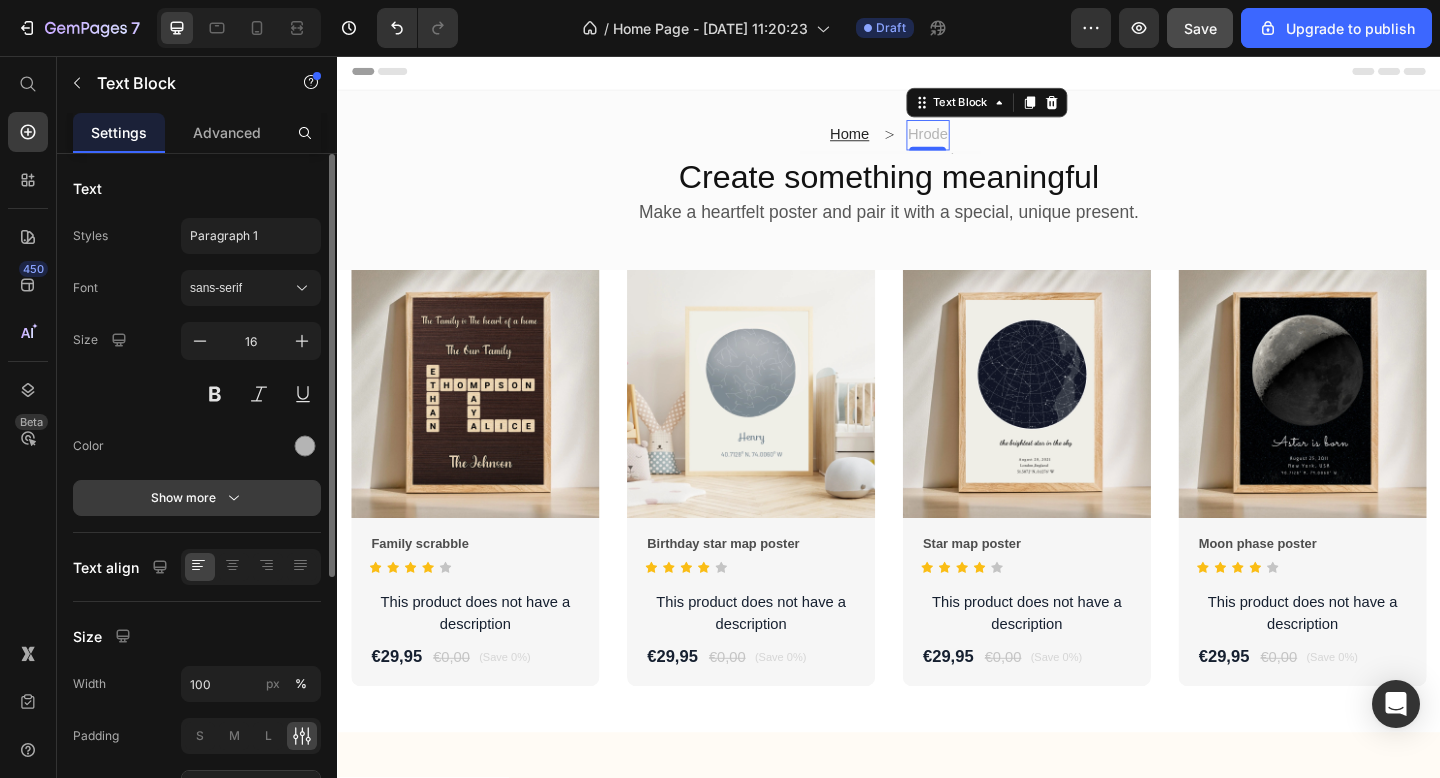 click 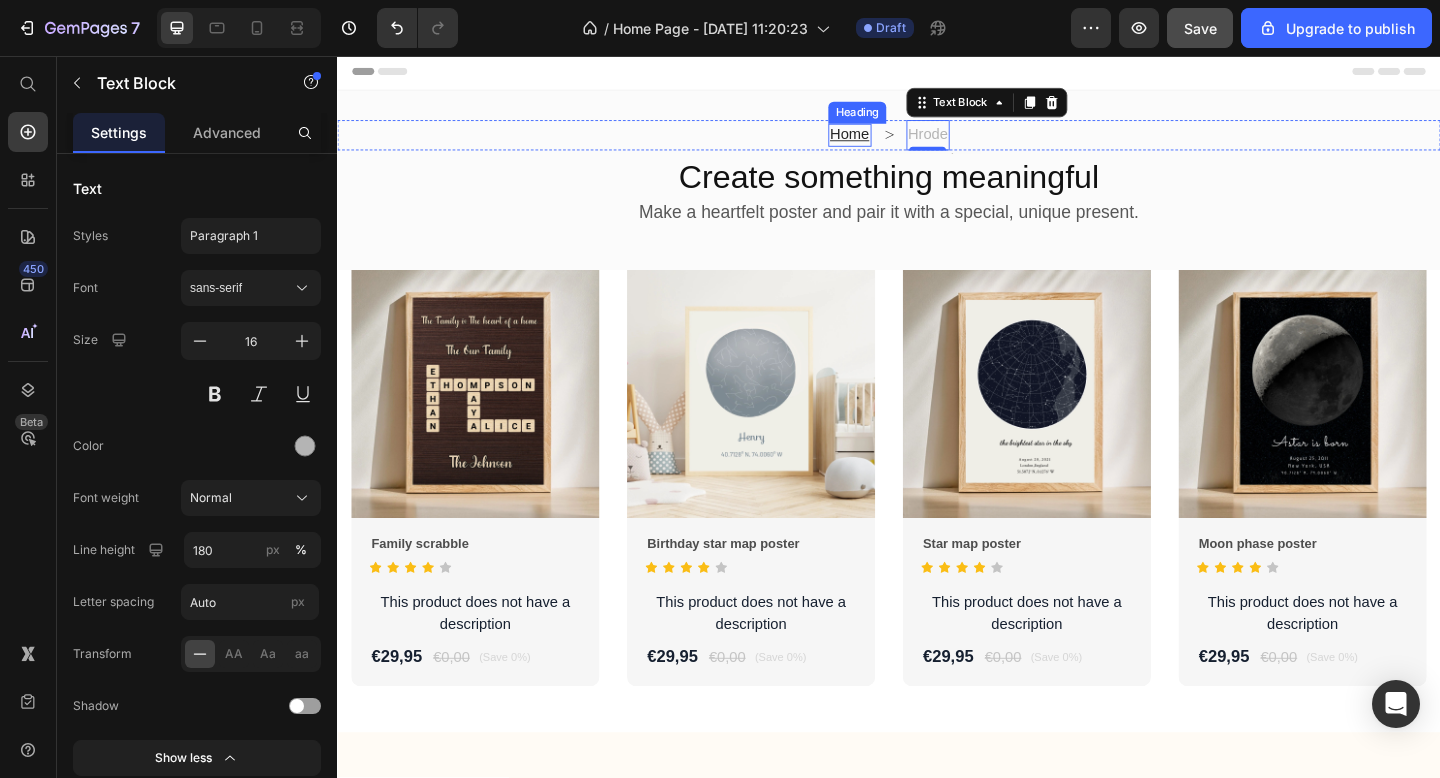 click on "Home" at bounding box center (894, 141) 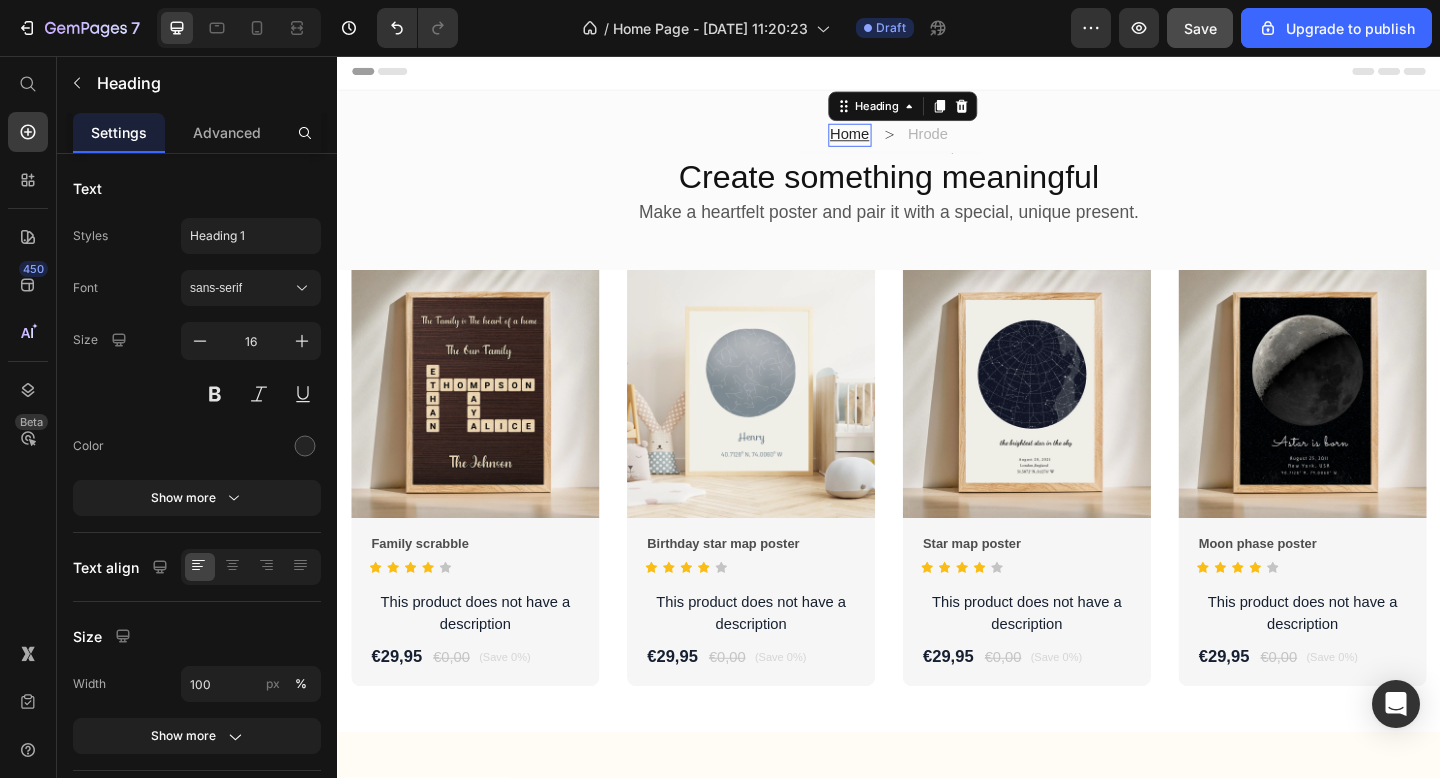click on "Home" at bounding box center [894, 141] 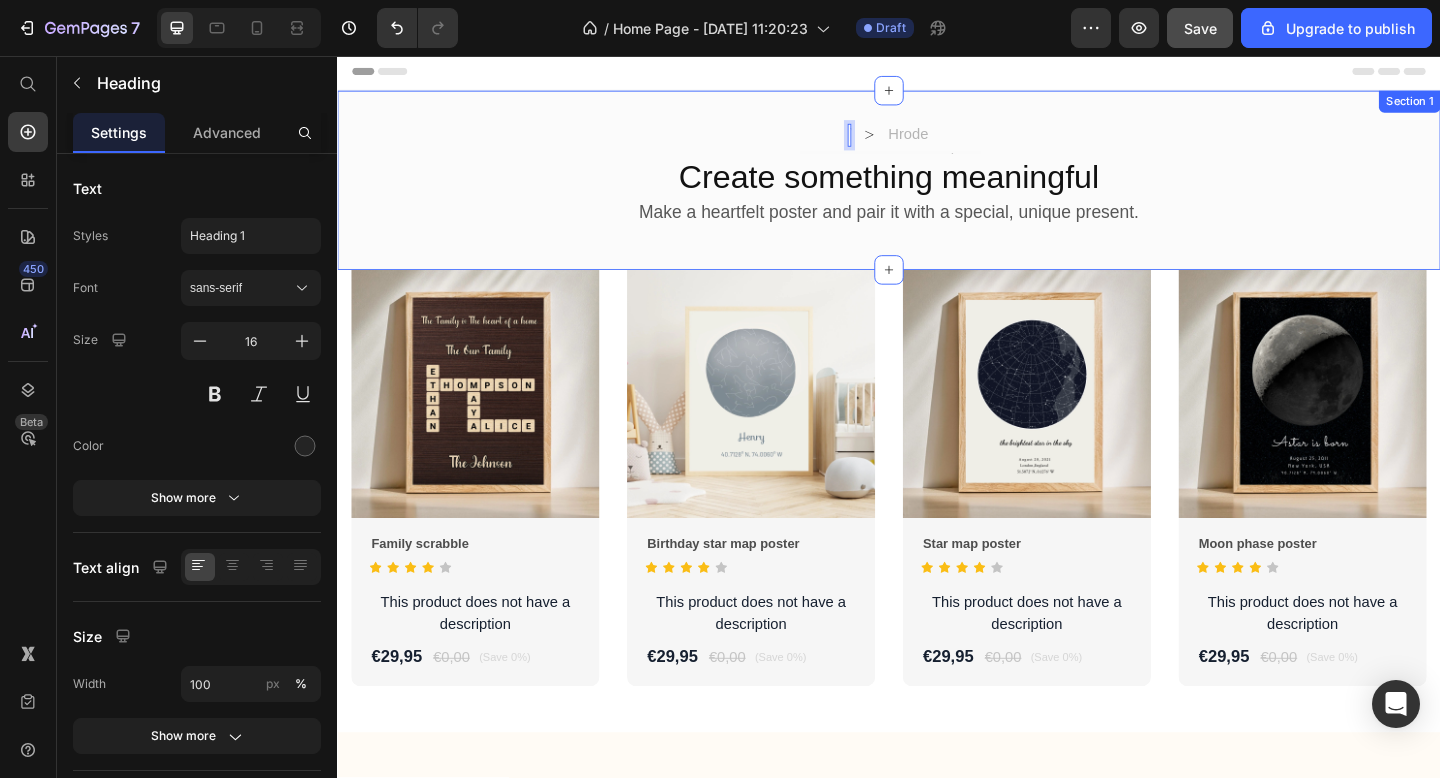 scroll, scrollTop: 0, scrollLeft: 0, axis: both 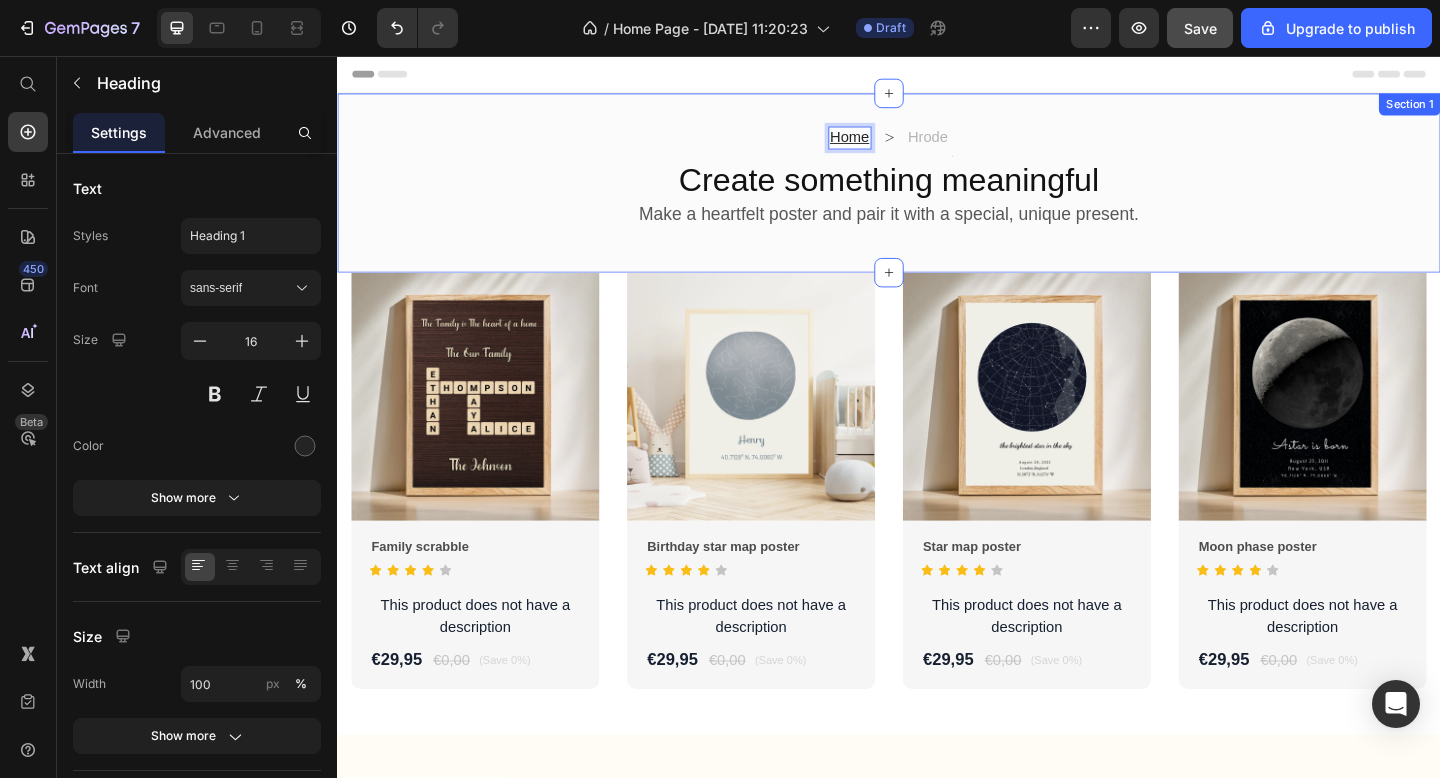 click on "Home Heading   0
Icon Hrode Text Block Row Heading Create something meaningful Heading Make a heartfelt poster and pair it with a special, unique present. Heading Row" at bounding box center (937, 194) 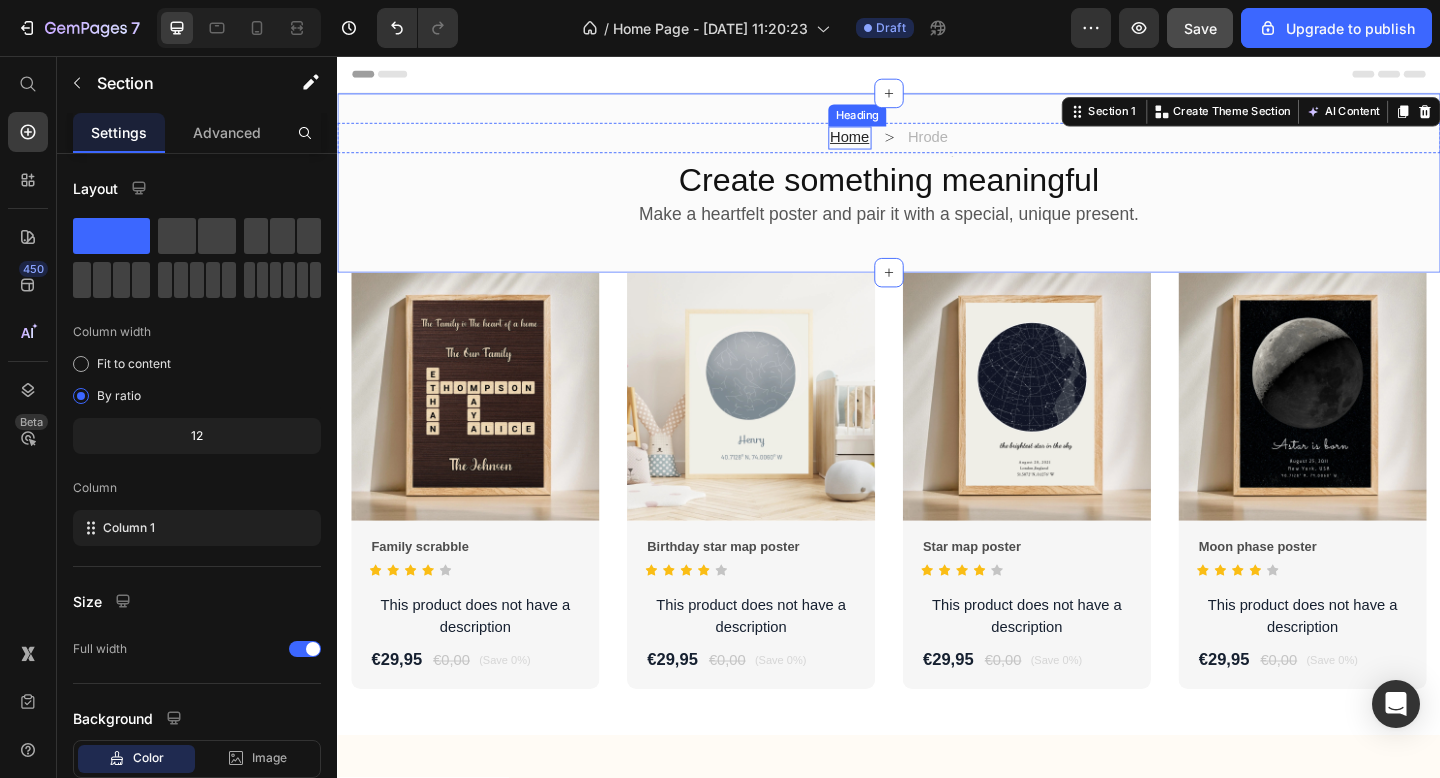 click on "Home" at bounding box center (894, 144) 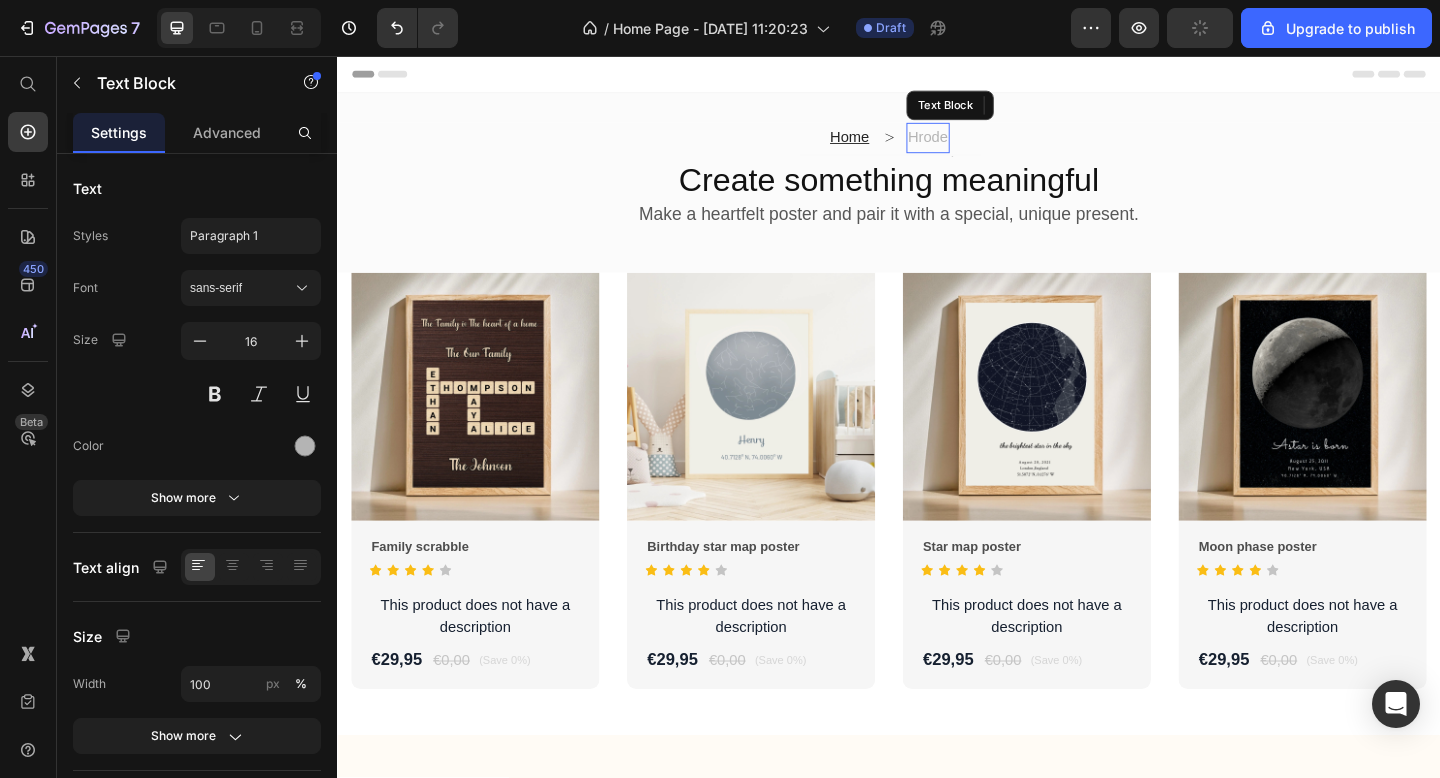 click on "Hrode" at bounding box center (980, 145) 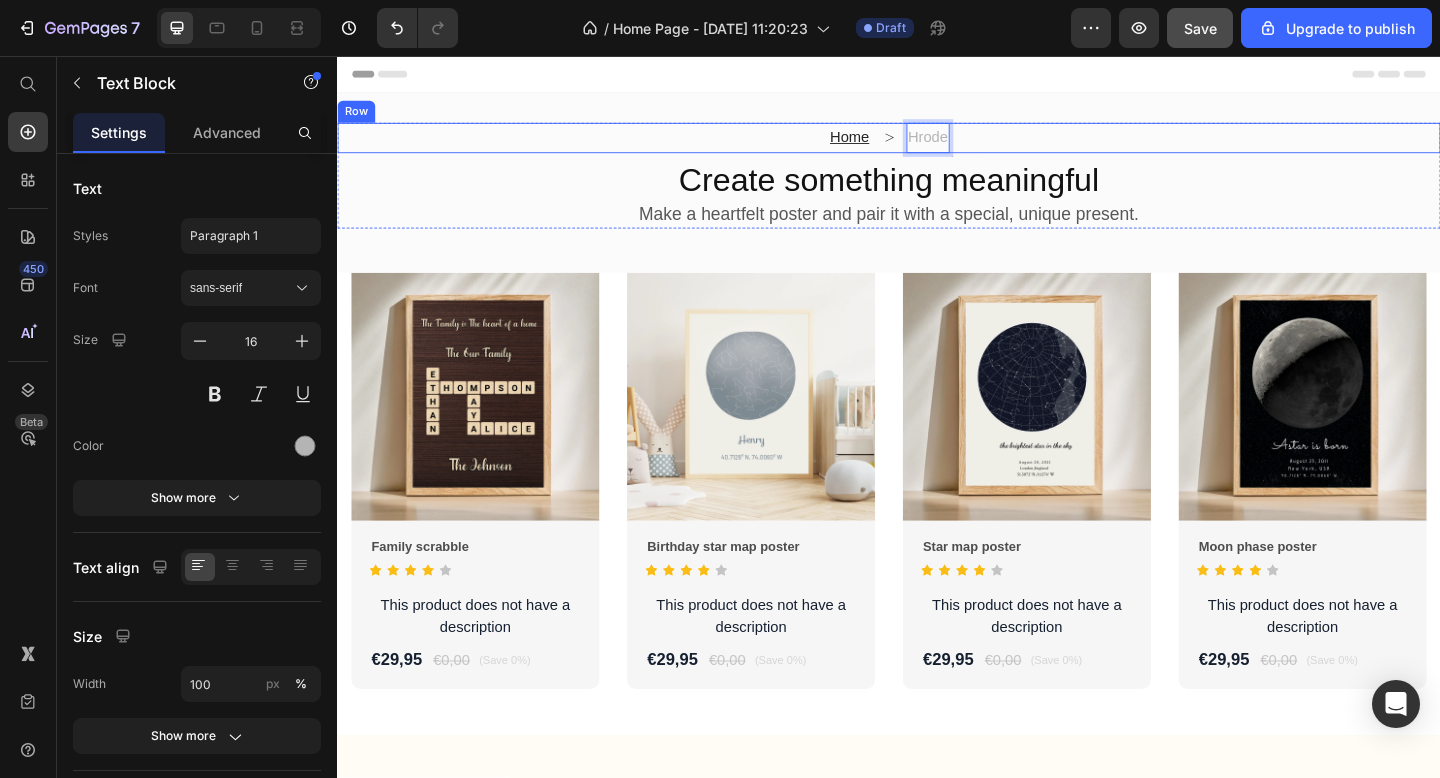 click on "Home Heading
Icon Hrode Text Block   0 Row" at bounding box center (937, 145) 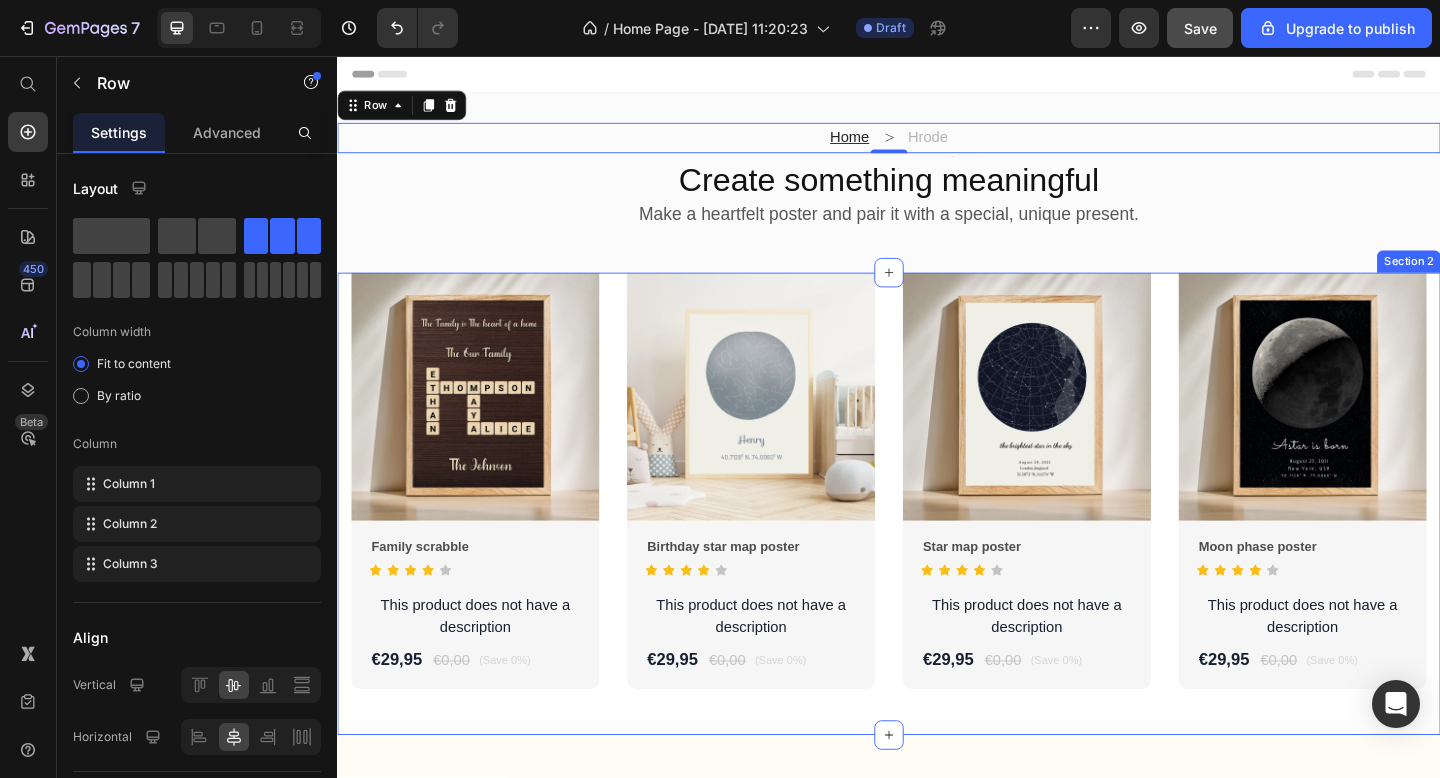 click on "Product Images Family scrabble Product Title                Icon                Icon                Icon                Icon                Icon Icon List Hoz This product does not have a description Product Description €29,95 Product Price €0,00 Product Price (Save 0%) Product Badge Row Row Row Product Images Birthday star map poster Product Title                Icon                Icon                Icon                Icon                Icon Icon List Hoz This product does not have a description Product Description €29,95 Product Price €0,00 Product Price (Save 0%) Product Badge Row Row Row Product Images Star map poster Product Title                Icon                Icon                Icon                Icon                Icon Icon List Hoz This product does not have a description Product Description €29,95 Product Price €0,00 Product Price (Save 0%) Product Badge Row Row Row Product Images Moon phase poster Product Title                Icon                Icon                Icon Icon" at bounding box center [937, 543] 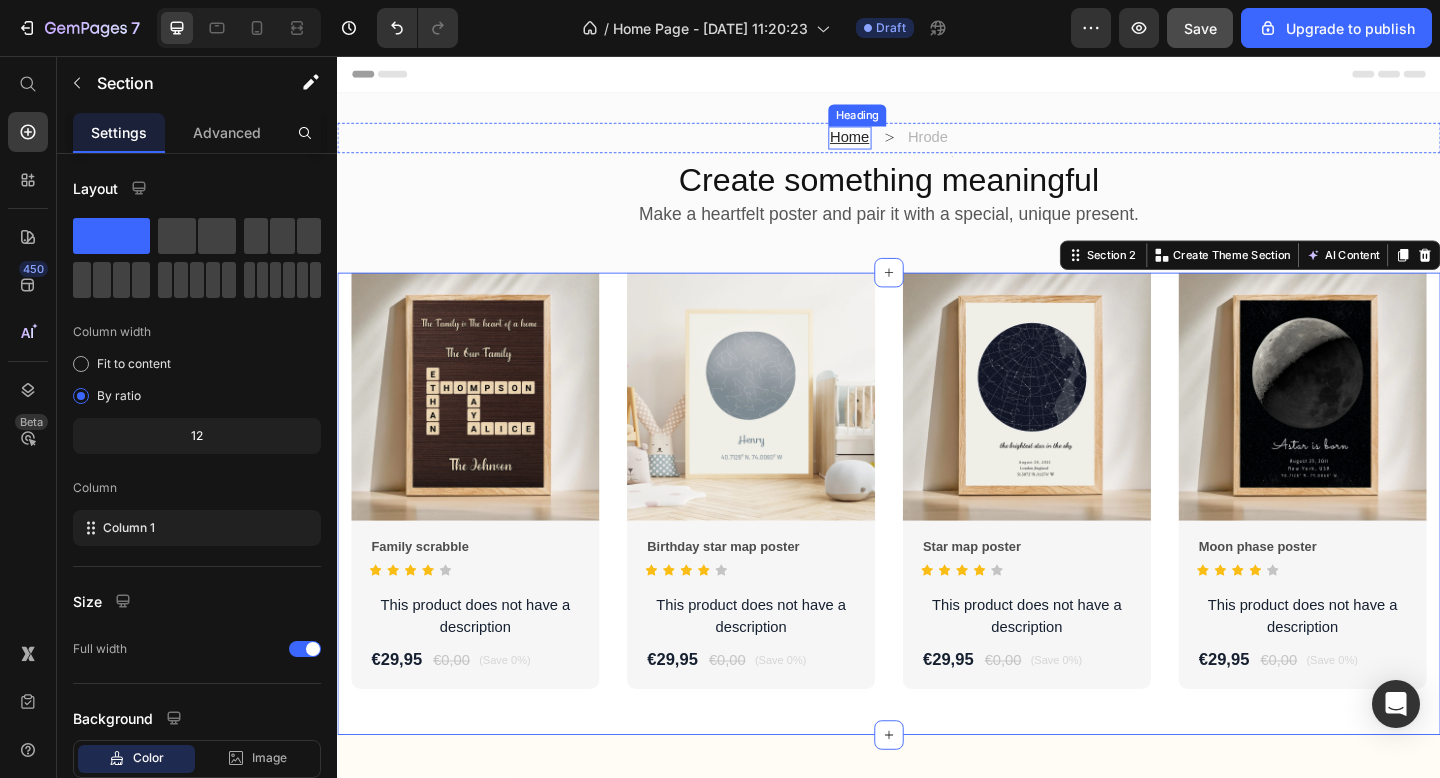 click on "Home" at bounding box center (894, 144) 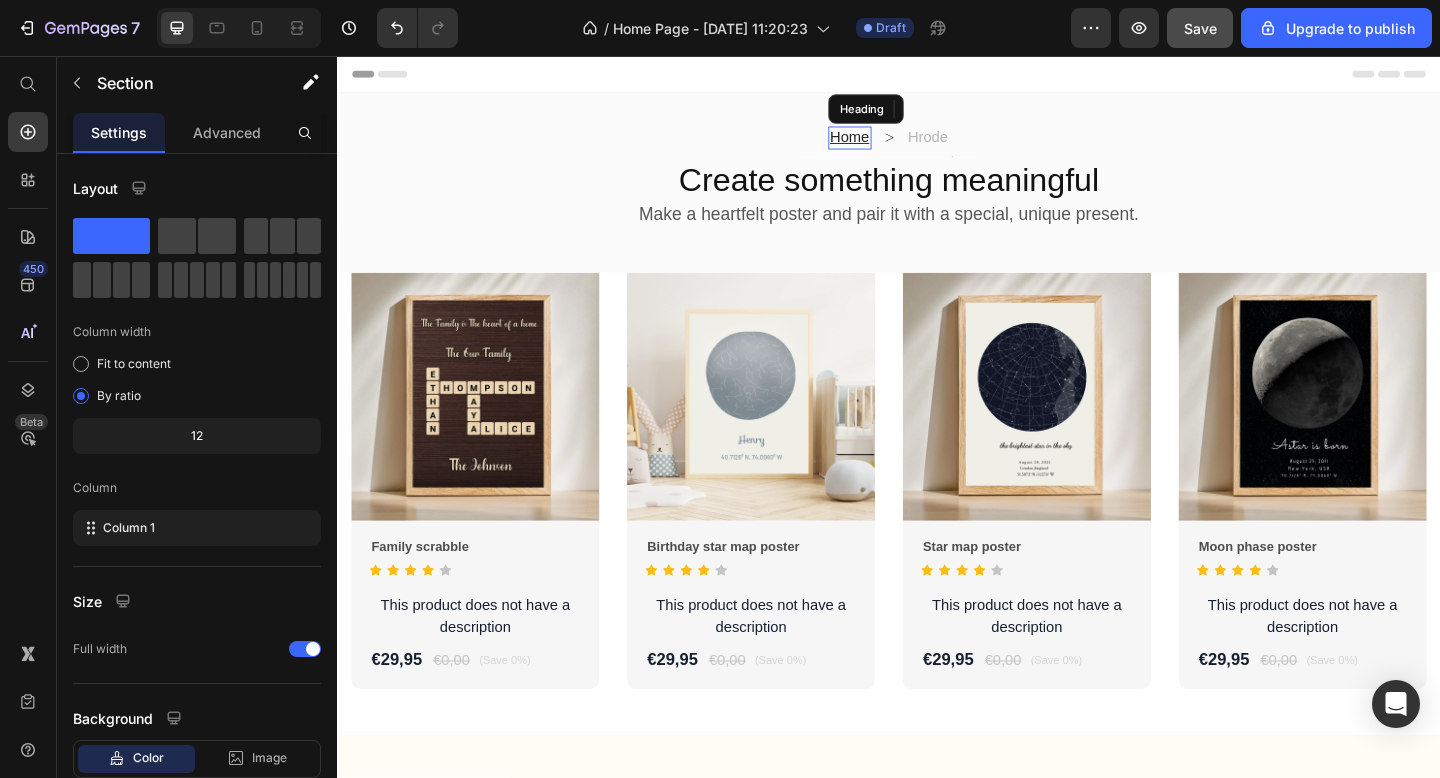 click on "Home" at bounding box center (894, 144) 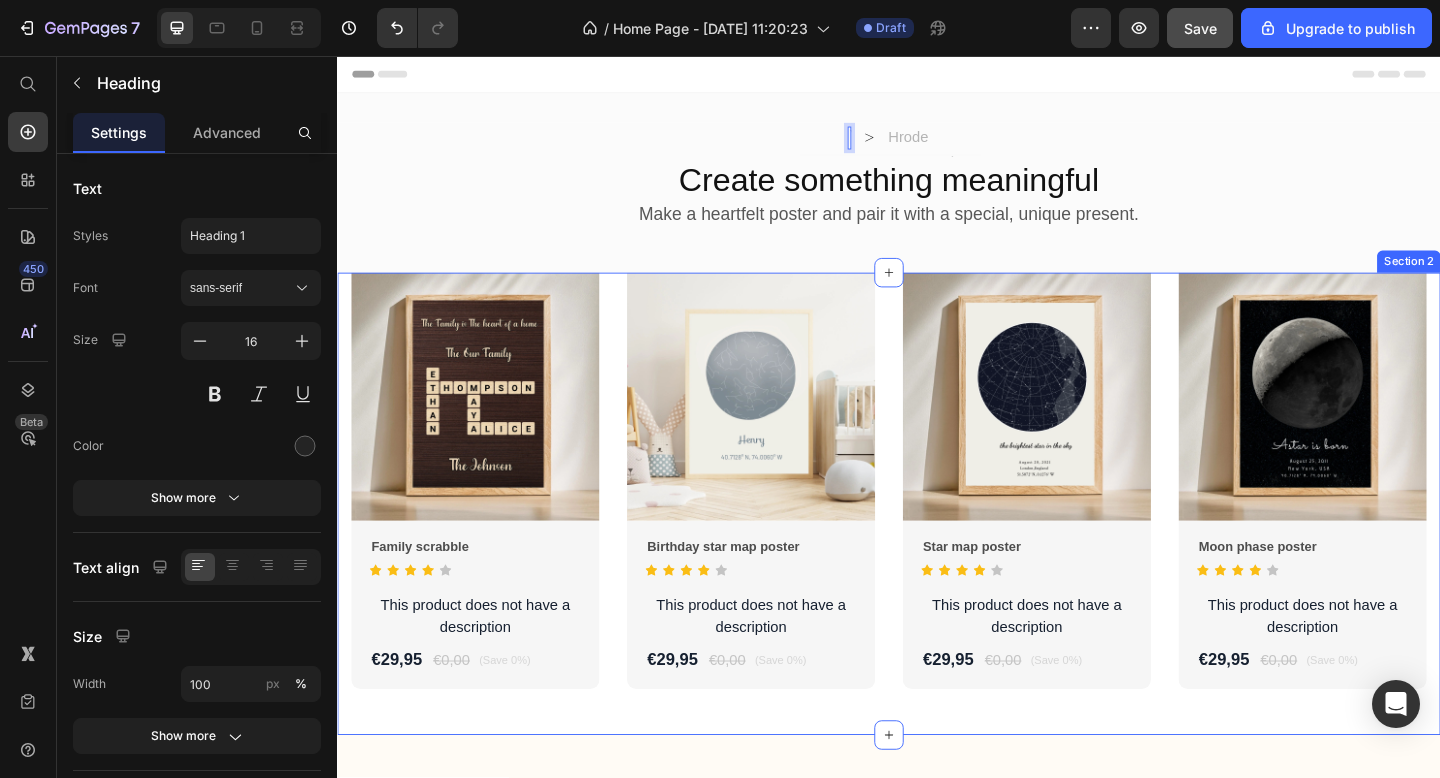 click on "Product Images Family scrabble Product Title                Icon                Icon                Icon                Icon                Icon Icon List Hoz This product does not have a description Product Description €29,95 Product Price €0,00 Product Price (Save 0%) Product Badge Row Row Row Product Images Birthday star map poster Product Title                Icon                Icon                Icon                Icon                Icon Icon List Hoz This product does not have a description Product Description €29,95 Product Price €0,00 Product Price (Save 0%) Product Badge Row Row Row Product Images Star map poster Product Title                Icon                Icon                Icon                Icon                Icon Icon List Hoz This product does not have a description Product Description €29,95 Product Price €0,00 Product Price (Save 0%) Product Badge Row Row Row Product Images Moon phase poster Product Title                Icon                Icon                Icon Icon" at bounding box center [937, 543] 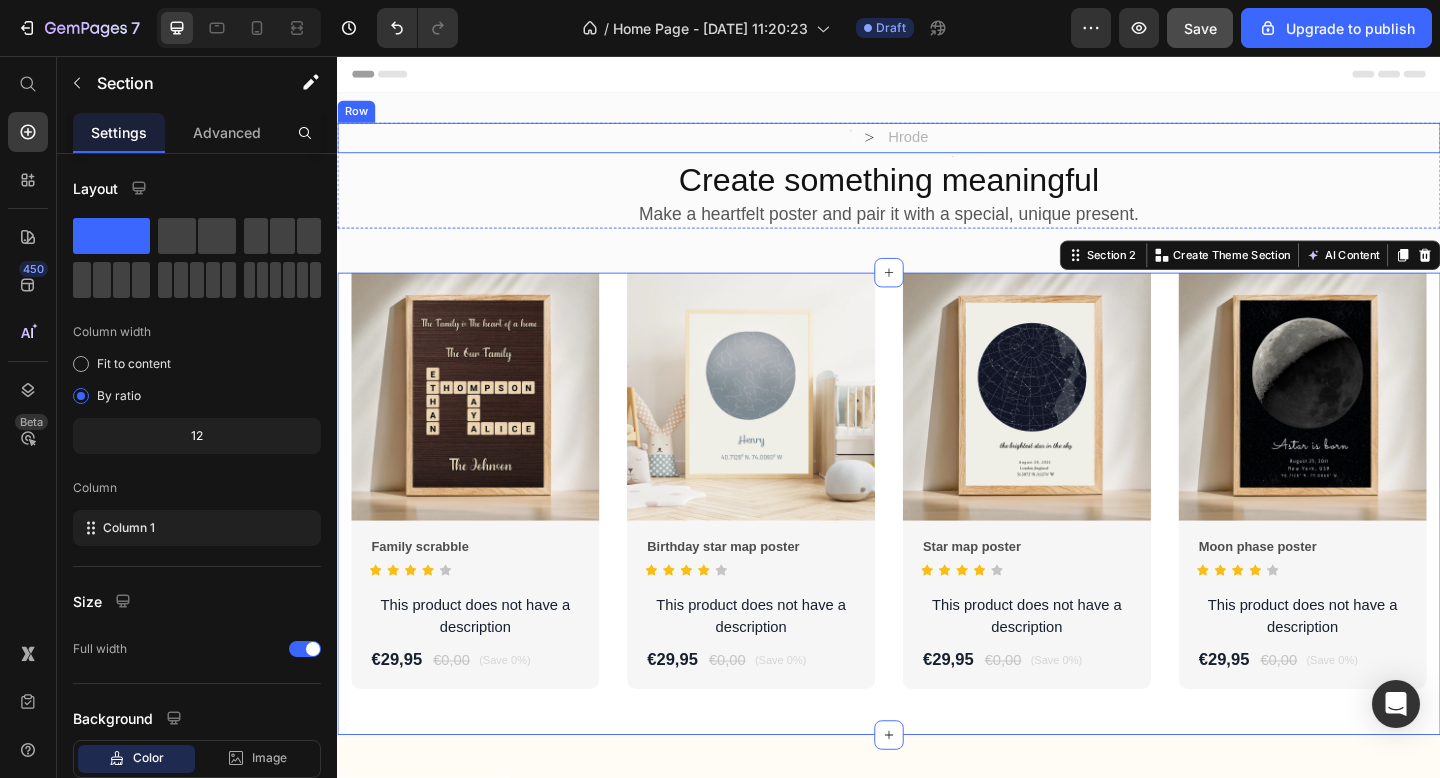 click on "Heading
Icon Hrode Text Block Row" at bounding box center (937, 145) 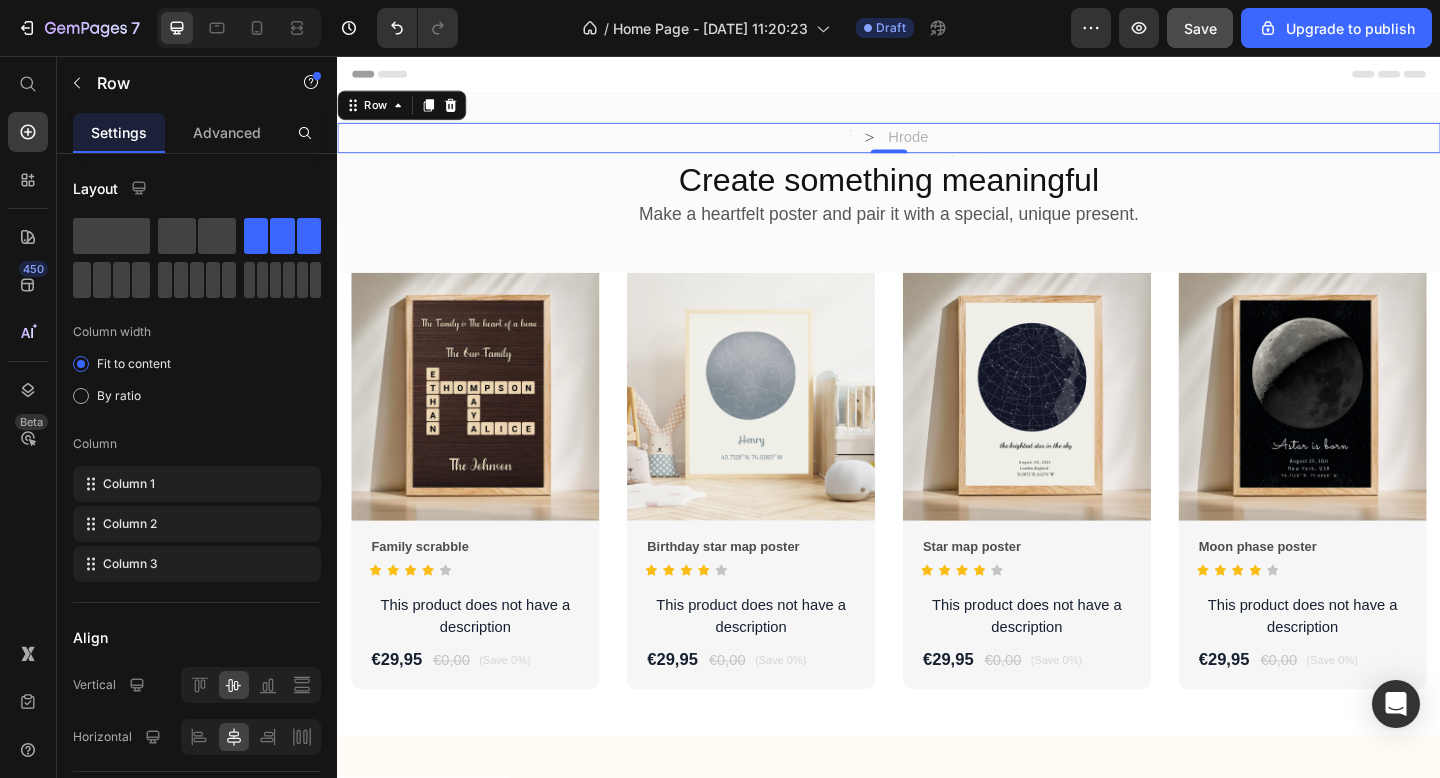 click on "Heading
Icon Hrode Text Block Row   0" at bounding box center (937, 145) 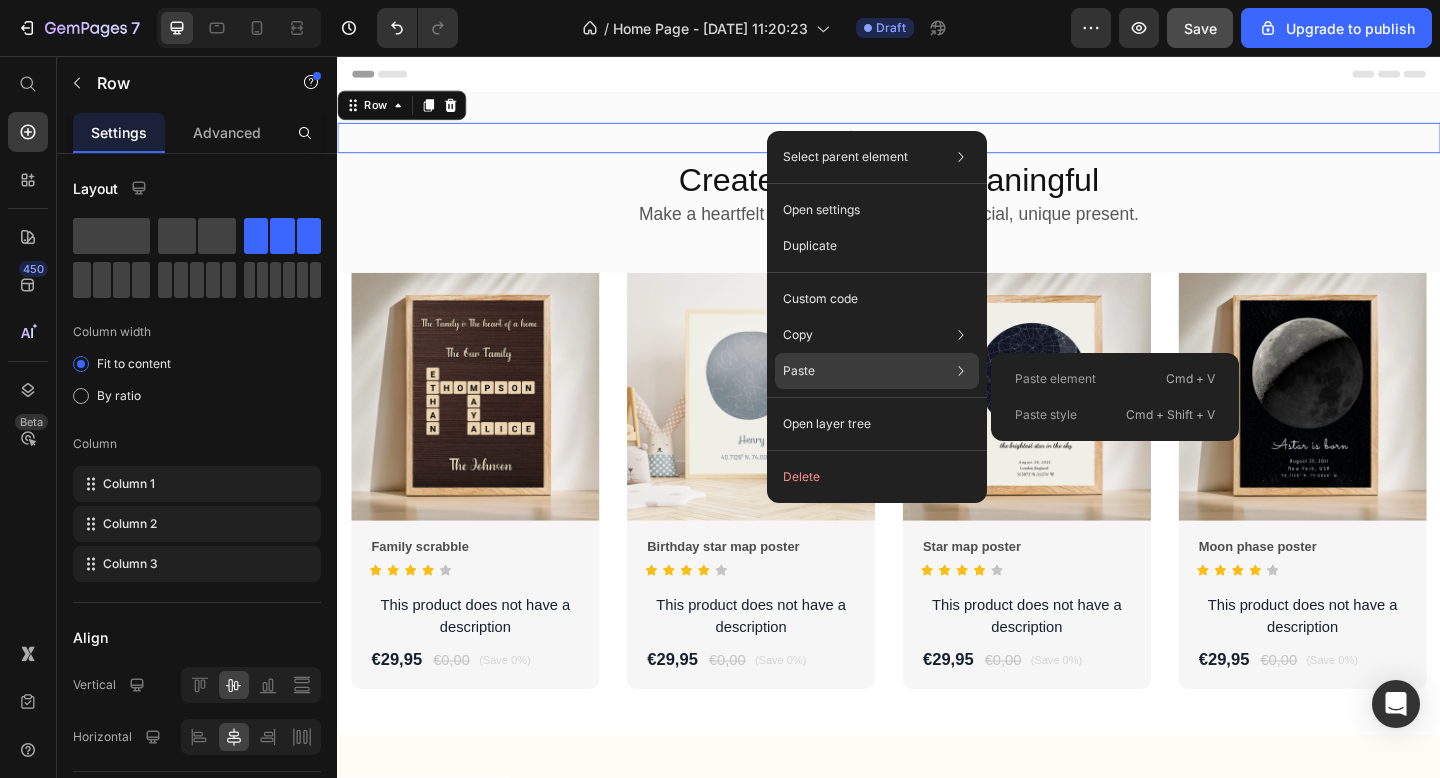 click on "Paste" at bounding box center (799, 371) 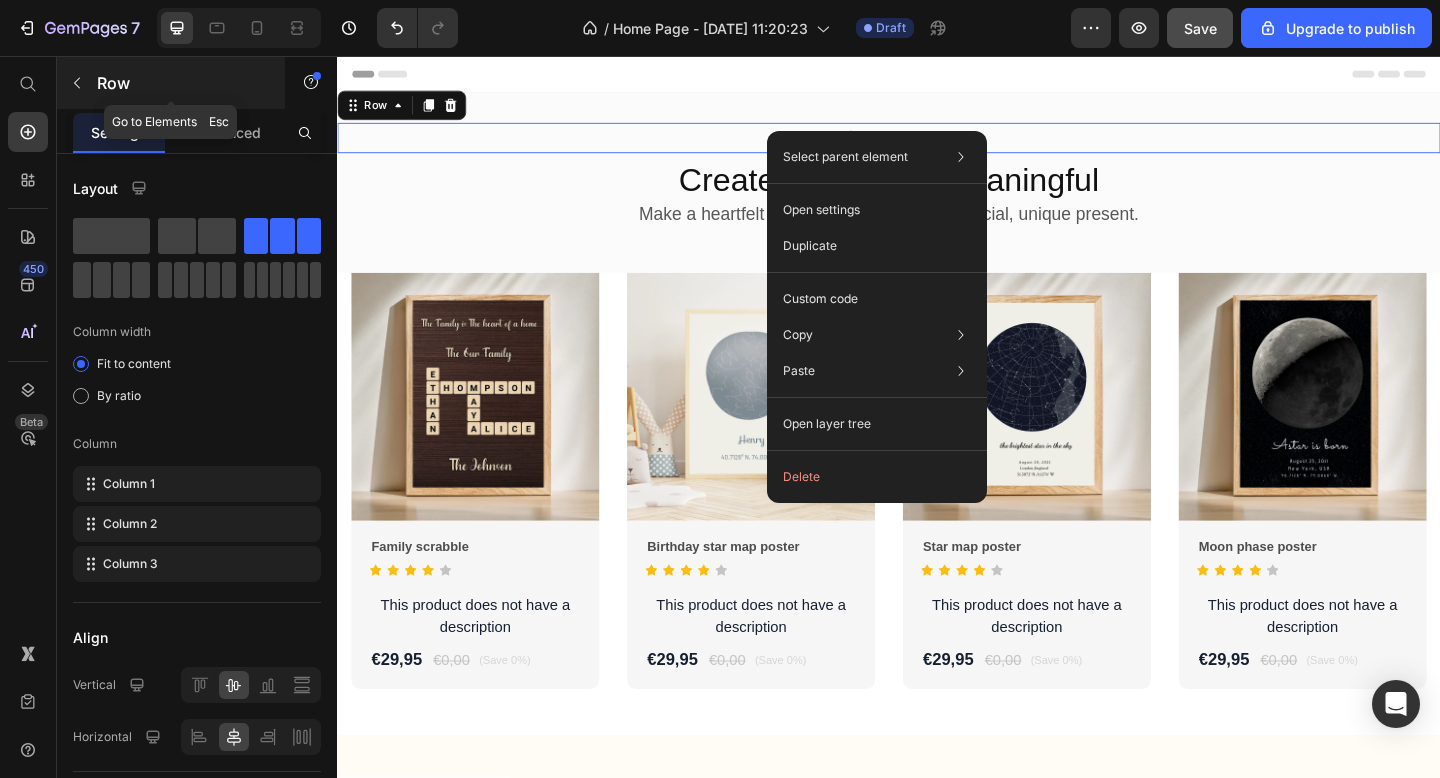 click 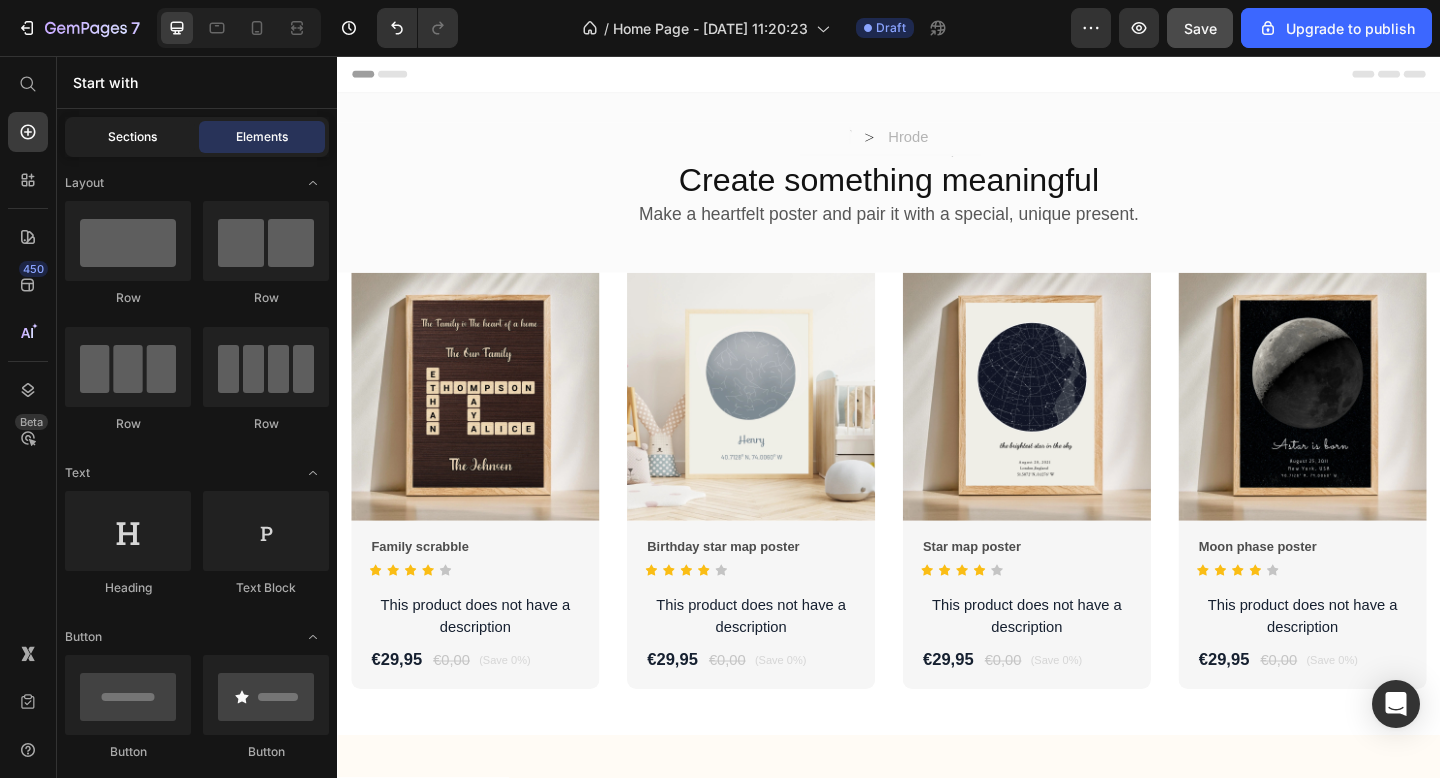 click on "Sections" 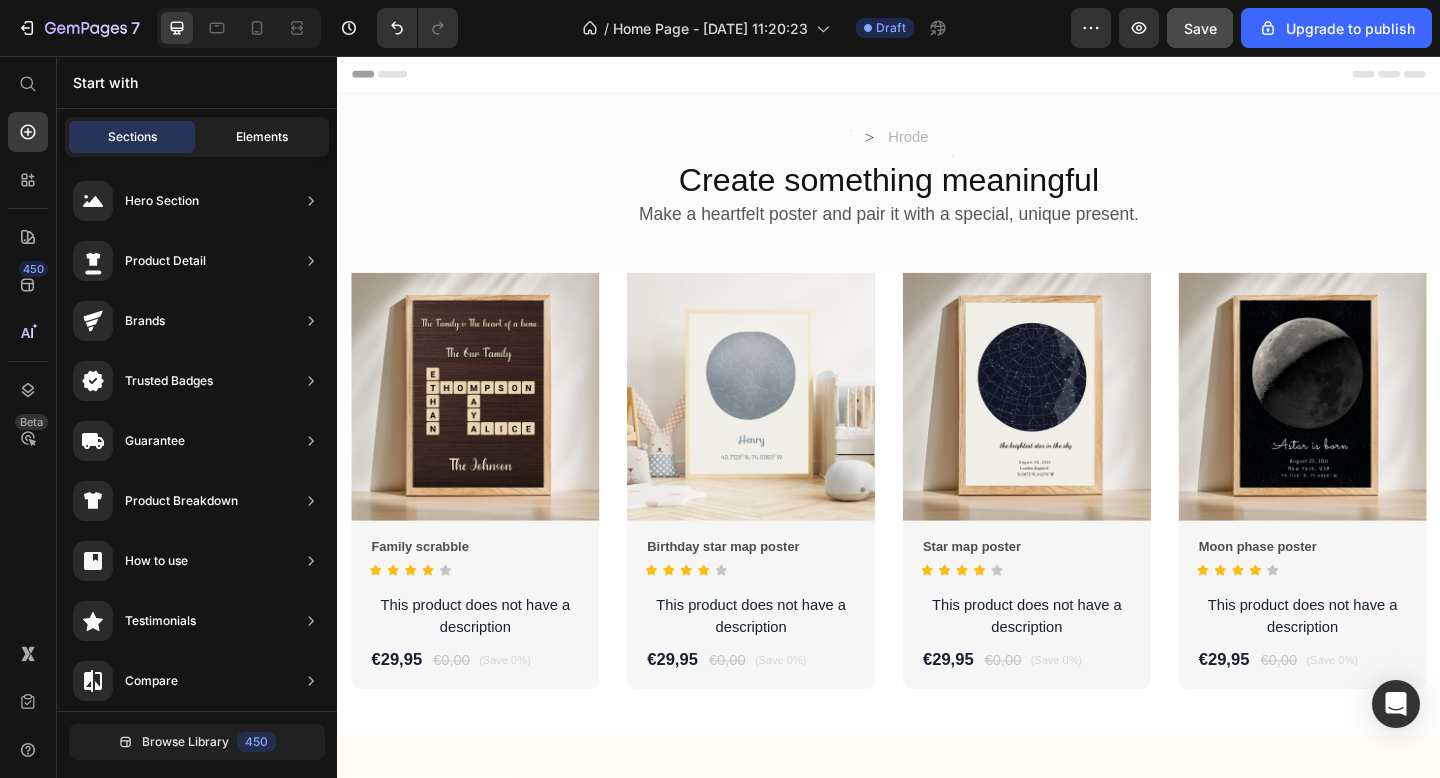 click on "Elements" at bounding box center (262, 137) 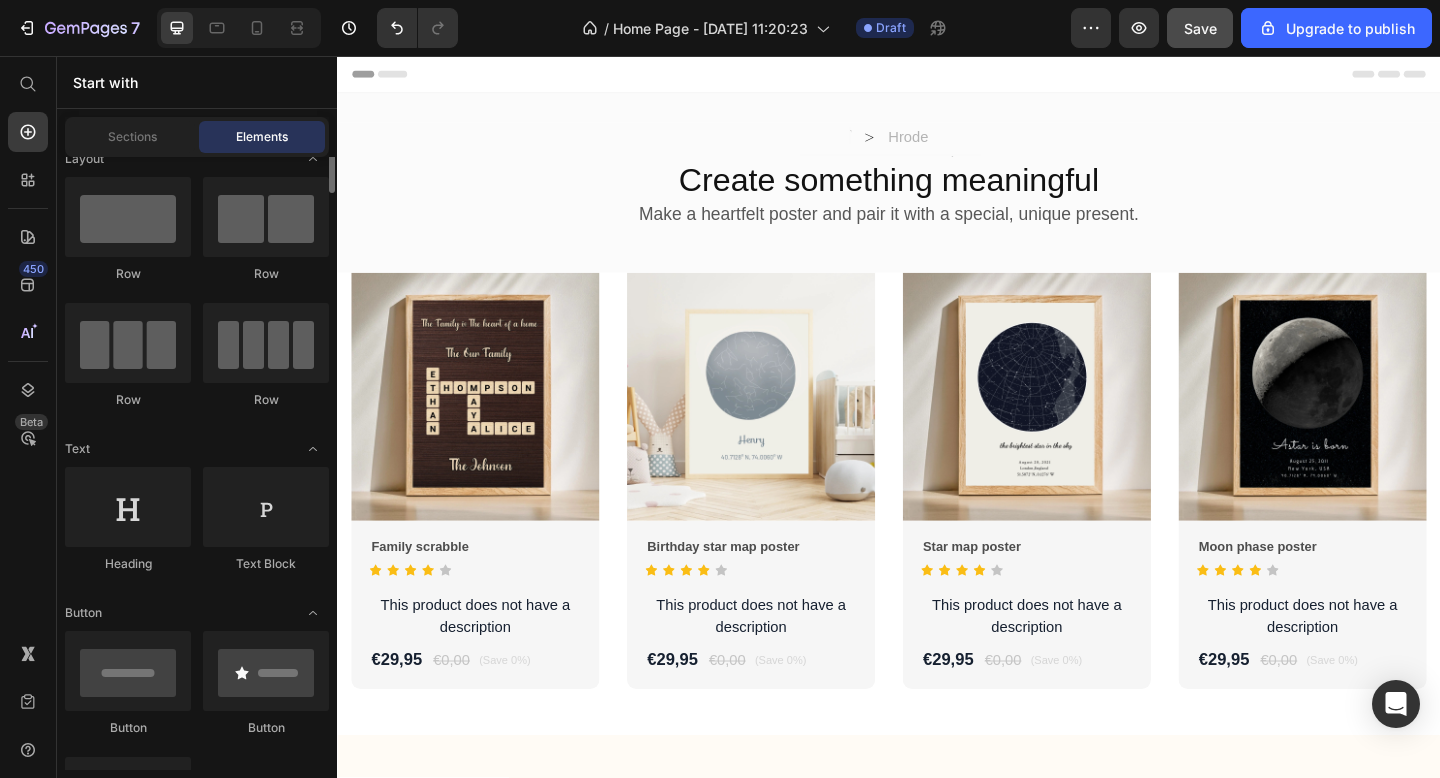 scroll, scrollTop: 0, scrollLeft: 0, axis: both 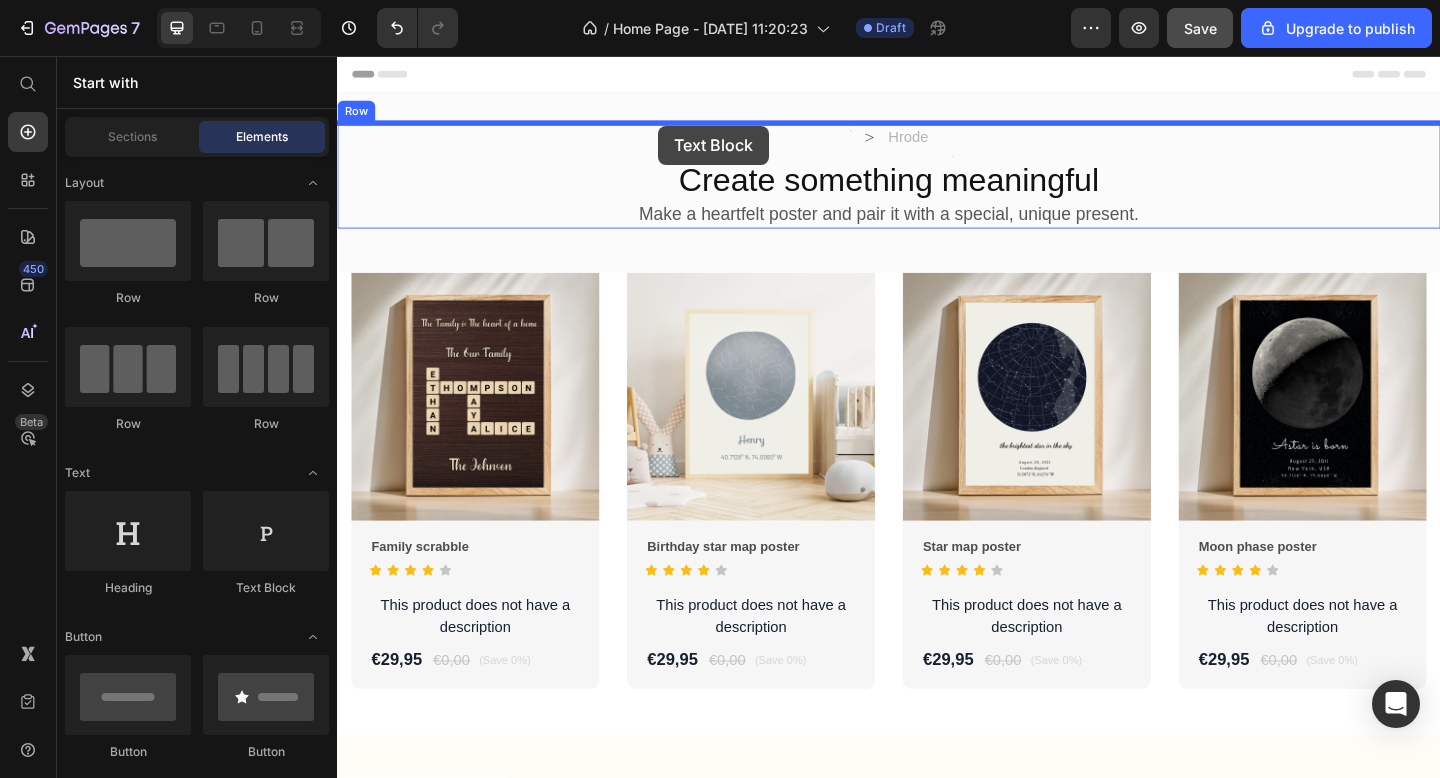 drag, startPoint x: 590, startPoint y: 600, endPoint x: 686, endPoint y: 132, distance: 477.7447 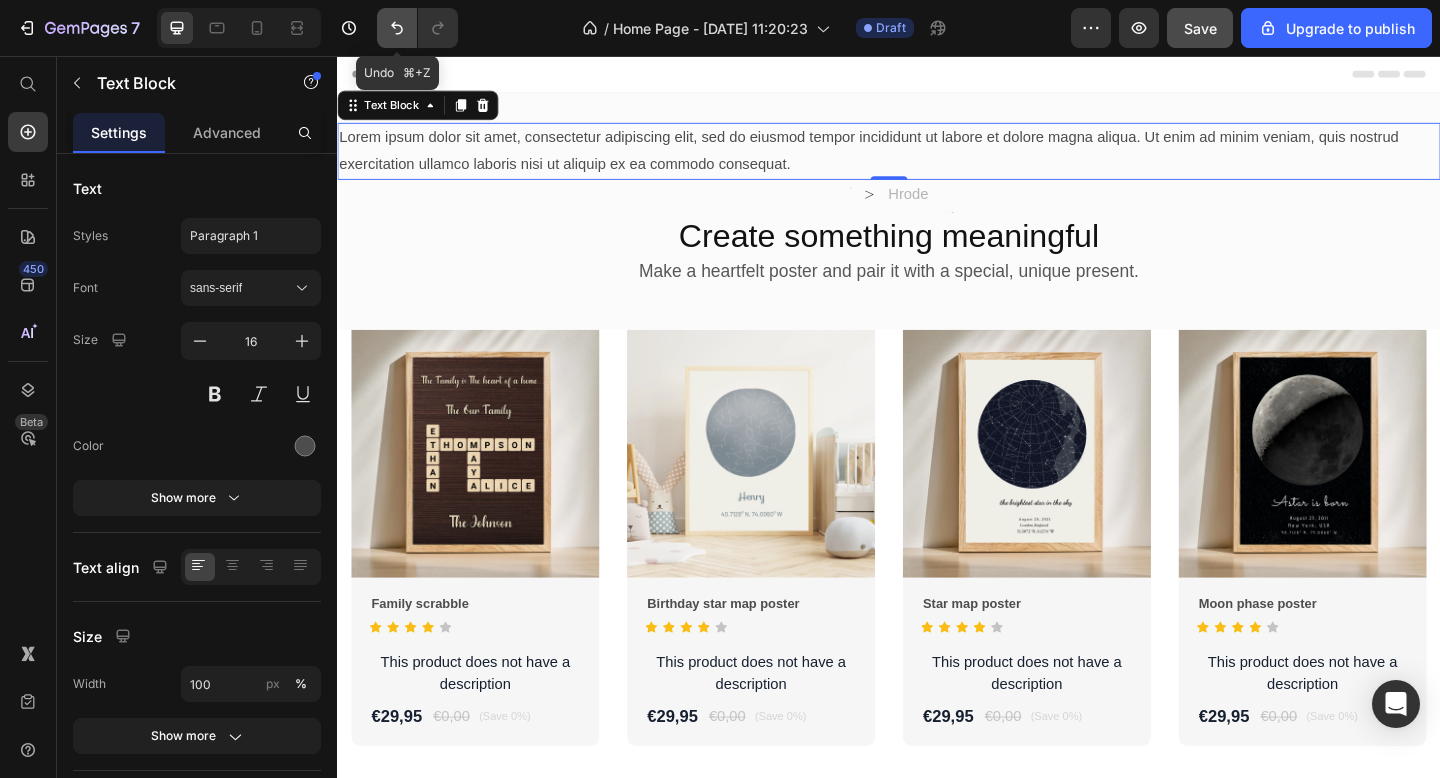 click 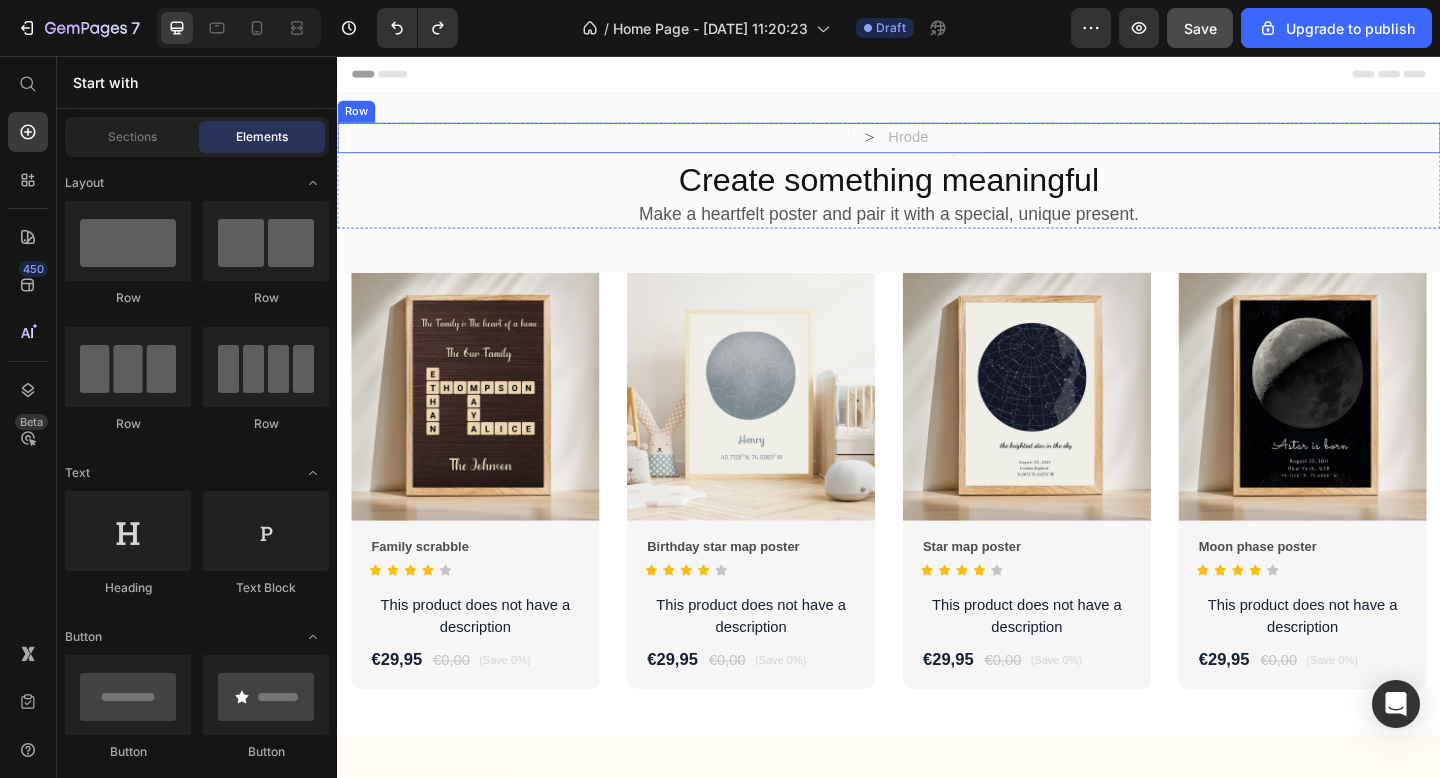 click on "Heading
Icon Hrode Text Block Row" at bounding box center (937, 145) 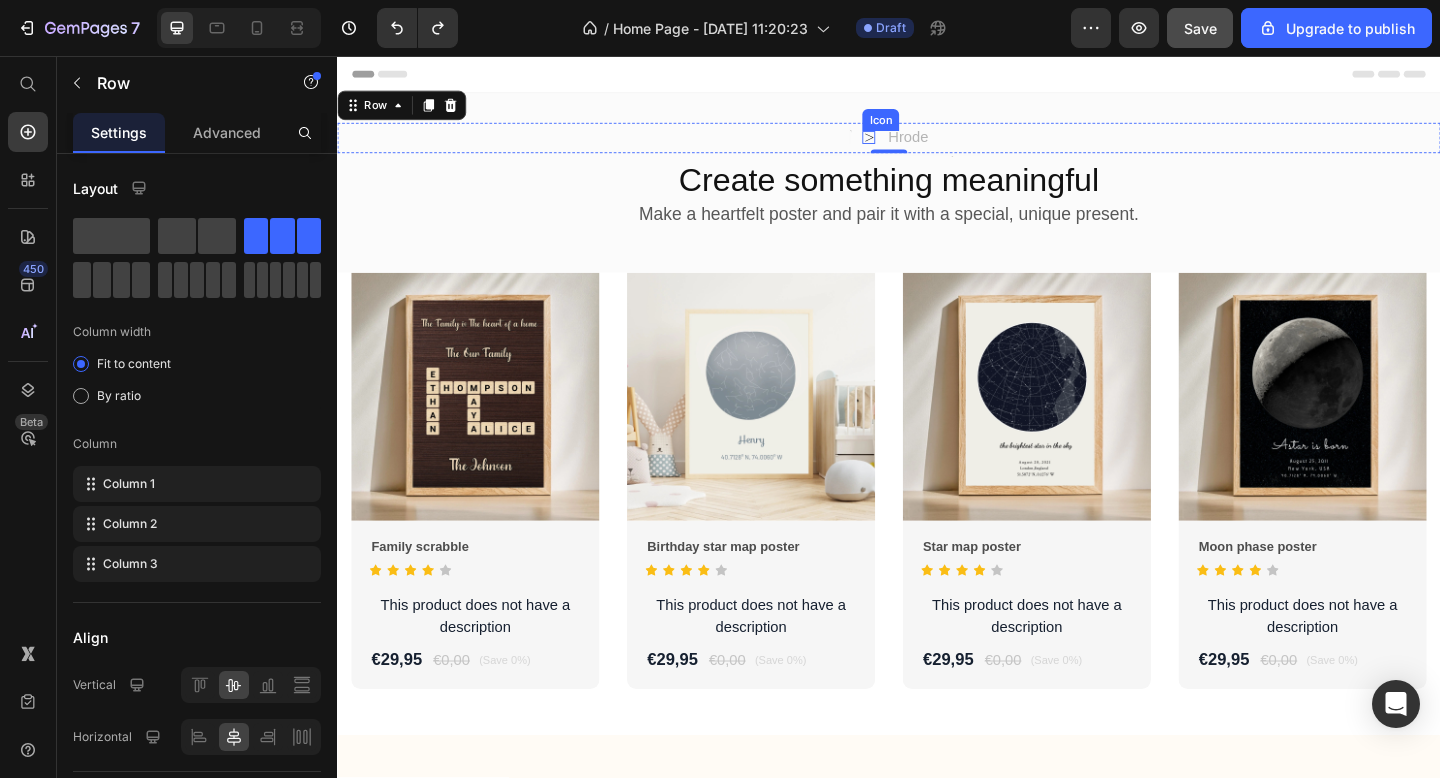 click 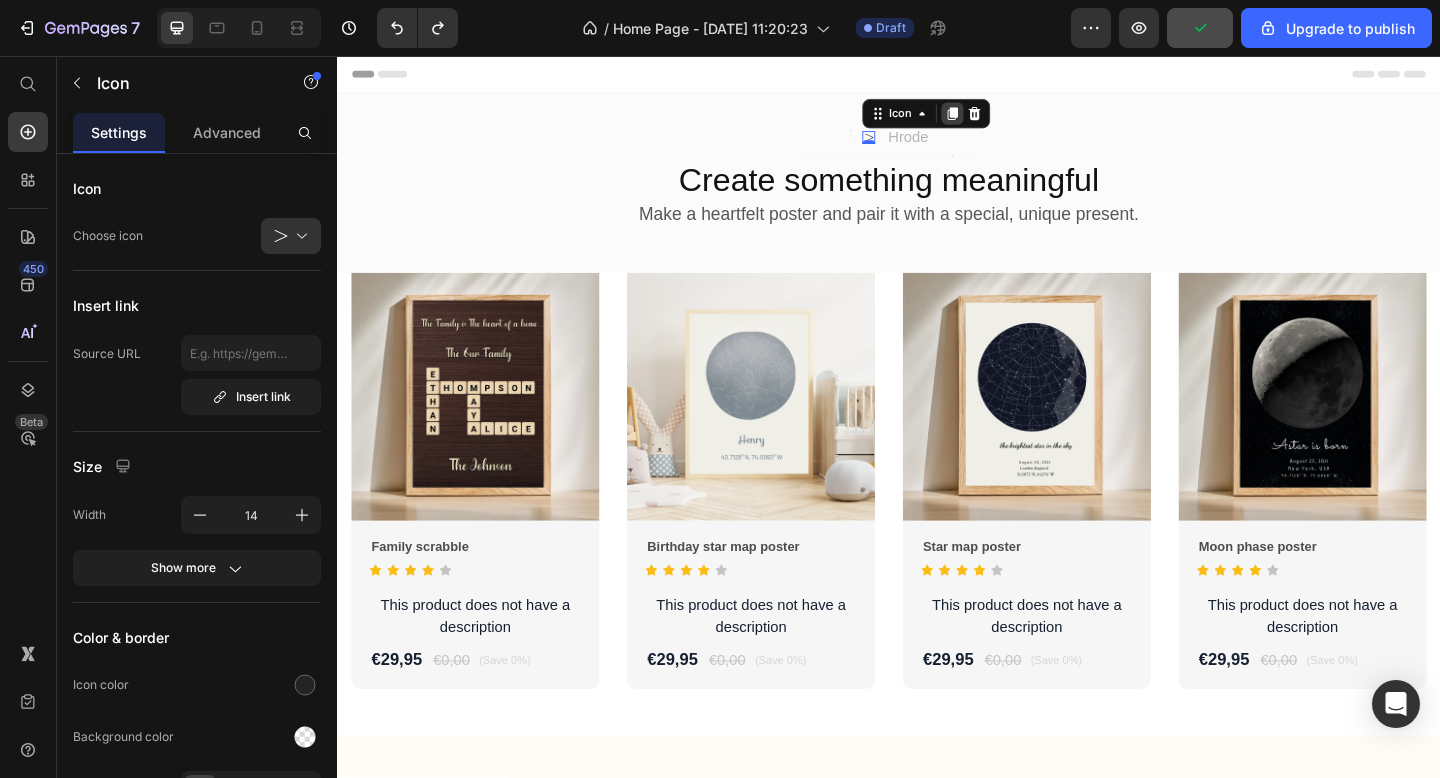 click 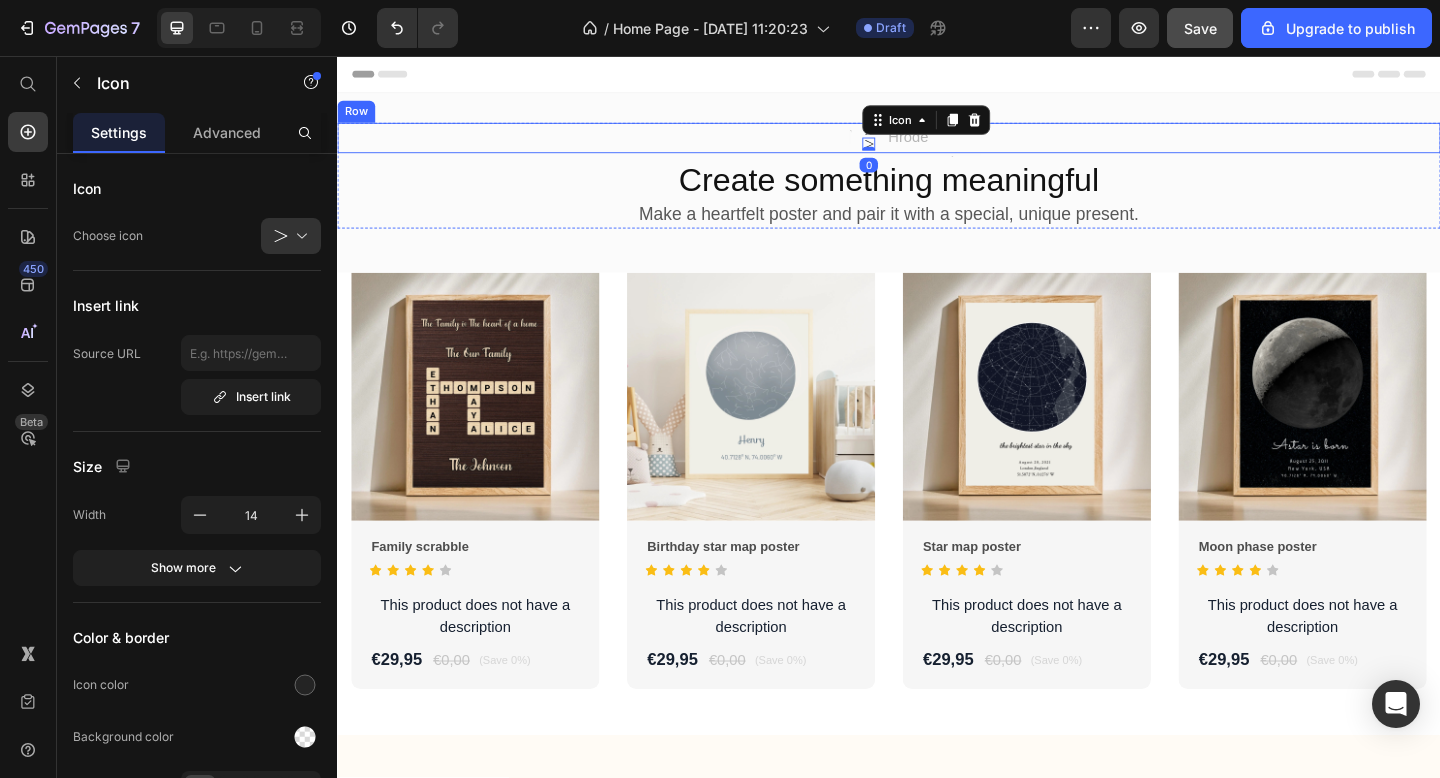 click on "Heading
Icon
Icon   0 Hrode Text Block Row" at bounding box center [937, 145] 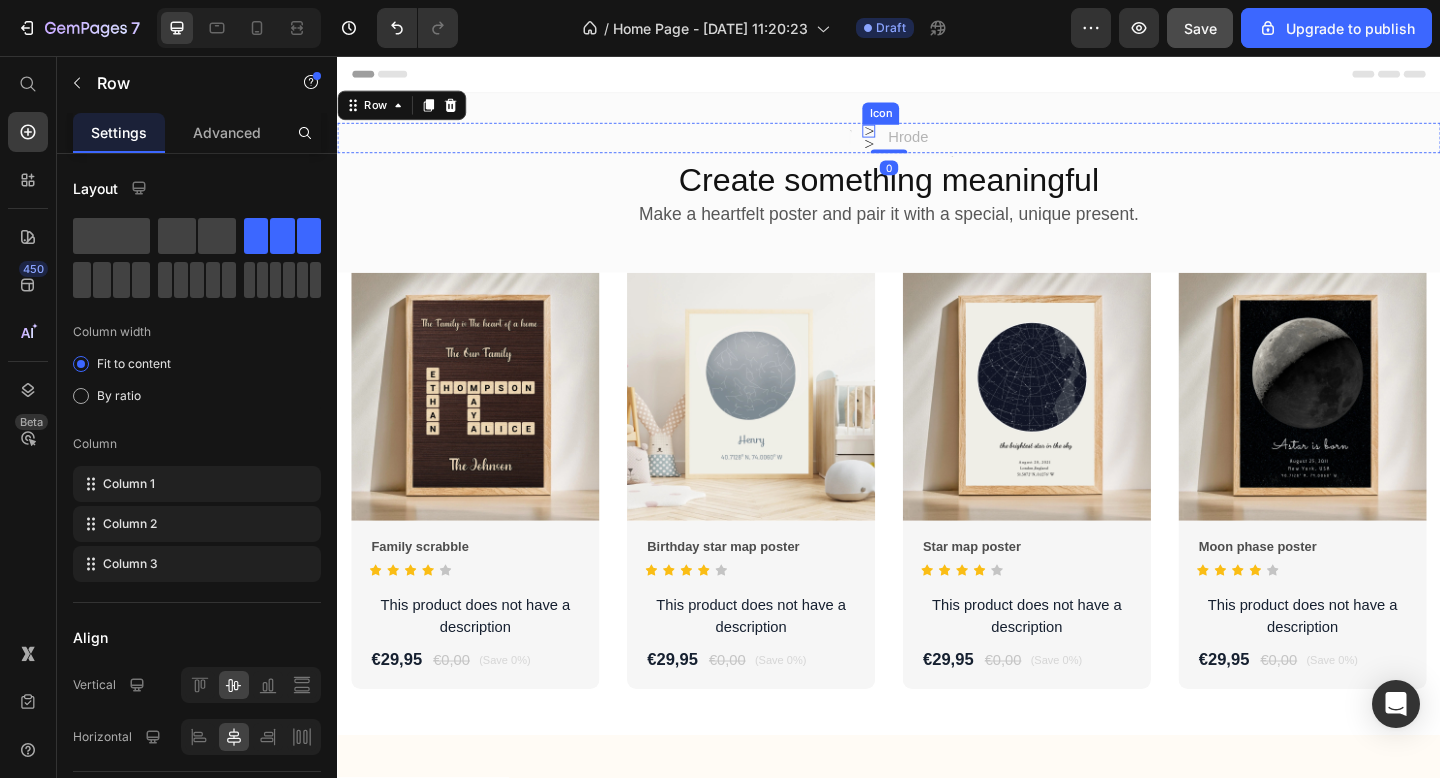 click 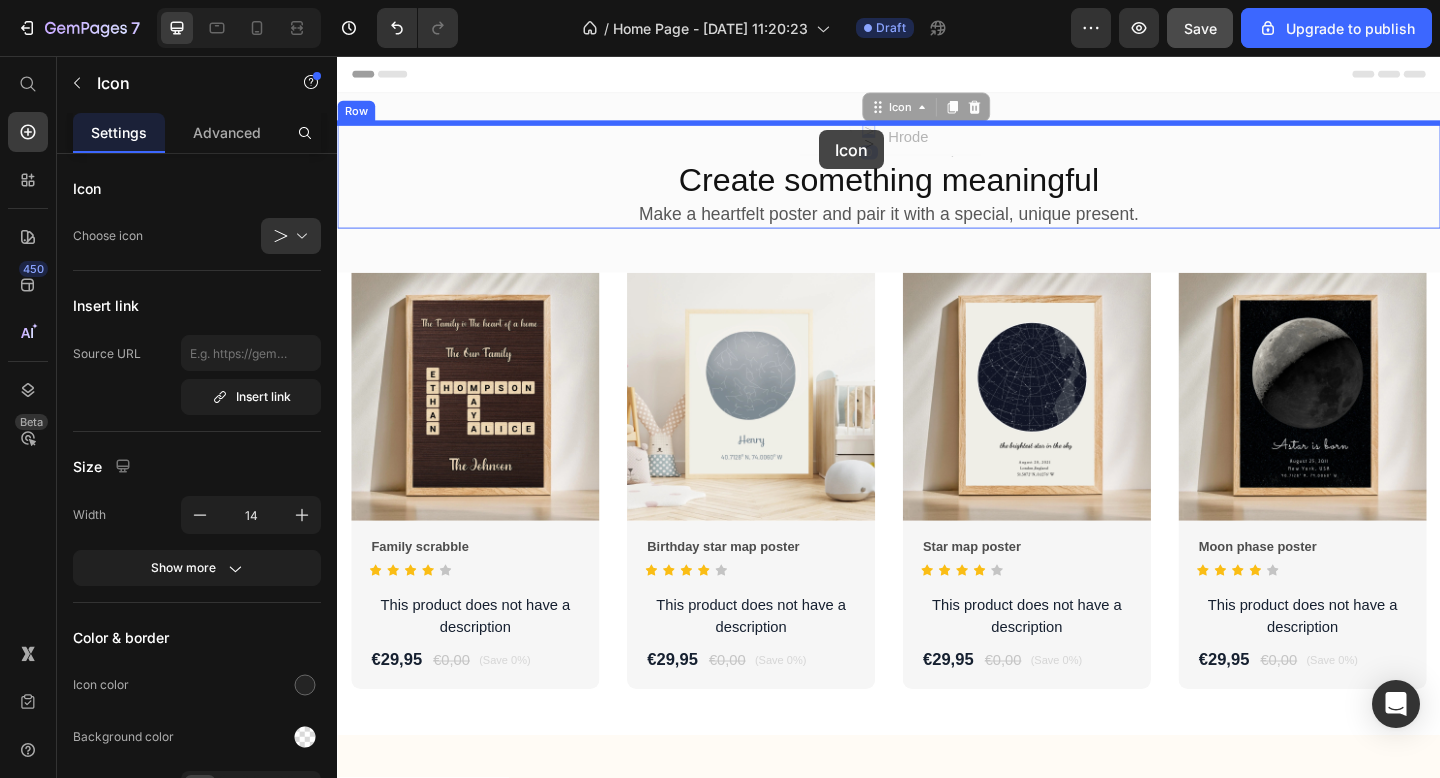 drag, startPoint x: 928, startPoint y: 113, endPoint x: 861, endPoint y: 137, distance: 71.168816 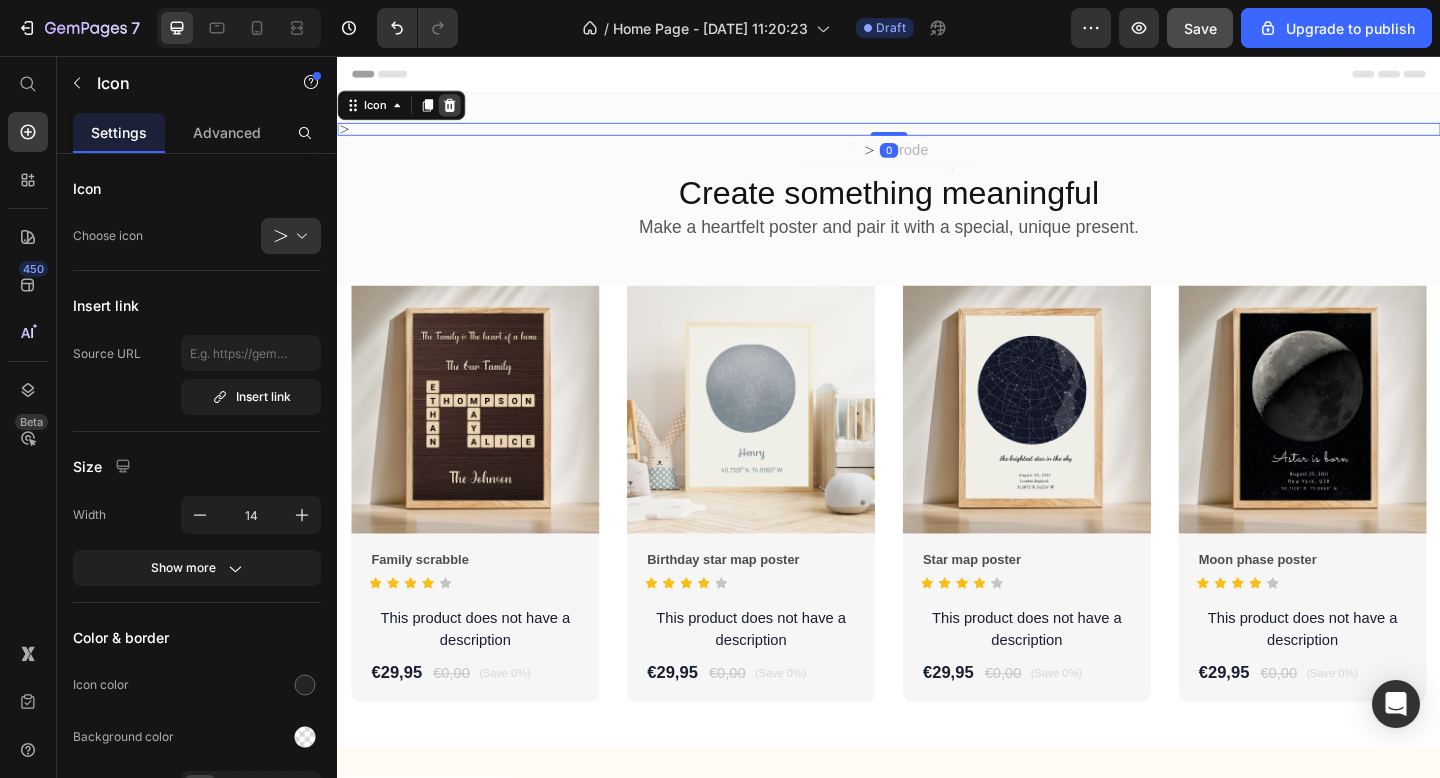 click 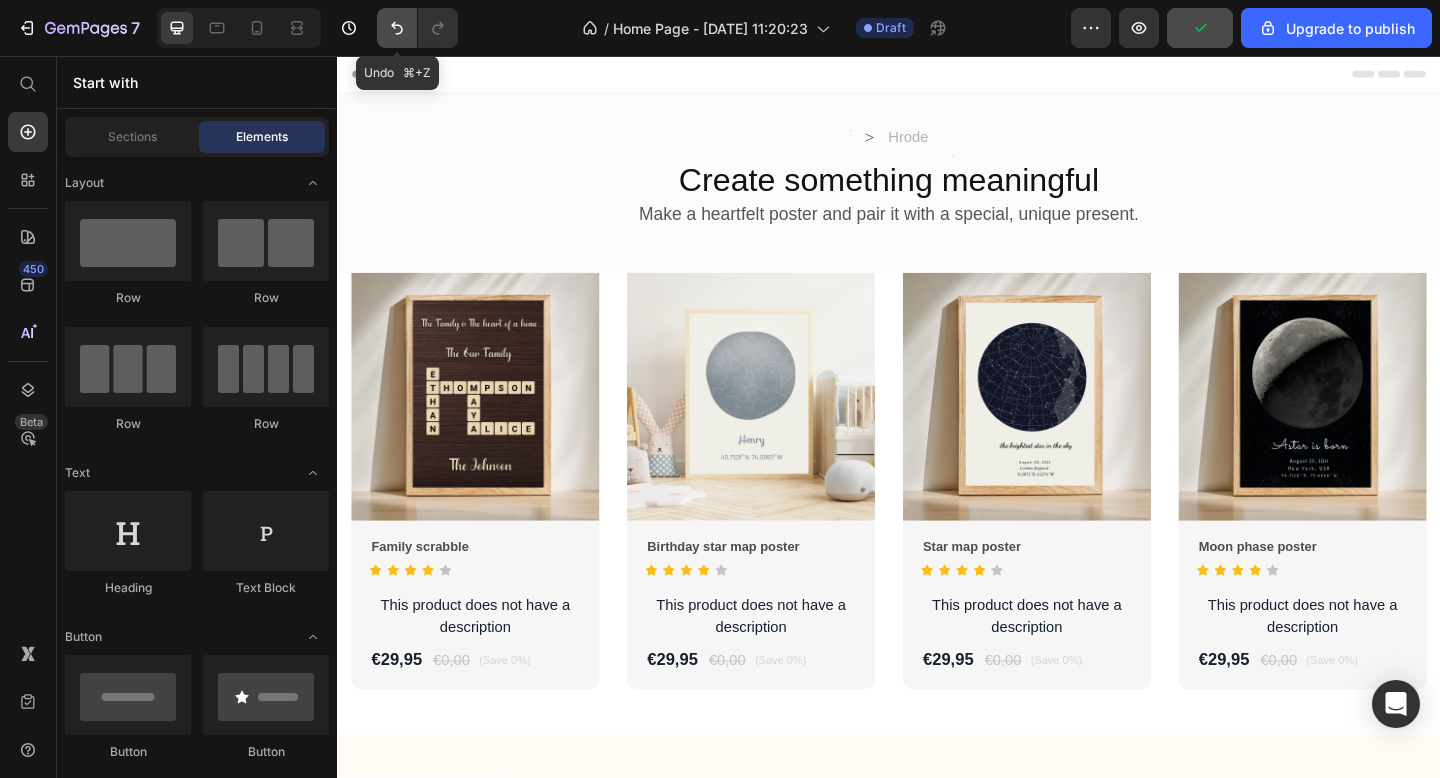 click 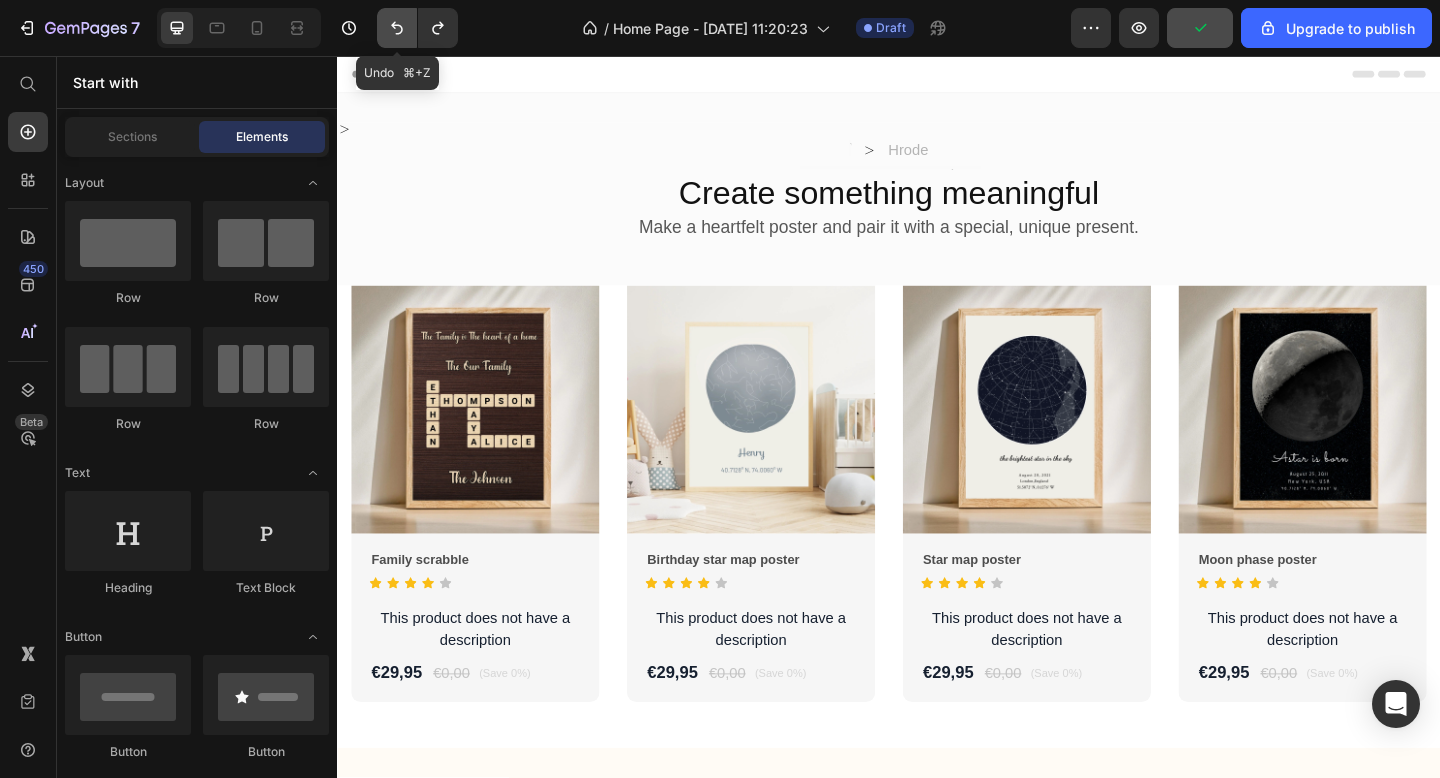 click 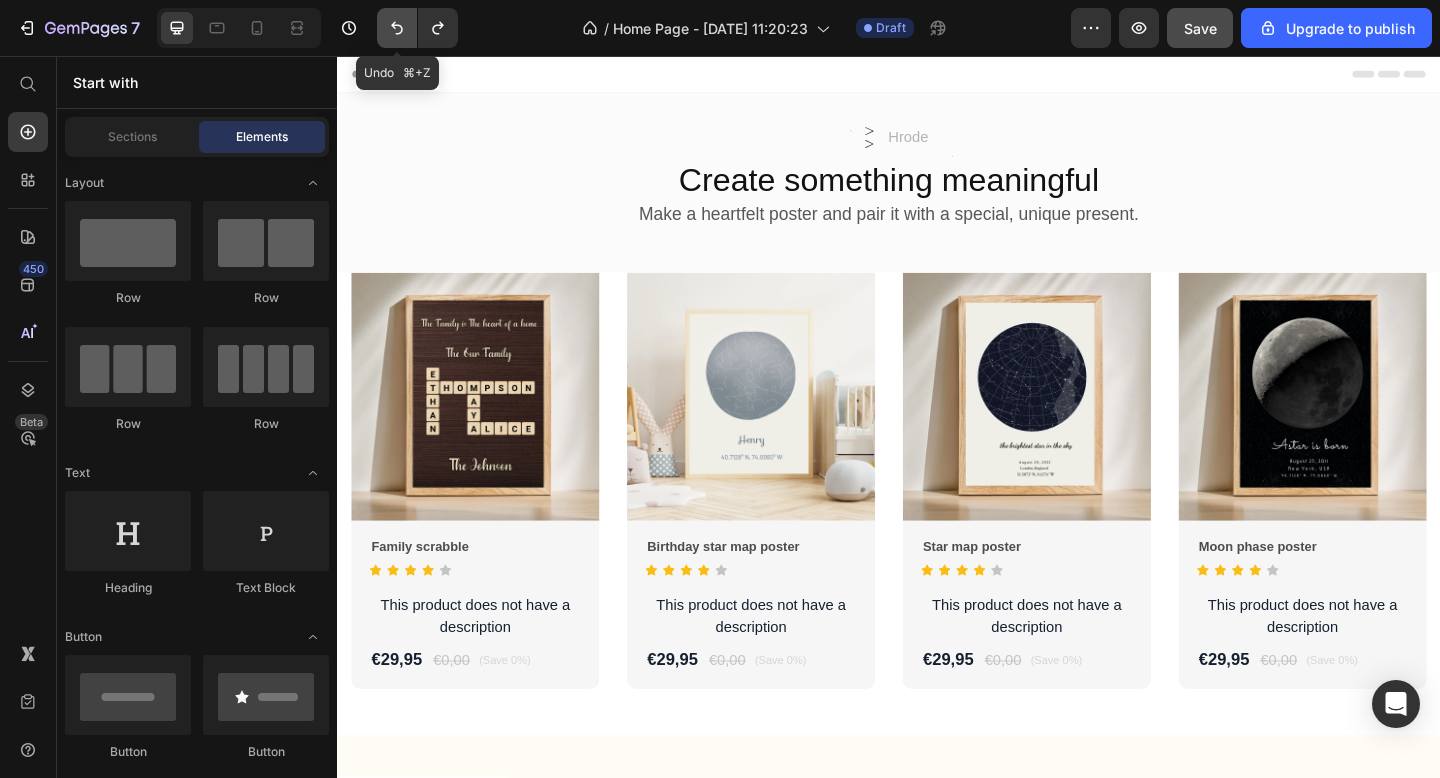 click 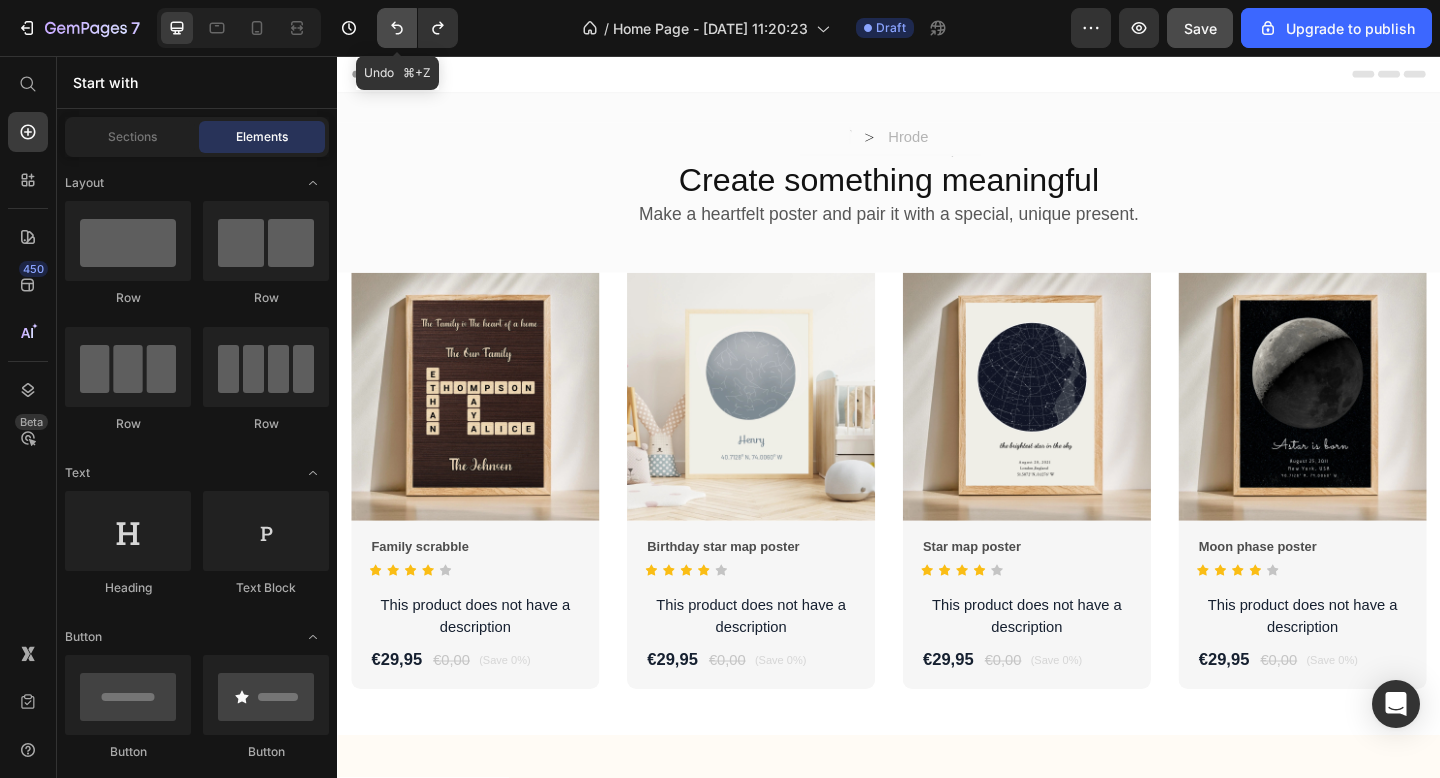 click 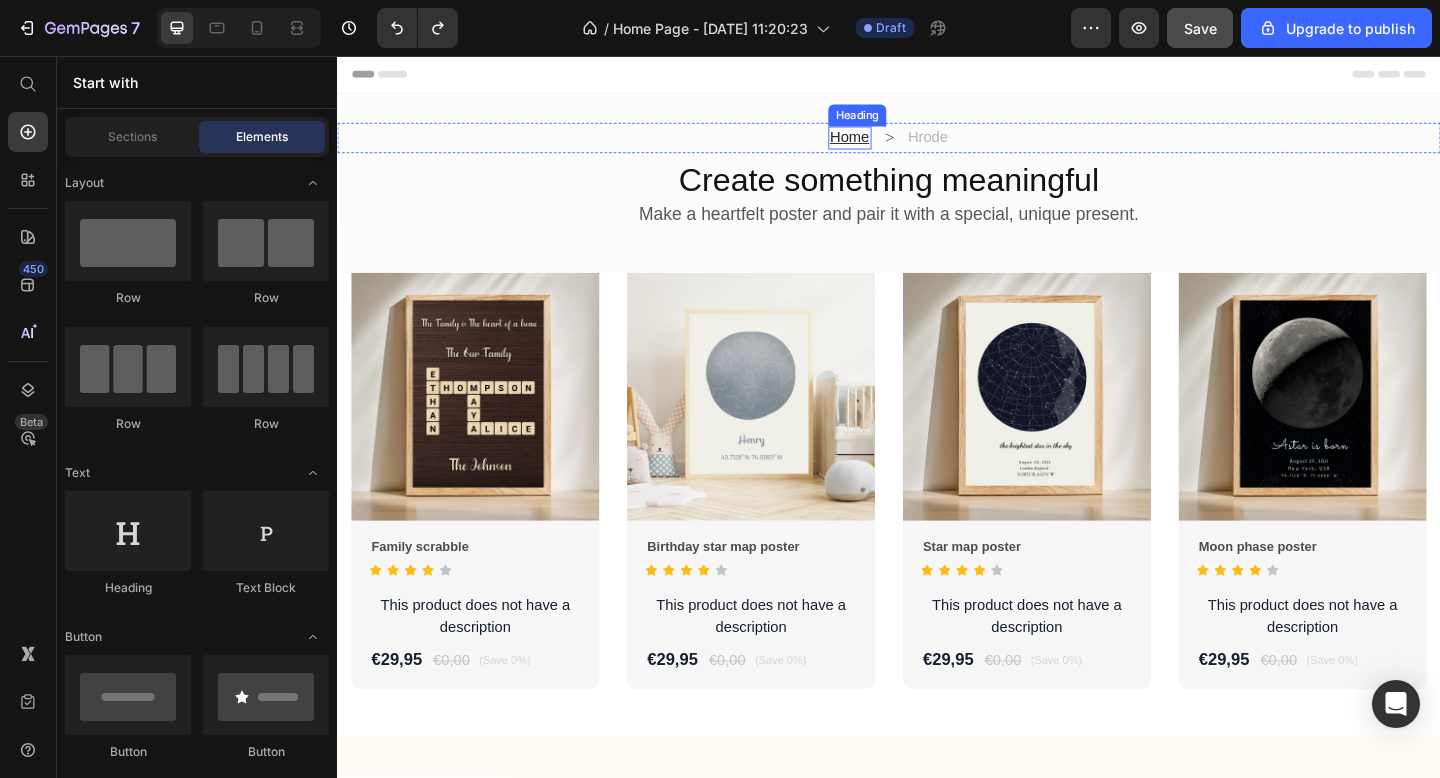 click on "Home" at bounding box center [894, 144] 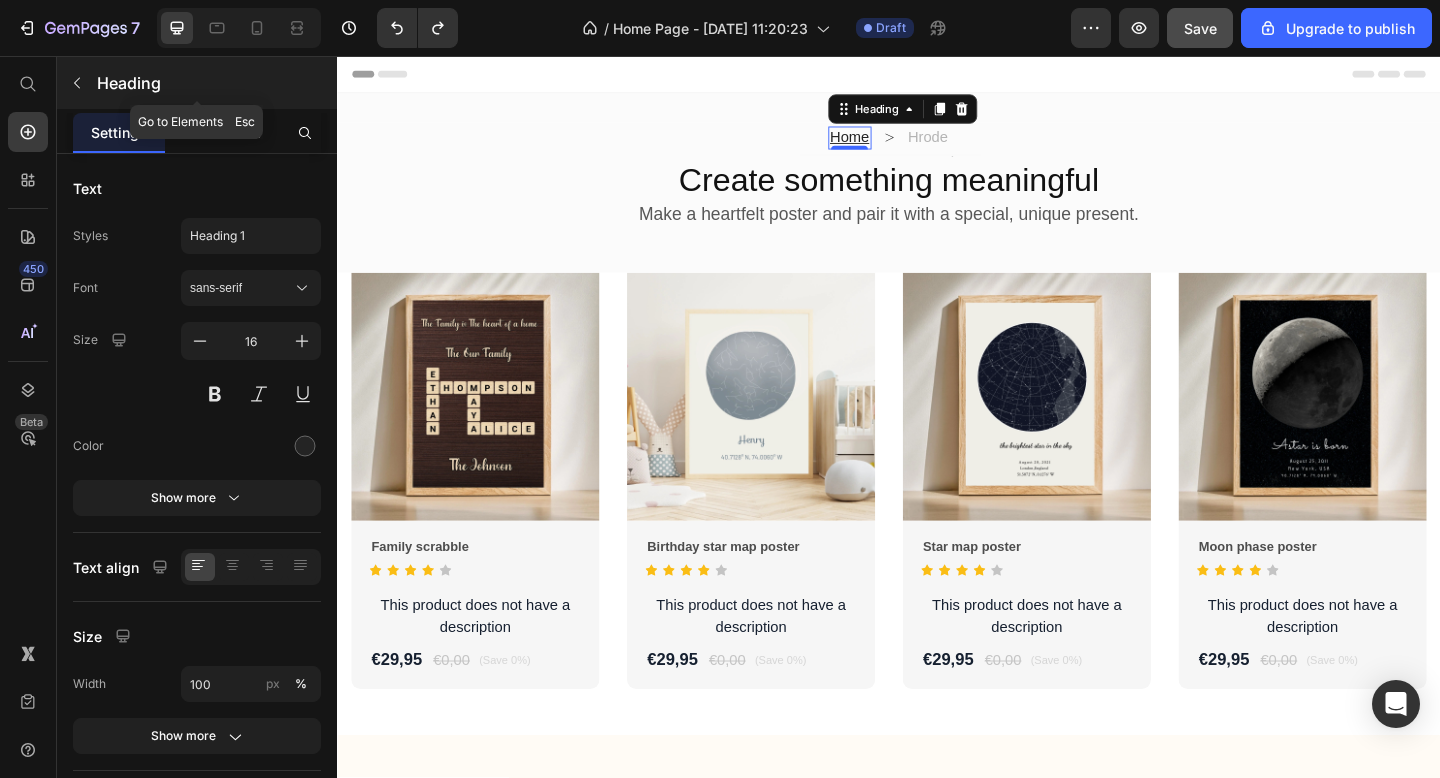 click 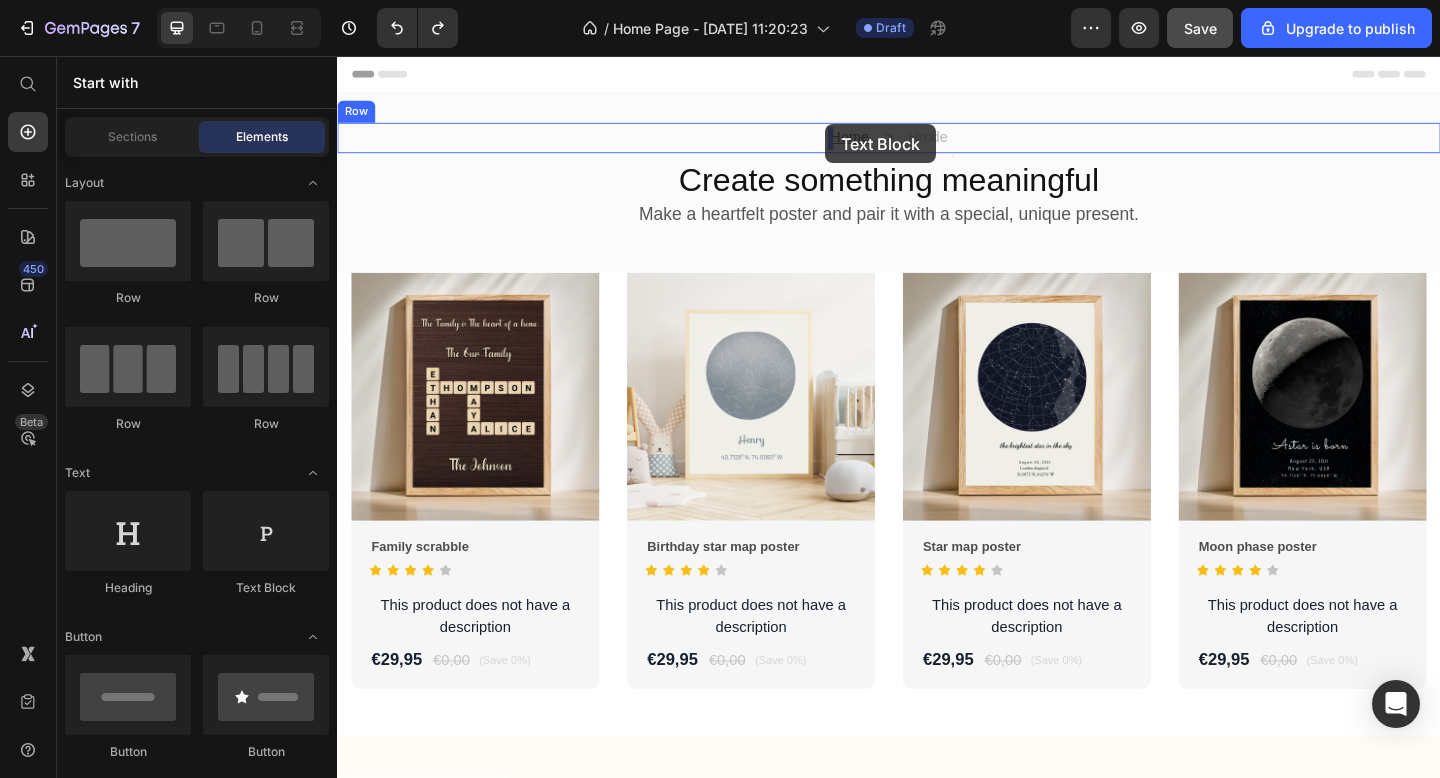 drag, startPoint x: 589, startPoint y: 612, endPoint x: 868, endPoint y: 130, distance: 556.92456 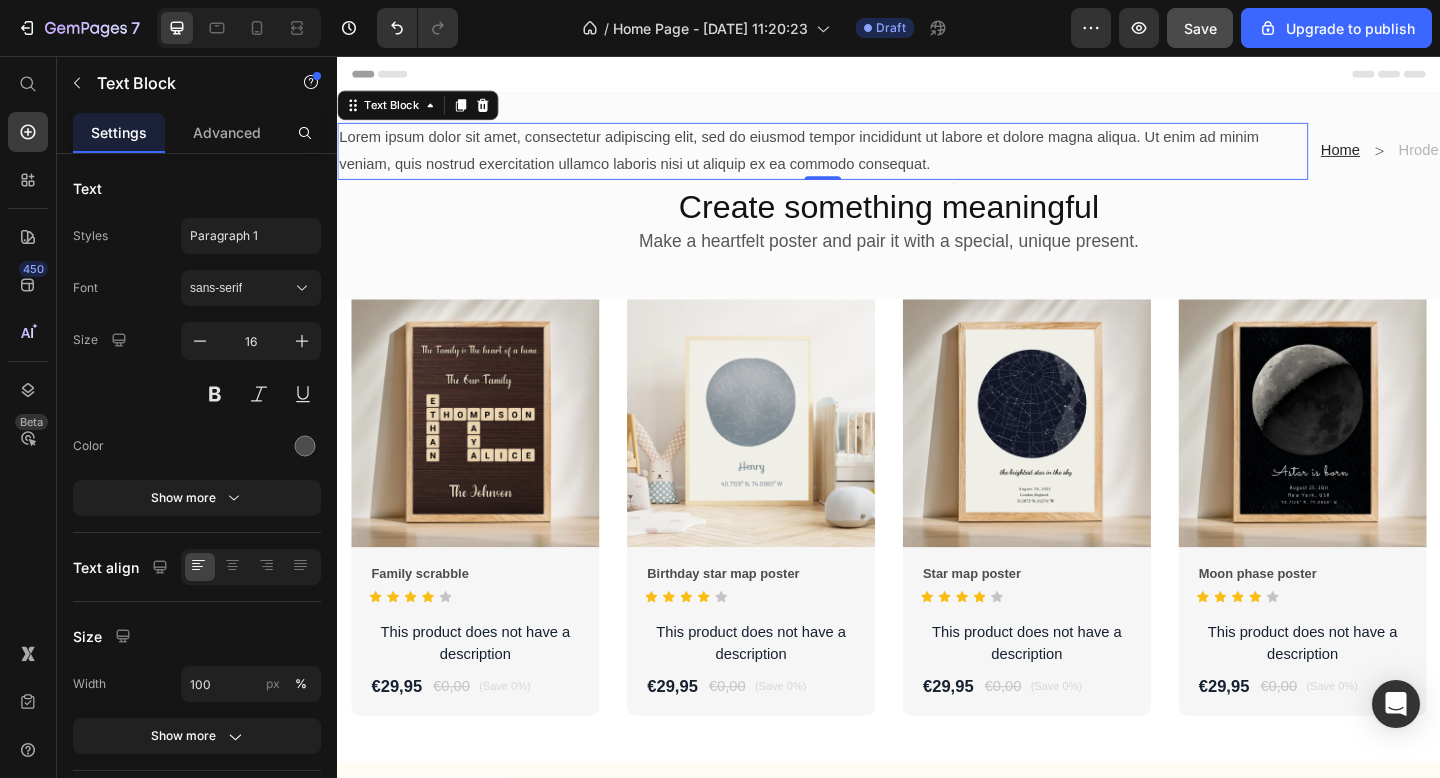 click on "Lorem ipsum dolor sit amet, consectetur adipiscing elit, sed do eiusmod tempor incididunt ut labore et dolore magna aliqua. Ut enim ad minim veniam, quis nostrud exercitation ullamco laboris nisi ut aliquip ex ea commodo consequat." at bounding box center [865, 160] 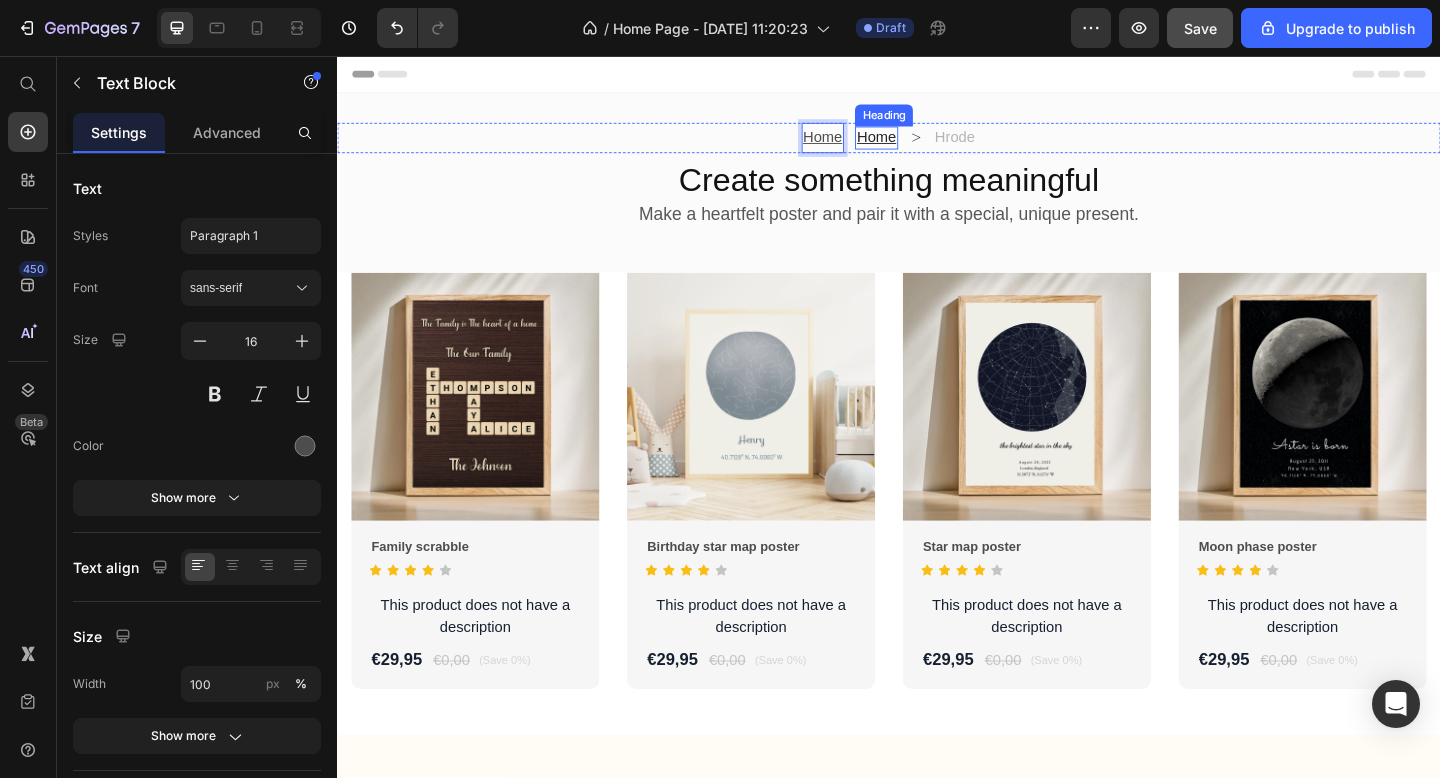 click on "Home" at bounding box center (923, 144) 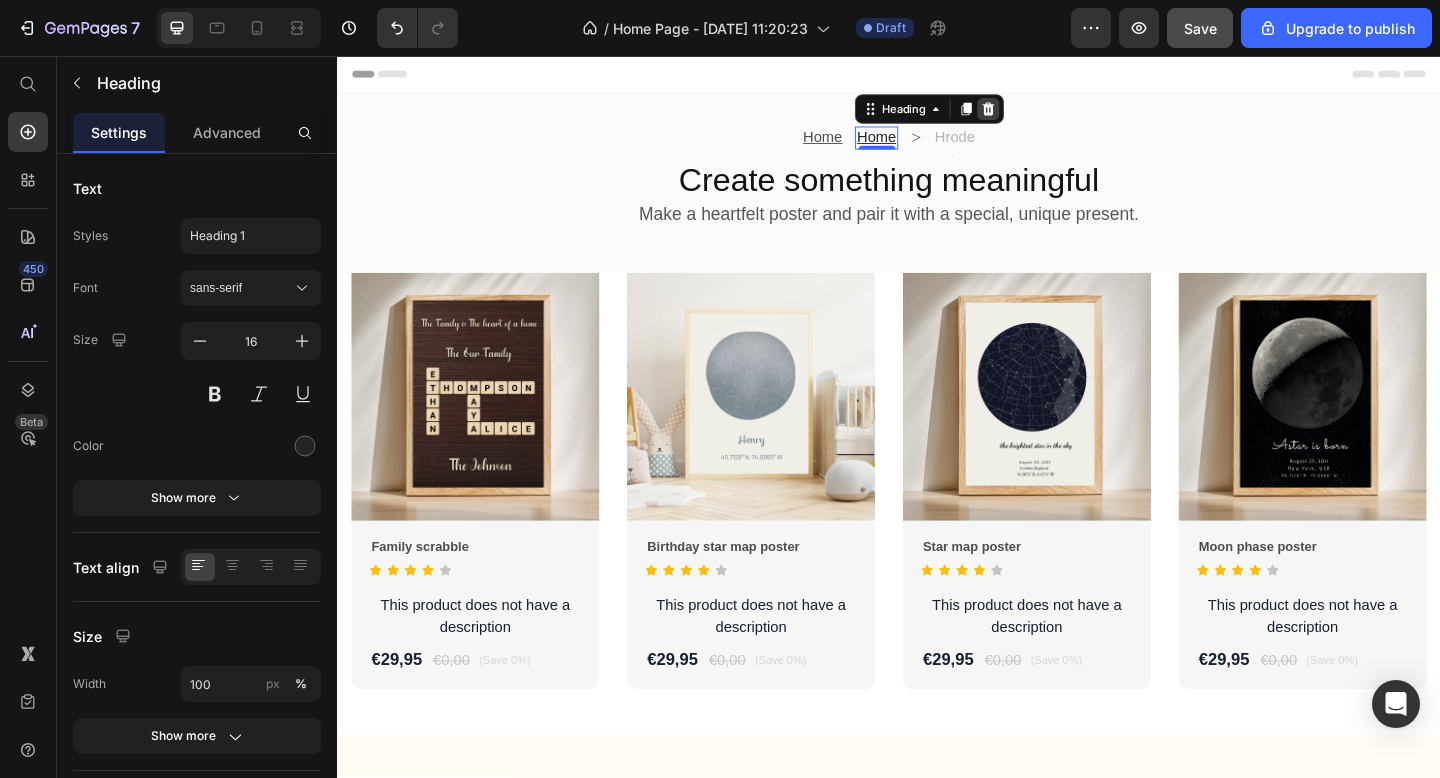 click 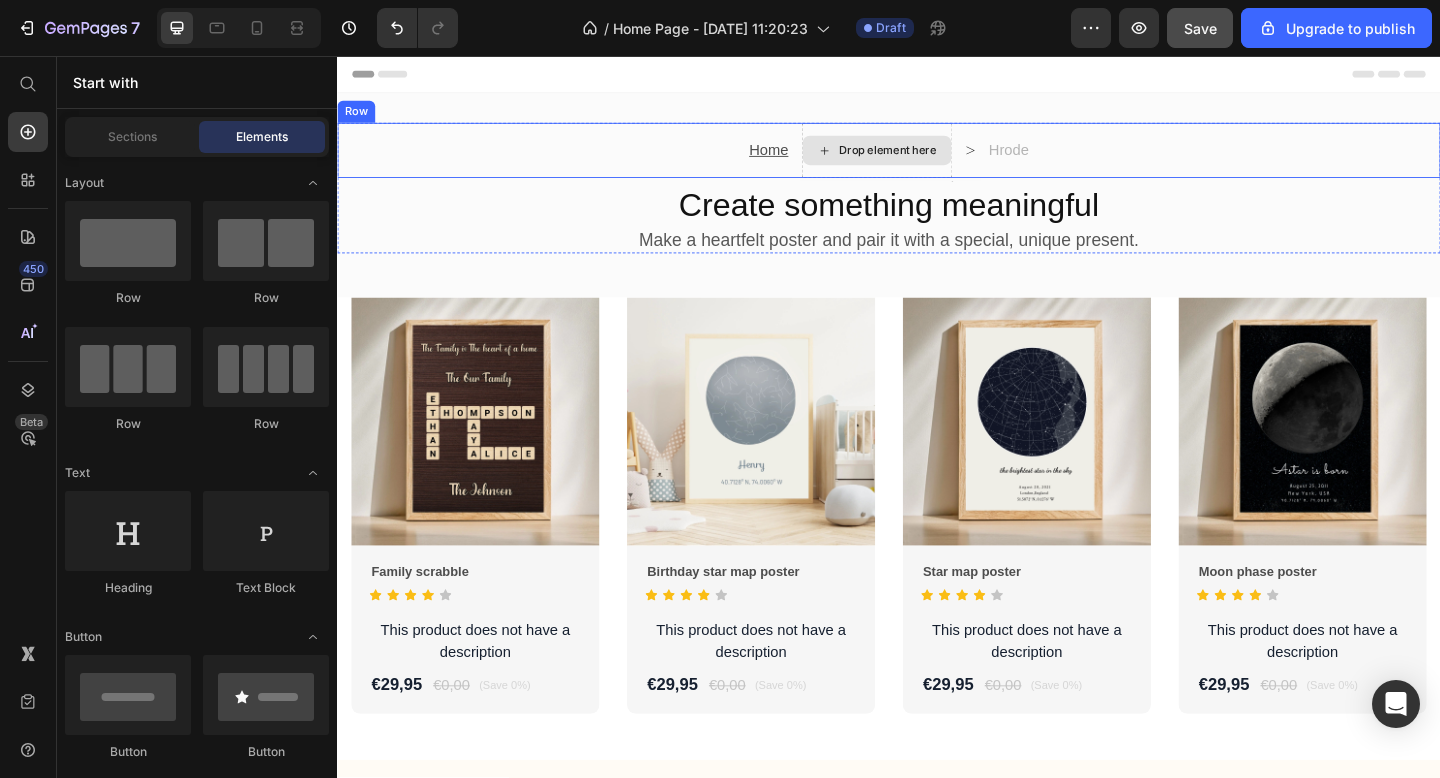 click on "Drop element here" at bounding box center (936, 159) 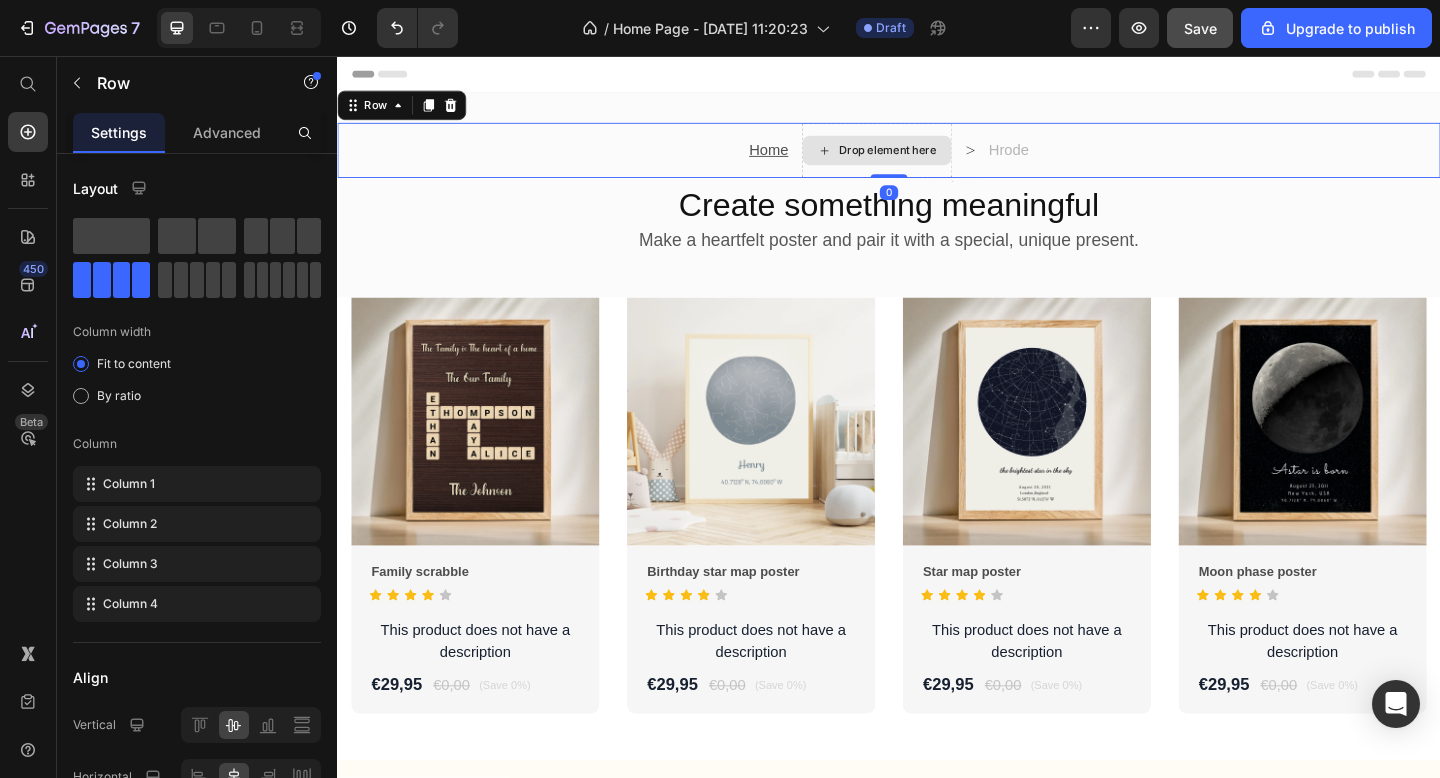 click on "Drop element here" at bounding box center (924, 159) 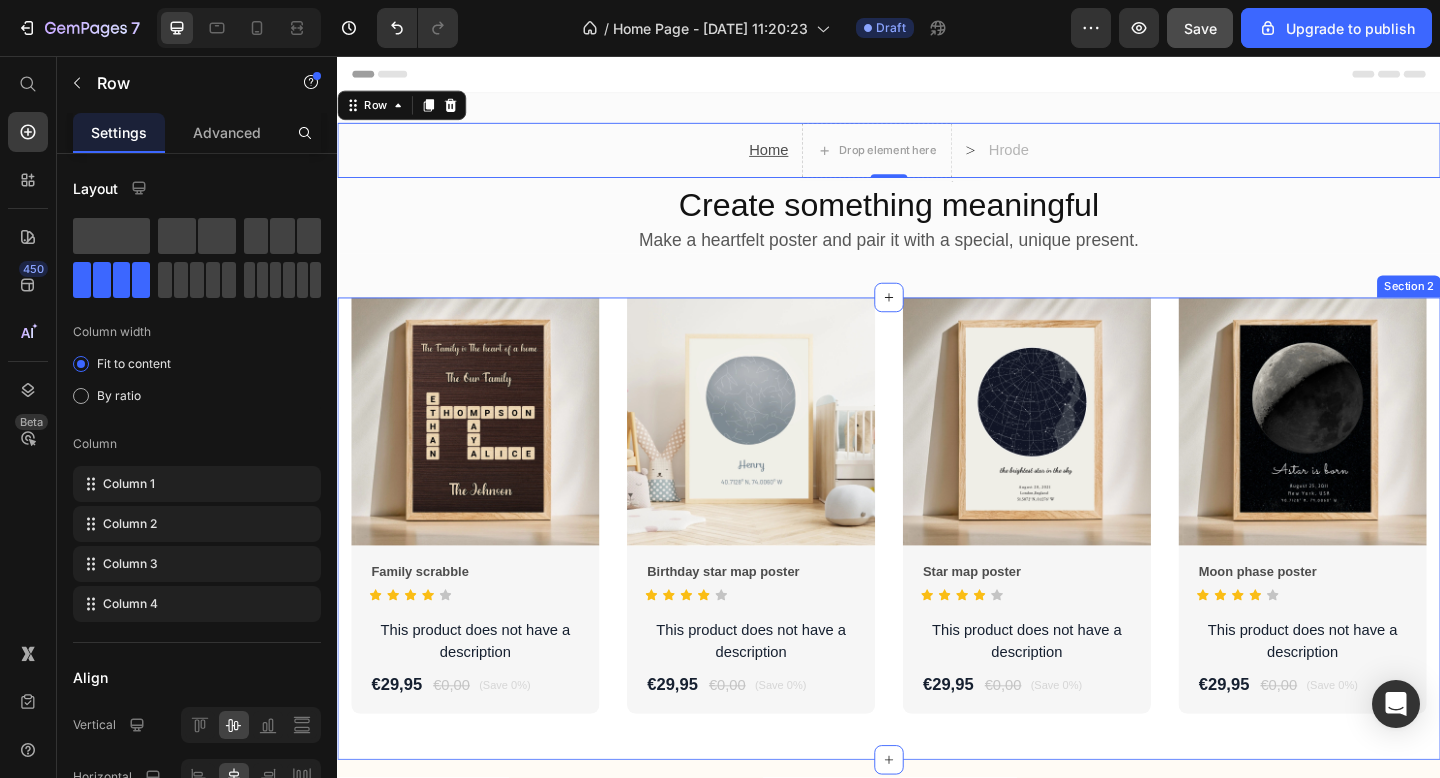click on "Product Images Family scrabble Product Title                Icon                Icon                Icon                Icon                Icon Icon List Hoz This product does not have a description Product Description €29,95 Product Price €0,00 Product Price (Save 0%) Product Badge Row Row Row Product Images Birthday star map poster Product Title                Icon                Icon                Icon                Icon                Icon Icon List Hoz This product does not have a description Product Description €29,95 Product Price €0,00 Product Price (Save 0%) Product Badge Row Row Row Product Images Star map poster Product Title                Icon                Icon                Icon                Icon                Icon Icon List Hoz This product does not have a description Product Description €29,95 Product Price €0,00 Product Price (Save 0%) Product Badge Row Row Row Product Images Moon phase poster Product Title                Icon                Icon                Icon Icon" at bounding box center (937, 570) 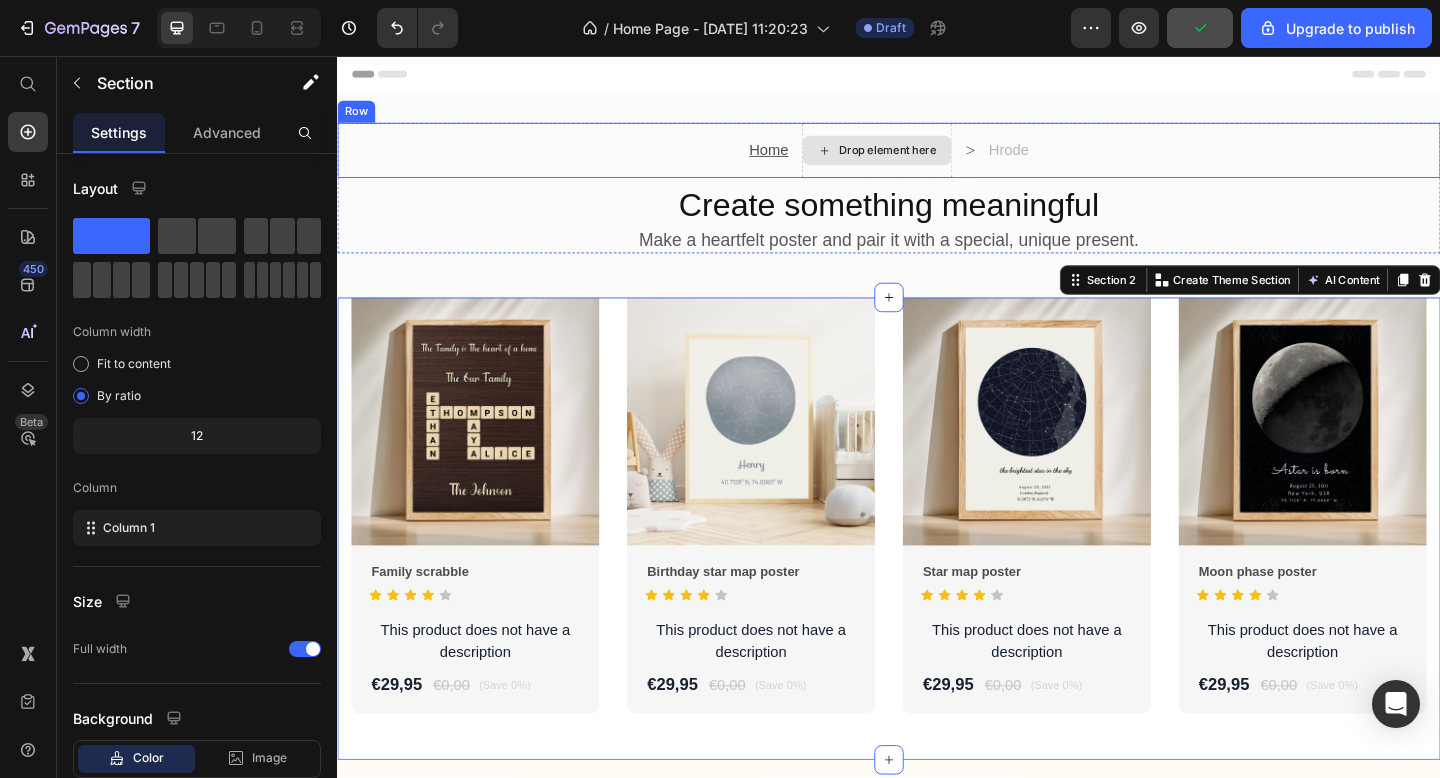 click on "Drop element here" at bounding box center (924, 159) 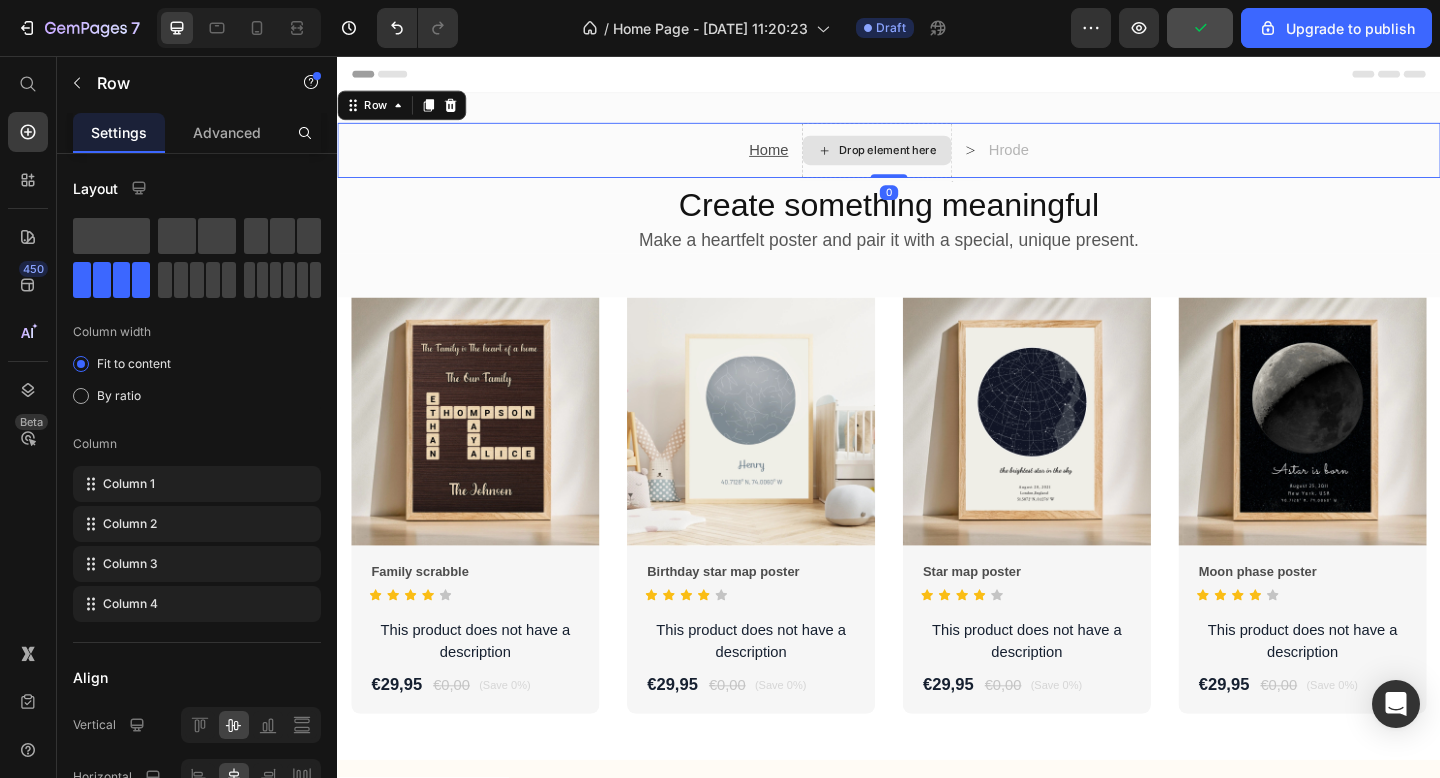click on "Drop element here" at bounding box center (924, 159) 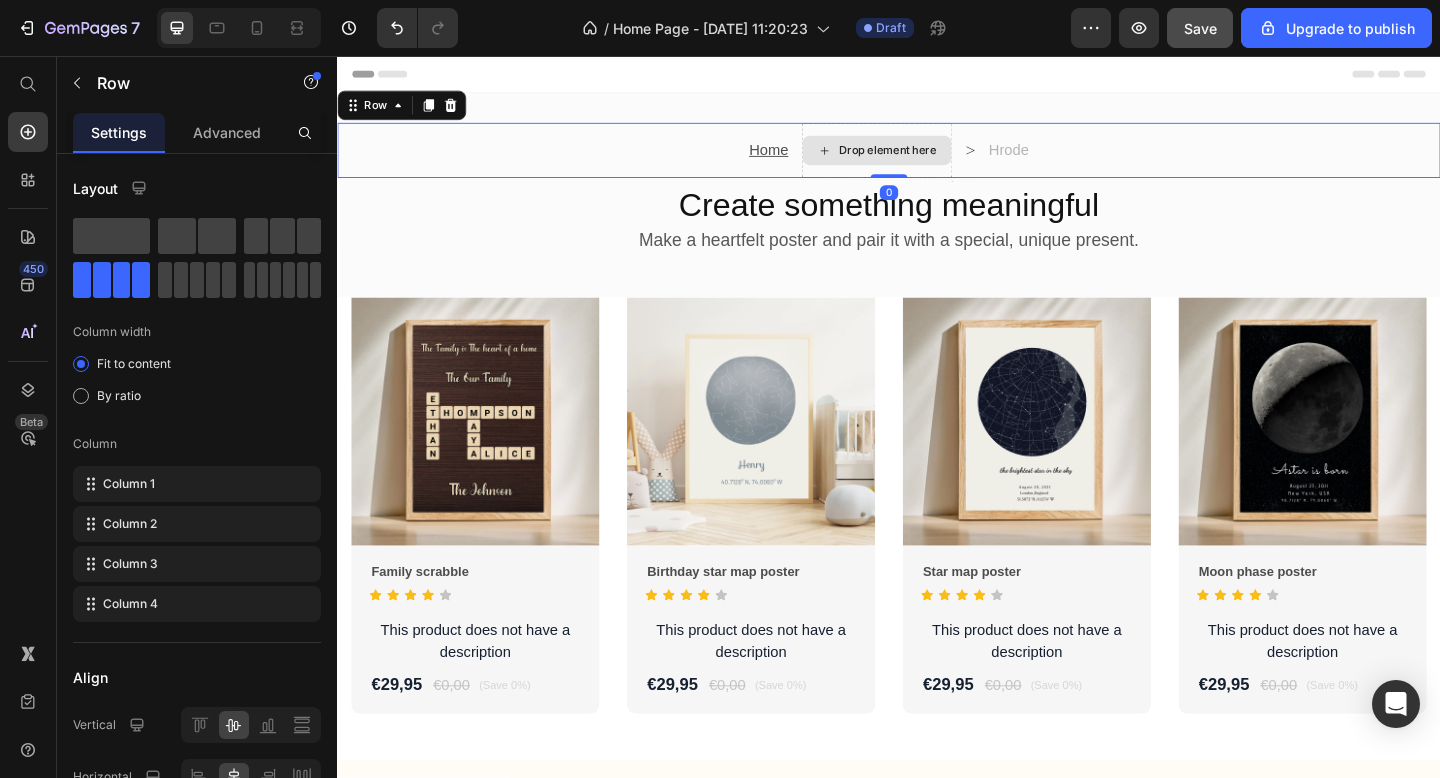 click on "Drop element here" at bounding box center (924, 159) 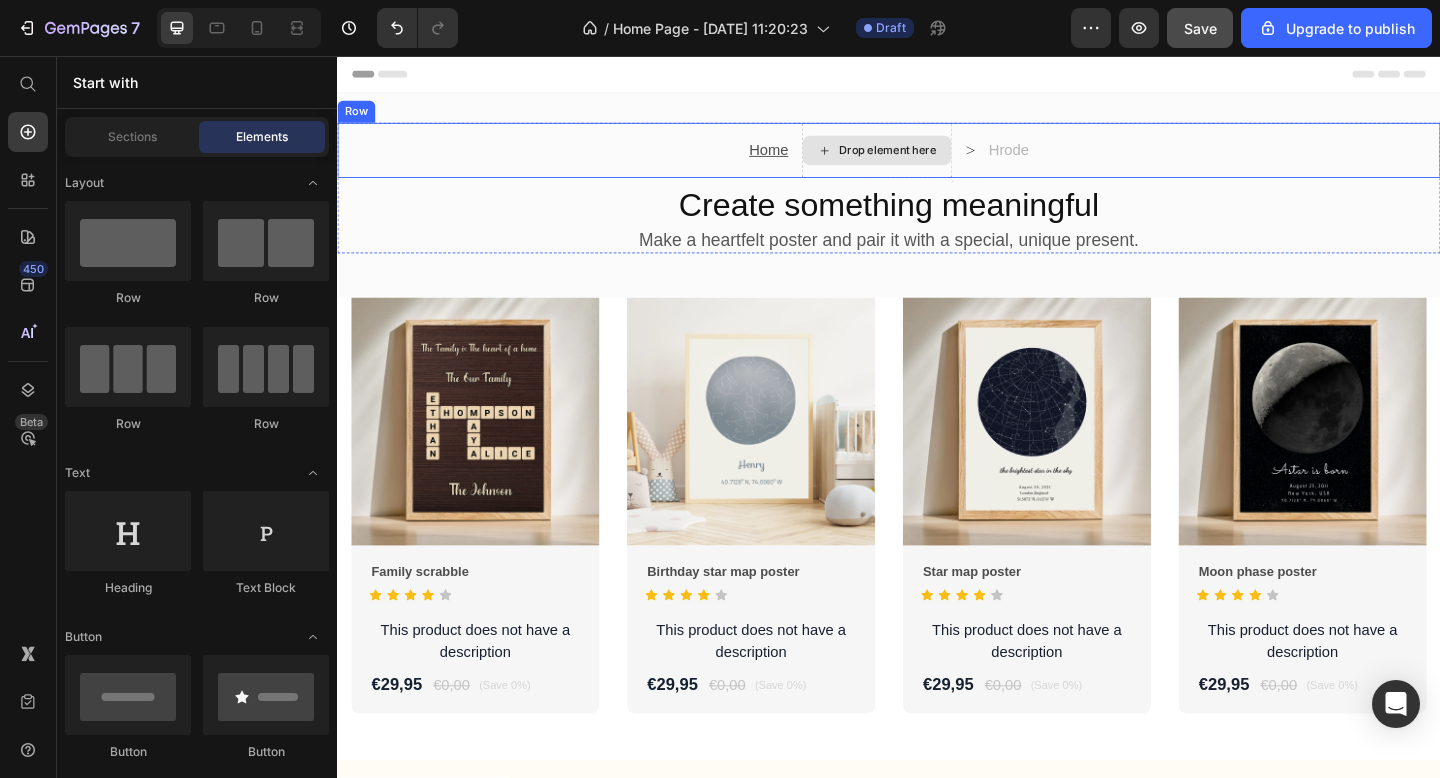 click on "Drop element here" at bounding box center [924, 159] 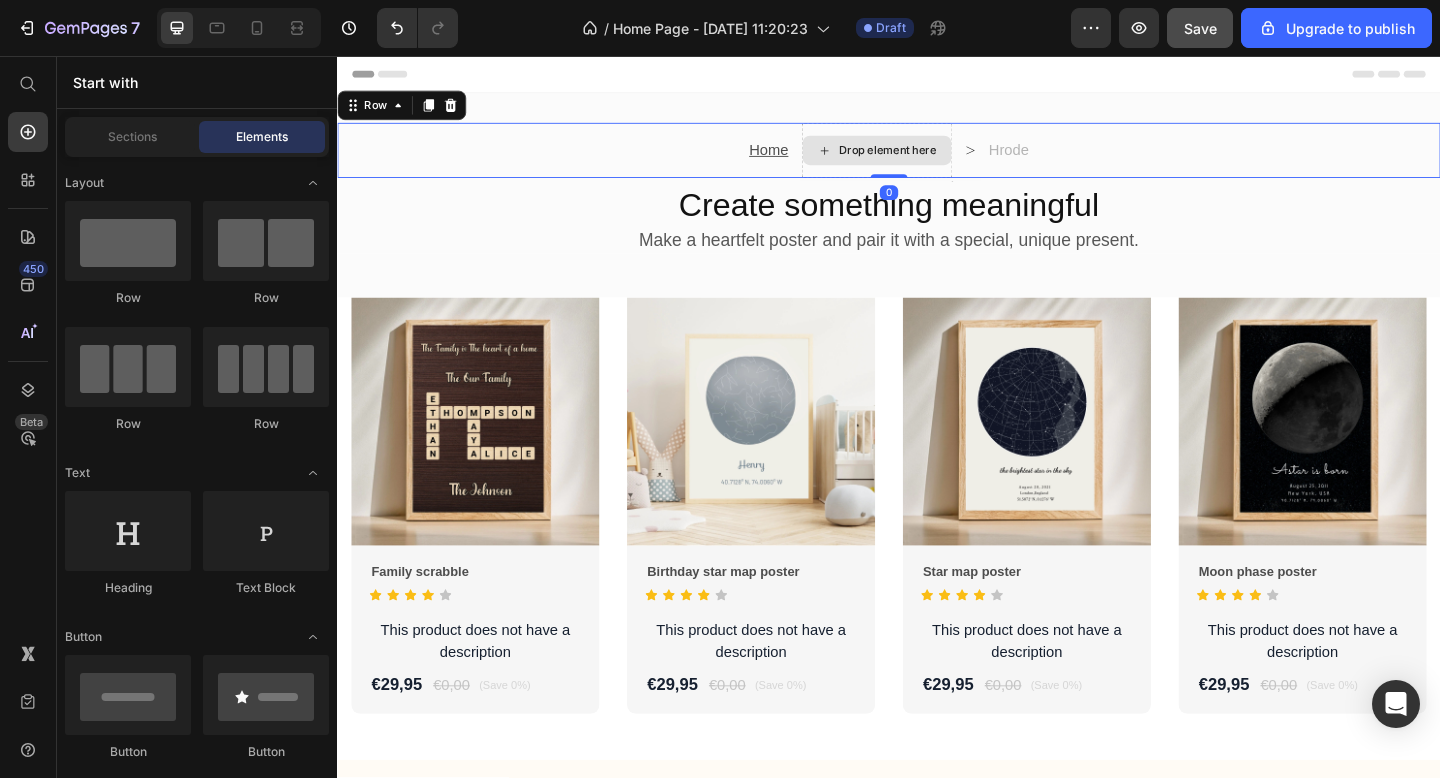 click on "Drop element here" at bounding box center [936, 159] 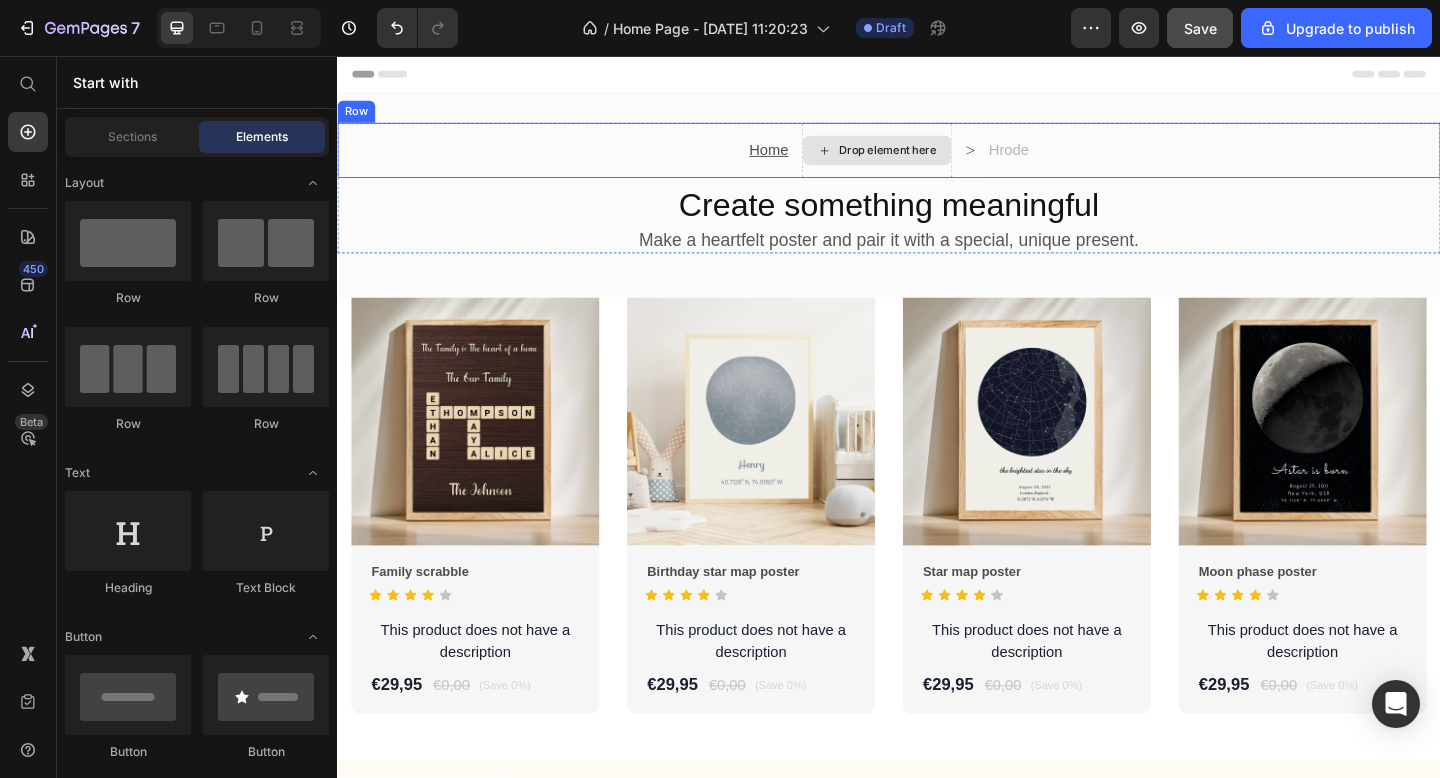 click on "Drop element here" at bounding box center [936, 159] 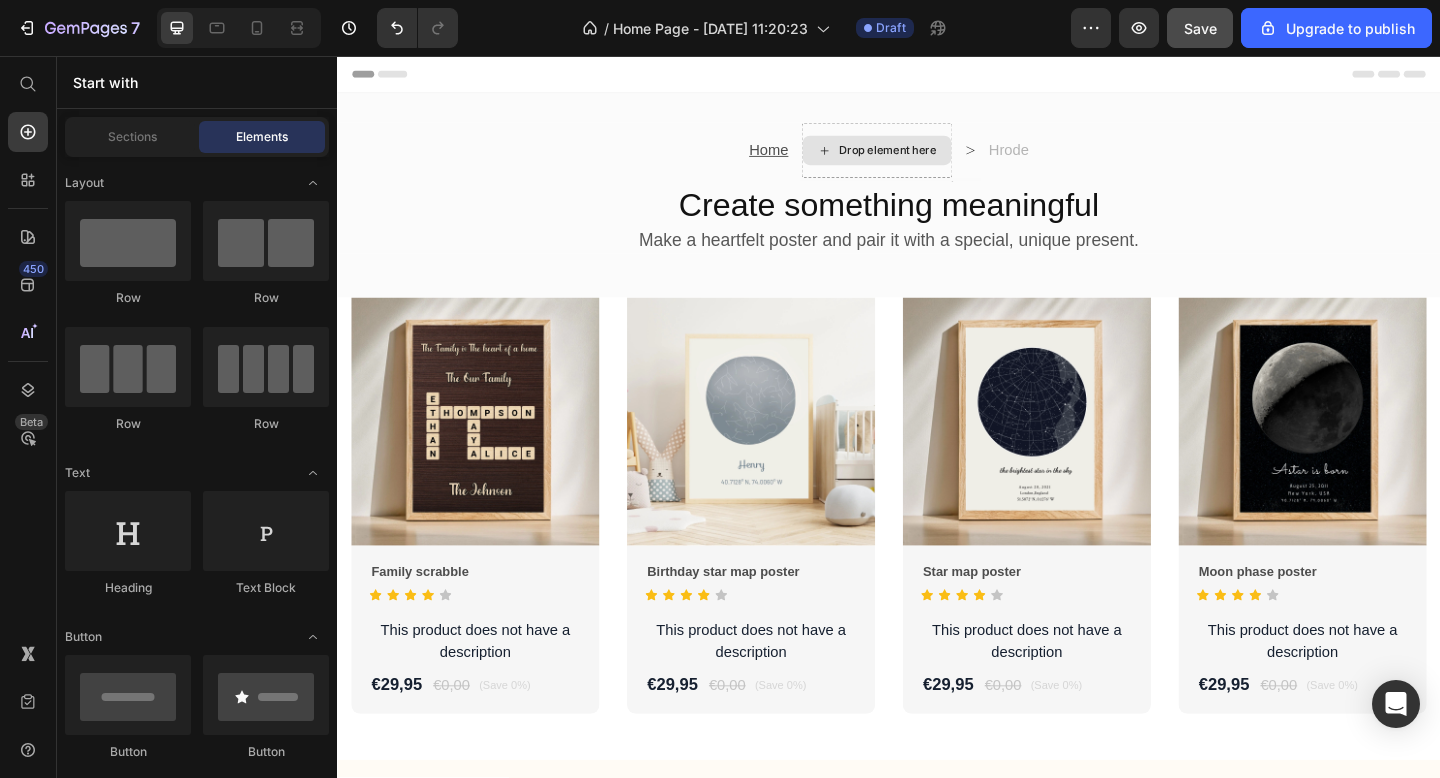 click 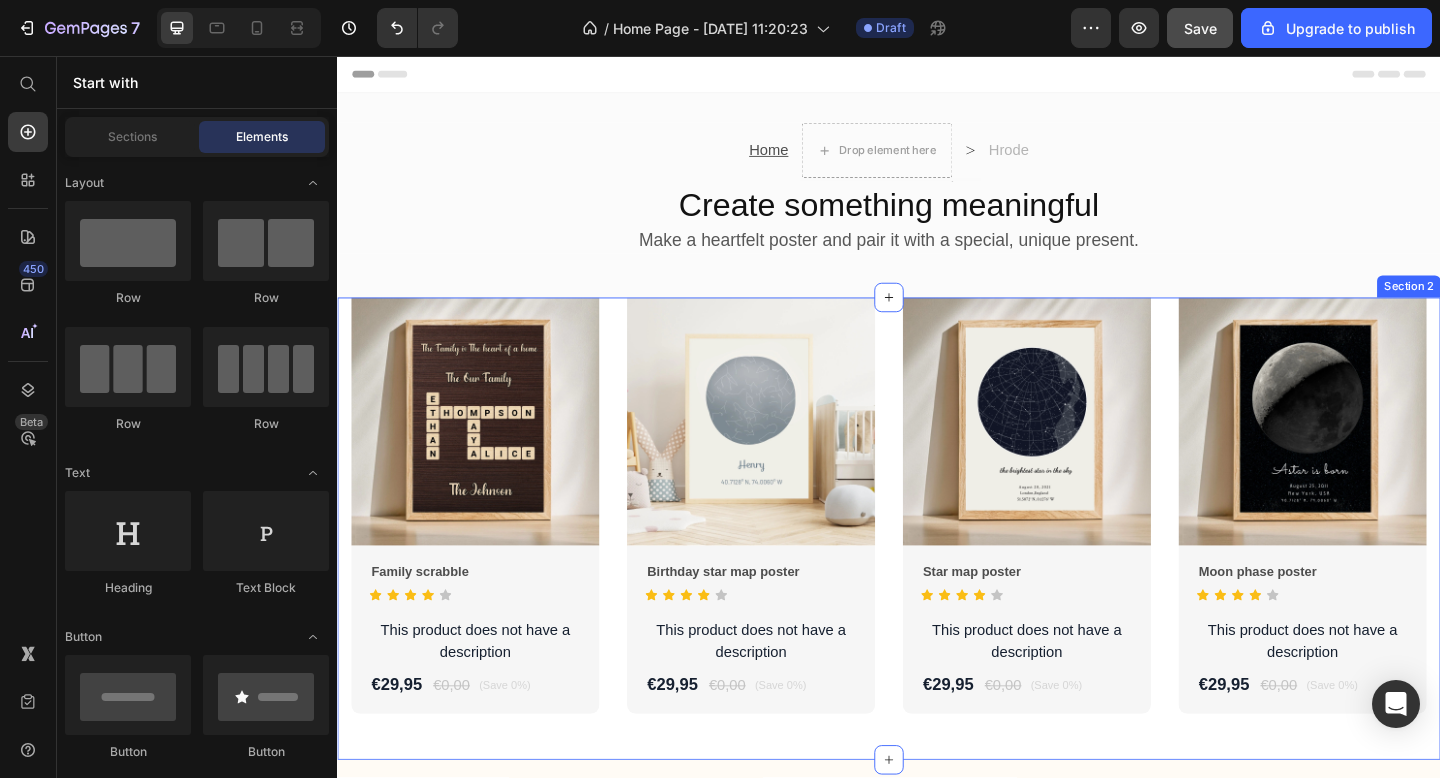 click on "Product Images Family scrabble Product Title                Icon                Icon                Icon                Icon                Icon Icon List Hoz This product does not have a description Product Description €29,95 Product Price €0,00 Product Price (Save 0%) Product Badge Row Row Row Product Images Birthday star map poster Product Title                Icon                Icon                Icon                Icon                Icon Icon List Hoz This product does not have a description Product Description €29,95 Product Price €0,00 Product Price (Save 0%) Product Badge Row Row Row Product Images Star map poster Product Title                Icon                Icon                Icon                Icon                Icon Icon List Hoz This product does not have a description Product Description €29,95 Product Price €0,00 Product Price (Save 0%) Product Badge Row Row Row Product Images Moon phase poster Product Title                Icon                Icon                Icon Icon" at bounding box center [937, 570] 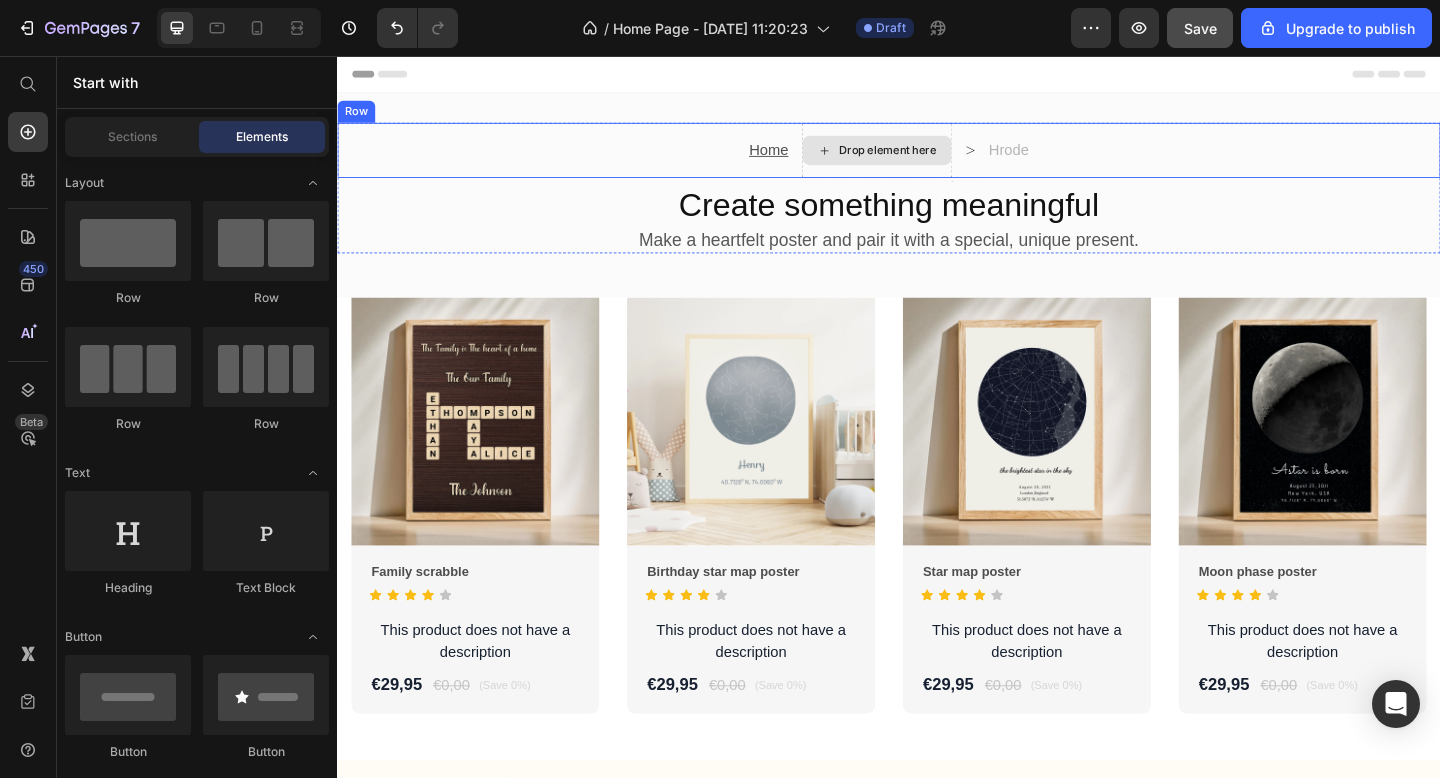 click on "Drop element here" at bounding box center [924, 159] 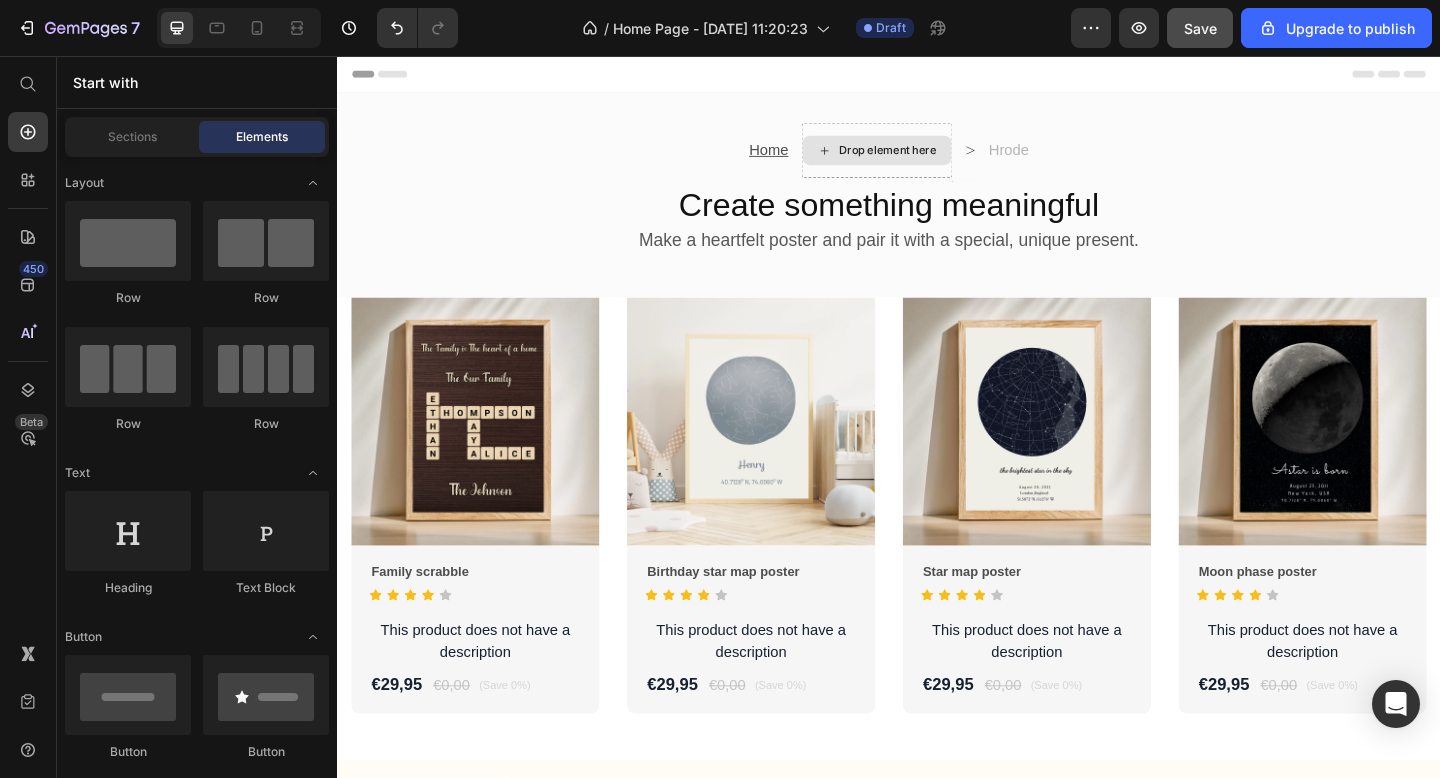 click on "Drop element here" at bounding box center (924, 159) 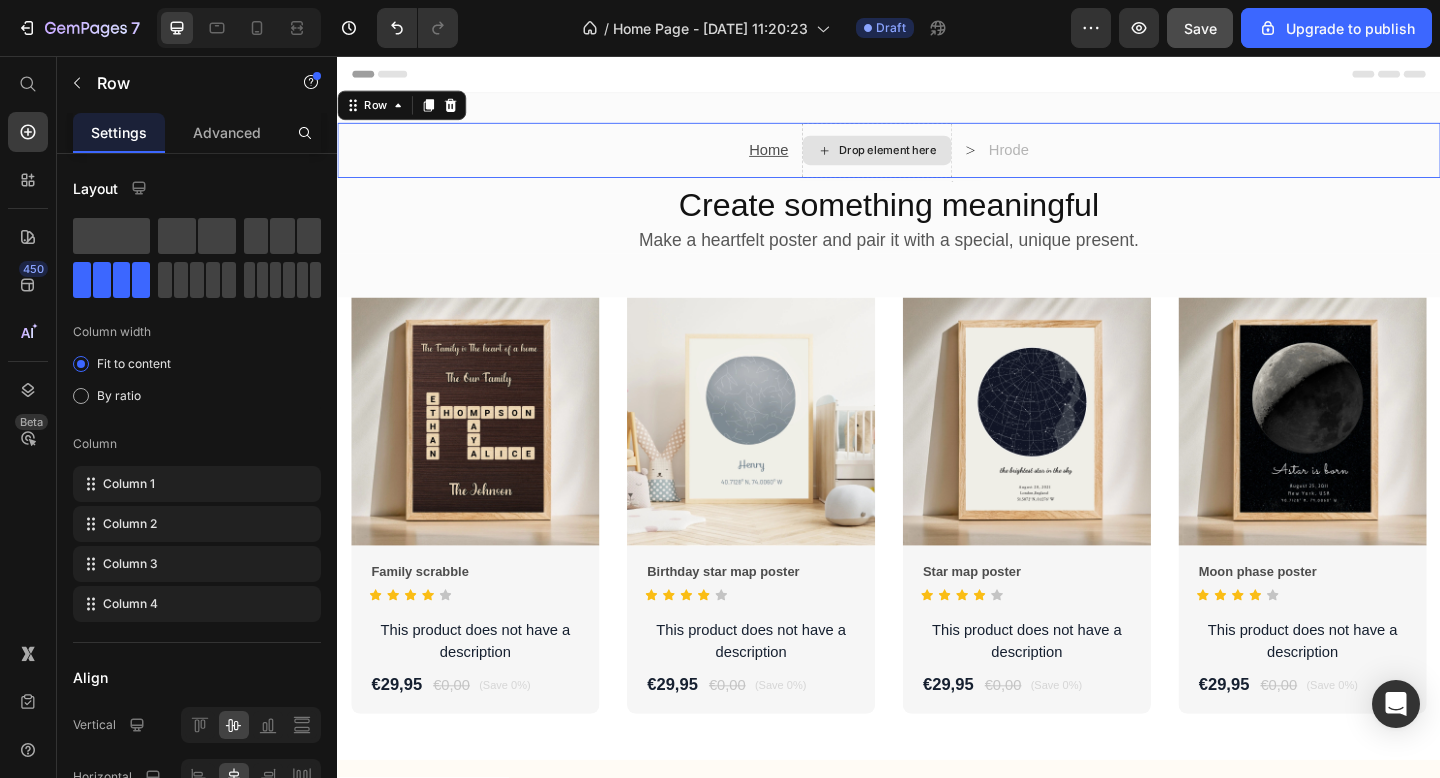 click on "Drop element here" at bounding box center [924, 159] 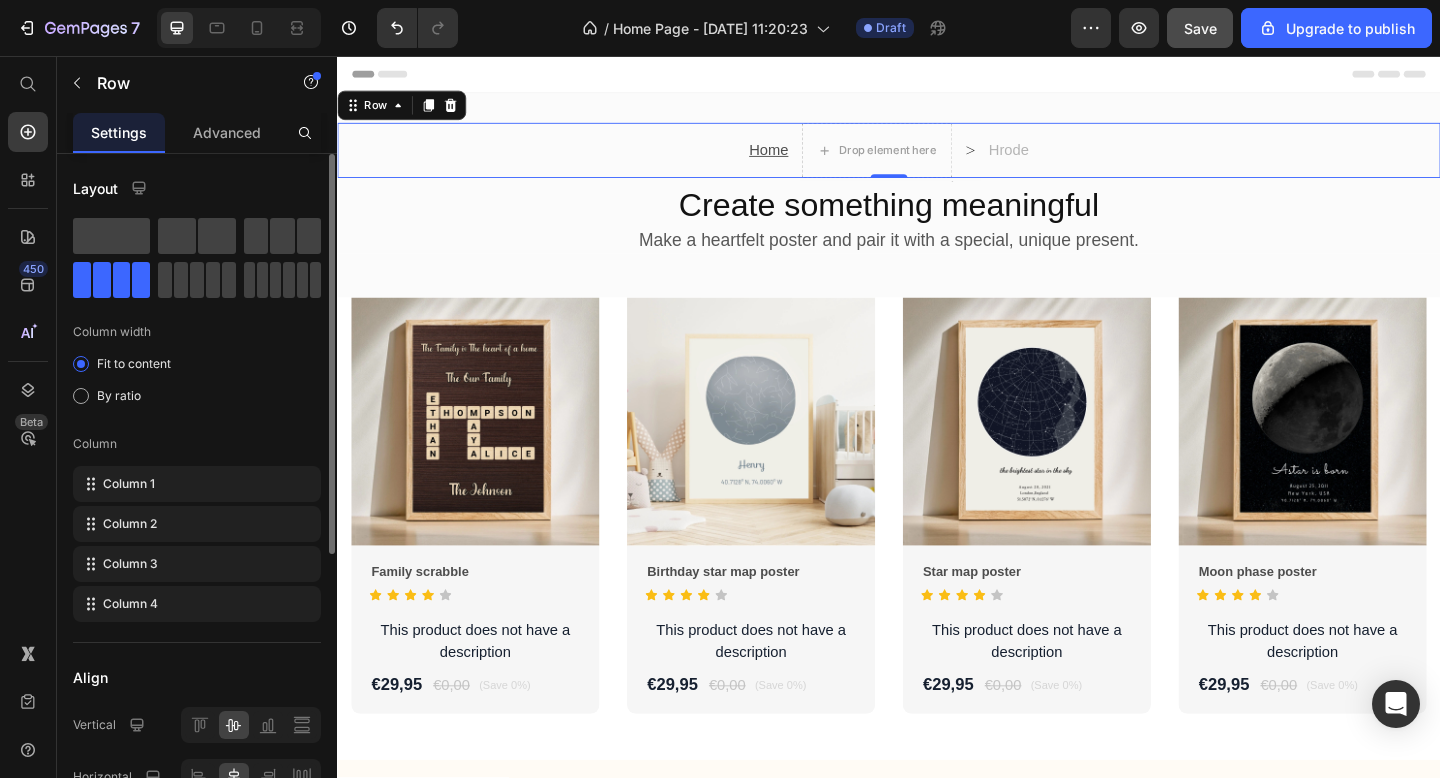 click on "Layout" at bounding box center (197, 188) 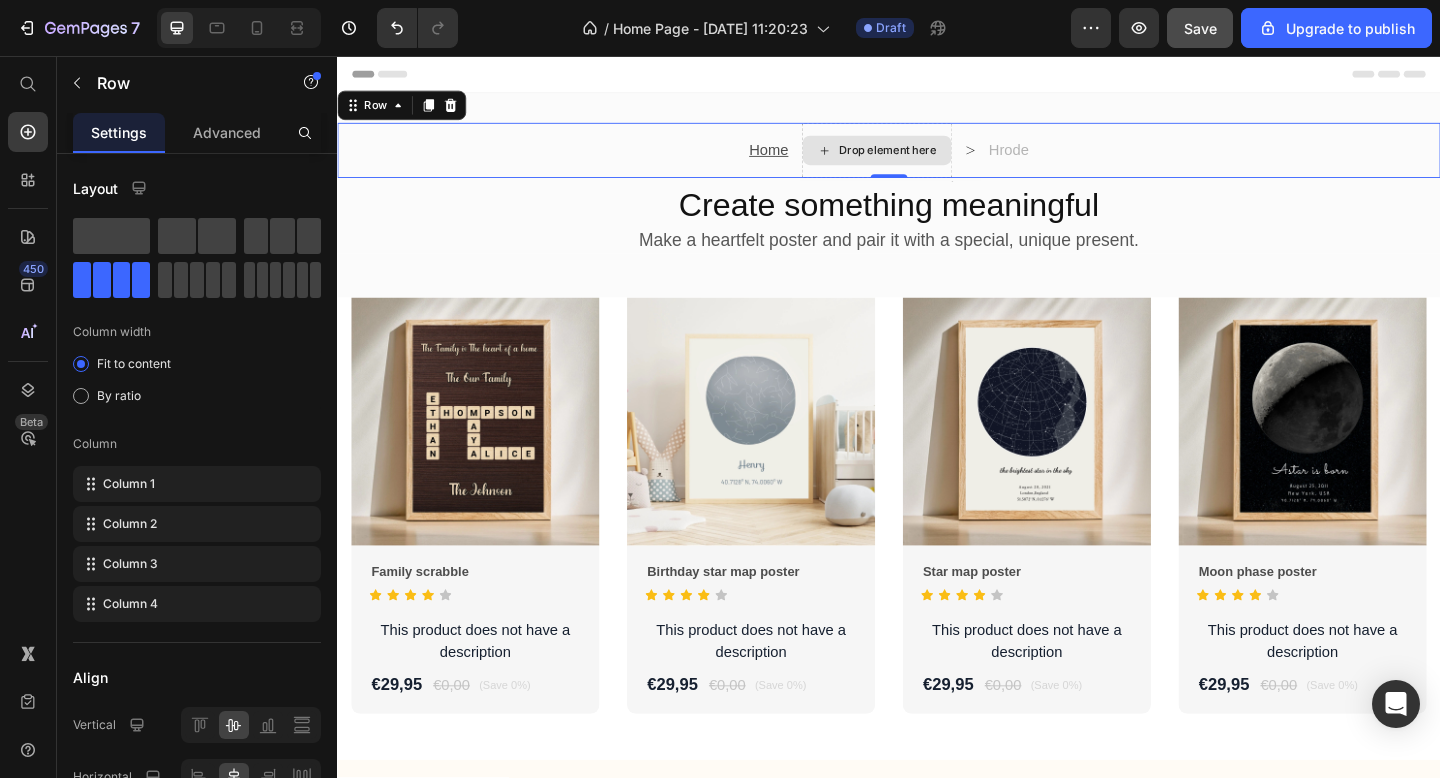 click on "Drop element here" at bounding box center (924, 159) 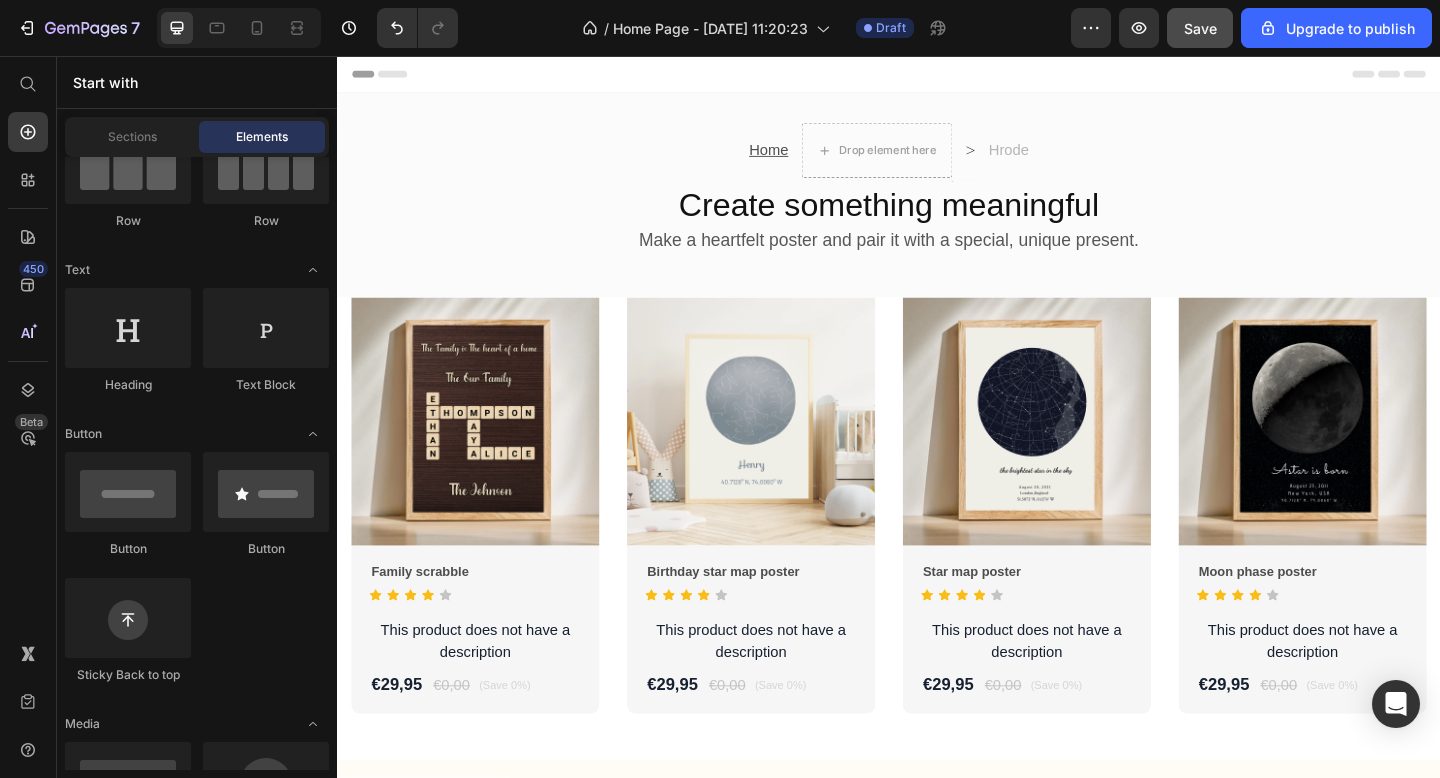 scroll, scrollTop: 0, scrollLeft: 0, axis: both 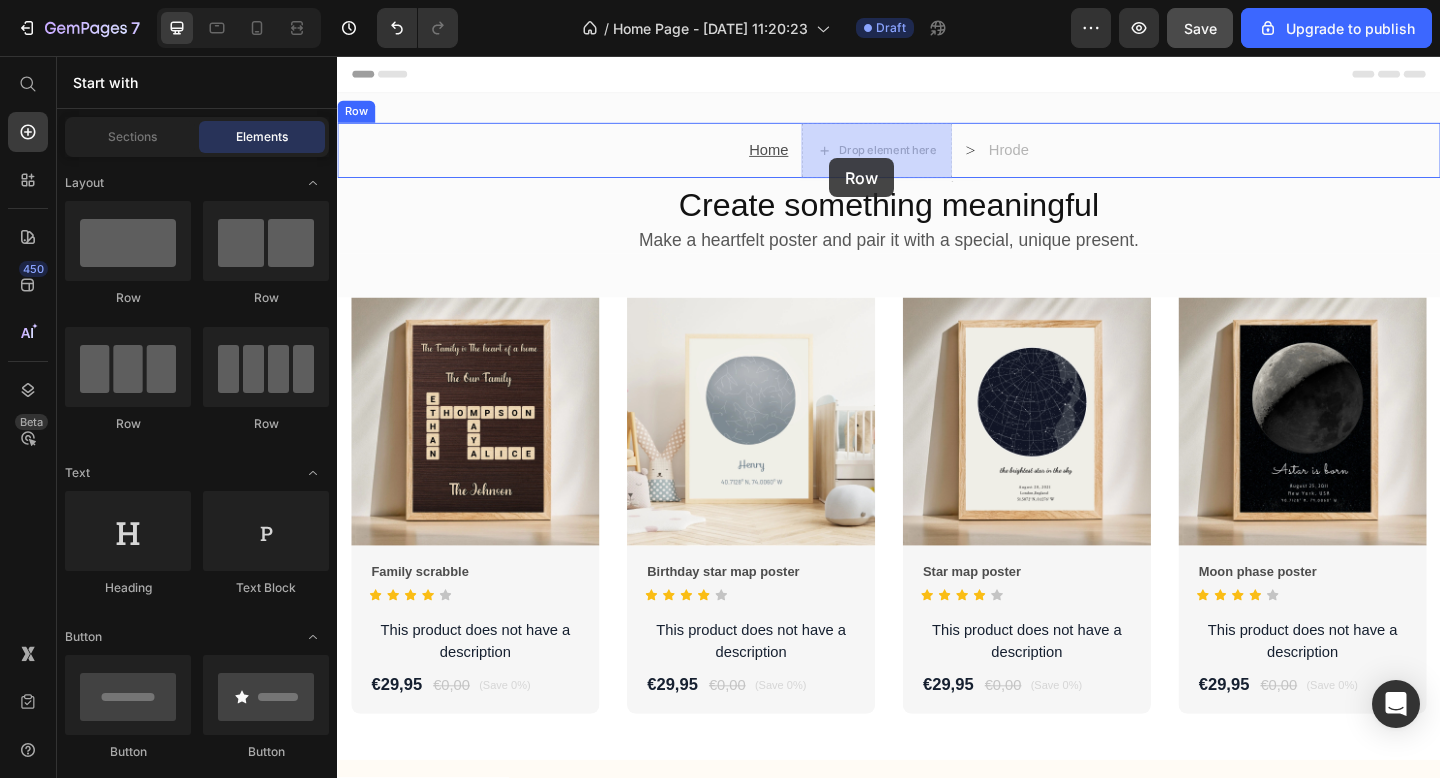 drag, startPoint x: 470, startPoint y: 315, endPoint x: 872, endPoint y: 167, distance: 428.37833 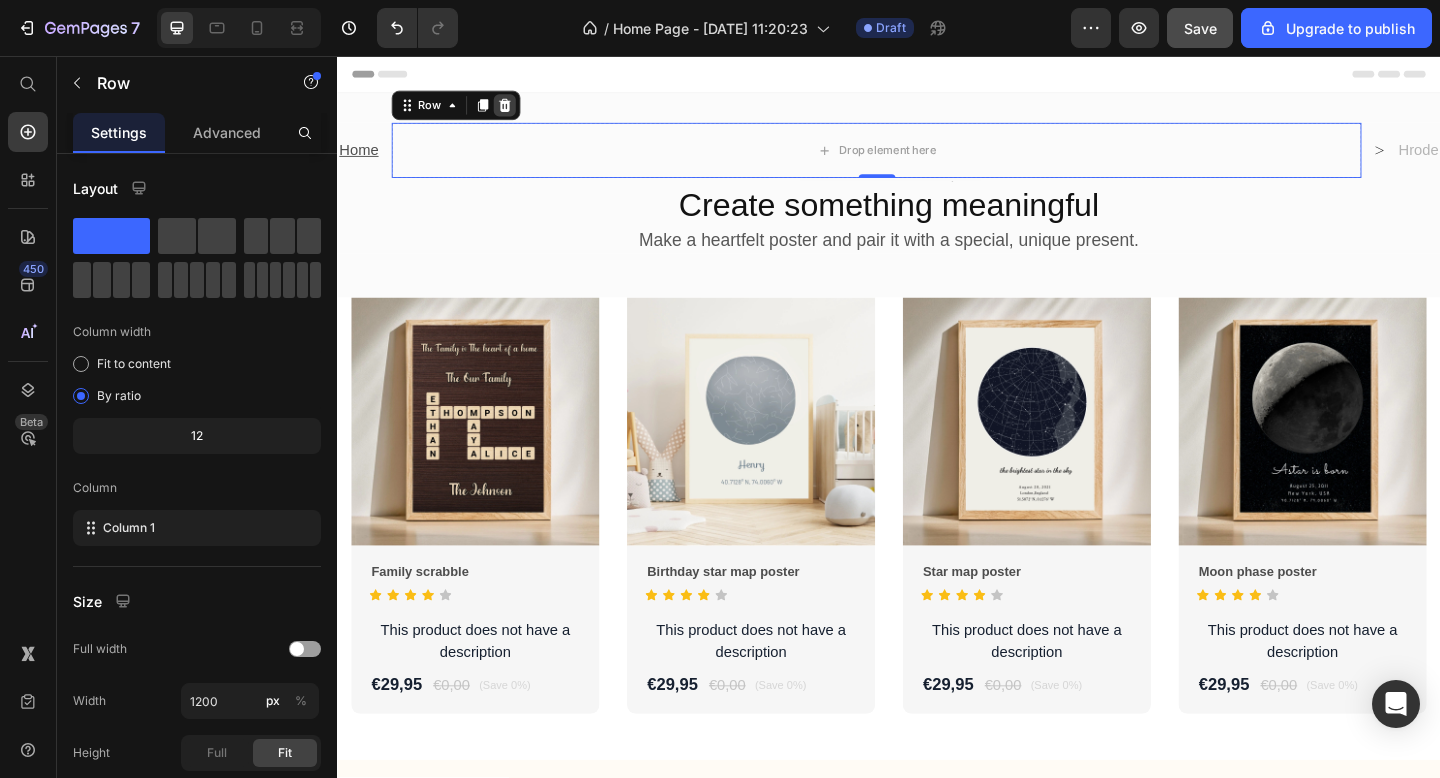 click 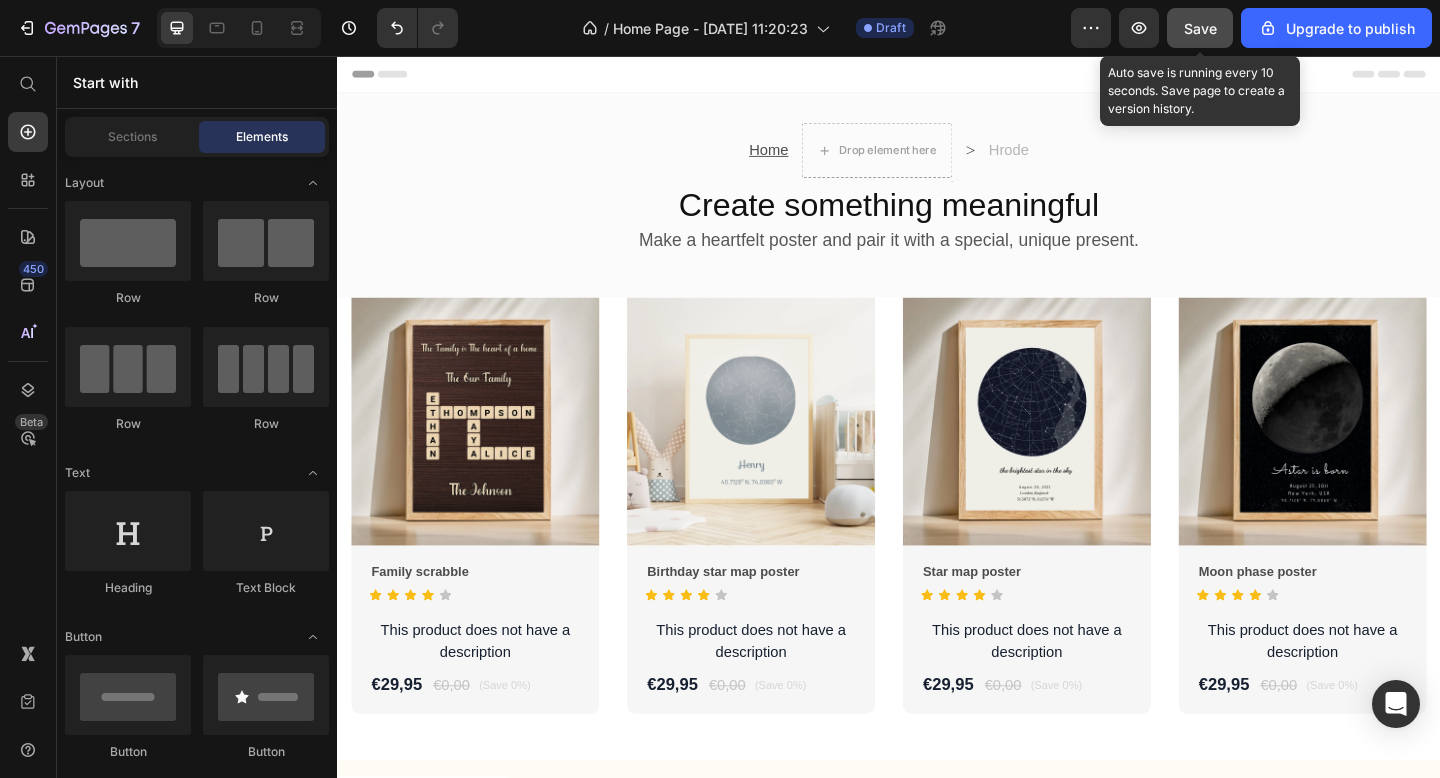 click on "Save" at bounding box center (1200, 28) 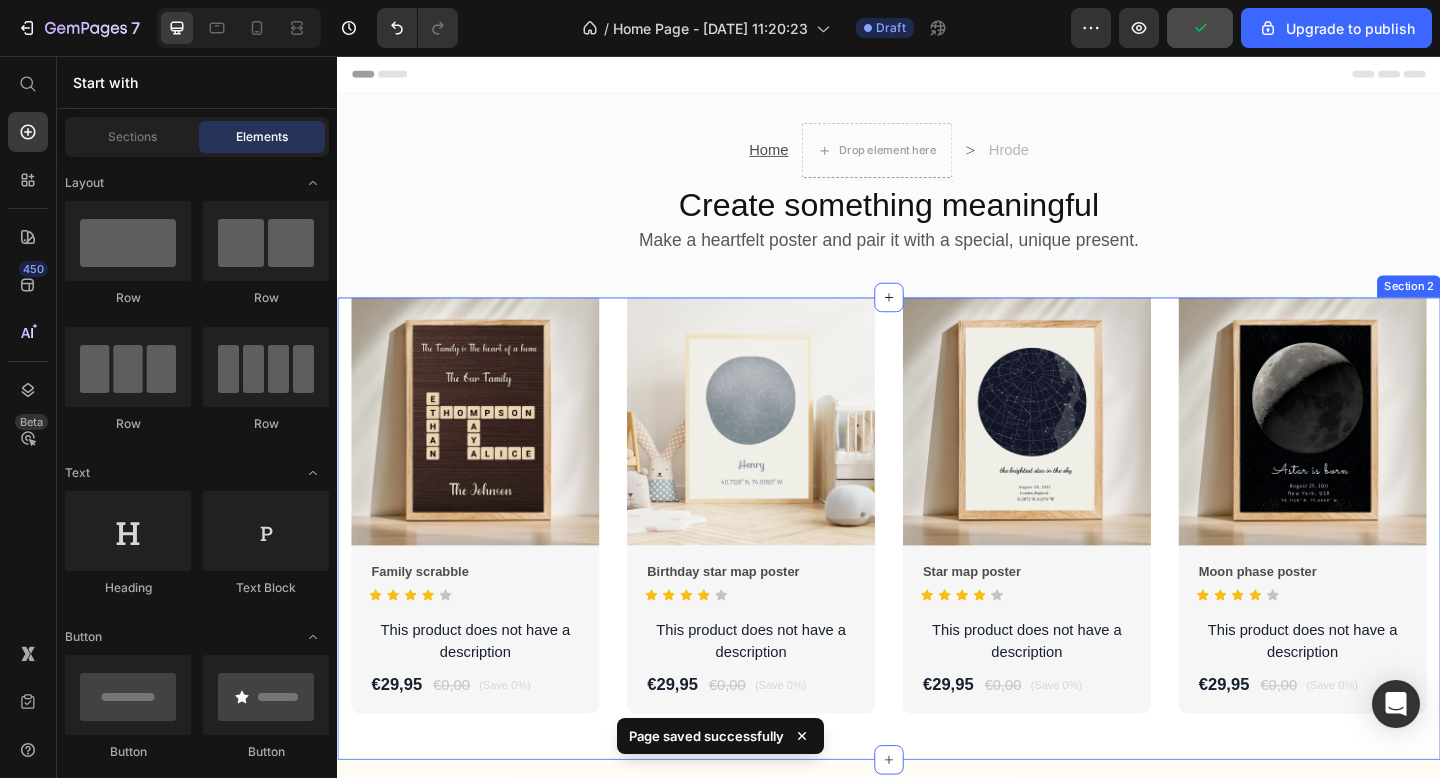 click on "Product Images Family scrabble Product Title                Icon                Icon                Icon                Icon                Icon Icon List Hoz This product does not have a description Product Description €29,95 Product Price €0,00 Product Price (Save 0%) Product Badge Row Row Row Product Images Birthday star map poster Product Title                Icon                Icon                Icon                Icon                Icon Icon List Hoz This product does not have a description Product Description €29,95 Product Price €0,00 Product Price (Save 0%) Product Badge Row Row Row Product Images Star map poster Product Title                Icon                Icon                Icon                Icon                Icon Icon List Hoz This product does not have a description Product Description €29,95 Product Price €0,00 Product Price (Save 0%) Product Badge Row Row Row Product Images Moon phase poster Product Title                Icon                Icon                Icon Icon" at bounding box center [937, 570] 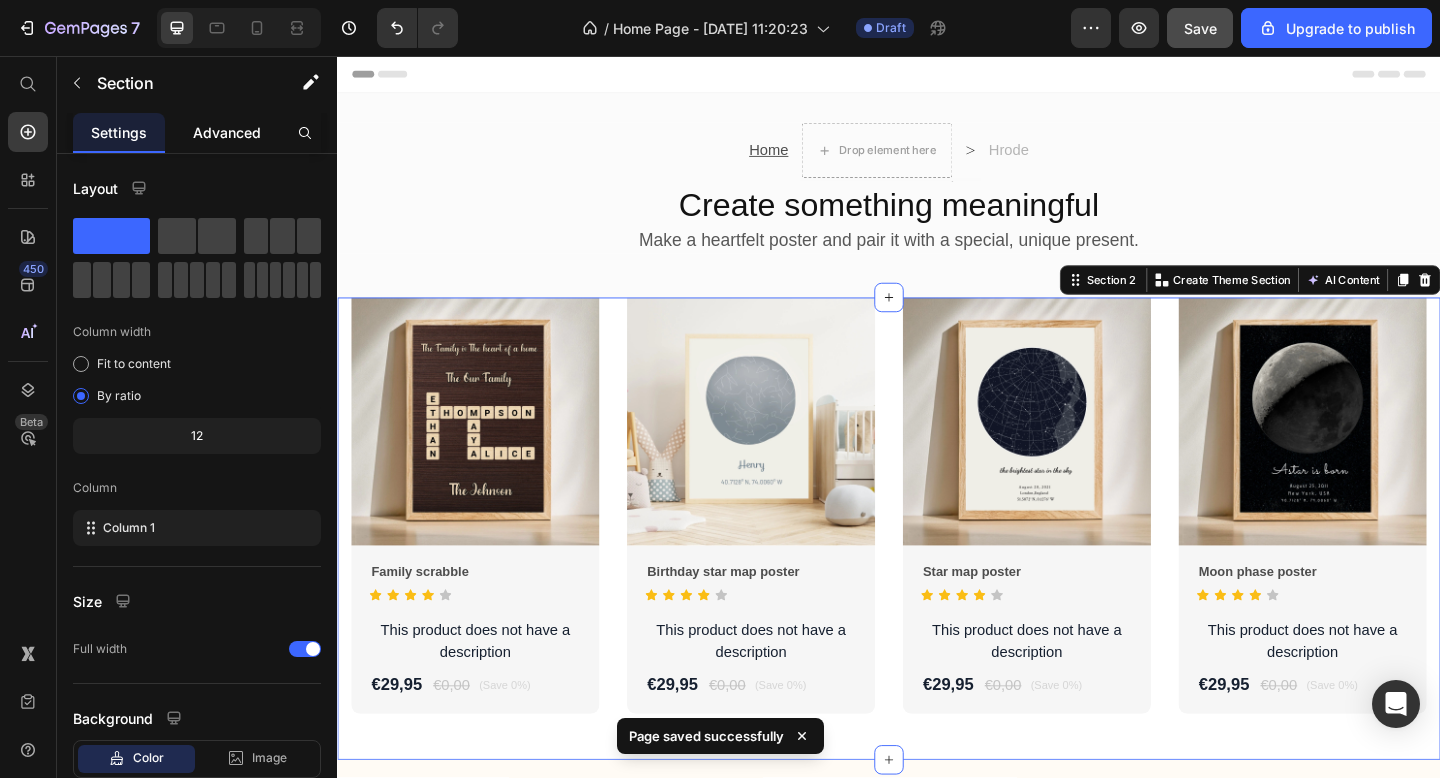 click on "Advanced" at bounding box center [227, 132] 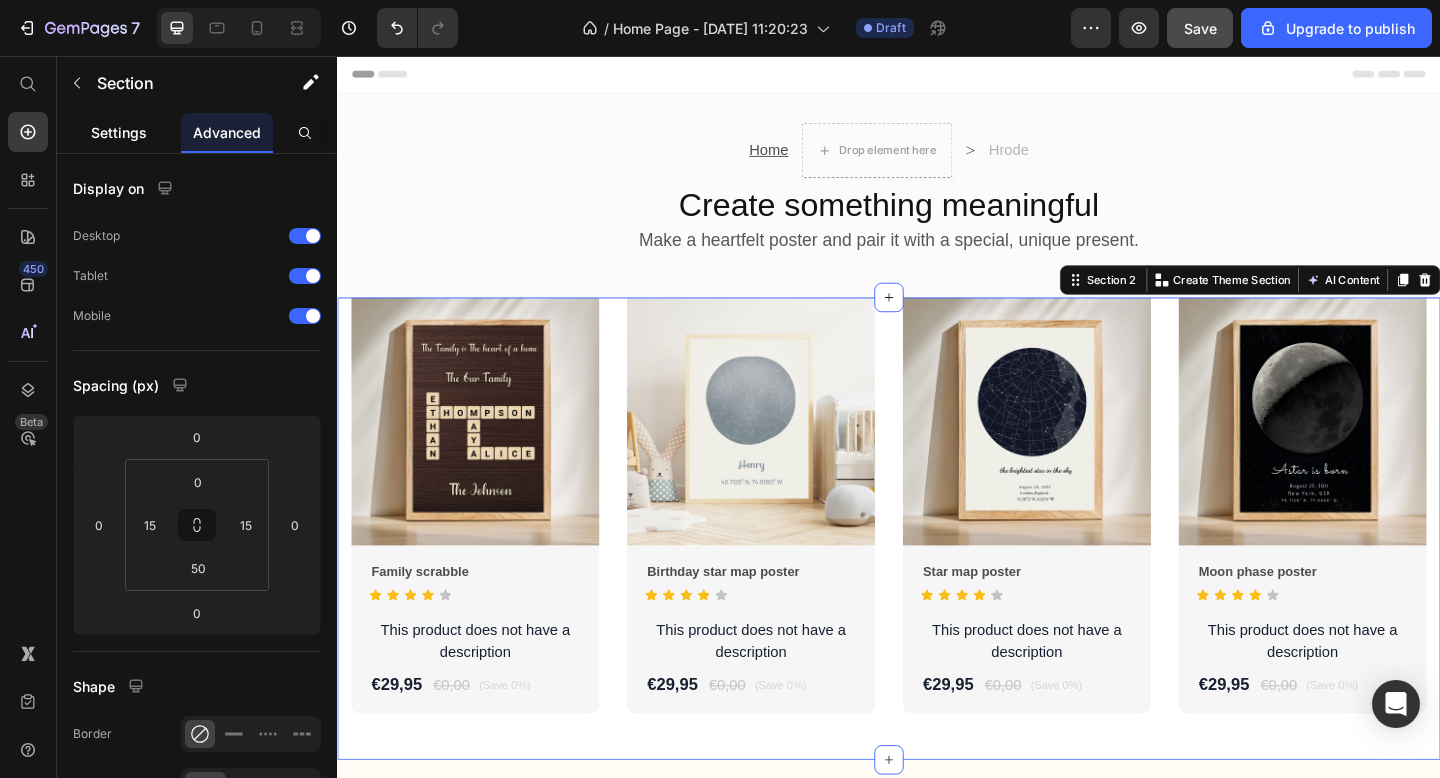 click on "Settings" at bounding box center [119, 132] 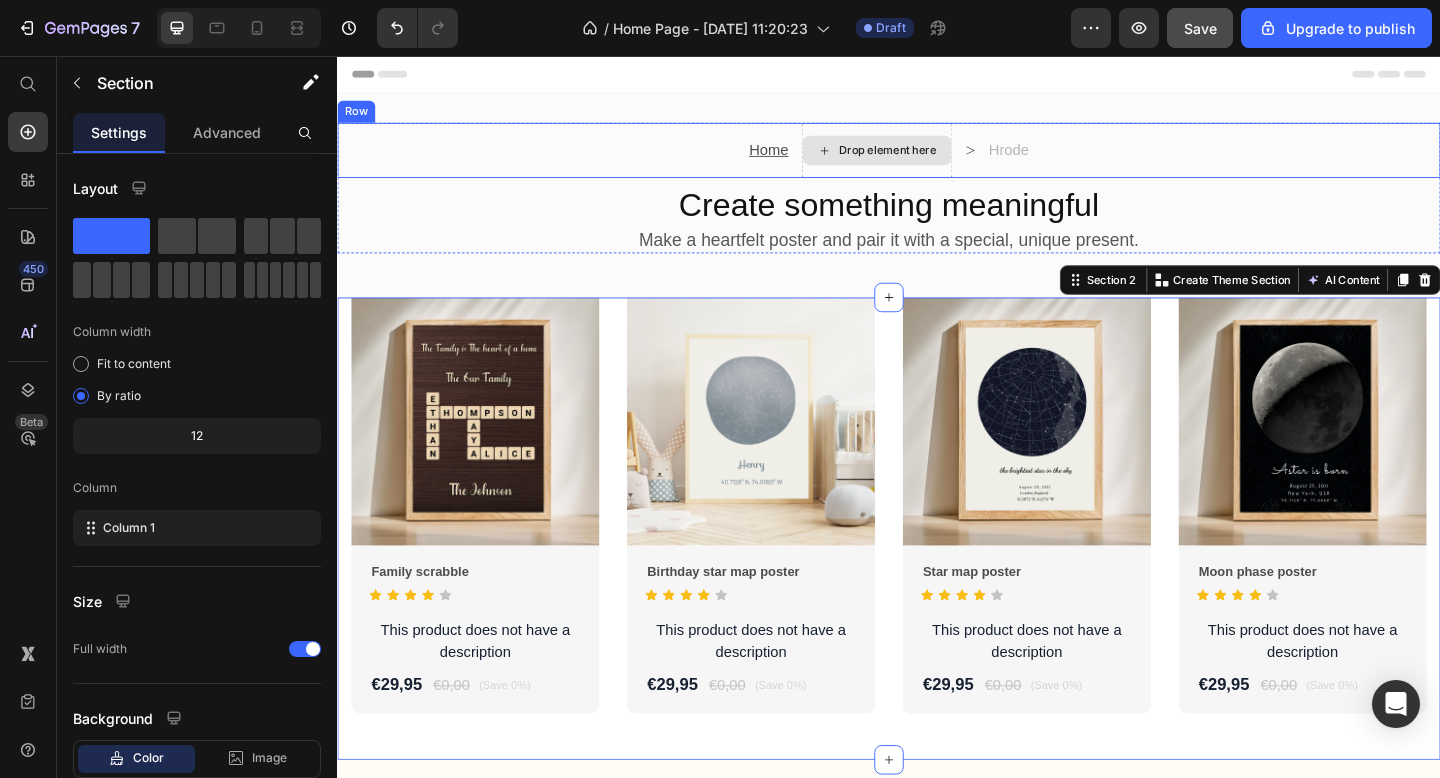 click on "Drop element here" at bounding box center [924, 159] 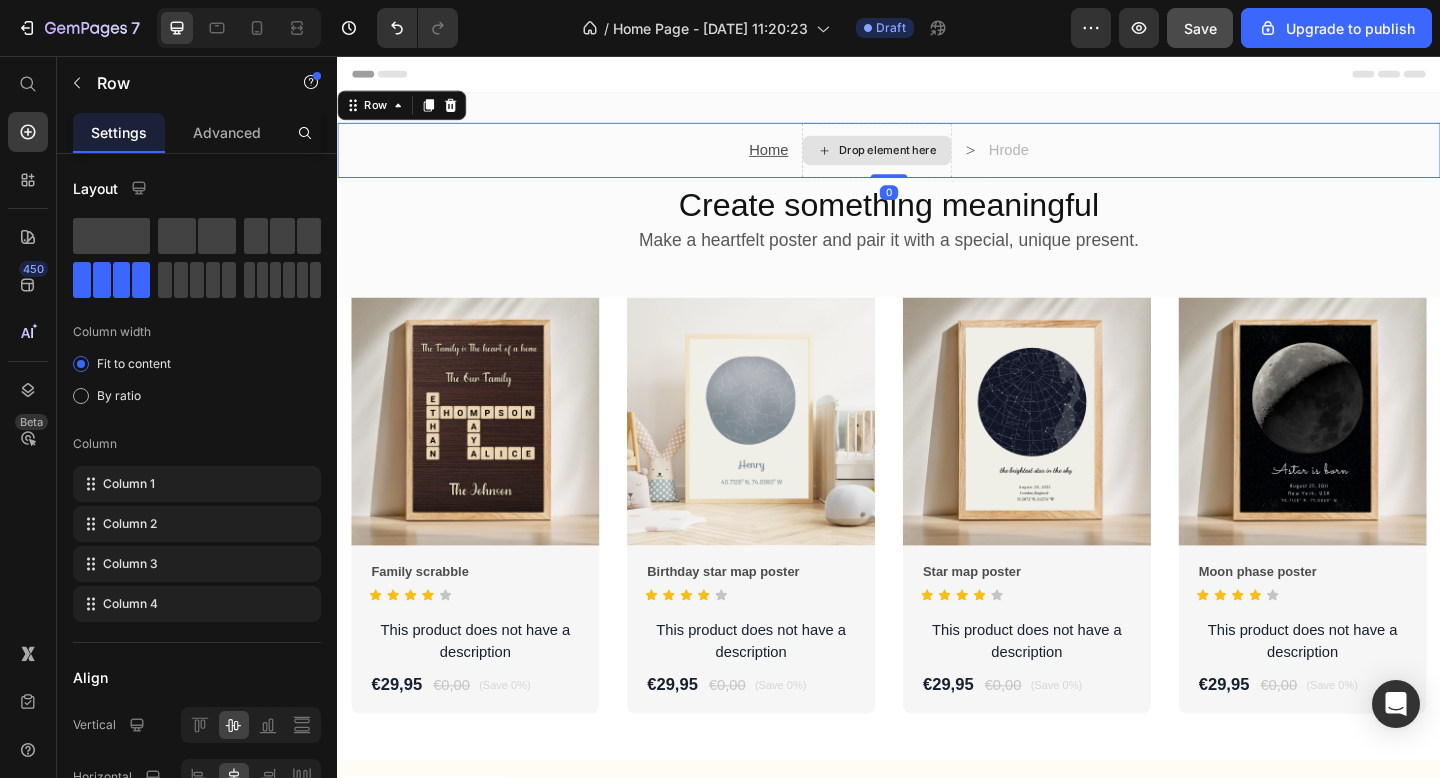 click on "Drop element here" at bounding box center [924, 159] 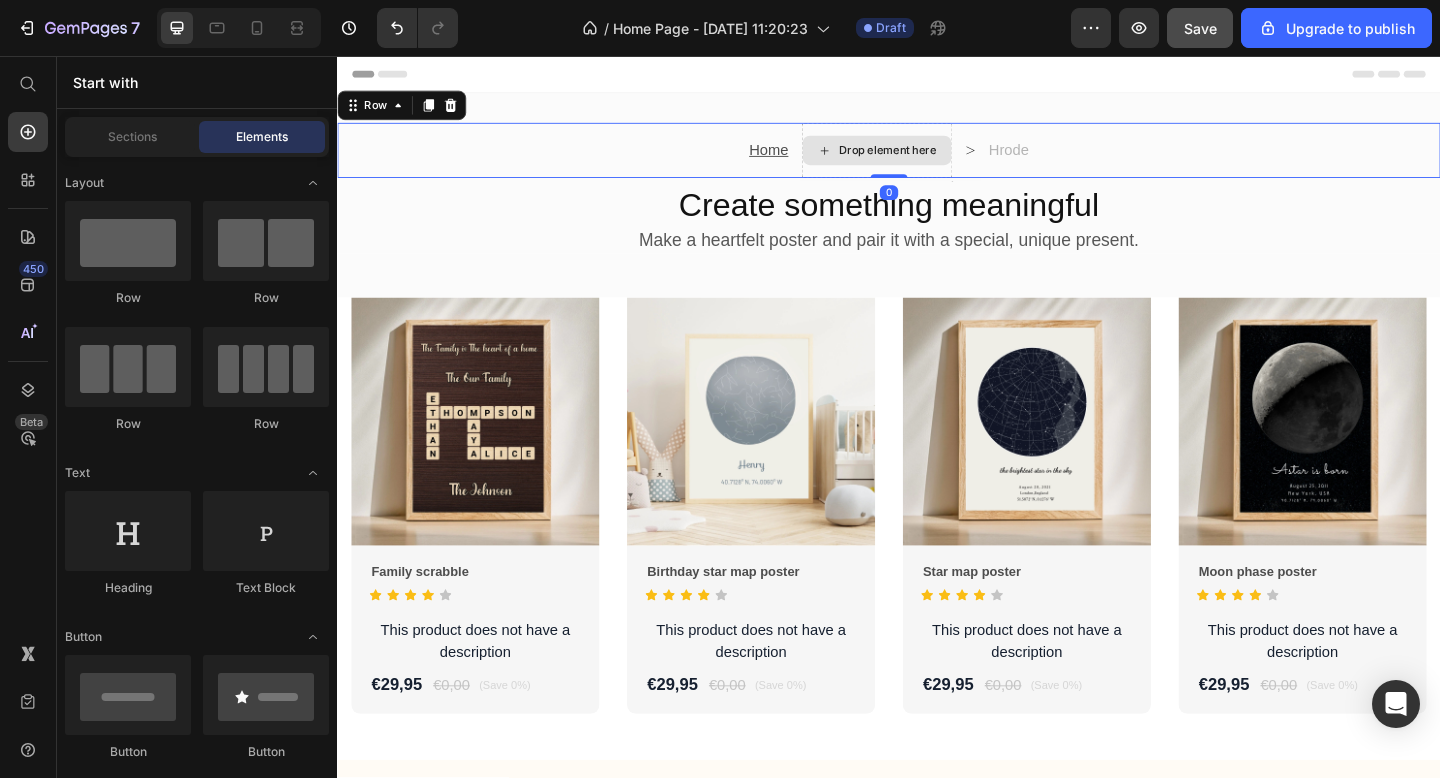 click on "Drop element here" at bounding box center [936, 159] 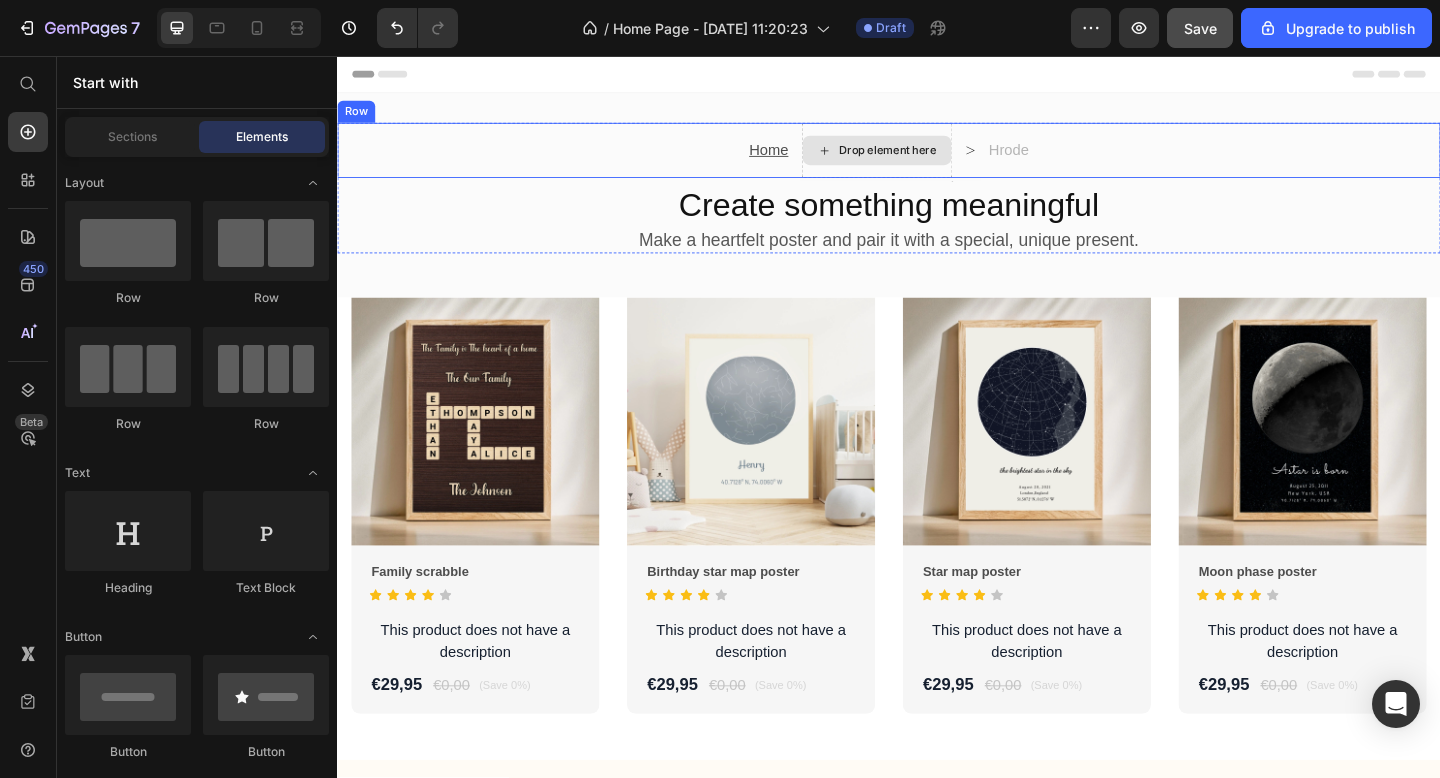 click on "Drop element here" at bounding box center (936, 159) 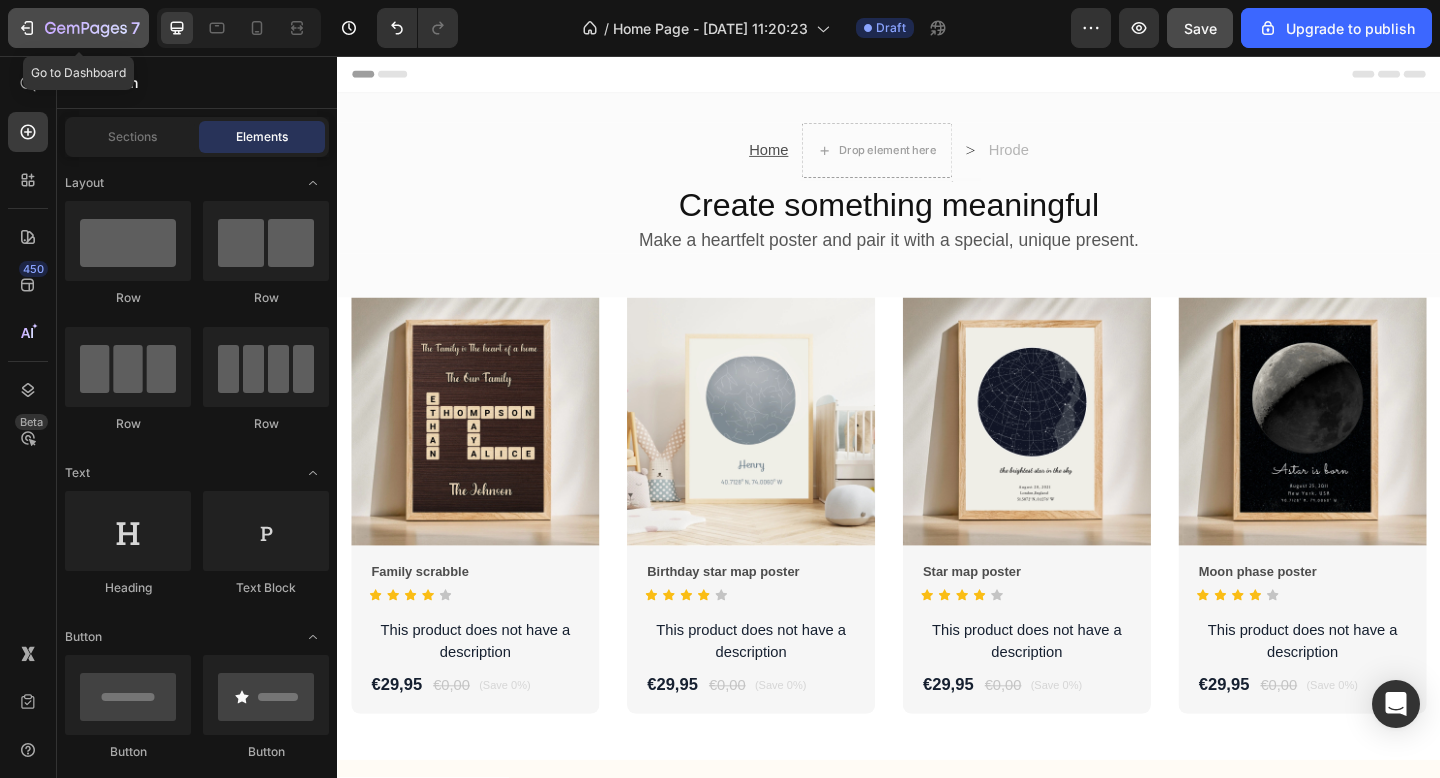 click on "7" 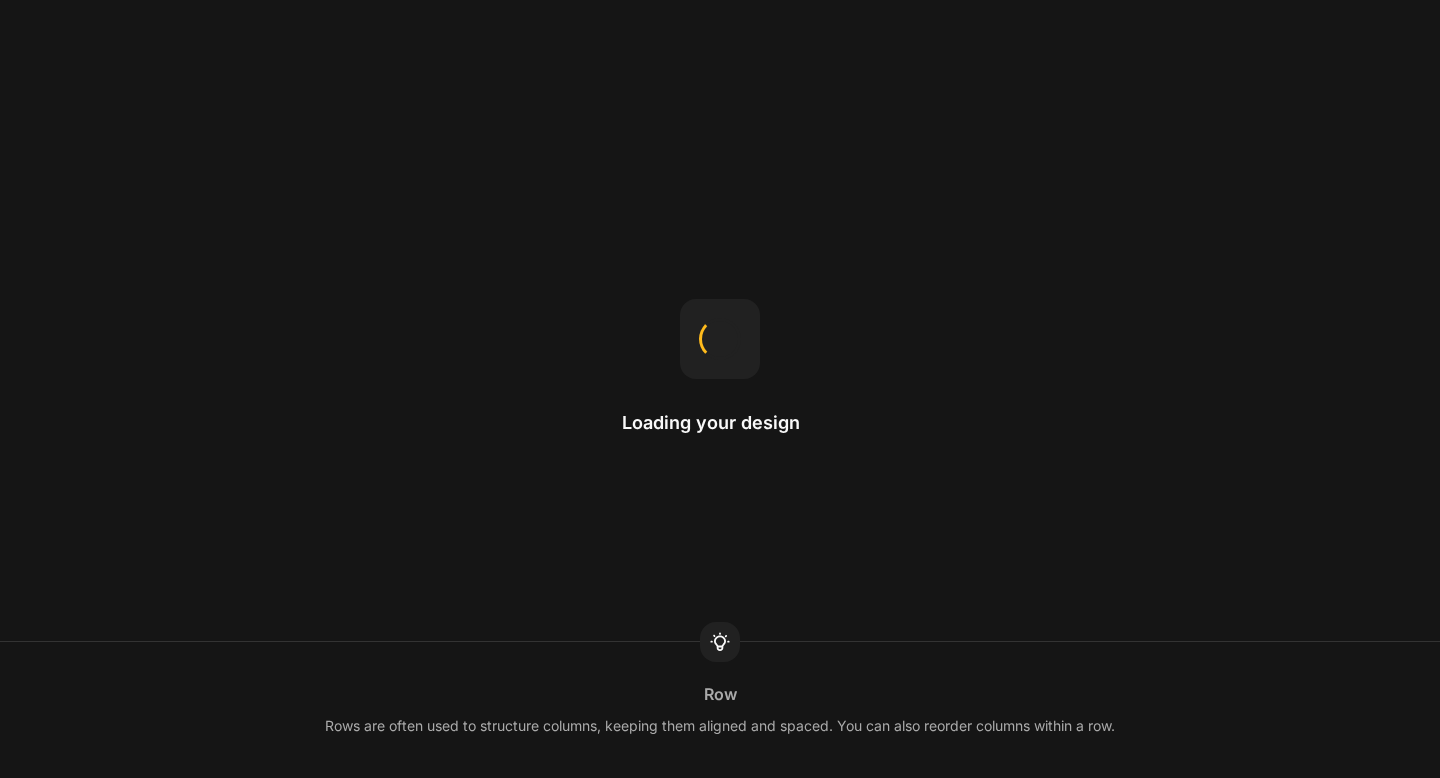 scroll, scrollTop: 0, scrollLeft: 0, axis: both 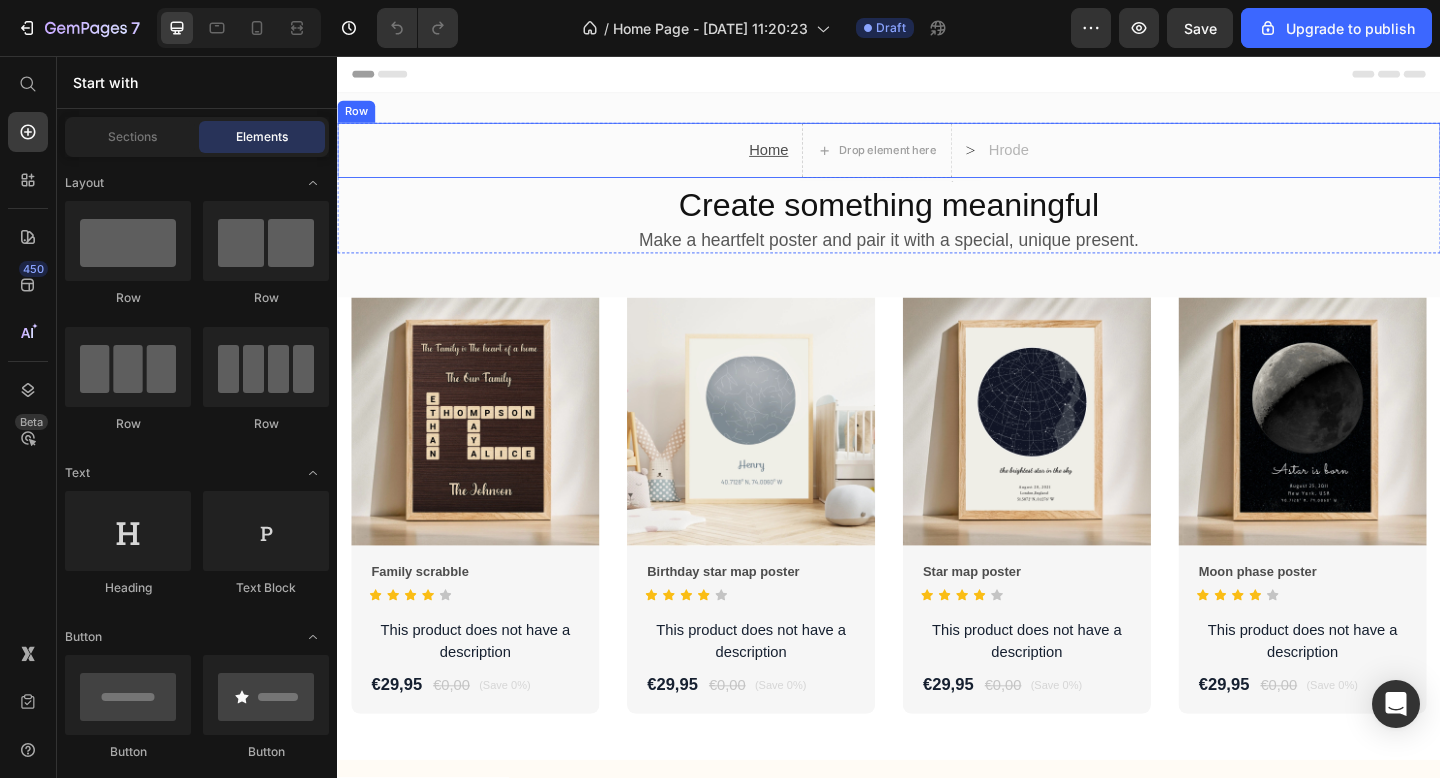 click on "Home Text Block
Drop element here
Icon Hrode Text Block Row" at bounding box center [937, 159] 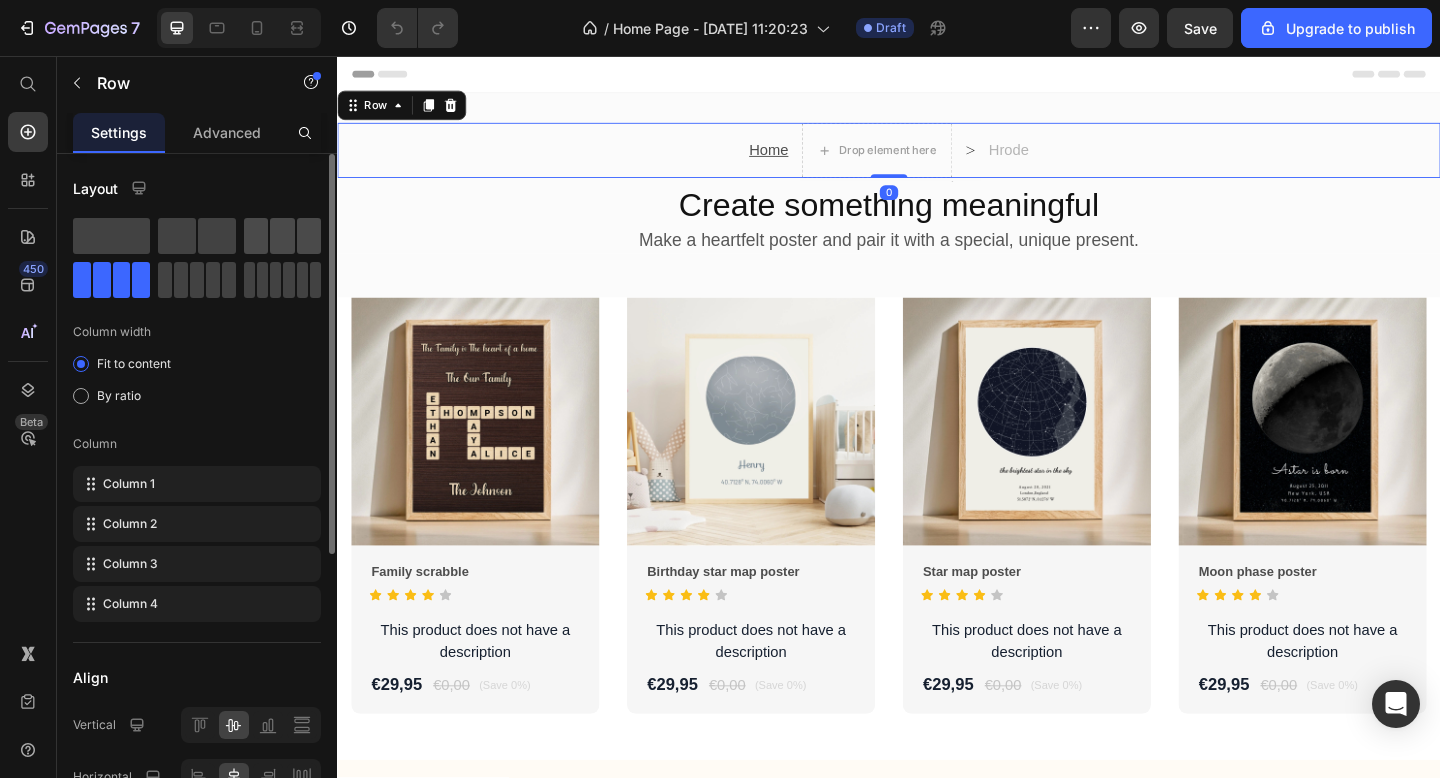 click 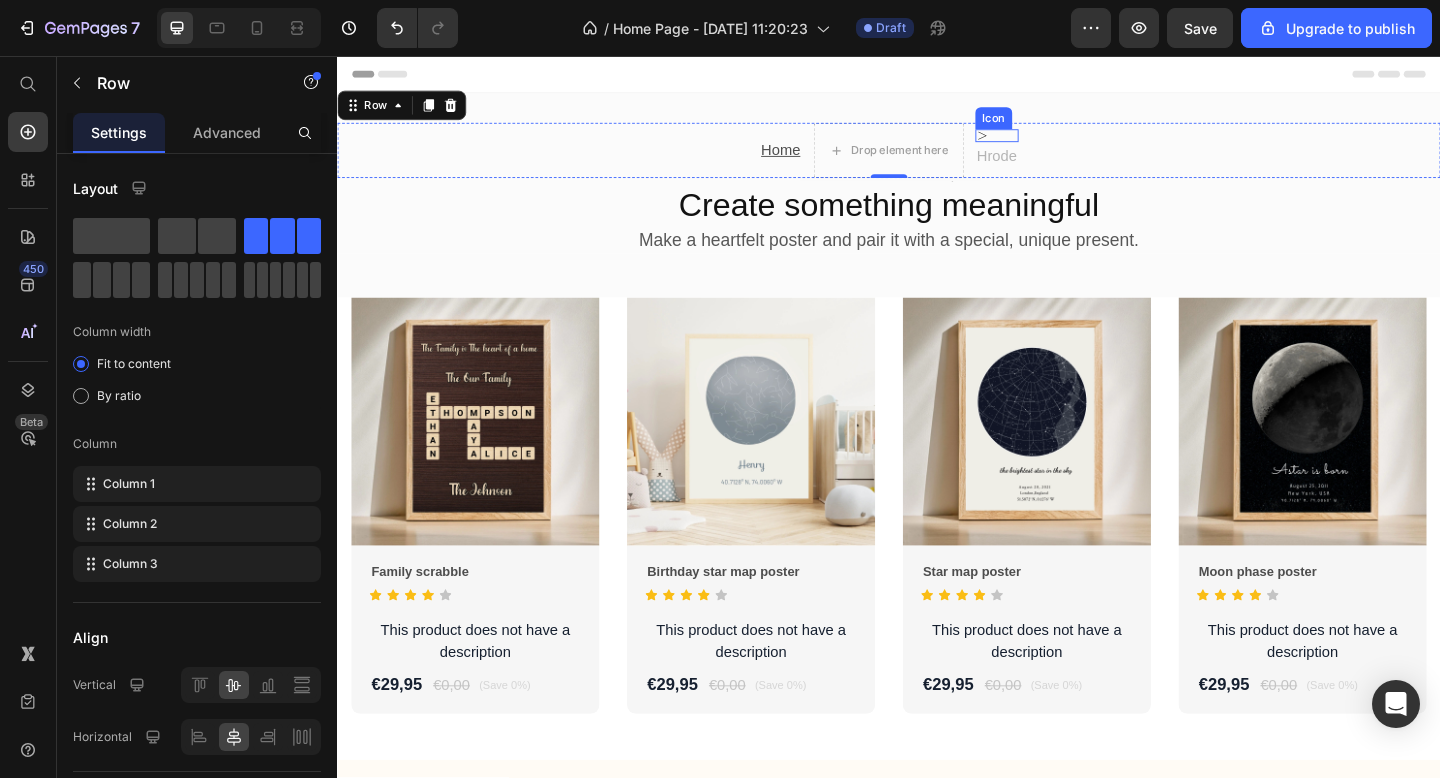 click 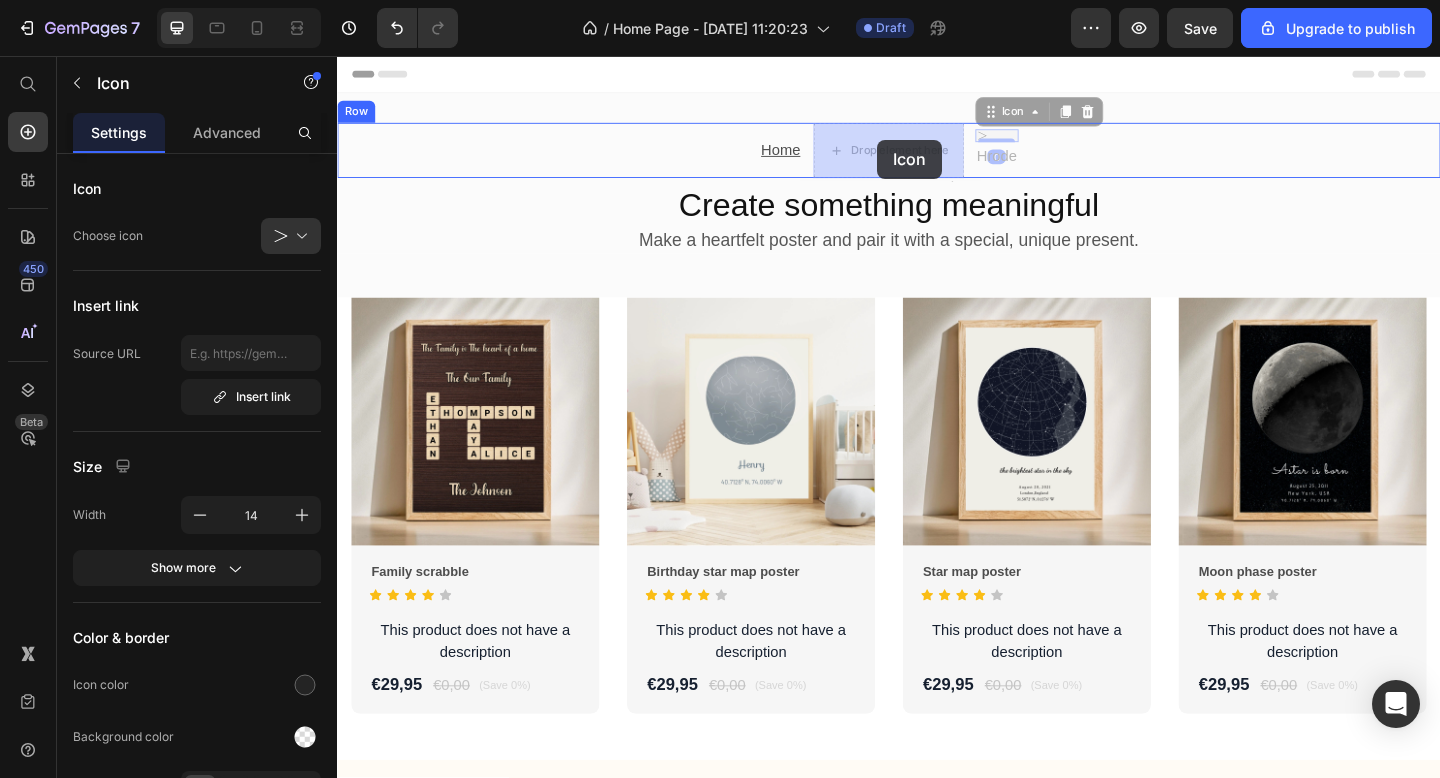 drag, startPoint x: 1048, startPoint y: 121, endPoint x: 926, endPoint y: 147, distance: 124.73973 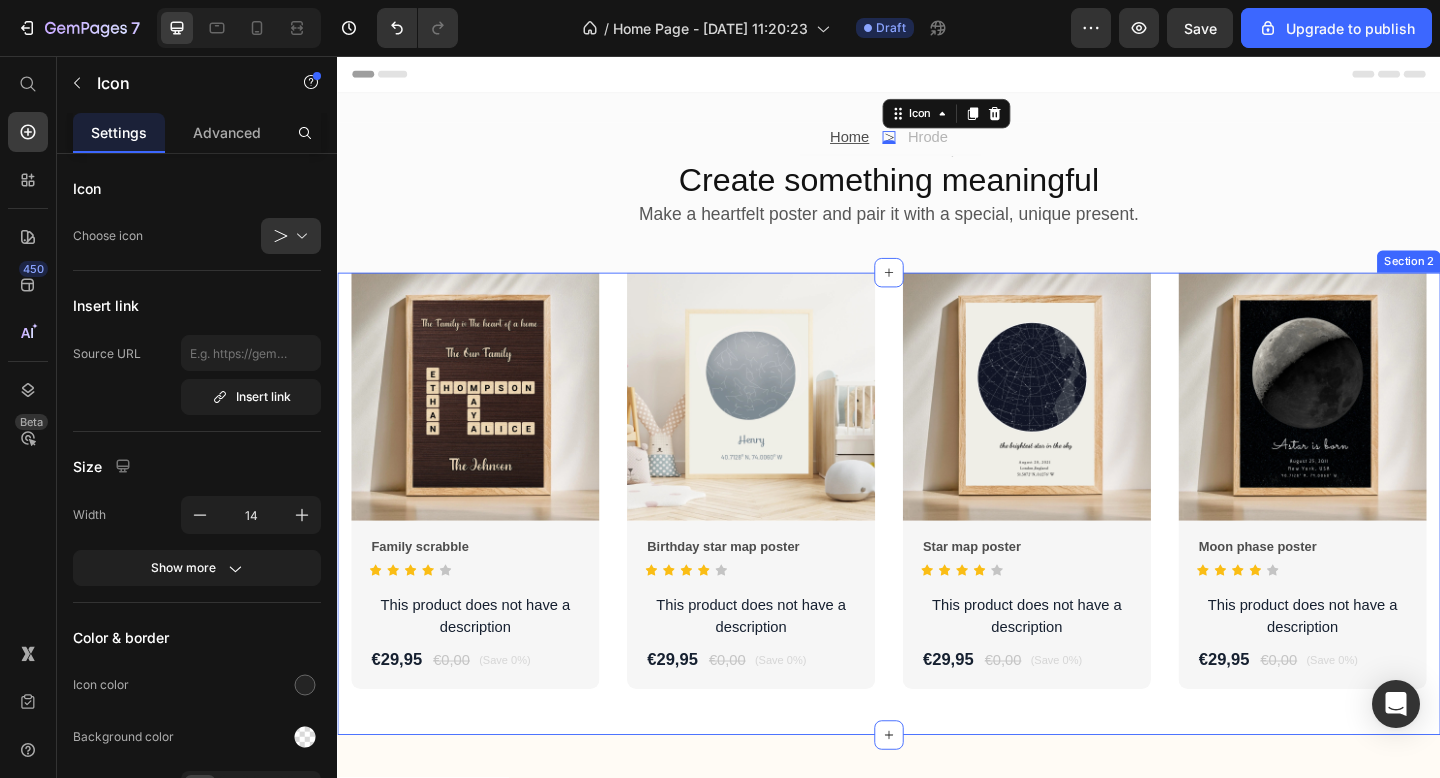 click on "Product Images Family scrabble Product Title                Icon                Icon                Icon                Icon                Icon Icon List Hoz This product does not have a description Product Description €29,95 Product Price €0,00 Product Price (Save 0%) Product Badge Row Row Row Product Images Birthday star map poster Product Title                Icon                Icon                Icon                Icon                Icon Icon List Hoz This product does not have a description Product Description €29,95 Product Price €0,00 Product Price (Save 0%) Product Badge Row Row Row Product Images Star map poster Product Title                Icon                Icon                Icon                Icon                Icon Icon List Hoz This product does not have a description Product Description €29,95 Product Price €0,00 Product Price (Save 0%) Product Badge Row Row Row Product Images Moon phase poster Product Title                Icon                Icon                Icon Icon" at bounding box center [937, 543] 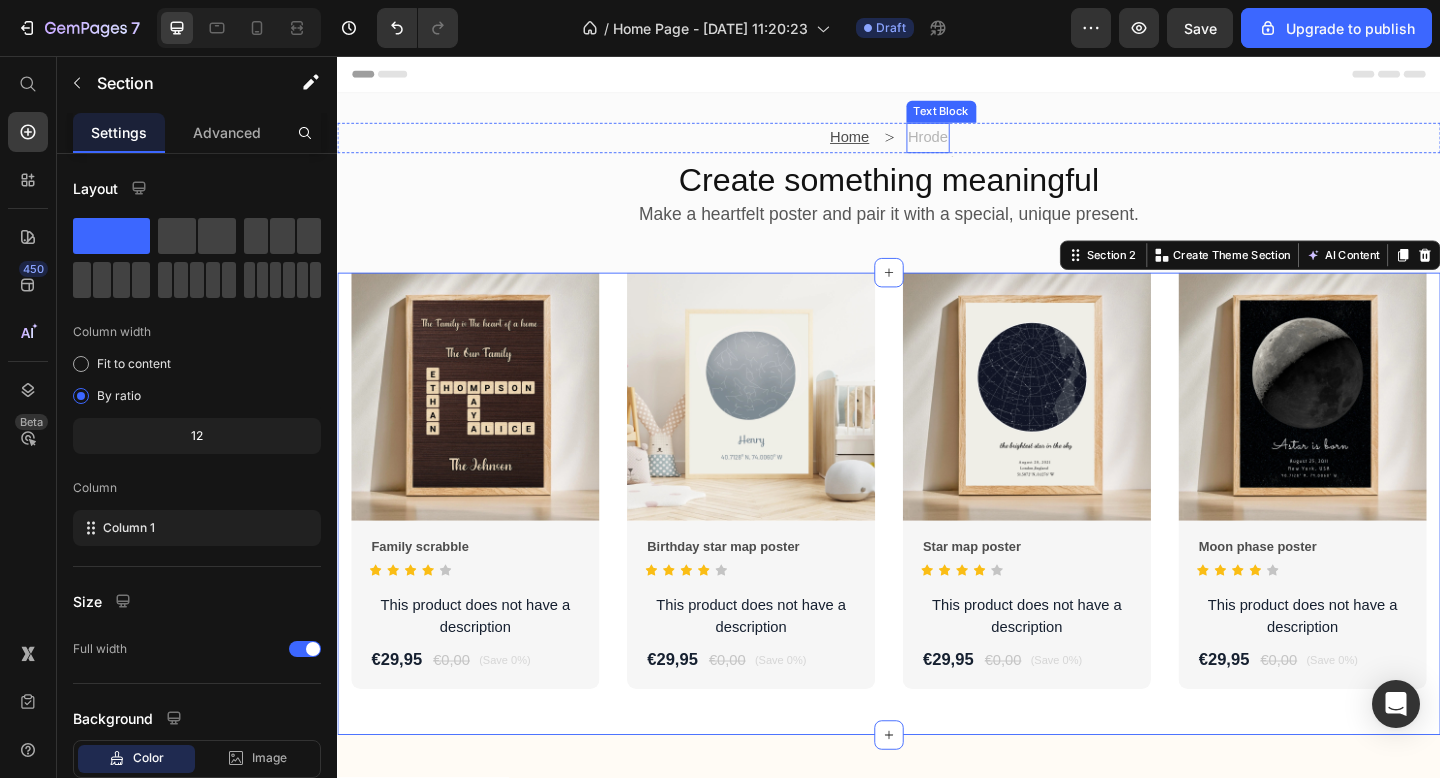click on "Hrode" at bounding box center (980, 145) 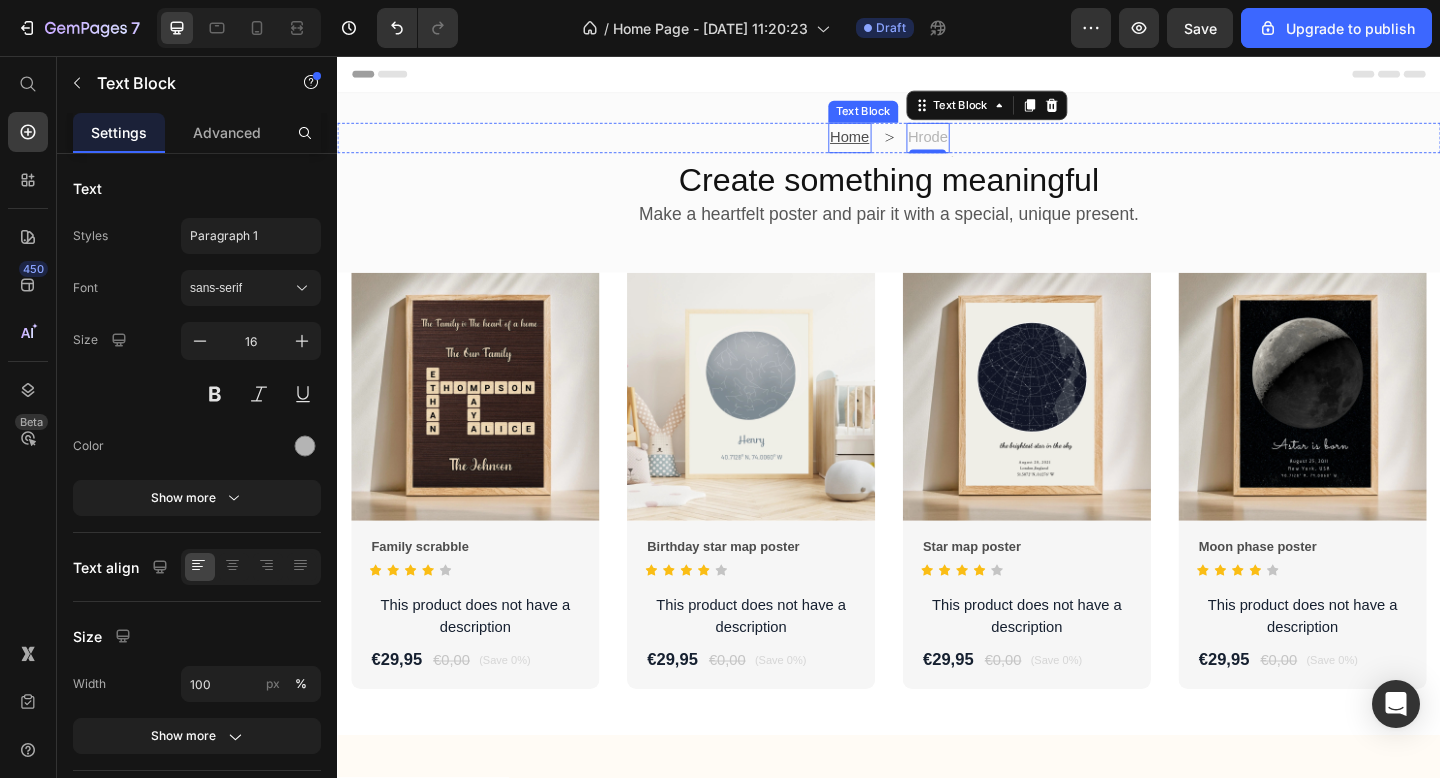click on "Home" at bounding box center (894, 144) 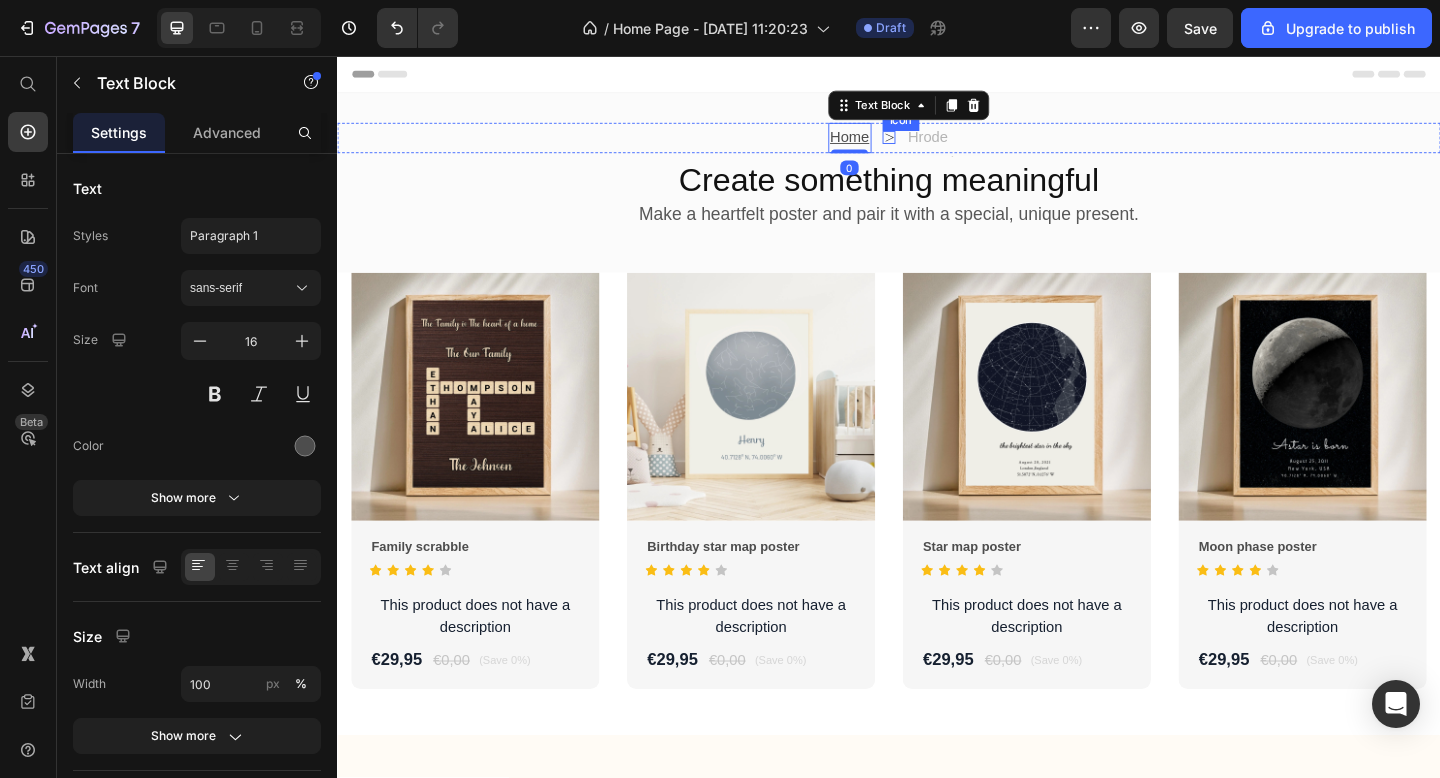 click 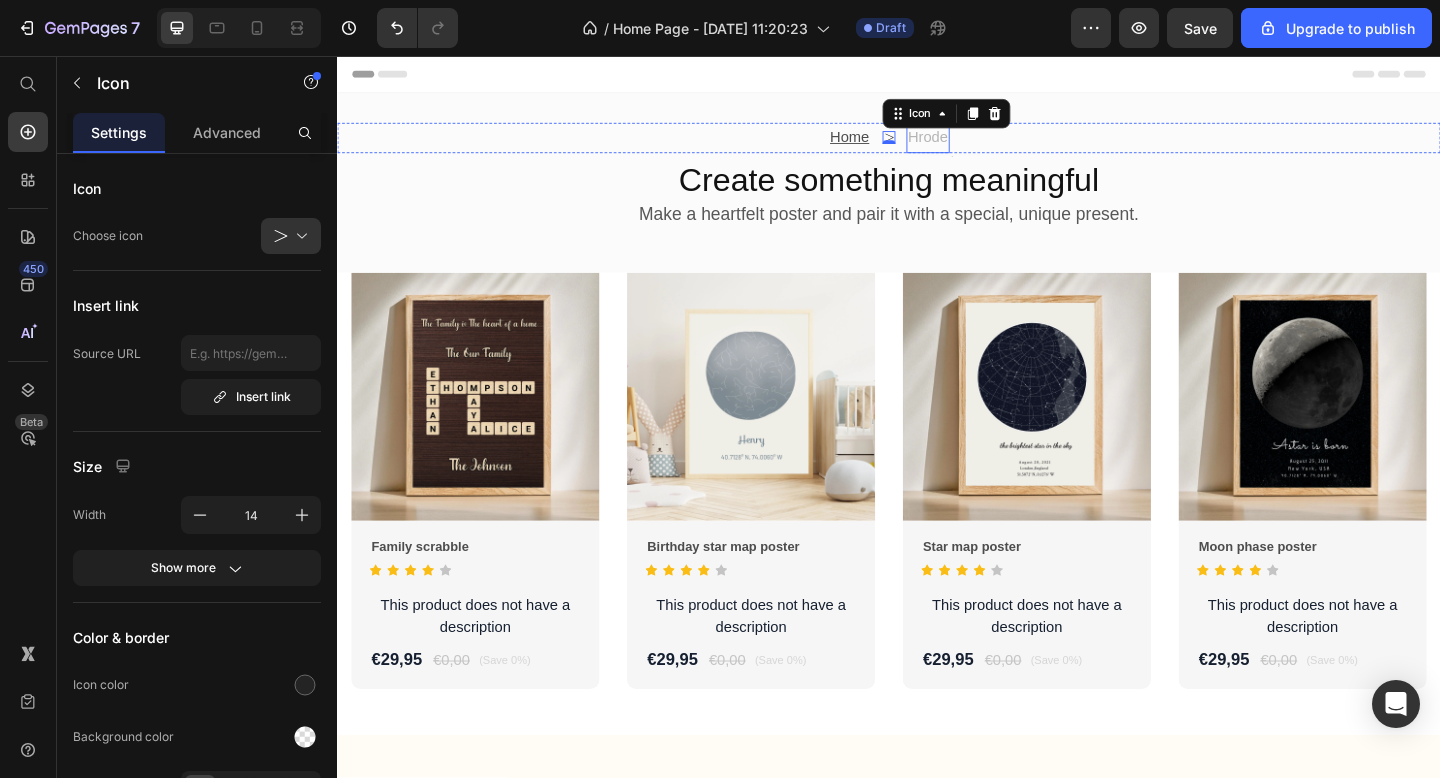 click on "Hrode" at bounding box center [980, 145] 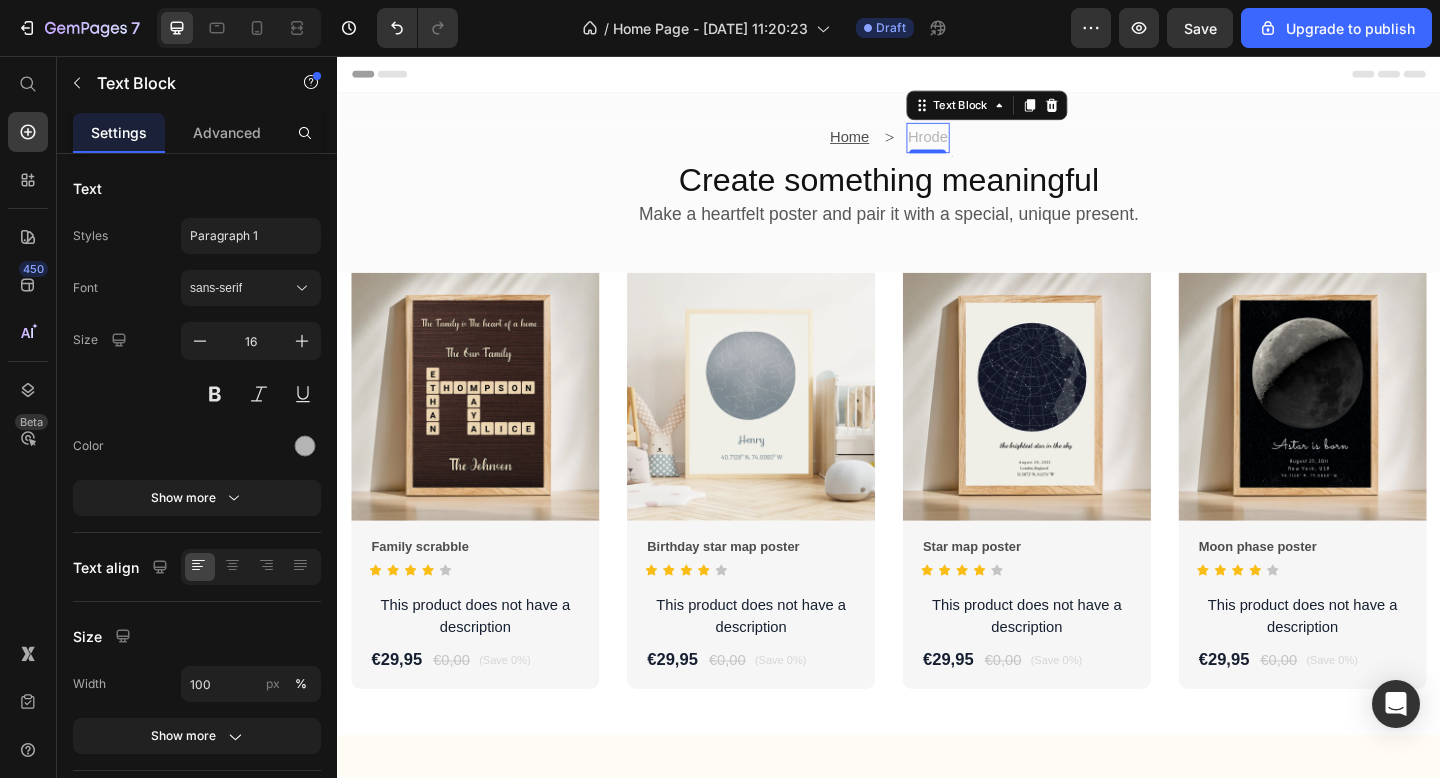 click on "Hrode" at bounding box center [980, 145] 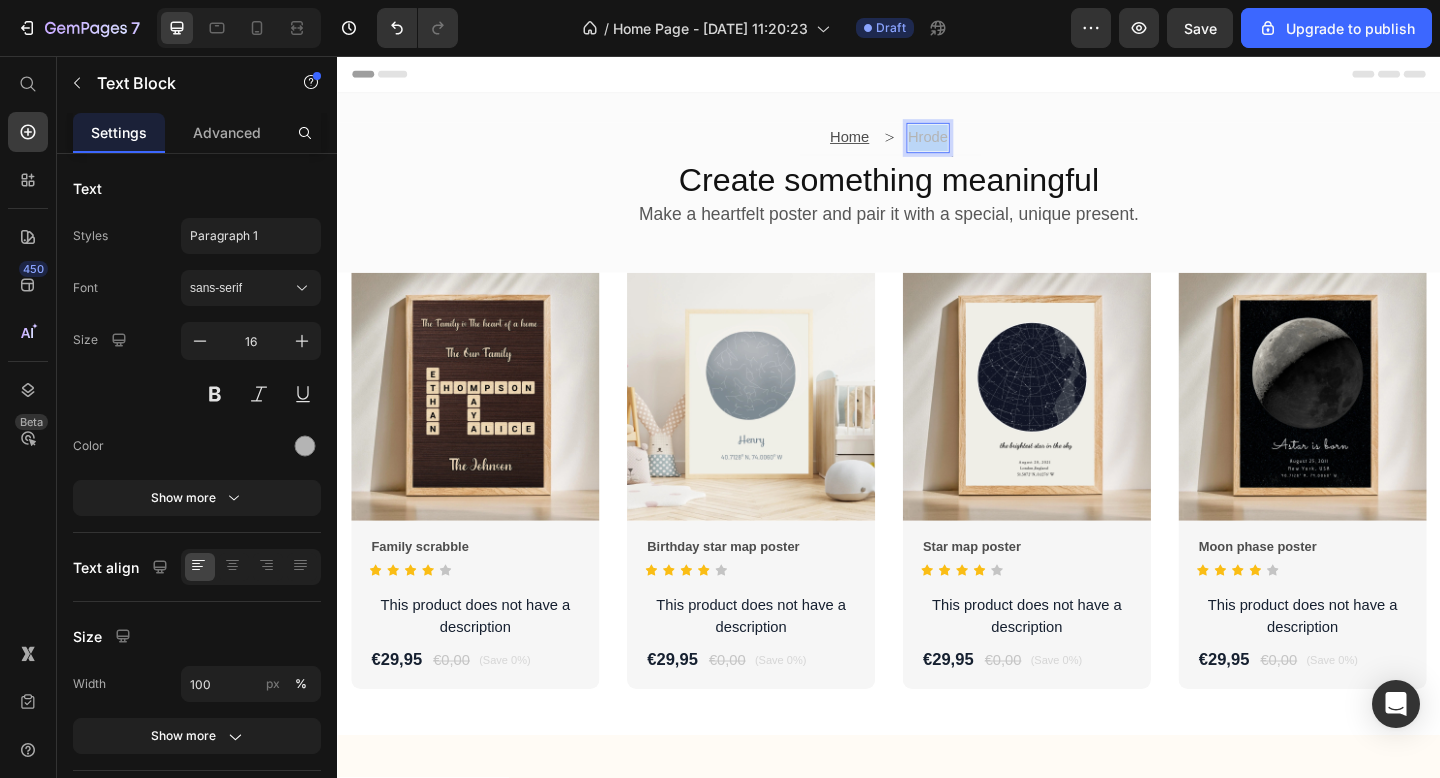 click on "Hrode" at bounding box center [980, 145] 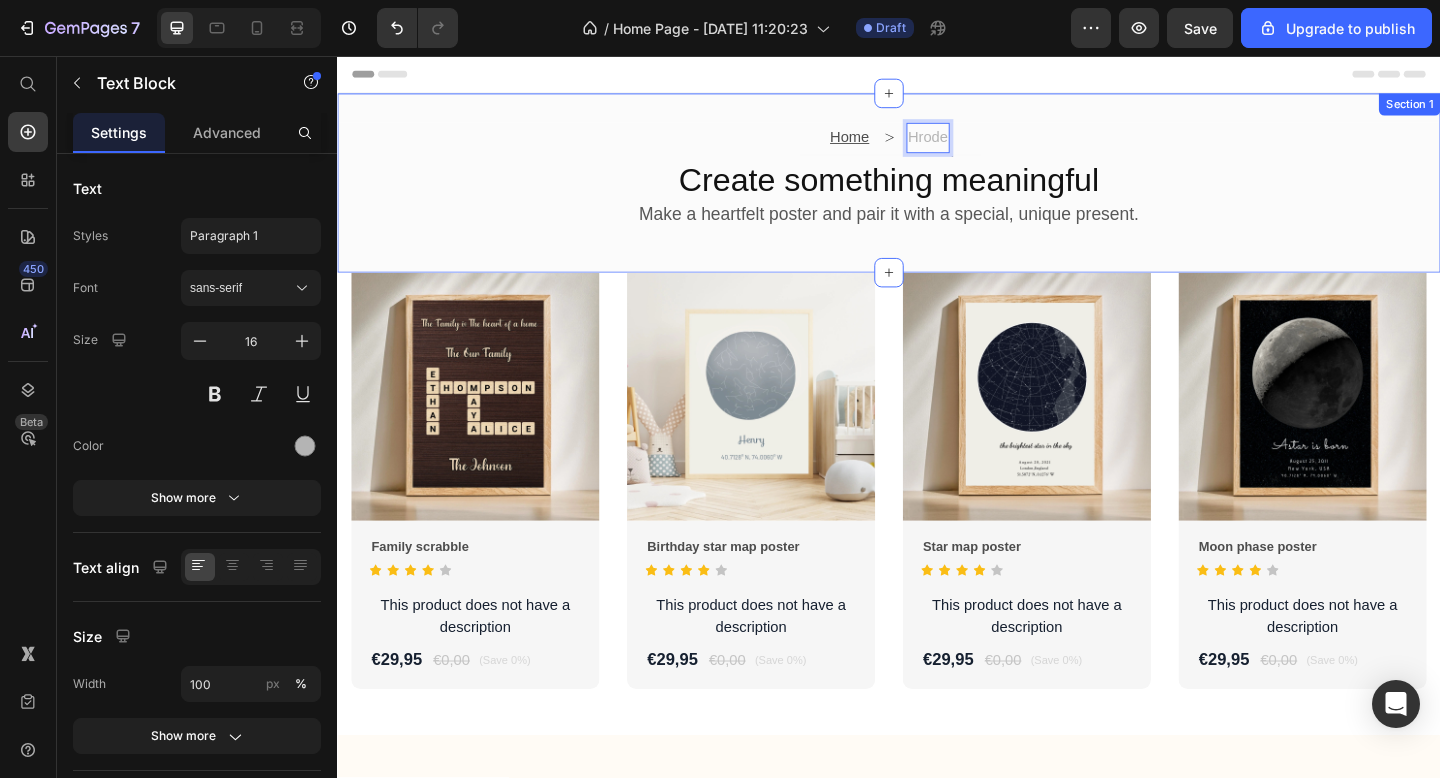 click on "Home Text Block
Icon Hrode Text Block   0 Row" at bounding box center [937, 145] 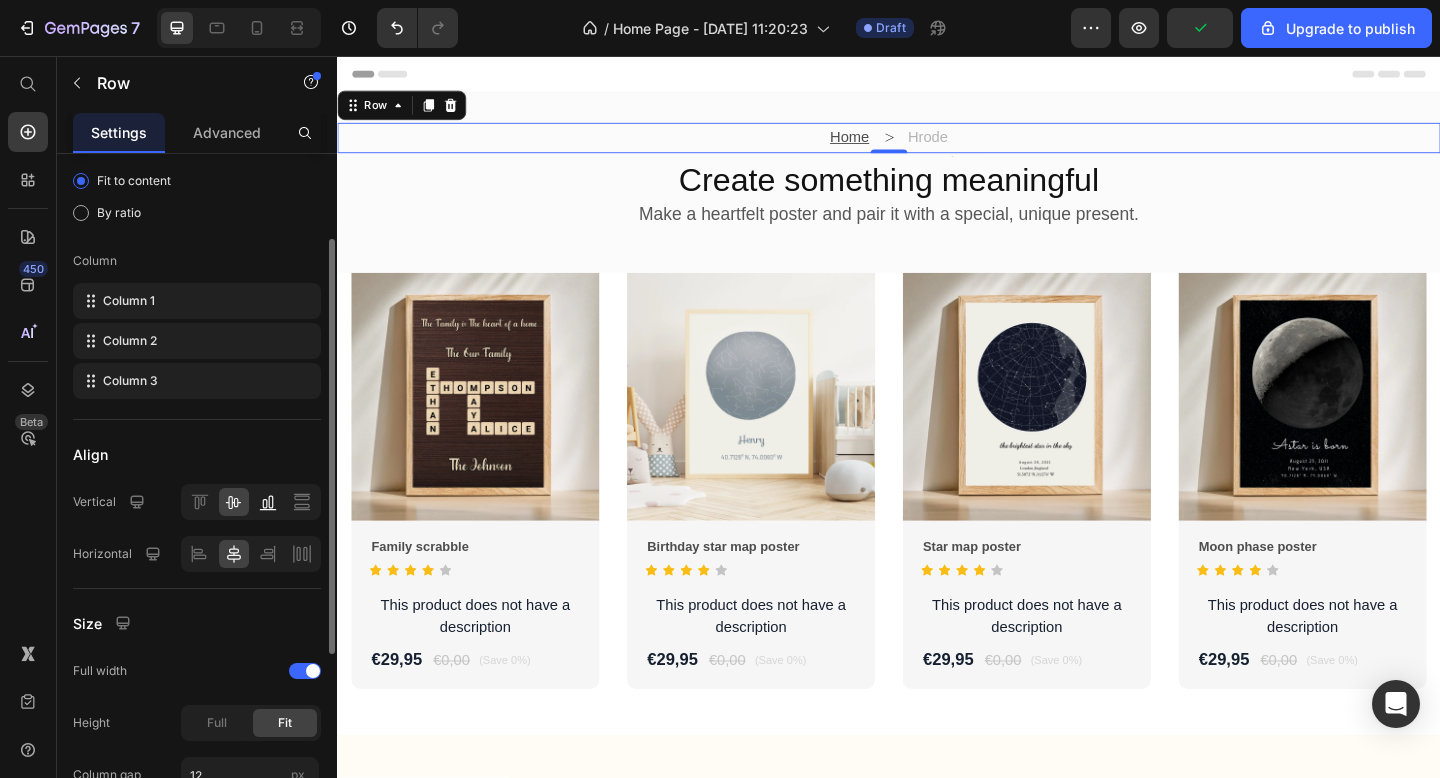scroll, scrollTop: 185, scrollLeft: 0, axis: vertical 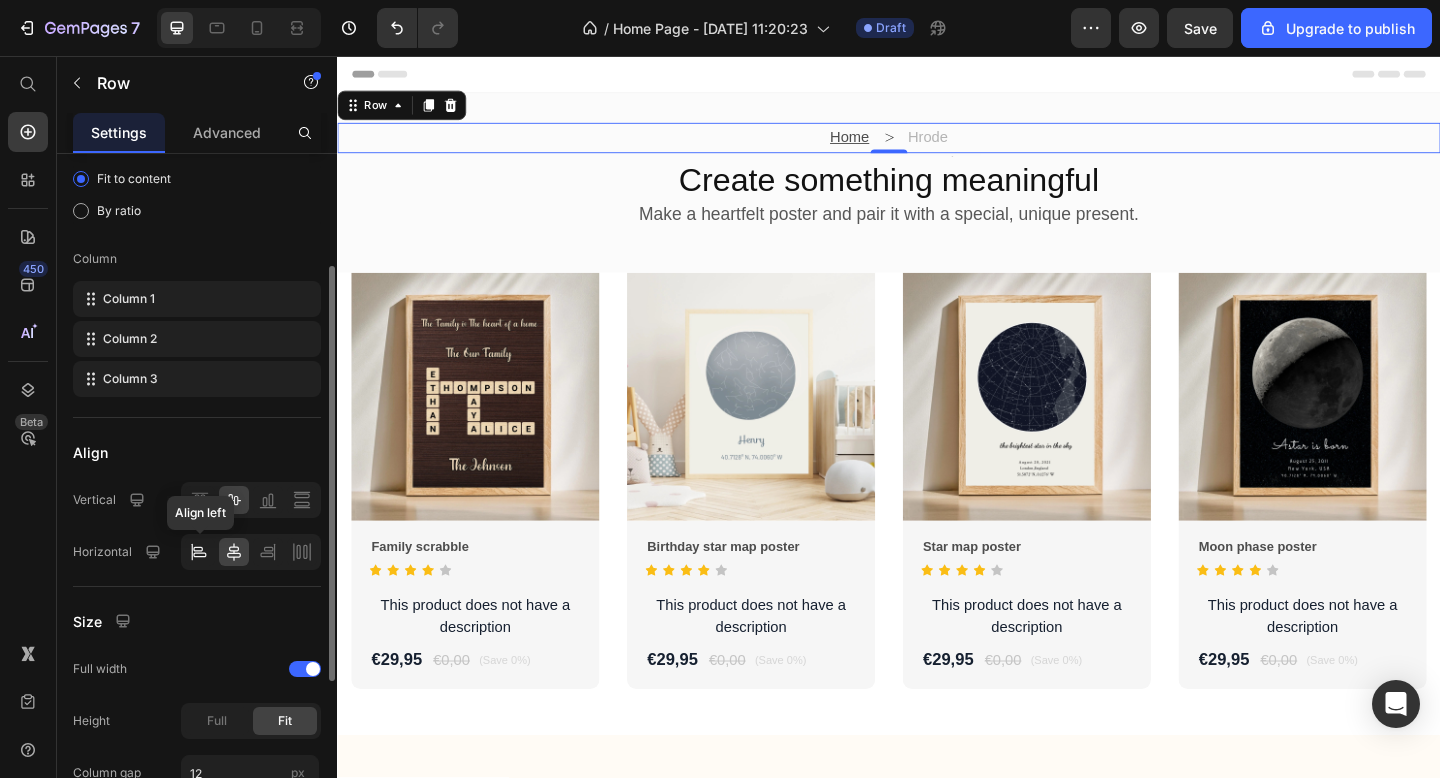 click 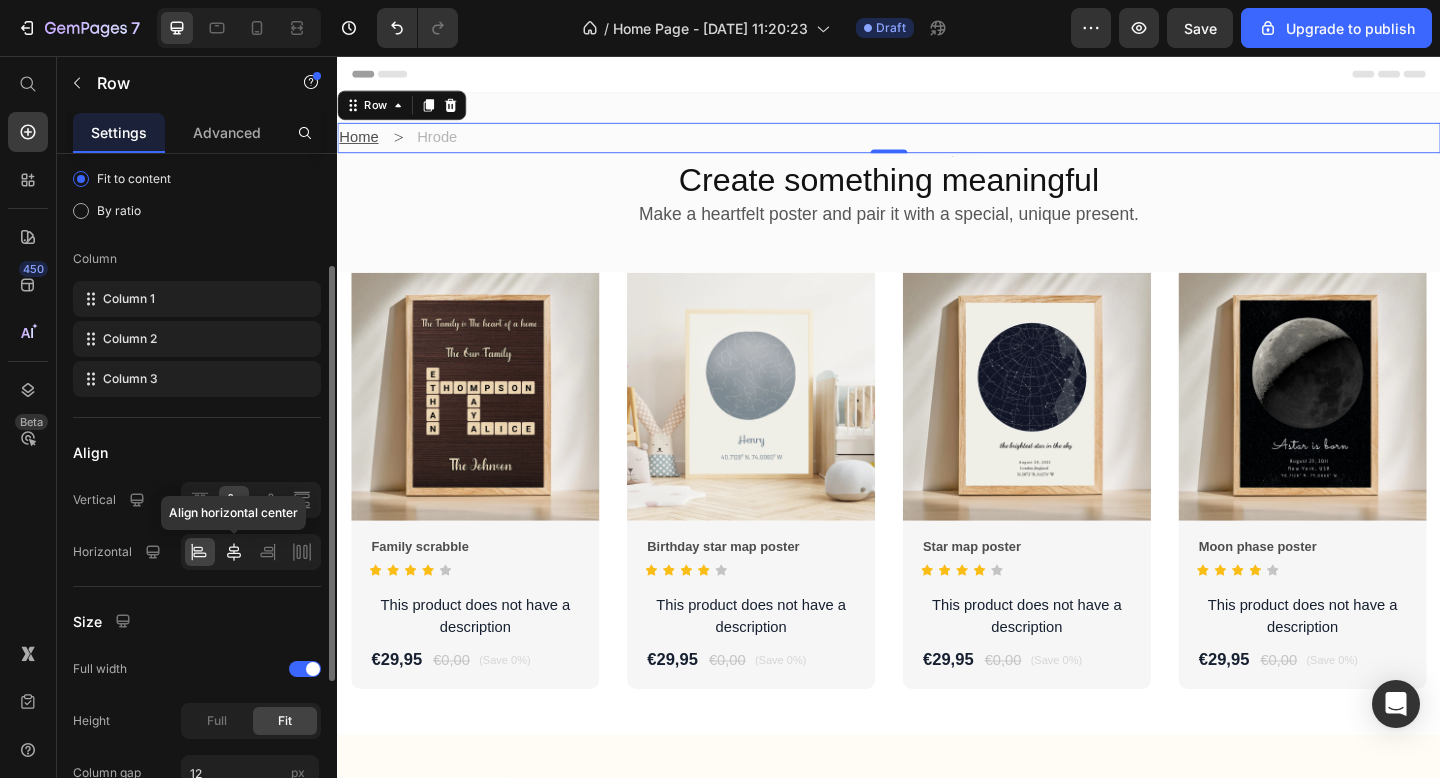 click 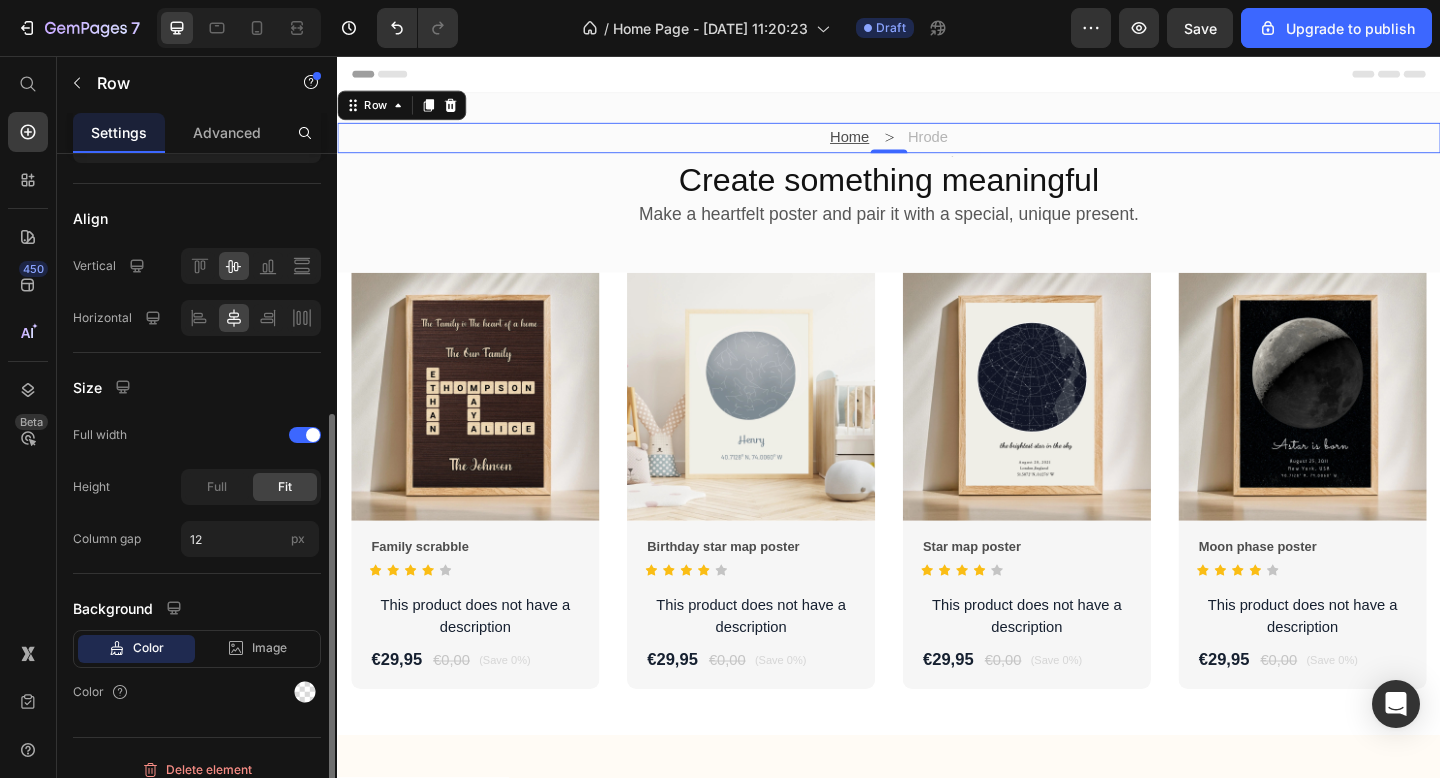 scroll, scrollTop: 436, scrollLeft: 0, axis: vertical 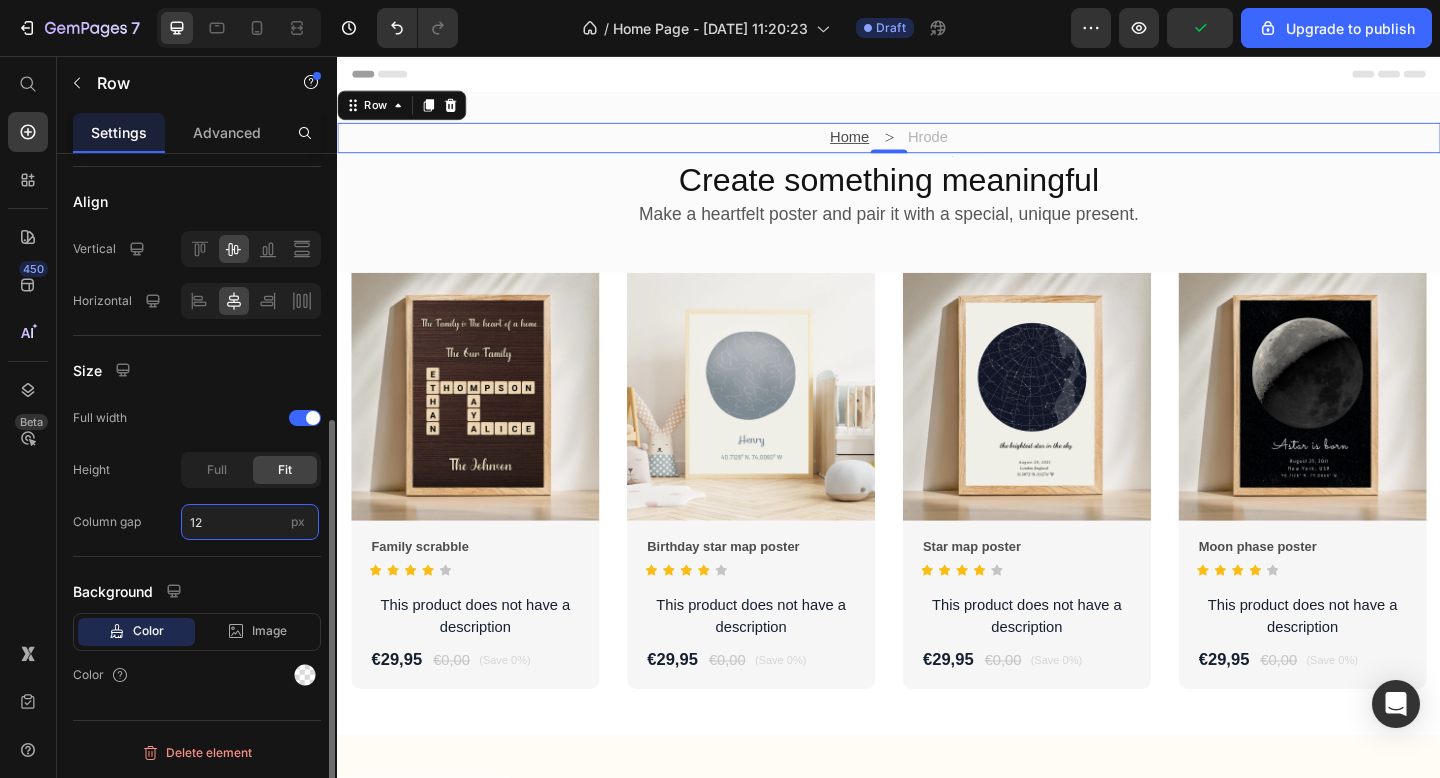 click on "12" at bounding box center [250, 522] 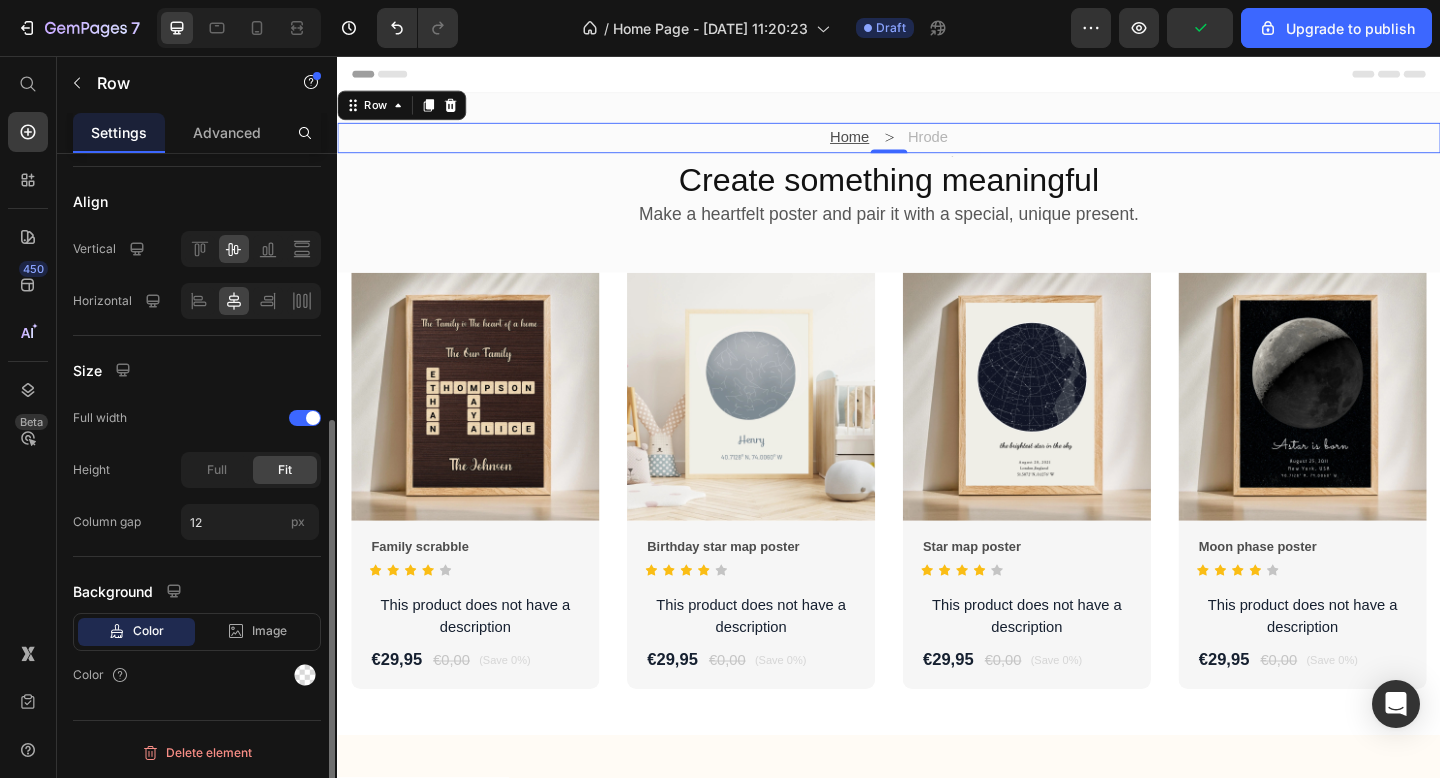 click on "Background" at bounding box center (197, 591) 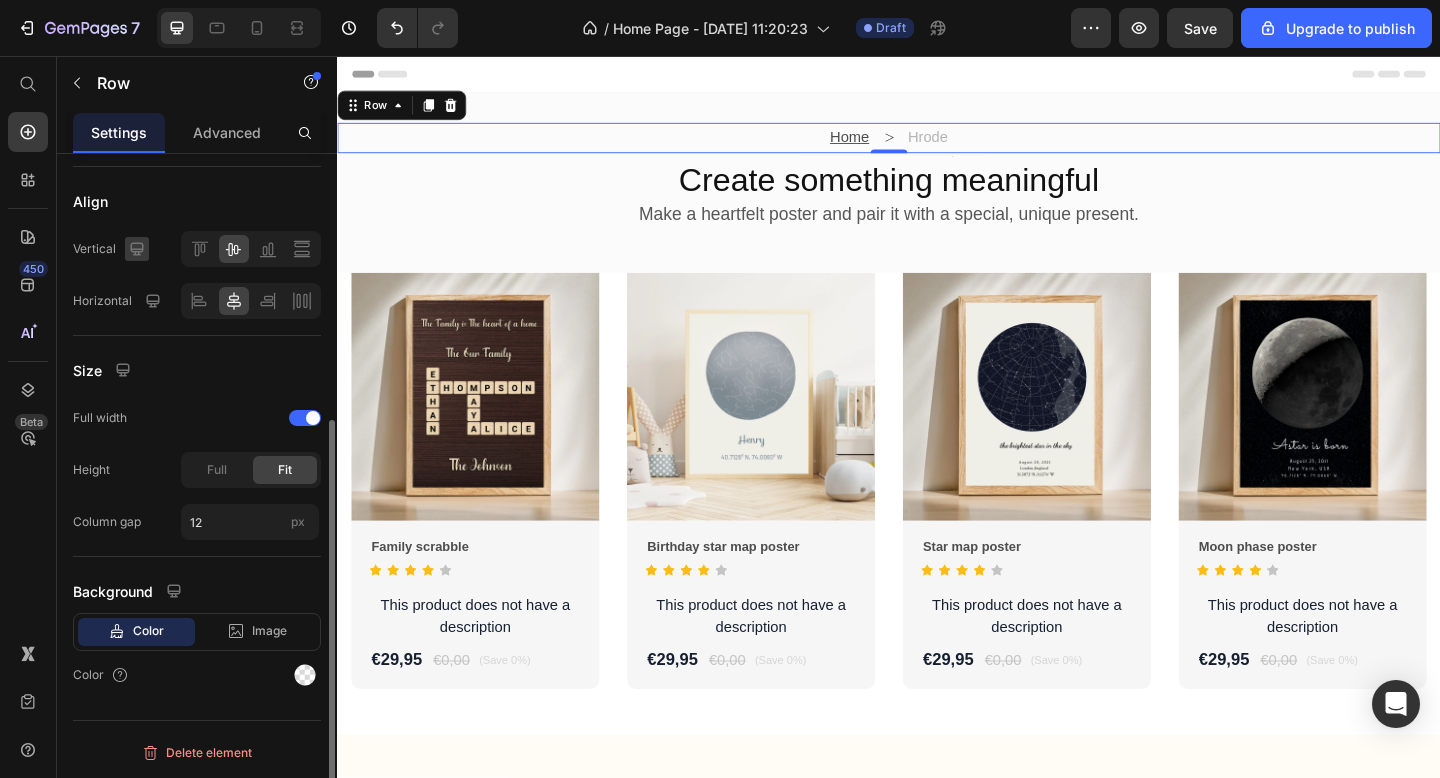 click 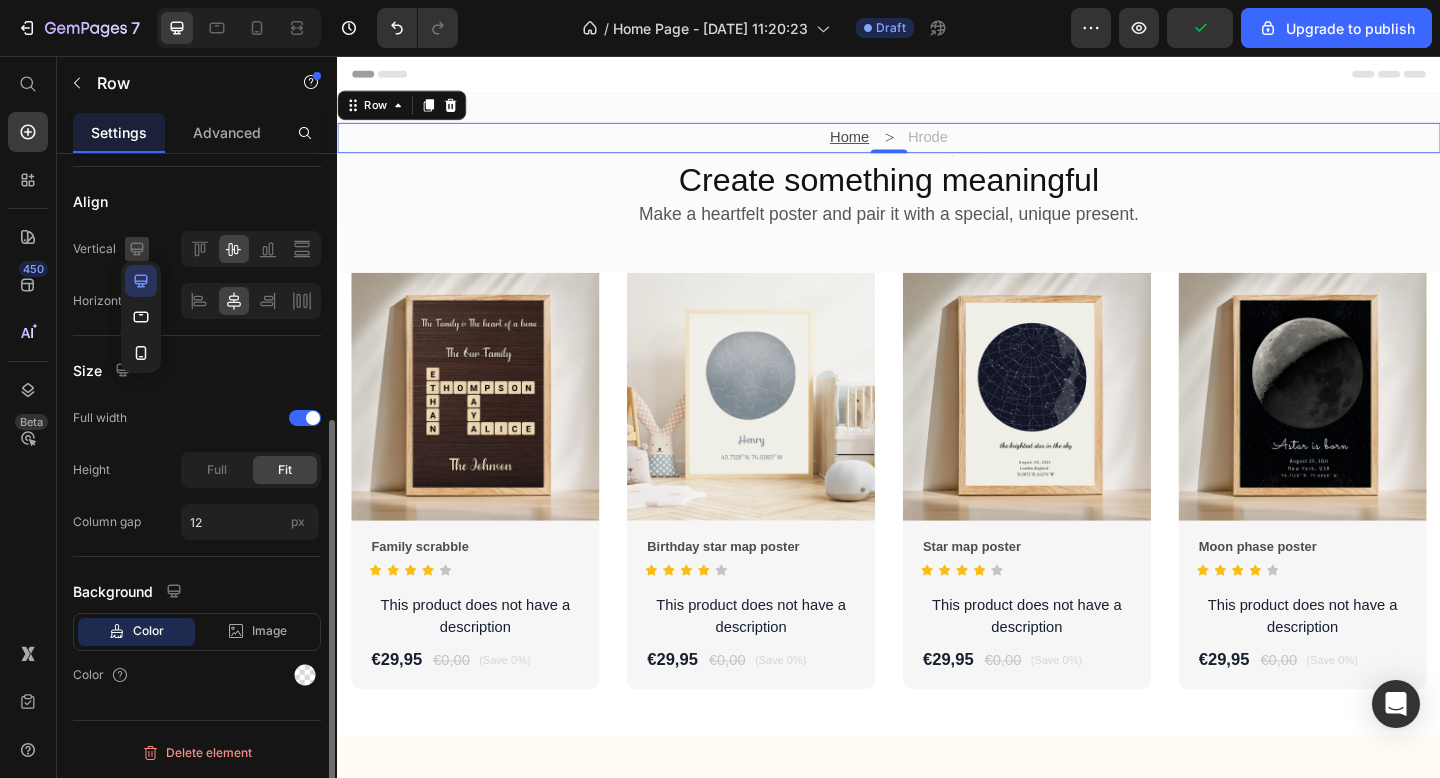 click 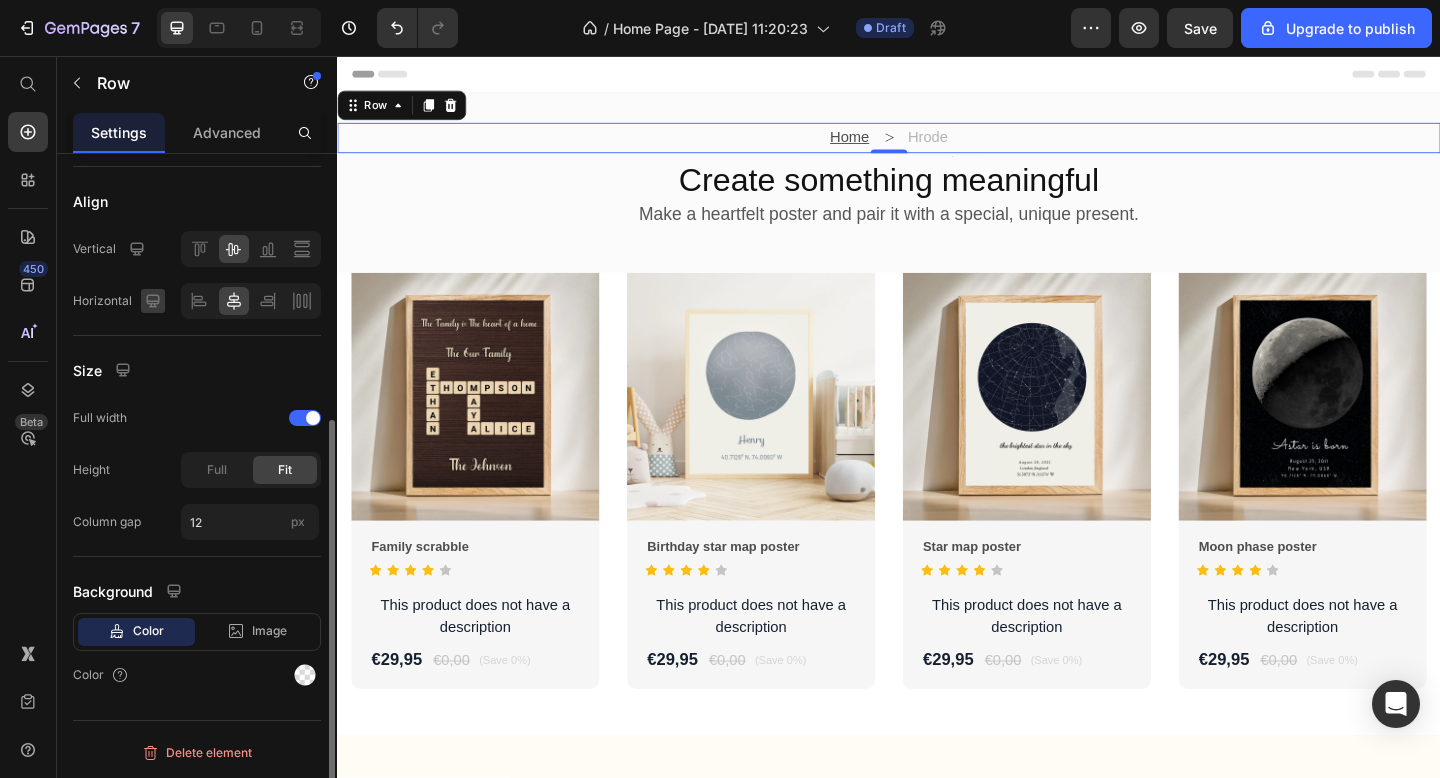 click at bounding box center (153, 301) 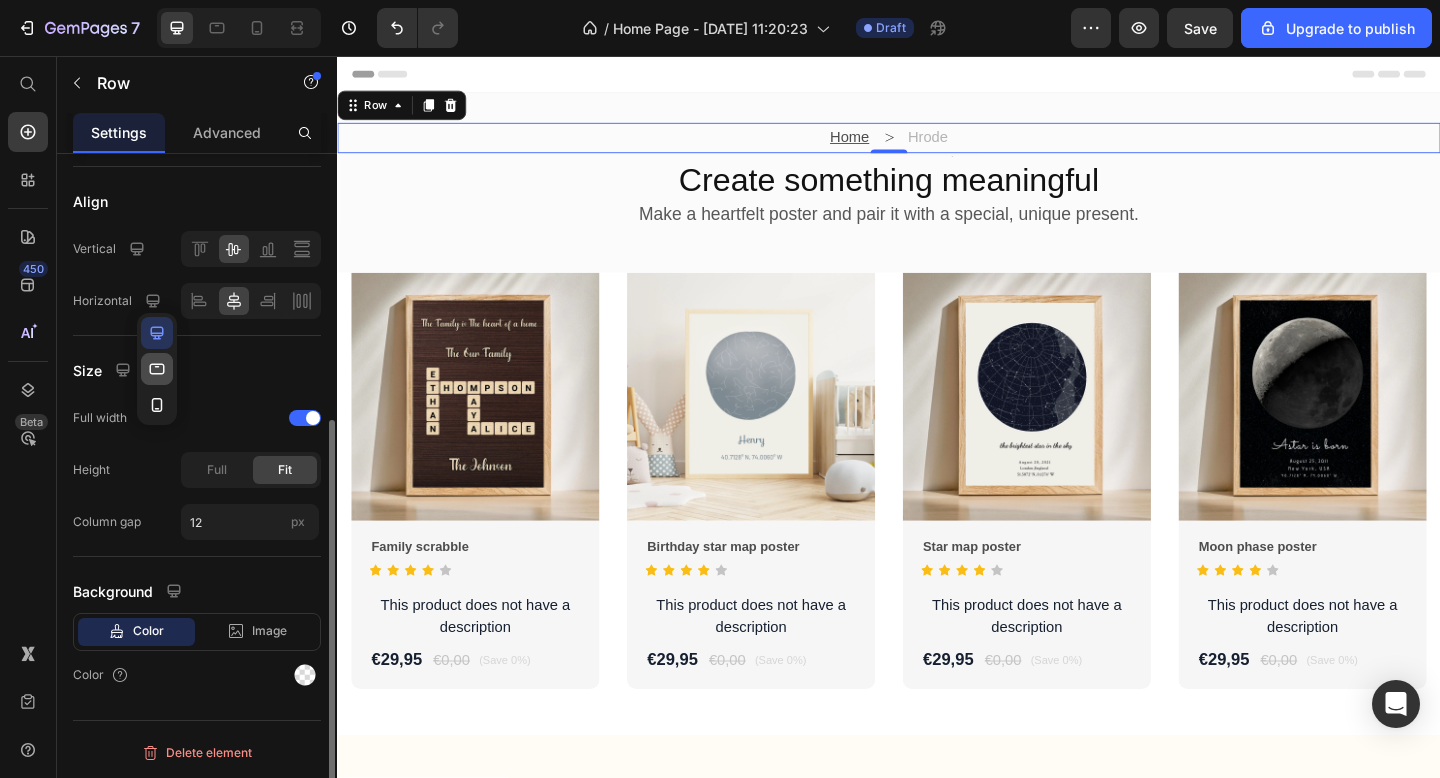 click 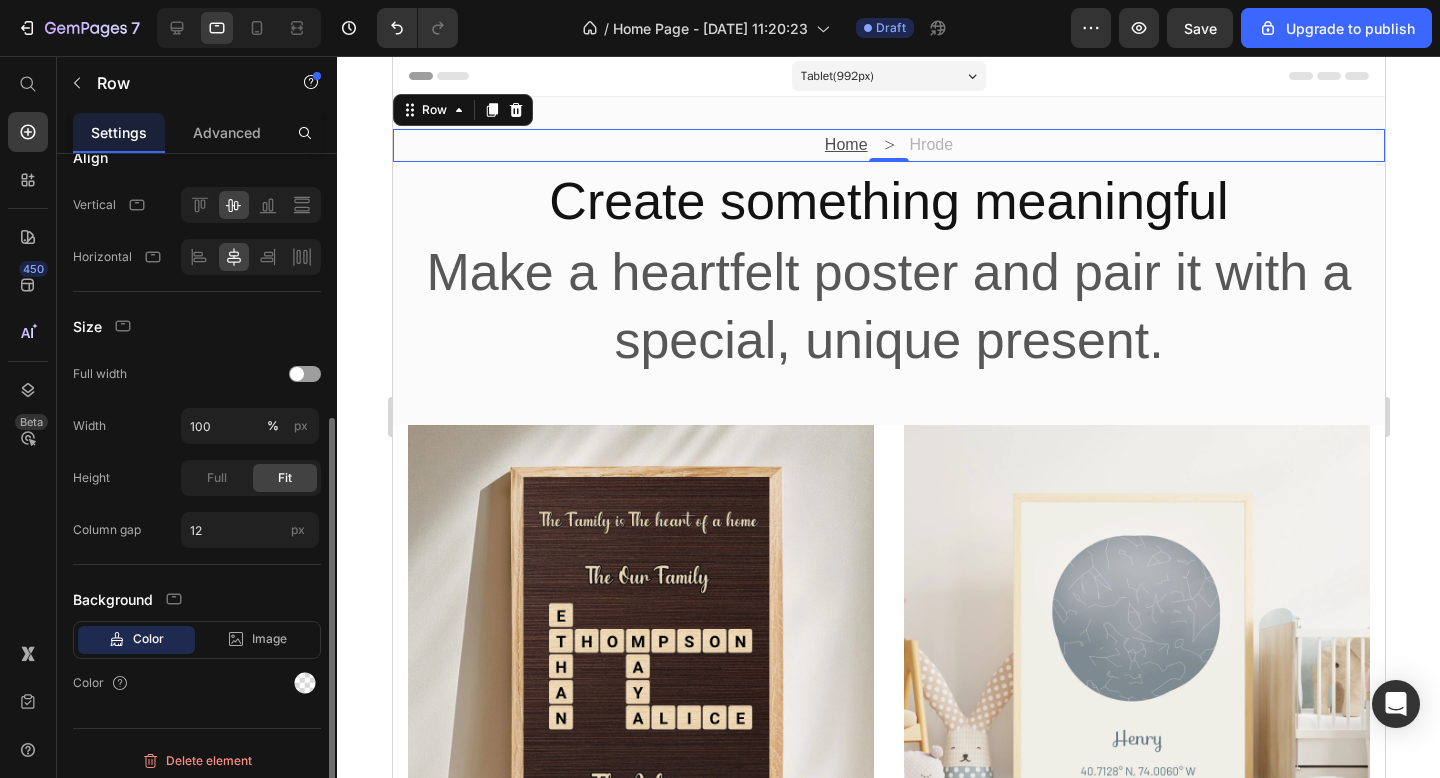 scroll, scrollTop: 3, scrollLeft: 0, axis: vertical 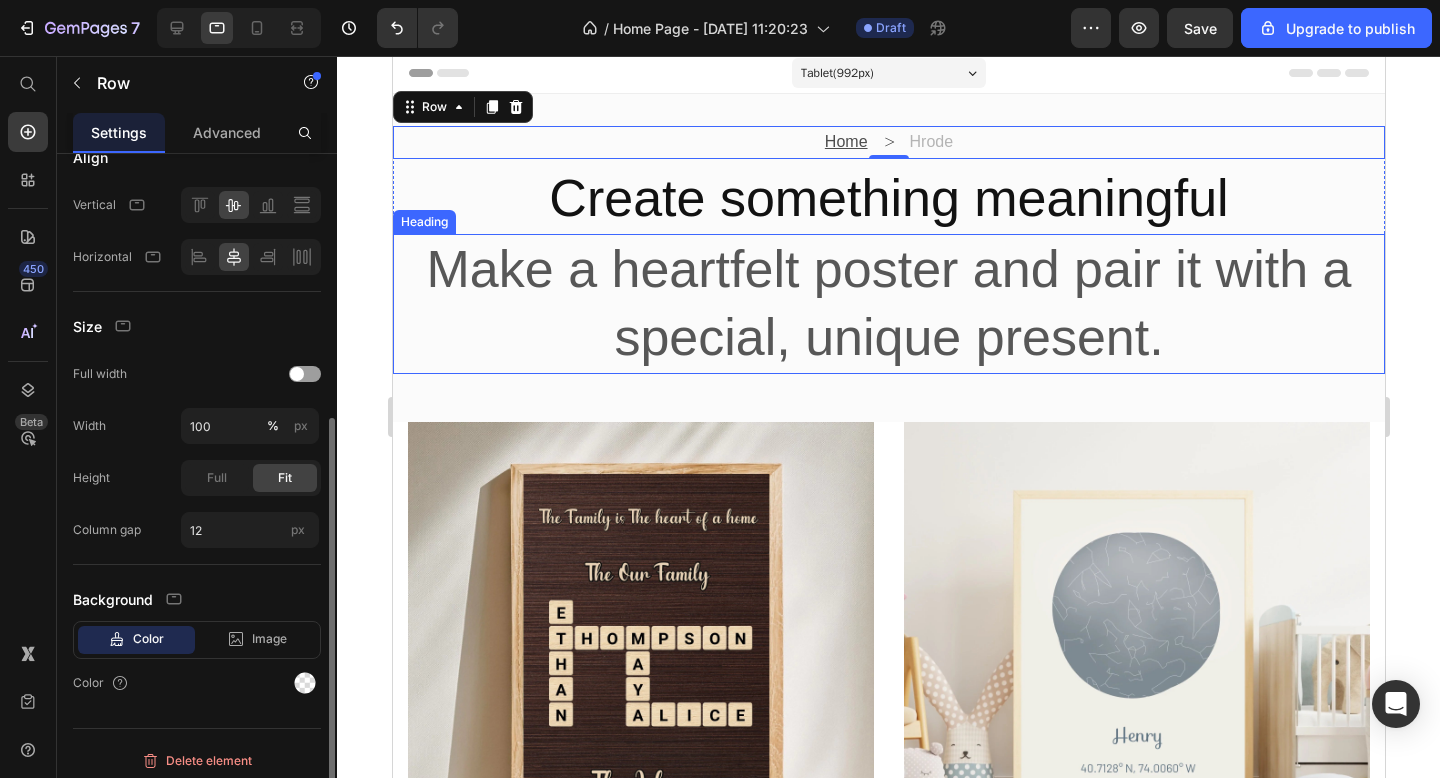 click on "Make a heartfelt poster and pair it with a special, unique present." at bounding box center (888, 303) 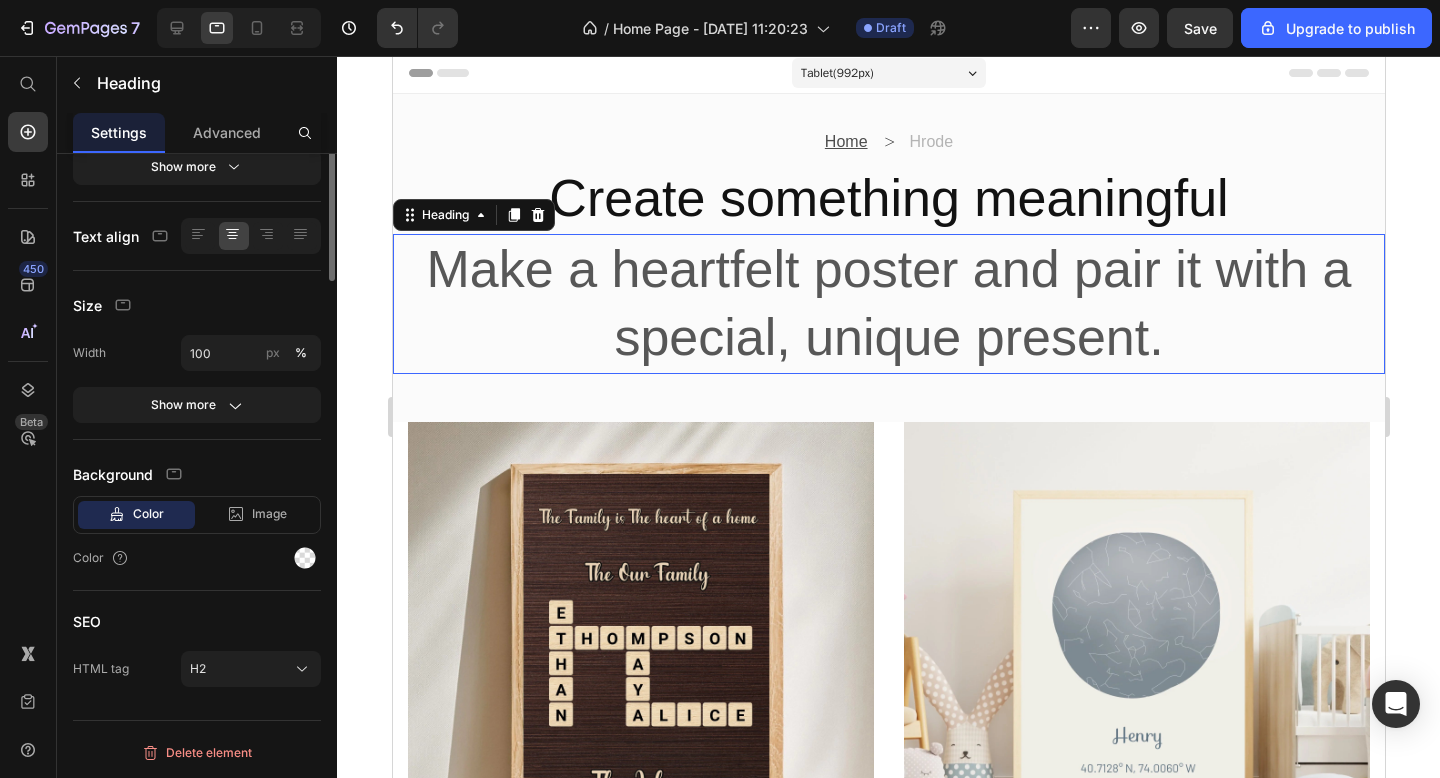 scroll, scrollTop: 0, scrollLeft: 0, axis: both 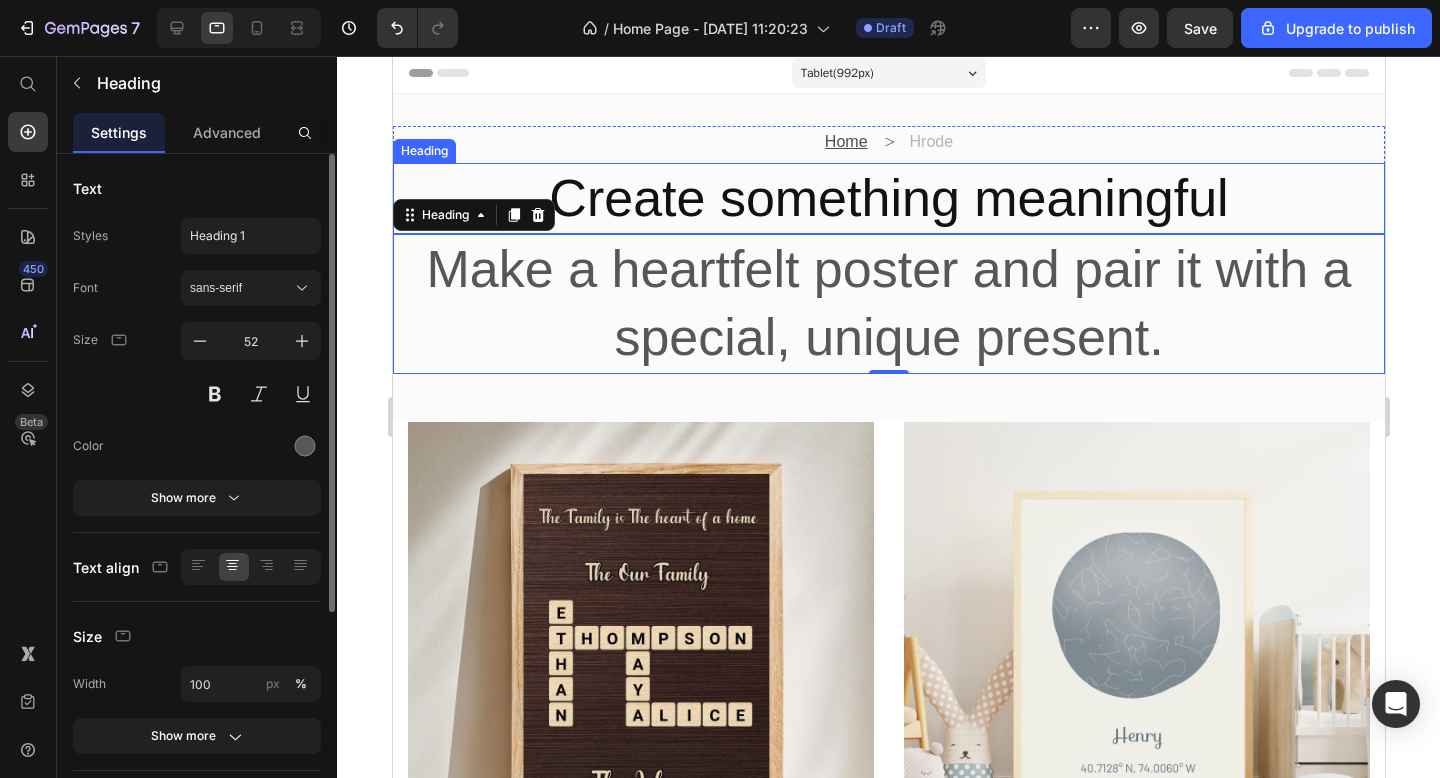 click on "Create something meaningful" at bounding box center [888, 199] 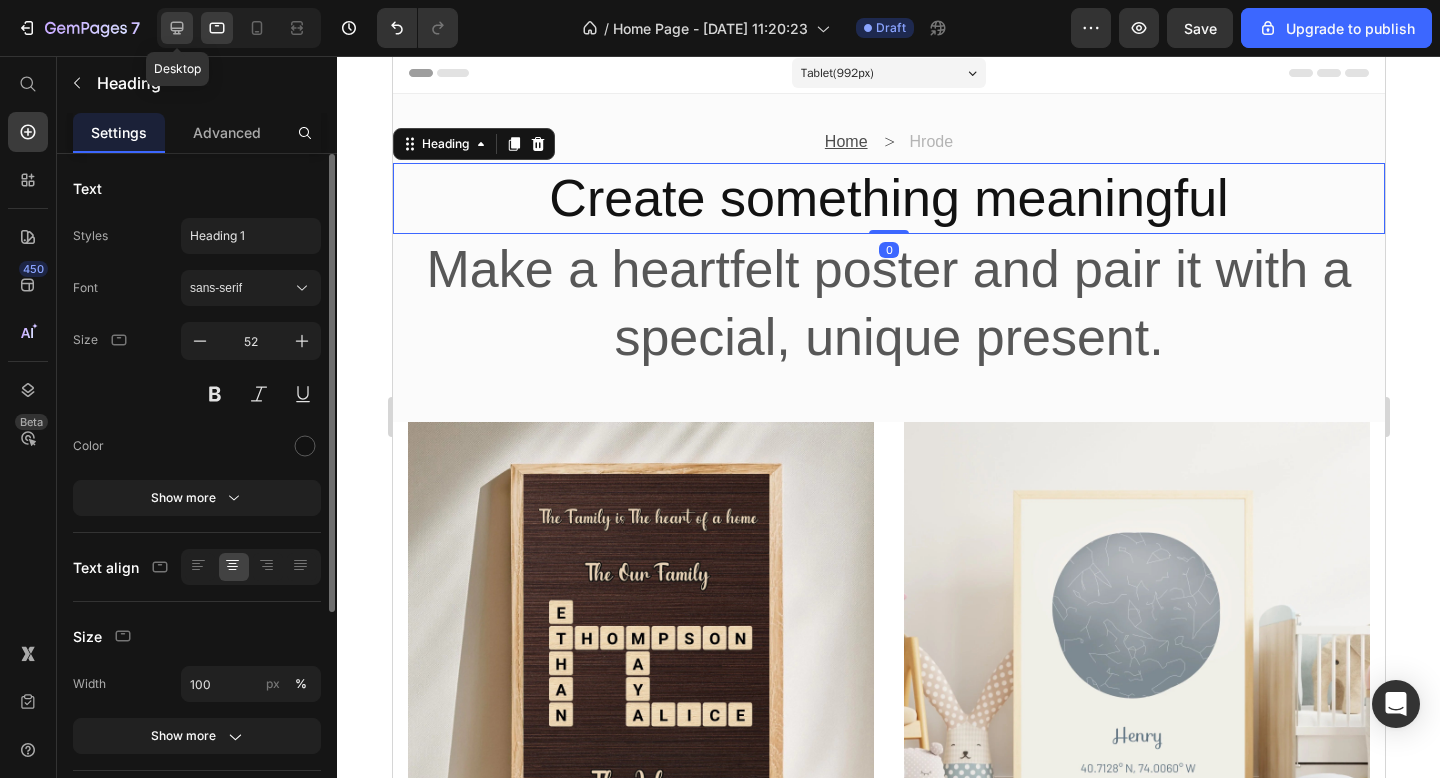 click 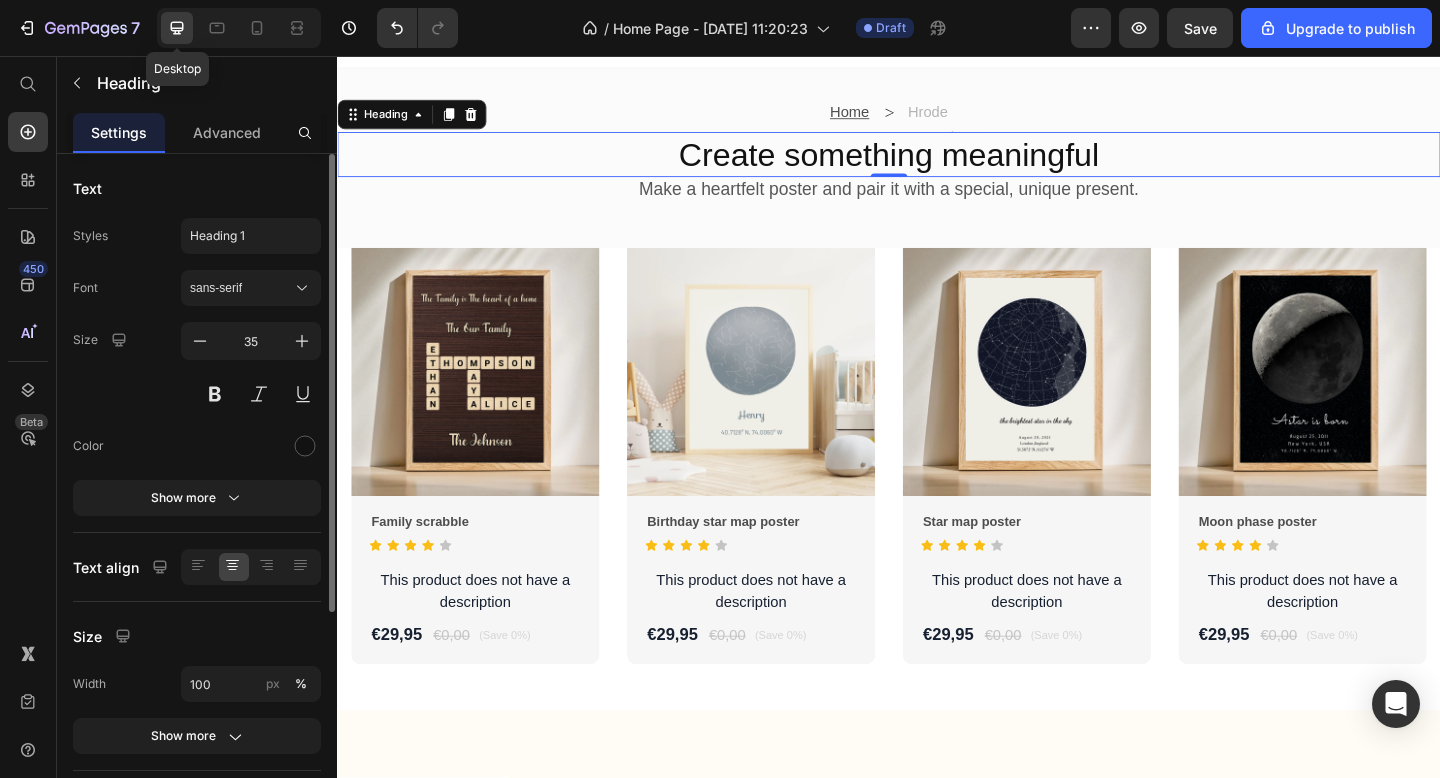 scroll, scrollTop: 40, scrollLeft: 0, axis: vertical 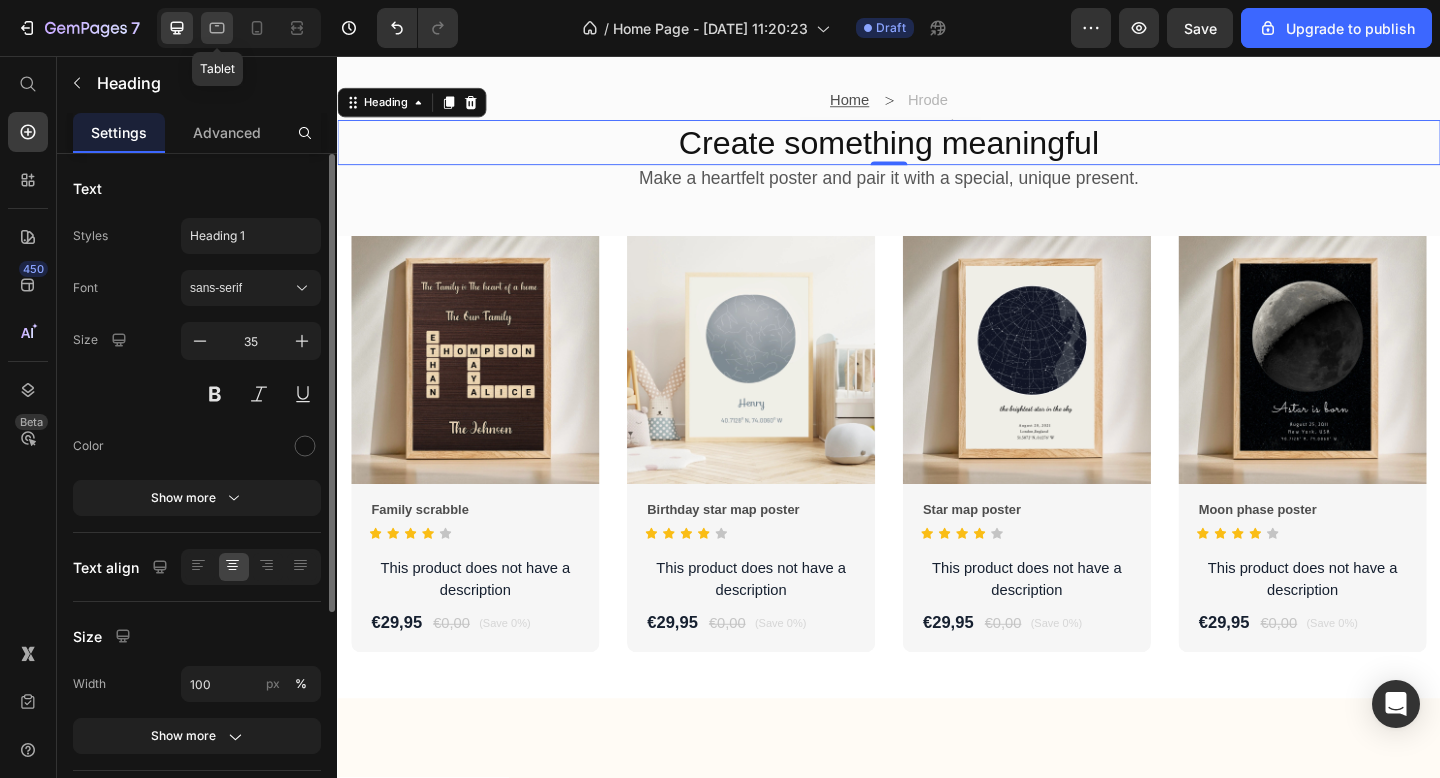click 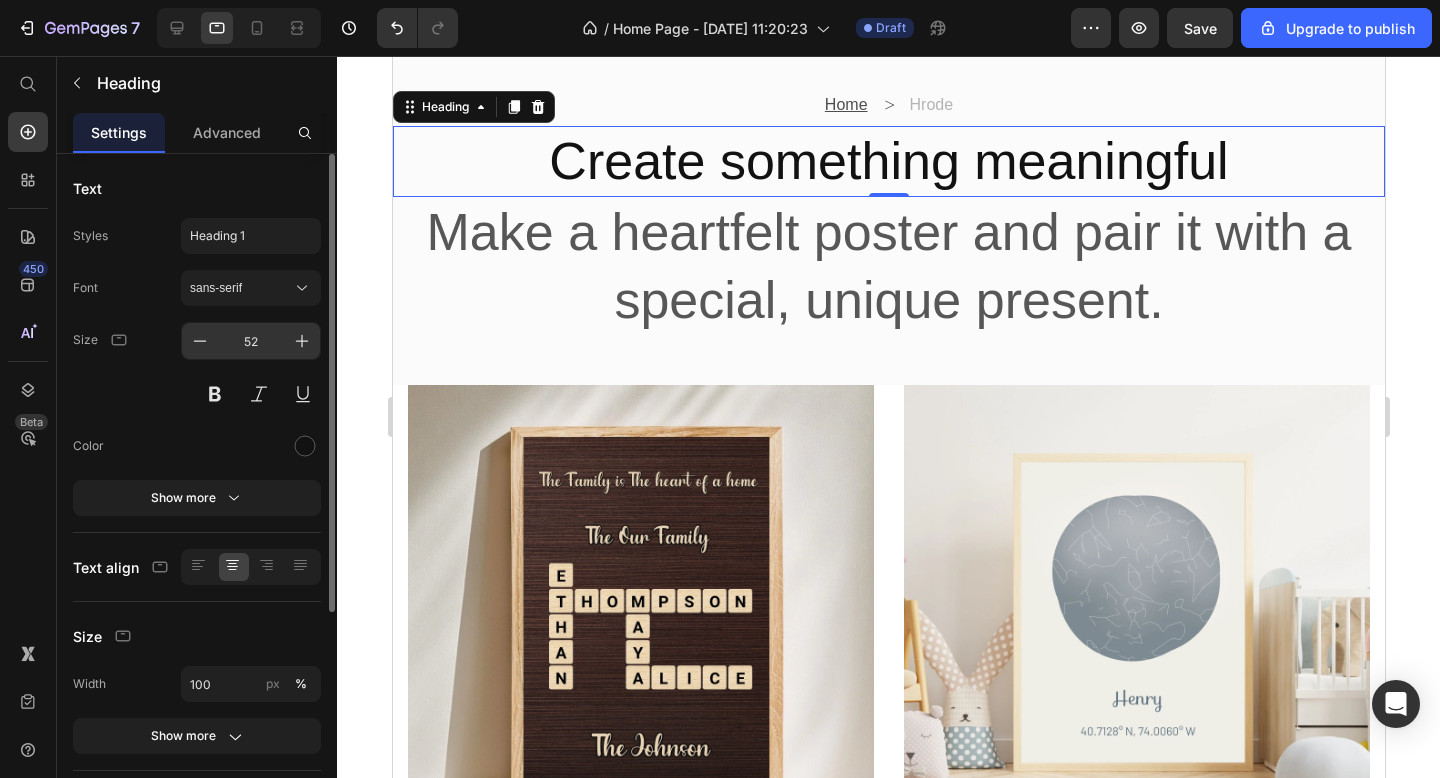 click on "52" at bounding box center (251, 341) 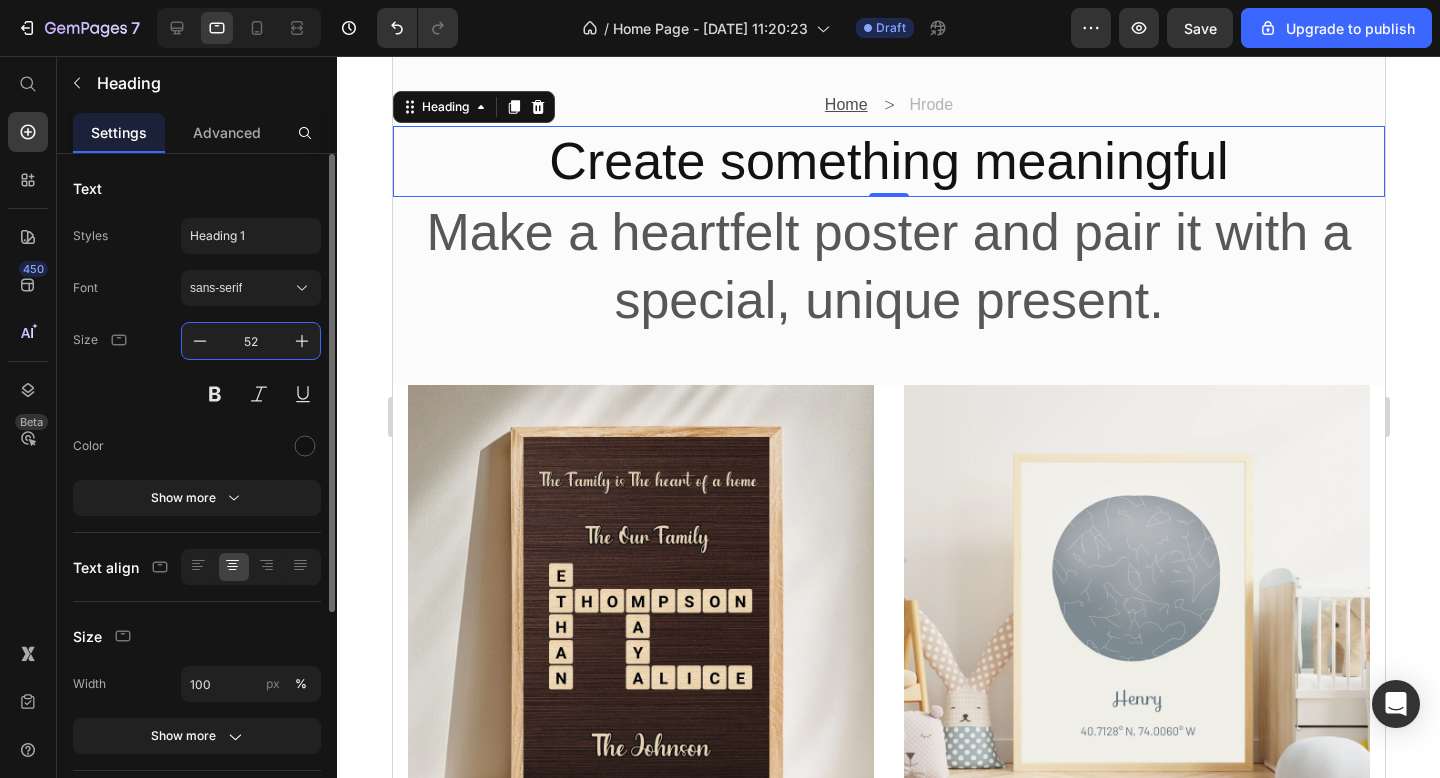 click on "52" at bounding box center [251, 341] 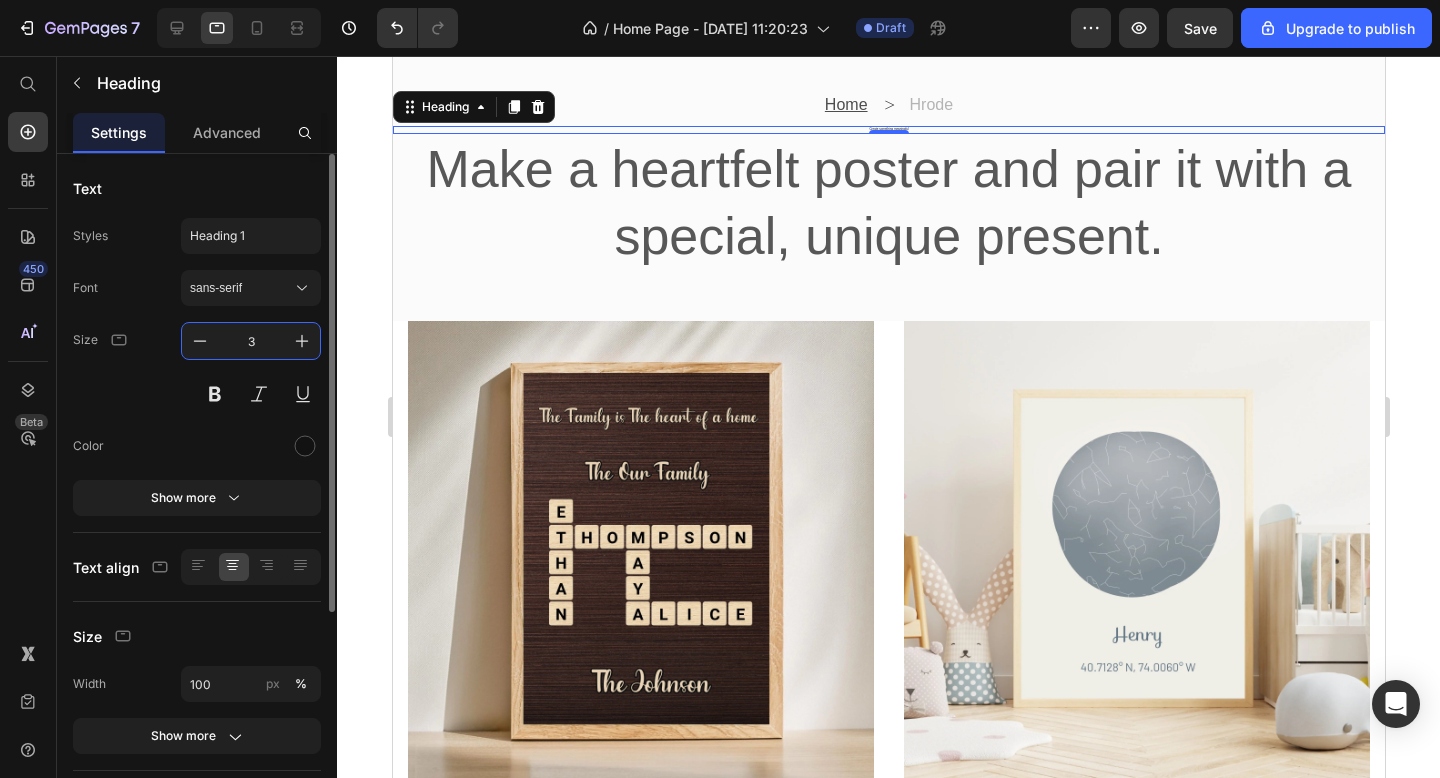 type on "39" 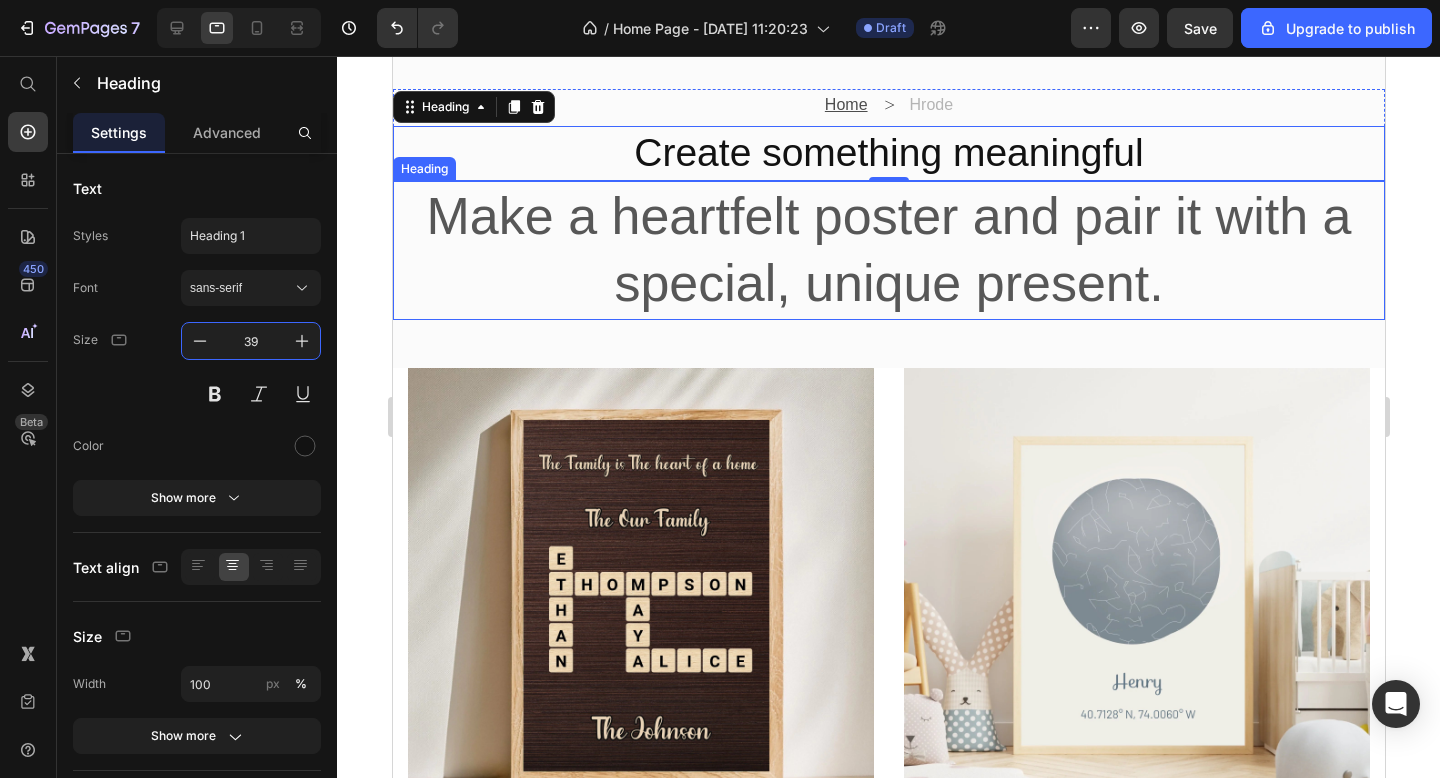 click on "Make a heartfelt poster and pair it with a special, unique present." at bounding box center [888, 250] 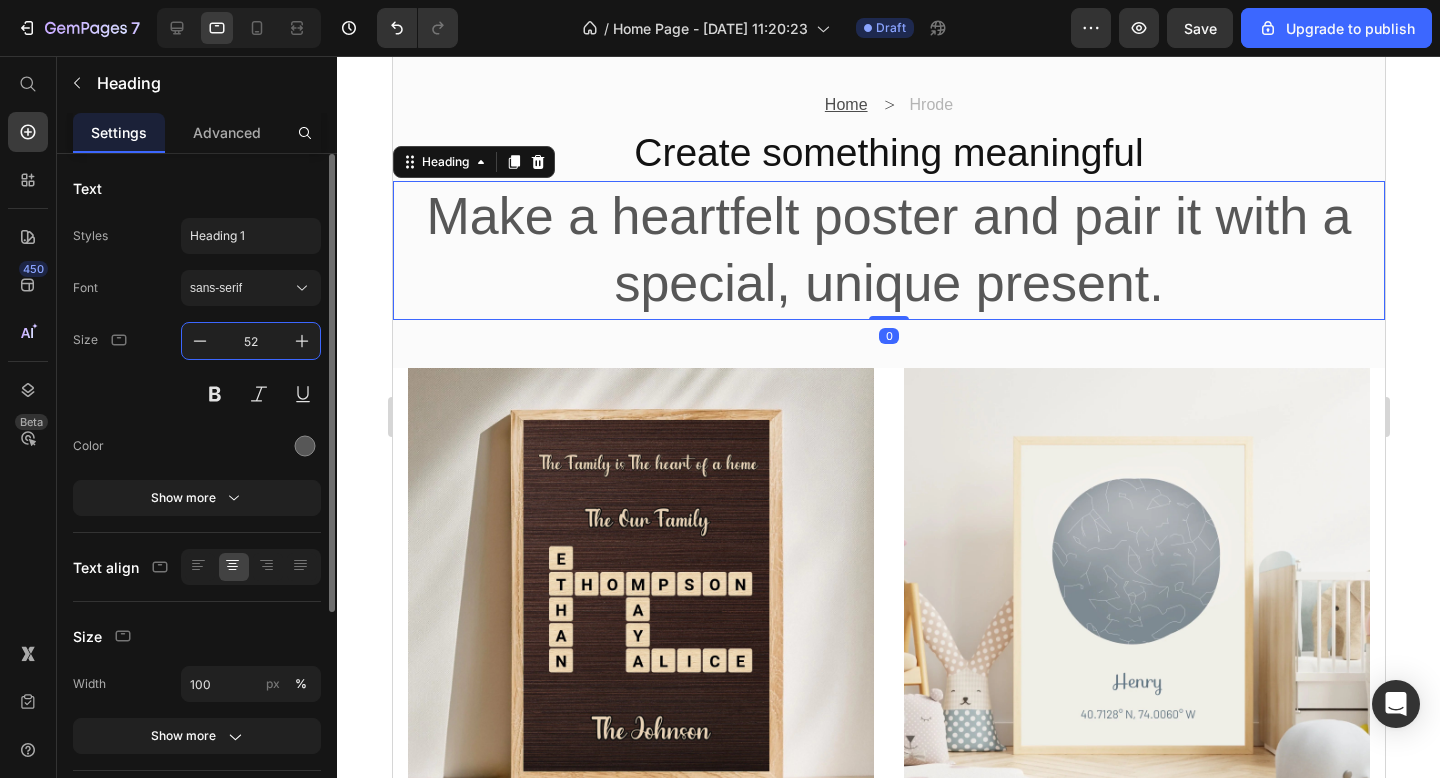 click on "52" at bounding box center [251, 341] 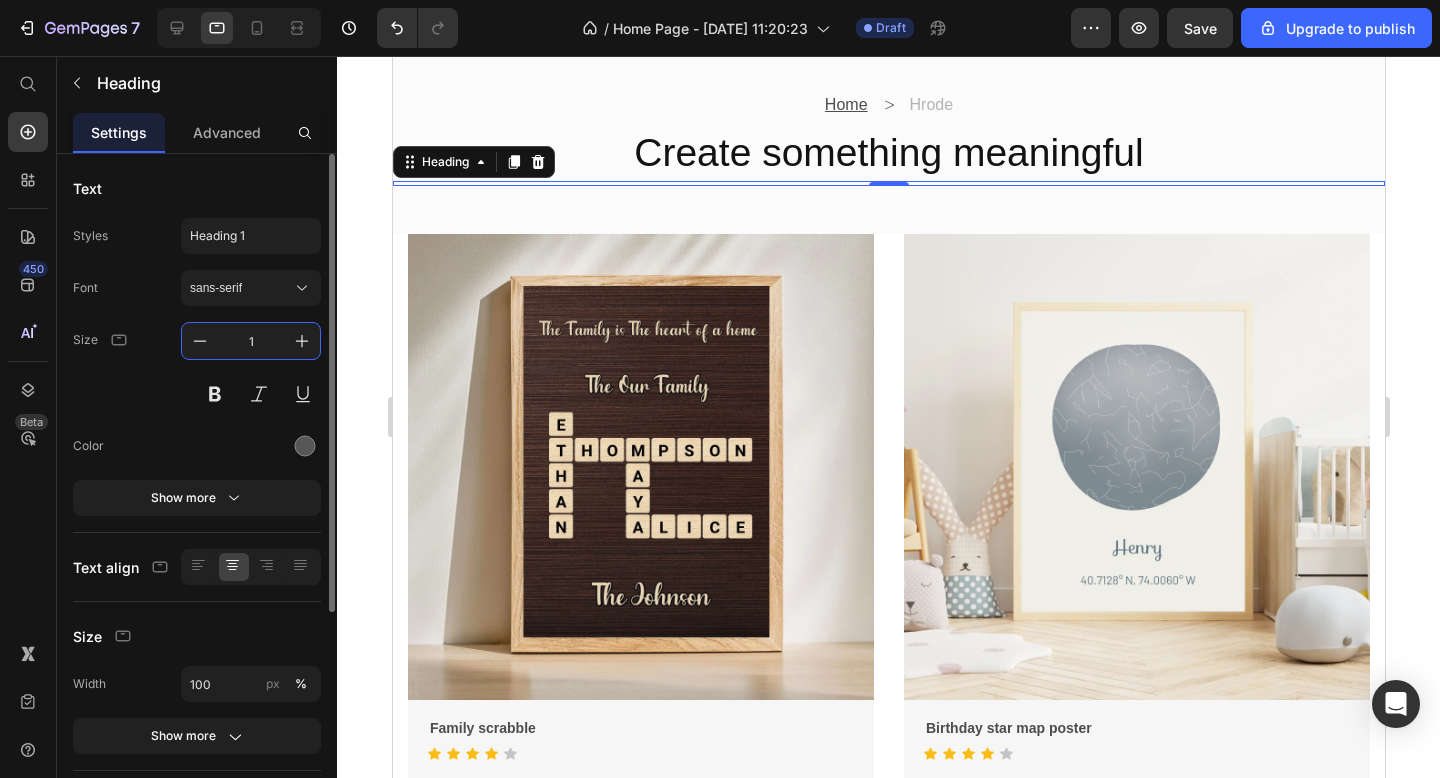 type on "19" 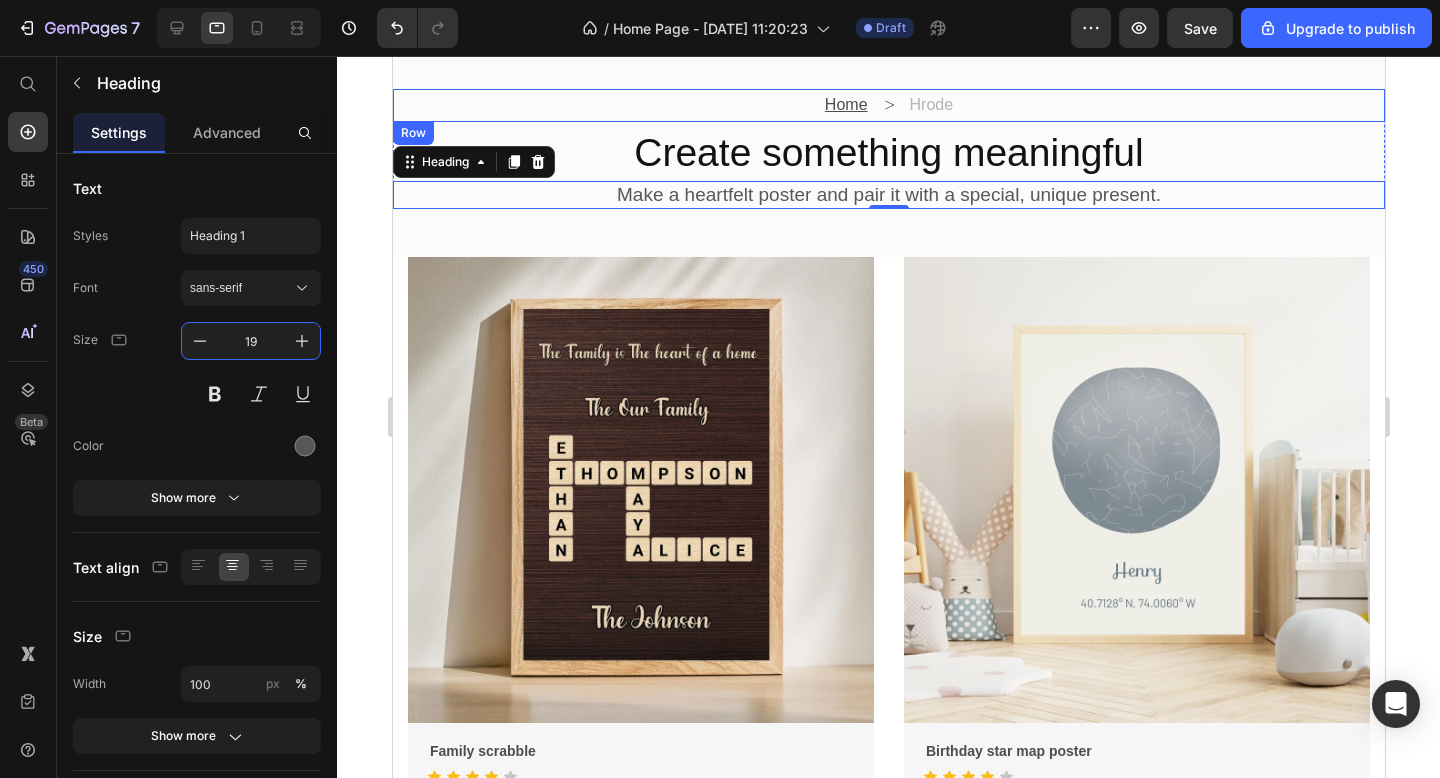 click on "Home Text Block
Icon Hrode Text Block Row" at bounding box center [888, 105] 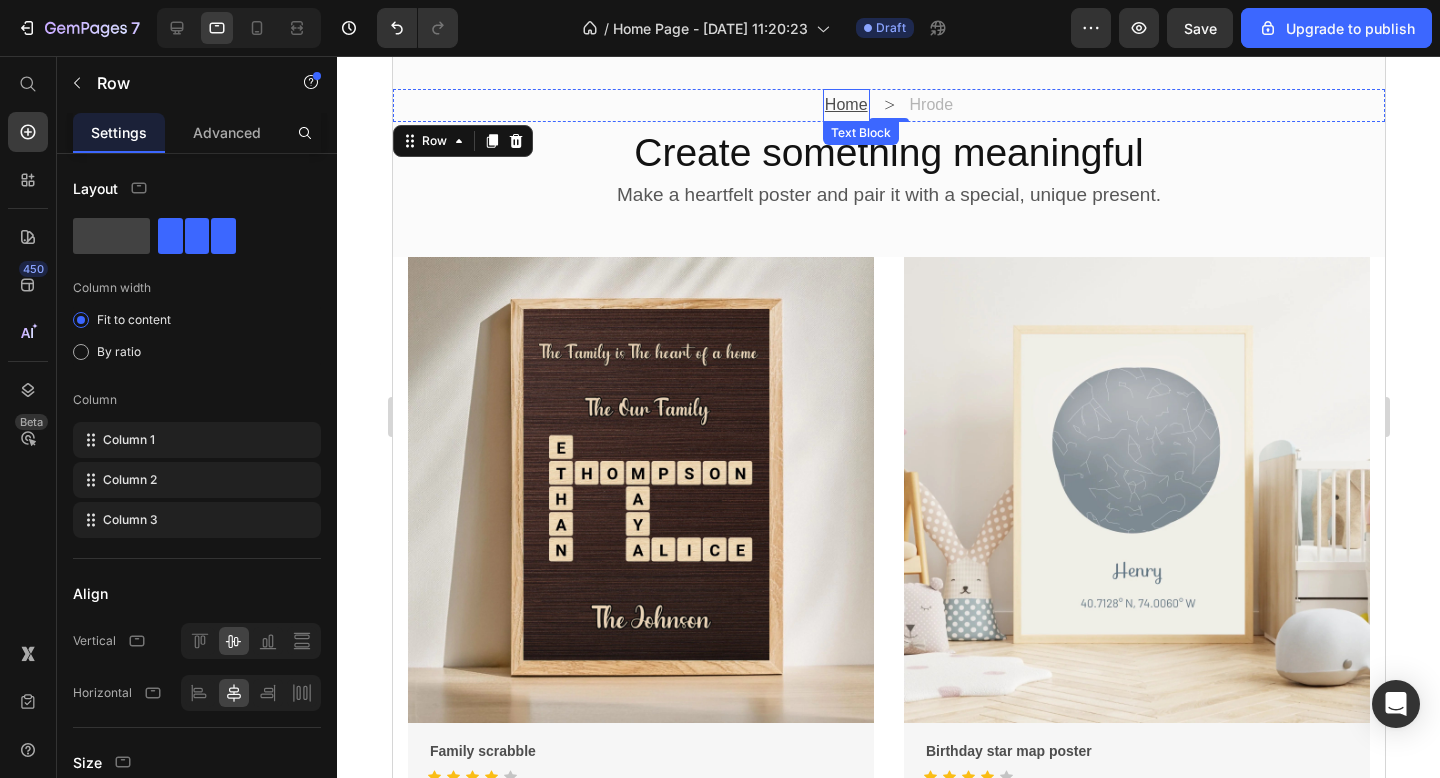 click on "Home" at bounding box center (845, 104) 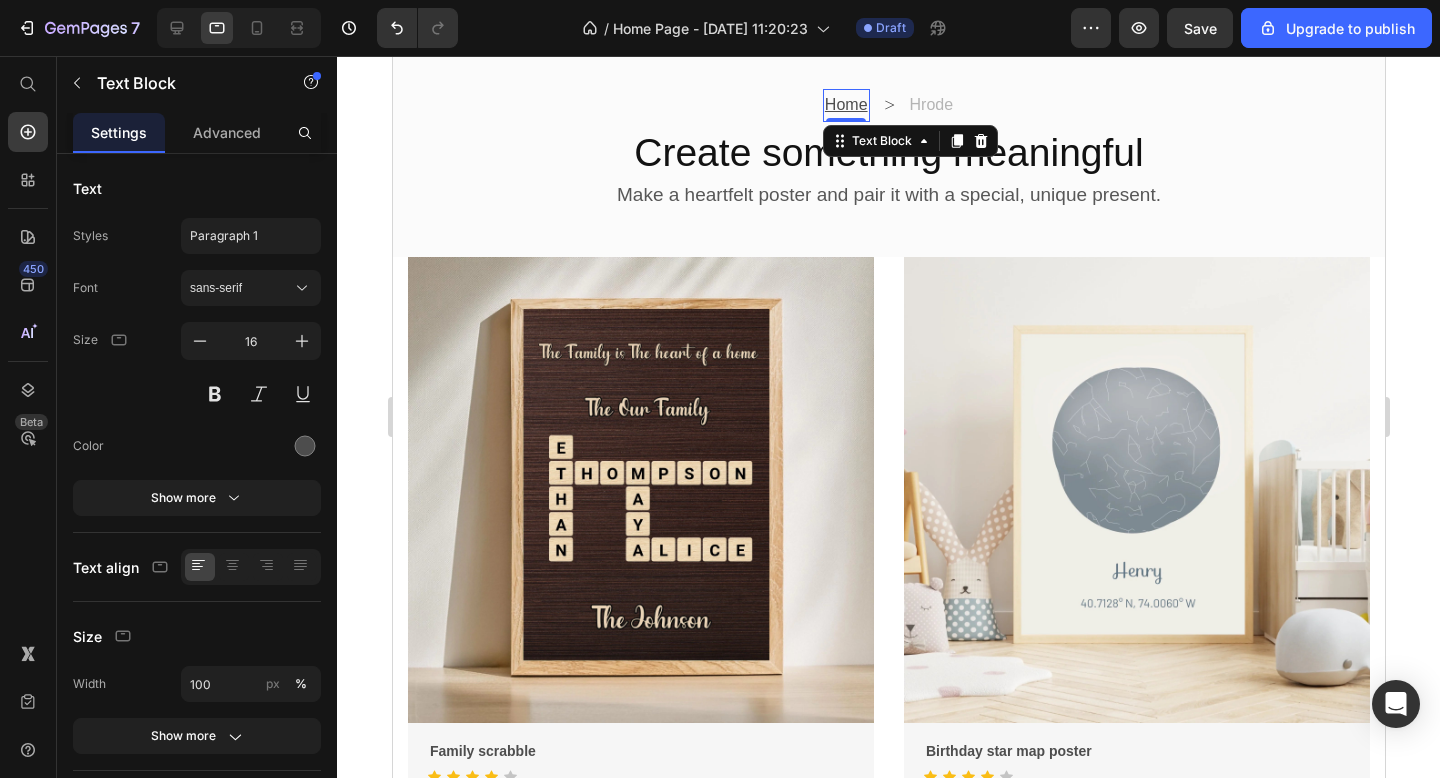click on "Home" at bounding box center (845, 104) 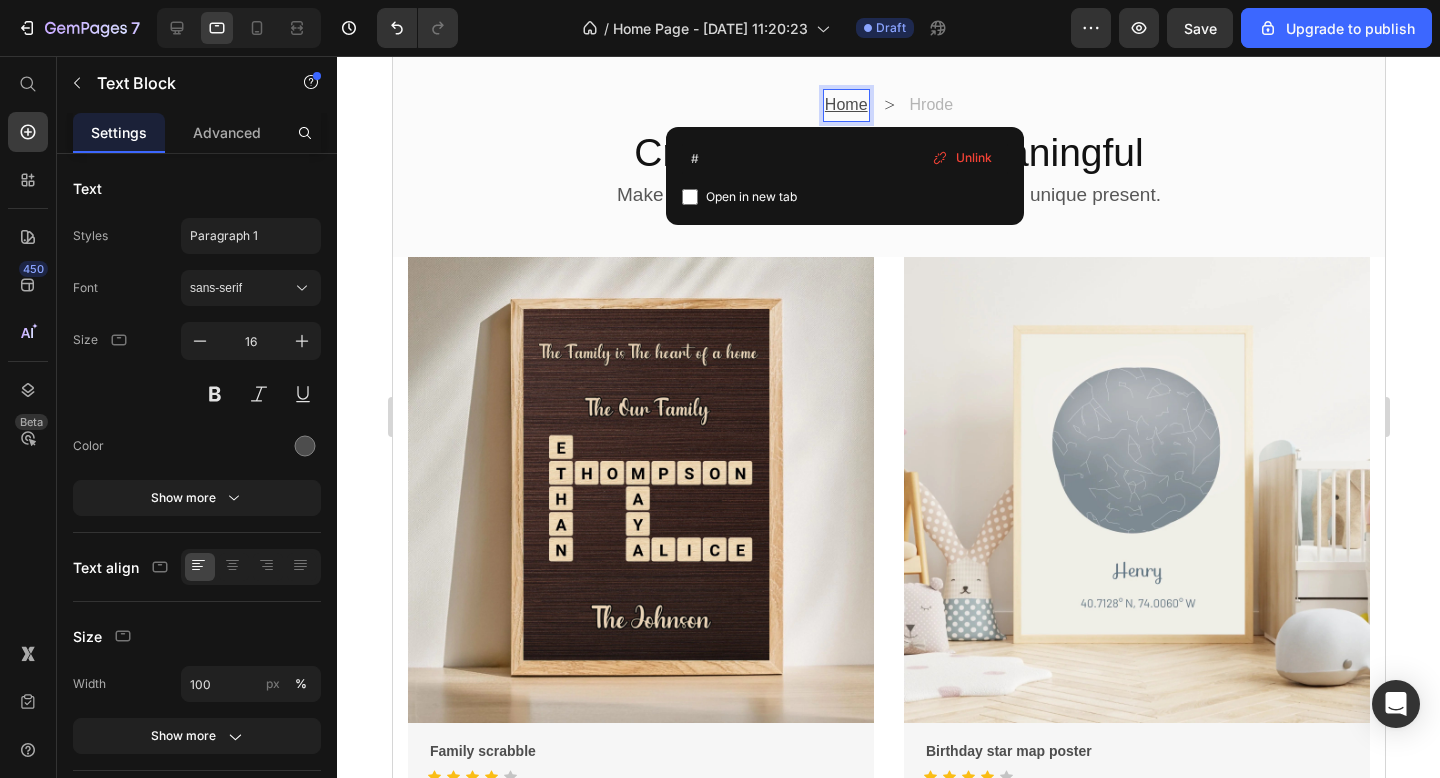 click on "Home" at bounding box center (845, 104) 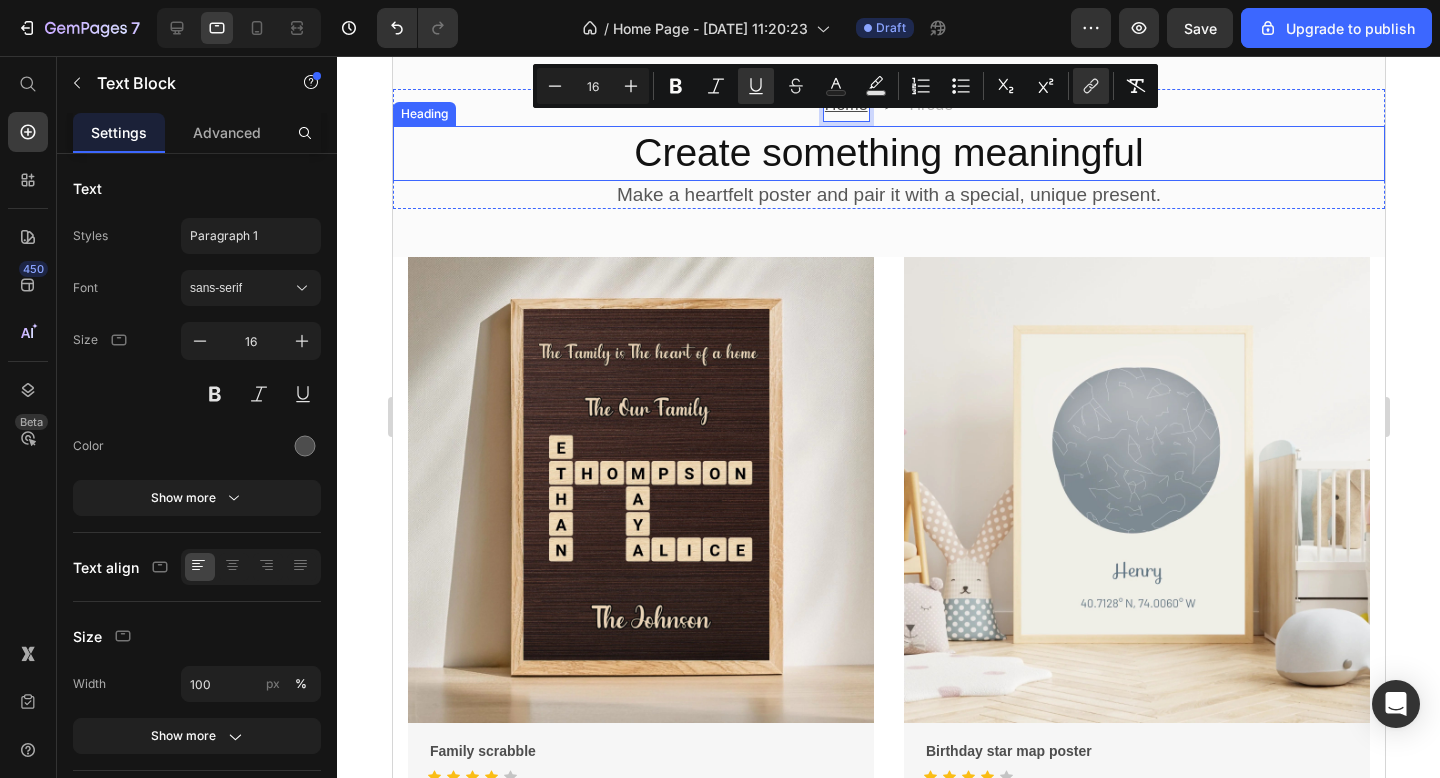 click on "Create something meaningful" at bounding box center (888, 153) 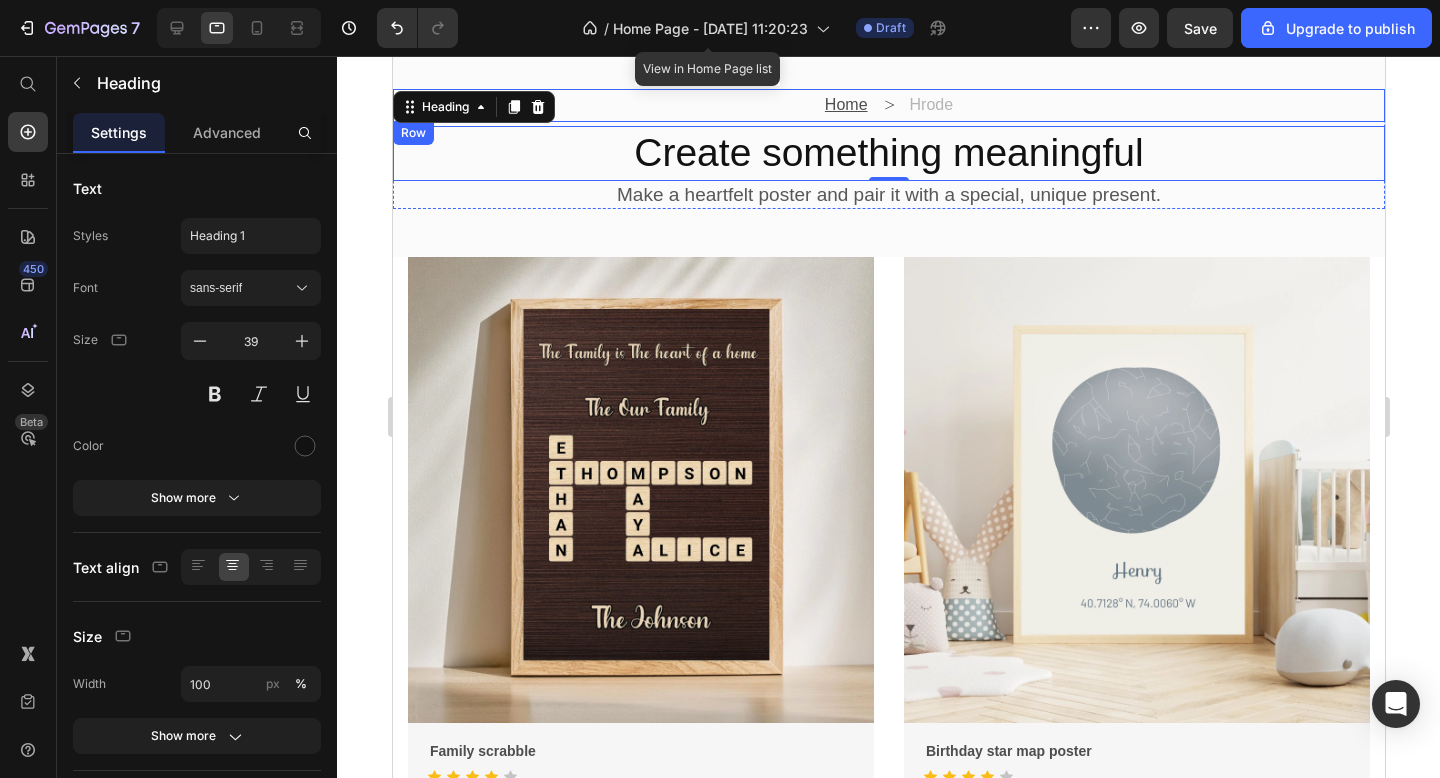 click on "Home Text Block
Icon Hrode Text Block Row" at bounding box center (888, 105) 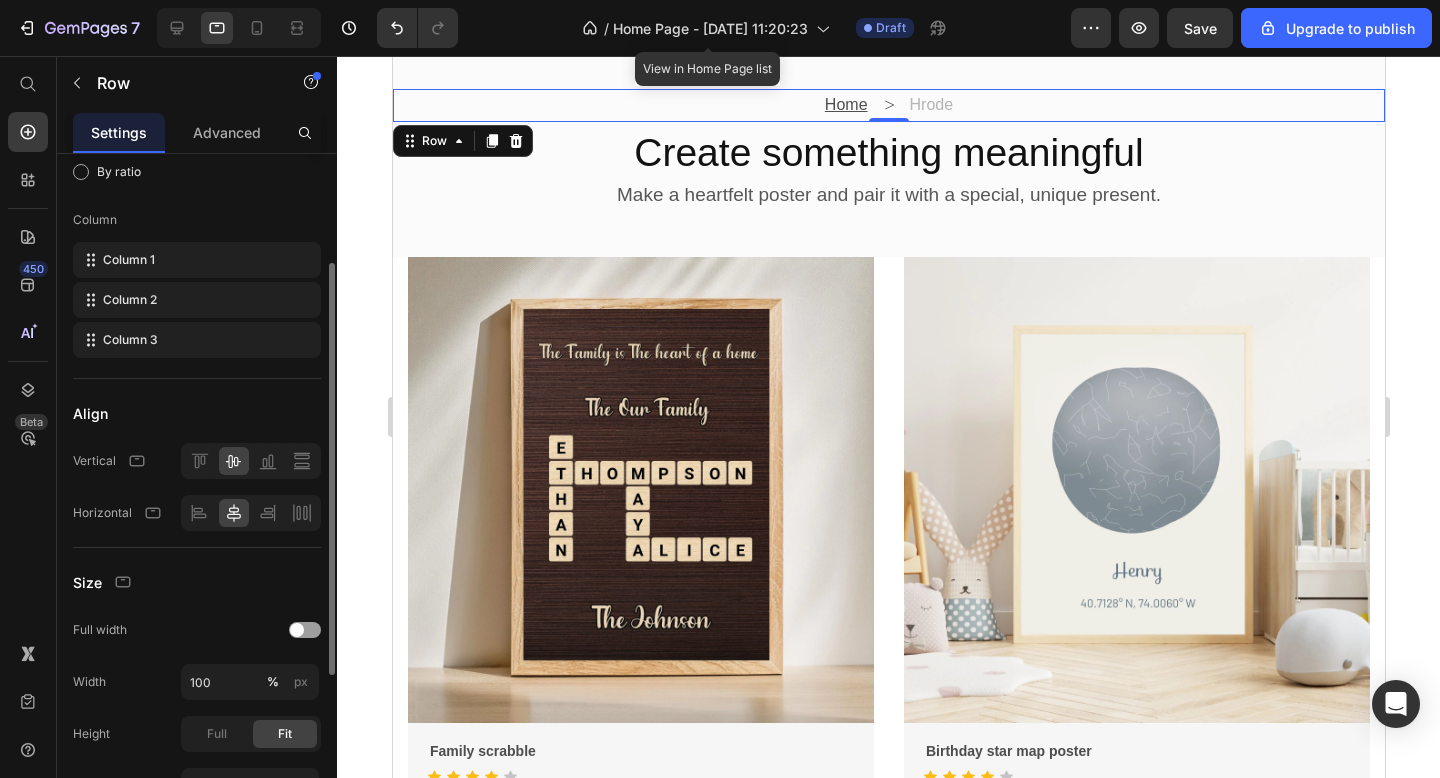 scroll, scrollTop: 196, scrollLeft: 0, axis: vertical 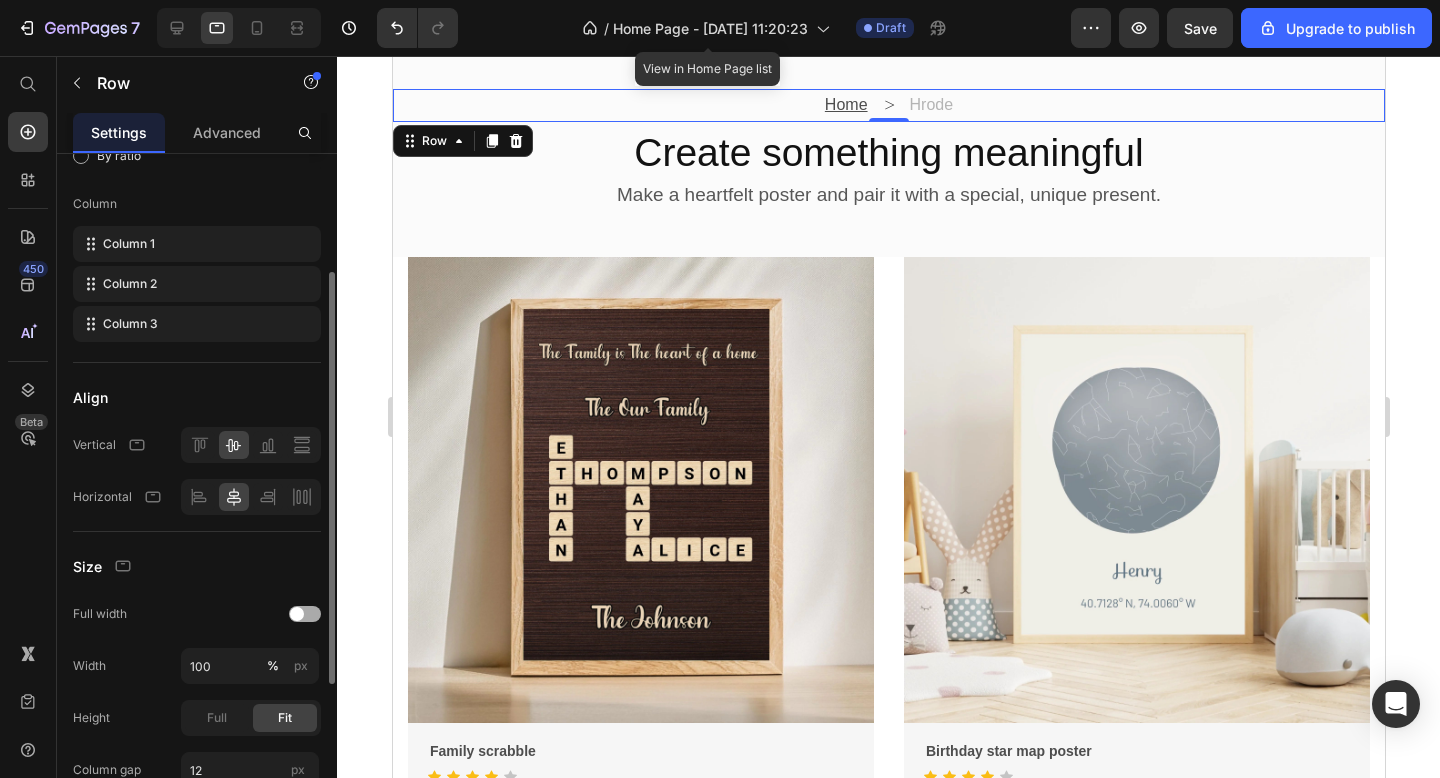 click at bounding box center [305, 614] 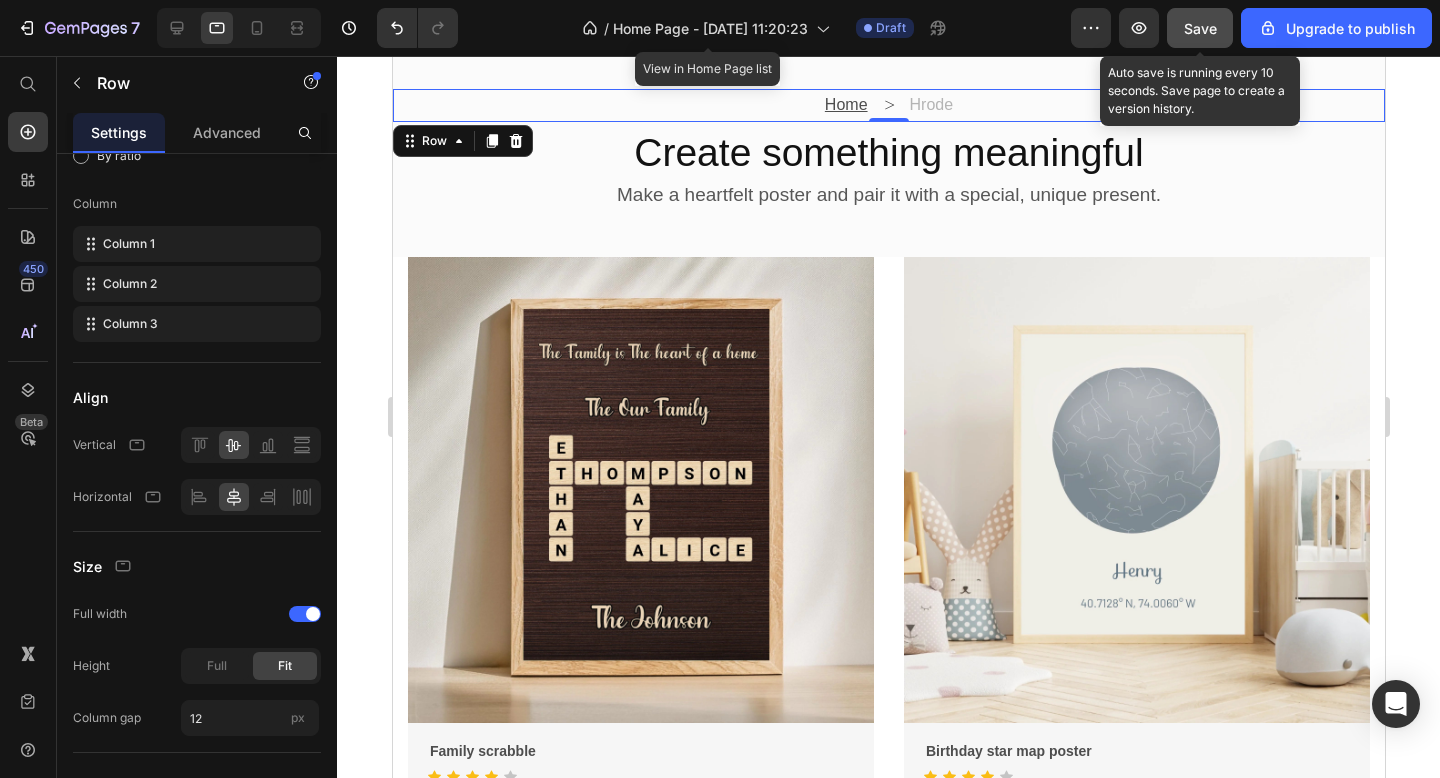 click on "Save" at bounding box center [1200, 28] 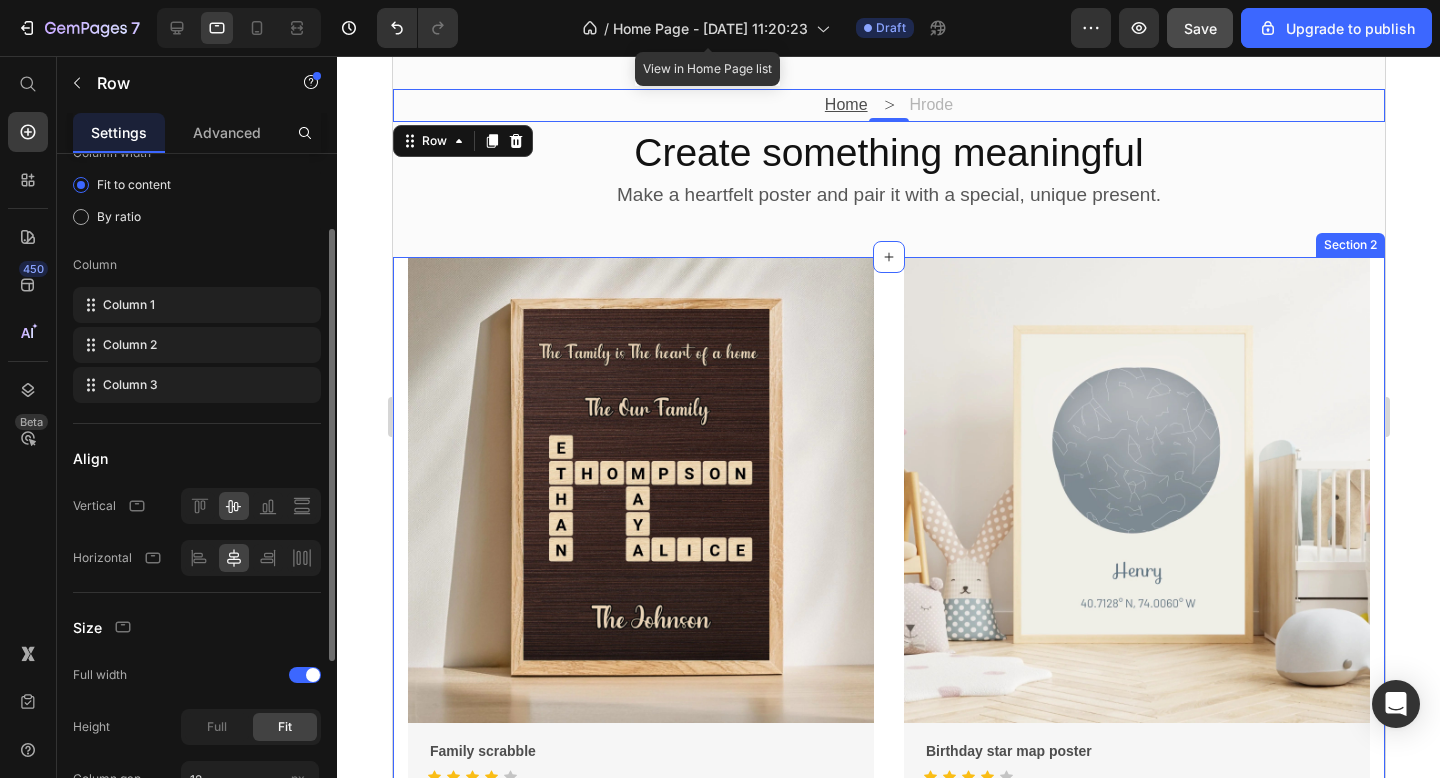 scroll, scrollTop: 129, scrollLeft: 0, axis: vertical 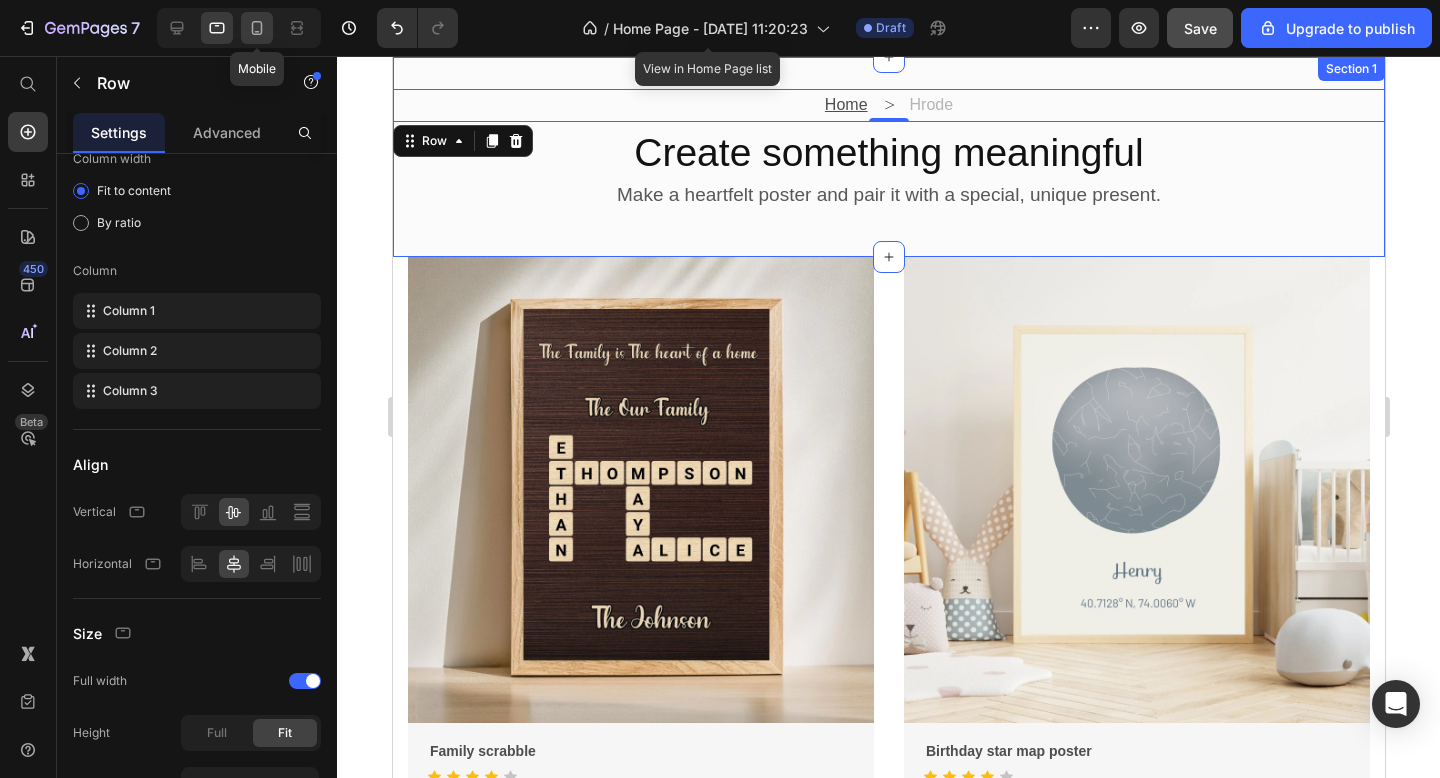 click 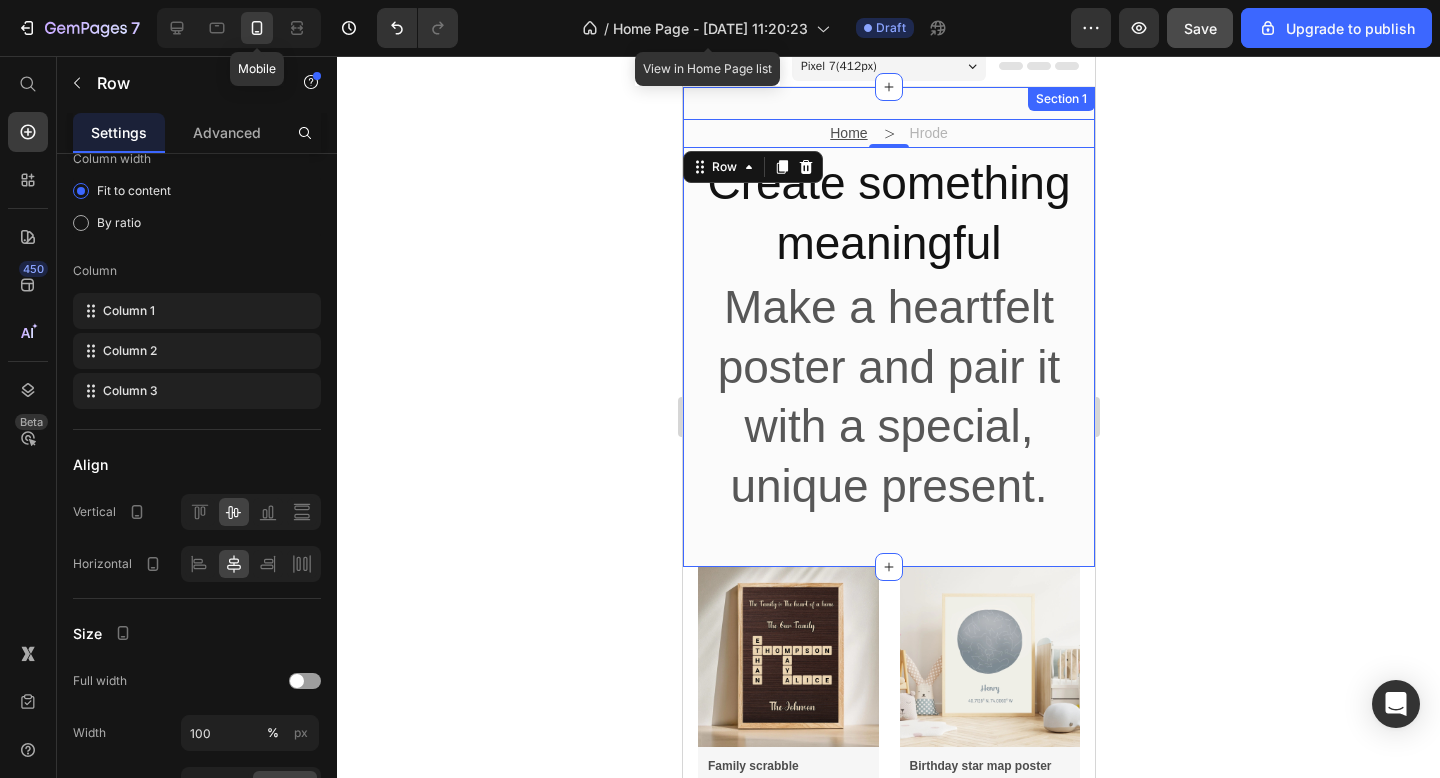 scroll, scrollTop: 3, scrollLeft: 0, axis: vertical 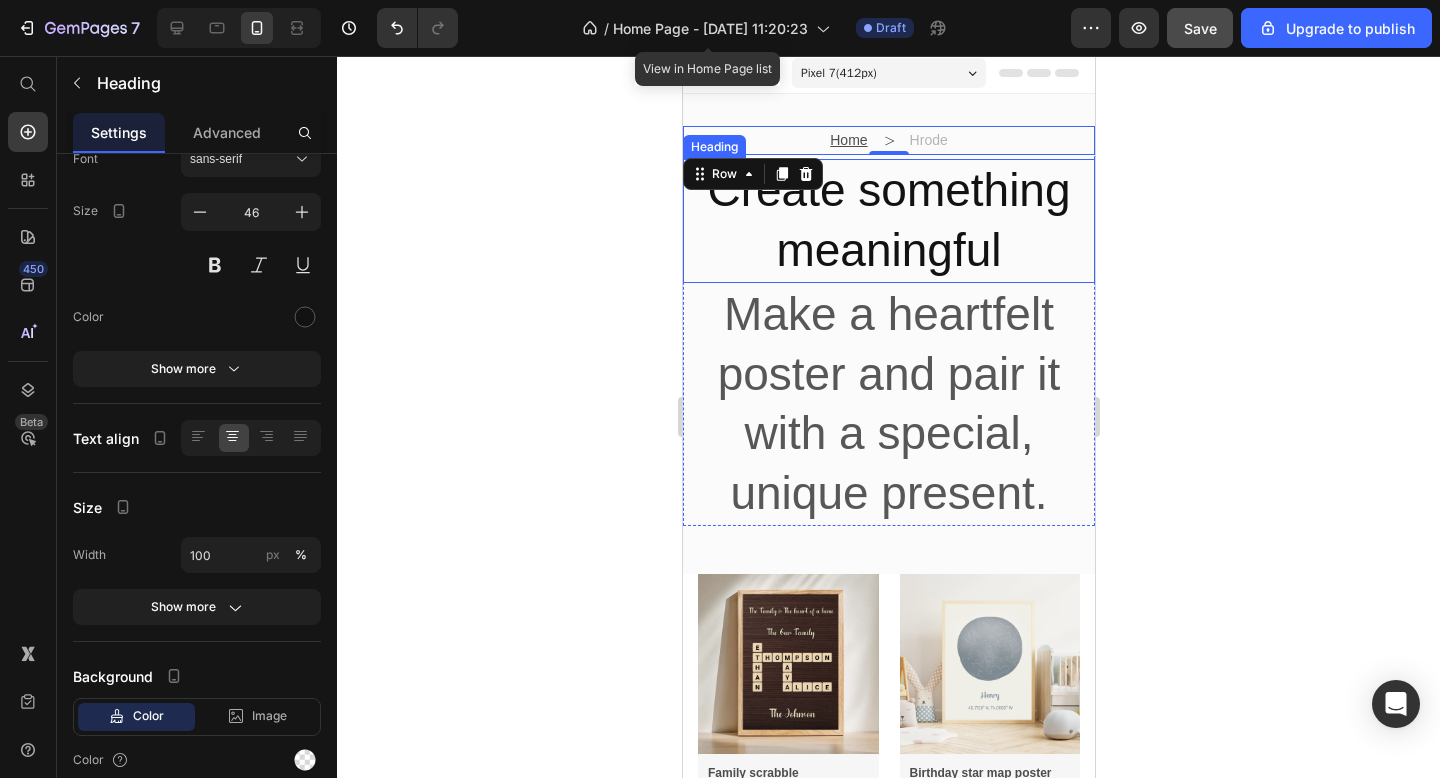 click on "Create something meaningful" at bounding box center (888, 221) 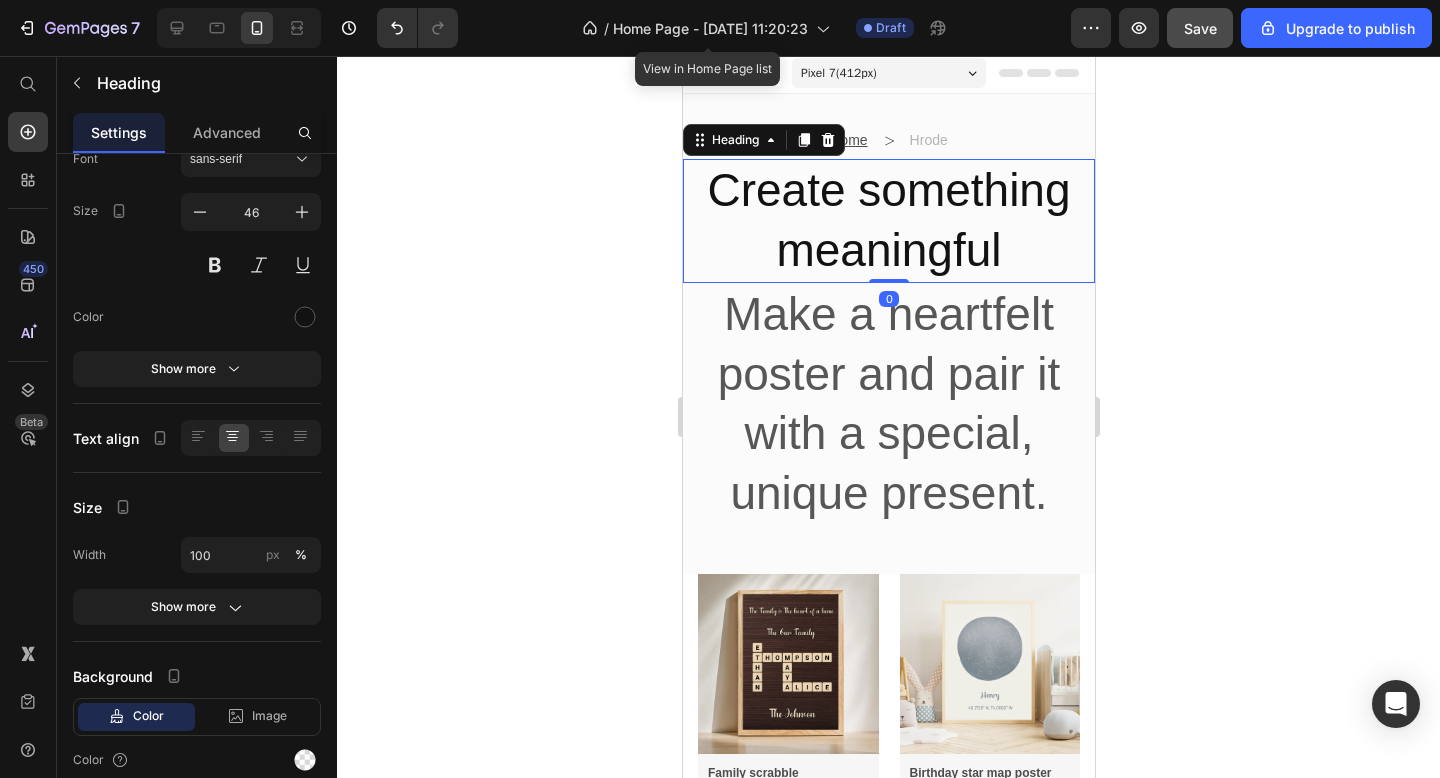 scroll, scrollTop: 0, scrollLeft: 0, axis: both 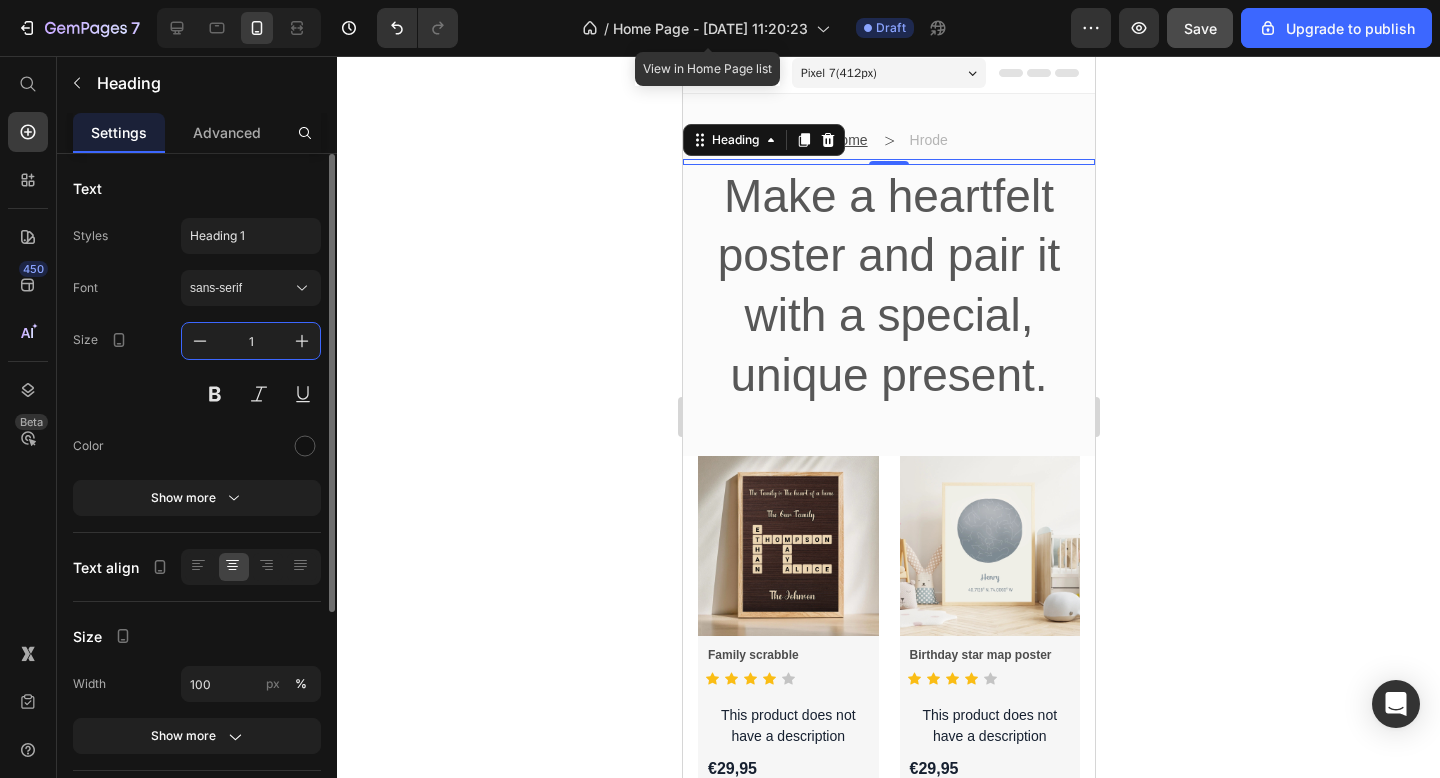 type on "17" 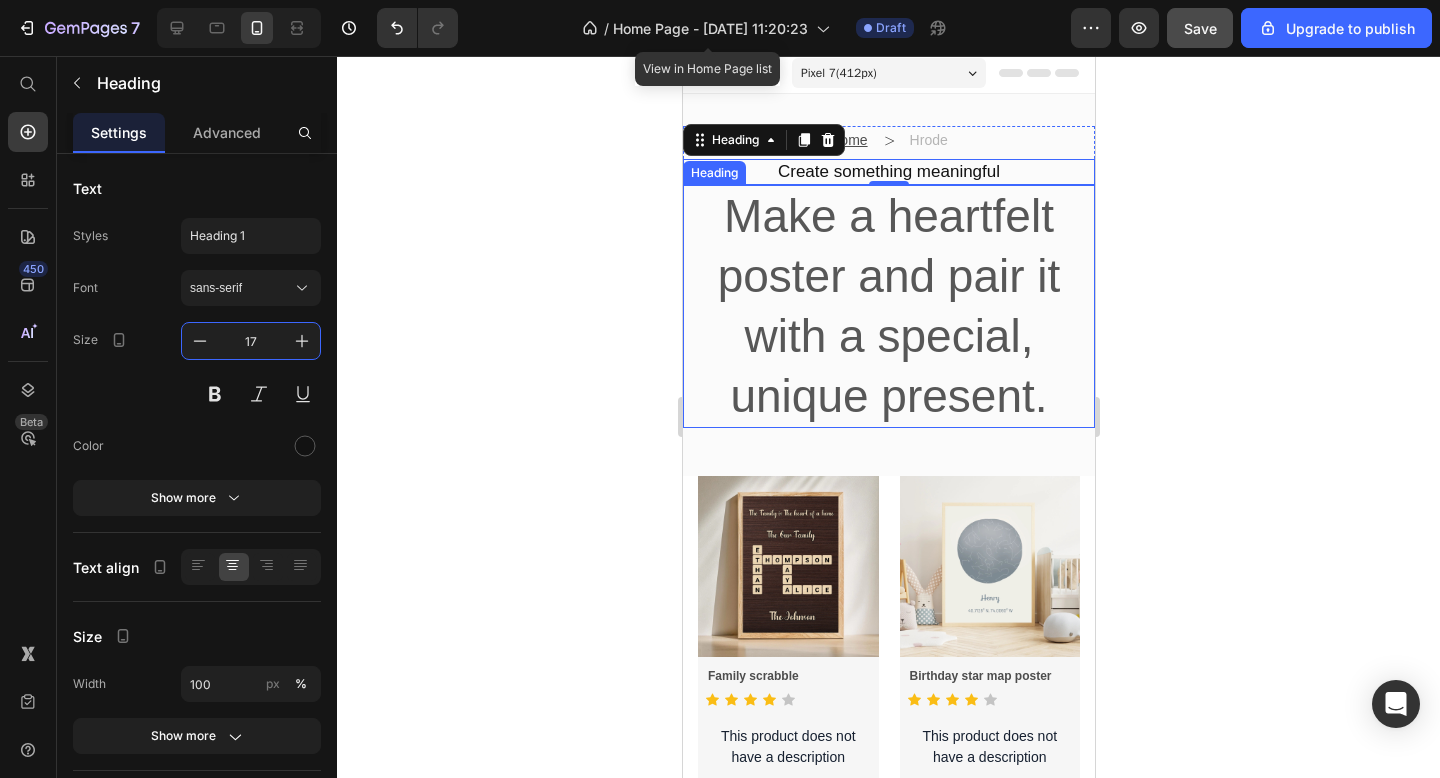 click on "Make a heartfelt poster and pair it with a special, unique present." at bounding box center [888, 306] 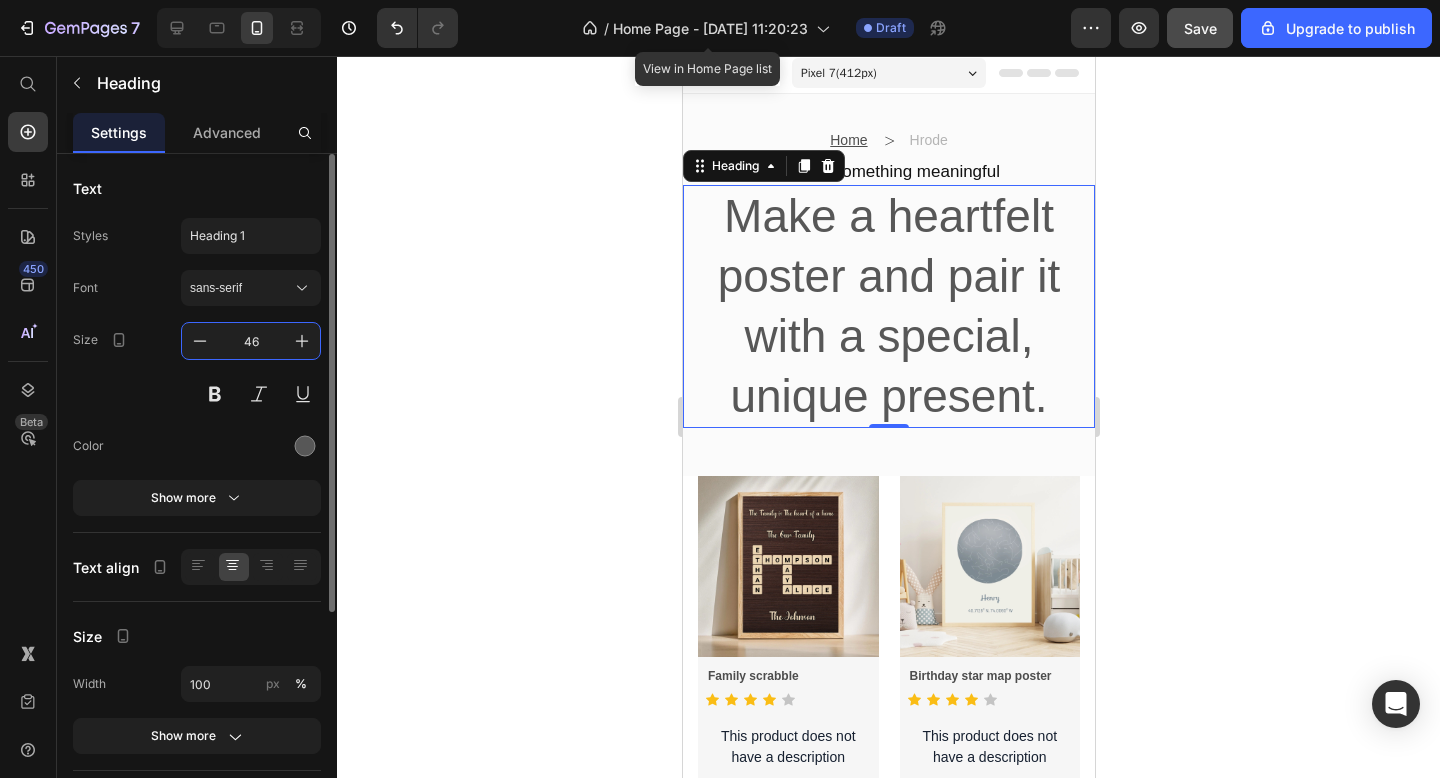 click on "46" at bounding box center (251, 341) 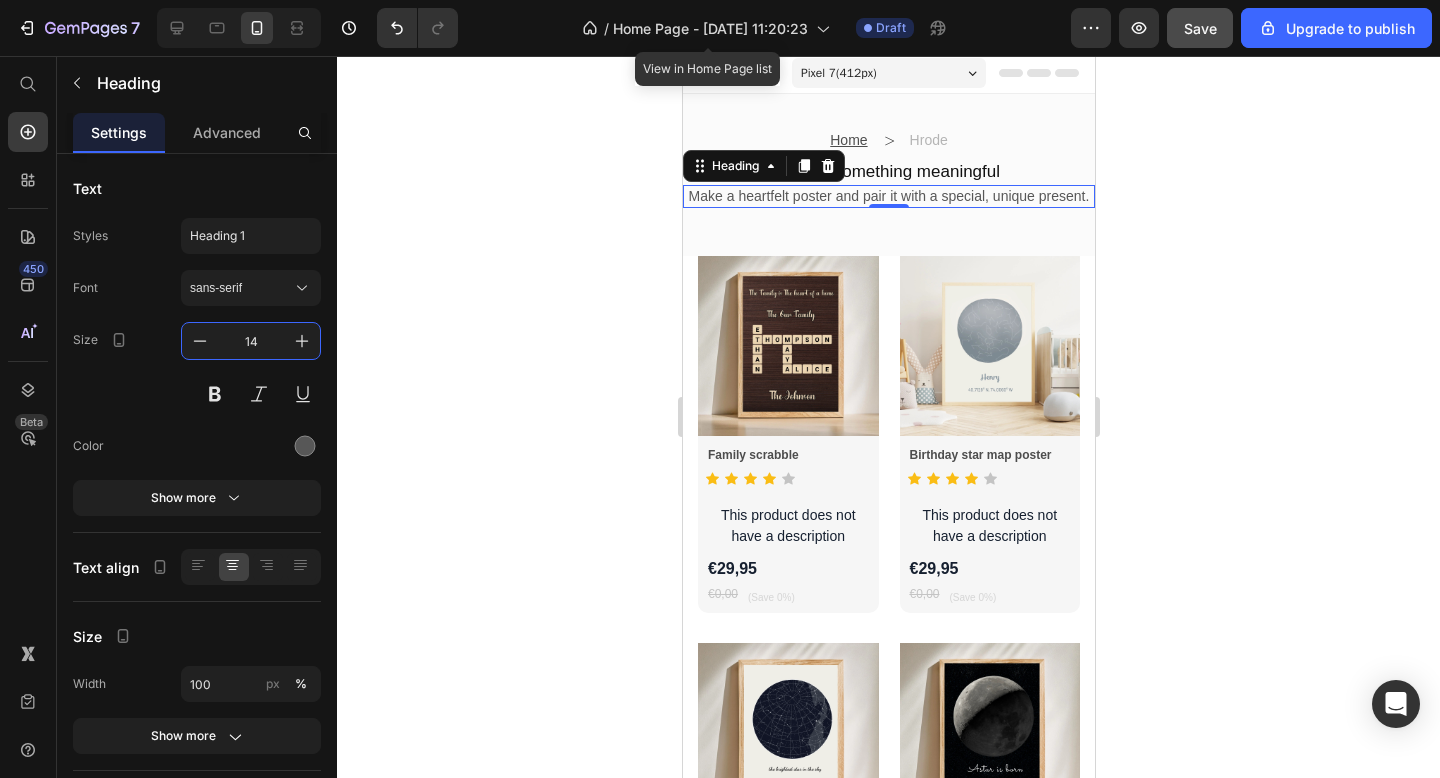 type on "14" 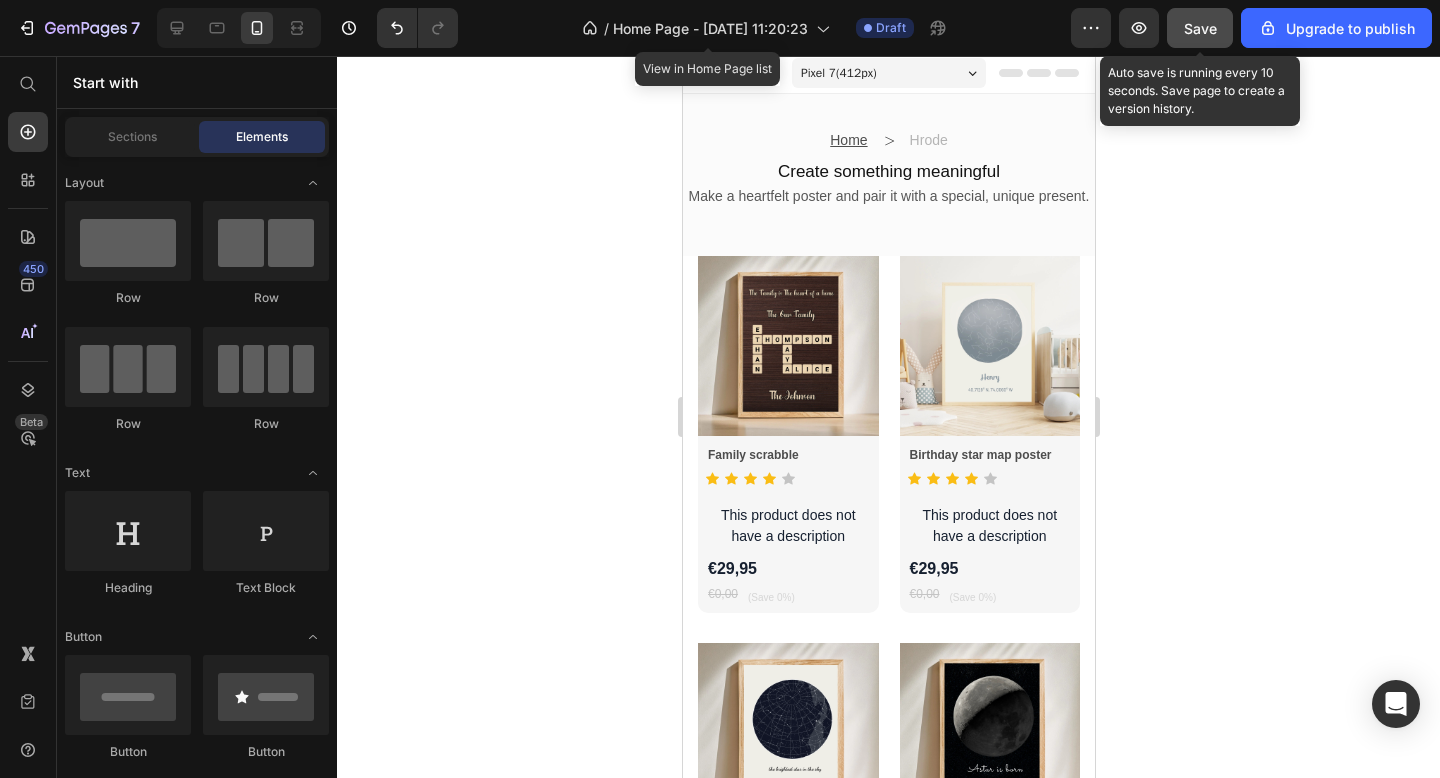 click on "Save" 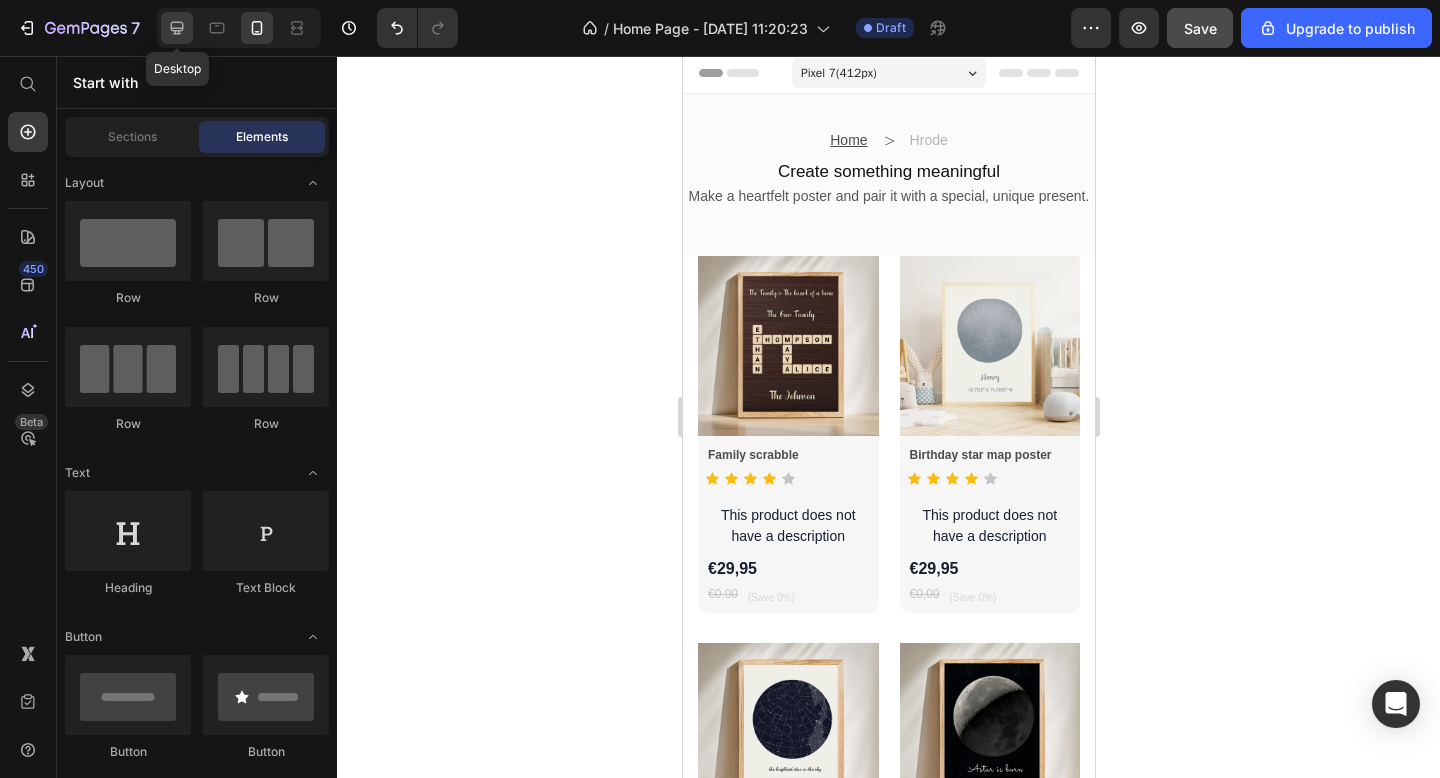 click 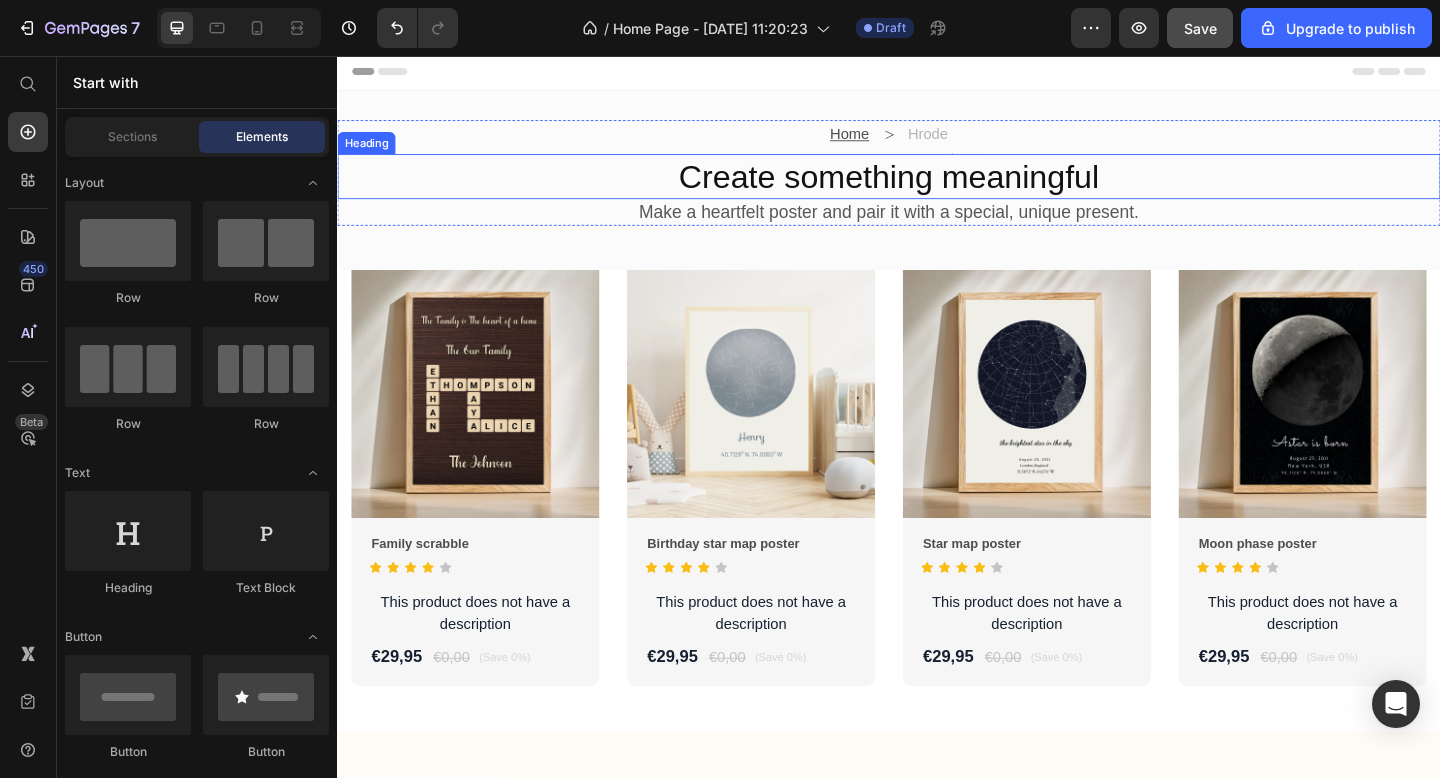click on "Create something meaningful" at bounding box center [937, 188] 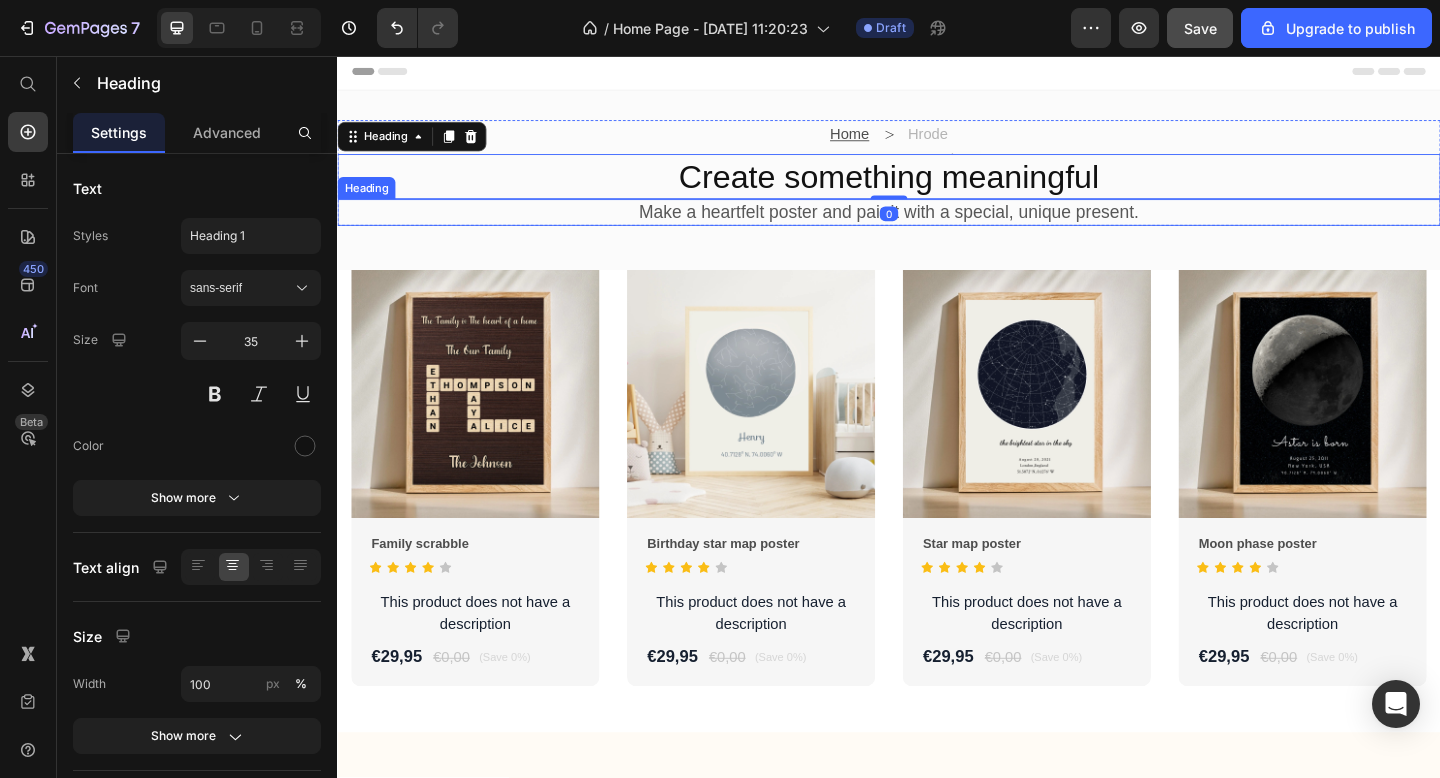 click on "Make a heartfelt poster and pair it with a special, unique present." at bounding box center (937, 226) 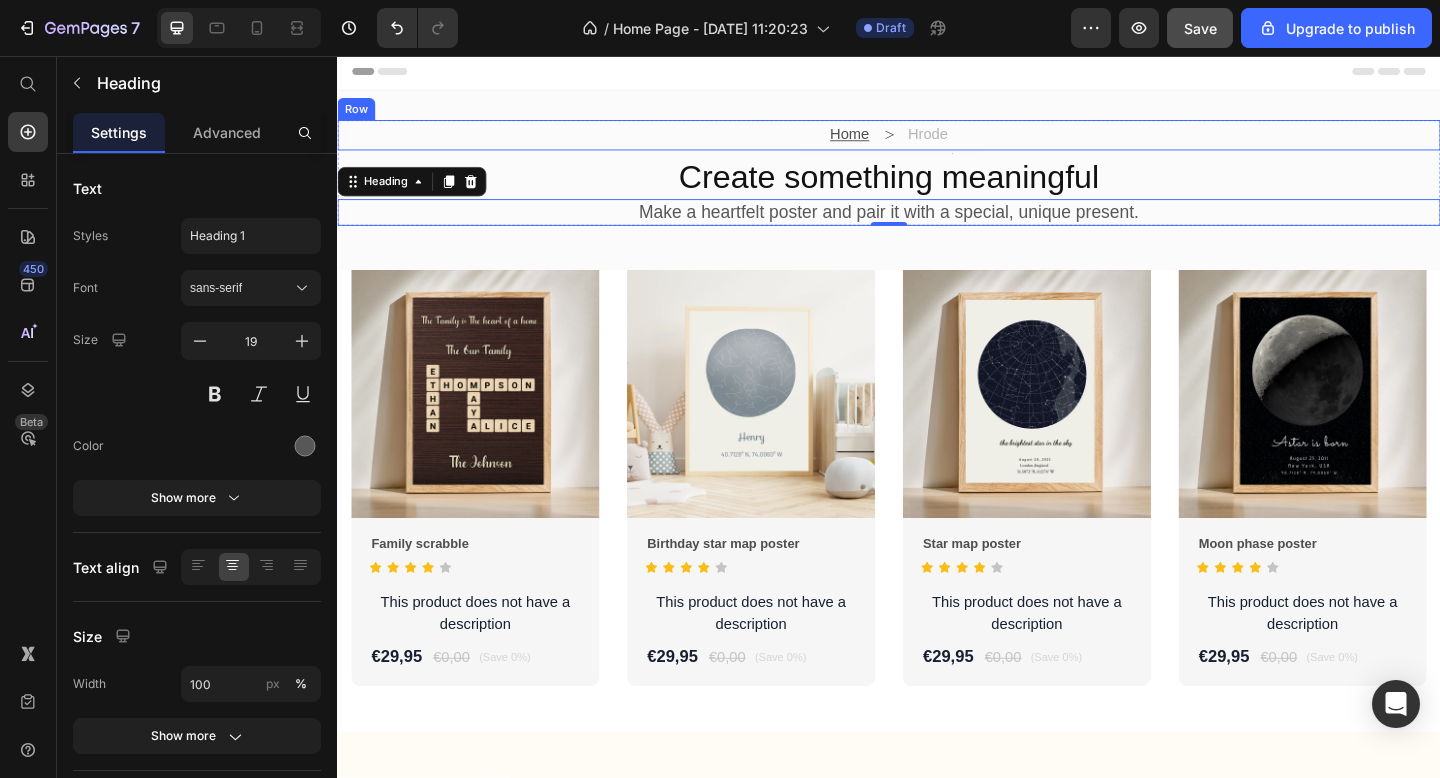 click on "Home Text Block
Icon Hrode Text Block Row" at bounding box center [937, 142] 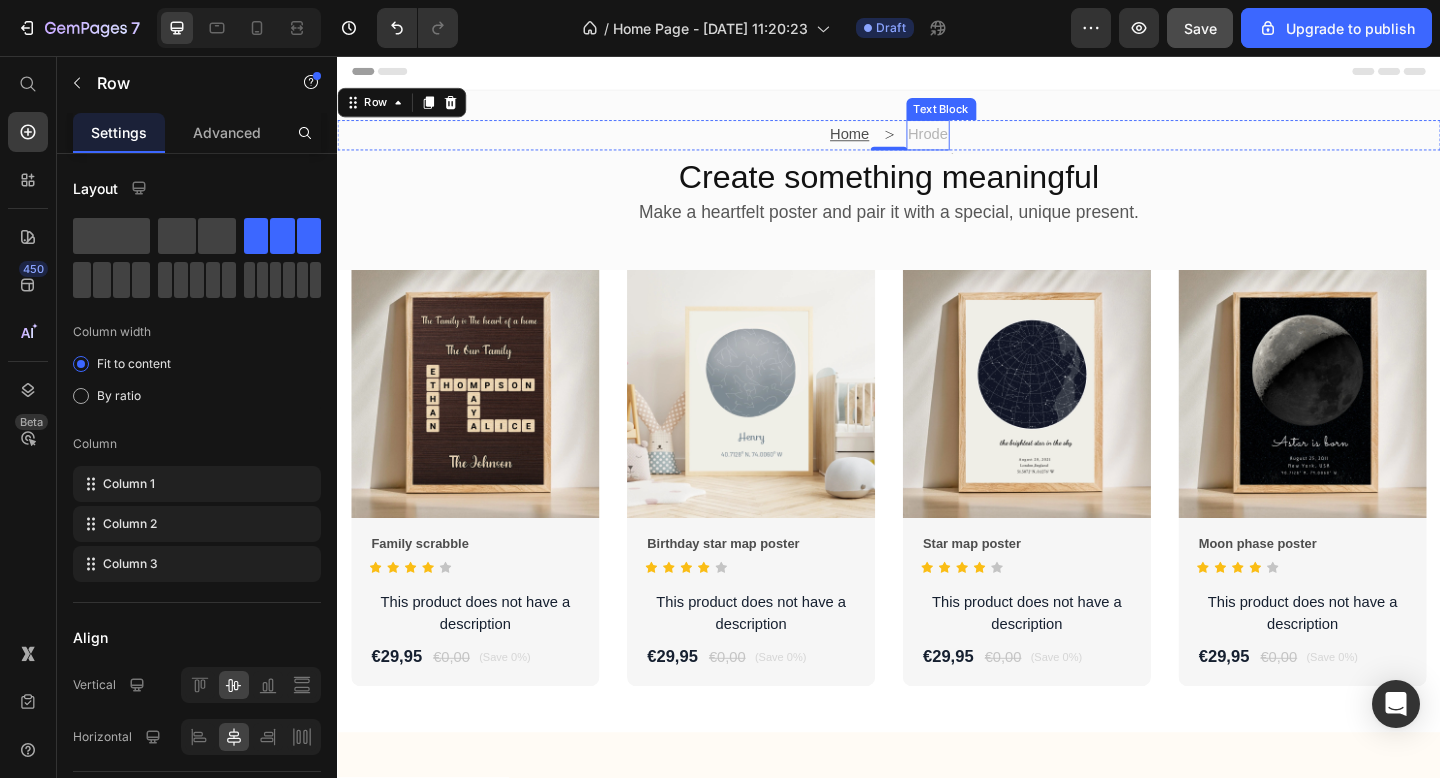 click on "Hrode" at bounding box center (980, 142) 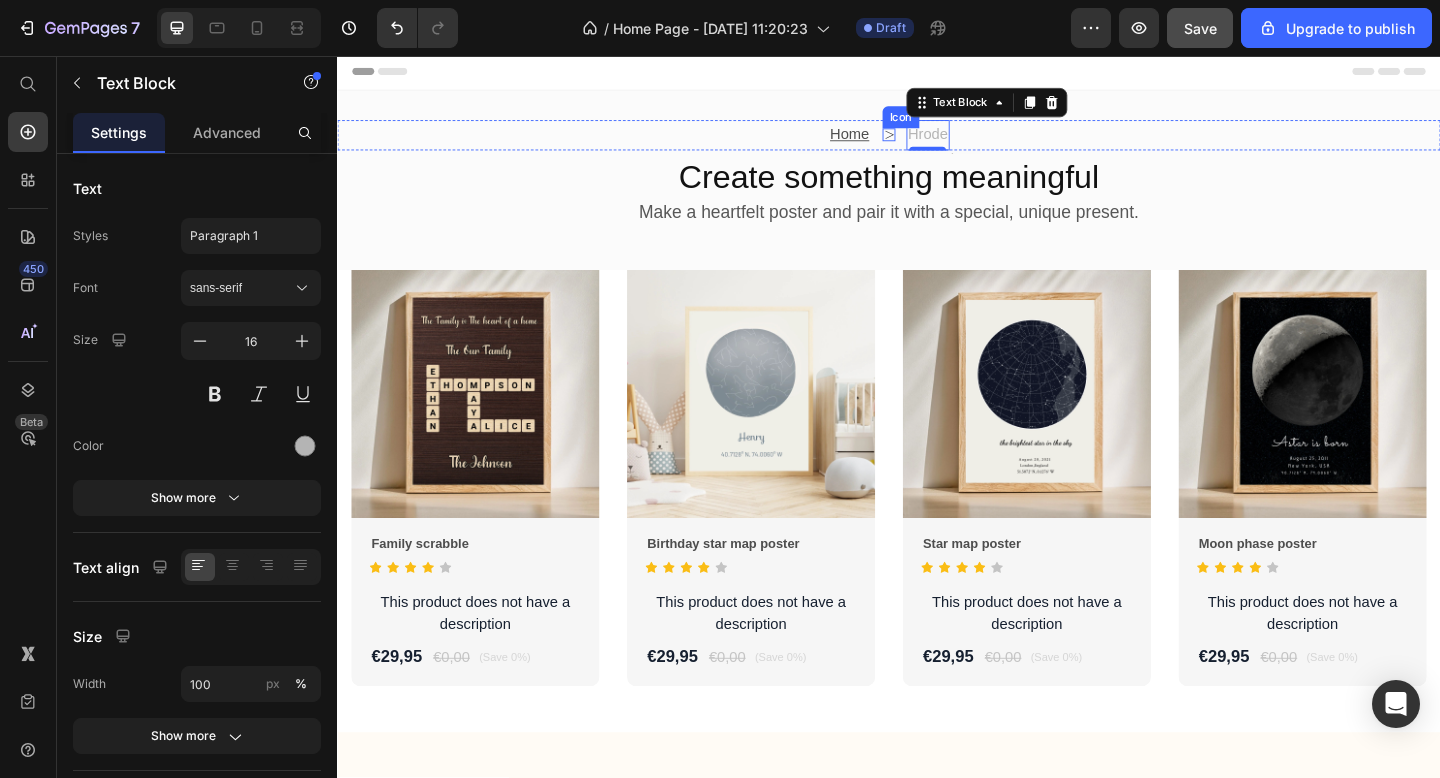click 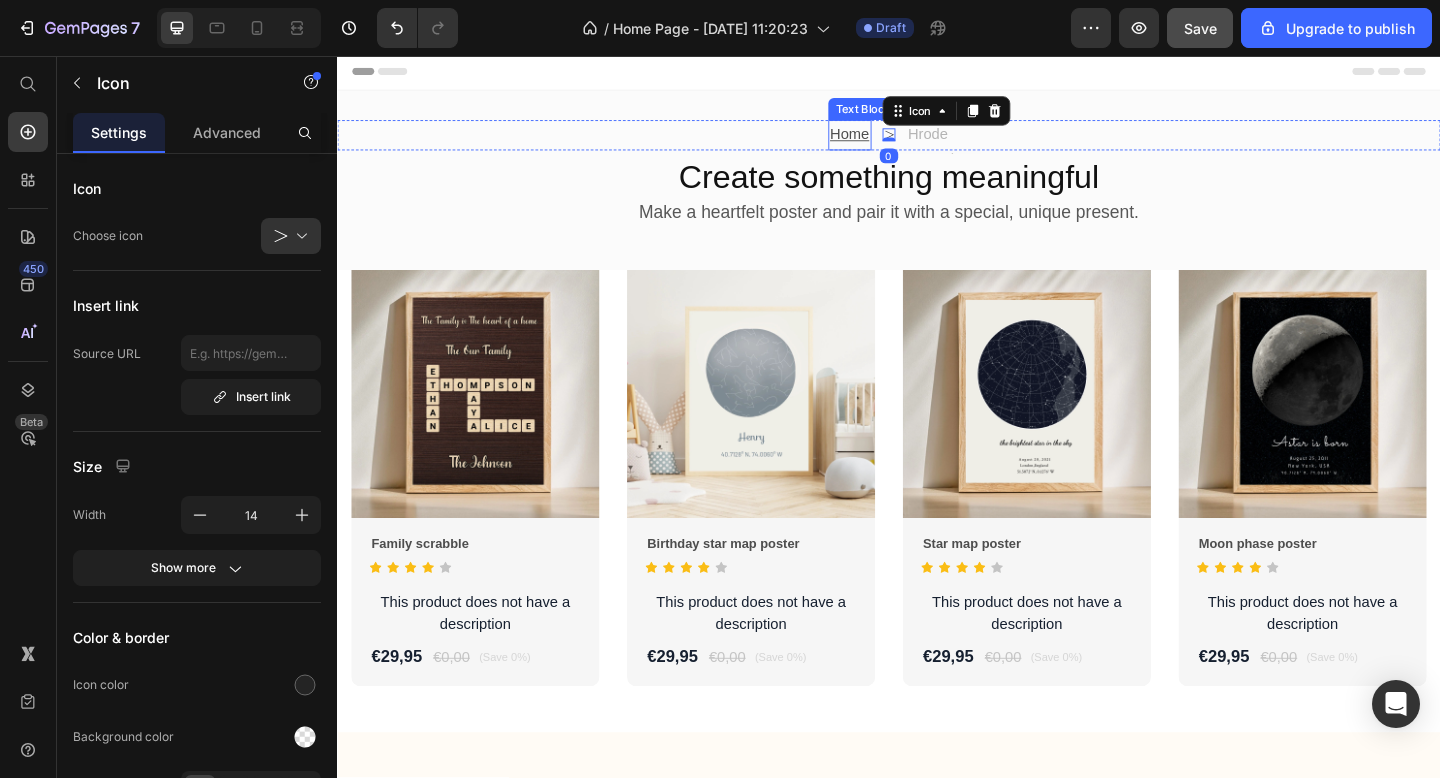 click on "Home" at bounding box center (894, 141) 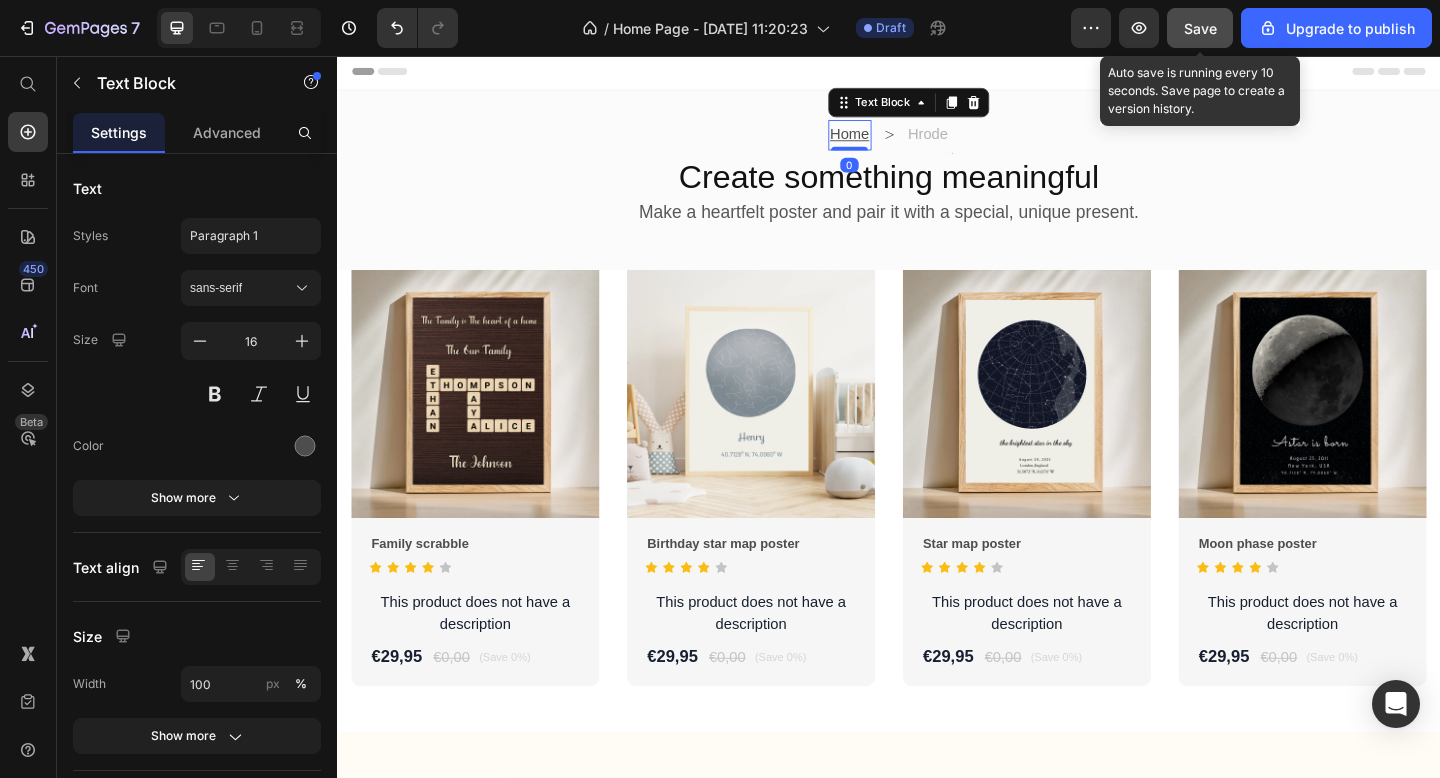 click on "Save" 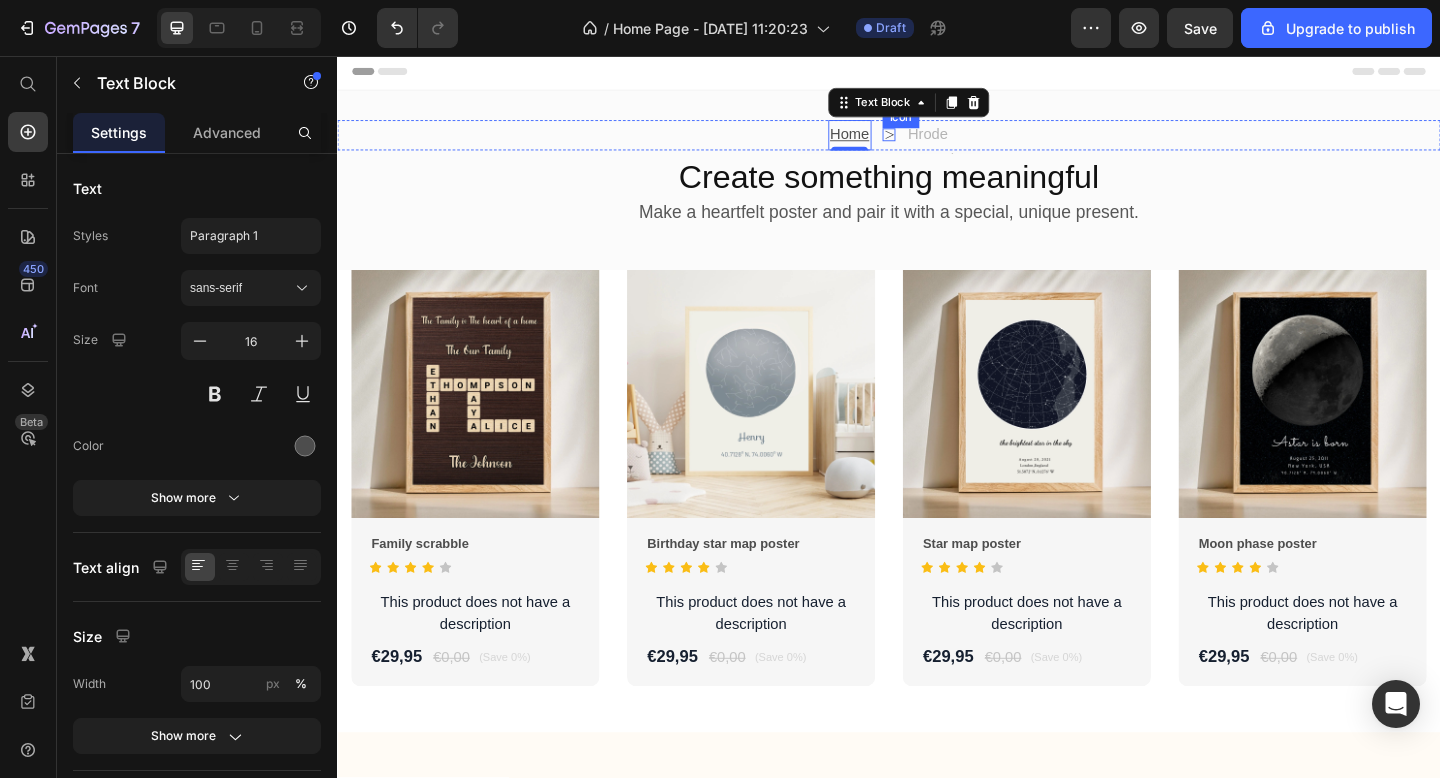 click 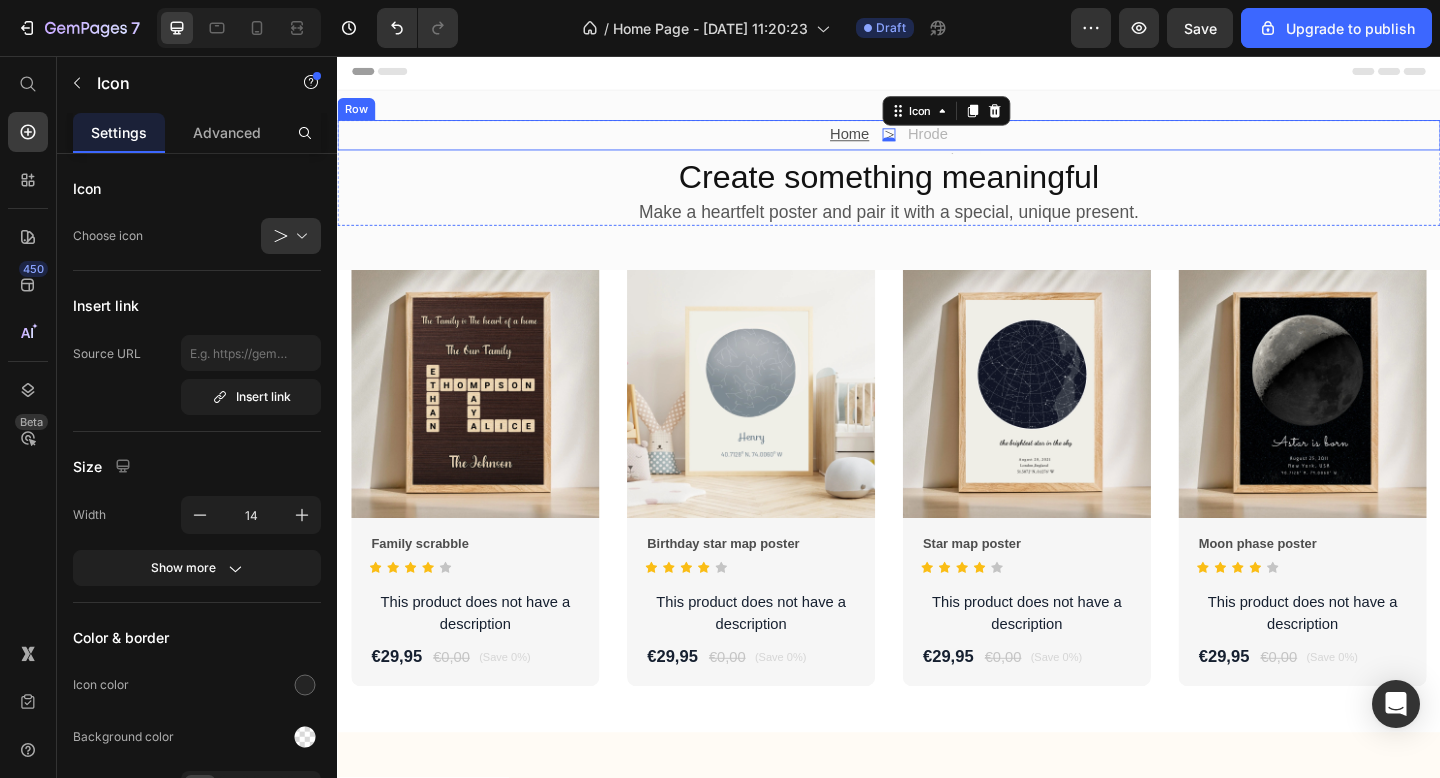 click on "Create something meaningful" at bounding box center [937, 188] 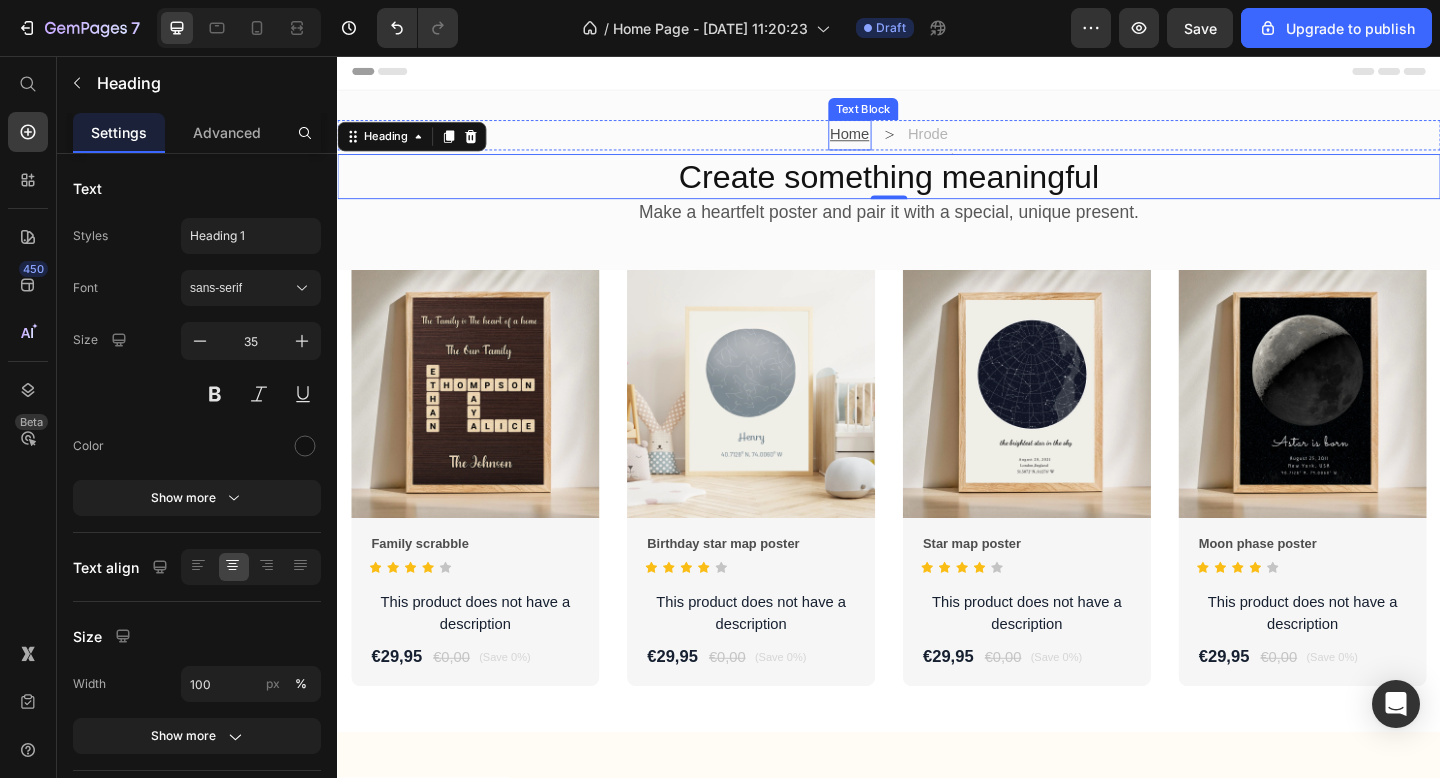 click on "Home" at bounding box center (894, 141) 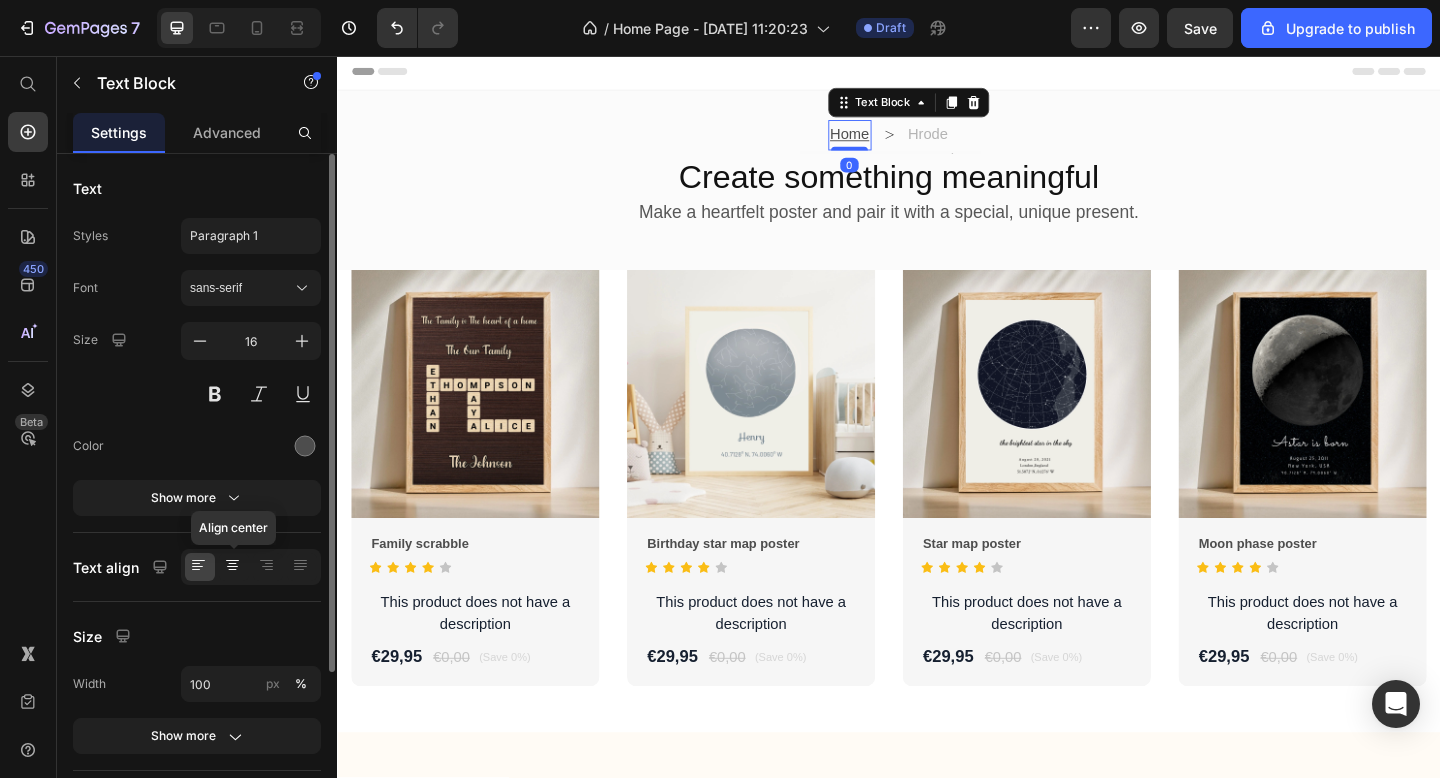 click 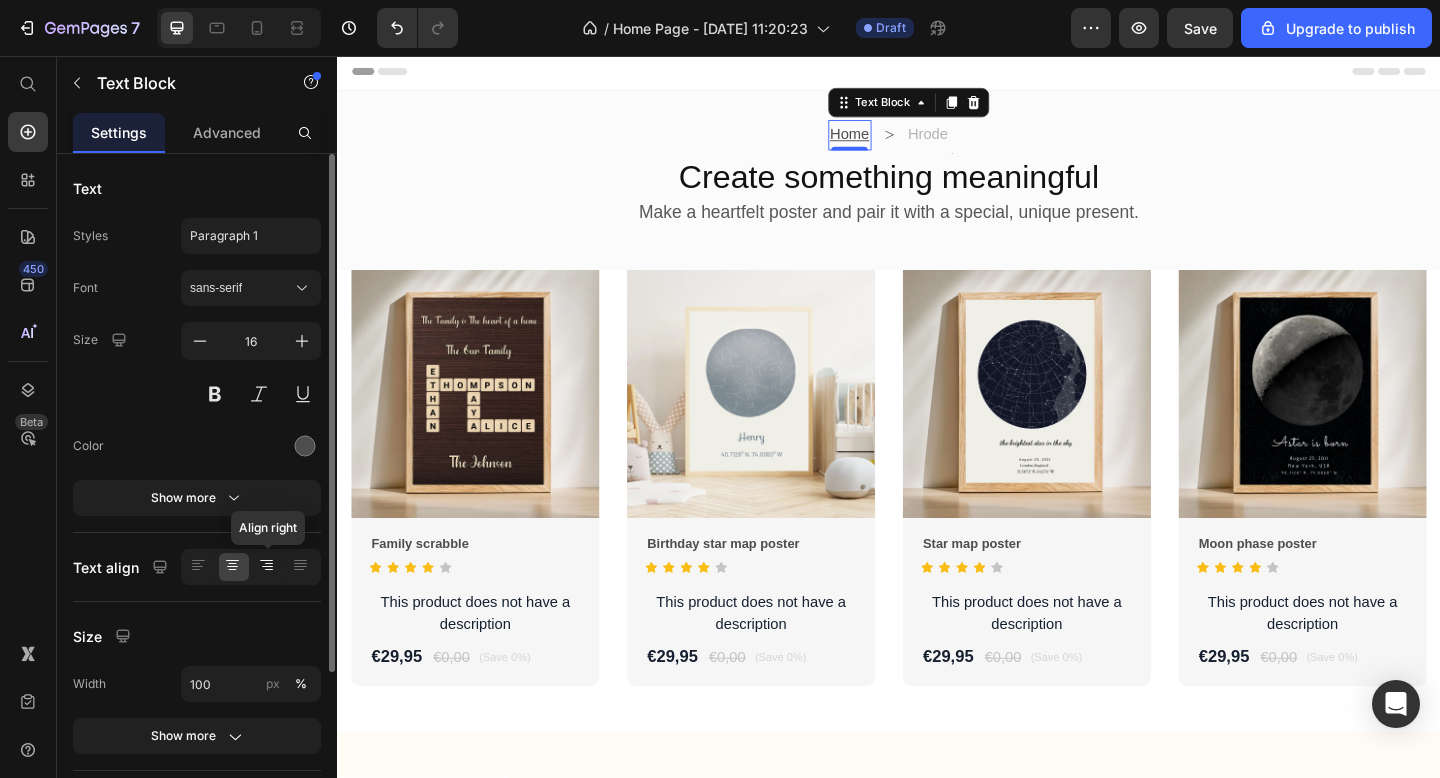 click 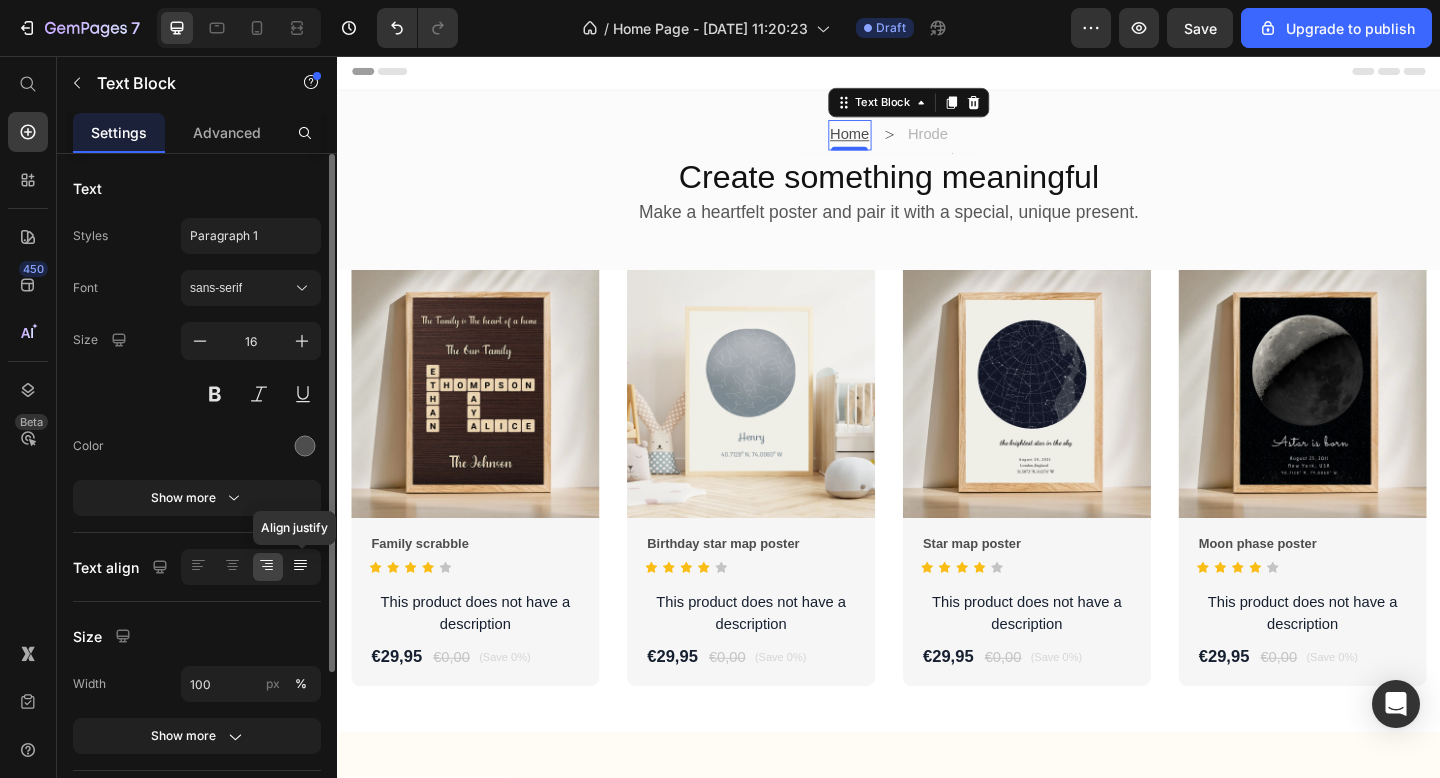 click 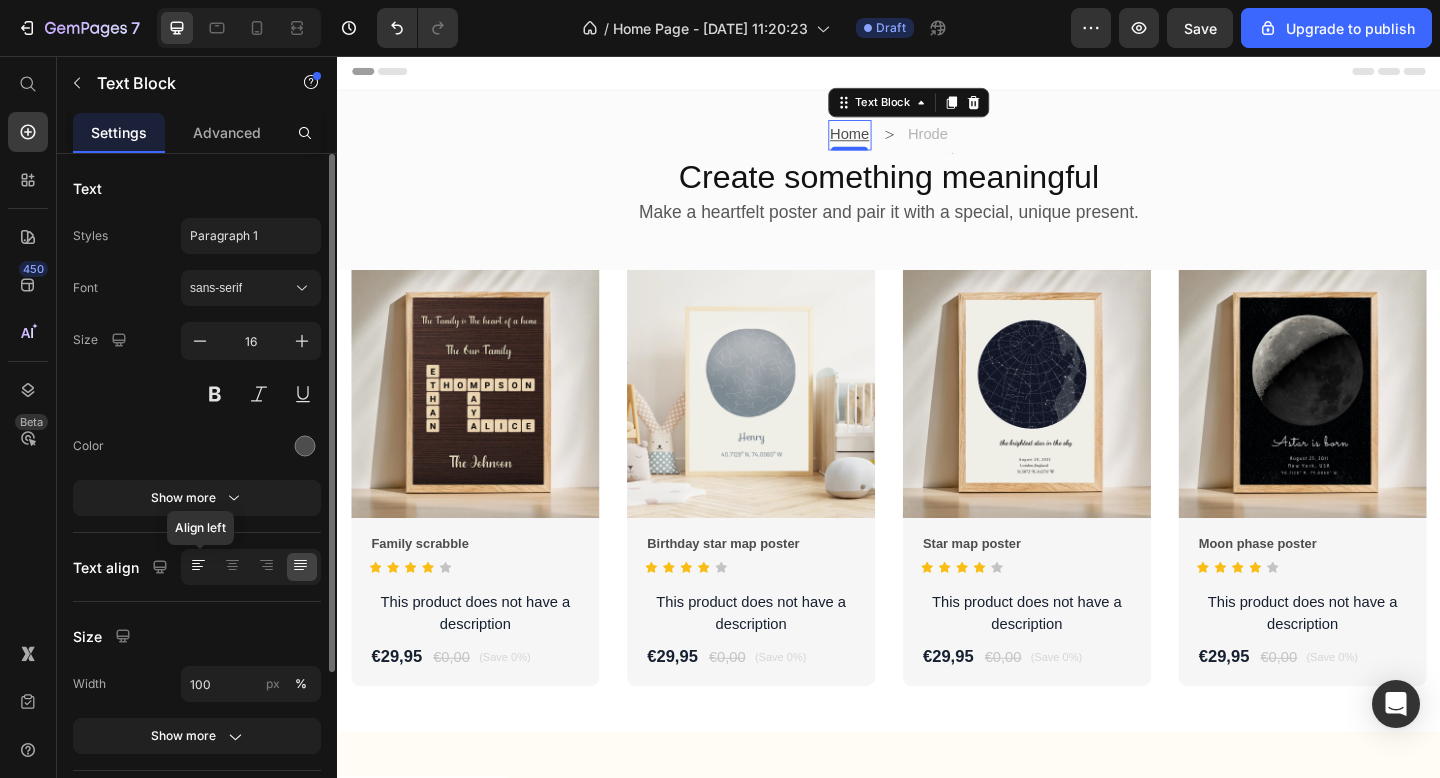 click 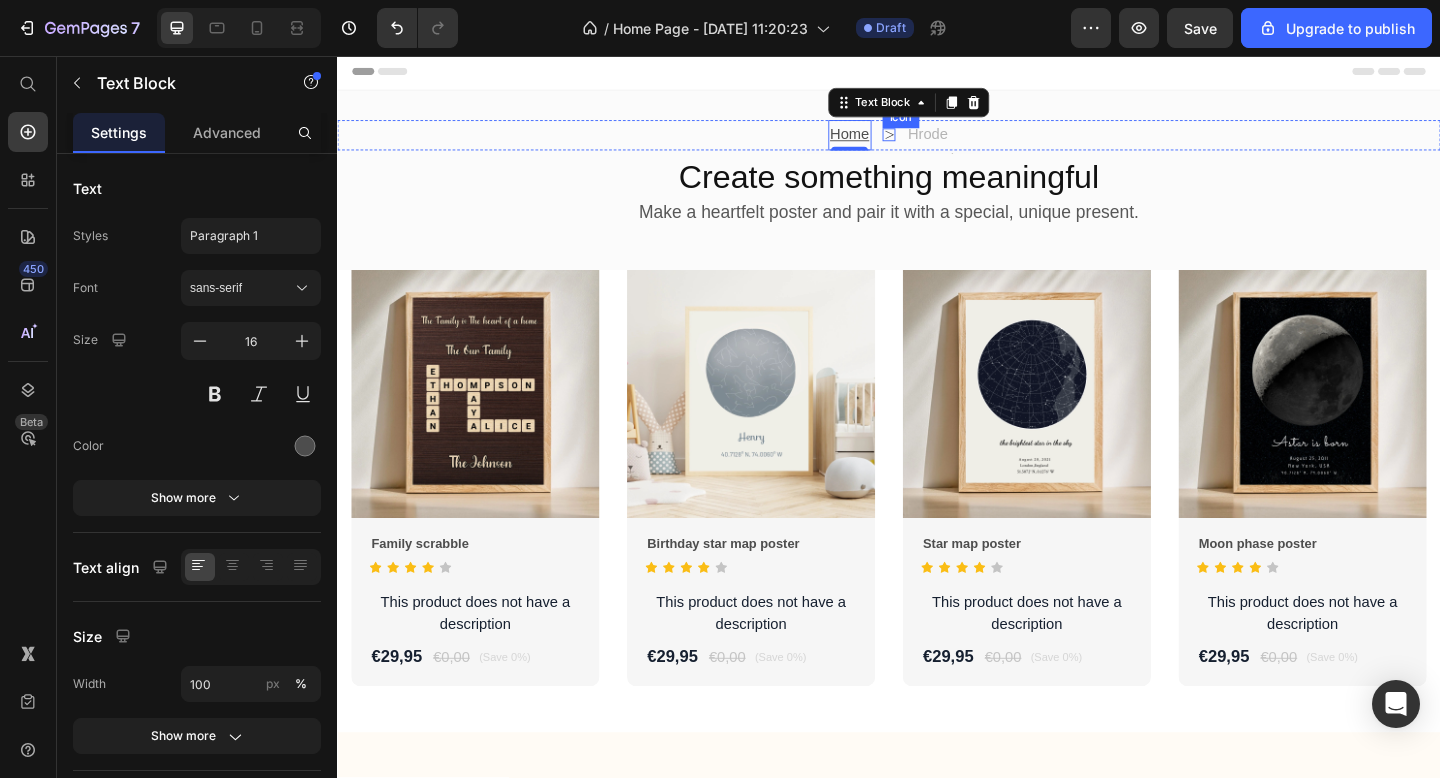 click 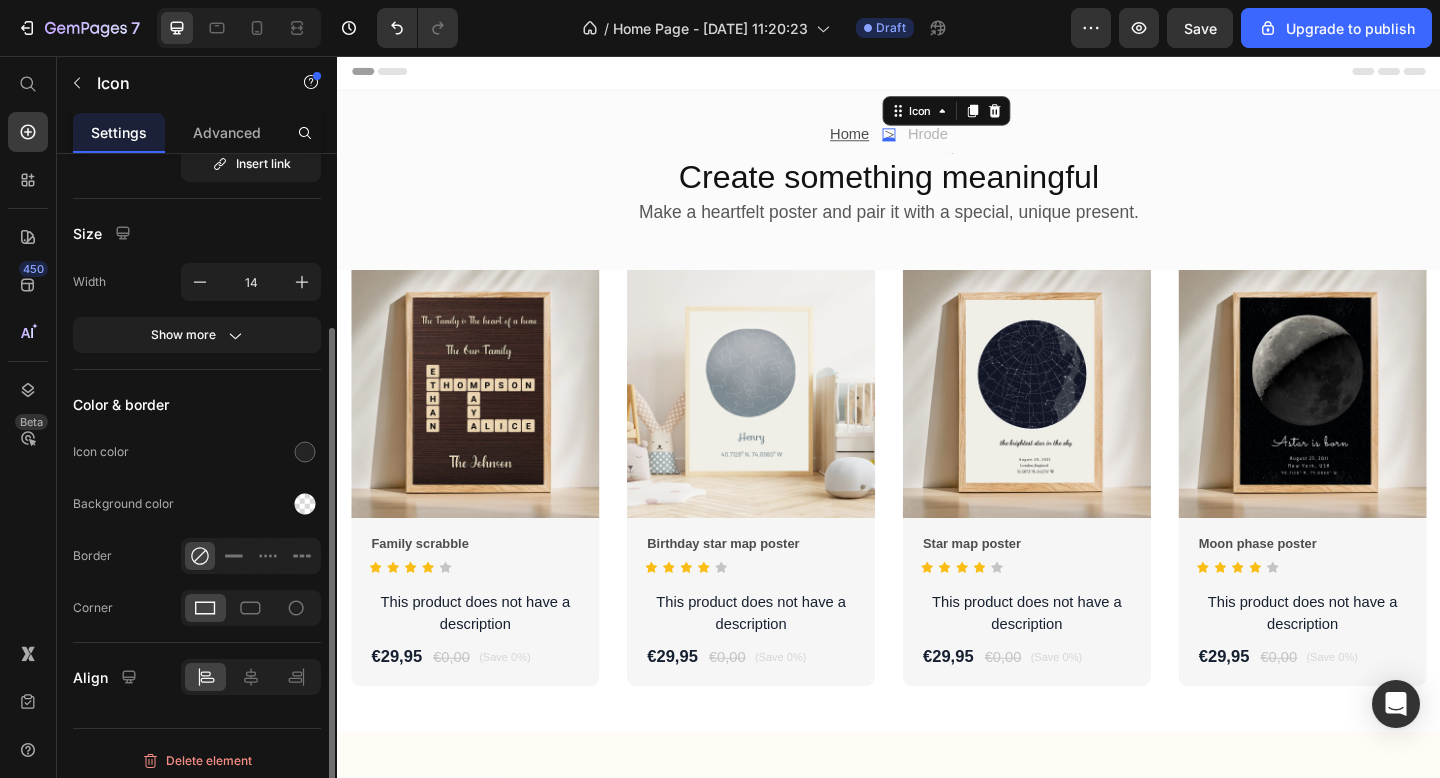 scroll, scrollTop: 236, scrollLeft: 0, axis: vertical 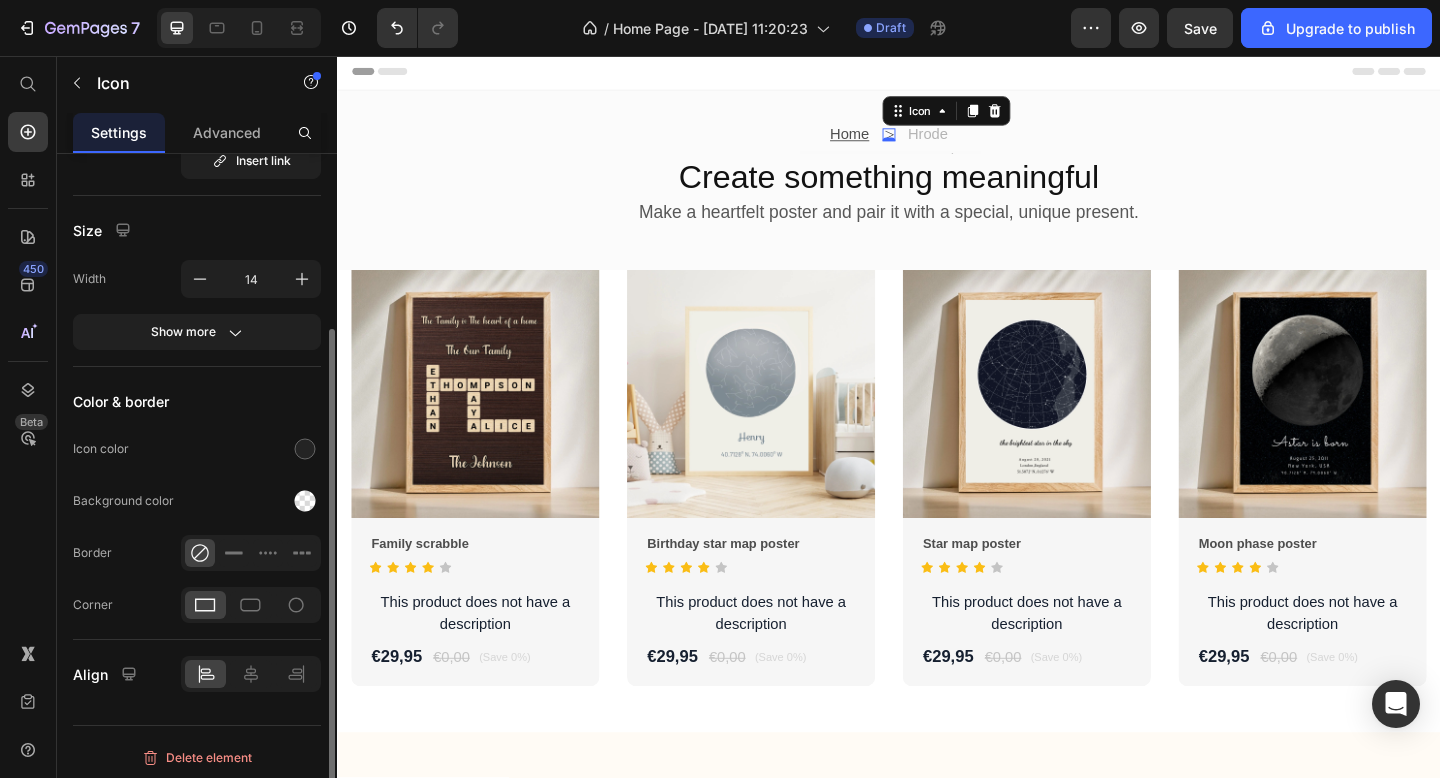 click 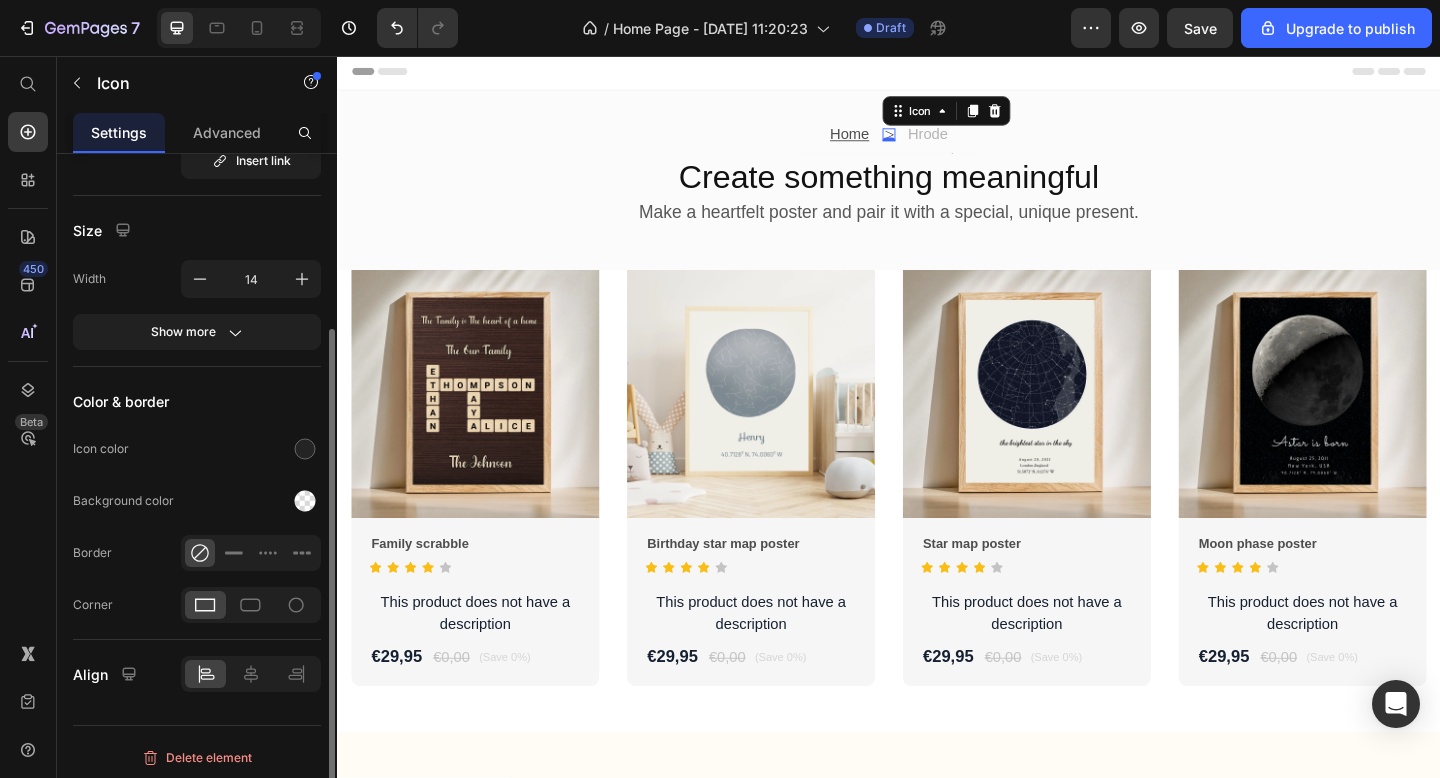 click 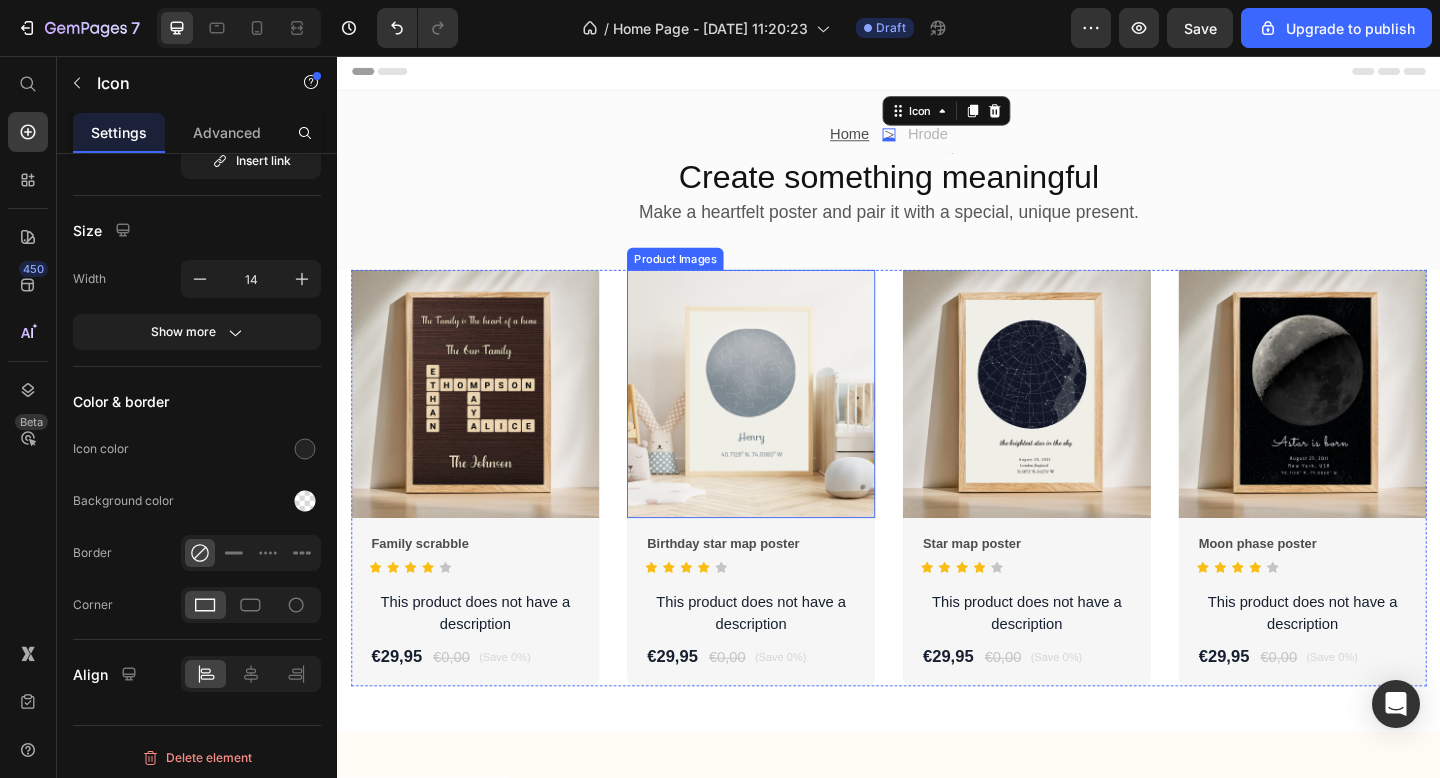 click at bounding box center [787, 424] 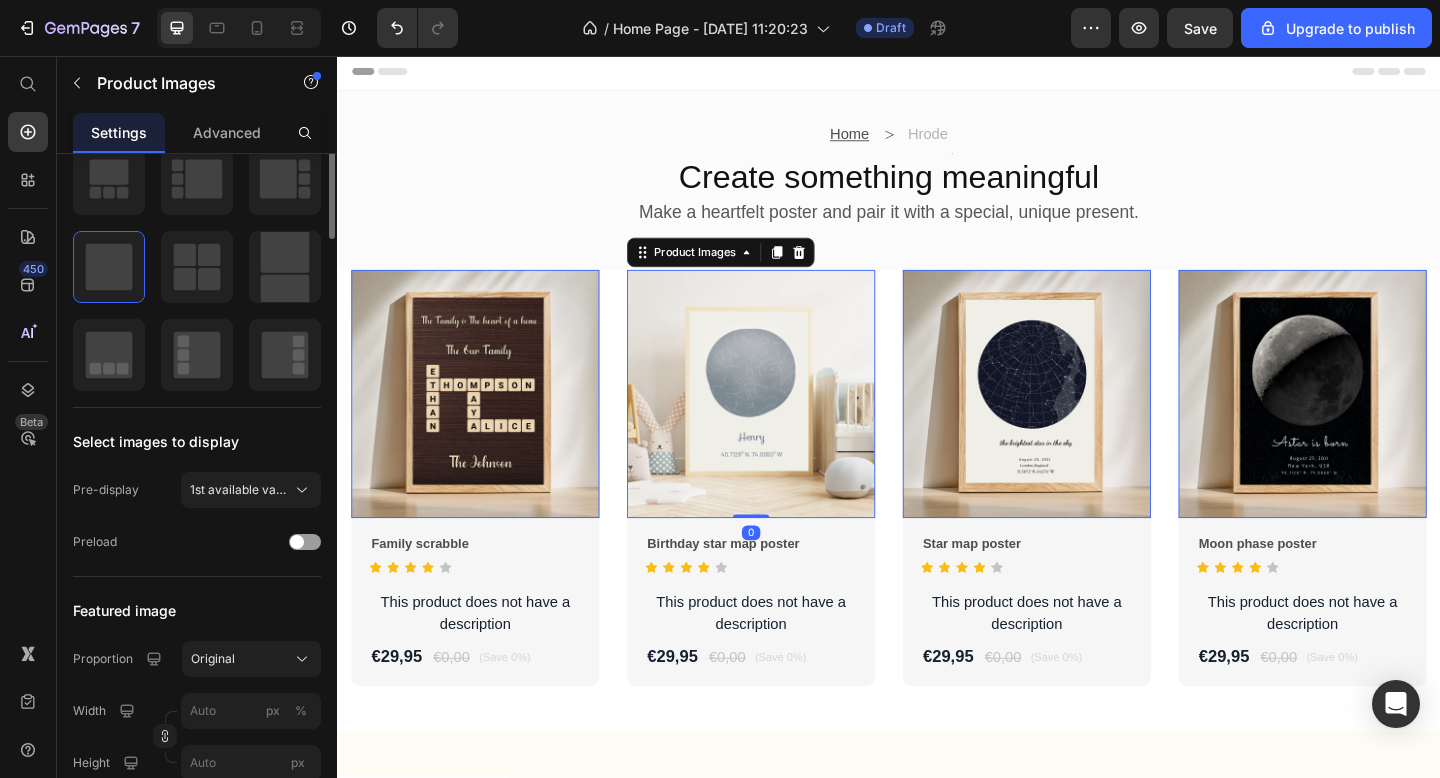 scroll, scrollTop: 0, scrollLeft: 0, axis: both 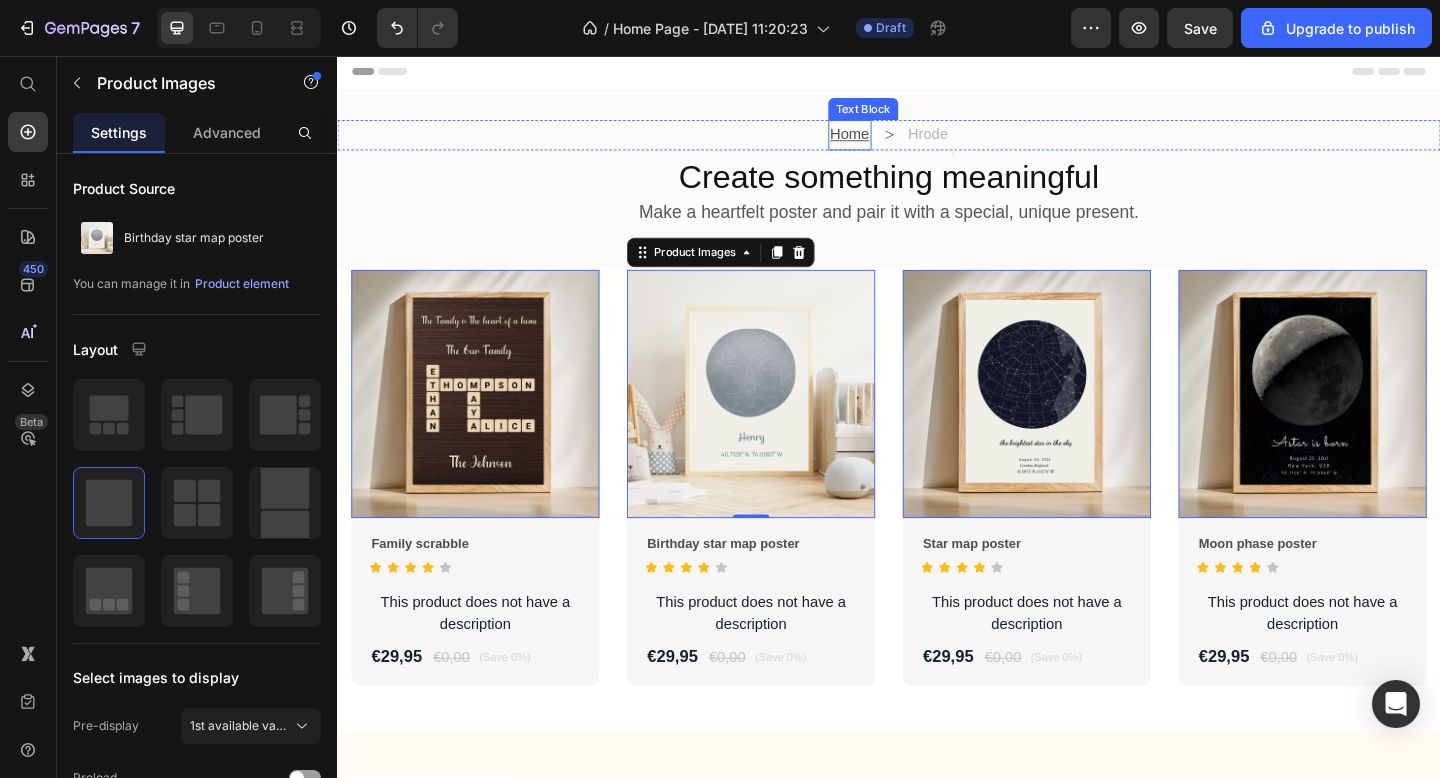click on "Home" at bounding box center (894, 141) 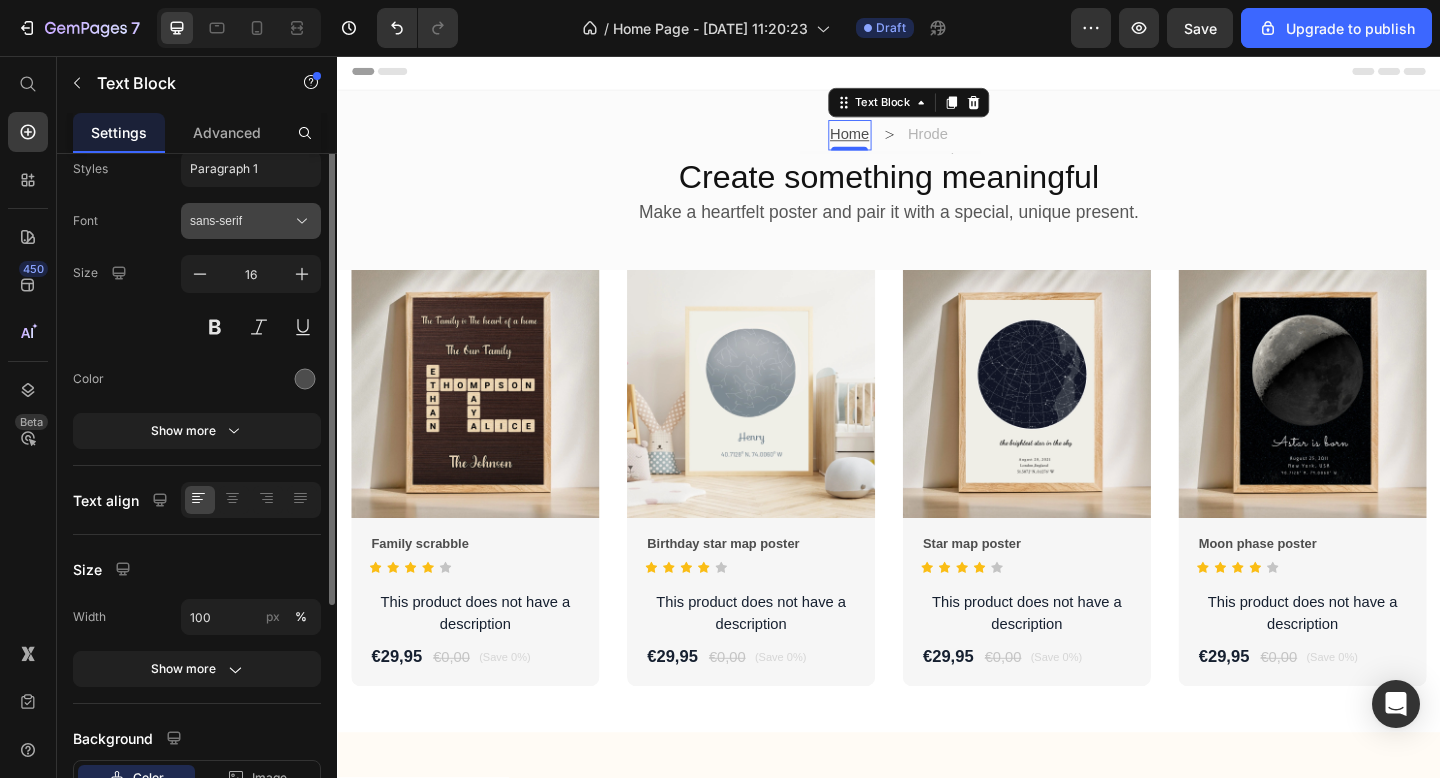 scroll, scrollTop: 0, scrollLeft: 0, axis: both 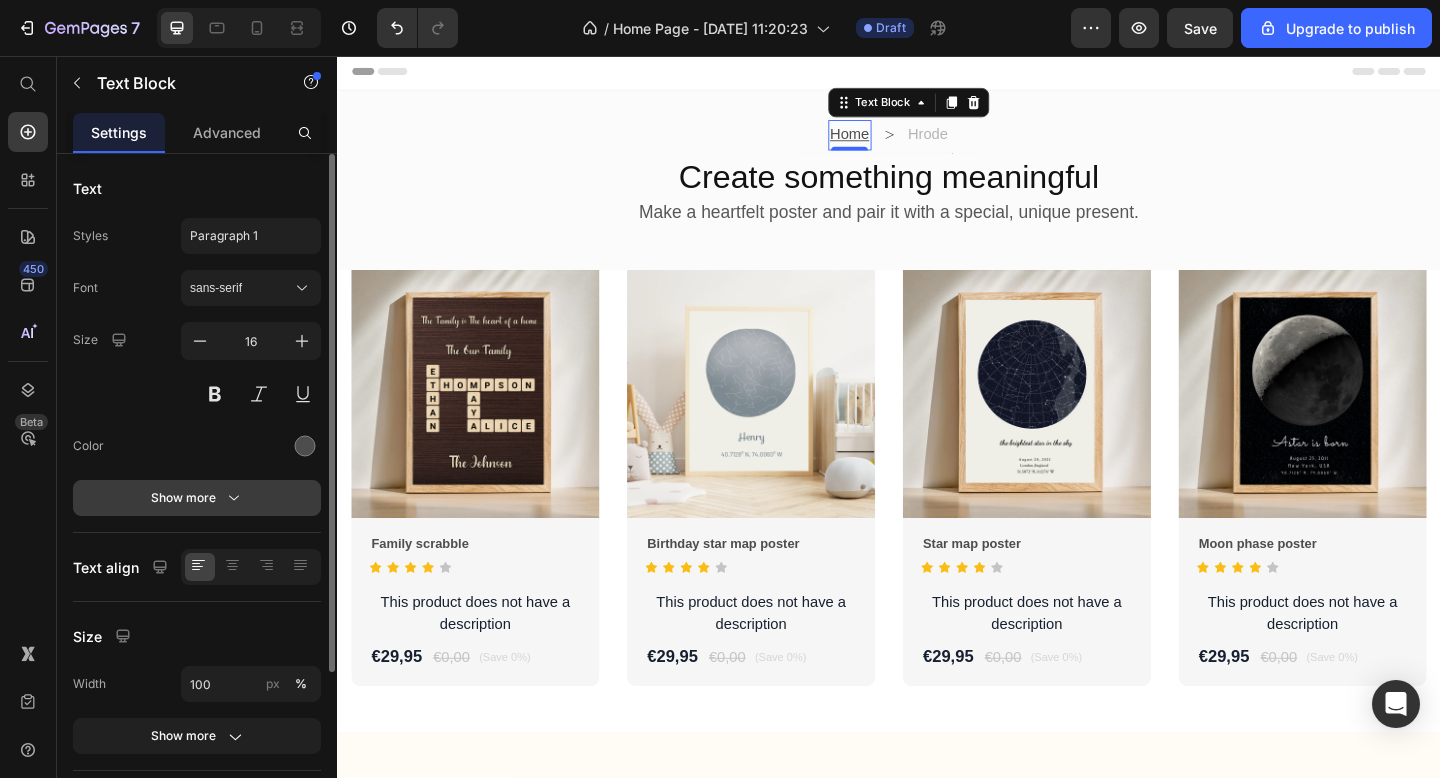 click on "Show more" at bounding box center [197, 498] 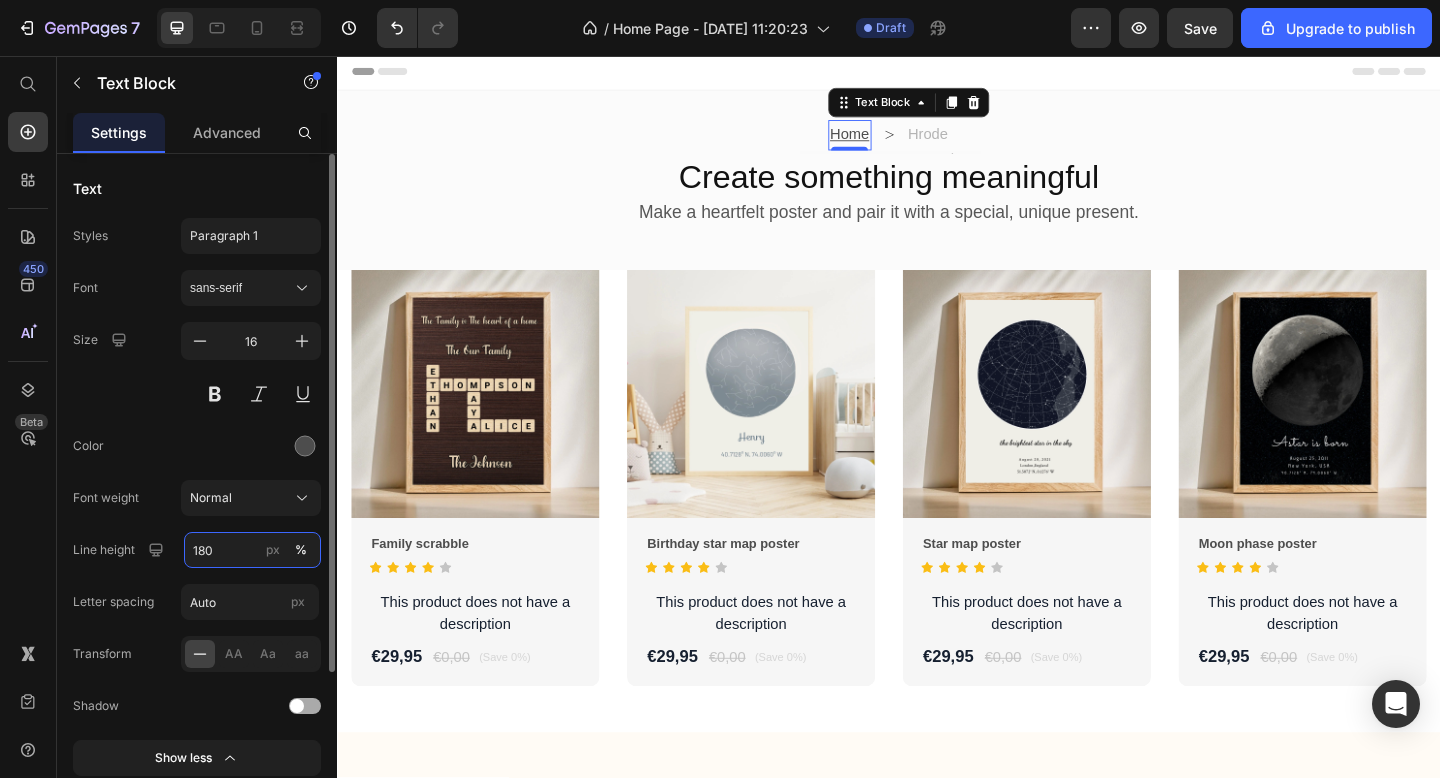 click on "180" at bounding box center (252, 550) 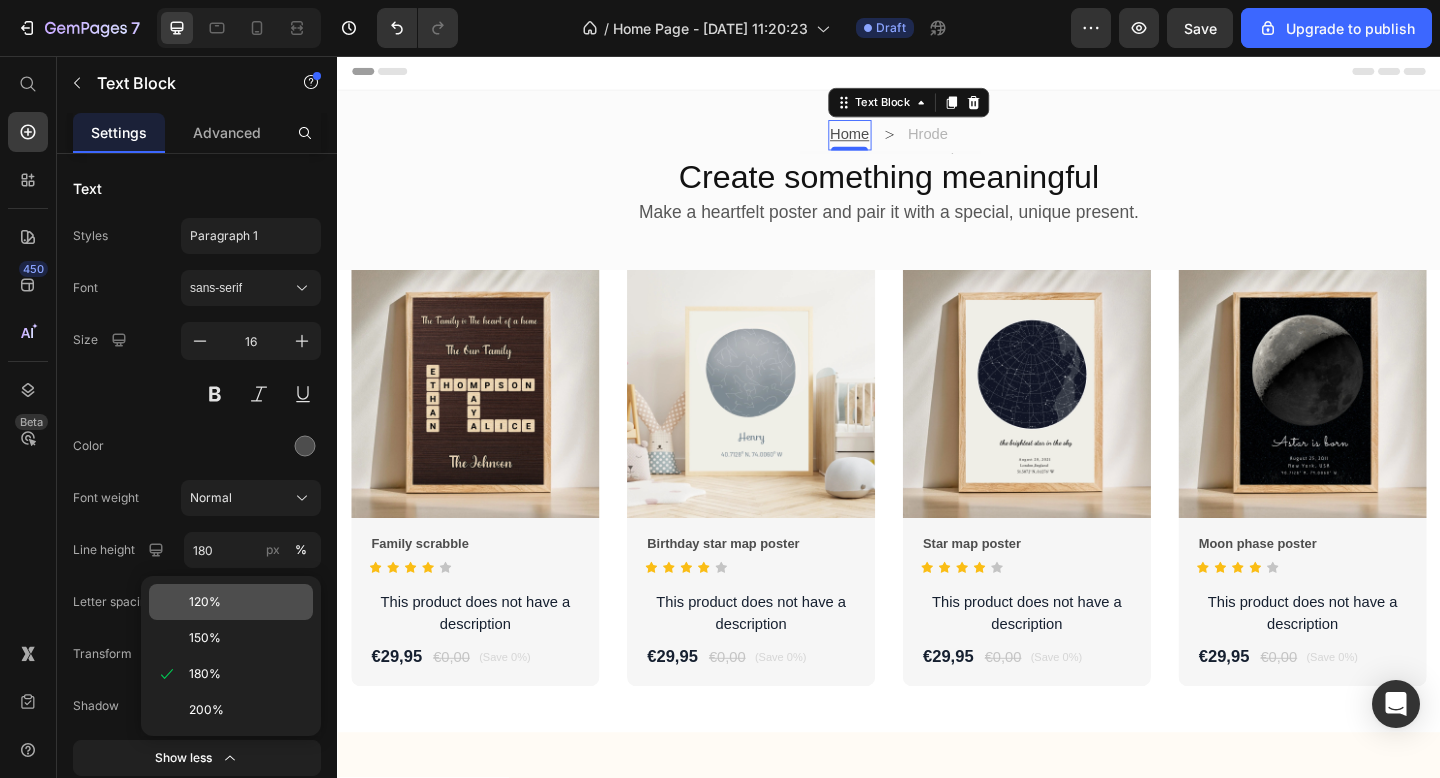 click on "120%" at bounding box center (247, 602) 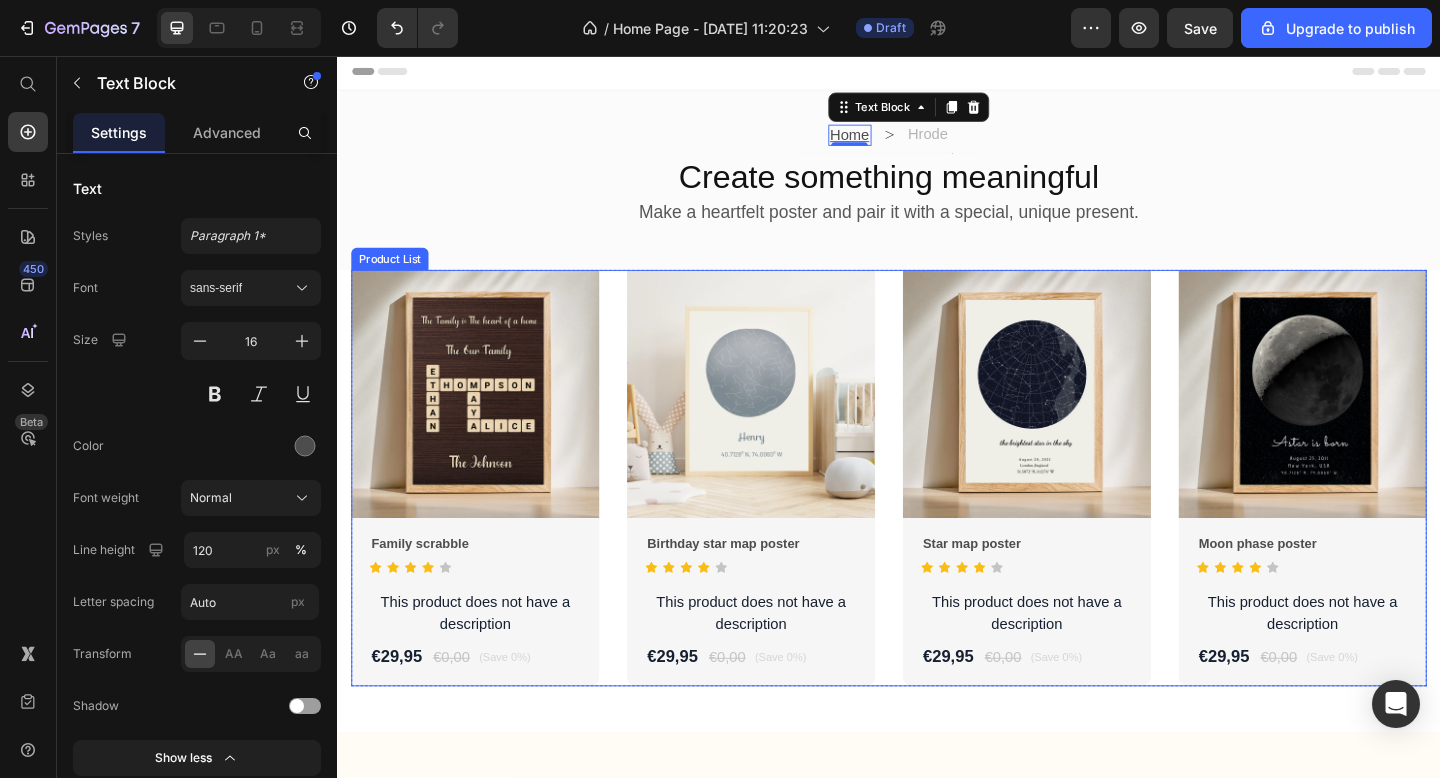 click on "Product Images Family scrabble Product Title                Icon                Icon                Icon                Icon                Icon Icon List Hoz This product does not have a description Product Description €29,95 Product Price €0,00 Product Price (Save 0%) Product Badge Row Row Row Product Images Birthday star map poster Product Title                Icon                Icon                Icon                Icon                Icon Icon List Hoz This product does not have a description Product Description €29,95 Product Price €0,00 Product Price (Save 0%) Product Badge Row Row Row Product Images Star map poster Product Title                Icon                Icon                Icon                Icon                Icon Icon List Hoz This product does not have a description Product Description €29,95 Product Price €0,00 Product Price (Save 0%) Product Badge Row Row Row Product Images Moon phase poster Product Title                Icon                Icon                Icon Icon" at bounding box center [937, 515] 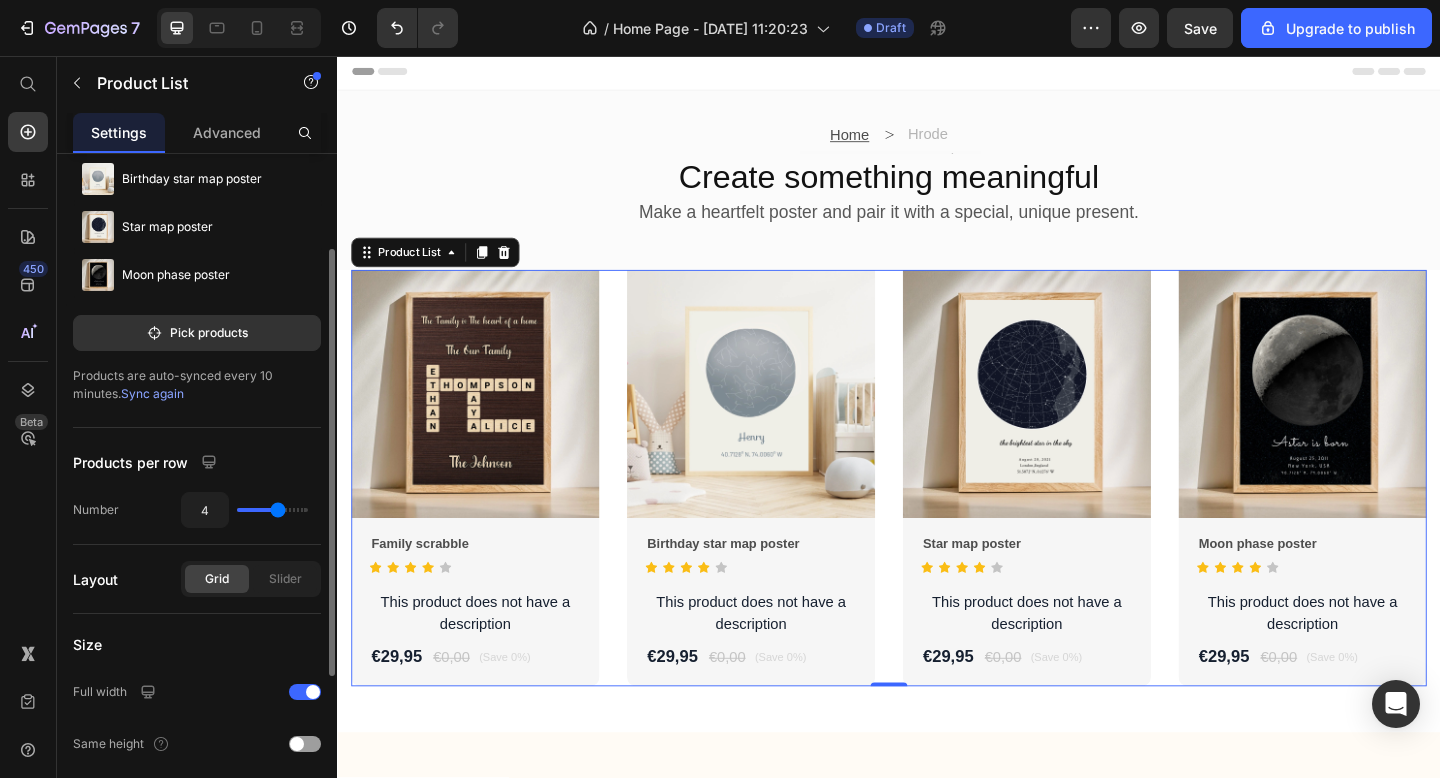 scroll, scrollTop: 0, scrollLeft: 0, axis: both 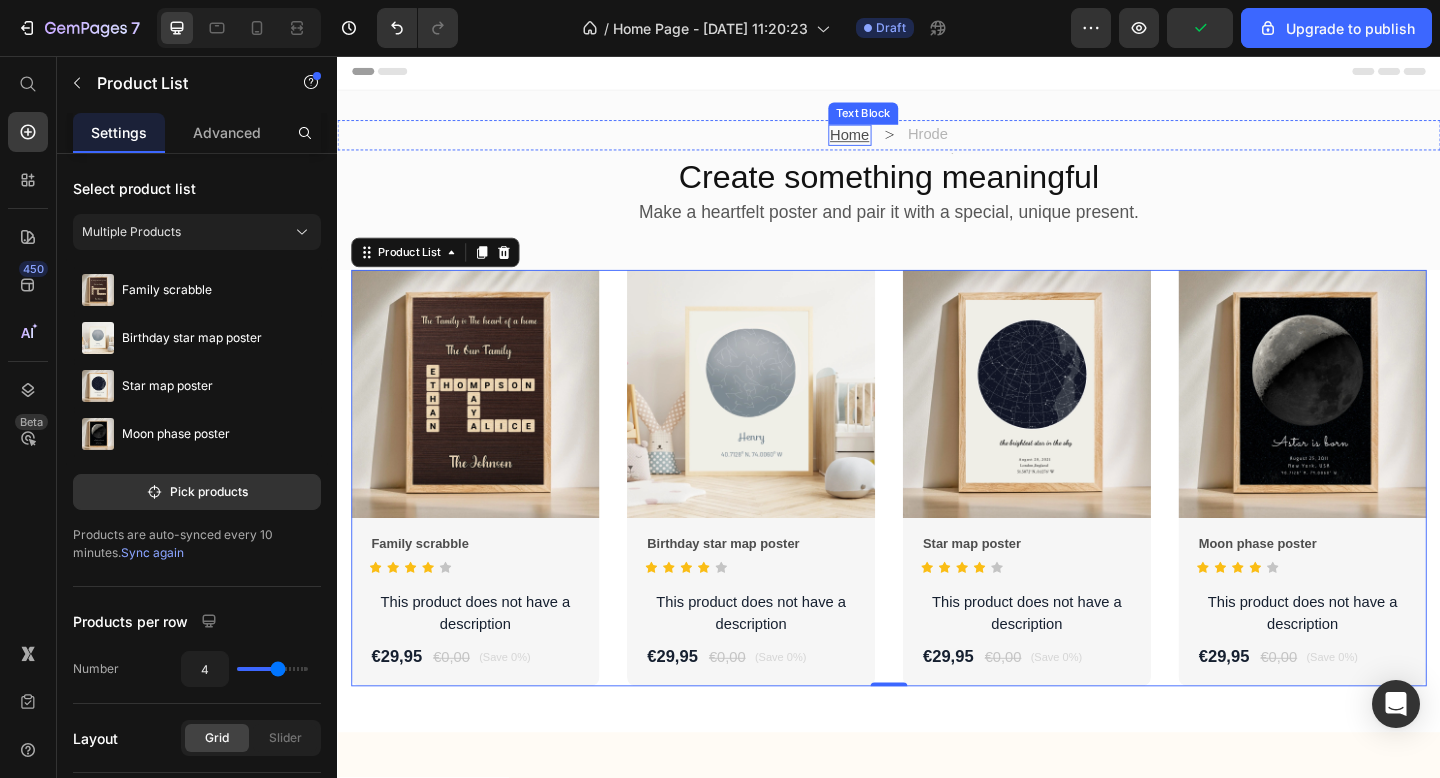 click on "Home" at bounding box center (894, 142) 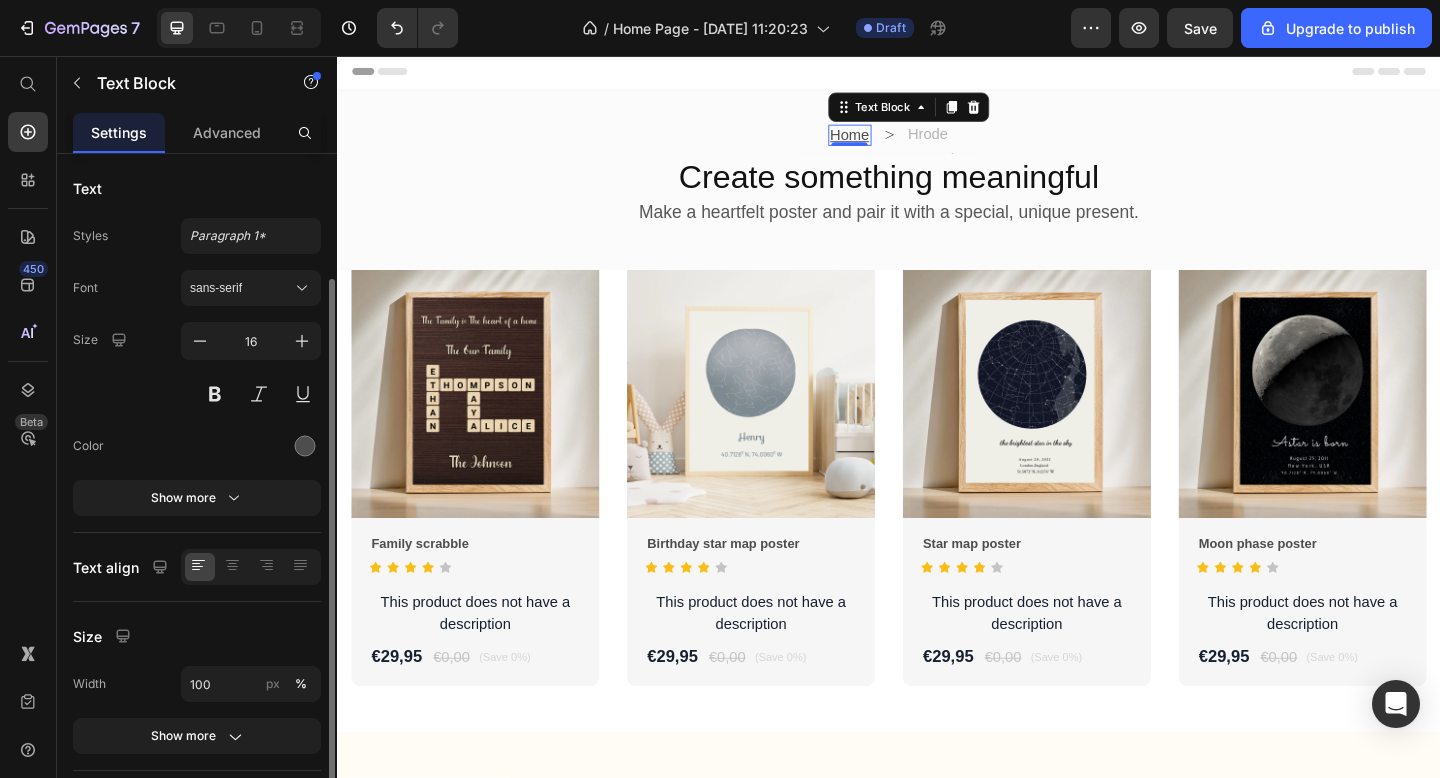 scroll, scrollTop: 153, scrollLeft: 0, axis: vertical 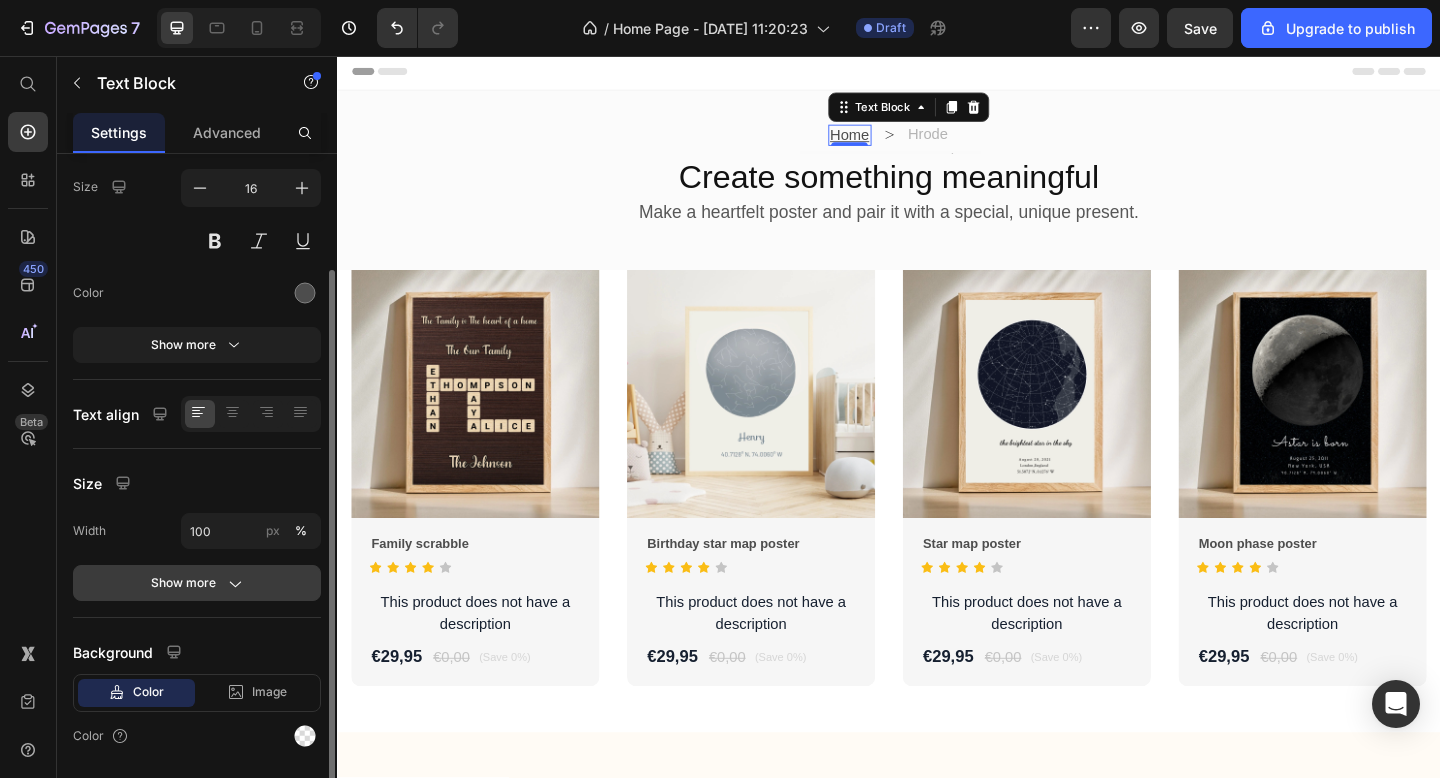 click 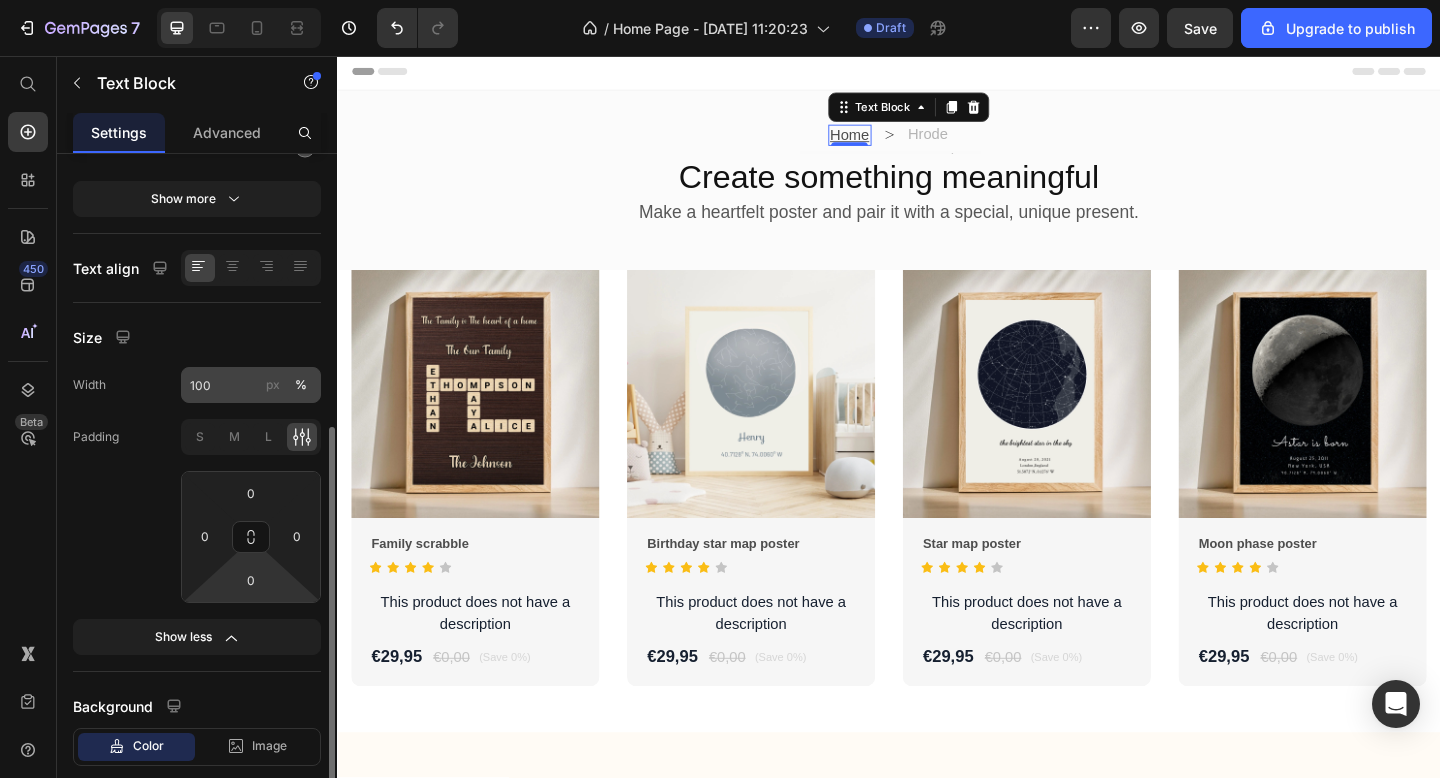 scroll, scrollTop: 353, scrollLeft: 0, axis: vertical 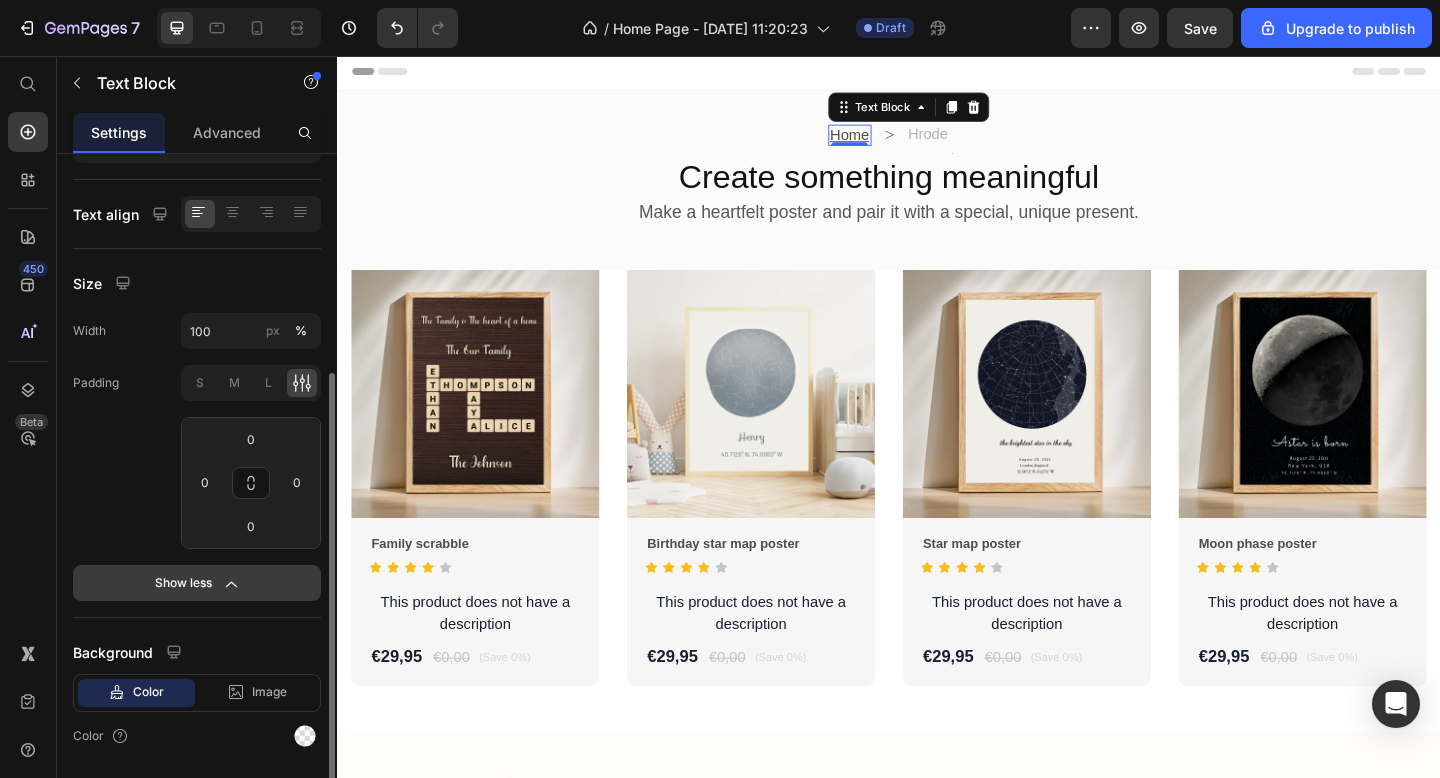 click 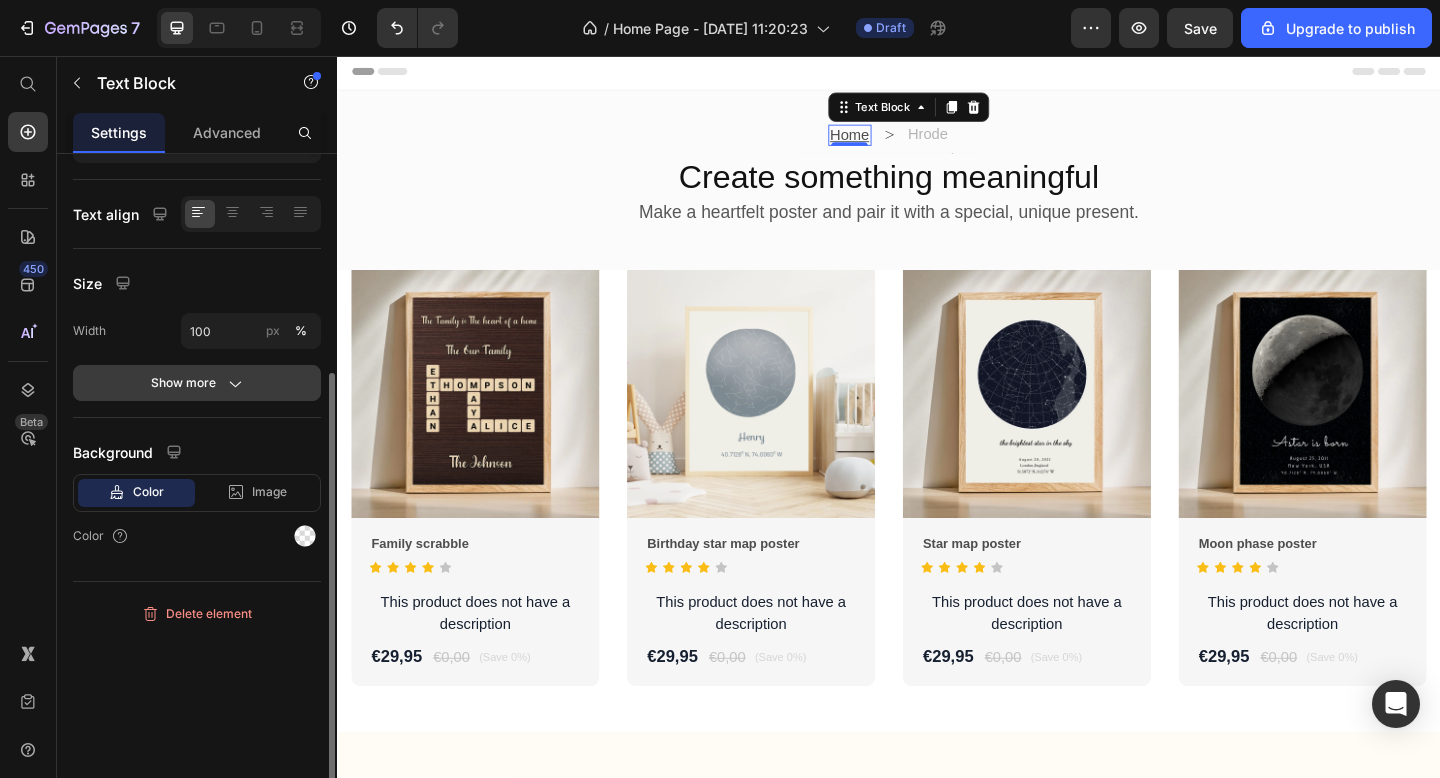 click on "Show more" 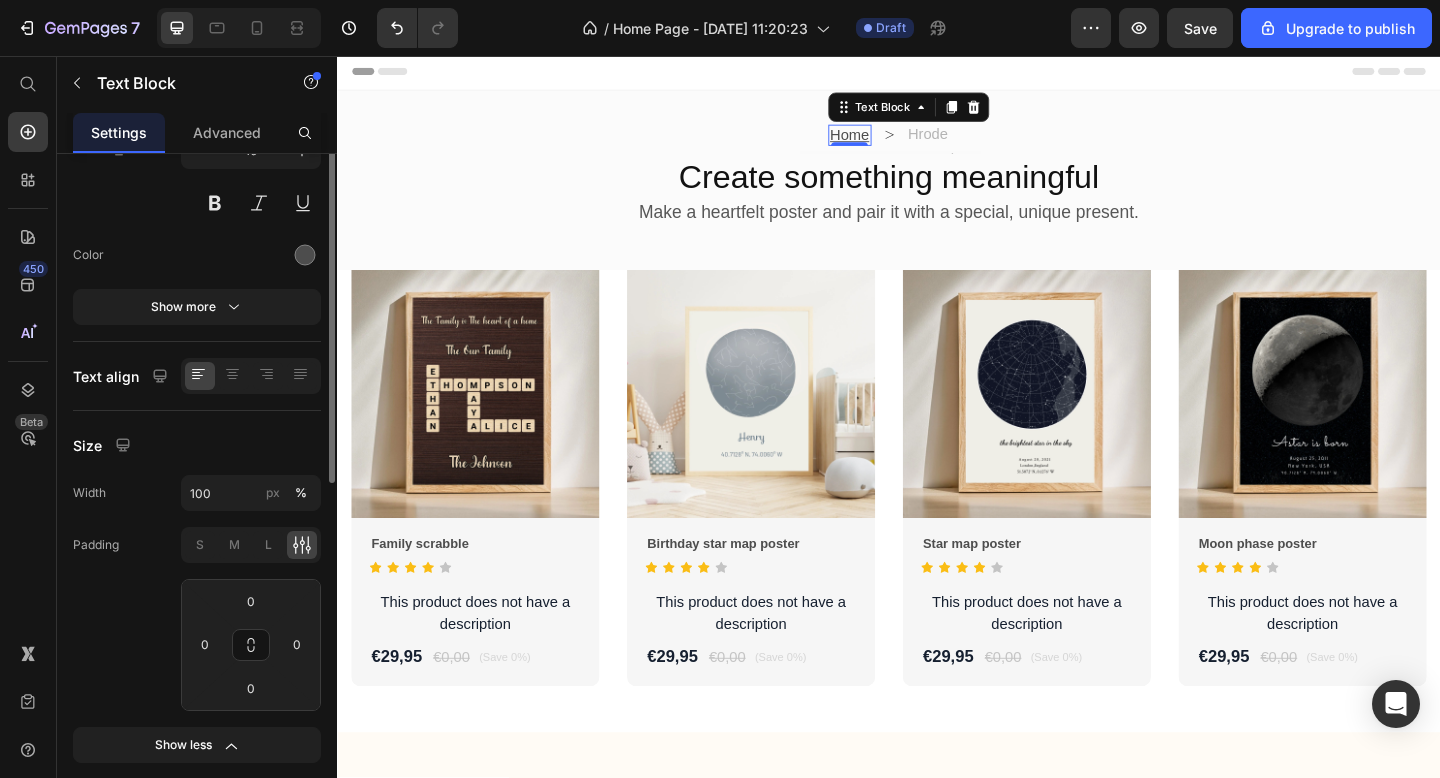 scroll, scrollTop: 0, scrollLeft: 0, axis: both 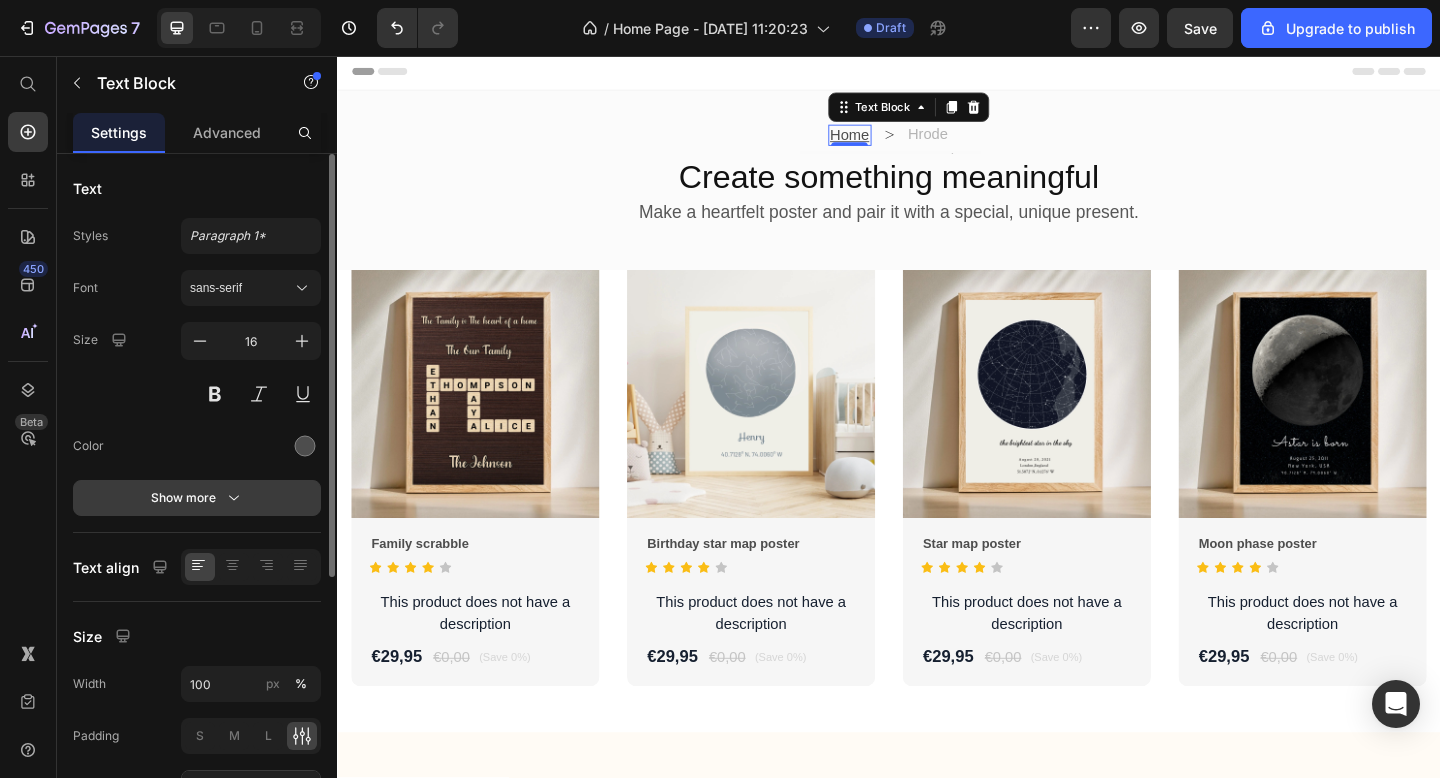 click 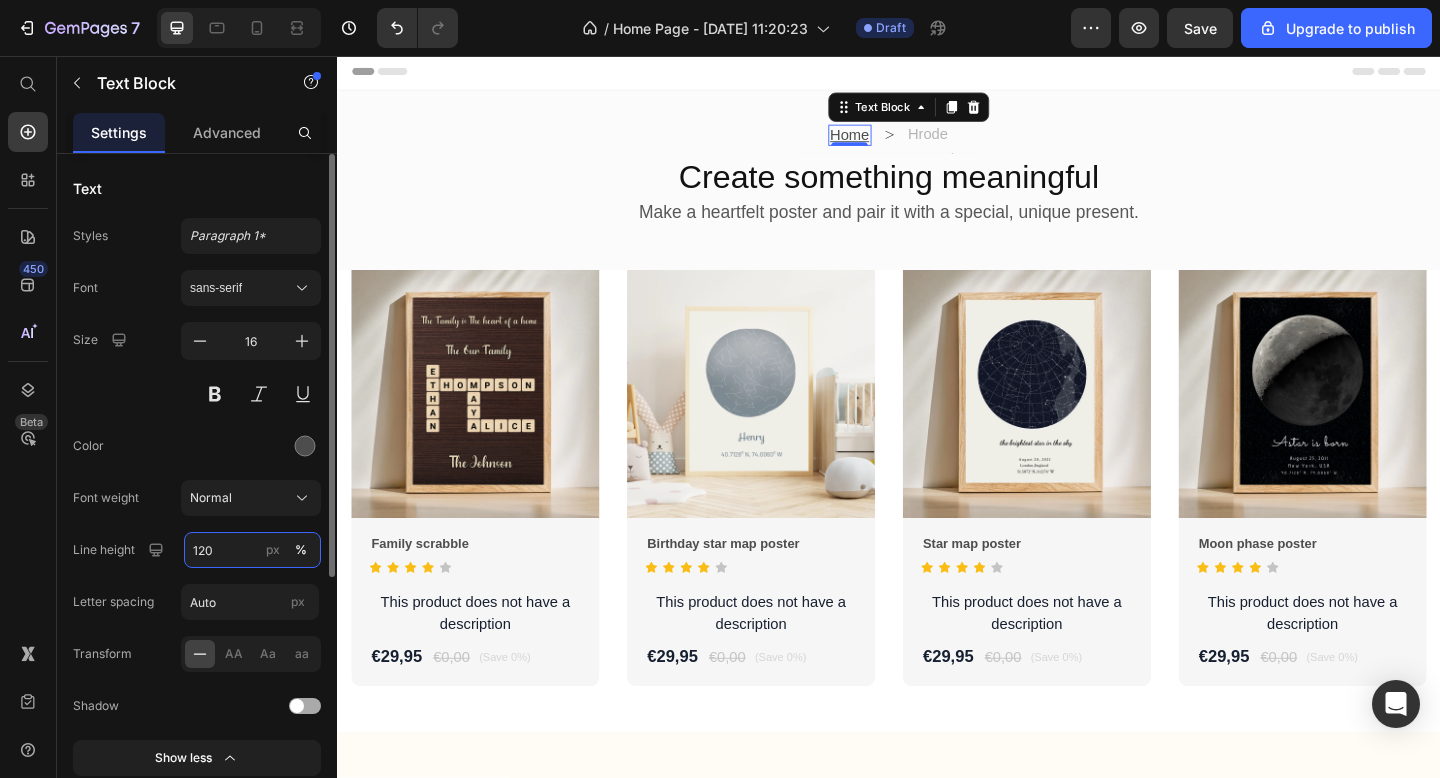 click on "120" at bounding box center [252, 550] 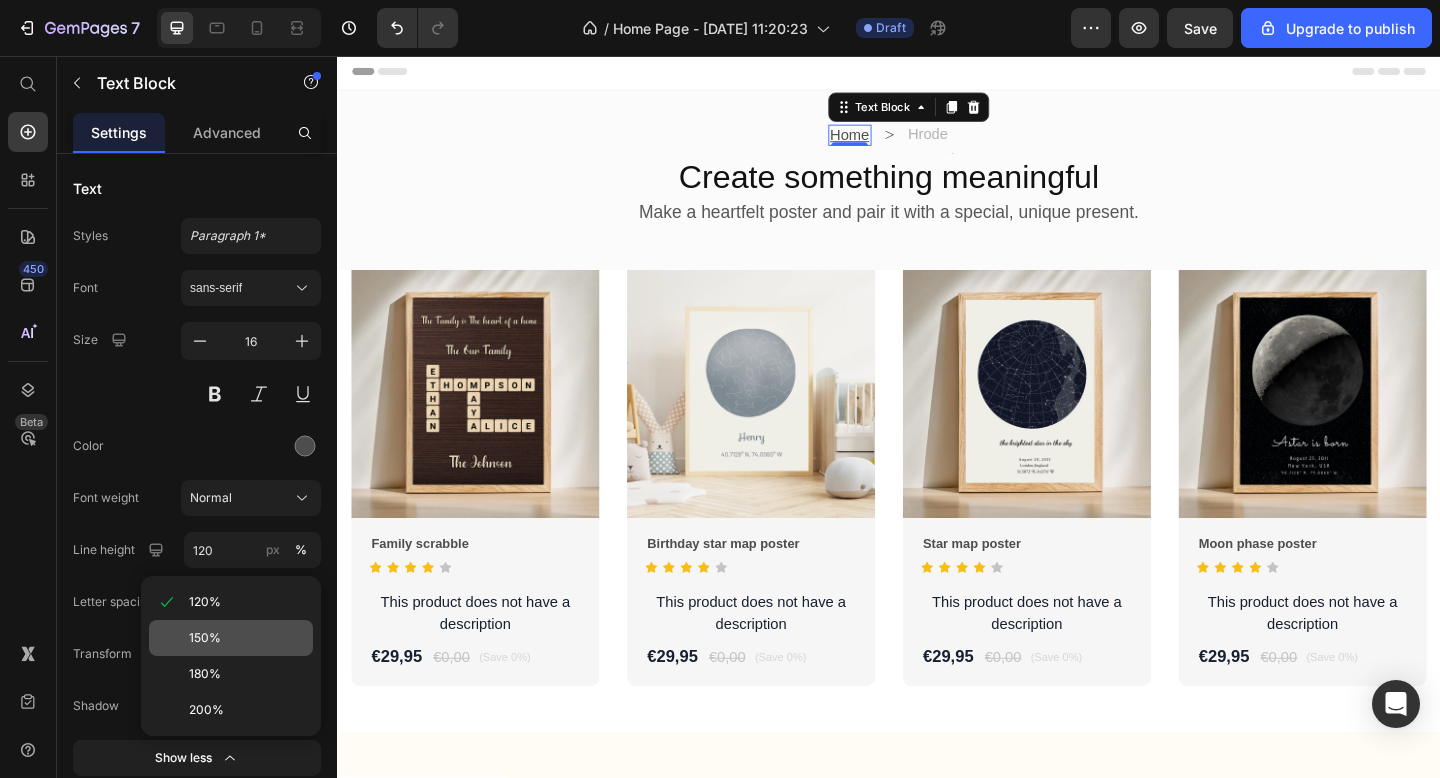 click on "150%" at bounding box center [247, 638] 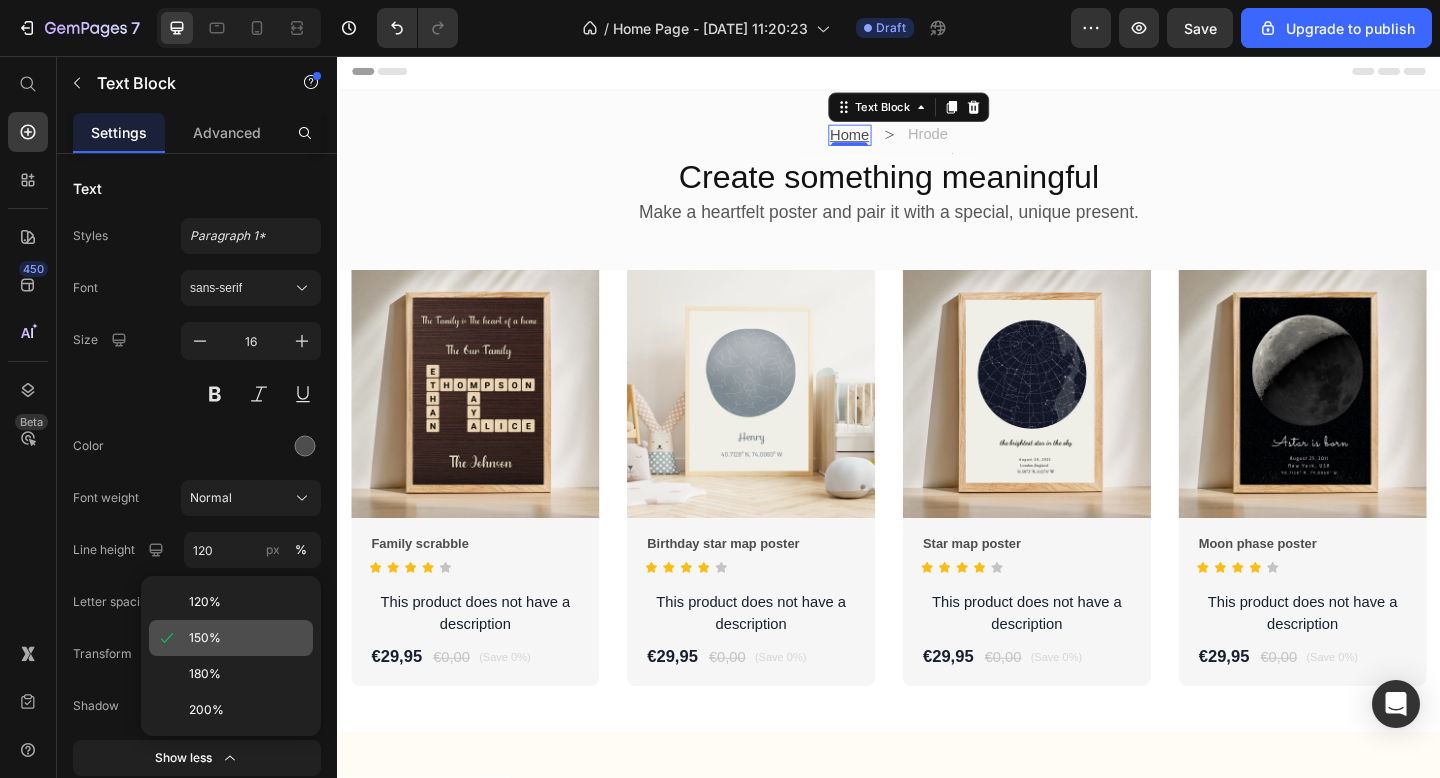 type on "150" 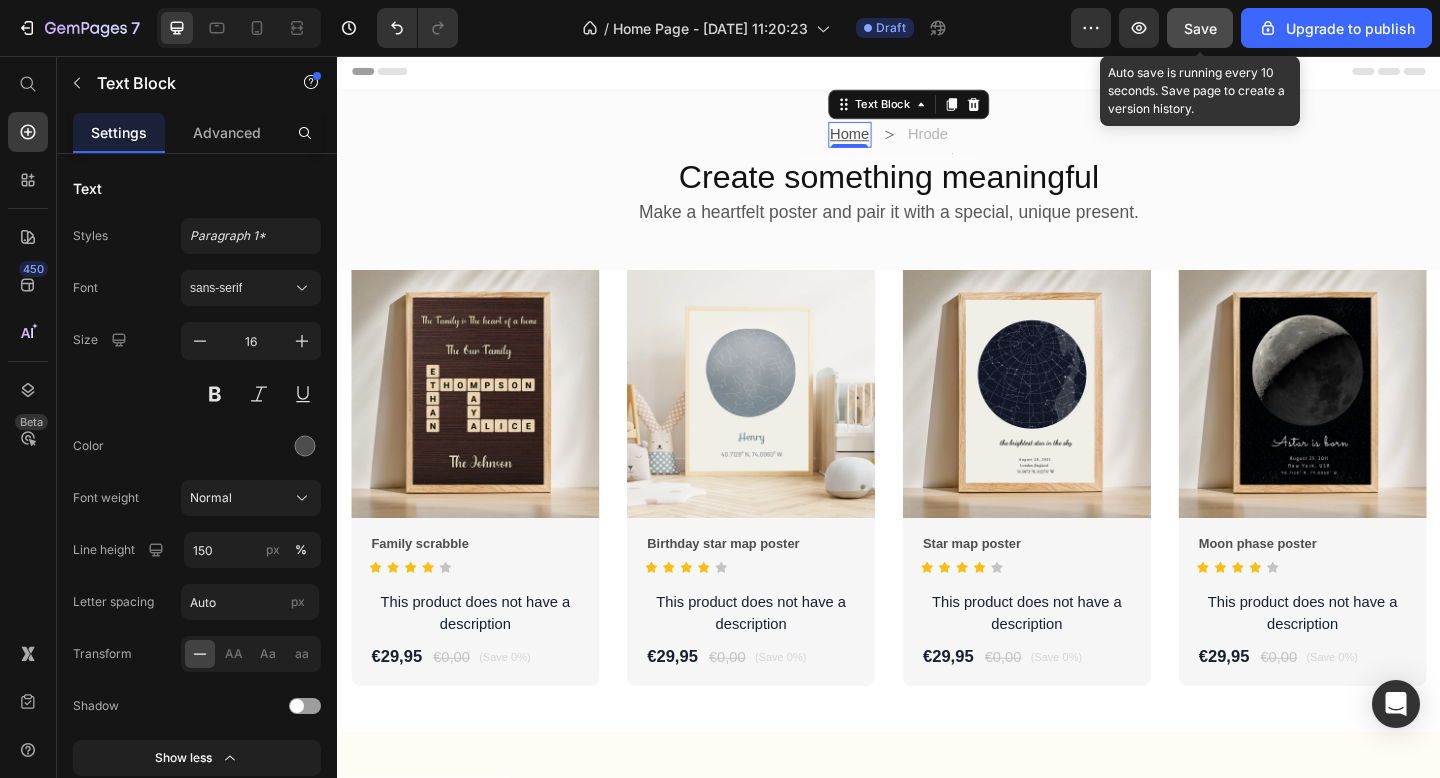 click on "Save" 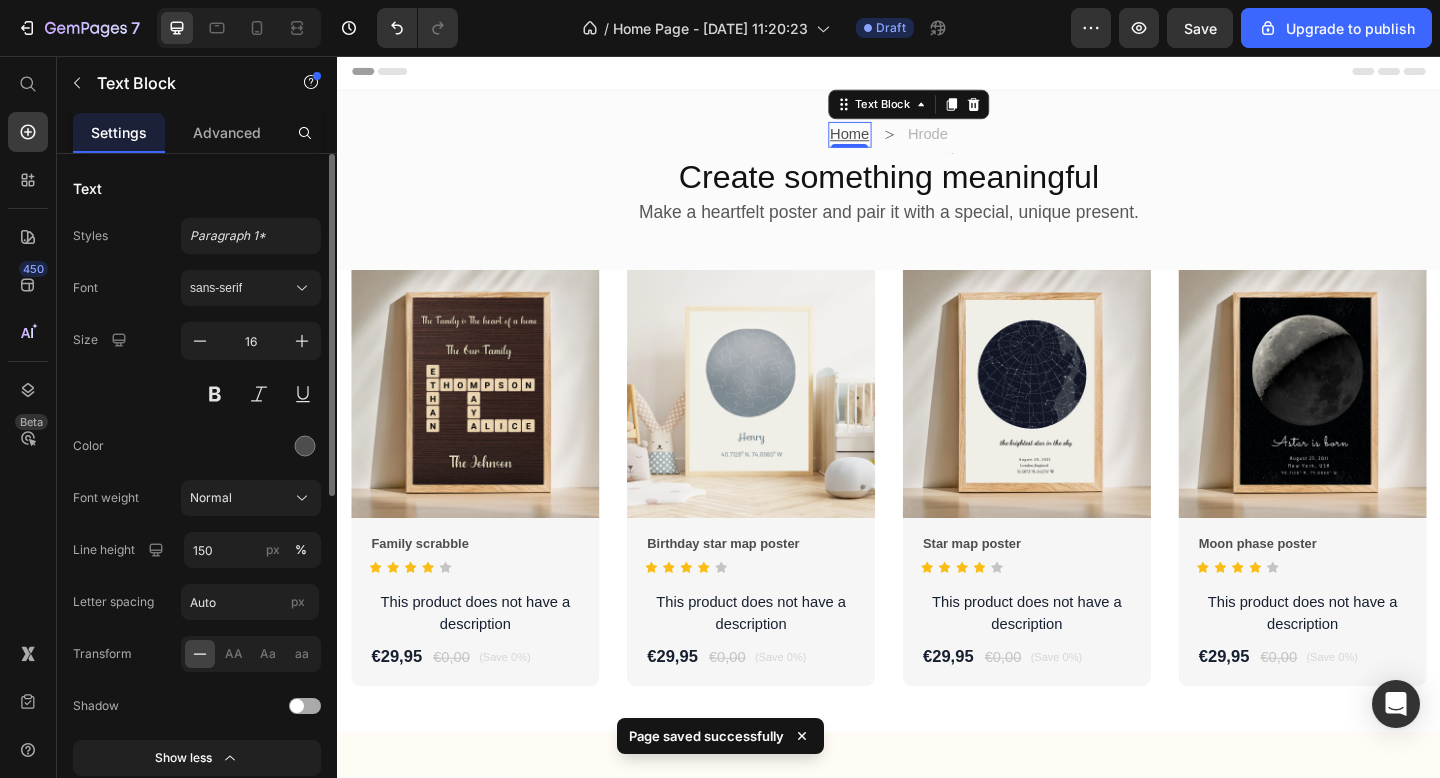 click on "Font sans-serif" at bounding box center [197, 288] 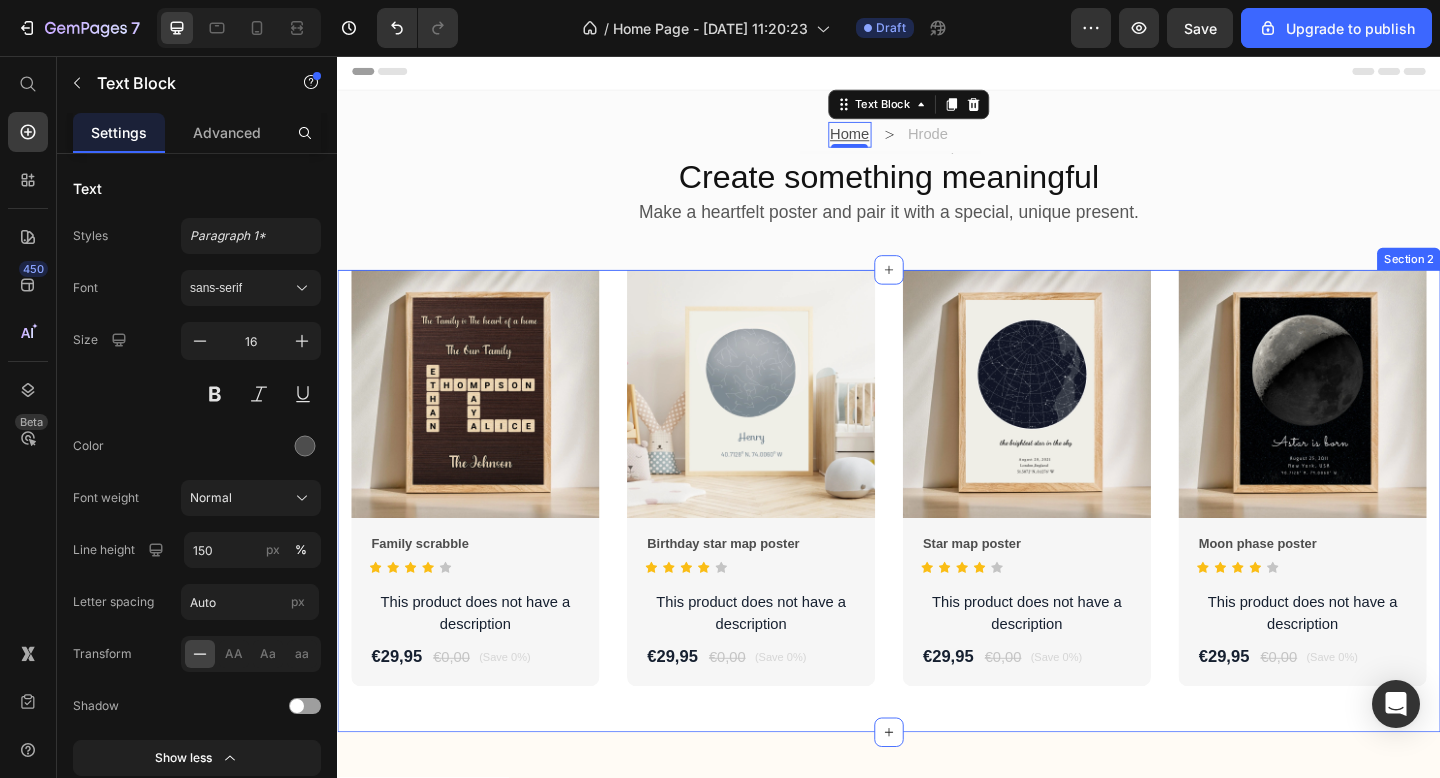 click on "Product Images Family scrabble Product Title                Icon                Icon                Icon                Icon                Icon Icon List Hoz This product does not have a description Product Description €29,95 Product Price €0,00 Product Price (Save 0%) Product Badge Row Row Row Product Images Birthday star map poster Product Title                Icon                Icon                Icon                Icon                Icon Icon List Hoz This product does not have a description Product Description €29,95 Product Price €0,00 Product Price (Save 0%) Product Badge Row Row Row Product Images Star map poster Product Title                Icon                Icon                Icon                Icon                Icon Icon List Hoz This product does not have a description Product Description €29,95 Product Price €0,00 Product Price (Save 0%) Product Badge Row Row Row Product Images Moon phase poster Product Title                Icon                Icon                Icon Icon" at bounding box center [937, 540] 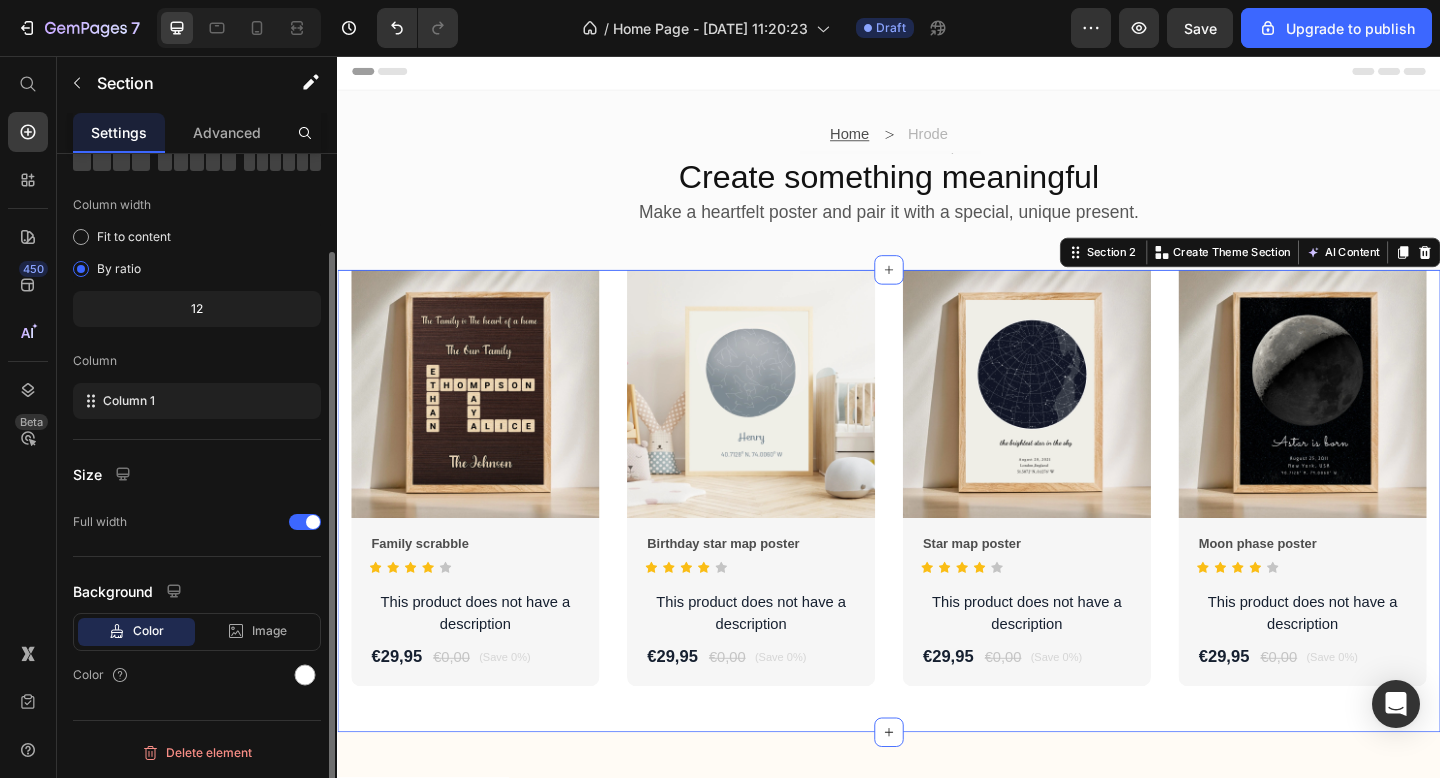 scroll, scrollTop: 0, scrollLeft: 0, axis: both 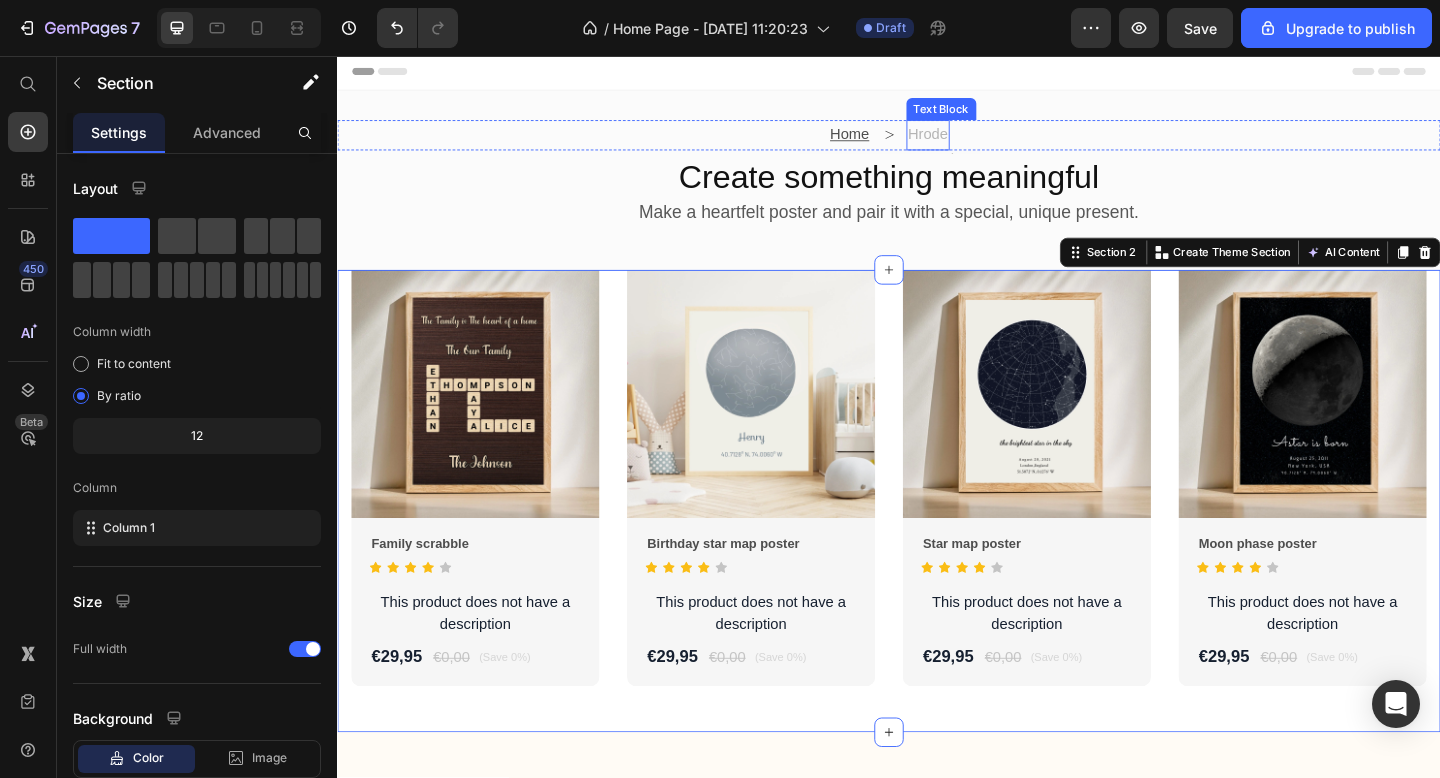 click on "Hrode" at bounding box center [980, 142] 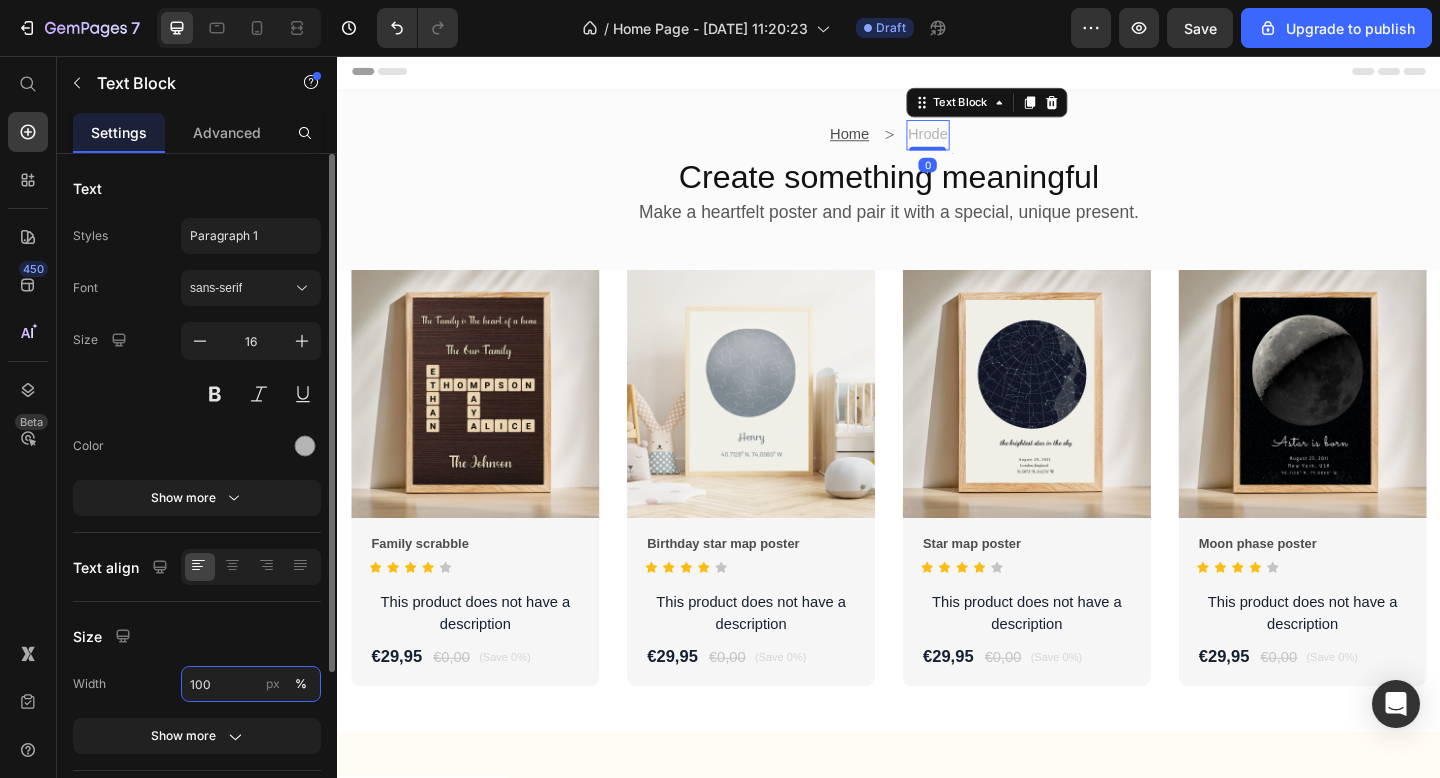 click on "100" at bounding box center [251, 684] 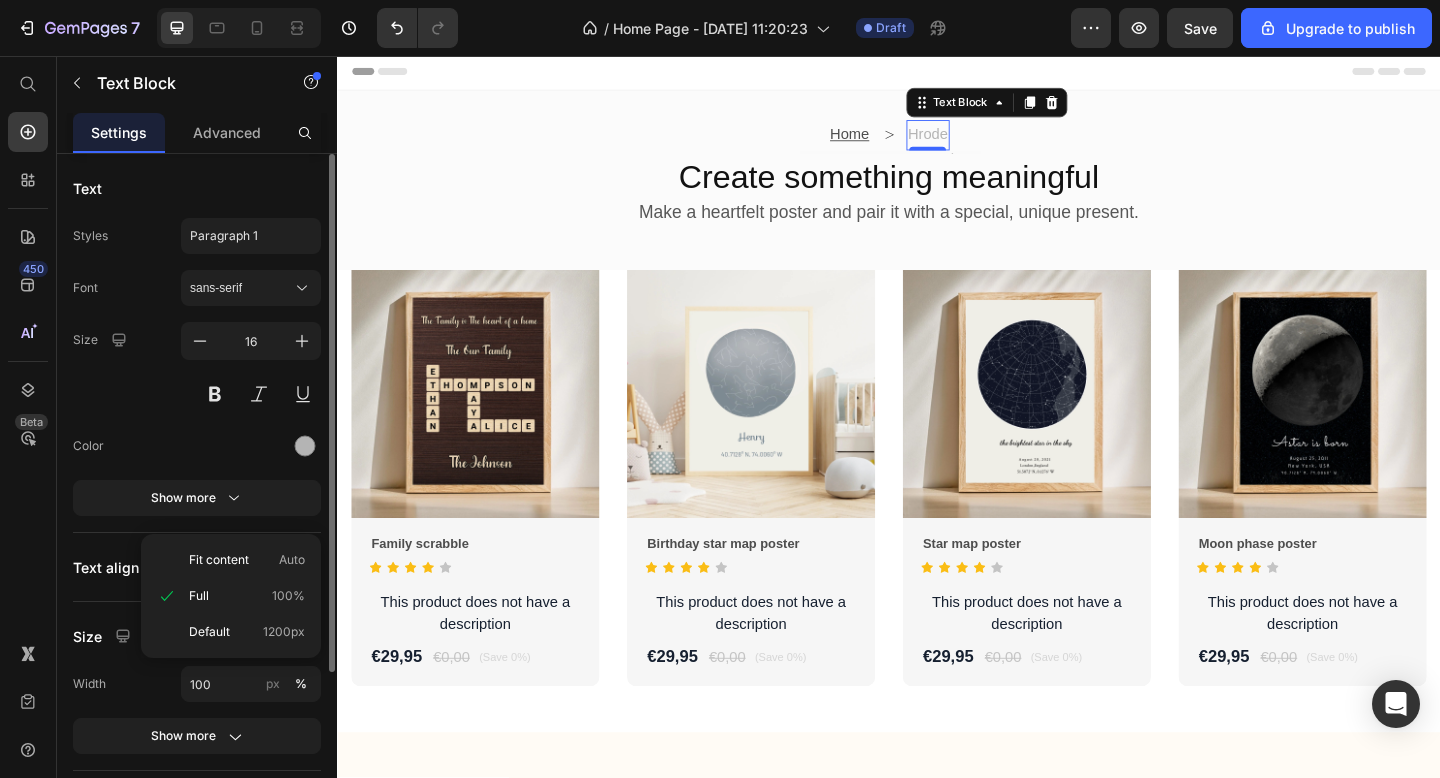 click on "Width 100 px %" at bounding box center [197, 684] 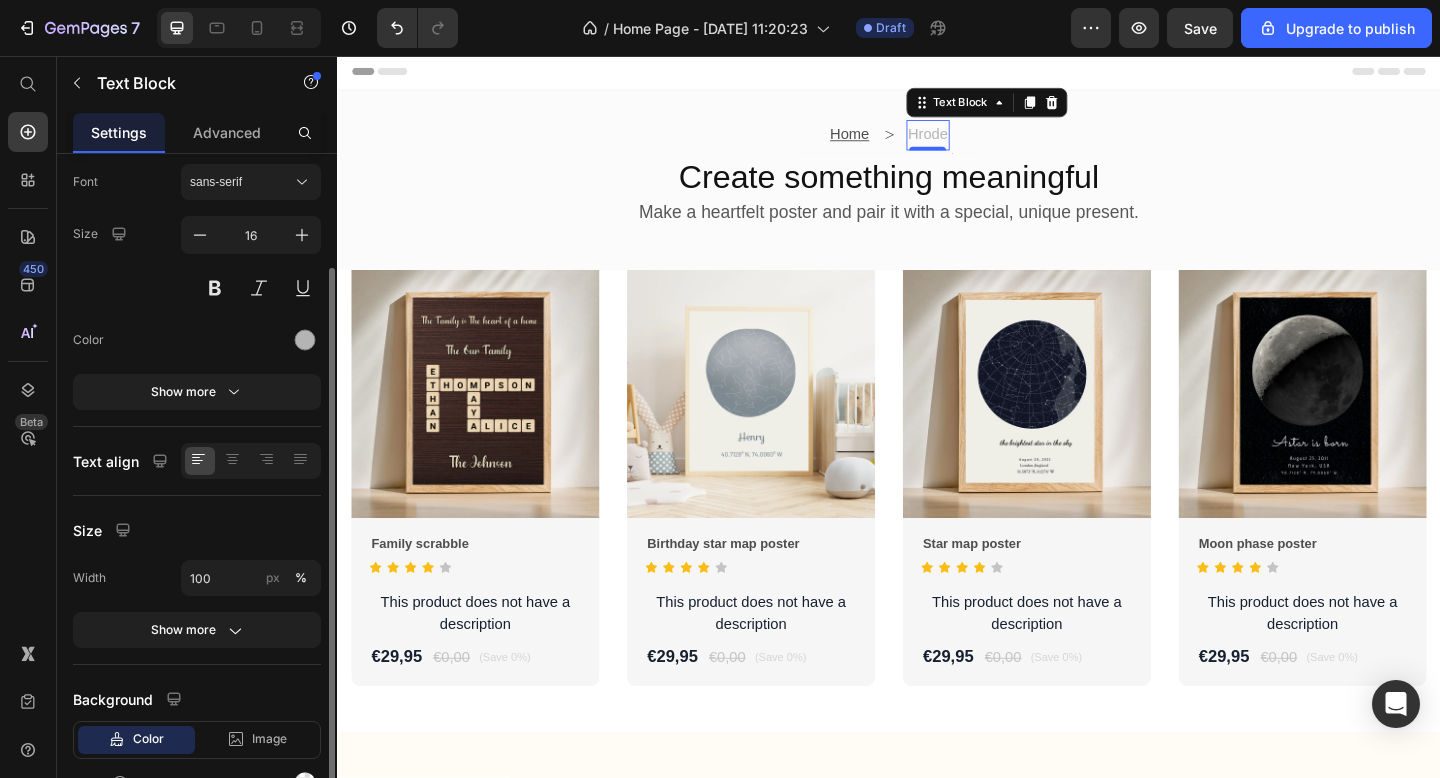 scroll, scrollTop: 125, scrollLeft: 0, axis: vertical 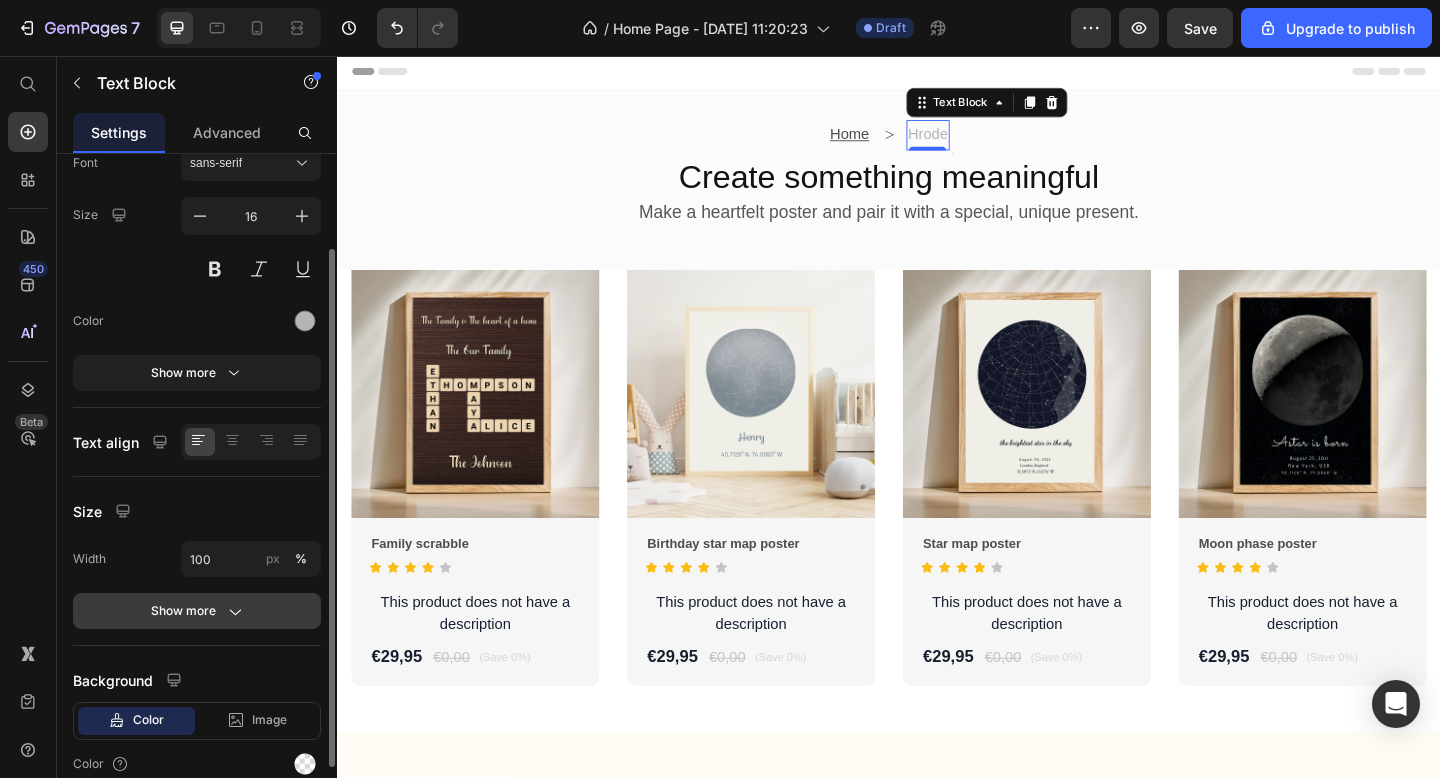 click on "Show more" 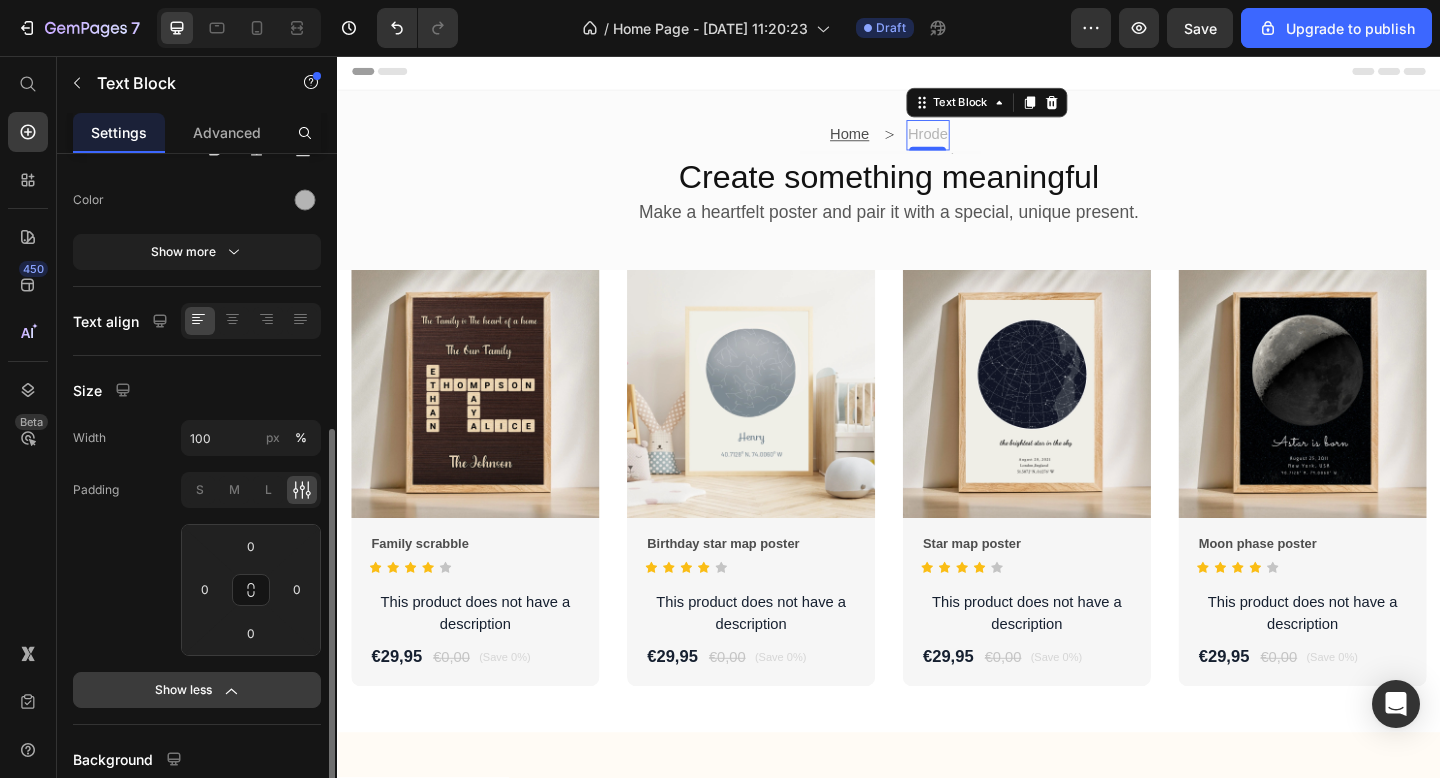 scroll, scrollTop: 321, scrollLeft: 0, axis: vertical 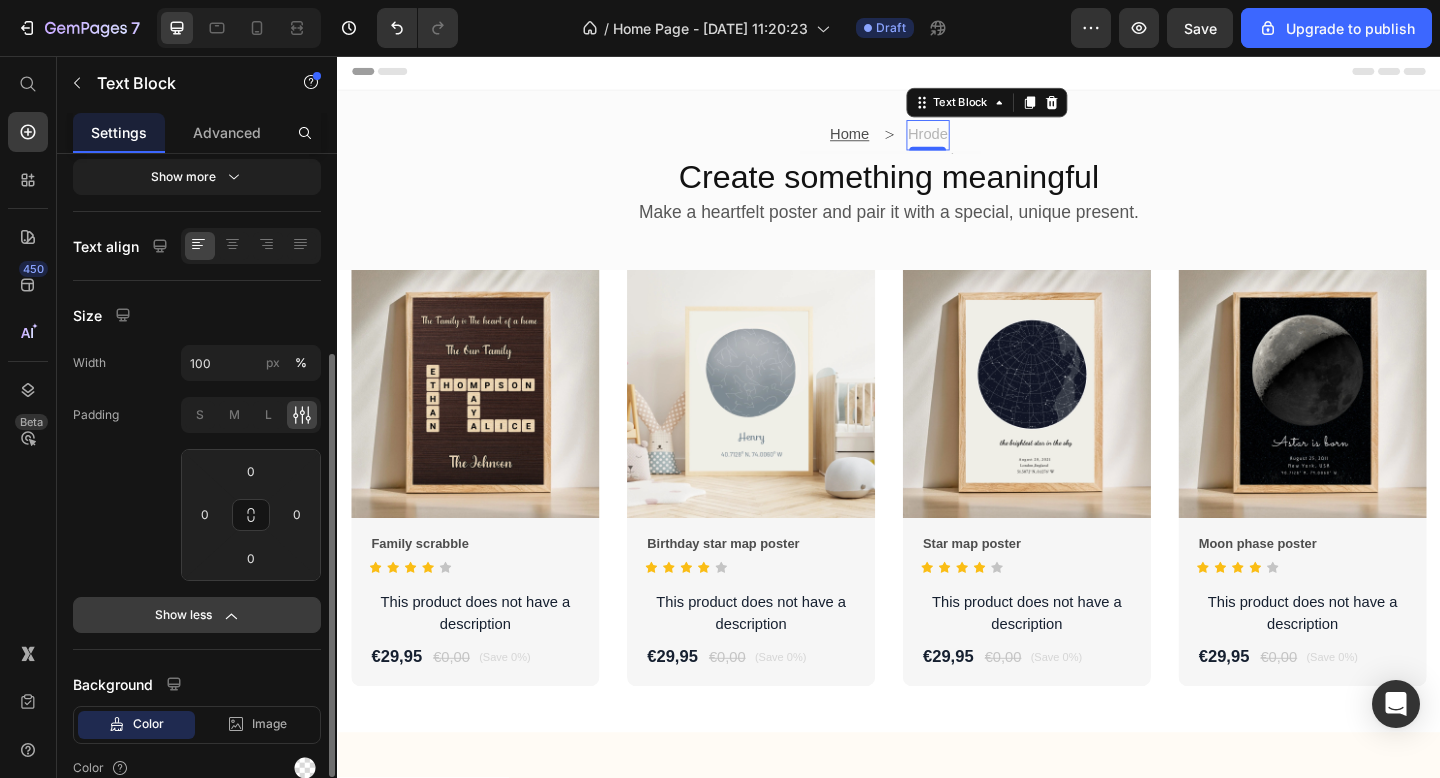 click on "Show less" 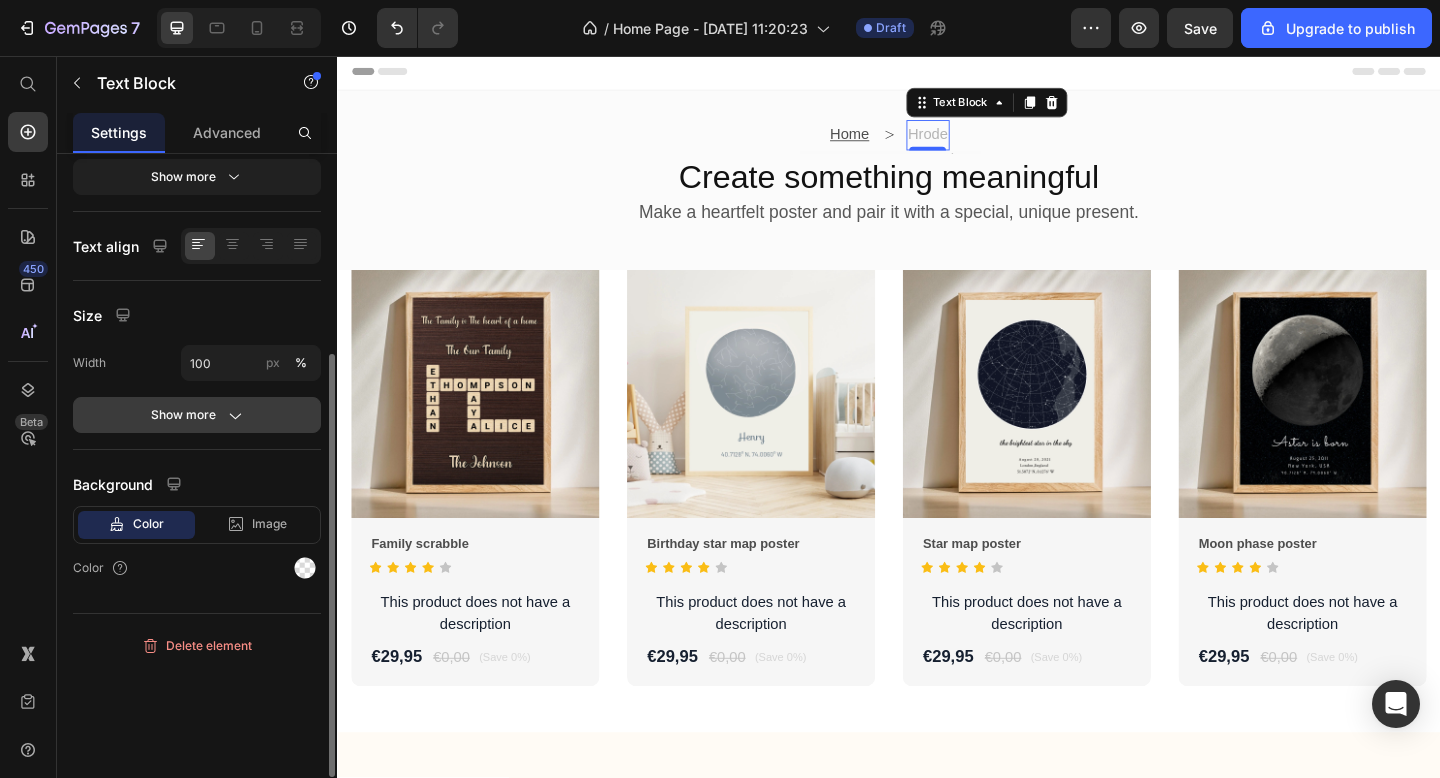 click 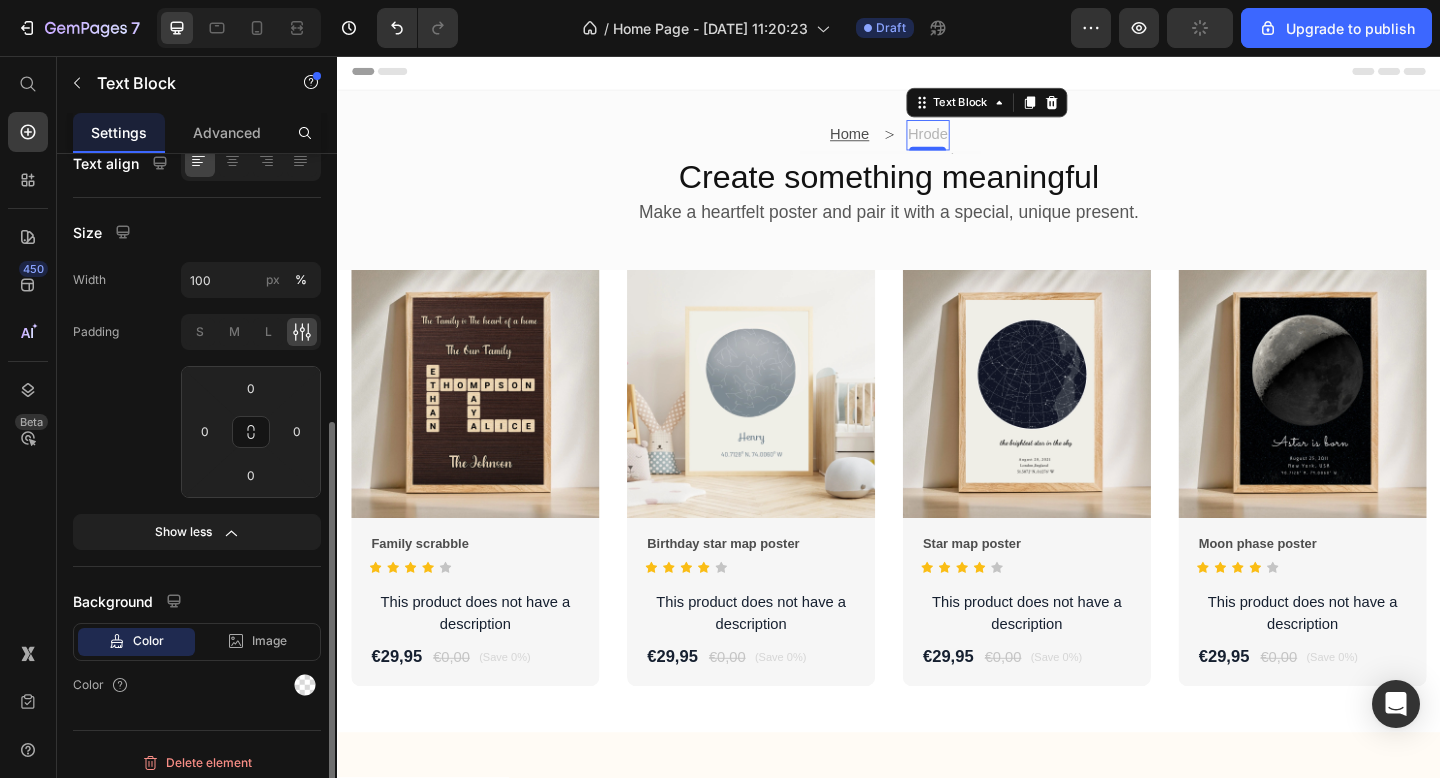 scroll, scrollTop: 414, scrollLeft: 0, axis: vertical 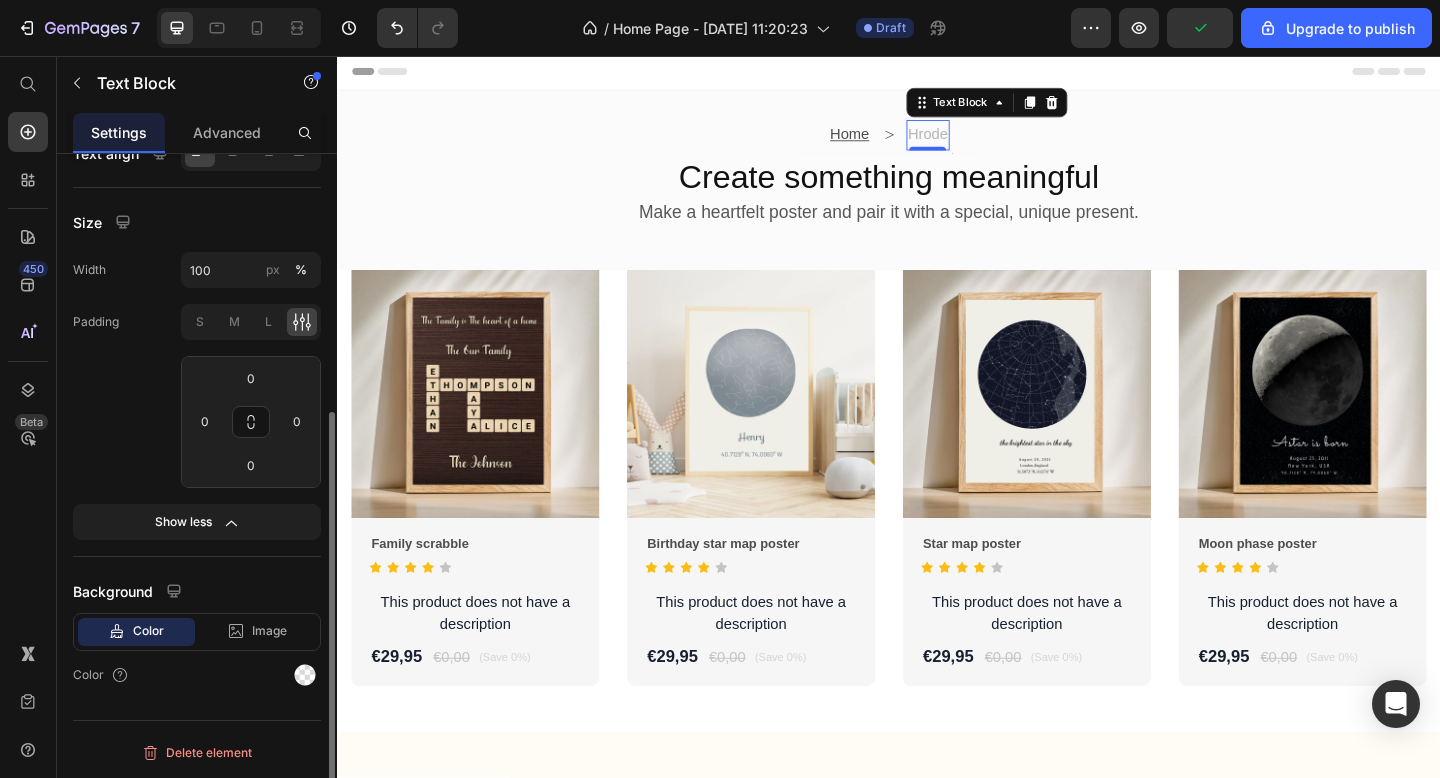 click on "Show less" 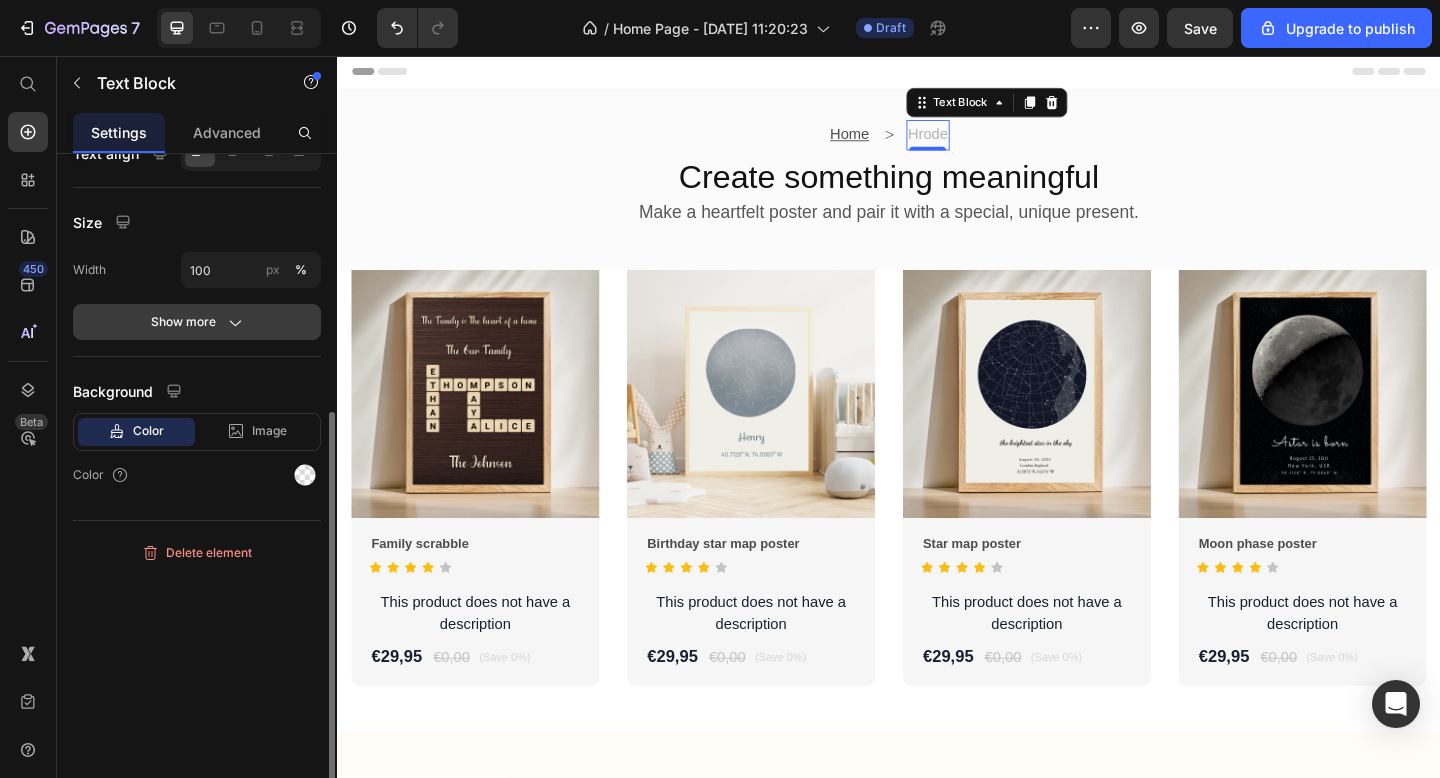 click 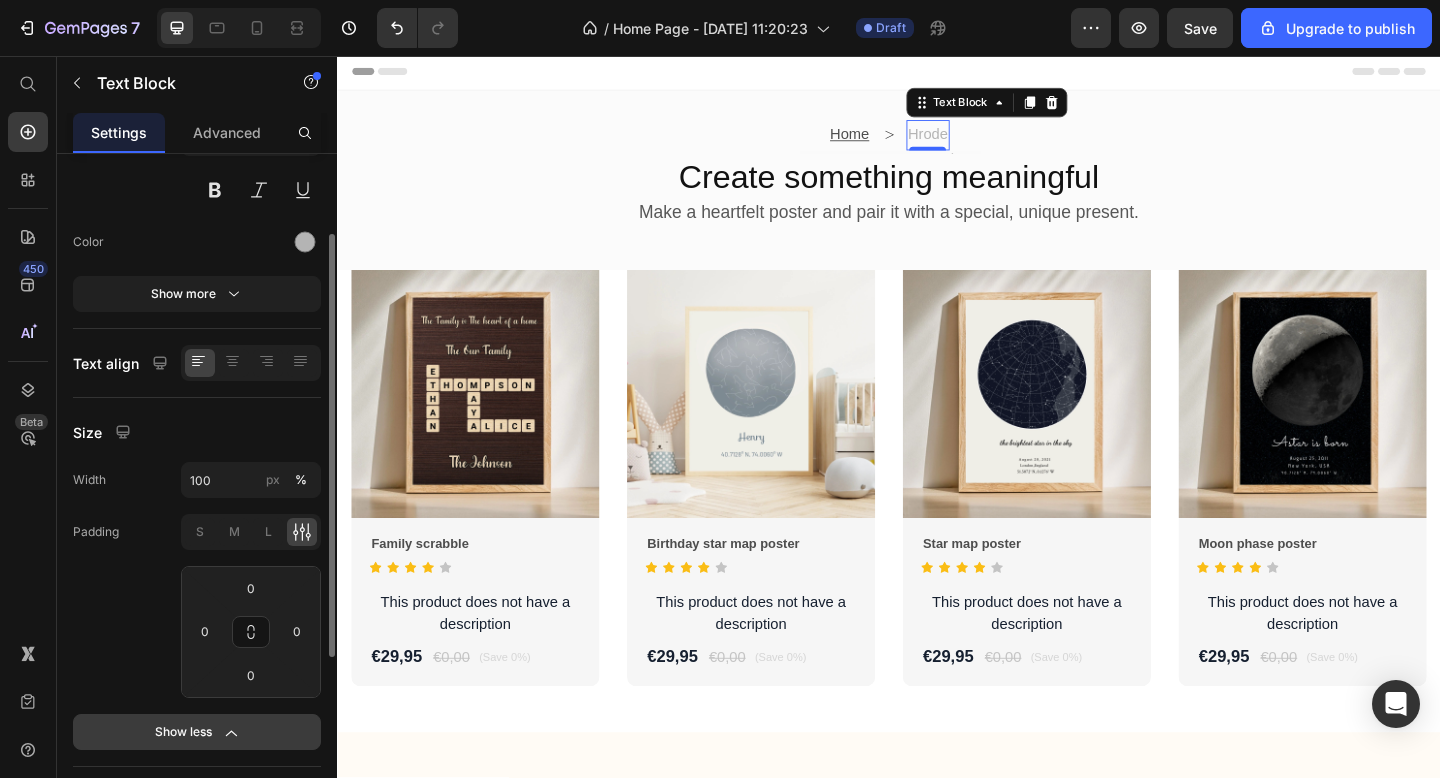 scroll, scrollTop: 168, scrollLeft: 0, axis: vertical 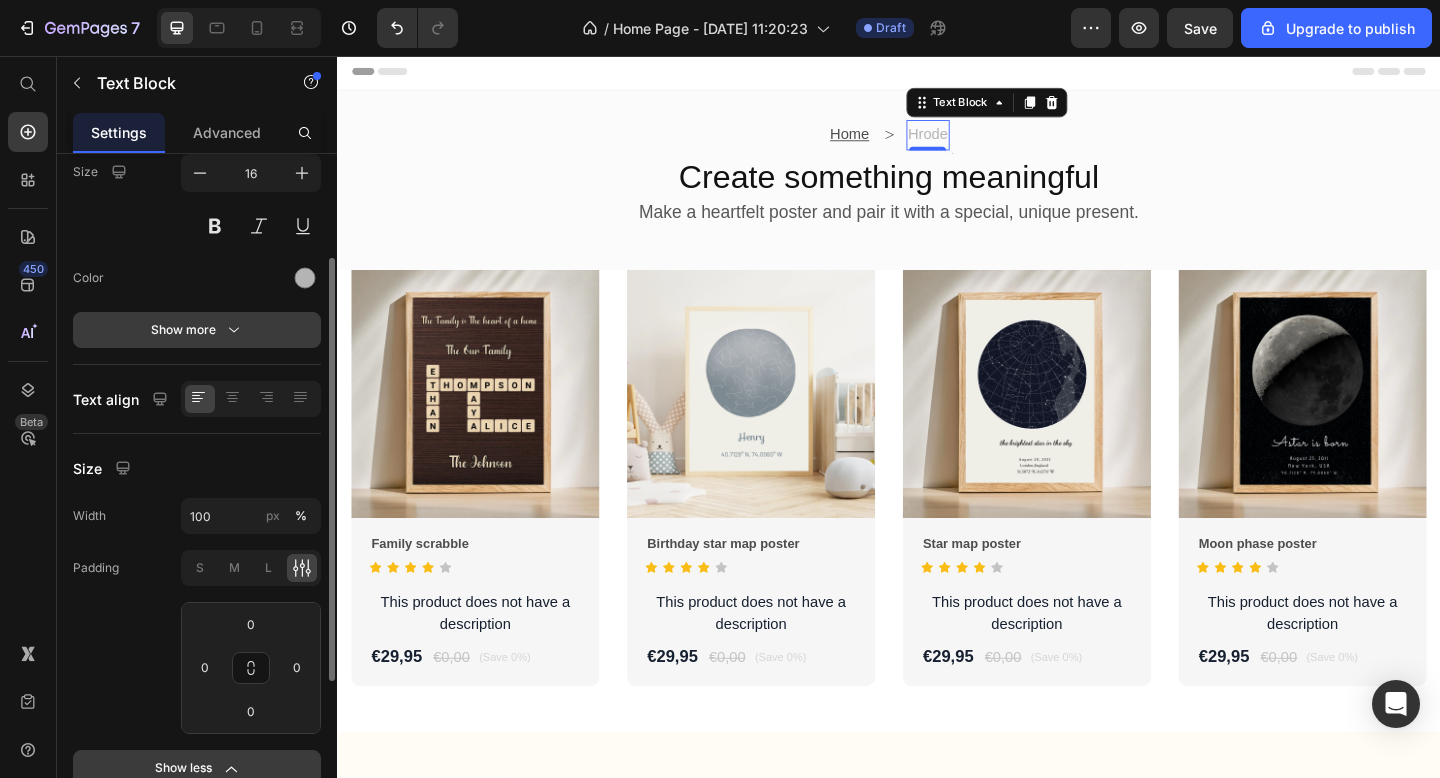 click 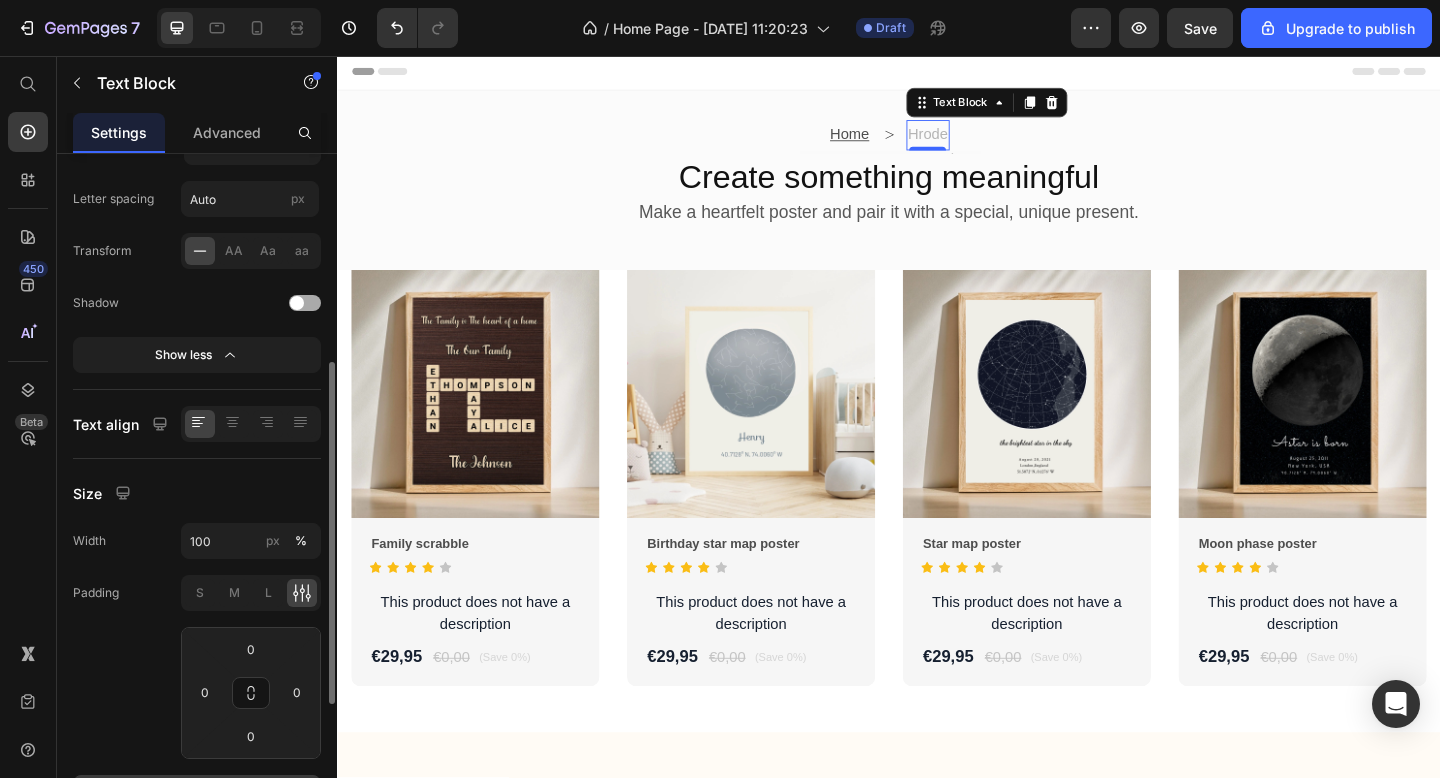 scroll, scrollTop: 408, scrollLeft: 0, axis: vertical 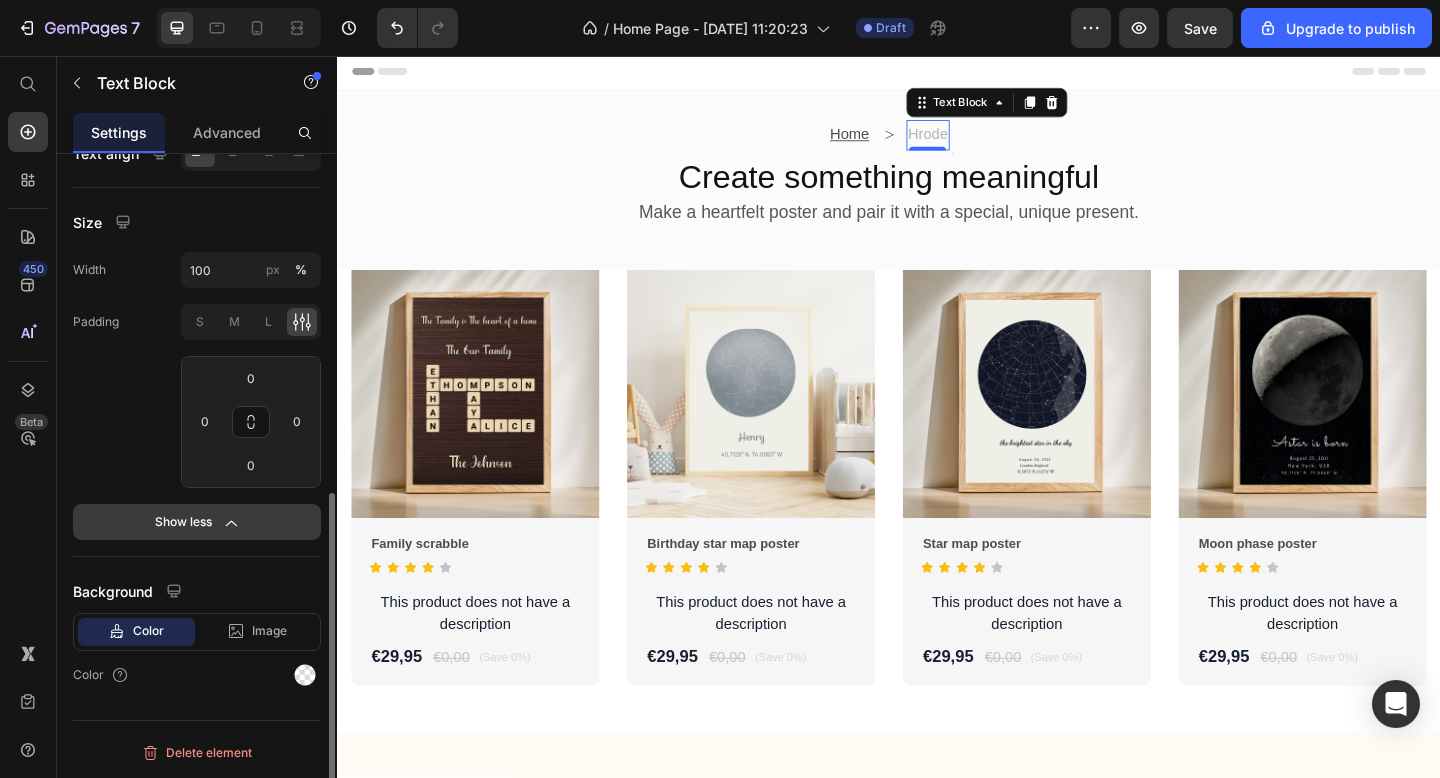 click on "Show less" 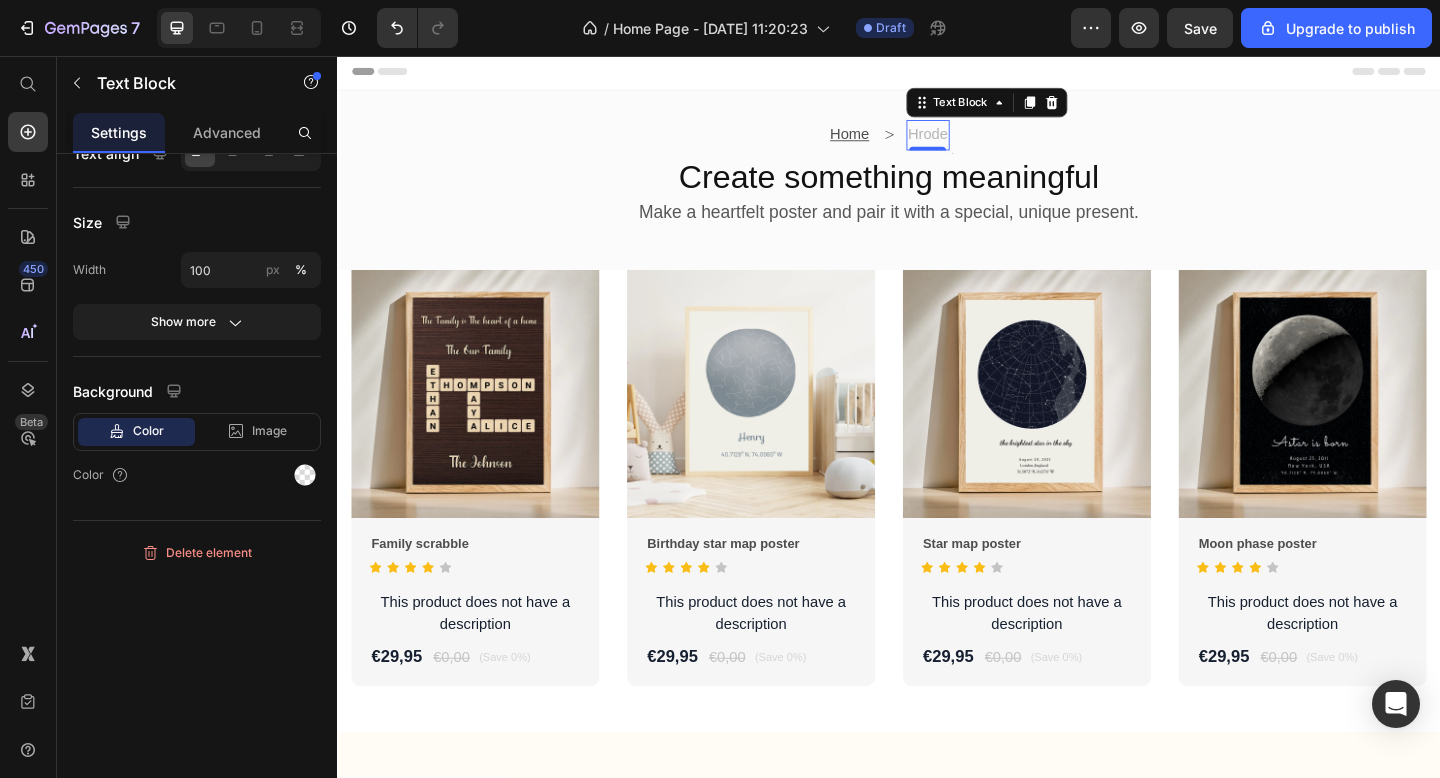 click 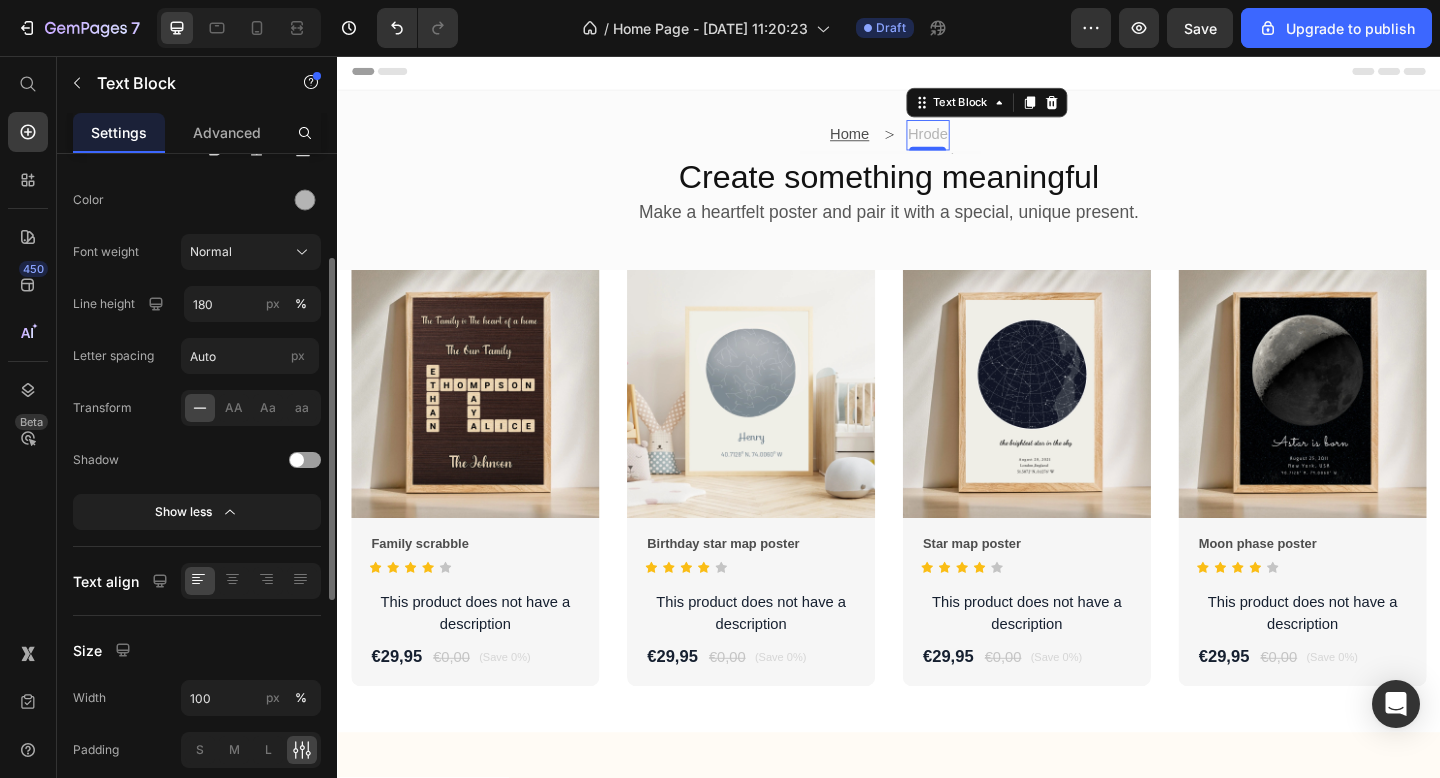 scroll, scrollTop: 231, scrollLeft: 0, axis: vertical 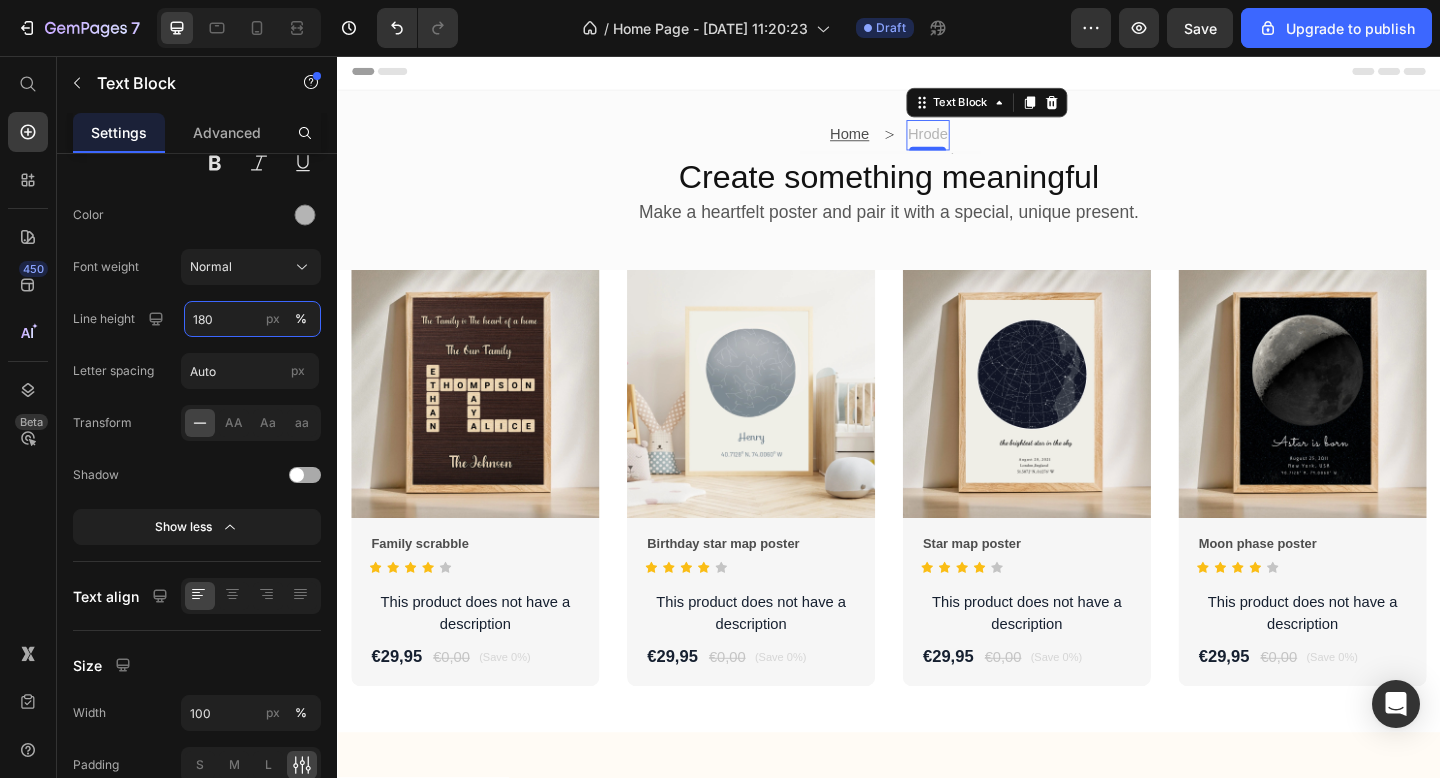 drag, startPoint x: 219, startPoint y: 321, endPoint x: 196, endPoint y: 317, distance: 23.345236 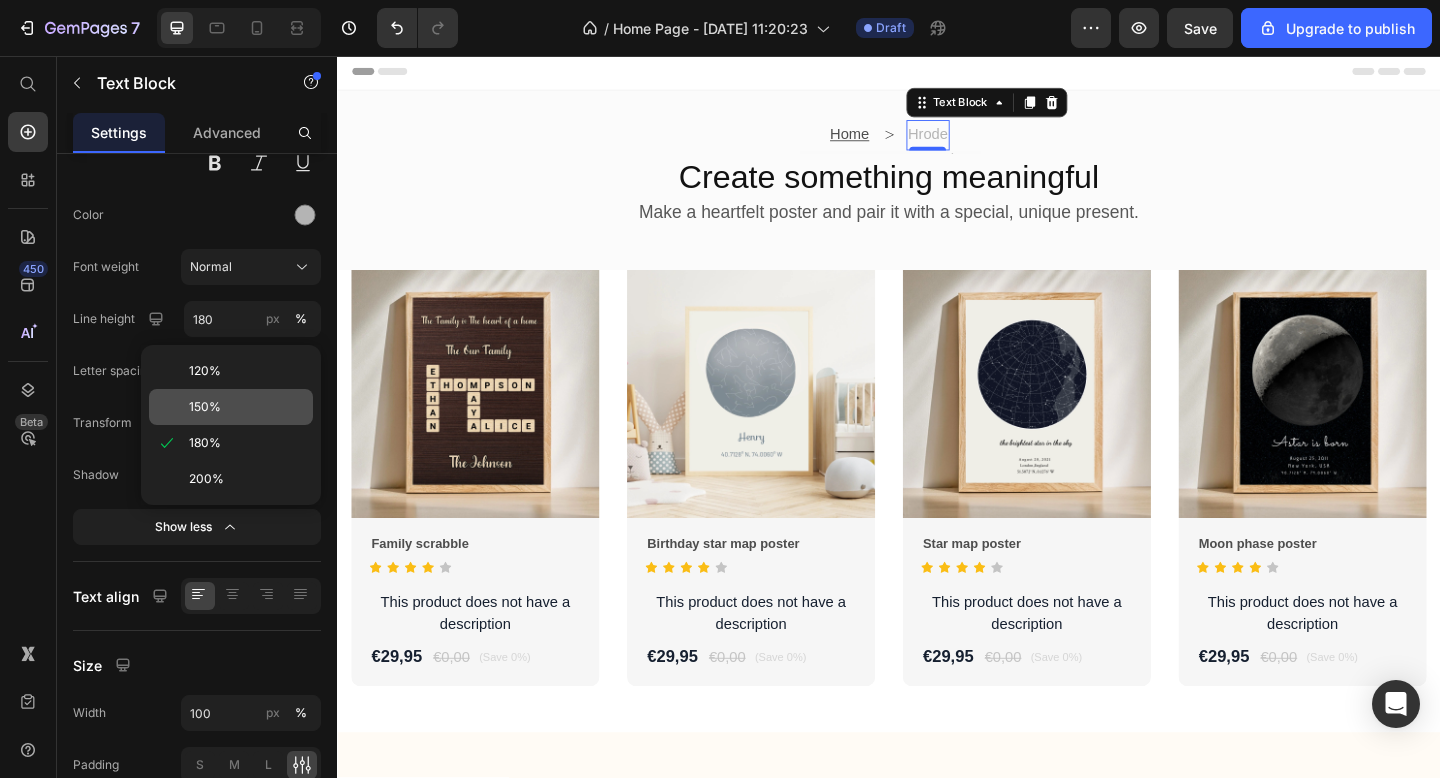 click on "150%" at bounding box center (247, 407) 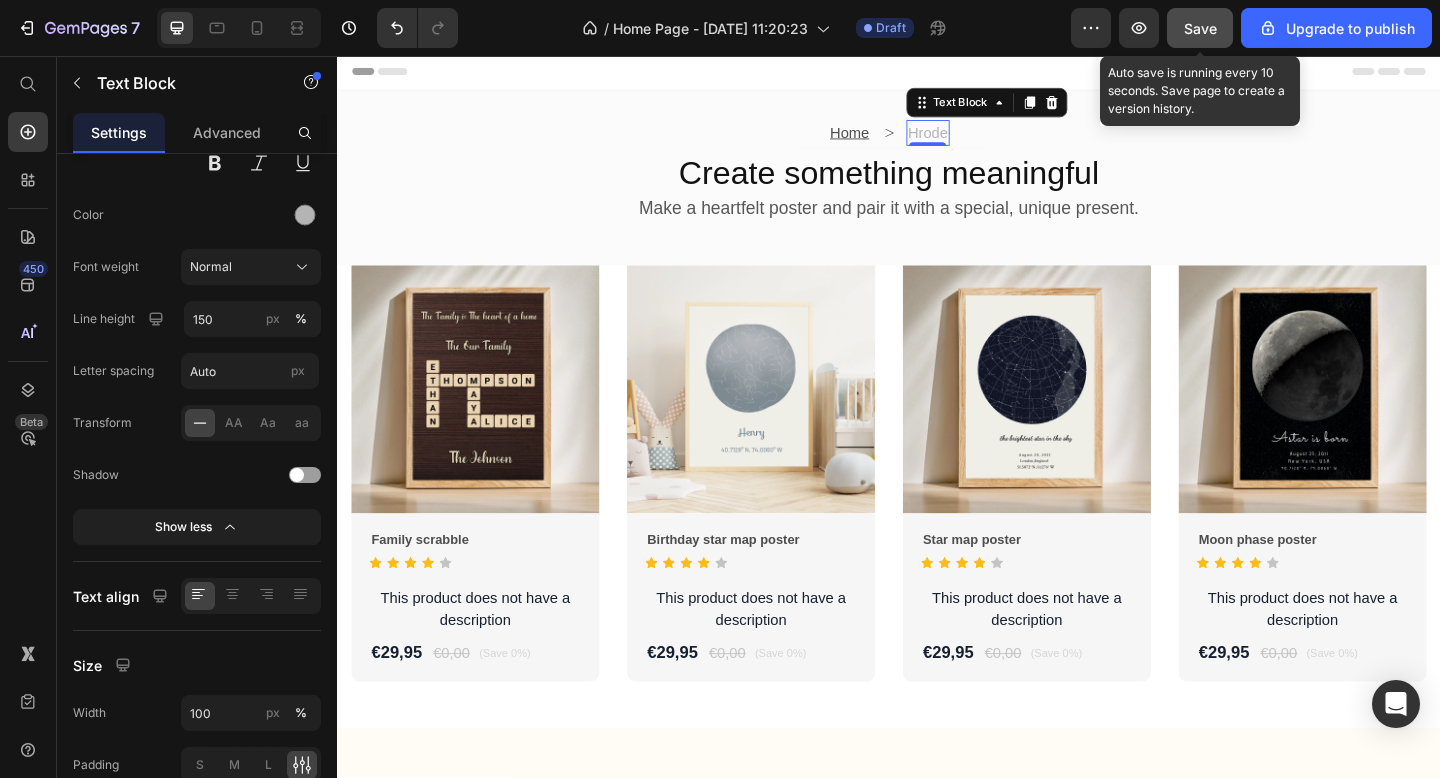 click on "Save" 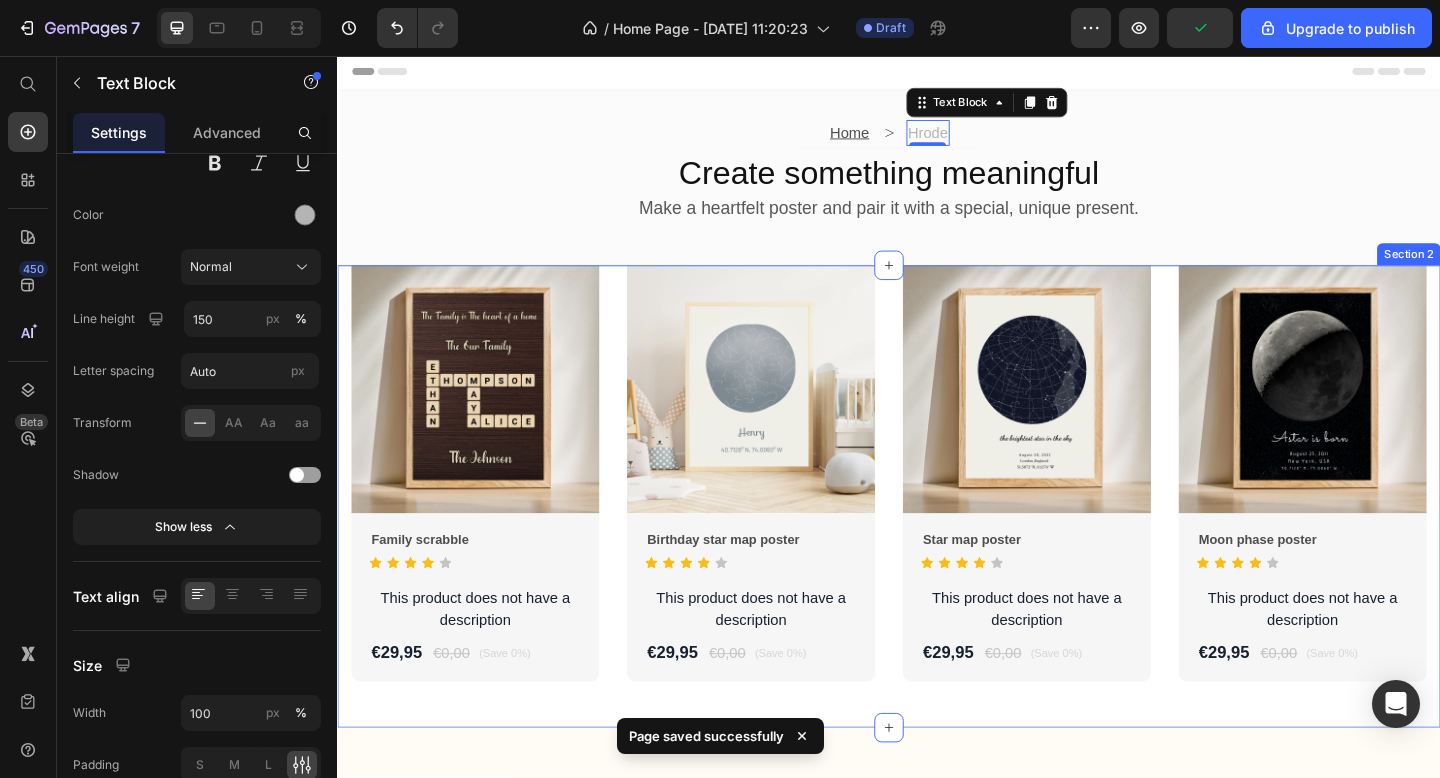 click on "Product Images Family scrabble Product Title                Icon                Icon                Icon                Icon                Icon Icon List Hoz This product does not have a description Product Description €29,95 Product Price €0,00 Product Price (Save 0%) Product Badge Row Row Row Product Images Birthday star map poster Product Title                Icon                Icon                Icon                Icon                Icon Icon List Hoz This product does not have a description Product Description €29,95 Product Price €0,00 Product Price (Save 0%) Product Badge Row Row Row Product Images Star map poster Product Title                Icon                Icon                Icon                Icon                Icon Icon List Hoz This product does not have a description Product Description €29,95 Product Price €0,00 Product Price (Save 0%) Product Badge Row Row Row Product Images Moon phase poster Product Title                Icon                Icon                Icon Icon" at bounding box center (937, 535) 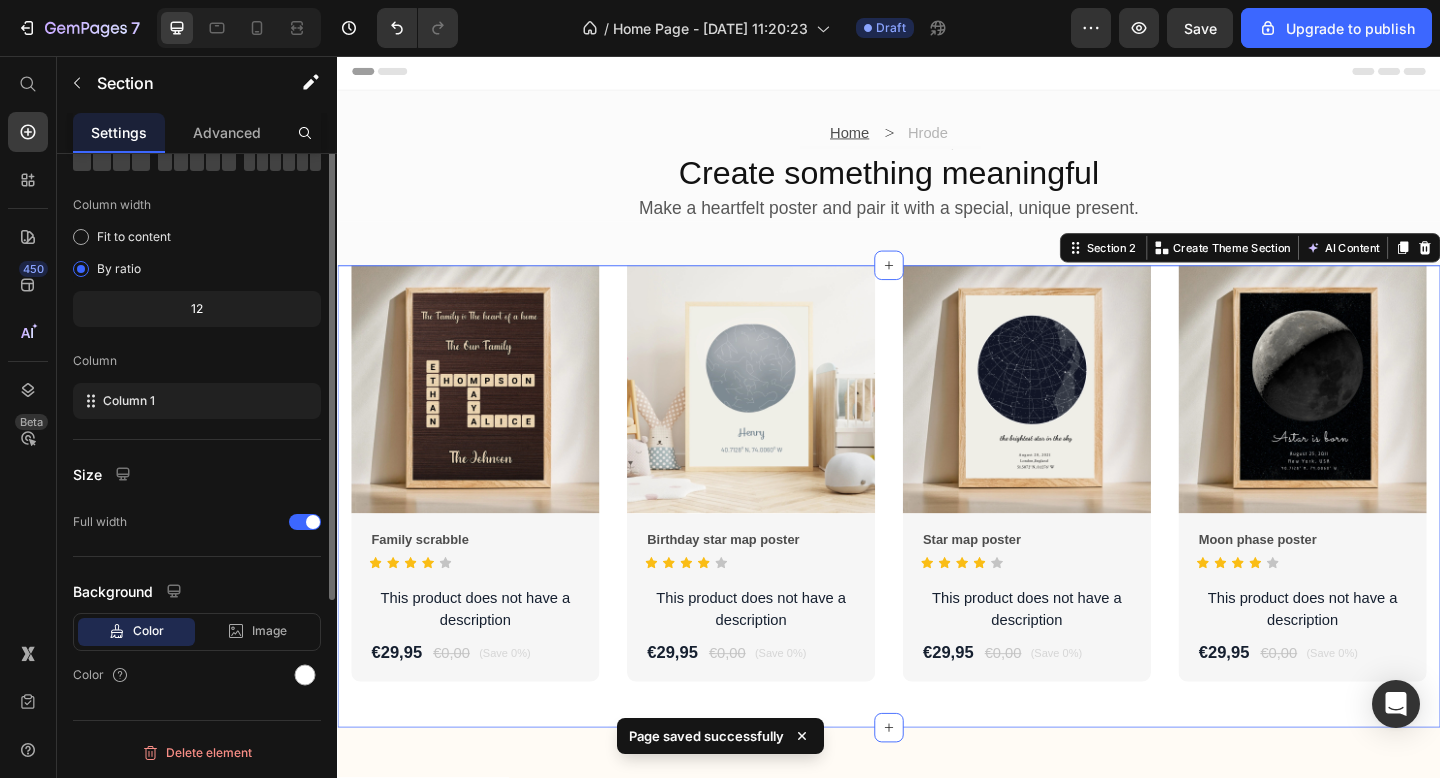 scroll, scrollTop: 0, scrollLeft: 0, axis: both 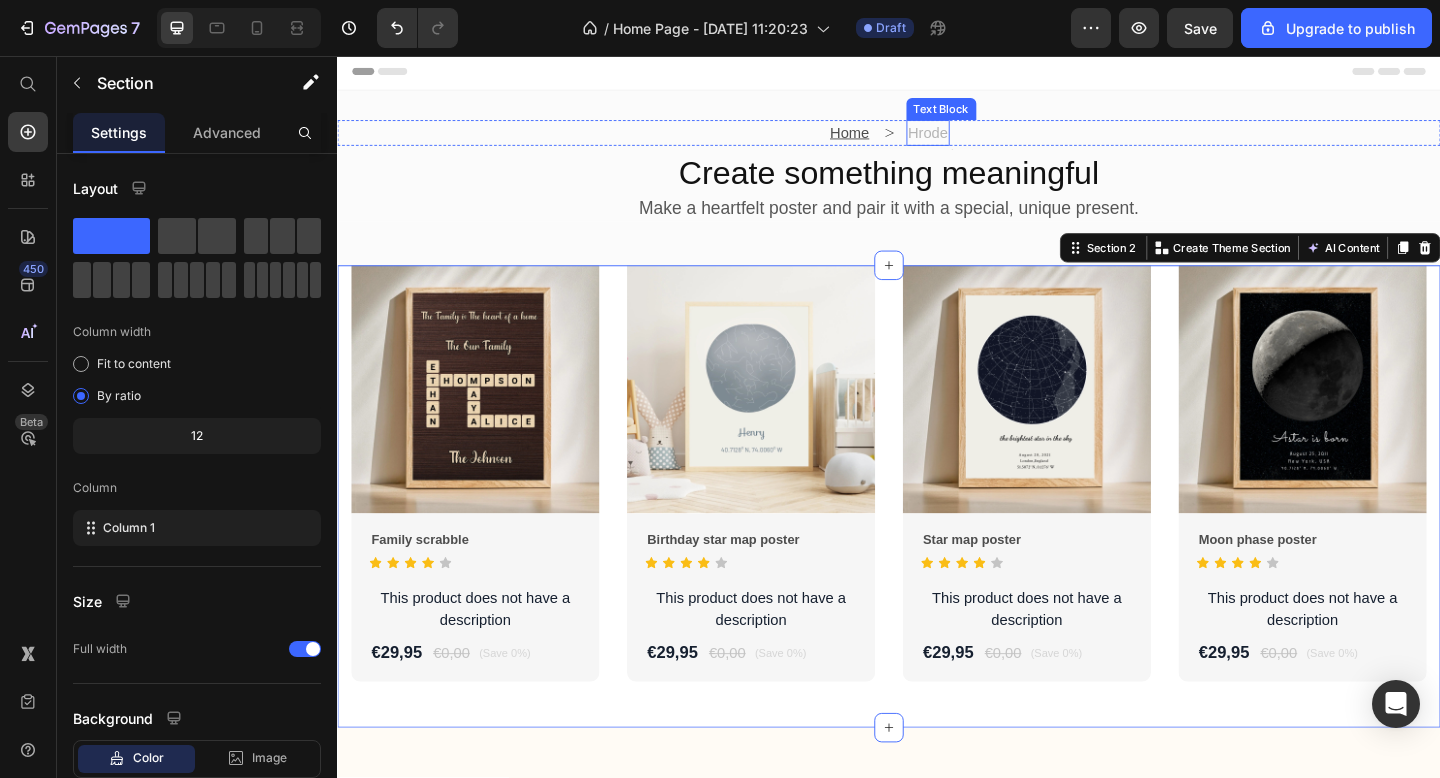 click on "Hrode" at bounding box center (980, 140) 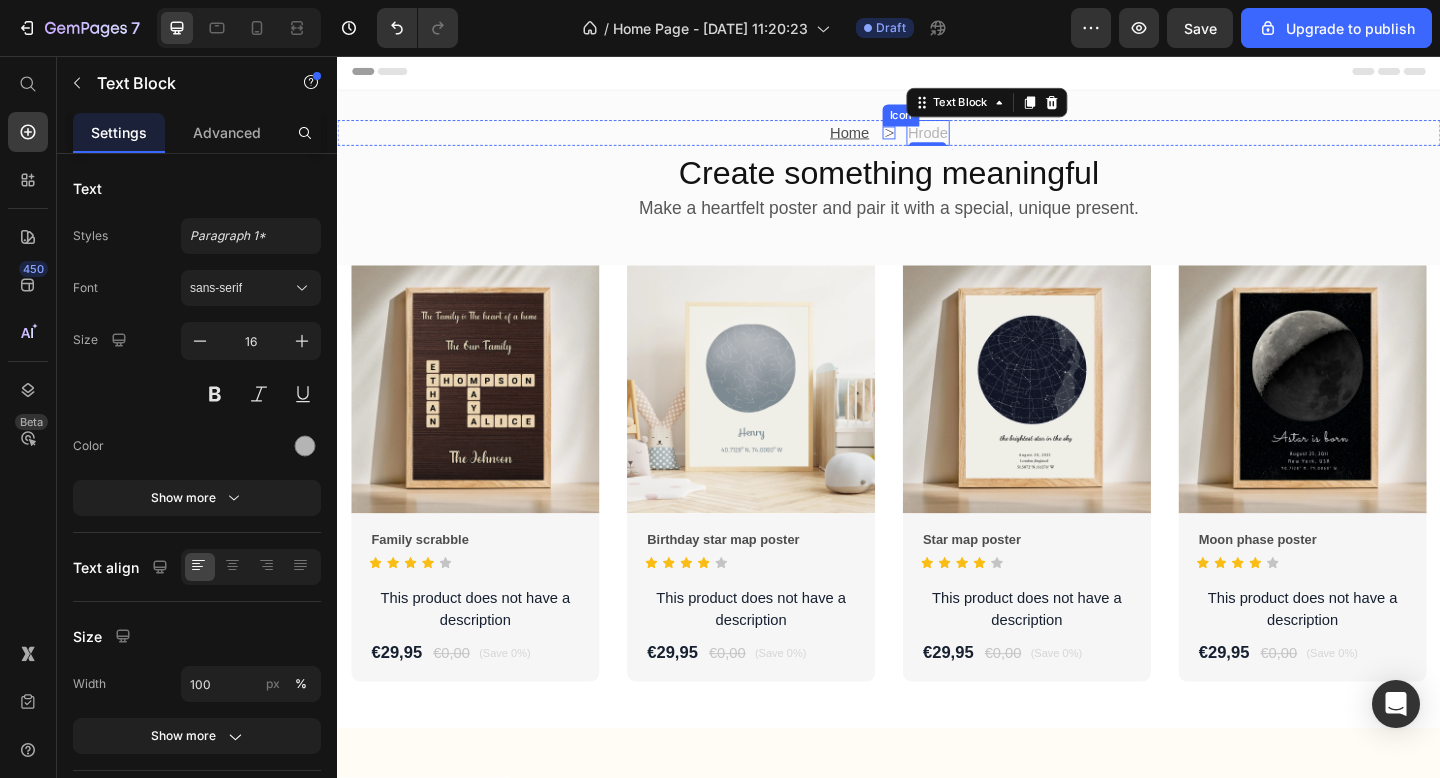 click 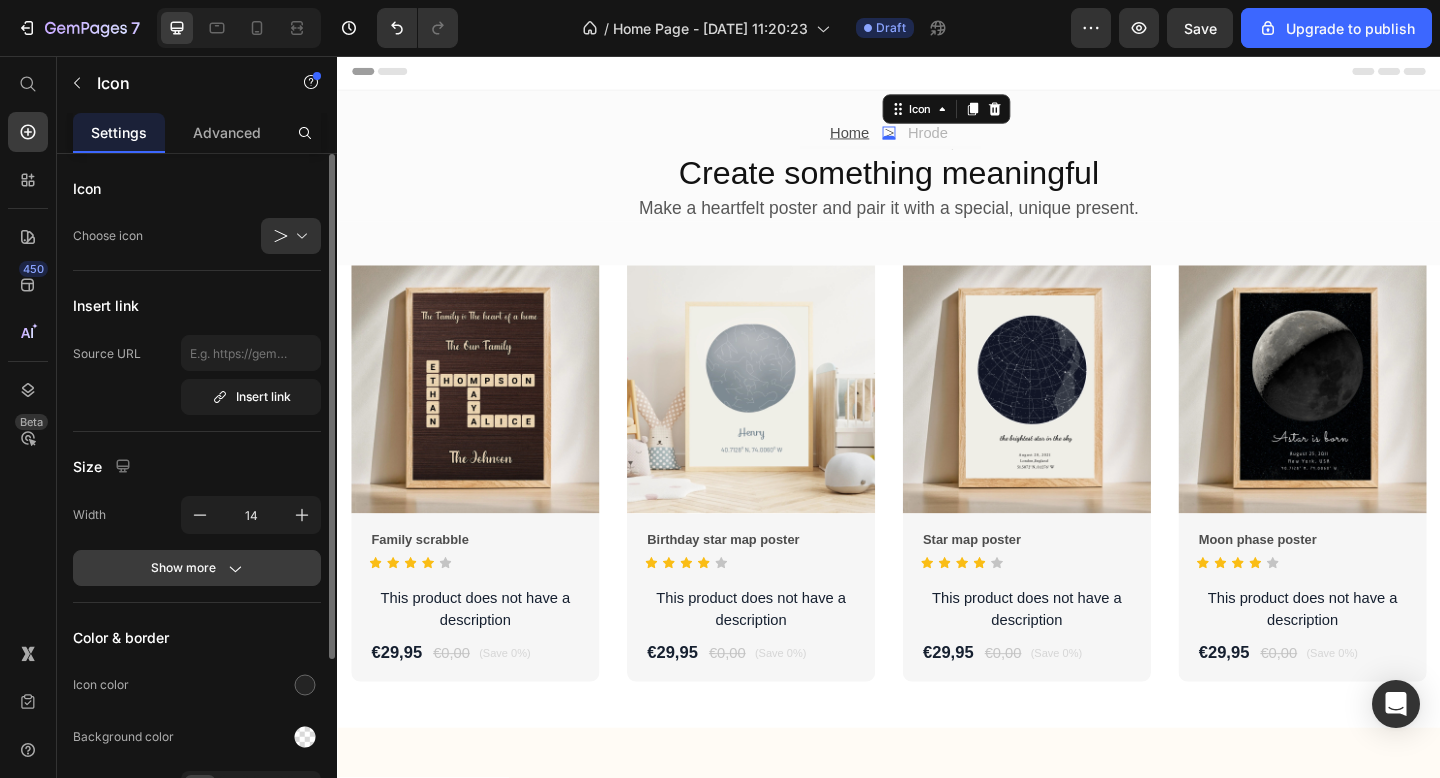 click on "Show more" 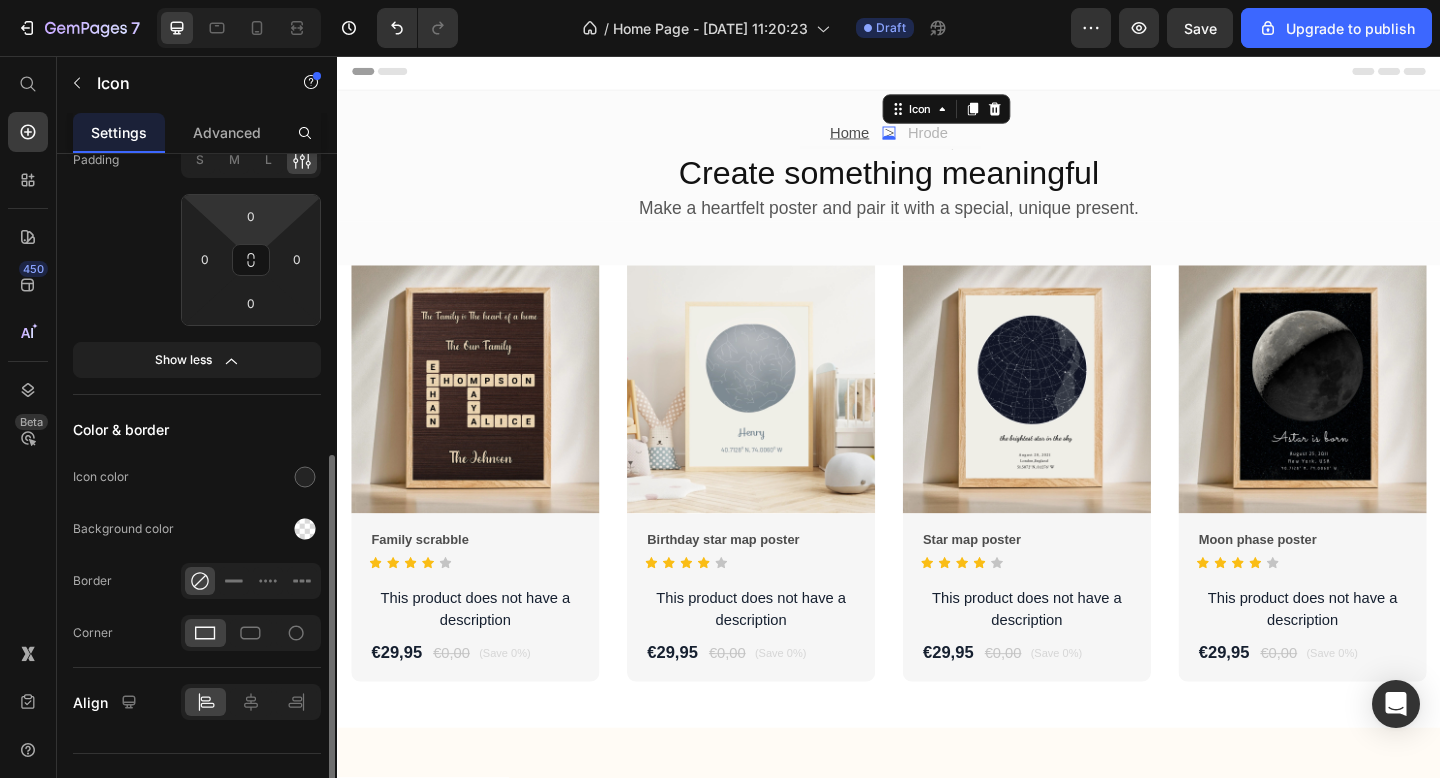 scroll, scrollTop: 441, scrollLeft: 0, axis: vertical 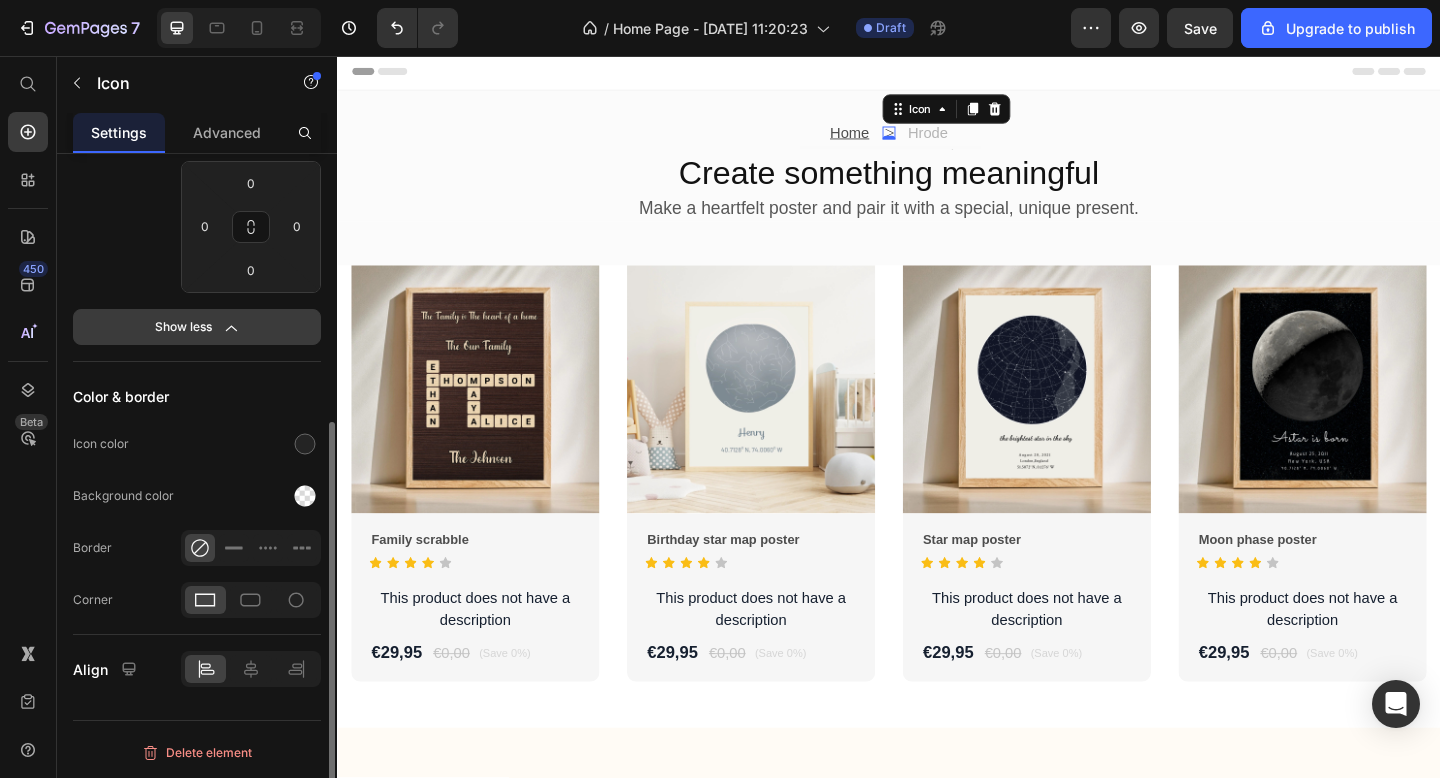 click on "Show less" 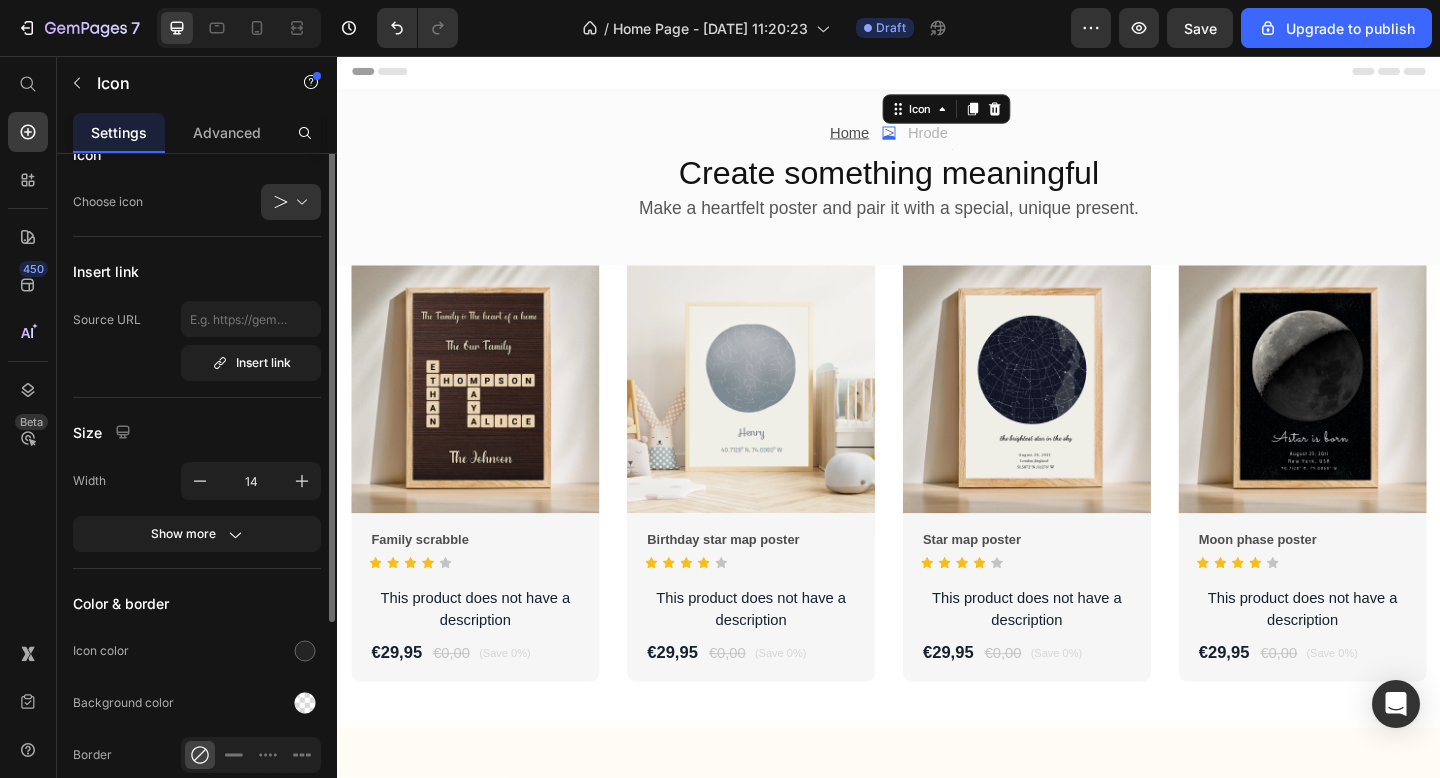 scroll, scrollTop: 0, scrollLeft: 0, axis: both 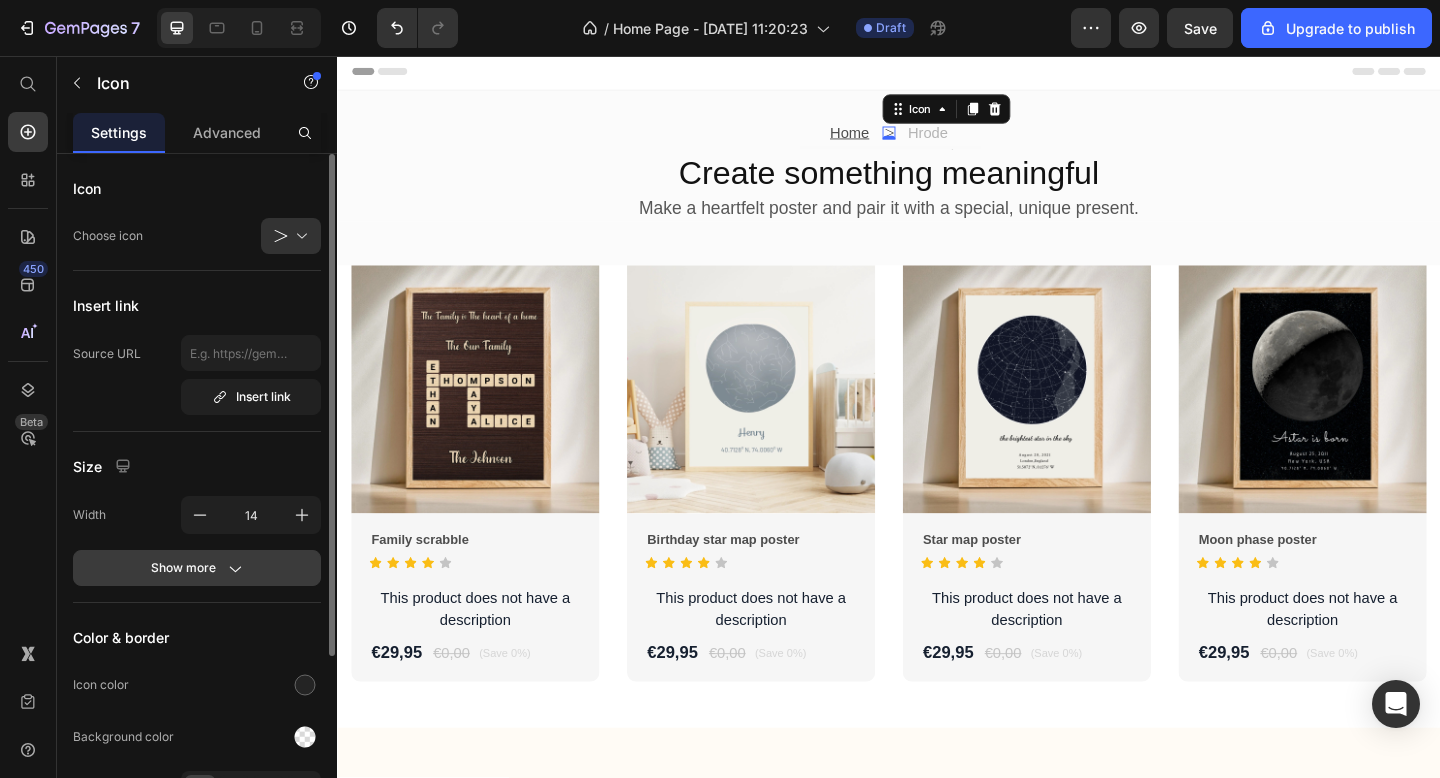 click on "Show more" at bounding box center (197, 568) 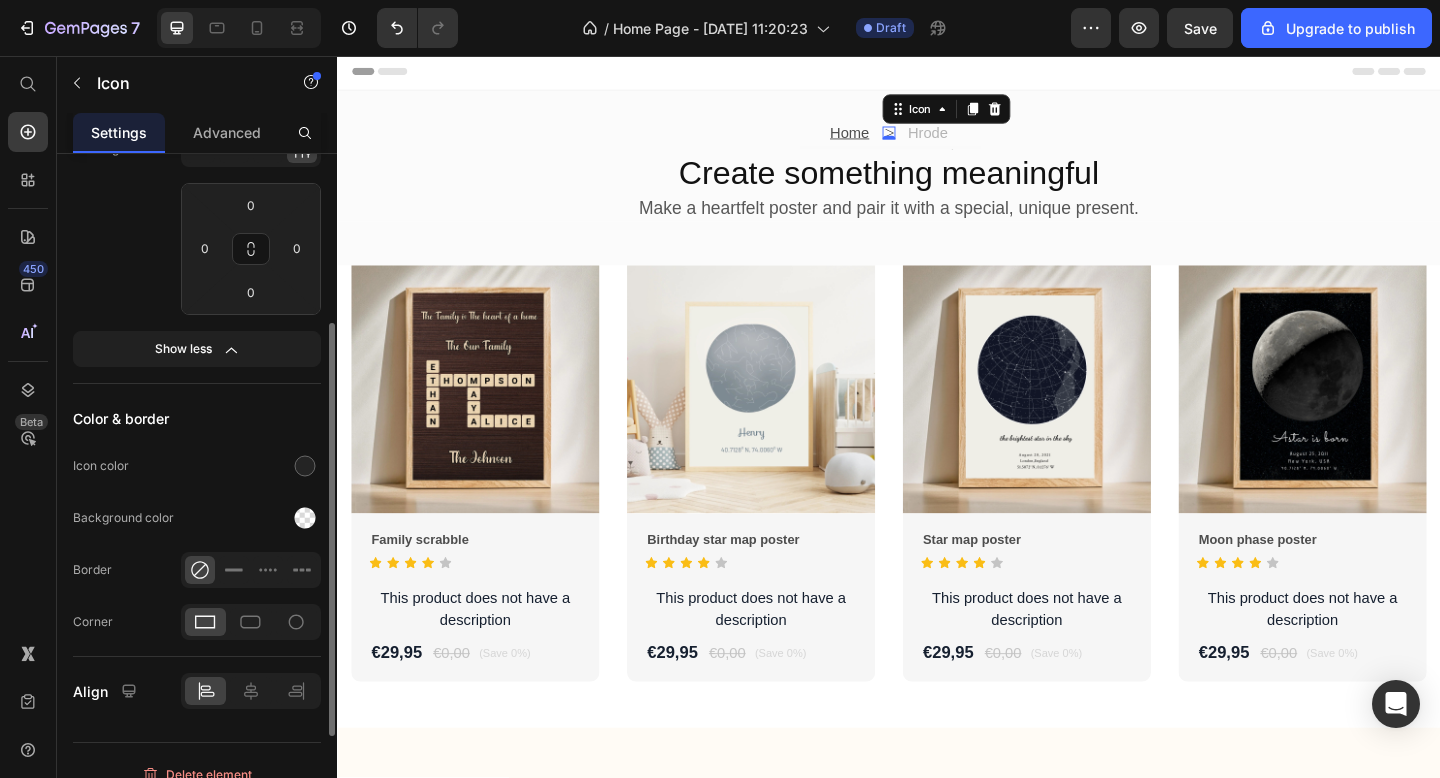 scroll, scrollTop: 441, scrollLeft: 0, axis: vertical 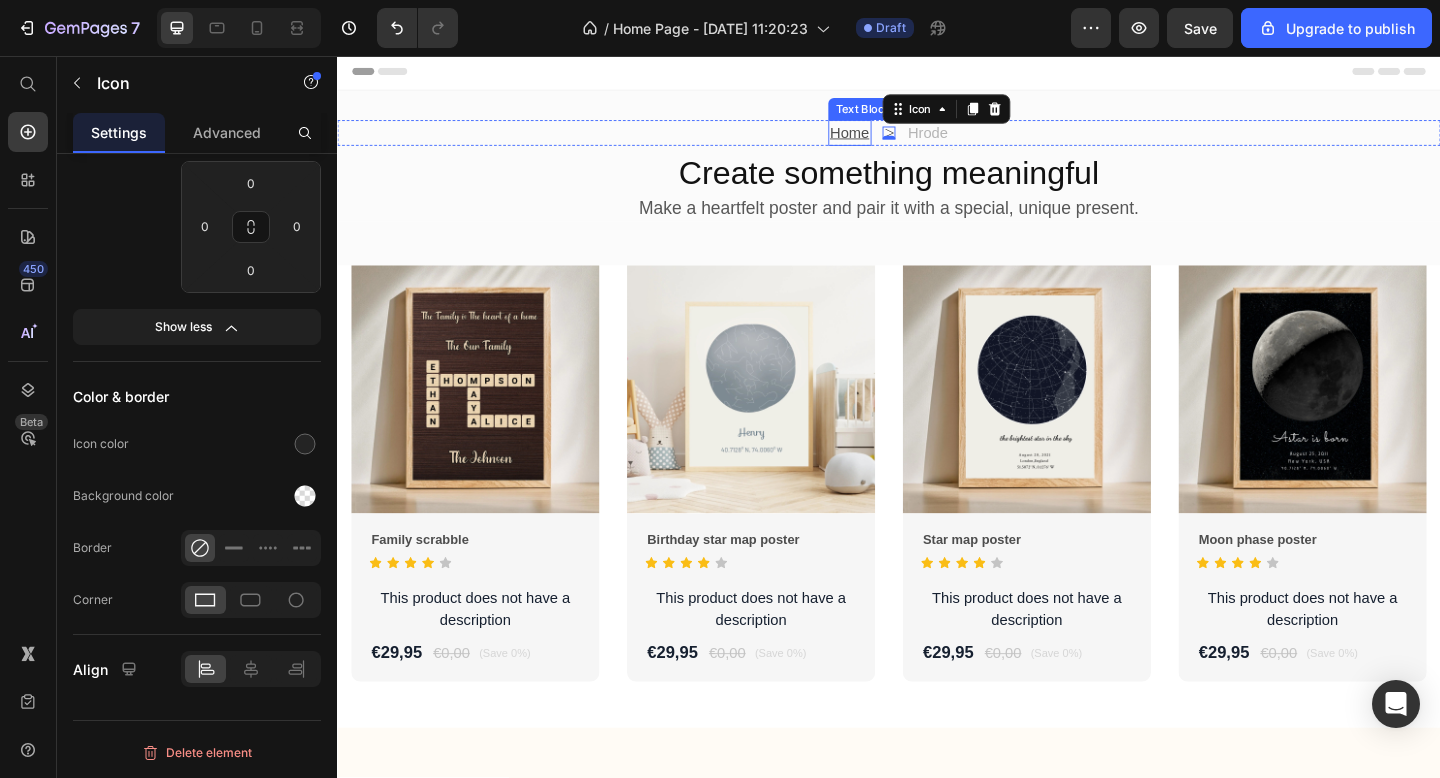 click on "Home" at bounding box center (894, 139) 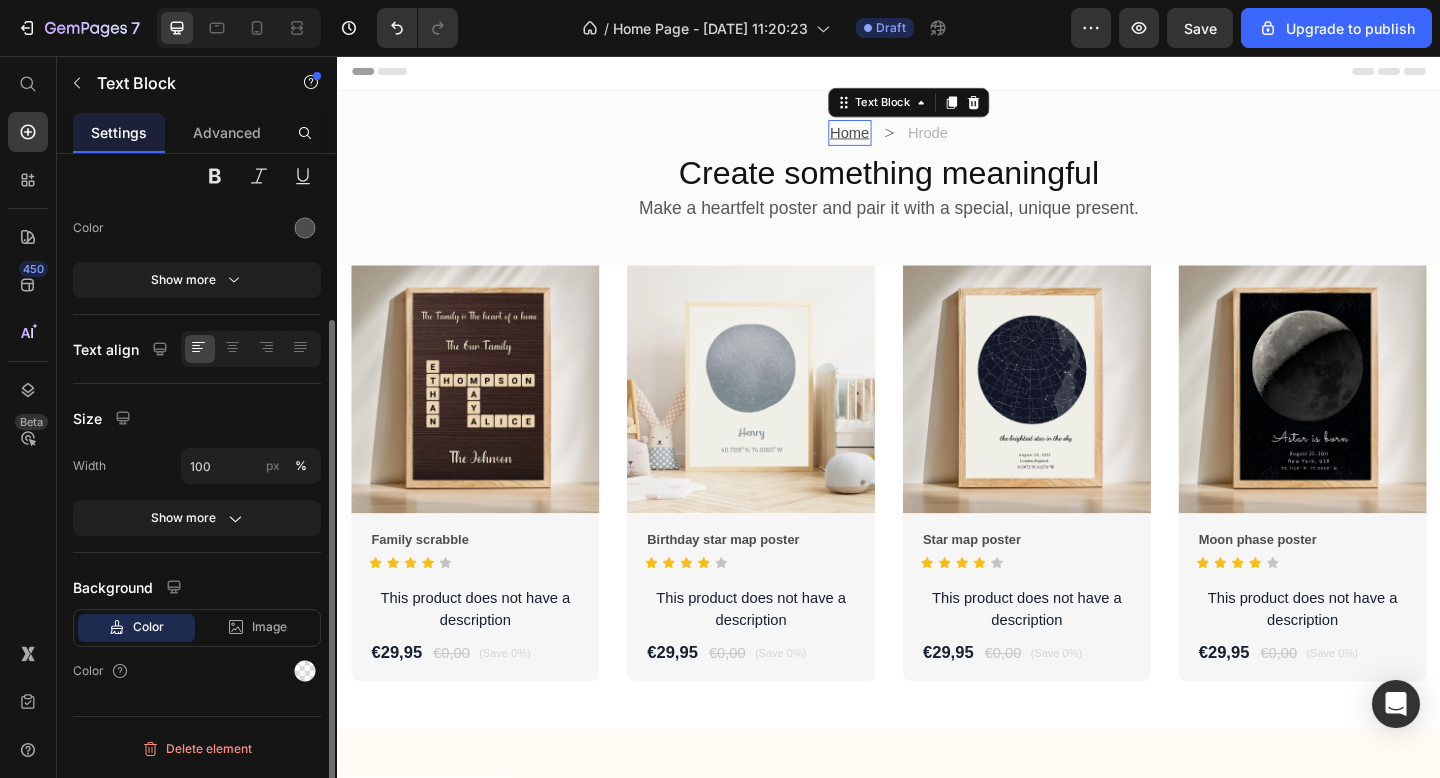 scroll, scrollTop: 0, scrollLeft: 0, axis: both 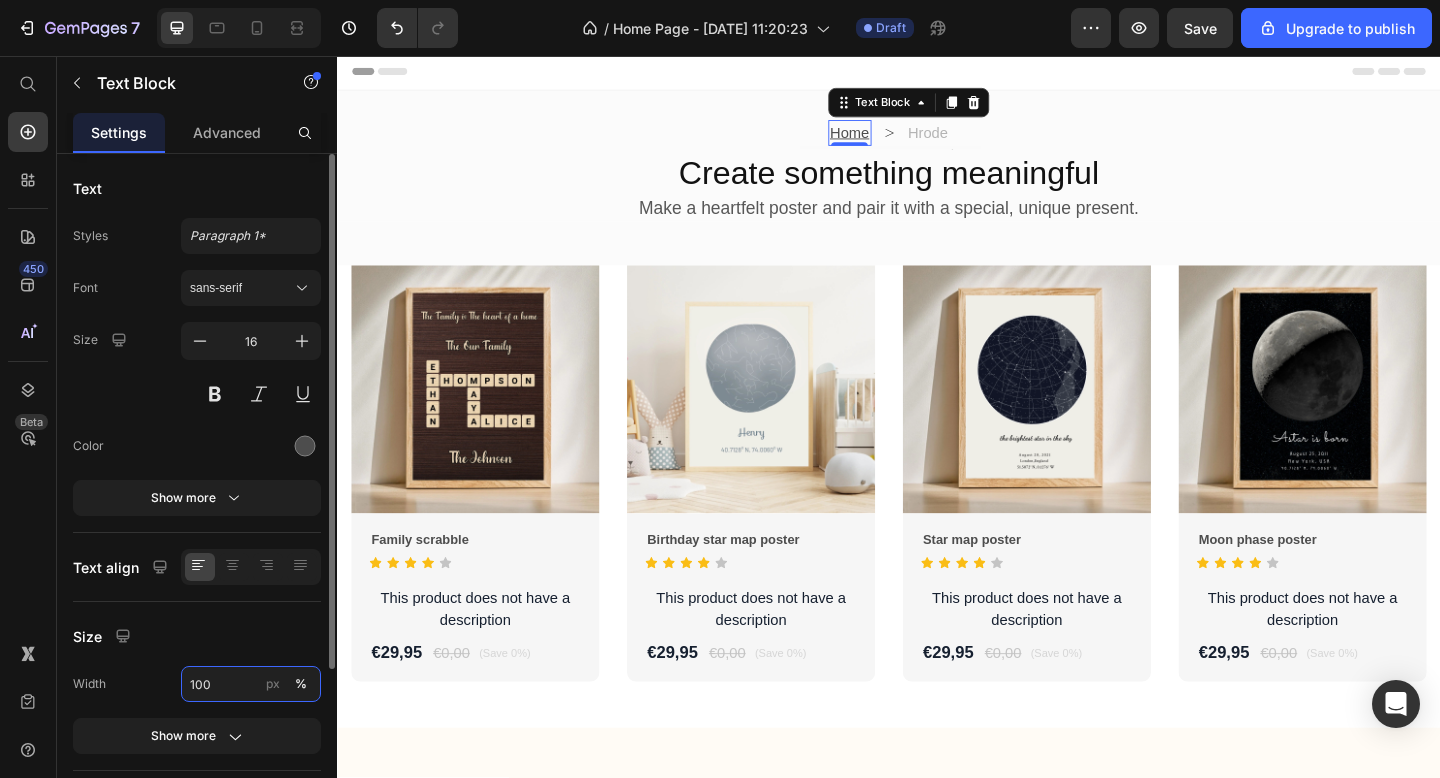 click on "100" at bounding box center [251, 684] 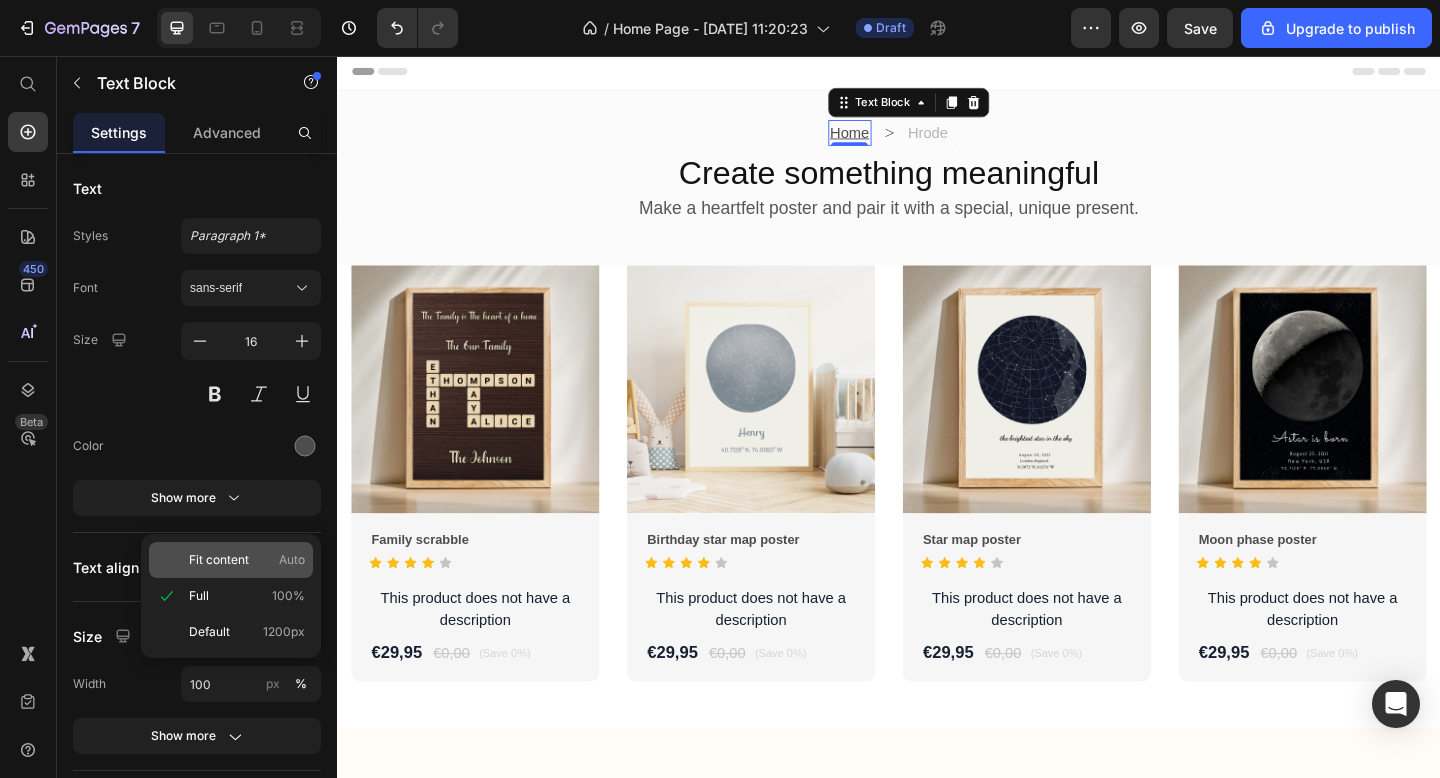 click on "Fit content Auto" at bounding box center (247, 560) 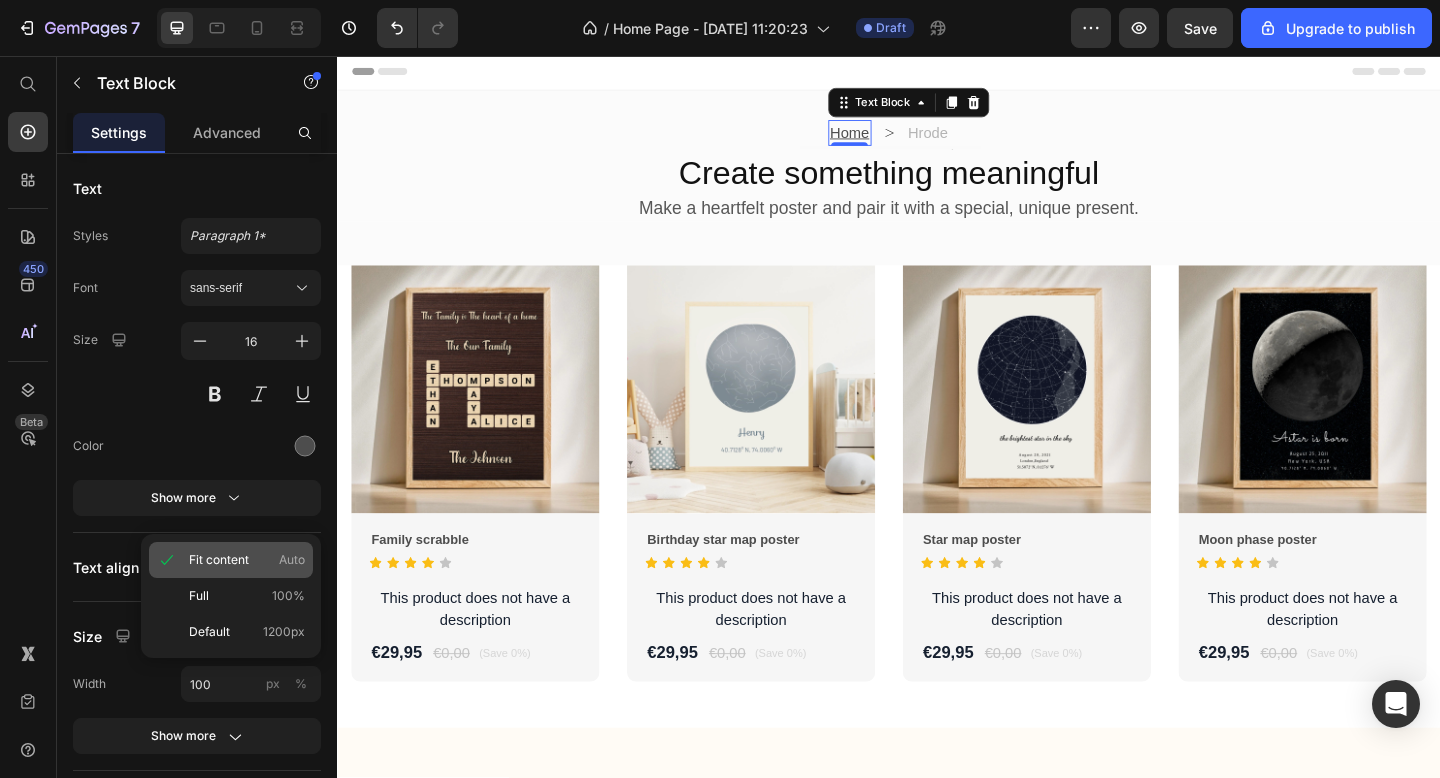 type on "Auto" 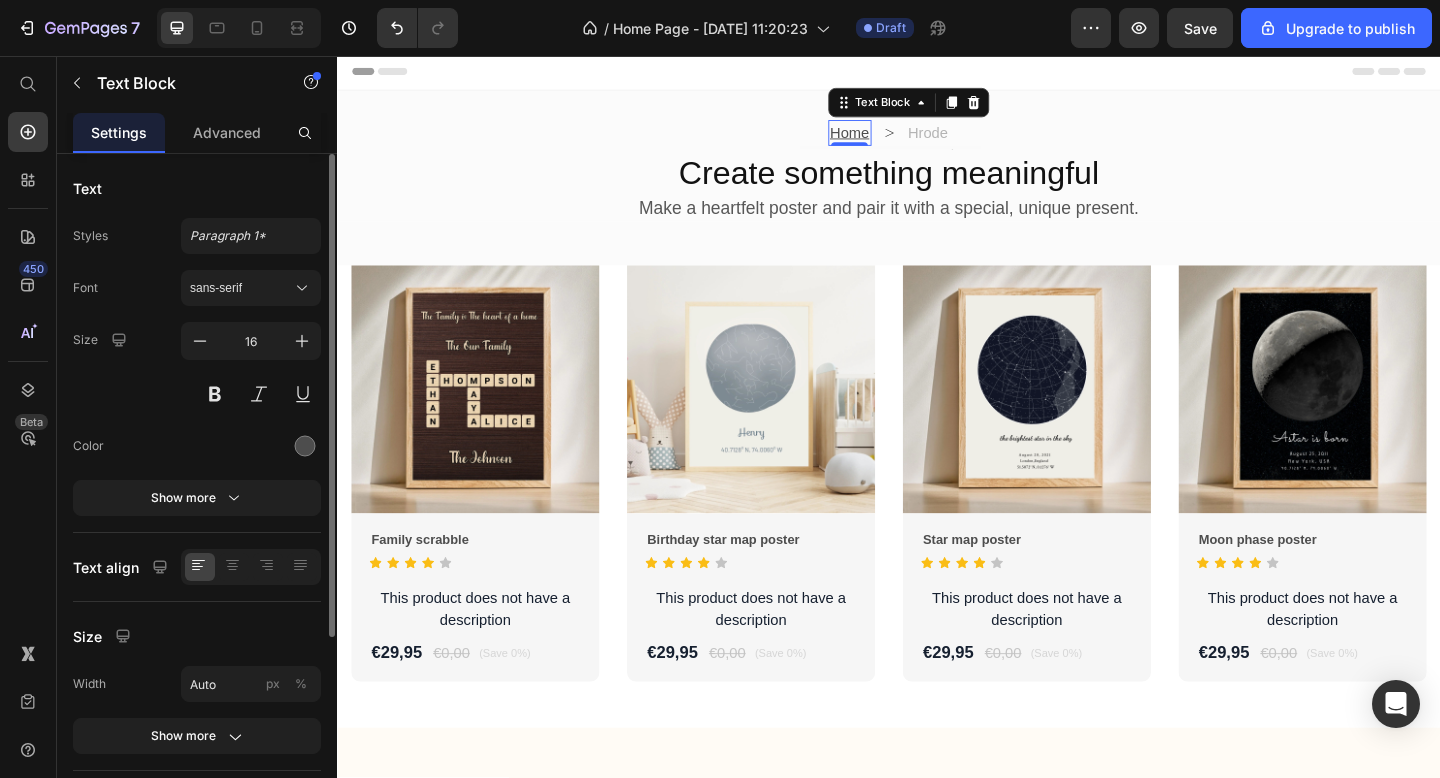 click on "Text" at bounding box center [197, 188] 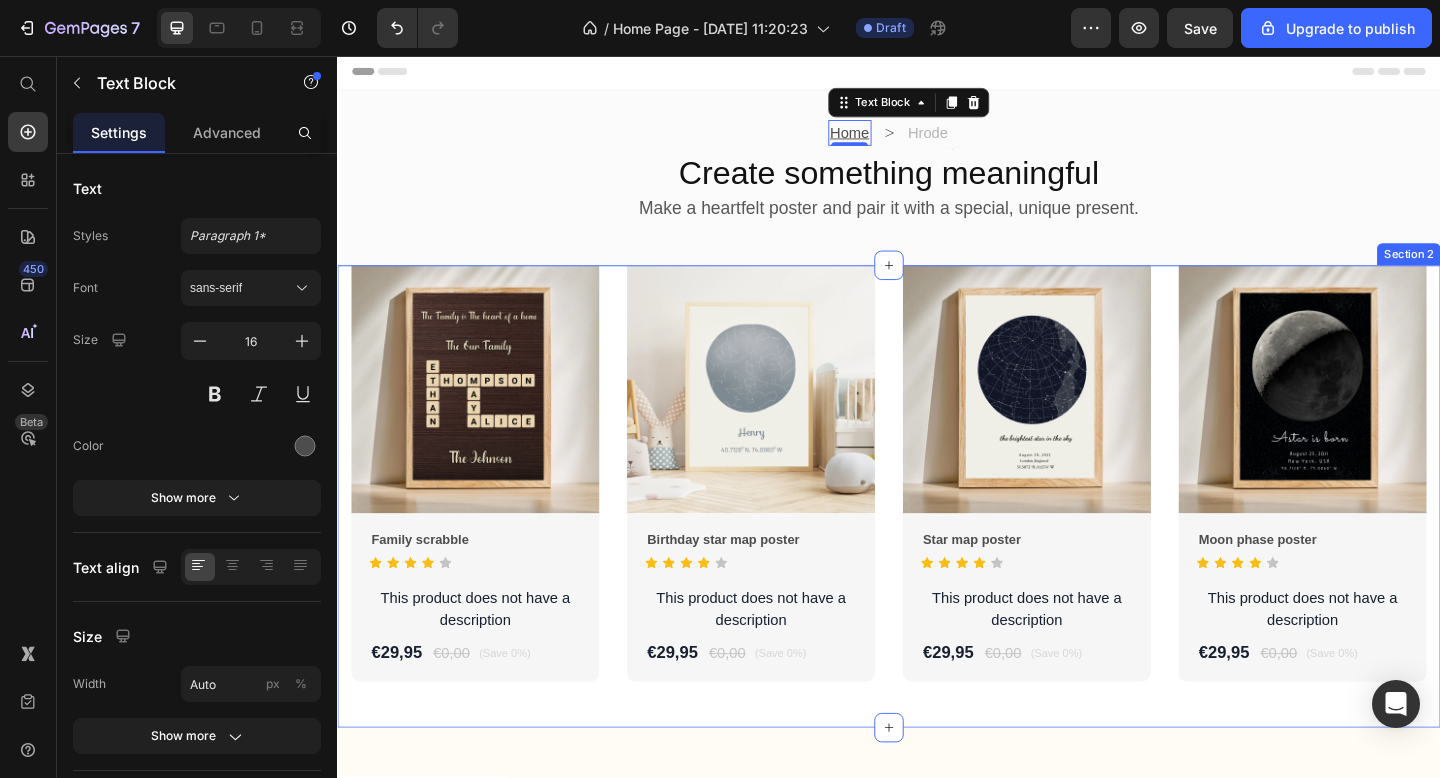 click on "Product Images Family scrabble Product Title                Icon                Icon                Icon                Icon                Icon Icon List Hoz This product does not have a description Product Description €29,95 Product Price €0,00 Product Price (Save 0%) Product Badge Row Row Row Product Images Birthday star map poster Product Title                Icon                Icon                Icon                Icon                Icon Icon List Hoz This product does not have a description Product Description €29,95 Product Price €0,00 Product Price (Save 0%) Product Badge Row Row Row Product Images Star map poster Product Title                Icon                Icon                Icon                Icon                Icon Icon List Hoz This product does not have a description Product Description €29,95 Product Price €0,00 Product Price (Save 0%) Product Badge Row Row Row Product Images Moon phase poster Product Title                Icon                Icon                Icon Icon" at bounding box center (937, 535) 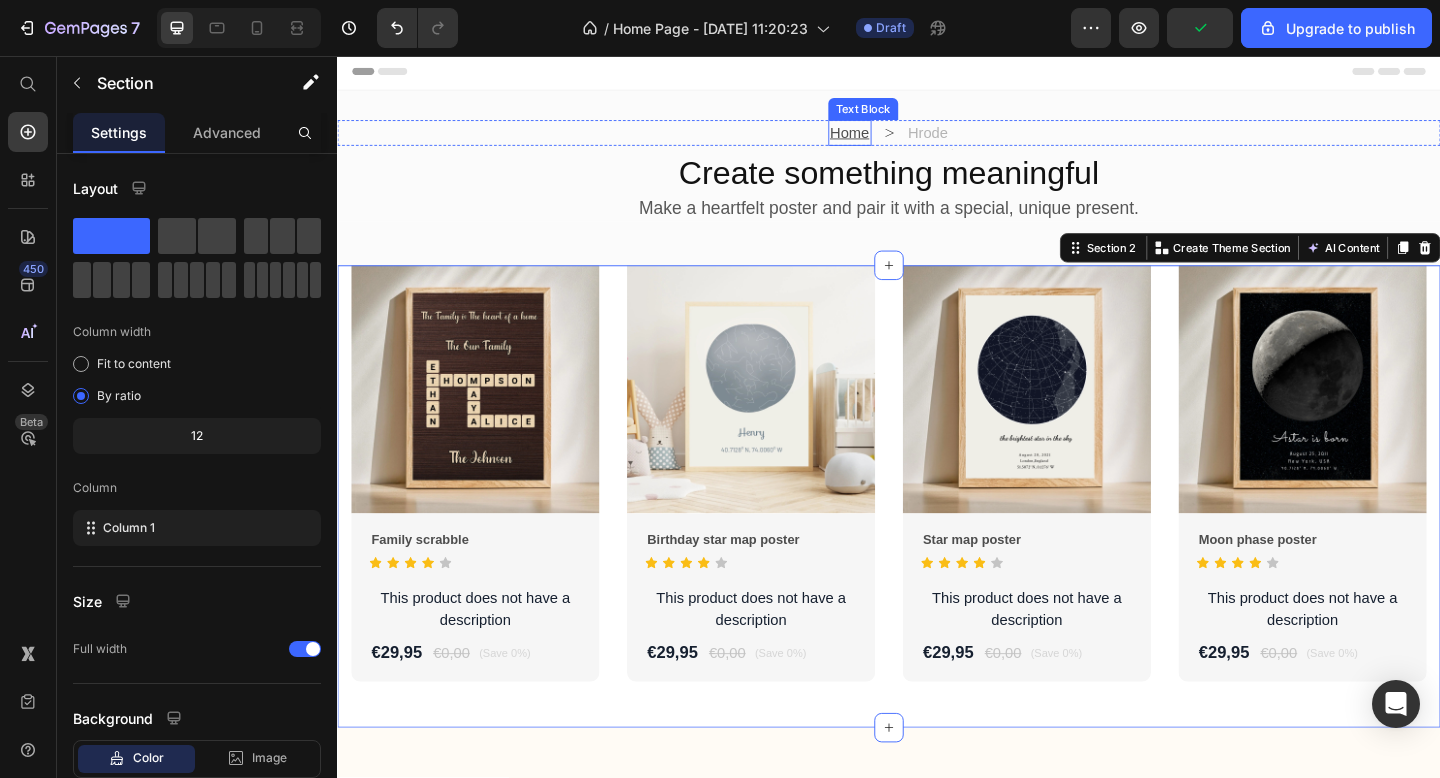 click on "Home" at bounding box center [894, 139] 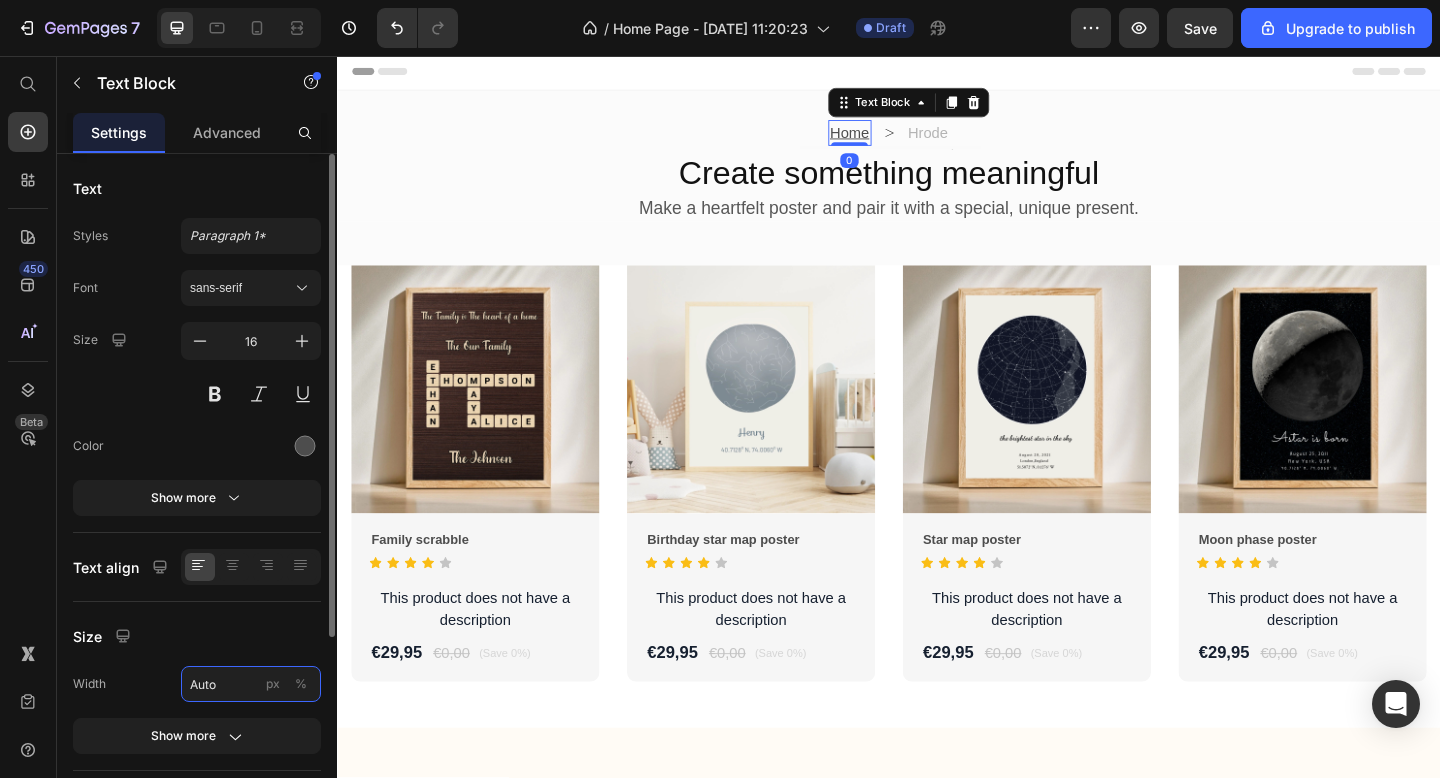click on "Auto" at bounding box center [251, 684] 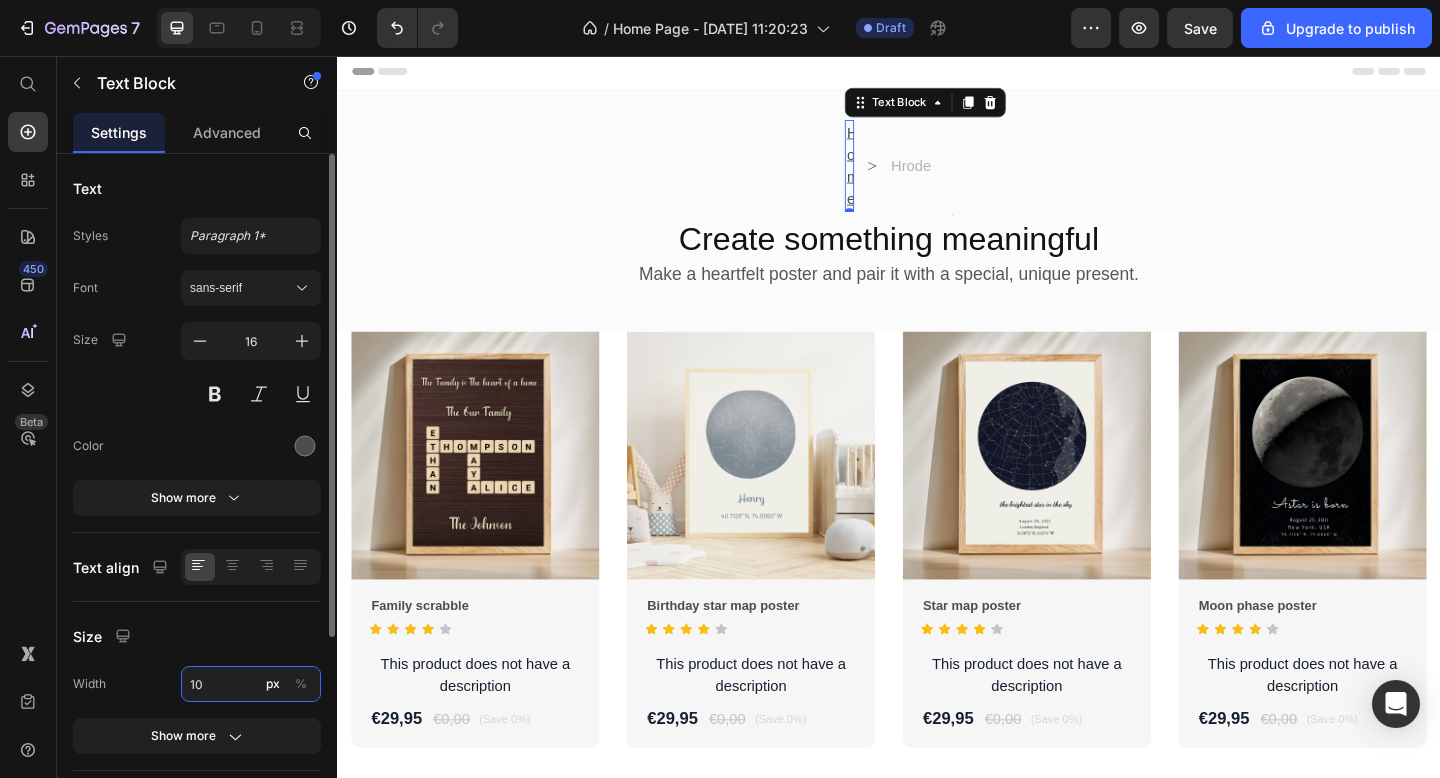 type on "100" 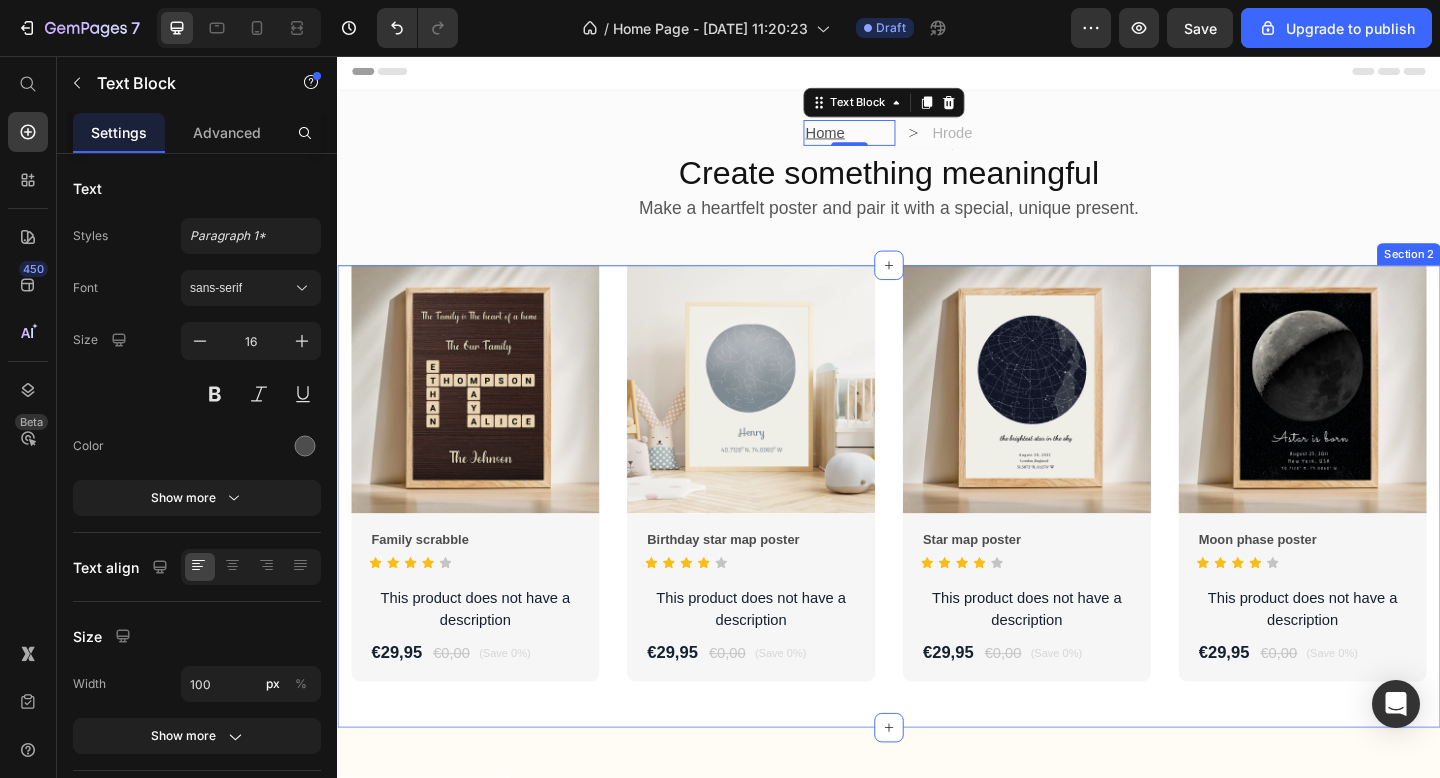 click on "Product Images Family scrabble Product Title                Icon                Icon                Icon                Icon                Icon Icon List Hoz This product does not have a description Product Description €29,95 Product Price €0,00 Product Price (Save 0%) Product Badge Row Row Row Product Images Birthday star map poster Product Title                Icon                Icon                Icon                Icon                Icon Icon List Hoz This product does not have a description Product Description €29,95 Product Price €0,00 Product Price (Save 0%) Product Badge Row Row Row Product Images Star map poster Product Title                Icon                Icon                Icon                Icon                Icon Icon List Hoz This product does not have a description Product Description €29,95 Product Price €0,00 Product Price (Save 0%) Product Badge Row Row Row Product Images Moon phase poster Product Title                Icon                Icon                Icon Icon" at bounding box center [937, 535] 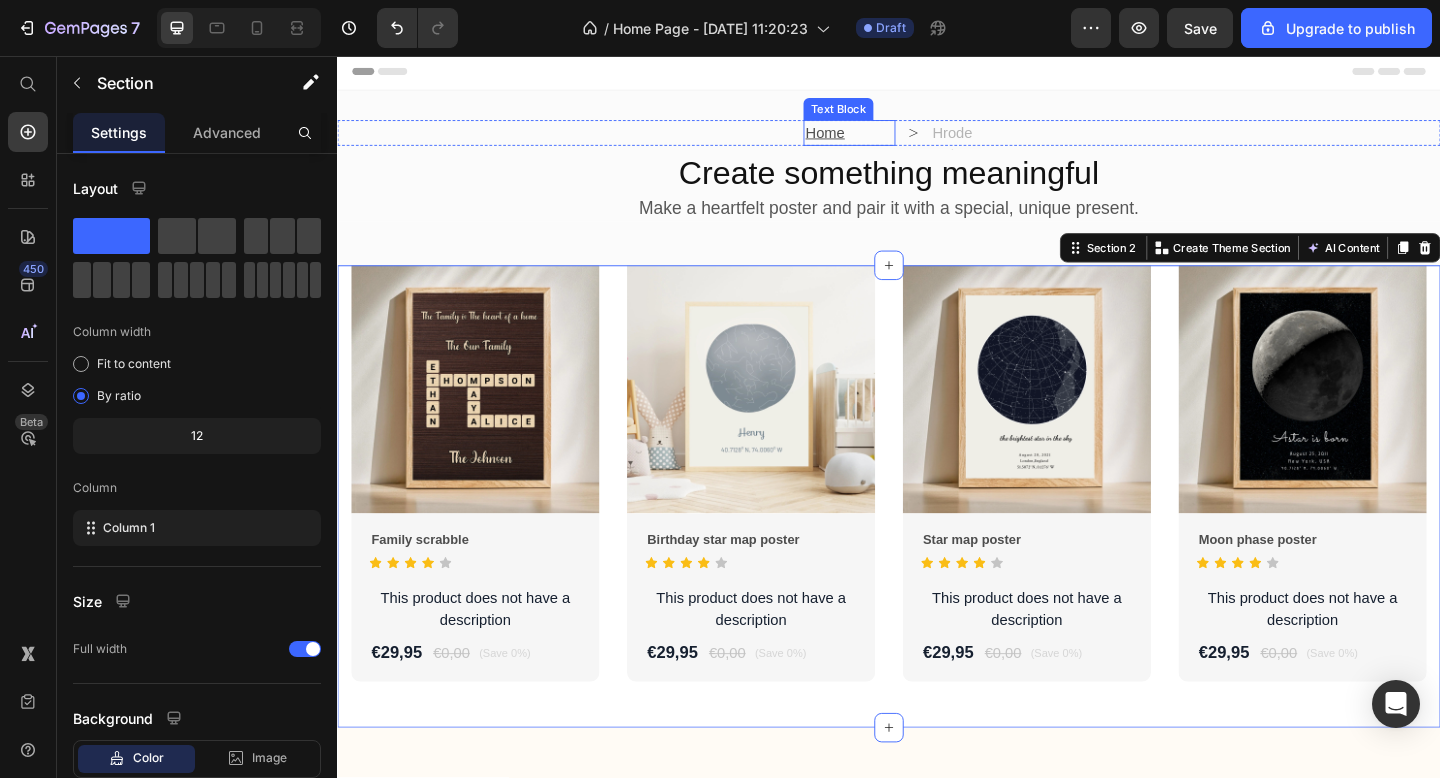 click on "Home" at bounding box center (894, 140) 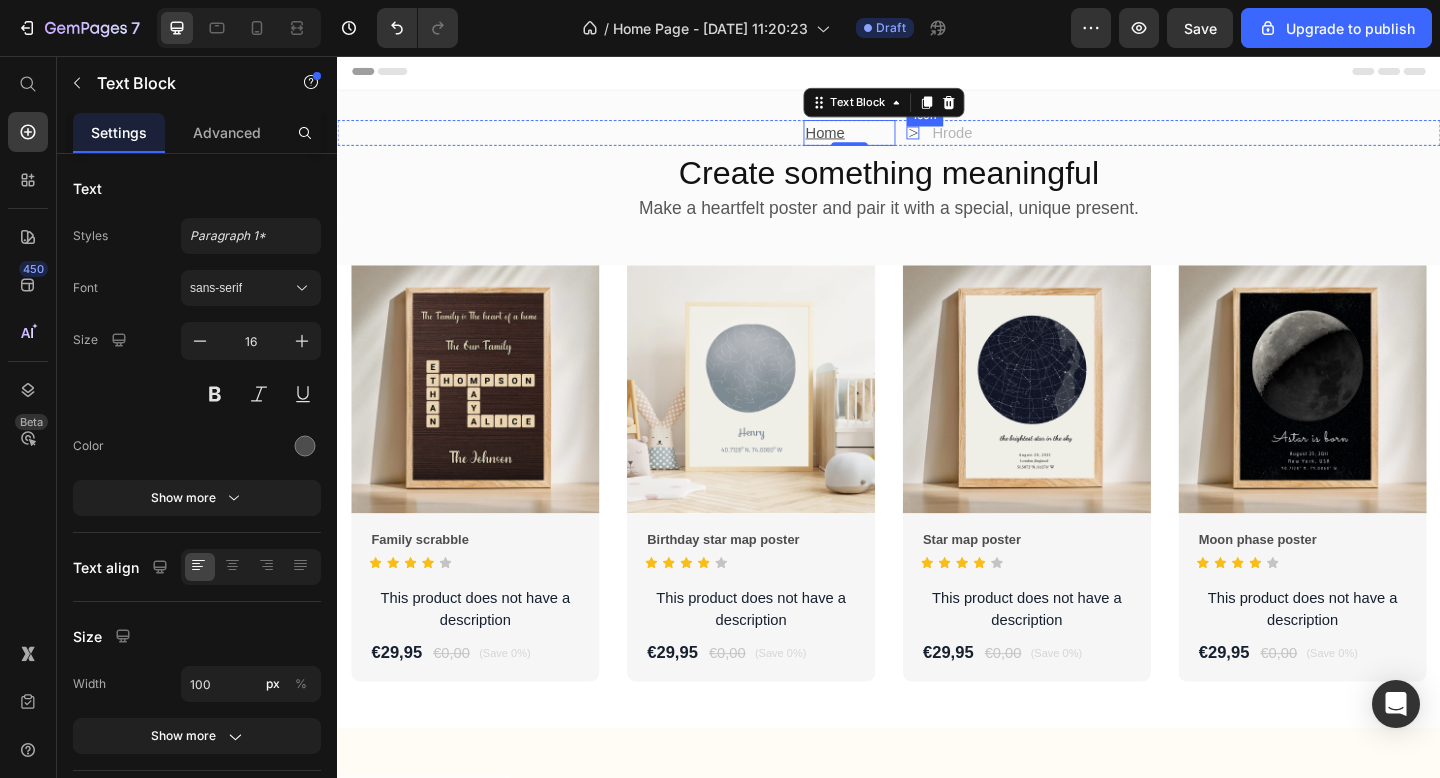 click 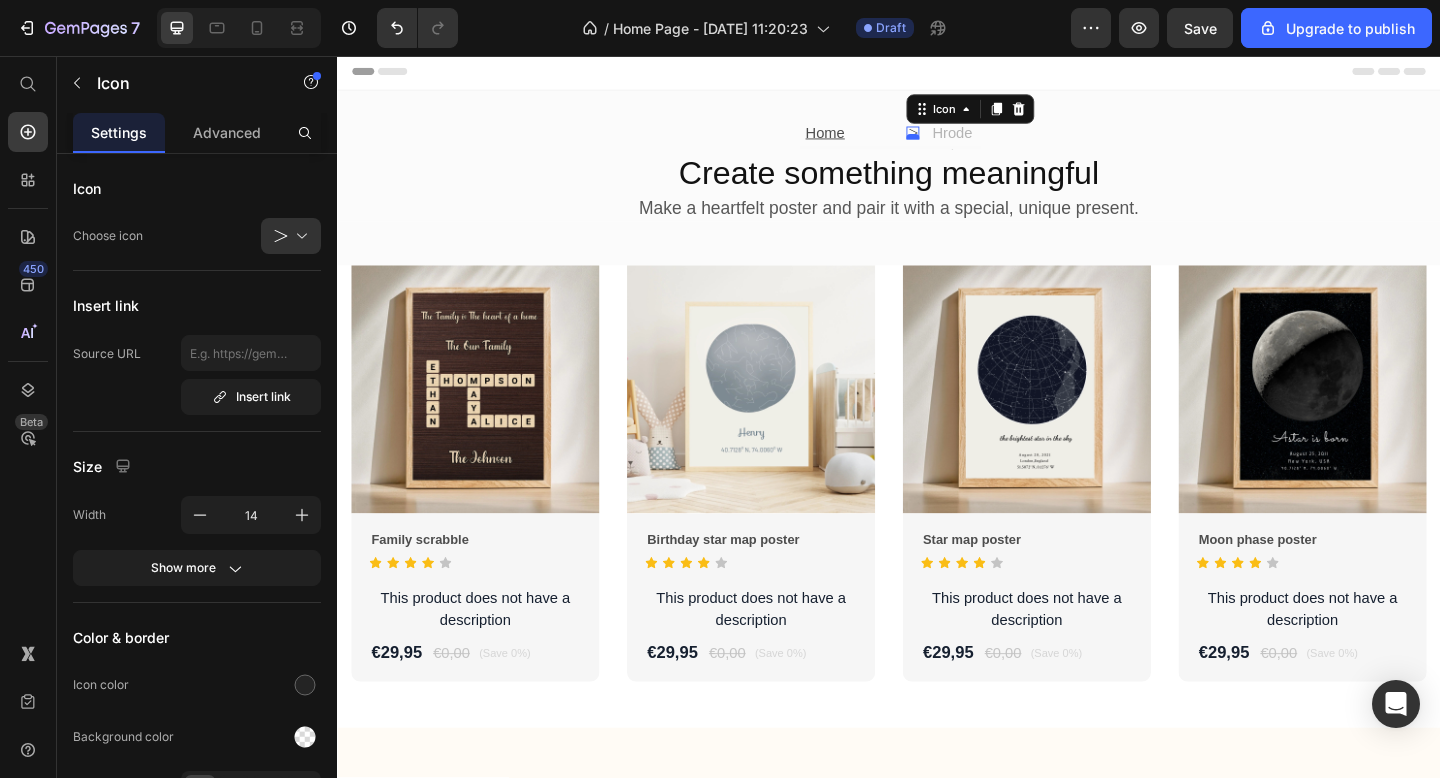 click at bounding box center (963, 144) 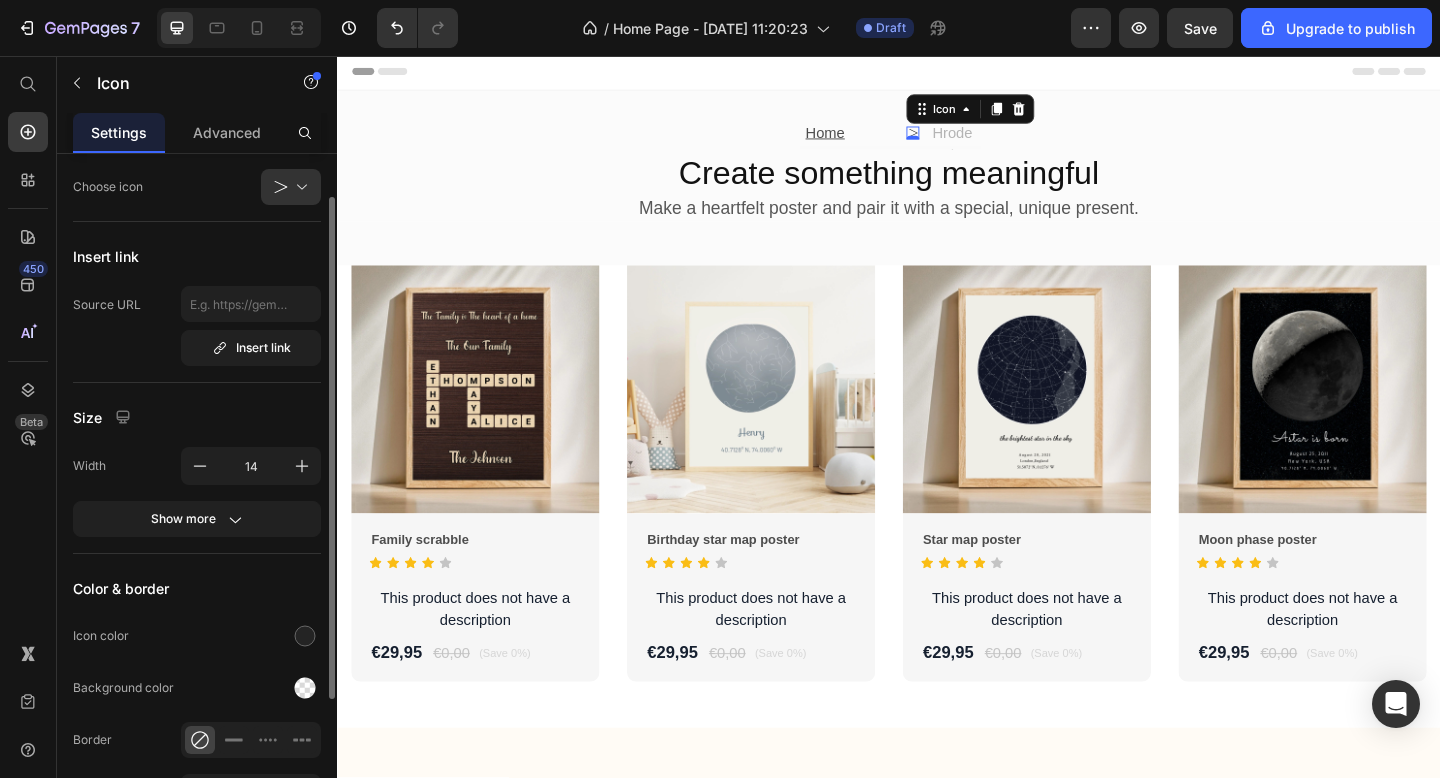 scroll, scrollTop: 32, scrollLeft: 0, axis: vertical 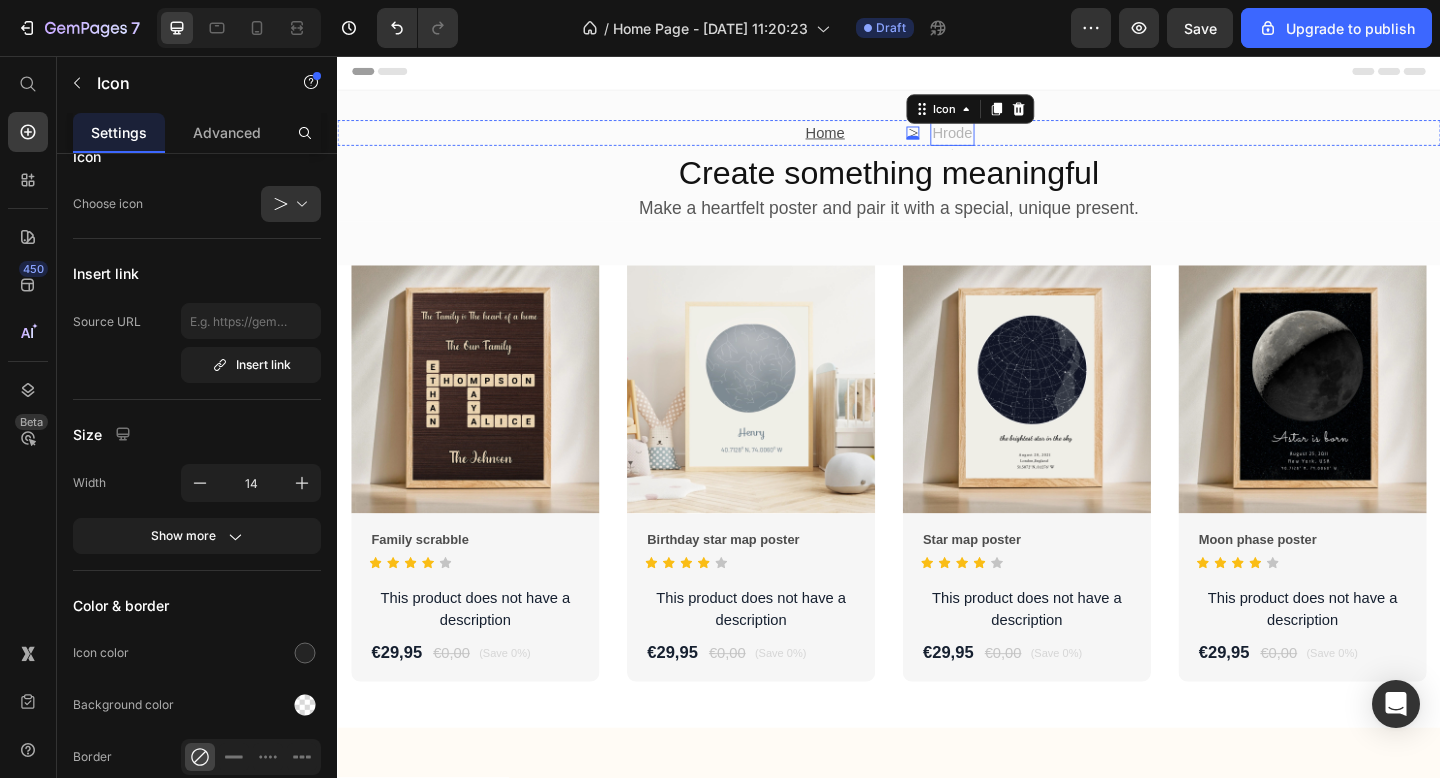 click on "Hrode" at bounding box center (1006, 140) 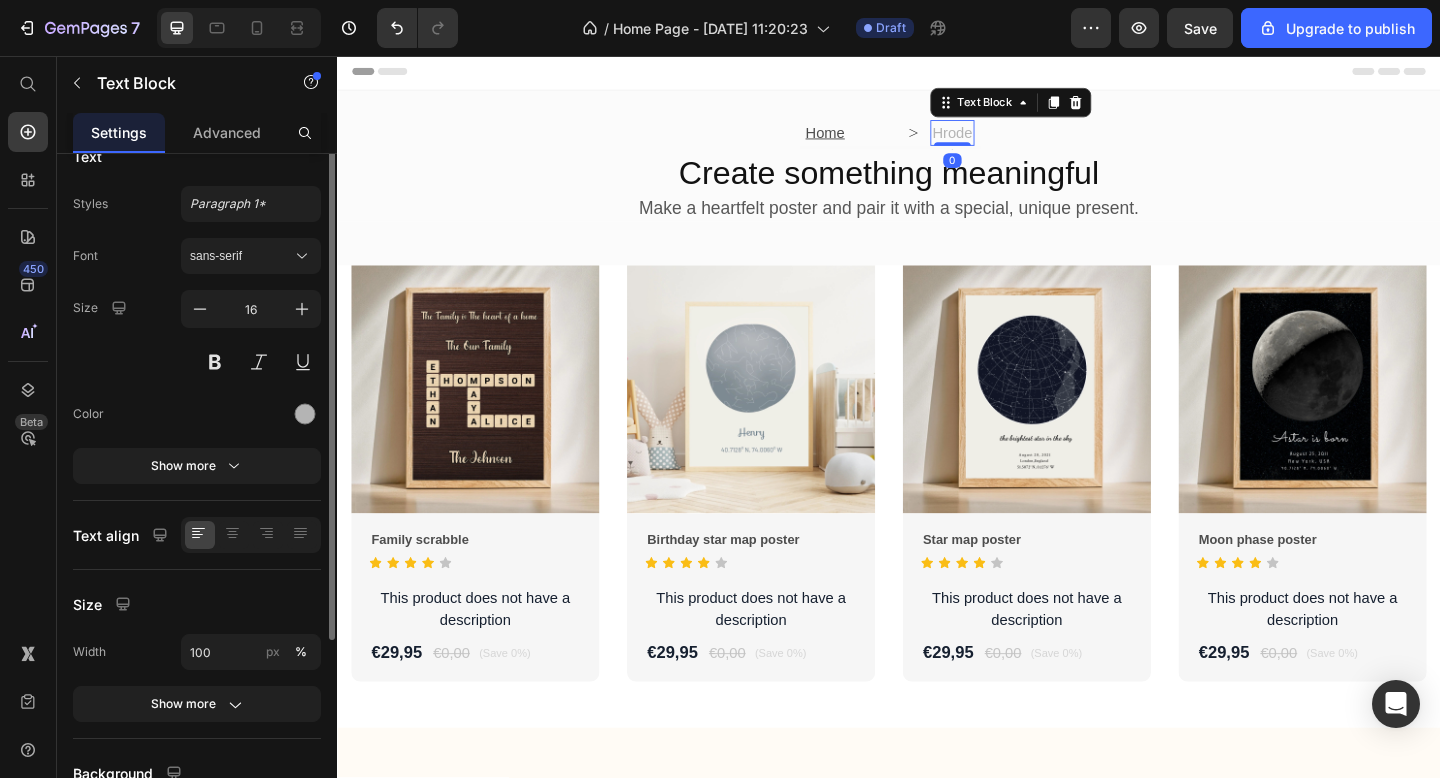 scroll, scrollTop: 0, scrollLeft: 0, axis: both 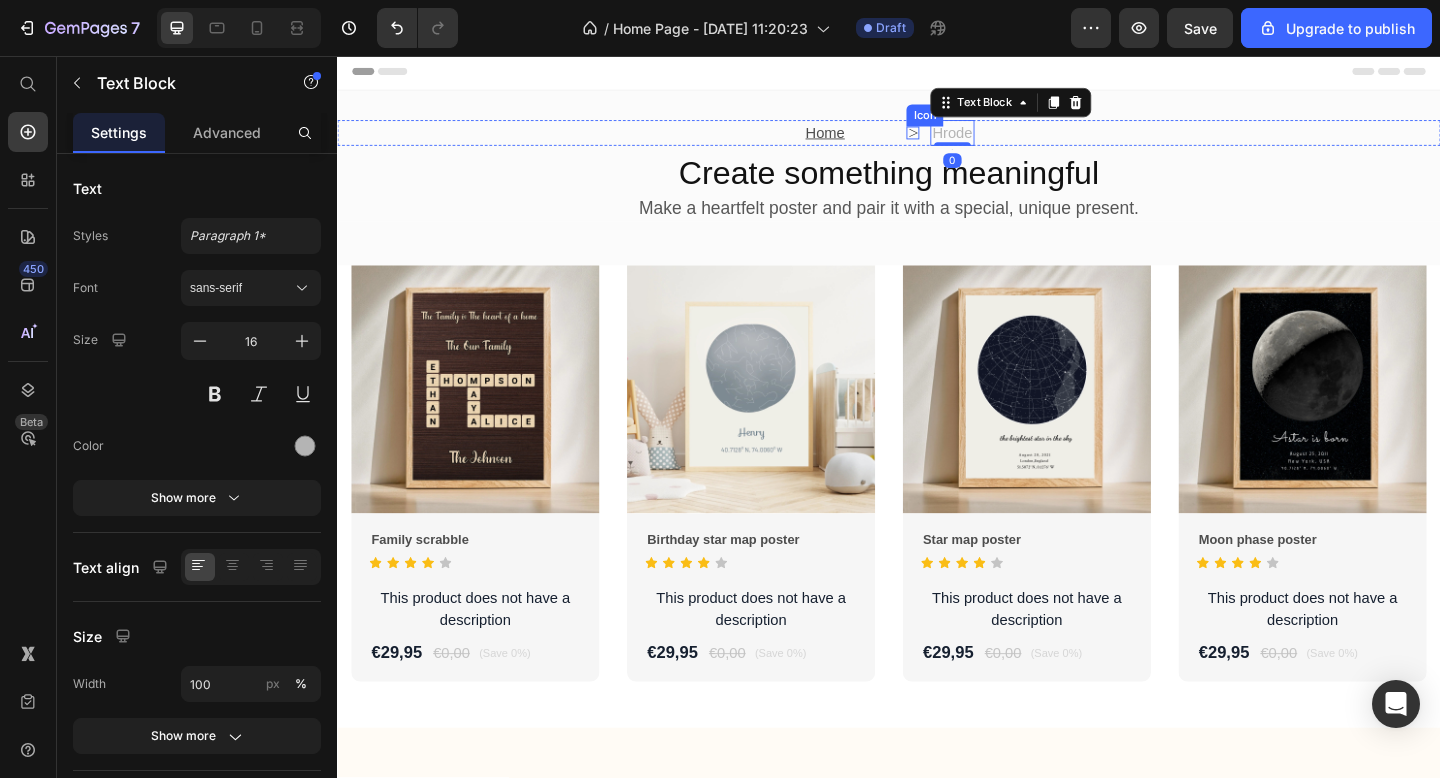 click 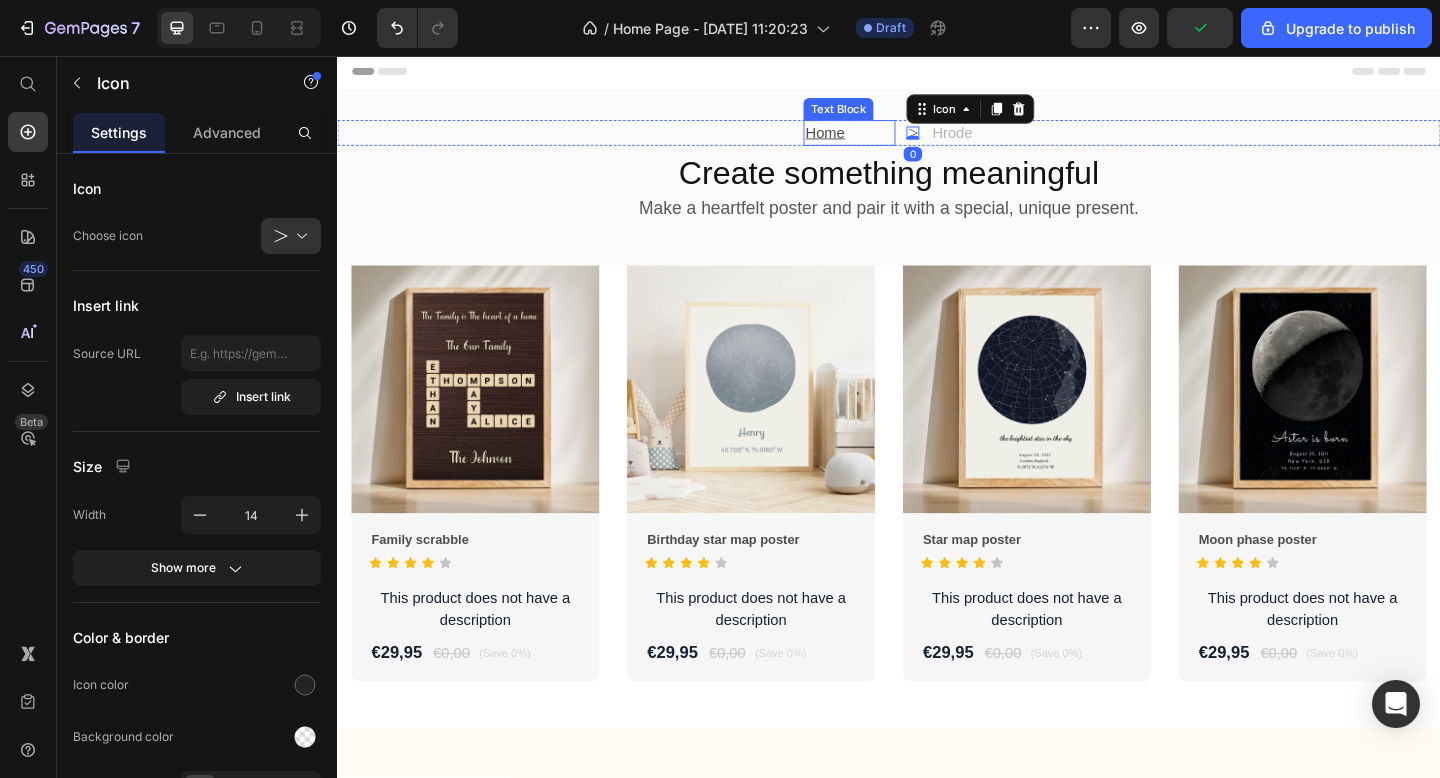 click on "Home" at bounding box center [867, 139] 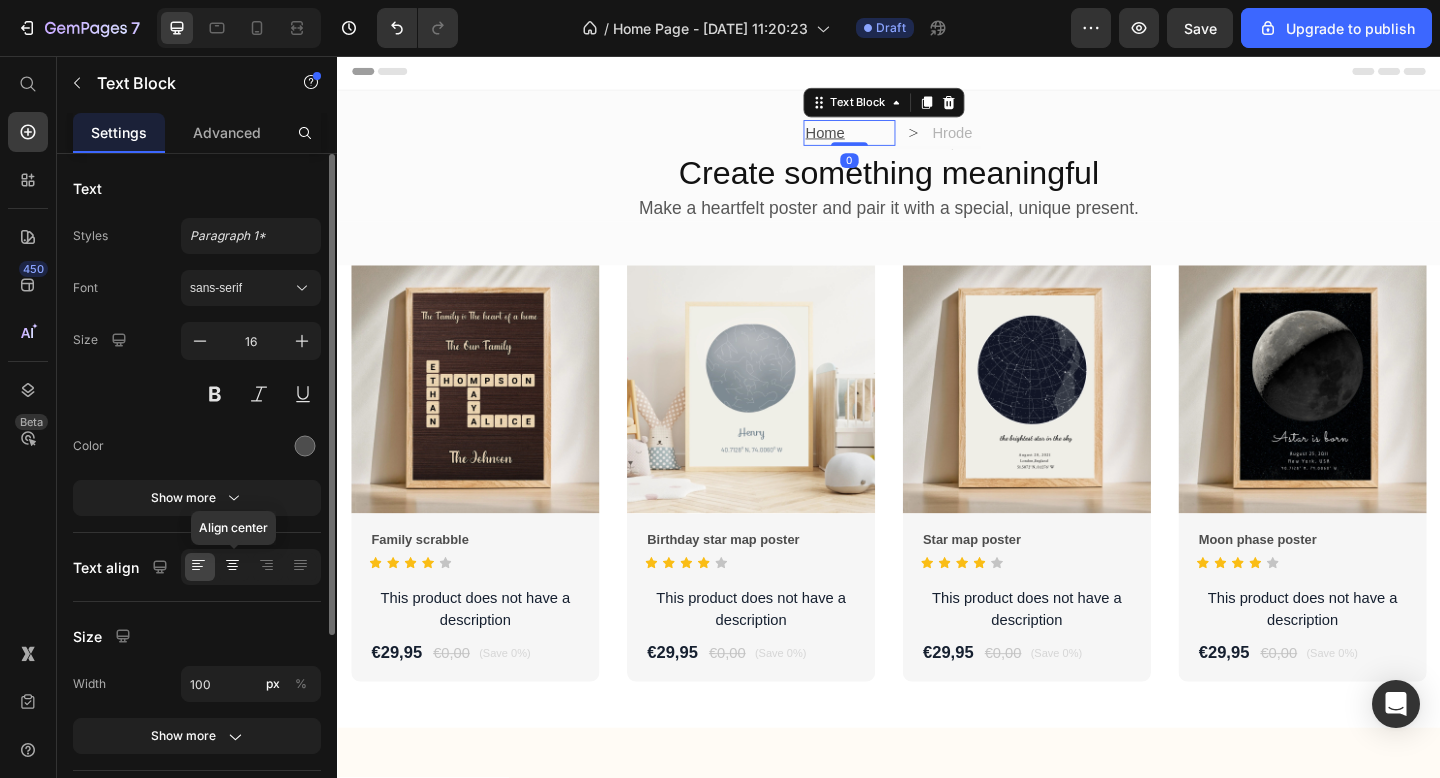 click 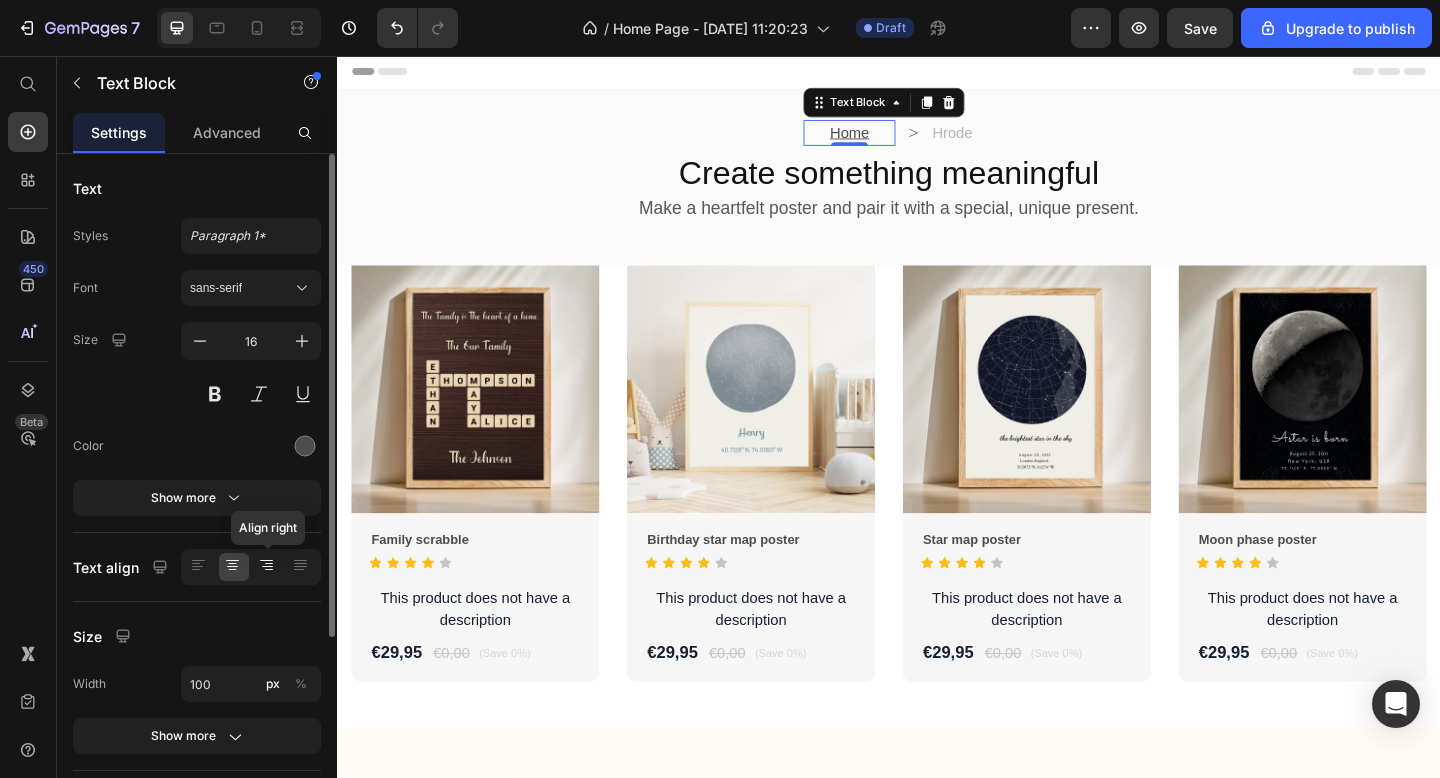 click 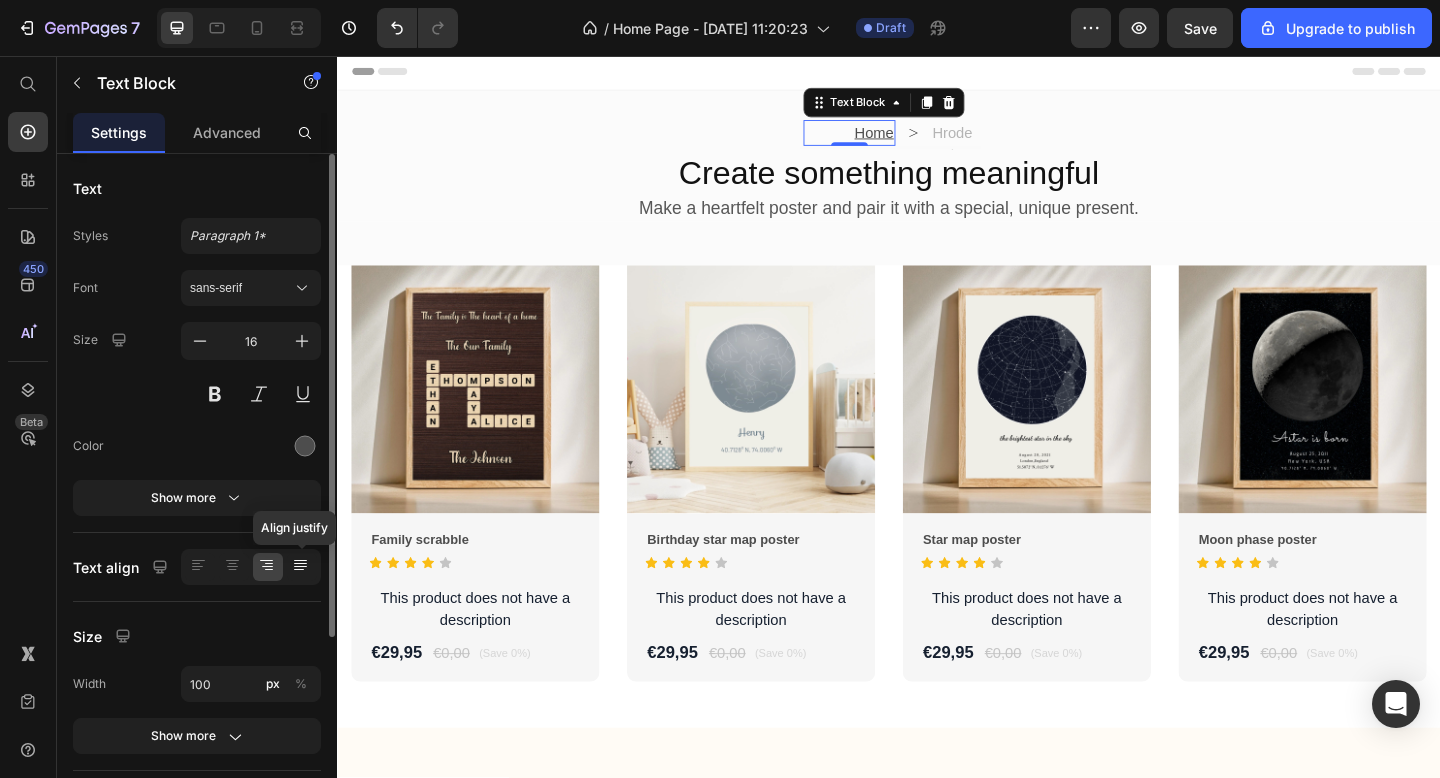 click 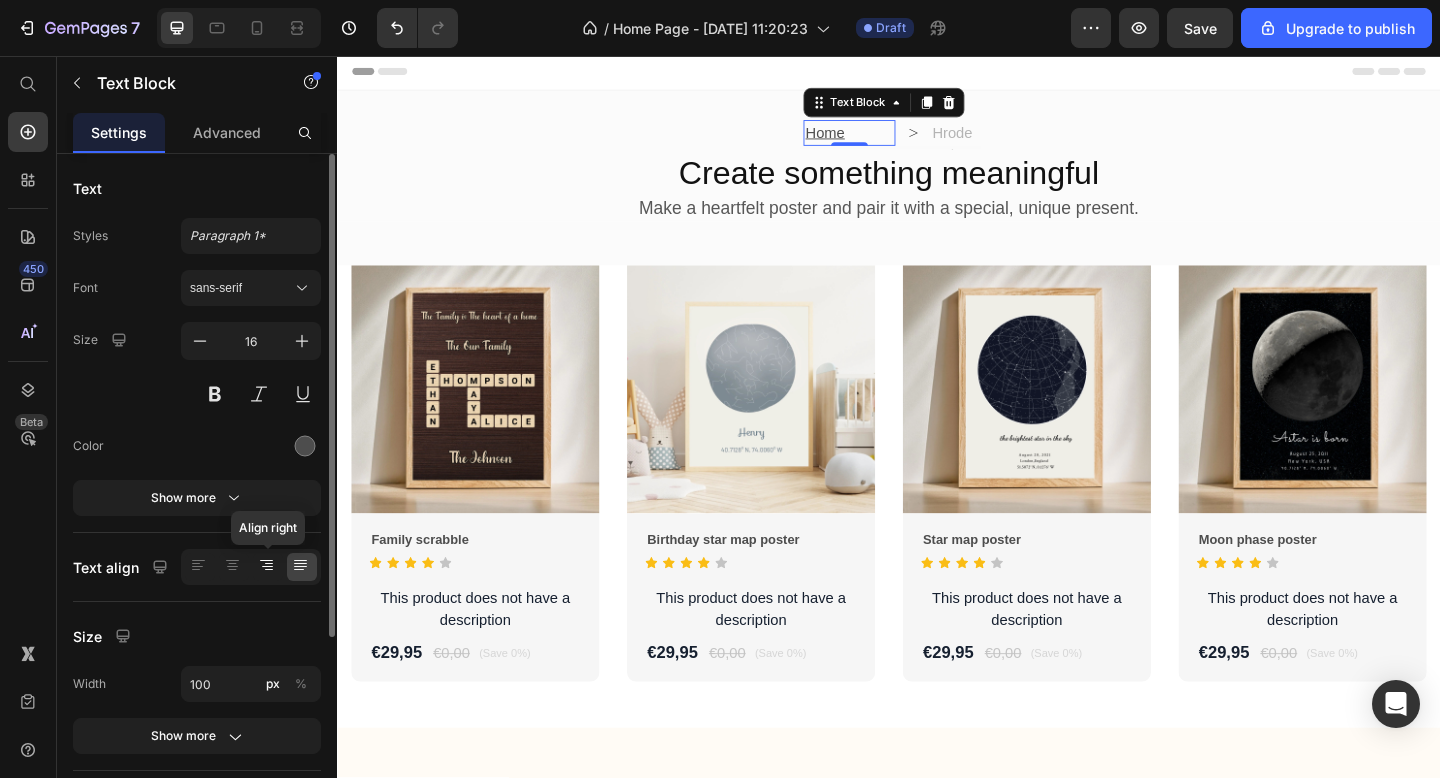 click 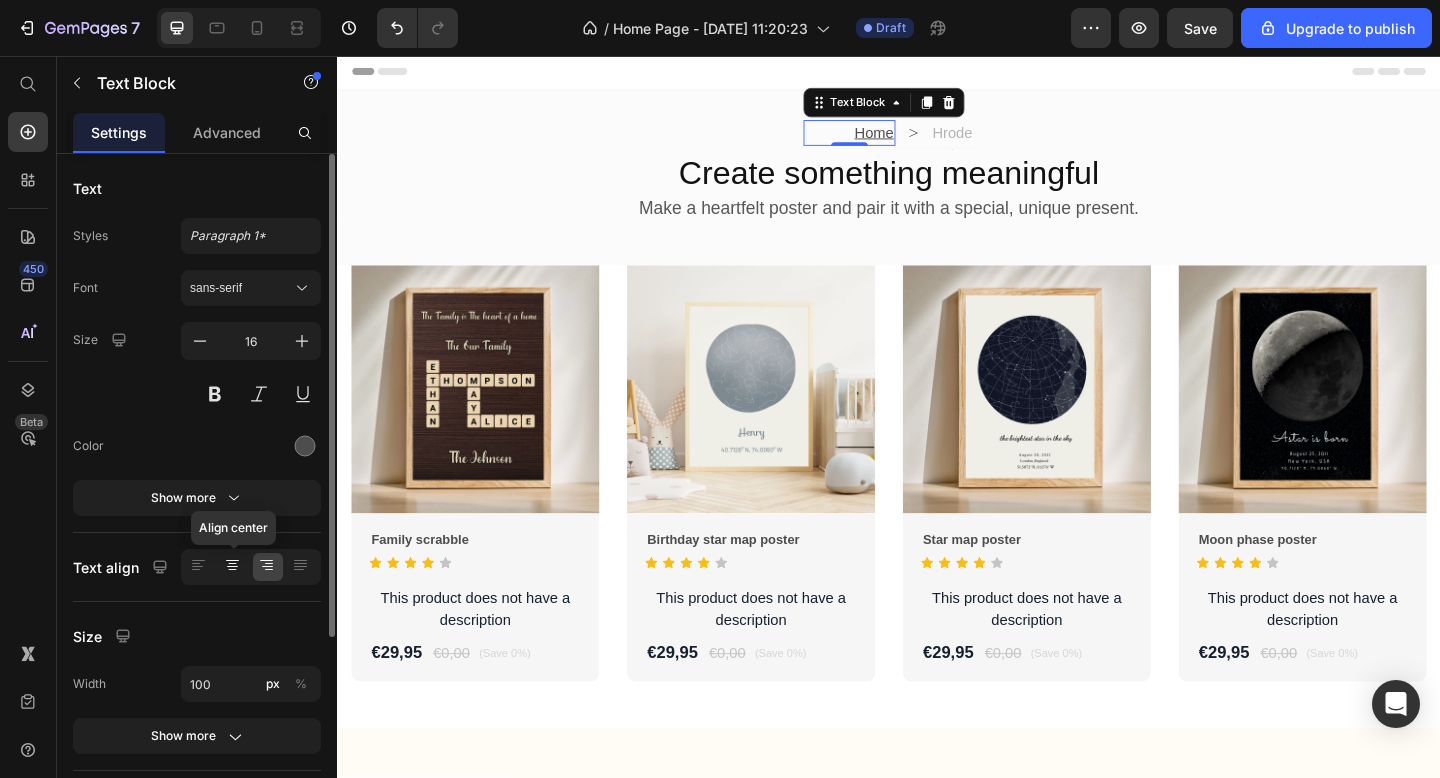 click 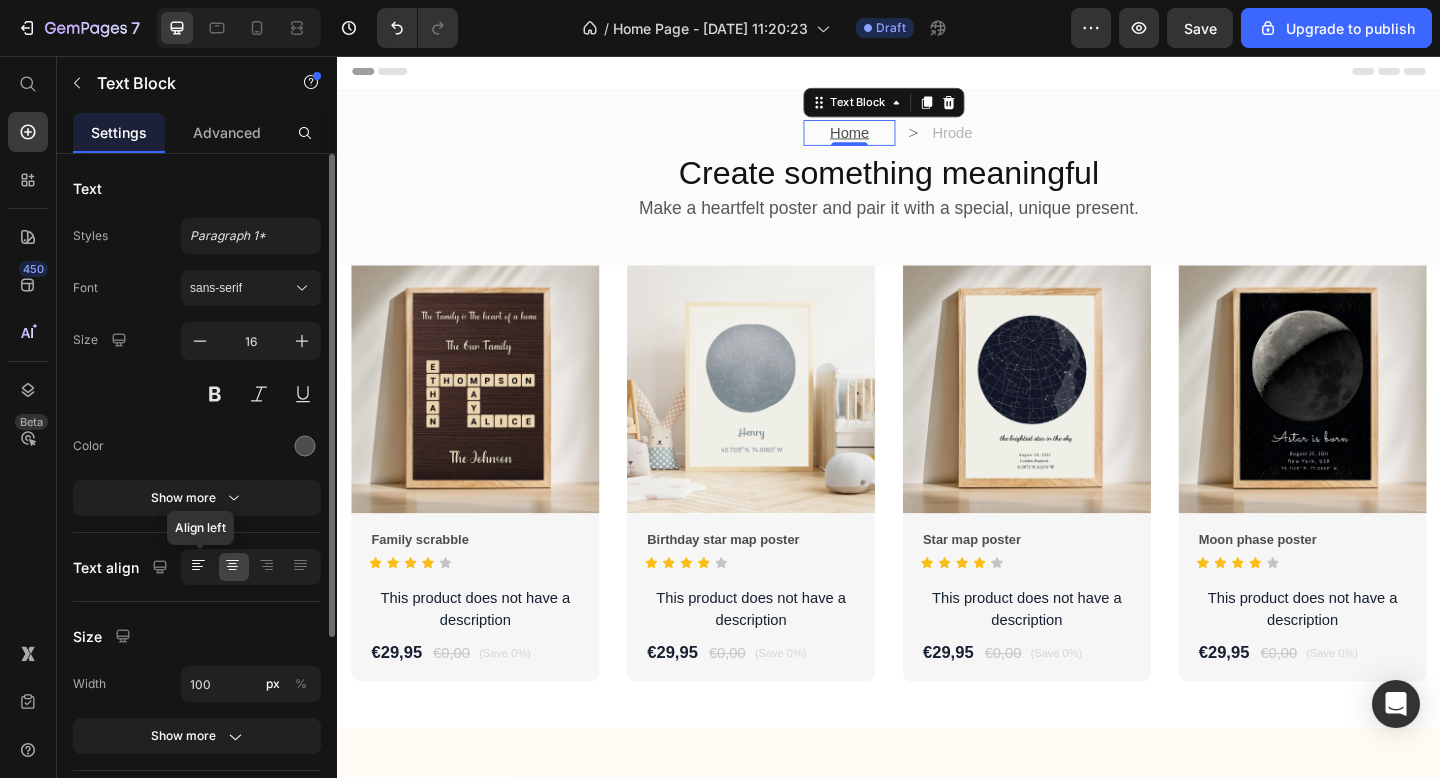 click 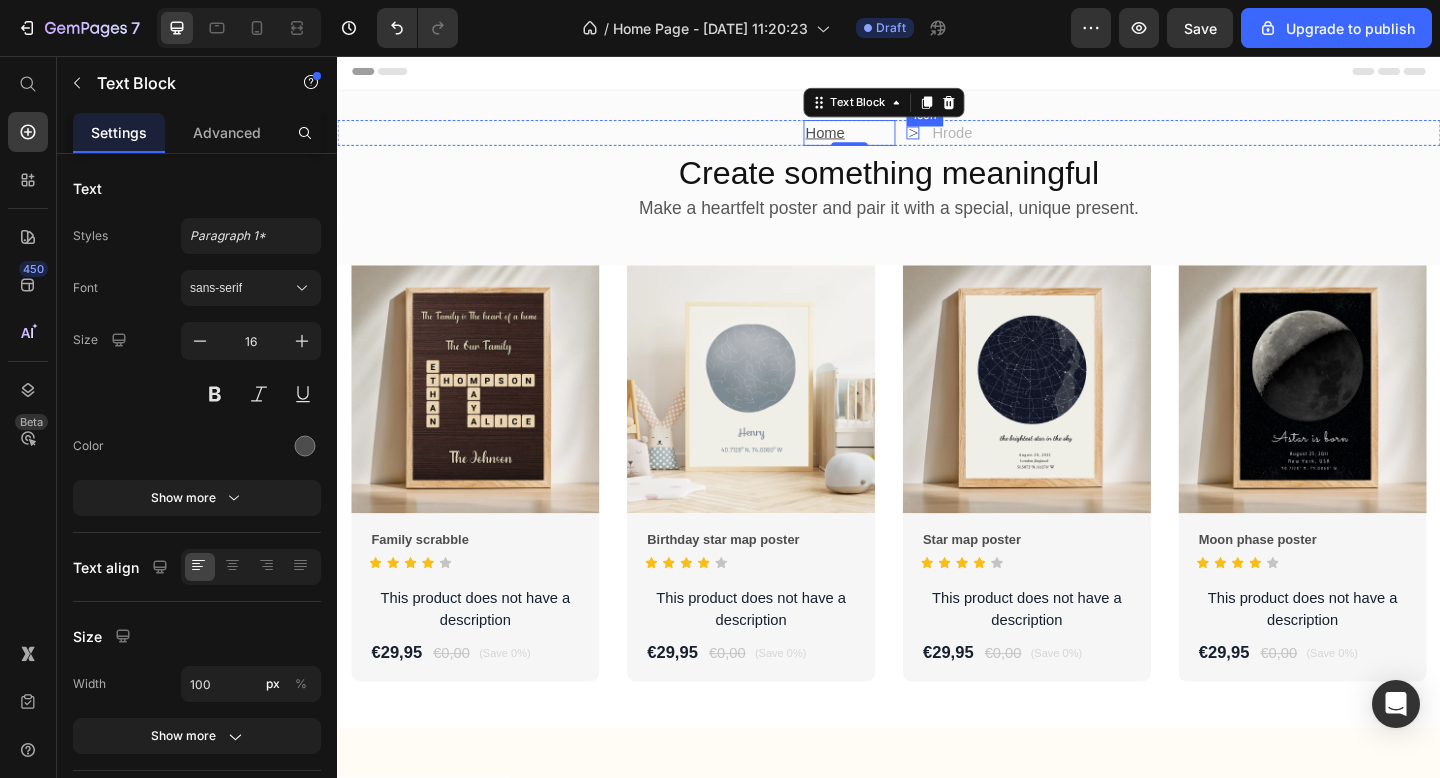 click 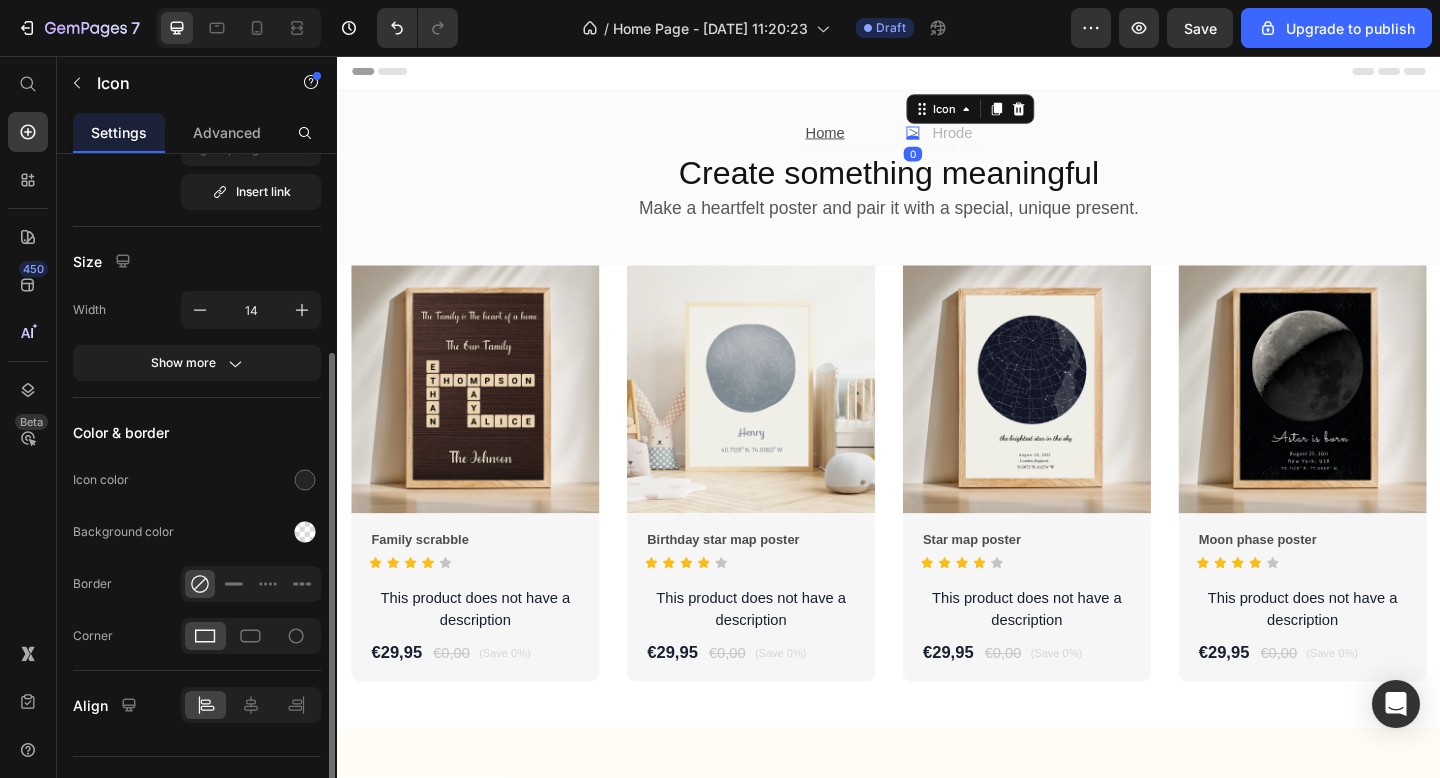 scroll, scrollTop: 241, scrollLeft: 0, axis: vertical 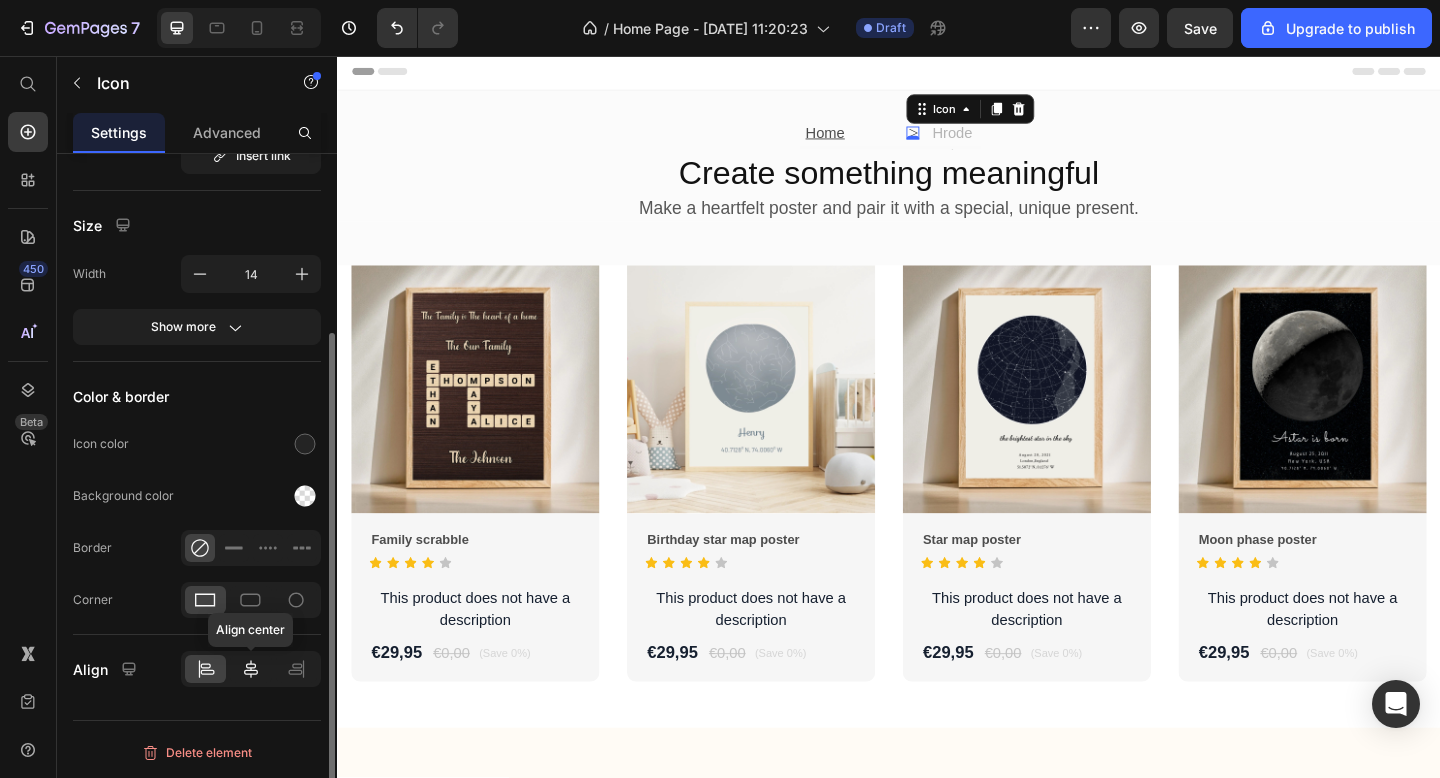 click 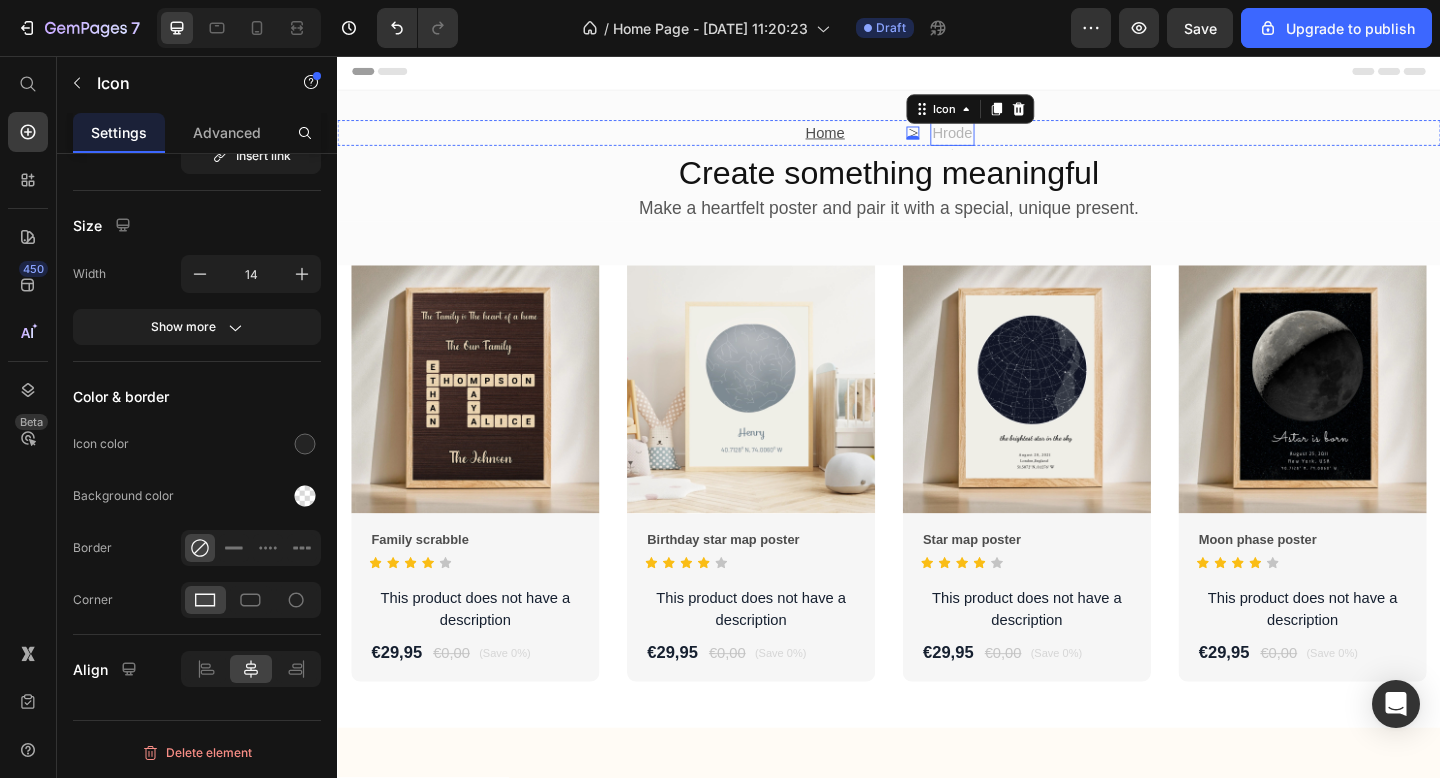 click on "Hrode" at bounding box center (1006, 140) 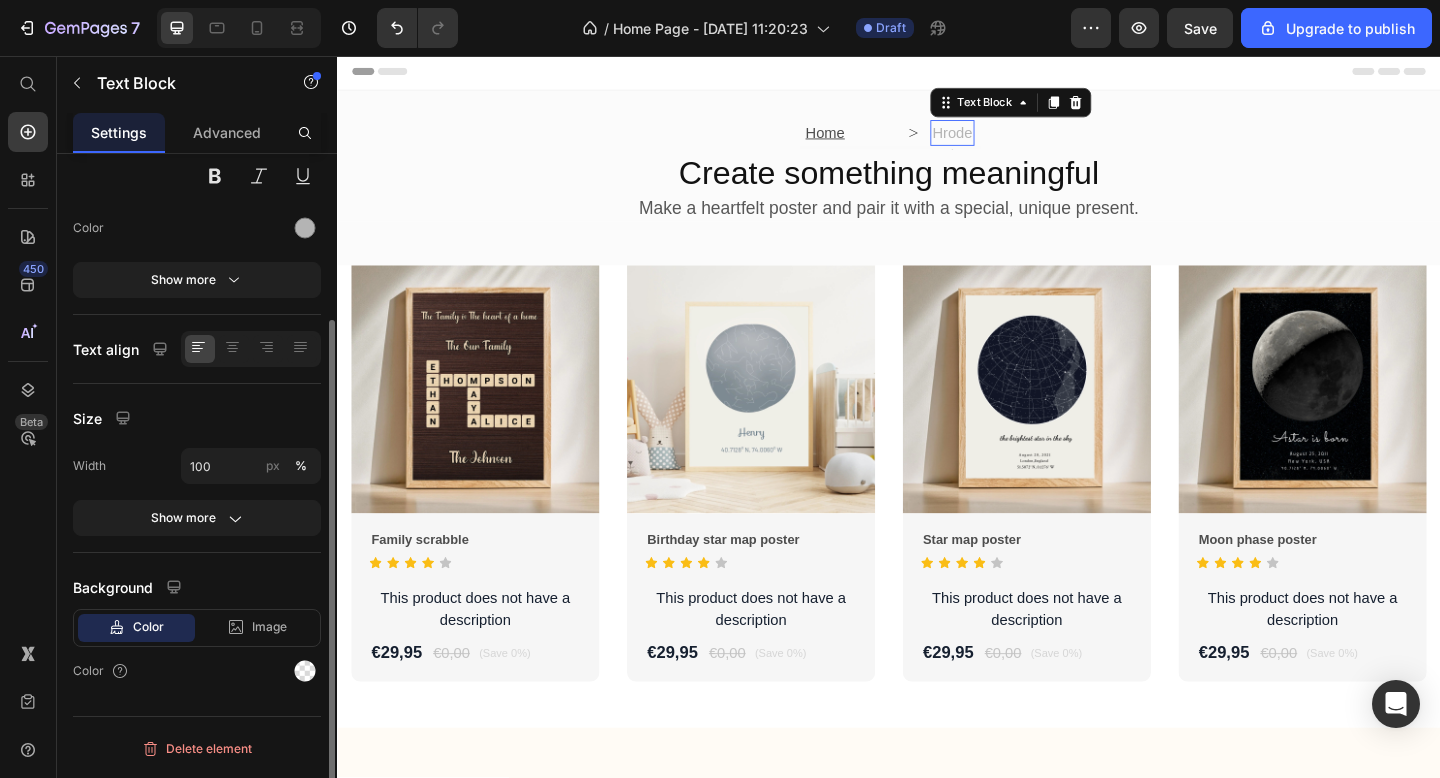 scroll, scrollTop: 0, scrollLeft: 0, axis: both 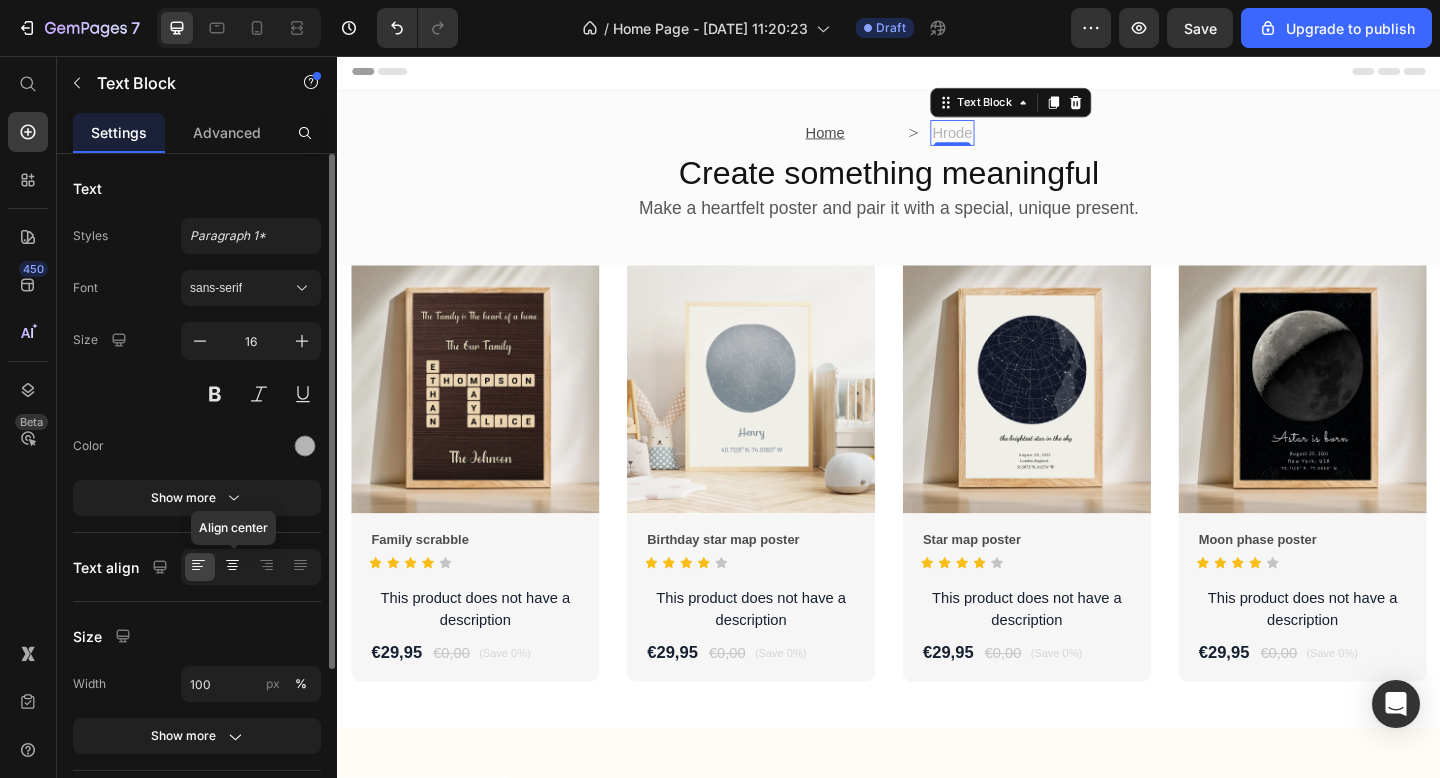 click 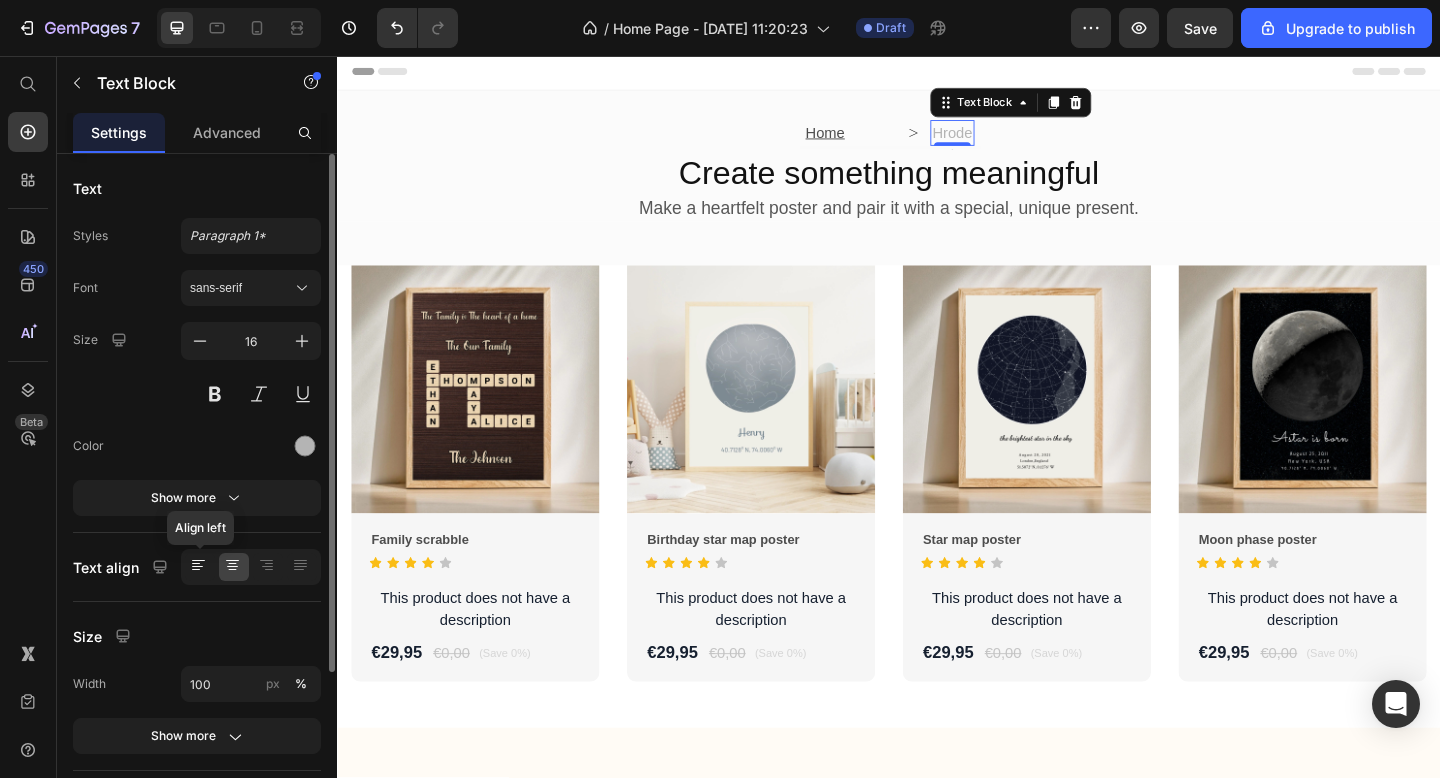 click 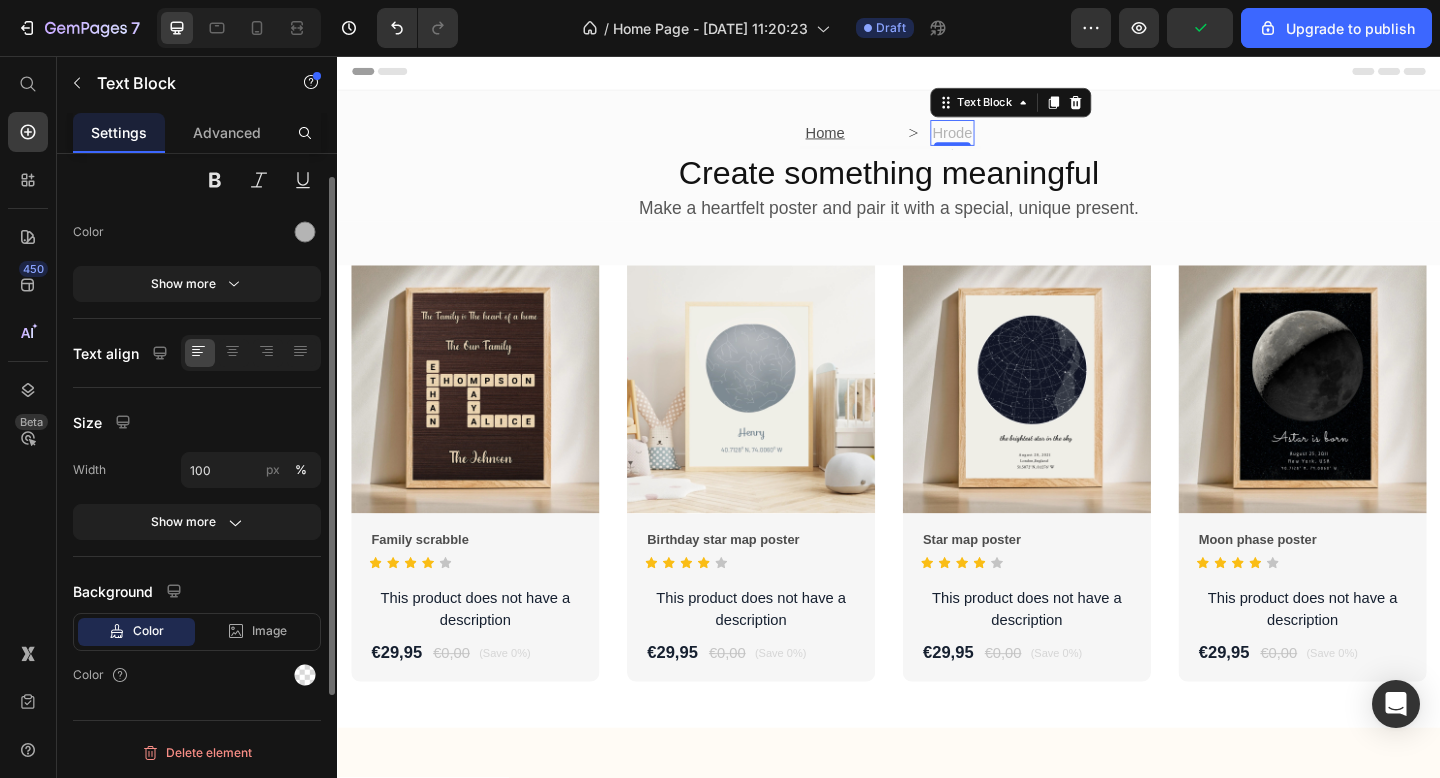 scroll, scrollTop: 0, scrollLeft: 0, axis: both 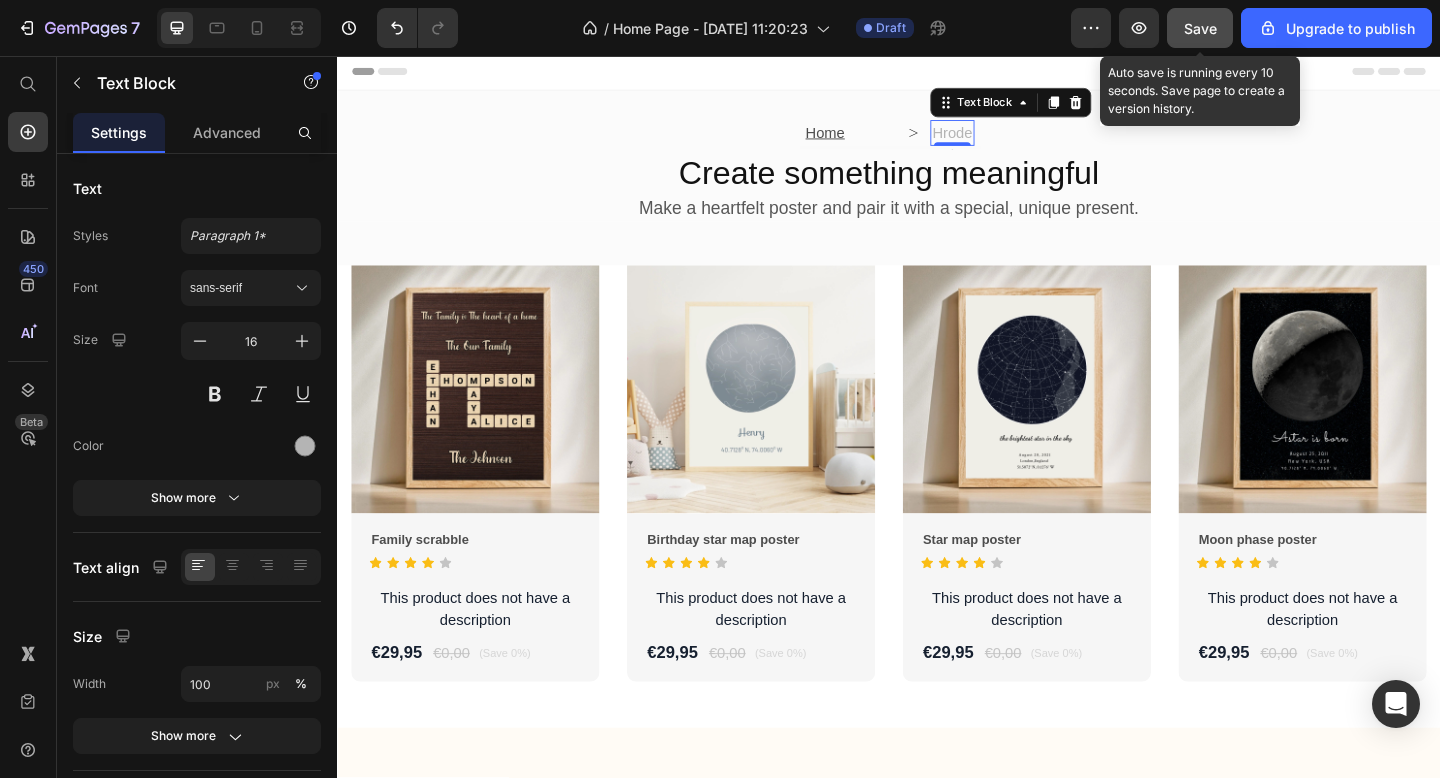 click on "Save" at bounding box center (1200, 28) 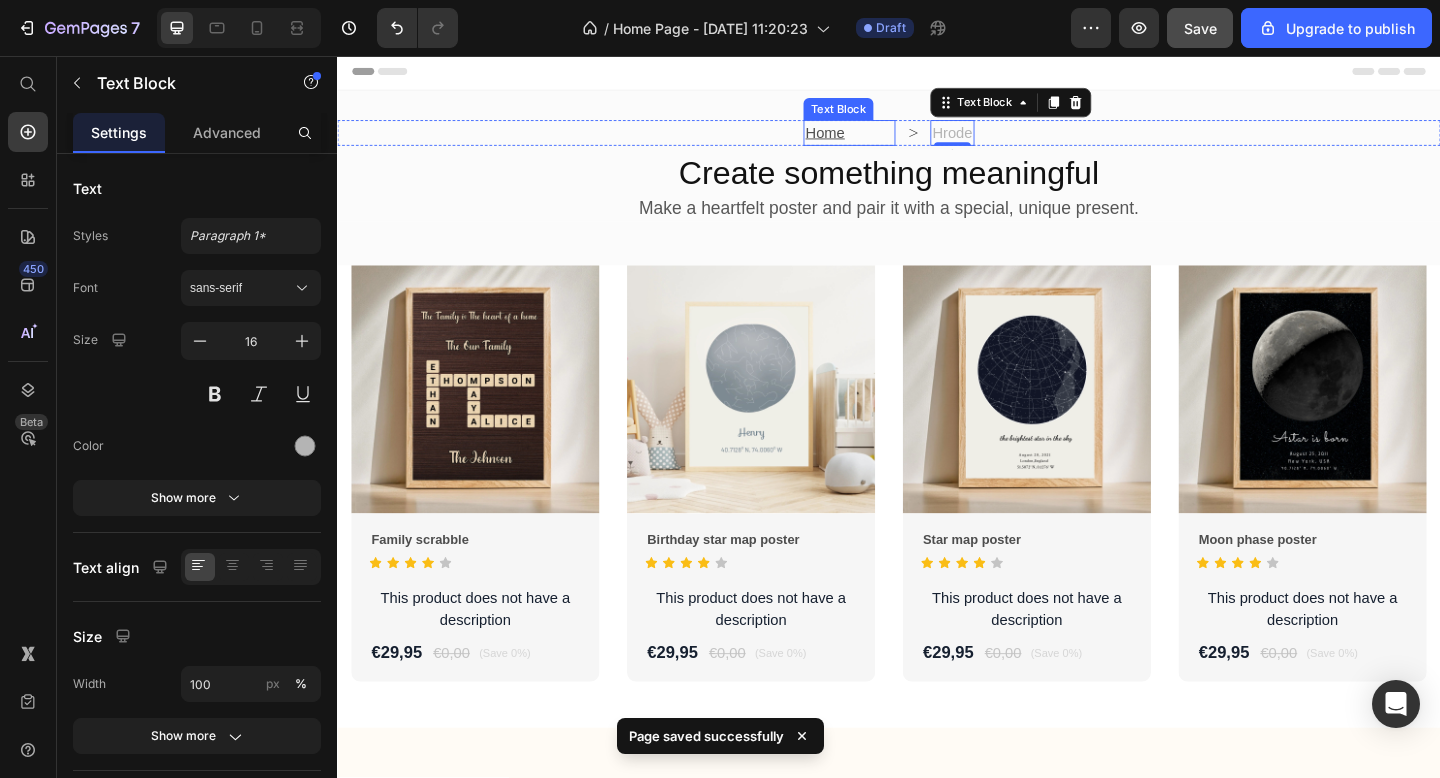 click on "Home" at bounding box center (894, 140) 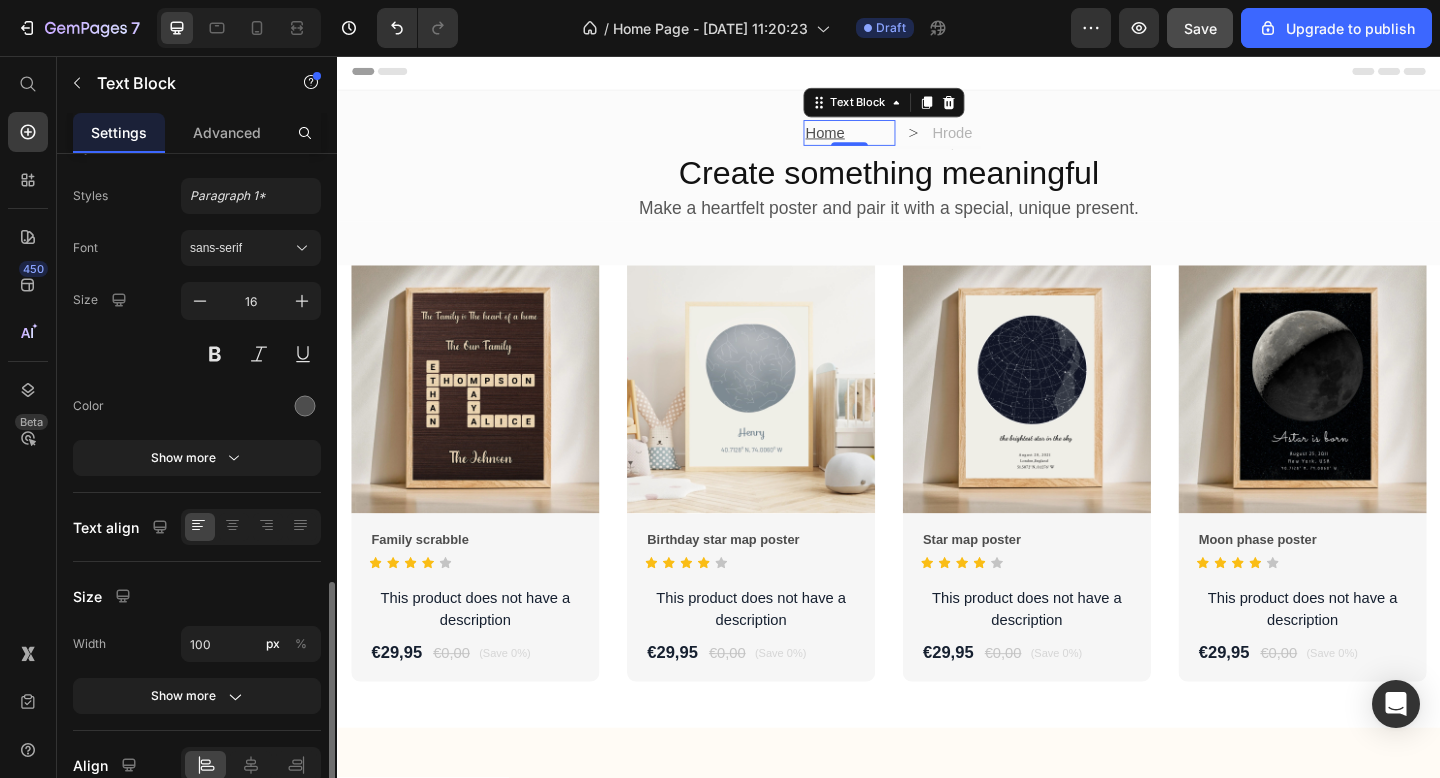 scroll, scrollTop: 279, scrollLeft: 0, axis: vertical 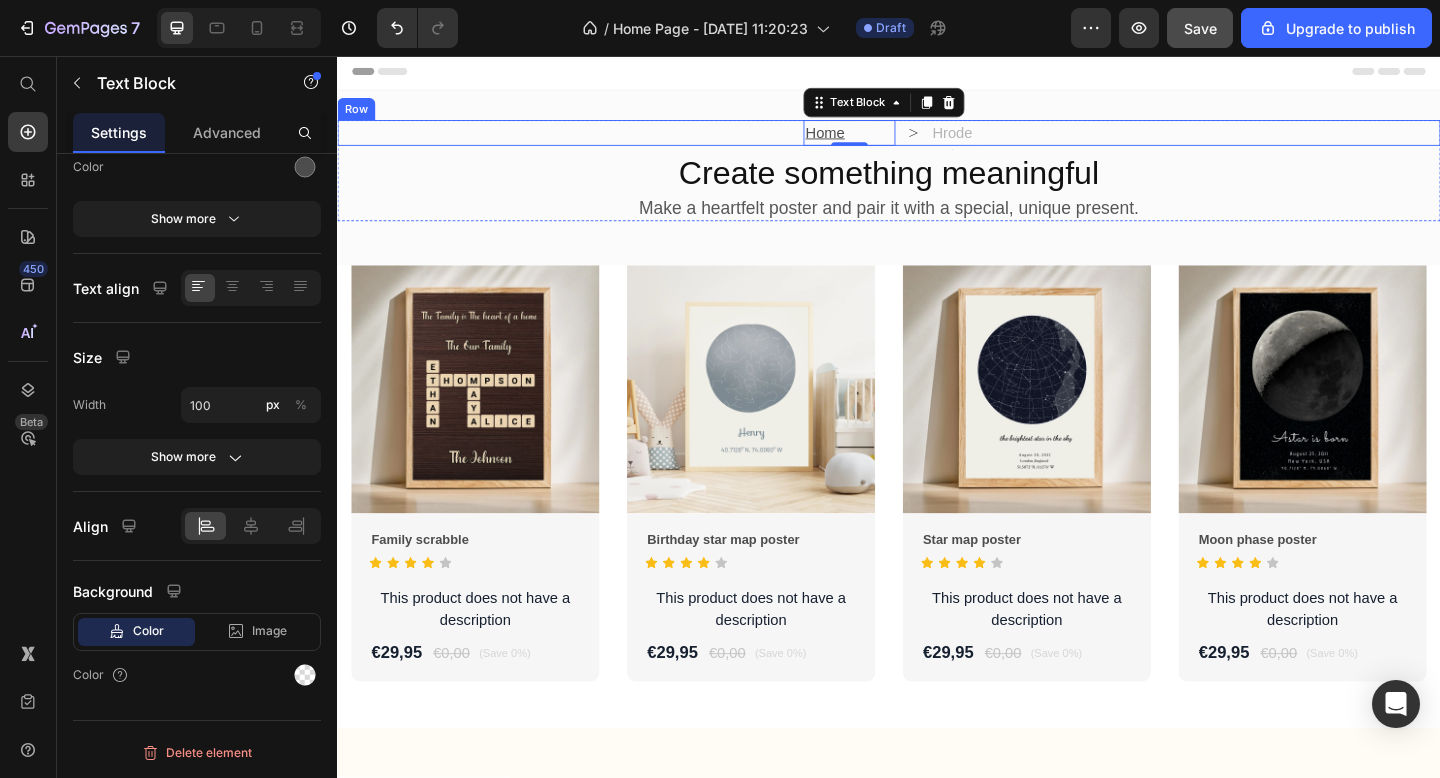 click on "Home Text Block   0
Icon Hrode Text Block Row" at bounding box center [937, 140] 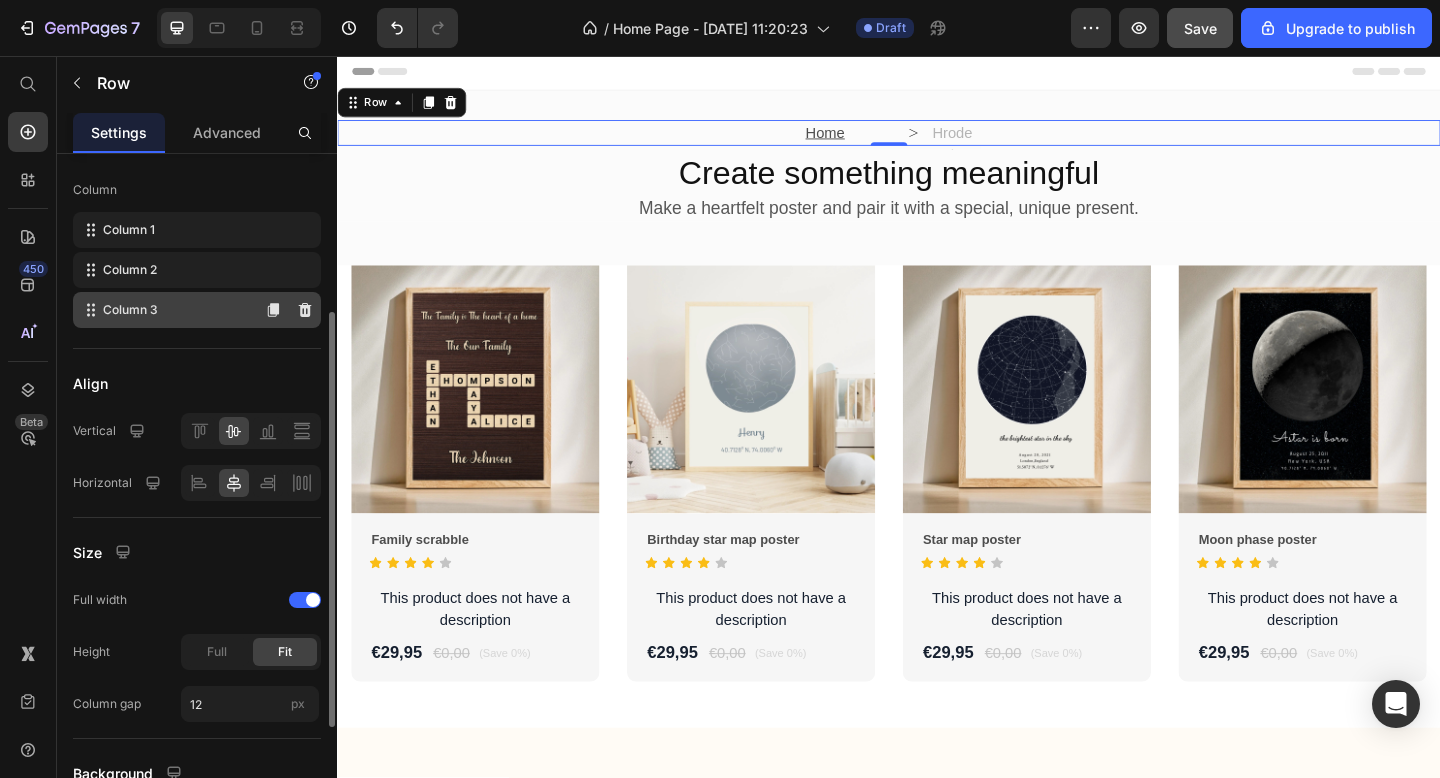 scroll, scrollTop: 257, scrollLeft: 0, axis: vertical 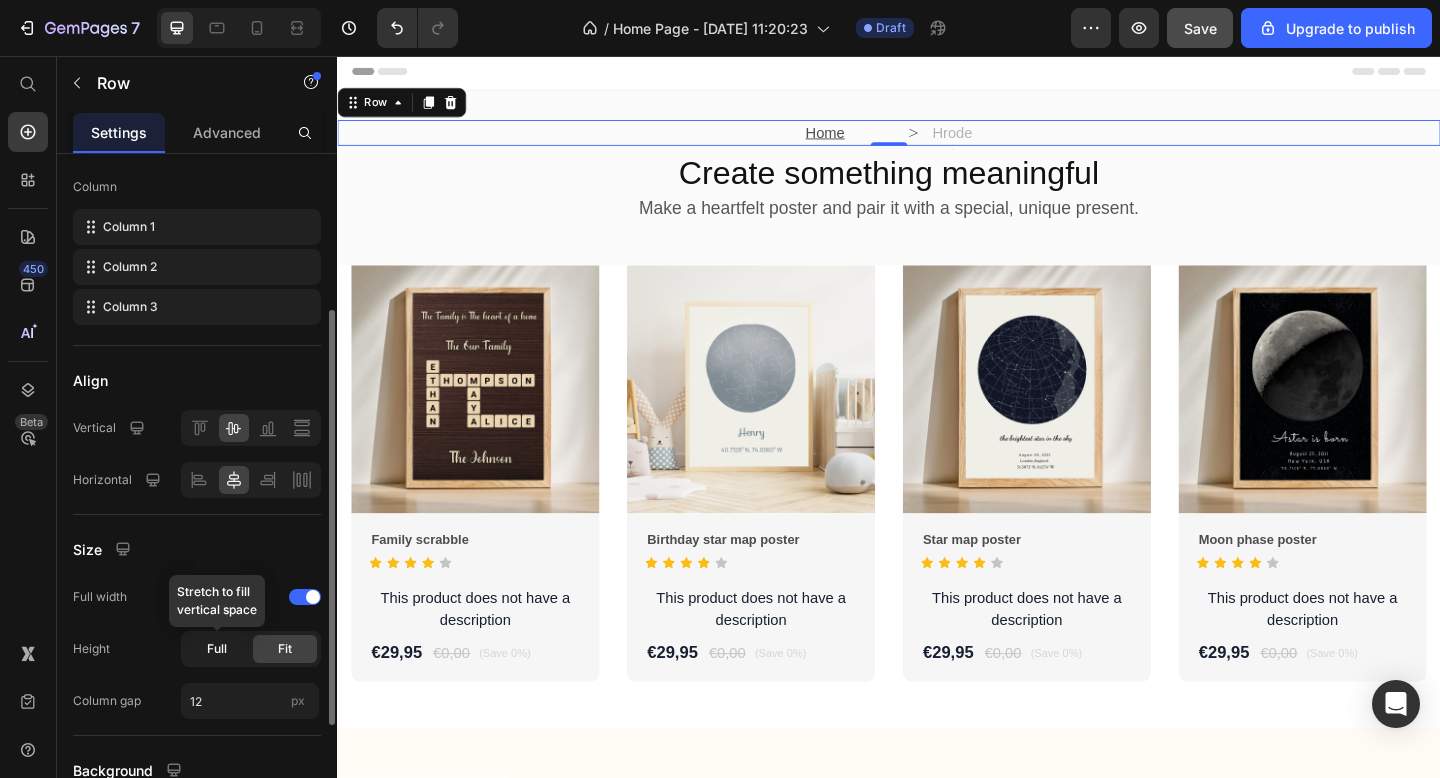 click on "Full" 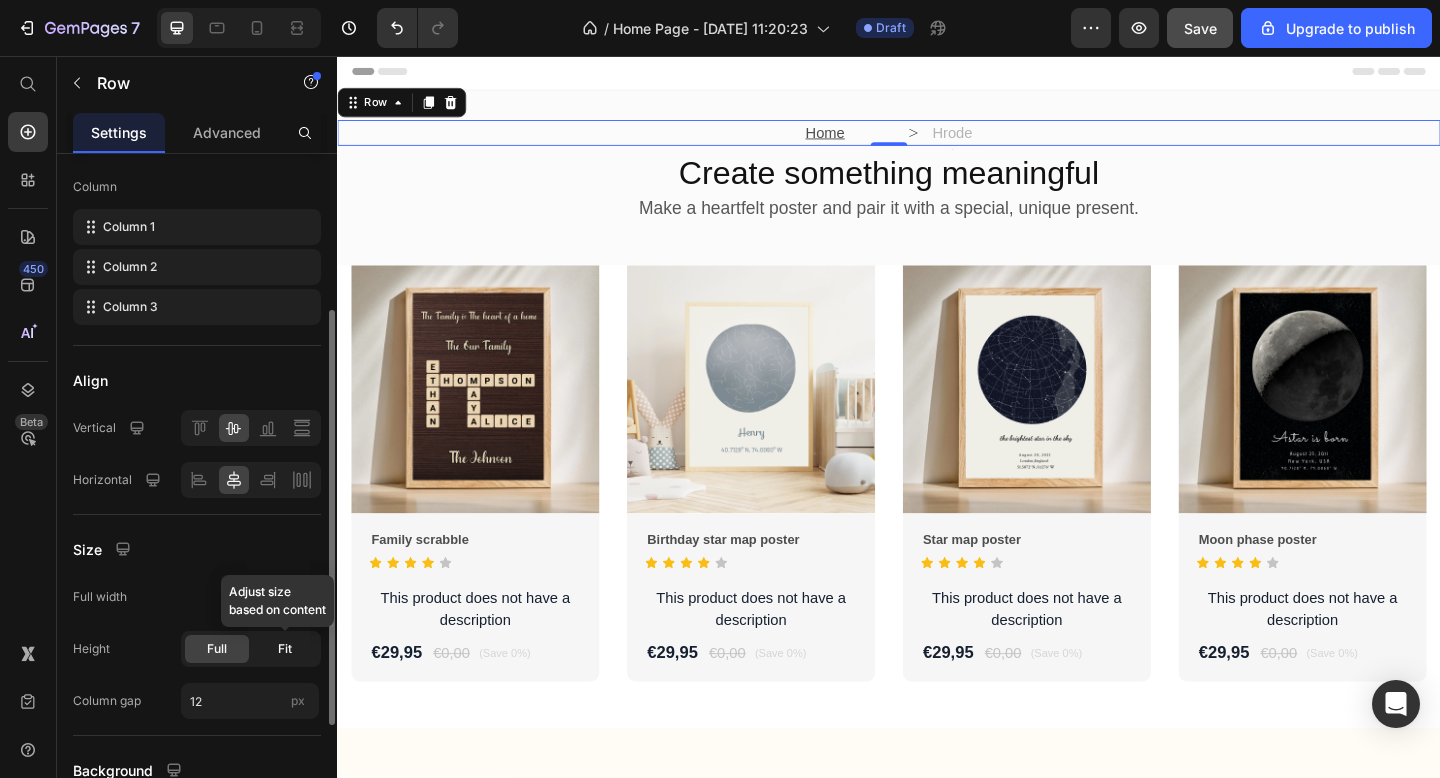click on "Fit" 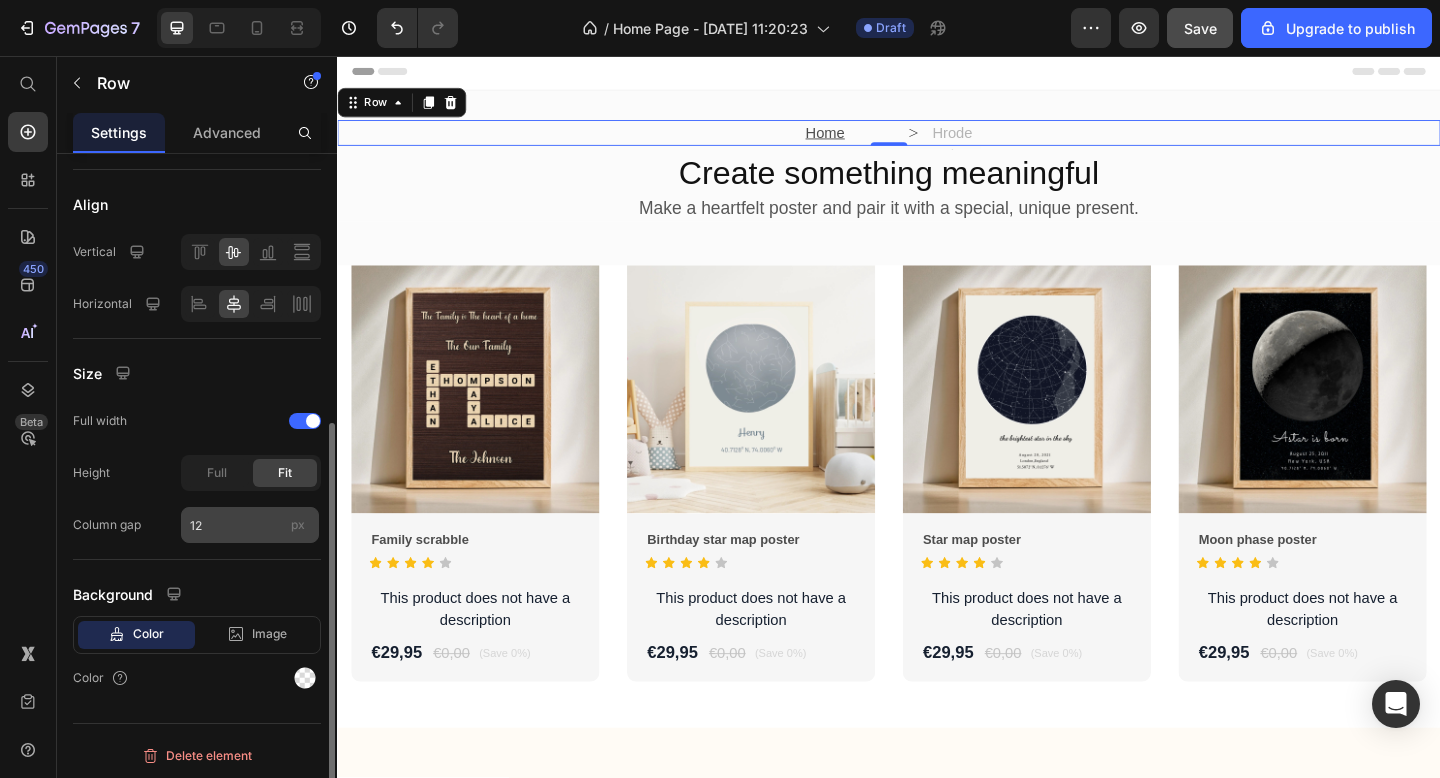 scroll, scrollTop: 436, scrollLeft: 0, axis: vertical 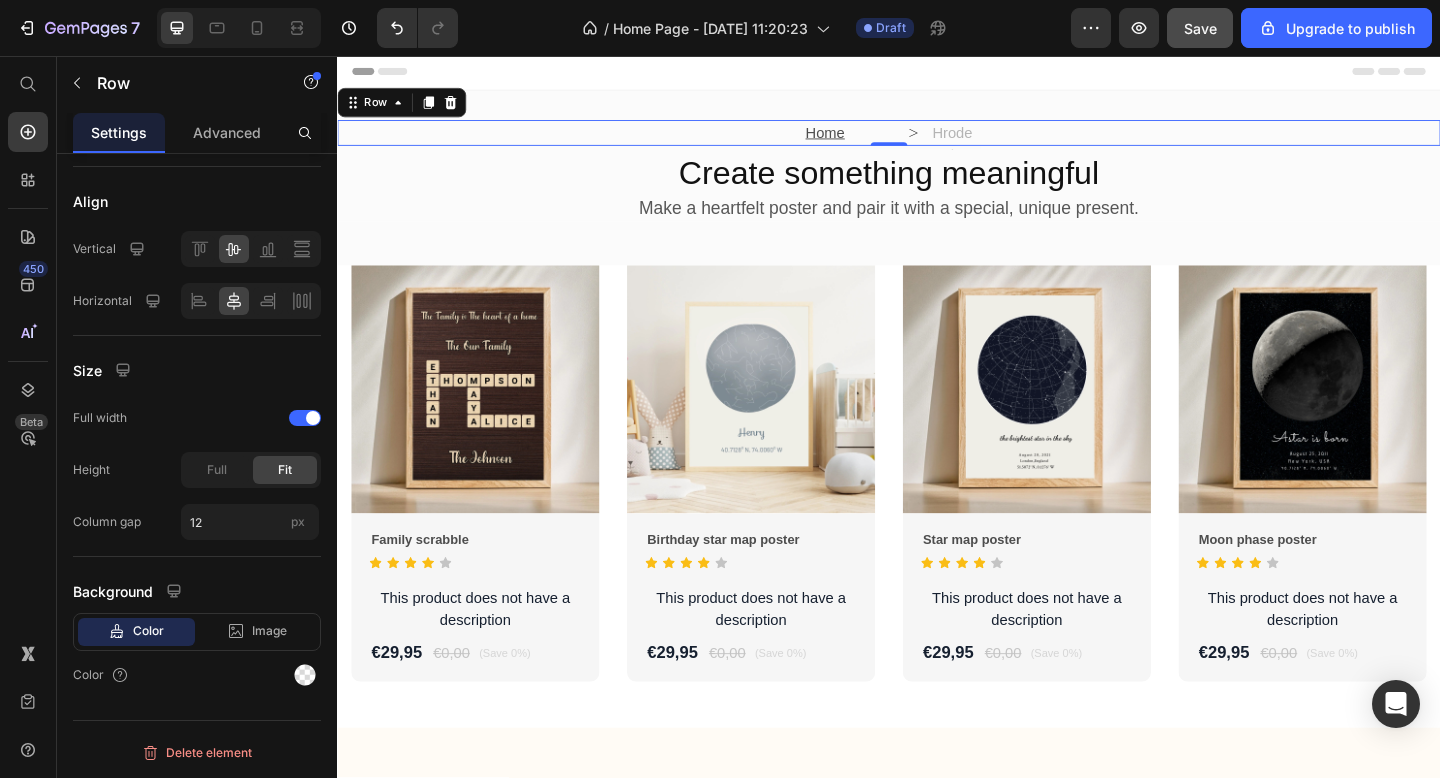 click on "Home Text Block
Icon Hrode Text Block Row   0" at bounding box center (937, 140) 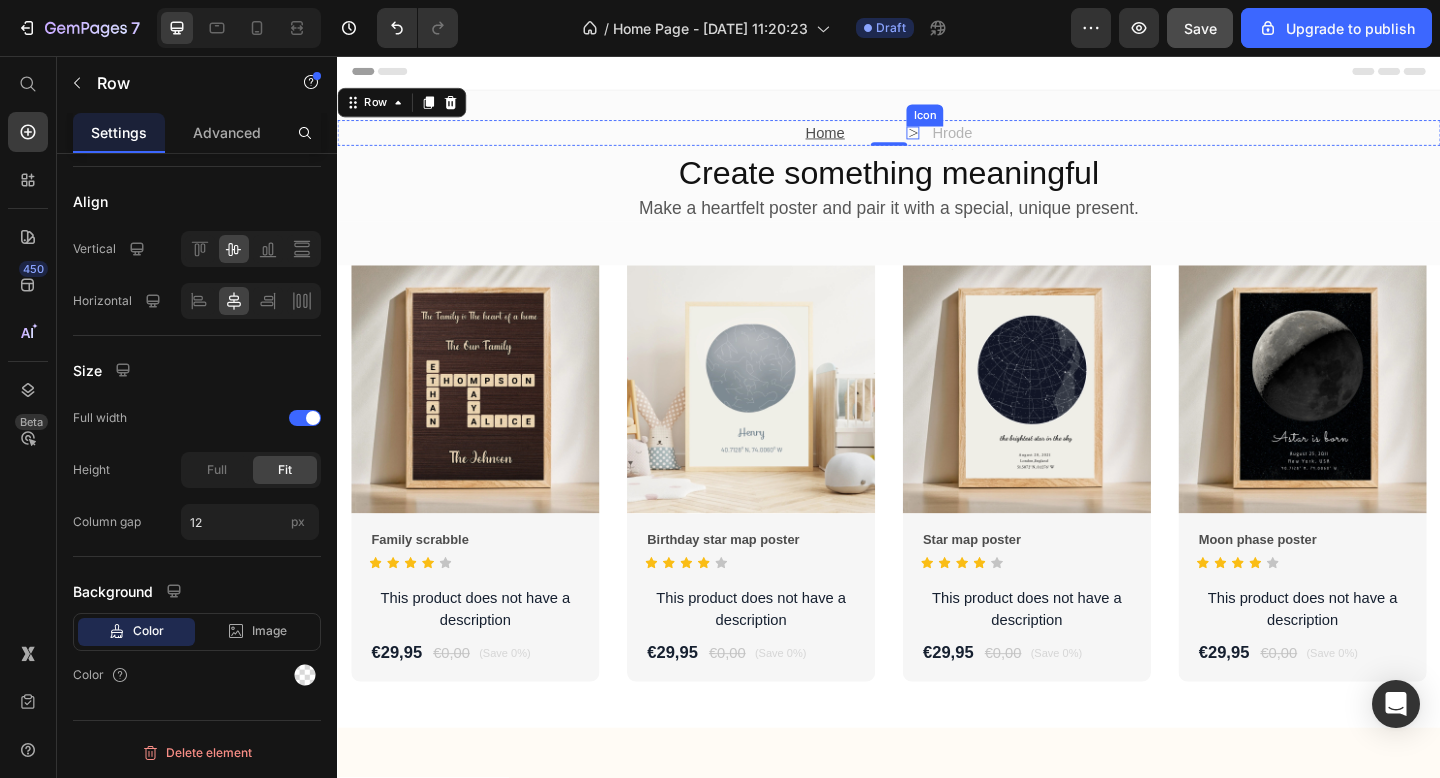 click 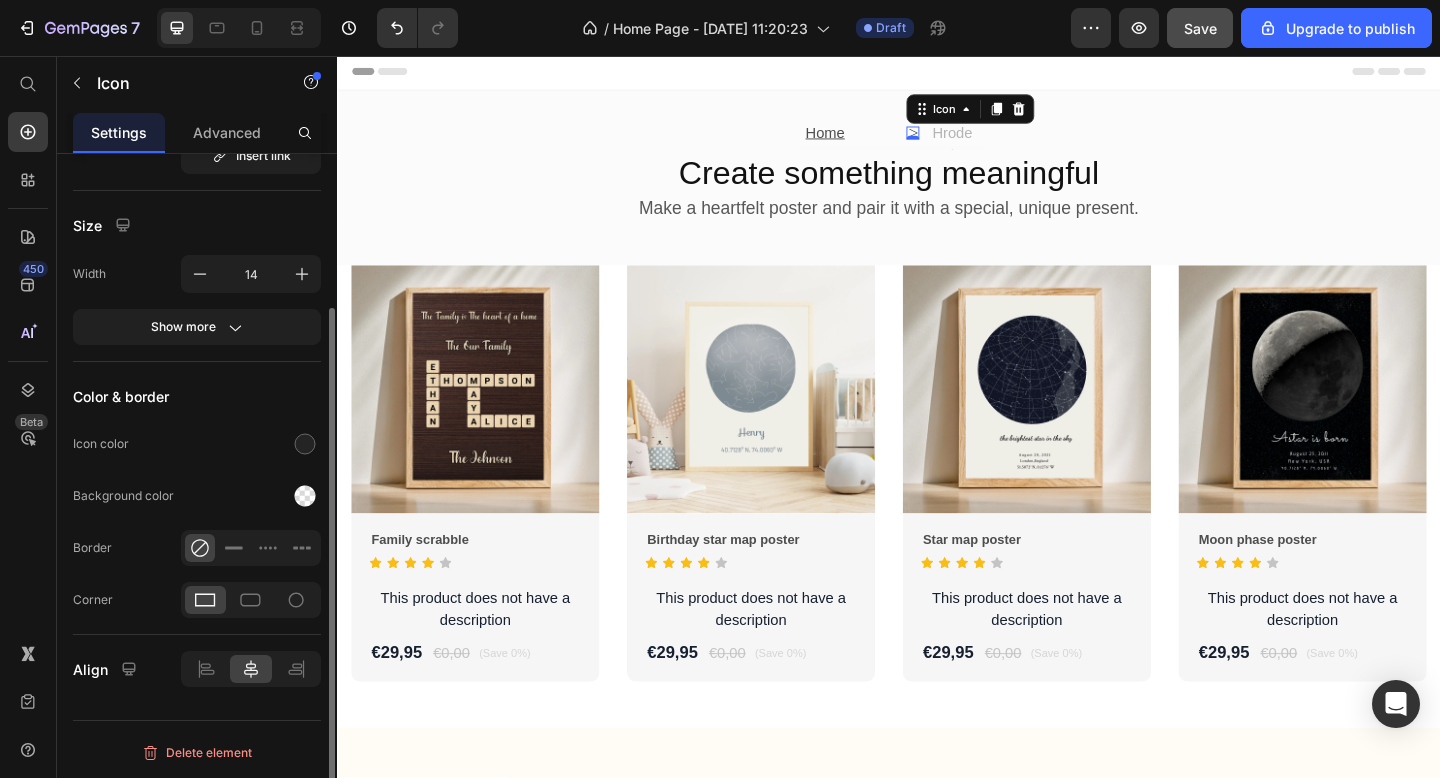 scroll, scrollTop: 0, scrollLeft: 0, axis: both 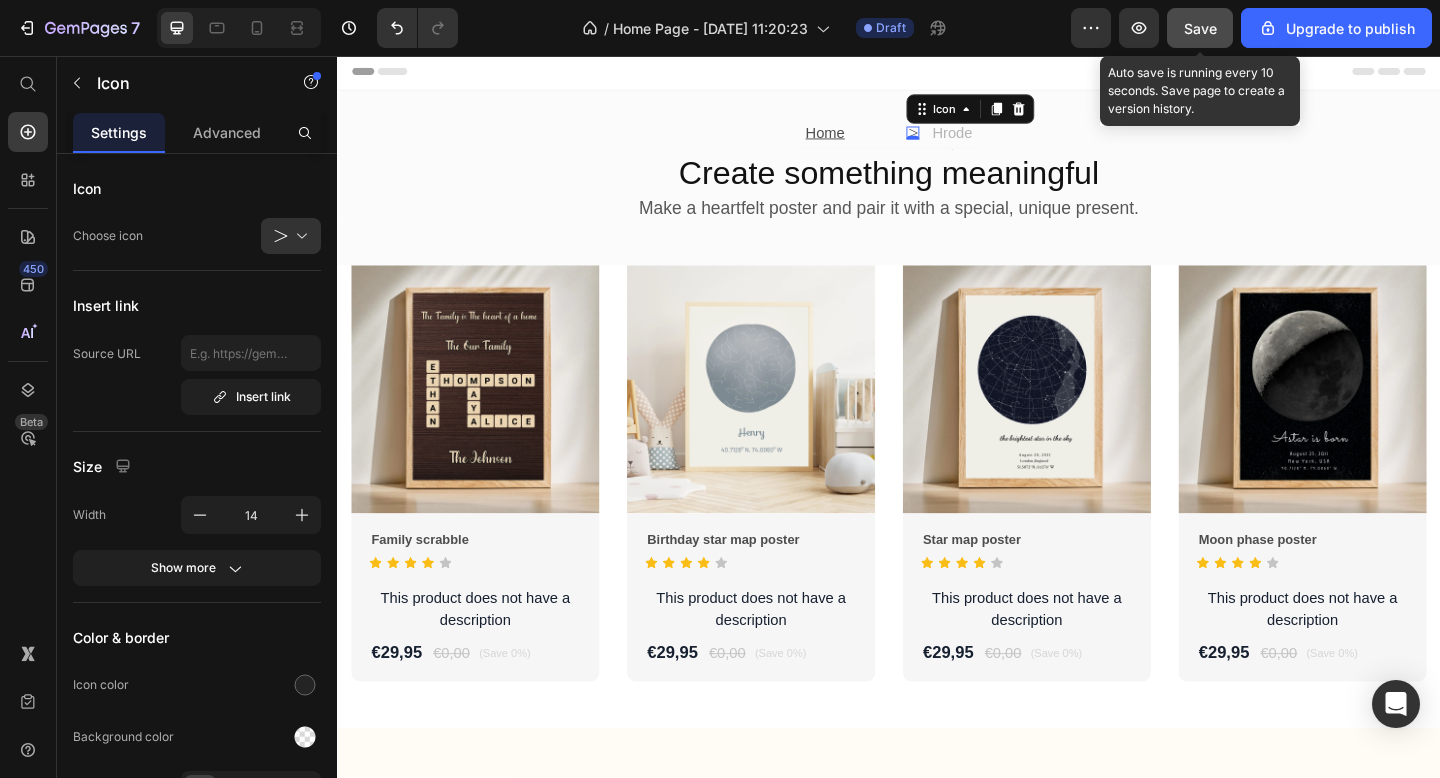 click on "Save" 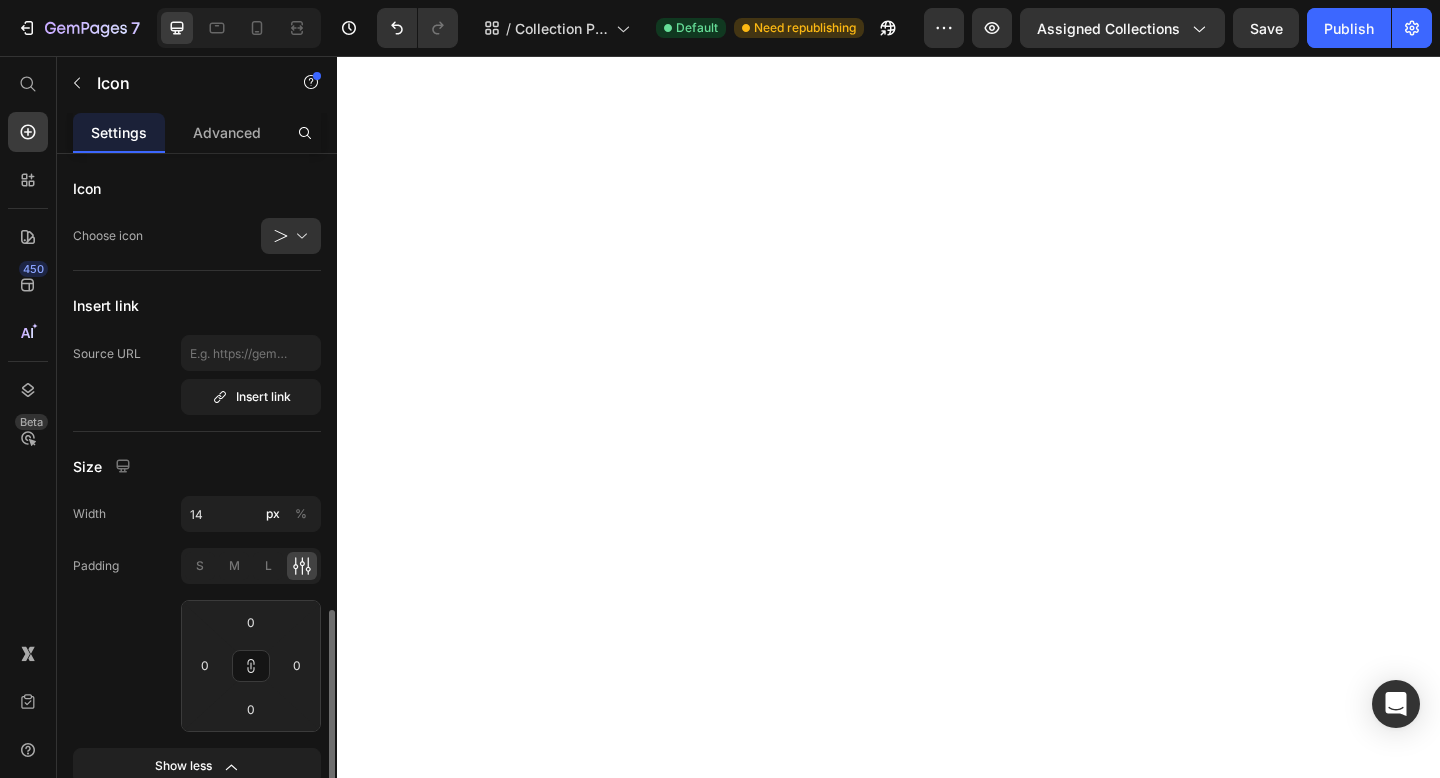 scroll, scrollTop: 0, scrollLeft: 0, axis: both 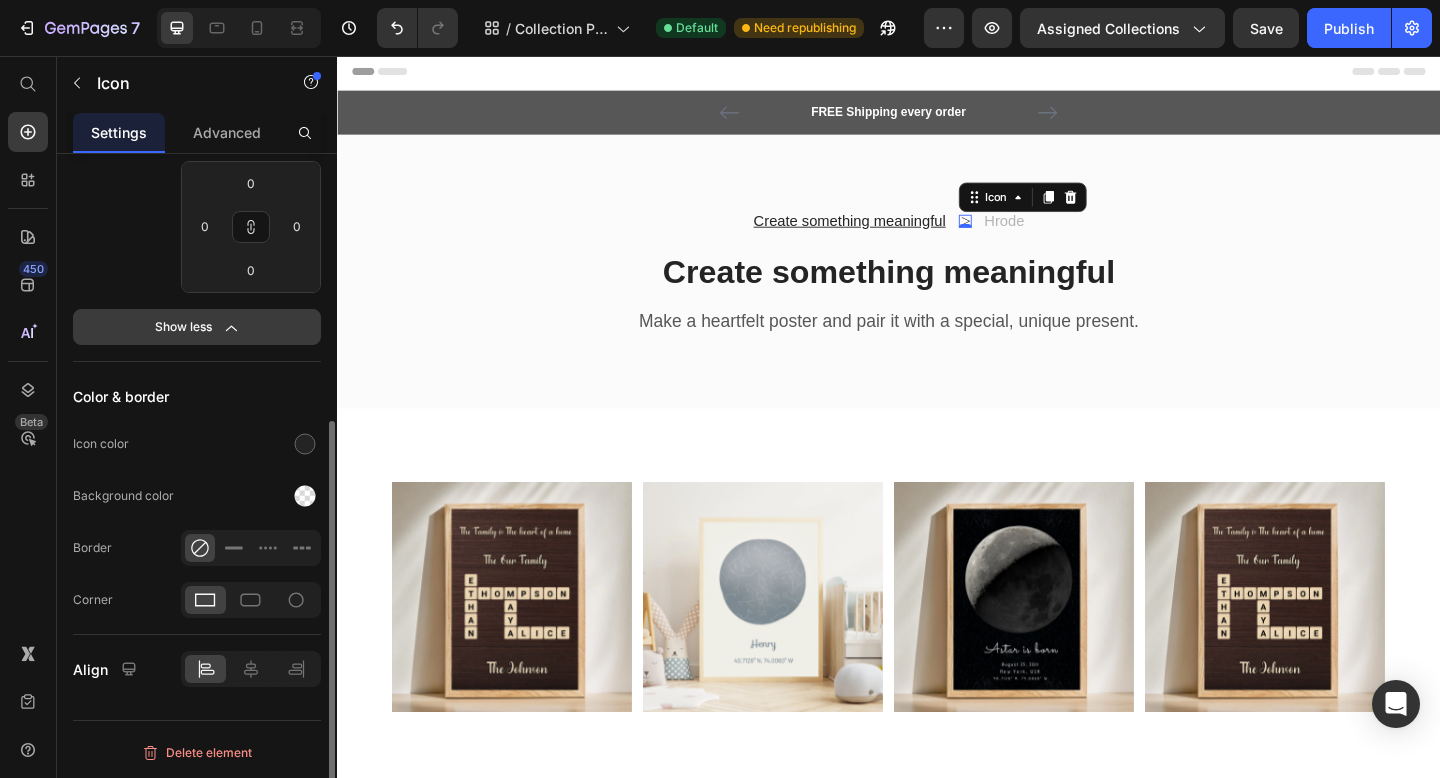 click 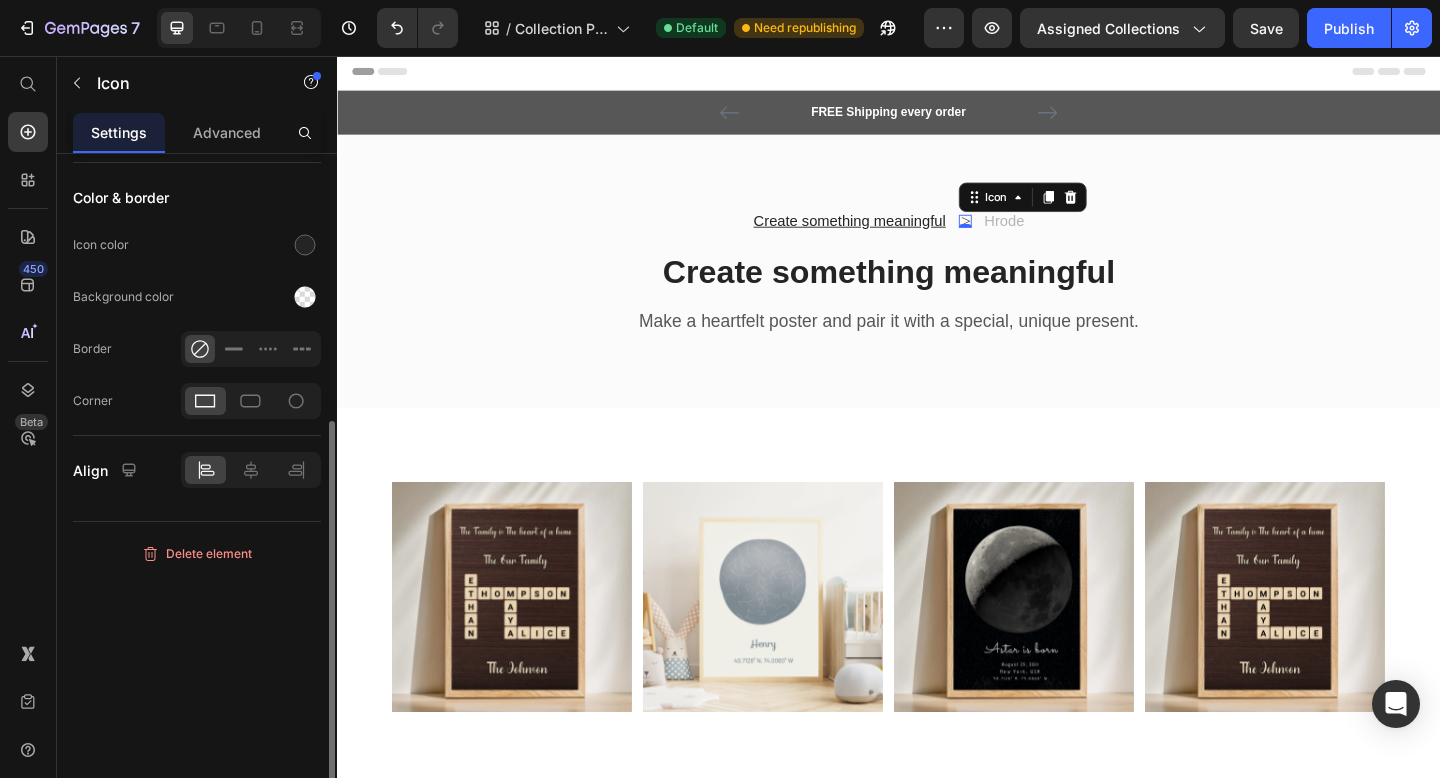scroll, scrollTop: 0, scrollLeft: 0, axis: both 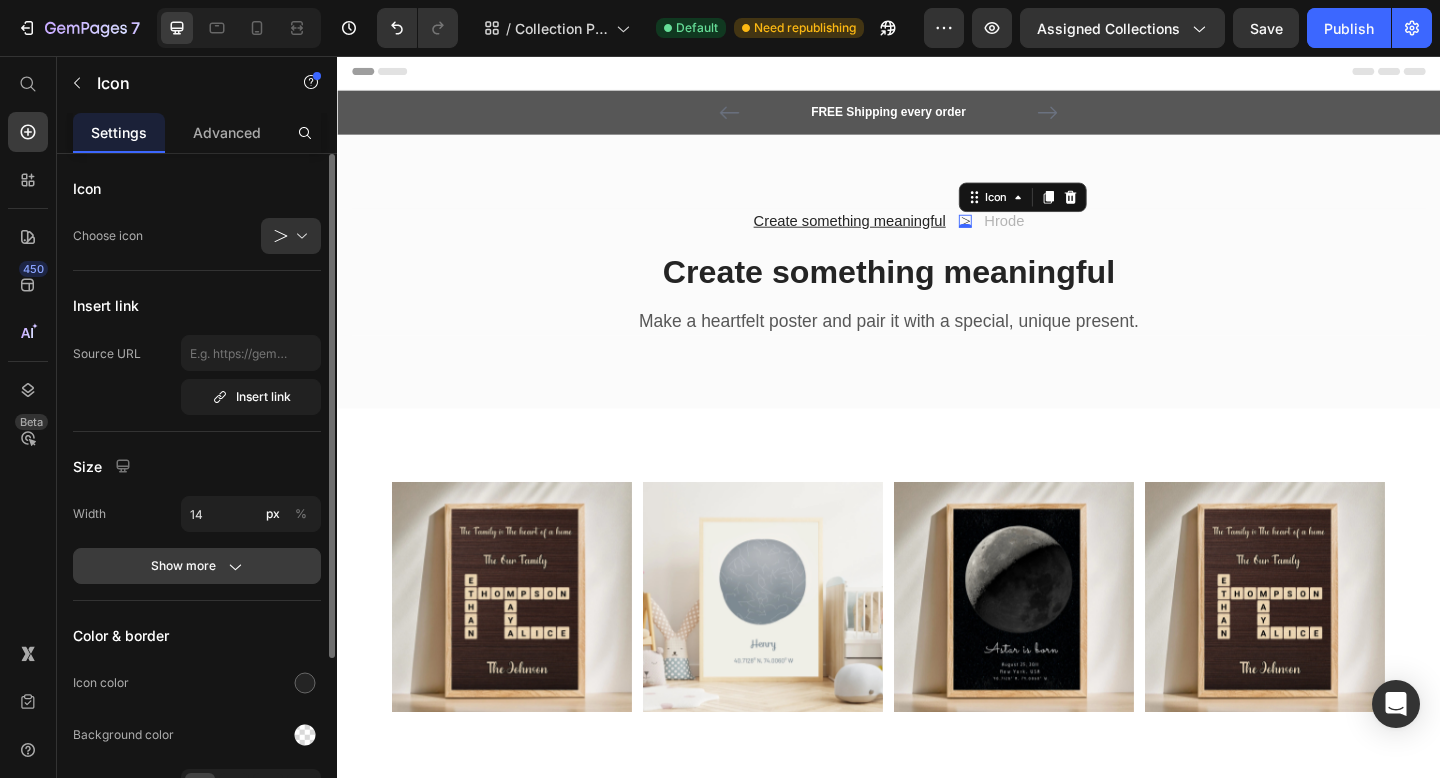 click on "Show more" at bounding box center [197, 566] 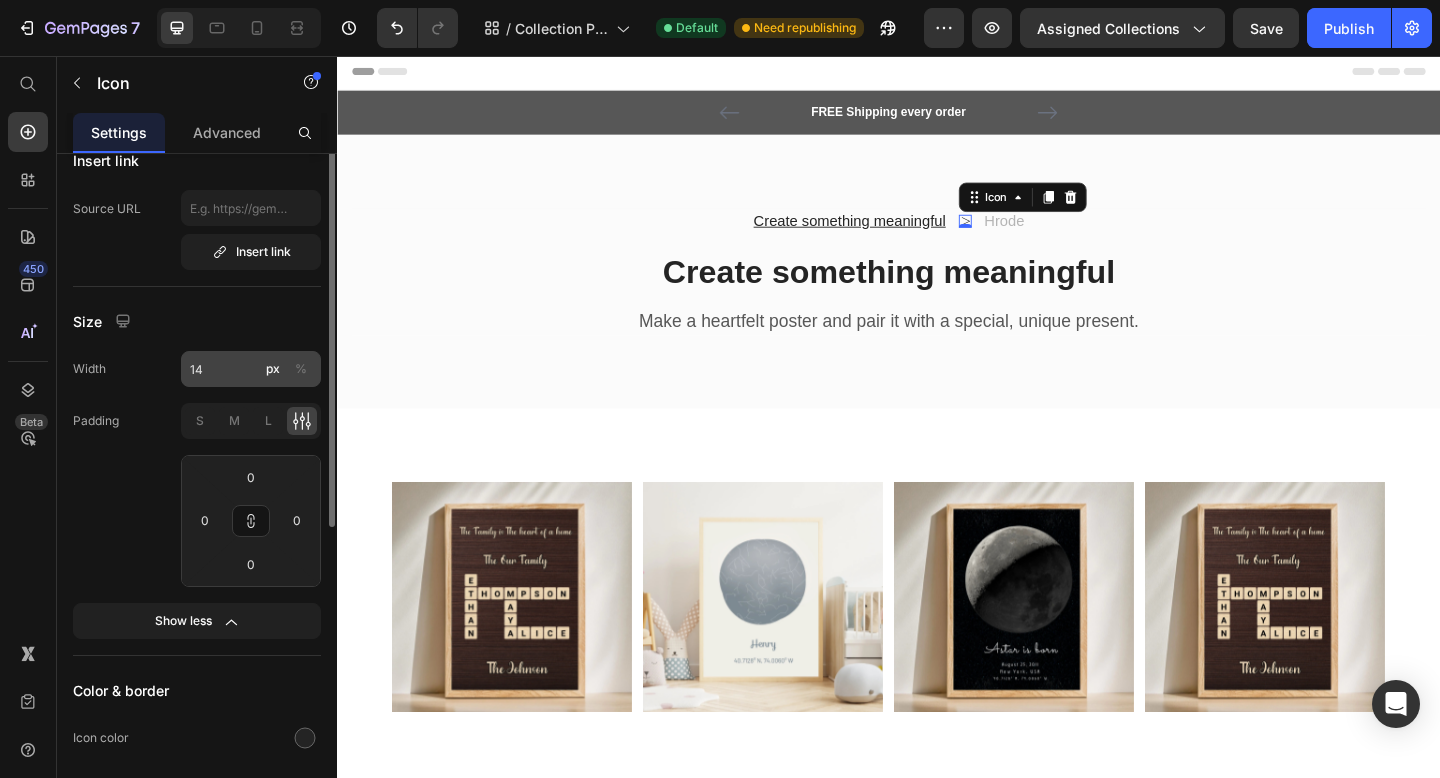 scroll, scrollTop: 0, scrollLeft: 0, axis: both 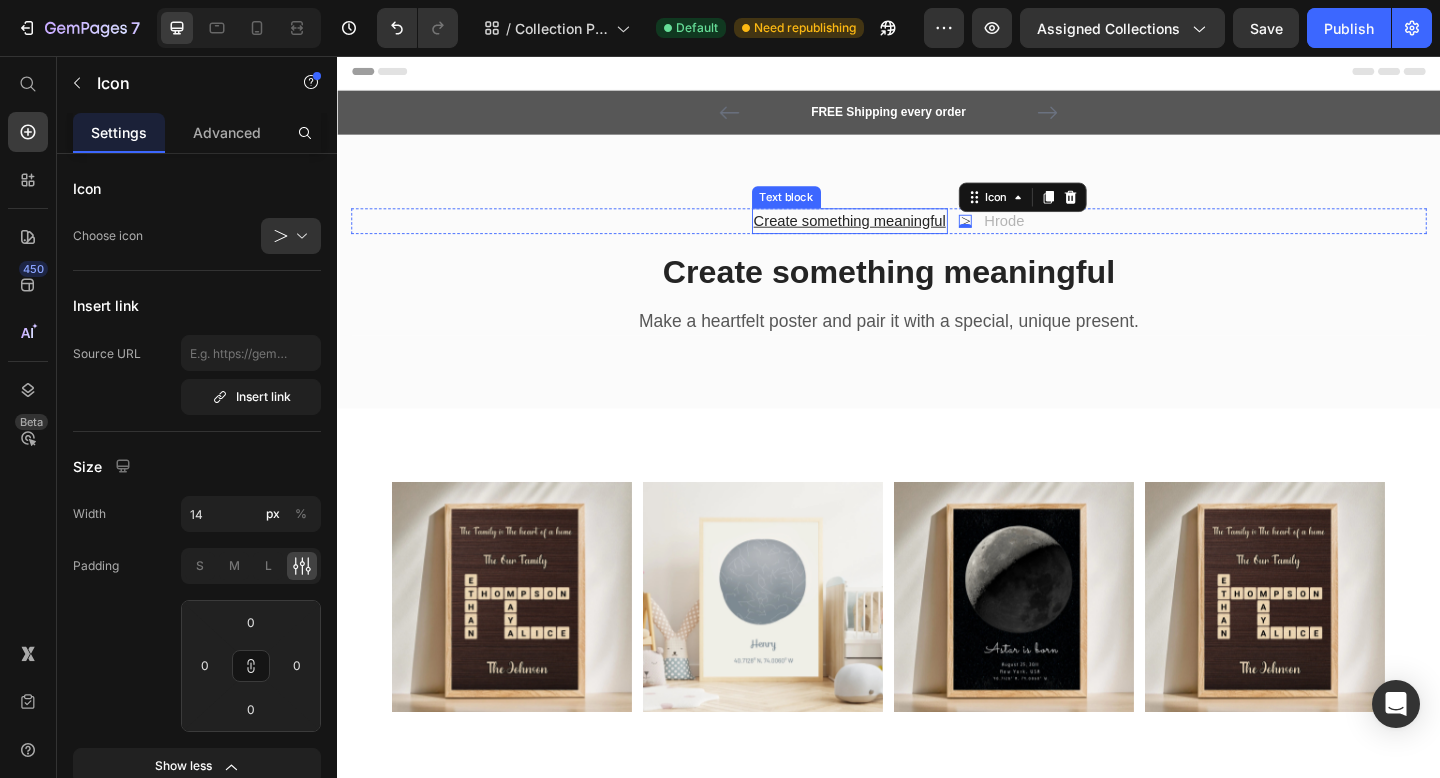click on "Create something meaningful" at bounding box center [894, 235] 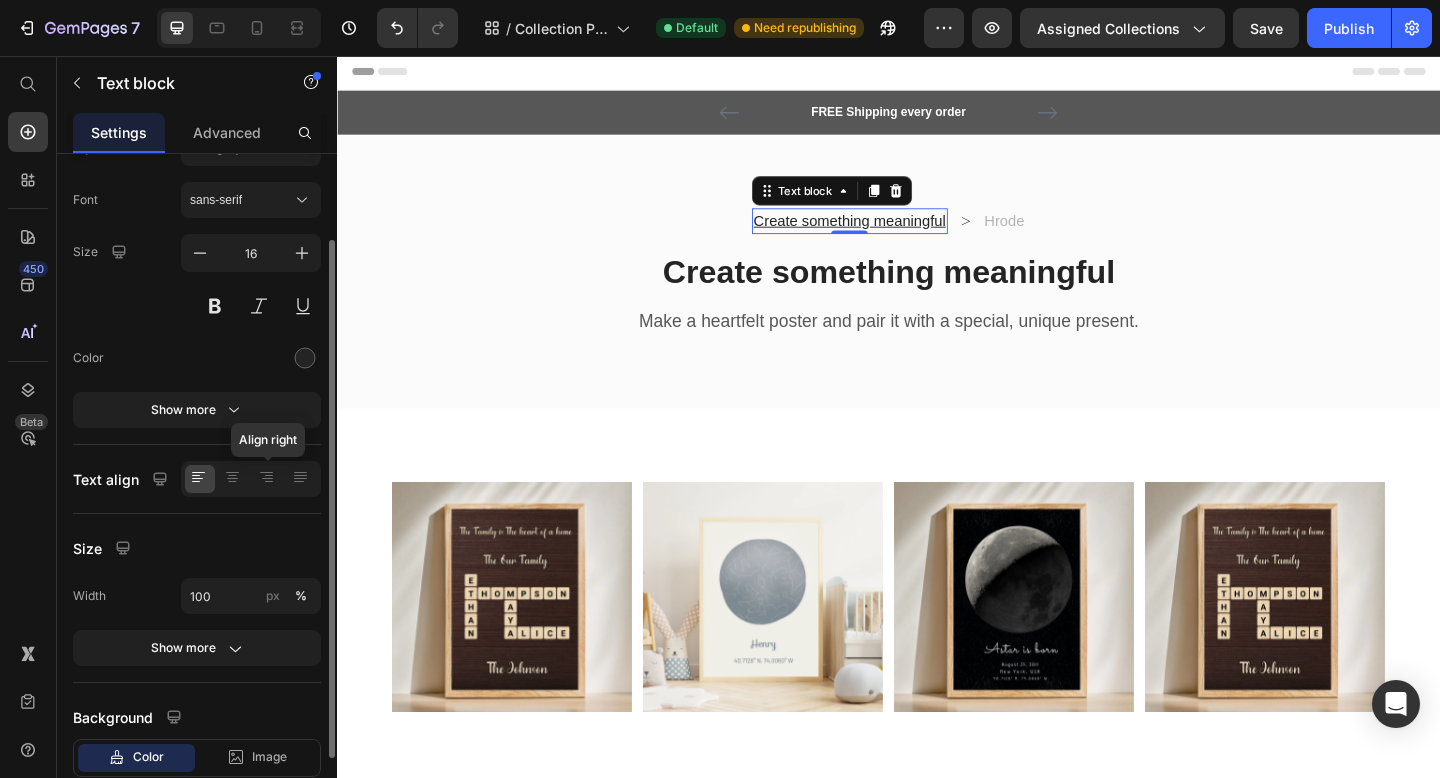 scroll, scrollTop: 123, scrollLeft: 0, axis: vertical 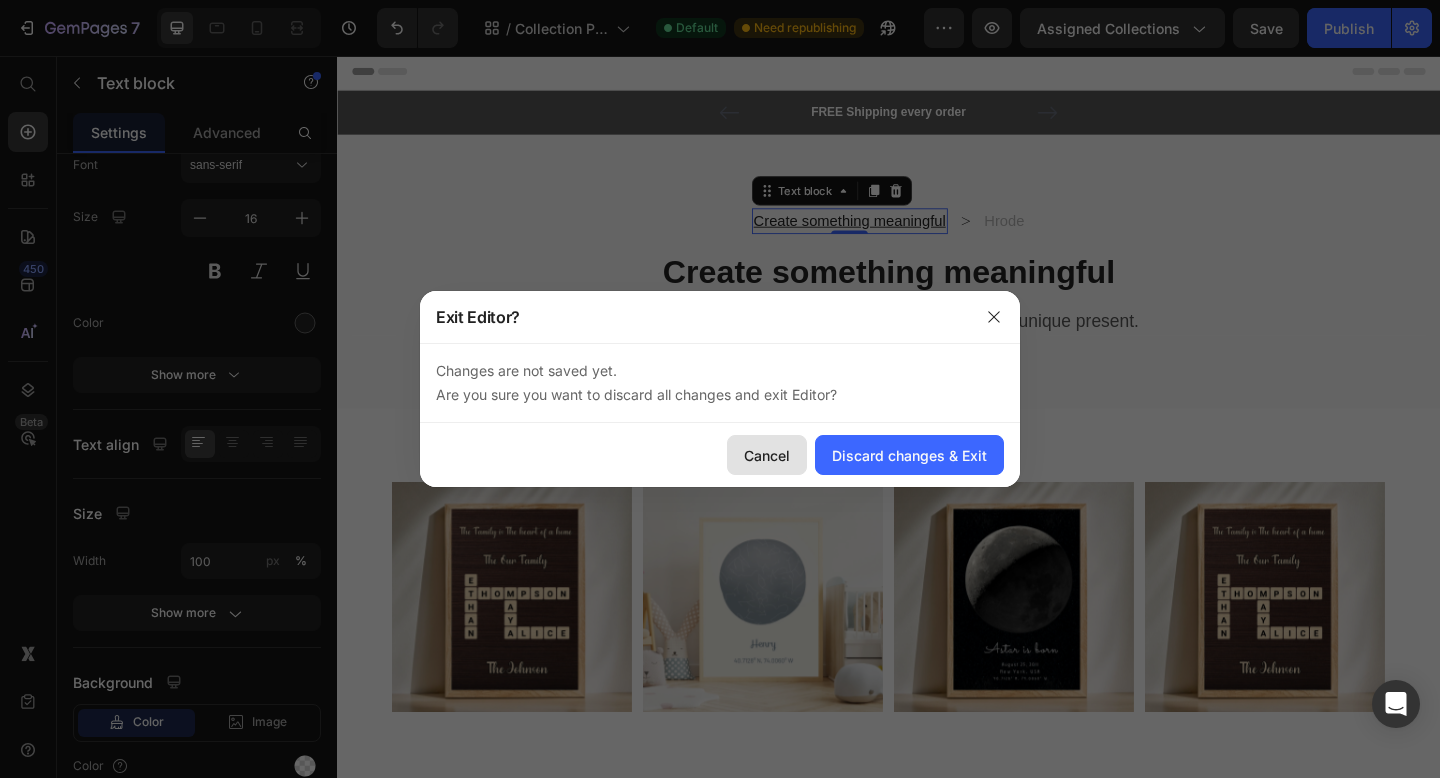 click on "Cancel" 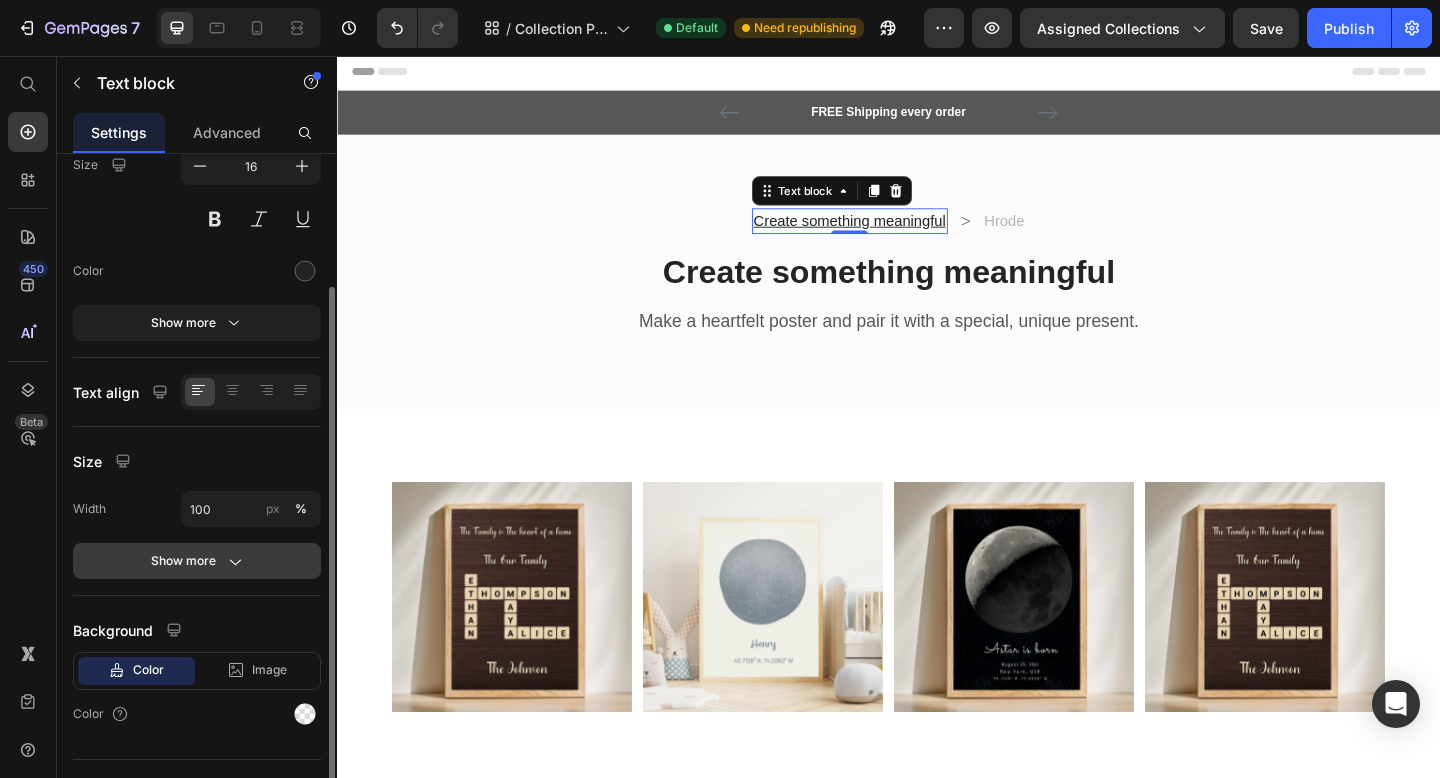 scroll, scrollTop: 214, scrollLeft: 0, axis: vertical 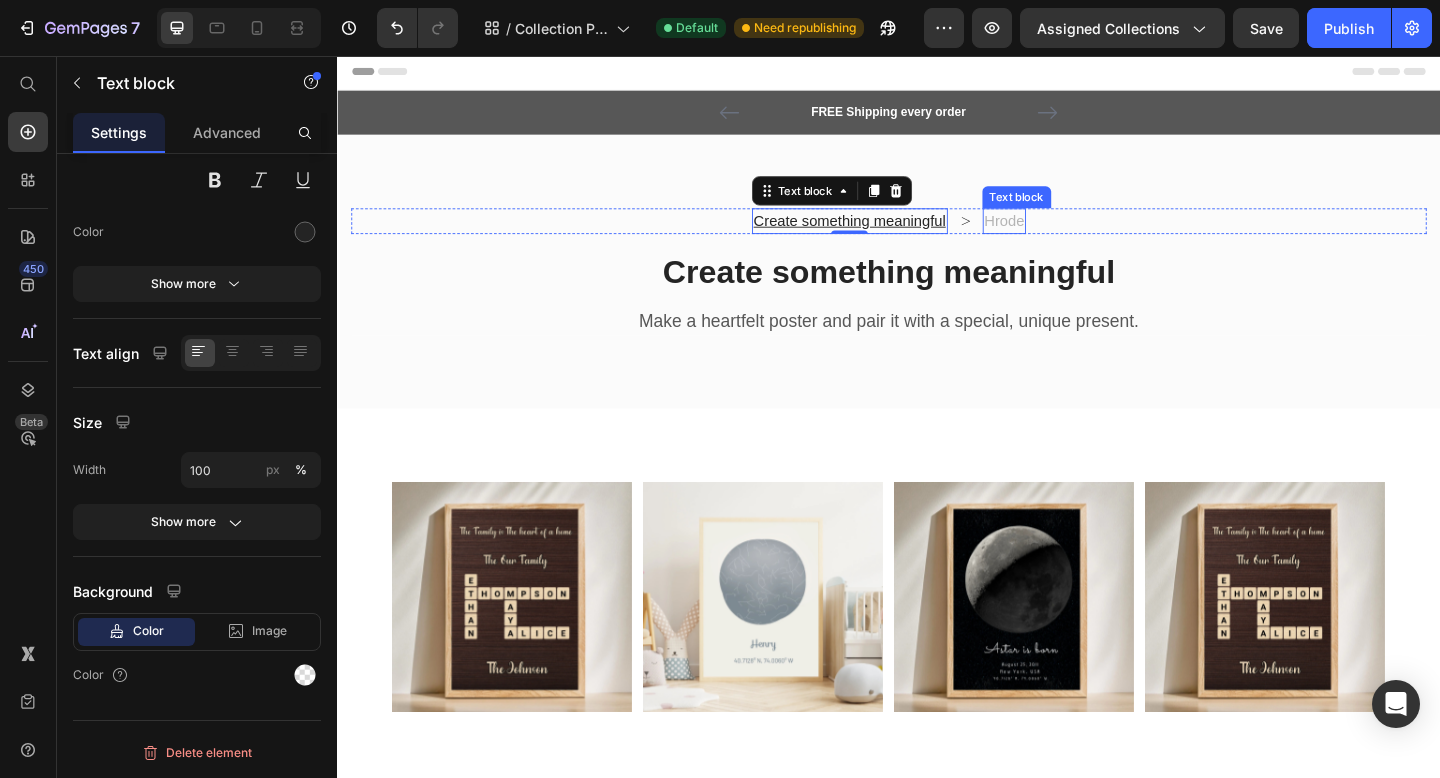 click on "Hrode" at bounding box center (1063, 236) 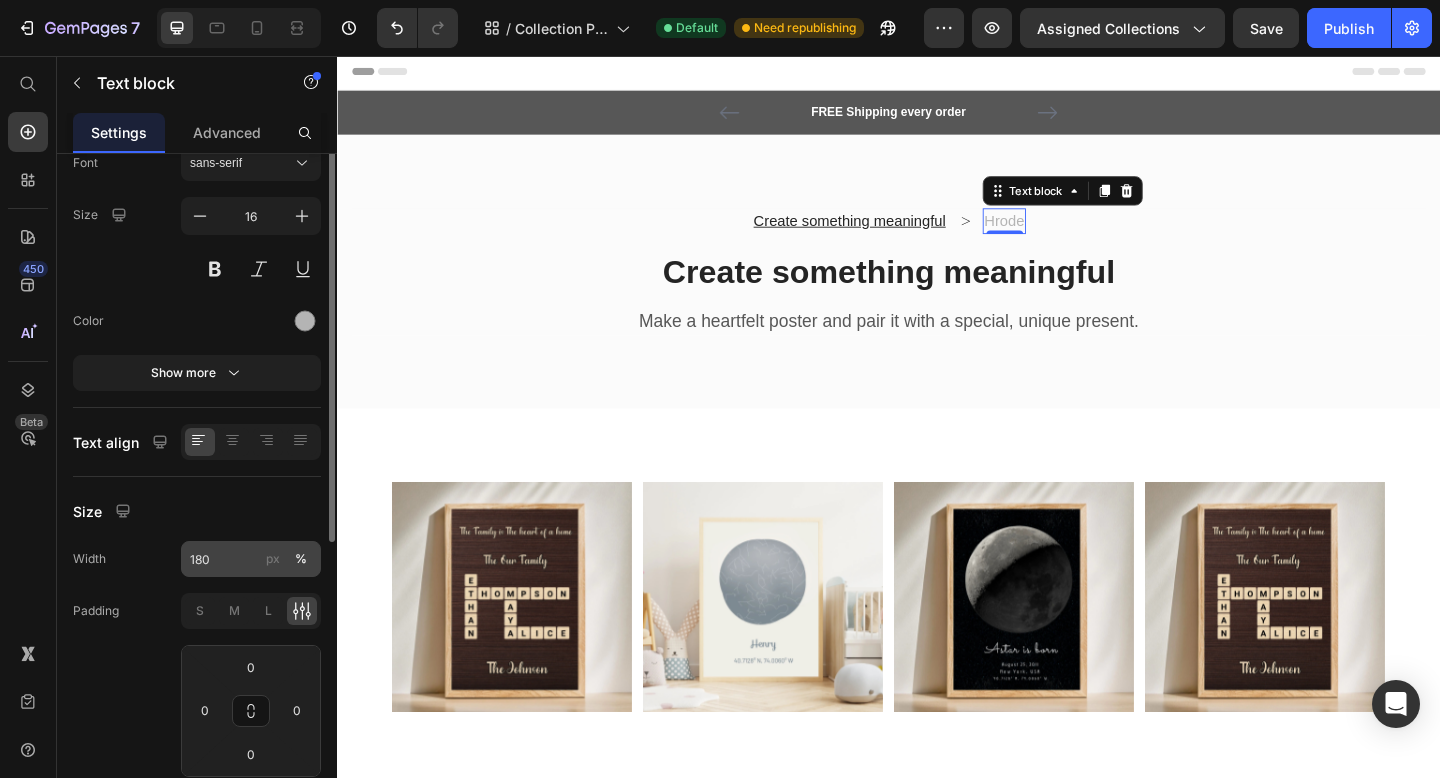 scroll, scrollTop: 0, scrollLeft: 0, axis: both 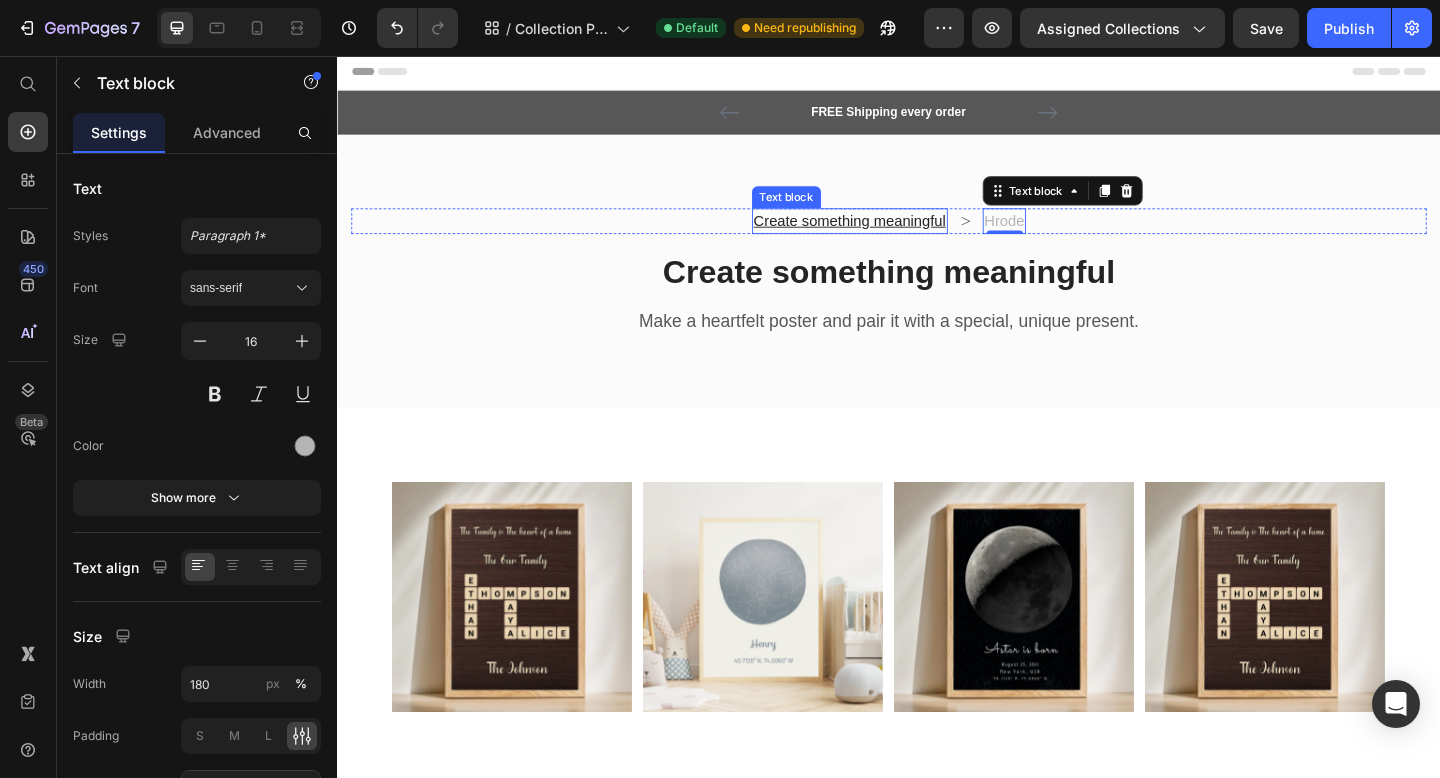 click on "Create something meaningful" at bounding box center (894, 235) 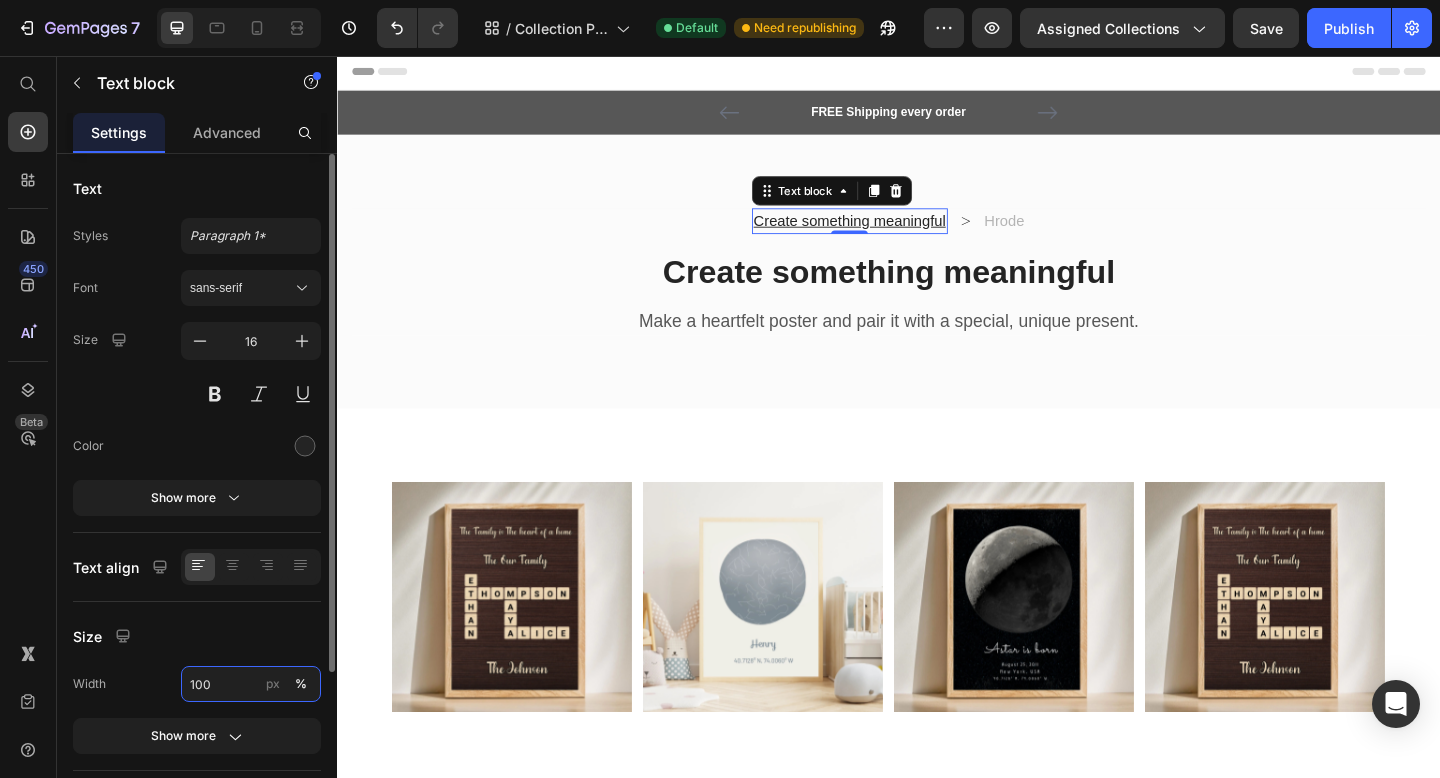 click on "100" at bounding box center [251, 684] 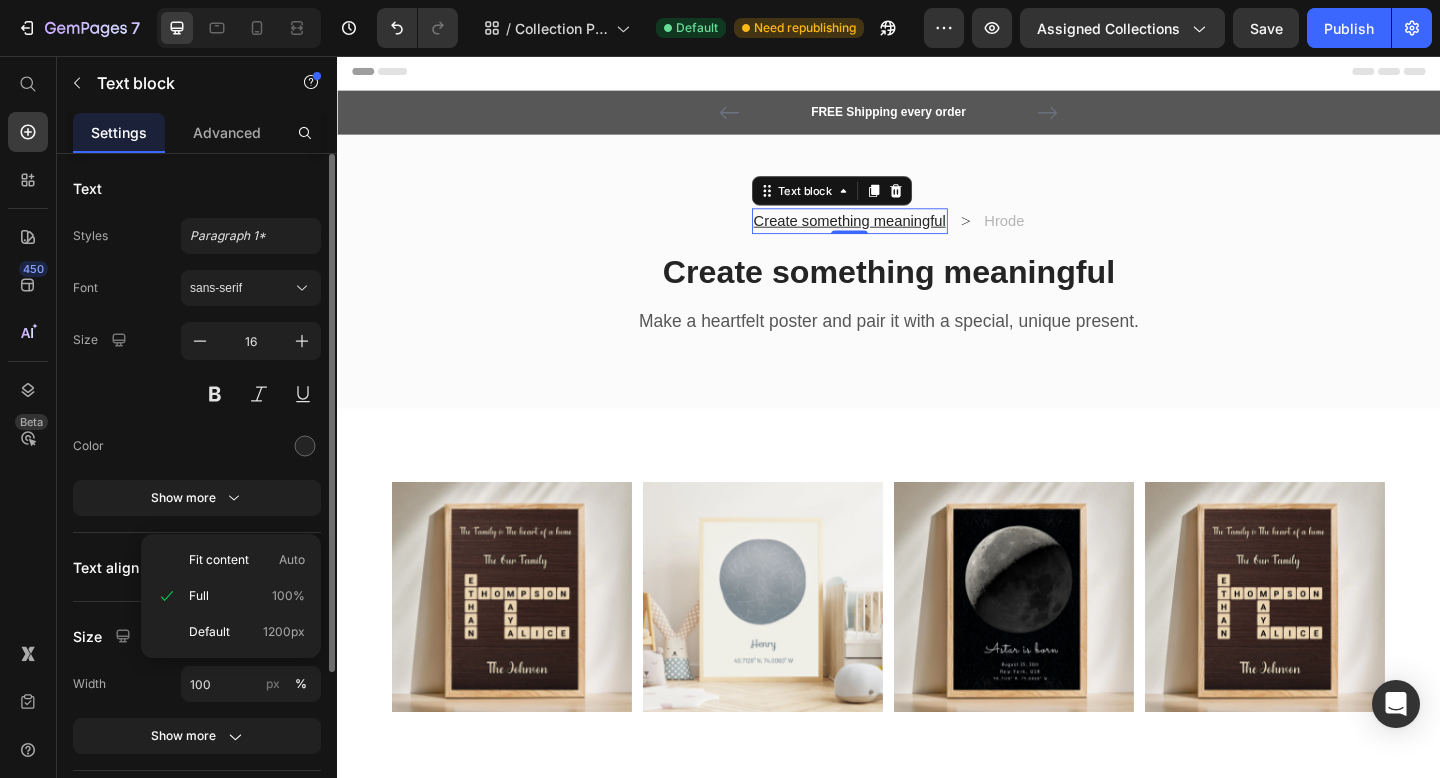 click on "Width 100 px %" at bounding box center [197, 684] 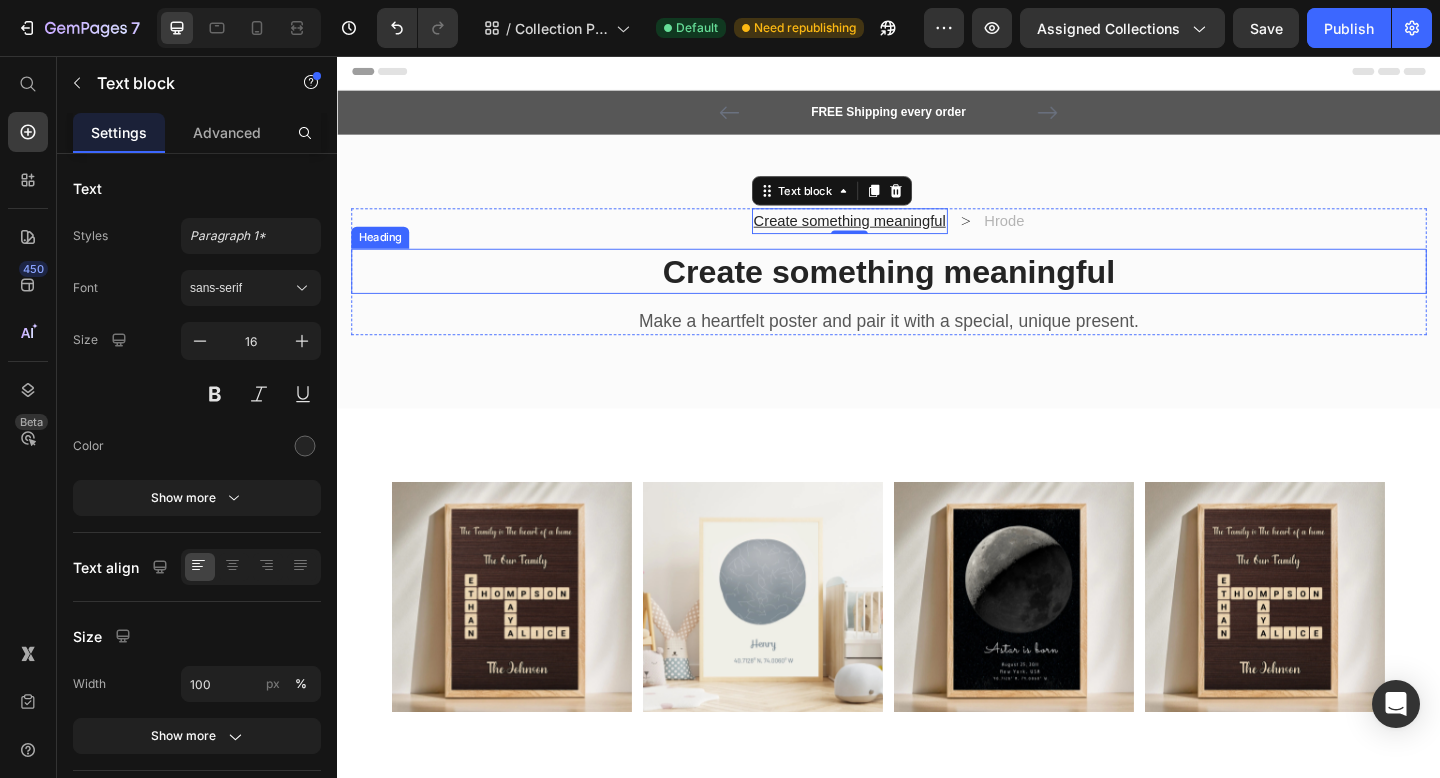 scroll, scrollTop: 1, scrollLeft: 0, axis: vertical 